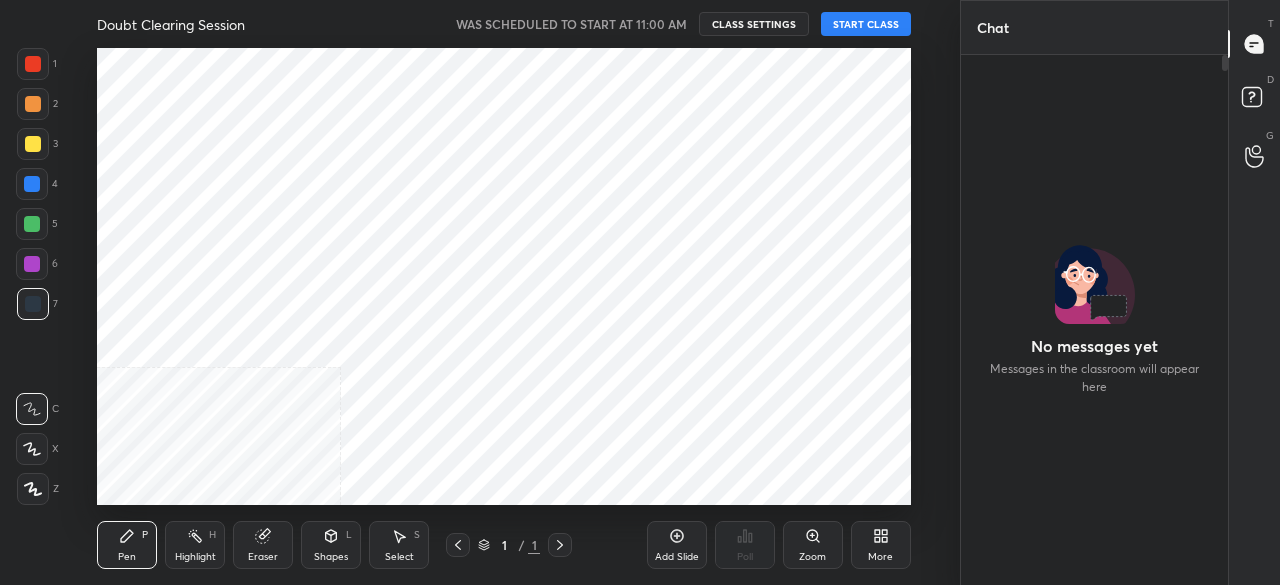 scroll, scrollTop: 0, scrollLeft: 0, axis: both 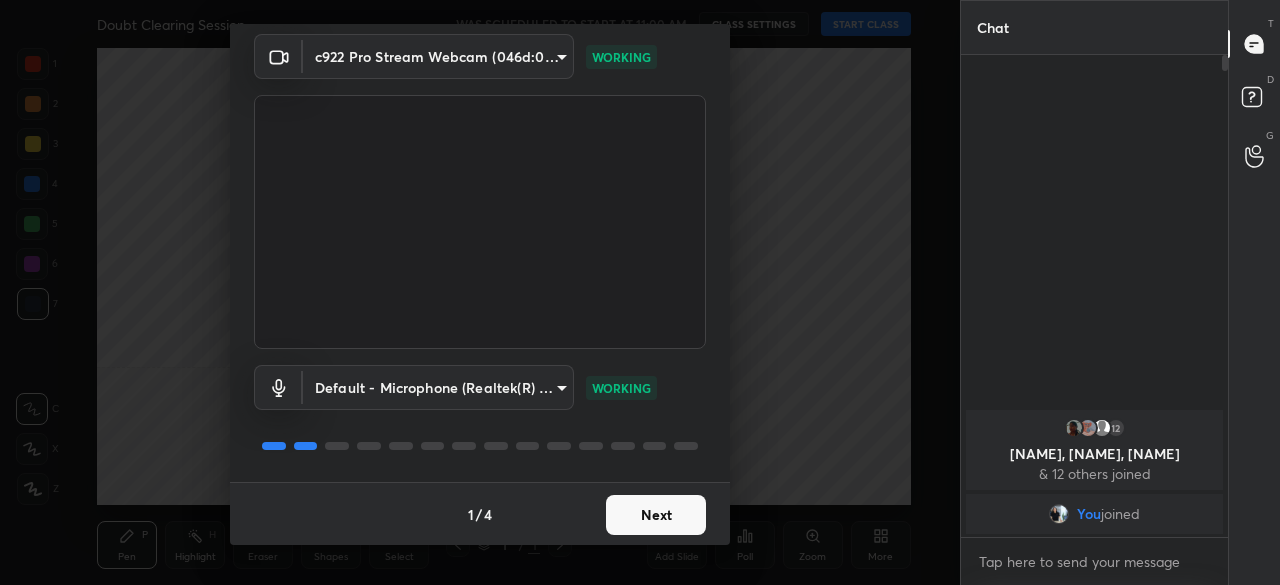 click on "Next" at bounding box center [656, 515] 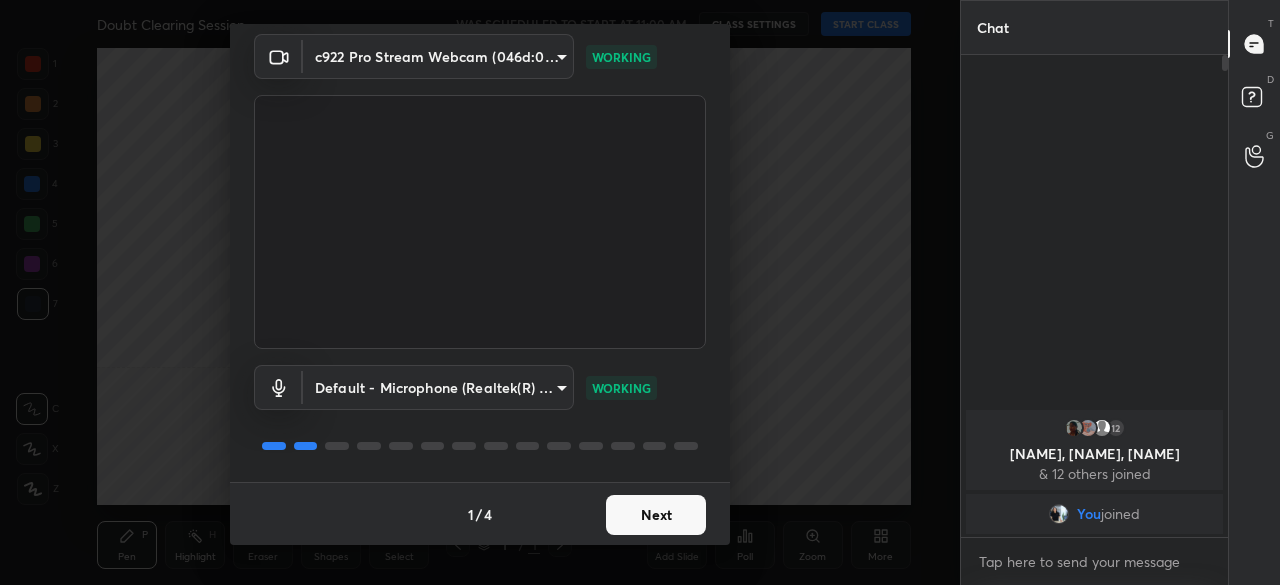 scroll, scrollTop: 0, scrollLeft: 0, axis: both 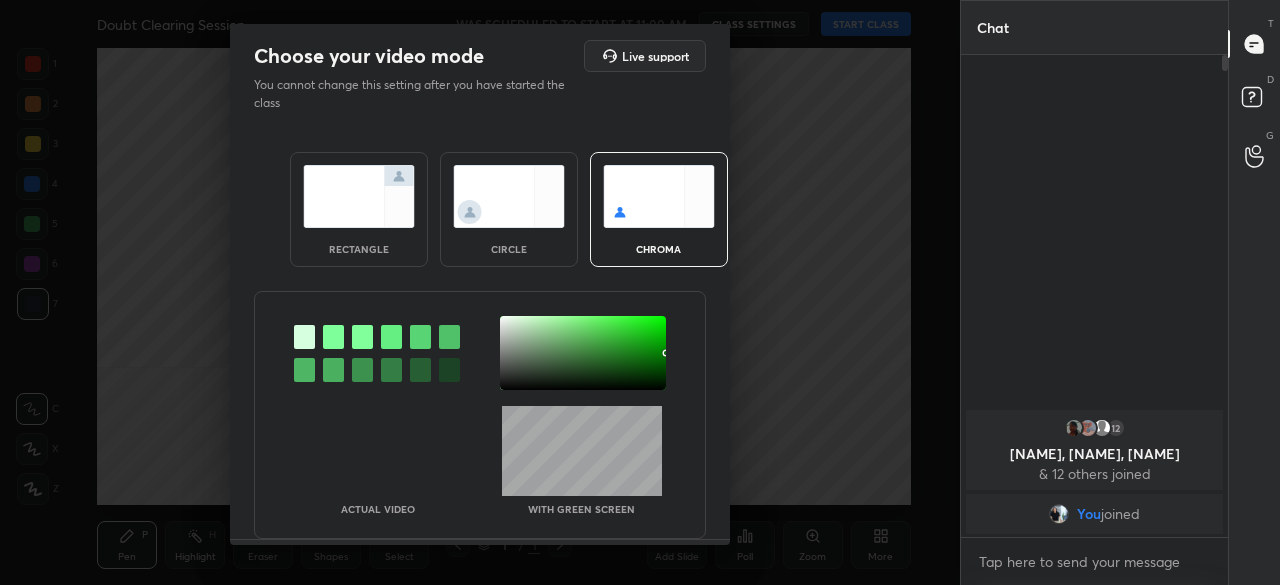click at bounding box center [509, 196] 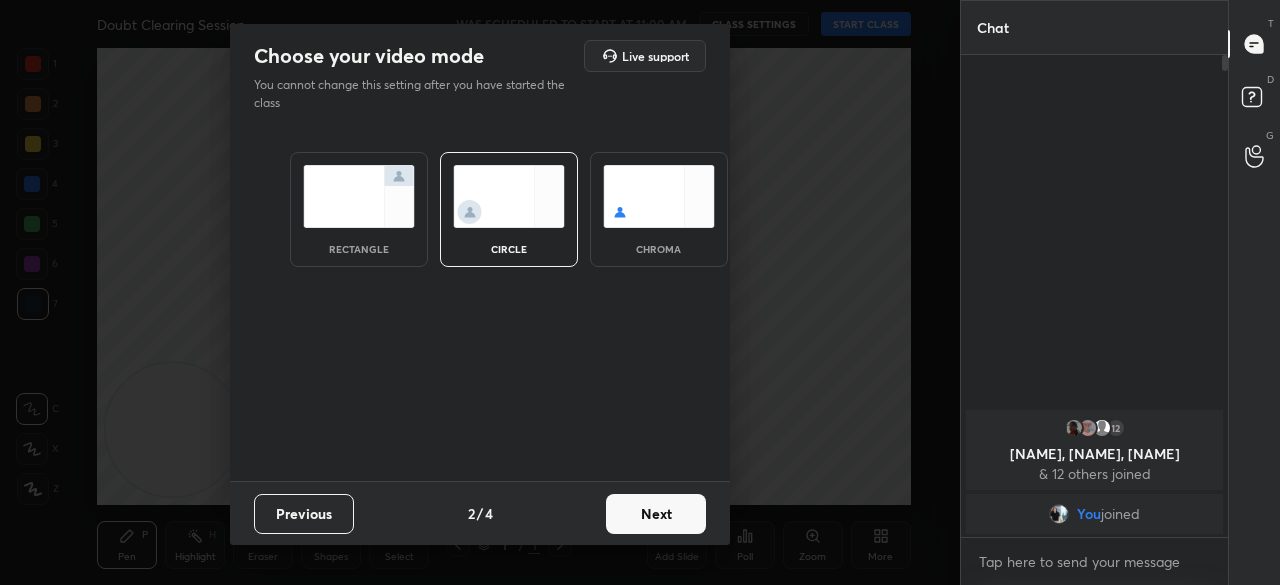 click on "Next" at bounding box center (656, 514) 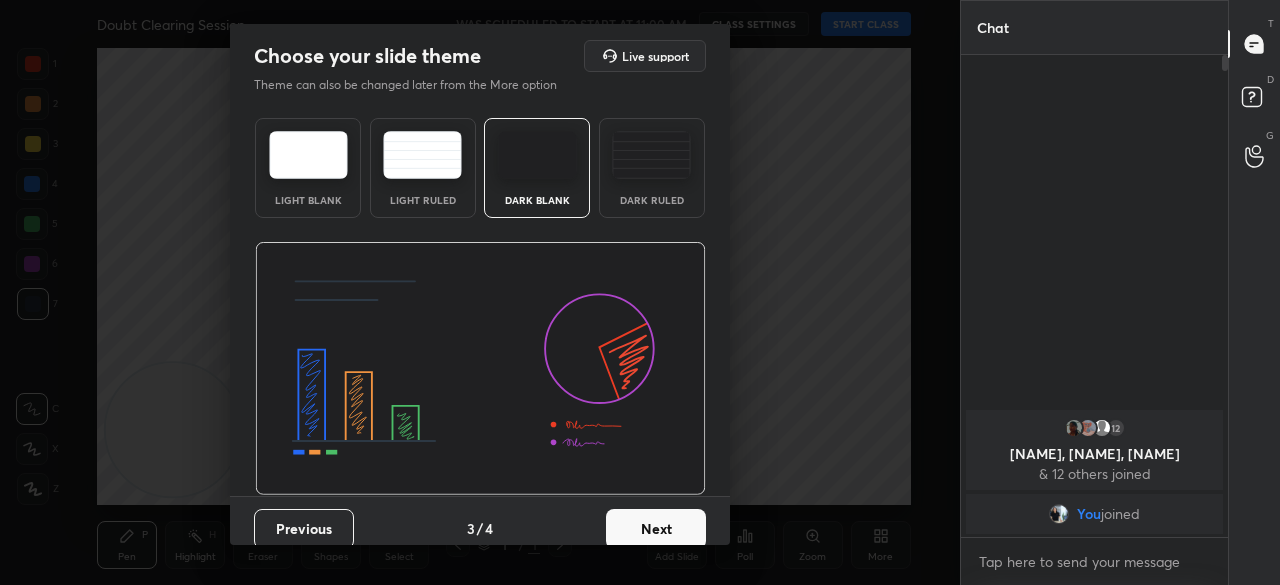 click on "Dark Ruled" at bounding box center [652, 168] 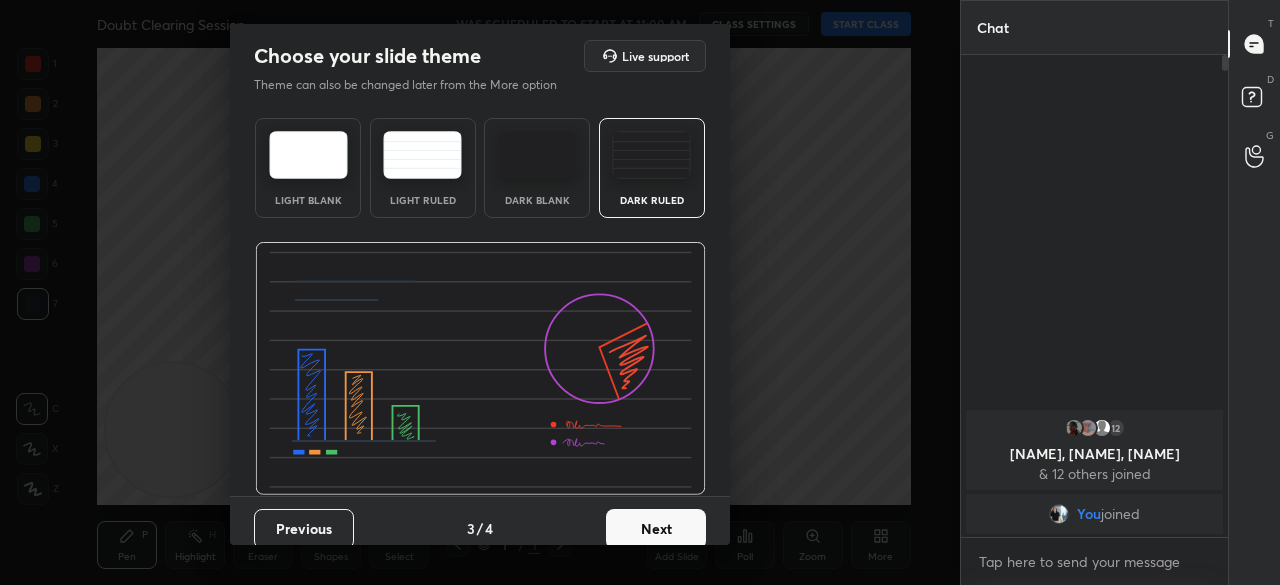 click on "Next" at bounding box center [656, 529] 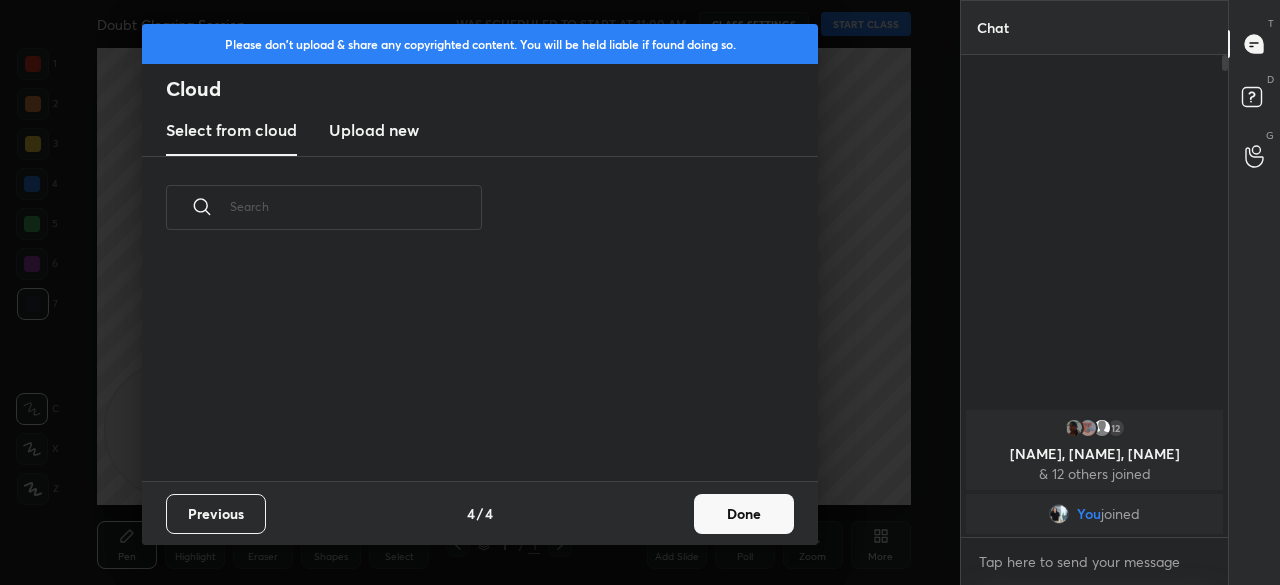click on "Previous 4 / 4 Done" at bounding box center (480, 513) 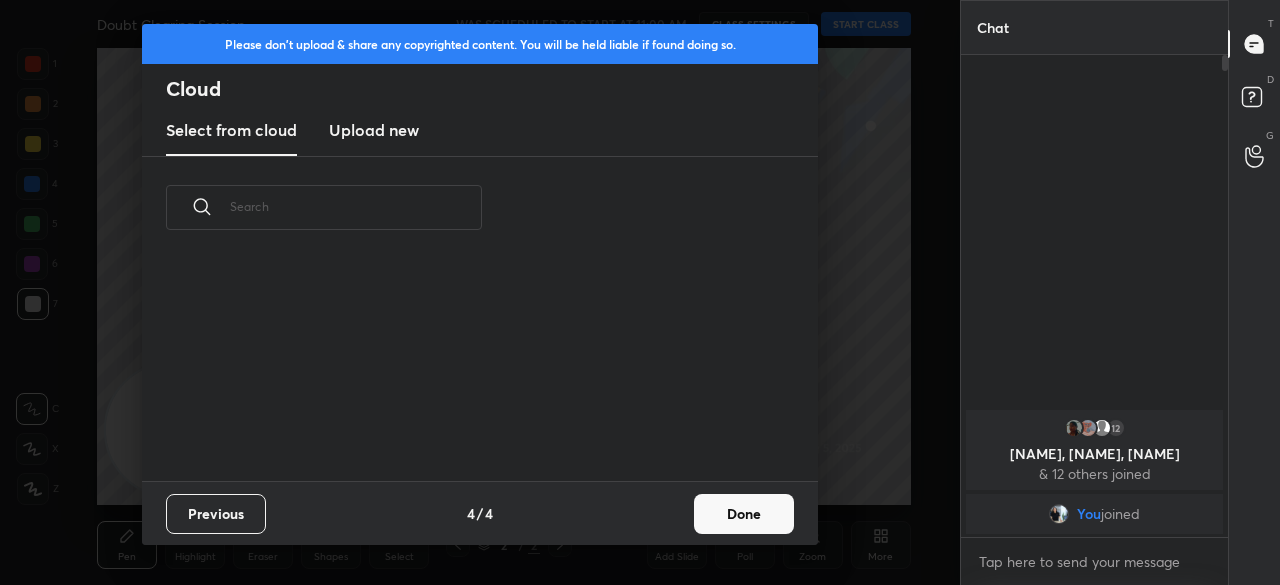 click on "Done" at bounding box center (744, 514) 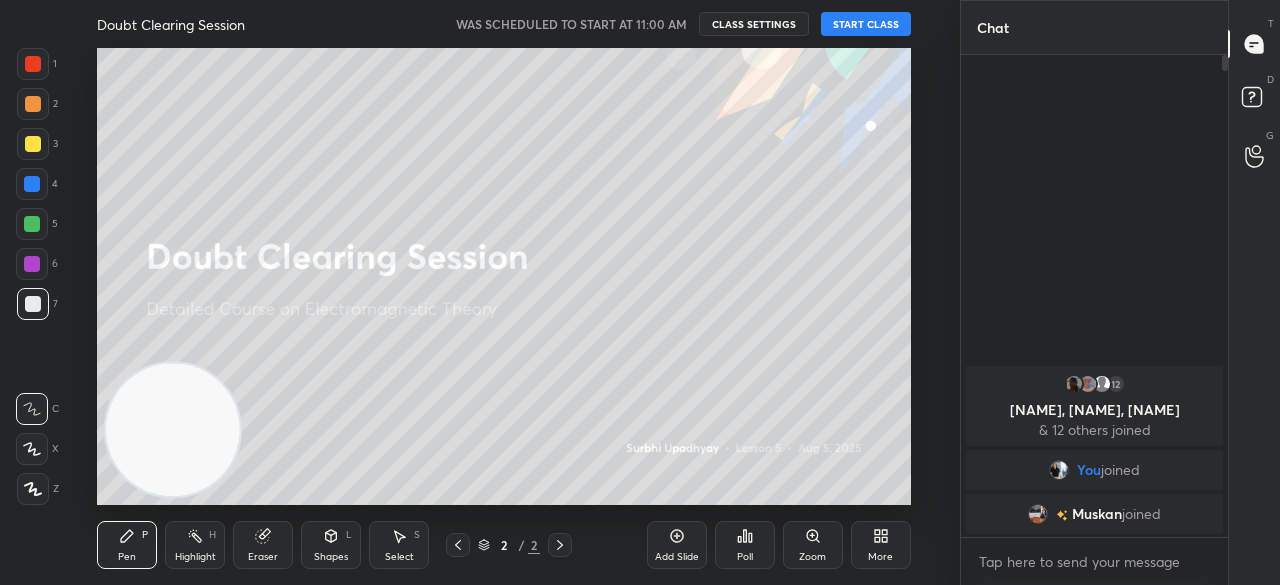click on "START CLASS" at bounding box center (866, 24) 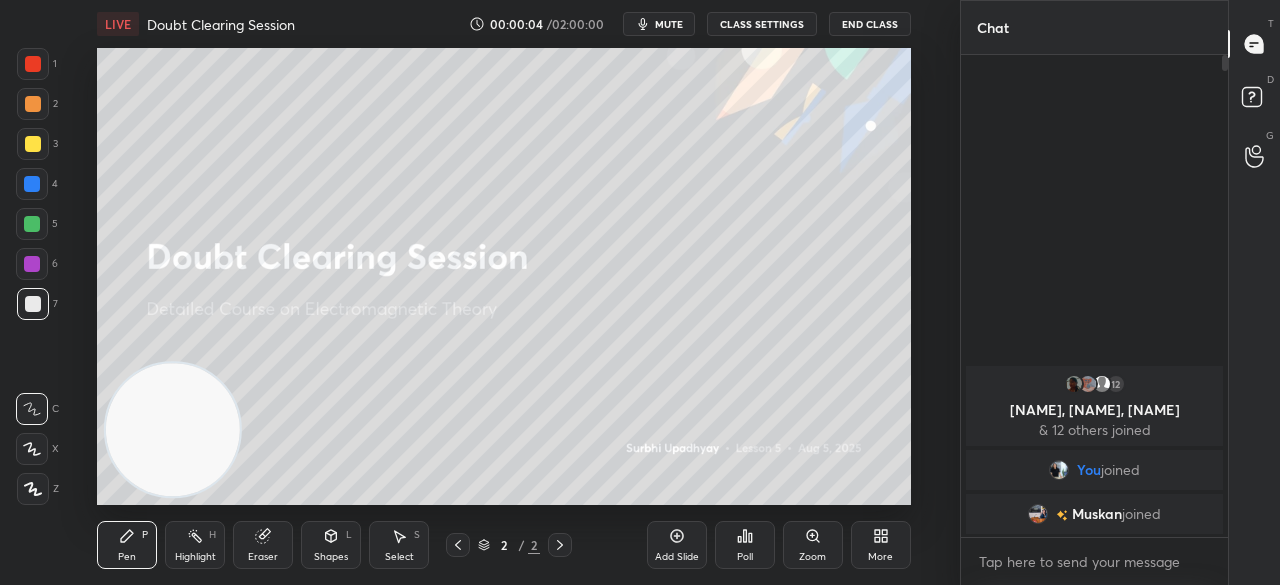 click on "mute" at bounding box center (669, 24) 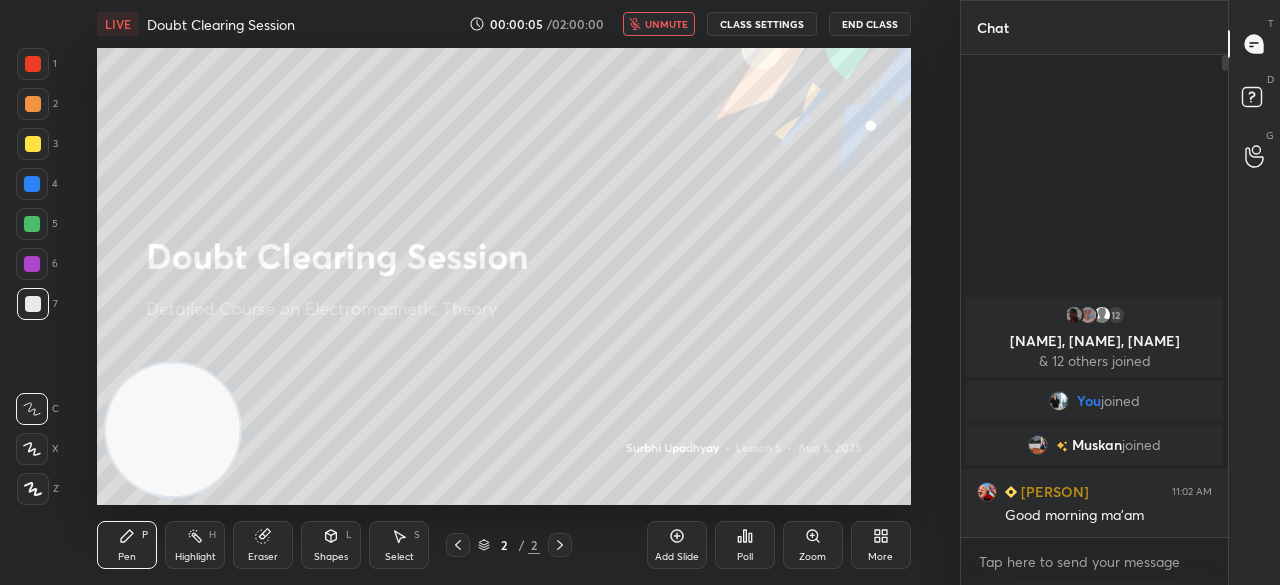 click on "unmute" at bounding box center (666, 24) 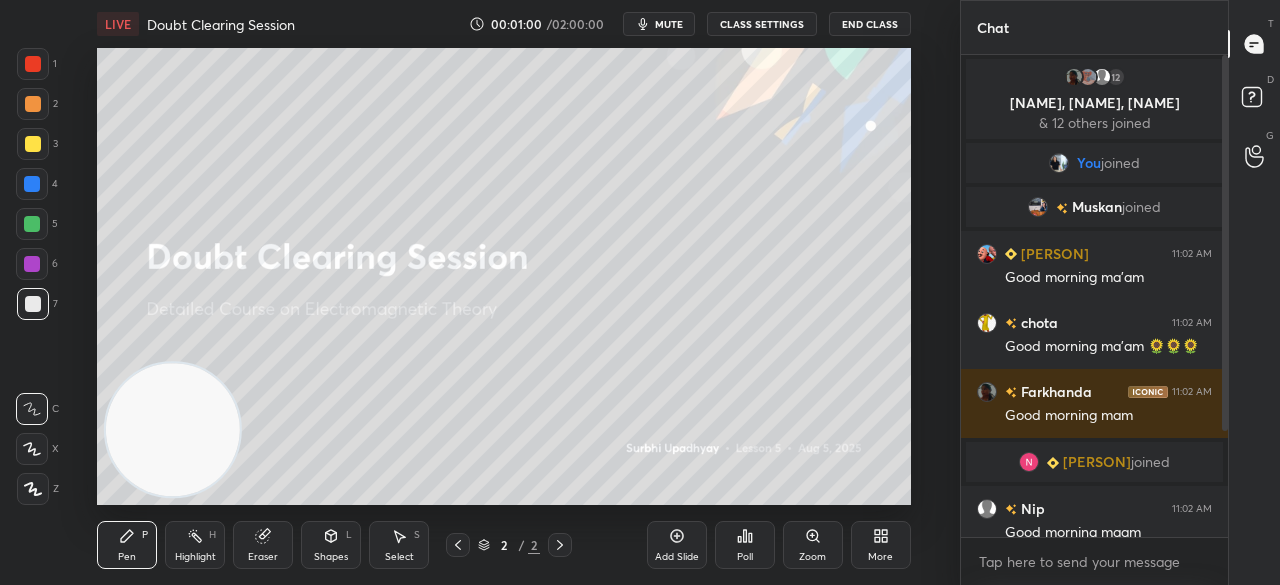 click on "mute" at bounding box center [669, 24] 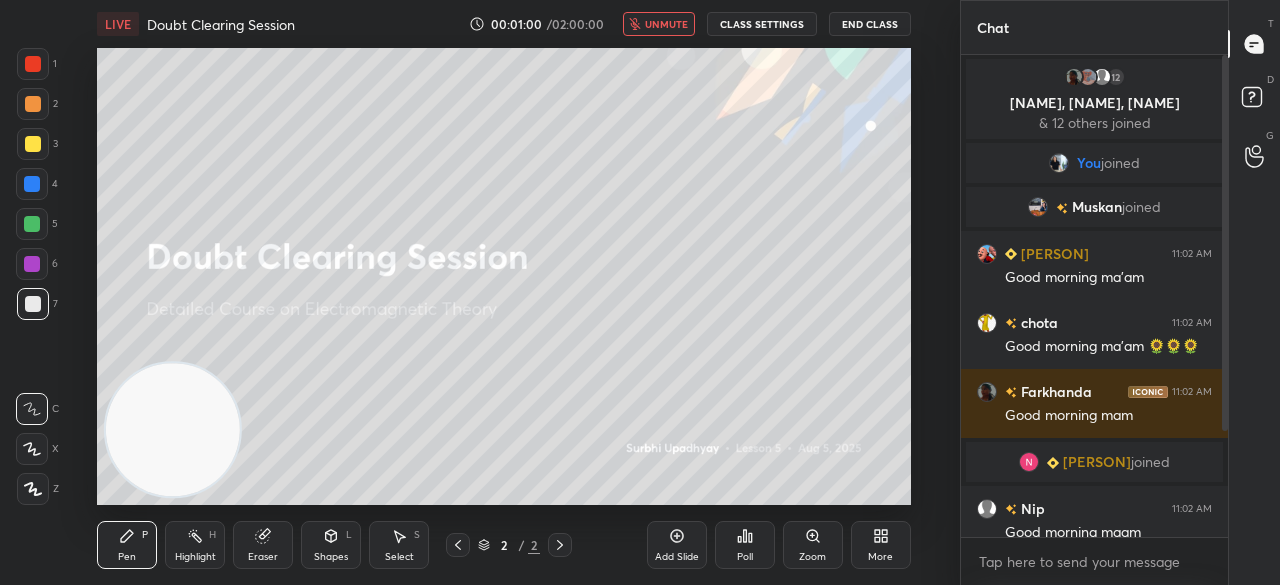click on "unmute" at bounding box center [666, 24] 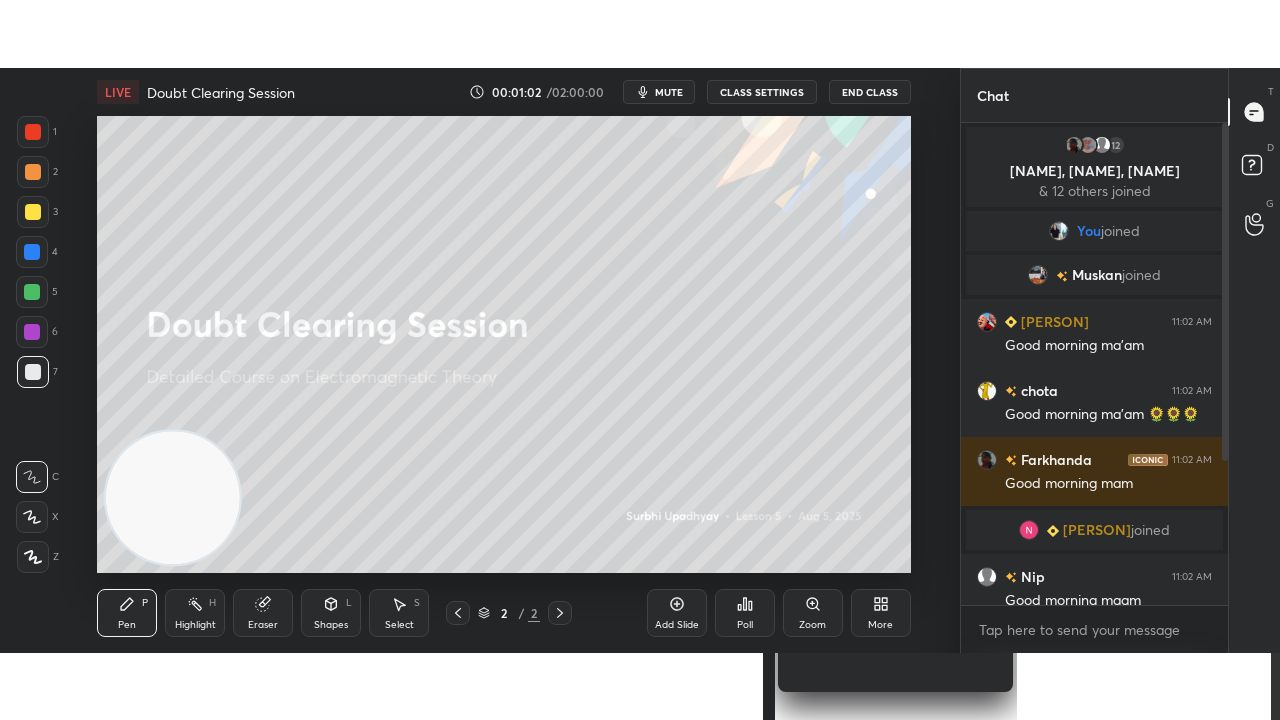 scroll, scrollTop: 224, scrollLeft: 0, axis: vertical 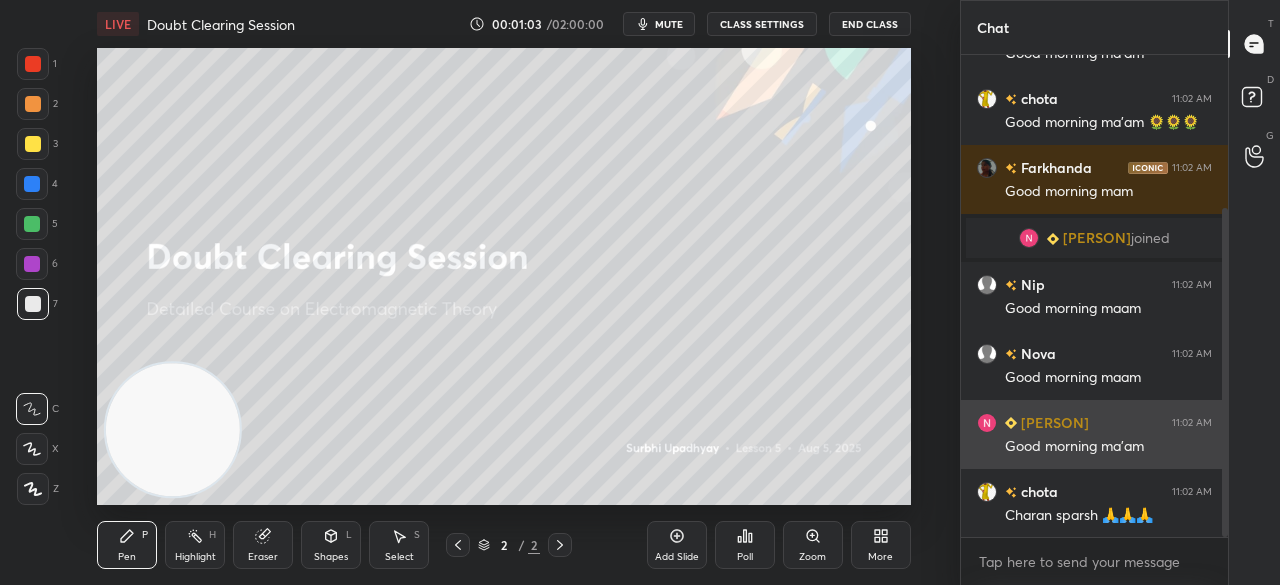 drag, startPoint x: 1224, startPoint y: 211, endPoint x: 1208, endPoint y: 452, distance: 241.53053 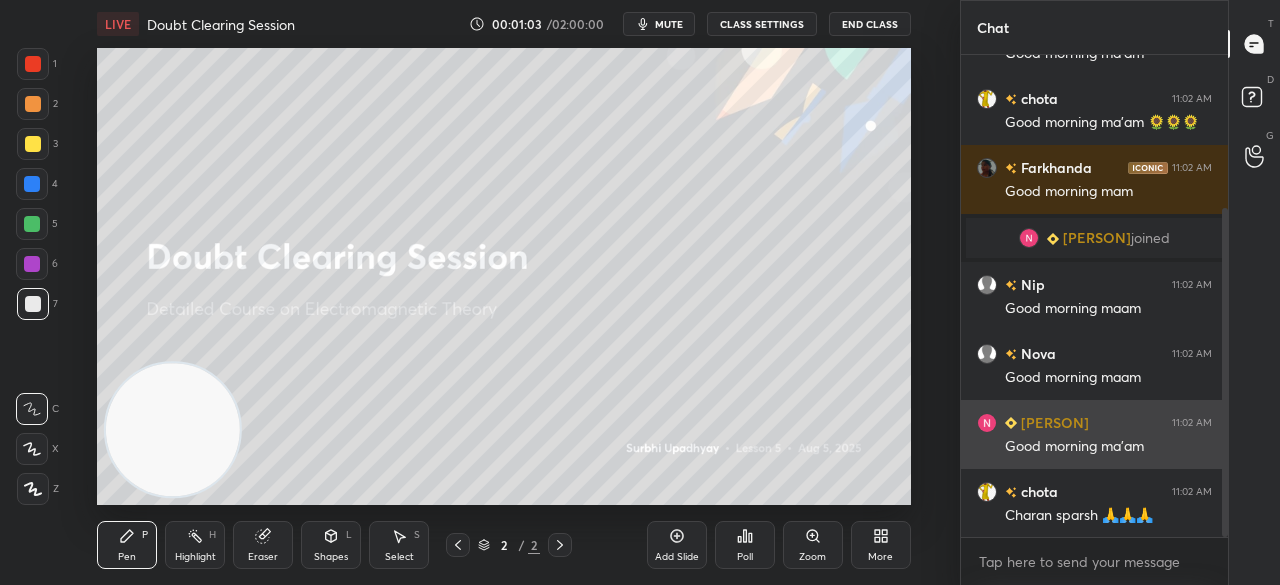 click on "[FIRST] joined [FIRST] 11:02 AM Good morning ma'am [FIRST] 11:02 AM Good morning ma'am 🌻🌻🌻 [FIRST] 11:02 AM Good morning mam [FIRST] joined [FIRST] 11:02 AM Good morning maam [FIRST] 11:02 AM Good morning ma'am [FIRST] 11:02 AM Charan sparsh 🙏🙏🙏 JUMP TO LATEST" at bounding box center [1094, 296] 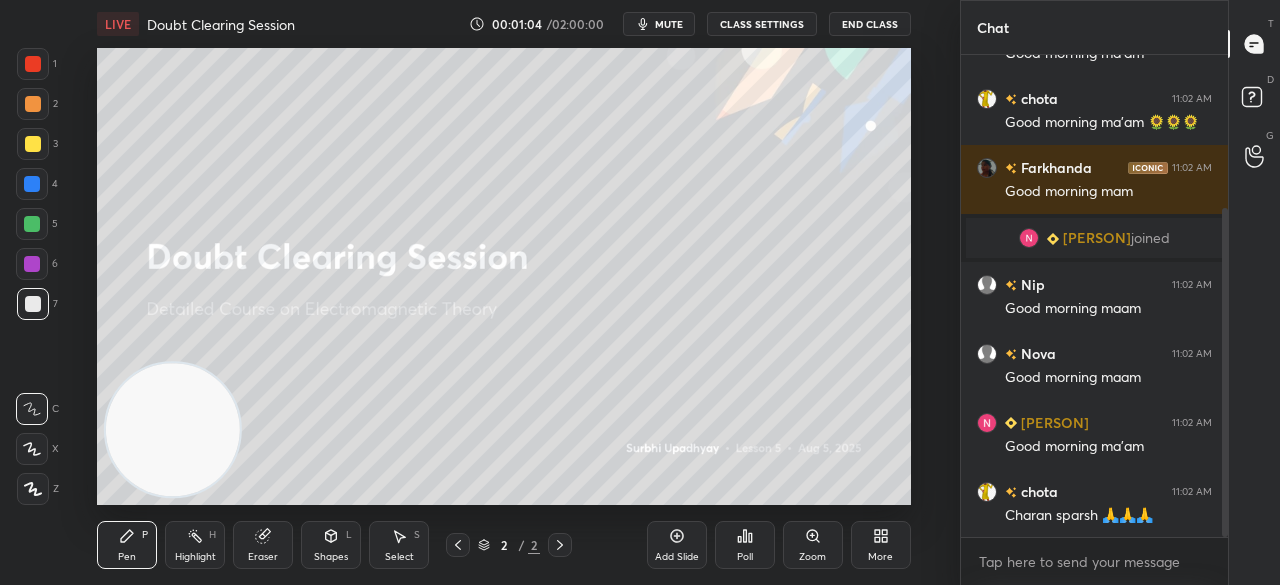 click on "mute" at bounding box center (669, 24) 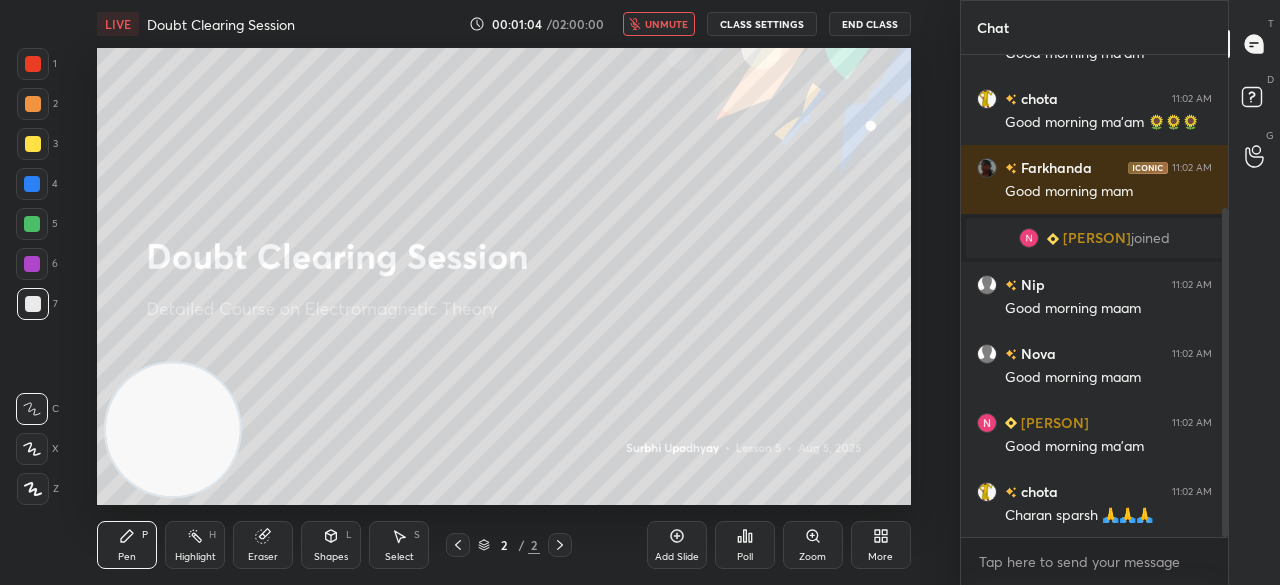 click on "unmute" at bounding box center [666, 24] 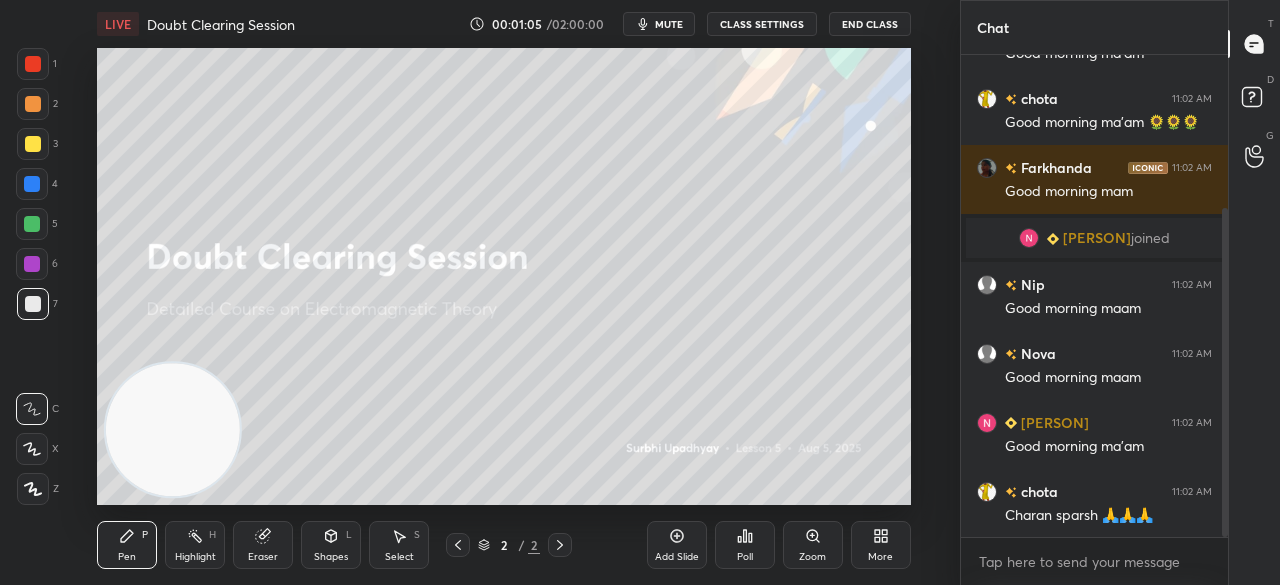 click on "More" at bounding box center (881, 545) 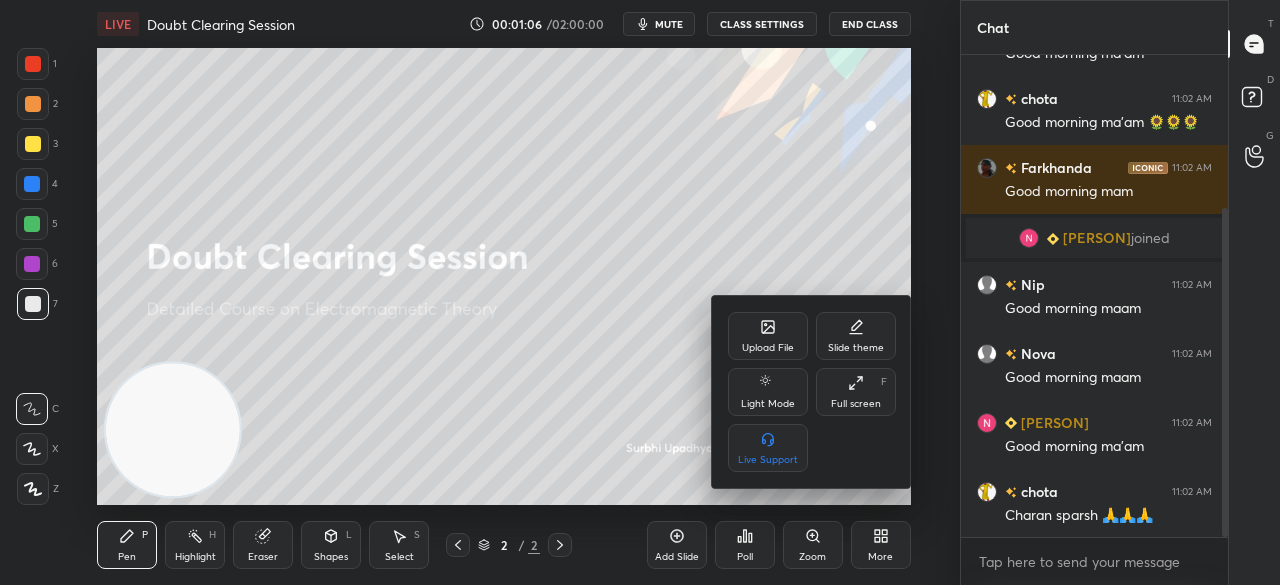 click on "Full screen F" at bounding box center (856, 392) 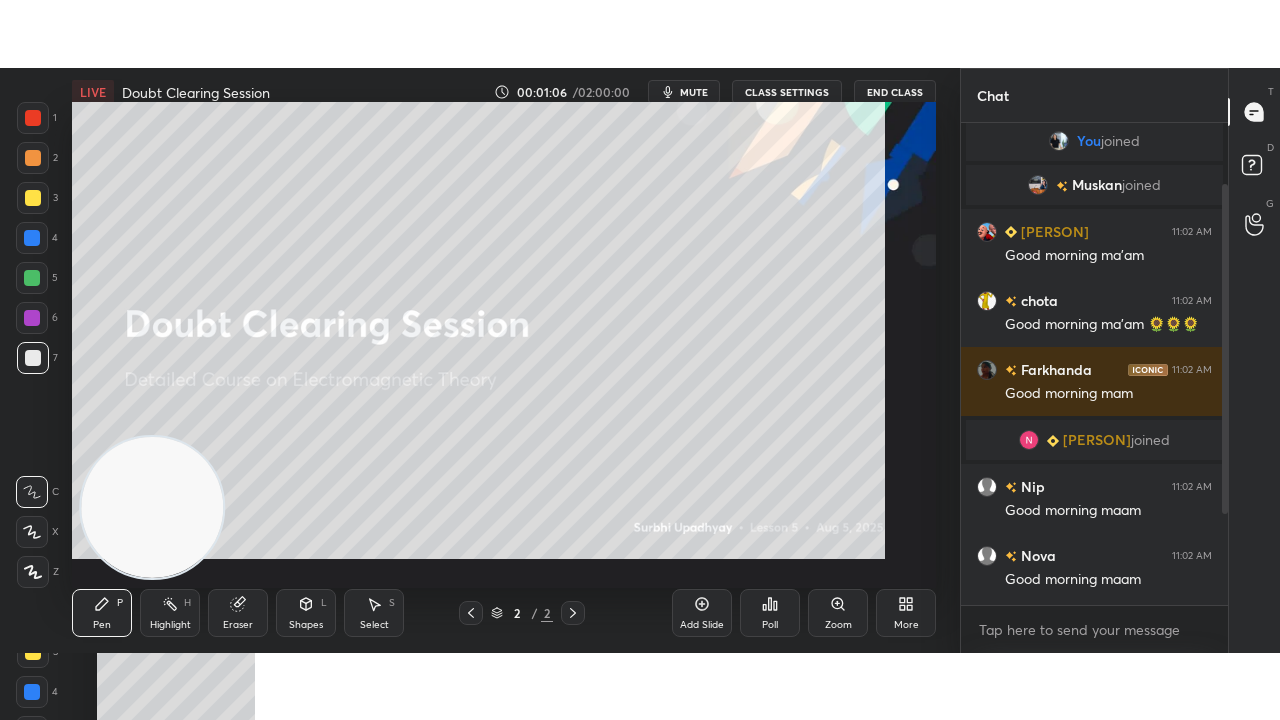 scroll, scrollTop: 99408, scrollLeft: 99120, axis: both 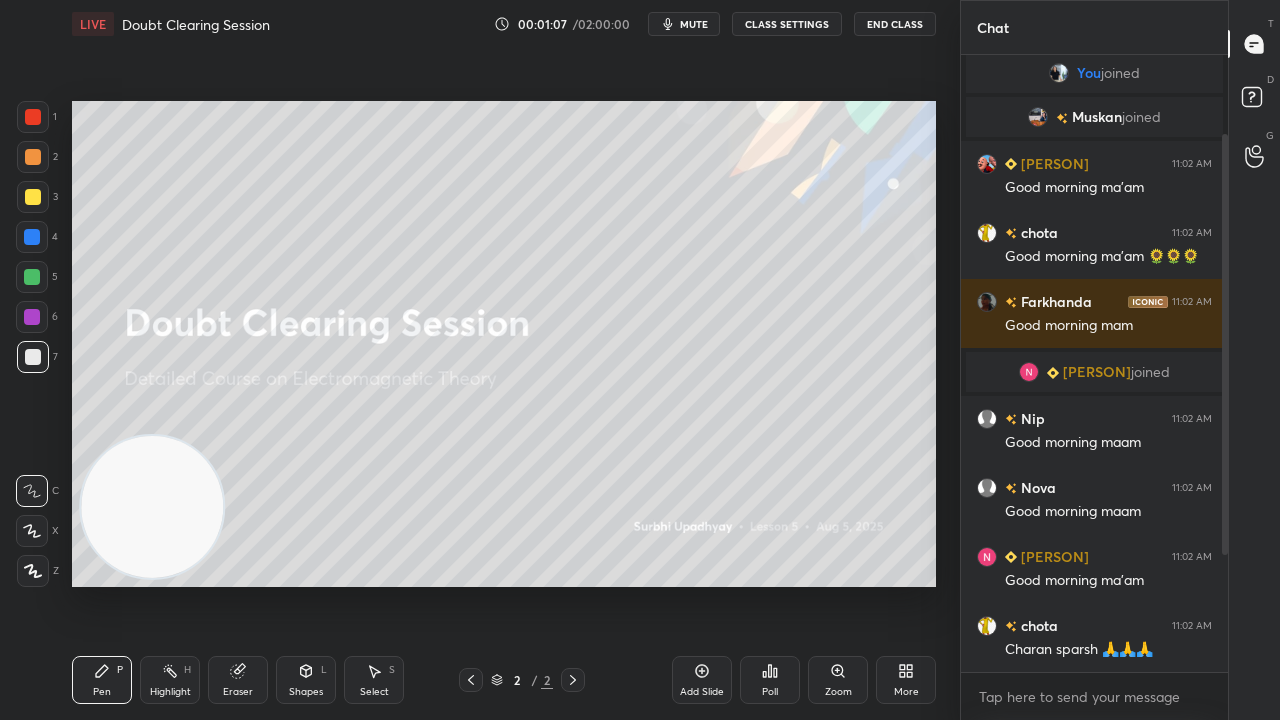 click on "mute" at bounding box center [694, 24] 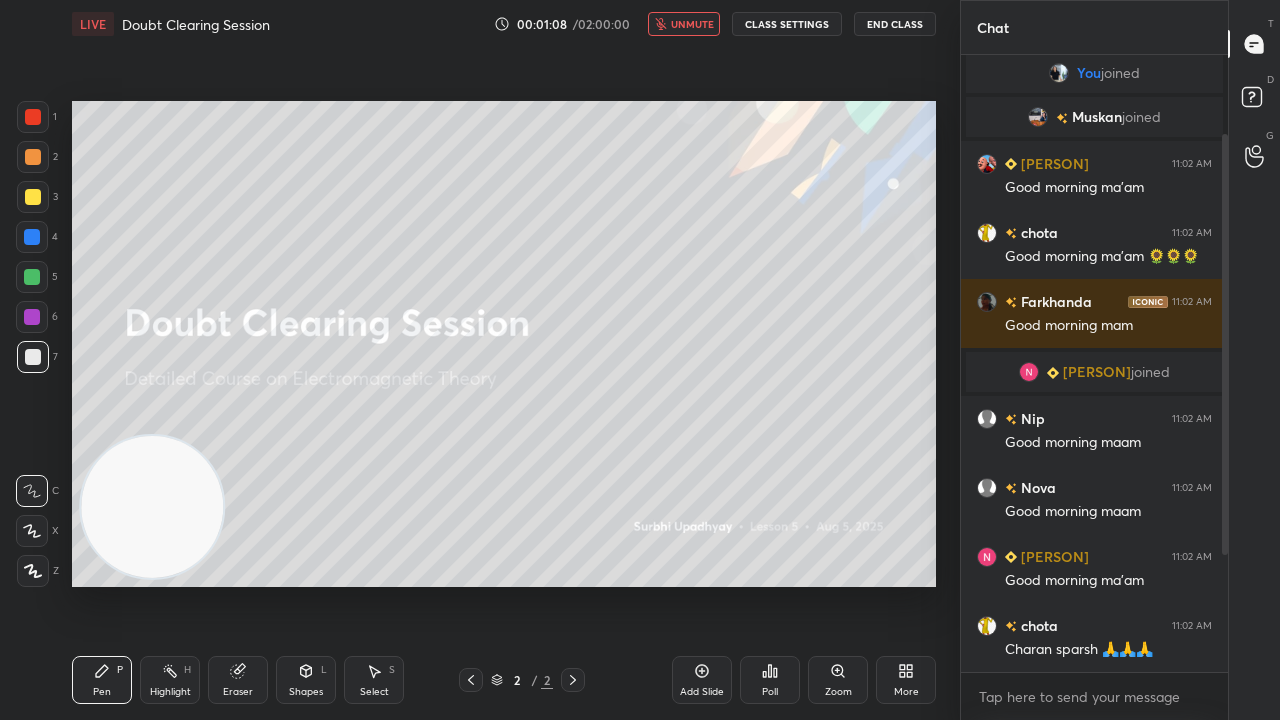 drag, startPoint x: 696, startPoint y: 16, endPoint x: 686, endPoint y: 7, distance: 13.453624 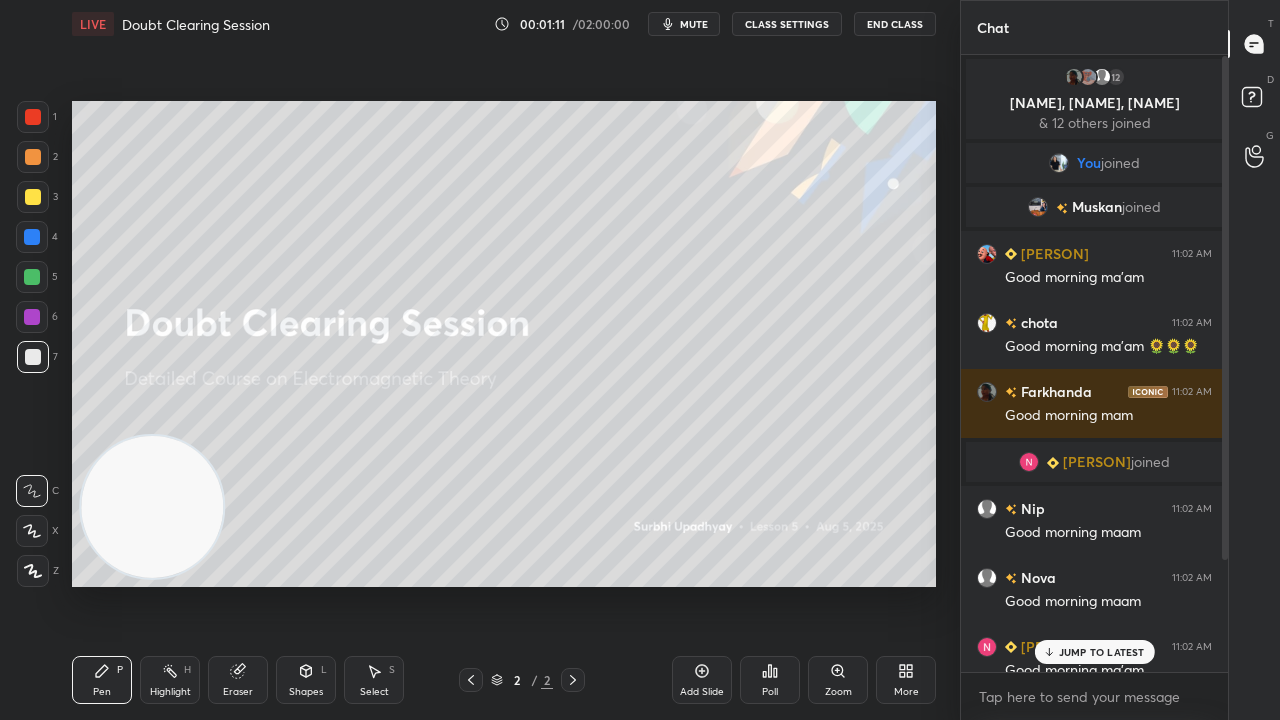 scroll, scrollTop: 138, scrollLeft: 0, axis: vertical 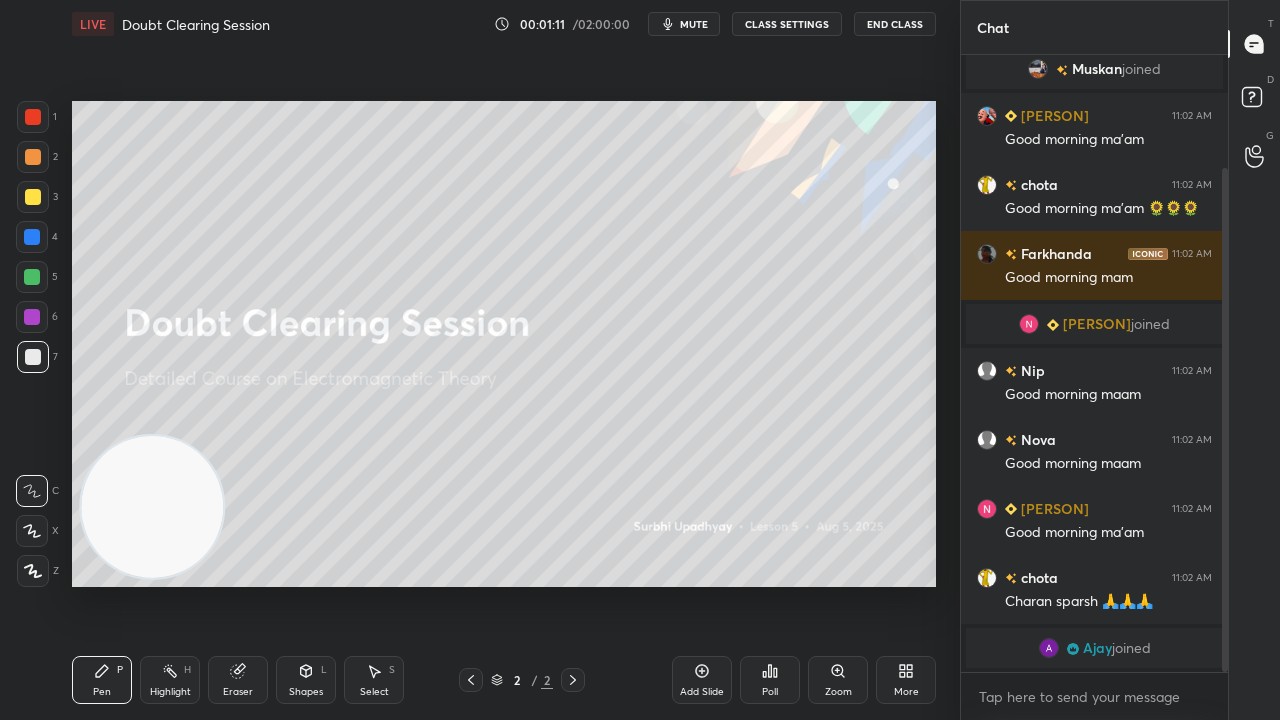 drag, startPoint x: 1224, startPoint y: 564, endPoint x: 1214, endPoint y: 690, distance: 126.3962 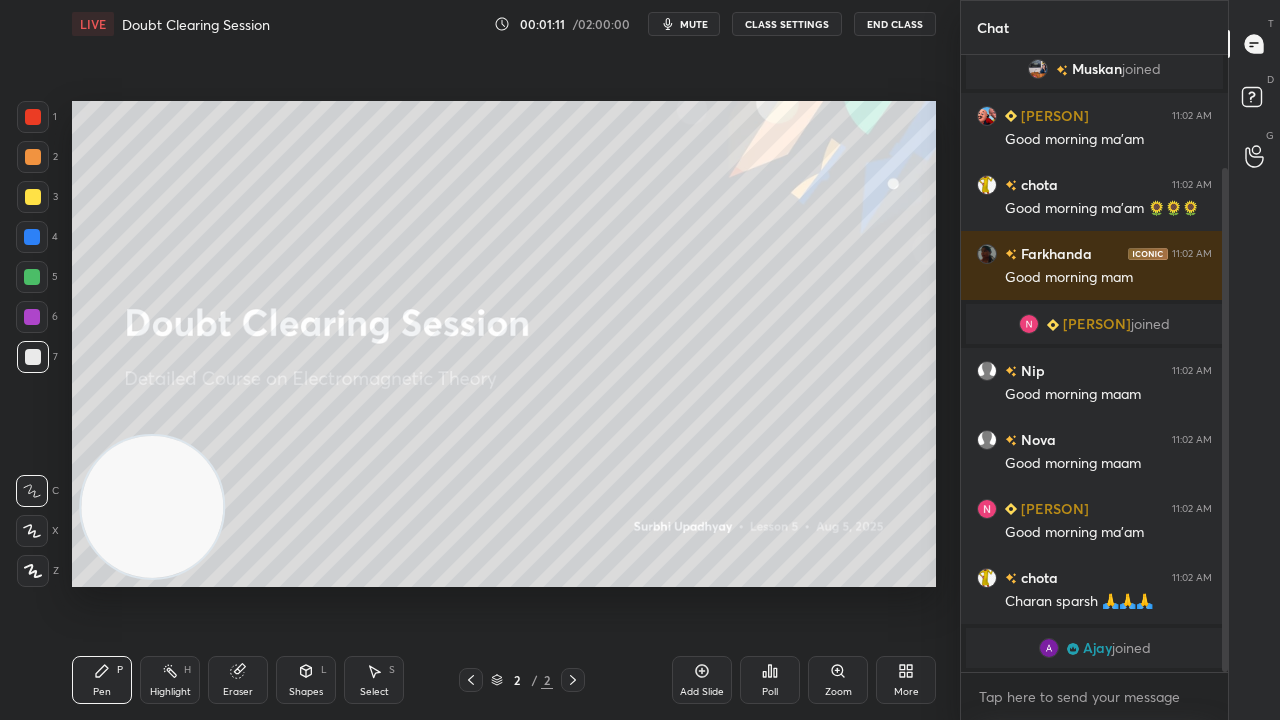 click on "You  joined [PERSON]  joined [PERSON] 11:02 AM Good morning ma'am chota 11:02 AM Good morning ma'am 🌻🌻🌻 [PERSON] 11:02 AM Good morning mam [PERSON]  joined Nip 11:02 AM Good morning maam [PERSON] 11:02 AM Good morning maam [PERSON] 11:02 AM Good morning ma'am chota 11:02 AM Charan sparsh 🙏🙏🙏 [PERSON]  joined JUMP TO LATEST Enable hand raising Enable raise hand to speak to learners. Once enabled, chat will be turned off temporarily. Enable x" at bounding box center (1094, 387) 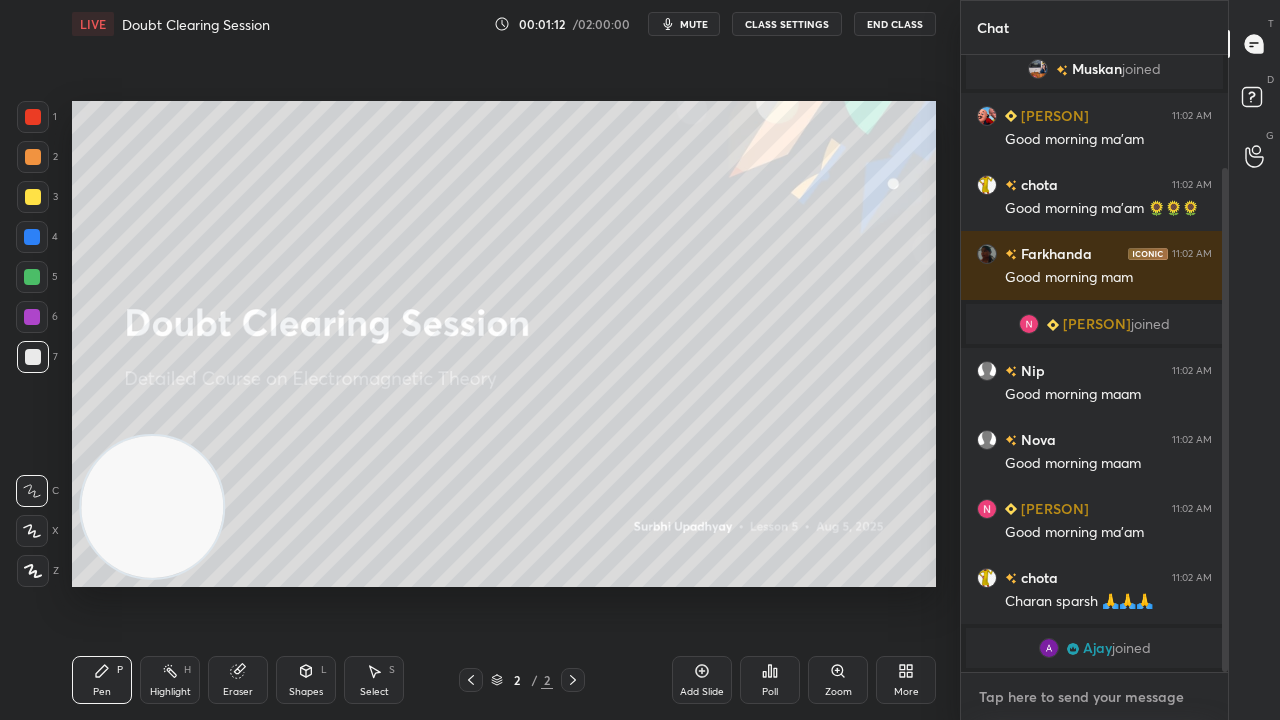 drag, startPoint x: 1173, startPoint y: 696, endPoint x: 1186, endPoint y: 719, distance: 26.41969 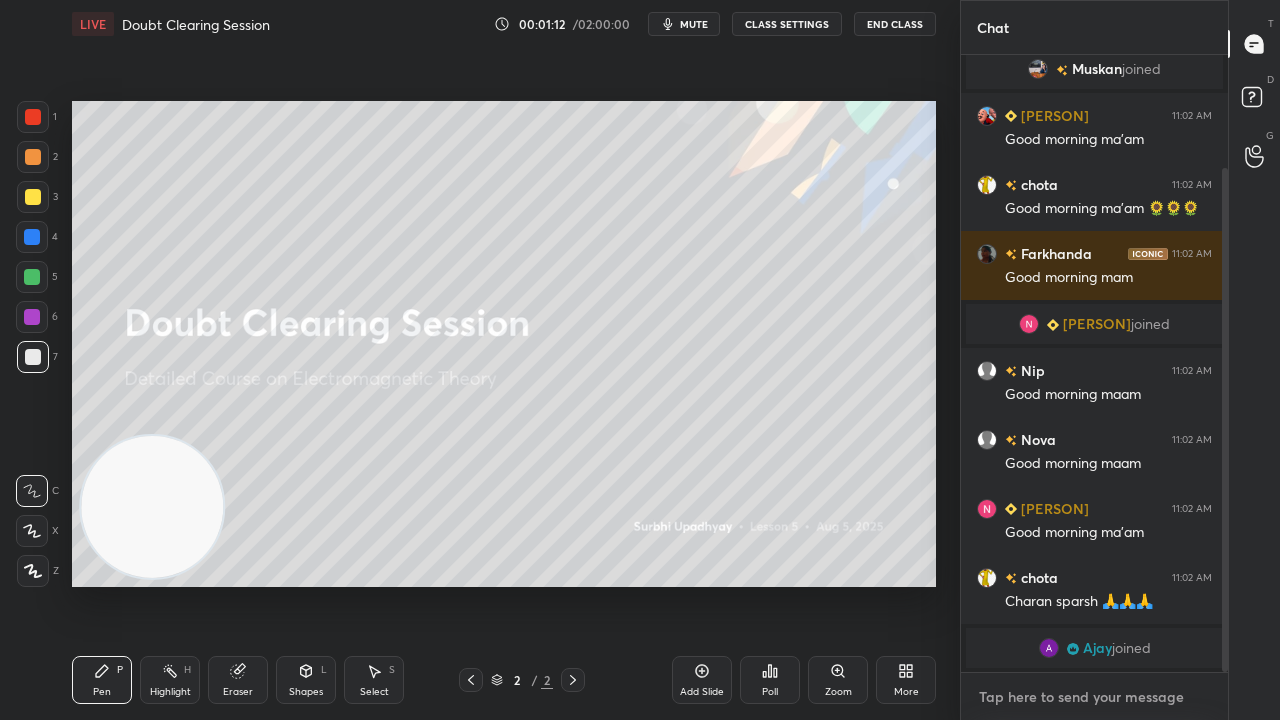 click at bounding box center (1094, 697) 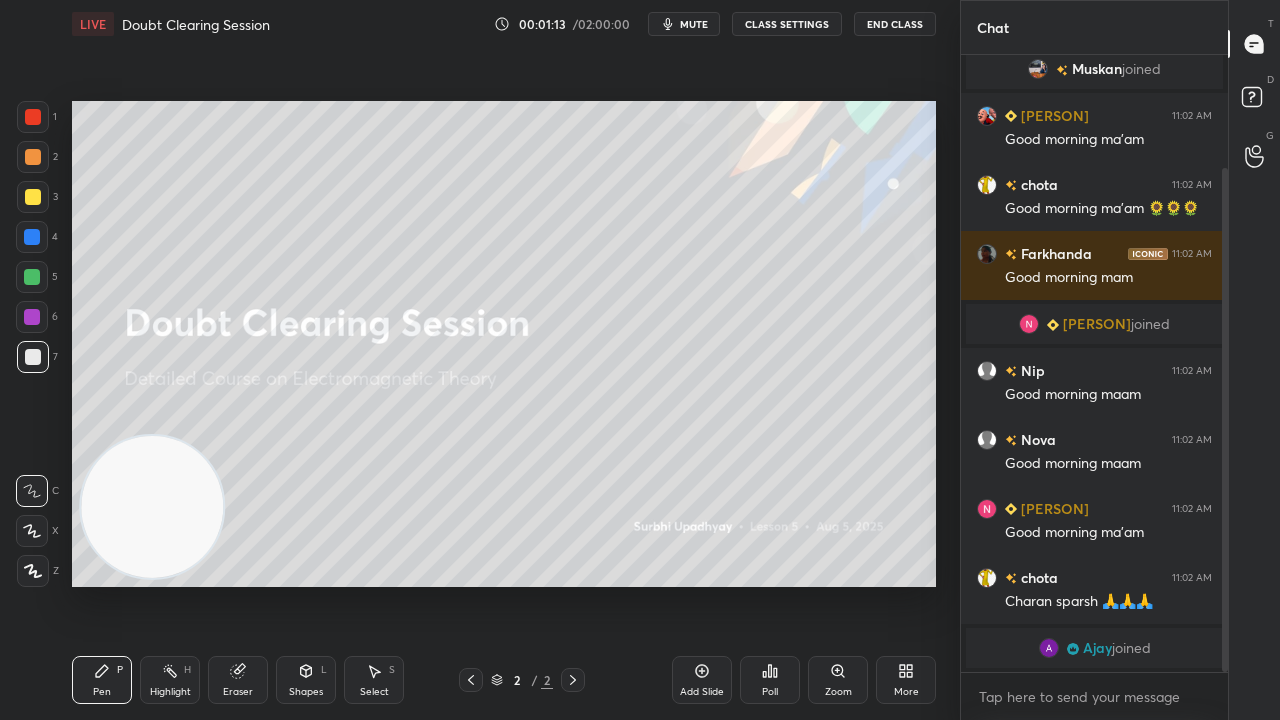 click on "mute" at bounding box center [694, 24] 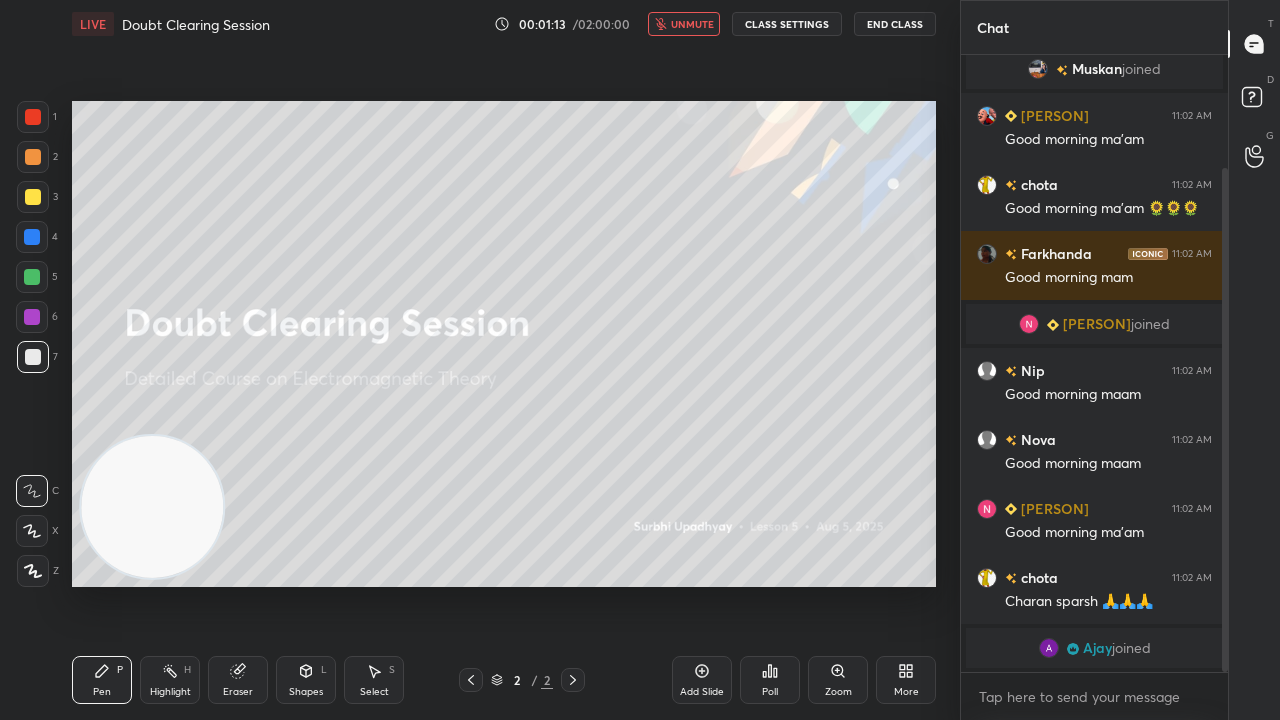 click on "unmute" at bounding box center (692, 24) 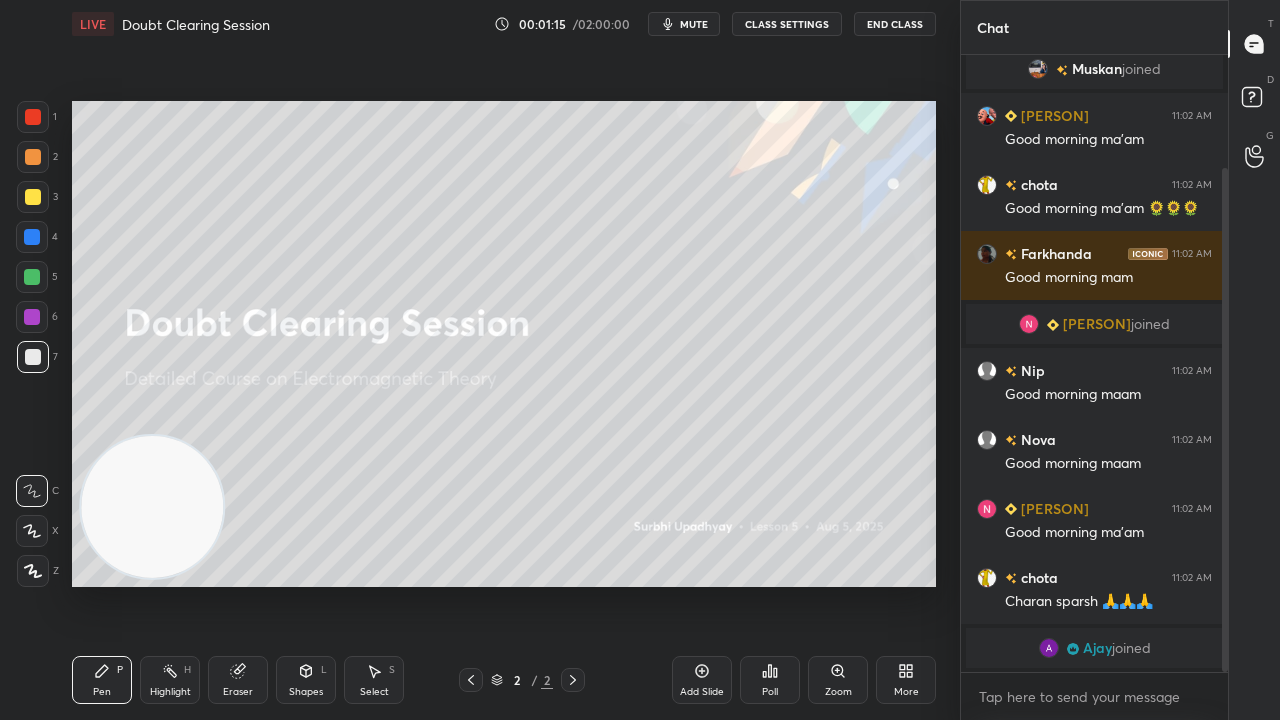 click 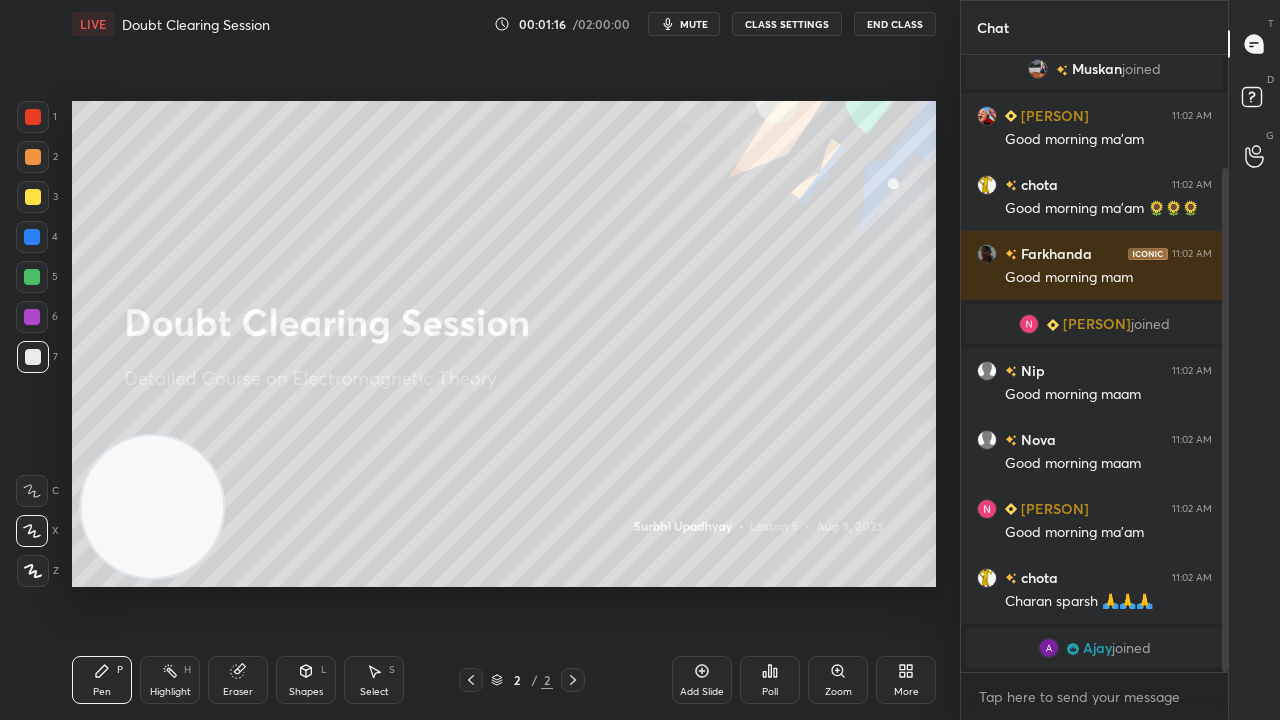 drag, startPoint x: 25, startPoint y: 182, endPoint x: 21, endPoint y: 194, distance: 12.649111 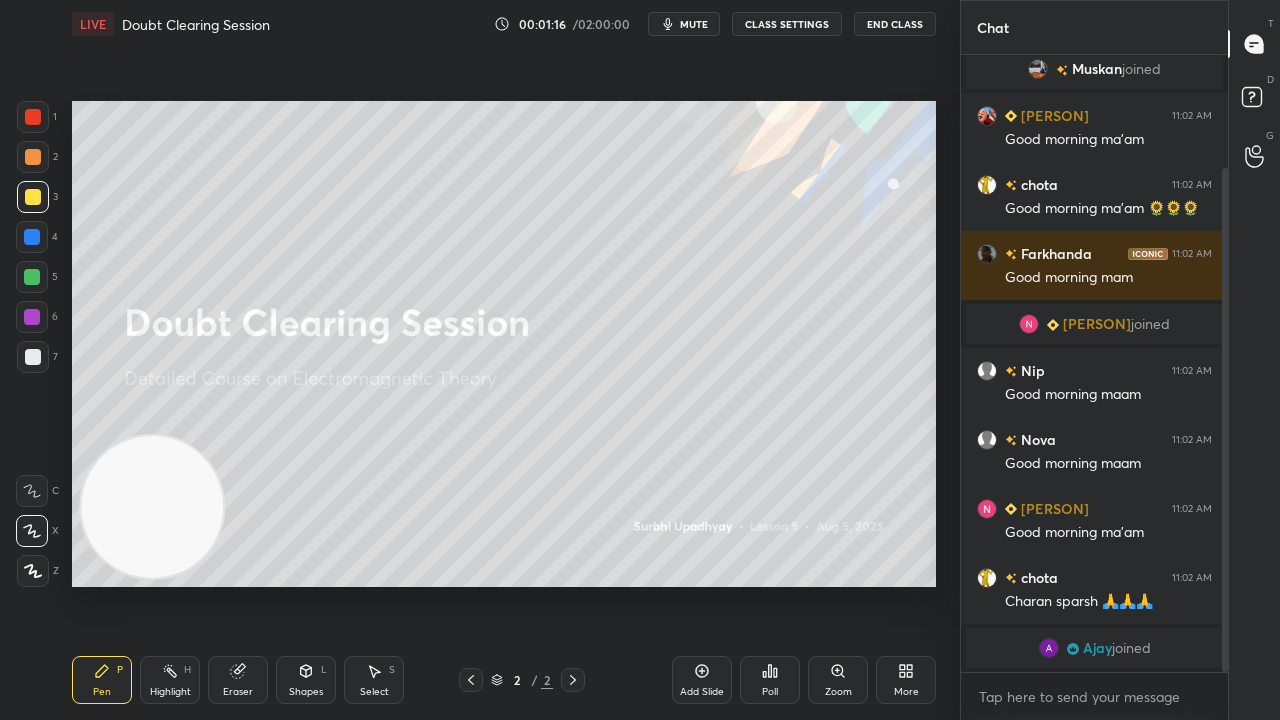 click at bounding box center (33, 197) 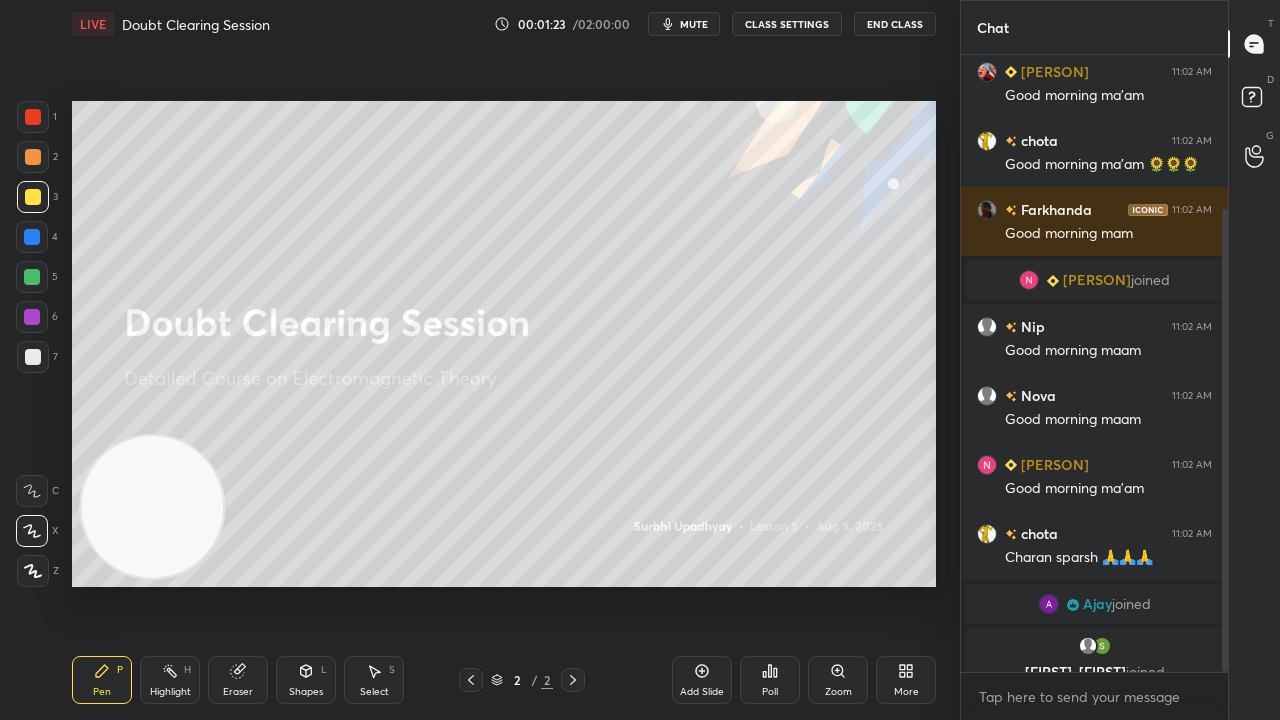 scroll, scrollTop: 206, scrollLeft: 0, axis: vertical 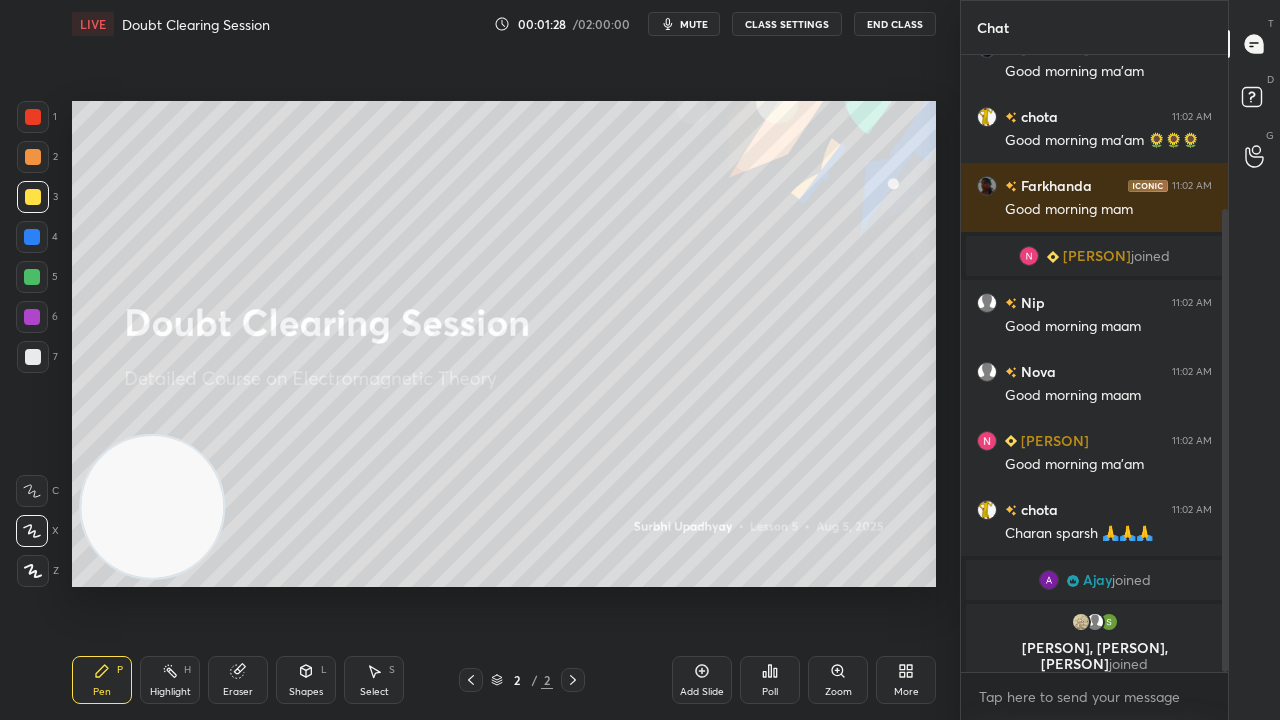 drag, startPoint x: 28, startPoint y: 283, endPoint x: 26, endPoint y: 273, distance: 10.198039 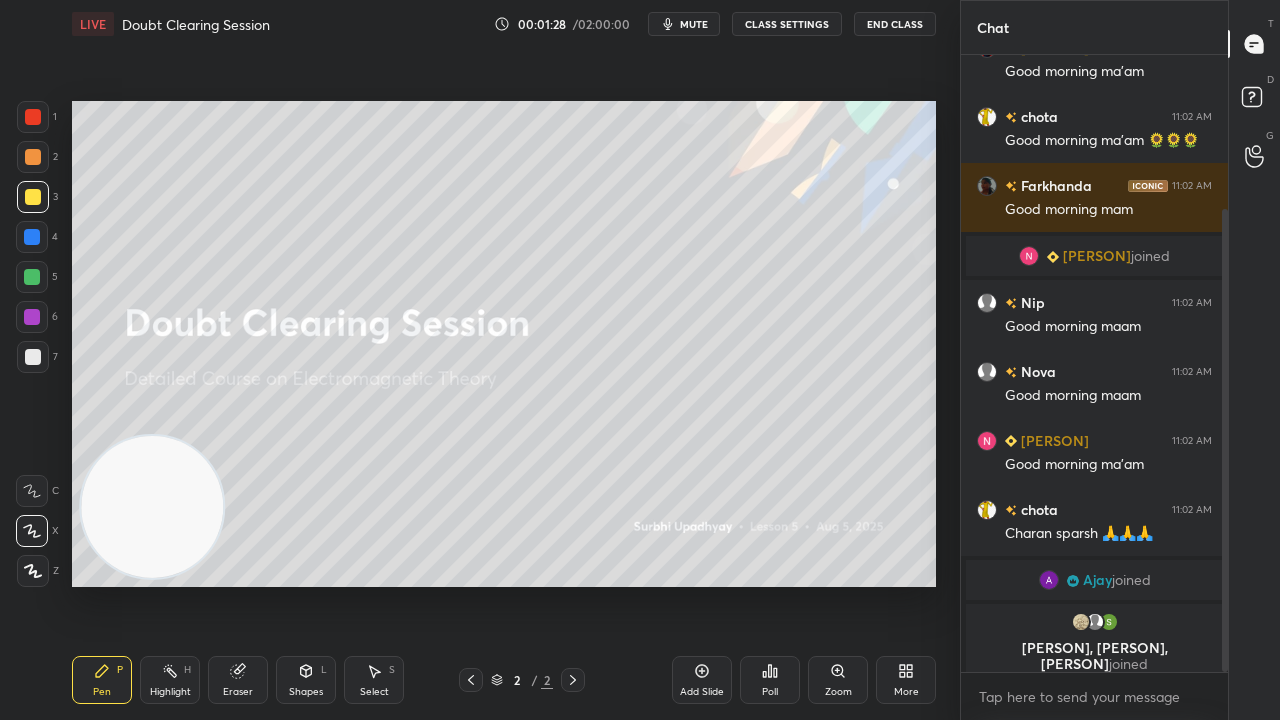 click at bounding box center (32, 277) 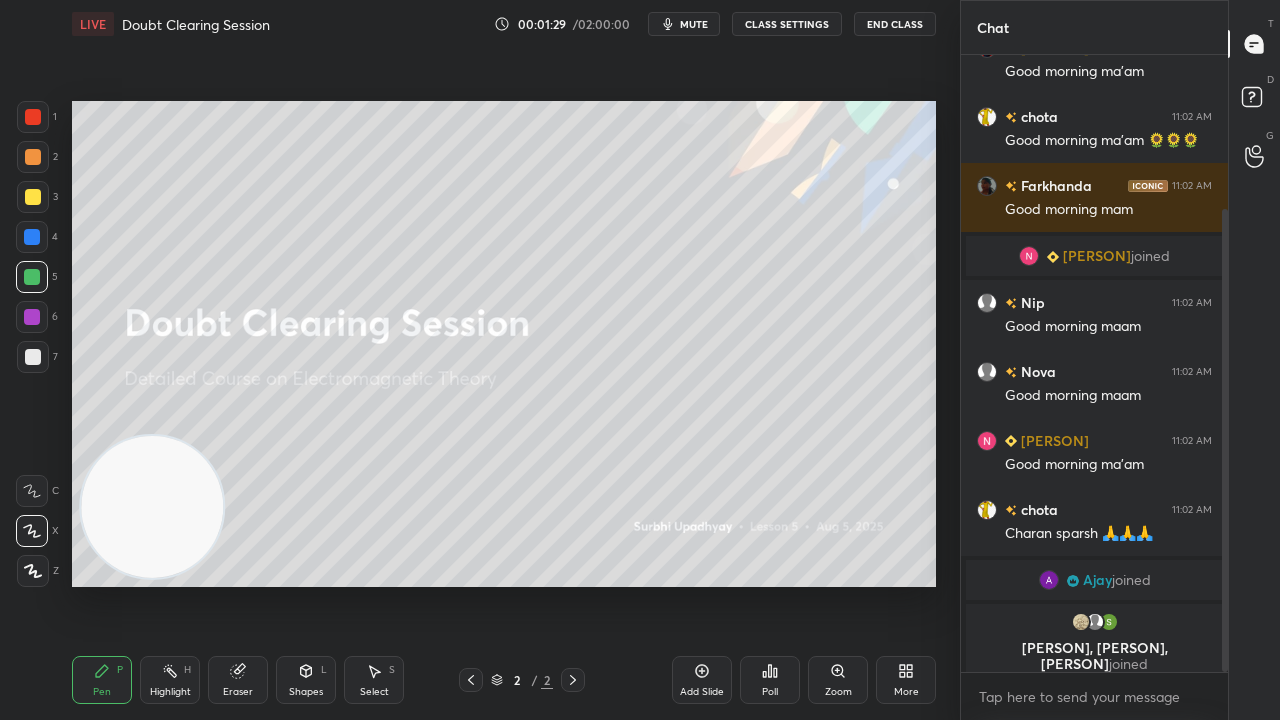 click on "mute" at bounding box center [694, 24] 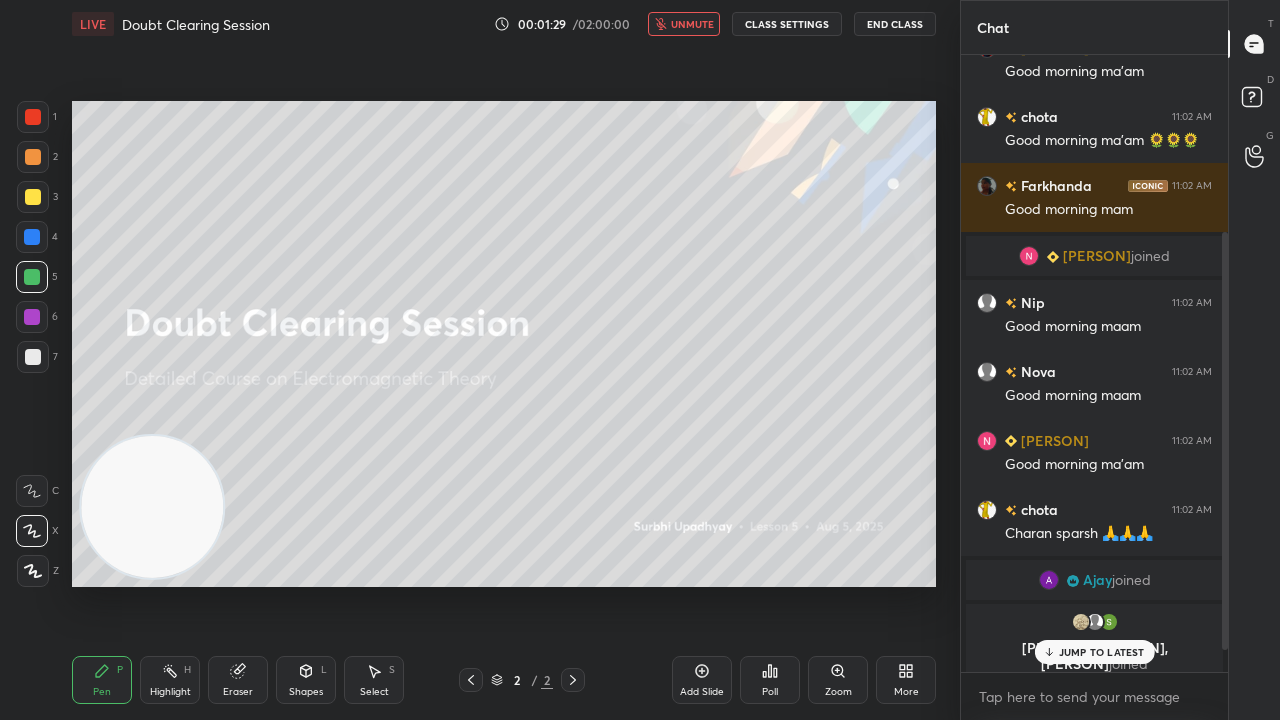 scroll, scrollTop: 260, scrollLeft: 0, axis: vertical 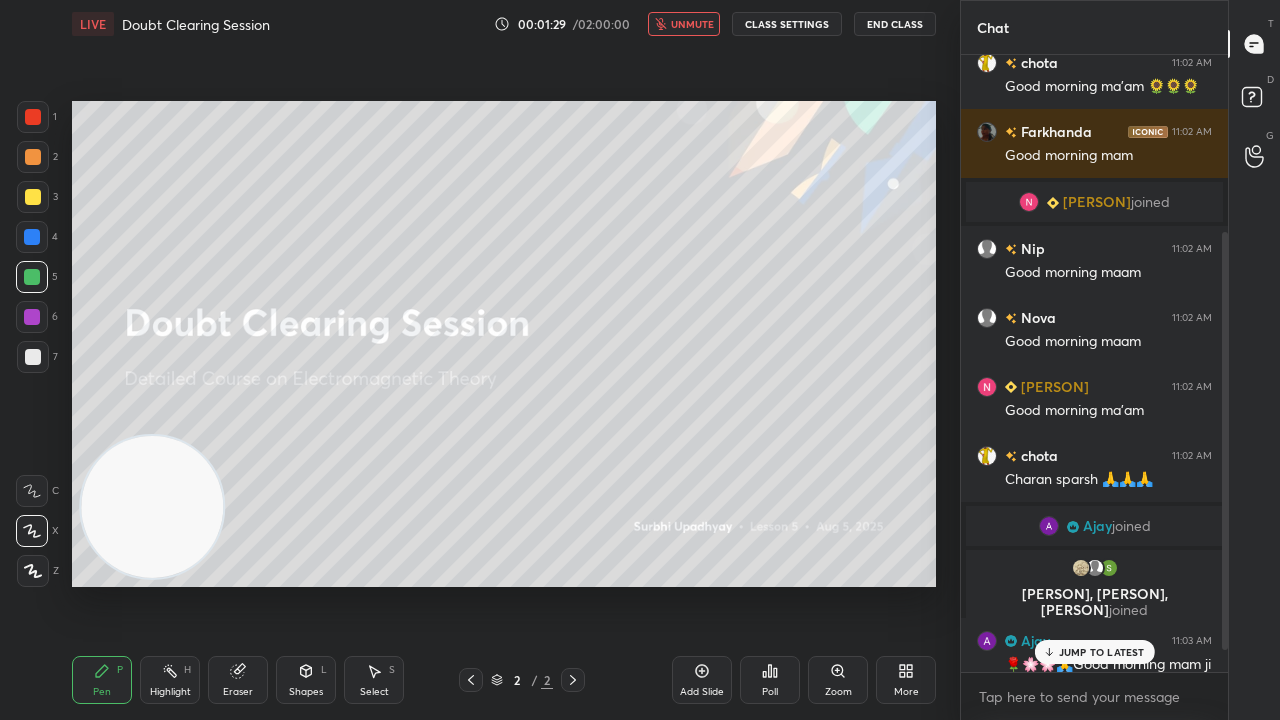 click on "unmute" at bounding box center (692, 24) 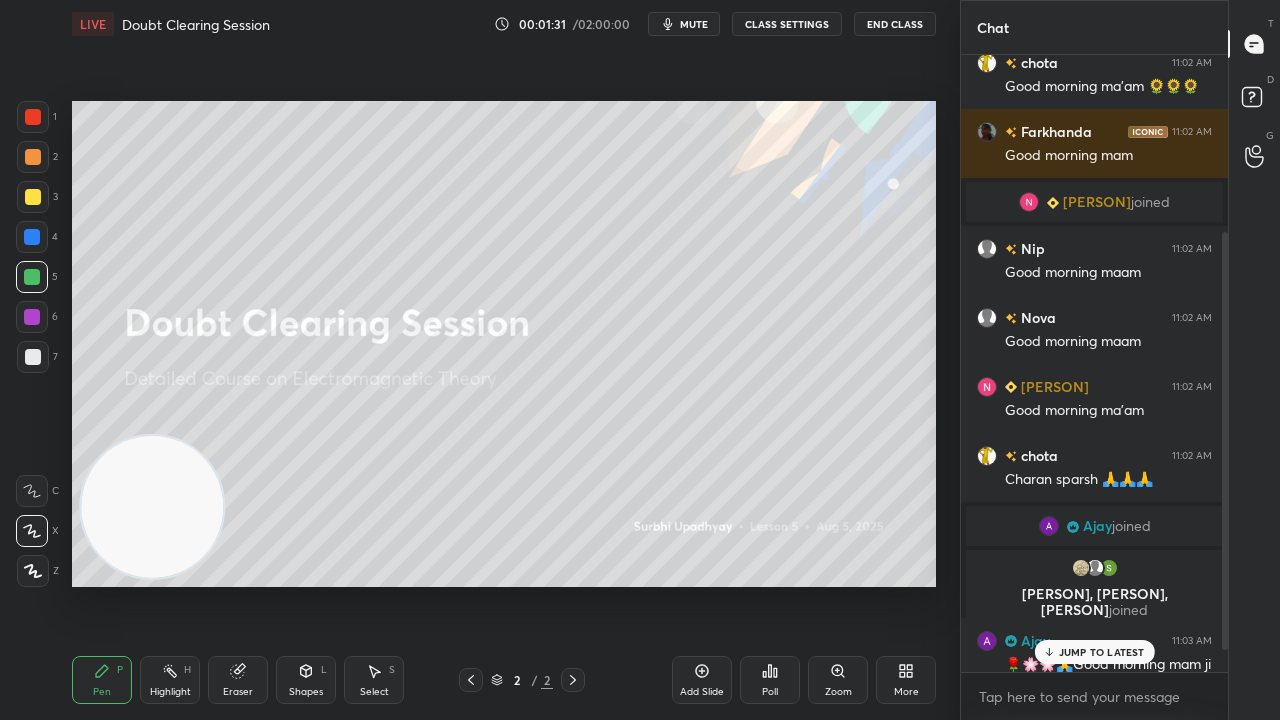 drag, startPoint x: 1124, startPoint y: 640, endPoint x: 1120, endPoint y: 680, distance: 40.1995 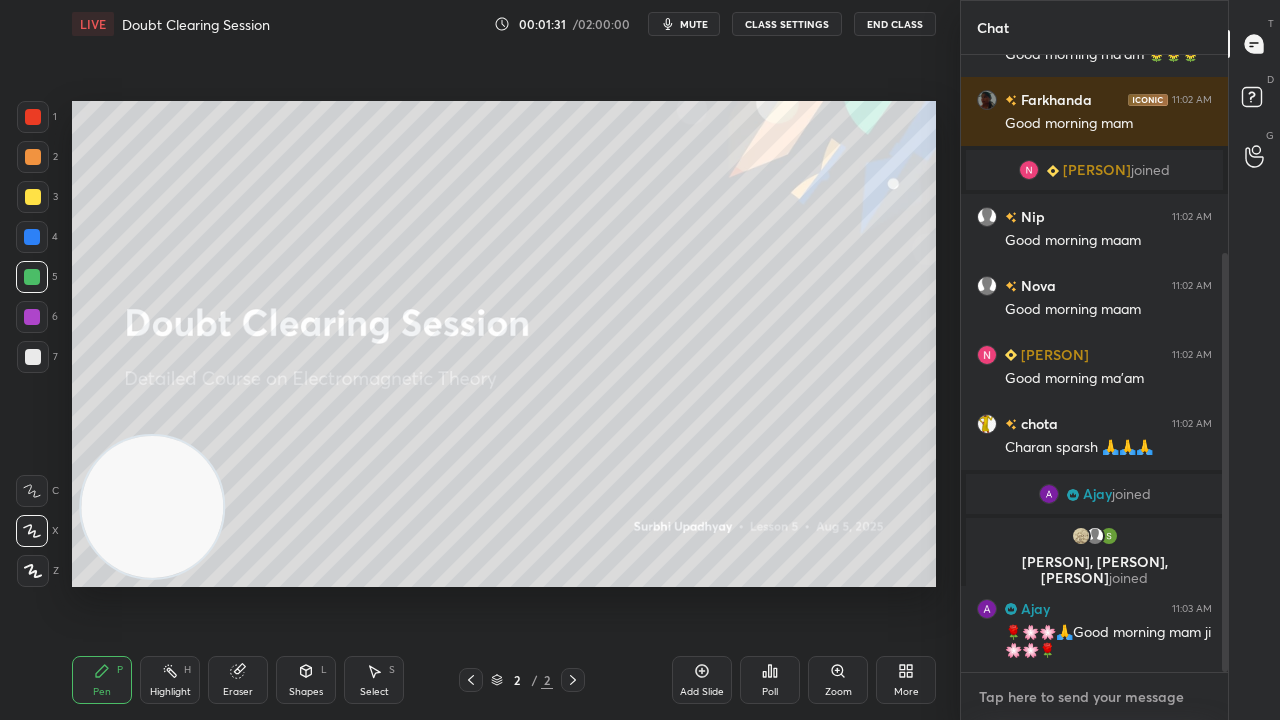 click at bounding box center (1094, 697) 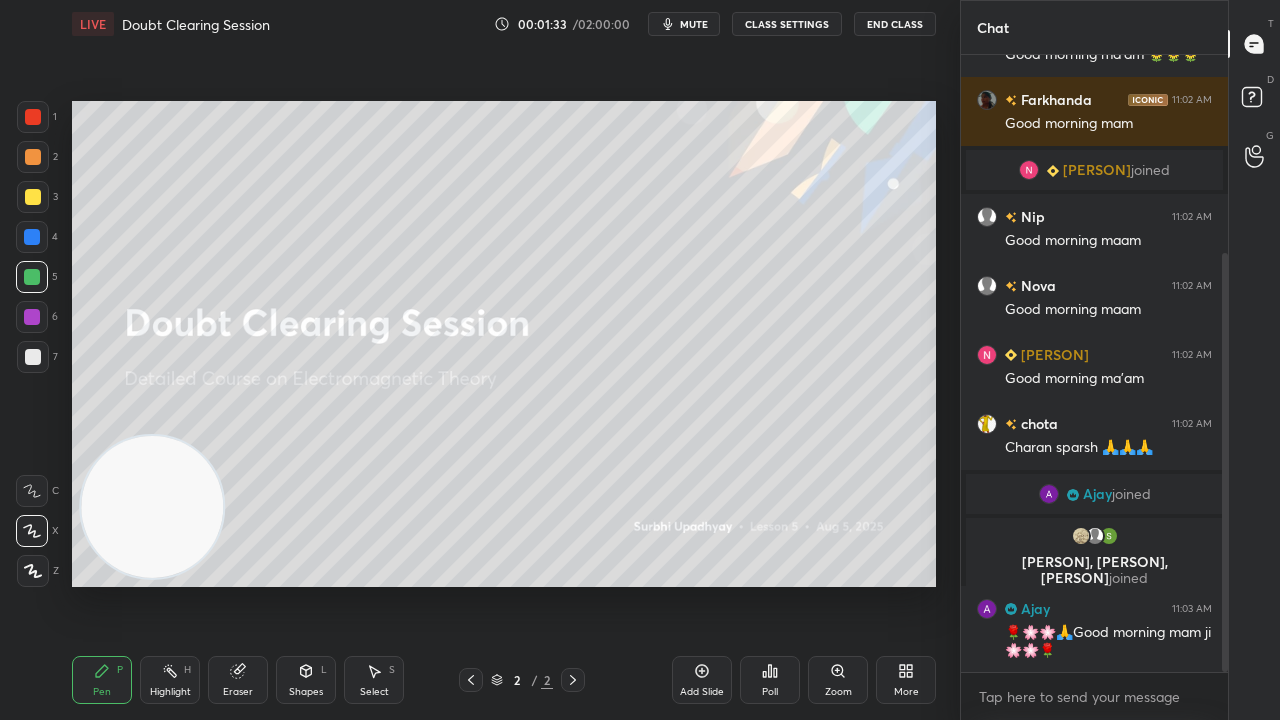 click on "mute" at bounding box center [684, 24] 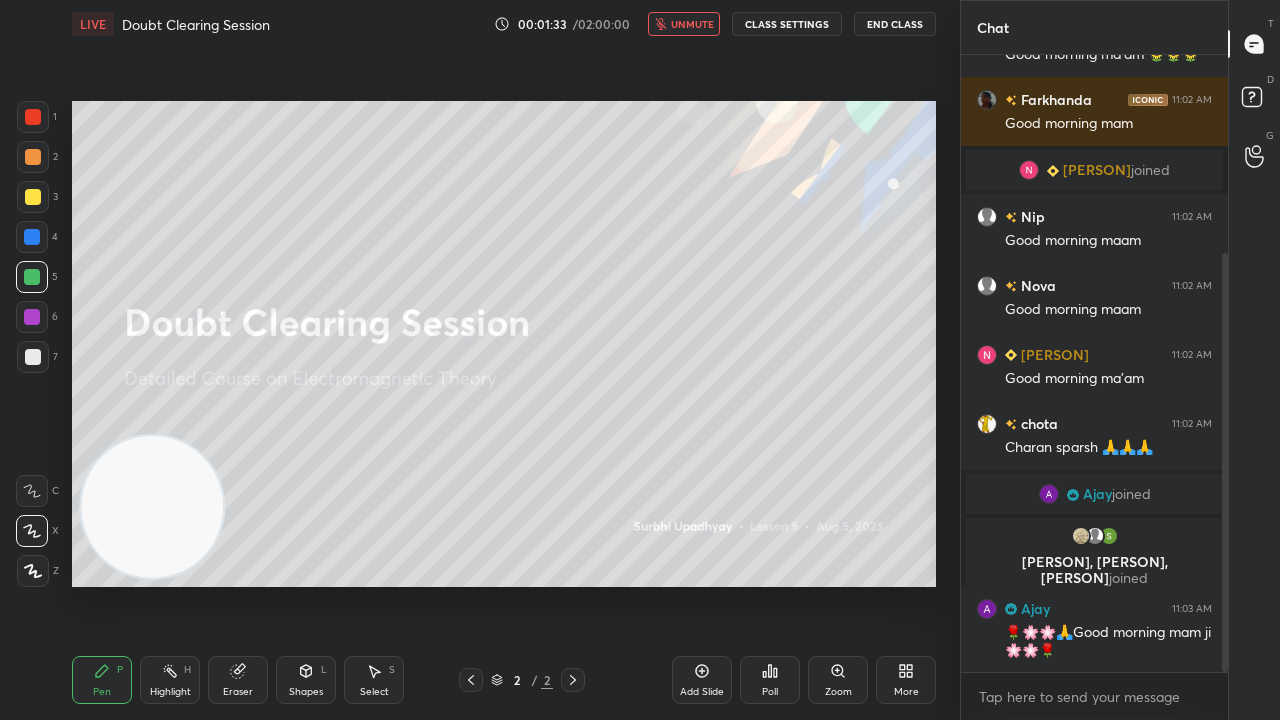 click on "unmute" at bounding box center (692, 24) 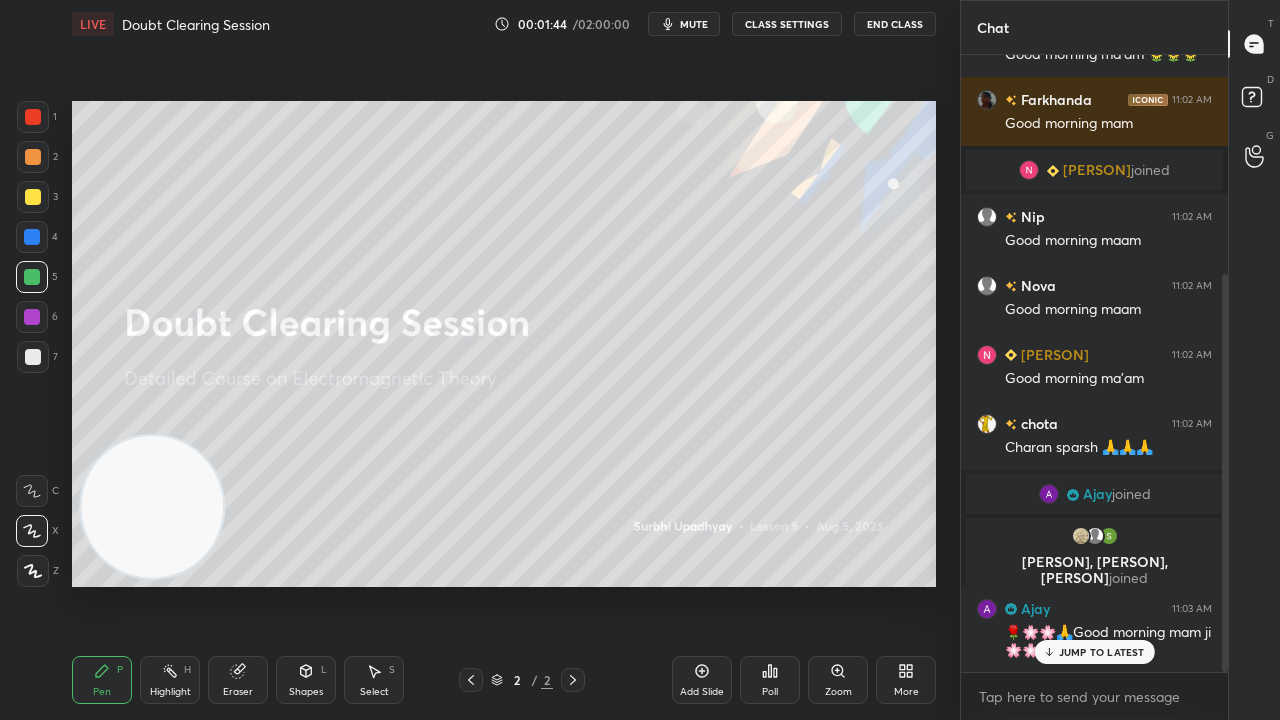 scroll, scrollTop: 340, scrollLeft: 0, axis: vertical 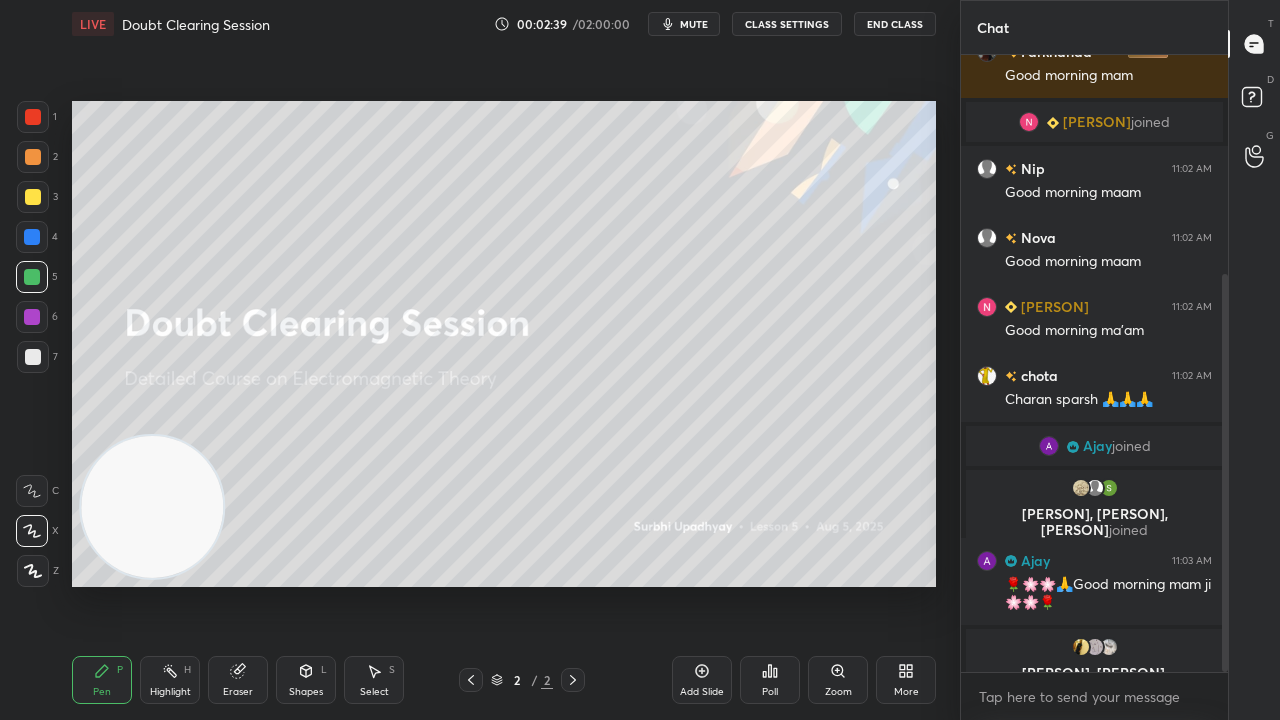 click 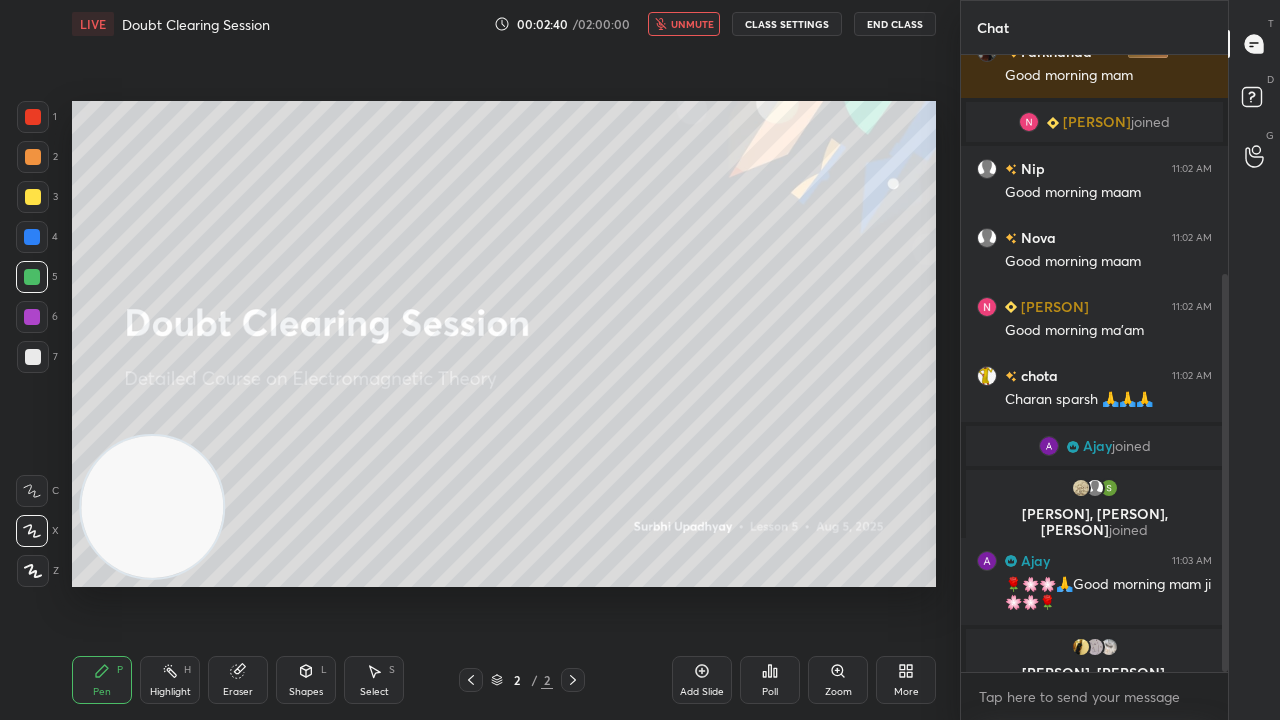 click on "unmute" at bounding box center [692, 24] 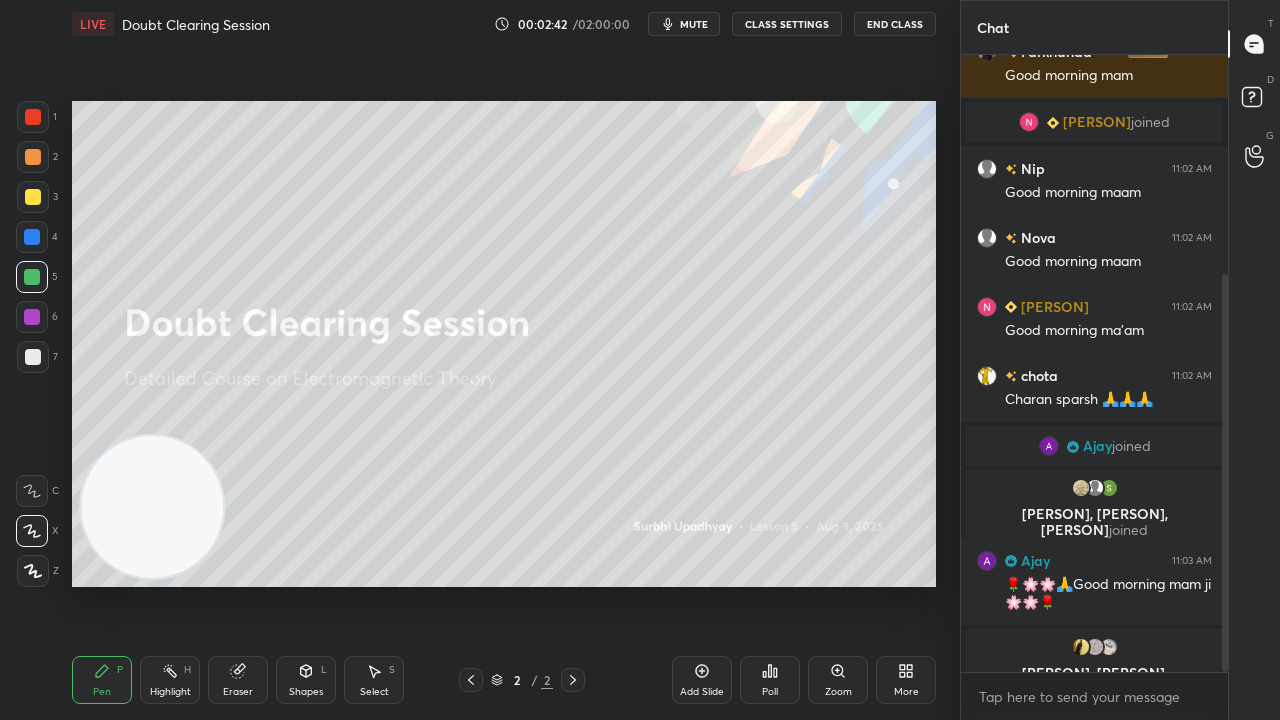 drag, startPoint x: 1224, startPoint y: 500, endPoint x: 1198, endPoint y: 719, distance: 220.53798 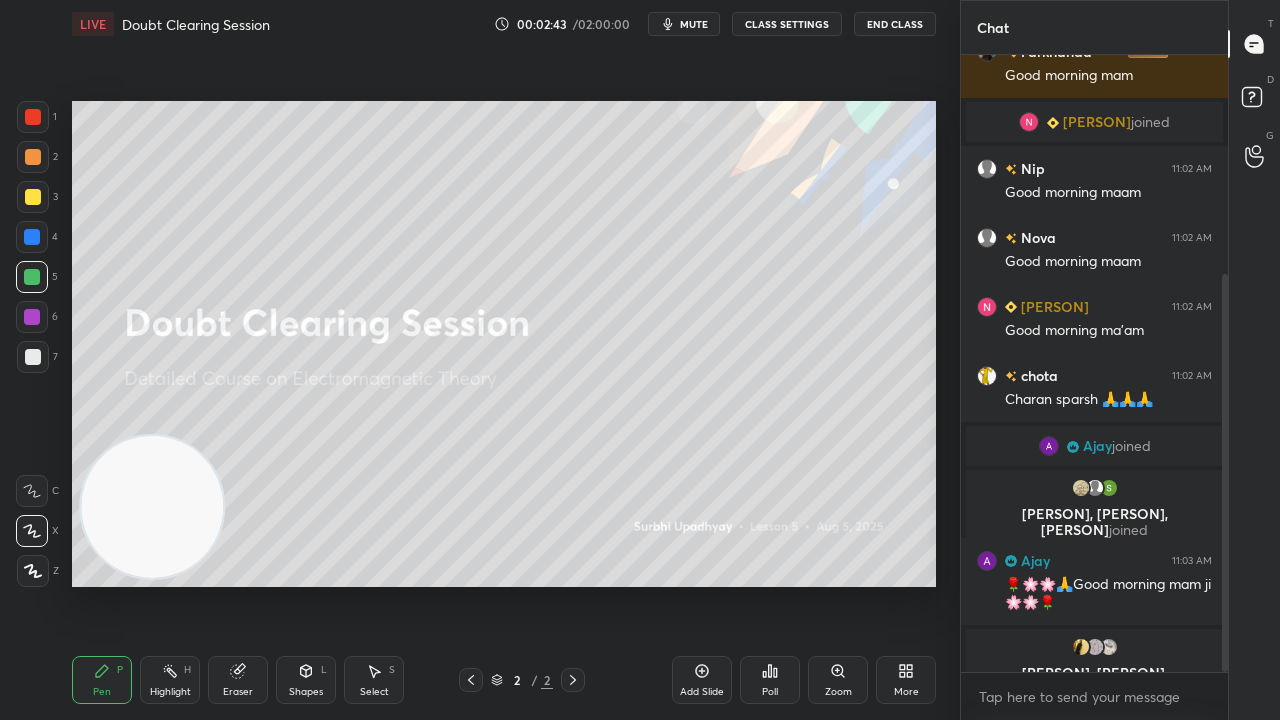click on "mute" at bounding box center (684, 24) 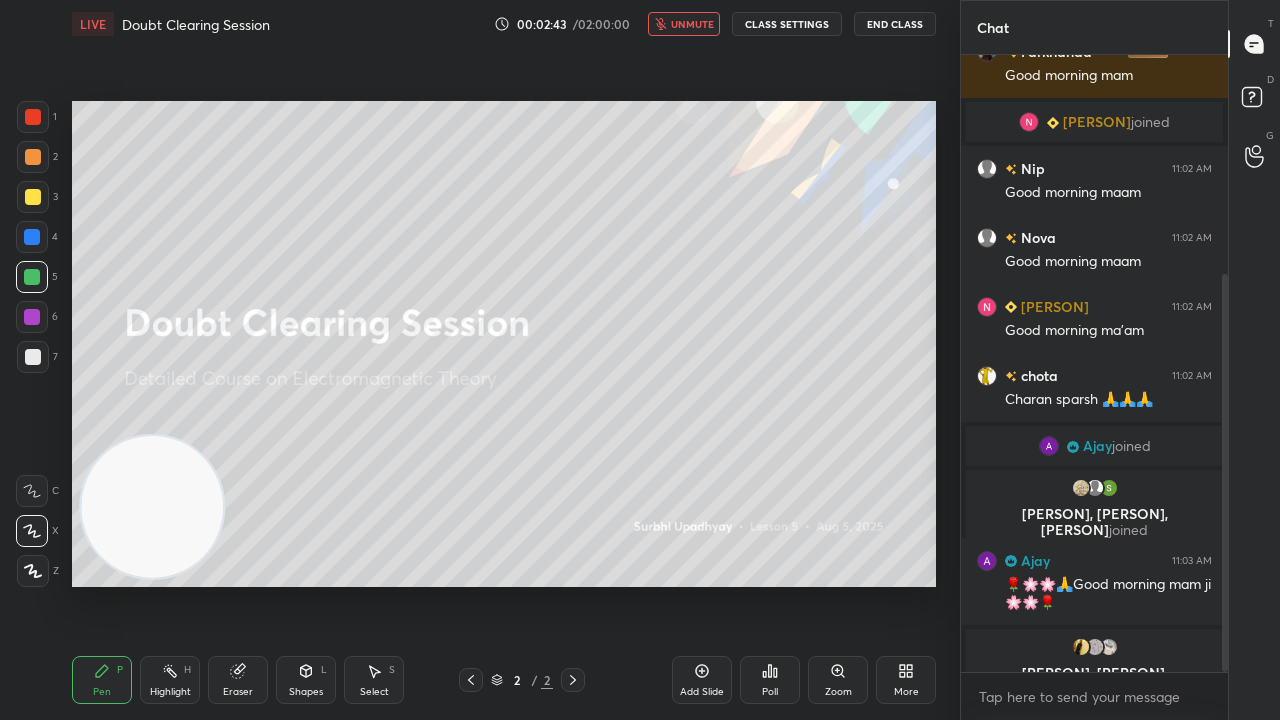 drag, startPoint x: 704, startPoint y: 27, endPoint x: 708, endPoint y: 16, distance: 11.7046995 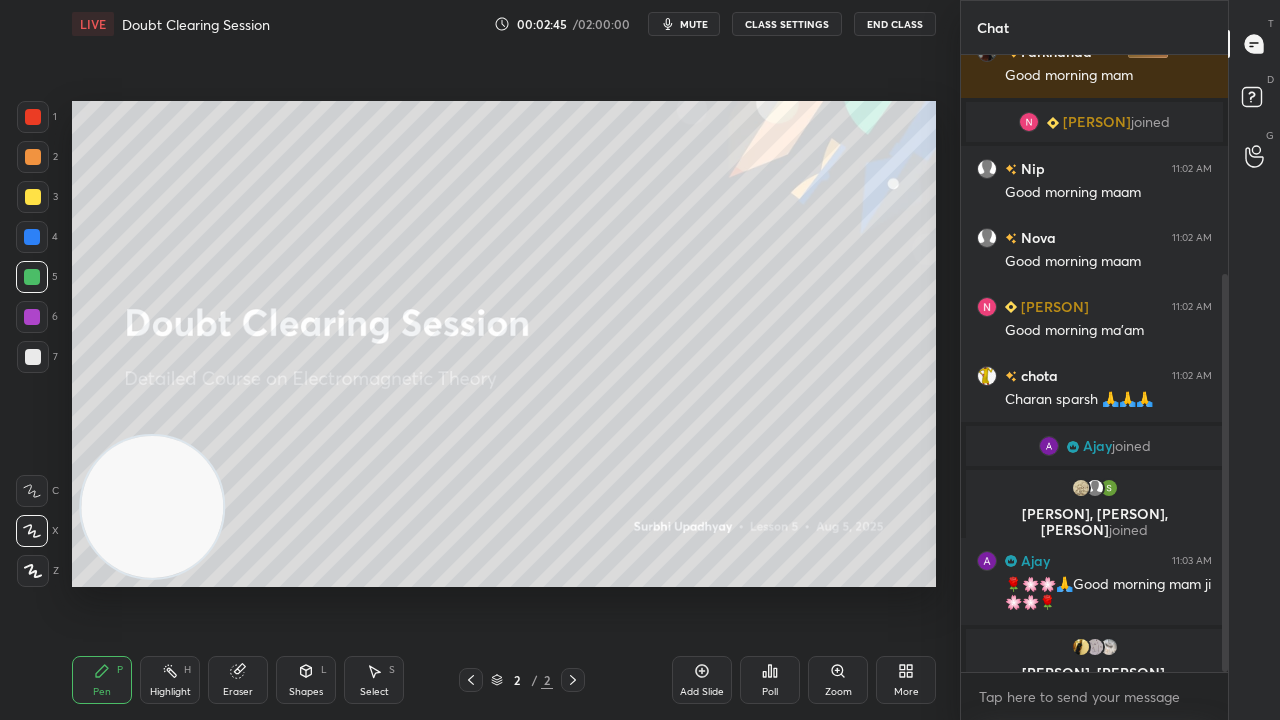 click at bounding box center [33, 197] 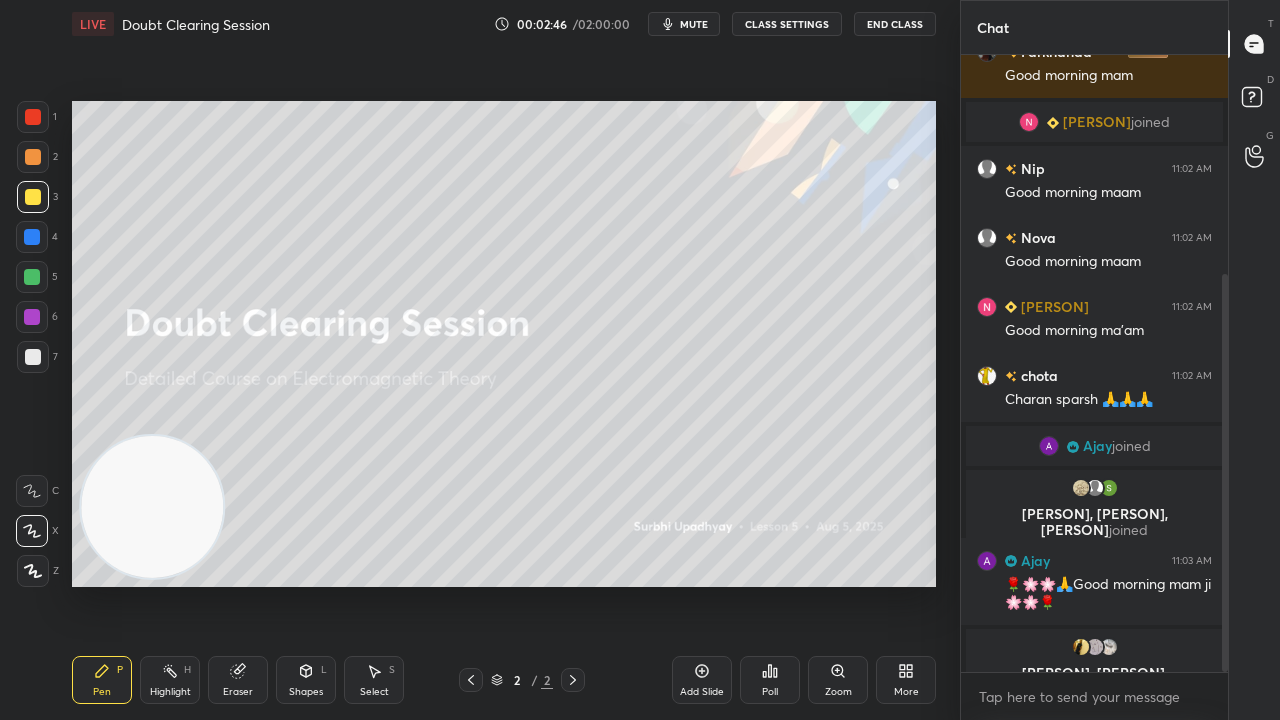 click on "mute" at bounding box center (694, 24) 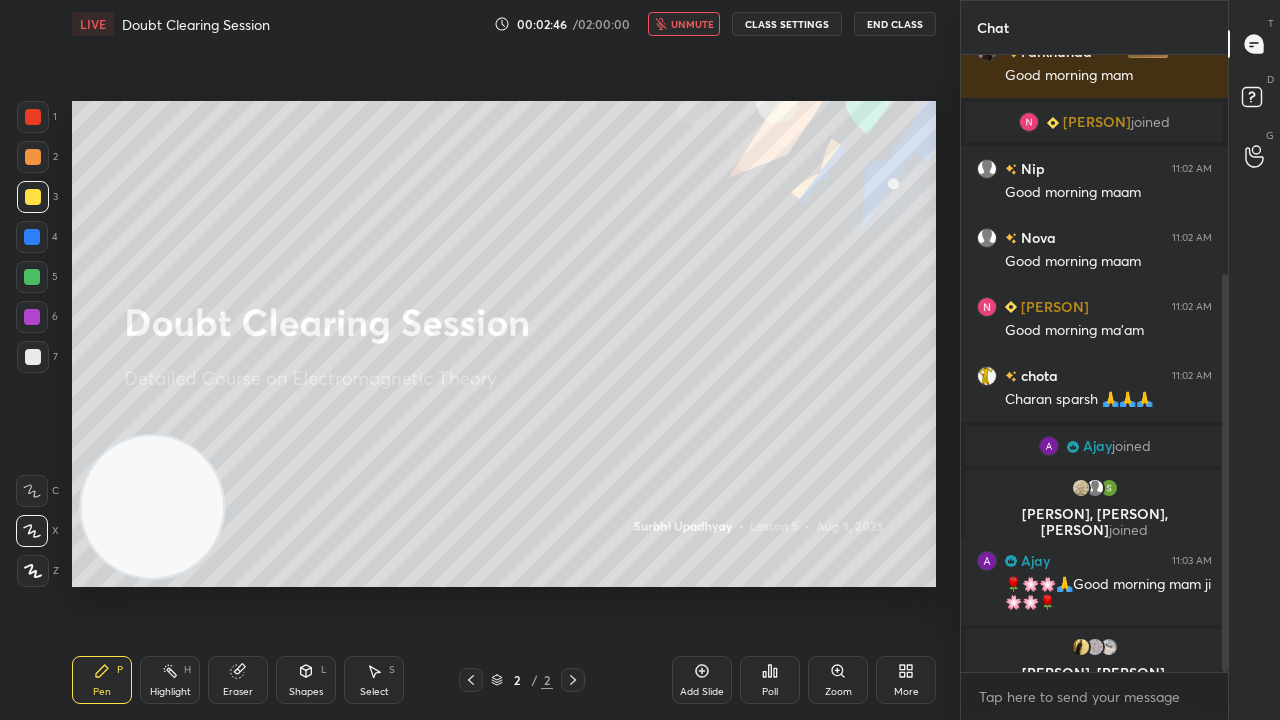 click on "unmute" at bounding box center (692, 24) 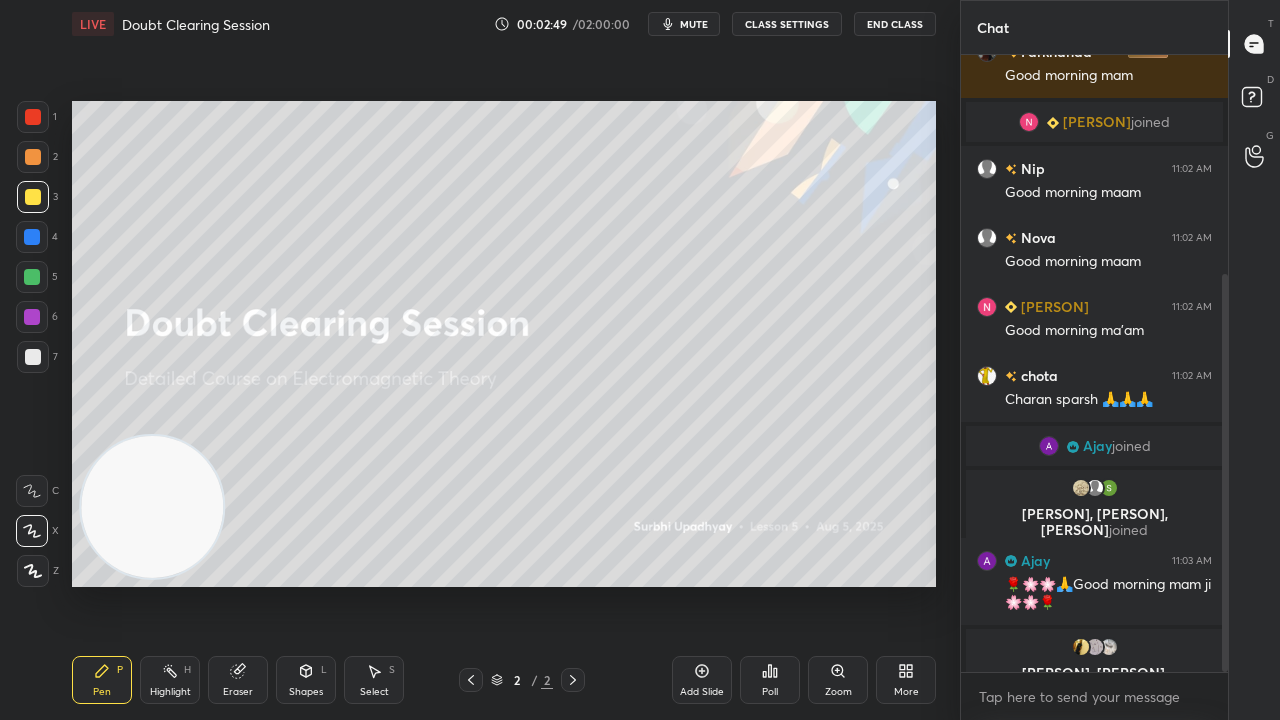 scroll, scrollTop: 410, scrollLeft: 0, axis: vertical 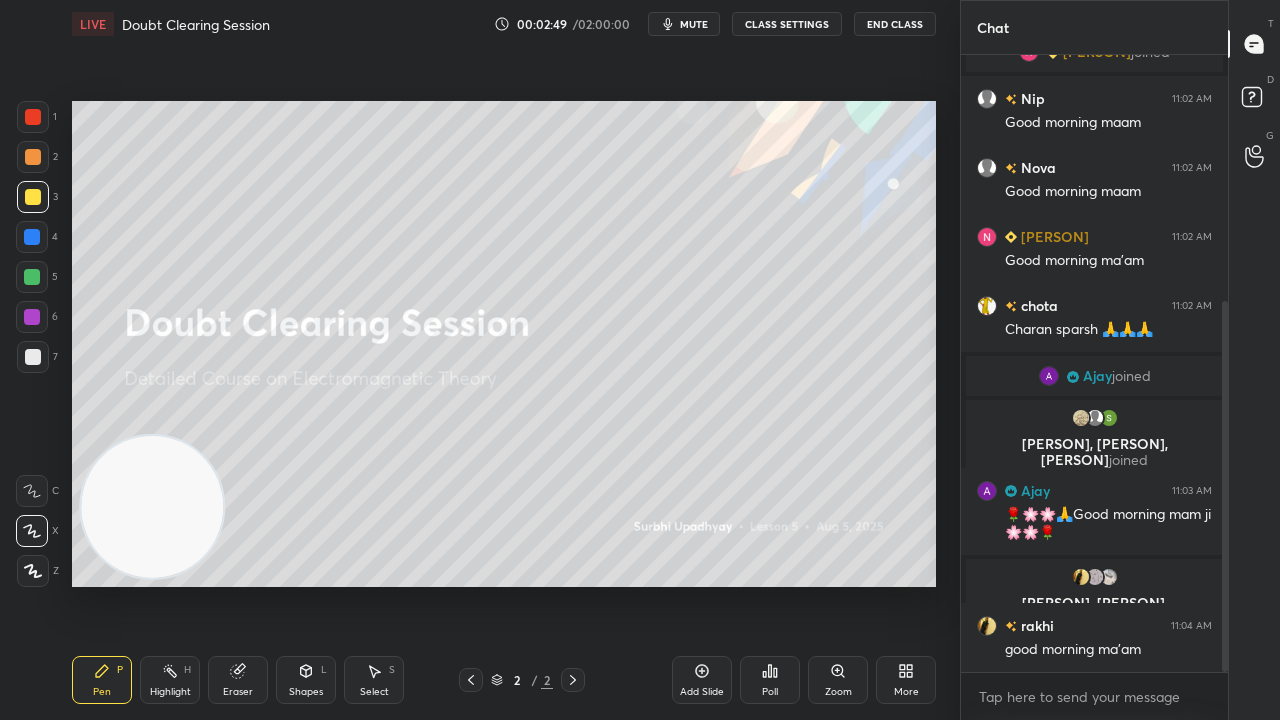 click on "mute" at bounding box center (694, 24) 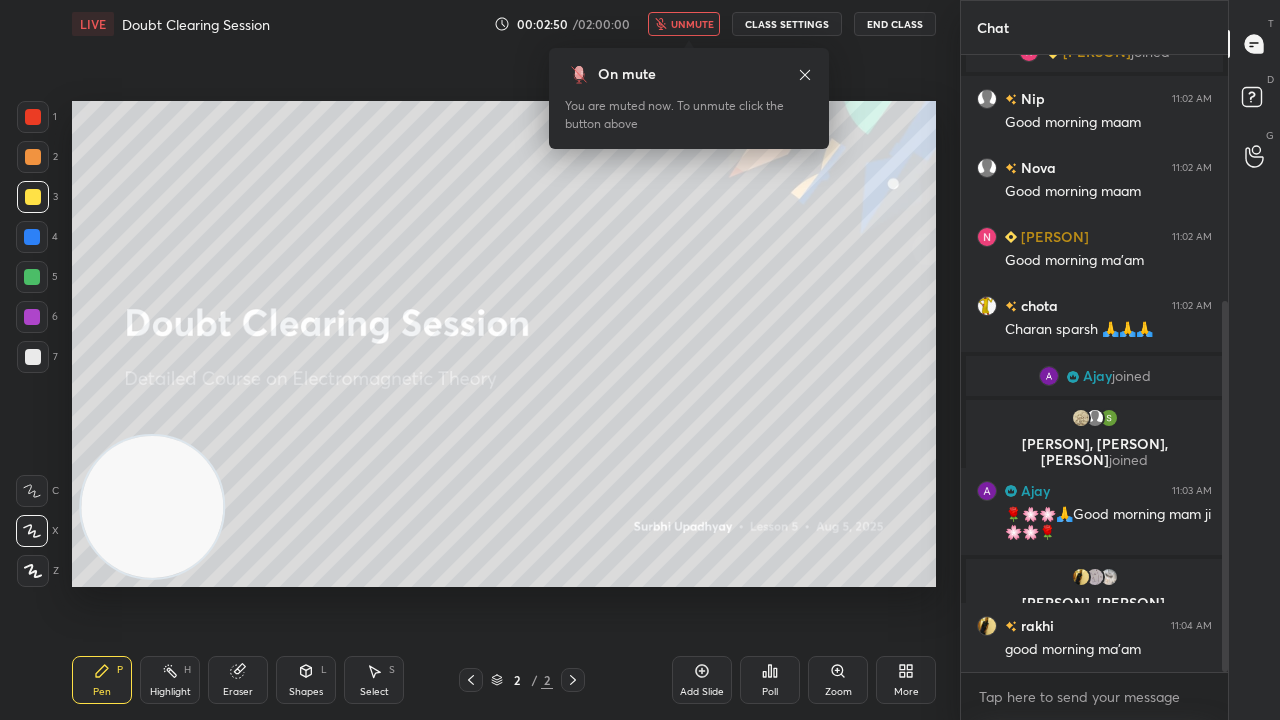 click on "unmute" at bounding box center (692, 24) 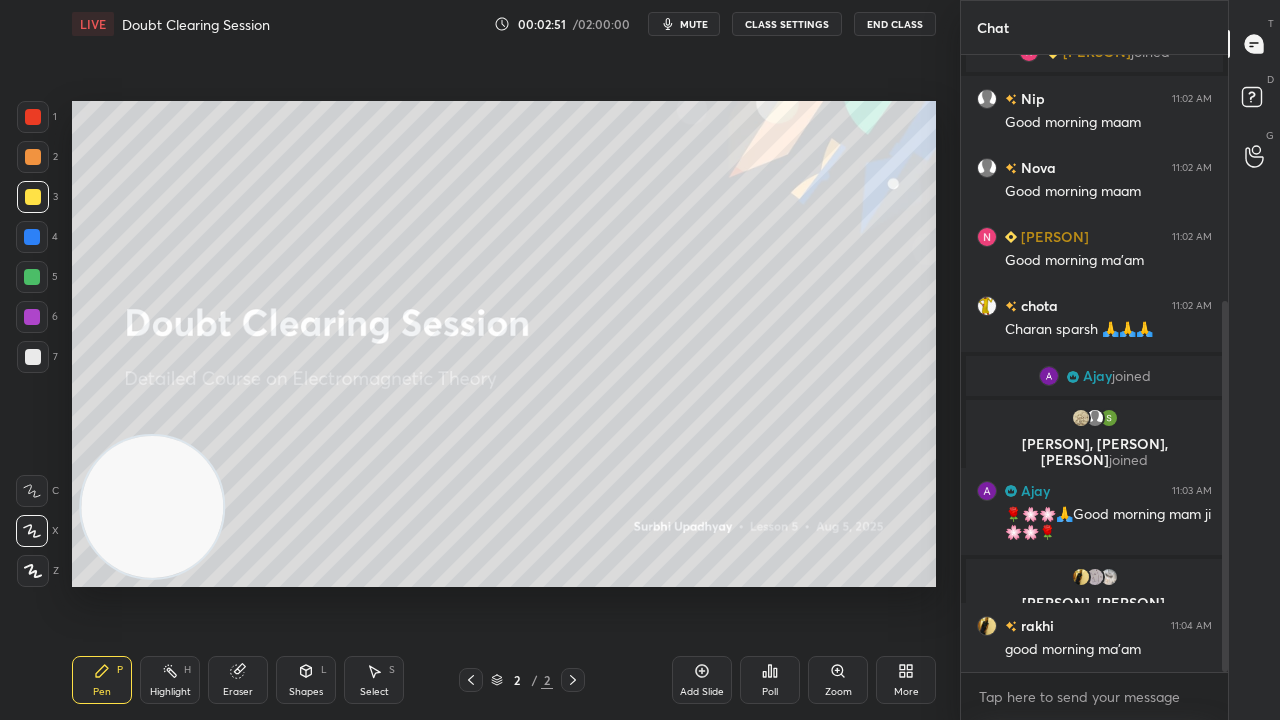 scroll, scrollTop: 478, scrollLeft: 0, axis: vertical 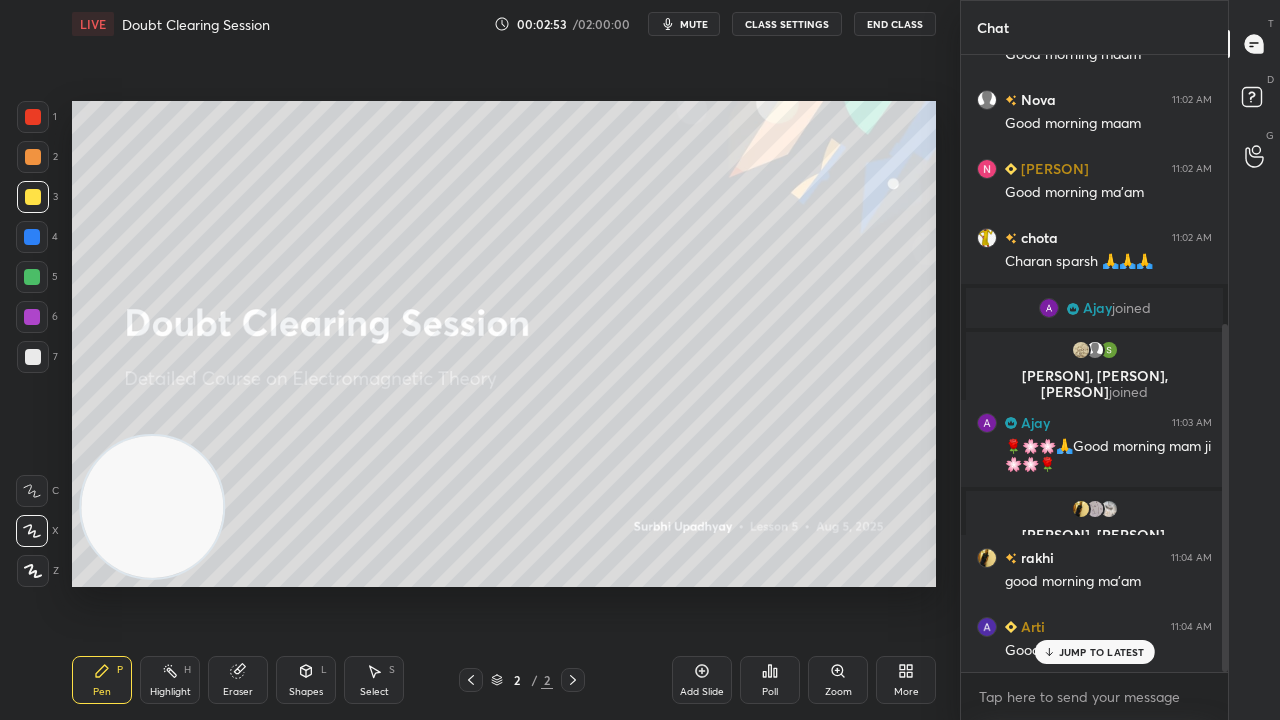 click on "JUMP TO LATEST" at bounding box center (1102, 652) 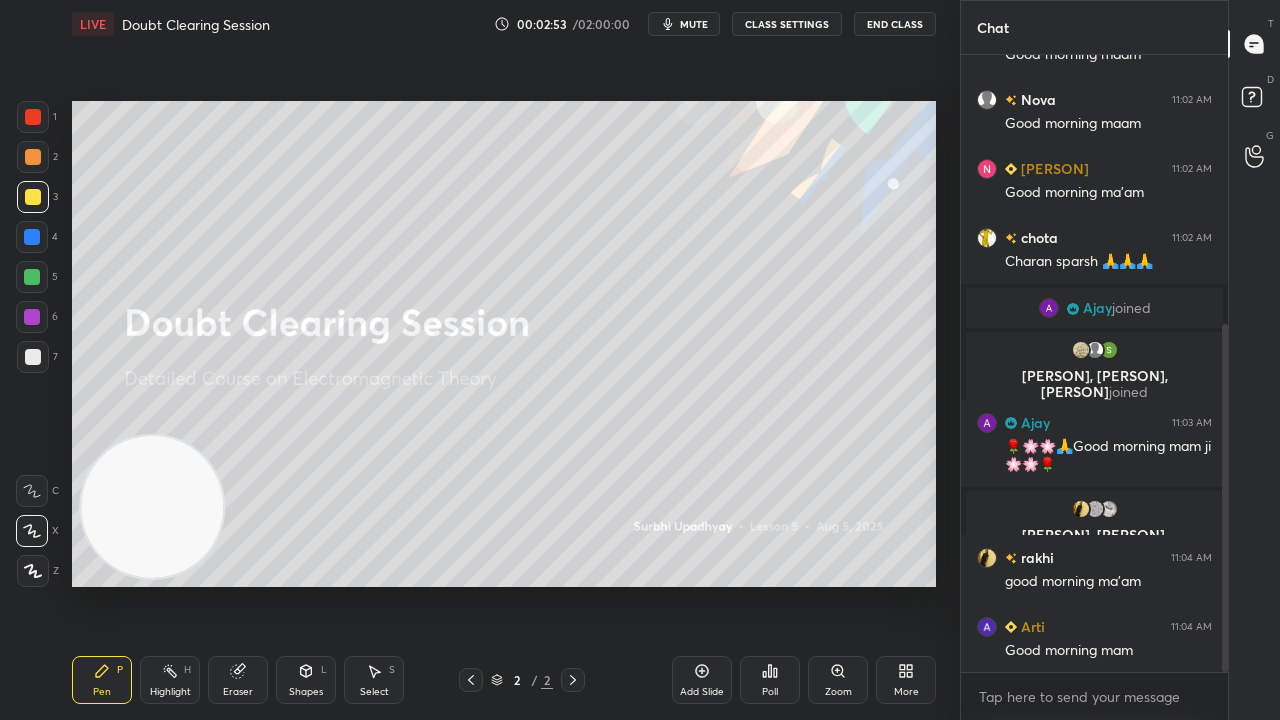 click on "x" at bounding box center [1094, 696] 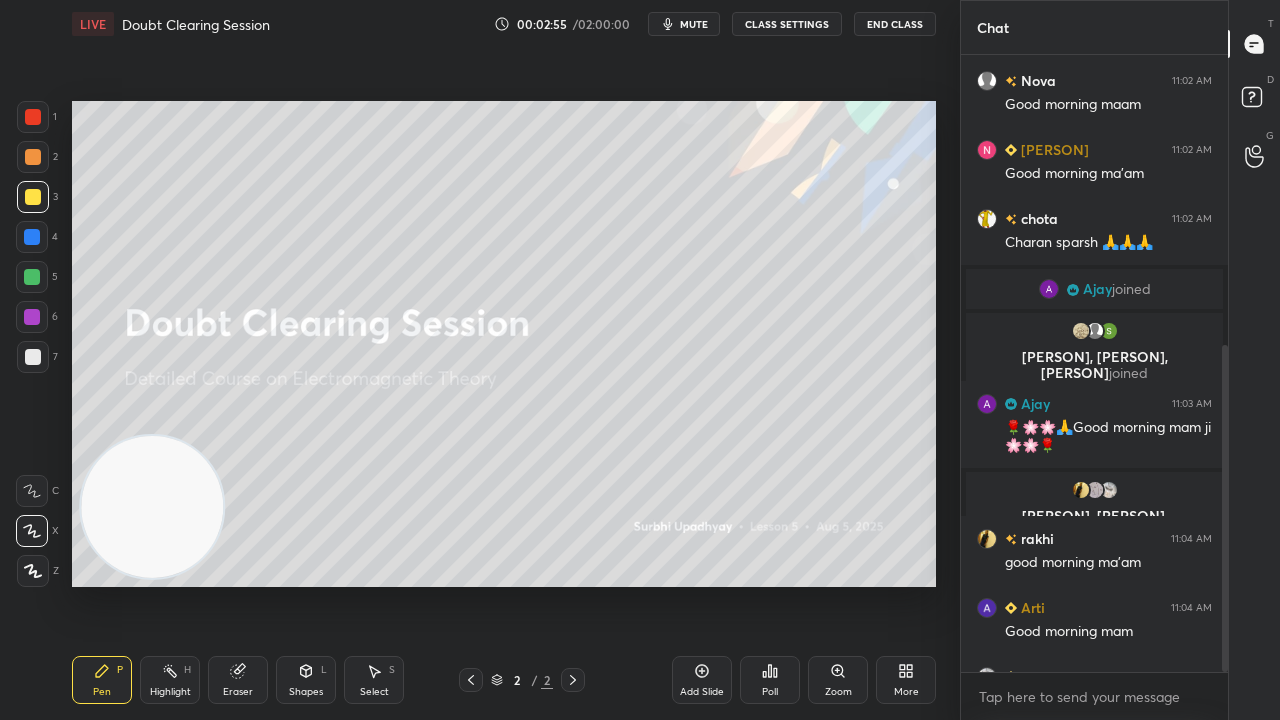 scroll, scrollTop: 548, scrollLeft: 0, axis: vertical 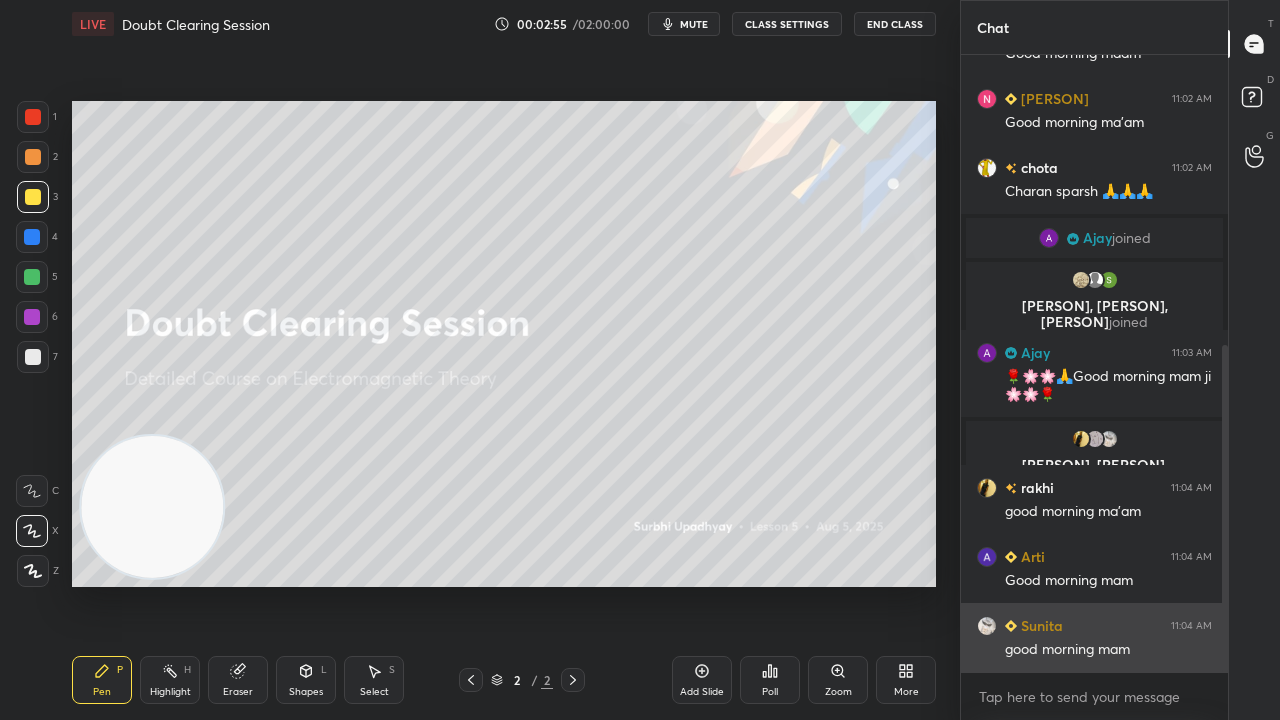 drag, startPoint x: 1224, startPoint y: 563, endPoint x: 1167, endPoint y: 648, distance: 102.34256 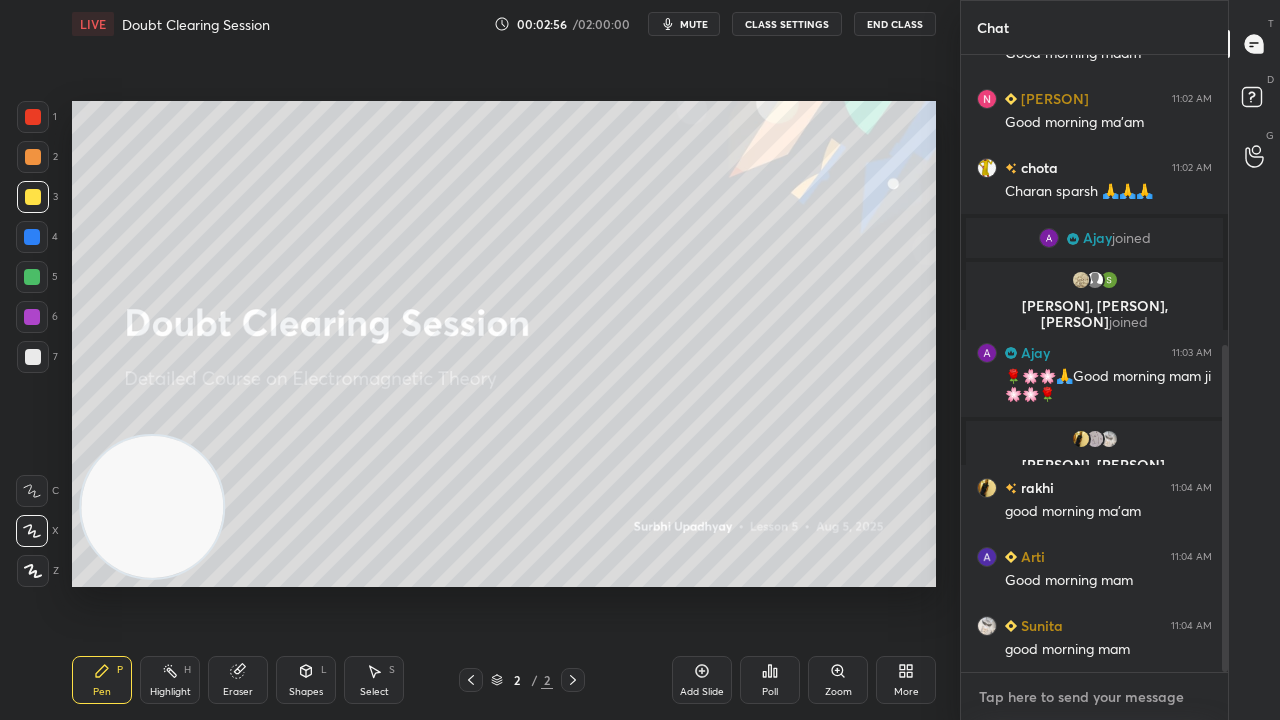 click at bounding box center [1094, 697] 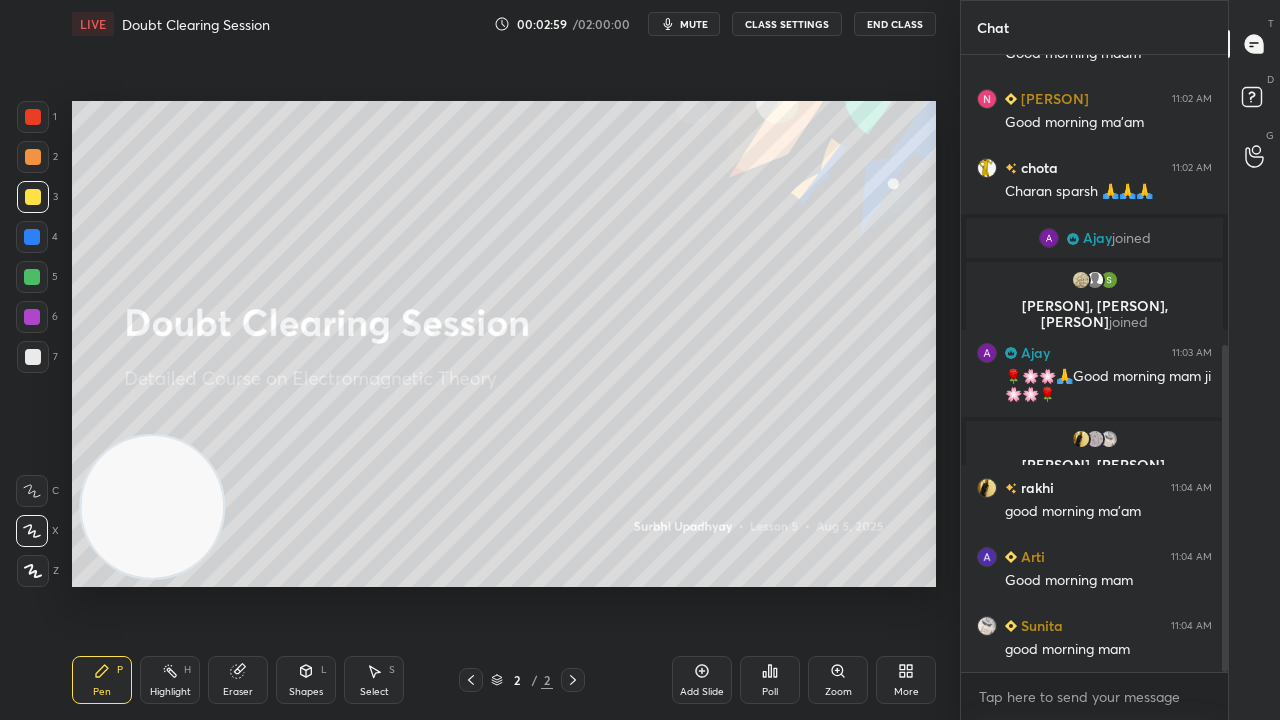 click on "mute" at bounding box center [694, 24] 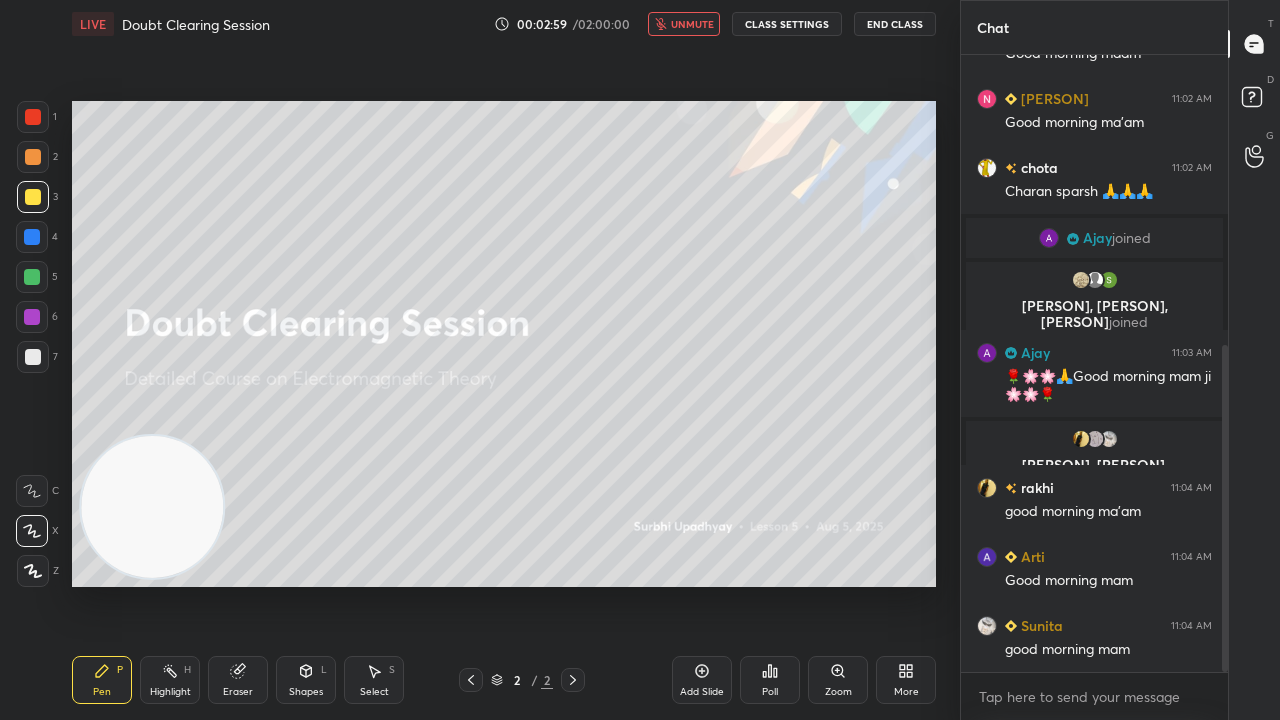 click on "unmute" at bounding box center [692, 24] 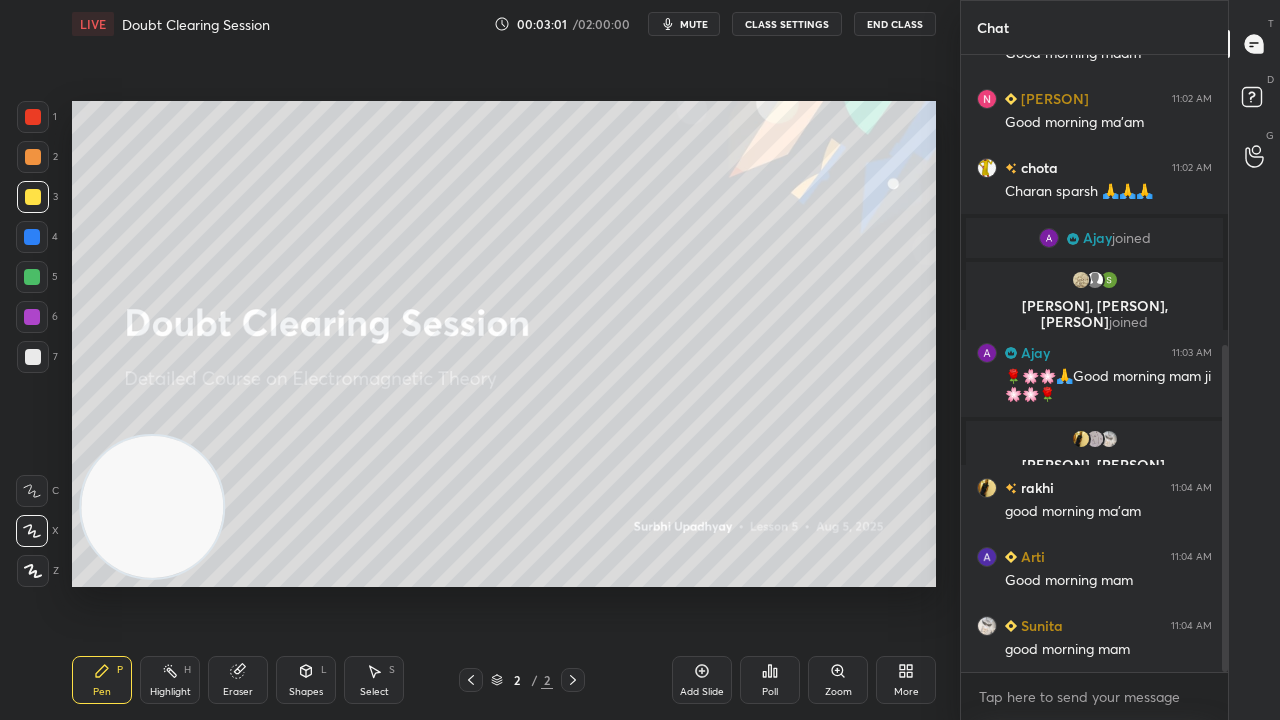 drag, startPoint x: 1220, startPoint y: 534, endPoint x: 1216, endPoint y: 303, distance: 231.03462 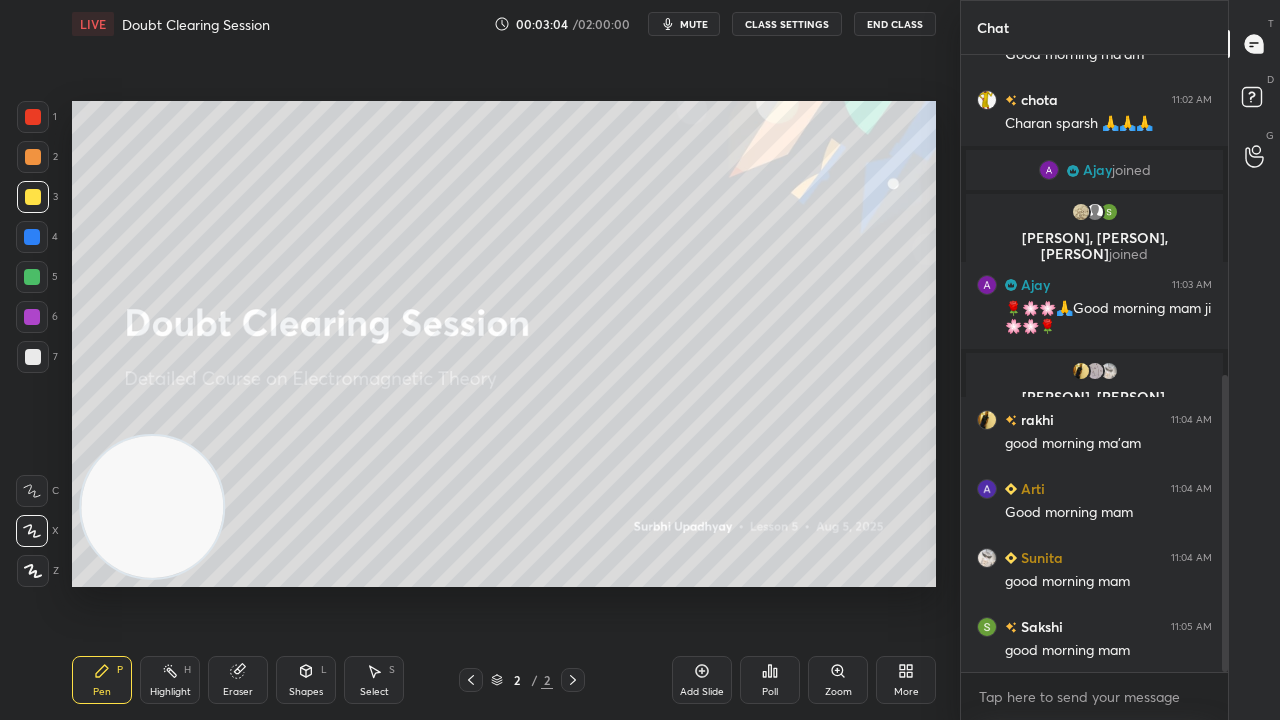scroll, scrollTop: 664, scrollLeft: 0, axis: vertical 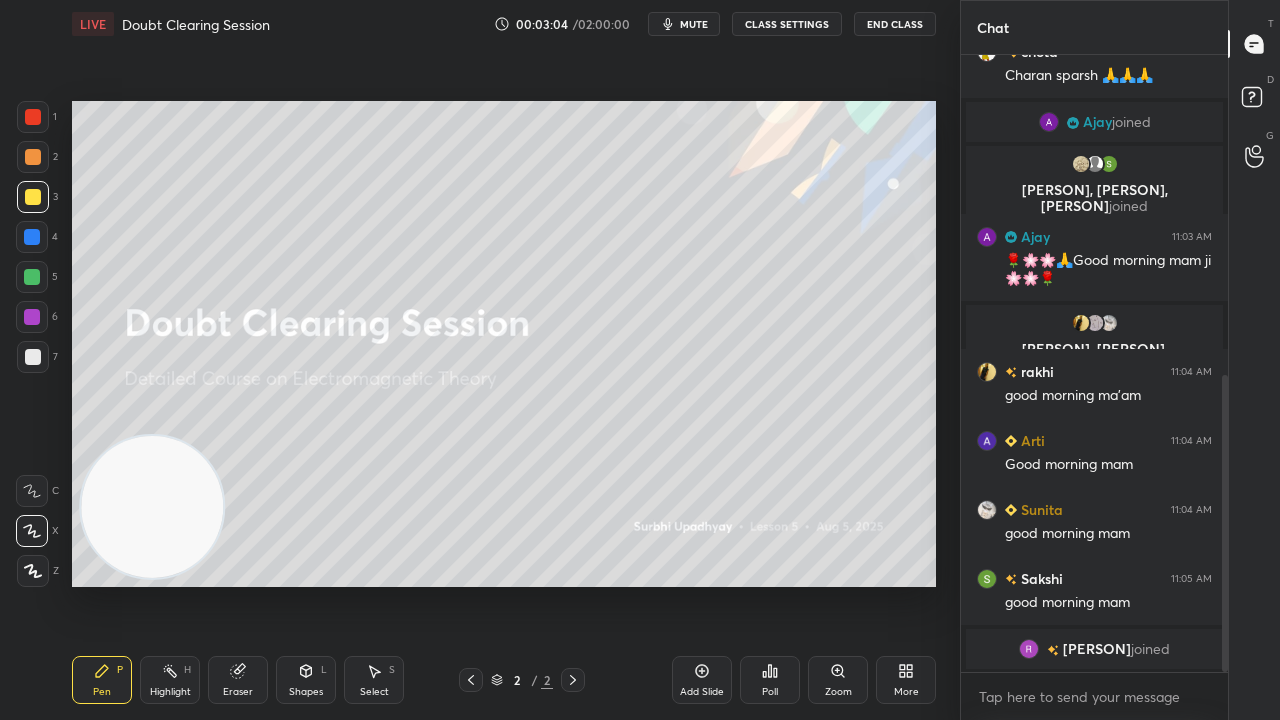 drag, startPoint x: 1225, startPoint y: 404, endPoint x: 1164, endPoint y: 648, distance: 251.50945 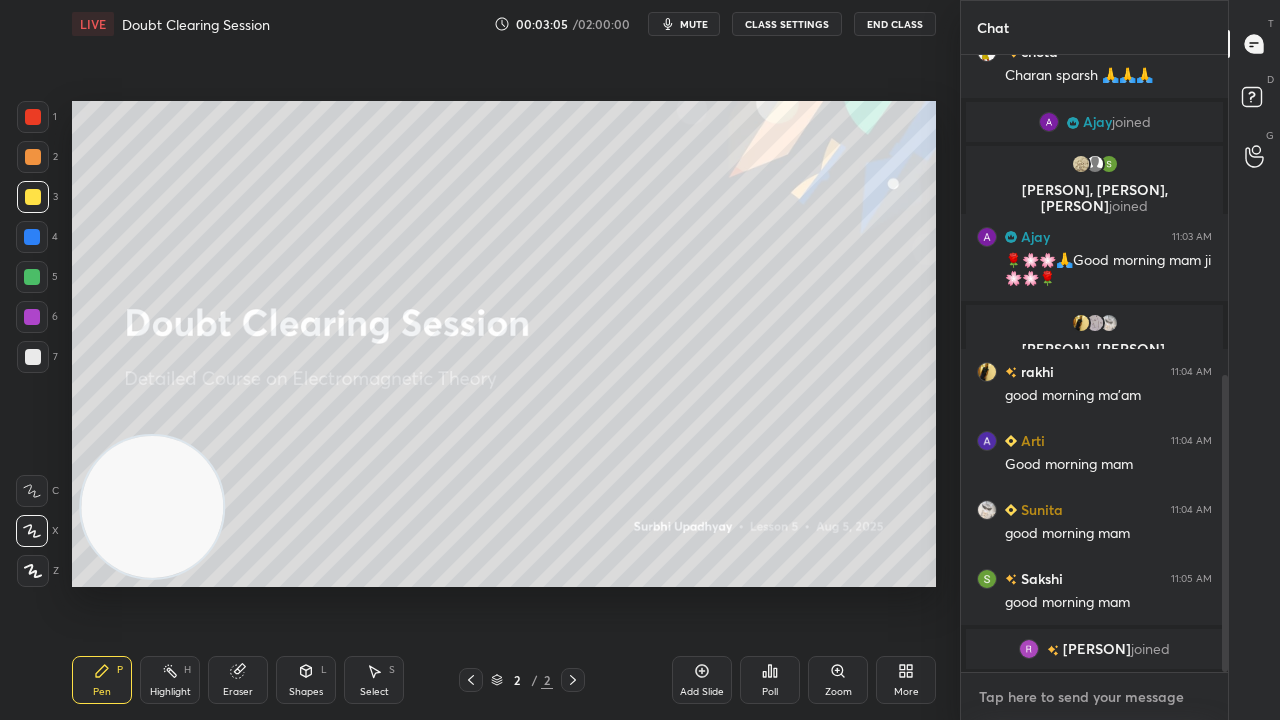 drag, startPoint x: 1132, startPoint y: 691, endPoint x: 1136, endPoint y: 705, distance: 14.56022 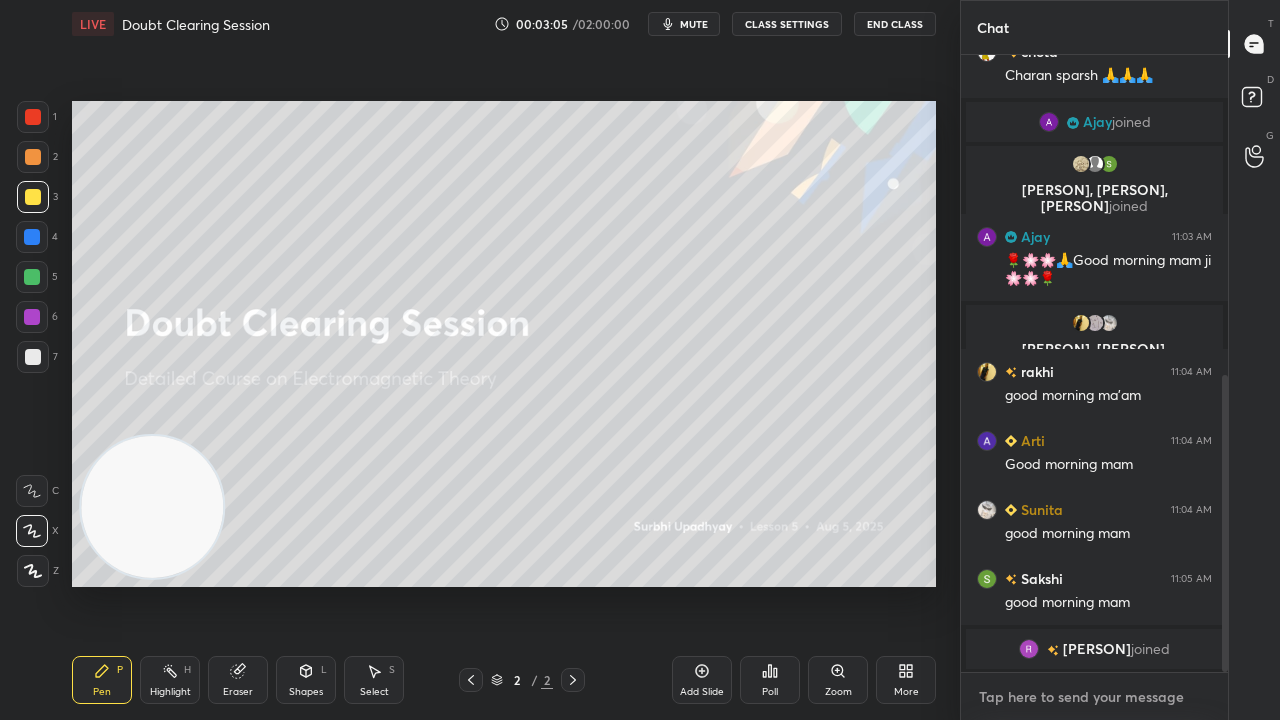 click at bounding box center (1094, 697) 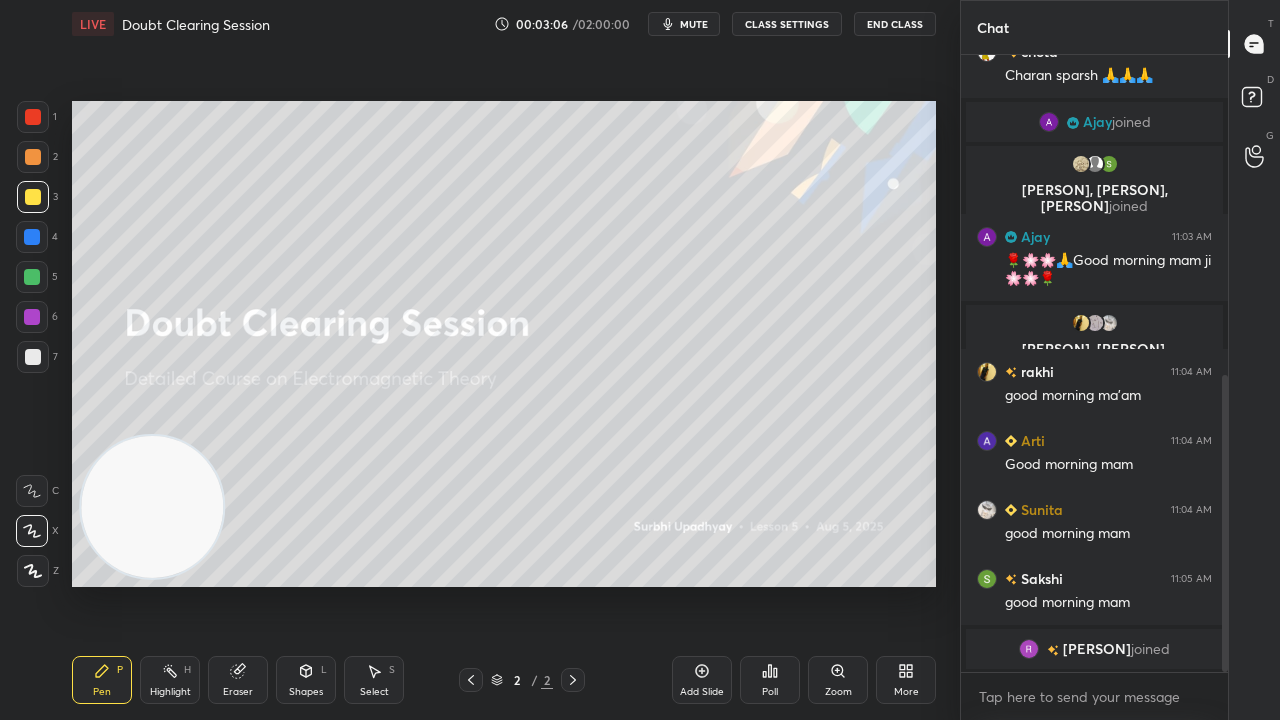 click on "mute" at bounding box center [694, 24] 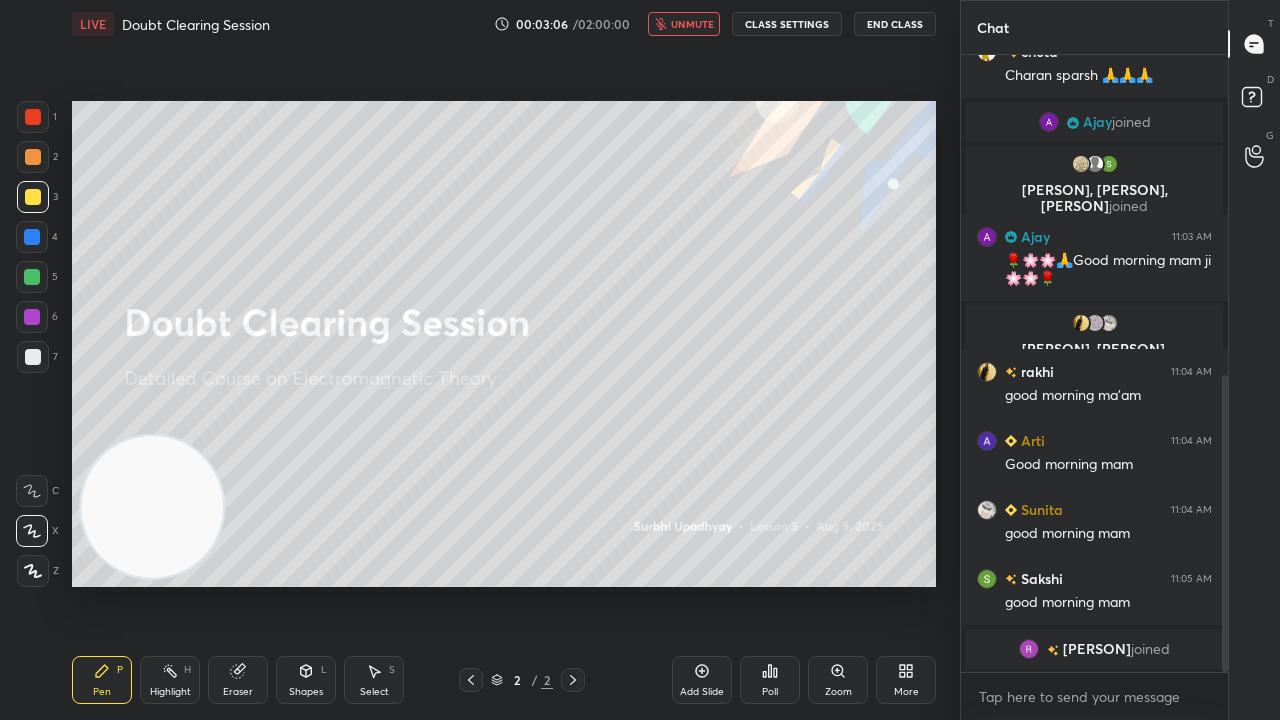 click on "unmute" at bounding box center (692, 24) 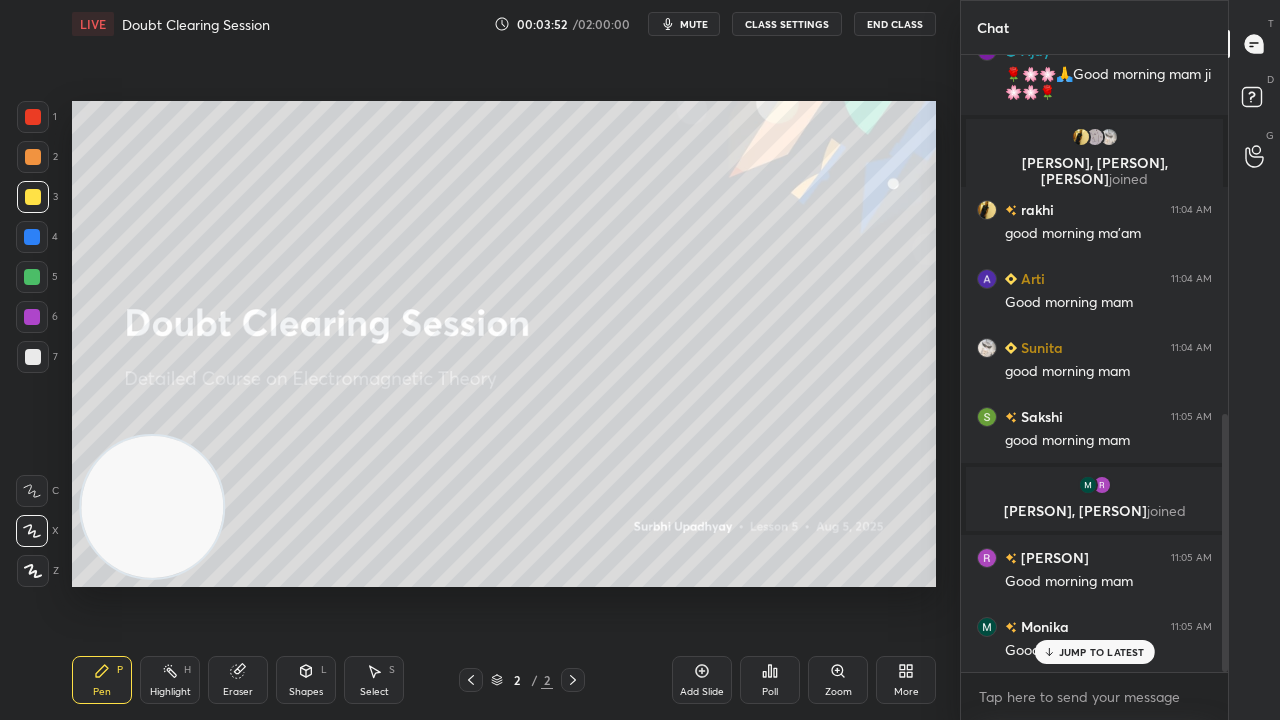 scroll, scrollTop: 860, scrollLeft: 0, axis: vertical 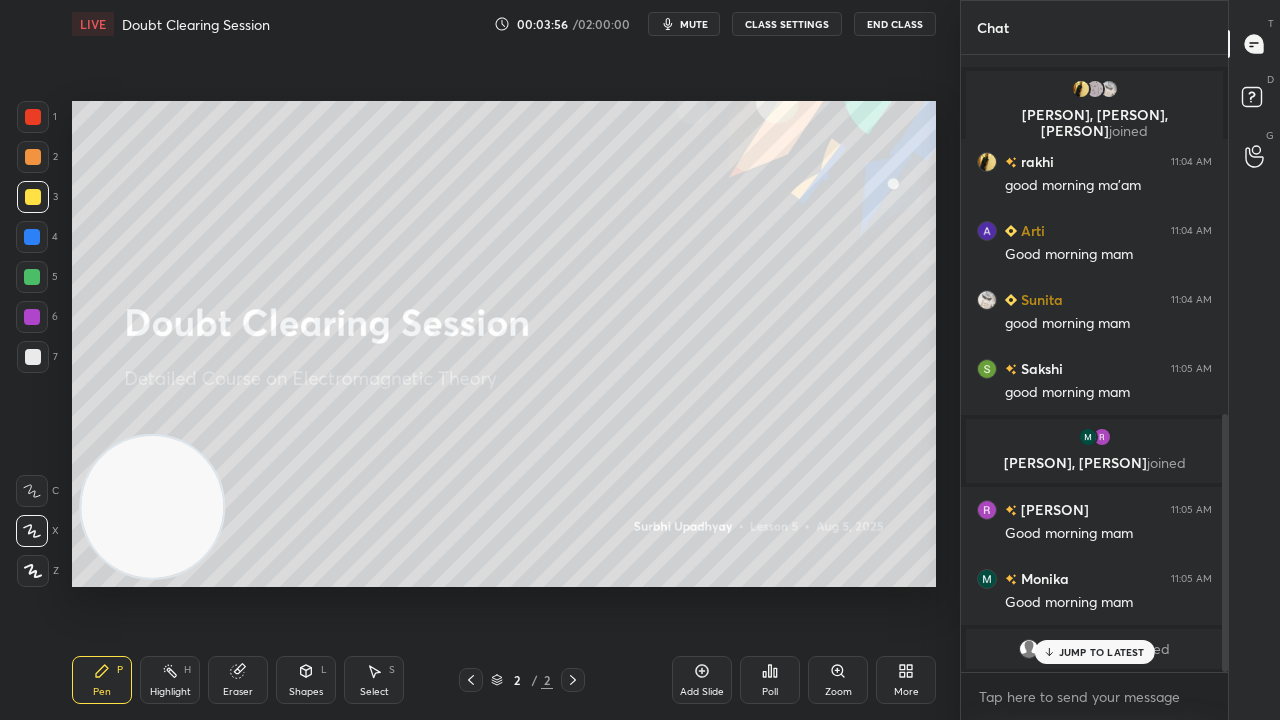 click on "mute" at bounding box center [694, 24] 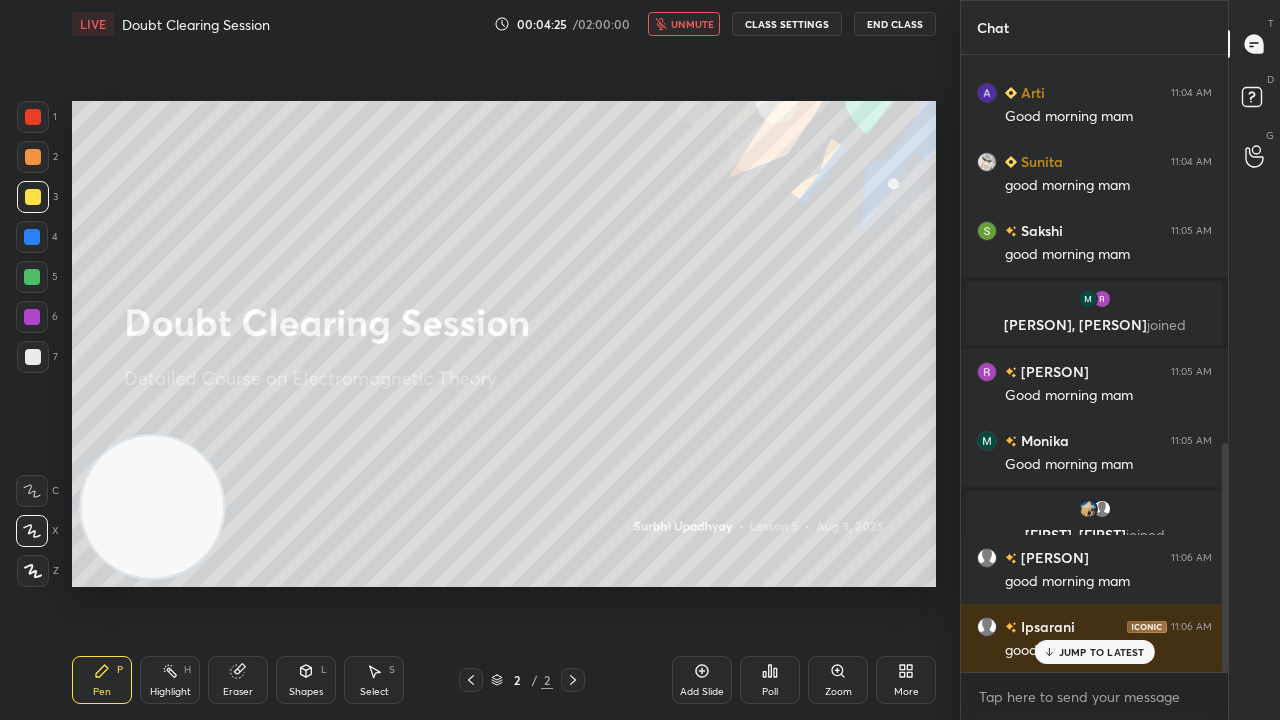 scroll, scrollTop: 1046, scrollLeft: 0, axis: vertical 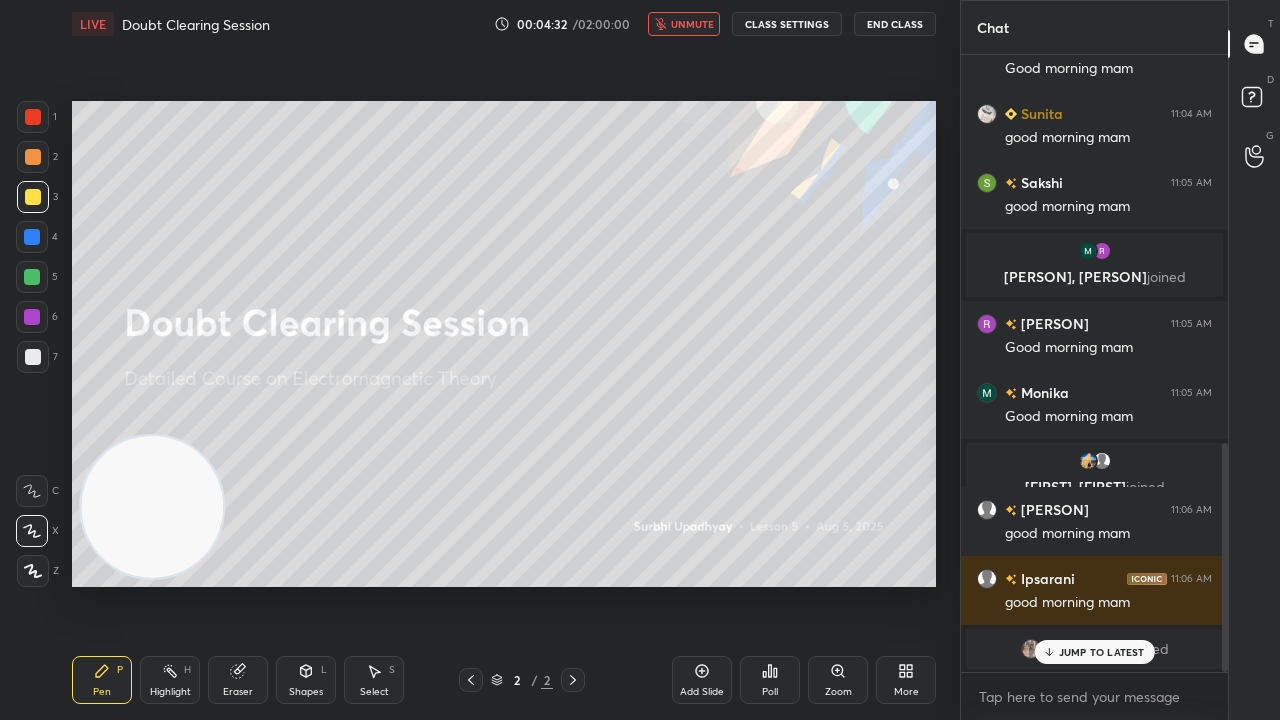 click on "unmute" at bounding box center (692, 24) 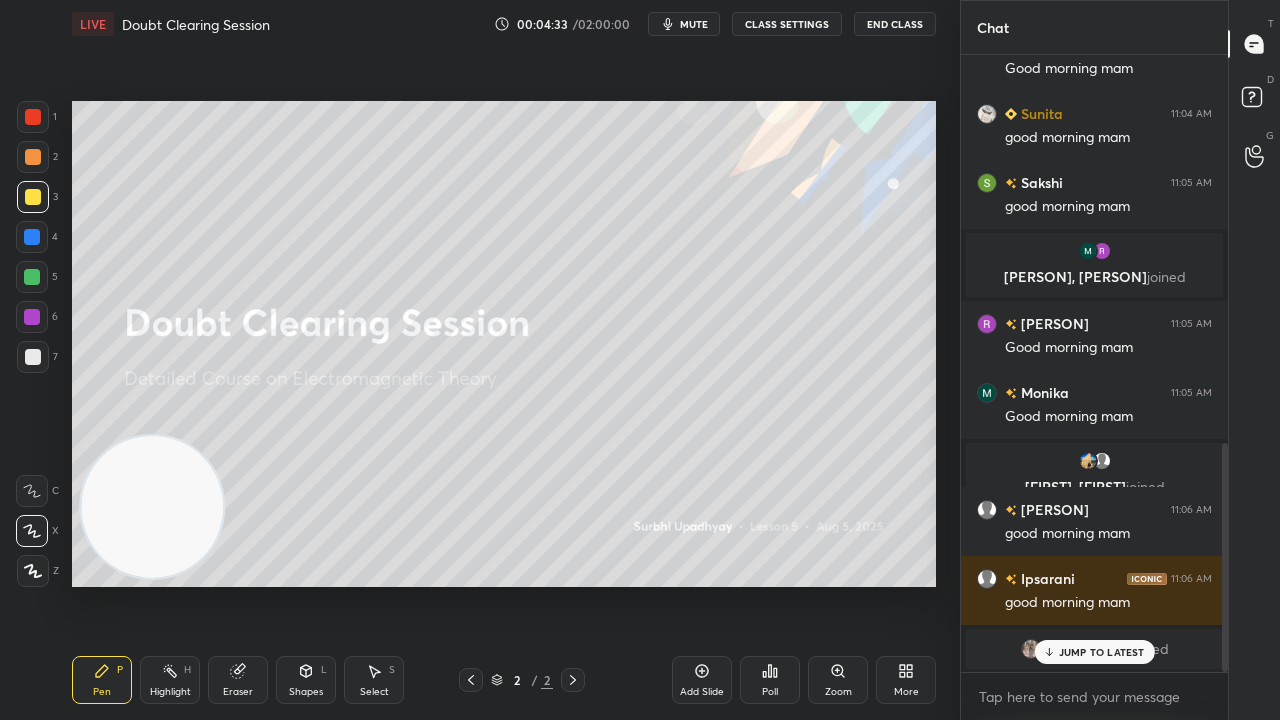 click on "JUMP TO LATEST" at bounding box center (1102, 652) 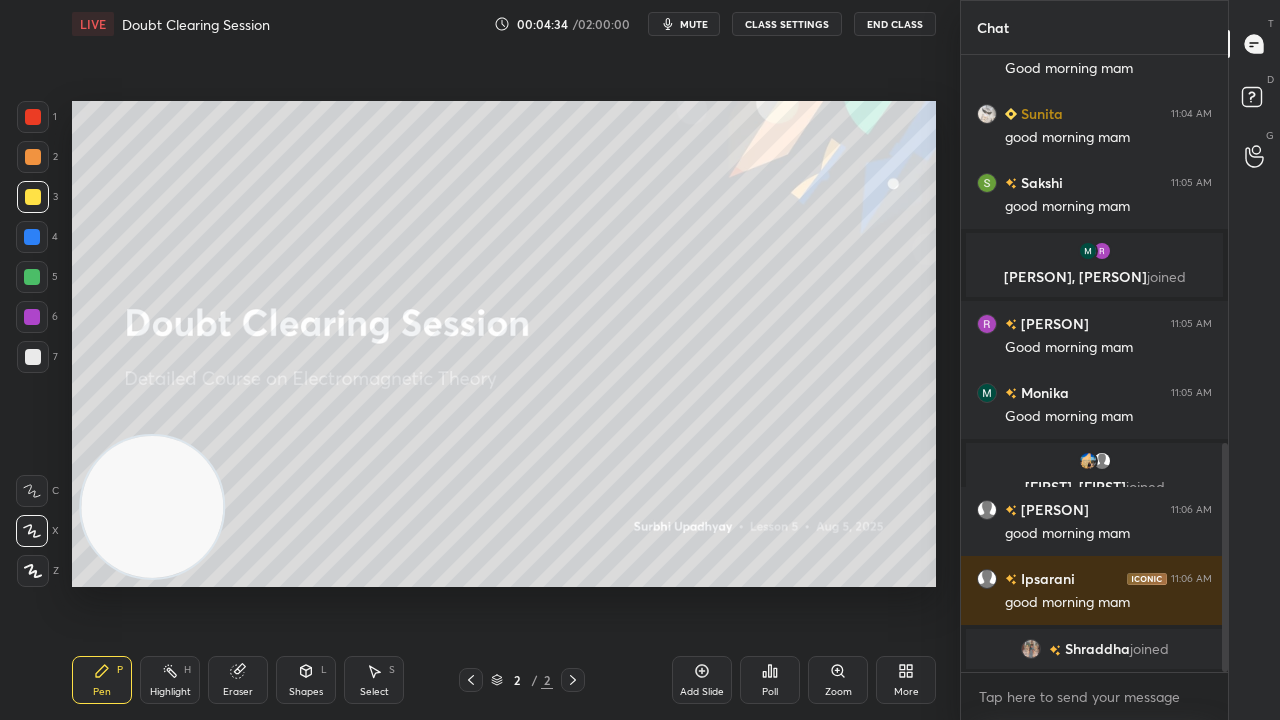 click on "mute" at bounding box center (694, 24) 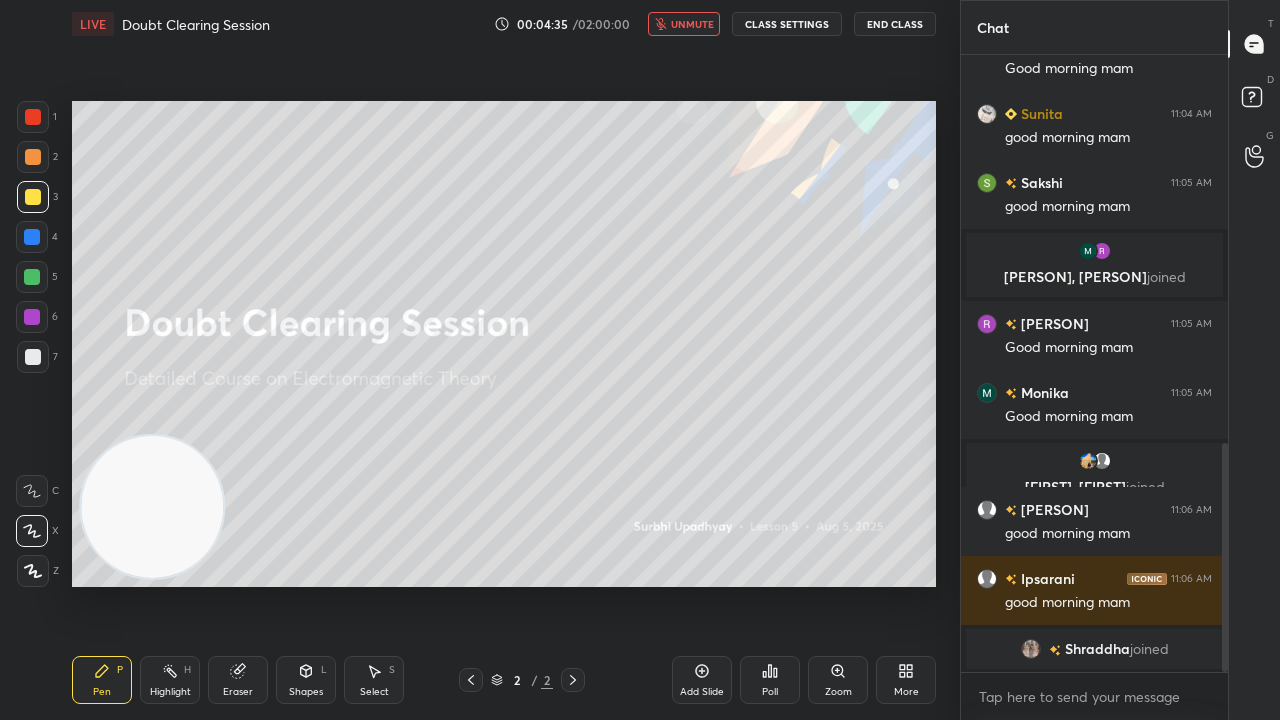 click on "unmute" at bounding box center (684, 24) 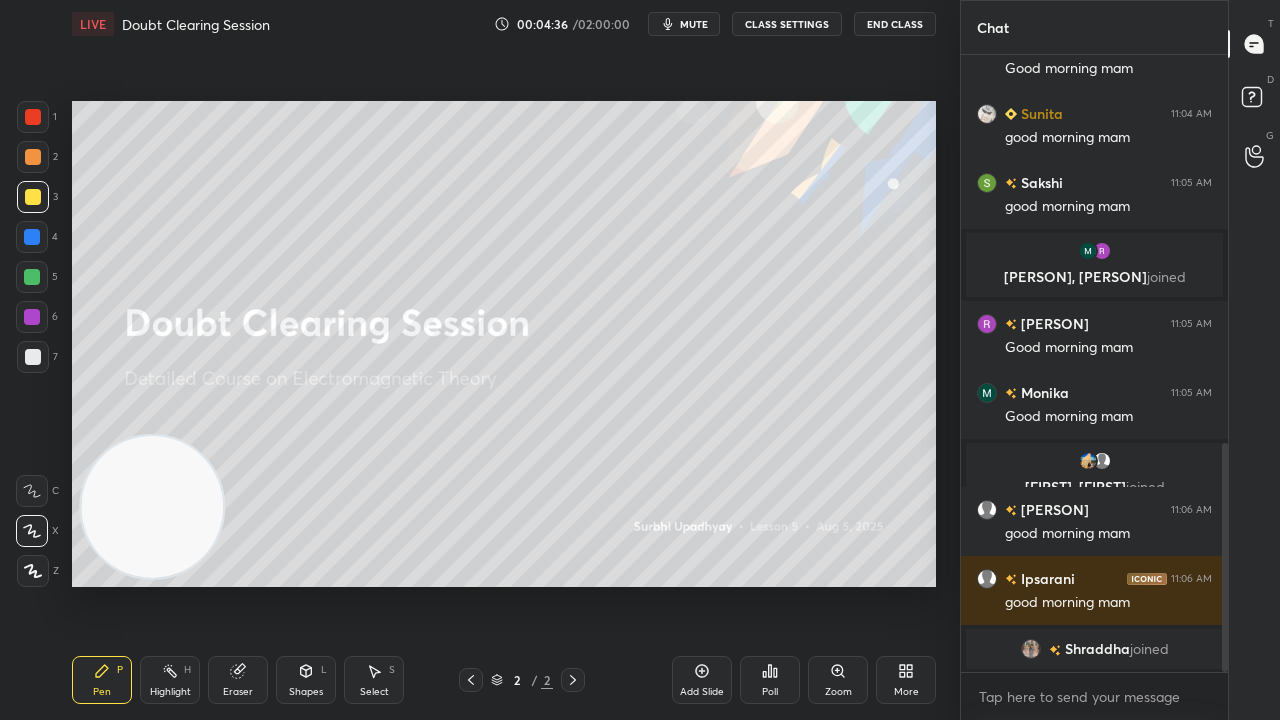 click on "mute" at bounding box center (694, 24) 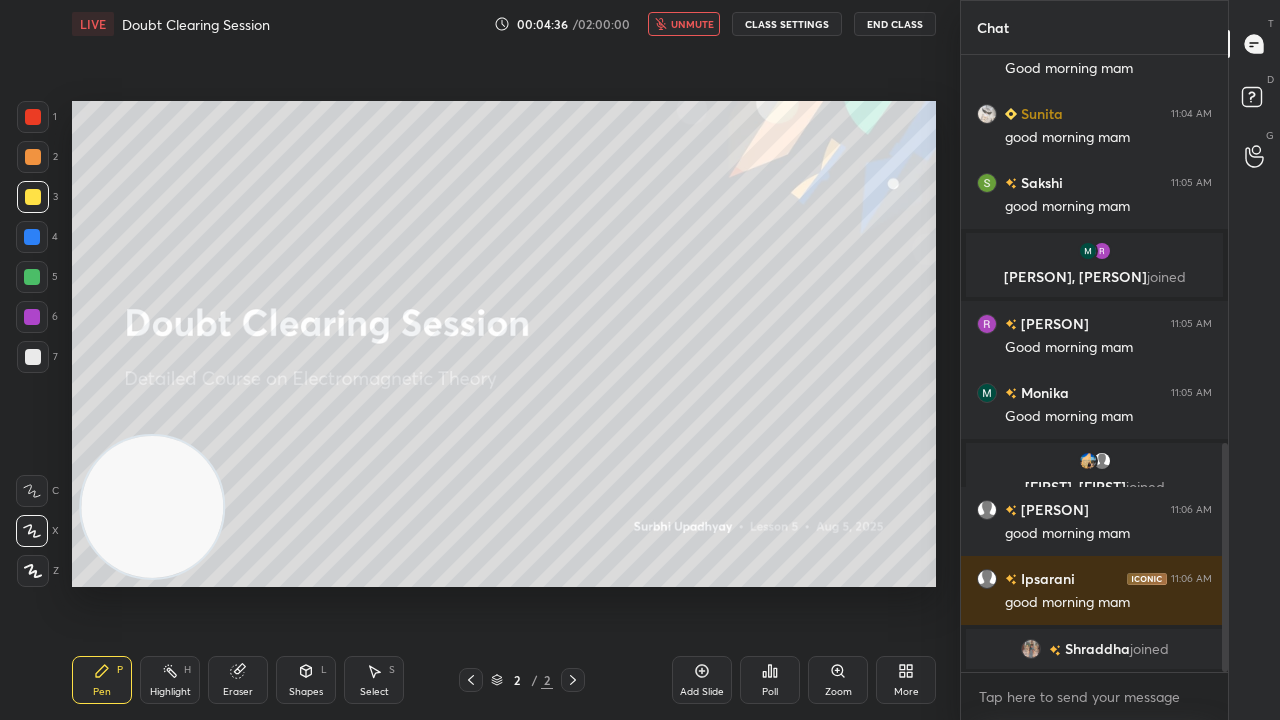 click on "unmute" at bounding box center [692, 24] 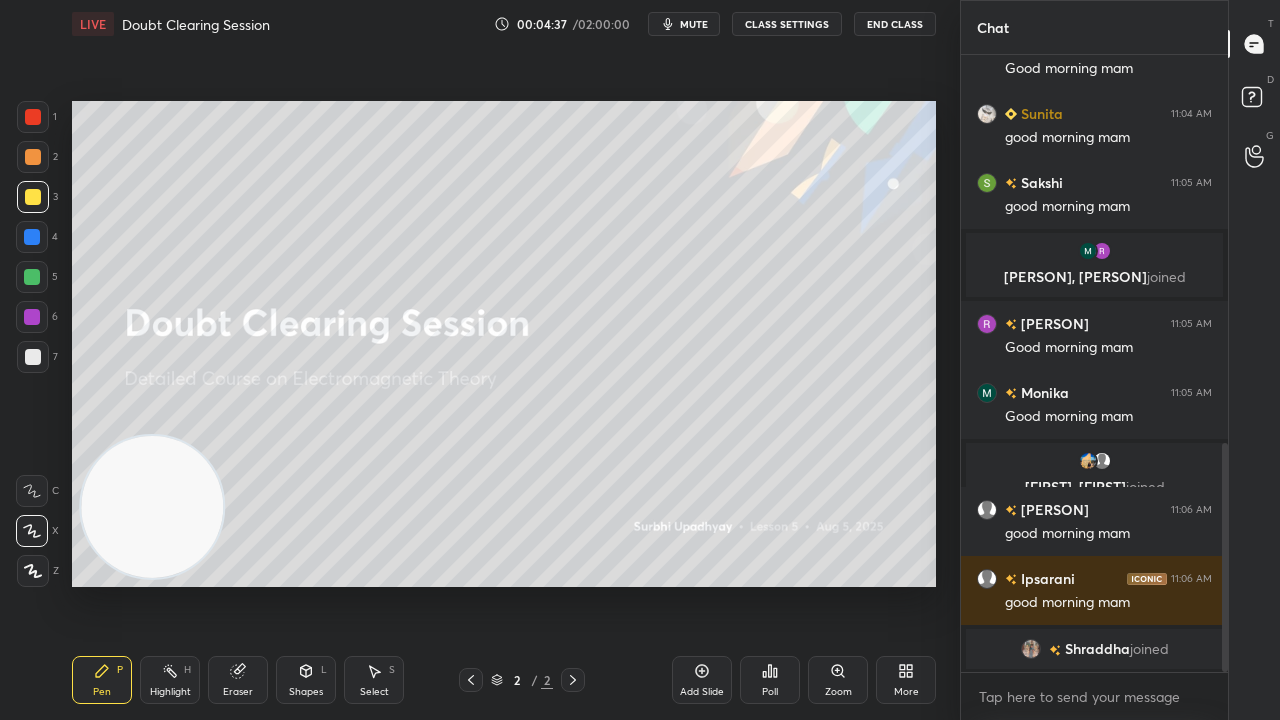 click at bounding box center (33, 357) 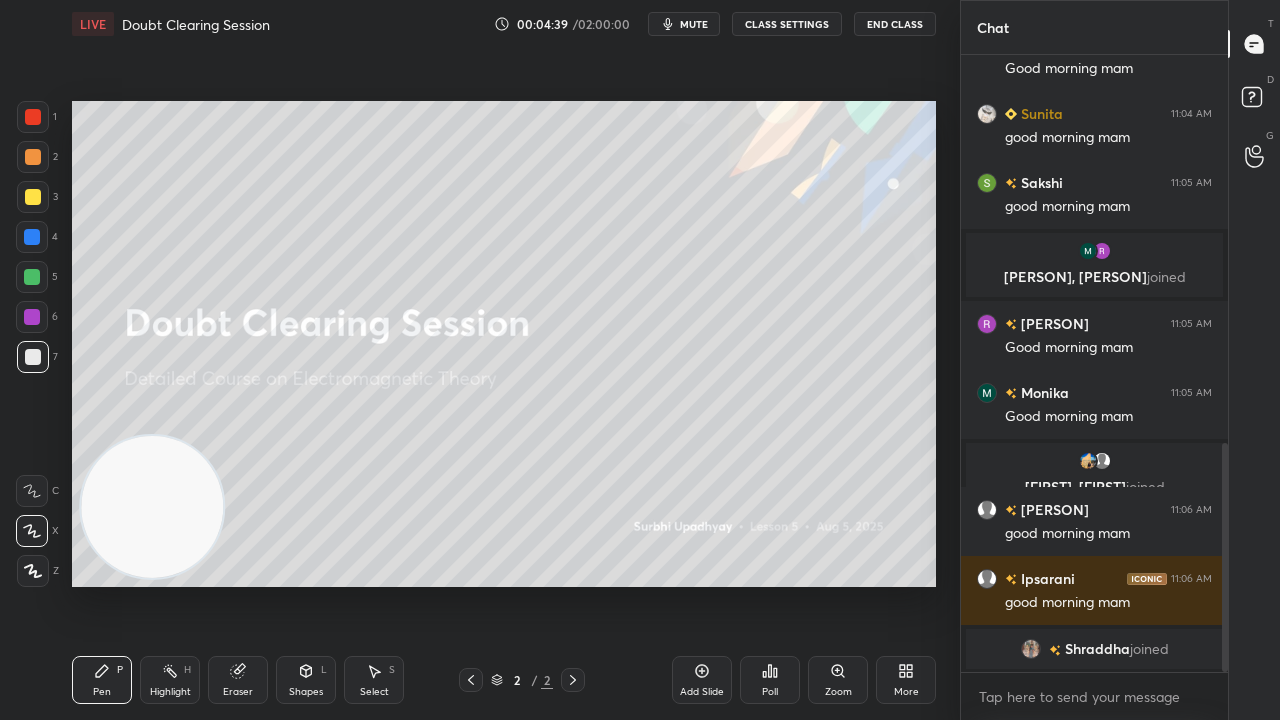 drag, startPoint x: 718, startPoint y: 16, endPoint x: 708, endPoint y: 21, distance: 11.18034 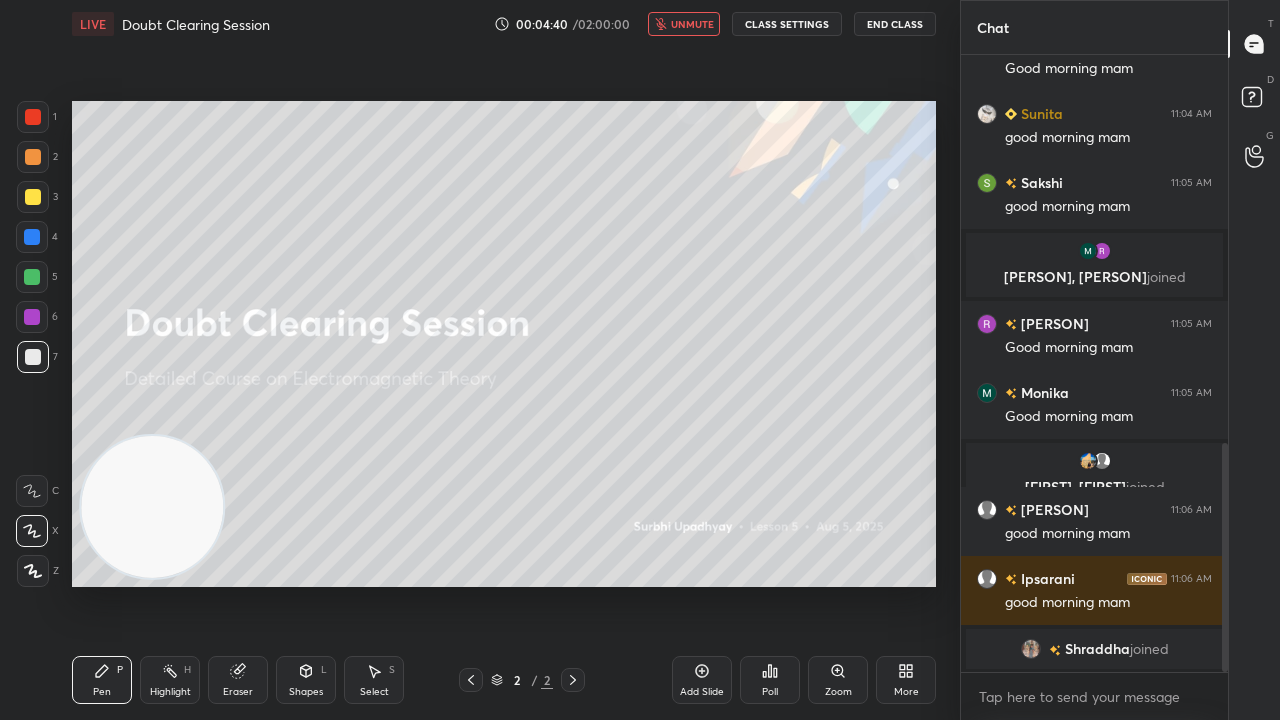 click on "unmute" at bounding box center (692, 24) 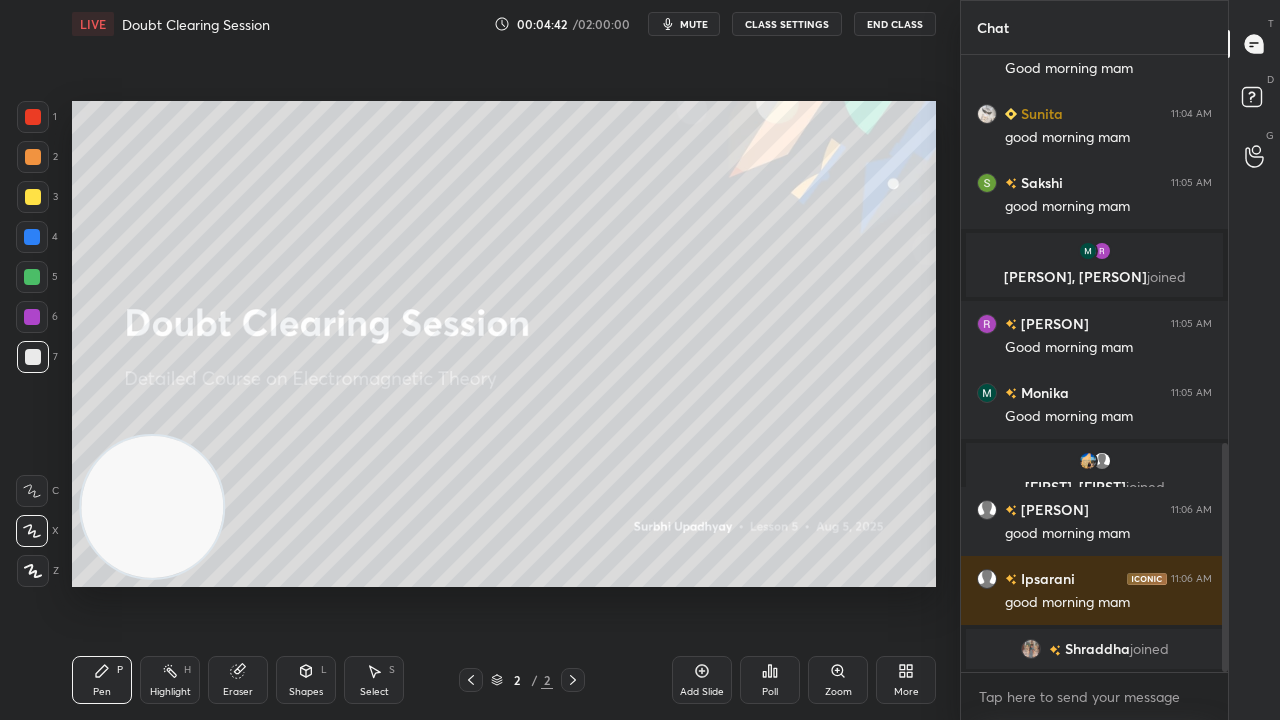 click on "Add Slide" at bounding box center (702, 692) 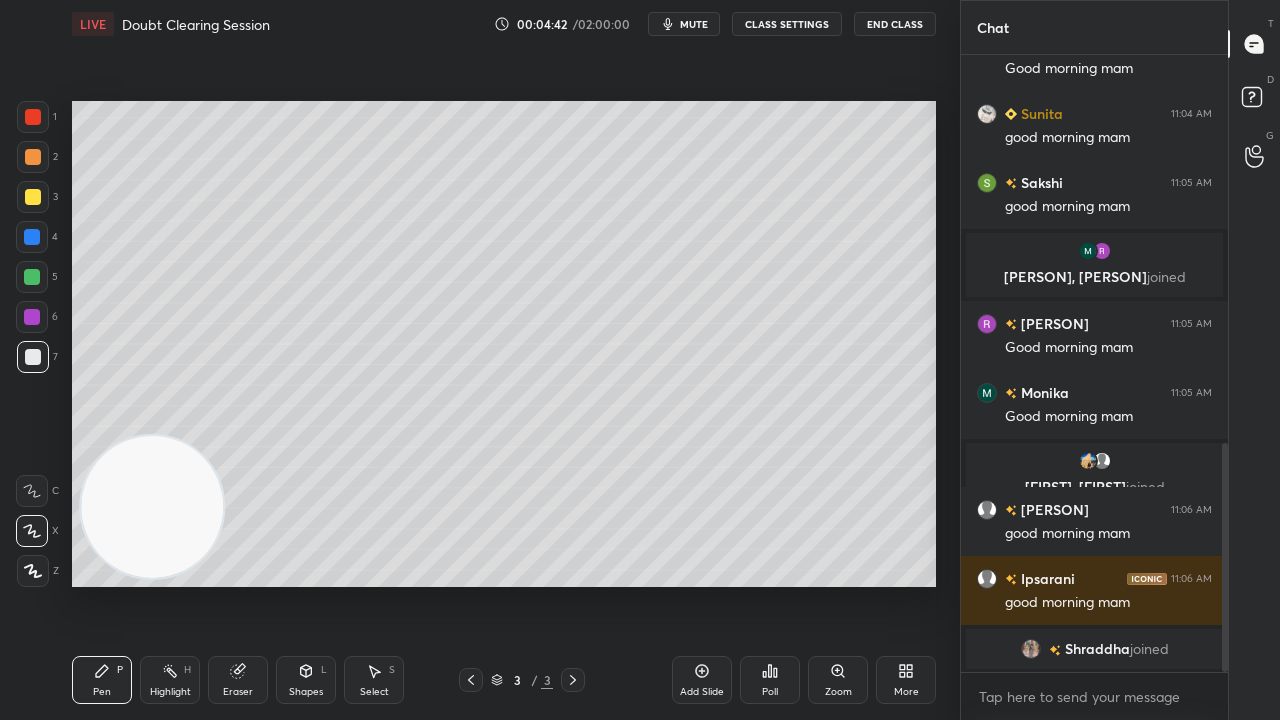 click at bounding box center (33, 197) 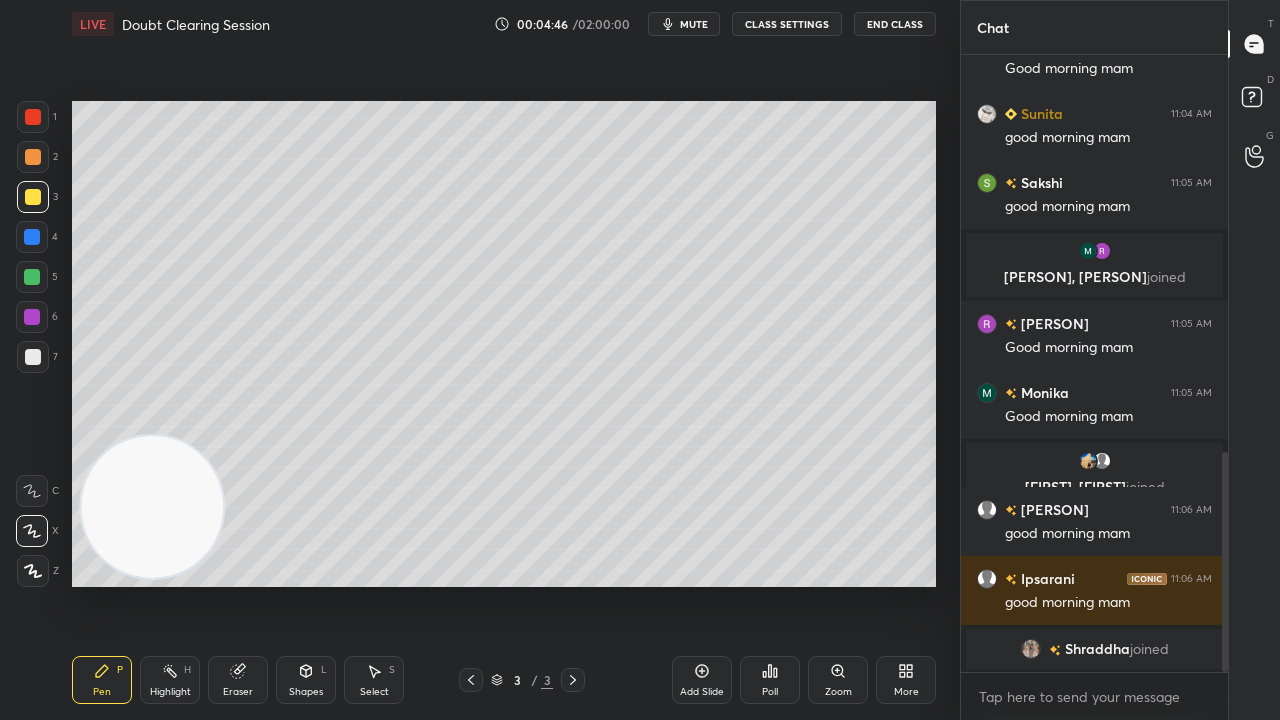 scroll, scrollTop: 1116, scrollLeft: 0, axis: vertical 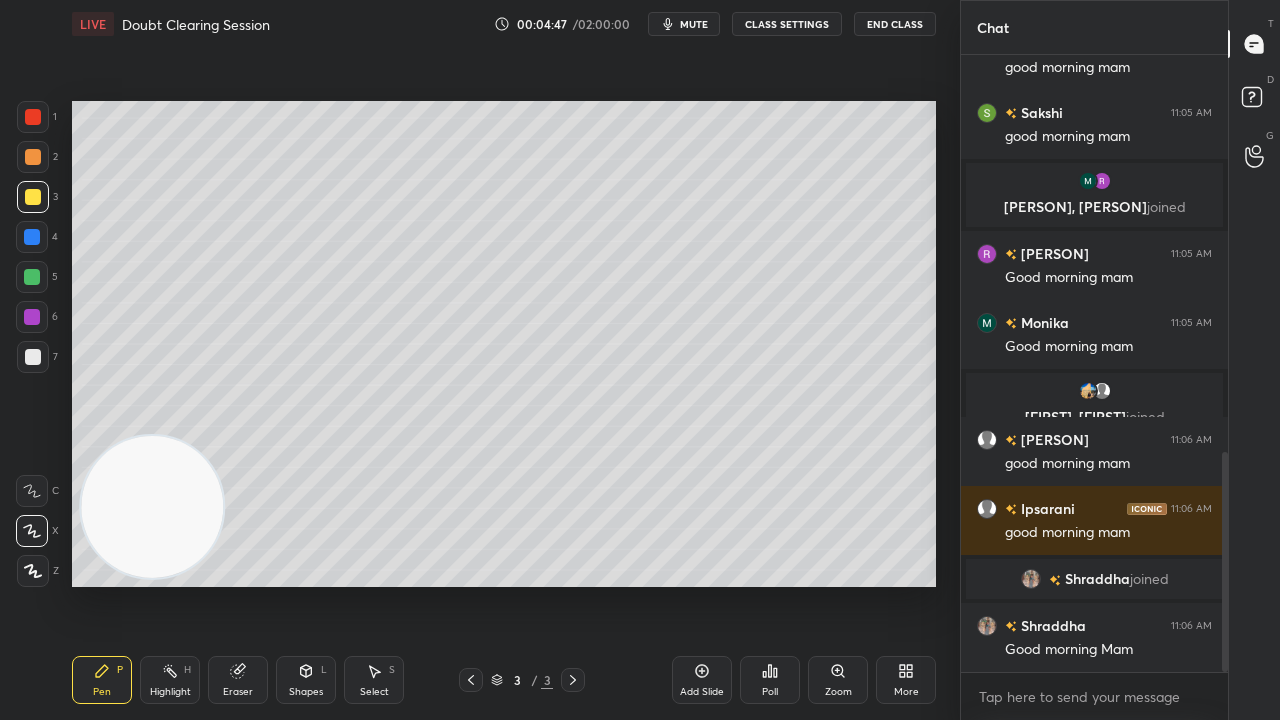 click at bounding box center [33, 357] 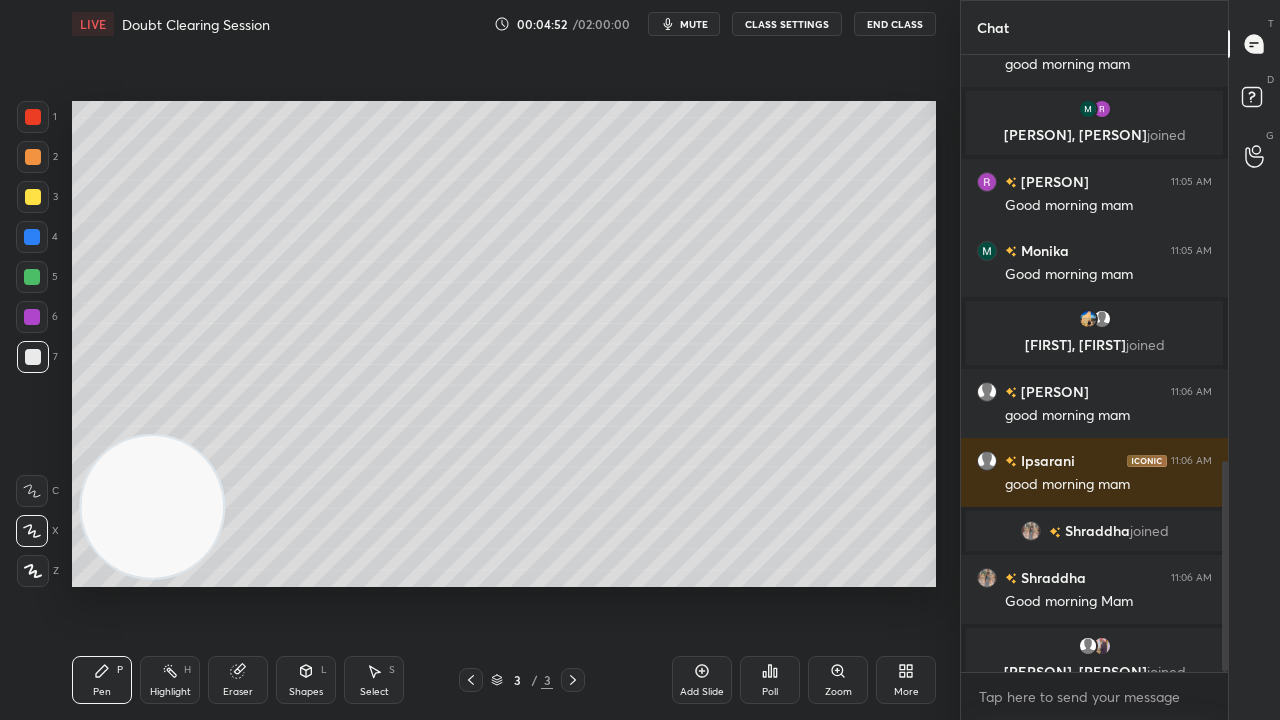 scroll, scrollTop: 1212, scrollLeft: 0, axis: vertical 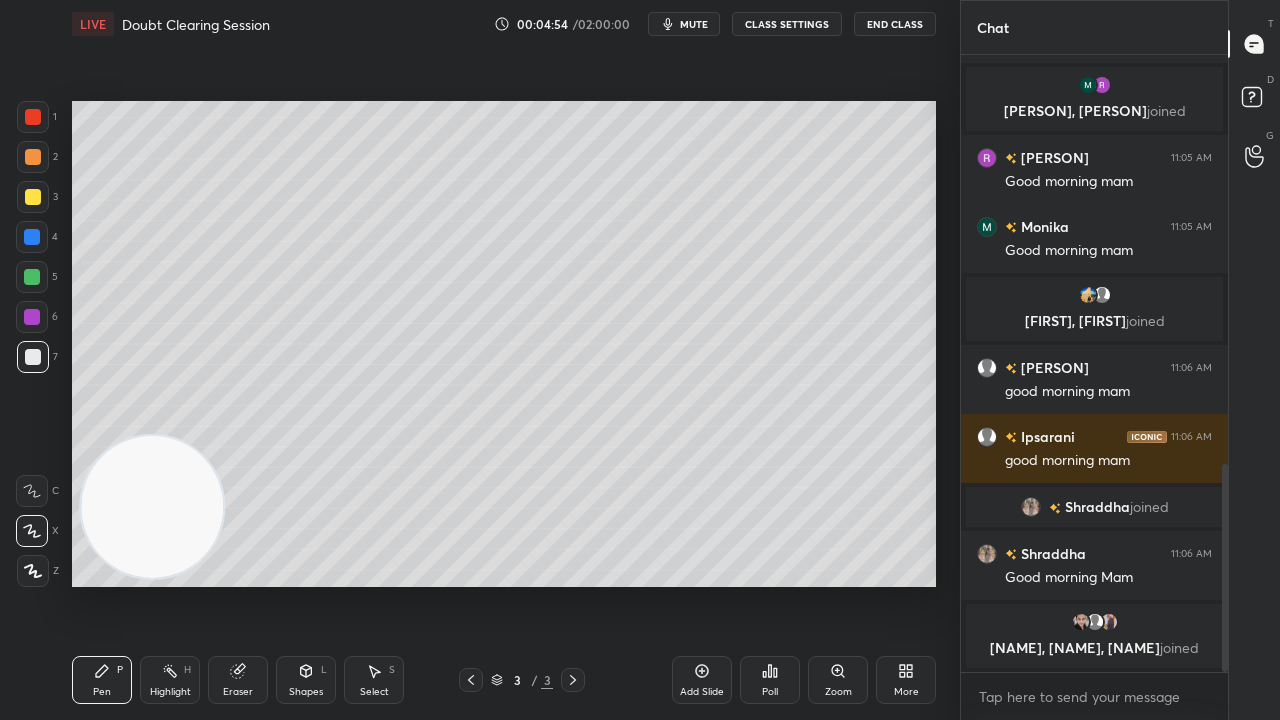 click on "mute" at bounding box center (694, 24) 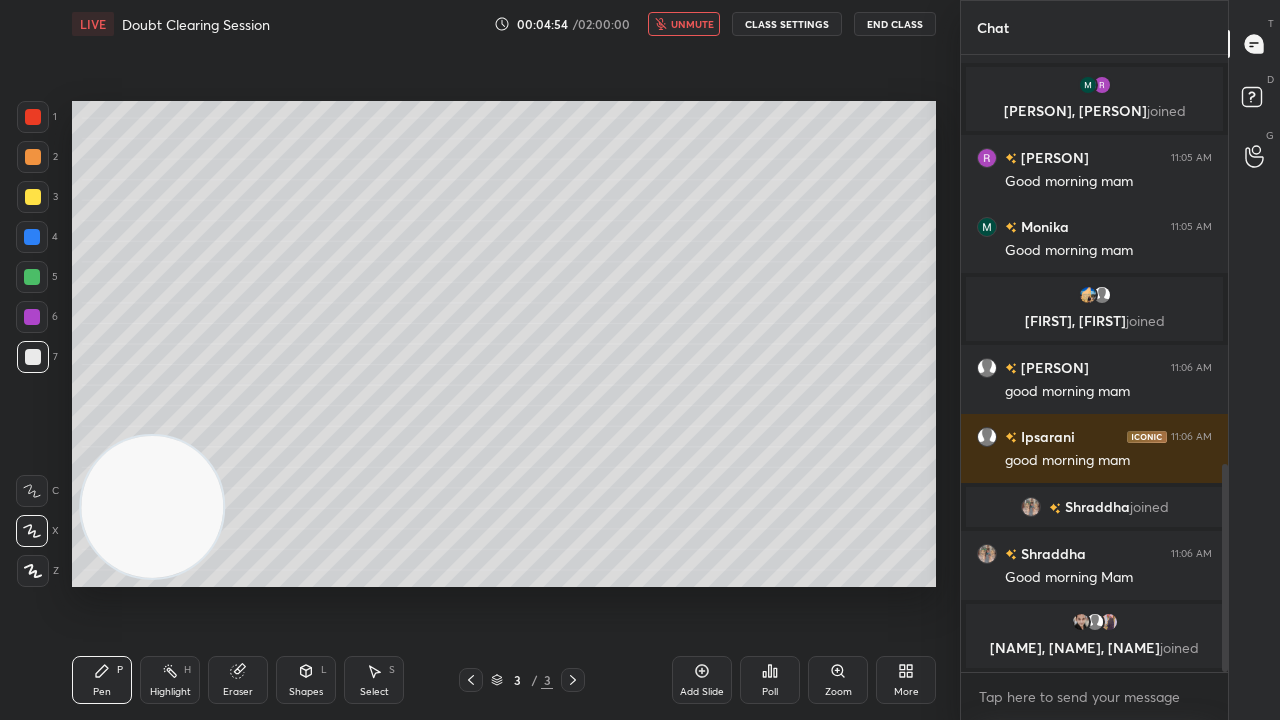 click on "unmute" at bounding box center (692, 24) 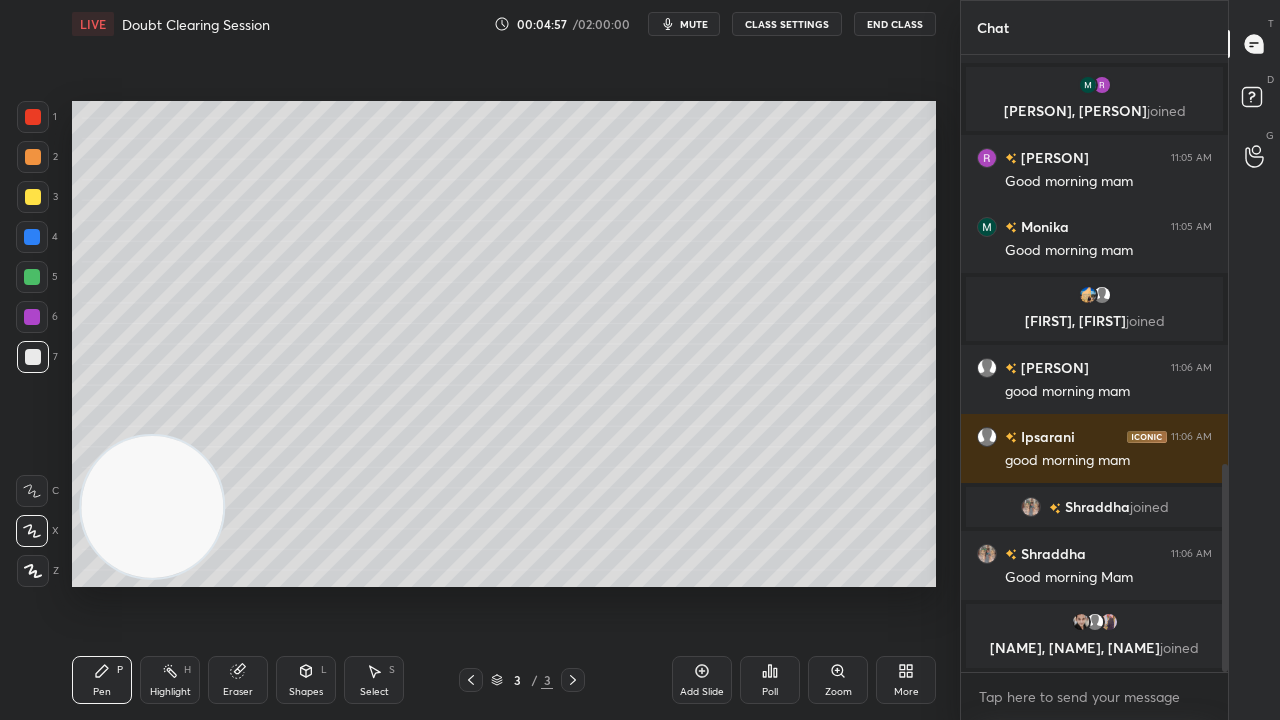 click on "mute" at bounding box center [694, 24] 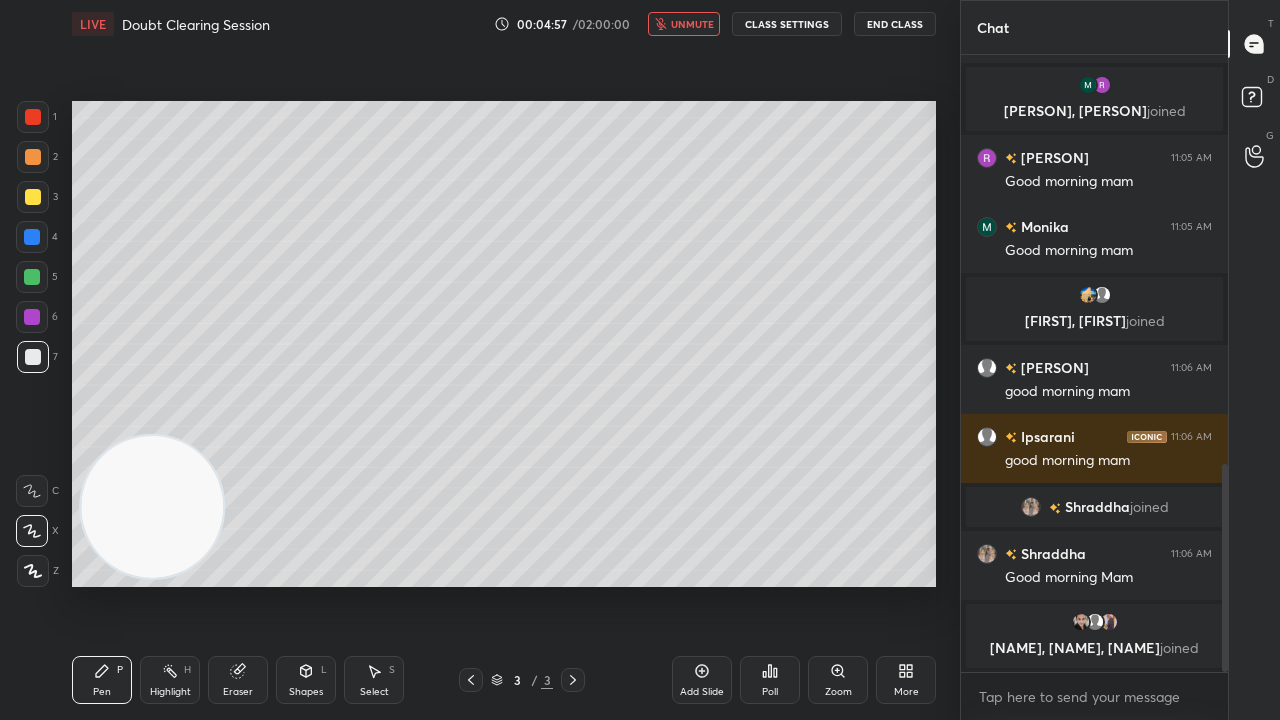 click on "unmute" at bounding box center (692, 24) 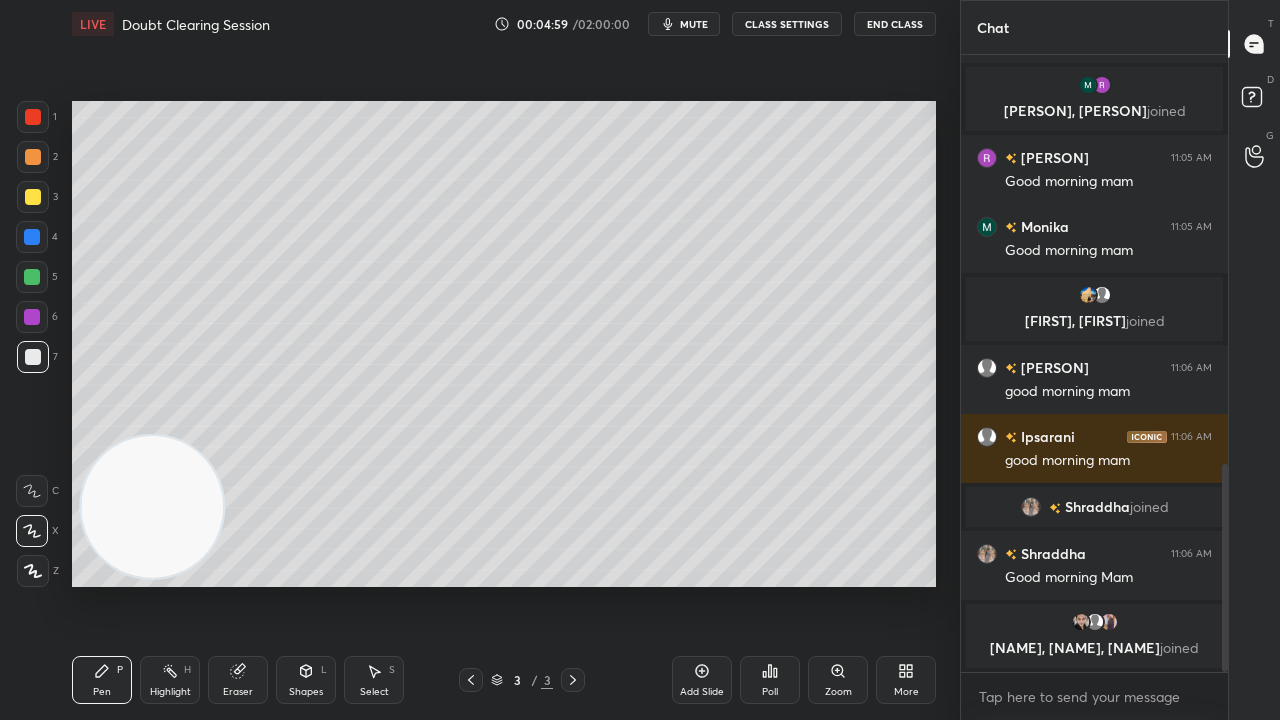 click on "Eraser" at bounding box center (238, 680) 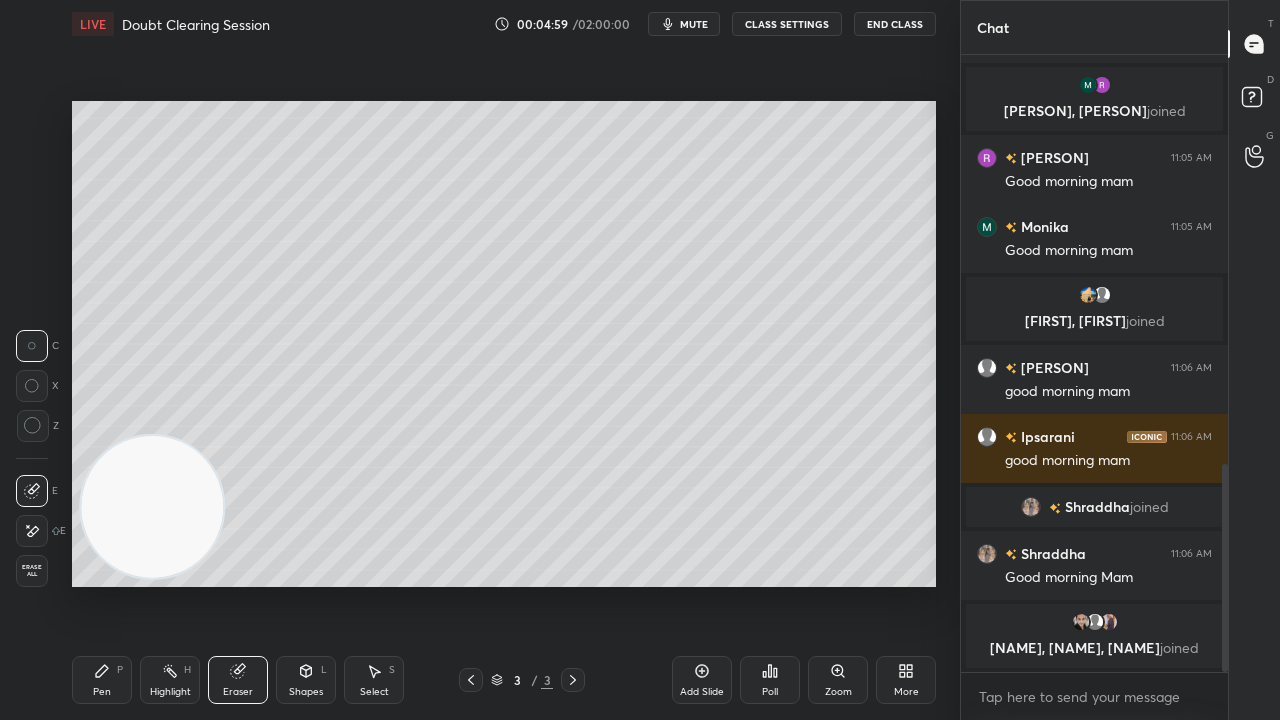 click 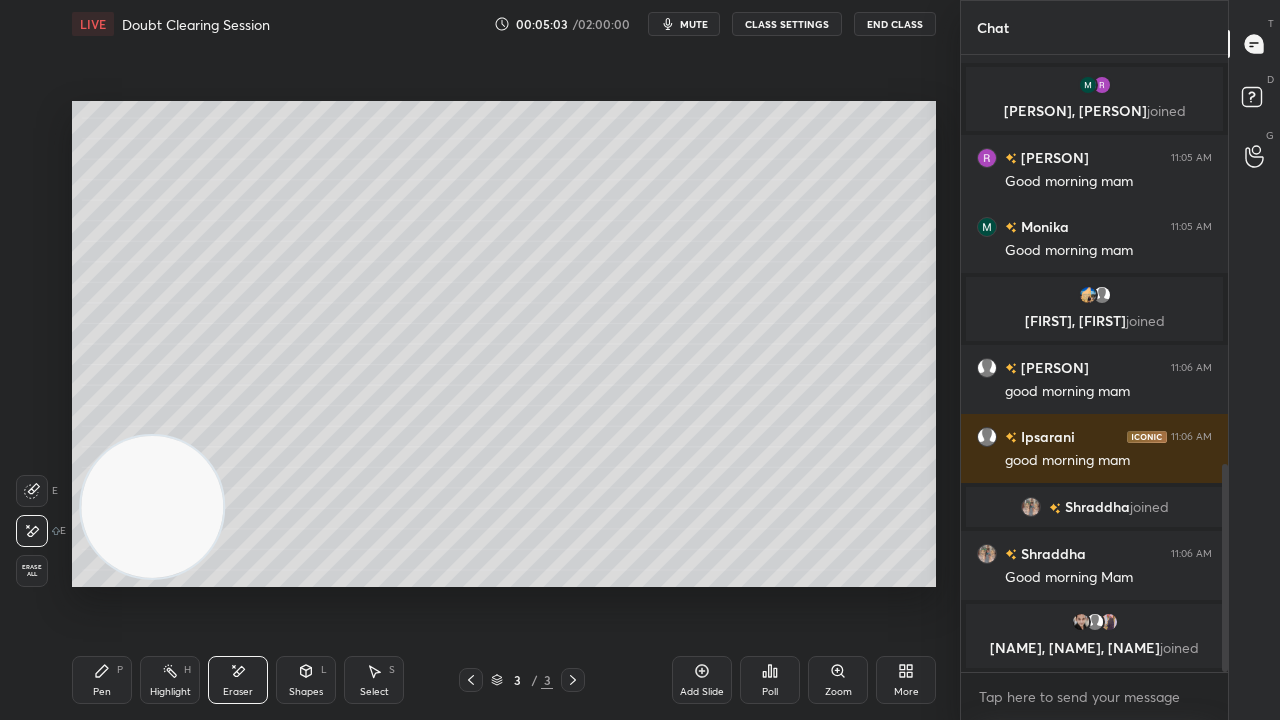 click on "Pen P" at bounding box center [102, 680] 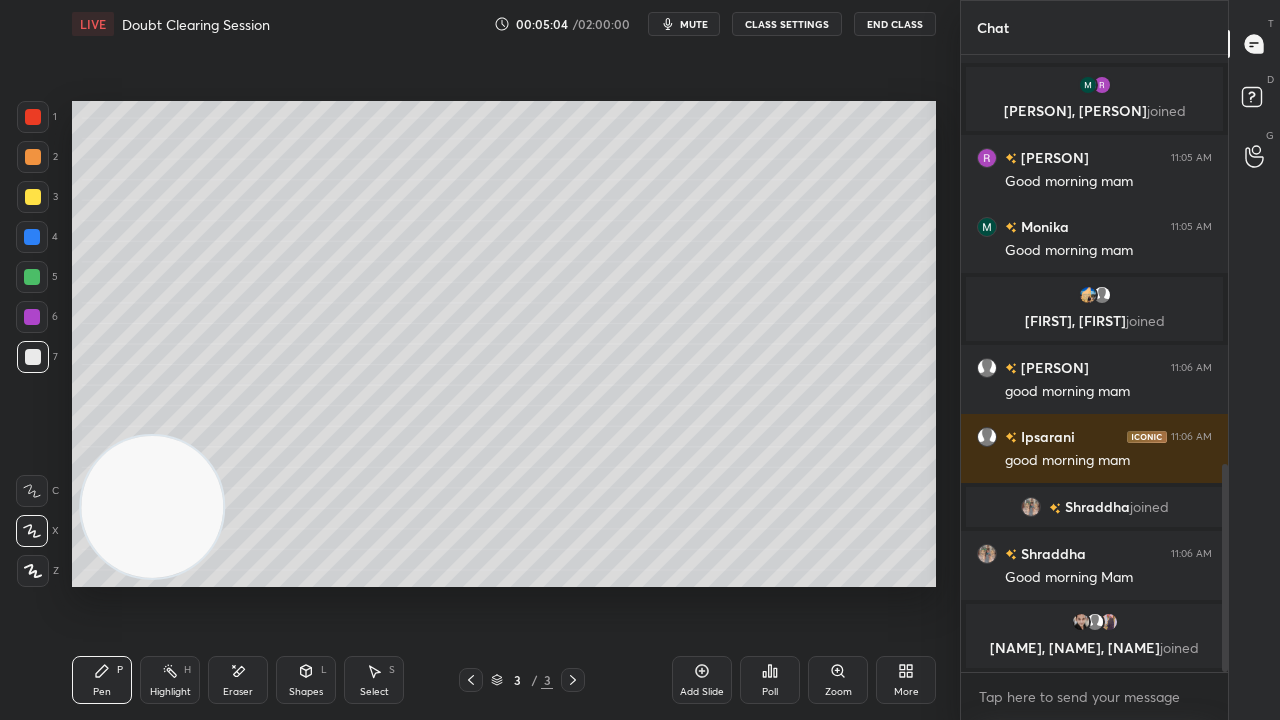 click on "mute" at bounding box center [694, 24] 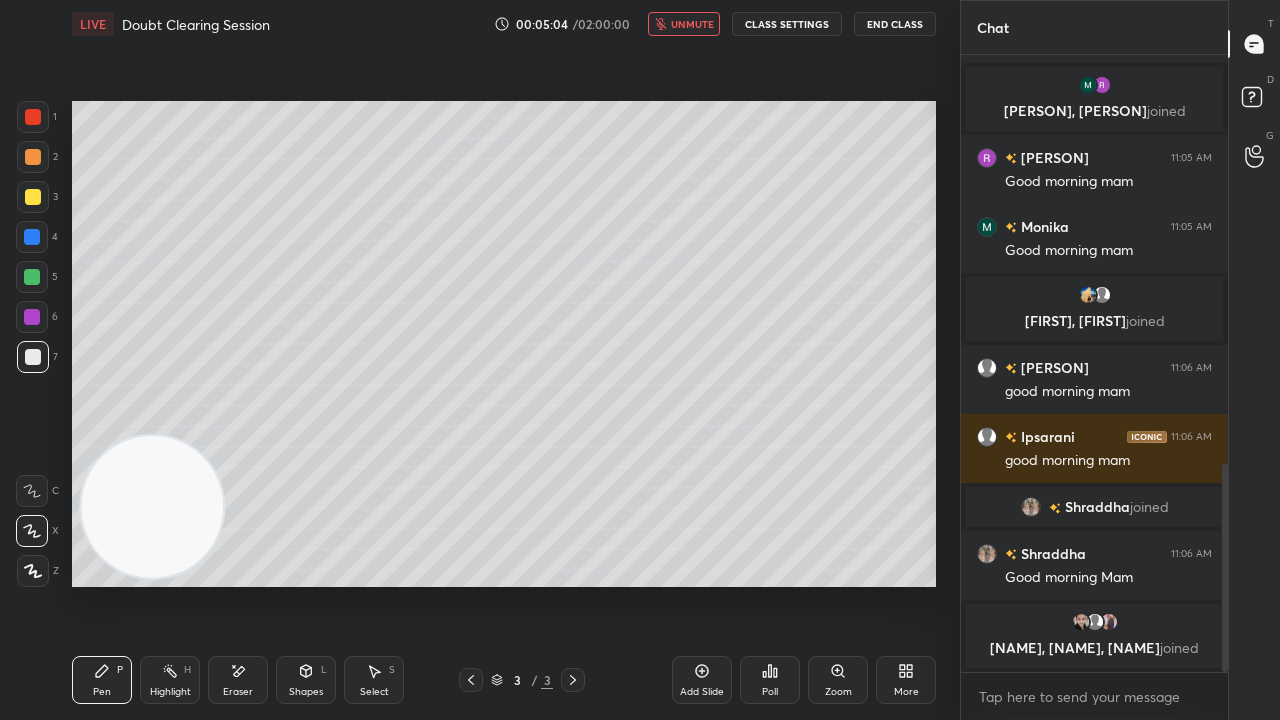 click on "unmute" at bounding box center [692, 24] 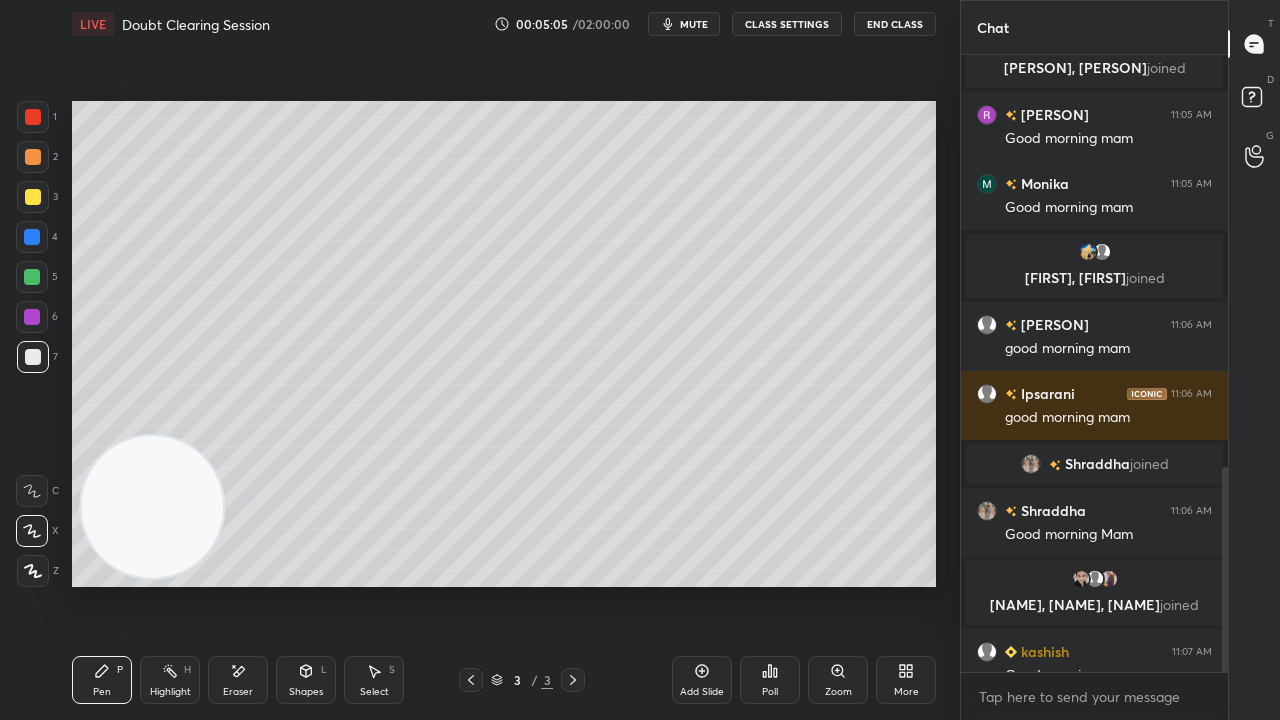scroll, scrollTop: 1238, scrollLeft: 0, axis: vertical 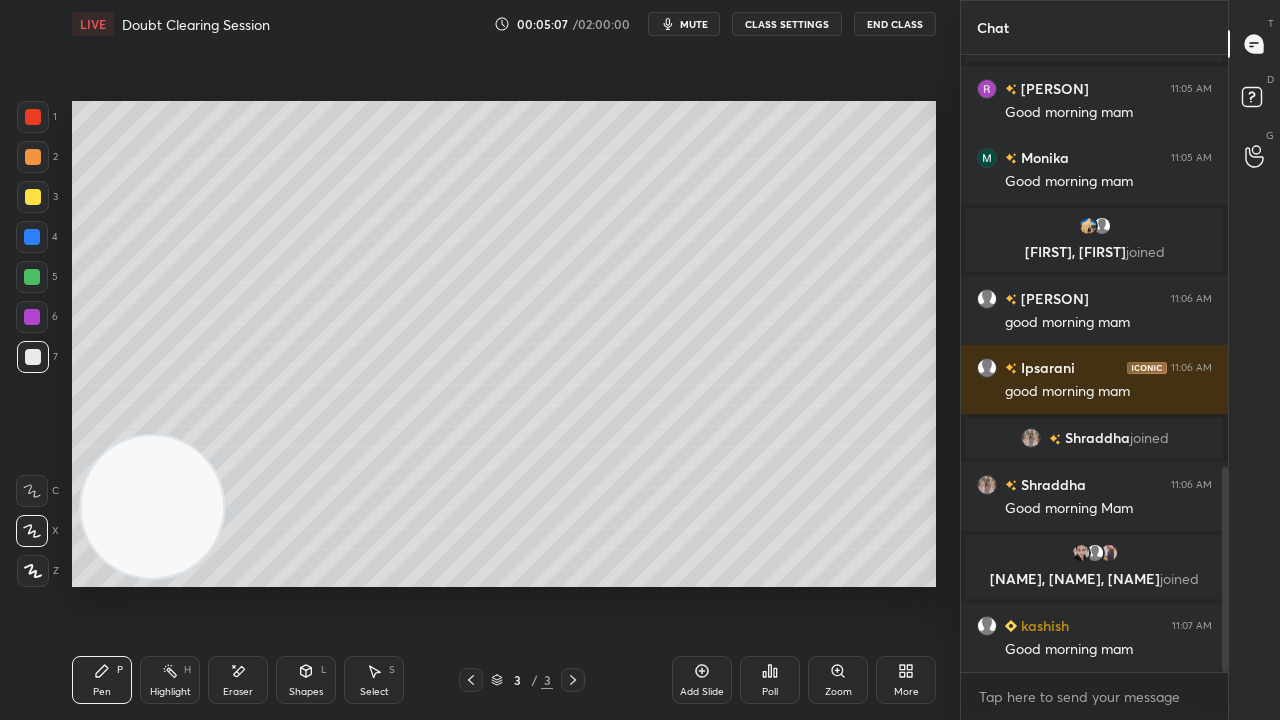 click on "mute" at bounding box center [684, 24] 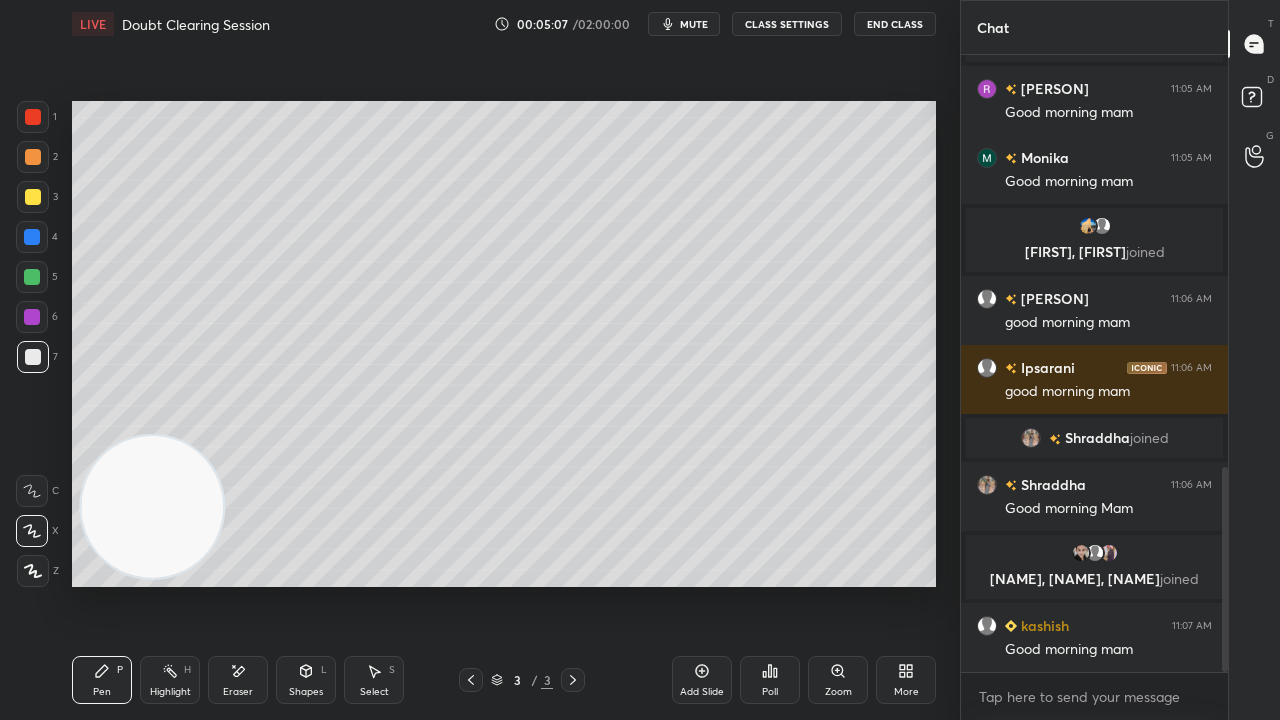 scroll, scrollTop: 1306, scrollLeft: 0, axis: vertical 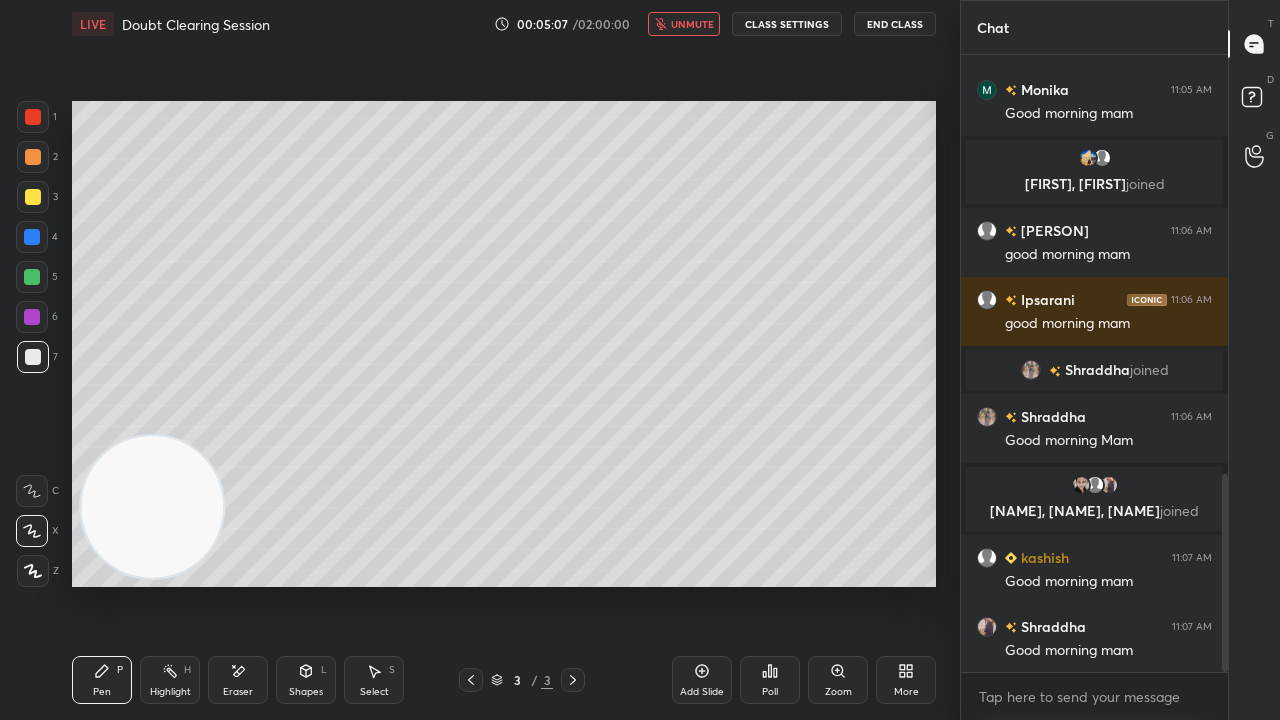click on "unmute" at bounding box center [684, 24] 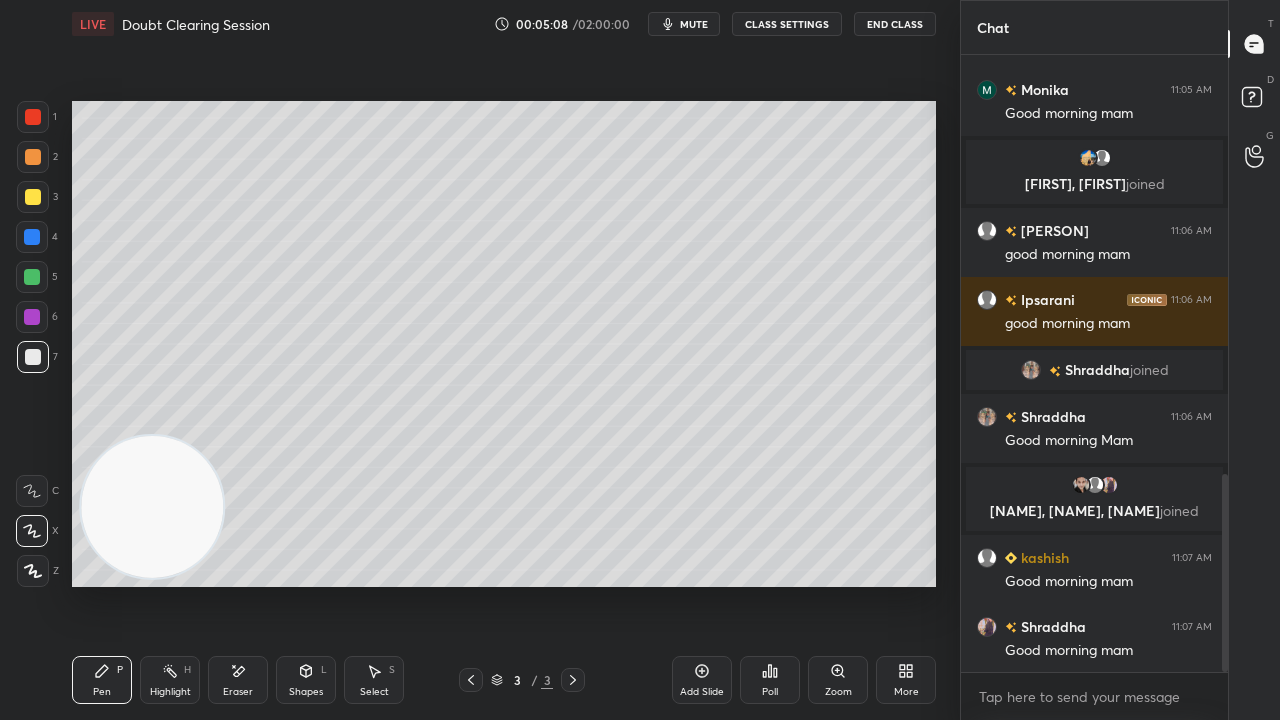 click on "mute" at bounding box center (694, 24) 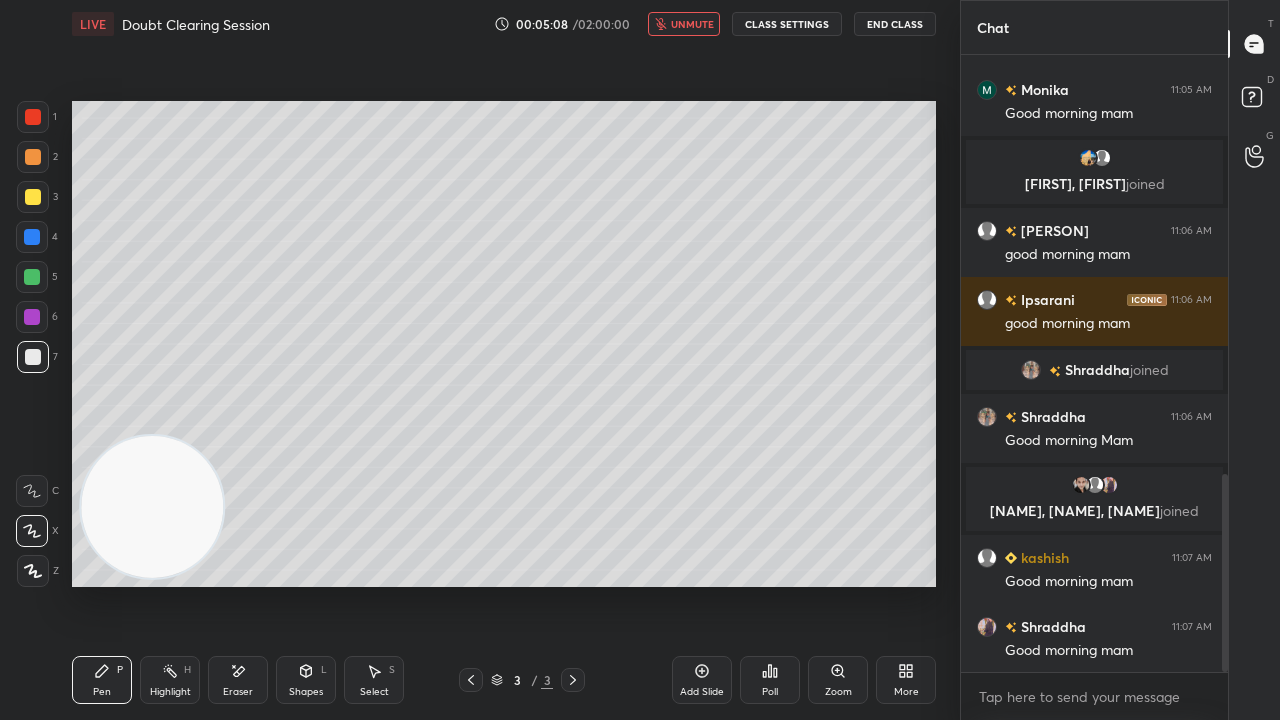 click on "unmute" at bounding box center [692, 24] 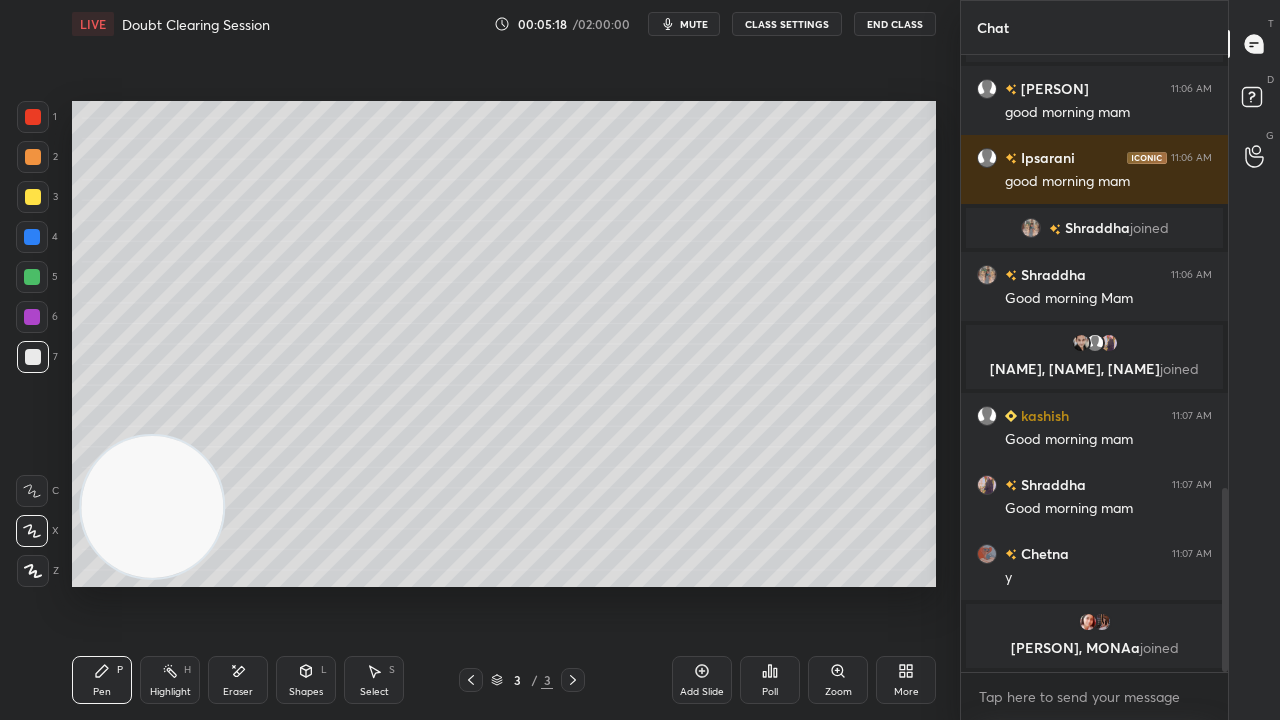 scroll, scrollTop: 1458, scrollLeft: 0, axis: vertical 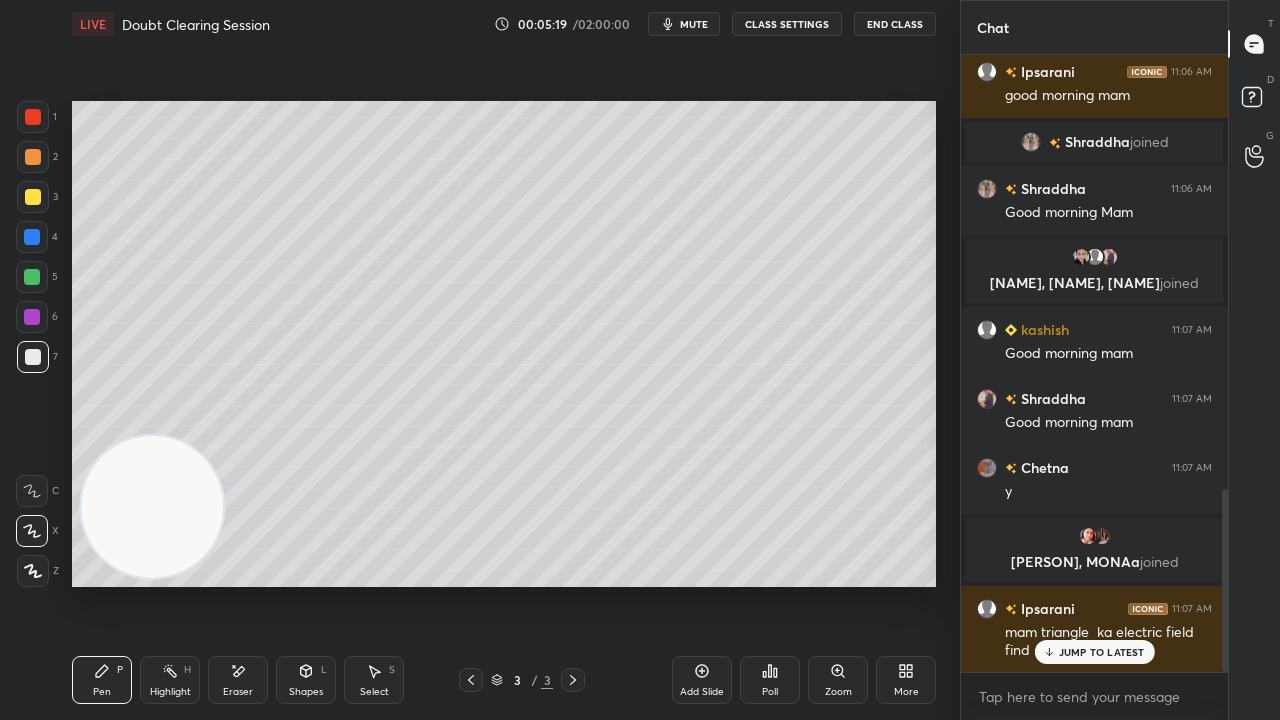 click on "mute" at bounding box center (694, 24) 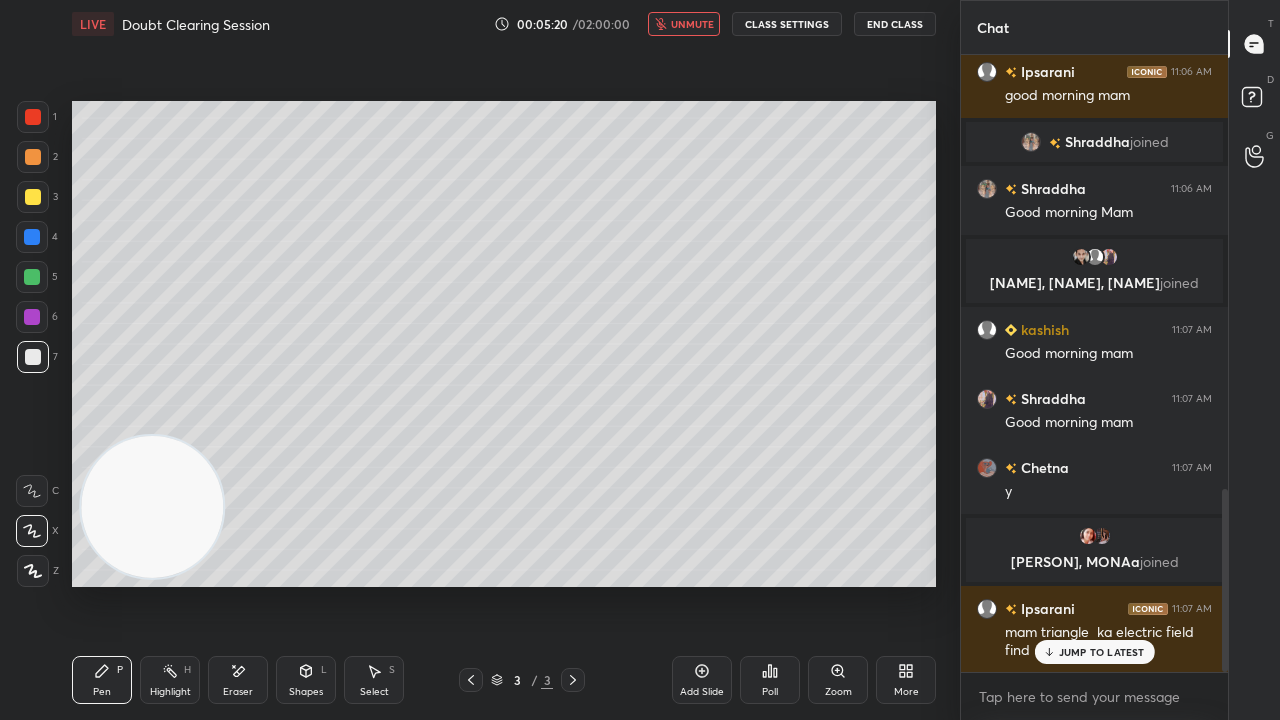 drag, startPoint x: 1070, startPoint y: 653, endPoint x: 1071, endPoint y: 698, distance: 45.01111 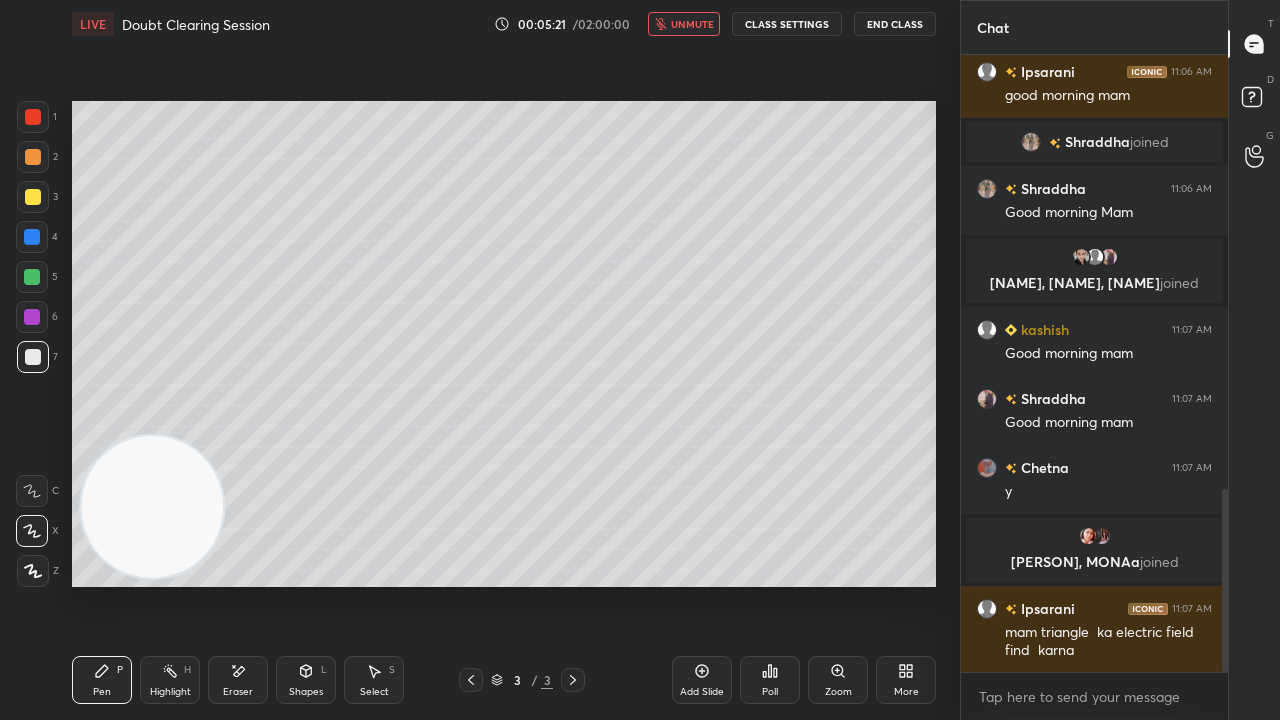 click on "unmute" at bounding box center [684, 24] 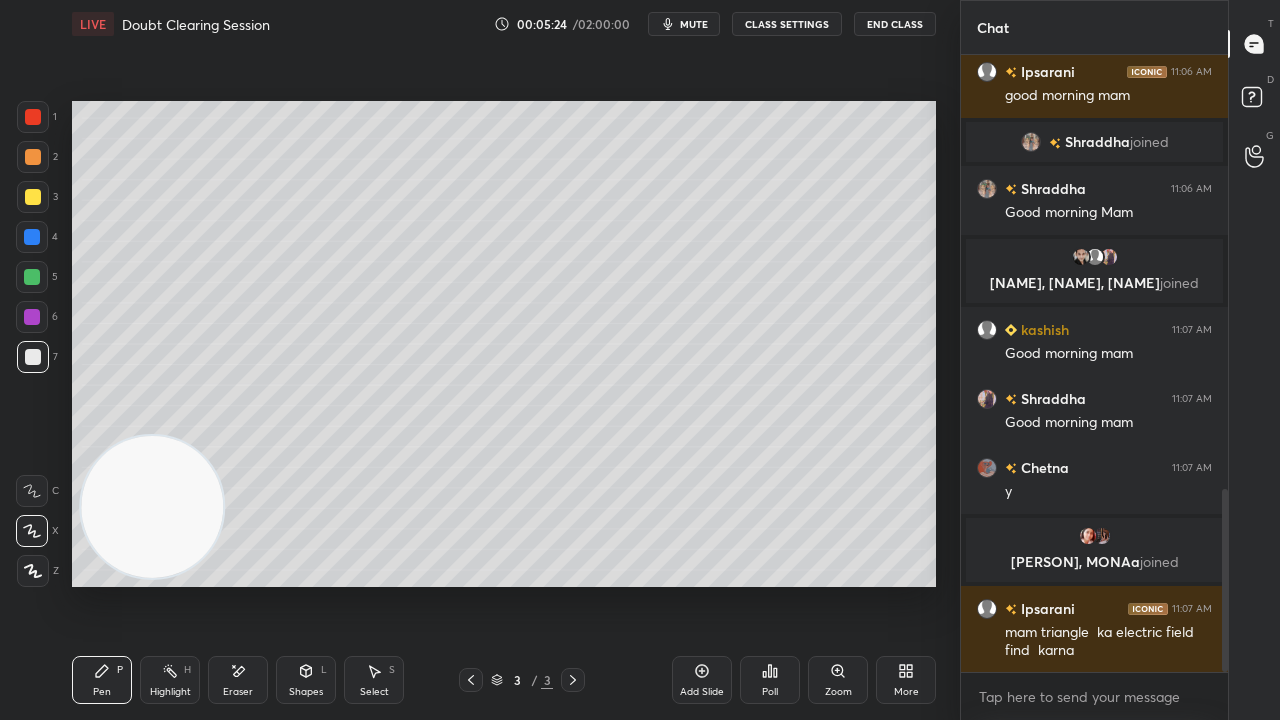 scroll, scrollTop: 1478, scrollLeft: 0, axis: vertical 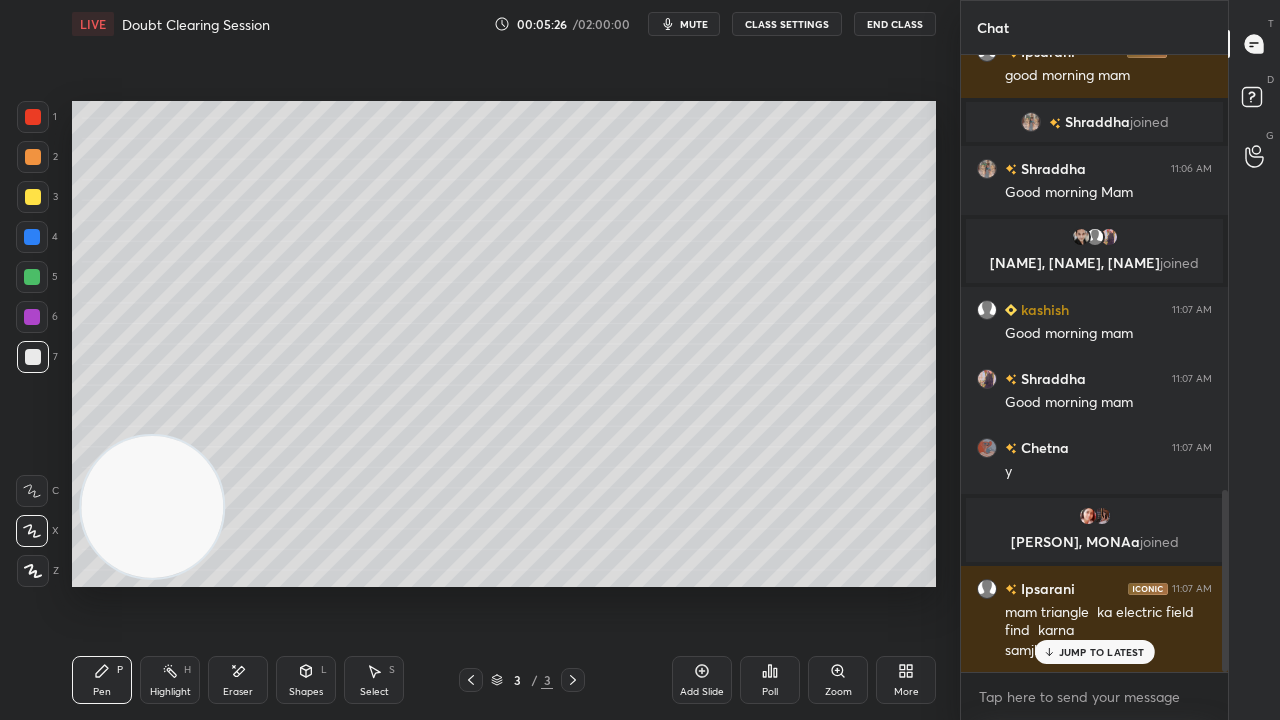 drag, startPoint x: 1058, startPoint y: 657, endPoint x: 1079, endPoint y: 702, distance: 49.658836 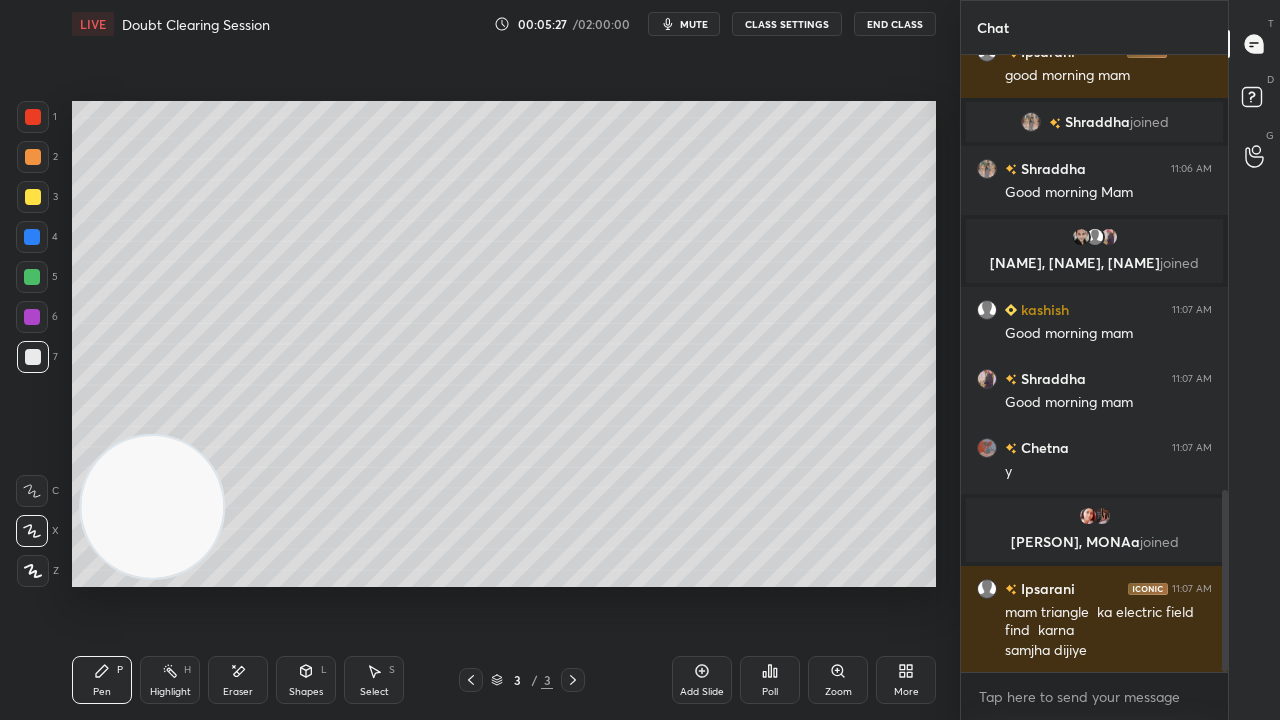click on "mute" at bounding box center [694, 24] 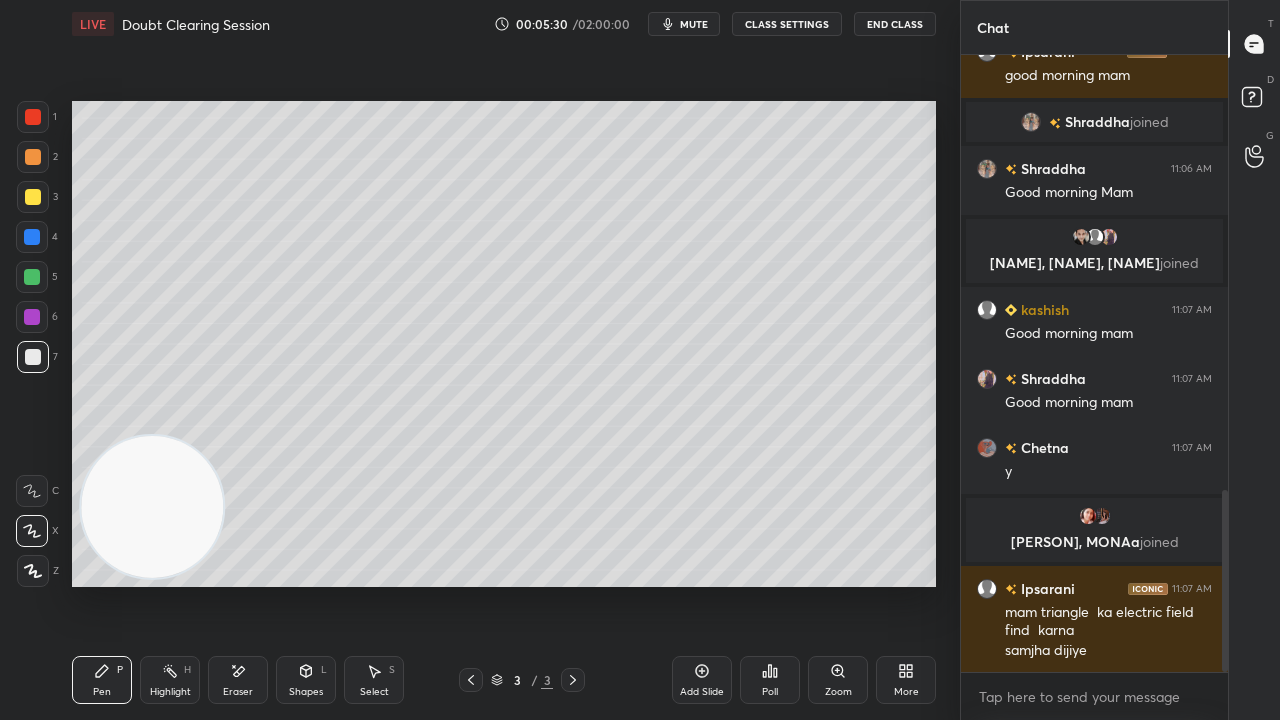 scroll, scrollTop: 1564, scrollLeft: 0, axis: vertical 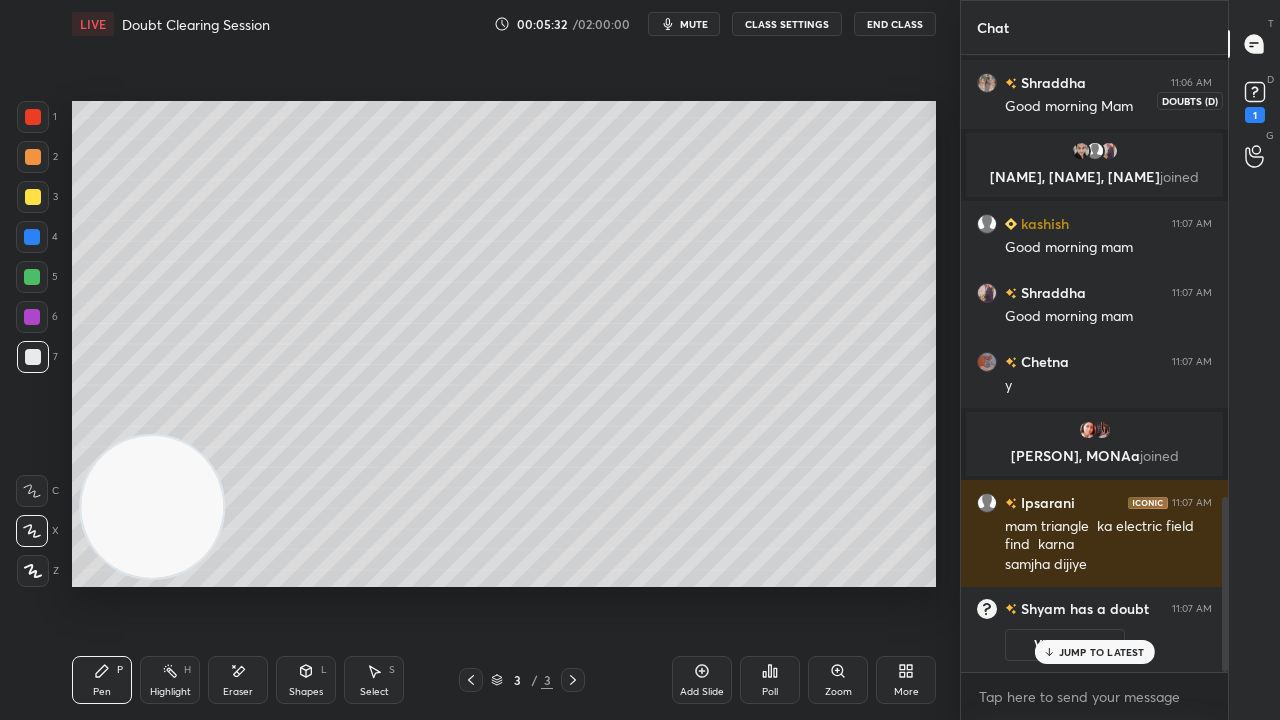 click on "1" at bounding box center (1255, 100) 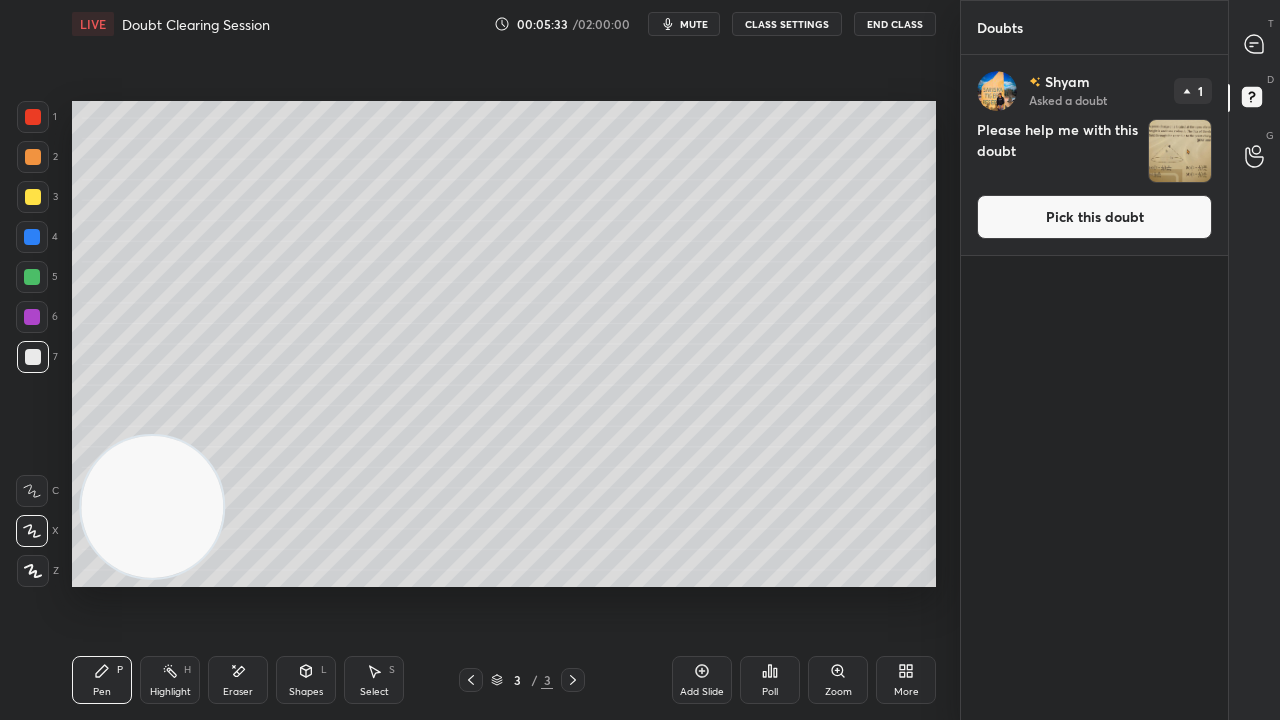 click on "Pick this doubt" at bounding box center (1094, 217) 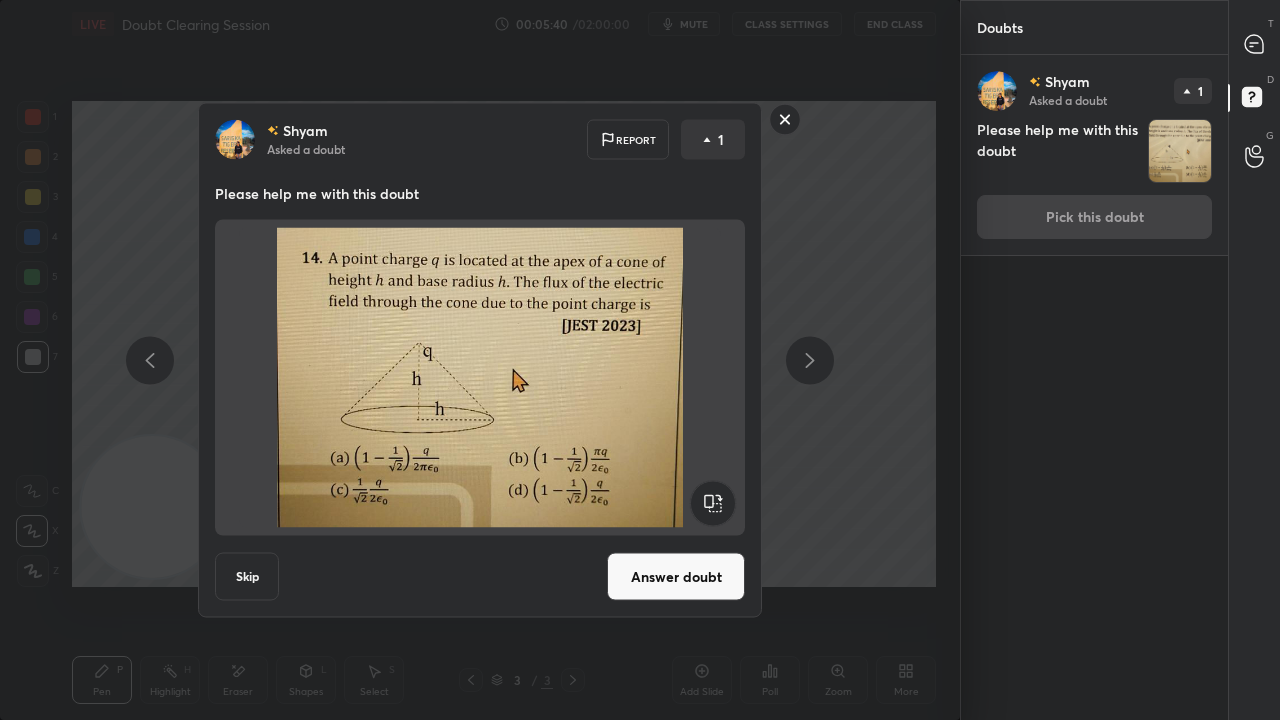 click 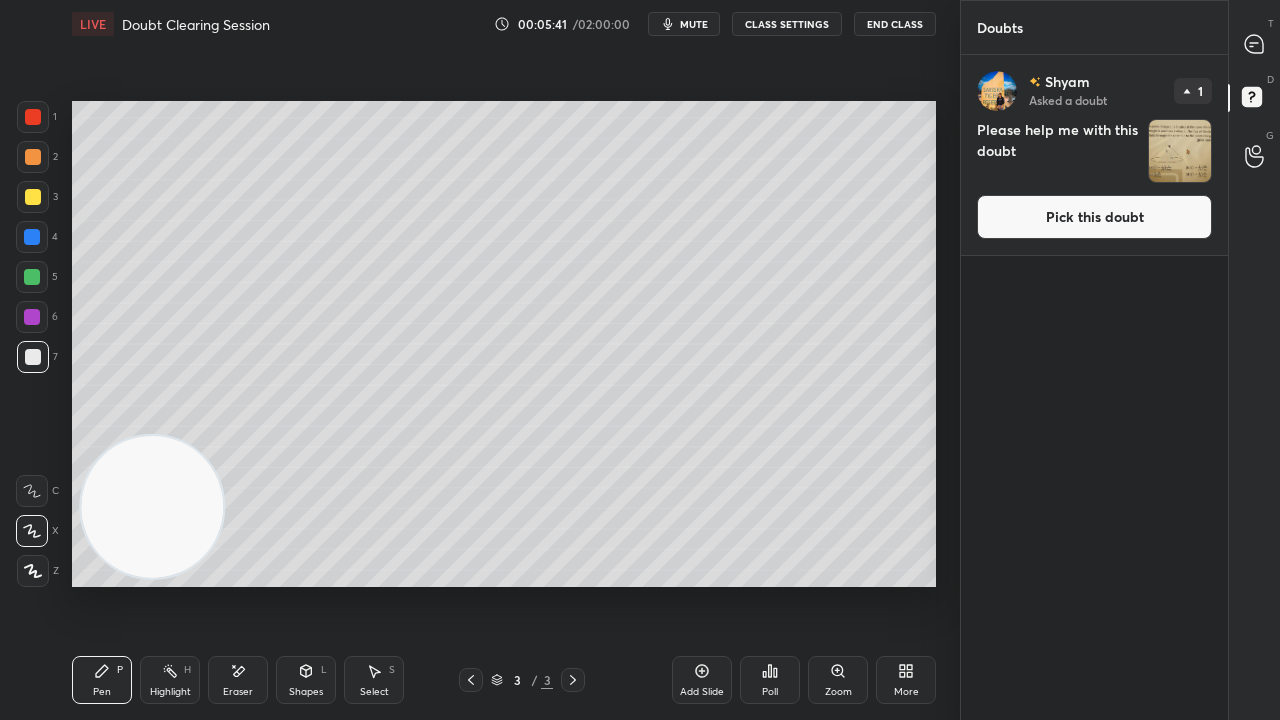 click at bounding box center [1255, 44] 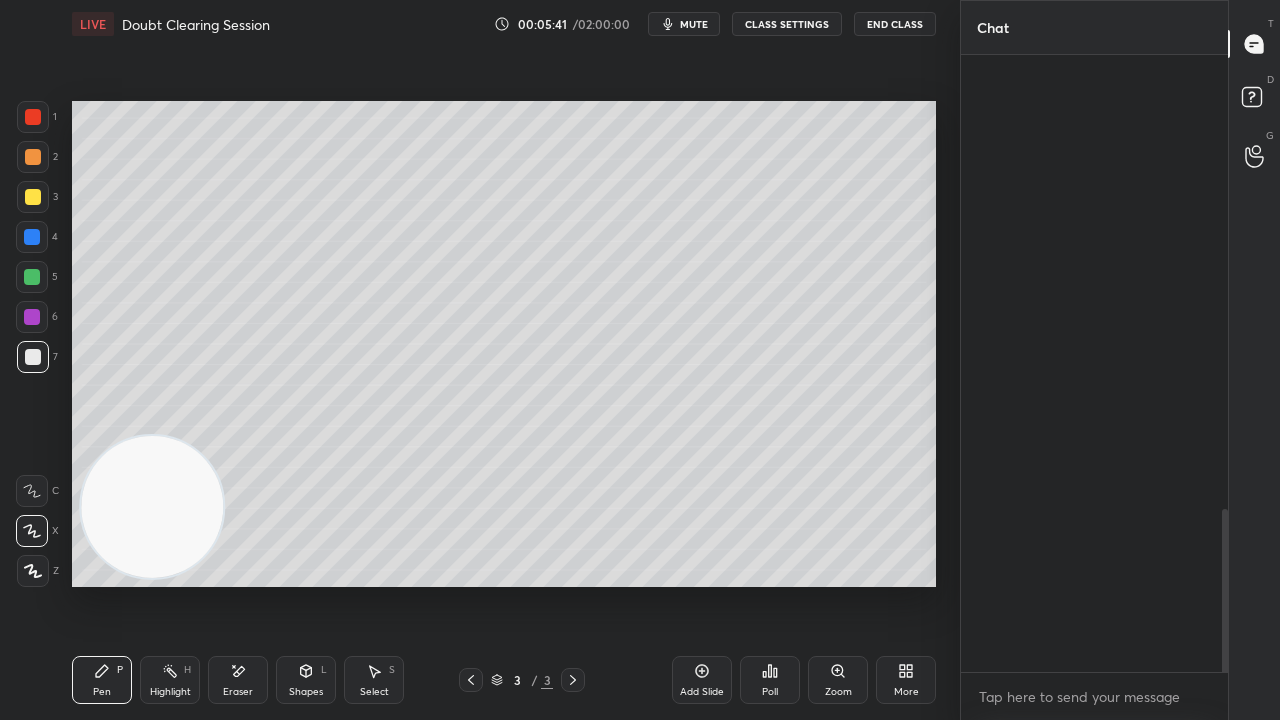 scroll, scrollTop: 1772, scrollLeft: 0, axis: vertical 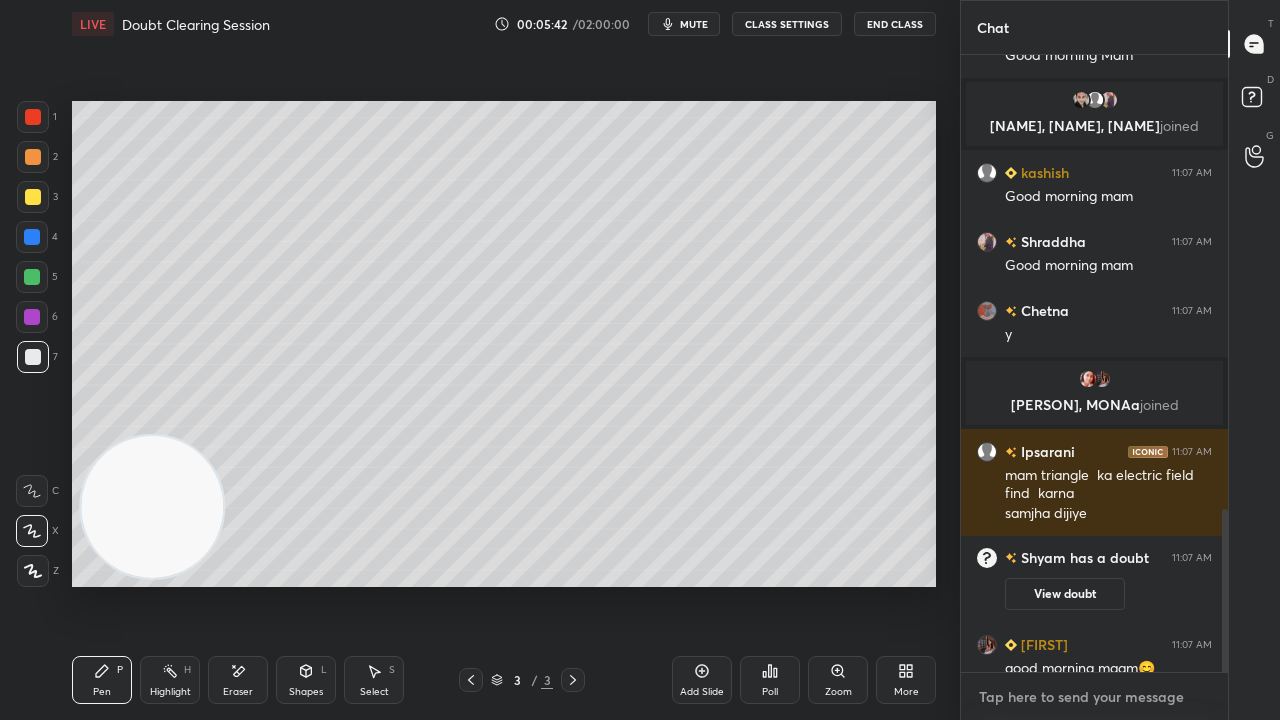 drag, startPoint x: 1032, startPoint y: 699, endPoint x: 1037, endPoint y: 719, distance: 20.615528 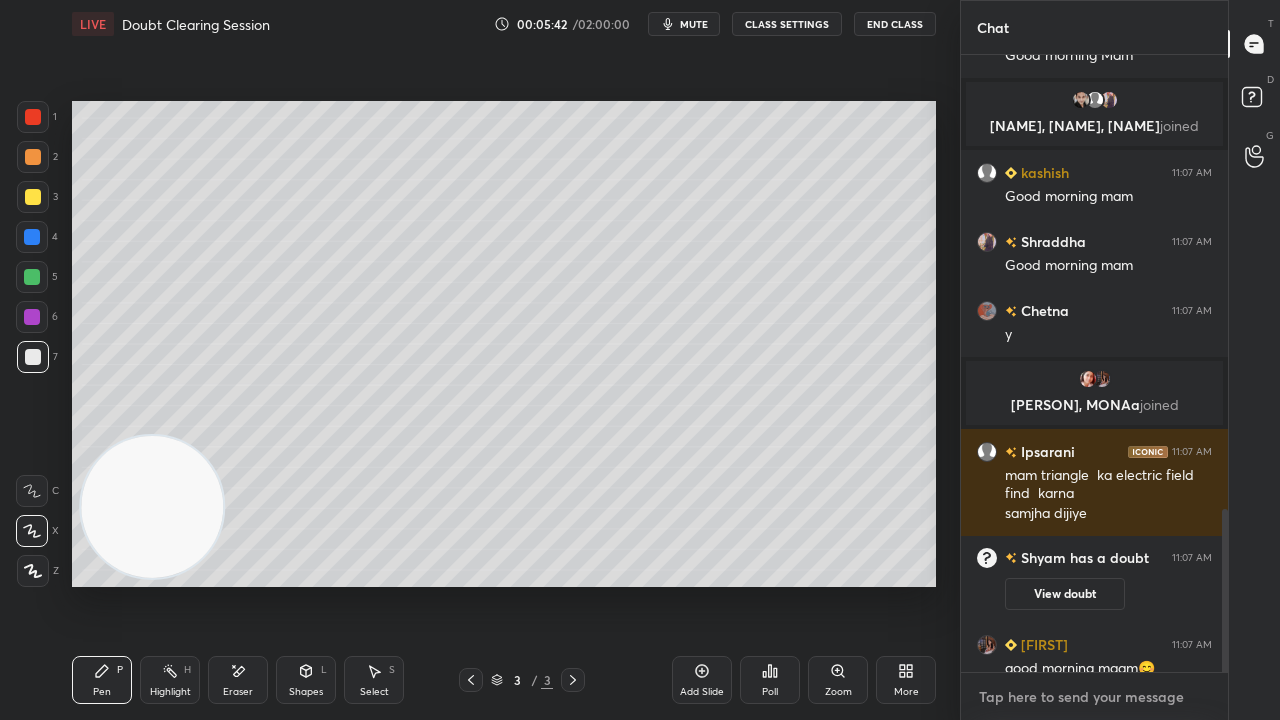 click at bounding box center (1094, 697) 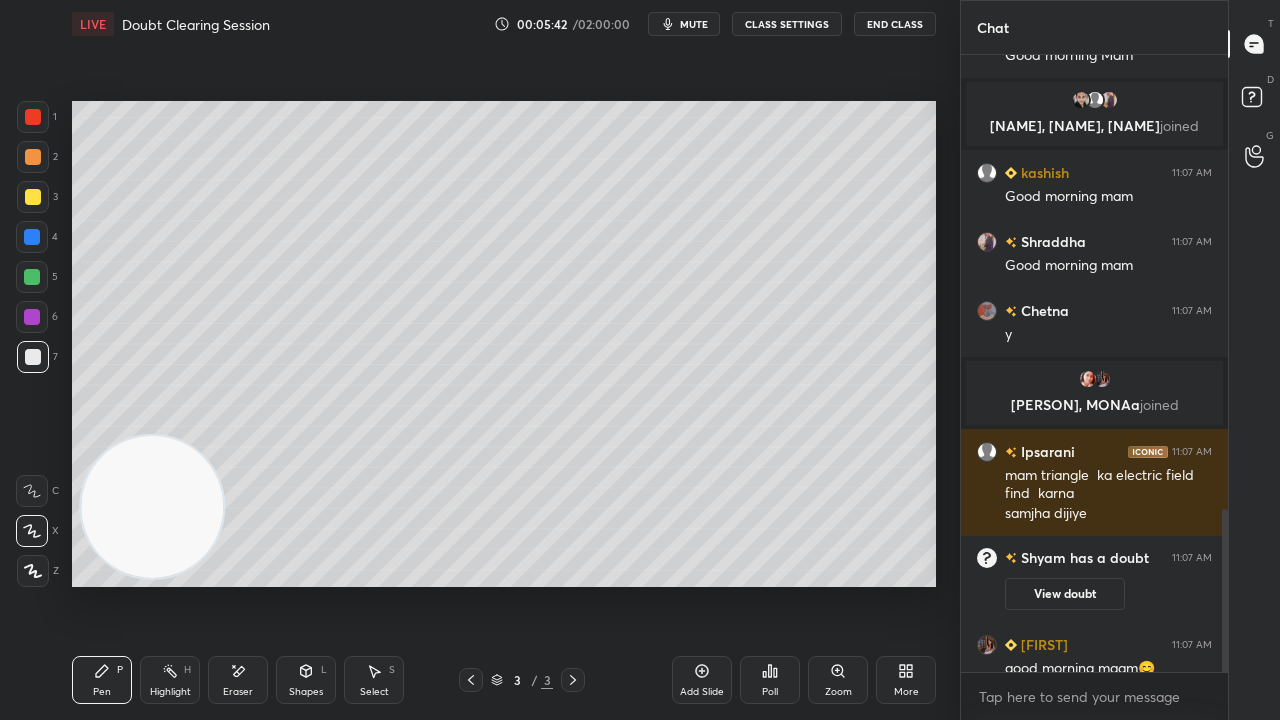click on "mute" at bounding box center [694, 24] 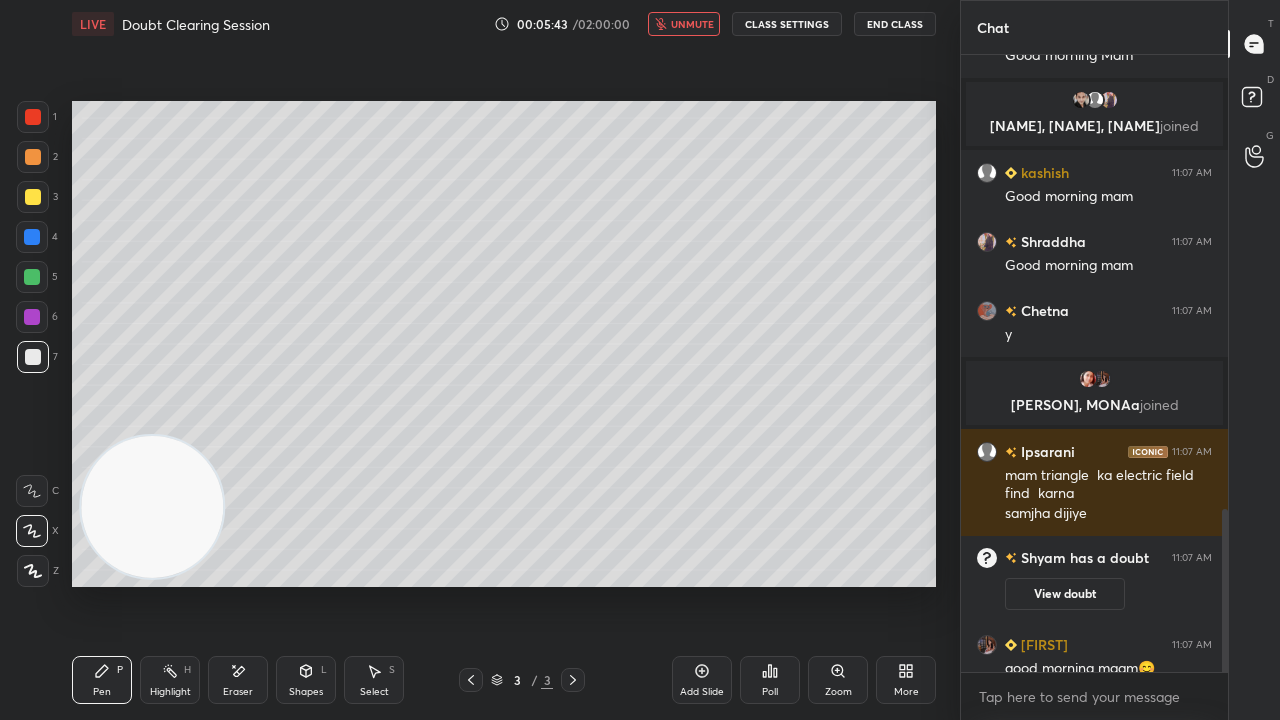 click on "unmute" at bounding box center (692, 24) 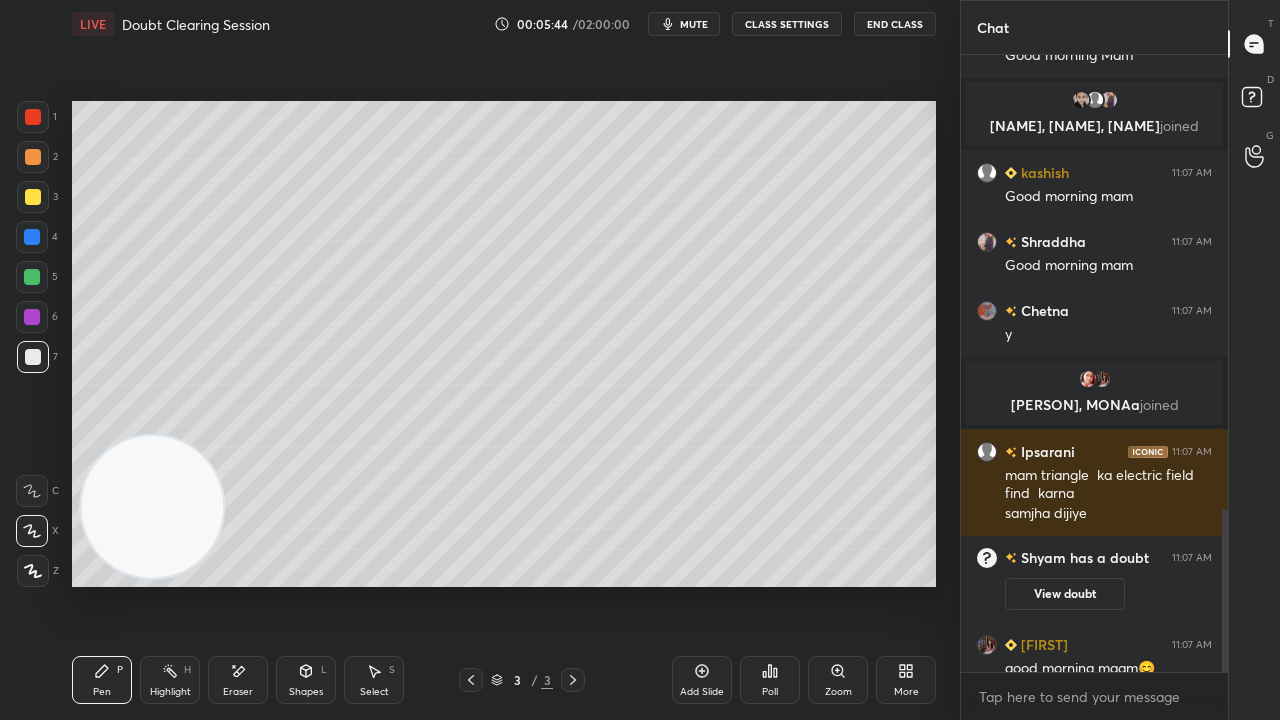 click at bounding box center (32, 277) 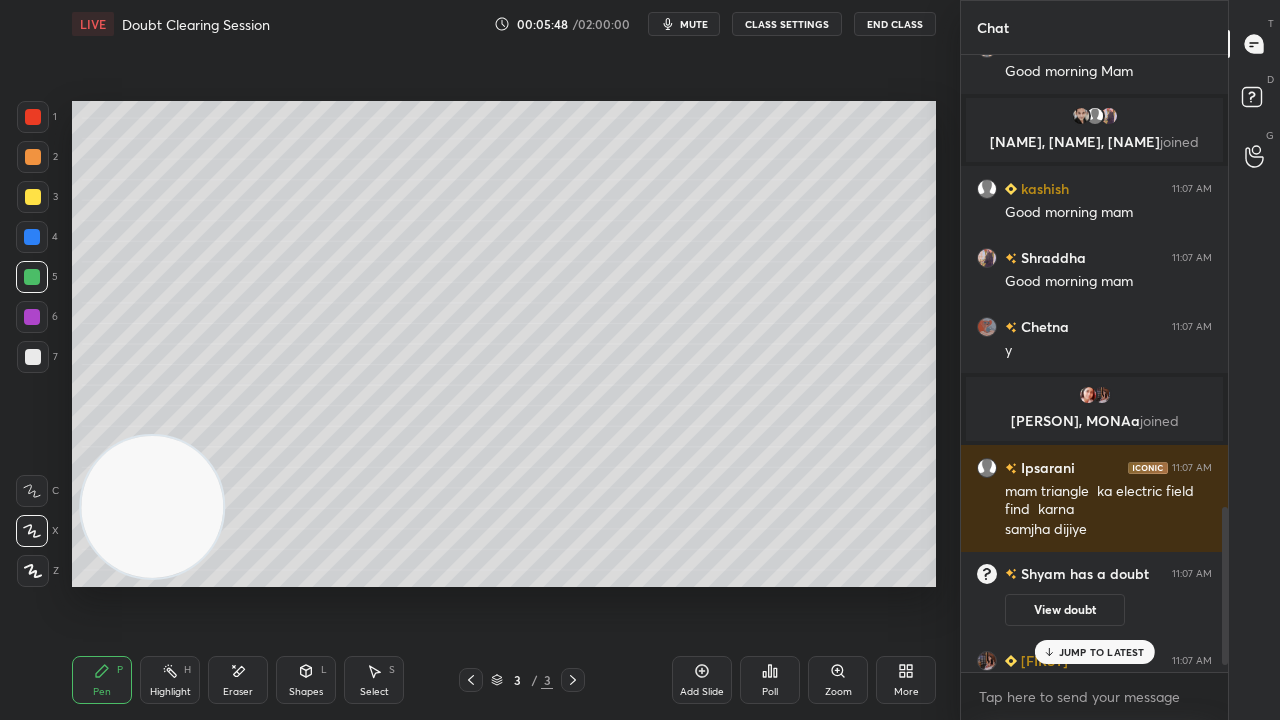 scroll, scrollTop: 1790, scrollLeft: 0, axis: vertical 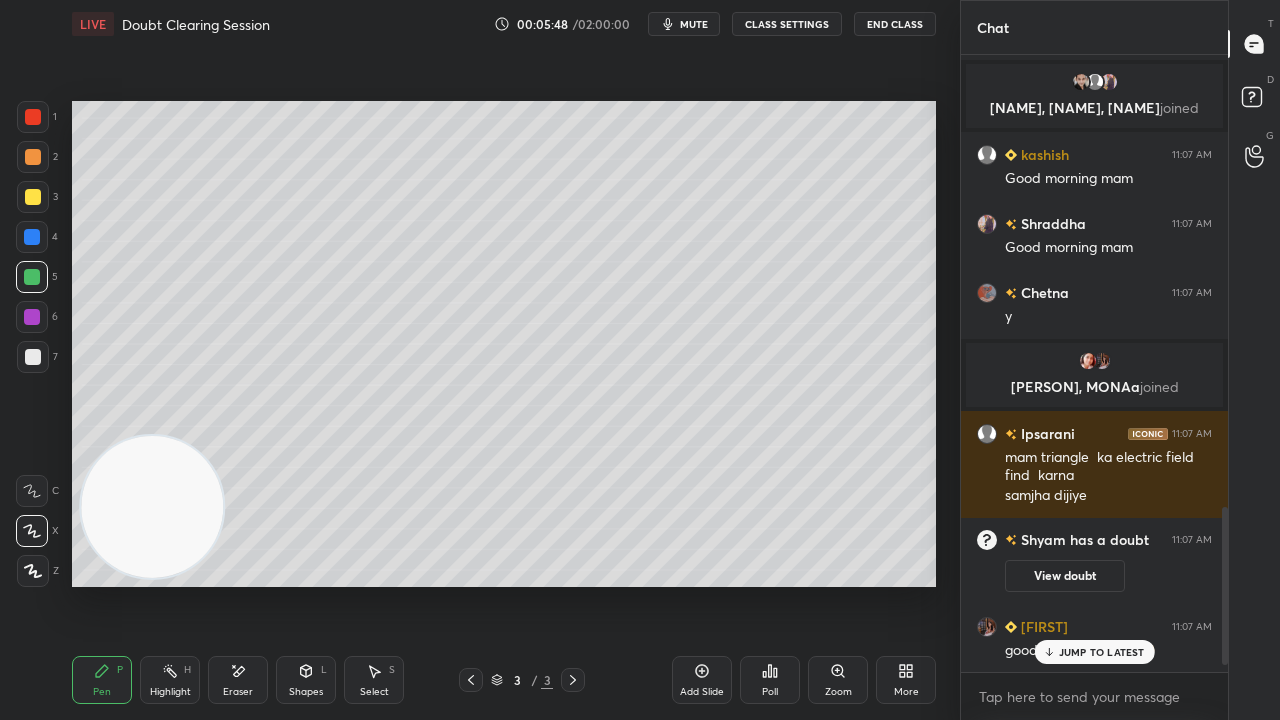 drag, startPoint x: 1226, startPoint y: 576, endPoint x: 1206, endPoint y: 683, distance: 108.85311 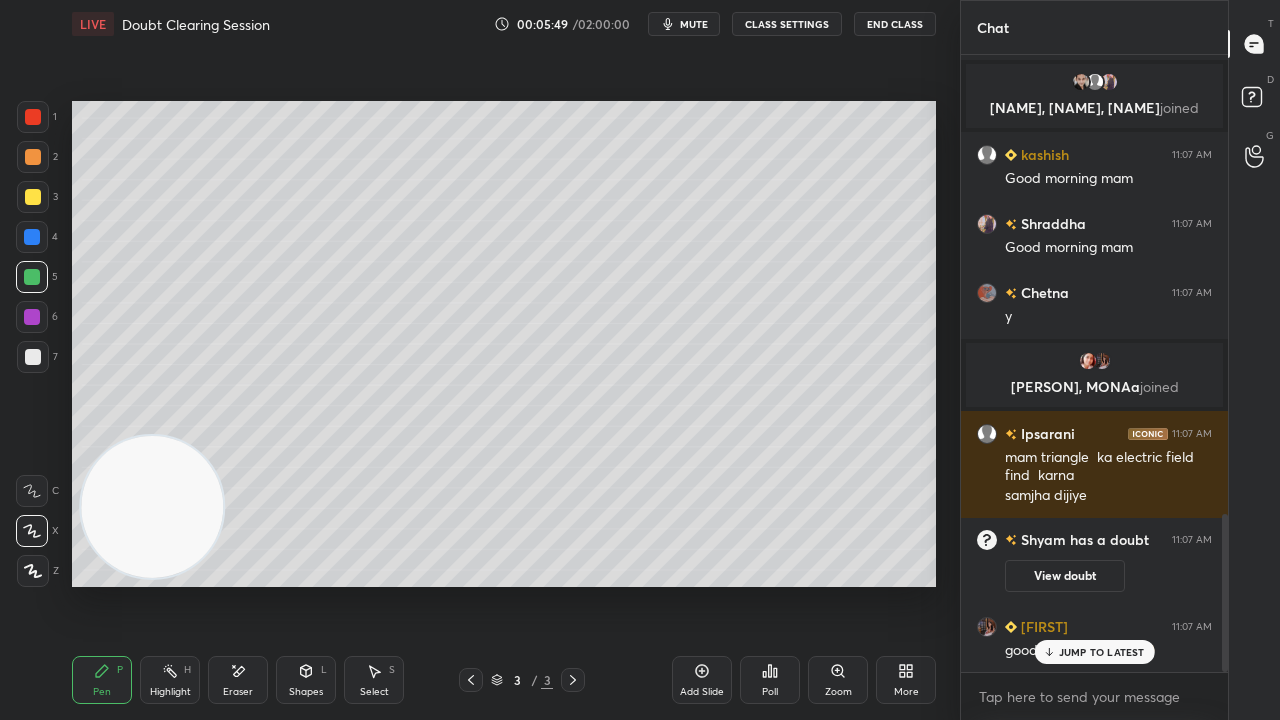 drag, startPoint x: 1116, startPoint y: 654, endPoint x: 1114, endPoint y: 688, distance: 34.058773 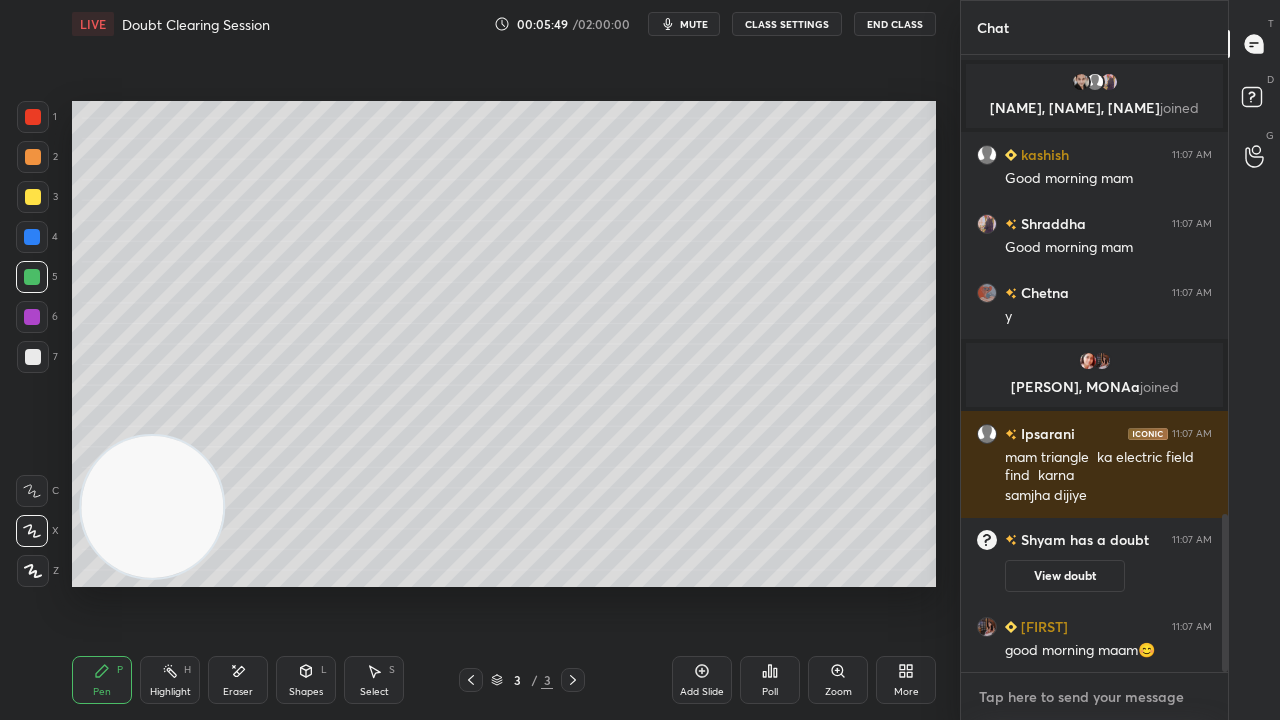 click at bounding box center (1094, 697) 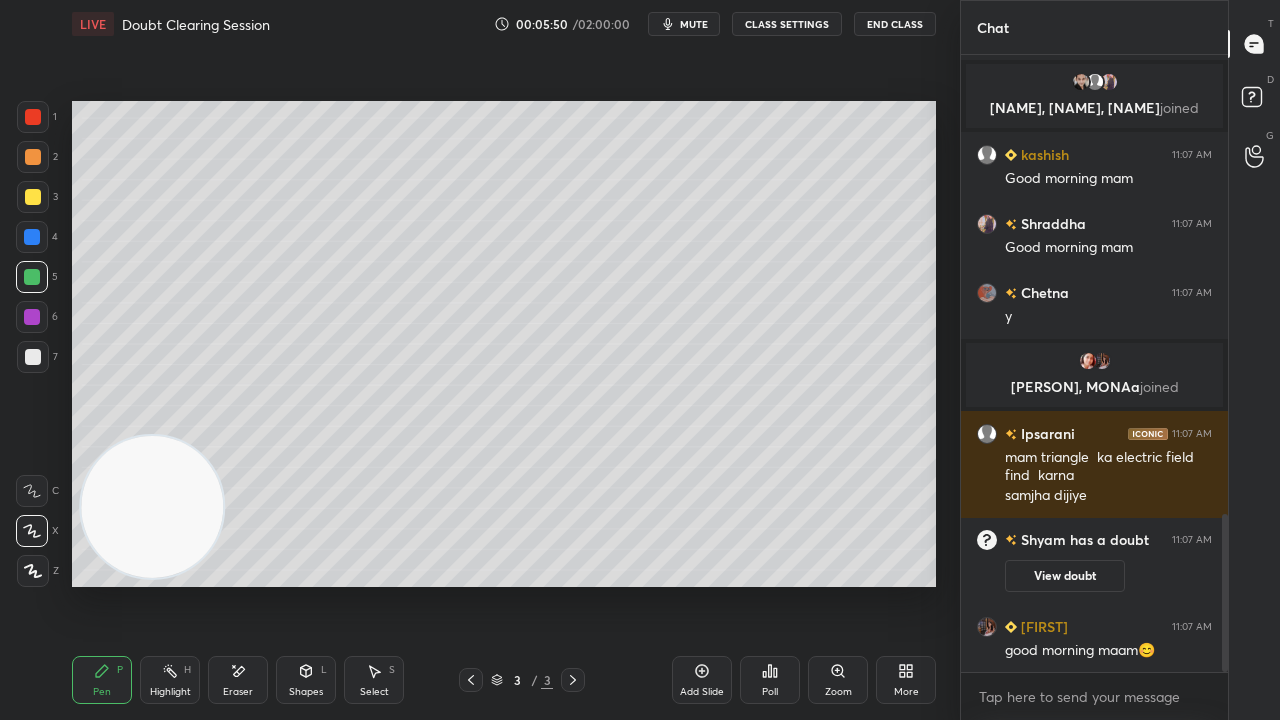 click on "mute" at bounding box center (684, 24) 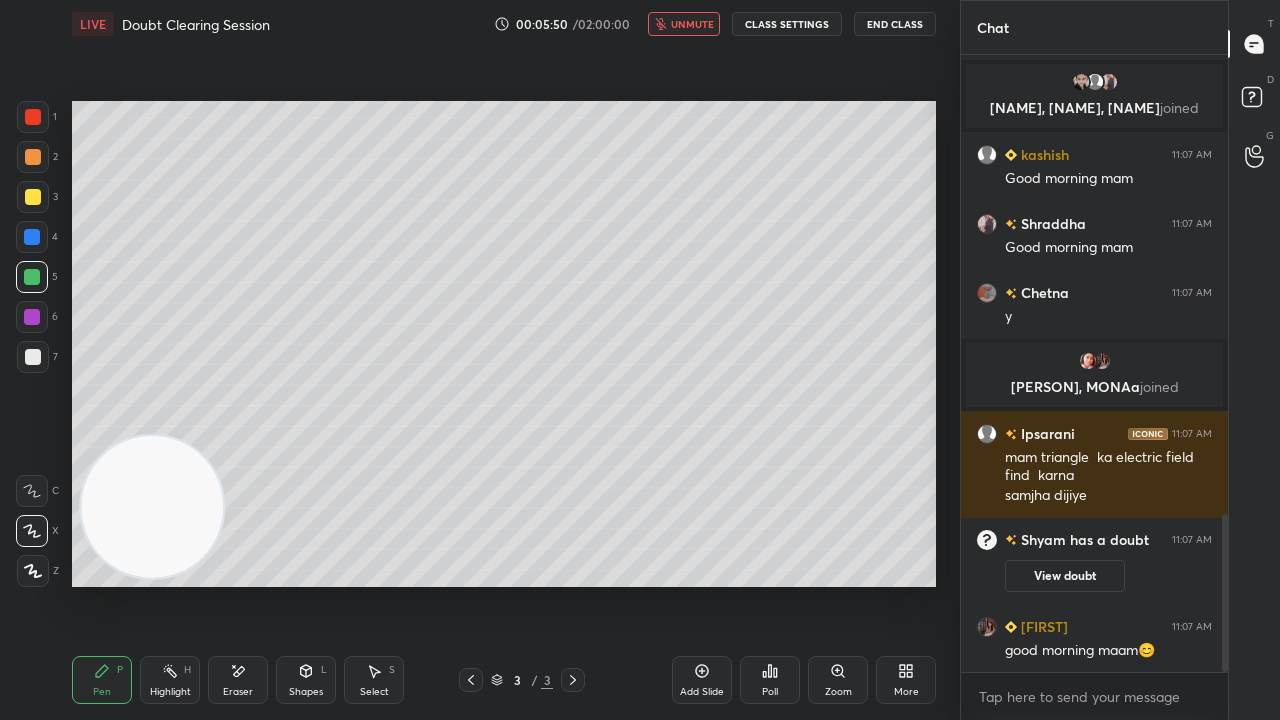 click on "unmute" at bounding box center [684, 24] 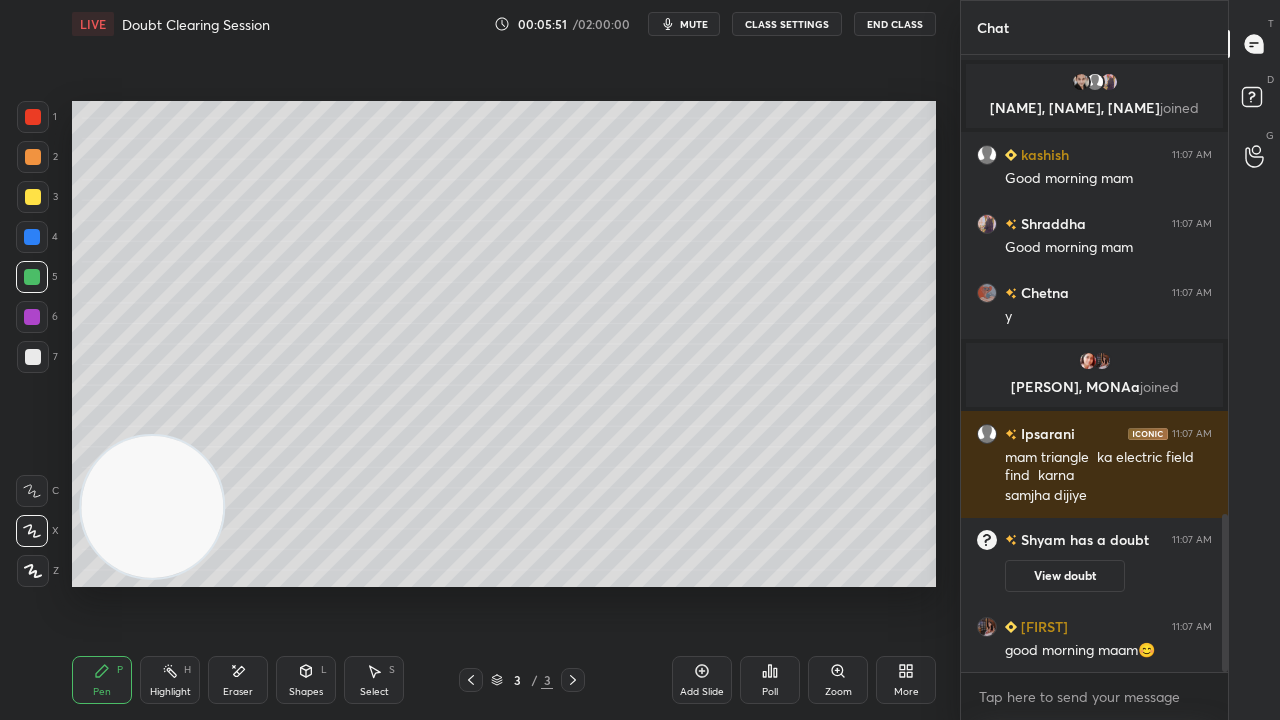 click on "7" at bounding box center (37, 361) 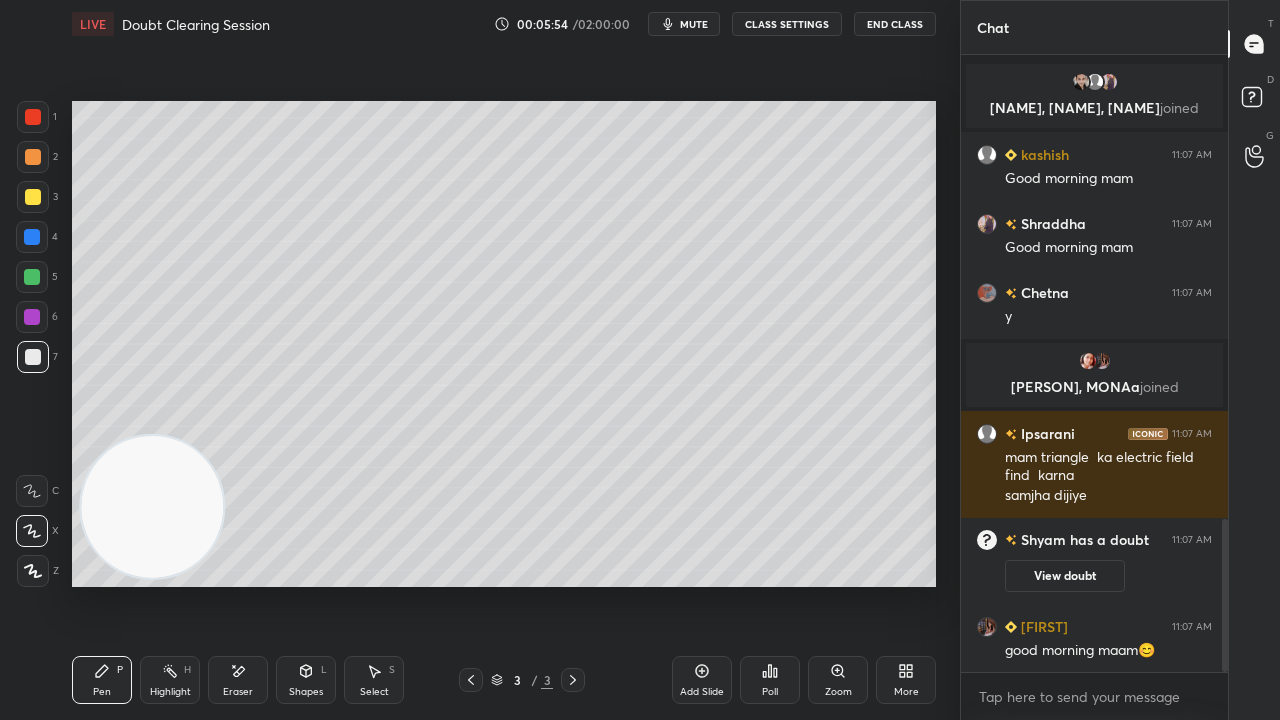 scroll, scrollTop: 1878, scrollLeft: 0, axis: vertical 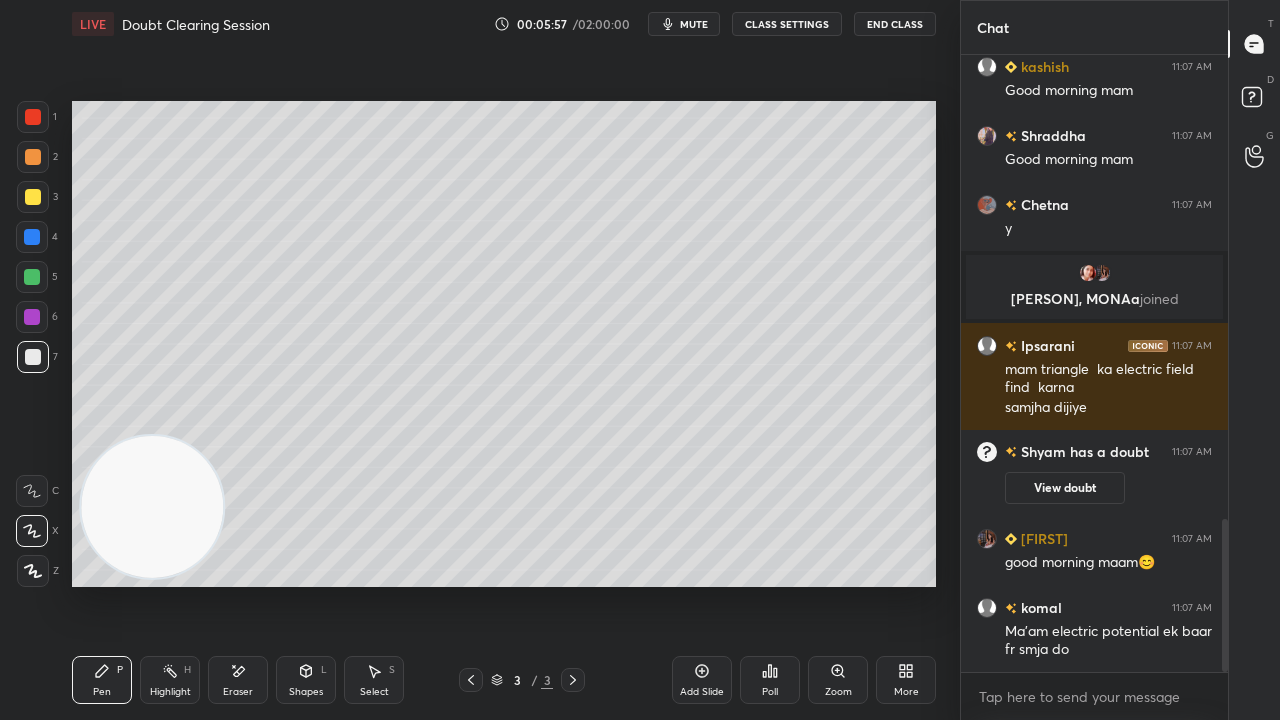 click on "mute" at bounding box center (694, 24) 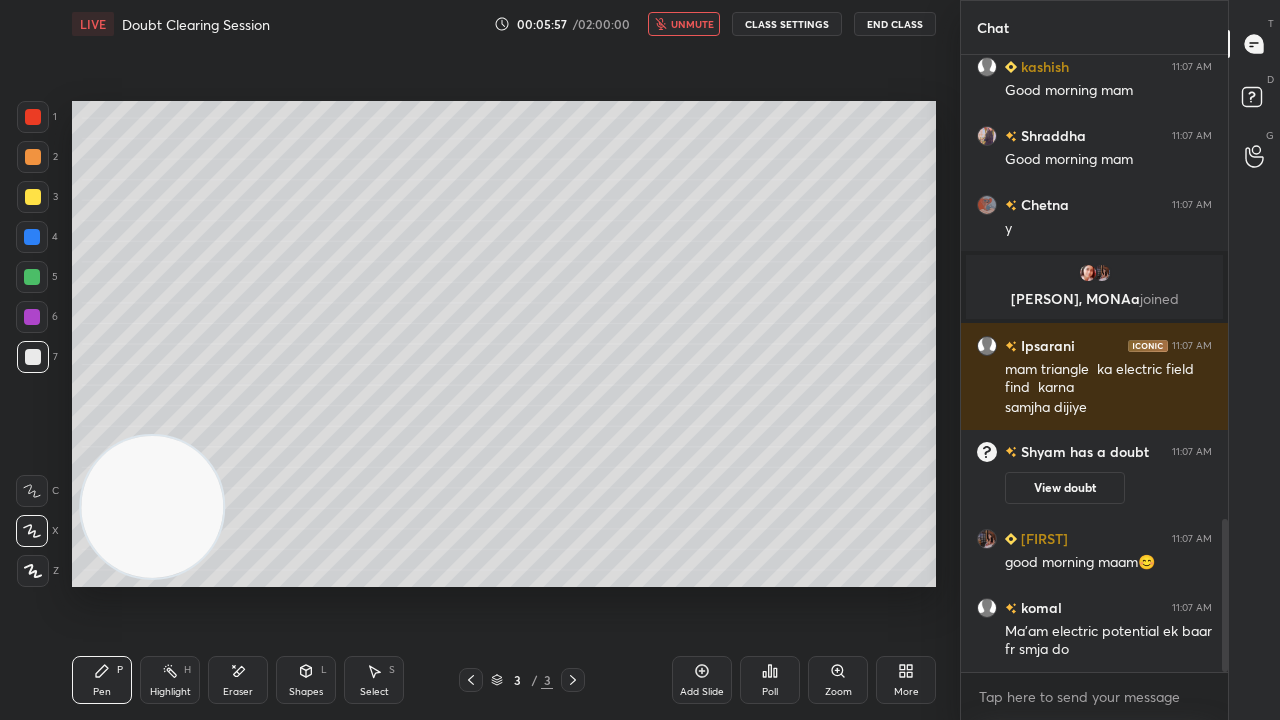 click on "unmute" at bounding box center (692, 24) 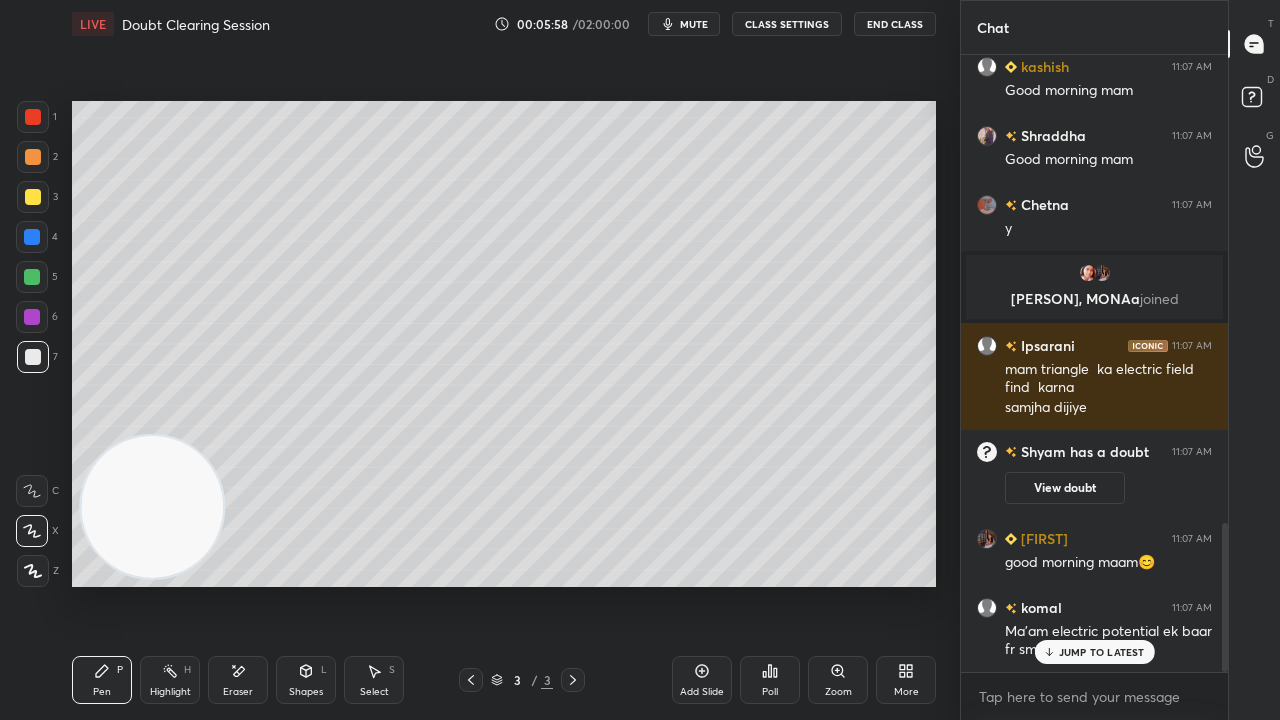 scroll, scrollTop: 1946, scrollLeft: 0, axis: vertical 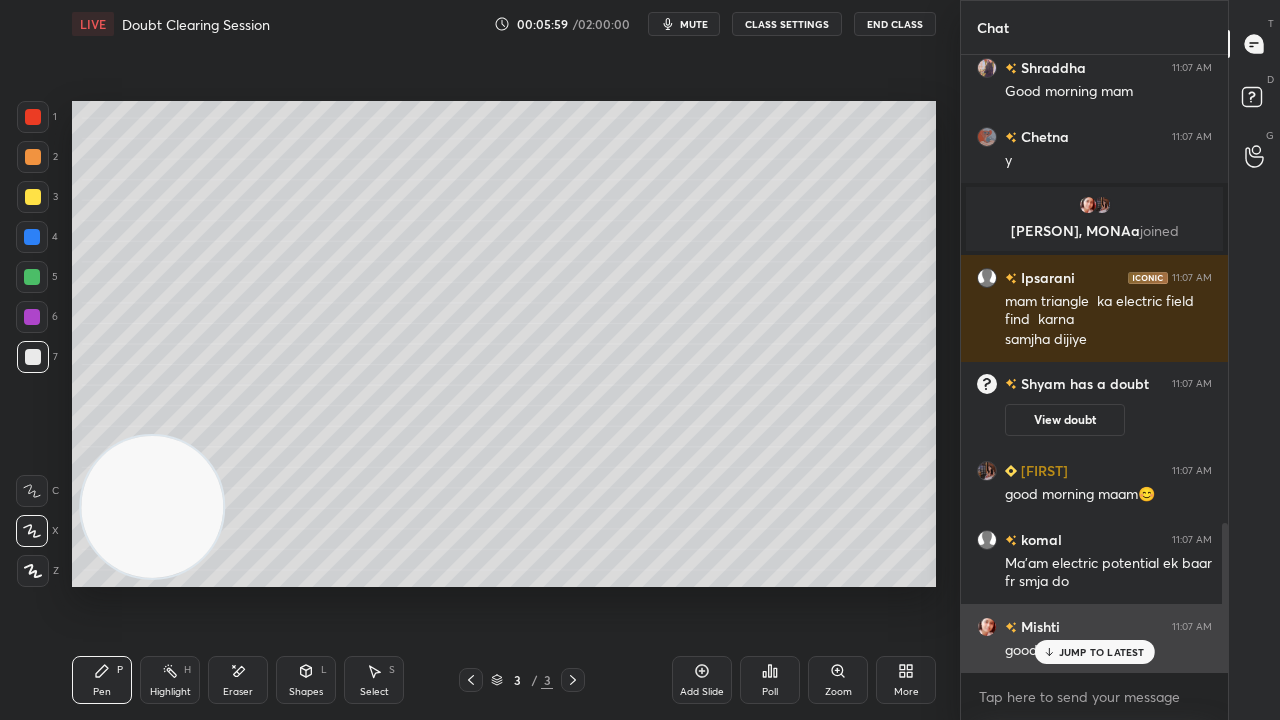 click on "JUMP TO LATEST" at bounding box center [1102, 652] 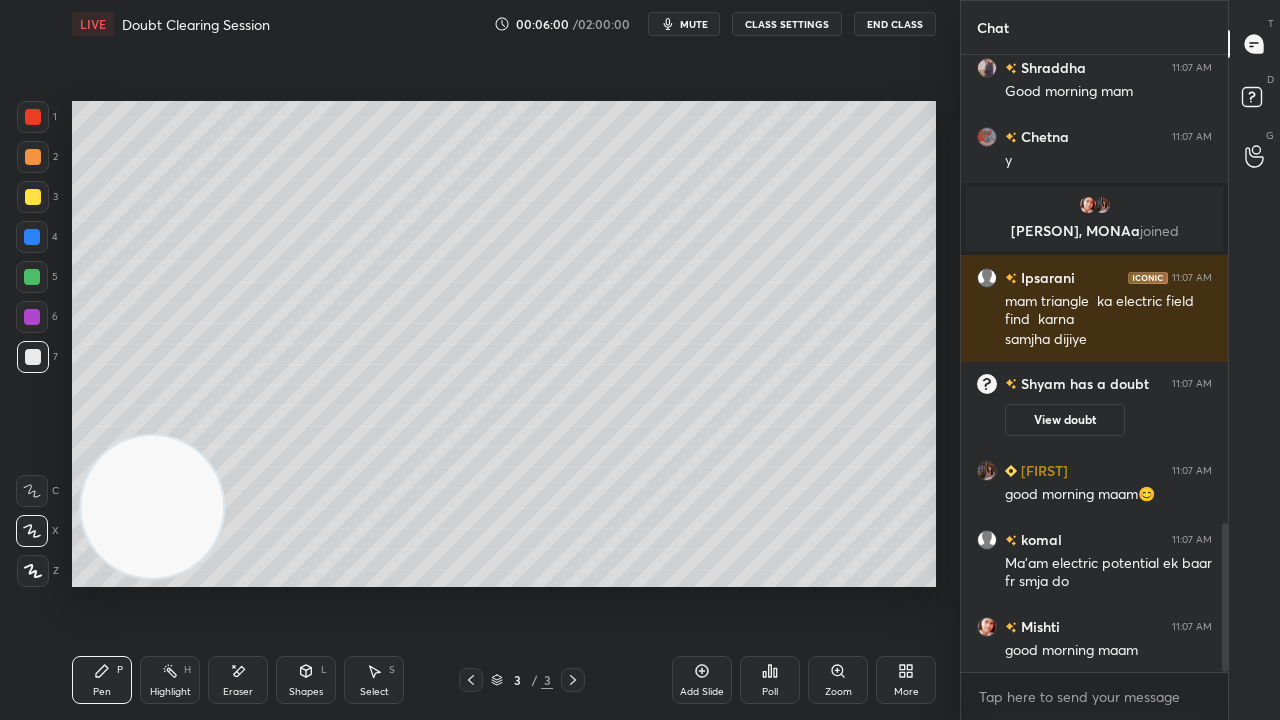 click on "mute" at bounding box center (694, 24) 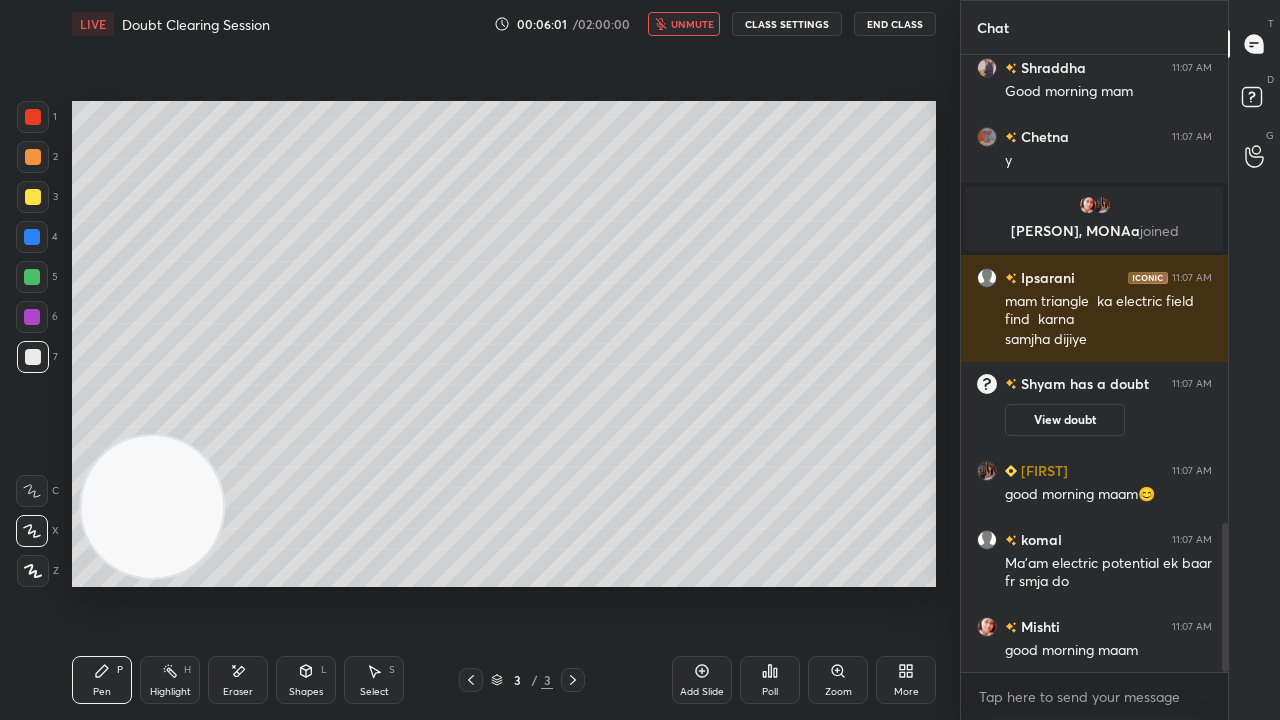 click on "unmute" at bounding box center [692, 24] 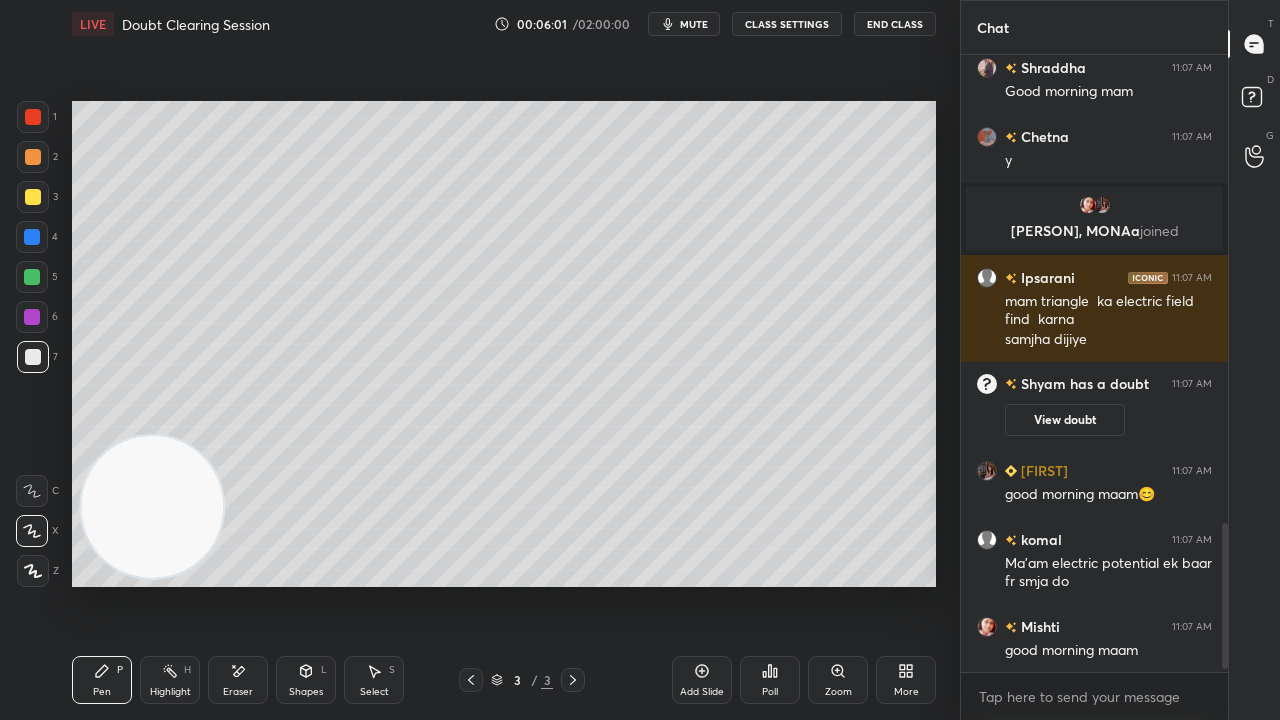 scroll, scrollTop: 2016, scrollLeft: 0, axis: vertical 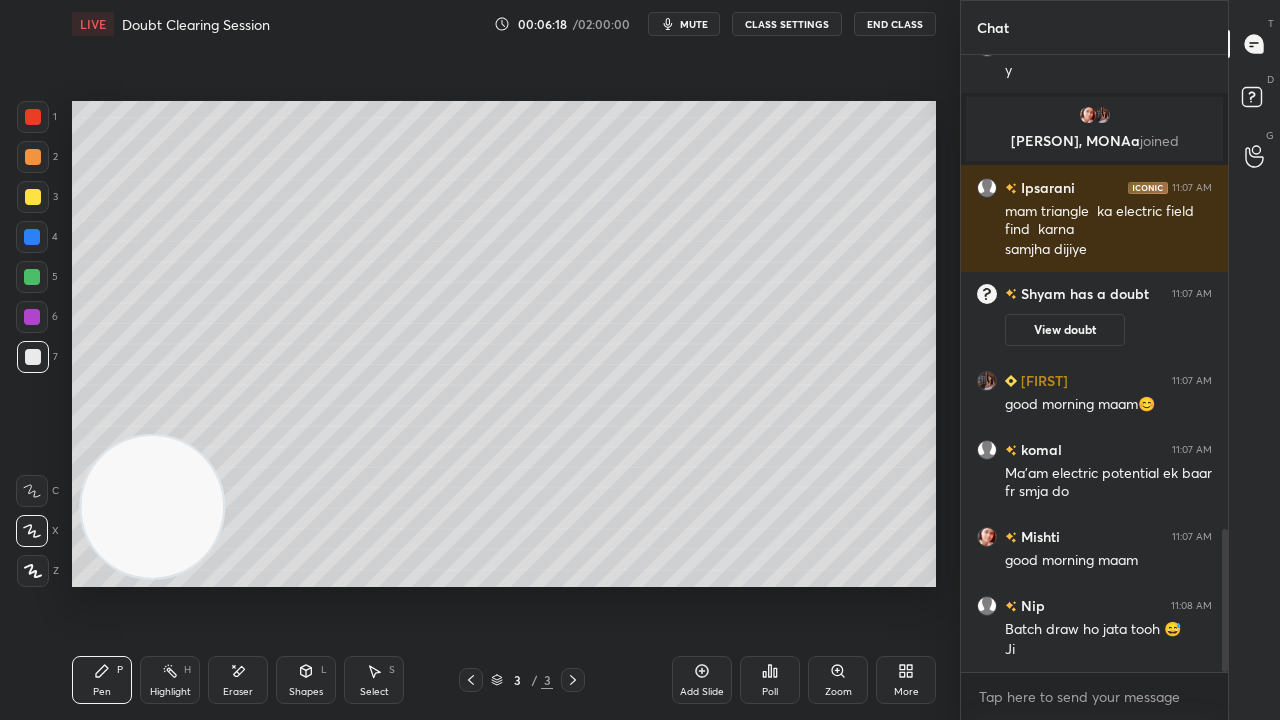 click on "mute" at bounding box center [684, 24] 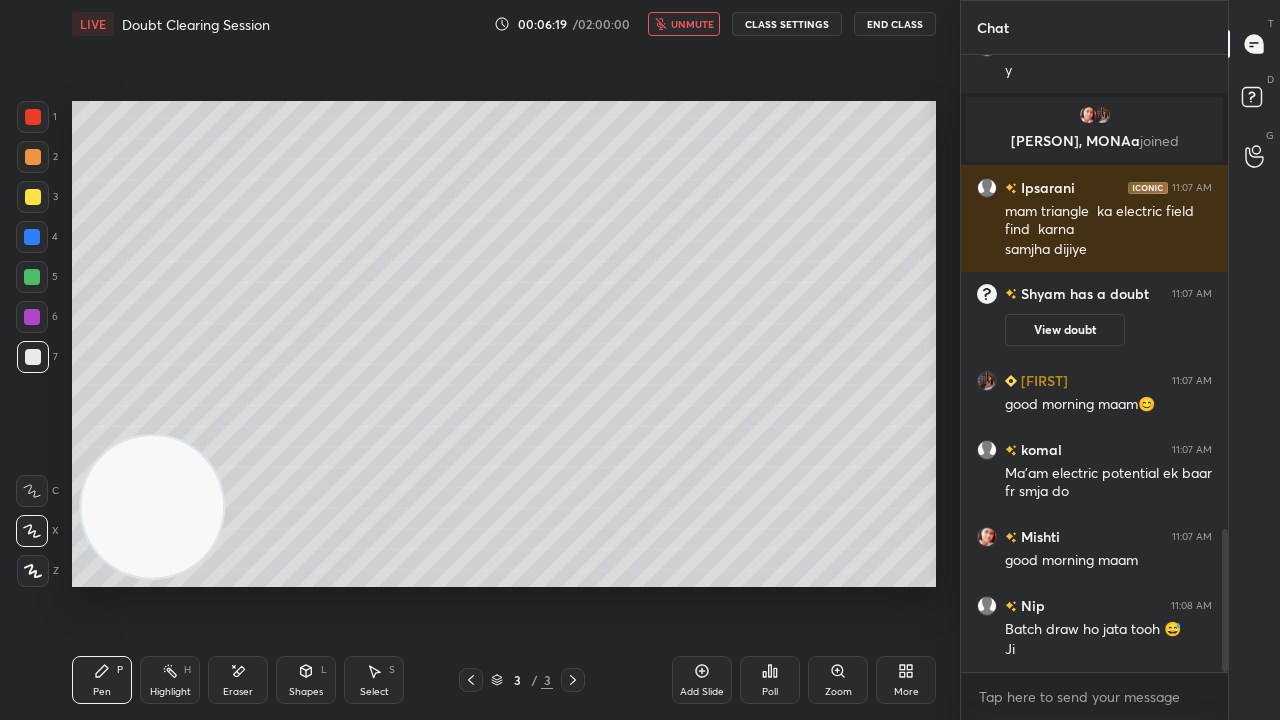 click on "unmute" at bounding box center (692, 24) 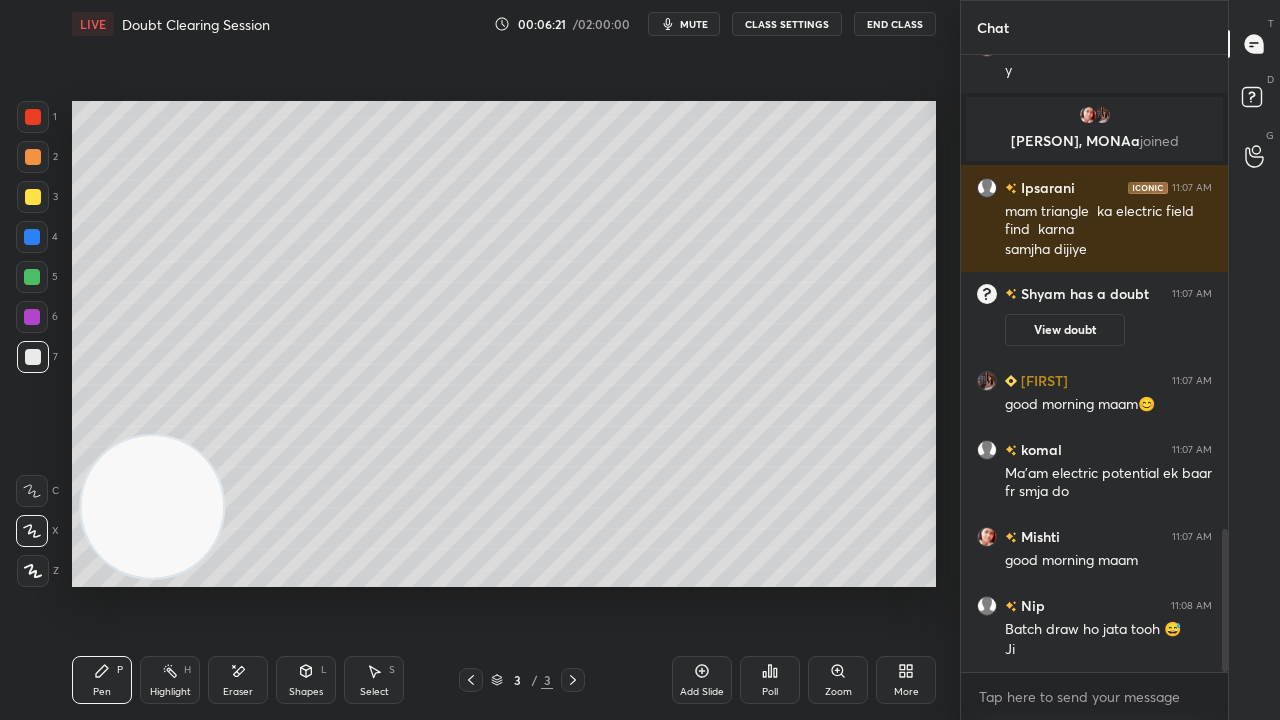 scroll, scrollTop: 2122, scrollLeft: 0, axis: vertical 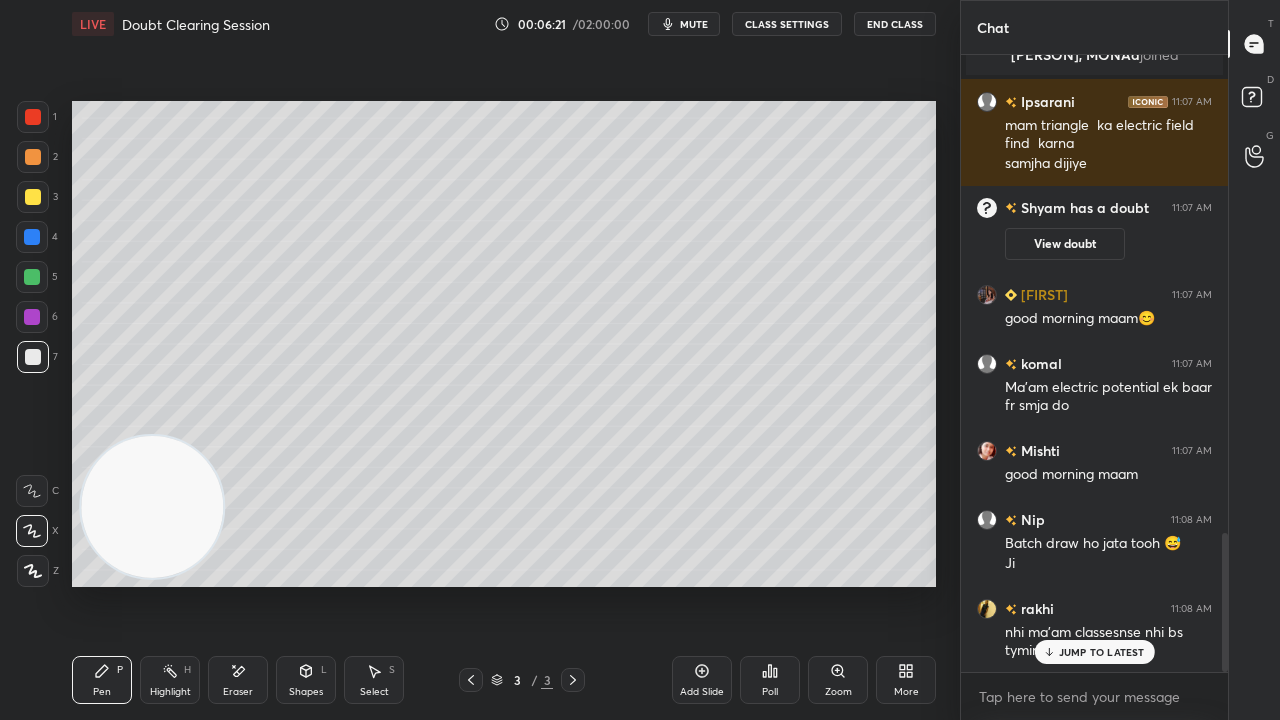 click on "mute" at bounding box center [694, 24] 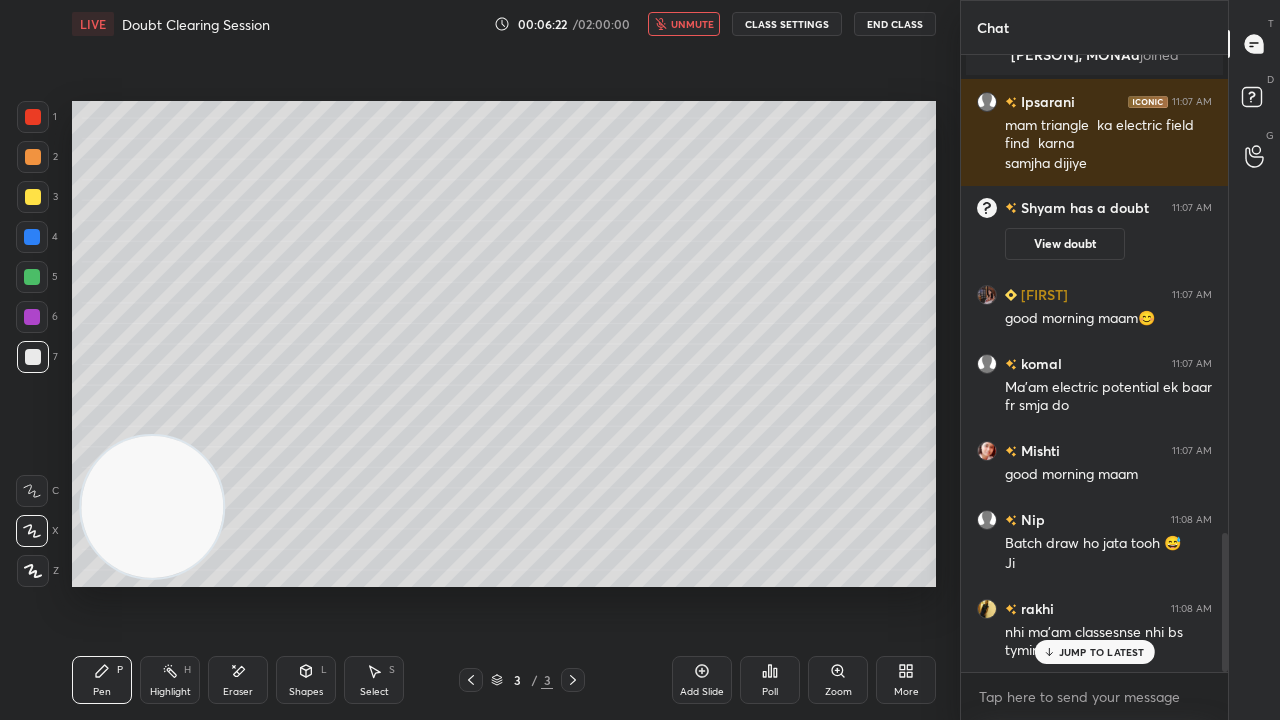 drag, startPoint x: 691, startPoint y: 22, endPoint x: 692, endPoint y: 9, distance: 13.038404 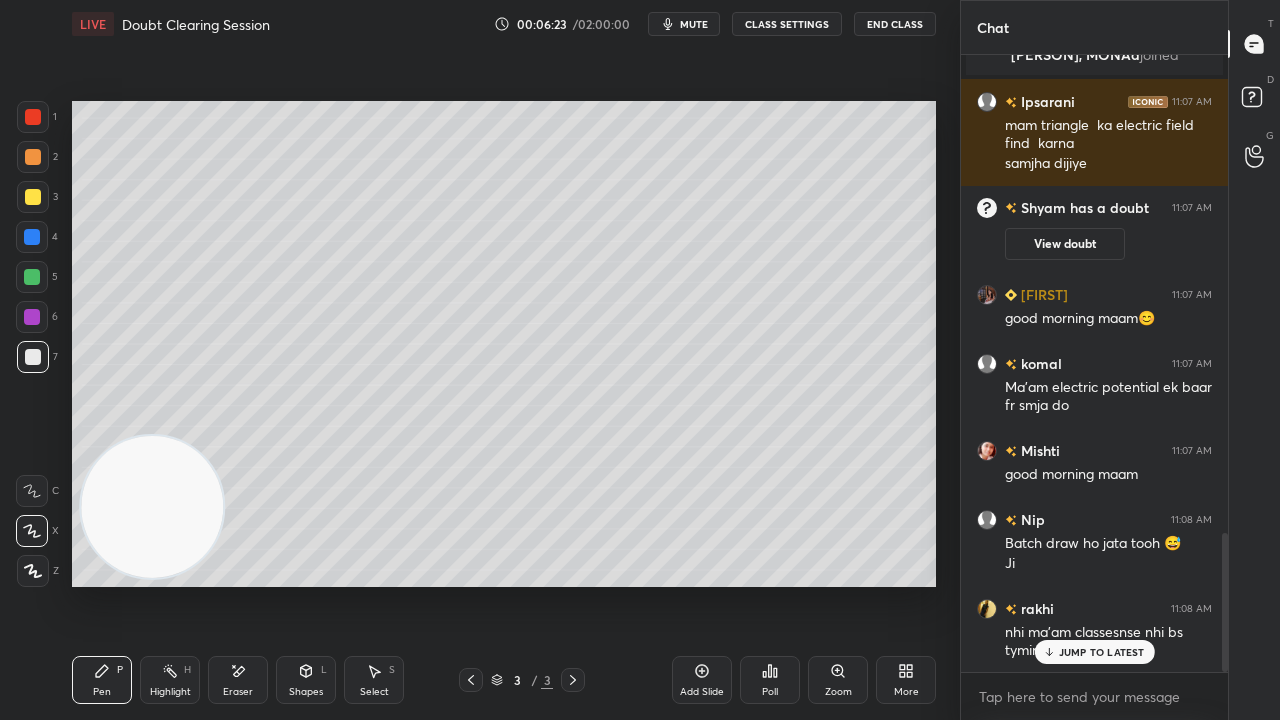 click on "JUMP TO LATEST" at bounding box center (1102, 652) 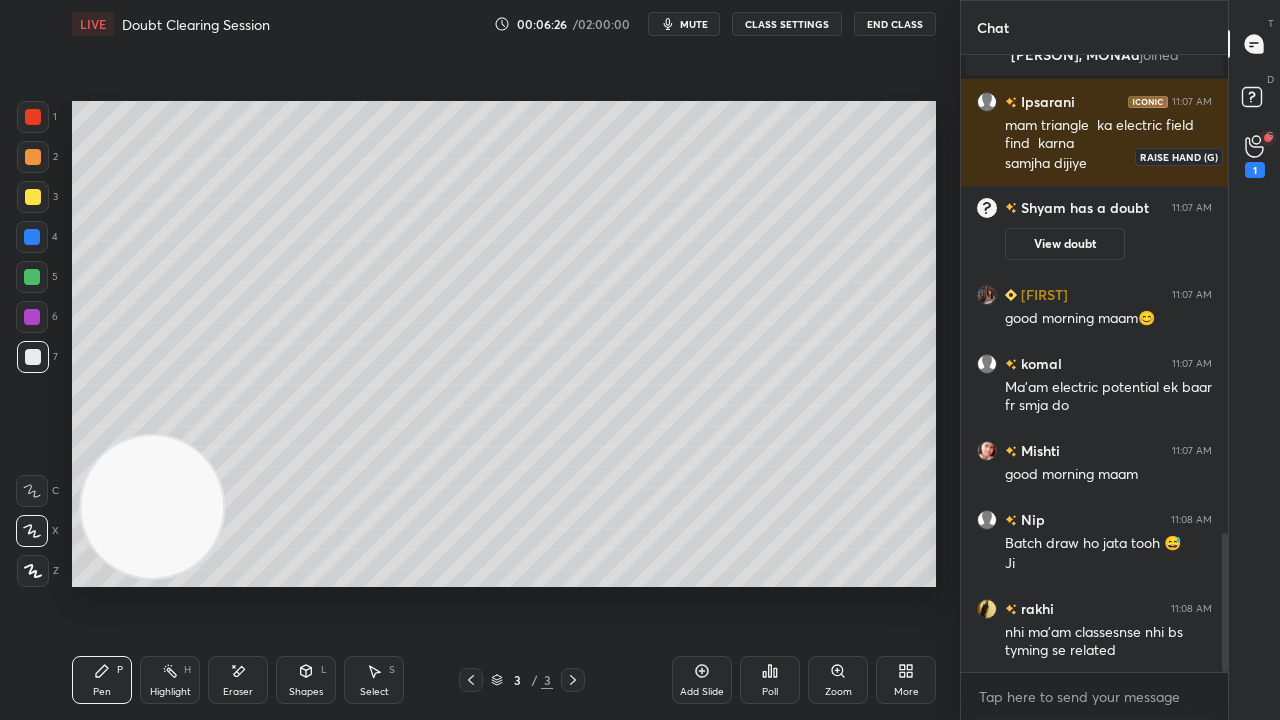click 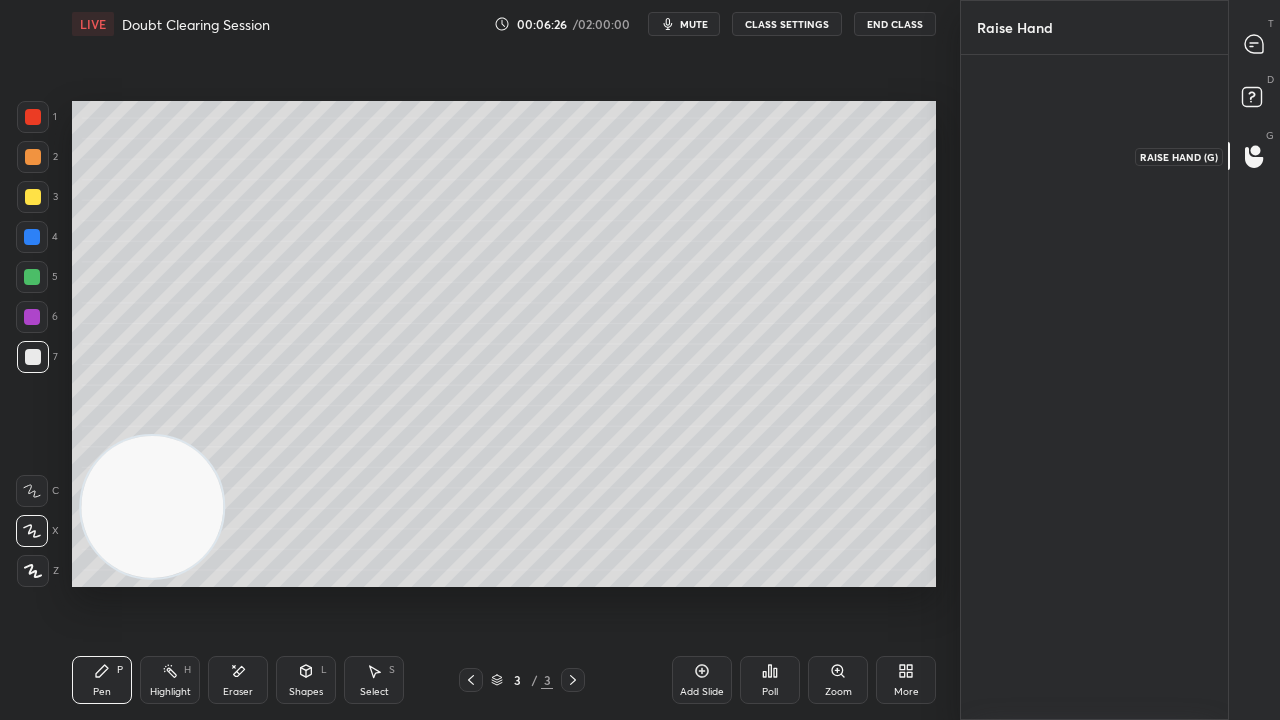 scroll, scrollTop: 659, scrollLeft: 261, axis: both 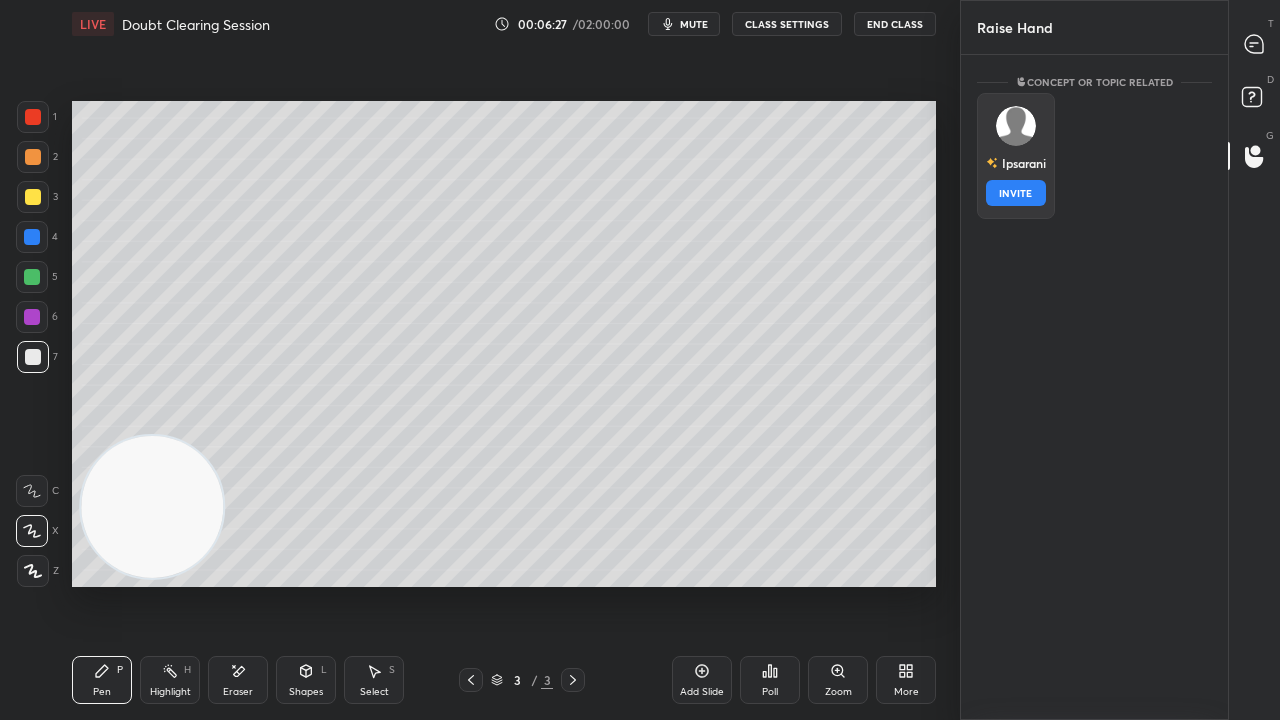 click on "[PERSON] INVITE" at bounding box center [1016, 156] 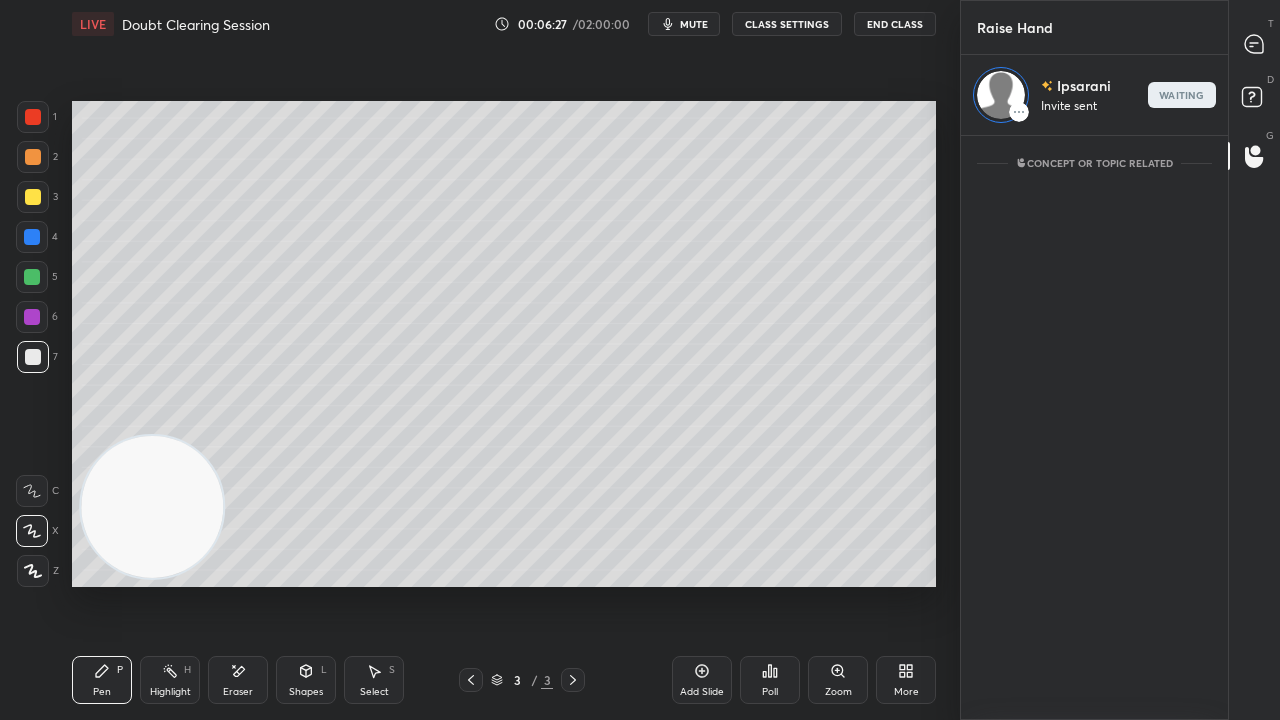 scroll, scrollTop: 578, scrollLeft: 261, axis: both 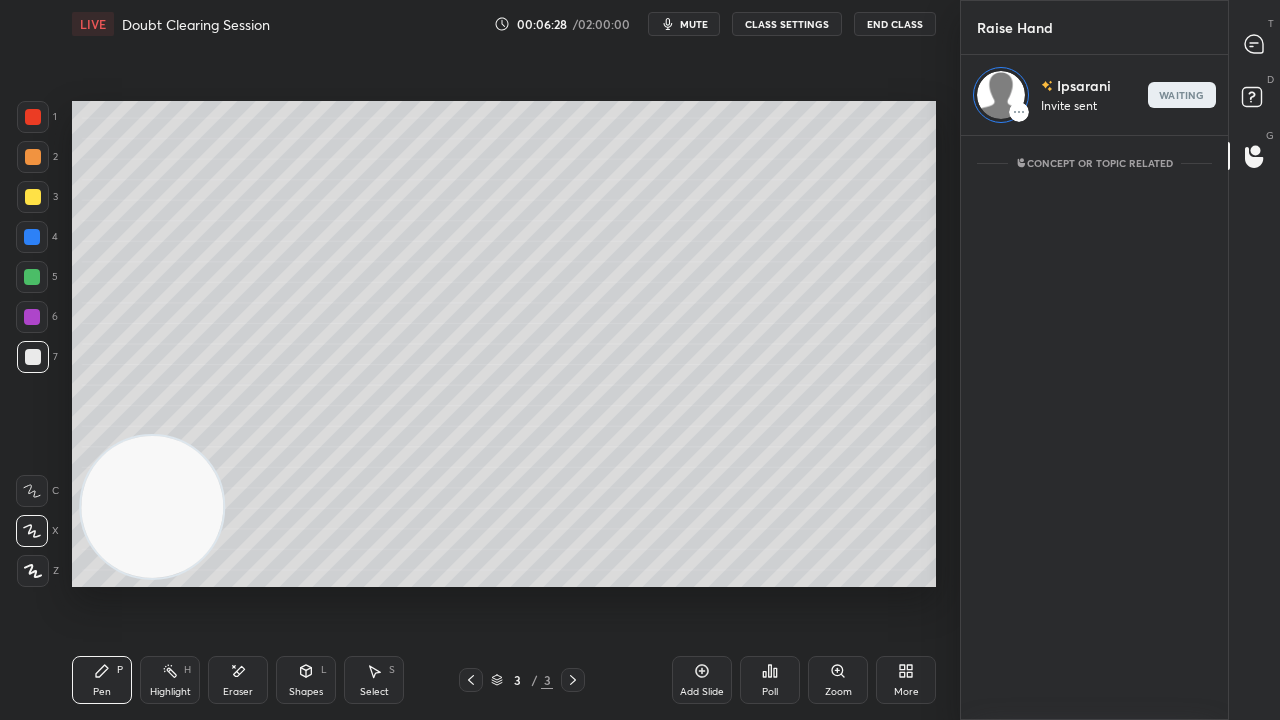 click at bounding box center [1255, 44] 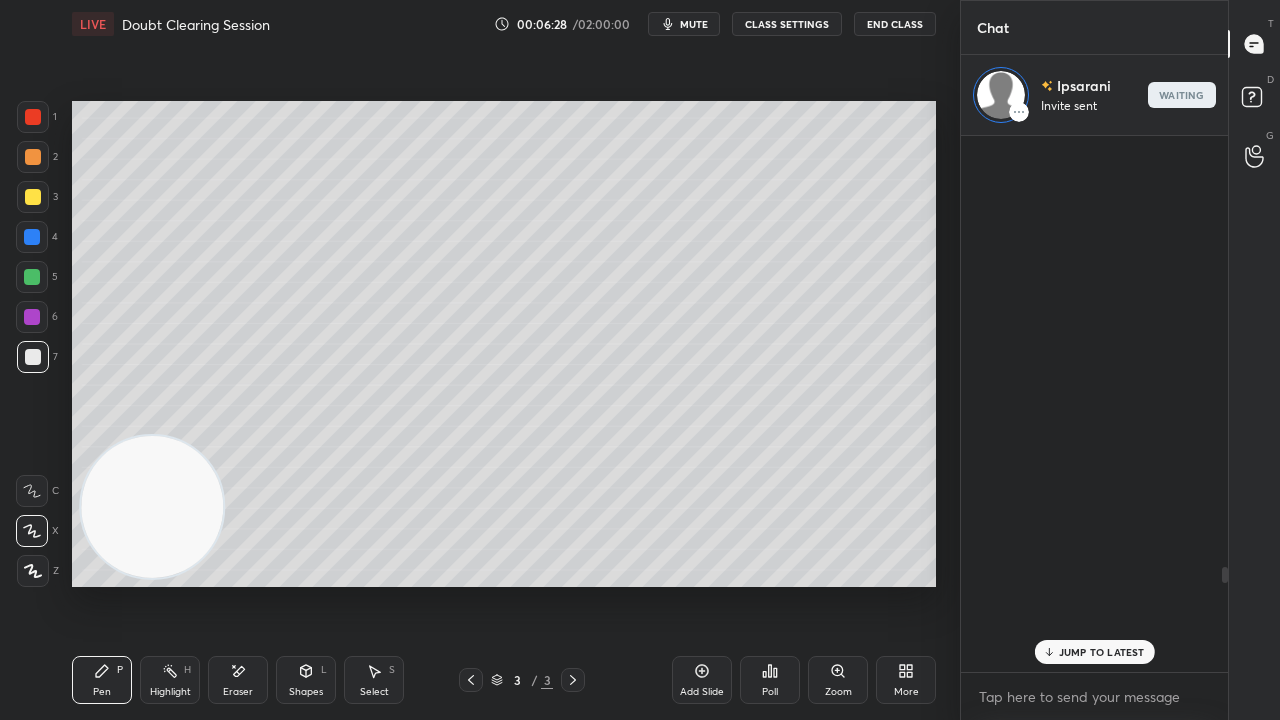 scroll, scrollTop: 578, scrollLeft: 261, axis: both 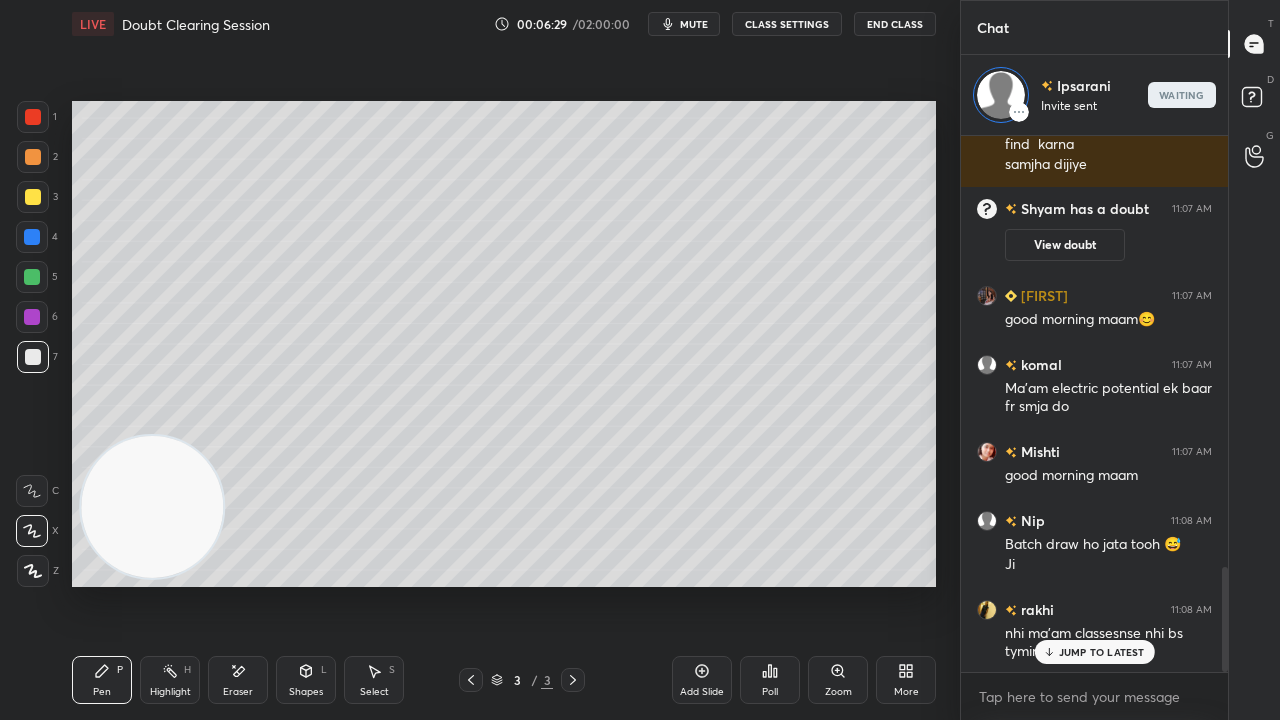 drag, startPoint x: 1118, startPoint y: 658, endPoint x: 1117, endPoint y: 681, distance: 23.021729 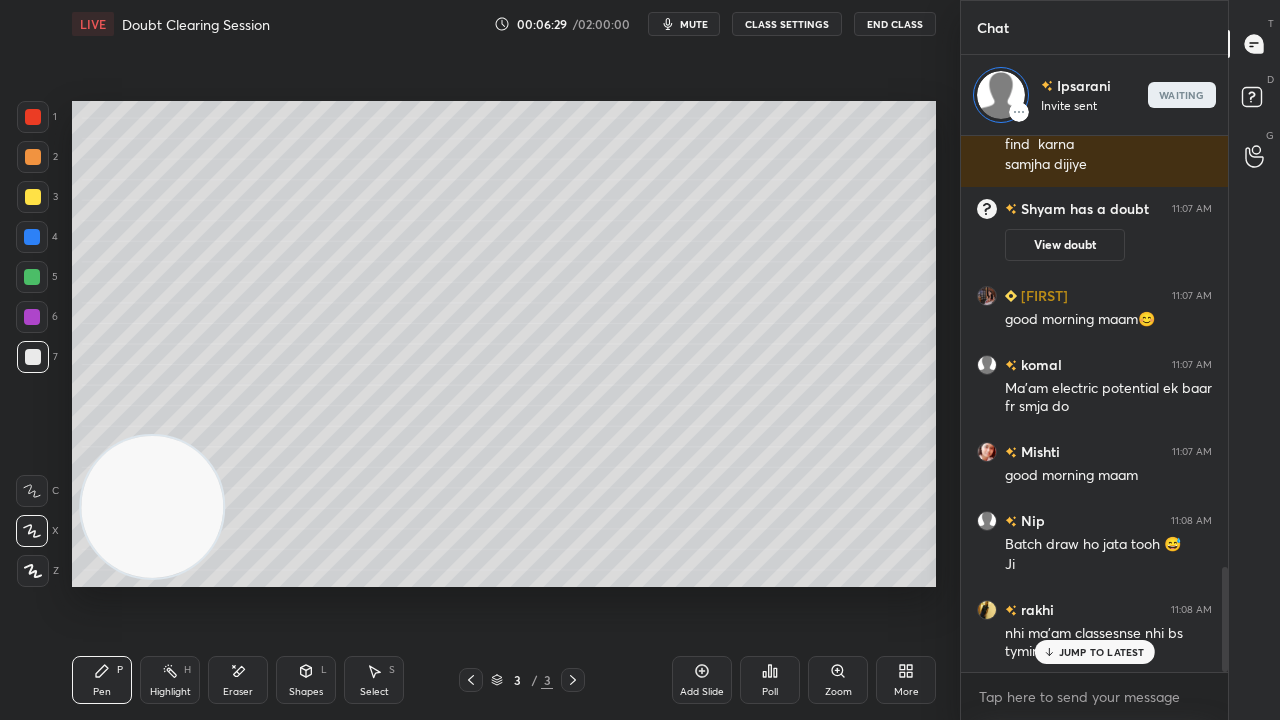 click on "JUMP TO LATEST" at bounding box center [1094, 652] 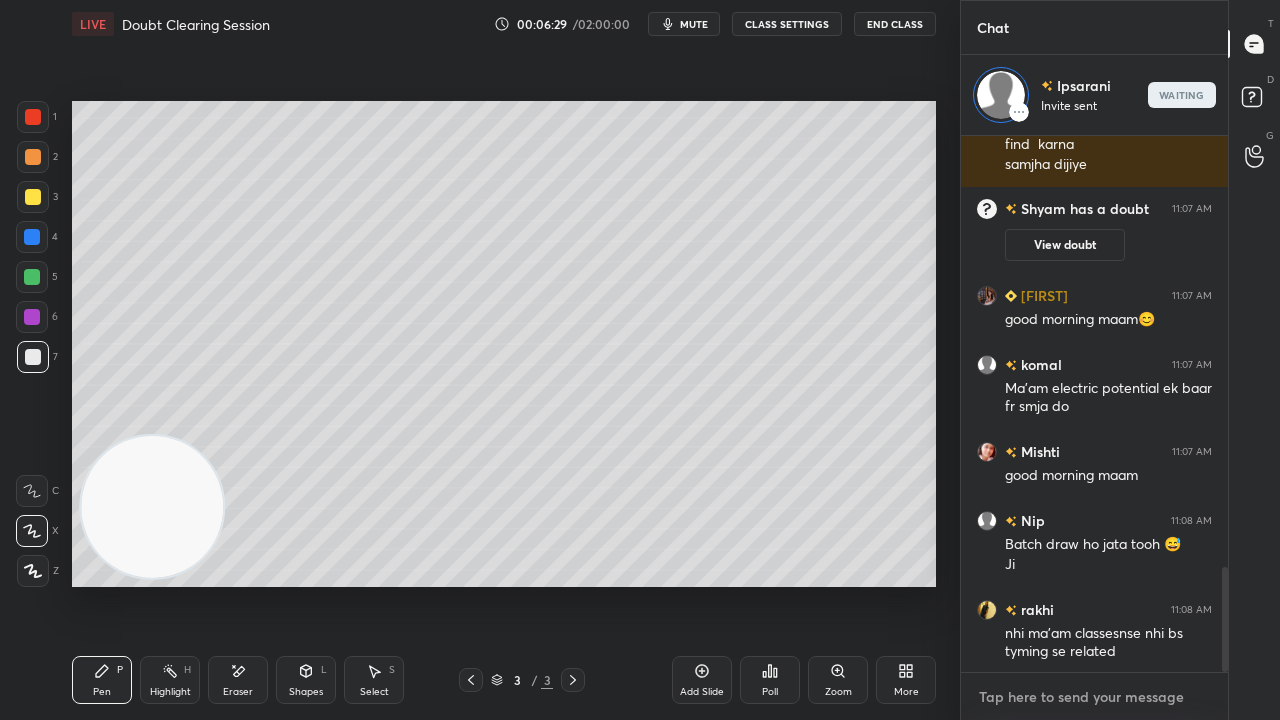 click at bounding box center (1094, 697) 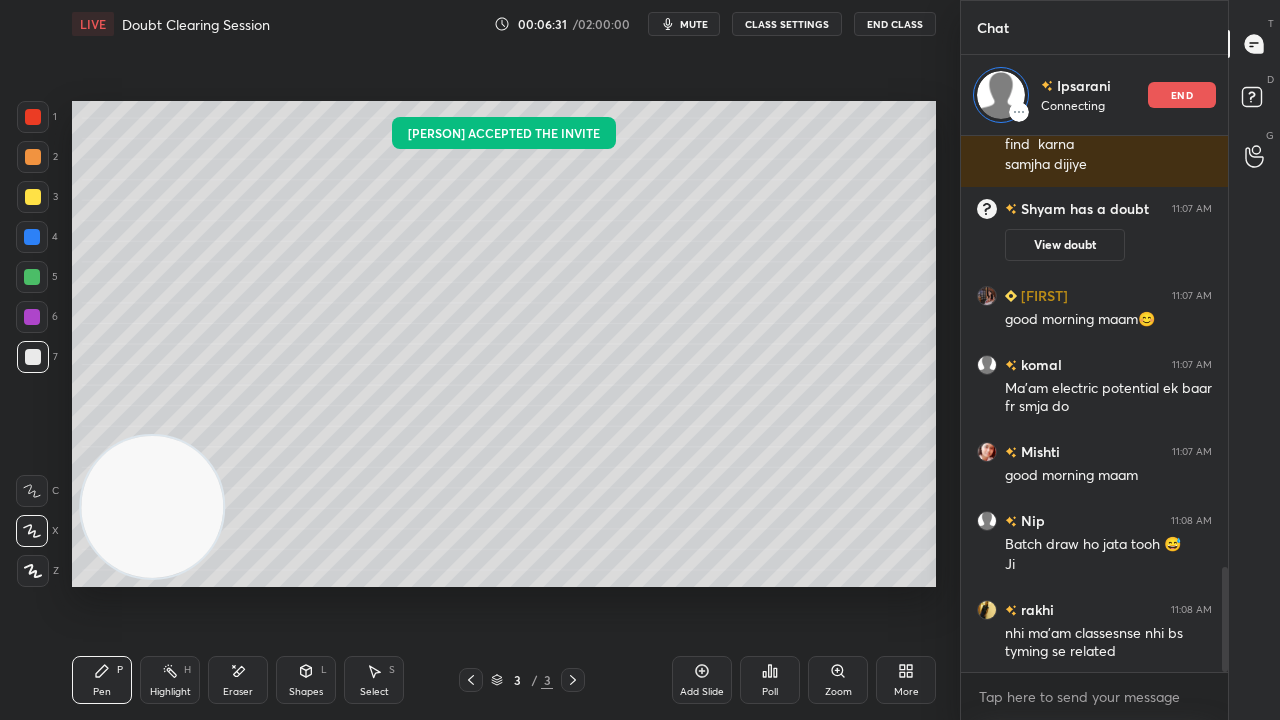 click on "mute" at bounding box center (694, 24) 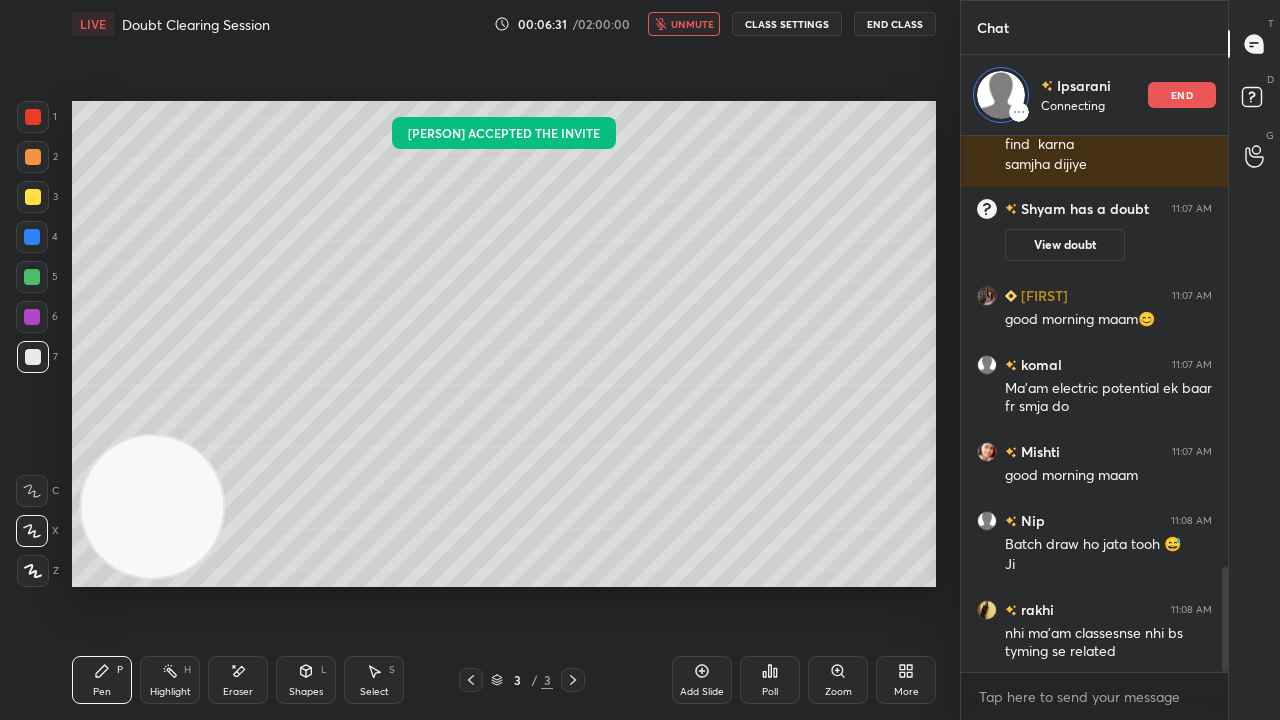 click on "unmute" at bounding box center [692, 24] 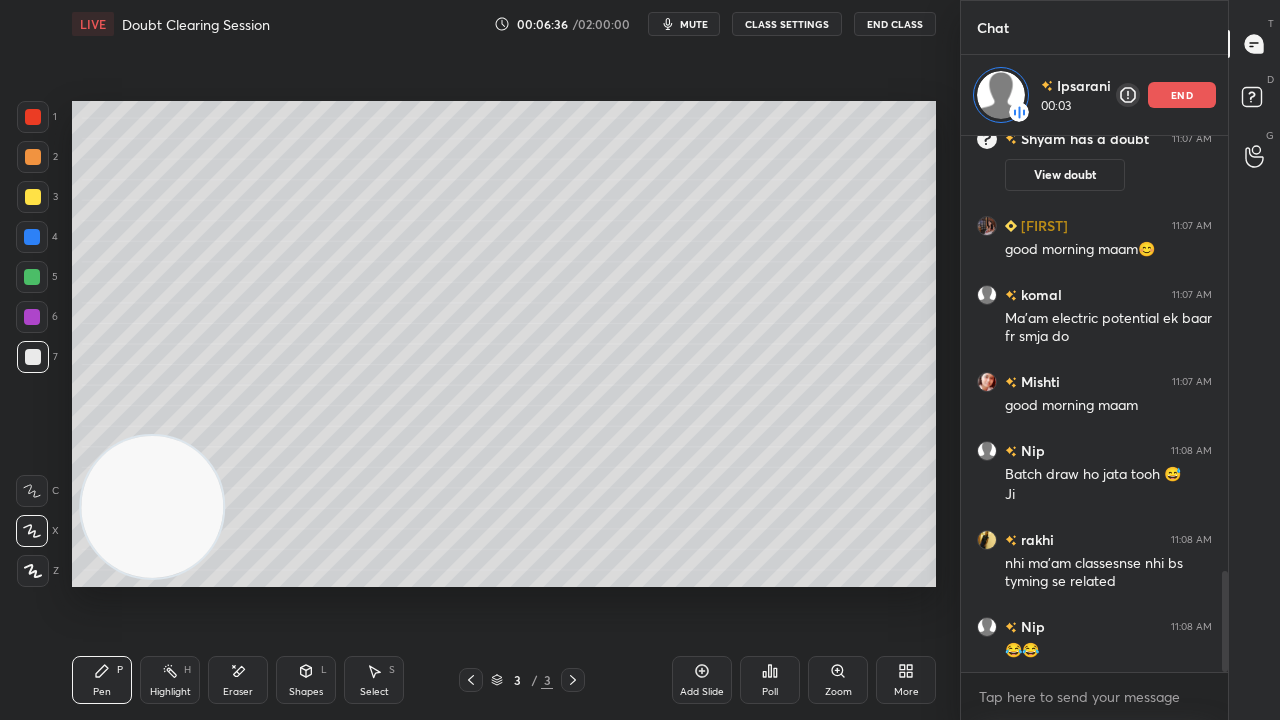 scroll, scrollTop: 2320, scrollLeft: 0, axis: vertical 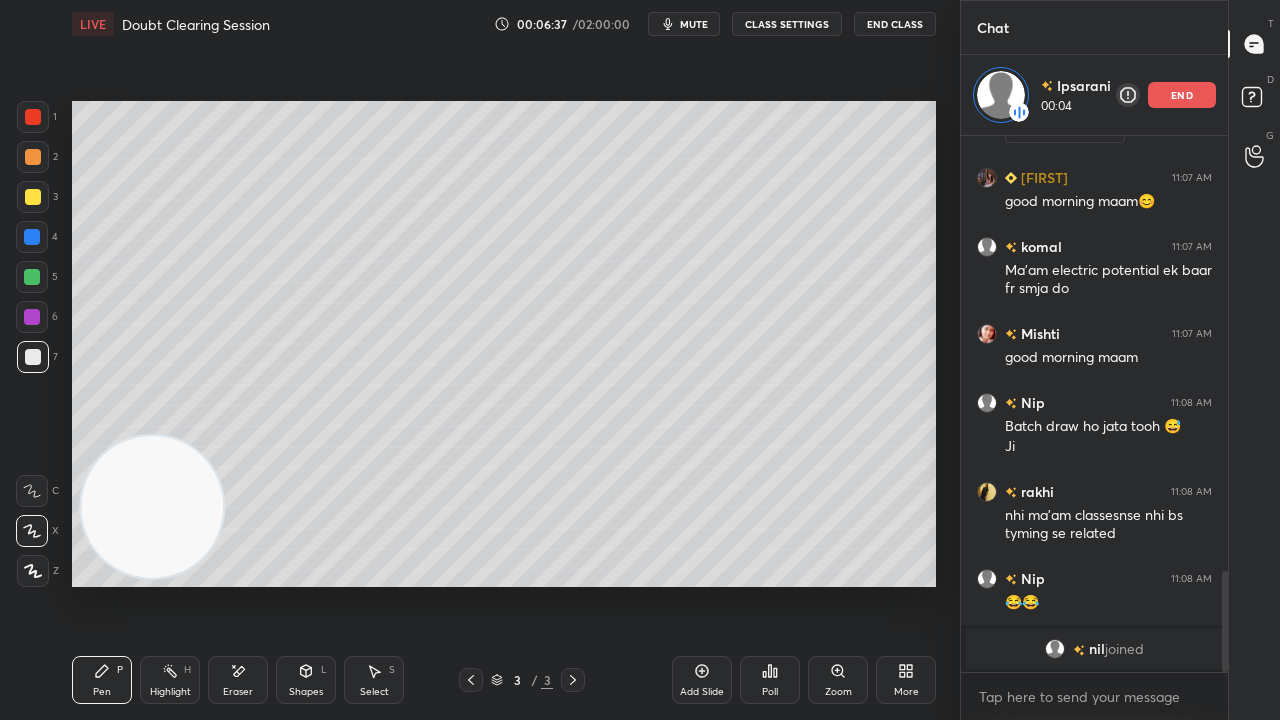 click on "mute" at bounding box center [694, 24] 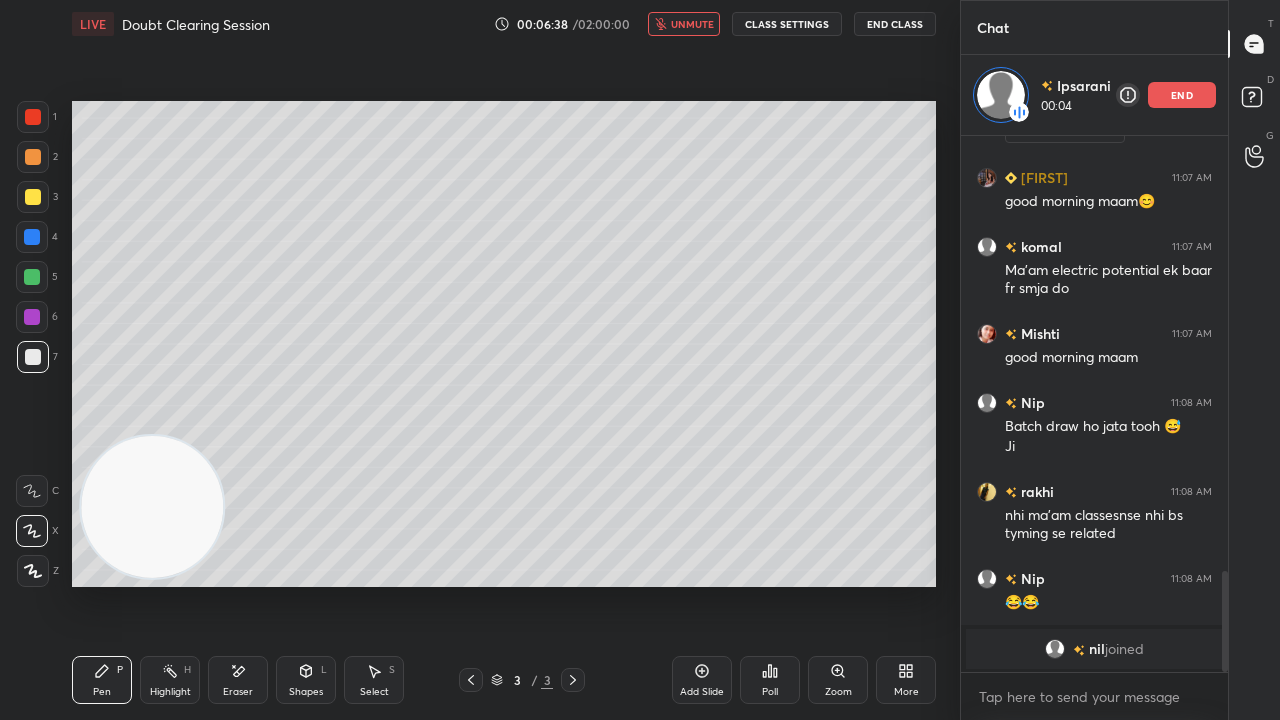 click on "unmute" at bounding box center (692, 24) 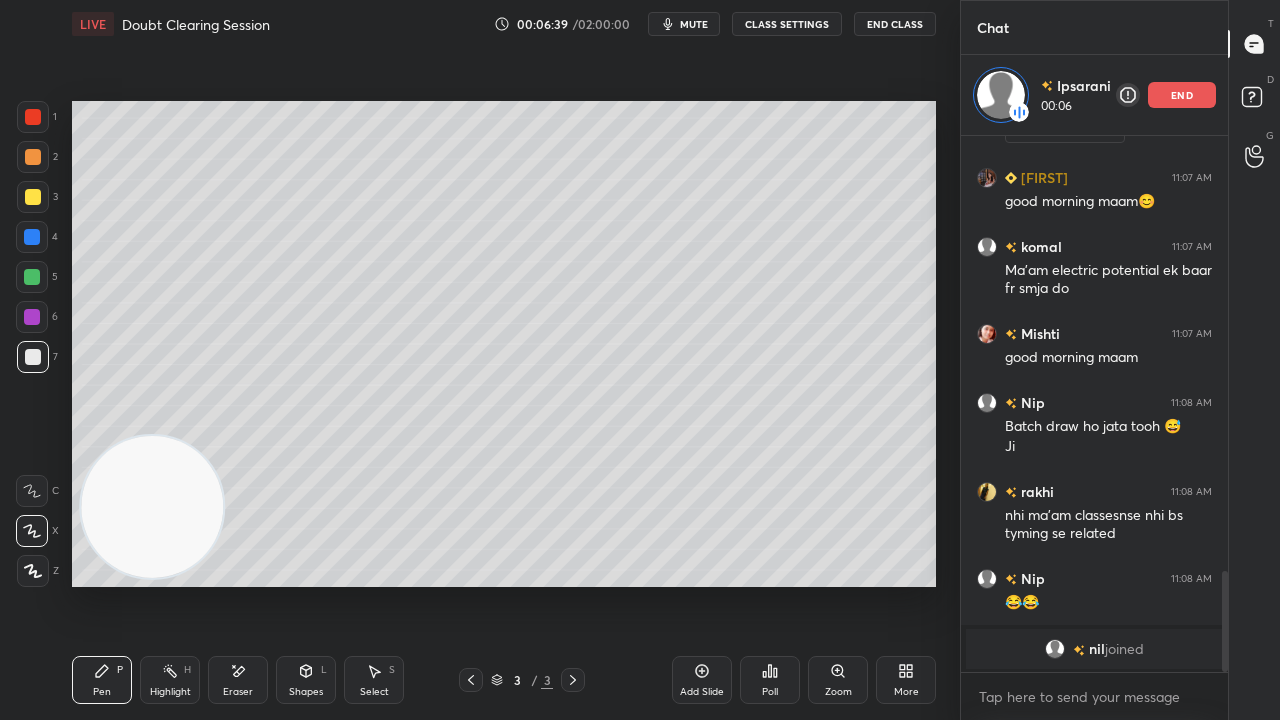 click on "Shapes L" at bounding box center [306, 680] 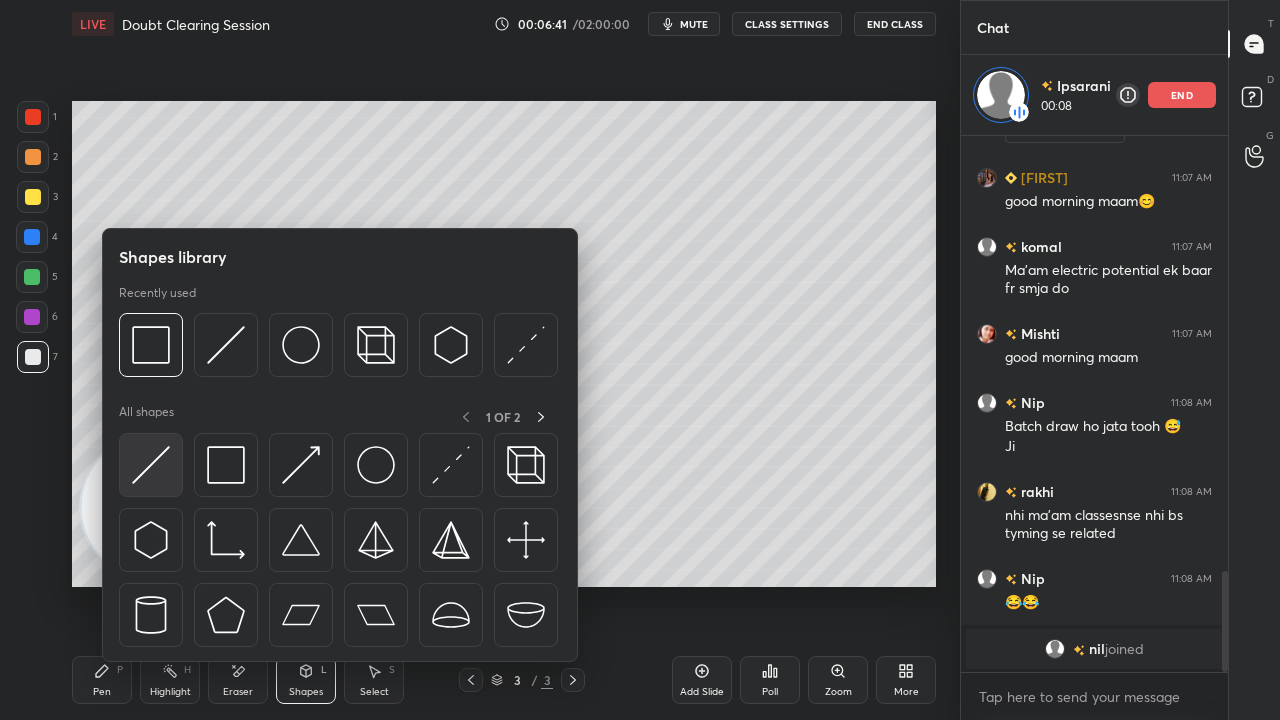 click at bounding box center (151, 465) 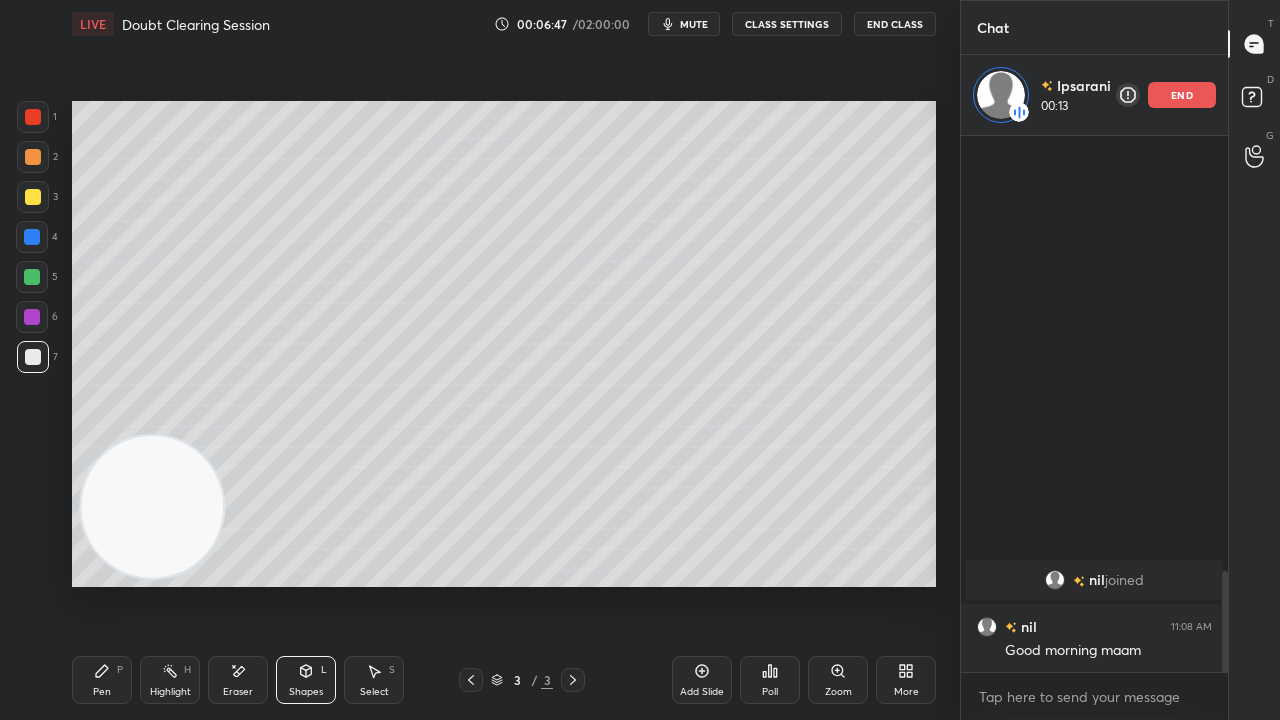 scroll, scrollTop: 2020, scrollLeft: 0, axis: vertical 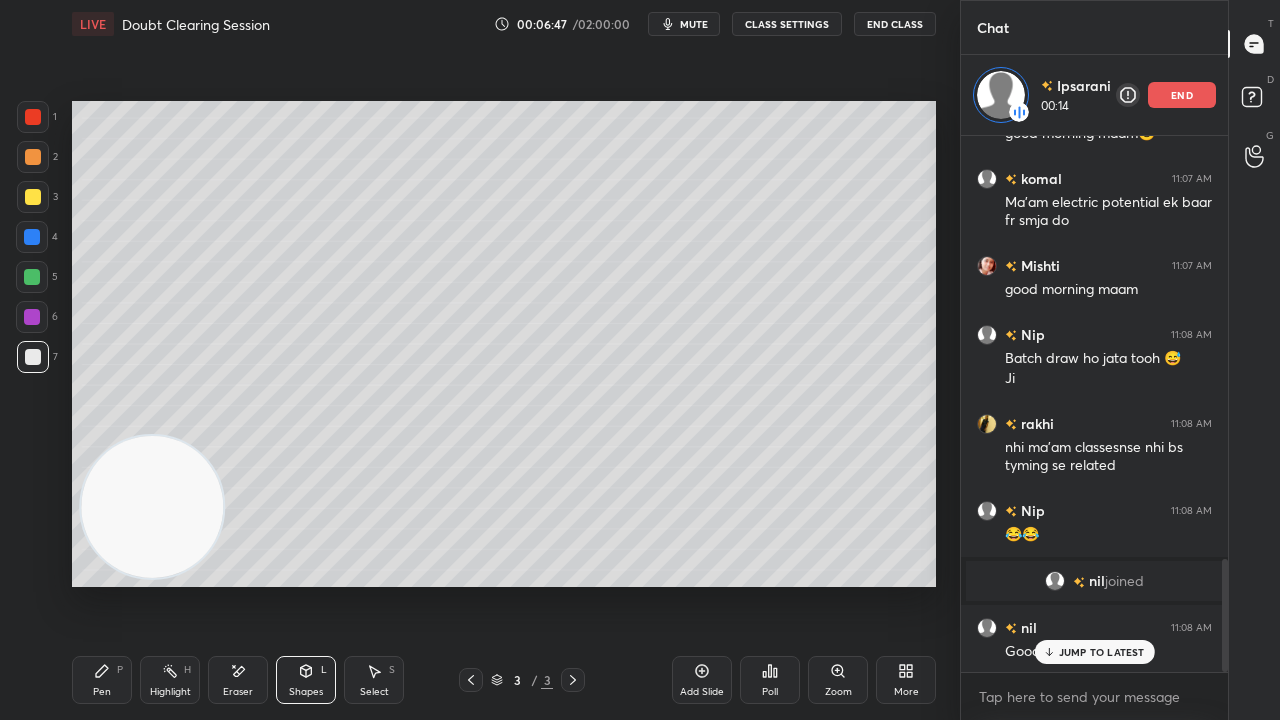 click on "Pen P" at bounding box center [102, 680] 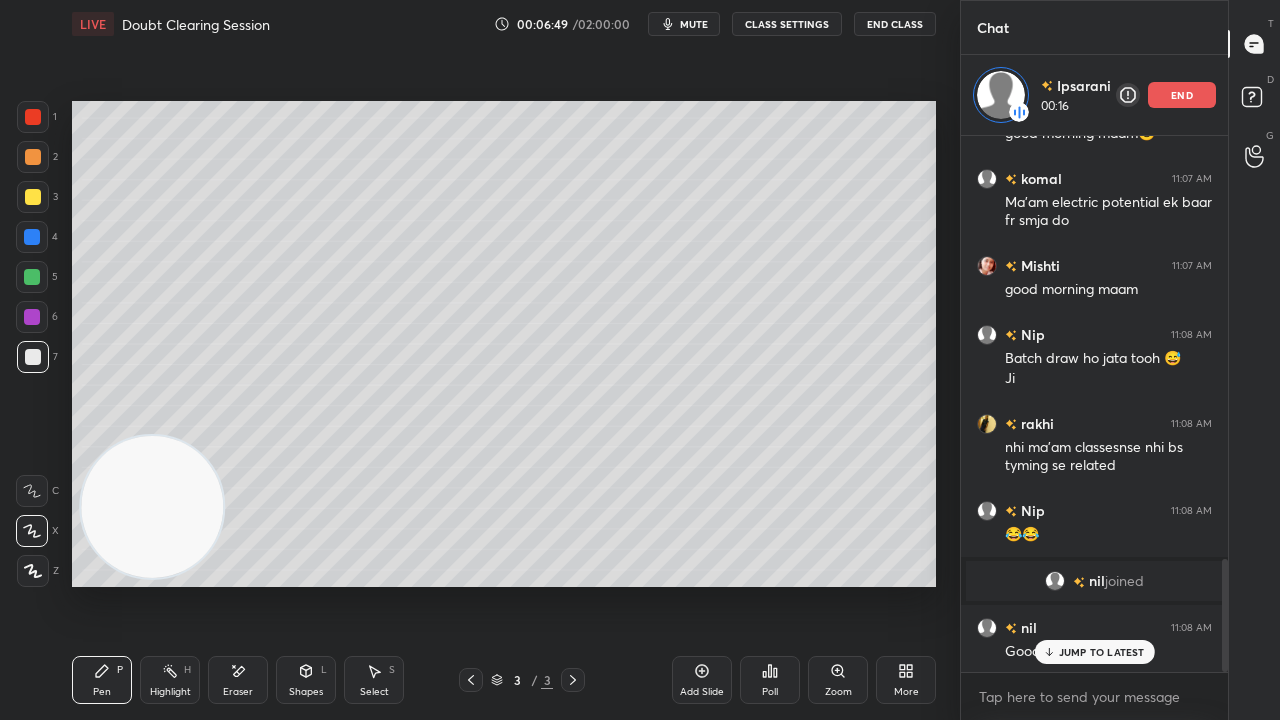 click on "JUMP TO LATEST" at bounding box center [1102, 652] 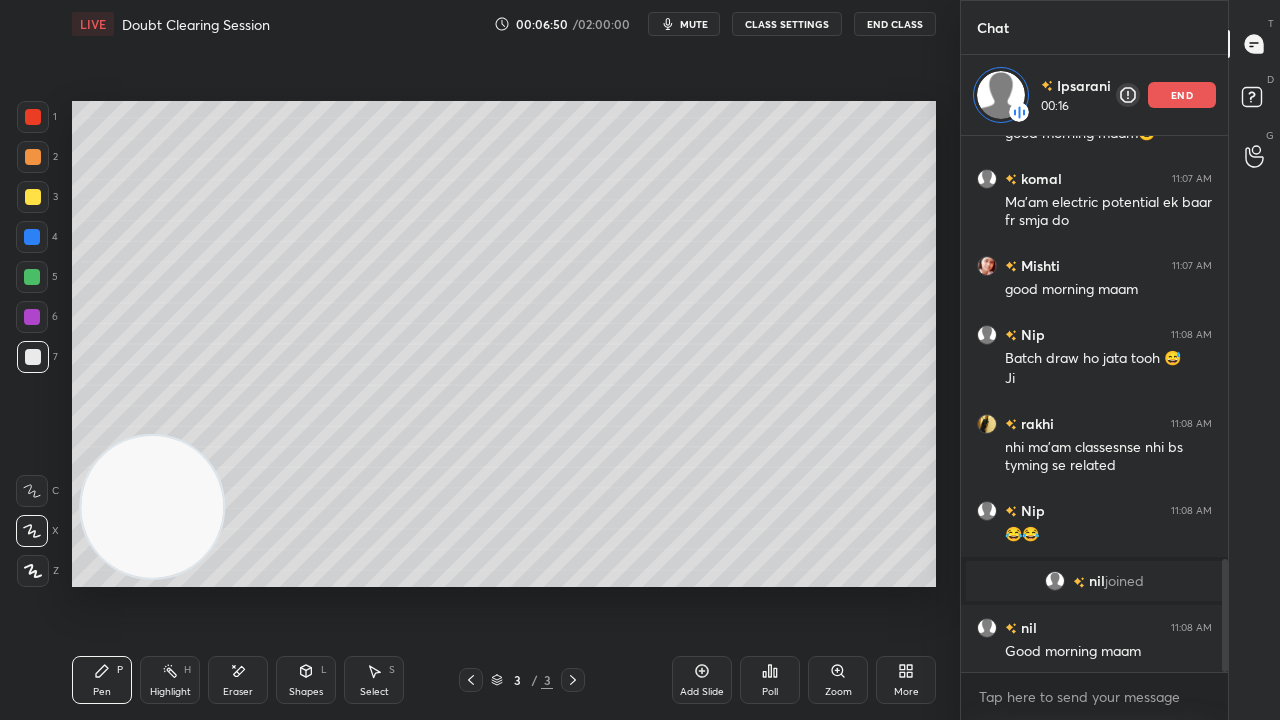 click on "mute" at bounding box center (684, 24) 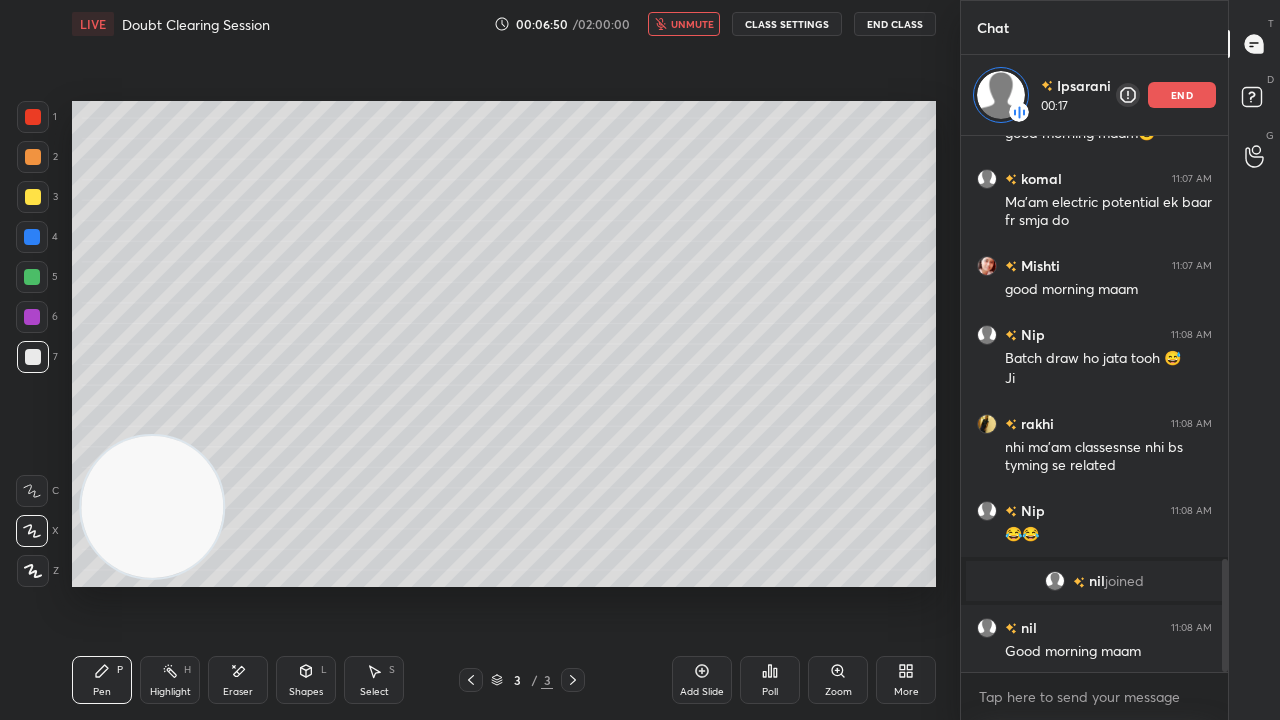 click on "unmute" at bounding box center [684, 24] 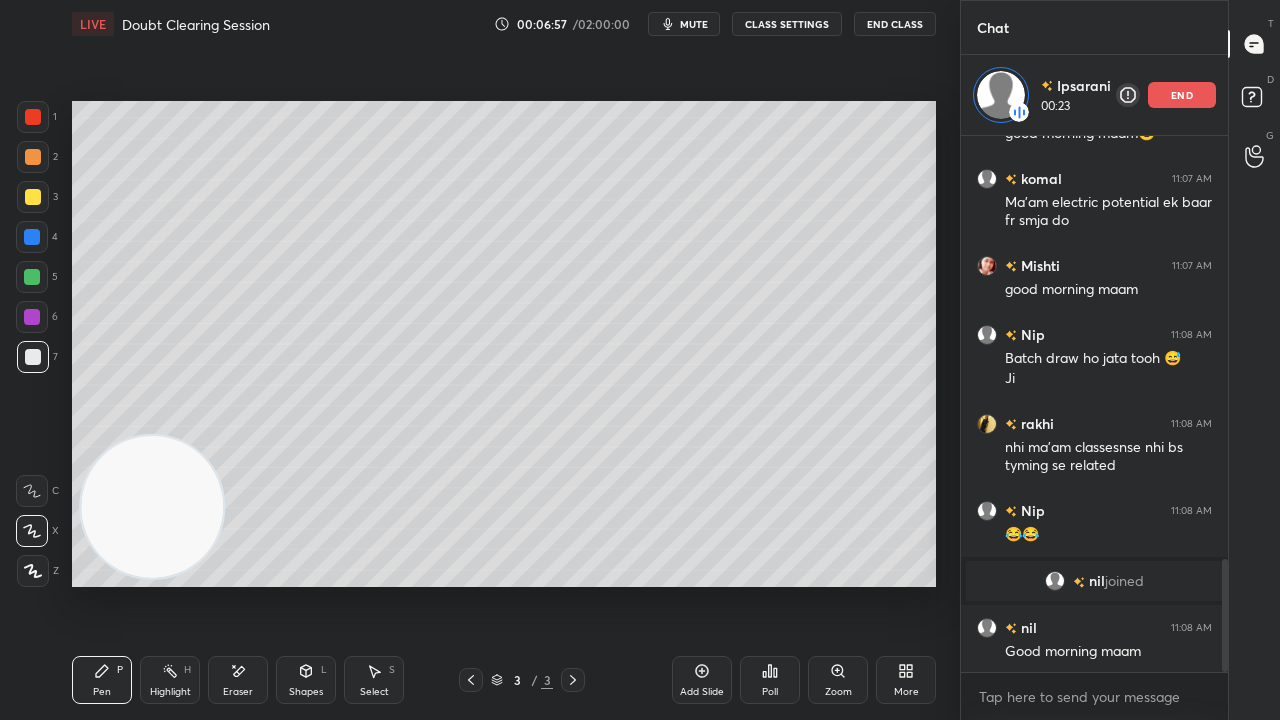 click on "mute" at bounding box center [694, 24] 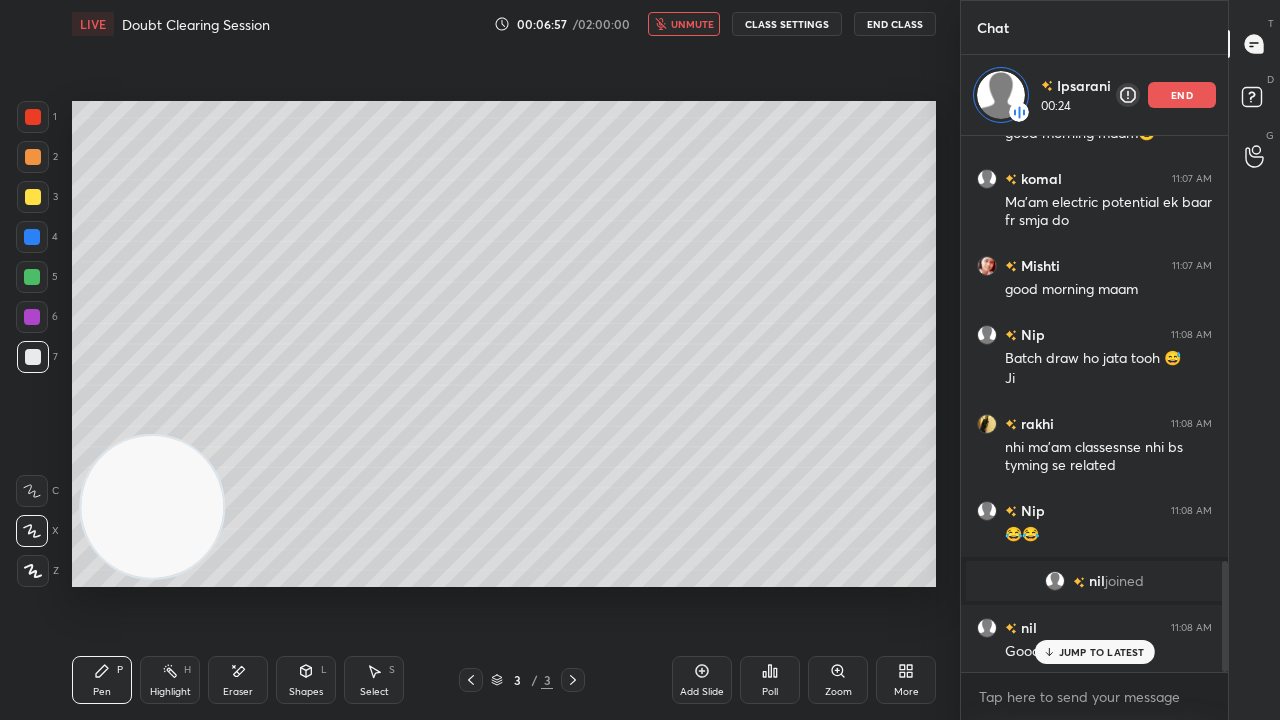 scroll, scrollTop: 2068, scrollLeft: 0, axis: vertical 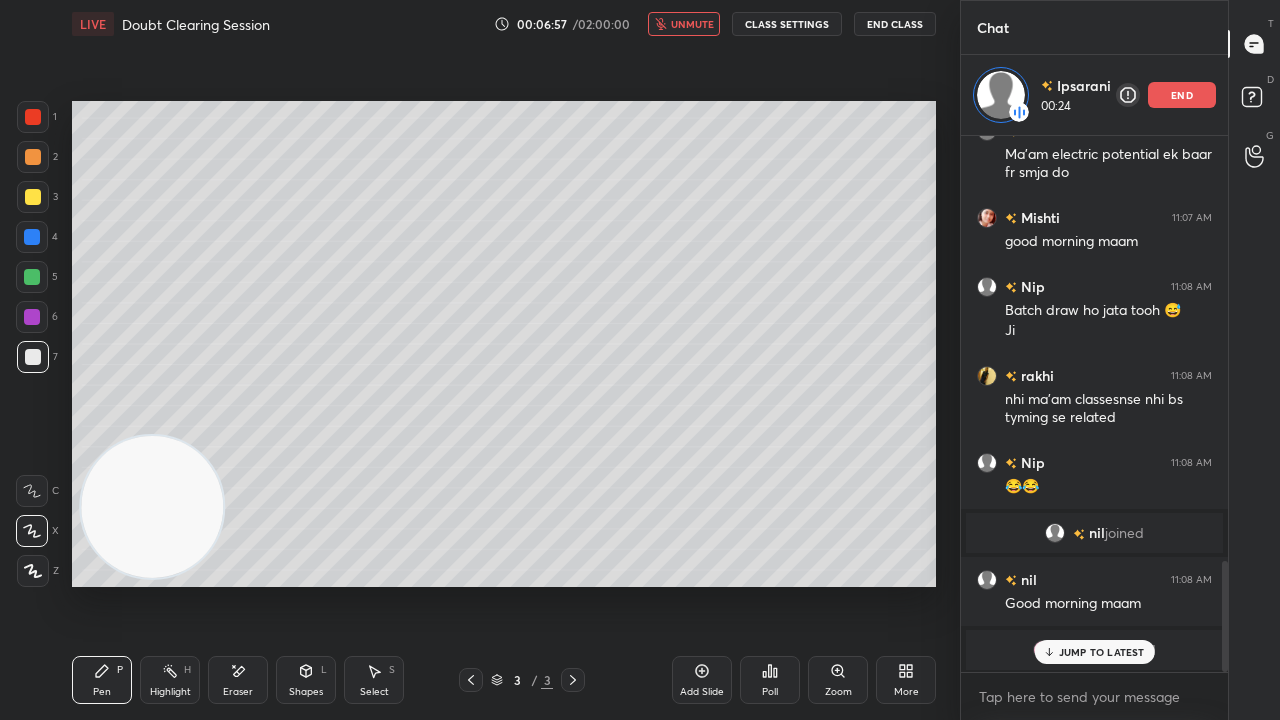 click on "unmute" at bounding box center (692, 24) 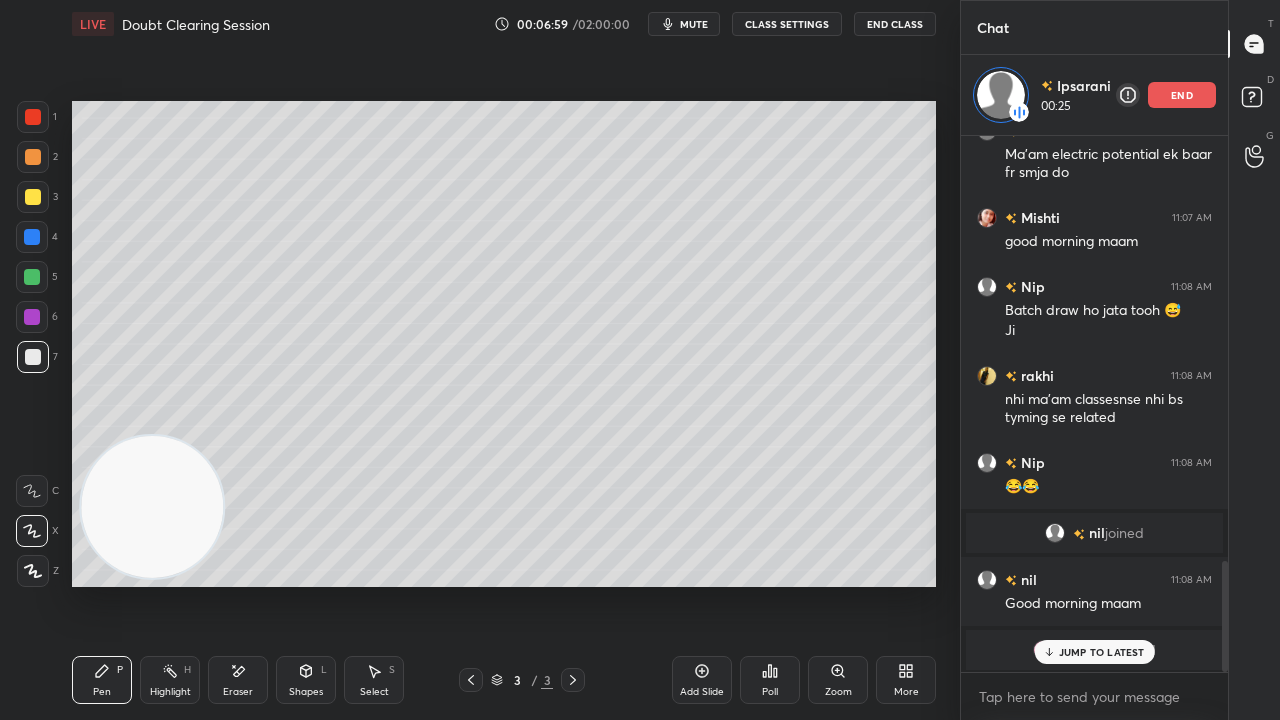 click at bounding box center (33, 197) 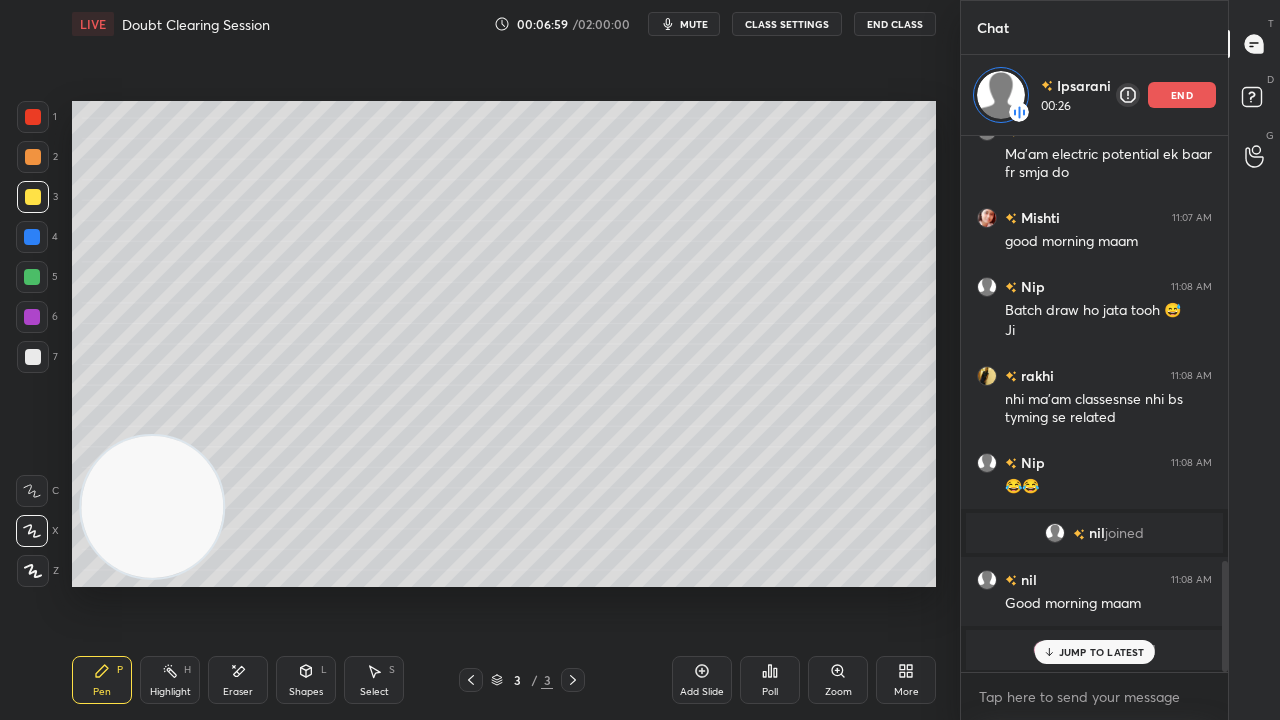click 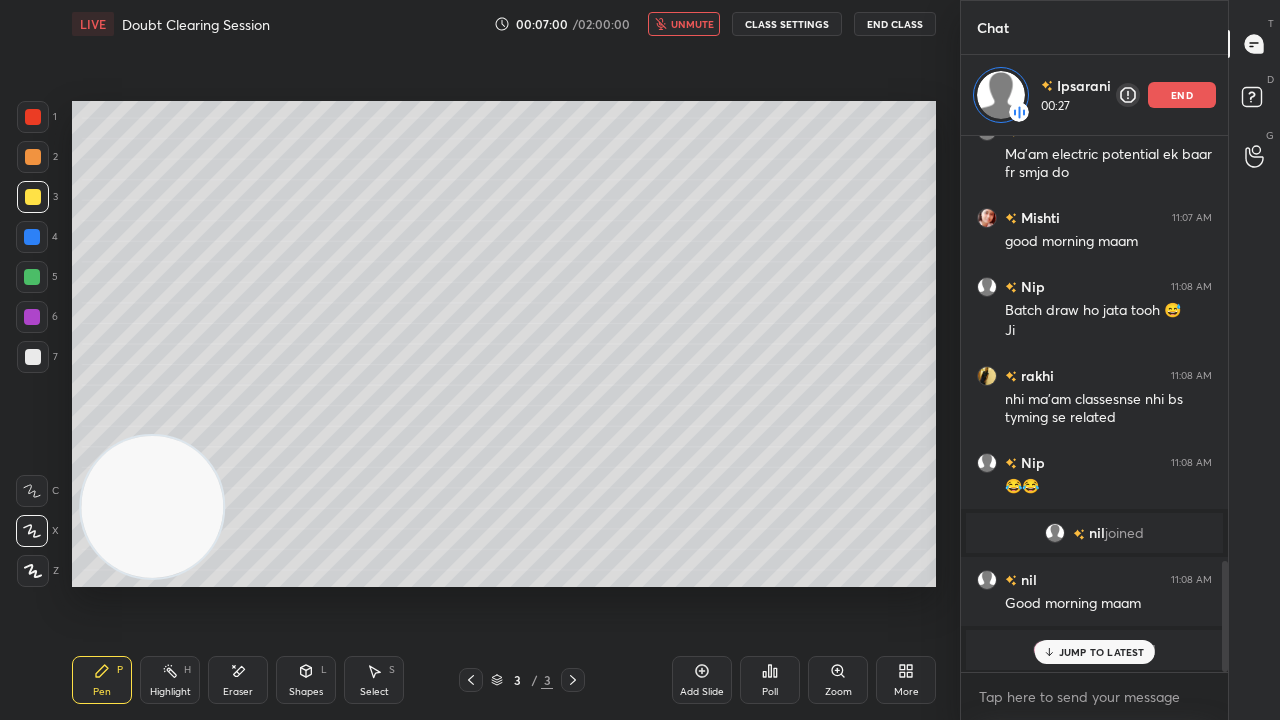 click on "unmute" at bounding box center [692, 24] 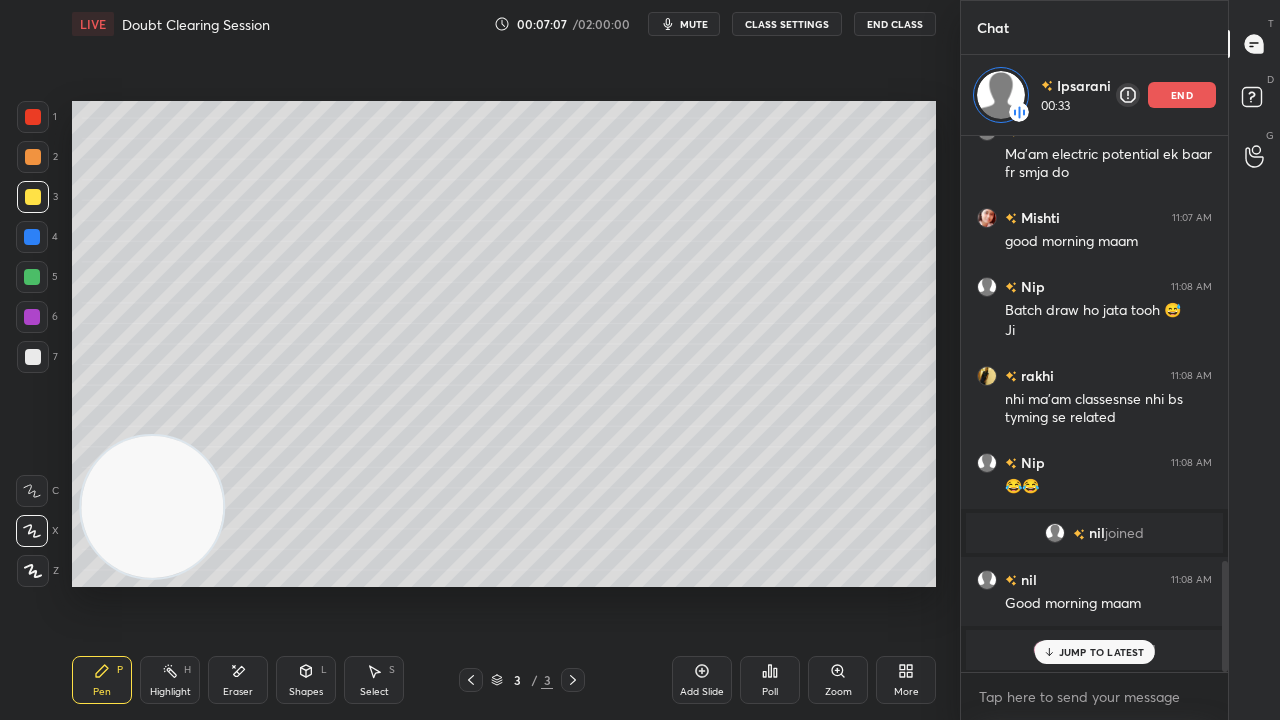 drag, startPoint x: 384, startPoint y: 686, endPoint x: 387, endPoint y: 701, distance: 15.297058 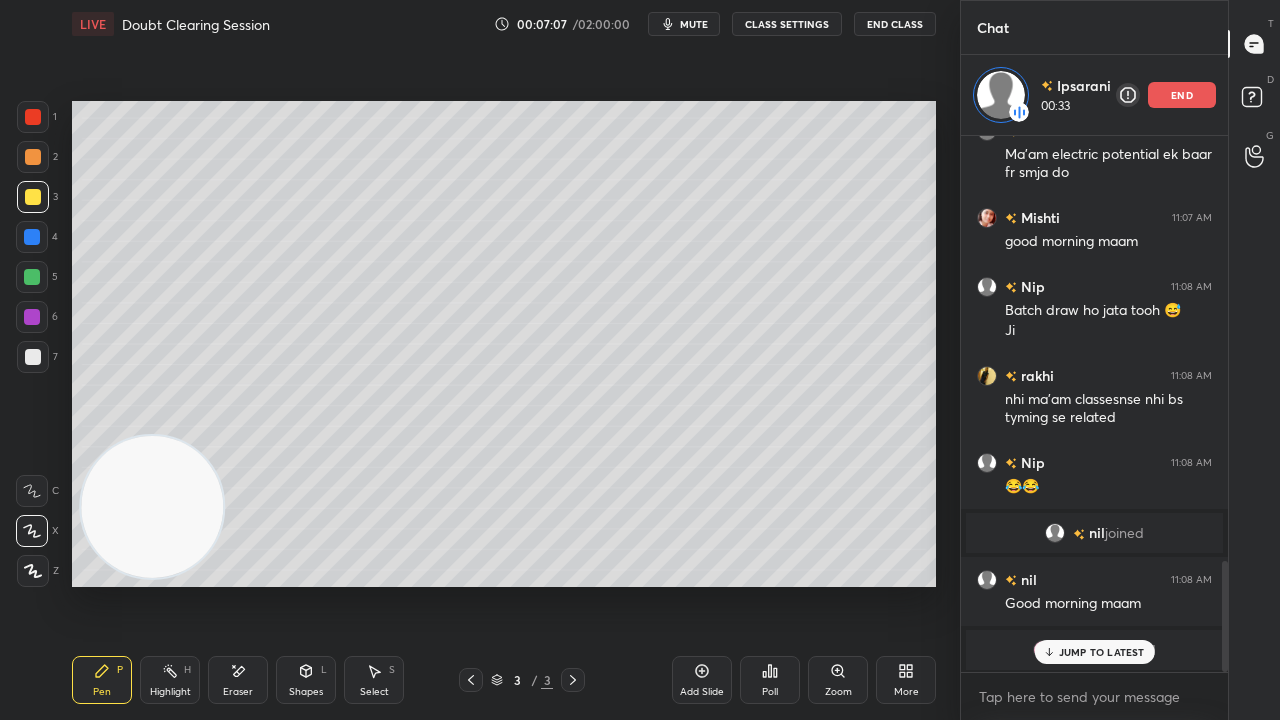 click on "Select S" at bounding box center [374, 680] 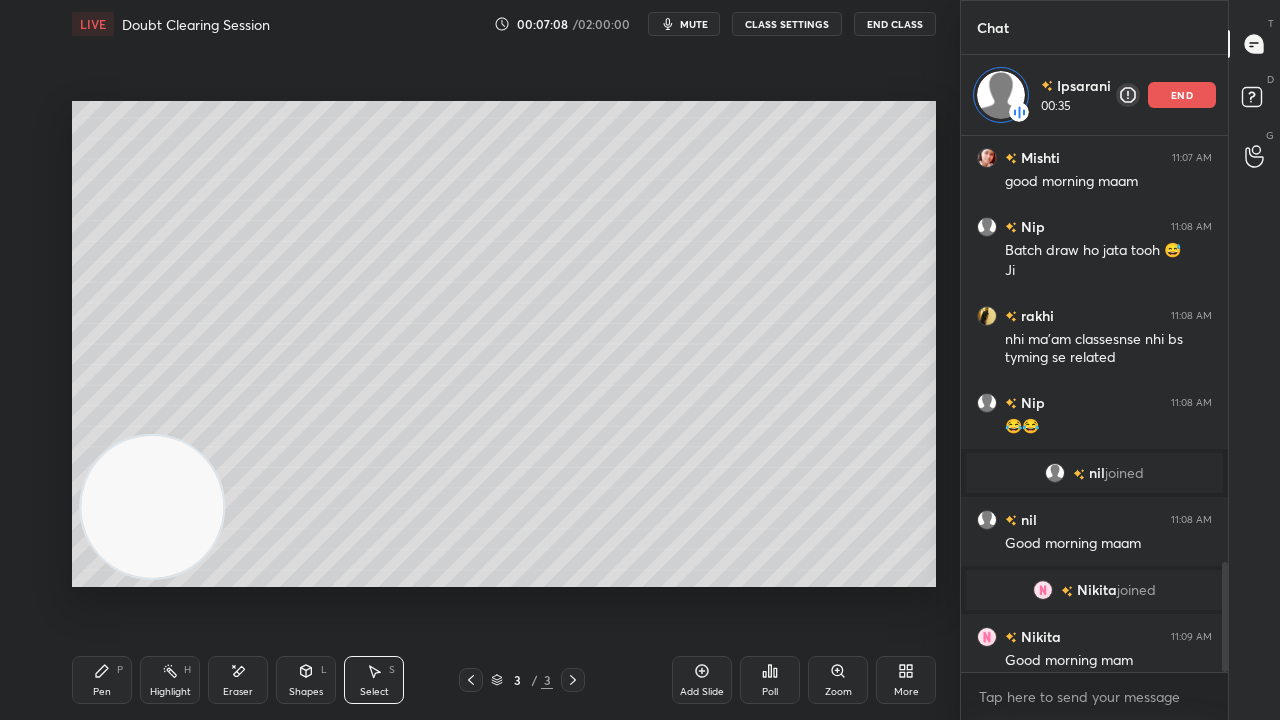 scroll, scrollTop: 2078, scrollLeft: 0, axis: vertical 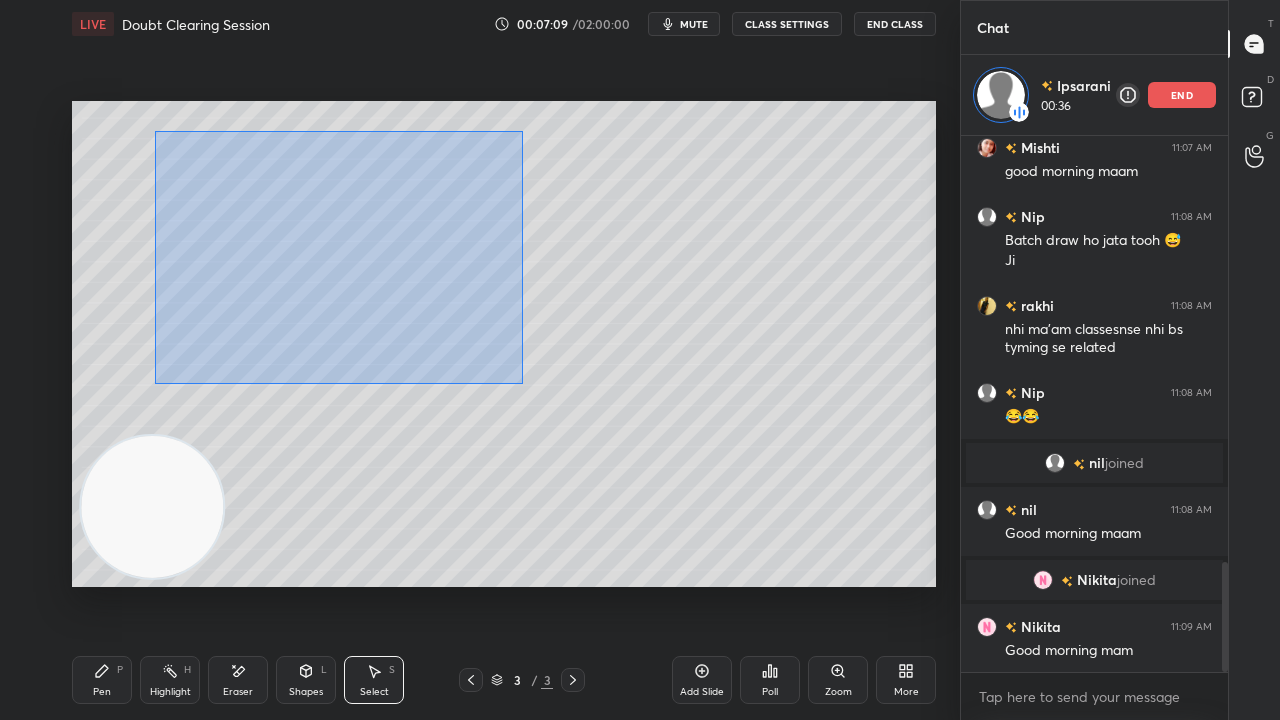 drag, startPoint x: 196, startPoint y: 171, endPoint x: 519, endPoint y: 378, distance: 383.63785 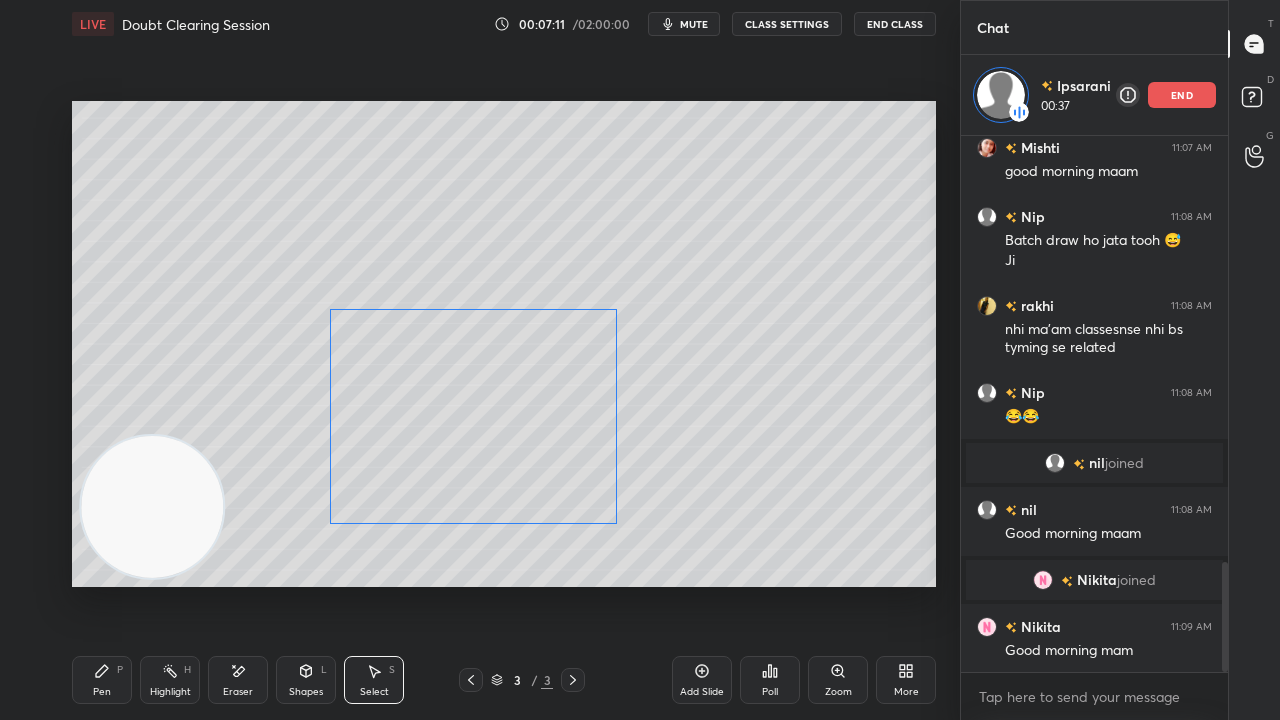 drag, startPoint x: 458, startPoint y: 341, endPoint x: 511, endPoint y: 462, distance: 132.09845 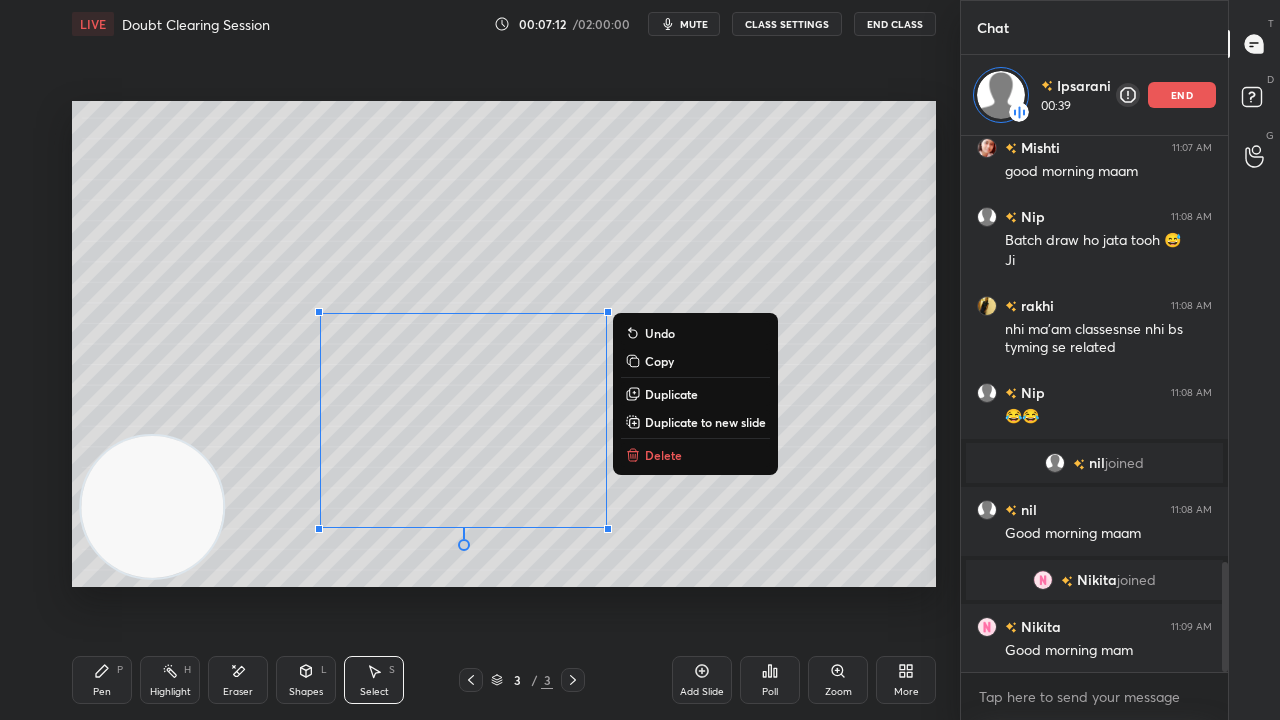 click on "mute" at bounding box center (694, 24) 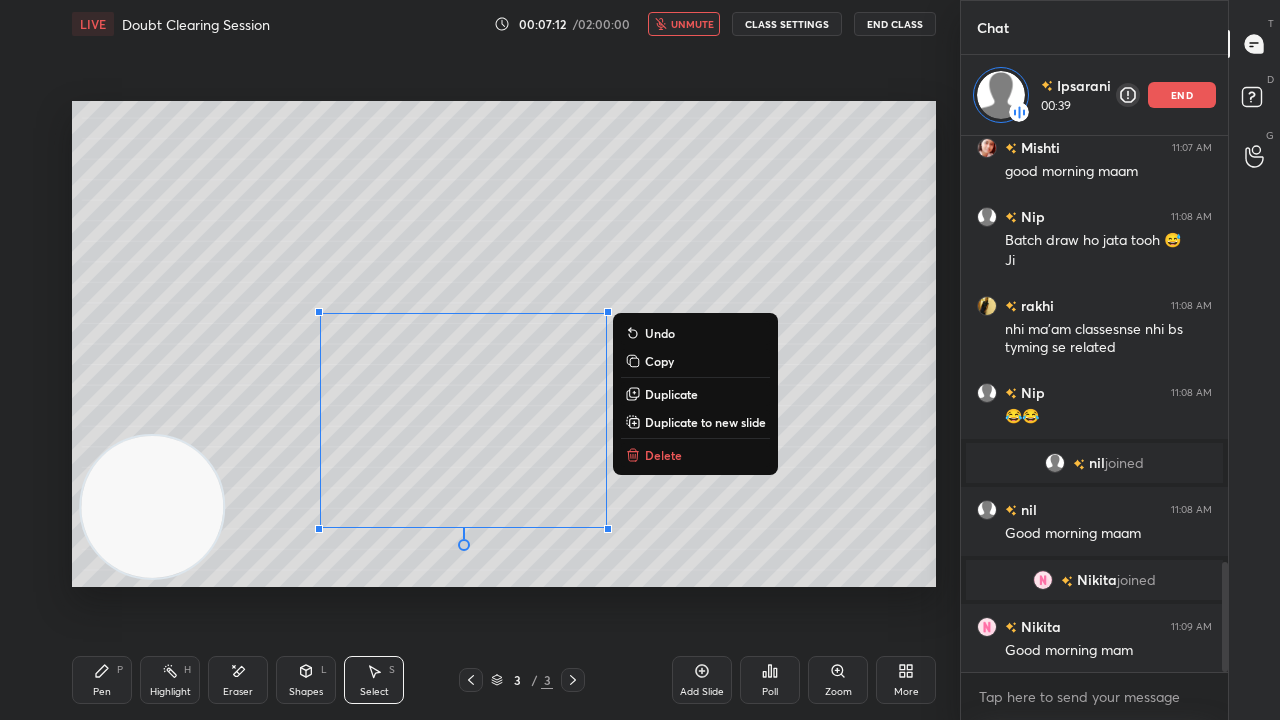 click on "unmute" at bounding box center [692, 24] 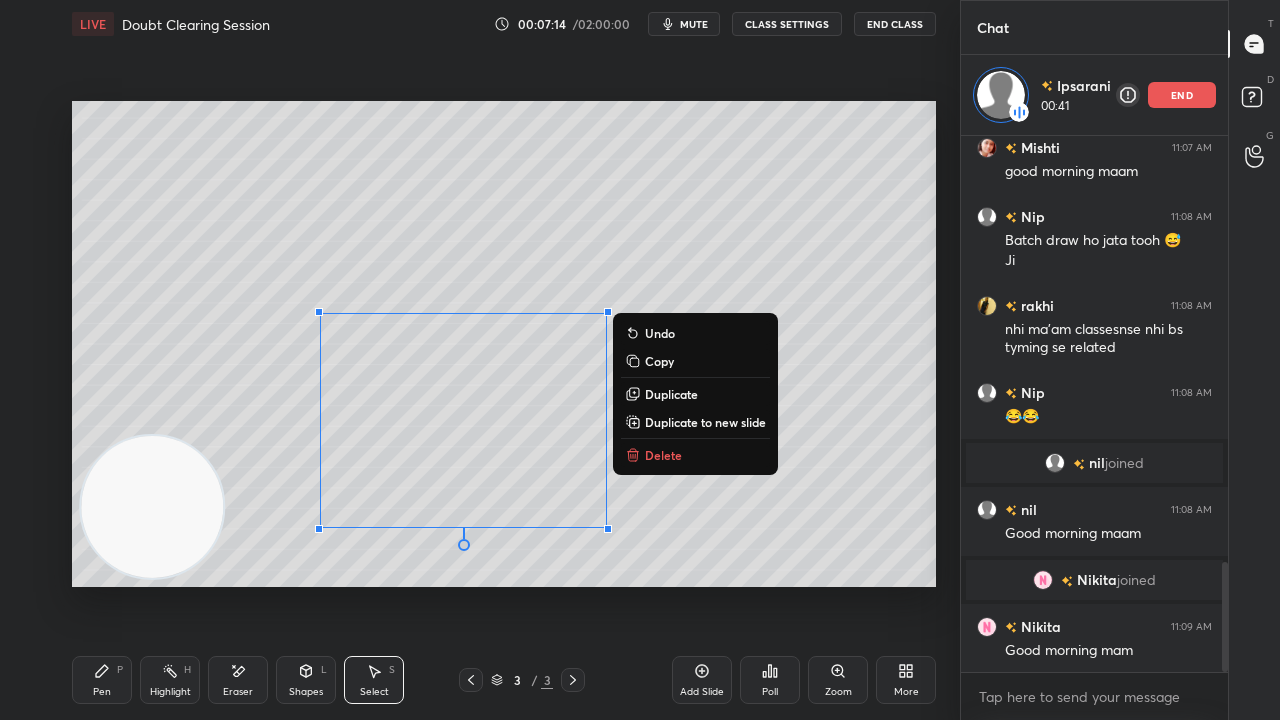 click on "Pen P" at bounding box center [102, 680] 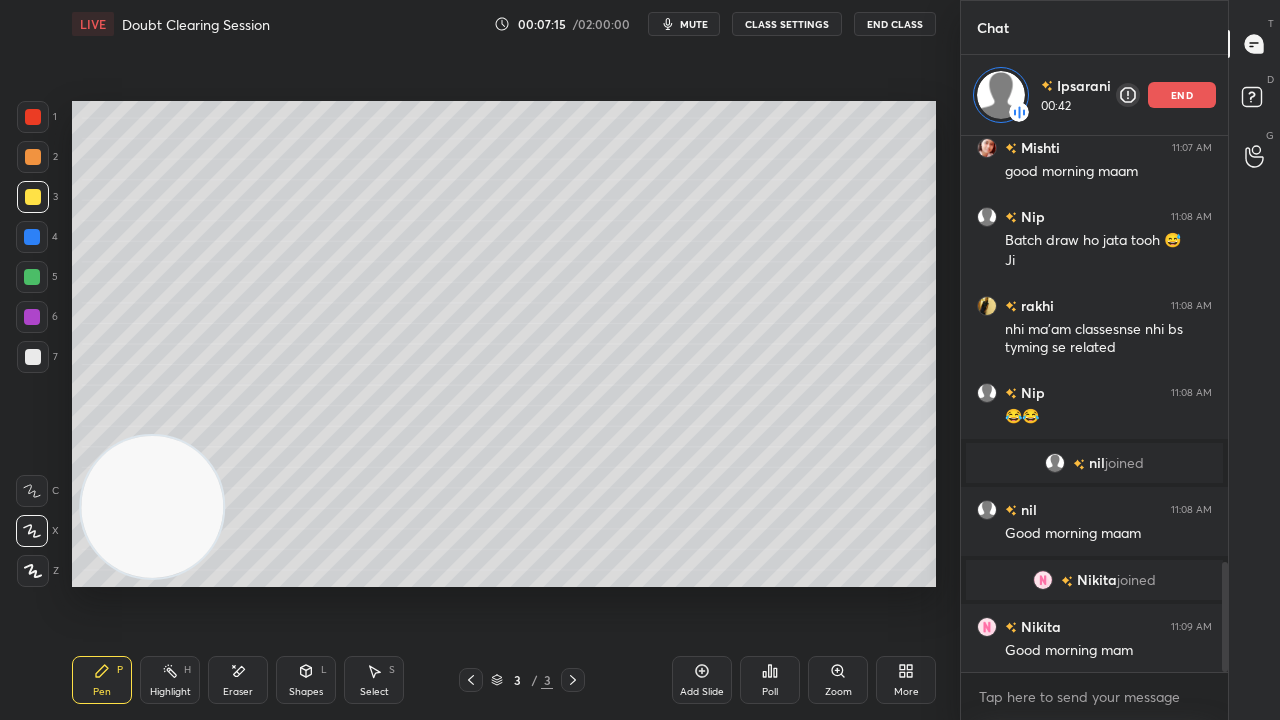 click on "mute" at bounding box center (694, 24) 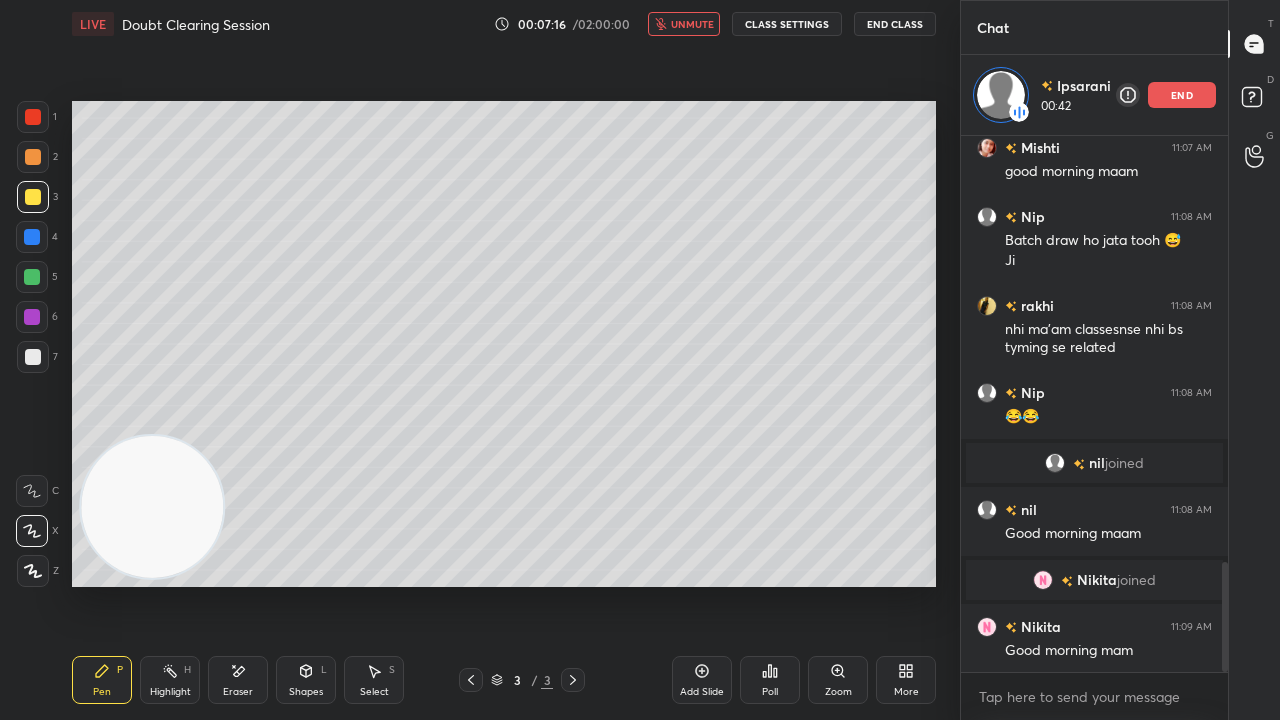 click on "unmute" at bounding box center [692, 24] 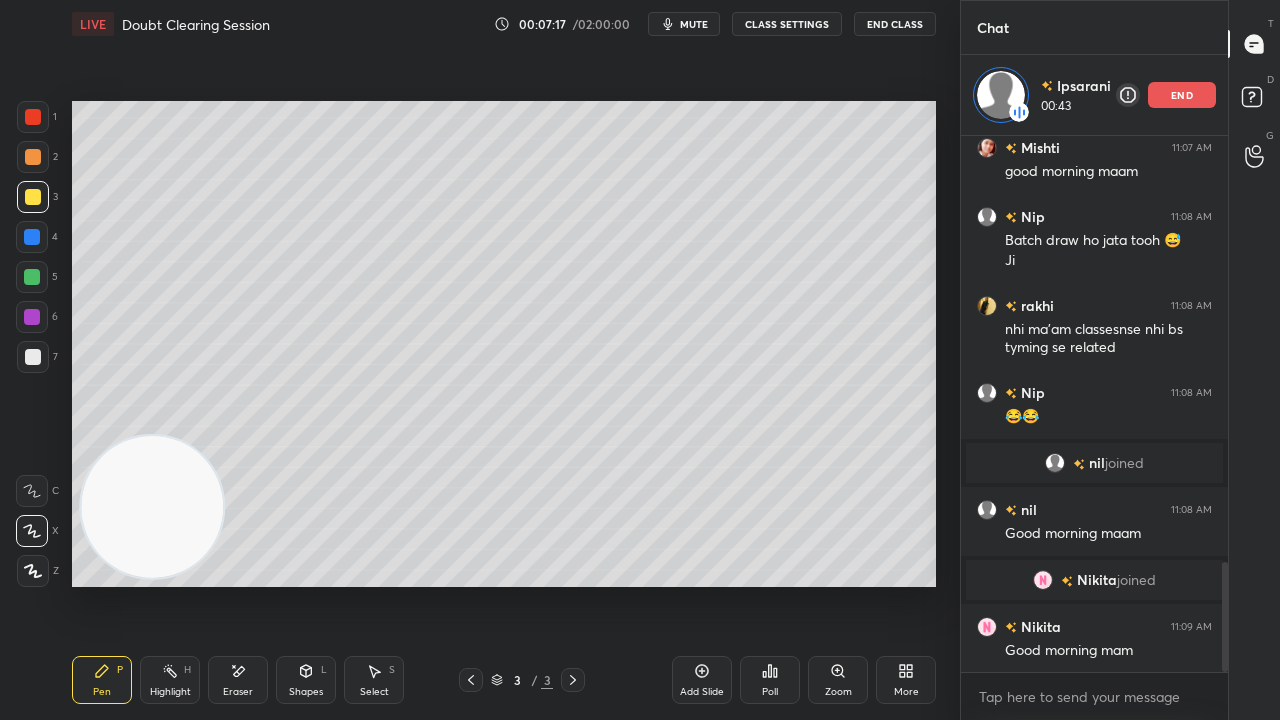click on "mute" at bounding box center [694, 24] 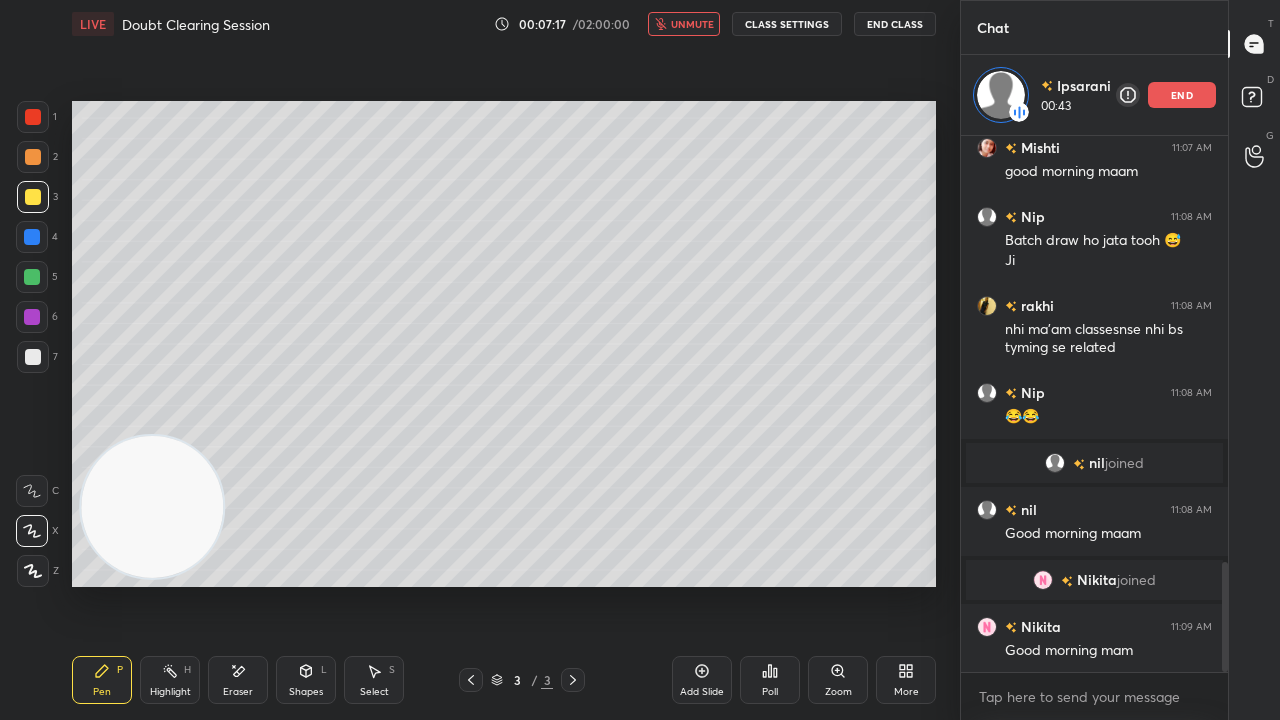 click on "unmute" at bounding box center (692, 24) 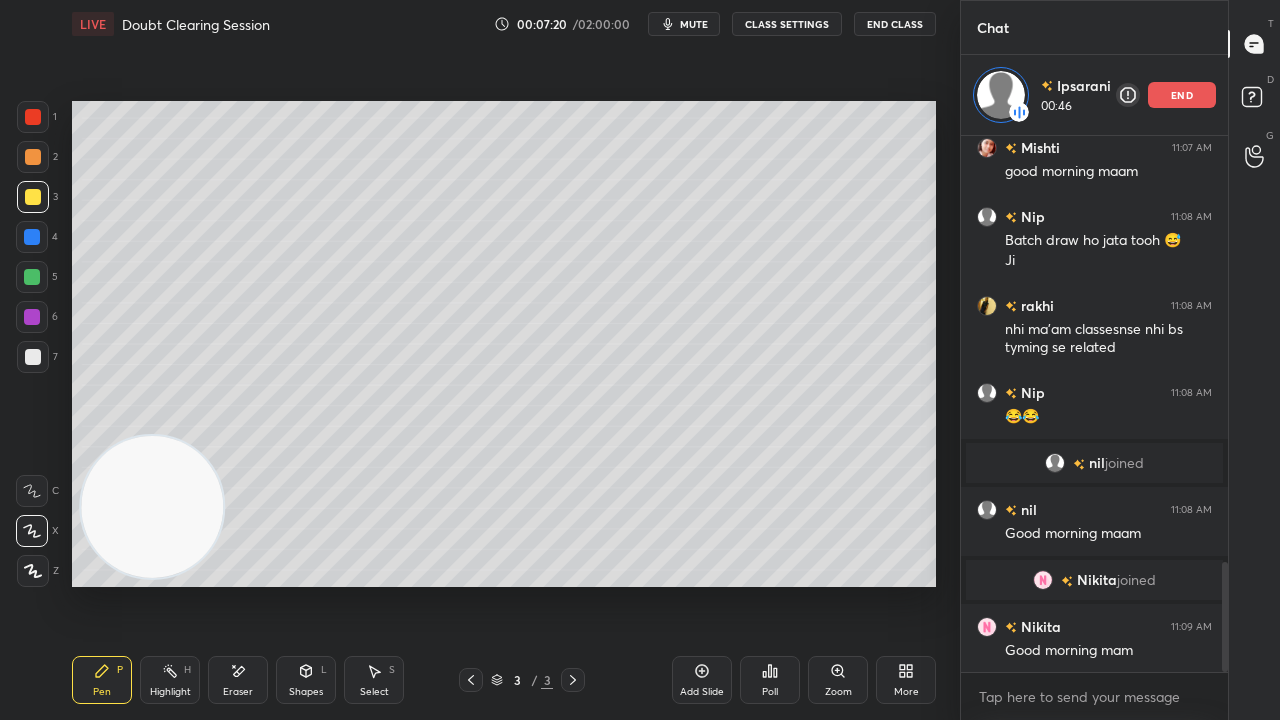 click on "mute" at bounding box center [694, 24] 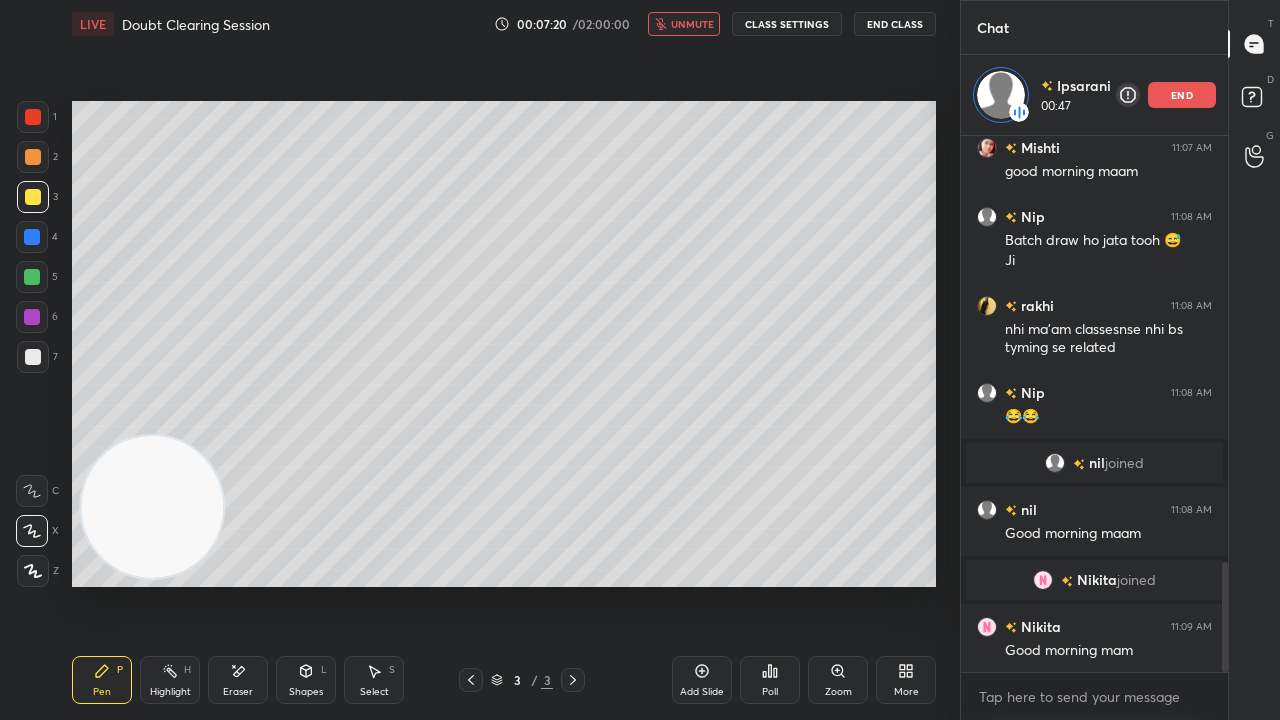 click on "LIVE Doubt Clearing Session 00:07:20 /  02:00:00 unmute CLASS SETTINGS End Class" at bounding box center (504, 24) 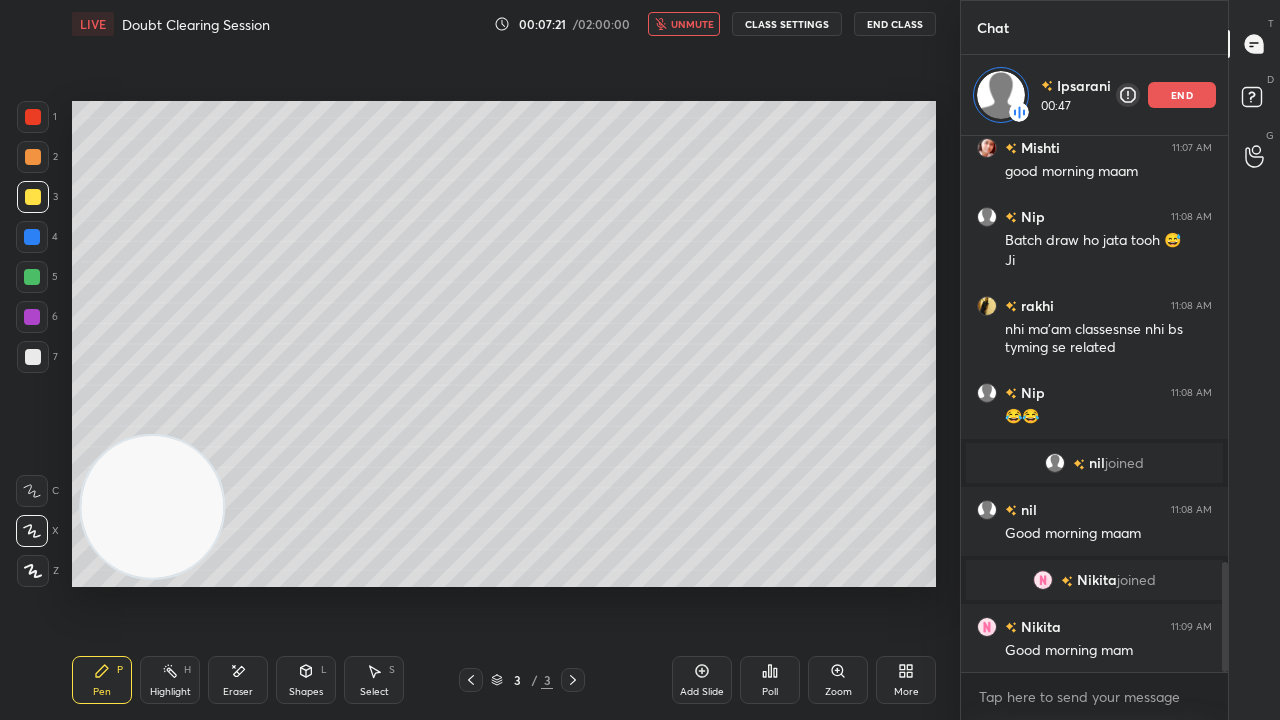 click on "unmute" at bounding box center (692, 24) 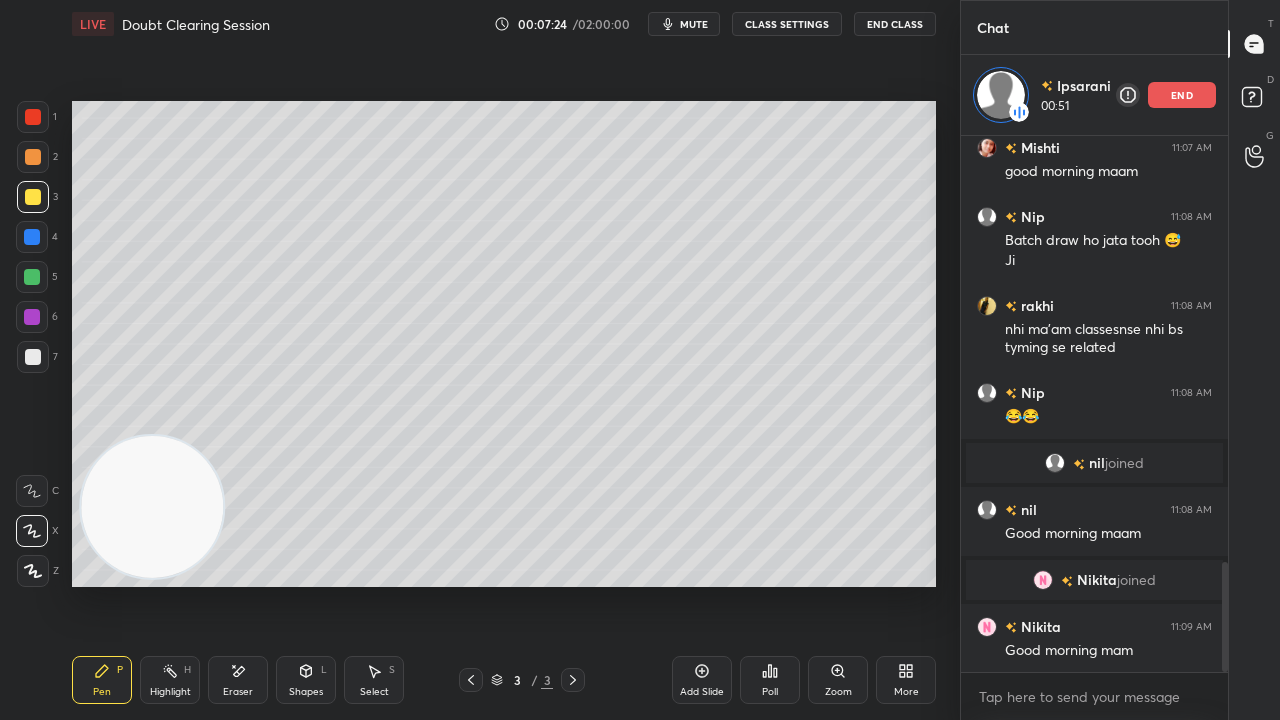 click on "Eraser" at bounding box center (238, 692) 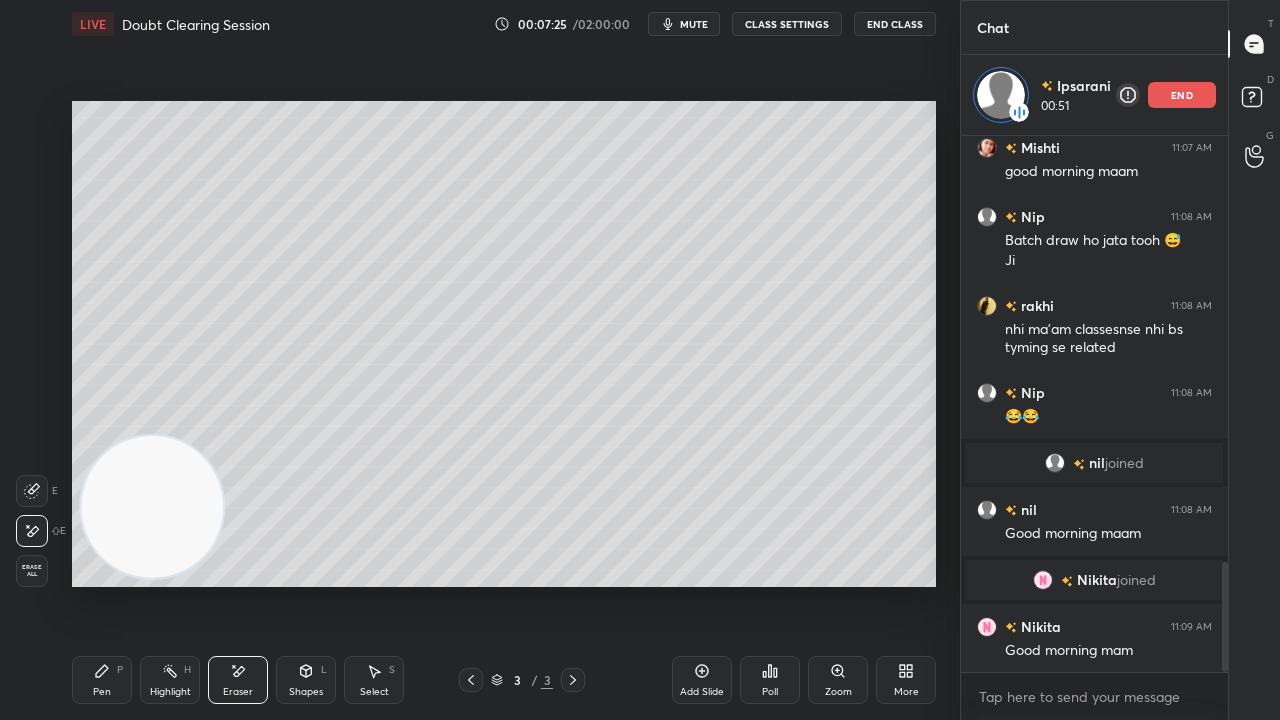 scroll, scrollTop: 2126, scrollLeft: 0, axis: vertical 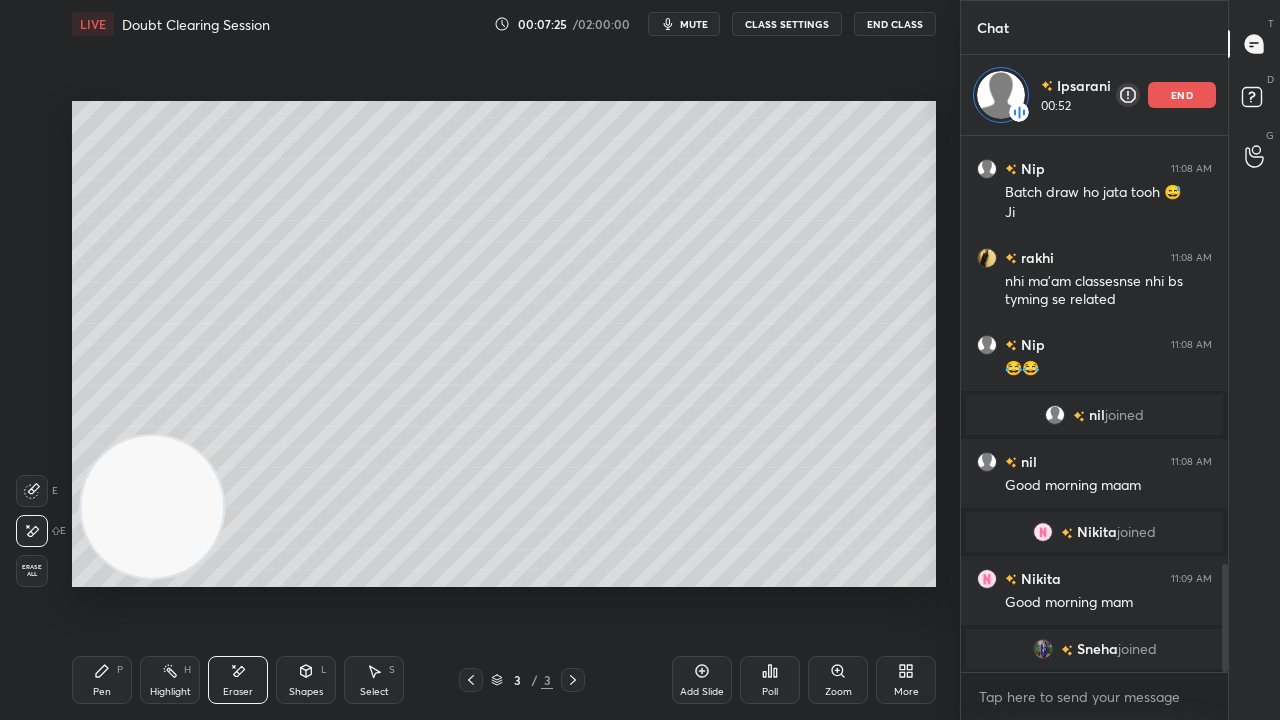 click 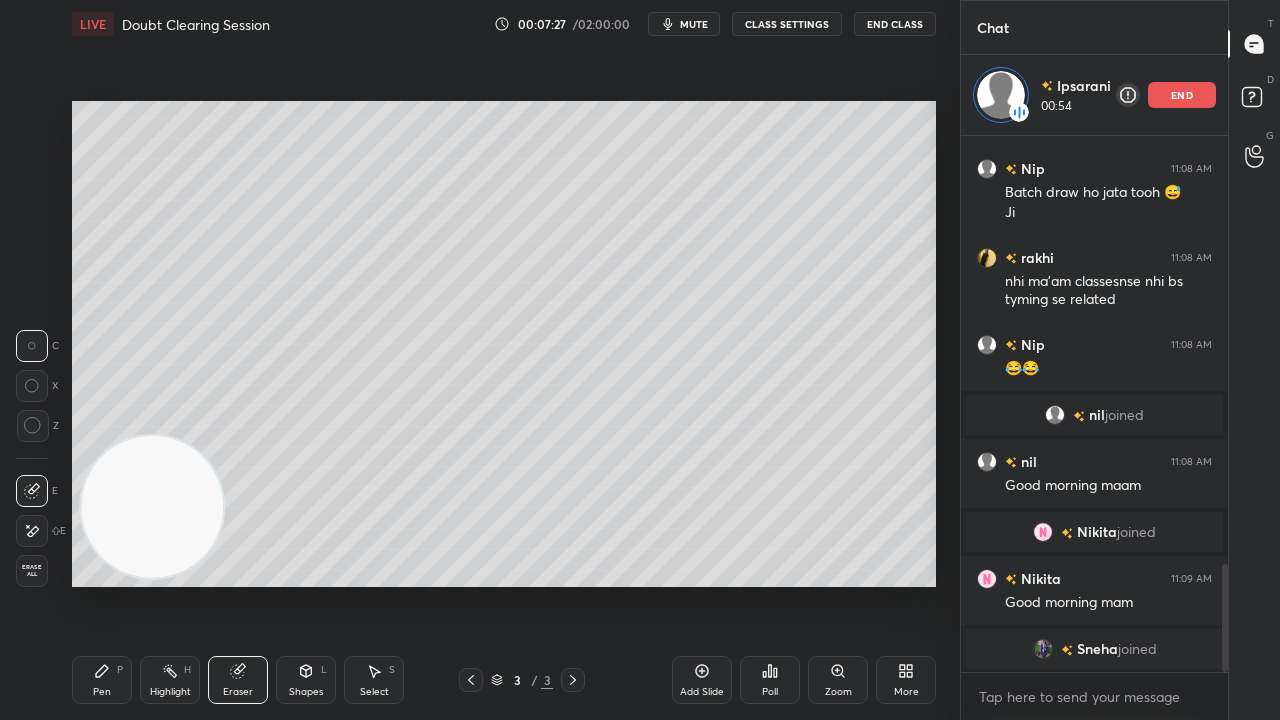 click on "Pen P" at bounding box center [102, 680] 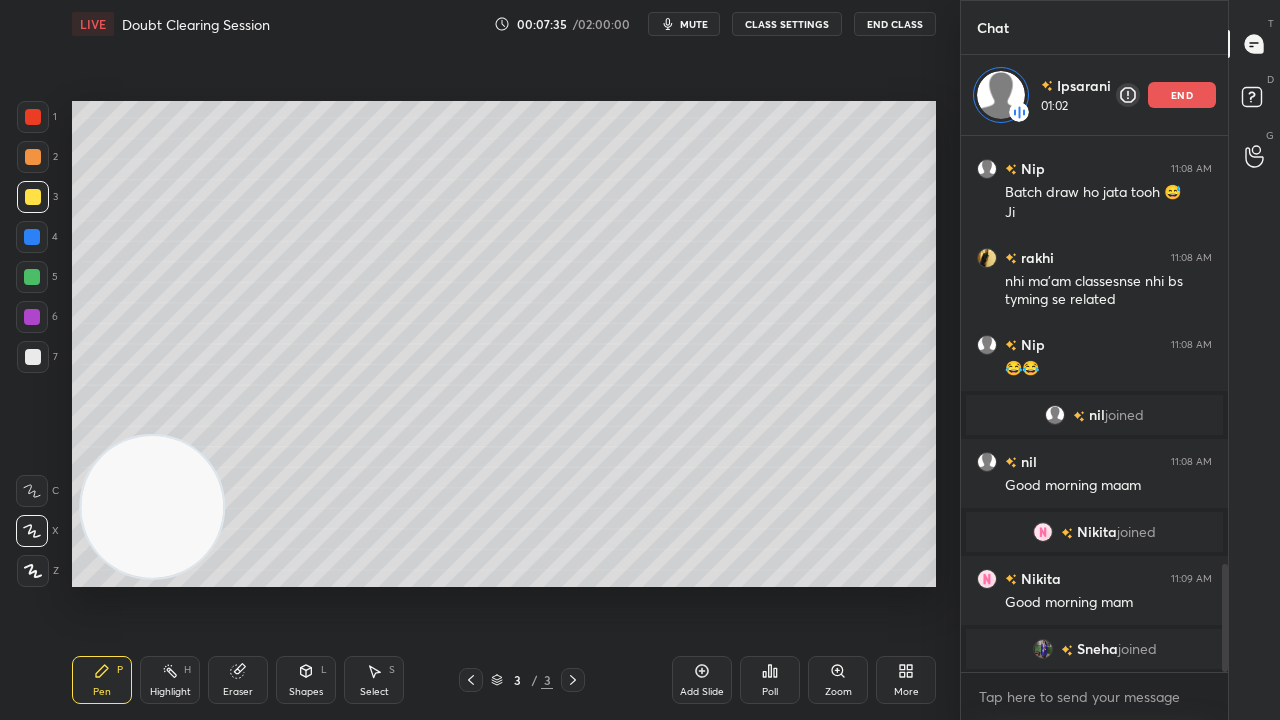 click on "mute" at bounding box center (694, 24) 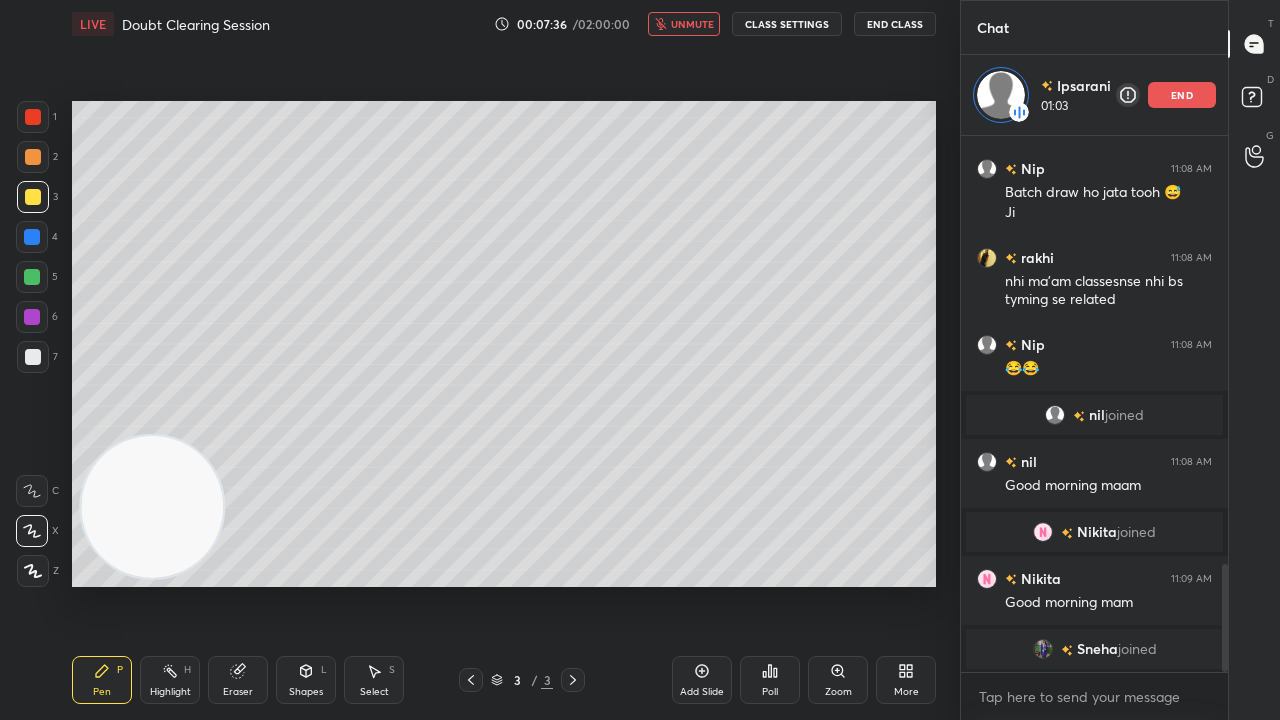 click on "unmute" at bounding box center (692, 24) 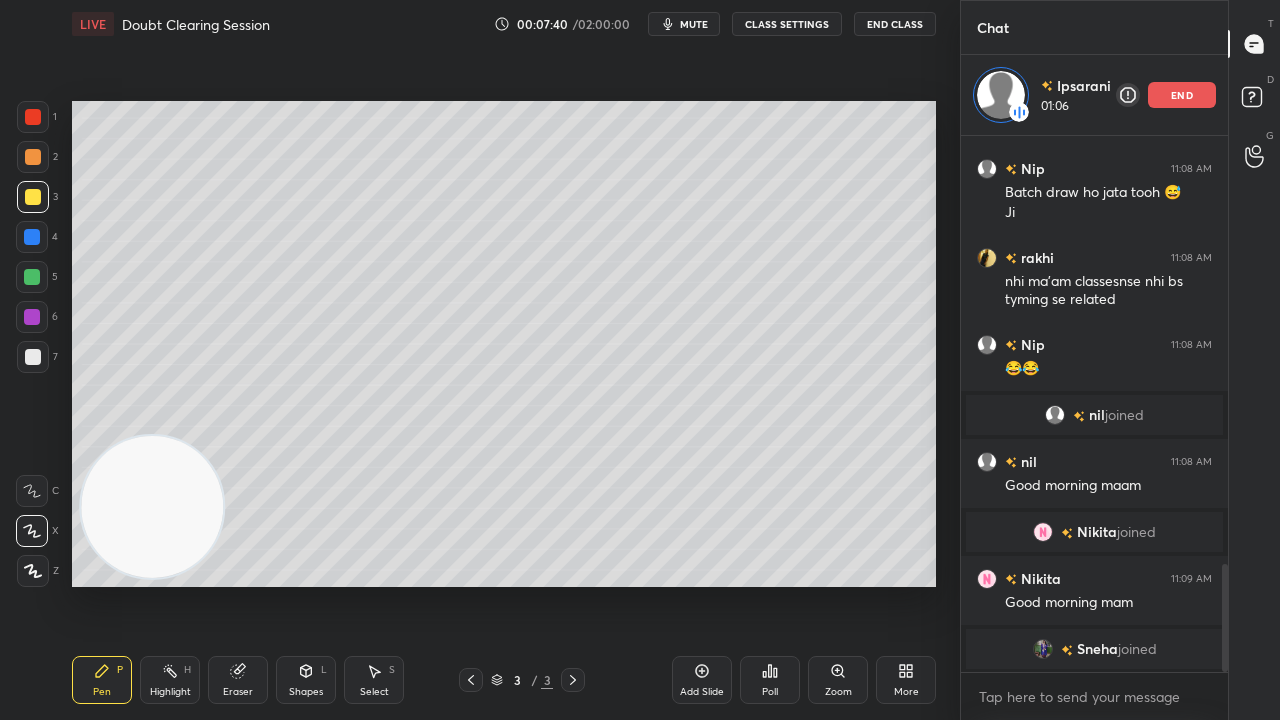 click 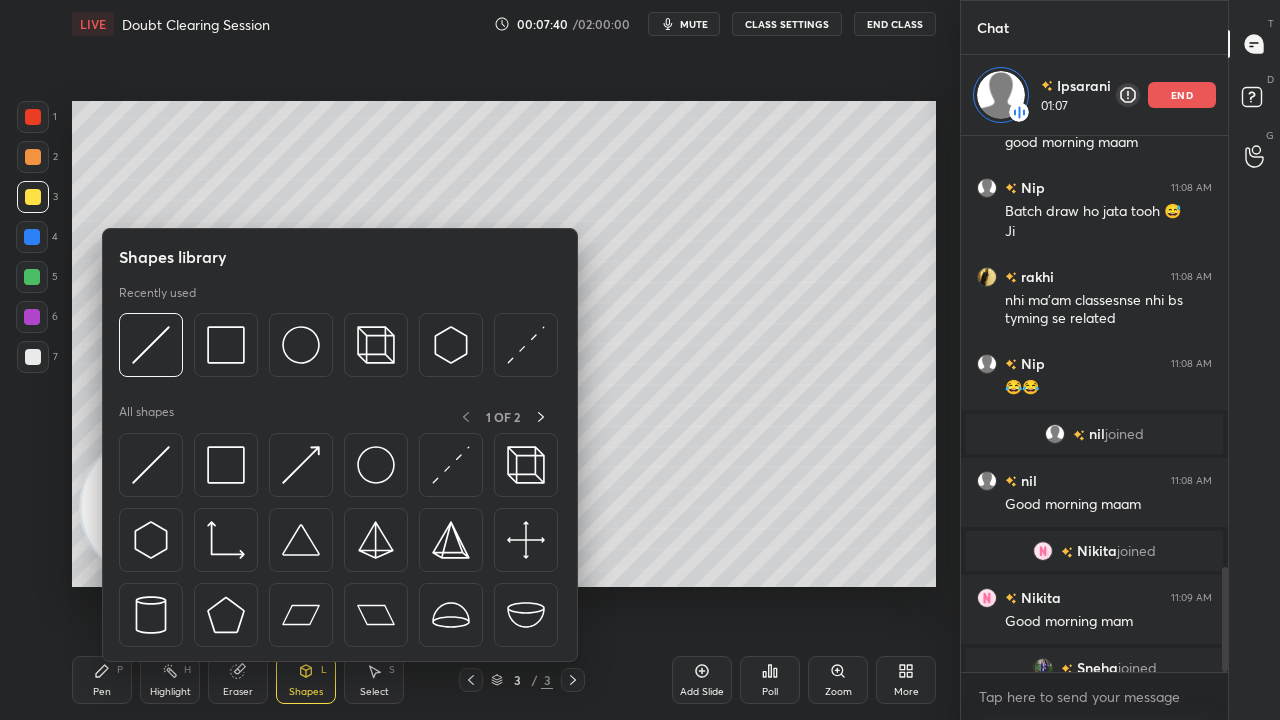 scroll, scrollTop: 2214, scrollLeft: 0, axis: vertical 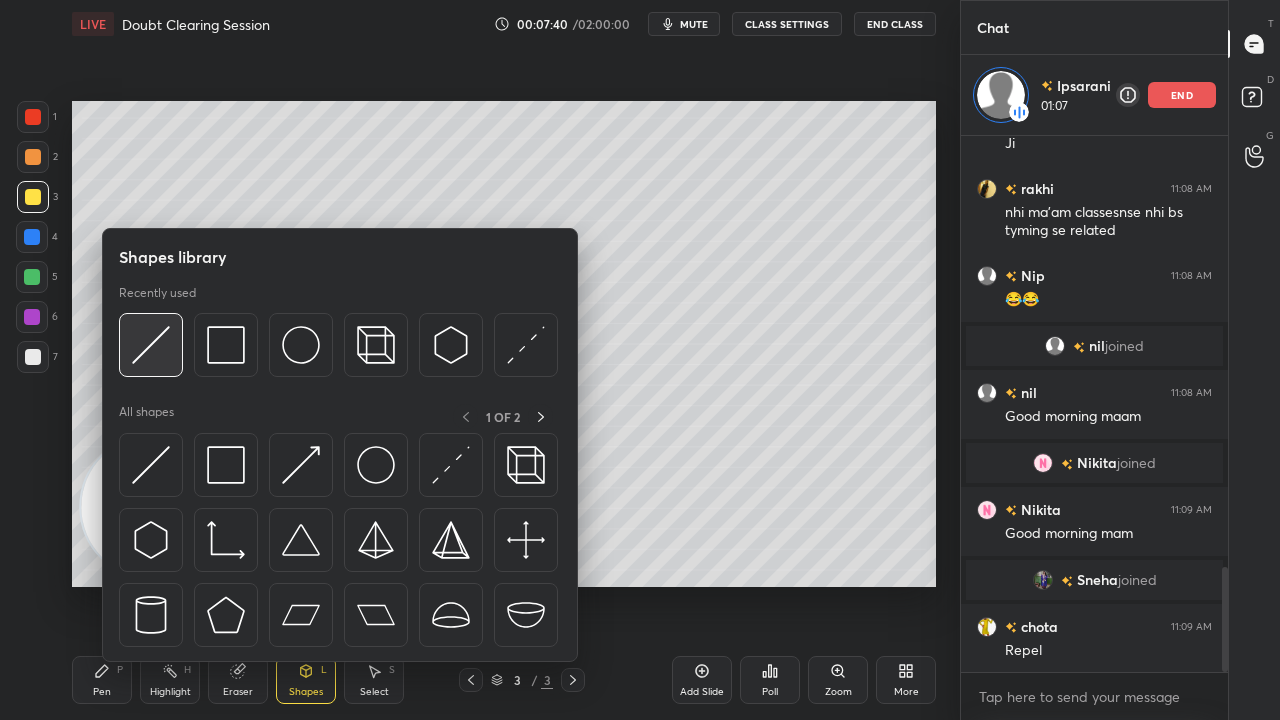 click at bounding box center (151, 345) 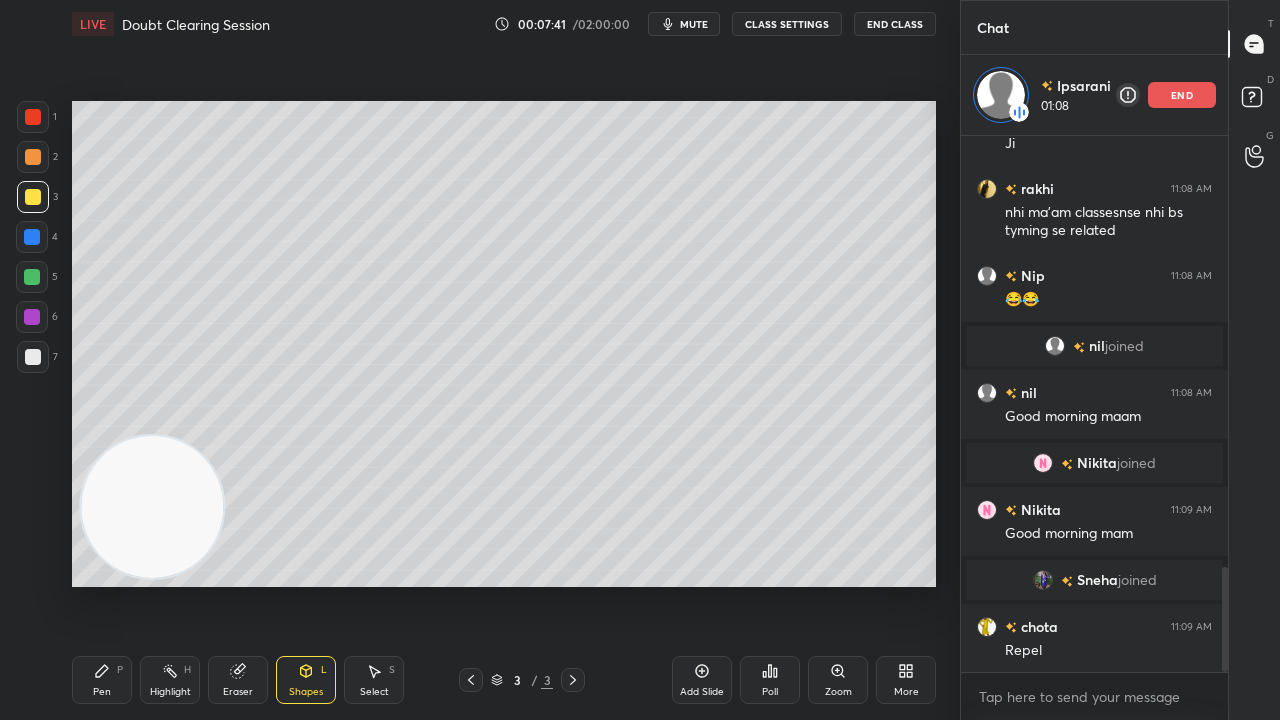 click at bounding box center (32, 277) 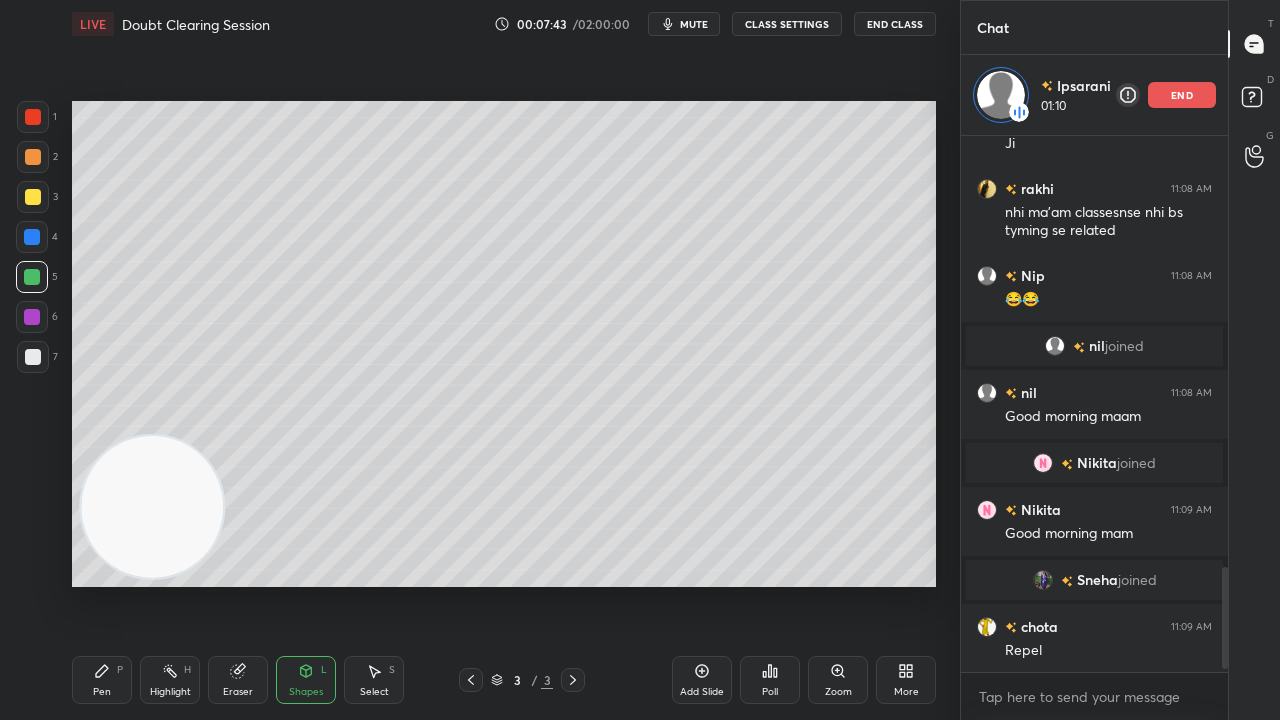 scroll, scrollTop: 2300, scrollLeft: 0, axis: vertical 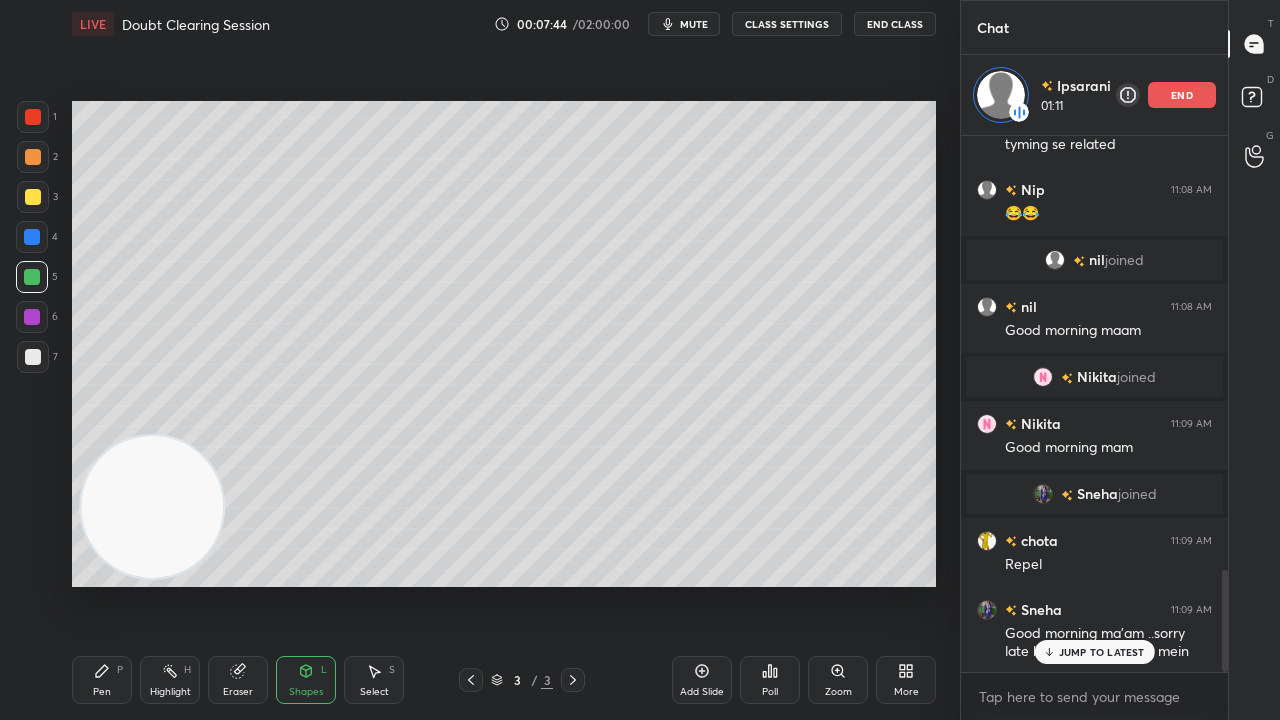 drag, startPoint x: 96, startPoint y: 681, endPoint x: 194, endPoint y: 592, distance: 132.38202 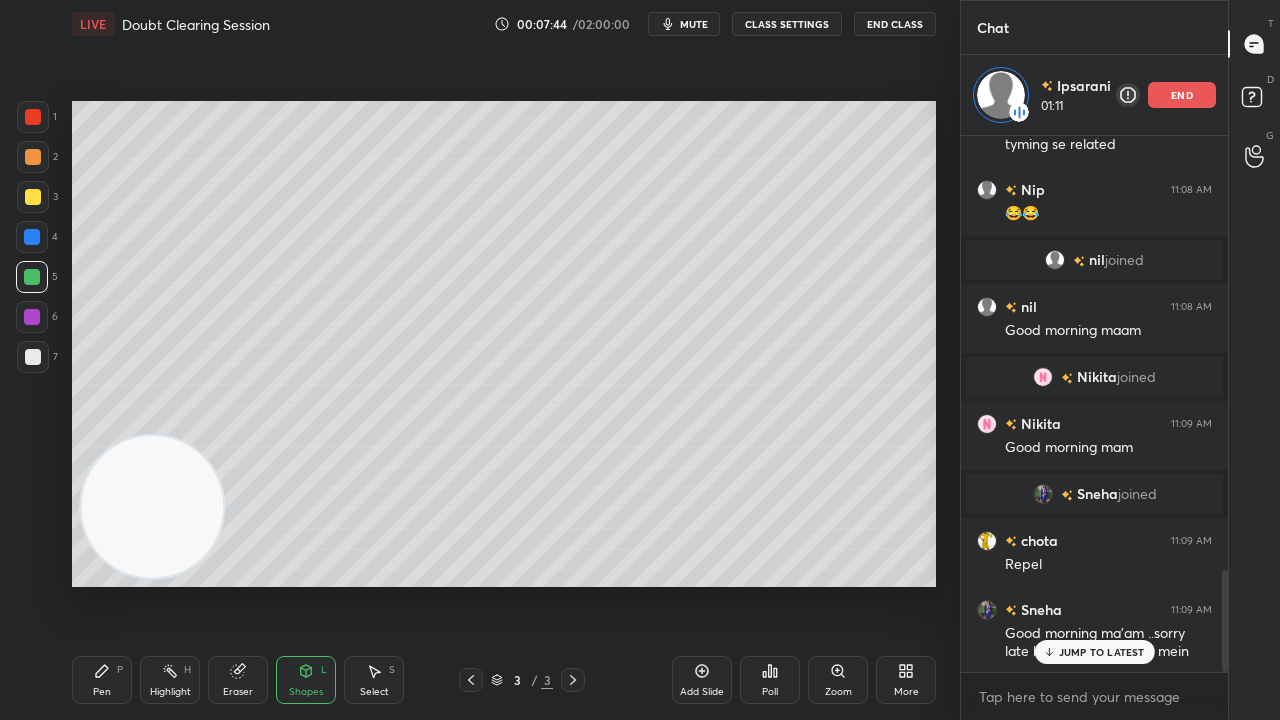 click on "Pen P" at bounding box center [102, 680] 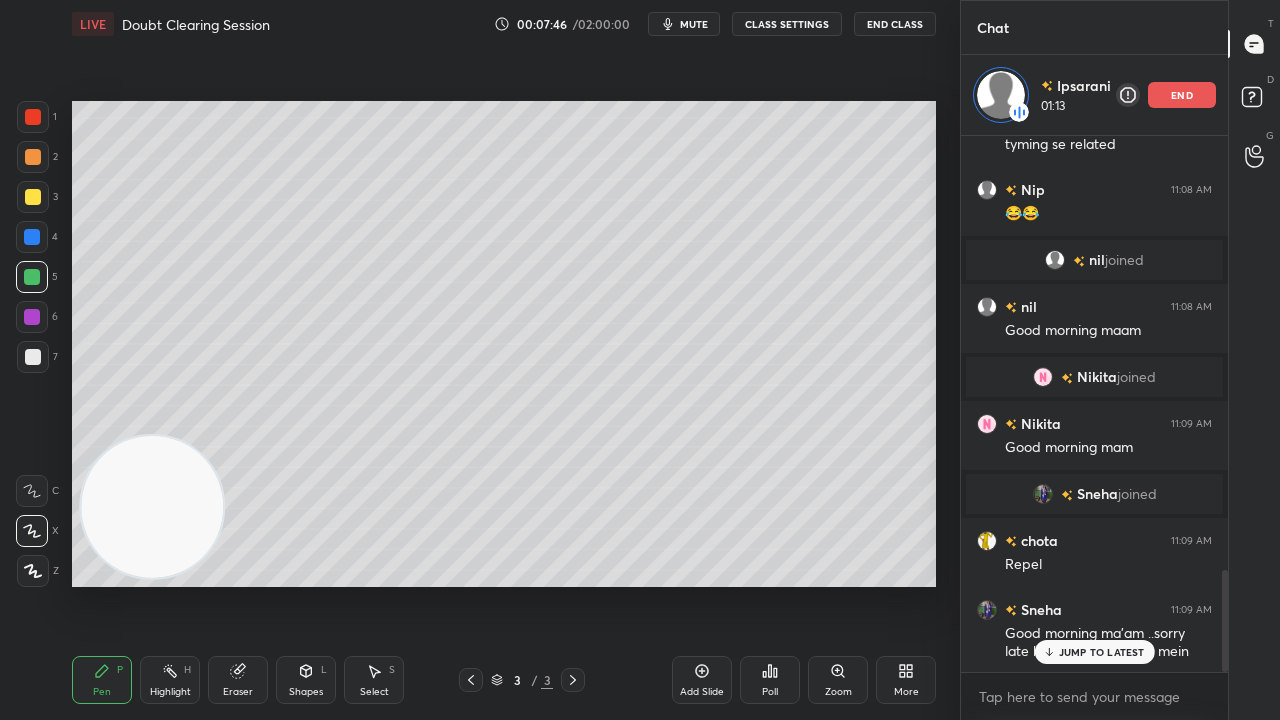click on "mute" at bounding box center [694, 24] 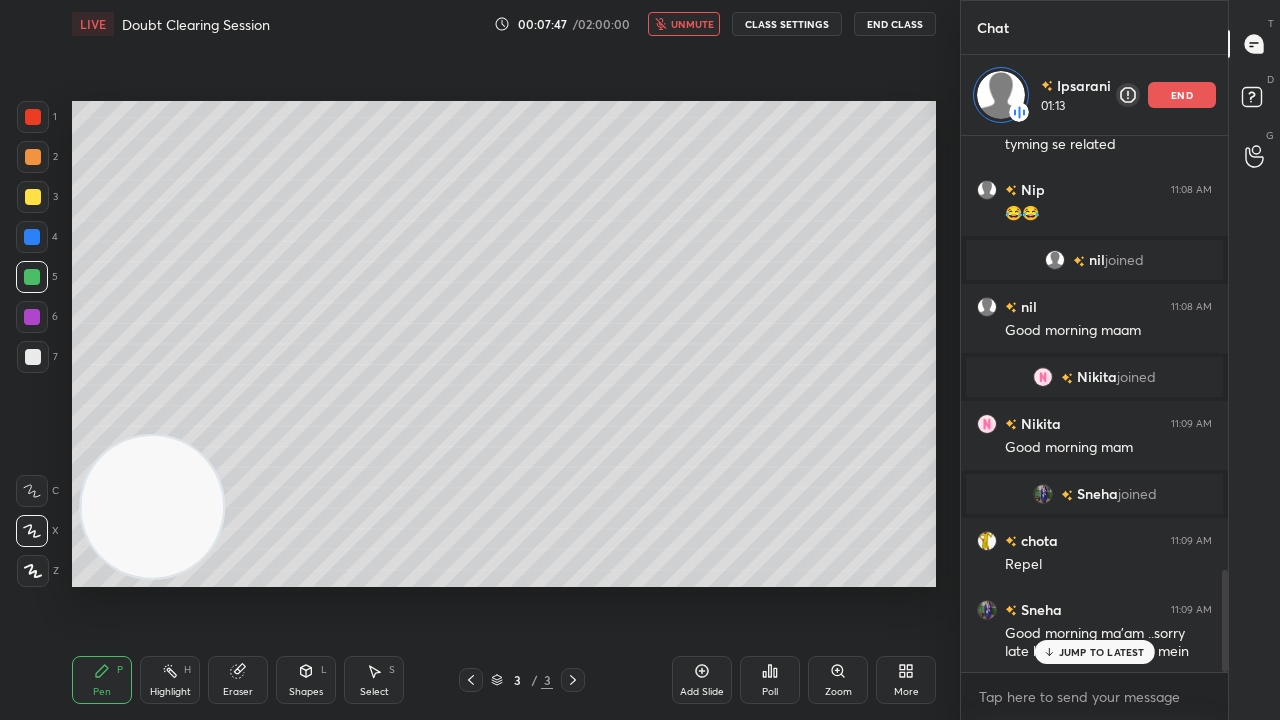 drag, startPoint x: 710, startPoint y: 22, endPoint x: 671, endPoint y: 50, distance: 48.010414 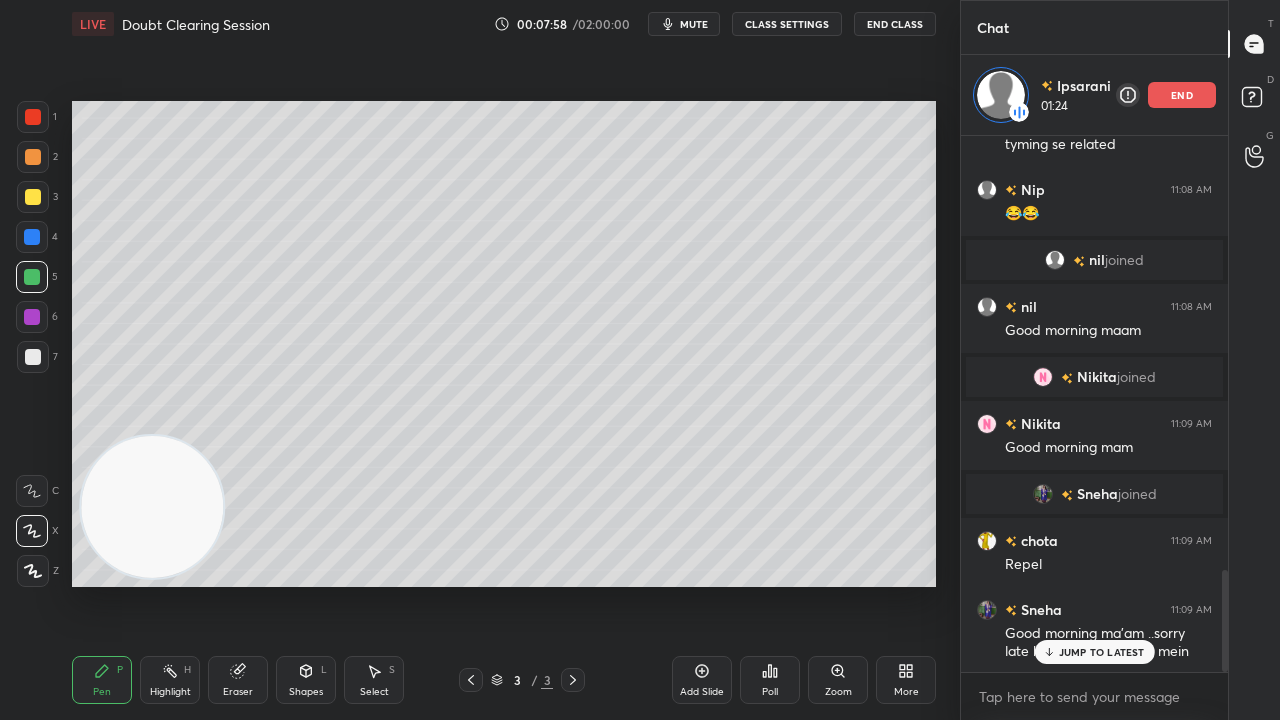 click on "Shapes L" at bounding box center (306, 680) 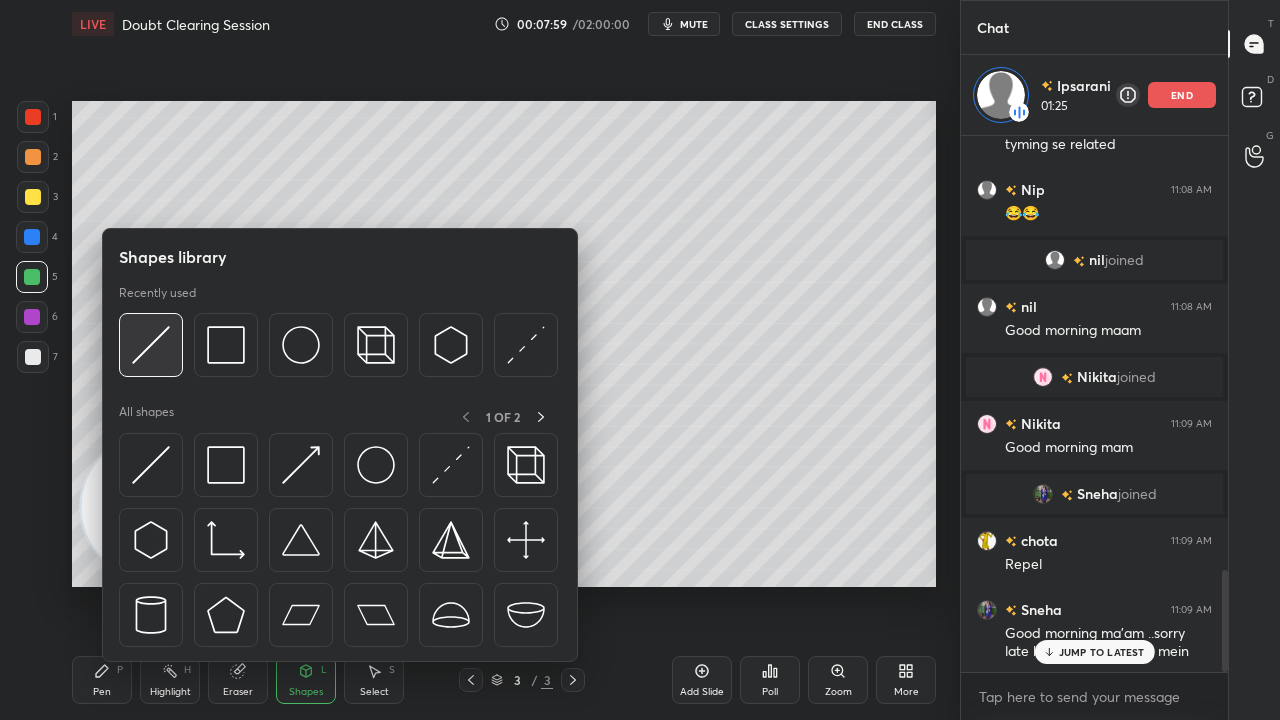 click at bounding box center (151, 345) 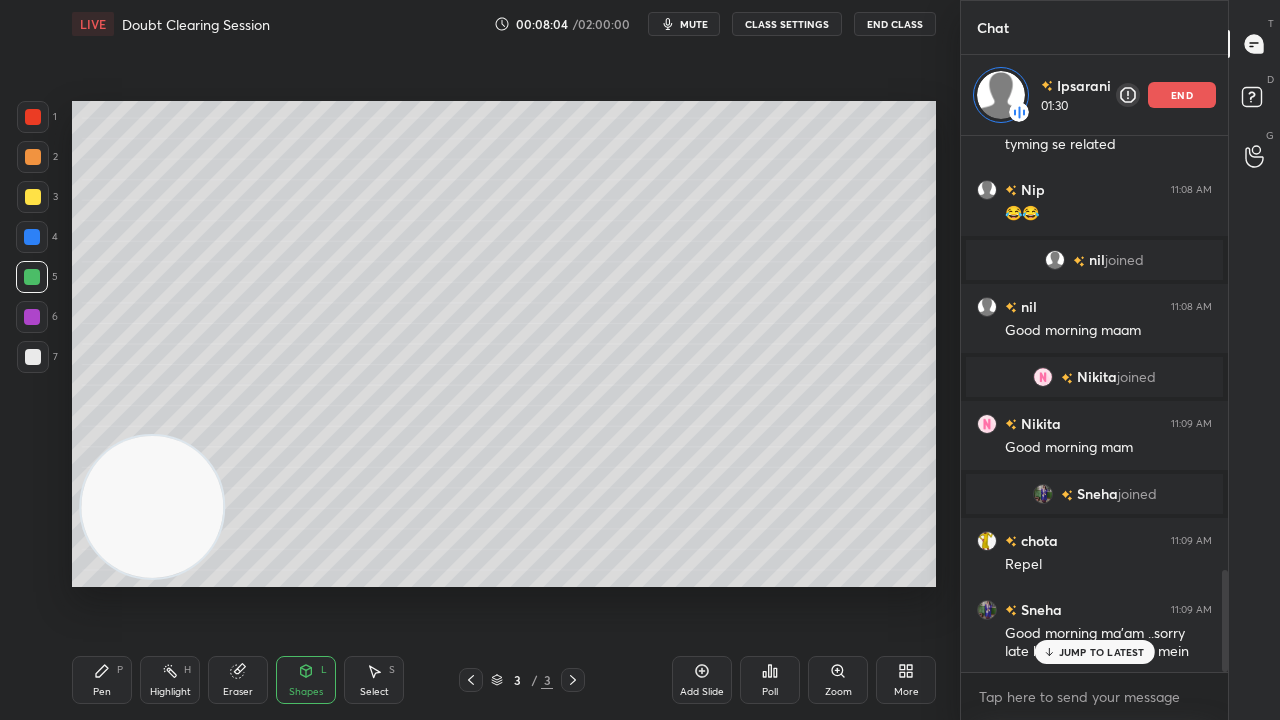 click on "Pen P" at bounding box center (102, 680) 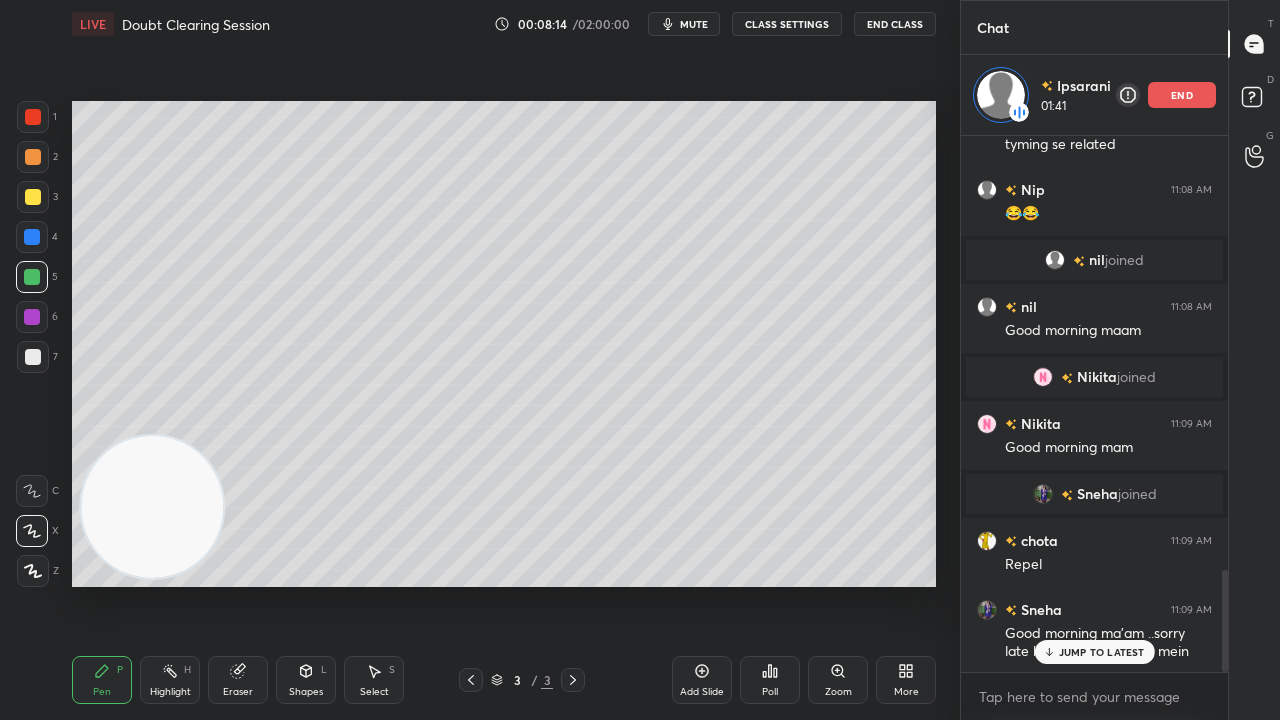click on "mute" at bounding box center (694, 24) 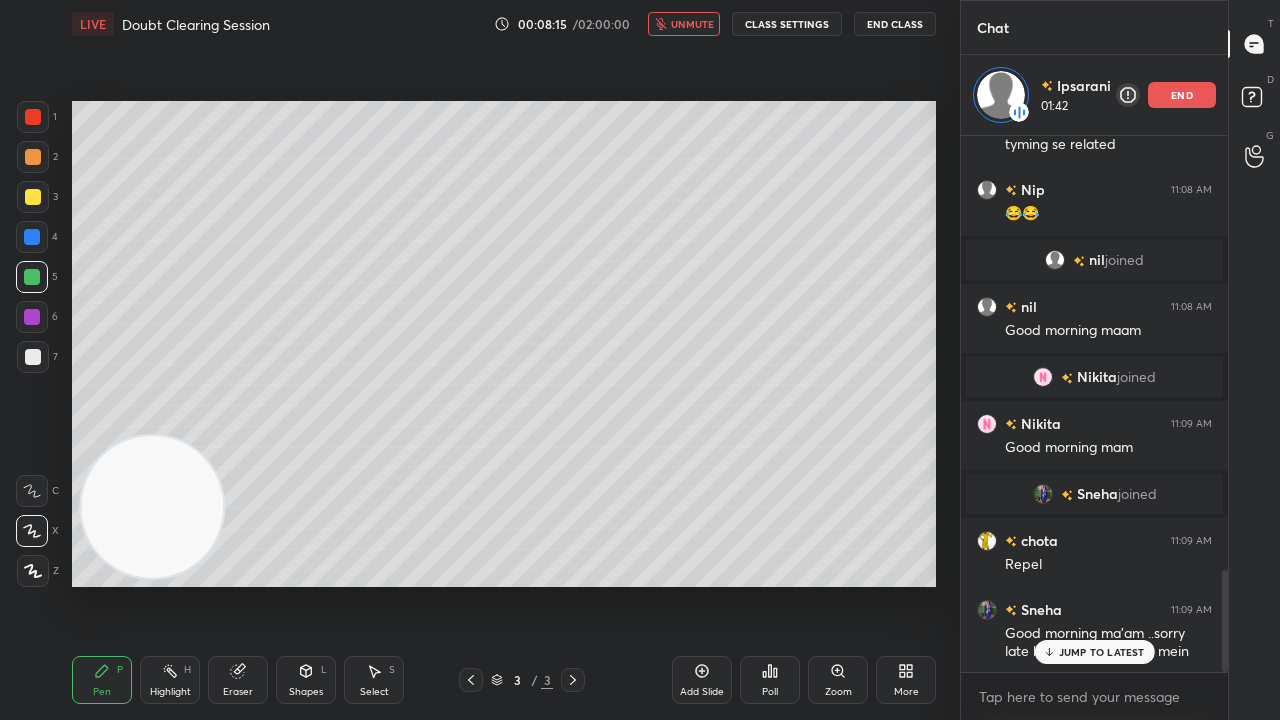 click on "unmute" at bounding box center [692, 24] 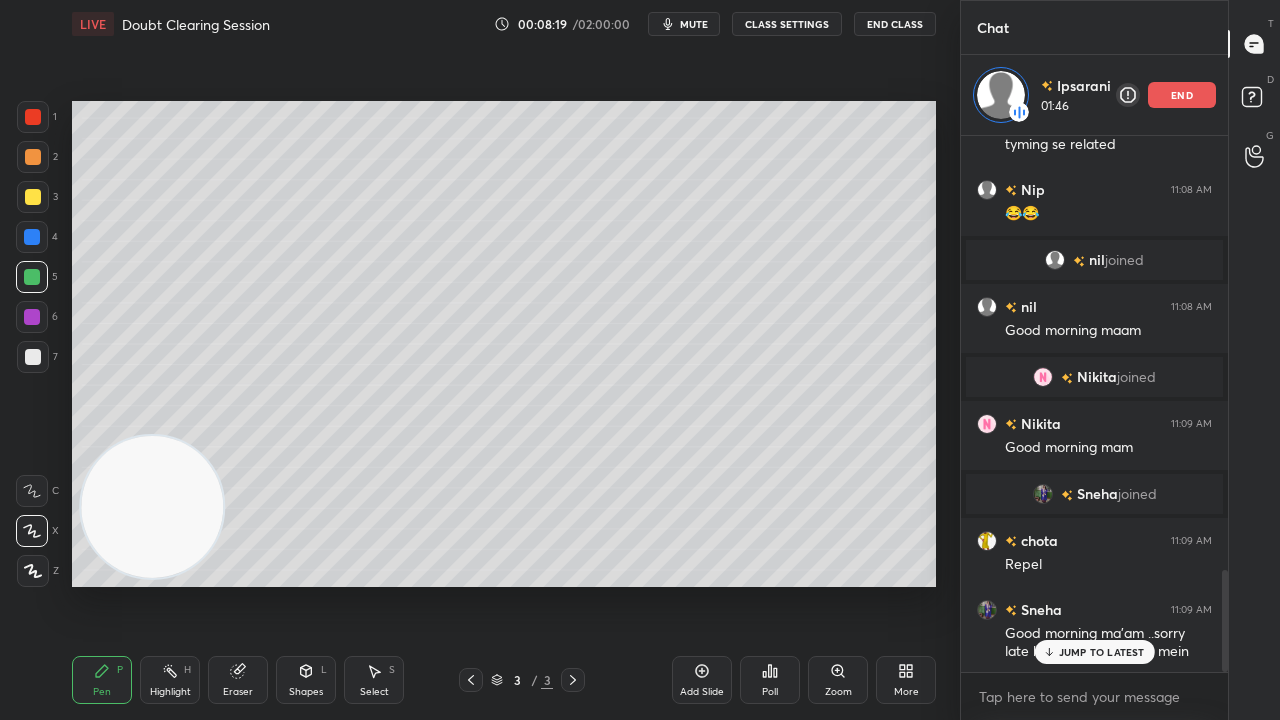 click on "Shapes L" at bounding box center [306, 680] 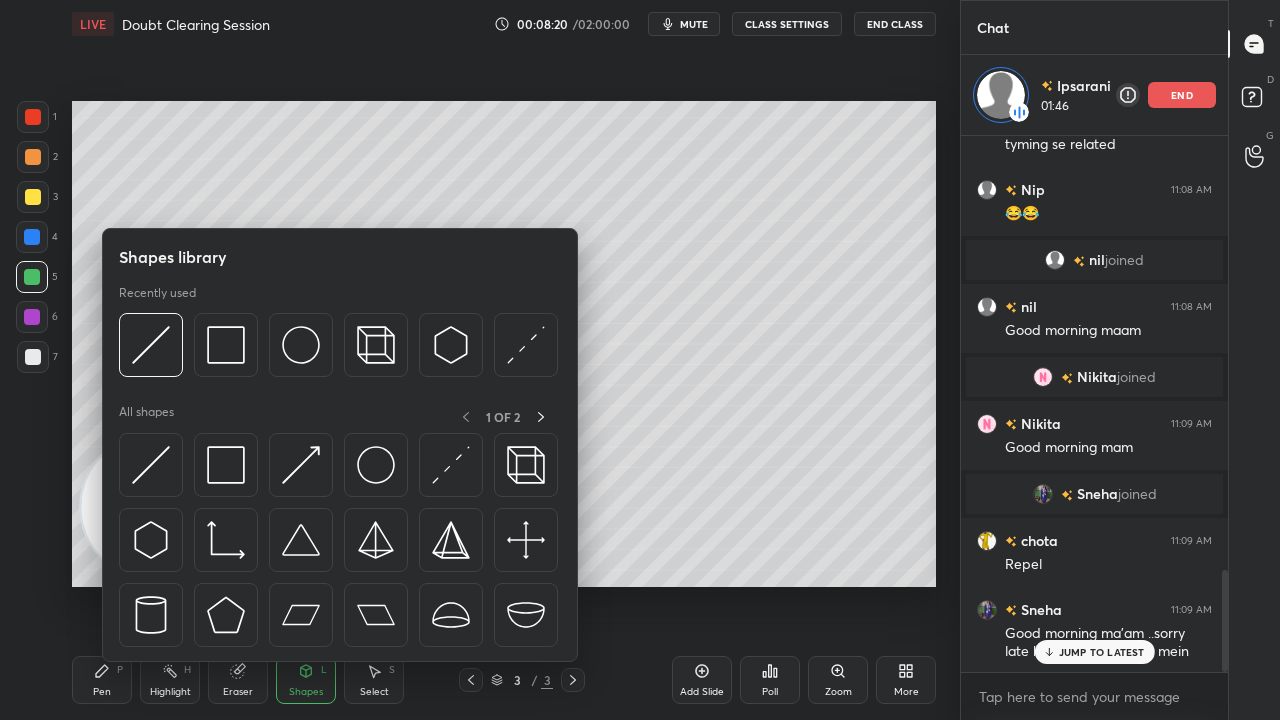 click at bounding box center [338, 350] 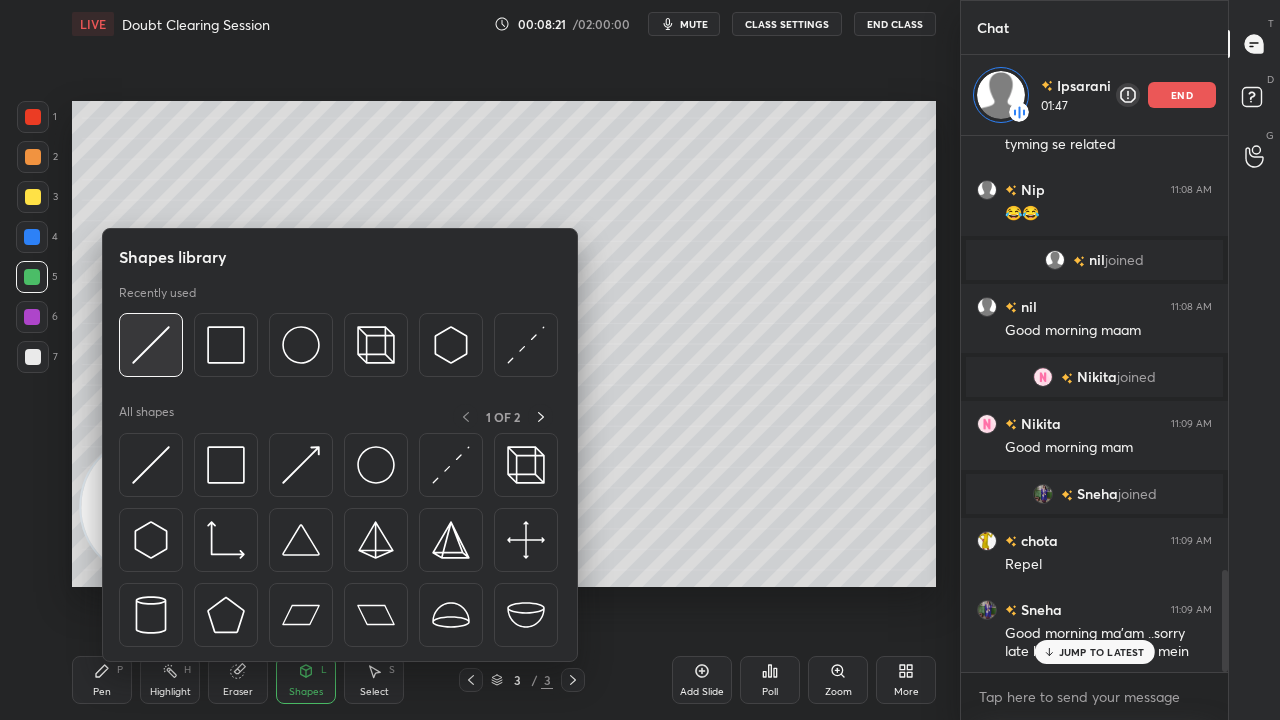click at bounding box center [151, 345] 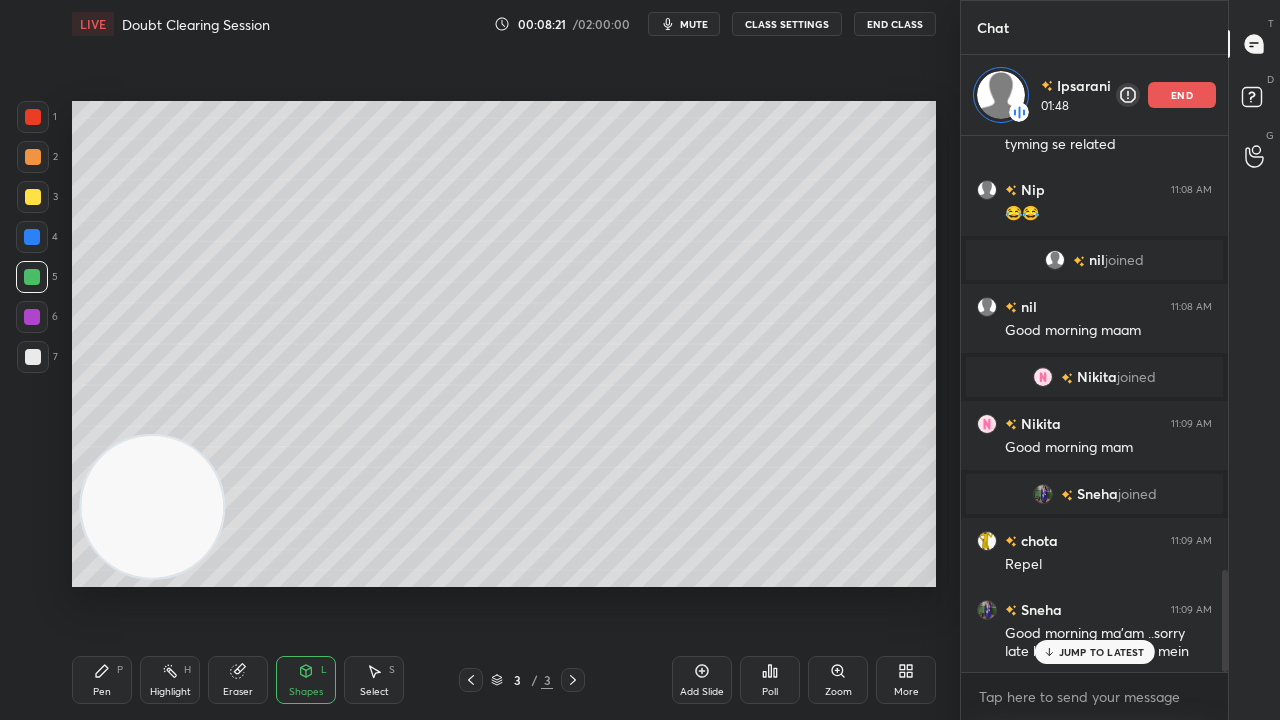 click at bounding box center (32, 317) 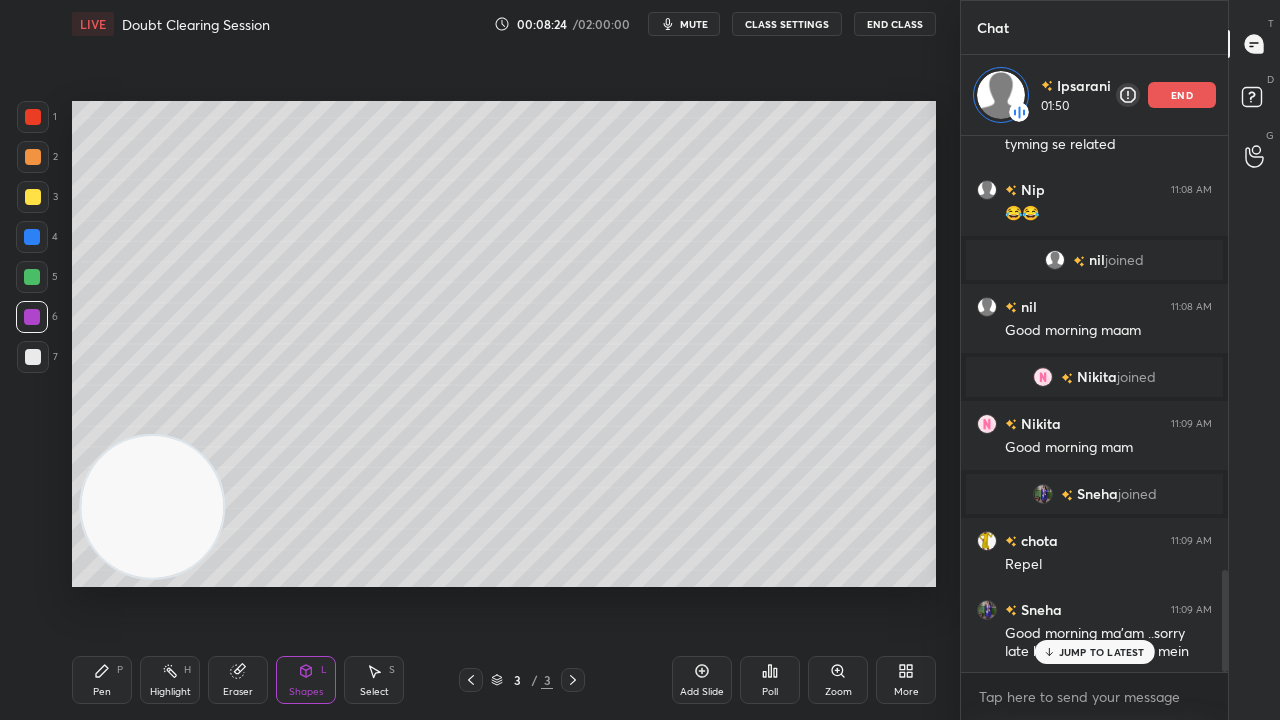 click on "Pen" at bounding box center [102, 692] 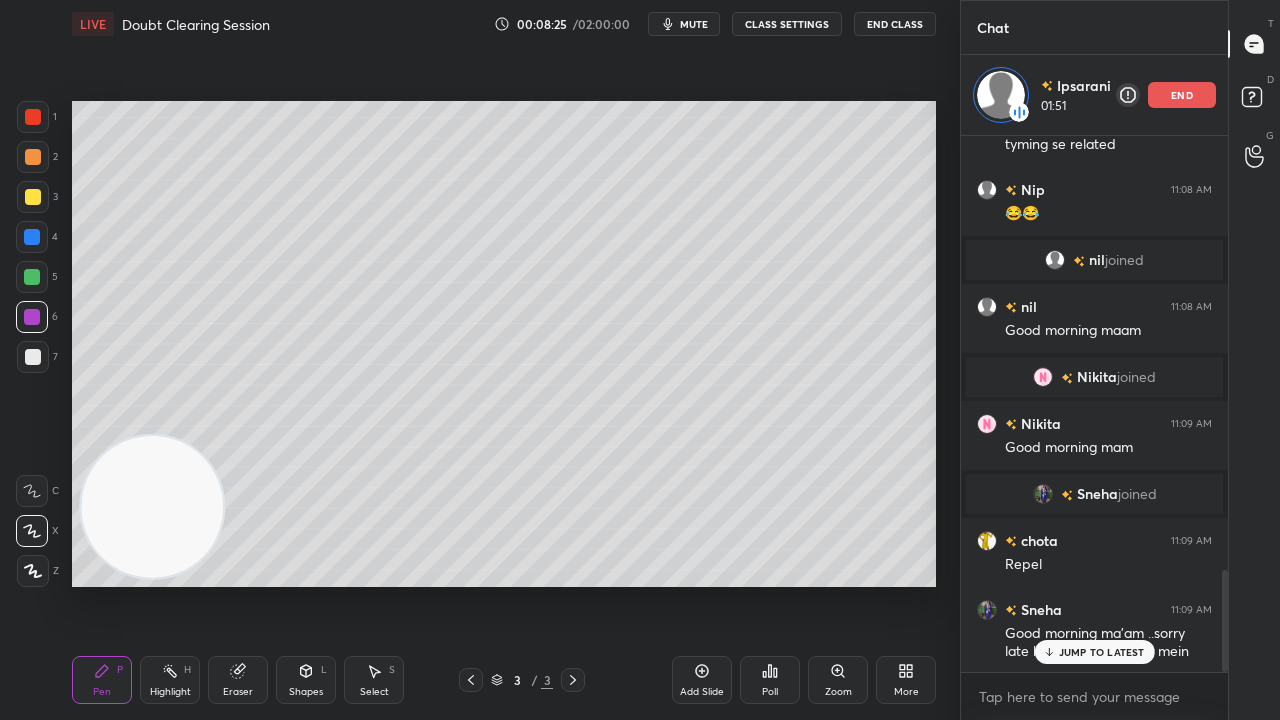 click at bounding box center (33, 357) 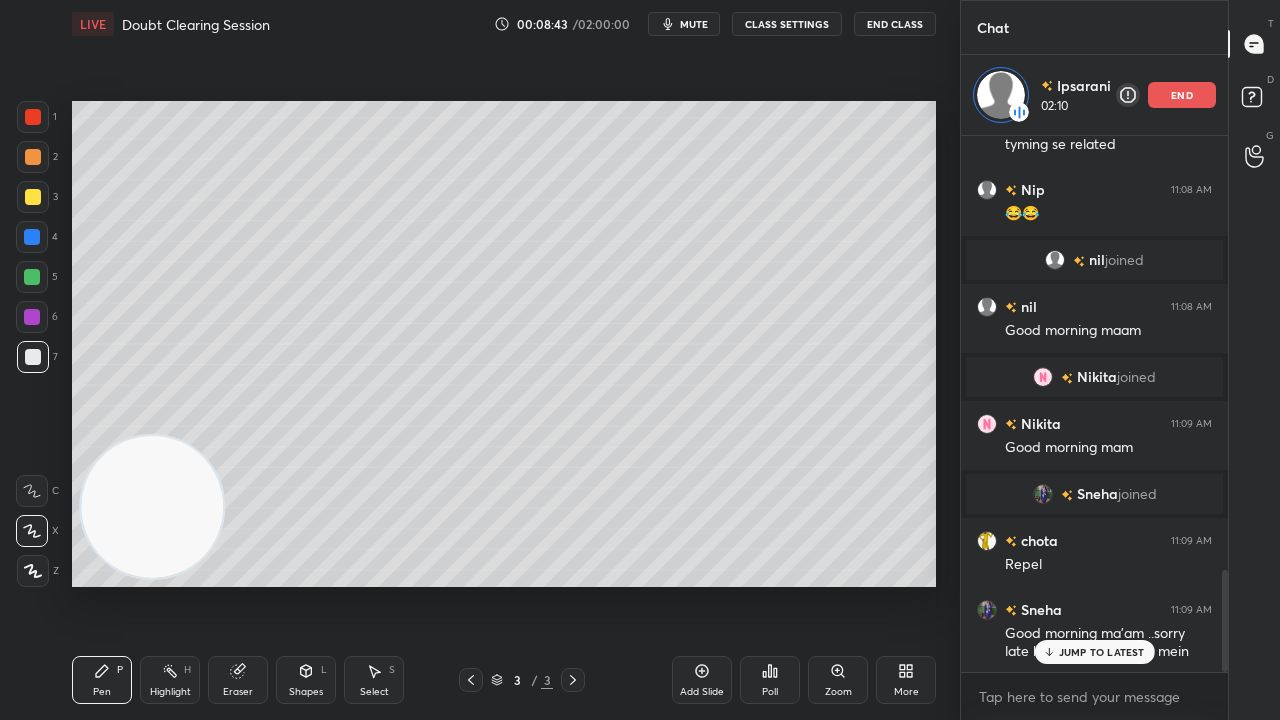 scroll, scrollTop: 6, scrollLeft: 6, axis: both 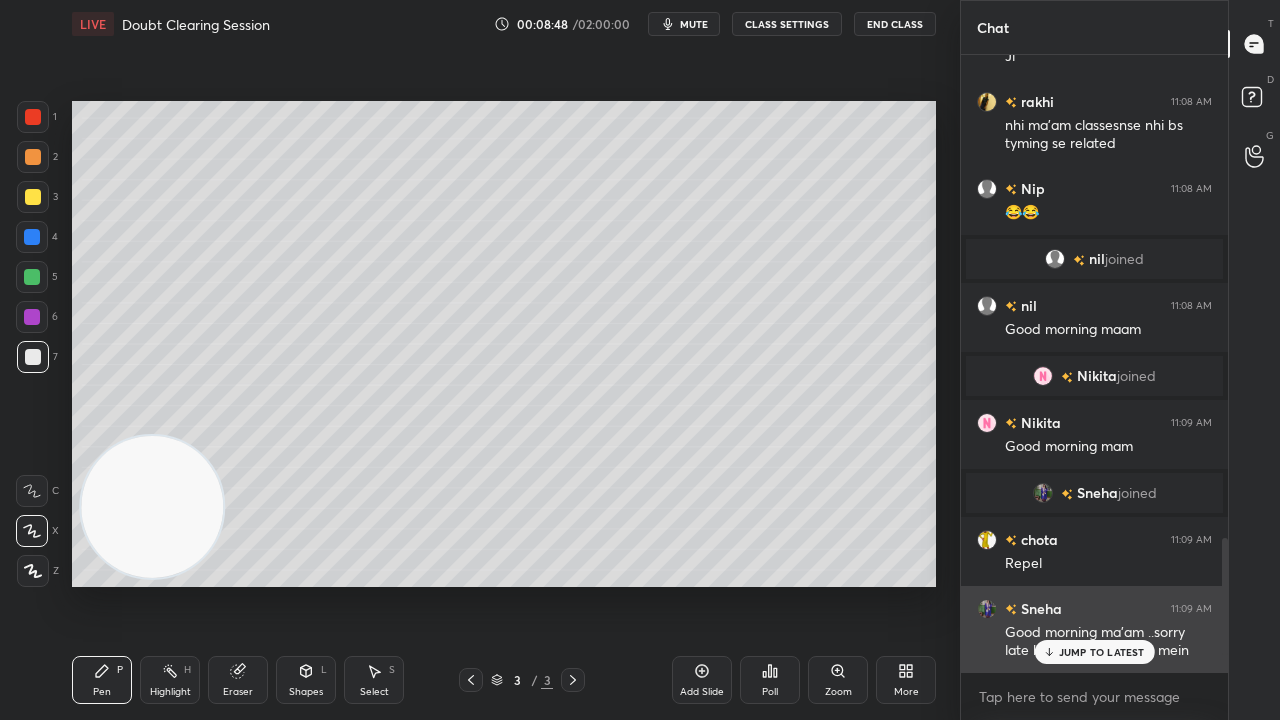 click on "JUMP TO LATEST" at bounding box center (1102, 652) 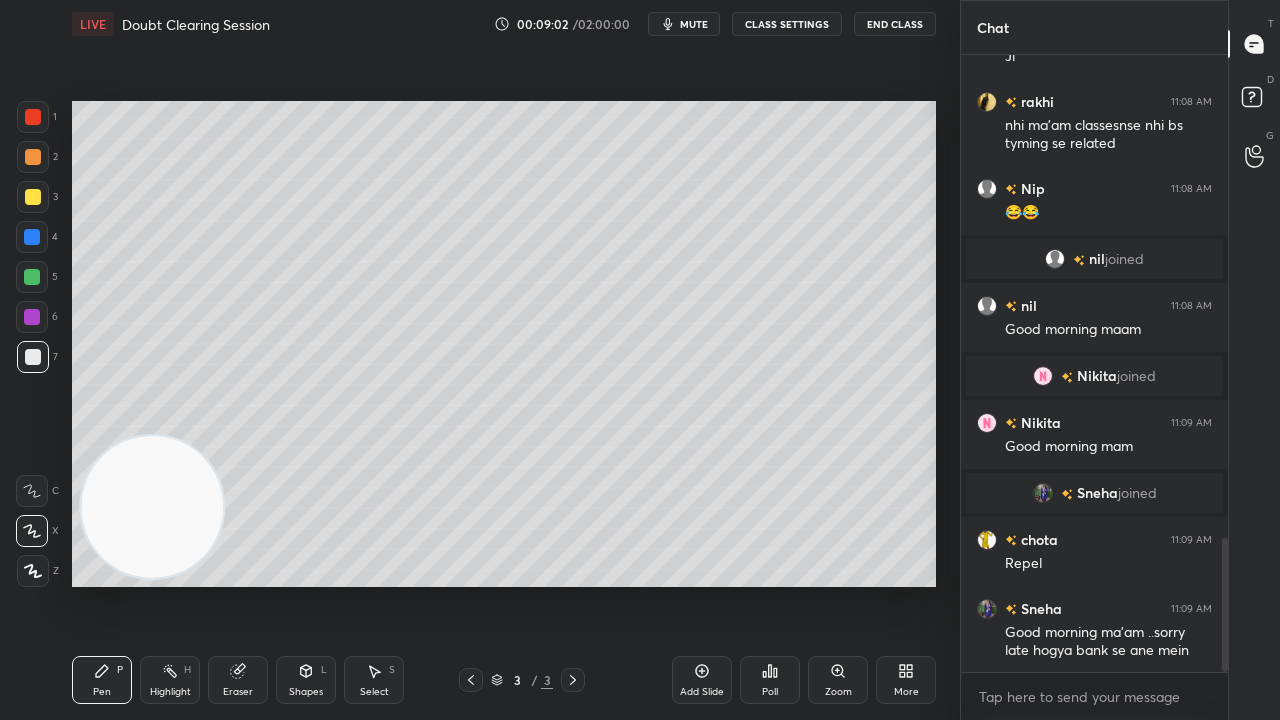 click on "mute" at bounding box center [684, 24] 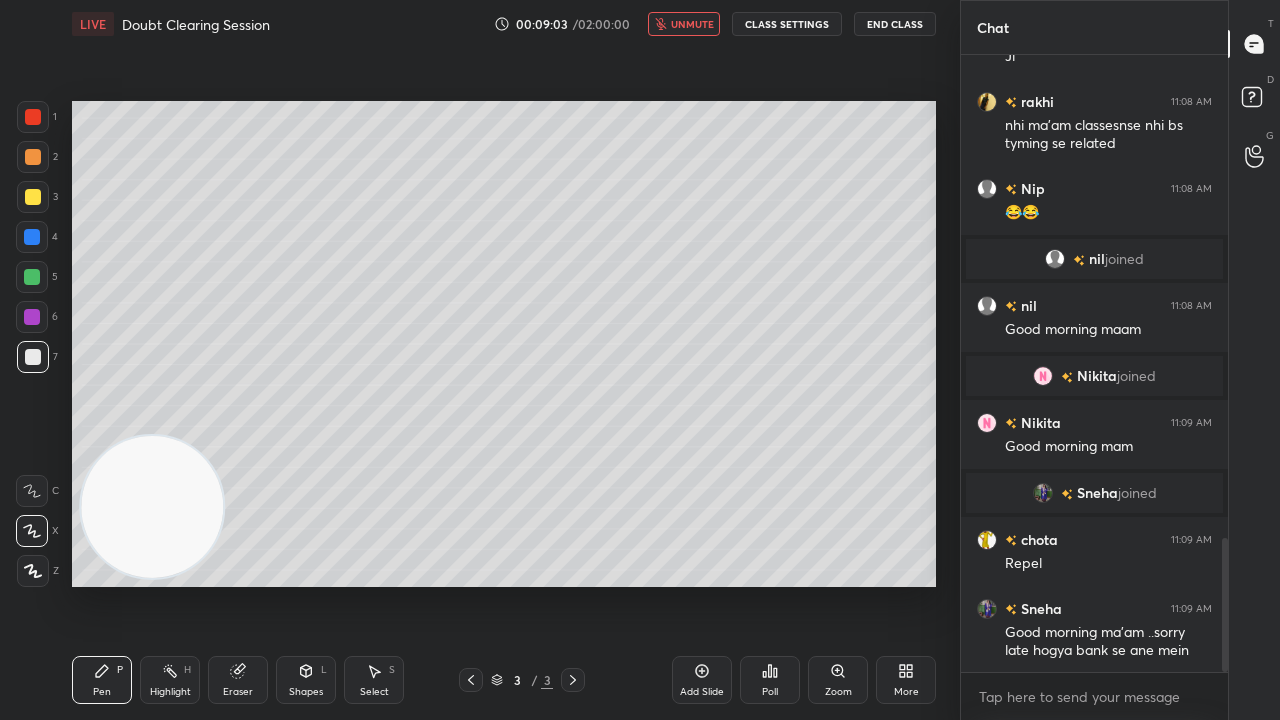 scroll, scrollTop: 2270, scrollLeft: 0, axis: vertical 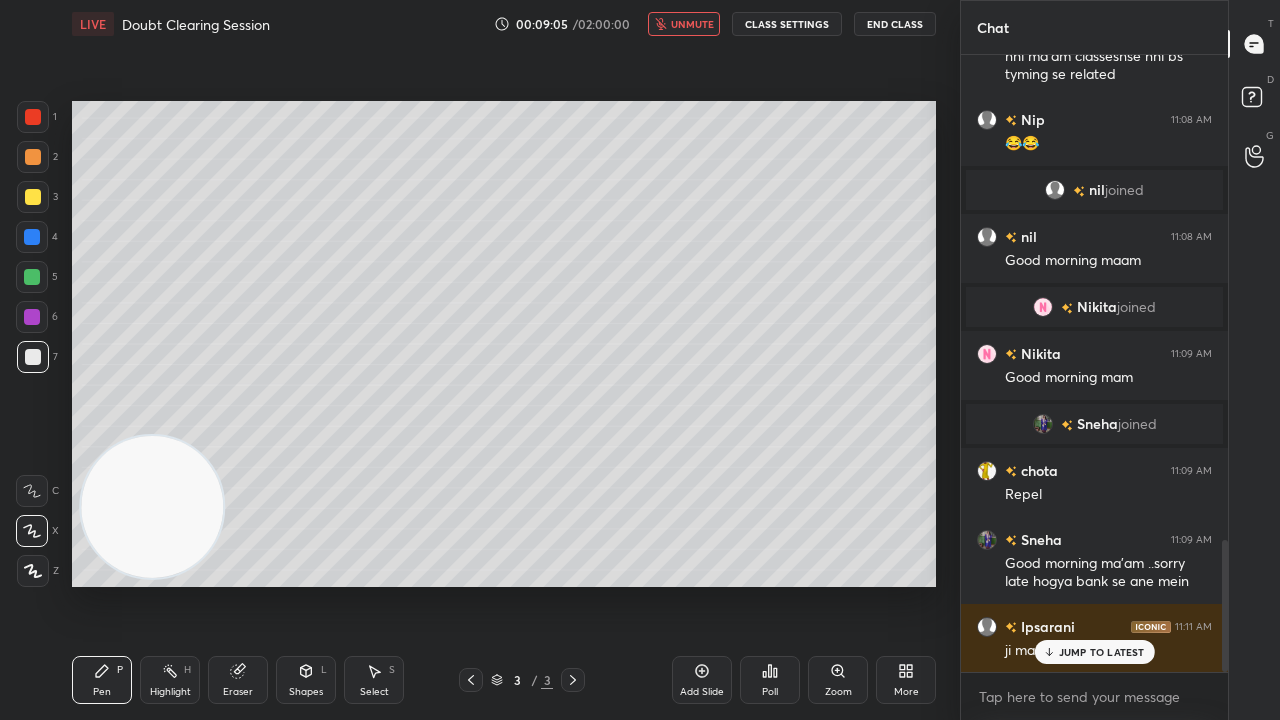 click on "unmute" at bounding box center (692, 24) 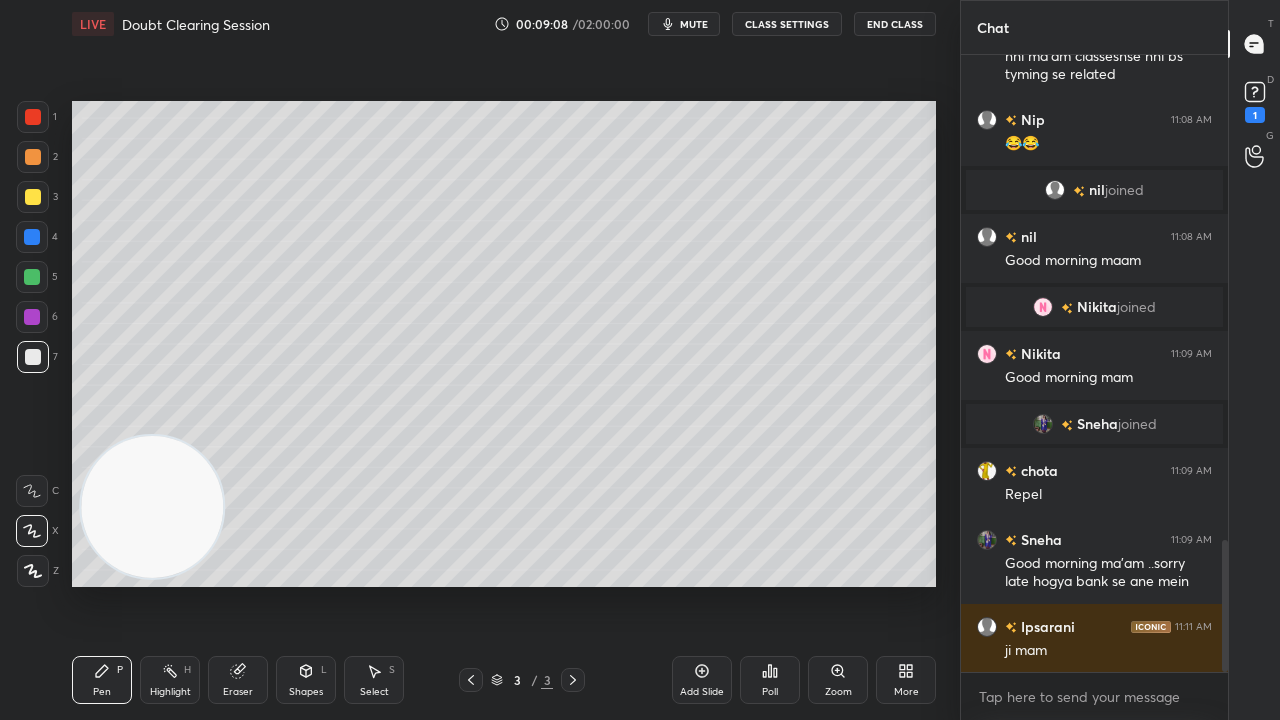 click on "mute" at bounding box center [684, 24] 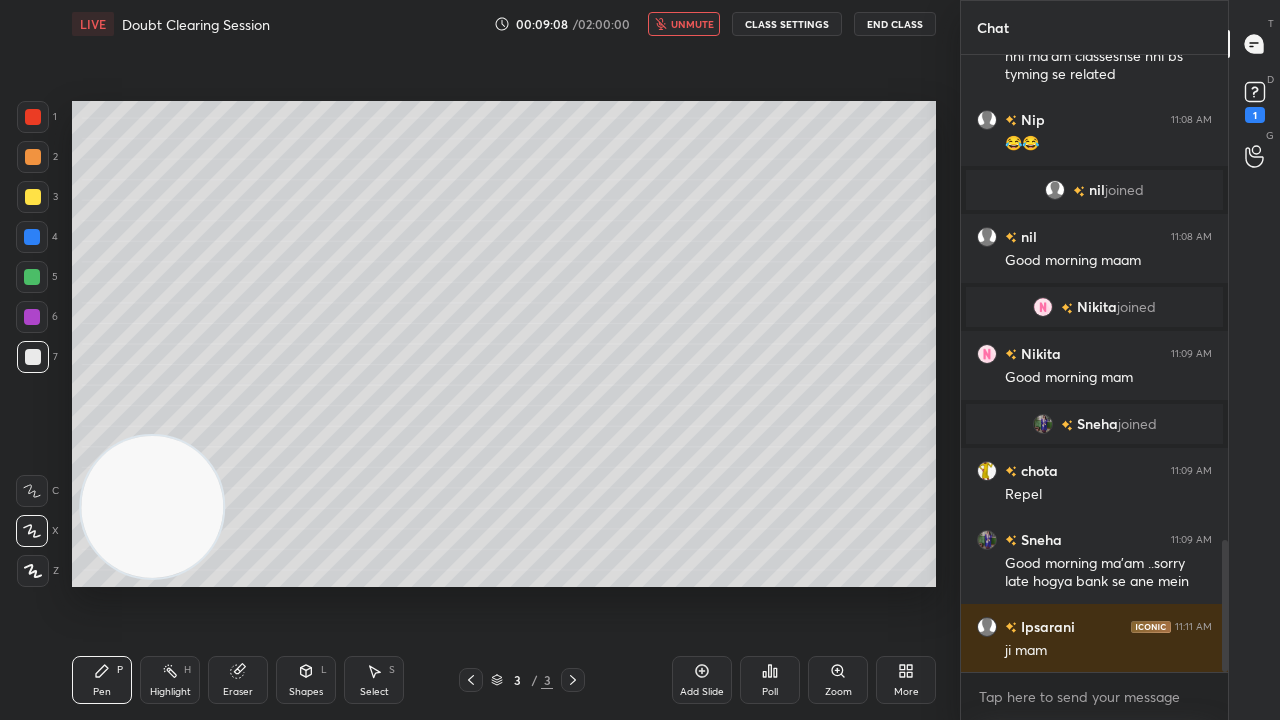 click on "unmute" at bounding box center (684, 24) 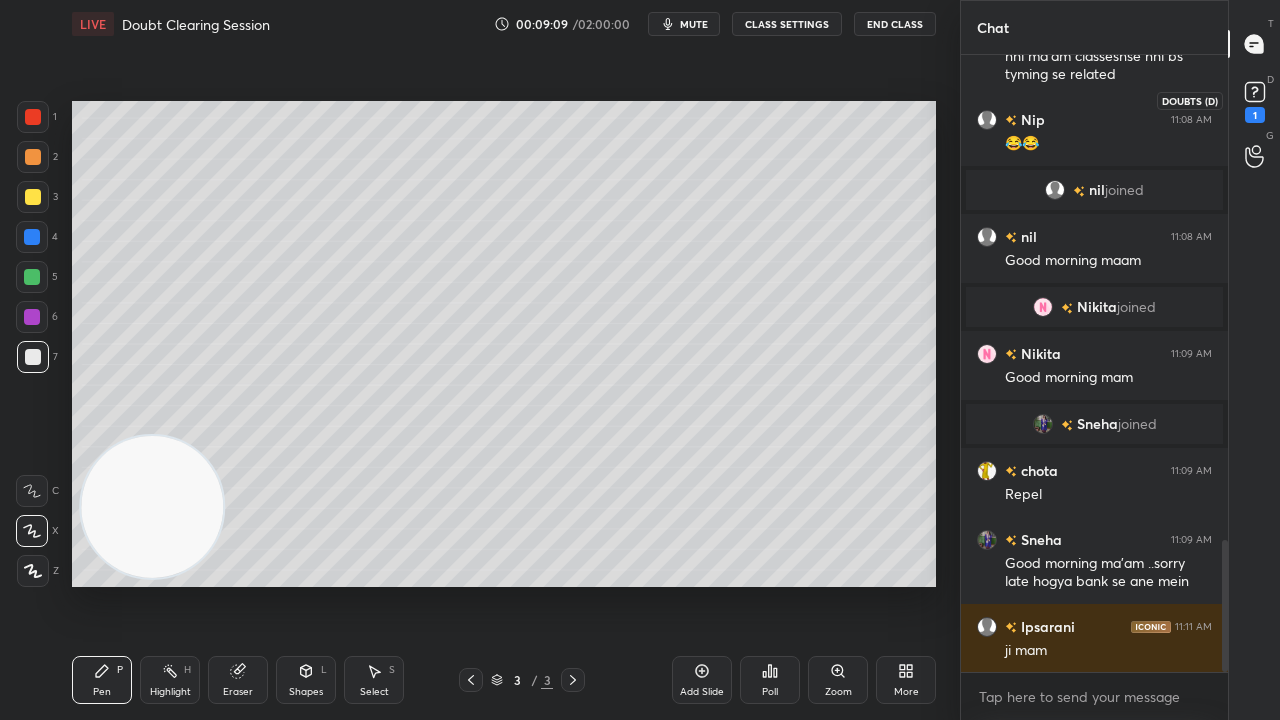 click on "1" at bounding box center (1255, 115) 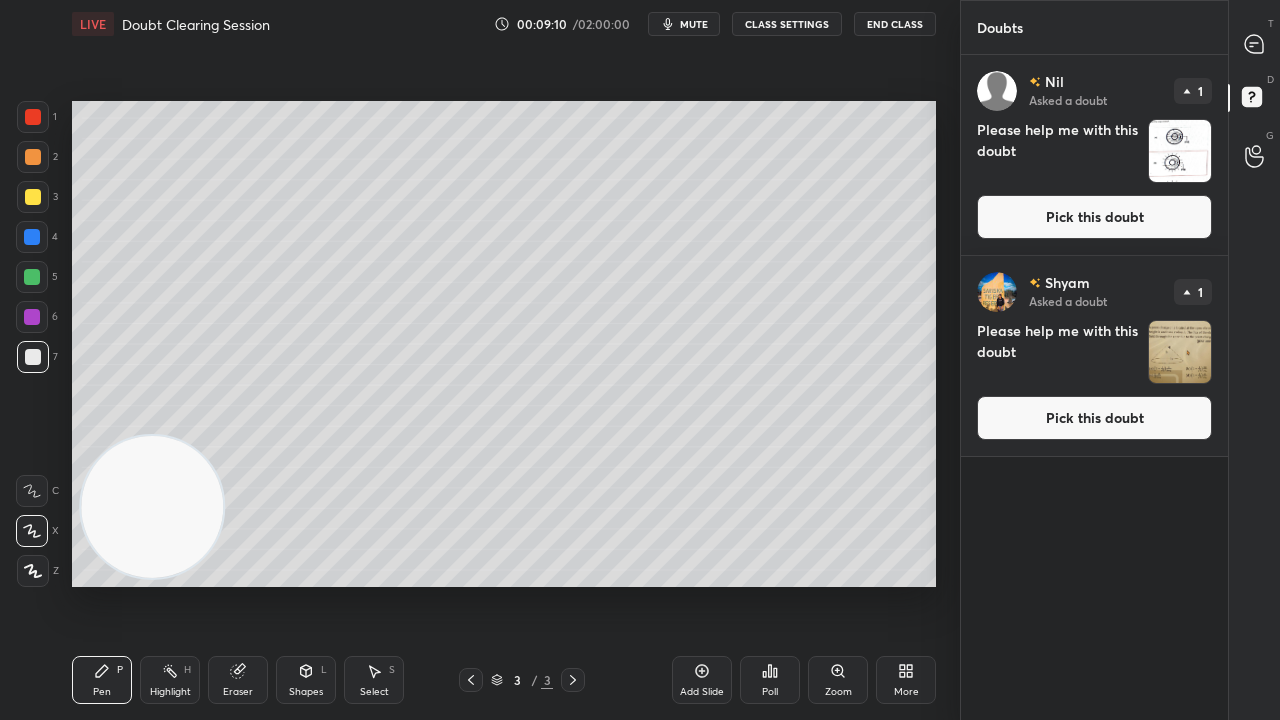 click on "Pick this doubt" at bounding box center [1094, 217] 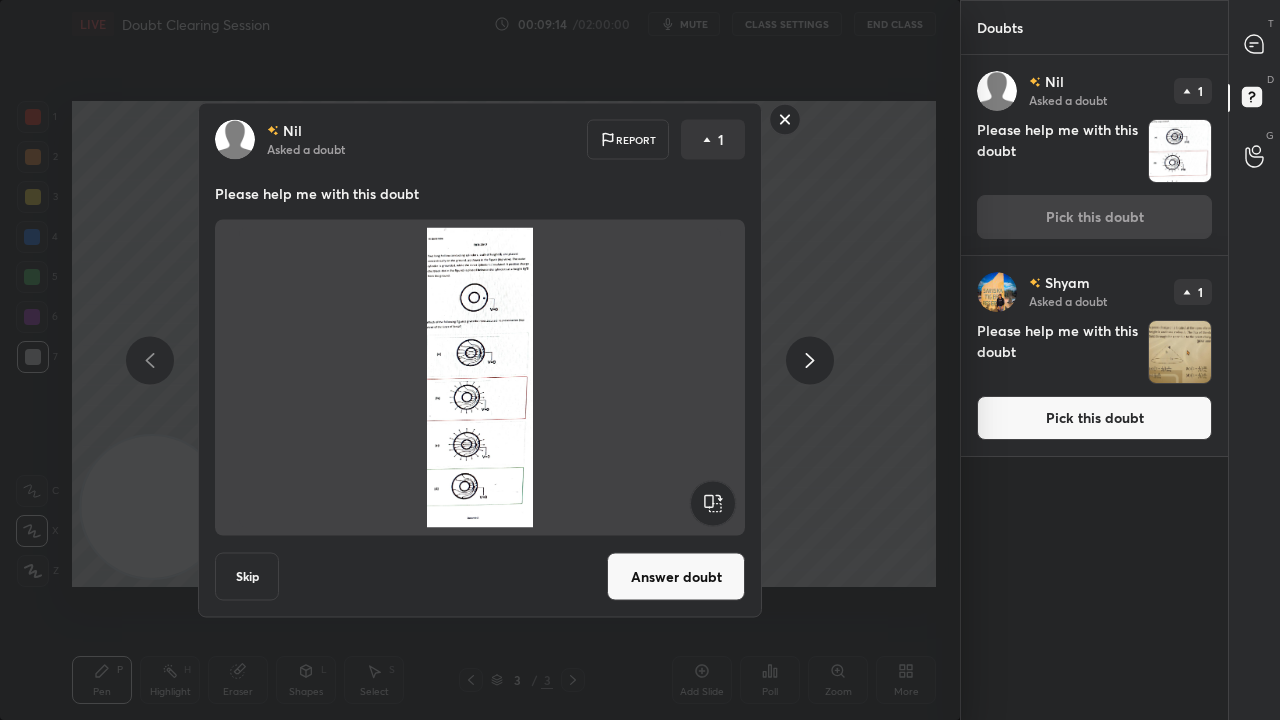 click 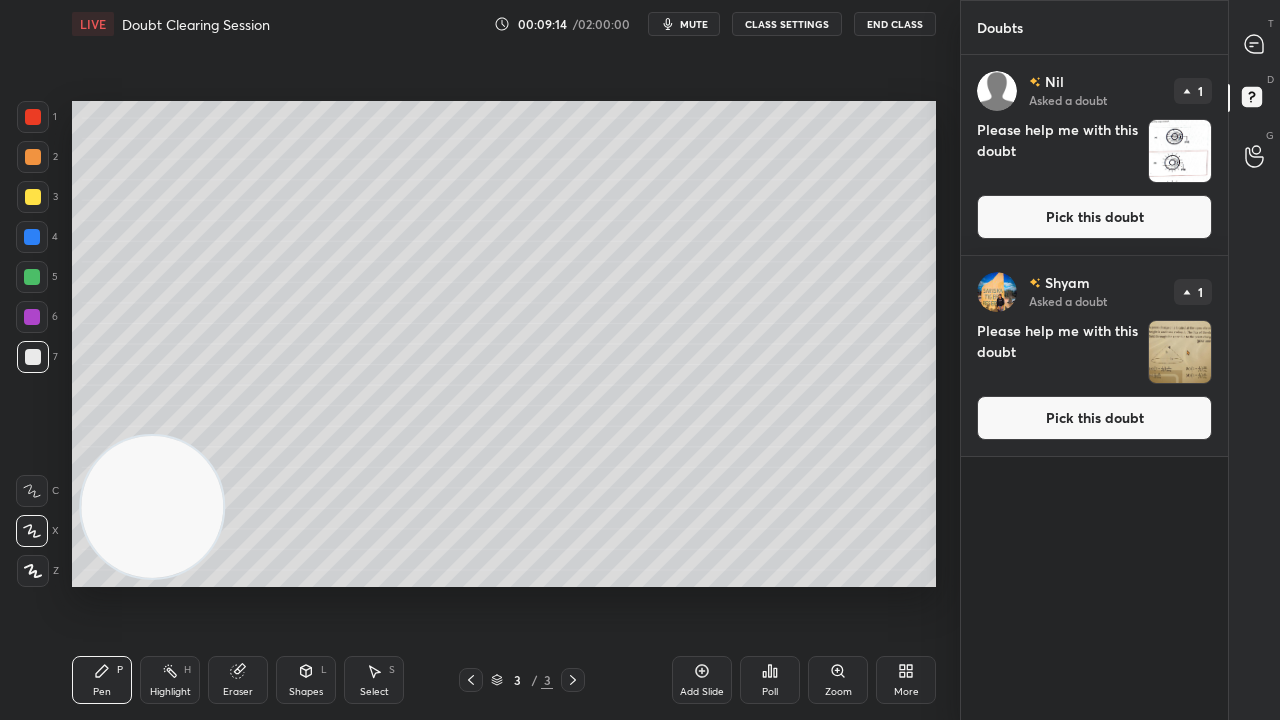 click on "mute" at bounding box center (694, 24) 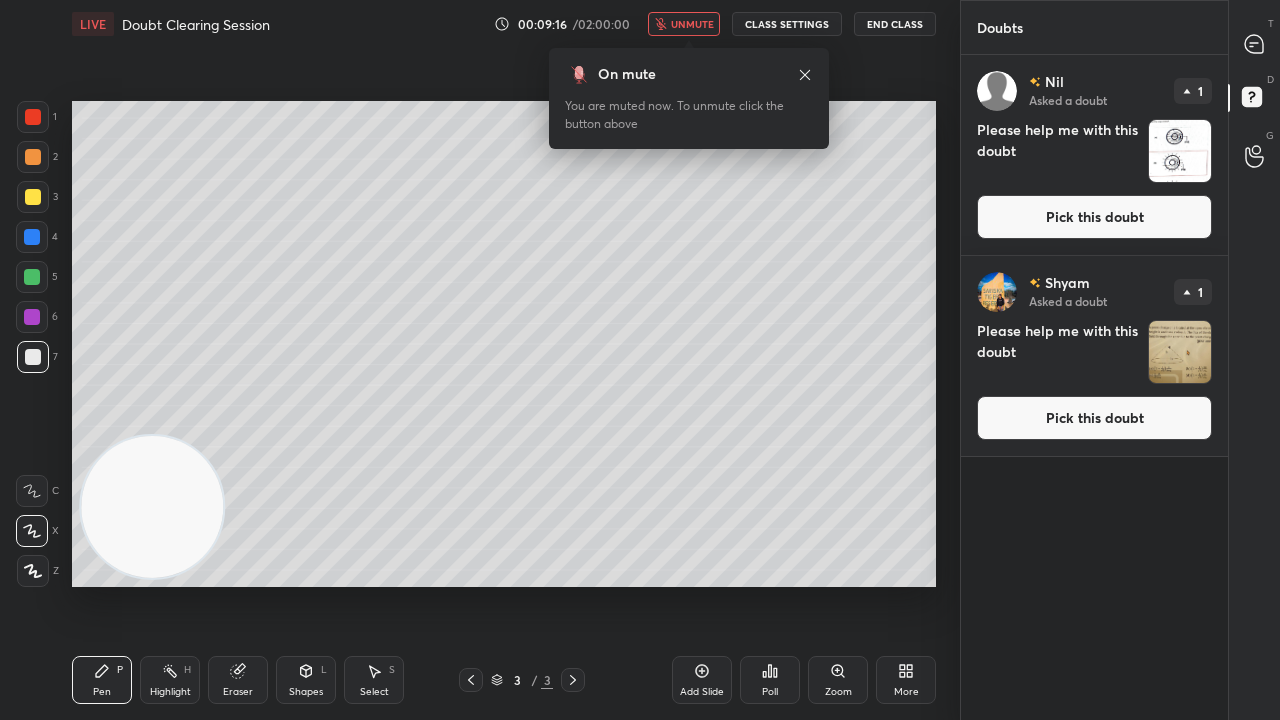 click on "unmute" at bounding box center [692, 24] 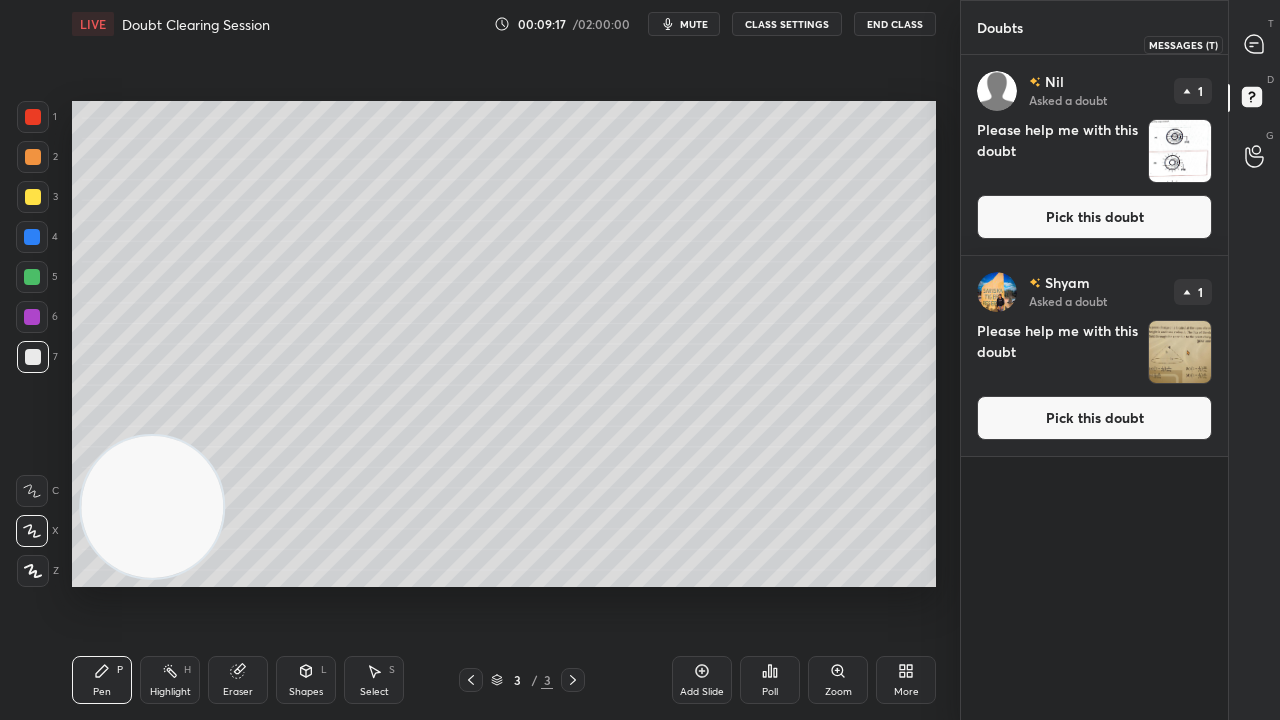 click at bounding box center [1255, 44] 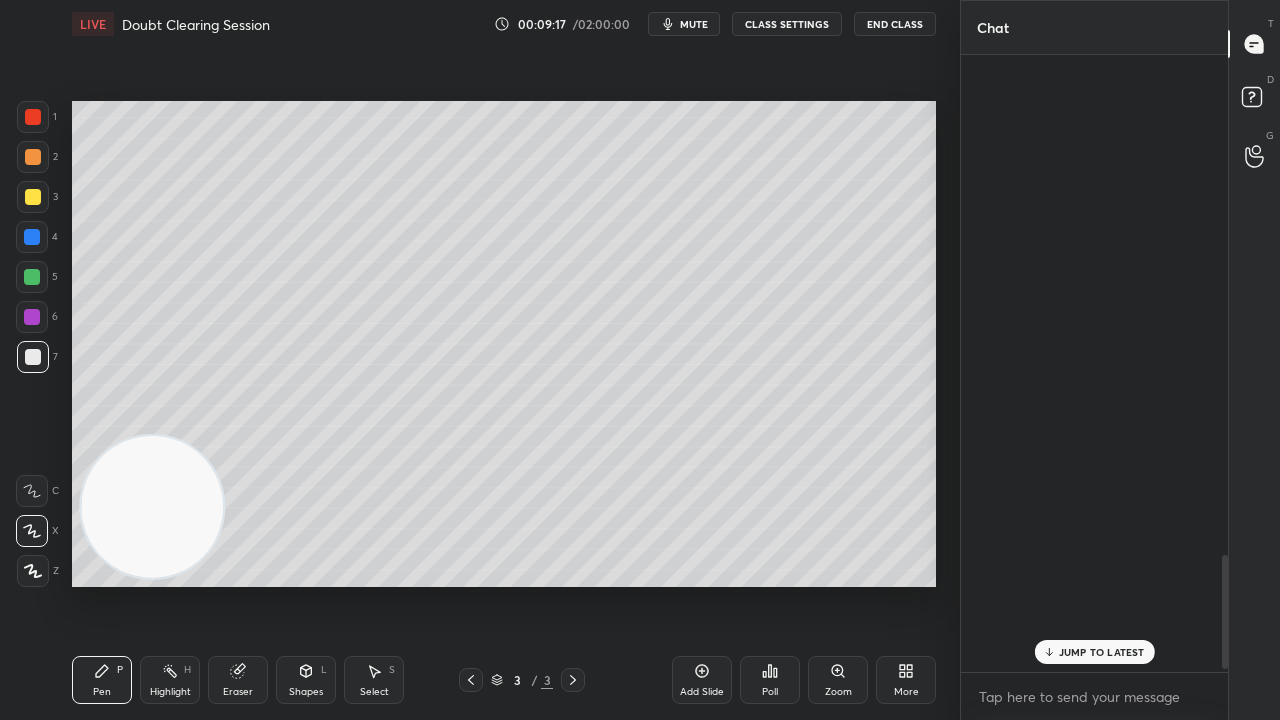scroll, scrollTop: 2711, scrollLeft: 0, axis: vertical 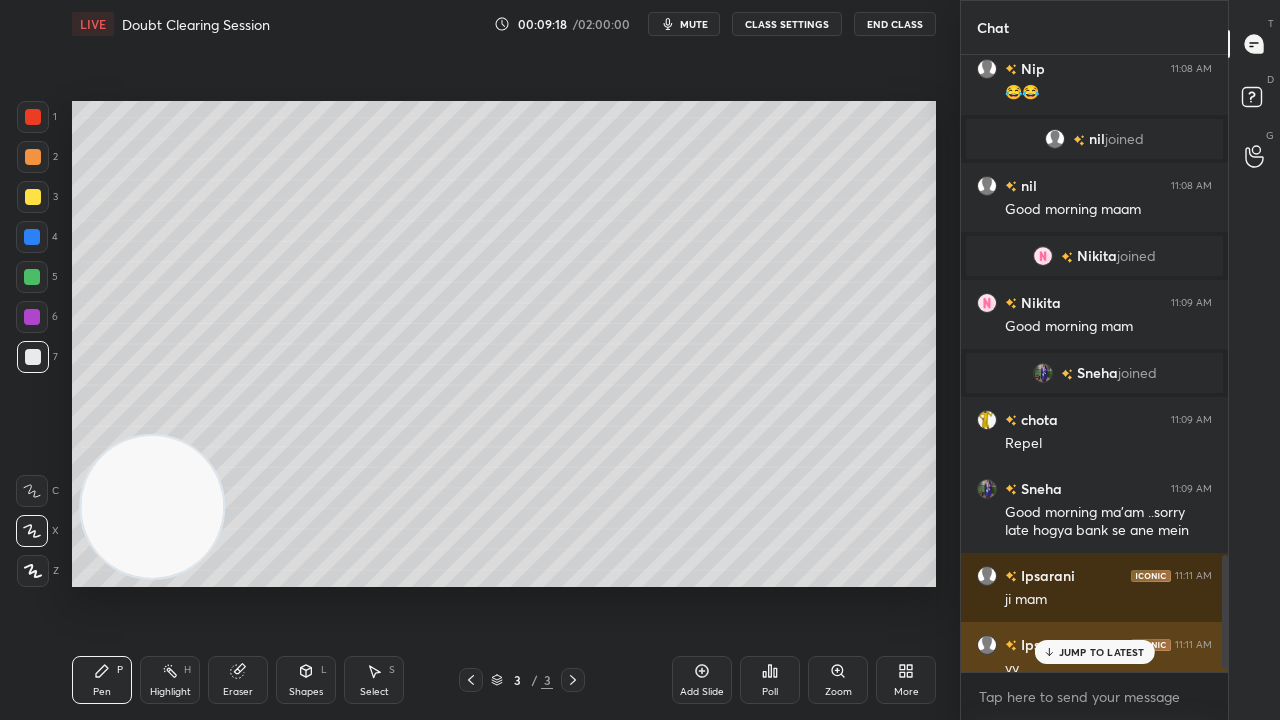 click on "JUMP TO LATEST" at bounding box center [1102, 652] 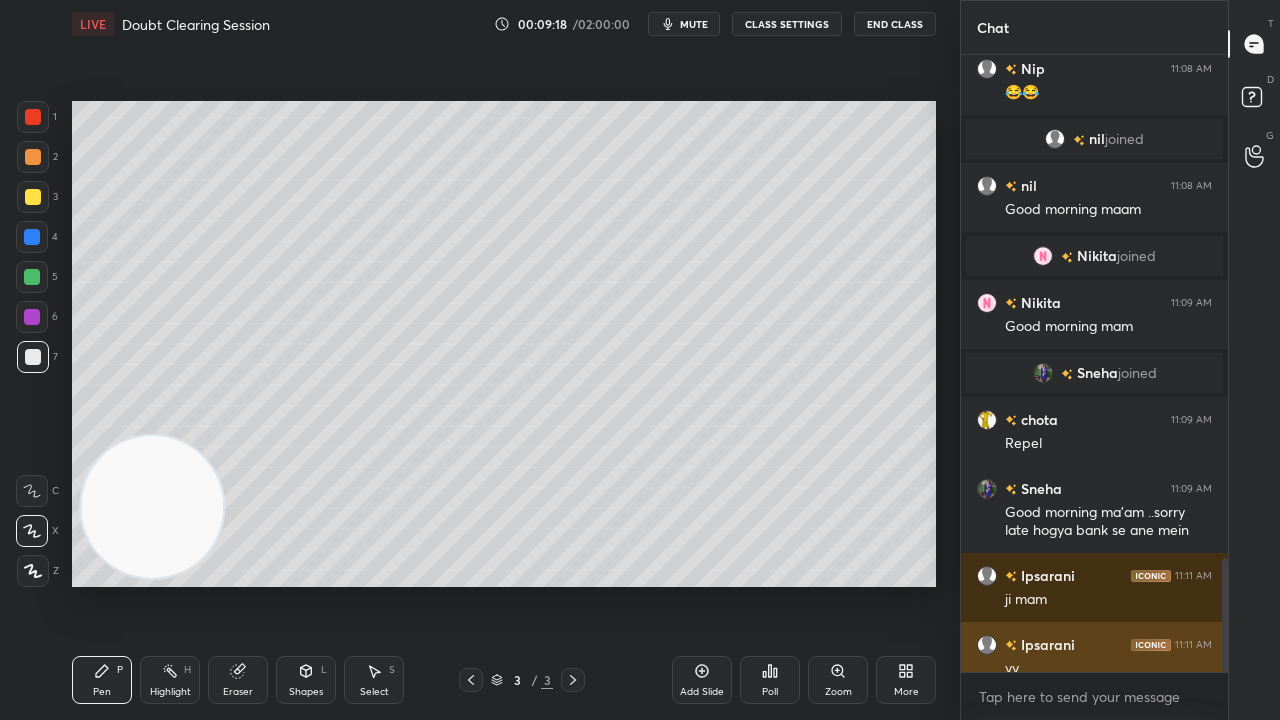 scroll, scrollTop: 2730, scrollLeft: 0, axis: vertical 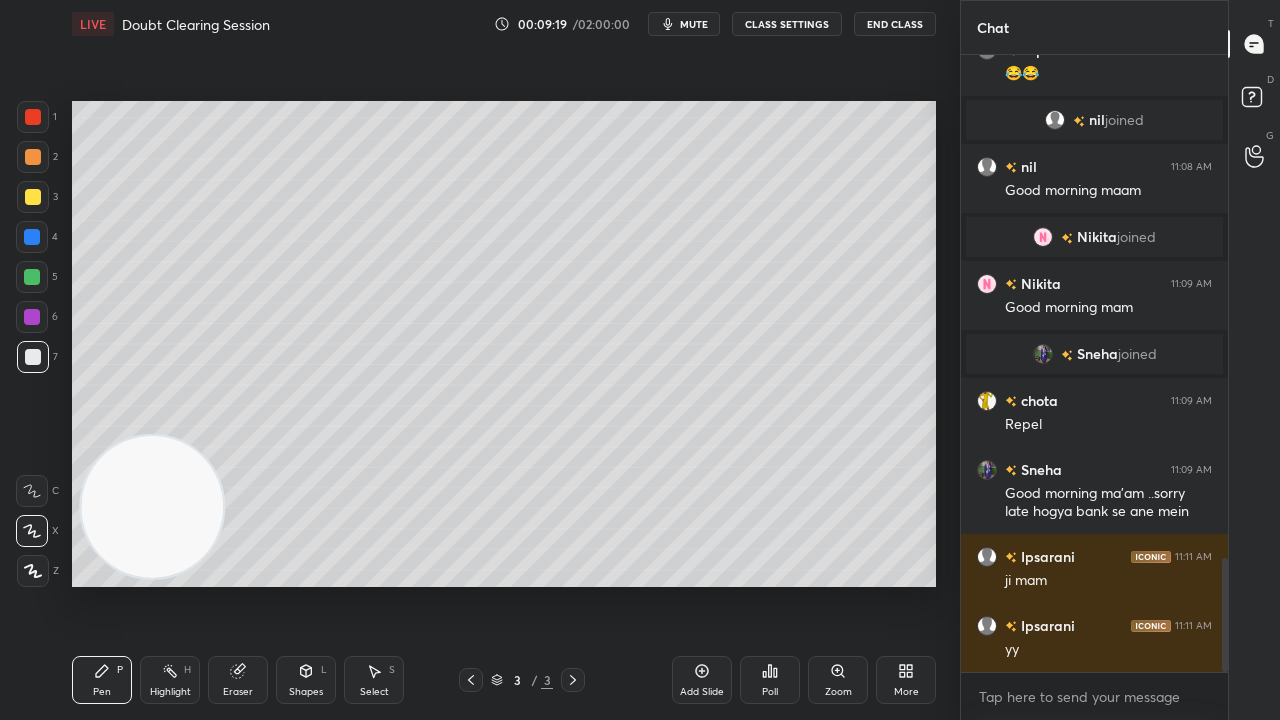 click on "mute" at bounding box center [684, 24] 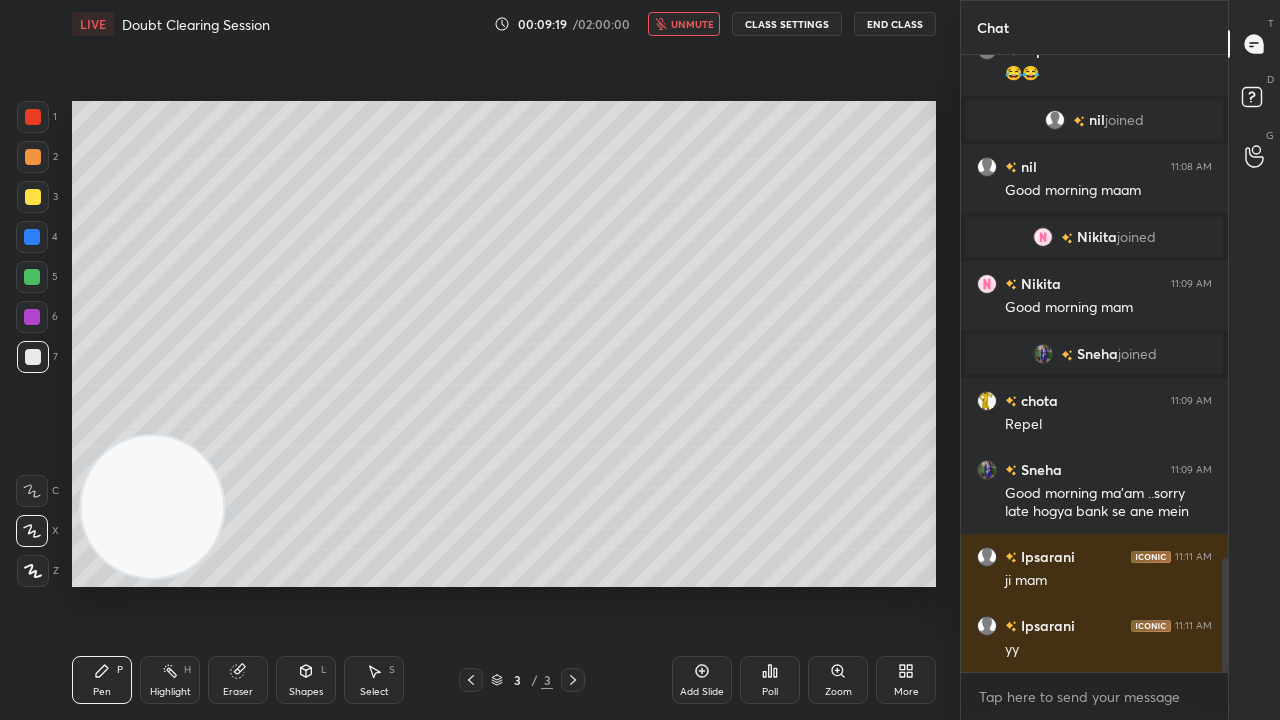 click on "unmute" at bounding box center [692, 24] 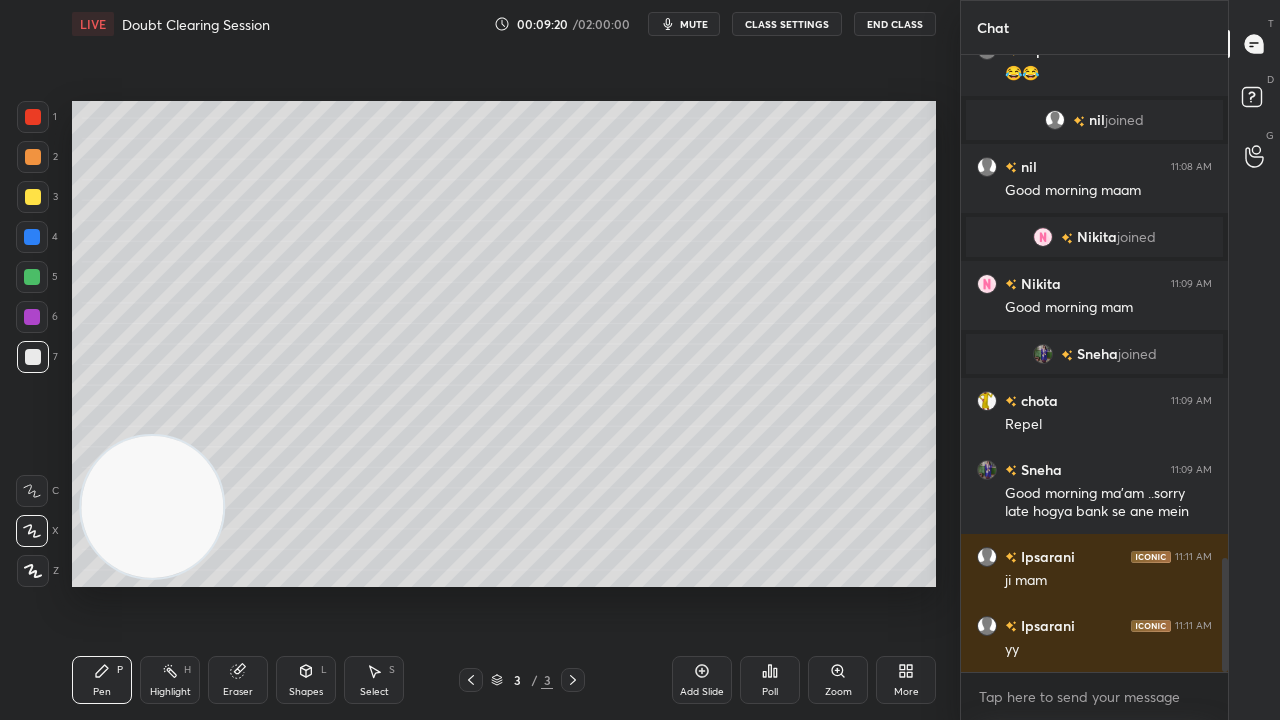 click at bounding box center (32, 277) 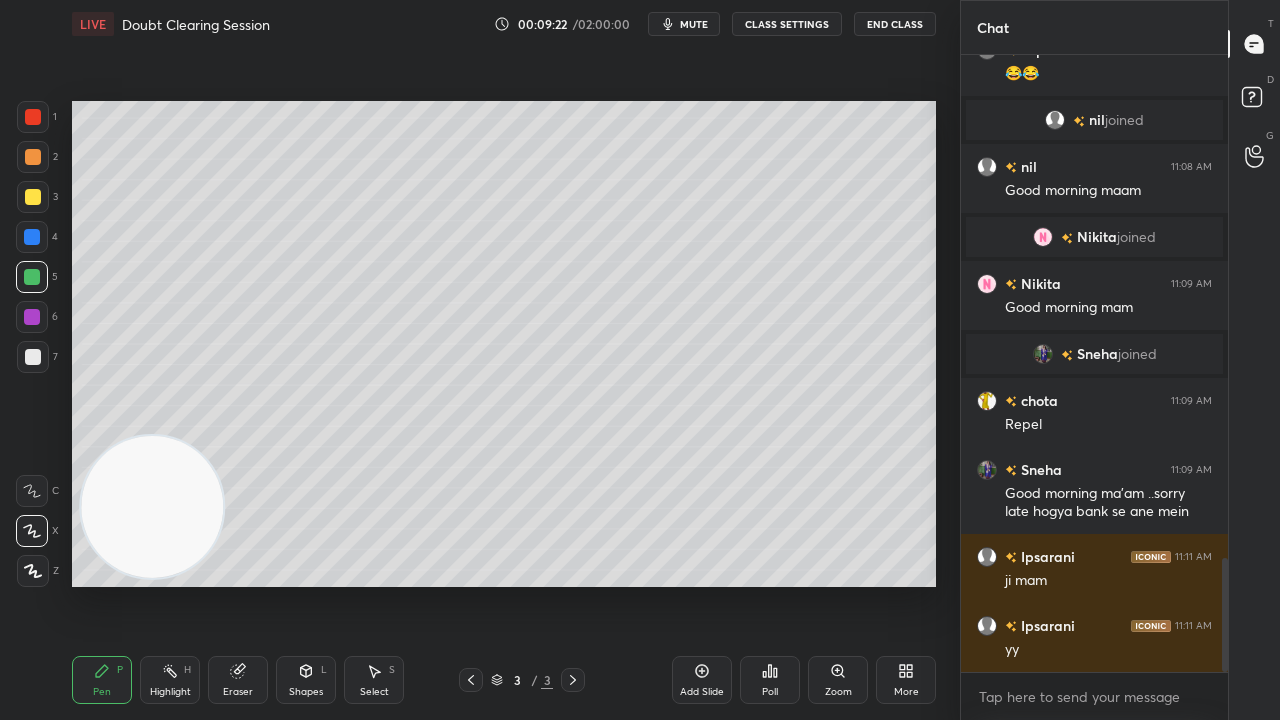 click on "mute" at bounding box center (694, 24) 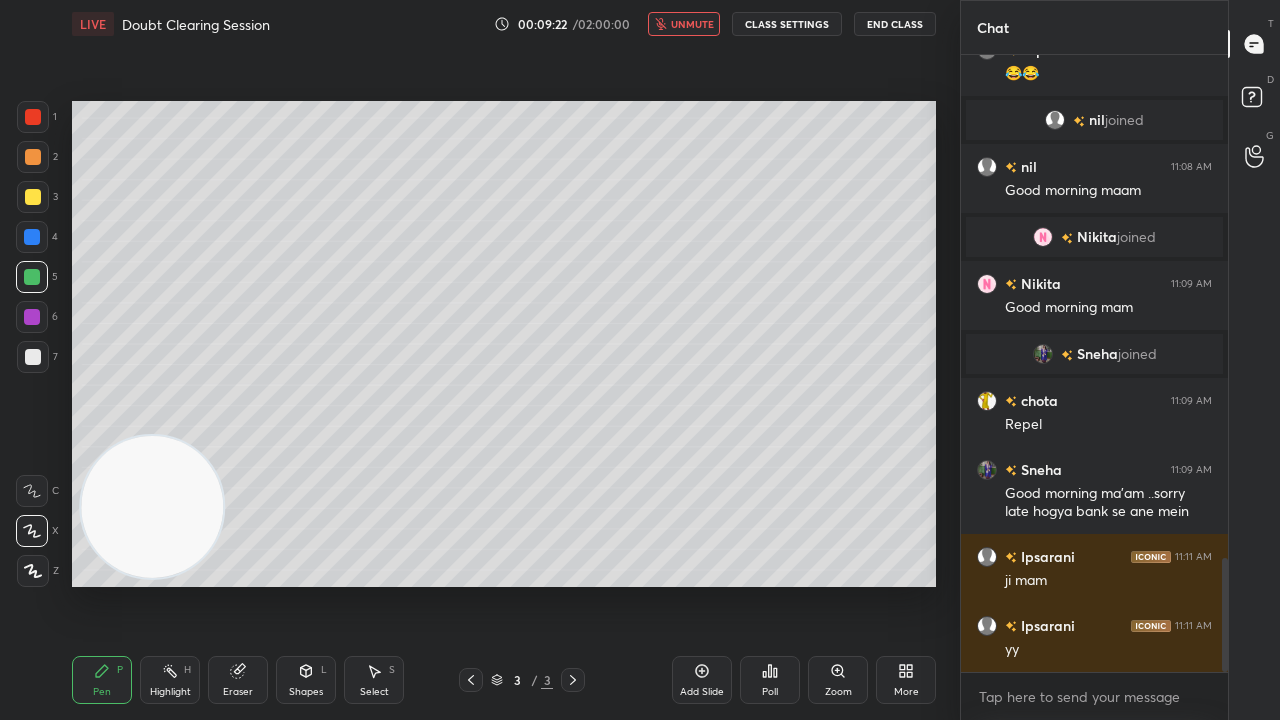 click on "unmute" at bounding box center [692, 24] 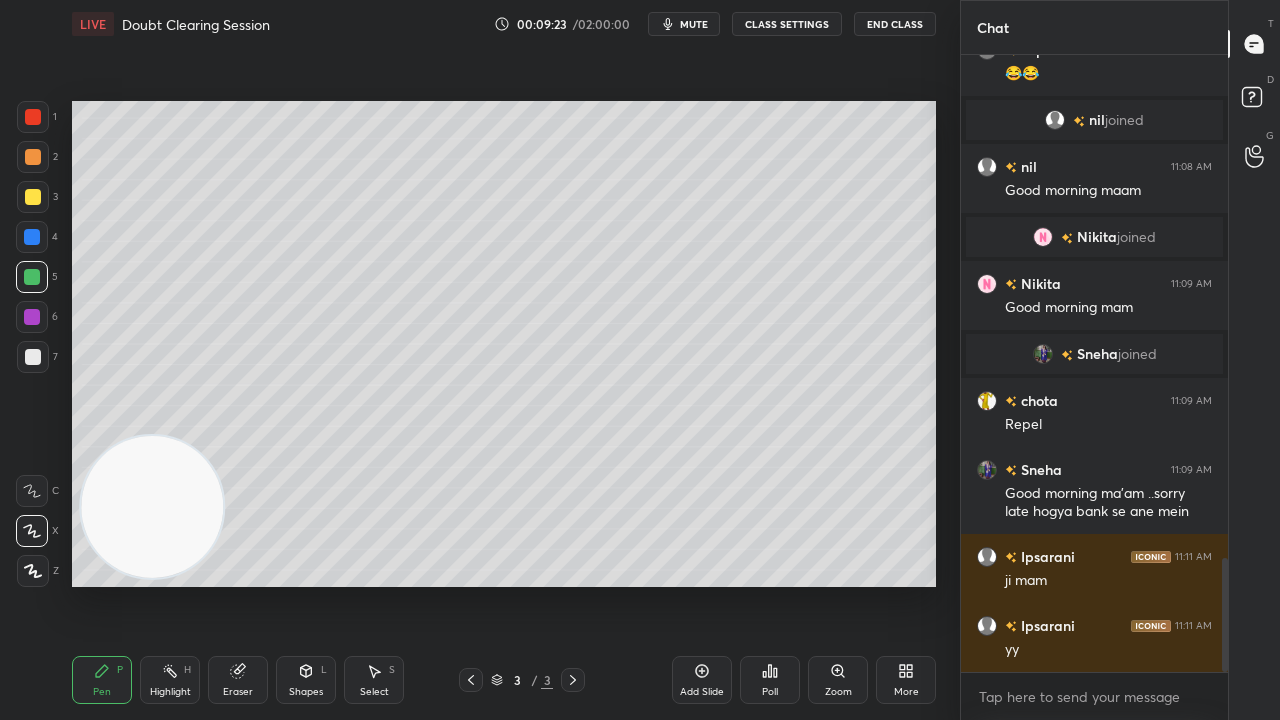click at bounding box center (32, 237) 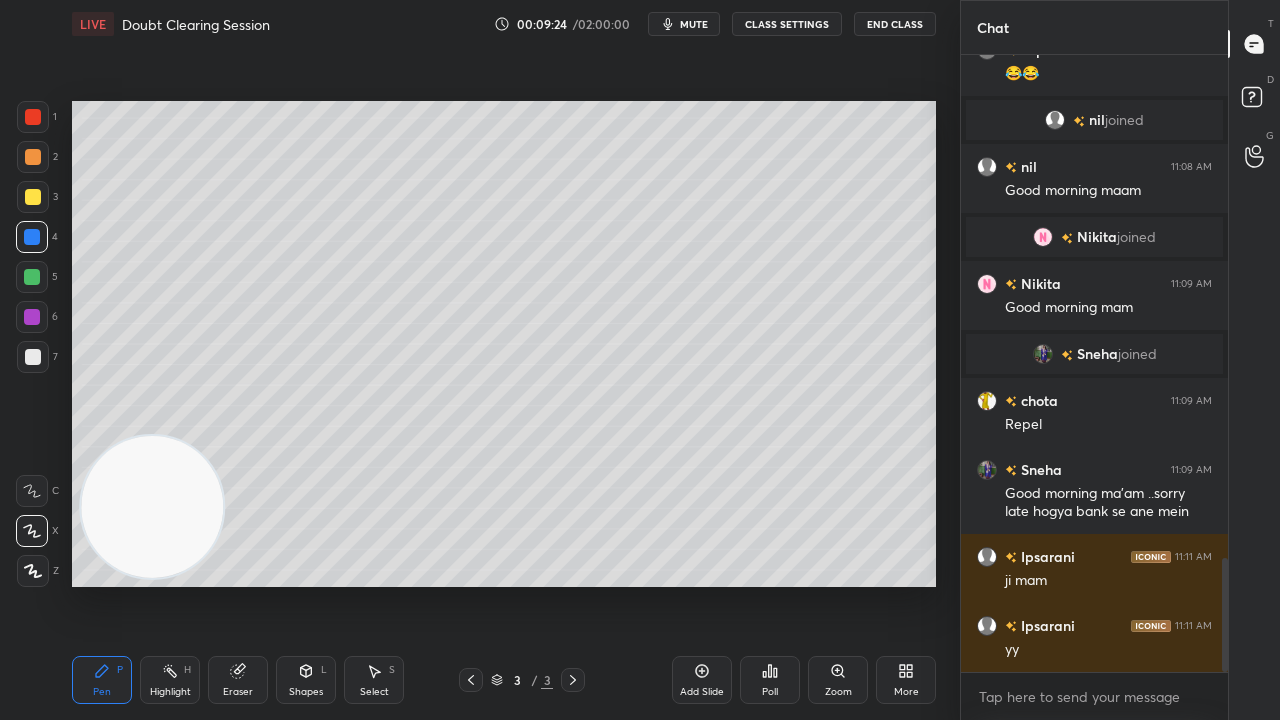 drag, startPoint x: 32, startPoint y: 324, endPoint x: 31, endPoint y: 336, distance: 12.0415945 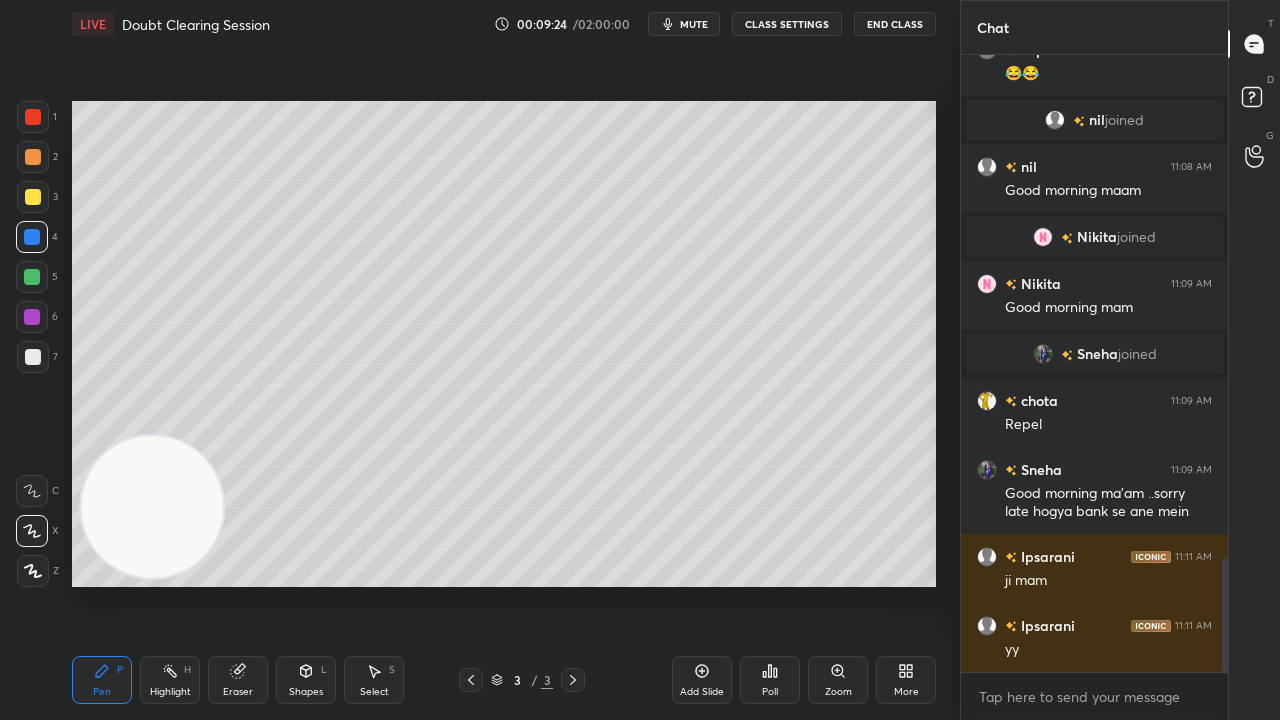 click at bounding box center (32, 317) 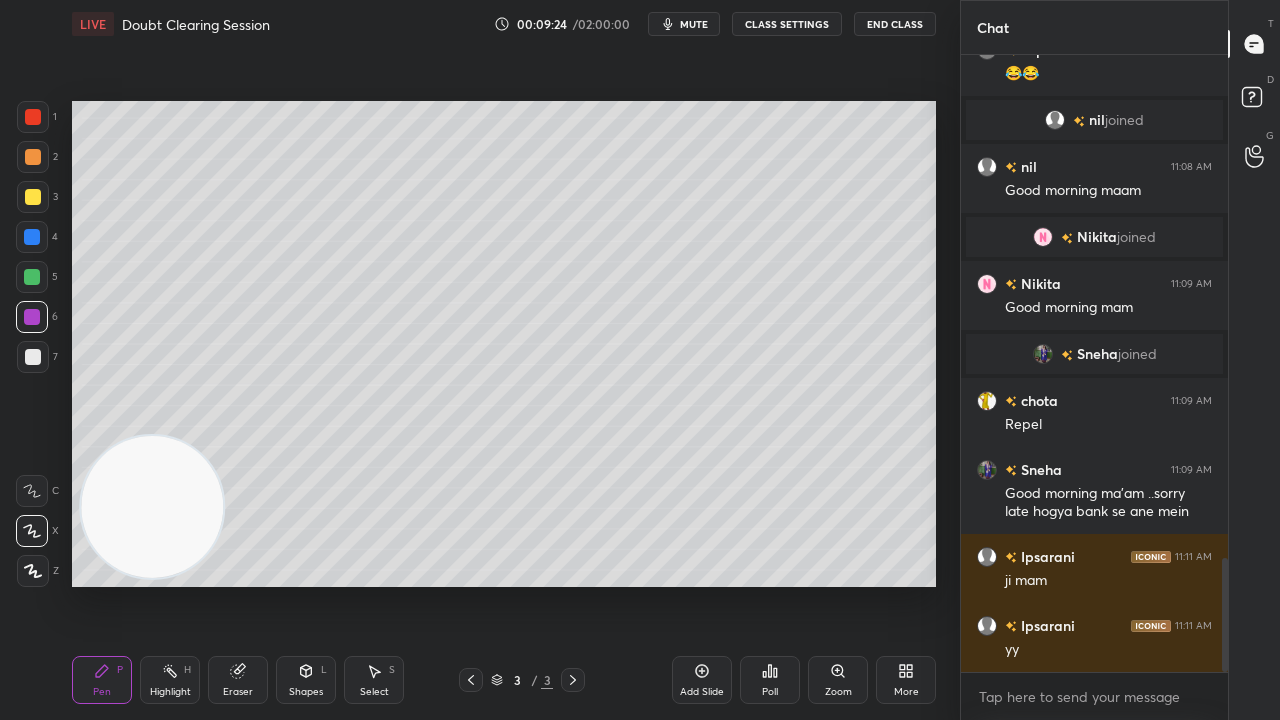 click at bounding box center [33, 357] 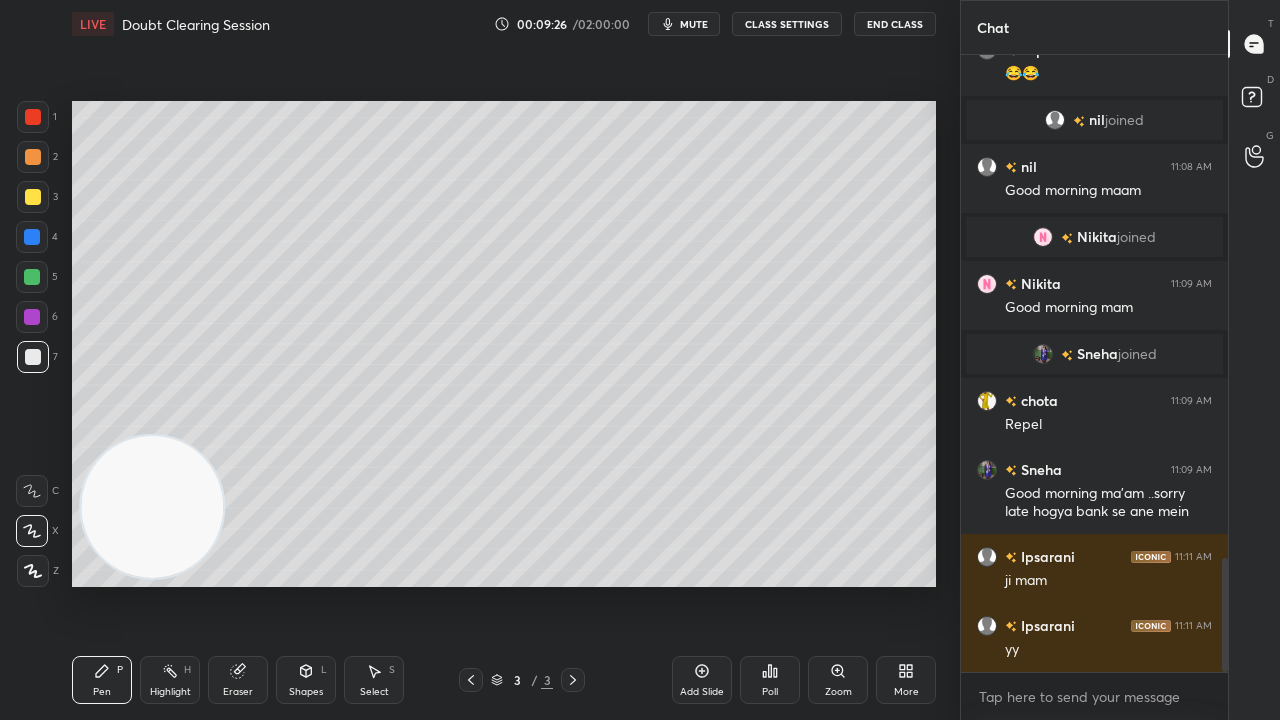 click on "mute" at bounding box center [694, 24] 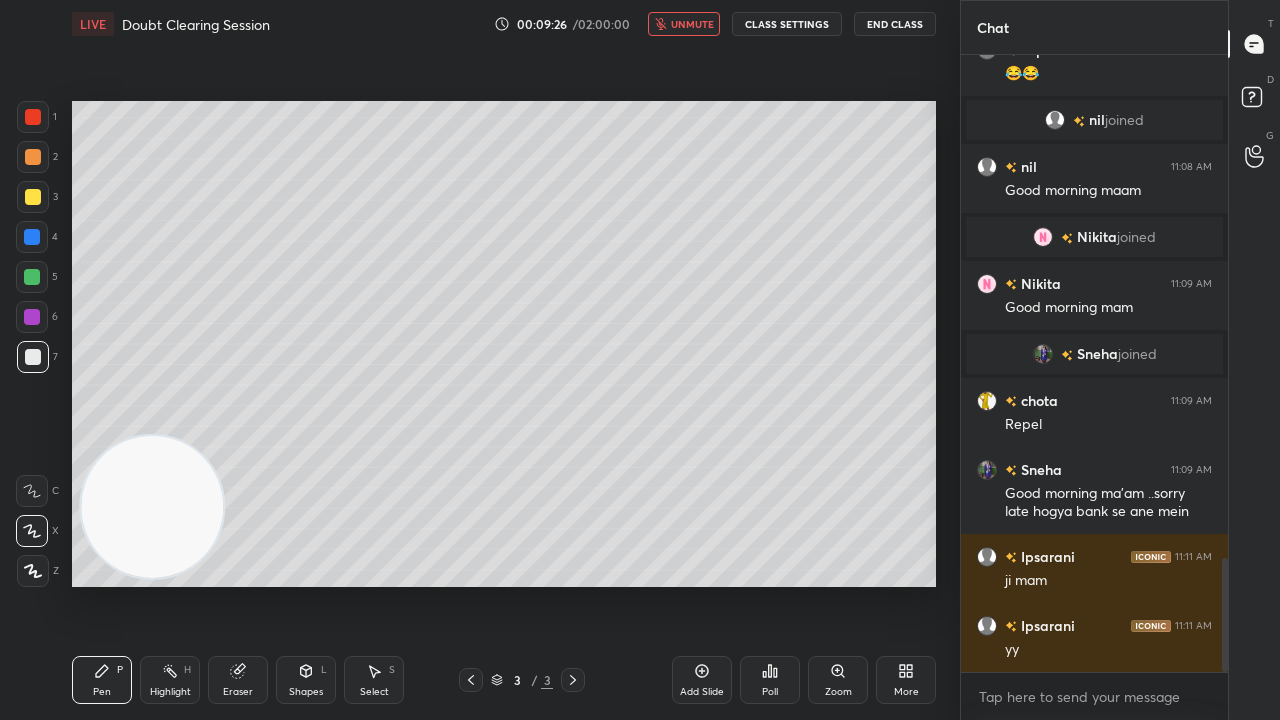 click on "unmute" at bounding box center [692, 24] 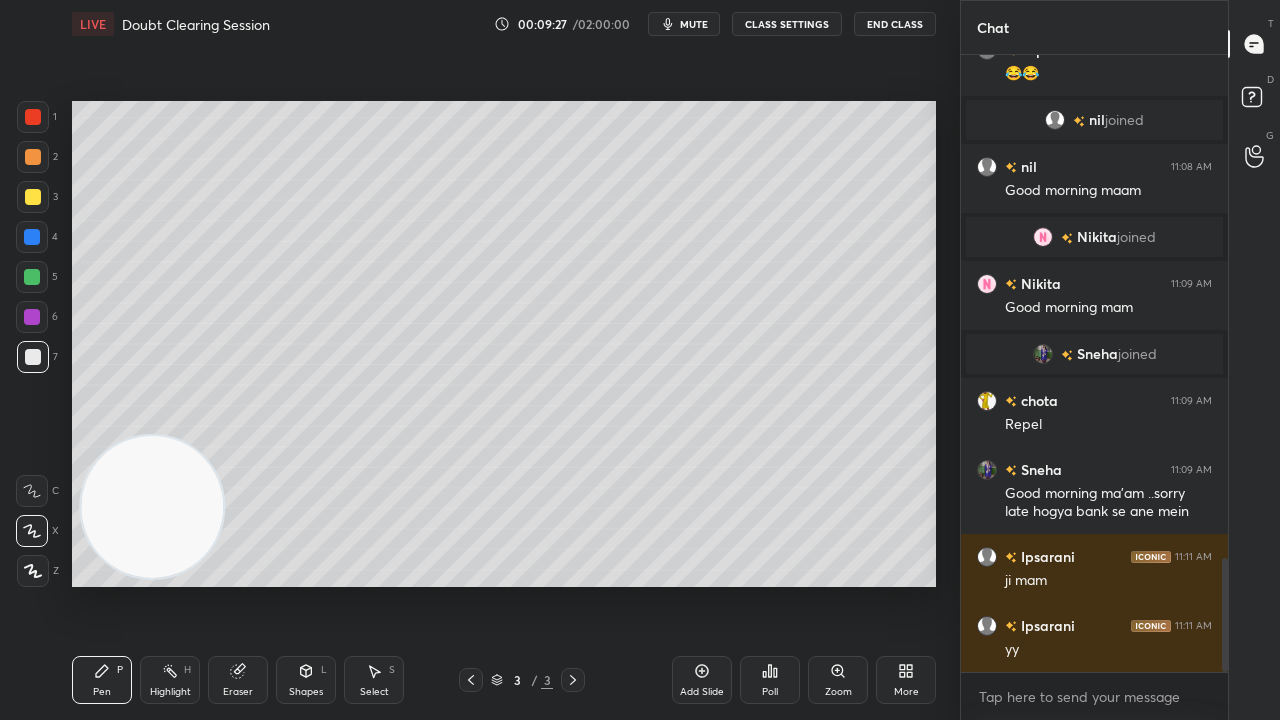 click at bounding box center [32, 277] 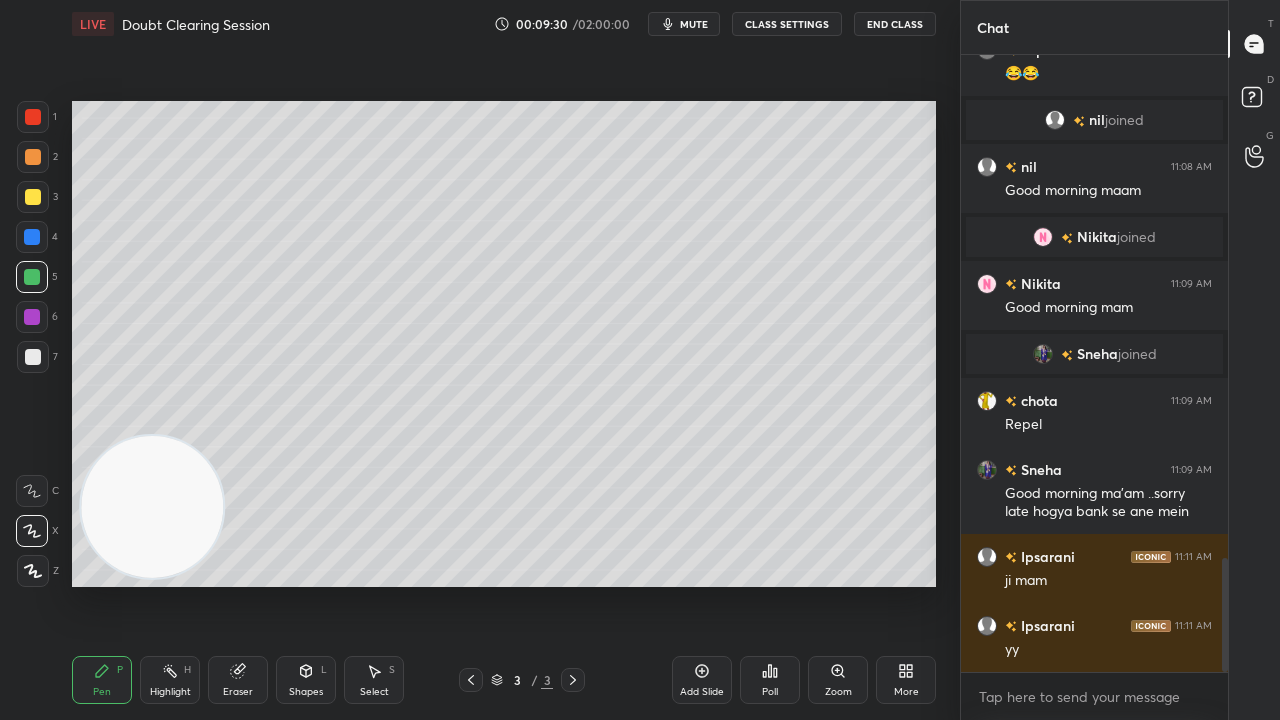 click on "mute" at bounding box center (694, 24) 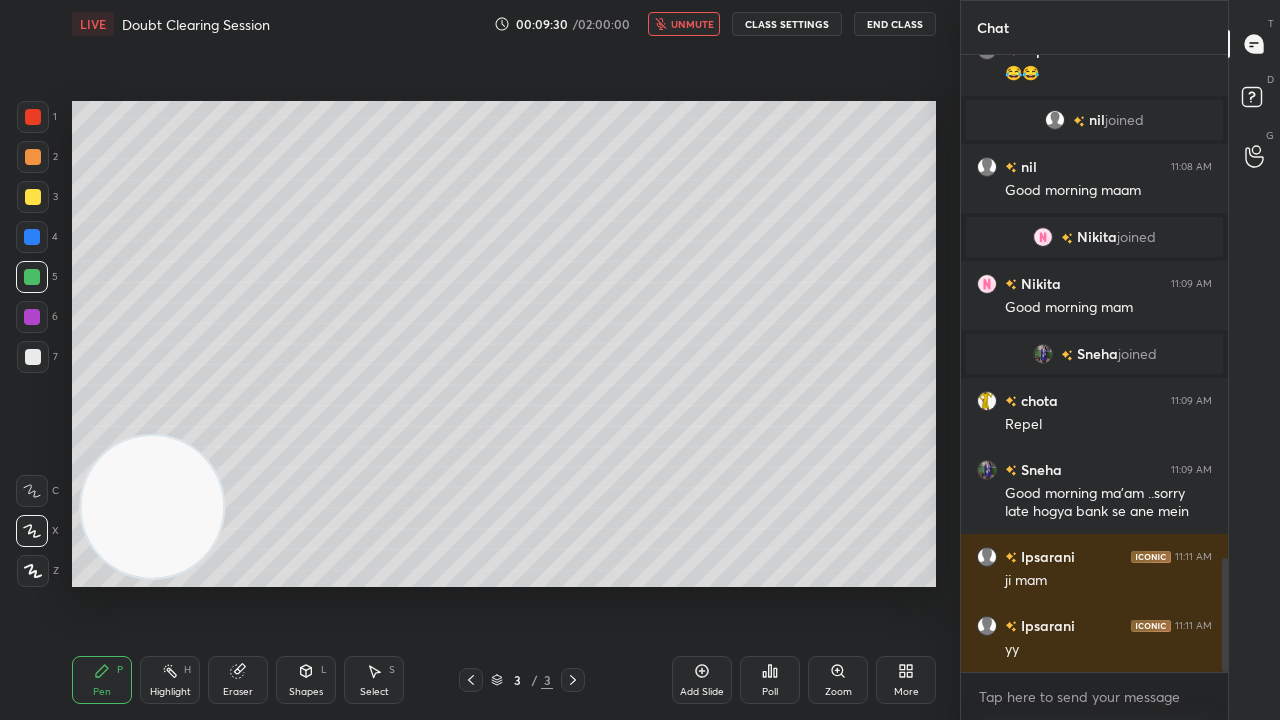 click on "unmute" at bounding box center (692, 24) 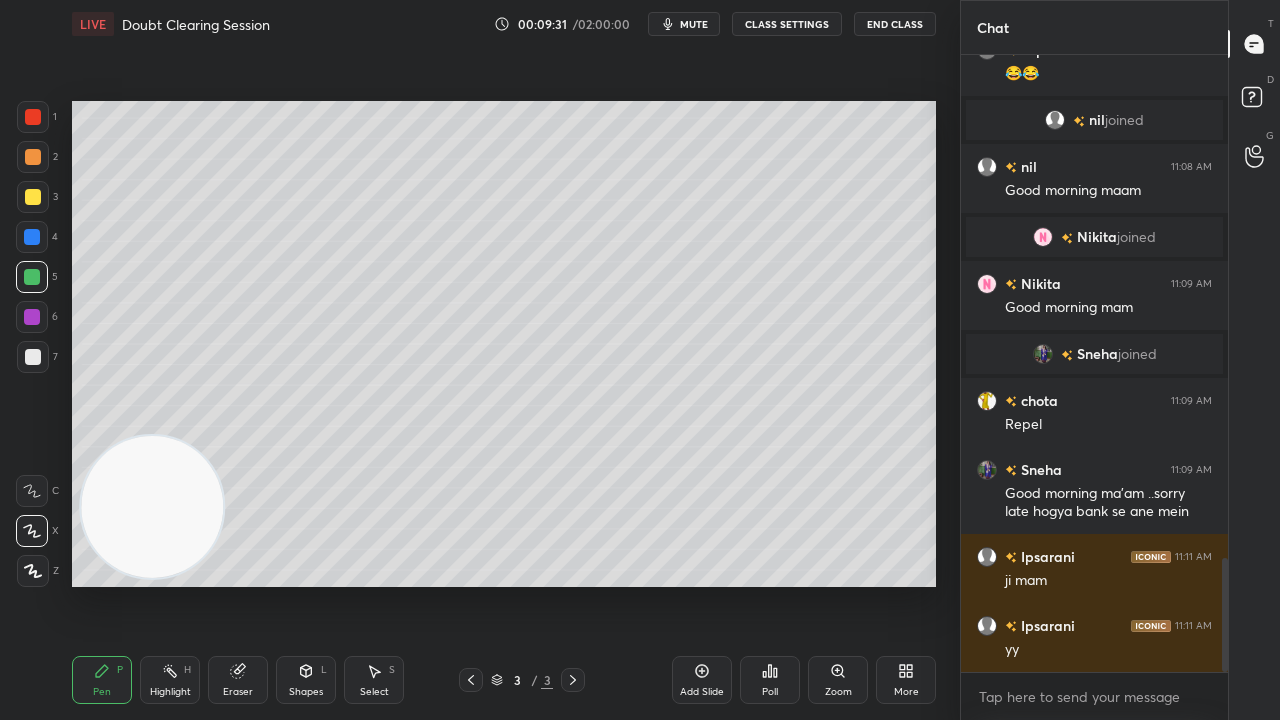 click on "7" at bounding box center (37, 361) 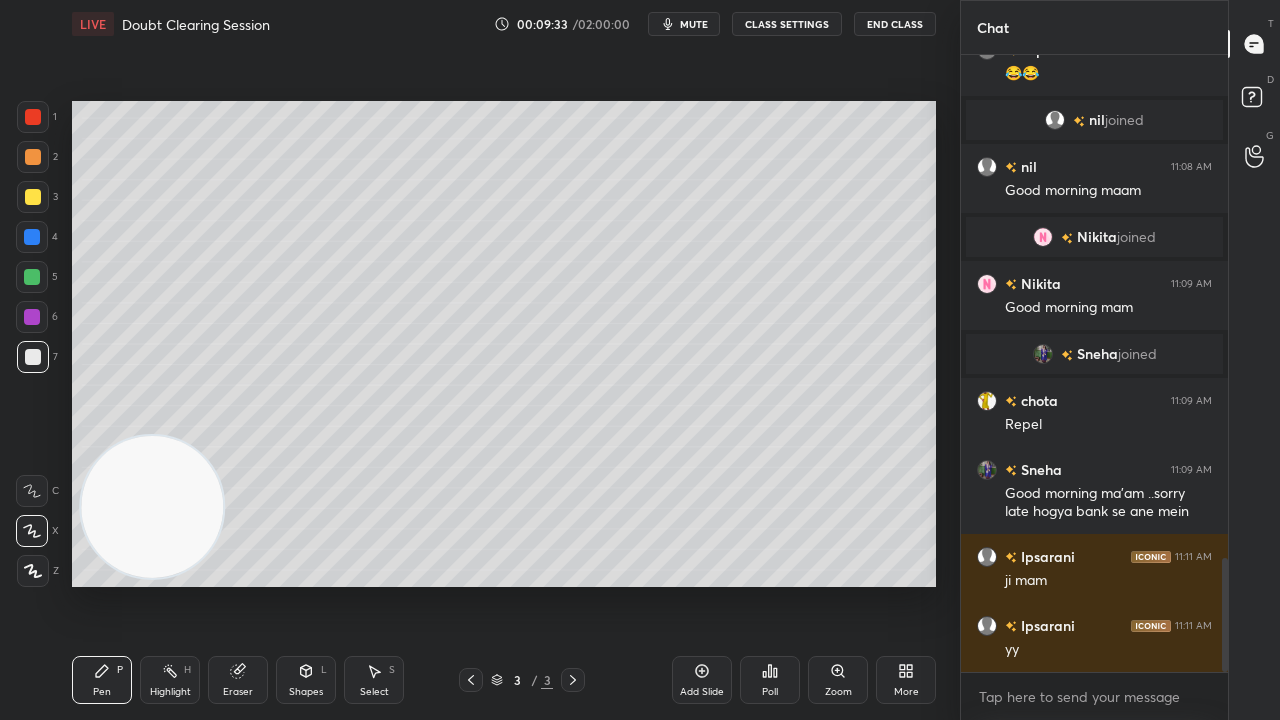 click on "mute" at bounding box center [684, 24] 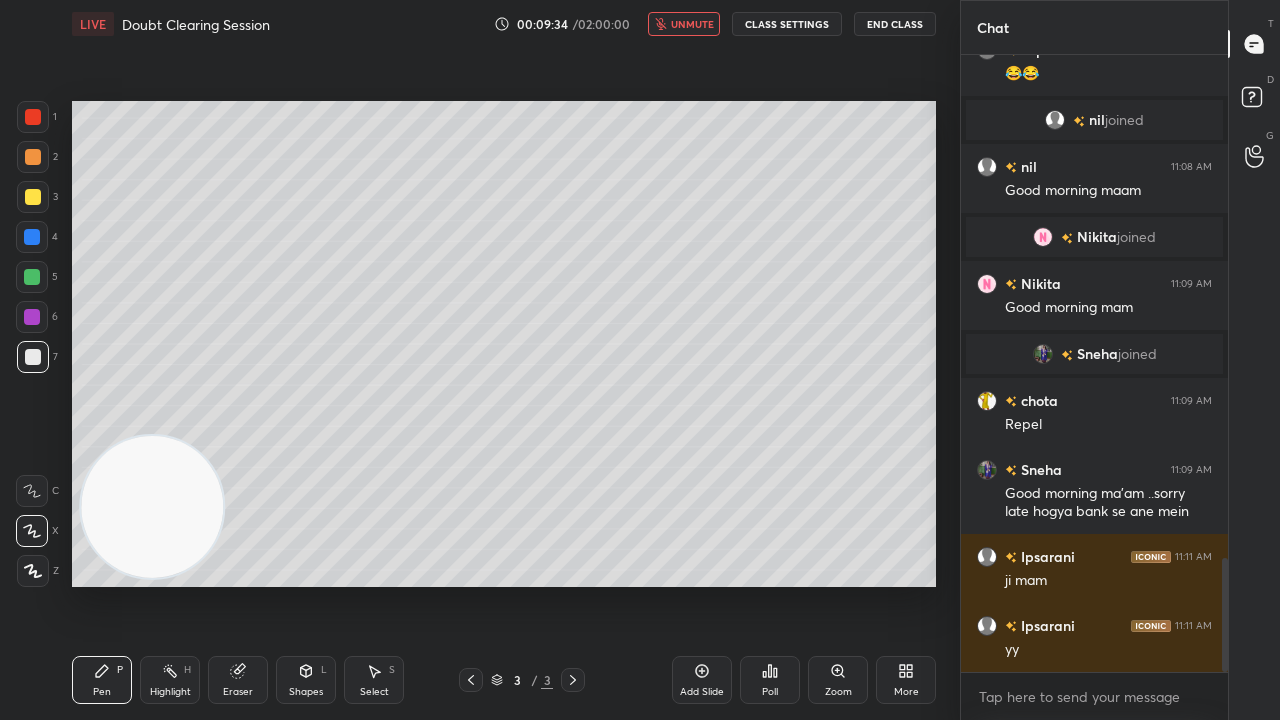 click on "unmute" at bounding box center [692, 24] 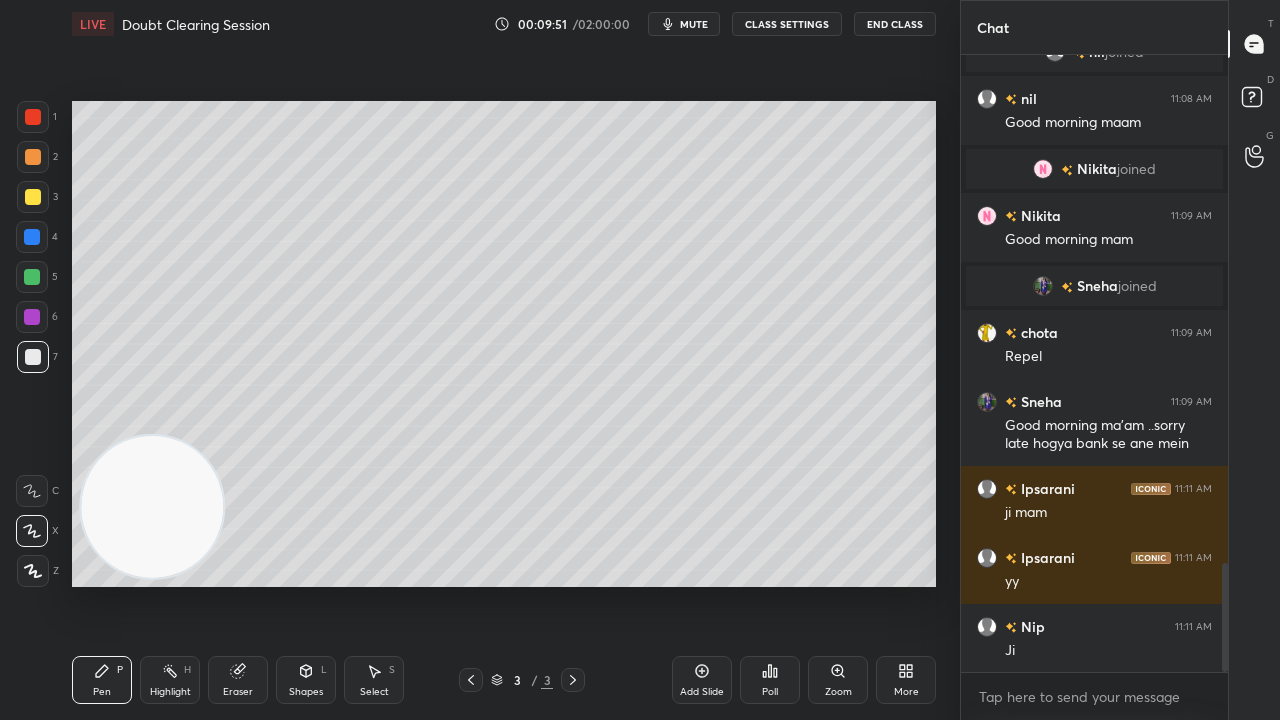 scroll, scrollTop: 2868, scrollLeft: 0, axis: vertical 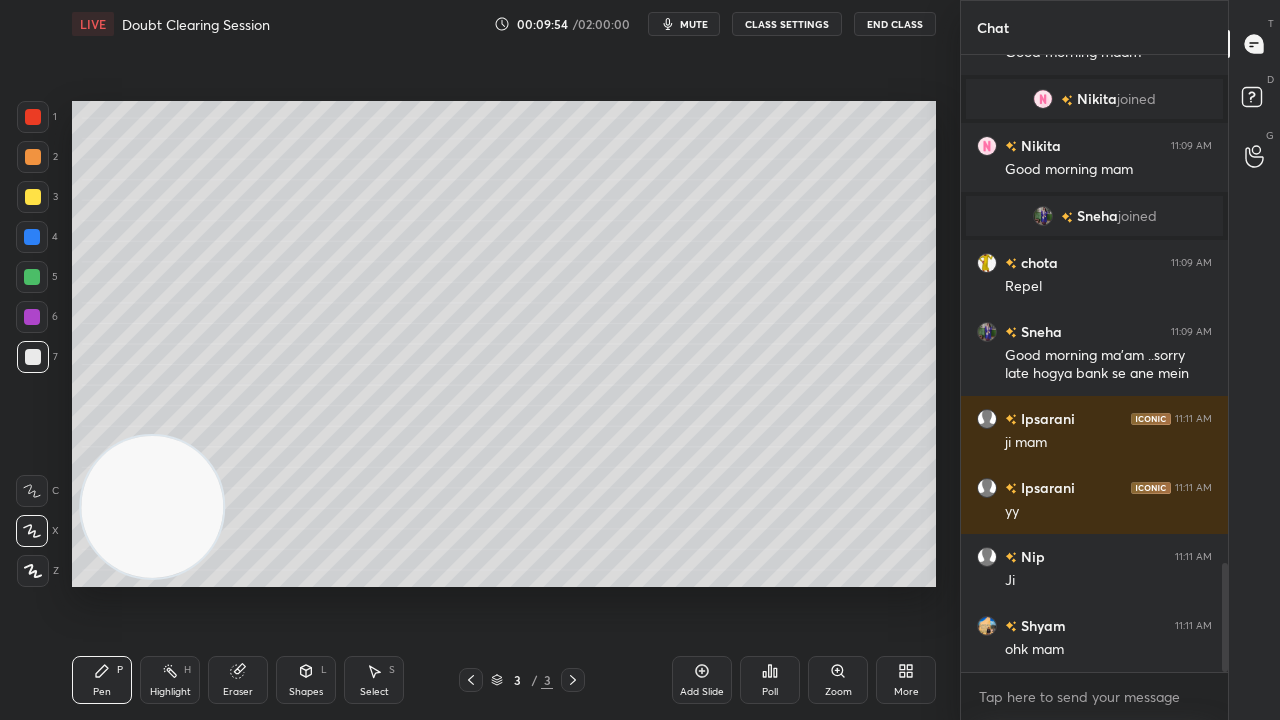 click on "mute" at bounding box center (684, 24) 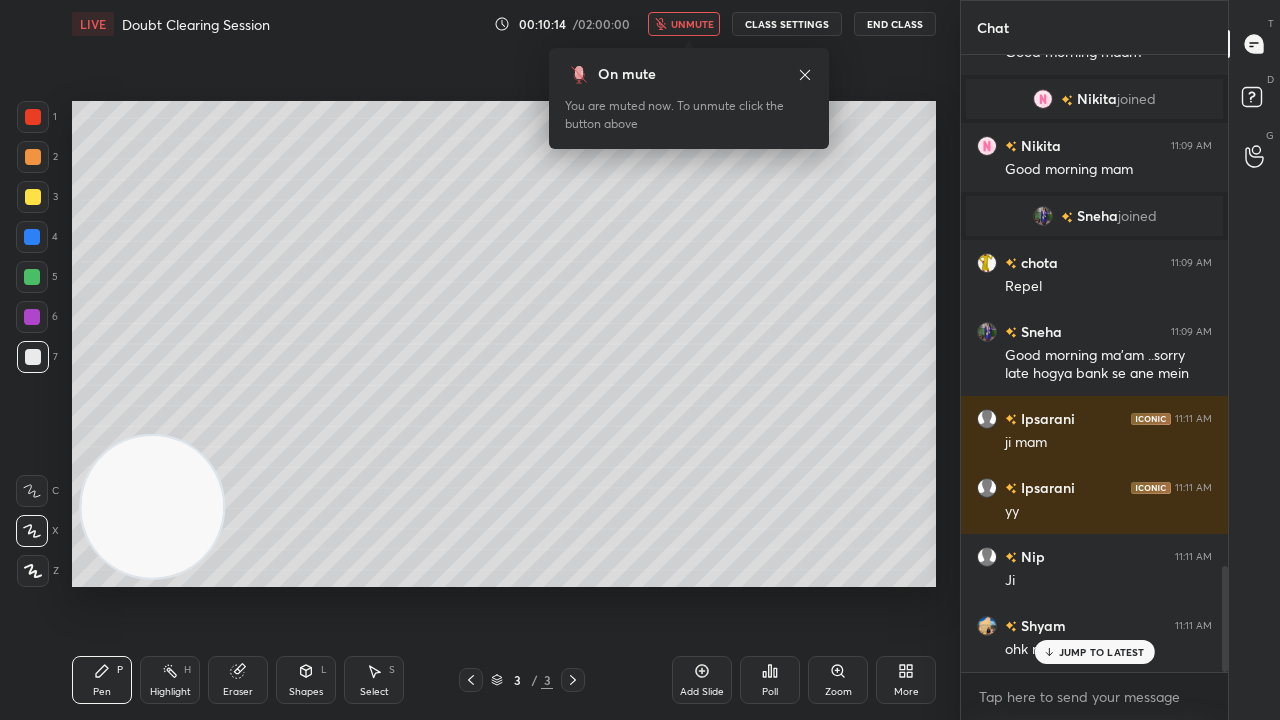 scroll, scrollTop: 2972, scrollLeft: 0, axis: vertical 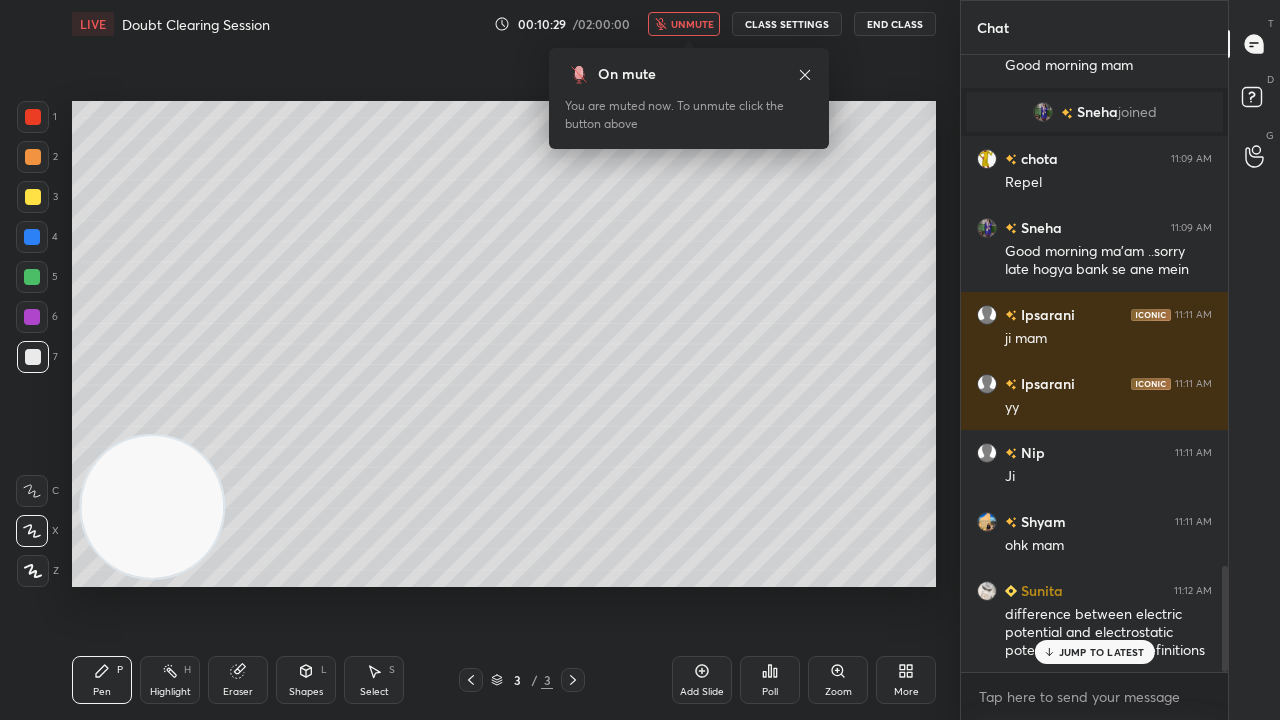 click on "JUMP TO LATEST" at bounding box center [1094, 652] 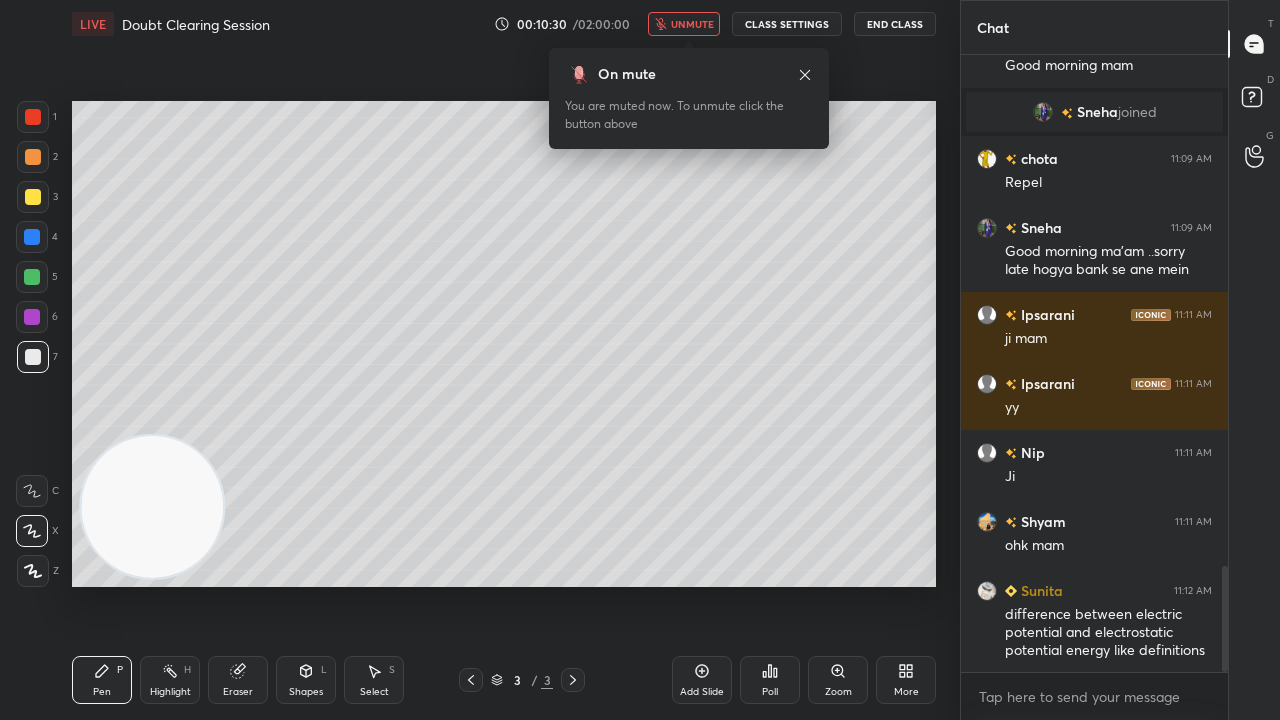 click on "unmute" at bounding box center [692, 24] 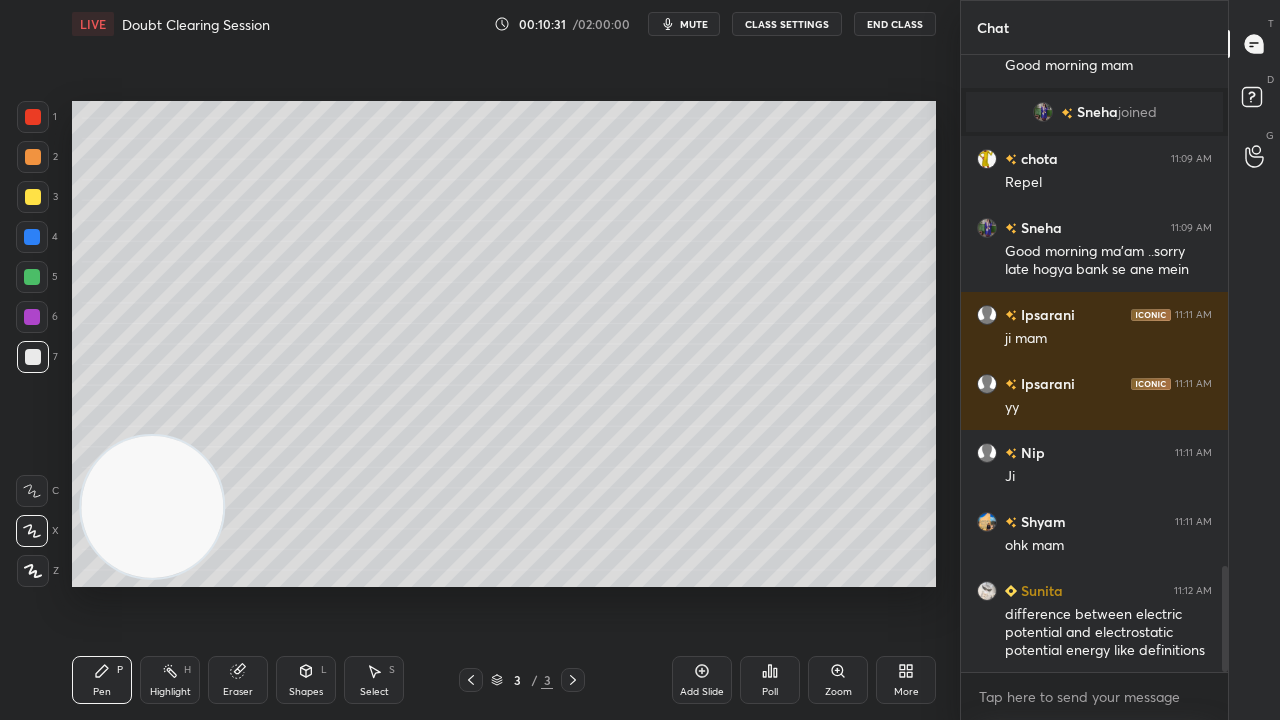click 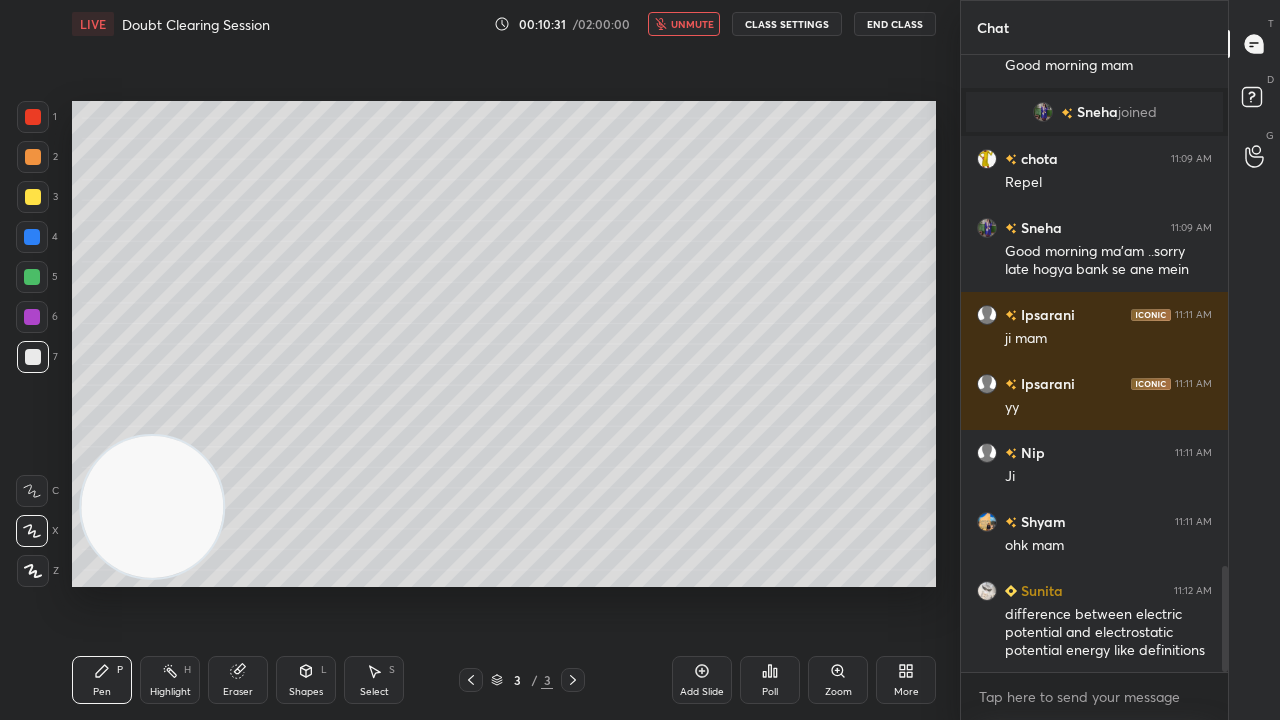 click on "unmute" at bounding box center [692, 24] 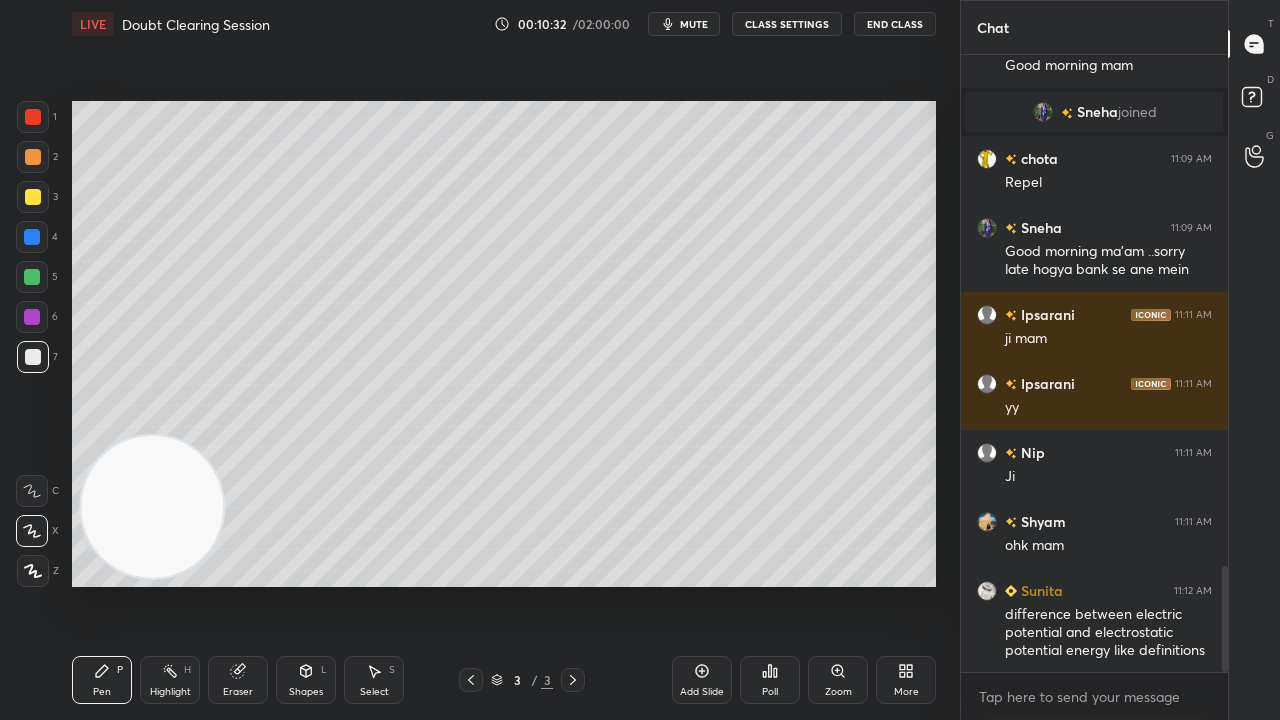 click 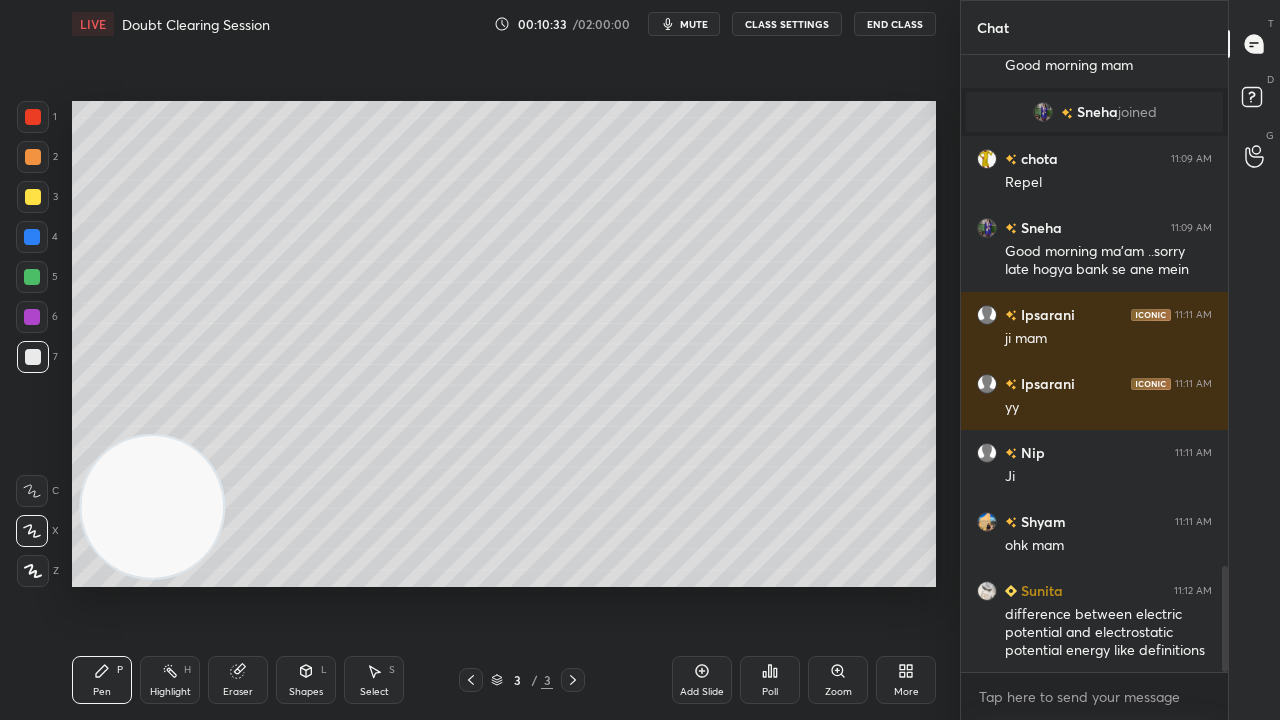 click on "Add Slide" at bounding box center [702, 680] 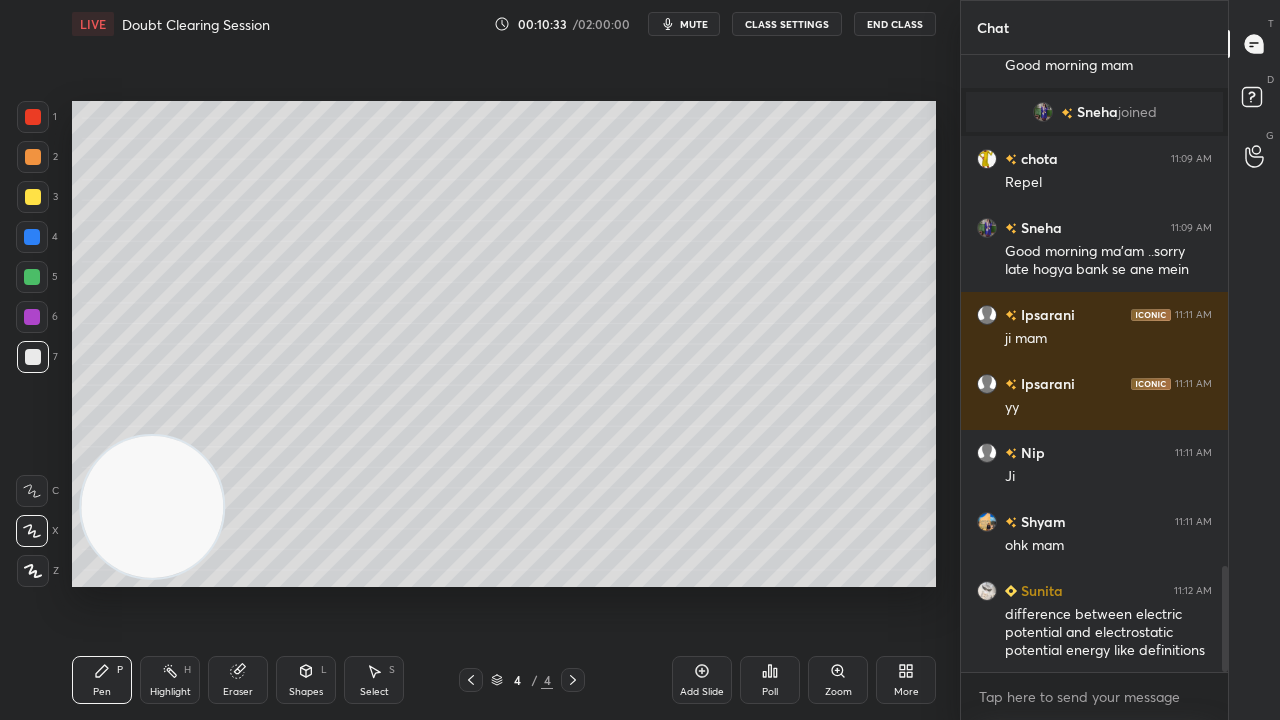 click at bounding box center [33, 197] 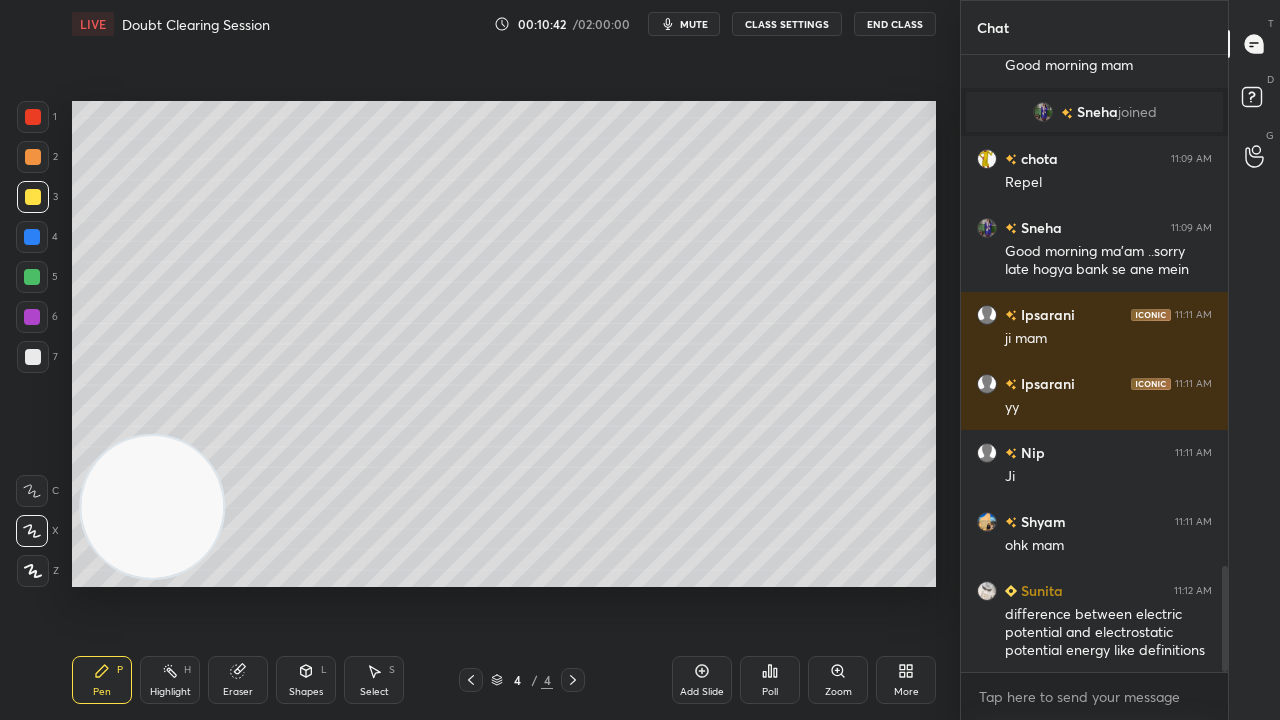 click on "mute" at bounding box center (694, 24) 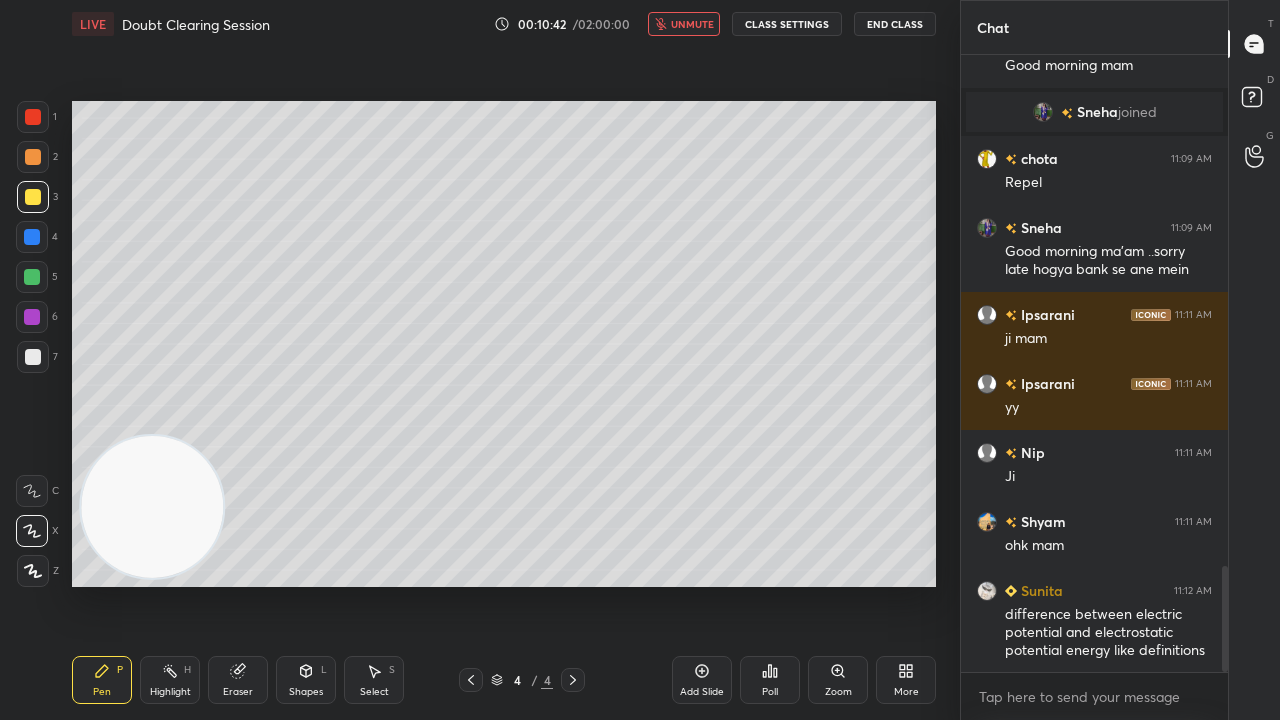 click on "unmute" at bounding box center [692, 24] 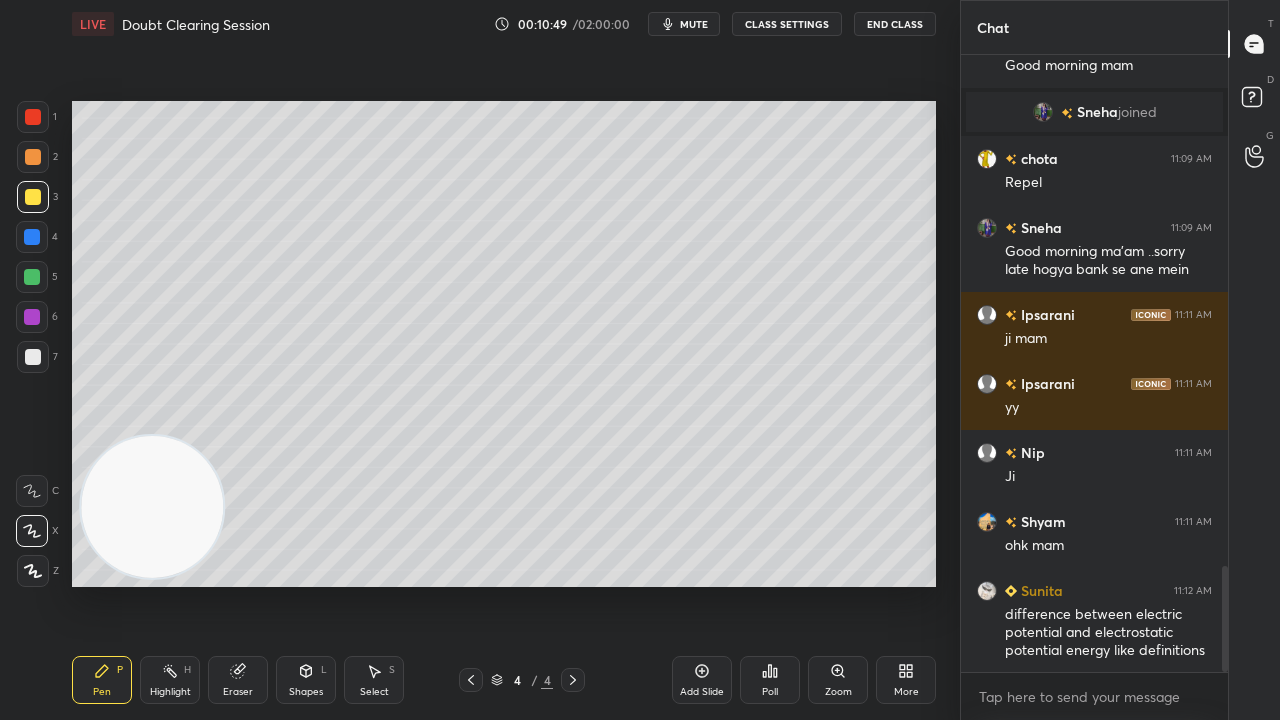 click at bounding box center (33, 357) 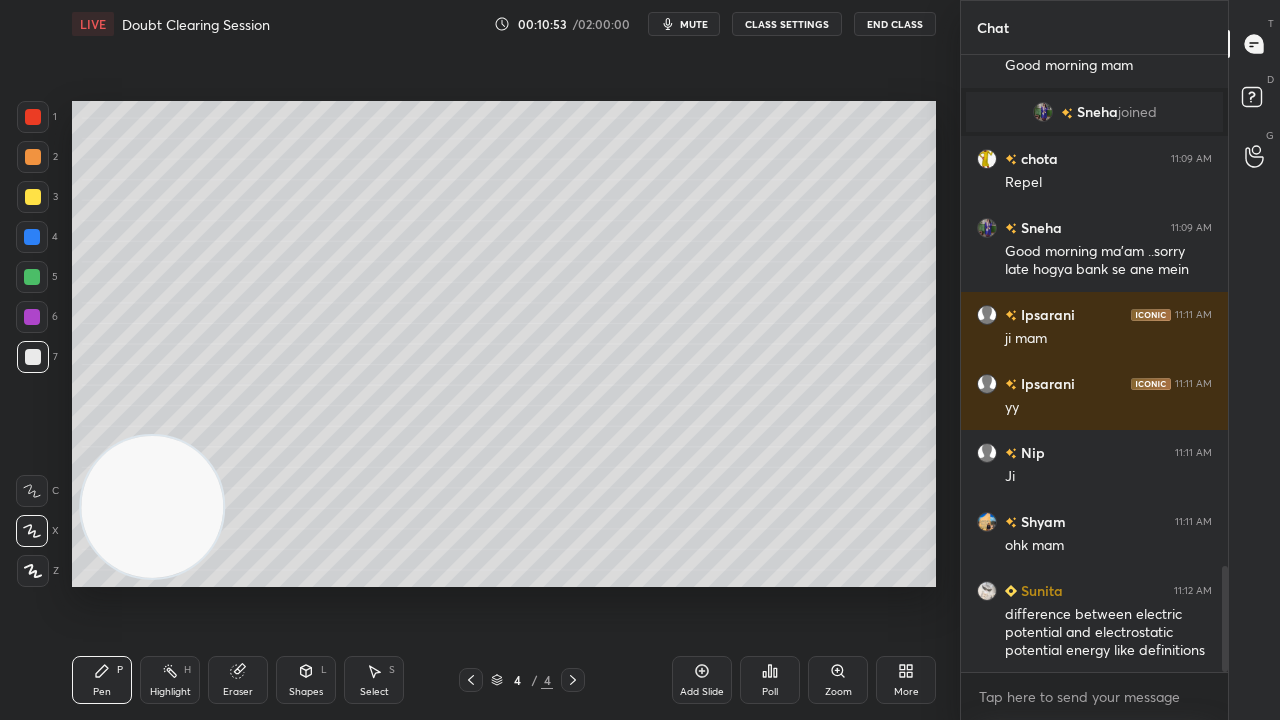 click on "Shapes" at bounding box center [306, 692] 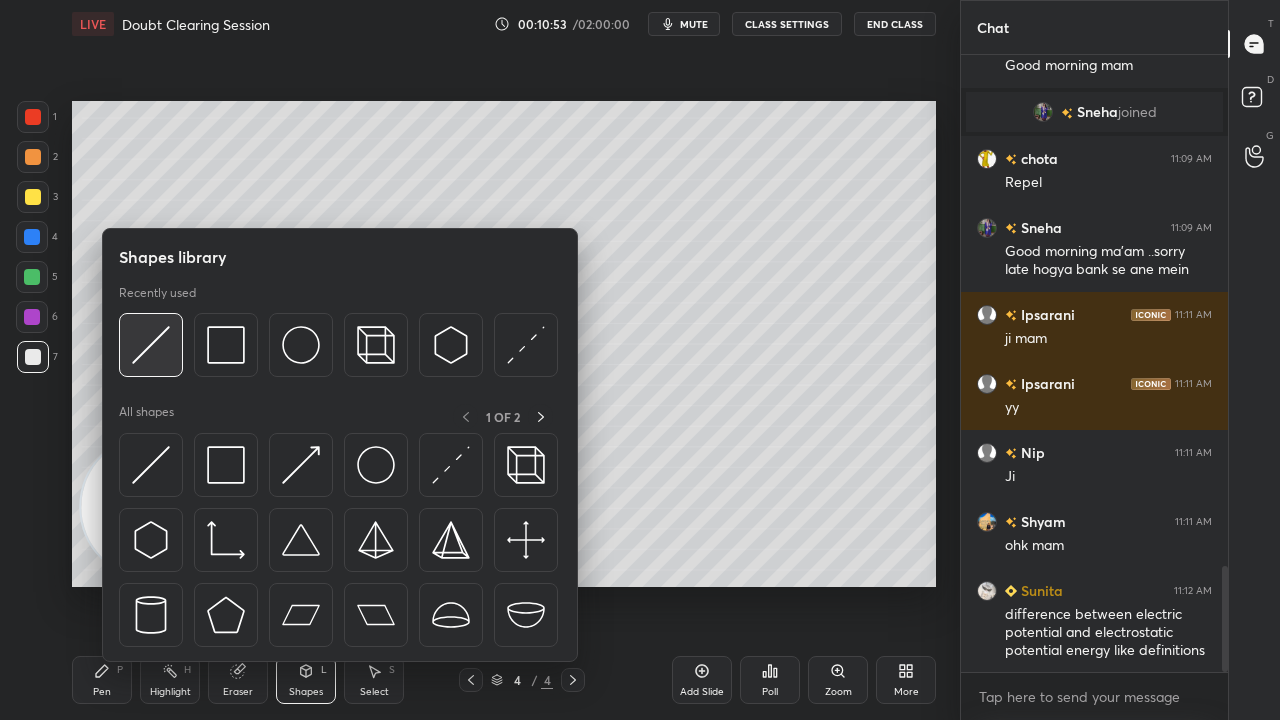click at bounding box center (151, 345) 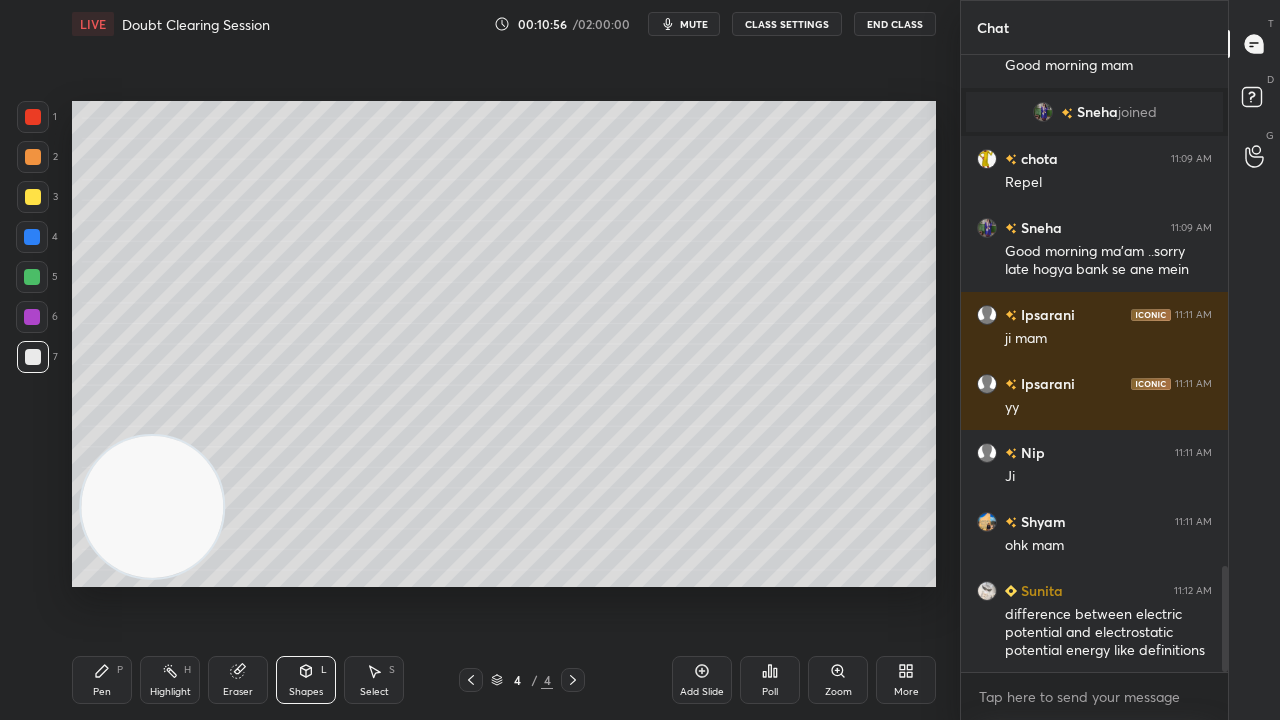click on "Pen P" at bounding box center [102, 680] 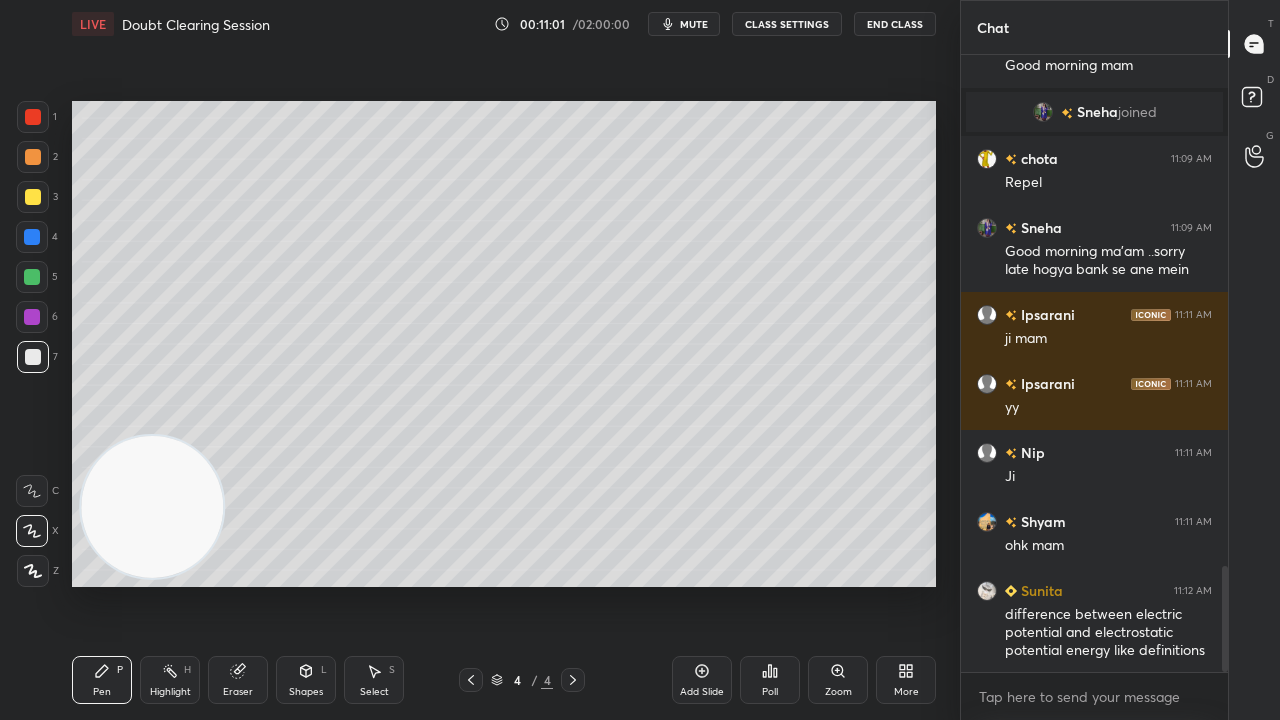 click on "mute" at bounding box center [694, 24] 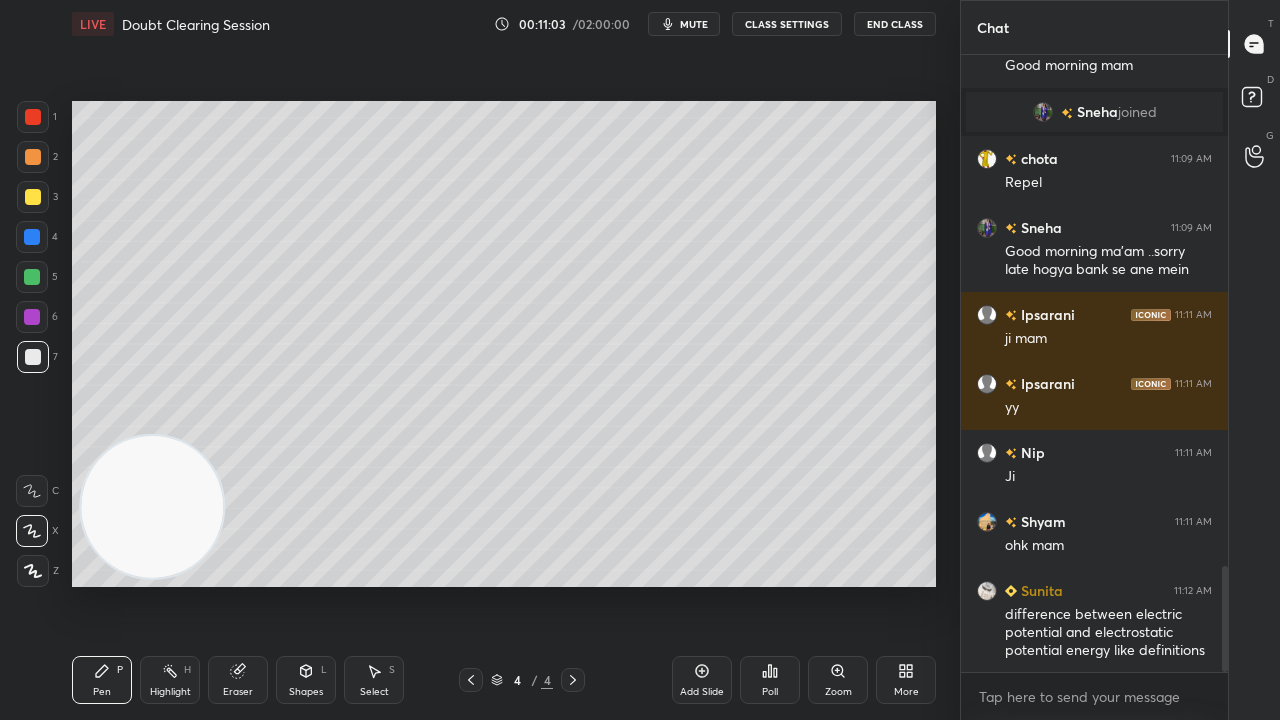 click on "mute" at bounding box center [694, 24] 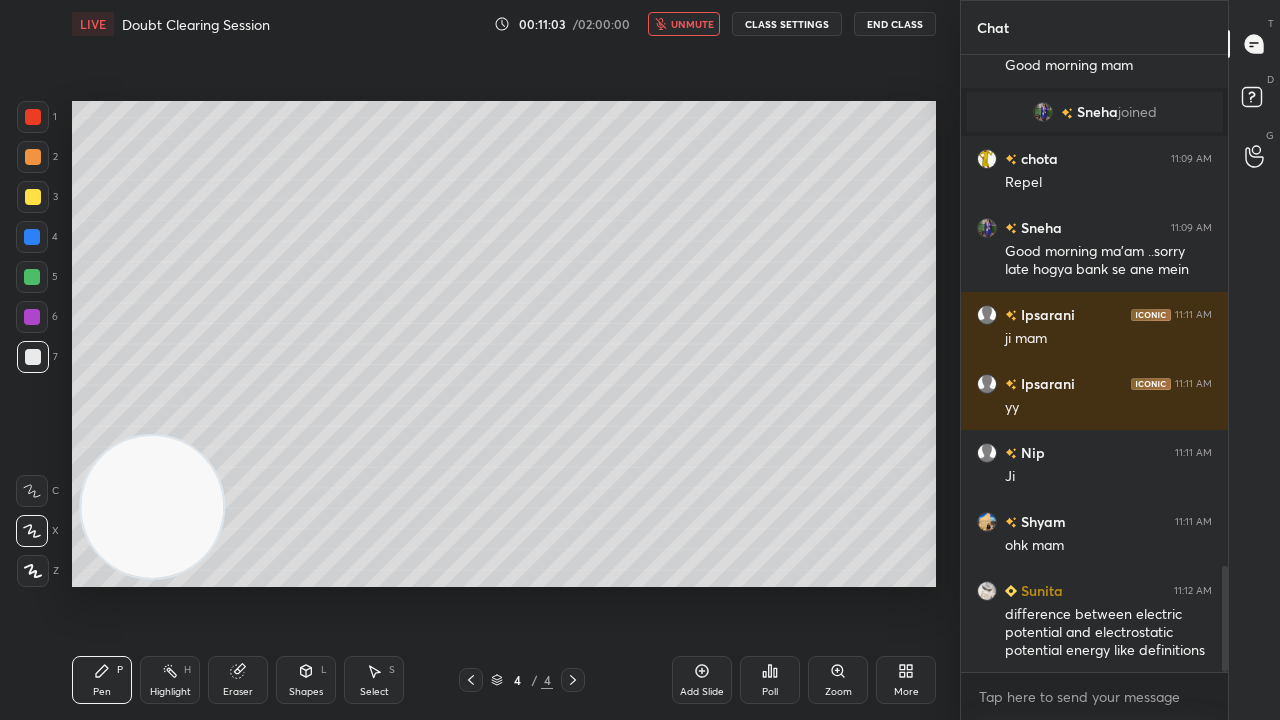 click on "unmute" at bounding box center (692, 24) 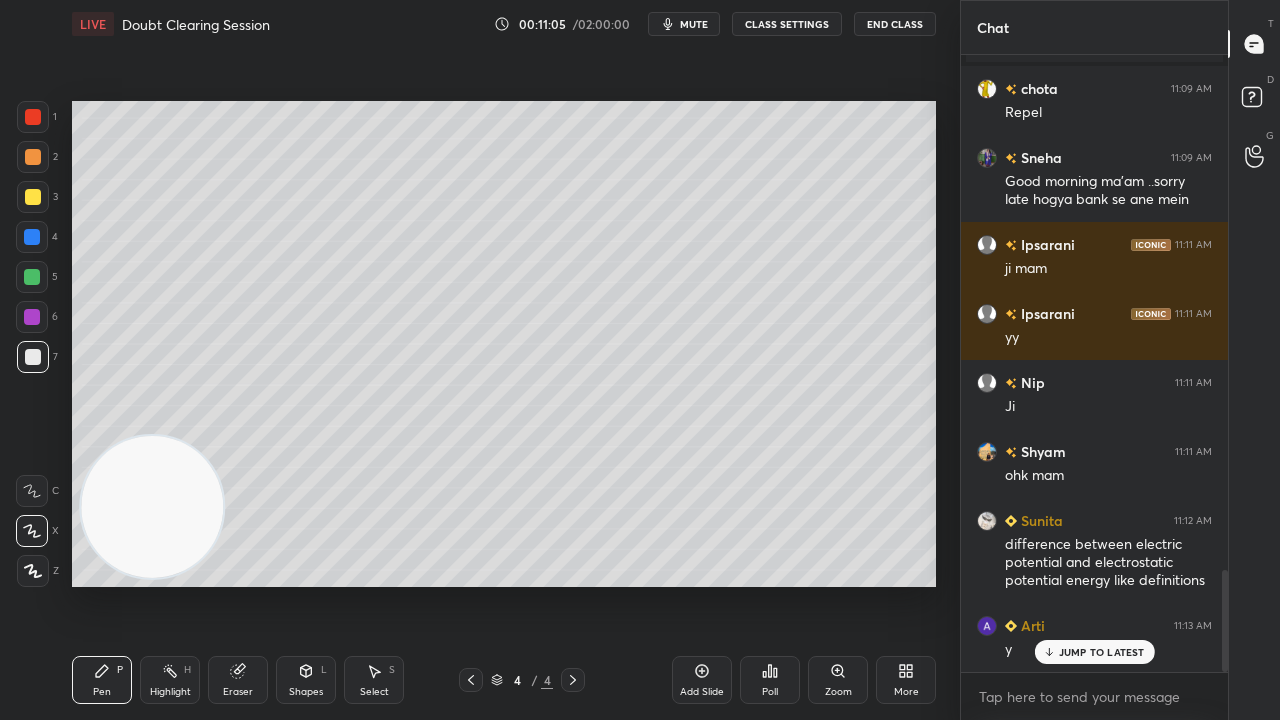 scroll, scrollTop: 3110, scrollLeft: 0, axis: vertical 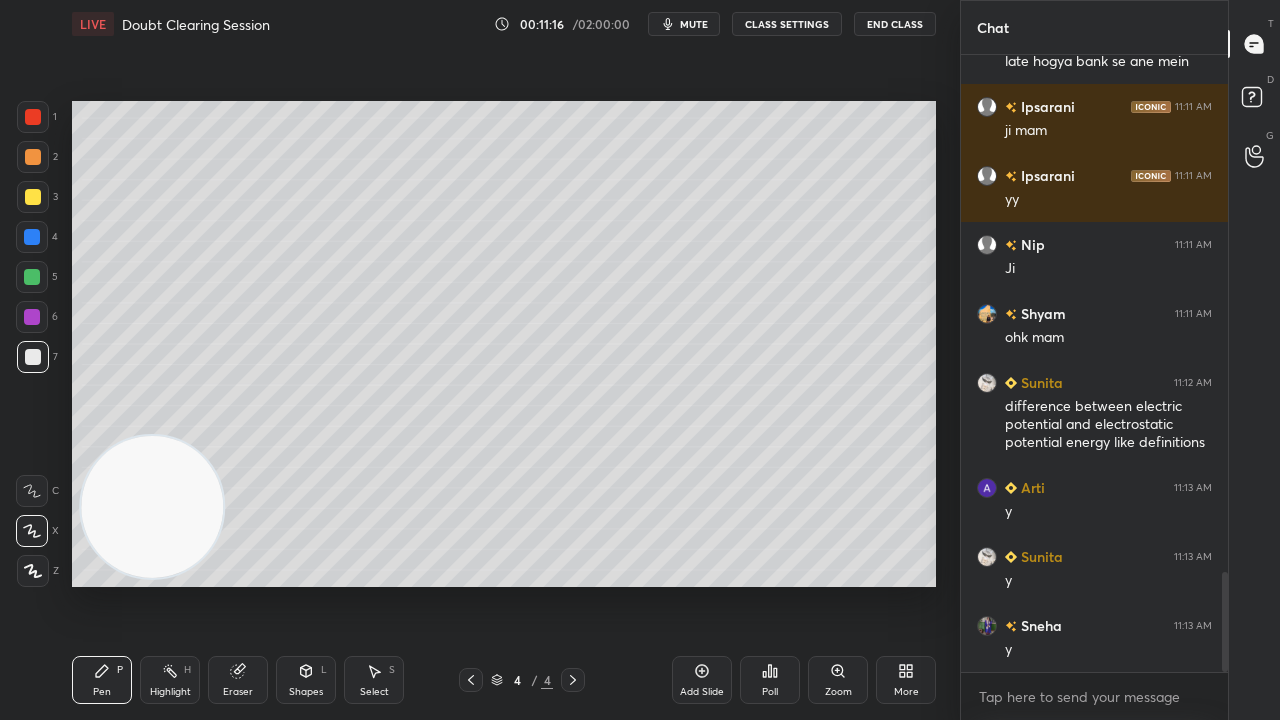 click on "mute" at bounding box center [694, 24] 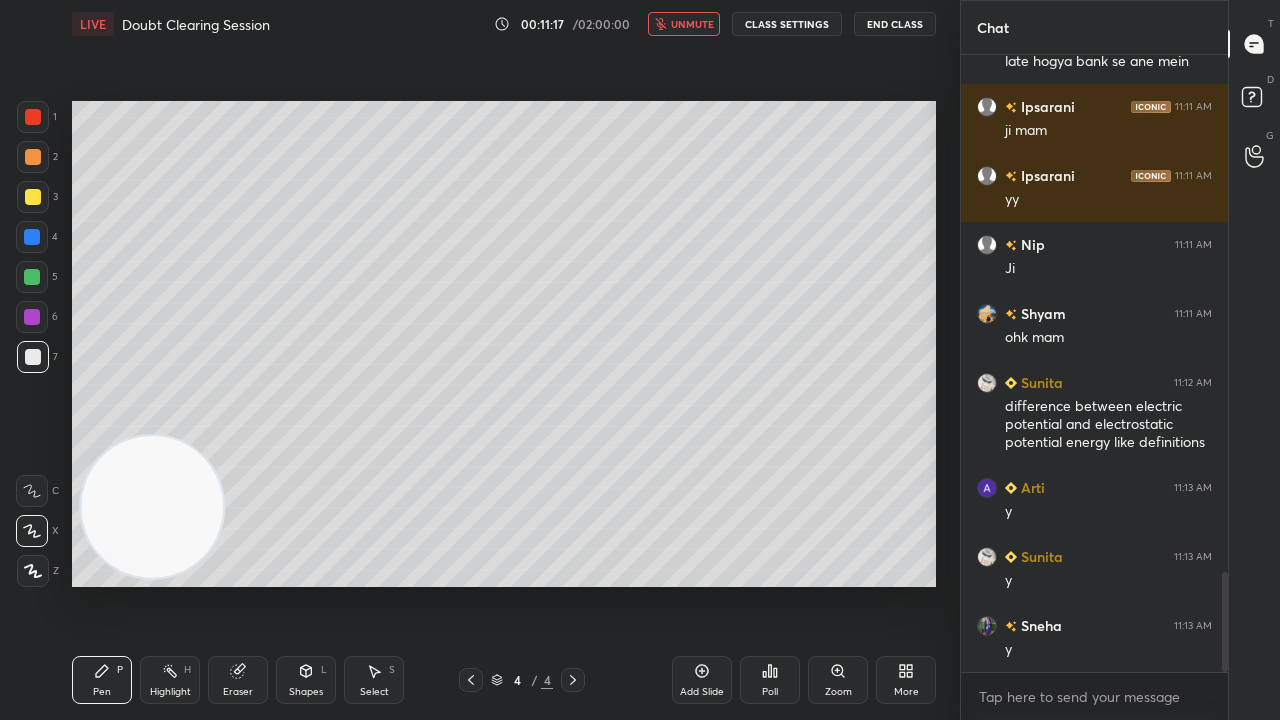 click on "unmute" at bounding box center [692, 24] 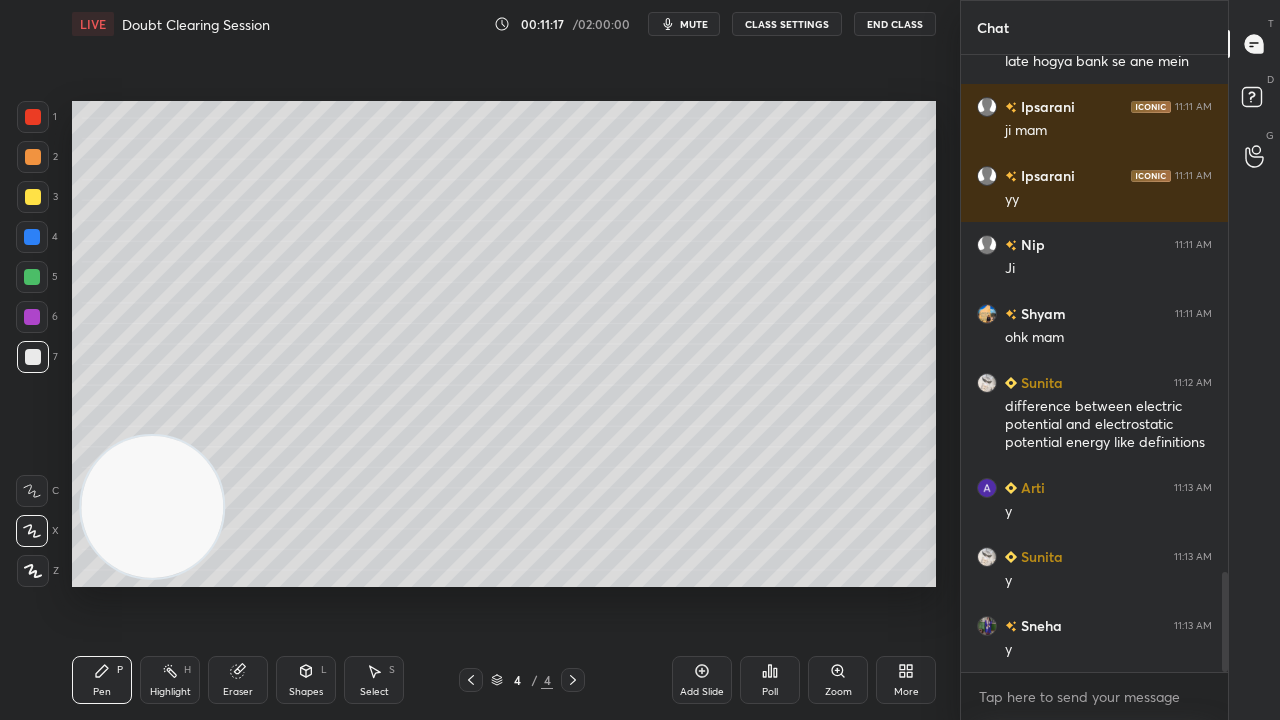 scroll, scrollTop: 3248, scrollLeft: 0, axis: vertical 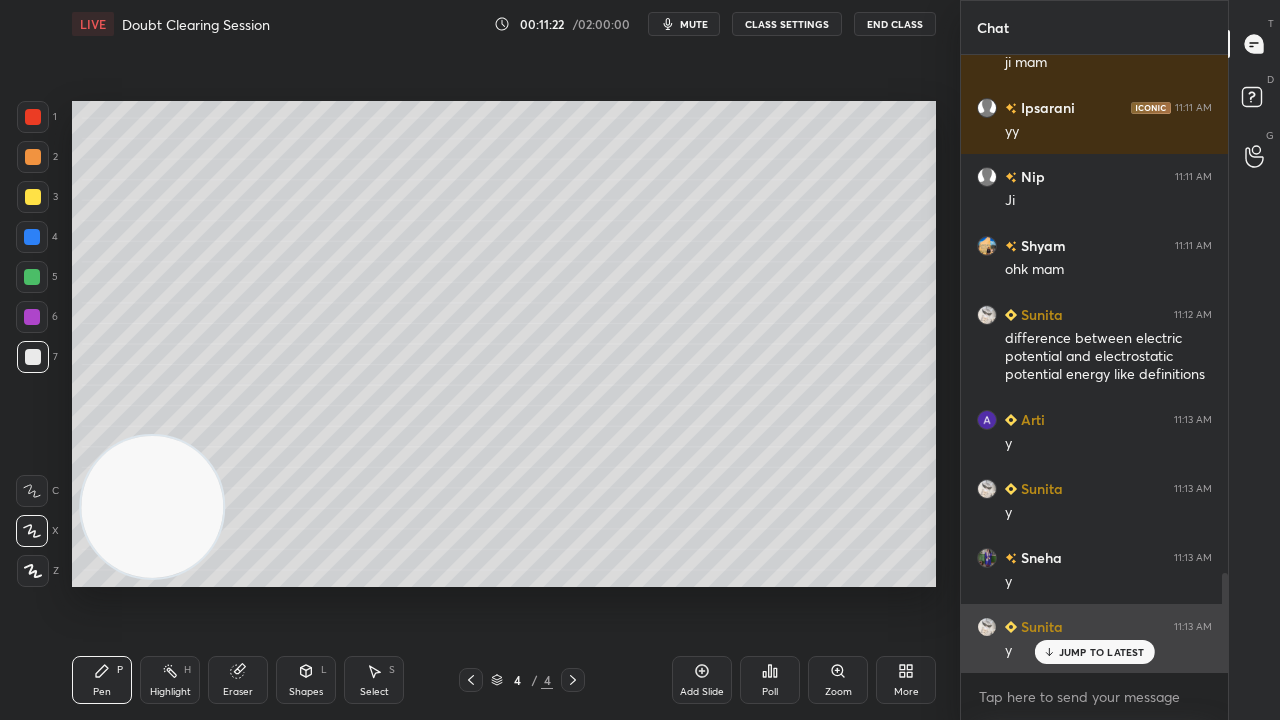 click on "JUMP TO LATEST" at bounding box center [1102, 652] 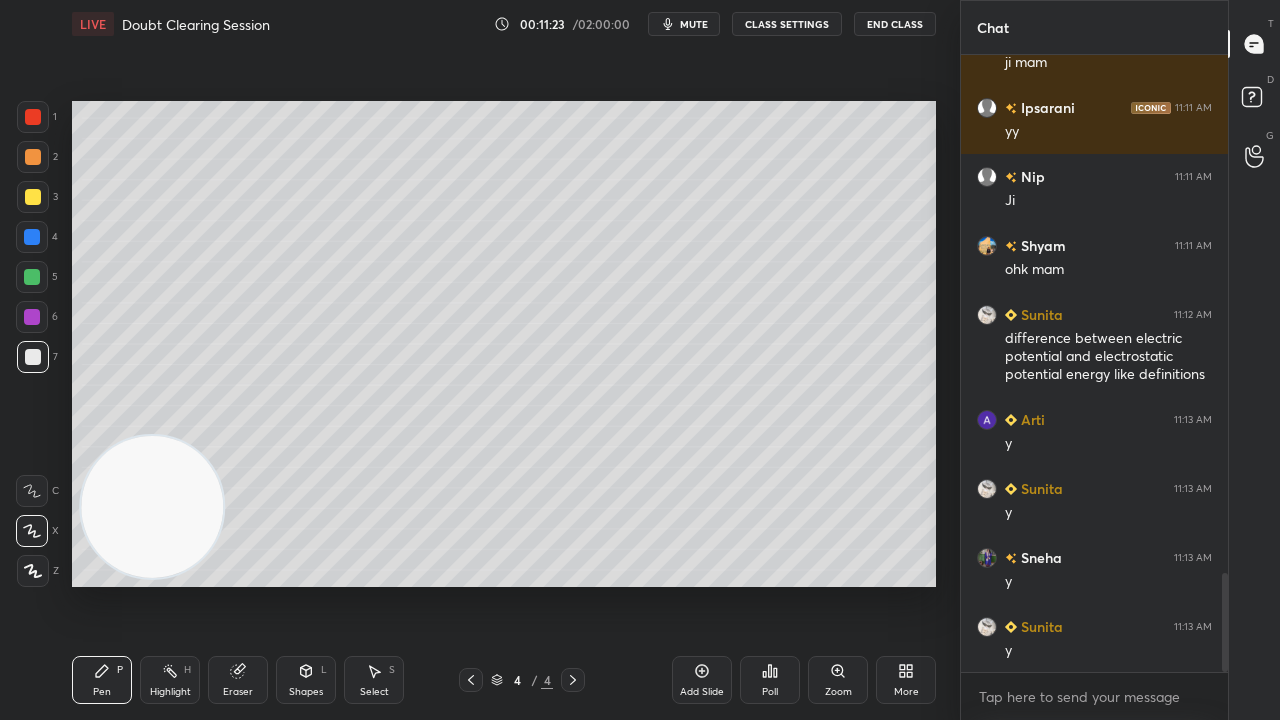 click on "mute" at bounding box center [684, 24] 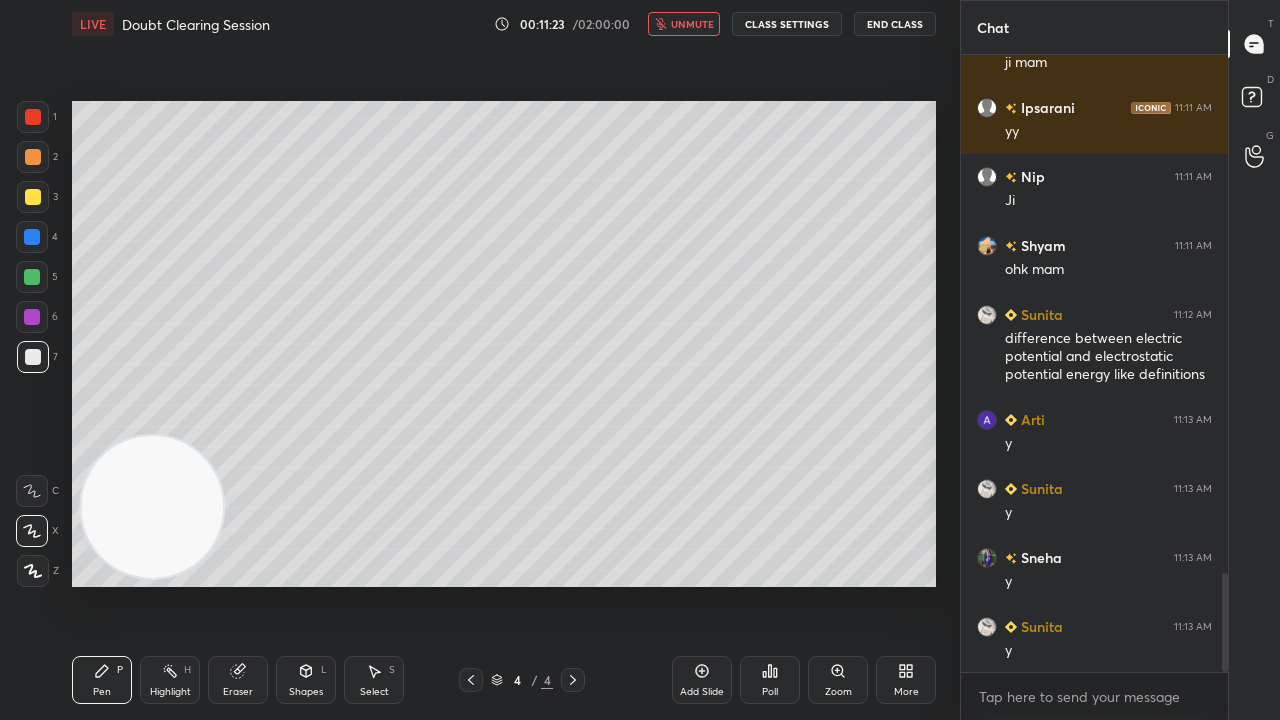click on "unmute" at bounding box center [692, 24] 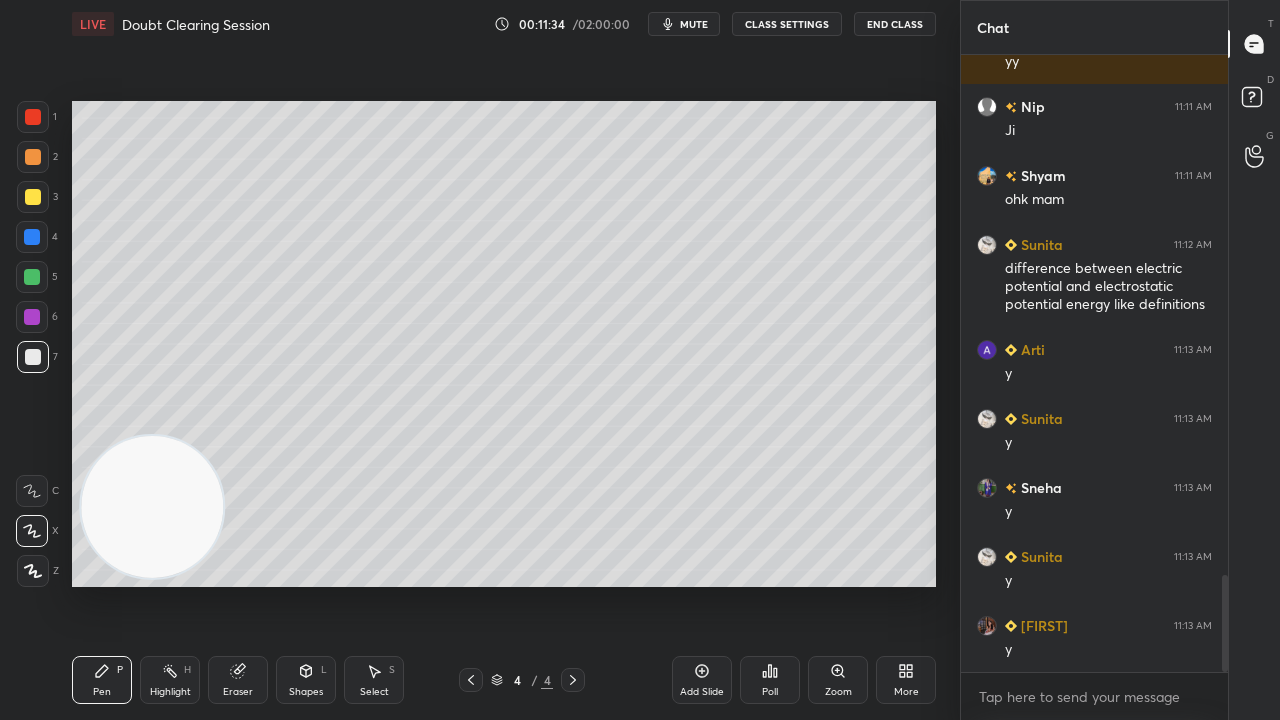 click on "Eraser" at bounding box center (238, 680) 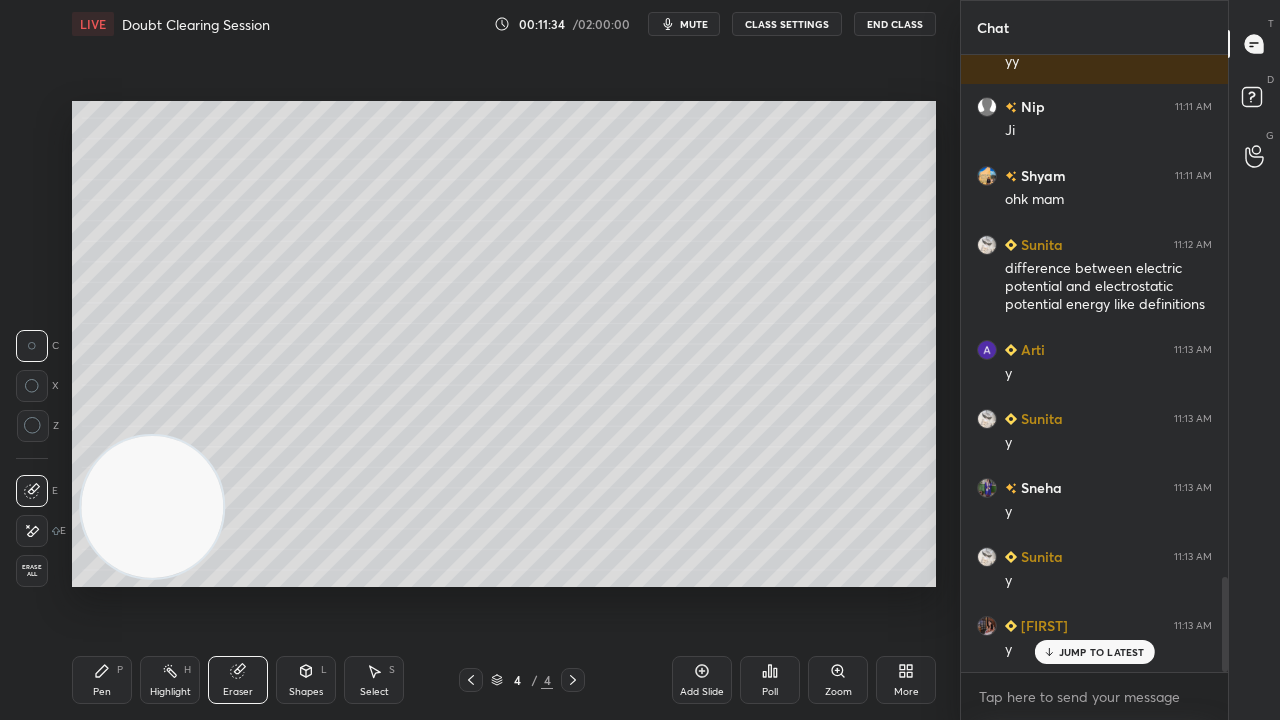 scroll, scrollTop: 3386, scrollLeft: 0, axis: vertical 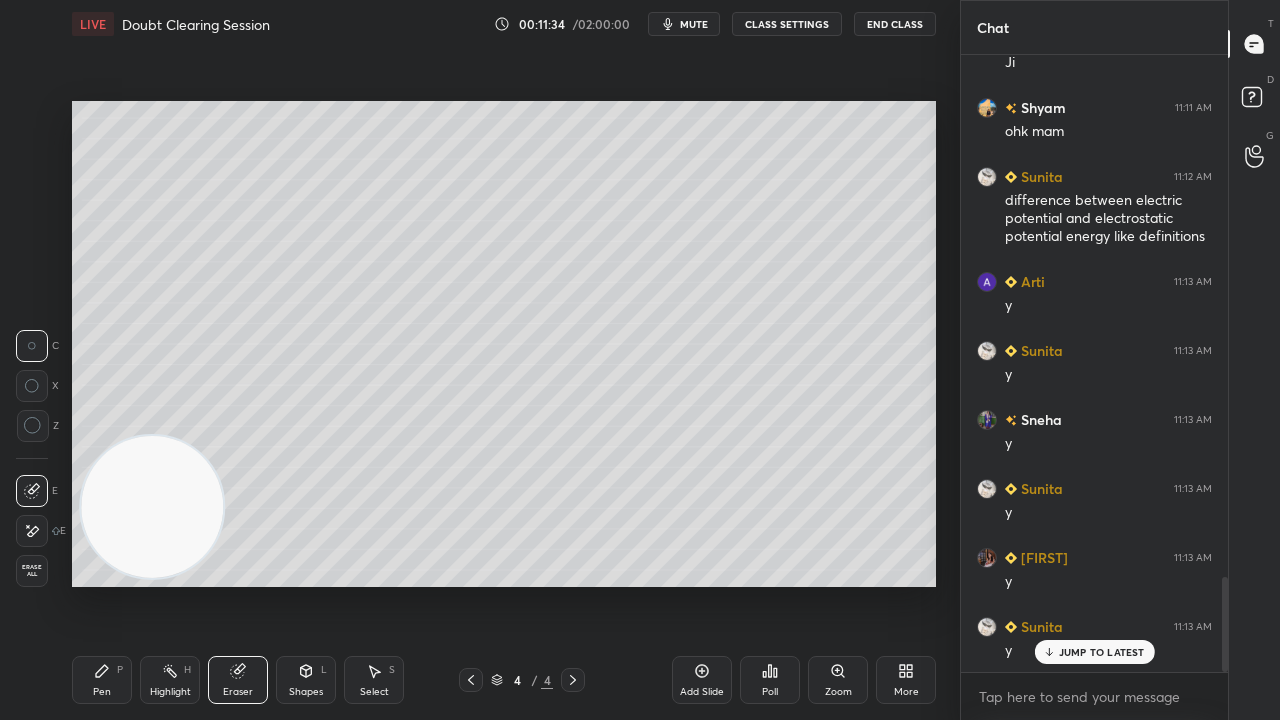 click at bounding box center (32, 531) 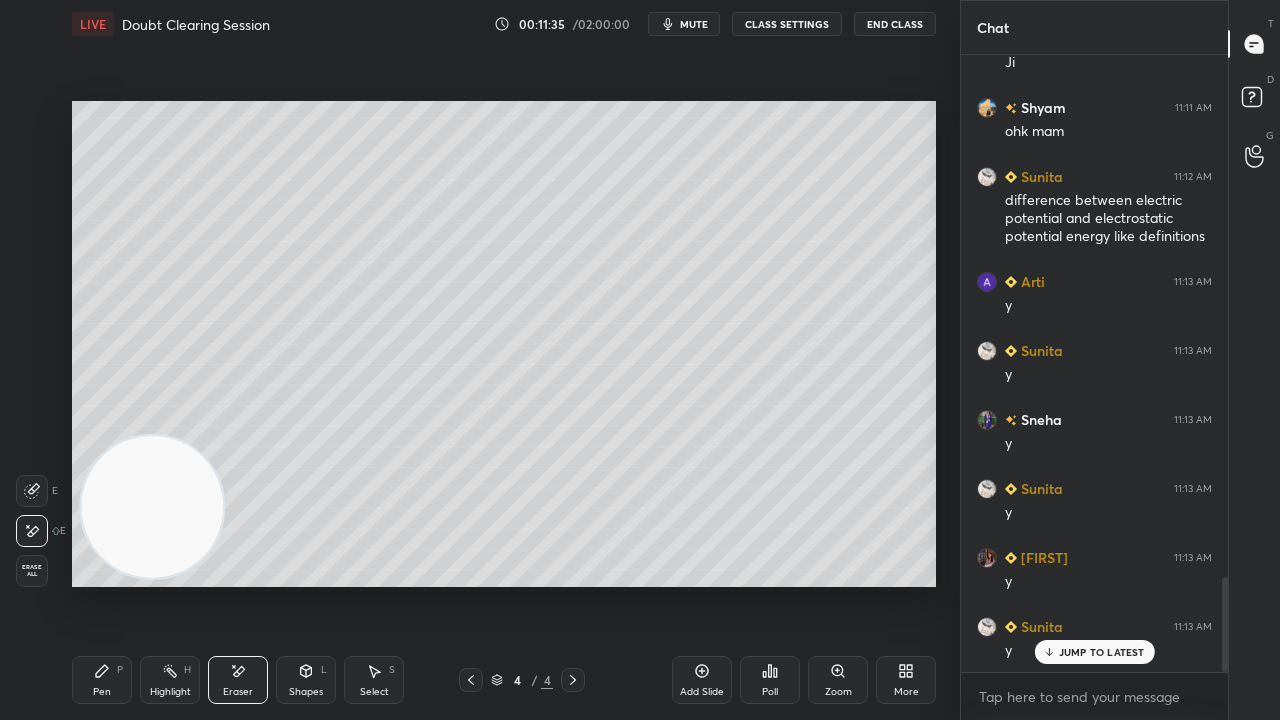scroll, scrollTop: 3456, scrollLeft: 0, axis: vertical 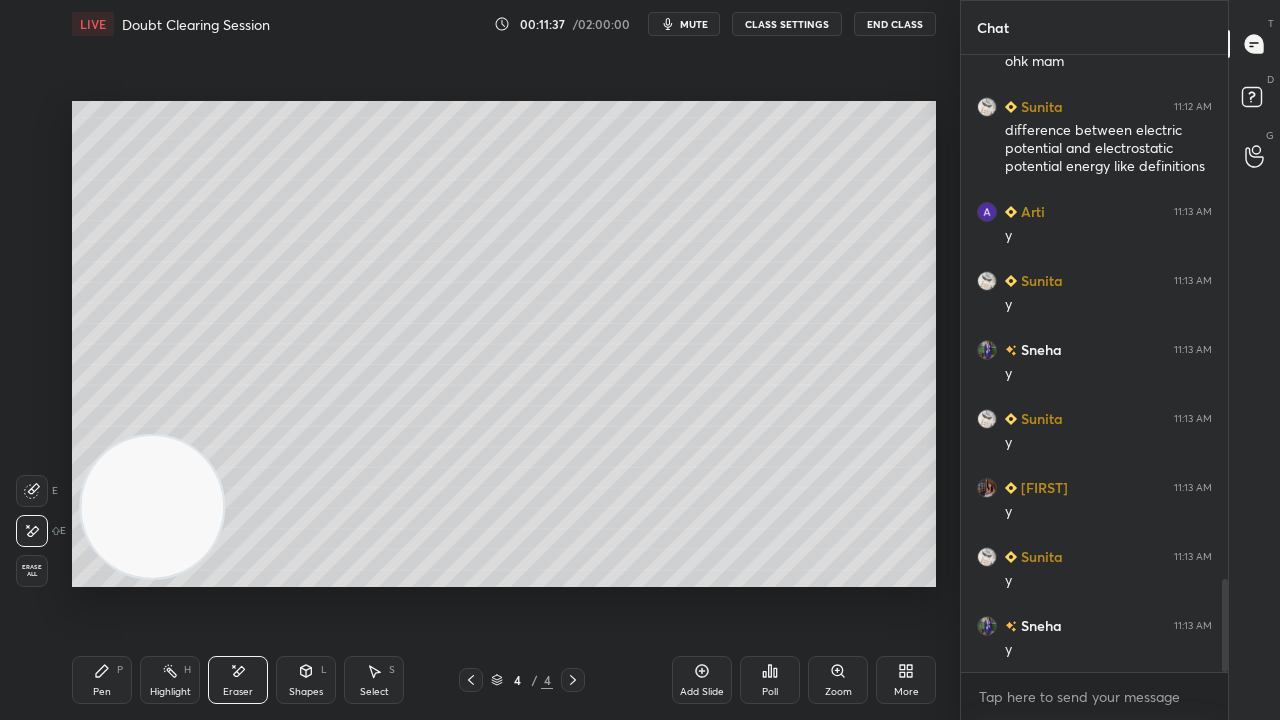 click 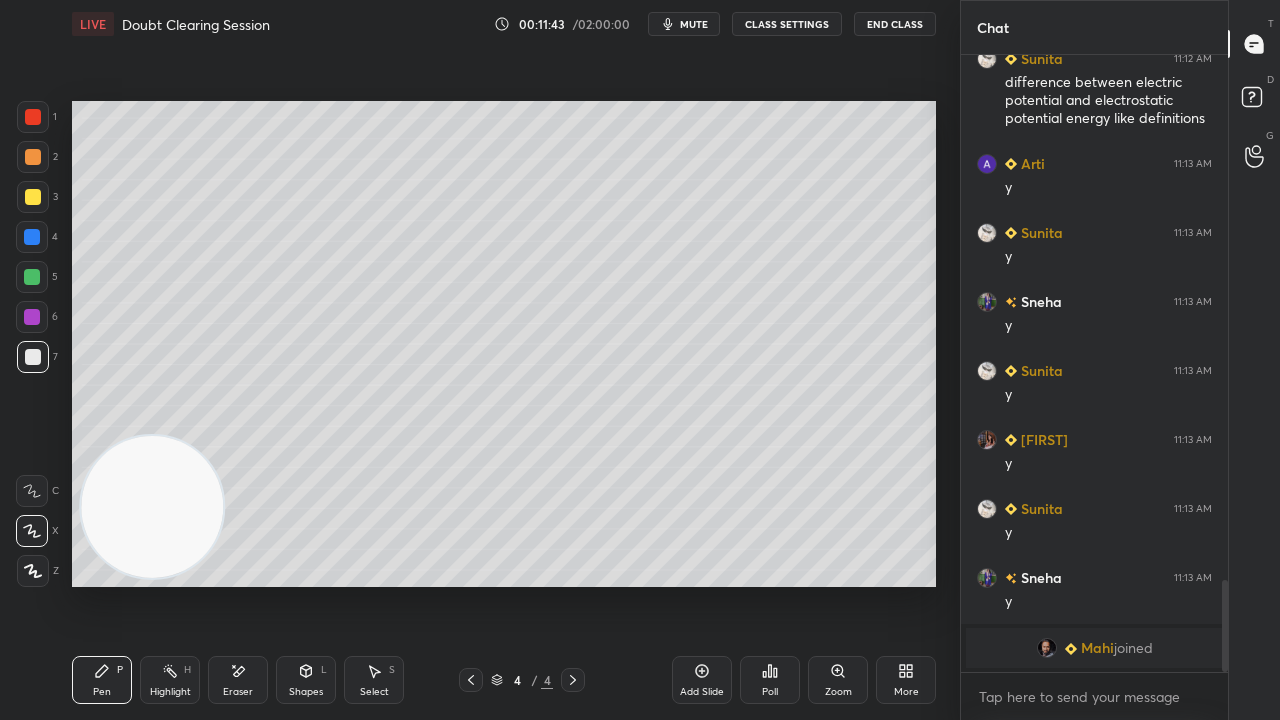 scroll, scrollTop: 2888, scrollLeft: 0, axis: vertical 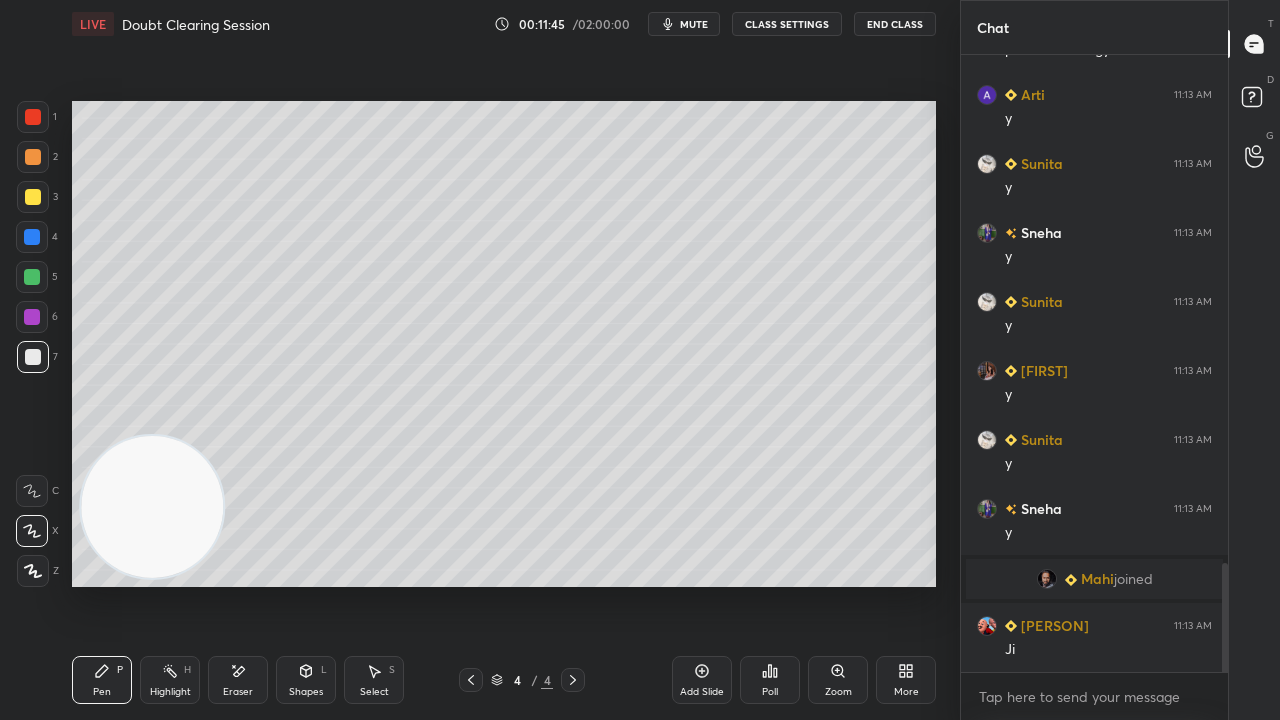 drag, startPoint x: 266, startPoint y: 692, endPoint x: 285, endPoint y: 692, distance: 19 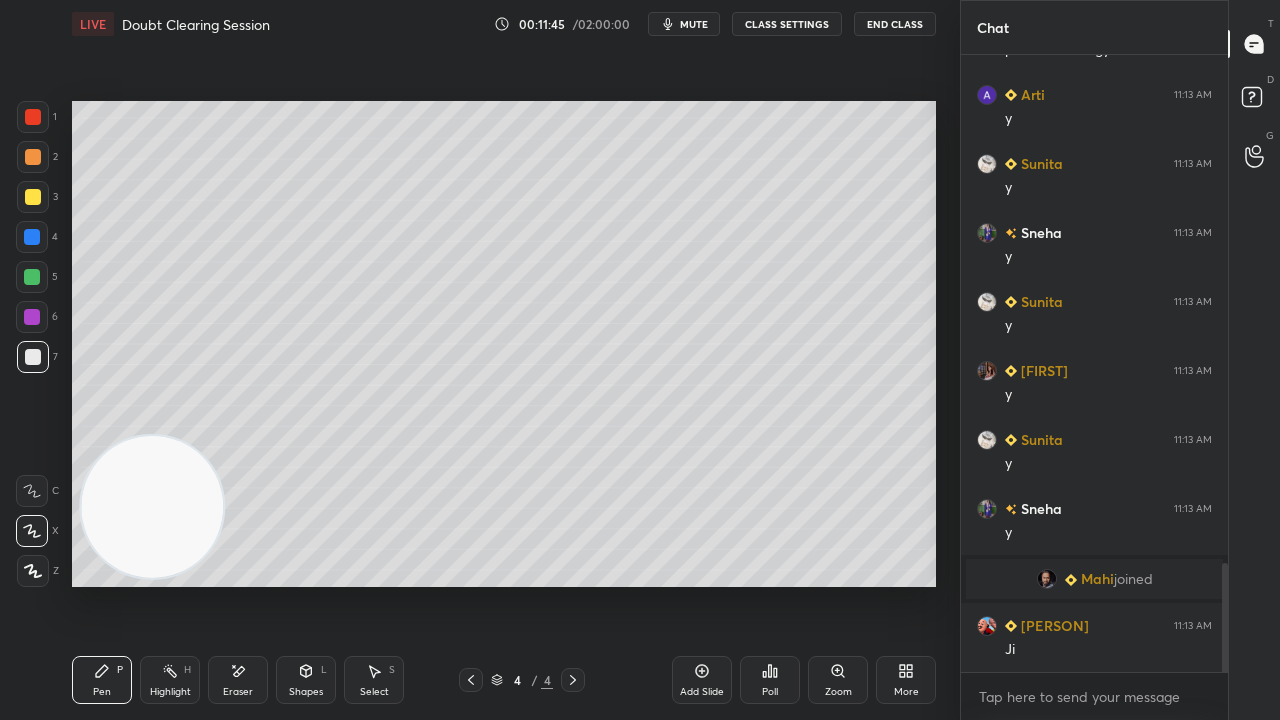 click on "Eraser" at bounding box center [238, 680] 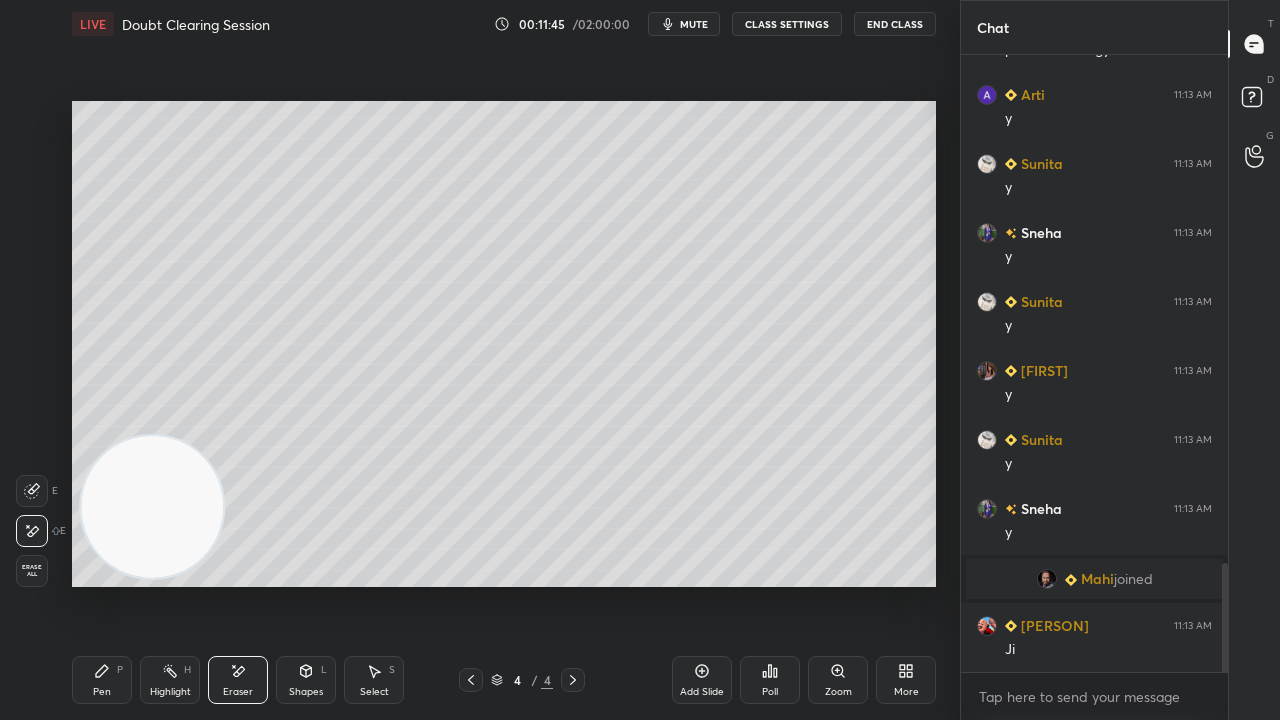 click on "Shapes" at bounding box center (306, 692) 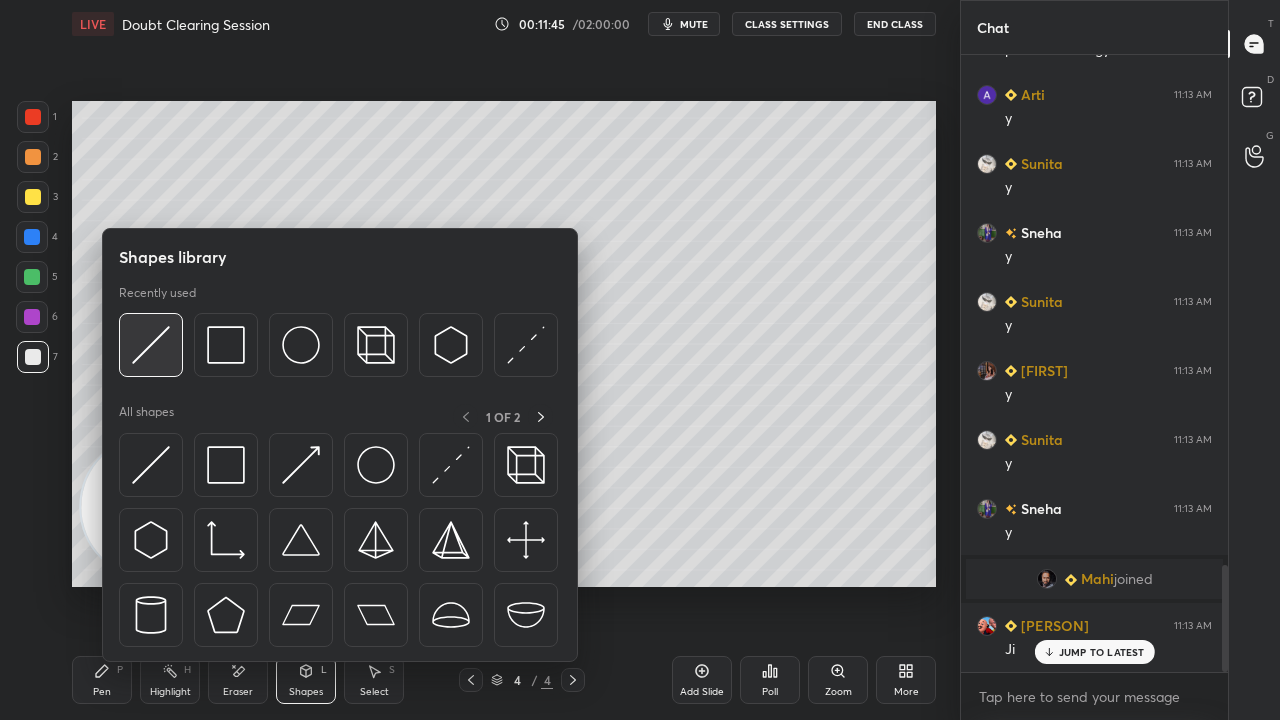 scroll, scrollTop: 2956, scrollLeft: 0, axis: vertical 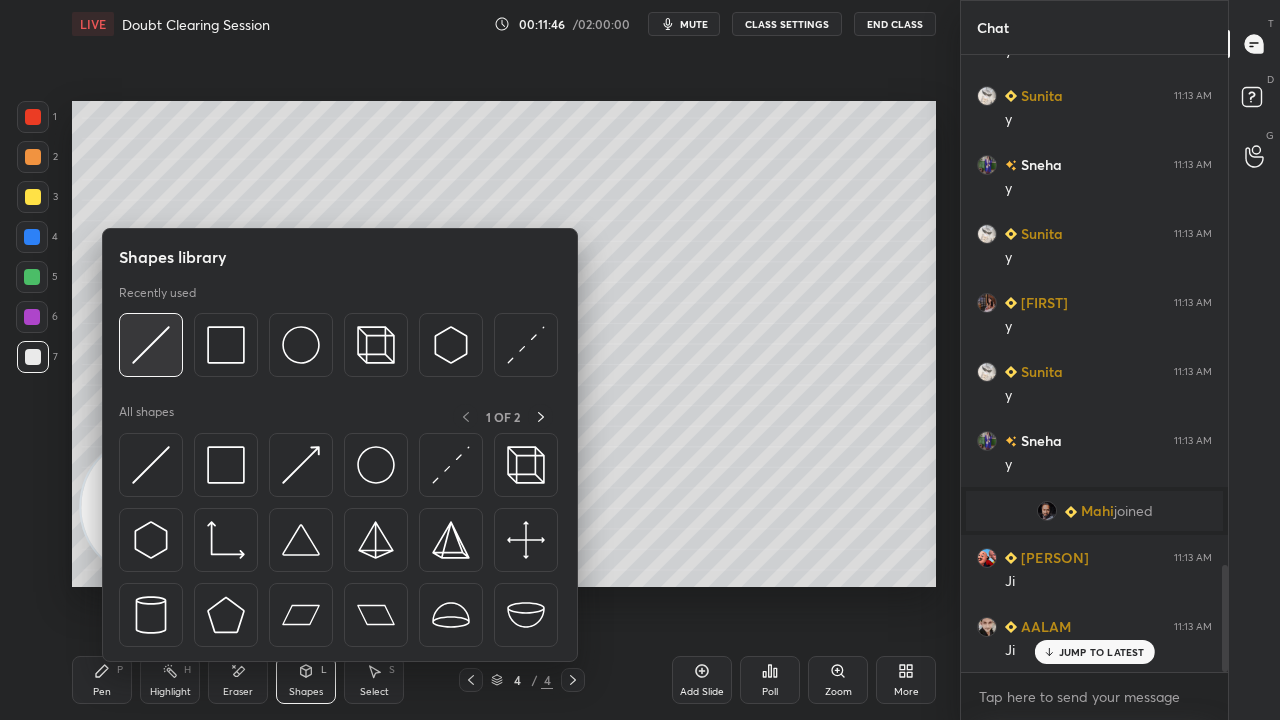 click at bounding box center [151, 345] 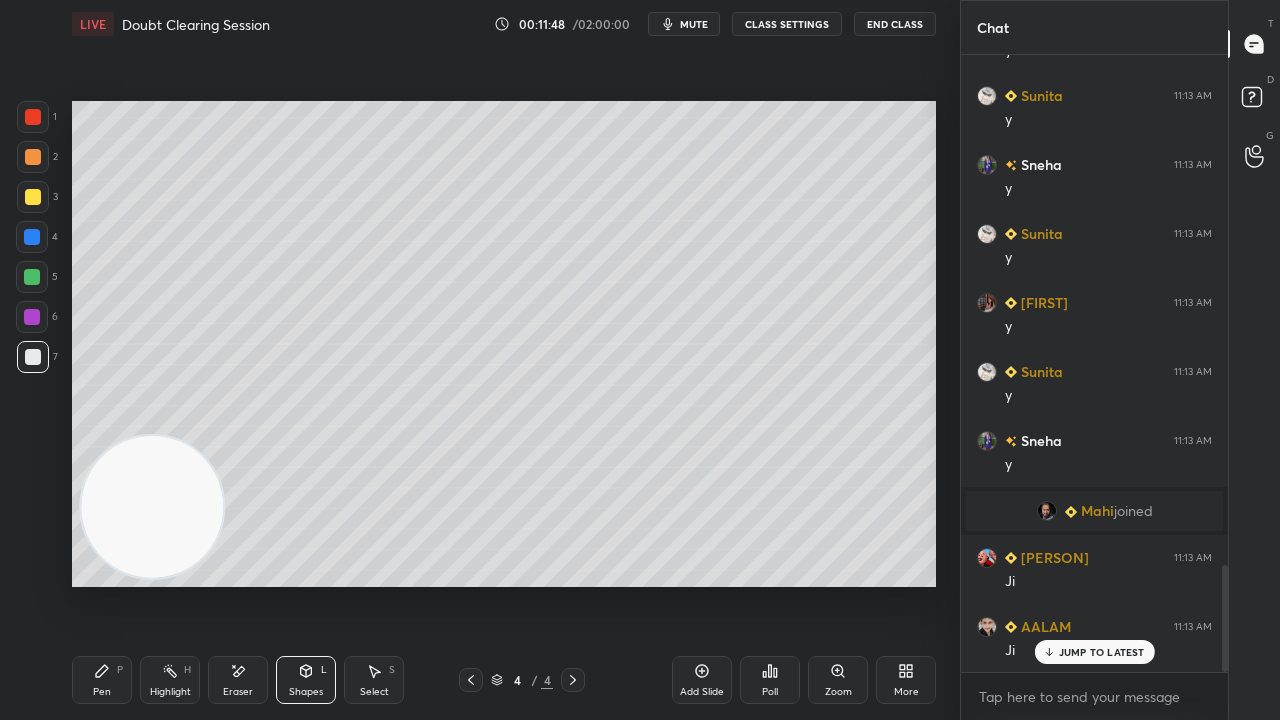 click on "Pen P" at bounding box center [102, 680] 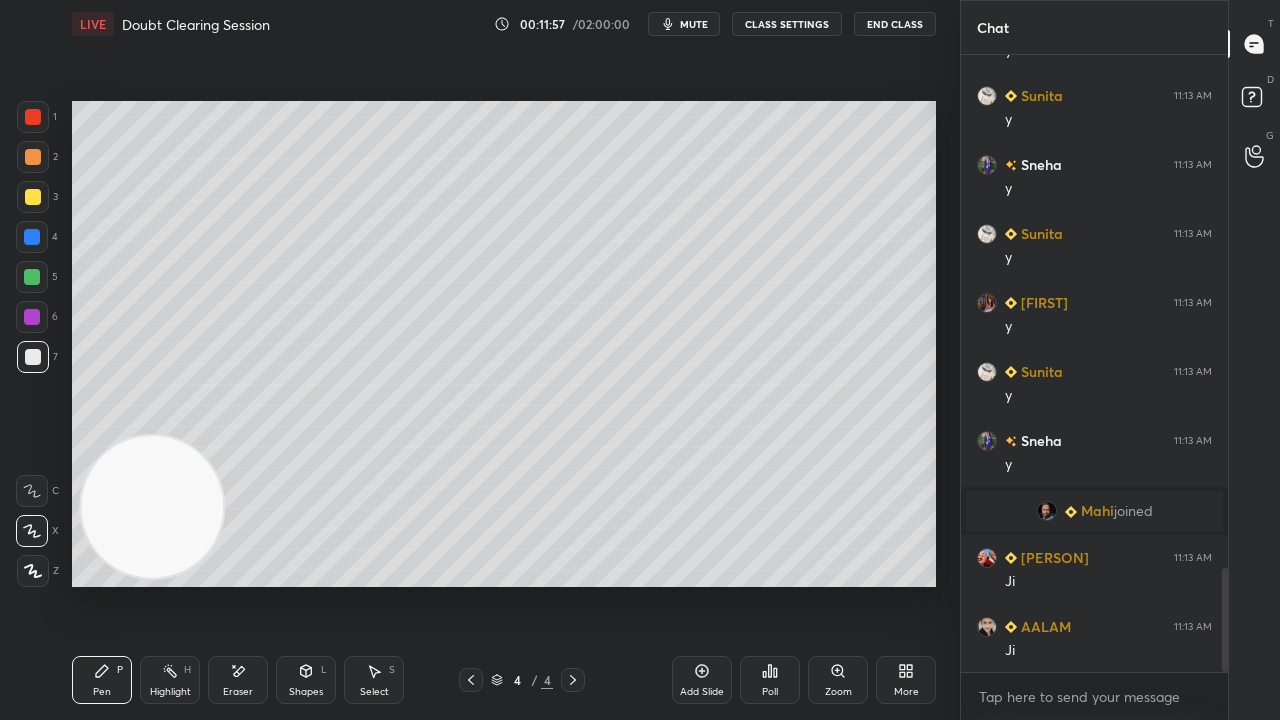 scroll, scrollTop: 3026, scrollLeft: 0, axis: vertical 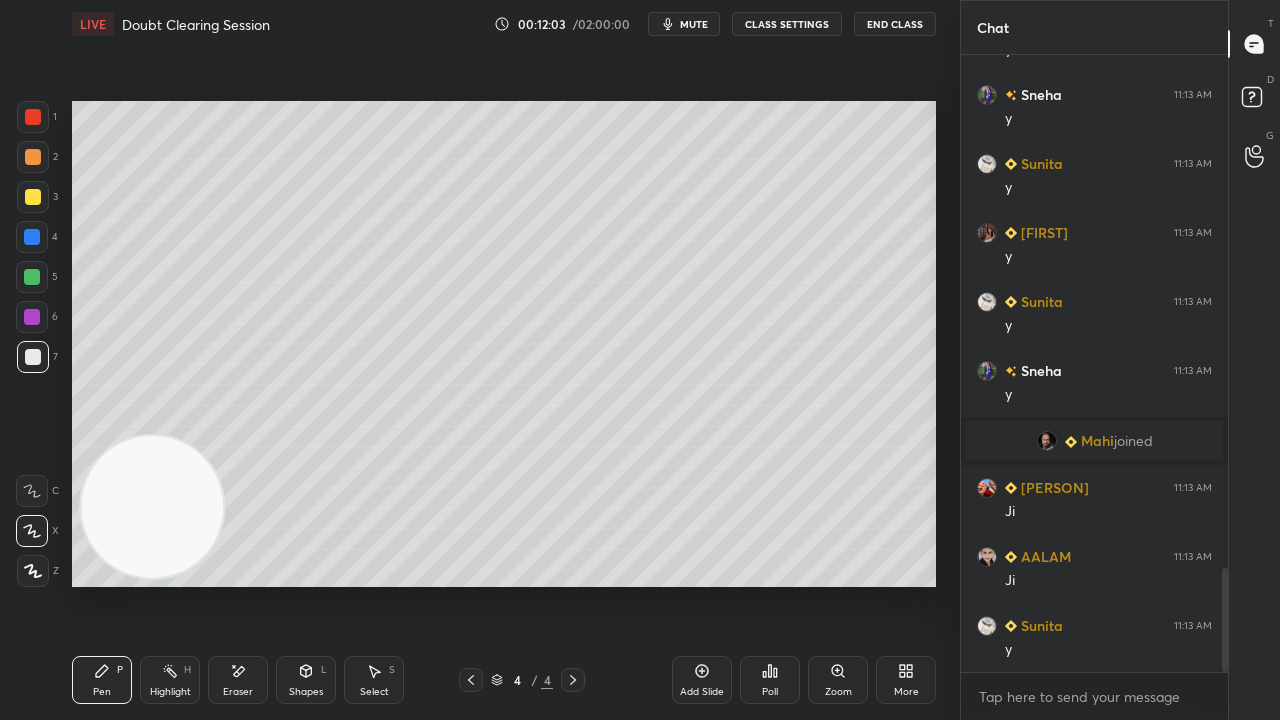 click on "mute" at bounding box center (694, 24) 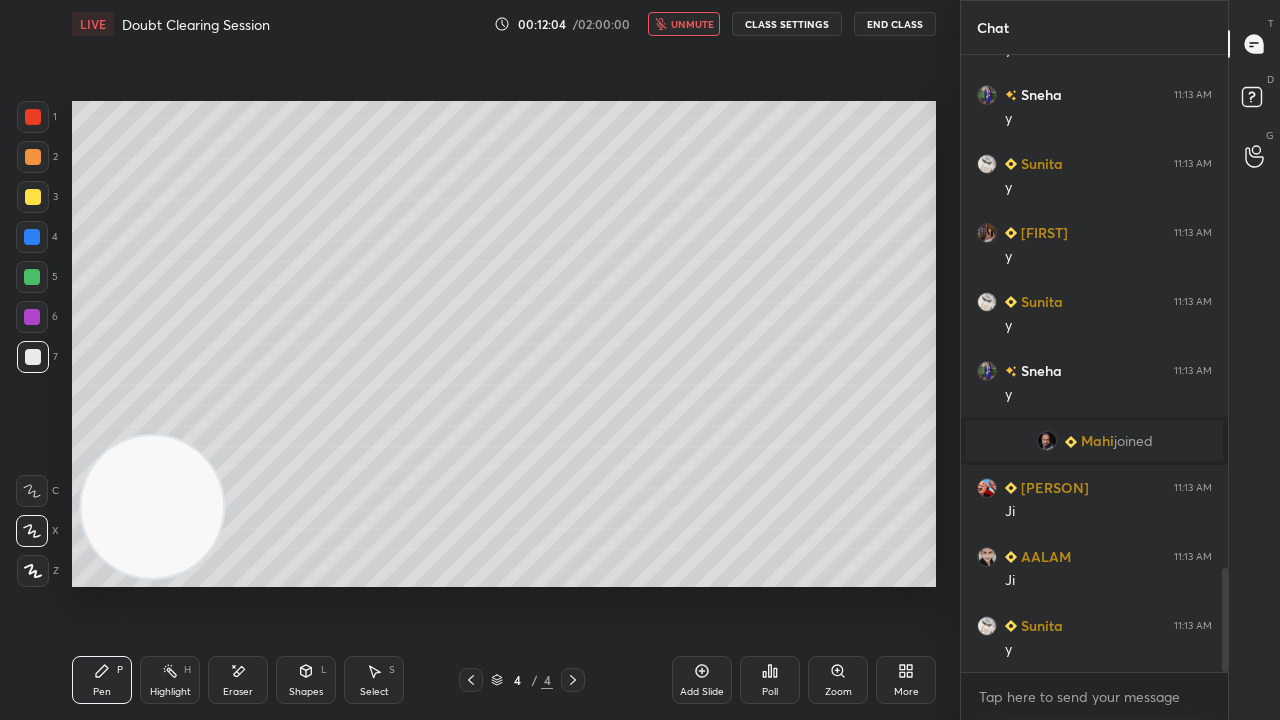 click on "unmute" at bounding box center [692, 24] 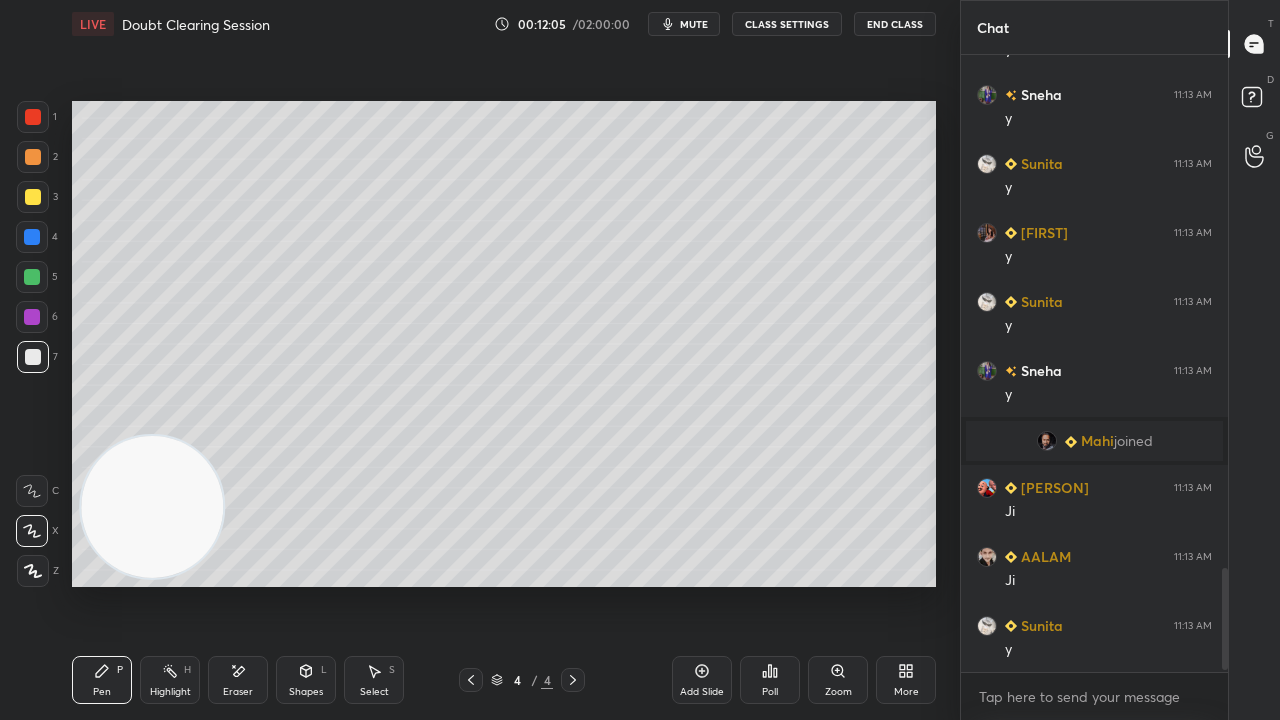 scroll, scrollTop: 3094, scrollLeft: 0, axis: vertical 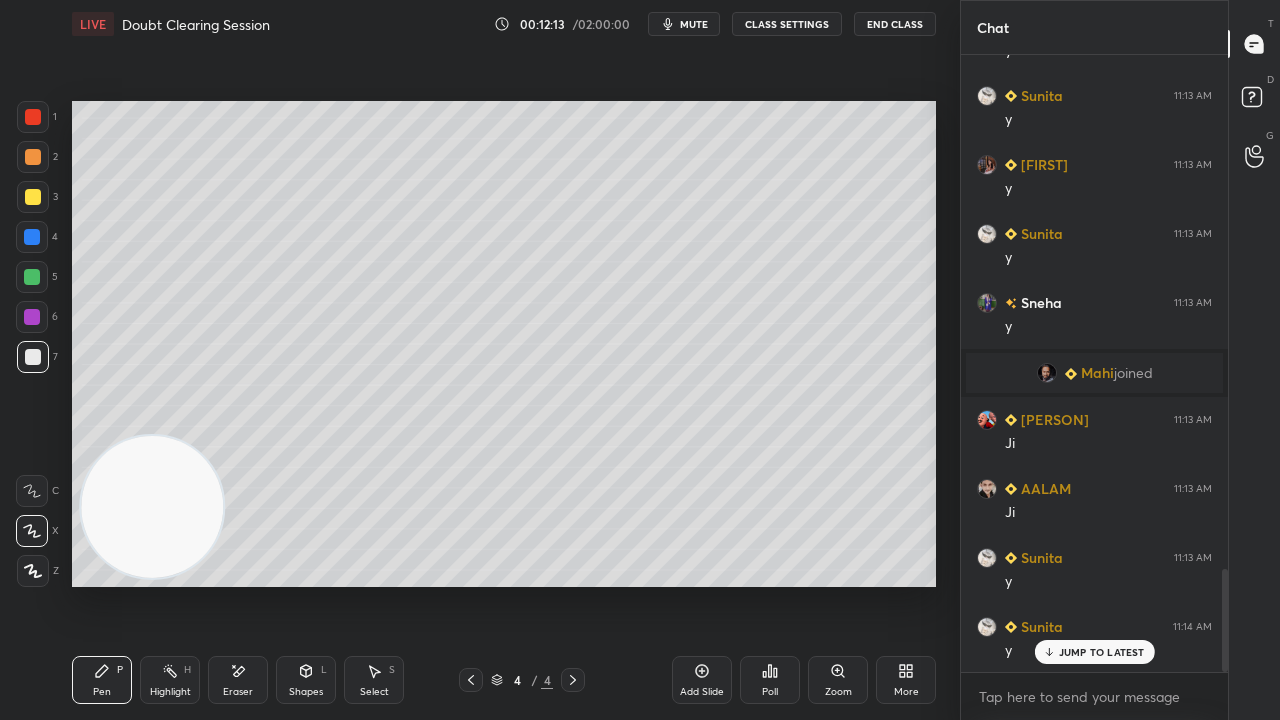click on "Eraser" at bounding box center (238, 680) 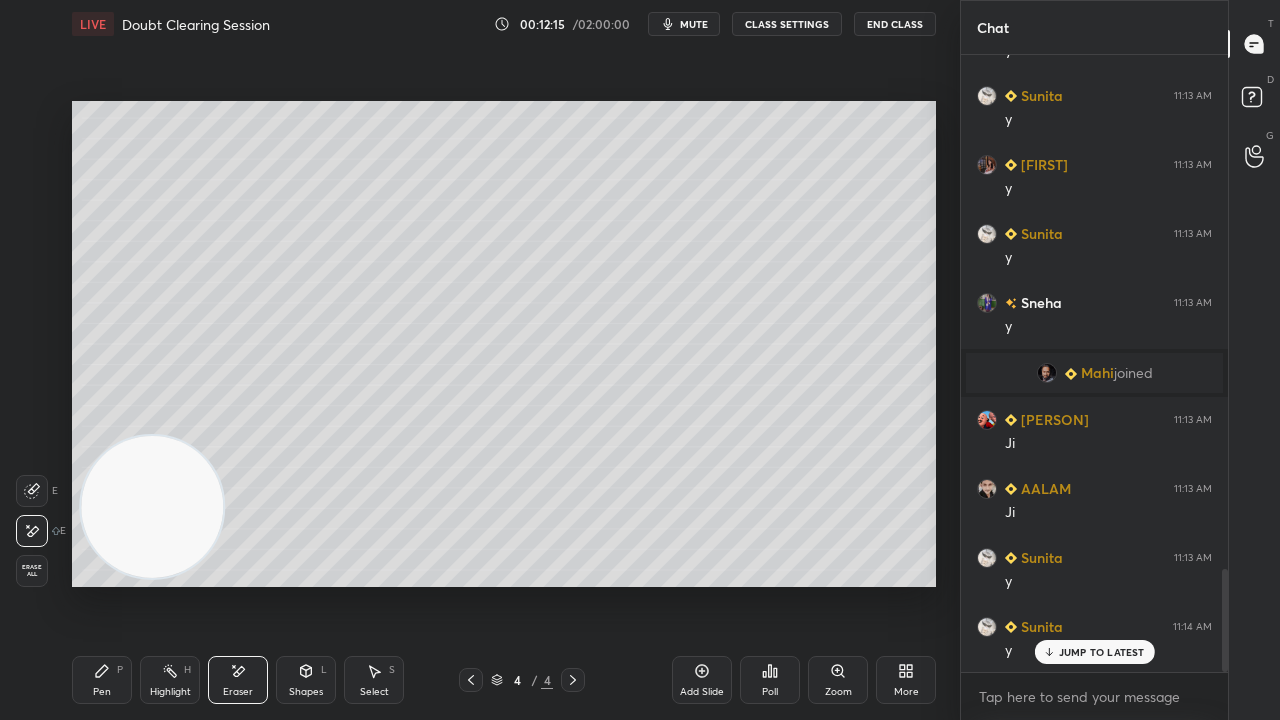 click on "Pen P" at bounding box center (102, 680) 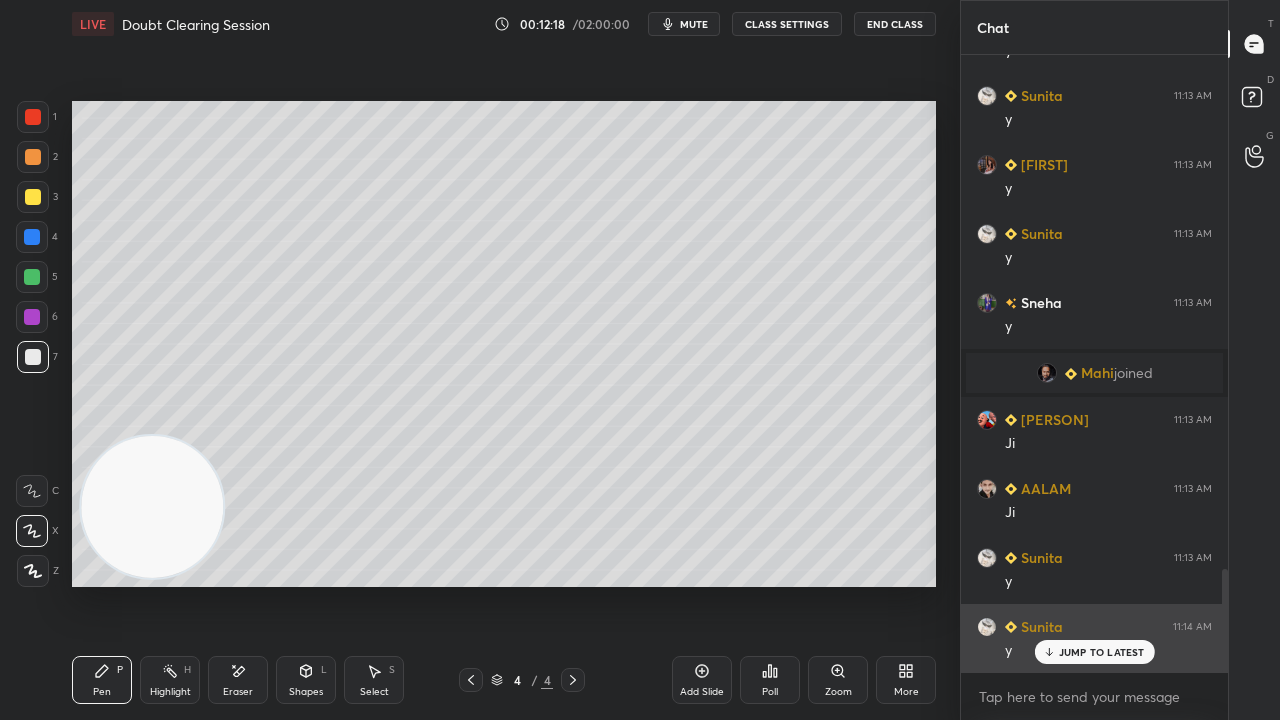 click on "JUMP TO LATEST" at bounding box center [1102, 652] 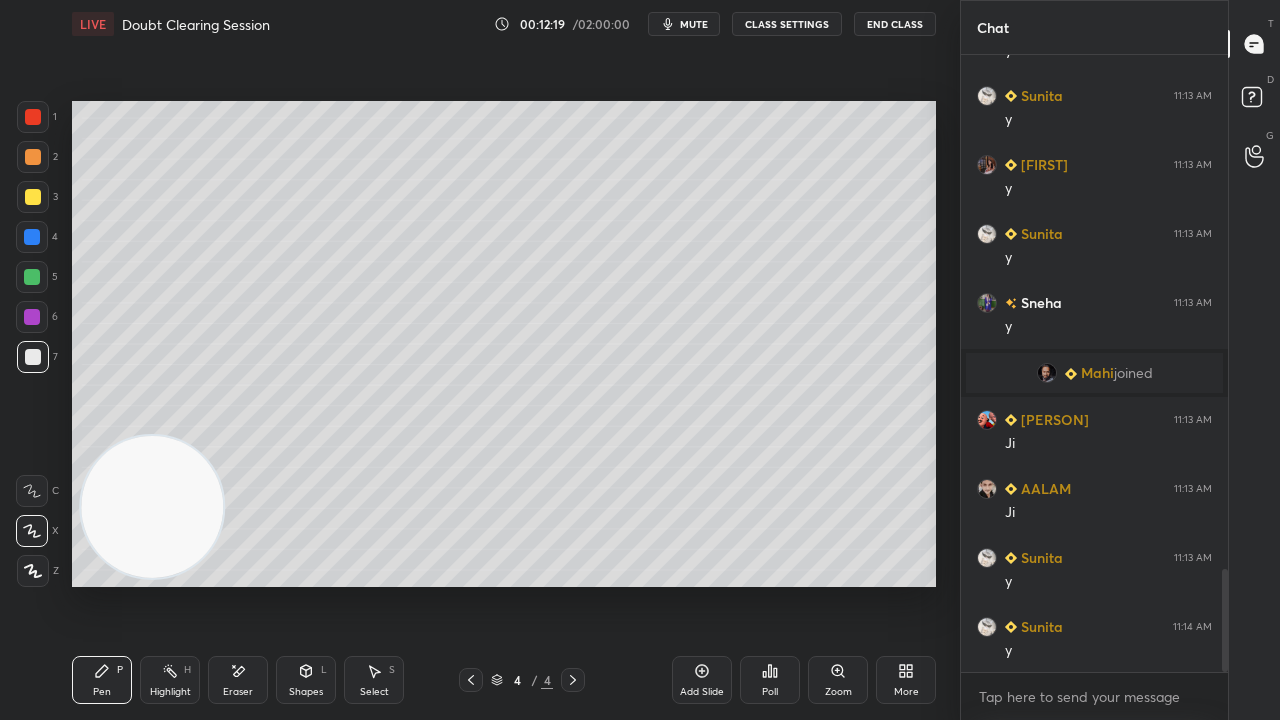click on "mute" at bounding box center (694, 24) 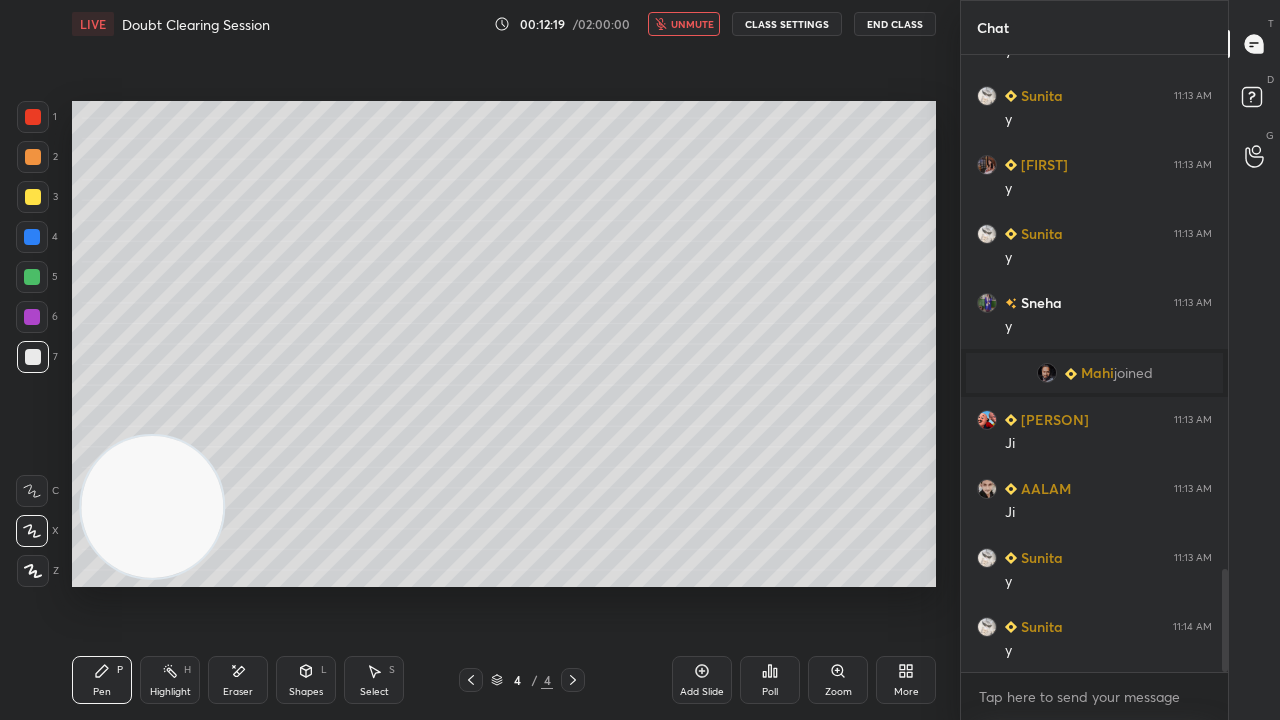 click on "unmute" at bounding box center (692, 24) 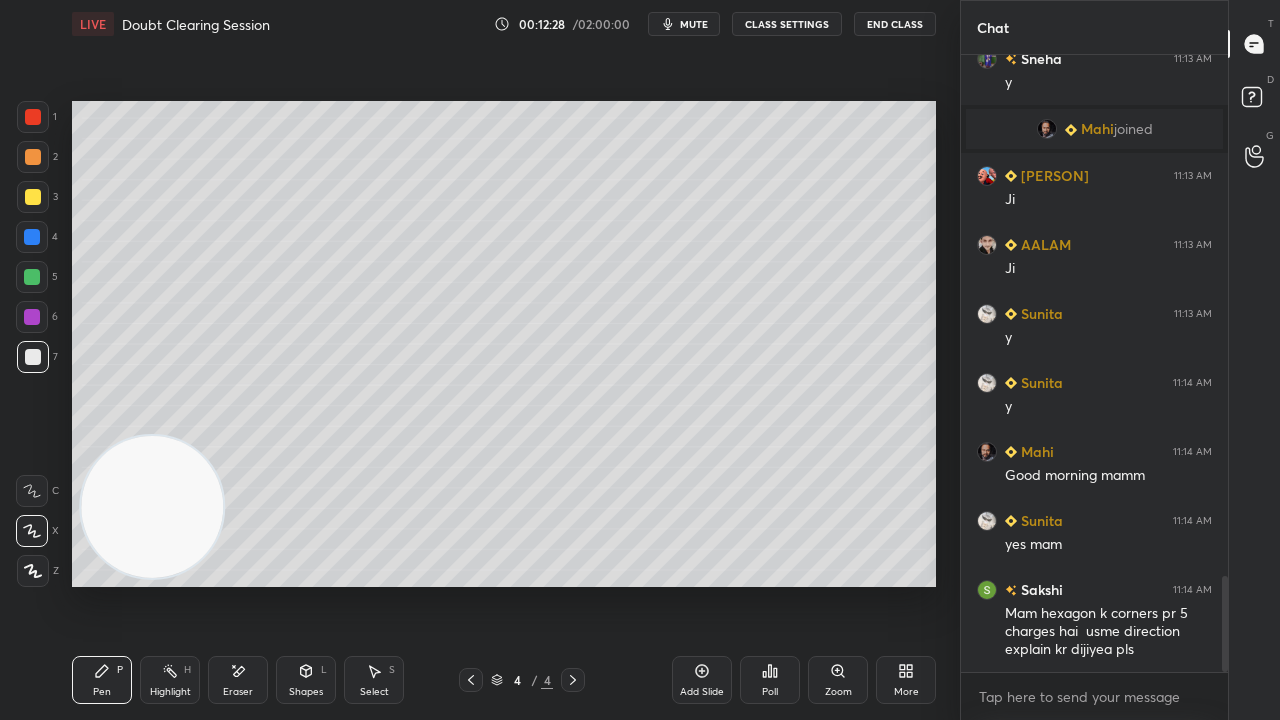 scroll, scrollTop: 3406, scrollLeft: 0, axis: vertical 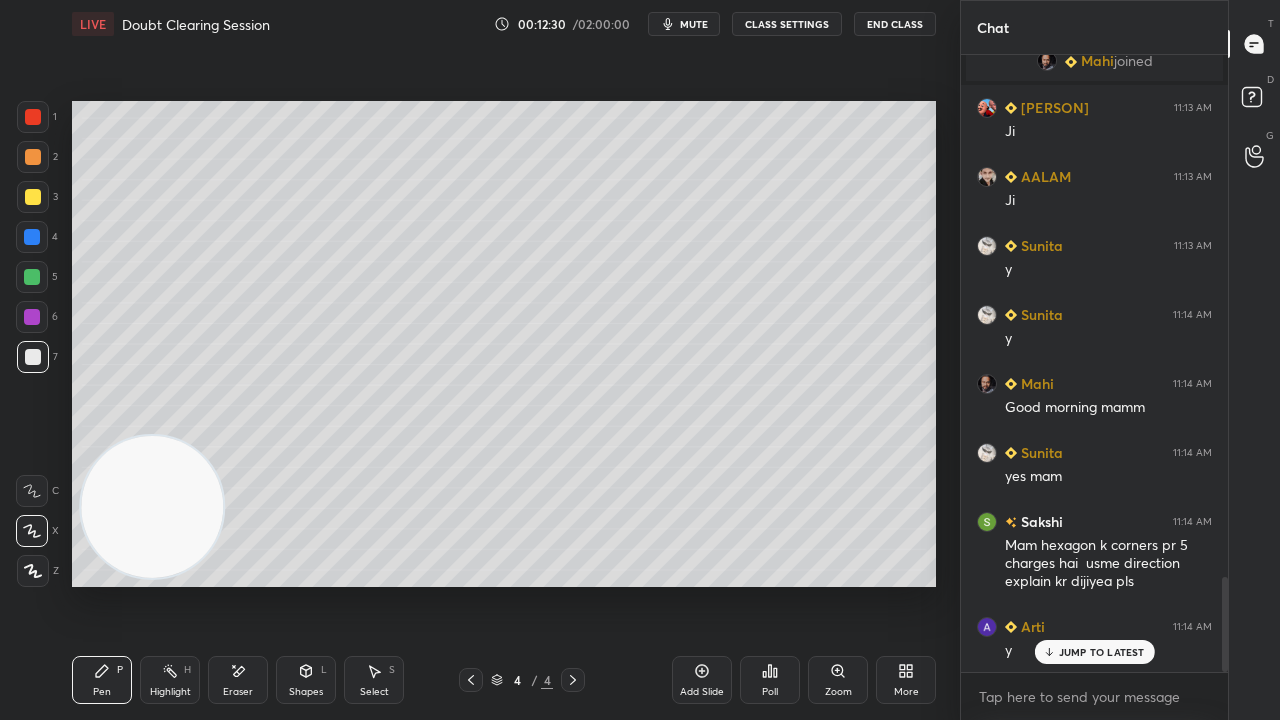 click on "mute" at bounding box center [684, 24] 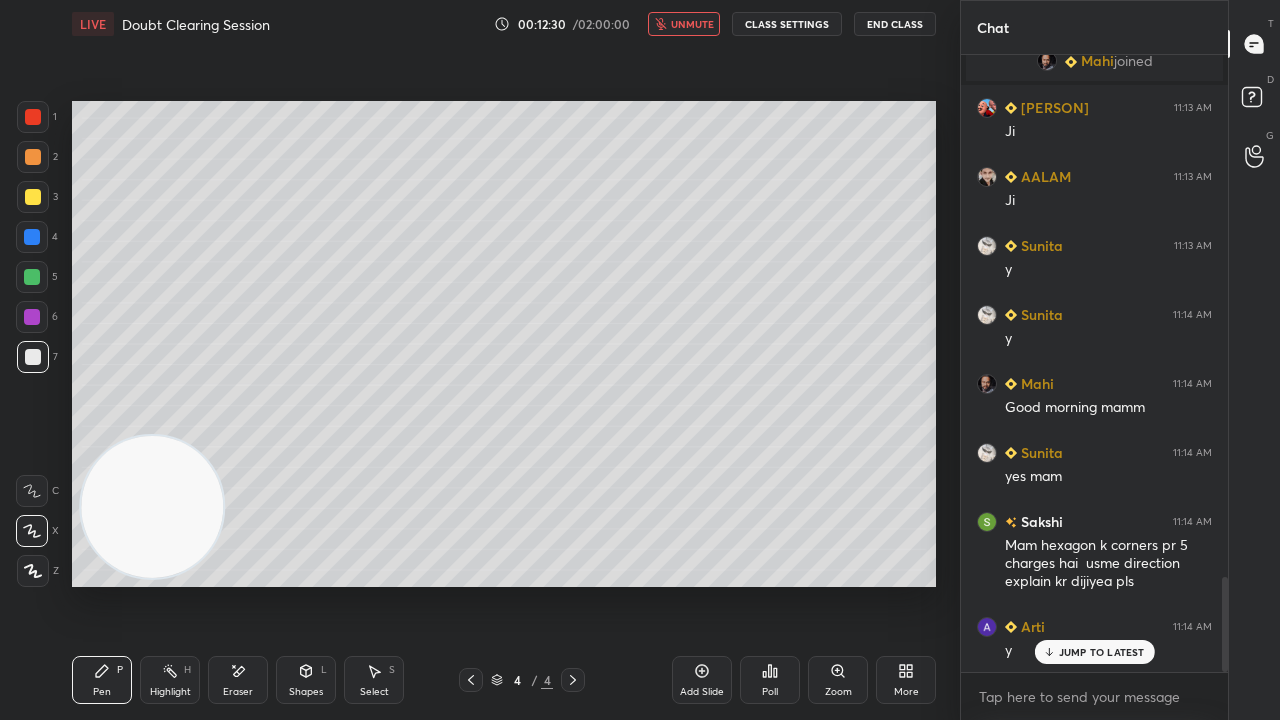 click on "unmute" at bounding box center [692, 24] 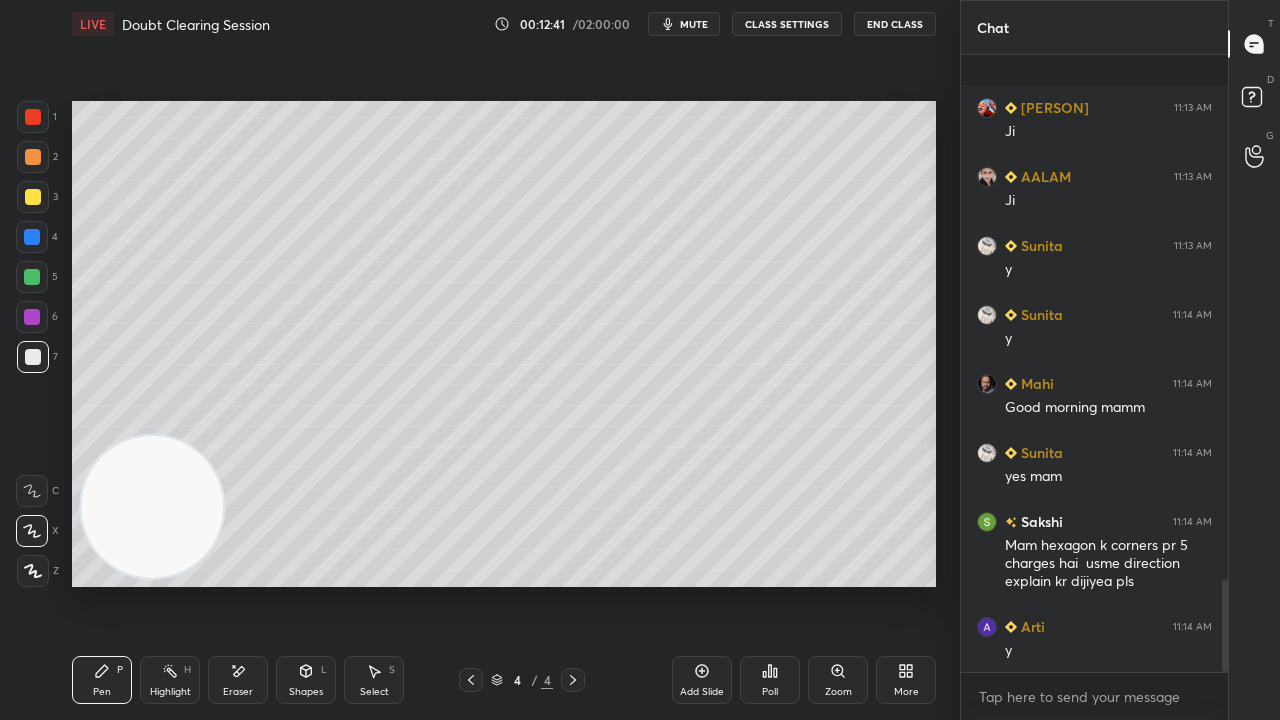 scroll, scrollTop: 3512, scrollLeft: 0, axis: vertical 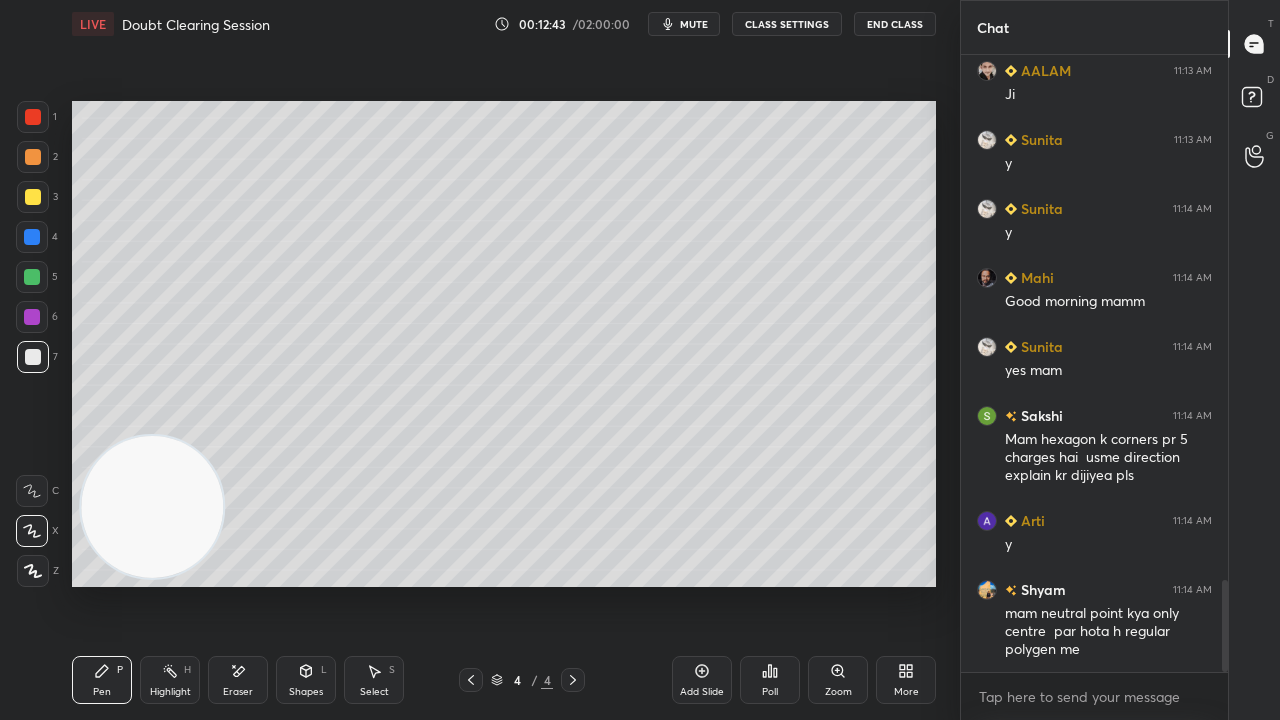 click on "mute" at bounding box center [694, 24] 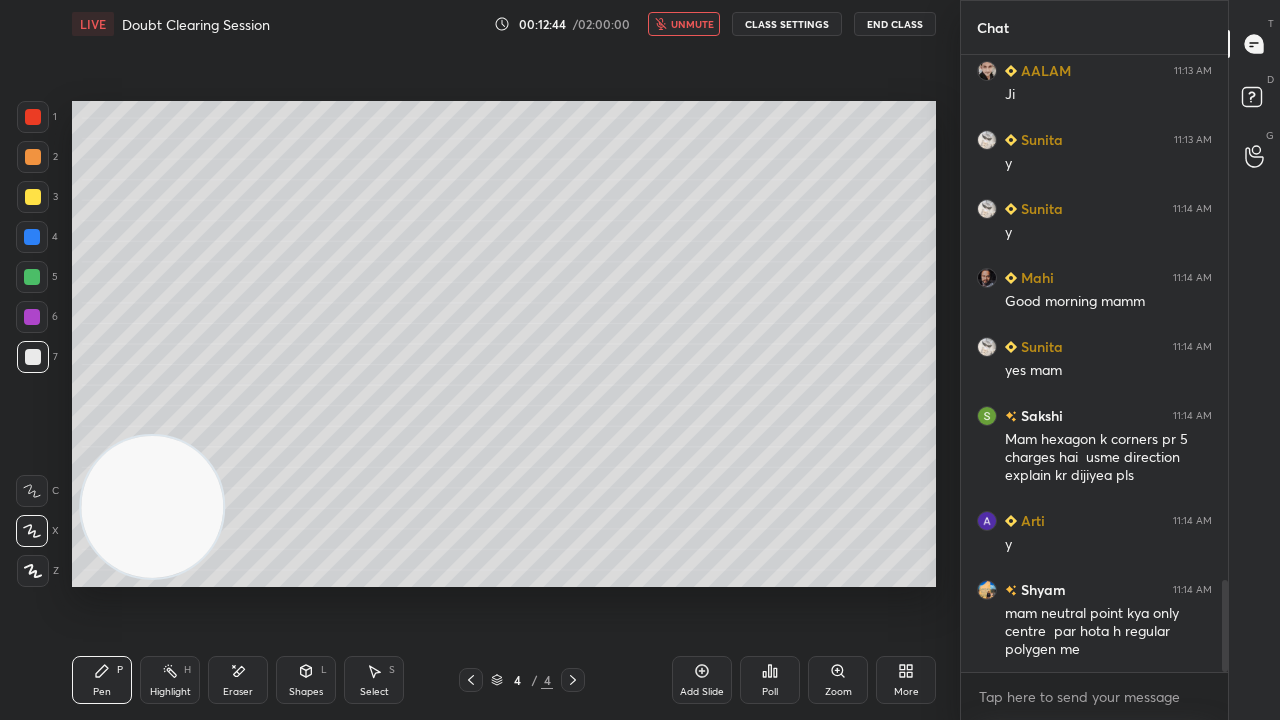 scroll, scrollTop: 3580, scrollLeft: 0, axis: vertical 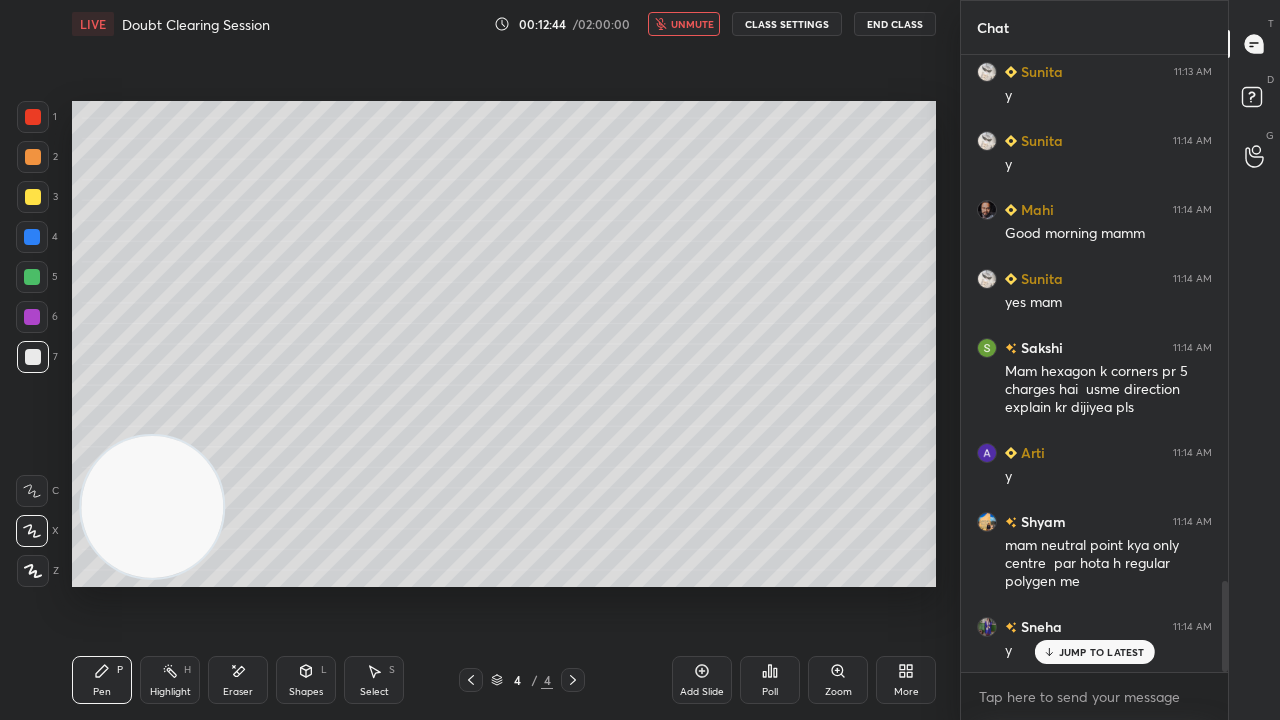 click on "unmute" at bounding box center (692, 24) 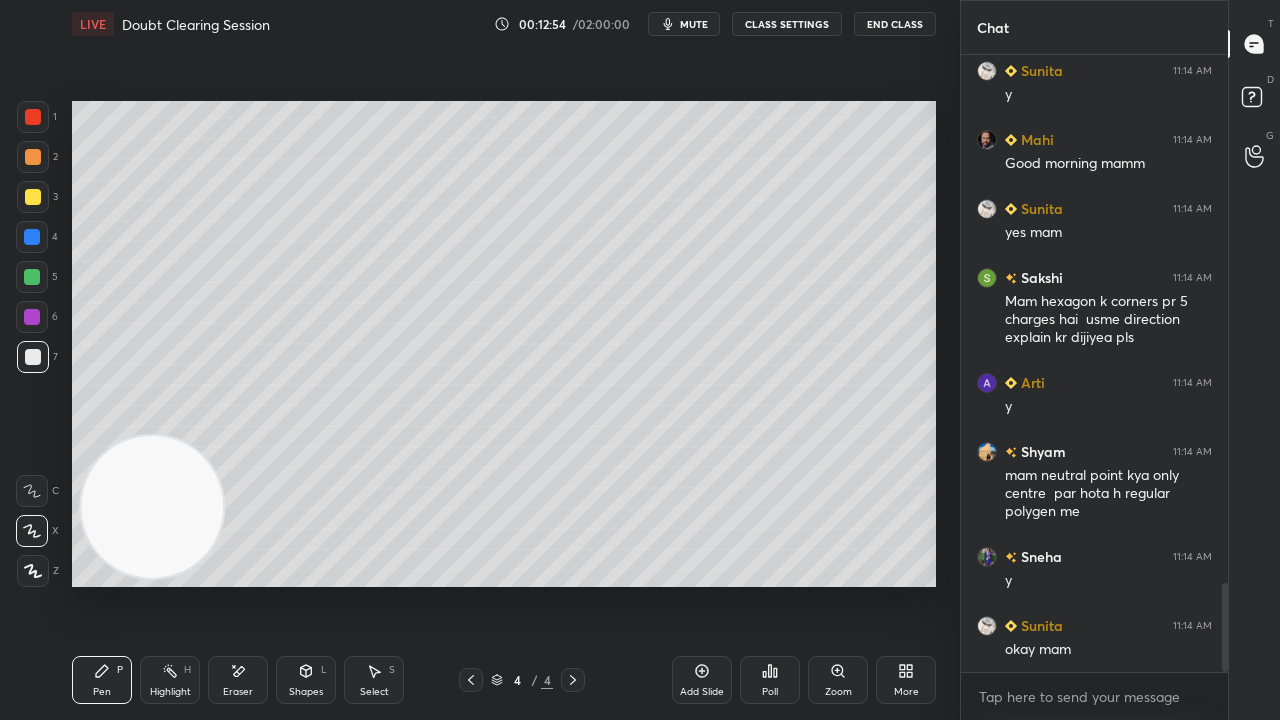 scroll, scrollTop: 3670, scrollLeft: 0, axis: vertical 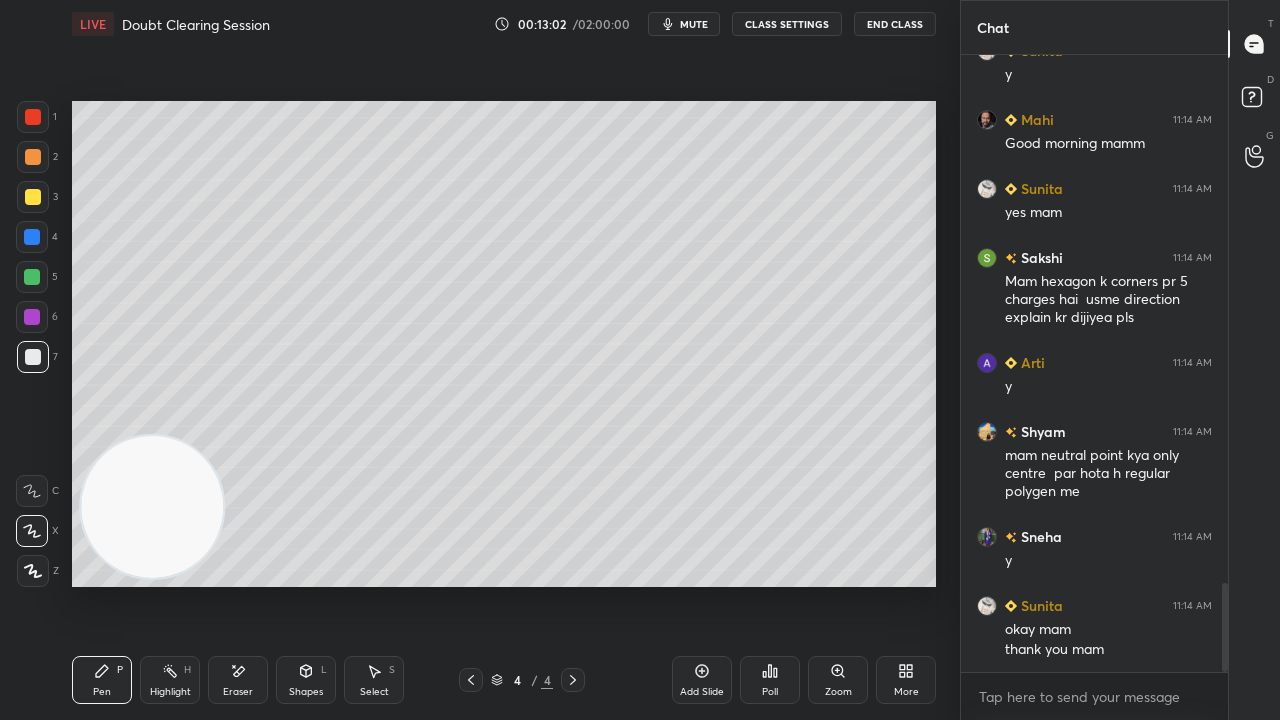 click on "mute" at bounding box center (694, 24) 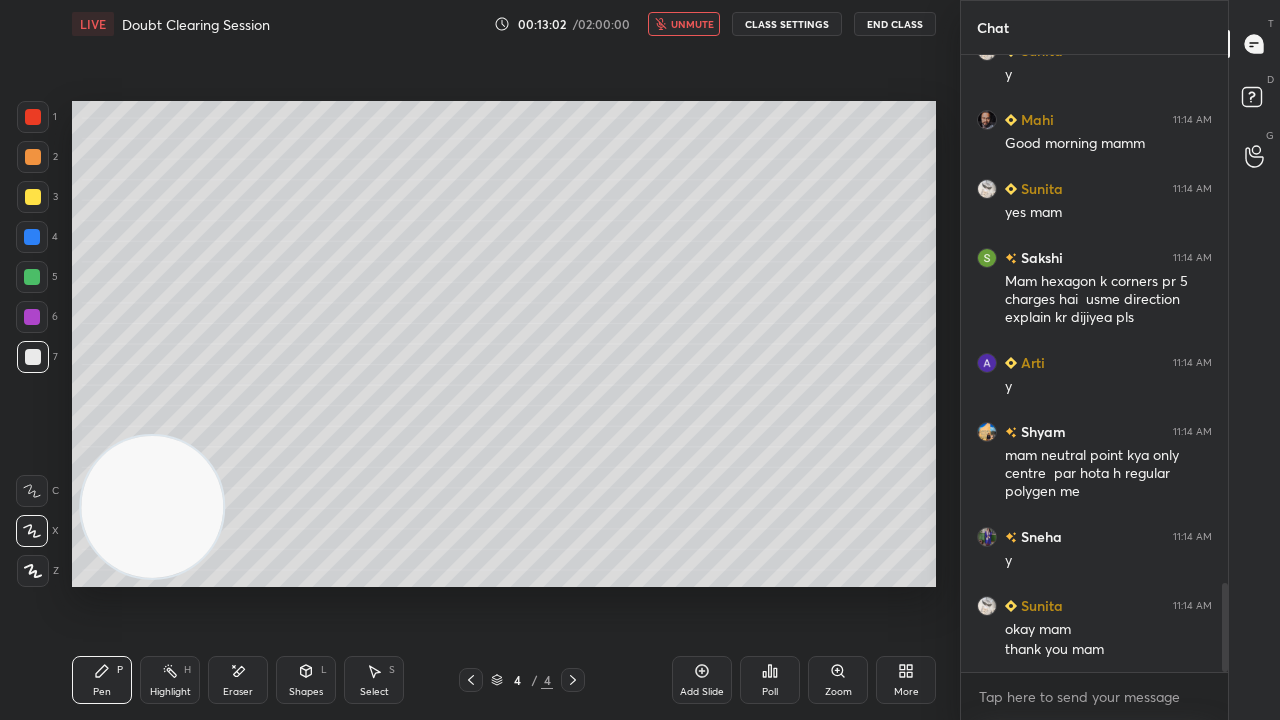 click on "unmute" at bounding box center [692, 24] 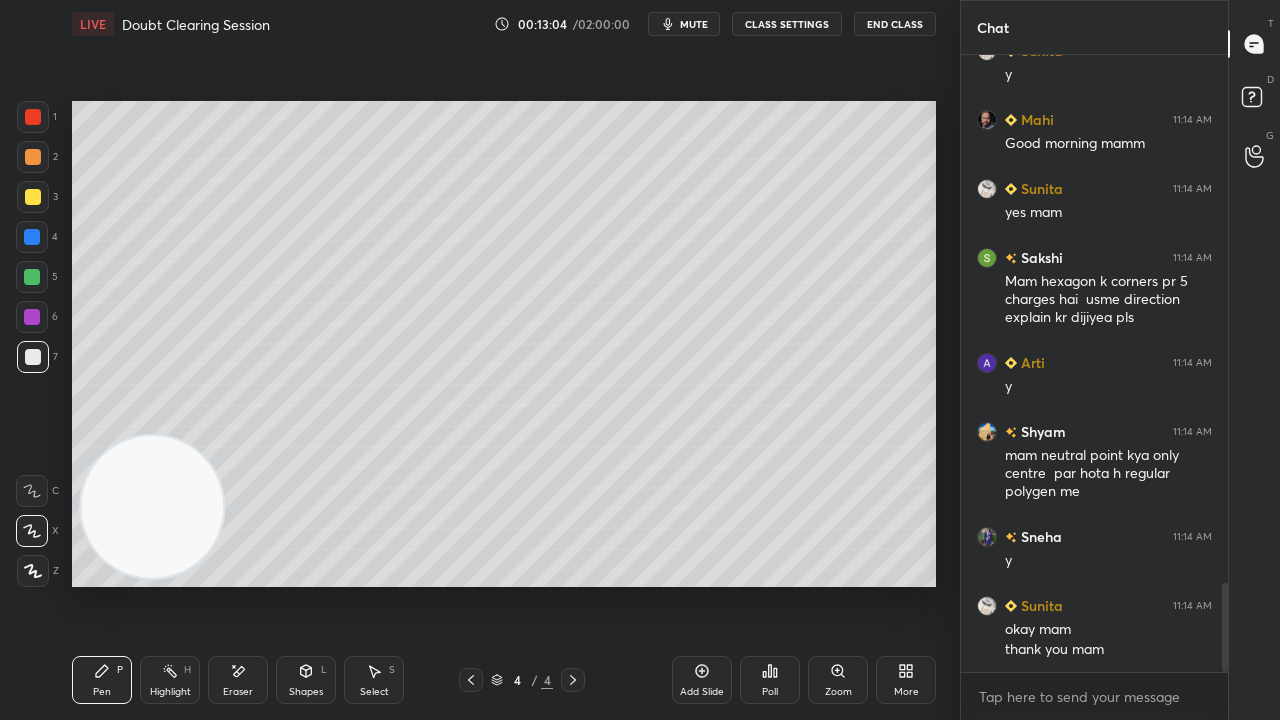 click on "mute" at bounding box center (694, 24) 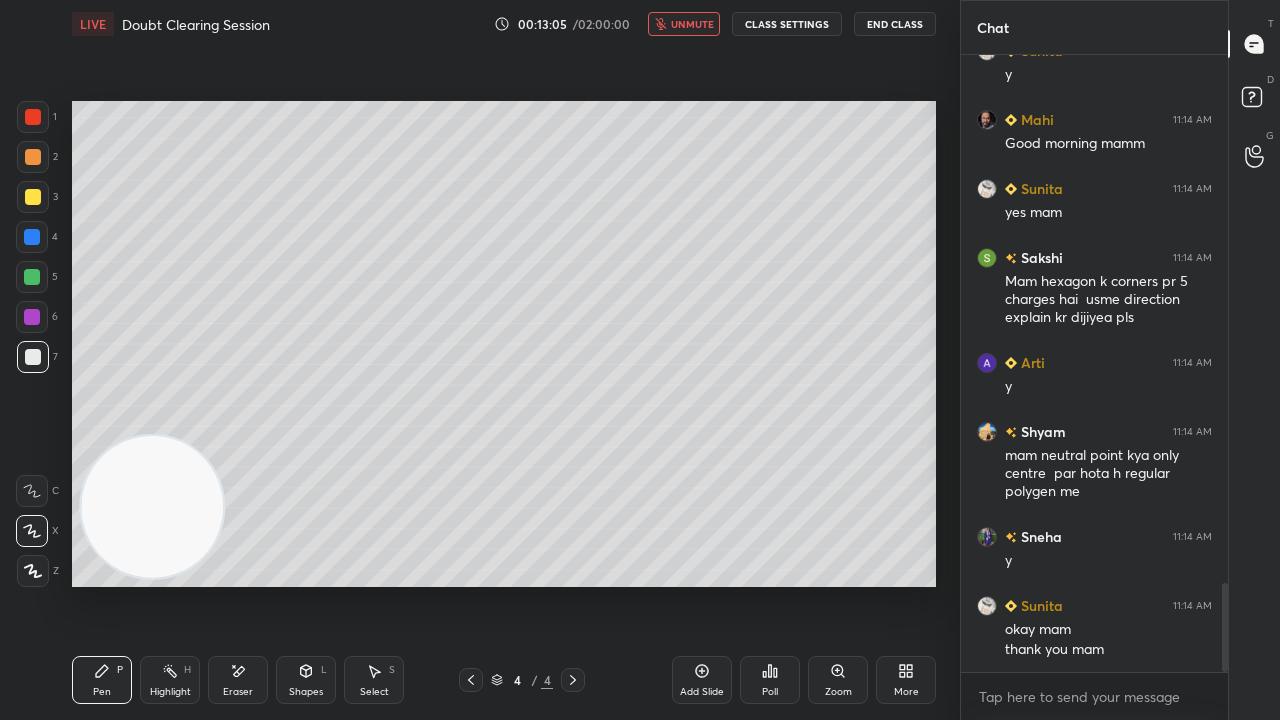 click on "unmute" at bounding box center [692, 24] 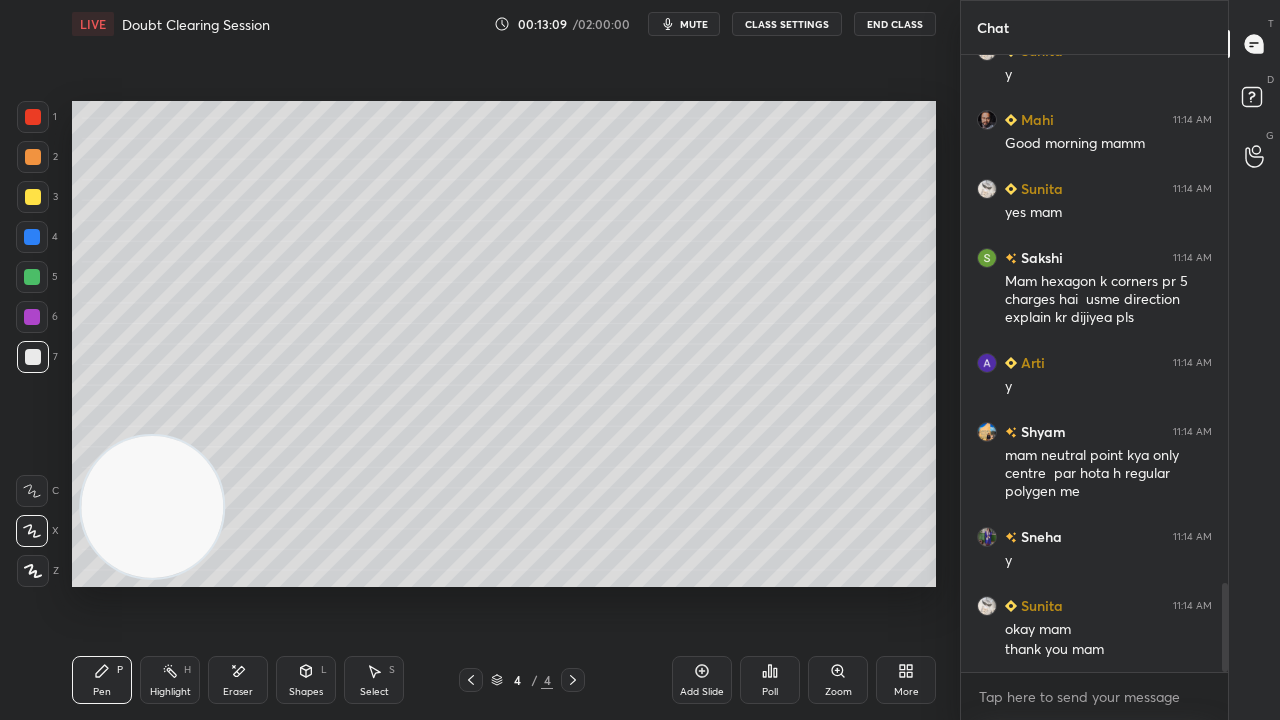 click on "Add Slide" at bounding box center [702, 692] 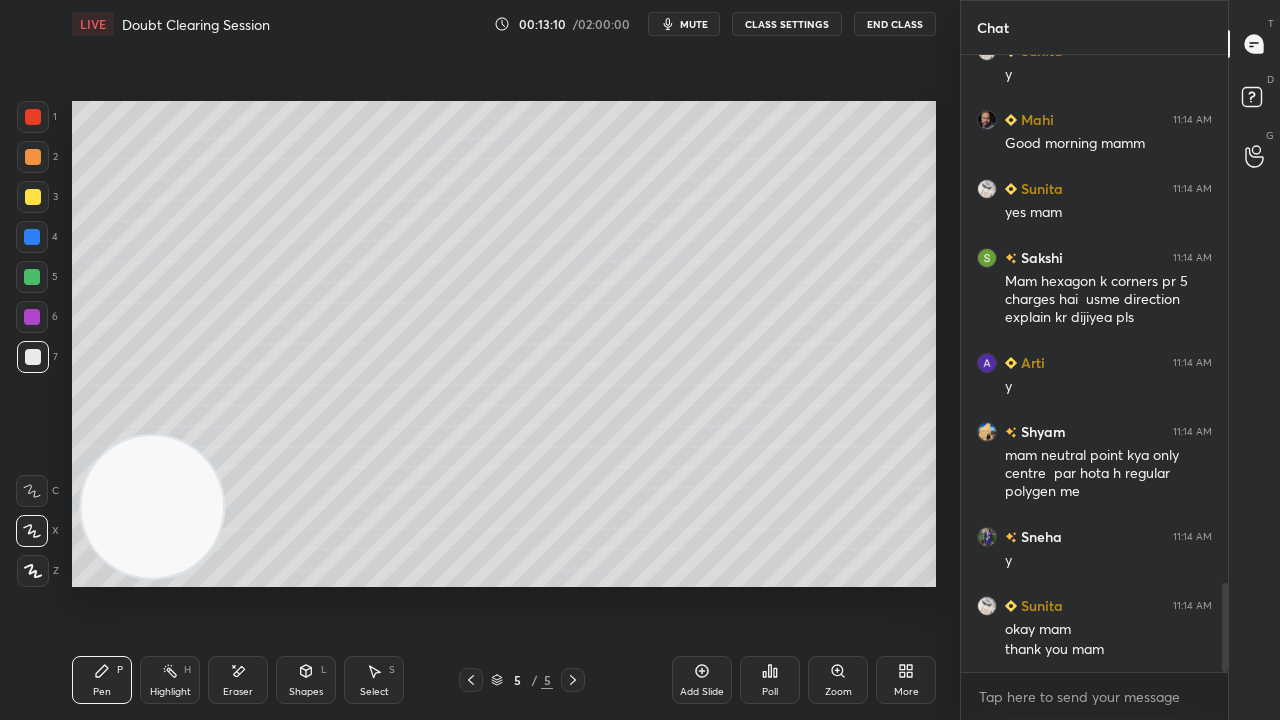 click on "Shapes" at bounding box center [306, 692] 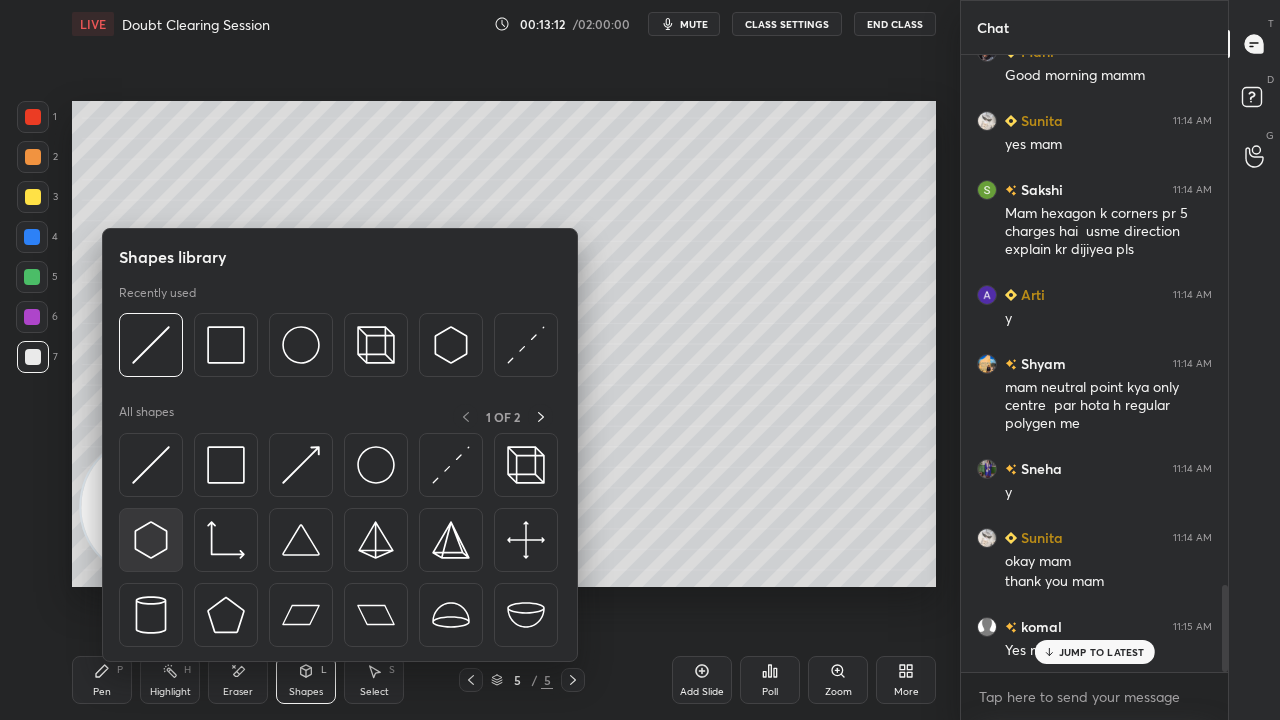scroll, scrollTop: 3786, scrollLeft: 0, axis: vertical 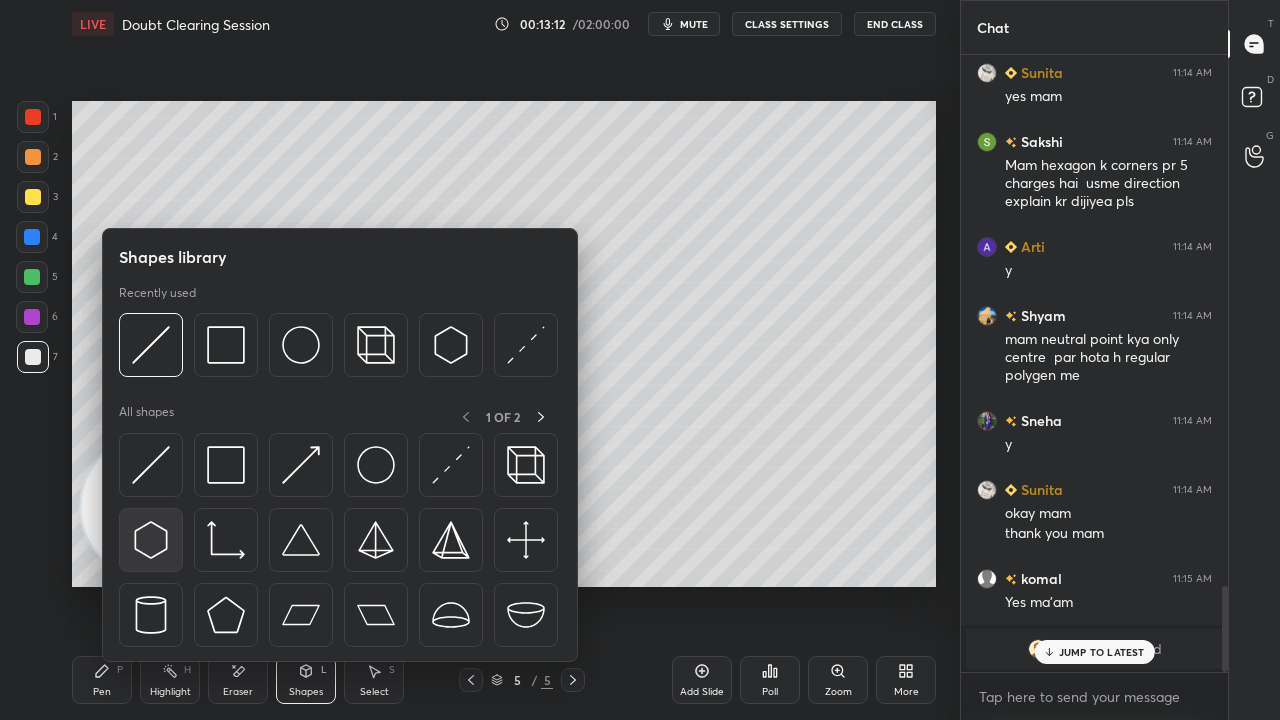 click at bounding box center (151, 540) 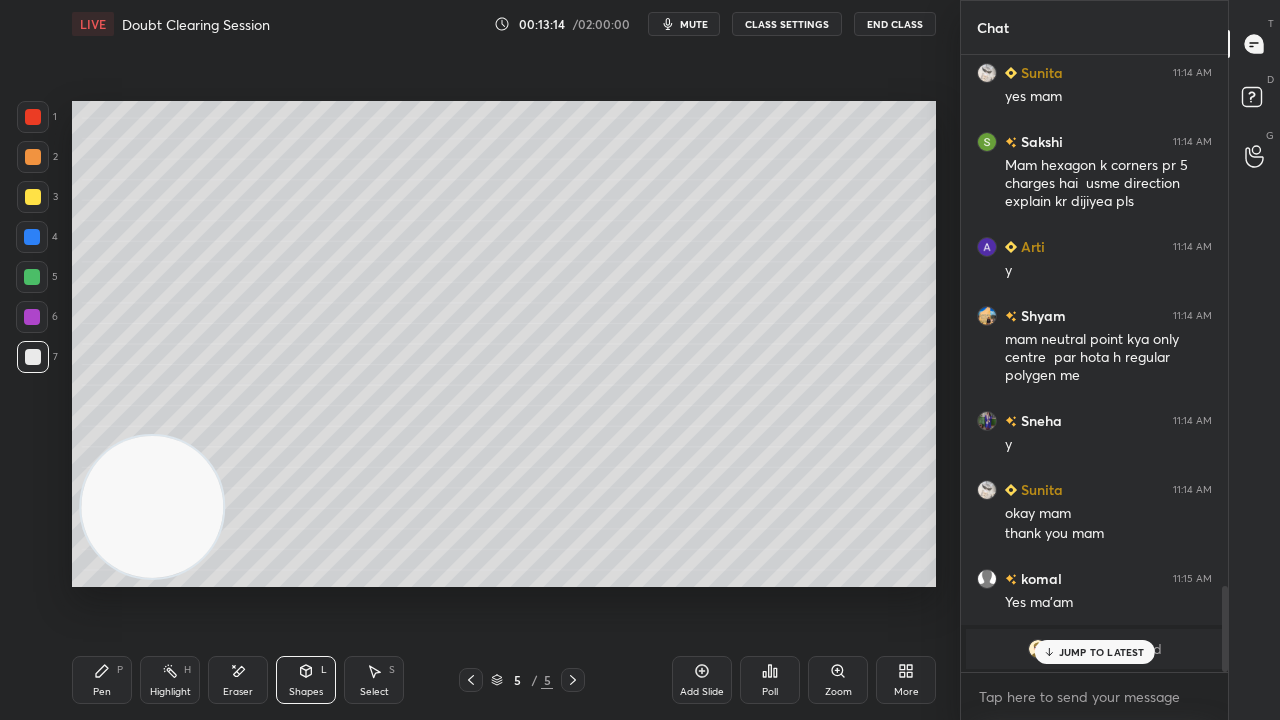 click on "Pen P" at bounding box center (102, 680) 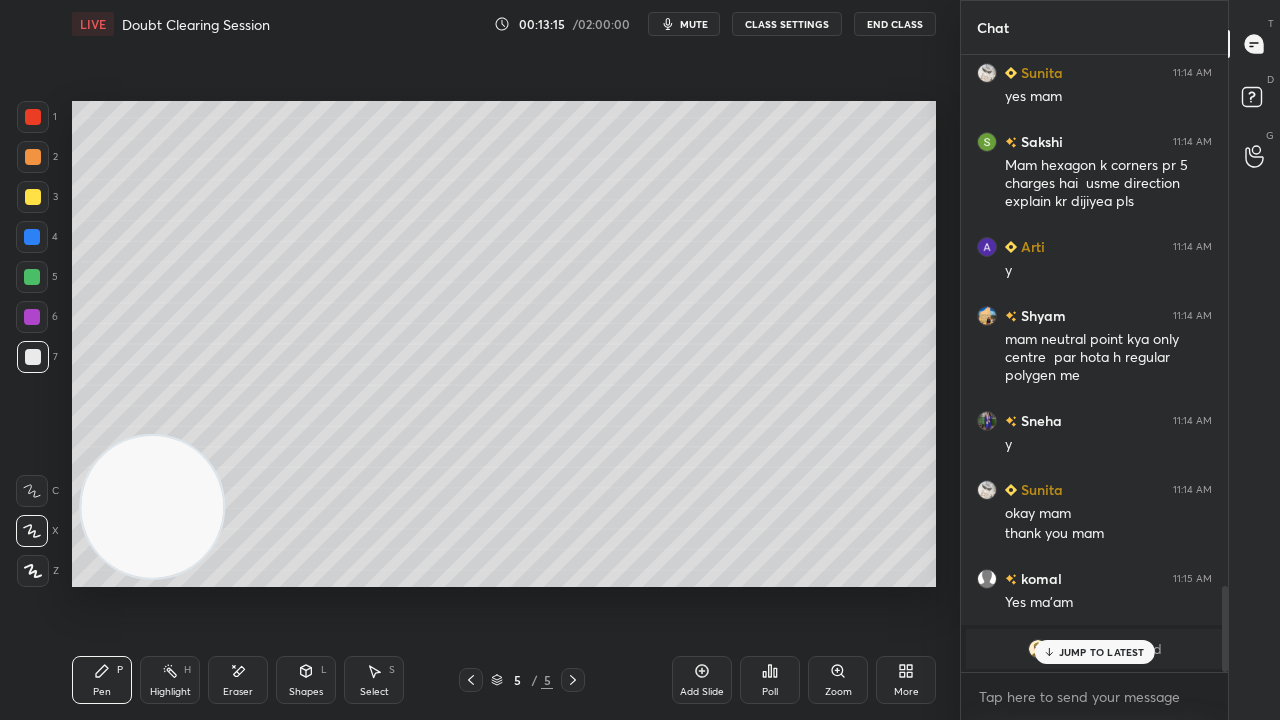 click at bounding box center (32, 277) 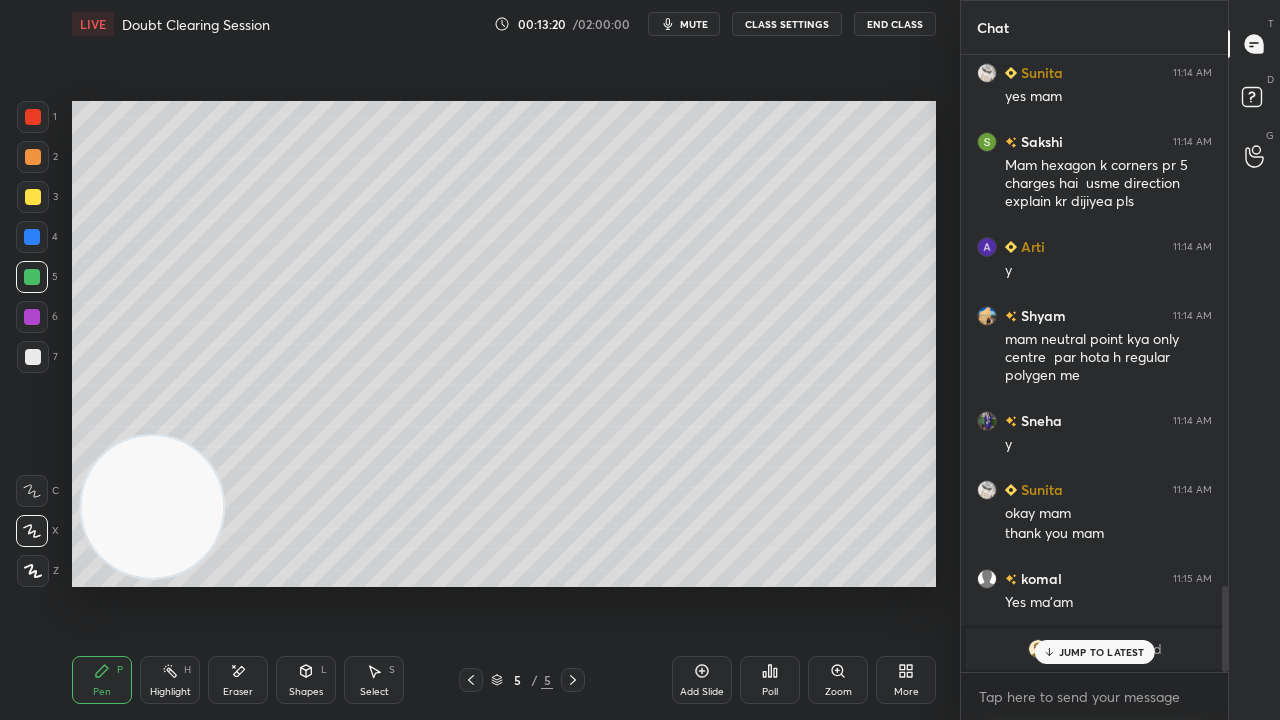 click on "JUMP TO LATEST" at bounding box center [1102, 652] 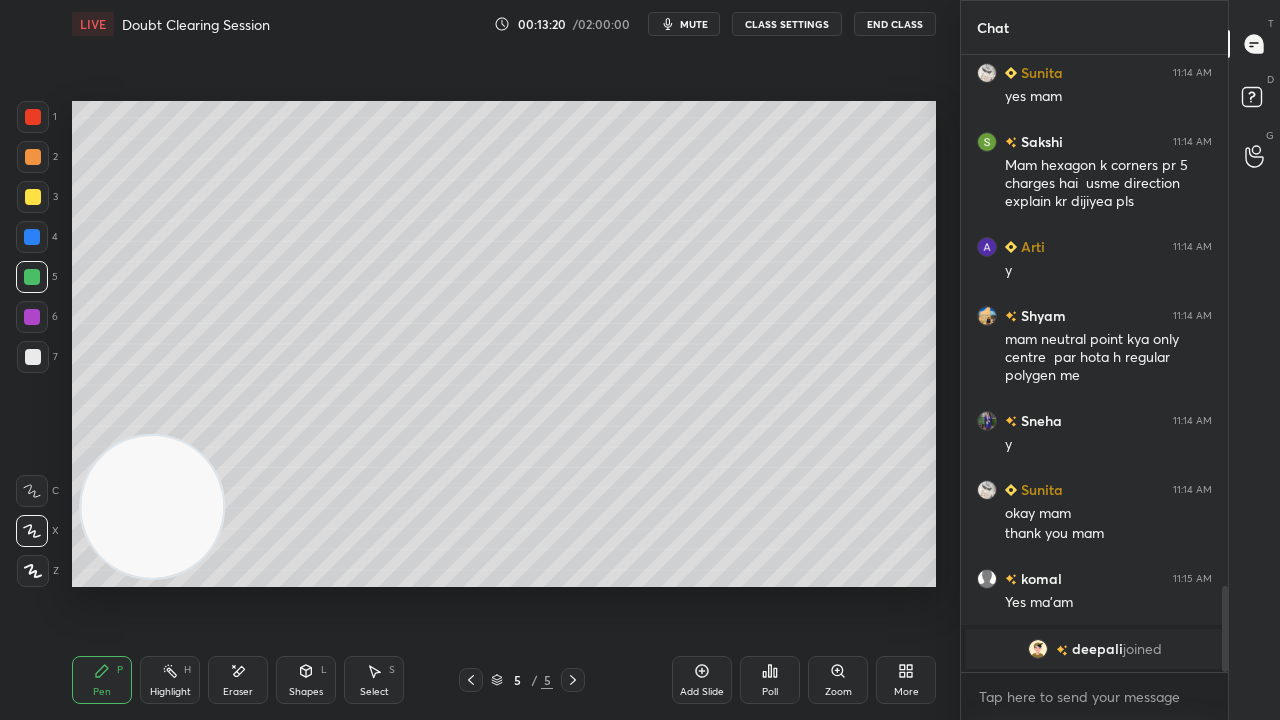 click on "mute" at bounding box center (694, 24) 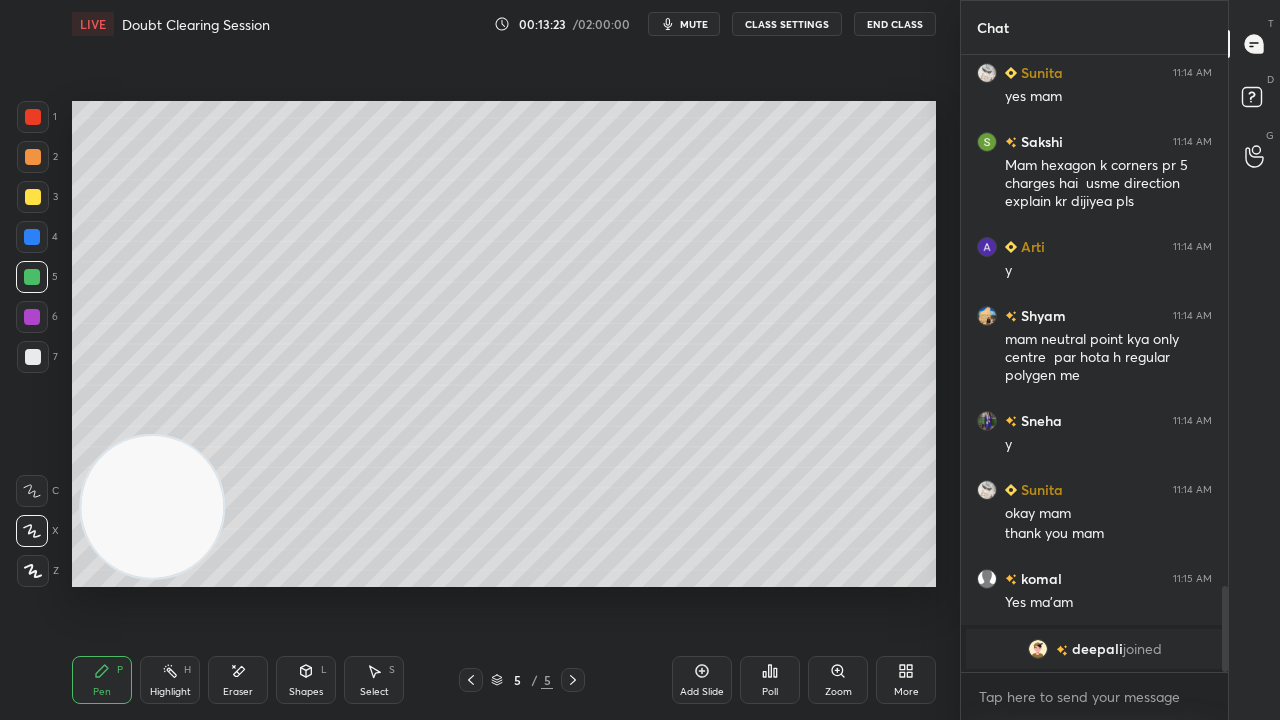 click on "mute" at bounding box center [694, 24] 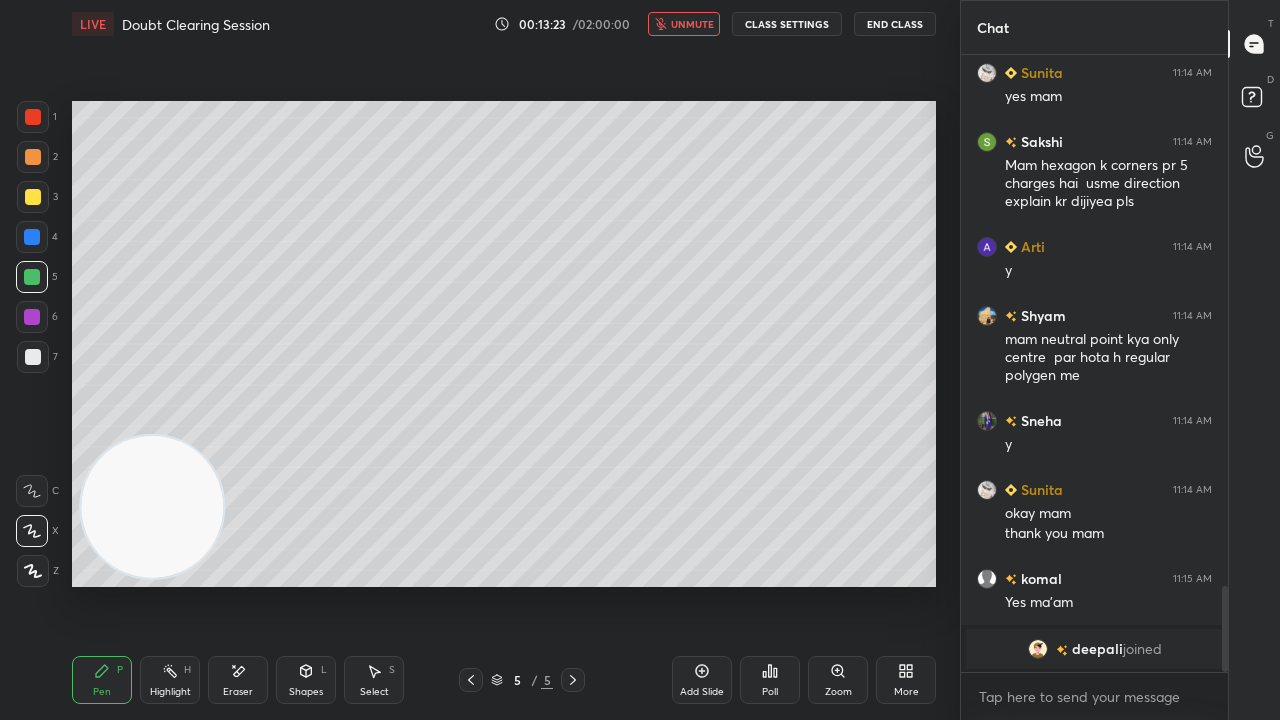 click on "unmute" at bounding box center [692, 24] 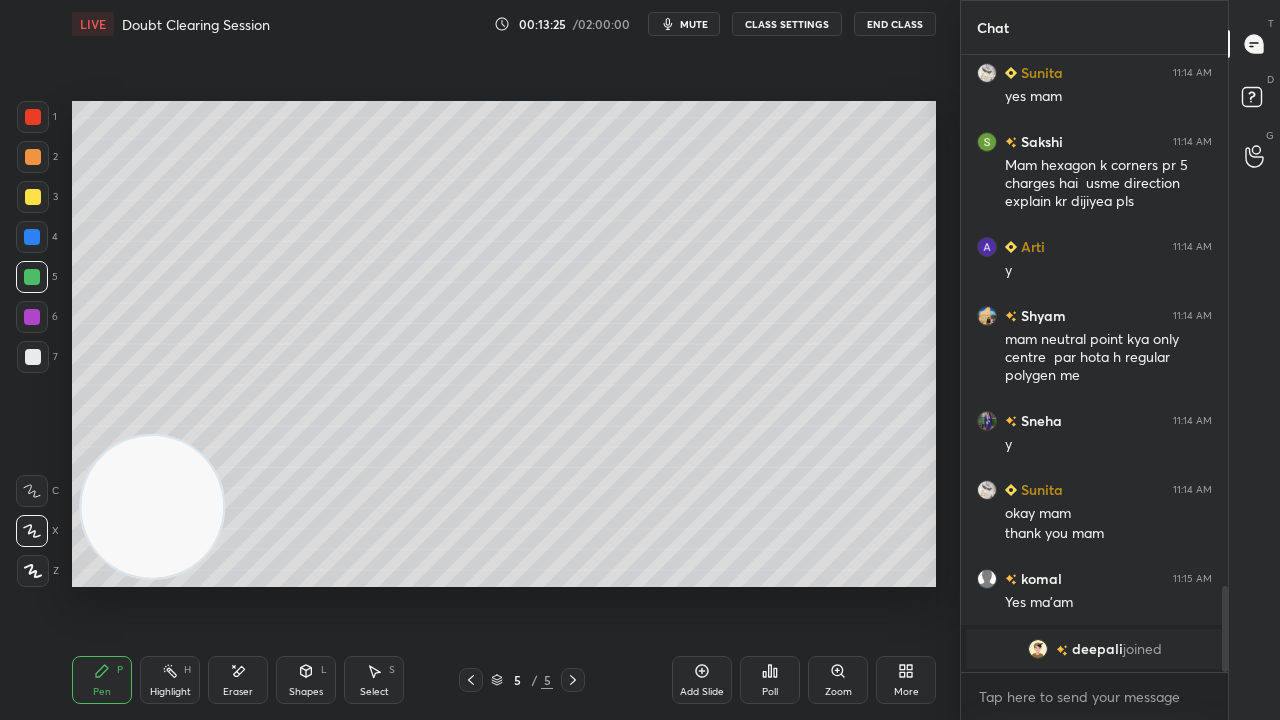 click on "mute" at bounding box center (694, 24) 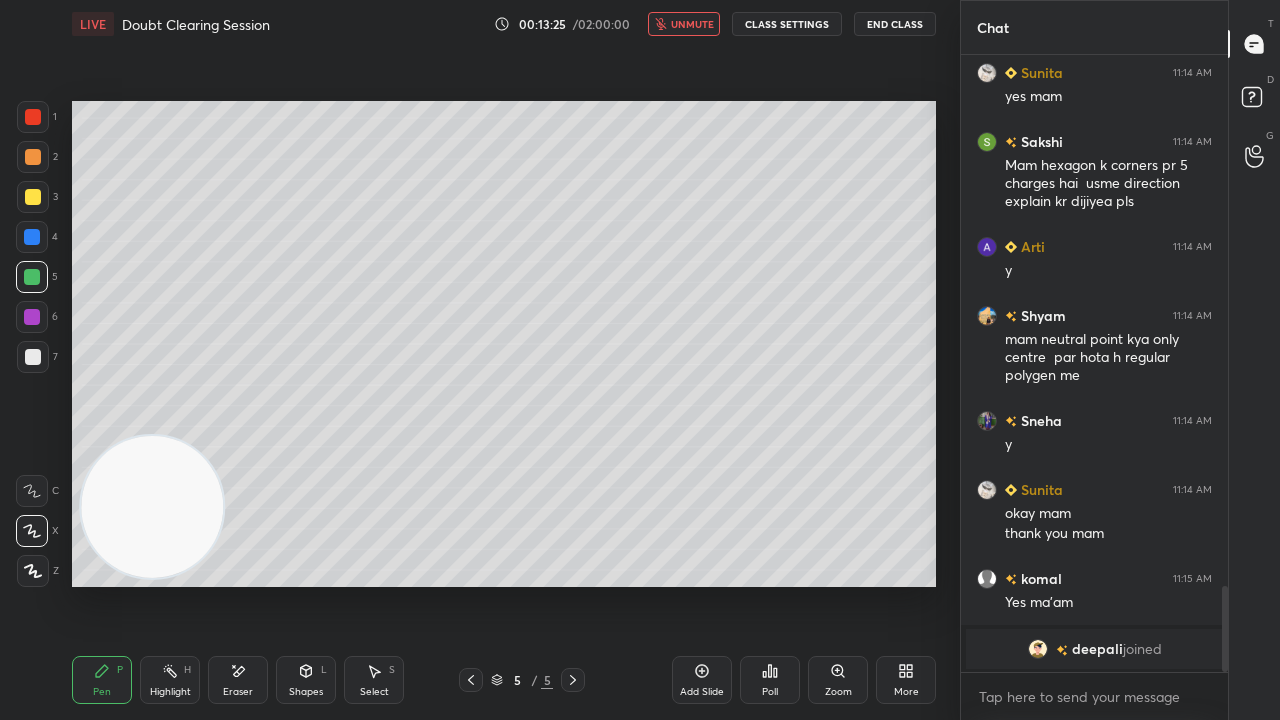click on "unmute" at bounding box center [692, 24] 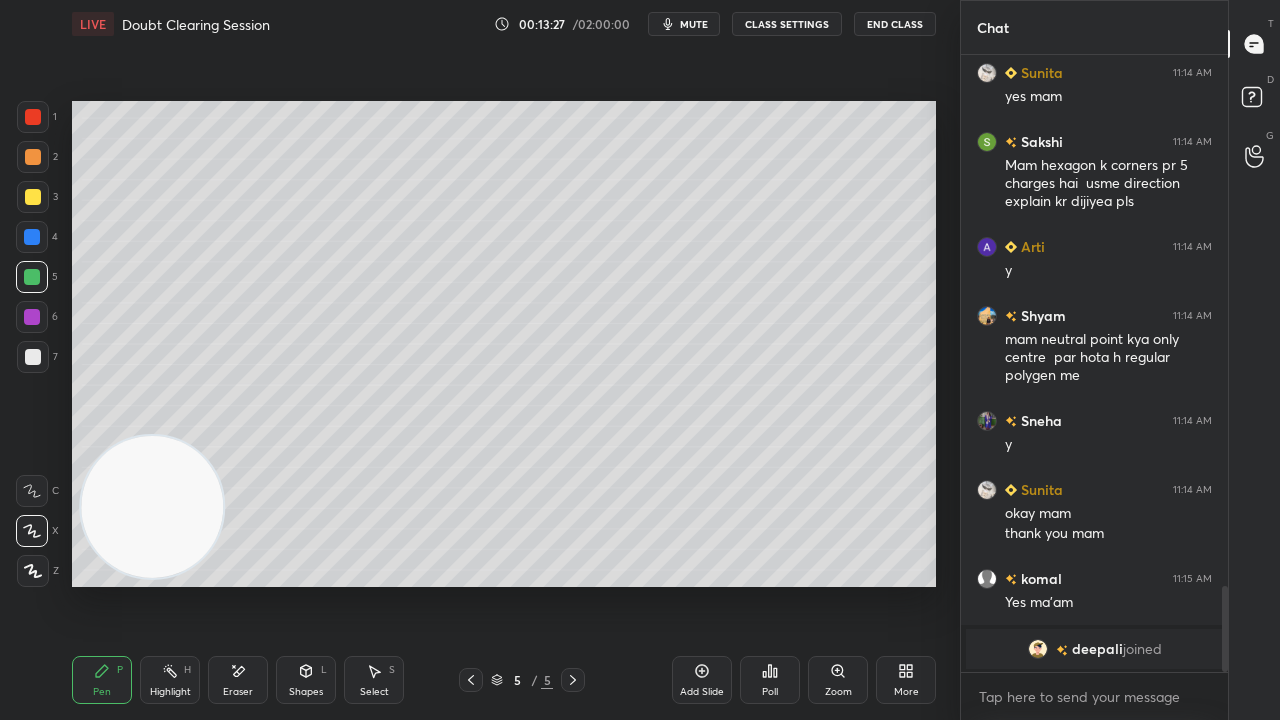 click on "mute" at bounding box center (694, 24) 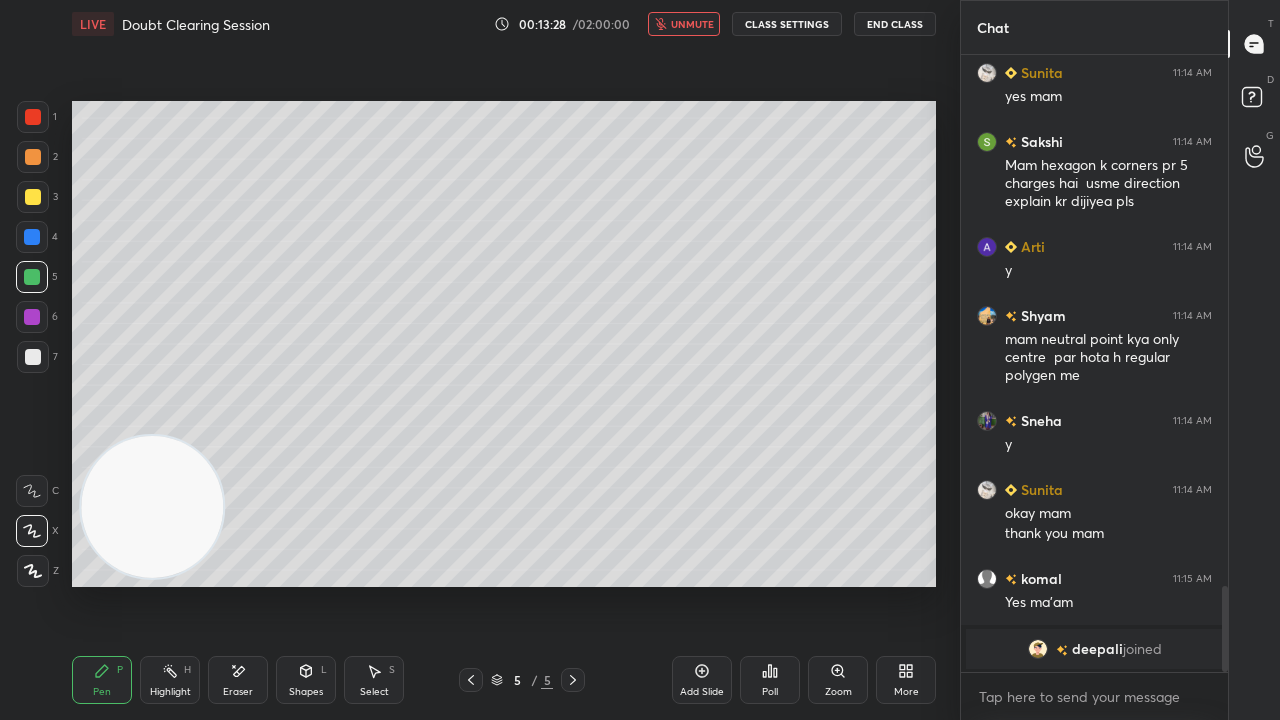 scroll, scrollTop: 3856, scrollLeft: 0, axis: vertical 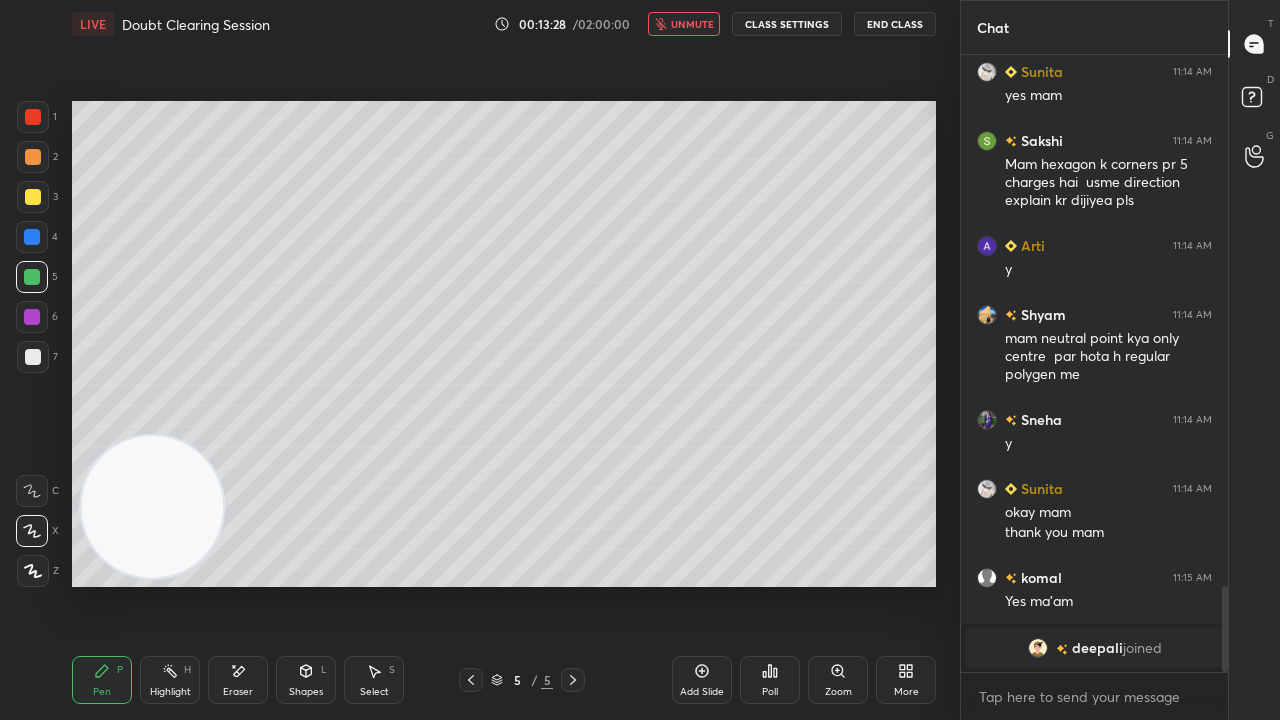 click on "unmute" at bounding box center [692, 24] 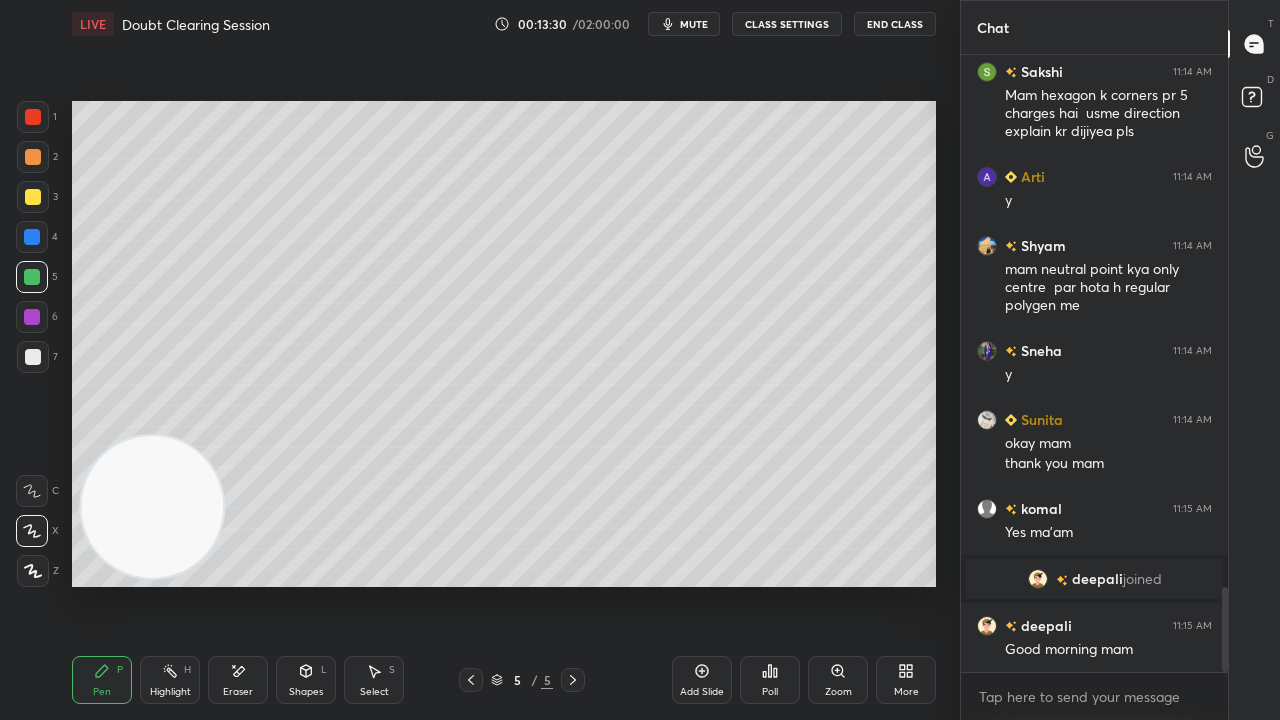 click on "mute" at bounding box center [694, 24] 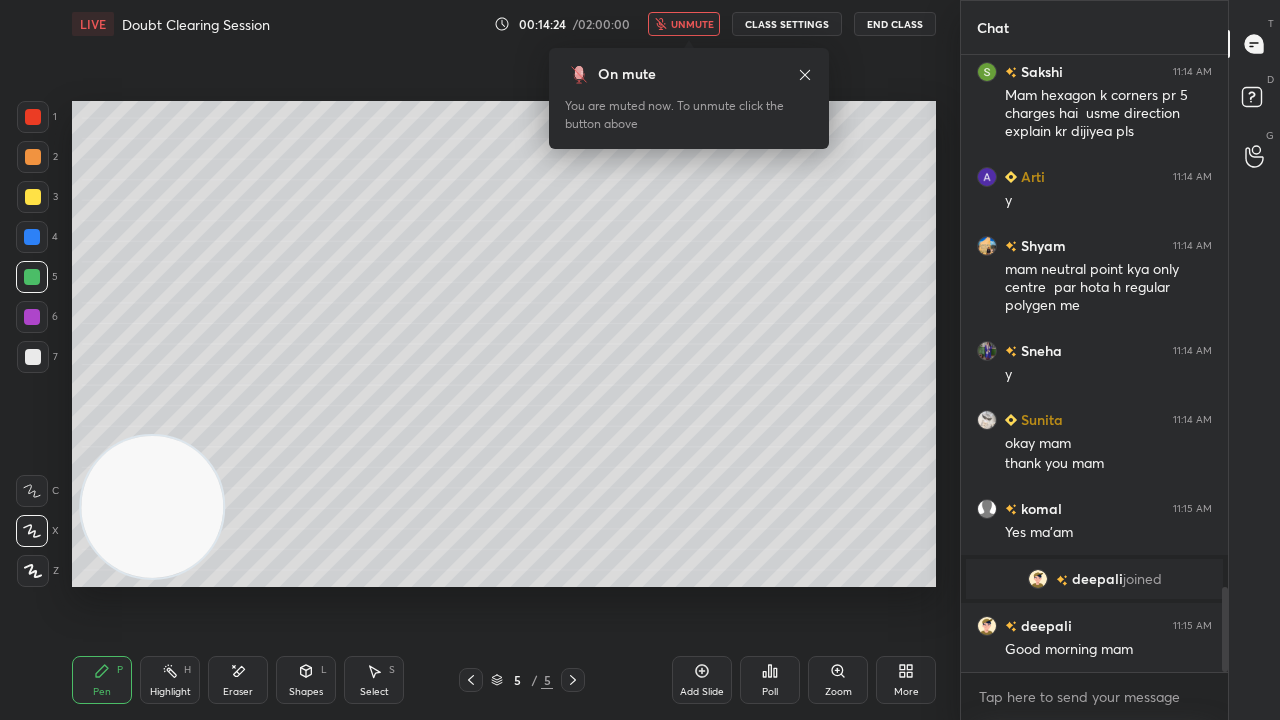 click on "unmute" at bounding box center [684, 24] 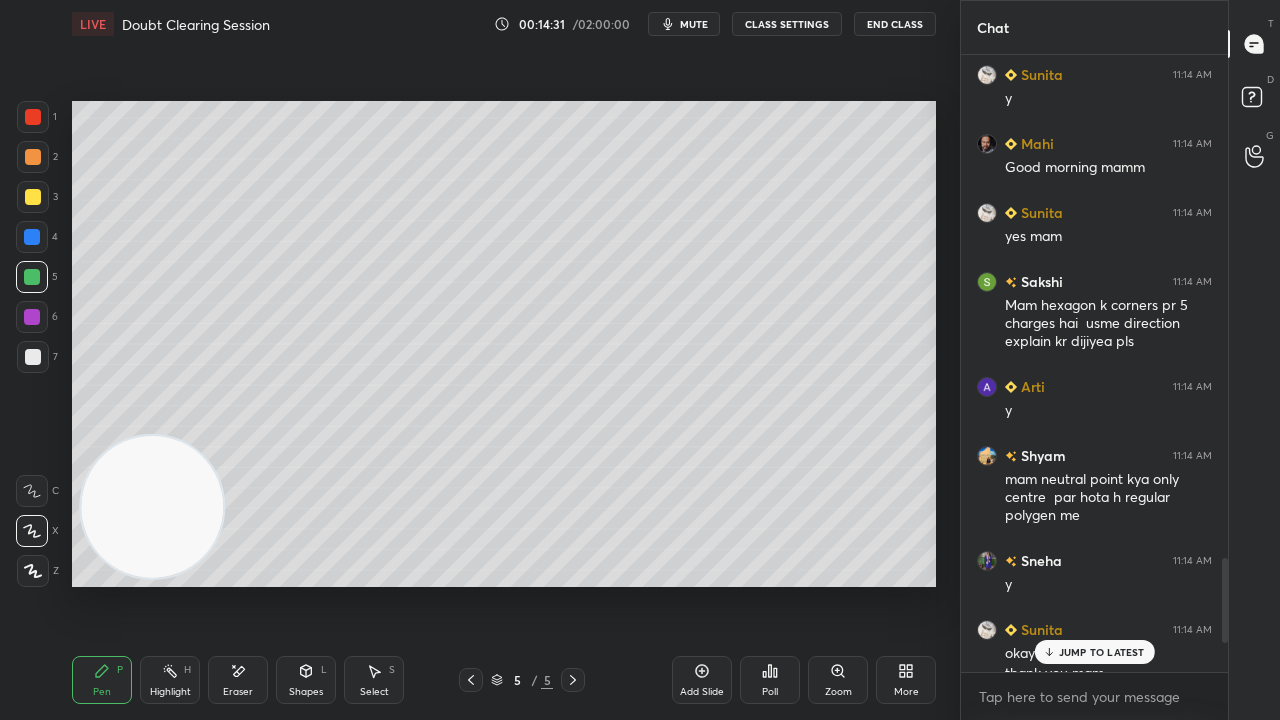 scroll, scrollTop: 3856, scrollLeft: 0, axis: vertical 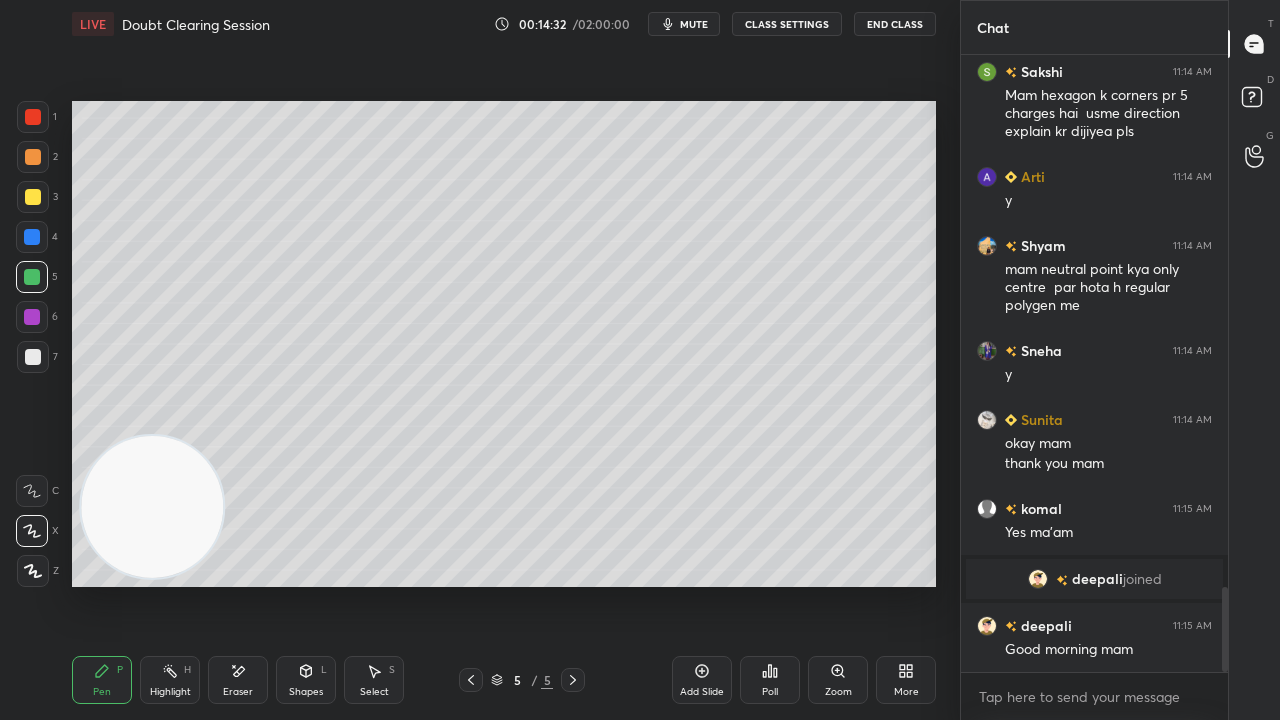 drag, startPoint x: 1222, startPoint y: 628, endPoint x: 1224, endPoint y: 719, distance: 91.02197 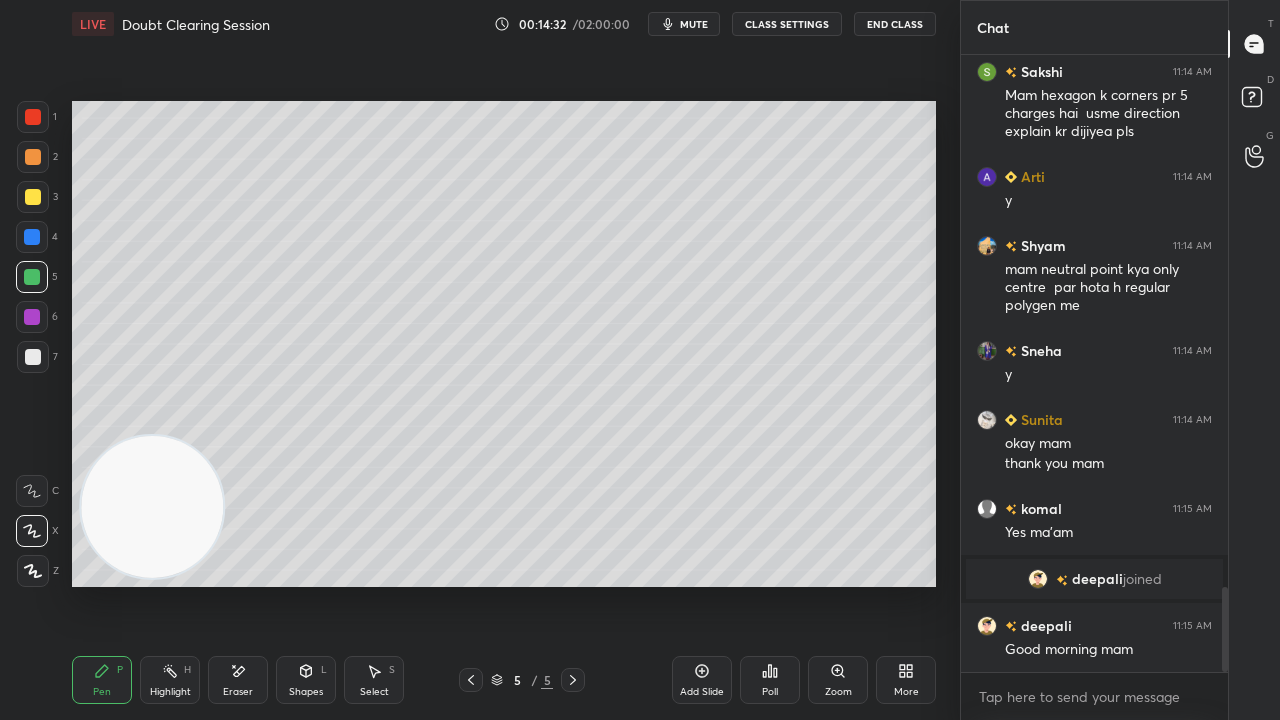 click on "[NAME] [NAME]" at bounding box center [1094, 387] 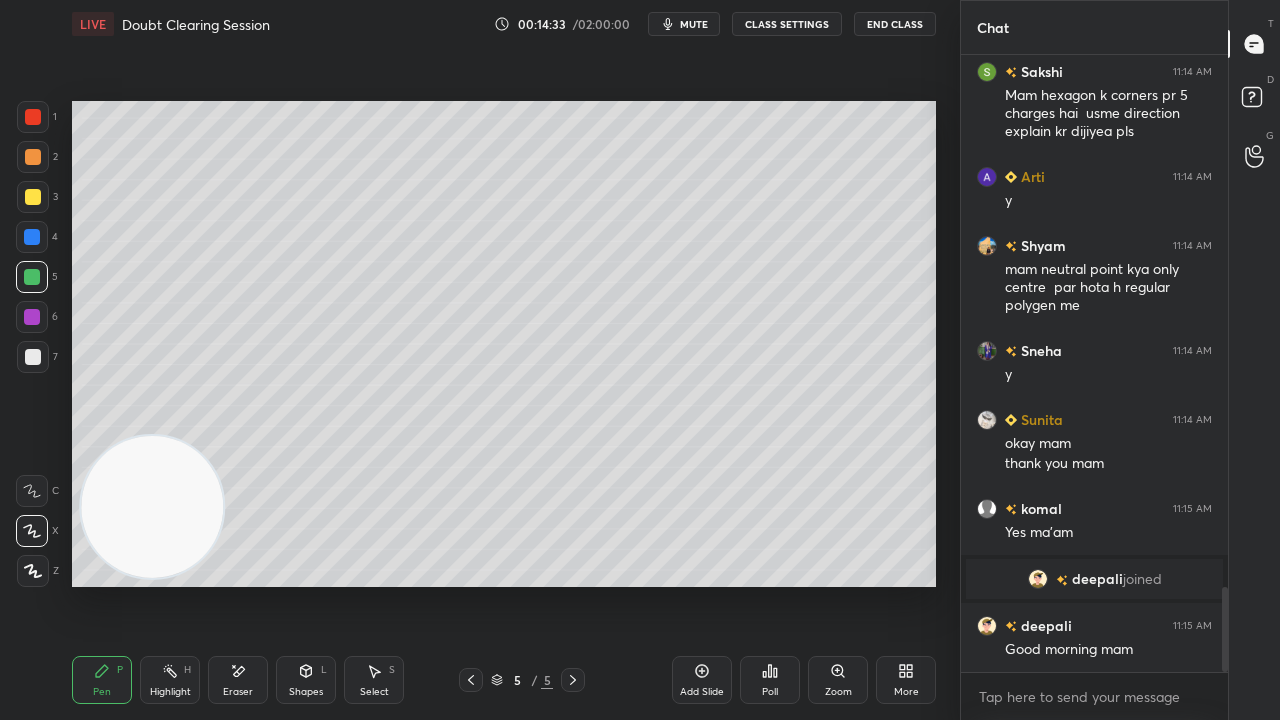 click on "mute" at bounding box center (694, 24) 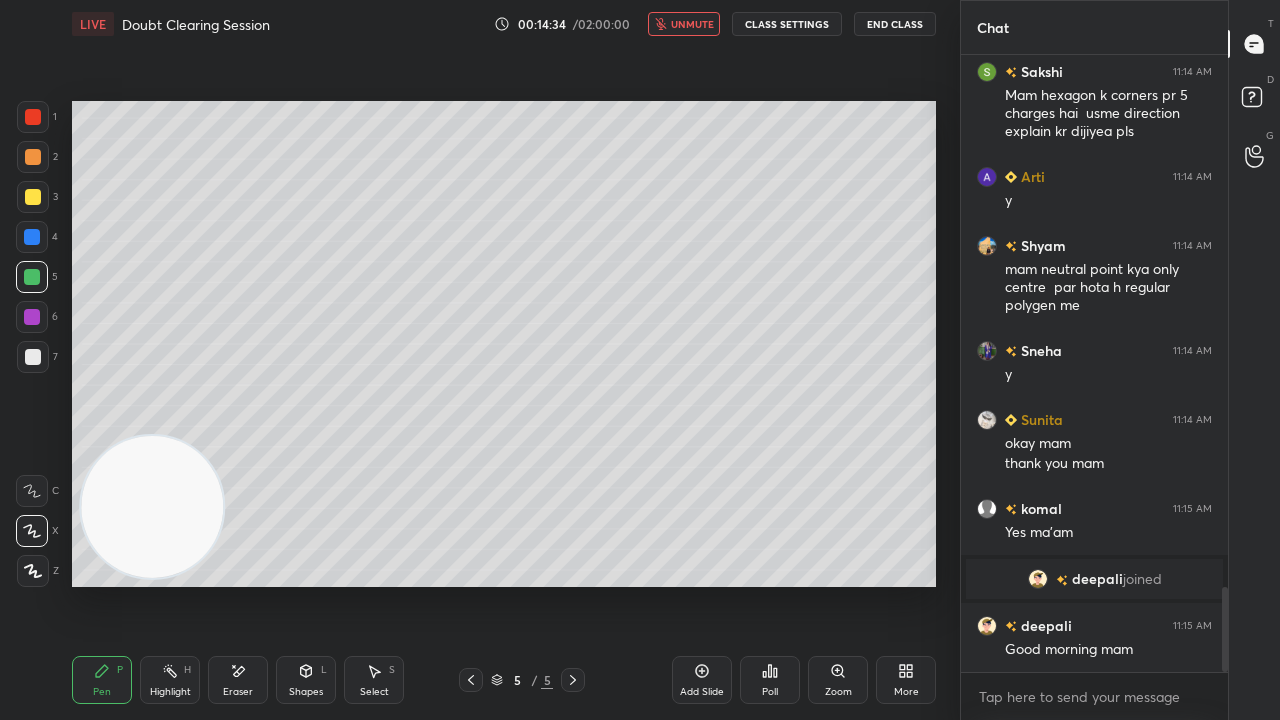 click on "unmute" at bounding box center [692, 24] 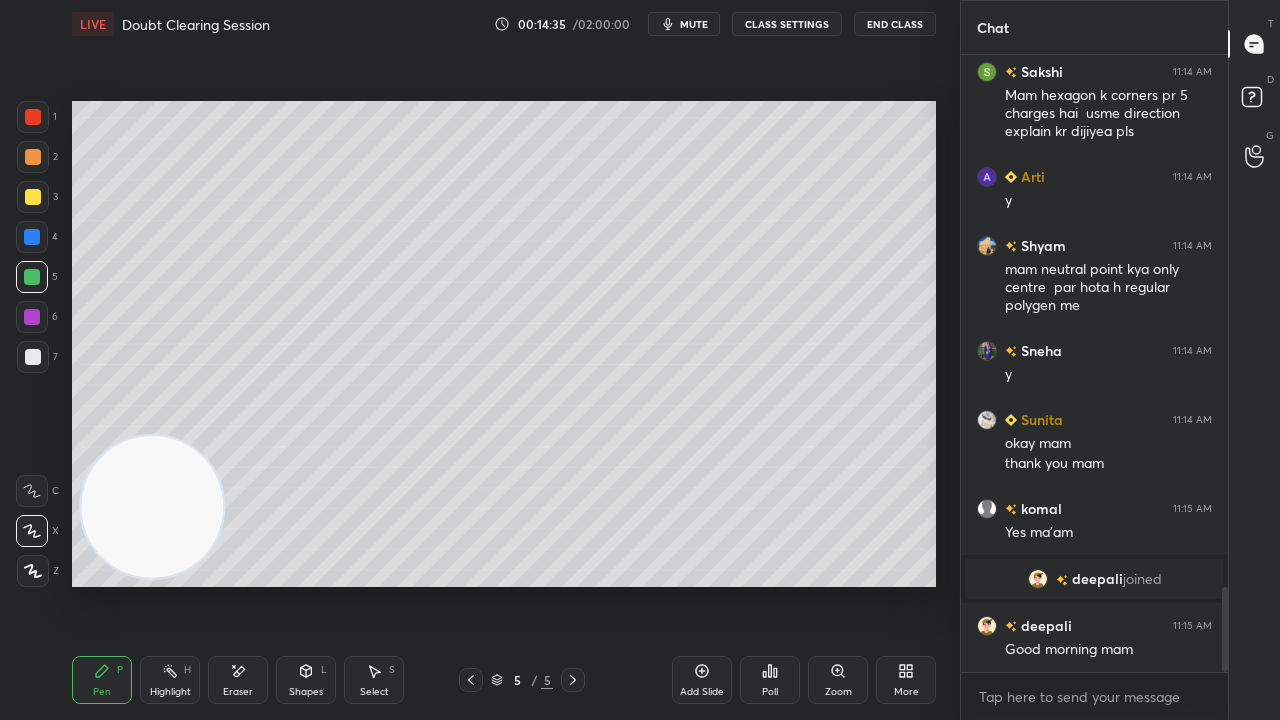 click on "LIVE Doubt Clearing Session 00:14:35 /  02:00:00 mute CLASS SETTINGS End Class" at bounding box center [504, 24] 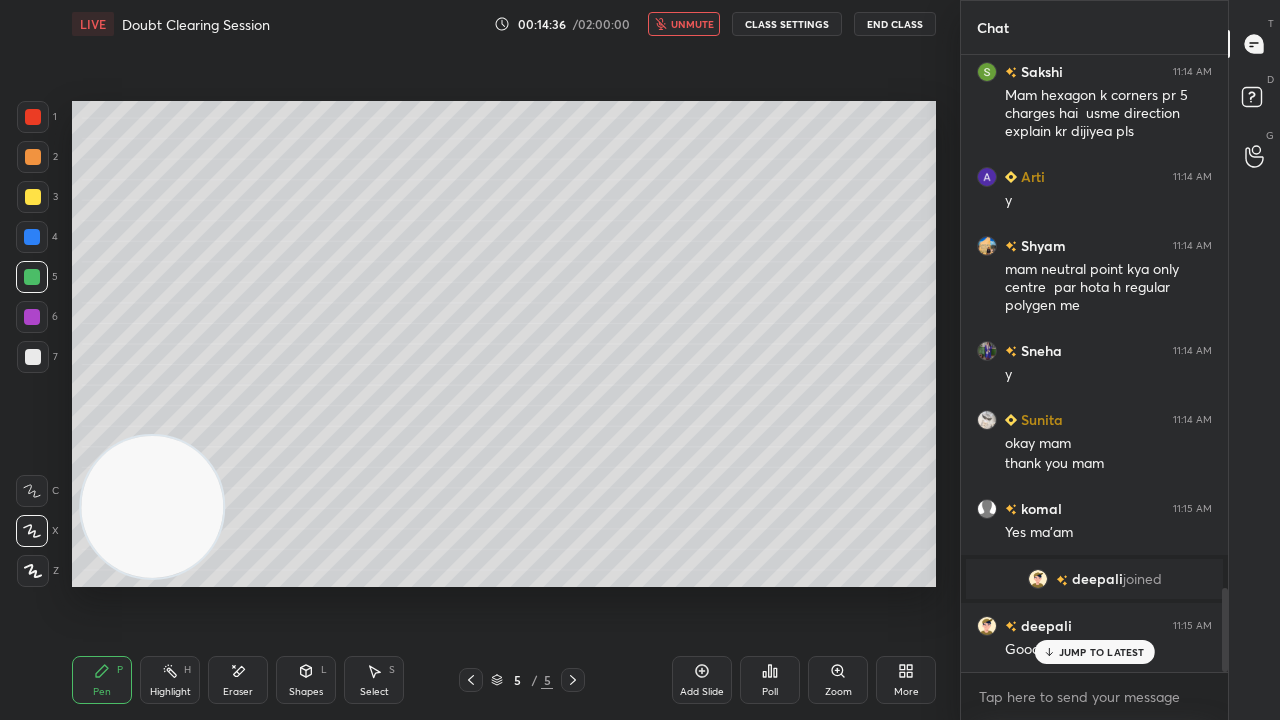 scroll, scrollTop: 3942, scrollLeft: 0, axis: vertical 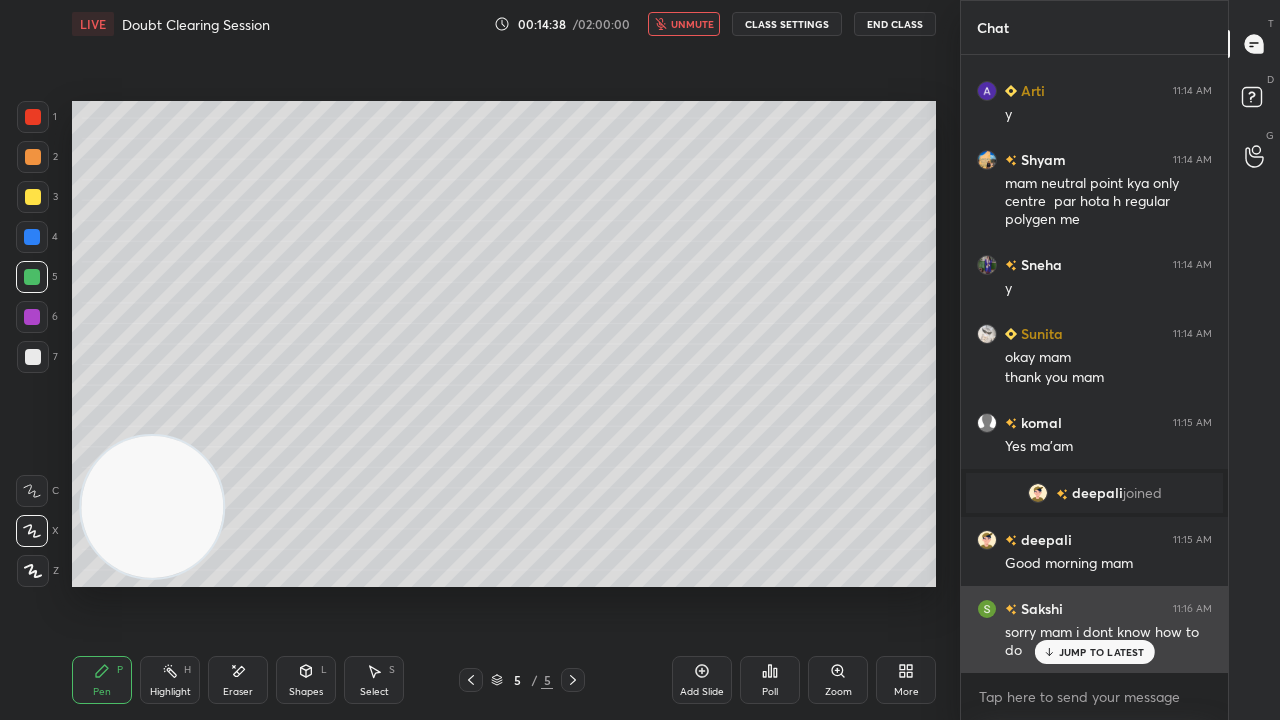 drag, startPoint x: 1056, startPoint y: 655, endPoint x: 1056, endPoint y: 669, distance: 14 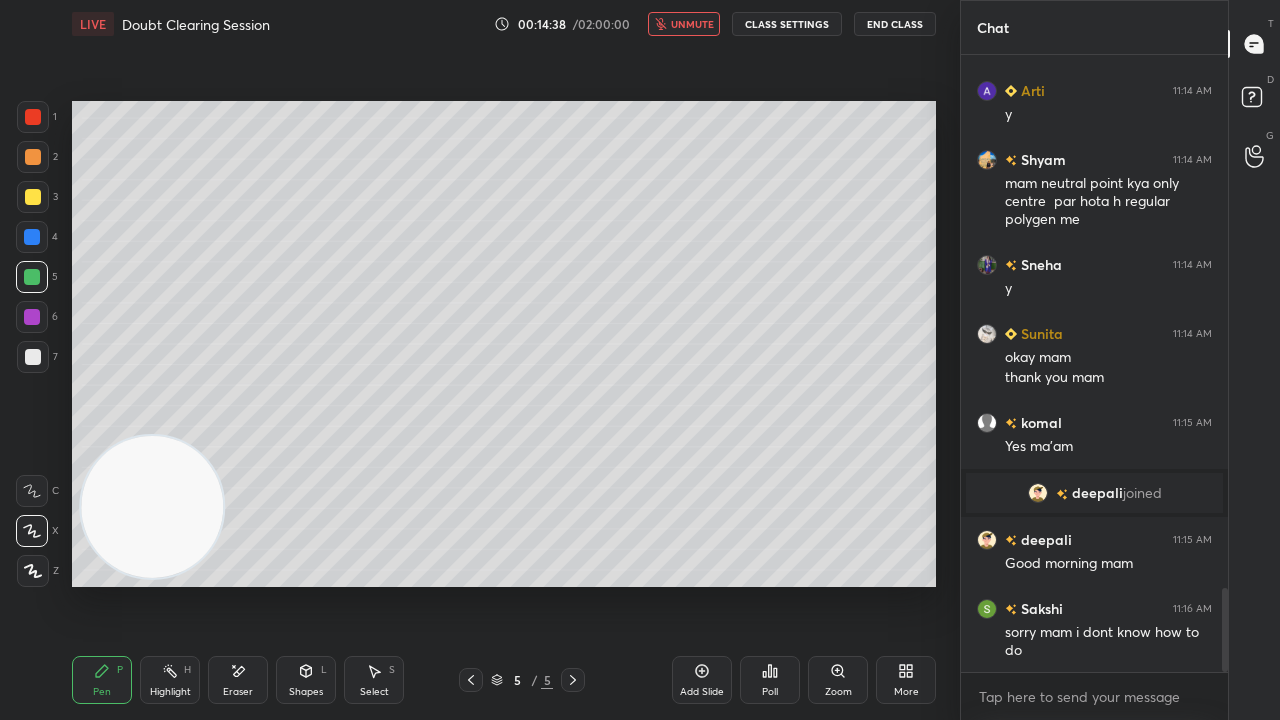 click on "unmute" at bounding box center [692, 24] 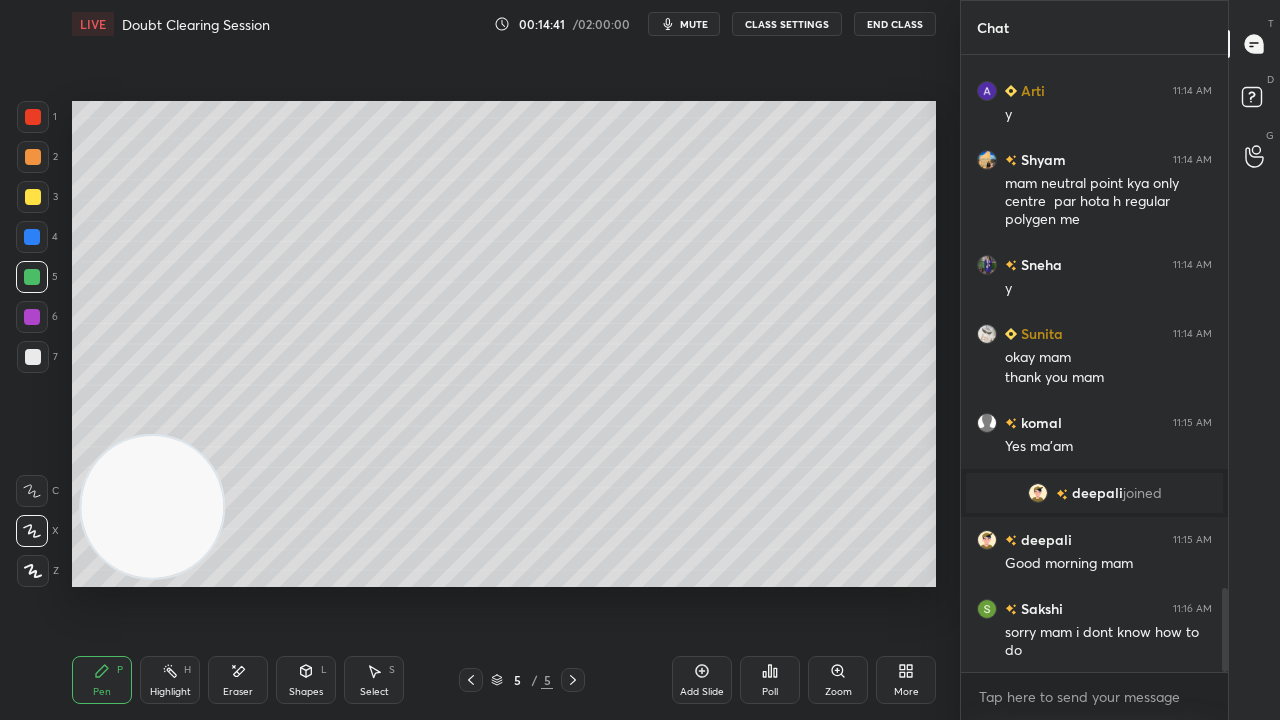 click on "mute" at bounding box center (694, 24) 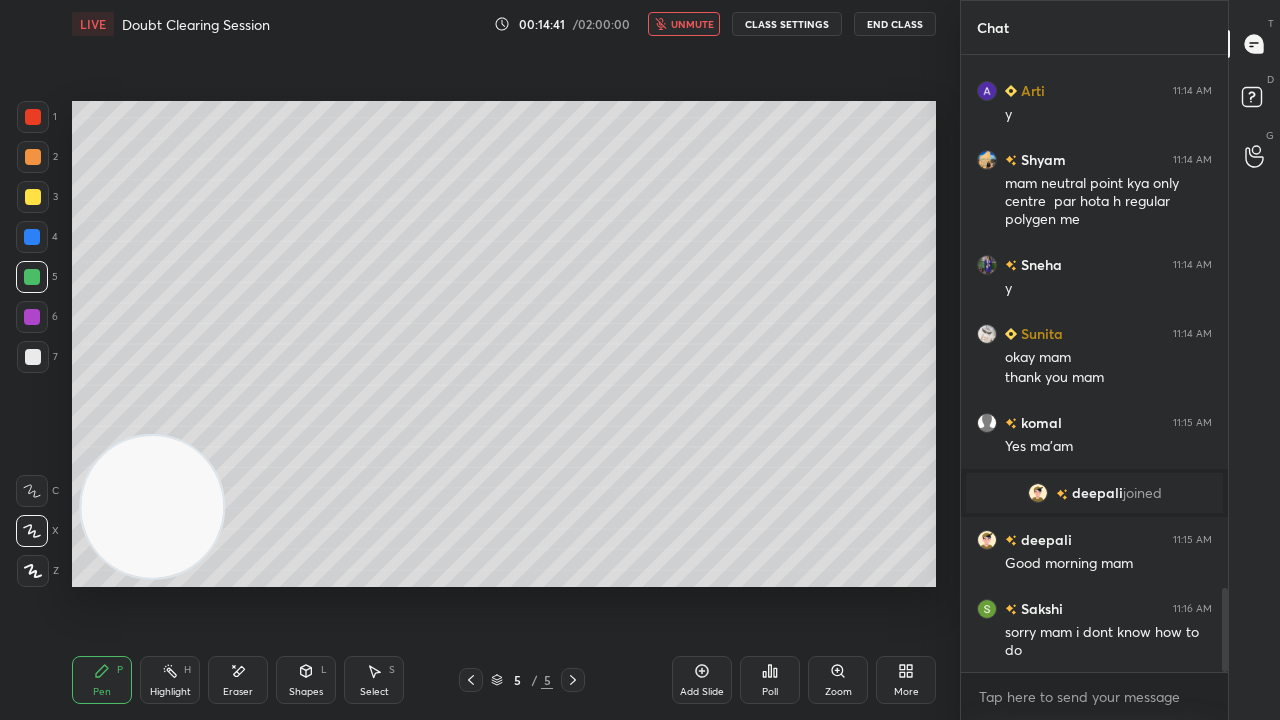 click on "unmute" at bounding box center [684, 24] 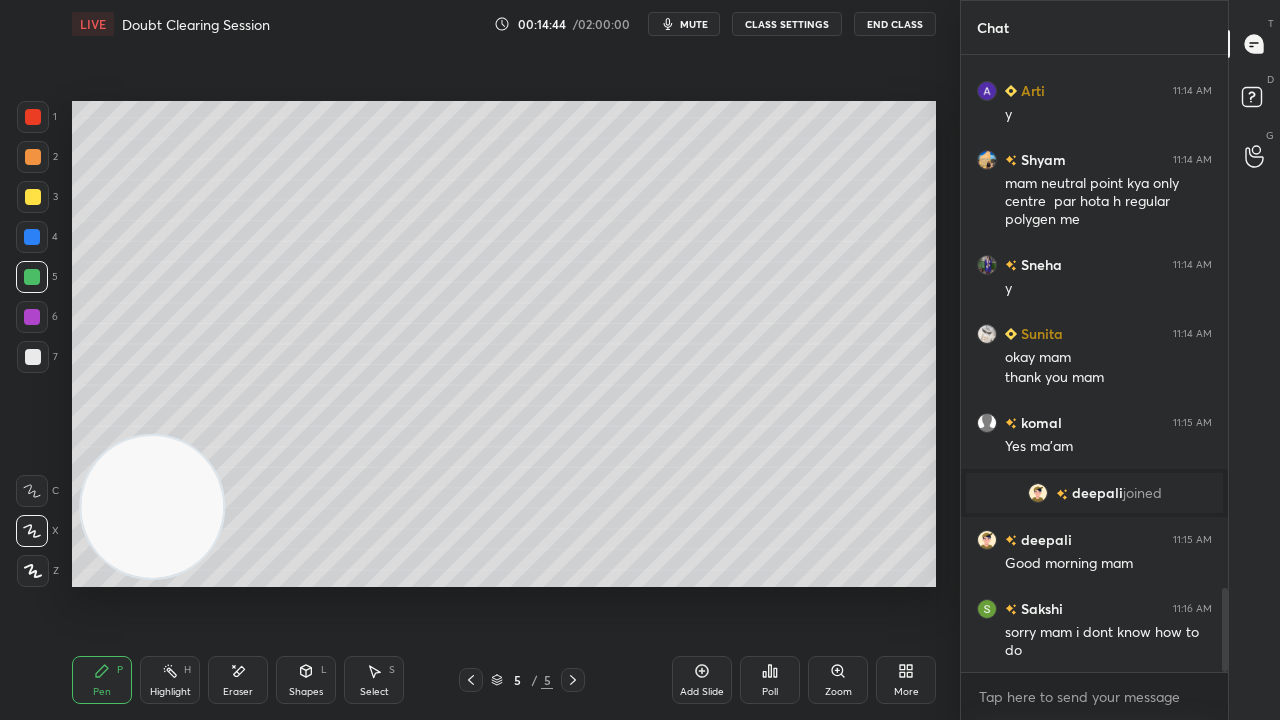 click on "mute" at bounding box center (694, 24) 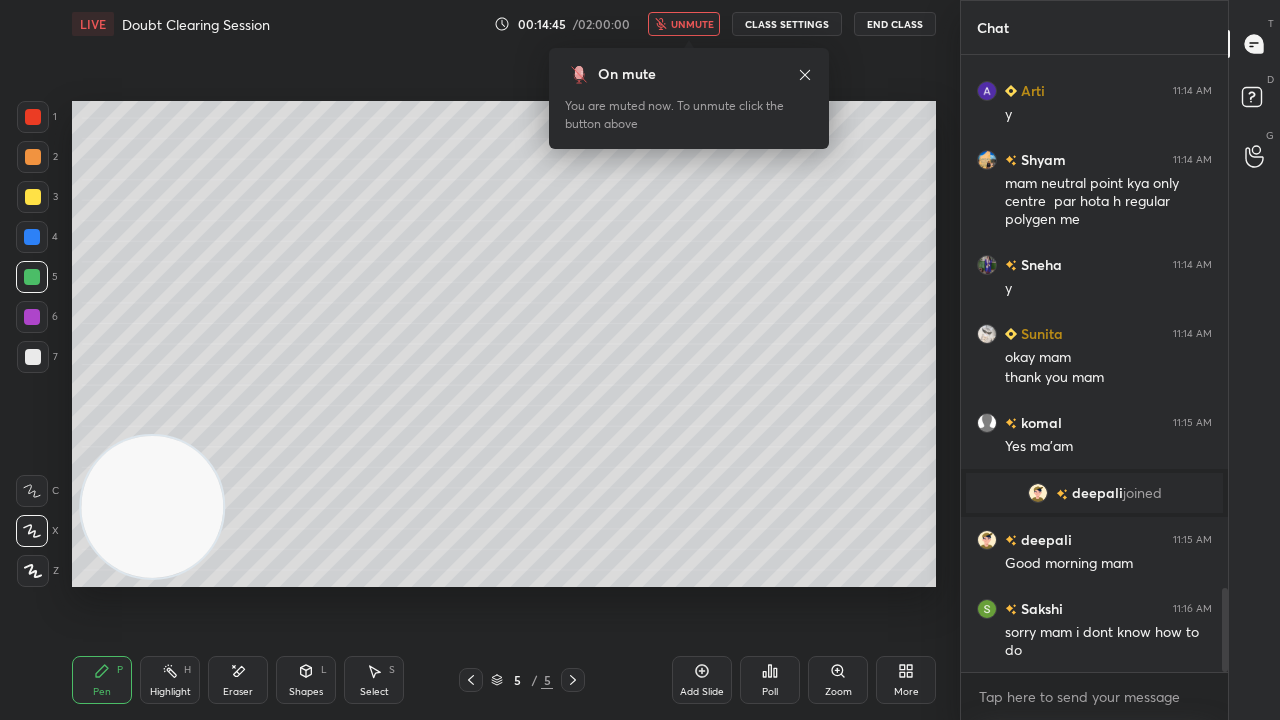 click on "unmute" at bounding box center [684, 24] 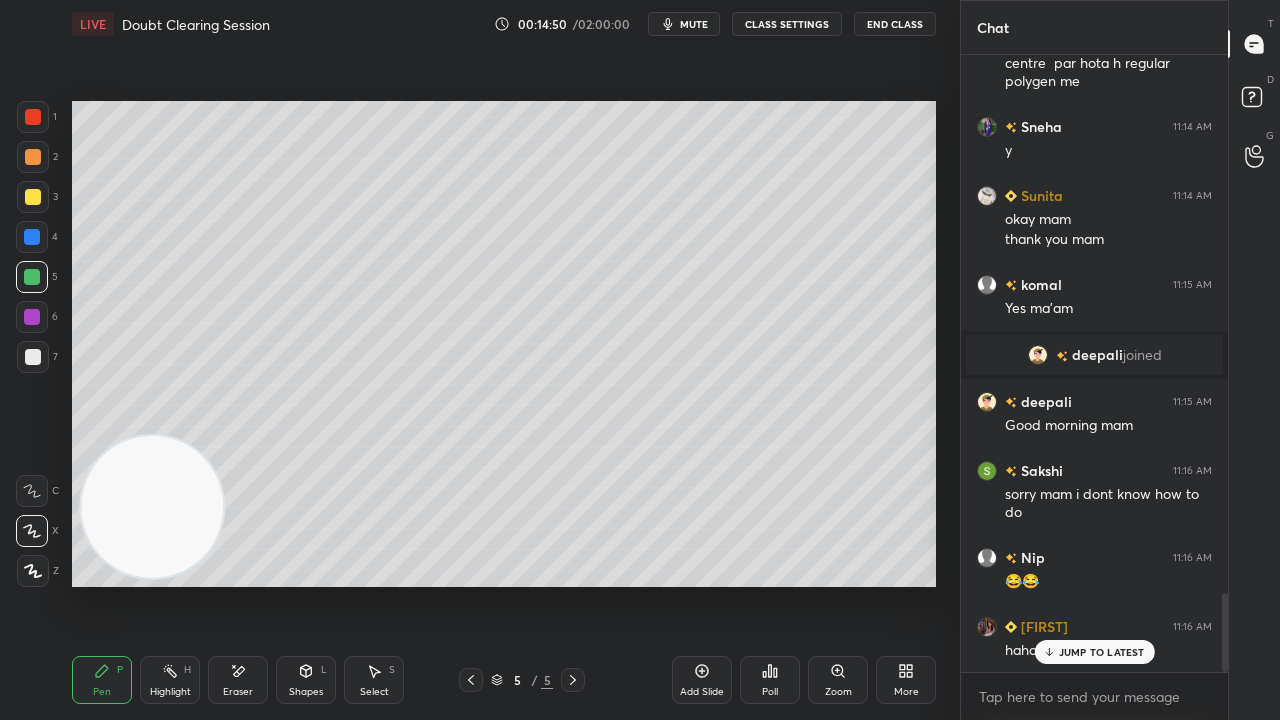 scroll, scrollTop: 4218, scrollLeft: 0, axis: vertical 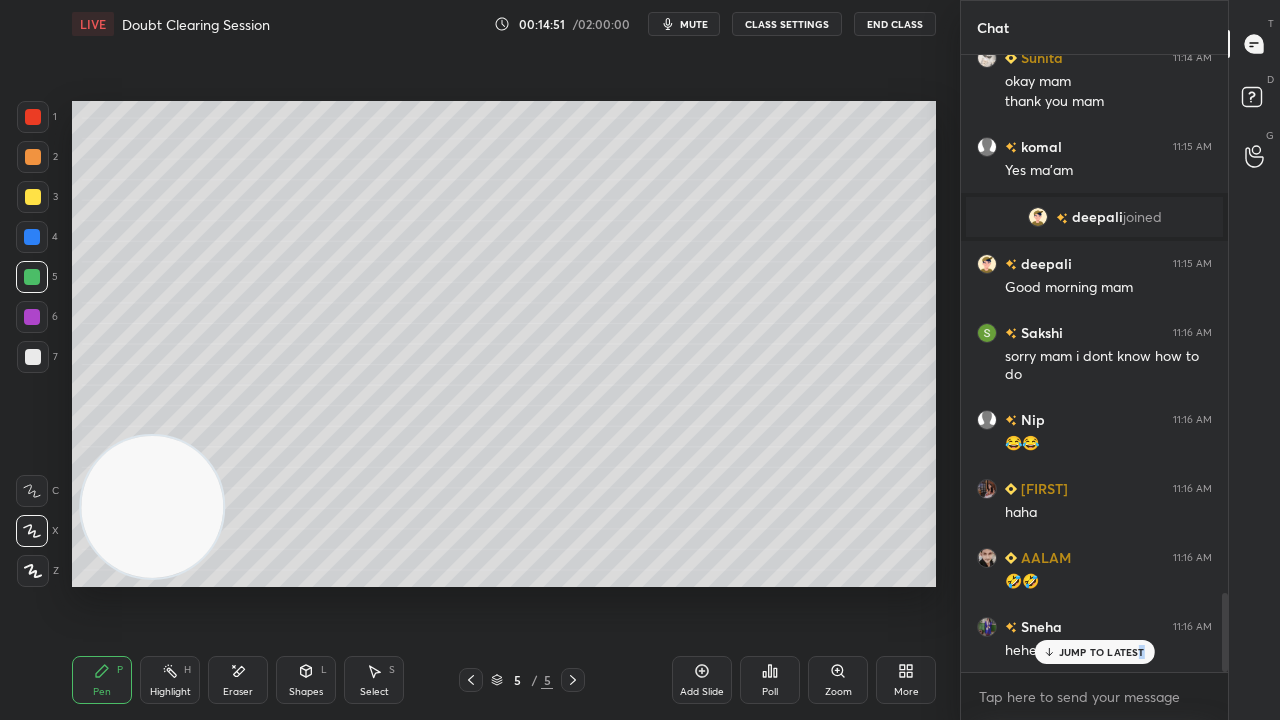 click on "JUMP TO LATEST" at bounding box center (1102, 652) 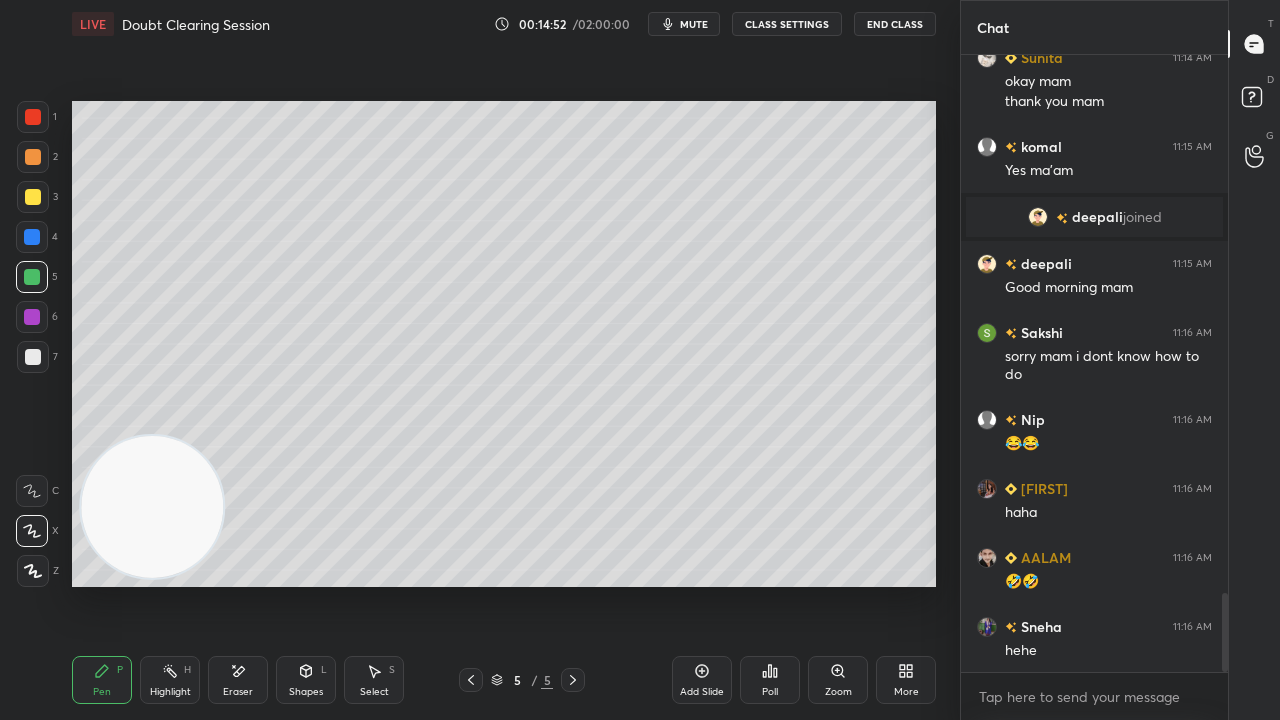 click on "mute" at bounding box center [694, 24] 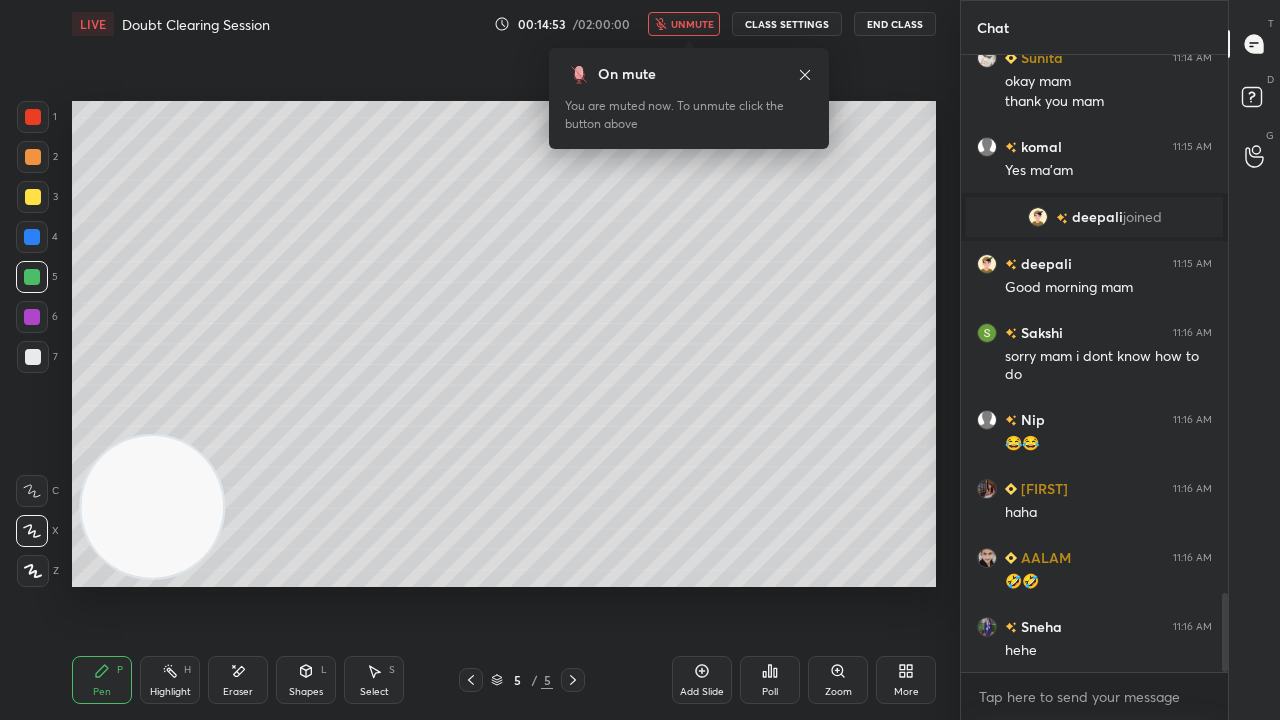 click on "unmute" at bounding box center [692, 24] 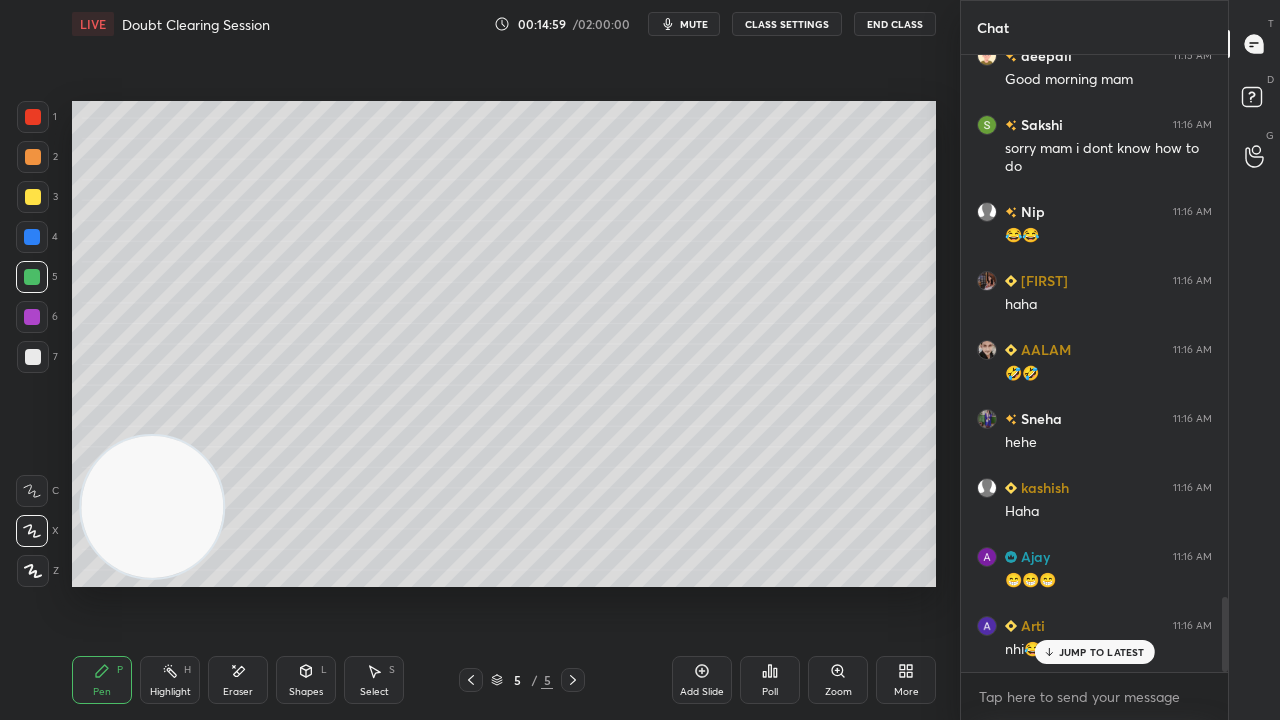 scroll, scrollTop: 4494, scrollLeft: 0, axis: vertical 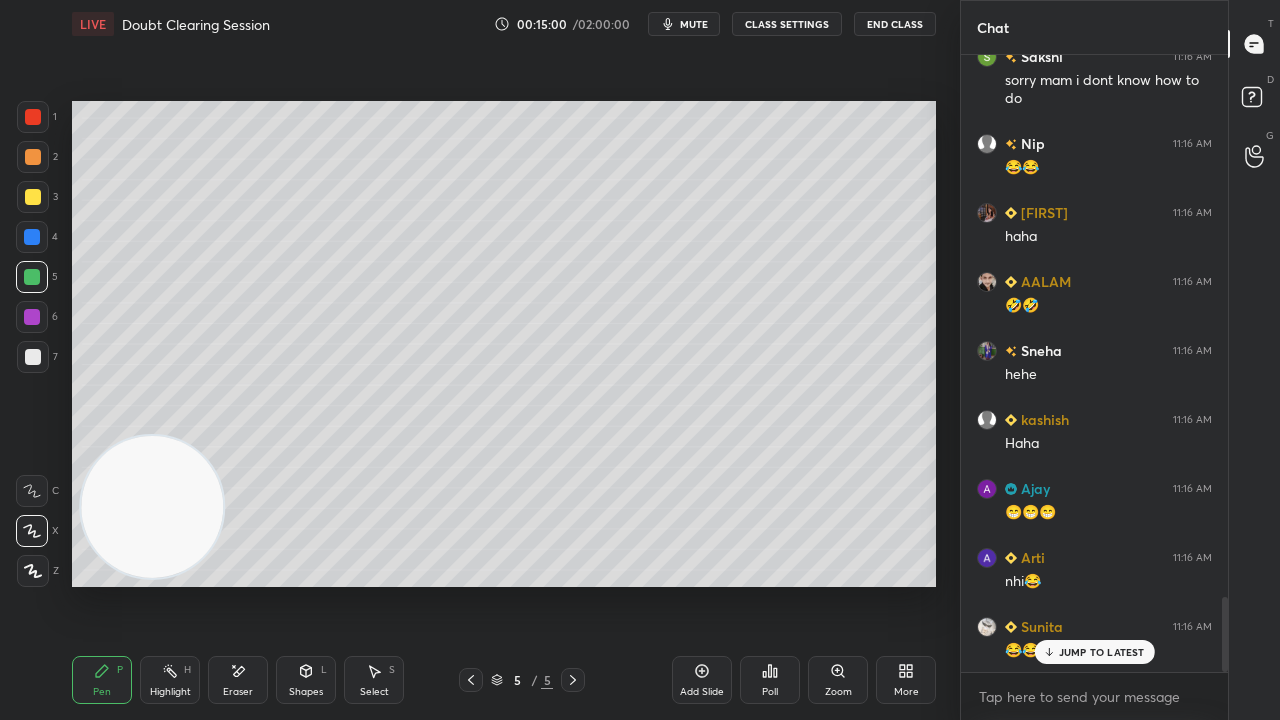 click on "LIVE Doubt Clearing Session 00:15:00 /  02:00:00 mute CLASS SETTINGS End Class" at bounding box center [504, 24] 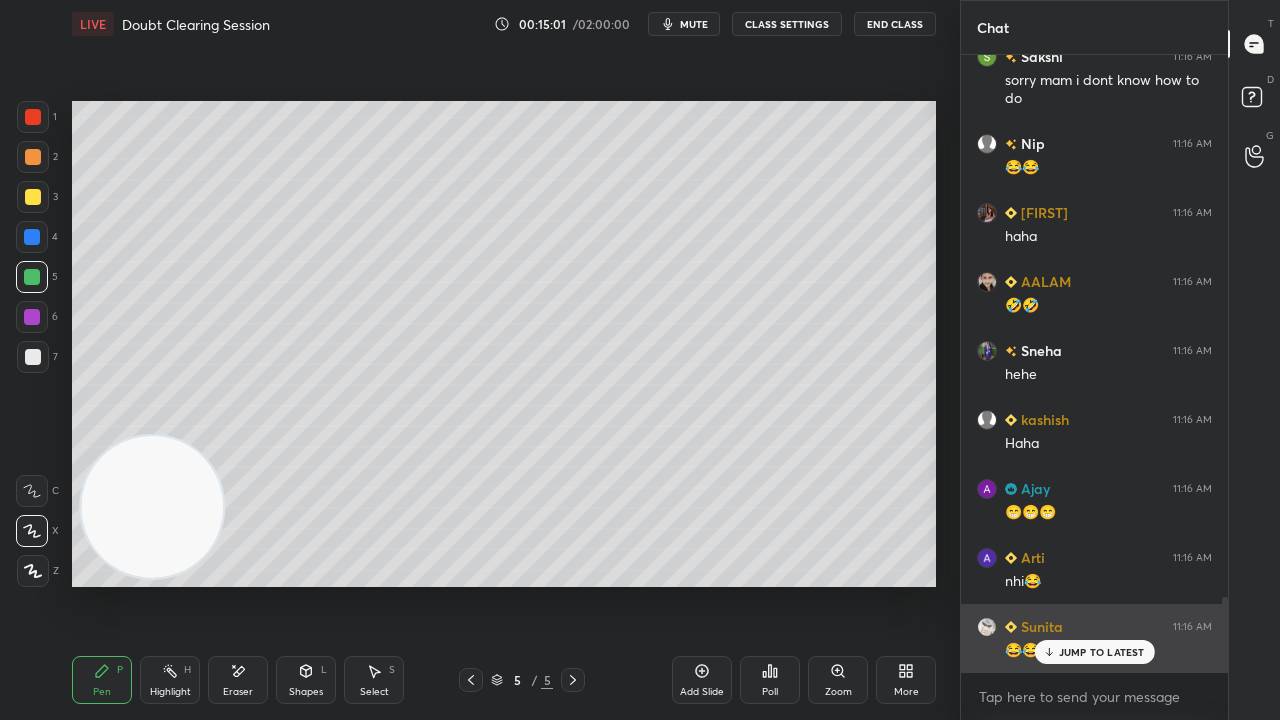 click on "JUMP TO LATEST" at bounding box center [1102, 652] 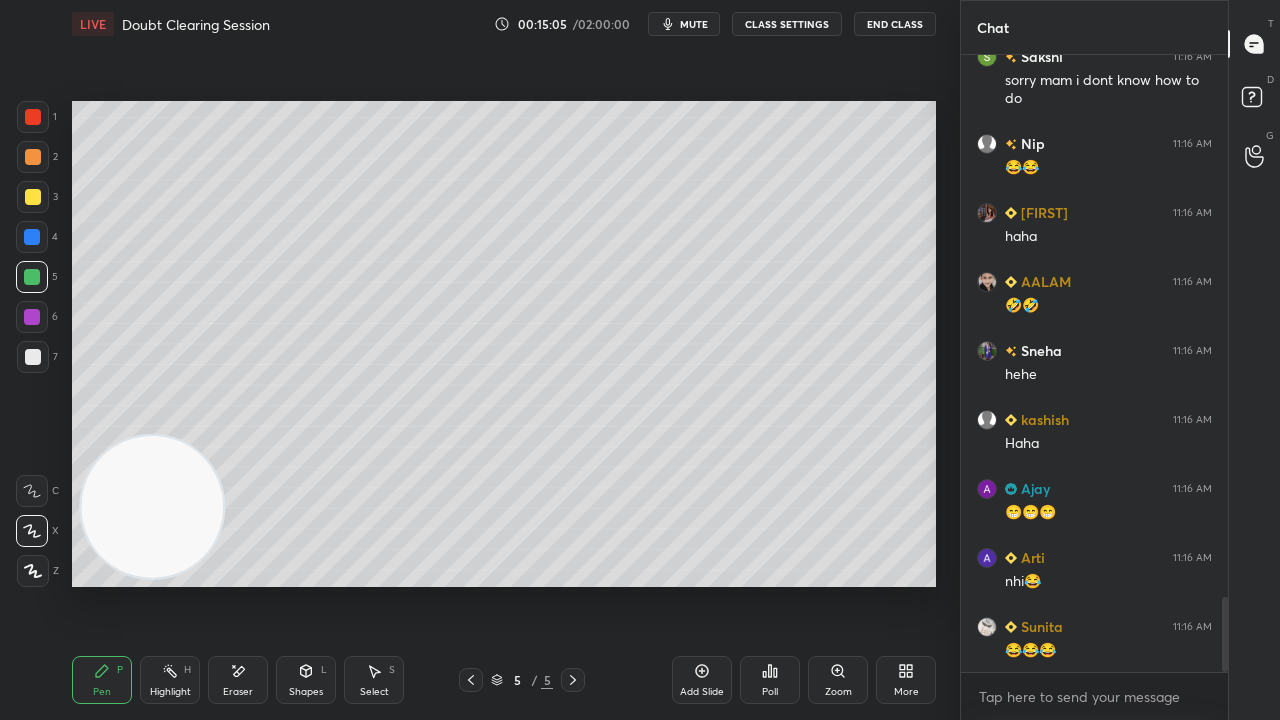 click on "mute" at bounding box center [694, 24] 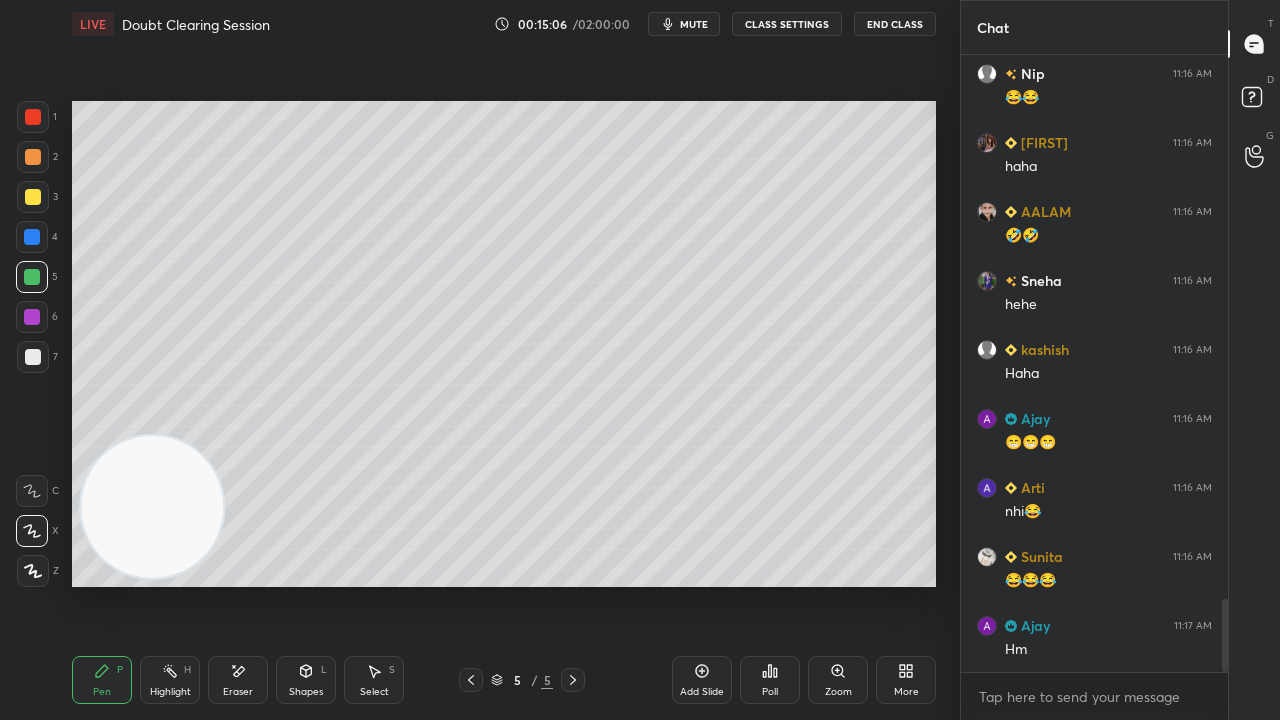 click at bounding box center (33, 197) 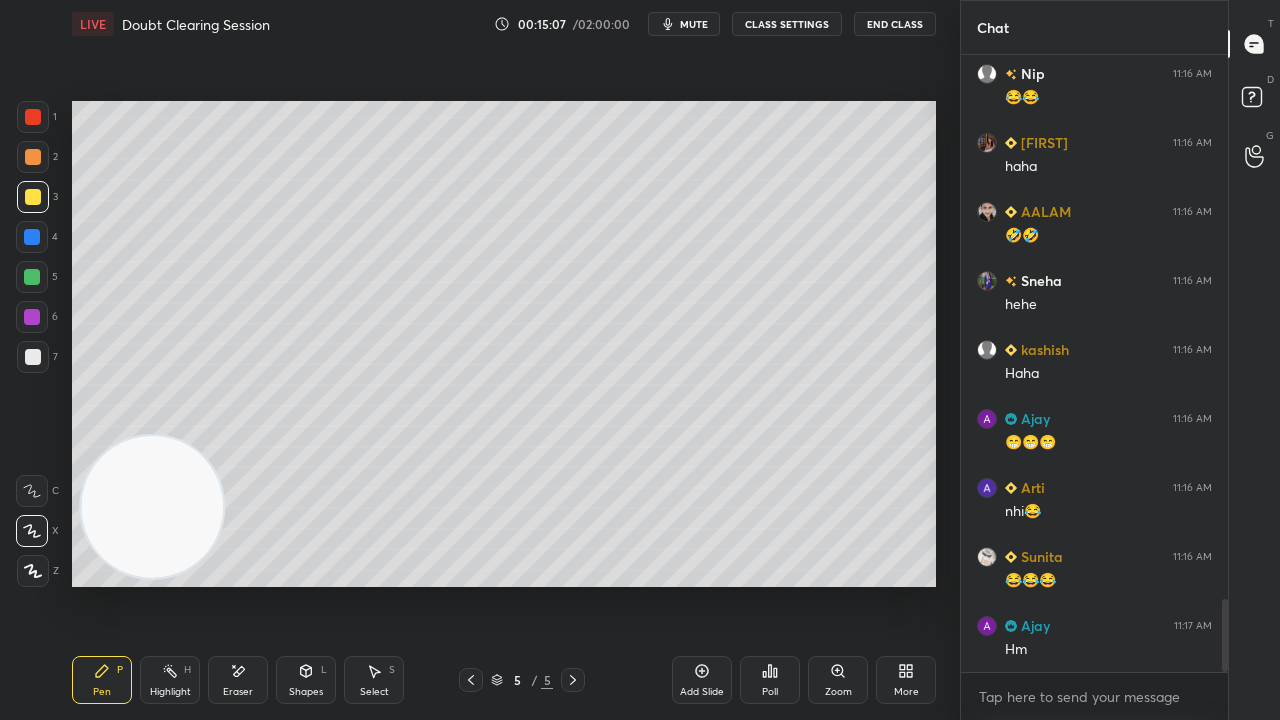 click on "mute" at bounding box center (694, 24) 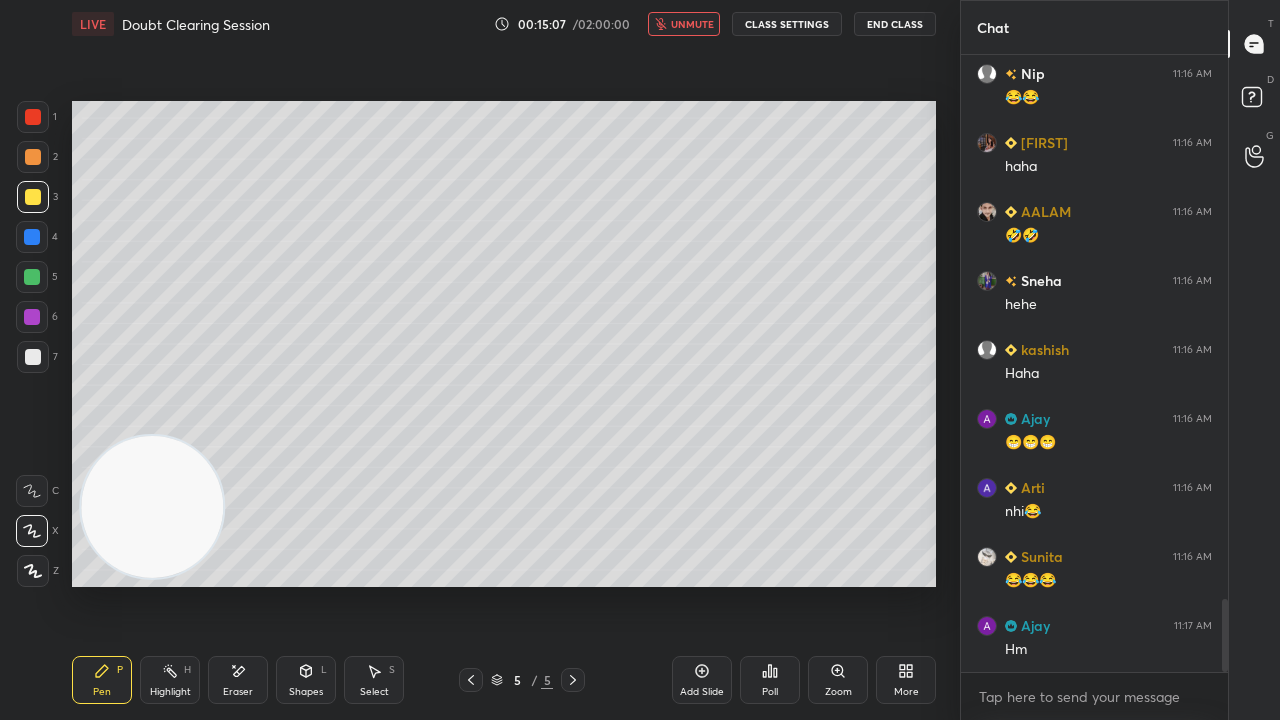 click on "unmute" at bounding box center [692, 24] 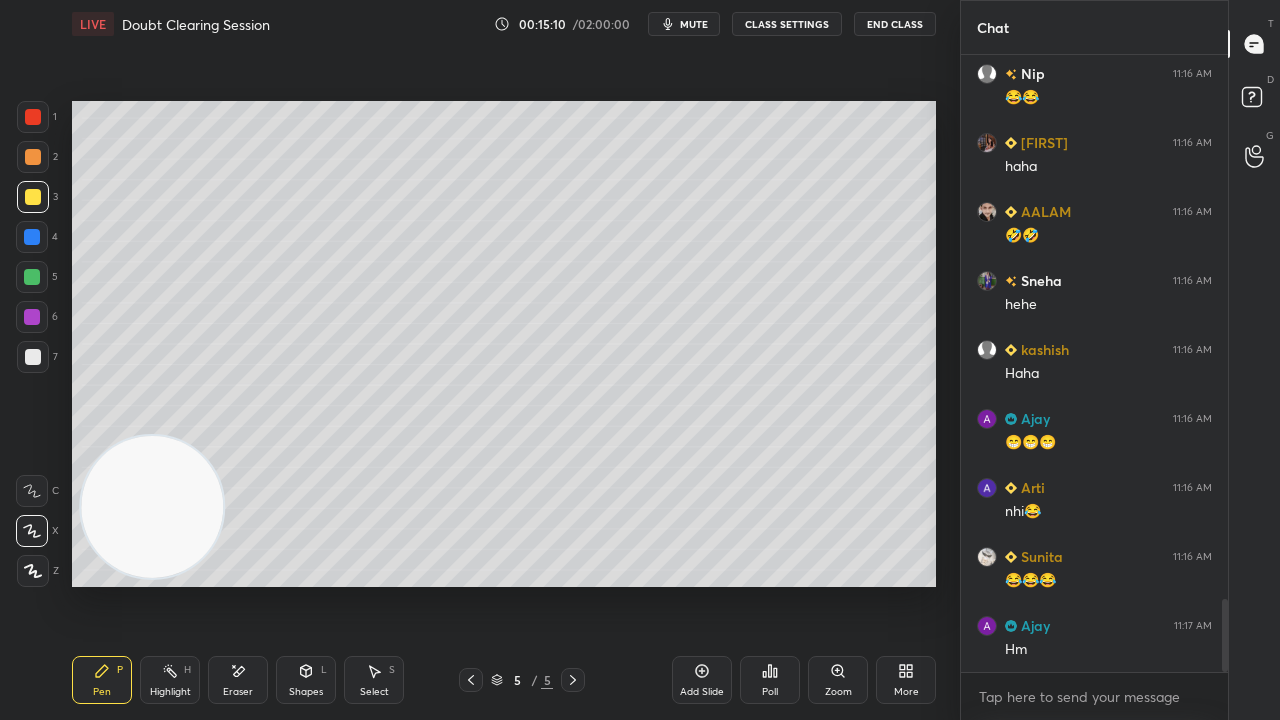 scroll, scrollTop: 4632, scrollLeft: 0, axis: vertical 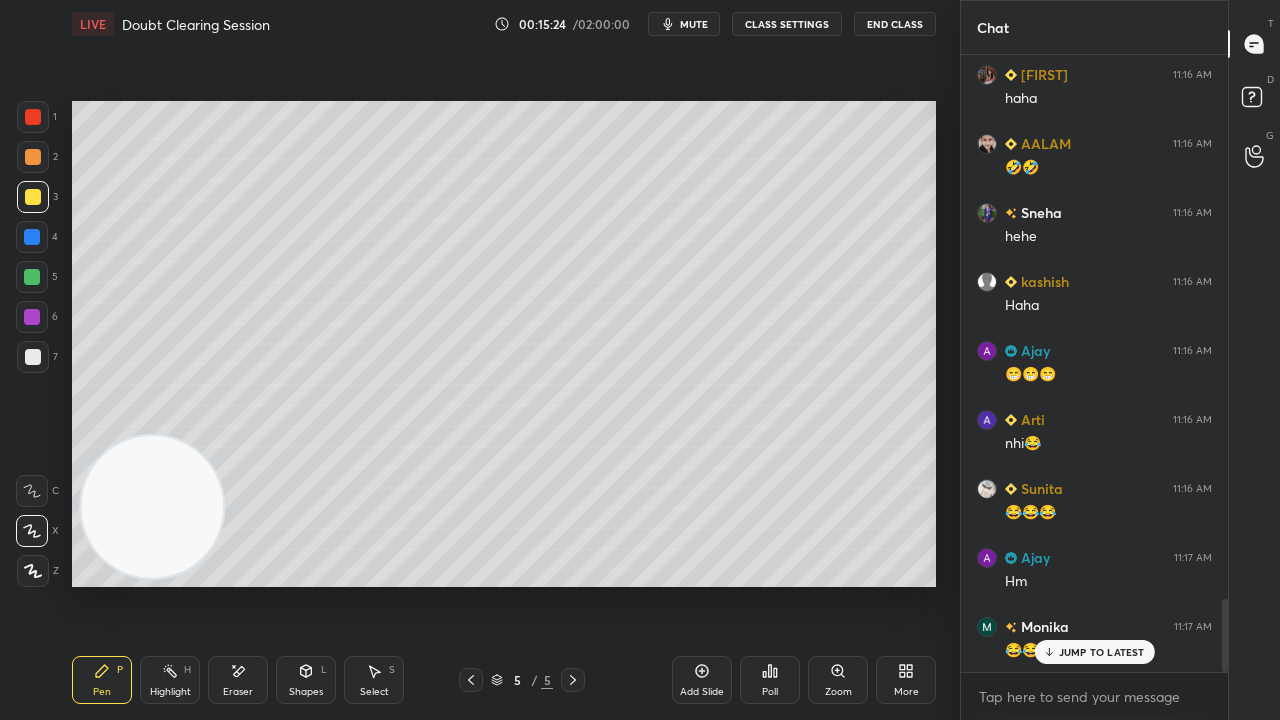 click on "mute" at bounding box center [694, 24] 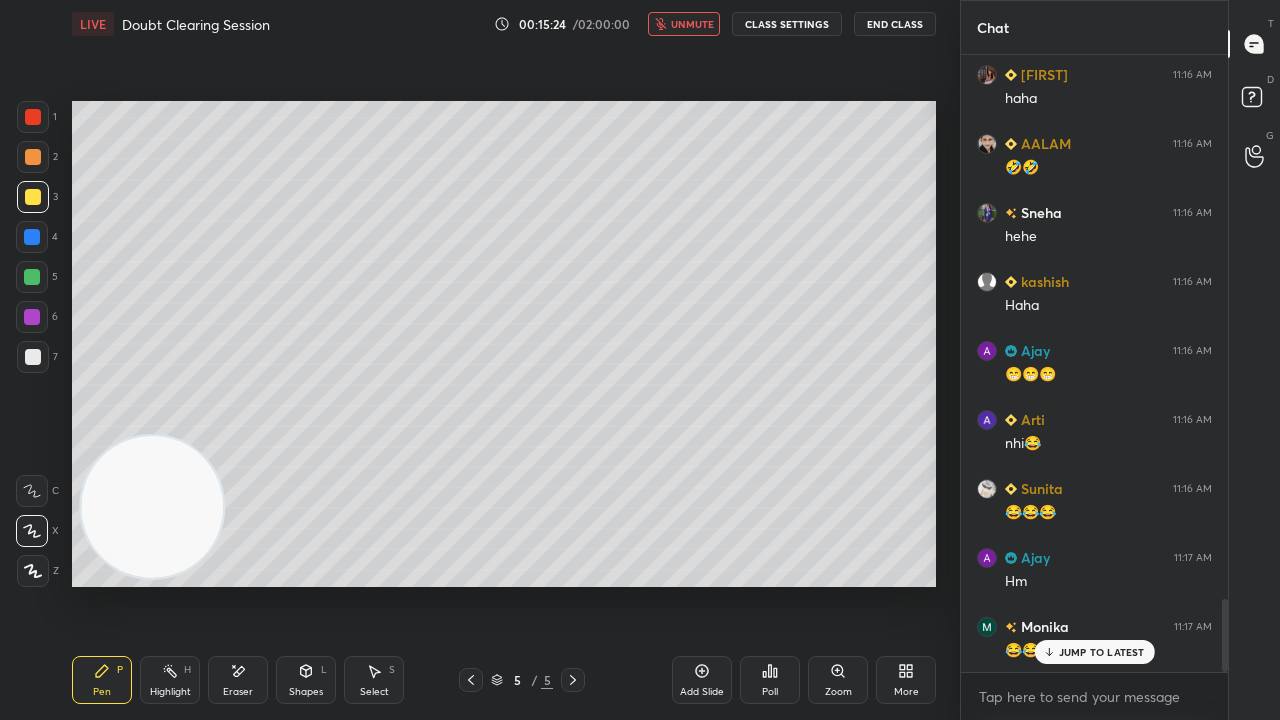 click on "unmute" at bounding box center [692, 24] 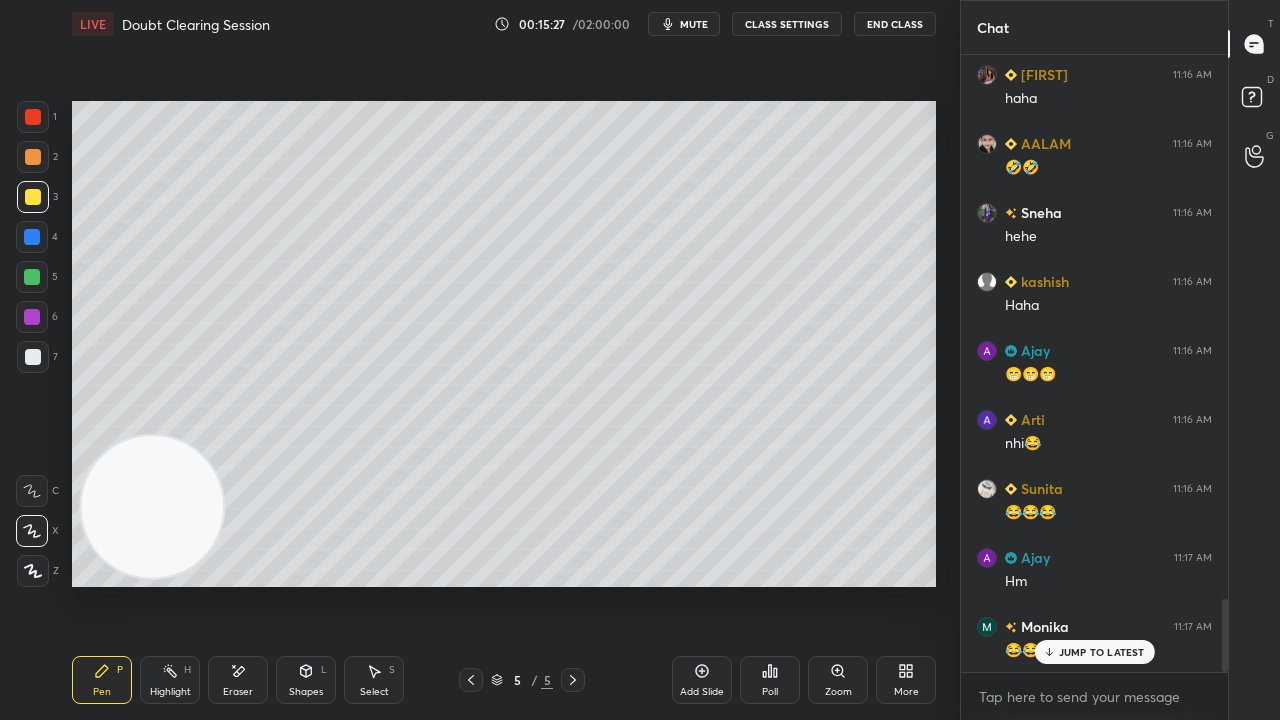 click on "mute" at bounding box center [694, 24] 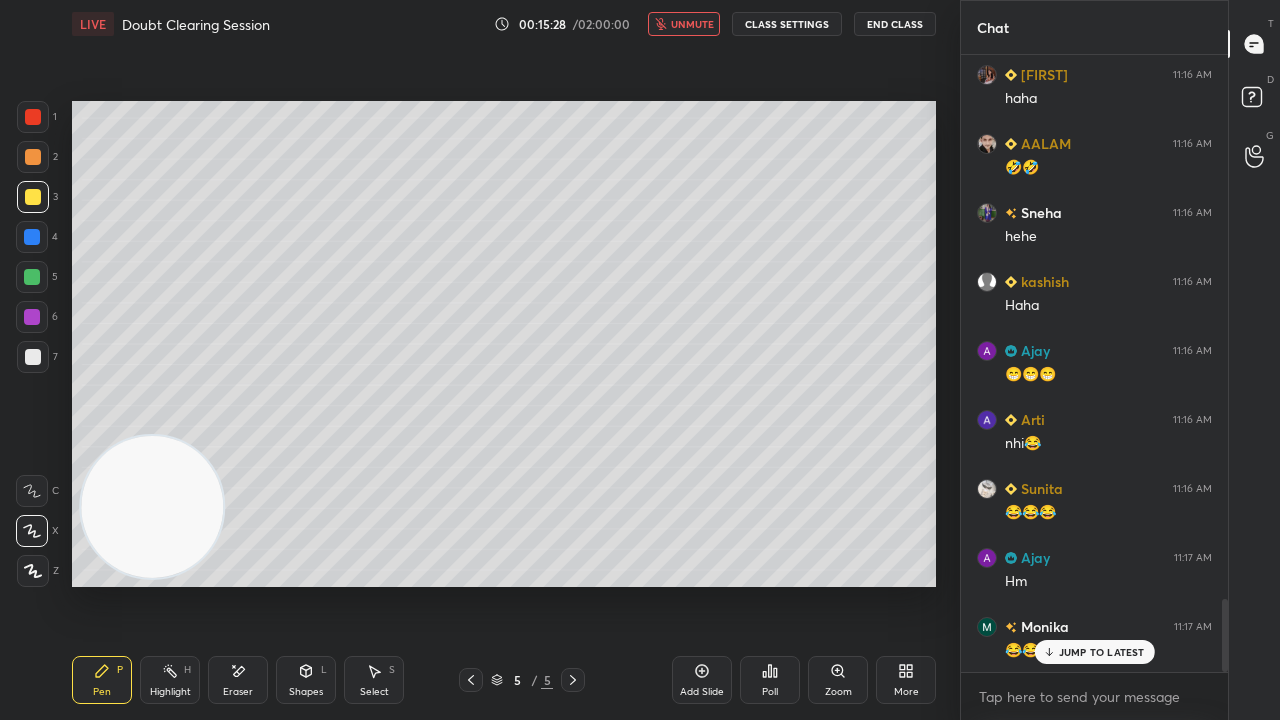 click on "unmute" at bounding box center (692, 24) 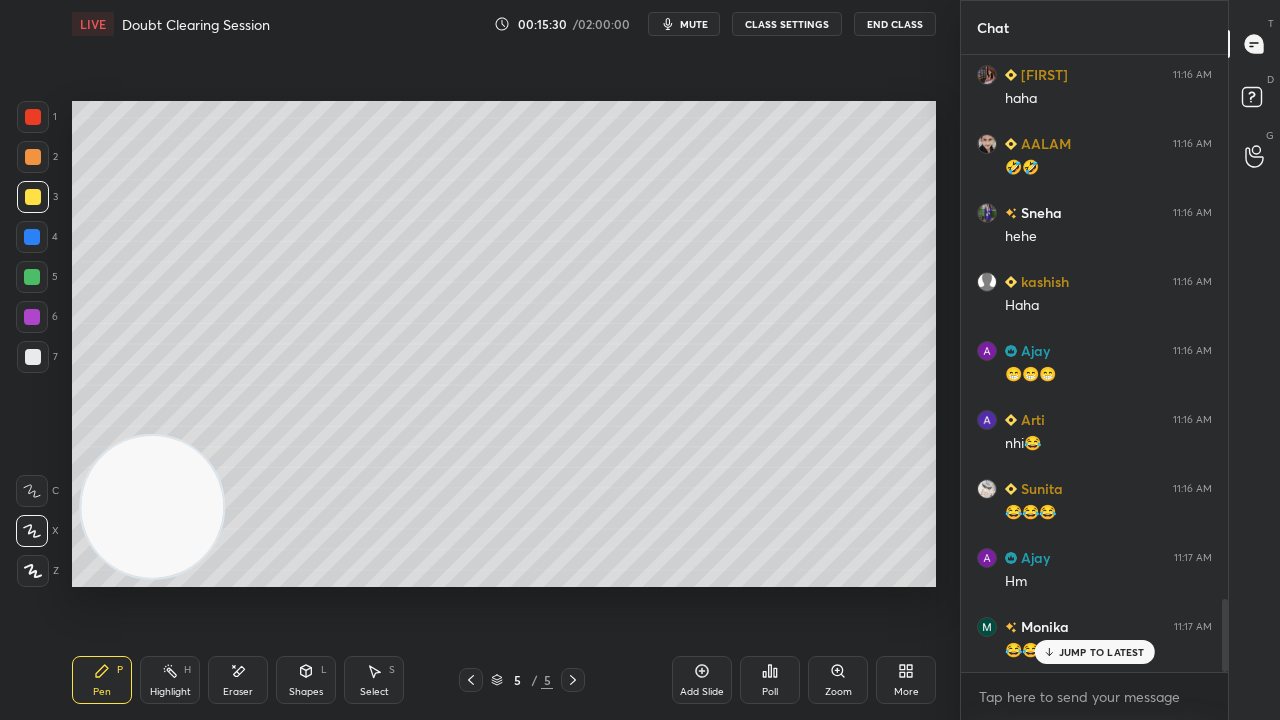 scroll, scrollTop: 4702, scrollLeft: 0, axis: vertical 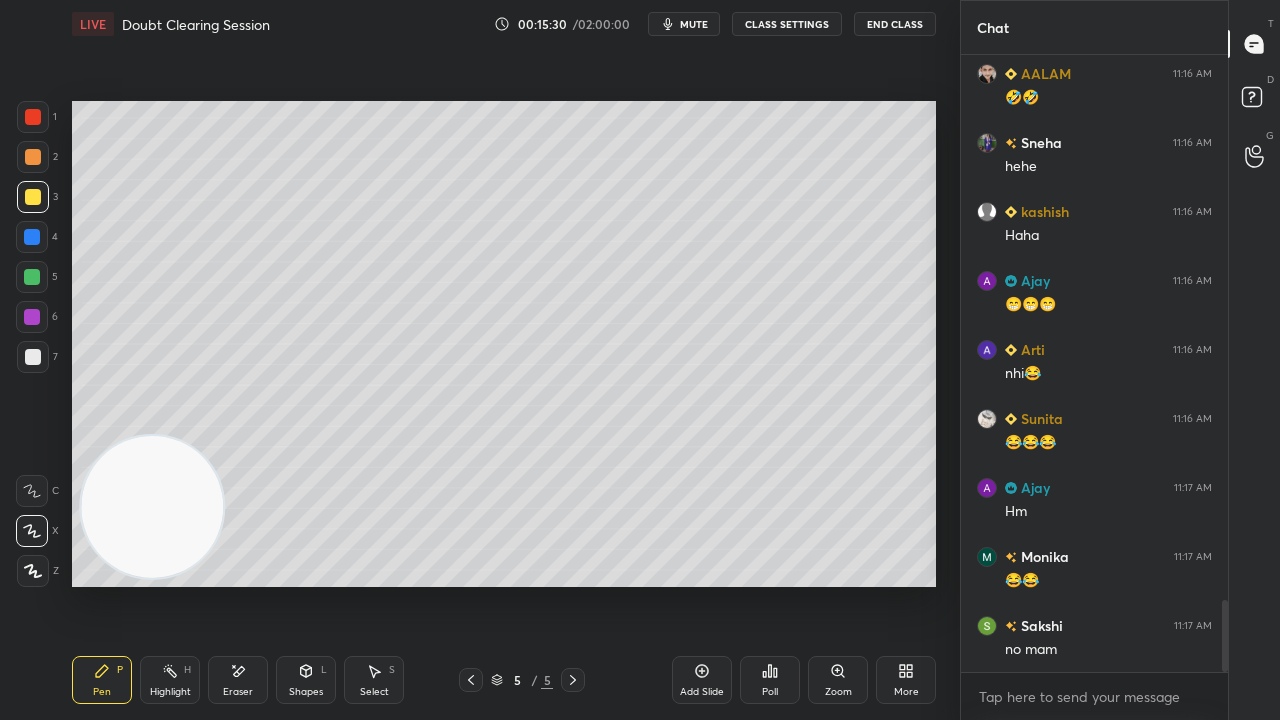 click on "mute" at bounding box center (694, 24) 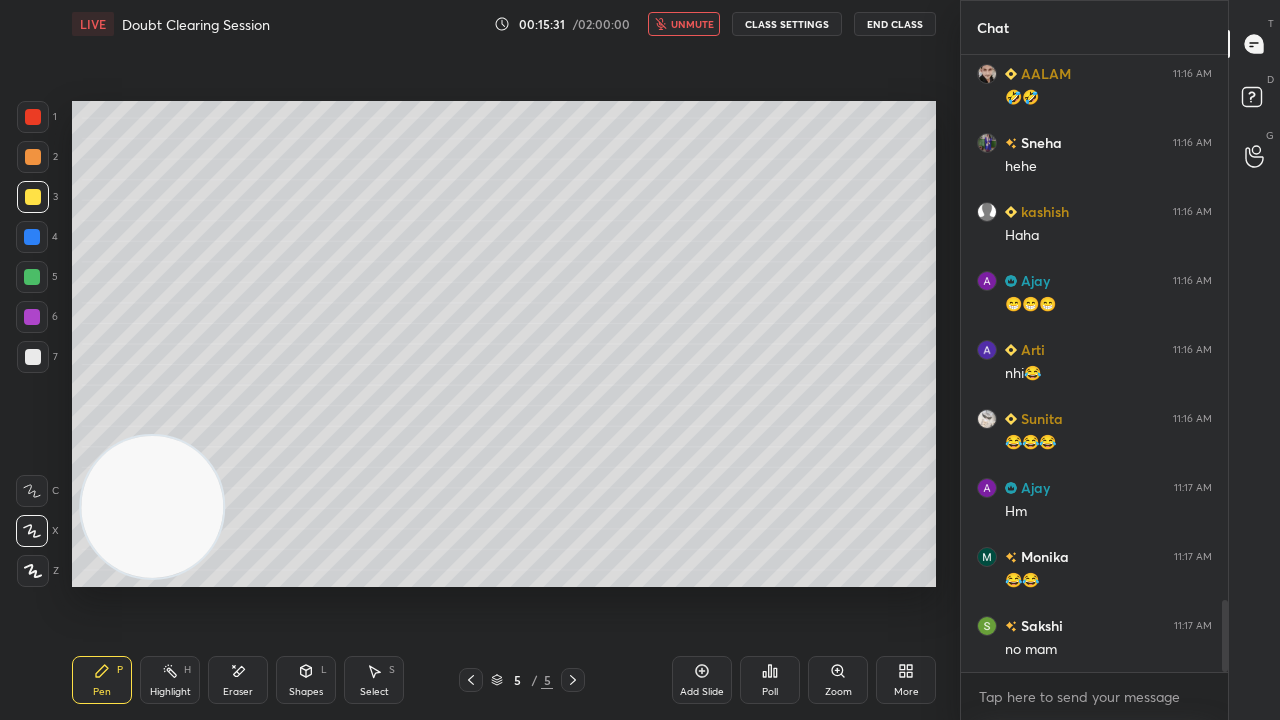 click on "unmute" at bounding box center (692, 24) 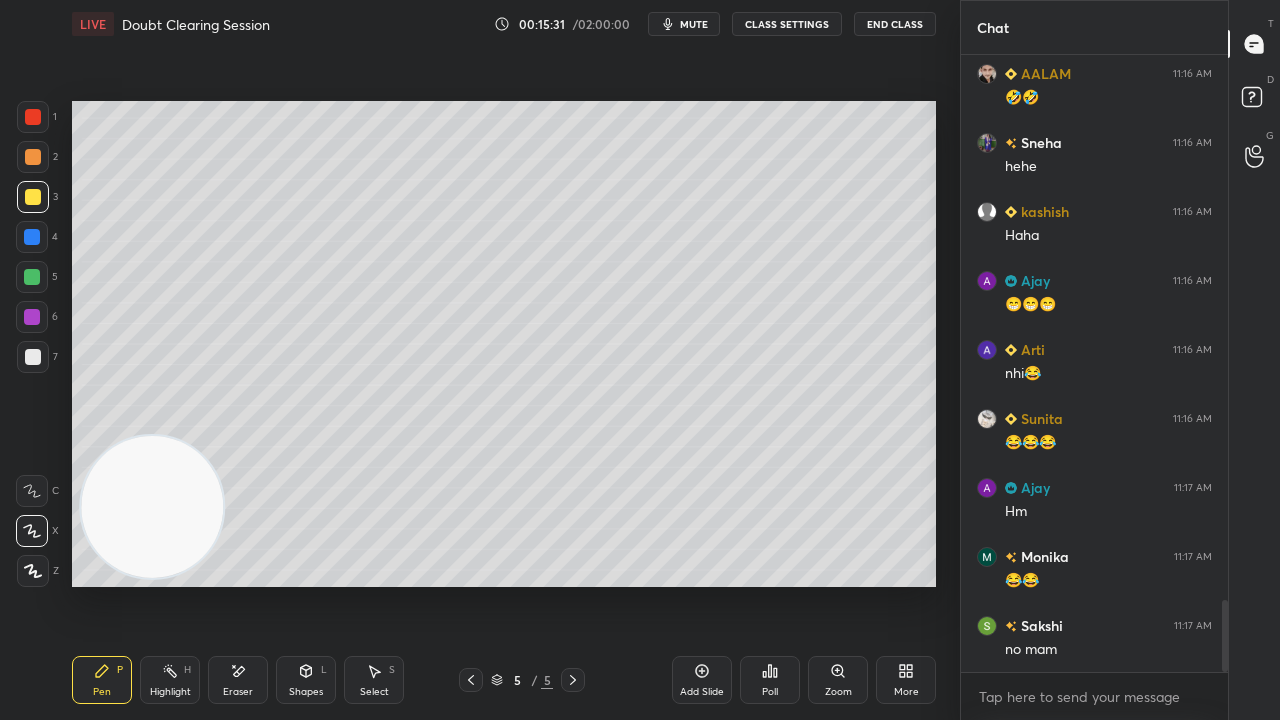 scroll, scrollTop: 4770, scrollLeft: 0, axis: vertical 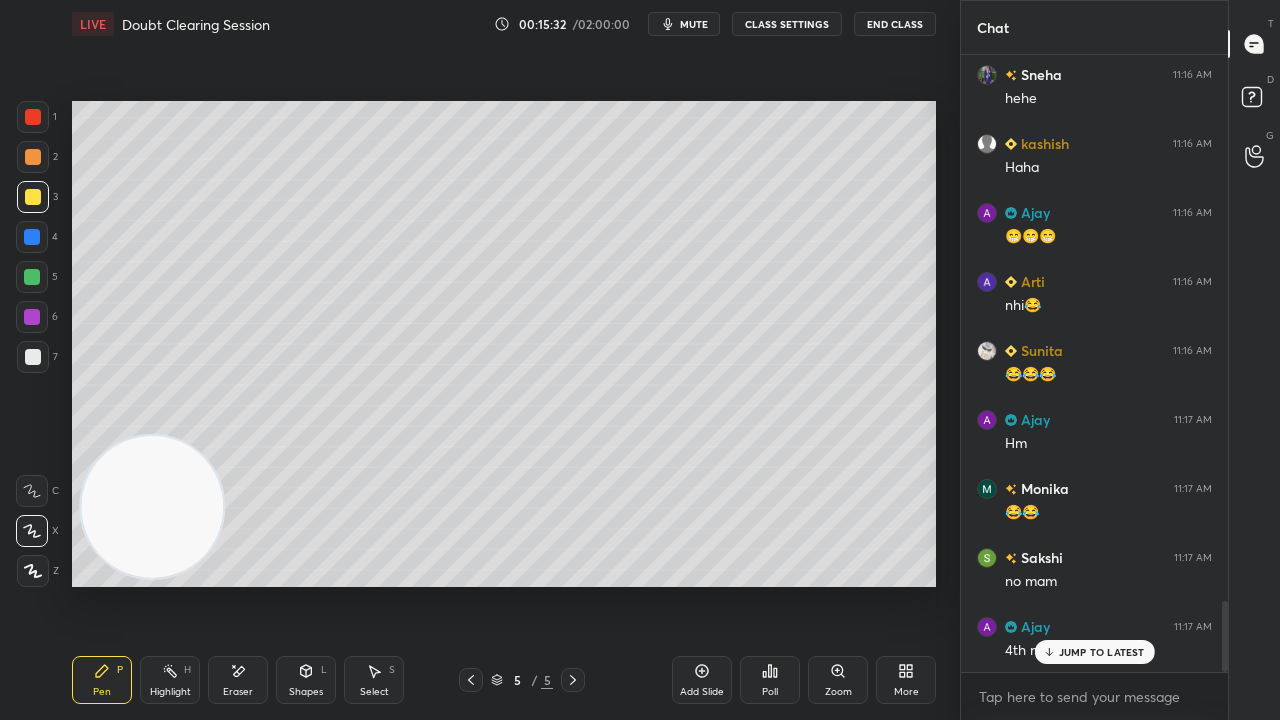 click on "JUMP TO LATEST" at bounding box center [1102, 652] 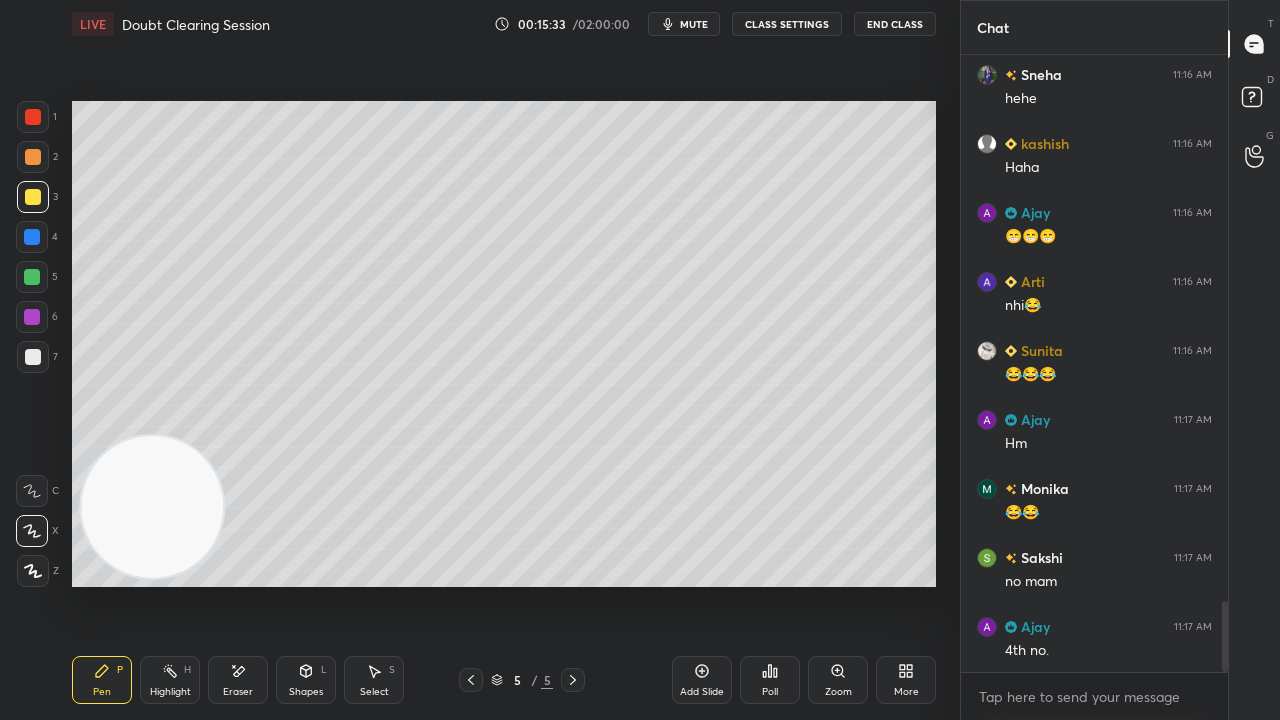 click on "mute" at bounding box center [694, 24] 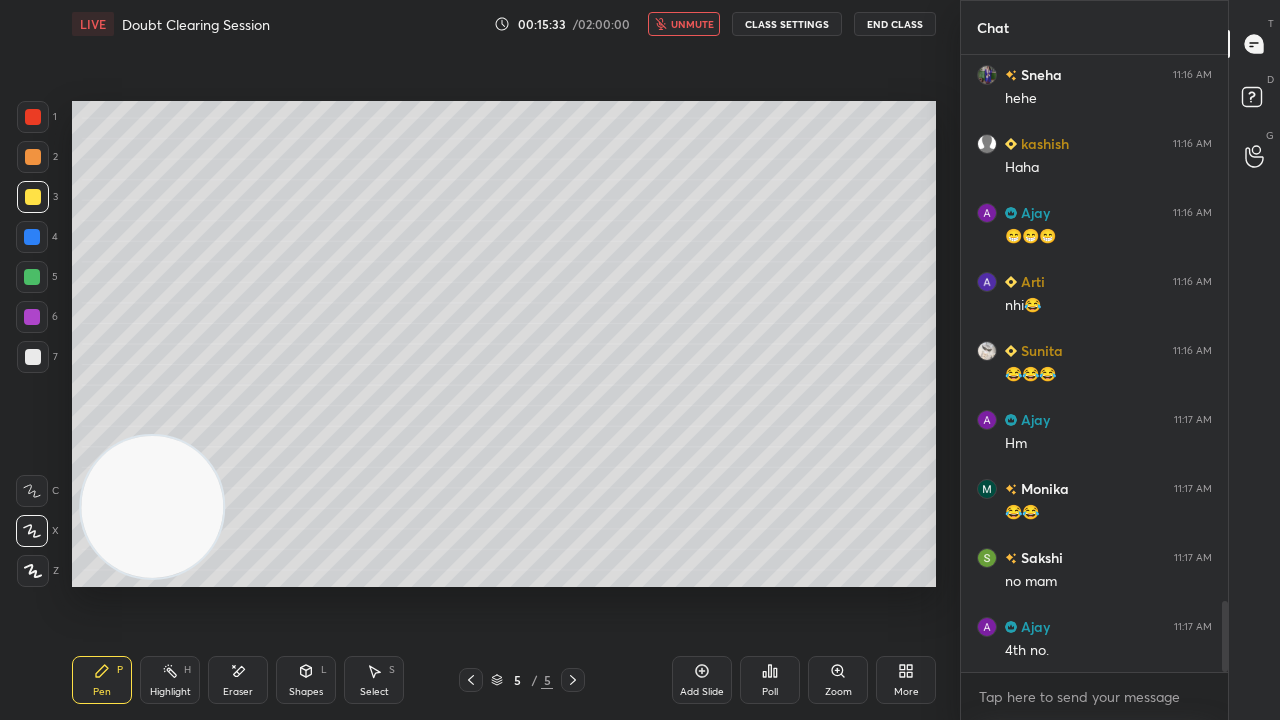 click on "unmute" at bounding box center [692, 24] 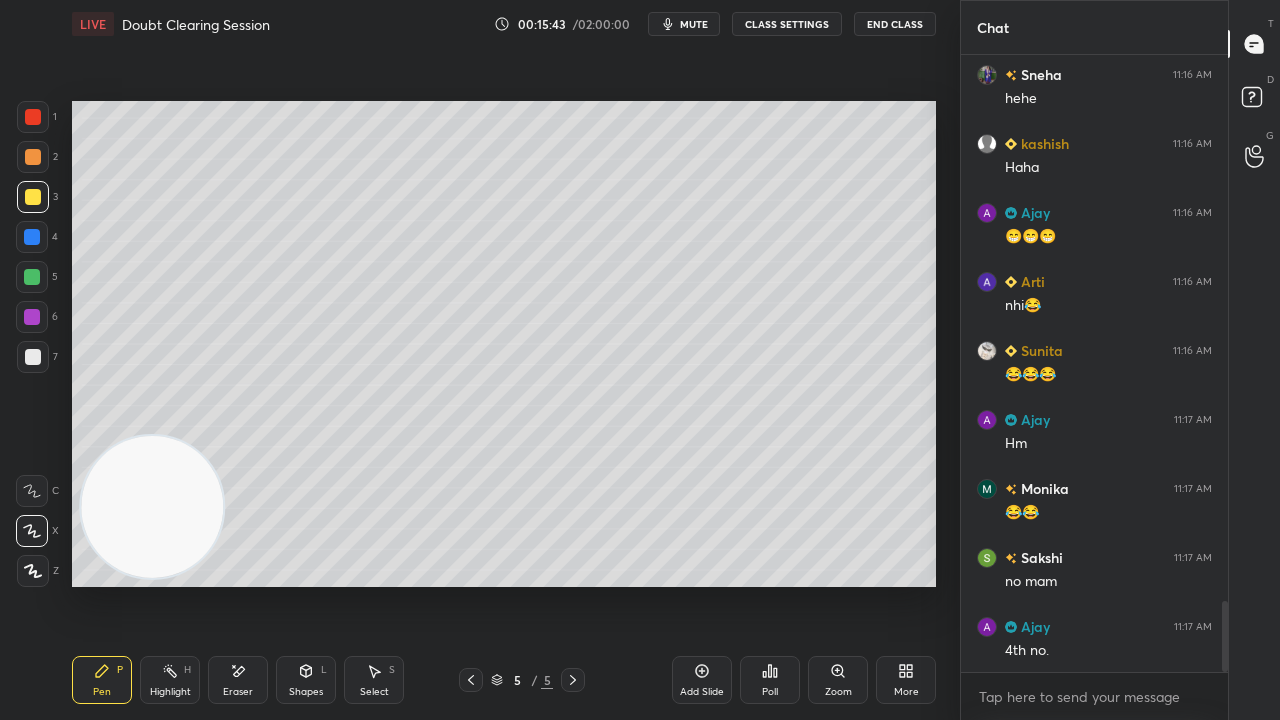 click on "mute" at bounding box center (684, 24) 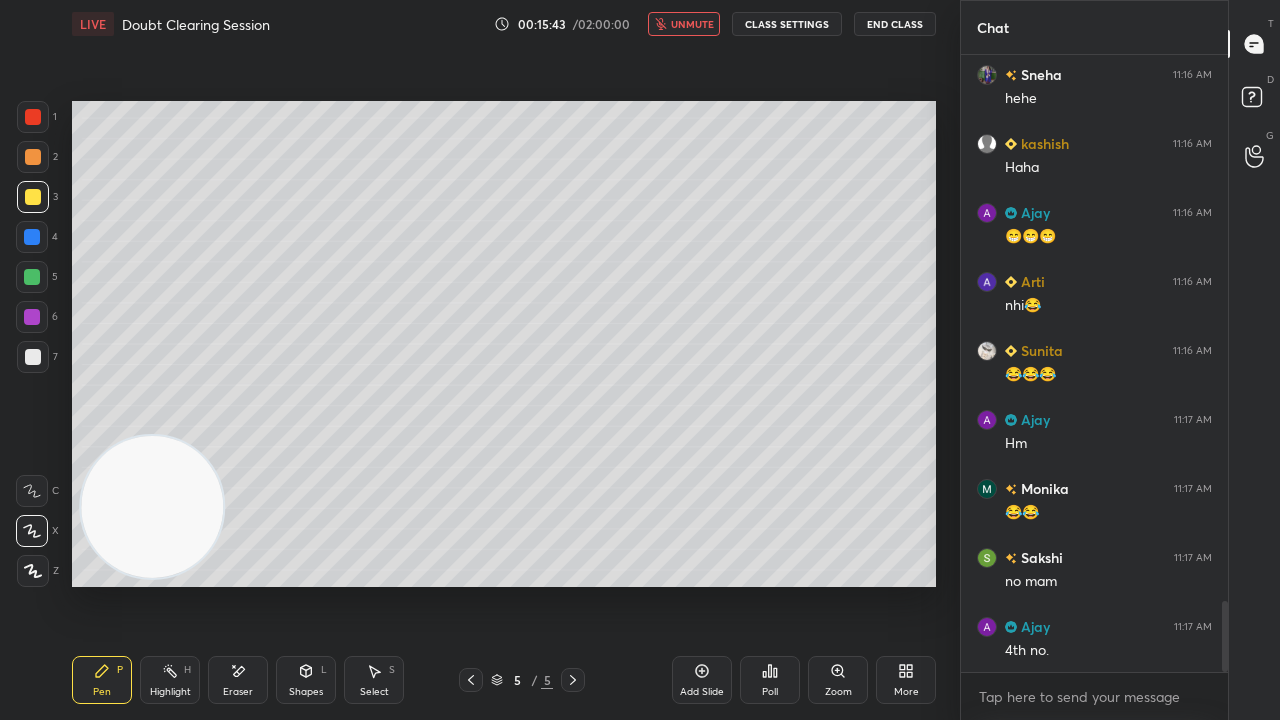 drag, startPoint x: 691, startPoint y: 16, endPoint x: 686, endPoint y: 6, distance: 11.18034 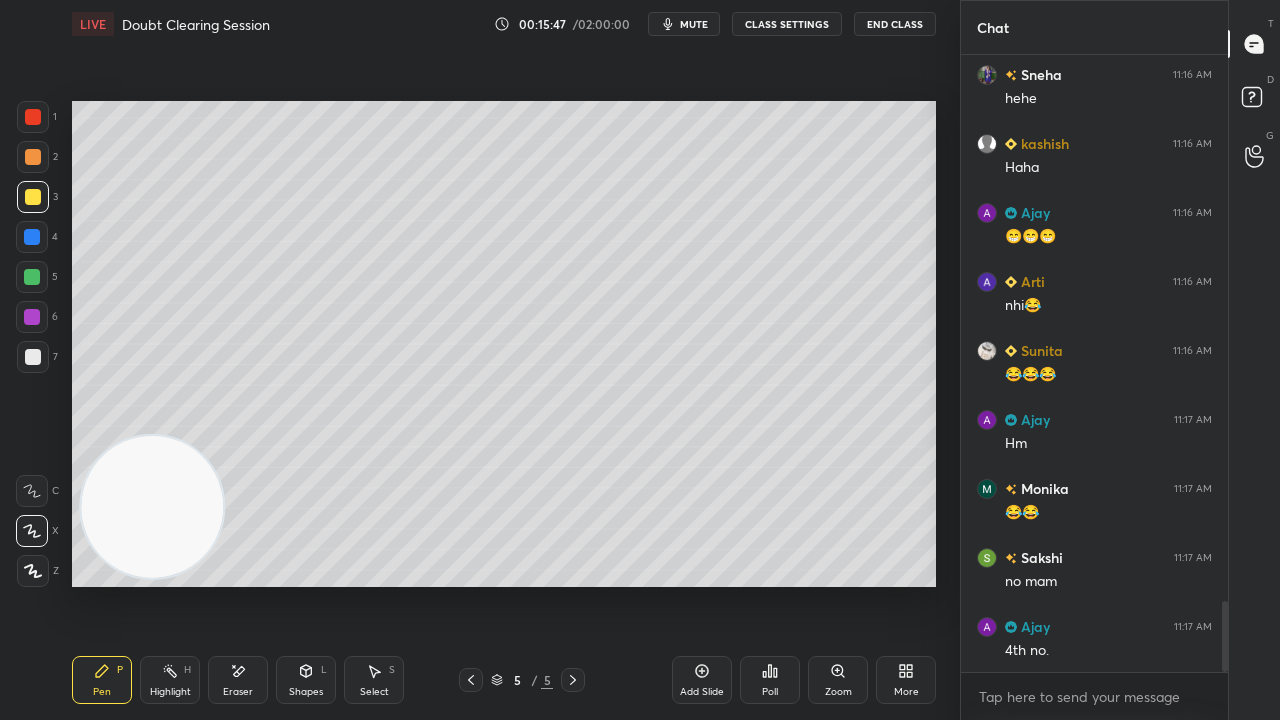 click on "mute" at bounding box center [694, 24] 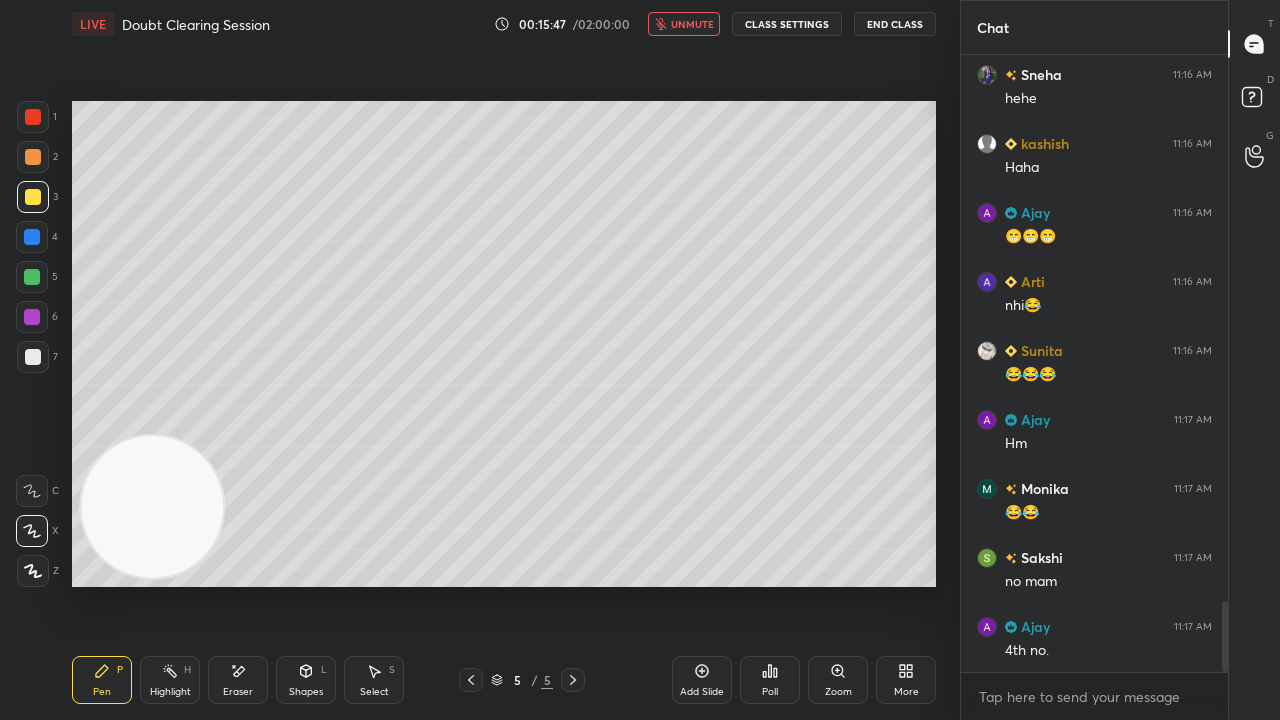 click on "unmute" at bounding box center [692, 24] 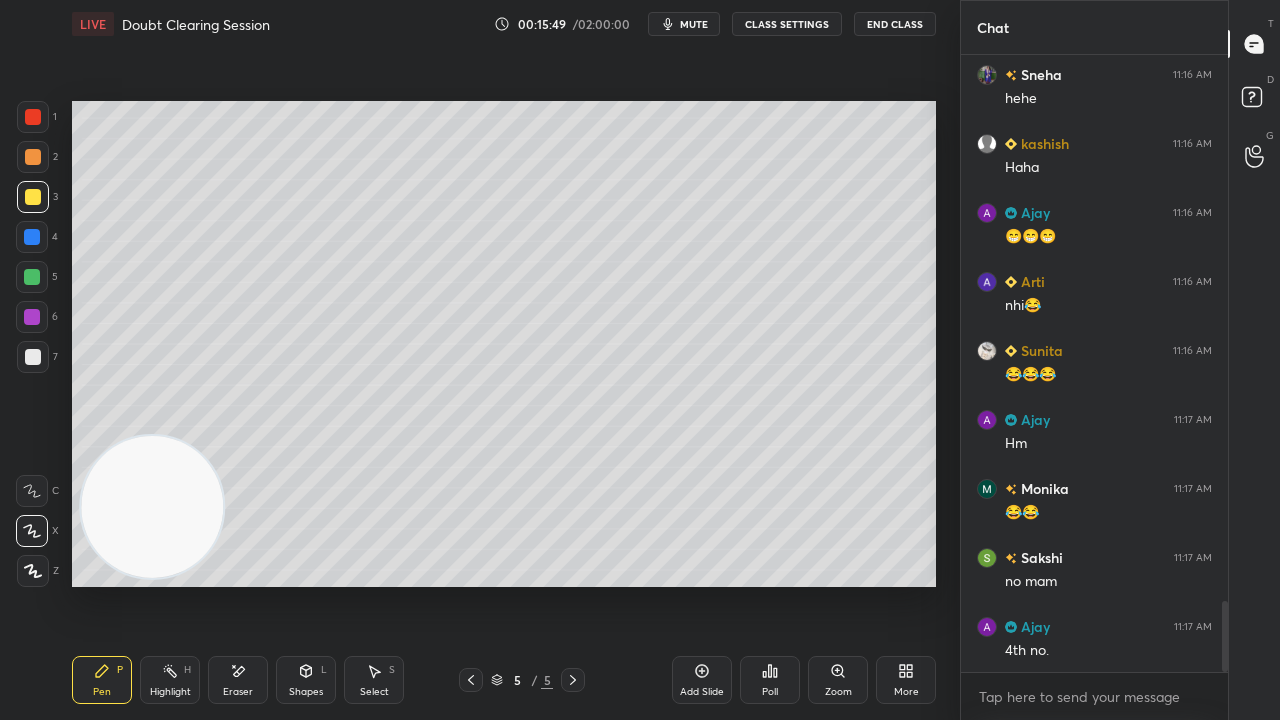 scroll, scrollTop: 4790, scrollLeft: 0, axis: vertical 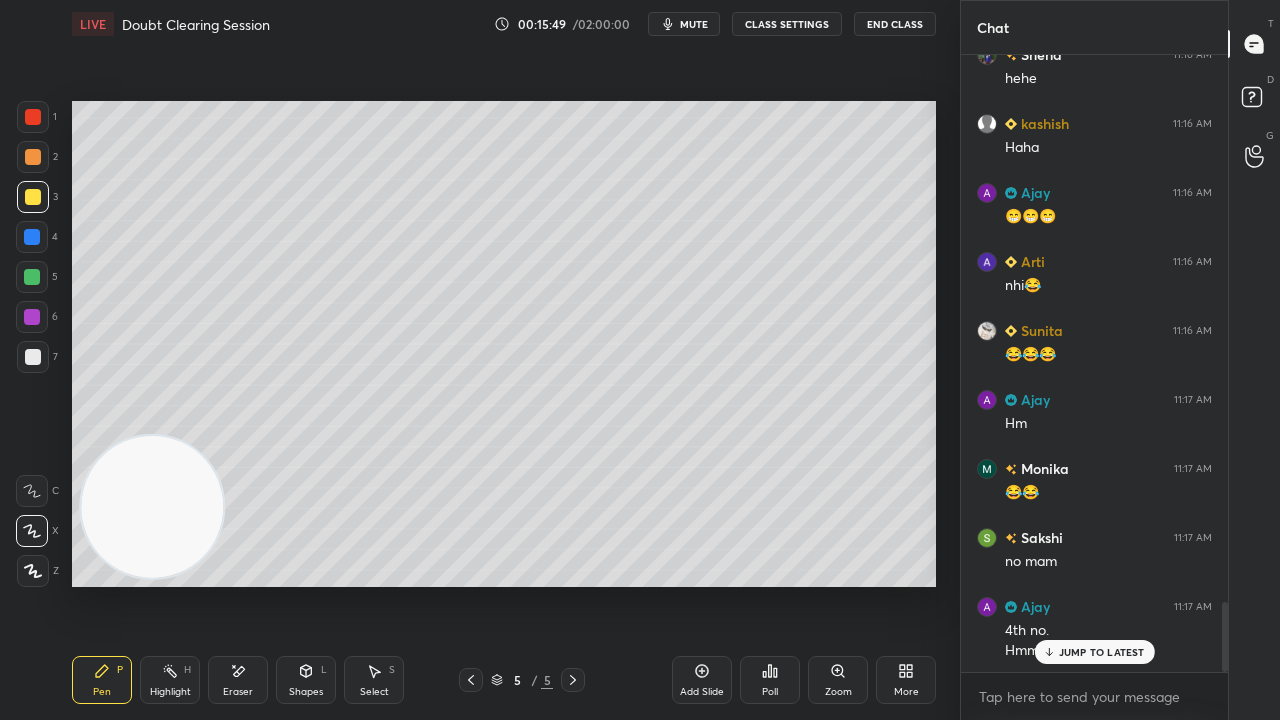click on "Eraser" at bounding box center [238, 680] 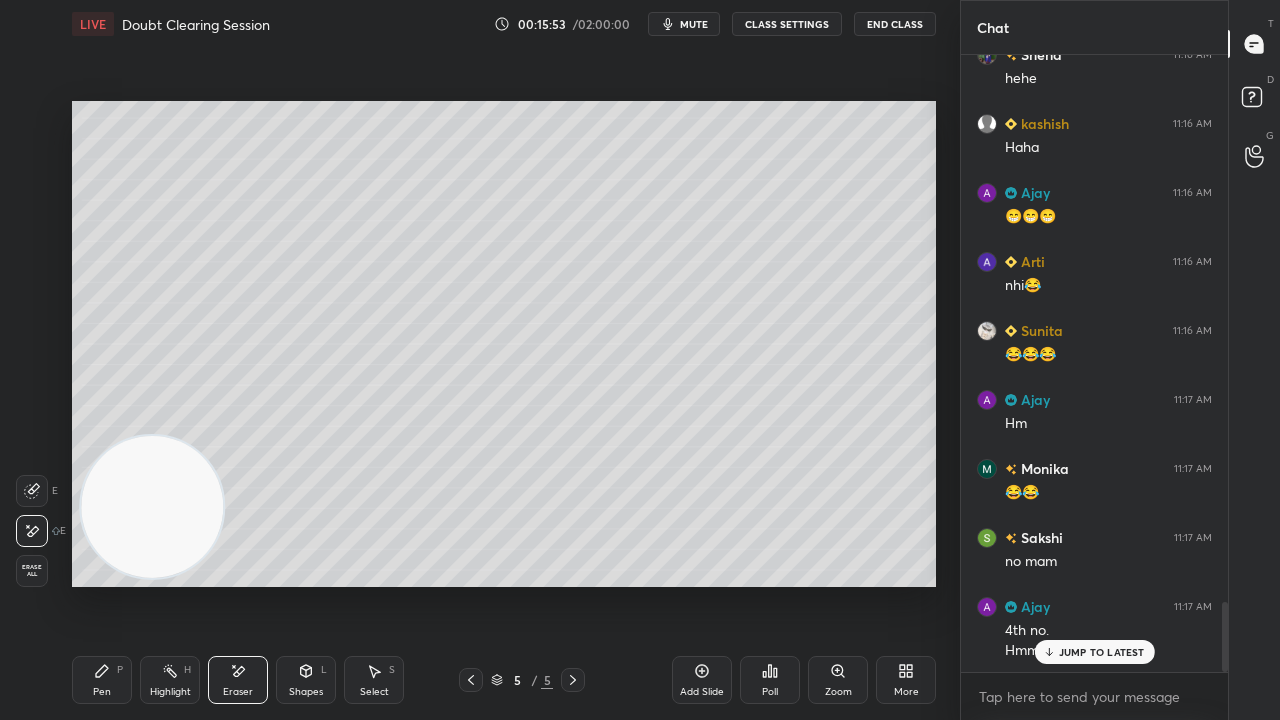 click 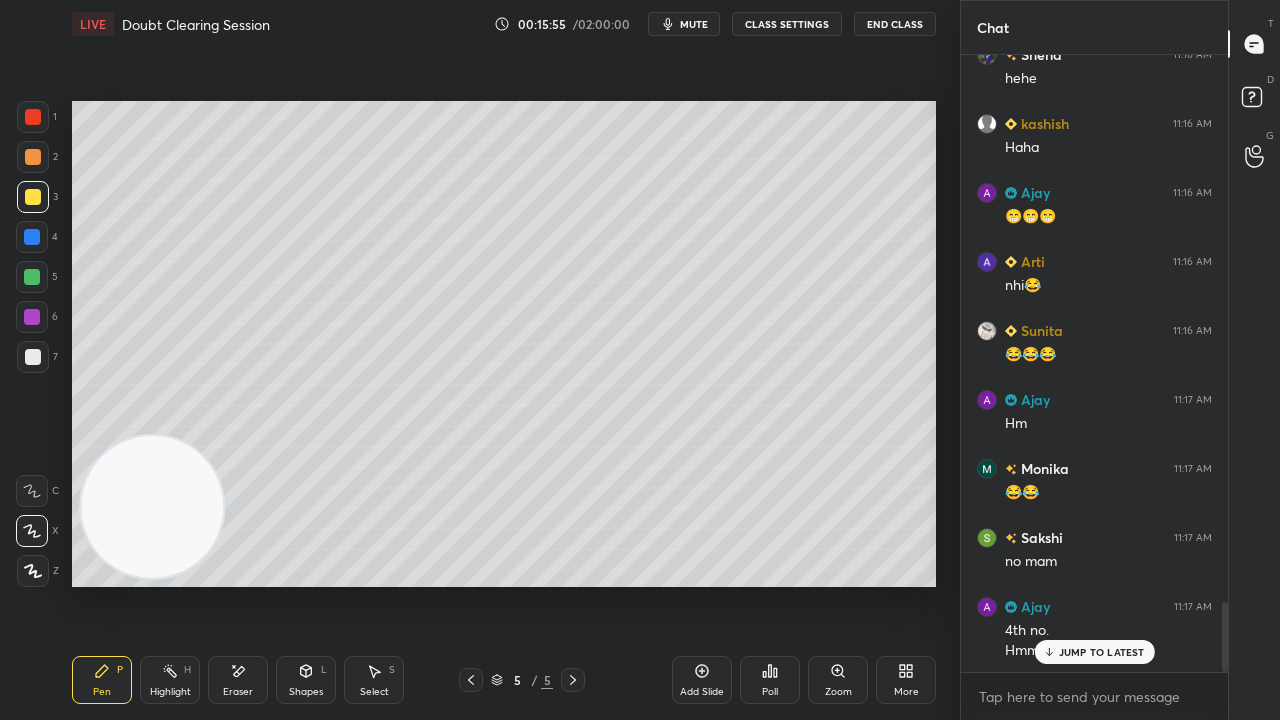 click on "JUMP TO LATEST" at bounding box center (1102, 652) 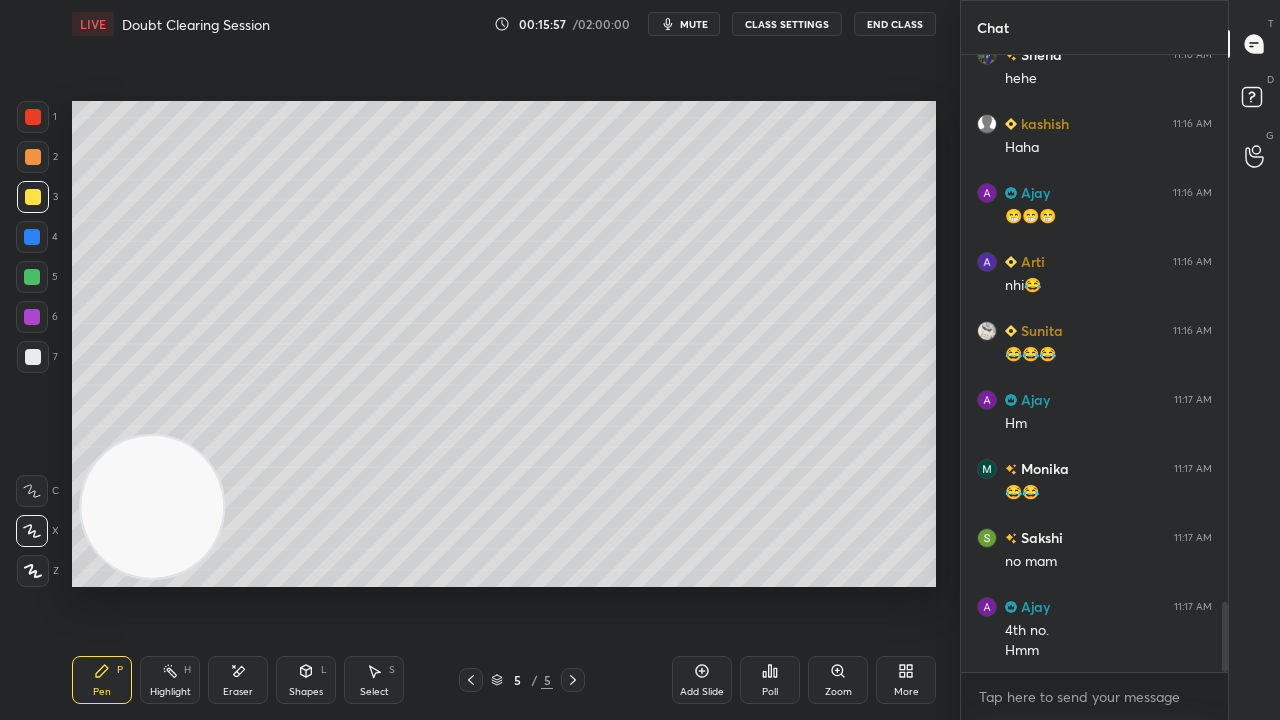 click on "mute" at bounding box center (694, 24) 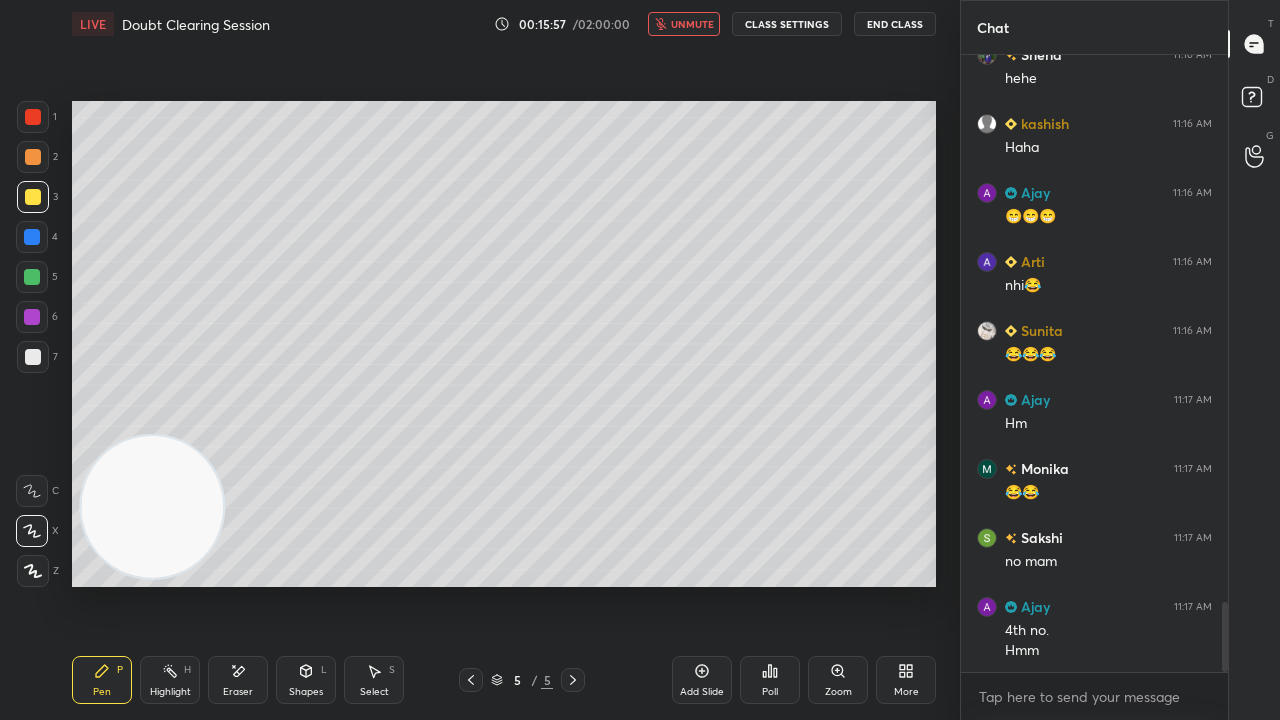 click on "unmute" at bounding box center (692, 24) 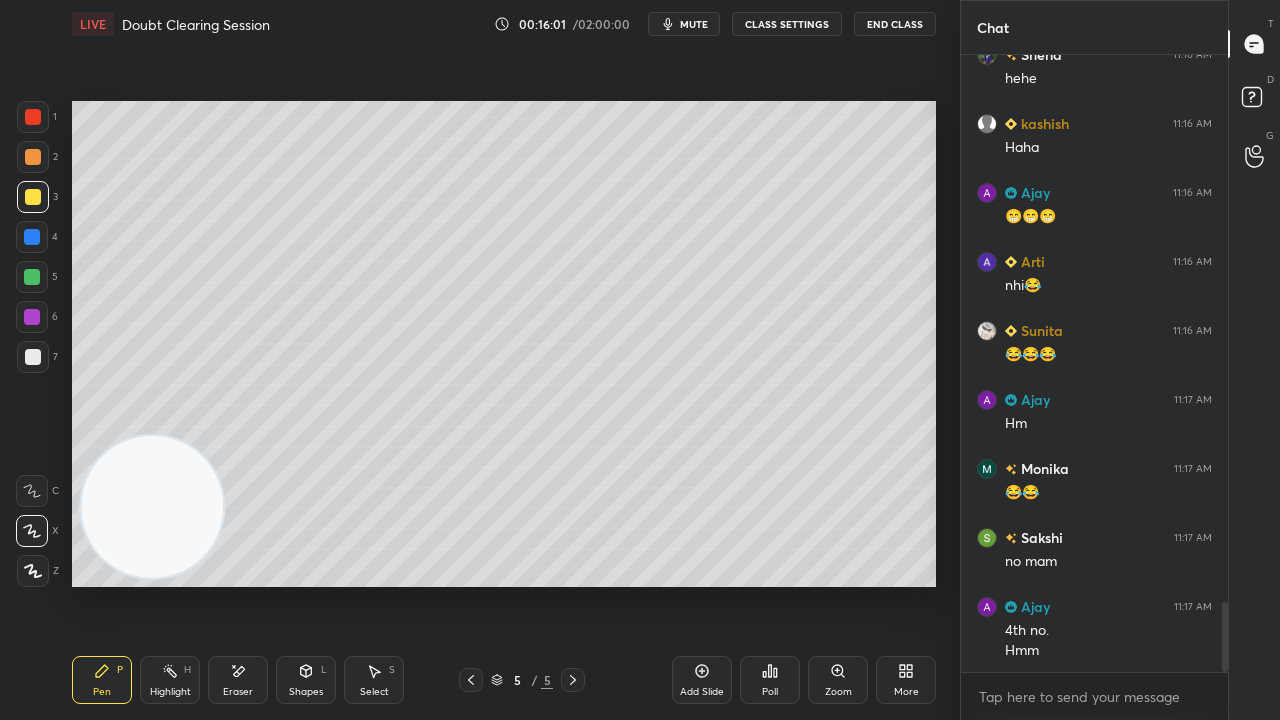 click on "mute" at bounding box center (694, 24) 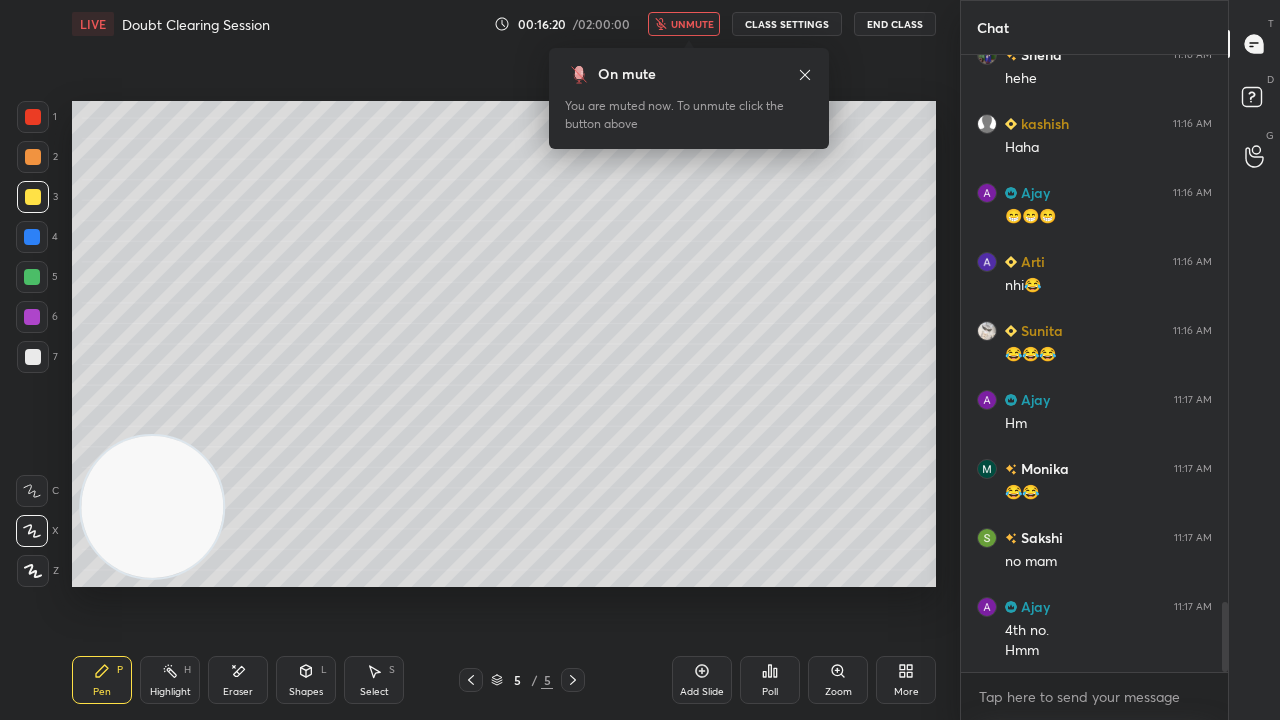 click on "unmute" at bounding box center [692, 24] 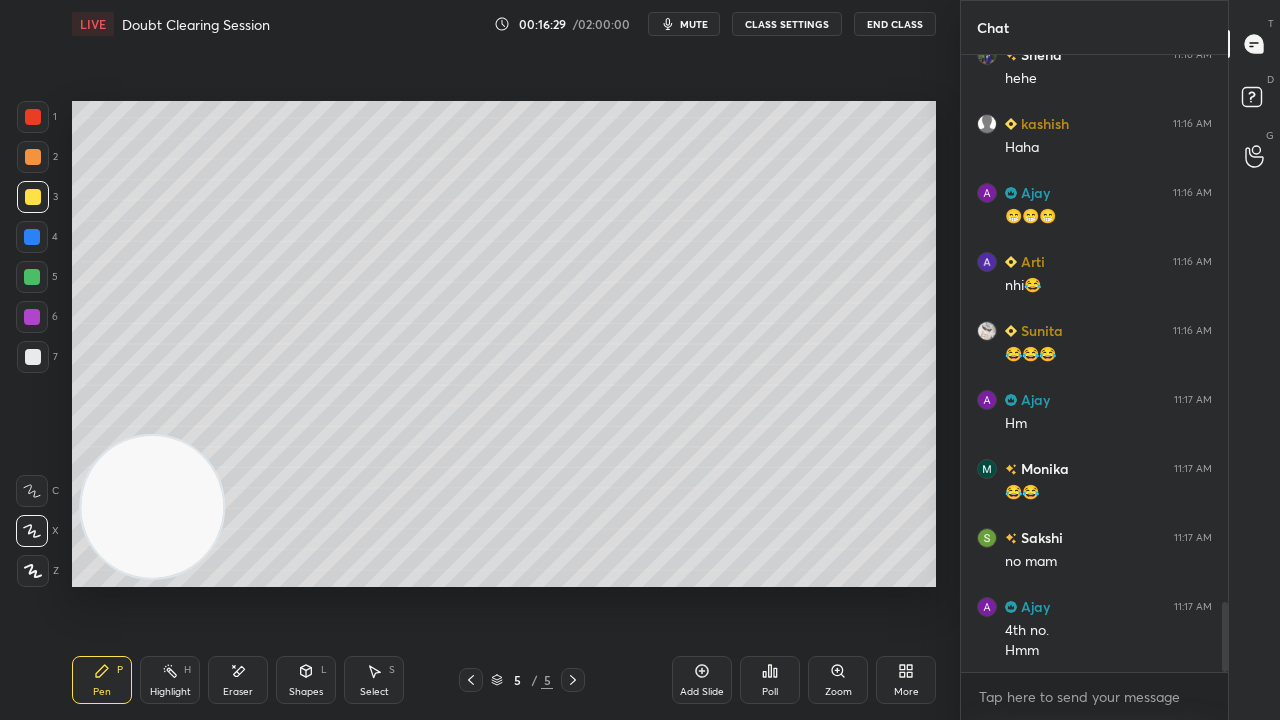 click on "mute" at bounding box center [694, 24] 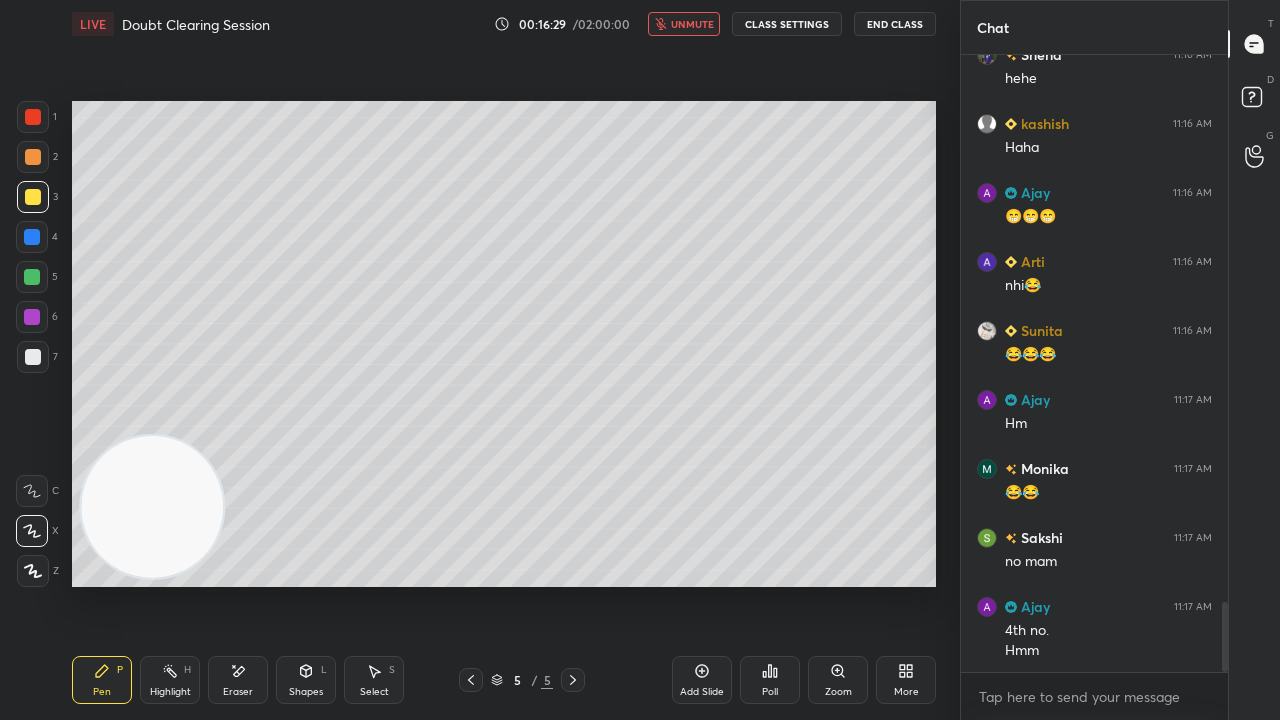 click on "unmute" at bounding box center (692, 24) 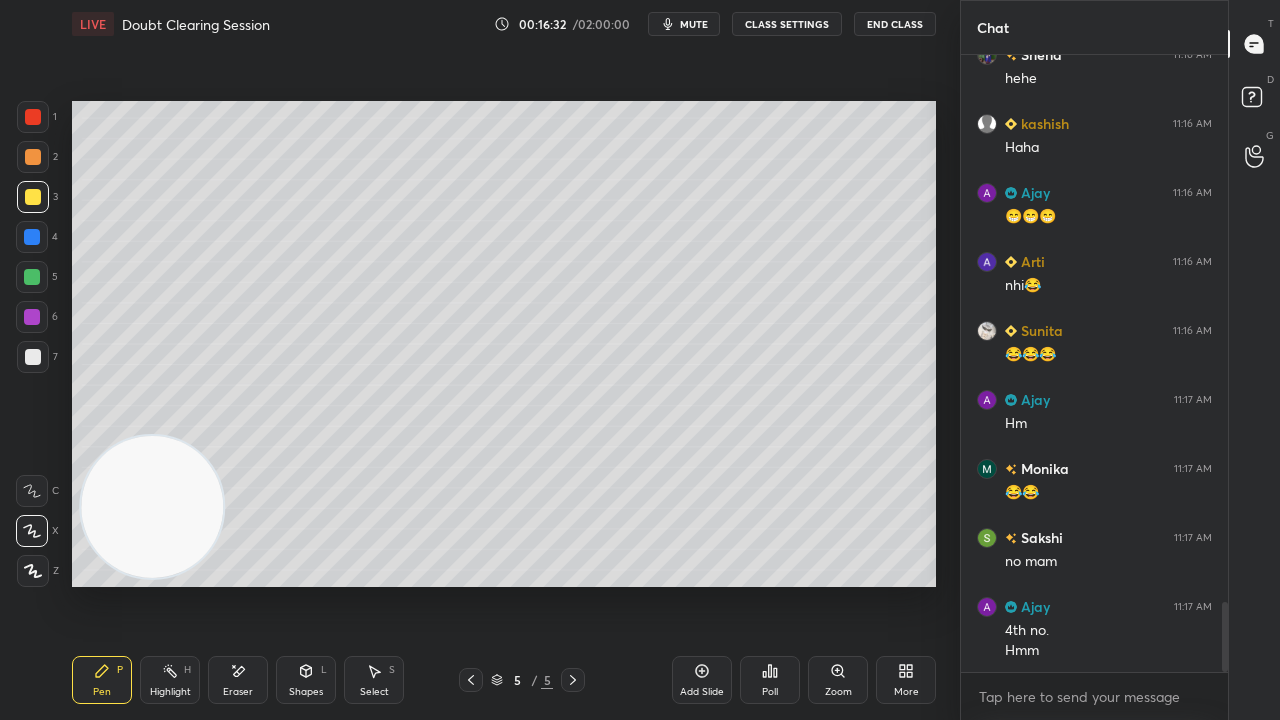 click on "mute" at bounding box center (684, 24) 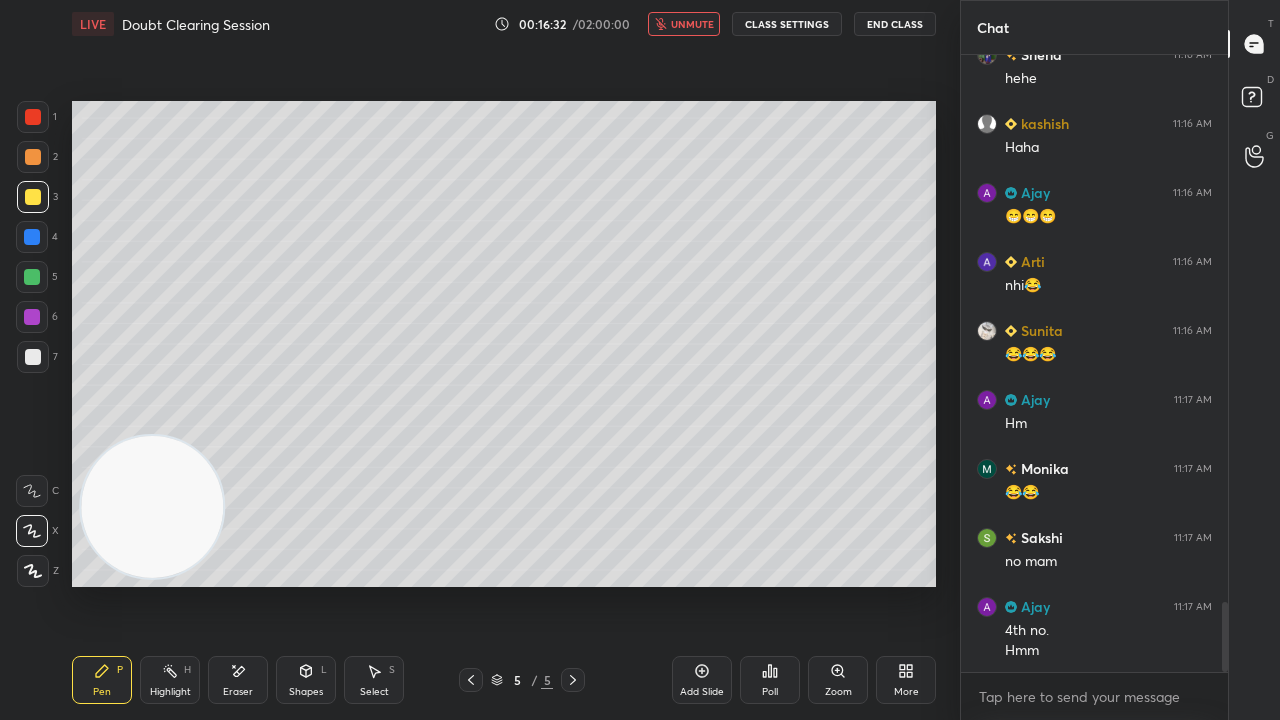 click on "unmute" at bounding box center (692, 24) 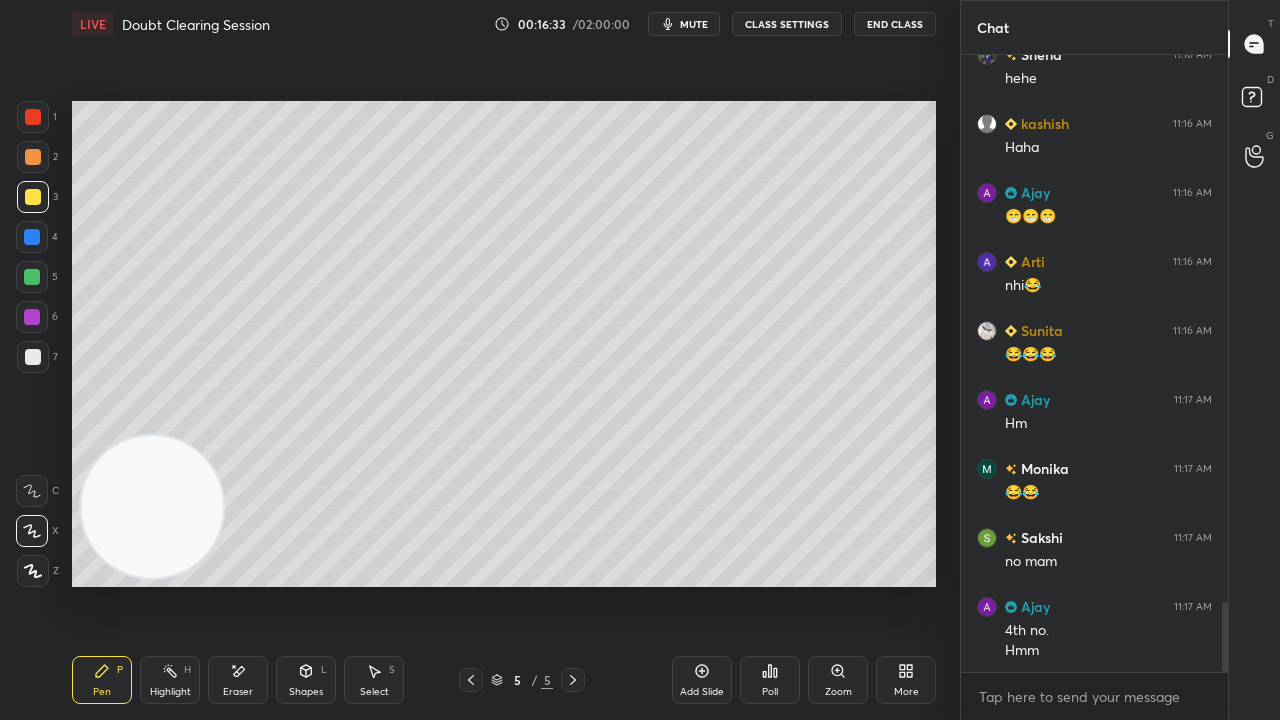 click on "Eraser" at bounding box center [238, 692] 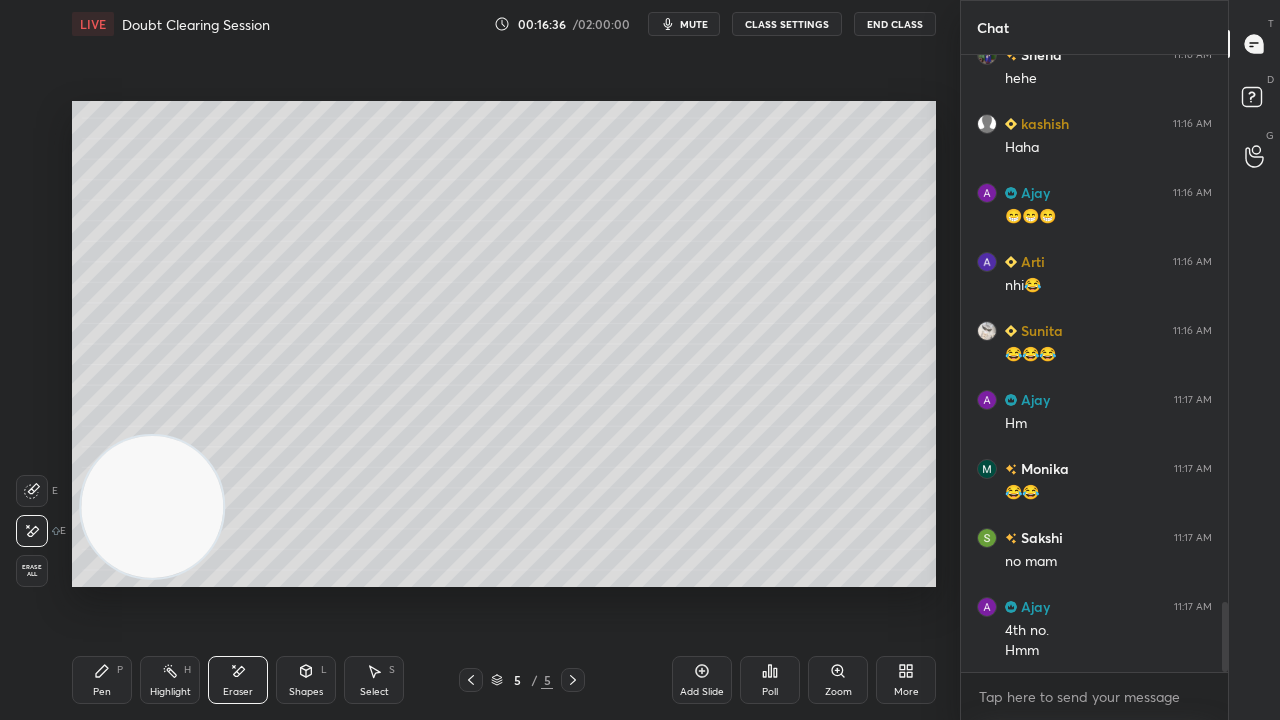 click on "Pen" at bounding box center [102, 692] 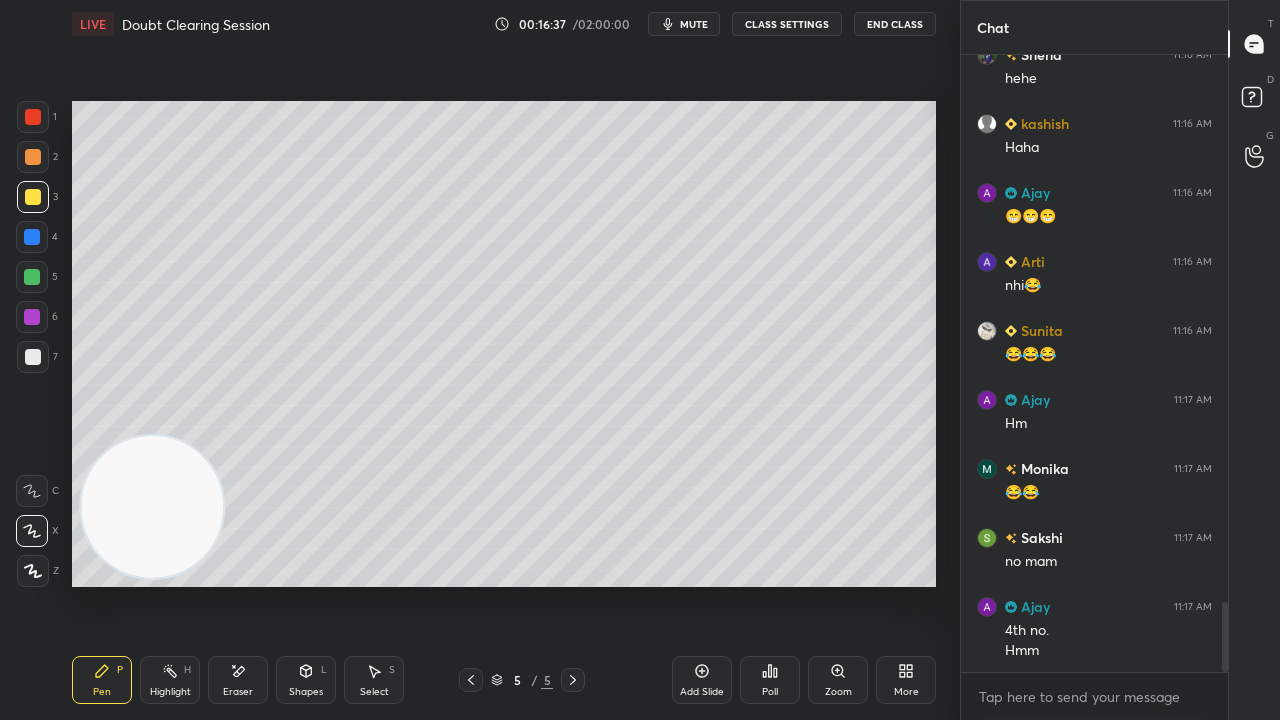 click on "mute" at bounding box center (694, 24) 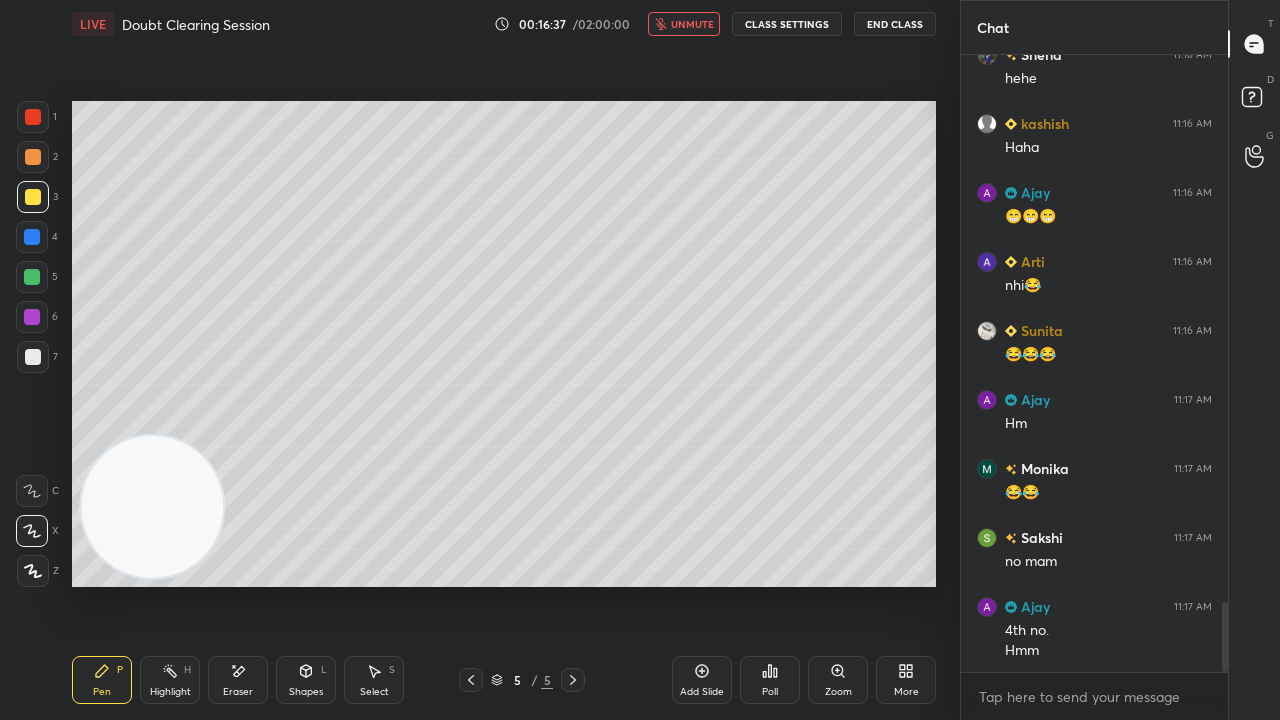 click on "unmute" at bounding box center (692, 24) 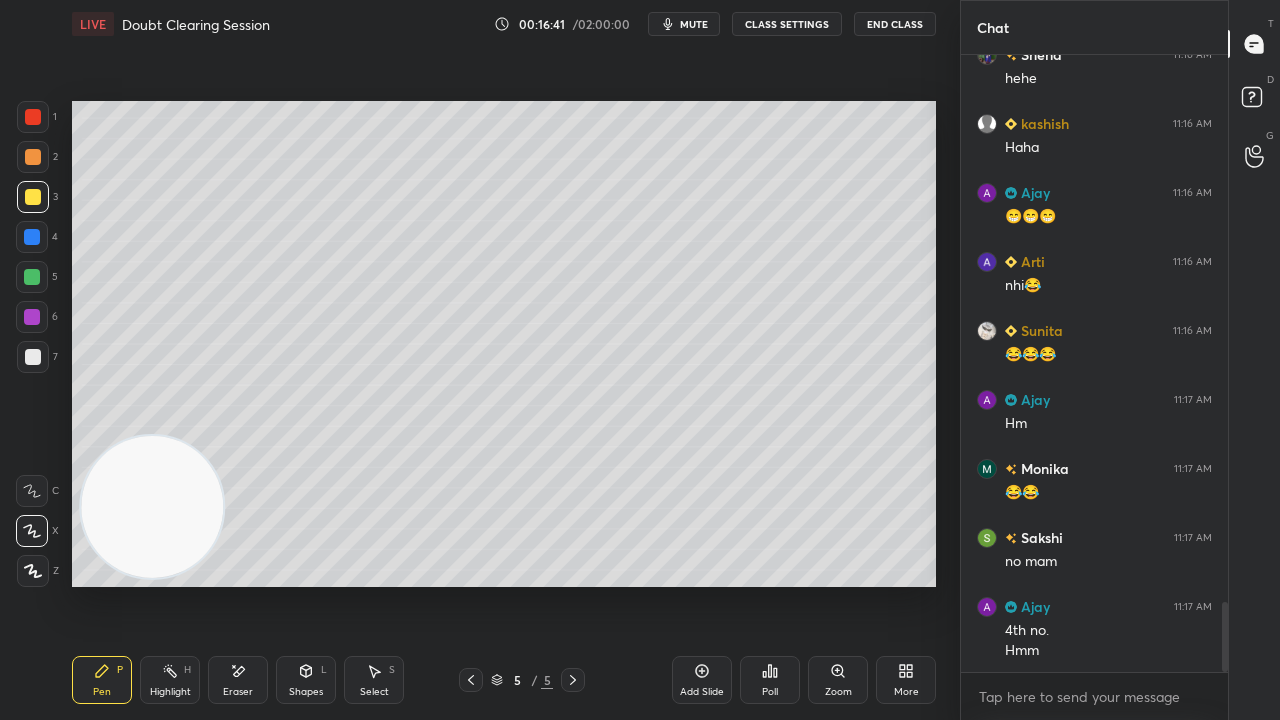 click on "mute" at bounding box center (684, 24) 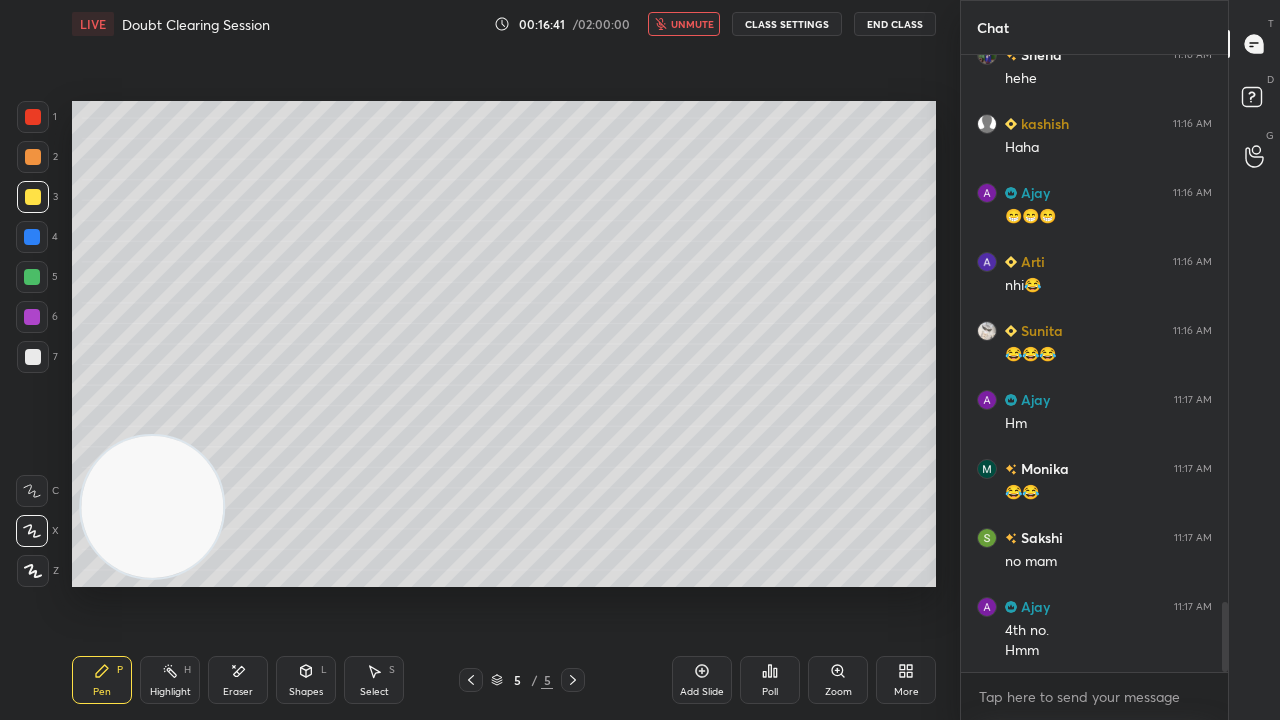 click on "unmute" at bounding box center (692, 24) 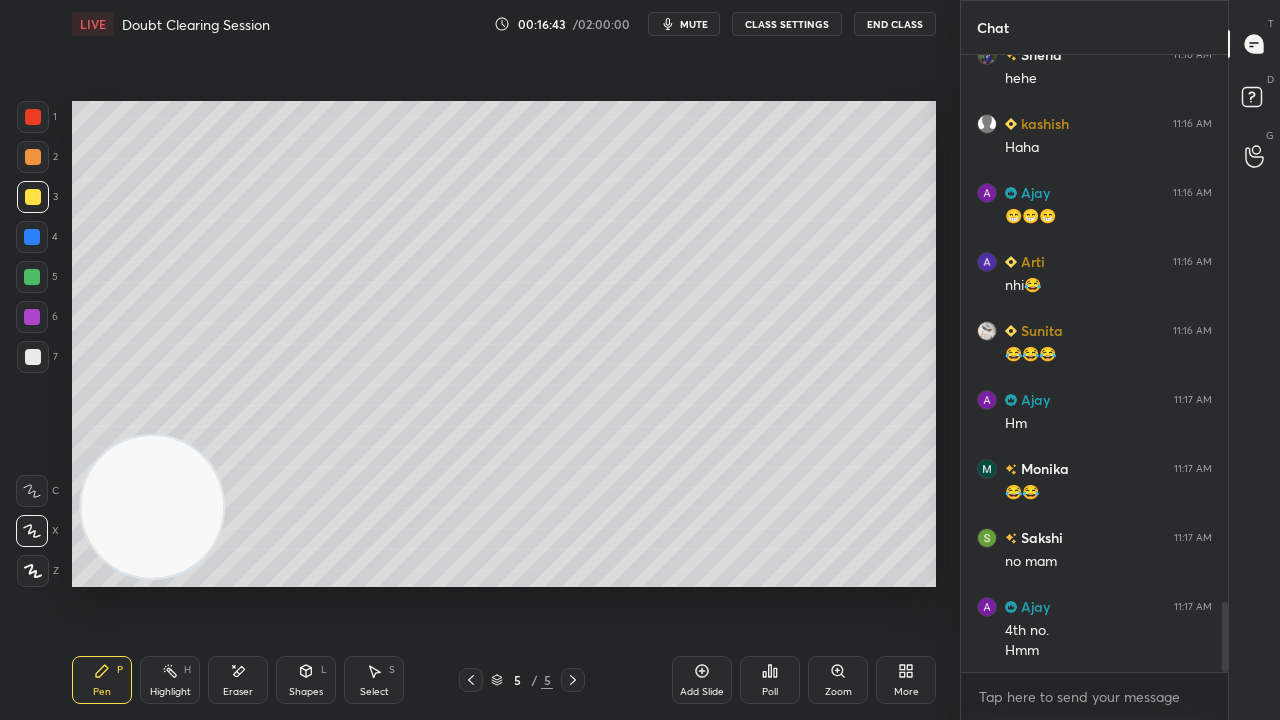 click on "mute" at bounding box center [694, 24] 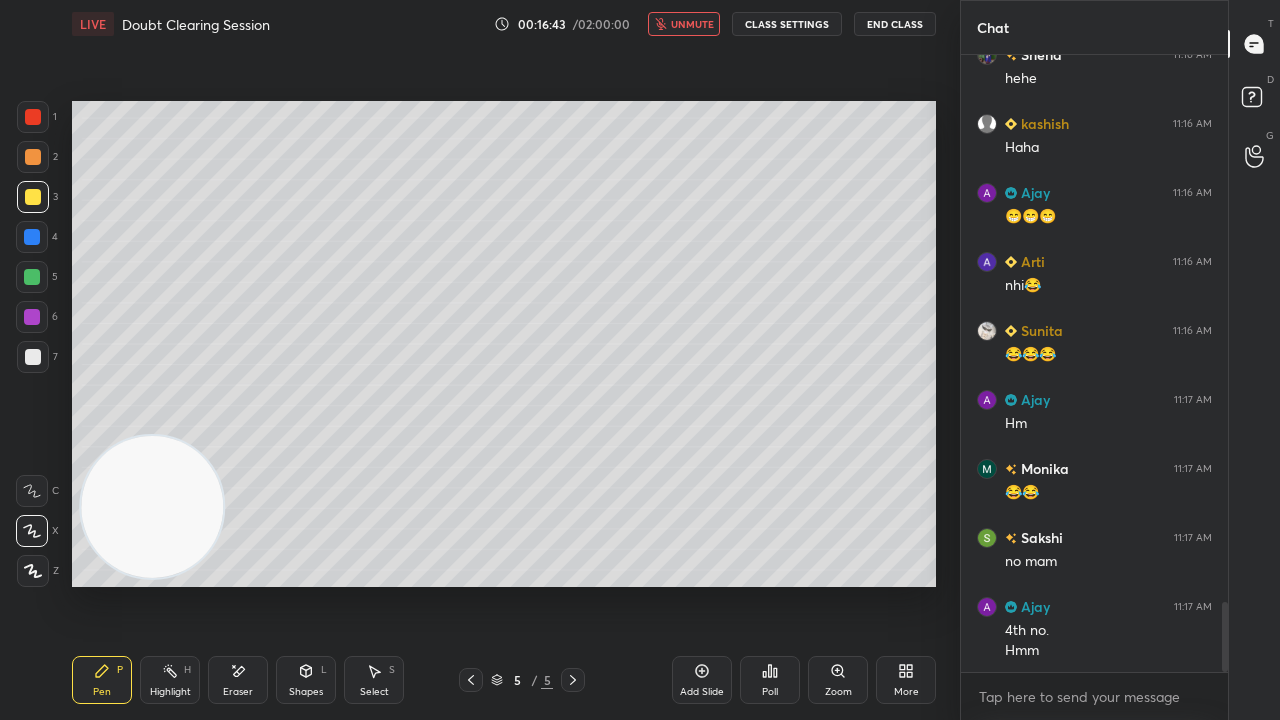 drag, startPoint x: 696, startPoint y: 24, endPoint x: 704, endPoint y: 15, distance: 12.0415945 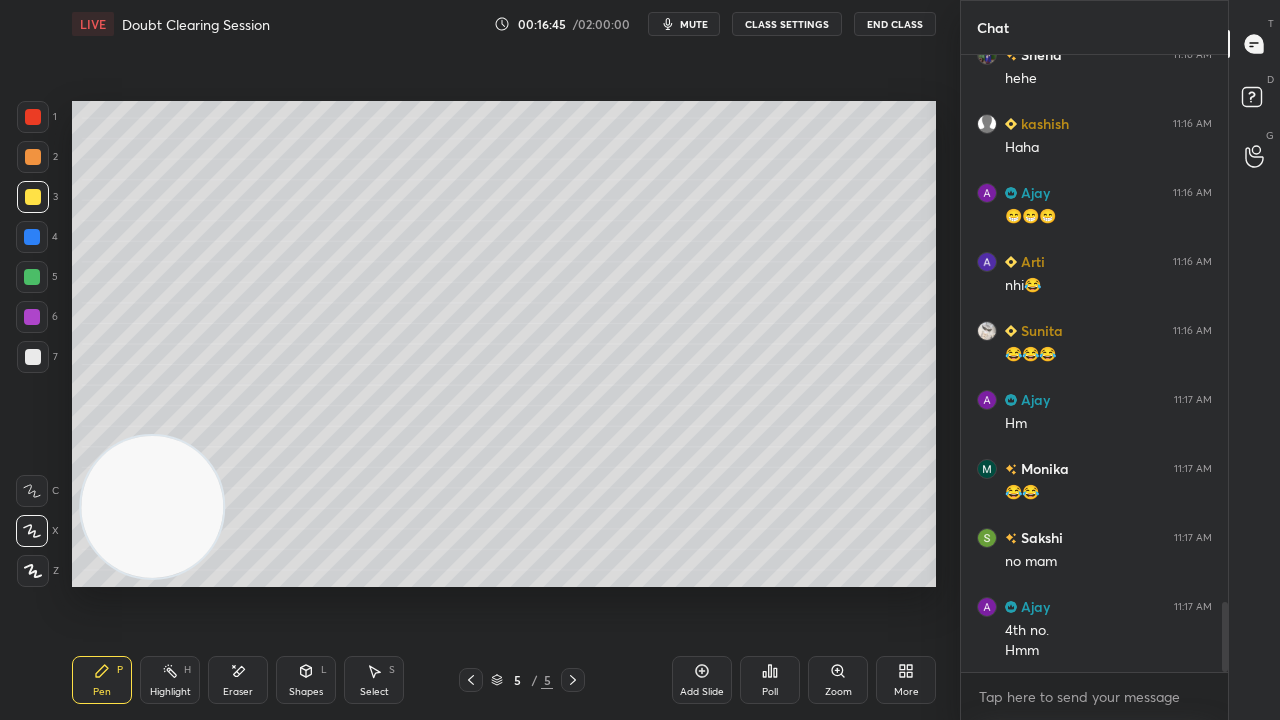 click on "Eraser" at bounding box center (238, 680) 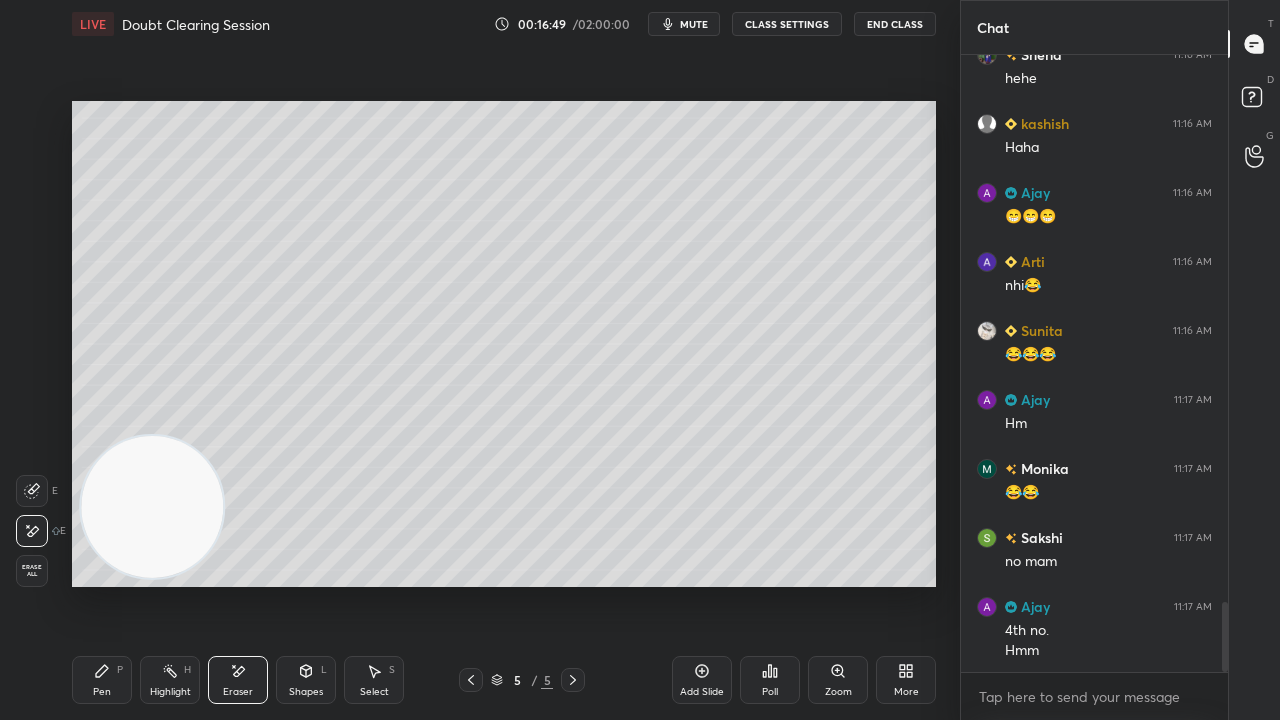click on "Pen" at bounding box center (102, 692) 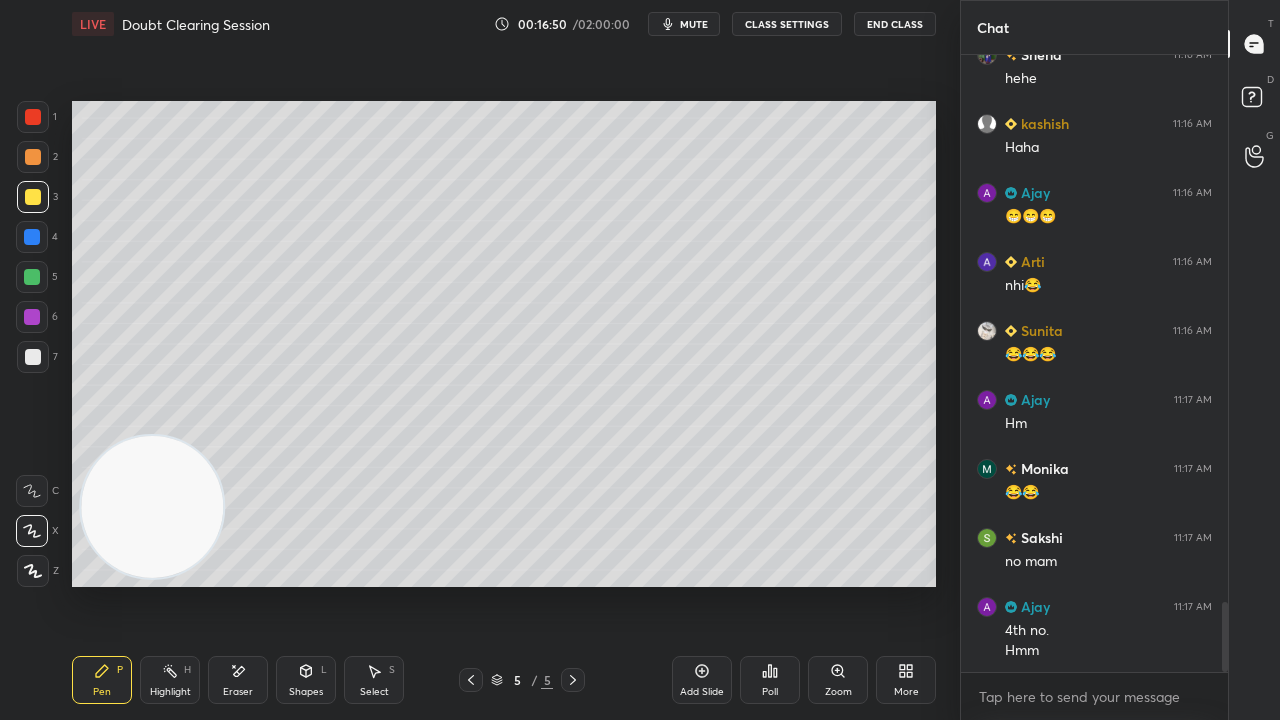click on "mute" at bounding box center [684, 24] 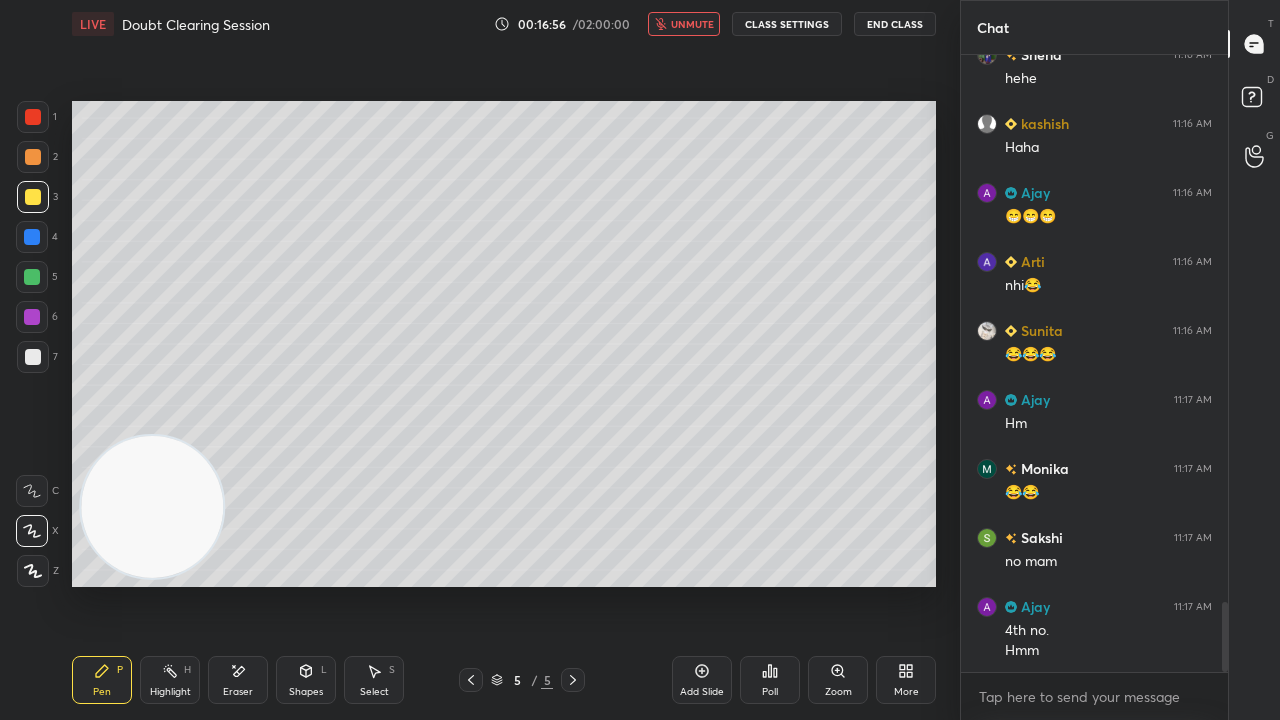 scroll, scrollTop: 4860, scrollLeft: 0, axis: vertical 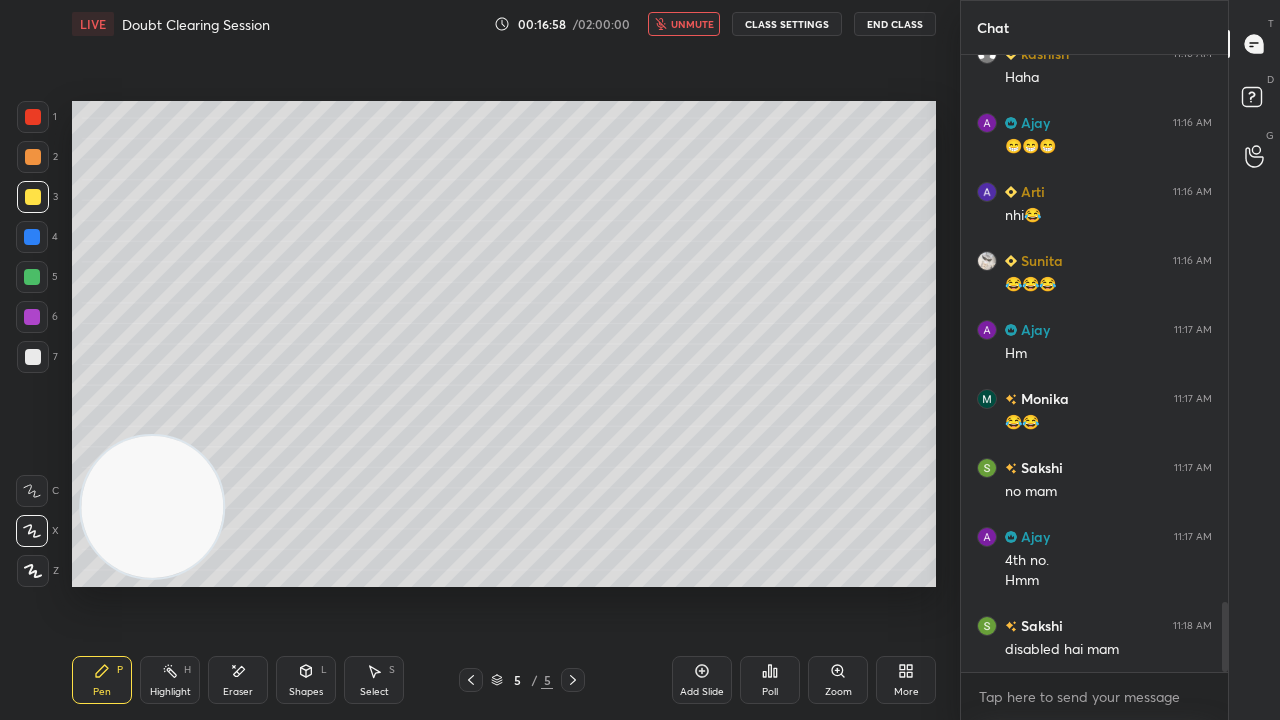 click on "unmute" at bounding box center (692, 24) 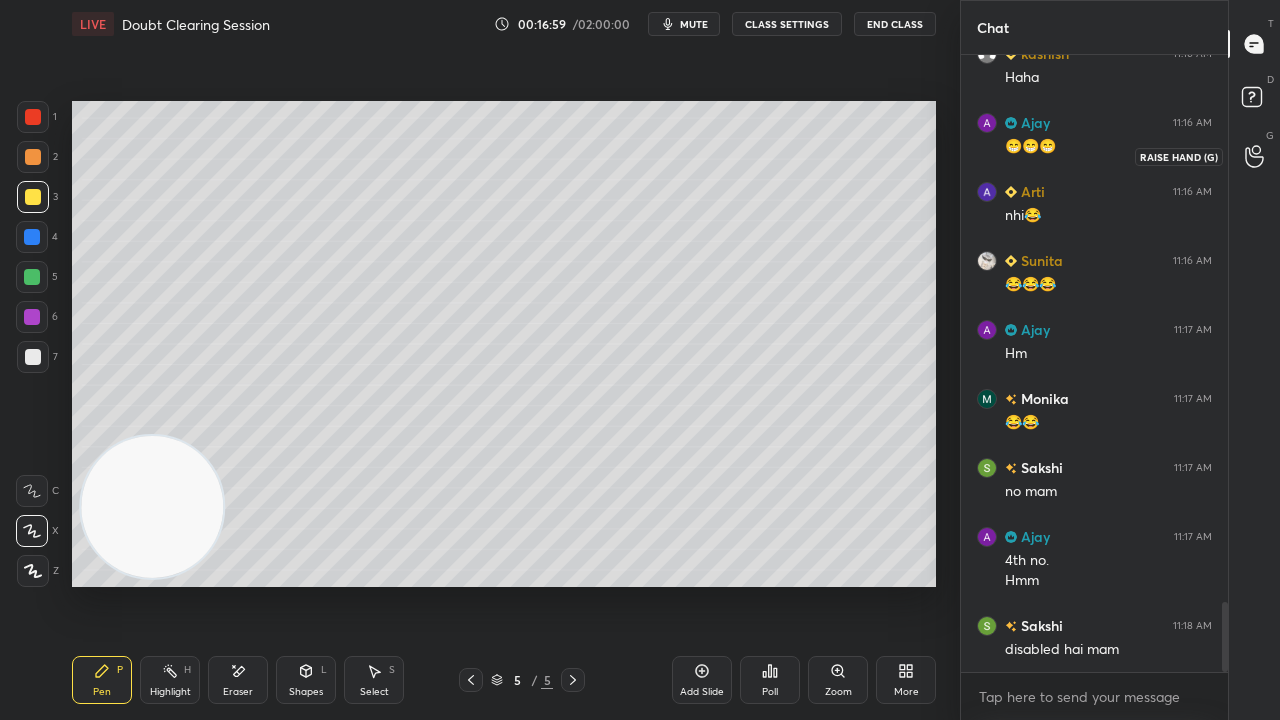 click at bounding box center (1255, 156) 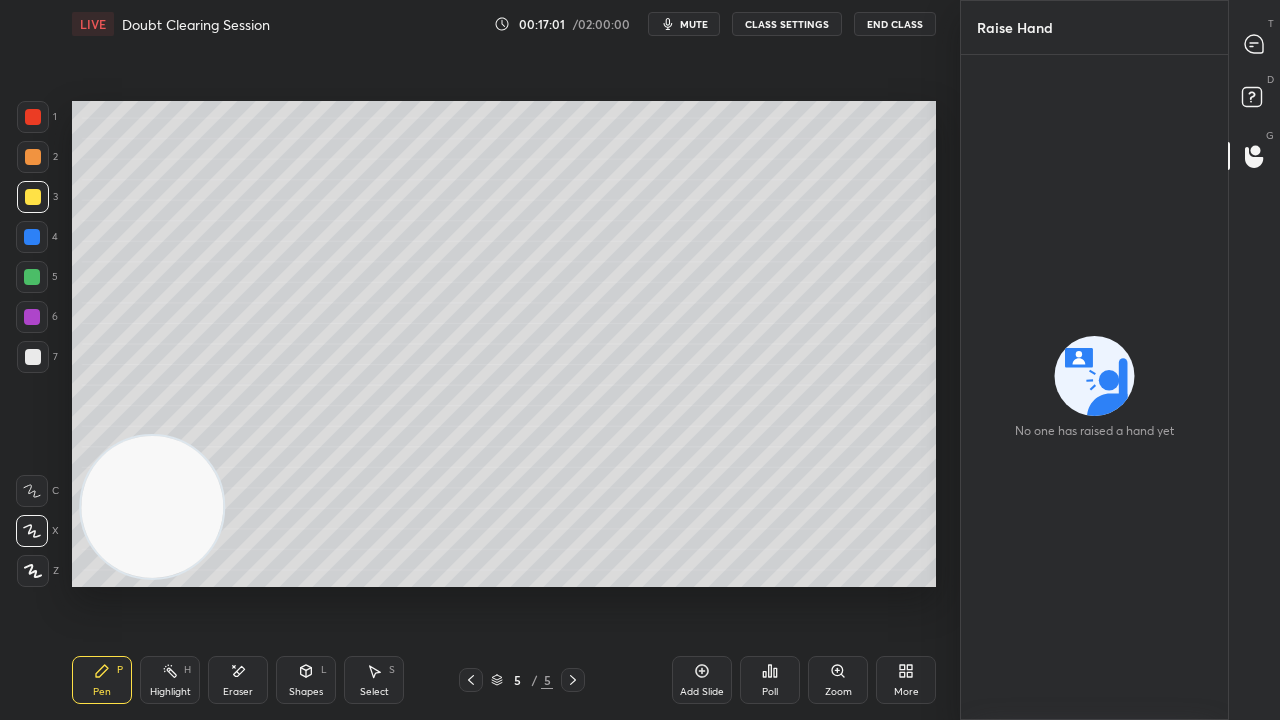 click on "CLASS SETTINGS" at bounding box center [787, 24] 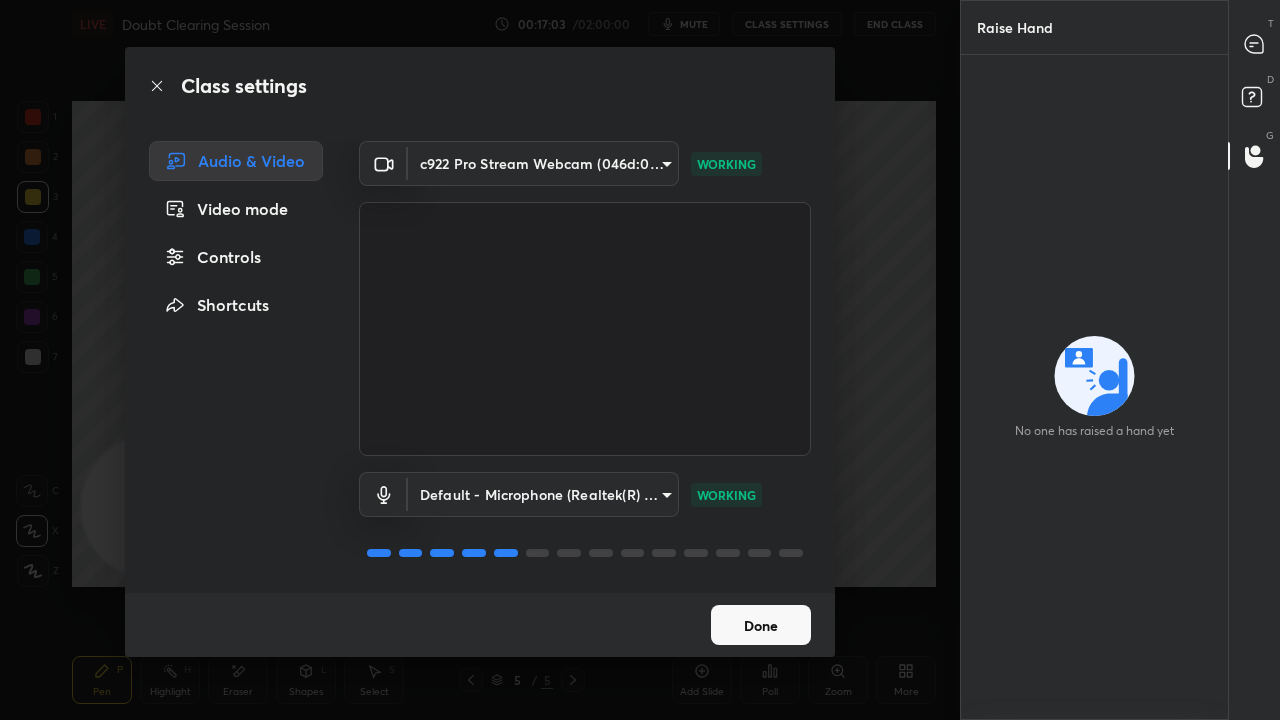 click on "Controls" at bounding box center [236, 257] 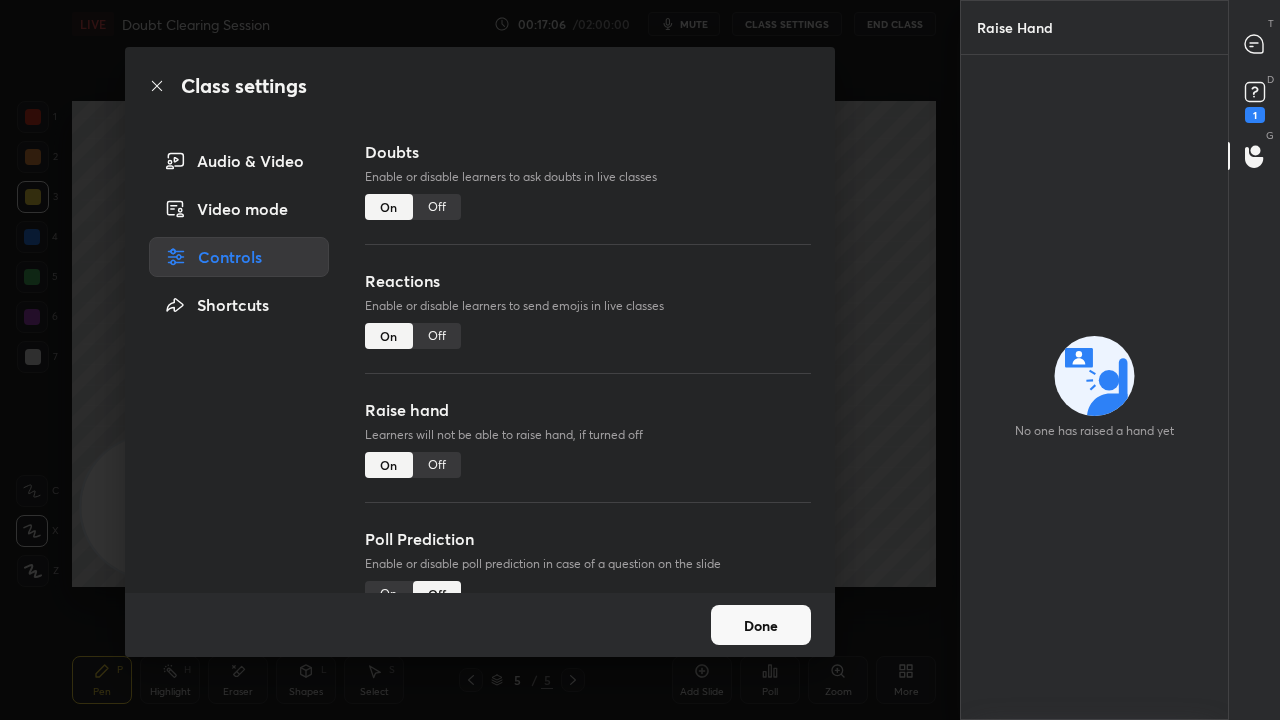 scroll, scrollTop: 174, scrollLeft: 0, axis: vertical 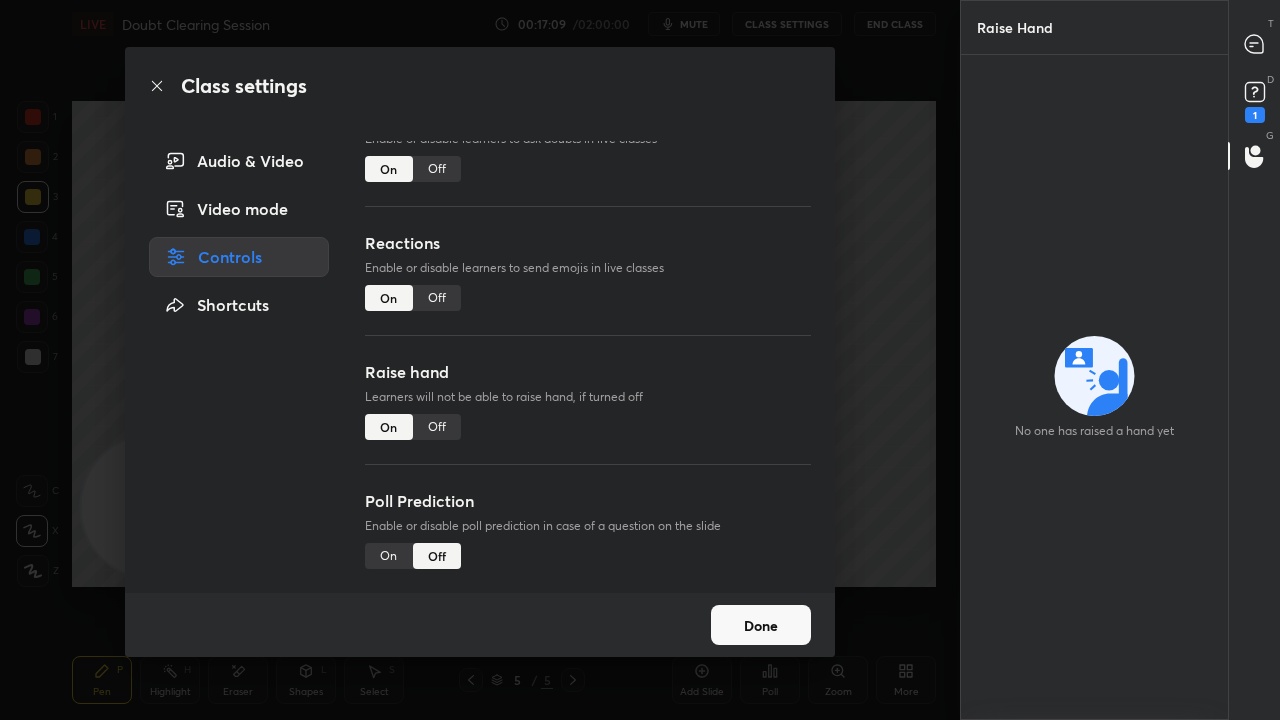 click on "Done" at bounding box center [761, 625] 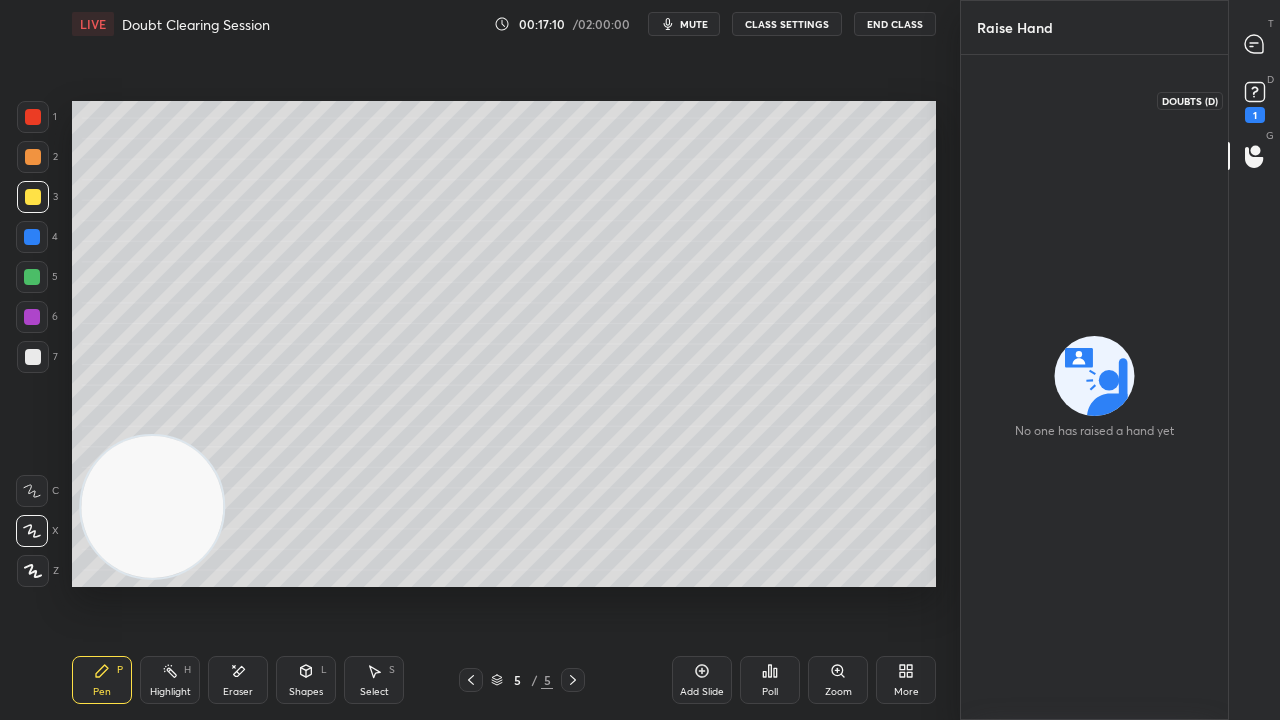 click on "1" at bounding box center (1255, 115) 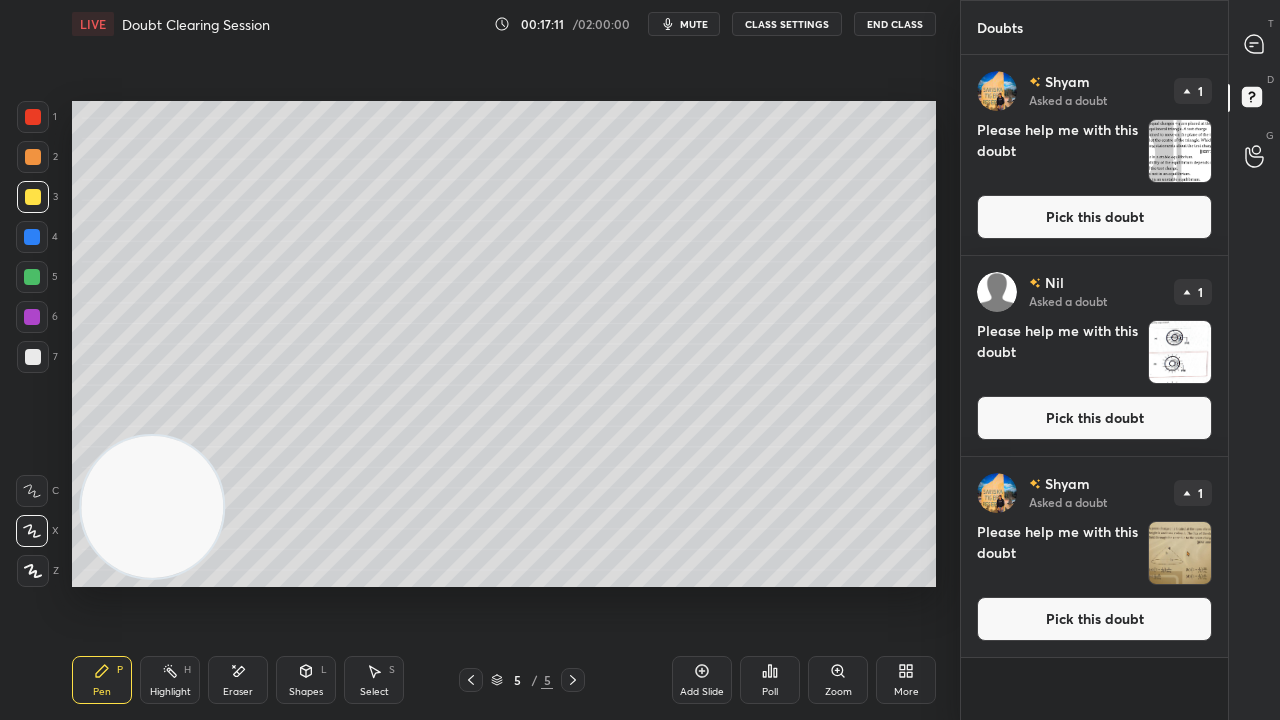 click on "Shyam Asked a doubt 1 Please help me with this doubt Pick this doubt" at bounding box center (1094, 155) 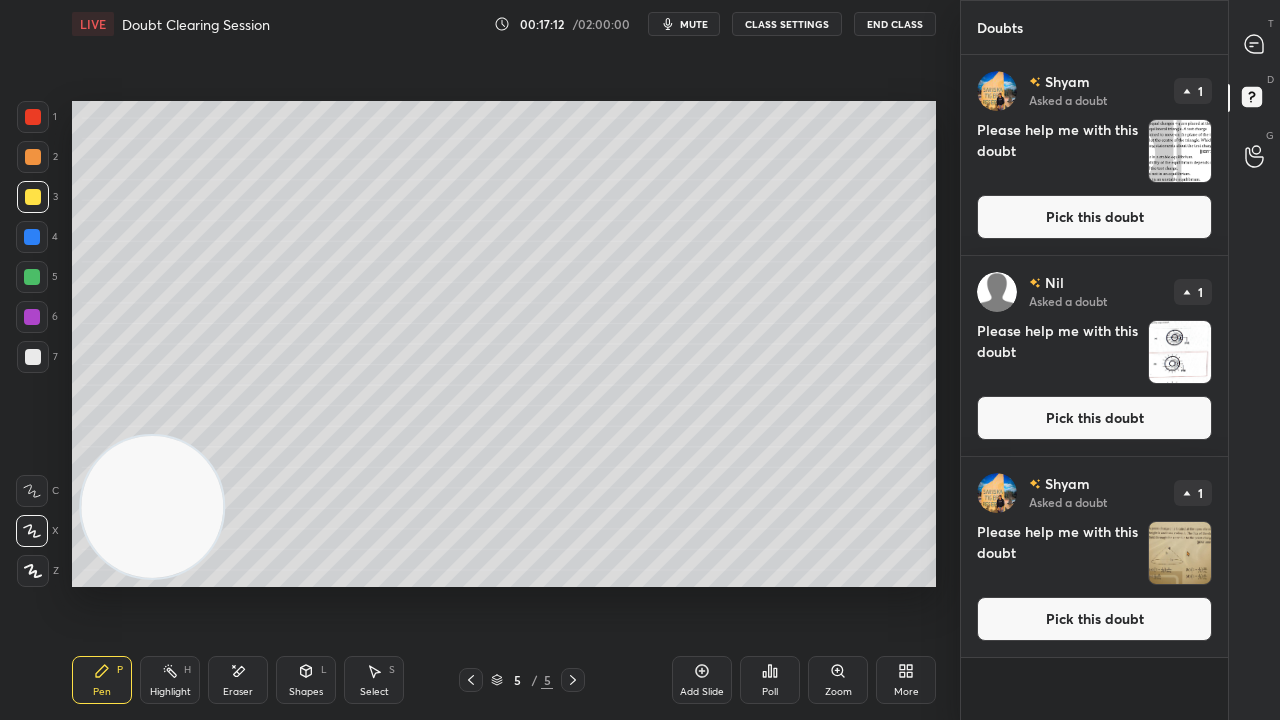 click on "Pick this doubt" at bounding box center [1094, 217] 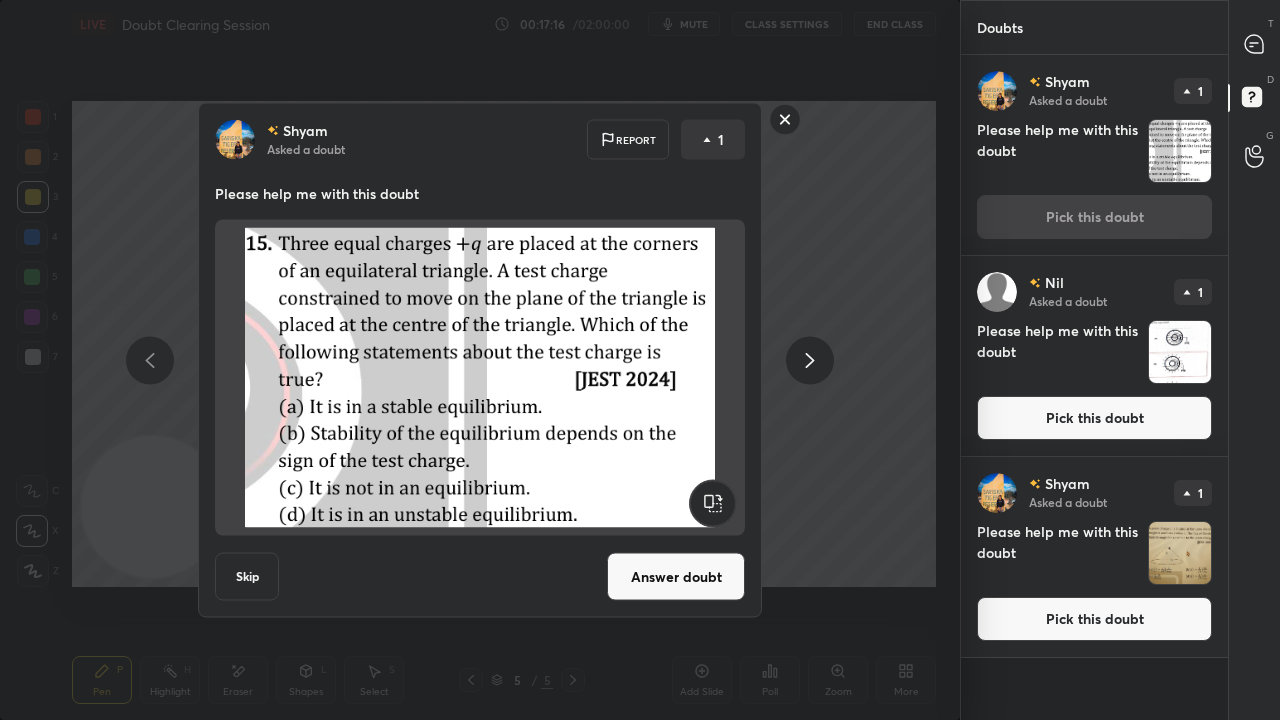 click on "[FIRST] Asked a doubt Report 1 Please help me with this doubt Skip Answer doubt" at bounding box center [480, 360] 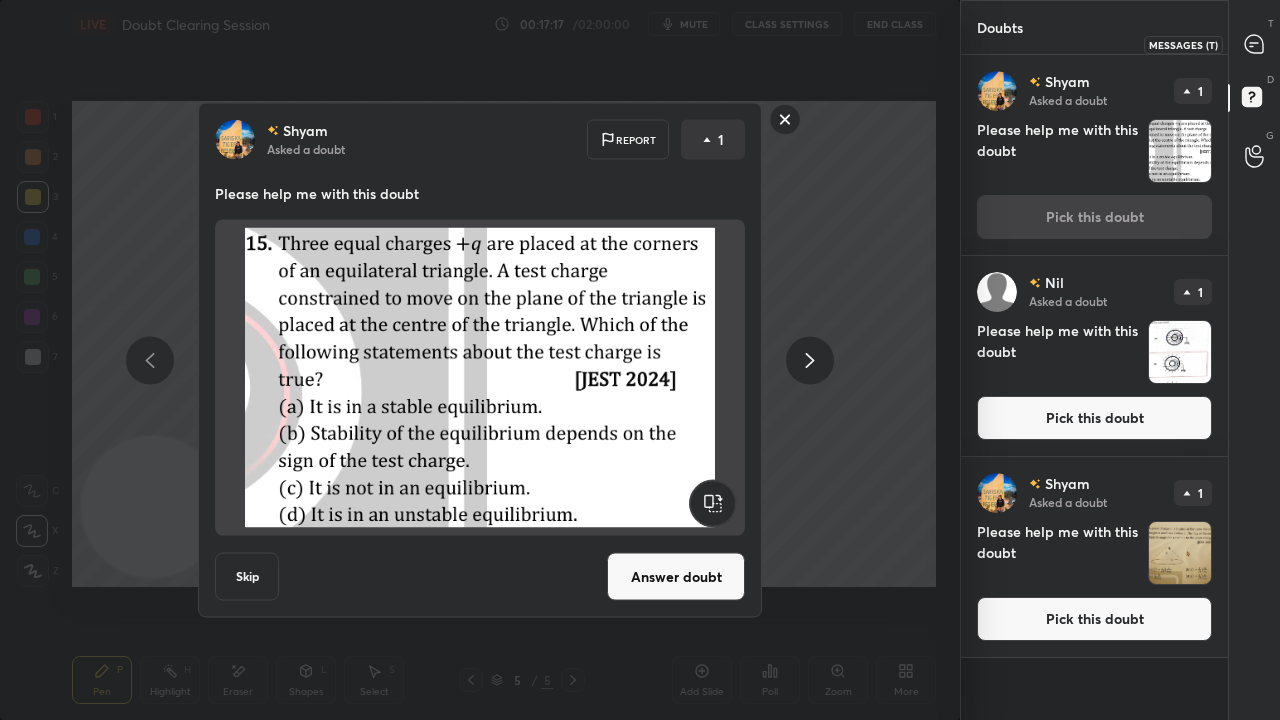 click at bounding box center (1255, 44) 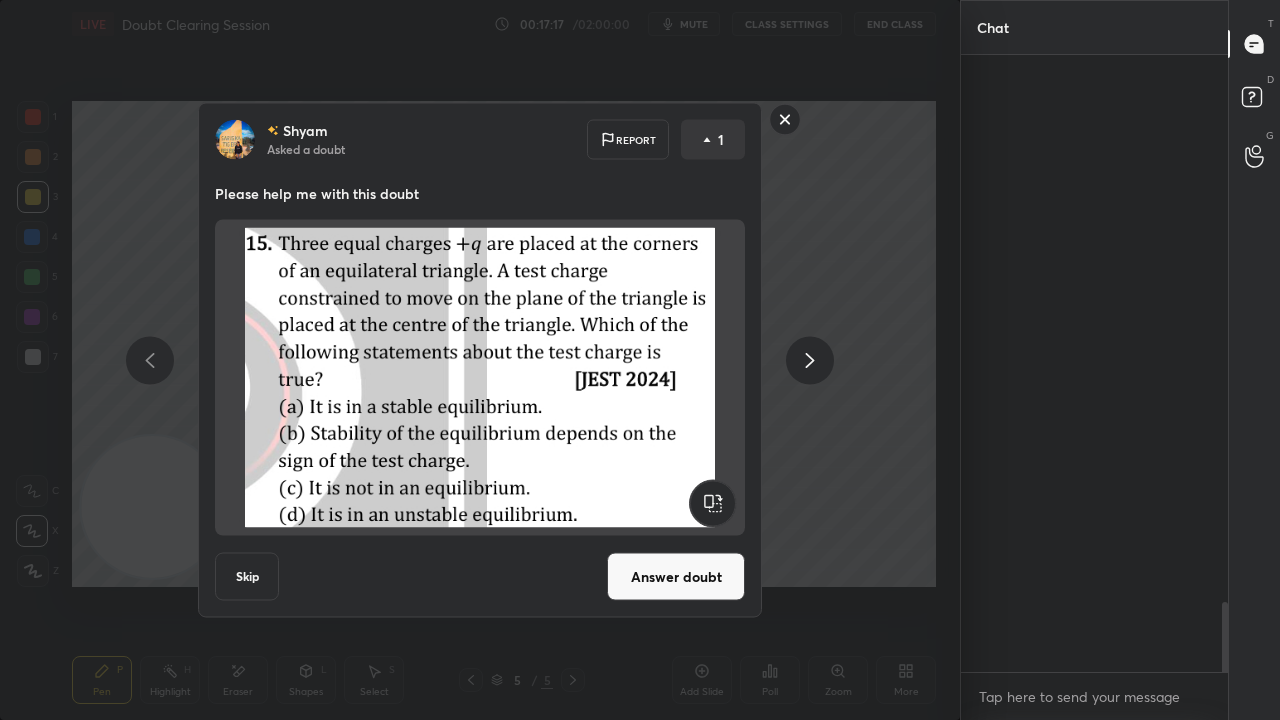 scroll, scrollTop: 5400, scrollLeft: 0, axis: vertical 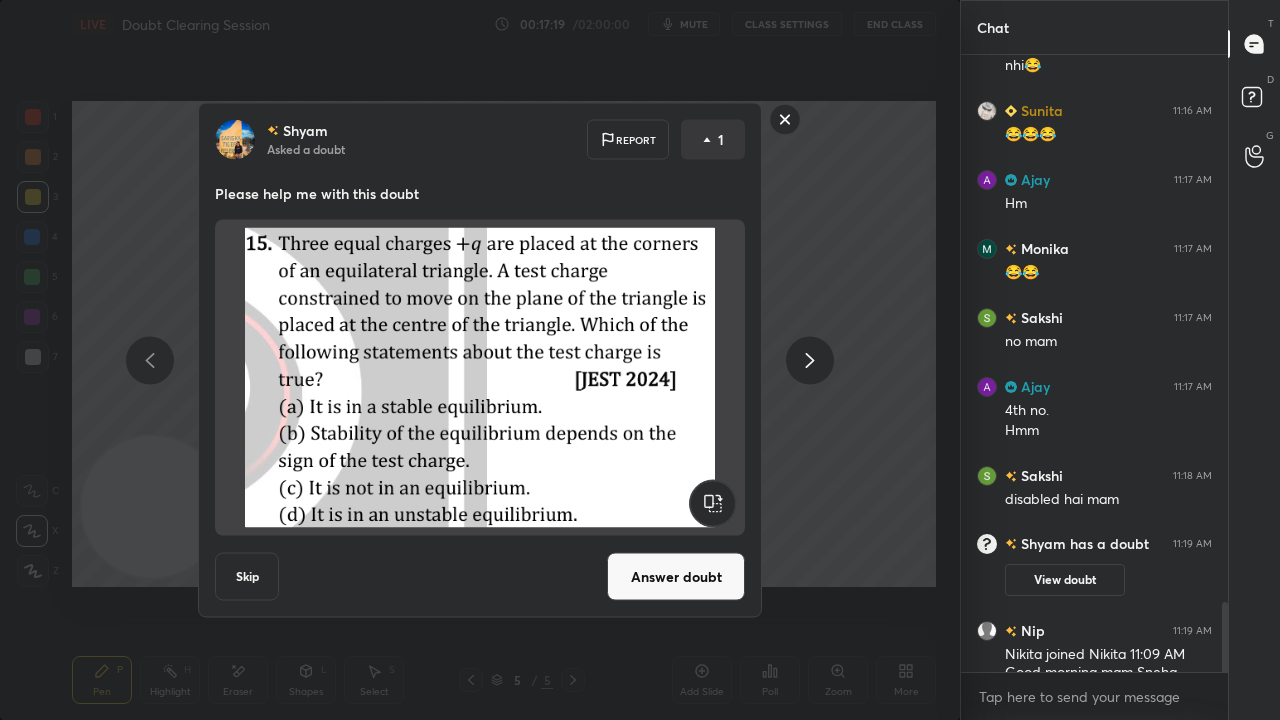 drag, startPoint x: 1228, startPoint y: 628, endPoint x: 1214, endPoint y: 682, distance: 55.7853 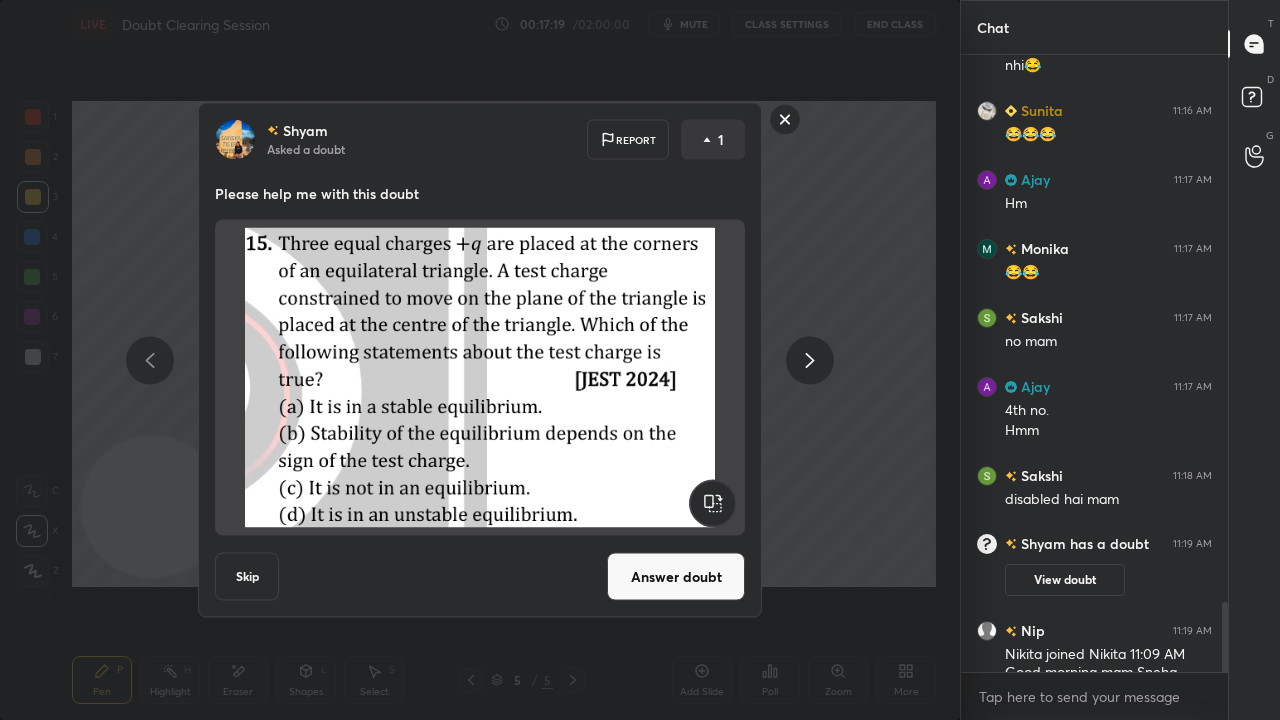 click on "Chat [NAME] 11:16 AM 😁😁😁 [NAME] 11:16 AM nhi😂 [NAME] 11:16 AM 😂😂😂 [NAME] 11:17 AM Hm [NAME] 11:17 AM 😂😂 [NAME] 11:17 AM no mam [NAME] 11:17 AM 4th no. Hmm [NAME] 11:18 AM disabled hai mam [NAME]   has a doubt 11:19 AM View doubt [NAME] 11:19 AM Permission do [NAME] 11:19 AM Hmm JUMP TO LATEST Enable hand raising Enable raise hand to speak to learners. Once enabled, chat will be turned off temporarily. Enable x   [NAME] Asked a doubt 1 Please help me with this doubt Pick this doubt [NAME] Asked a doubt 1 Please help me with this doubt Pick this doubt [NAME] Asked a doubt 1 Please help me with this doubt Pick this doubt NEW DOUBTS ASKED No one has raised a hand yet Can't raise hand Looks like educator just invited you to speak. Please wait before you can raise your hand again. Got it T Messages (T) D Doubts (D) G Raise Hand (G)" at bounding box center (1120, 360) 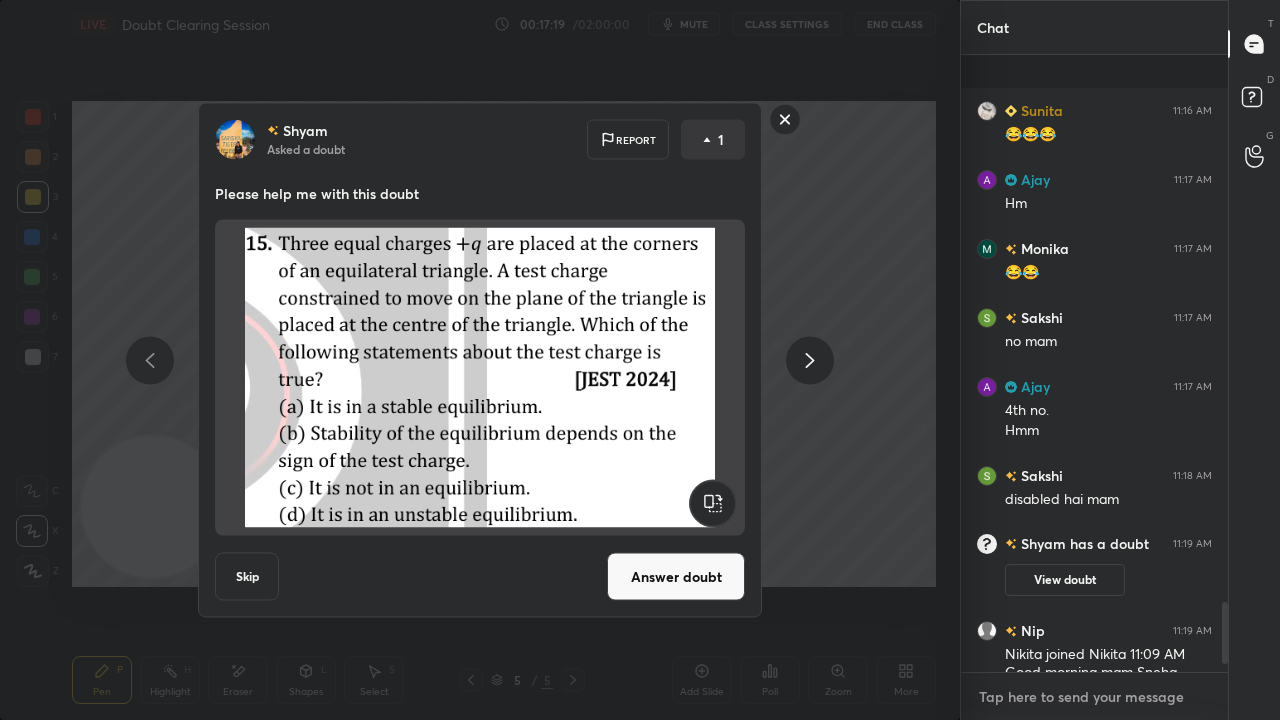 scroll, scrollTop: 5560, scrollLeft: 0, axis: vertical 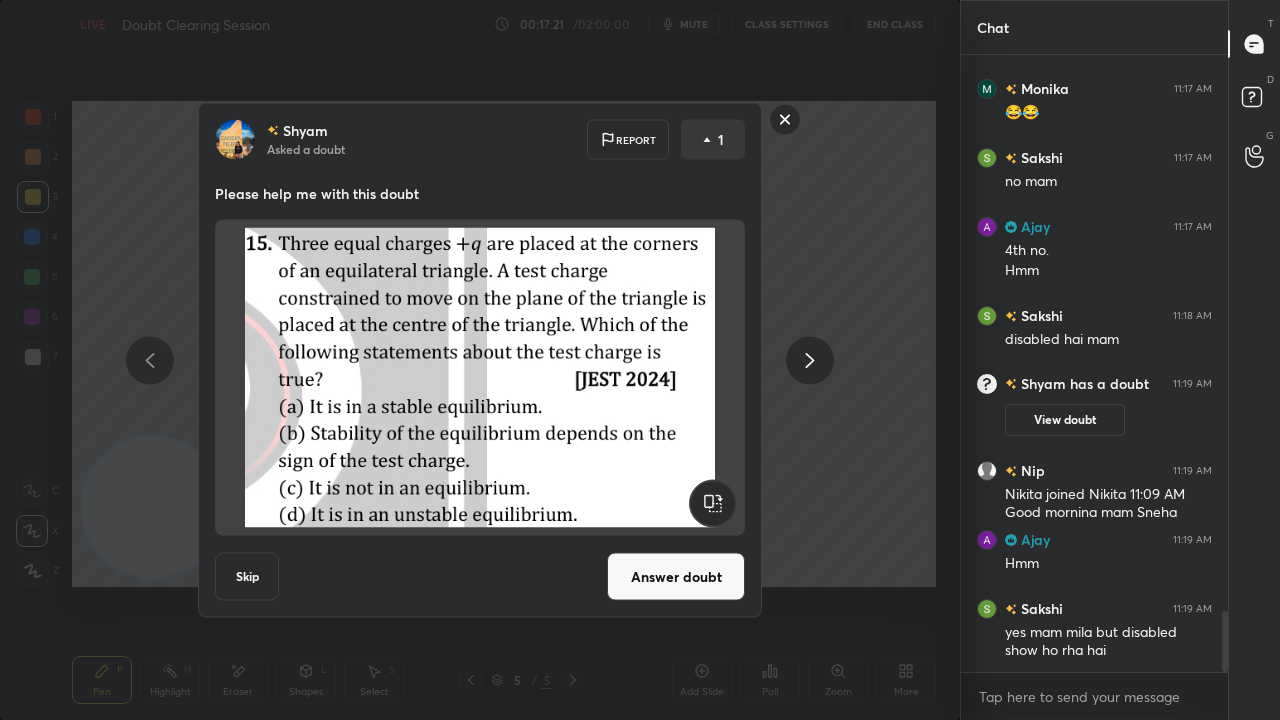click 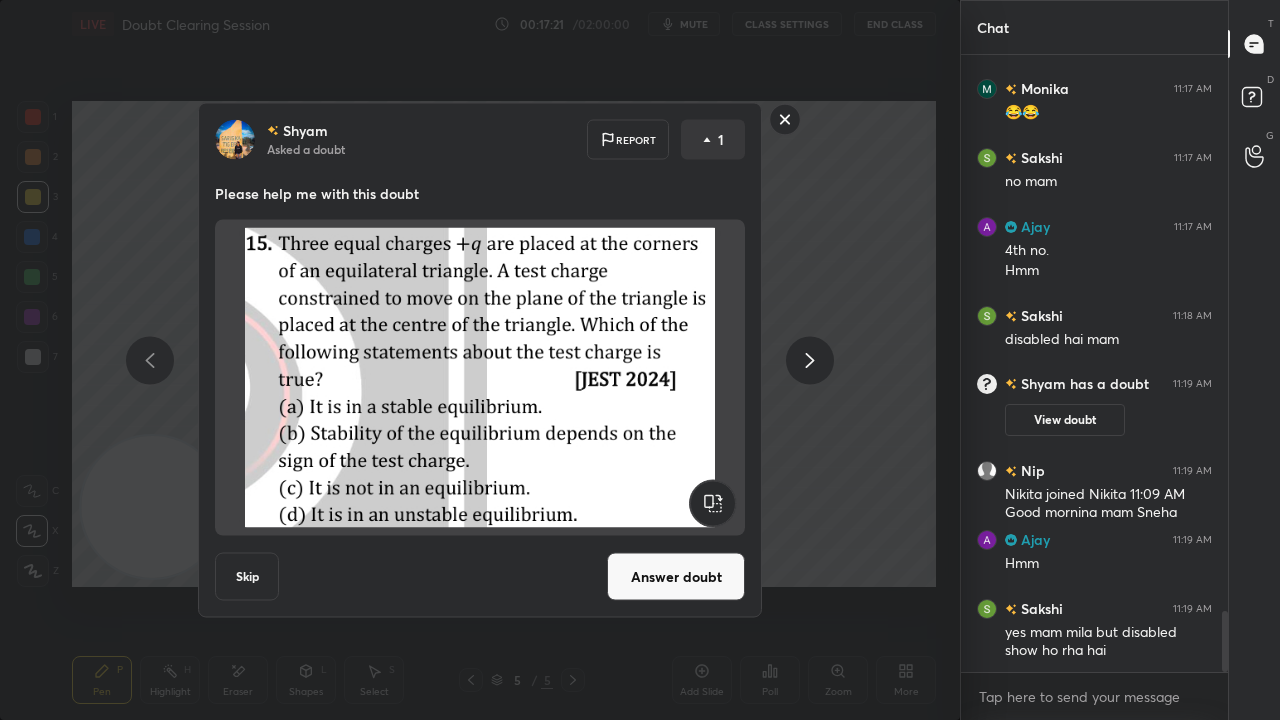 scroll, scrollTop: 5630, scrollLeft: 0, axis: vertical 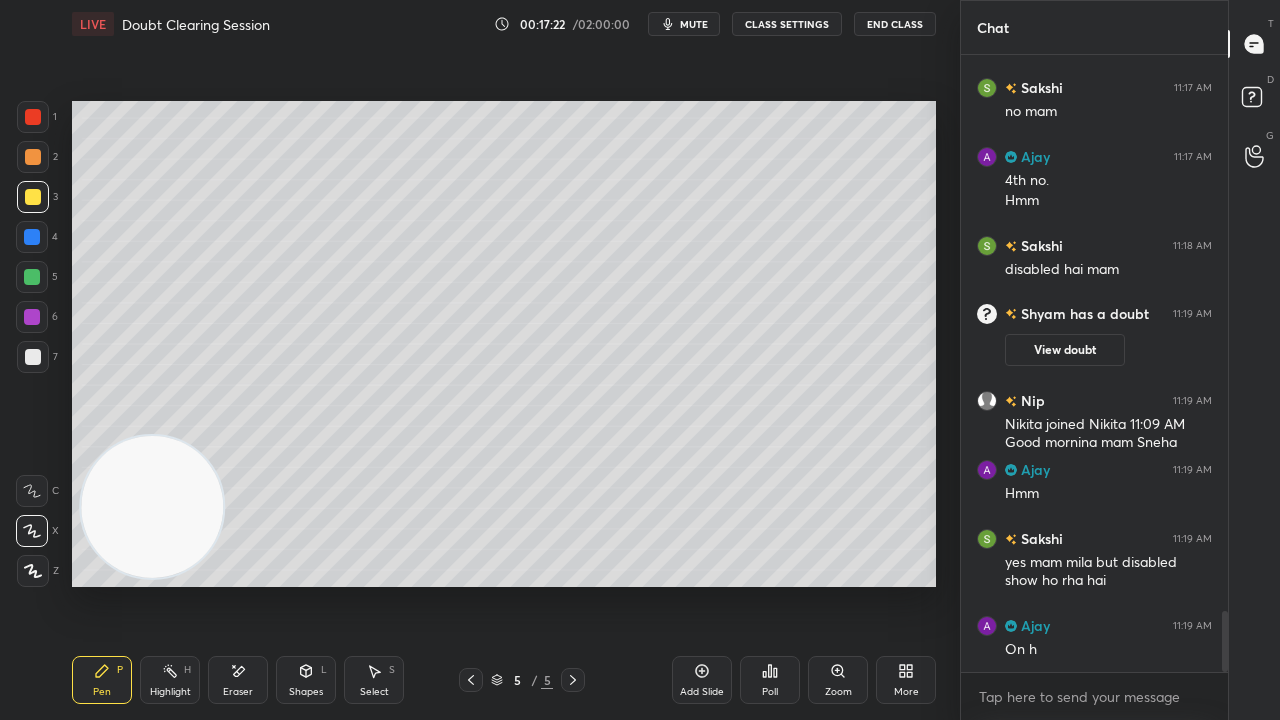 click on "x" at bounding box center [1094, 696] 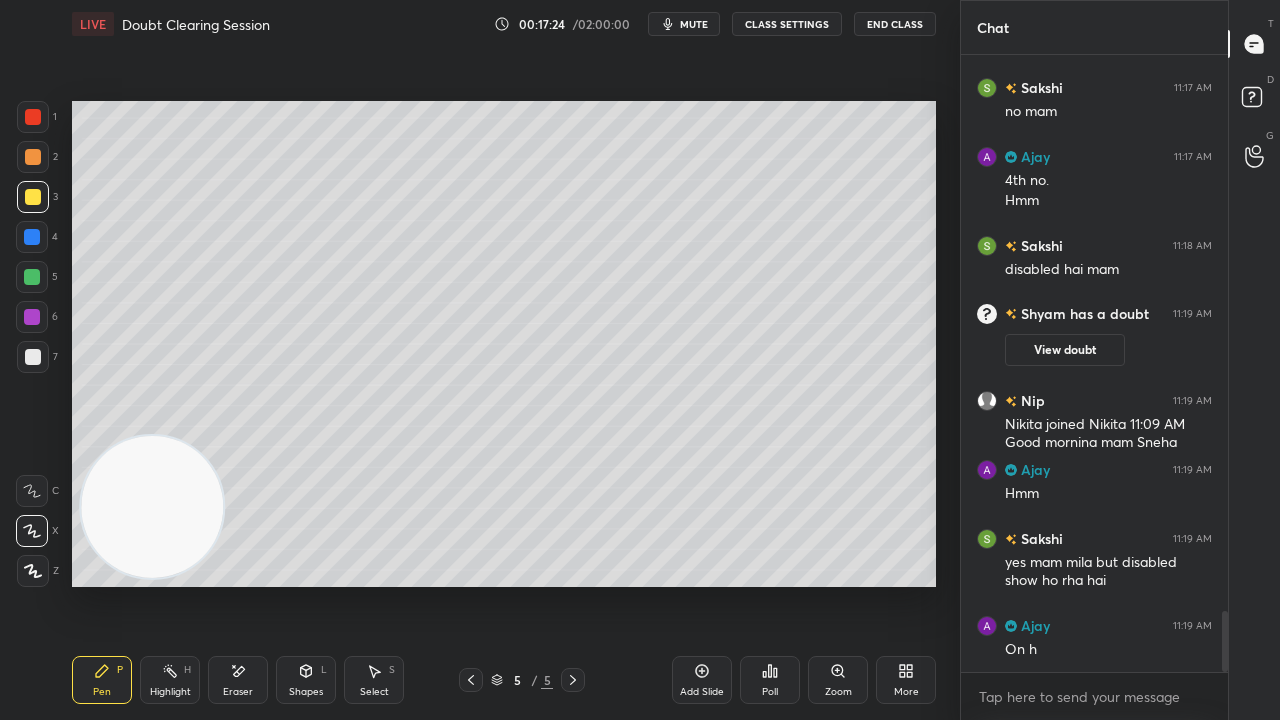 click on "mute" at bounding box center (694, 24) 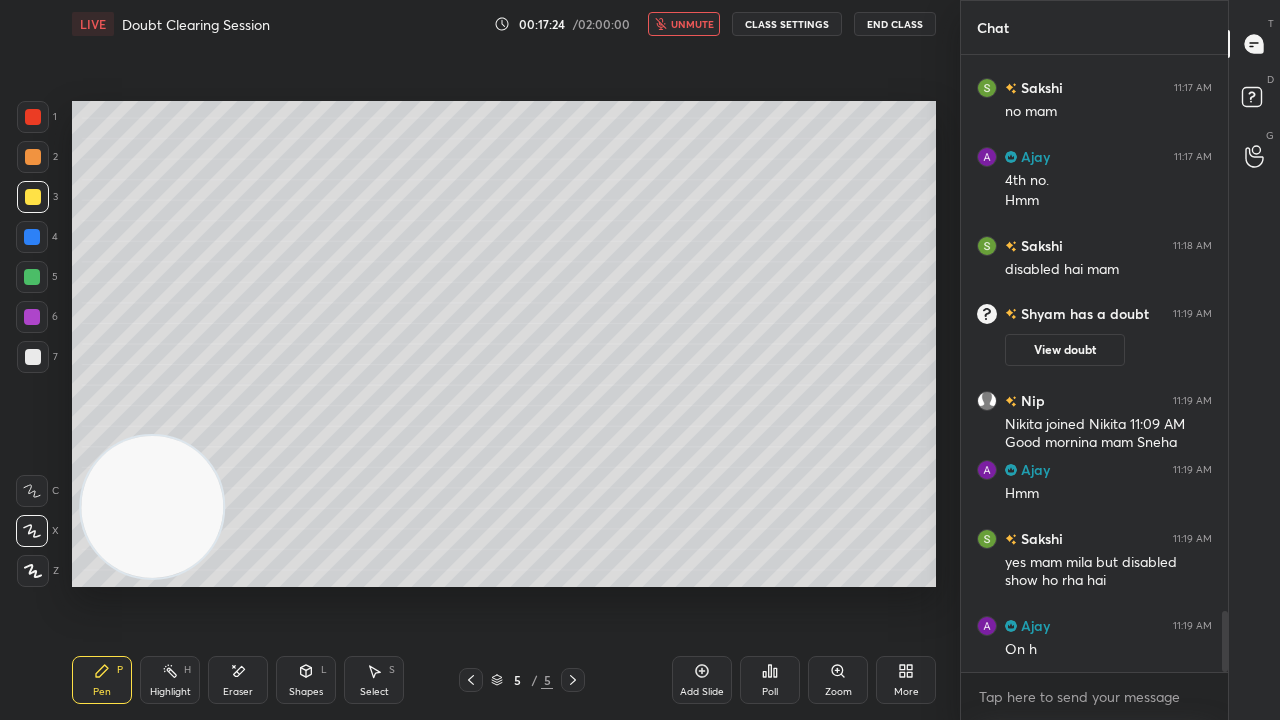 click on "unmute" at bounding box center (692, 24) 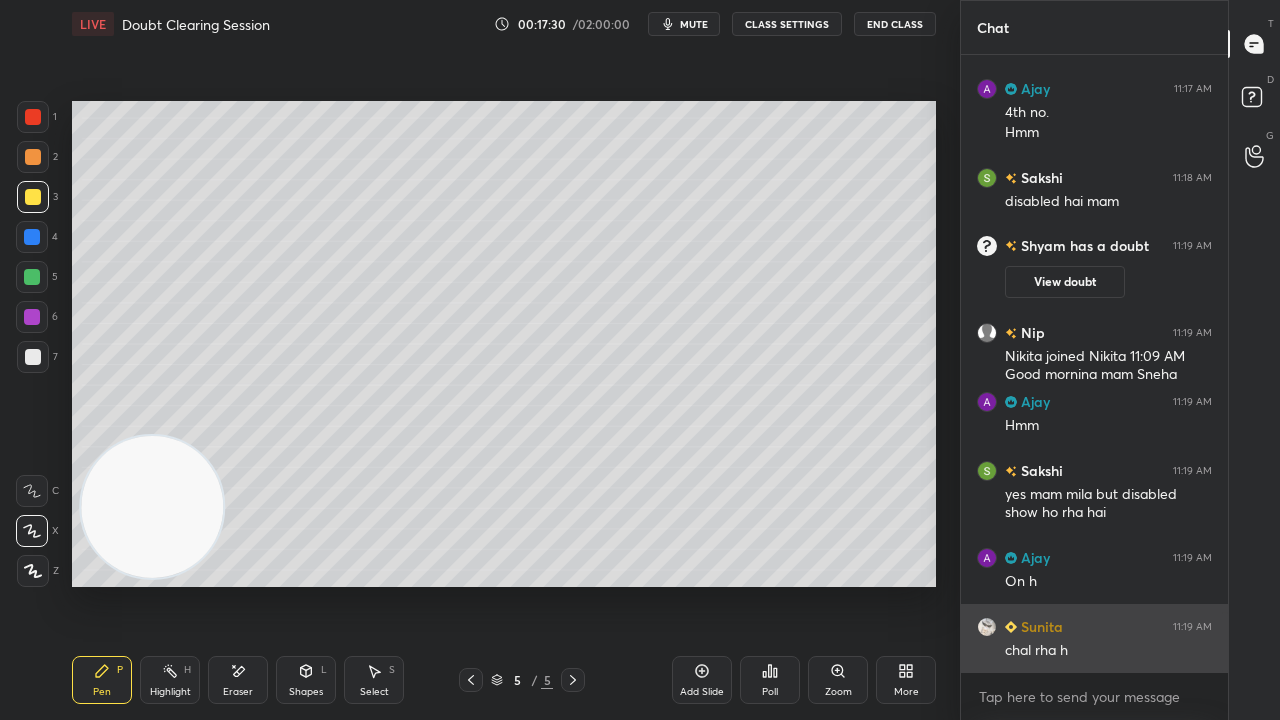 scroll, scrollTop: 5768, scrollLeft: 0, axis: vertical 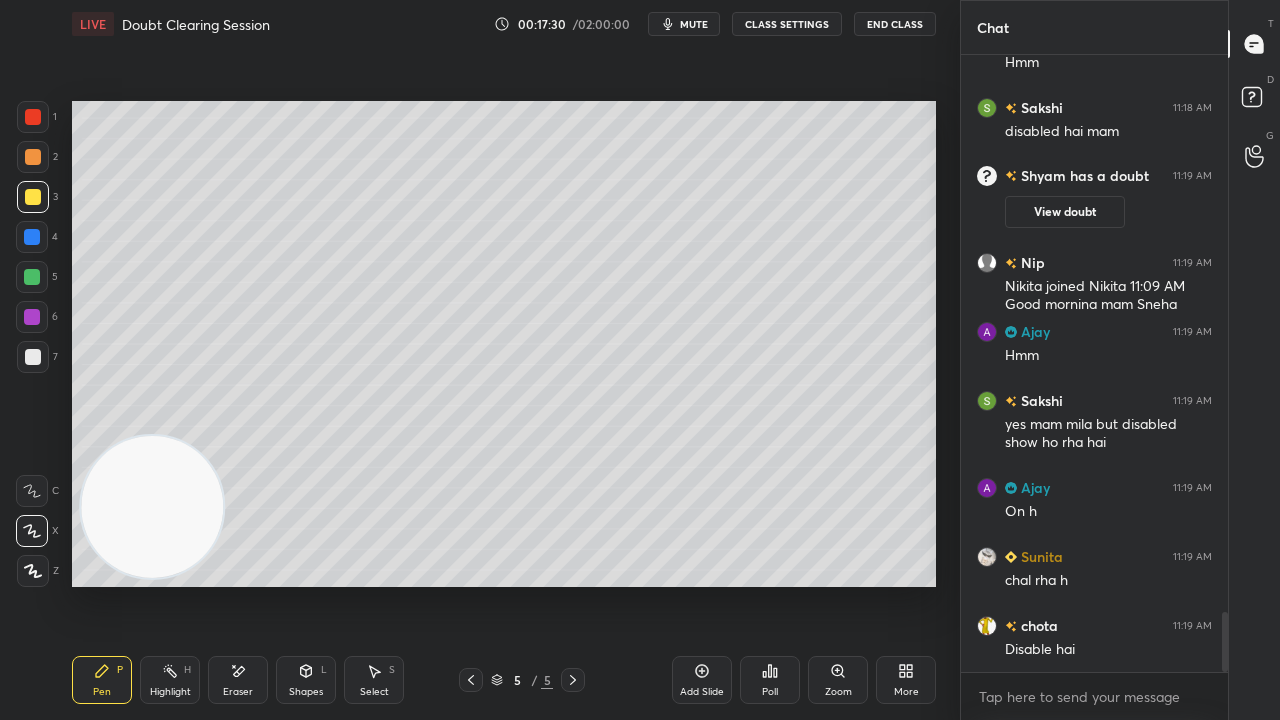 click on "x" at bounding box center (1094, 696) 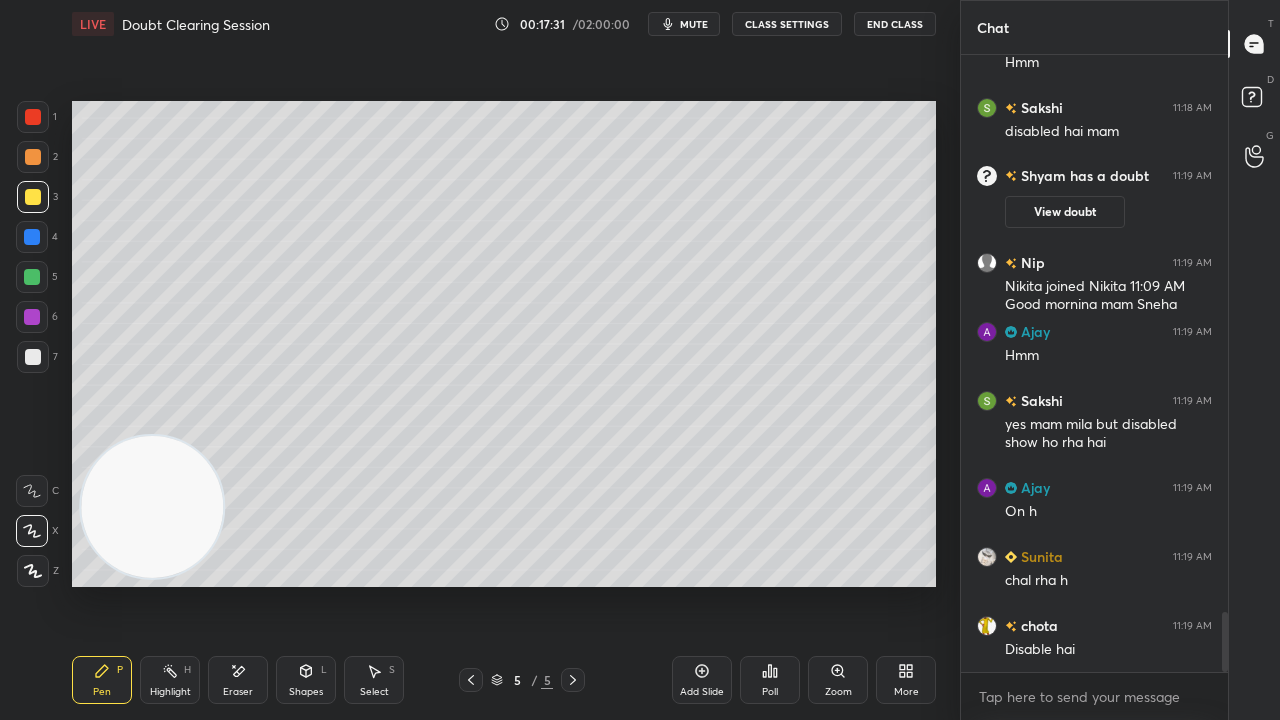 click on "mute" at bounding box center (694, 24) 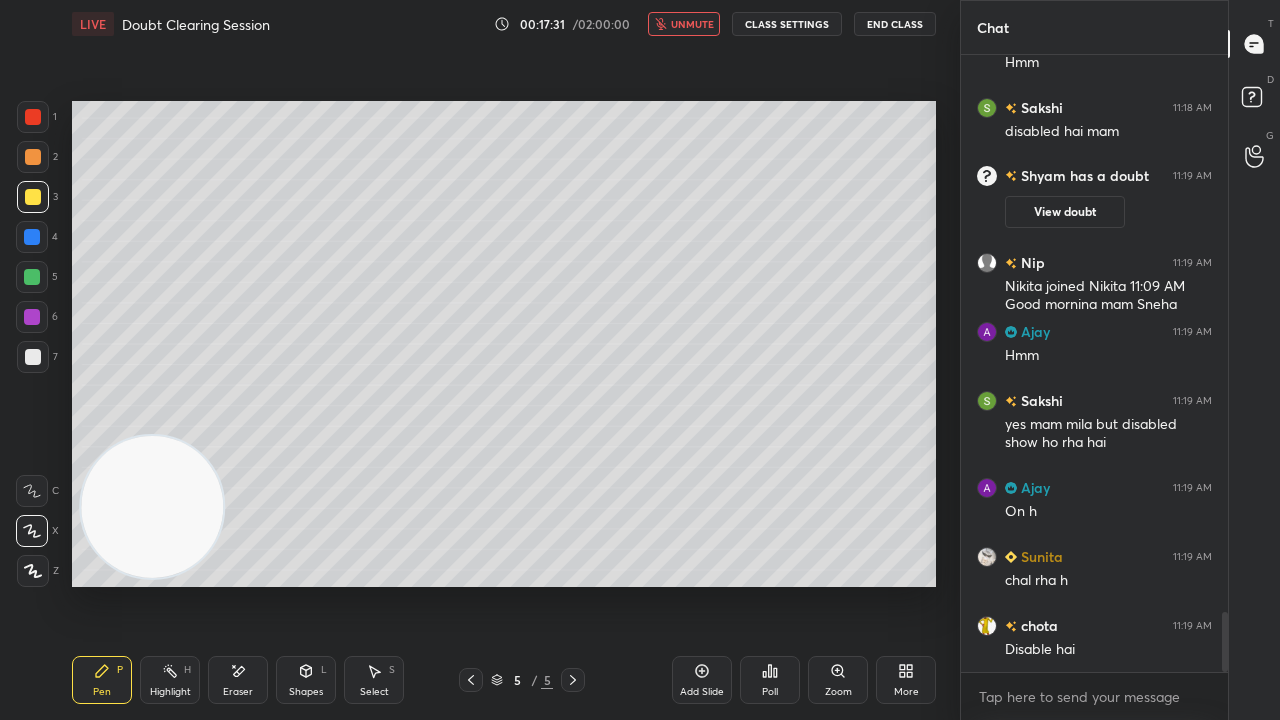click on "unmute" at bounding box center [692, 24] 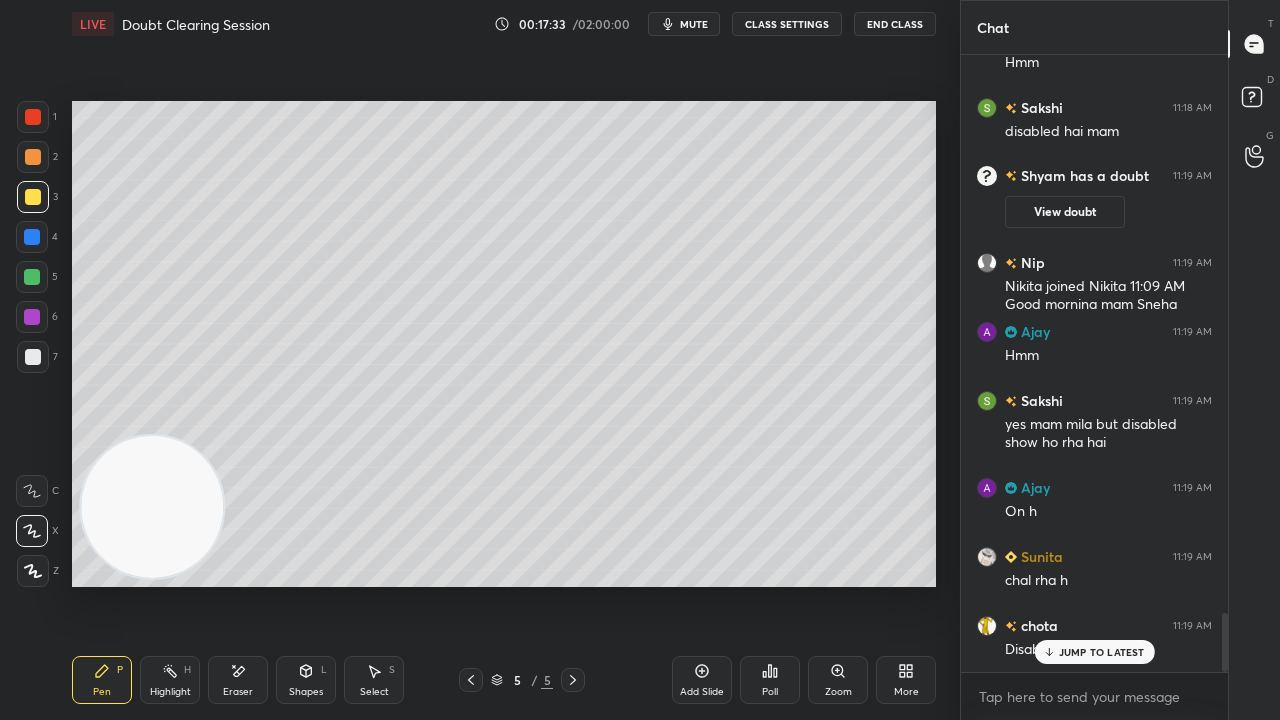 scroll, scrollTop: 5836, scrollLeft: 0, axis: vertical 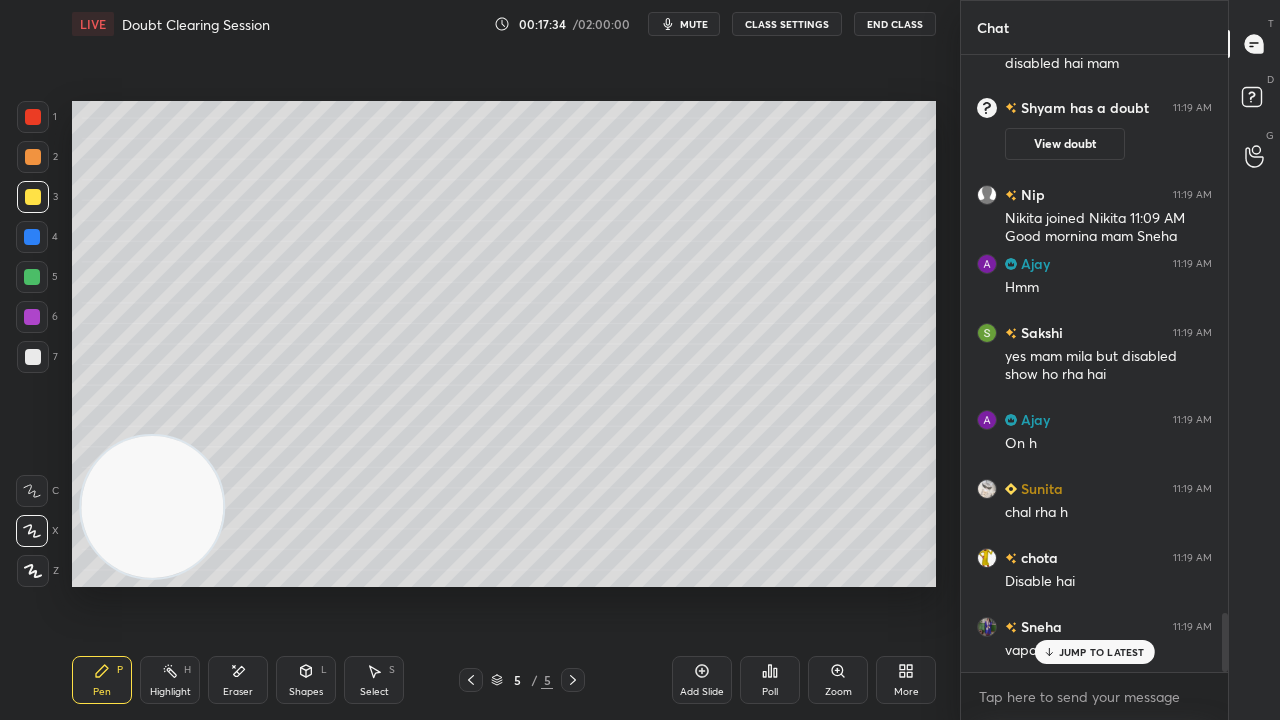 drag, startPoint x: 1117, startPoint y: 656, endPoint x: 1118, endPoint y: 712, distance: 56.008926 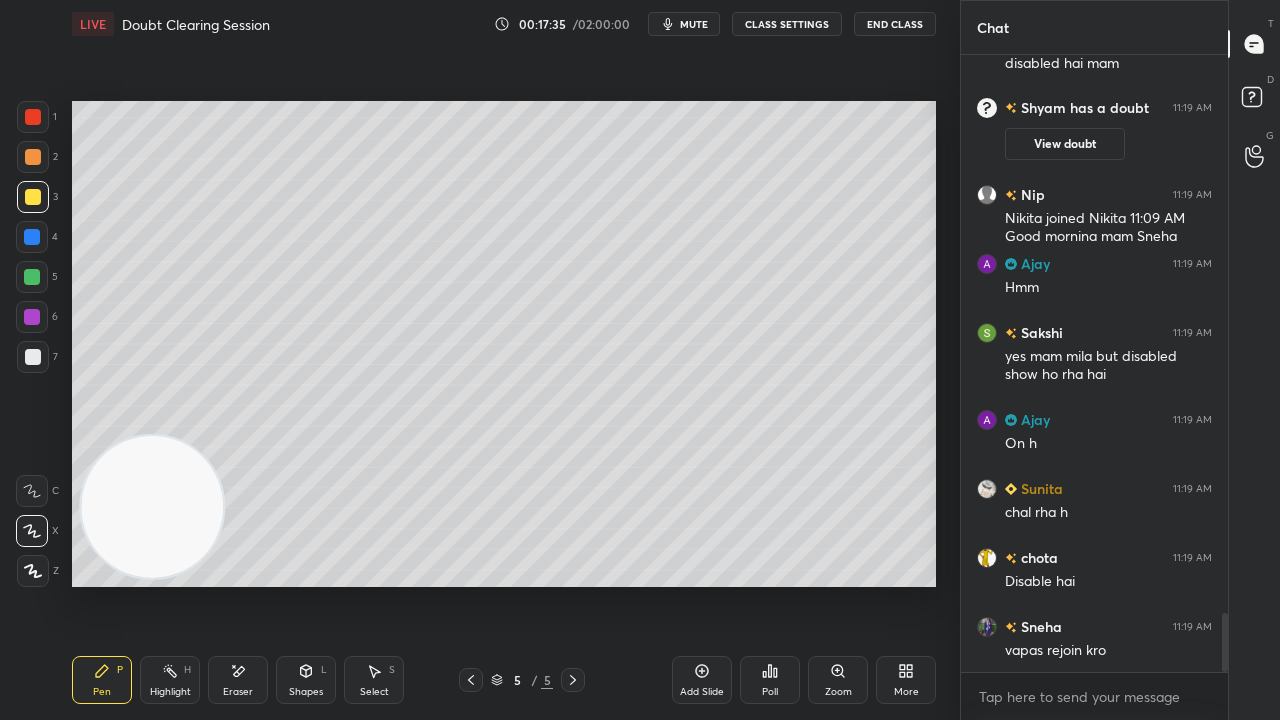 click on "x" at bounding box center [1094, 696] 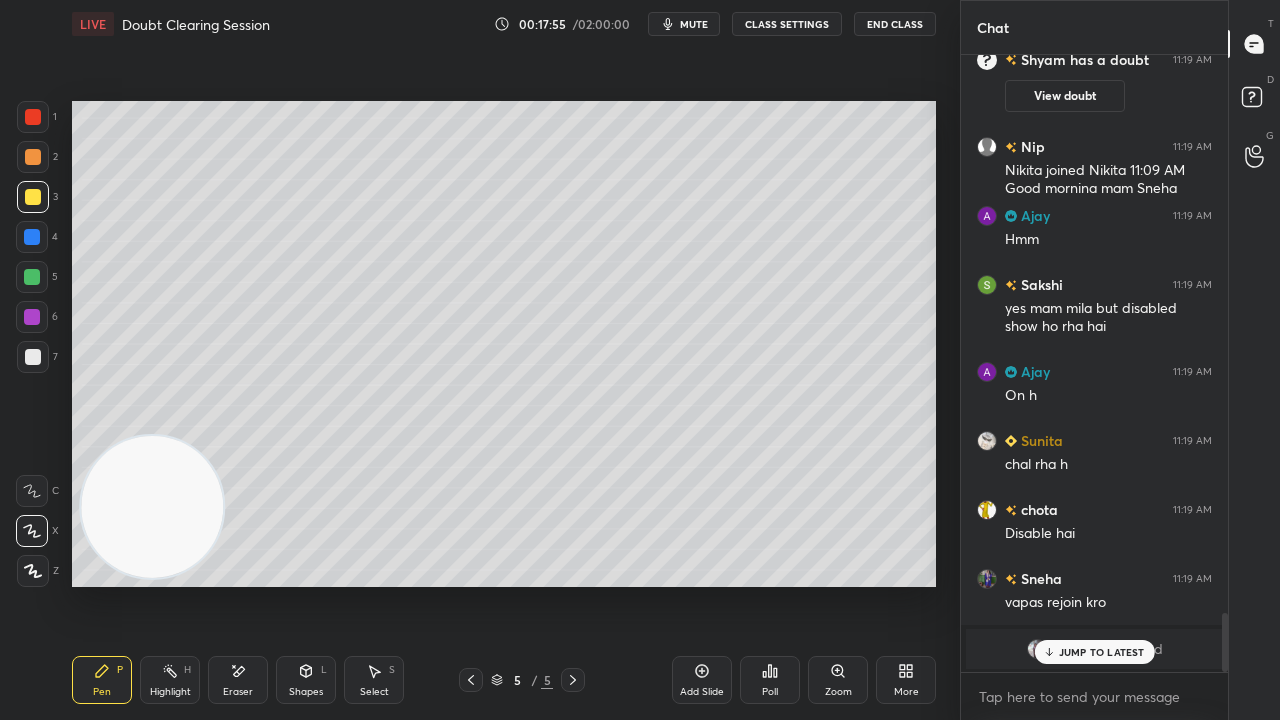 scroll, scrollTop: 4746, scrollLeft: 0, axis: vertical 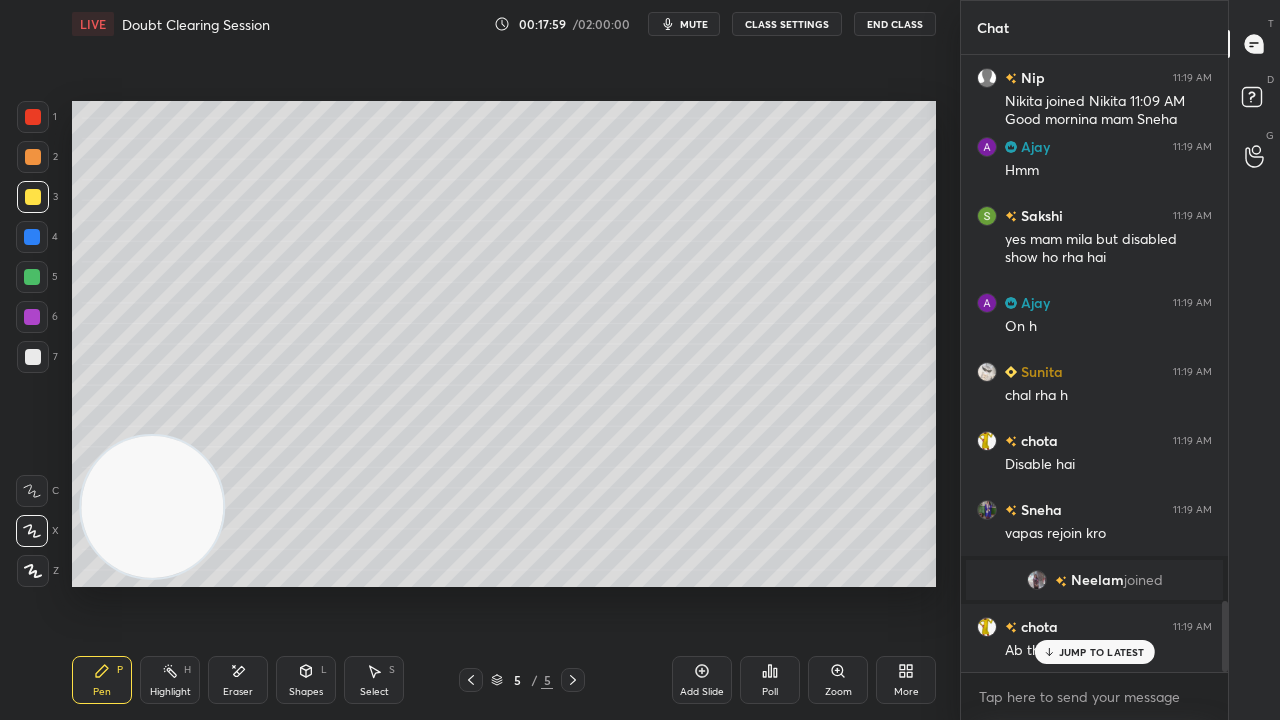 click on "JUMP TO LATEST" at bounding box center [1102, 652] 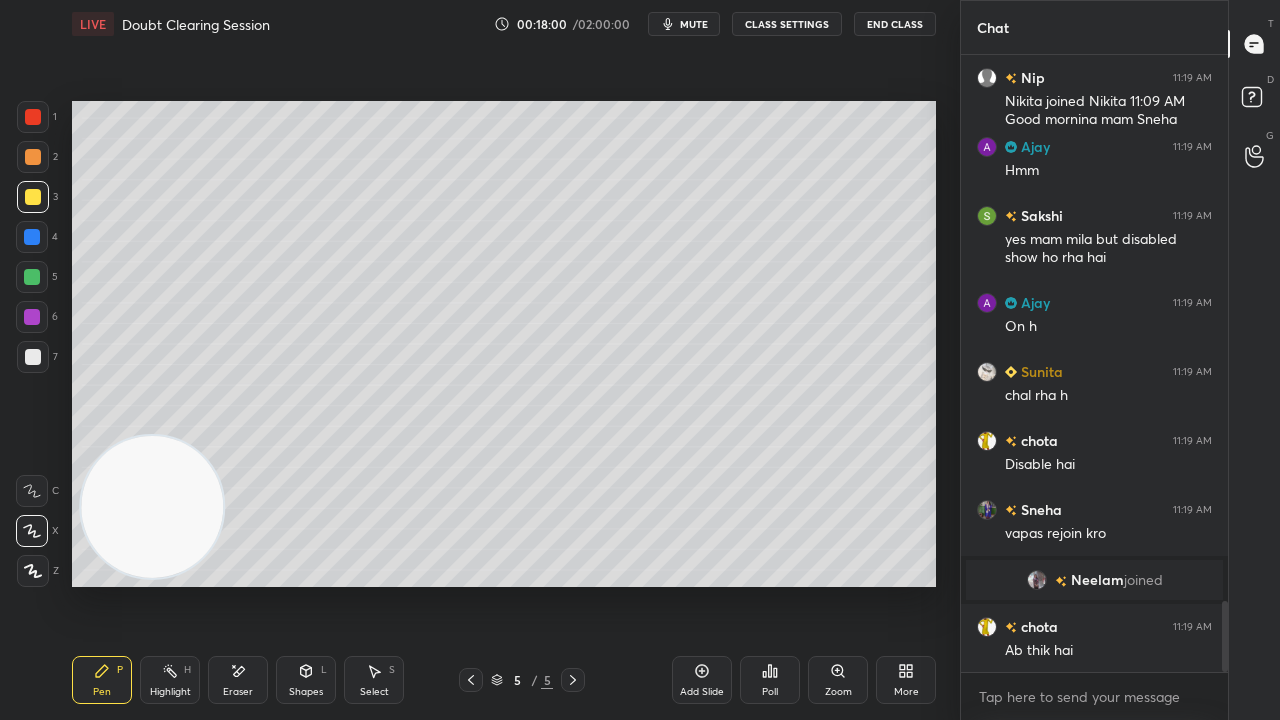 click on "mute" at bounding box center [684, 24] 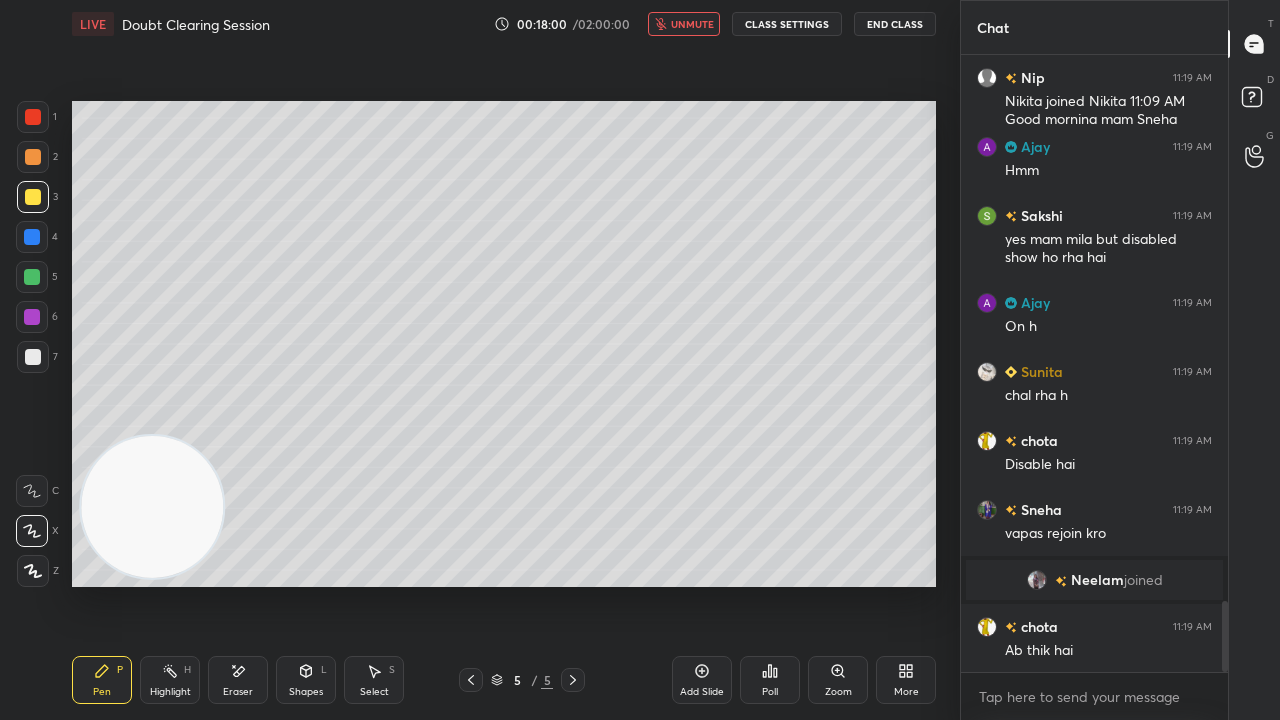 click on "unmute" at bounding box center (692, 24) 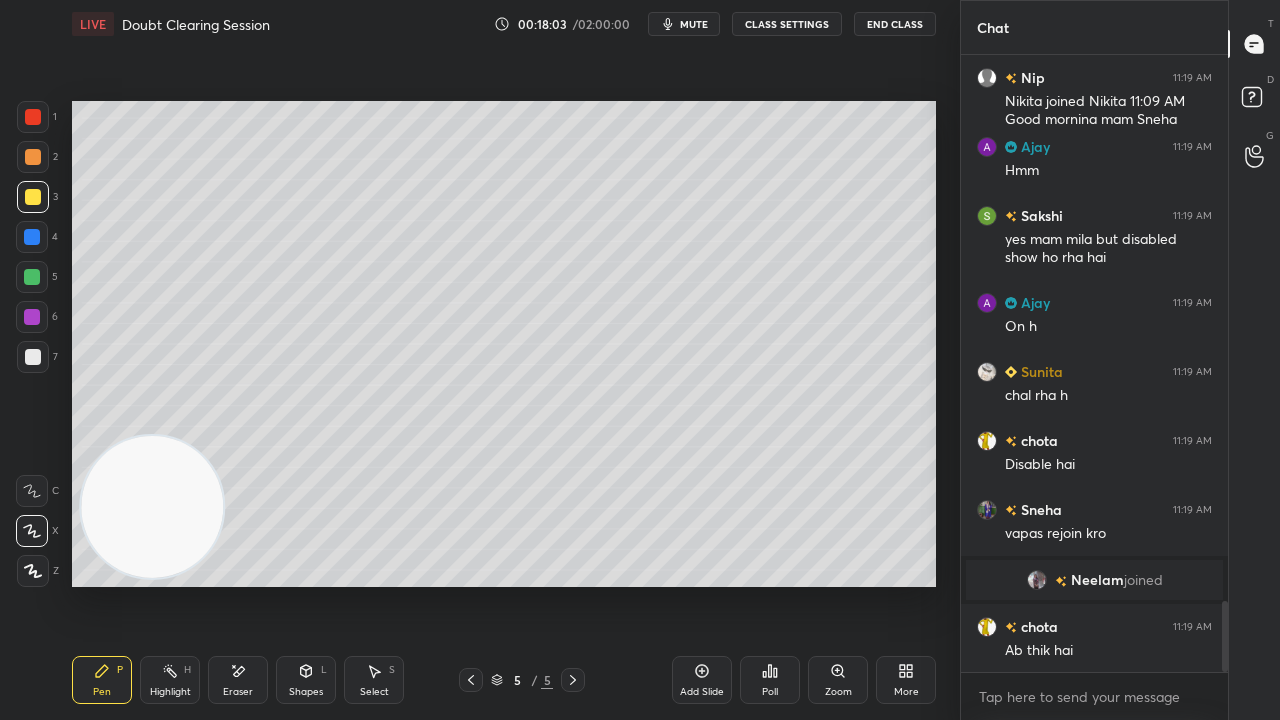 click on "mute" at bounding box center [684, 24] 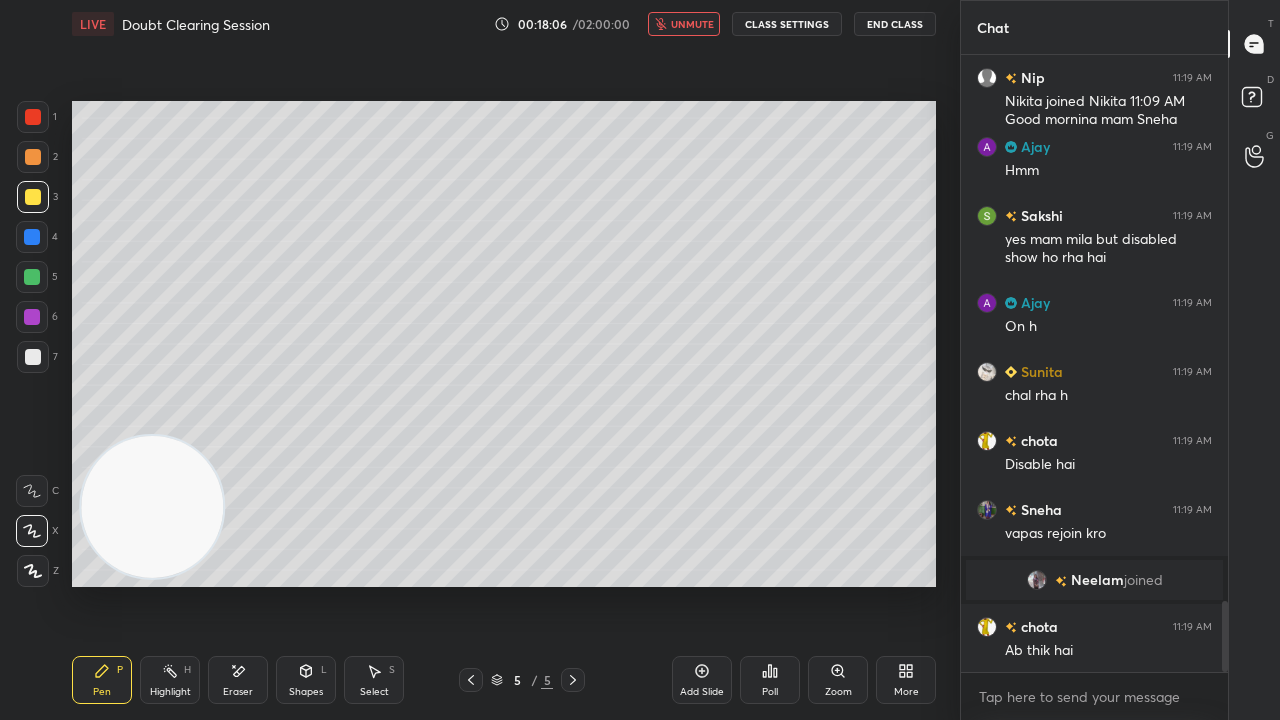 click on "unmute" at bounding box center [692, 24] 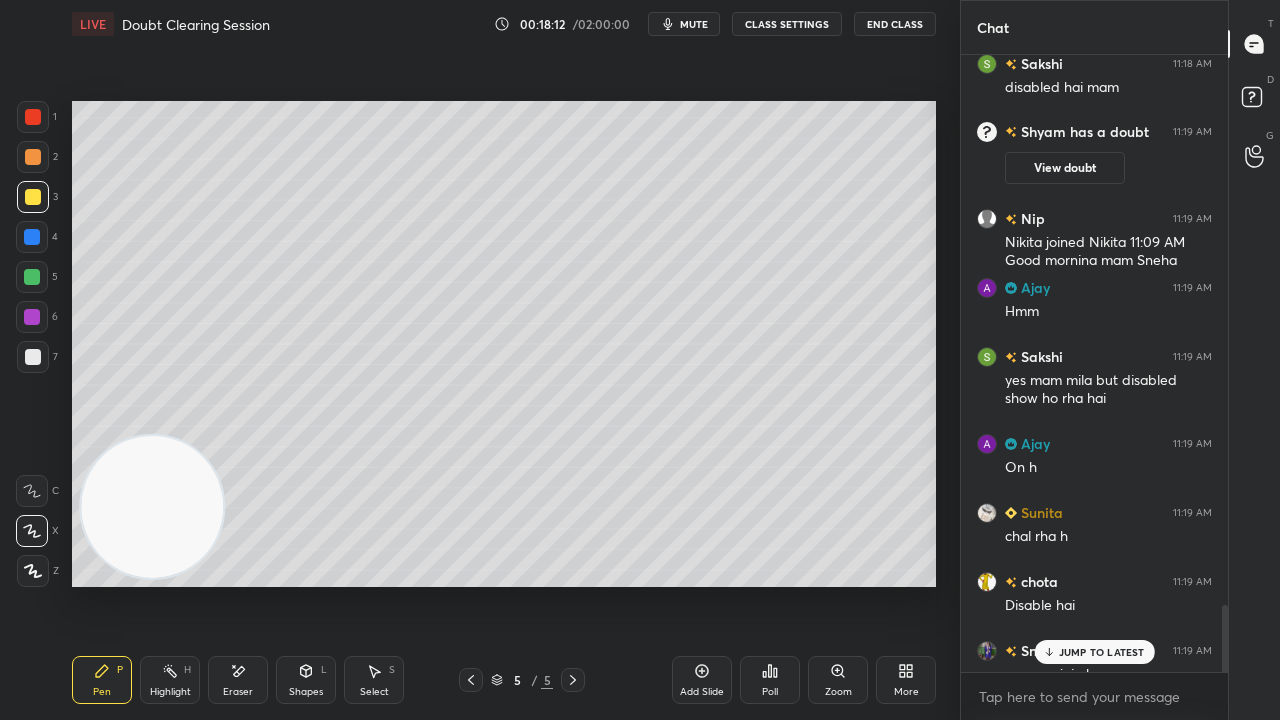 scroll, scrollTop: 5270, scrollLeft: 0, axis: vertical 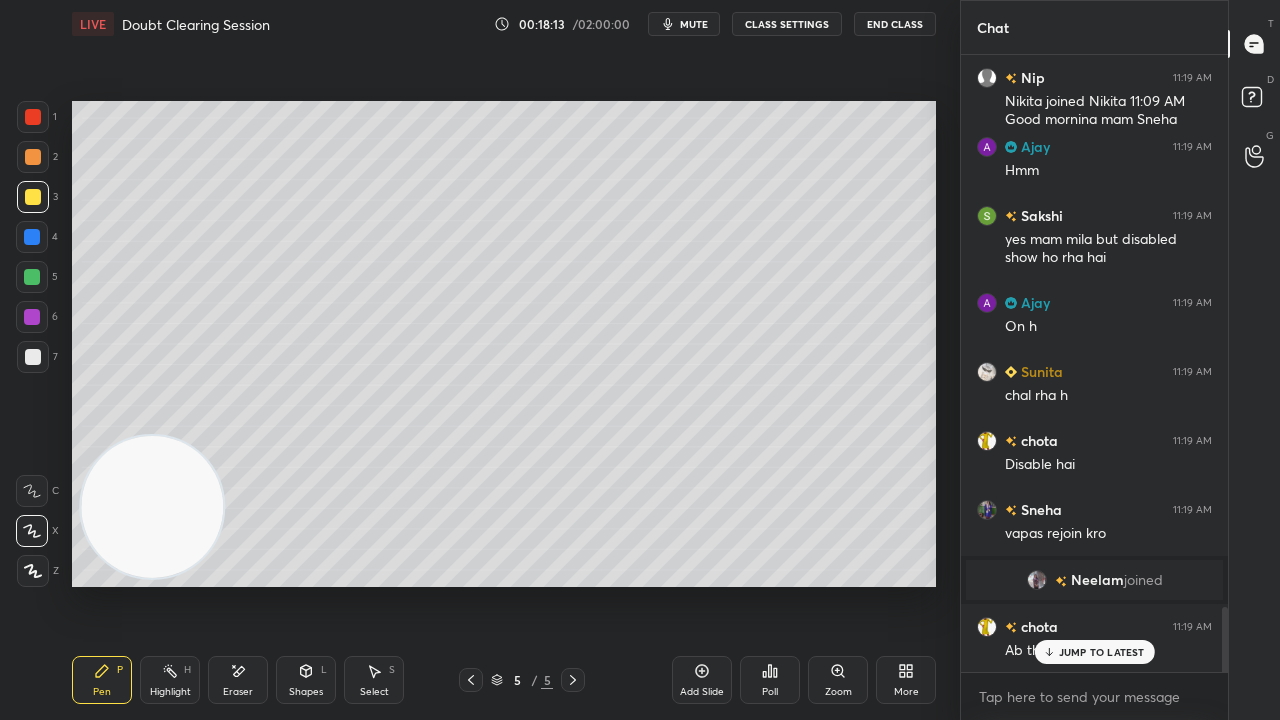 drag, startPoint x: 1225, startPoint y: 638, endPoint x: 1140, endPoint y: 679, distance: 94.371605 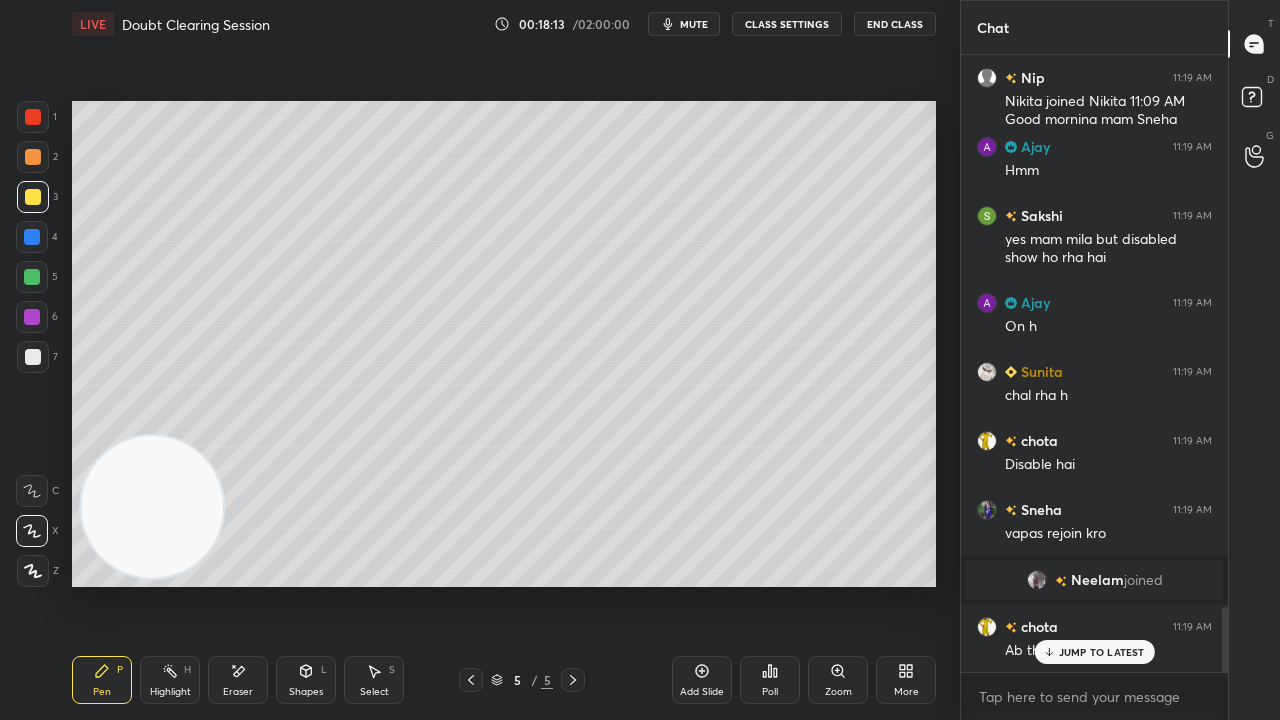 click on "[PERSON]   has a doubt 11:19 AM View doubt Nip 11:19 AM Permission do [PERSON] 11:19 AM Hmm [PERSON] 11:19 AM yes mam mila but disabled show ho rha hai [PERSON] 11:19 AM On h [PERSON] 11:19 AM chal rha h chota 11:19 AM Disable hai [PERSON] 11:19 AM vapas rejoin kro [PERSON]  joined chota 11:19 AM Ab thik hai JUMP TO LATEST Enable hand raising Enable raise hand to speak to learners. Once enabled, chat will be turned off temporarily. Enable x" at bounding box center (1094, 387) 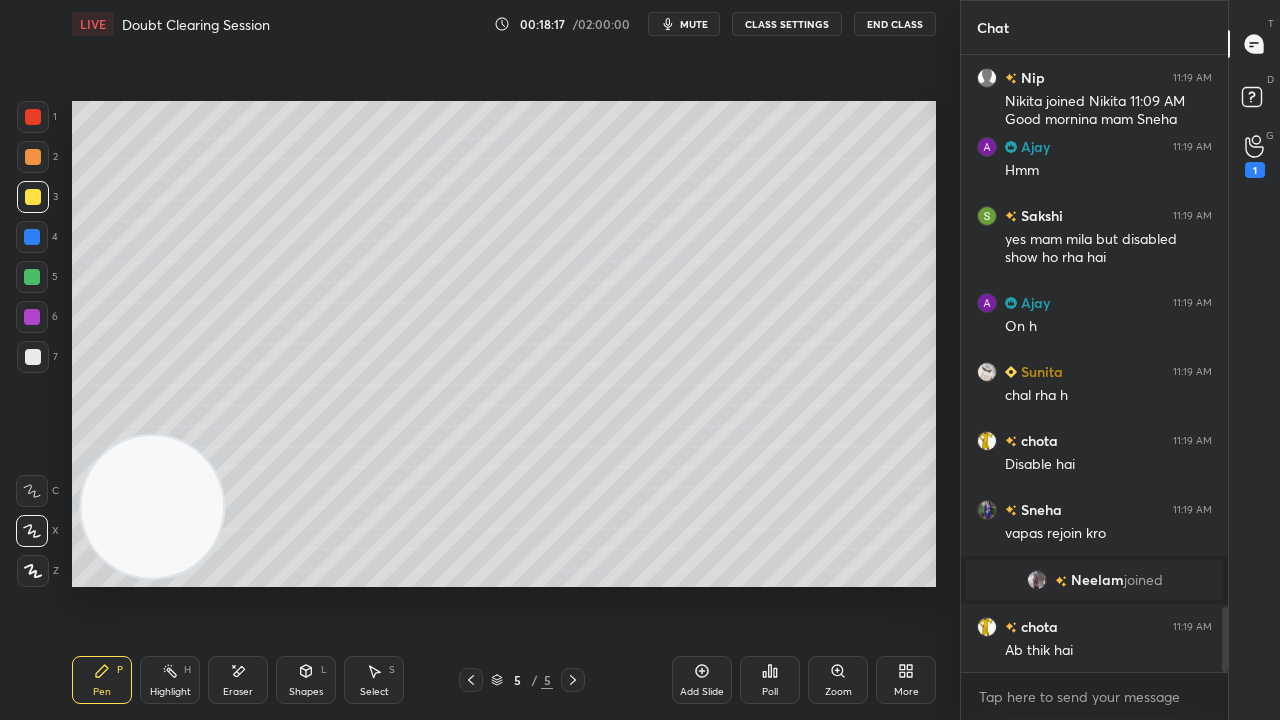 scroll, scrollTop: 5430, scrollLeft: 0, axis: vertical 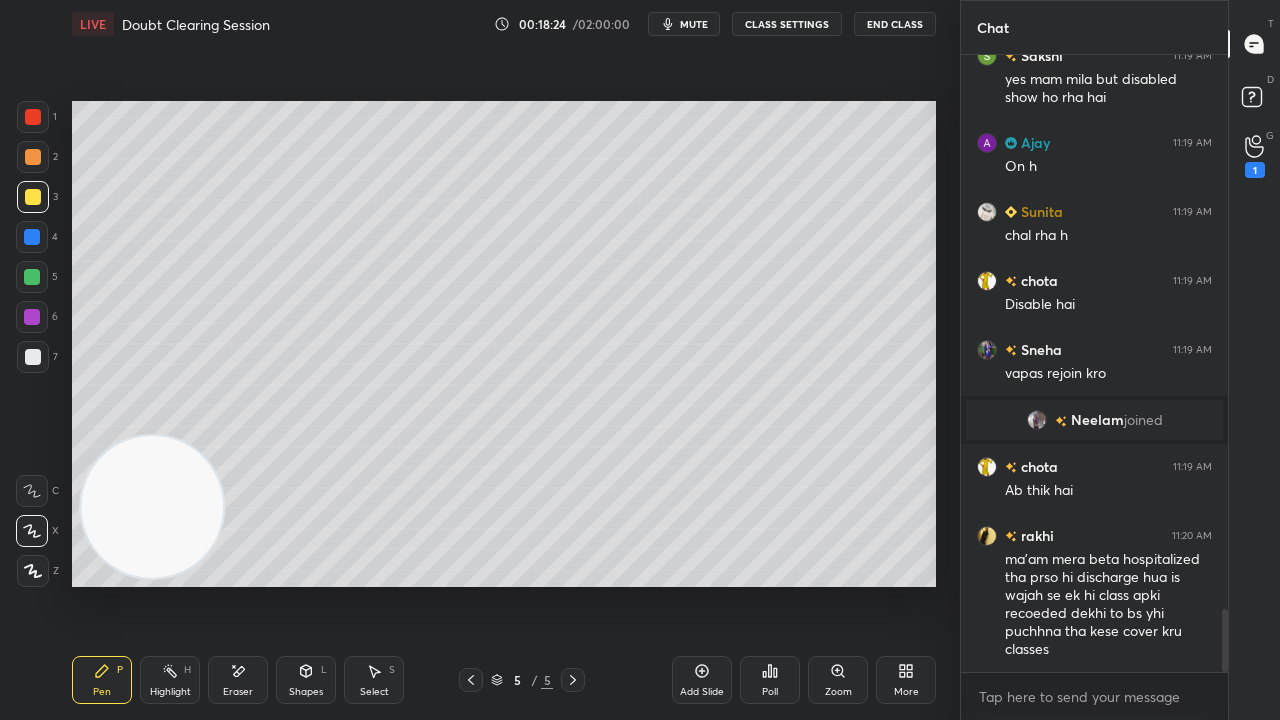 click on "mute" at bounding box center (694, 24) 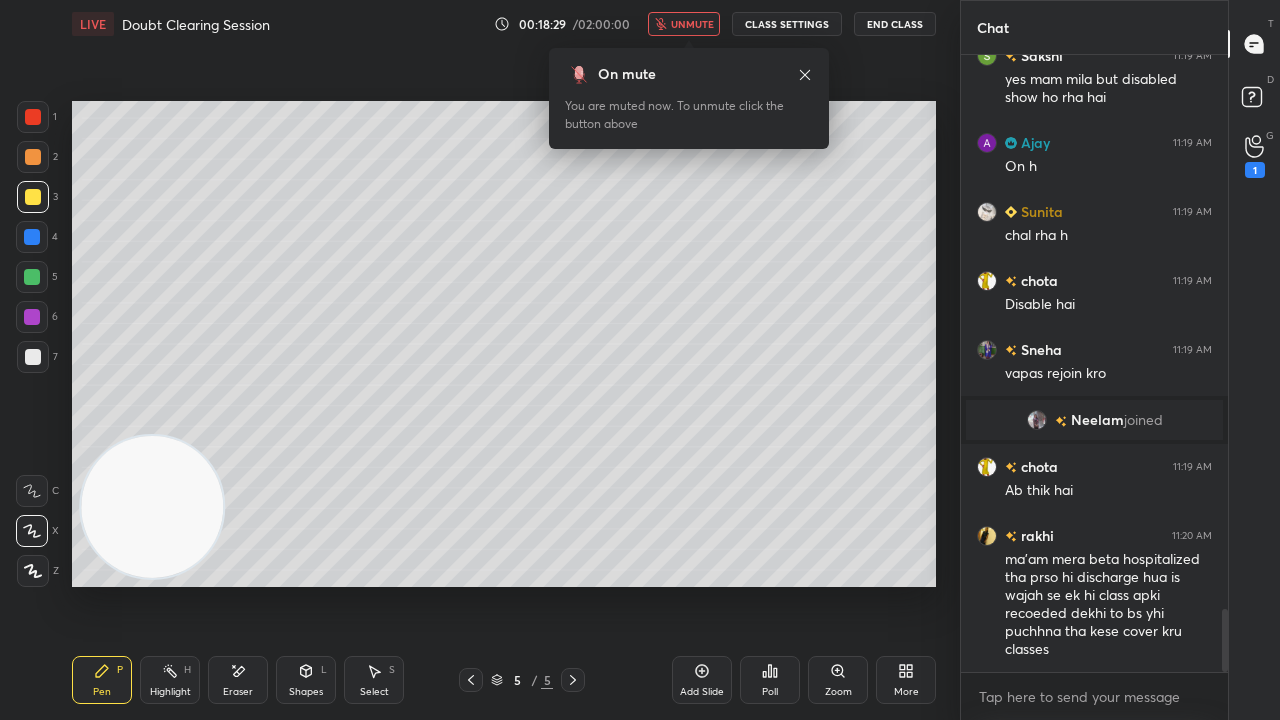 click on "unmute" at bounding box center [692, 24] 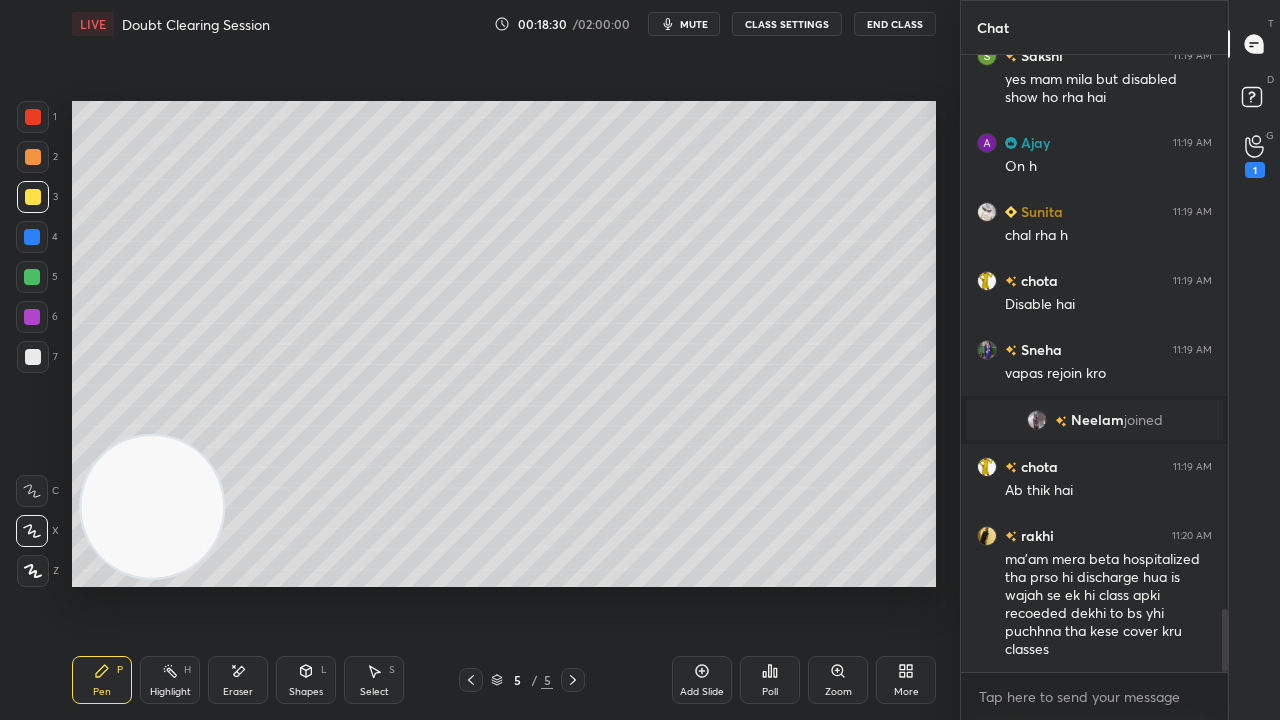 click on "Eraser" at bounding box center [238, 680] 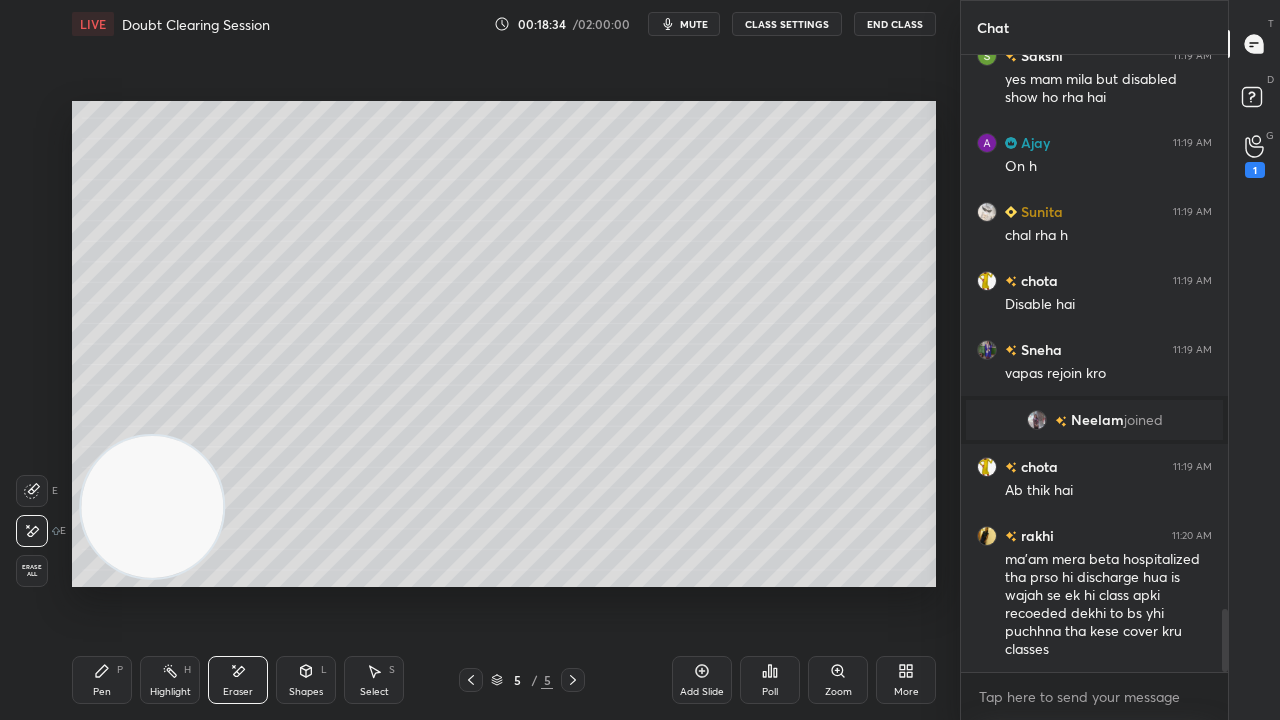 click on "mute" at bounding box center [684, 24] 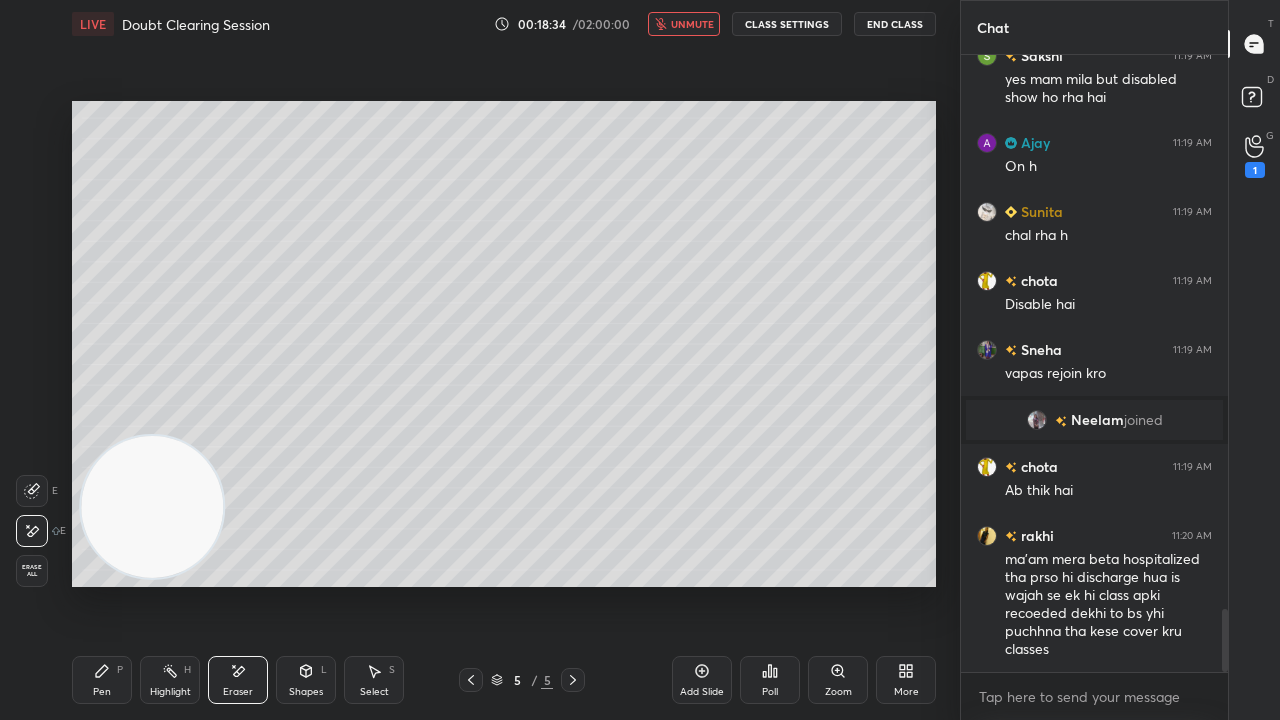 click on "unmute" at bounding box center [692, 24] 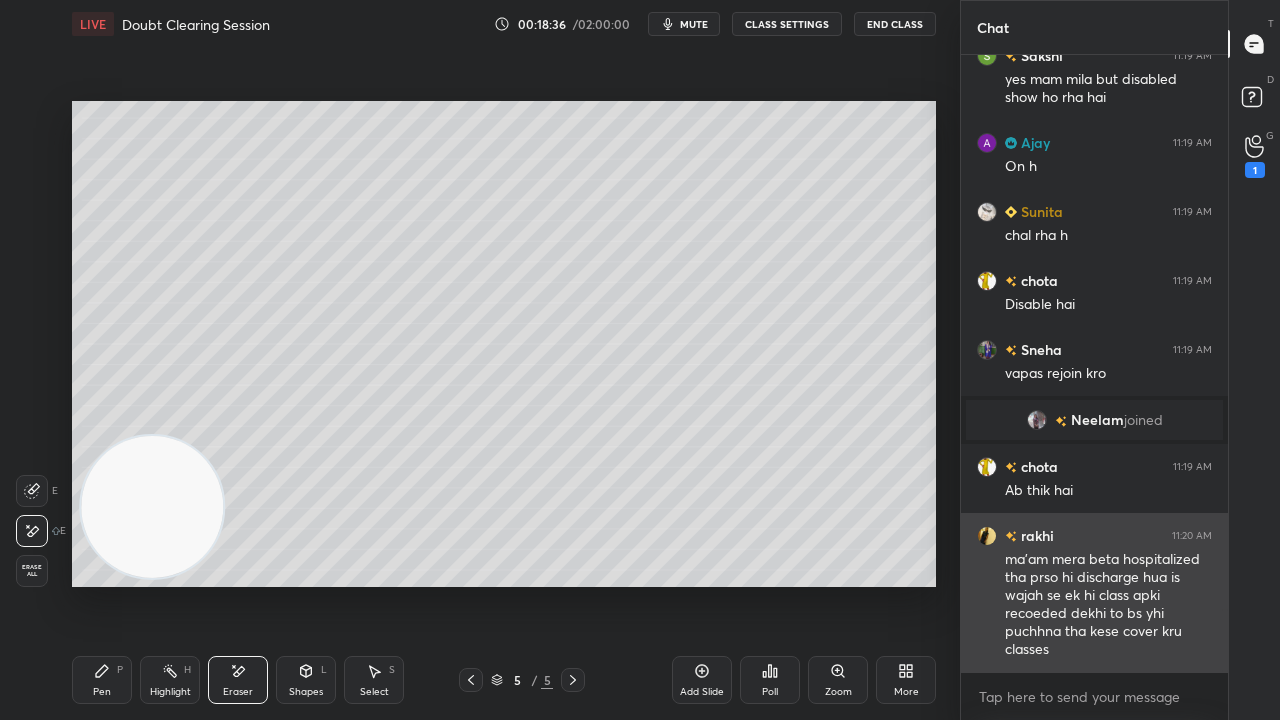 click at bounding box center (987, 536) 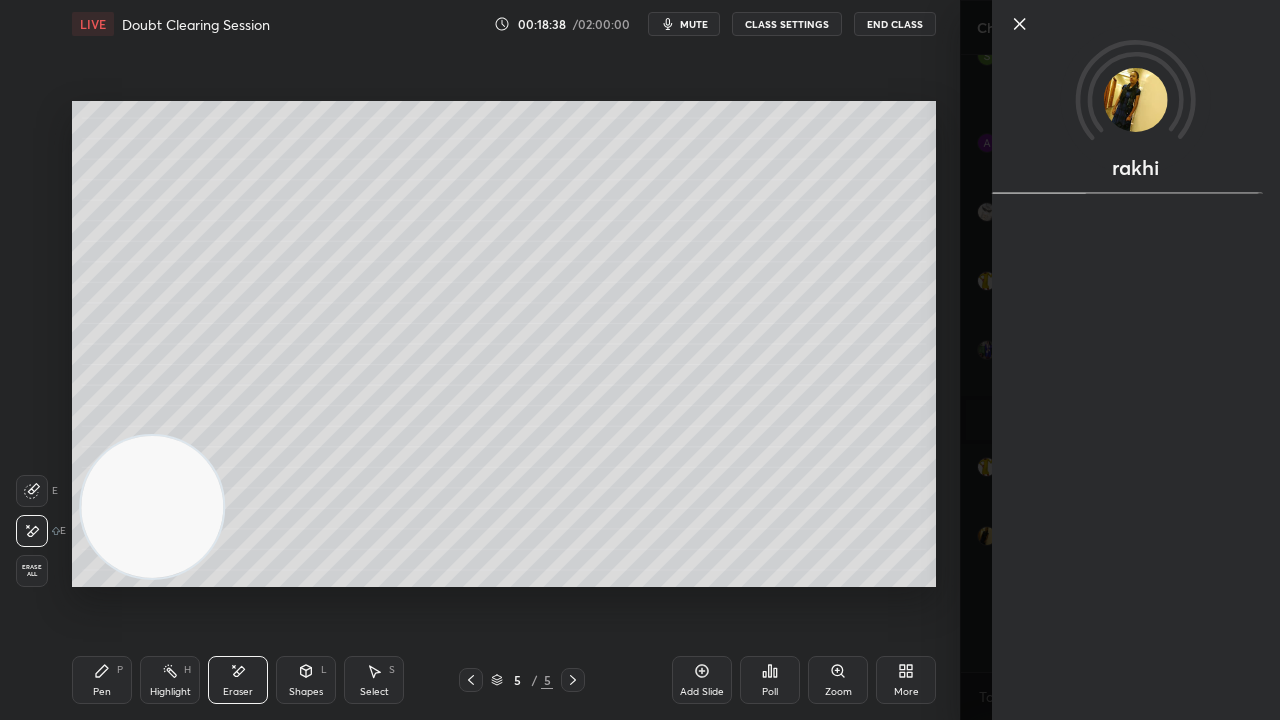 click 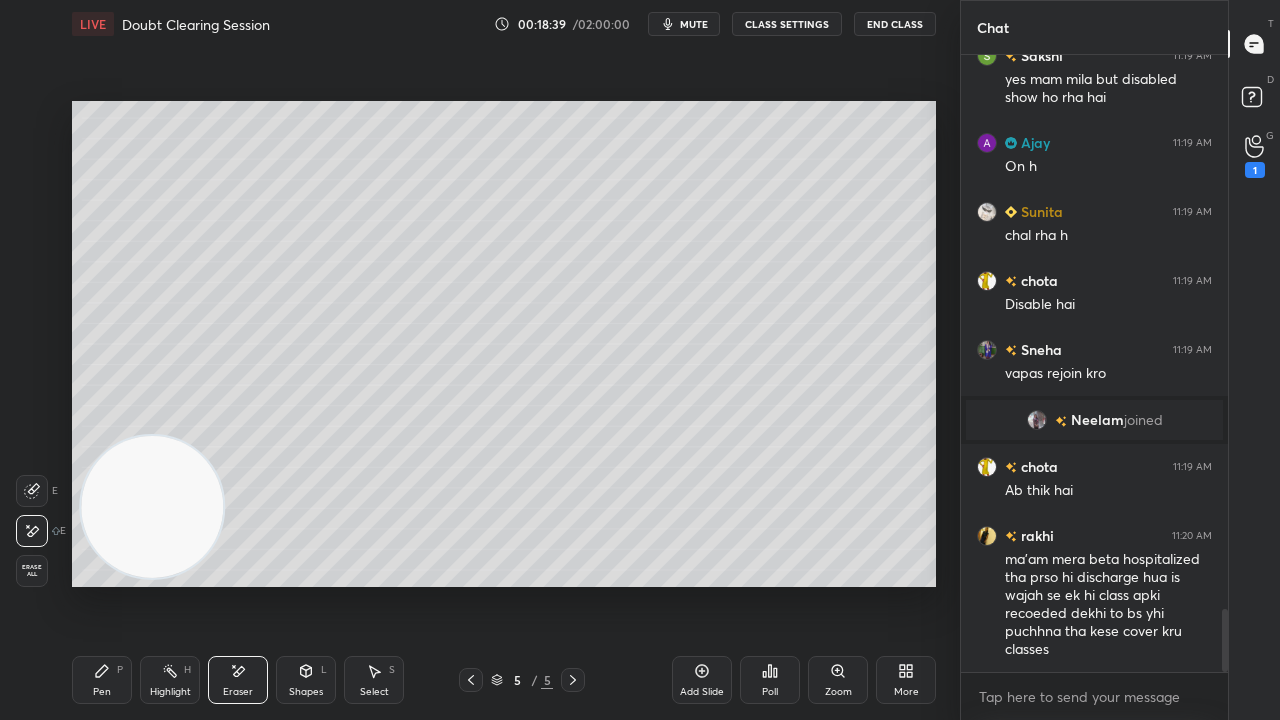 click on "x" at bounding box center [1094, 696] 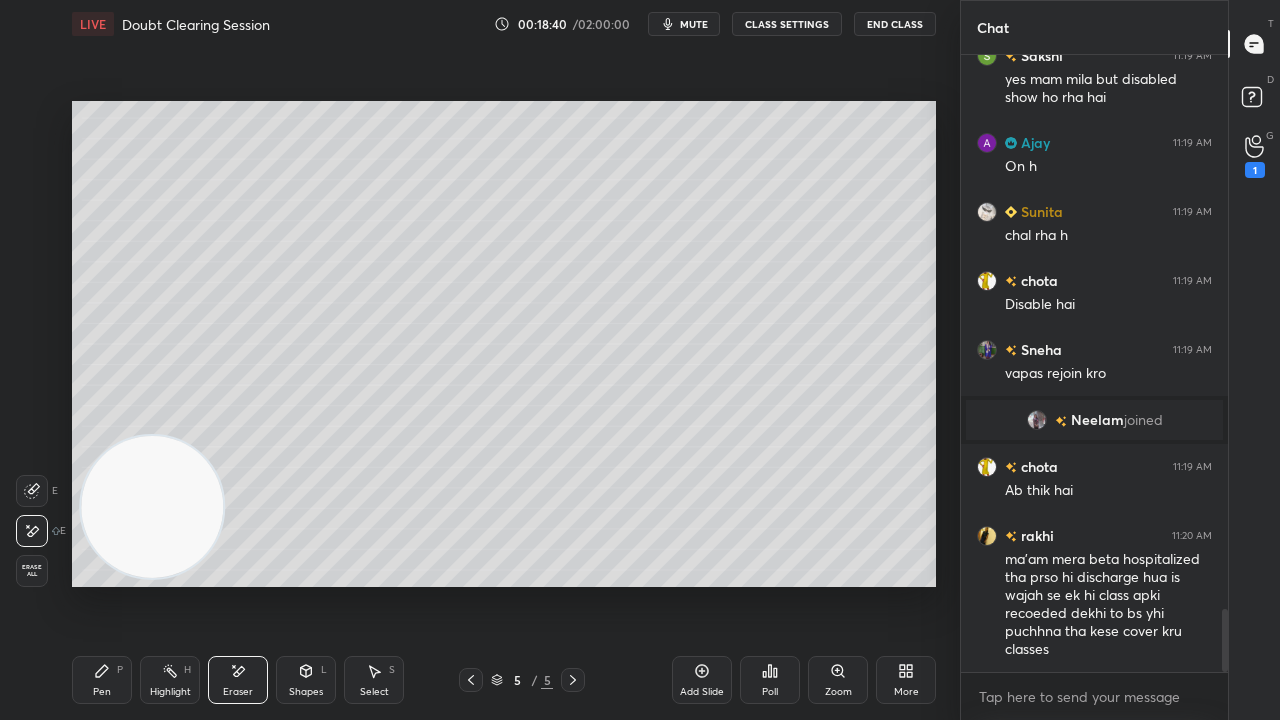 click 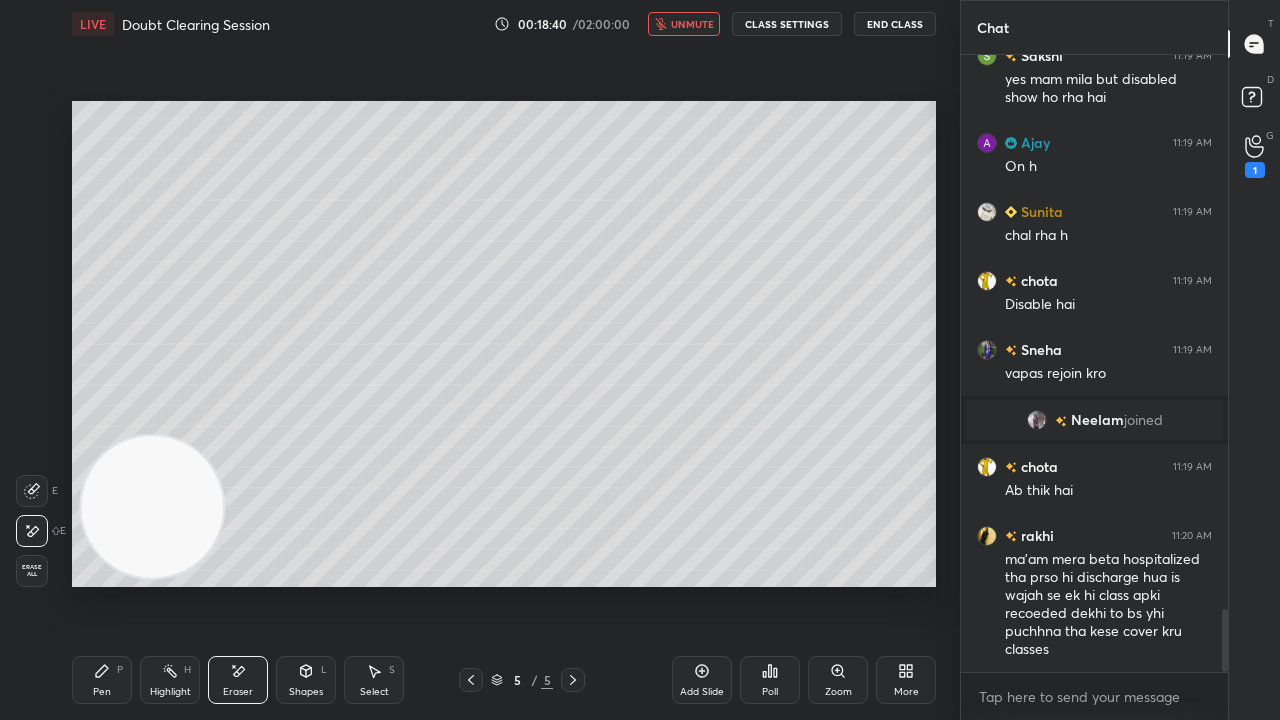 click on "unmute" at bounding box center (692, 24) 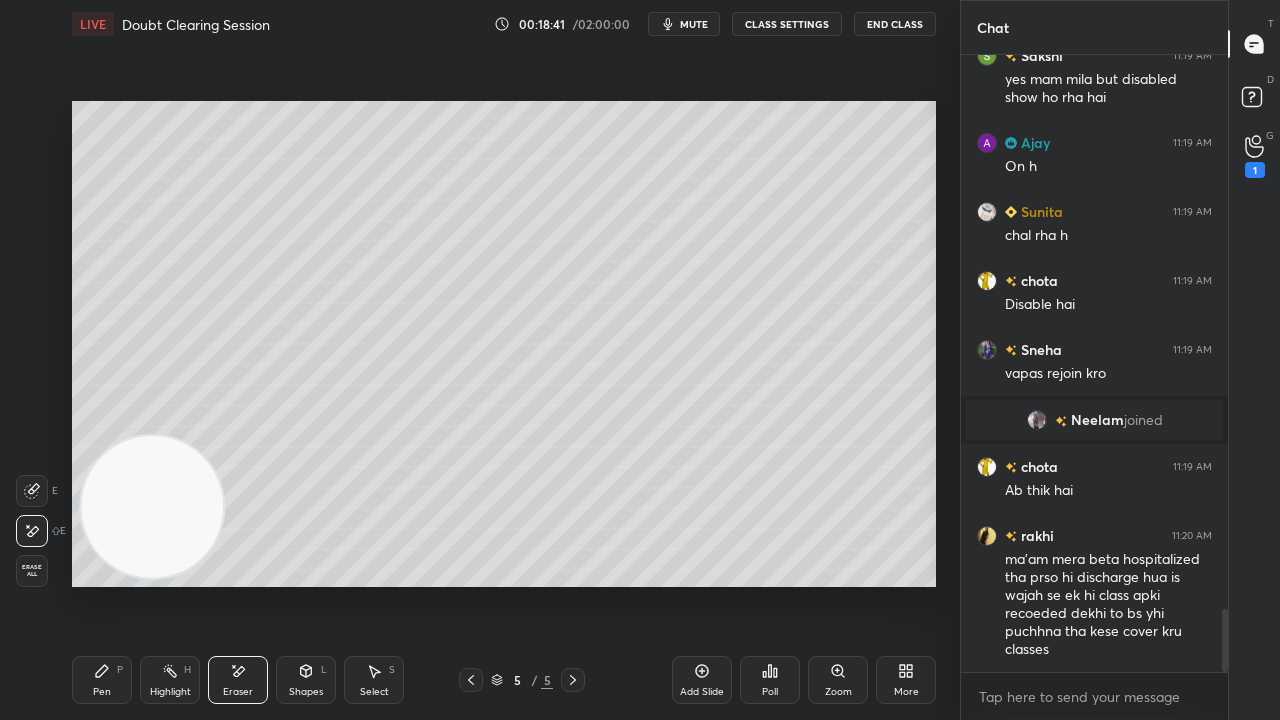 click on "Pen P" at bounding box center [102, 680] 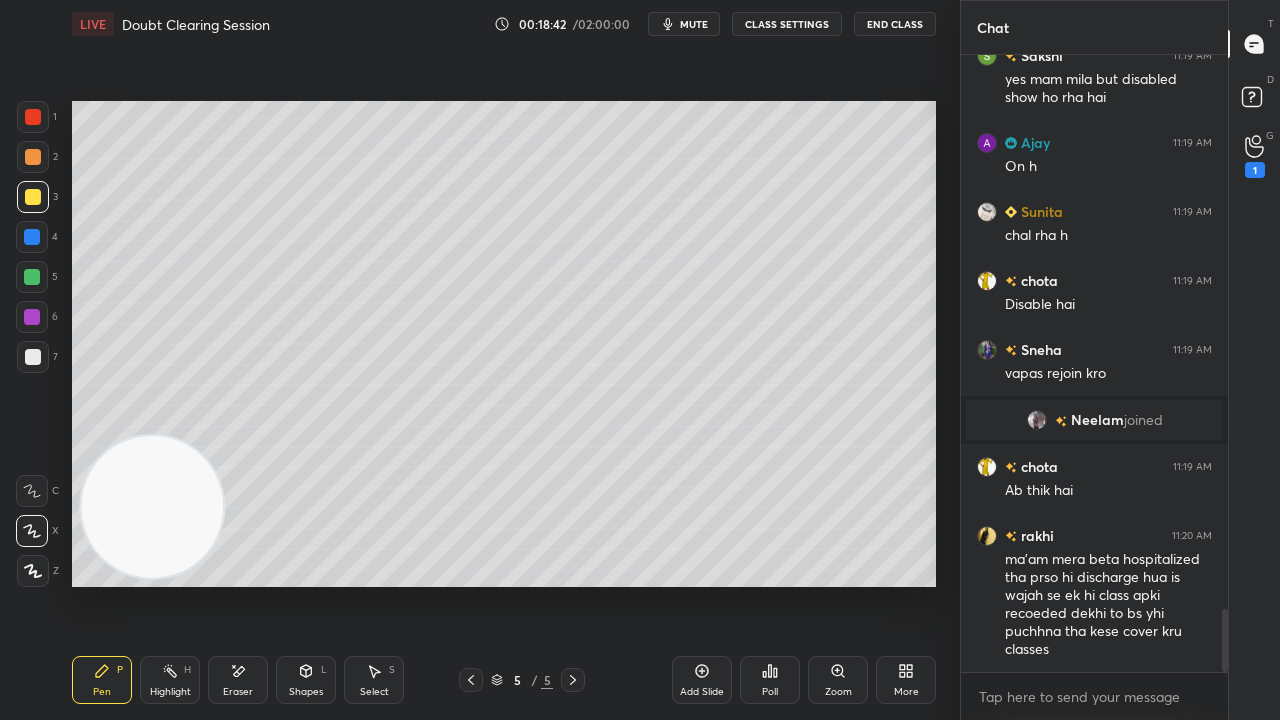 click on "mute" at bounding box center [684, 24] 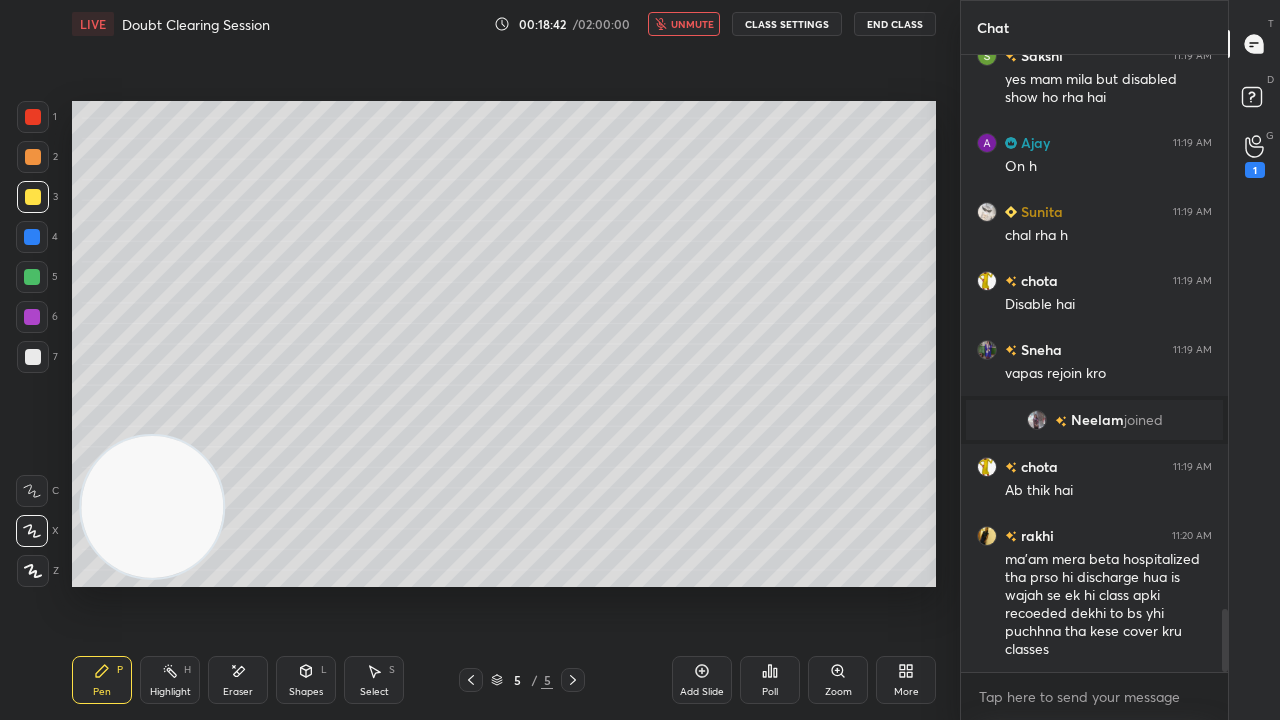 click on "unmute" at bounding box center (692, 24) 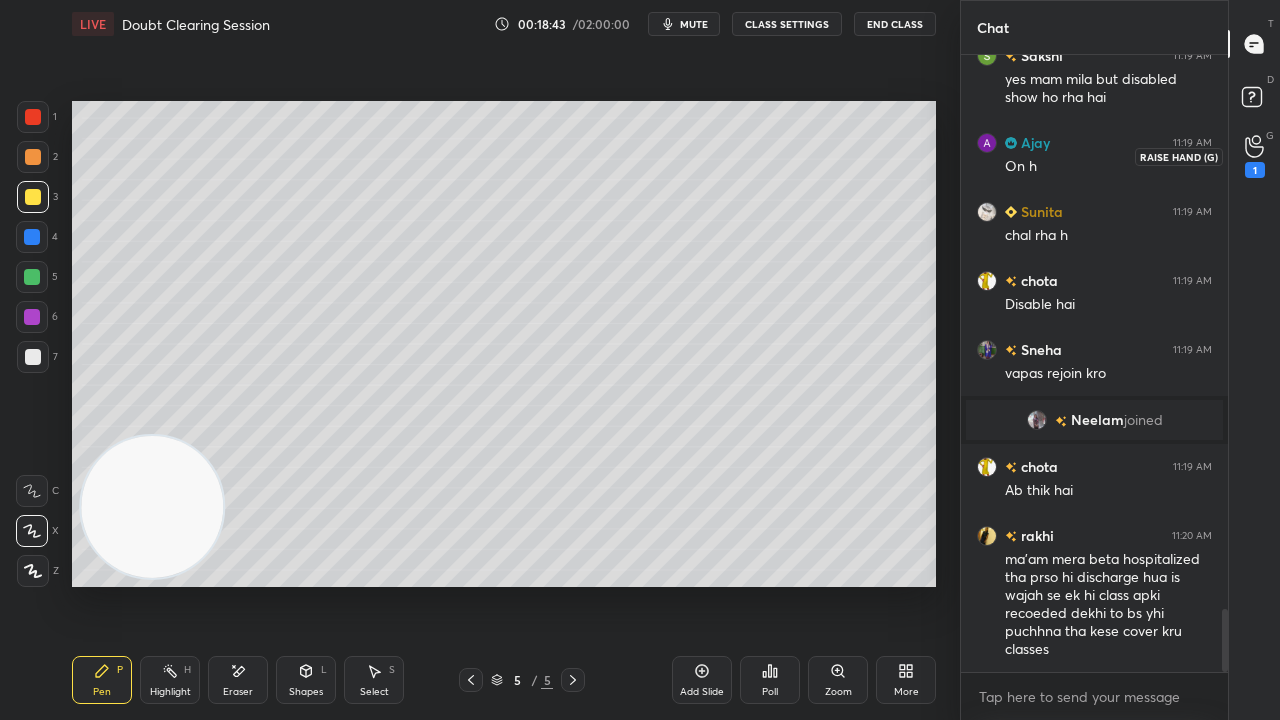 click 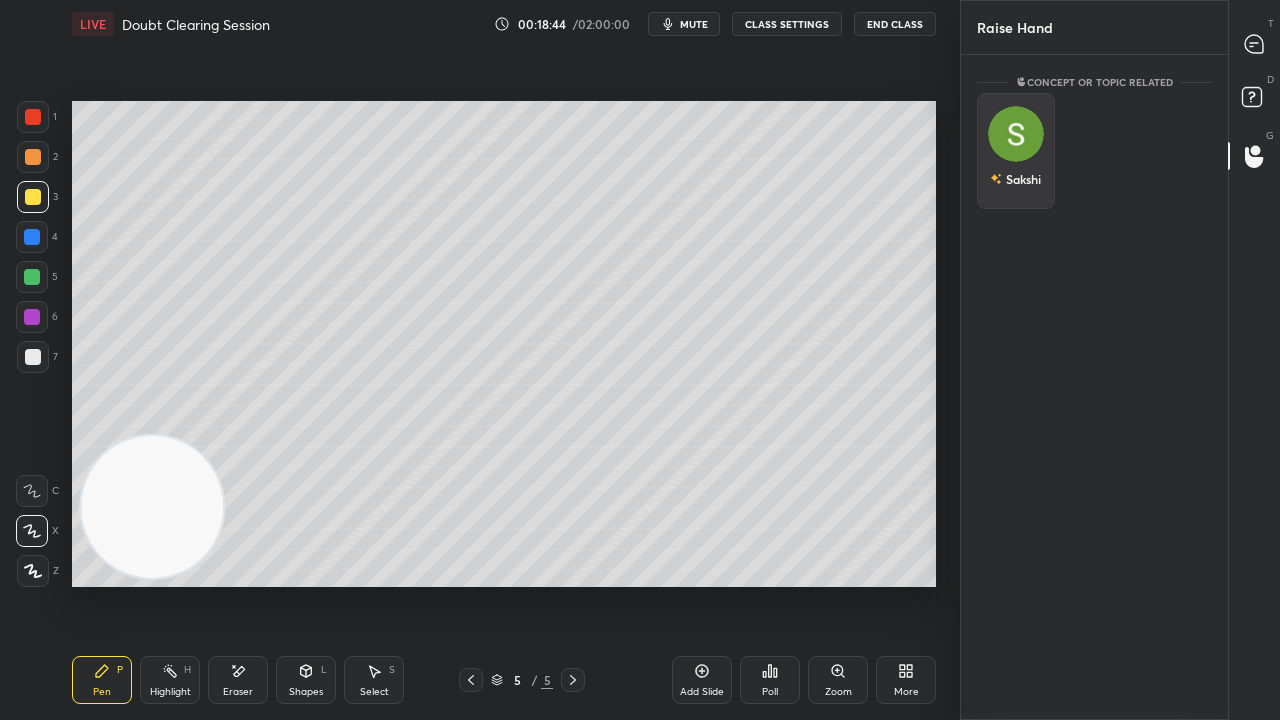 drag, startPoint x: 1015, startPoint y: 149, endPoint x: 1015, endPoint y: 162, distance: 13 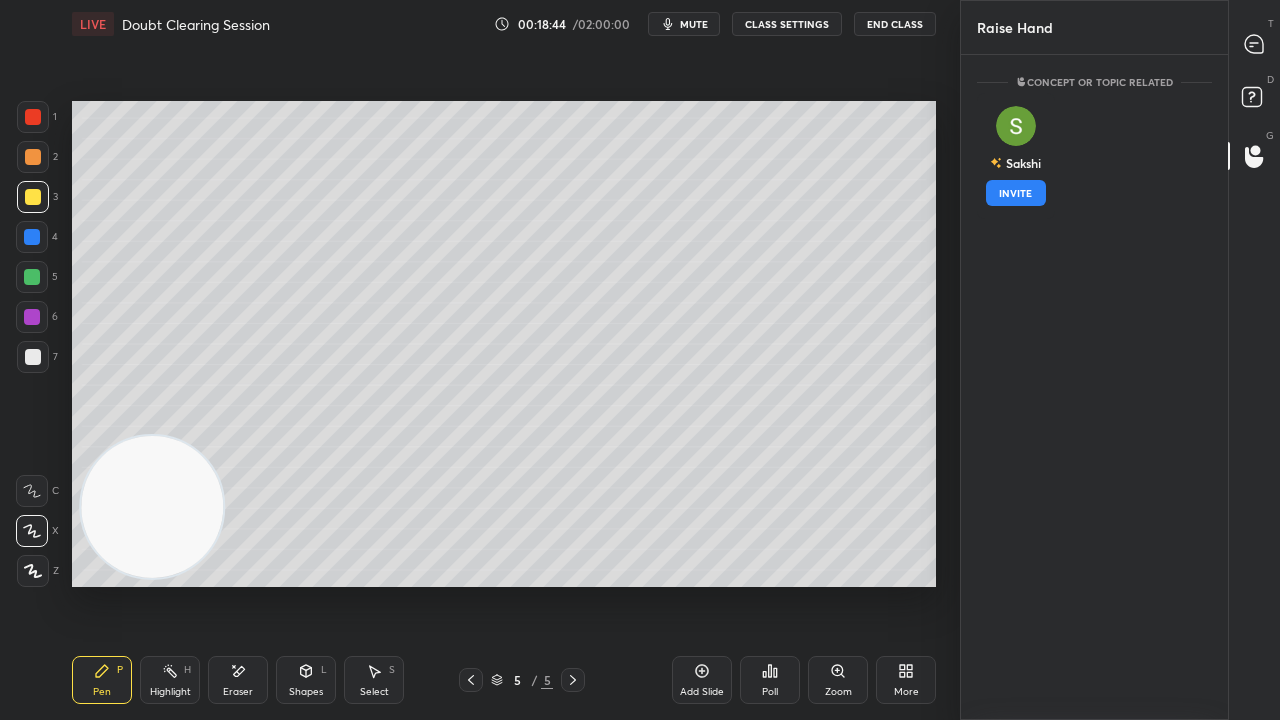 click on "INVITE" at bounding box center (1016, 193) 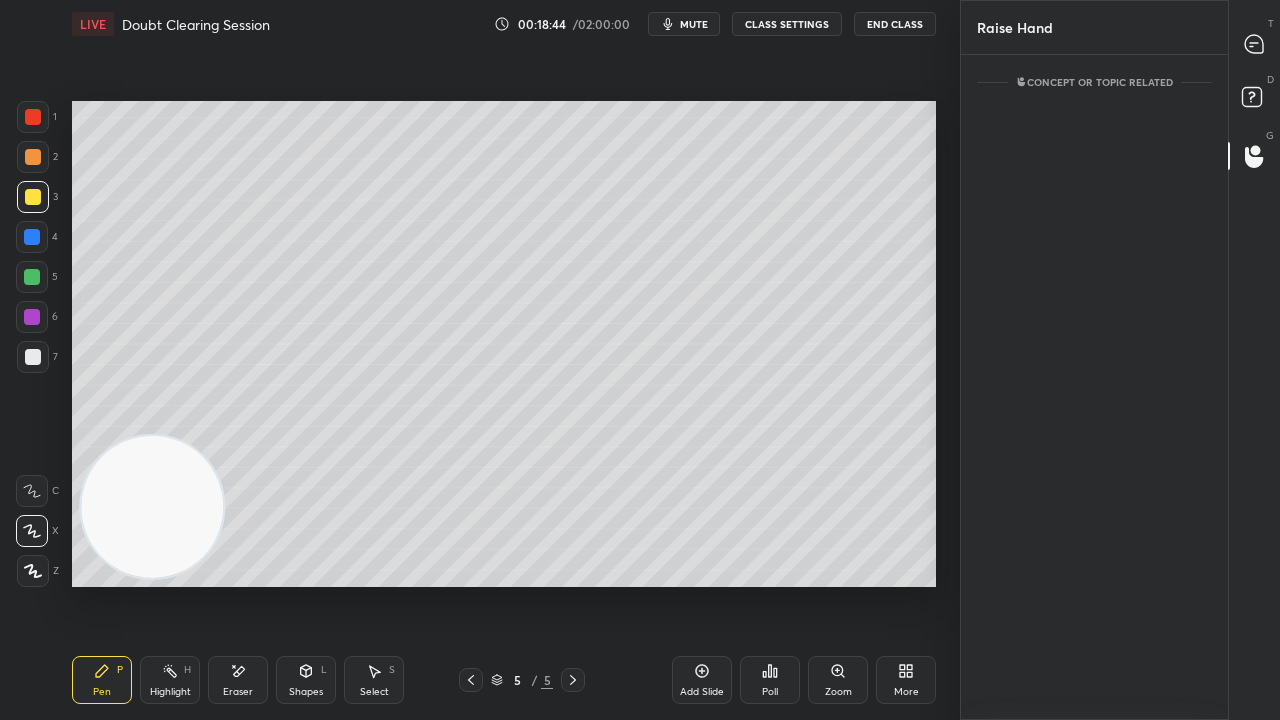scroll, scrollTop: 578, scrollLeft: 261, axis: both 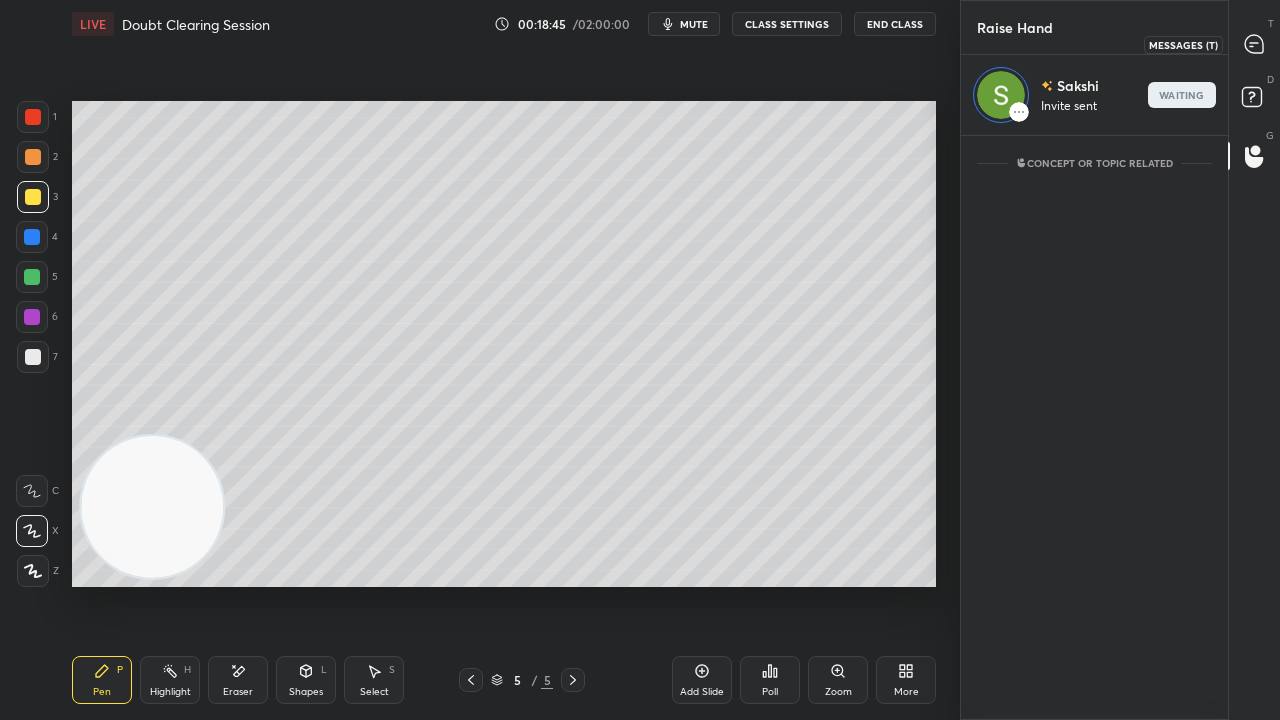 click 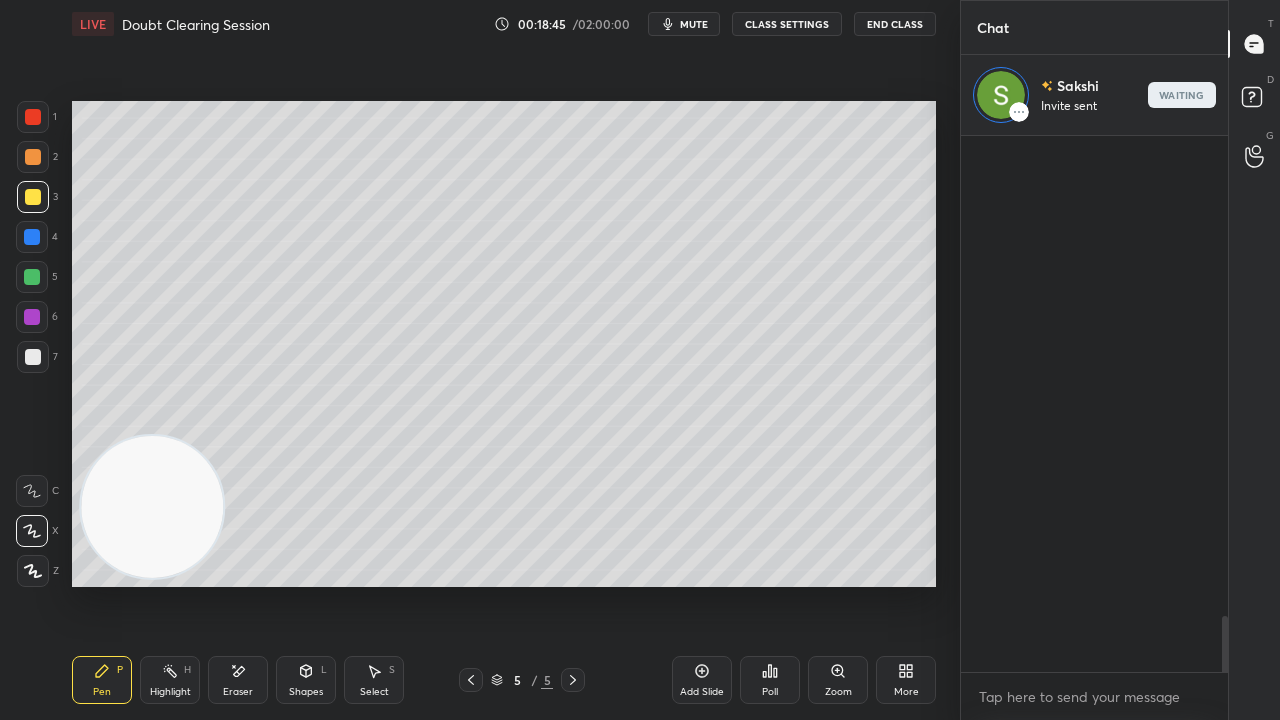 scroll, scrollTop: 5750, scrollLeft: 0, axis: vertical 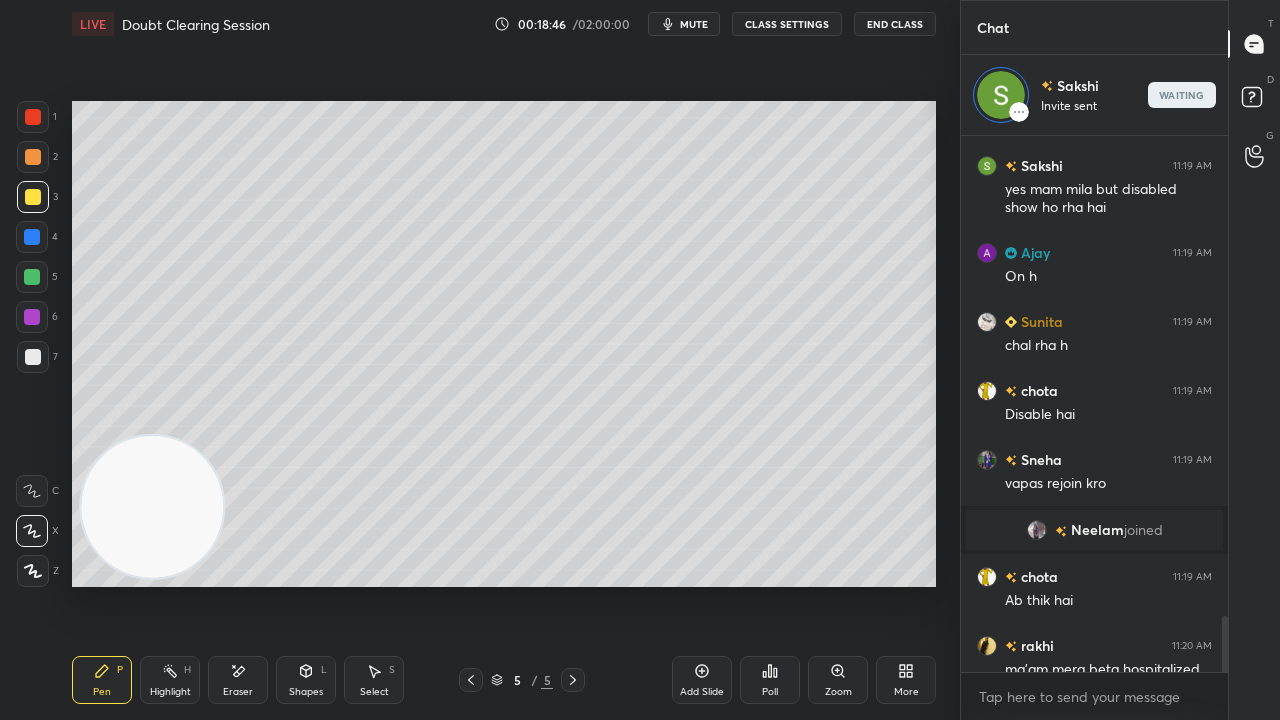 drag, startPoint x: 1158, startPoint y: 719, endPoint x: 1209, endPoint y: 681, distance: 63.600315 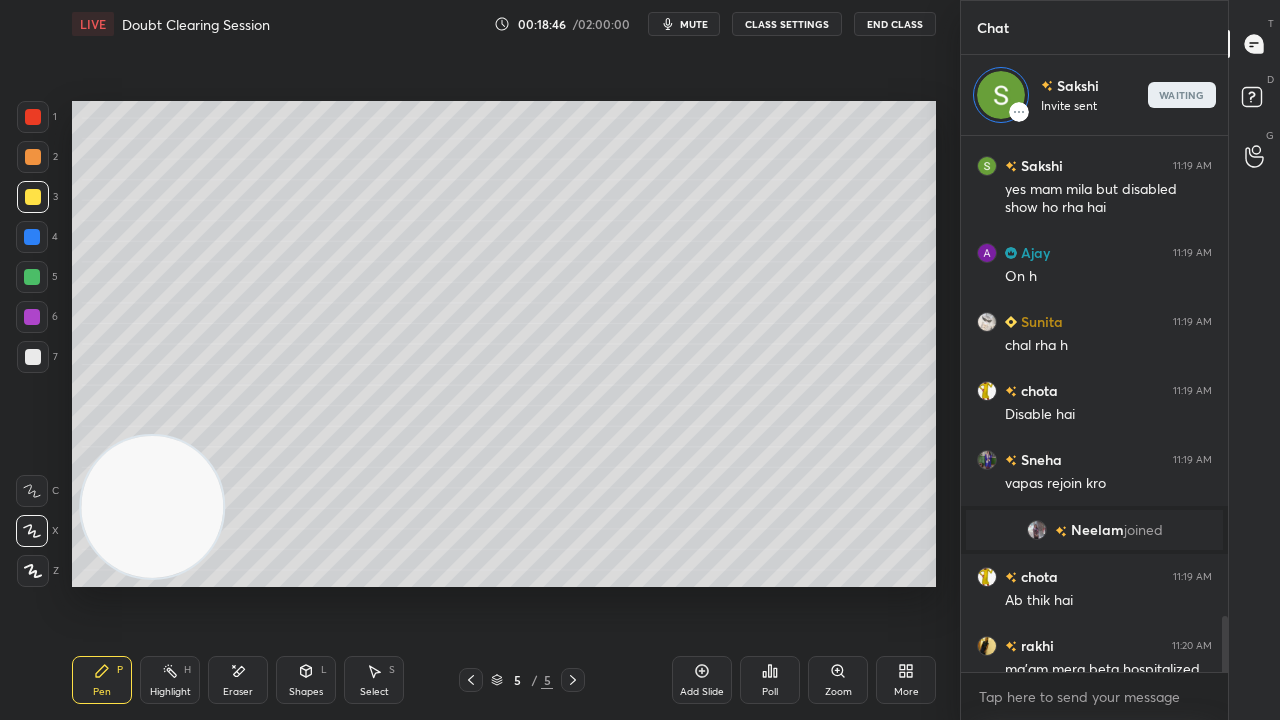 click on "x" at bounding box center (1094, 696) 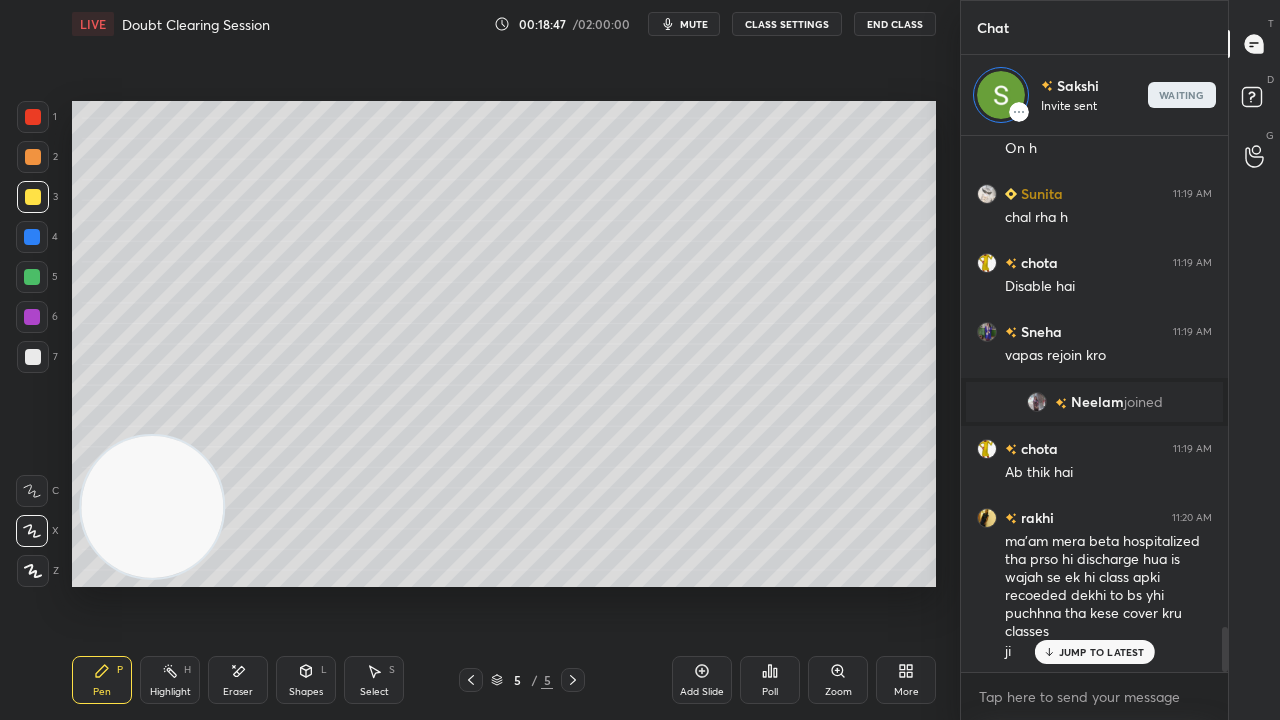 drag, startPoint x: 1224, startPoint y: 644, endPoint x: 1224, endPoint y: 702, distance: 58 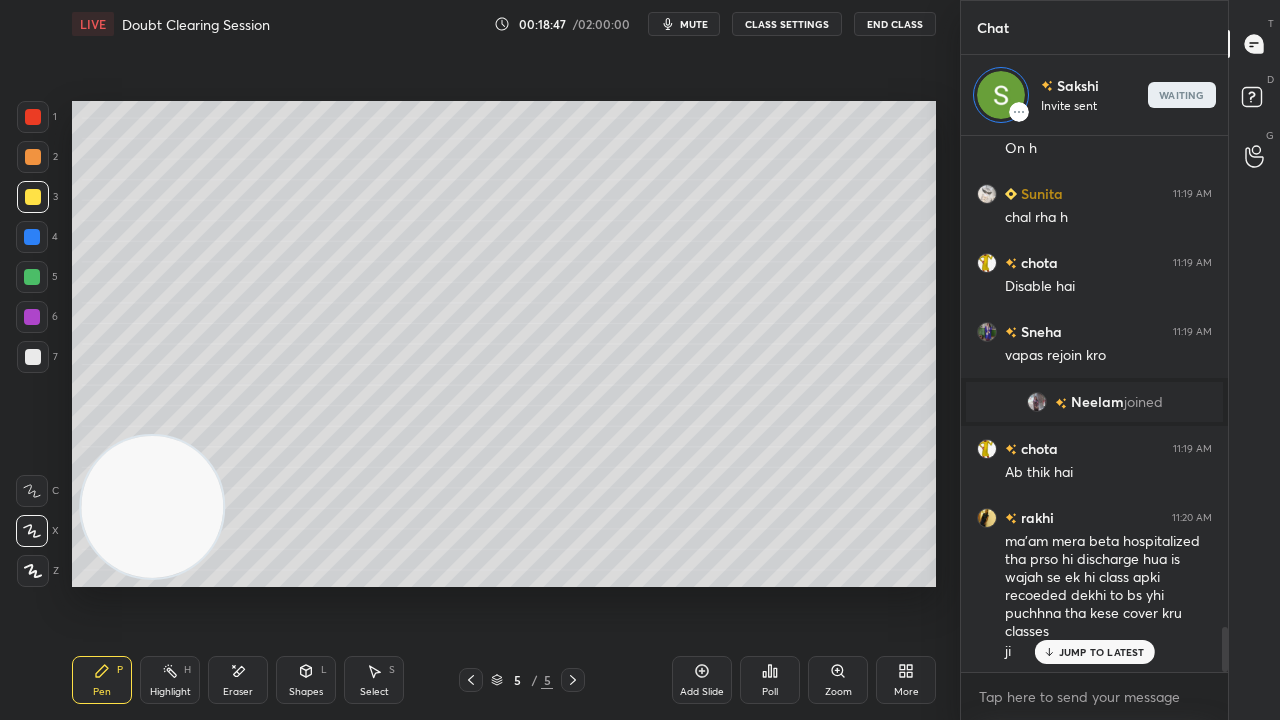 click on "[FIRST] 11:19 AM yes mam mila but disabled show ho rha hai [NAME] 11:19 AM On h [NAME] 11:19 AM chal rha h chota 11:19 AM Disable hai [FIRST] 11:19 AM vapas rejoin kro [NAME]  joined chota 11:19 AM Ab thik hai rakhi 11:20 AM ma'am mera beta hospitalized tha prso hi discharge hua is wajah se ek hi class apki recoeded dekhi to bs yhi puchhna tha kese cover kru classes ji JUMP TO LATEST Enable hand raising Enable raise hand to speak to learners. Once enabled, chat will be turned off temporarily. Enable x" at bounding box center (1094, 428) 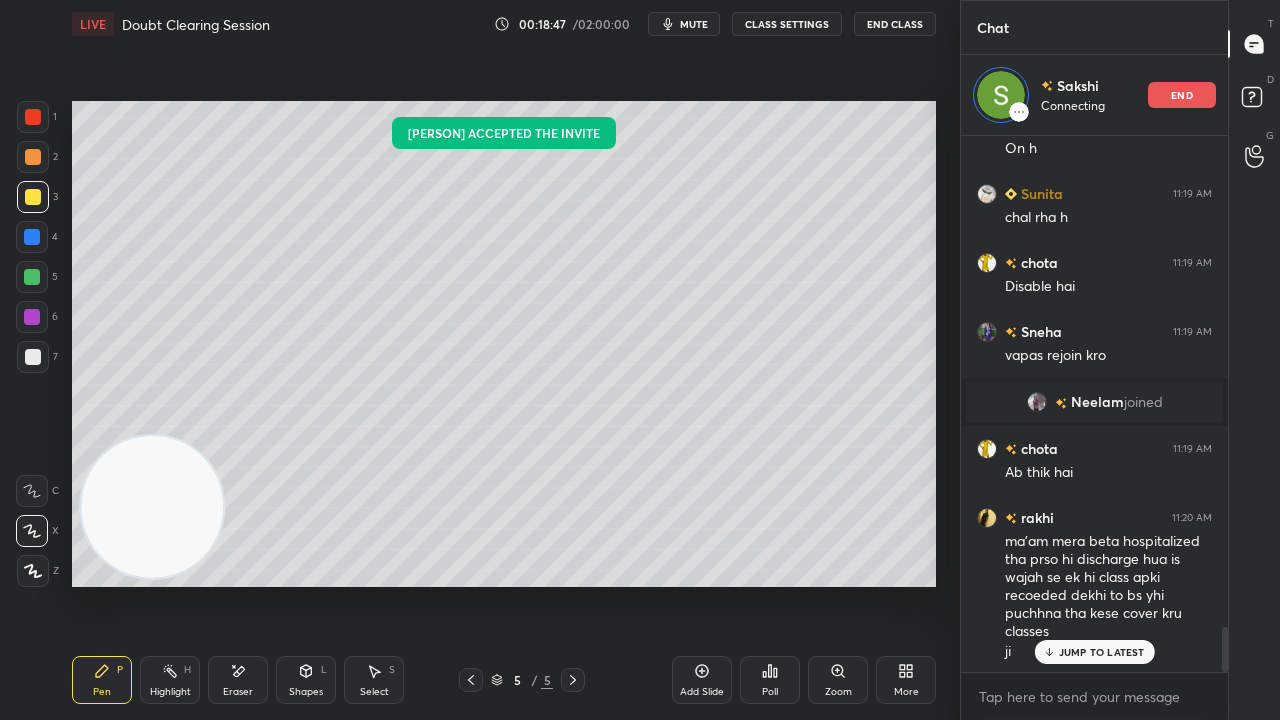 click on "JUMP TO LATEST" at bounding box center [1094, 652] 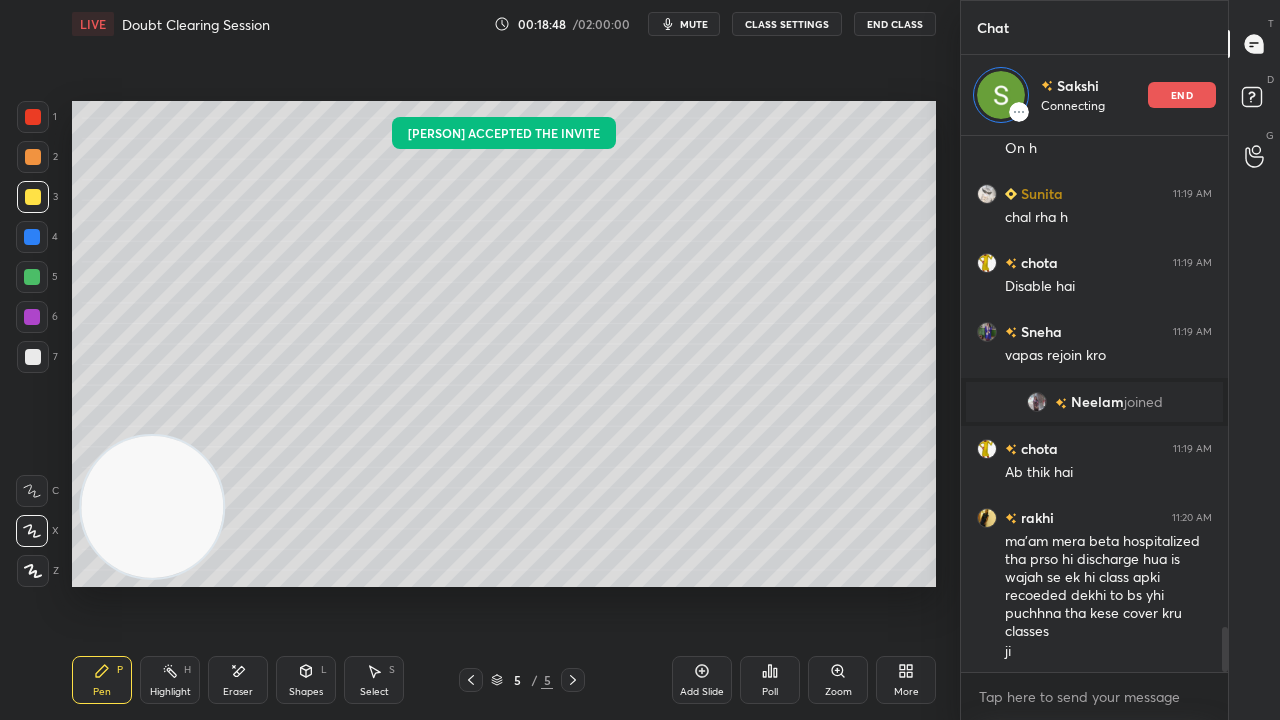 click on "mute" at bounding box center (684, 24) 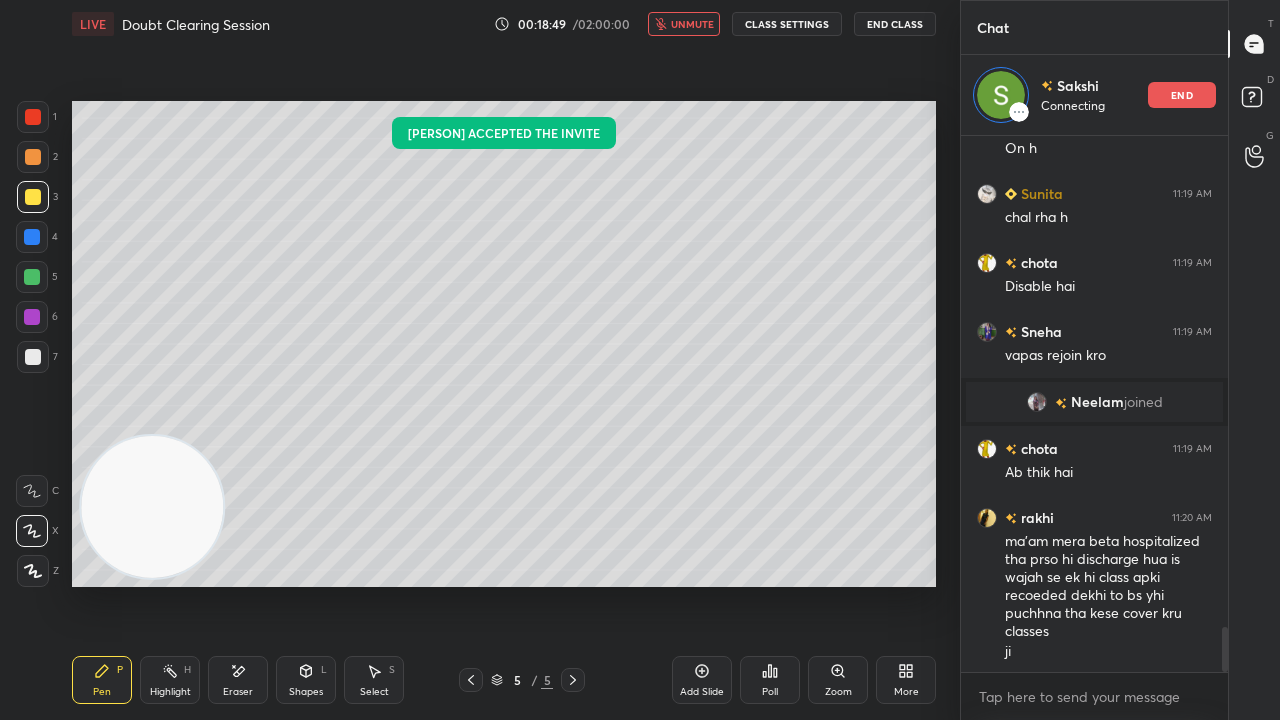 click on "unmute" at bounding box center [692, 24] 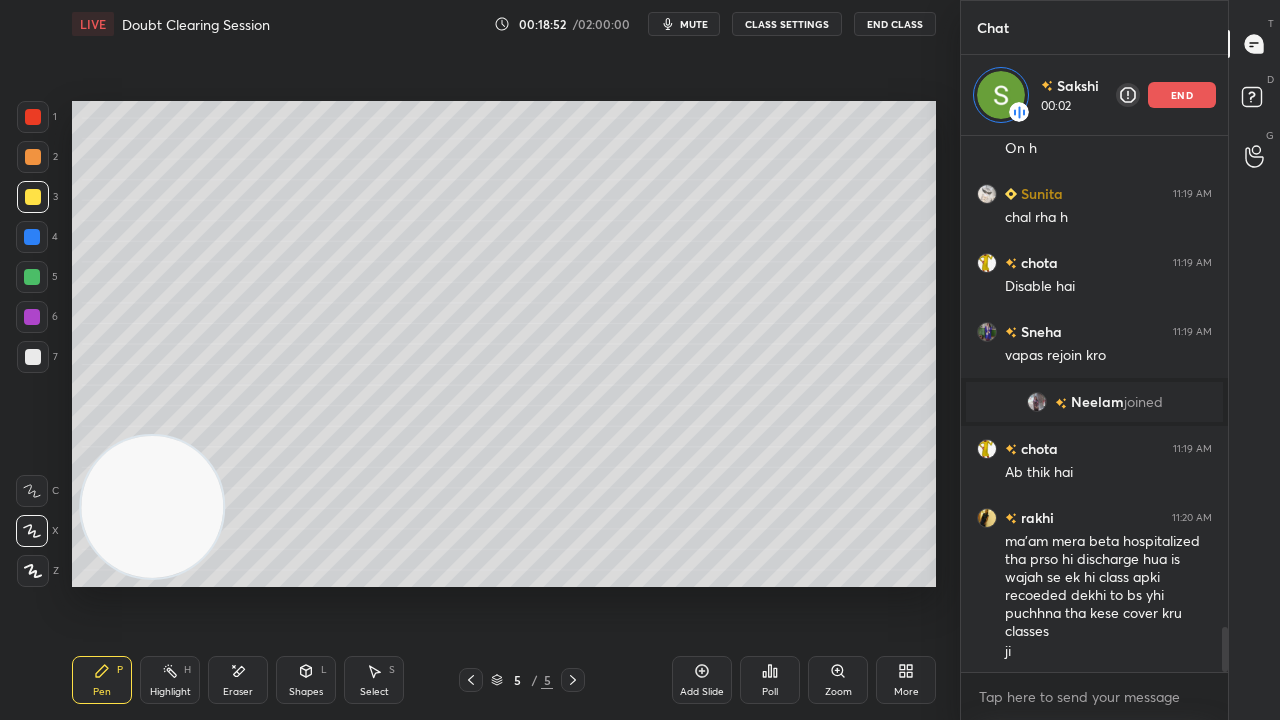click on "mute" at bounding box center [694, 24] 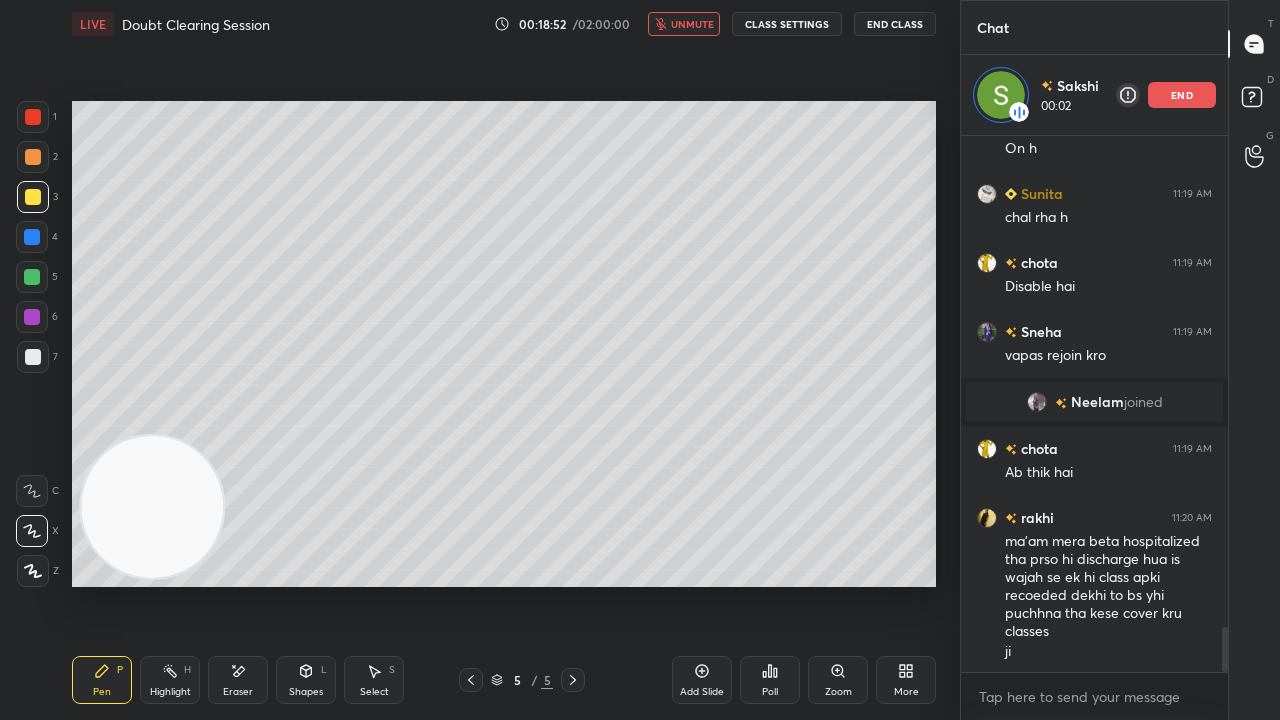 click on "unmute" at bounding box center (692, 24) 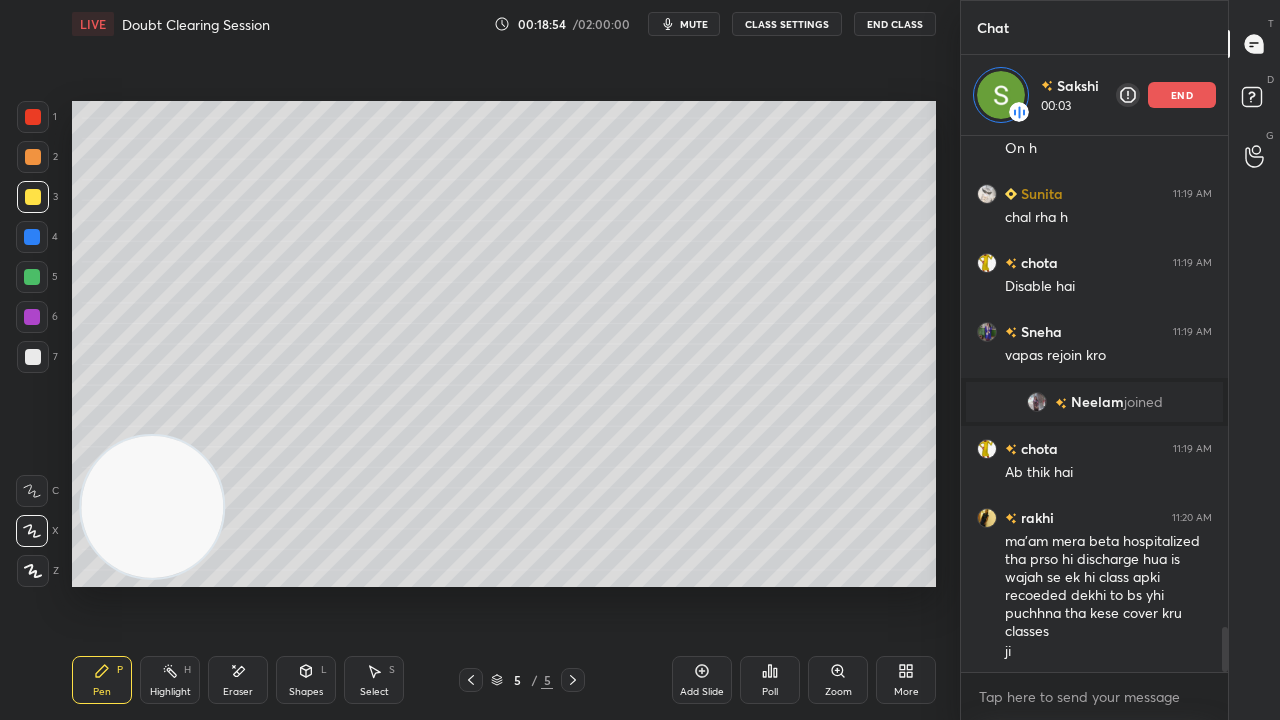 click at bounding box center (33, 357) 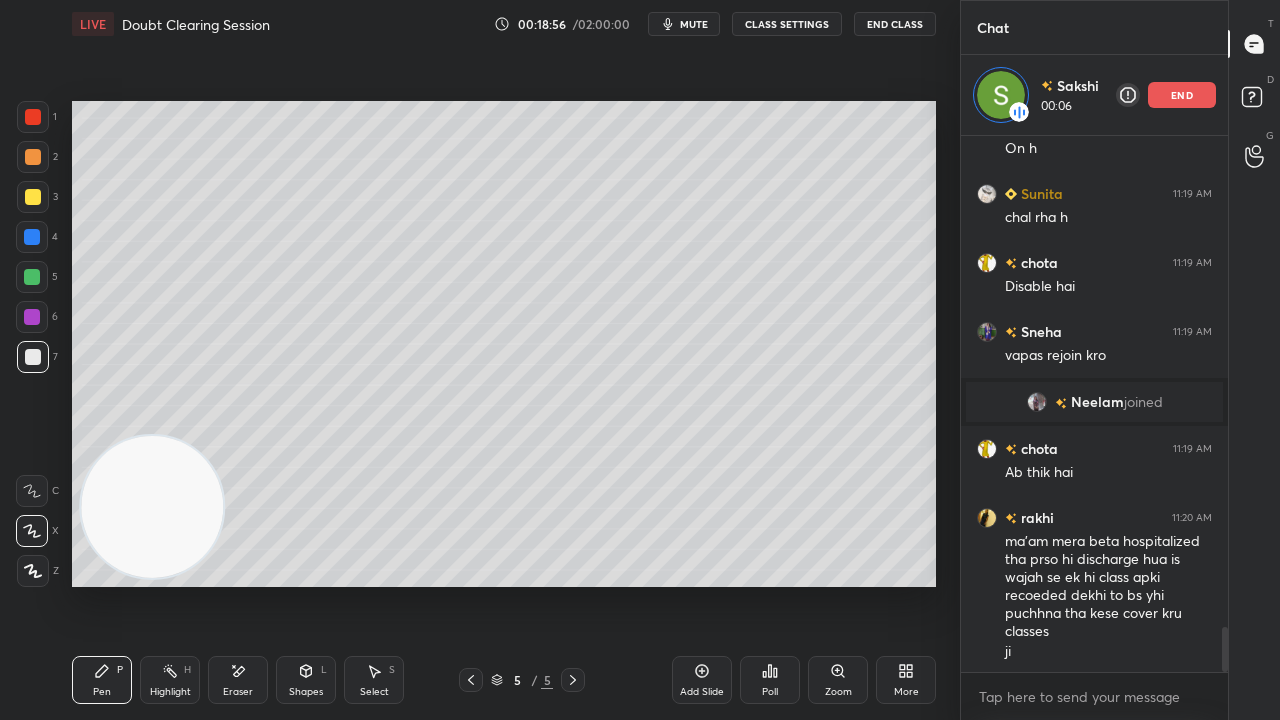 click on "mute" at bounding box center [694, 24] 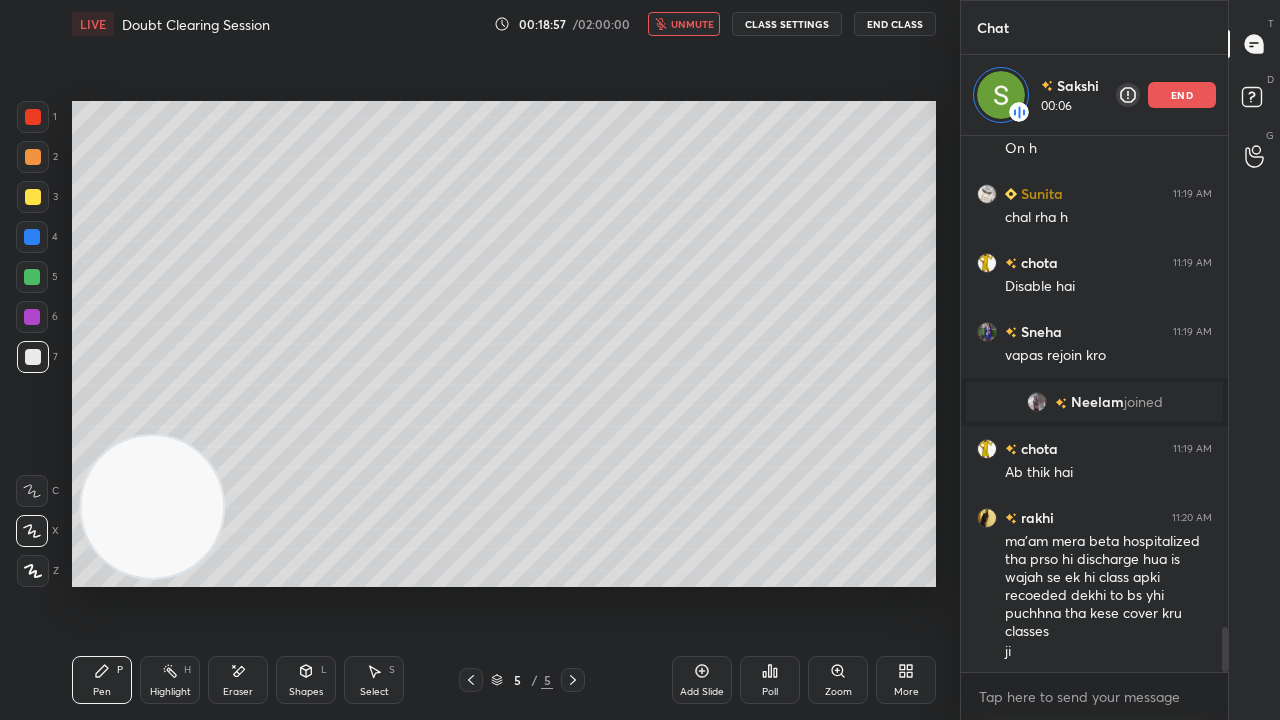 click on "unmute" at bounding box center [692, 24] 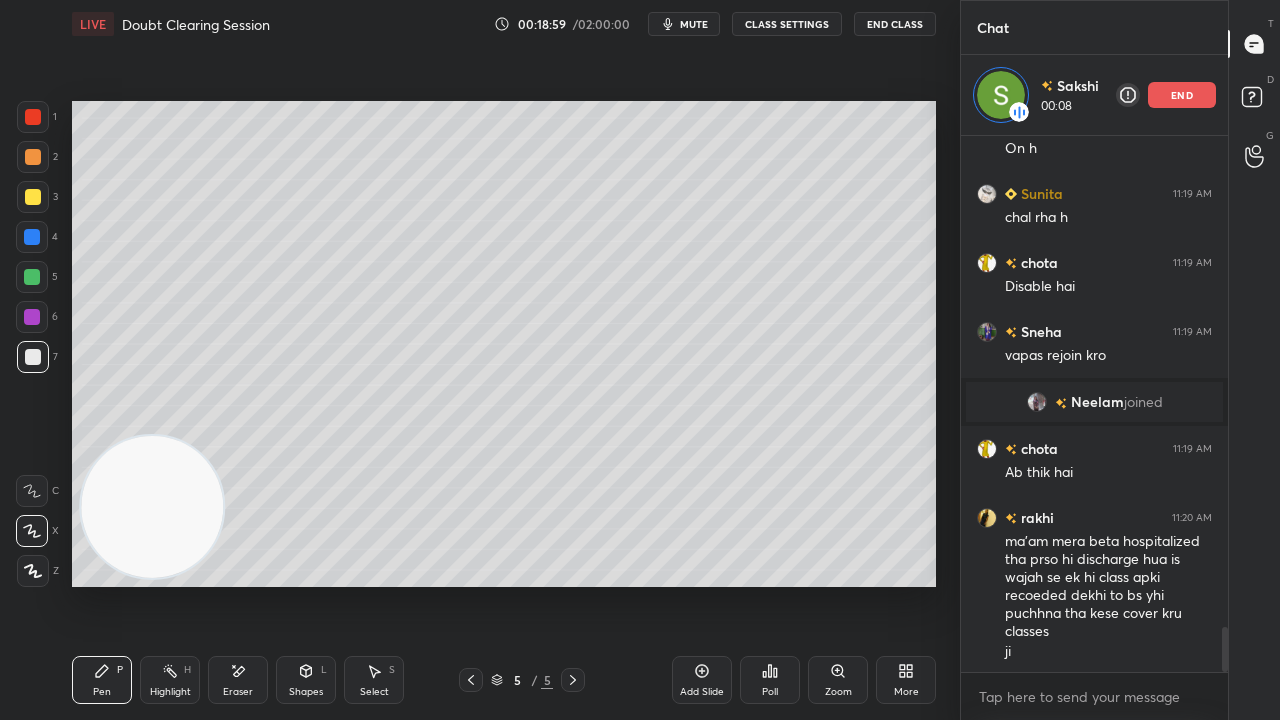 click on "mute" at bounding box center (684, 24) 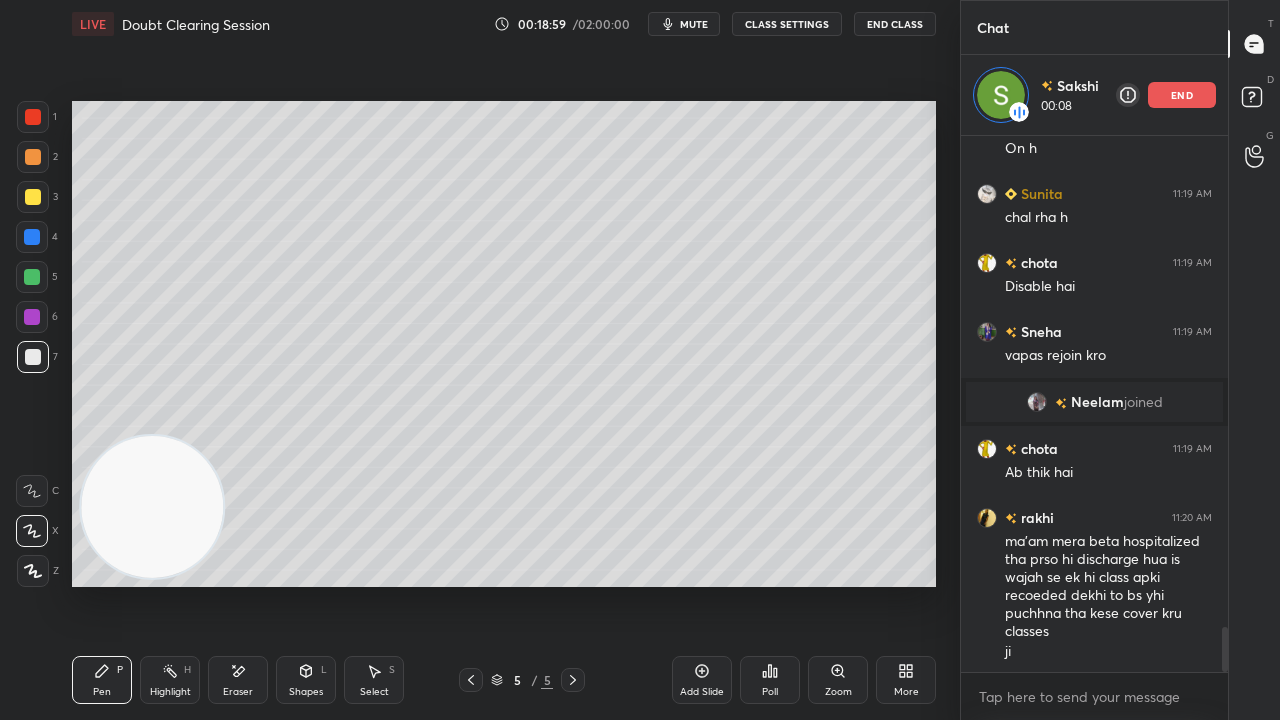 click on "mute" at bounding box center [684, 24] 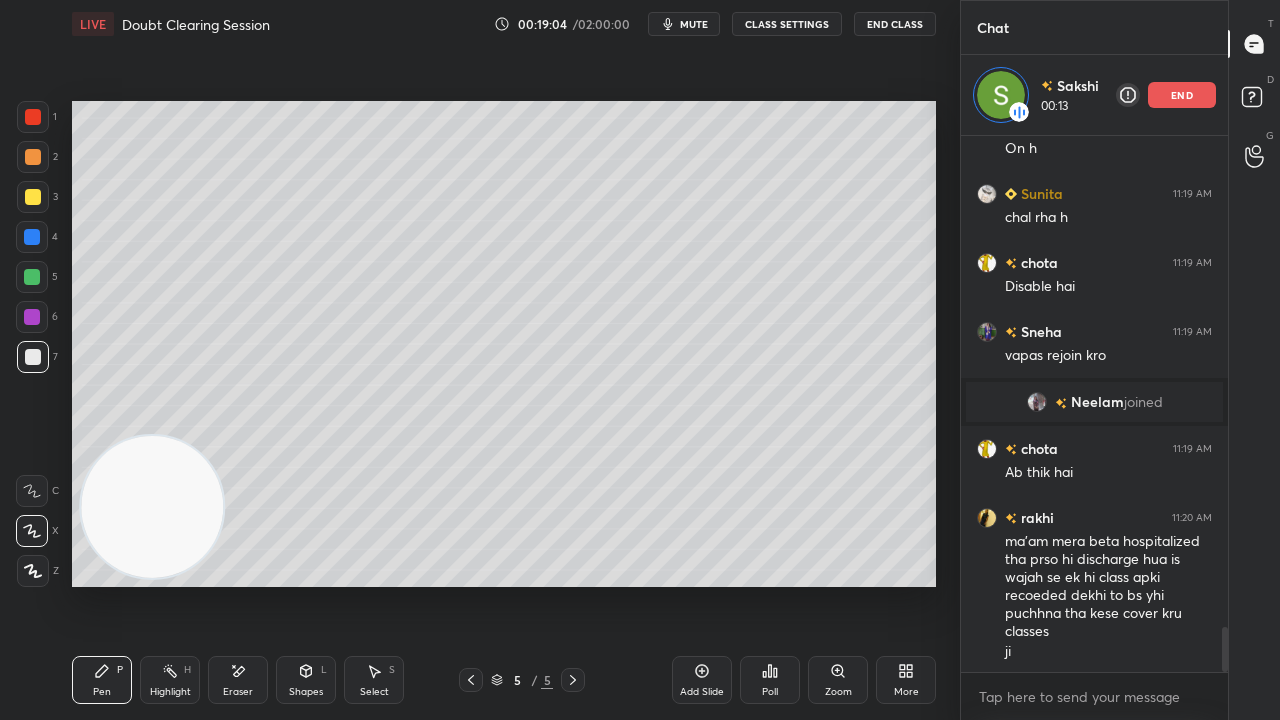 click on "mute" at bounding box center (694, 24) 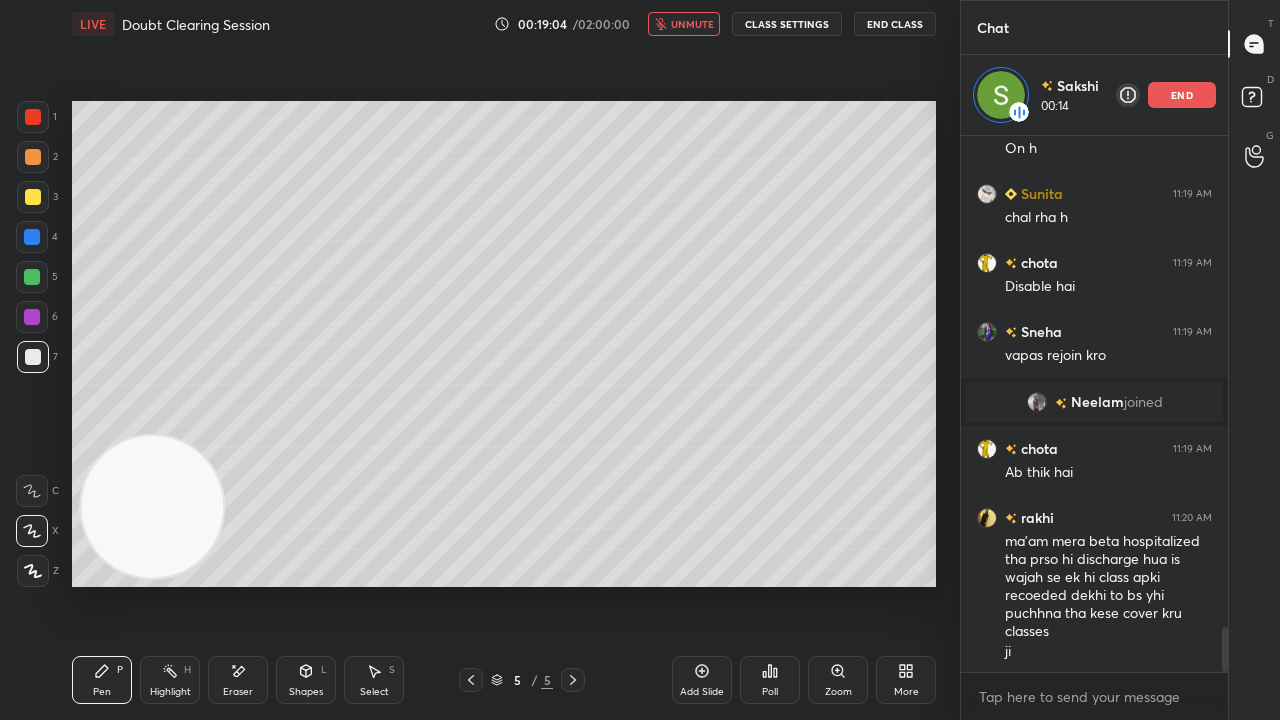 scroll, scrollTop: 5948, scrollLeft: 0, axis: vertical 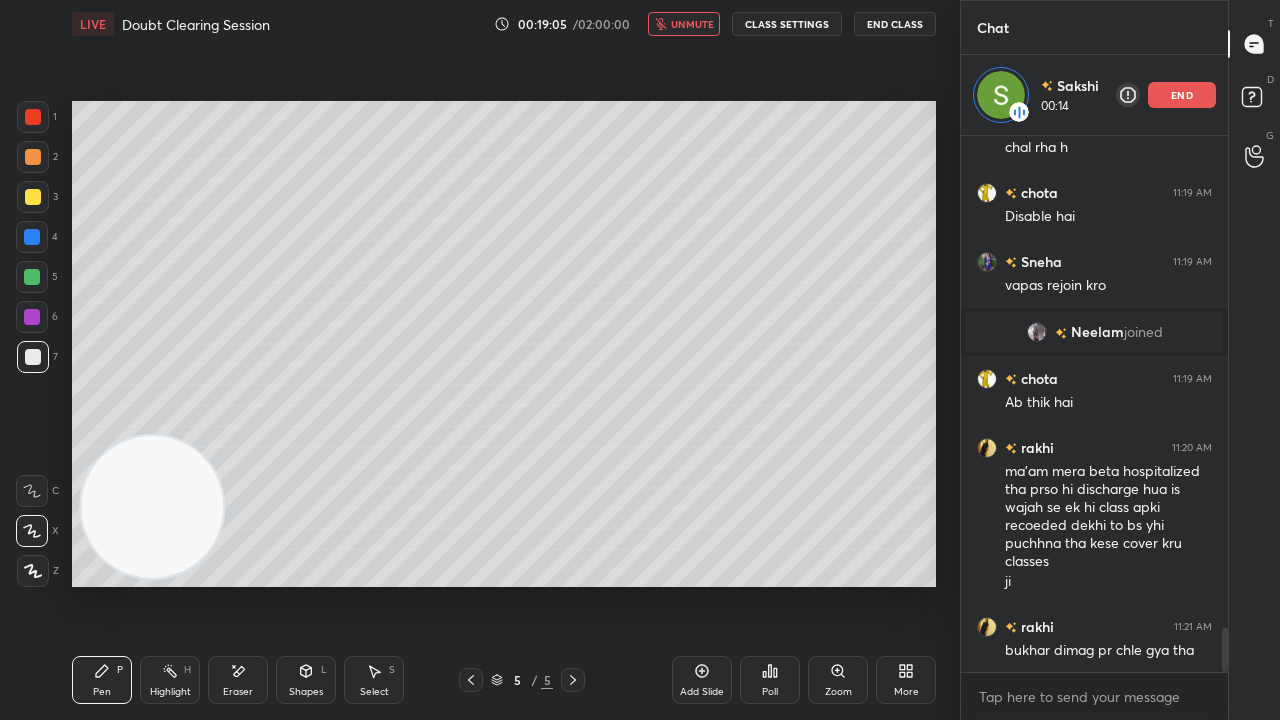 click on "unmute" at bounding box center (692, 24) 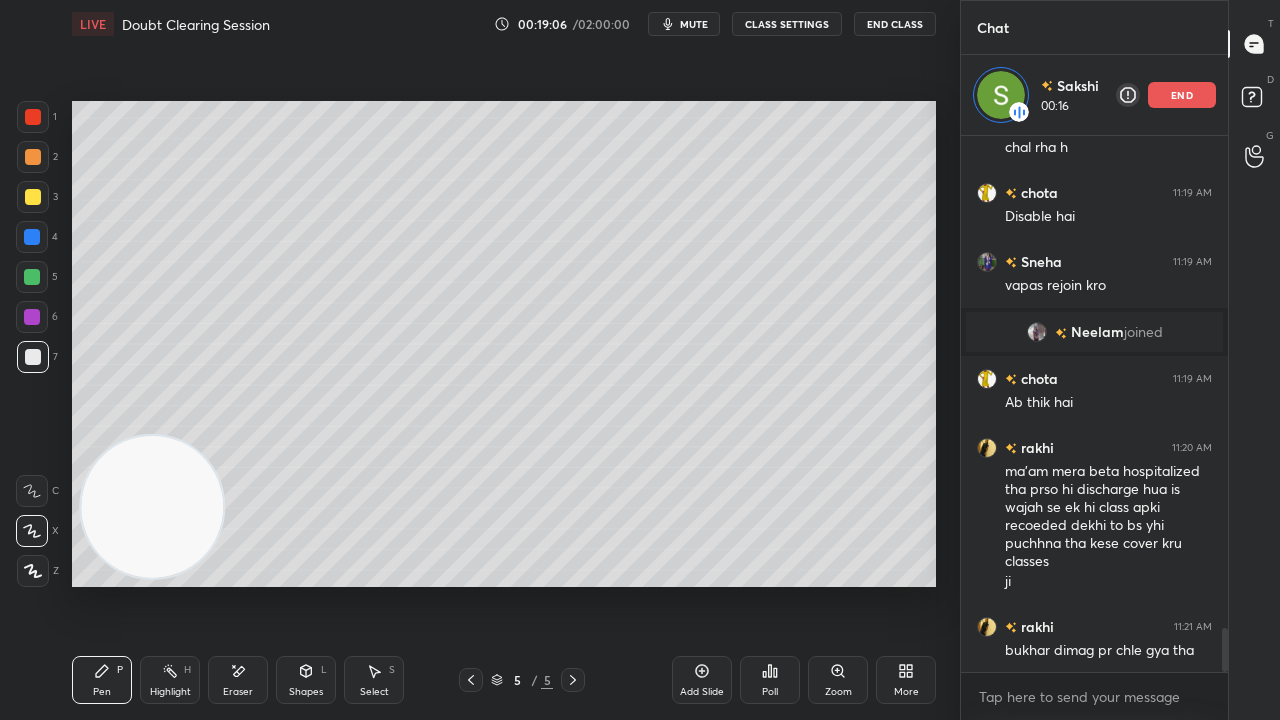 click on "mute" at bounding box center [694, 24] 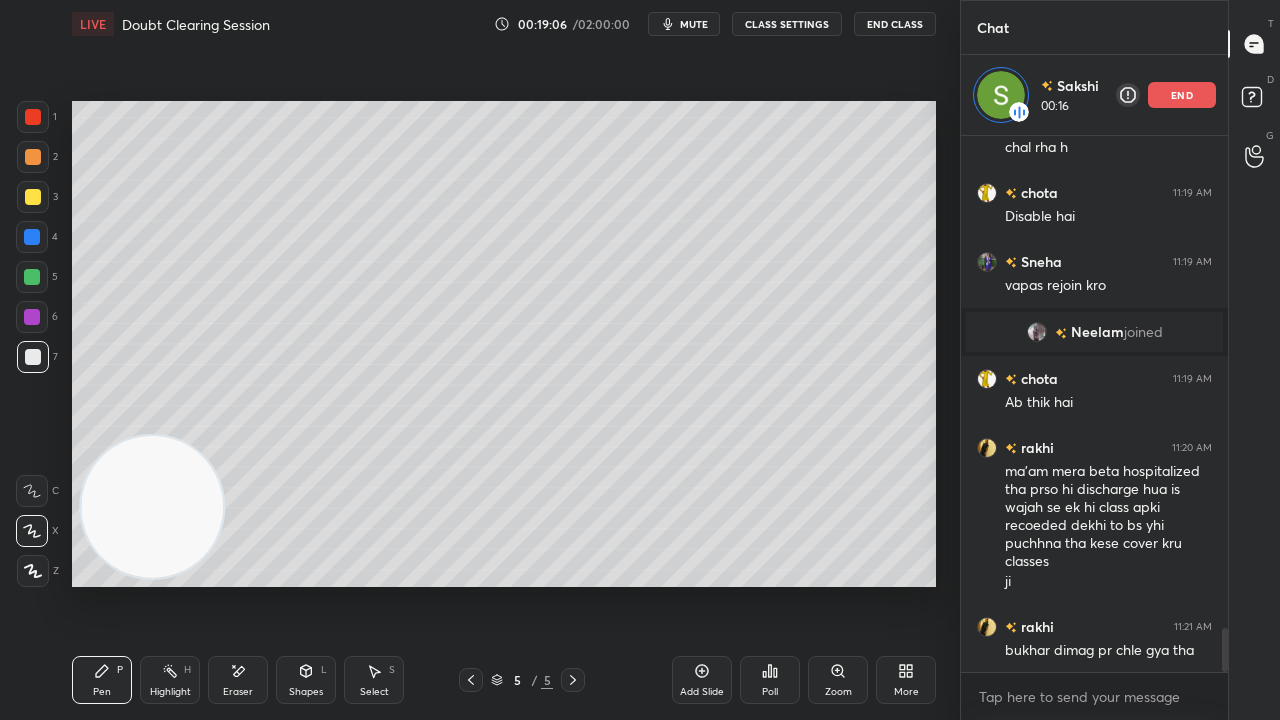 click on "mute" at bounding box center (694, 24) 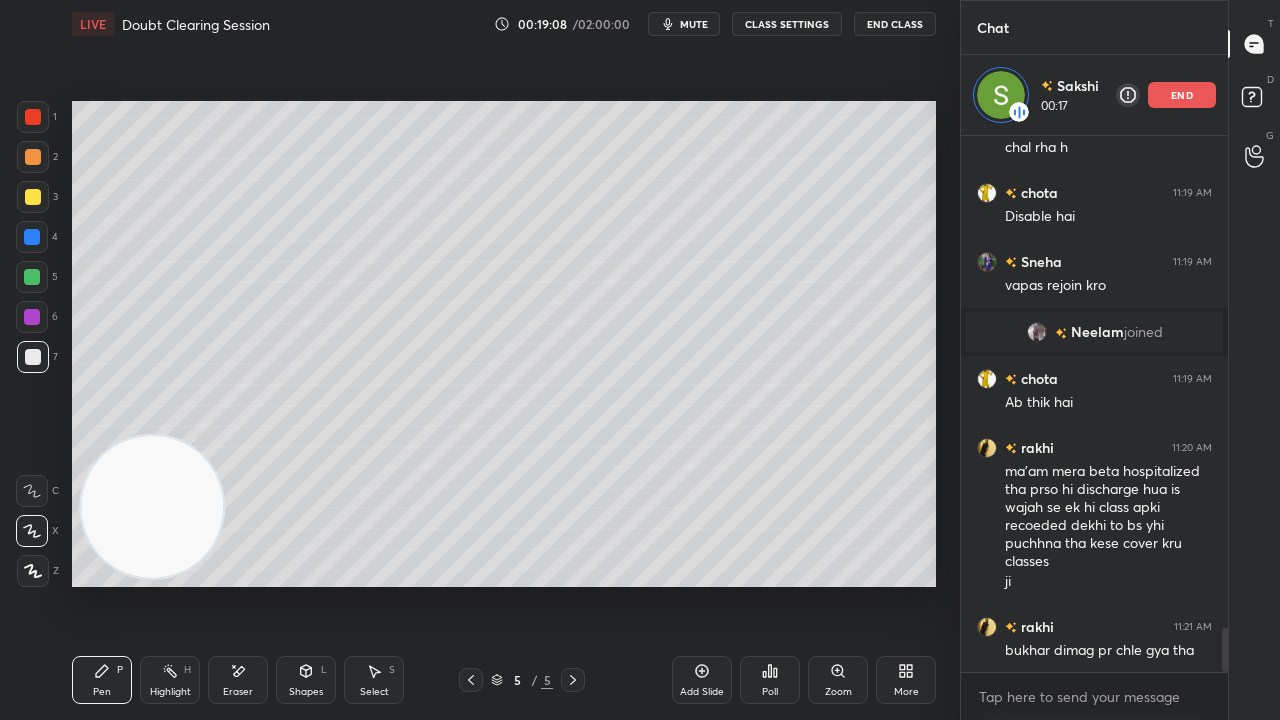 click on "Pen P Highlight H Eraser Shapes L Select S" at bounding box center (222, 680) 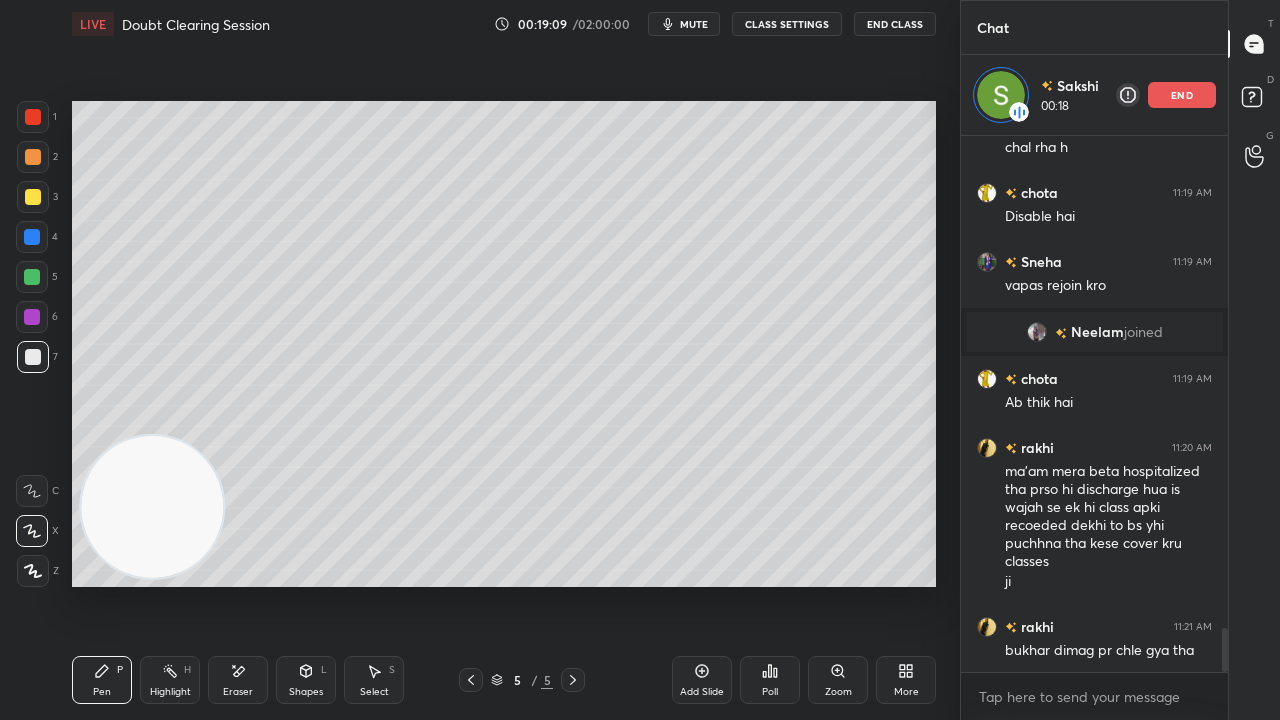 click on "Shapes" at bounding box center [306, 692] 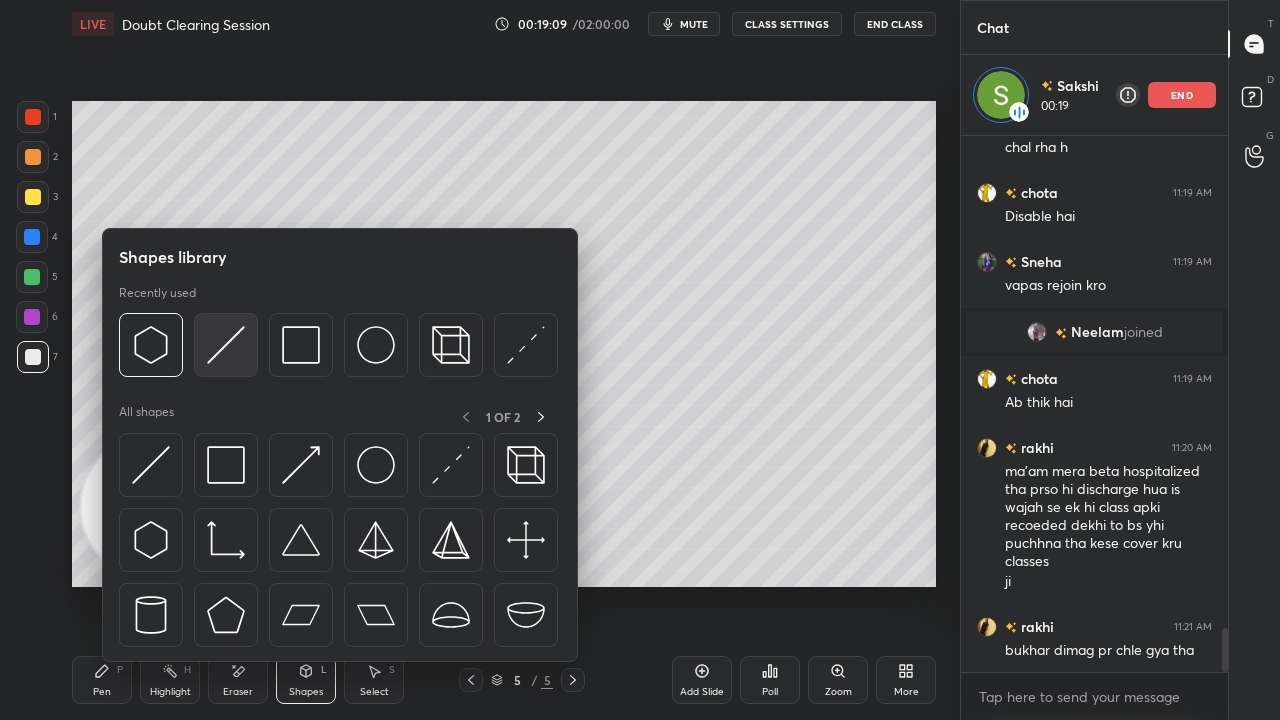 click at bounding box center (226, 345) 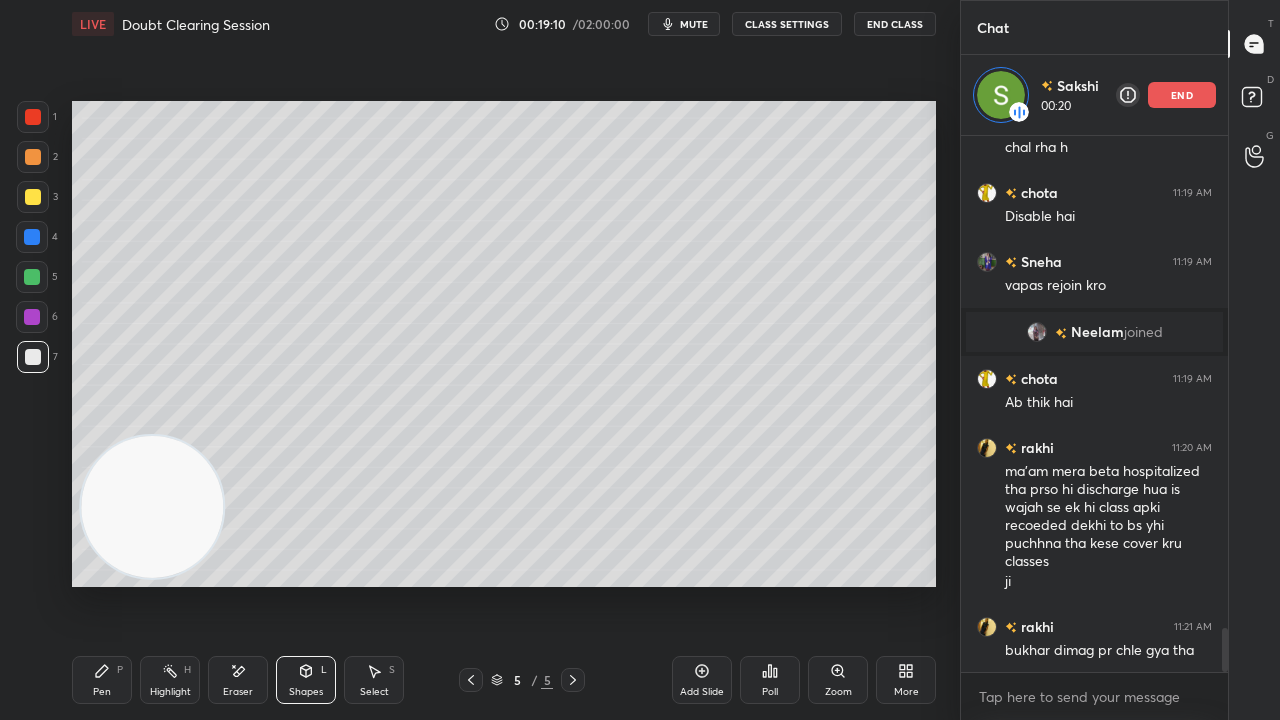 click at bounding box center (33, 197) 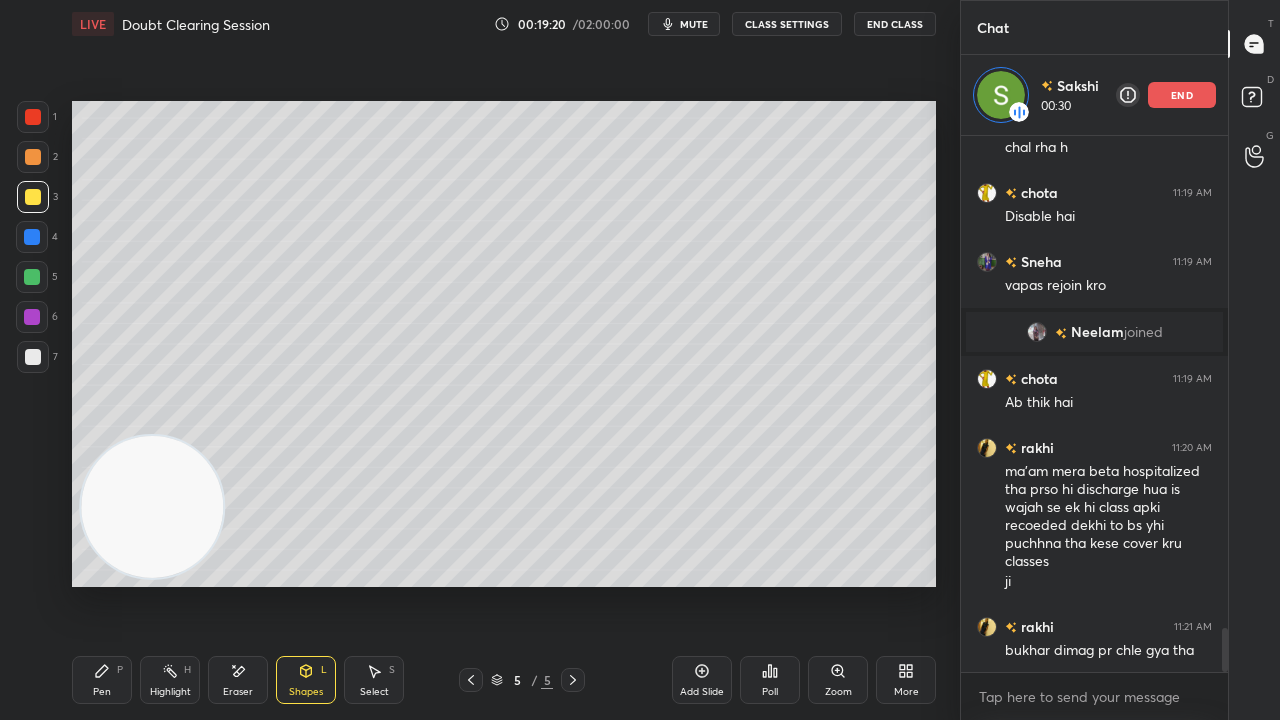 click on "Pen" at bounding box center [102, 692] 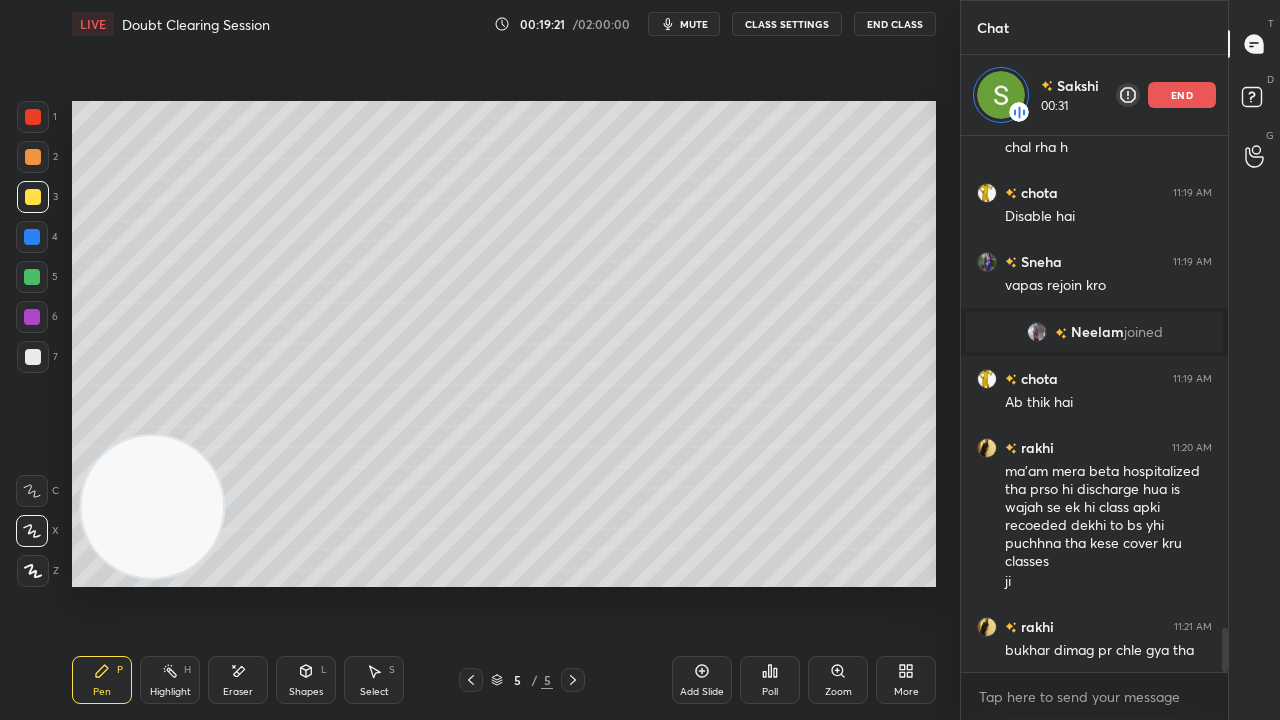click on "mute" at bounding box center [694, 24] 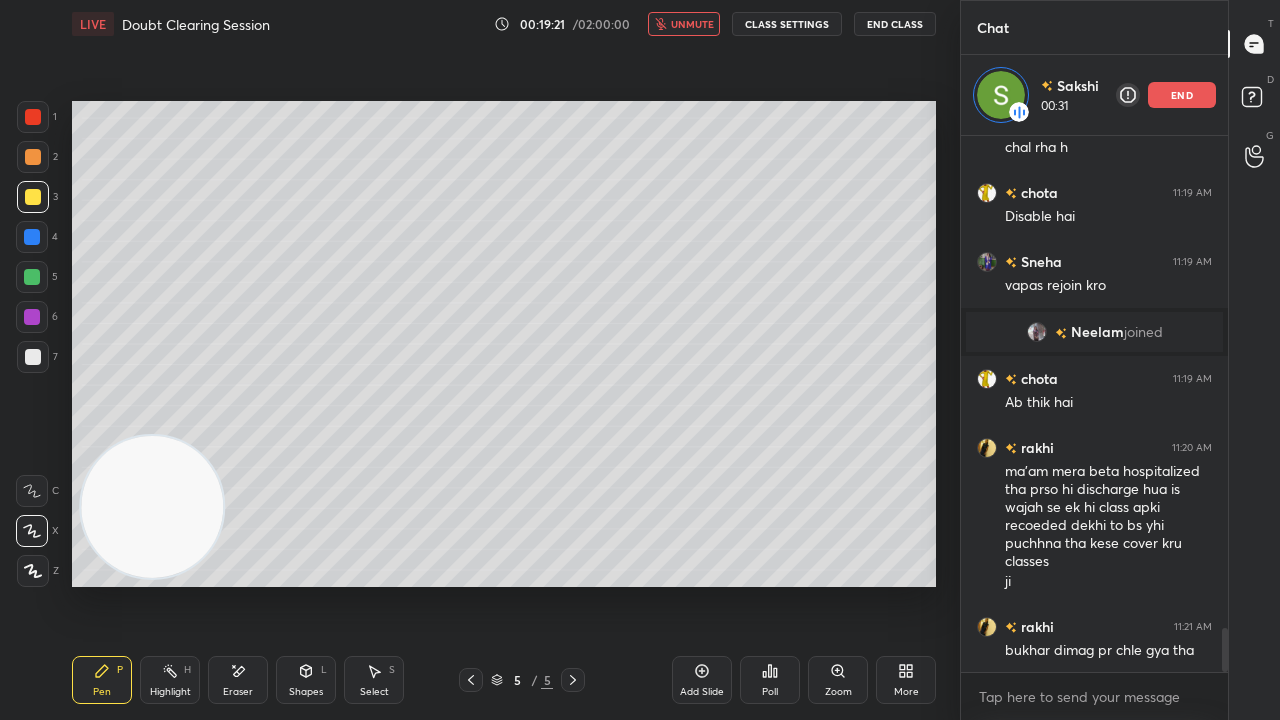 click on "unmute" at bounding box center (692, 24) 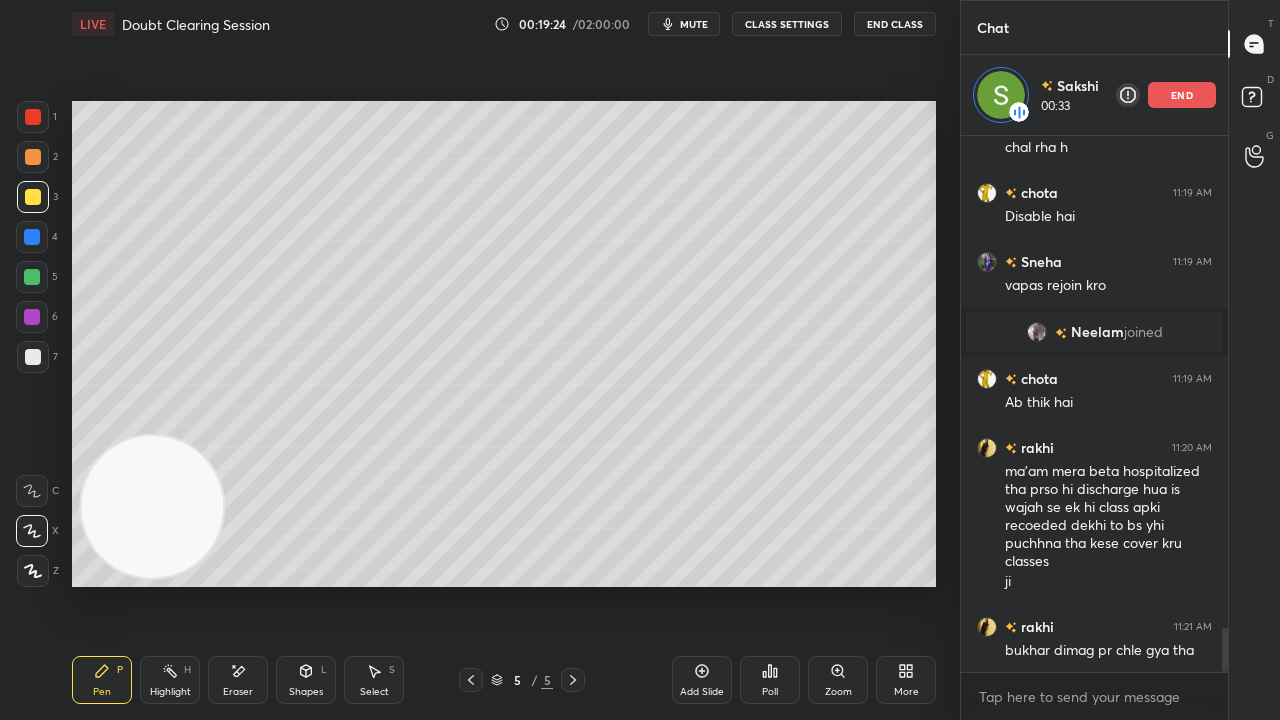 click on "mute" at bounding box center [684, 24] 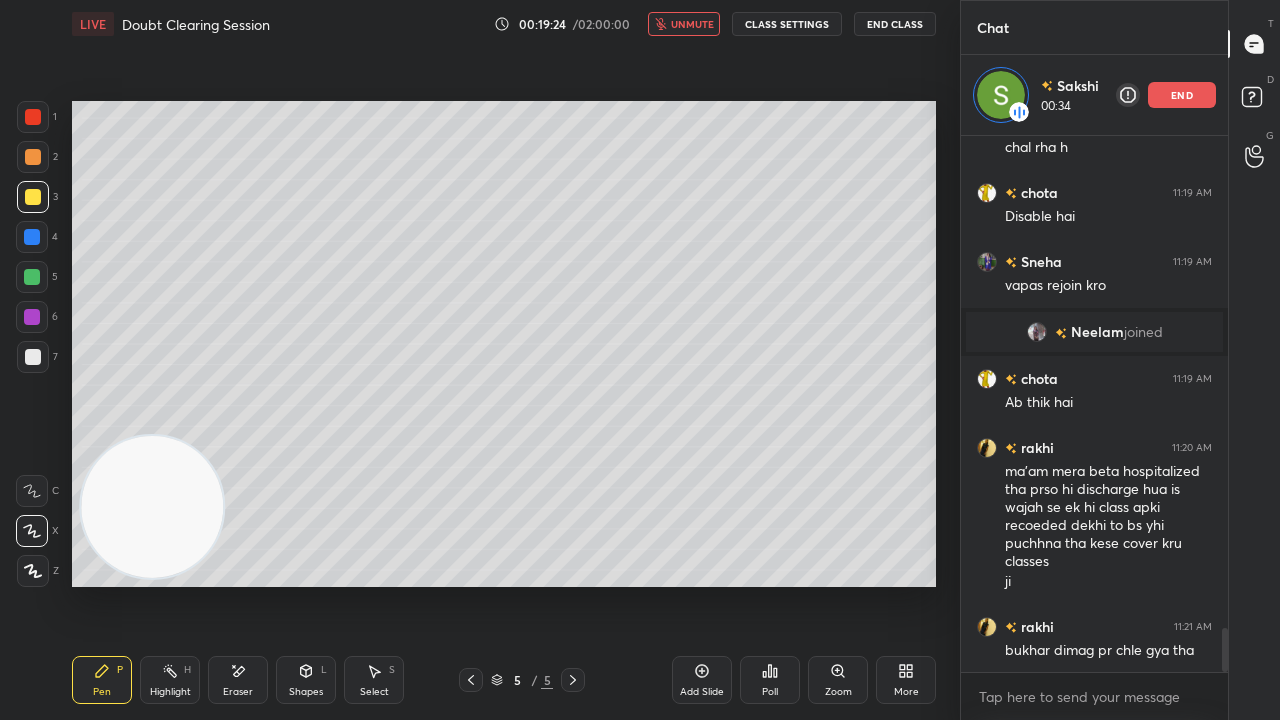 click on "unmute" at bounding box center [692, 24] 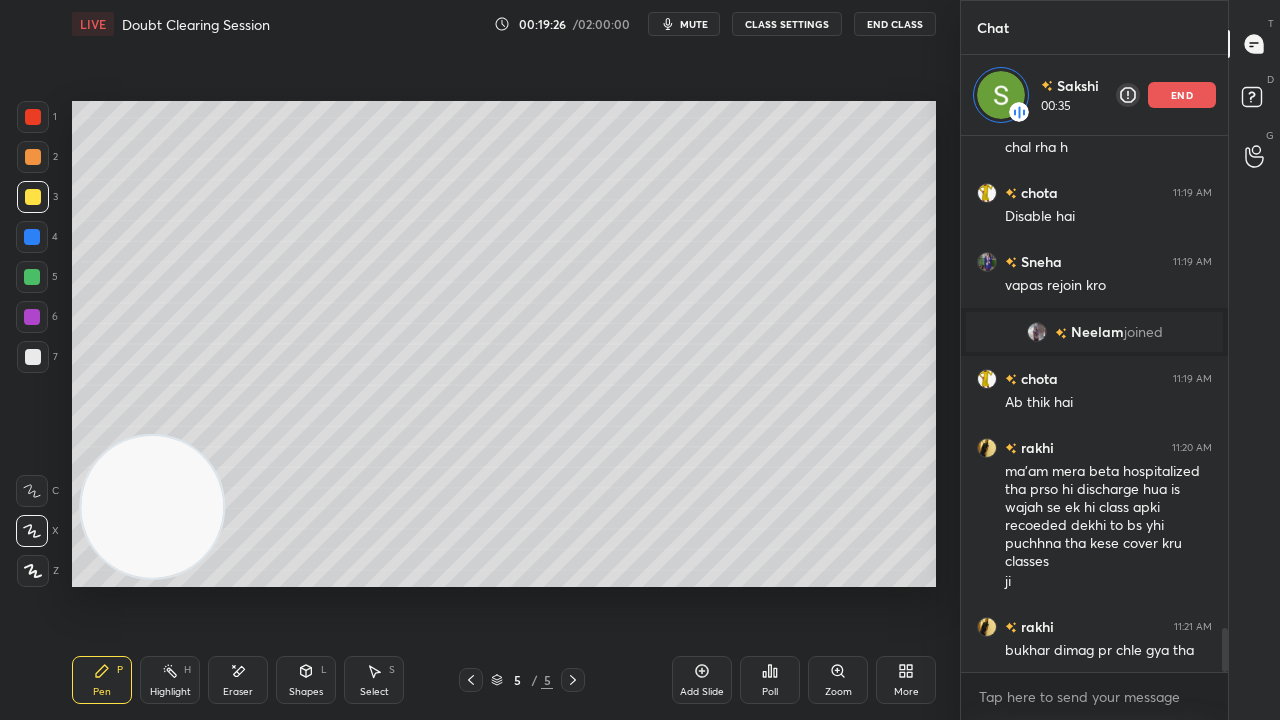 click on "mute" at bounding box center (694, 24) 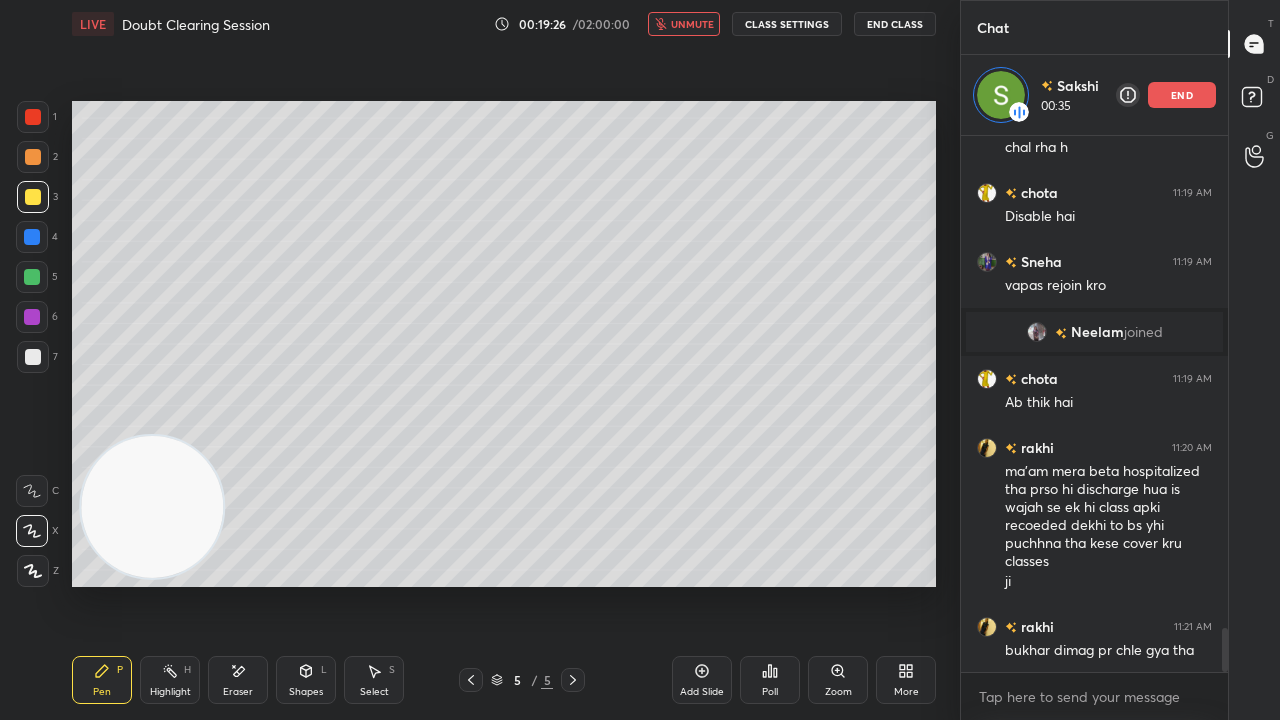 drag, startPoint x: 688, startPoint y: 29, endPoint x: 692, endPoint y: 17, distance: 12.649111 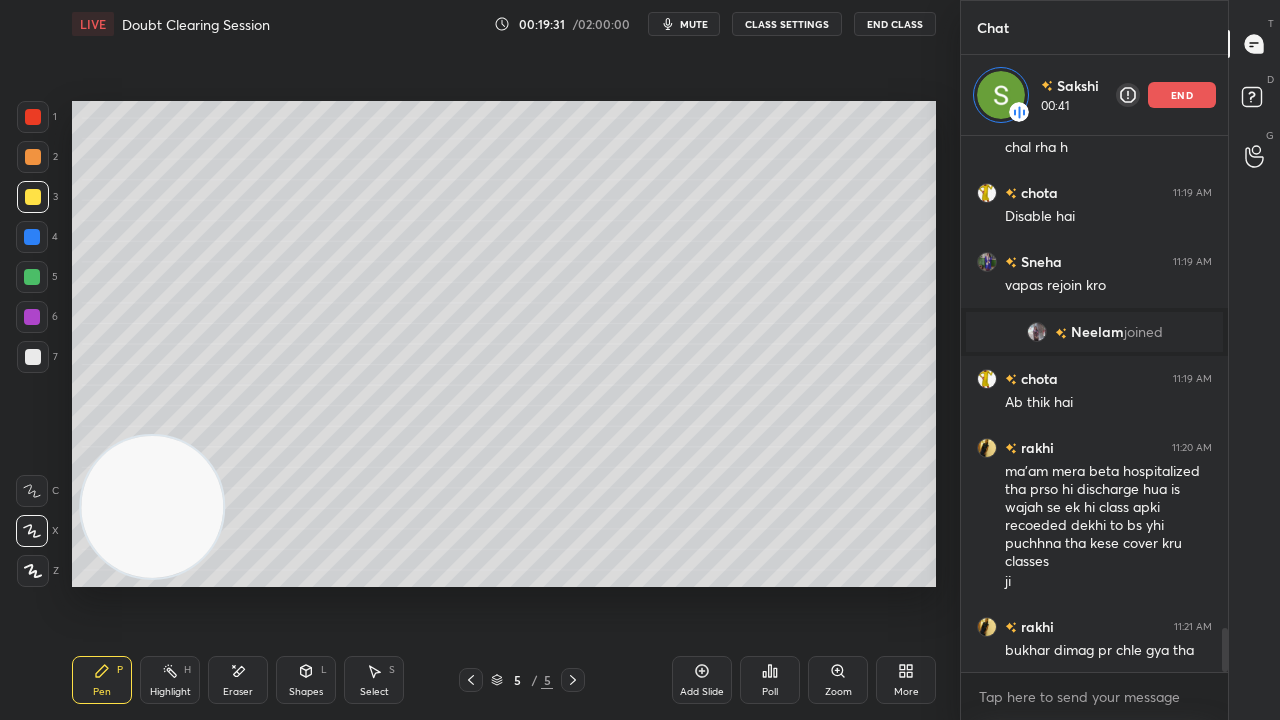 click on "mute" at bounding box center (694, 24) 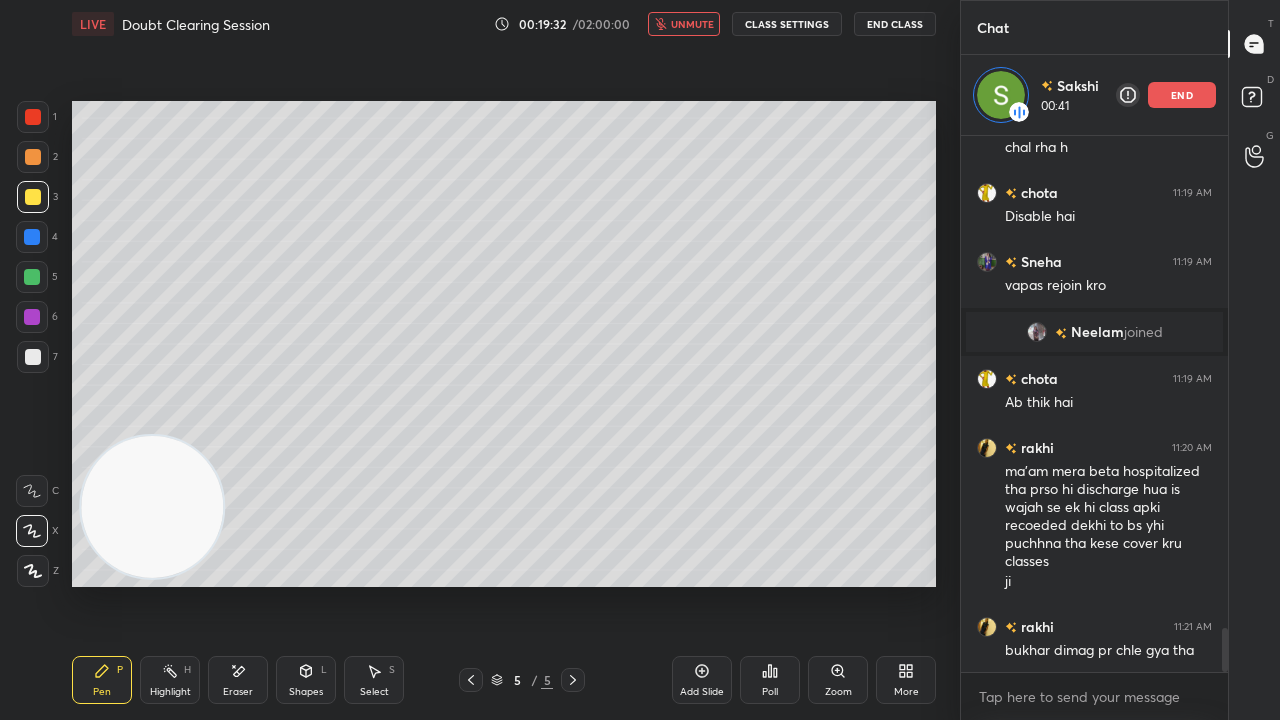 click on "unmute" at bounding box center (692, 24) 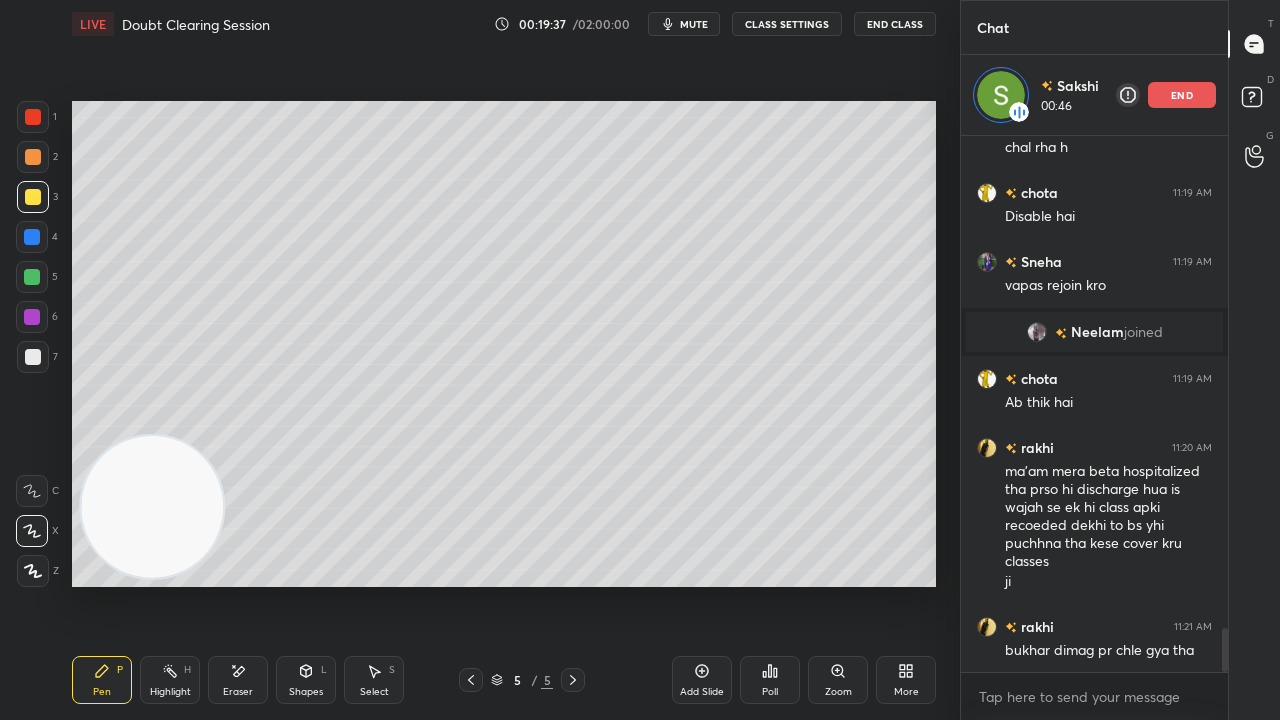 click on "mute" at bounding box center (694, 24) 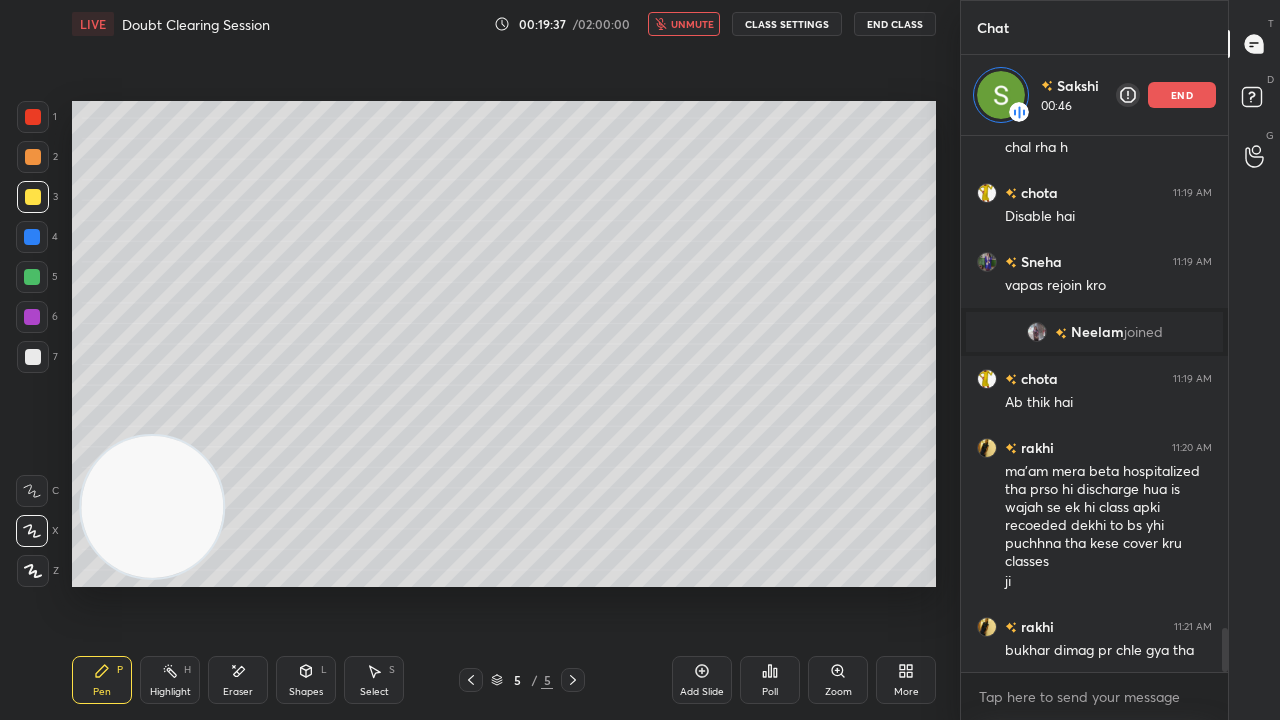 click on "unmute" at bounding box center (692, 24) 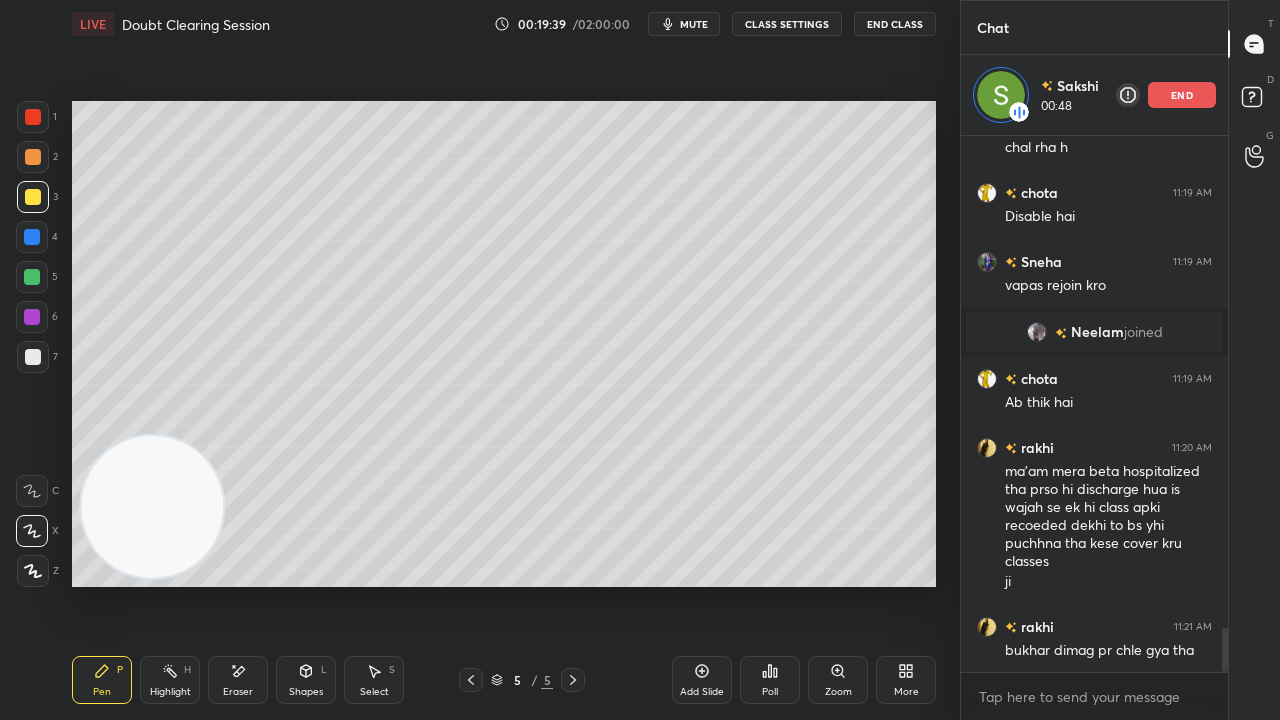 click on "mute" at bounding box center [694, 24] 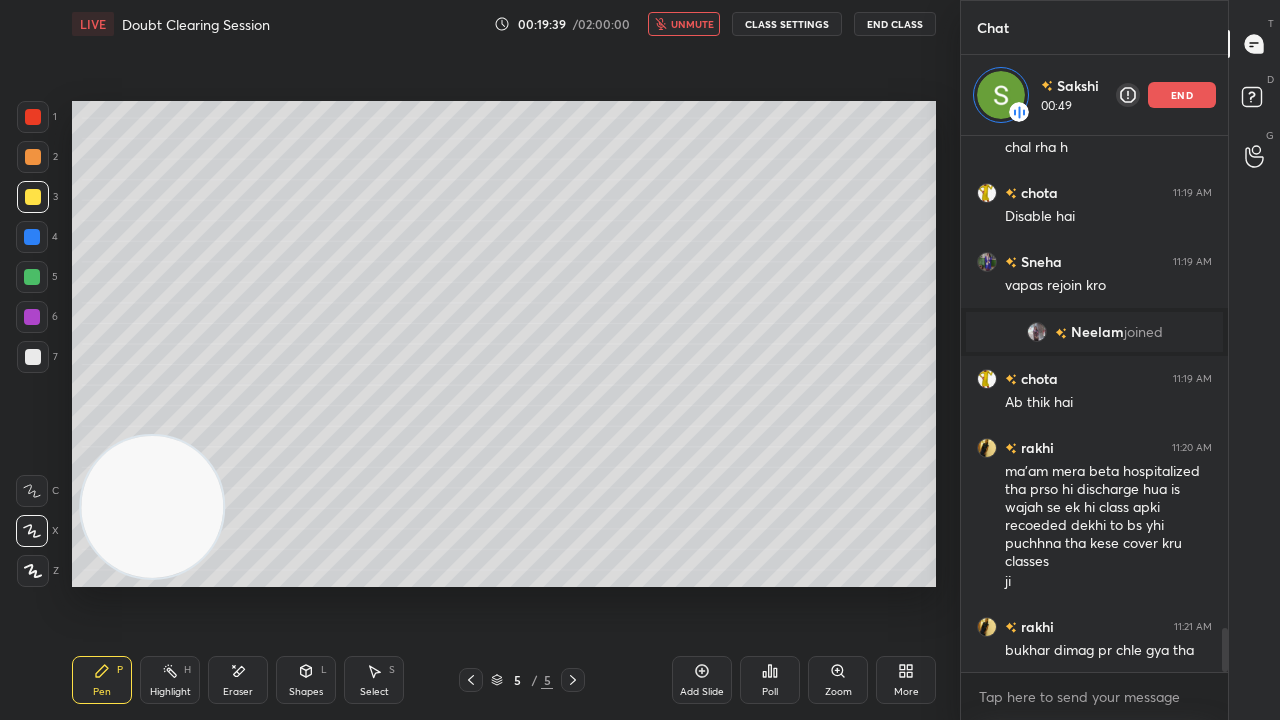 click on "unmute" at bounding box center [692, 24] 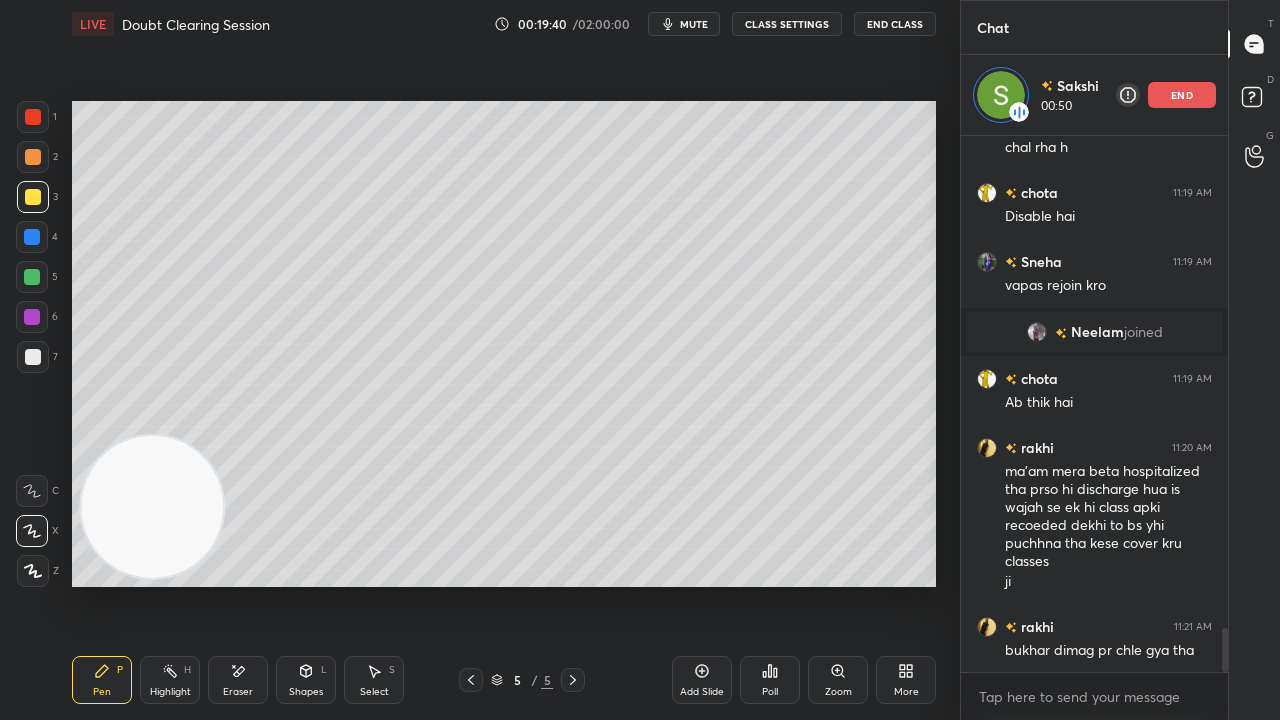 click on "Shapes" at bounding box center [306, 692] 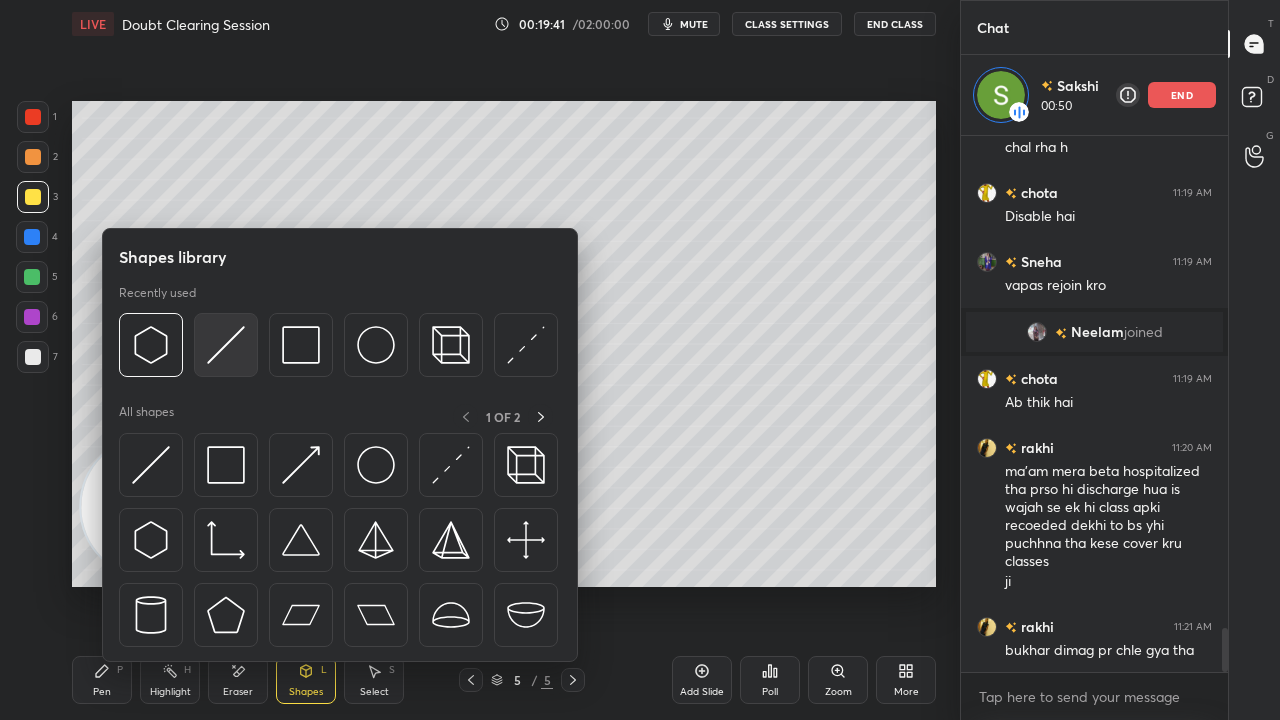 click at bounding box center [226, 345] 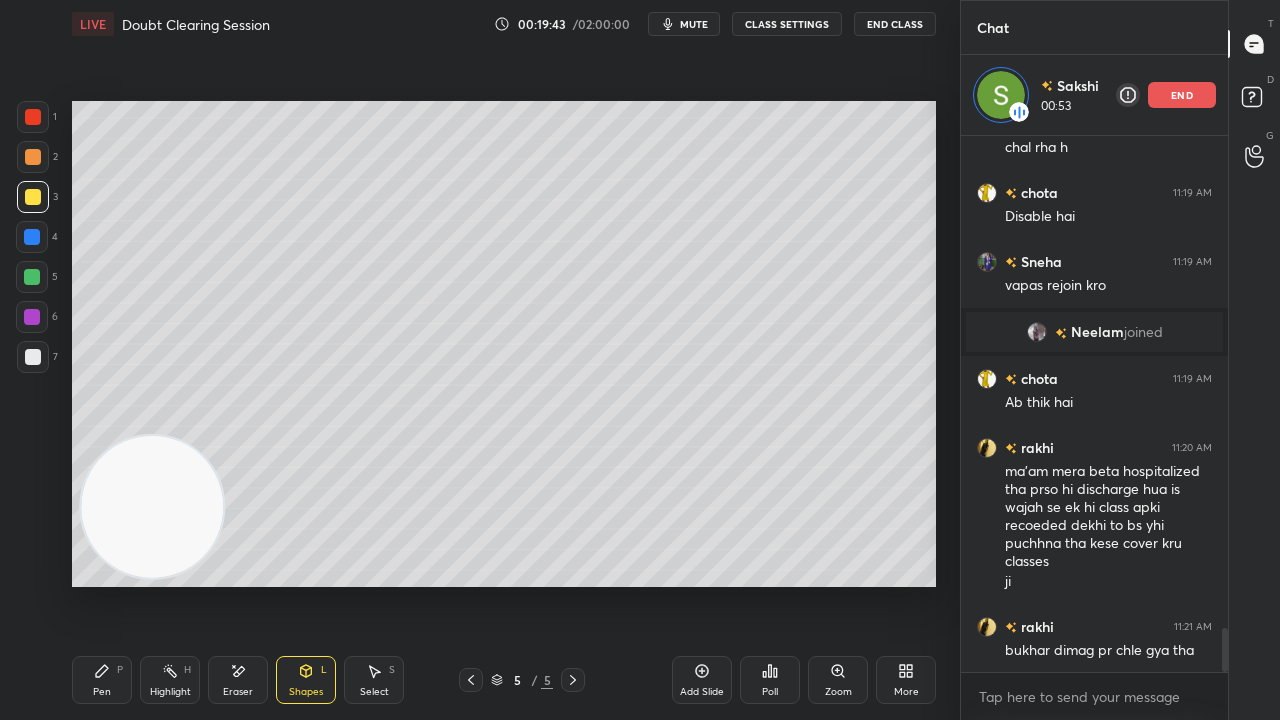 click on "mute" at bounding box center [694, 24] 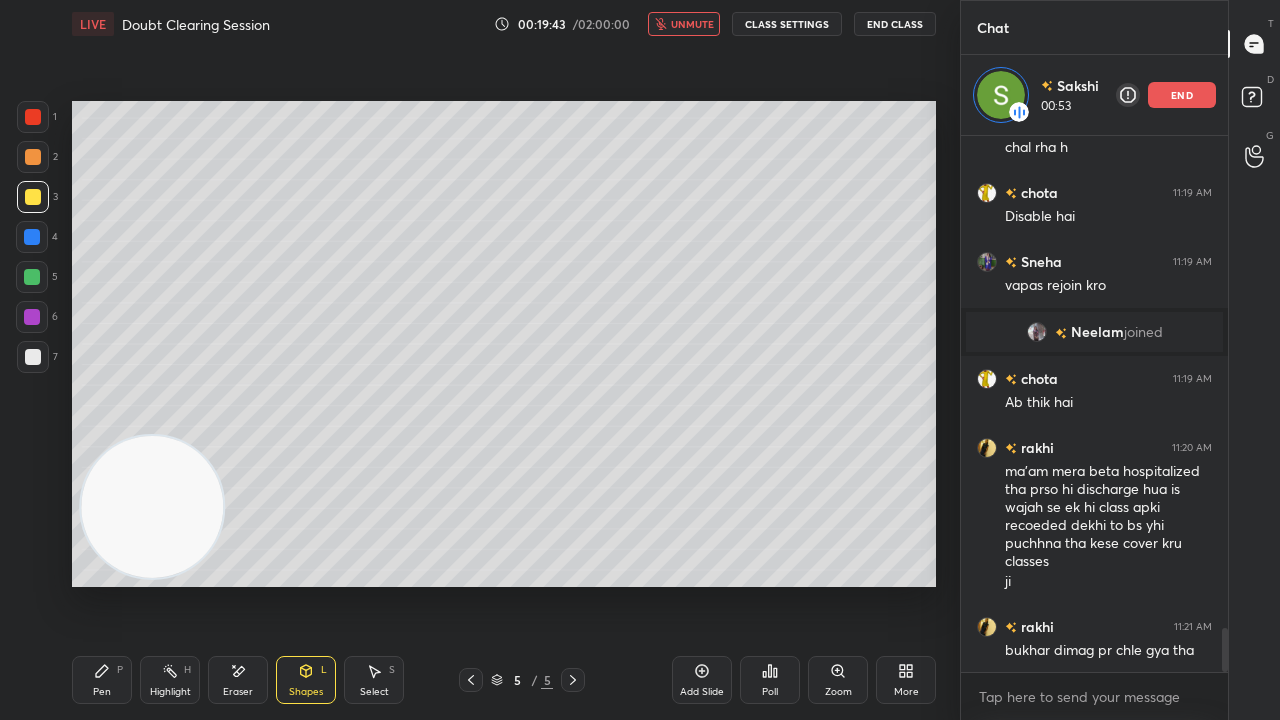 click on "unmute" at bounding box center [692, 24] 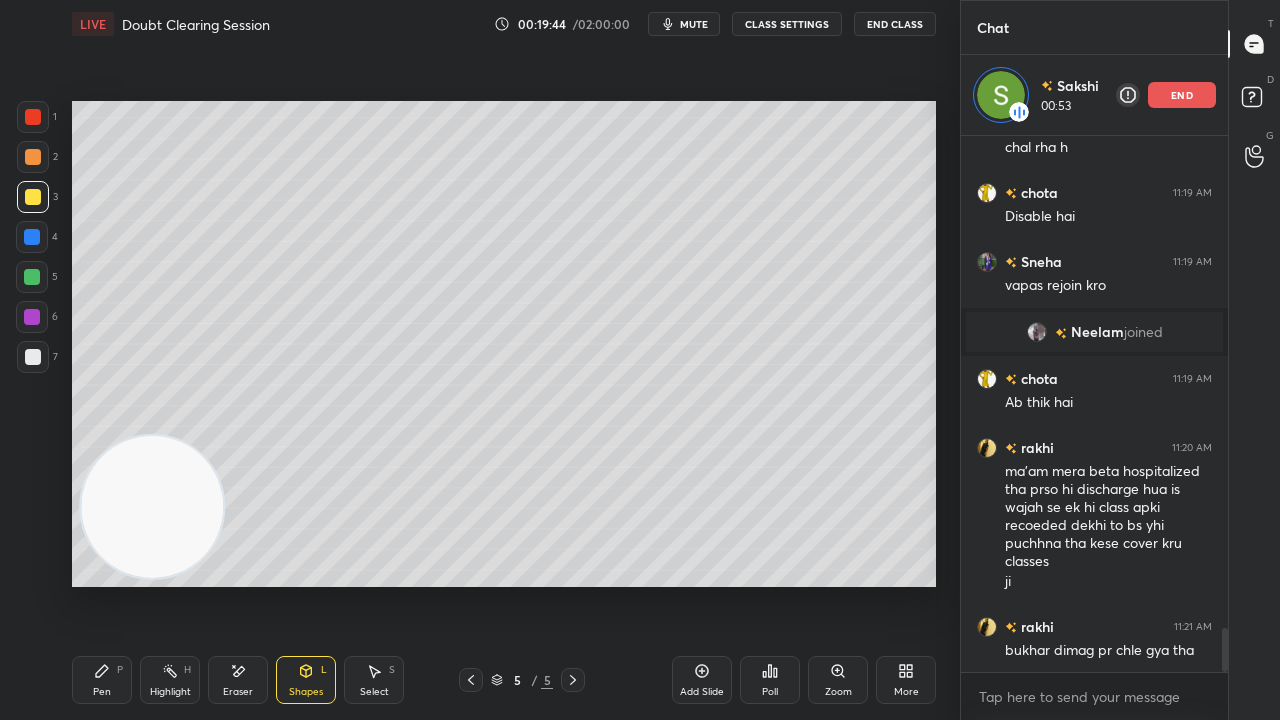 scroll, scrollTop: 6016, scrollLeft: 0, axis: vertical 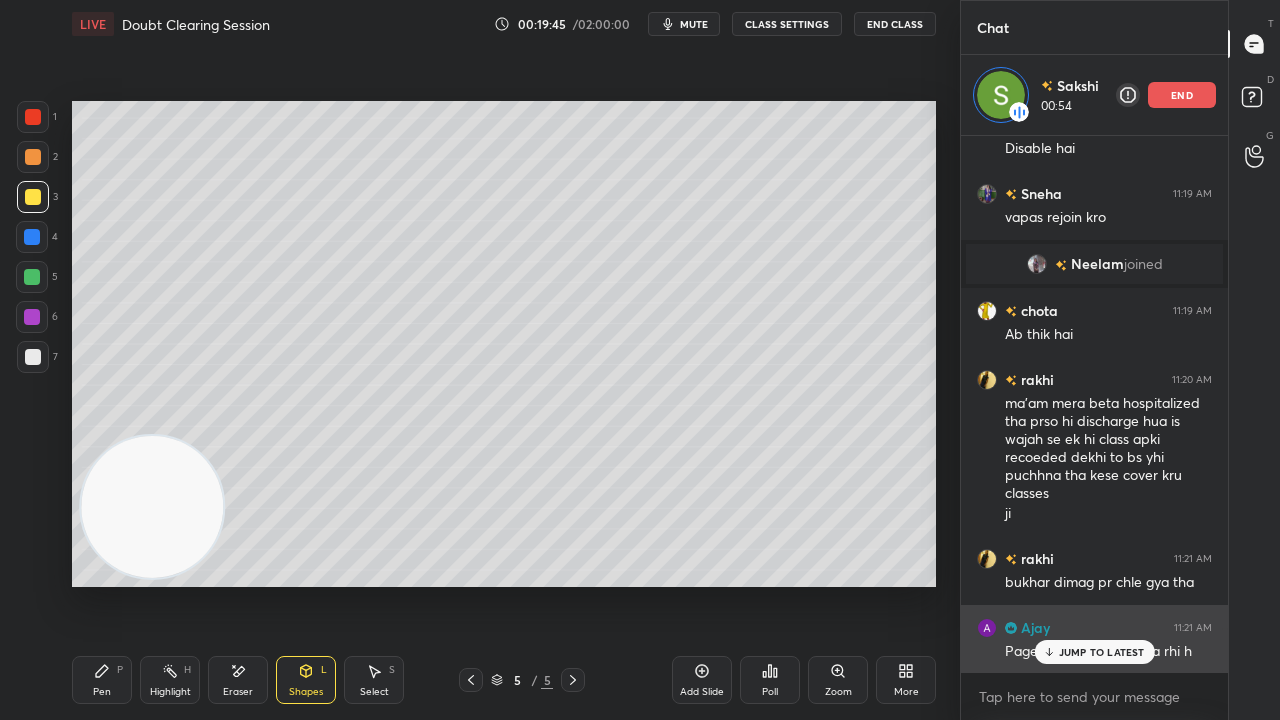 click on "JUMP TO LATEST" at bounding box center (1094, 652) 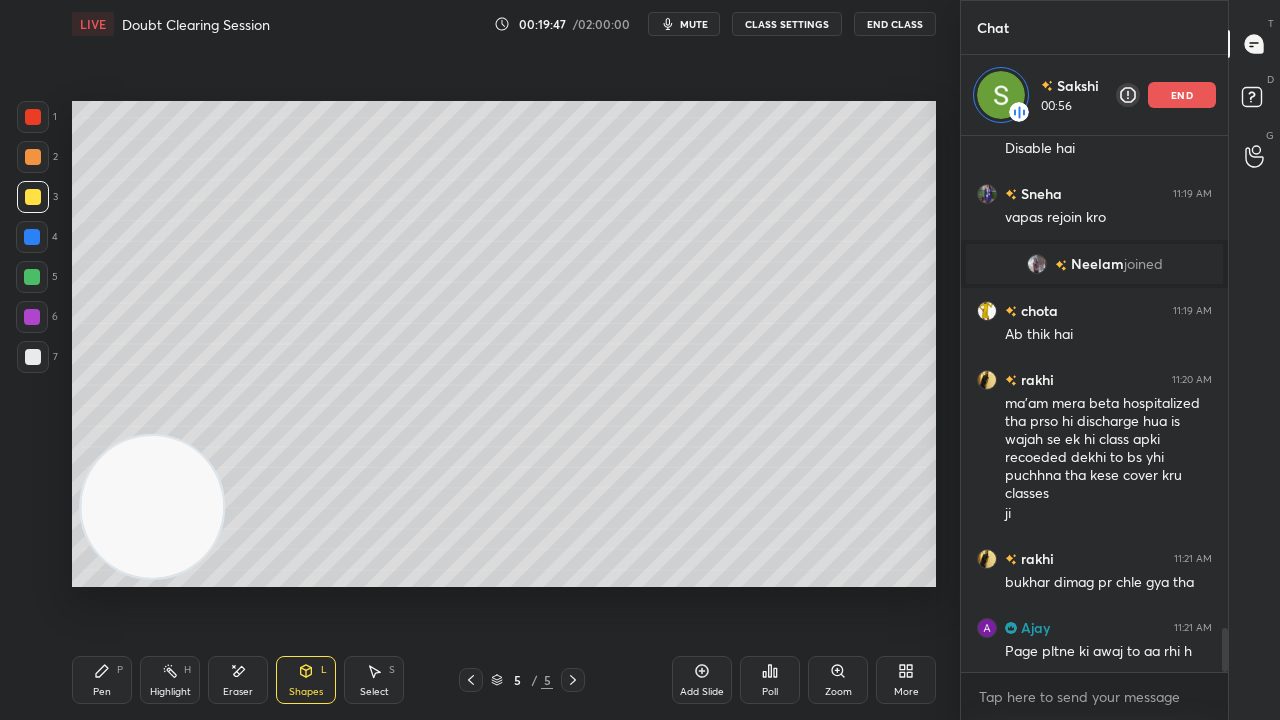 click on "mute" at bounding box center (694, 24) 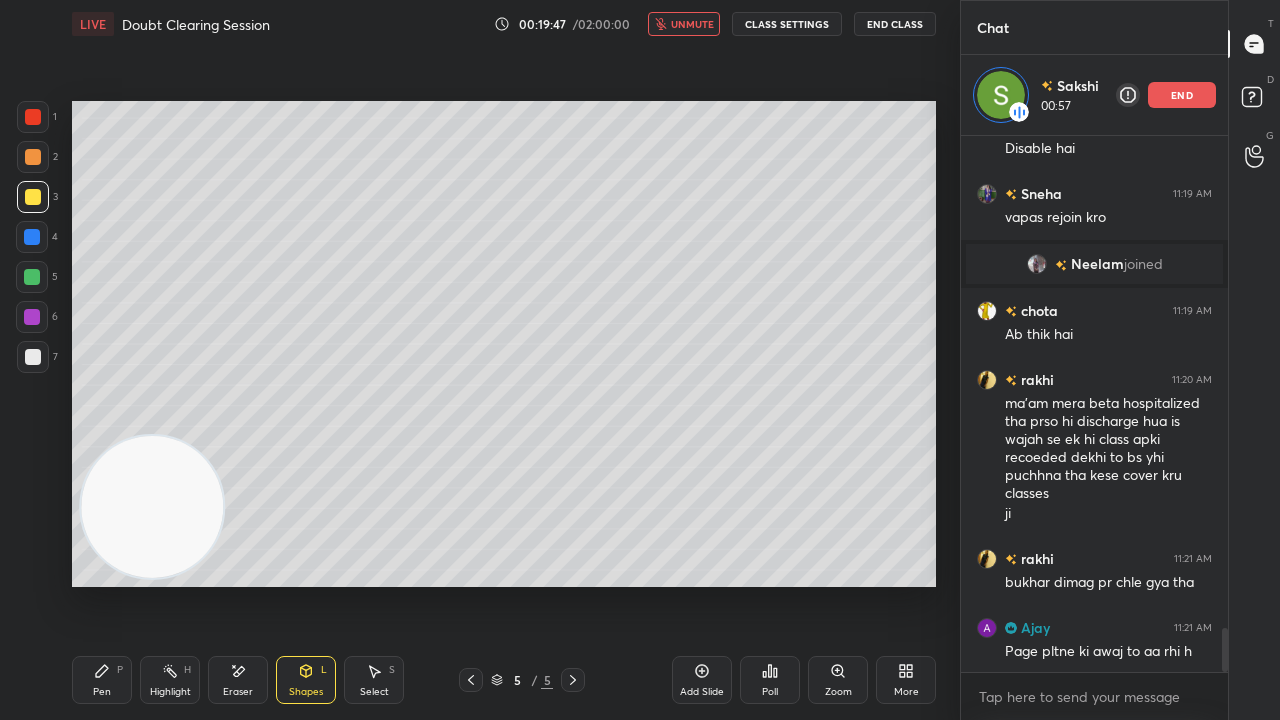 click on "unmute" at bounding box center (692, 24) 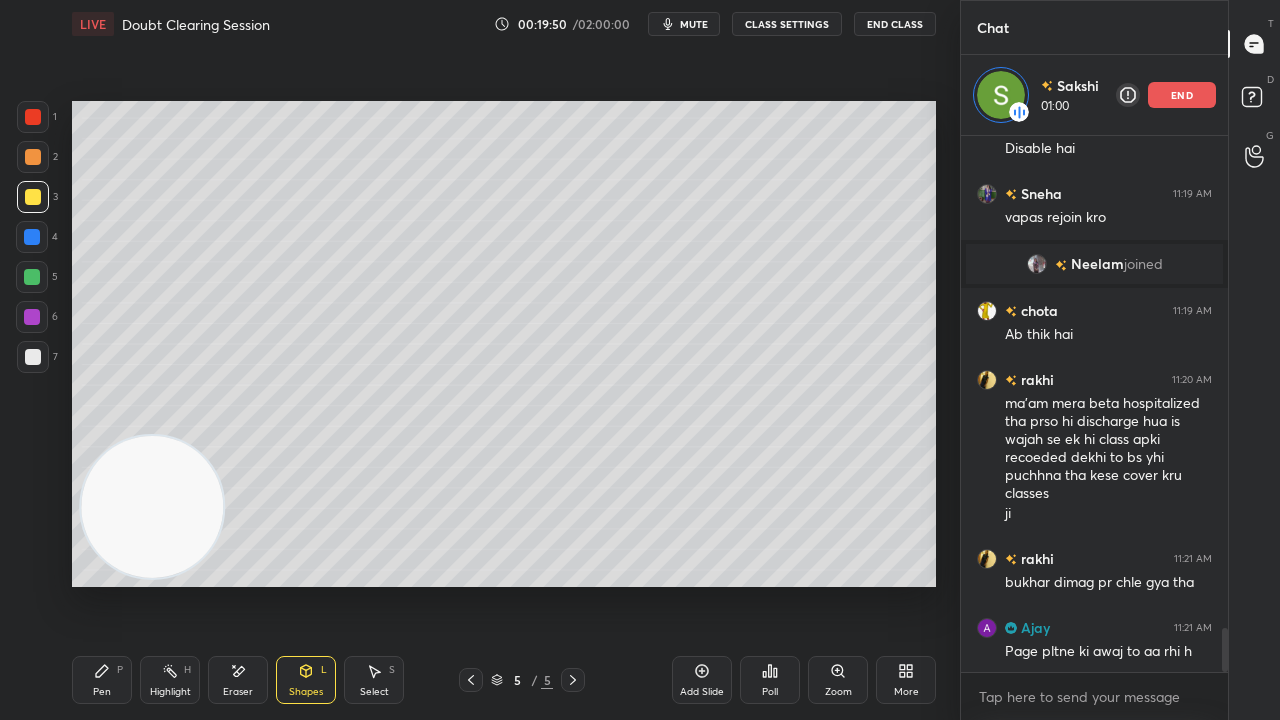 click on "mute" at bounding box center [694, 24] 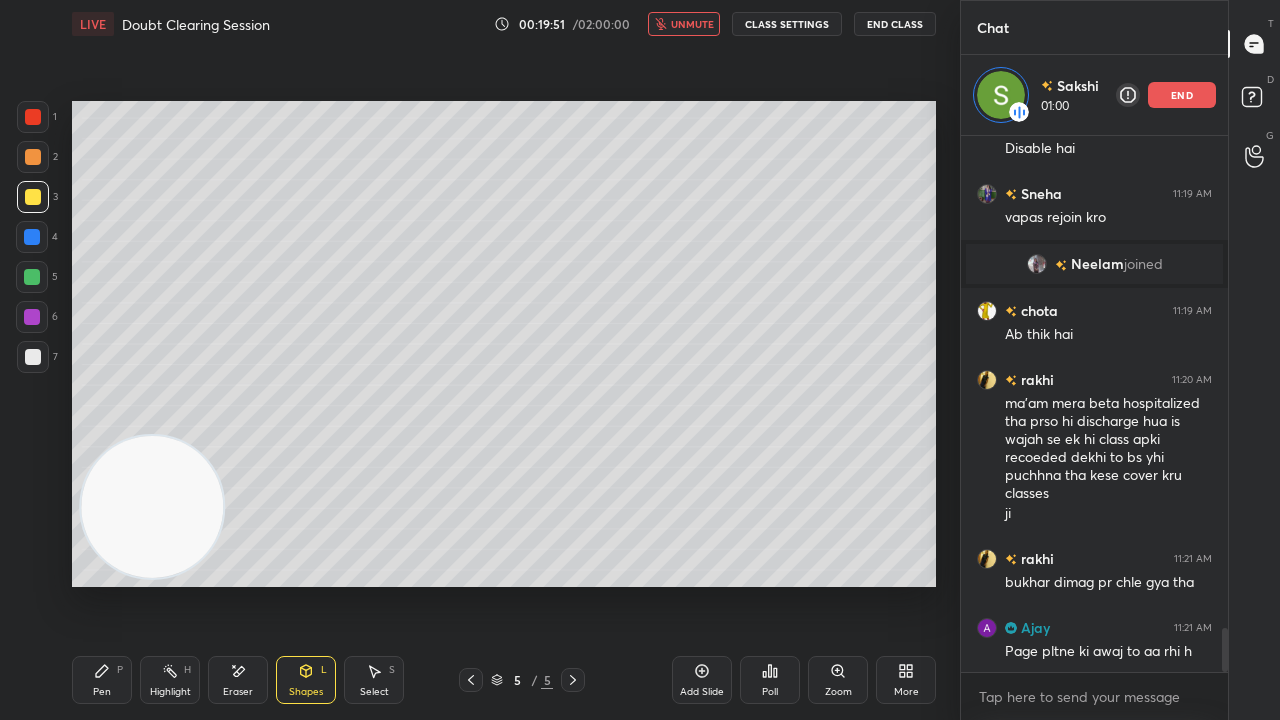 click on "unmute" at bounding box center (692, 24) 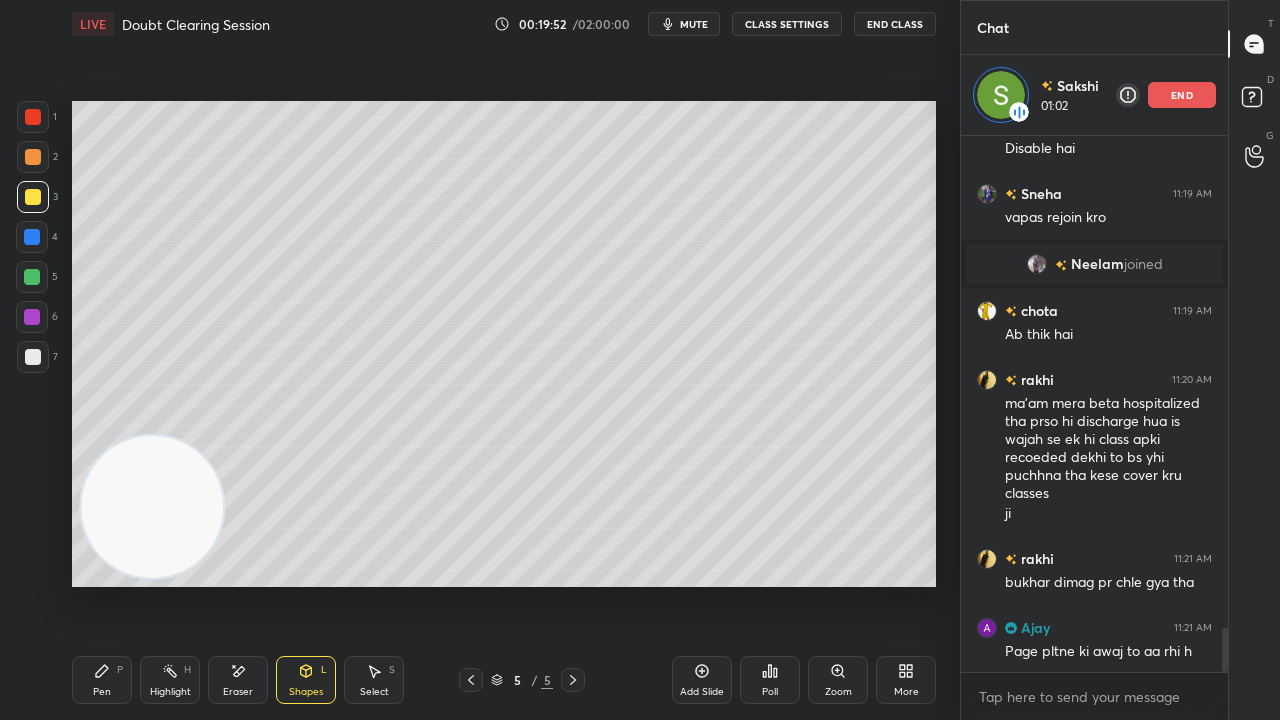 drag, startPoint x: 289, startPoint y: 694, endPoint x: 299, endPoint y: 692, distance: 10.198039 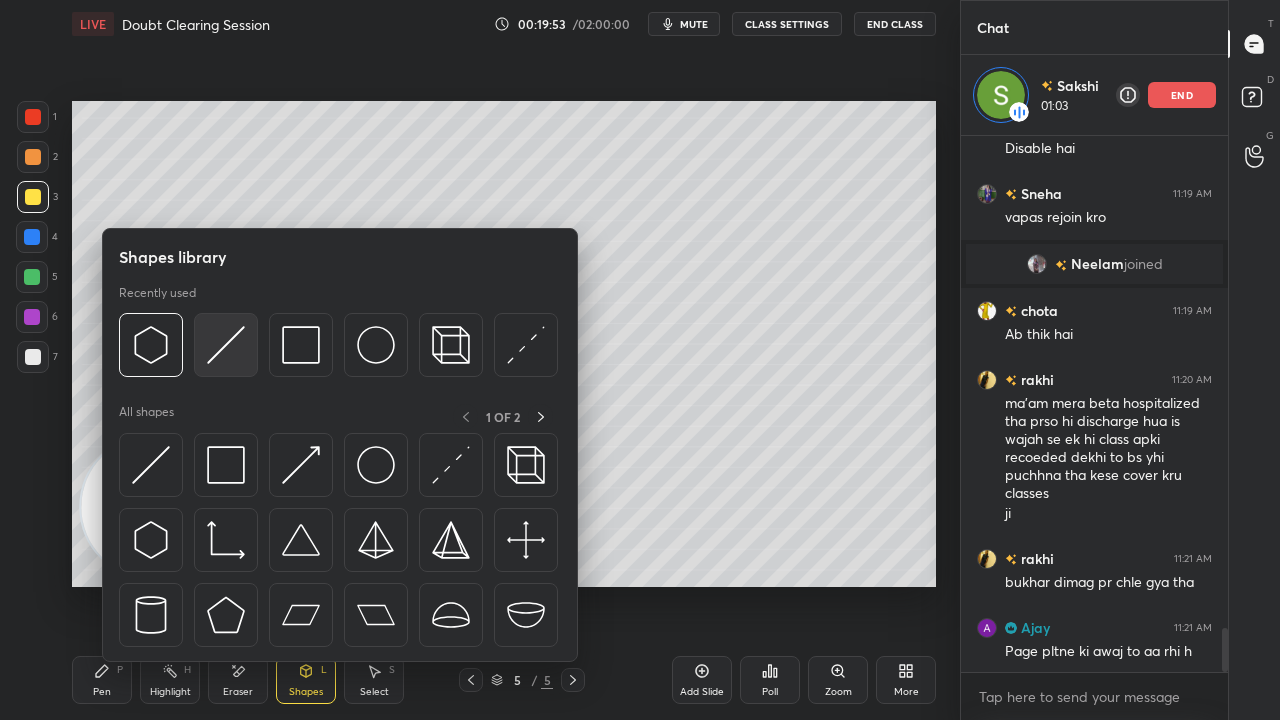 click at bounding box center [226, 345] 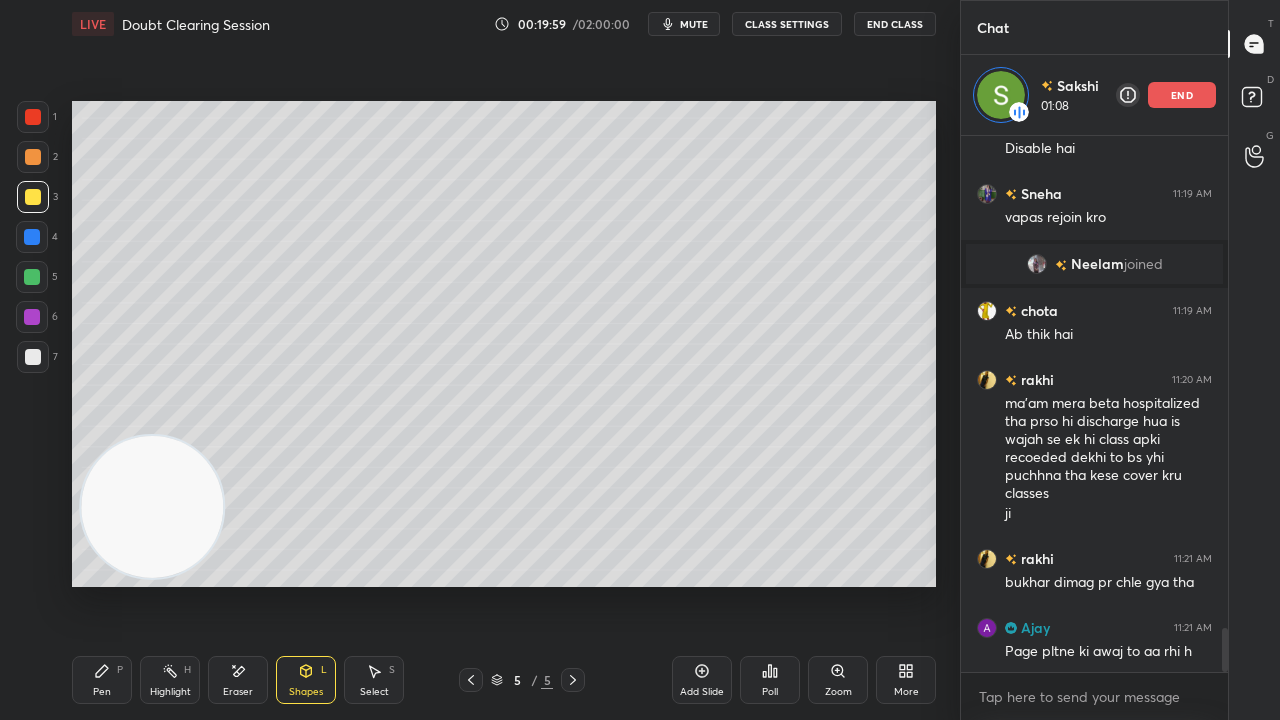 scroll, scrollTop: 6036, scrollLeft: 0, axis: vertical 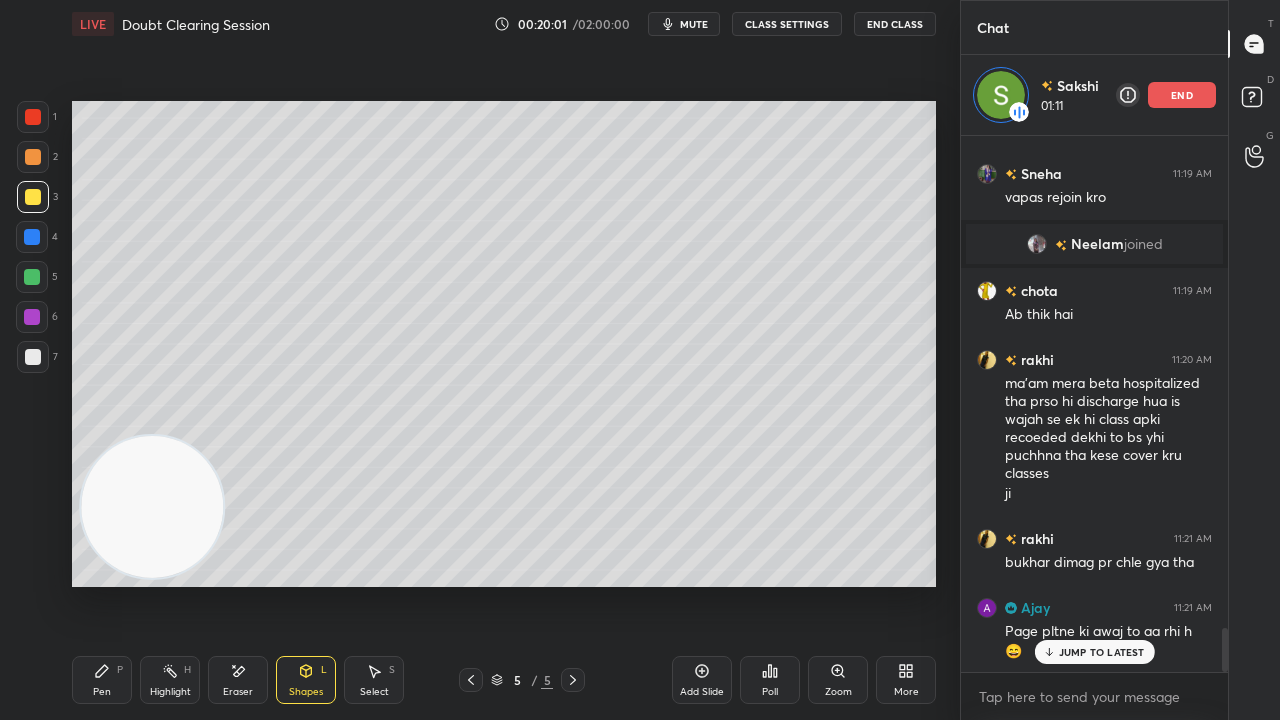 click on "Pen P" at bounding box center [102, 680] 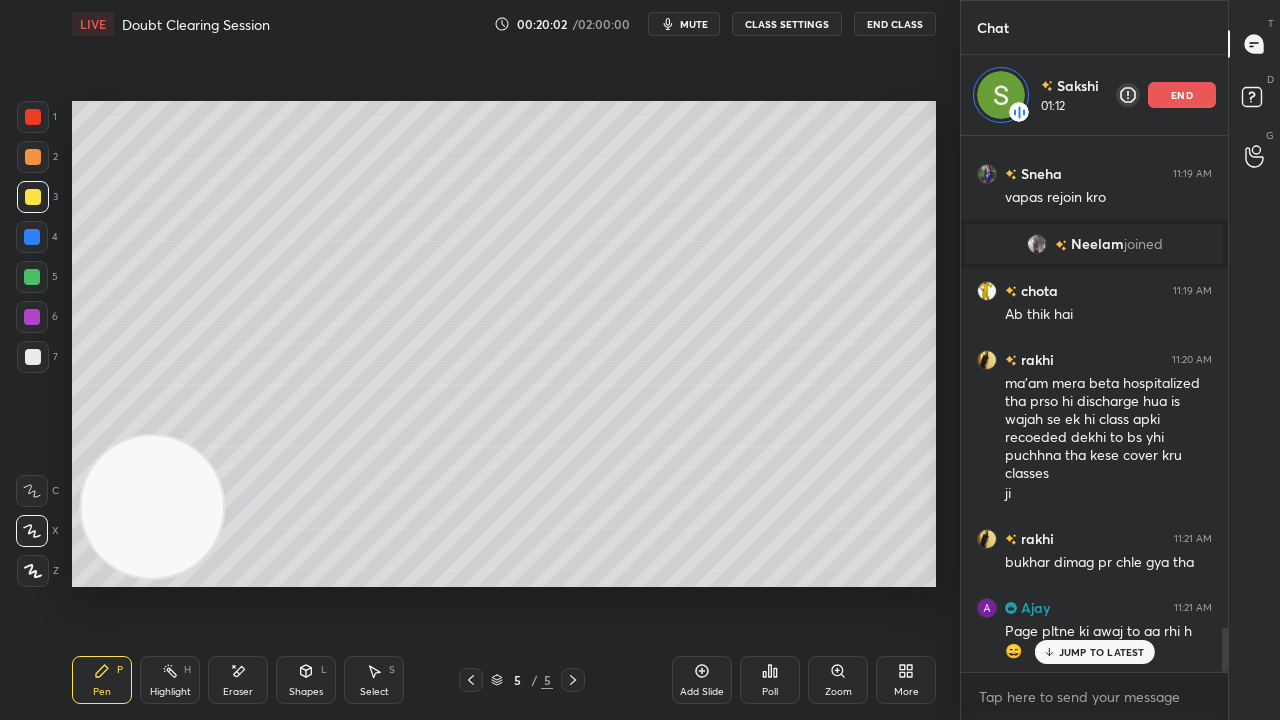 click at bounding box center [33, 357] 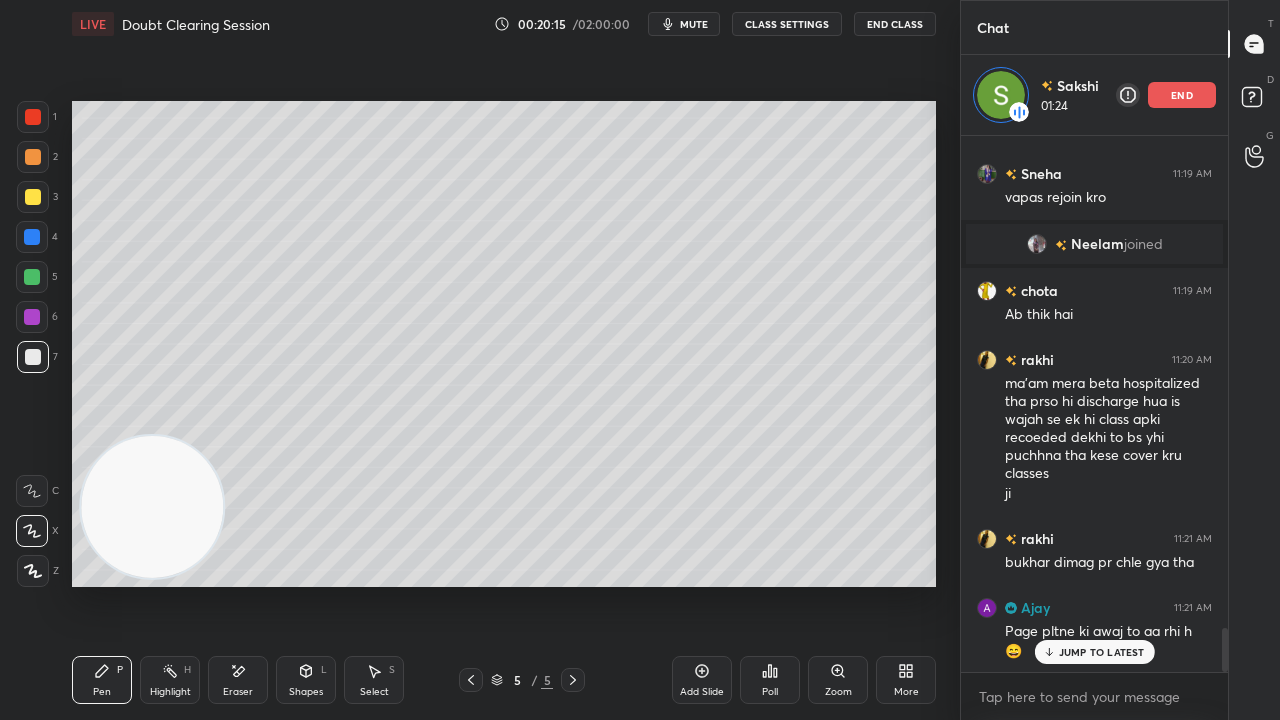 scroll, scrollTop: 6084, scrollLeft: 0, axis: vertical 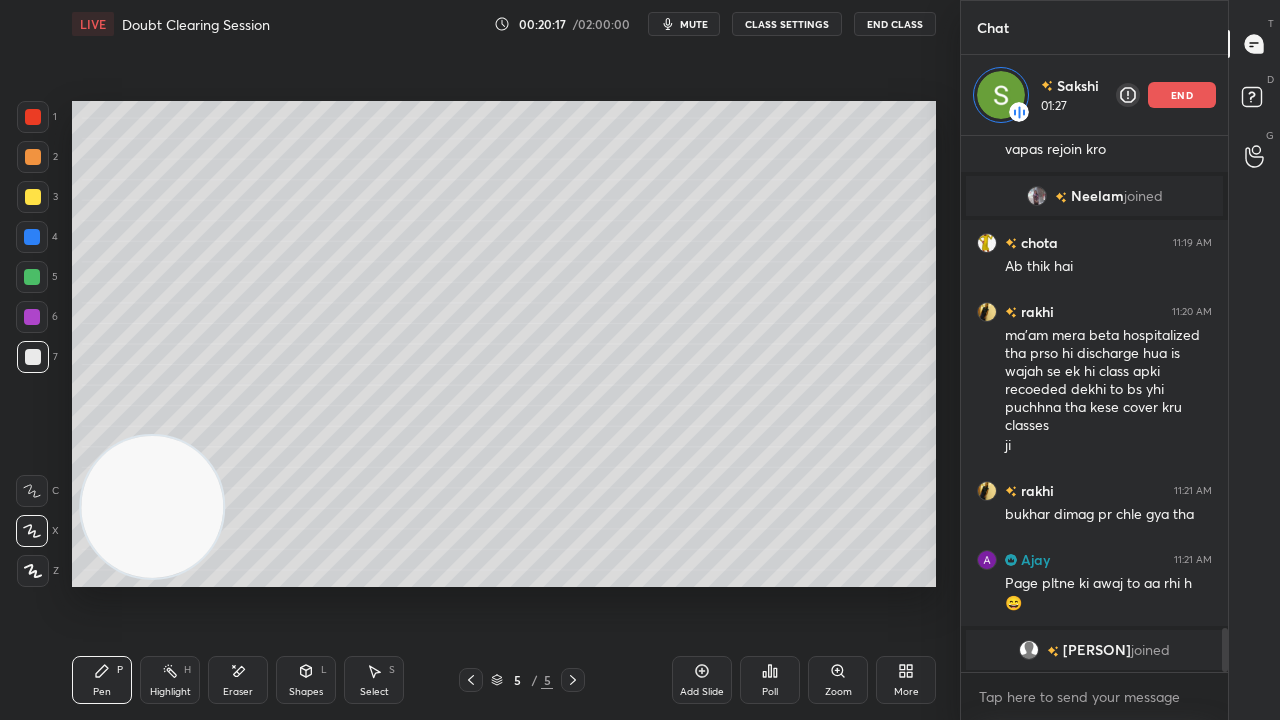 click on "mute" at bounding box center (694, 24) 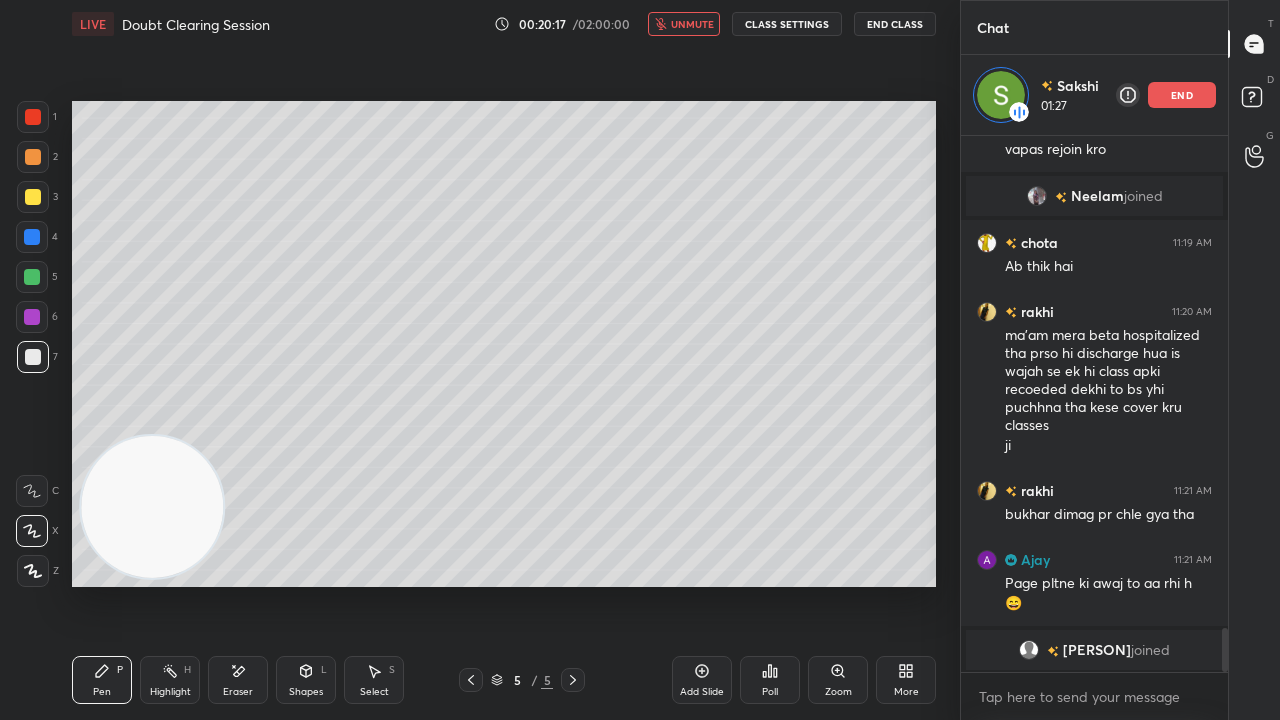 drag, startPoint x: 702, startPoint y: 19, endPoint x: 709, endPoint y: 10, distance: 11.401754 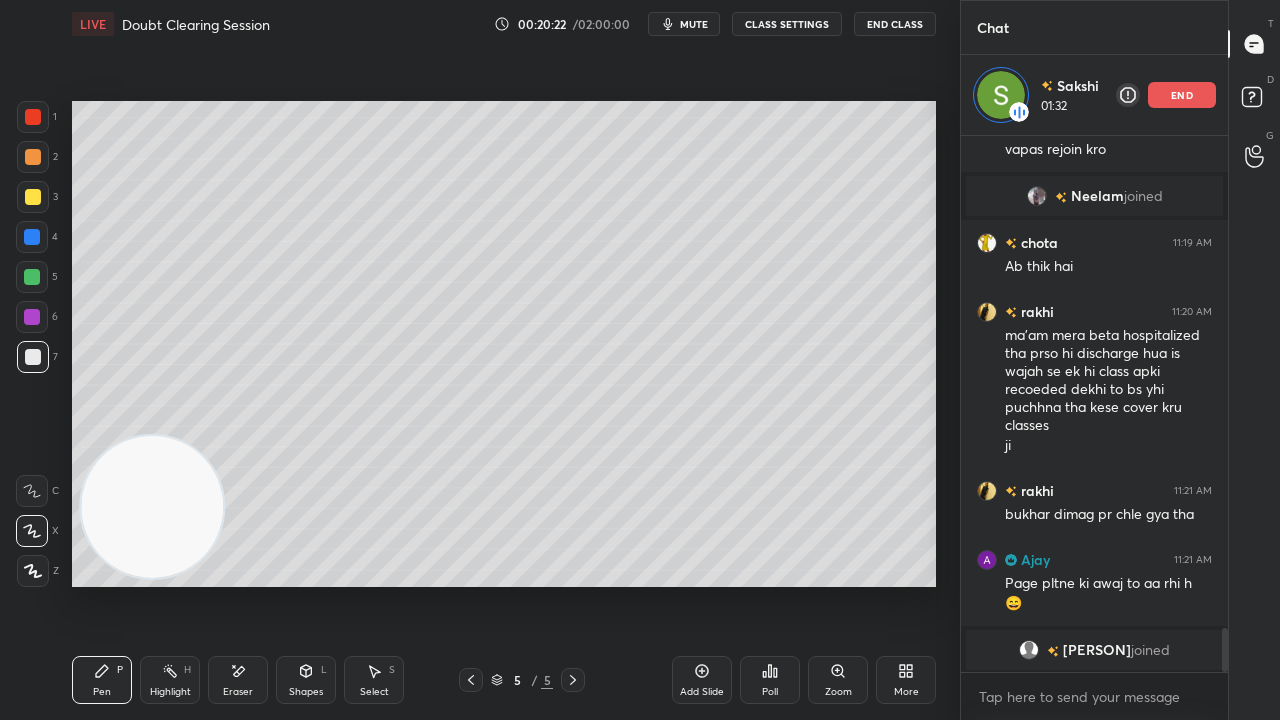 click on "Eraser" at bounding box center [238, 680] 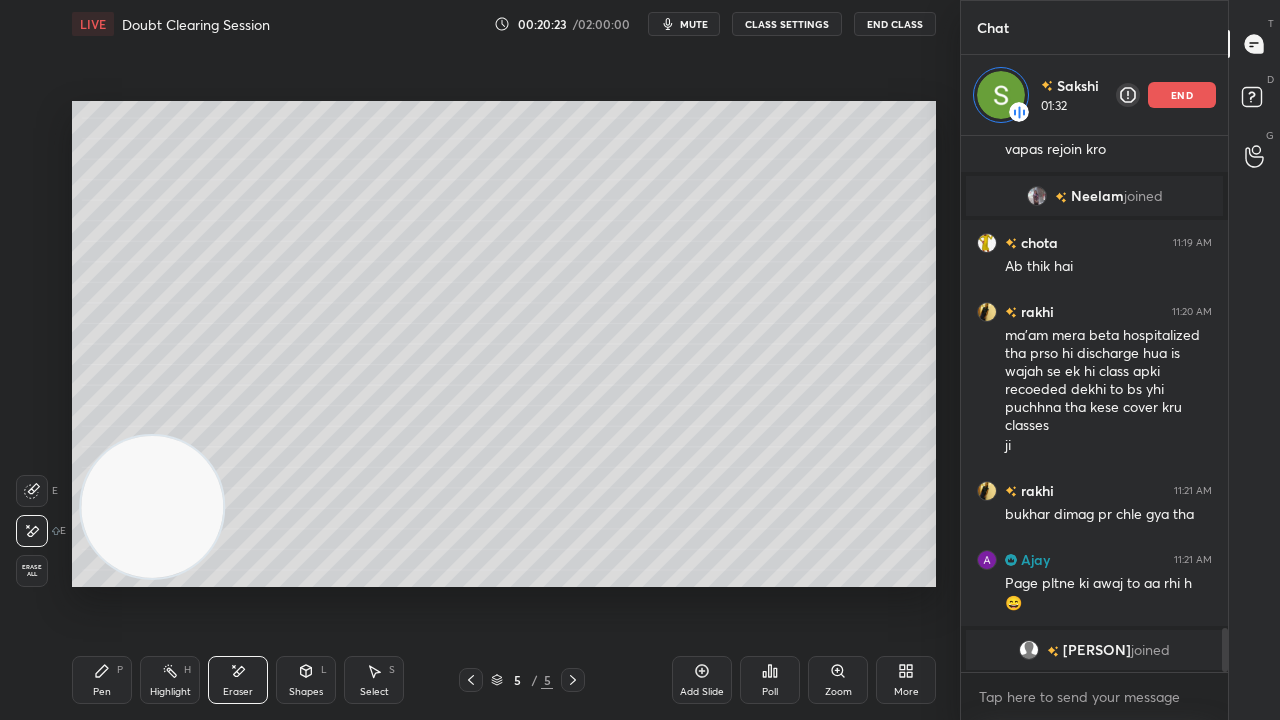 click on "Shapes L" at bounding box center [306, 680] 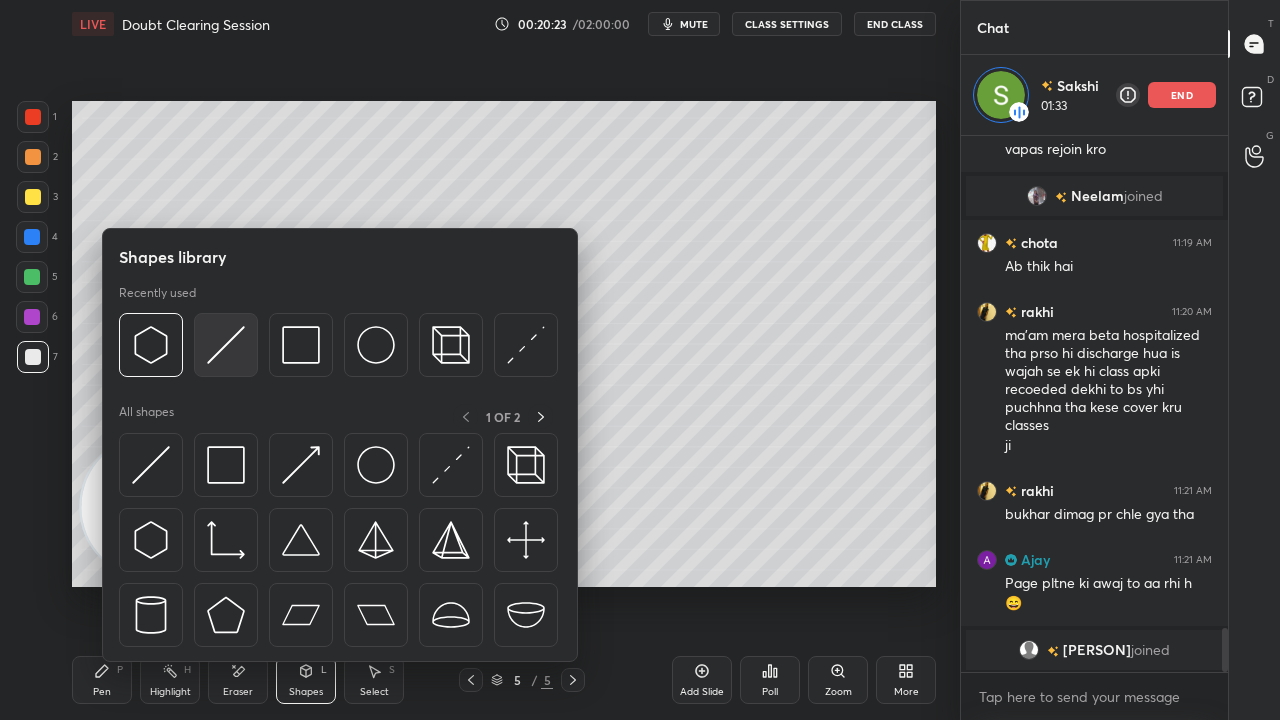 click at bounding box center [226, 345] 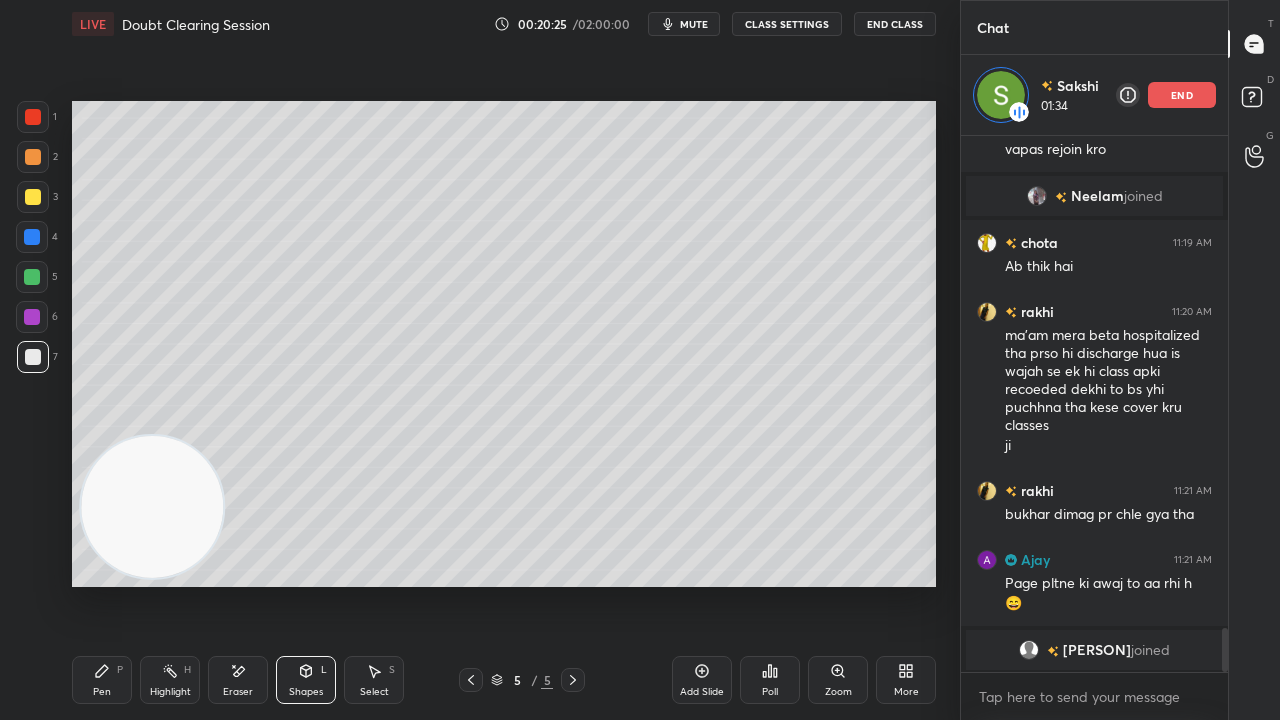 click at bounding box center [32, 277] 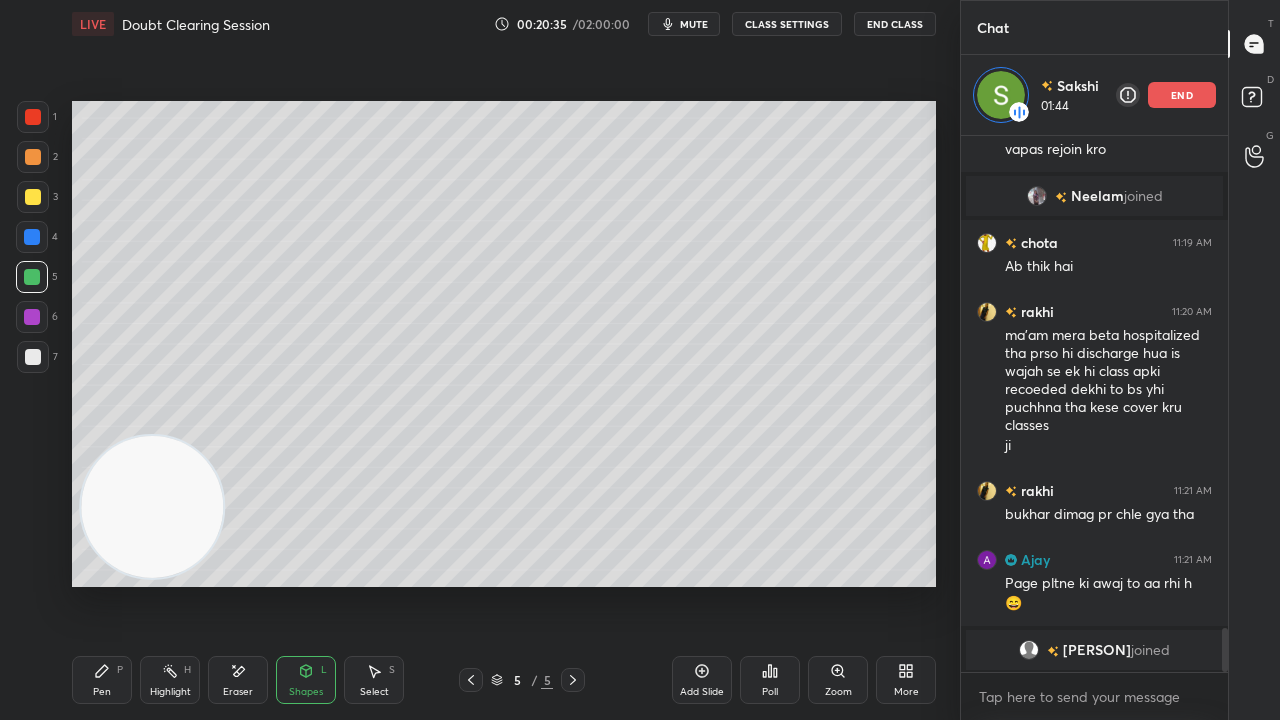 click on "Pen P" at bounding box center [102, 680] 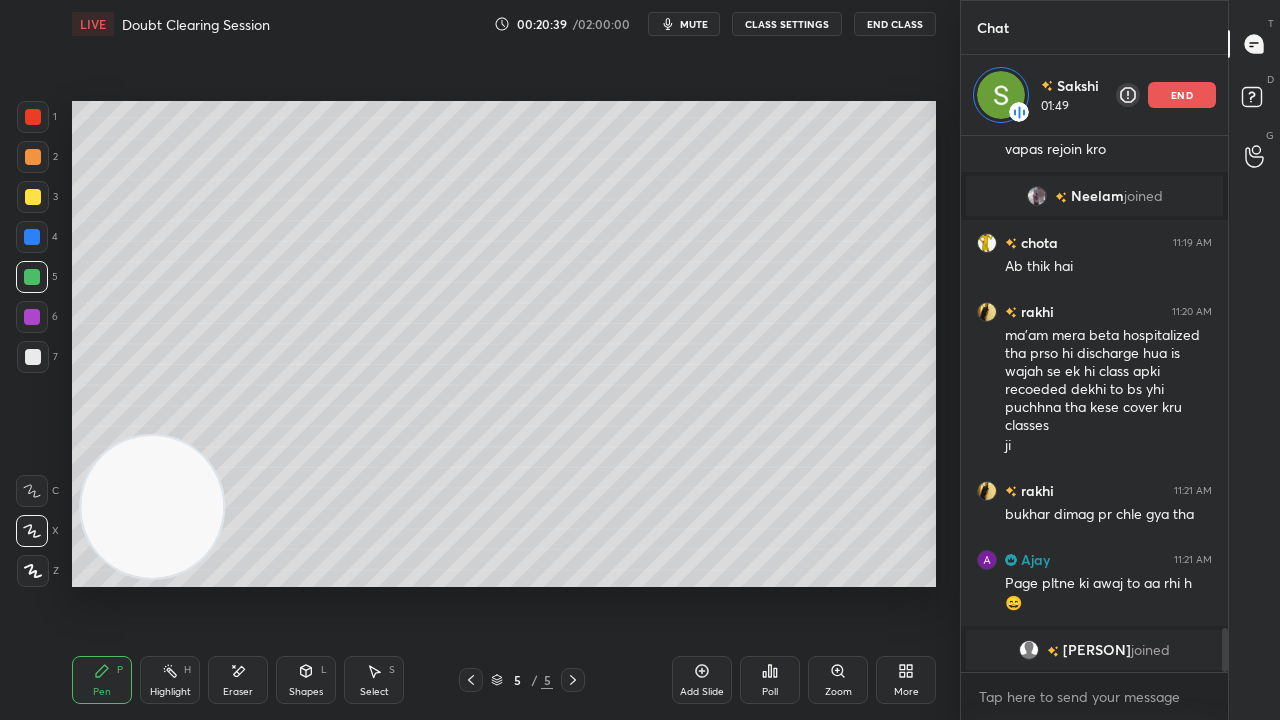 click on "Shapes" at bounding box center (306, 692) 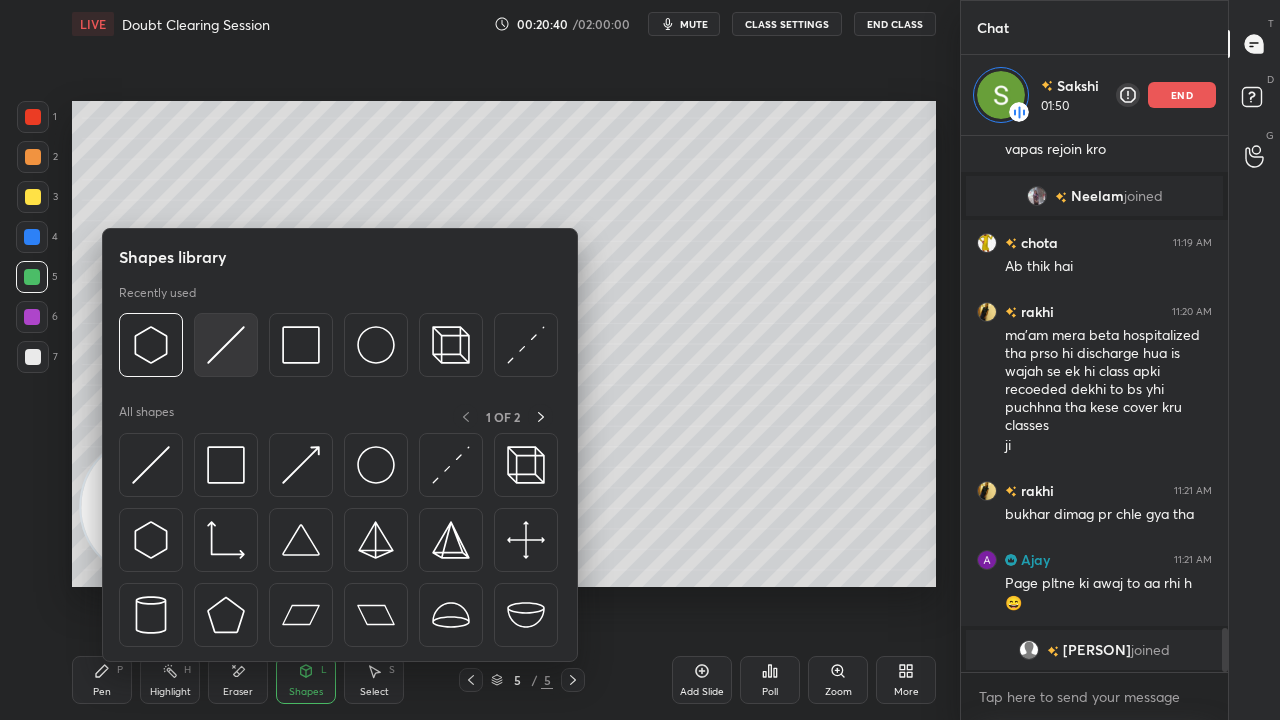 click at bounding box center (226, 345) 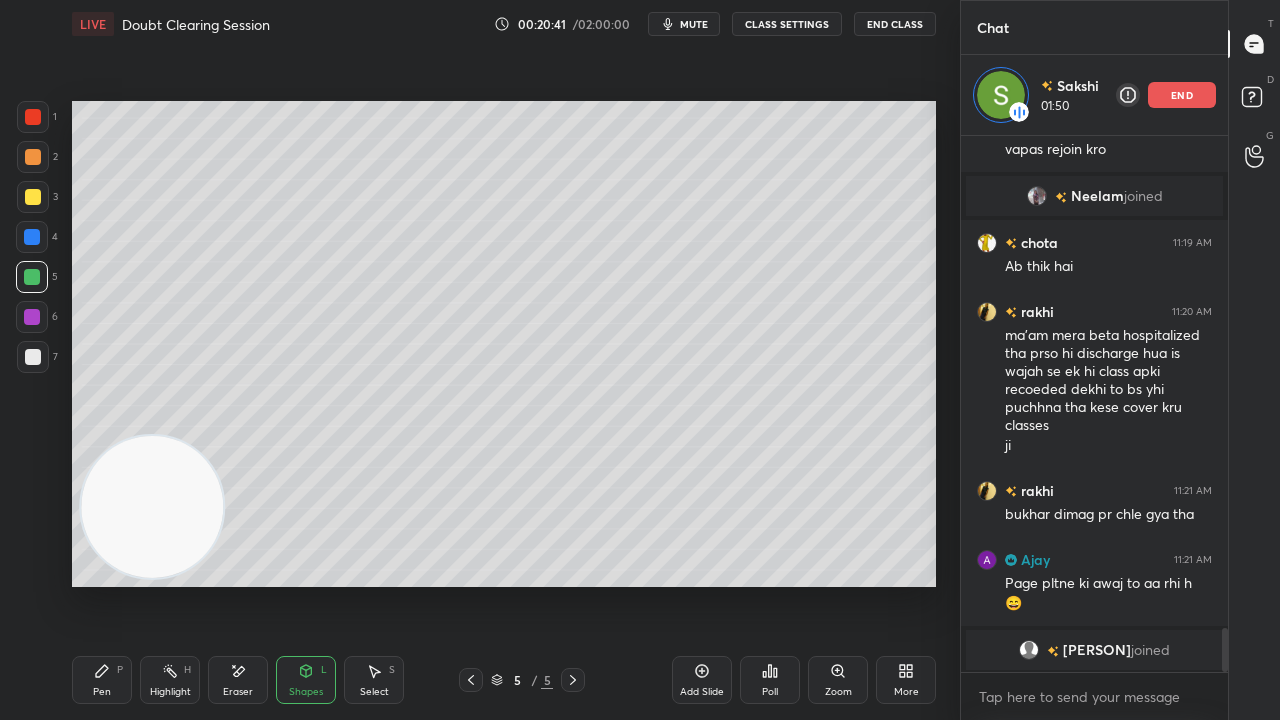 click at bounding box center (33, 157) 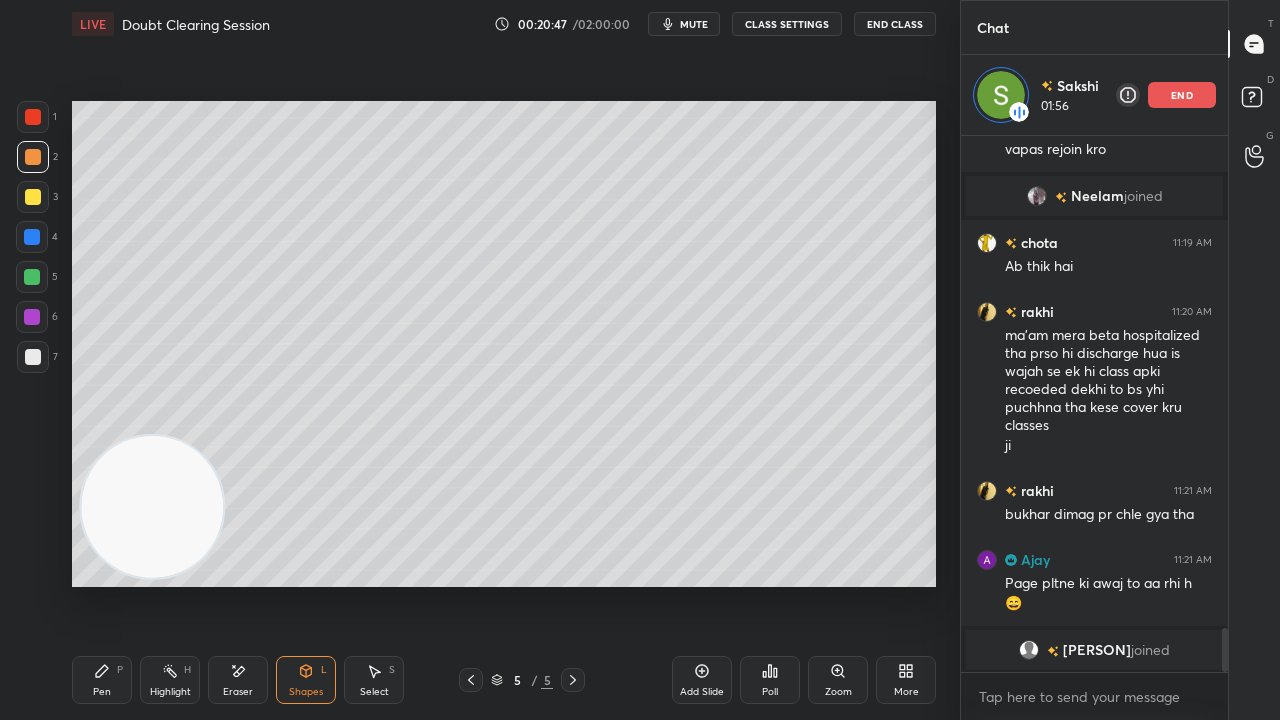 click on "Pen P" at bounding box center [102, 680] 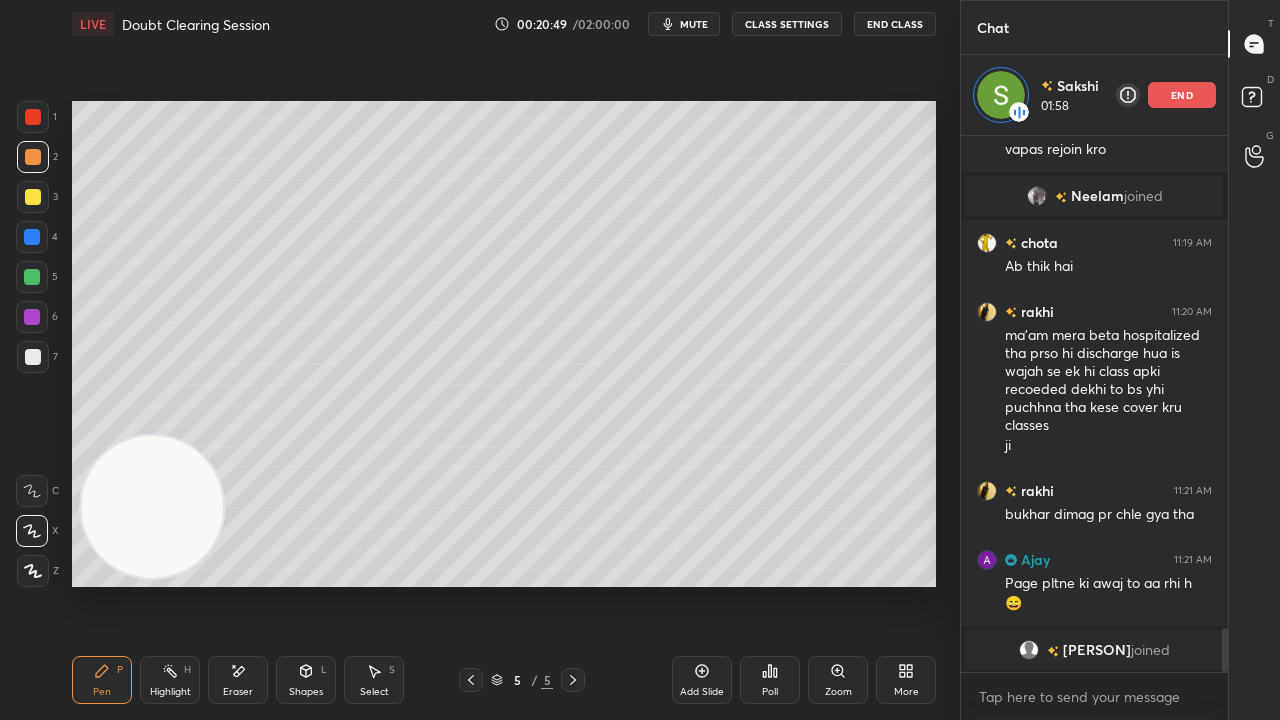 click on "Shapes" at bounding box center [306, 692] 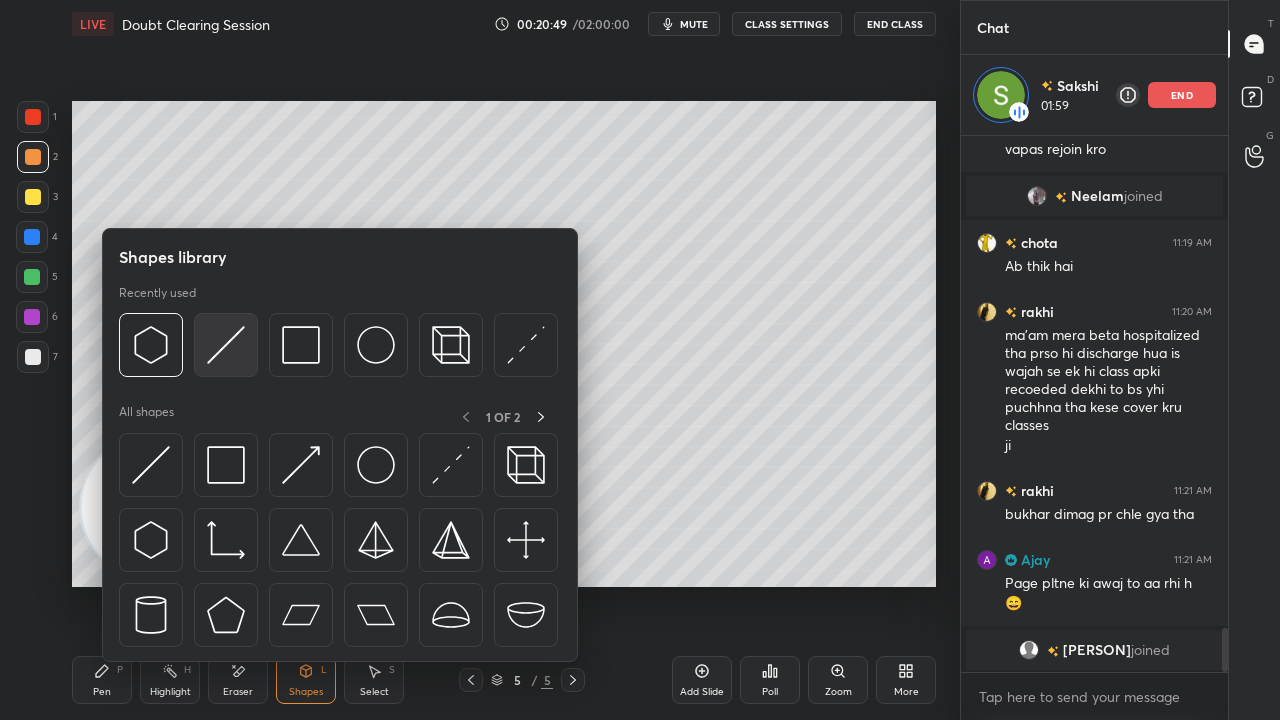 click at bounding box center [226, 345] 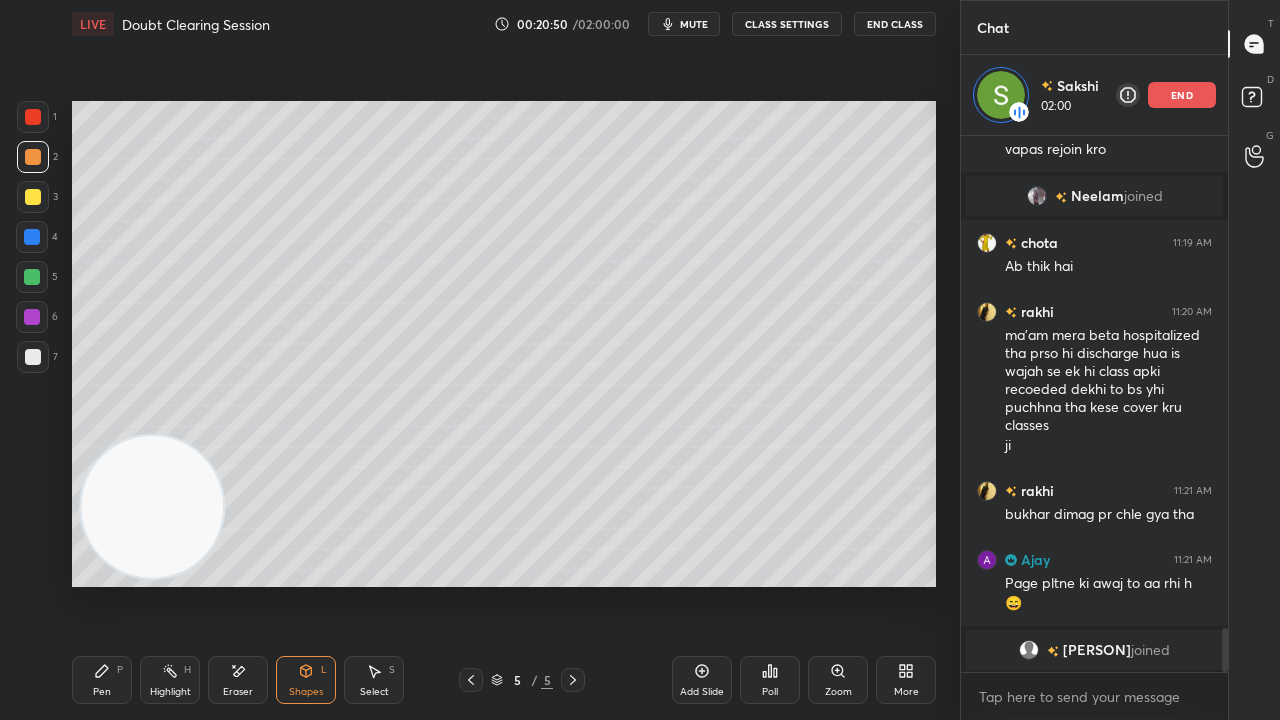 click at bounding box center (32, 237) 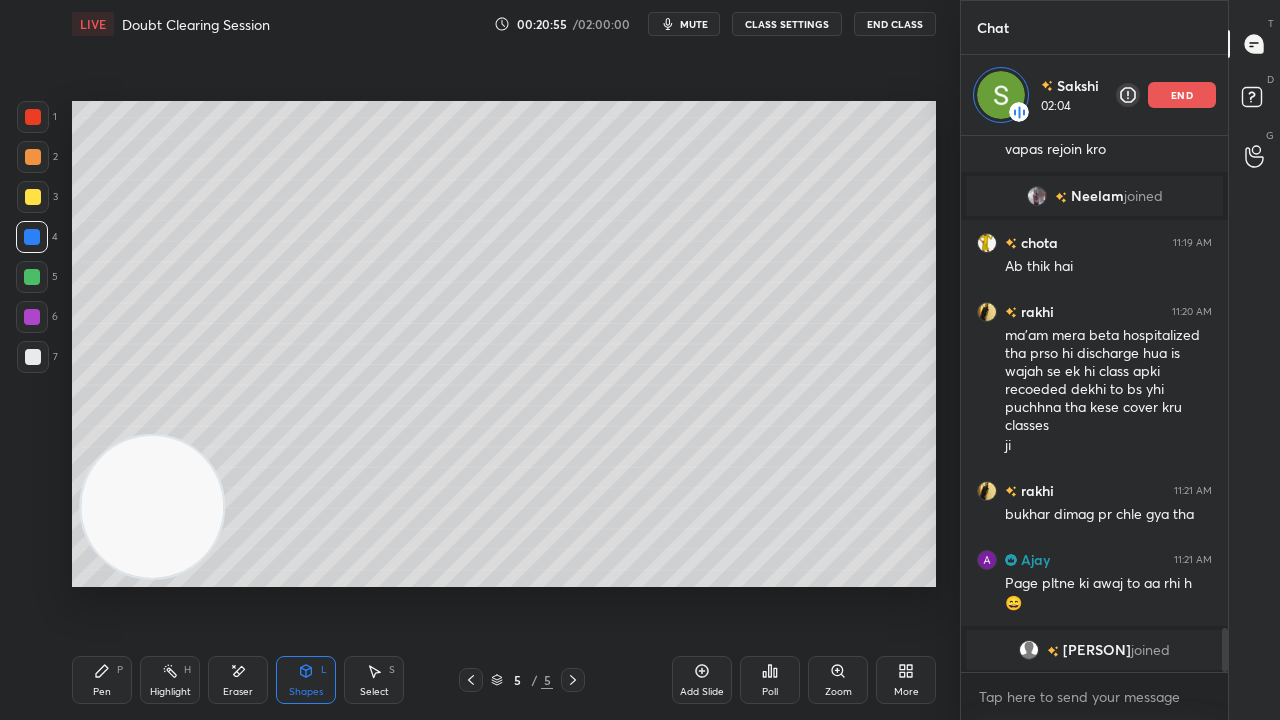 click on "Pen P" at bounding box center (102, 680) 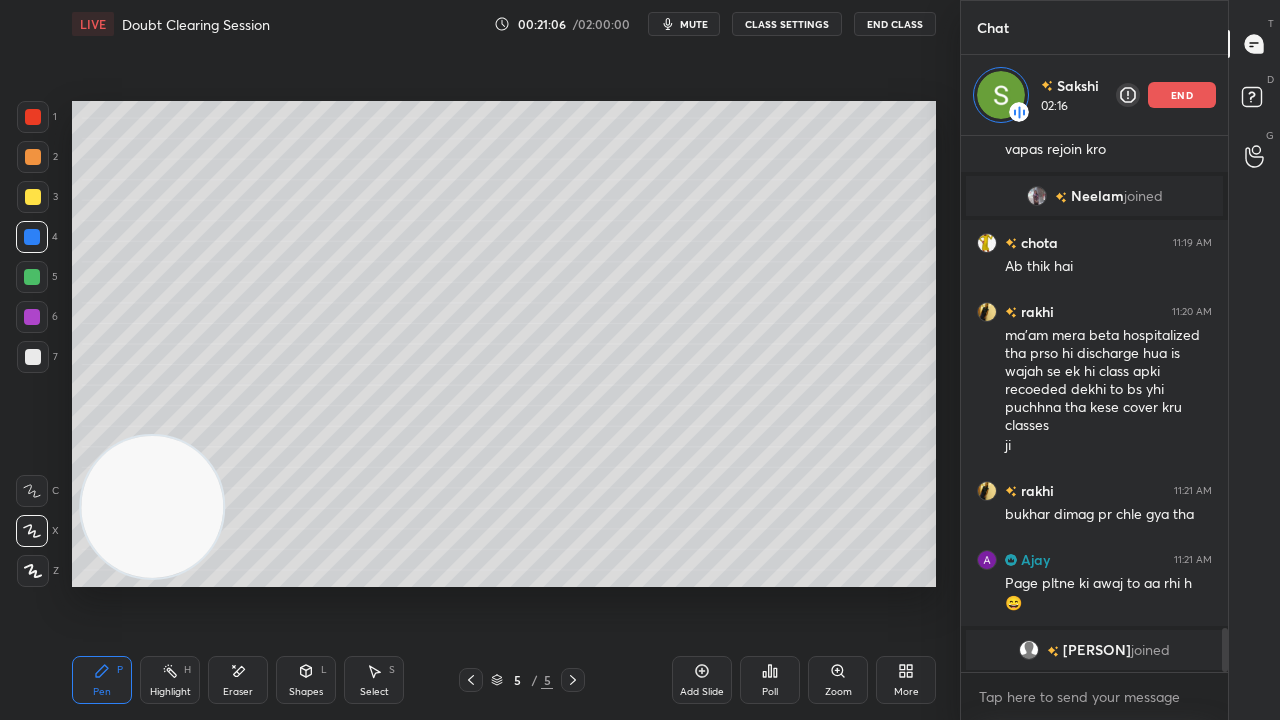 click on "mute" at bounding box center (694, 24) 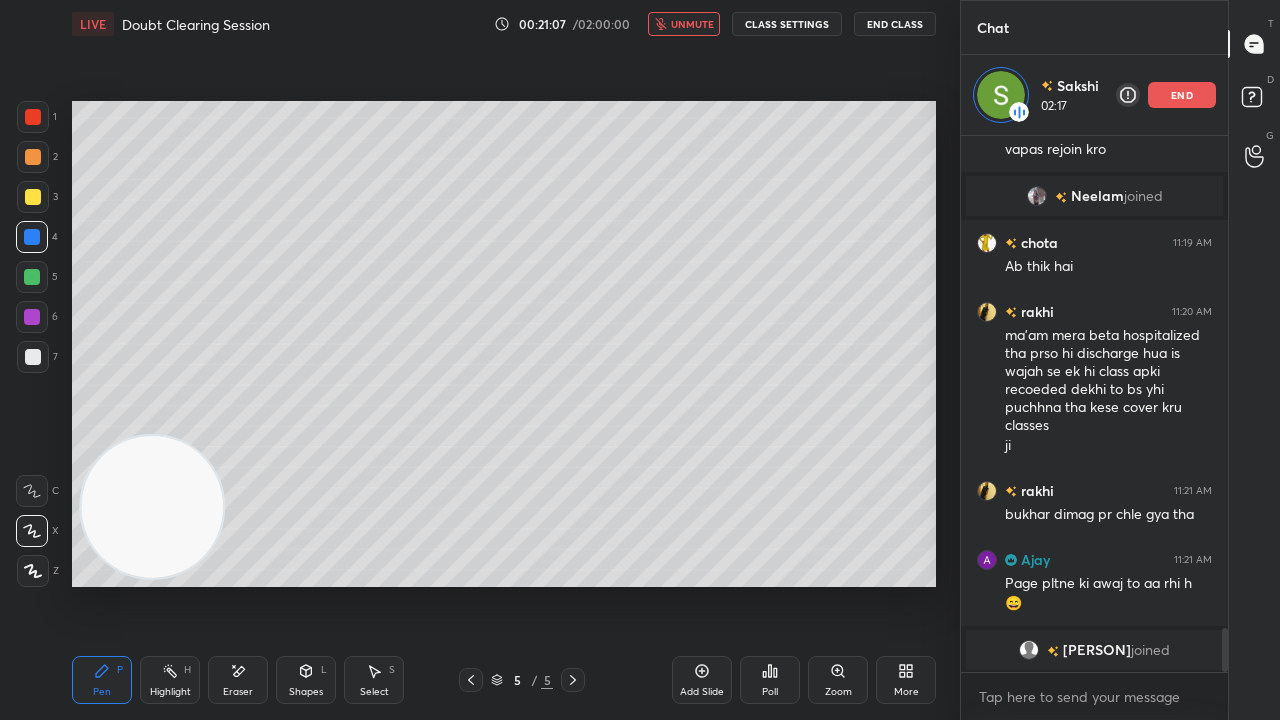 click on "unmute" at bounding box center [692, 24] 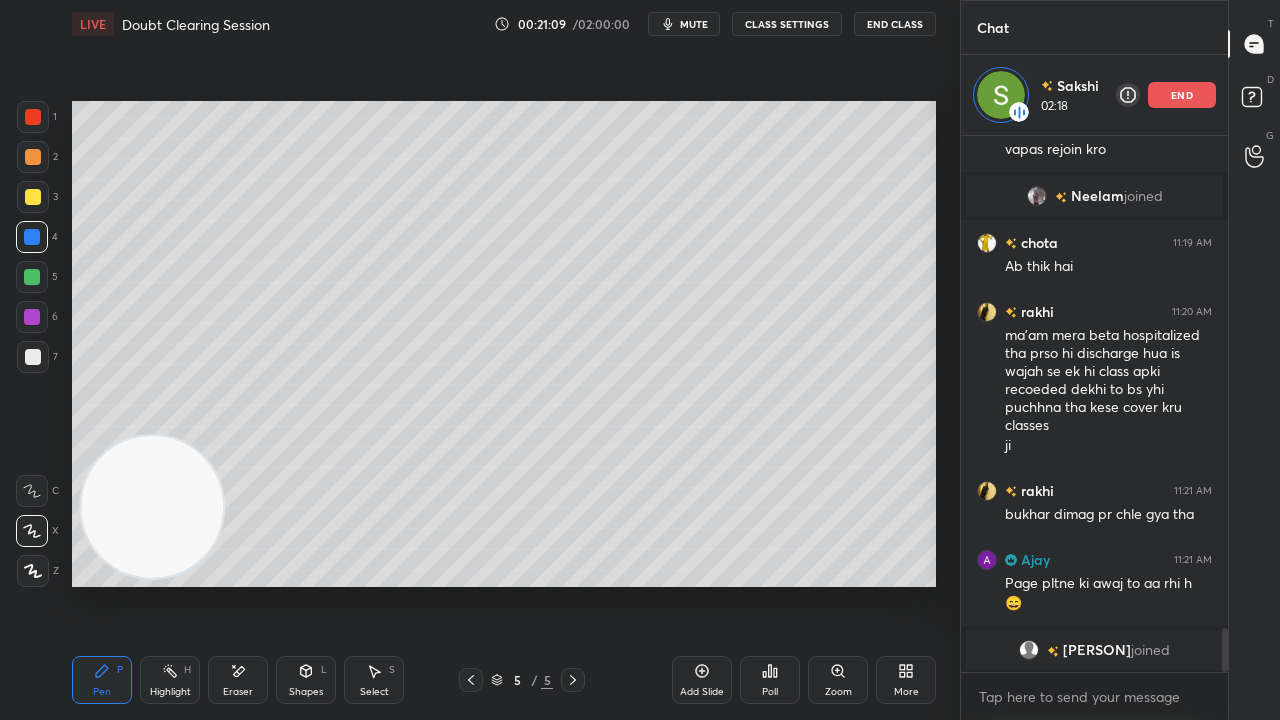 click on "mute" at bounding box center [694, 24] 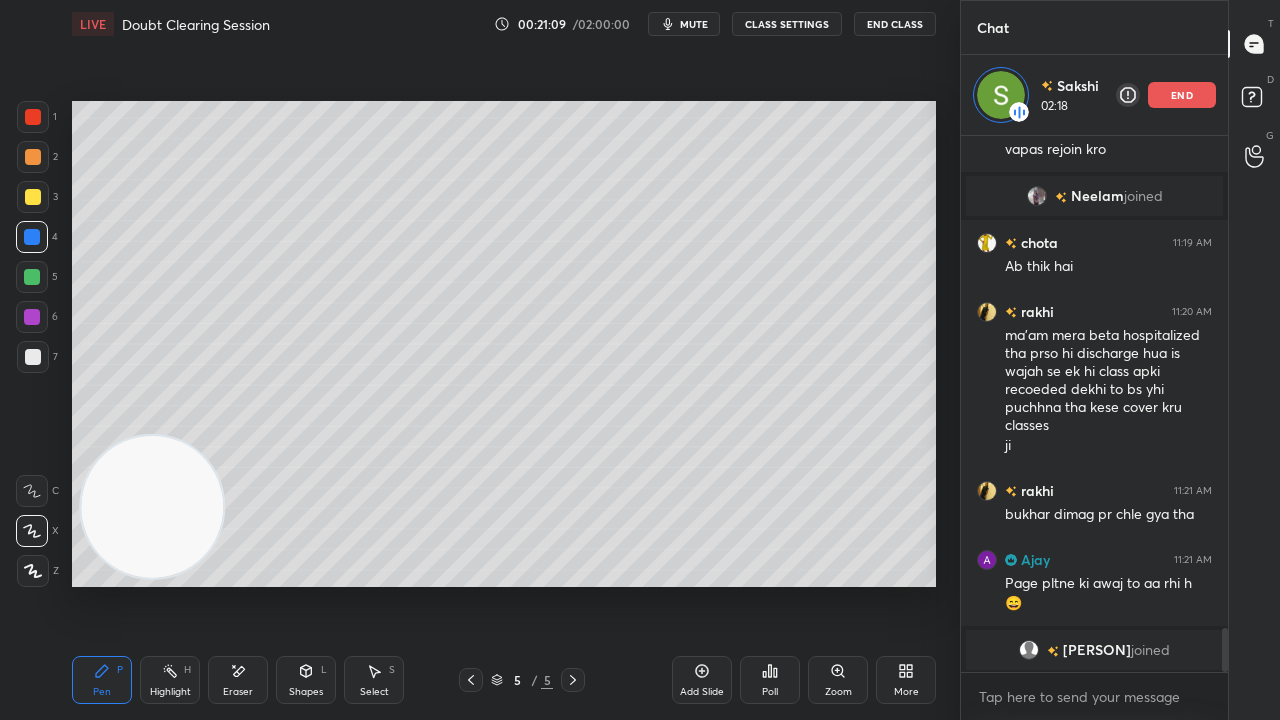 click on "mute" at bounding box center [694, 24] 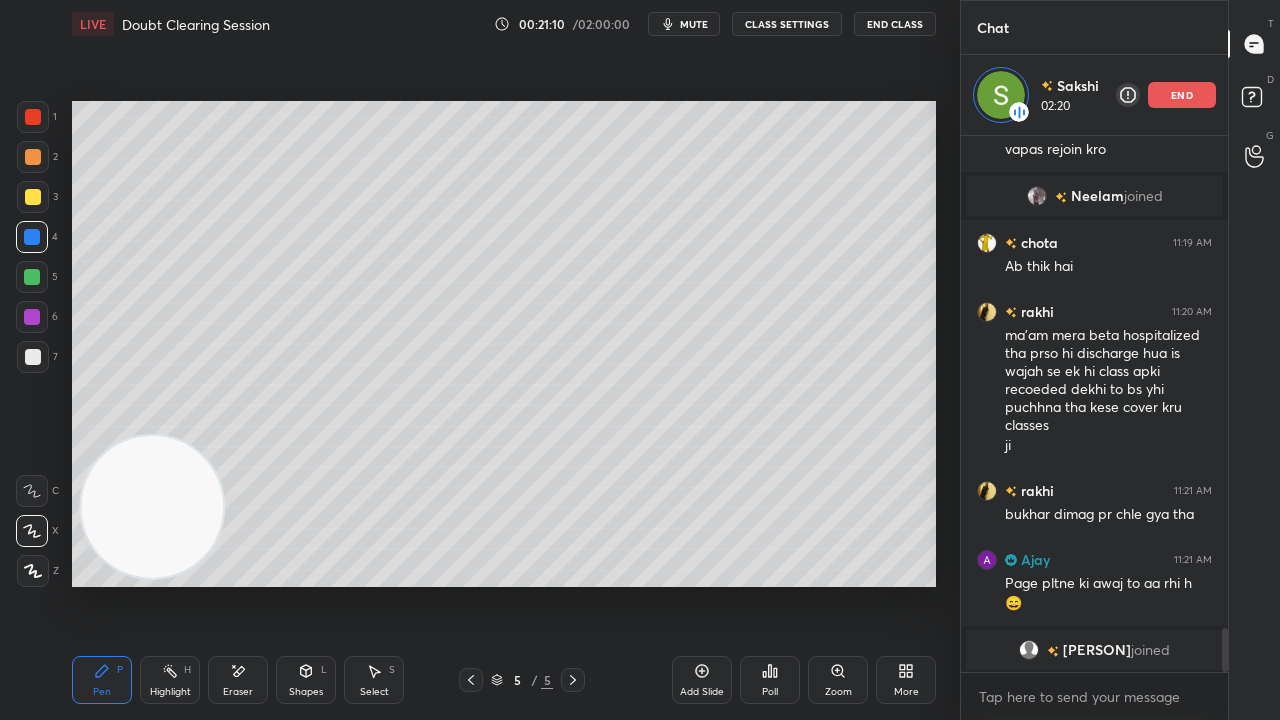 click at bounding box center [32, 317] 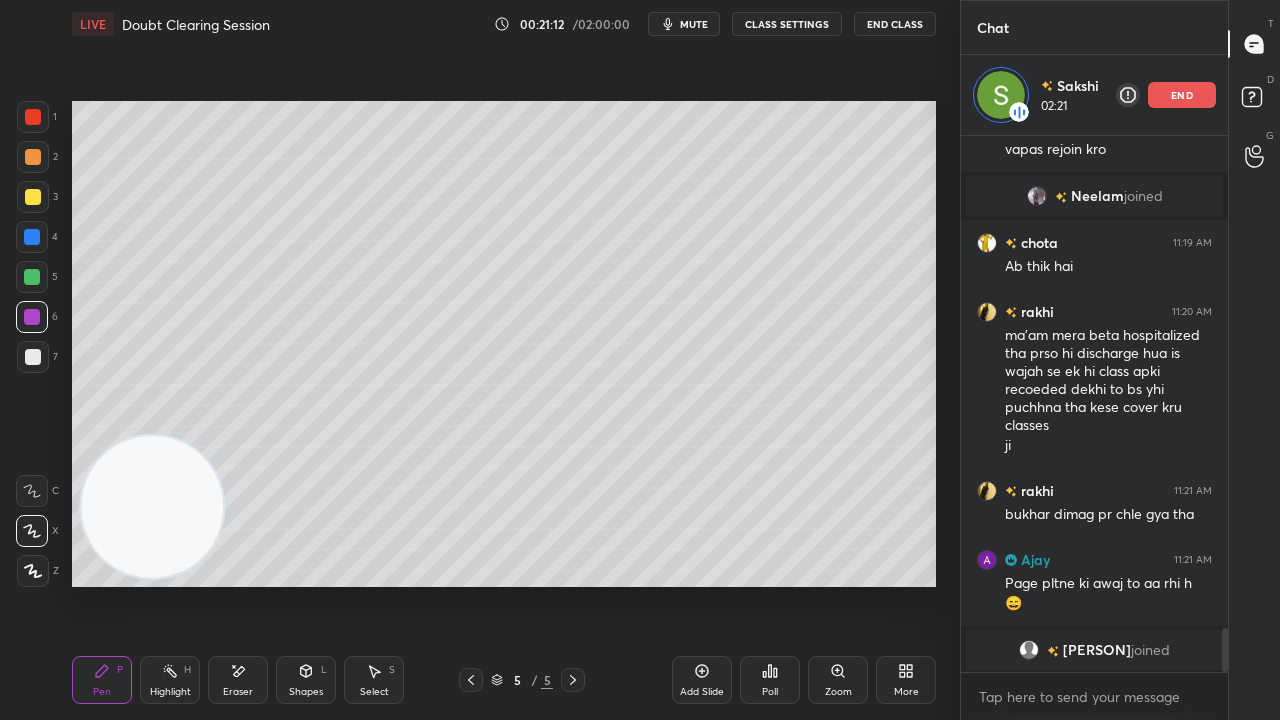 click on "Shapes L" at bounding box center (306, 680) 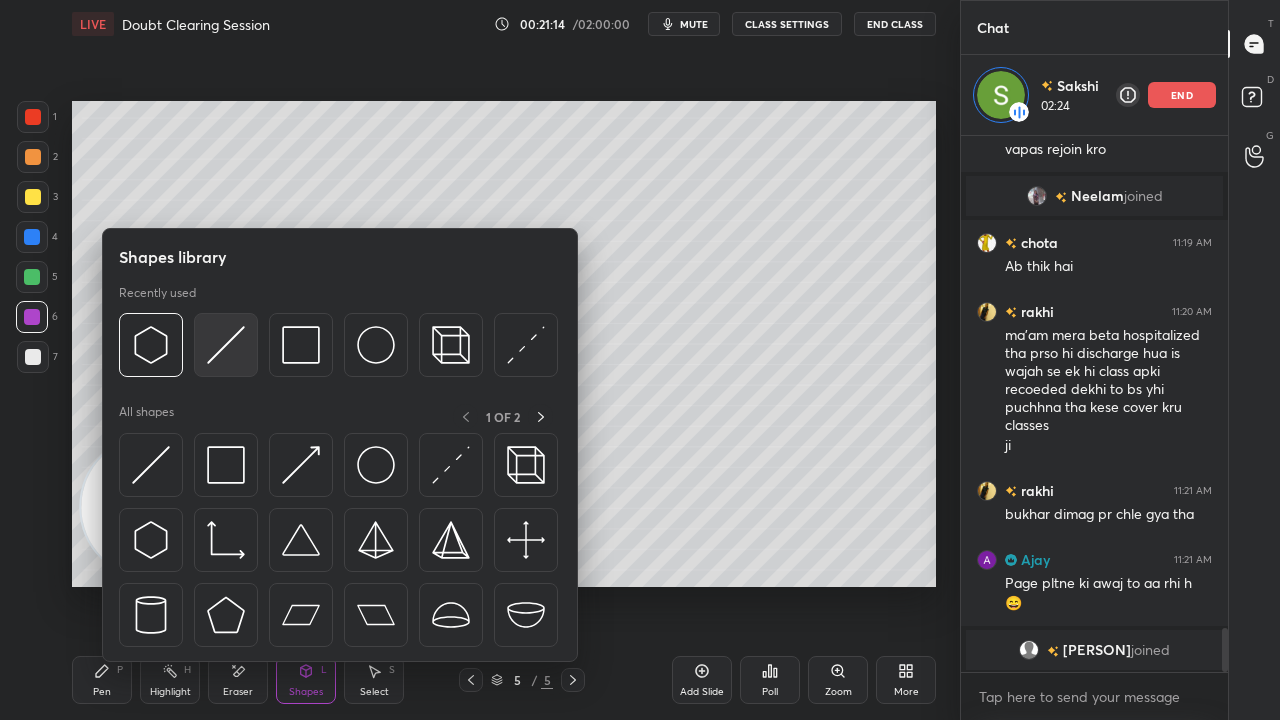 click at bounding box center (226, 345) 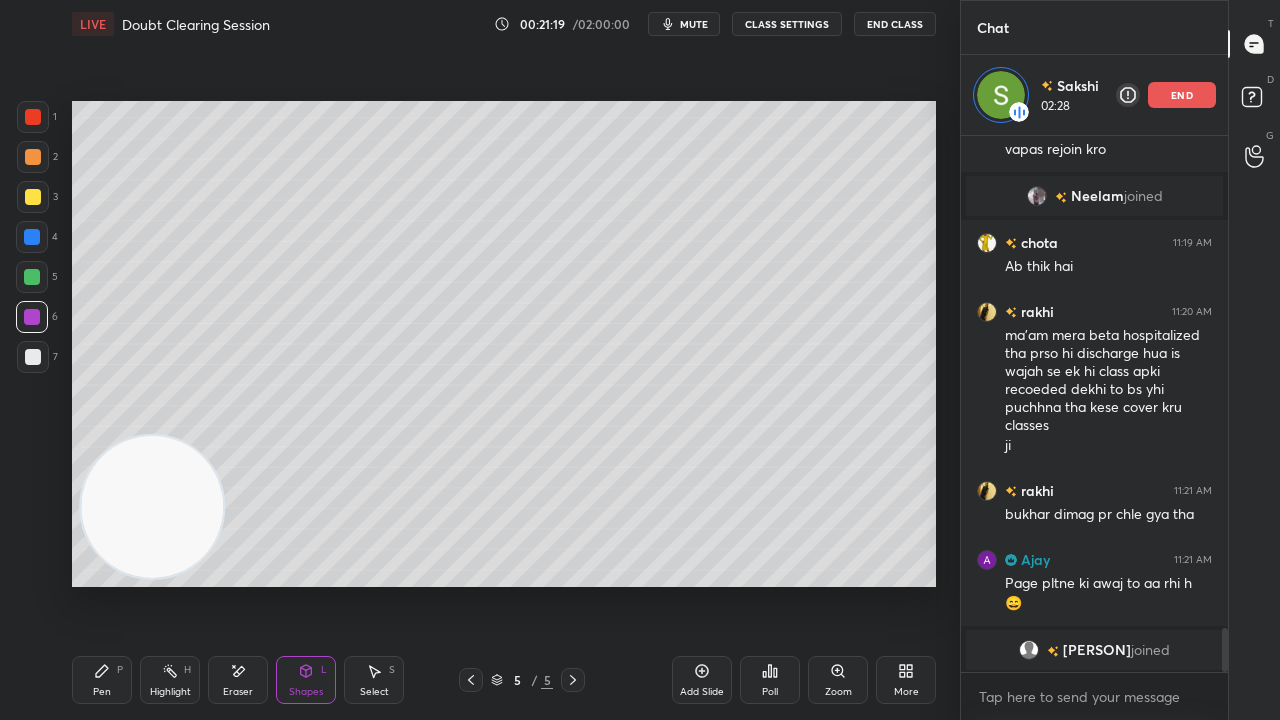 click on "Pen" at bounding box center [102, 692] 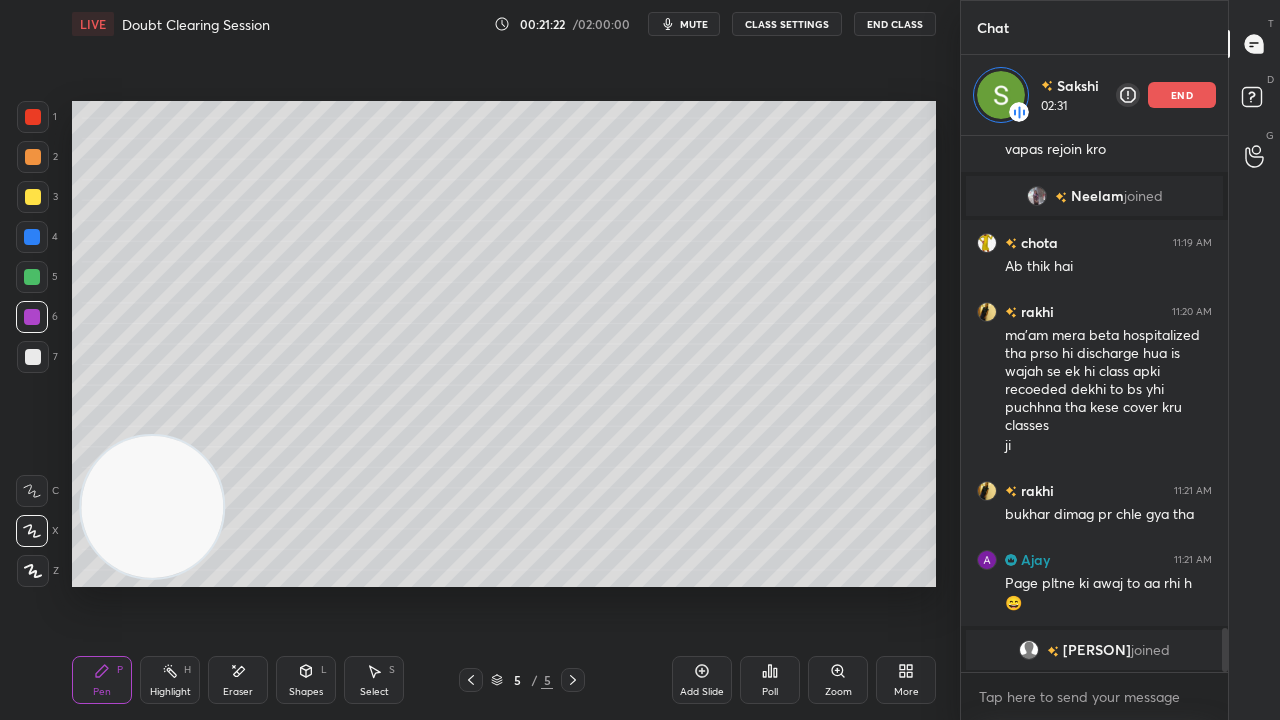 click on "mute" at bounding box center (694, 24) 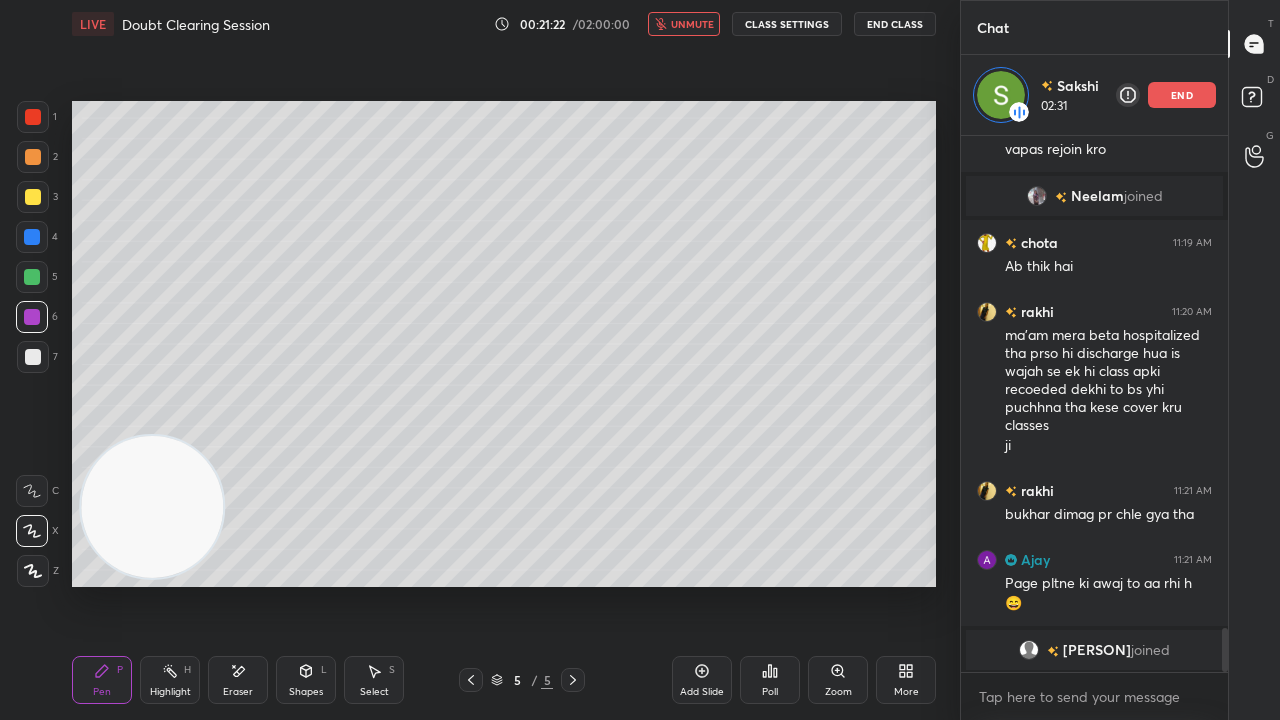 click on "unmute" at bounding box center [692, 24] 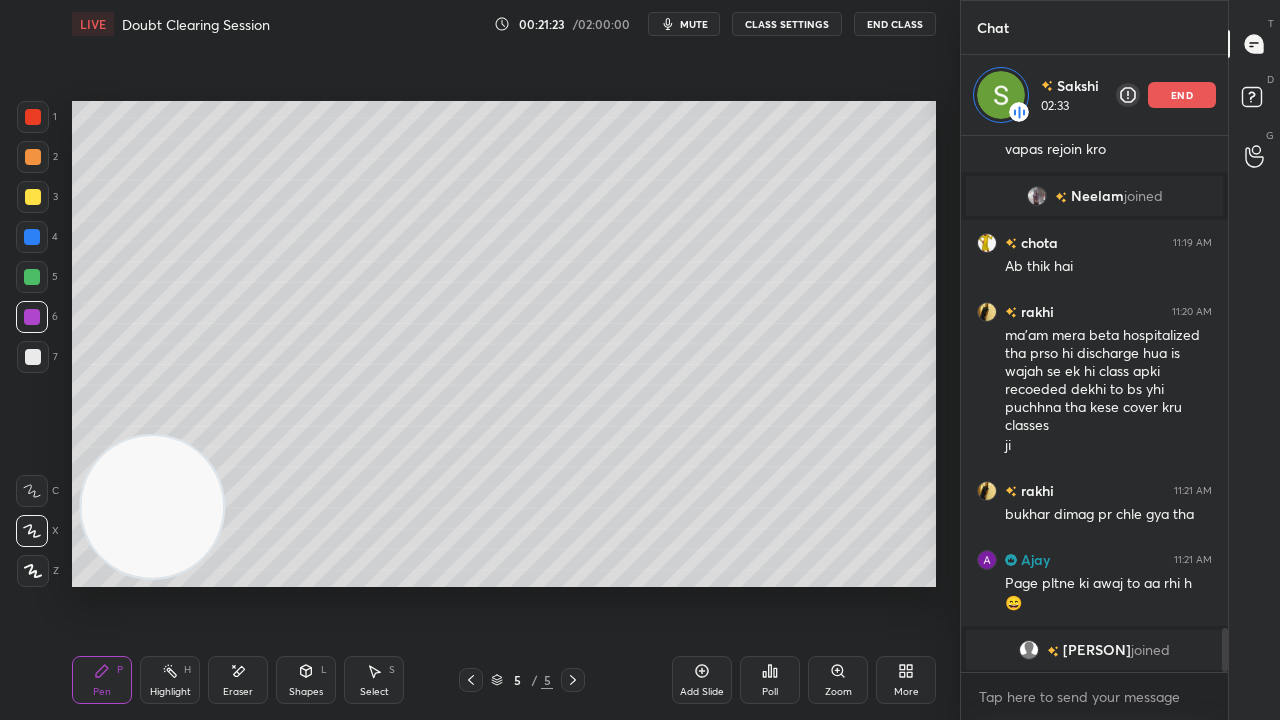 click on "mute" at bounding box center [694, 24] 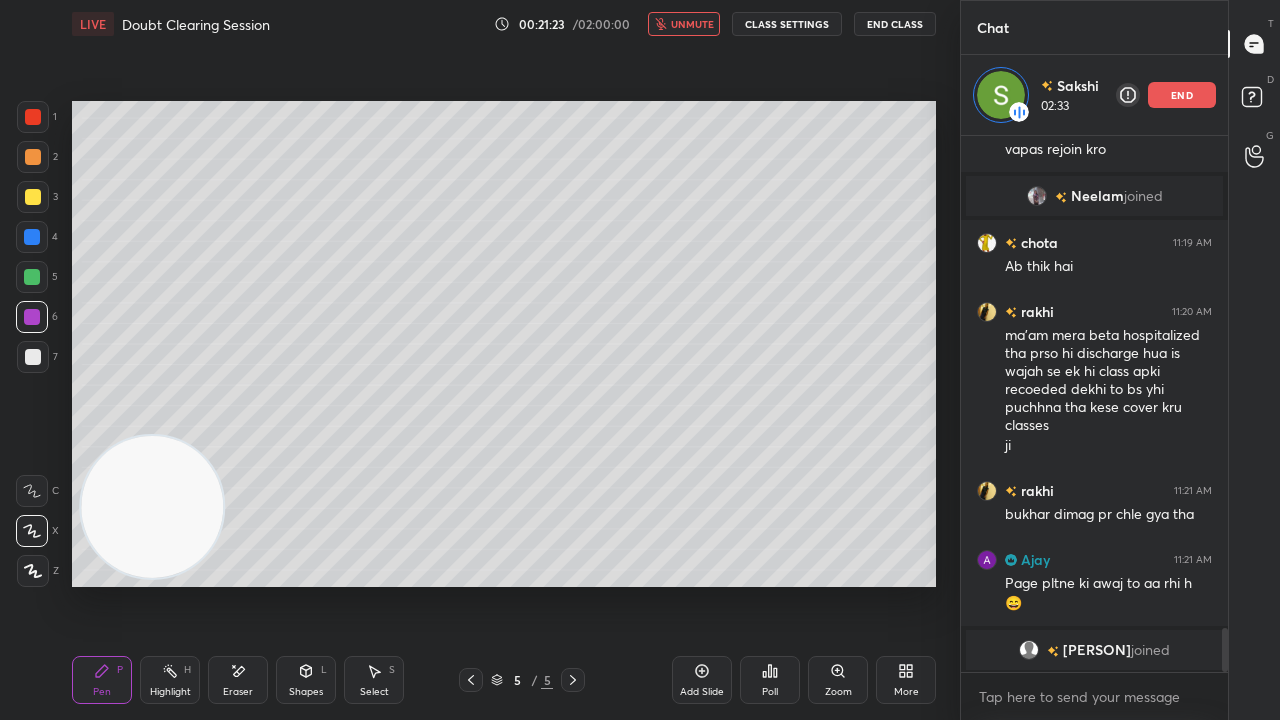 drag, startPoint x: 700, startPoint y: 26, endPoint x: 702, endPoint y: 16, distance: 10.198039 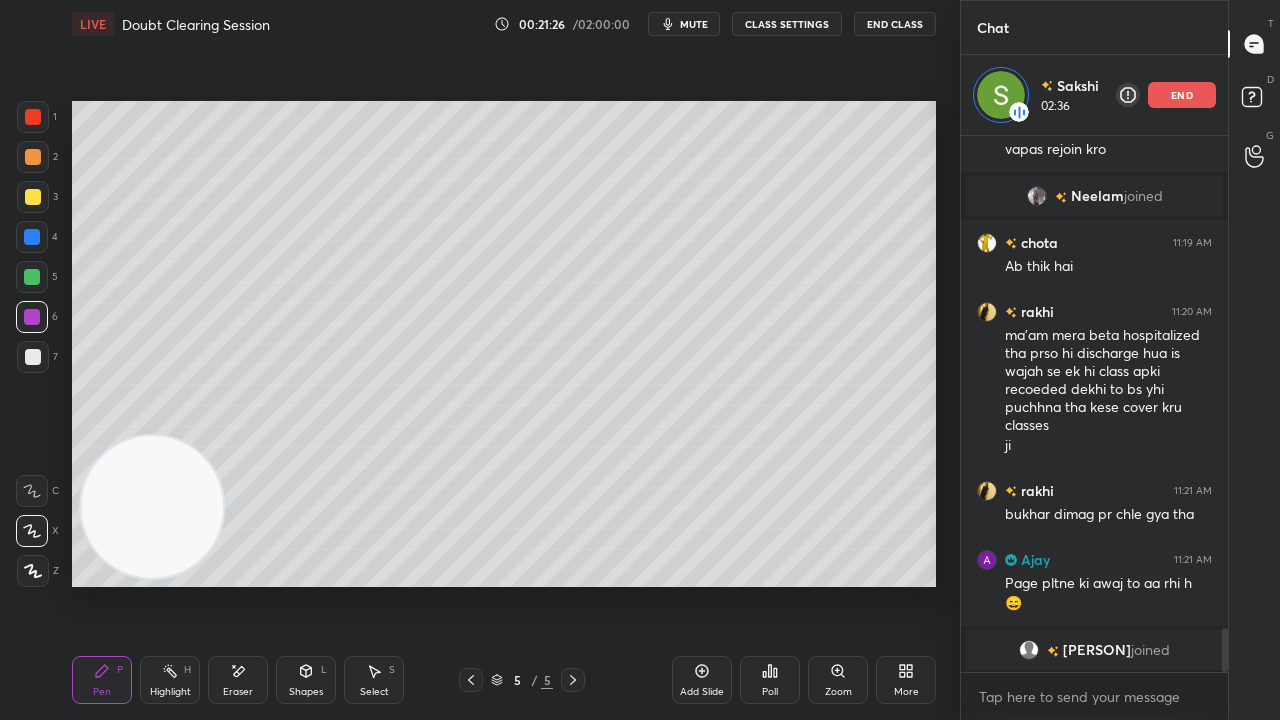 click at bounding box center [33, 357] 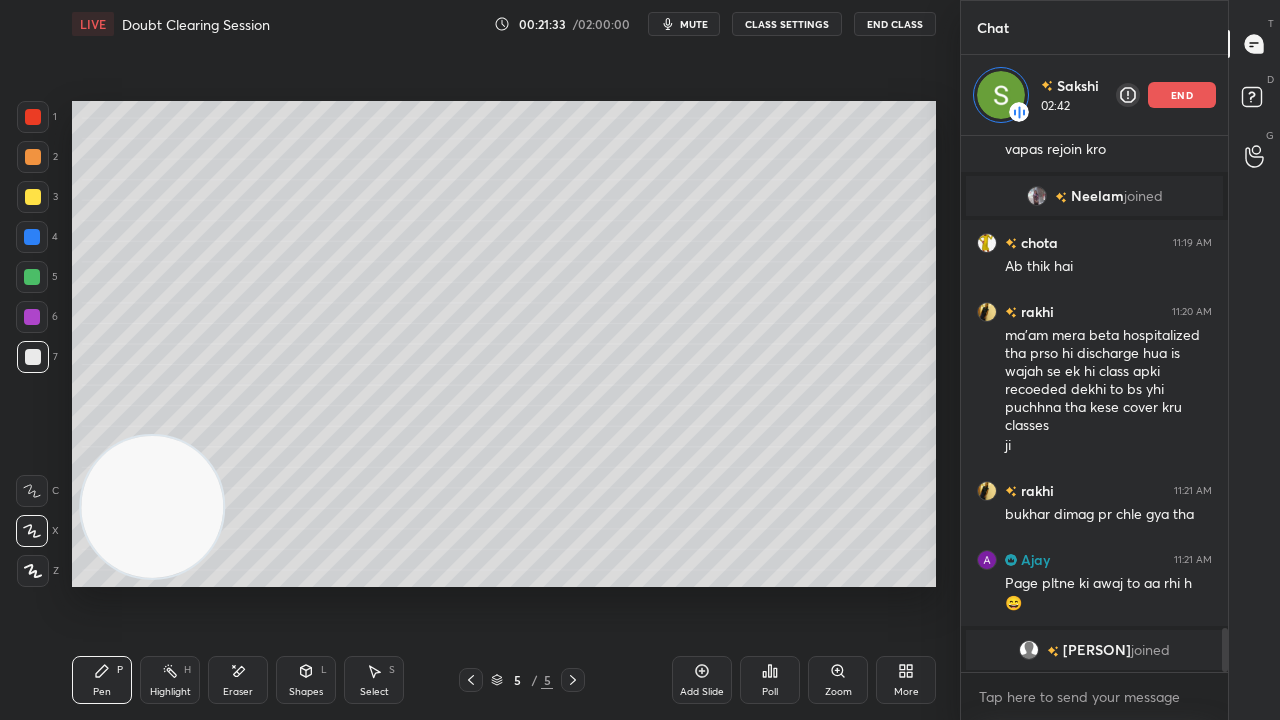 click on "mute" at bounding box center [694, 24] 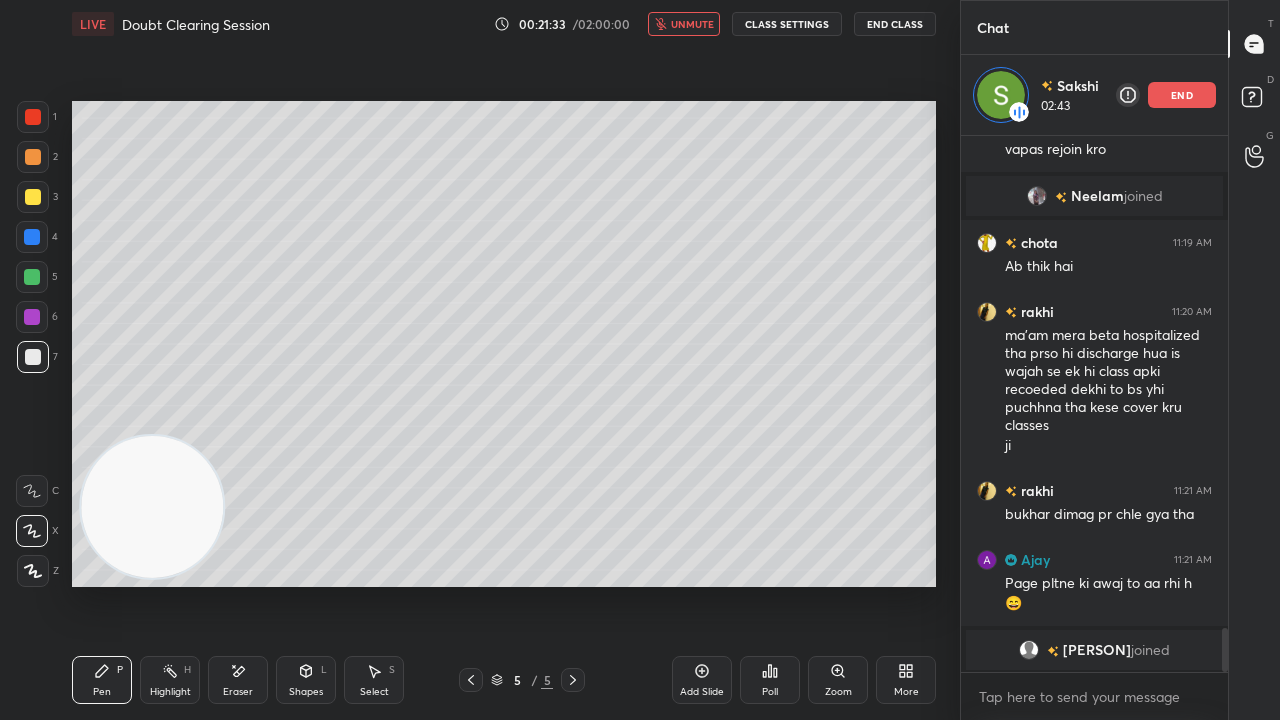 click on "unmute" at bounding box center [692, 24] 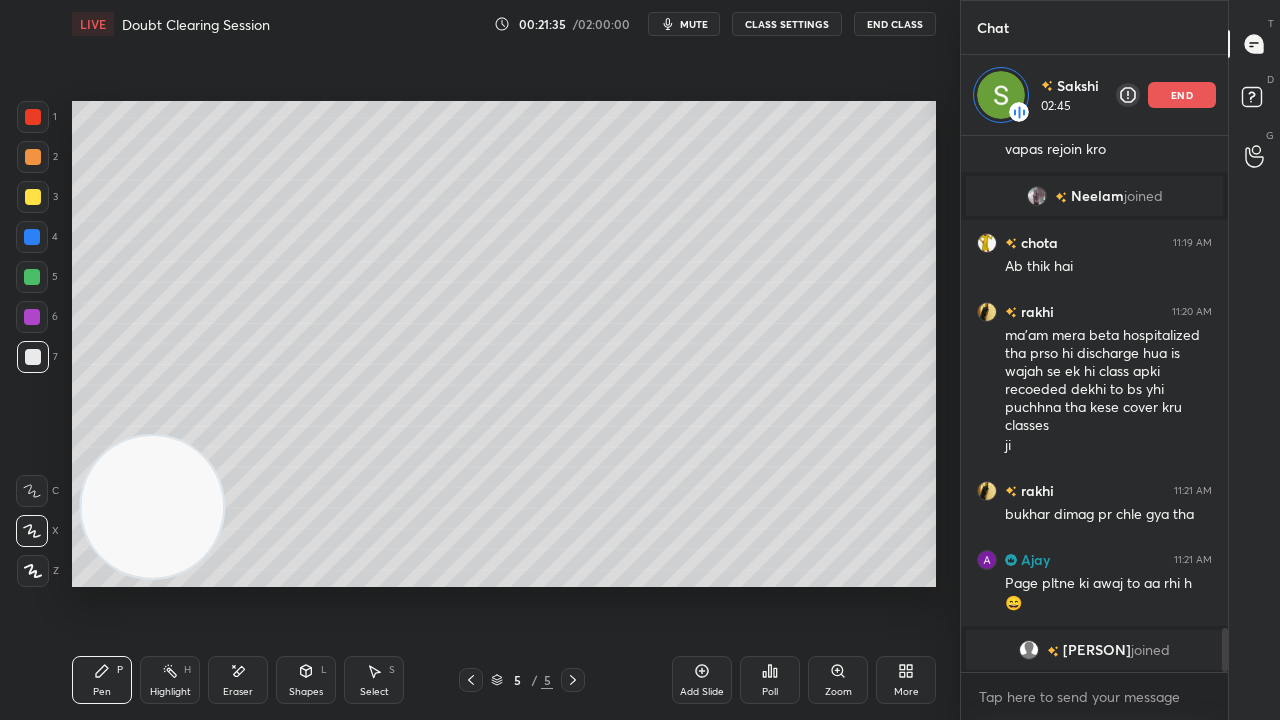 click on "mute" at bounding box center (694, 24) 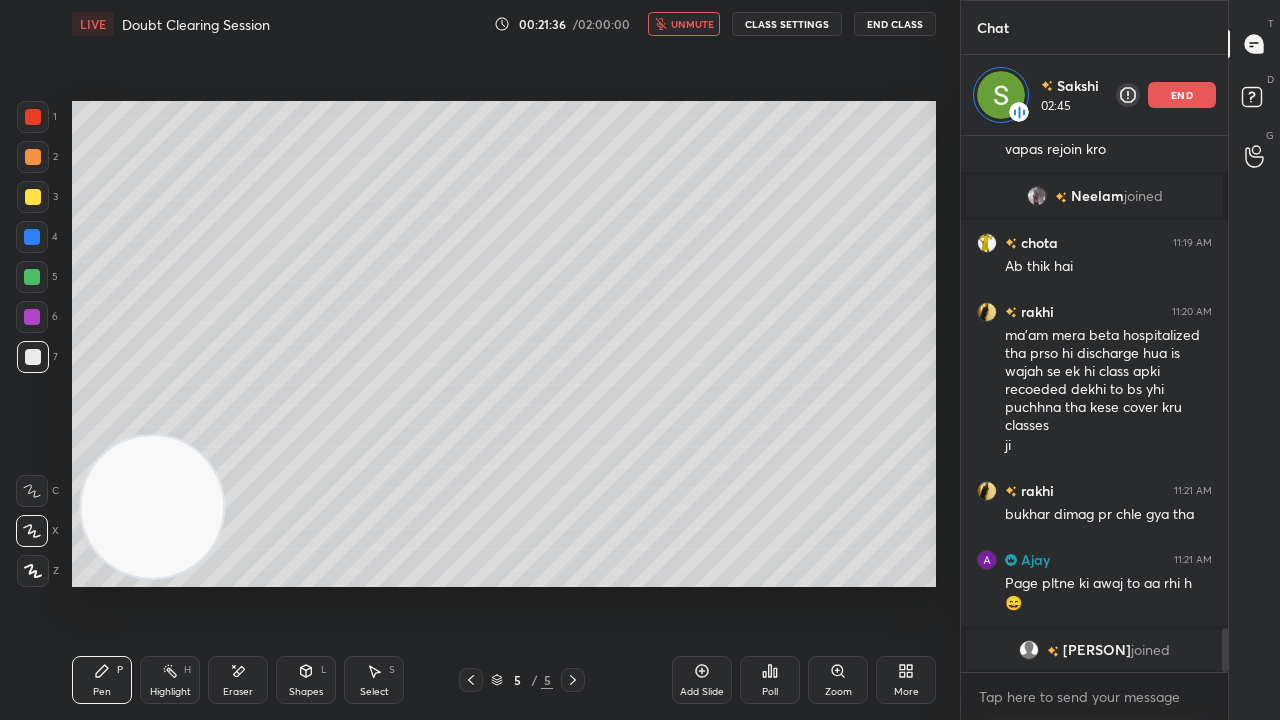 click on "unmute" at bounding box center (692, 24) 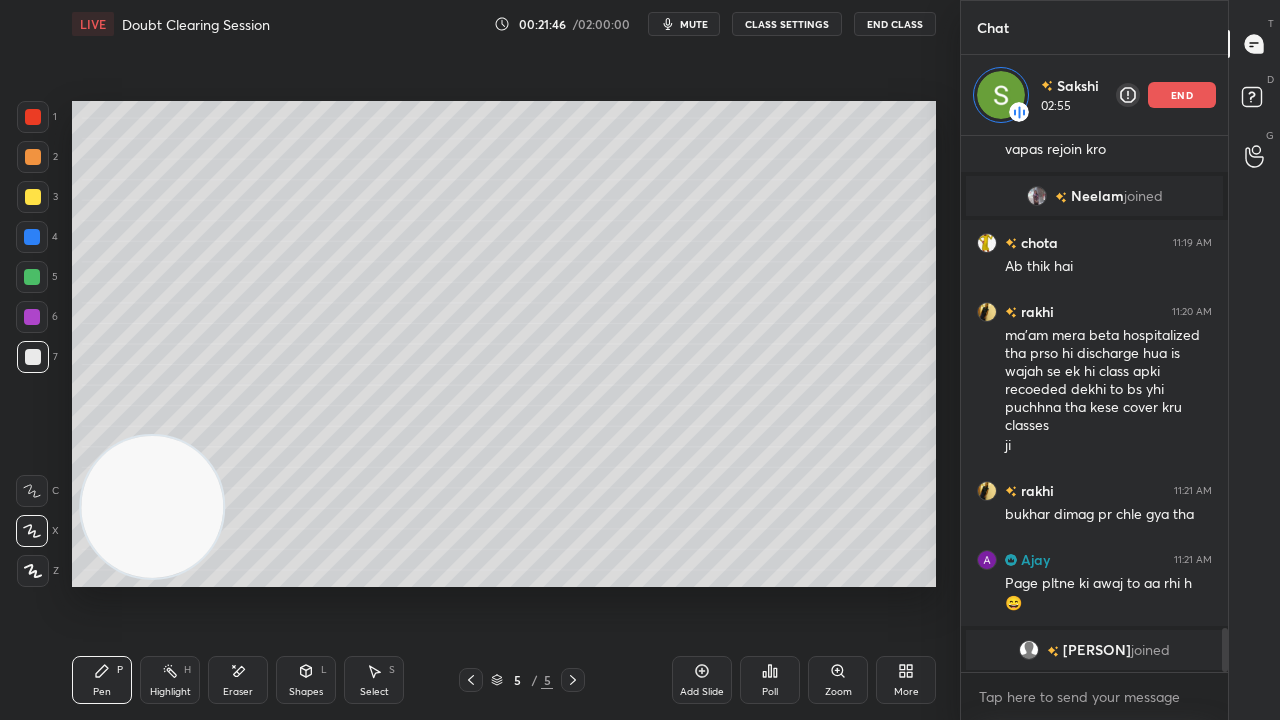 drag, startPoint x: 248, startPoint y: 682, endPoint x: 268, endPoint y: 662, distance: 28.284271 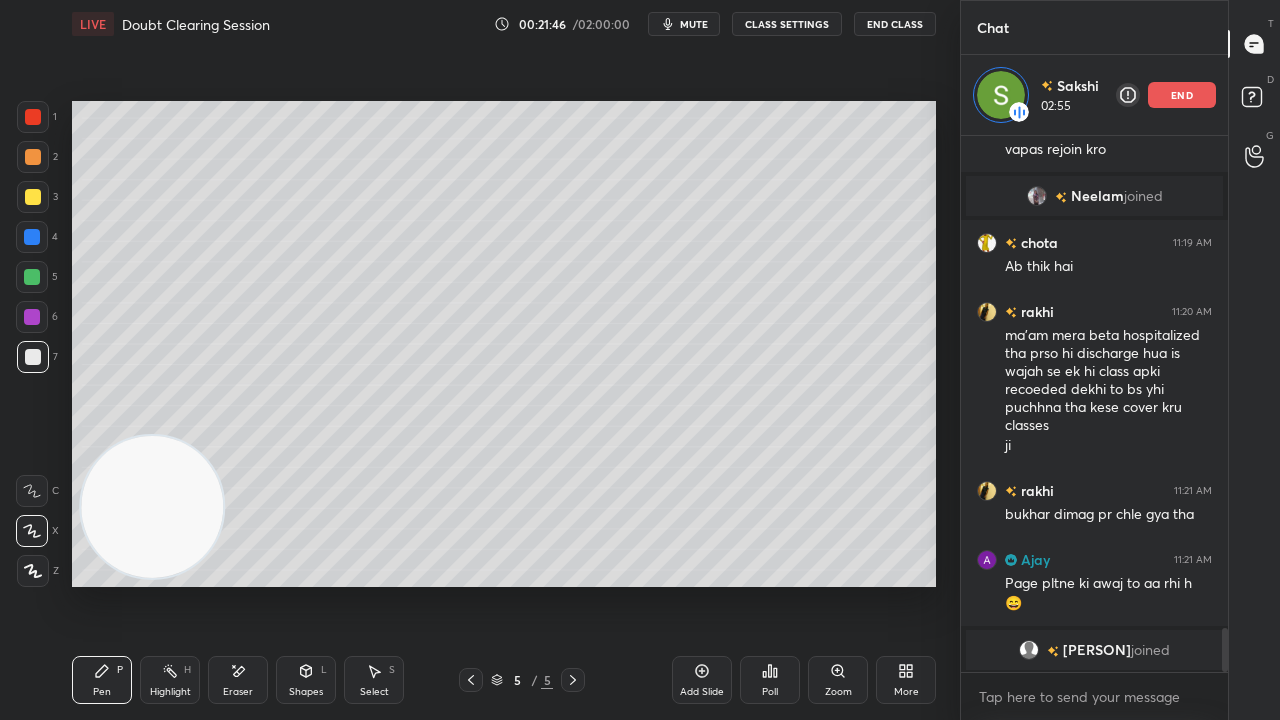 click on "Eraser" at bounding box center [238, 680] 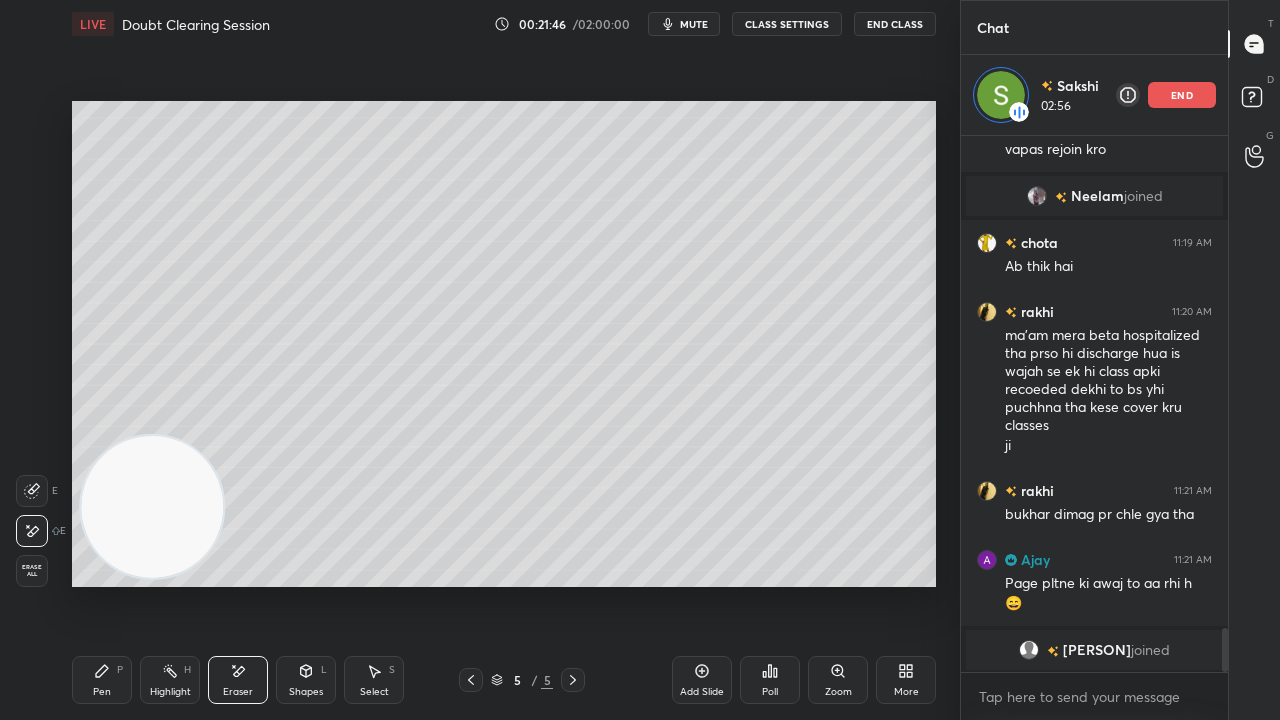 drag, startPoint x: 30, startPoint y: 499, endPoint x: 46, endPoint y: 488, distance: 19.416489 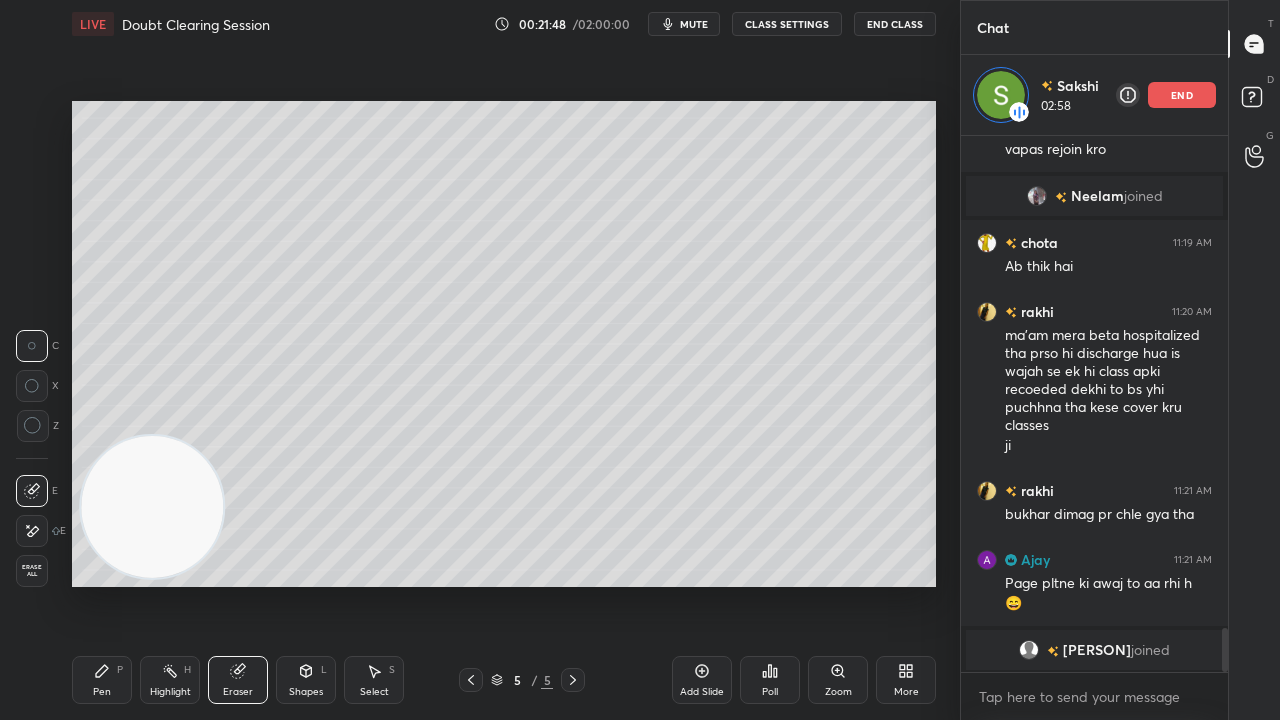 click on "Pen" at bounding box center [102, 692] 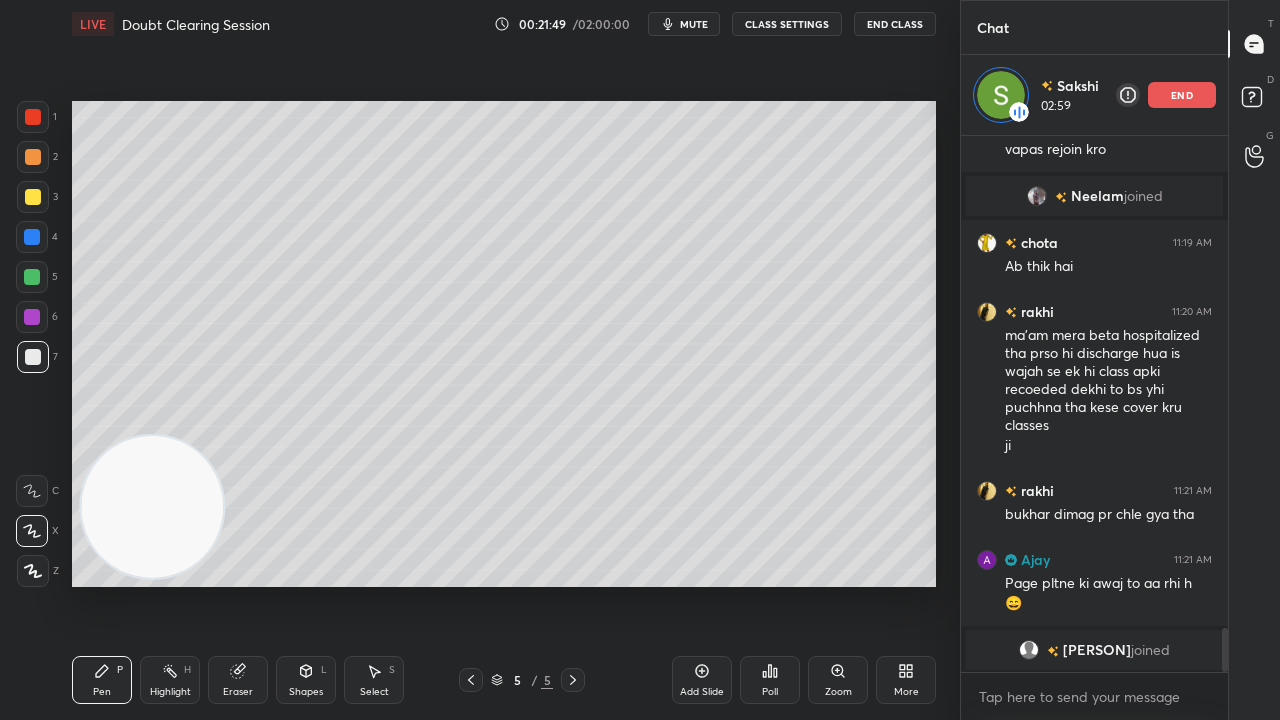 click on "mute" at bounding box center [694, 24] 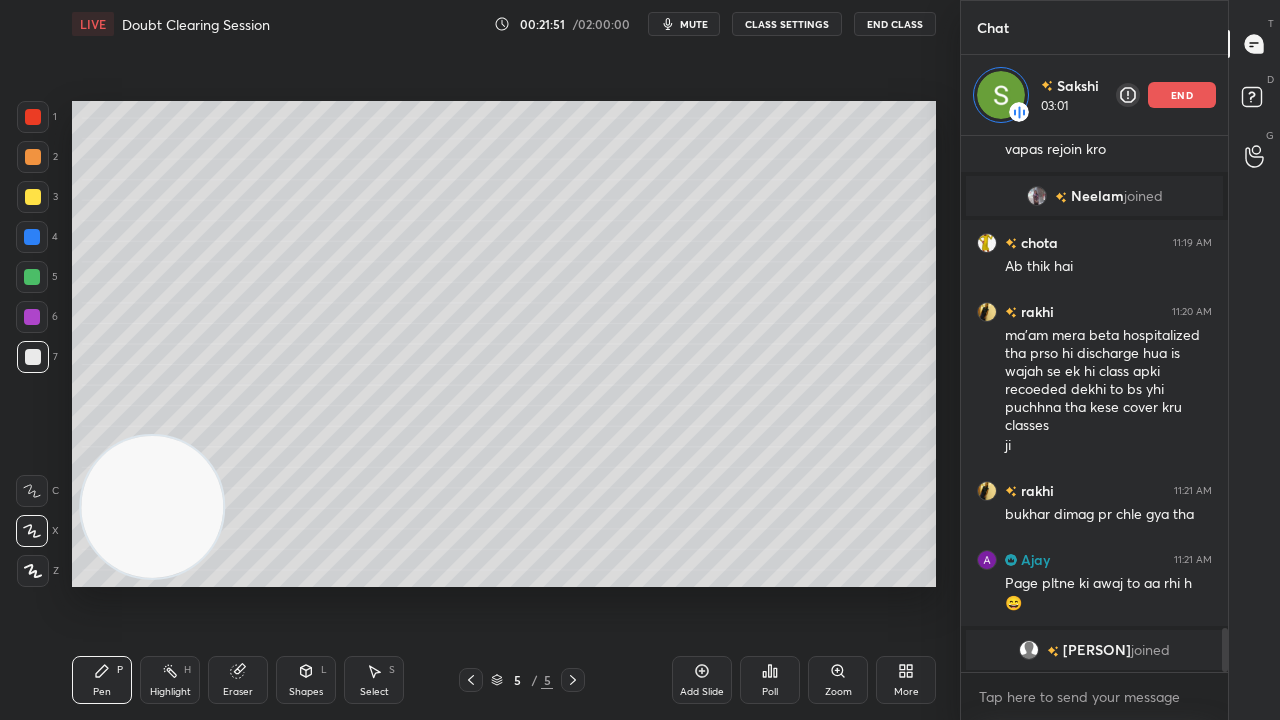 click on "mute" at bounding box center (684, 24) 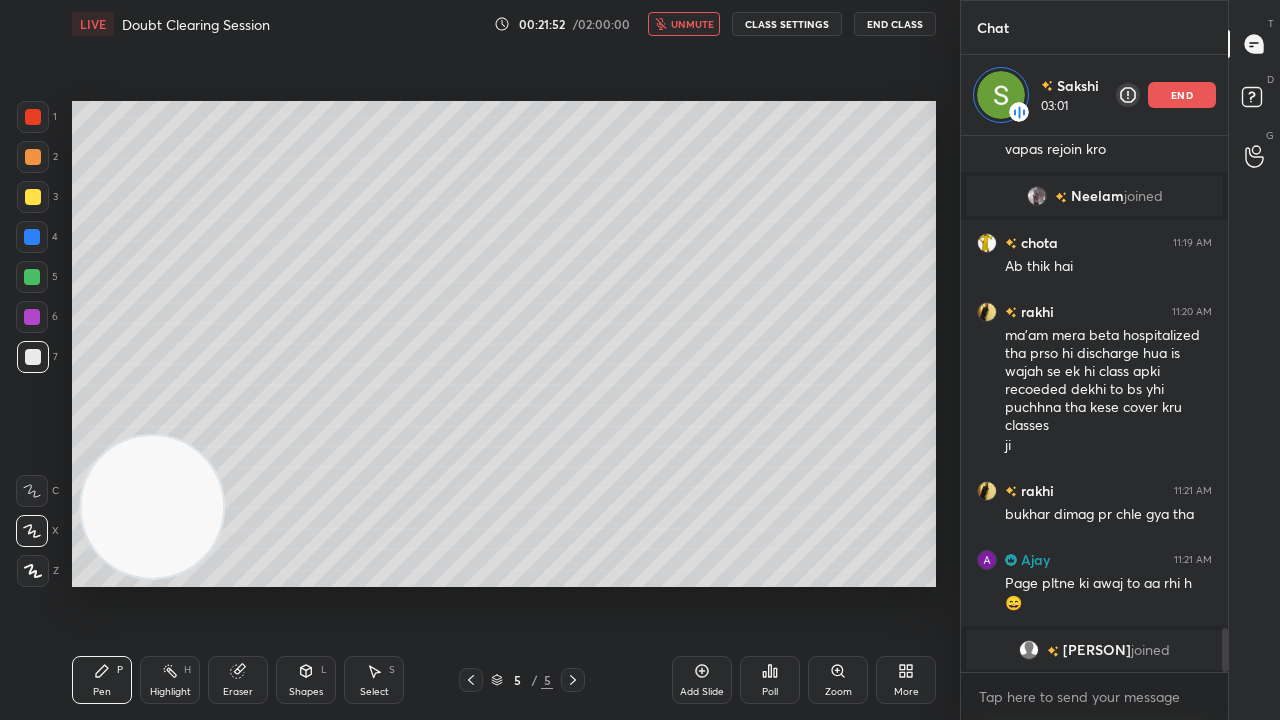 click on "unmute" at bounding box center (692, 24) 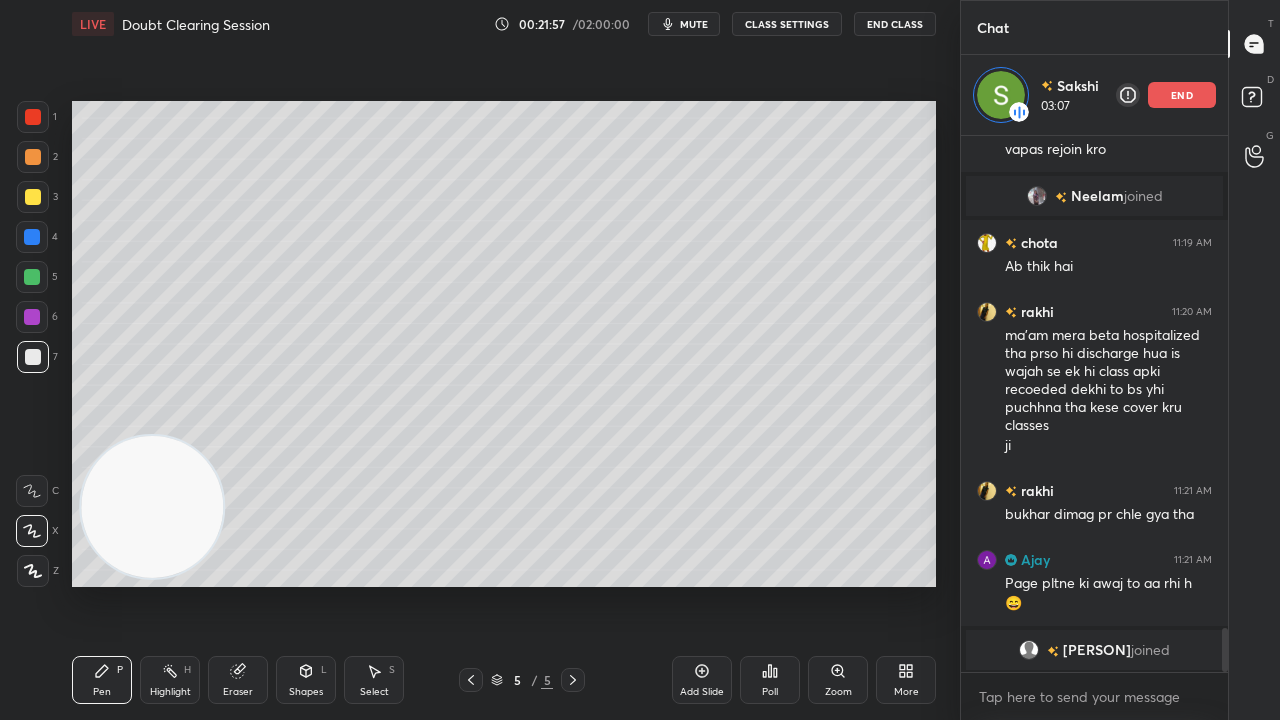click on "mute" at bounding box center (694, 24) 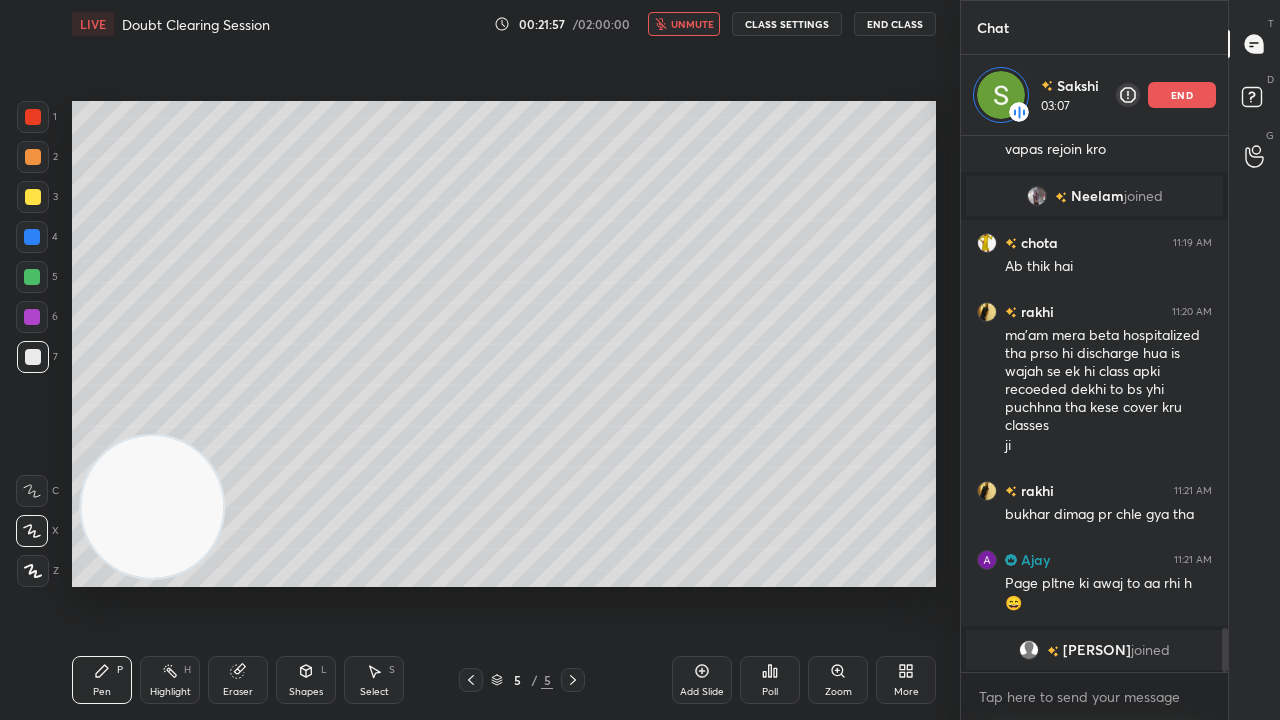 click on "unmute" at bounding box center (692, 24) 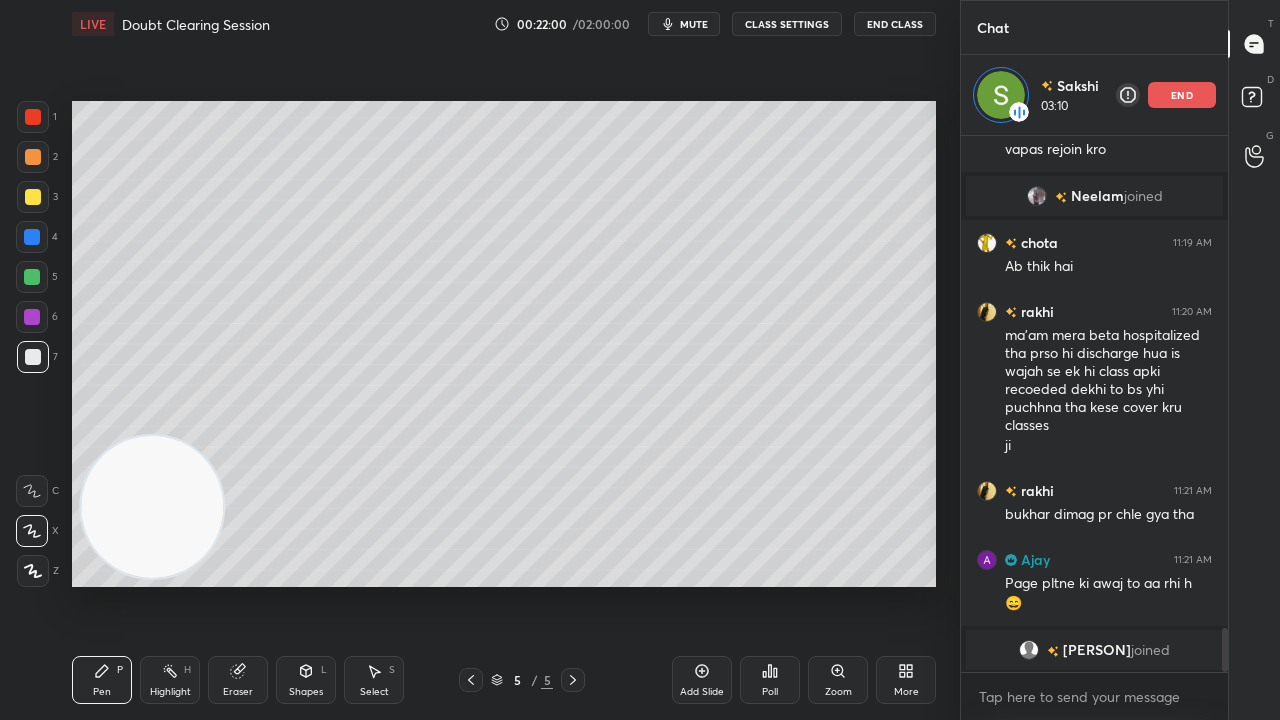 click on "mute" at bounding box center [694, 24] 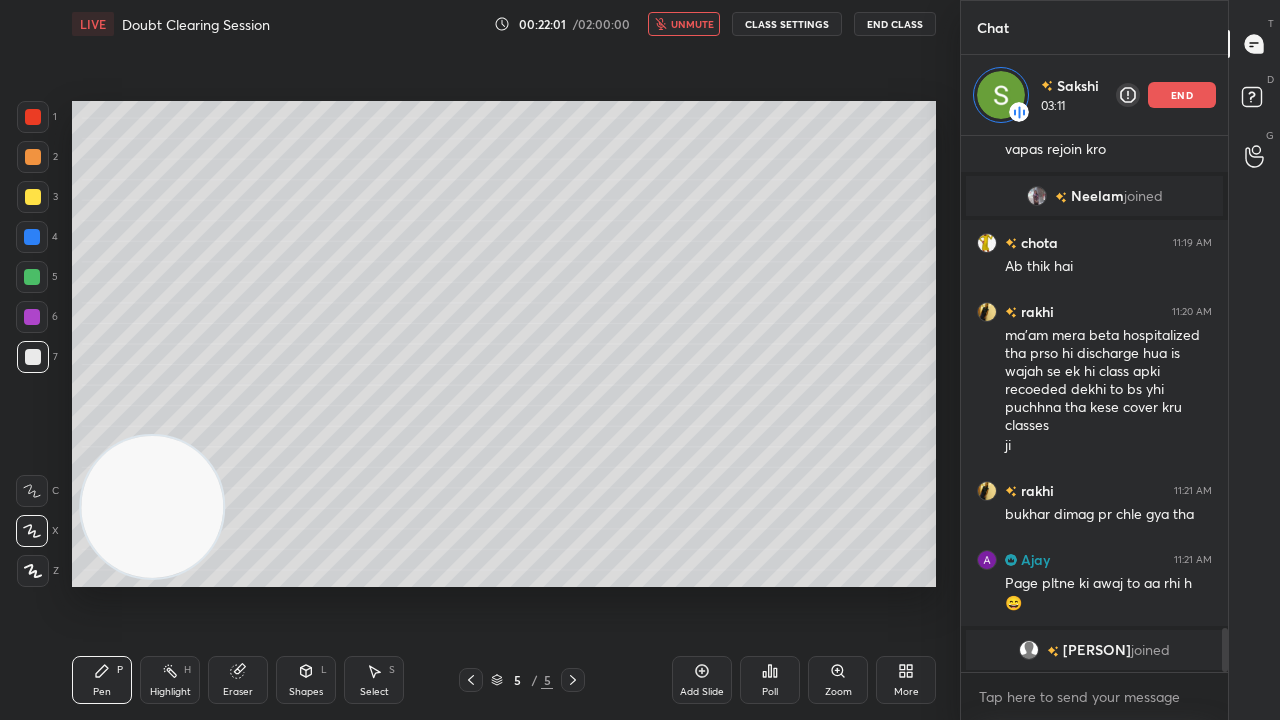 click on "unmute" at bounding box center (692, 24) 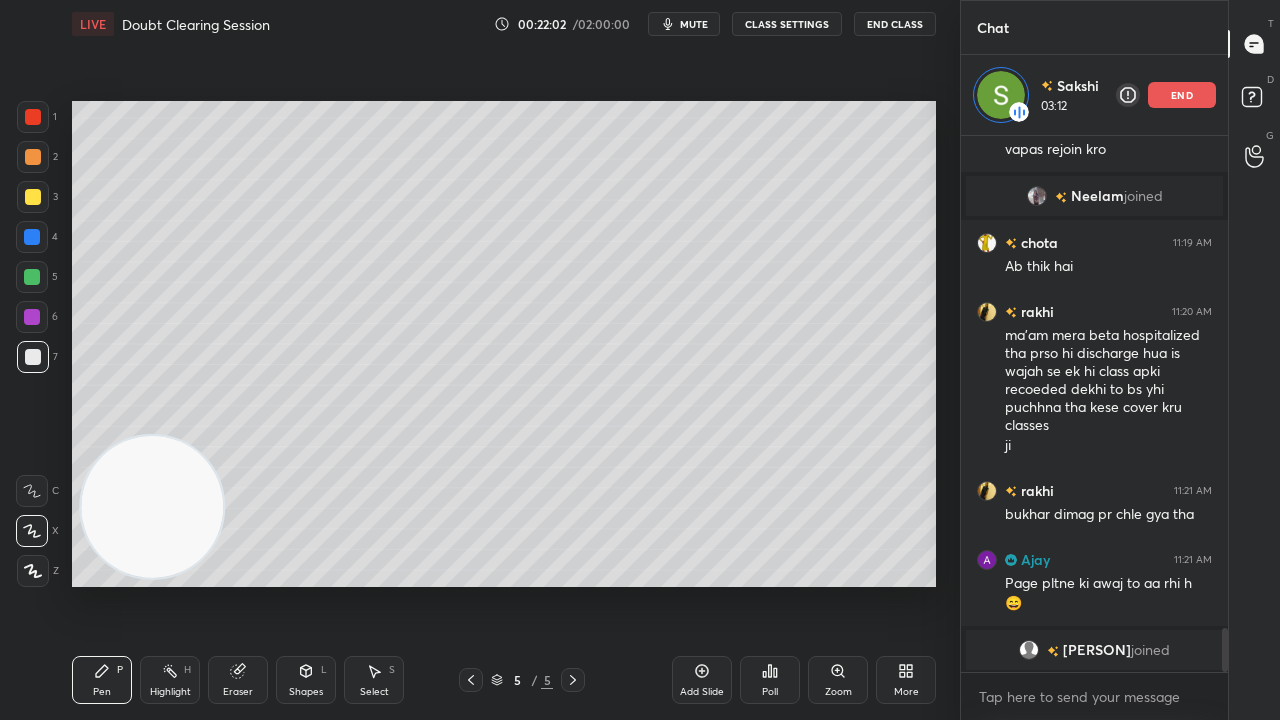 click on "Eraser" at bounding box center [238, 692] 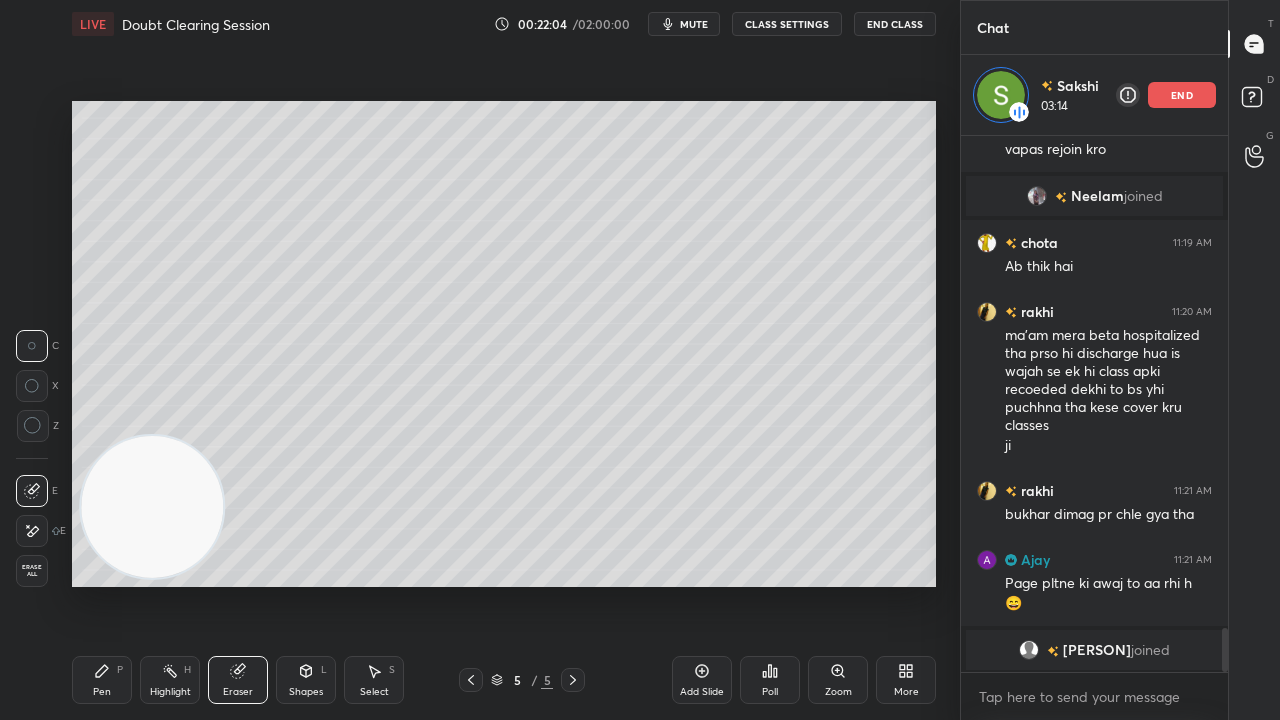 click on "mute" at bounding box center (694, 24) 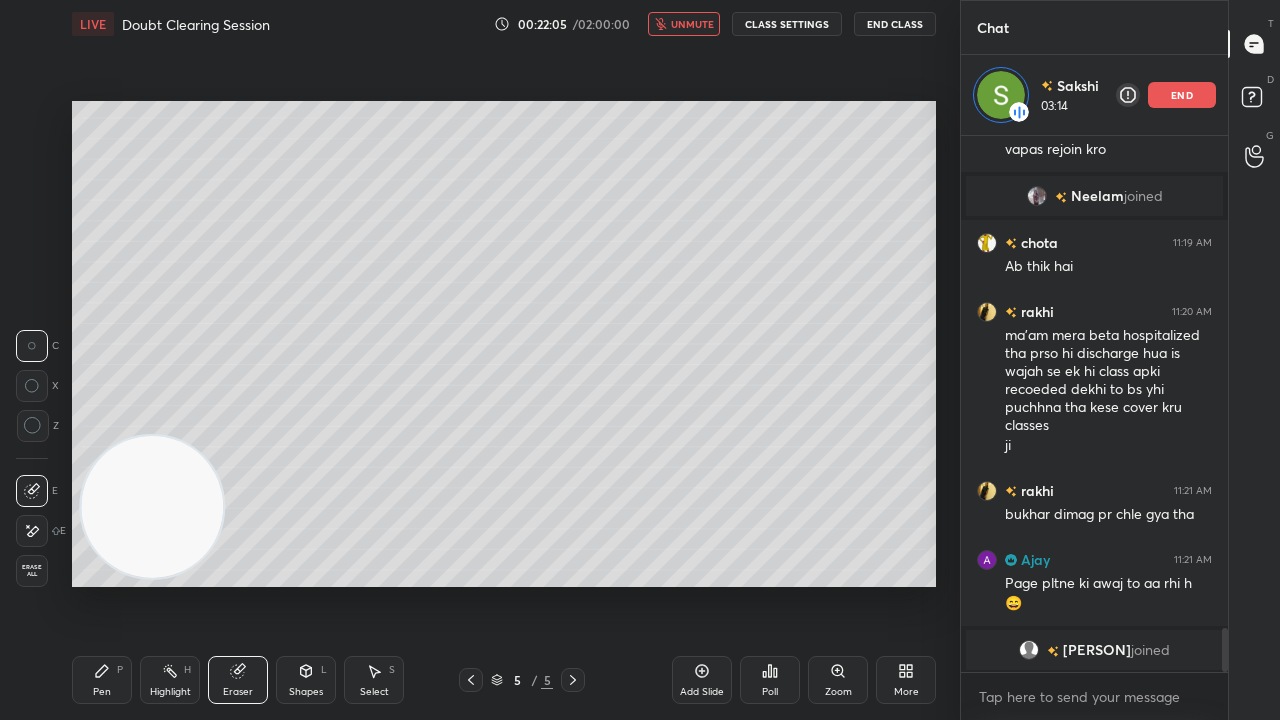 click on "unmute" at bounding box center [692, 24] 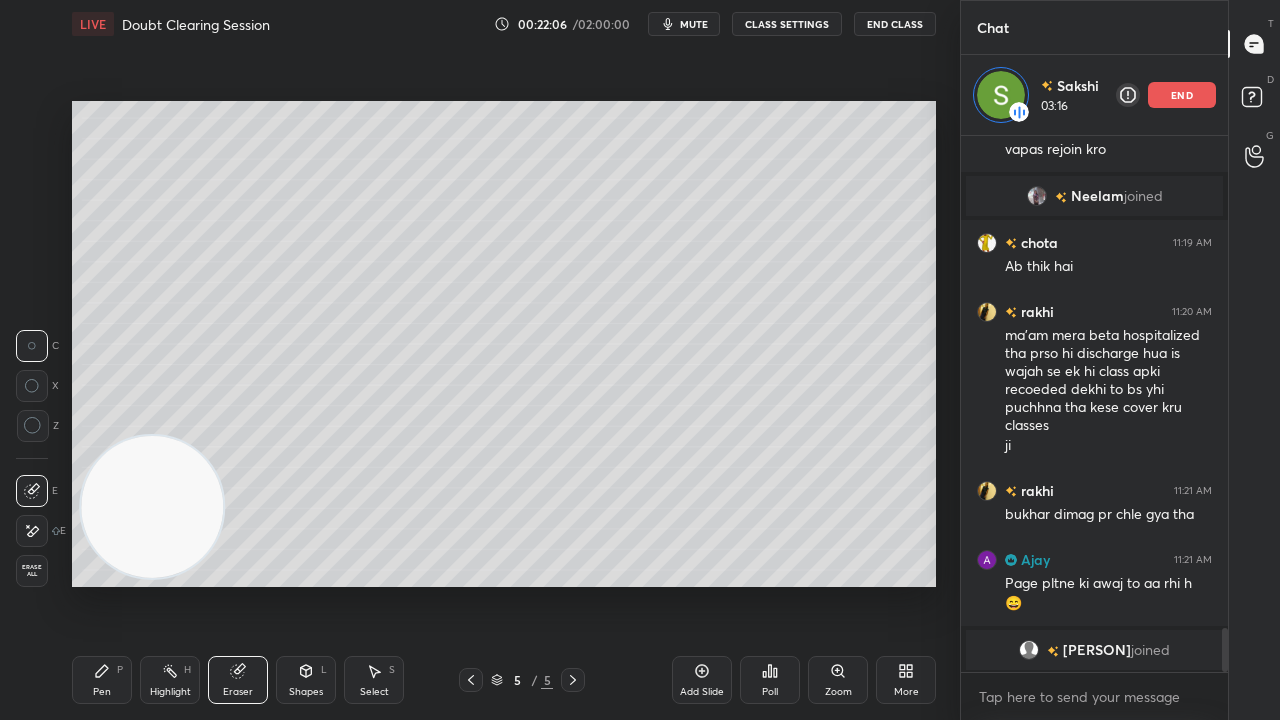 click on "Pen P" at bounding box center [102, 680] 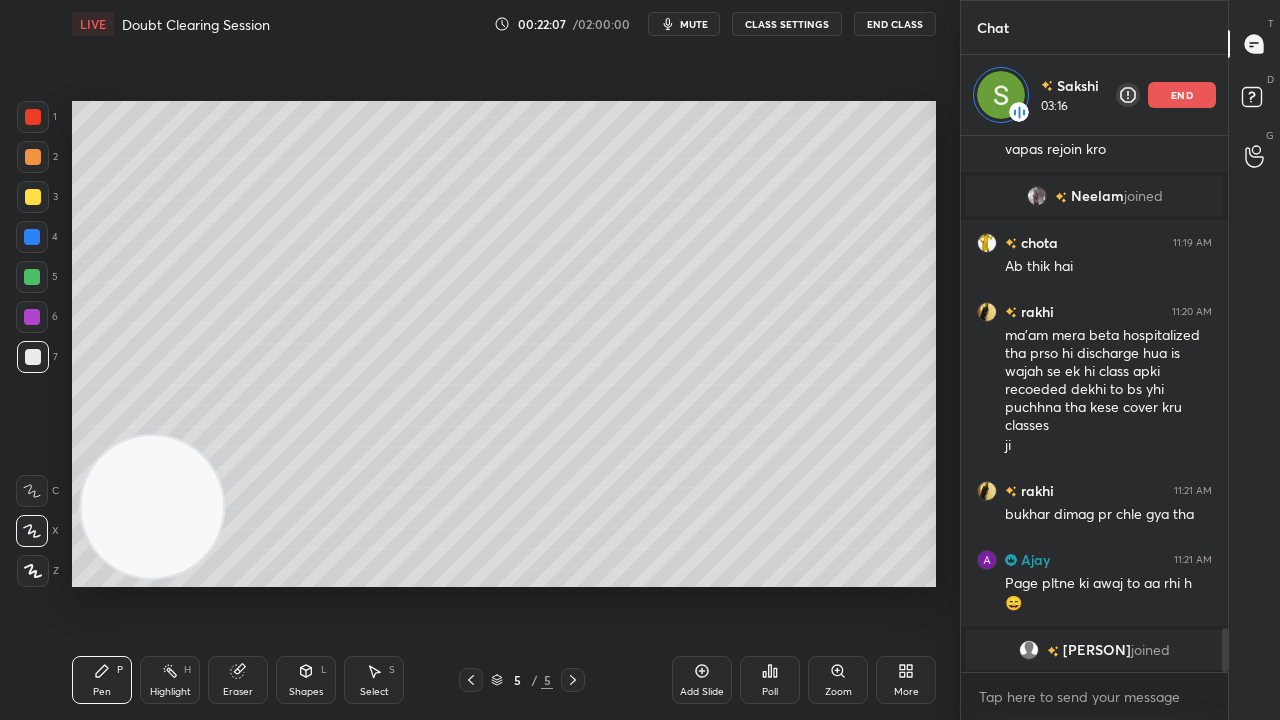 click on "mute" at bounding box center [694, 24] 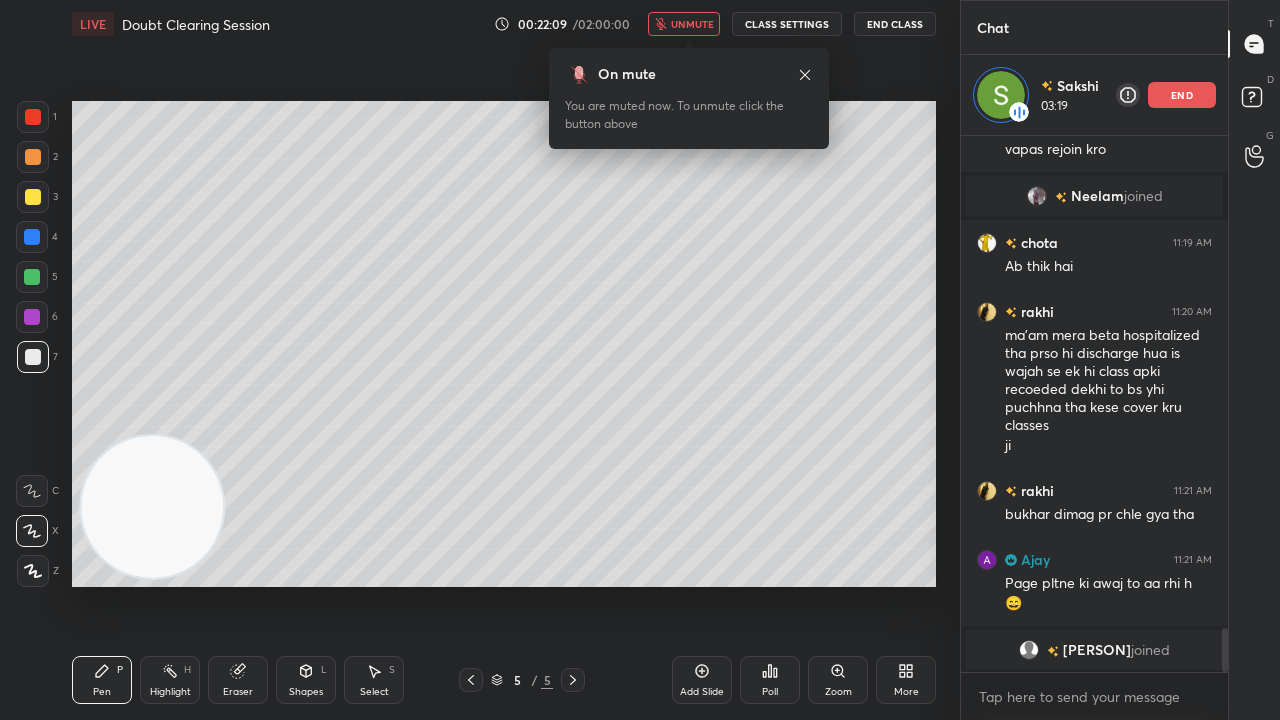 click on "unmute" at bounding box center (692, 24) 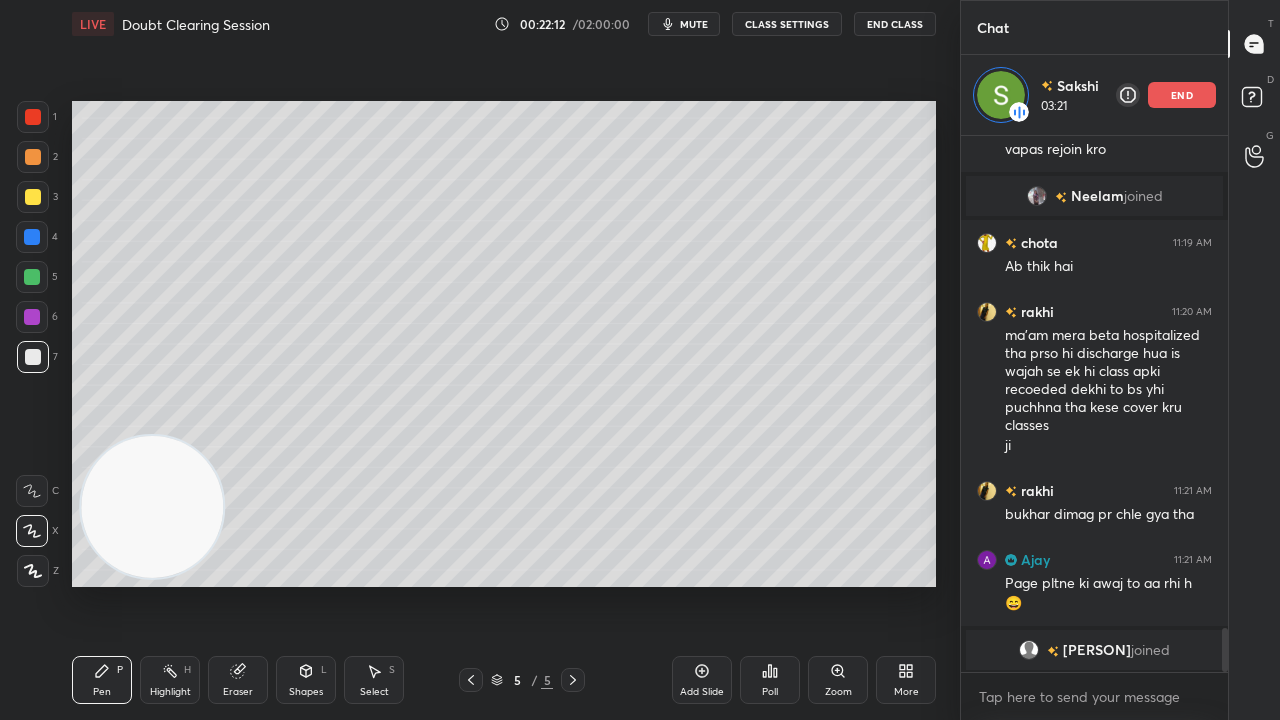 scroll, scrollTop: 6154, scrollLeft: 0, axis: vertical 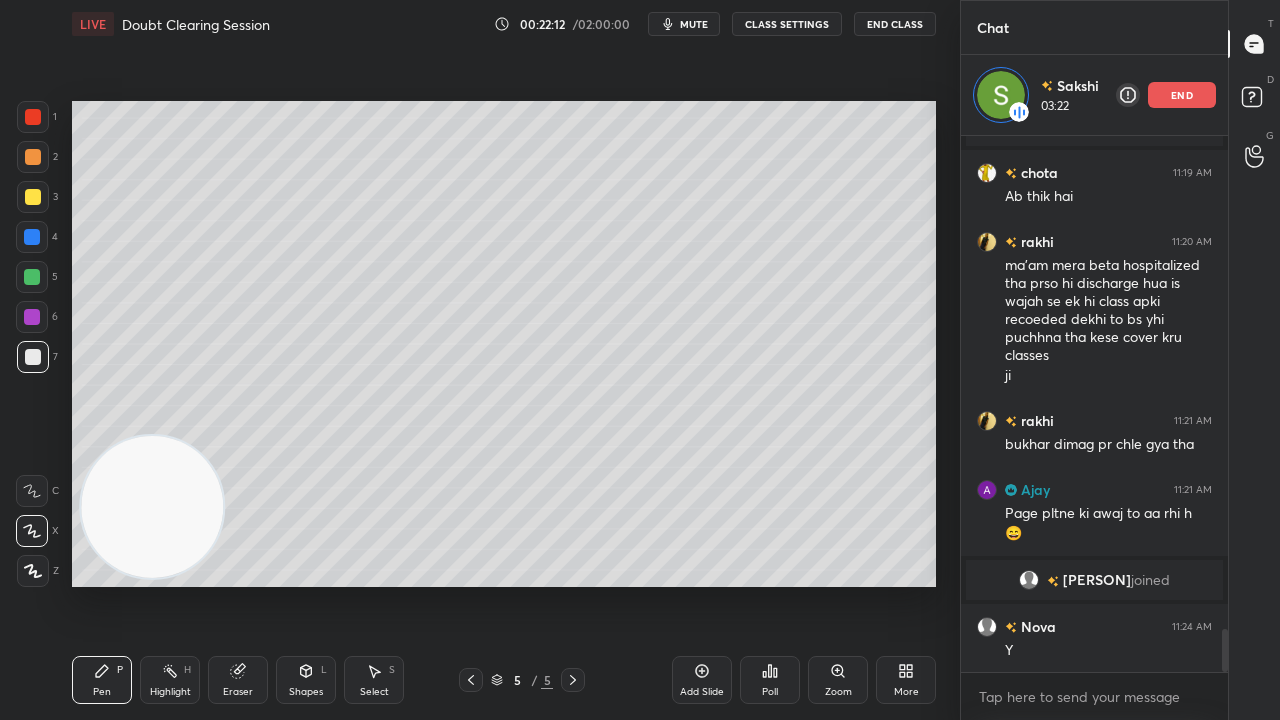 click on "mute" at bounding box center (694, 24) 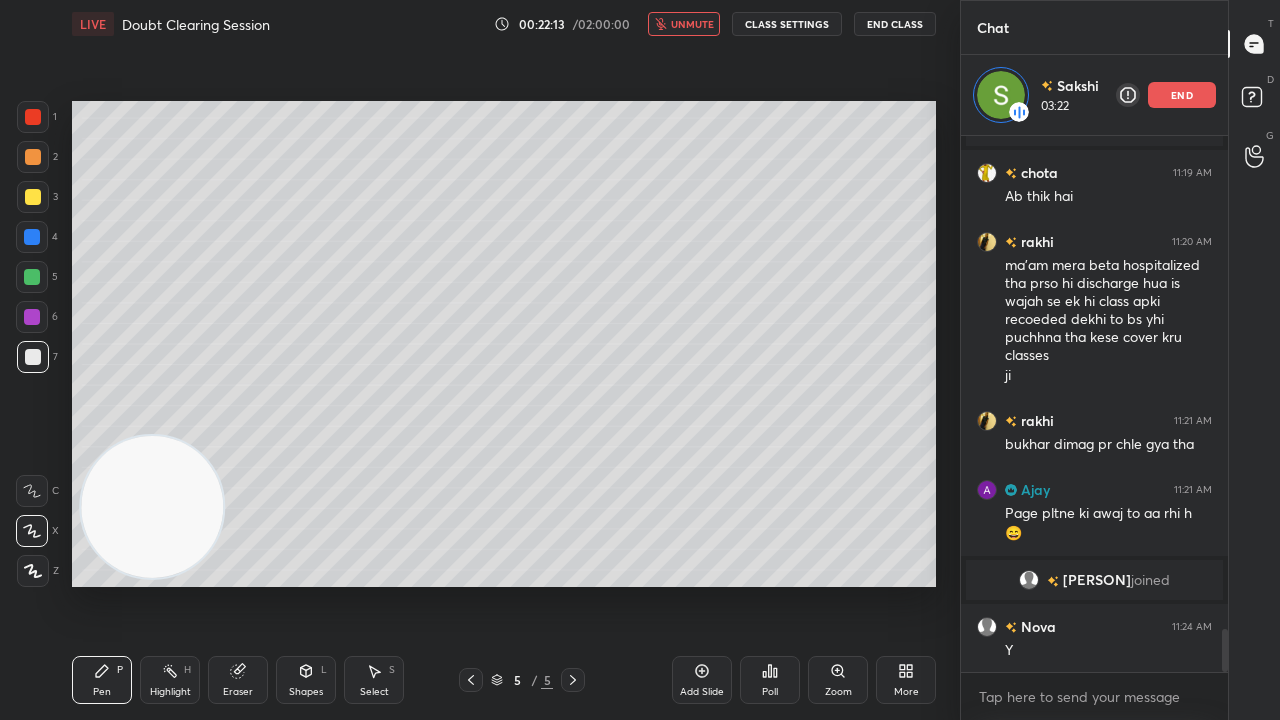 click on "unmute" at bounding box center [692, 24] 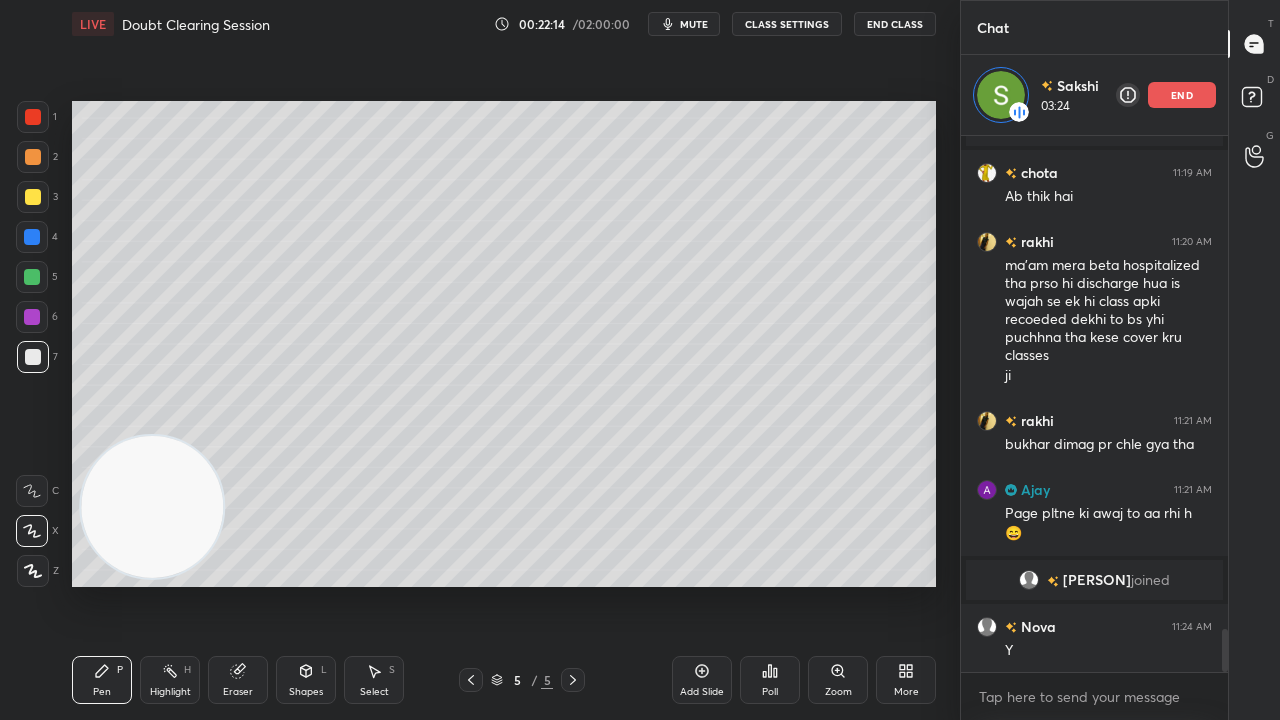 click on "mute" at bounding box center (694, 24) 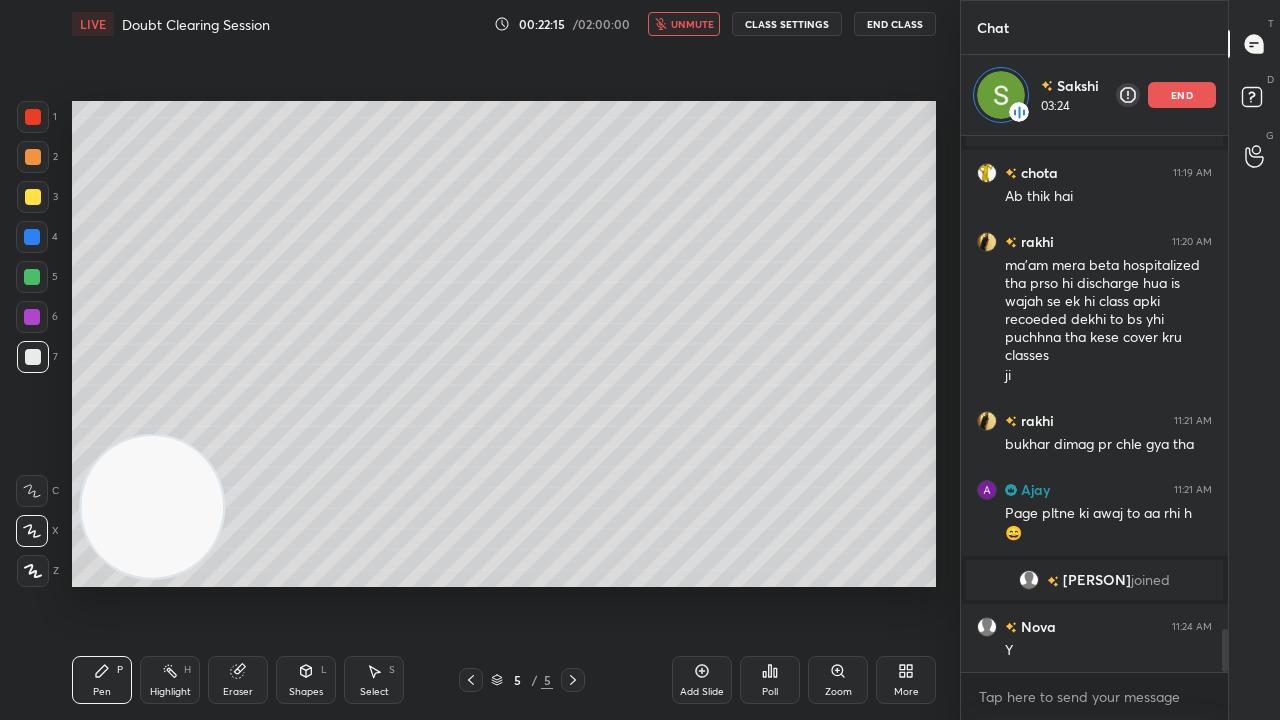 click on "unmute" at bounding box center (692, 24) 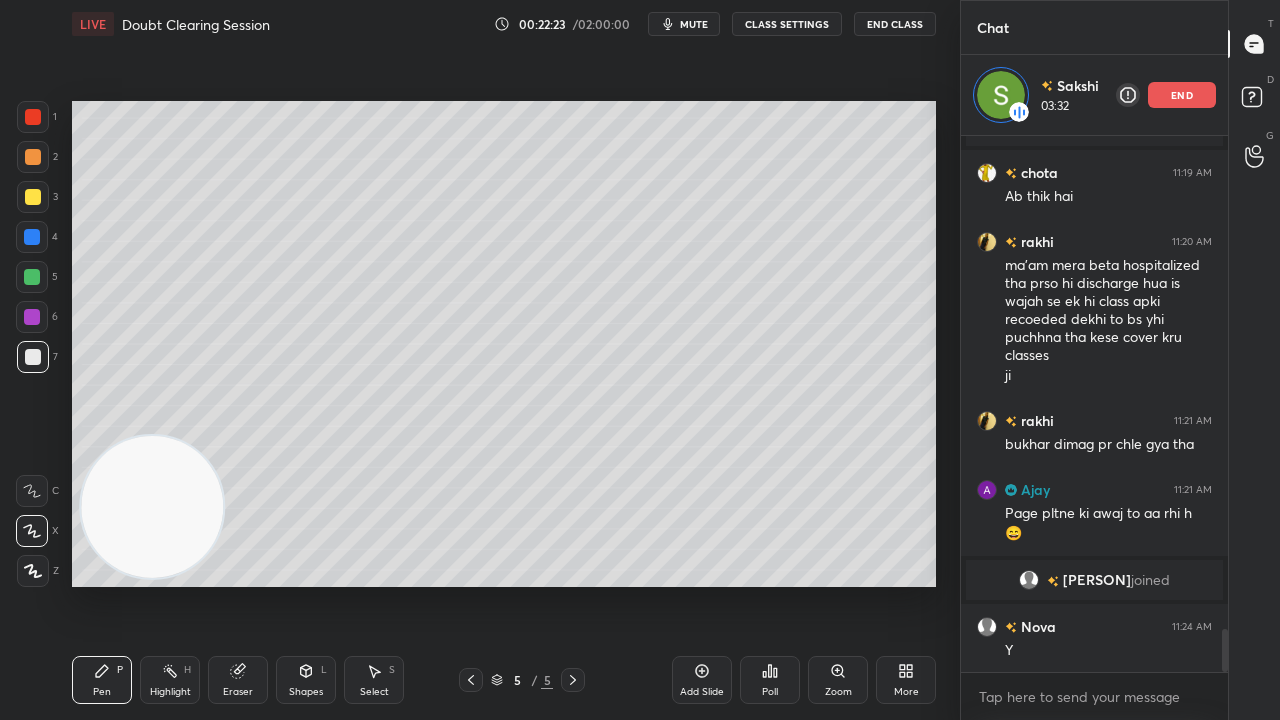 drag, startPoint x: 1225, startPoint y: 653, endPoint x: 1221, endPoint y: 714, distance: 61.13101 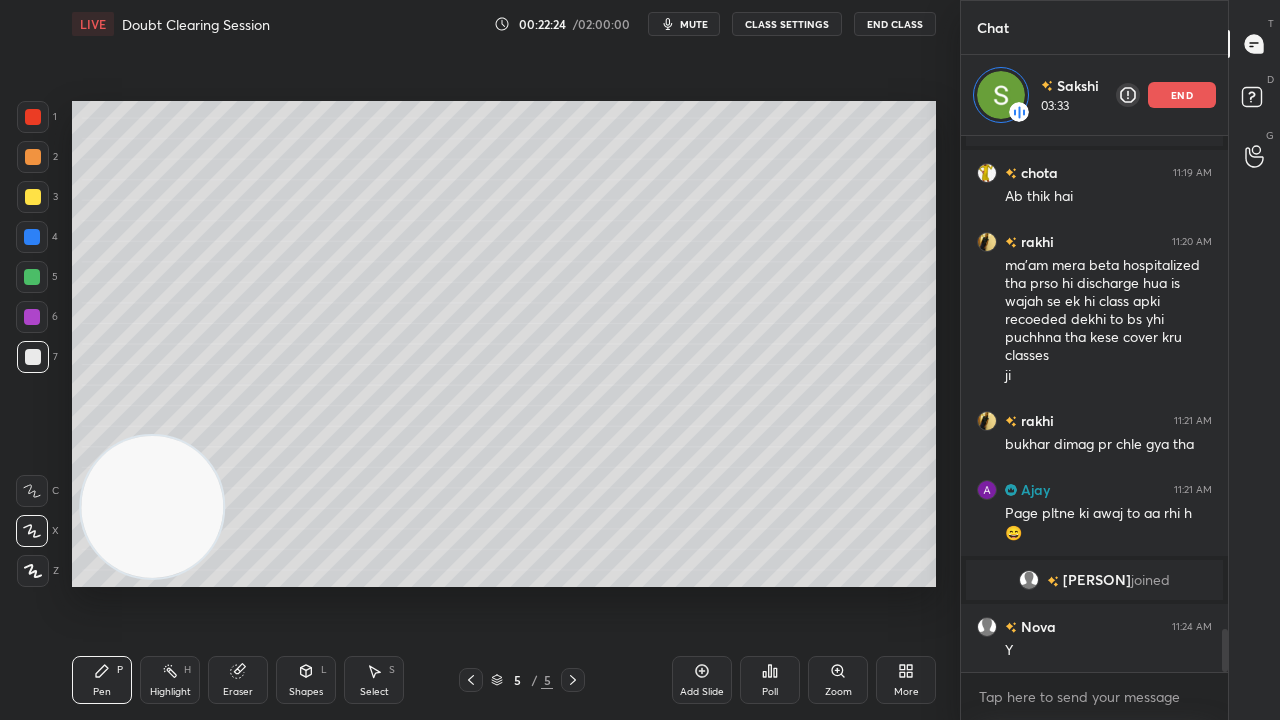 click on "mute" at bounding box center [694, 24] 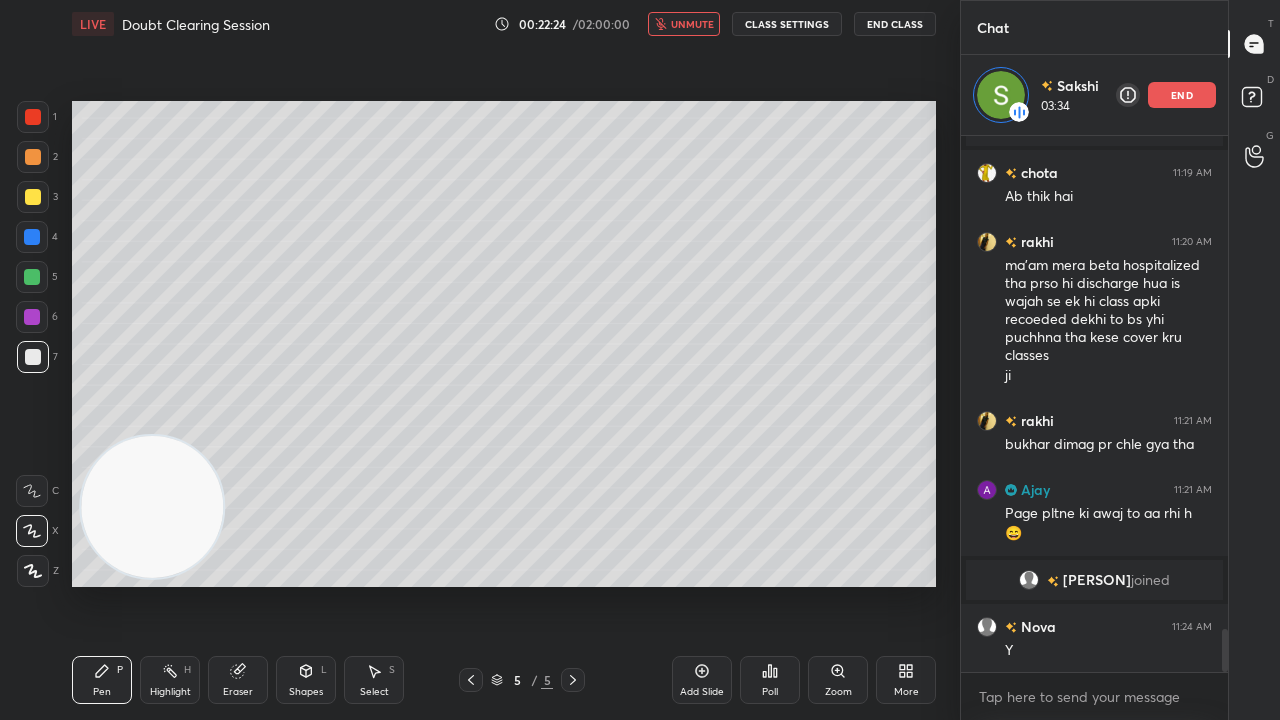 click on "unmute" at bounding box center [692, 24] 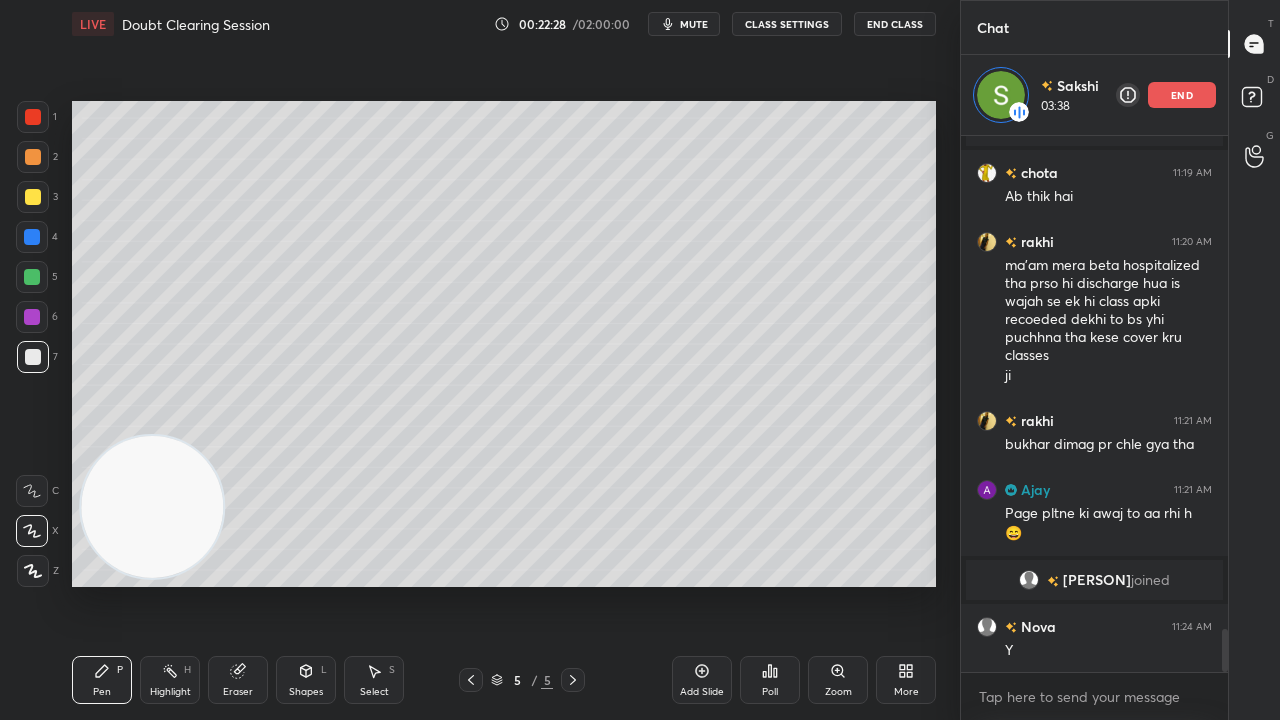 click on "mute" at bounding box center [694, 24] 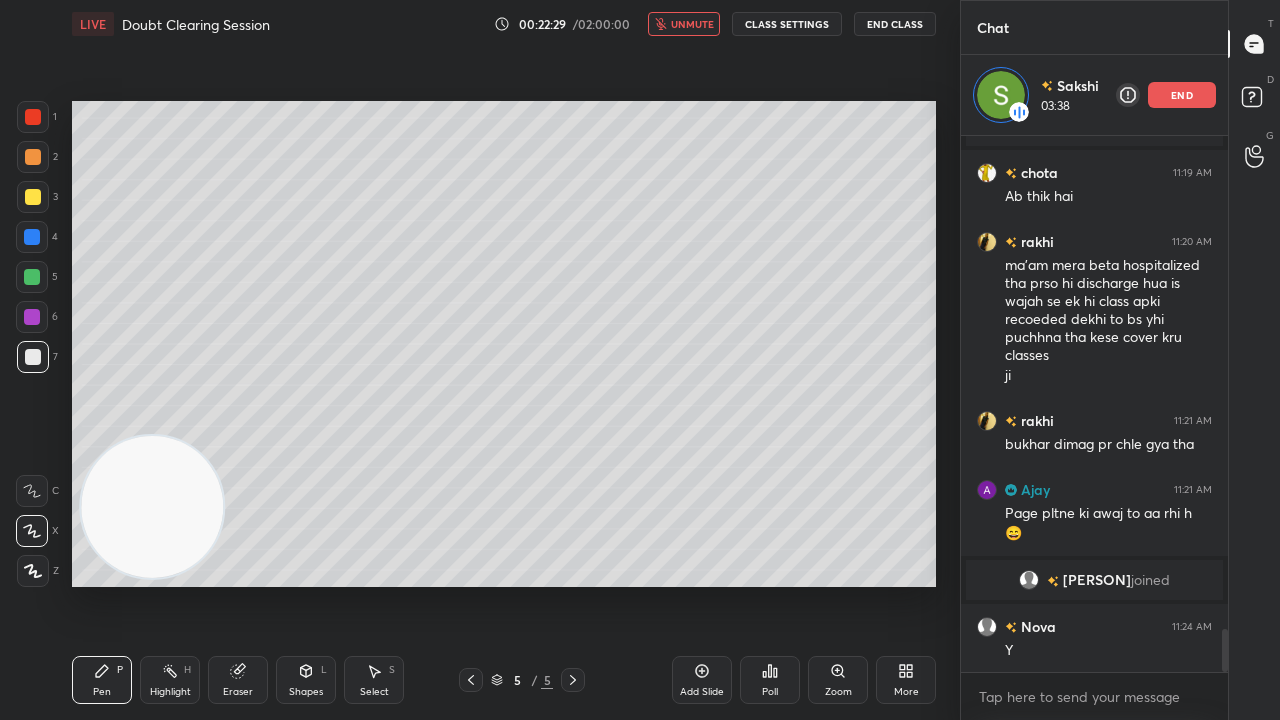 click on "unmute" at bounding box center (692, 24) 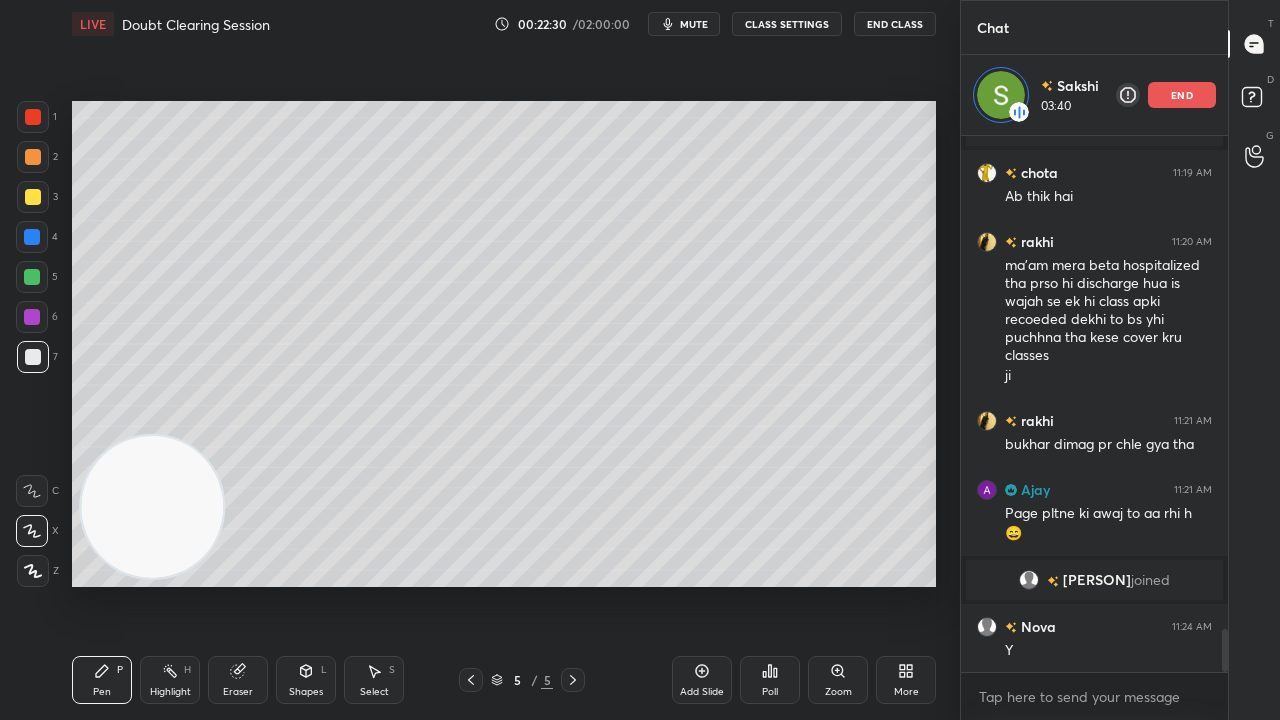 click at bounding box center [32, 277] 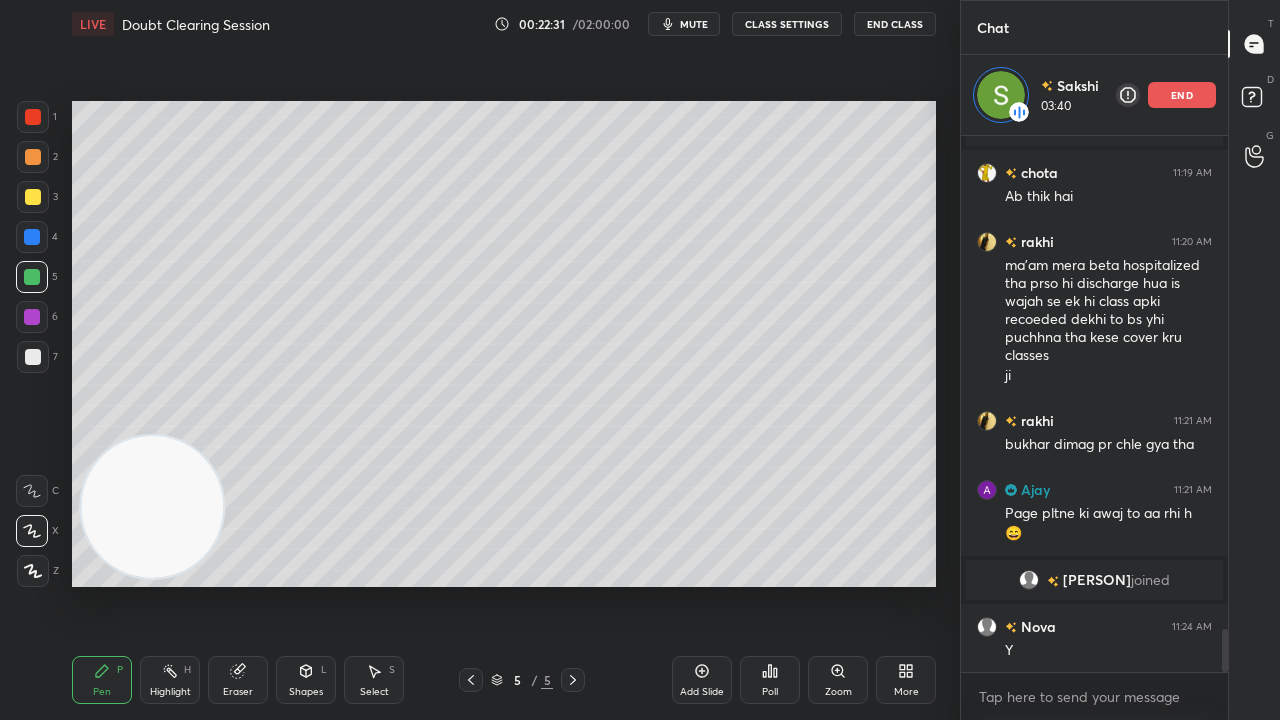 click on "mute" at bounding box center (694, 24) 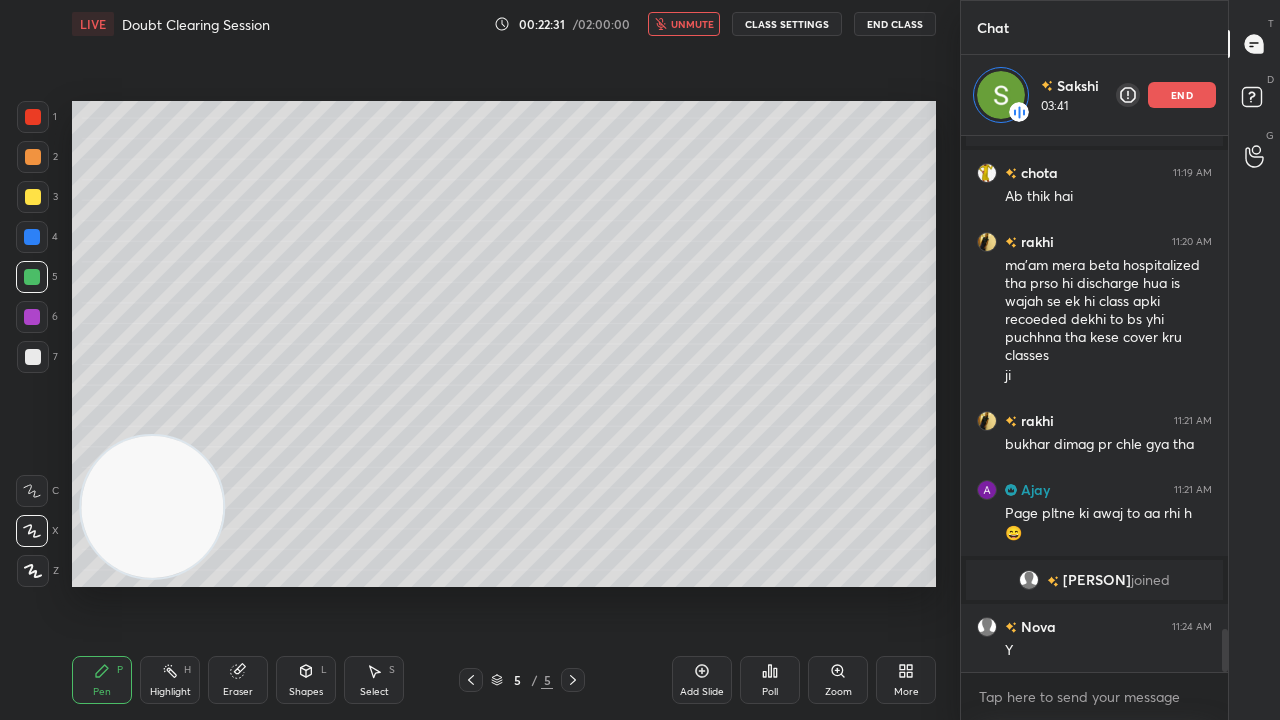 click on "unmute" at bounding box center [692, 24] 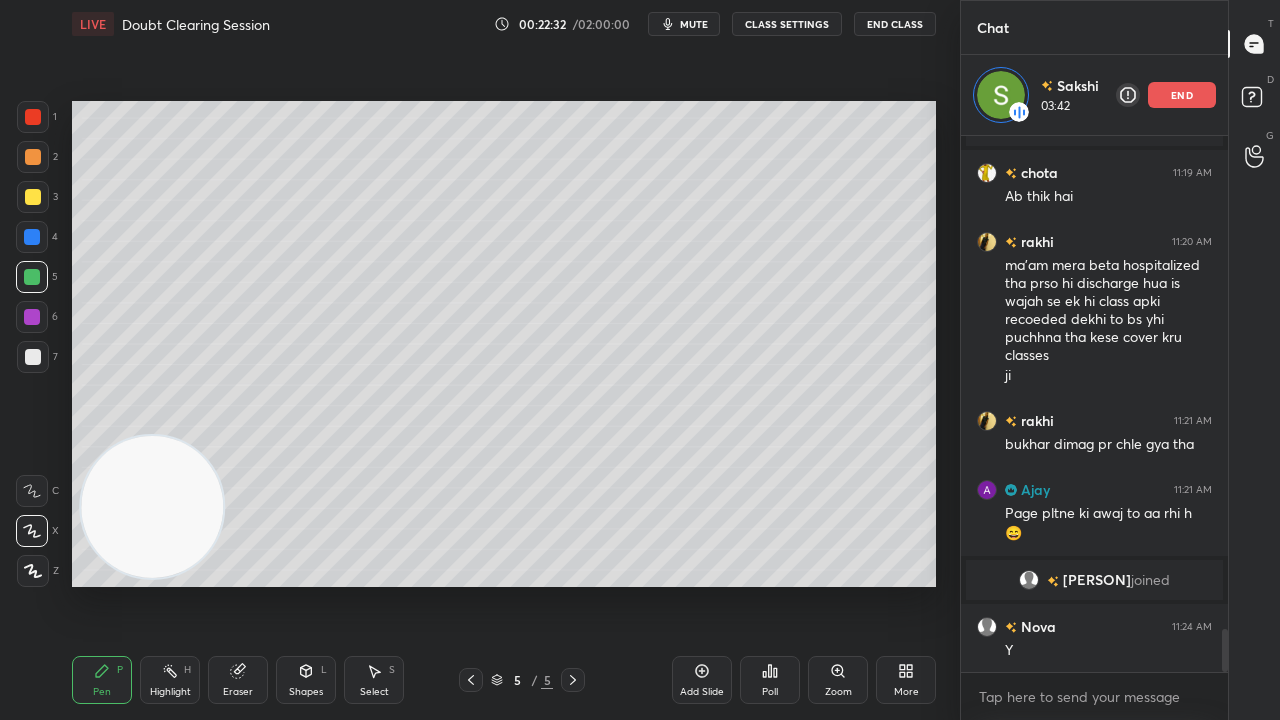 click on "end" at bounding box center [1182, 95] 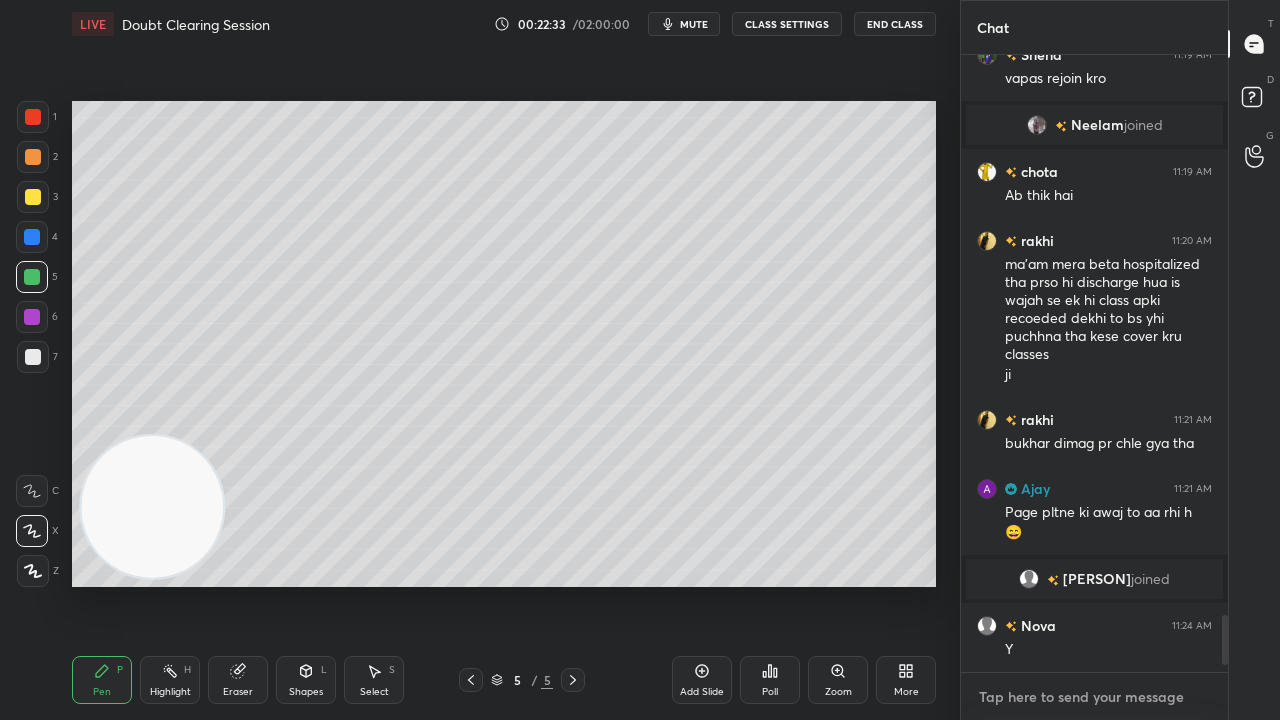 click at bounding box center (1094, 697) 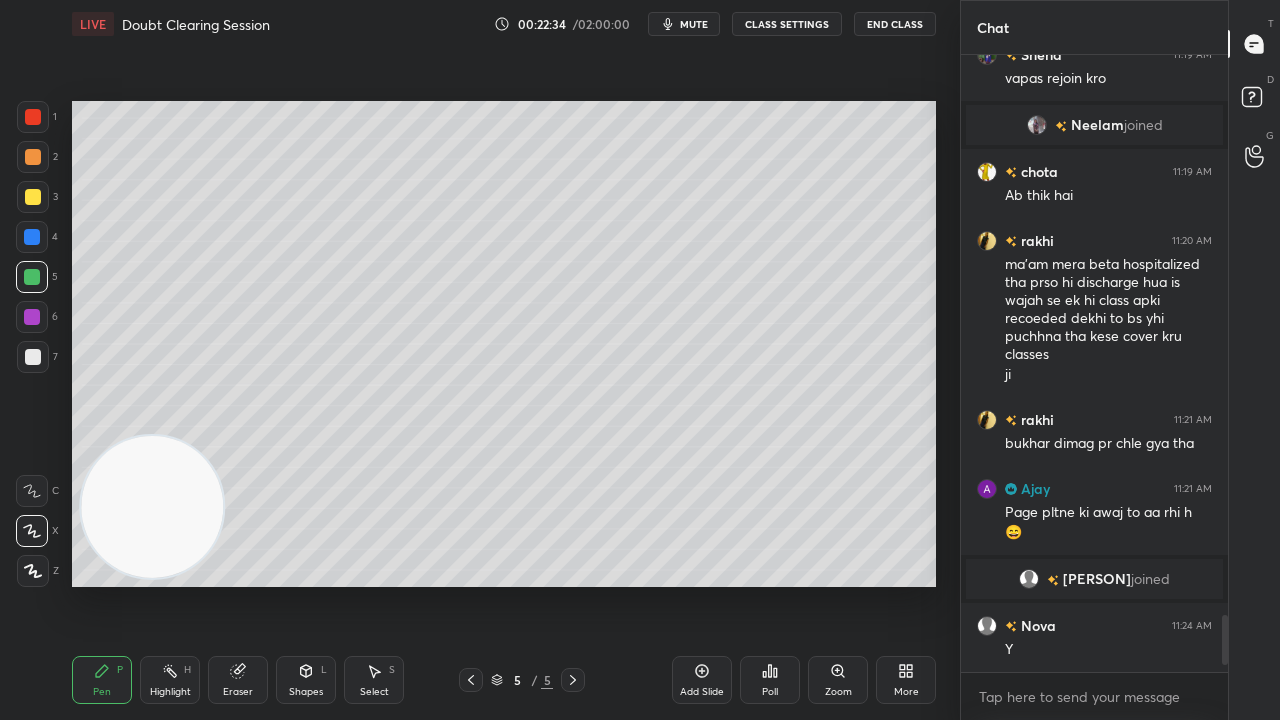 click on "mute" at bounding box center (694, 24) 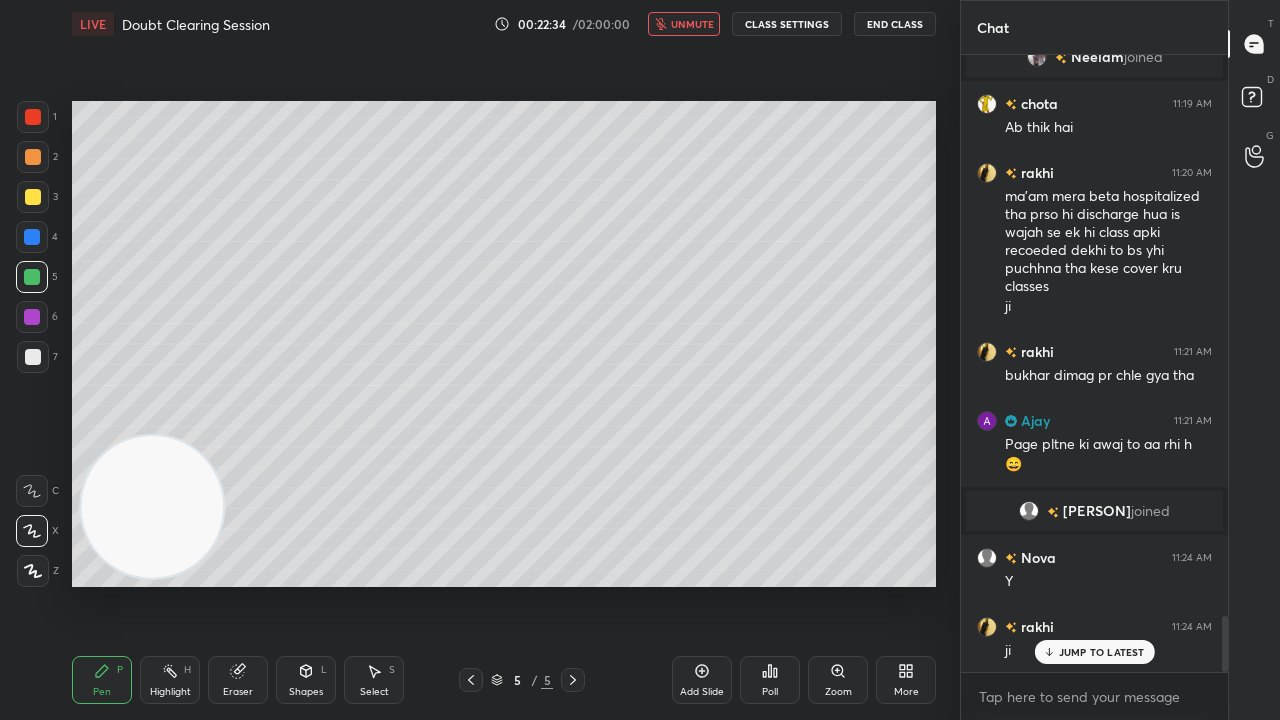 click on "unmute" at bounding box center (692, 24) 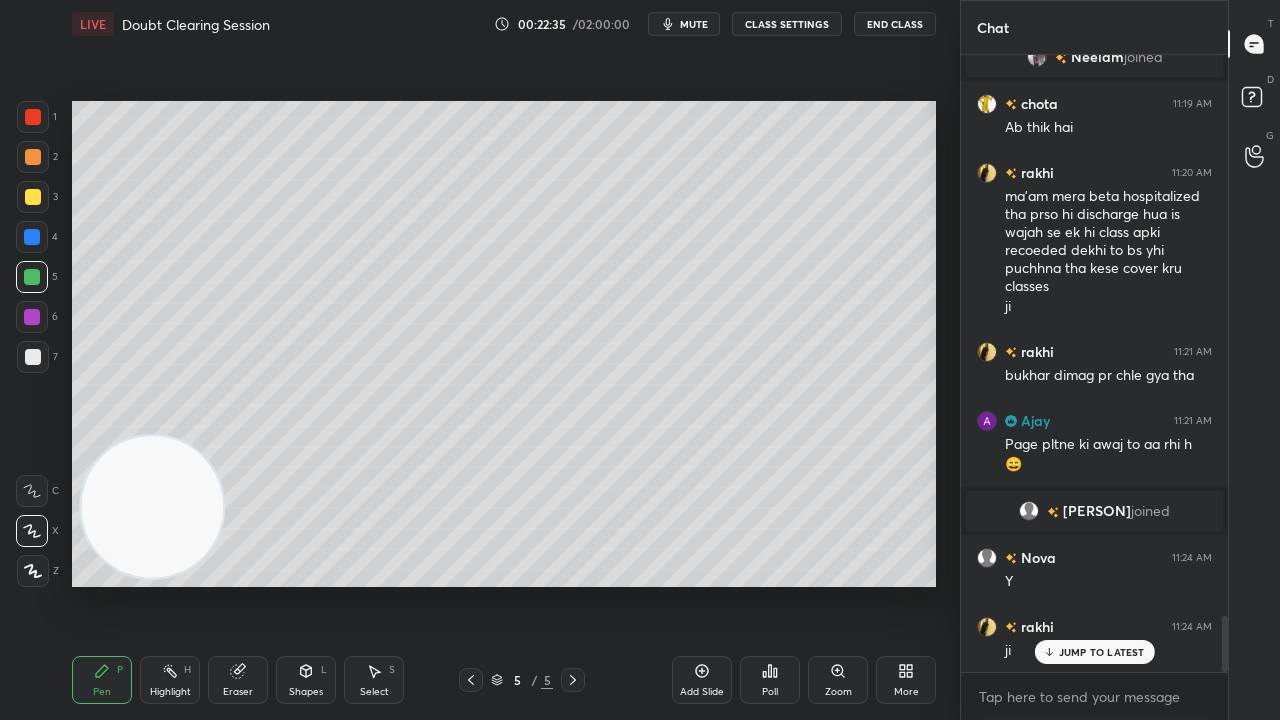 click 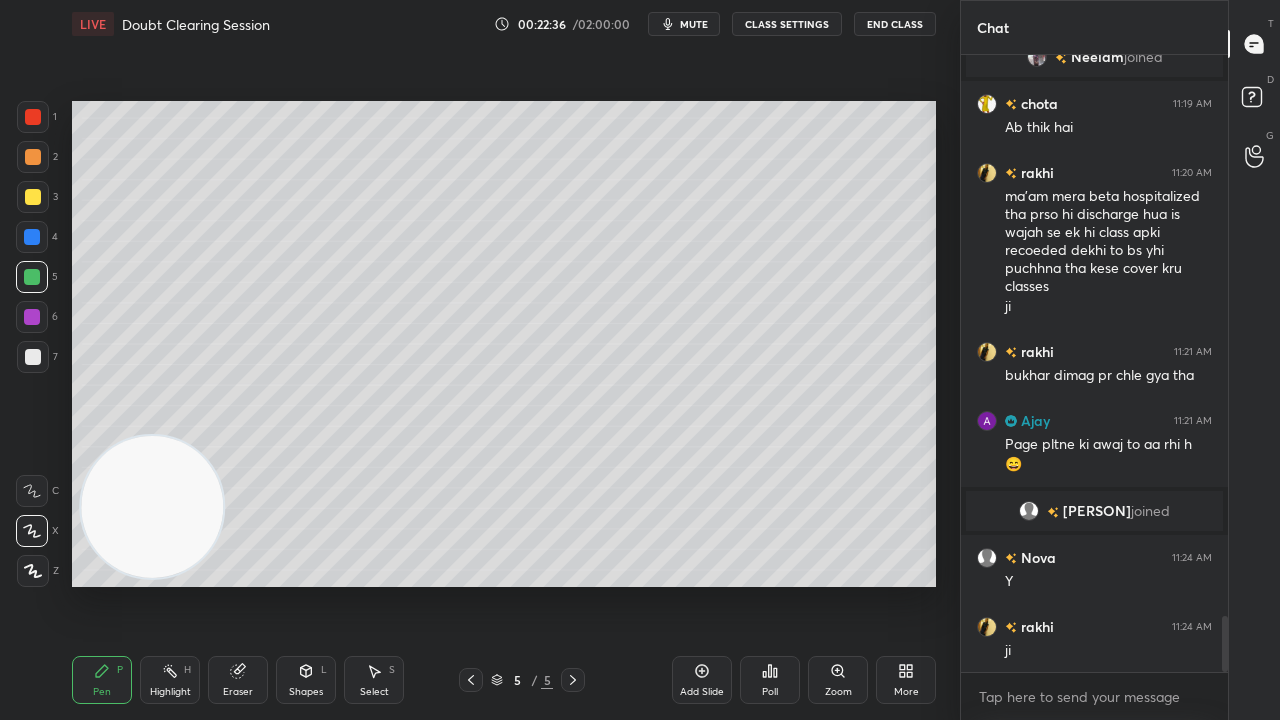 click on "mute" at bounding box center [694, 24] 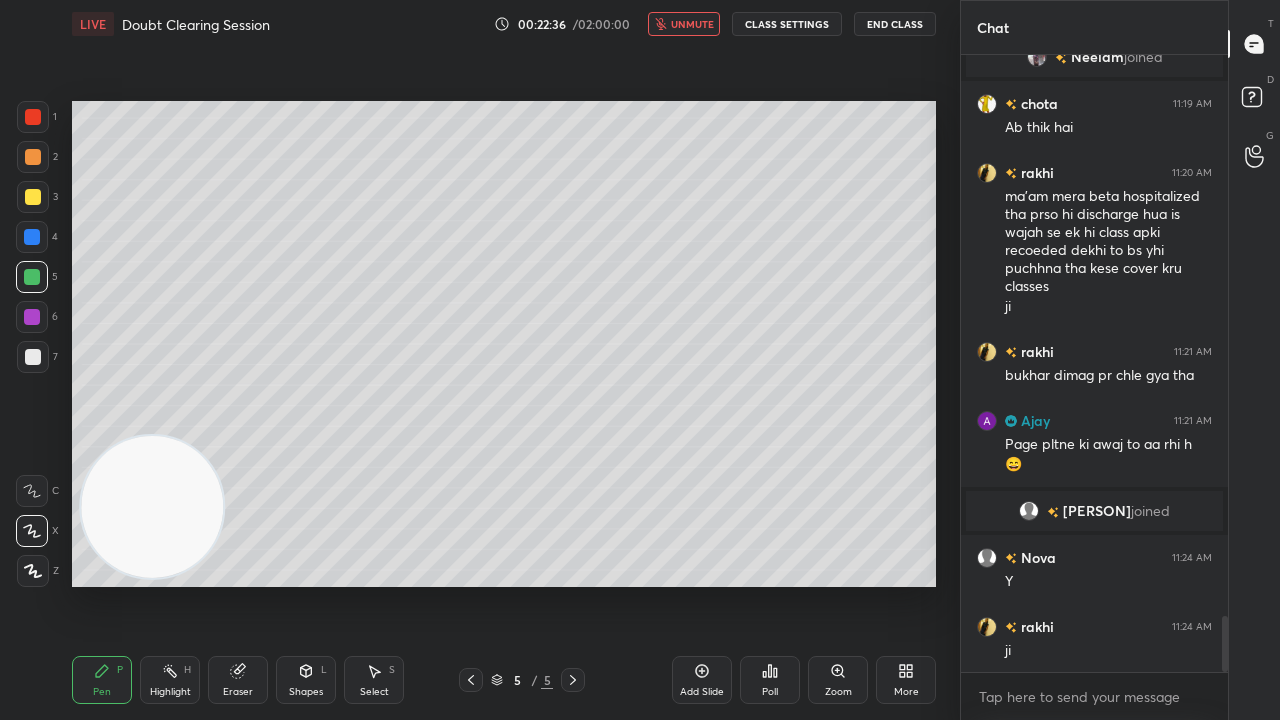 click on "unmute" at bounding box center (692, 24) 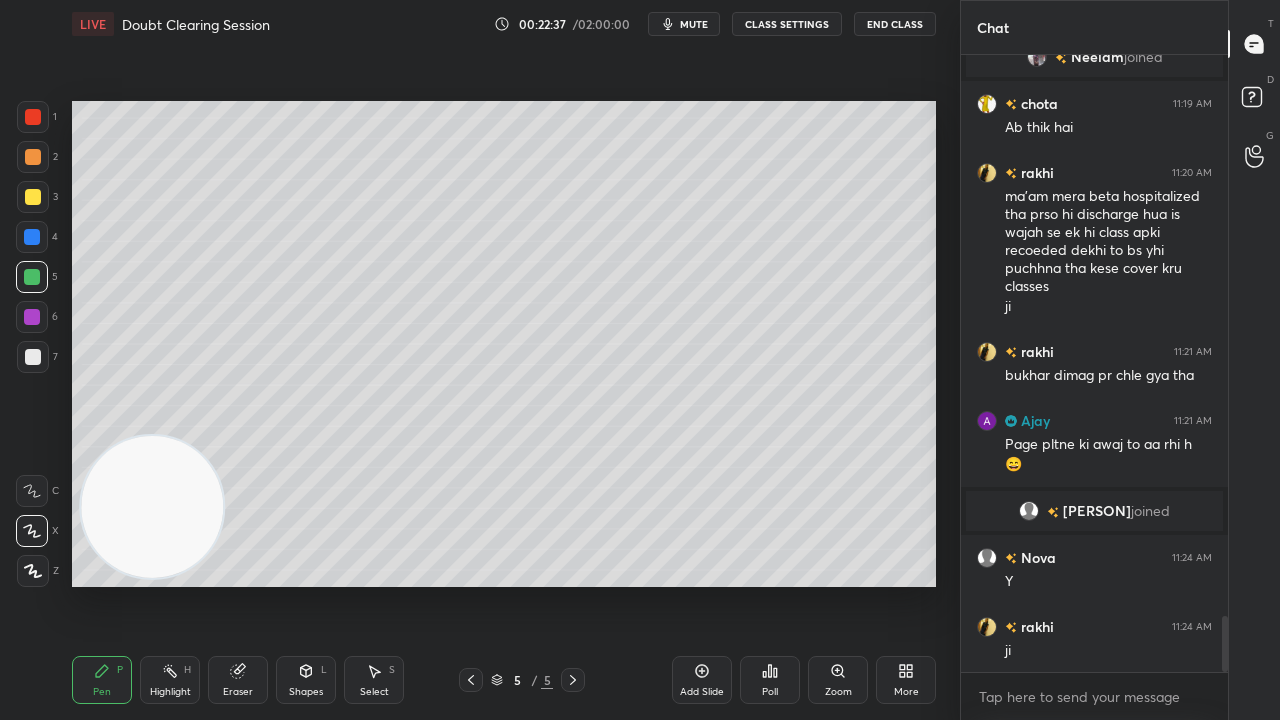 click at bounding box center [33, 357] 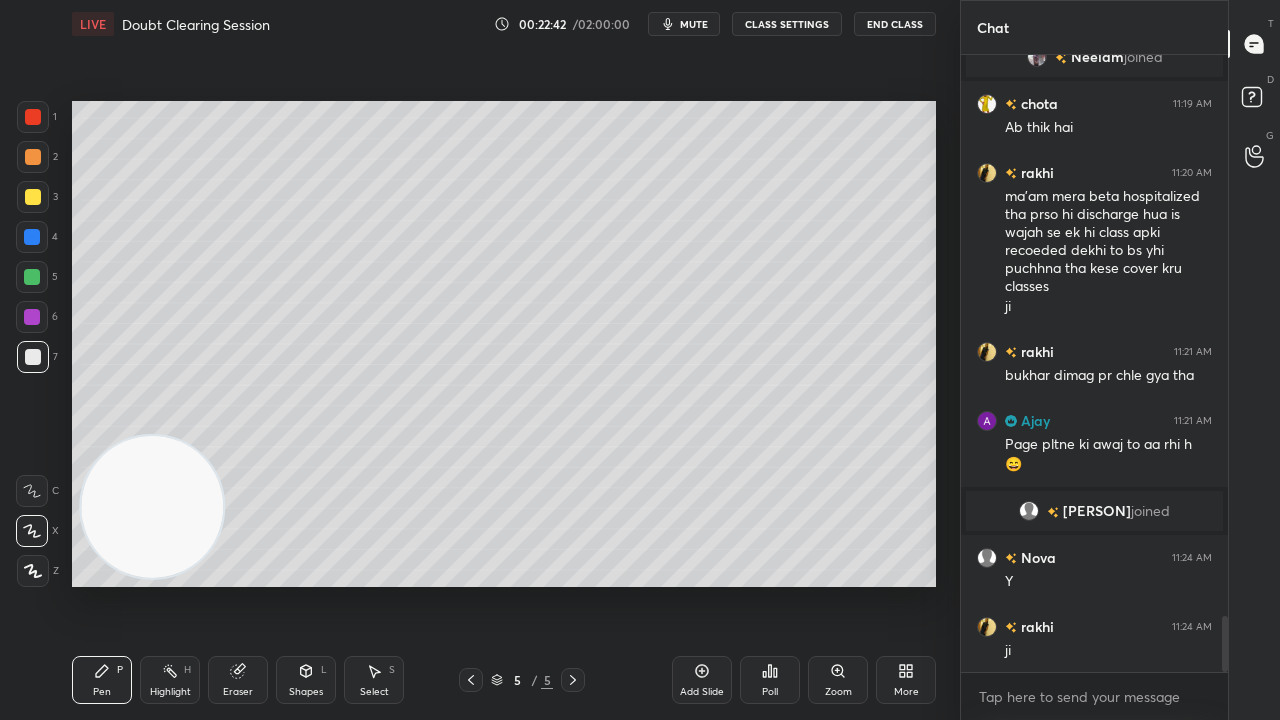 click at bounding box center [32, 277] 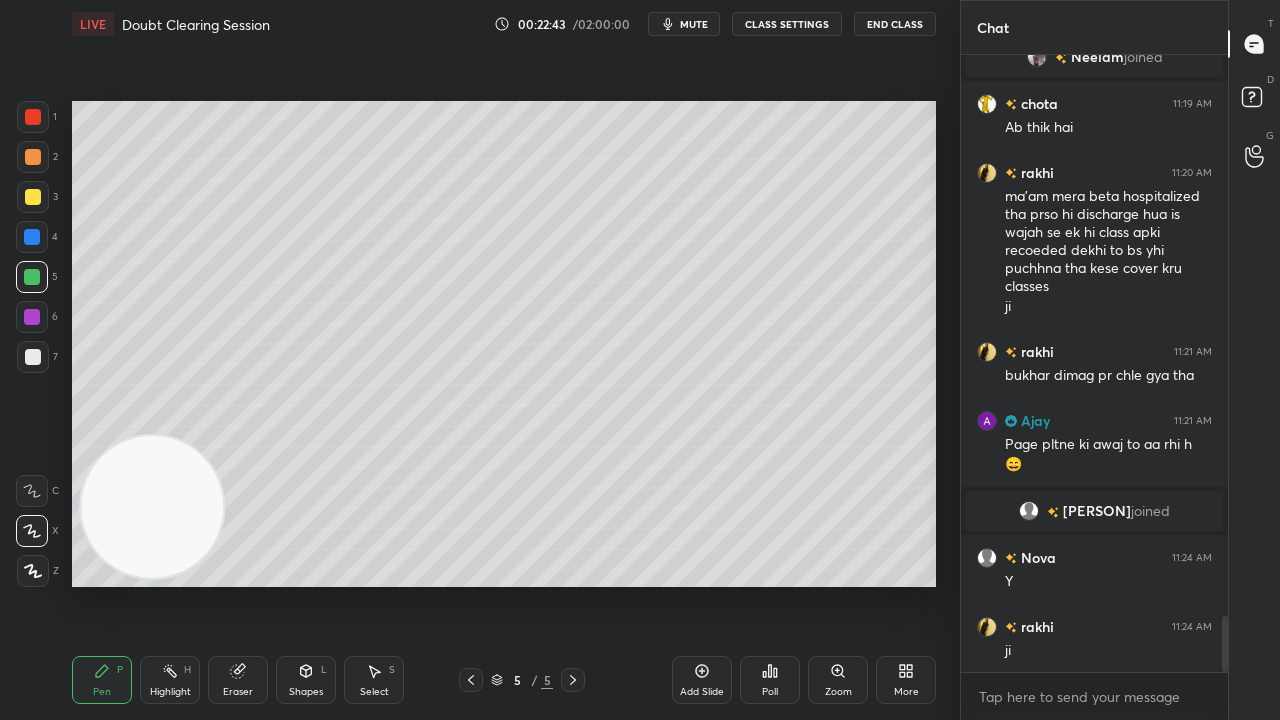 scroll, scrollTop: 6212, scrollLeft: 0, axis: vertical 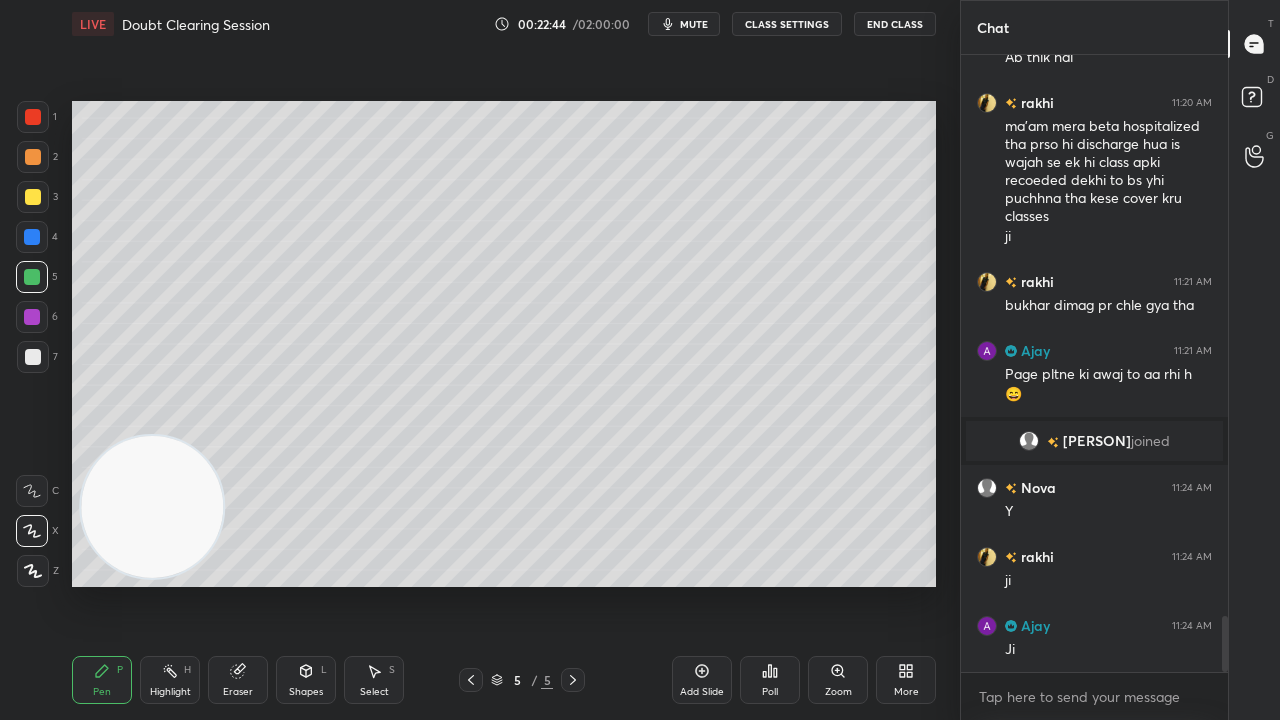 click on "mute" at bounding box center [694, 24] 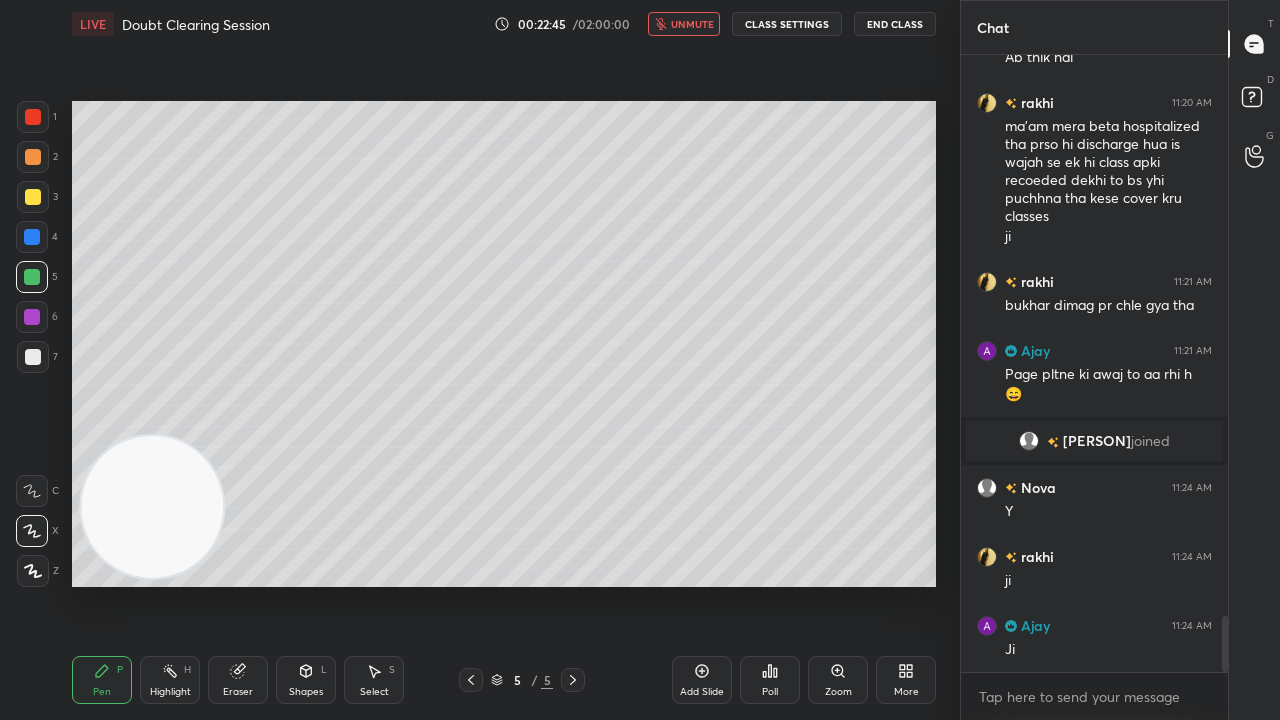 click on "unmute" at bounding box center [692, 24] 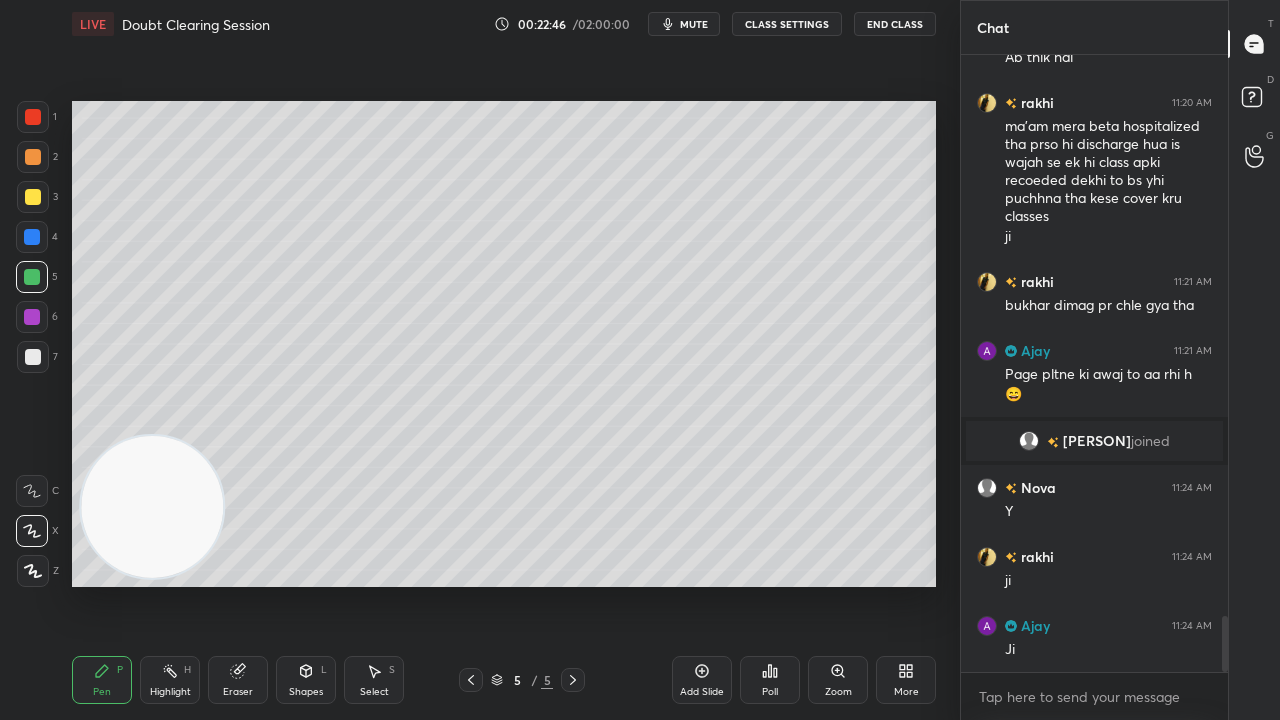 click at bounding box center (32, 277) 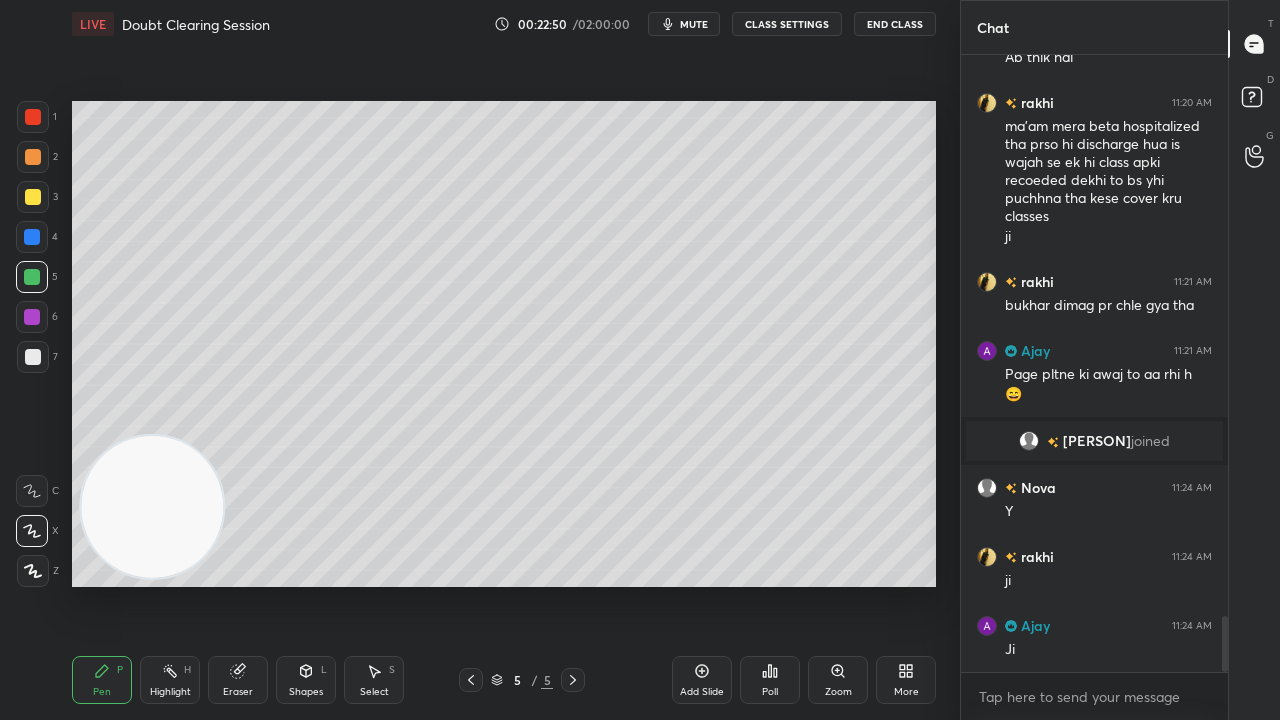 click on "mute" at bounding box center [694, 24] 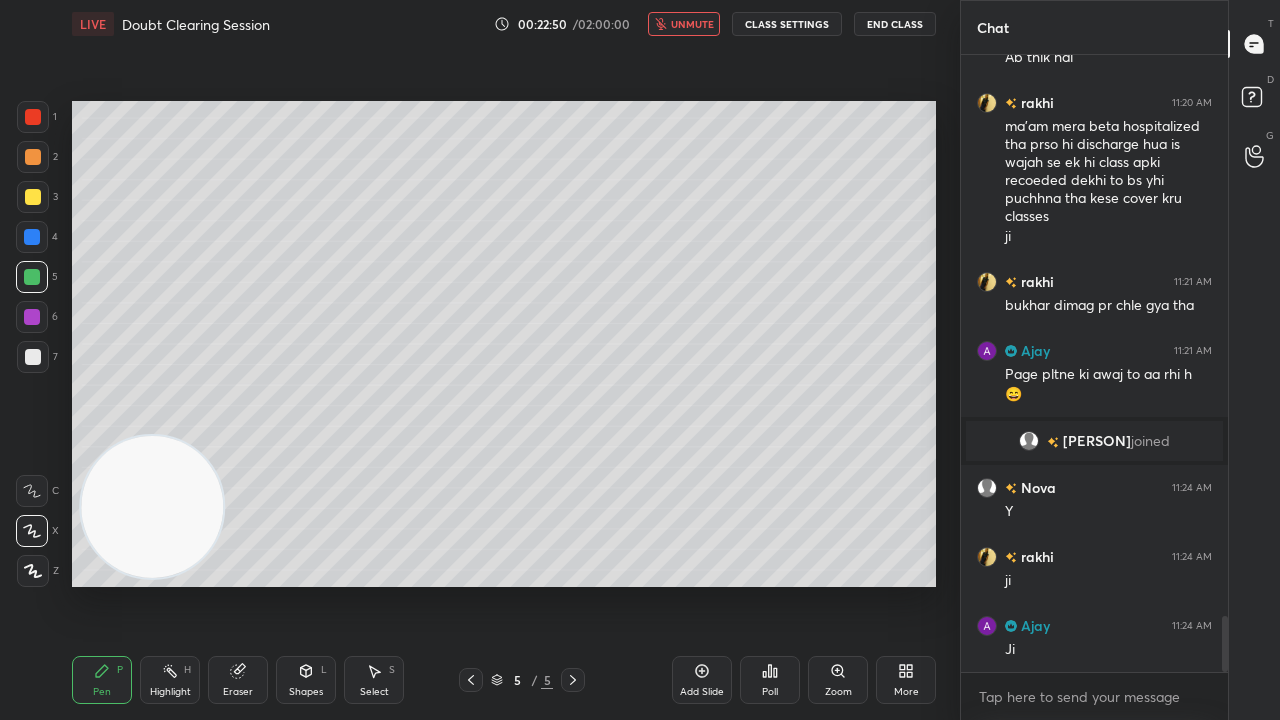click on "unmute" at bounding box center [692, 24] 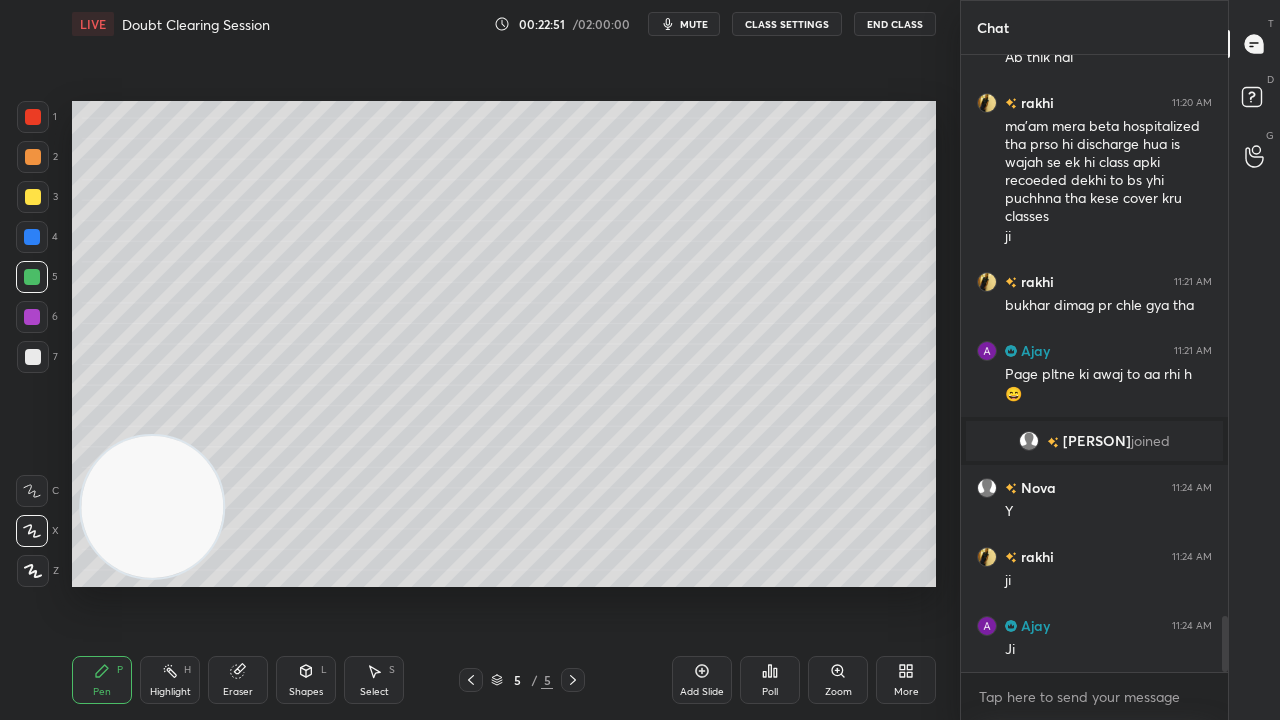 drag, startPoint x: 26, startPoint y: 365, endPoint x: 38, endPoint y: 360, distance: 13 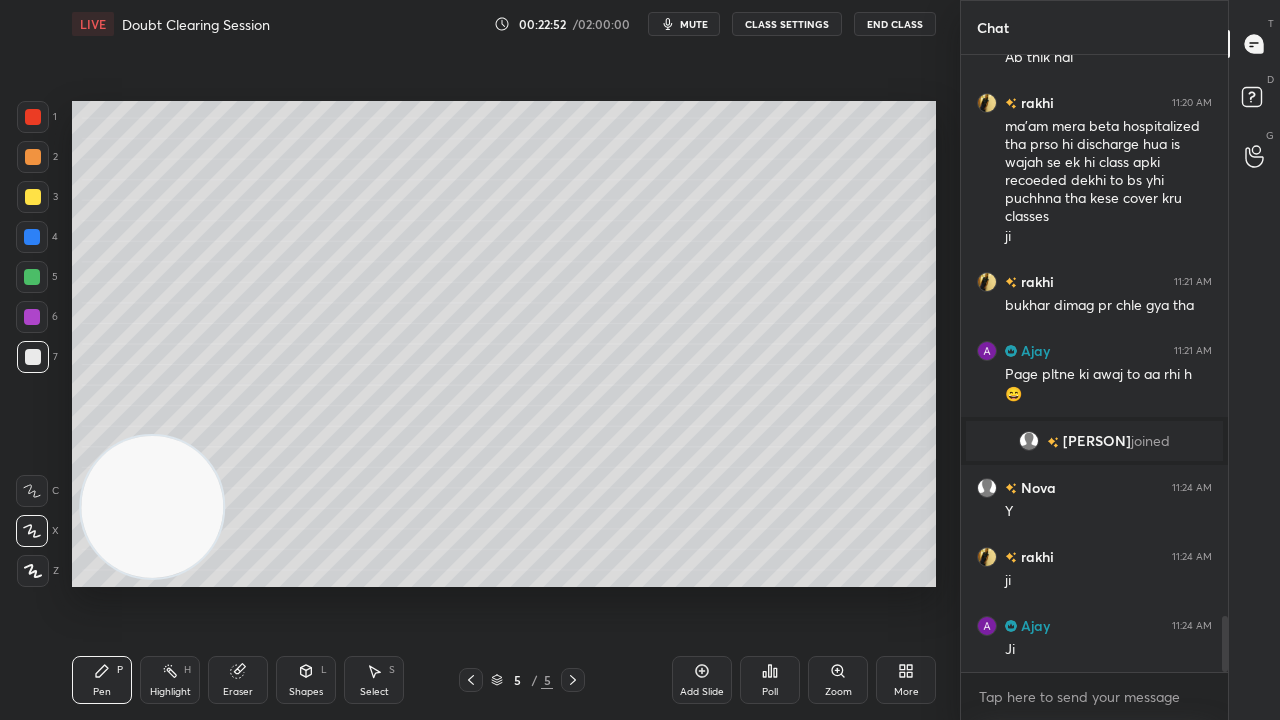 click on "mute" at bounding box center (694, 24) 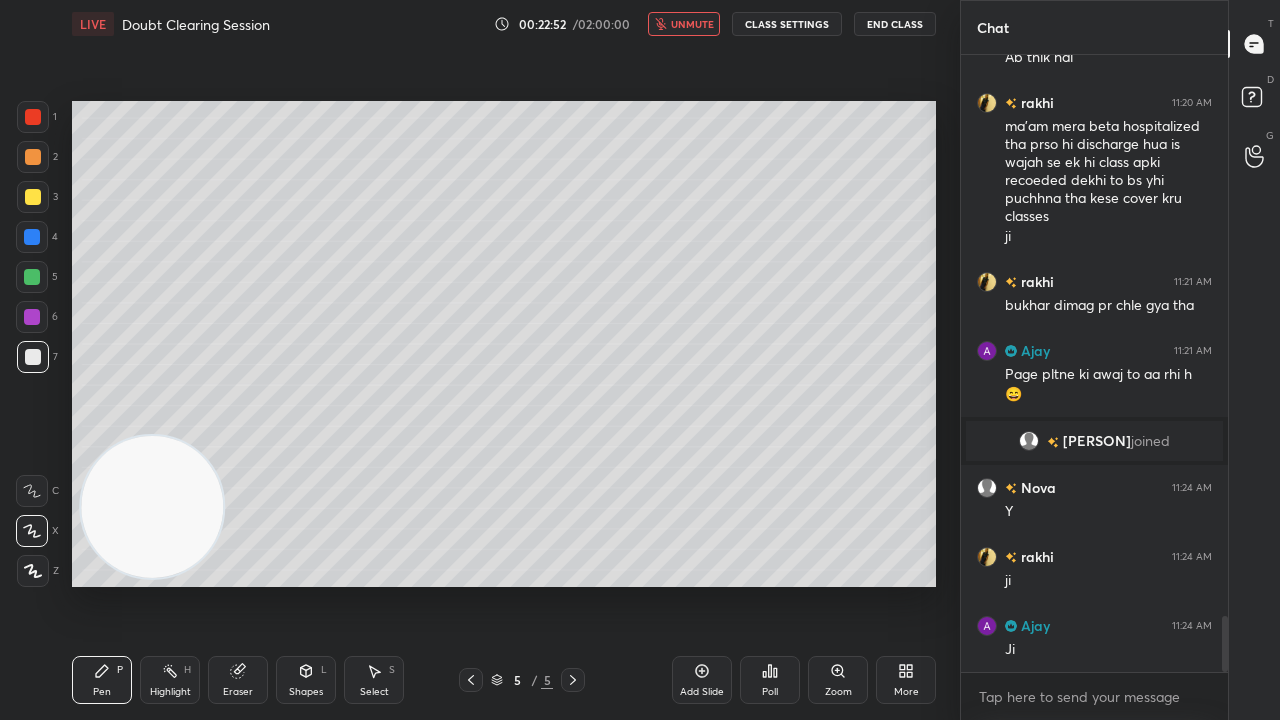 click on "unmute" at bounding box center [692, 24] 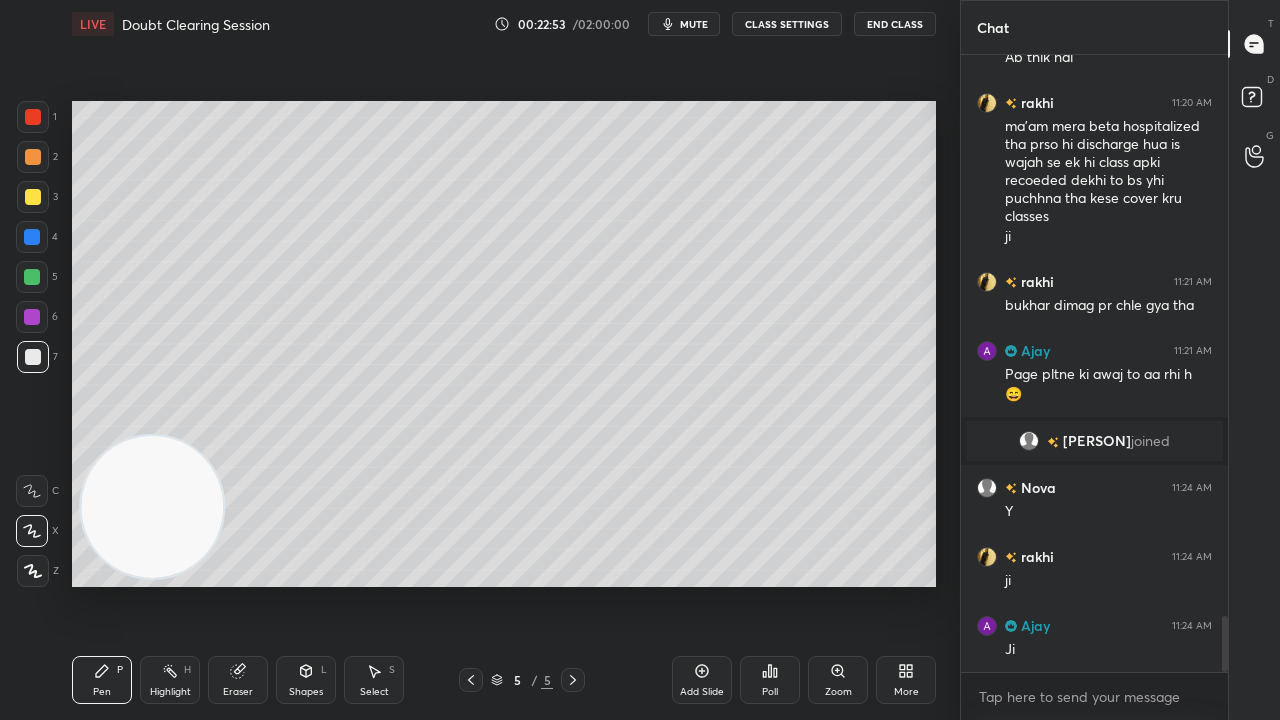 click at bounding box center [32, 277] 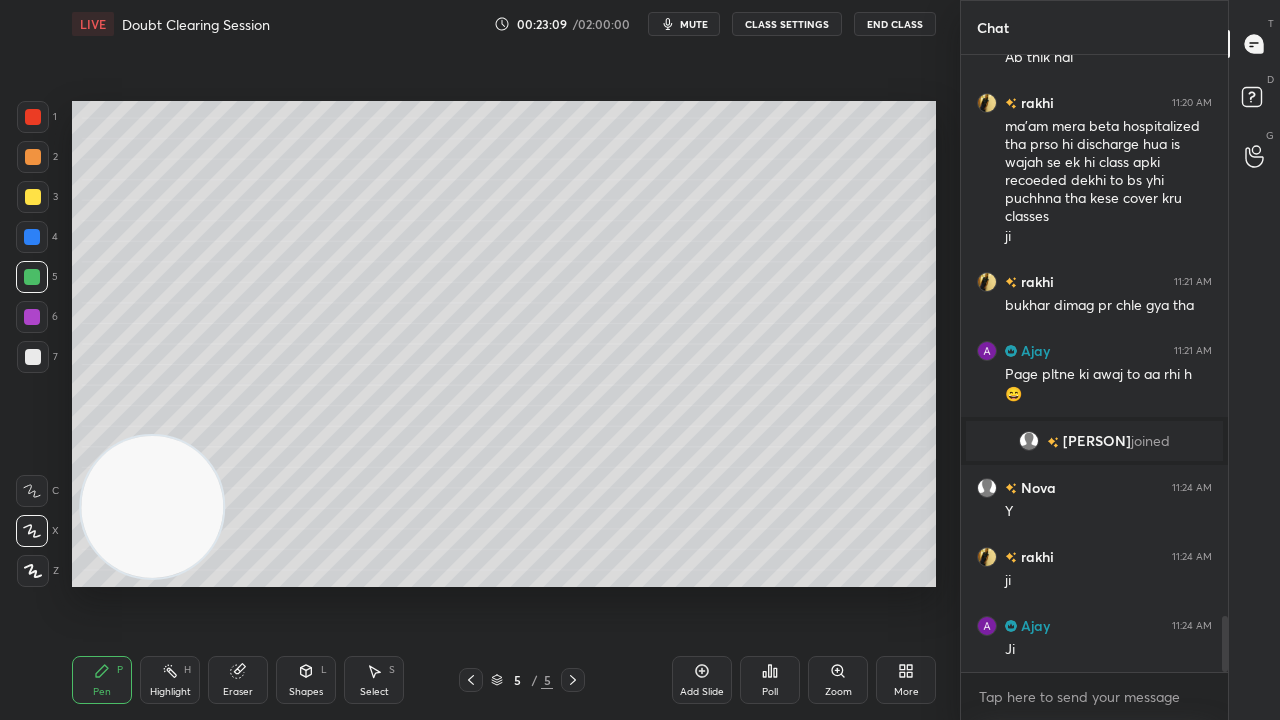 click 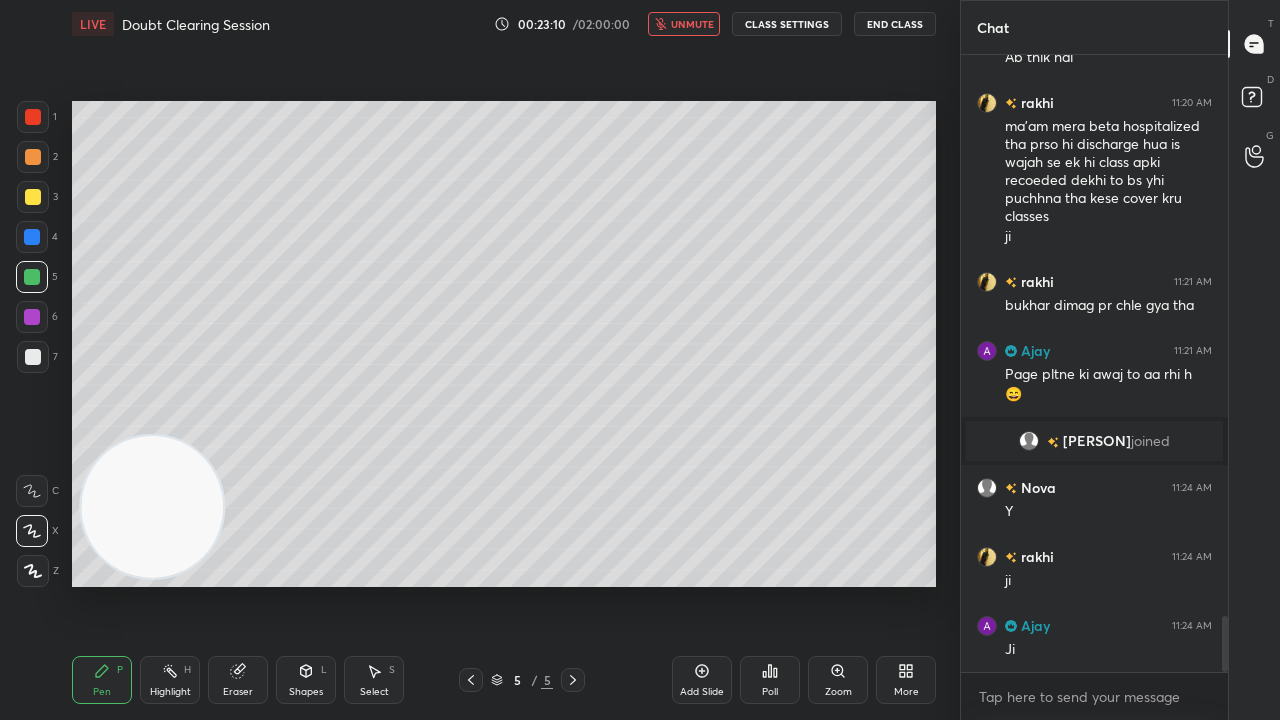click on "unmute" at bounding box center [692, 24] 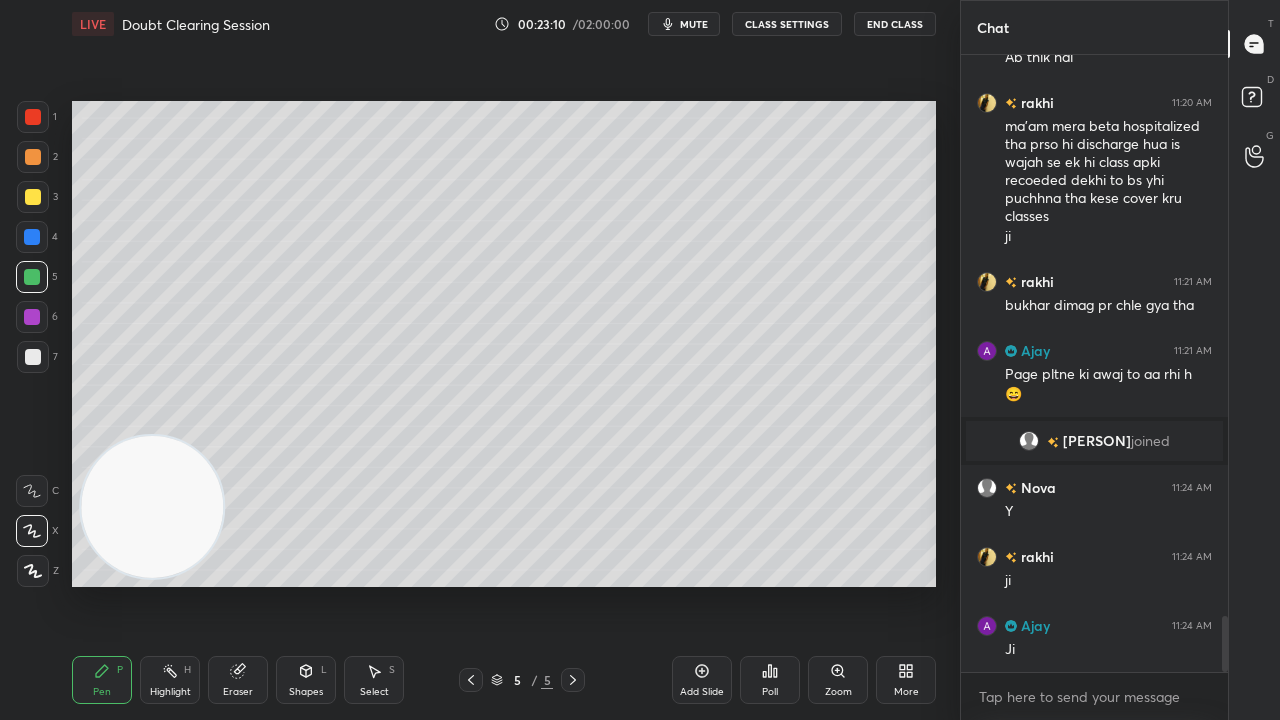 click at bounding box center (33, 197) 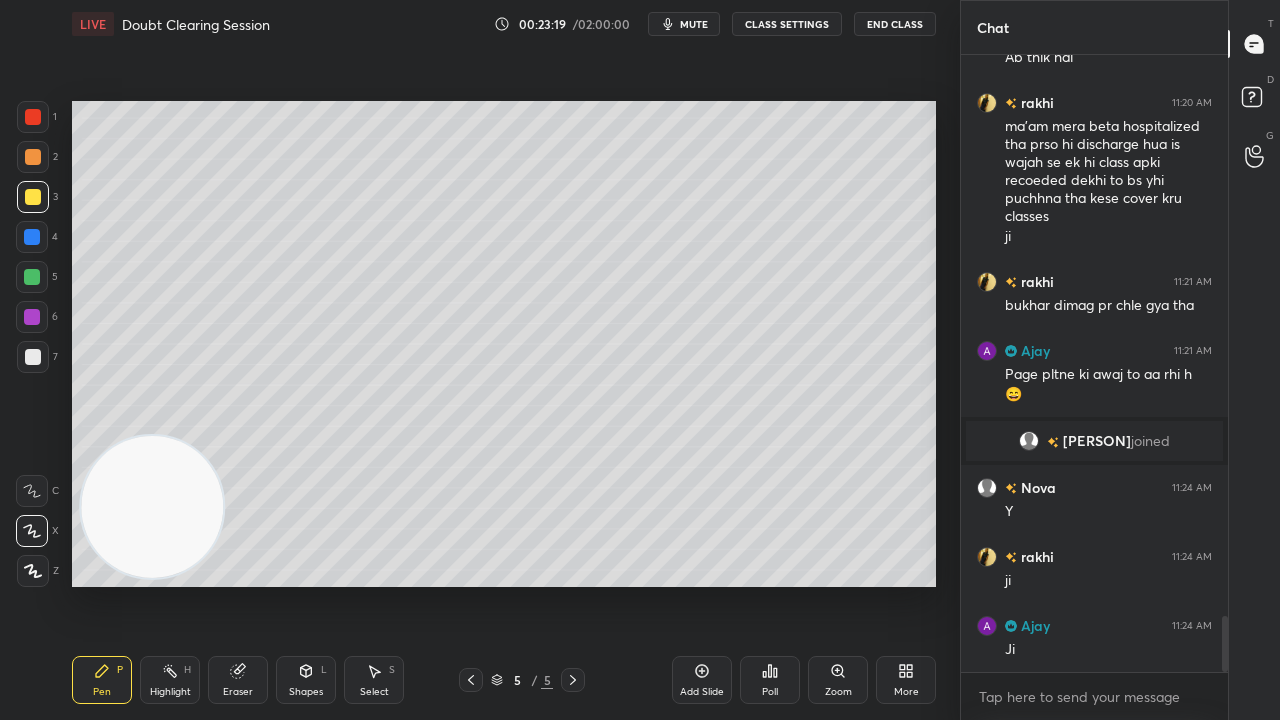 click at bounding box center (32, 277) 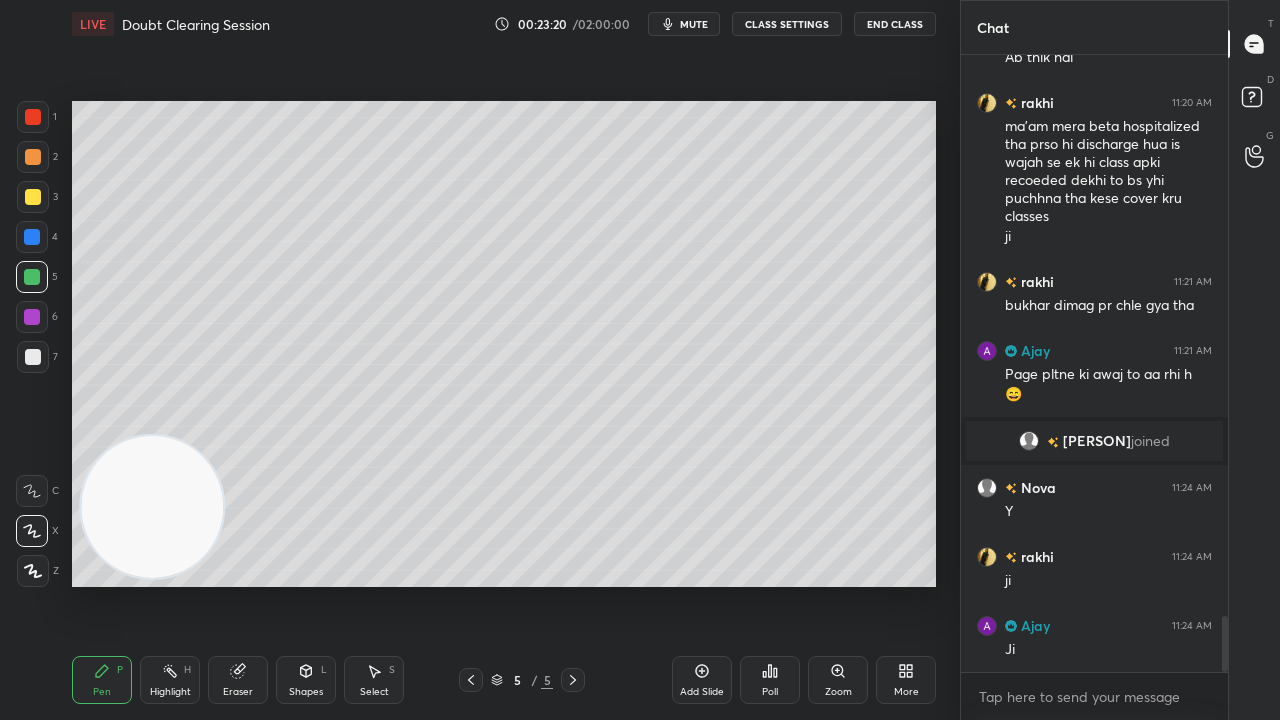click on "mute" at bounding box center [684, 24] 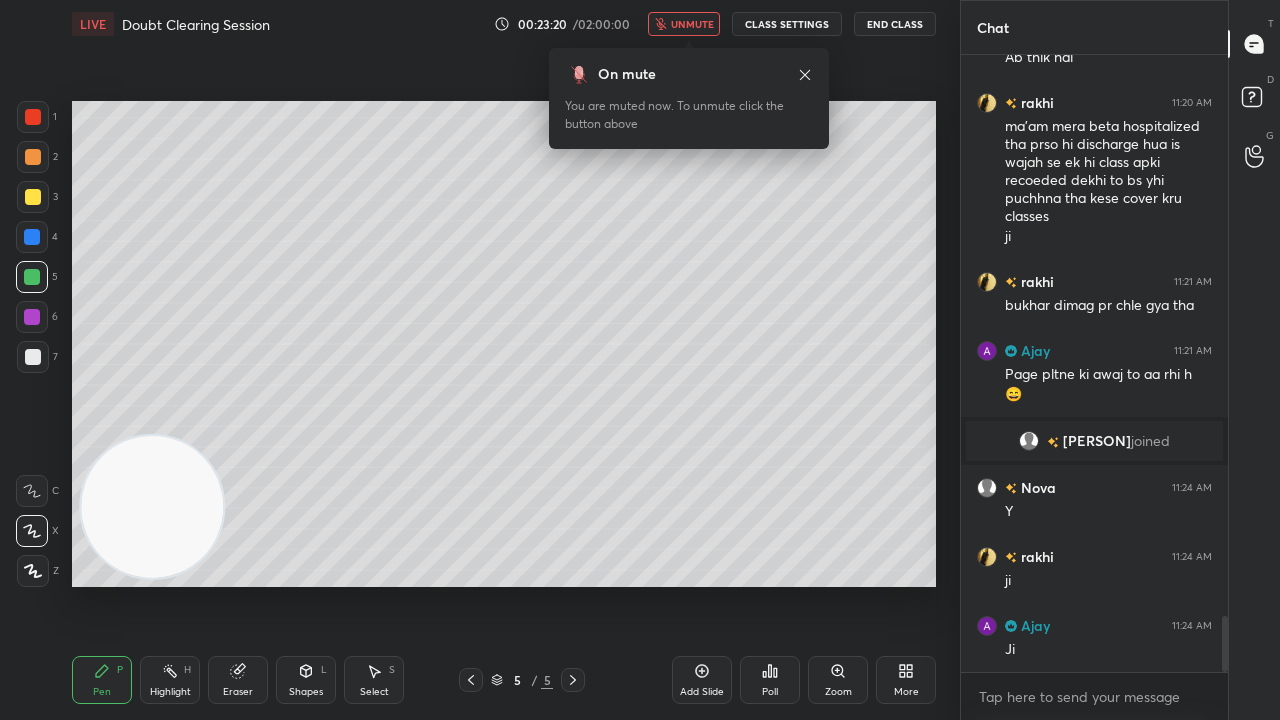 click on "unmute" at bounding box center [692, 24] 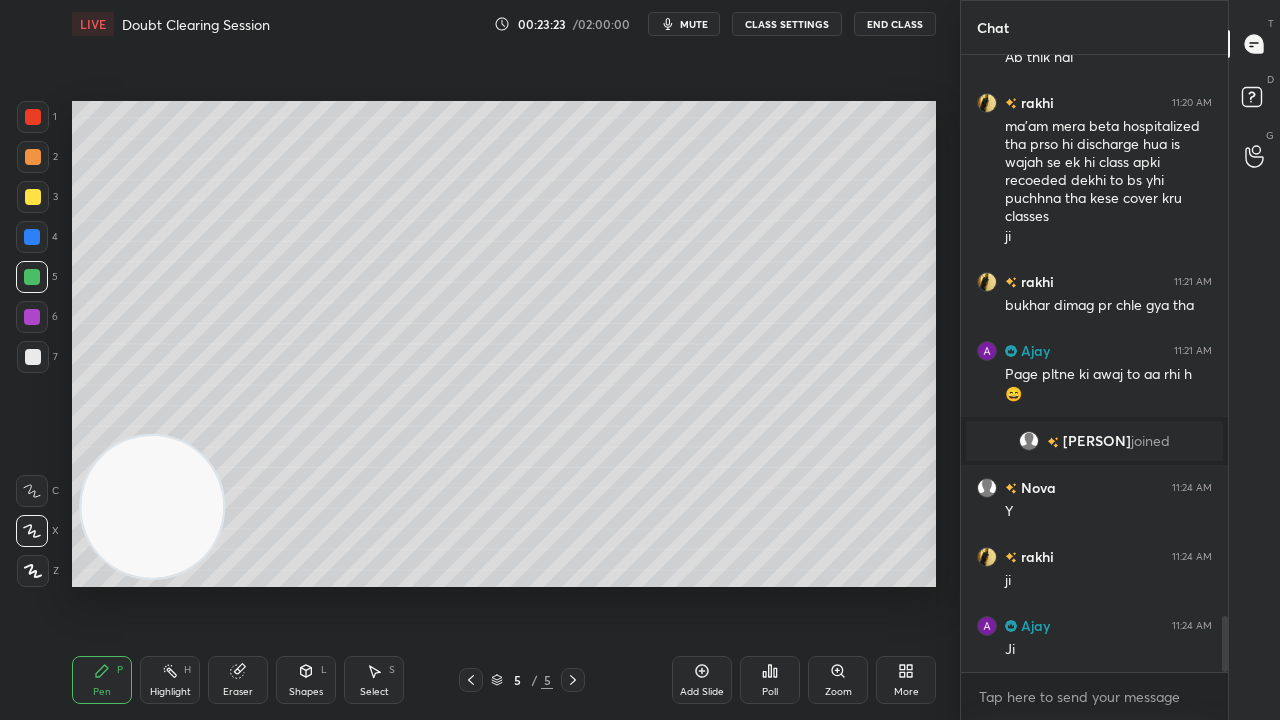 click on "mute" at bounding box center [684, 24] 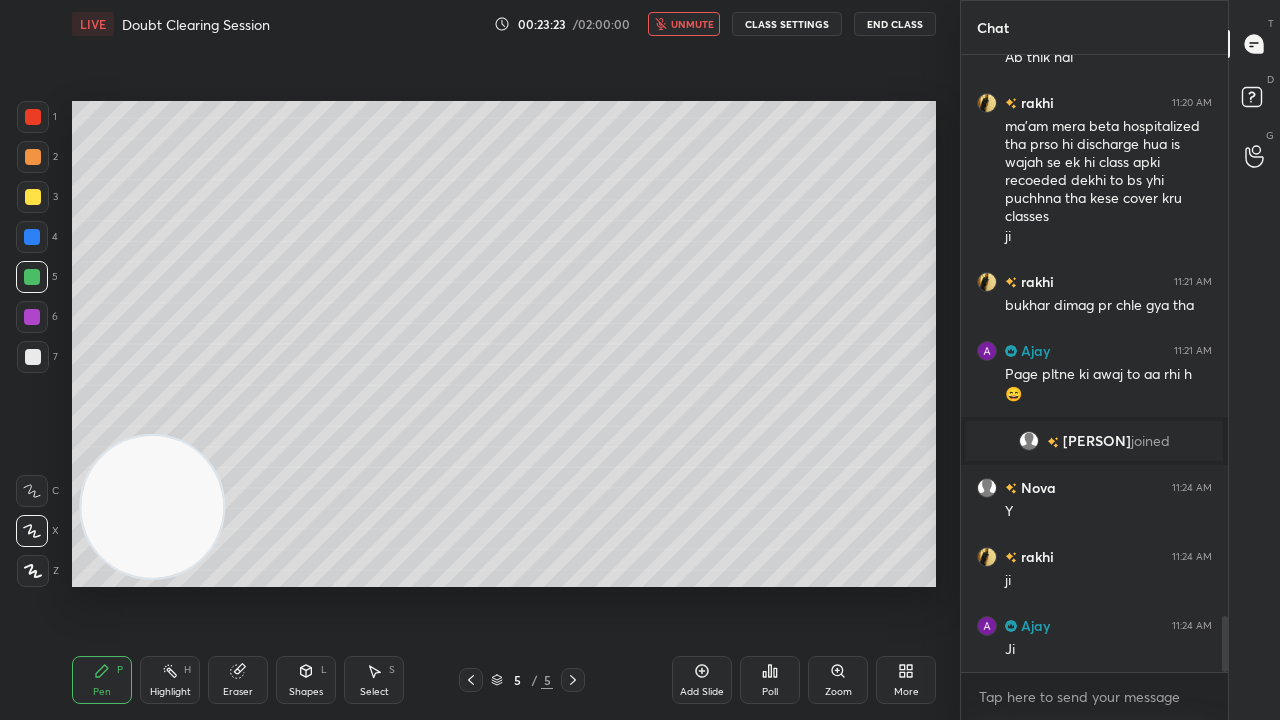 click on "unmute" at bounding box center (692, 24) 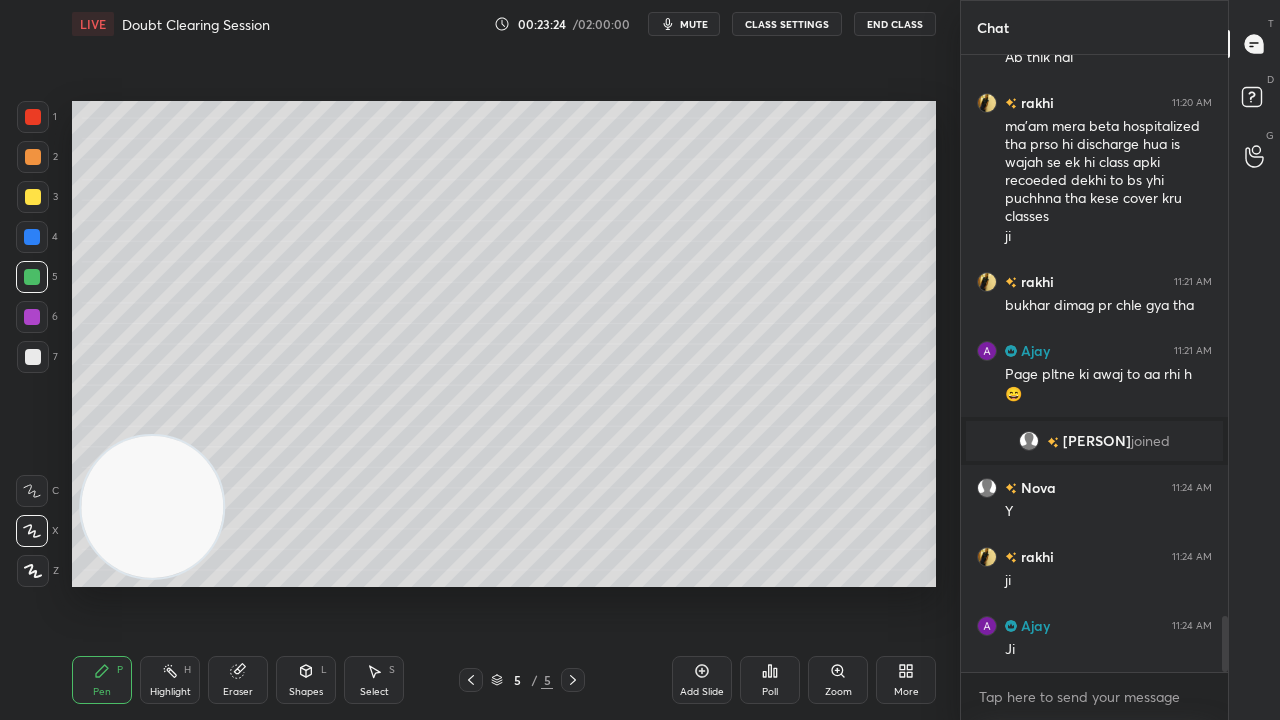 drag, startPoint x: 218, startPoint y: 680, endPoint x: 232, endPoint y: 674, distance: 15.231546 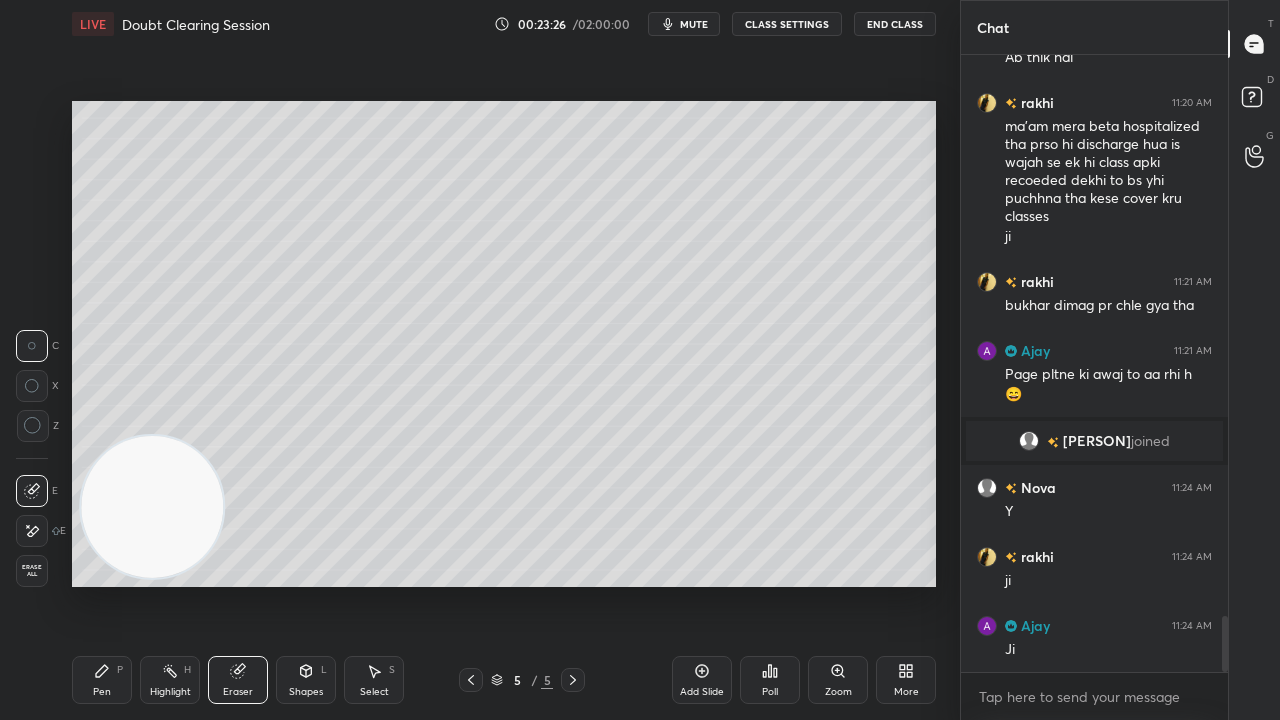 click on "Pen P" at bounding box center [102, 680] 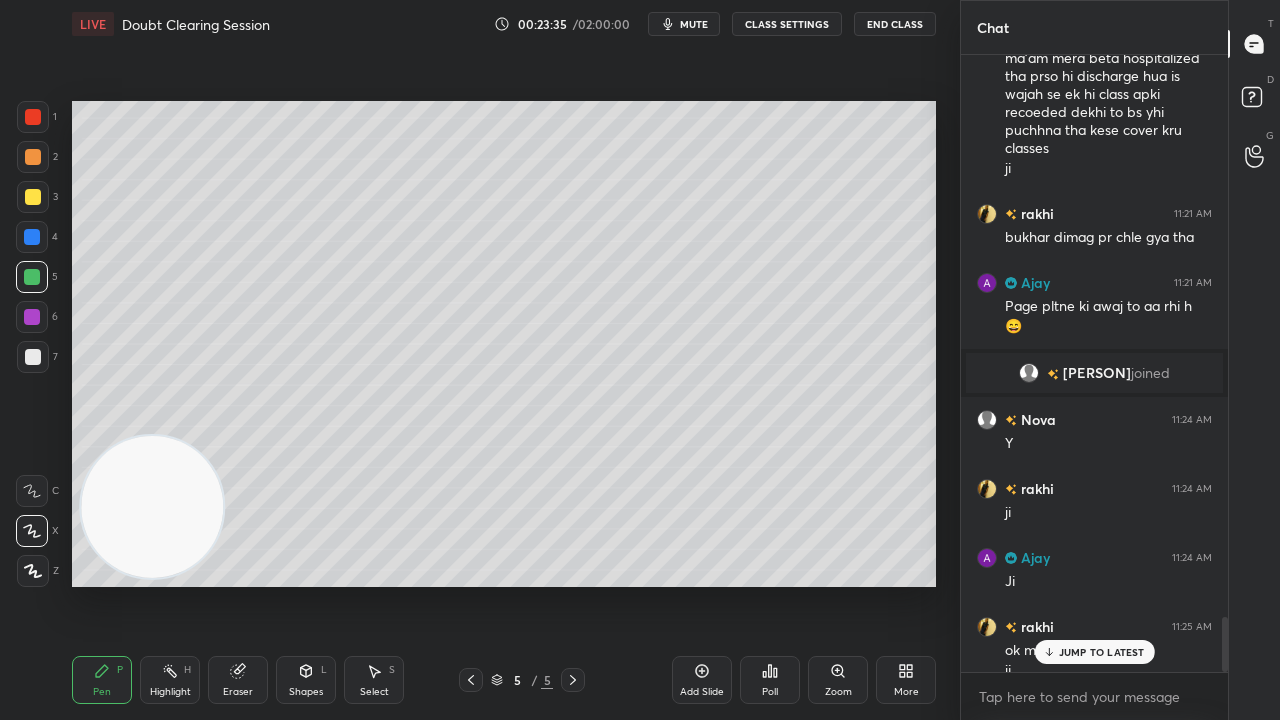 scroll, scrollTop: 6300, scrollLeft: 0, axis: vertical 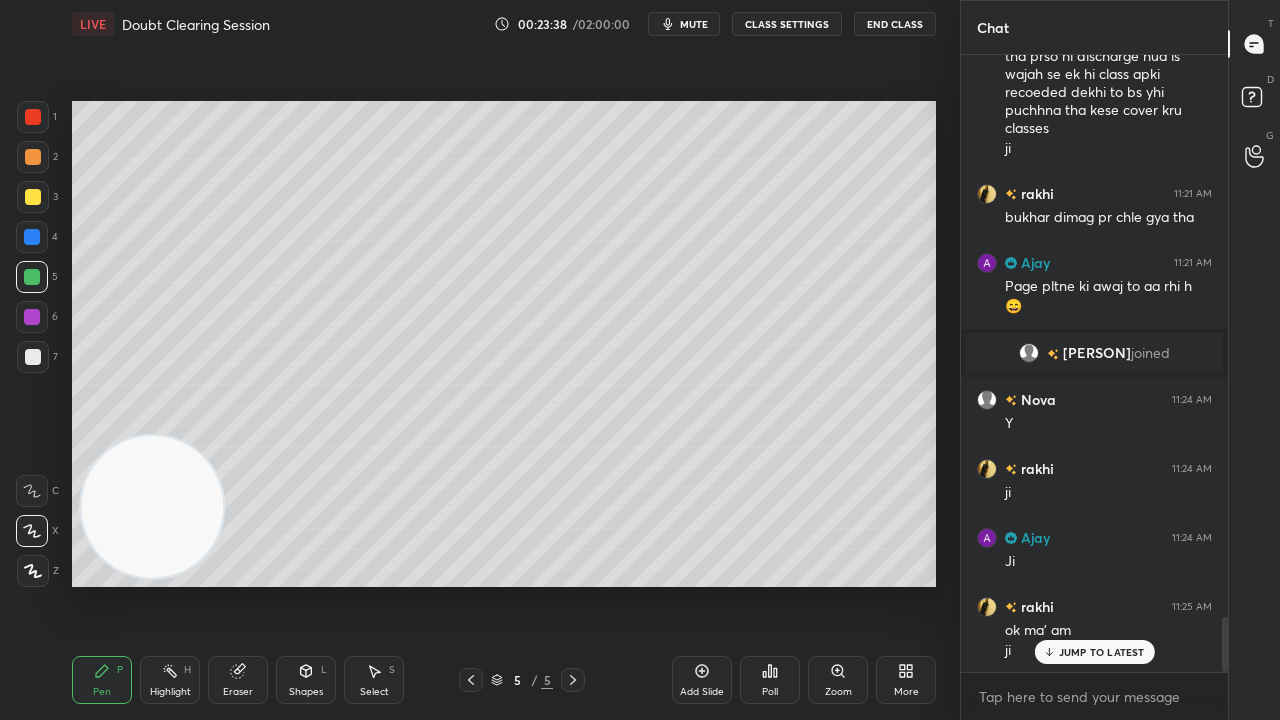 click on "mute" at bounding box center [684, 24] 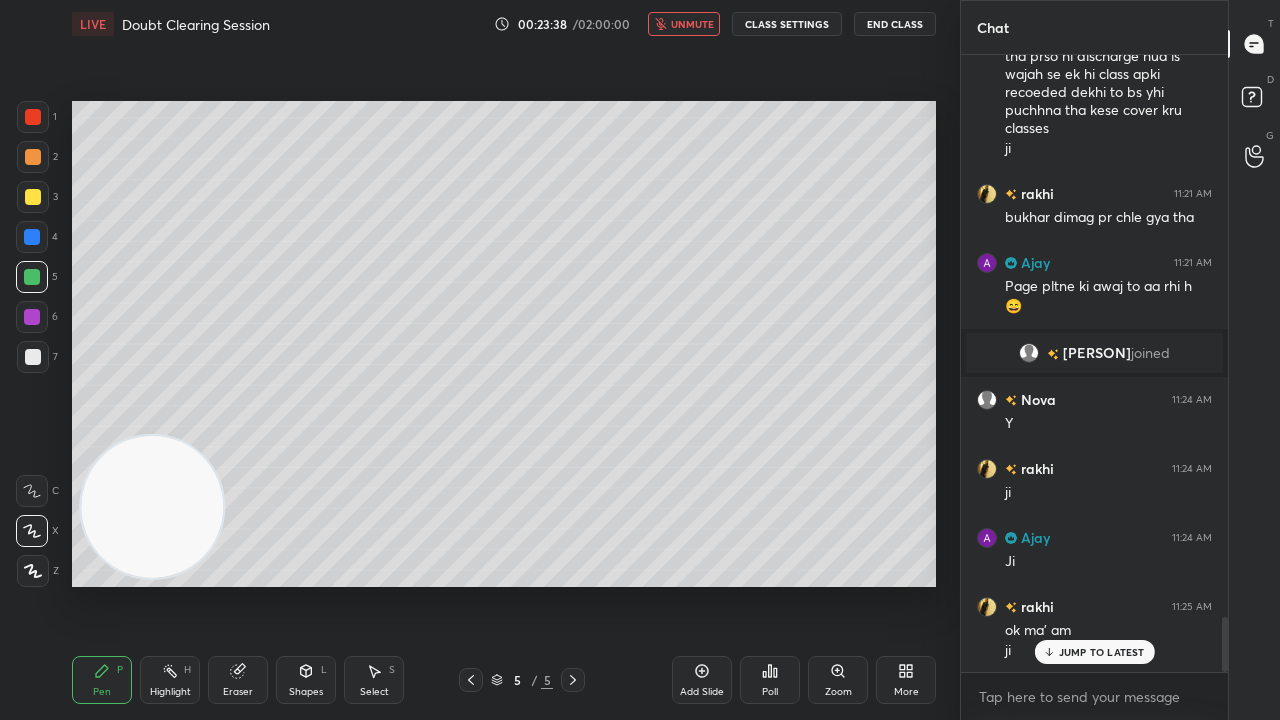 click on "unmute" at bounding box center [692, 24] 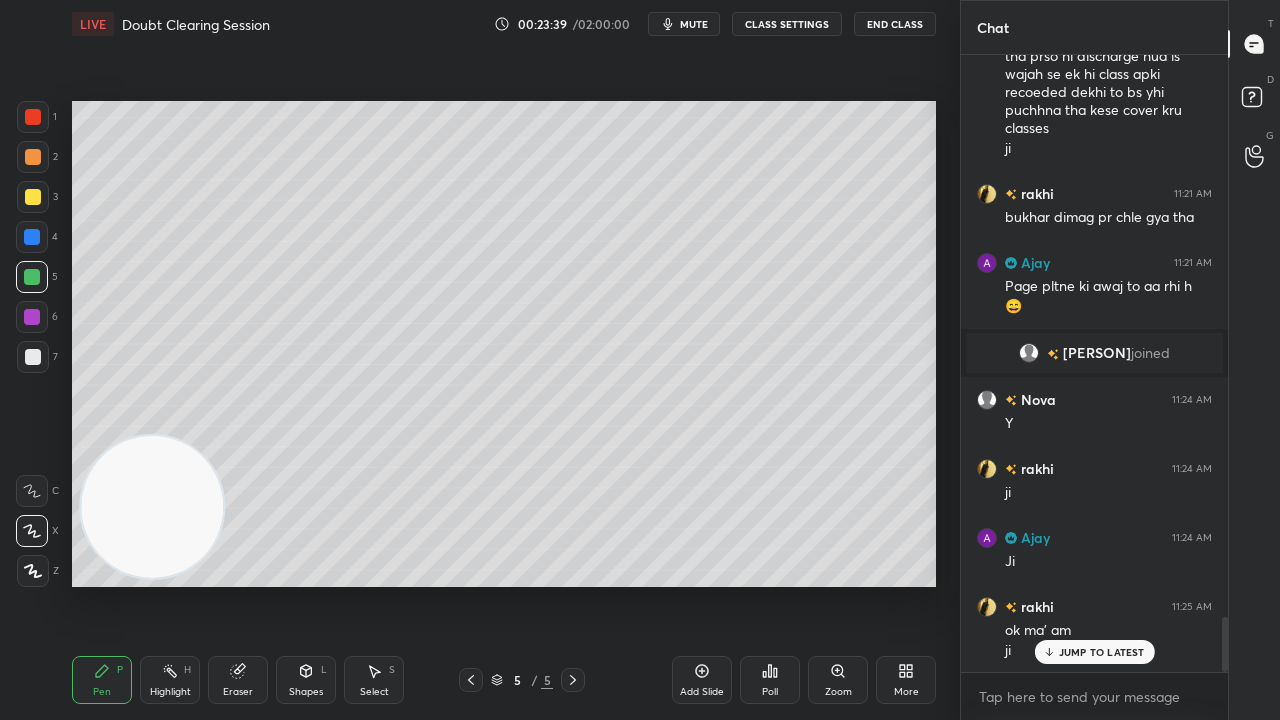 click at bounding box center (33, 197) 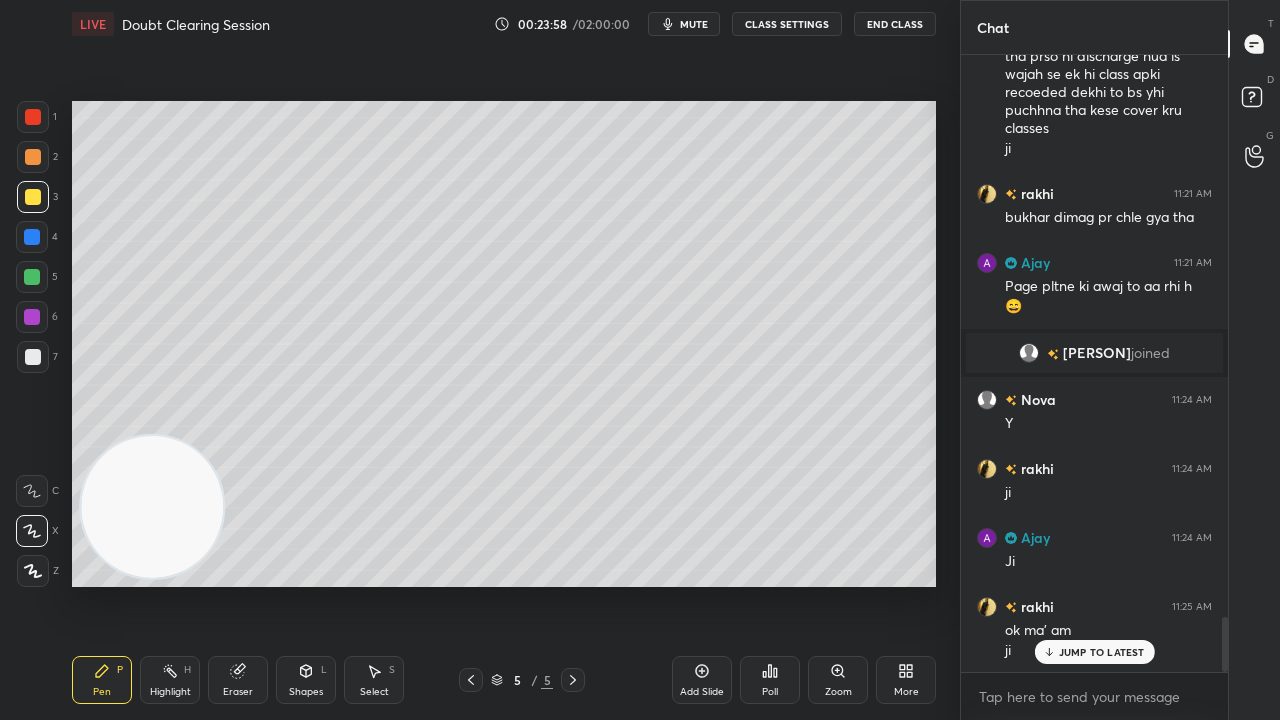 click at bounding box center [33, 357] 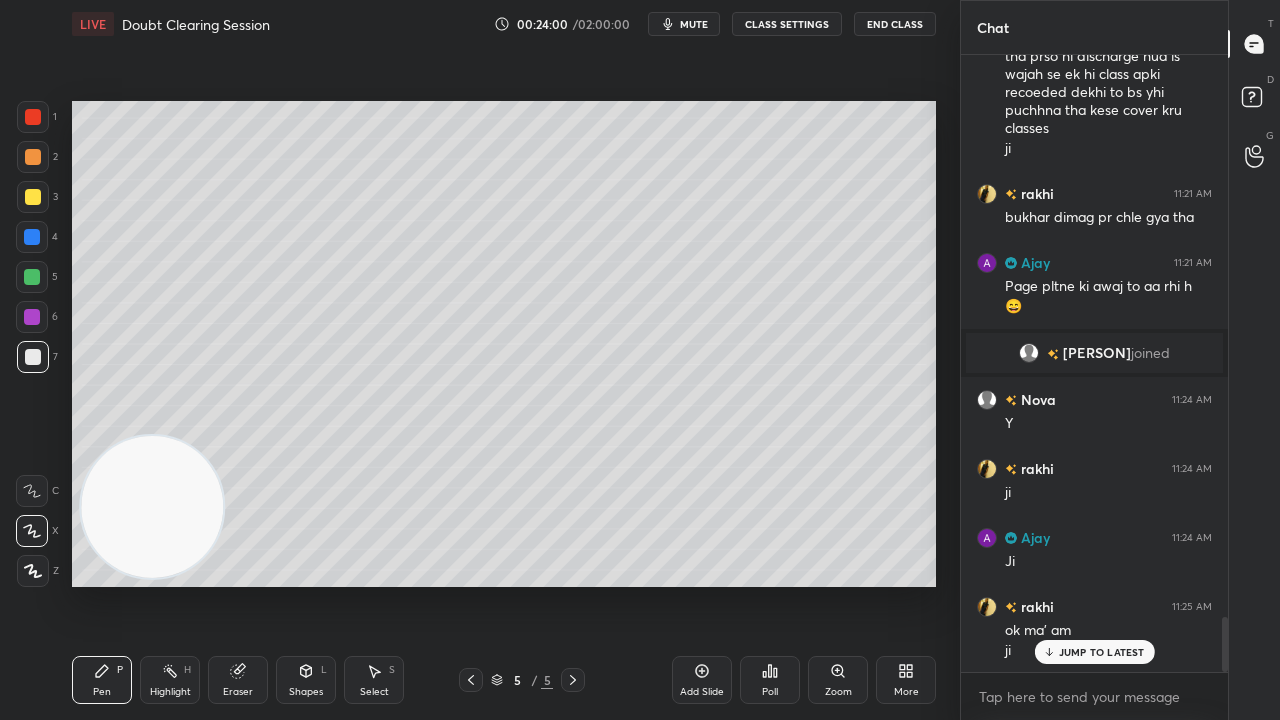 click at bounding box center (32, 277) 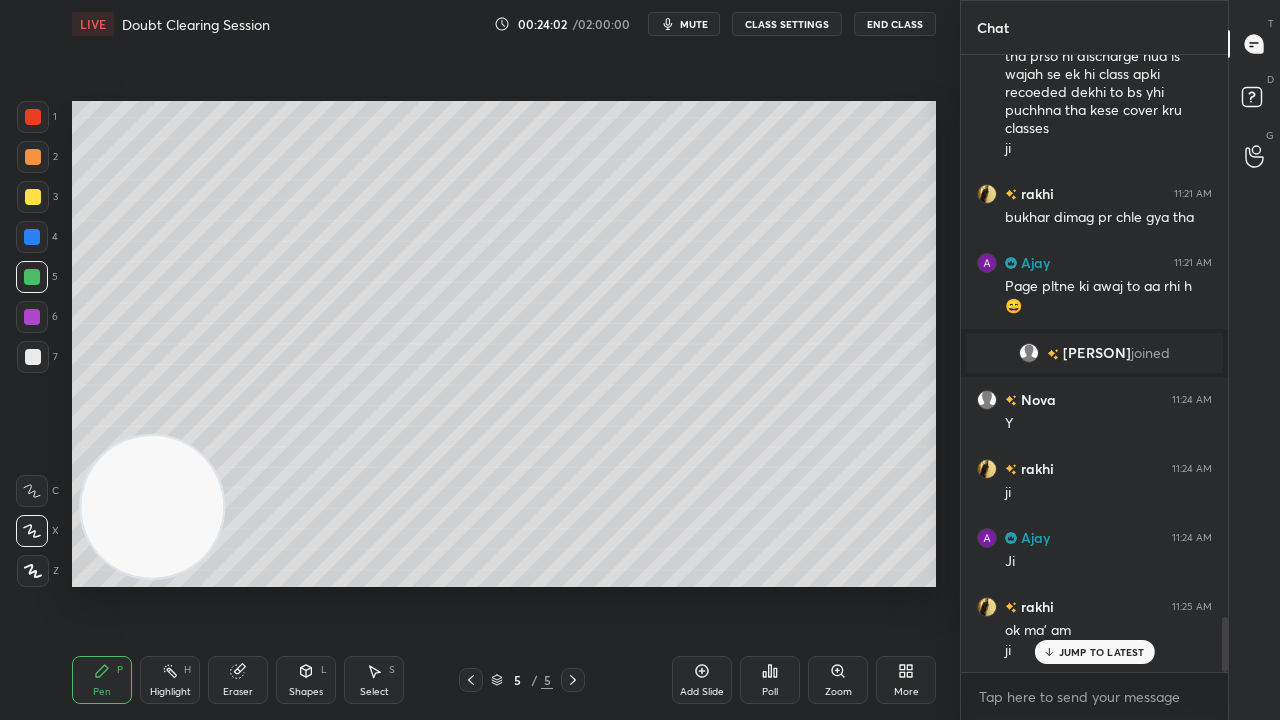 click on "LIVE Doubt Clearing Session 00:24:02 /  02:00:00 mute CLASS SETTINGS End Class" at bounding box center [504, 24] 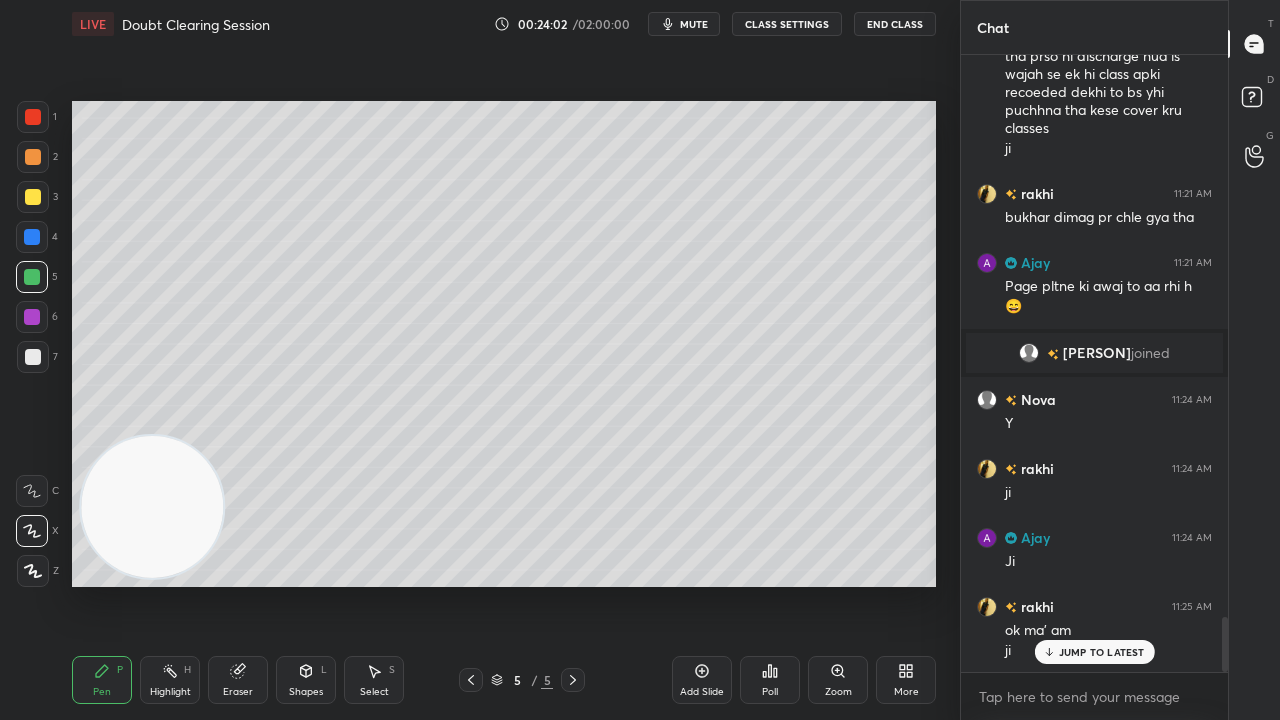 click on "mute" at bounding box center [694, 24] 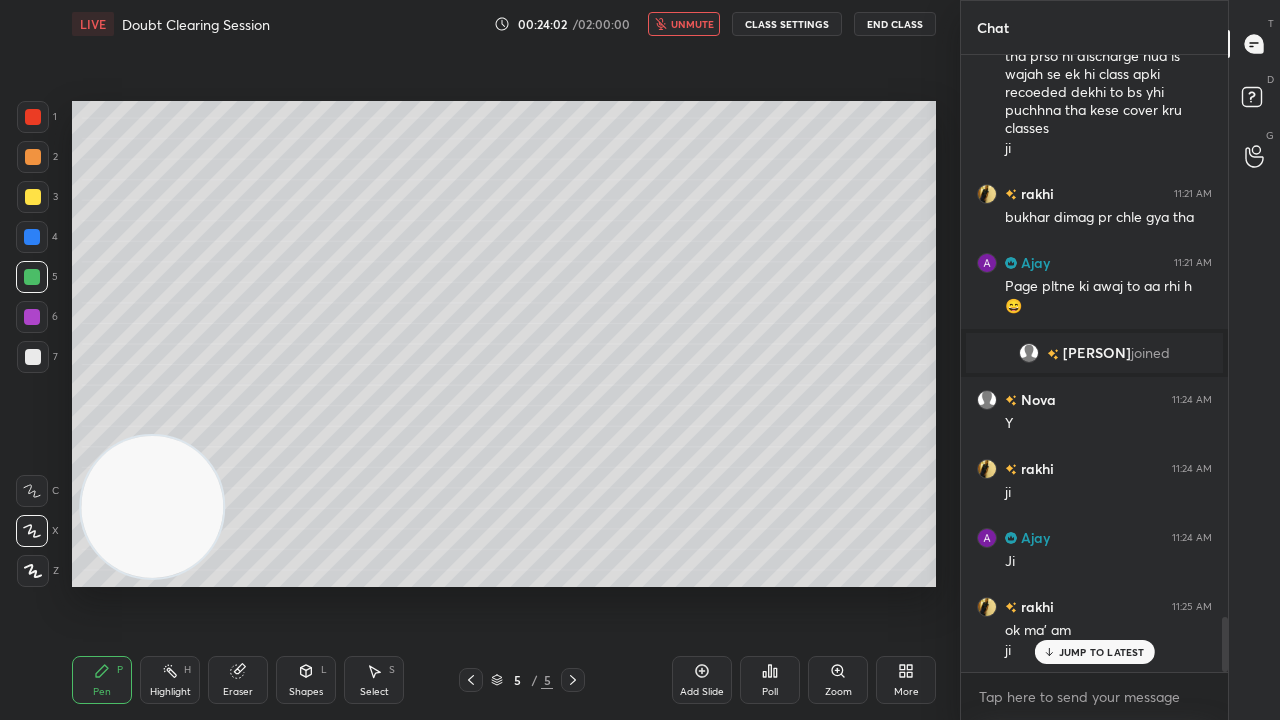 drag, startPoint x: 700, startPoint y: 22, endPoint x: 686, endPoint y: 30, distance: 16.124516 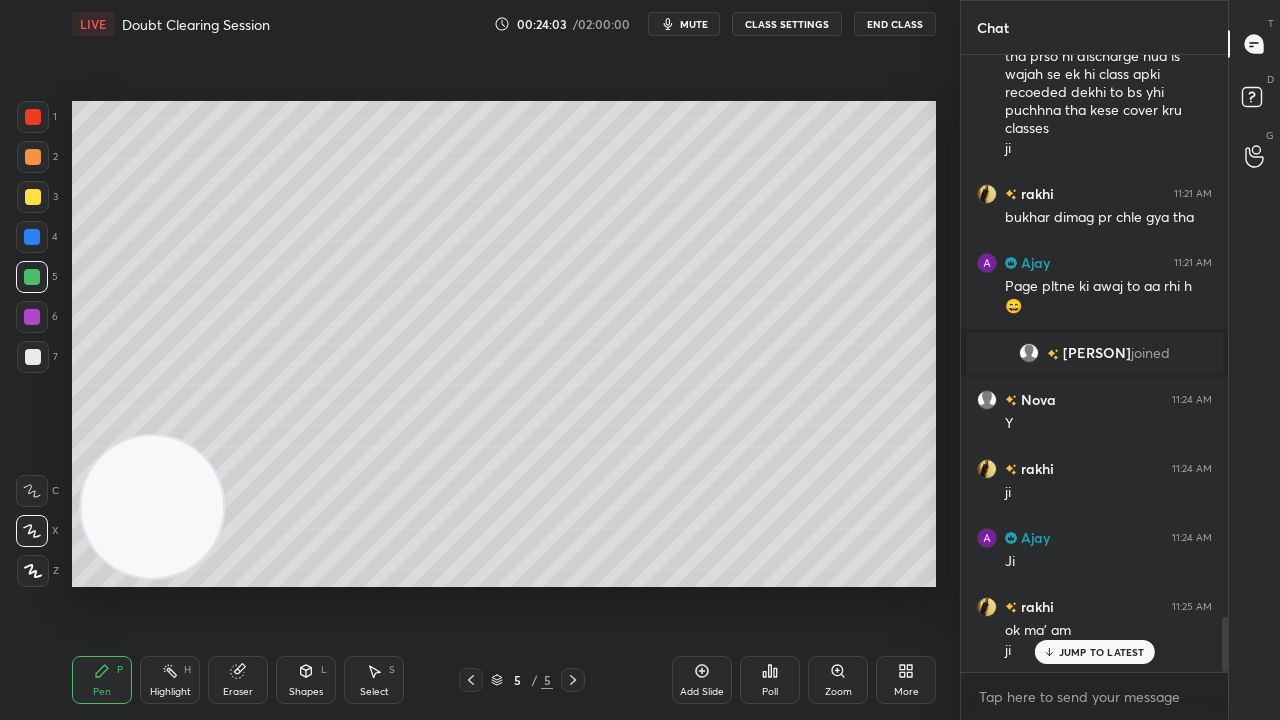 click at bounding box center (32, 277) 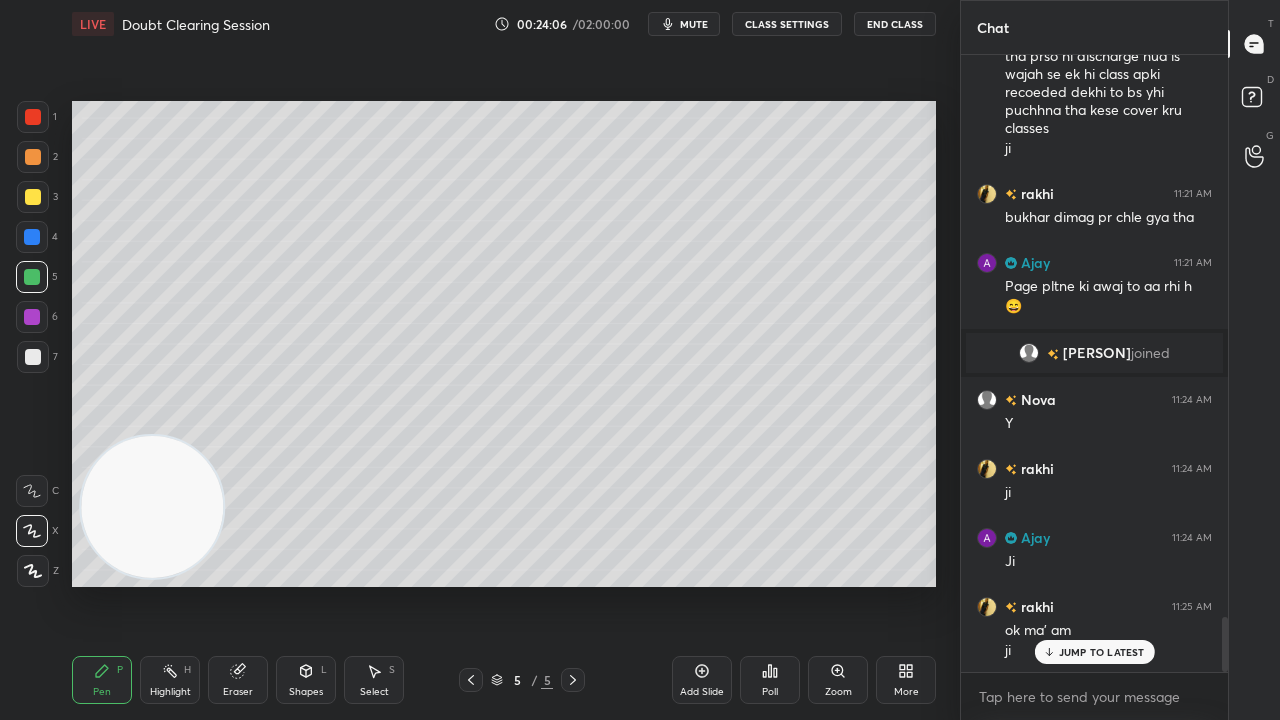 click on "mute" at bounding box center [684, 24] 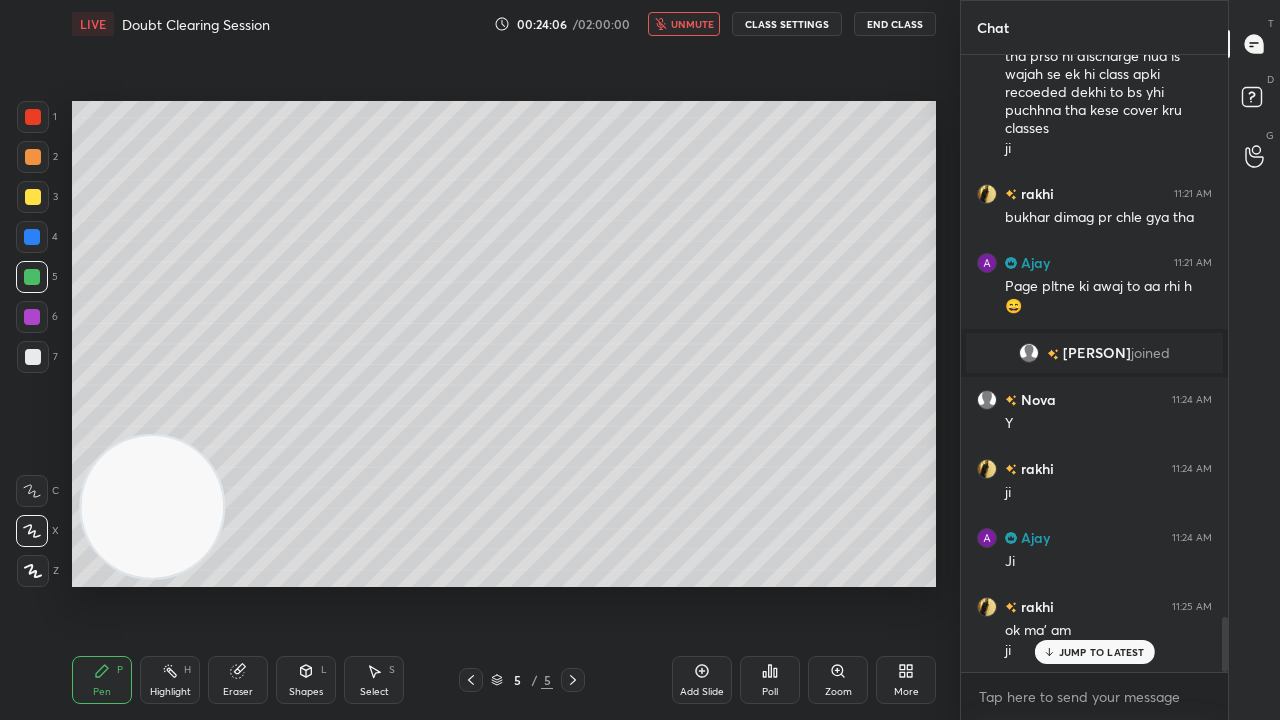 click on "unmute" at bounding box center (692, 24) 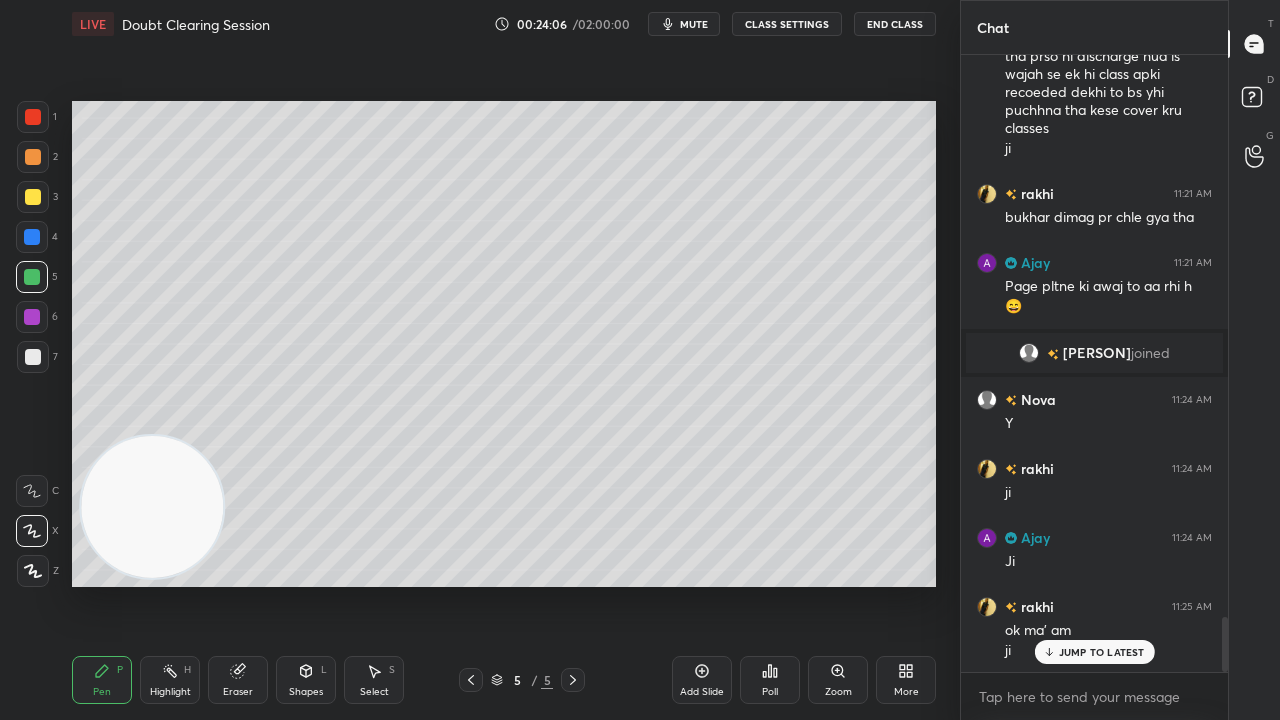 click on "1 2 3 4 5 6 7 C X Z C X Z E E Erase all   H H" at bounding box center (32, 344) 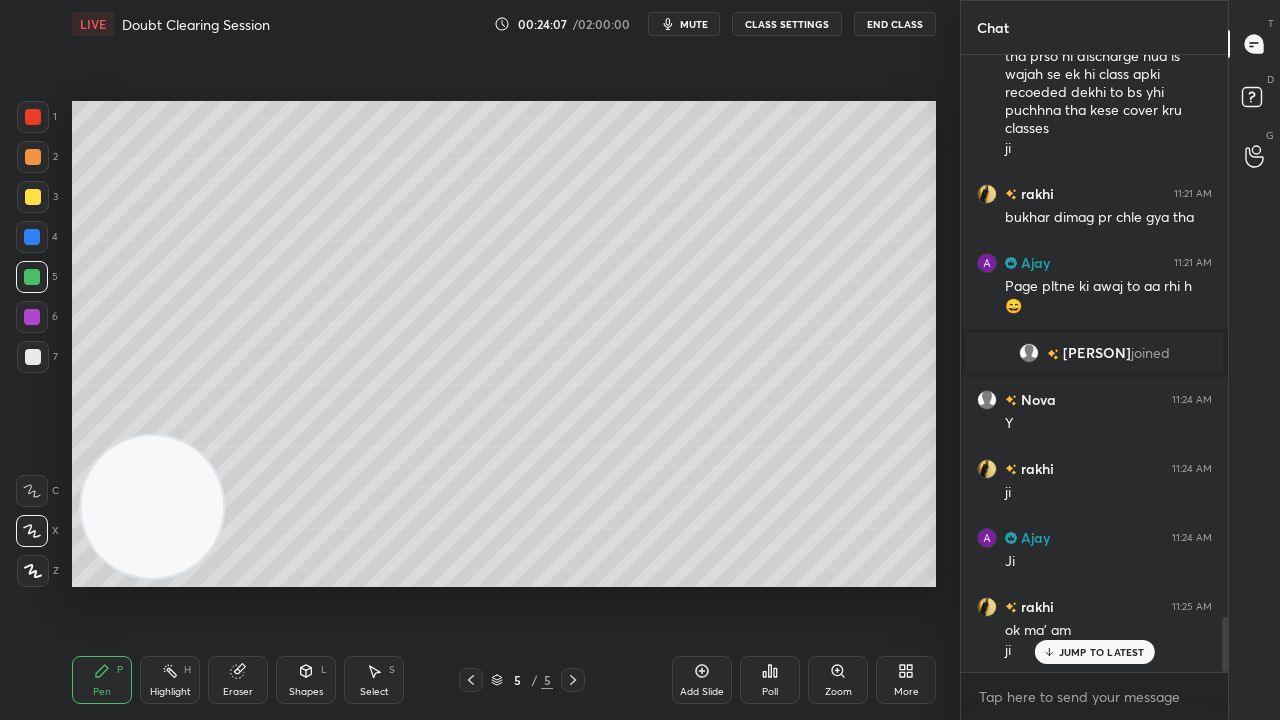 click at bounding box center [33, 357] 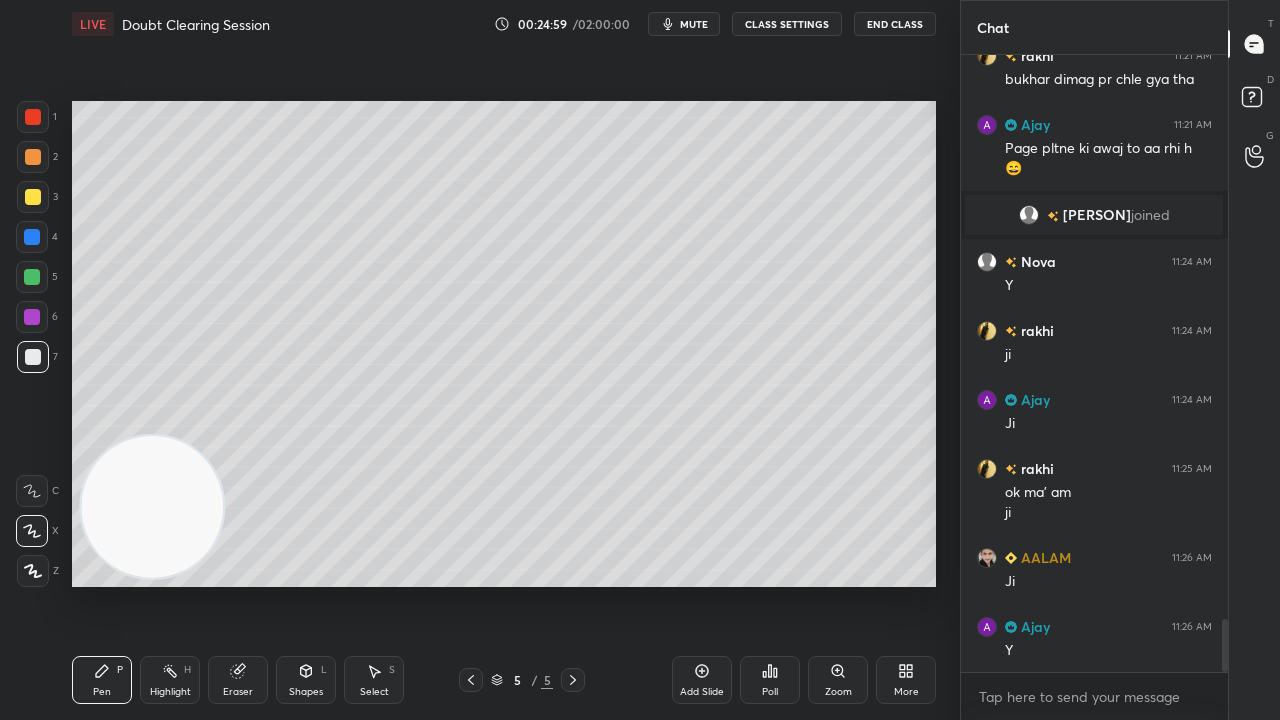 scroll, scrollTop: 6508, scrollLeft: 0, axis: vertical 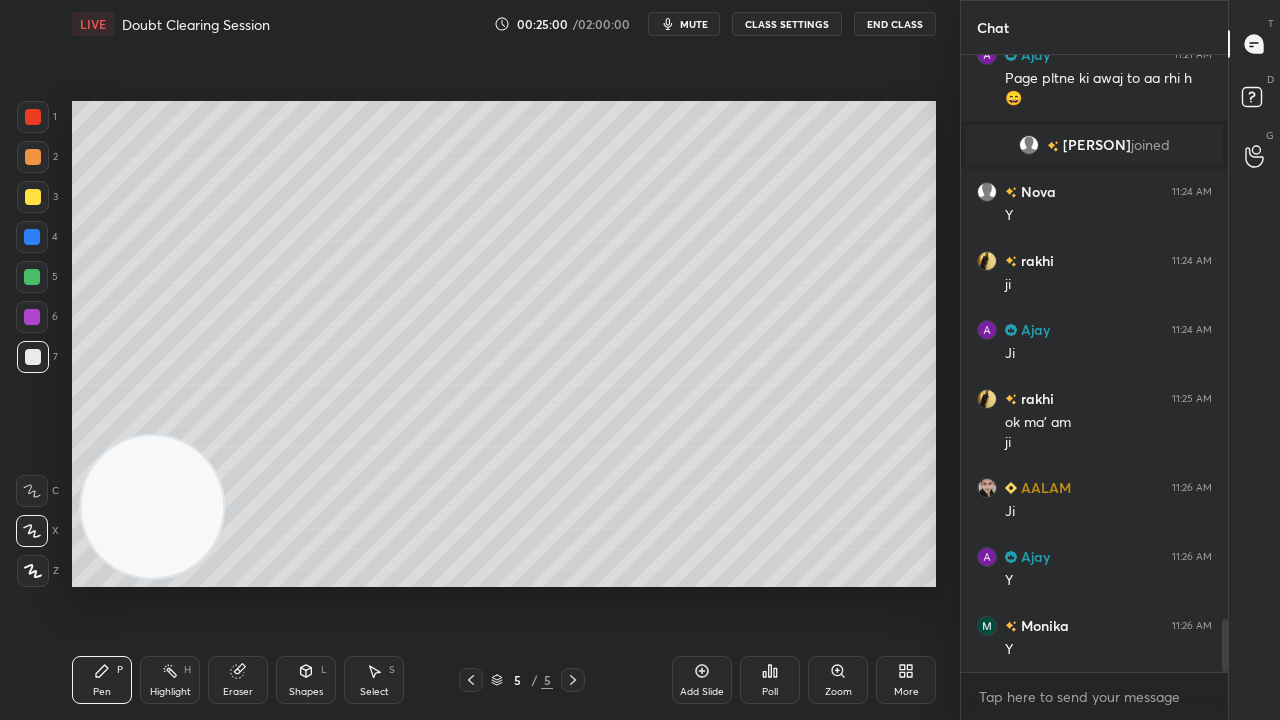 click at bounding box center [32, 277] 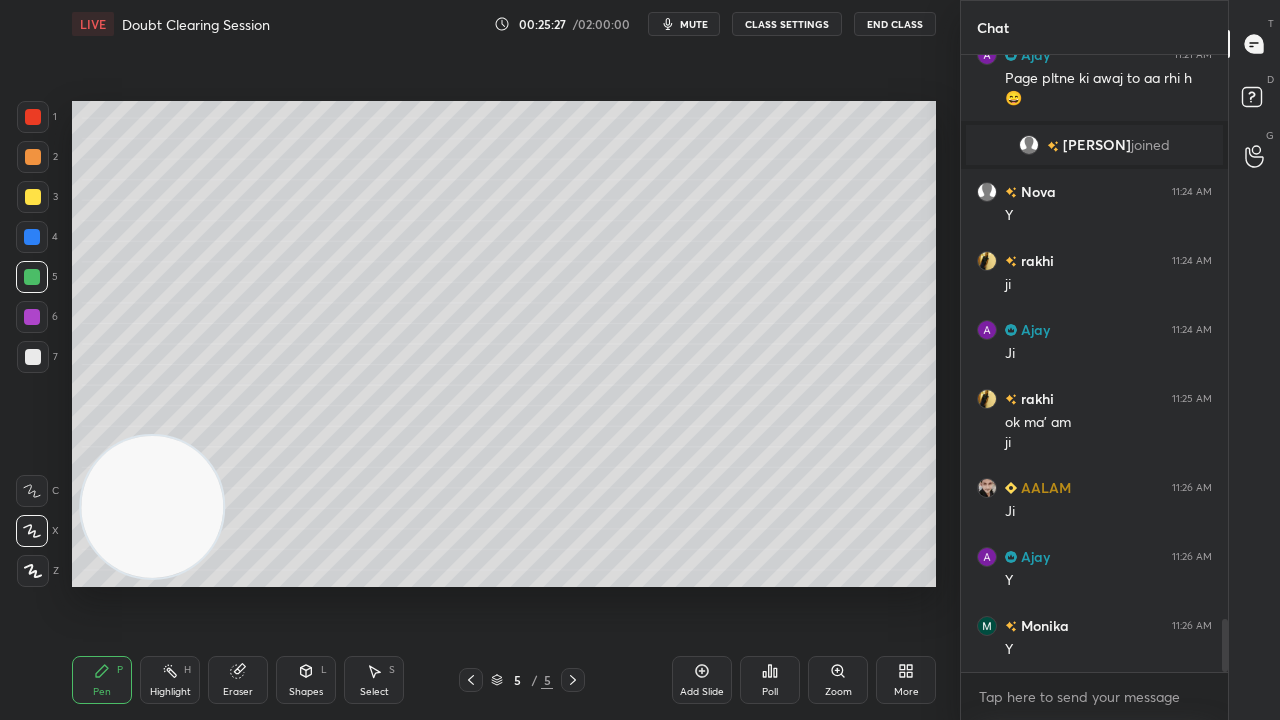 click at bounding box center [33, 357] 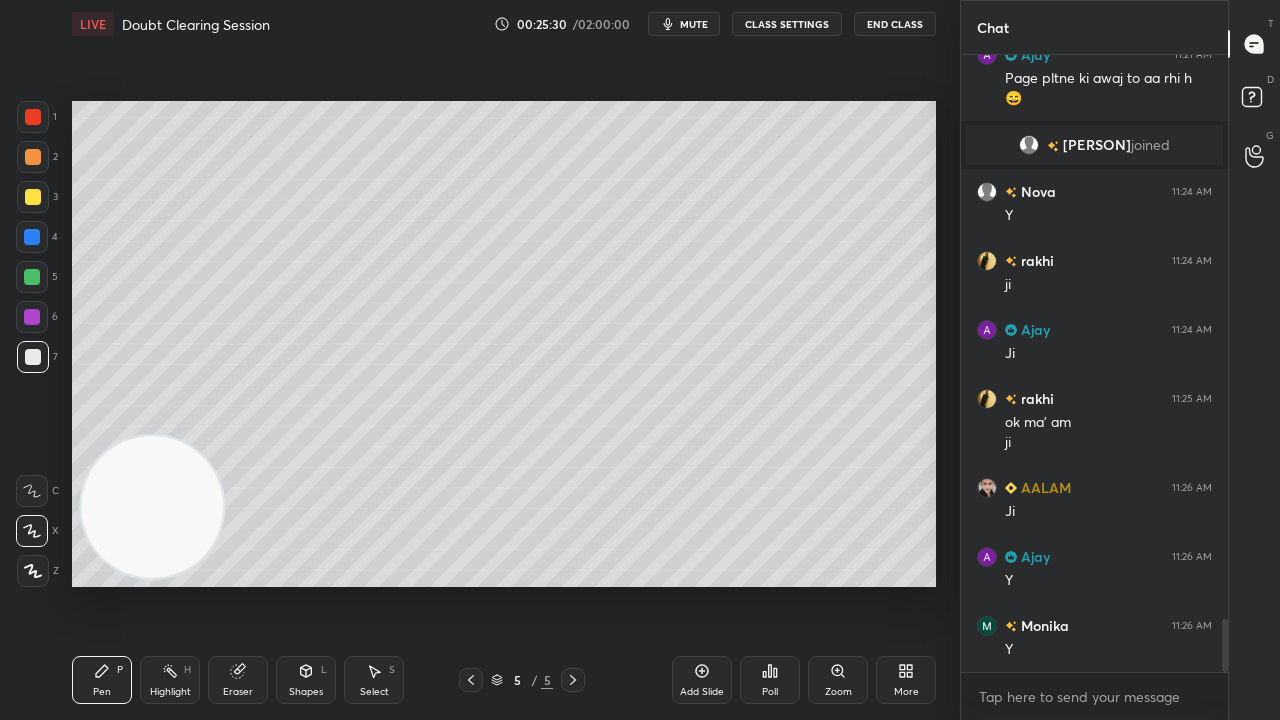 drag, startPoint x: 26, startPoint y: 292, endPoint x: 28, endPoint y: 282, distance: 10.198039 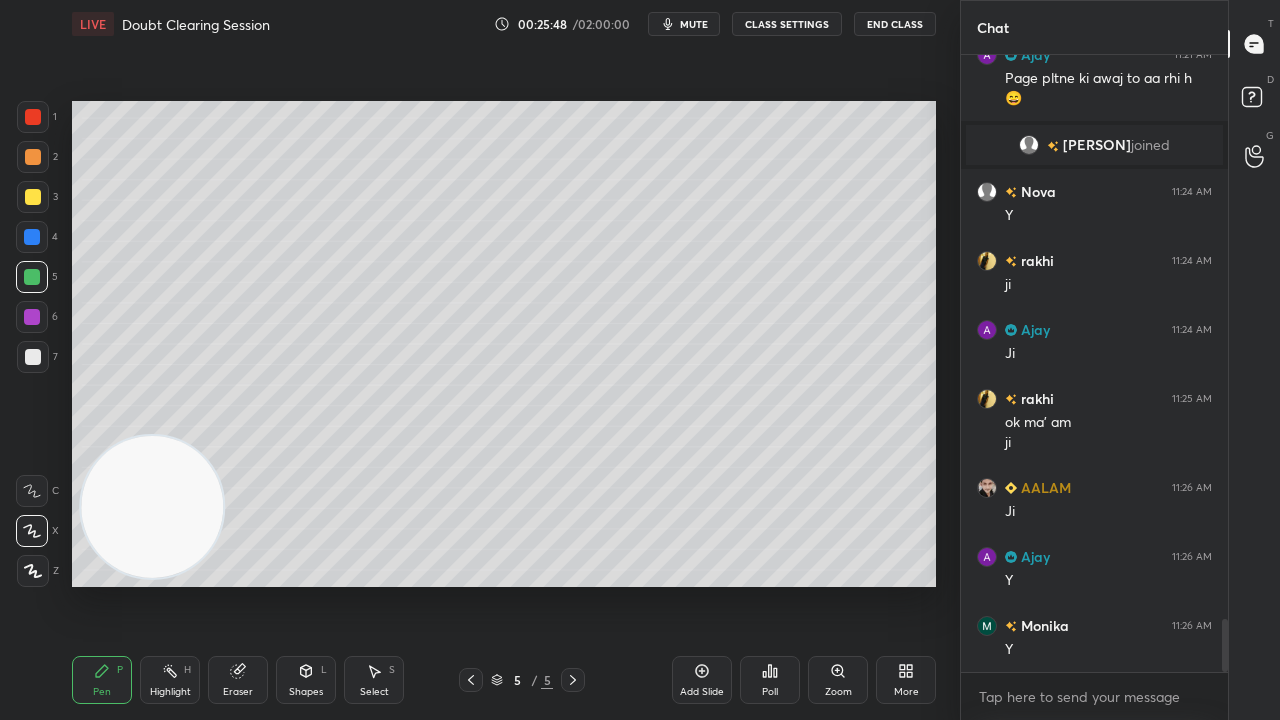 scroll, scrollTop: 6556, scrollLeft: 0, axis: vertical 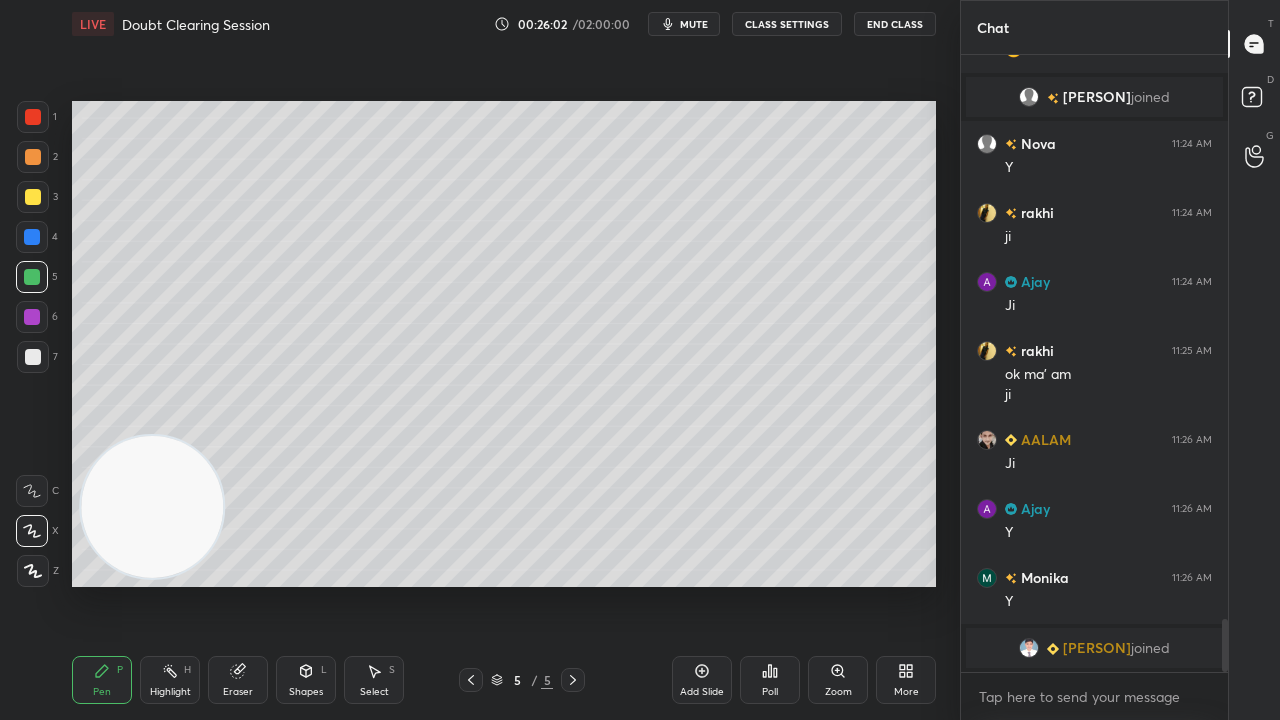 click at bounding box center [33, 357] 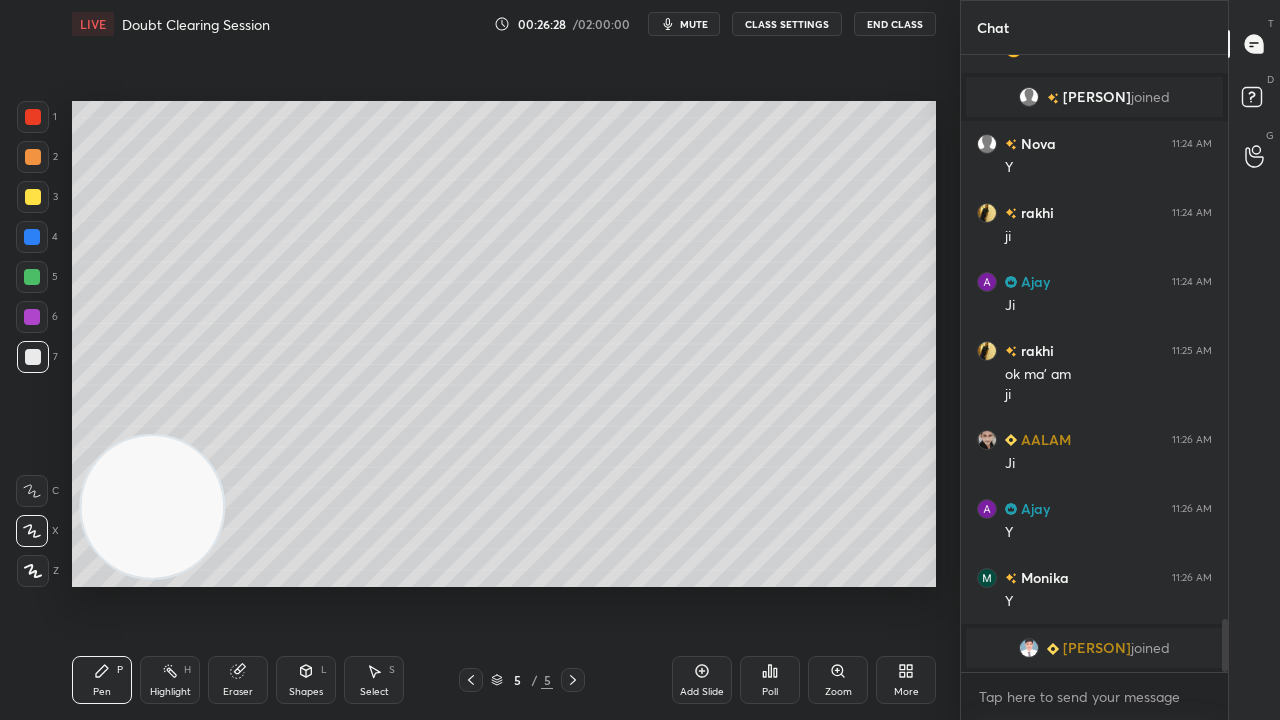 click on "mute" at bounding box center [694, 24] 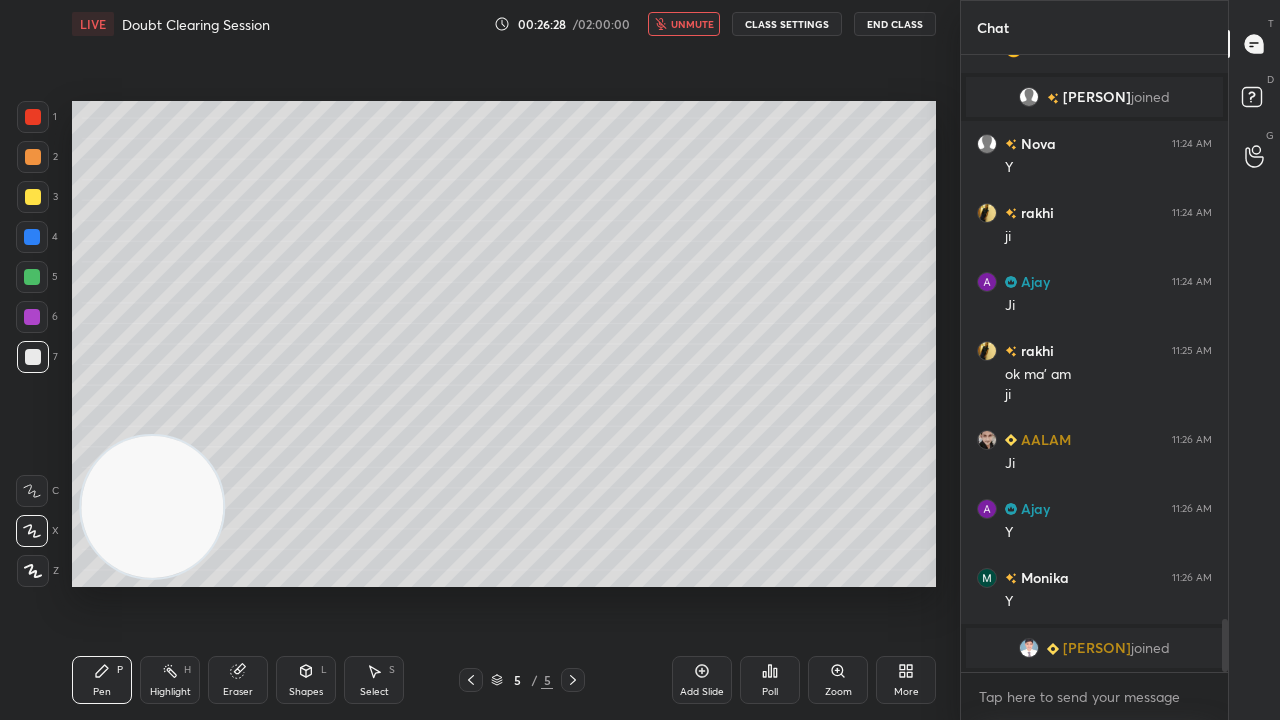 click on "unmute" at bounding box center (692, 24) 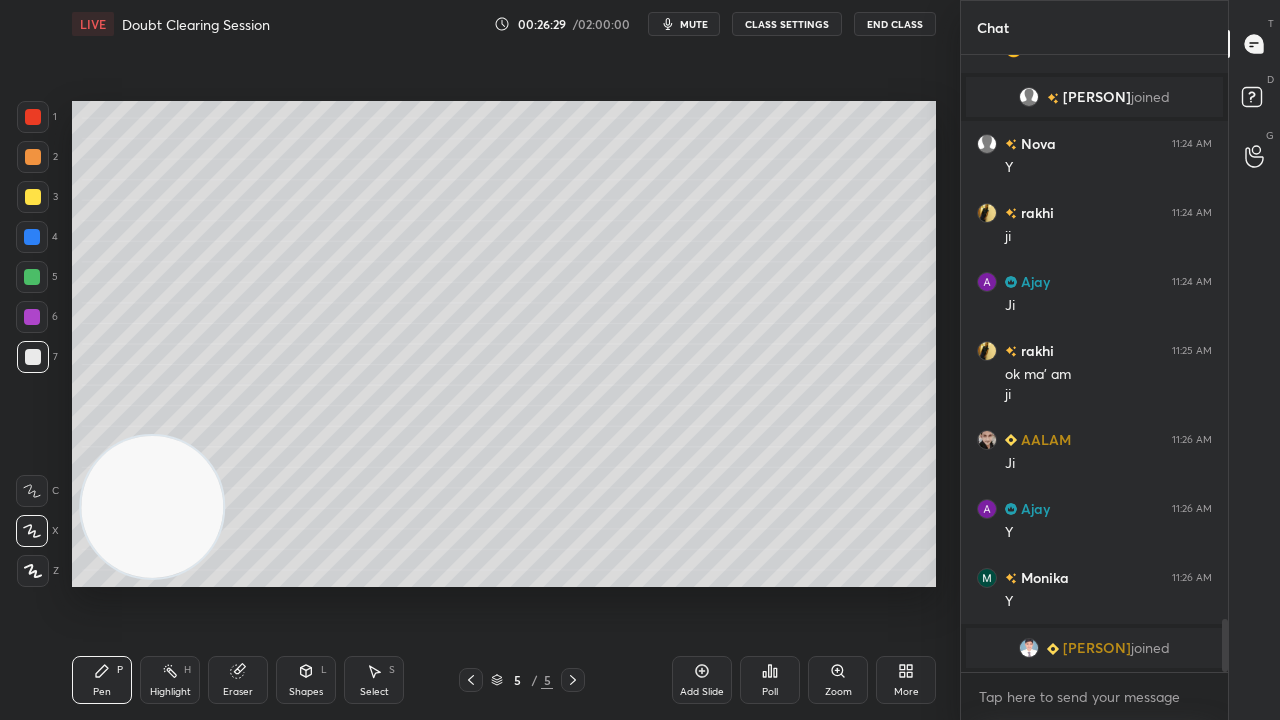 click on "5" at bounding box center [37, 281] 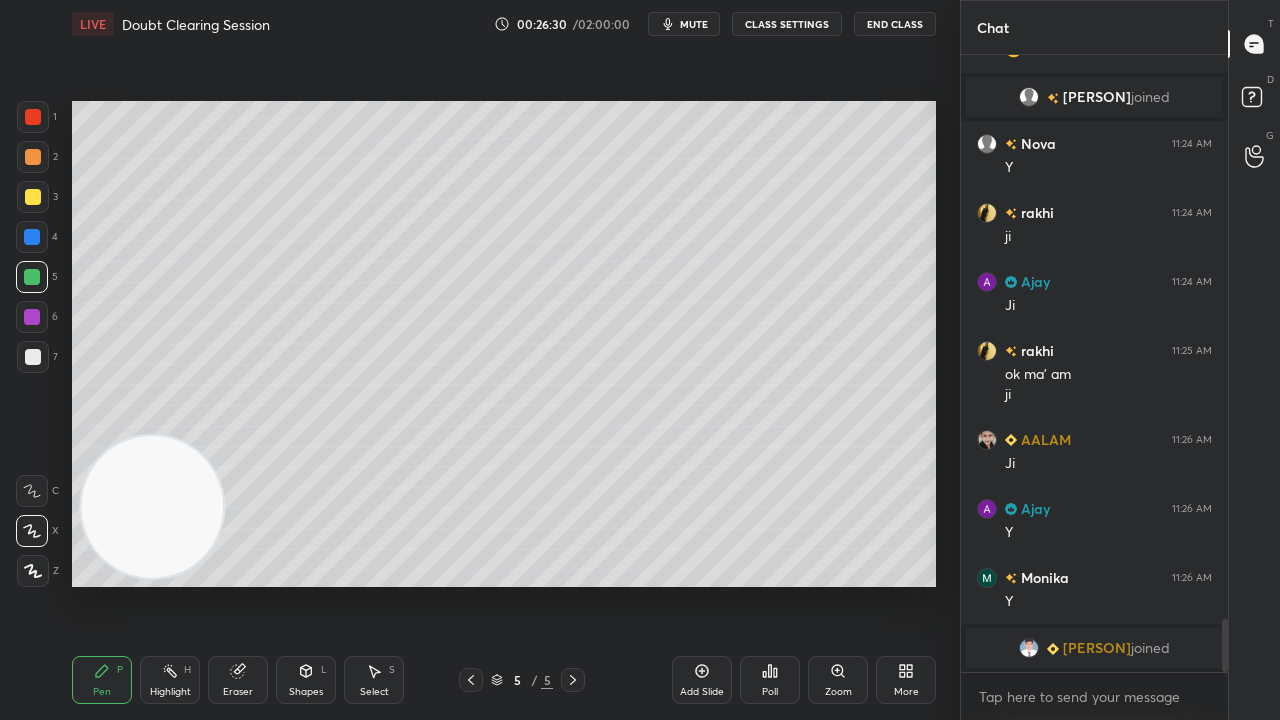 click at bounding box center (33, 357) 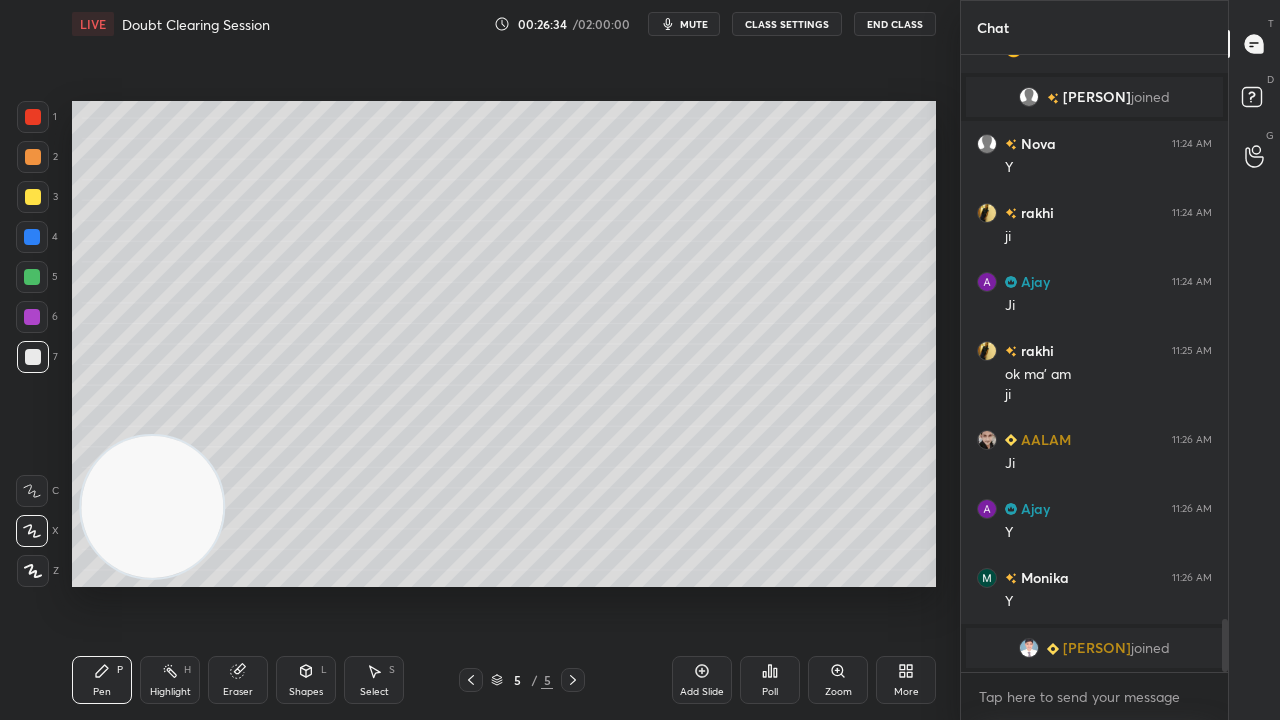 click at bounding box center (32, 277) 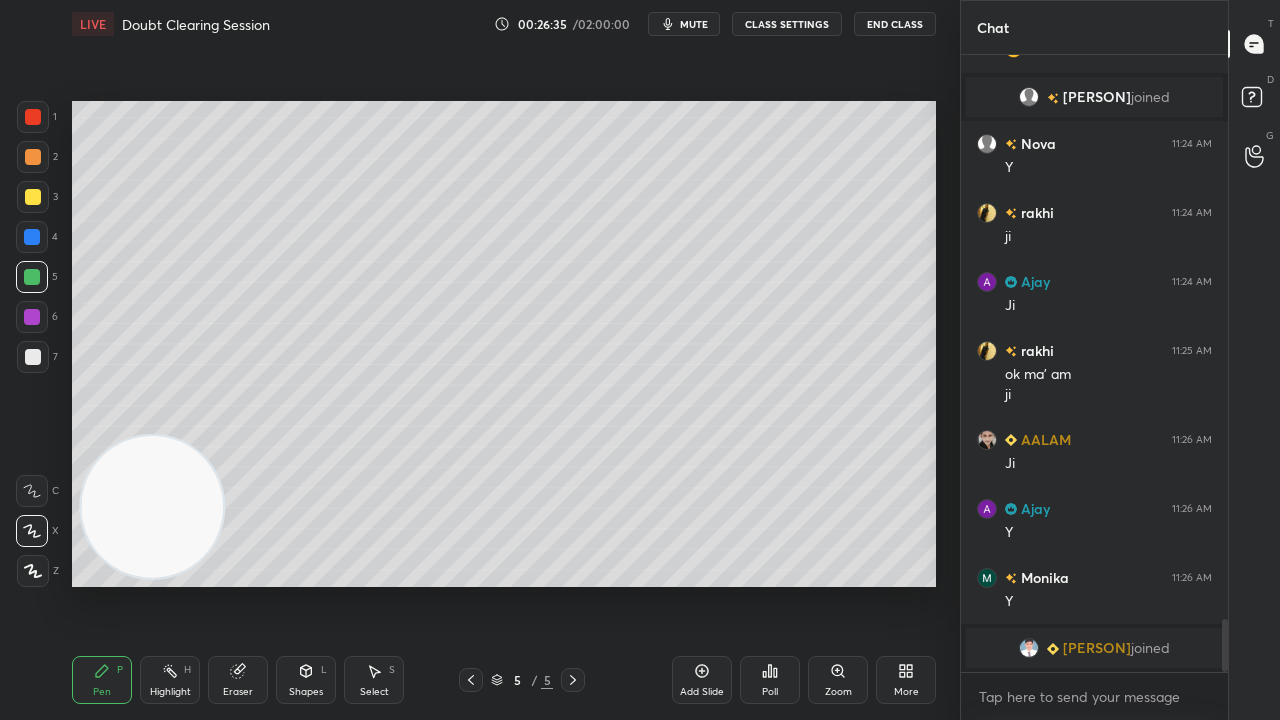 click on "mute" at bounding box center [694, 24] 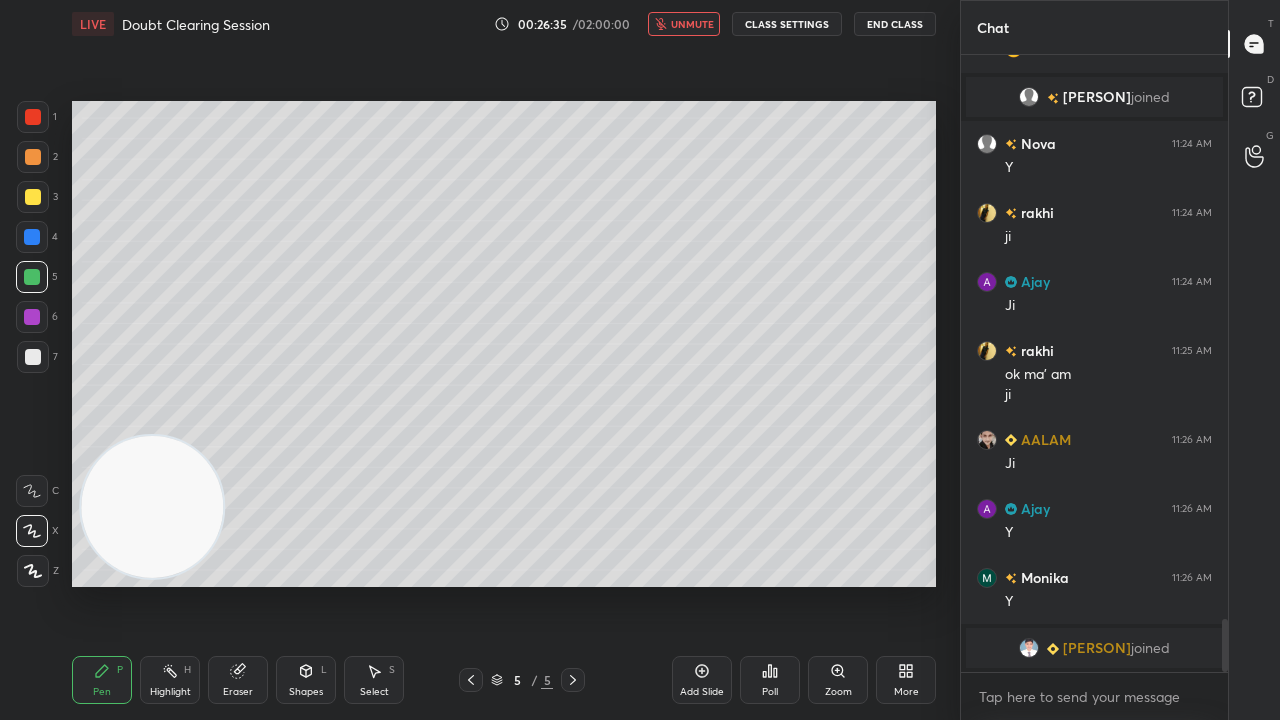 drag, startPoint x: 691, startPoint y: 22, endPoint x: 690, endPoint y: 12, distance: 10.049875 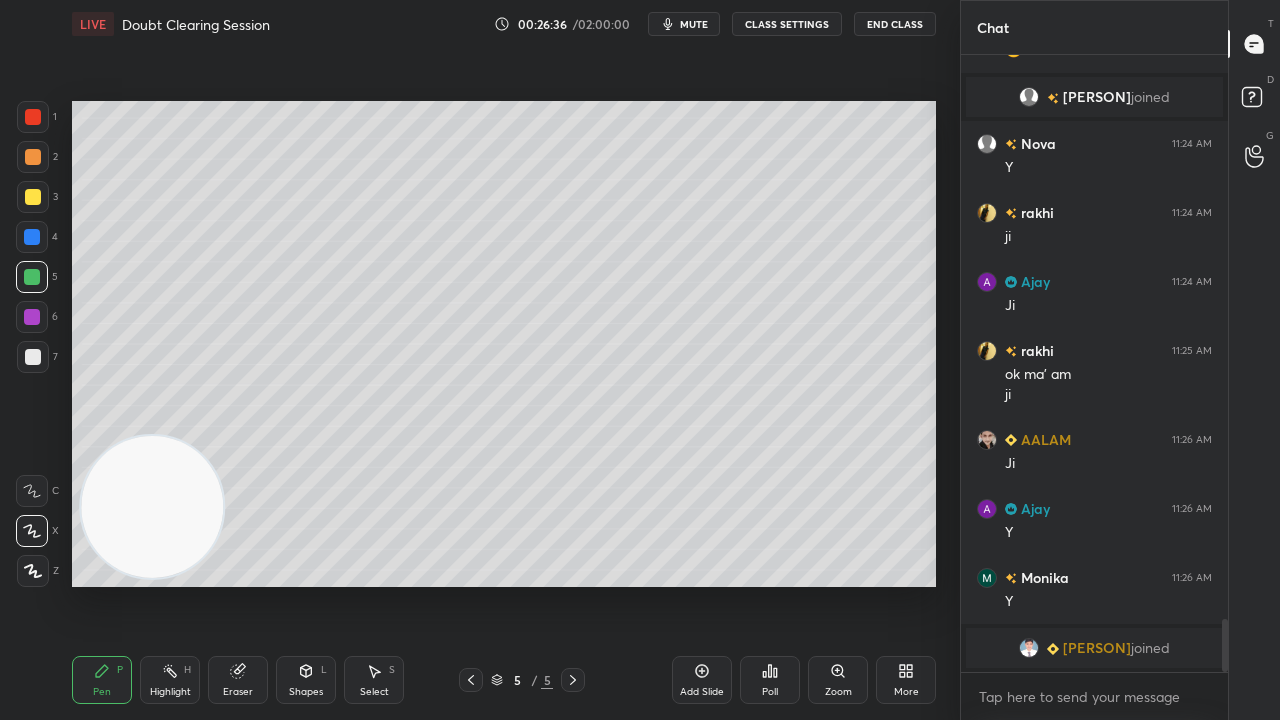click at bounding box center [33, 197] 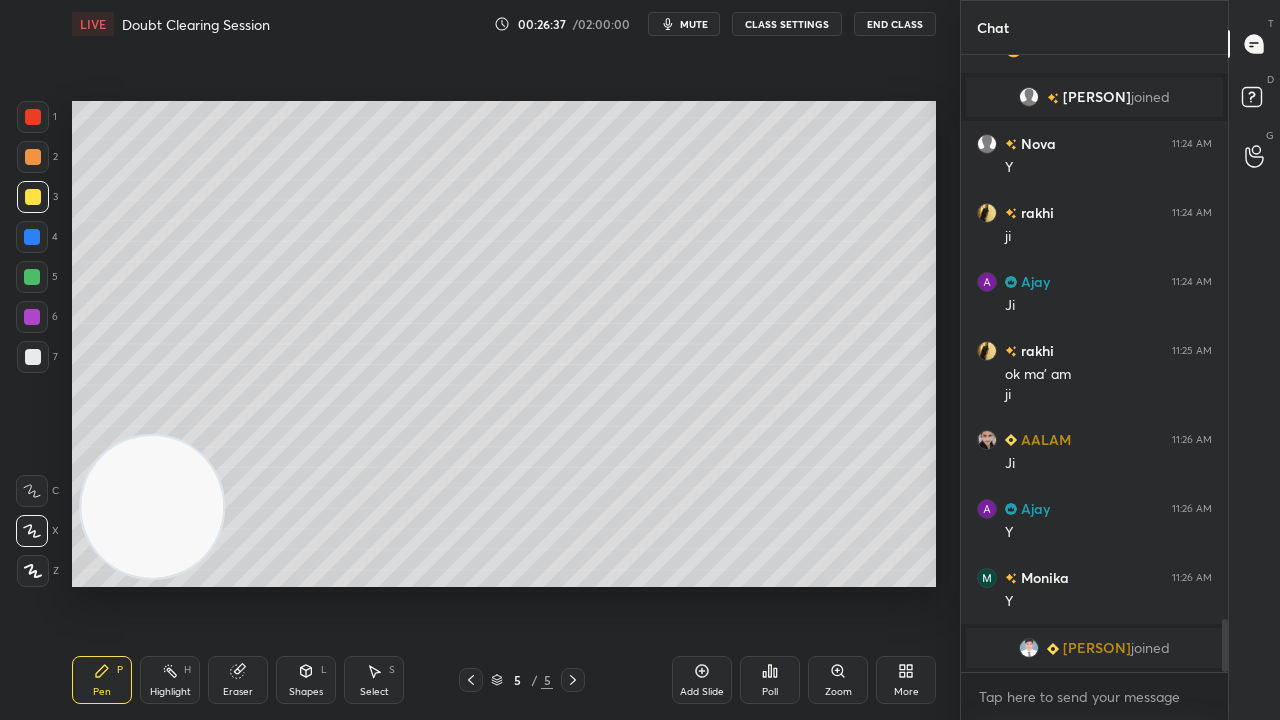 click at bounding box center [33, 357] 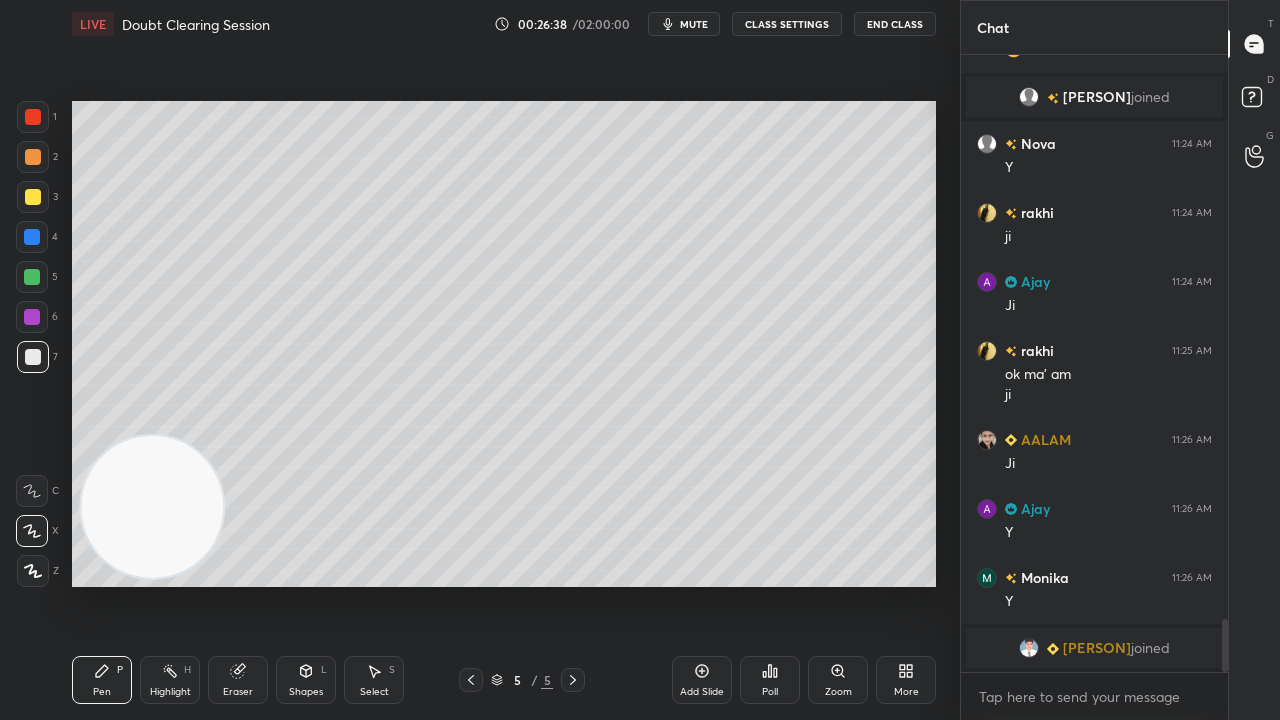 click at bounding box center [32, 277] 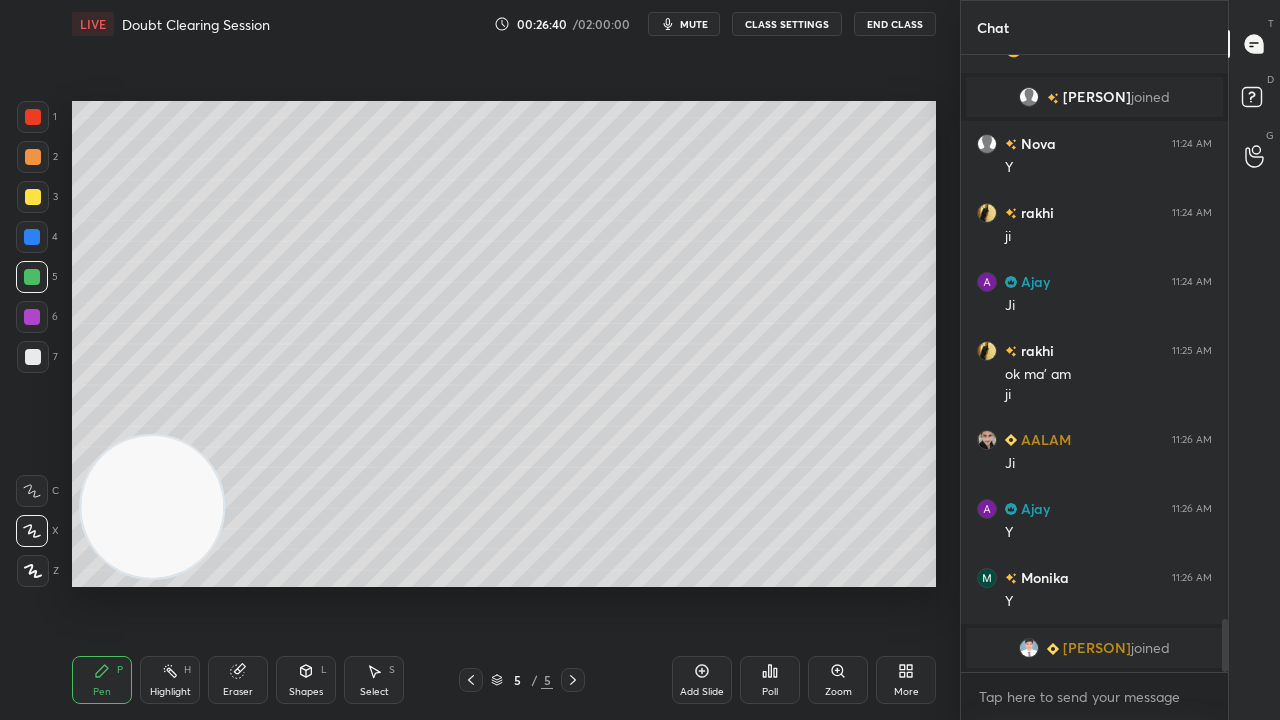 click at bounding box center [33, 357] 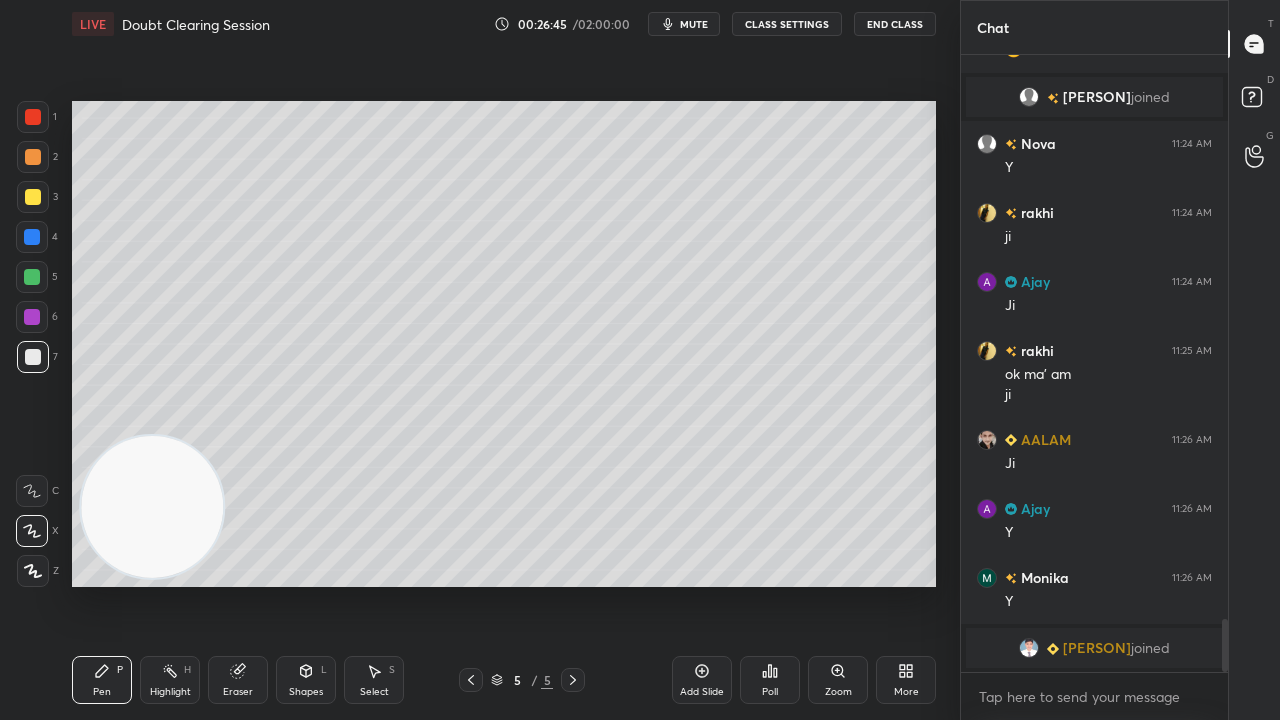 click at bounding box center [33, 197] 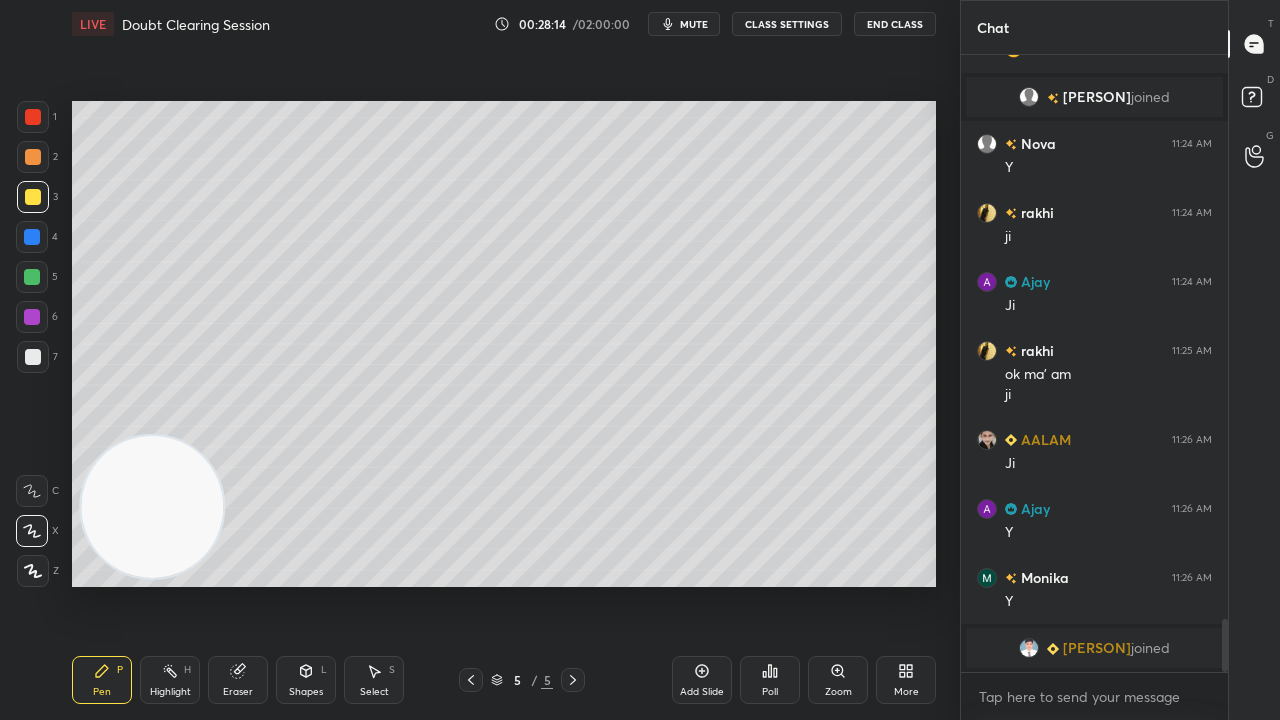 click at bounding box center [32, 277] 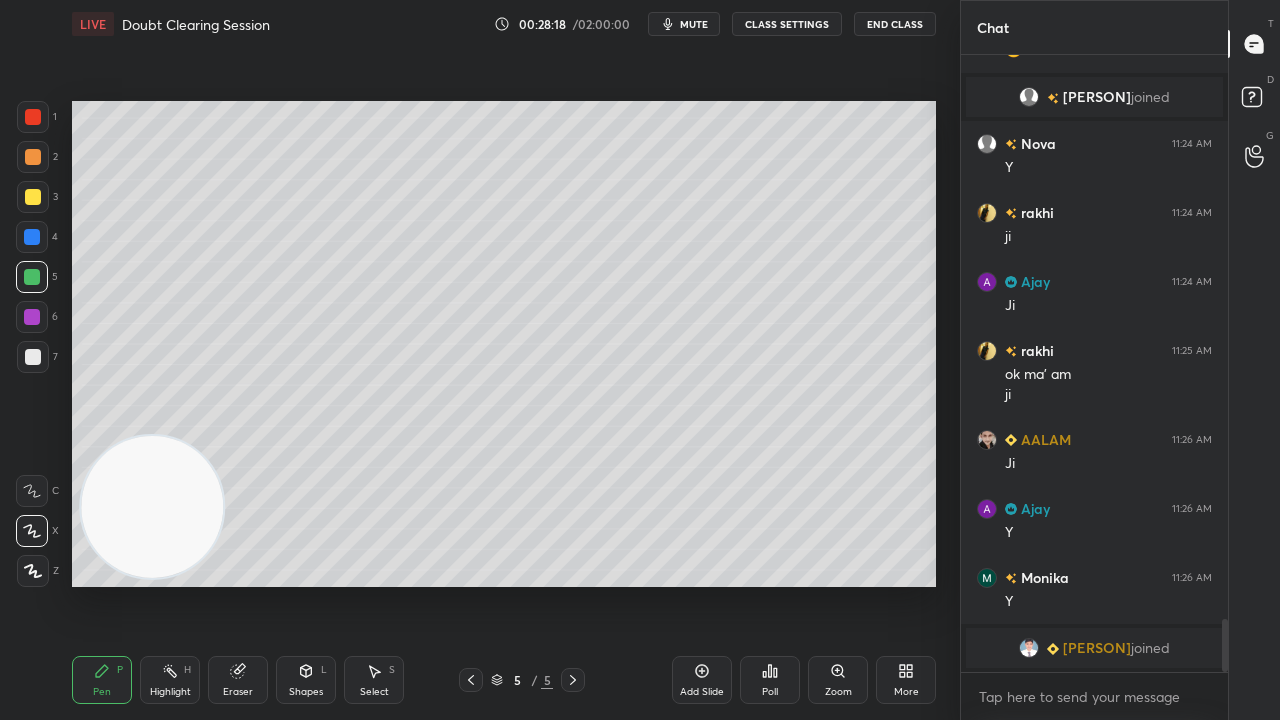 click on "mute" at bounding box center [694, 24] 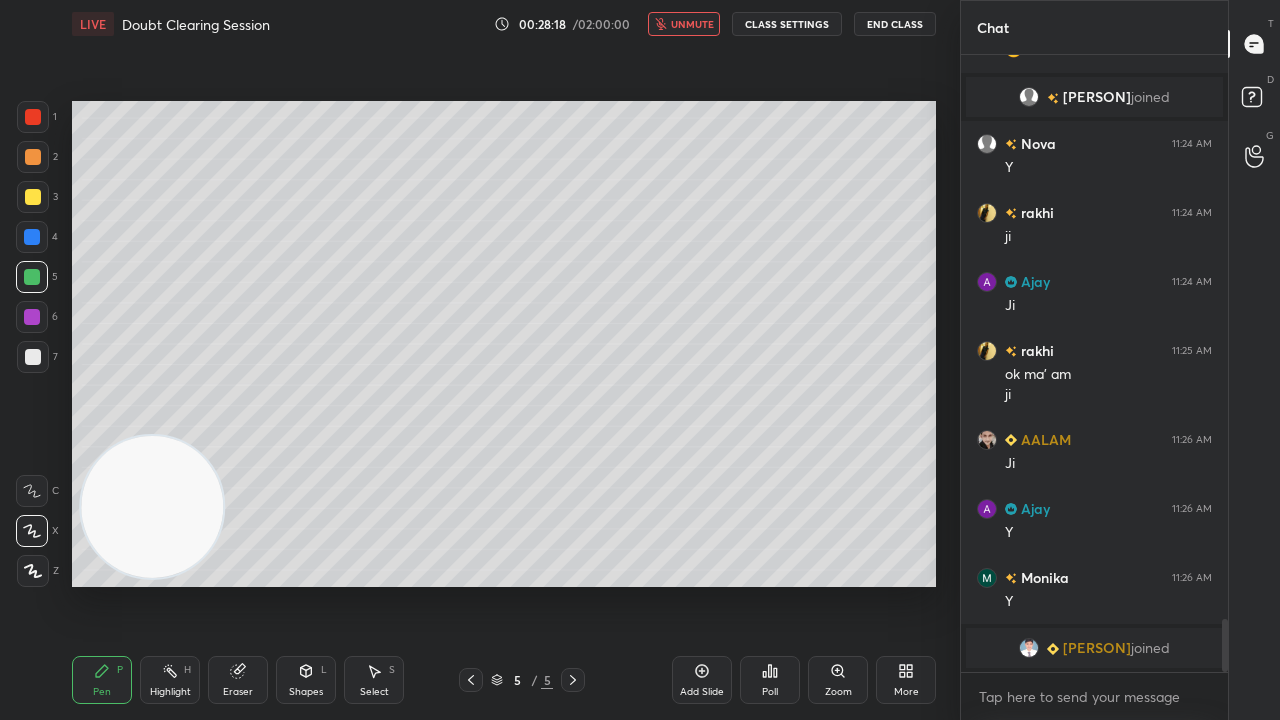 click on "unmute" at bounding box center [692, 24] 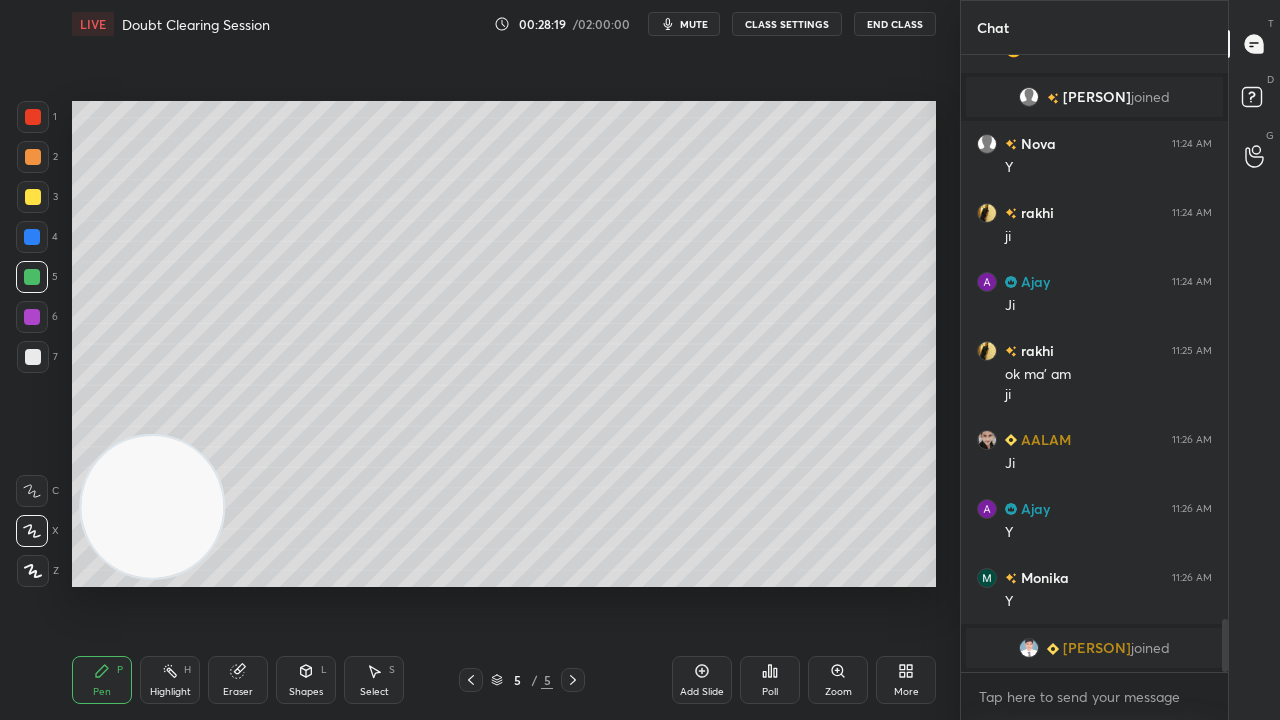 click on "1 2 3 4 5 6 7 C X Z C X Z E E Erase all   H H" at bounding box center [32, 344] 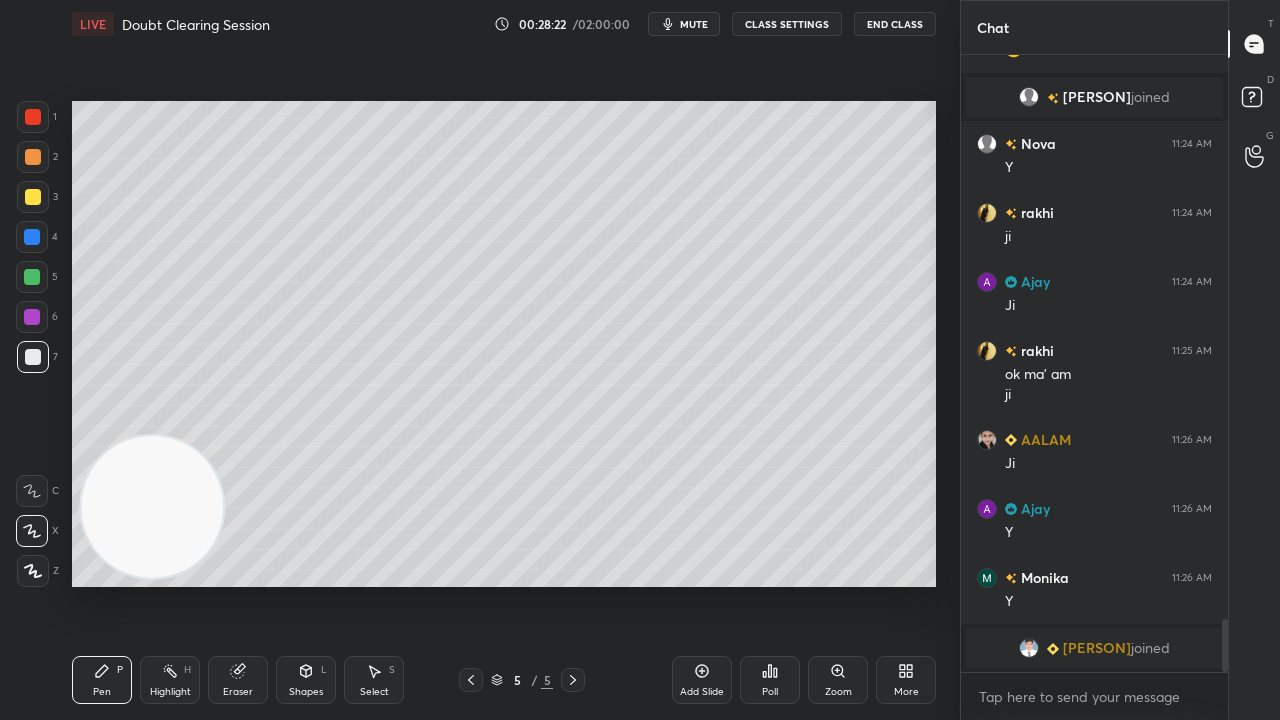 click at bounding box center [32, 277] 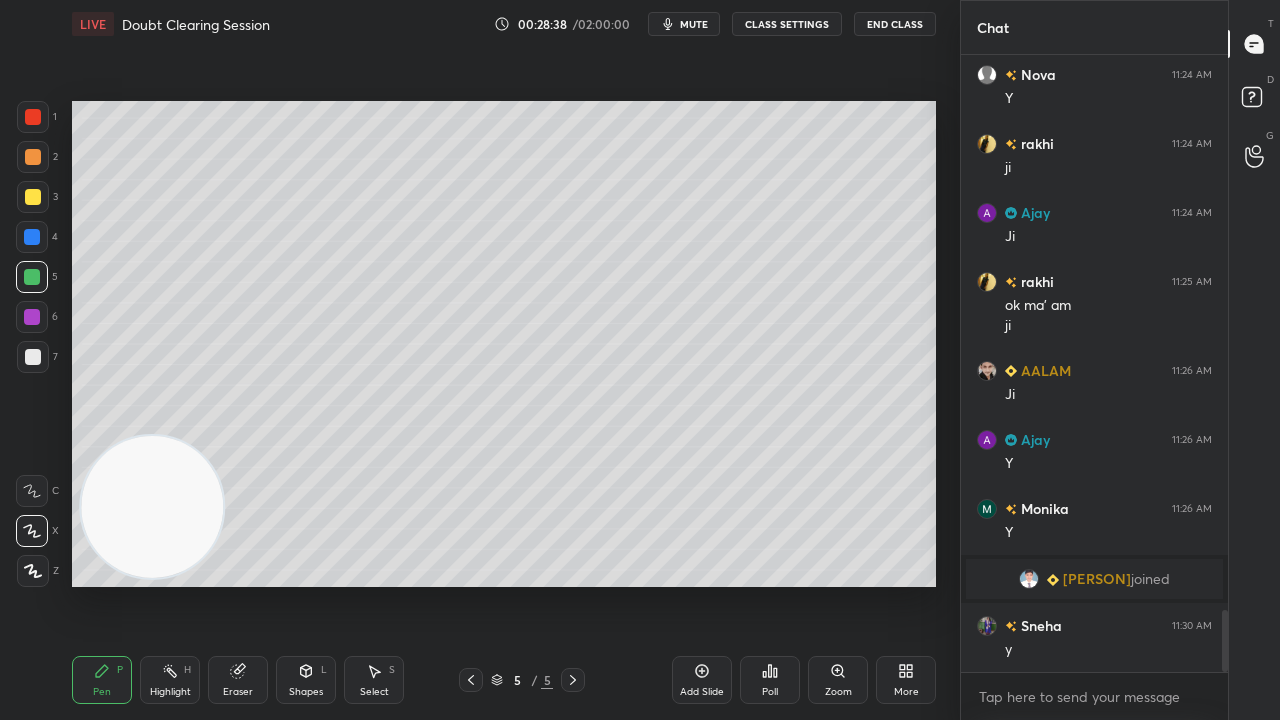 scroll, scrollTop: 5610, scrollLeft: 0, axis: vertical 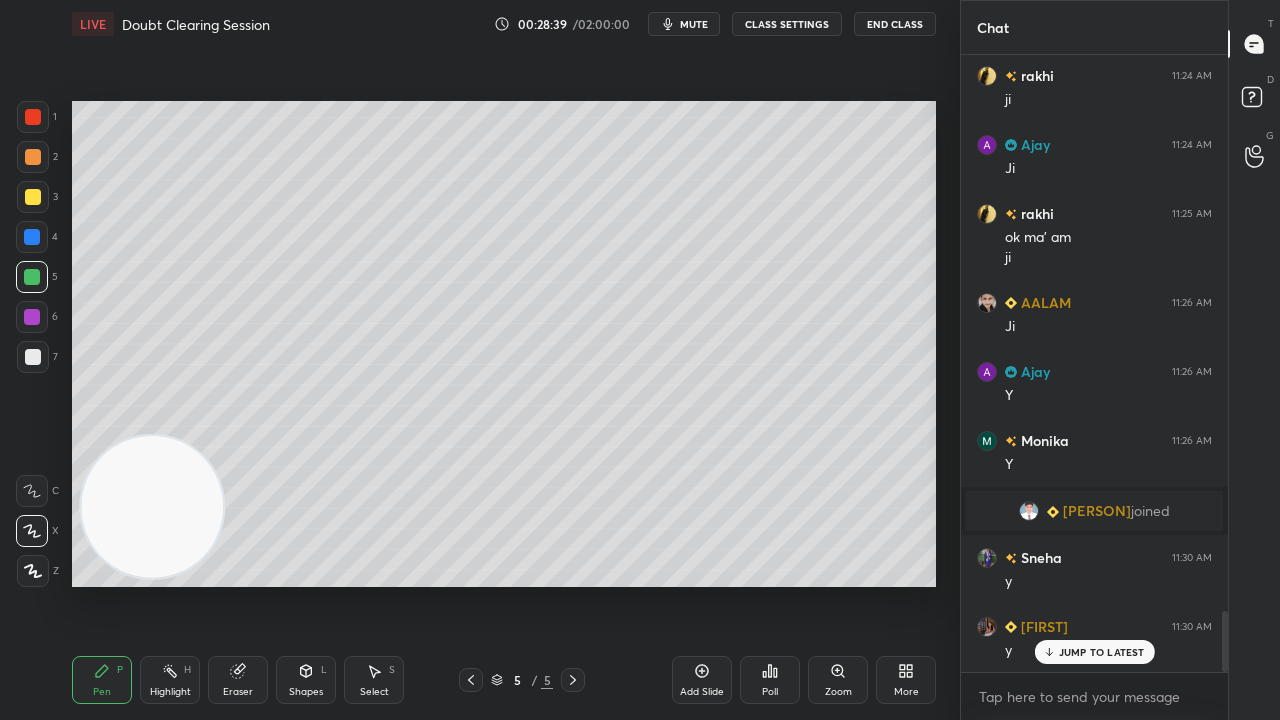 click on "mute" at bounding box center (694, 24) 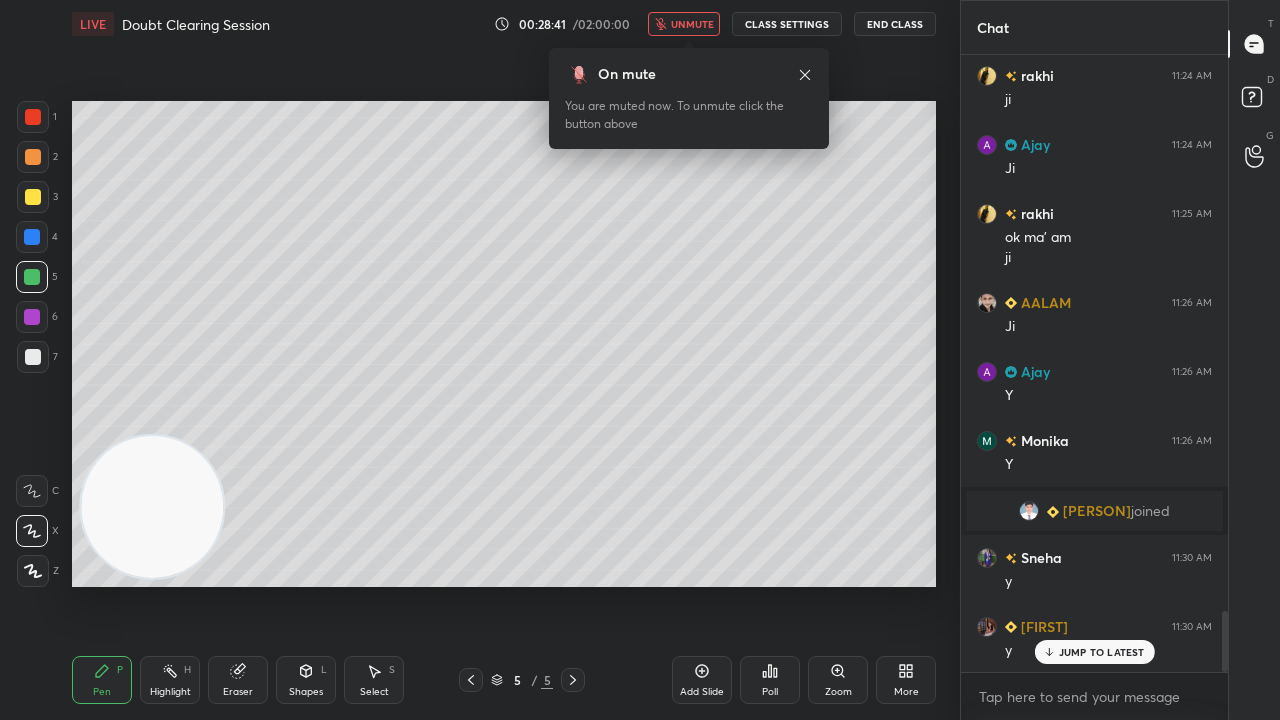click on "unmute" at bounding box center [692, 24] 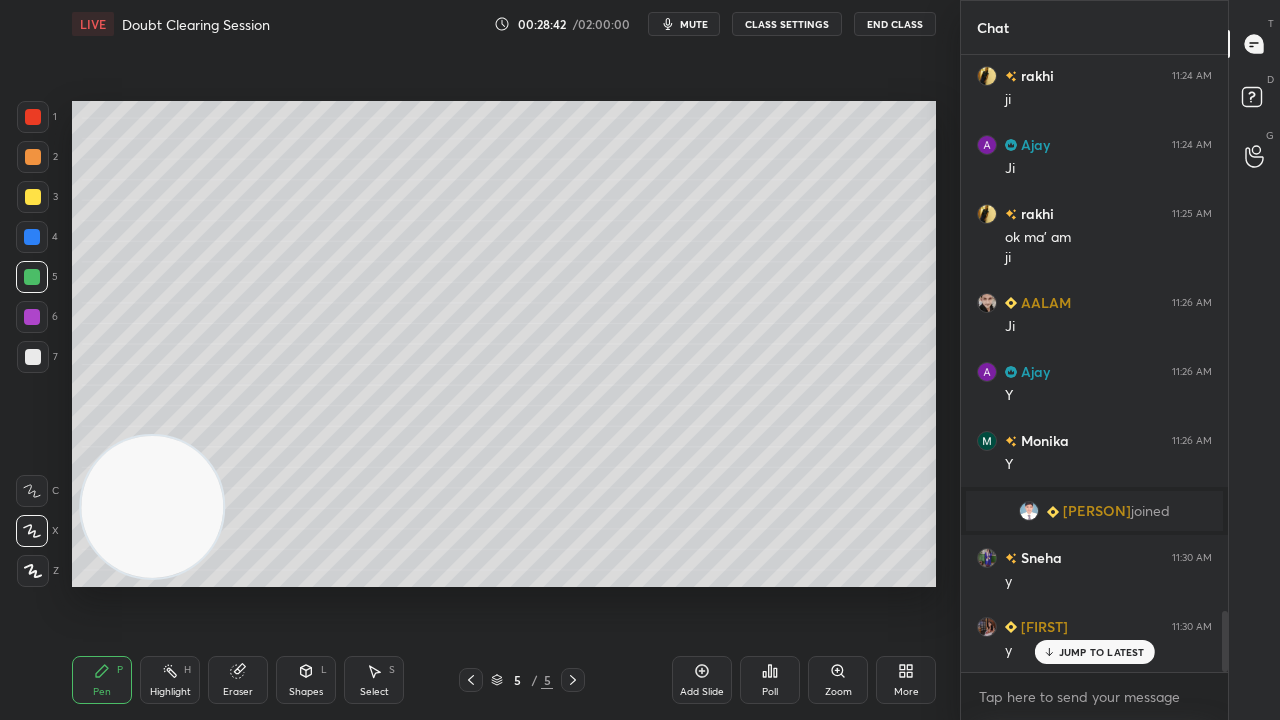 drag, startPoint x: 28, startPoint y: 368, endPoint x: 29, endPoint y: 356, distance: 12.0415945 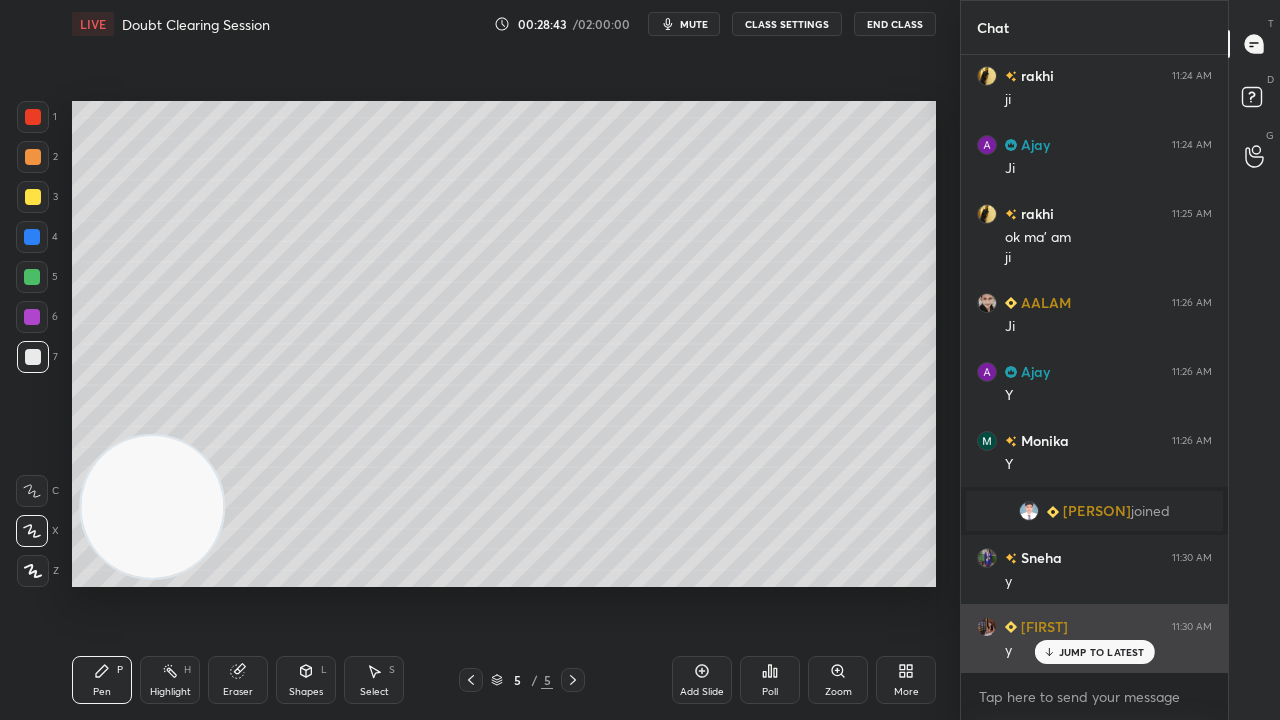 click on "JUMP TO LATEST" at bounding box center [1102, 652] 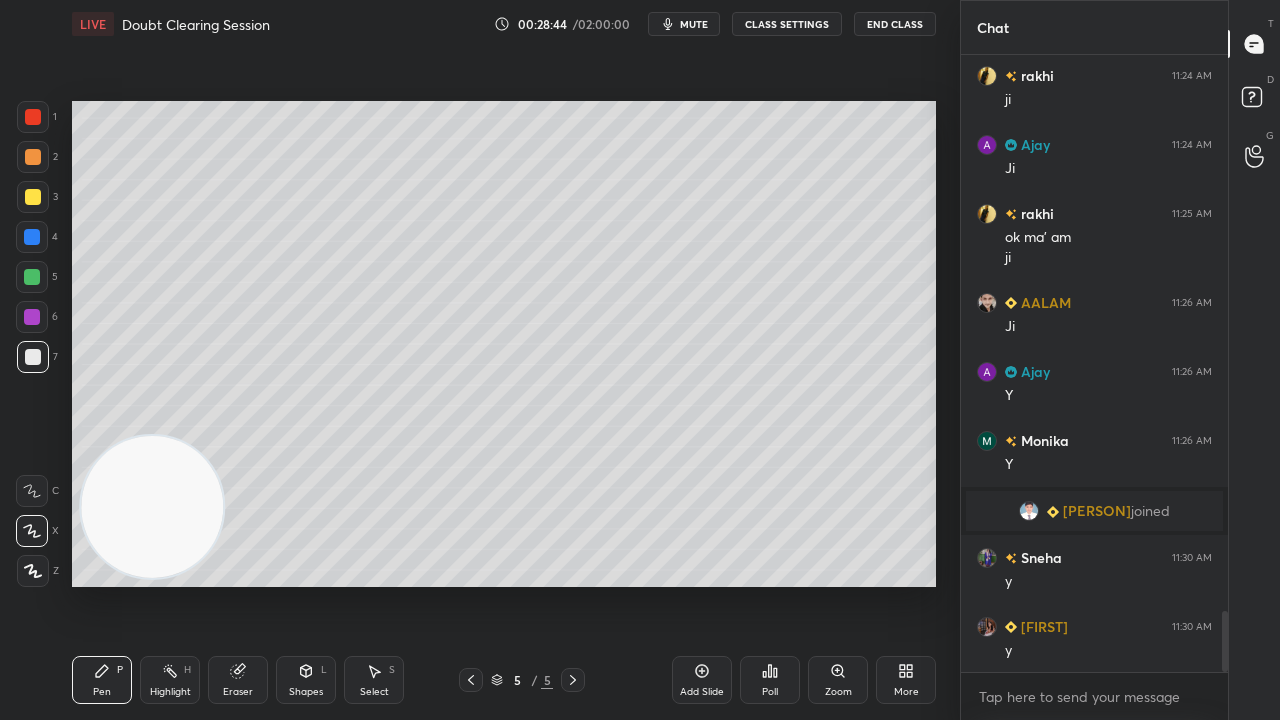 click on "mute" at bounding box center [684, 24] 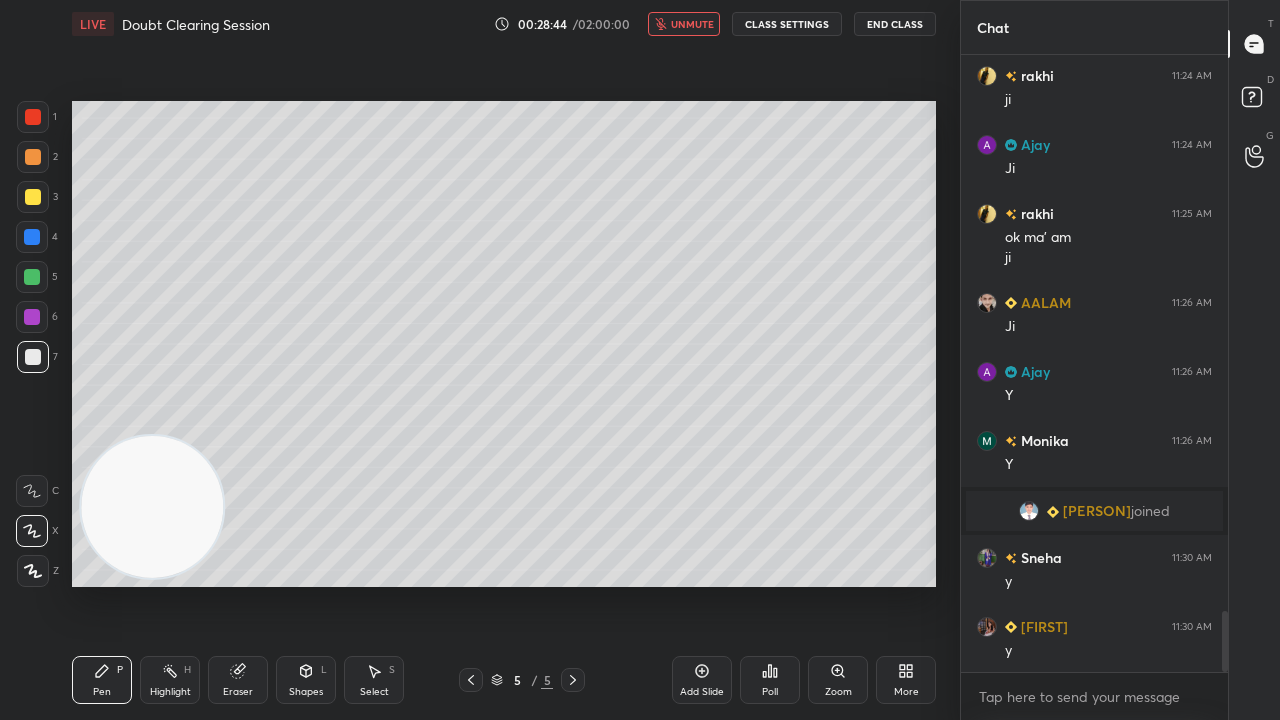click on "unmute" at bounding box center [684, 24] 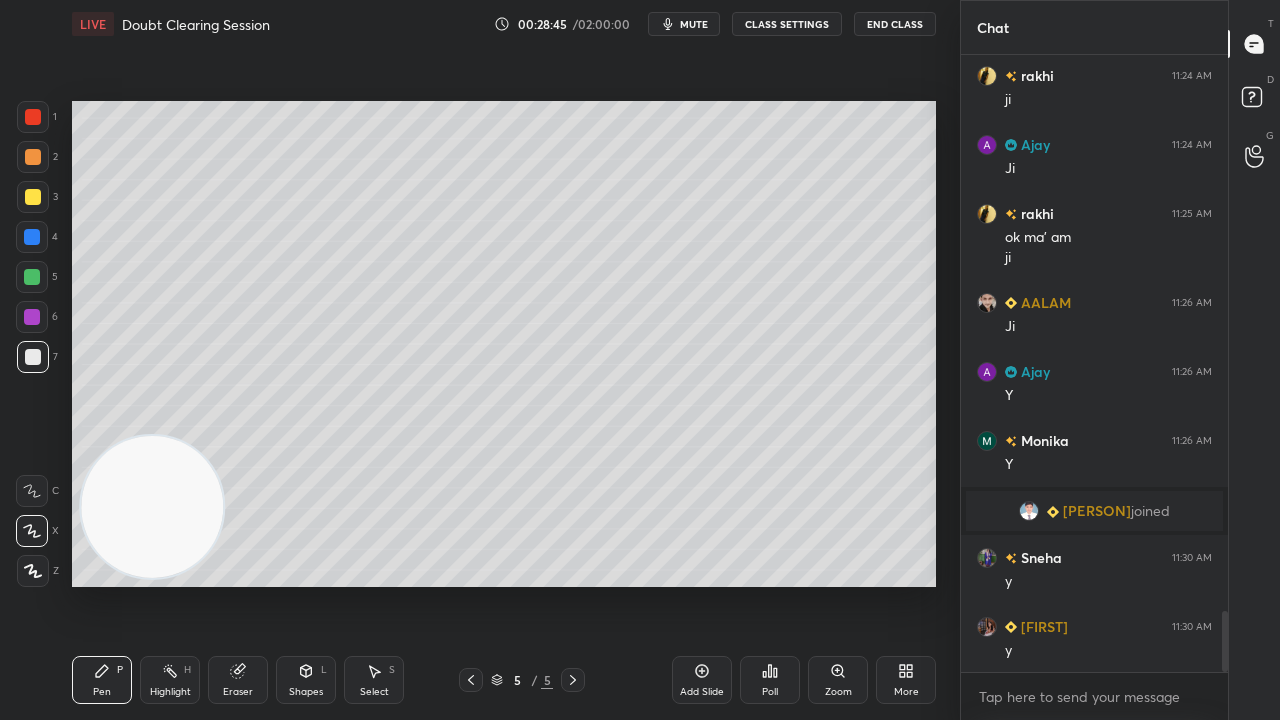 click at bounding box center (33, 357) 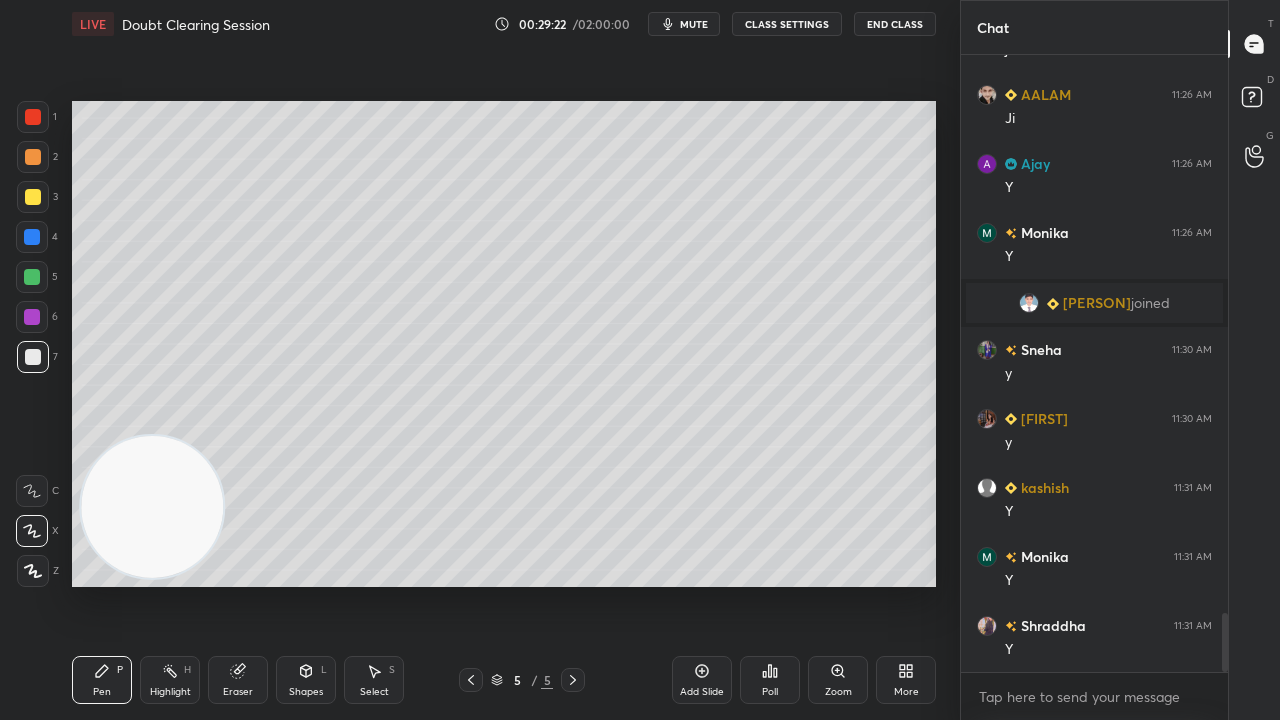 scroll, scrollTop: 5886, scrollLeft: 0, axis: vertical 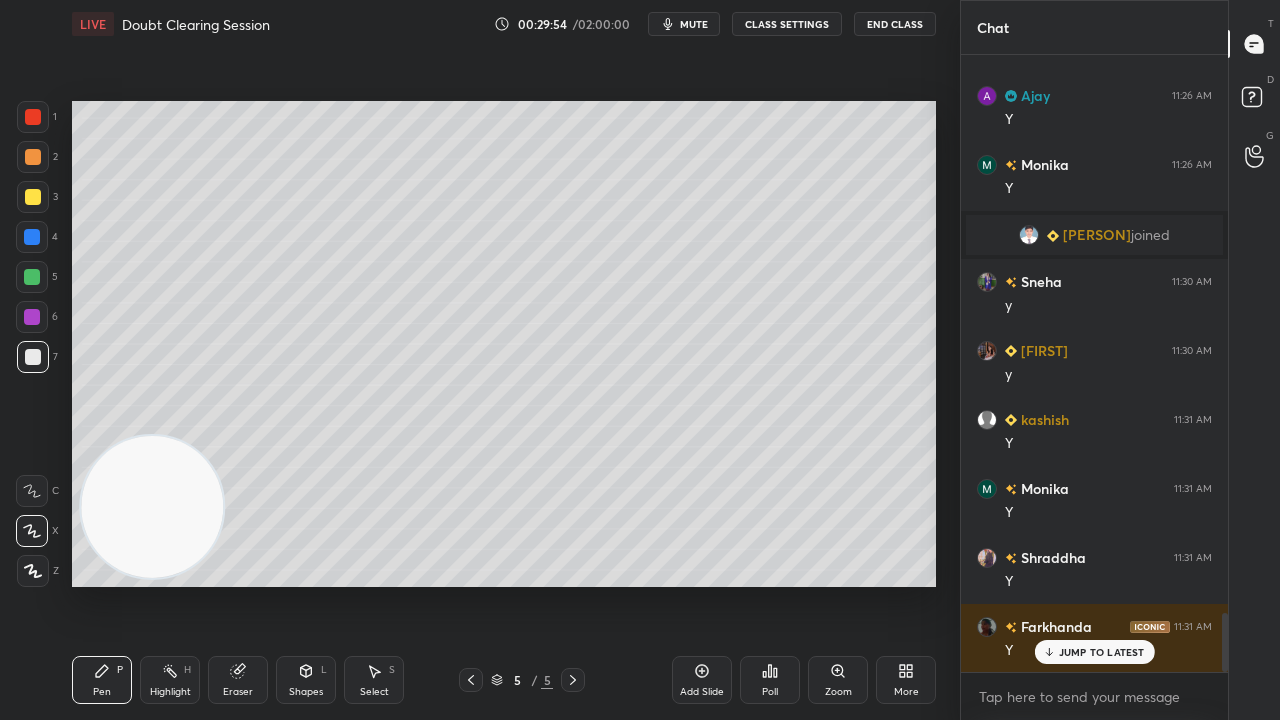 click on "mute" at bounding box center [684, 24] 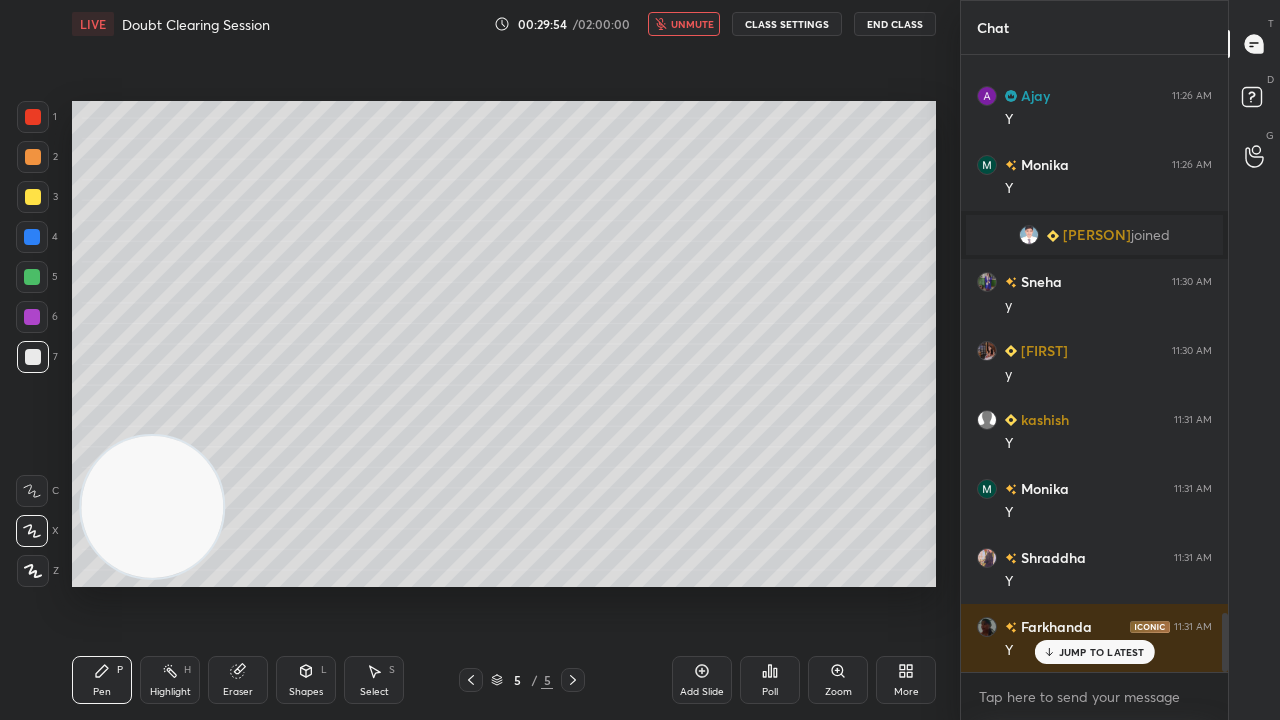 click on "unmute" at bounding box center (692, 24) 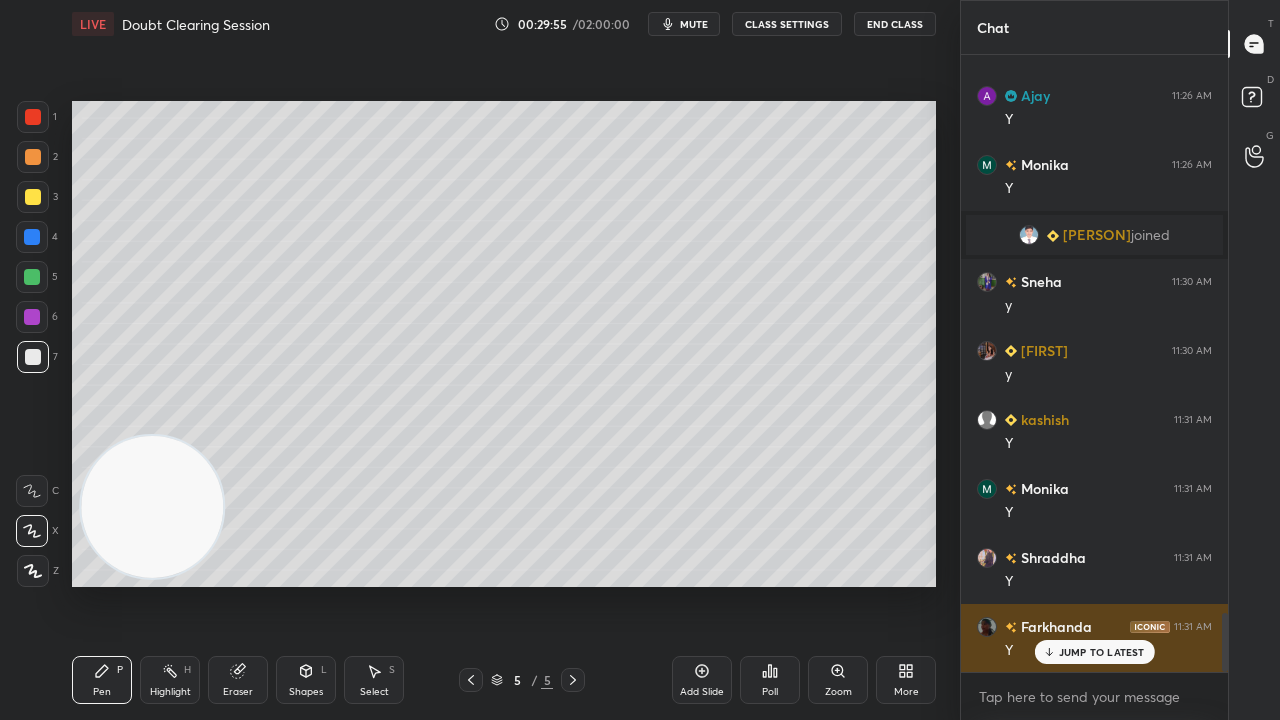 click on "JUMP TO LATEST" at bounding box center (1102, 652) 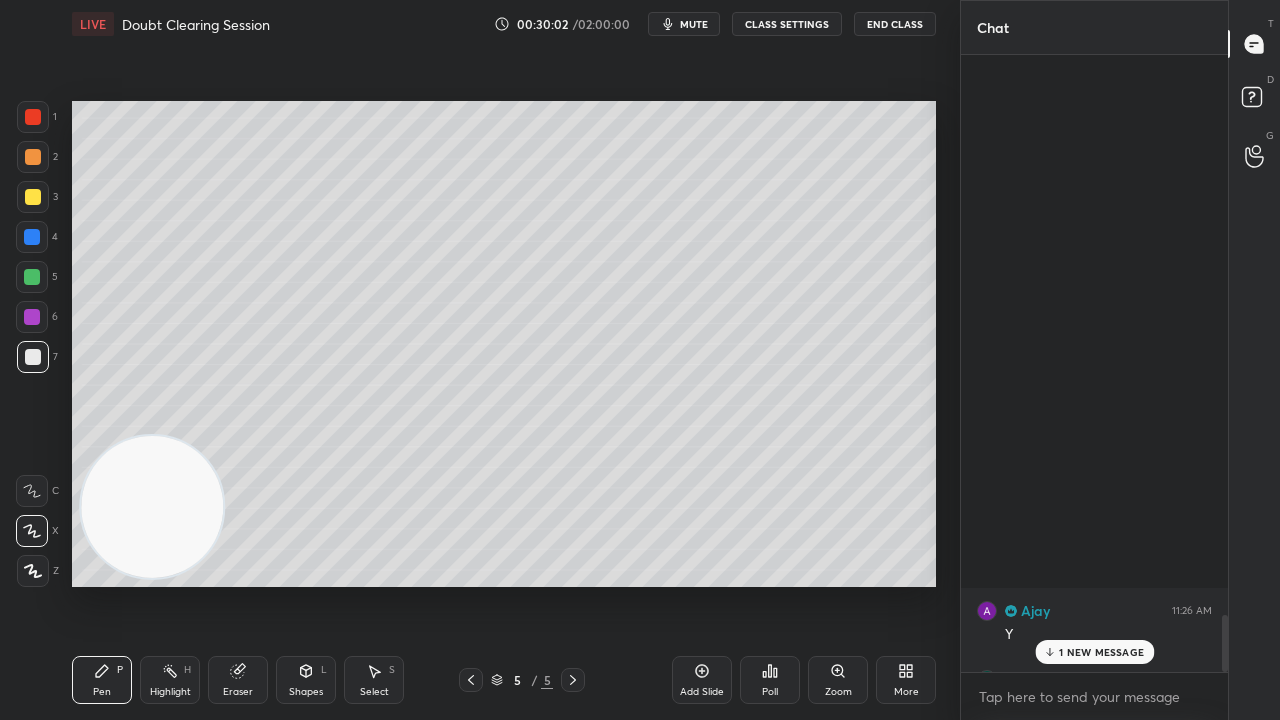 scroll, scrollTop: 6088, scrollLeft: 0, axis: vertical 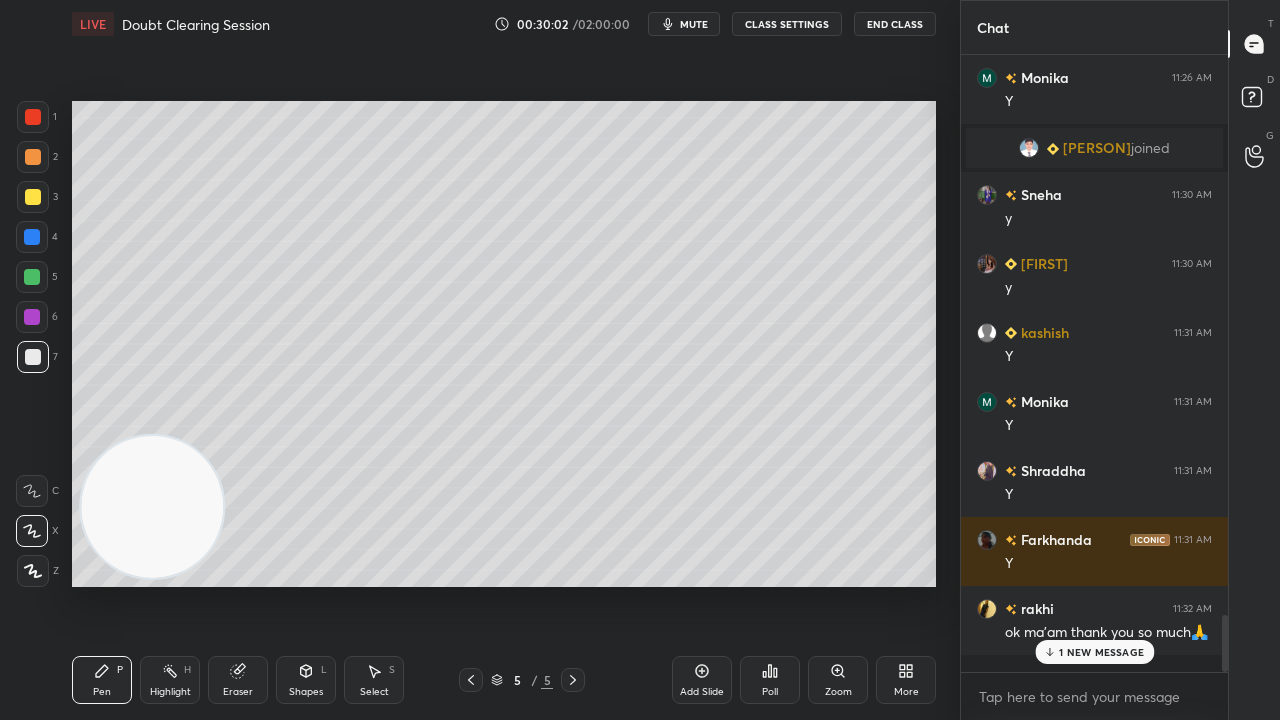 drag, startPoint x: 1224, startPoint y: 650, endPoint x: 1216, endPoint y: 719, distance: 69.46222 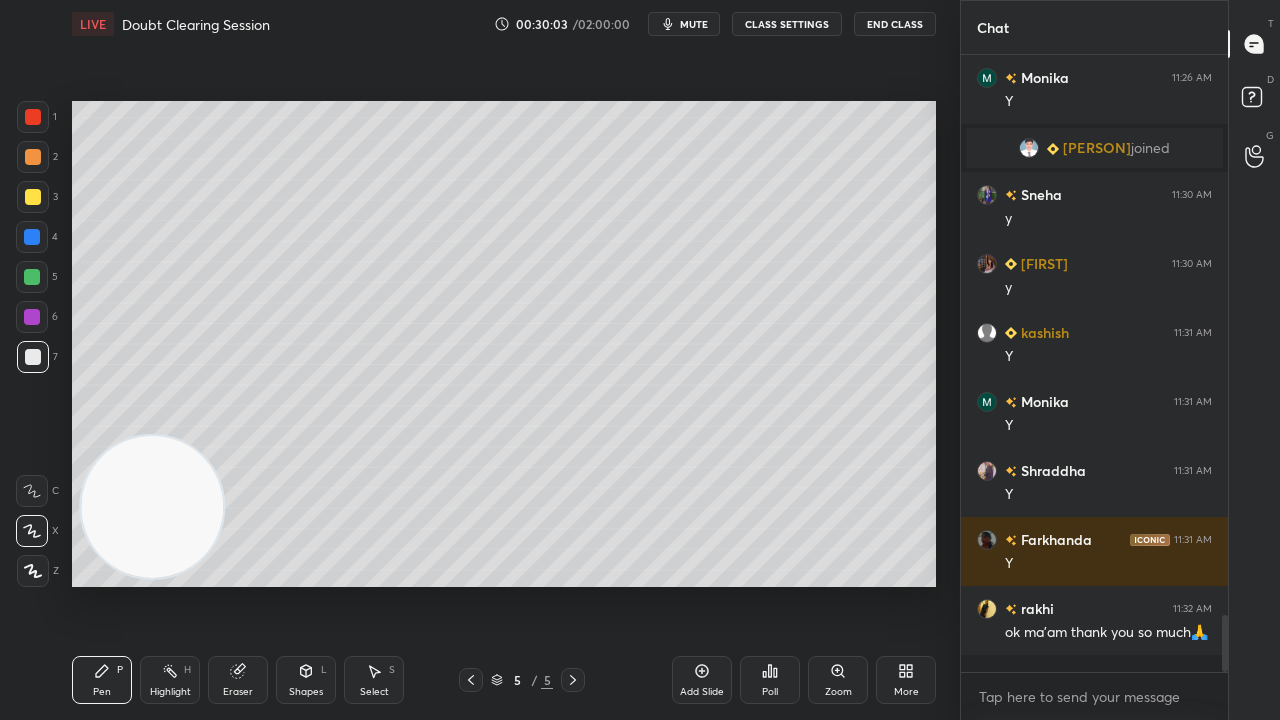 click on "mute" at bounding box center [694, 24] 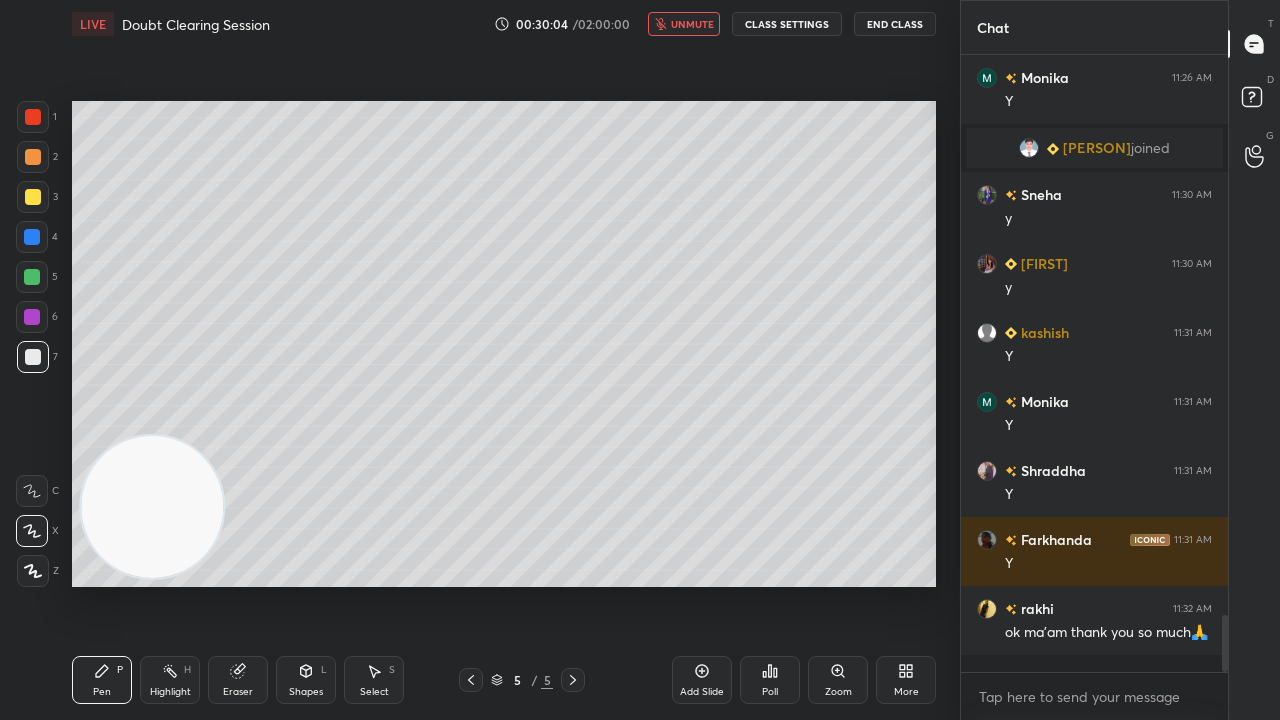click on "unmute" at bounding box center [692, 24] 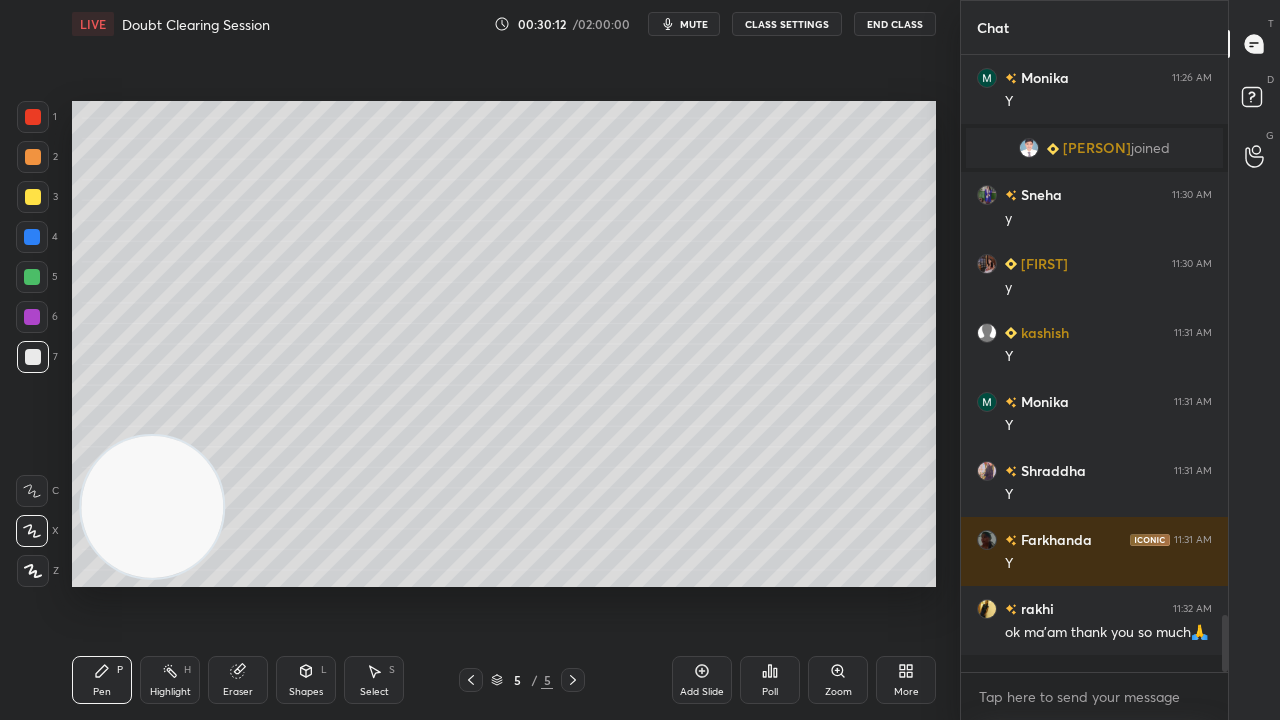 scroll, scrollTop: 6136, scrollLeft: 0, axis: vertical 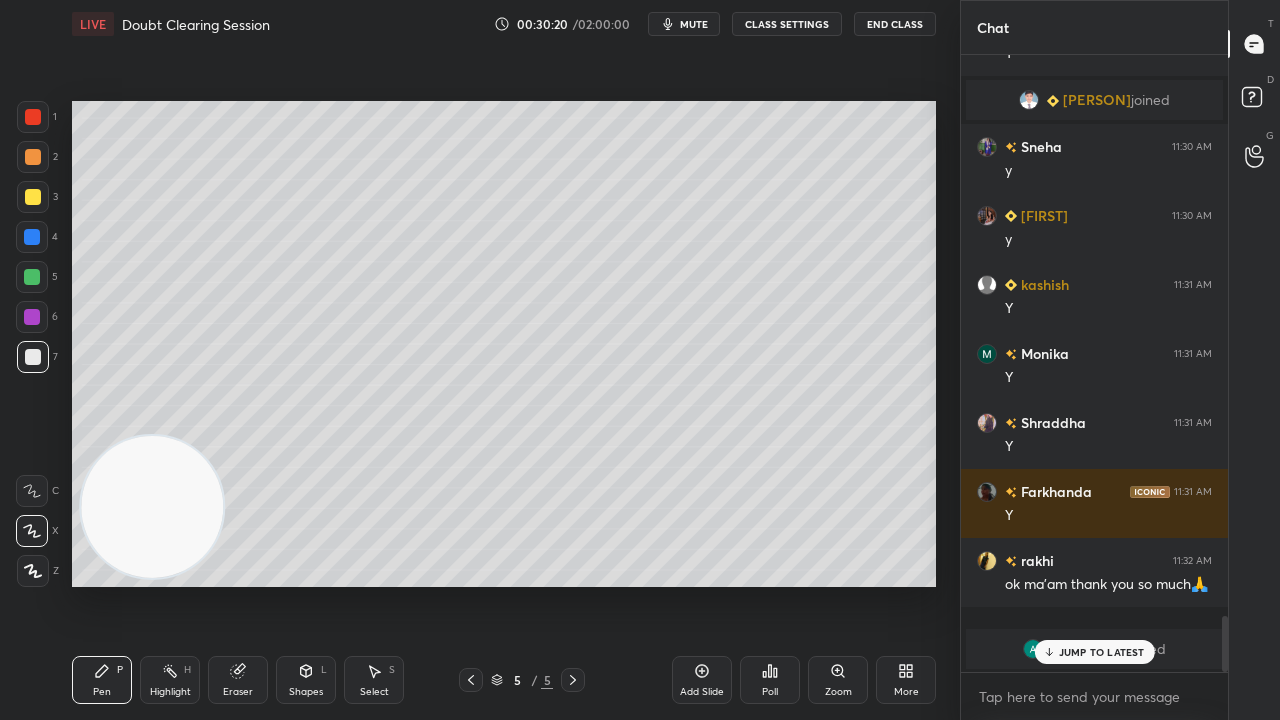 click at bounding box center (32, 277) 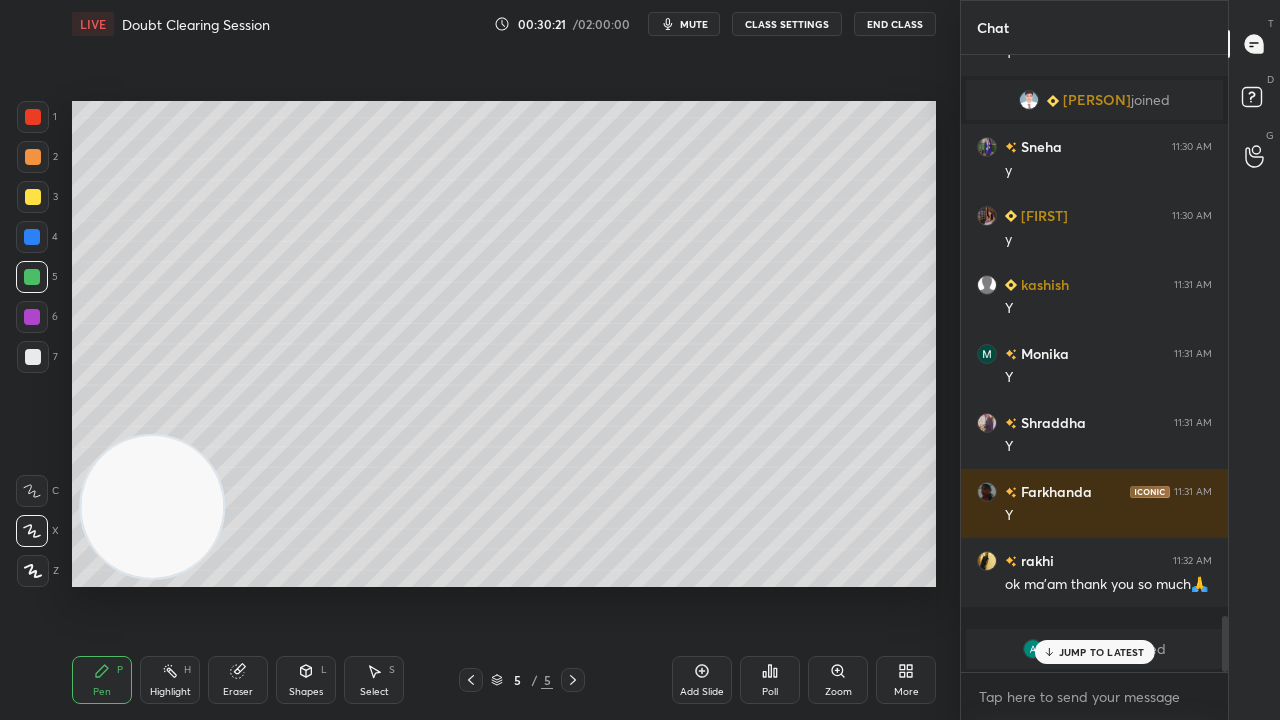 click on "JUMP TO LATEST" at bounding box center [1094, 652] 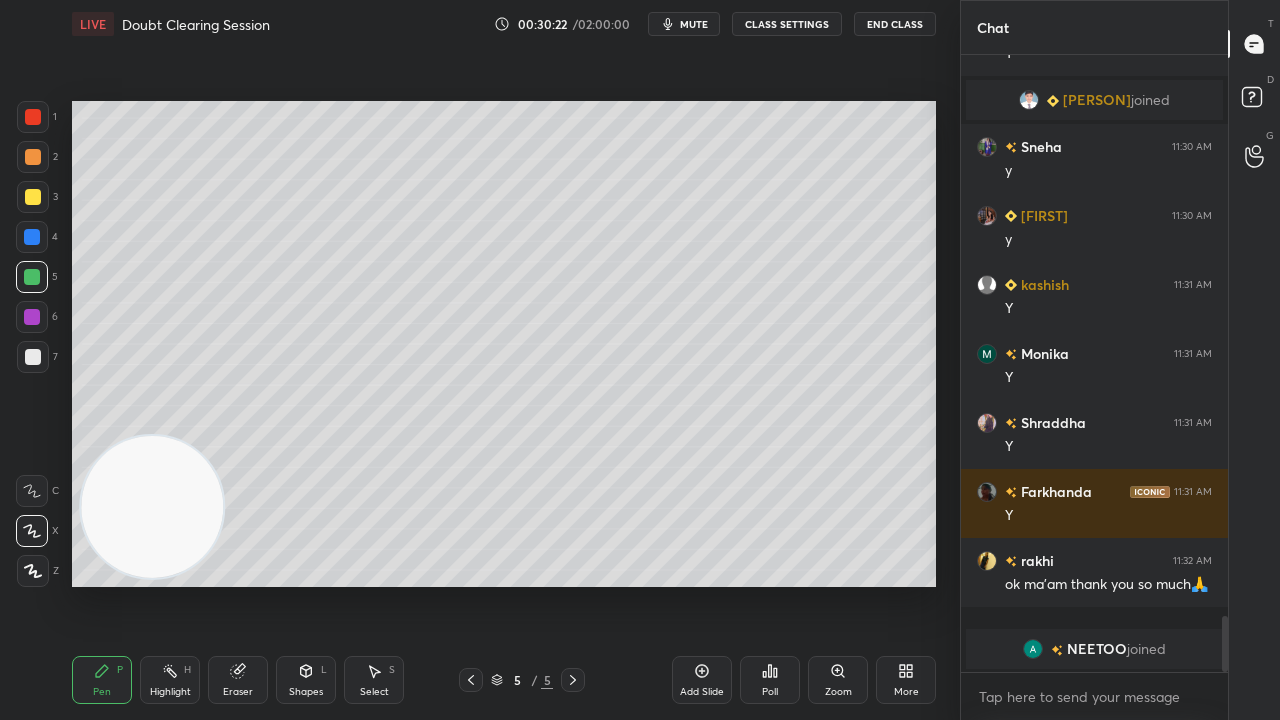 click on "mute" at bounding box center [694, 24] 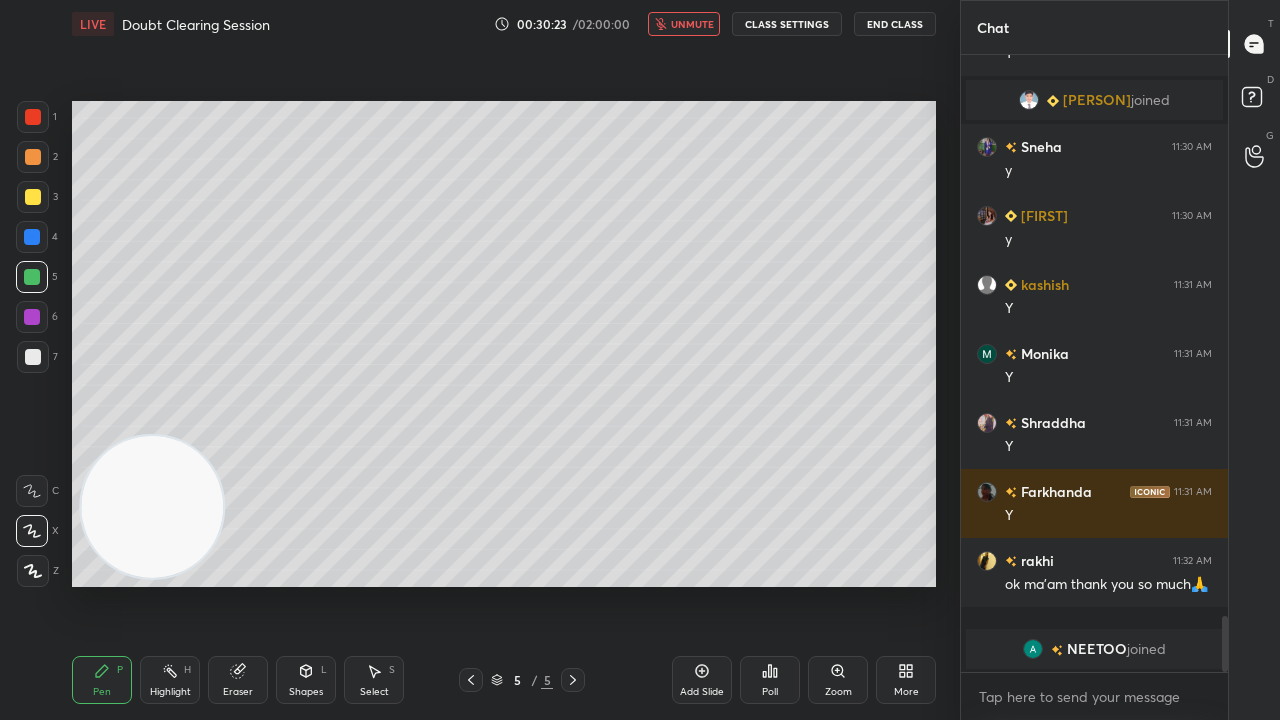 click on "unmute" at bounding box center (692, 24) 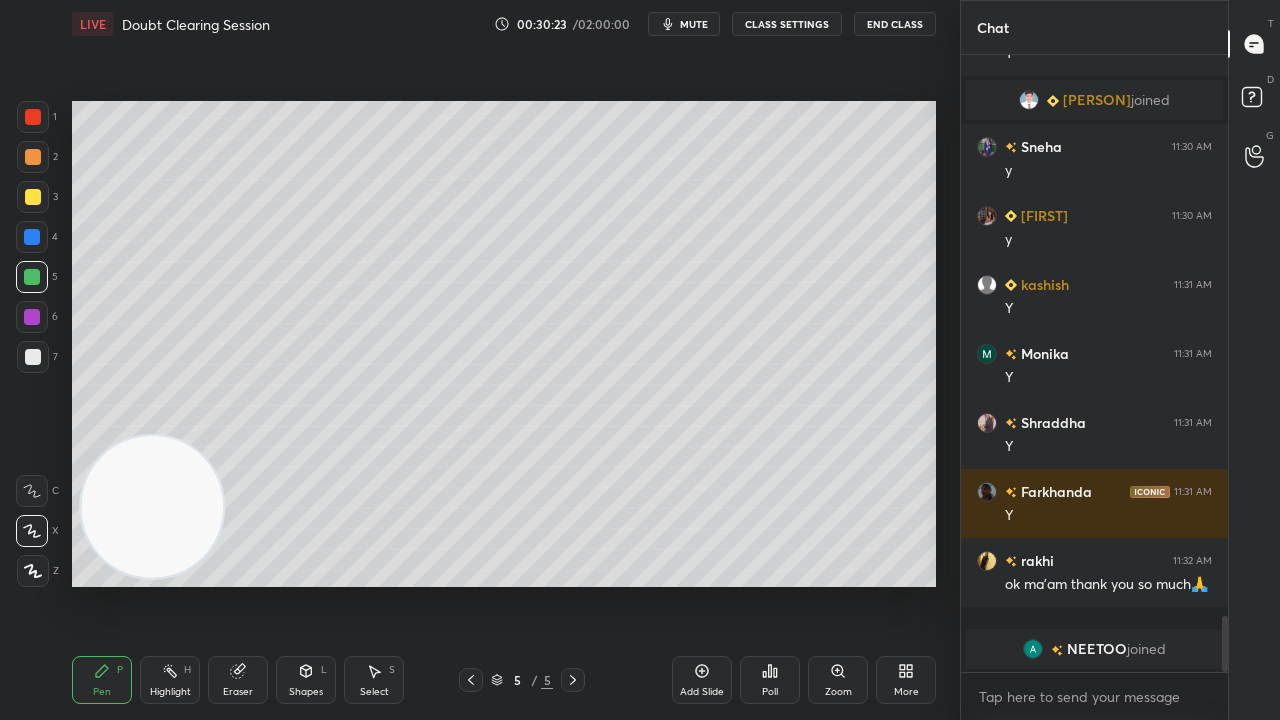 click at bounding box center (33, 357) 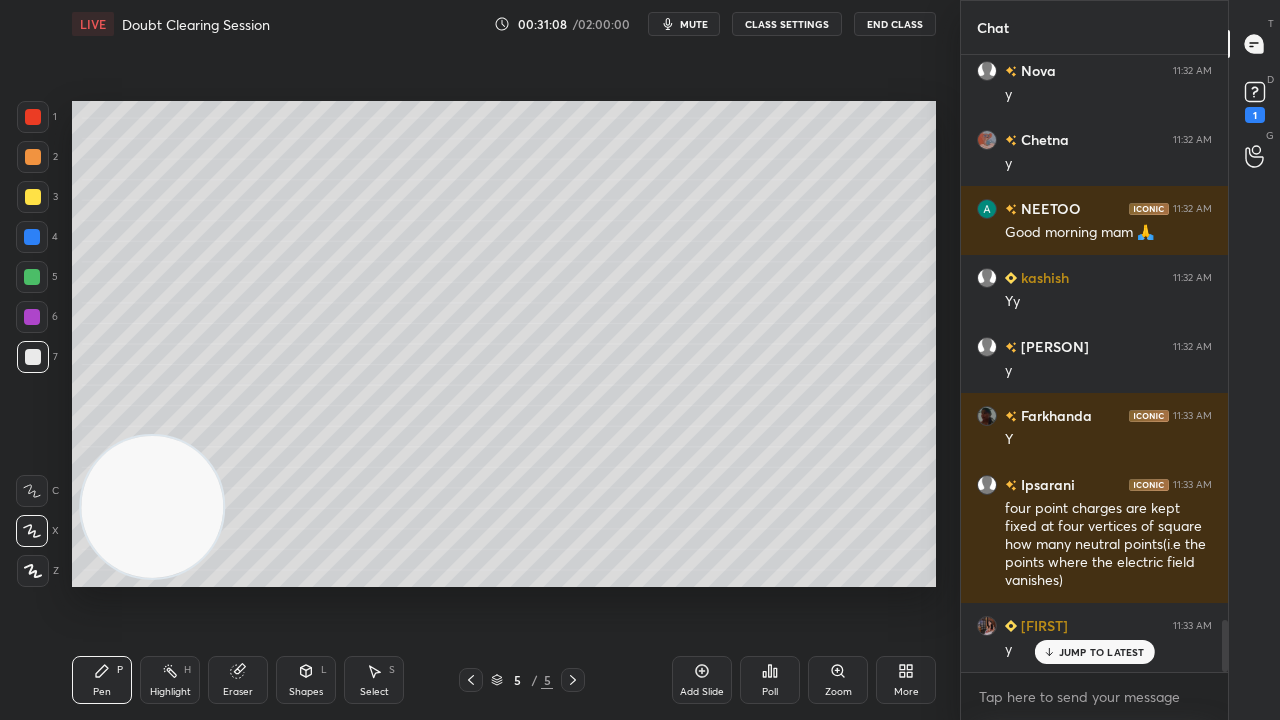 scroll, scrollTop: 6666, scrollLeft: 0, axis: vertical 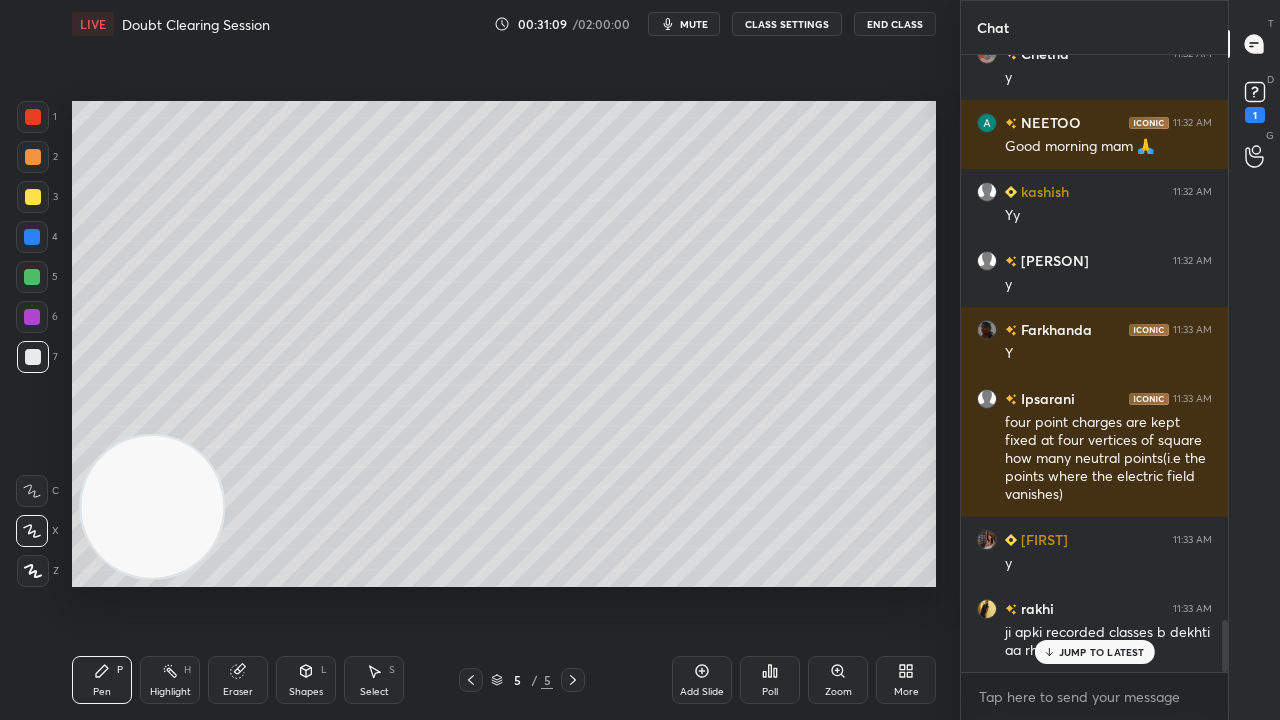 click on "mute" at bounding box center (694, 24) 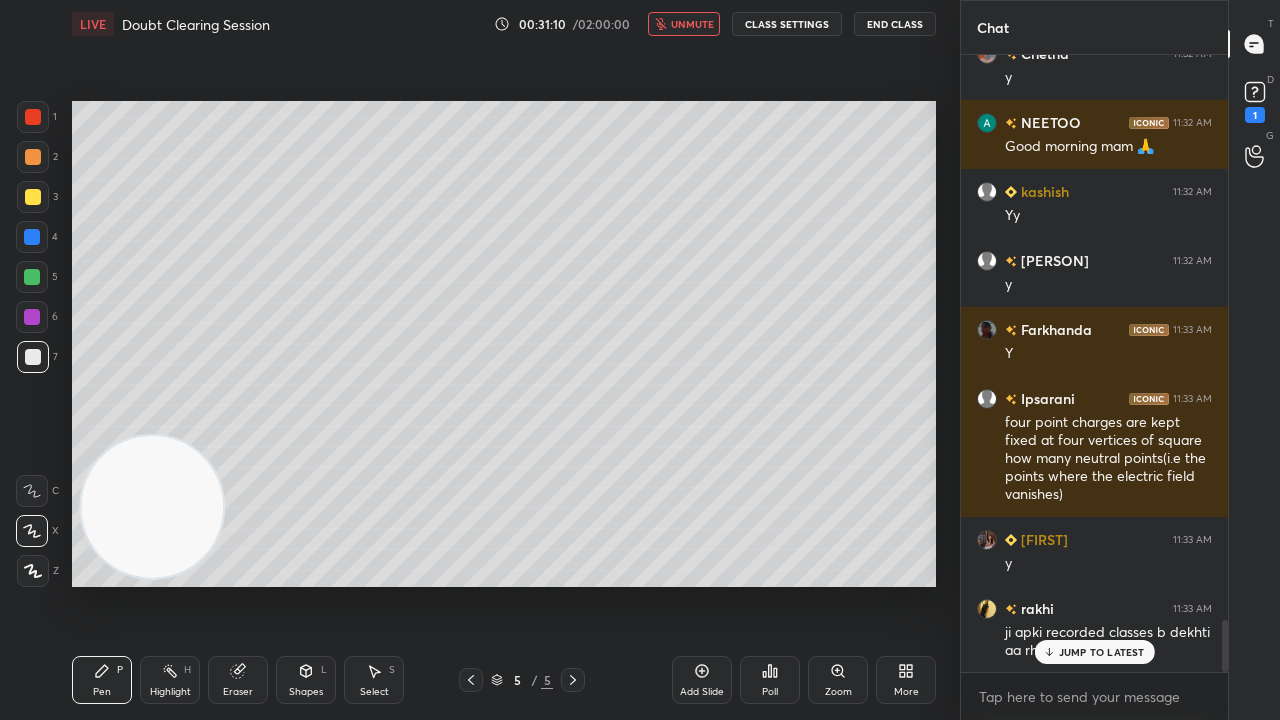 click on "unmute" at bounding box center [692, 24] 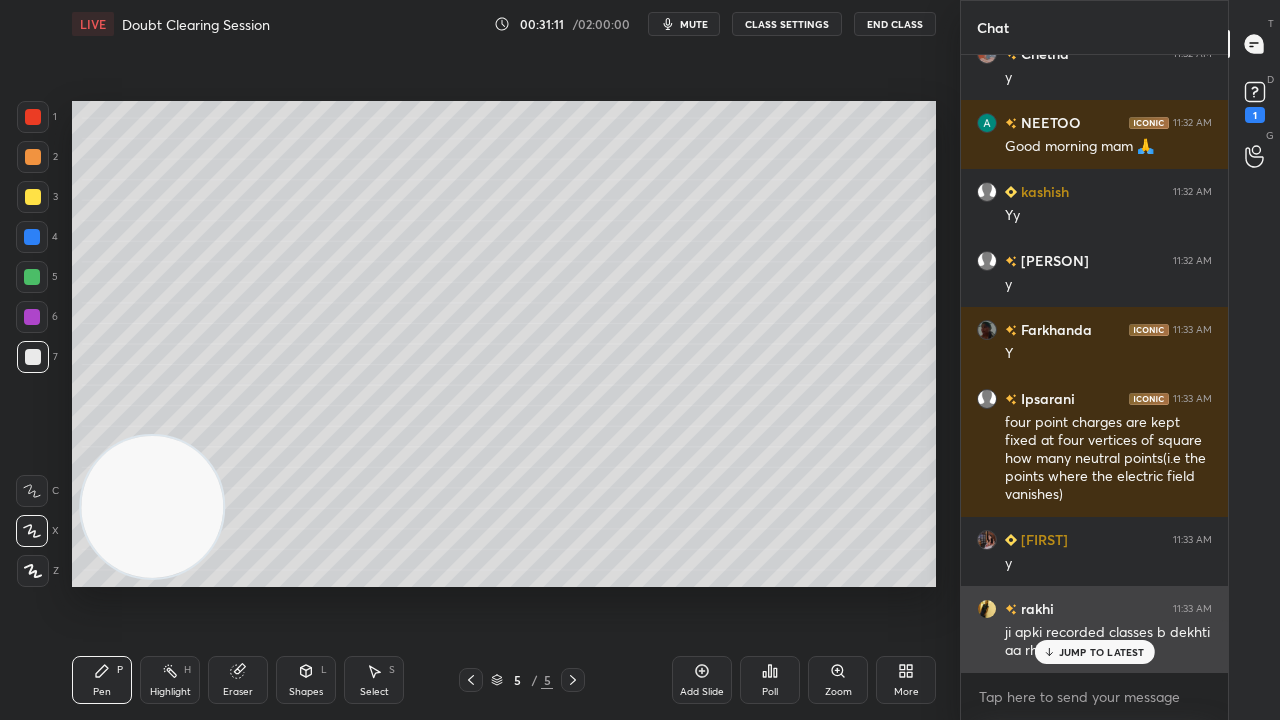 click on "JUMP TO LATEST" at bounding box center (1102, 652) 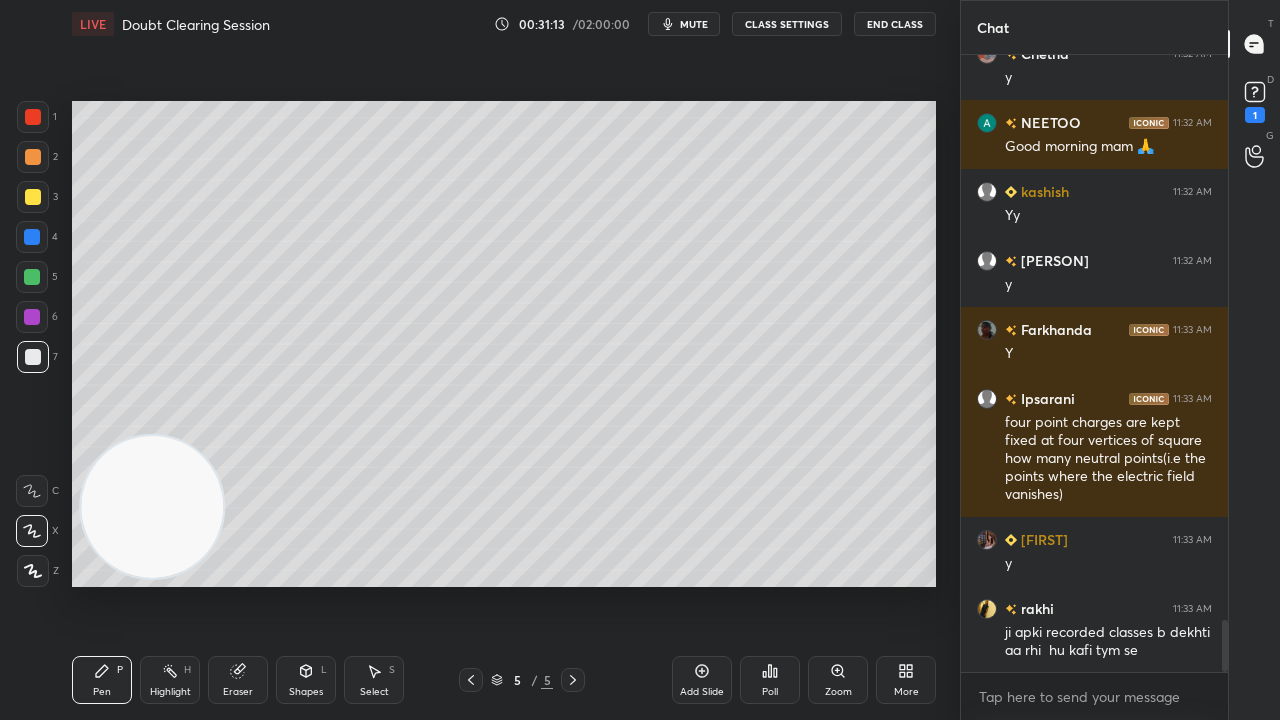 click 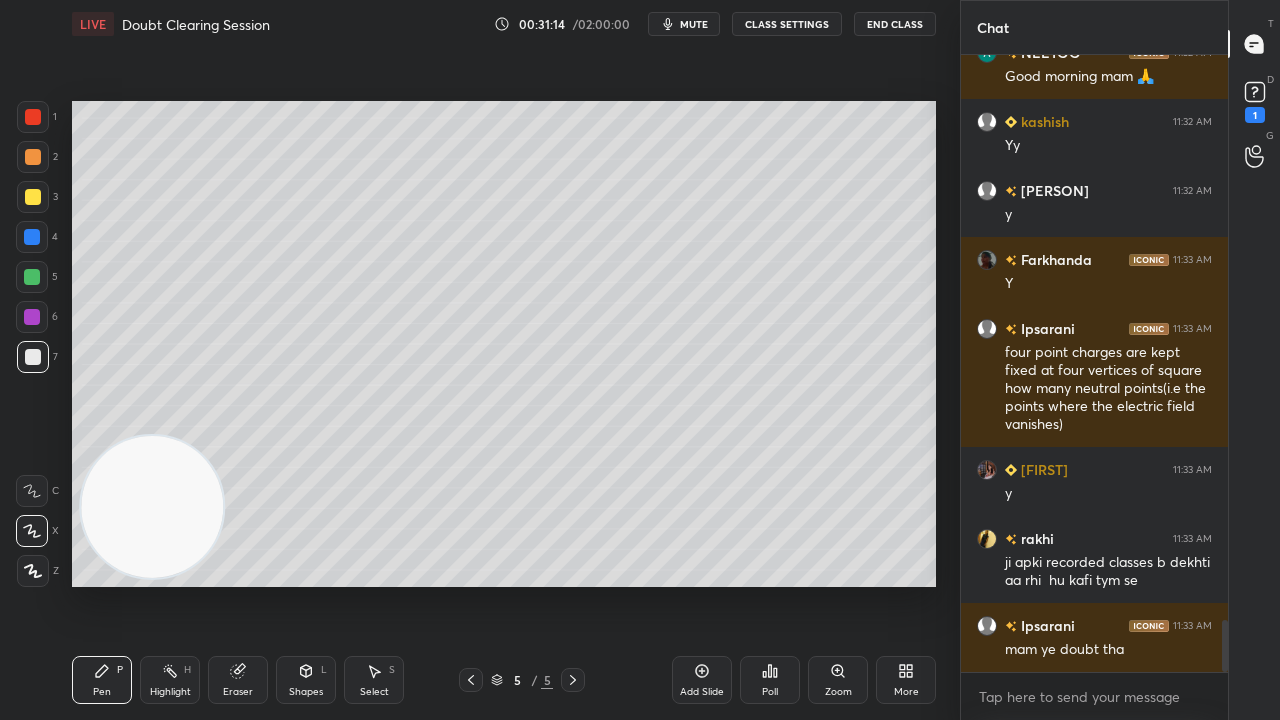 click on "Add Slide" at bounding box center (702, 692) 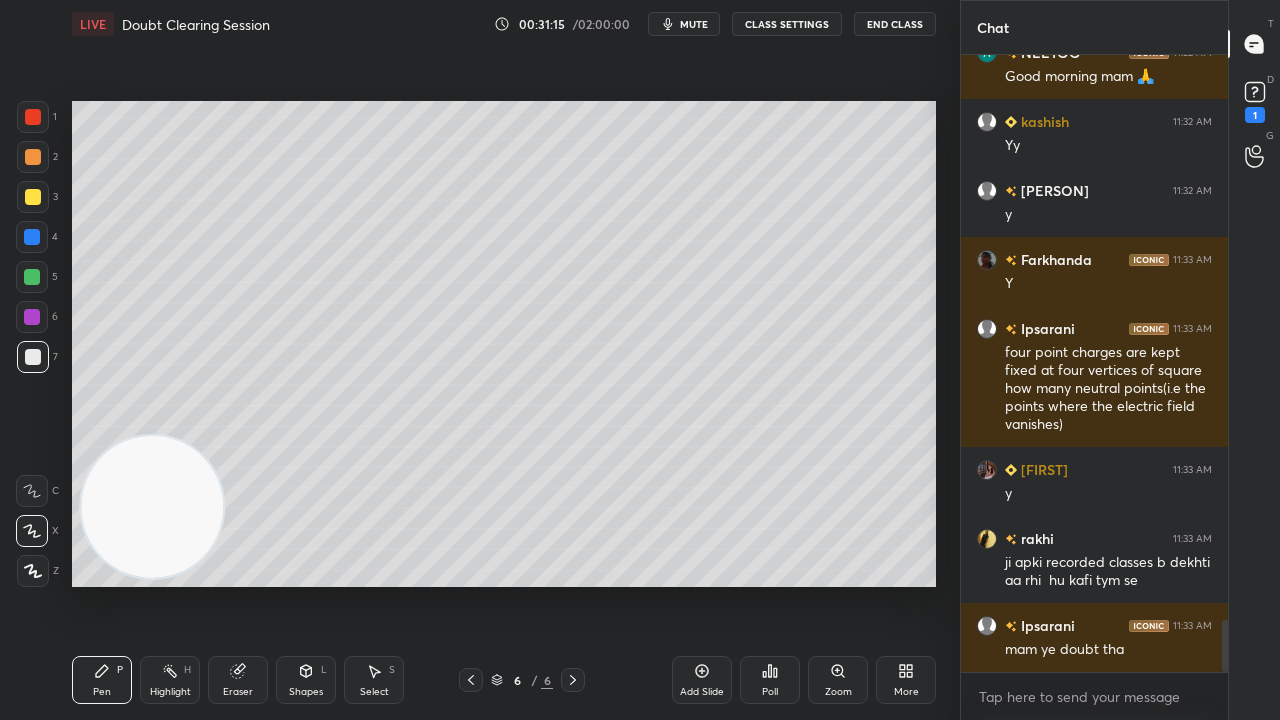 click on "Shapes" at bounding box center (306, 692) 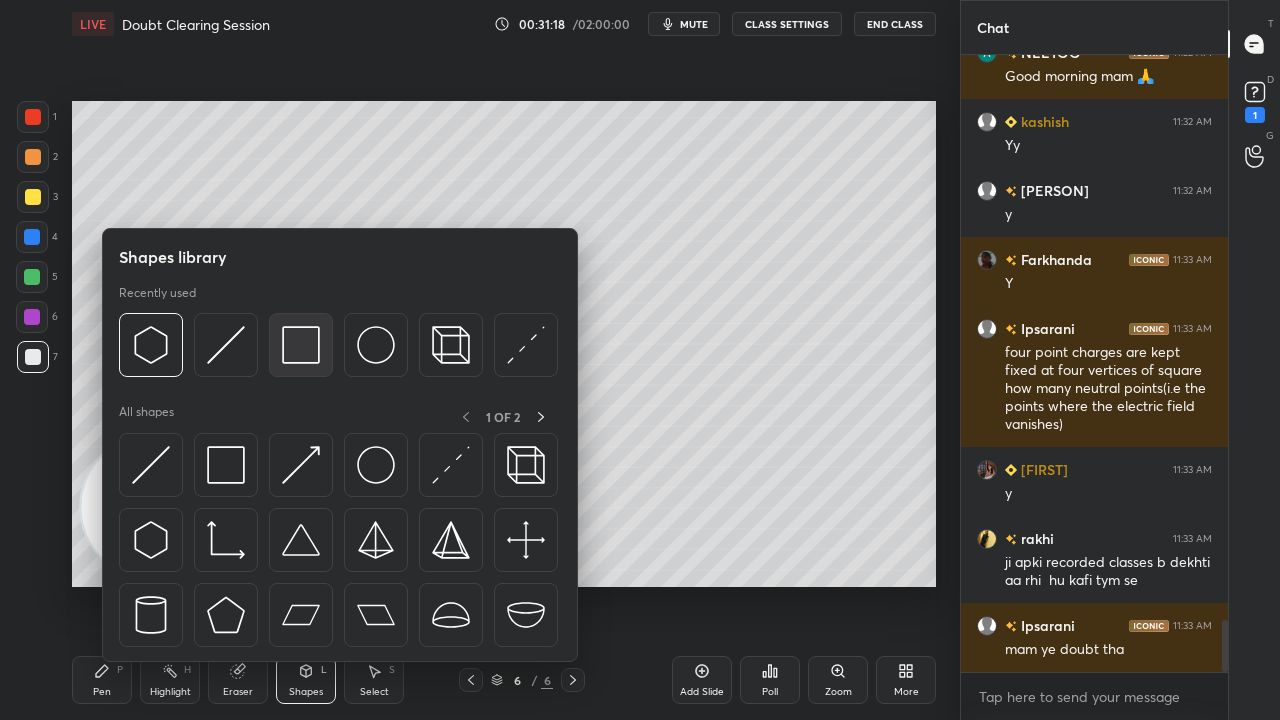 click at bounding box center [301, 345] 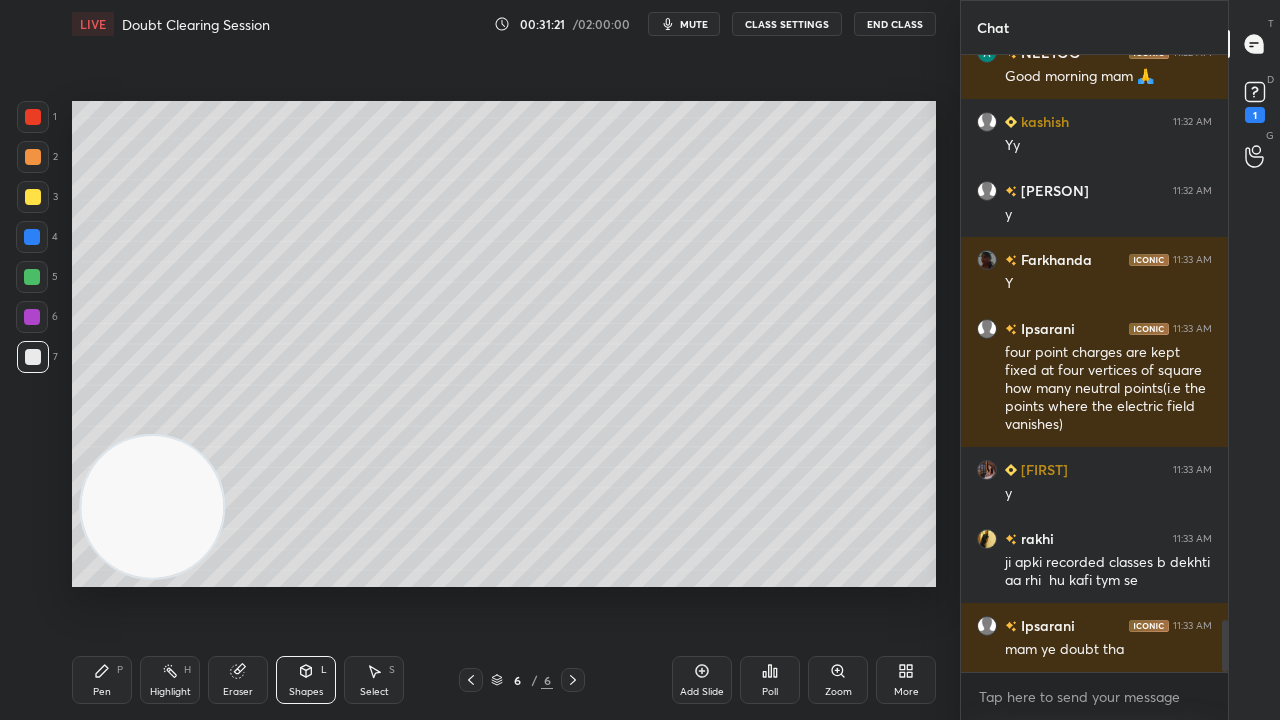 click on "Pen P" at bounding box center (102, 680) 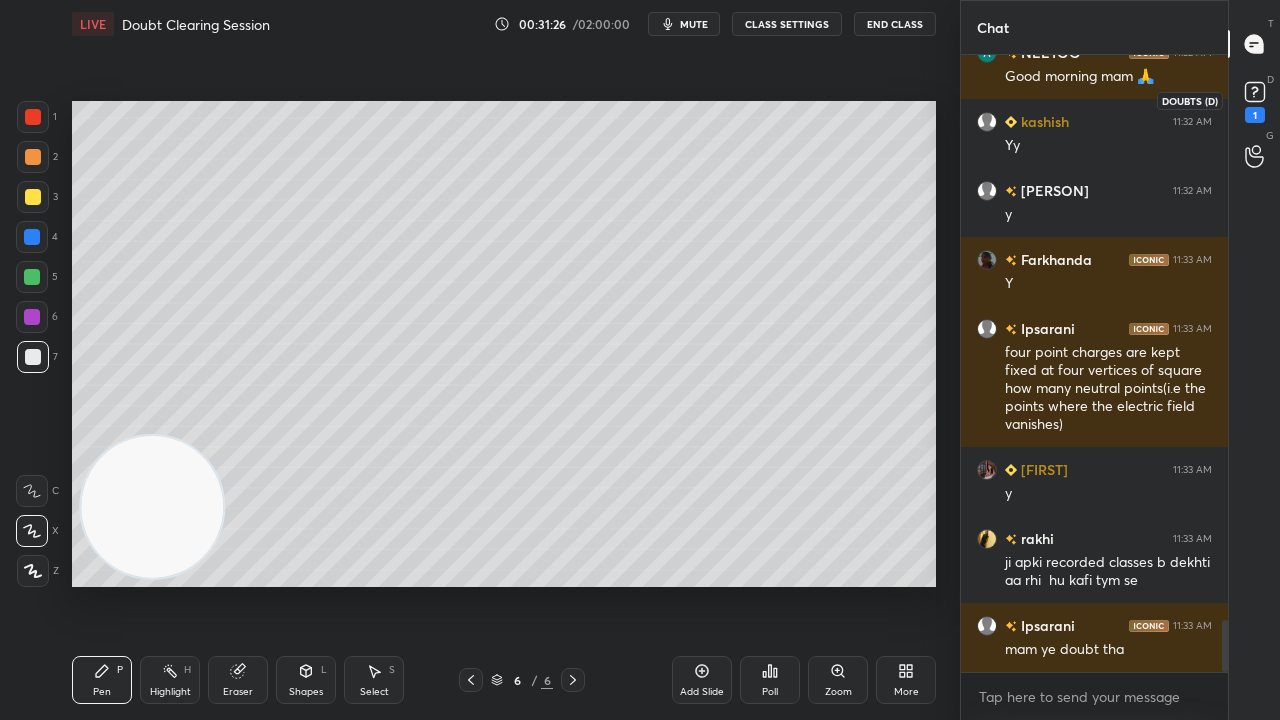 click on "1" at bounding box center (1255, 115) 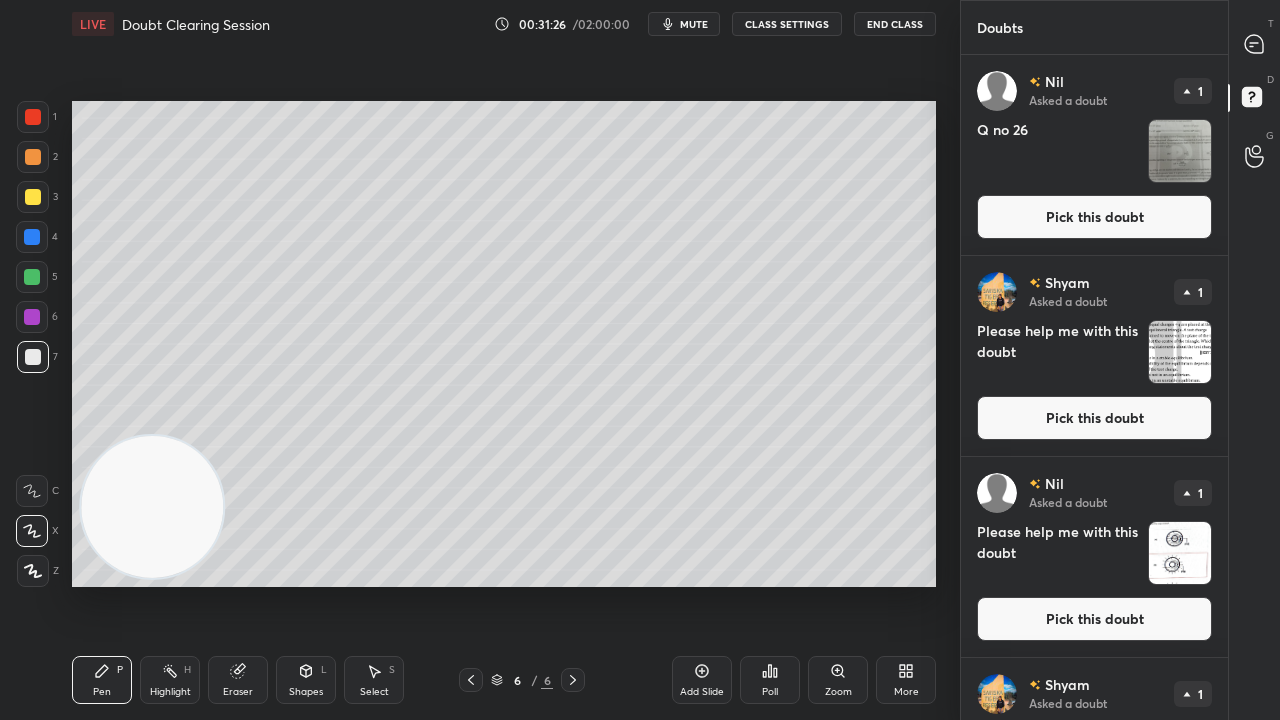click on "Pick this doubt" at bounding box center (1094, 217) 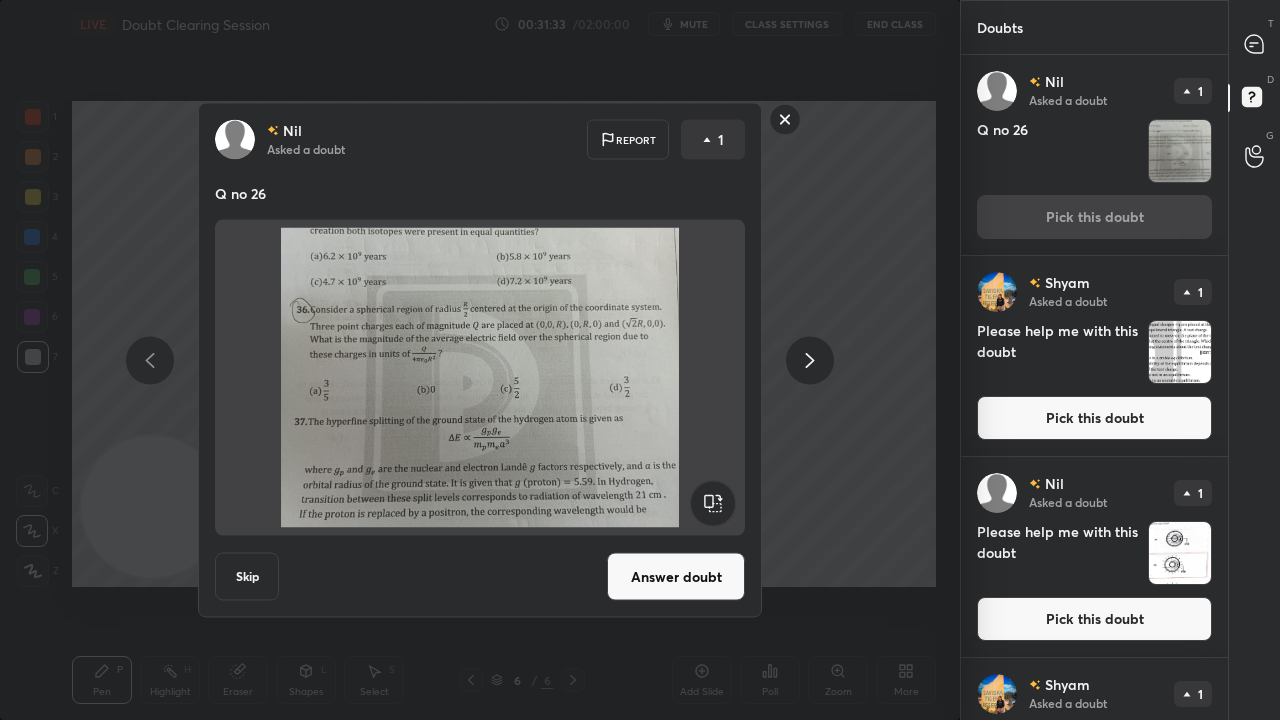 click 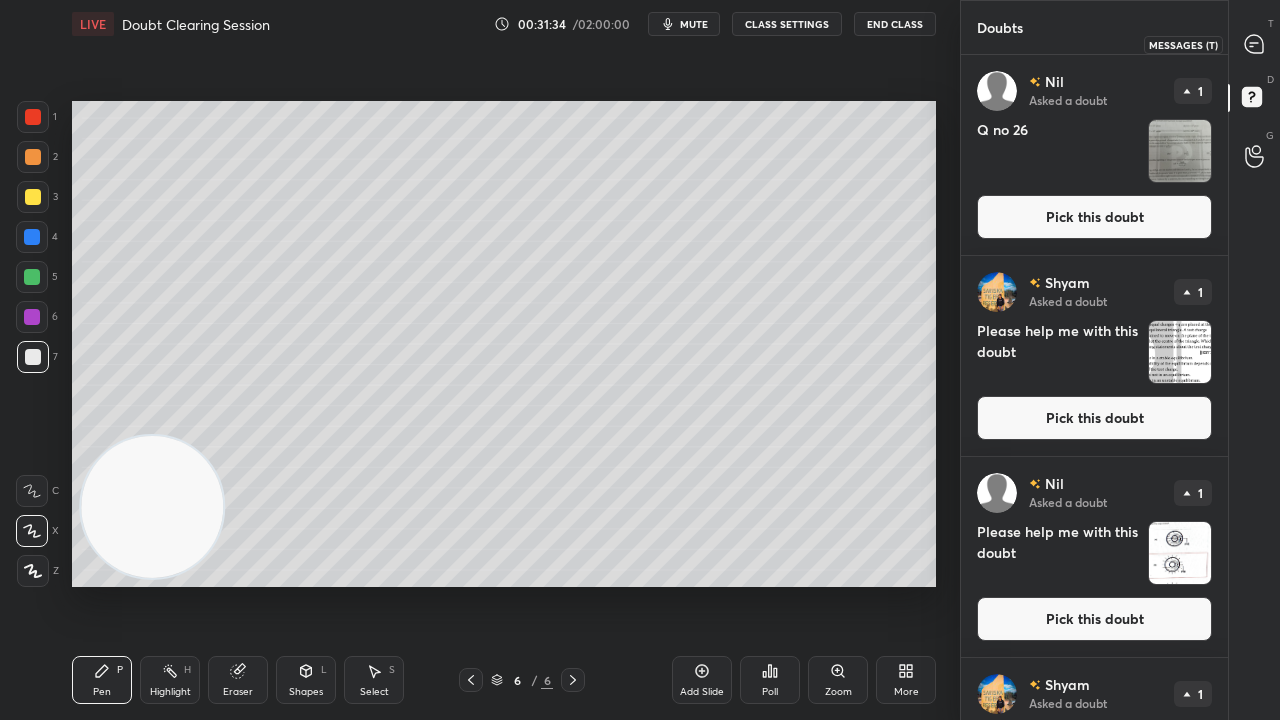 click 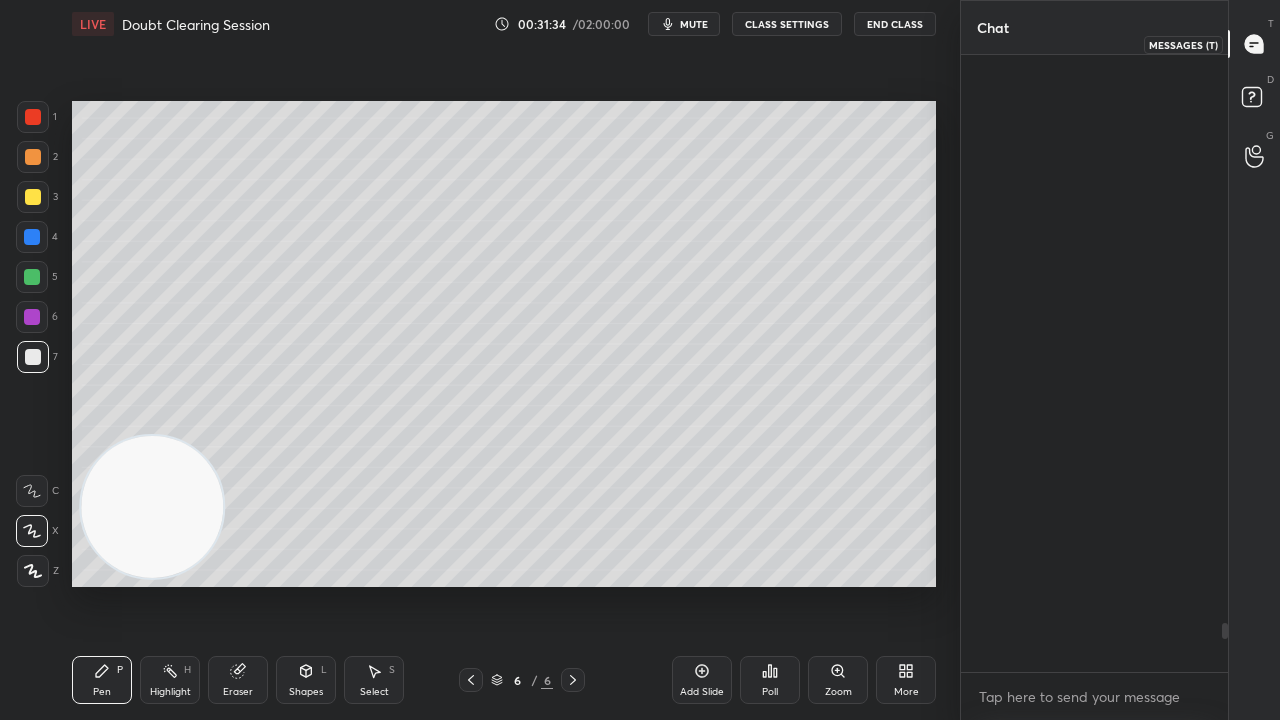 scroll, scrollTop: 7126, scrollLeft: 0, axis: vertical 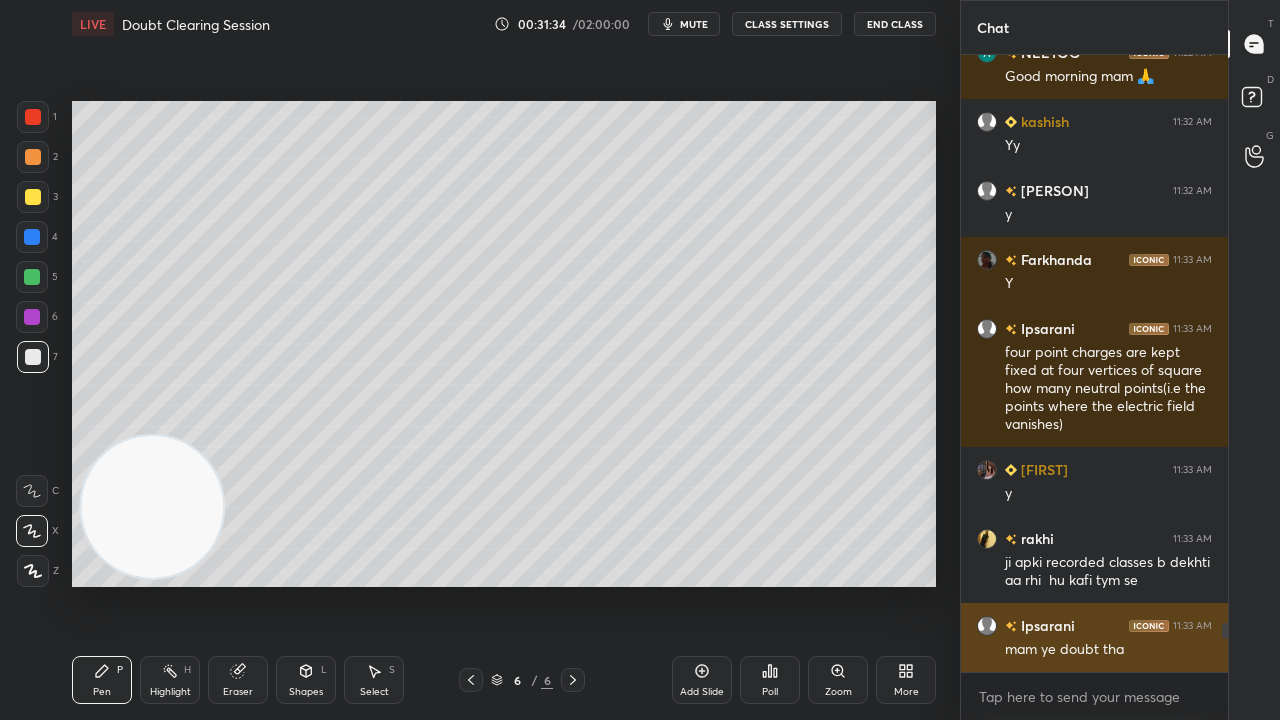 click on "mam ye doubt tha" at bounding box center (1108, 650) 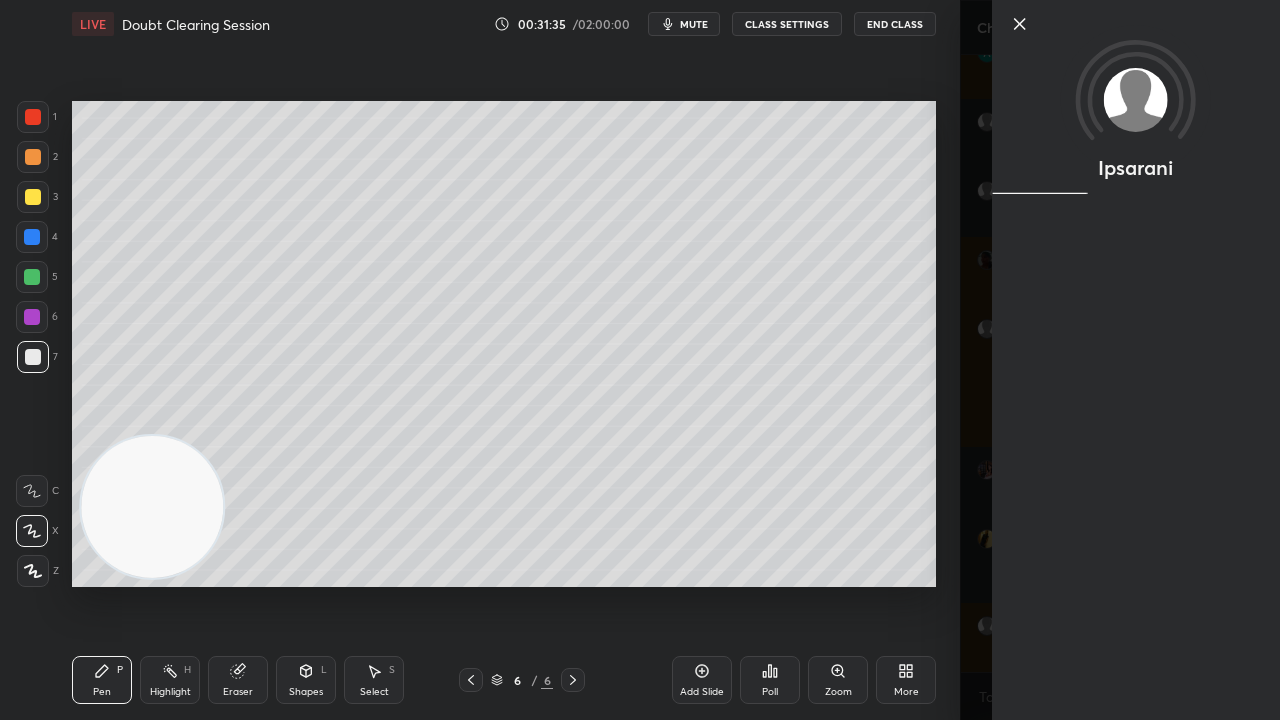 click on "Ipsarani" at bounding box center (1136, 360) 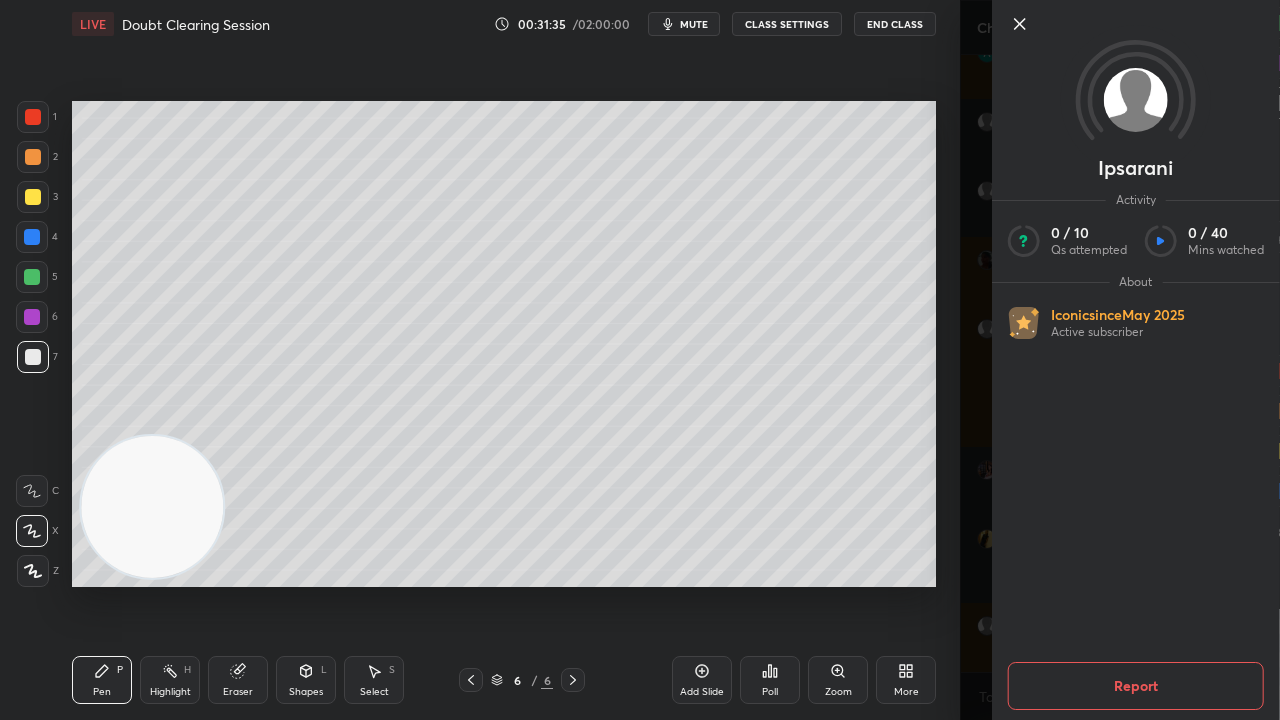 click on "[PERSON] Activity 0 / 10 Qs attempted 0 / 40 Mins watched About Iconic  since  May   2025 Active subscriber Report" at bounding box center [1120, 360] 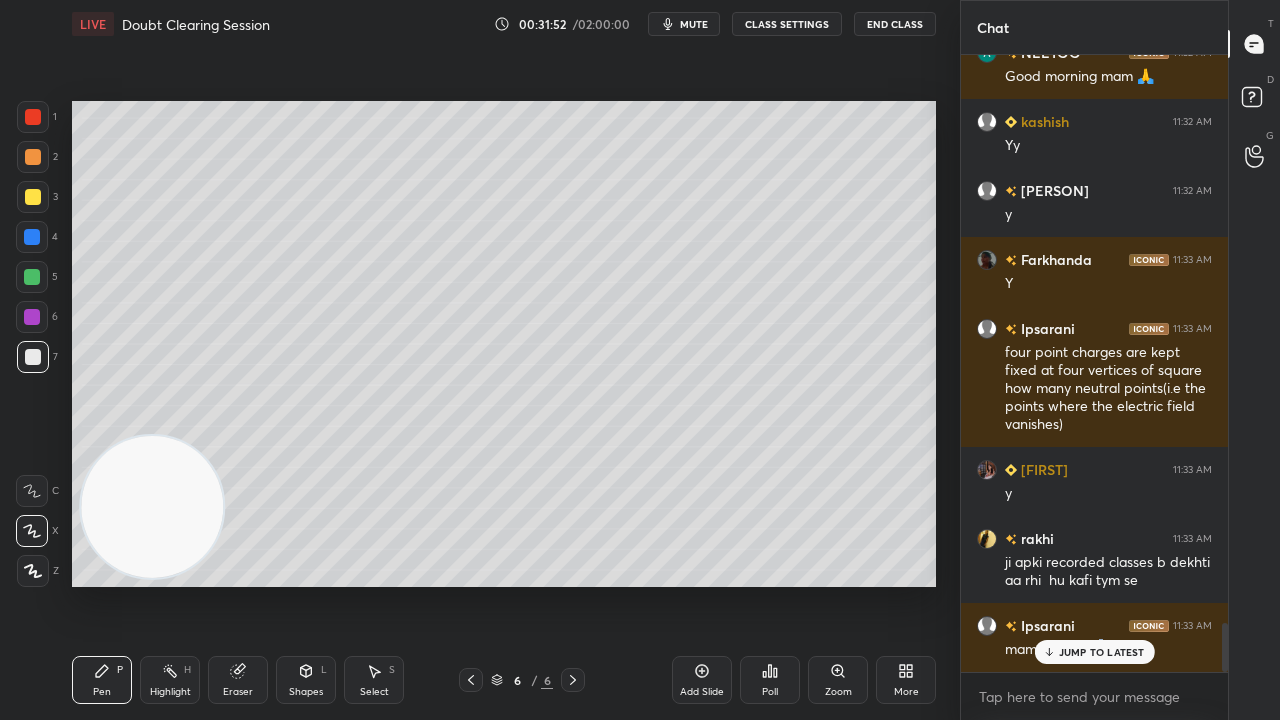 scroll, scrollTop: 7194, scrollLeft: 0, axis: vertical 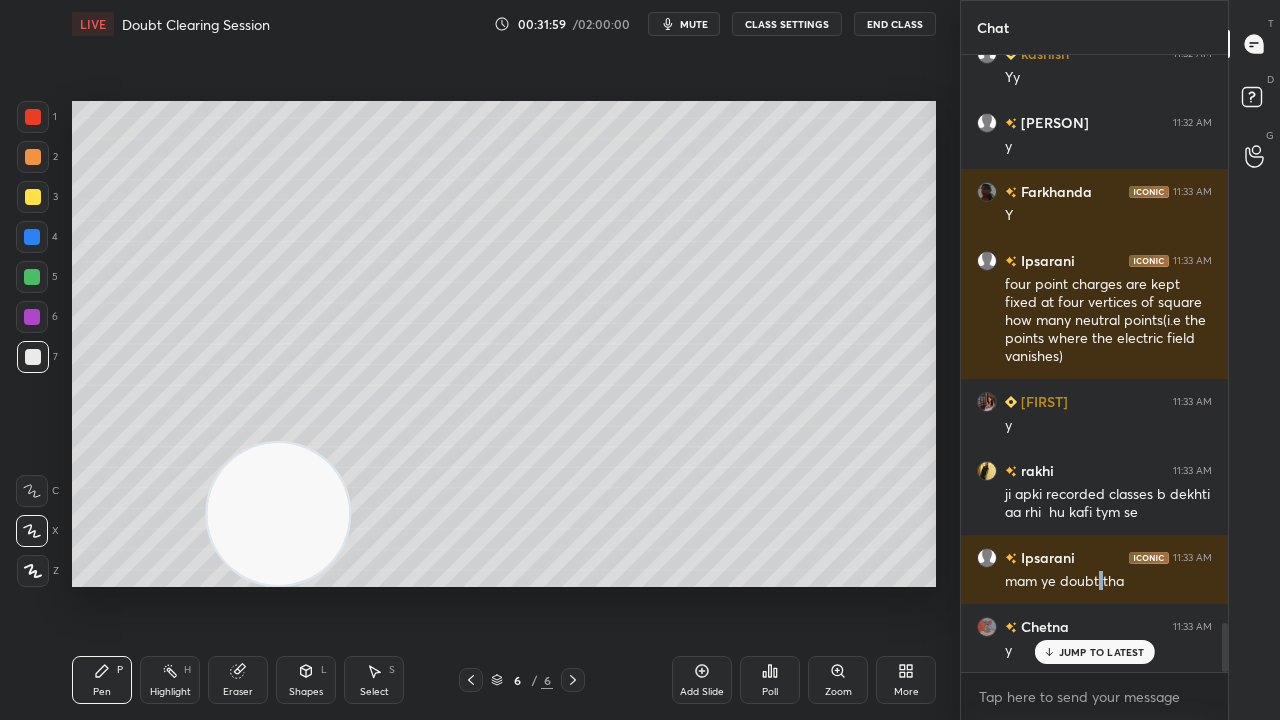 drag, startPoint x: 218, startPoint y: 552, endPoint x: 844, endPoint y: 526, distance: 626.53973 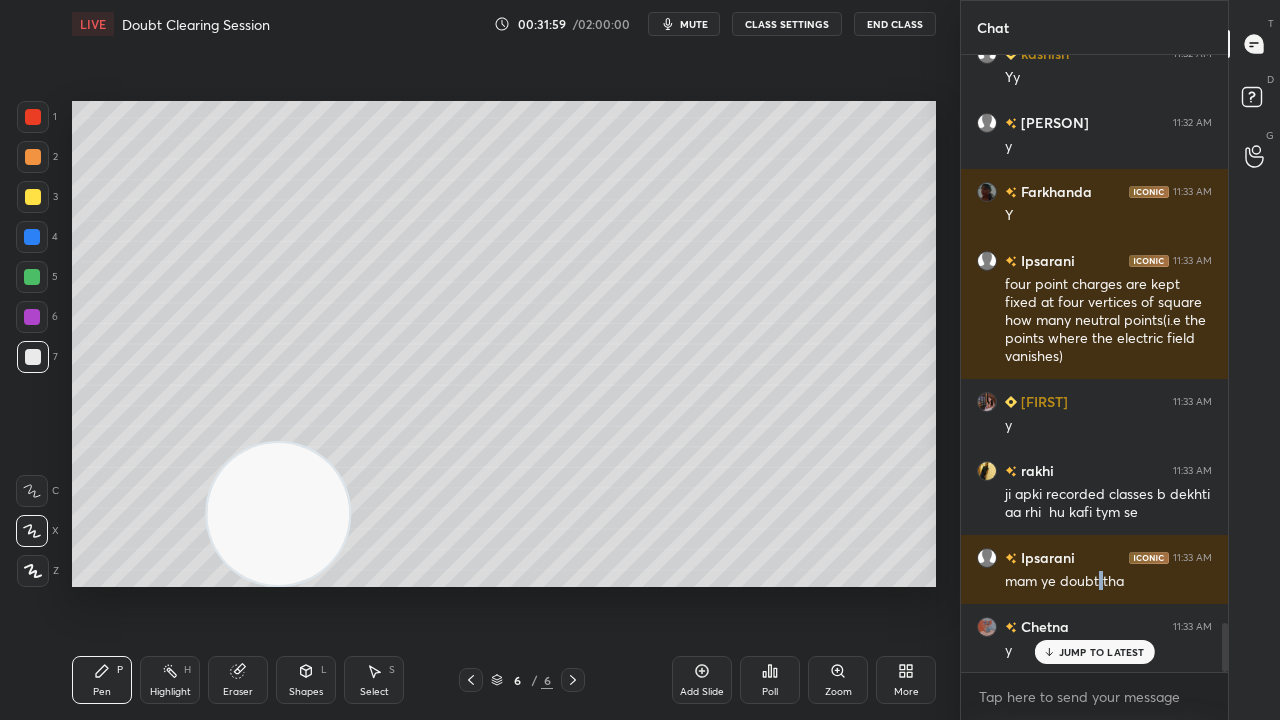 click at bounding box center [278, 514] 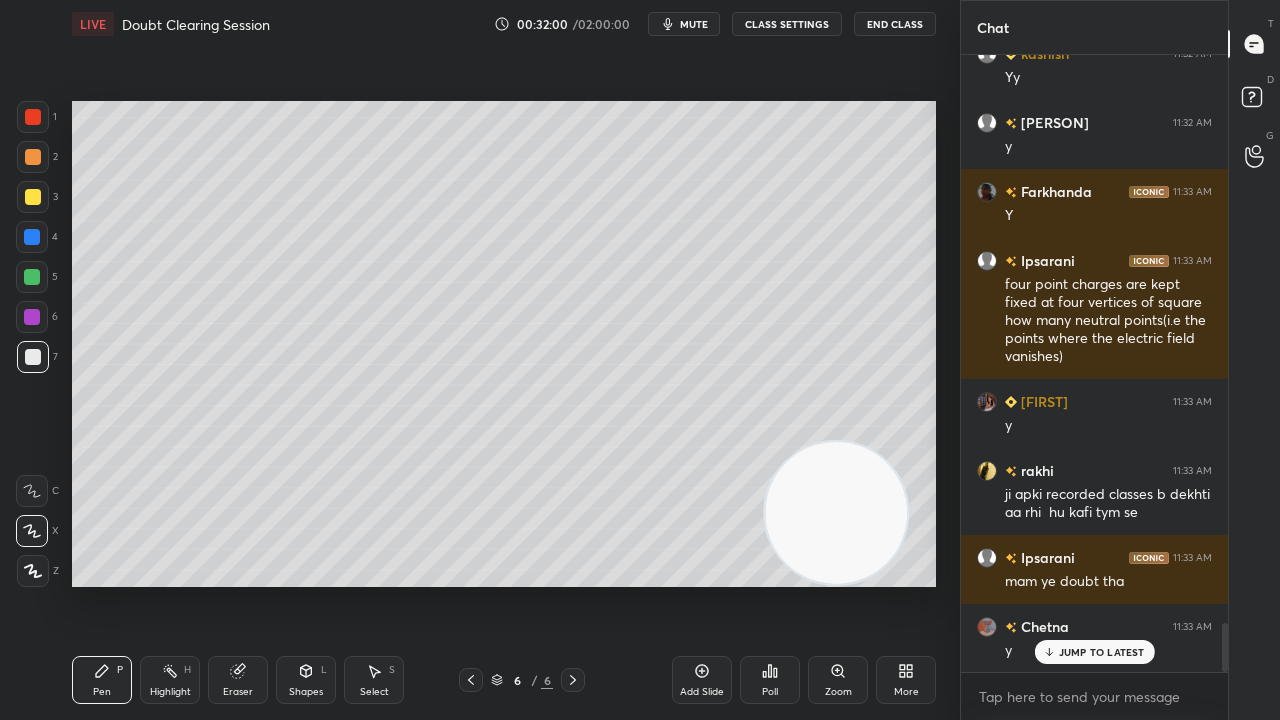 click on "Eraser" at bounding box center (238, 680) 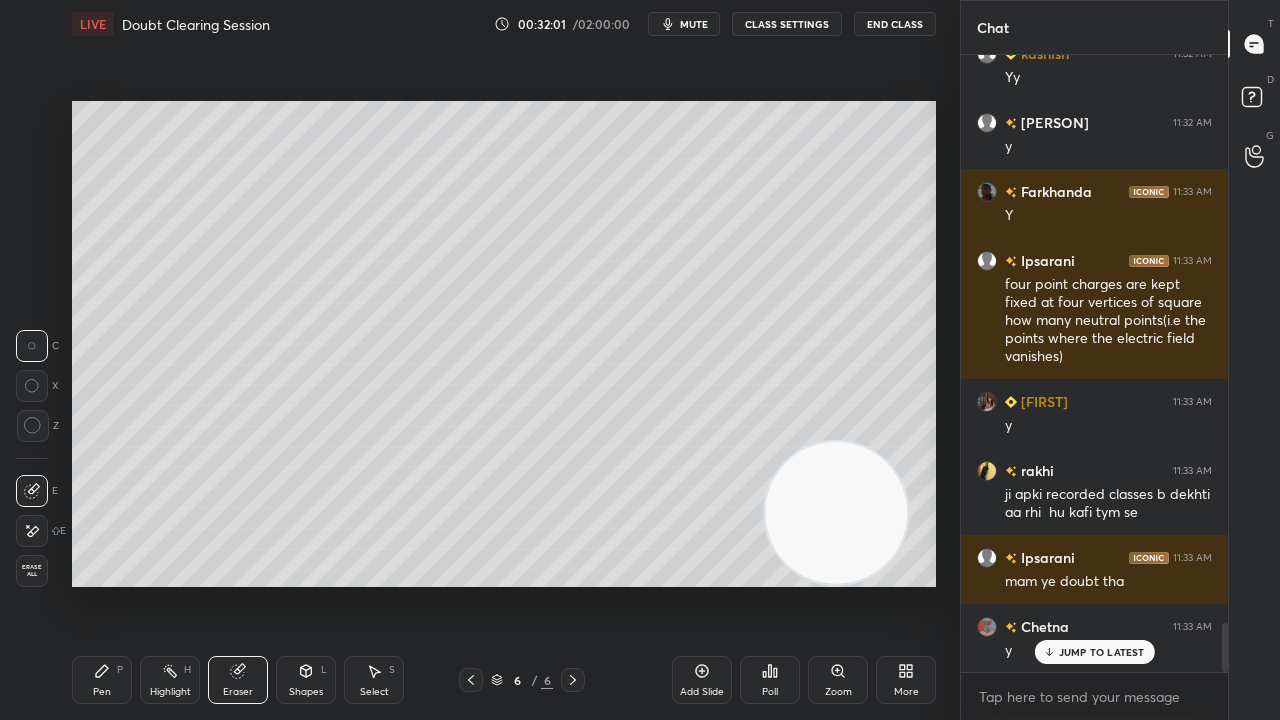 drag, startPoint x: 36, startPoint y: 532, endPoint x: 61, endPoint y: 513, distance: 31.400637 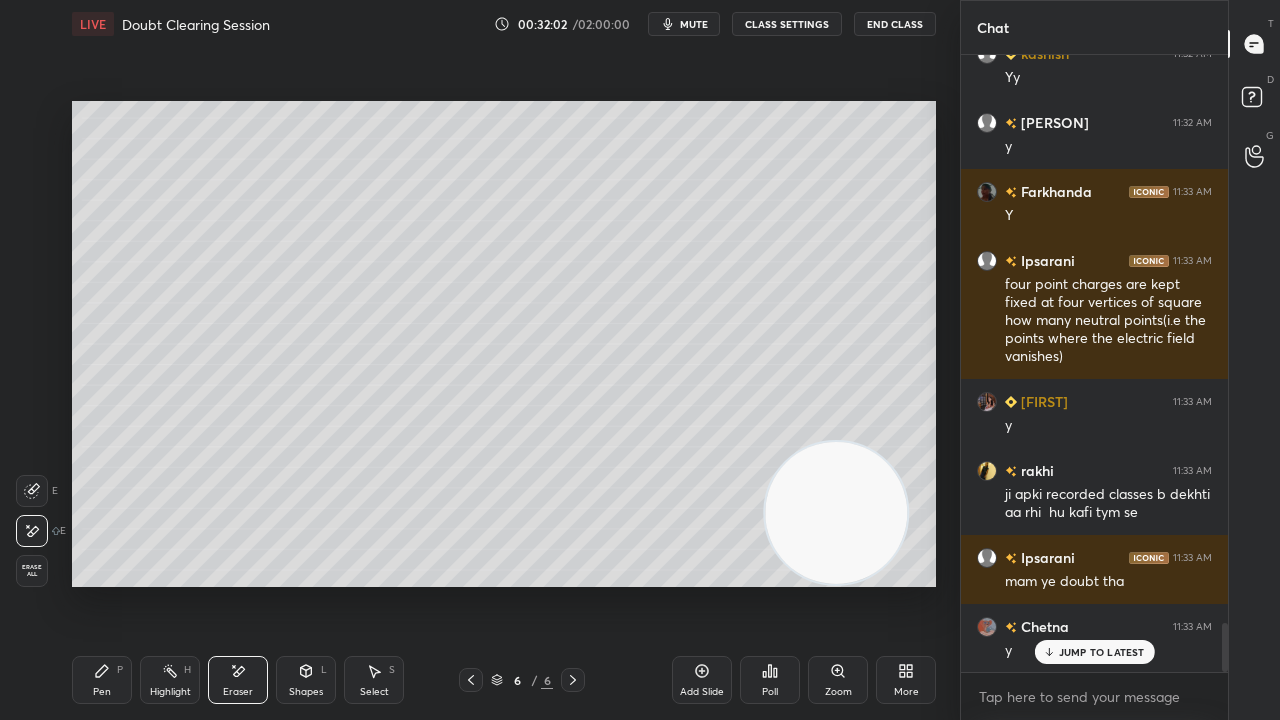 scroll, scrollTop: 7264, scrollLeft: 0, axis: vertical 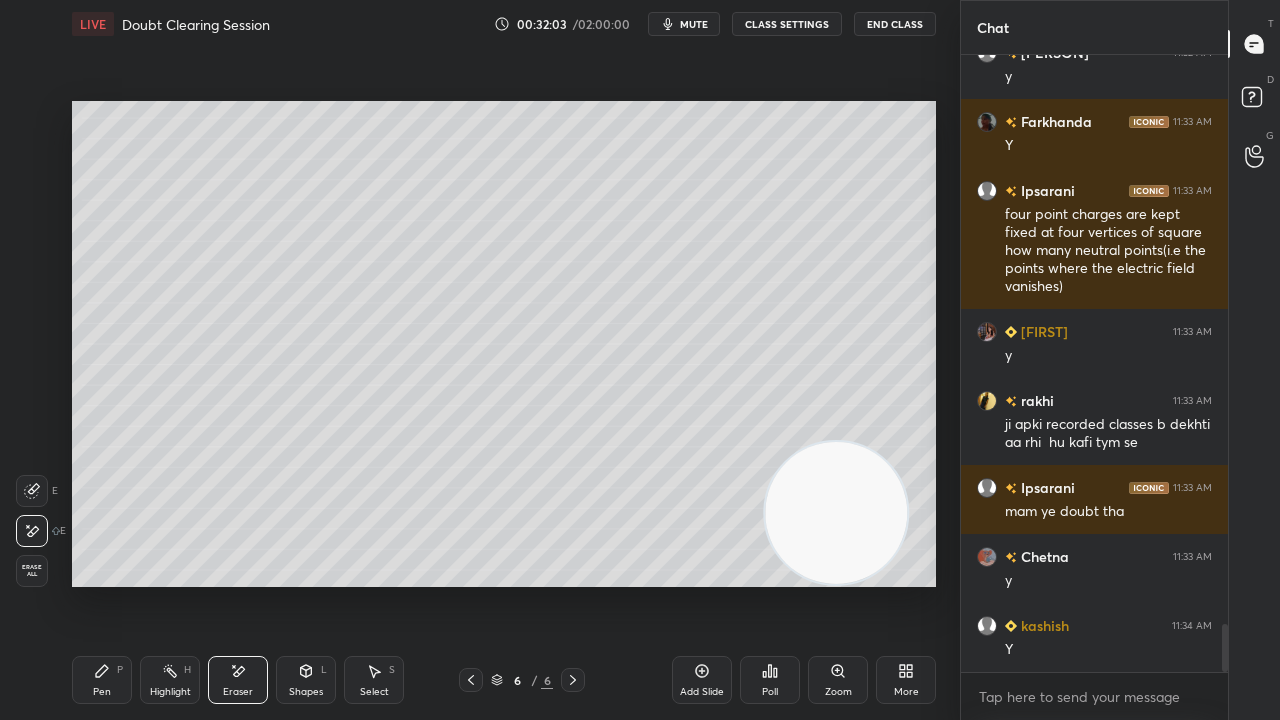 click on "Pen P" at bounding box center (102, 680) 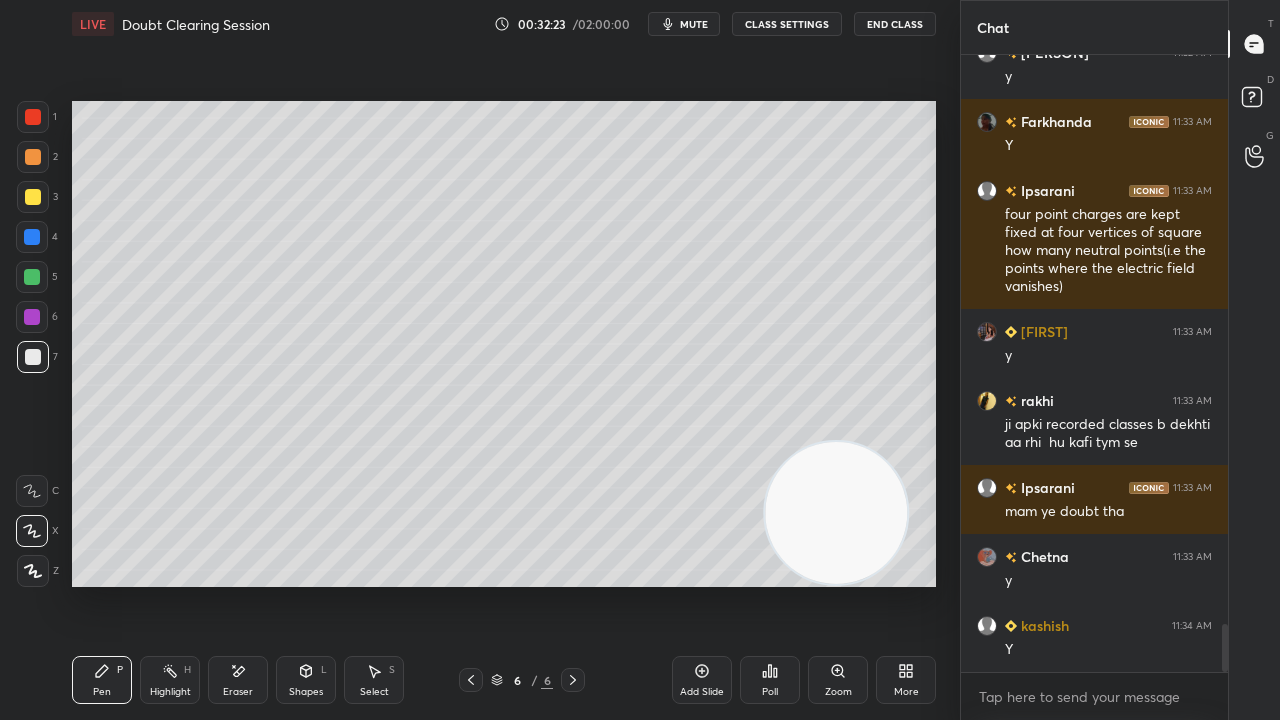 click on "mute" at bounding box center (694, 24) 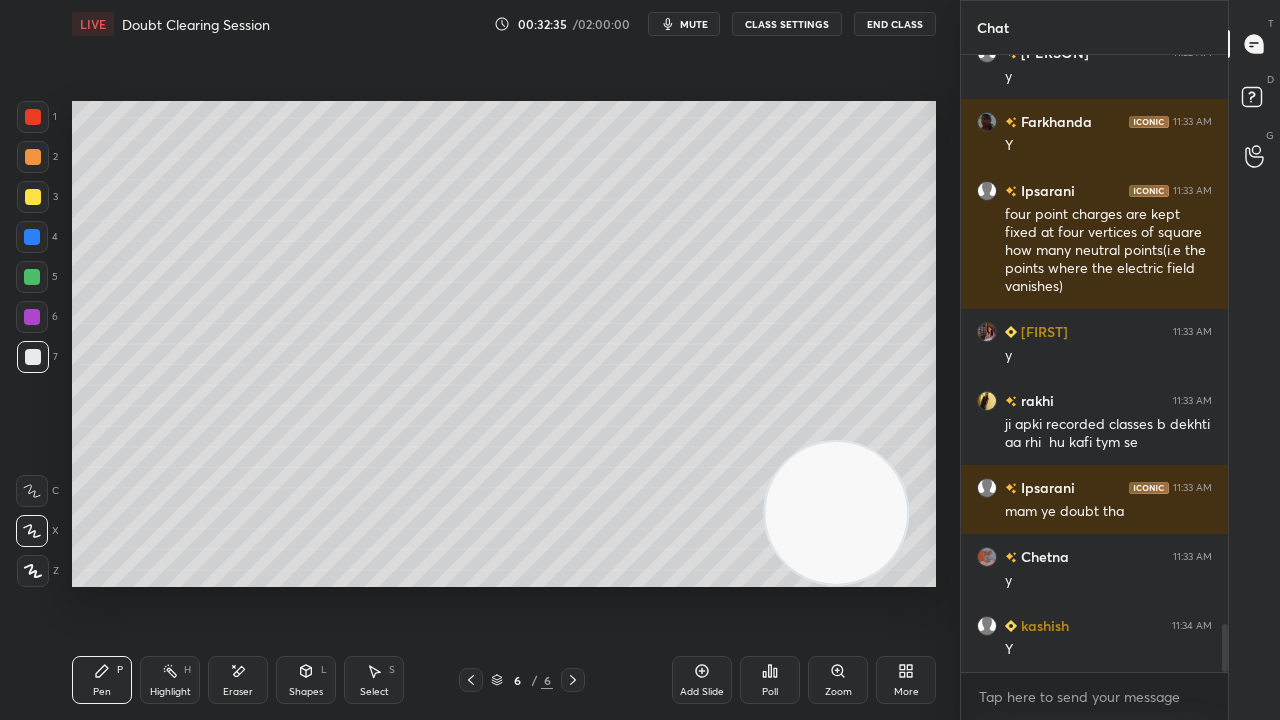 click on "Eraser" at bounding box center (238, 680) 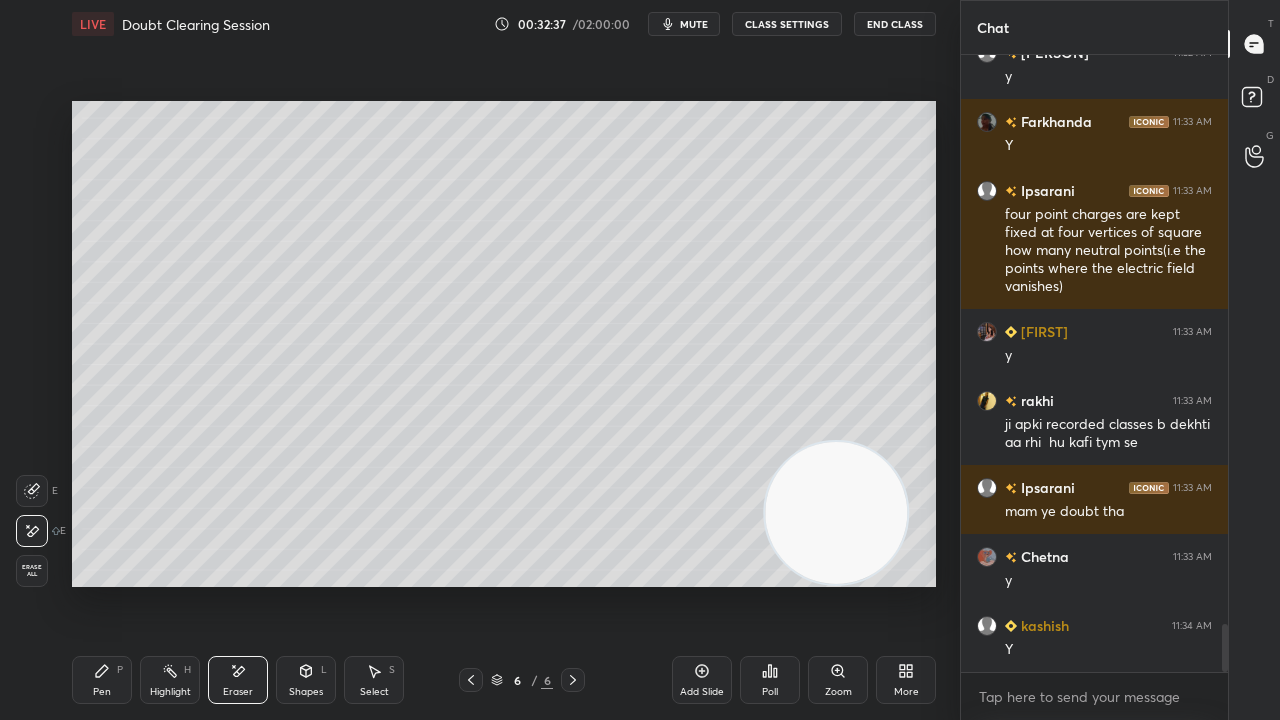 click on "Pen P" at bounding box center (102, 680) 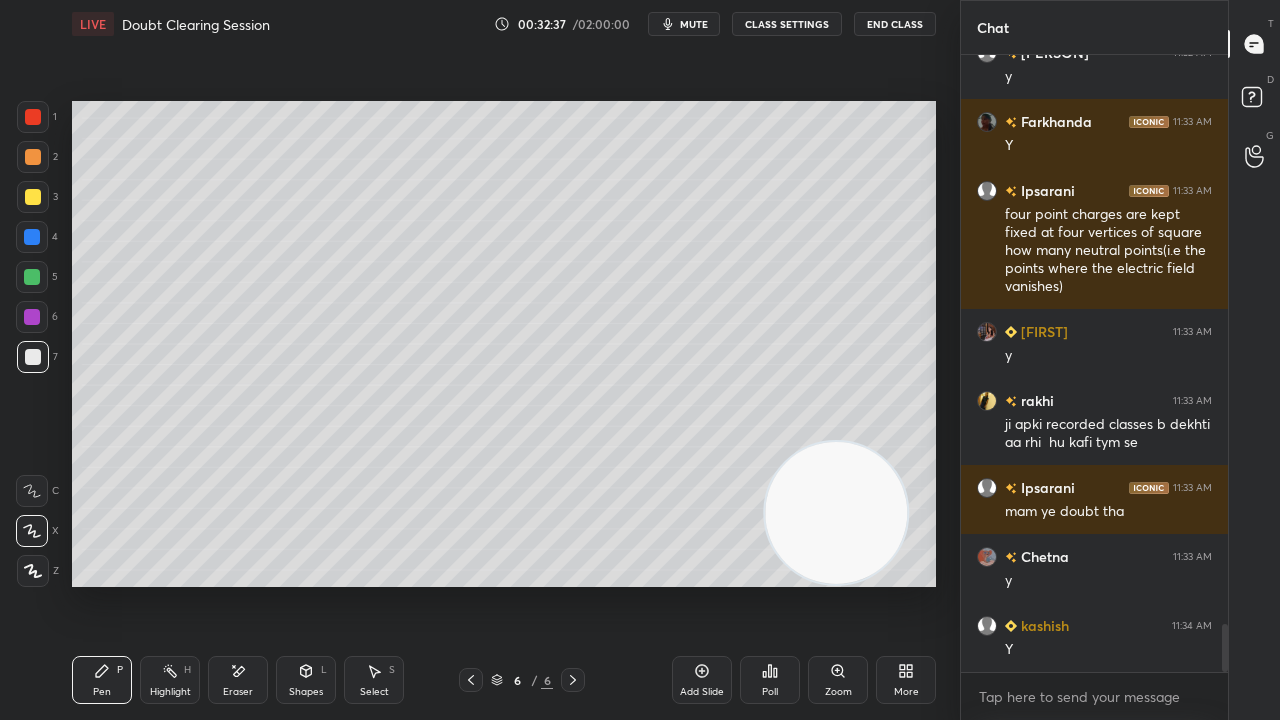 scroll, scrollTop: 7332, scrollLeft: 0, axis: vertical 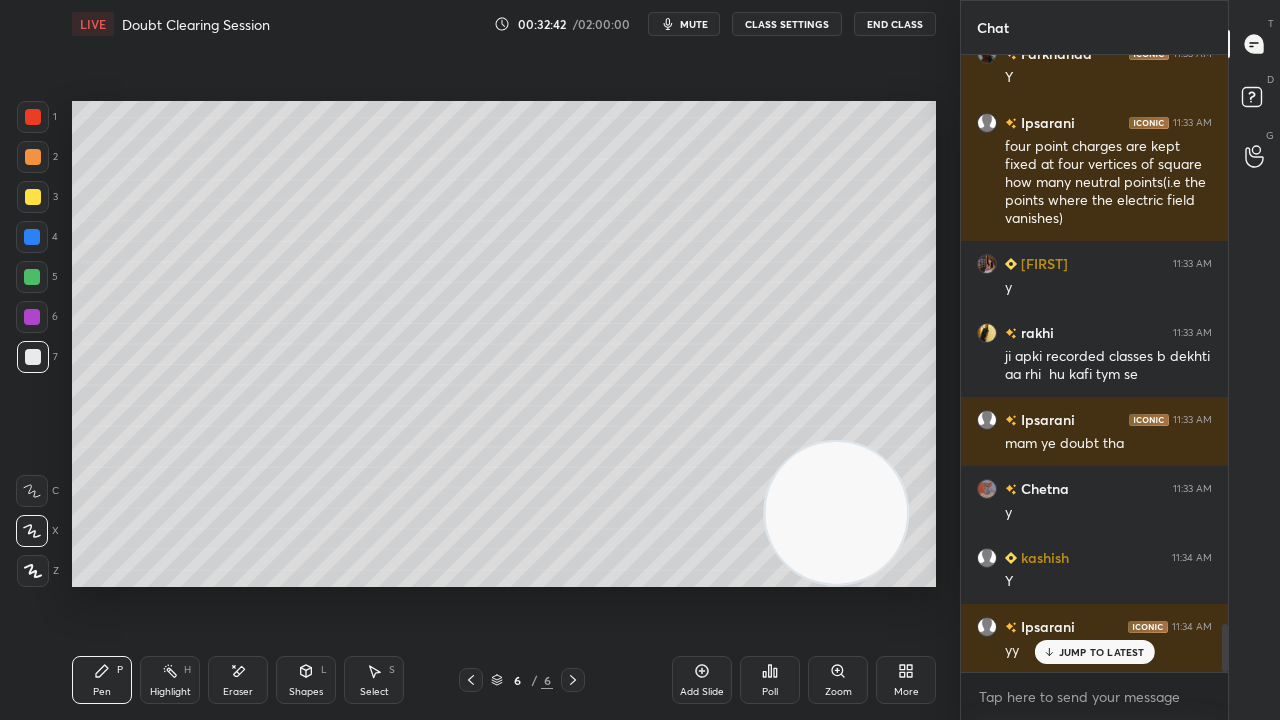 click on "JUMP TO LATEST" at bounding box center (1102, 652) 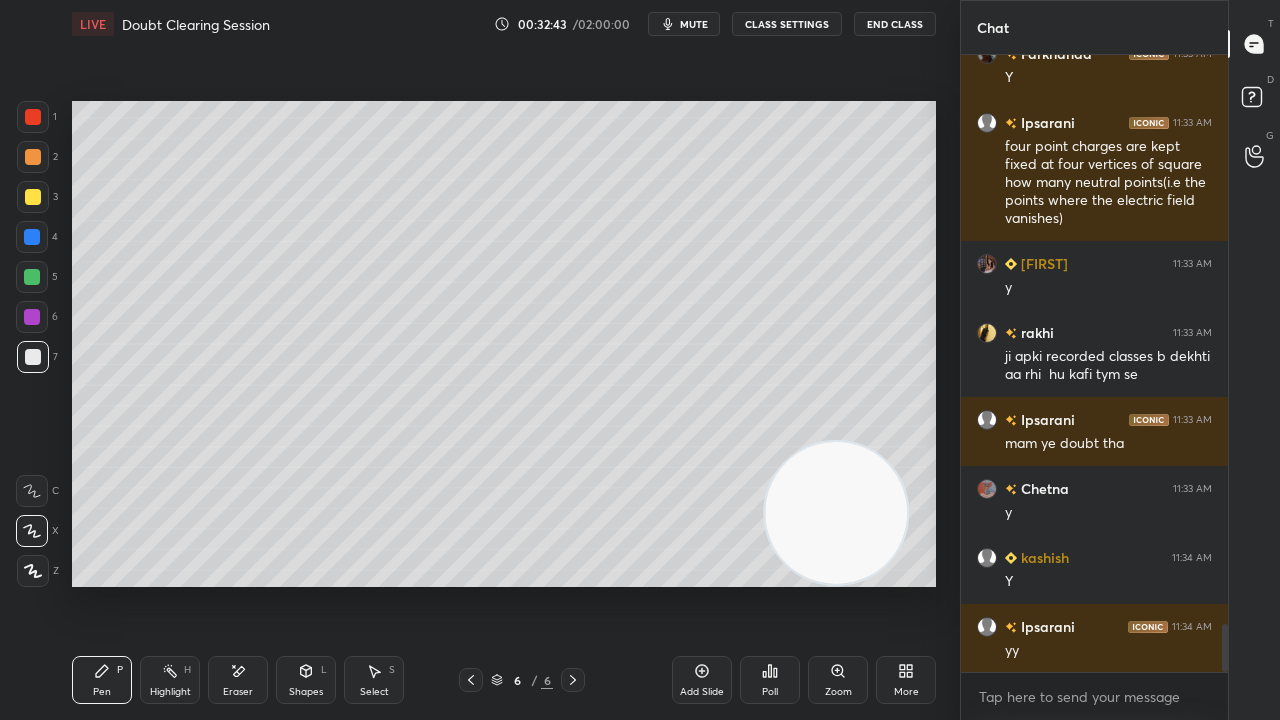 click on "mute" at bounding box center (684, 24) 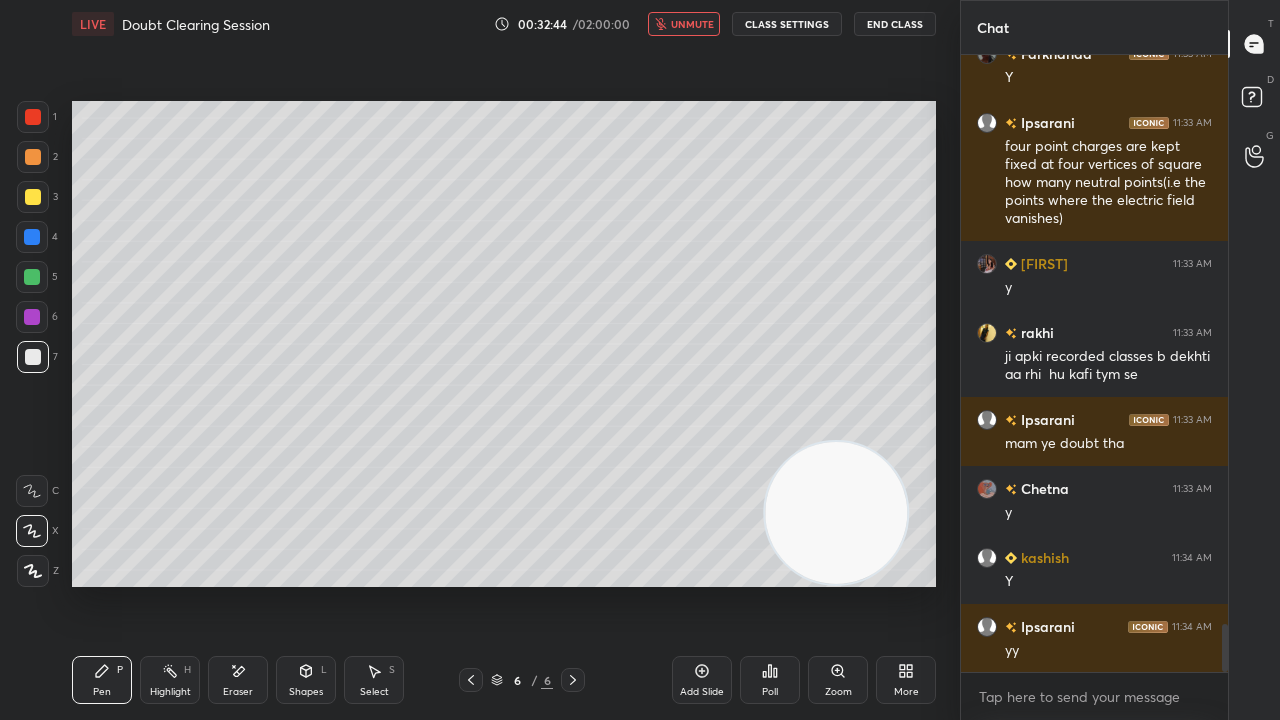 click on "unmute" at bounding box center [692, 24] 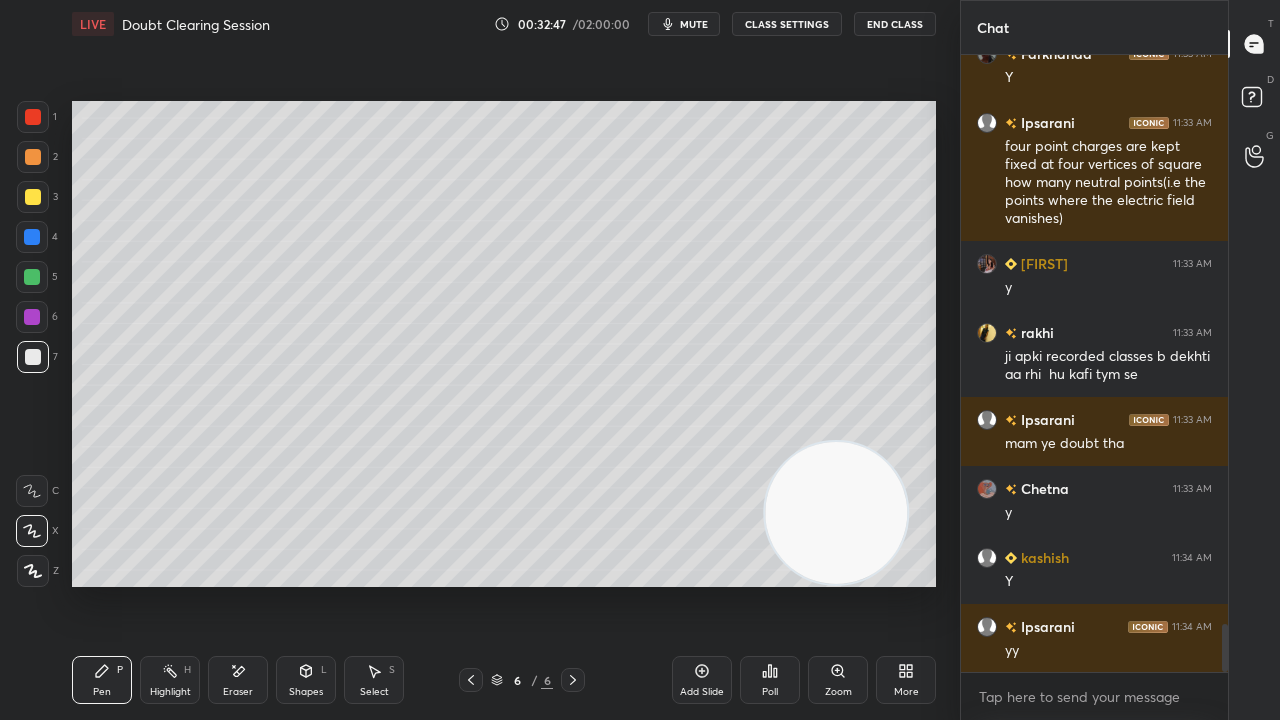 click on "mute" at bounding box center (694, 24) 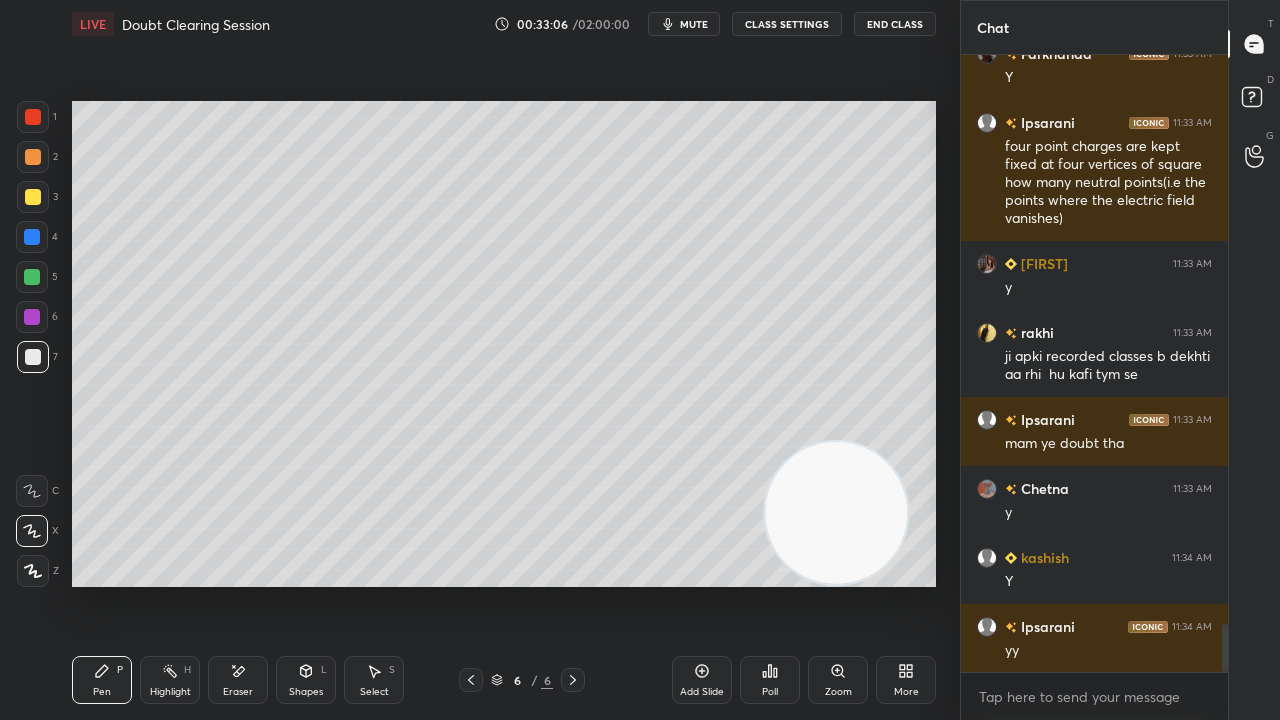 click on "mute" at bounding box center (694, 24) 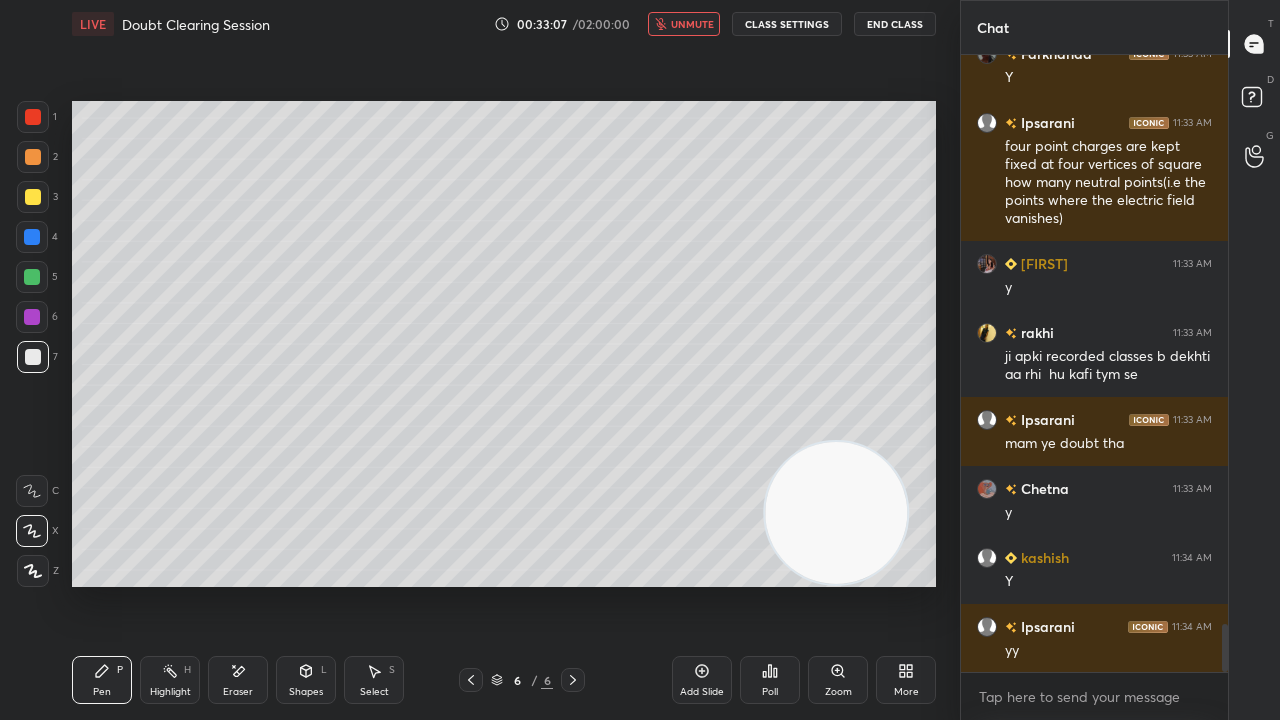 click on "unmute" at bounding box center (692, 24) 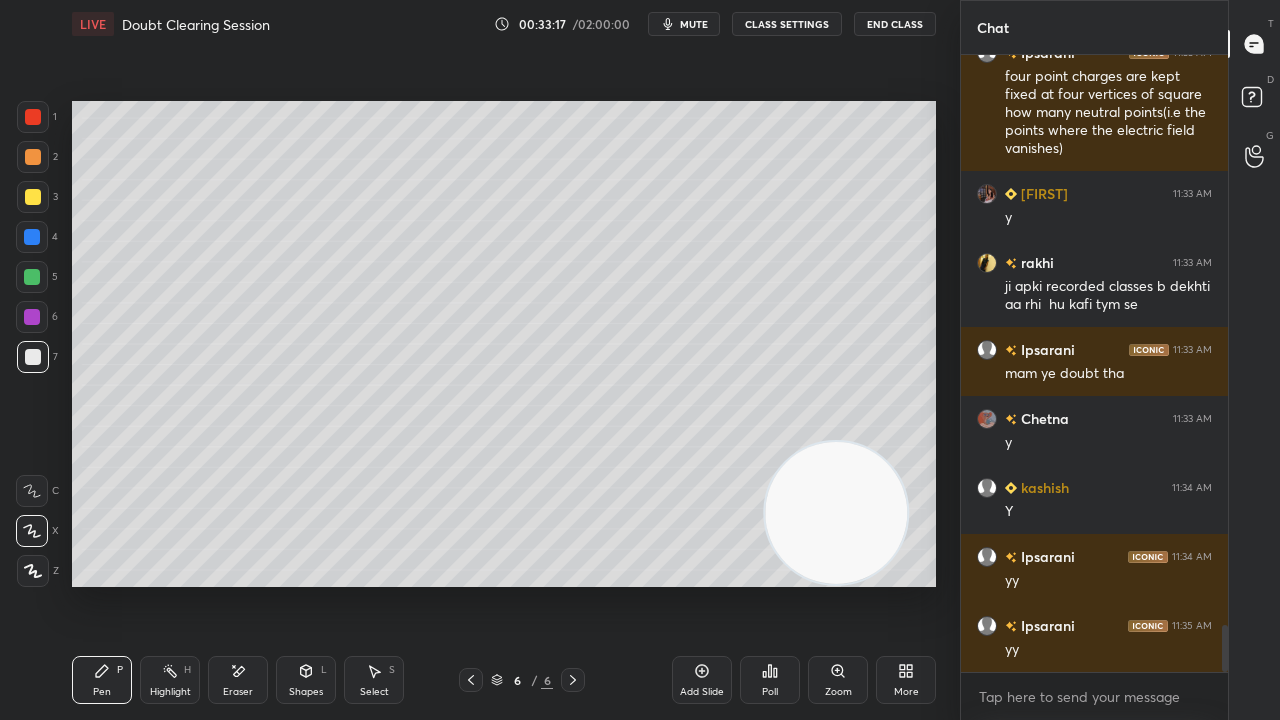 scroll, scrollTop: 7450, scrollLeft: 0, axis: vertical 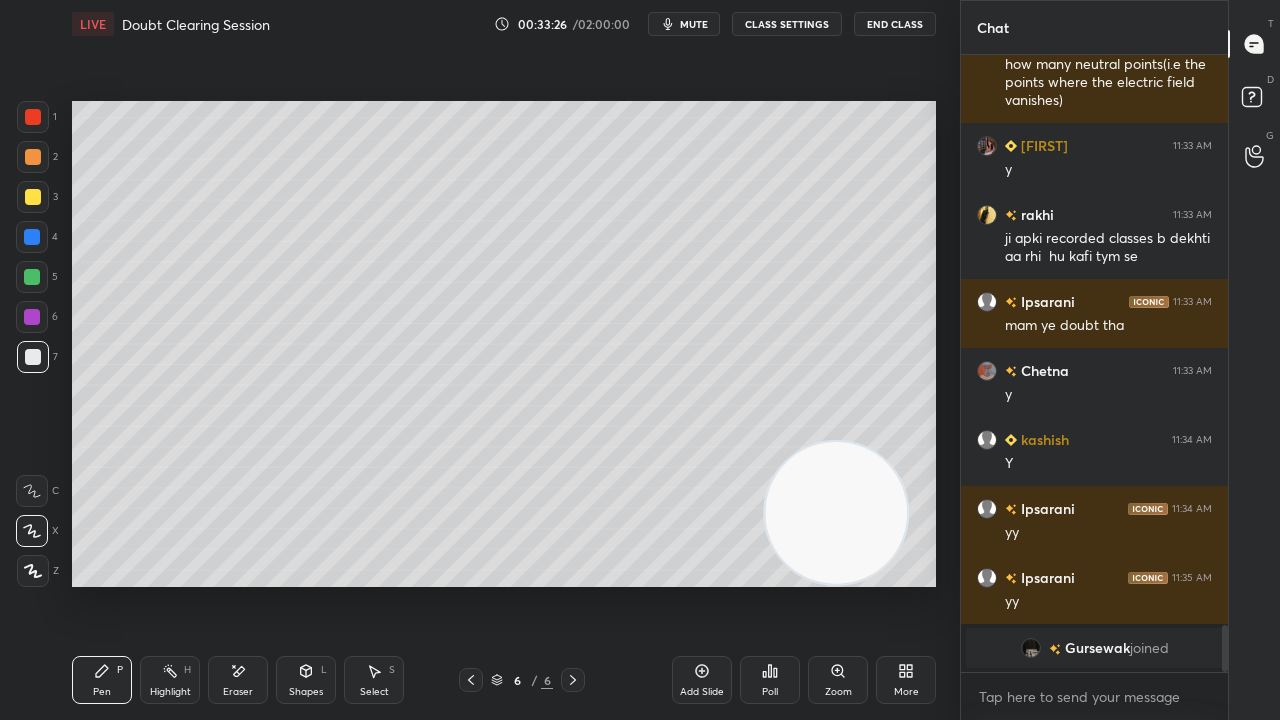 click on "mute" at bounding box center [694, 24] 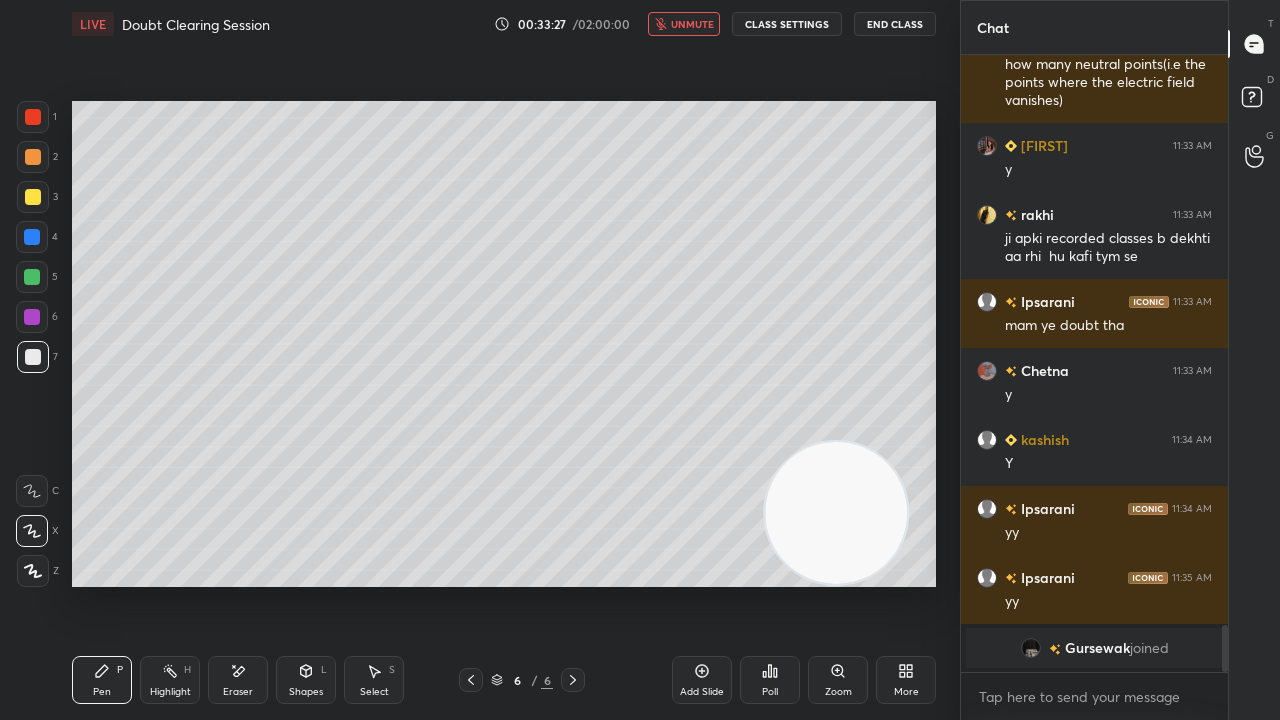 click on "unmute" at bounding box center (692, 24) 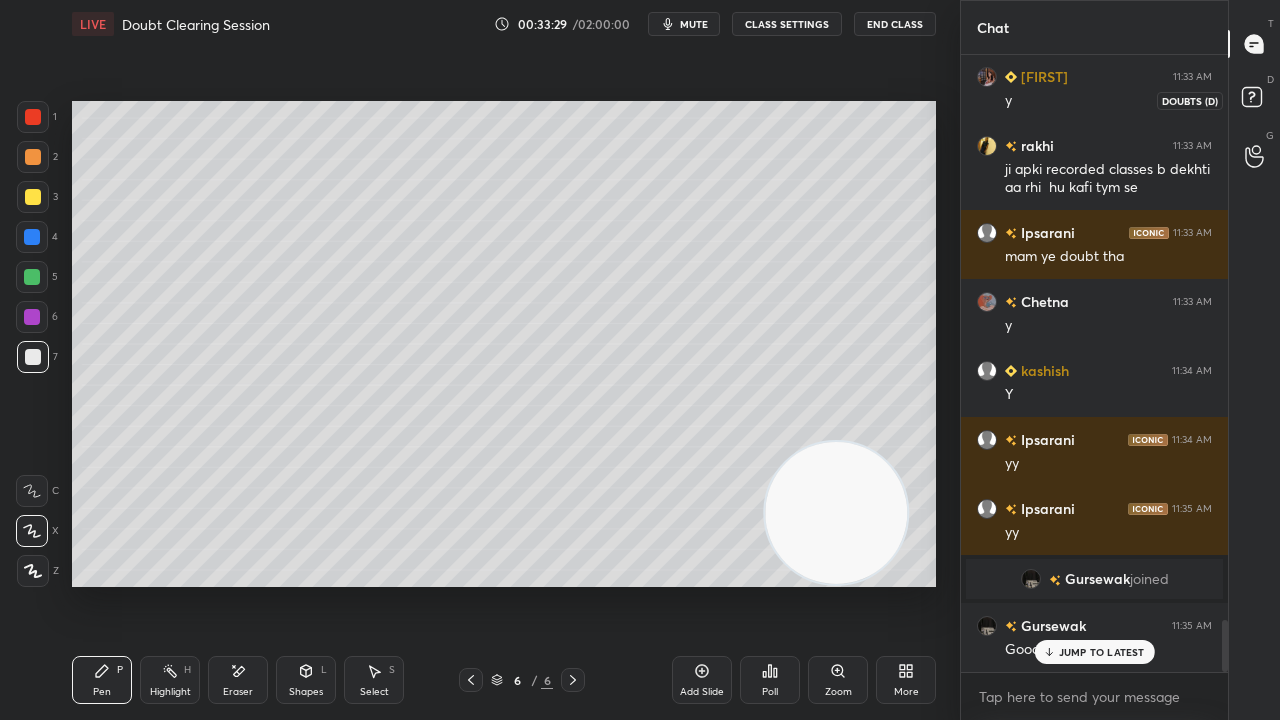 scroll, scrollTop: 6764, scrollLeft: 0, axis: vertical 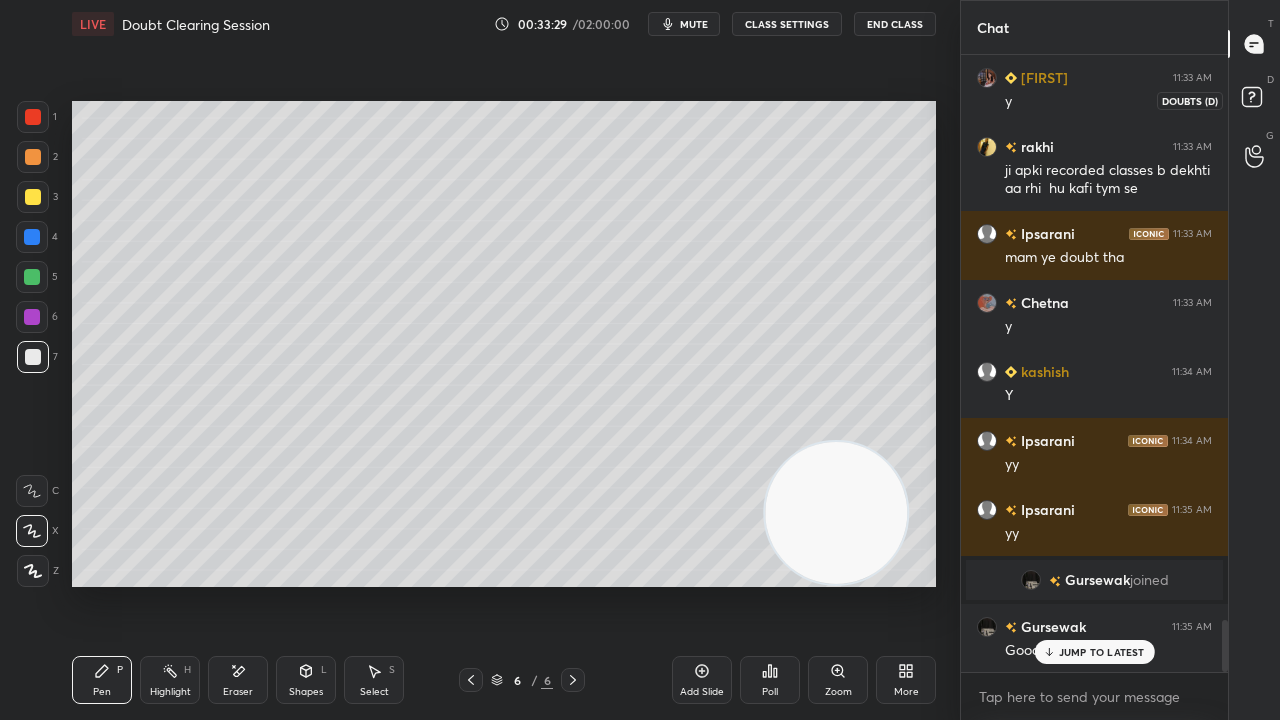 click 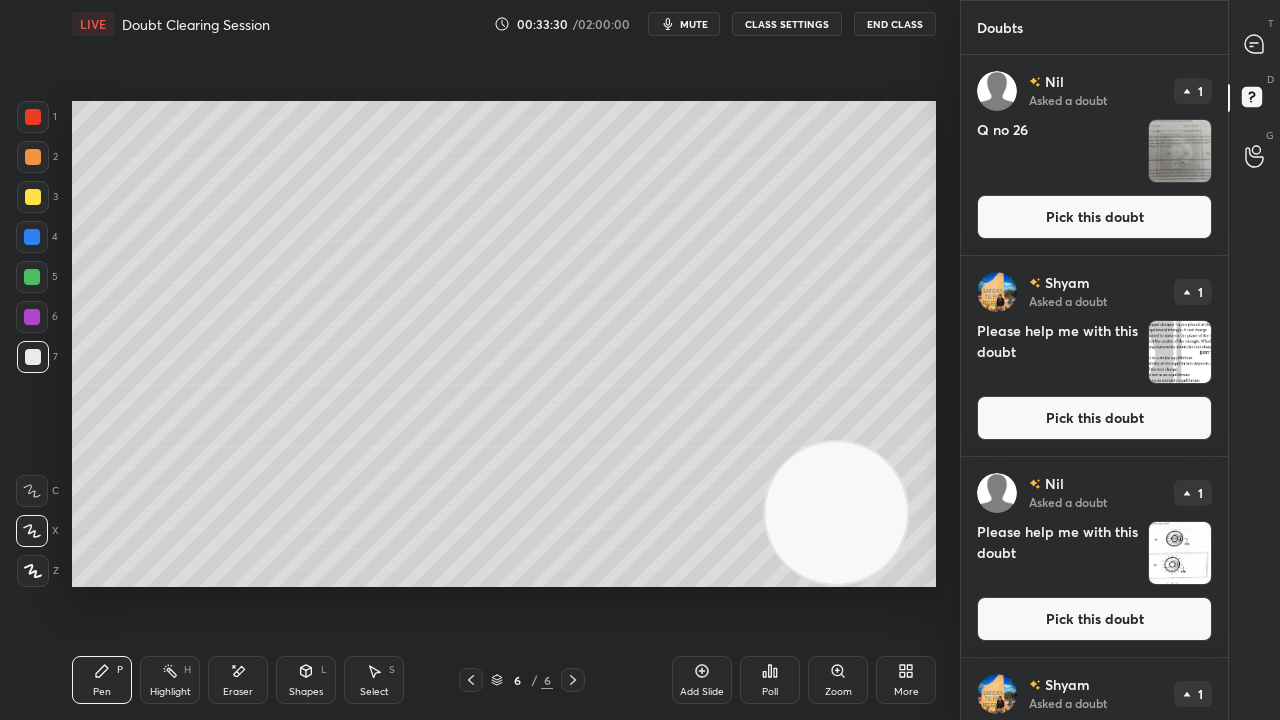 click on "Pick this doubt" at bounding box center (1094, 217) 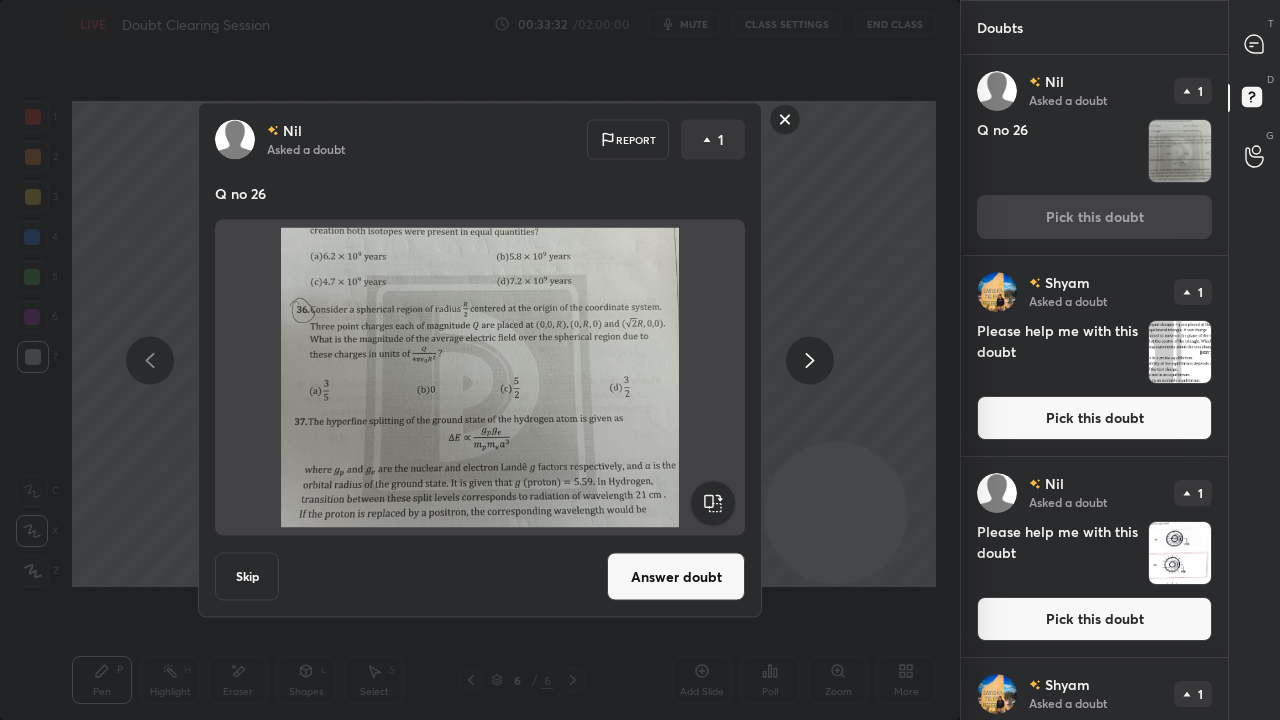click on "Answer doubt" at bounding box center (676, 577) 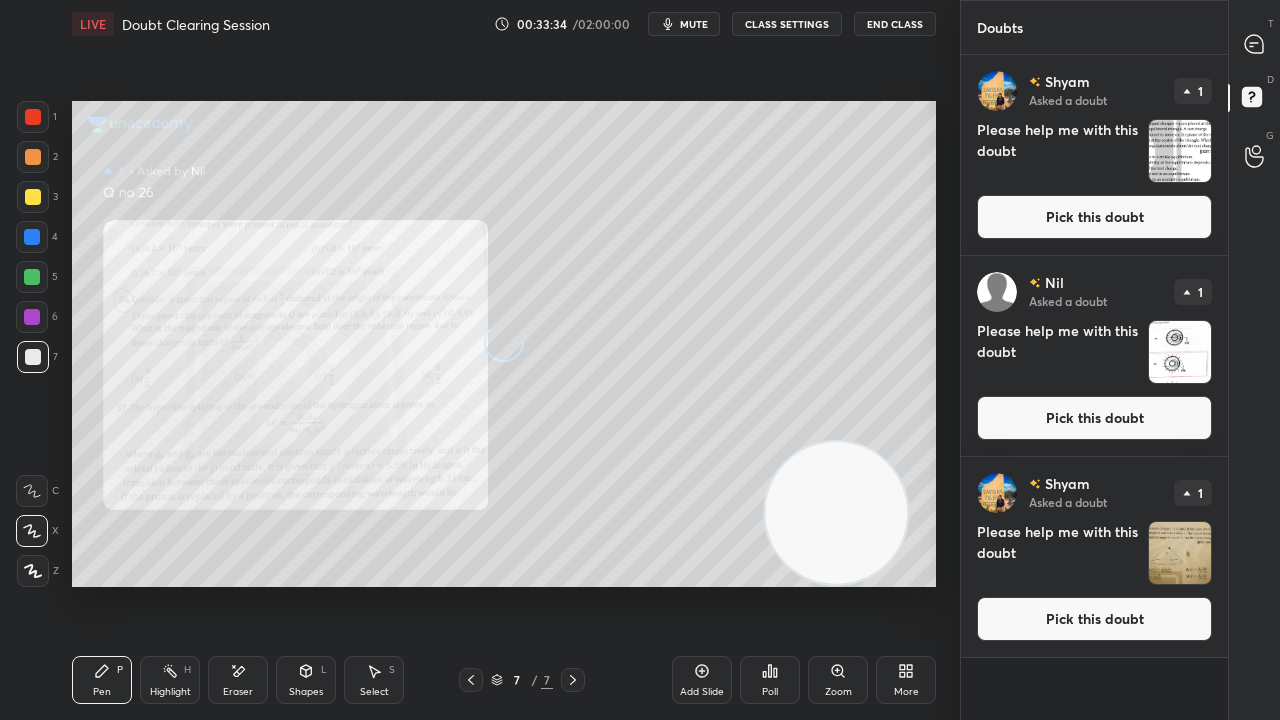 click on "Pick this doubt" at bounding box center (1094, 418) 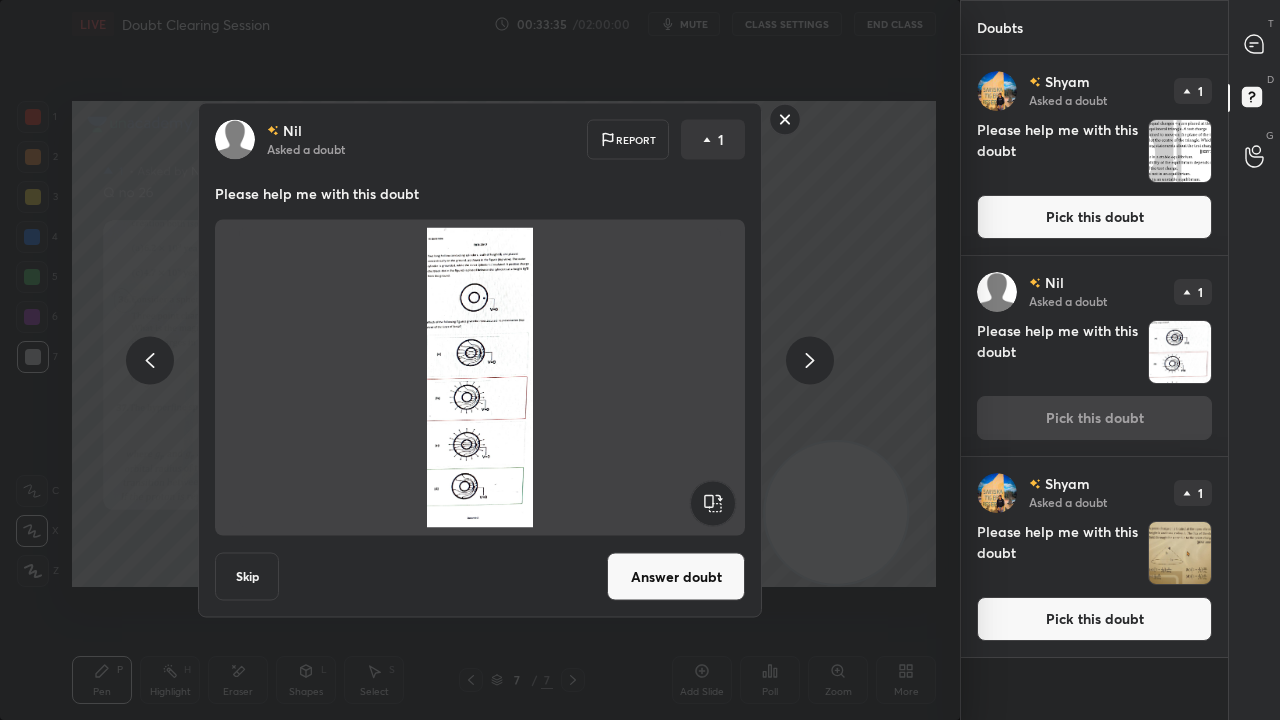 click on "Pick this doubt" at bounding box center [1094, 217] 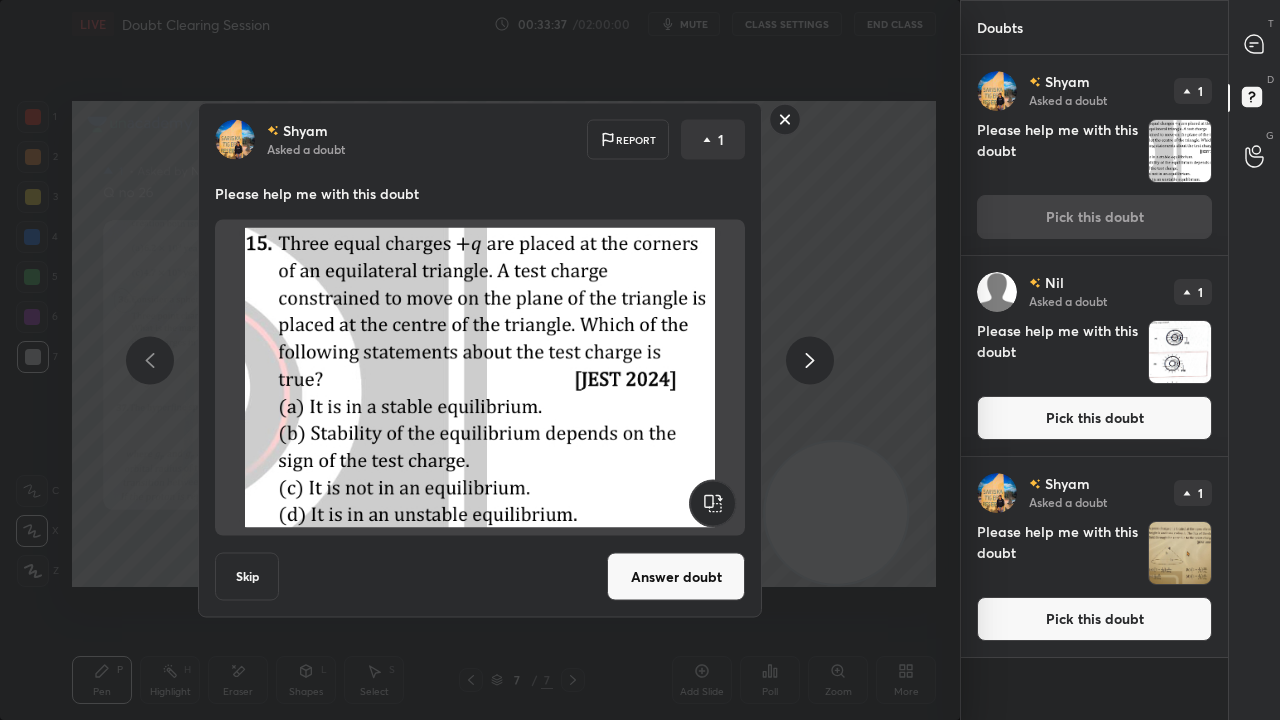 click on "Answer doubt" at bounding box center [676, 577] 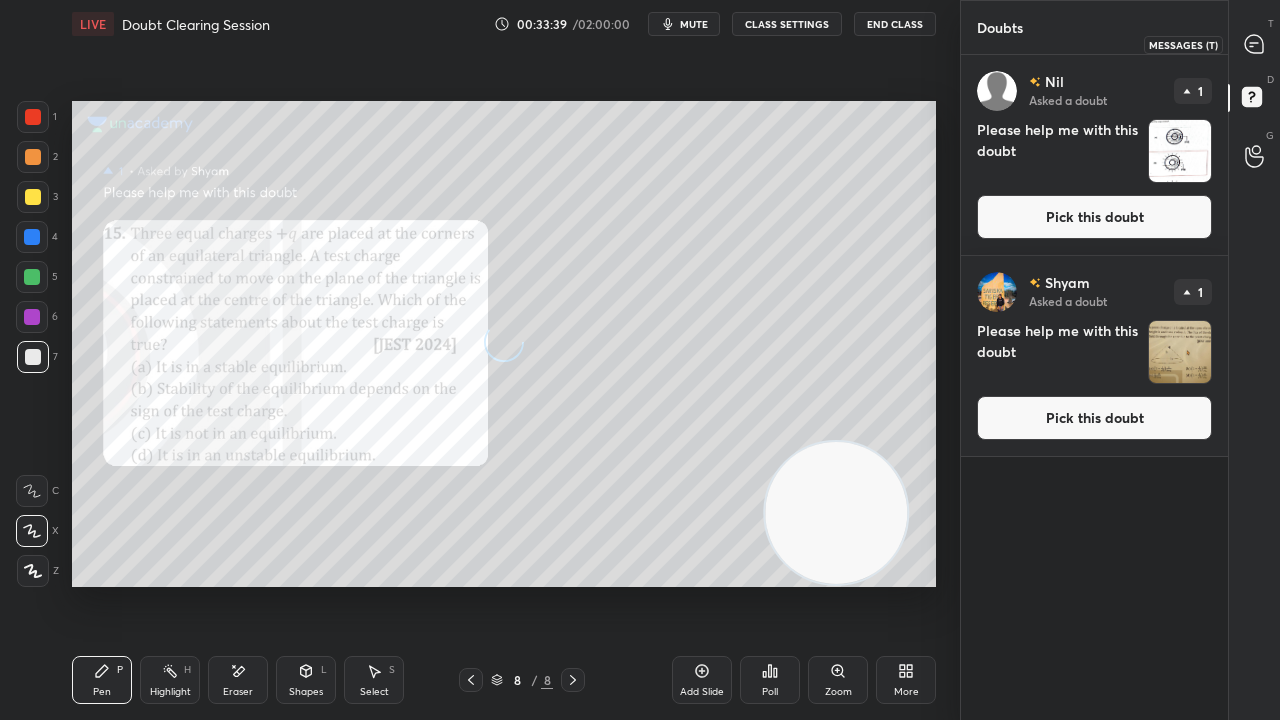 click on "T Messages (T)" at bounding box center (1254, 44) 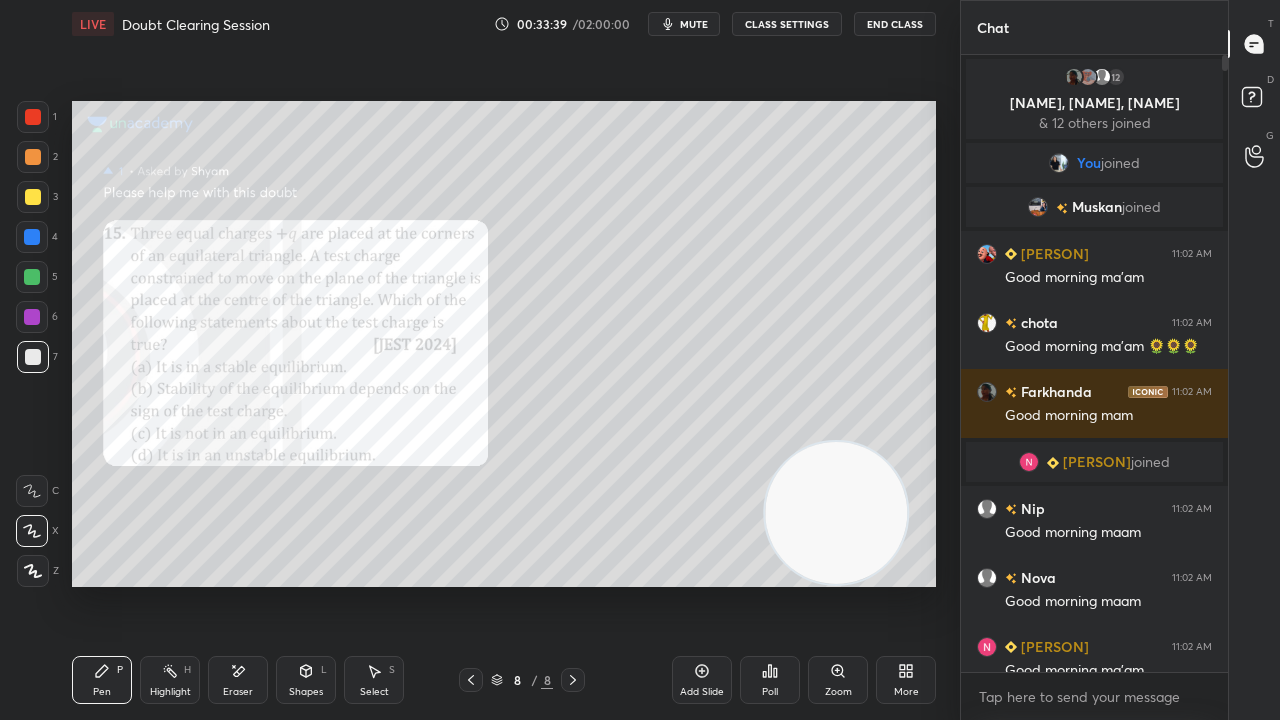 scroll, scrollTop: 7073, scrollLeft: 0, axis: vertical 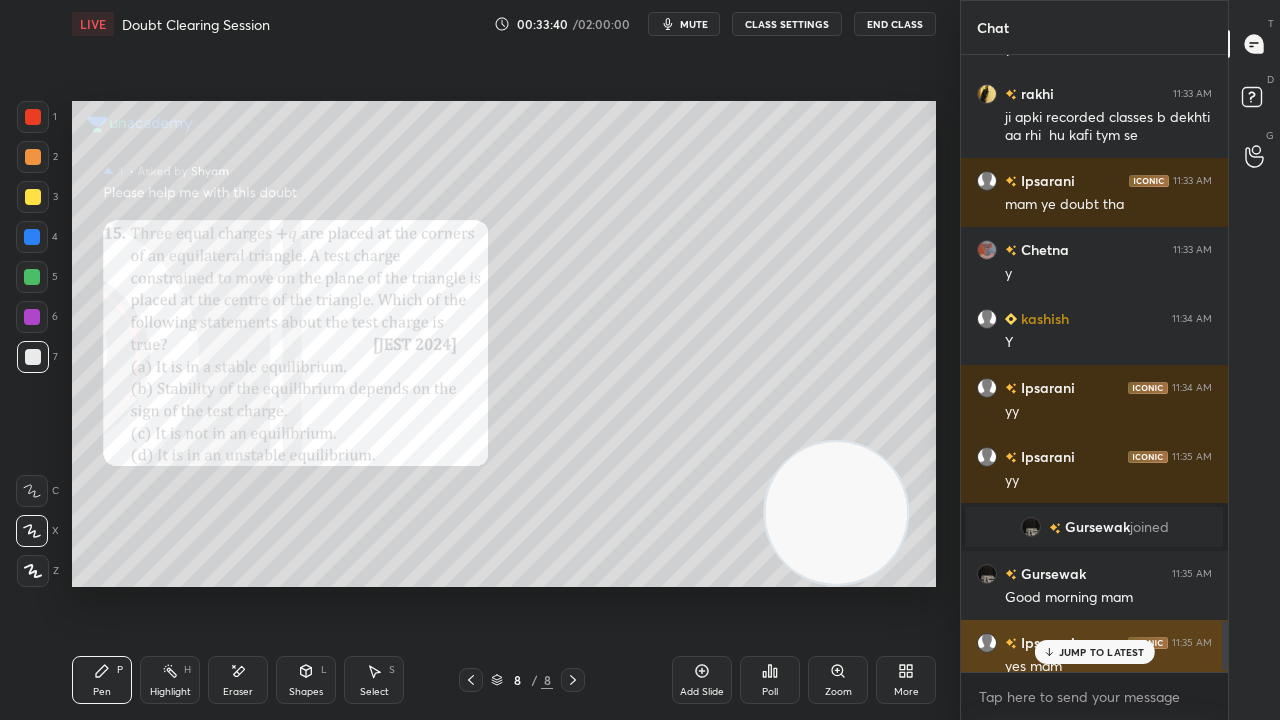 click on "JUMP TO LATEST" at bounding box center (1102, 652) 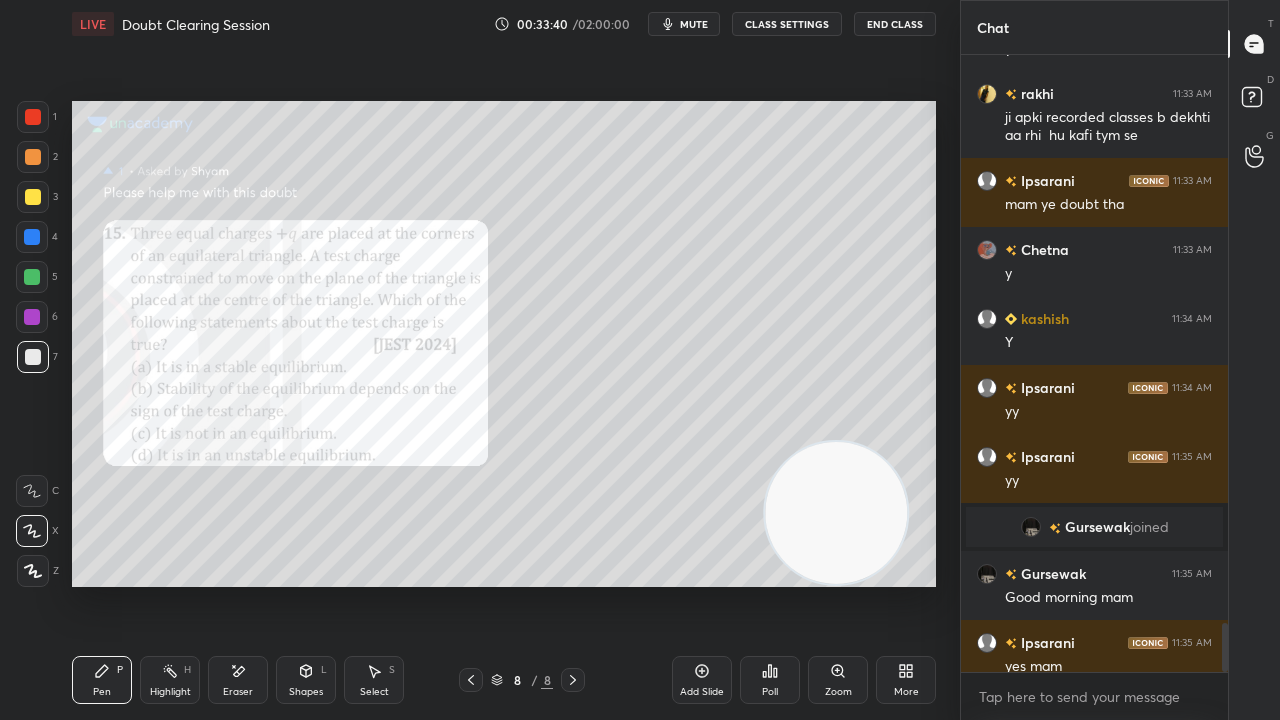 scroll, scrollTop: 7090, scrollLeft: 0, axis: vertical 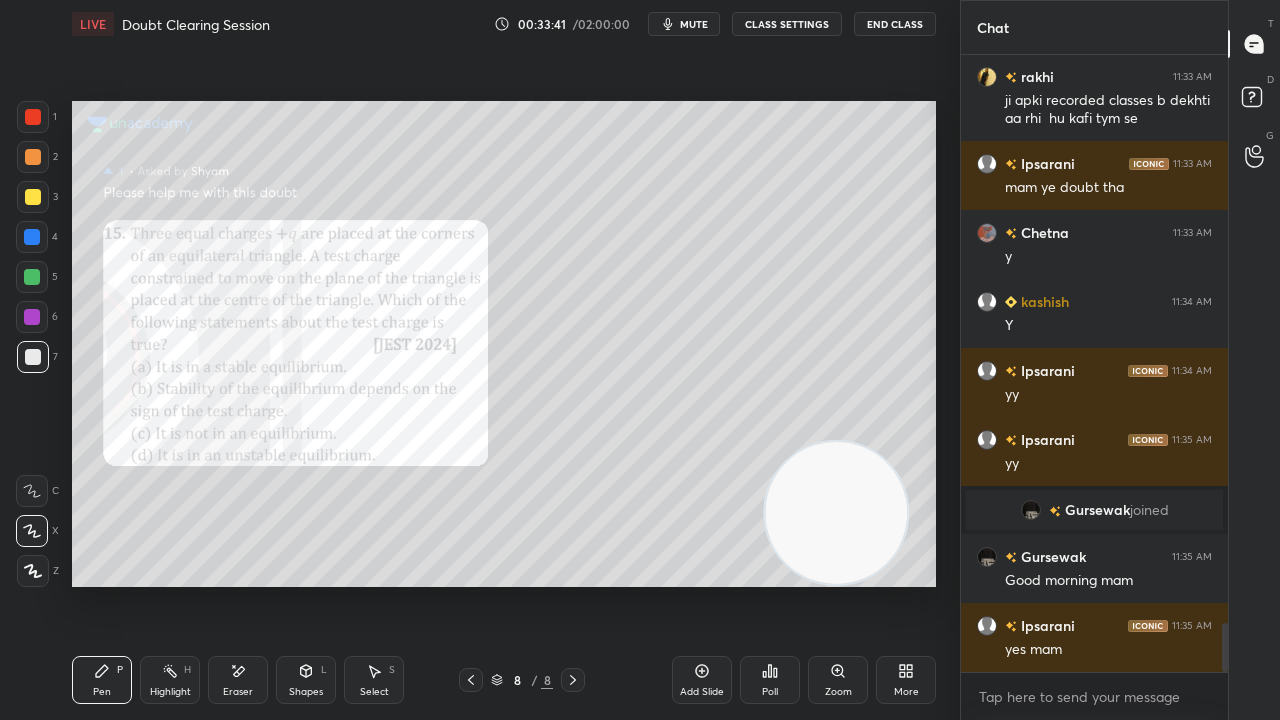 click 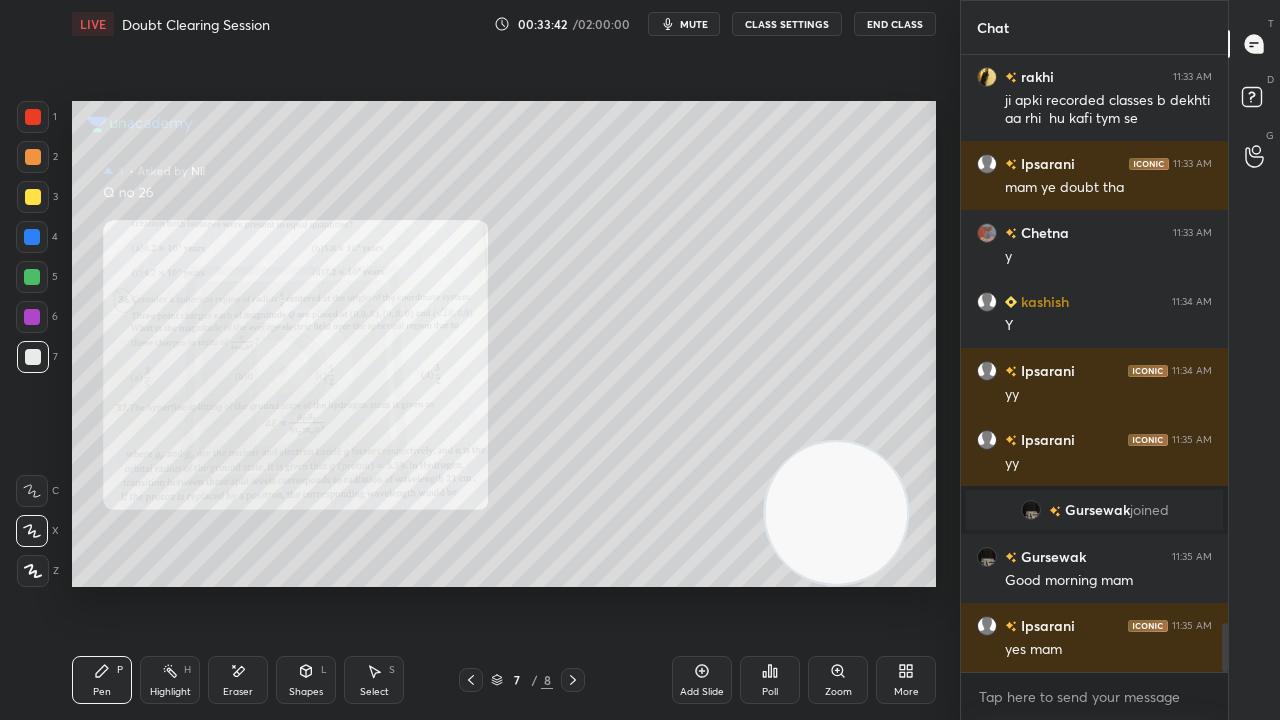 scroll, scrollTop: 7158, scrollLeft: 0, axis: vertical 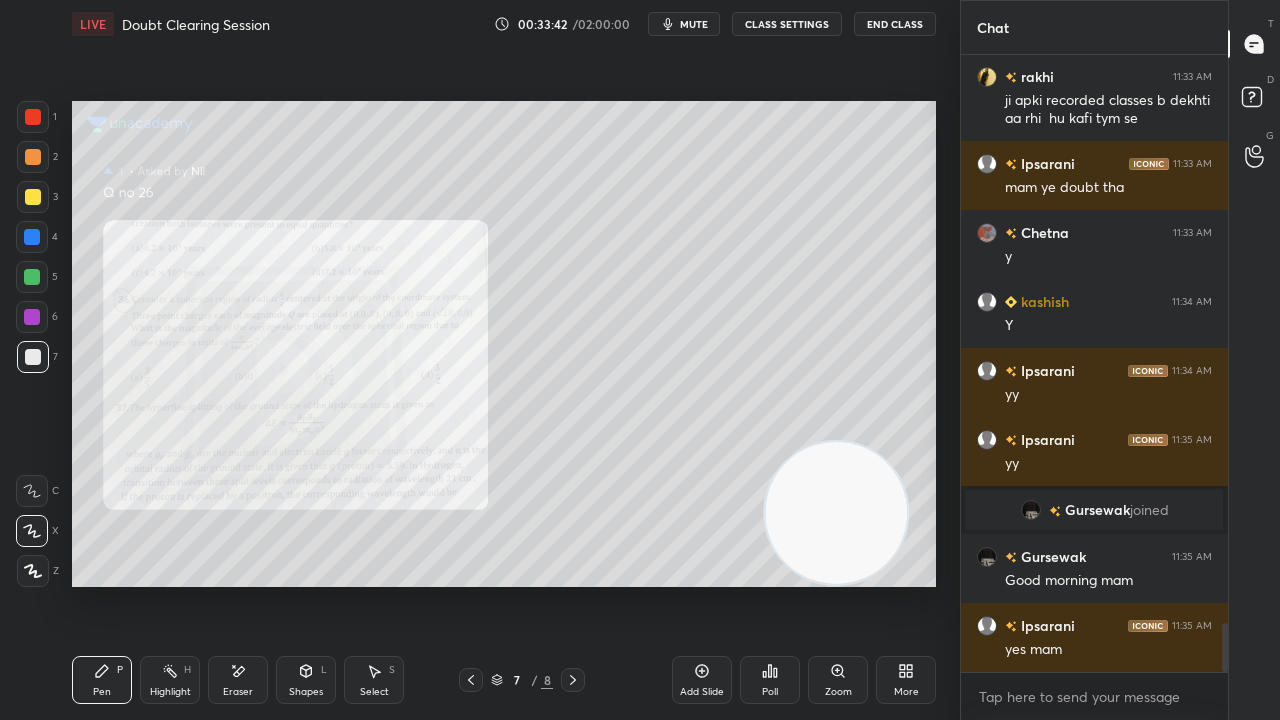 click on "Zoom" at bounding box center [838, 692] 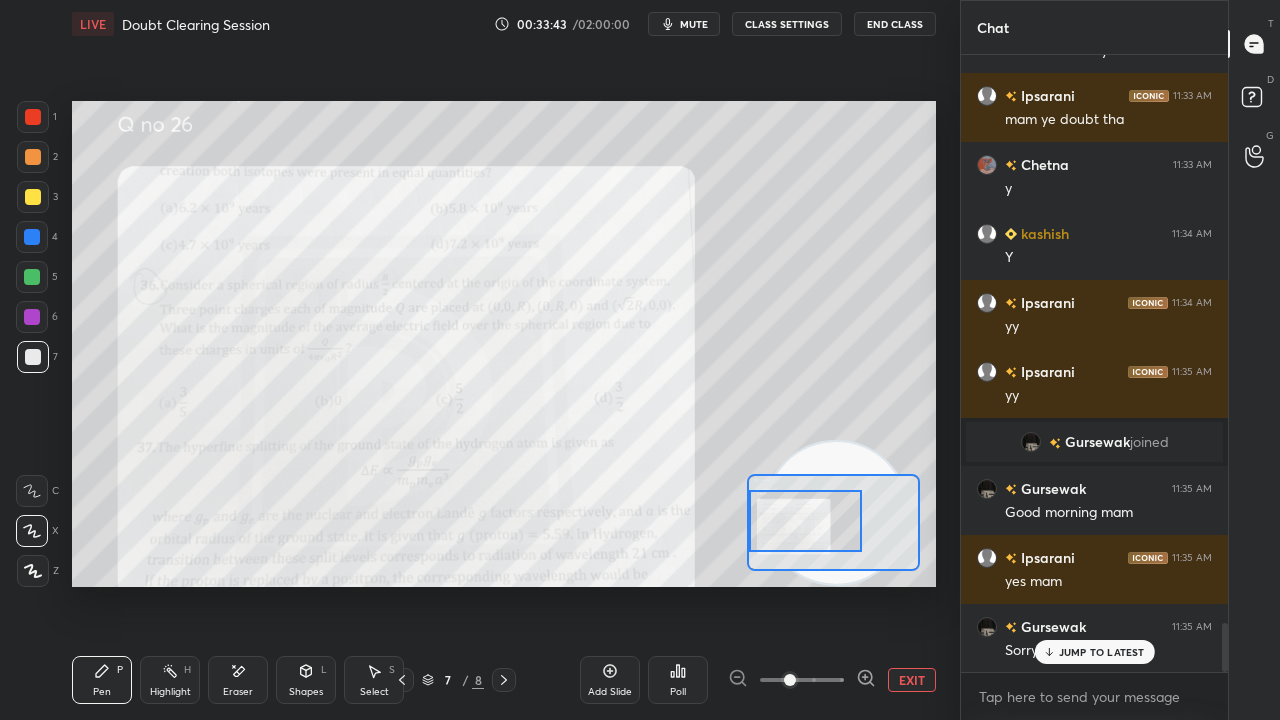 drag, startPoint x: 793, startPoint y: 537, endPoint x: 815, endPoint y: 541, distance: 22.36068 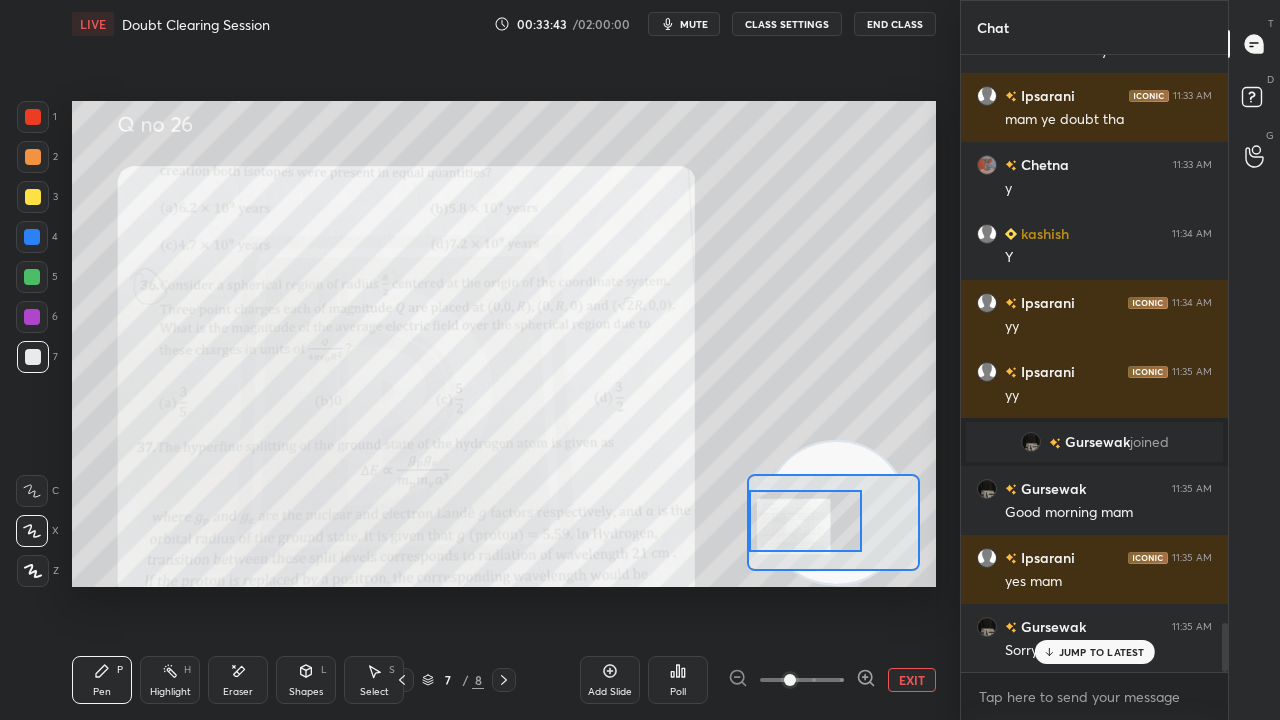 click at bounding box center [805, 521] 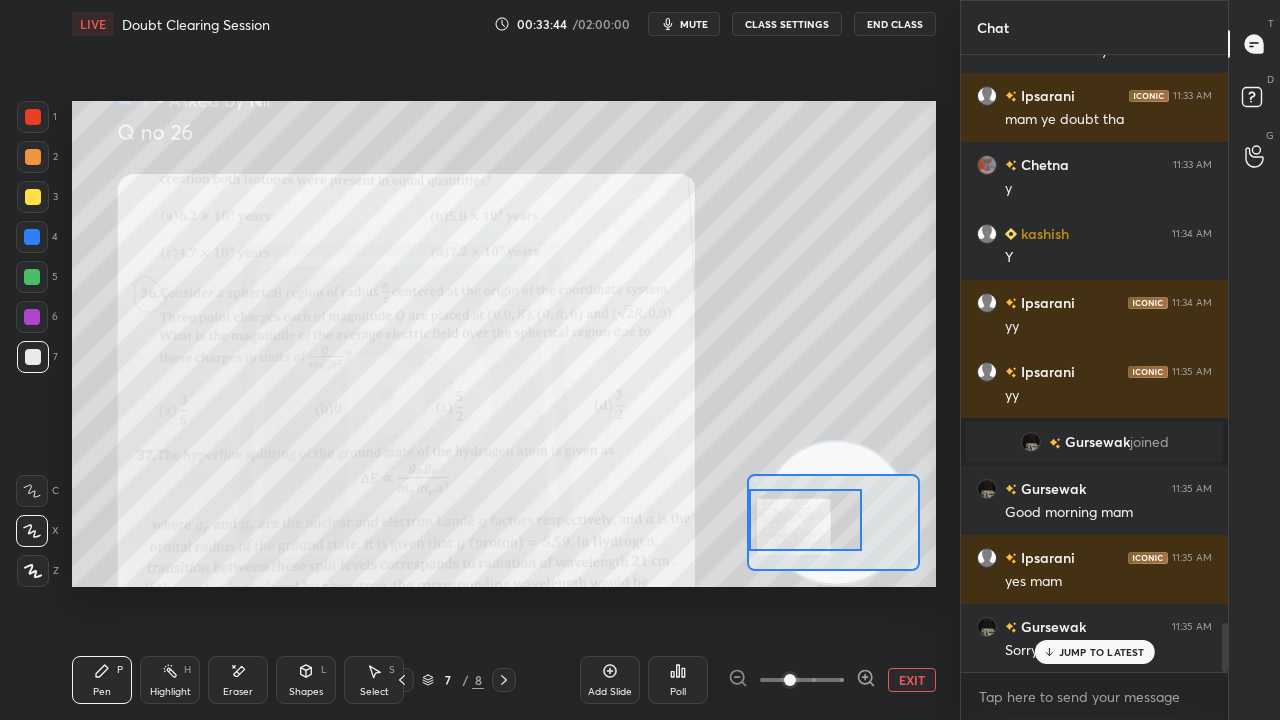 click 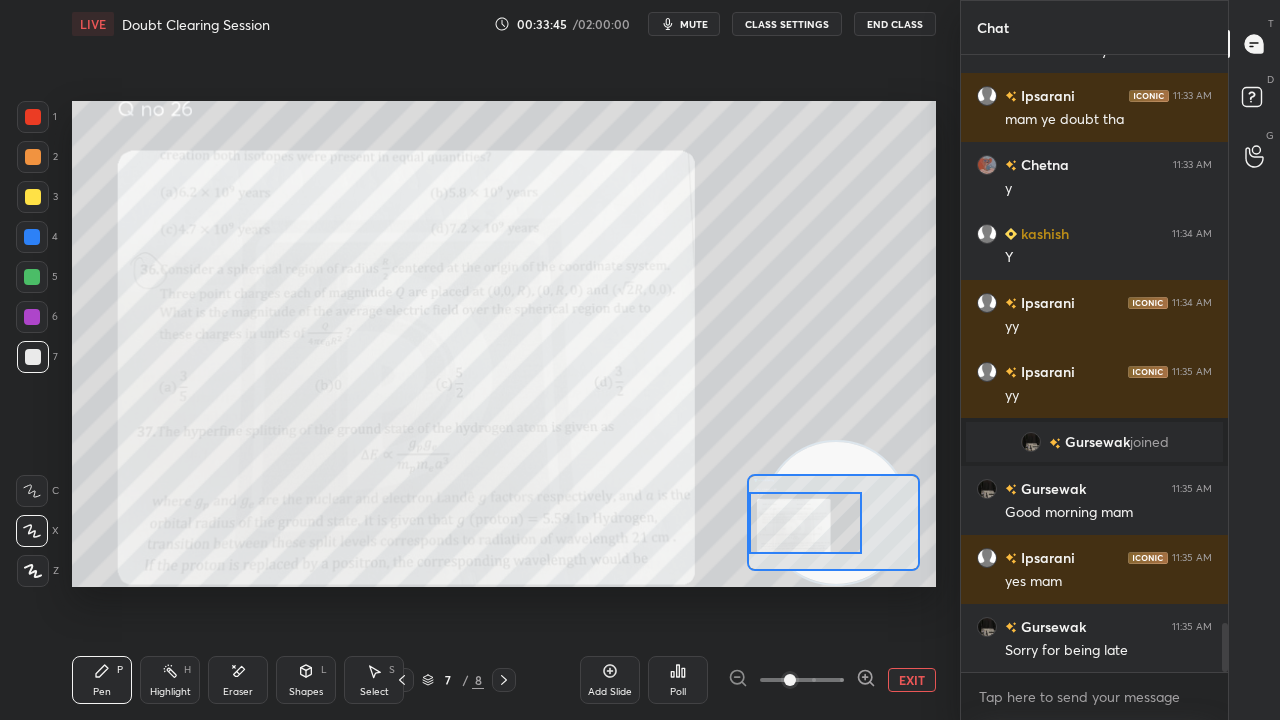 click at bounding box center (805, 523) 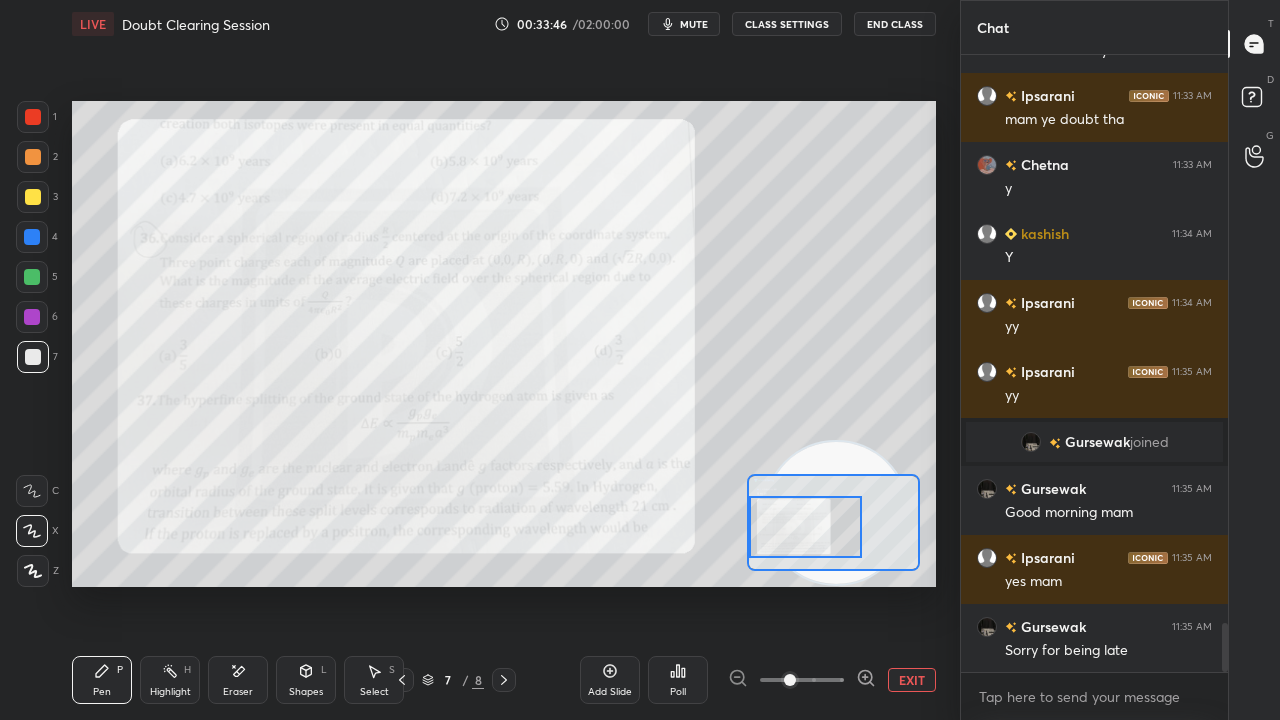 click on "mute" at bounding box center [694, 24] 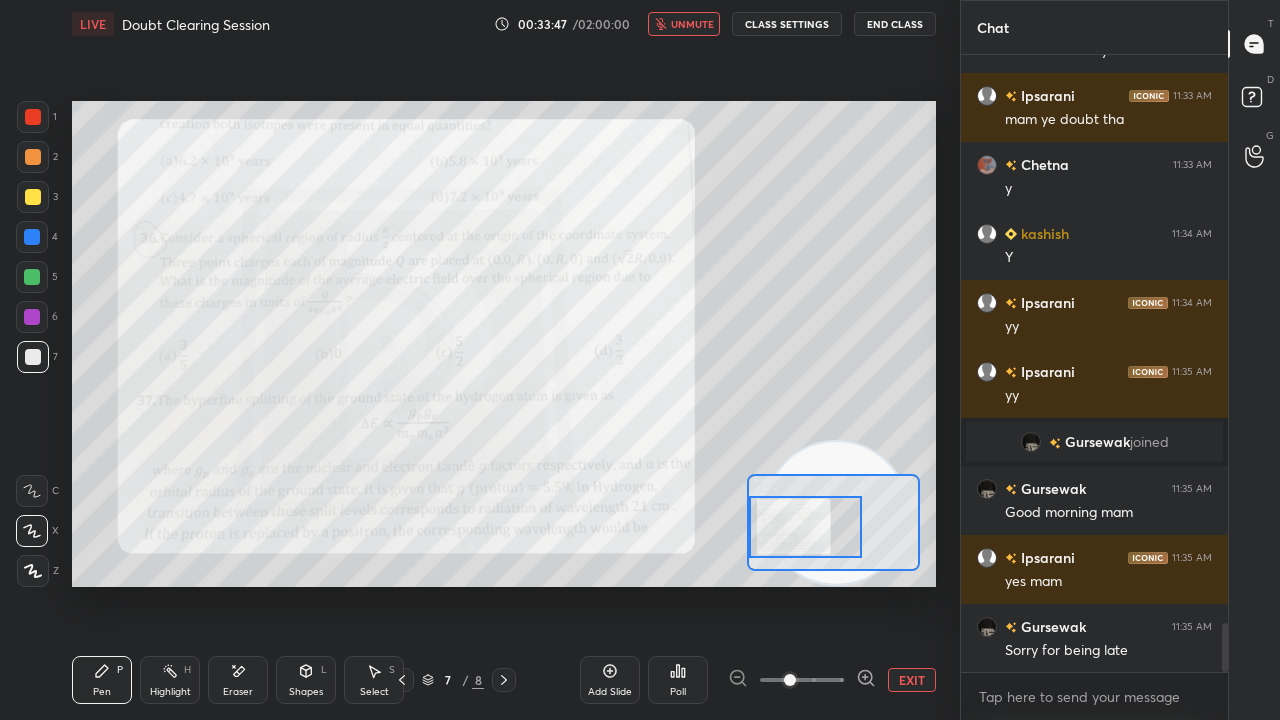 drag, startPoint x: 698, startPoint y: 16, endPoint x: 685, endPoint y: 12, distance: 13.601471 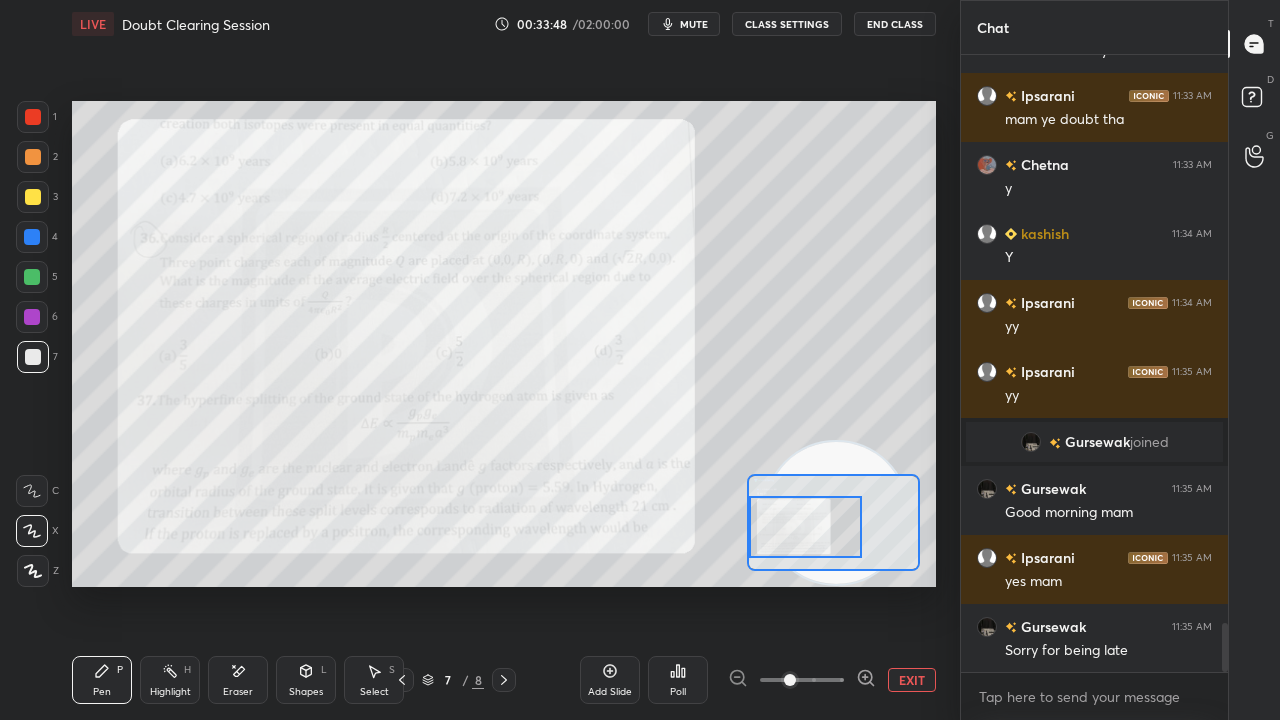 click at bounding box center (33, 117) 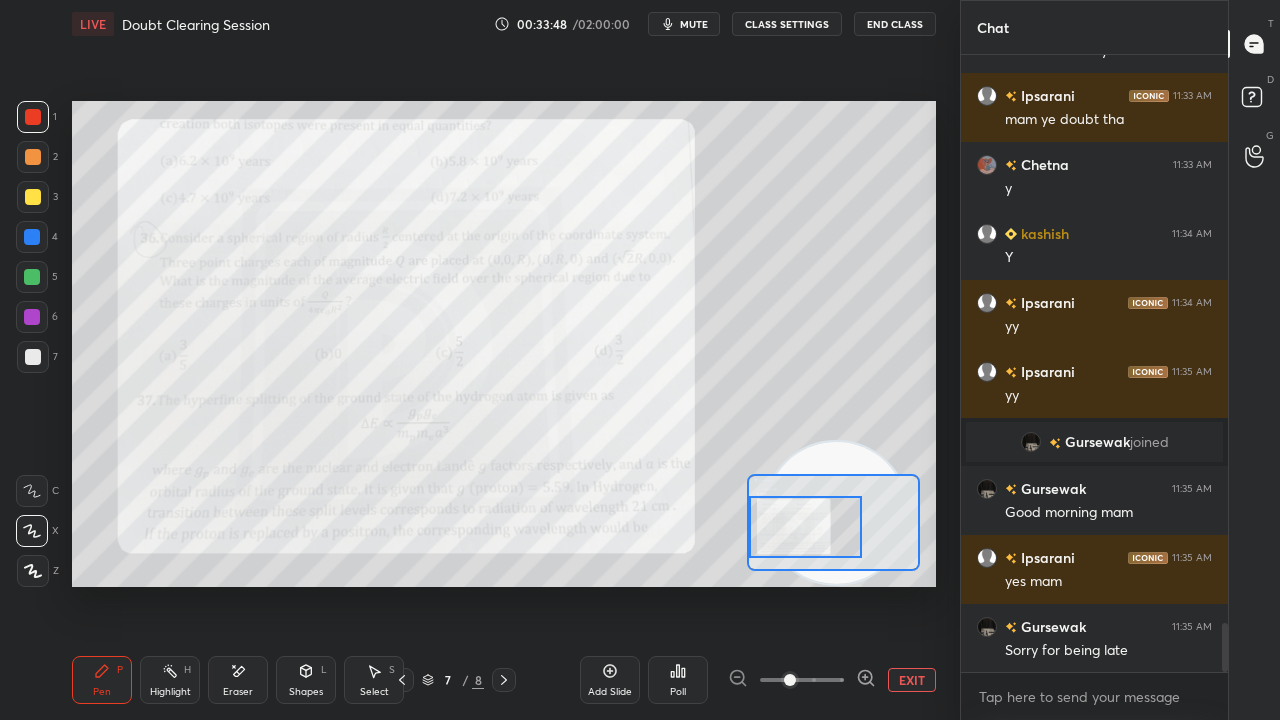 click at bounding box center (33, 197) 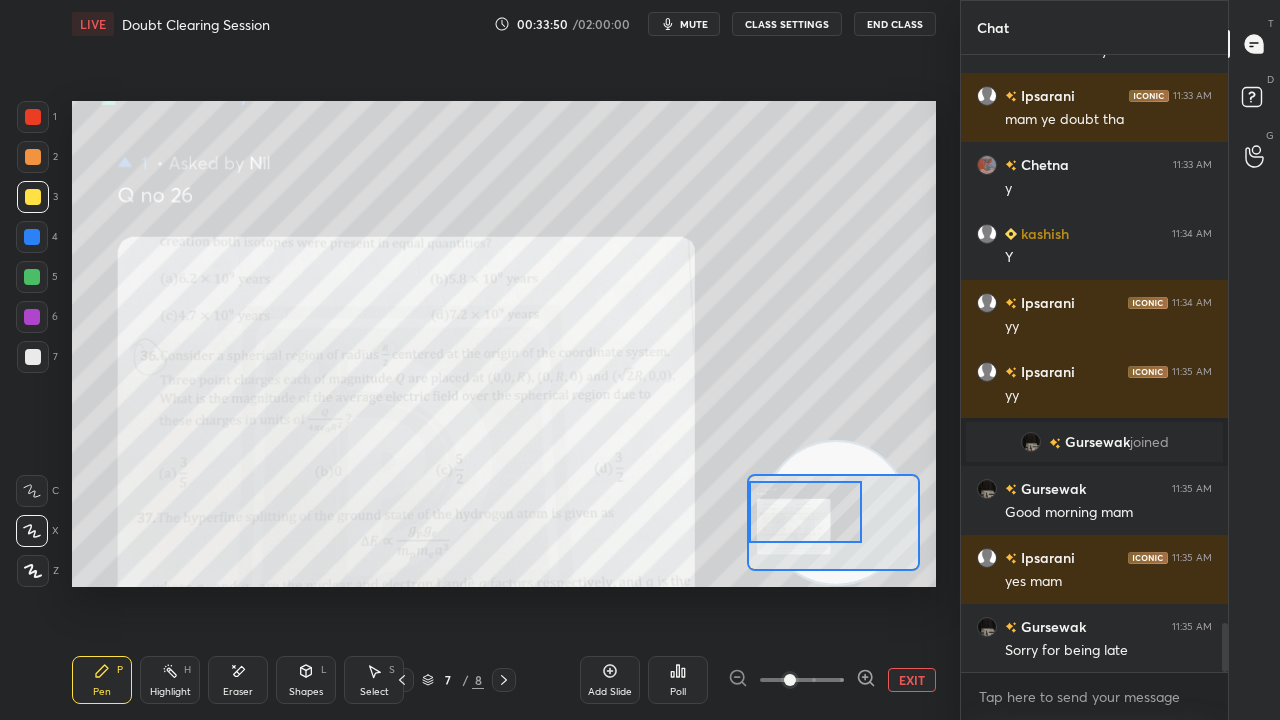 drag, startPoint x: 826, startPoint y: 532, endPoint x: 814, endPoint y: 512, distance: 23.323807 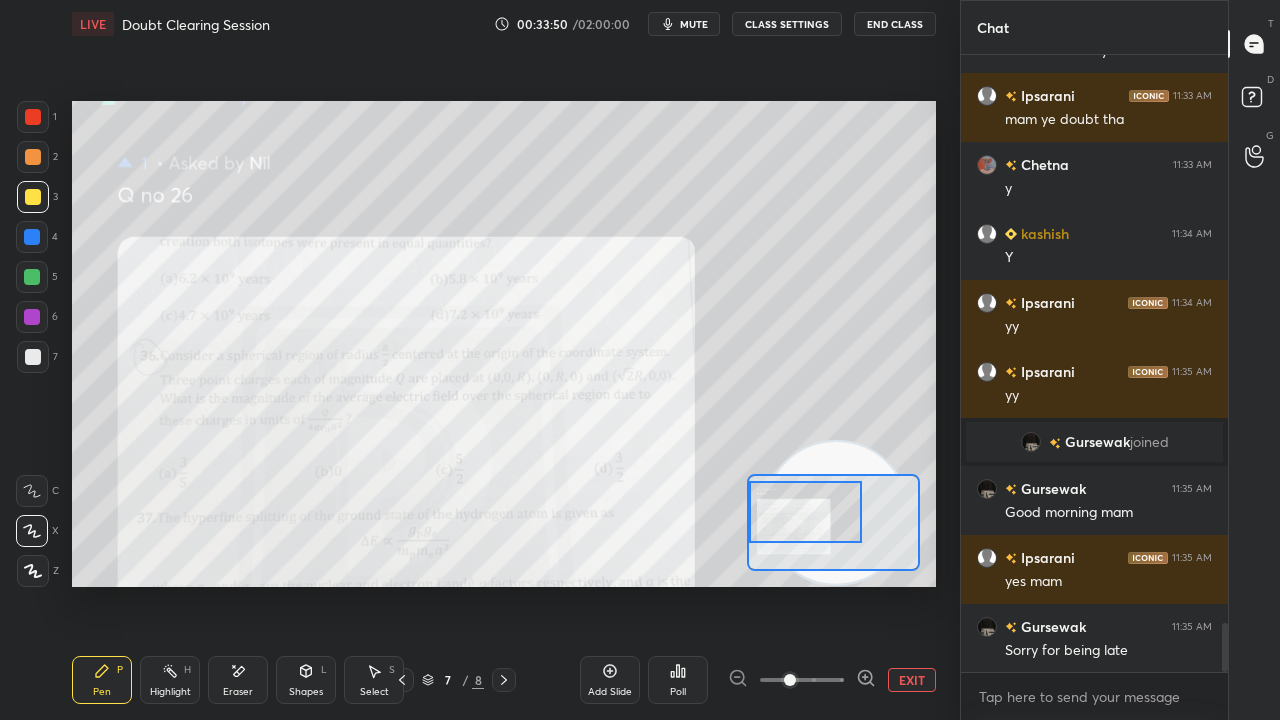 click at bounding box center [805, 512] 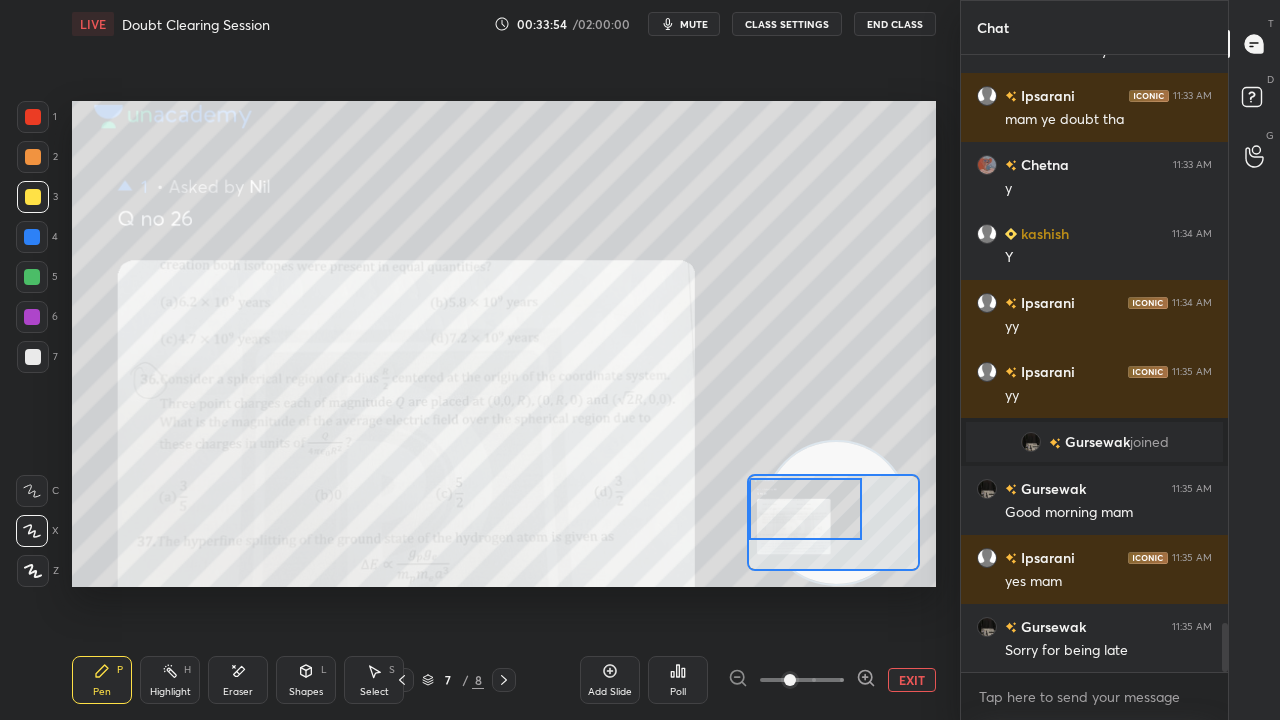 click on "Eraser" at bounding box center (238, 680) 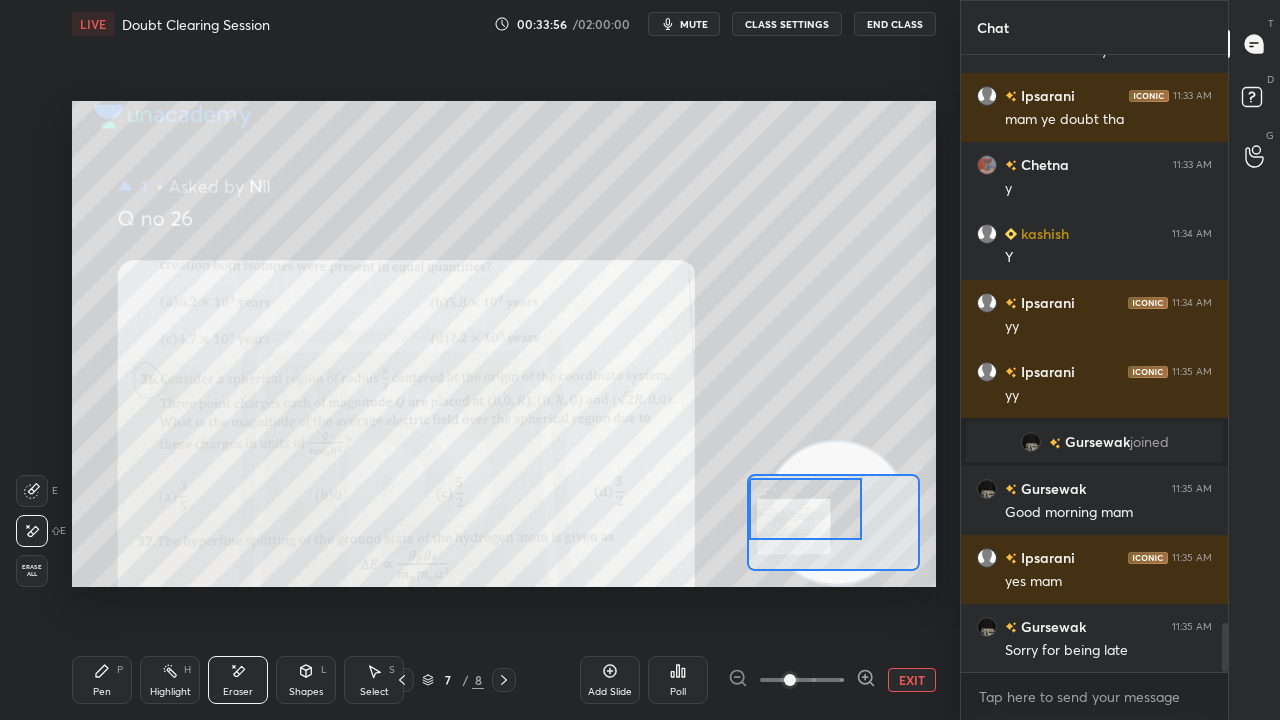 click on "Pen P" at bounding box center [102, 680] 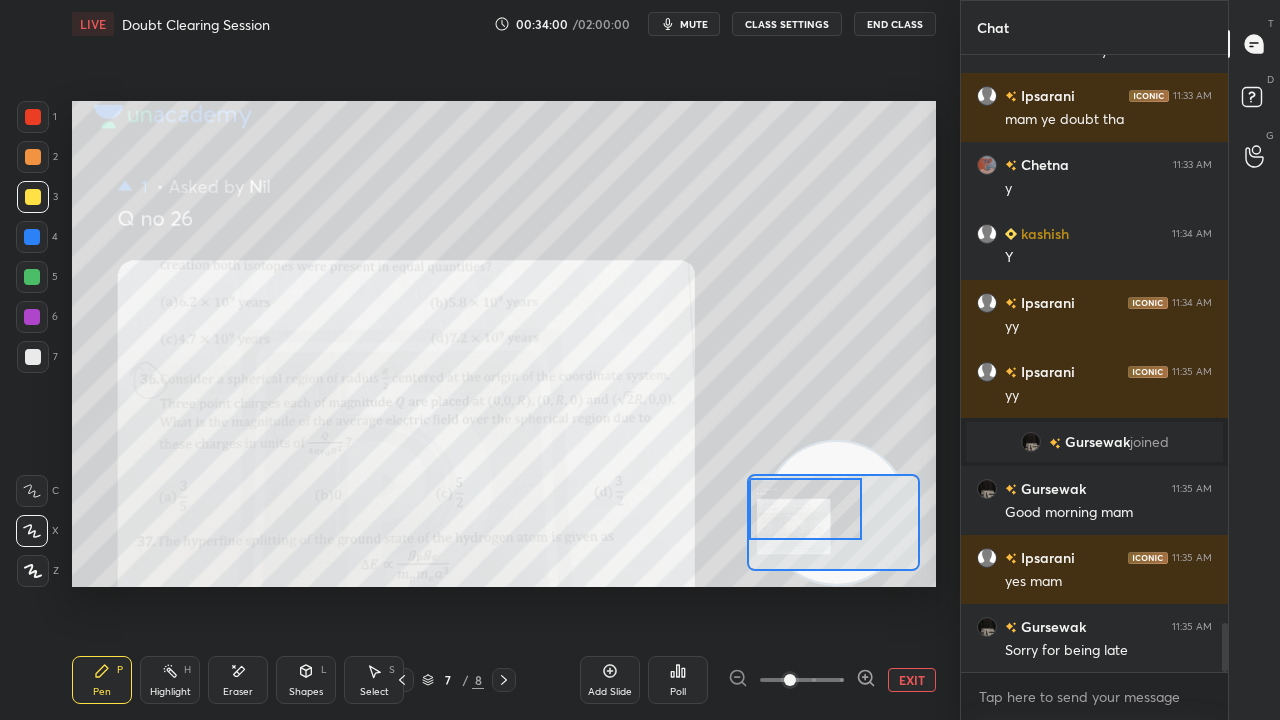 click 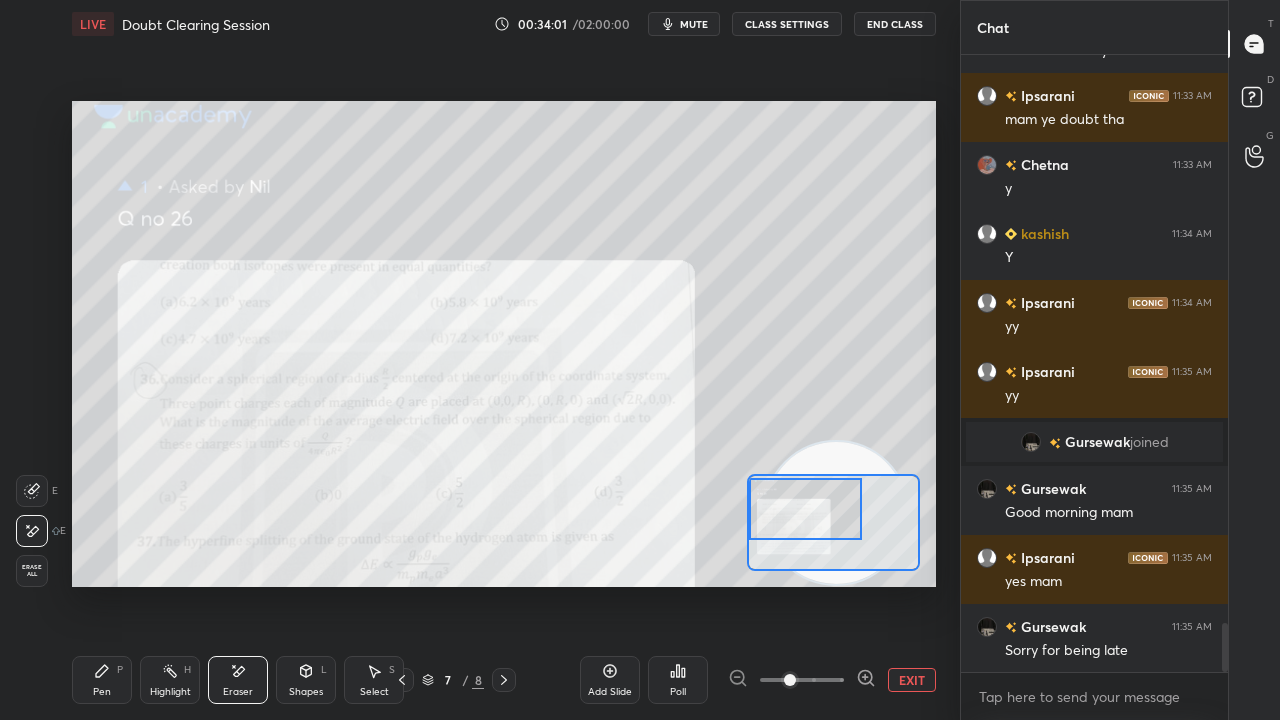 drag, startPoint x: 110, startPoint y: 688, endPoint x: 227, endPoint y: 589, distance: 153.26448 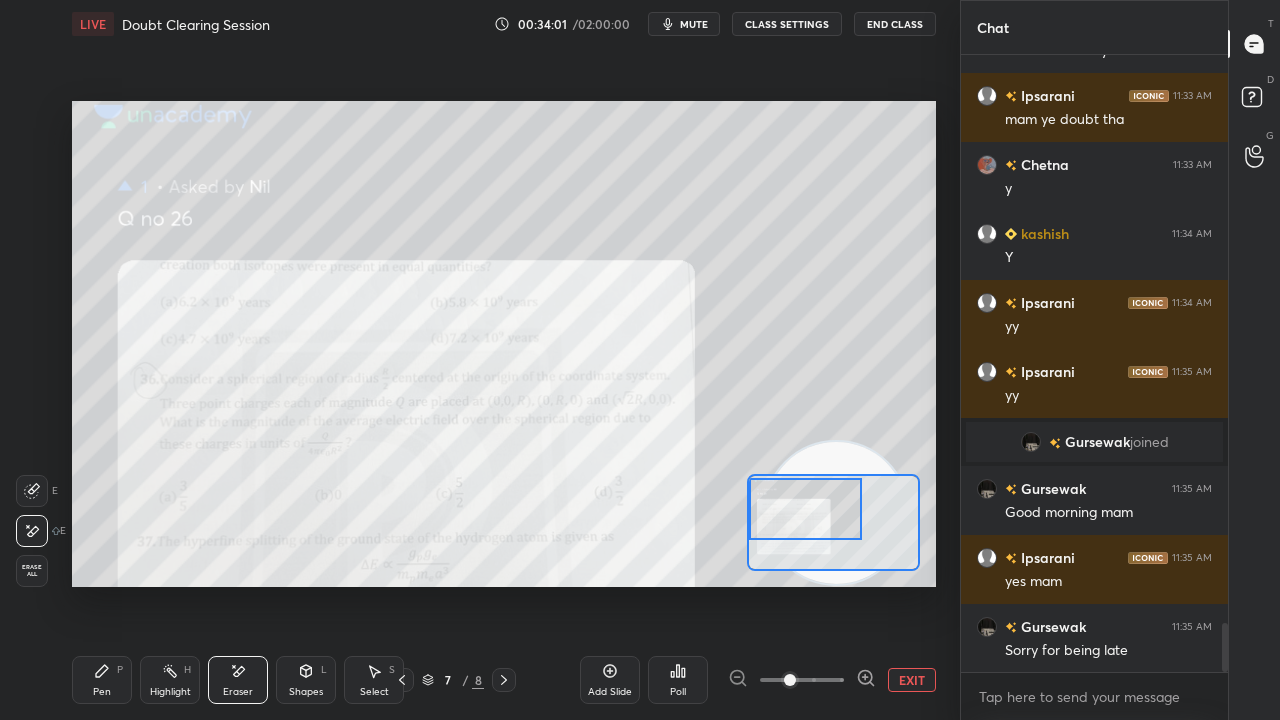 click on "Pen" at bounding box center [102, 692] 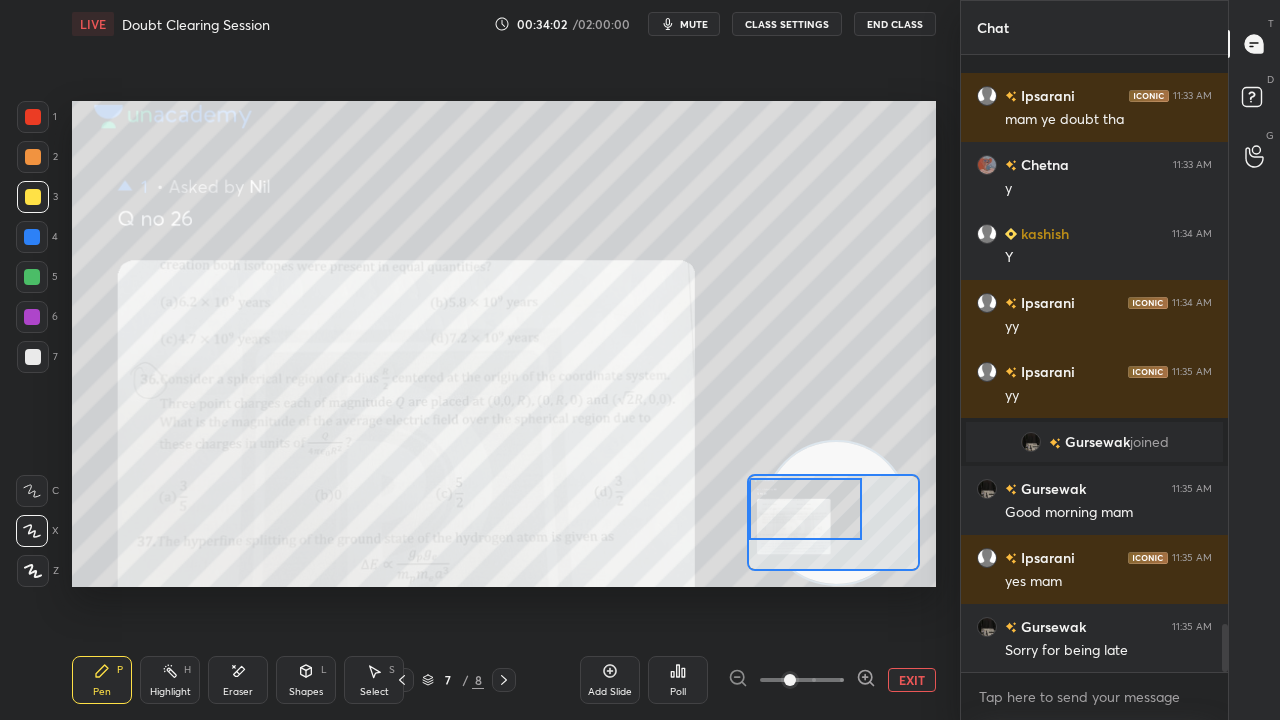 scroll, scrollTop: 7264, scrollLeft: 0, axis: vertical 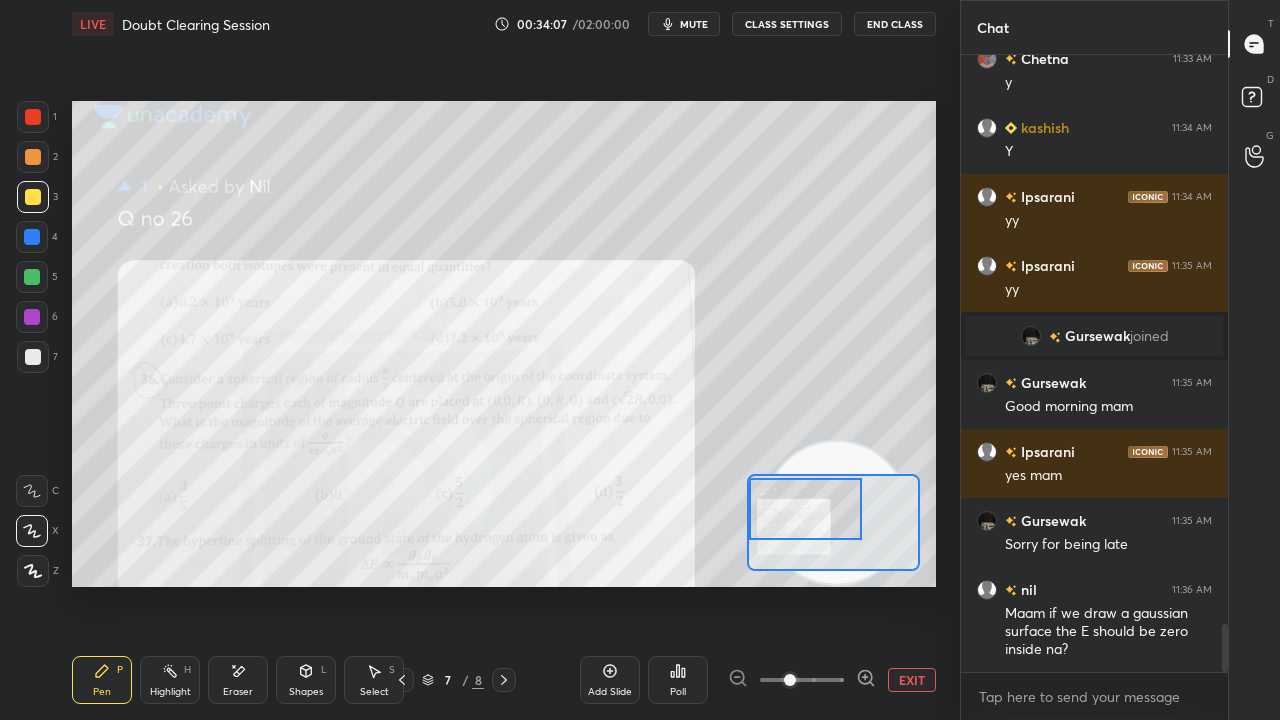 click on "Eraser" at bounding box center (238, 692) 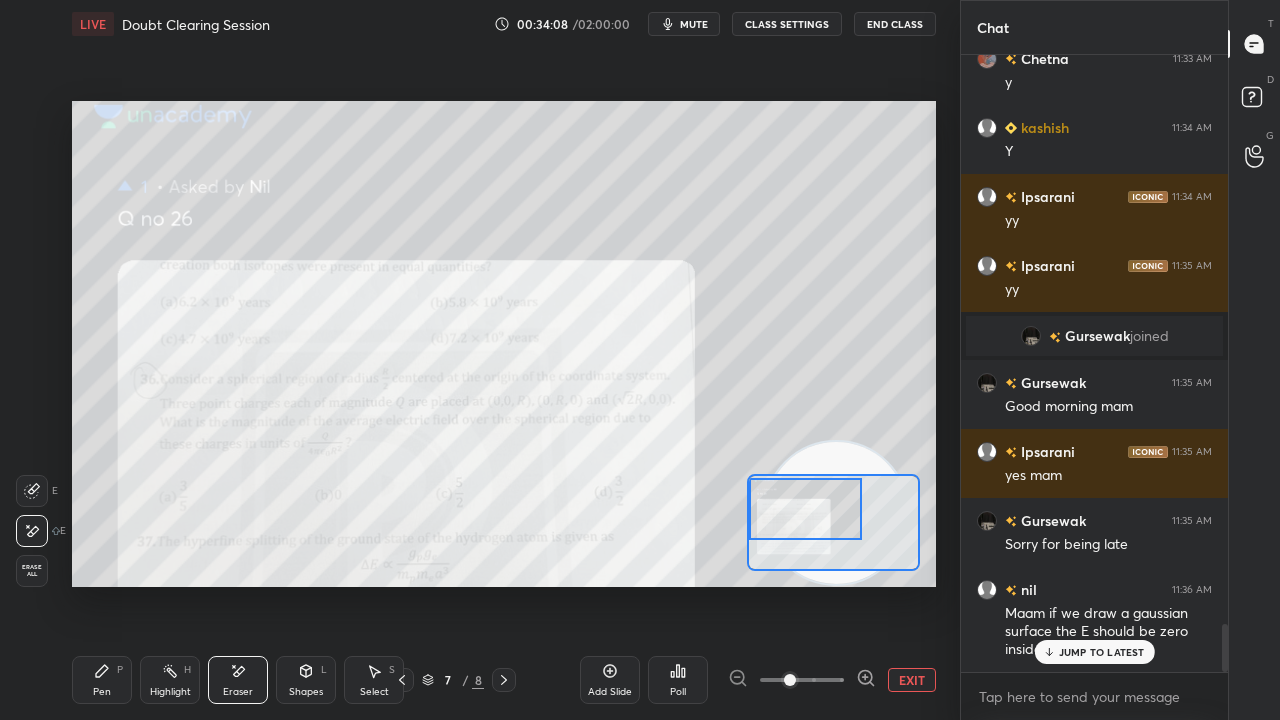 scroll, scrollTop: 7332, scrollLeft: 0, axis: vertical 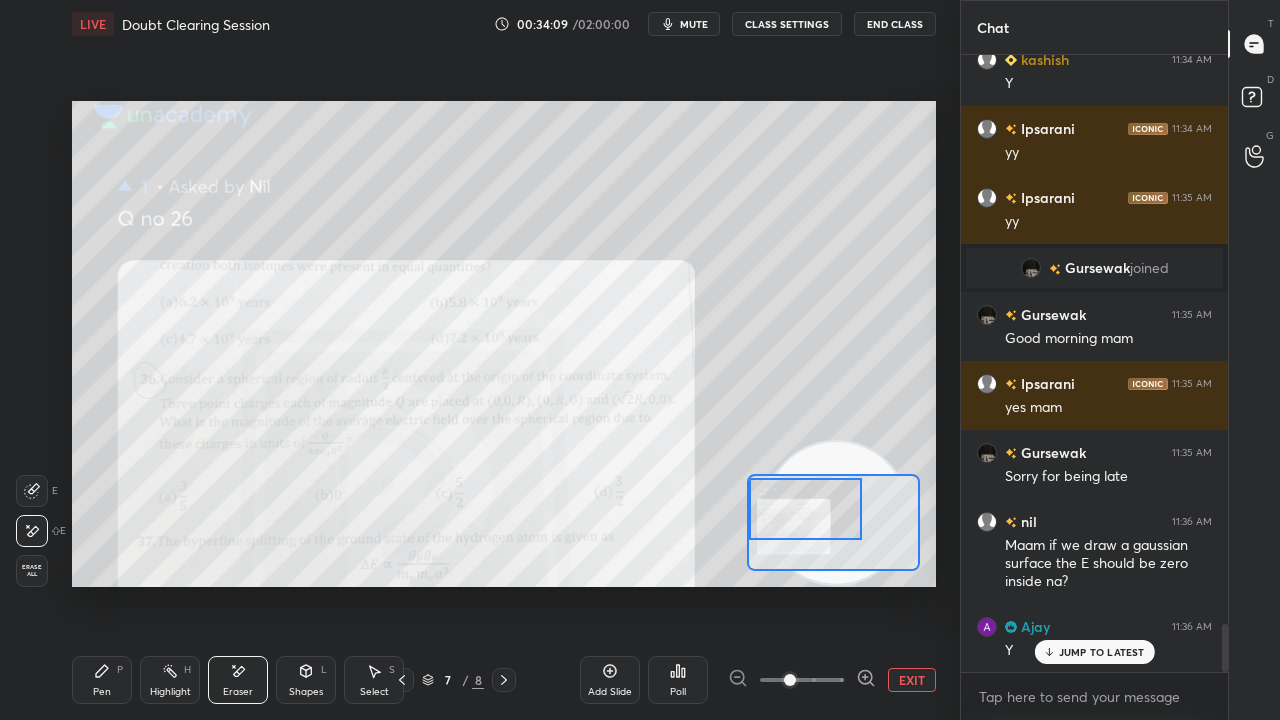 drag, startPoint x: 98, startPoint y: 684, endPoint x: 107, endPoint y: 674, distance: 13.453624 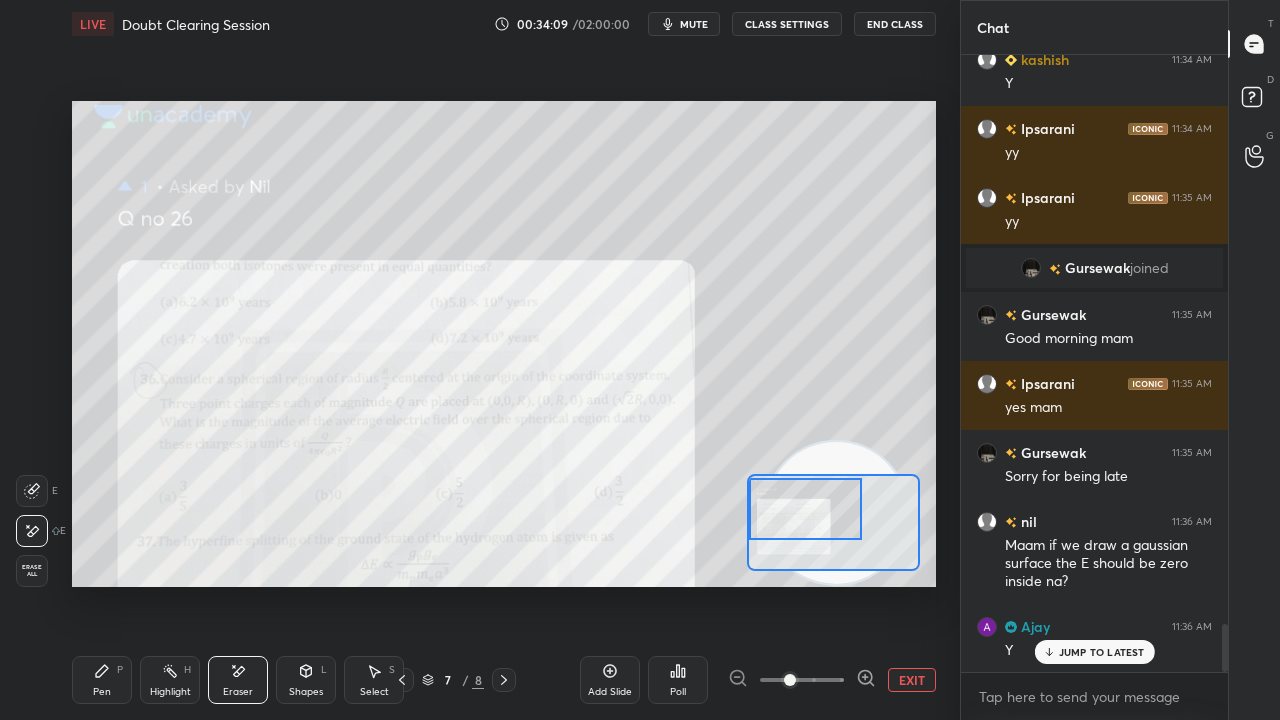 click on "Pen P" at bounding box center [102, 680] 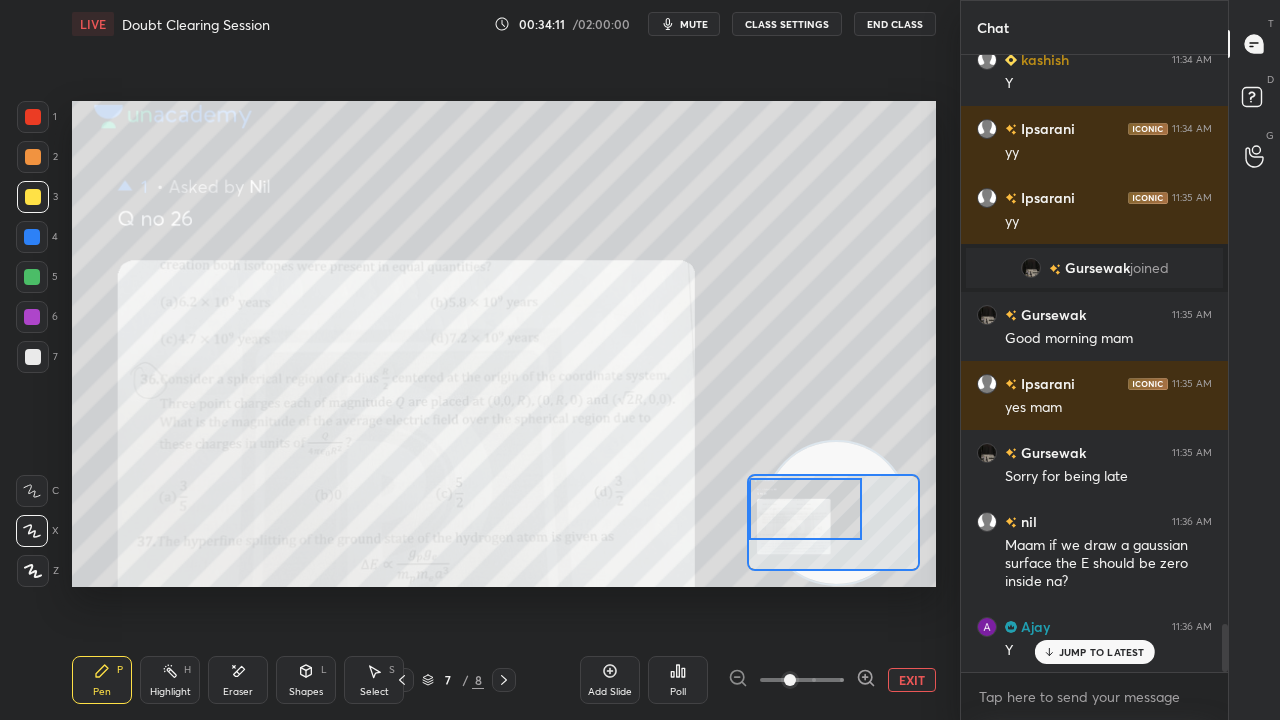 click on "mute" at bounding box center (694, 24) 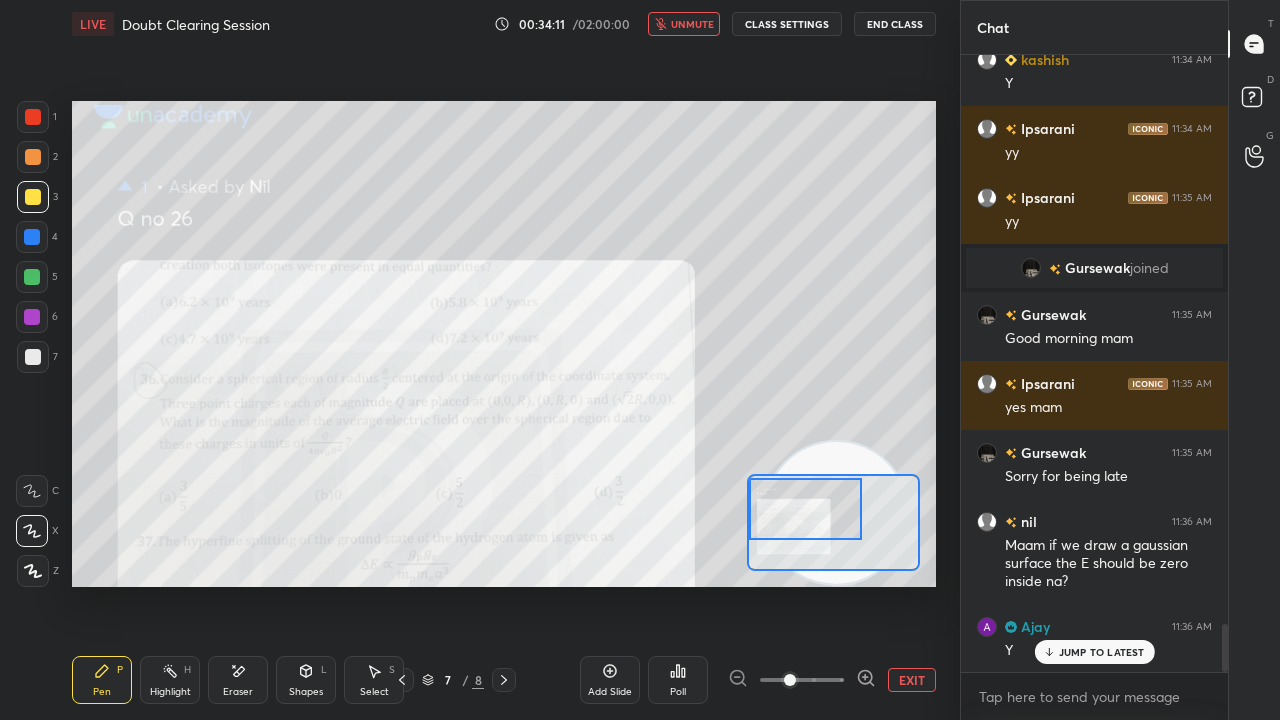 click on "unmute" at bounding box center (692, 24) 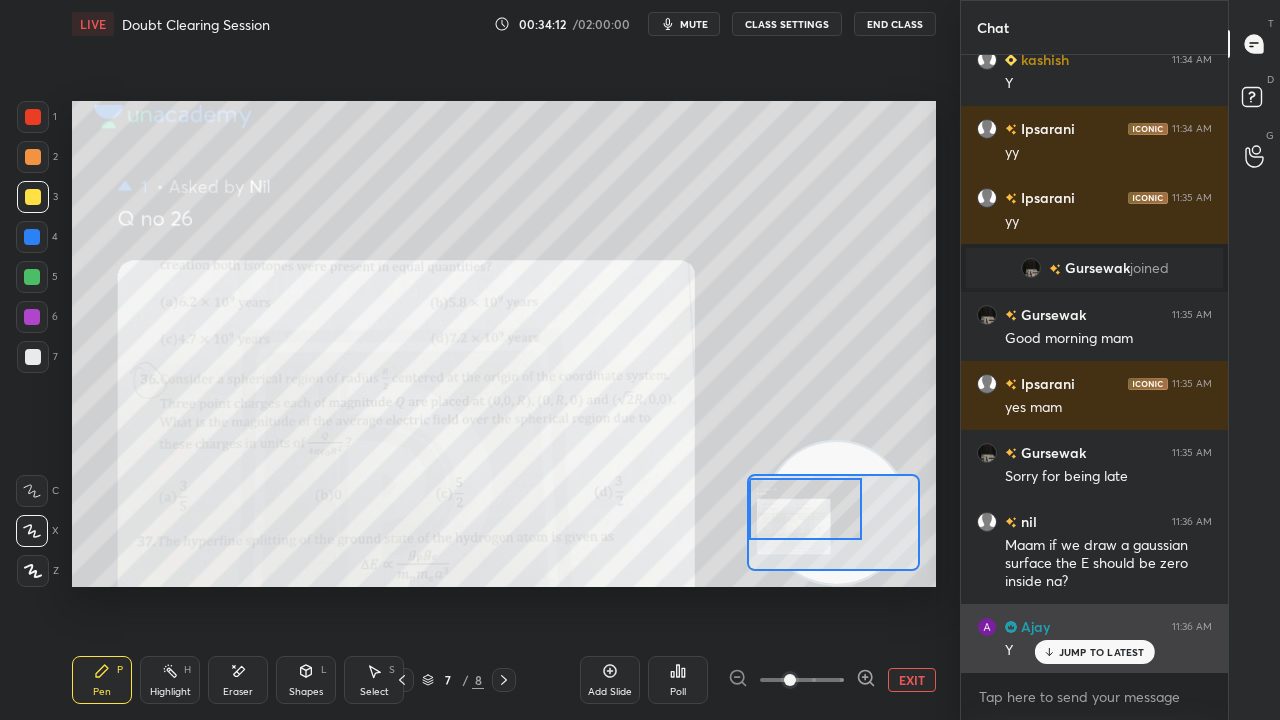 click on "JUMP TO LATEST" at bounding box center (1102, 652) 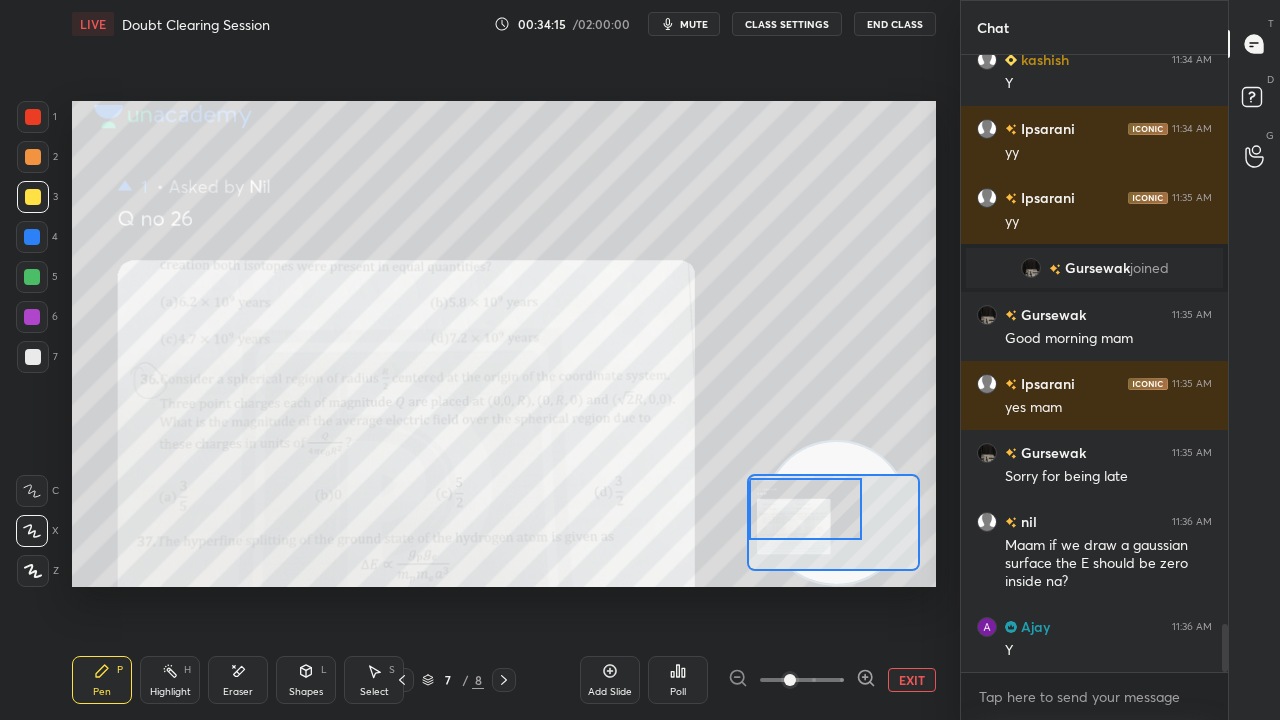 click on "mute" at bounding box center (694, 24) 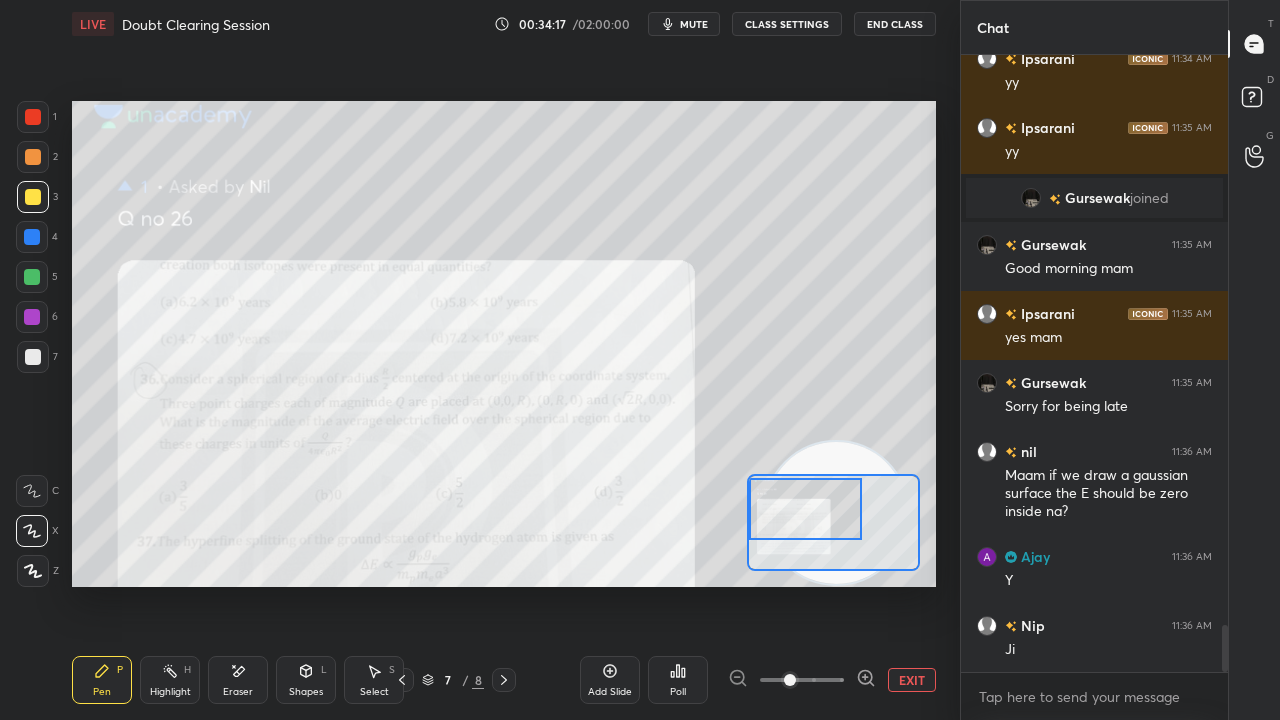 scroll, scrollTop: 7470, scrollLeft: 0, axis: vertical 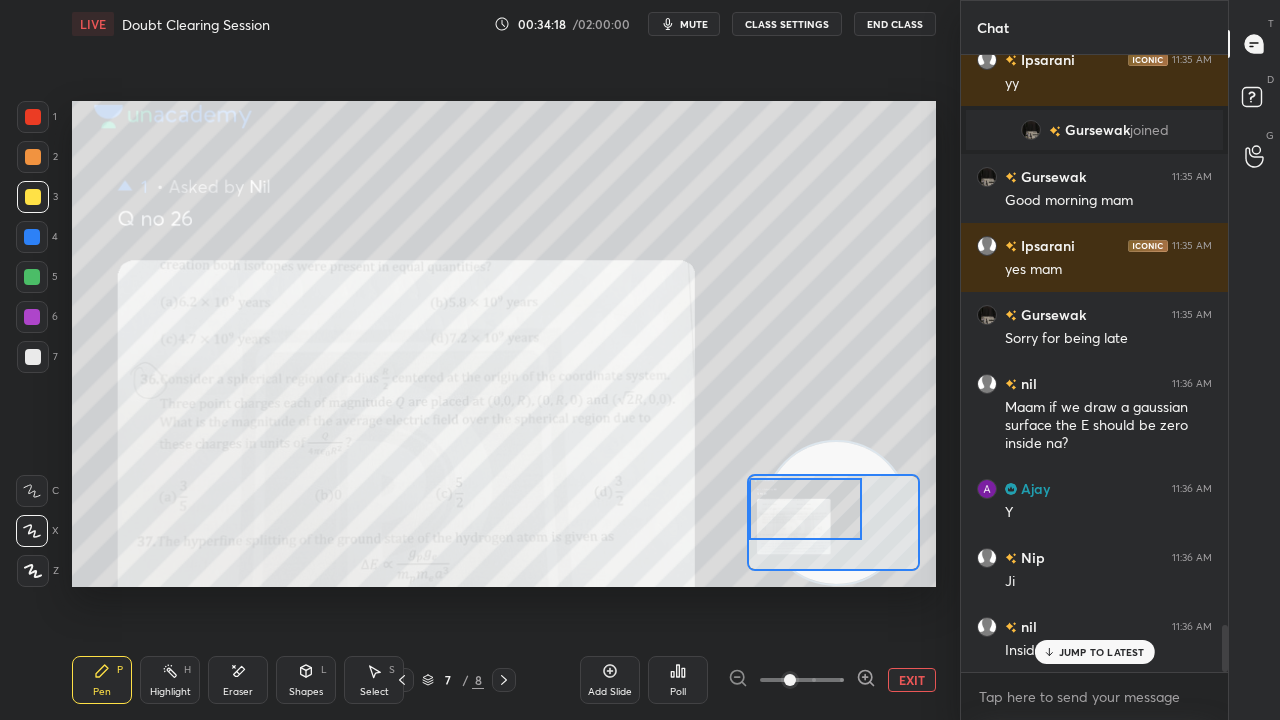 click on "mute" at bounding box center [684, 24] 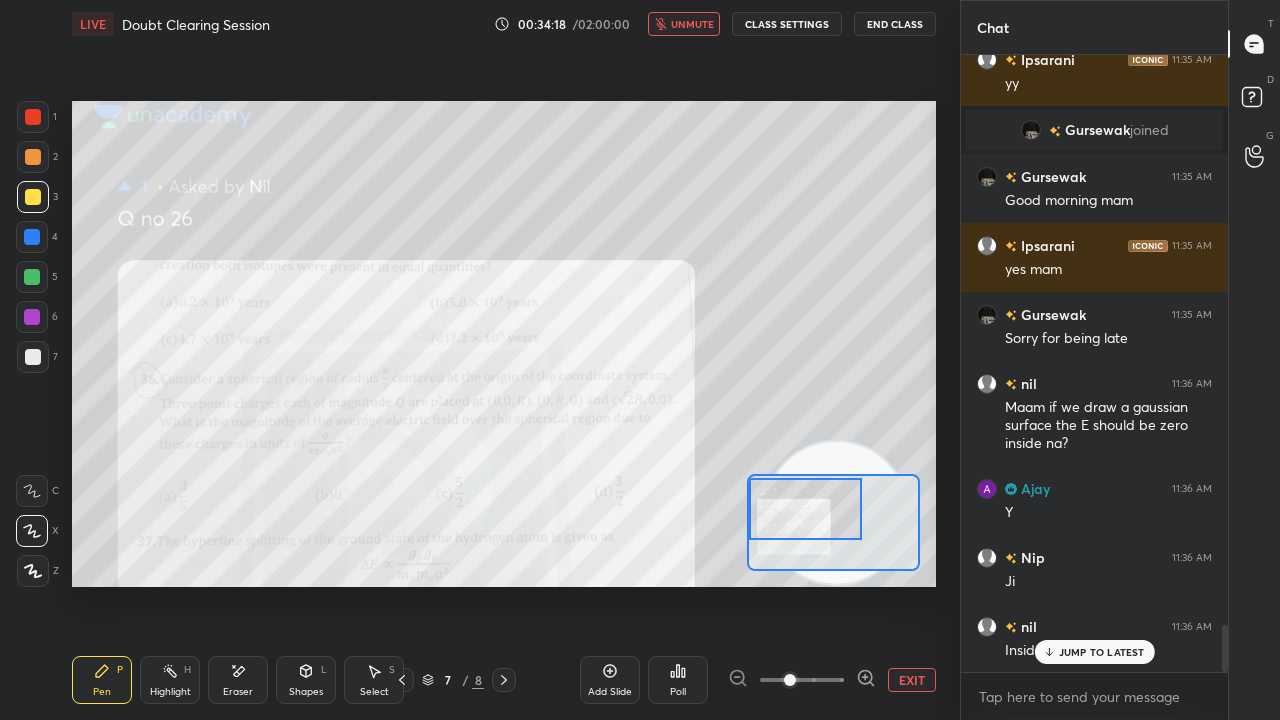 click on "unmute" at bounding box center [692, 24] 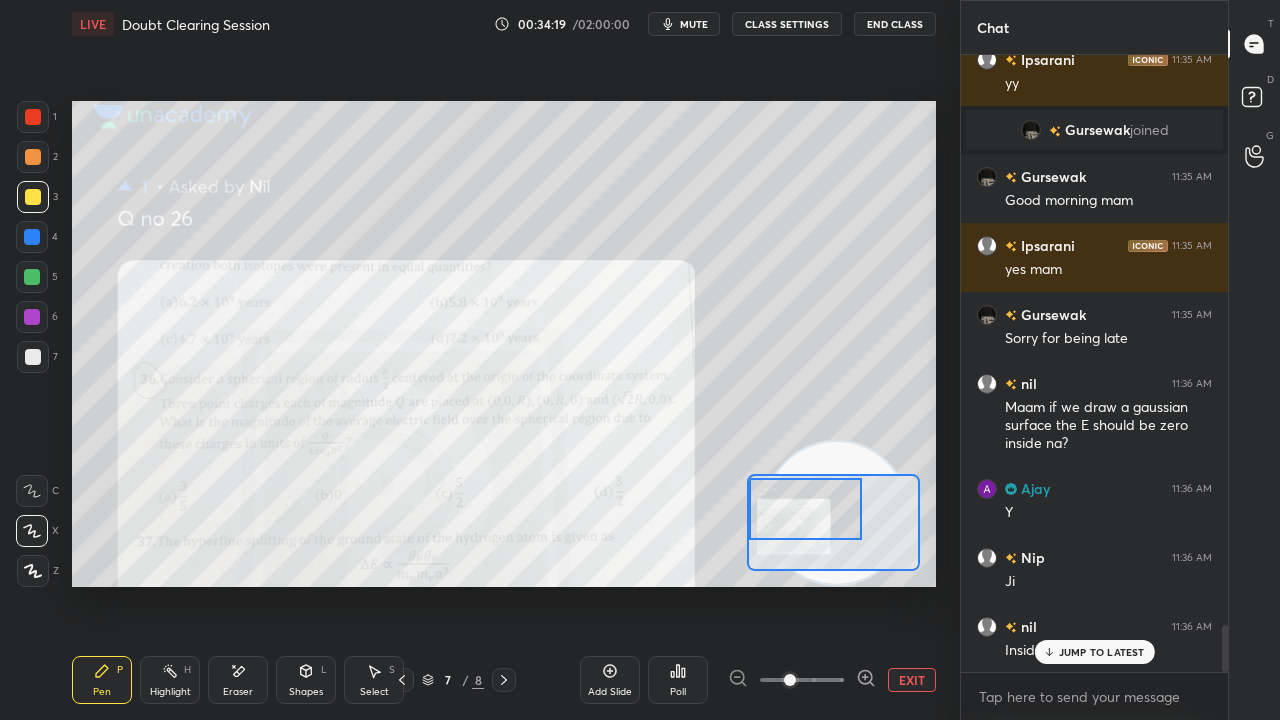drag, startPoint x: 1061, startPoint y: 647, endPoint x: 1056, endPoint y: 674, distance: 27.45906 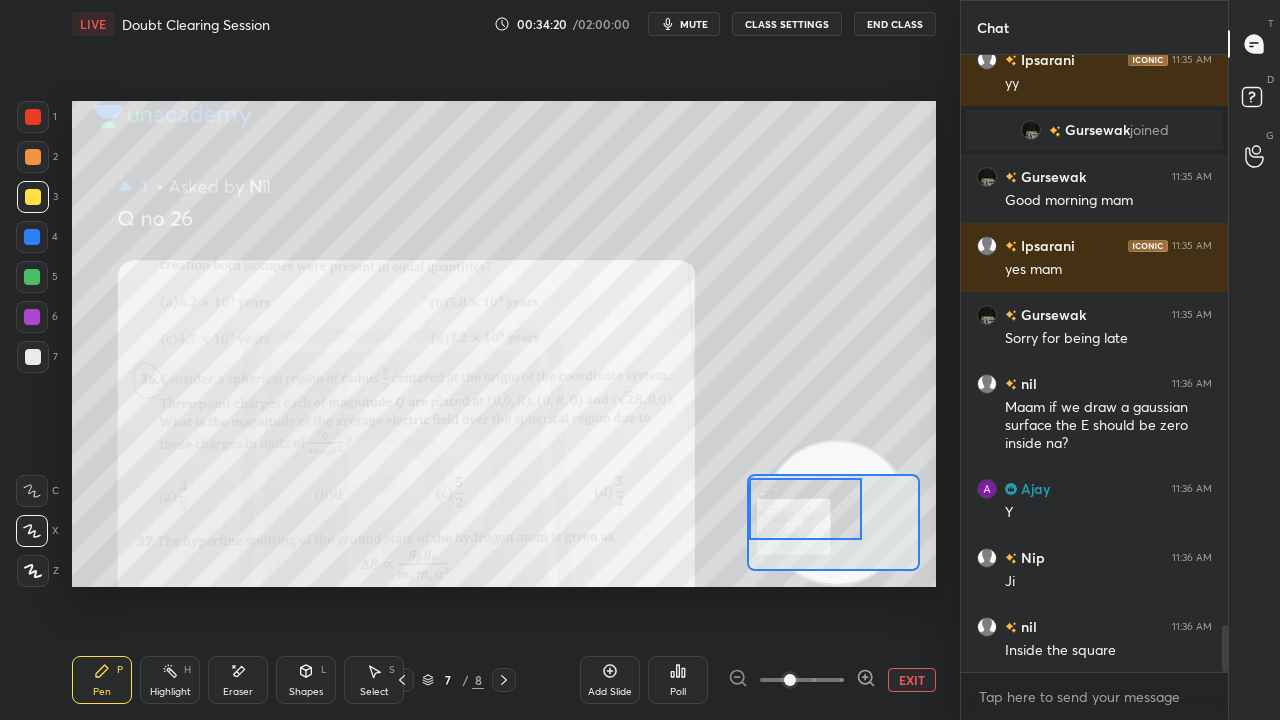 click on "mute" at bounding box center [694, 24] 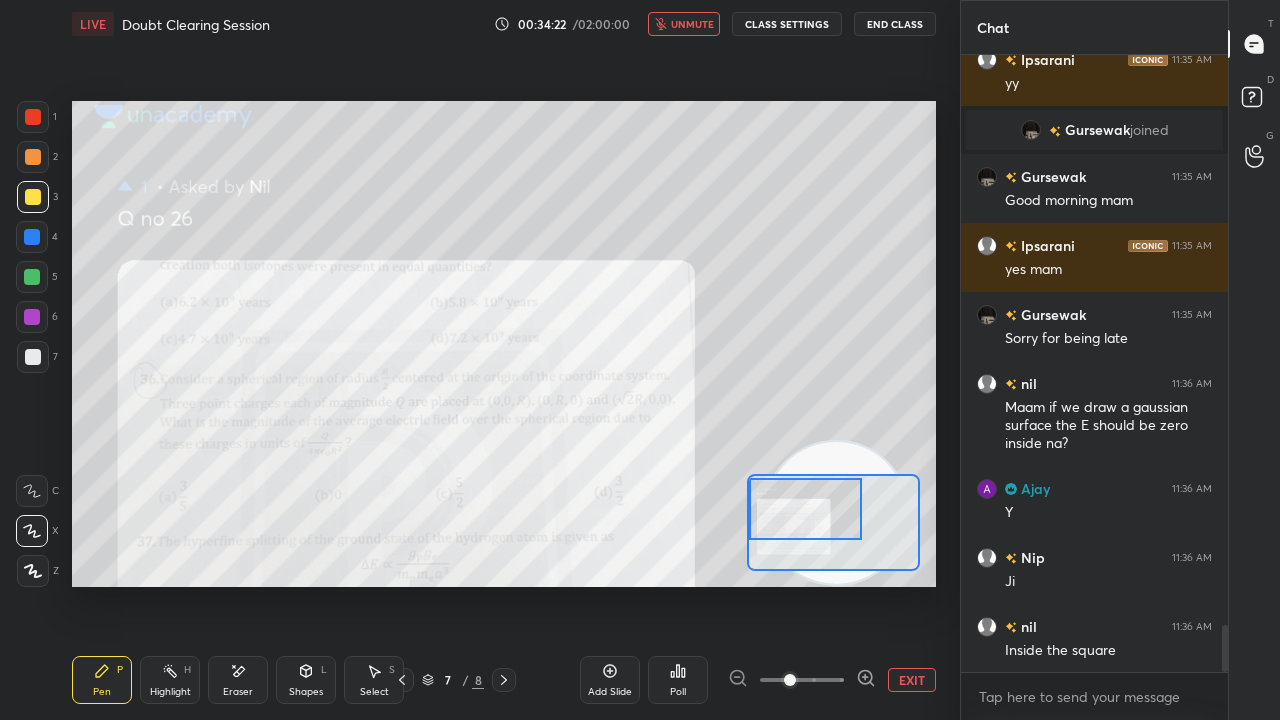 click on "unmute" at bounding box center [692, 24] 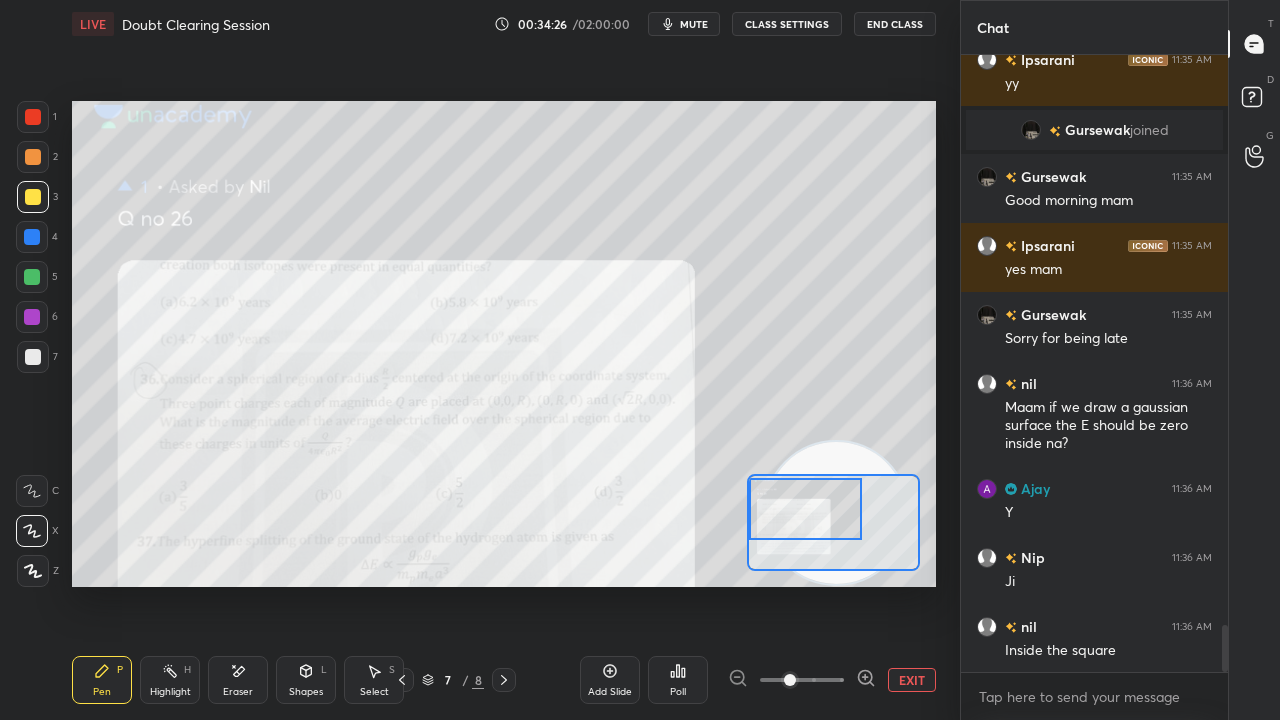 click on "mute" at bounding box center (694, 24) 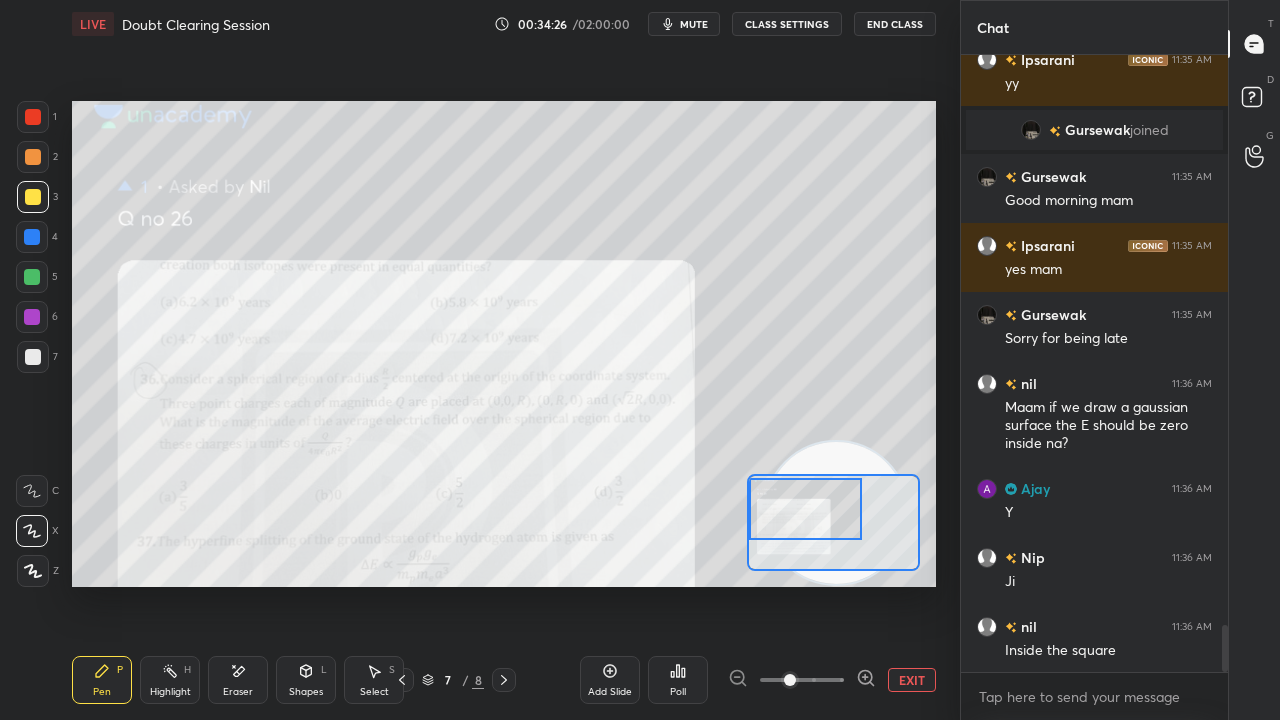 click on "mute" at bounding box center (694, 24) 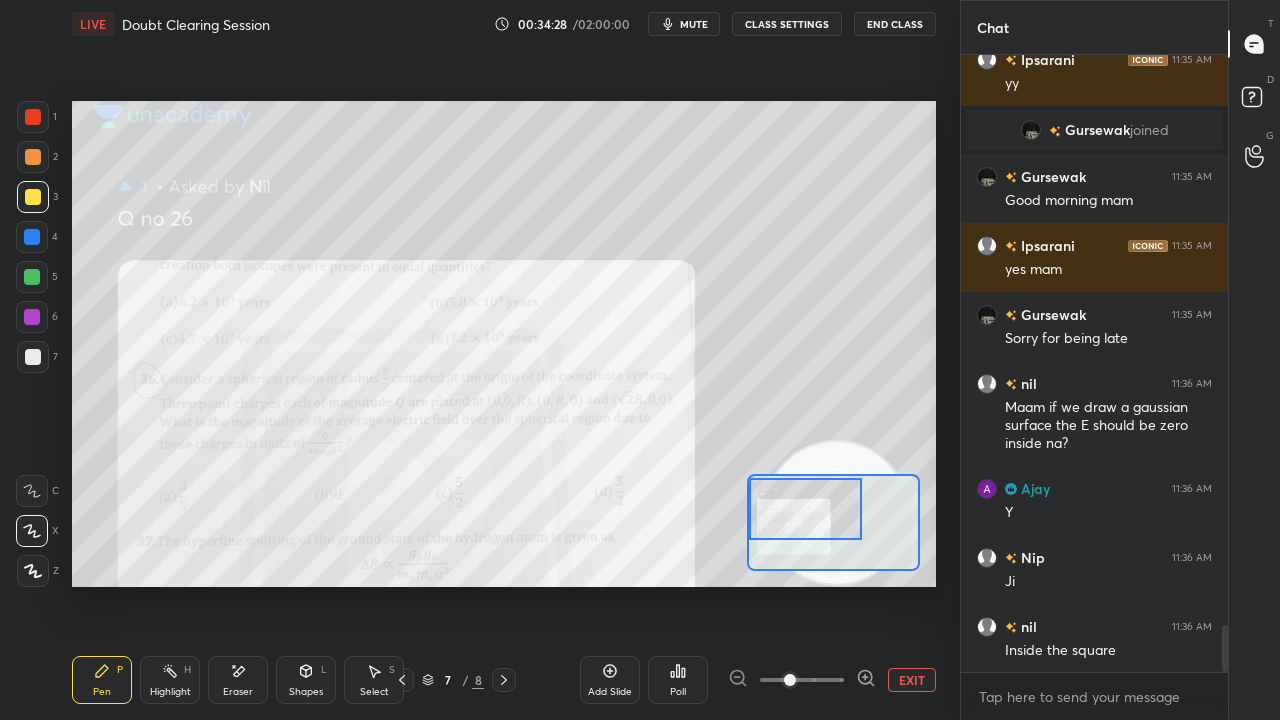 click at bounding box center [32, 277] 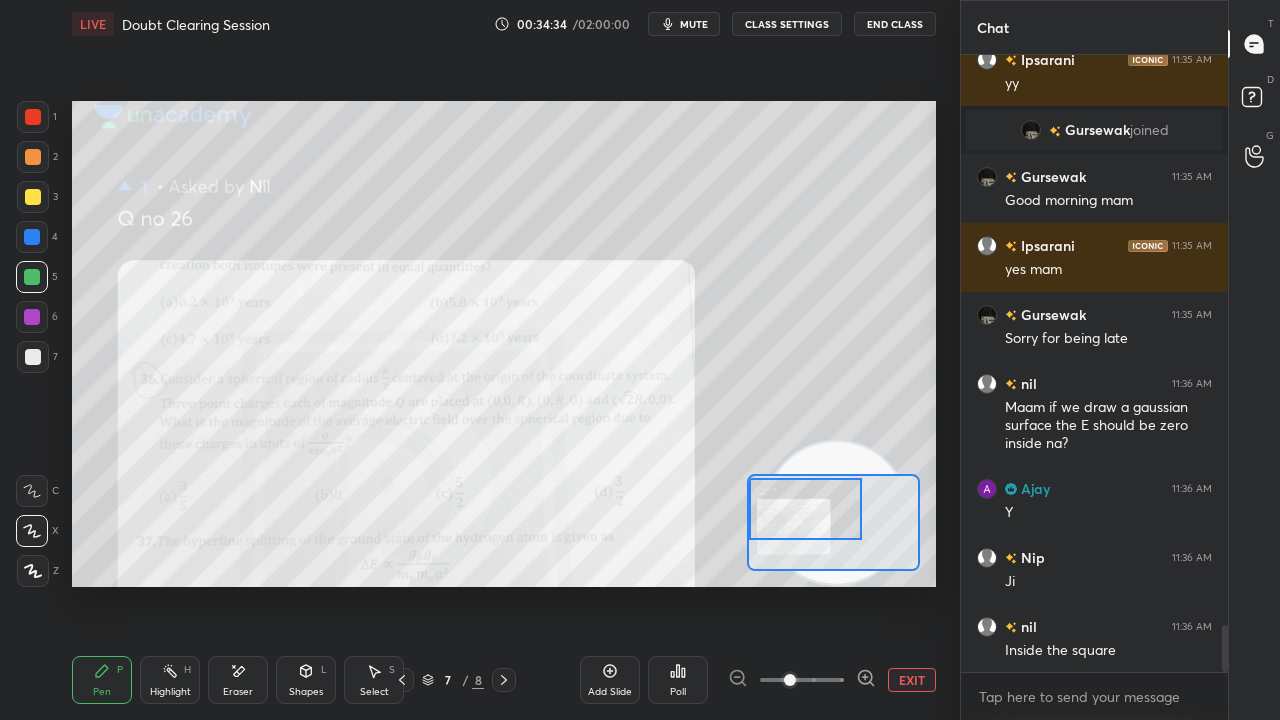 click 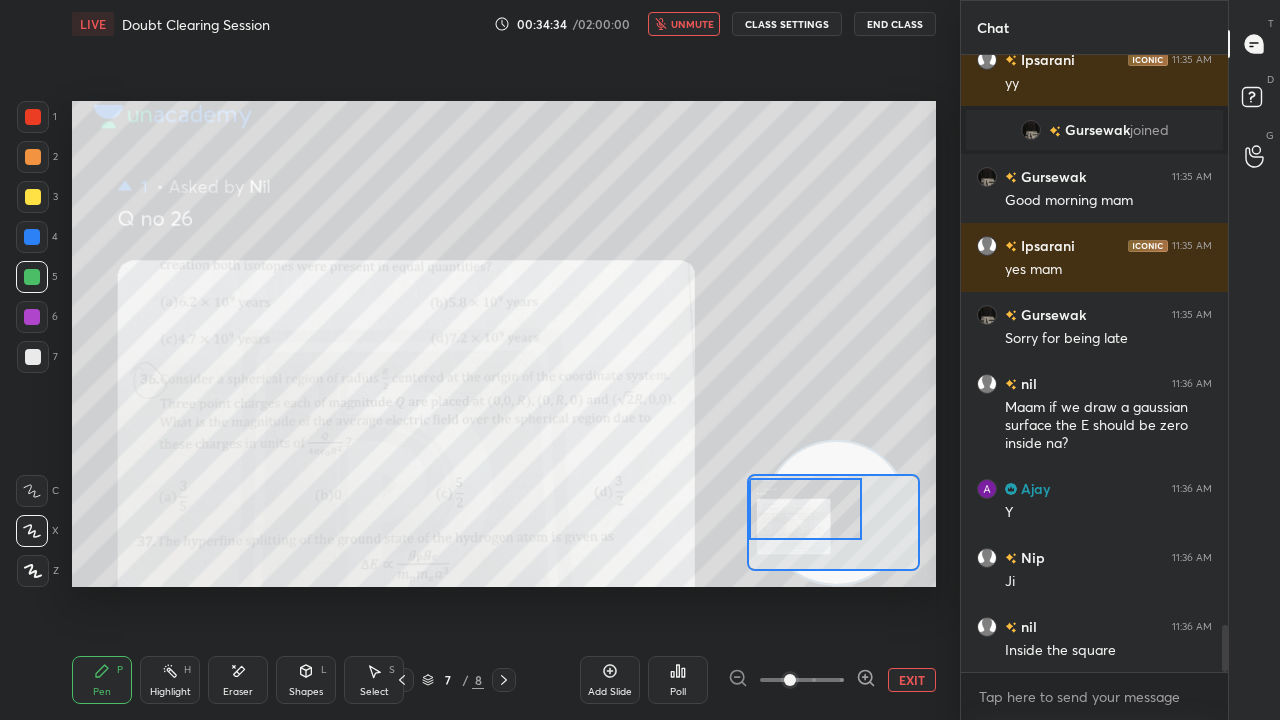 click 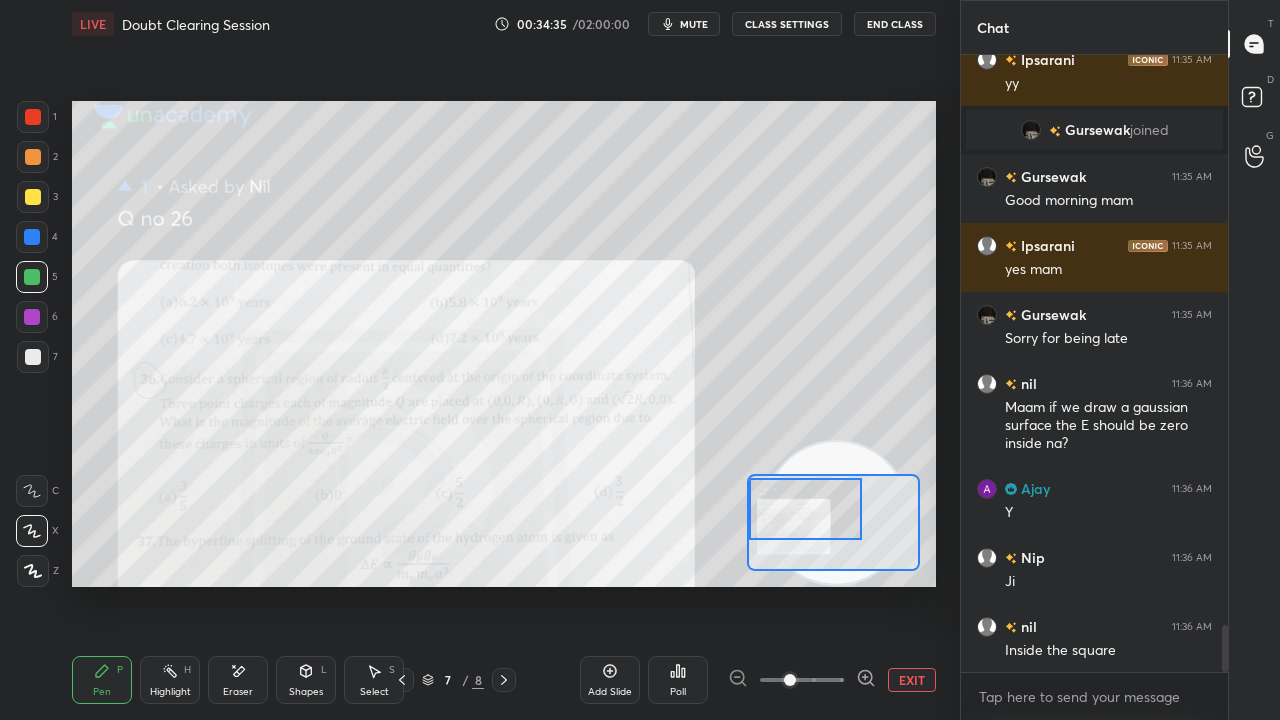 click on "mute" at bounding box center [694, 24] 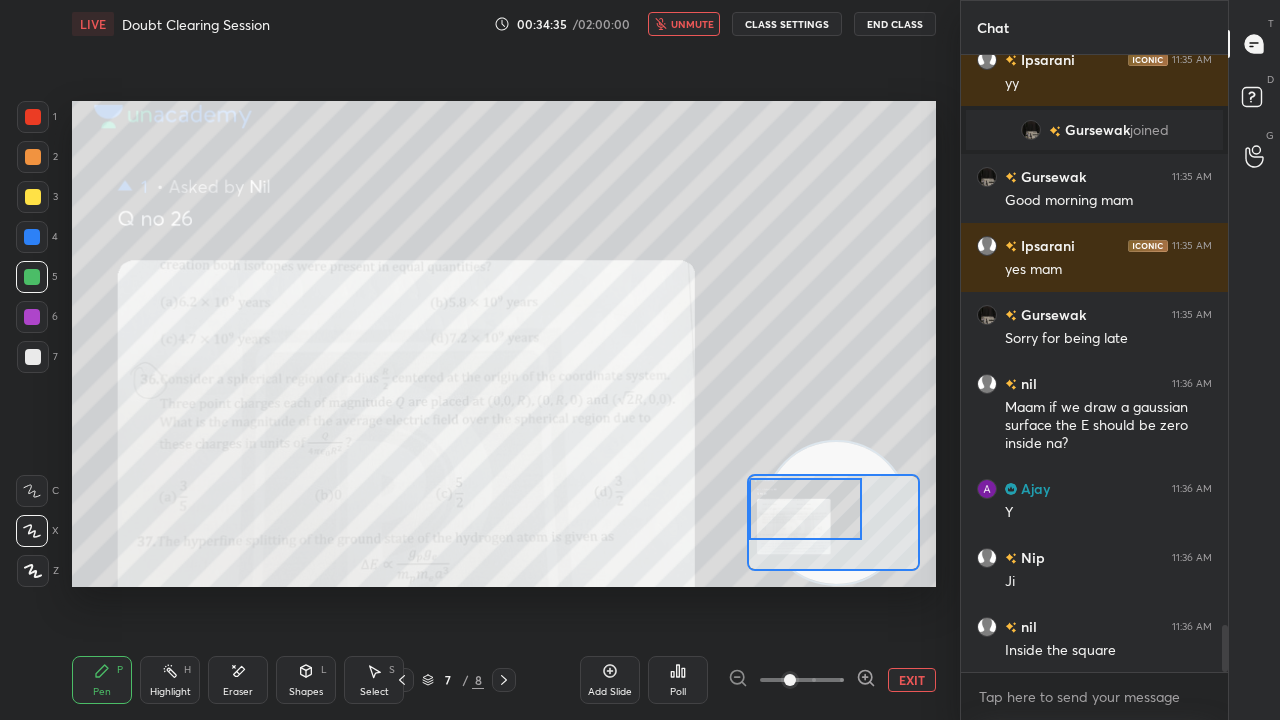 click on "unmute" at bounding box center (692, 24) 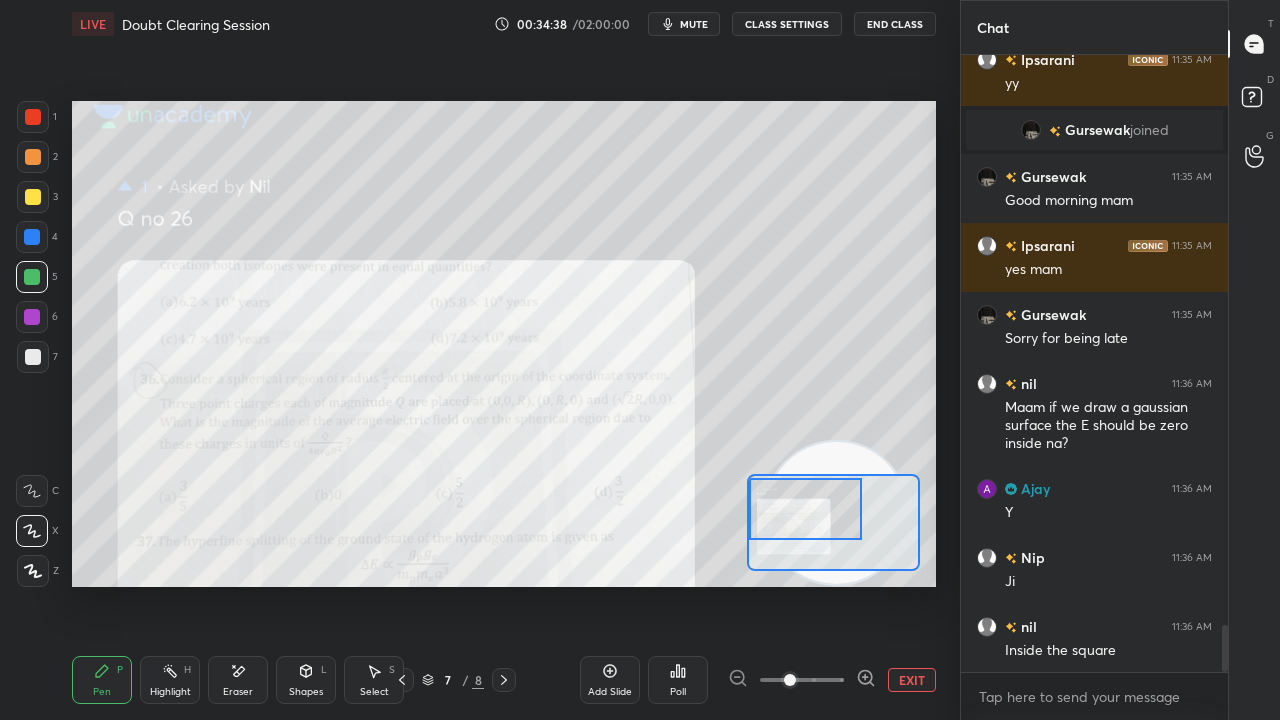 click on "mute" at bounding box center [694, 24] 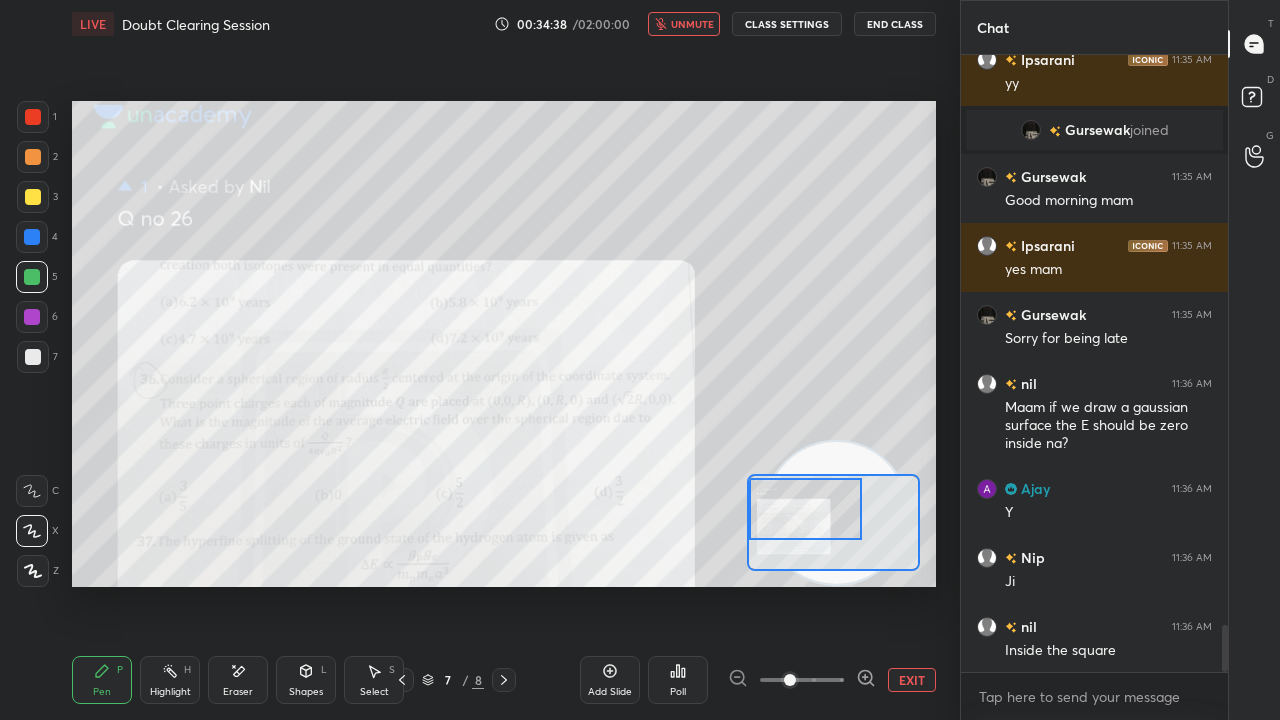 click on "unmute" at bounding box center [692, 24] 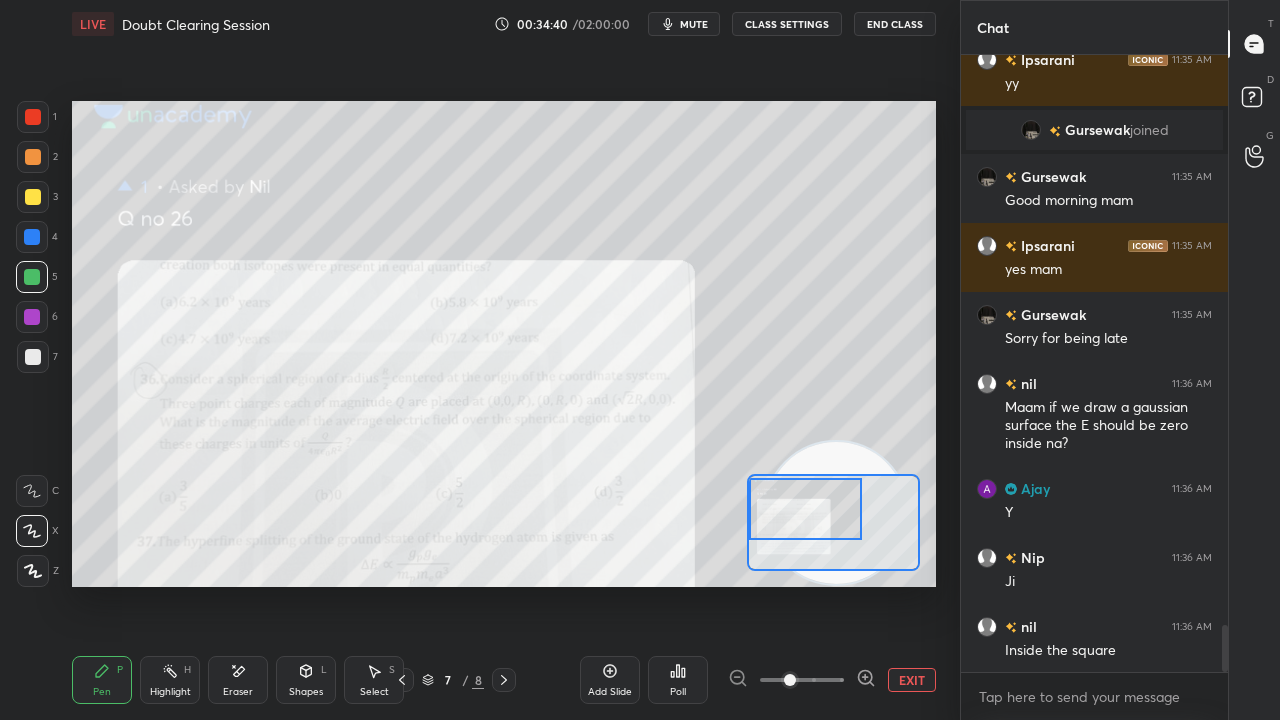click on "mute" at bounding box center (694, 24) 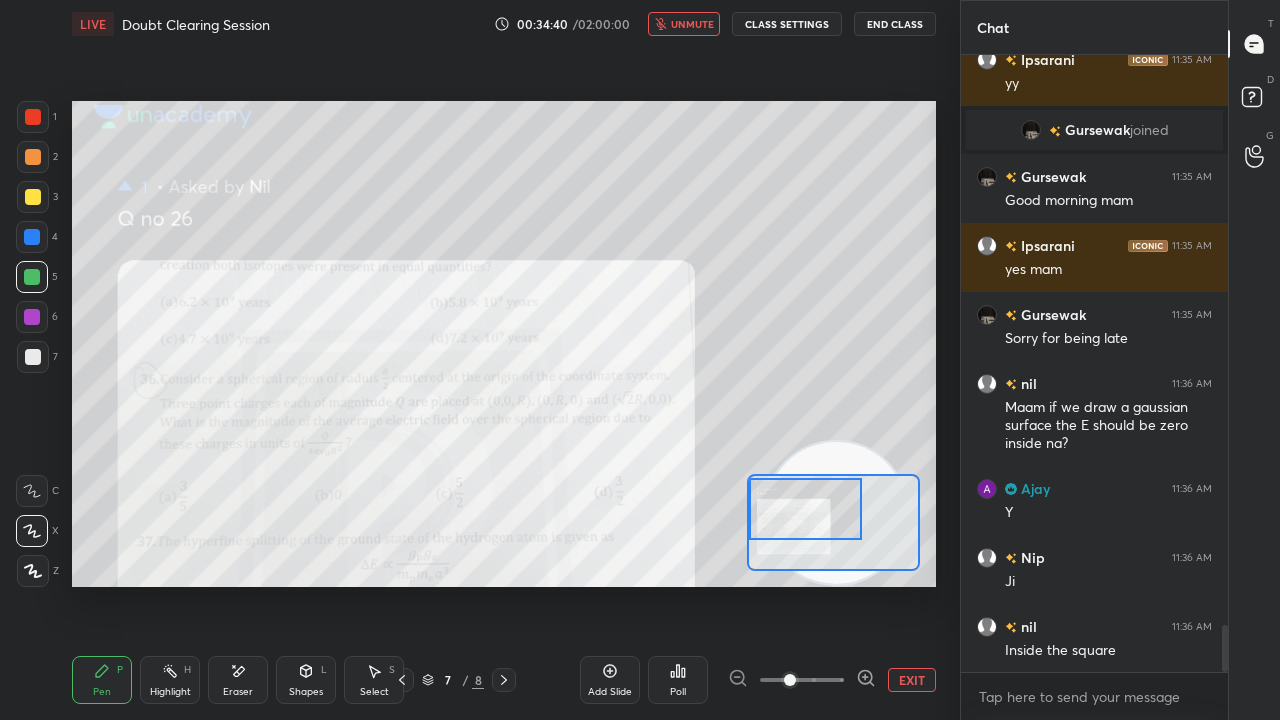 click on "unmute" at bounding box center (692, 24) 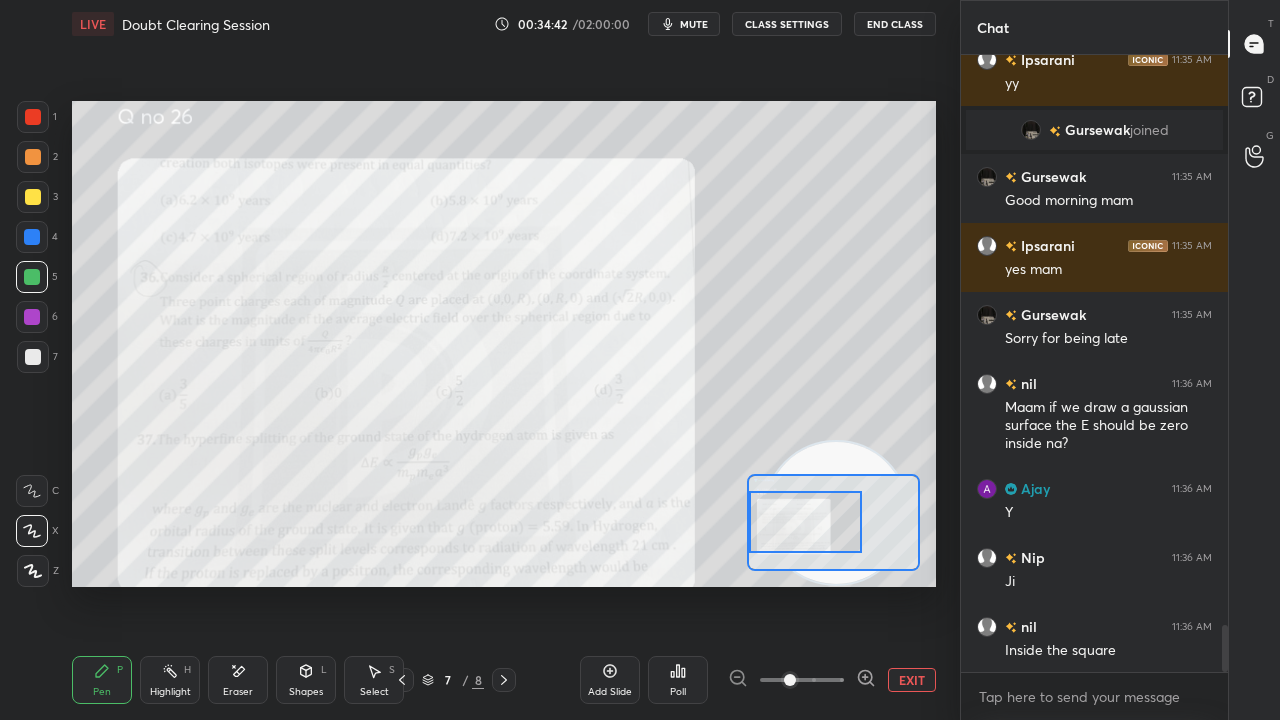 drag, startPoint x: 830, startPoint y: 510, endPoint x: 822, endPoint y: 528, distance: 19.697716 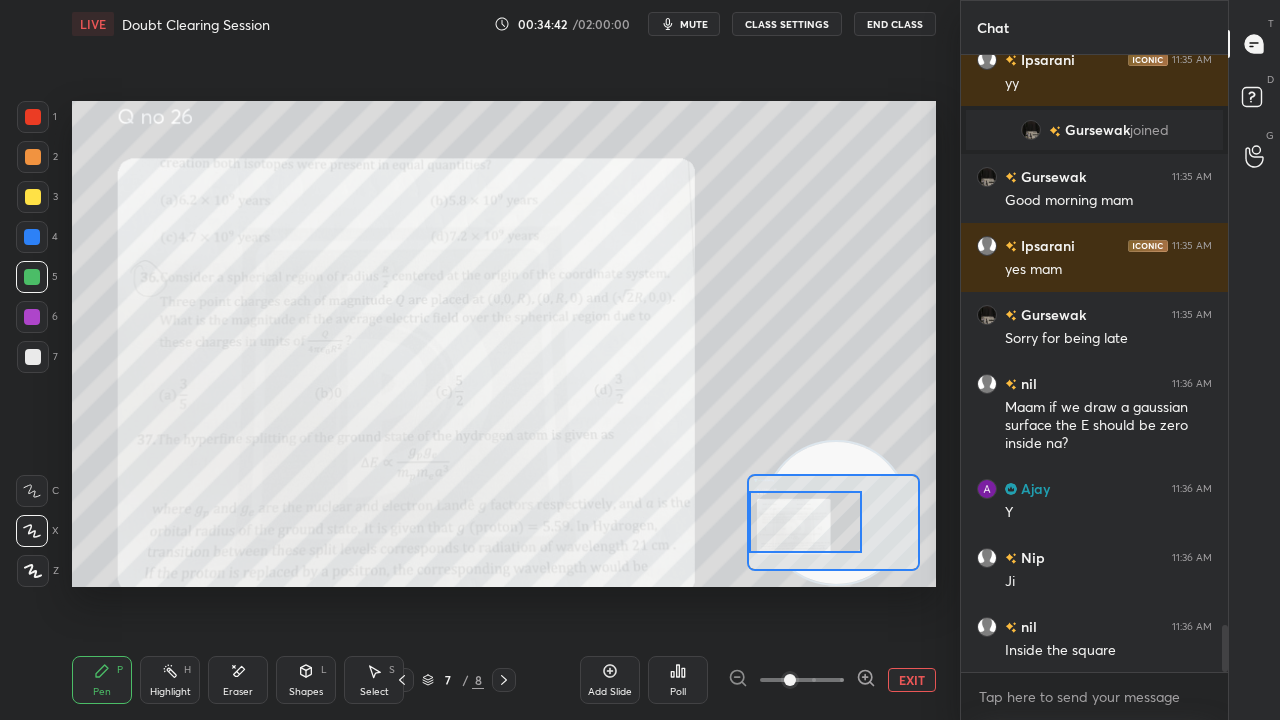 click at bounding box center (805, 522) 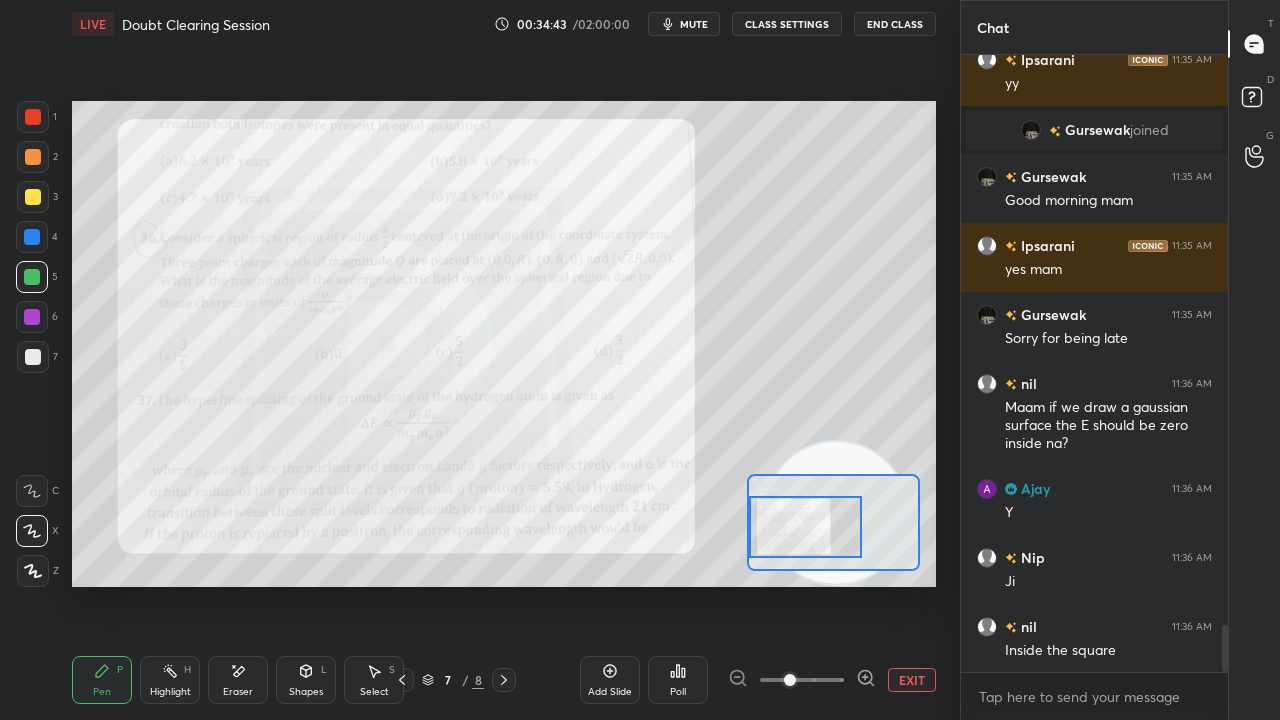 scroll, scrollTop: 7540, scrollLeft: 0, axis: vertical 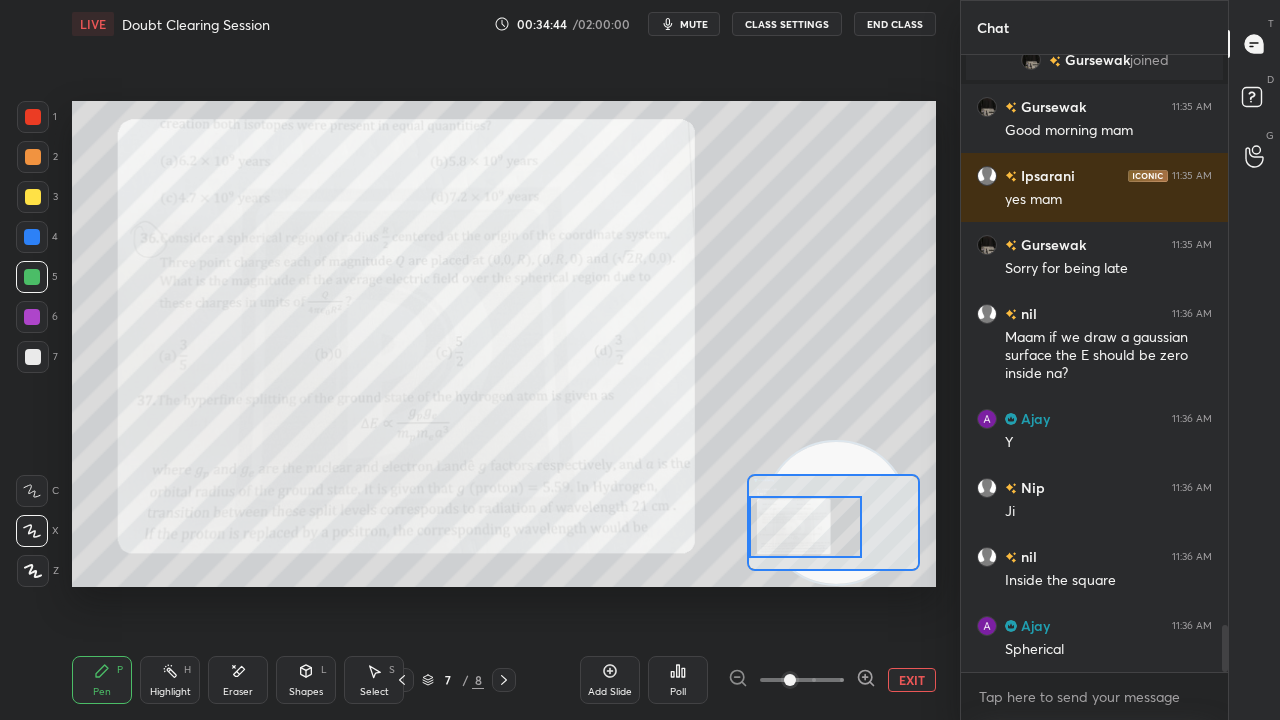 click 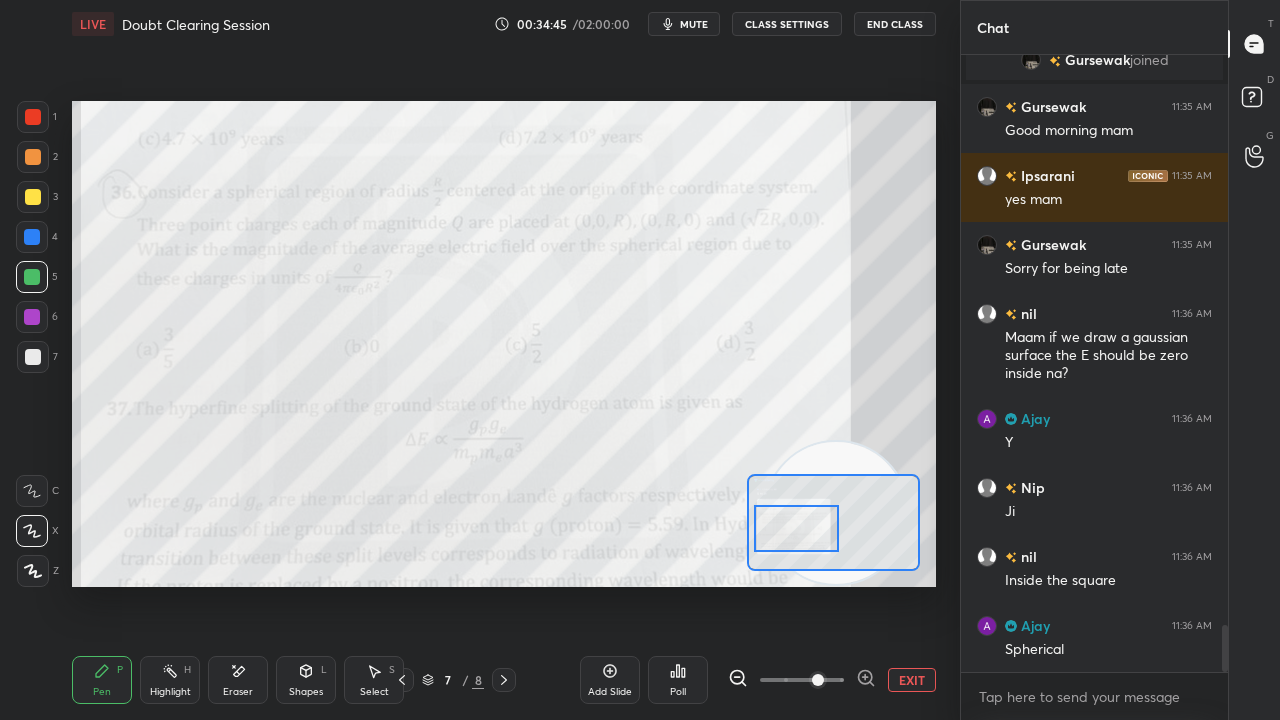 drag, startPoint x: 819, startPoint y: 537, endPoint x: 806, endPoint y: 537, distance: 13 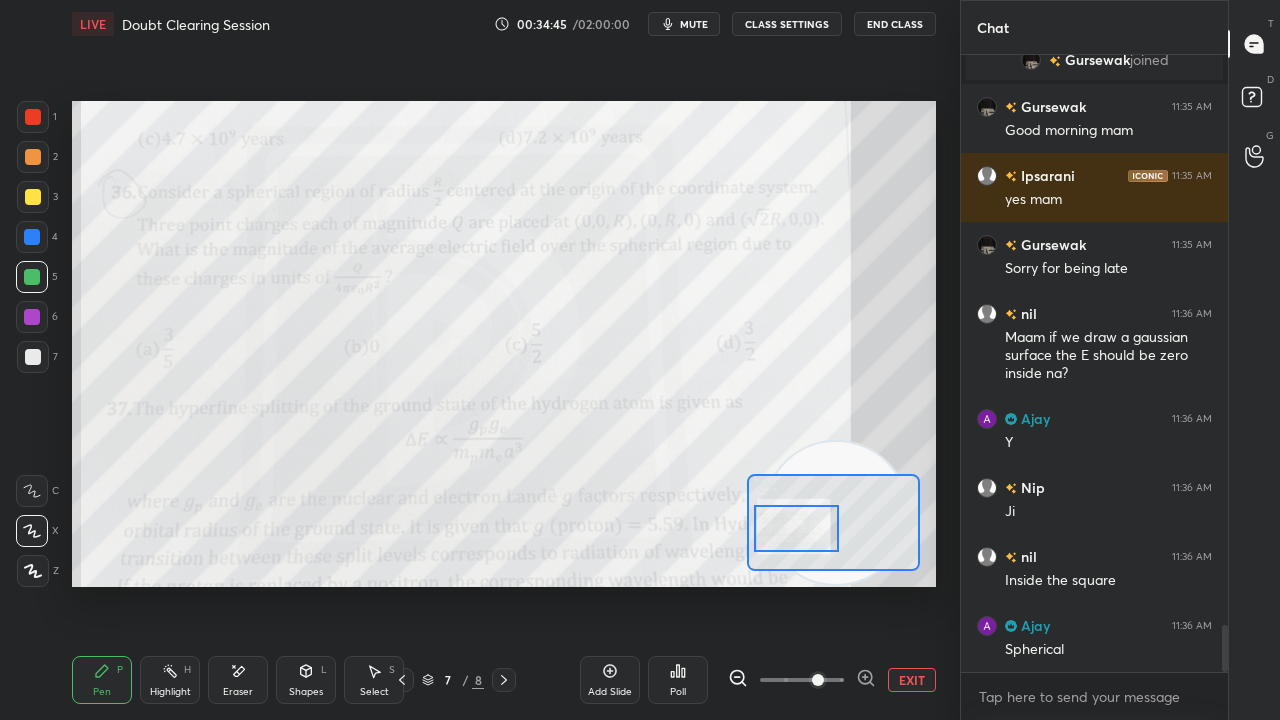 click at bounding box center (796, 528) 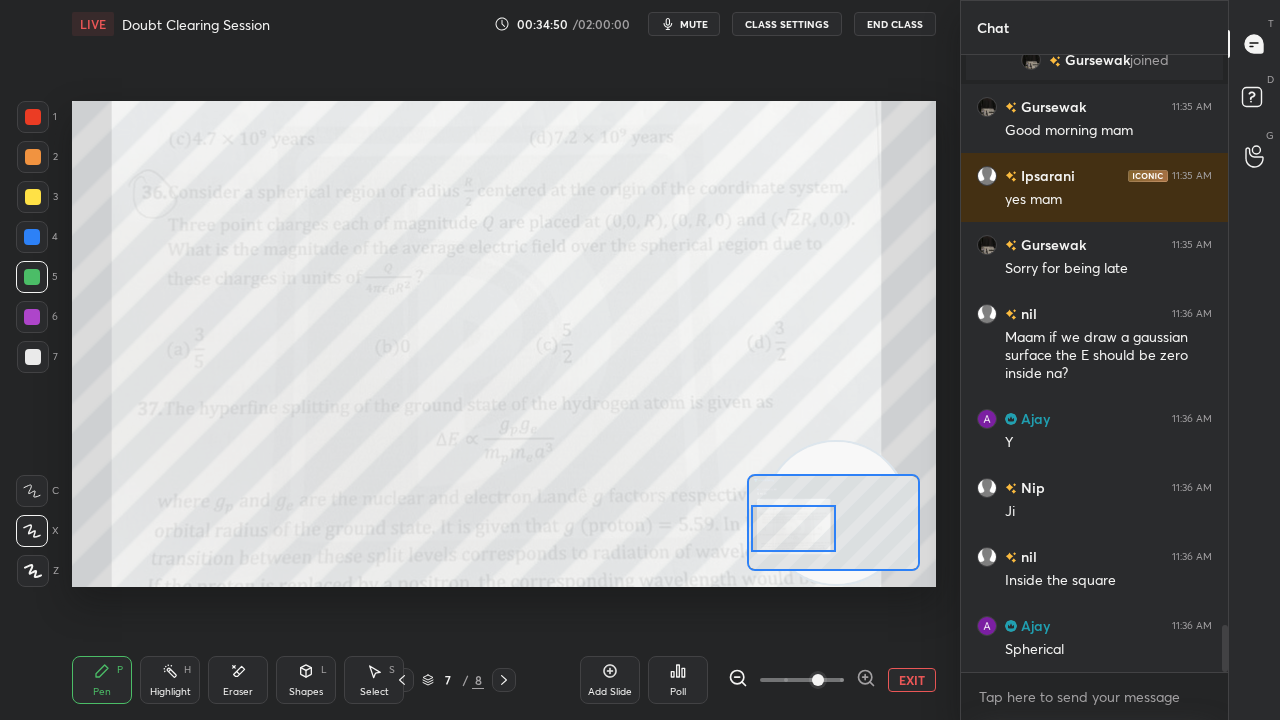 click on "Add Slide" at bounding box center [610, 692] 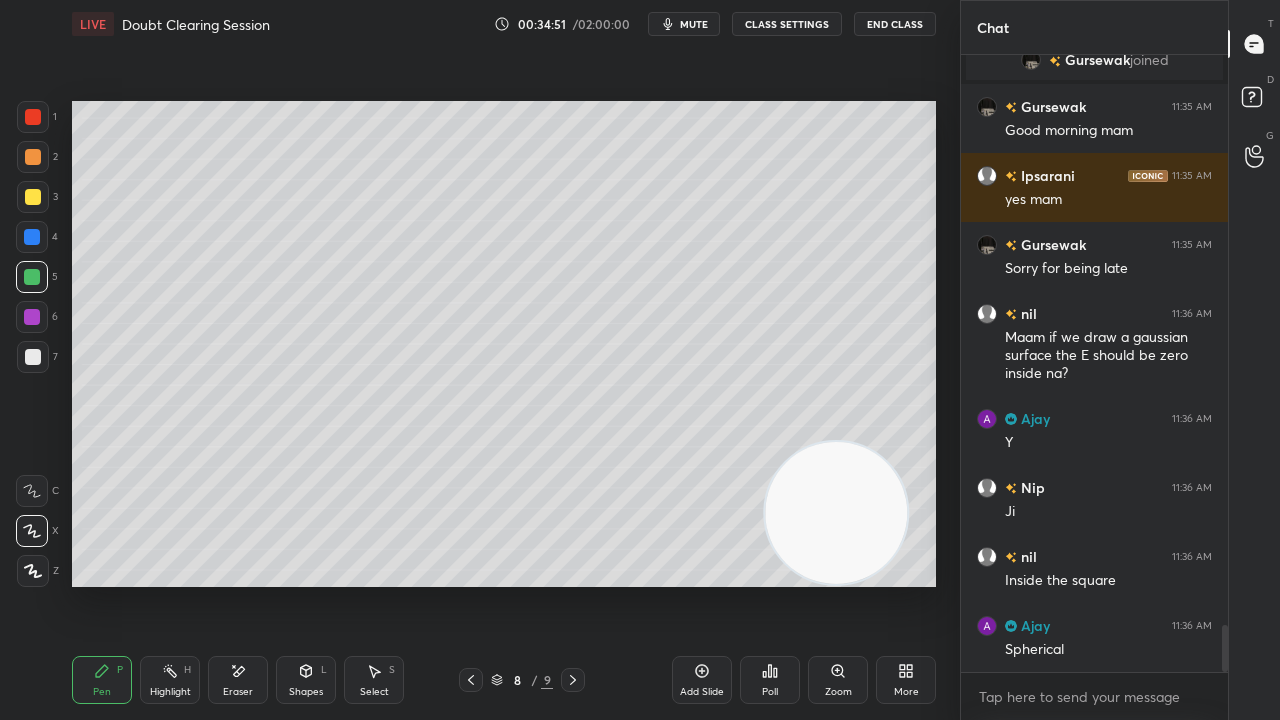 click on "Shapes" at bounding box center (306, 692) 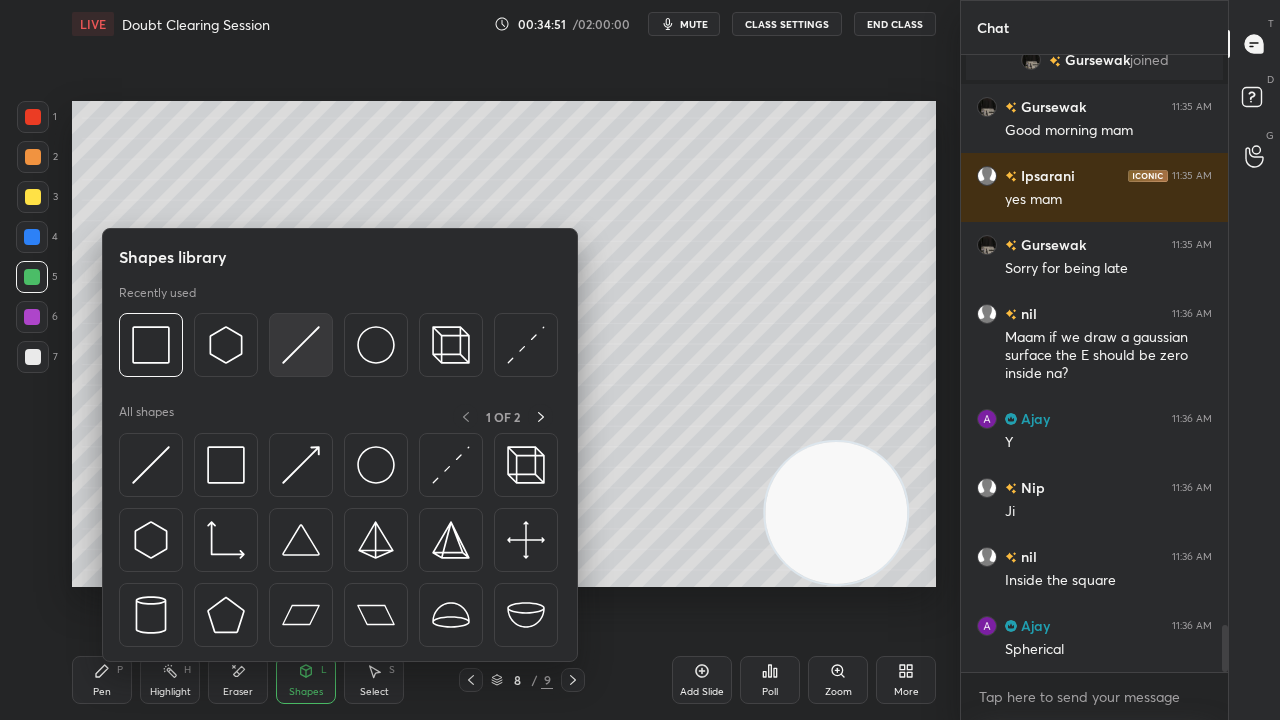 click at bounding box center (301, 345) 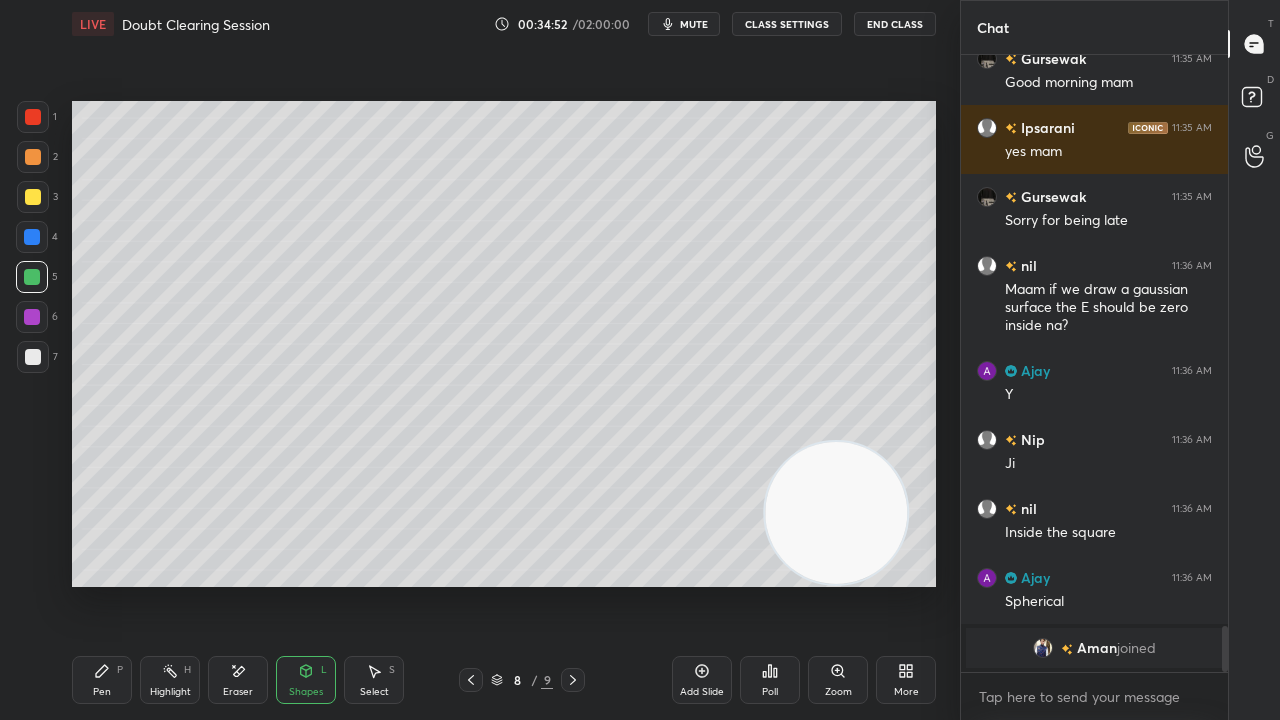 click on "7" at bounding box center [37, 357] 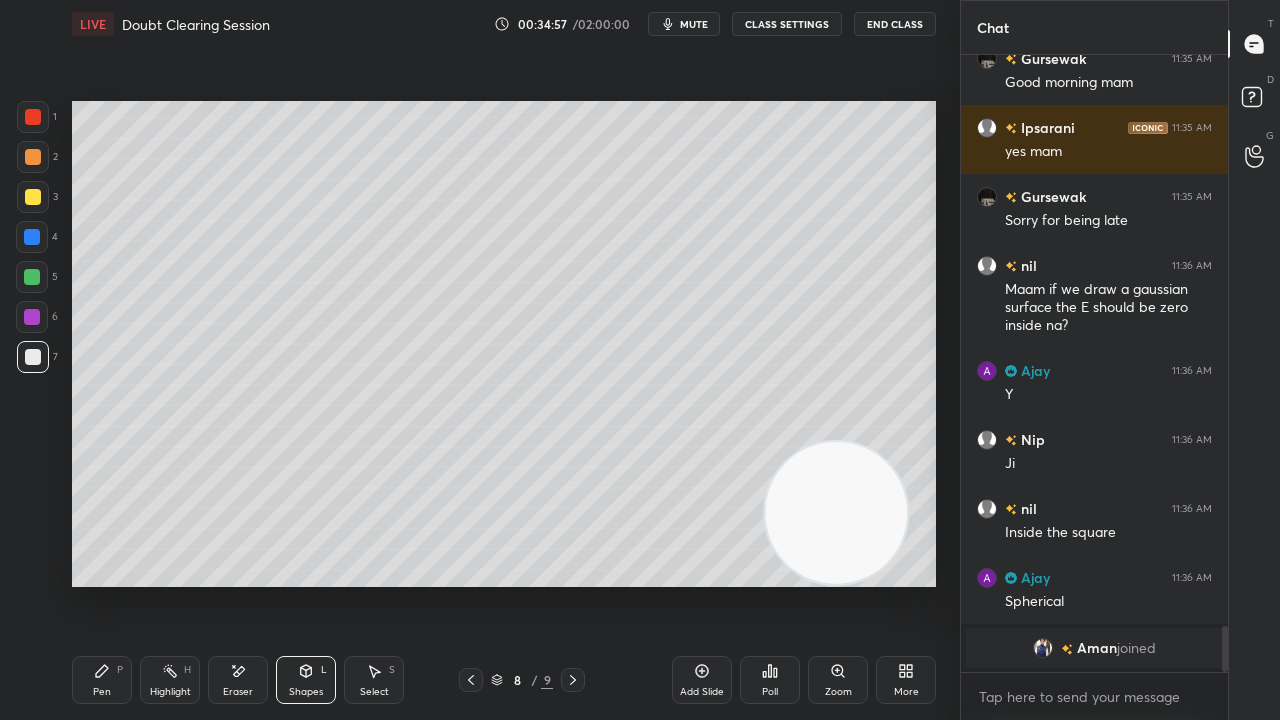 click 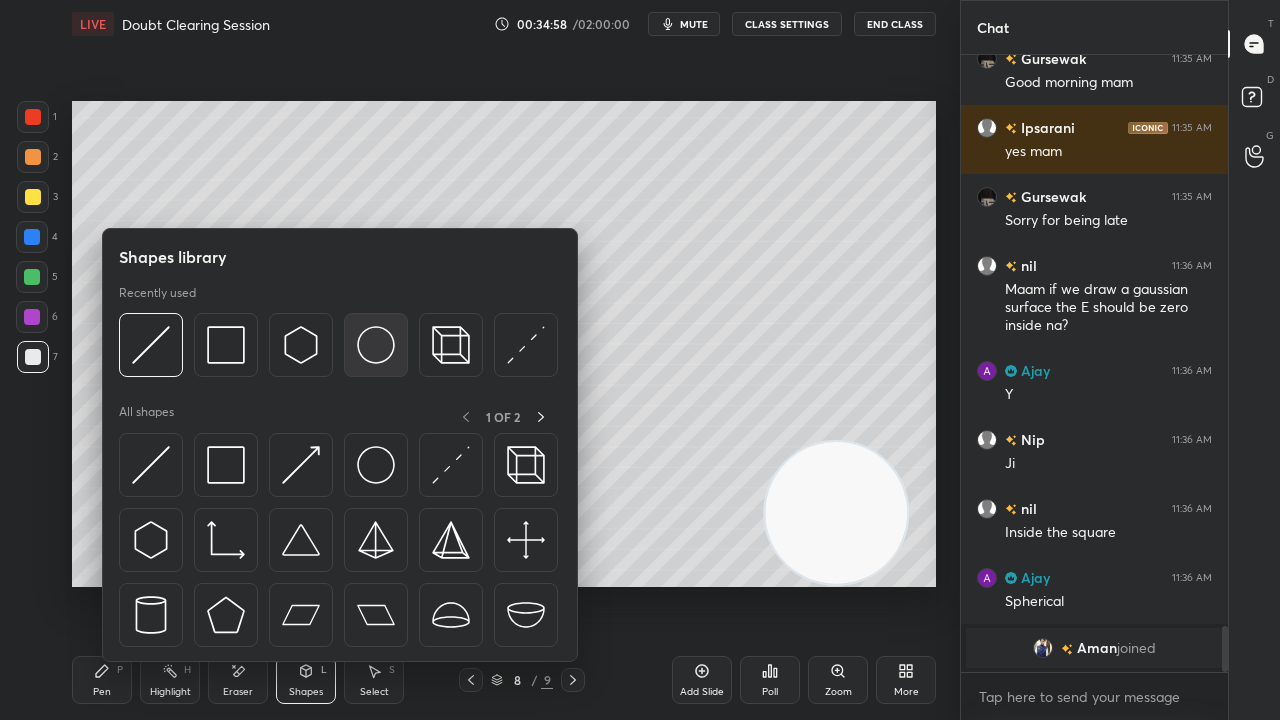 click at bounding box center [376, 345] 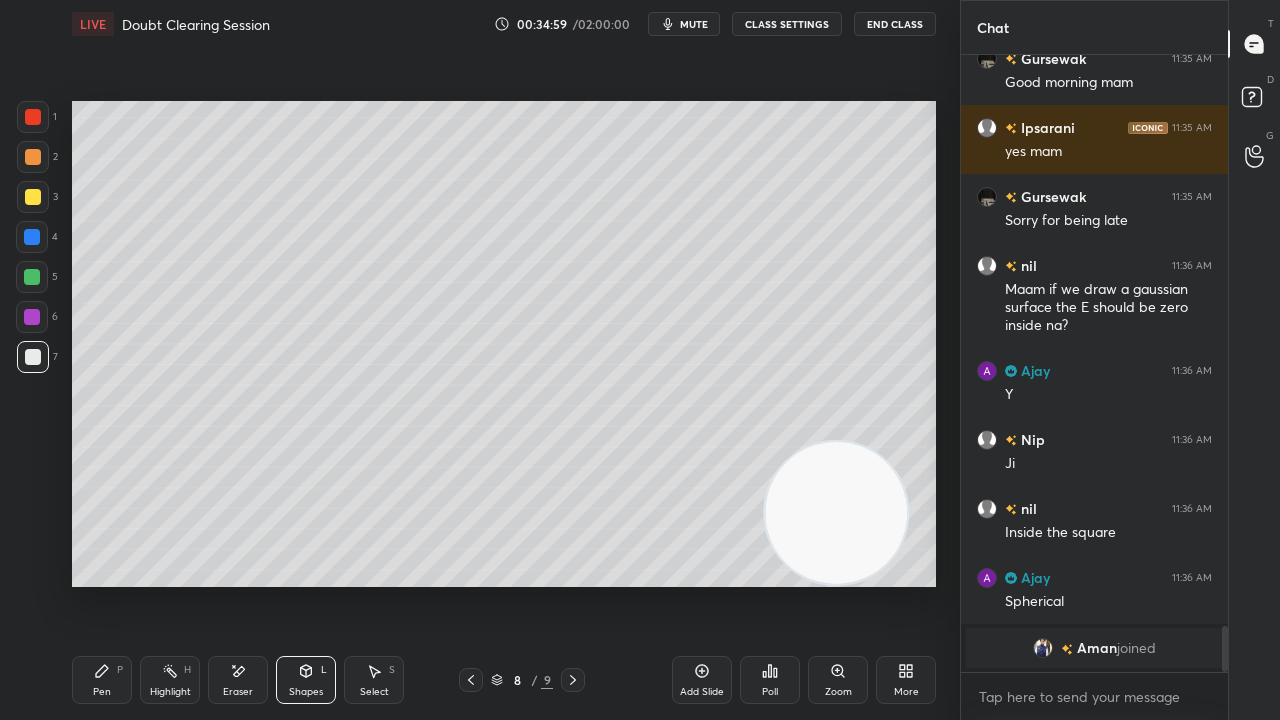 click at bounding box center (33, 197) 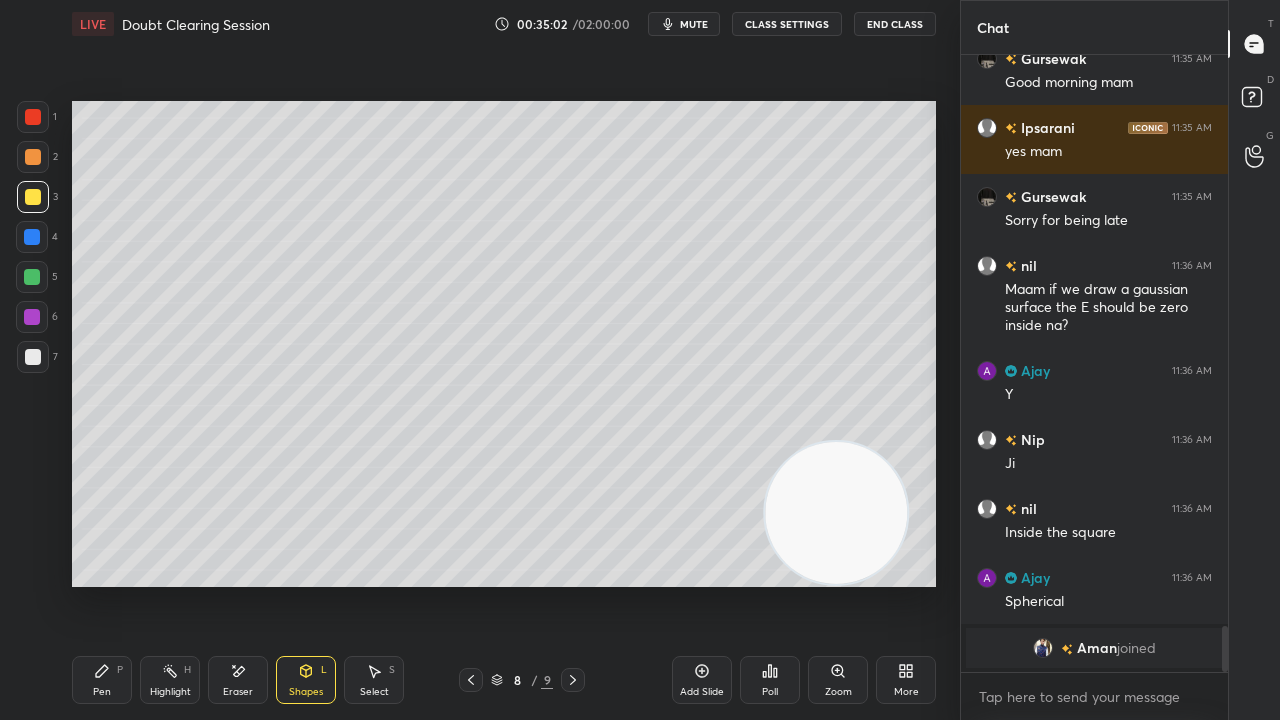 click on "Pen P" at bounding box center (102, 680) 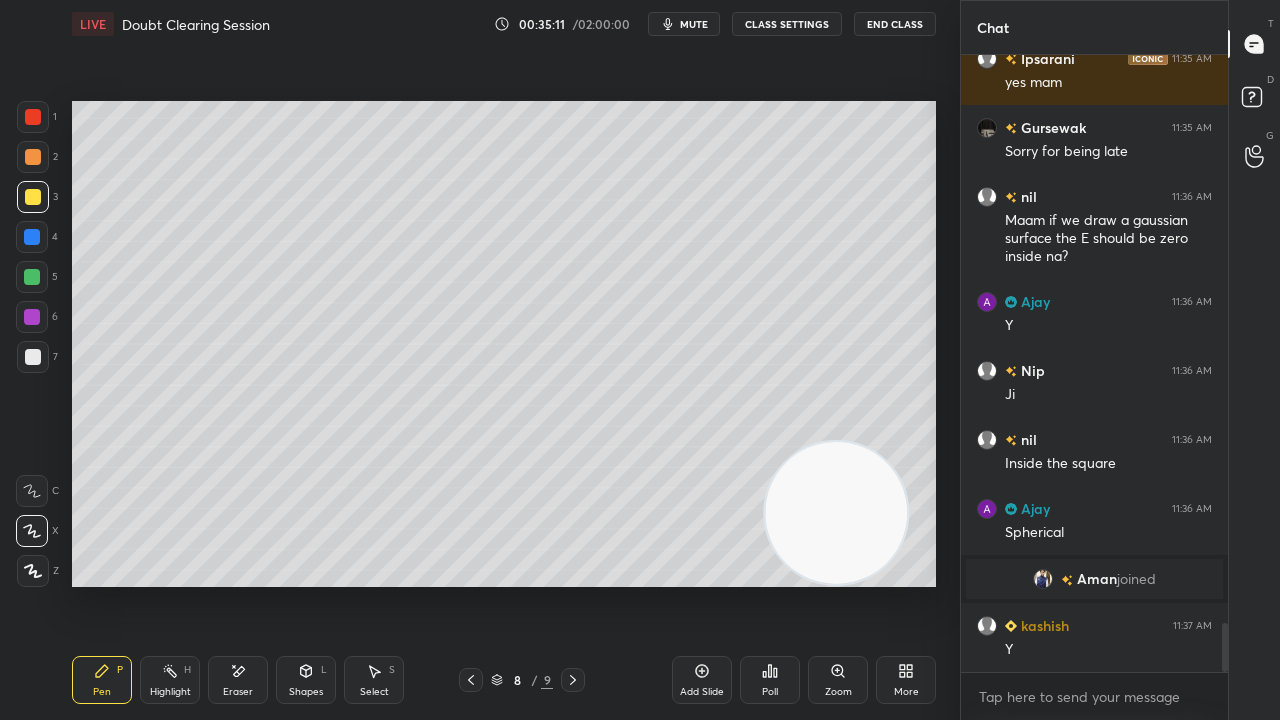 scroll, scrollTop: 7172, scrollLeft: 0, axis: vertical 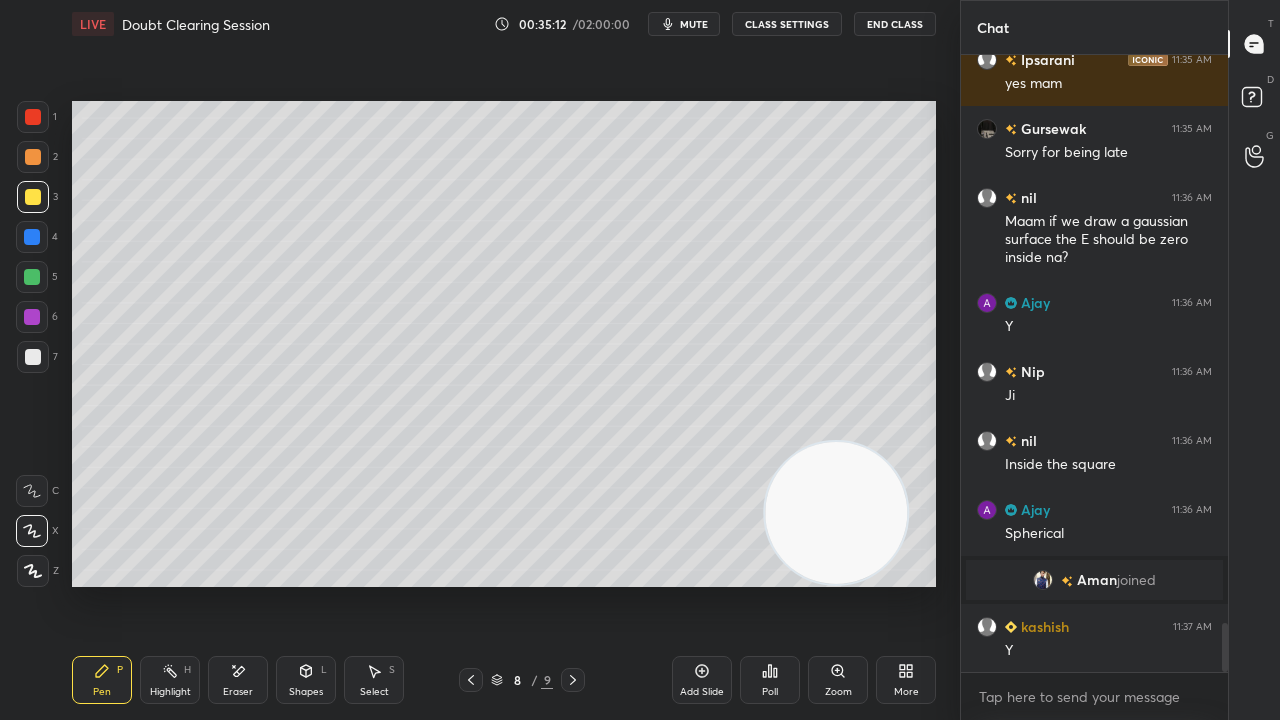 click on "mute" at bounding box center [694, 24] 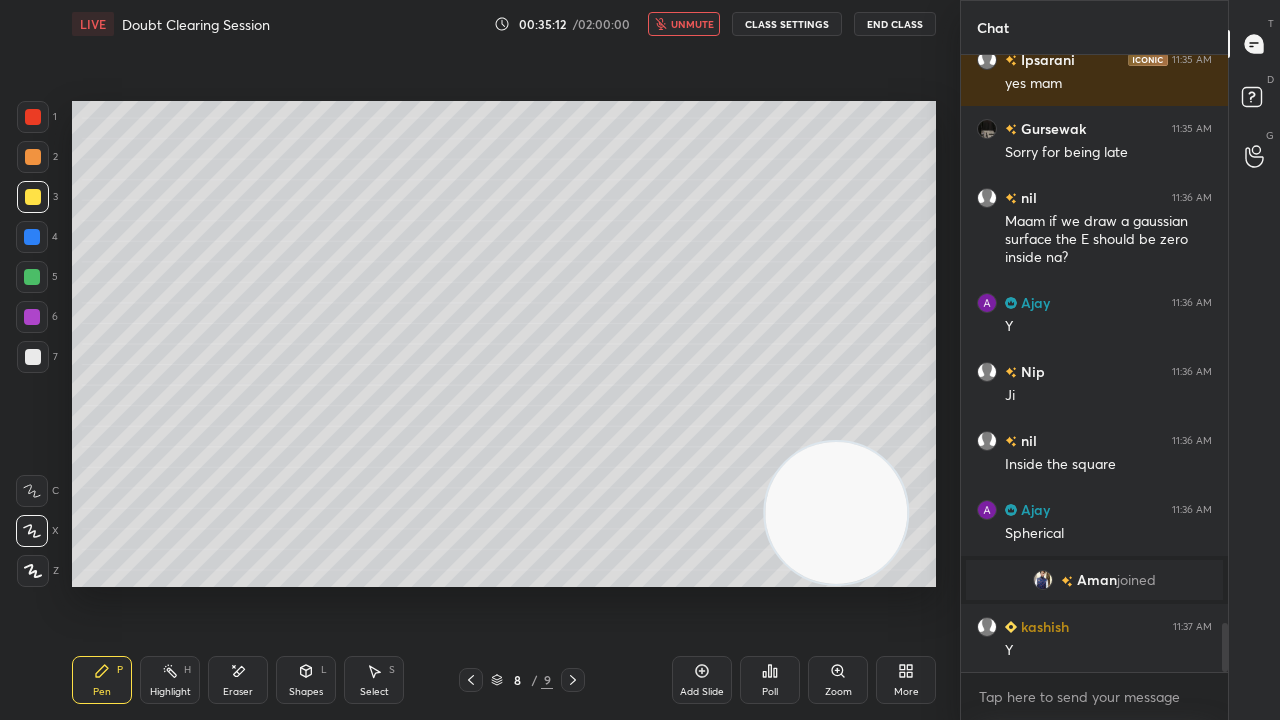 click on "unmute" at bounding box center [692, 24] 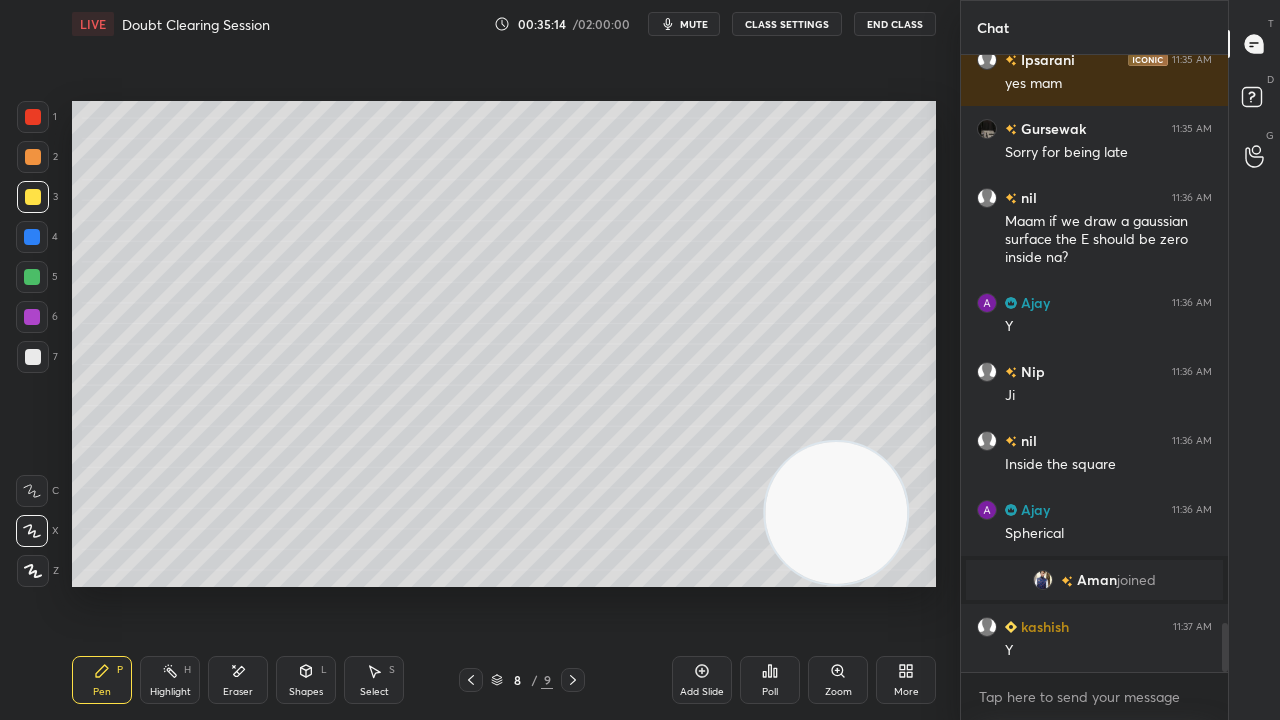 click 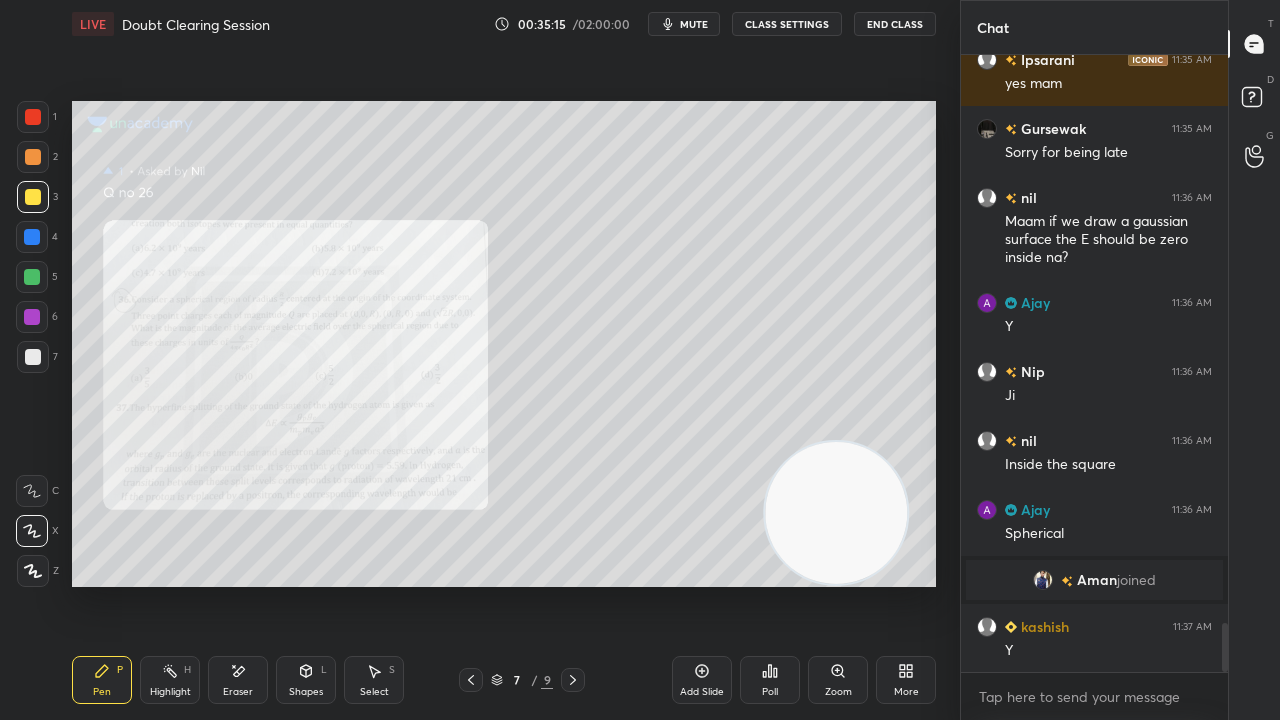 drag, startPoint x: 844, startPoint y: 676, endPoint x: 846, endPoint y: 658, distance: 18.110771 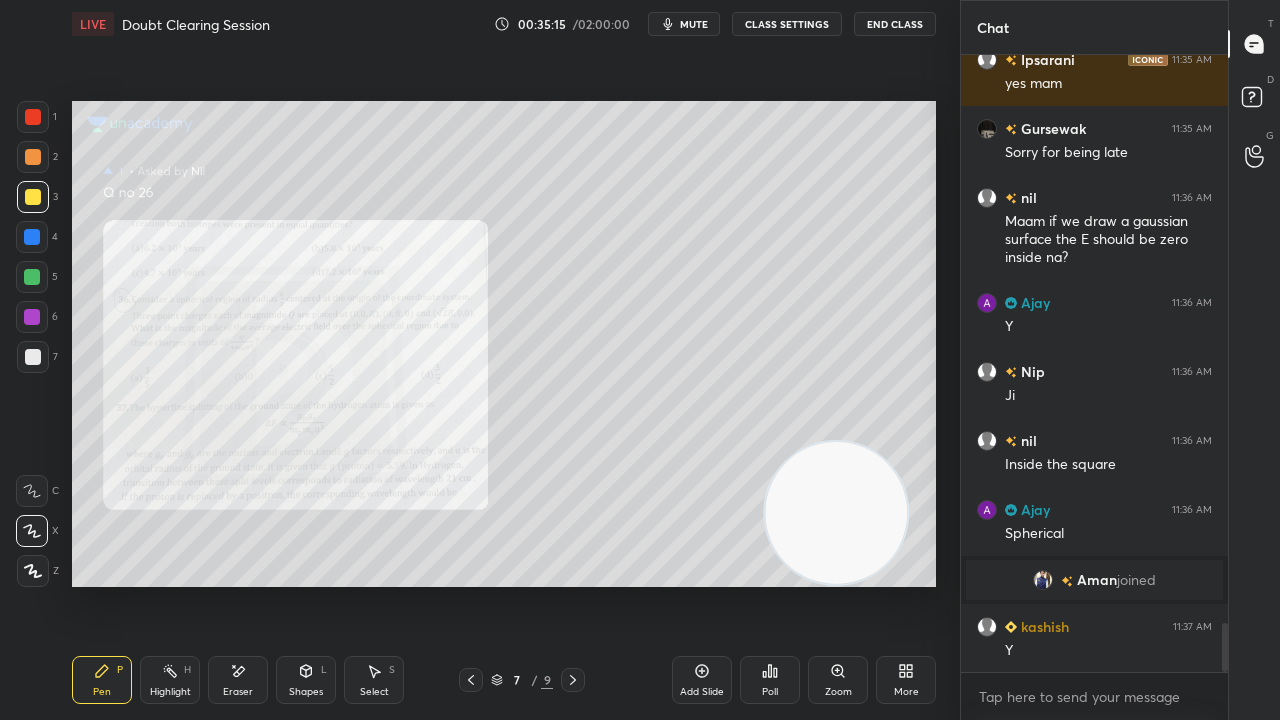 click 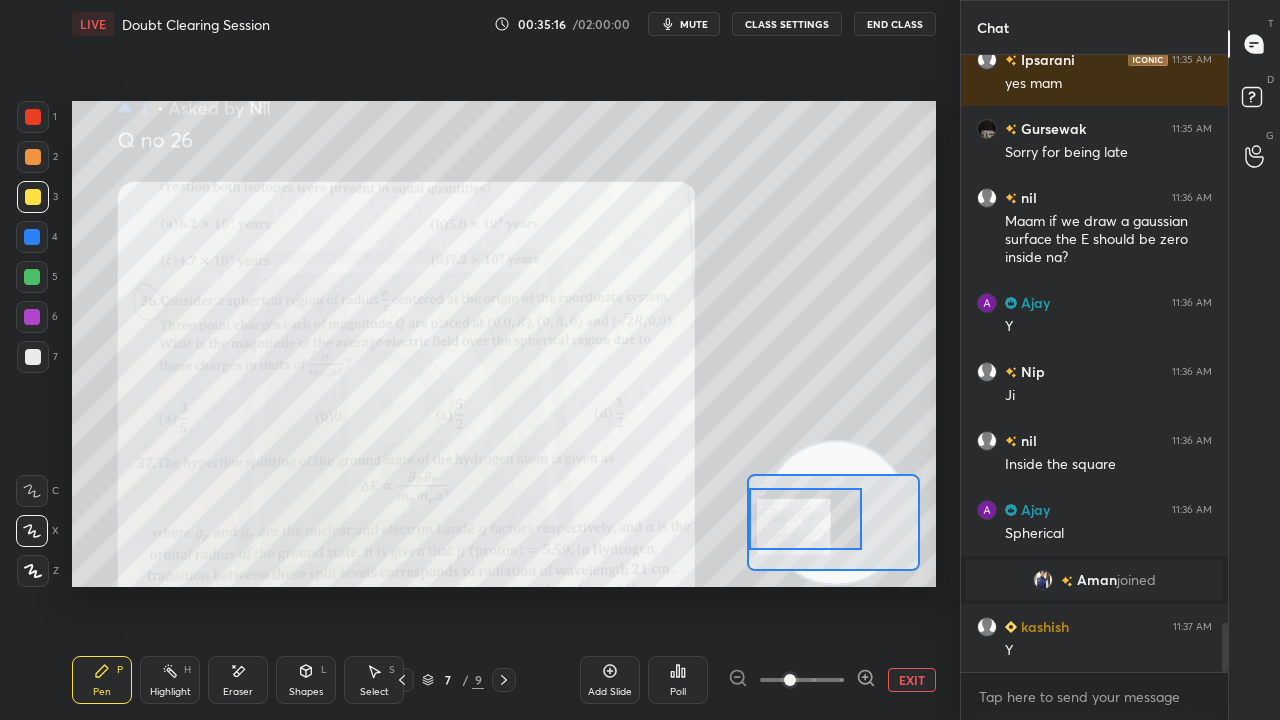 click at bounding box center [805, 519] 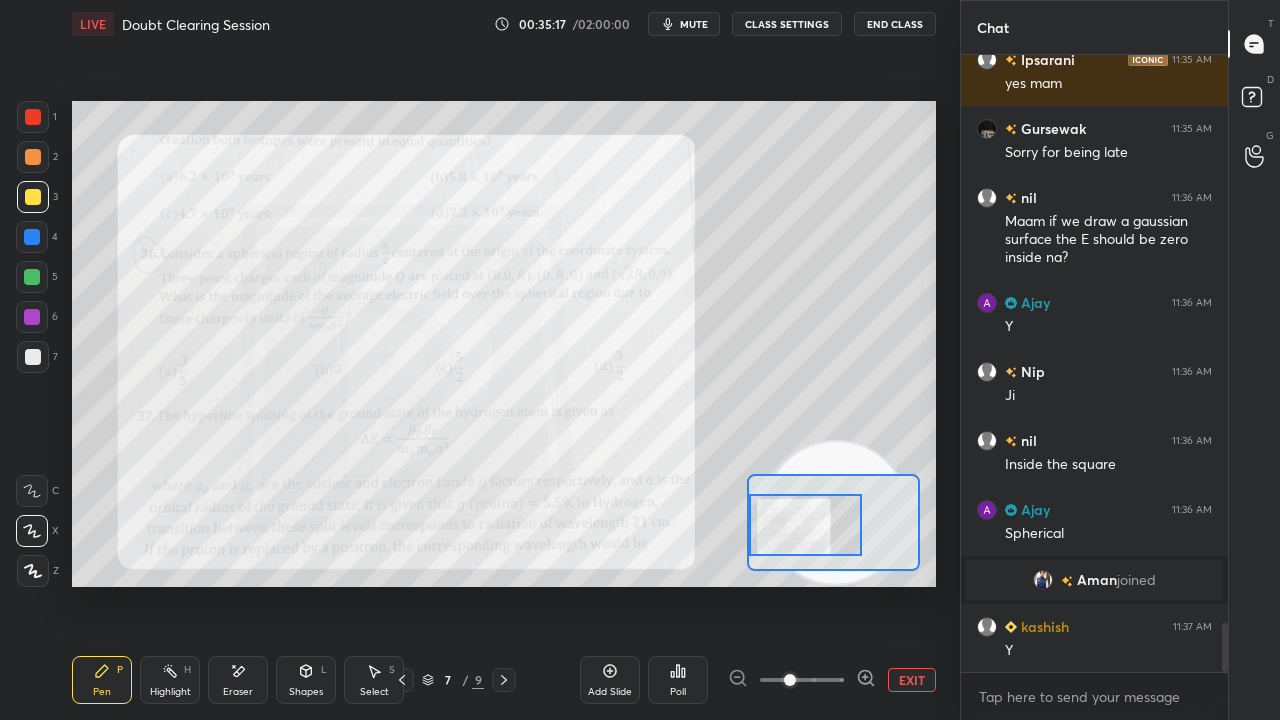 drag, startPoint x: 800, startPoint y: 529, endPoint x: 791, endPoint y: 536, distance: 11.401754 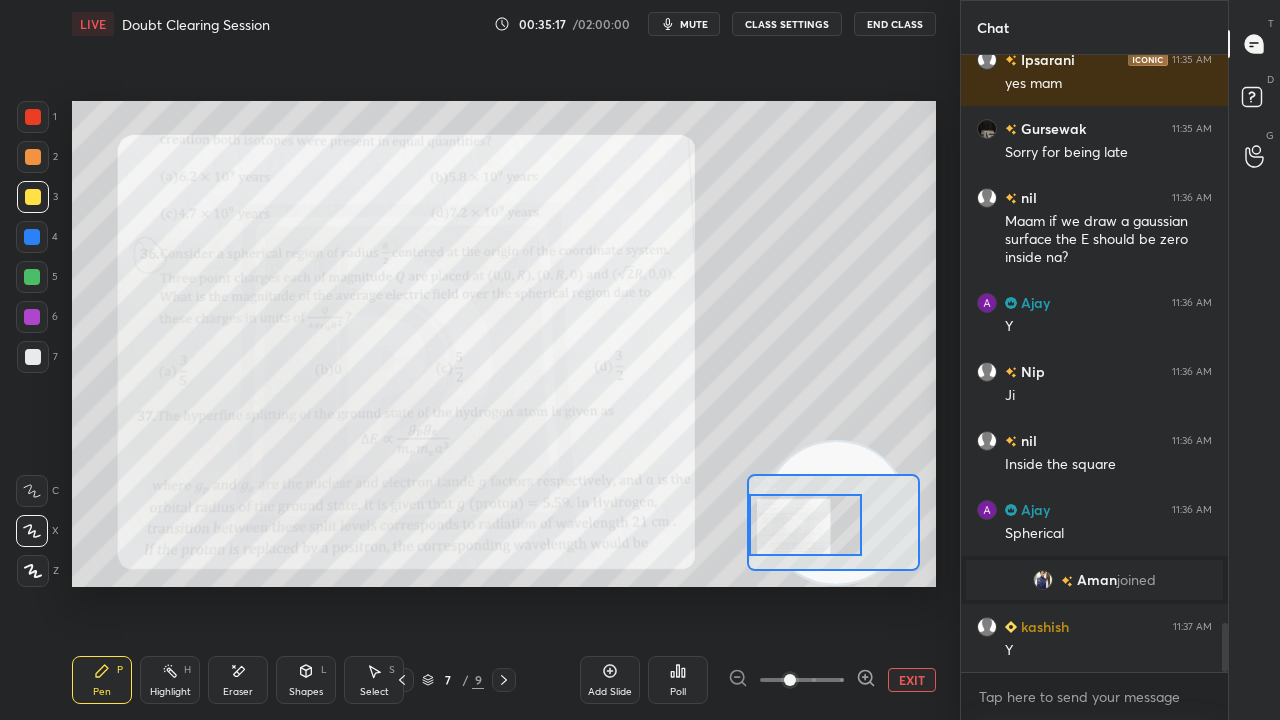 click at bounding box center [805, 525] 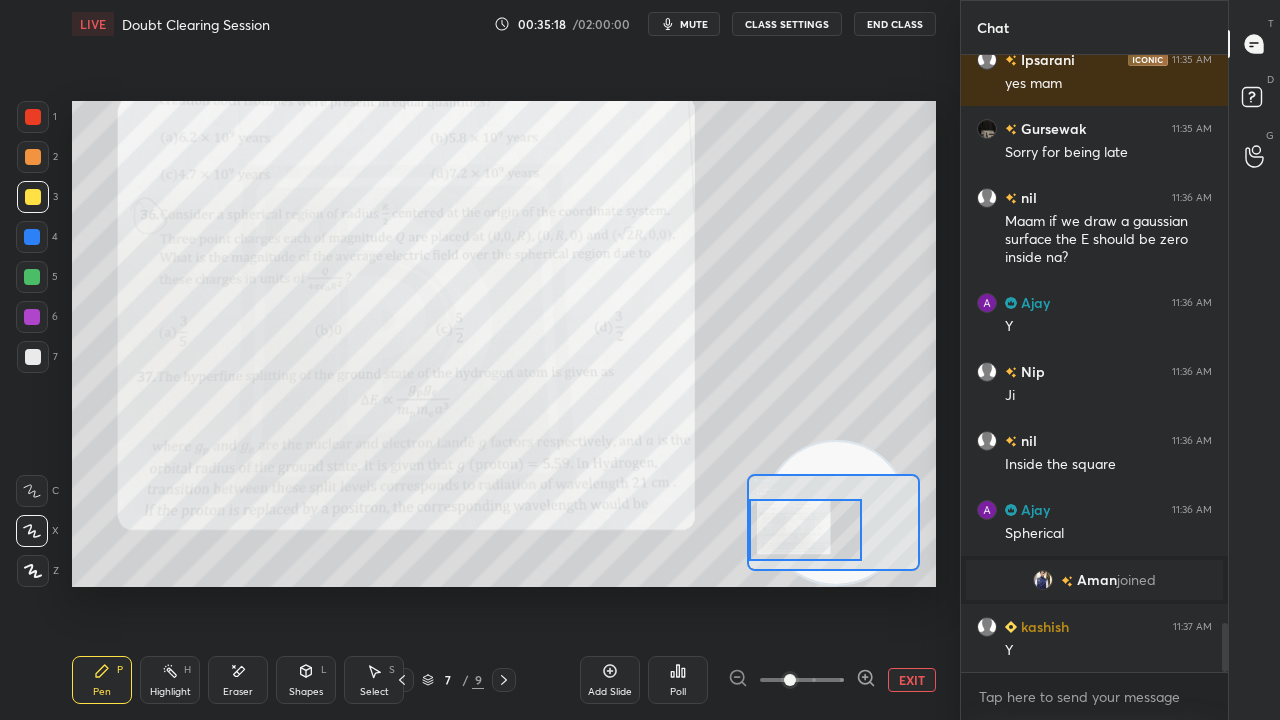 click on "mute" at bounding box center [694, 24] 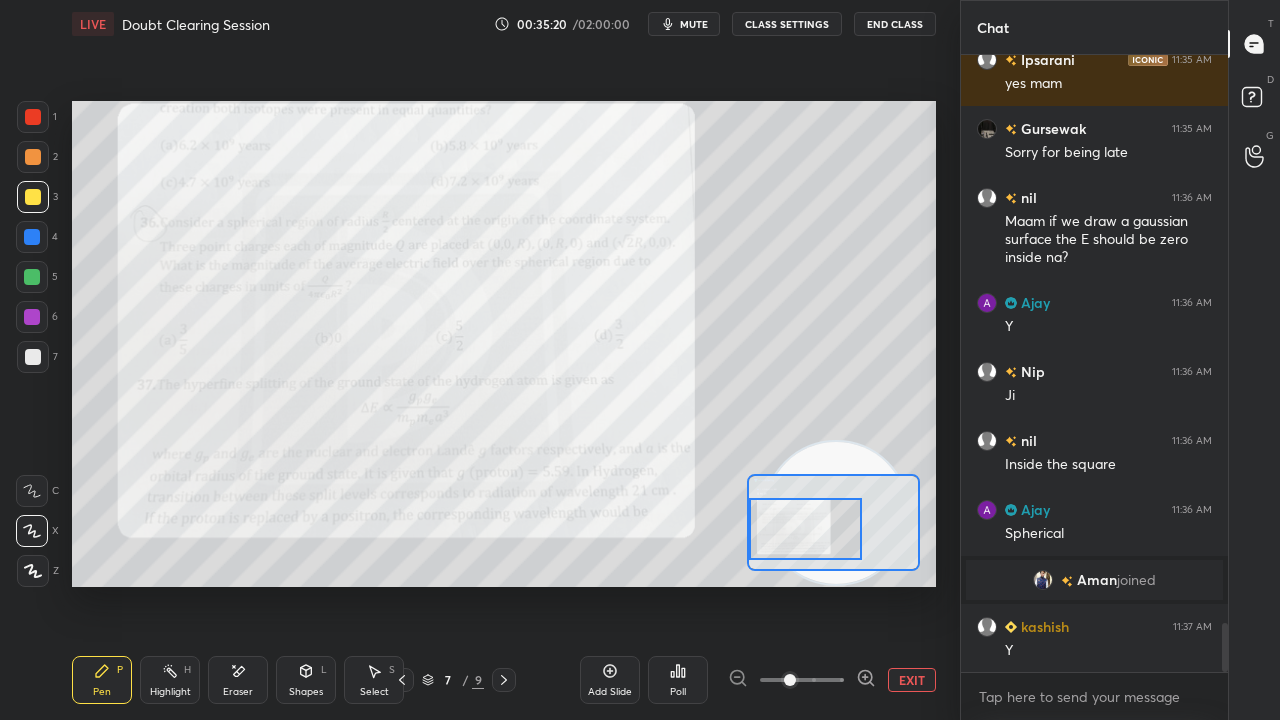 drag, startPoint x: 803, startPoint y: 541, endPoint x: 793, endPoint y: 542, distance: 10.049875 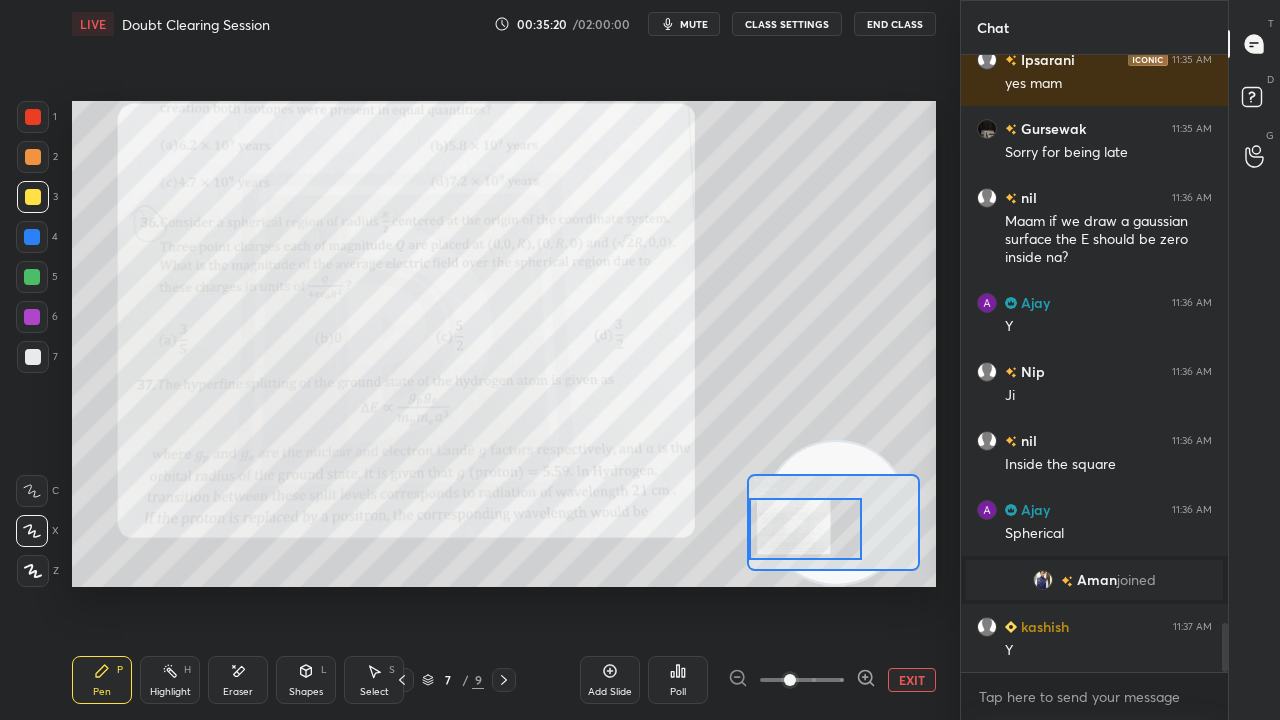 click at bounding box center [805, 529] 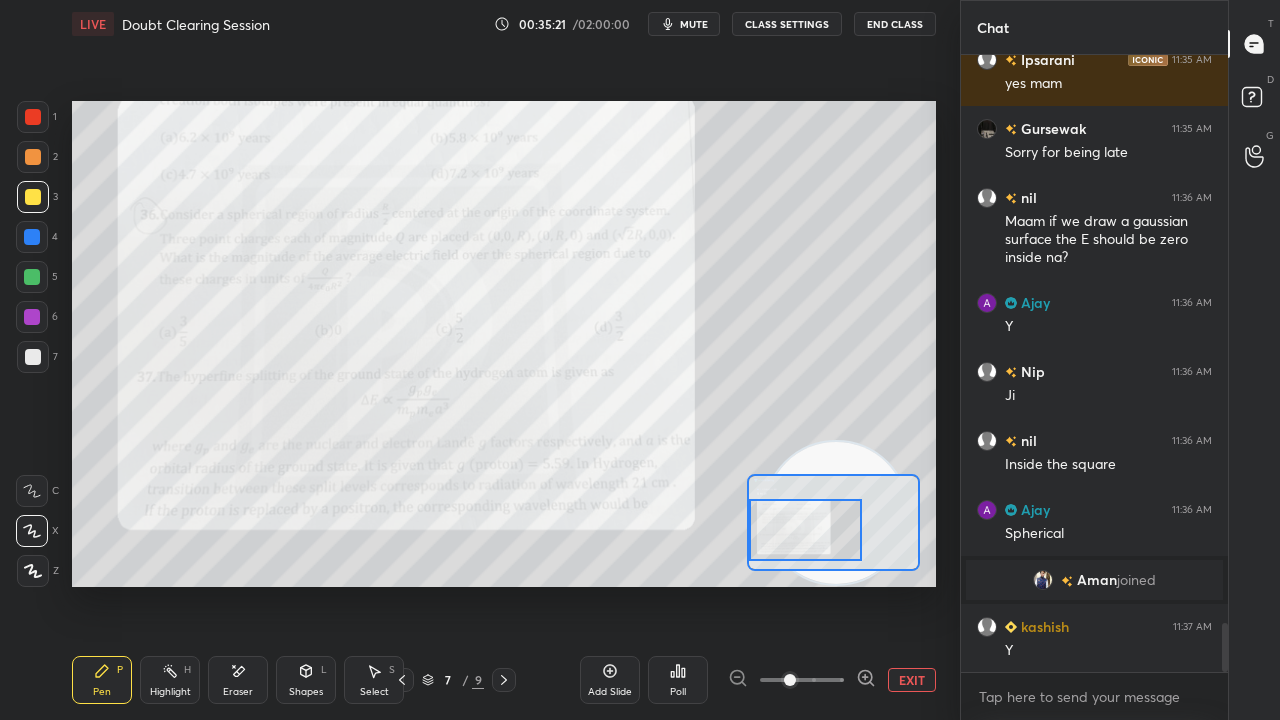 click on "mute" at bounding box center [694, 24] 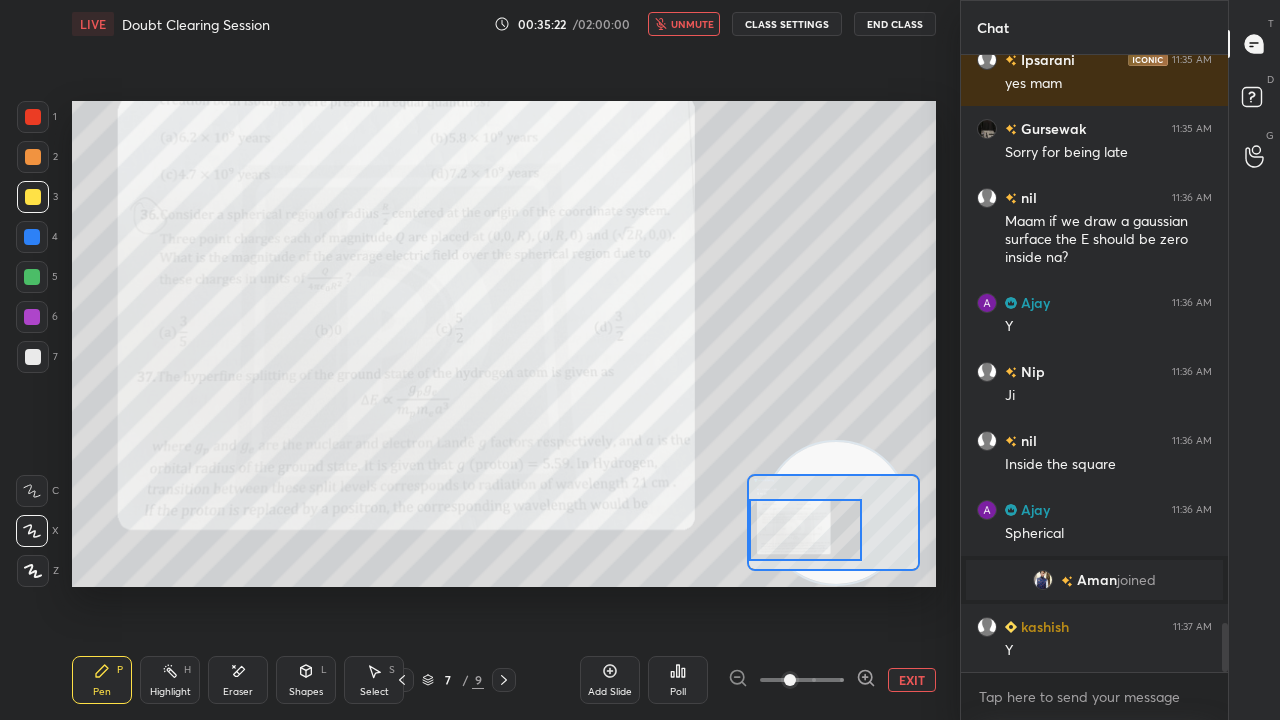 click on "unmute" at bounding box center (692, 24) 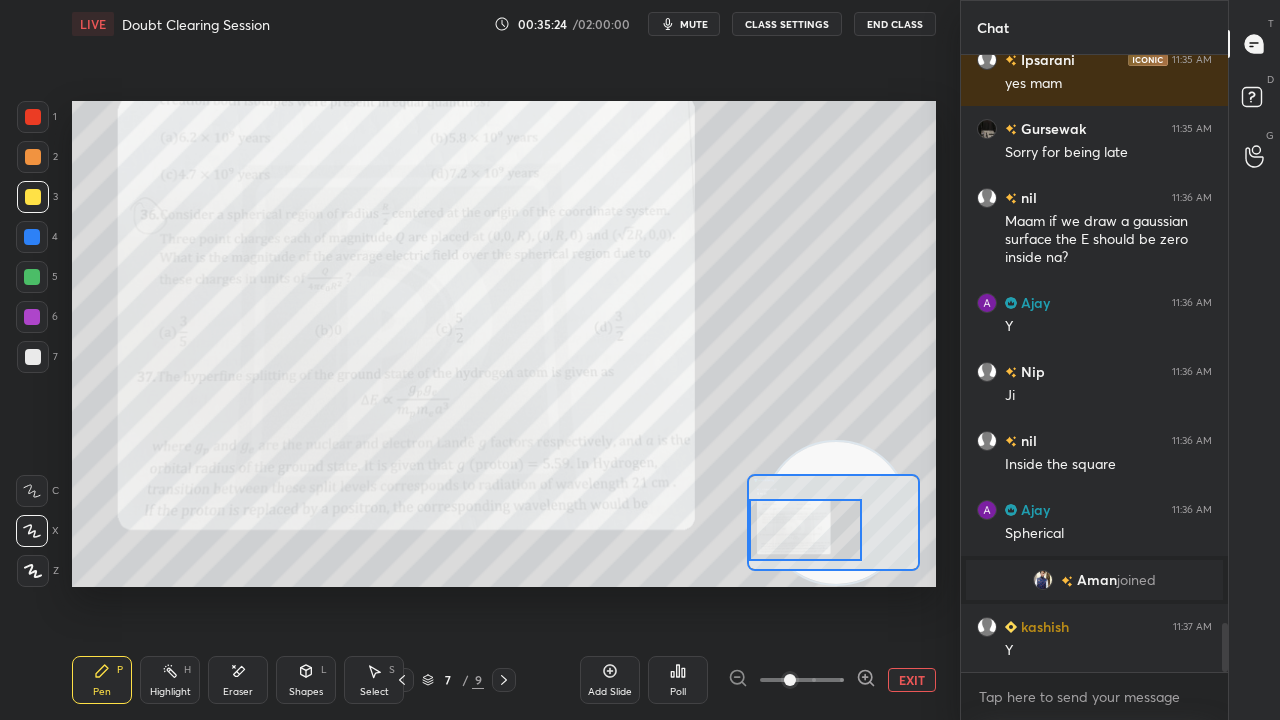 click on "mute" at bounding box center (684, 24) 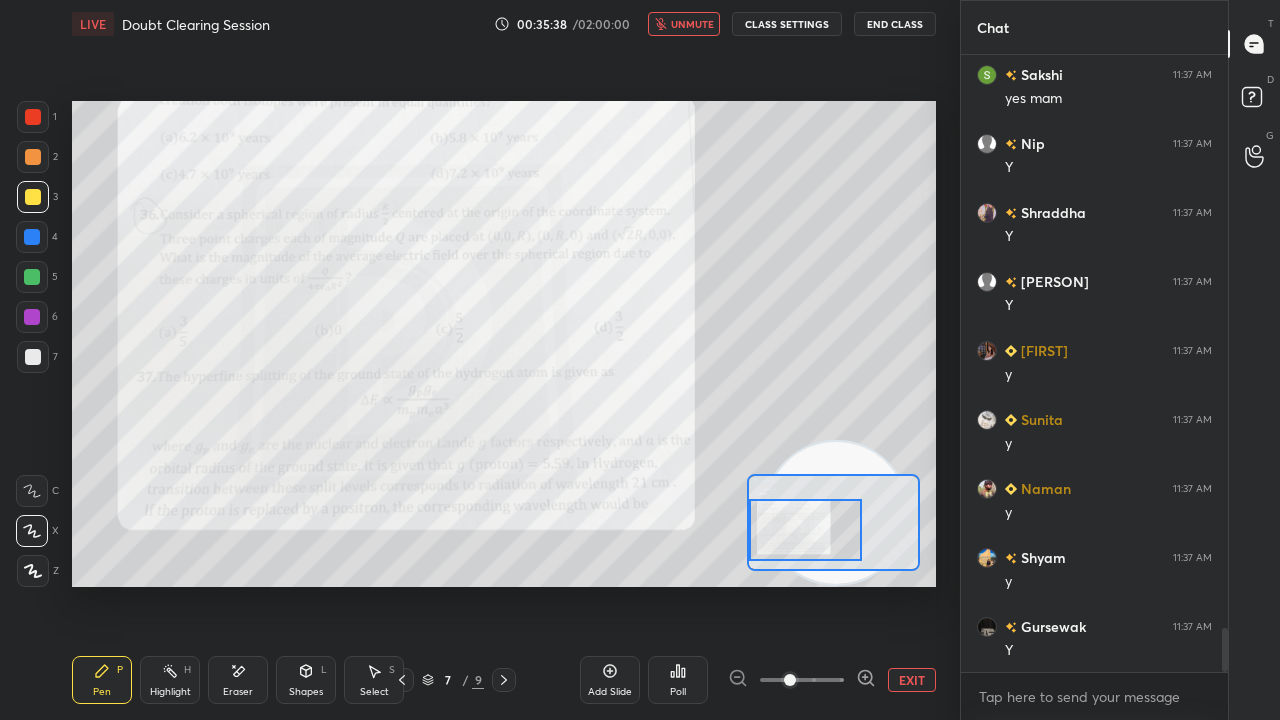 scroll, scrollTop: 8208, scrollLeft: 0, axis: vertical 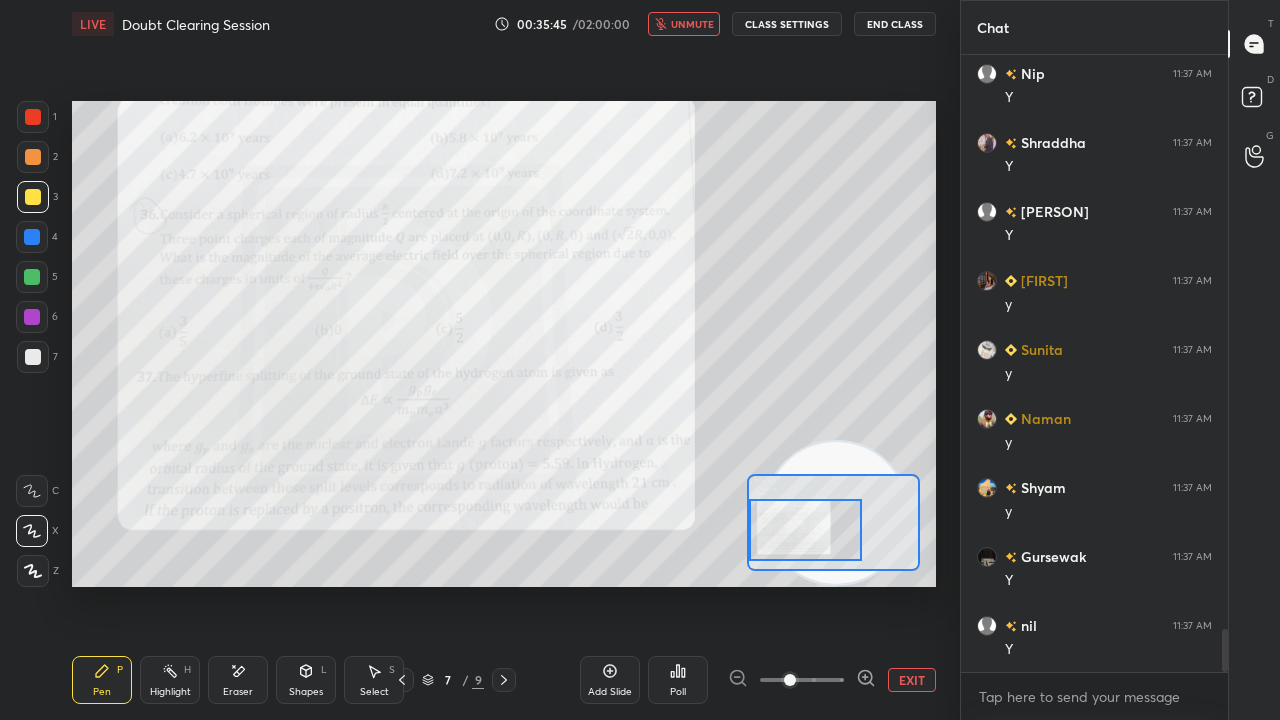 click on "unmute" at bounding box center [692, 24] 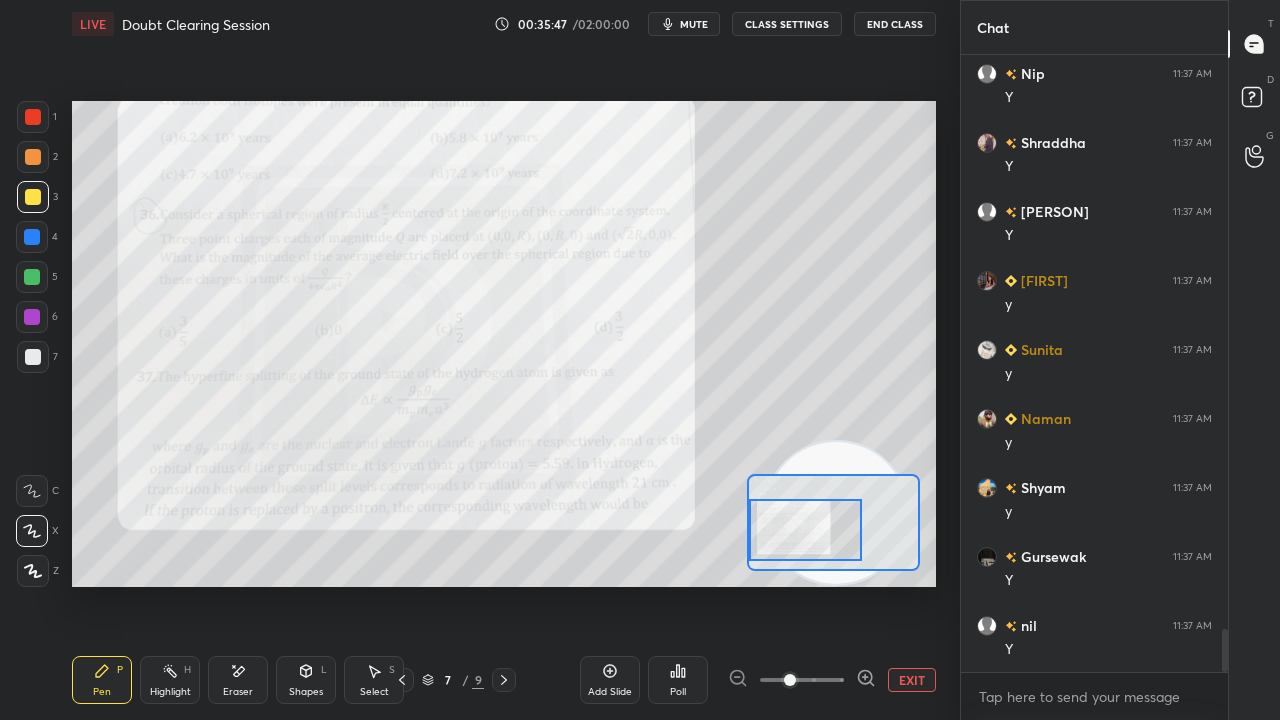 click 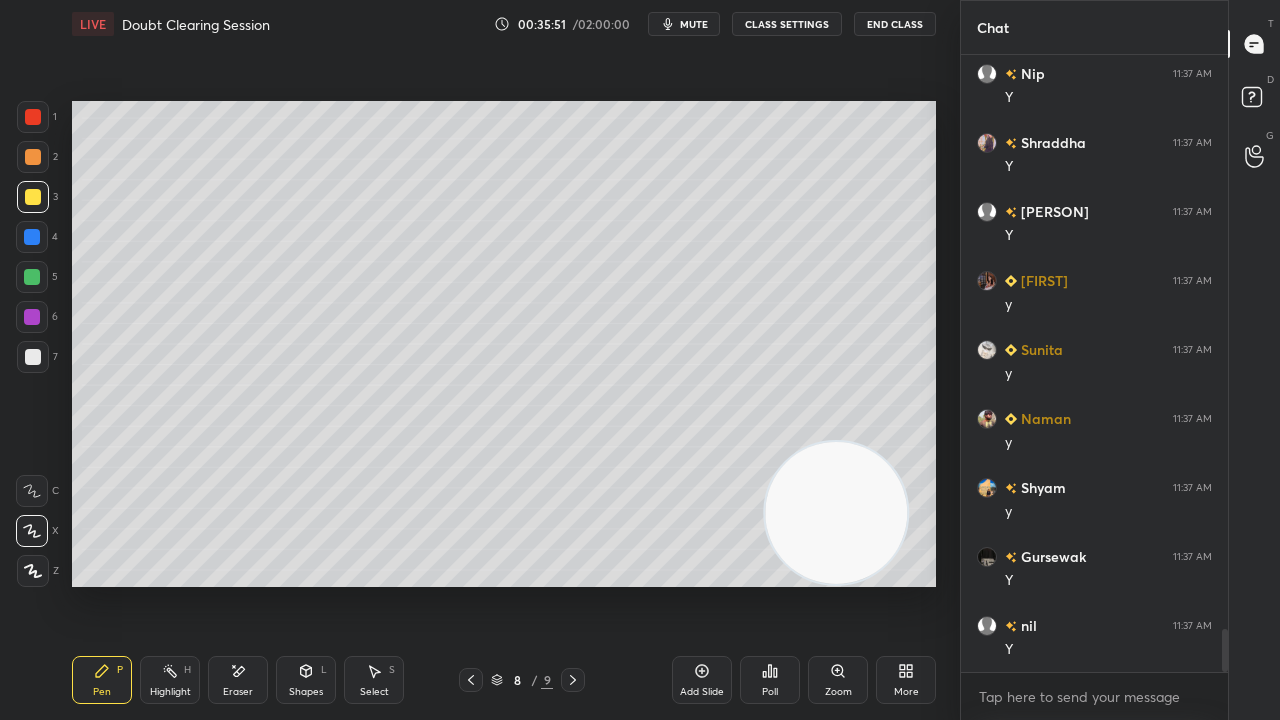 click 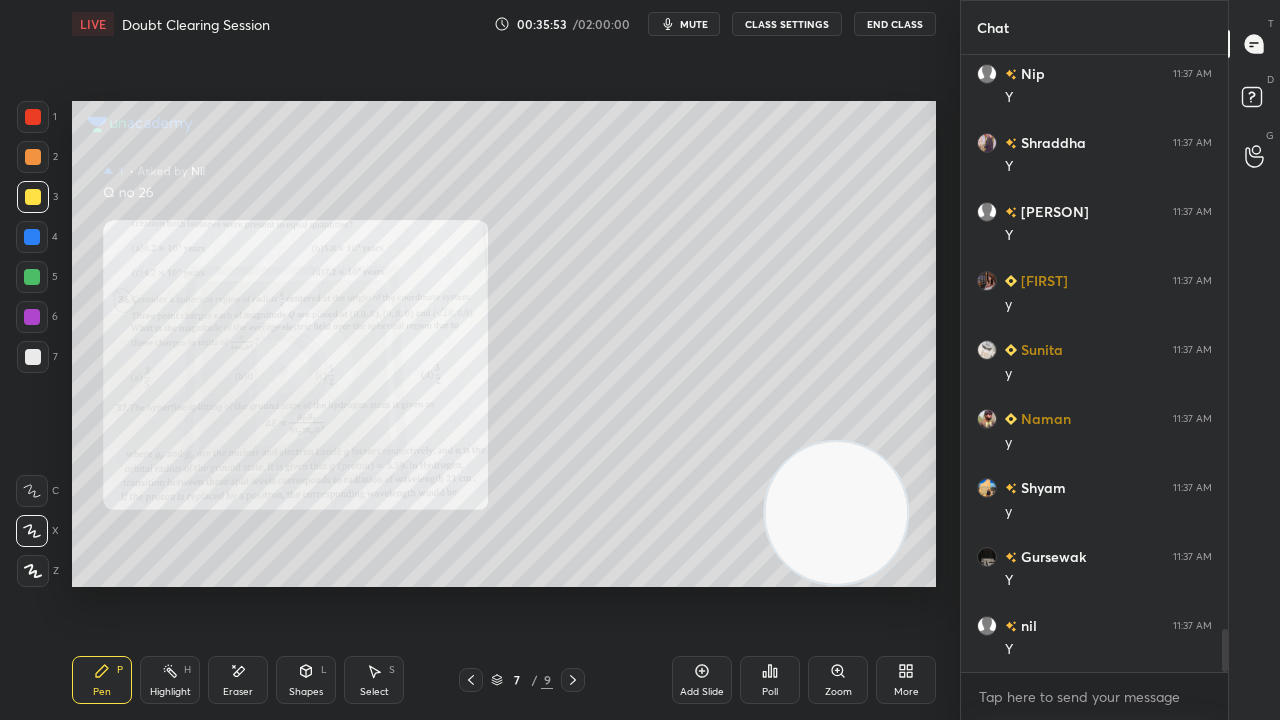 click on "Zoom" at bounding box center [838, 692] 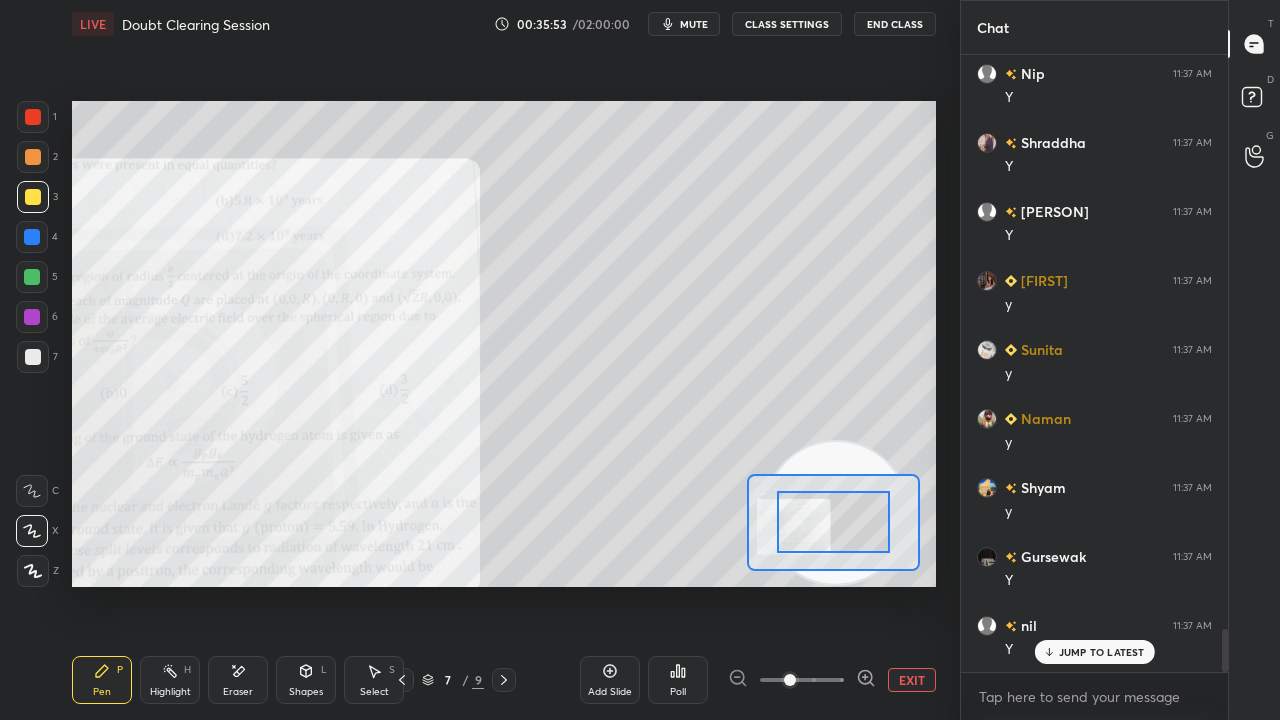 scroll, scrollTop: 8276, scrollLeft: 0, axis: vertical 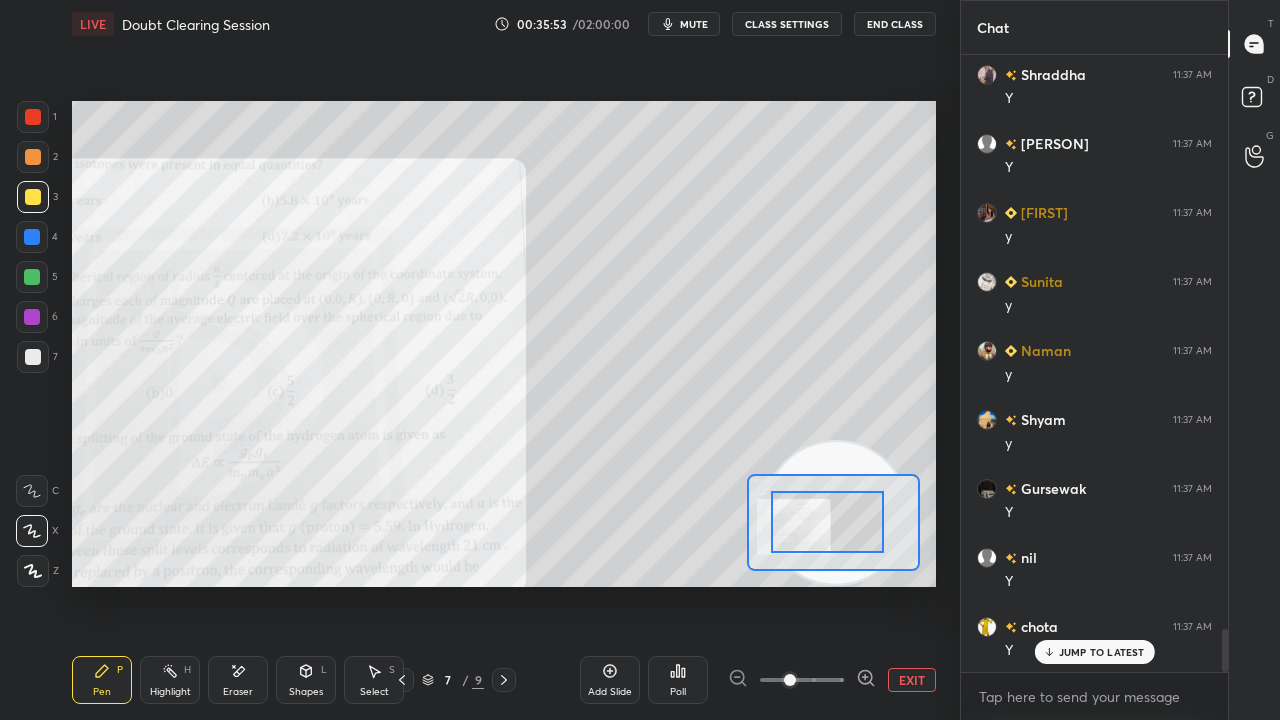 drag, startPoint x: 841, startPoint y: 526, endPoint x: 820, endPoint y: 528, distance: 21.095022 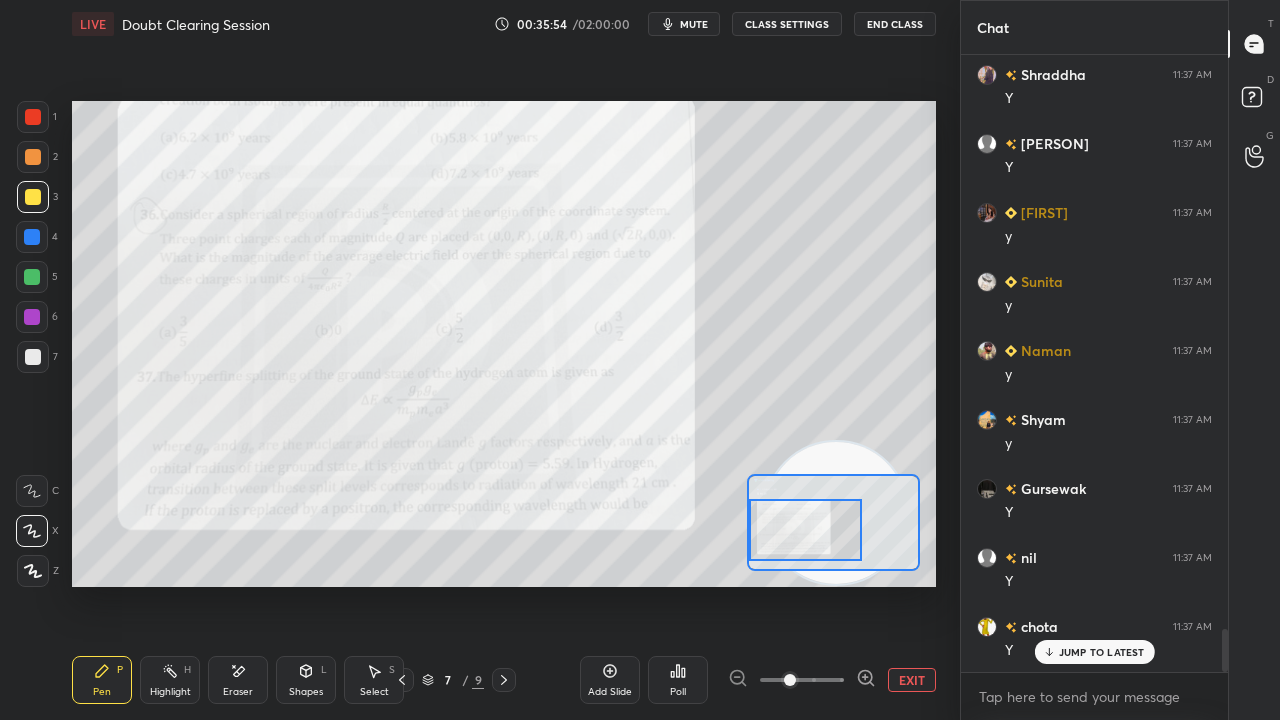 drag, startPoint x: 786, startPoint y: 540, endPoint x: 772, endPoint y: 544, distance: 14.56022 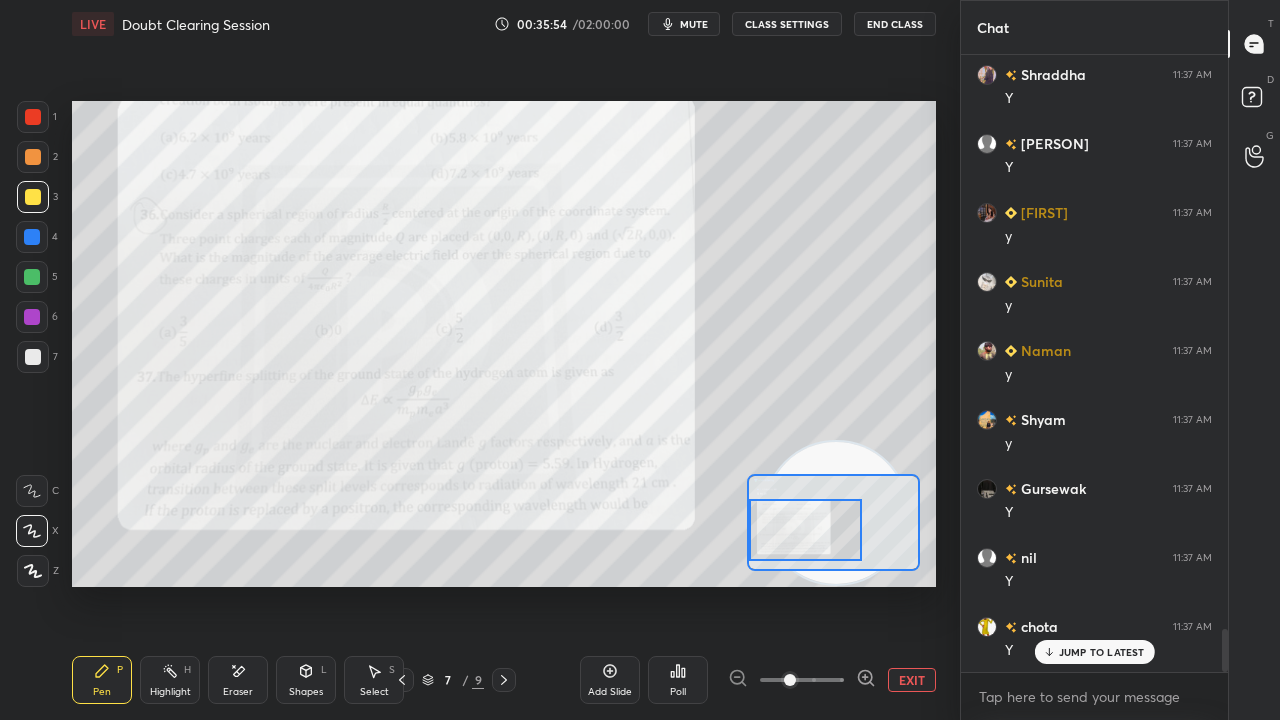 click at bounding box center (805, 530) 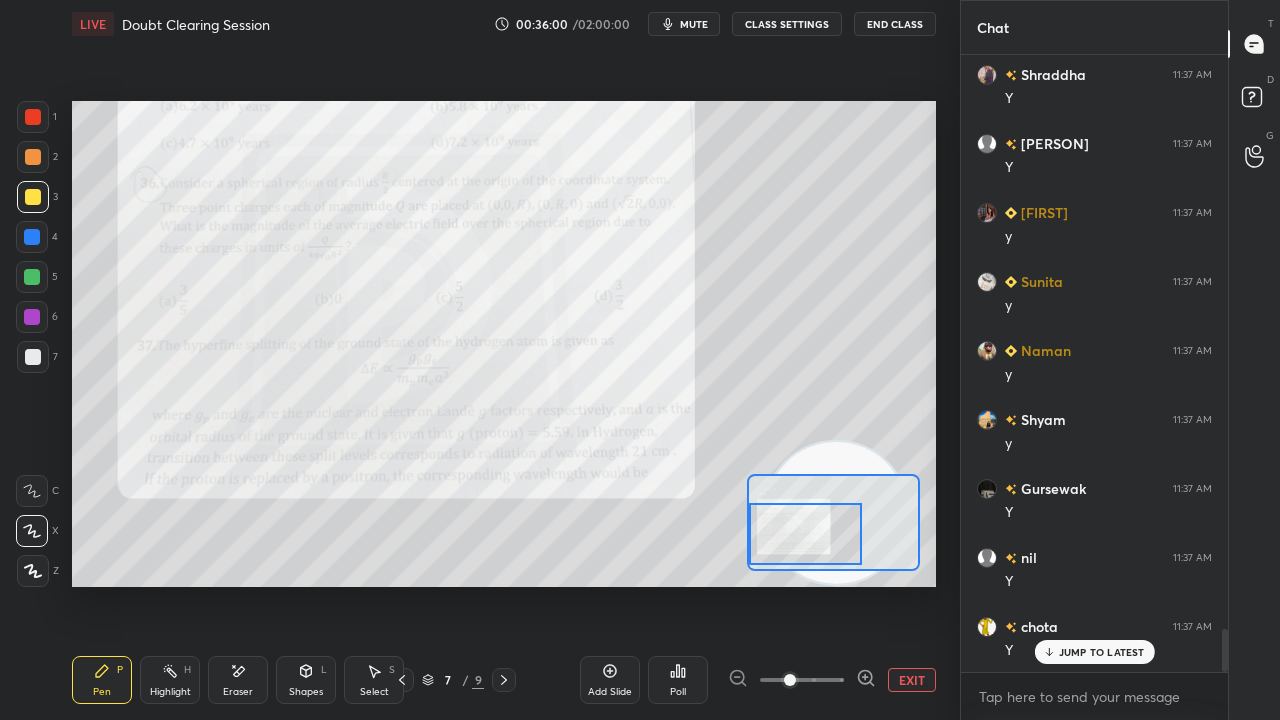 click 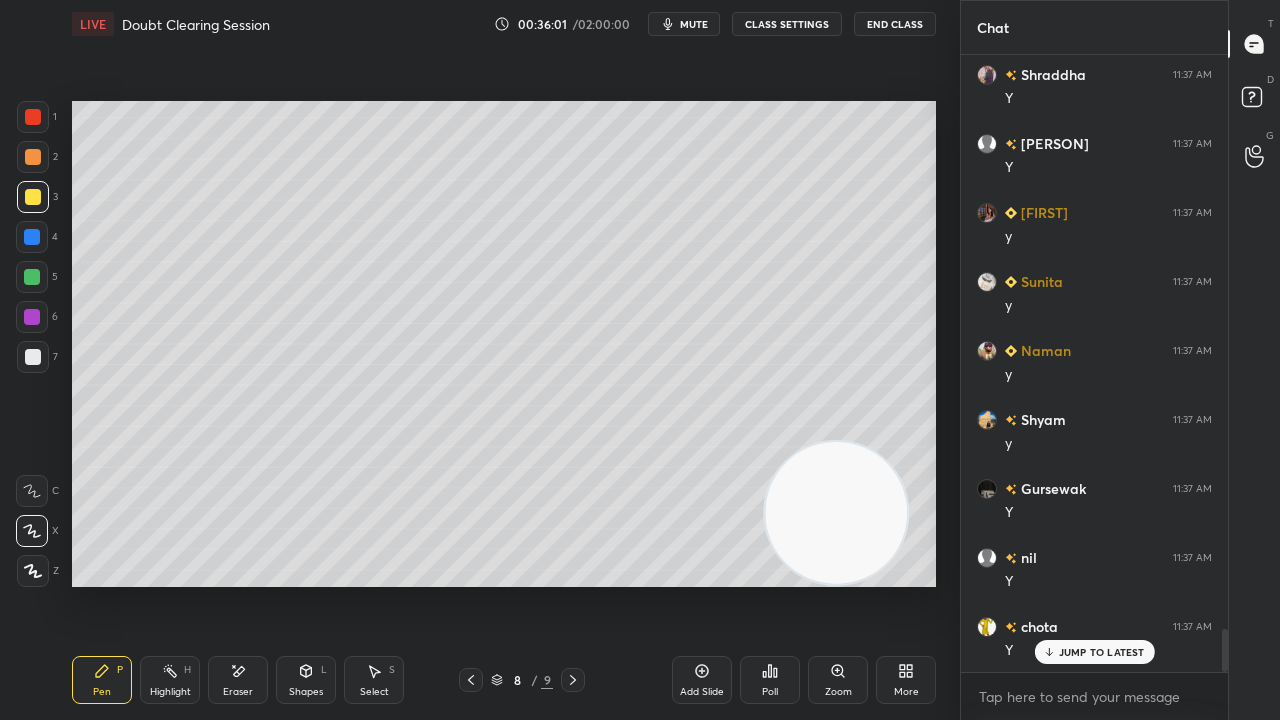 drag, startPoint x: 30, startPoint y: 281, endPoint x: 52, endPoint y: 271, distance: 24.166092 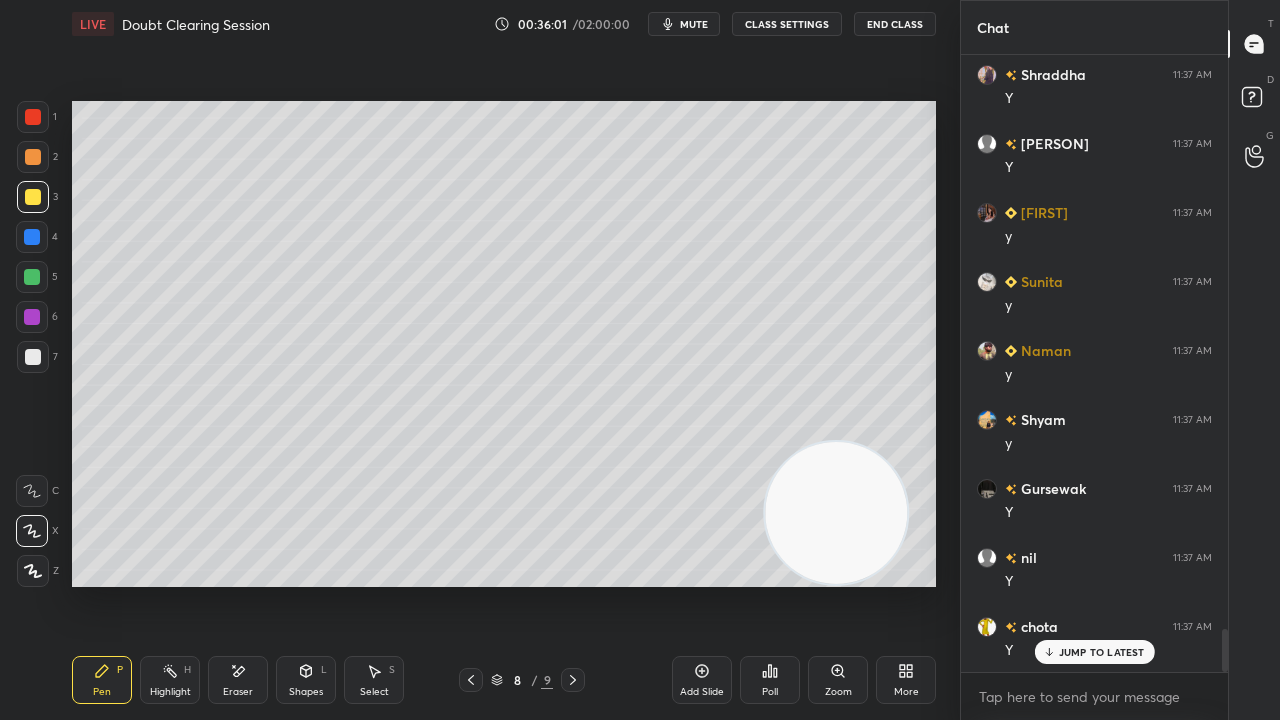 click at bounding box center [32, 277] 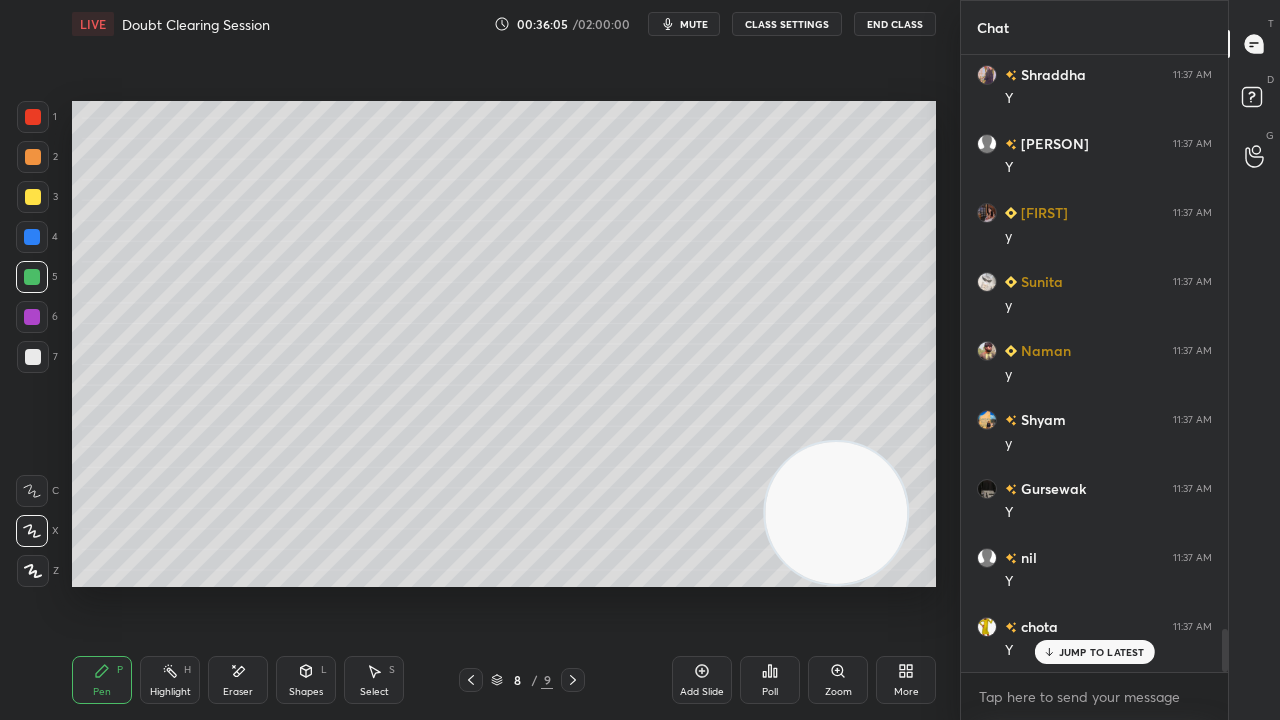 click at bounding box center [471, 680] 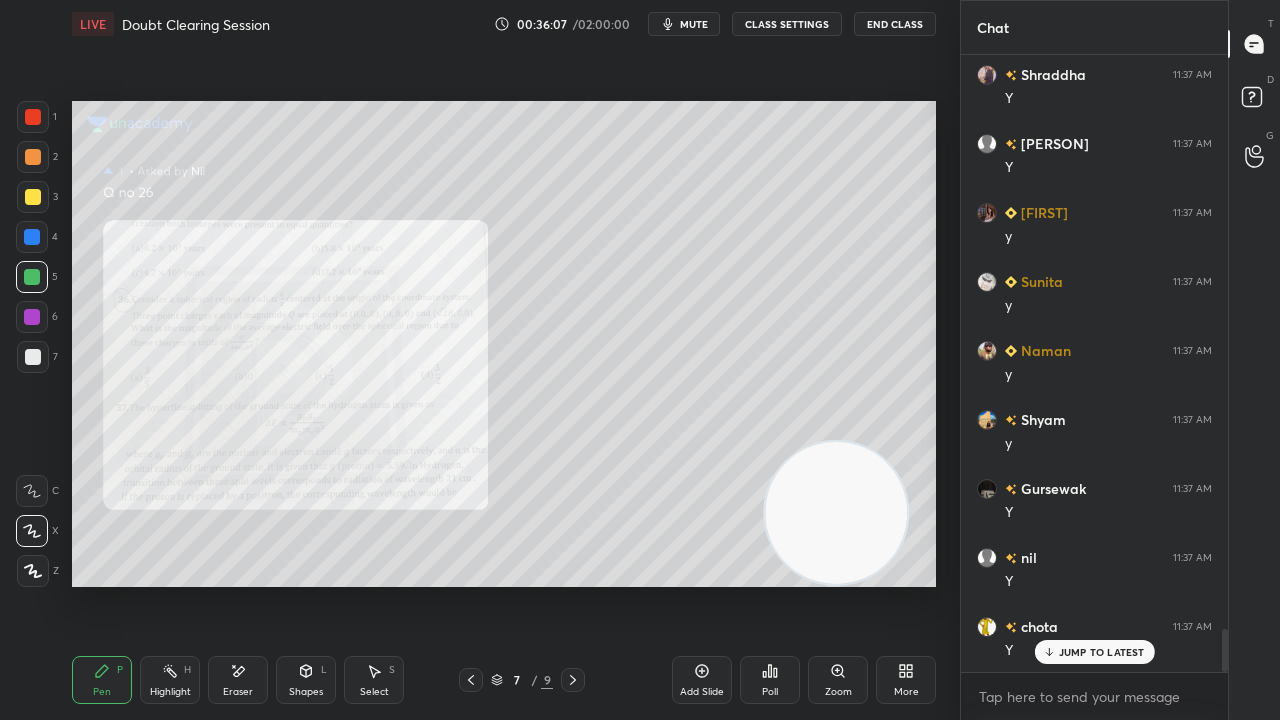 click 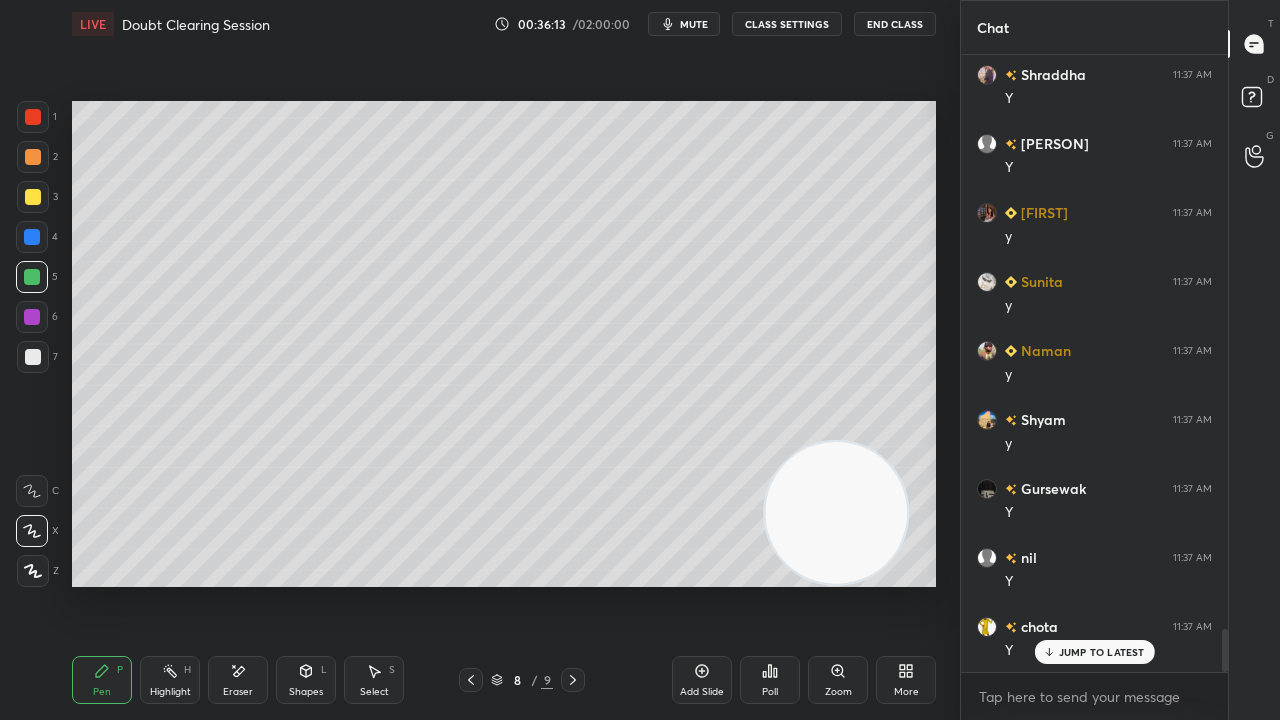 click 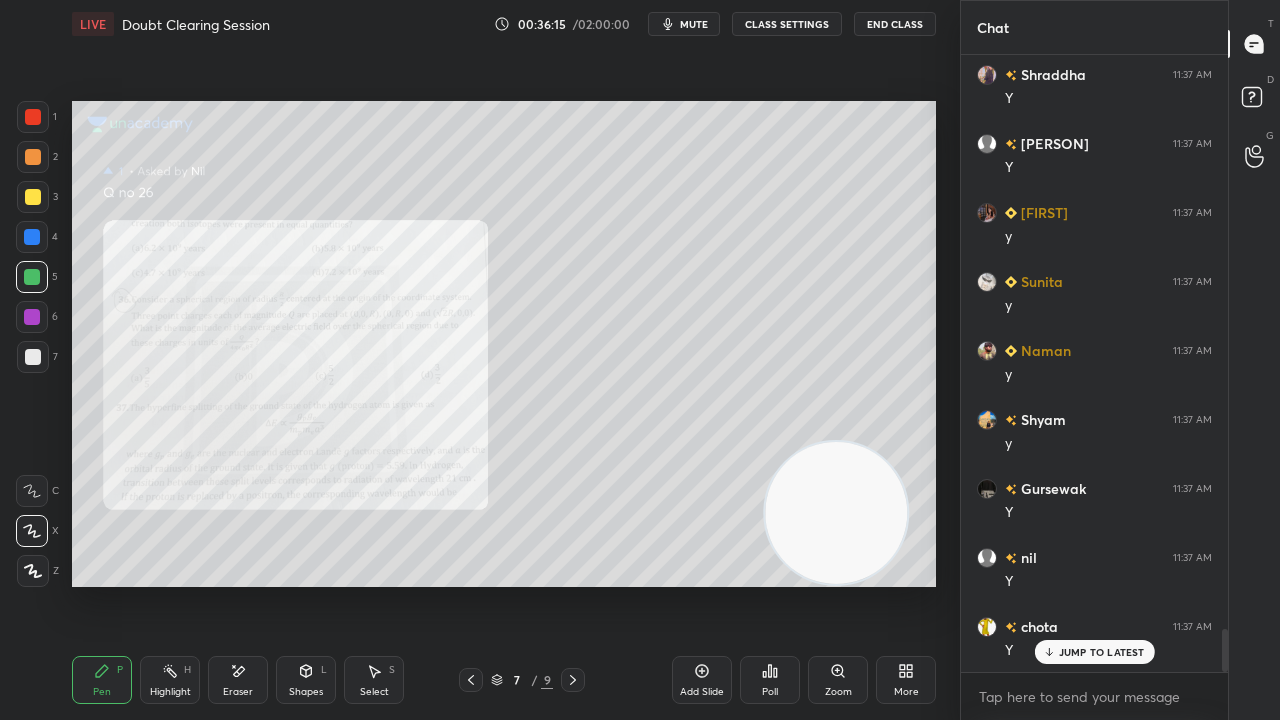click 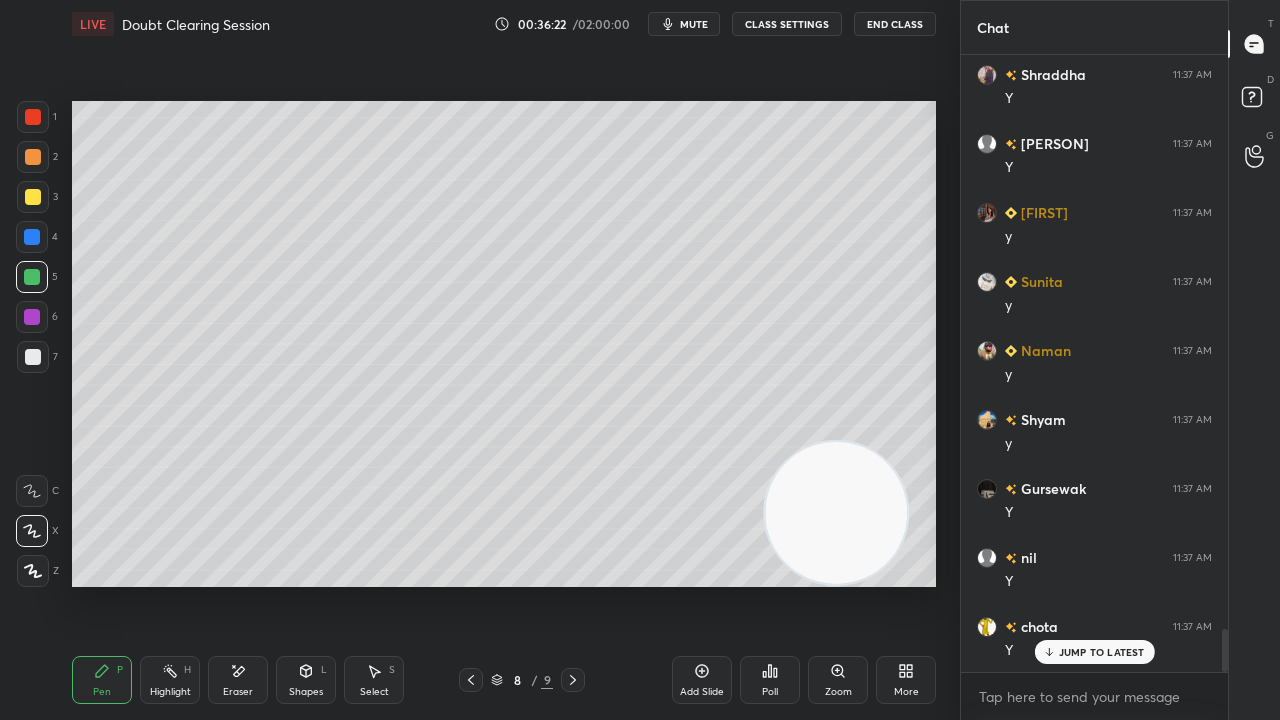 click on "mute" at bounding box center [694, 24] 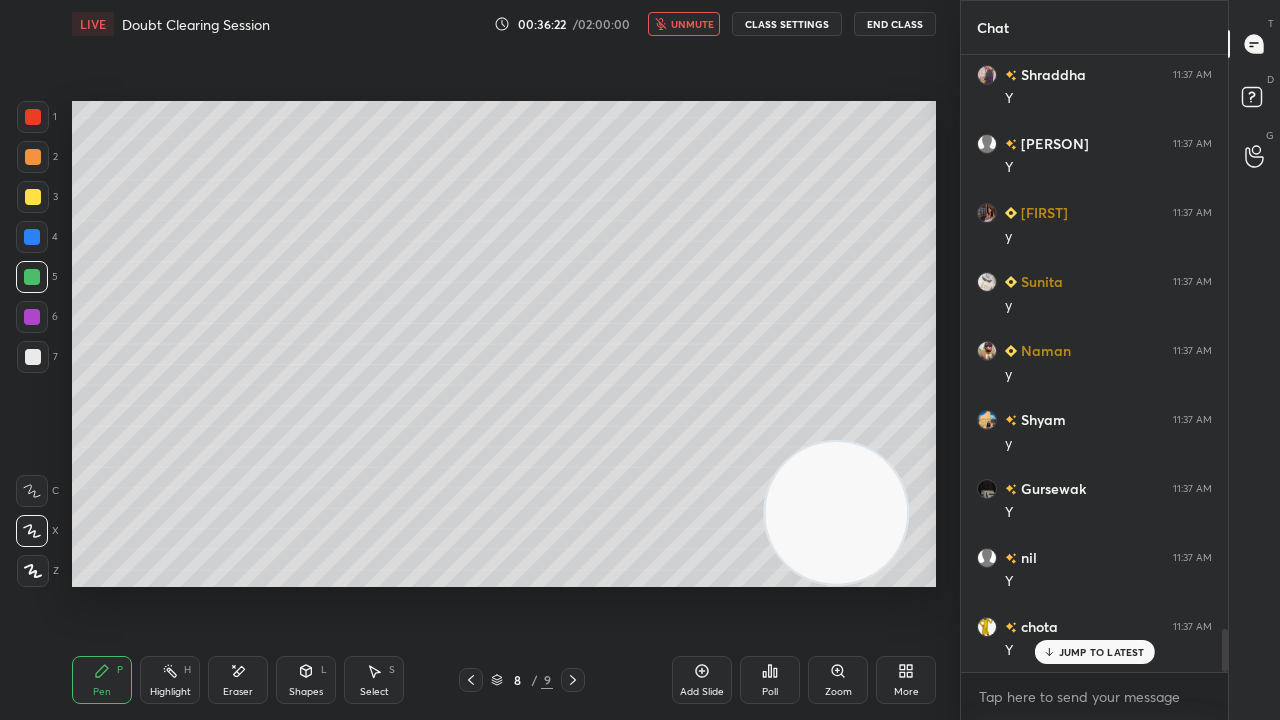 click on "unmute" at bounding box center [692, 24] 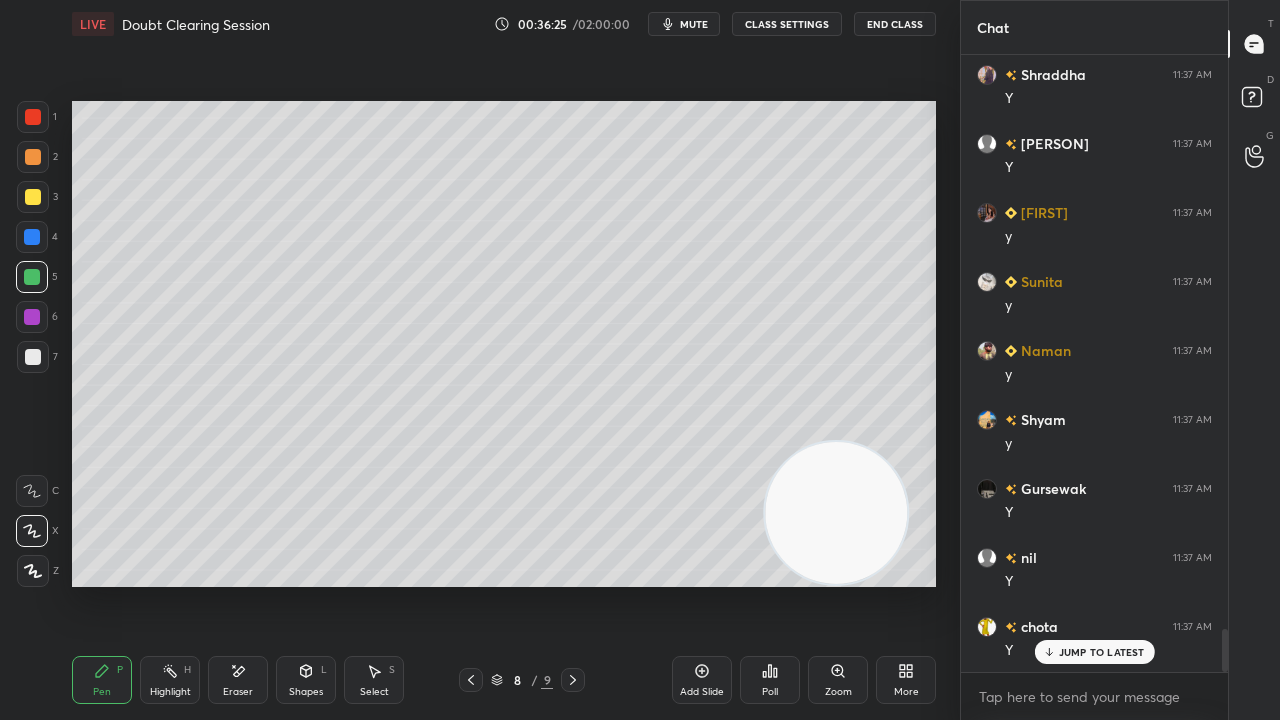 click 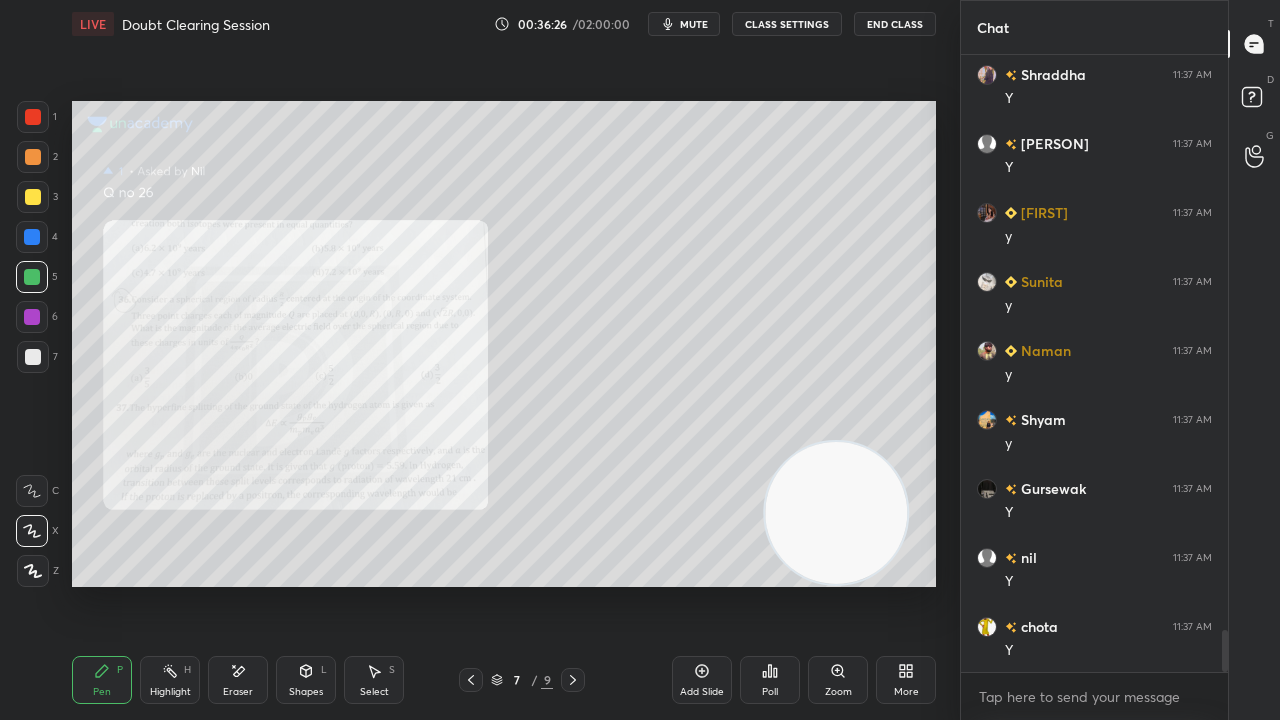 scroll, scrollTop: 8346, scrollLeft: 0, axis: vertical 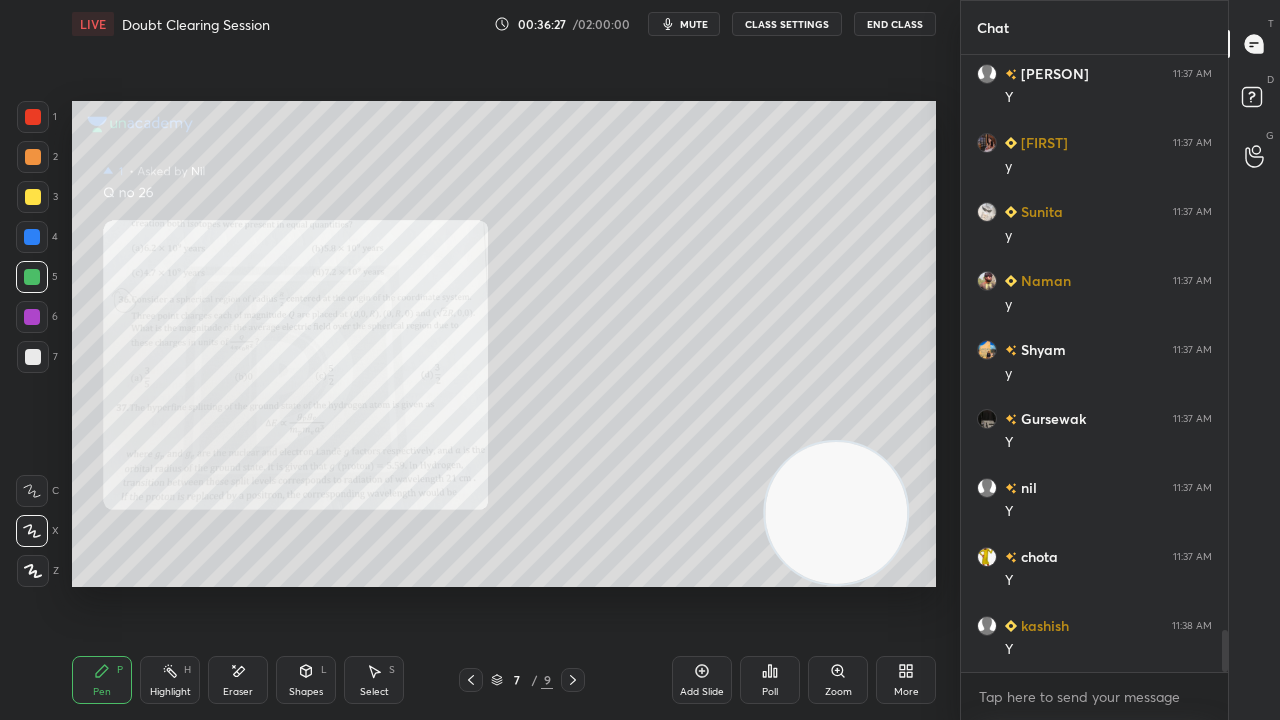 click on "Zoom" at bounding box center [838, 680] 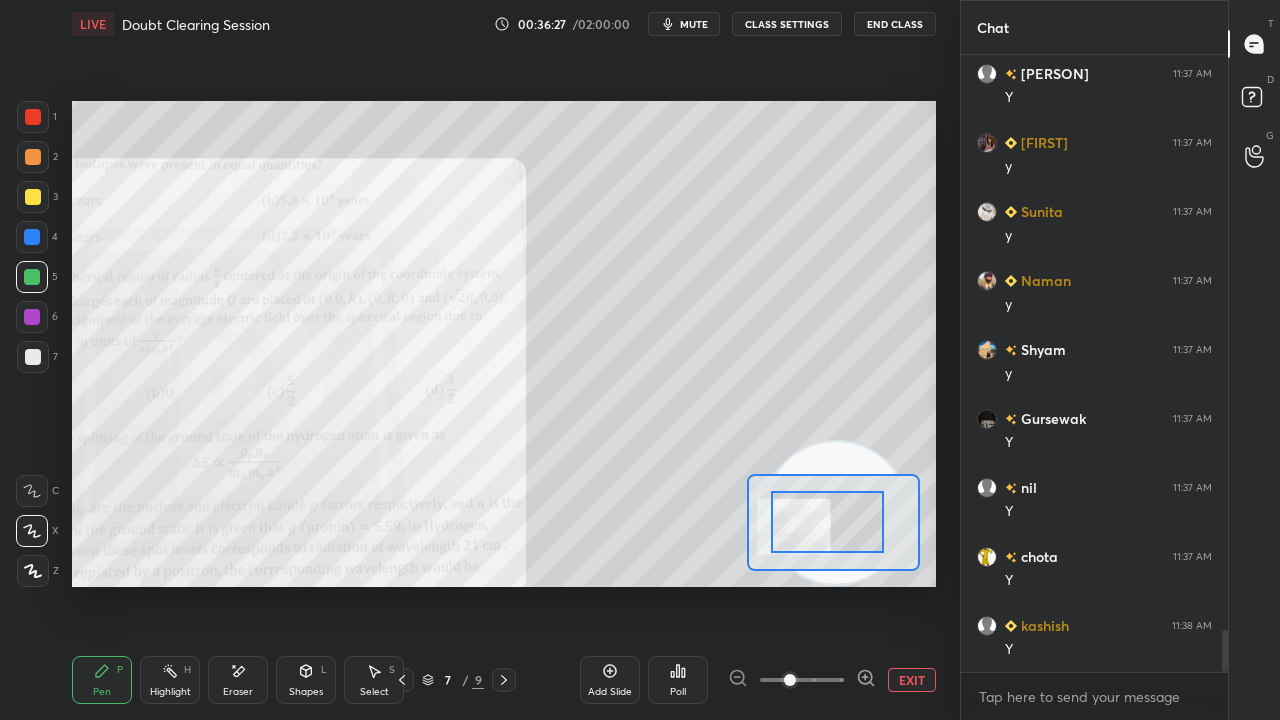 drag, startPoint x: 842, startPoint y: 546, endPoint x: 846, endPoint y: 535, distance: 11.7046995 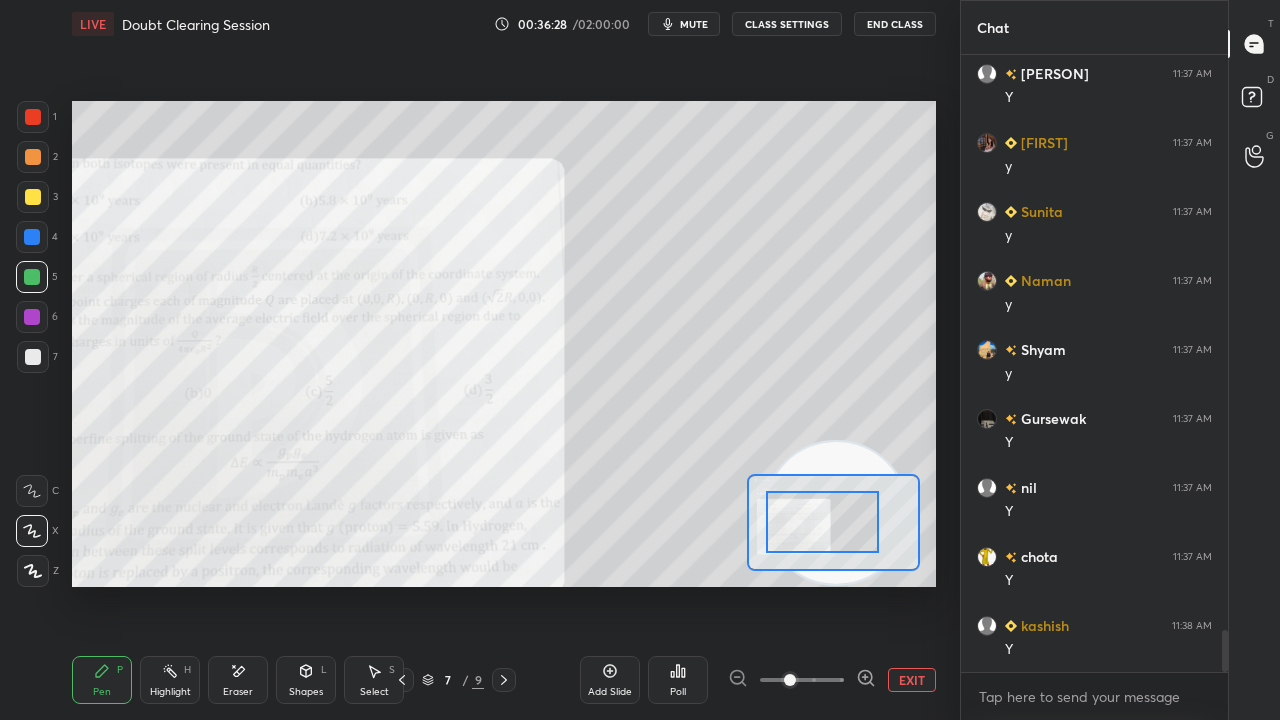 drag, startPoint x: 838, startPoint y: 536, endPoint x: 811, endPoint y: 536, distance: 27 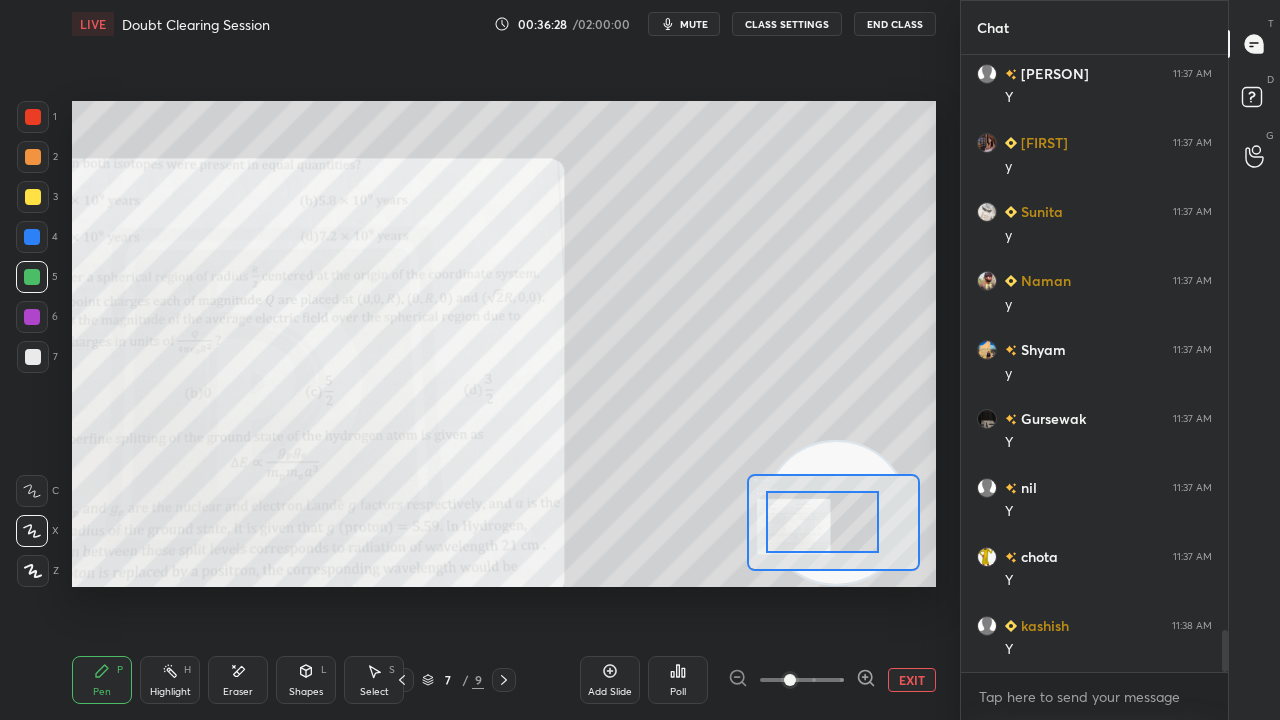 click at bounding box center (822, 522) 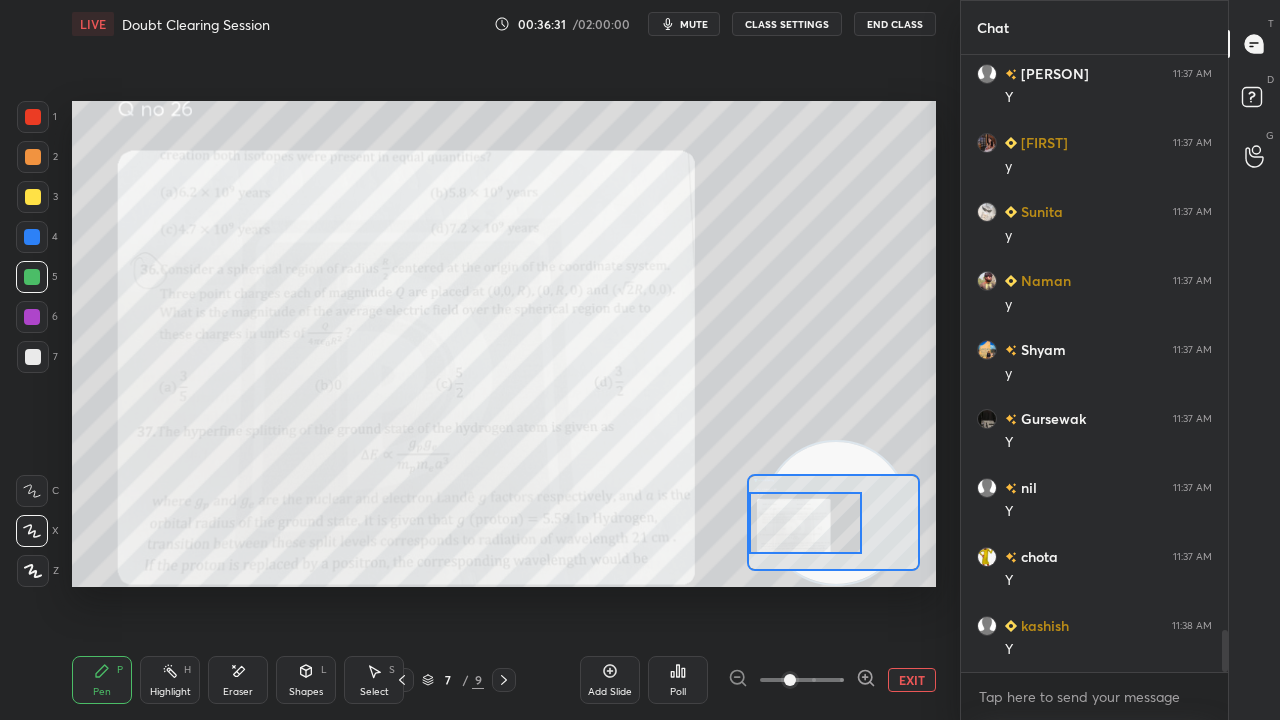 drag, startPoint x: 234, startPoint y: 690, endPoint x: 237, endPoint y: 663, distance: 27.166155 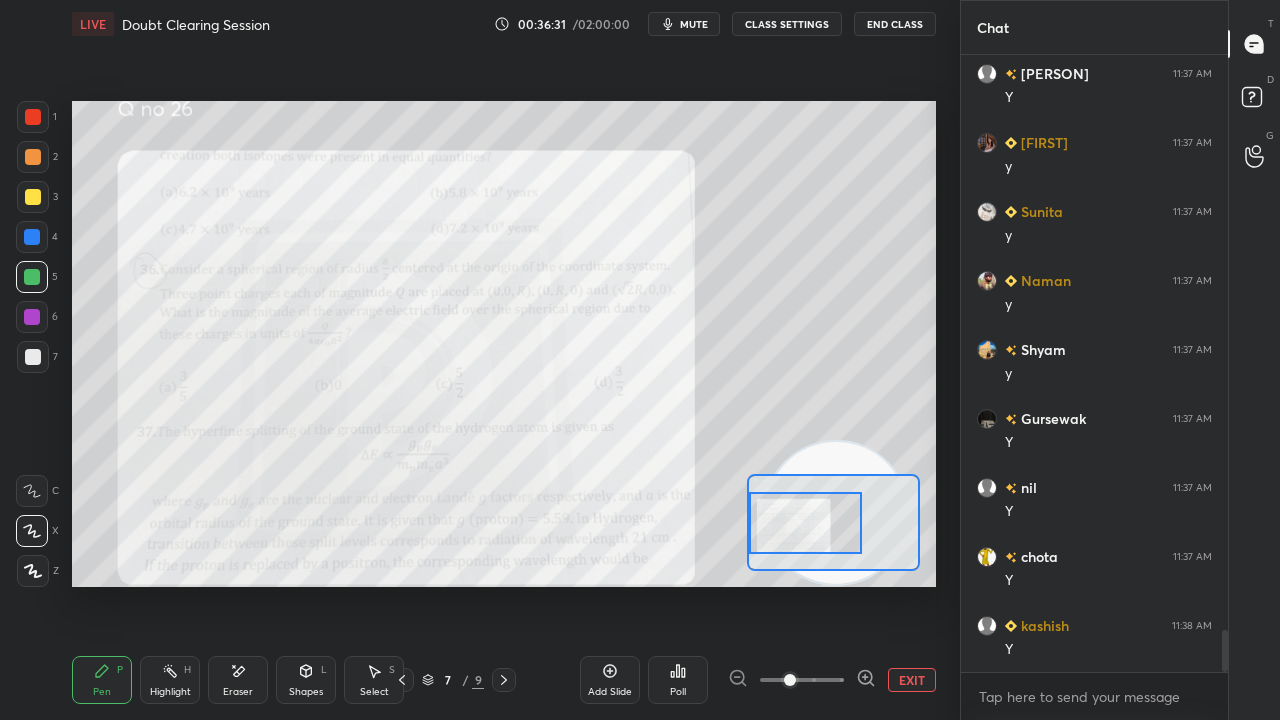 click on "Eraser" at bounding box center [238, 692] 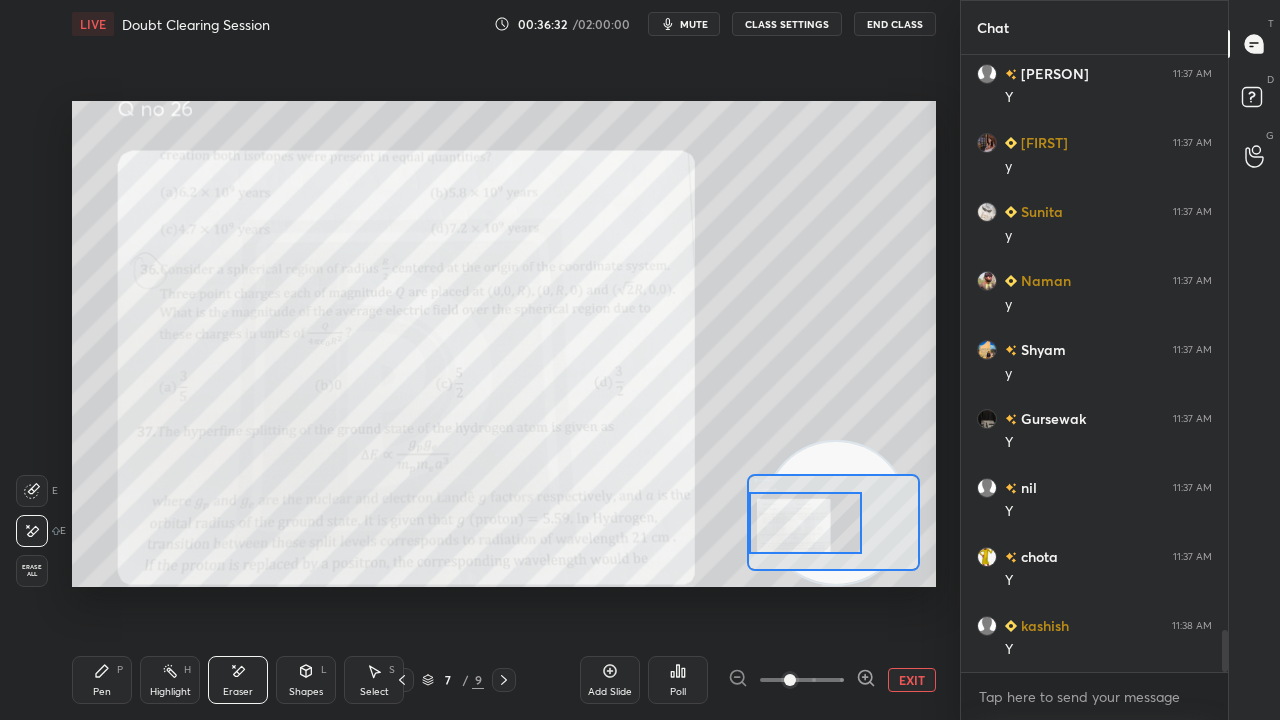 click on "Pen P" at bounding box center (102, 680) 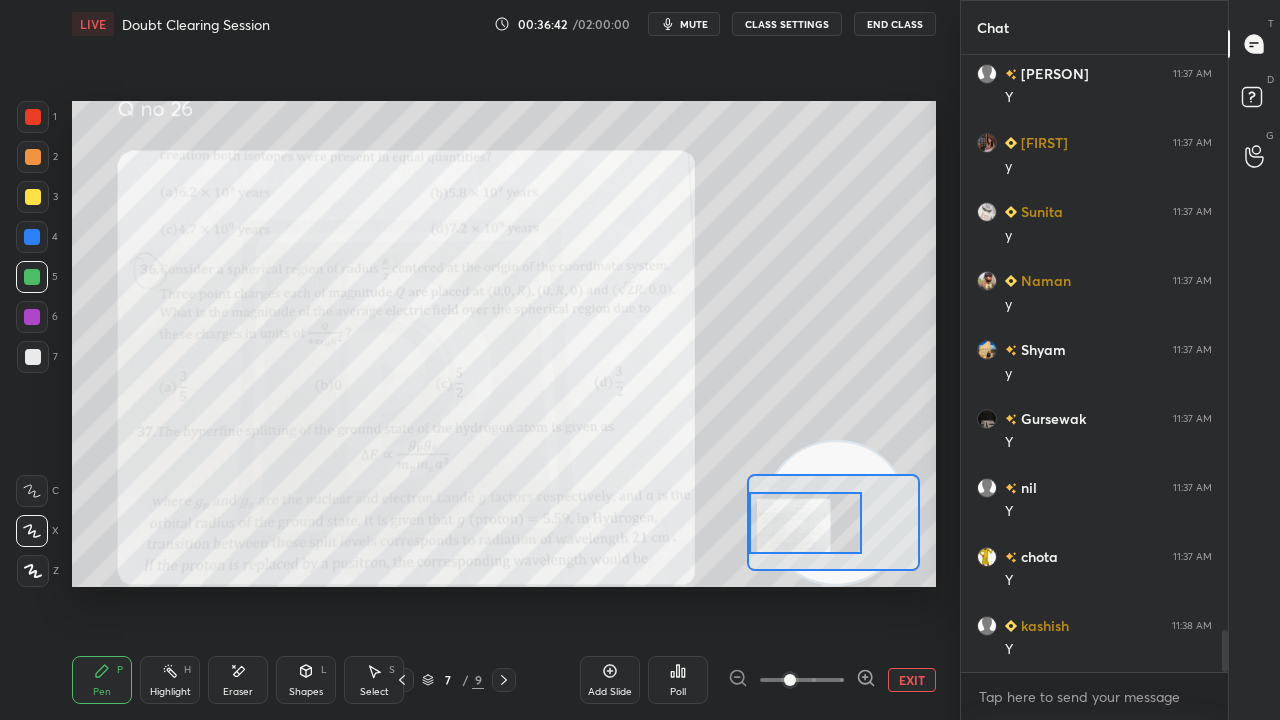 click 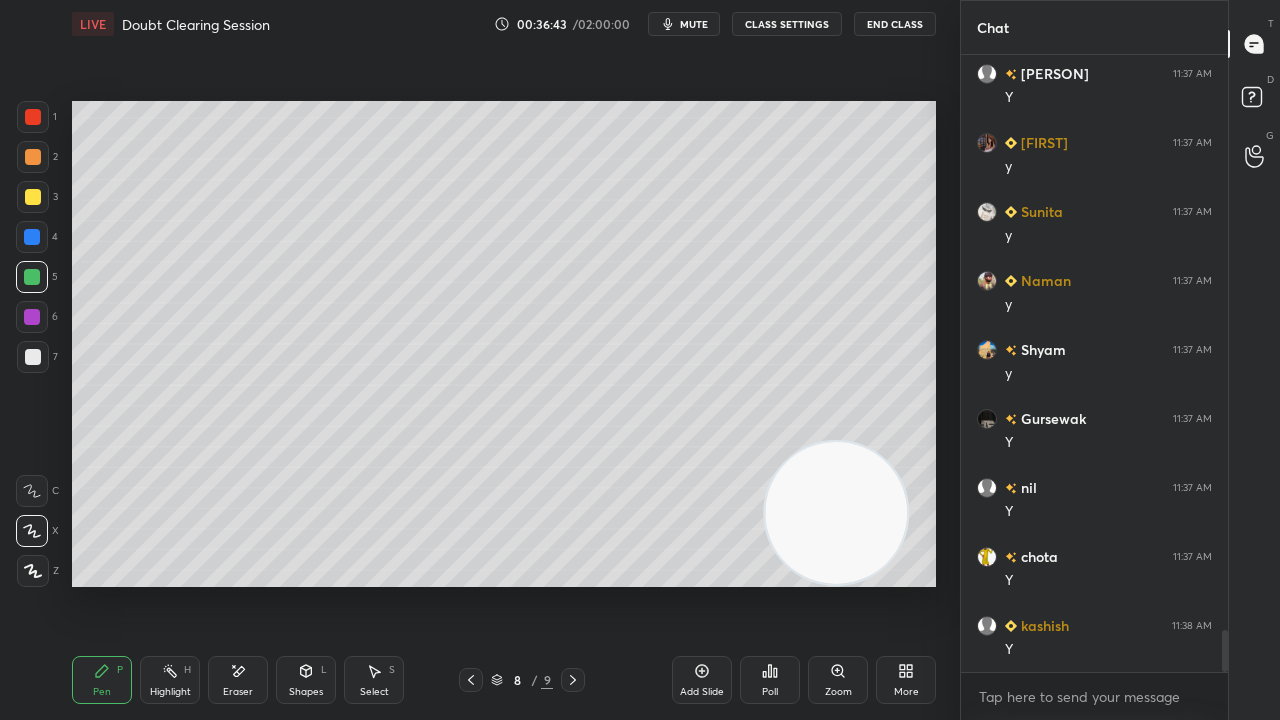 click on "mute" at bounding box center (694, 24) 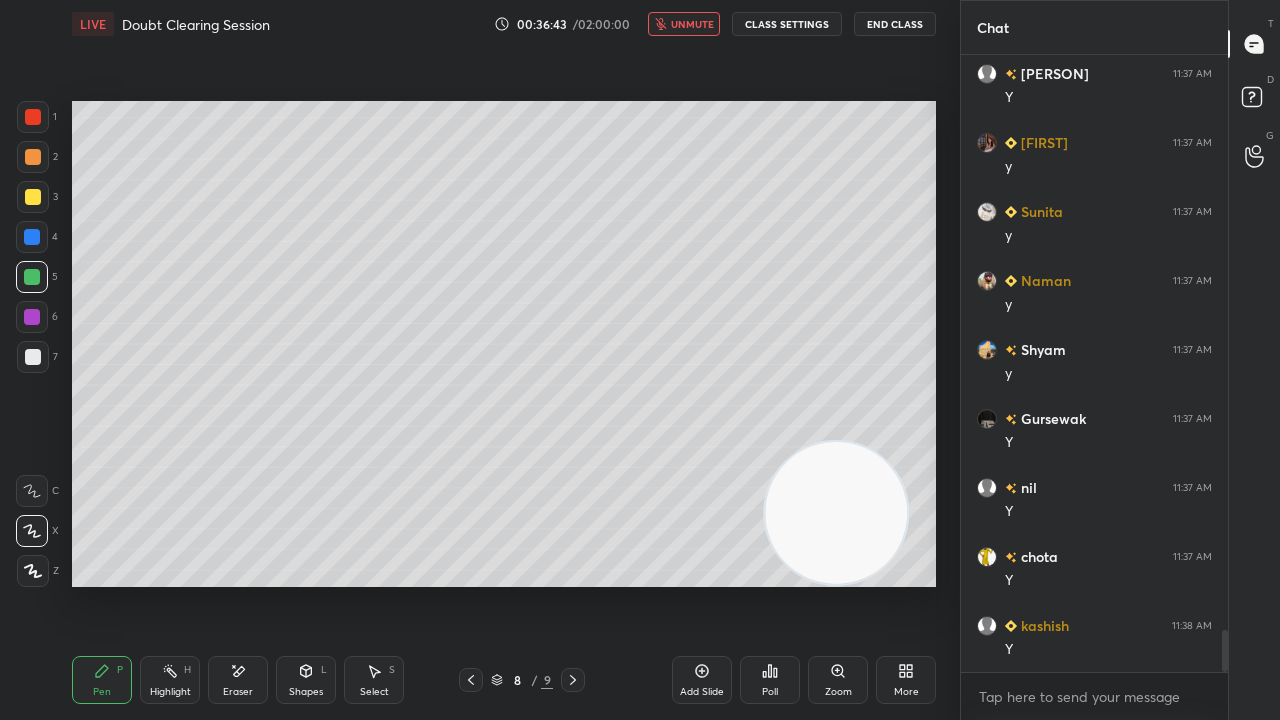 drag, startPoint x: 693, startPoint y: 26, endPoint x: 652, endPoint y: 23, distance: 41.109608 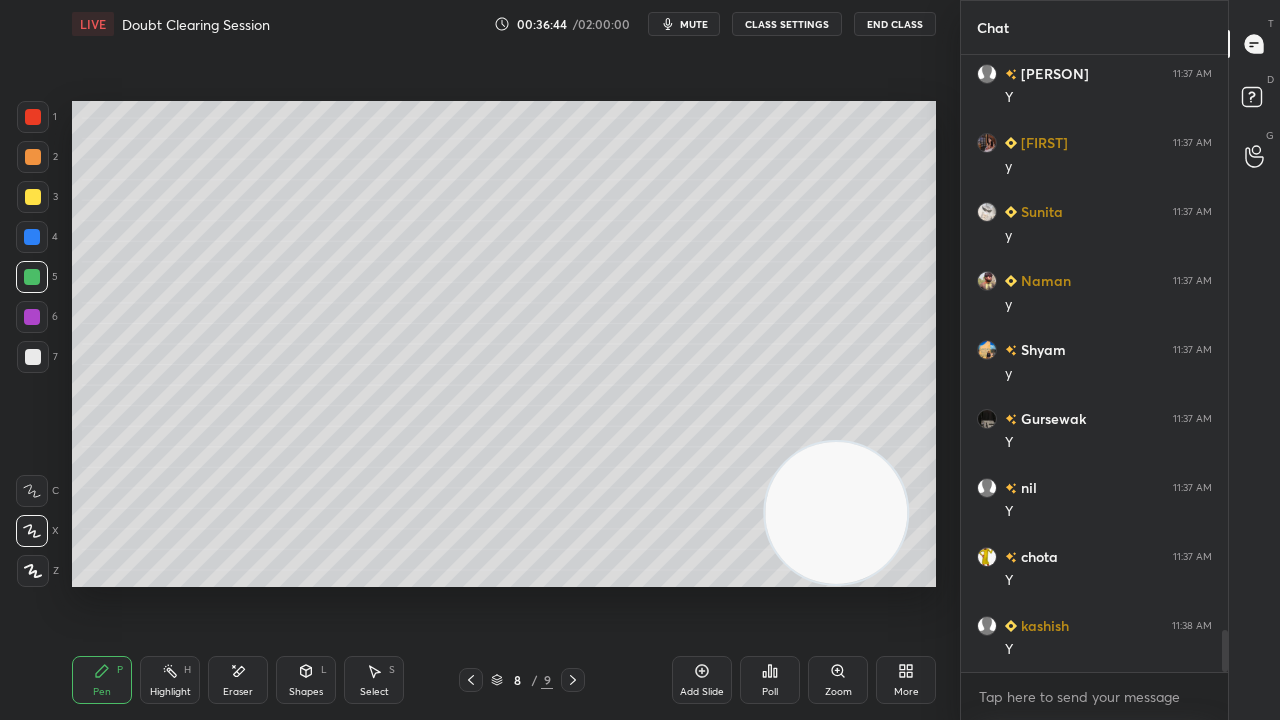 click at bounding box center (33, 117) 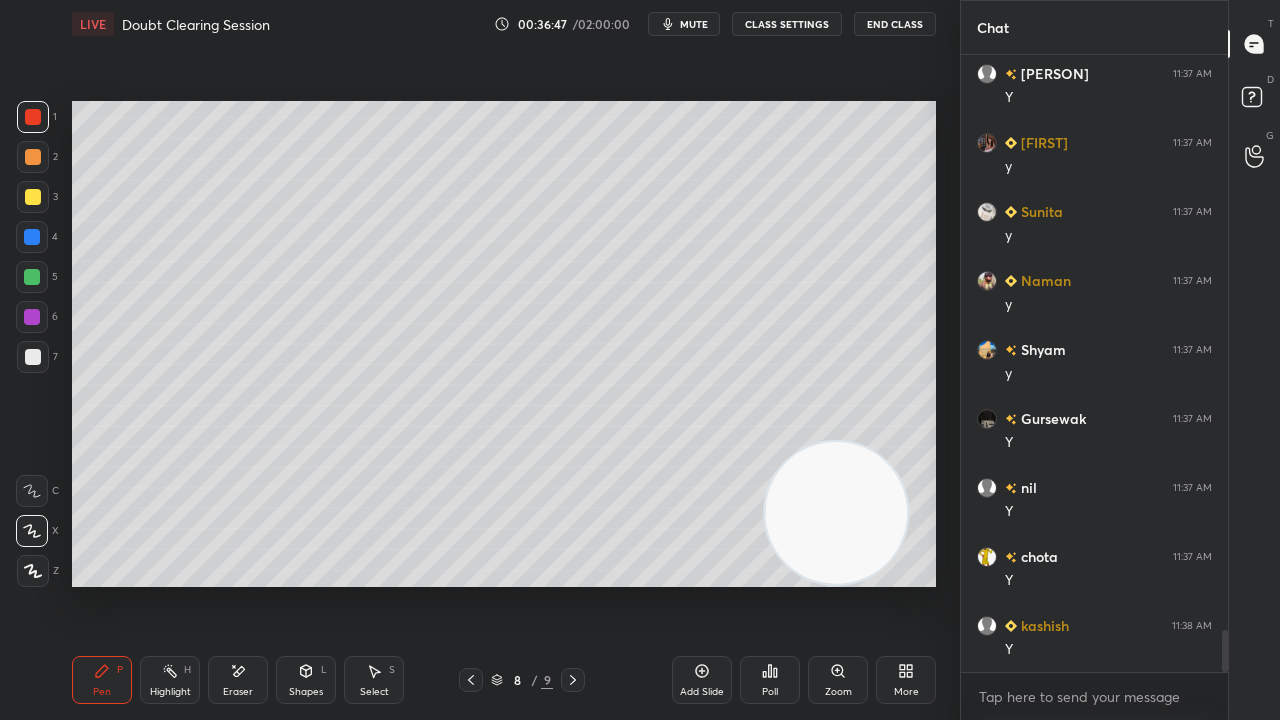 drag, startPoint x: 26, startPoint y: 372, endPoint x: 68, endPoint y: 348, distance: 48.373547 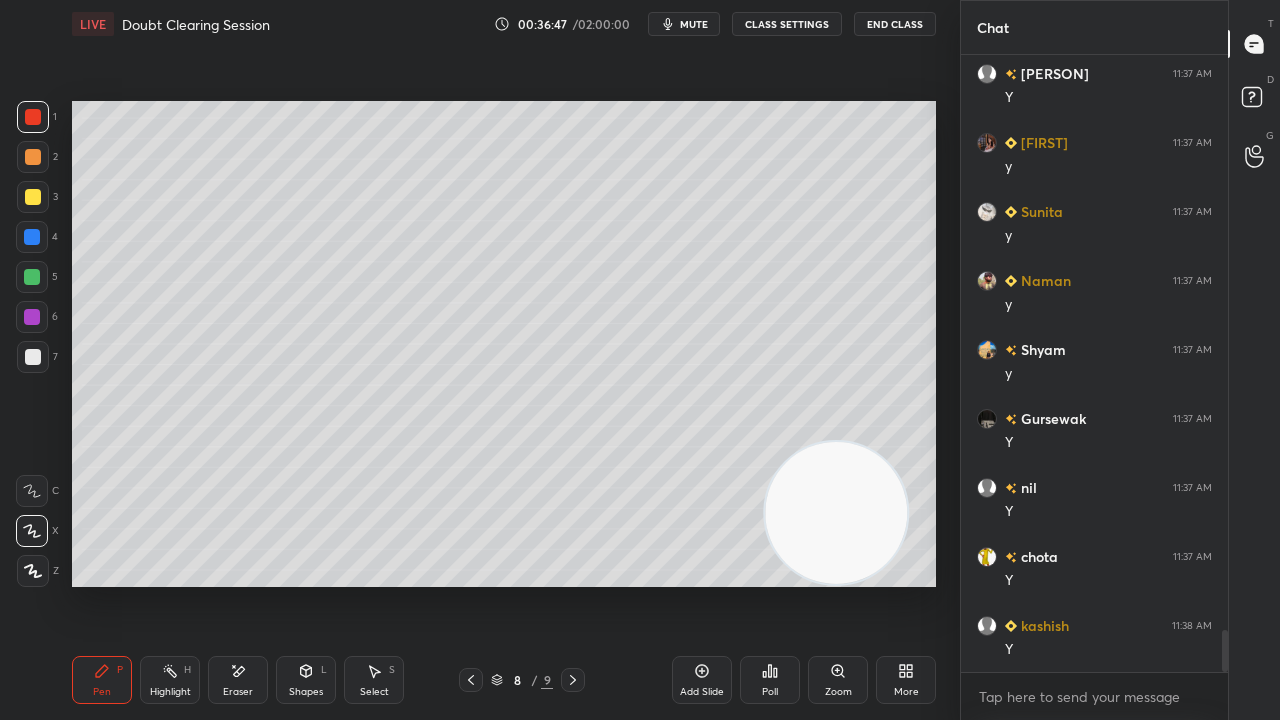click at bounding box center [33, 357] 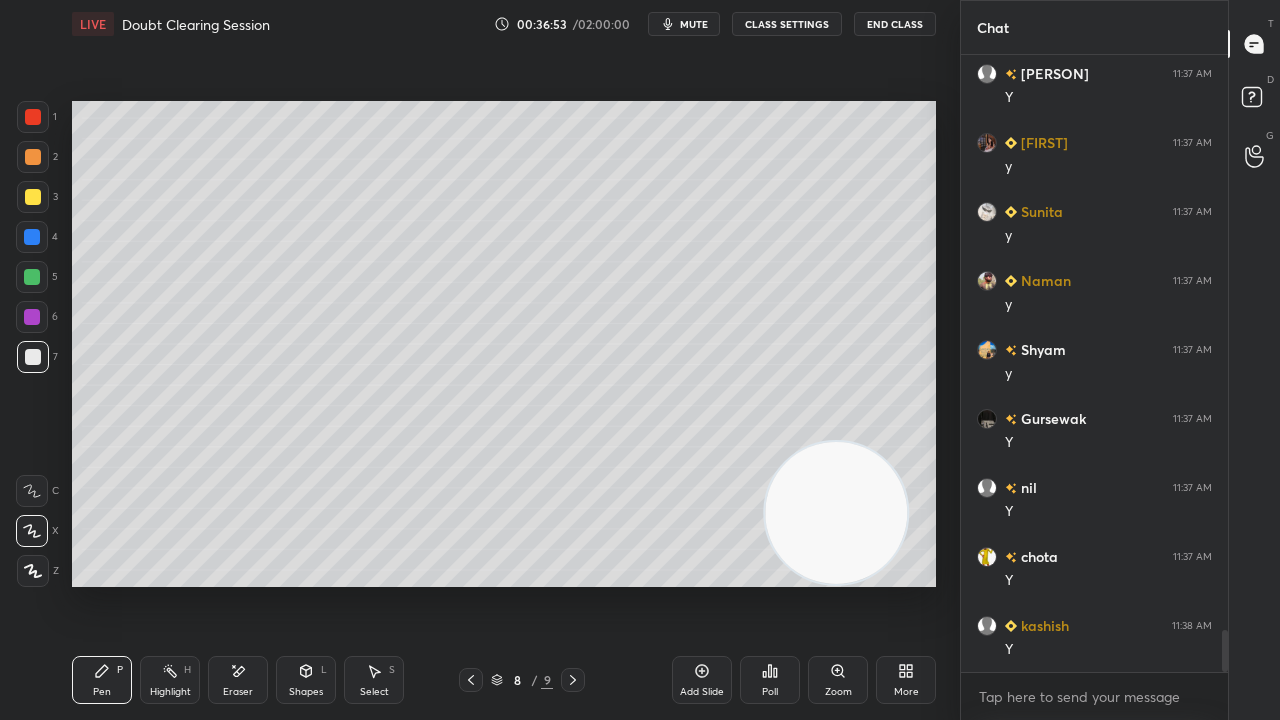 drag, startPoint x: 256, startPoint y: 684, endPoint x: 278, endPoint y: 664, distance: 29.732138 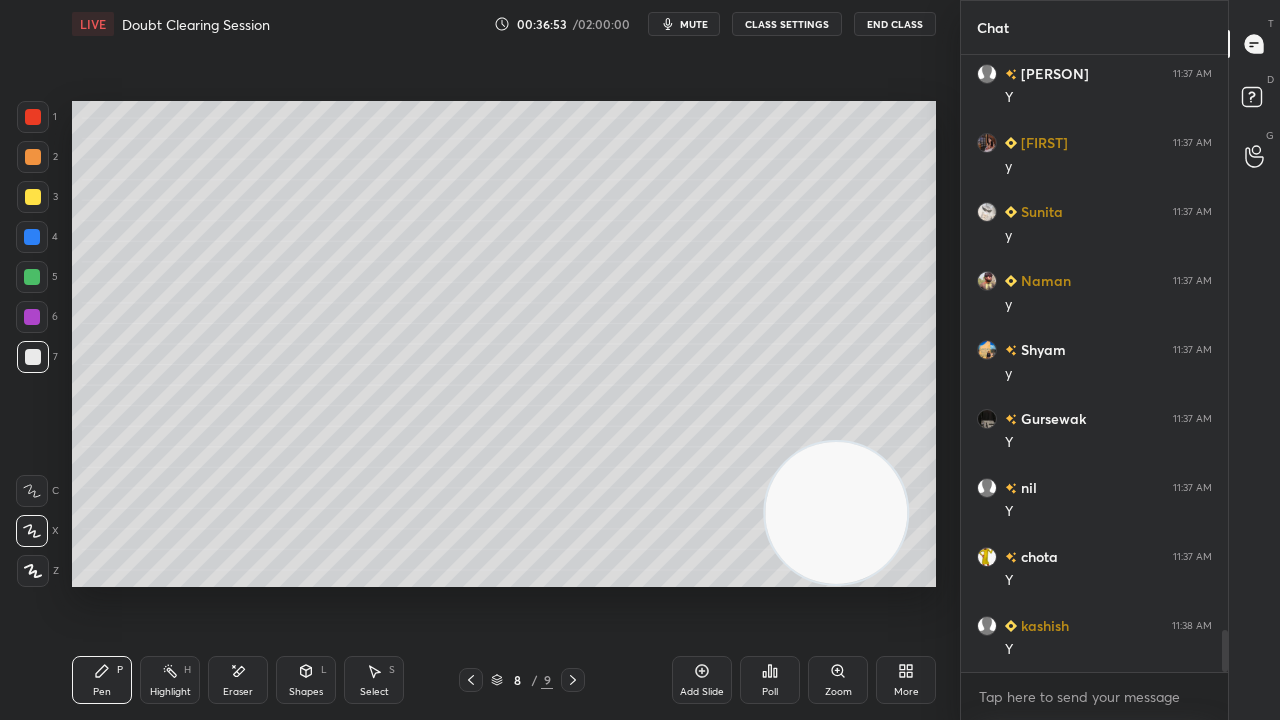 click on "Eraser" at bounding box center [238, 680] 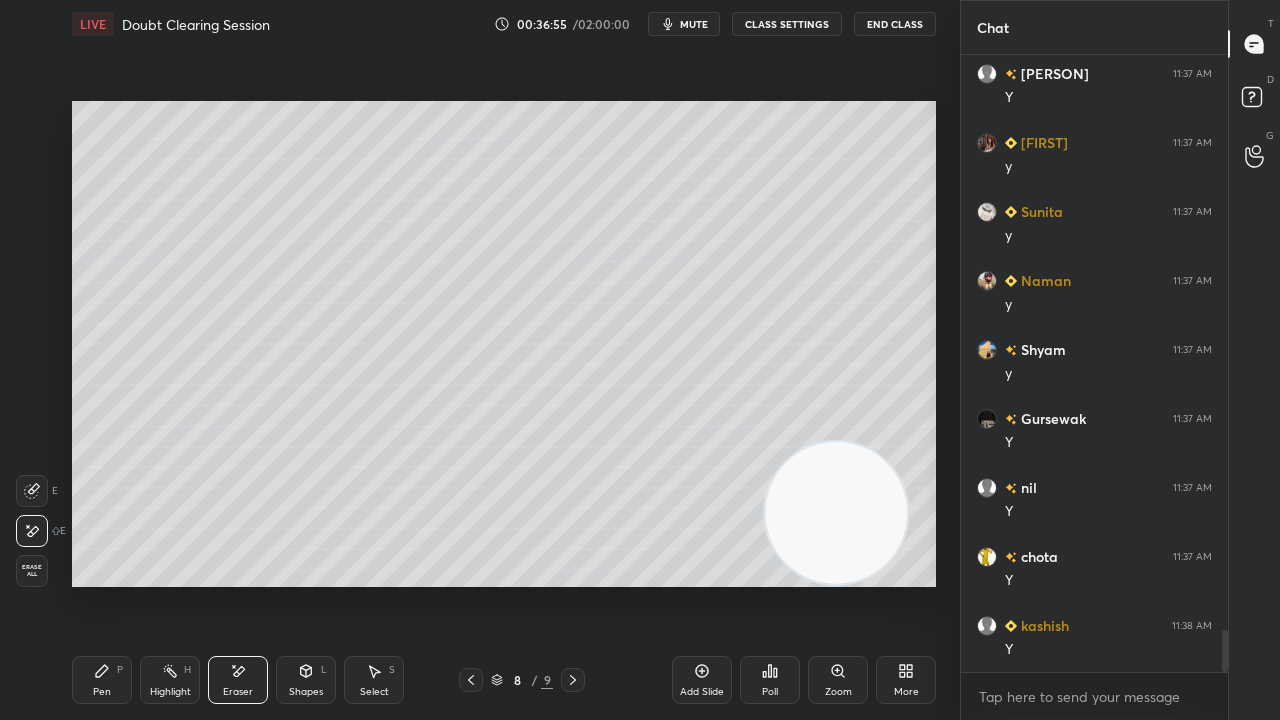 click on "Pen P" at bounding box center [102, 680] 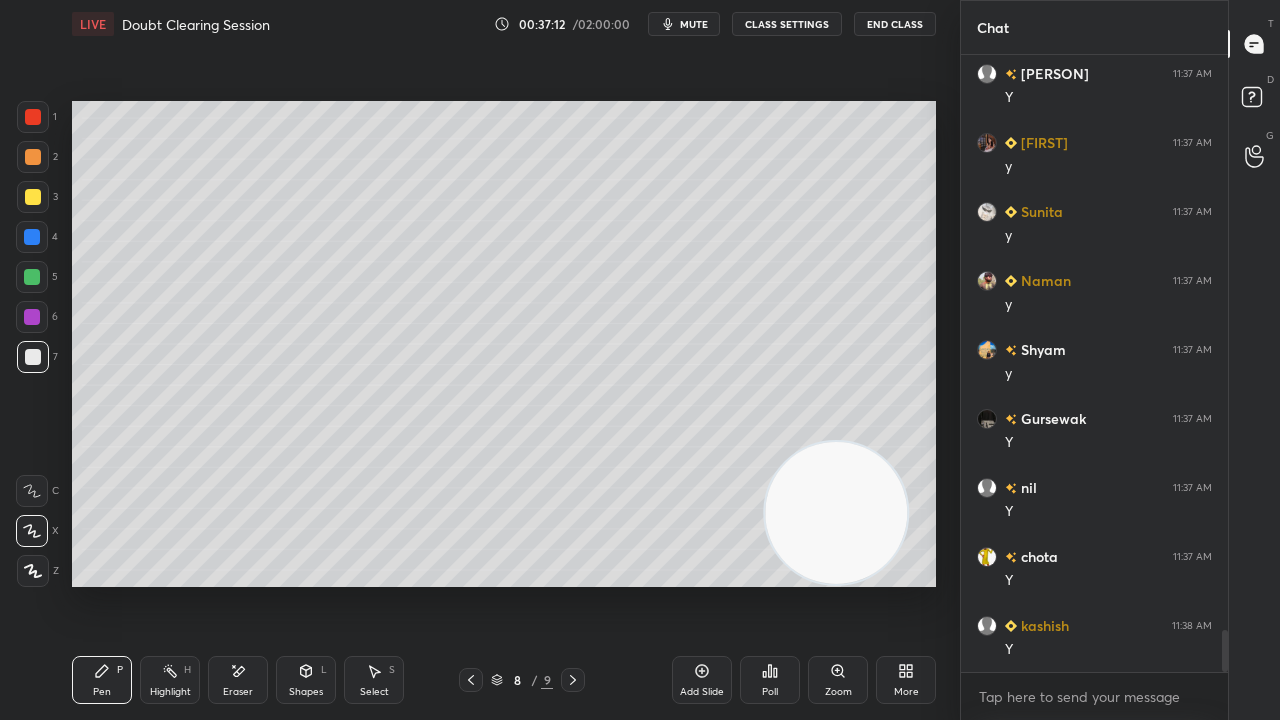scroll, scrollTop: 8414, scrollLeft: 0, axis: vertical 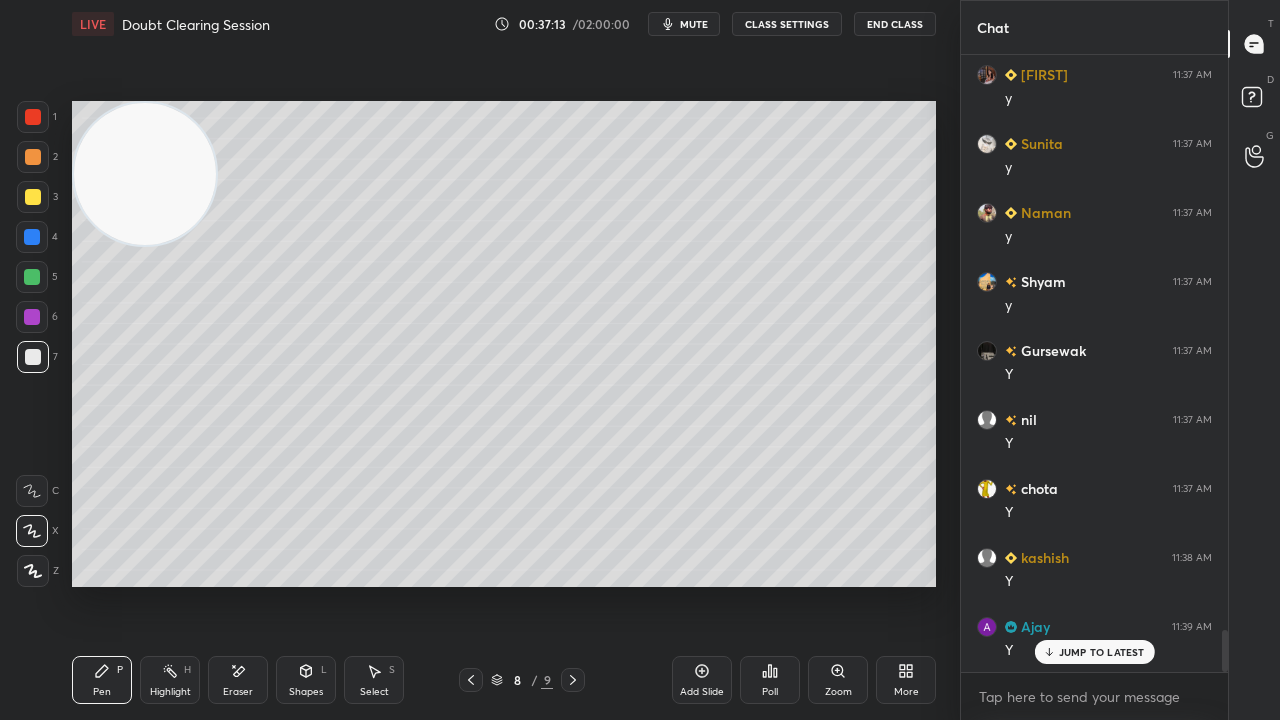 drag, startPoint x: 858, startPoint y: 546, endPoint x: 1, endPoint y: 50, distance: 990.1843 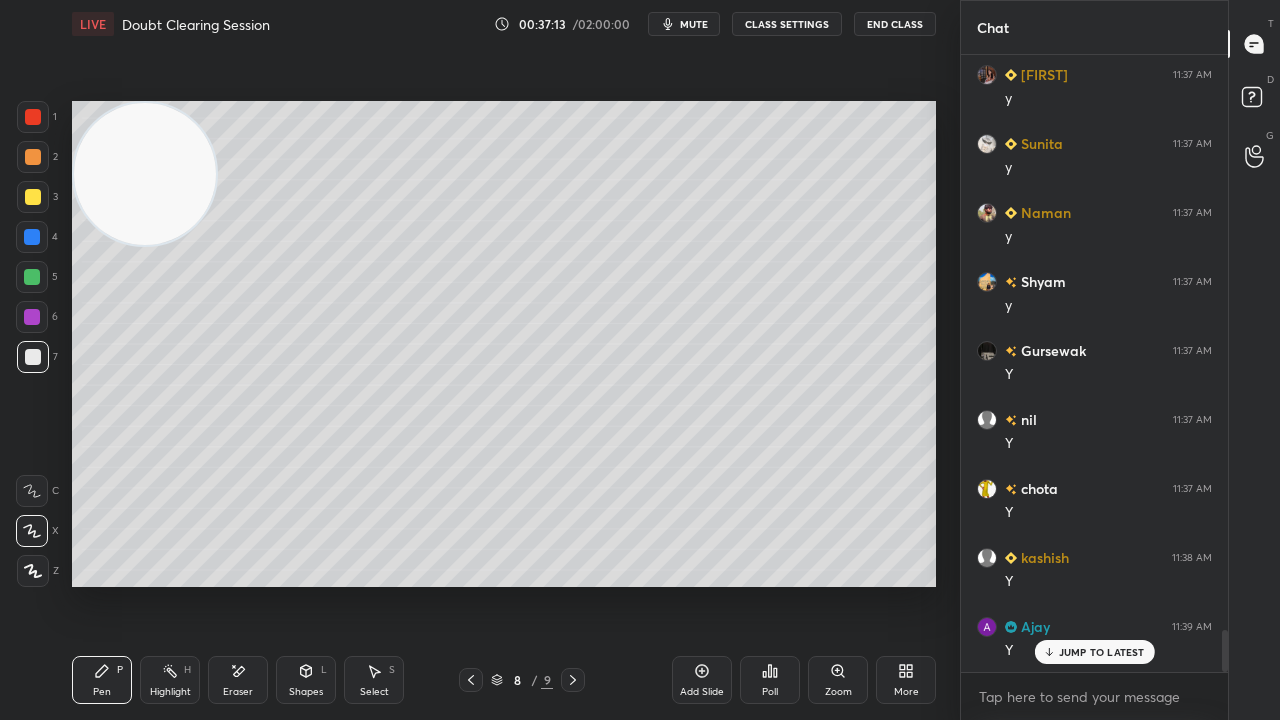 click on "1 2 3 4 5 6 7 C X Z E E Erase all H H LIVE Doubt Clearing Session 00:37:13 / 02:00:00 mute CLASS SETTINGS End Class Setting up your live class Poll for secs No correct answer Start poll Back Doubt Clearing Session • L5 of Detailed Course on Electromagnetic Theory Surbhi Upadhyay Pen P Highlight H Eraser Shapes L Select S 8 / 9 Add Slide Poll Zoom More" at bounding box center [472, 360] 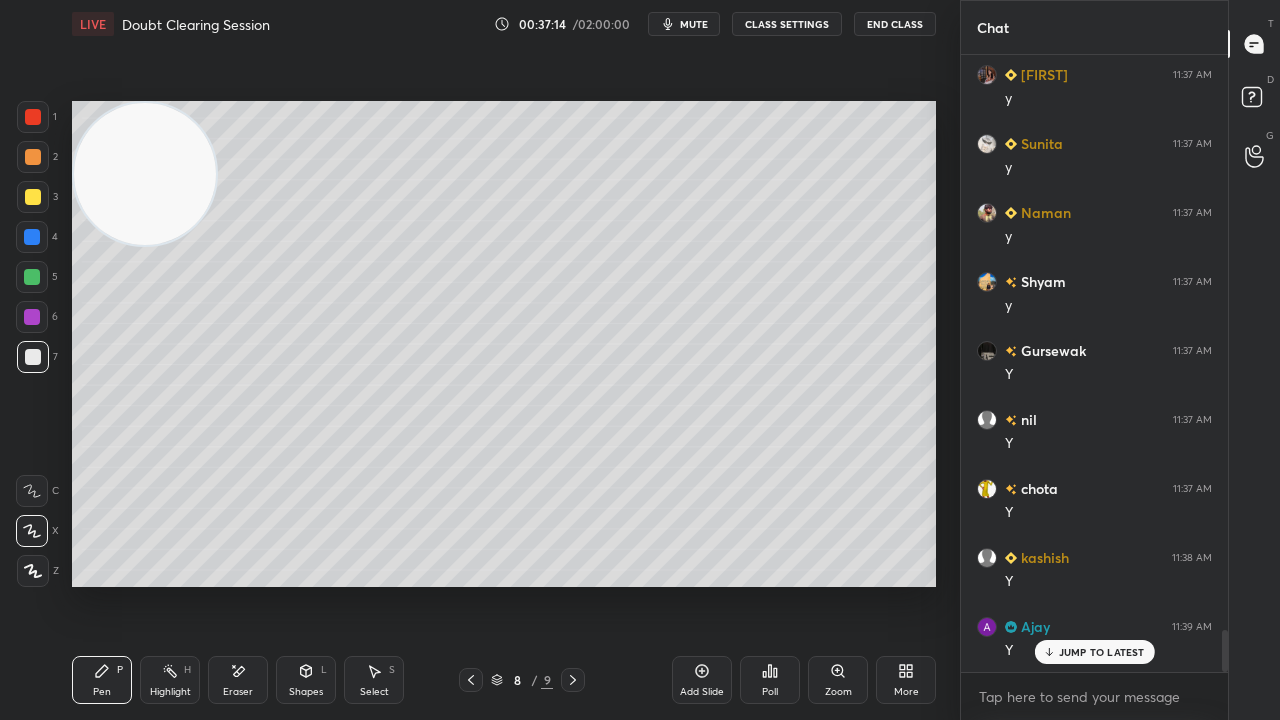 click at bounding box center [33, 117] 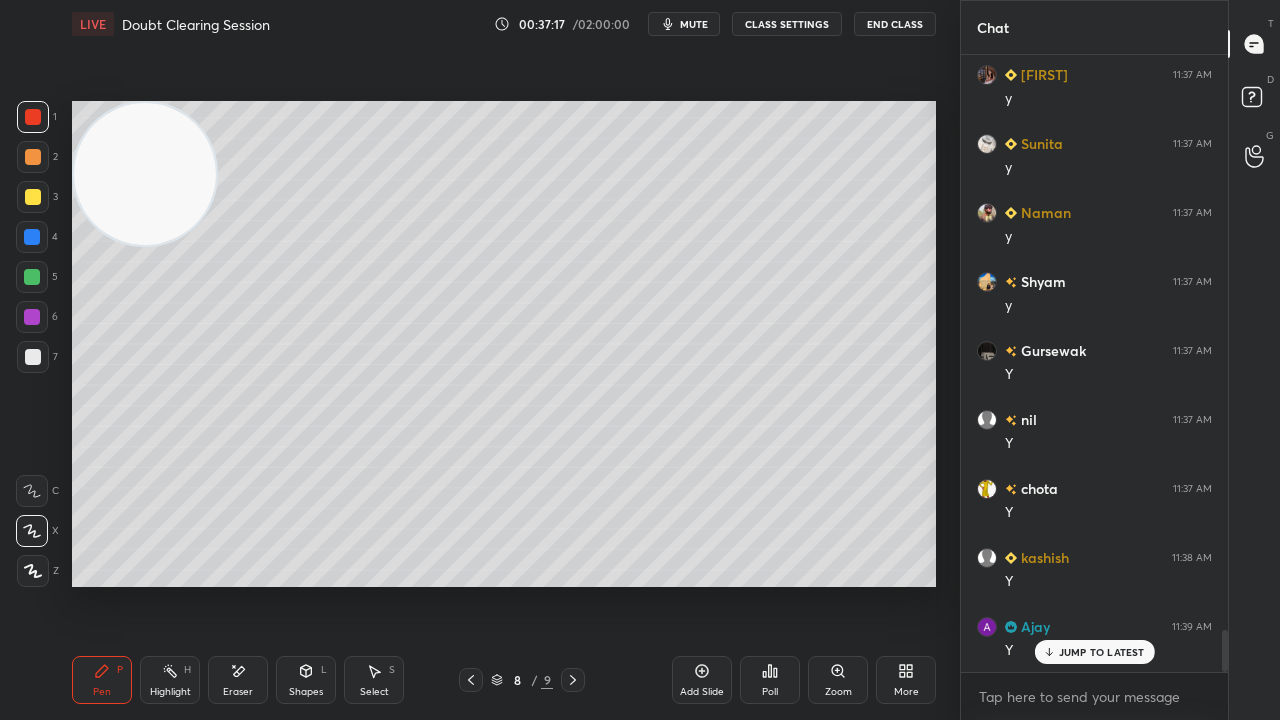 click on "Shapes" at bounding box center (306, 692) 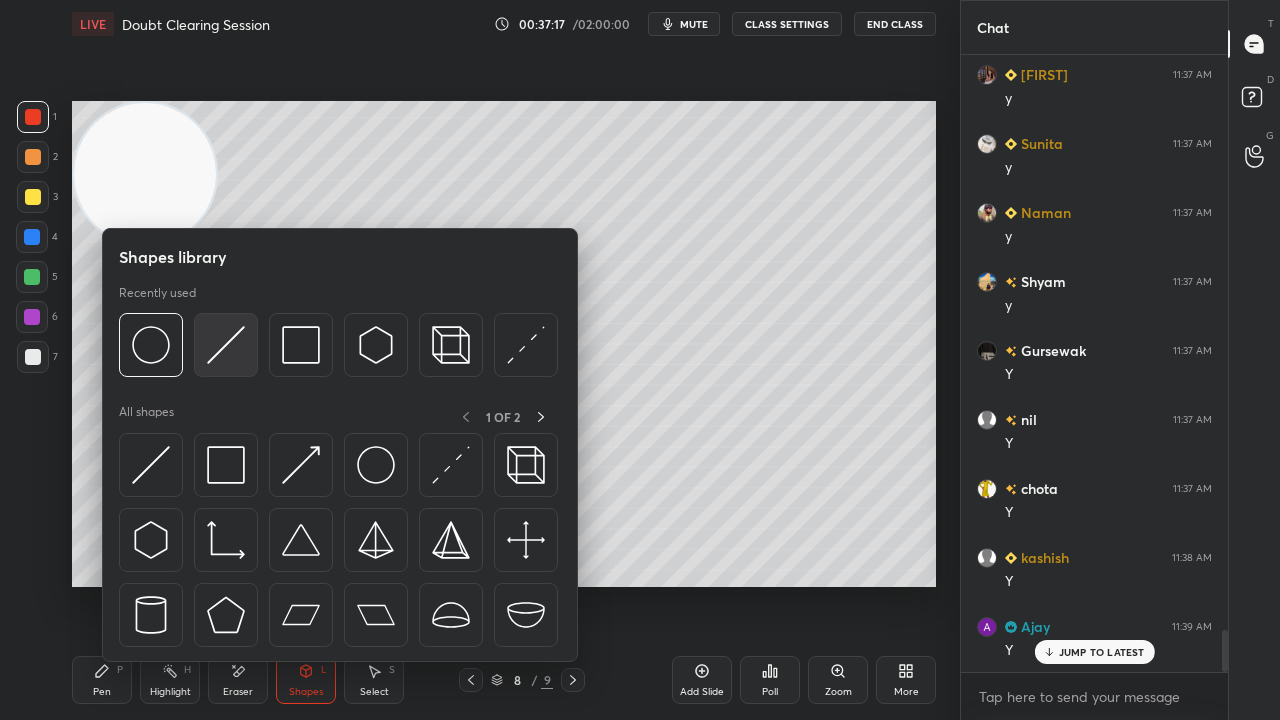 click at bounding box center (226, 345) 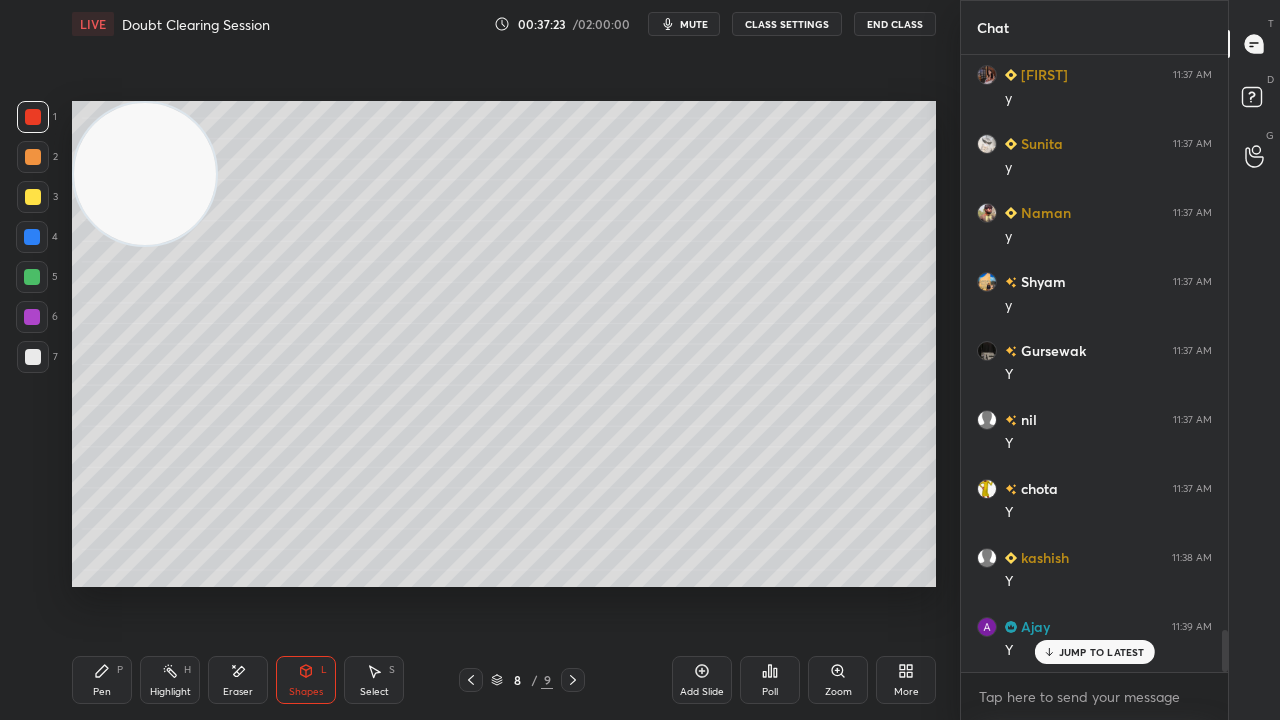 drag, startPoint x: 100, startPoint y: 687, endPoint x: 107, endPoint y: 676, distance: 13.038404 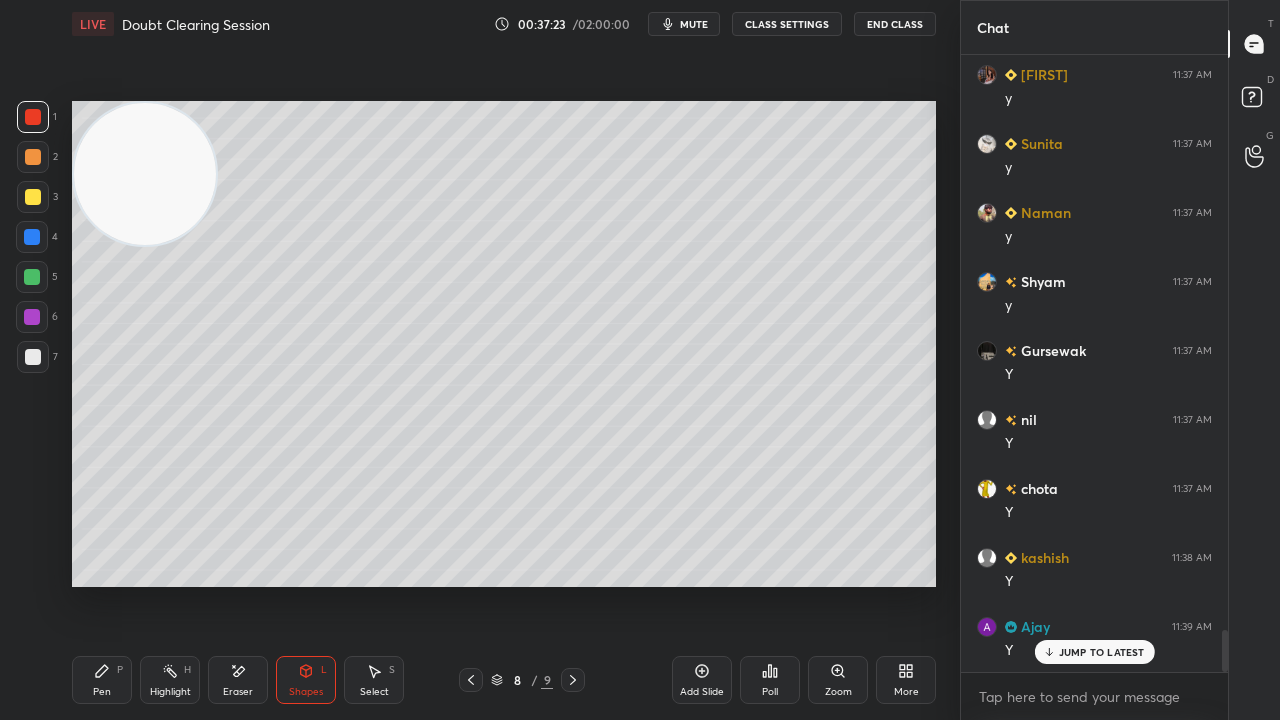 click on "Pen" at bounding box center [102, 692] 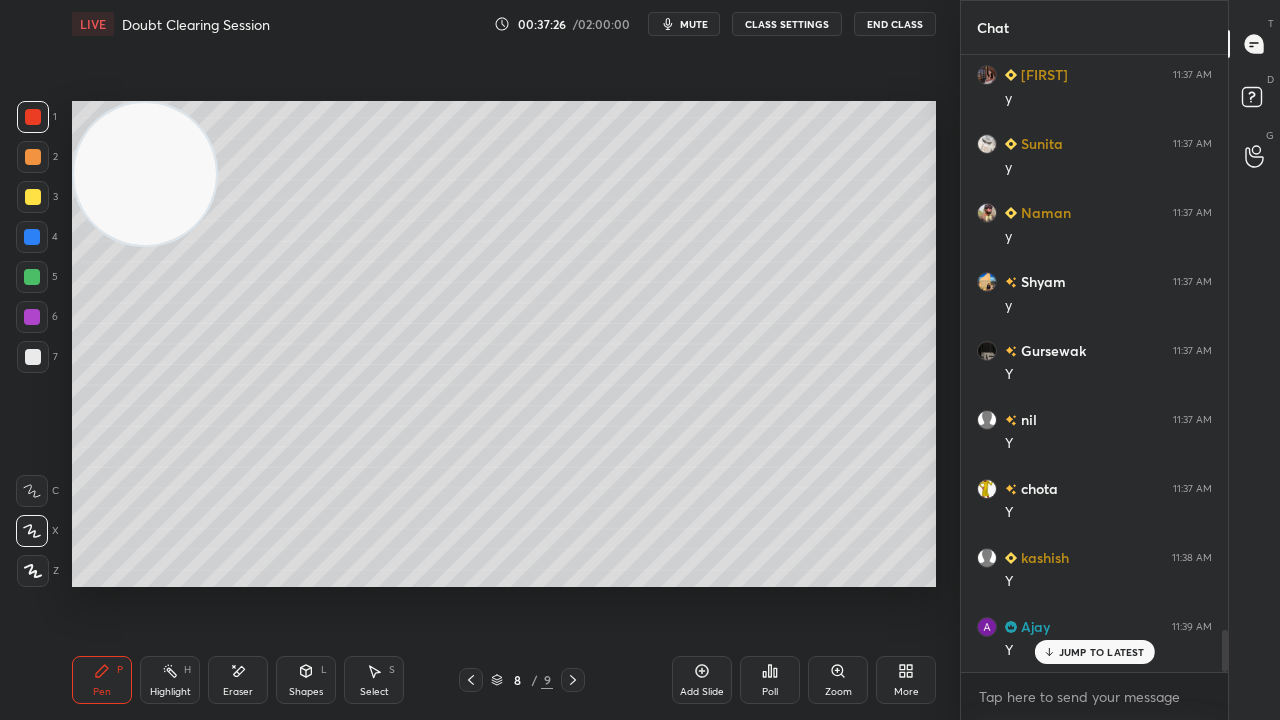 click on "Shapes" at bounding box center [306, 692] 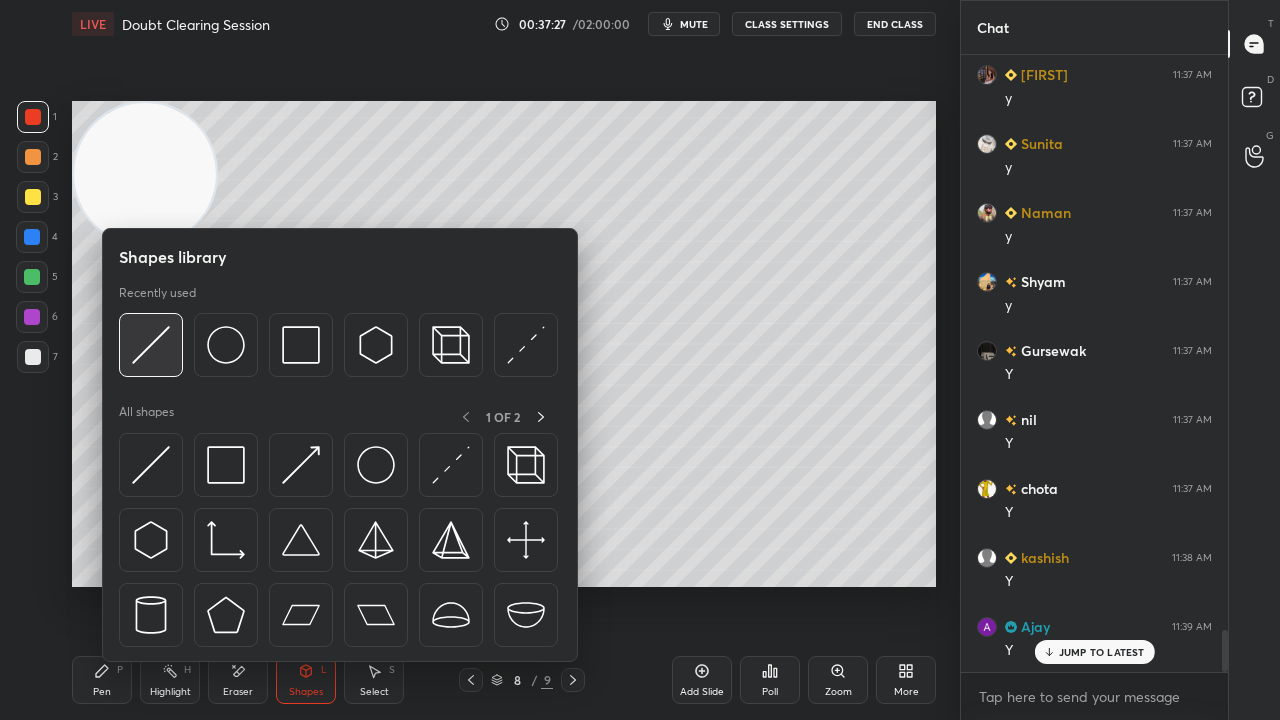 click at bounding box center [151, 345] 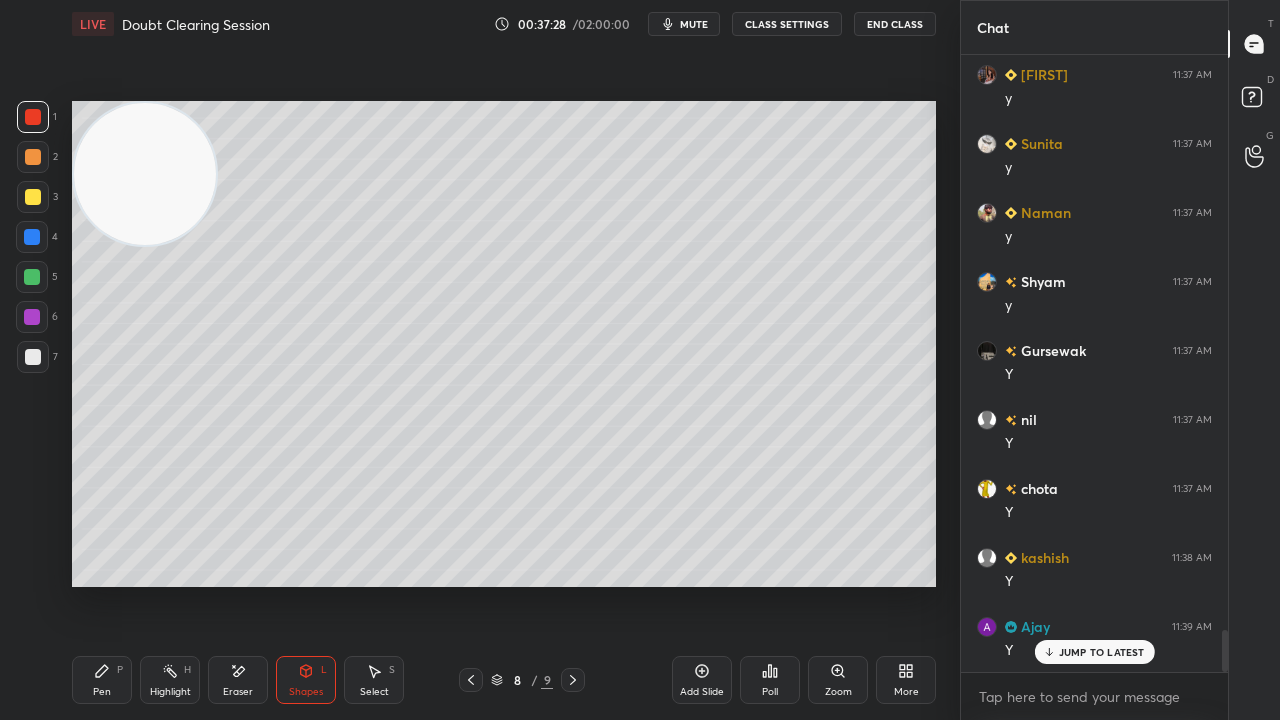 click at bounding box center (32, 237) 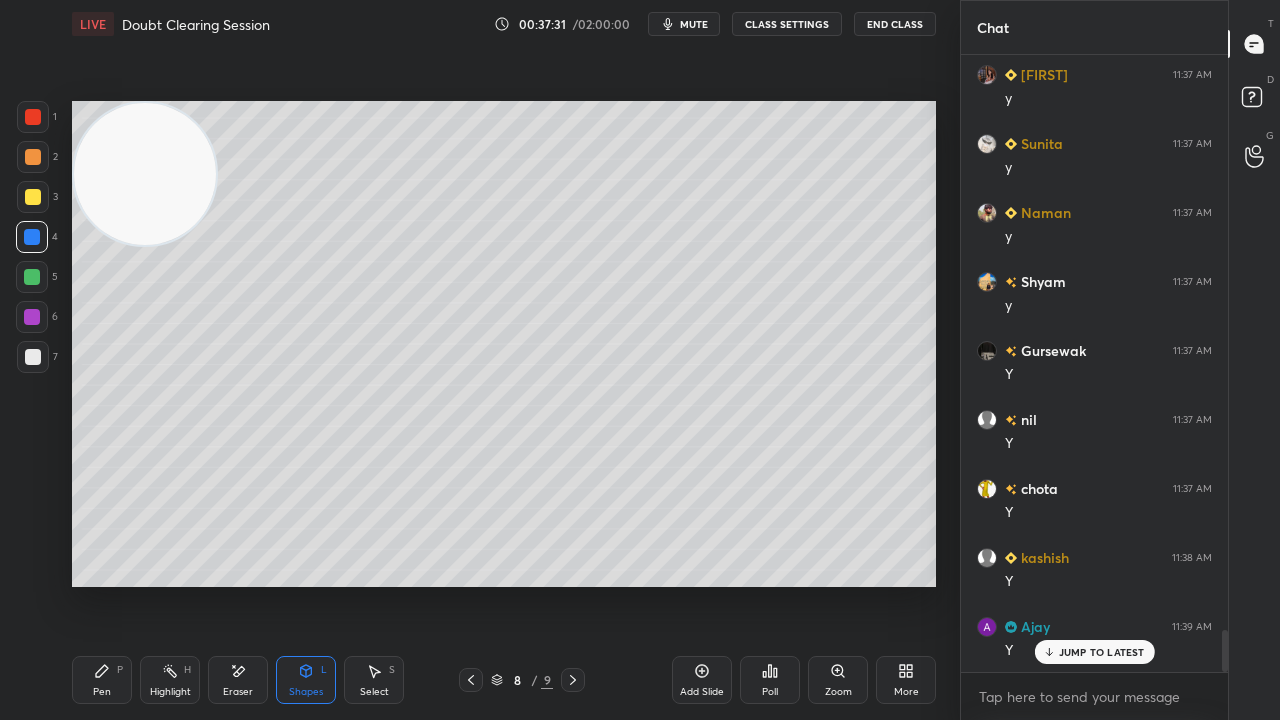 click on "Pen P" at bounding box center [102, 680] 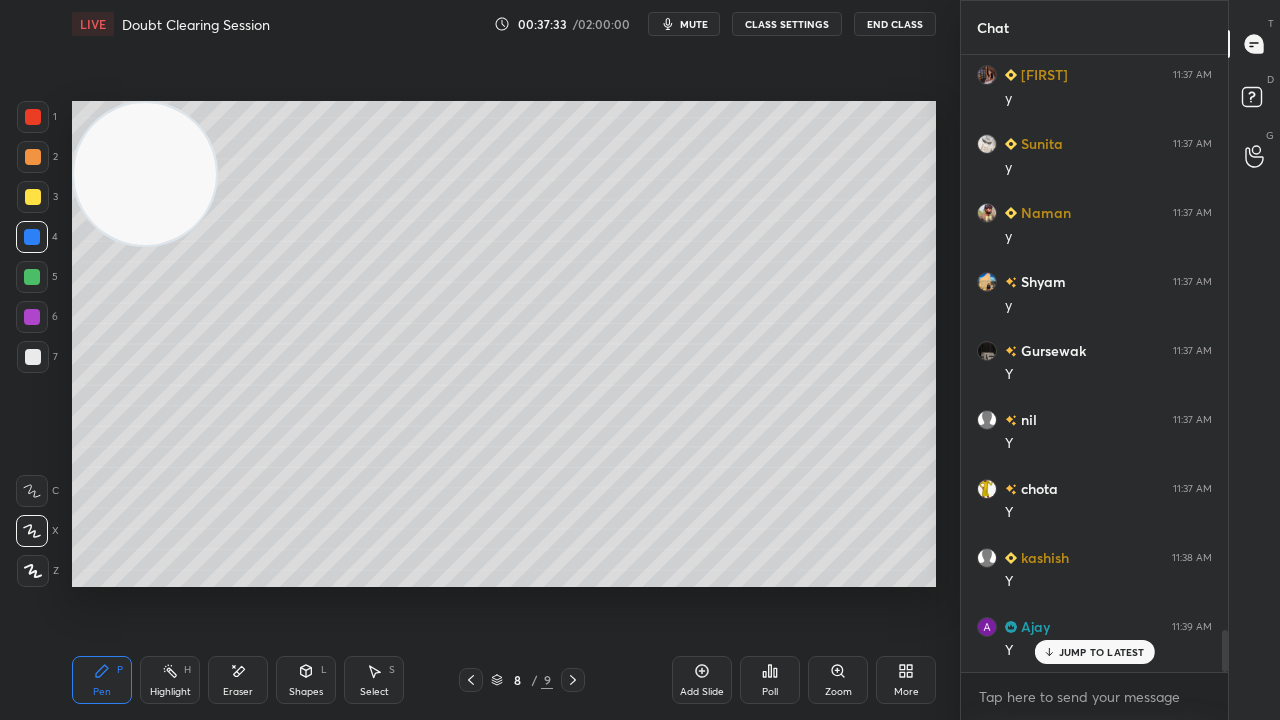 click on "Shapes" at bounding box center [306, 692] 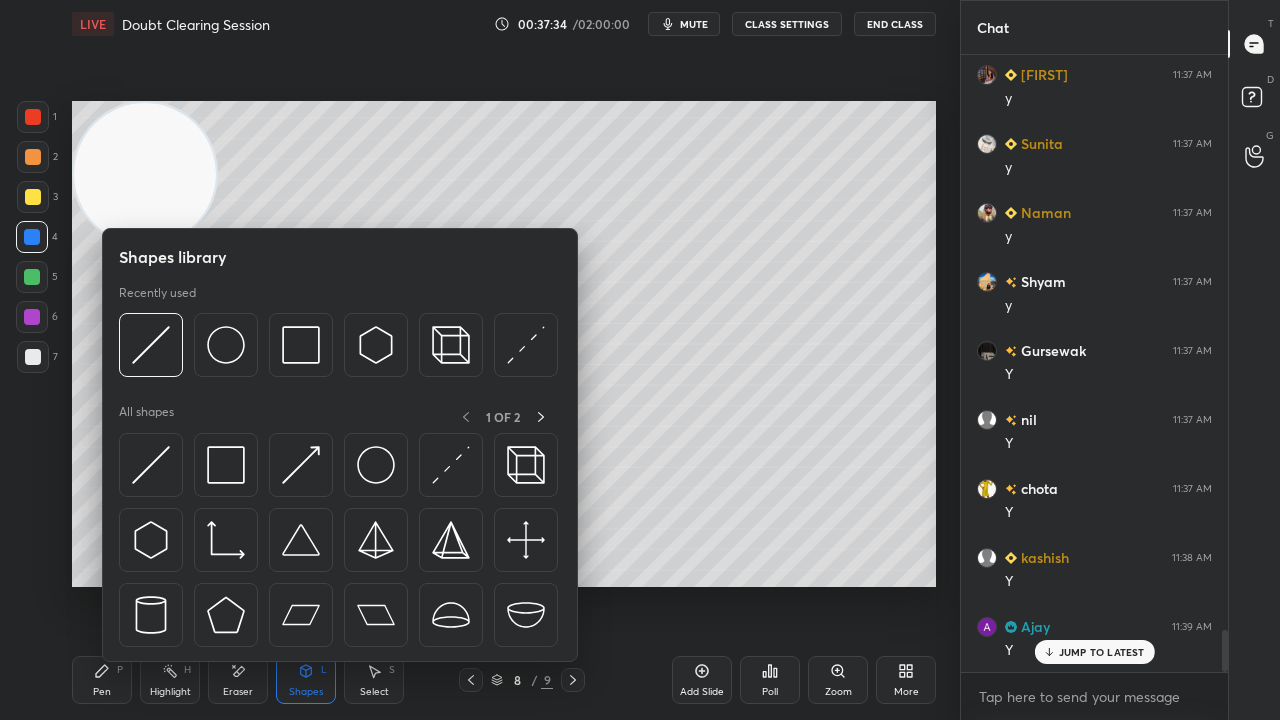 click at bounding box center [32, 317] 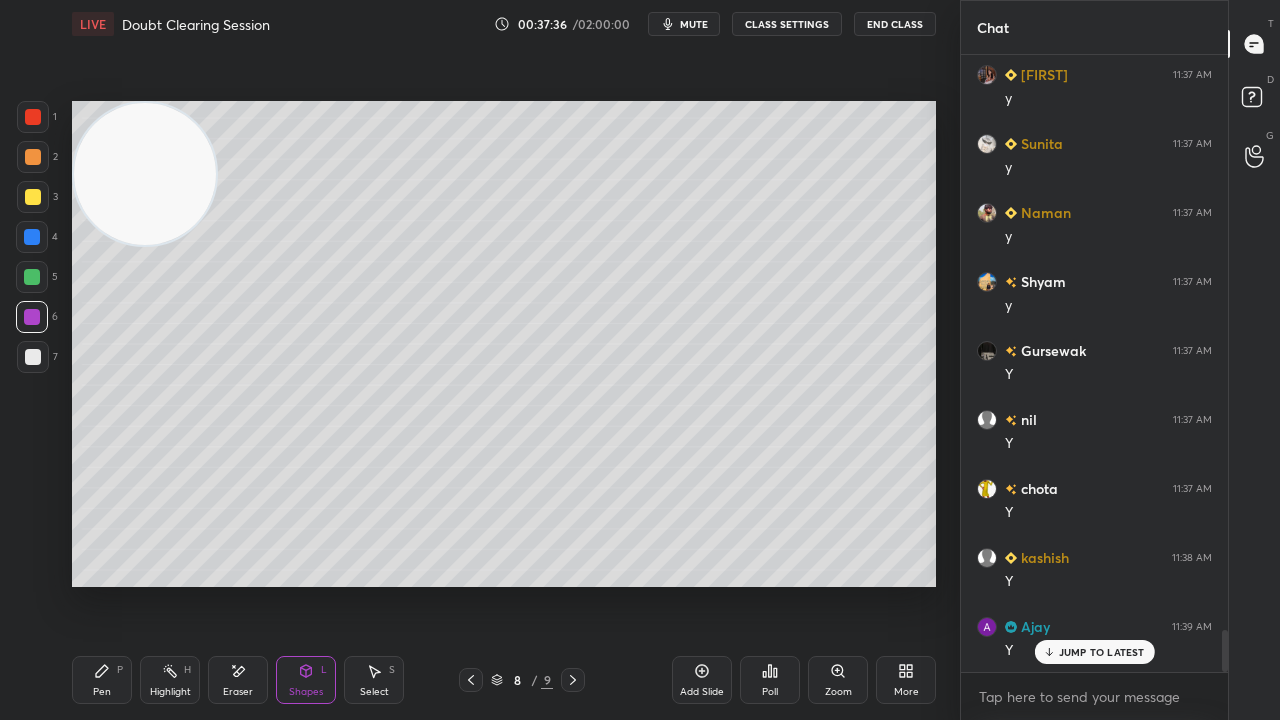 click on "Pen P" at bounding box center (102, 680) 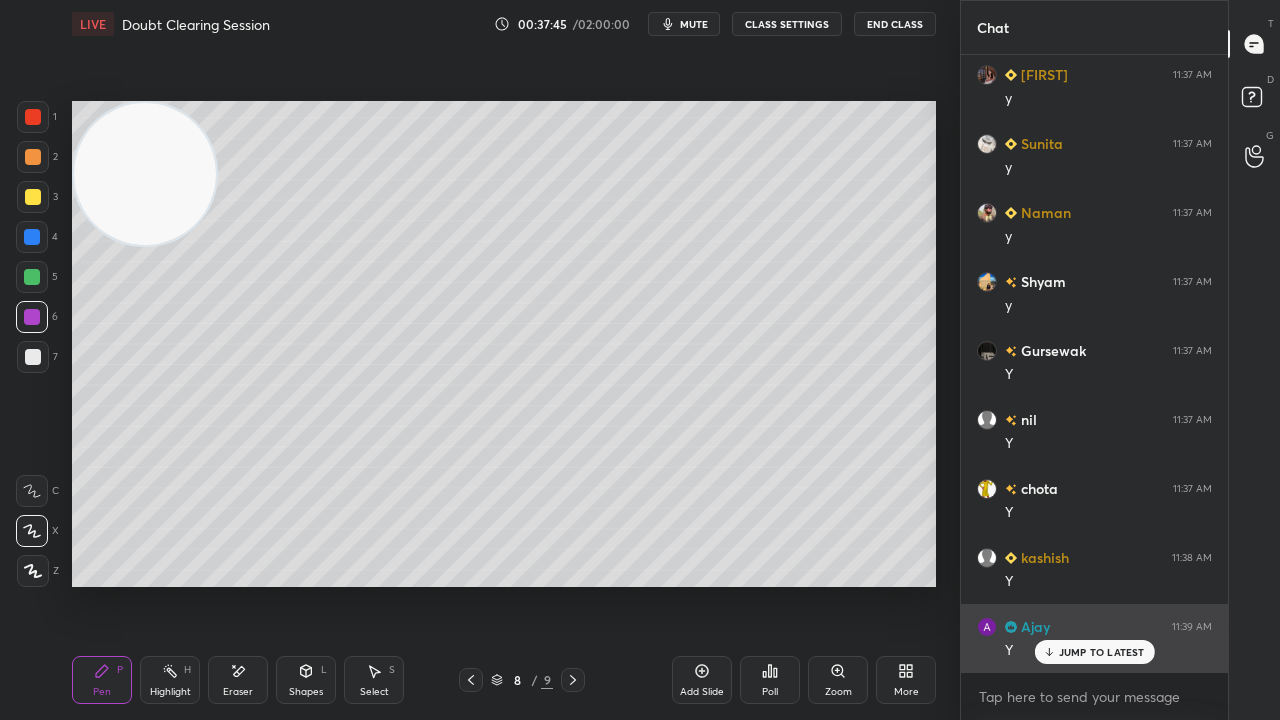 click 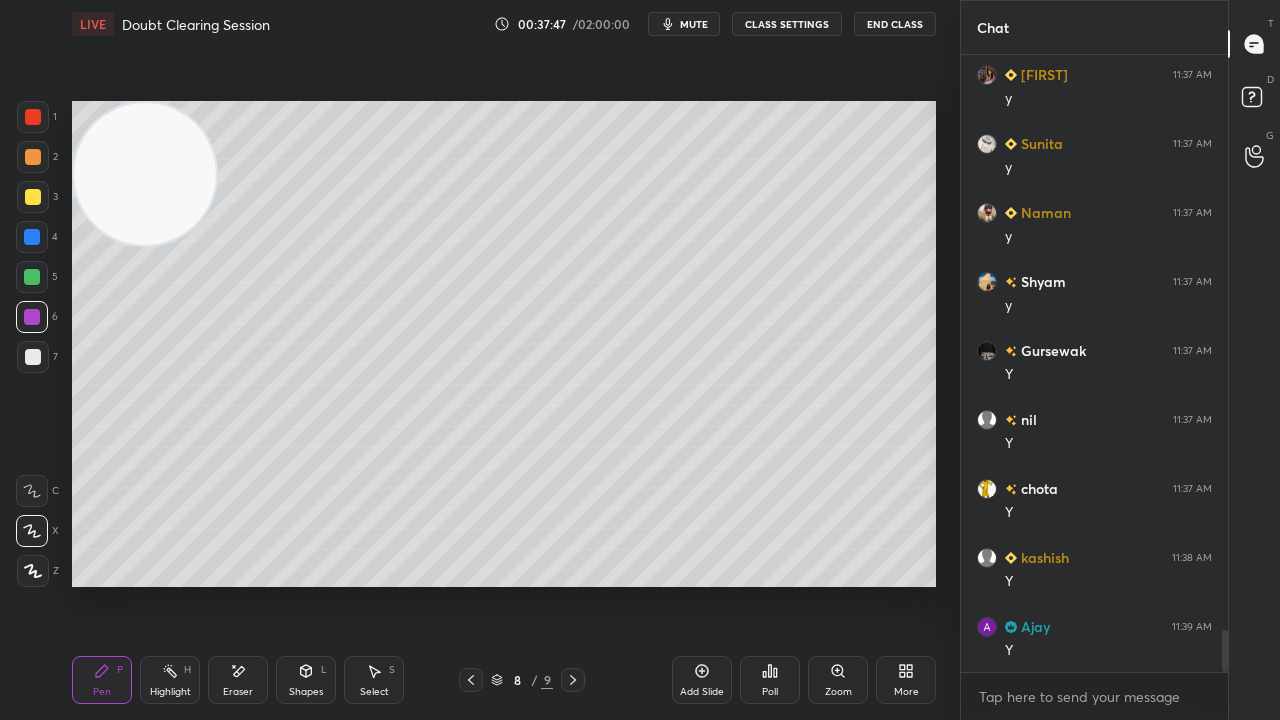 click on "mute" at bounding box center (694, 24) 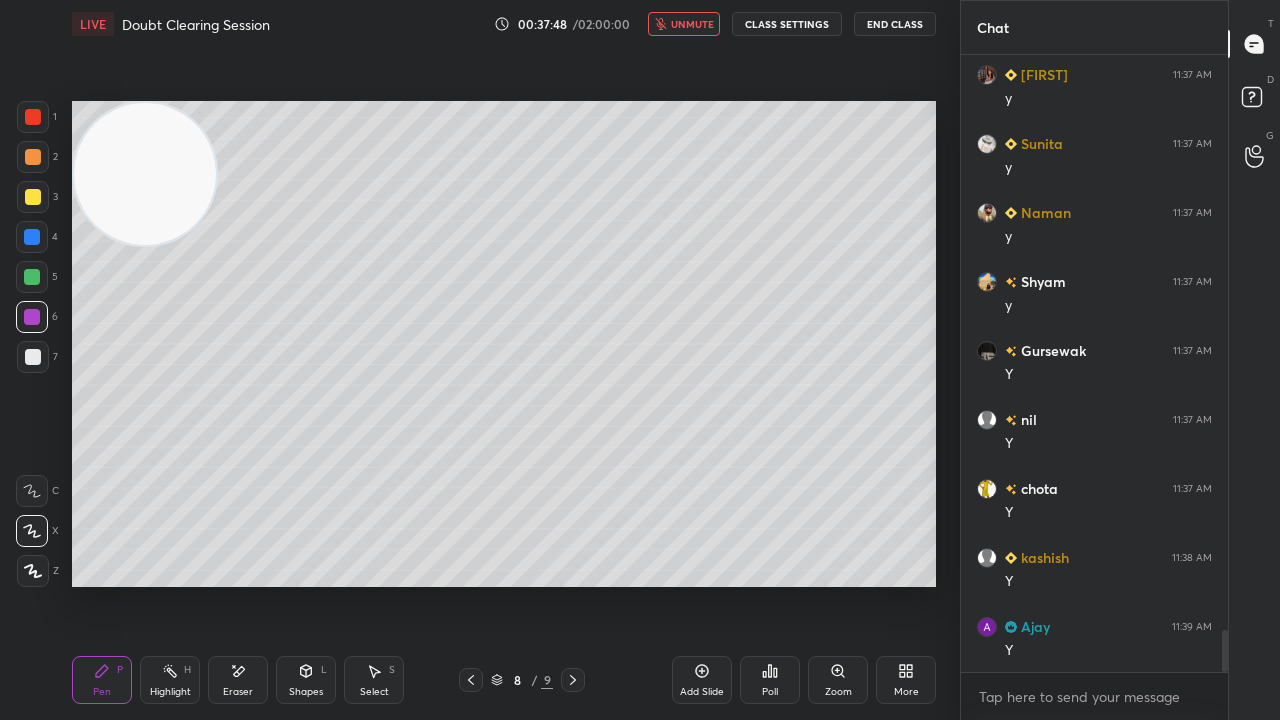 click on "unmute" at bounding box center (692, 24) 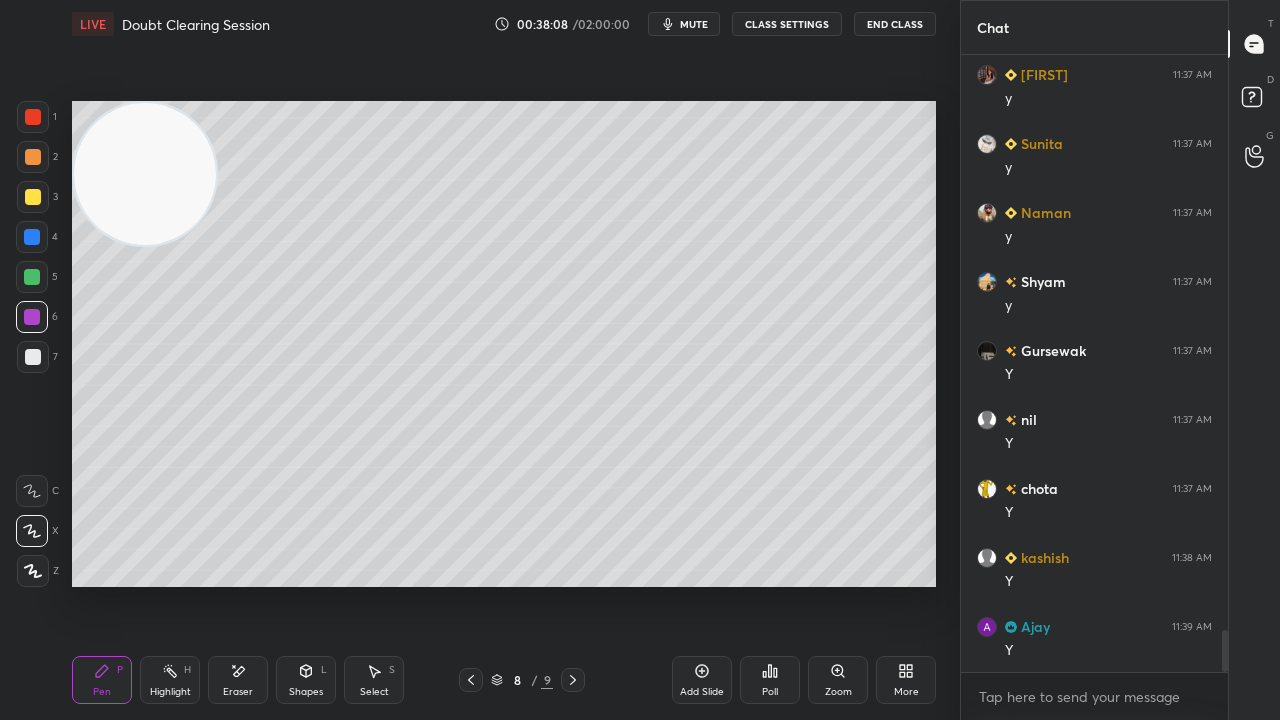 click on "mute" at bounding box center [694, 24] 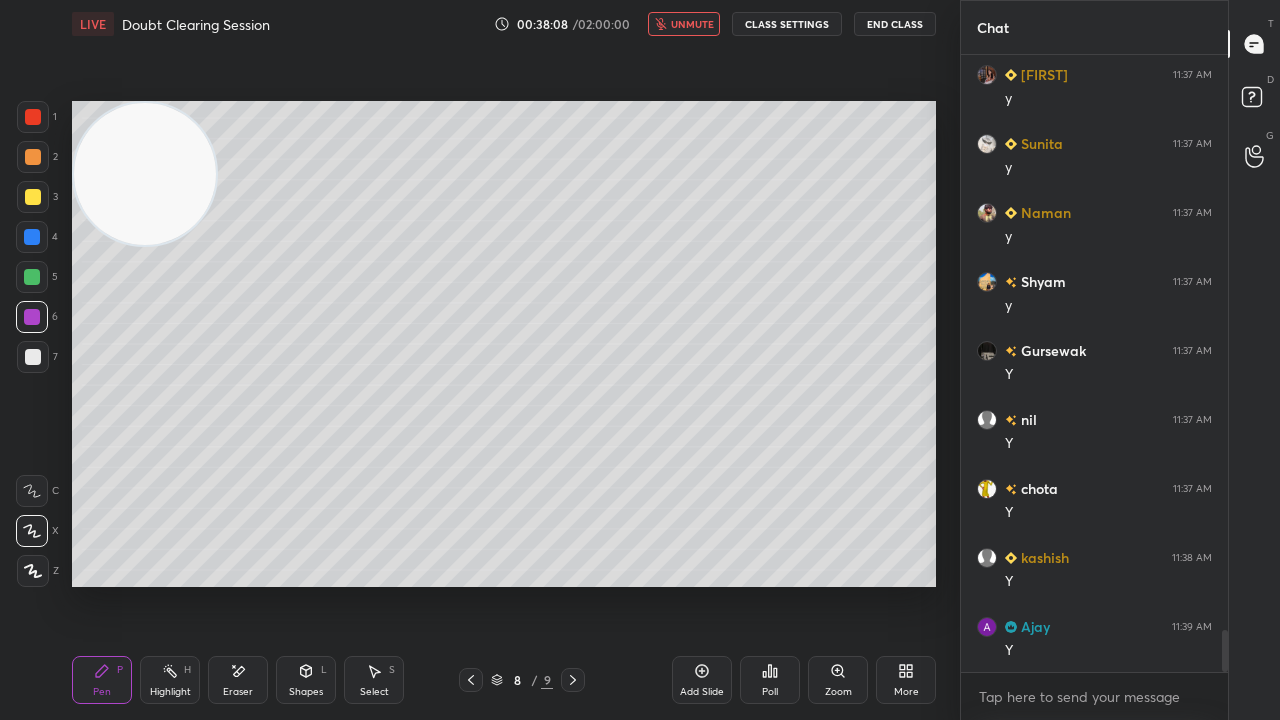 click on "unmute" at bounding box center (692, 24) 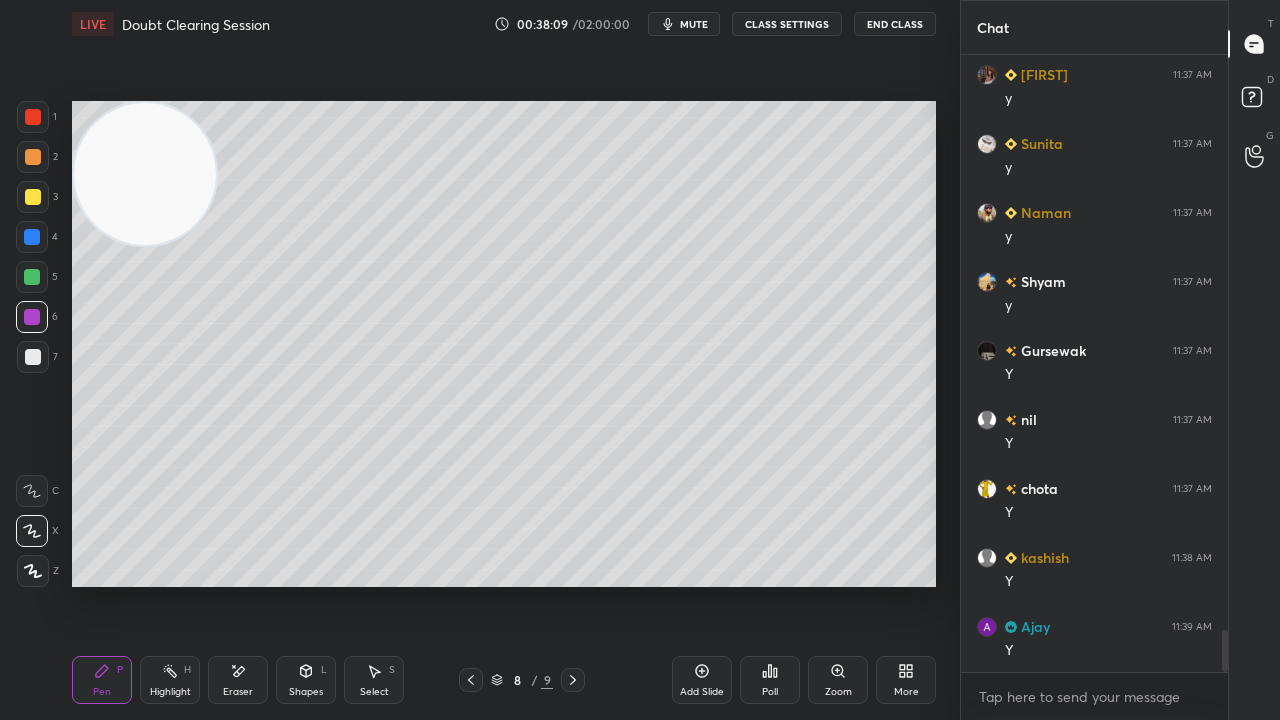 click at bounding box center (33, 357) 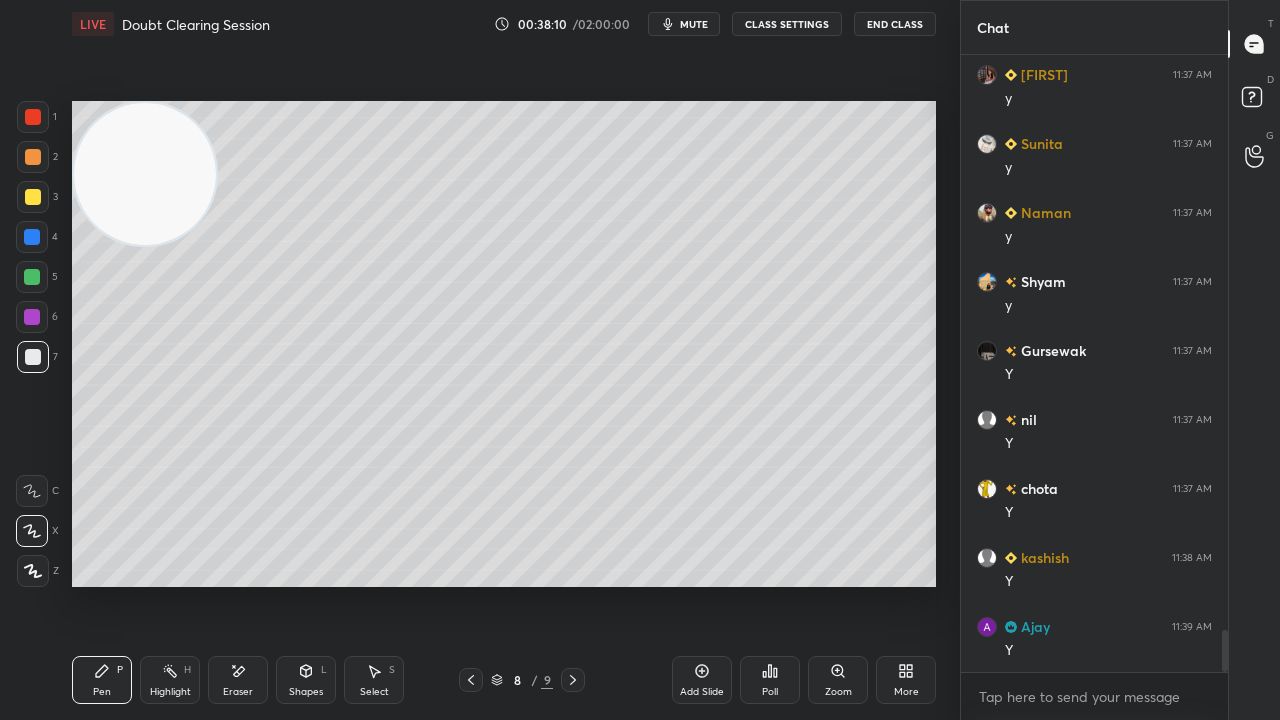 scroll, scrollTop: 8484, scrollLeft: 0, axis: vertical 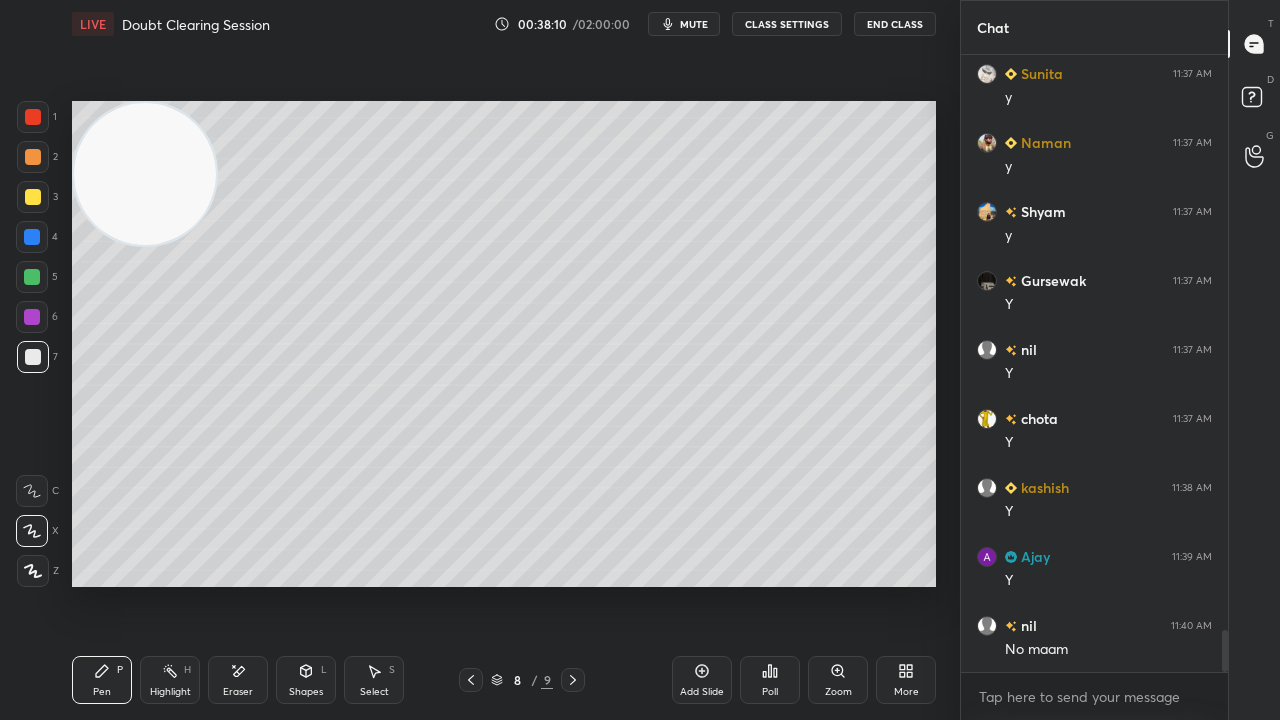 click on "mute" at bounding box center [684, 24] 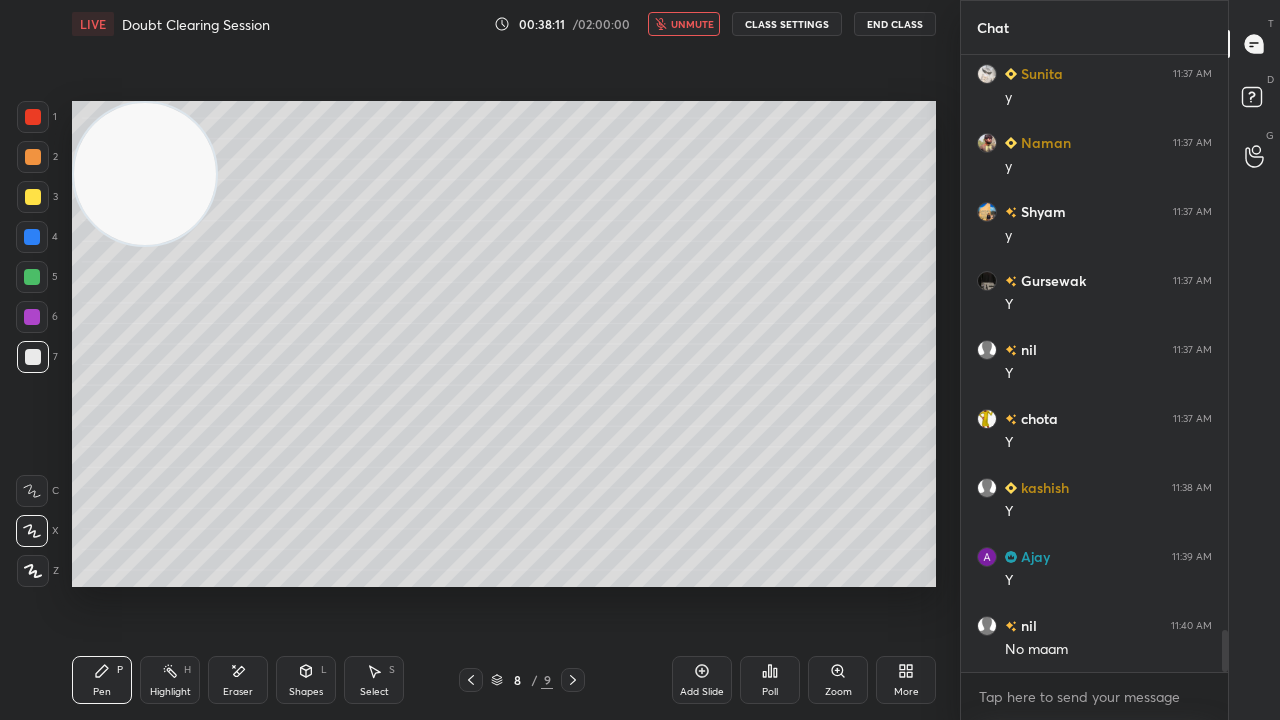 click on "unmute" at bounding box center [692, 24] 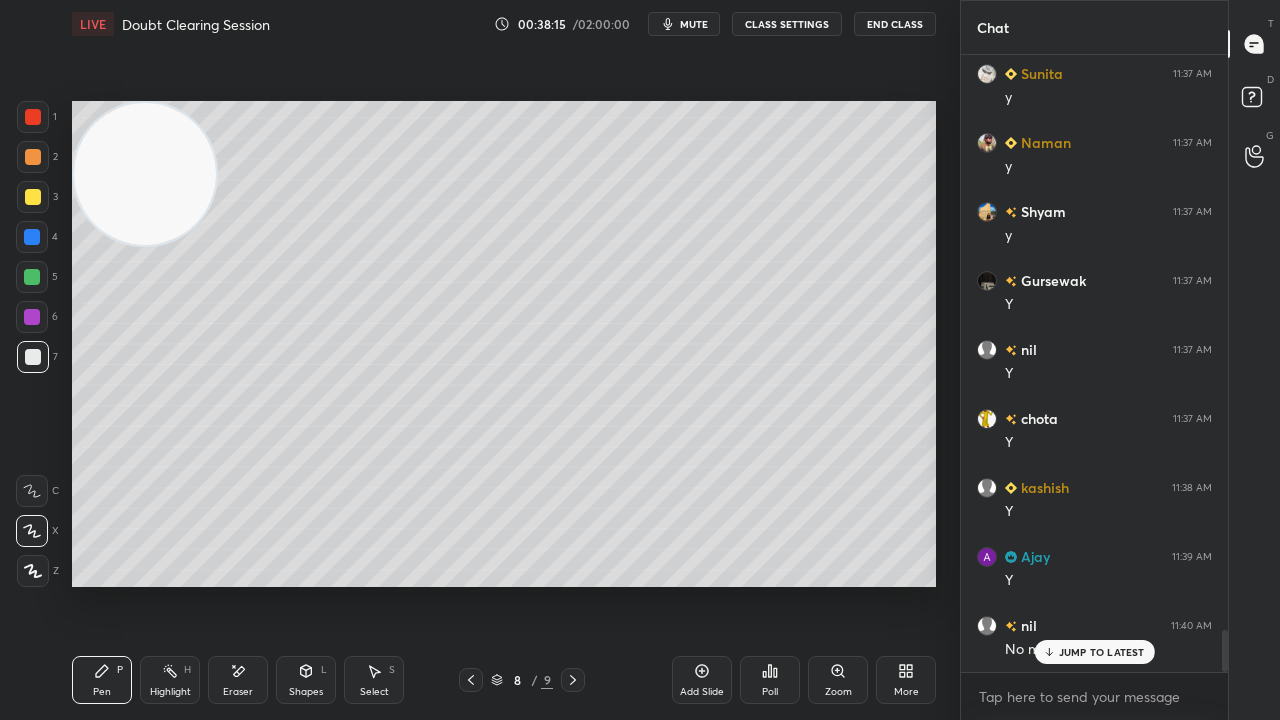 scroll, scrollTop: 8552, scrollLeft: 0, axis: vertical 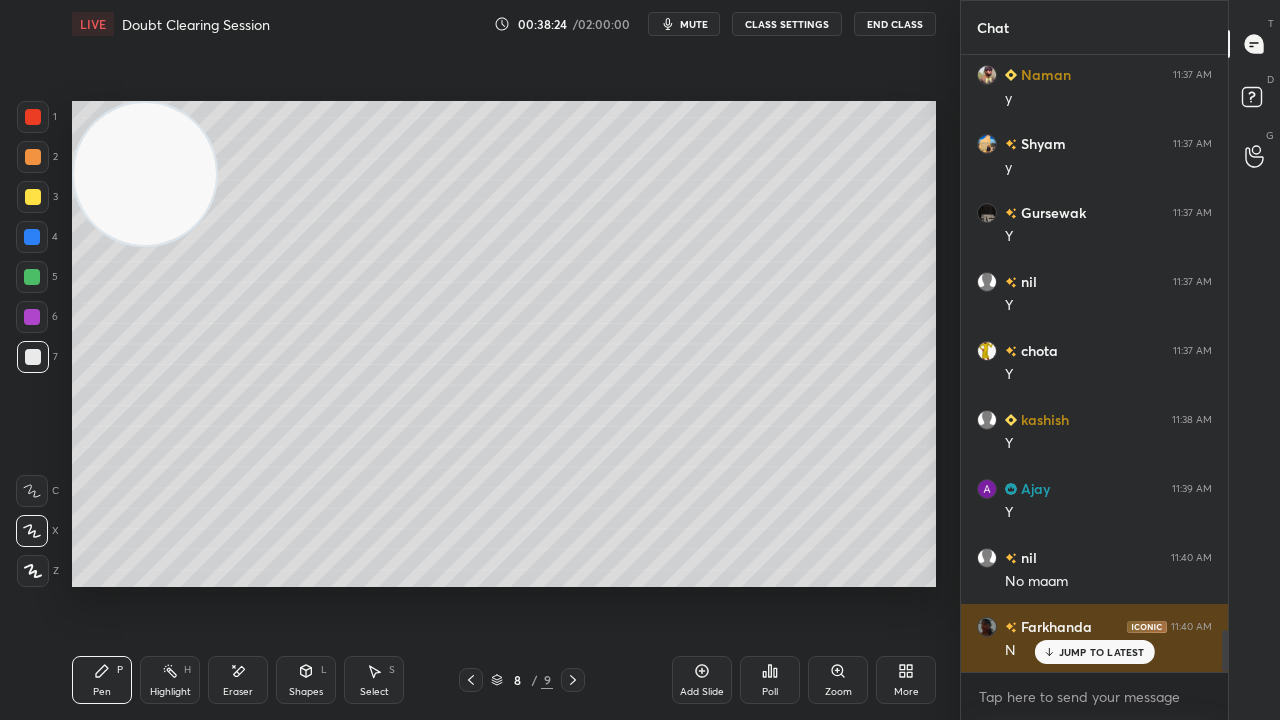 click on "JUMP TO LATEST" at bounding box center (1102, 652) 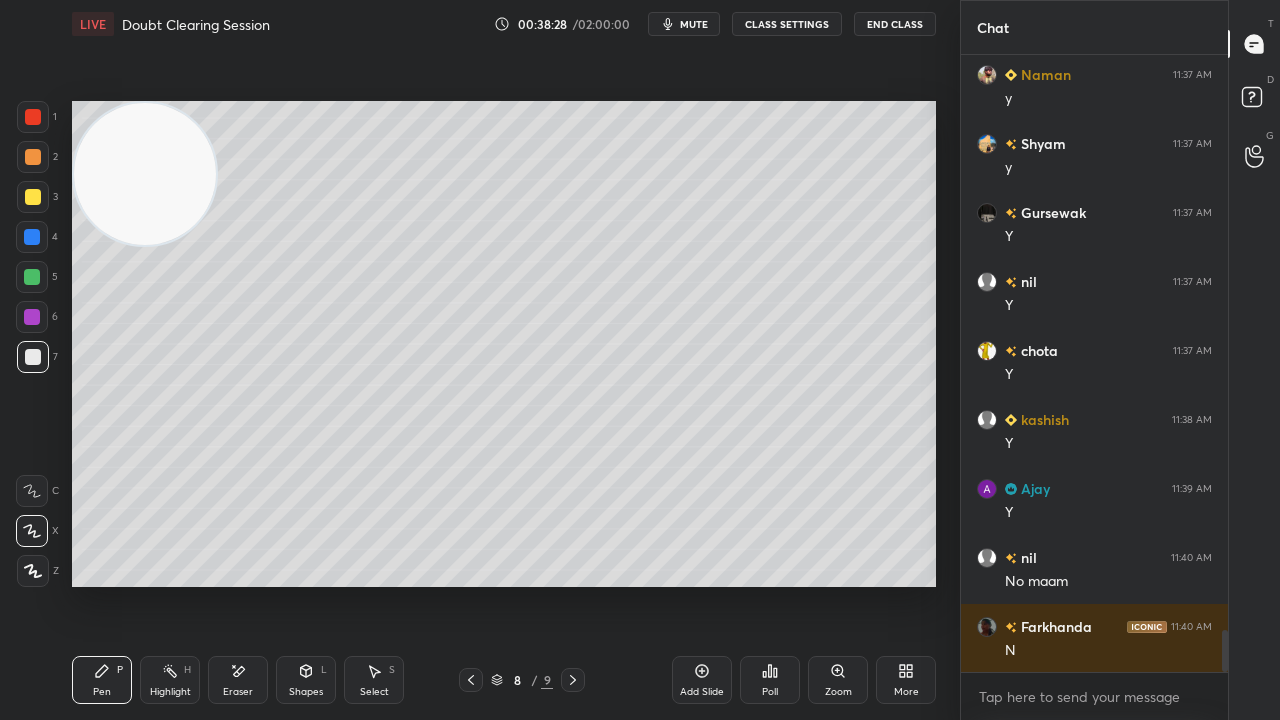 drag, startPoint x: 254, startPoint y: 674, endPoint x: 383, endPoint y: 616, distance: 141.43903 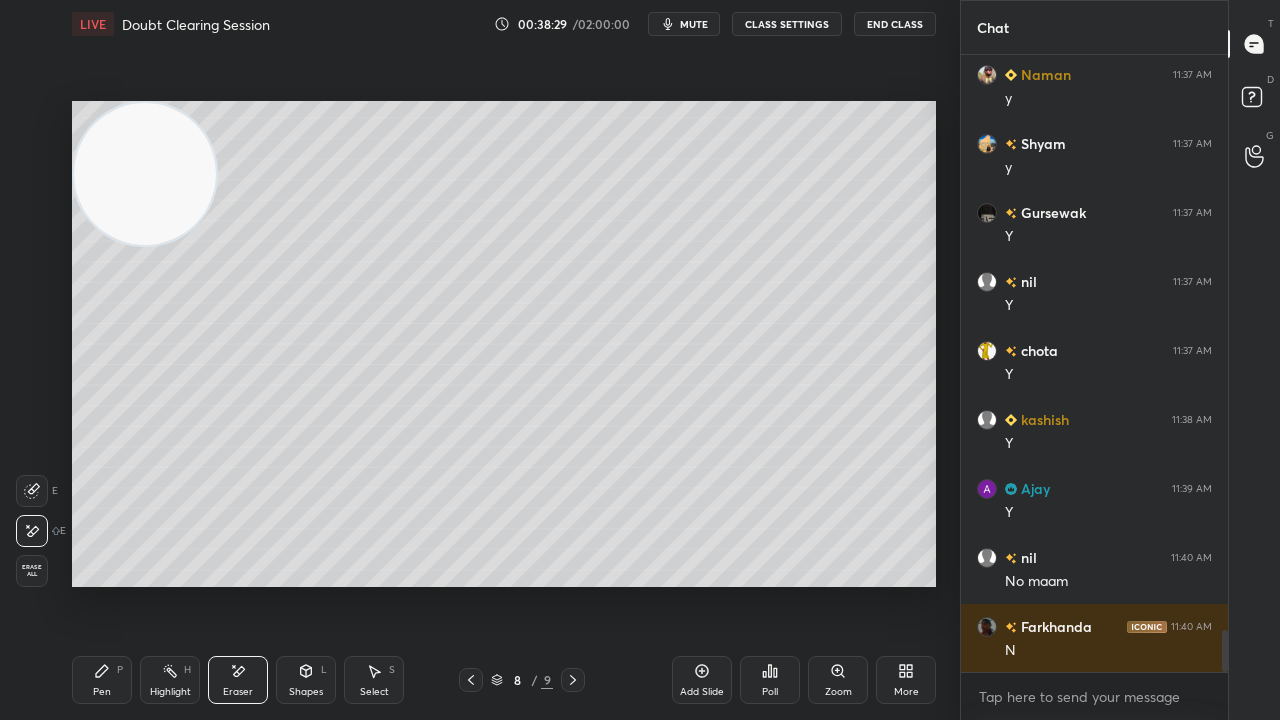 click on "Pen P" at bounding box center (102, 680) 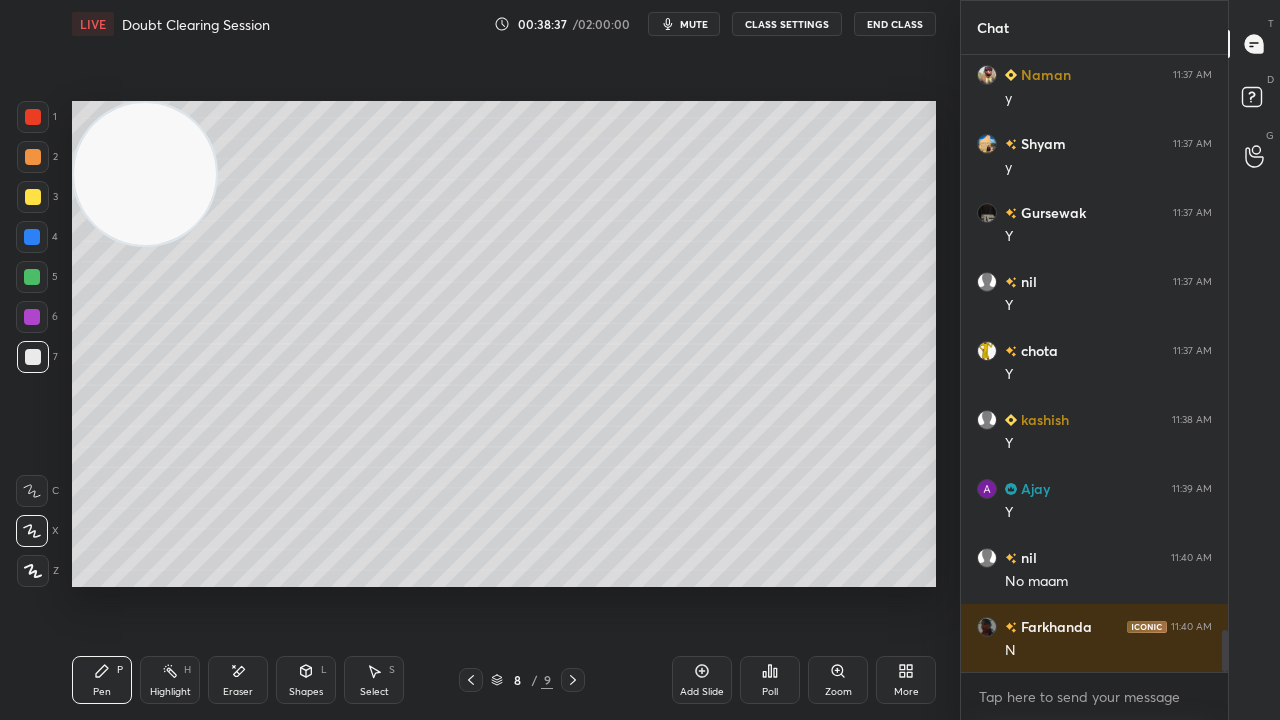 click on "mute" at bounding box center (694, 24) 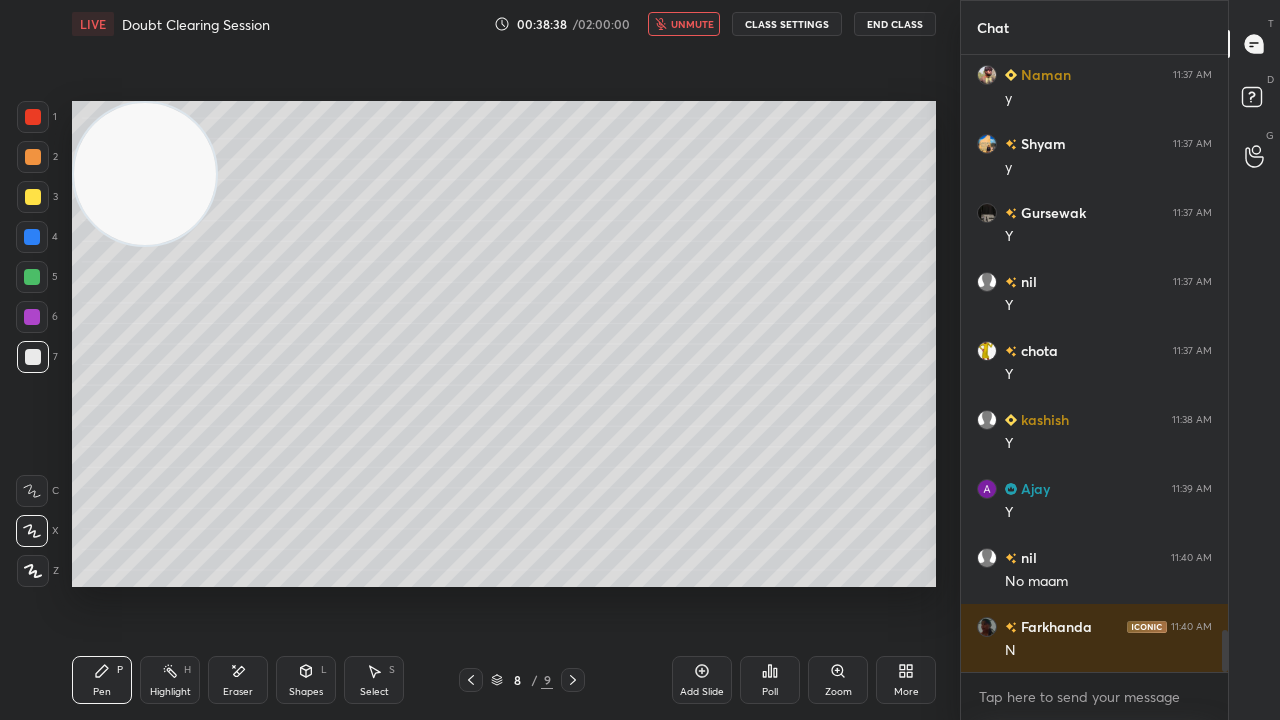 click on "unmute" at bounding box center (692, 24) 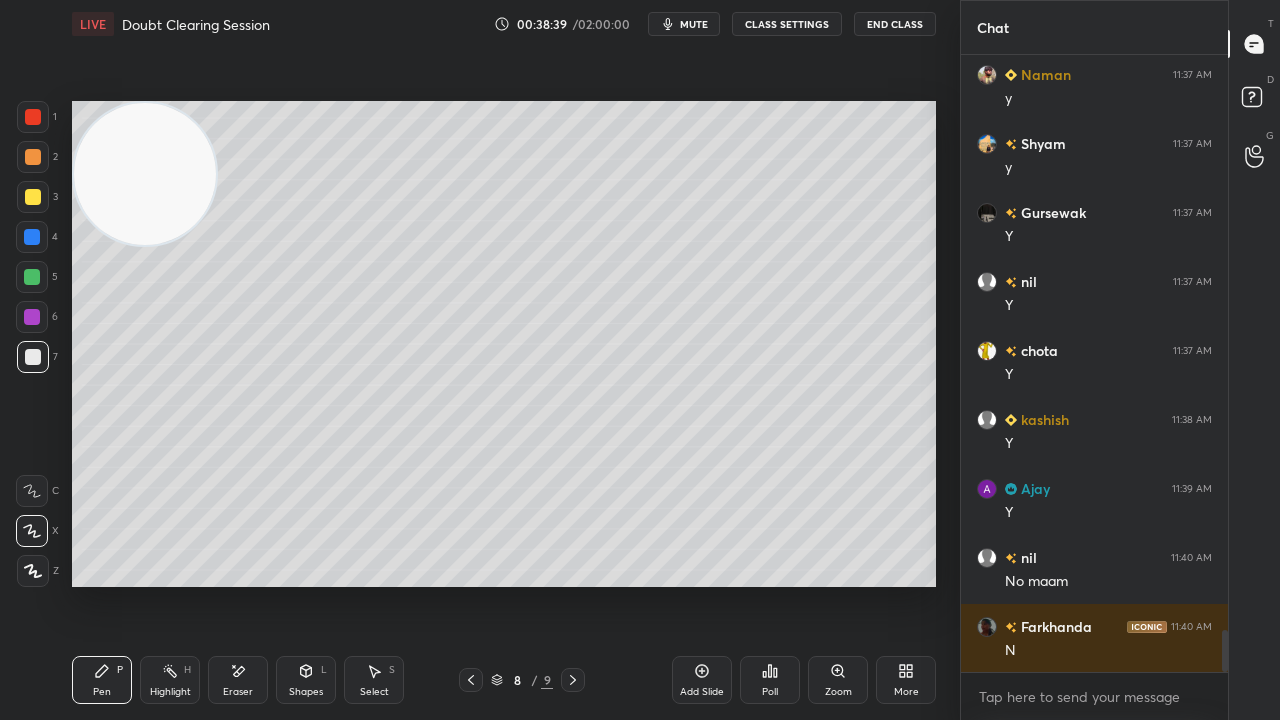 scroll, scrollTop: 8622, scrollLeft: 0, axis: vertical 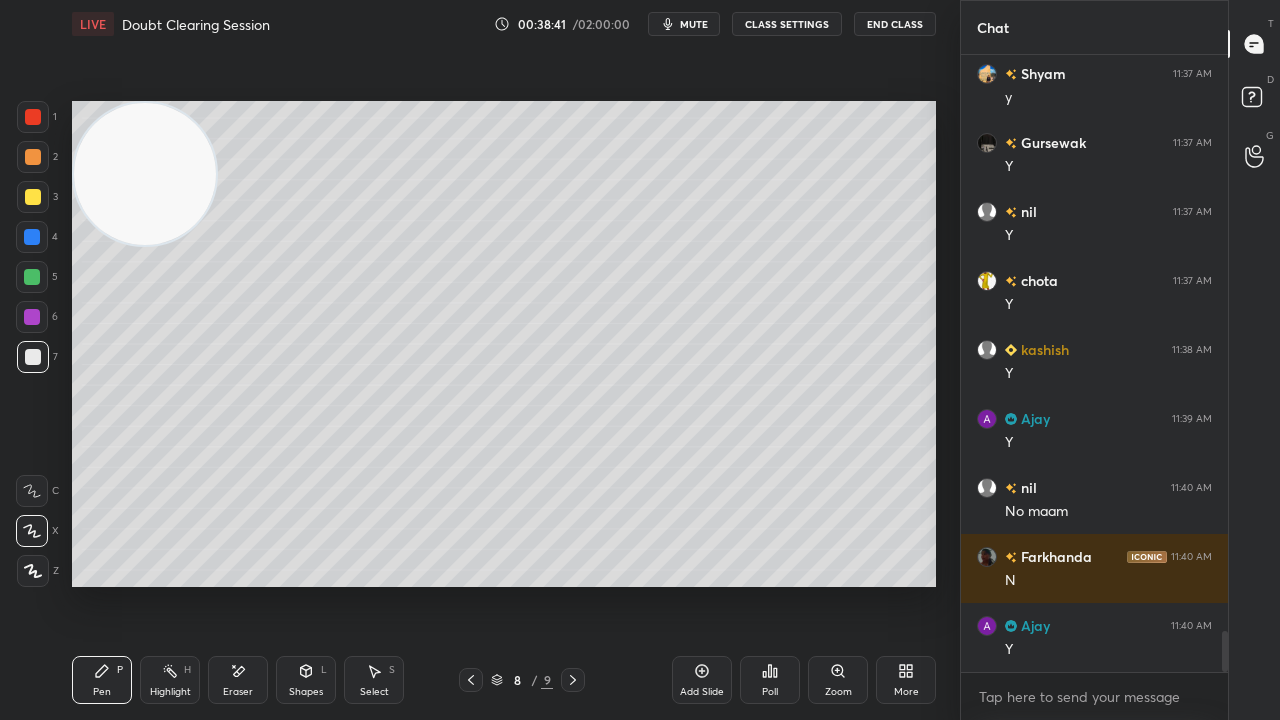 click on "mute" at bounding box center (694, 24) 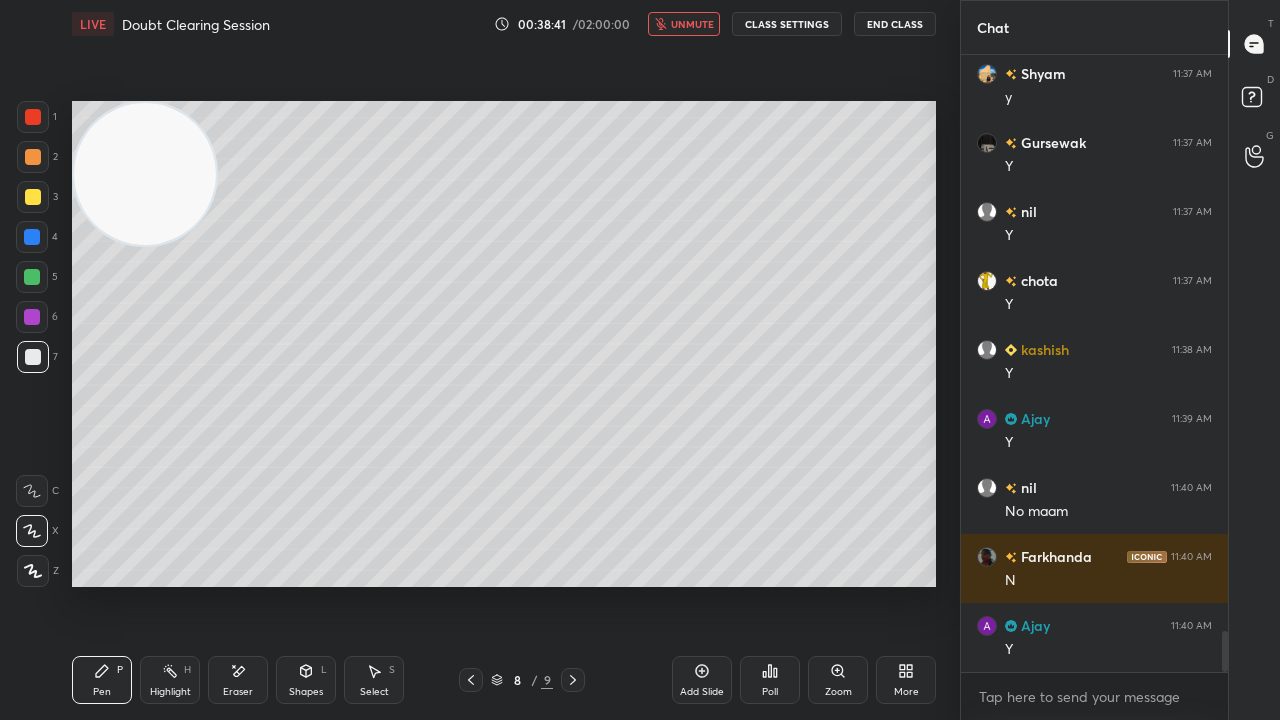 click on "unmute" at bounding box center (692, 24) 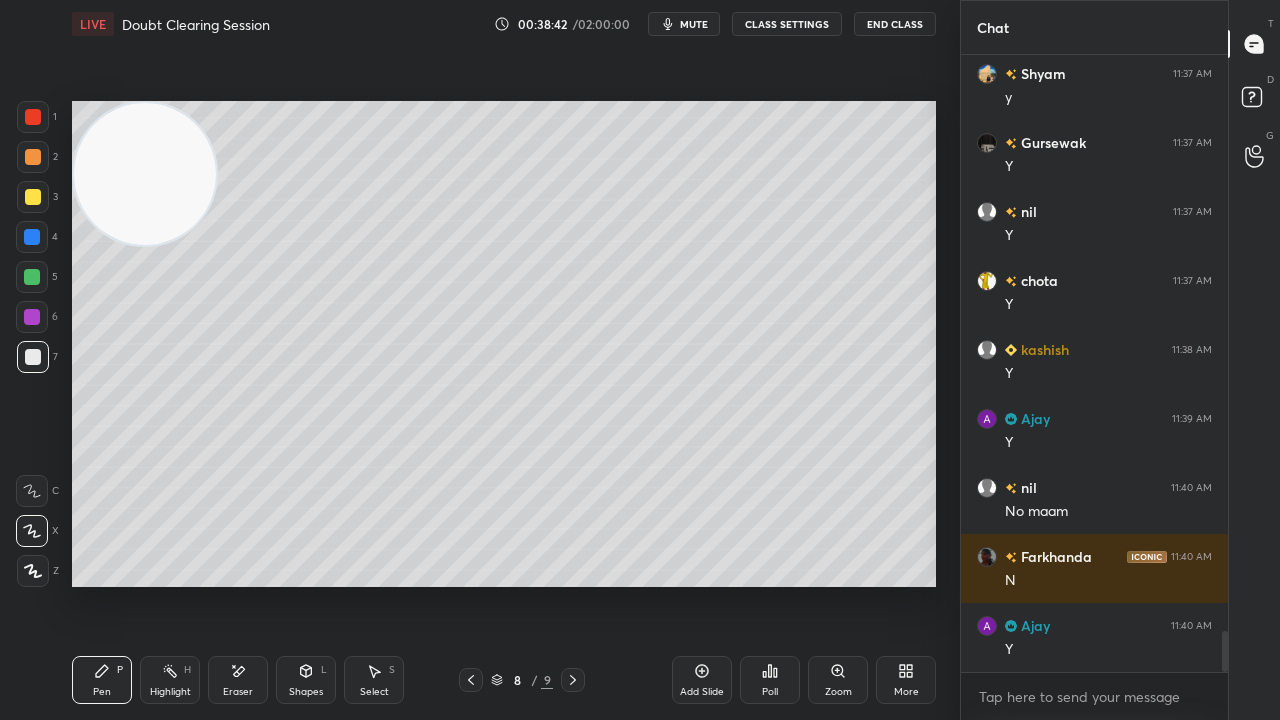 scroll, scrollTop: 8690, scrollLeft: 0, axis: vertical 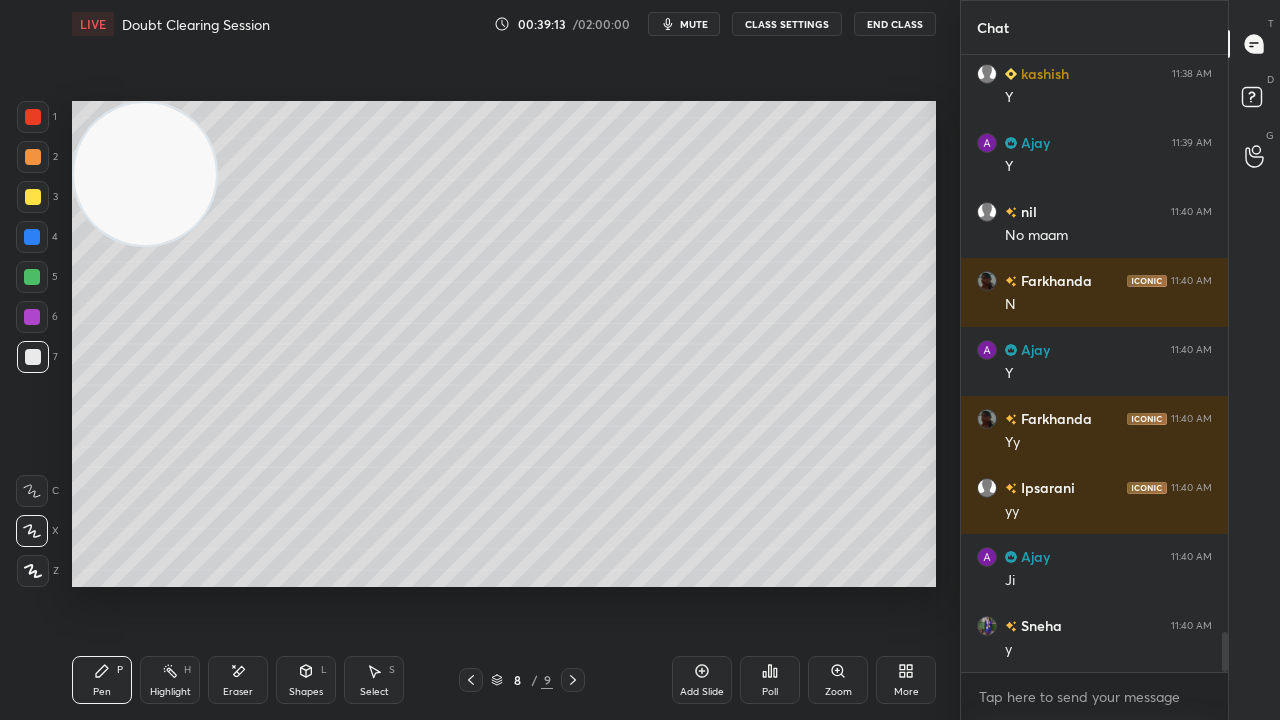 click on "mute" at bounding box center [694, 24] 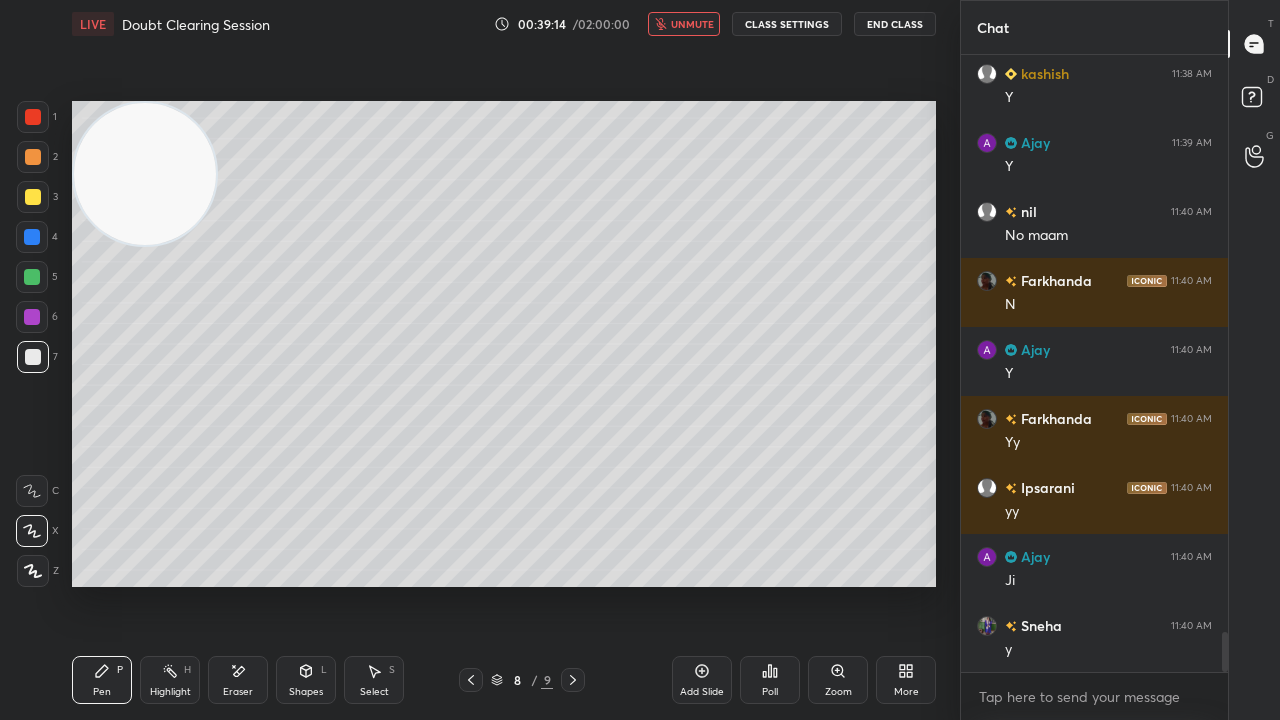 click on "unmute" at bounding box center (692, 24) 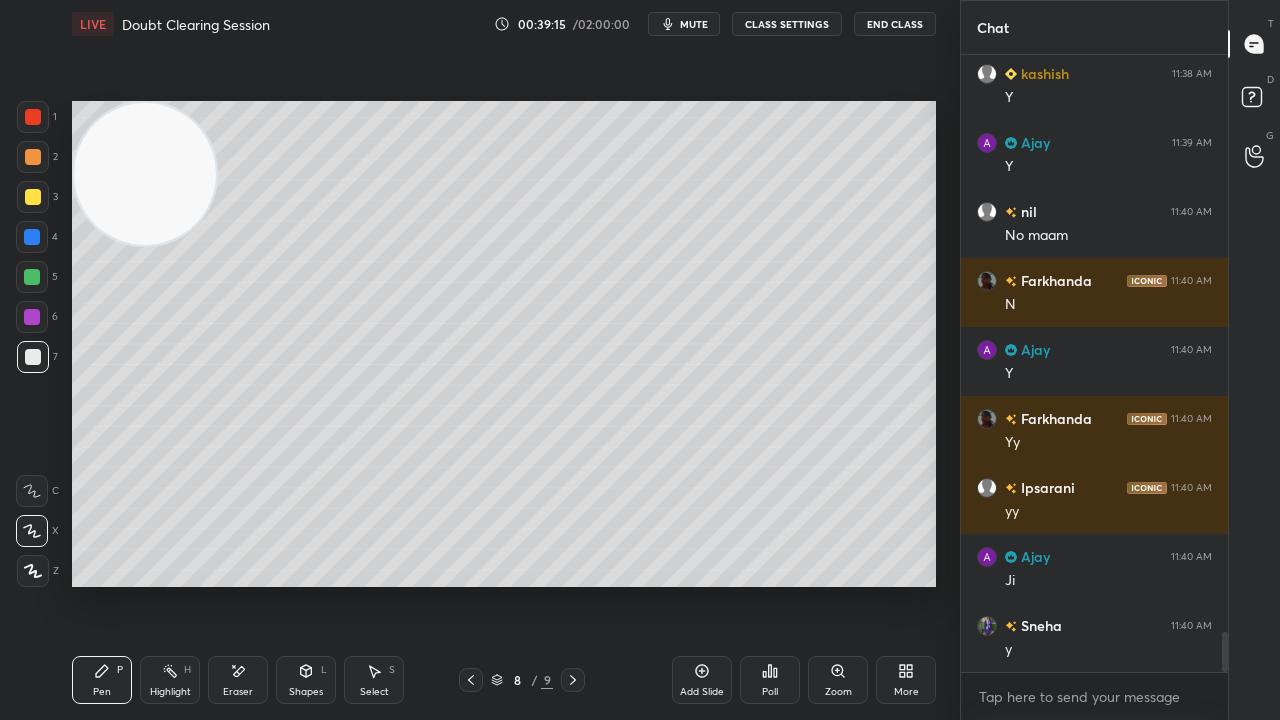 click on "Add Slide" at bounding box center (702, 680) 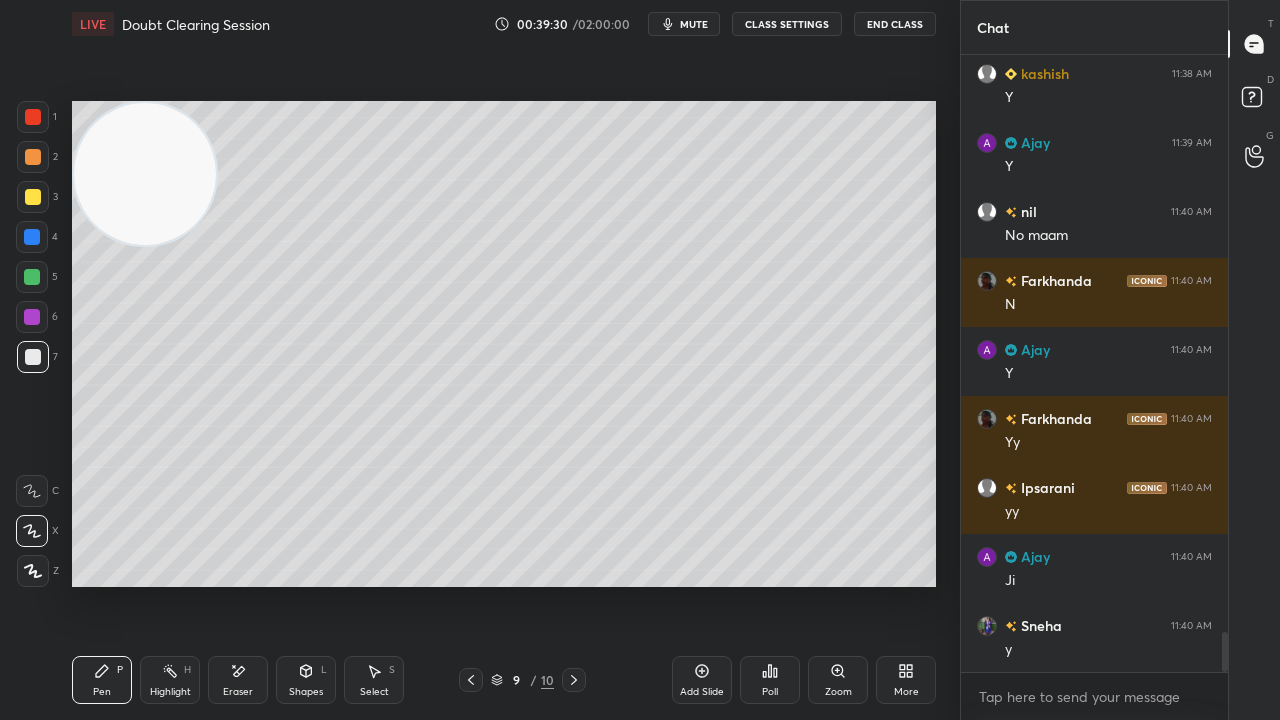 click 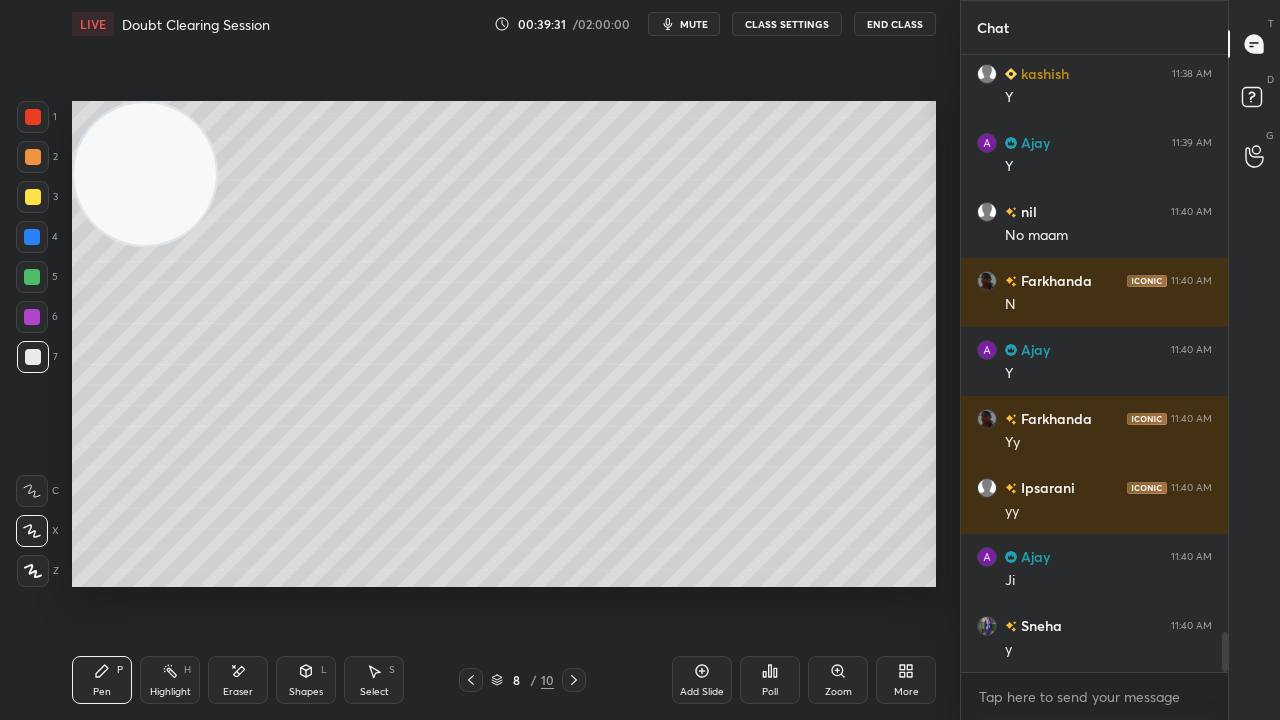 click 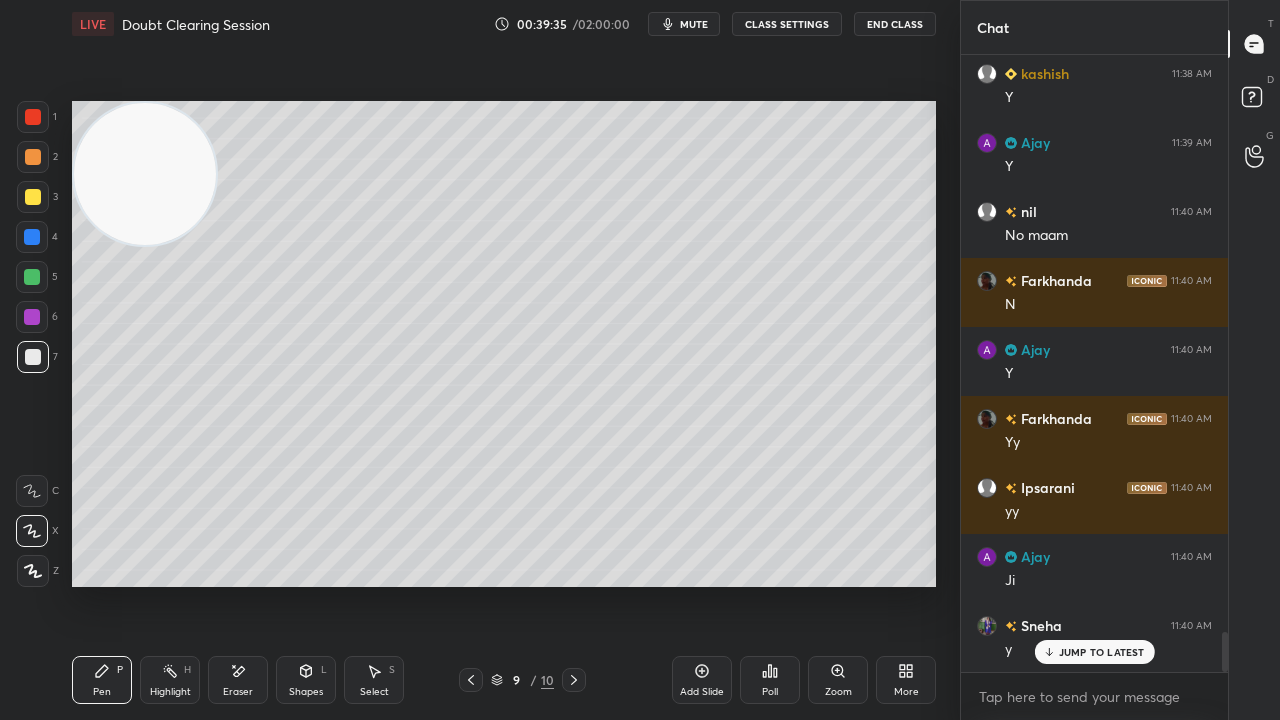 scroll, scrollTop: 8966, scrollLeft: 0, axis: vertical 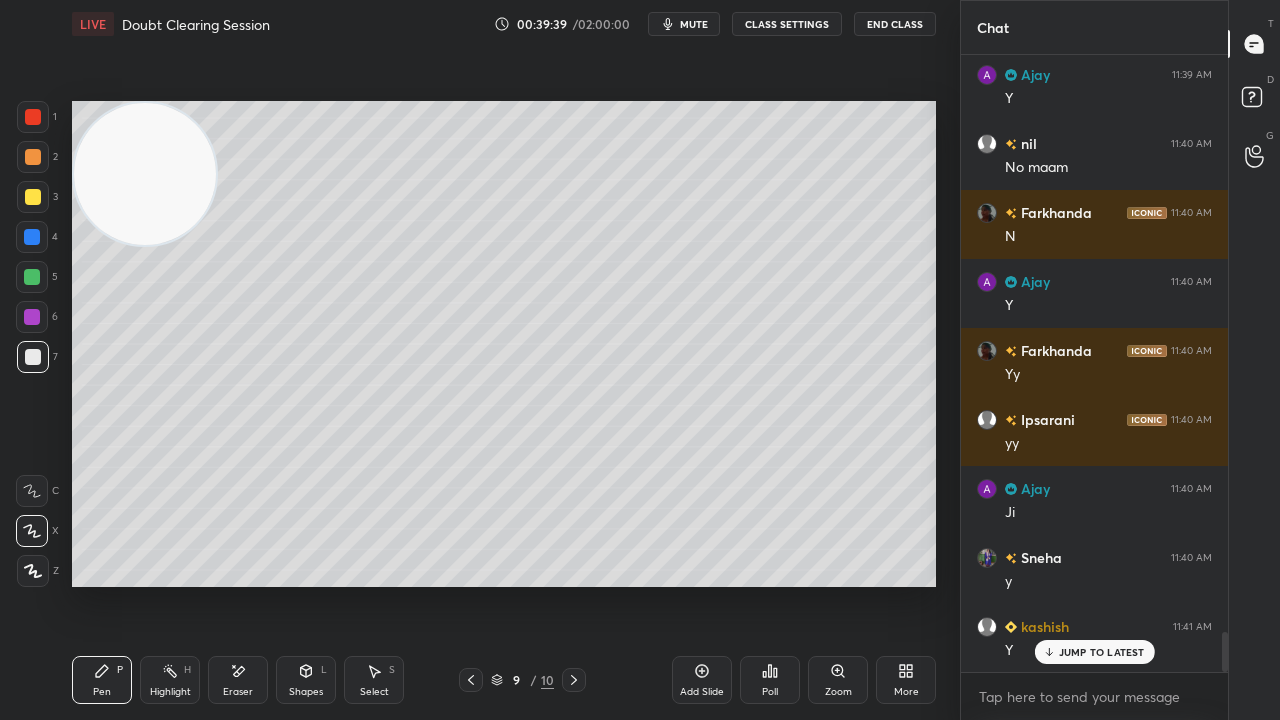 click on "mute" at bounding box center (694, 24) 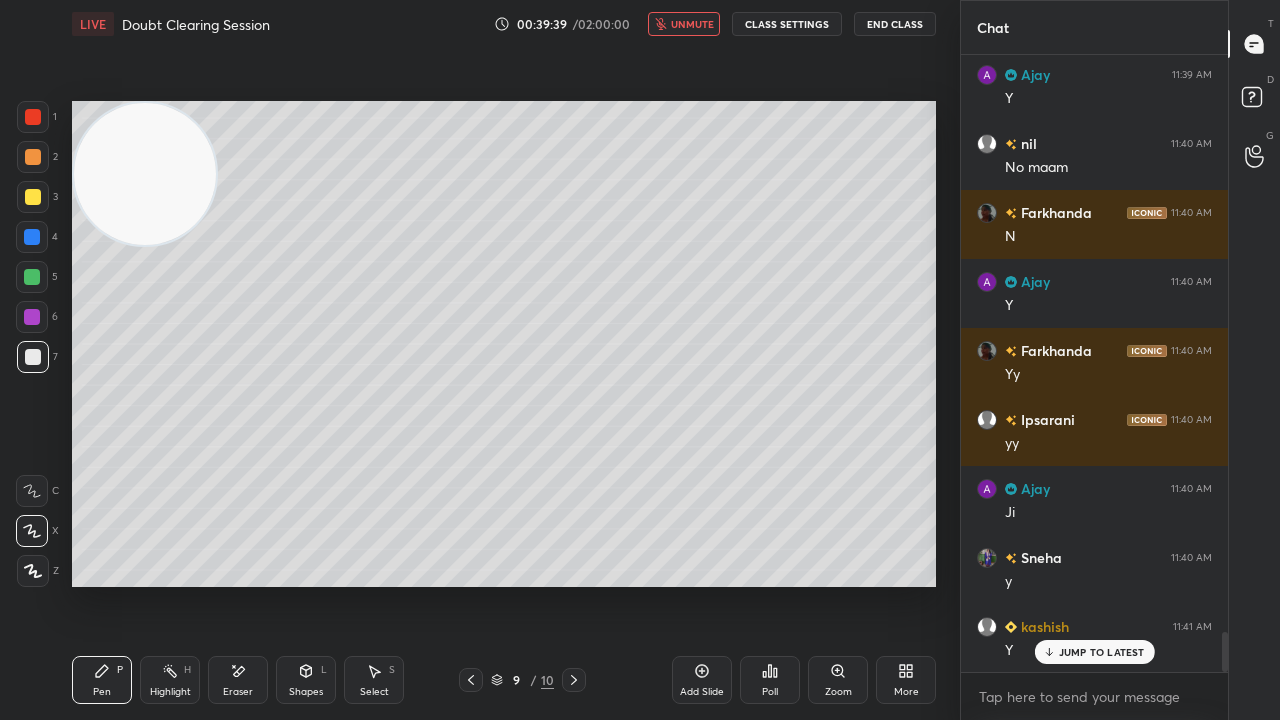 click on "unmute" at bounding box center [692, 24] 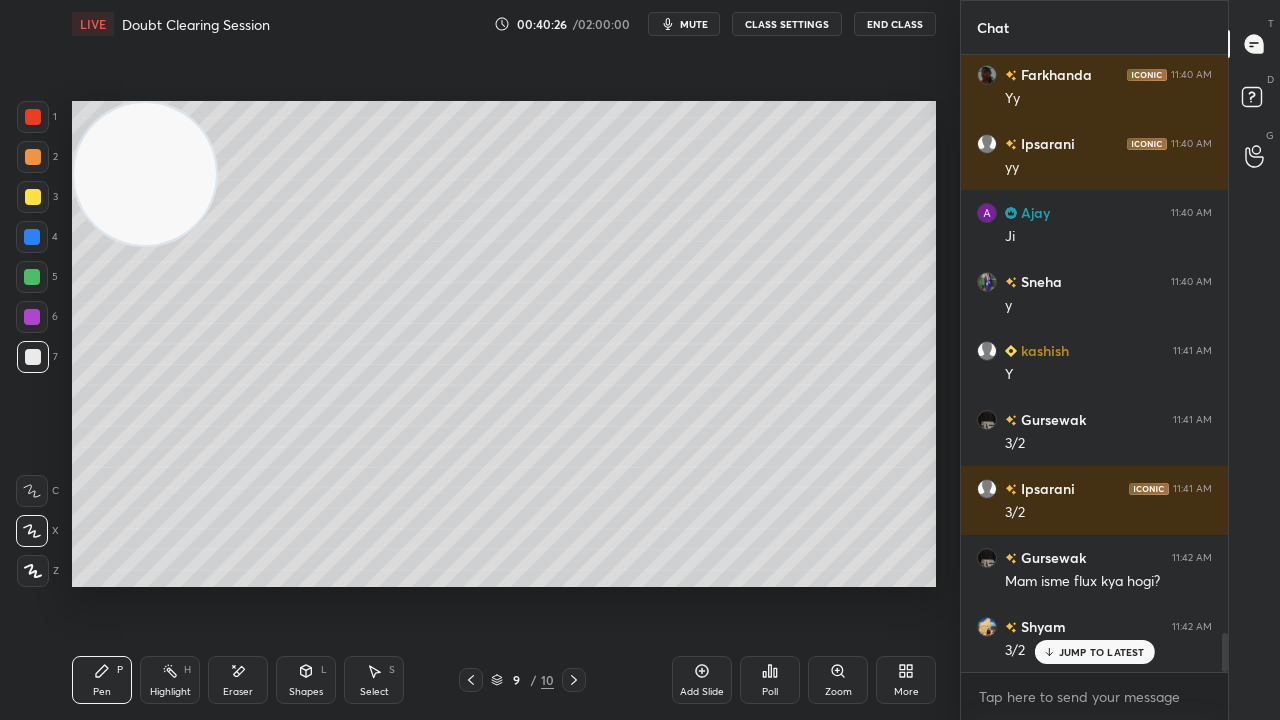 scroll, scrollTop: 9312, scrollLeft: 0, axis: vertical 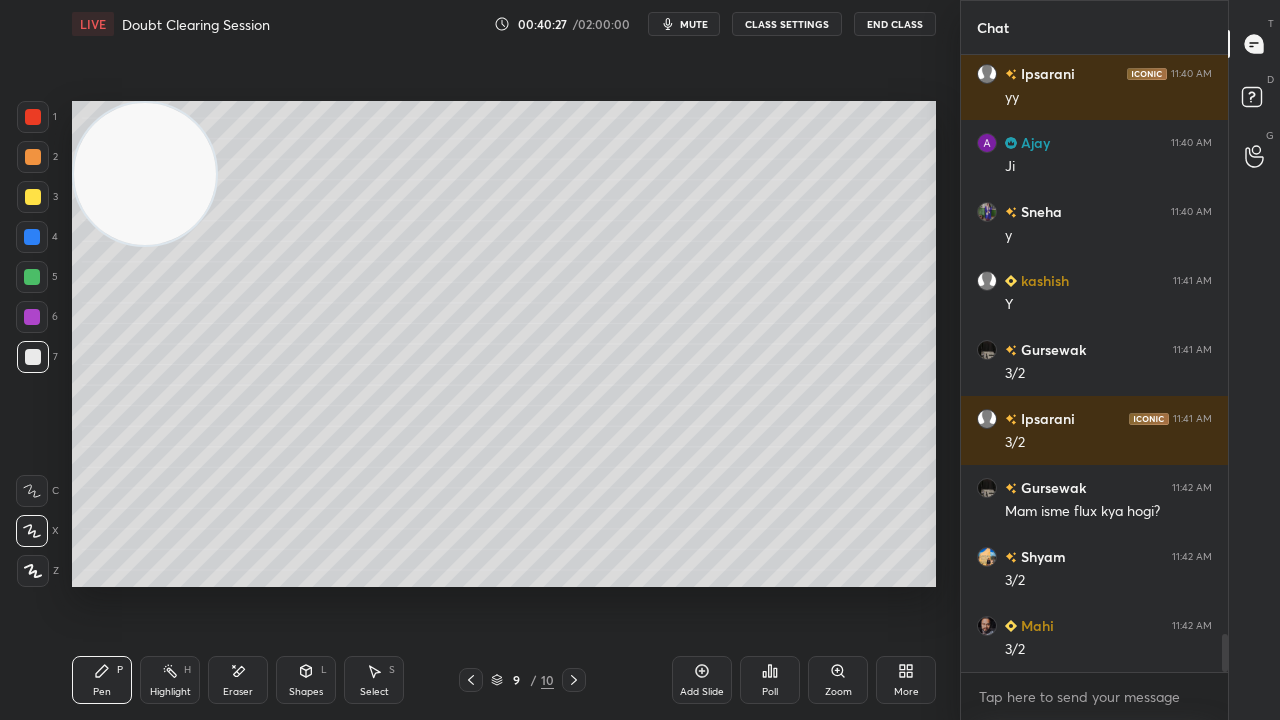 click on "mute" at bounding box center [694, 24] 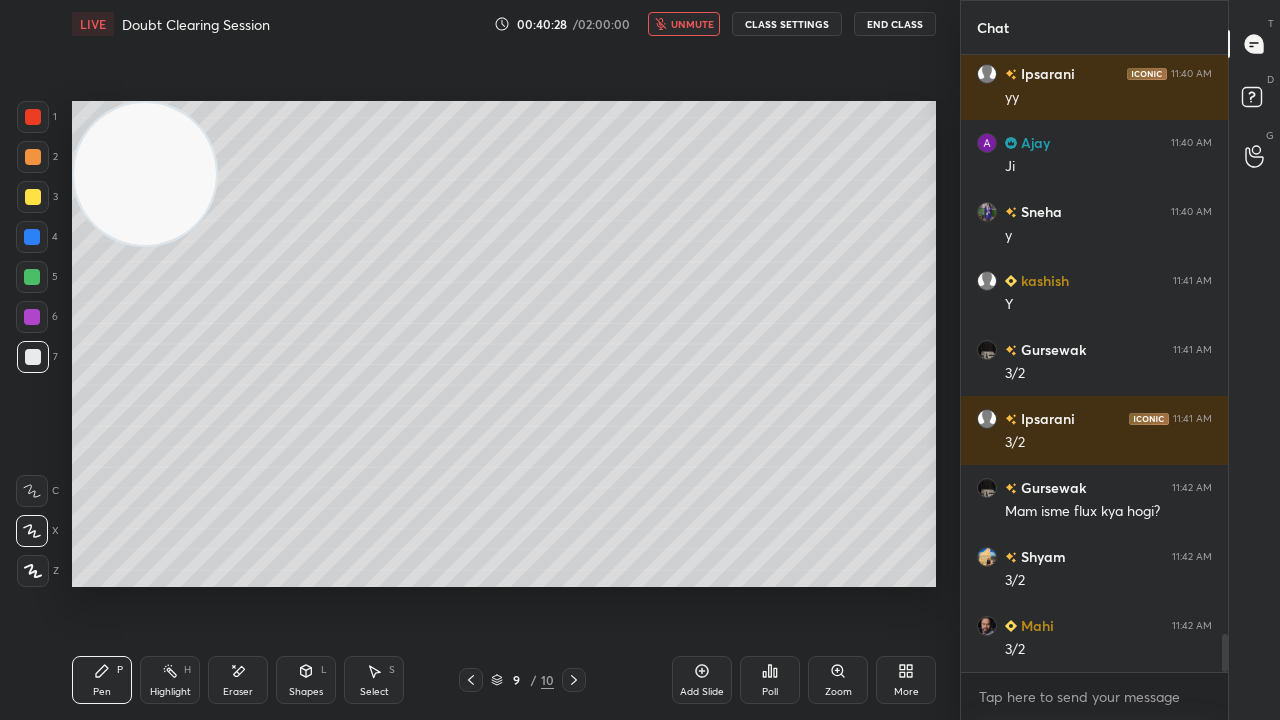 click on "unmute" at bounding box center (692, 24) 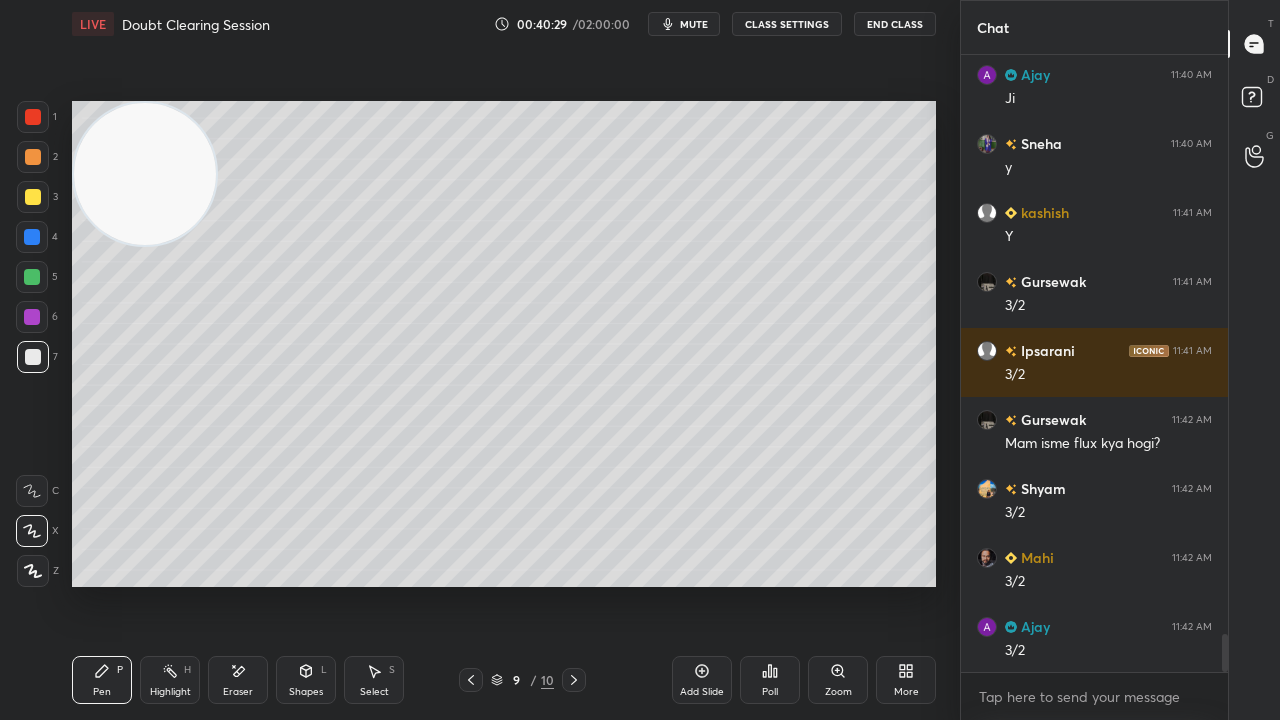 scroll, scrollTop: 9450, scrollLeft: 0, axis: vertical 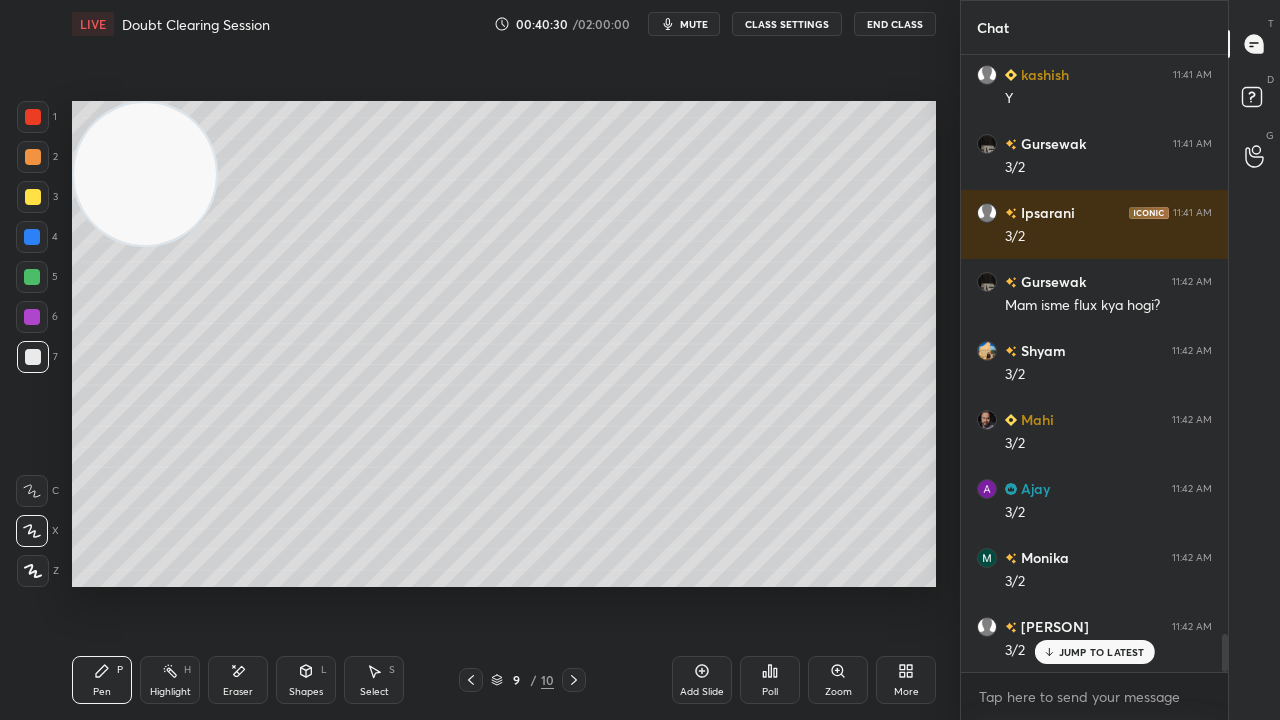 click on "mute" at bounding box center [684, 24] 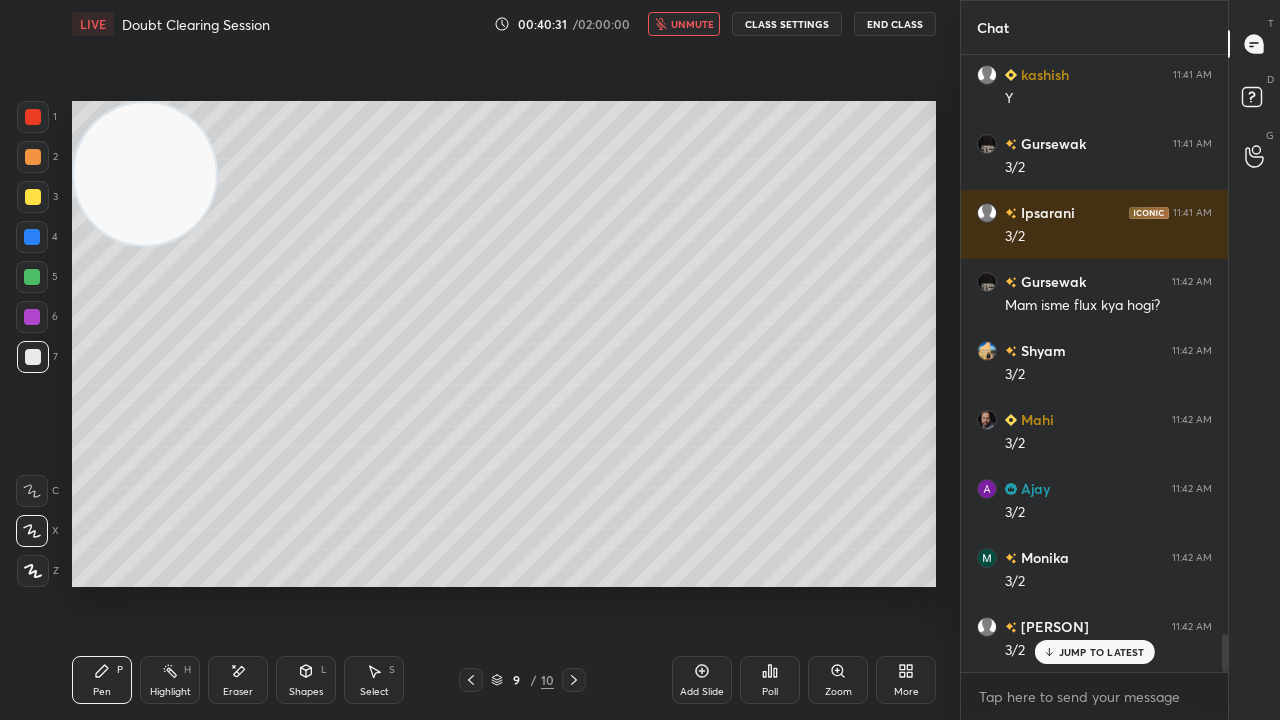 click on "unmute" at bounding box center [692, 24] 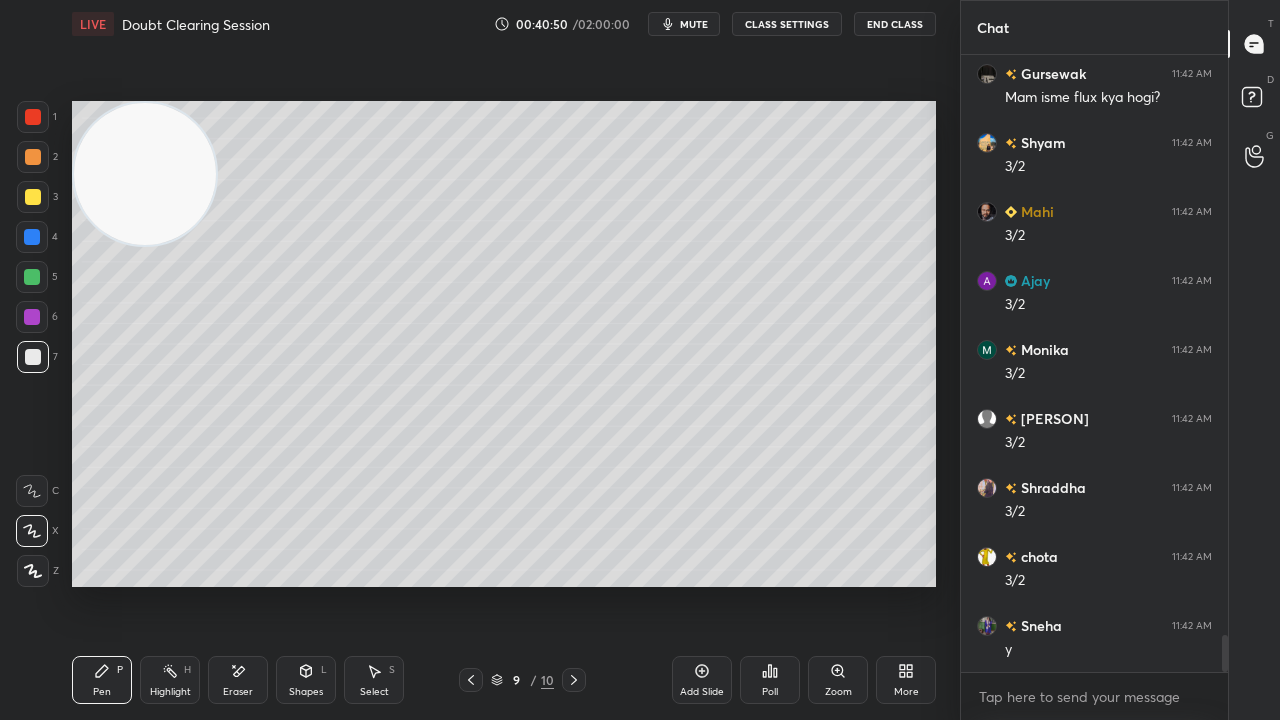 scroll, scrollTop: 9794, scrollLeft: 0, axis: vertical 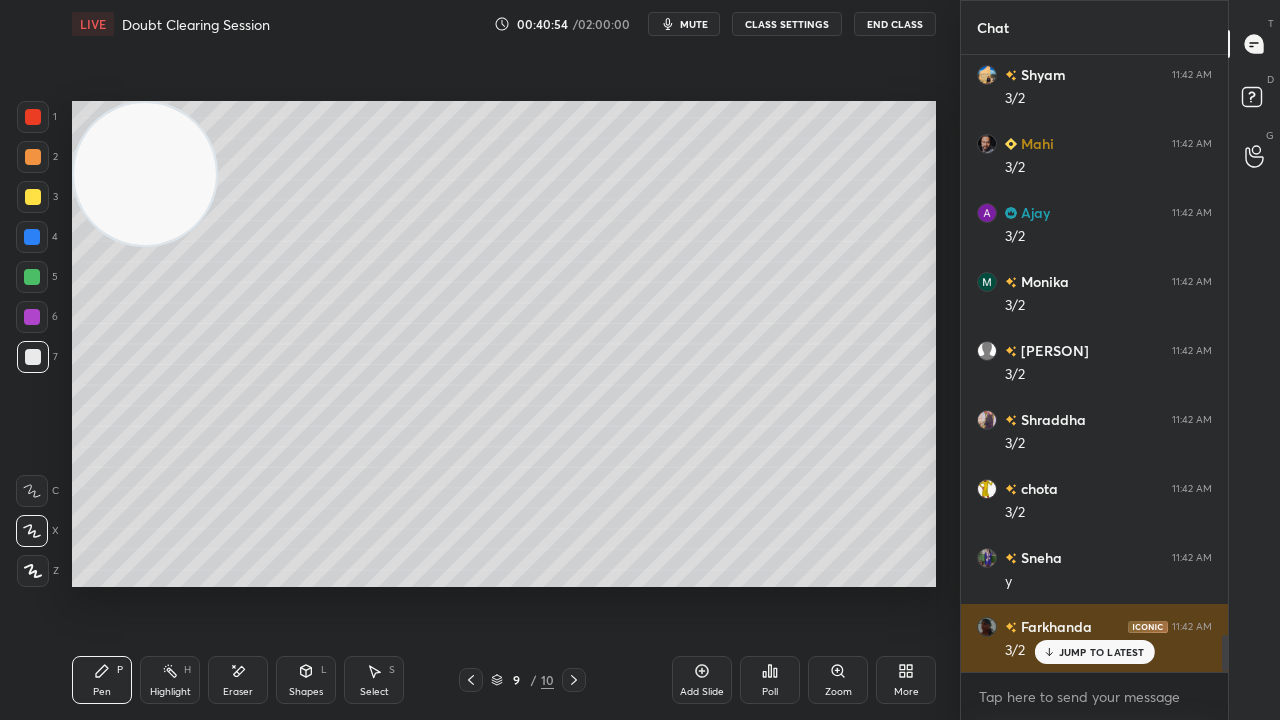 click on "JUMP TO LATEST" at bounding box center [1102, 652] 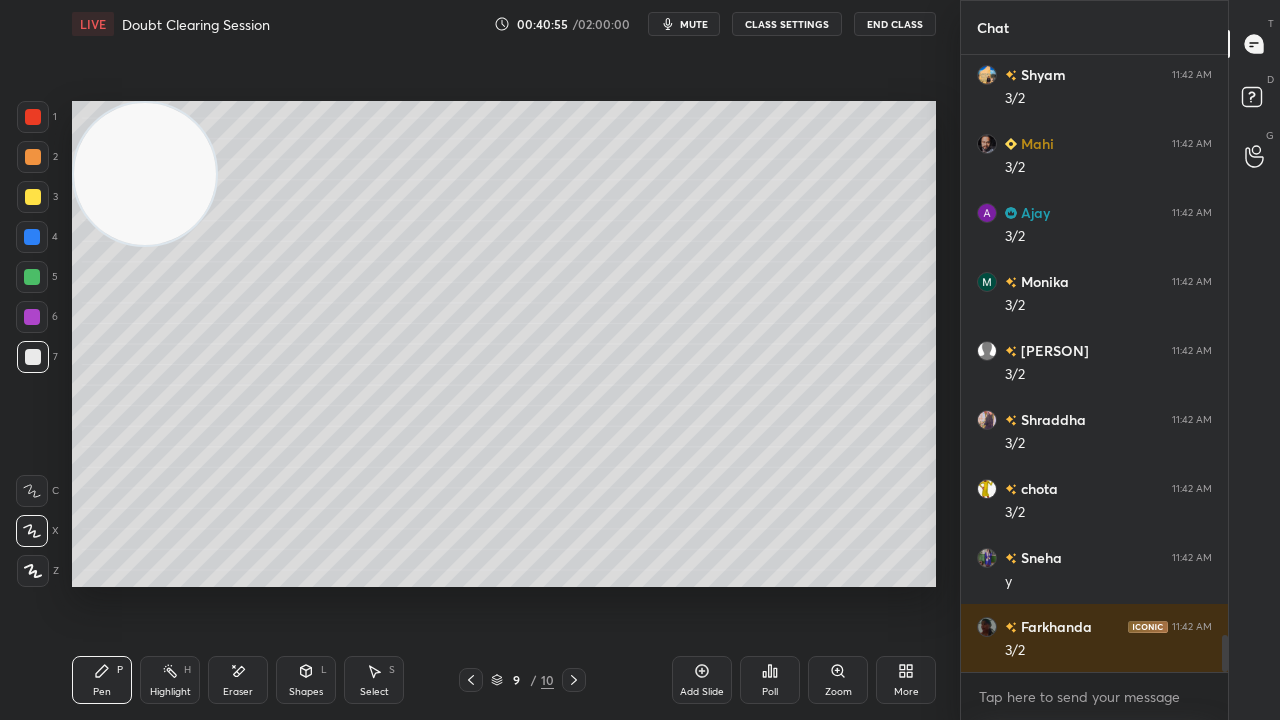 click on "mute" at bounding box center (694, 24) 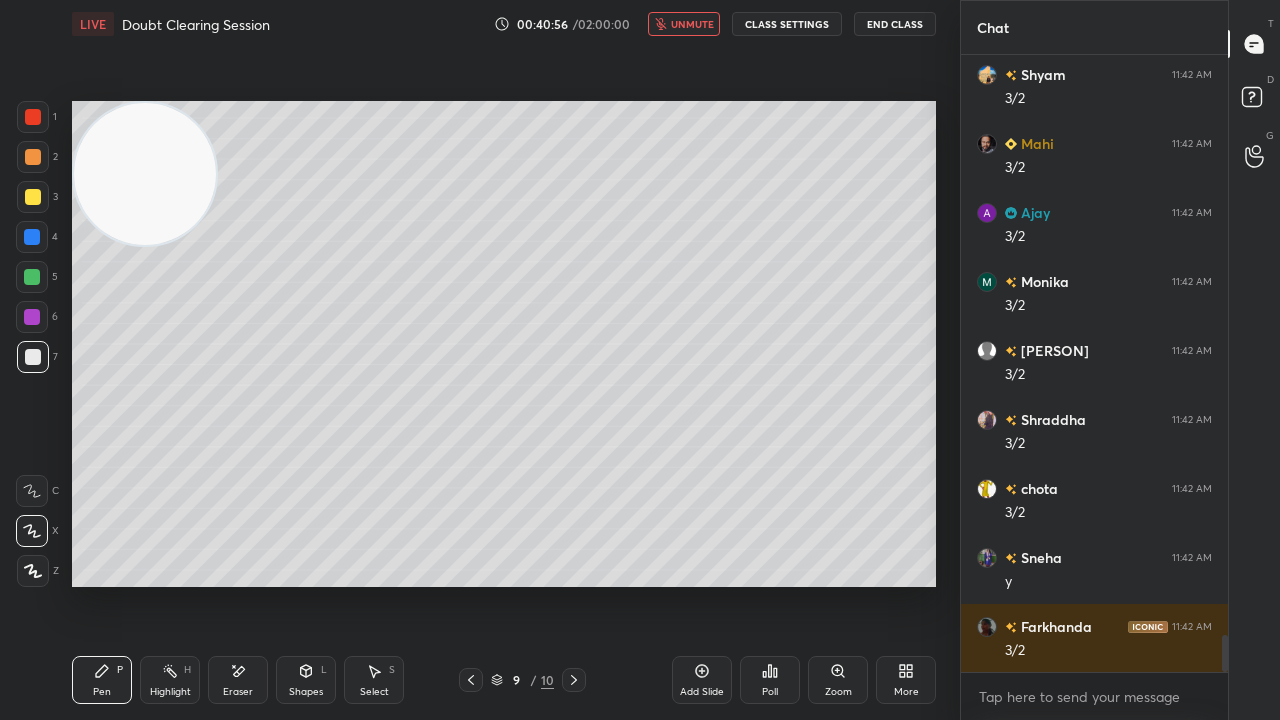 click on "unmute" at bounding box center (692, 24) 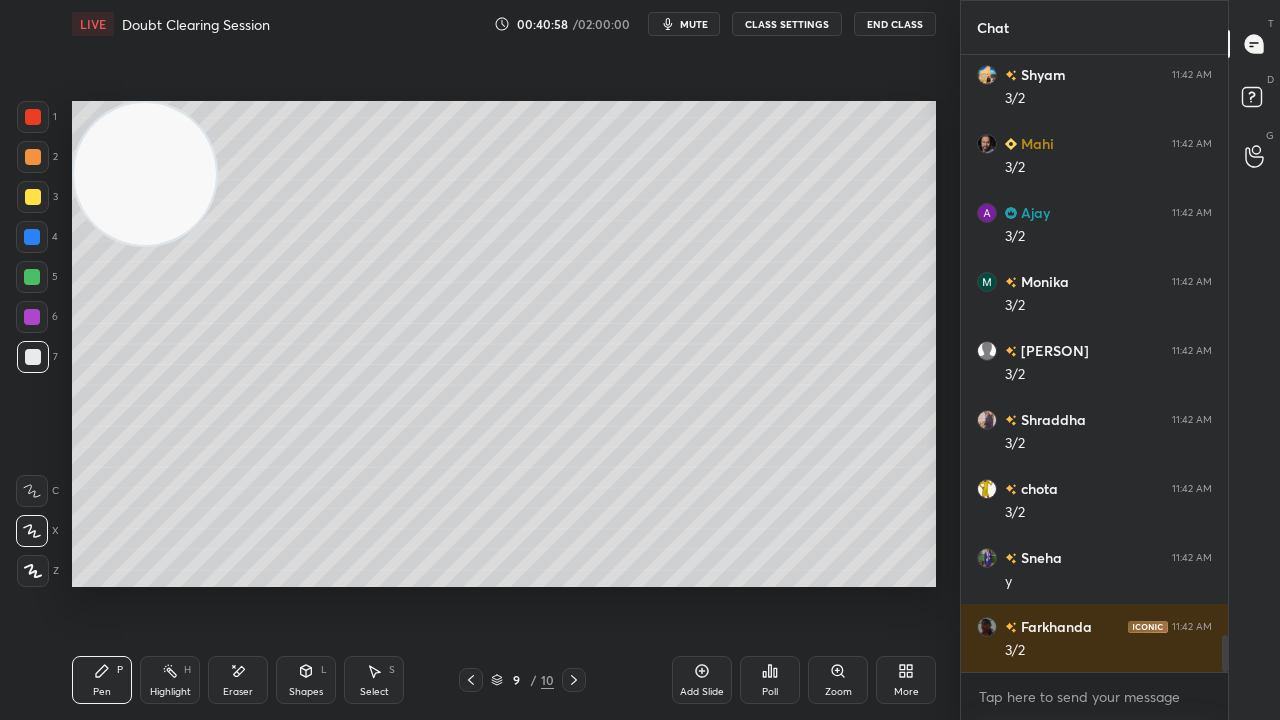 click on "mute" at bounding box center [694, 24] 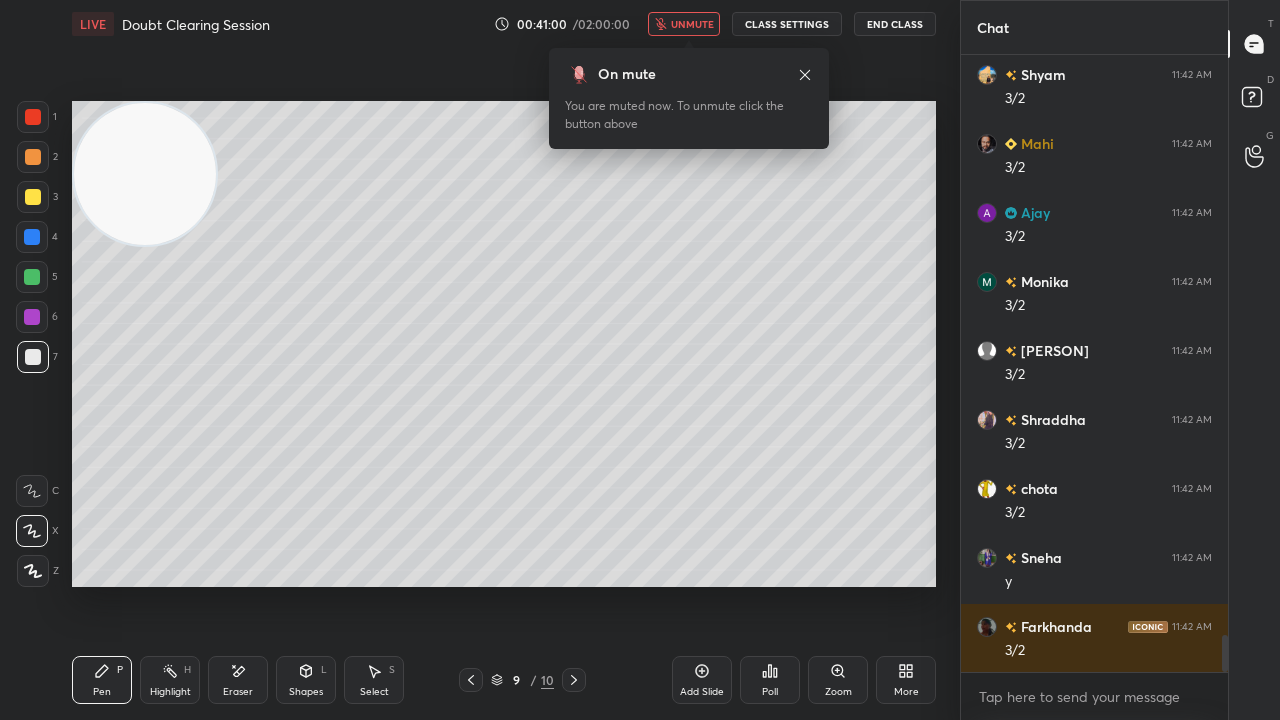 click on "unmute" at bounding box center [692, 24] 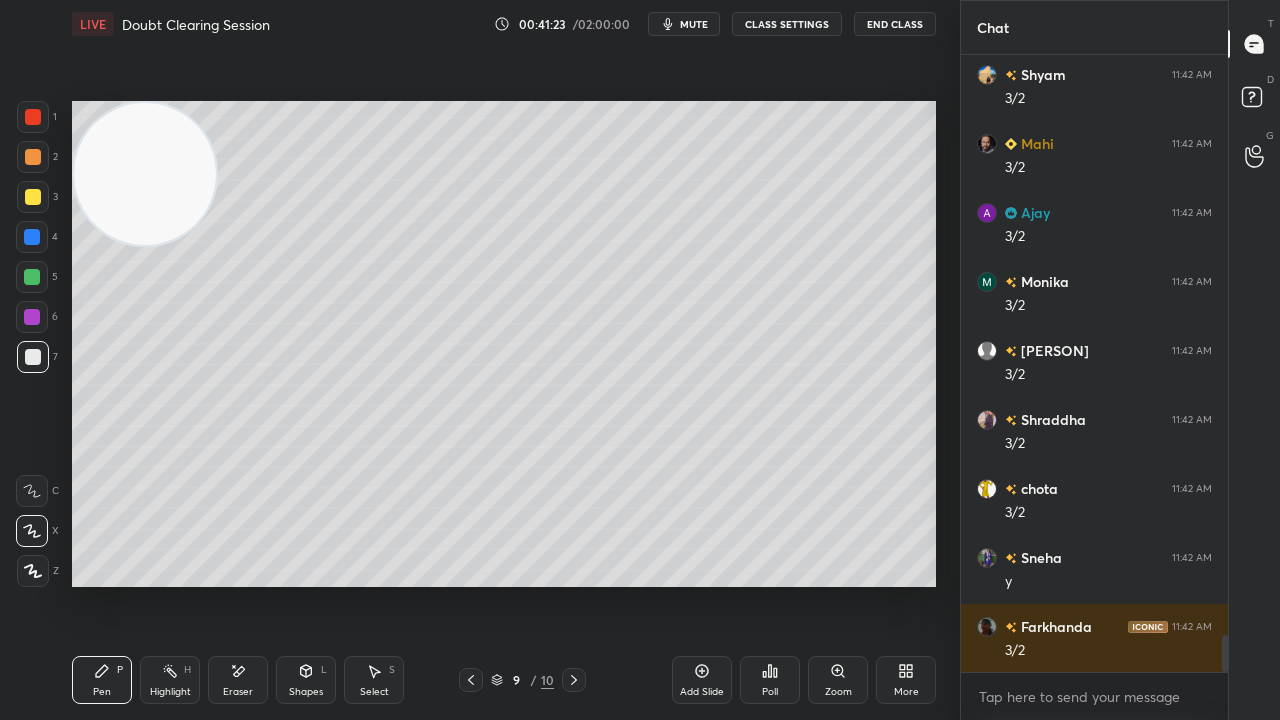 click 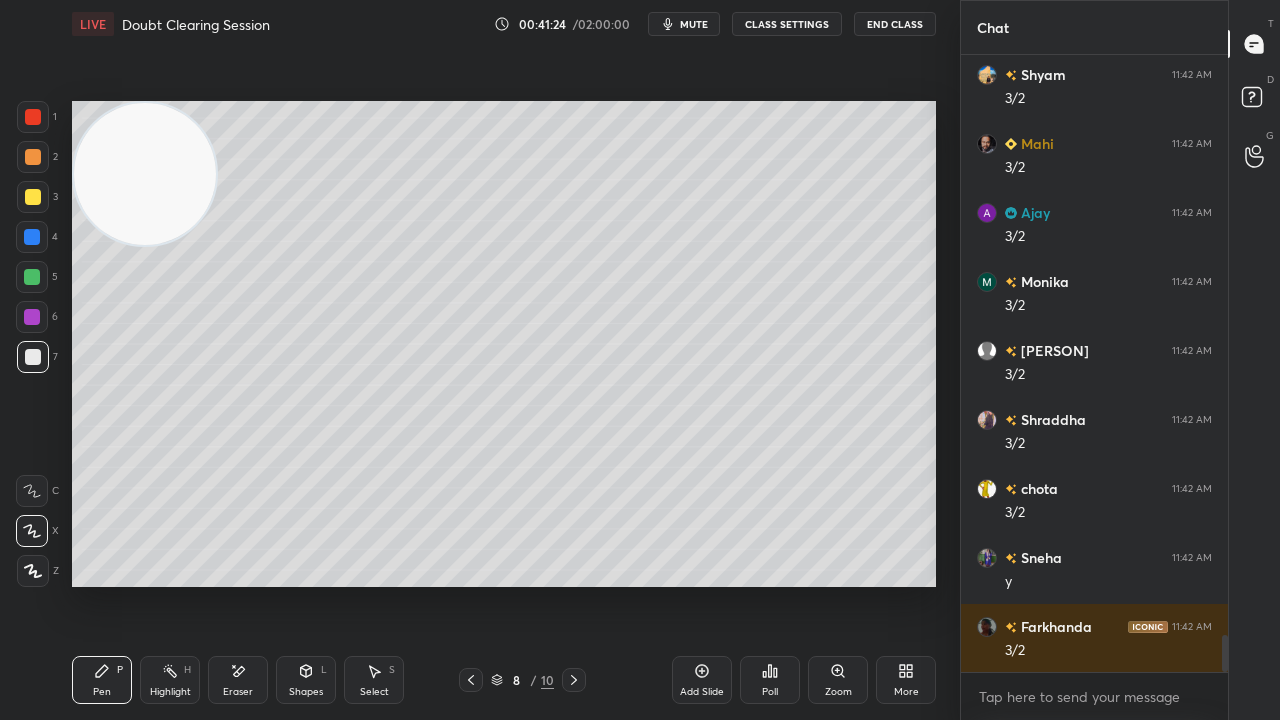 click 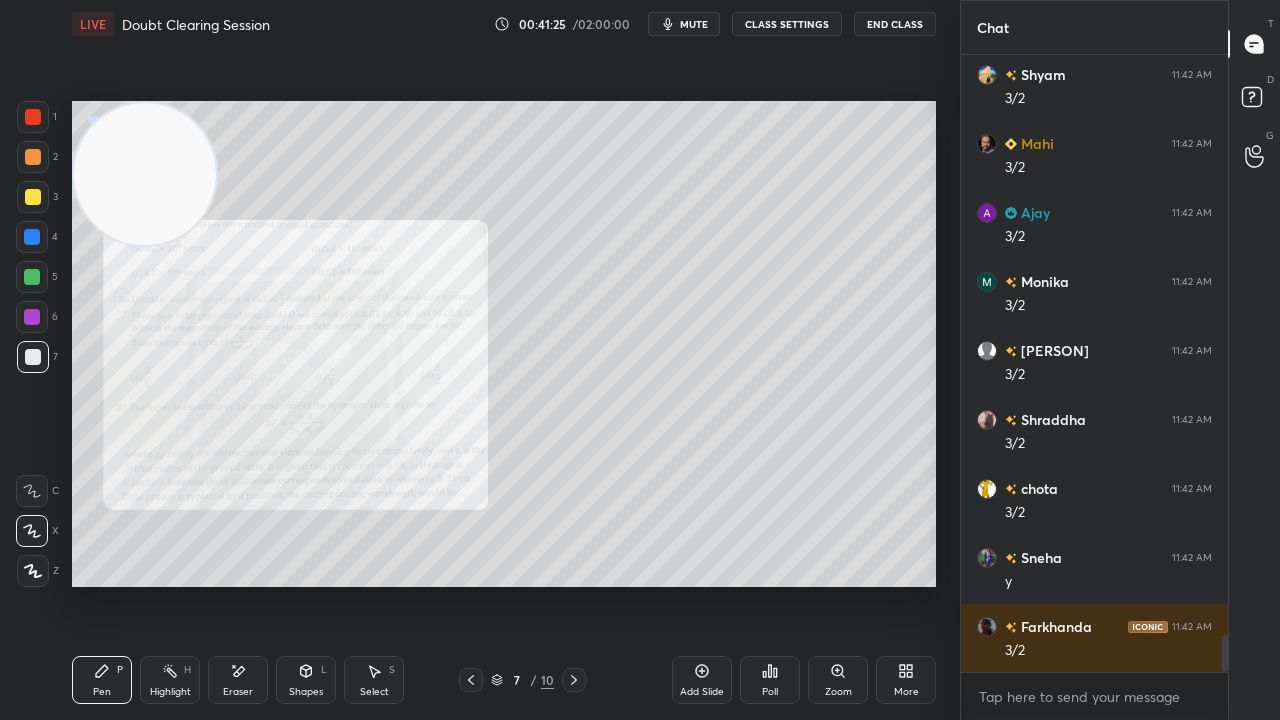 click on "Zoom" at bounding box center (838, 680) 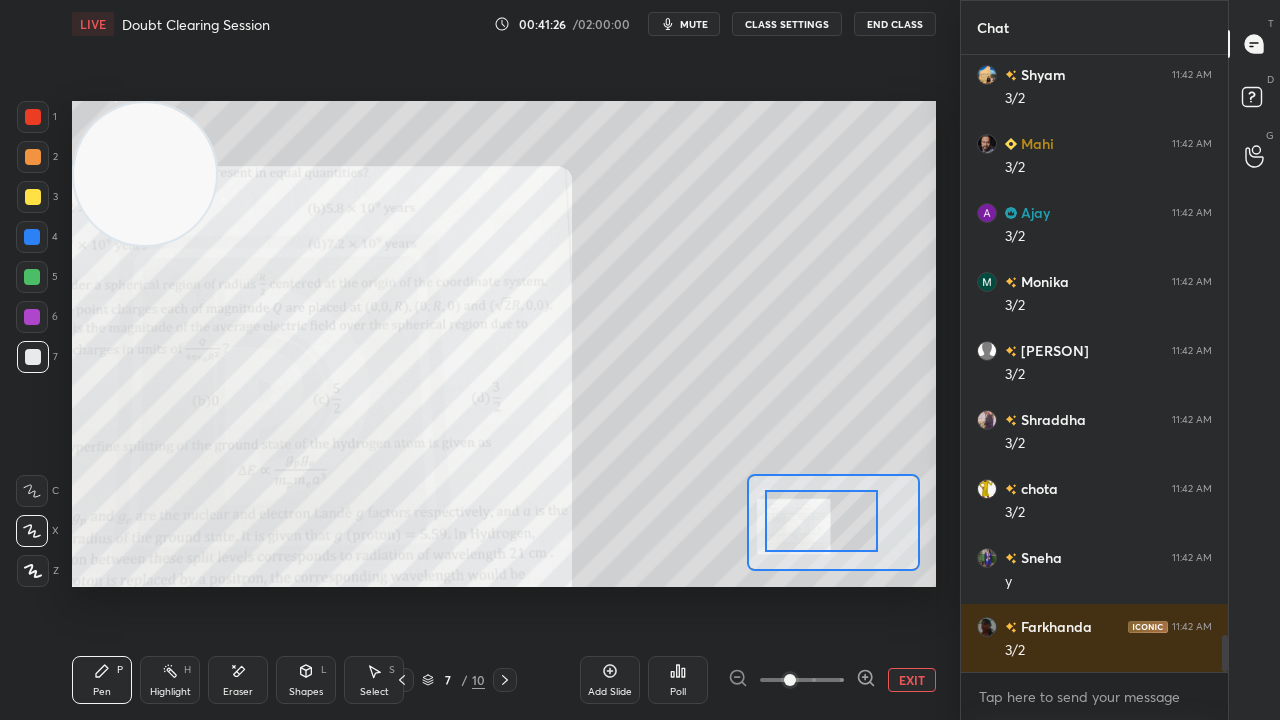 click at bounding box center (821, 521) 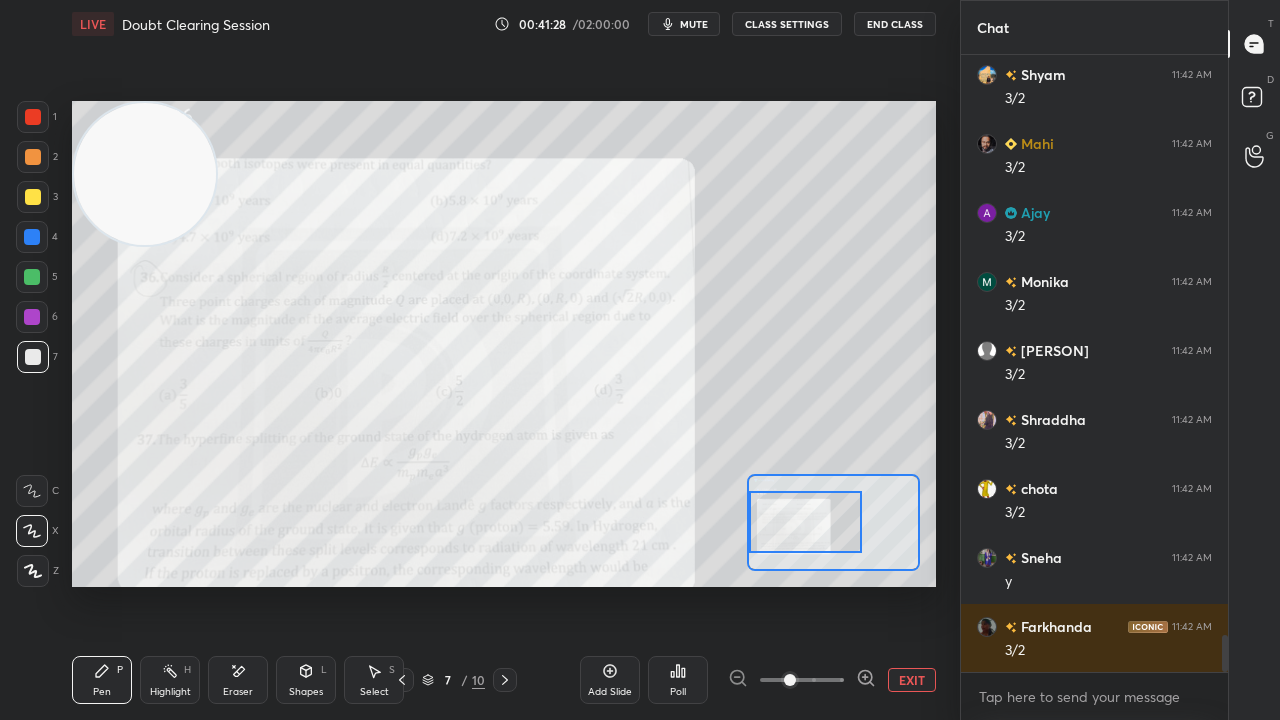 click on "mute" at bounding box center (694, 24) 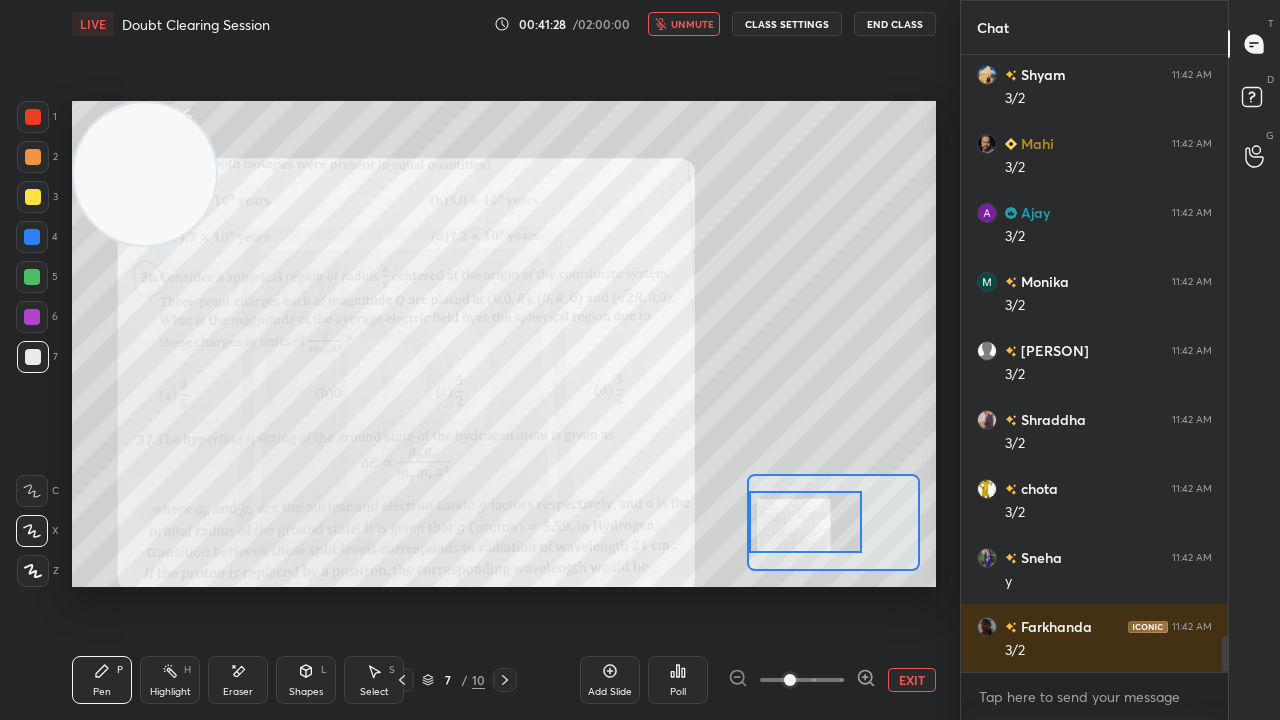 scroll, scrollTop: 9864, scrollLeft: 0, axis: vertical 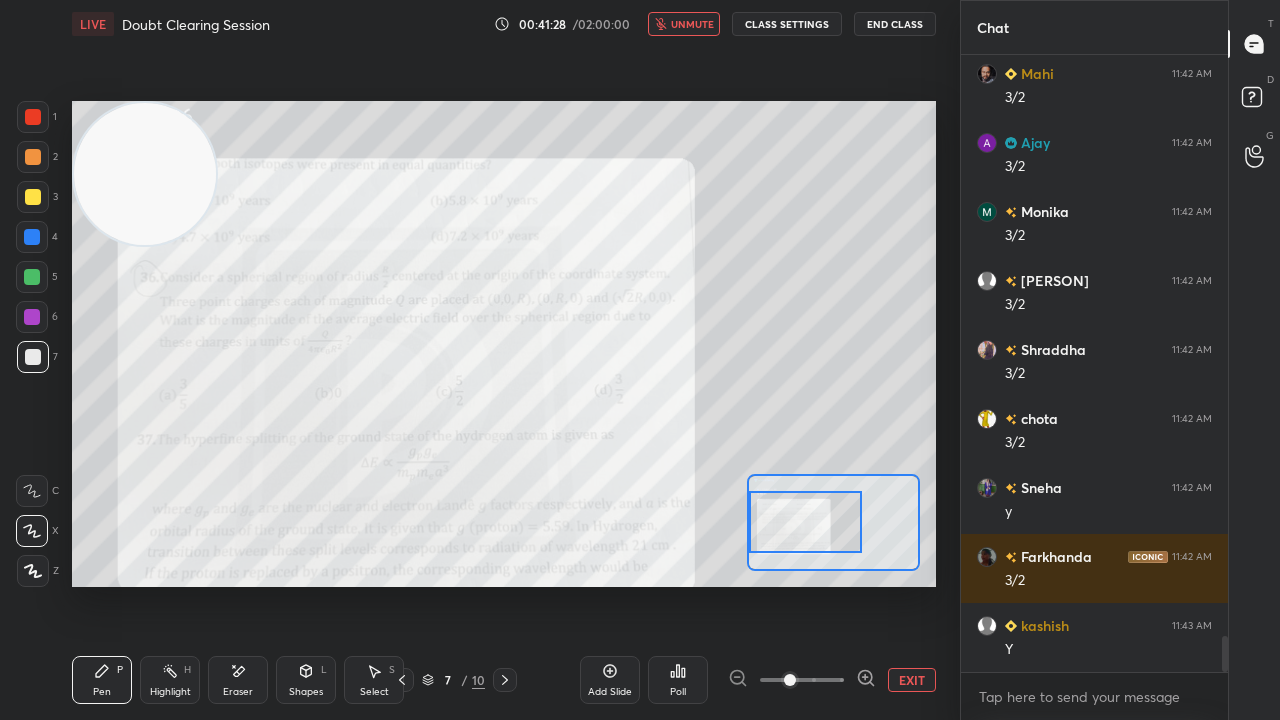 click on "unmute" at bounding box center [692, 24] 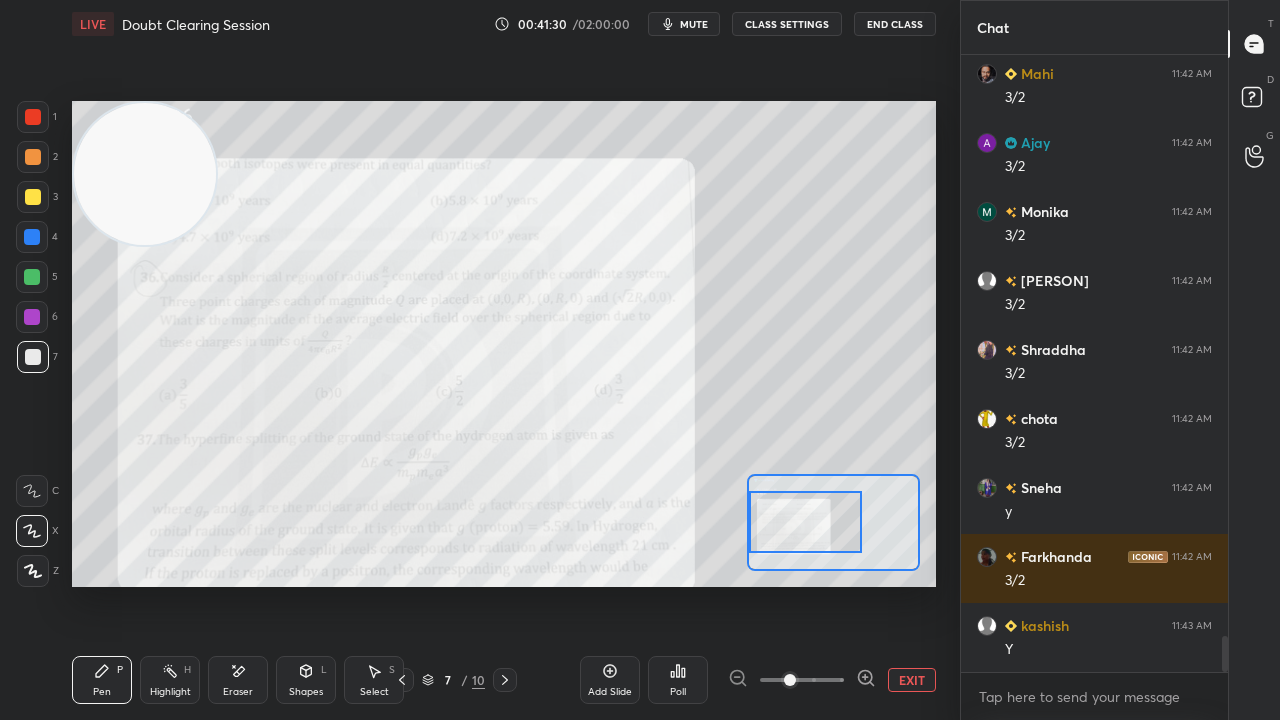 click 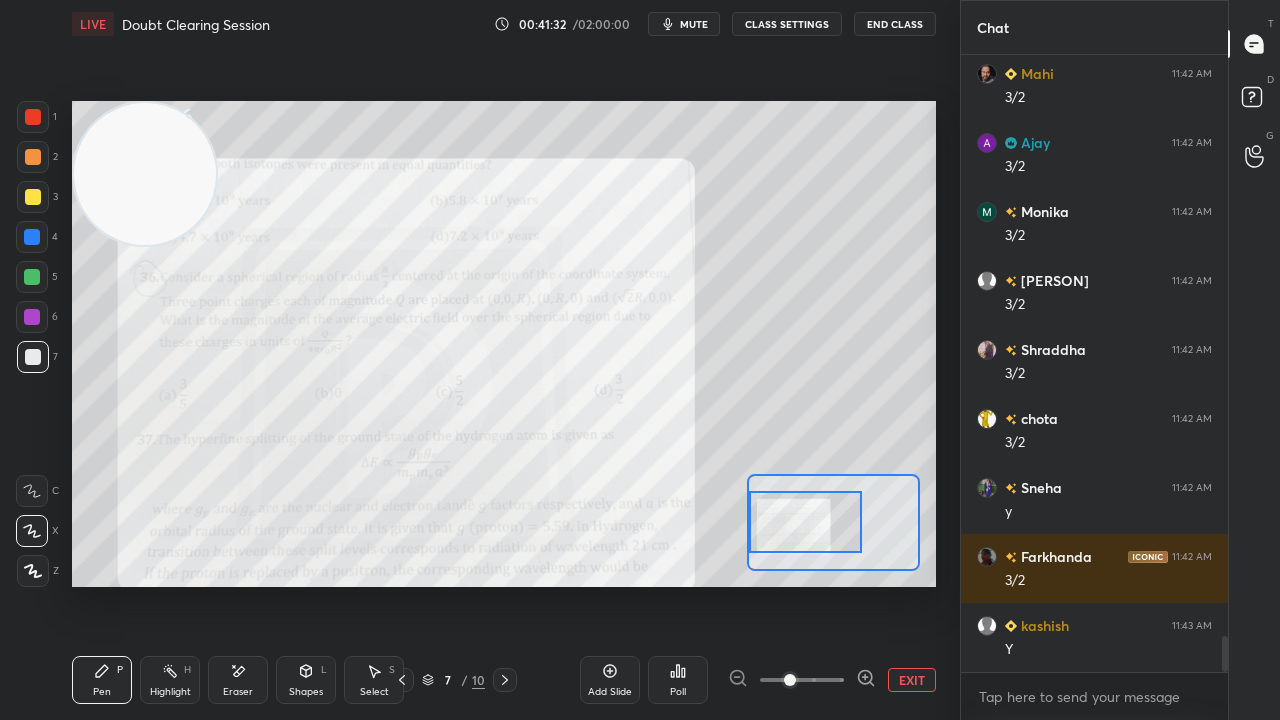 click at bounding box center [32, 237] 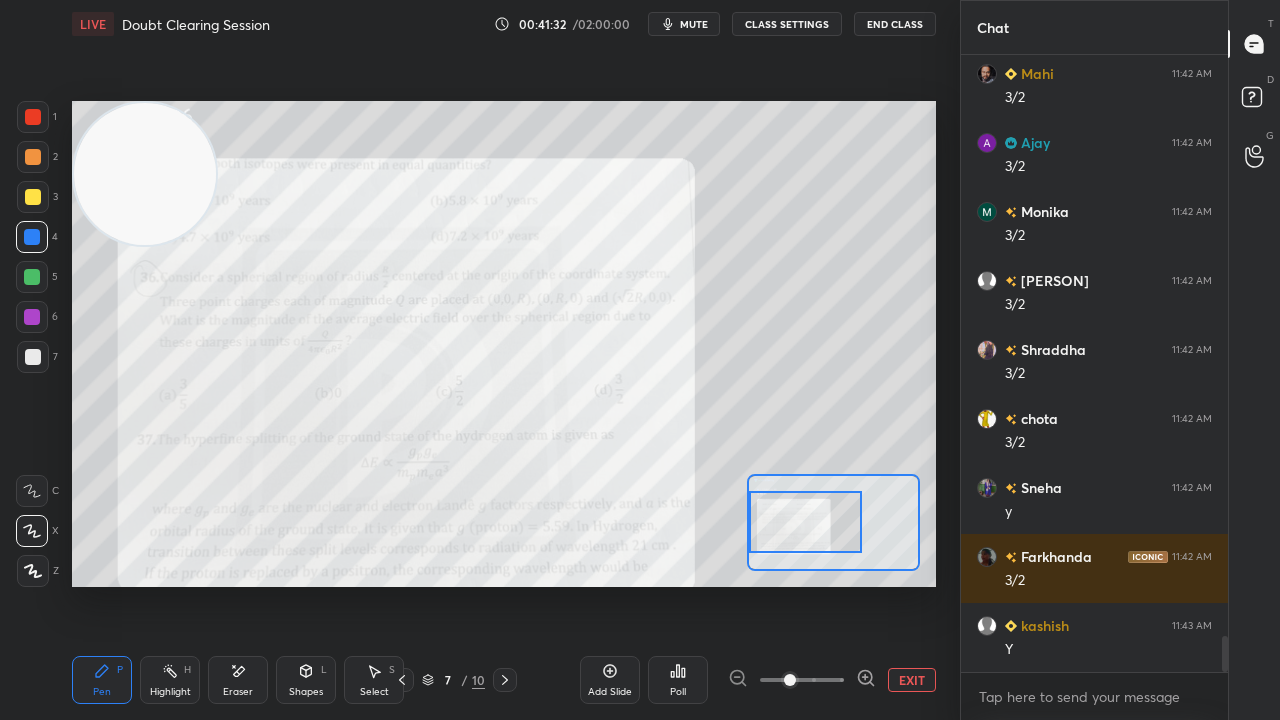 click on "mute" at bounding box center [684, 24] 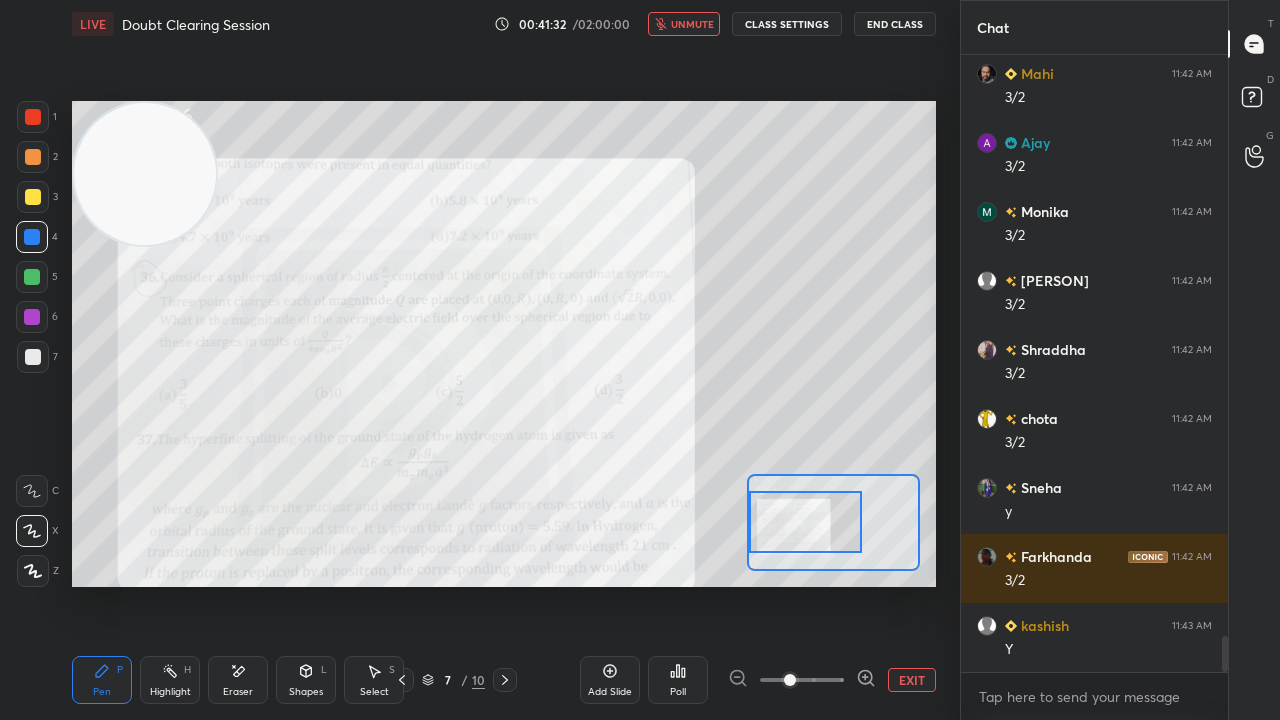click on "unmute" at bounding box center [692, 24] 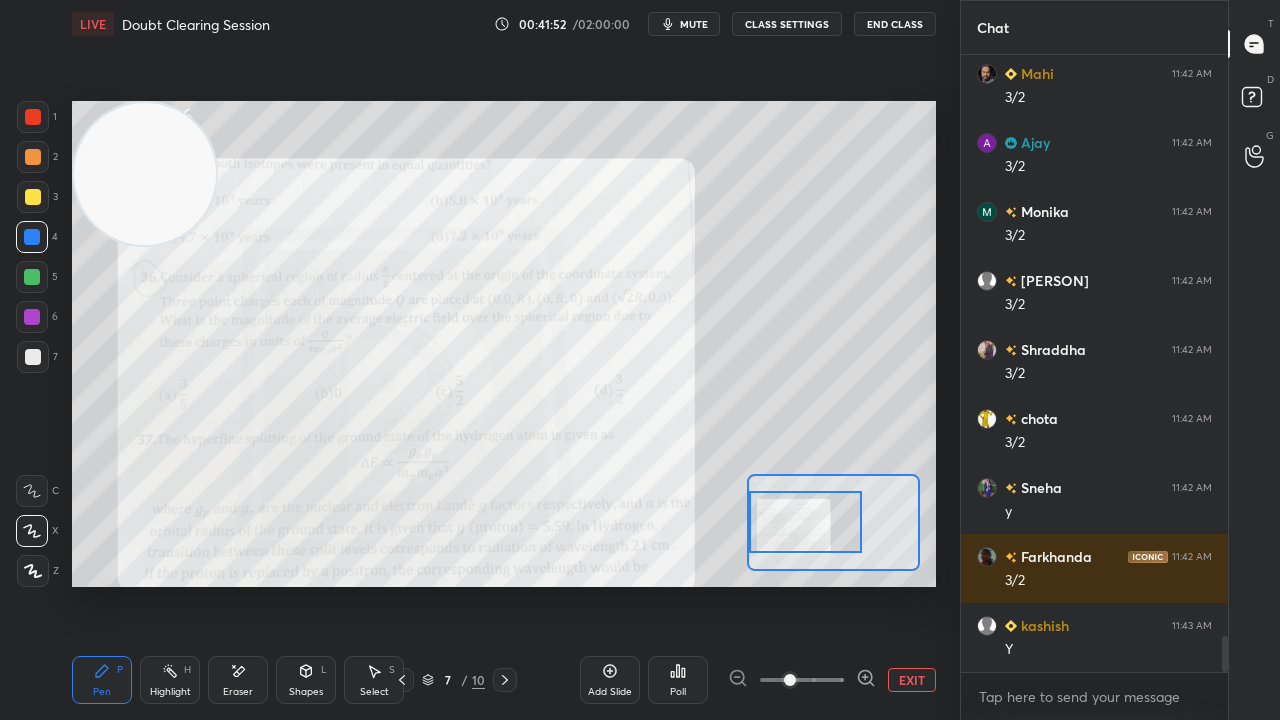 click on "mute" at bounding box center (684, 24) 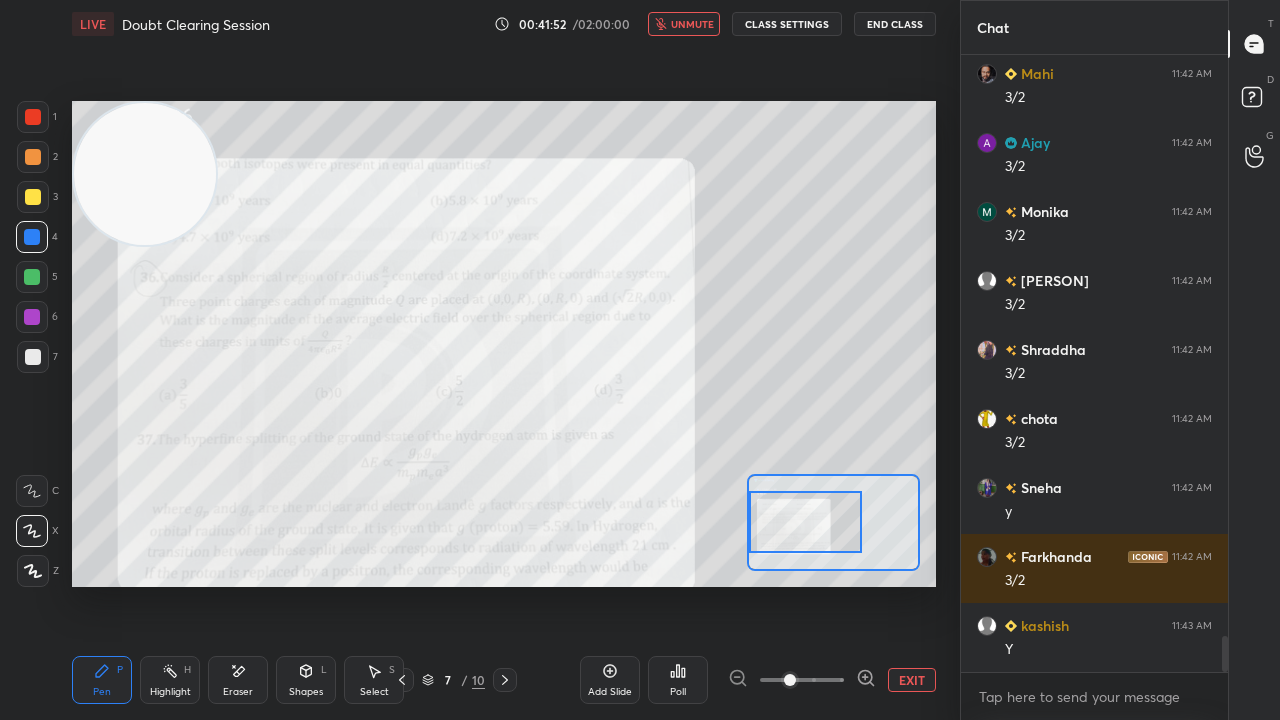 drag, startPoint x: 713, startPoint y: 22, endPoint x: 729, endPoint y: 14, distance: 17.888544 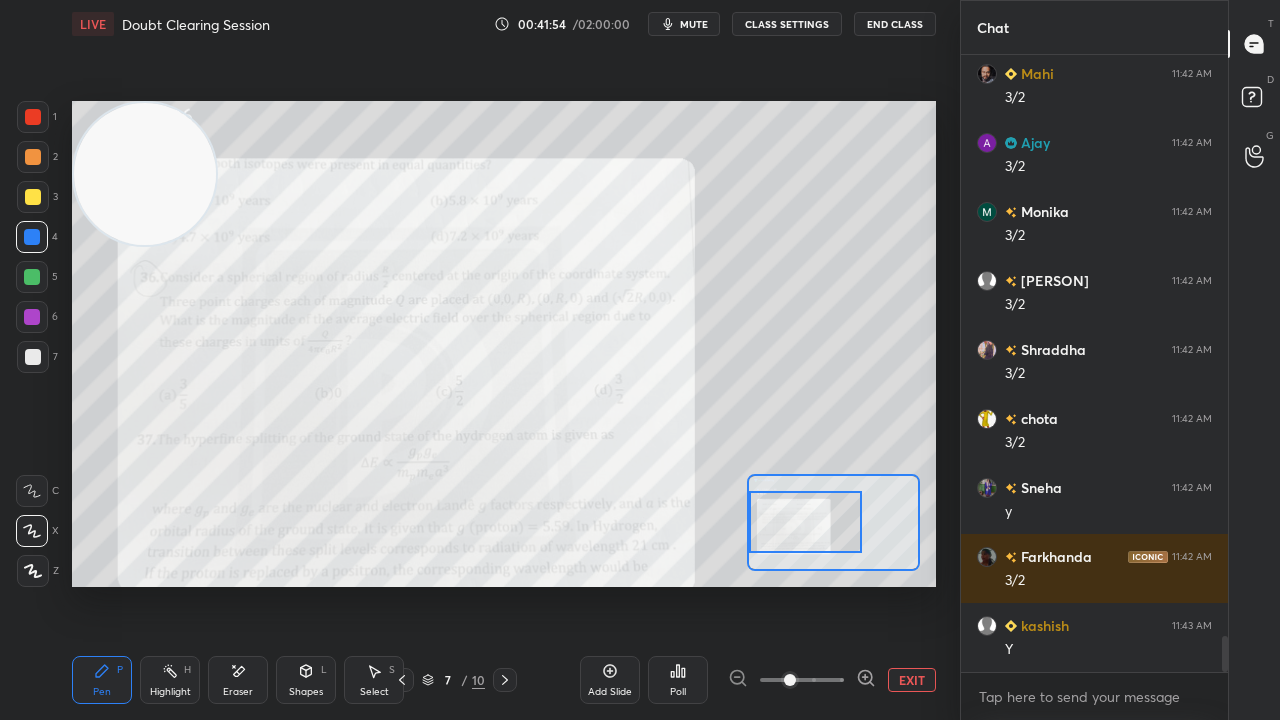 click 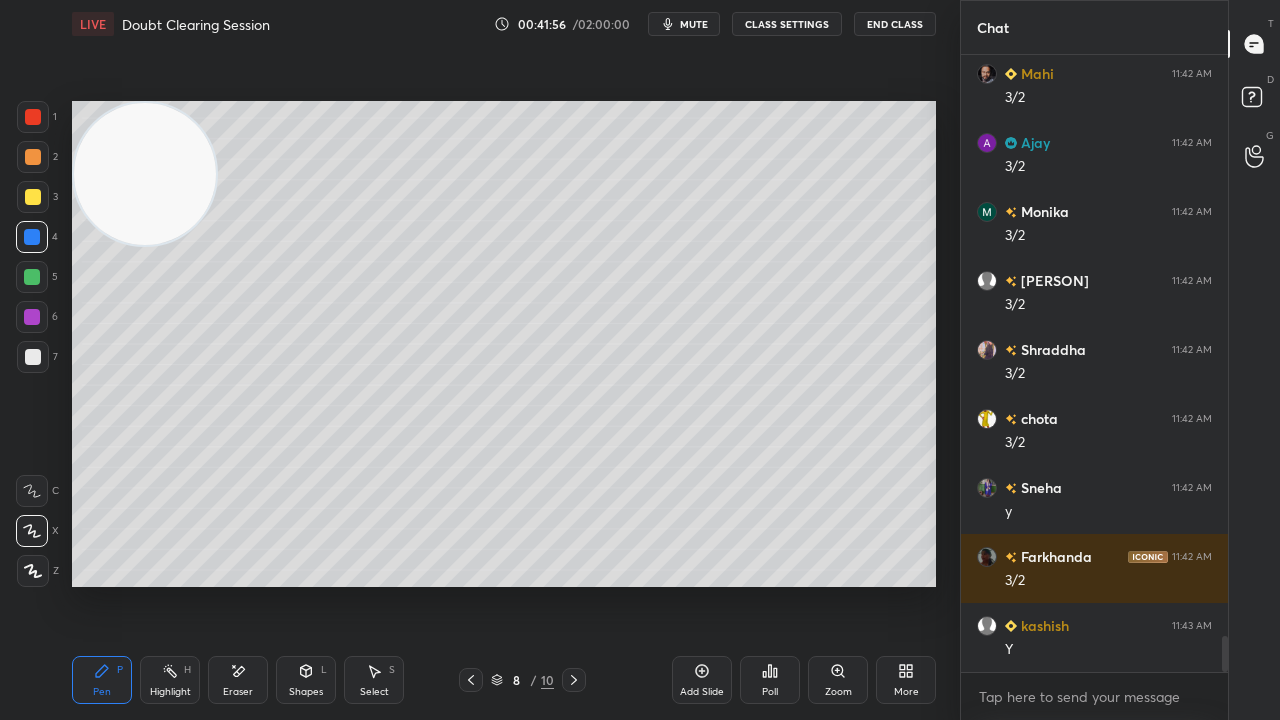 click at bounding box center (574, 680) 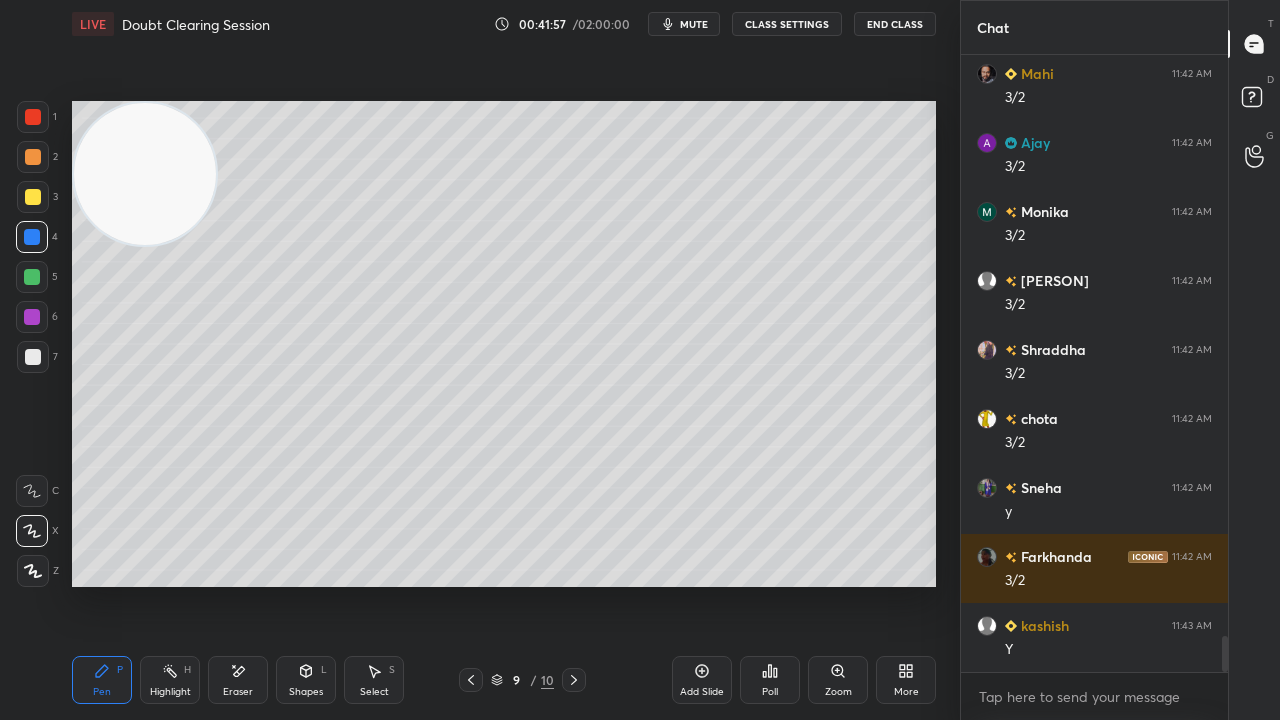 click on "LIVE Doubt Clearing Session 00:41:57 /  02:00:00 mute CLASS SETTINGS End Class" at bounding box center [504, 24] 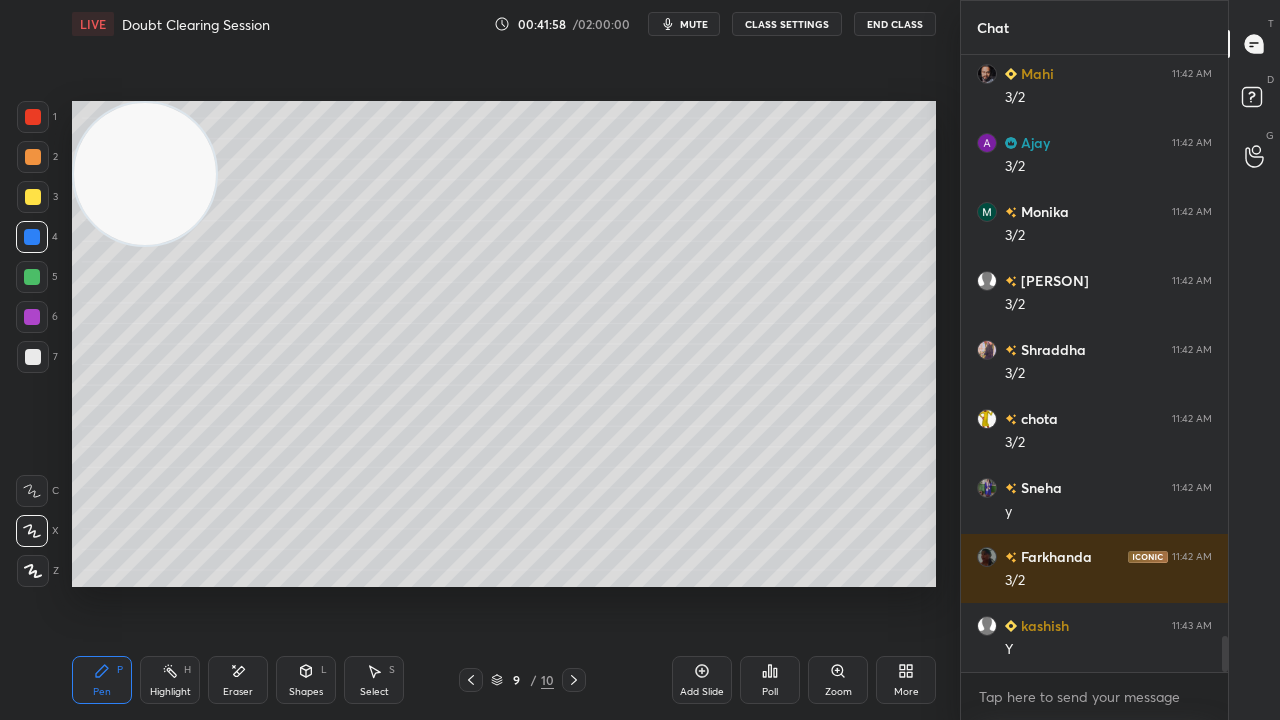 click on "mute" at bounding box center [684, 24] 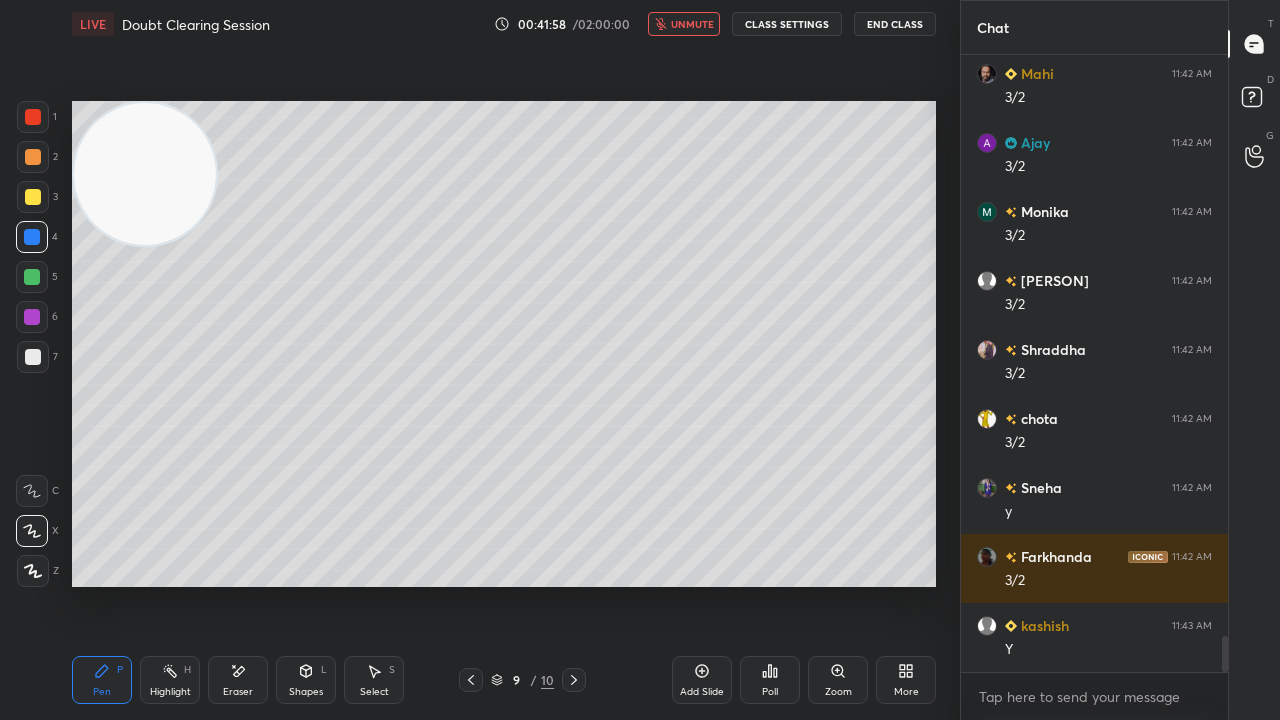 click on "unmute" at bounding box center [692, 24] 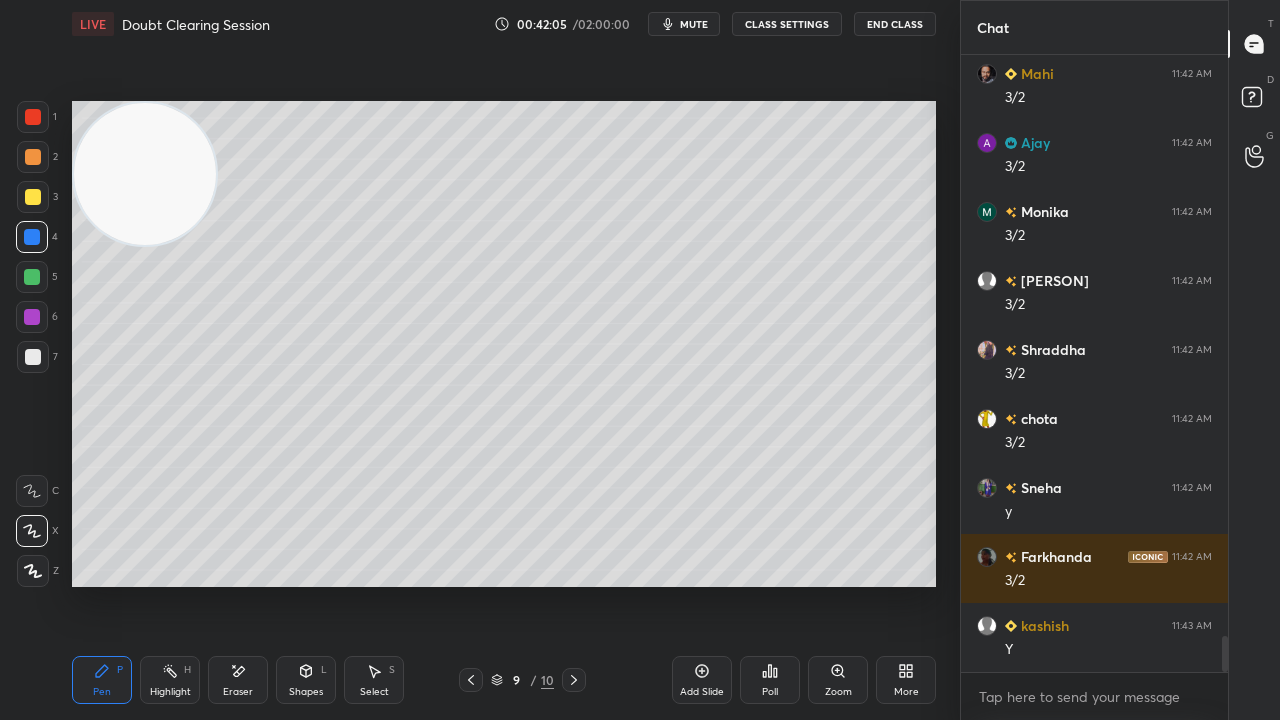 click on "mute" at bounding box center (694, 24) 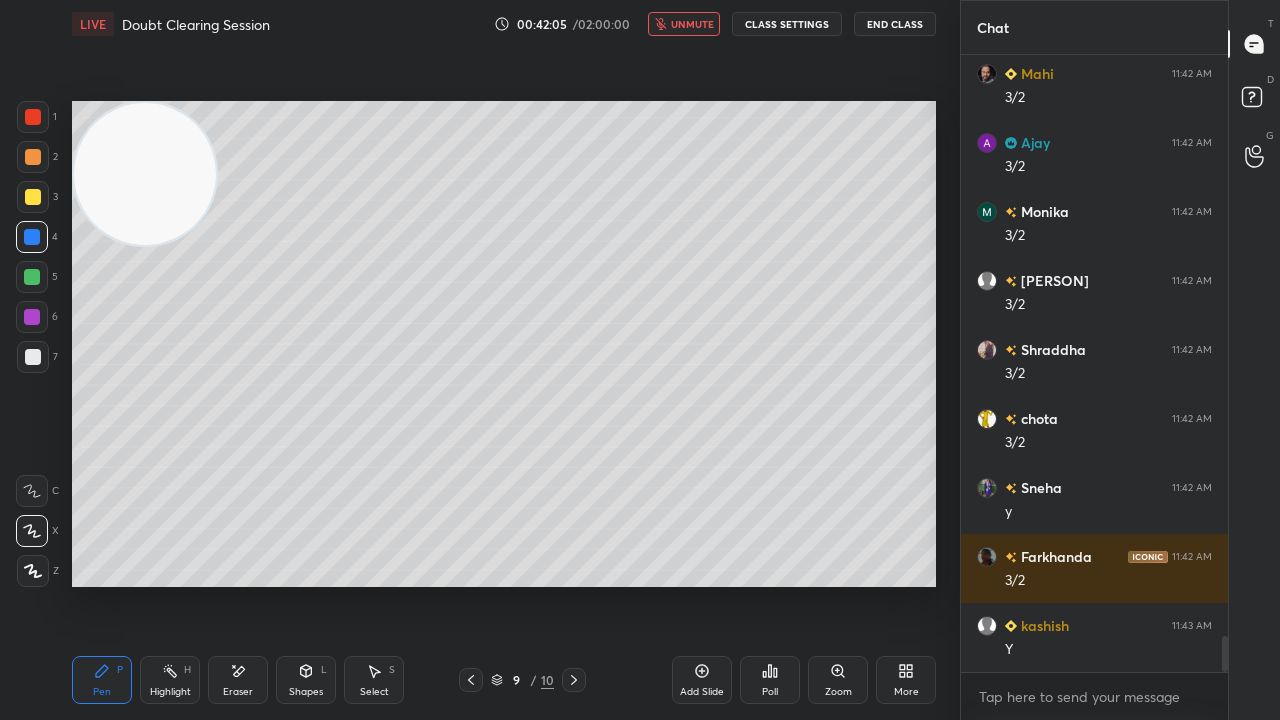 click on "unmute" at bounding box center (692, 24) 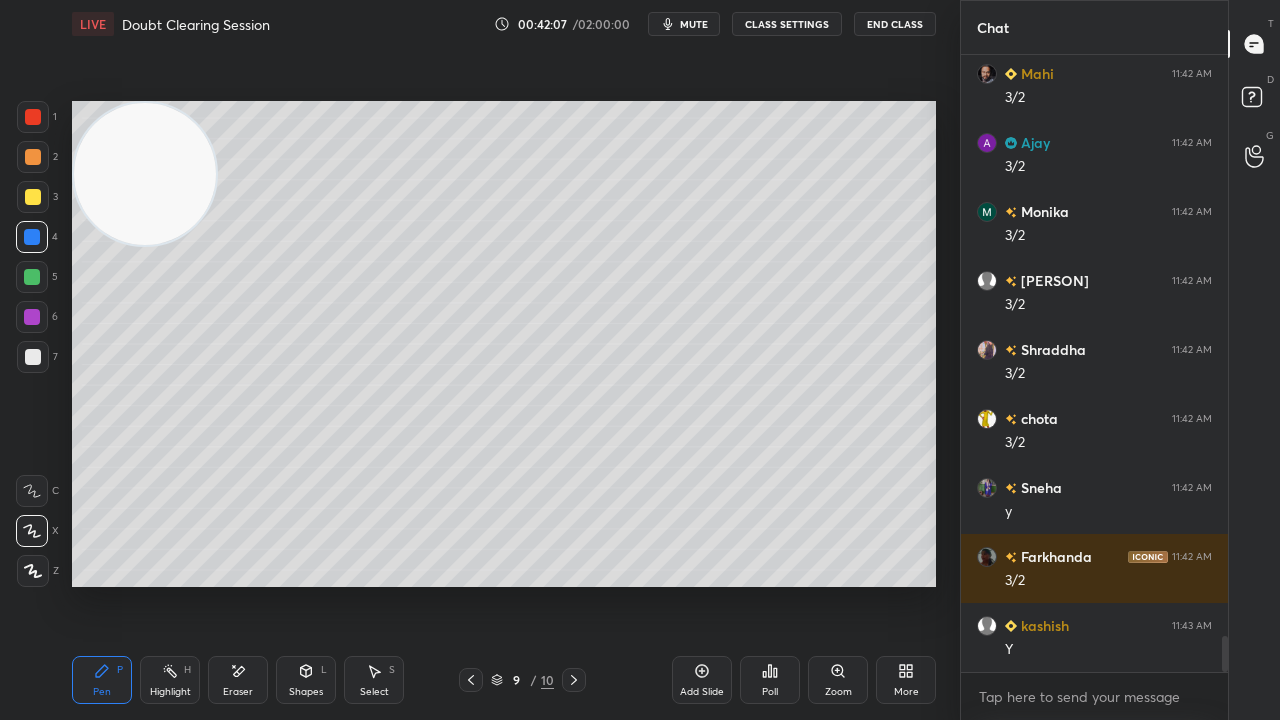 click 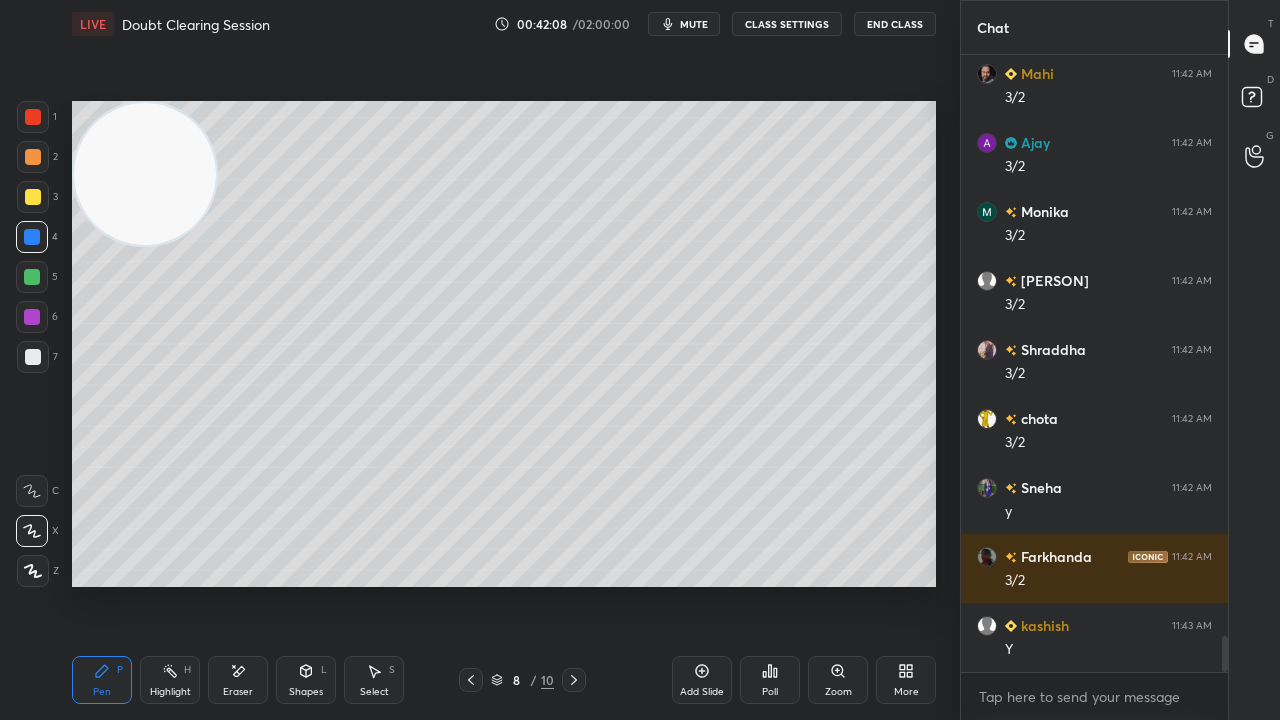 click 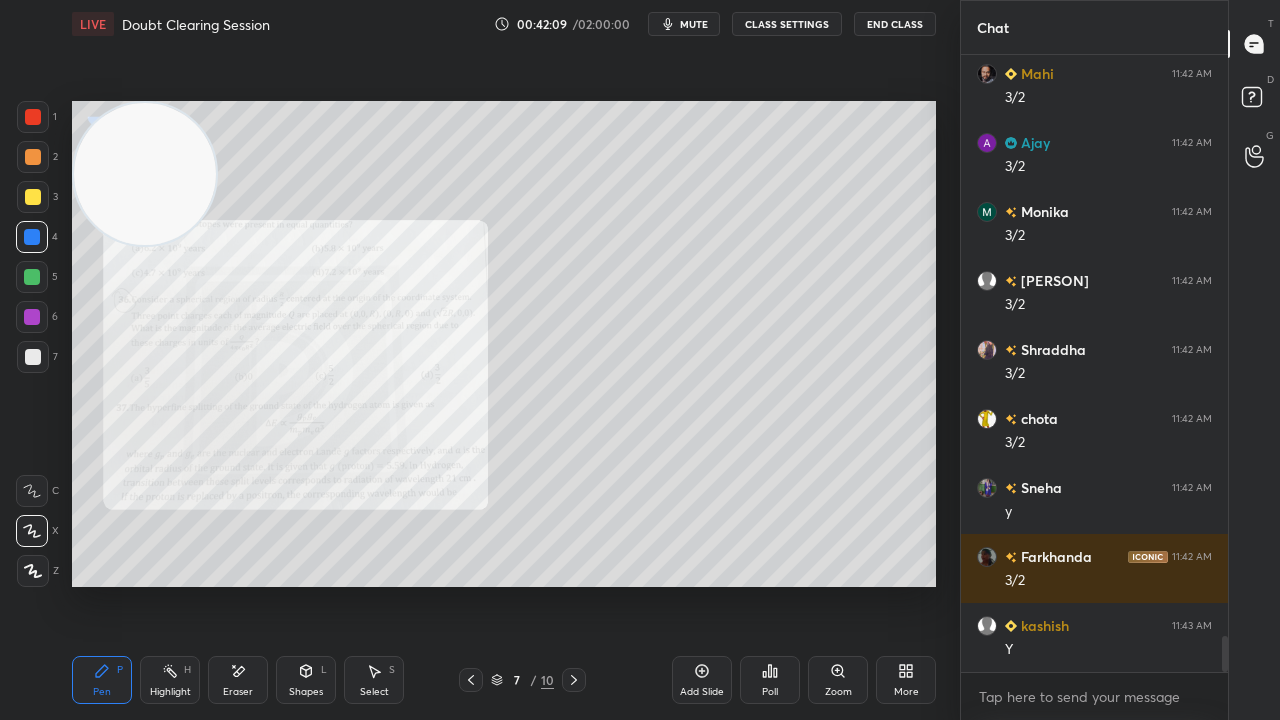 click on "Zoom" at bounding box center (838, 692) 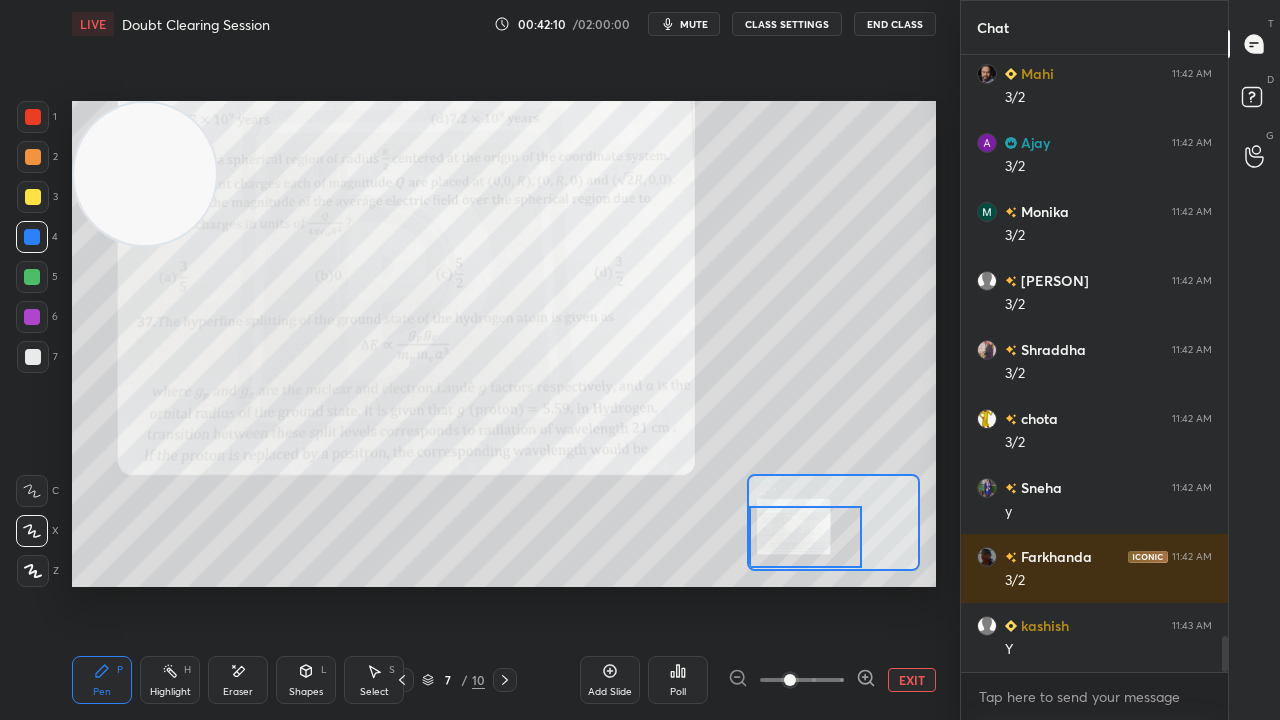 drag, startPoint x: 805, startPoint y: 530, endPoint x: 779, endPoint y: 540, distance: 27.856777 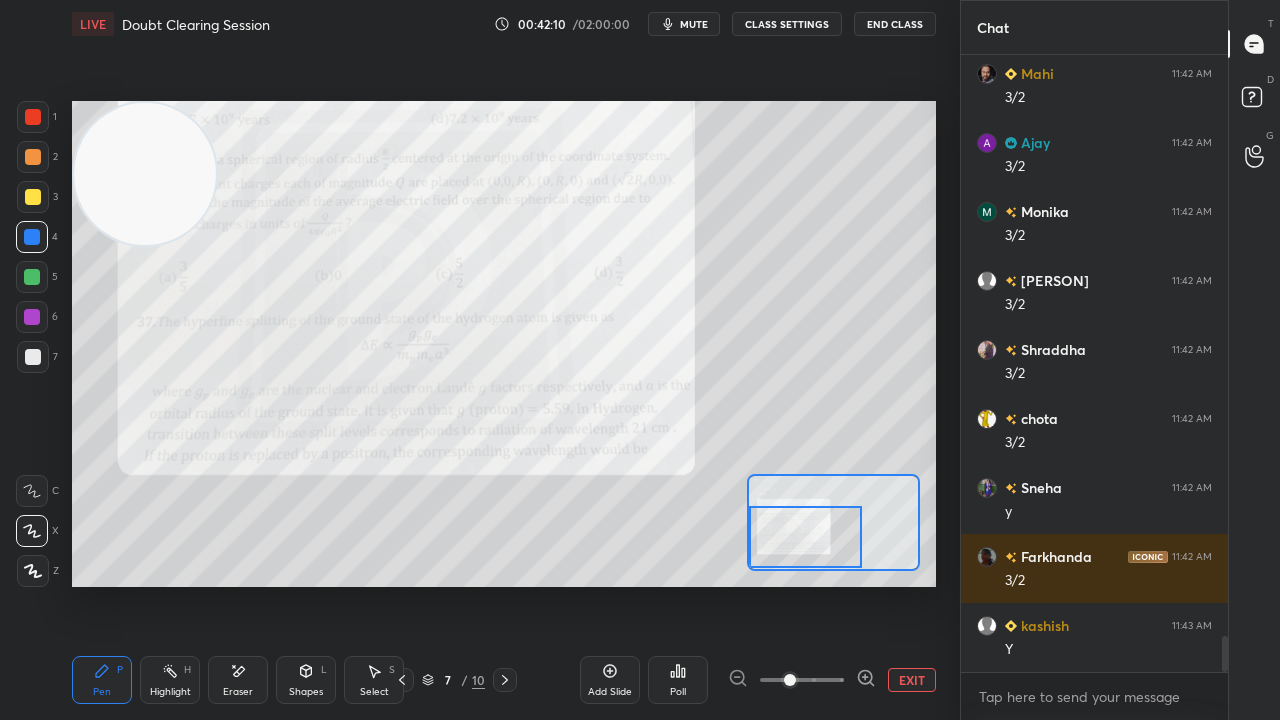 click at bounding box center (805, 537) 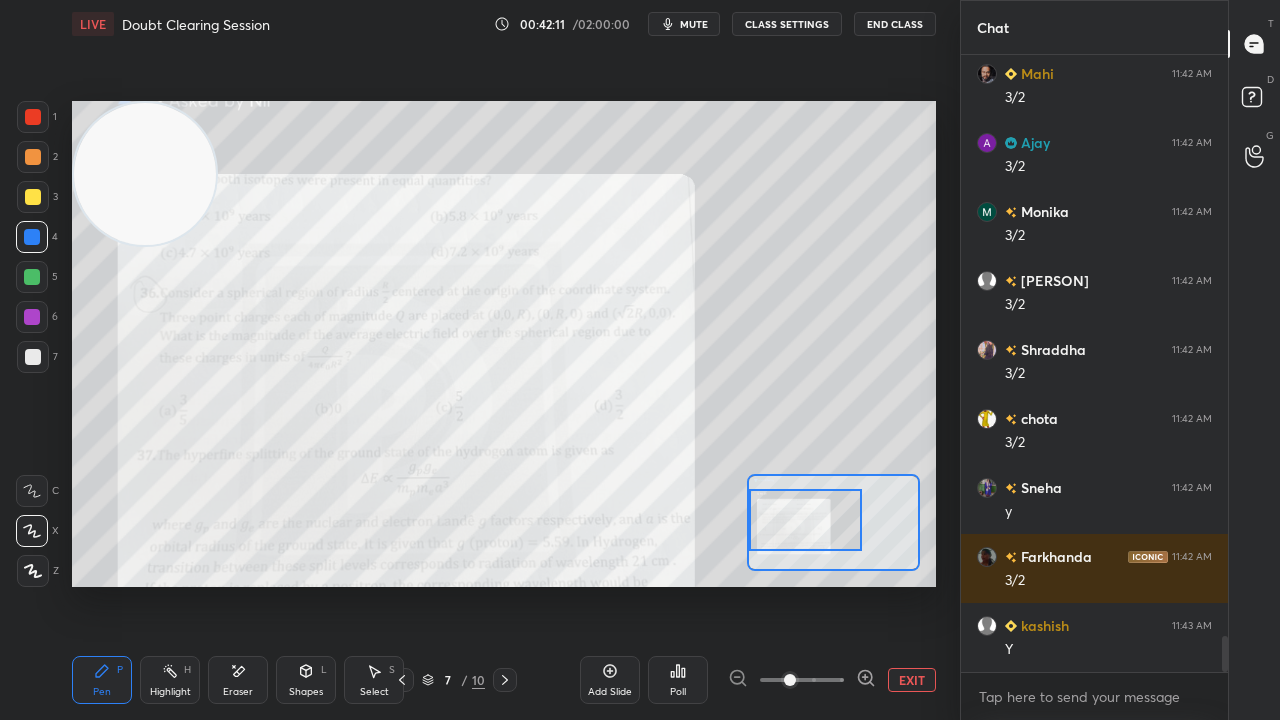 drag, startPoint x: 794, startPoint y: 539, endPoint x: 781, endPoint y: 526, distance: 18.384777 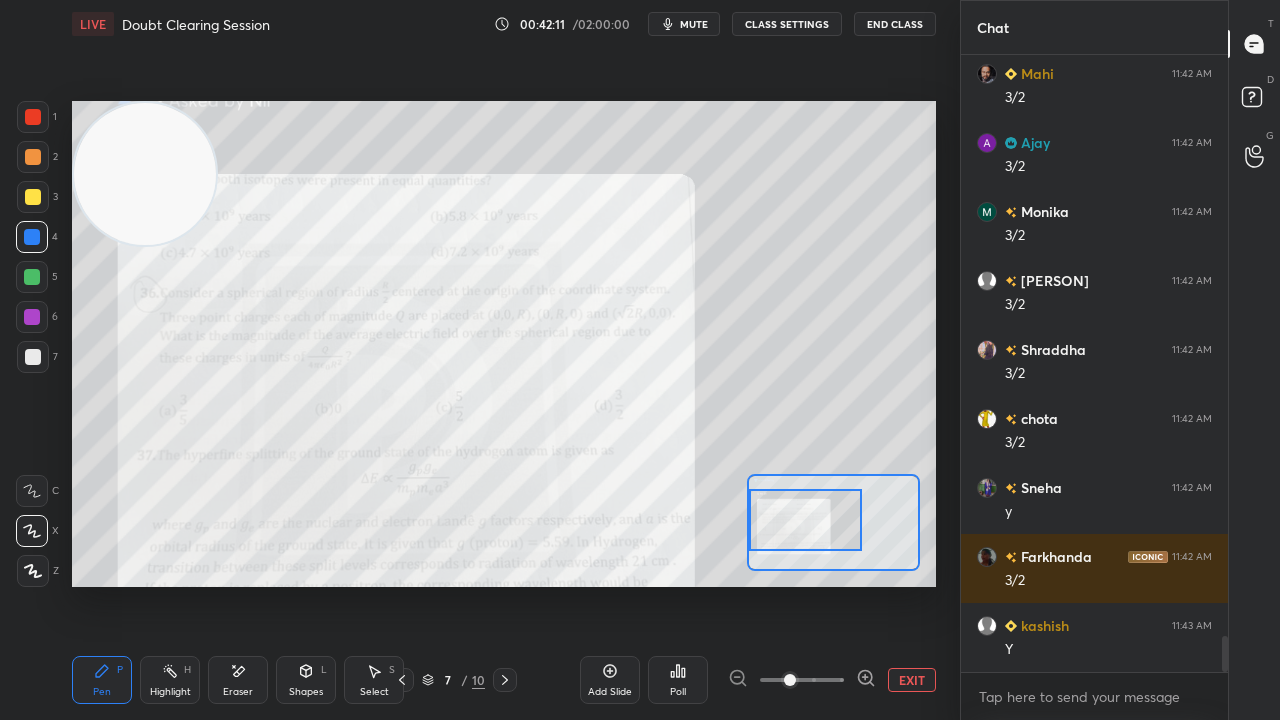 click at bounding box center (805, 520) 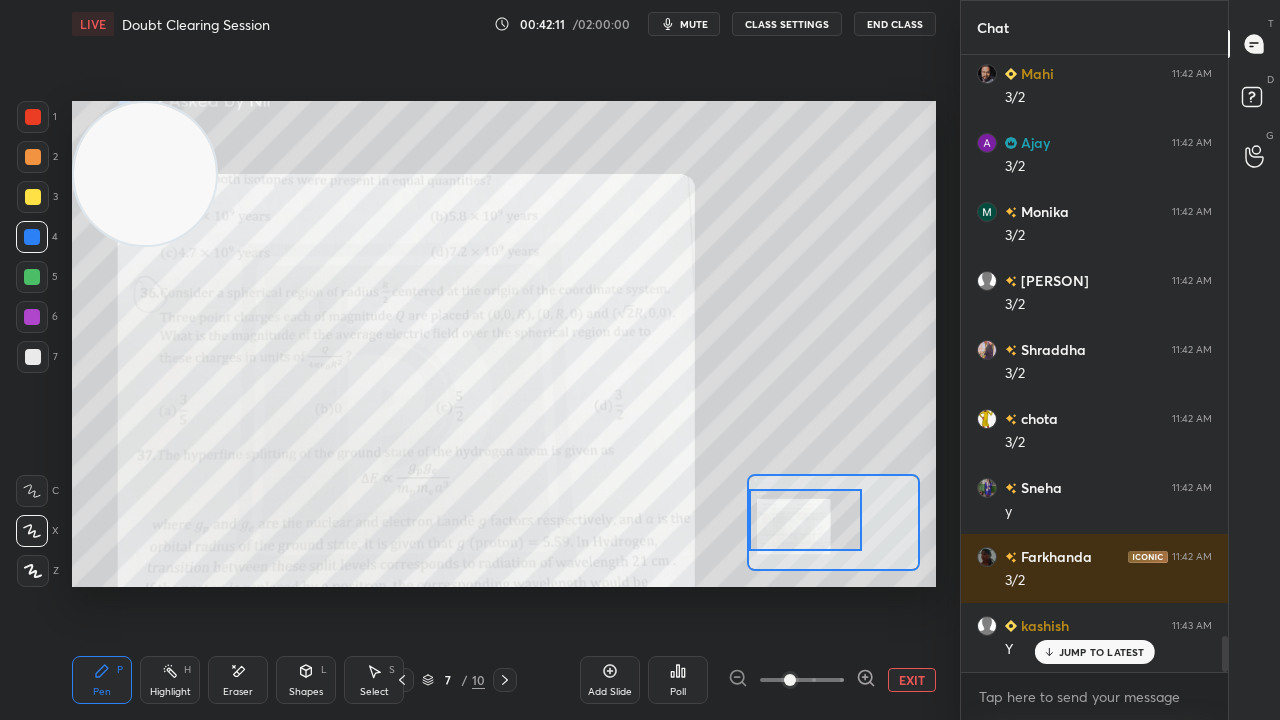 scroll, scrollTop: 9932, scrollLeft: 0, axis: vertical 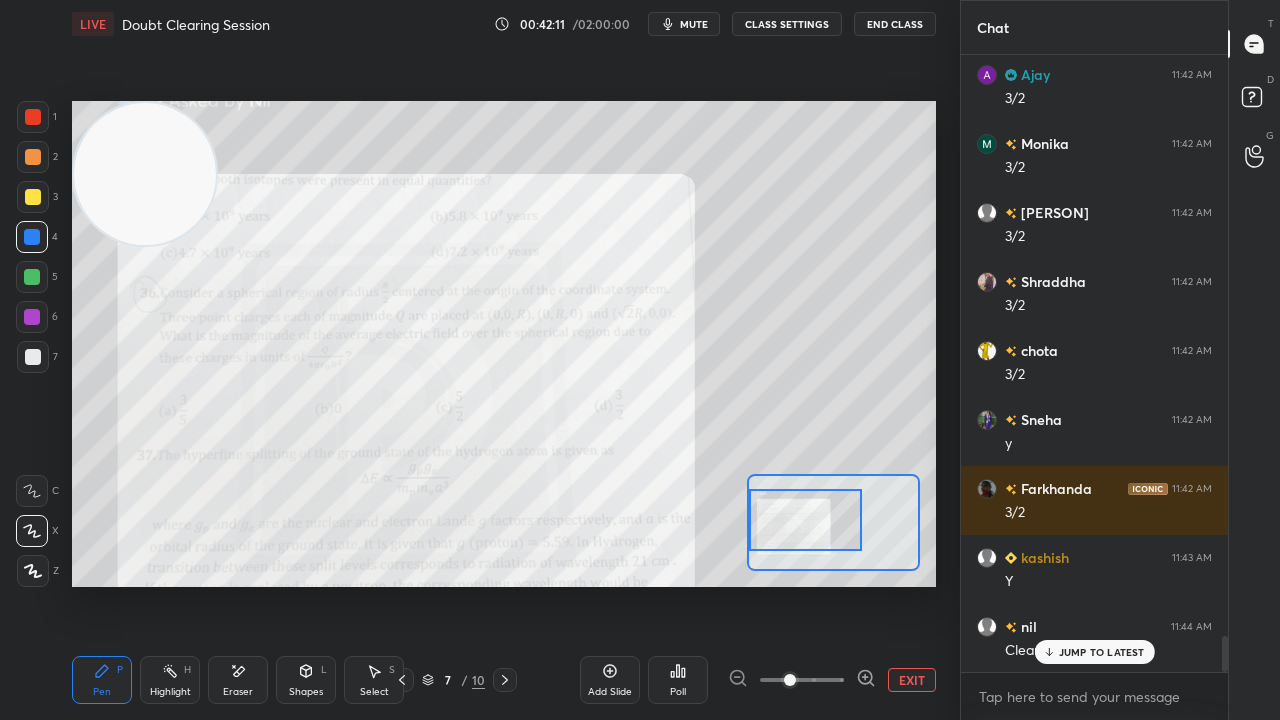 click on "mute" at bounding box center (684, 24) 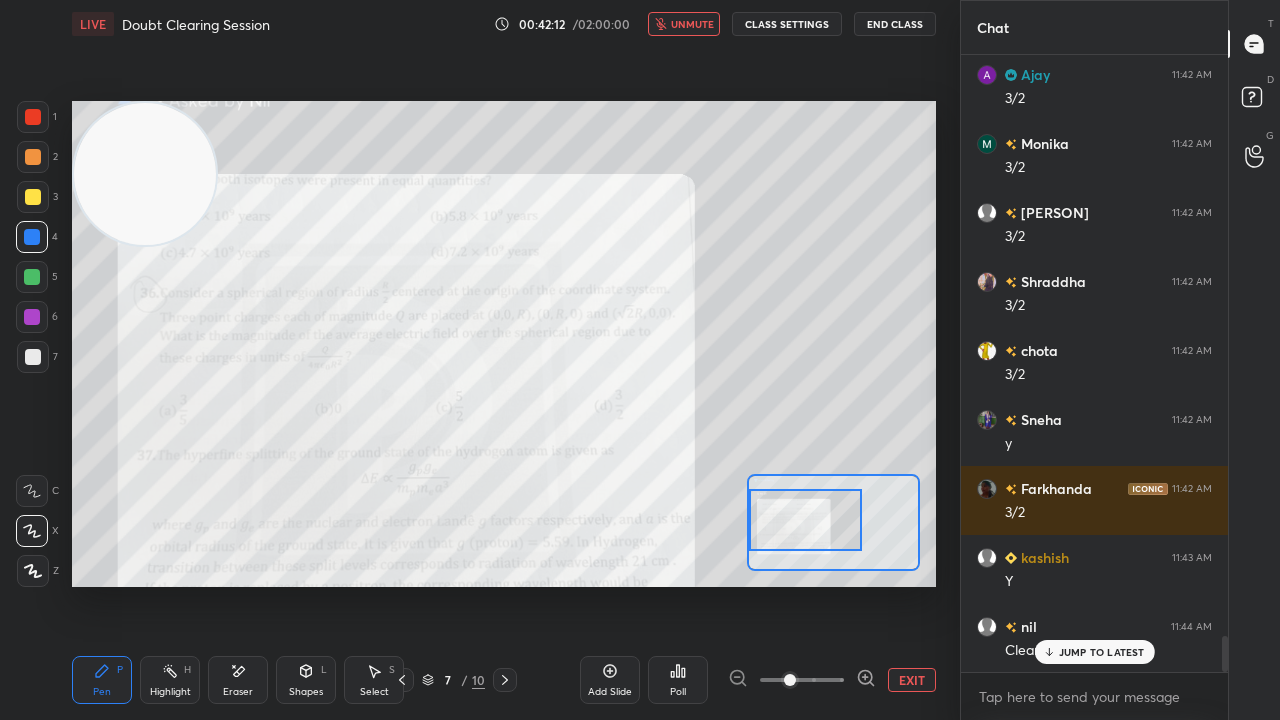 click on "unmute" at bounding box center (692, 24) 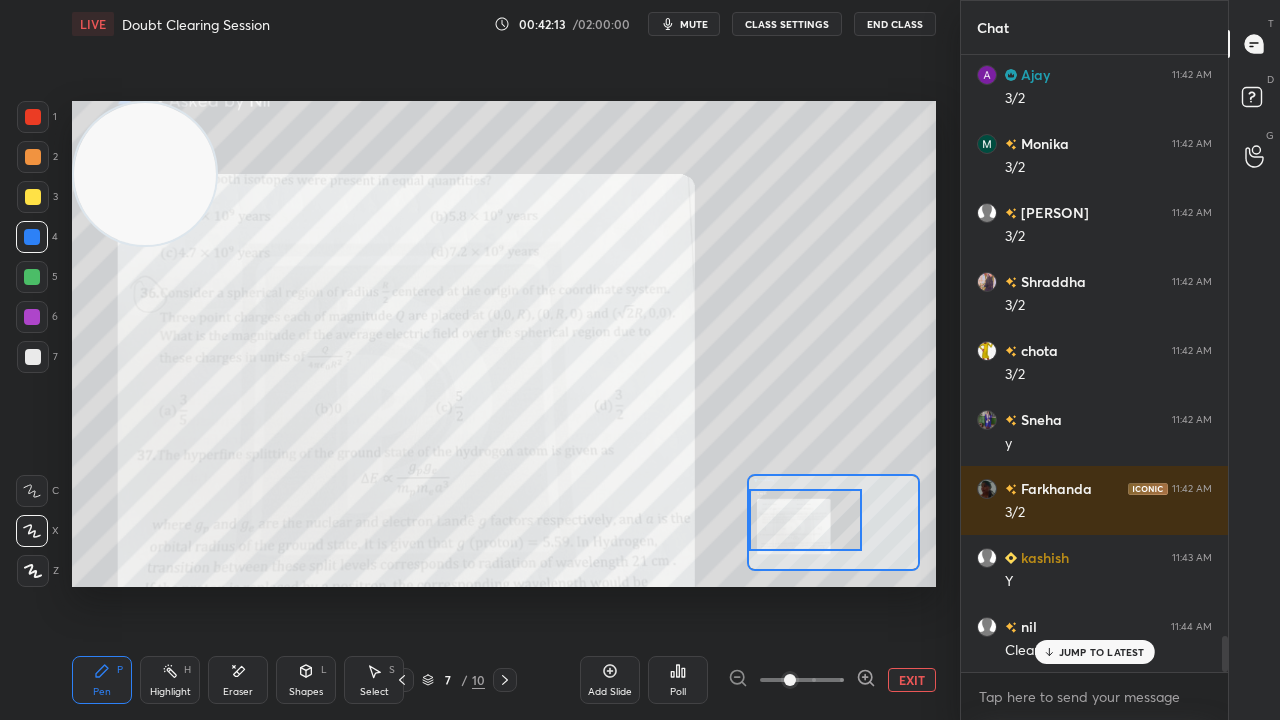 click at bounding box center [805, 520] 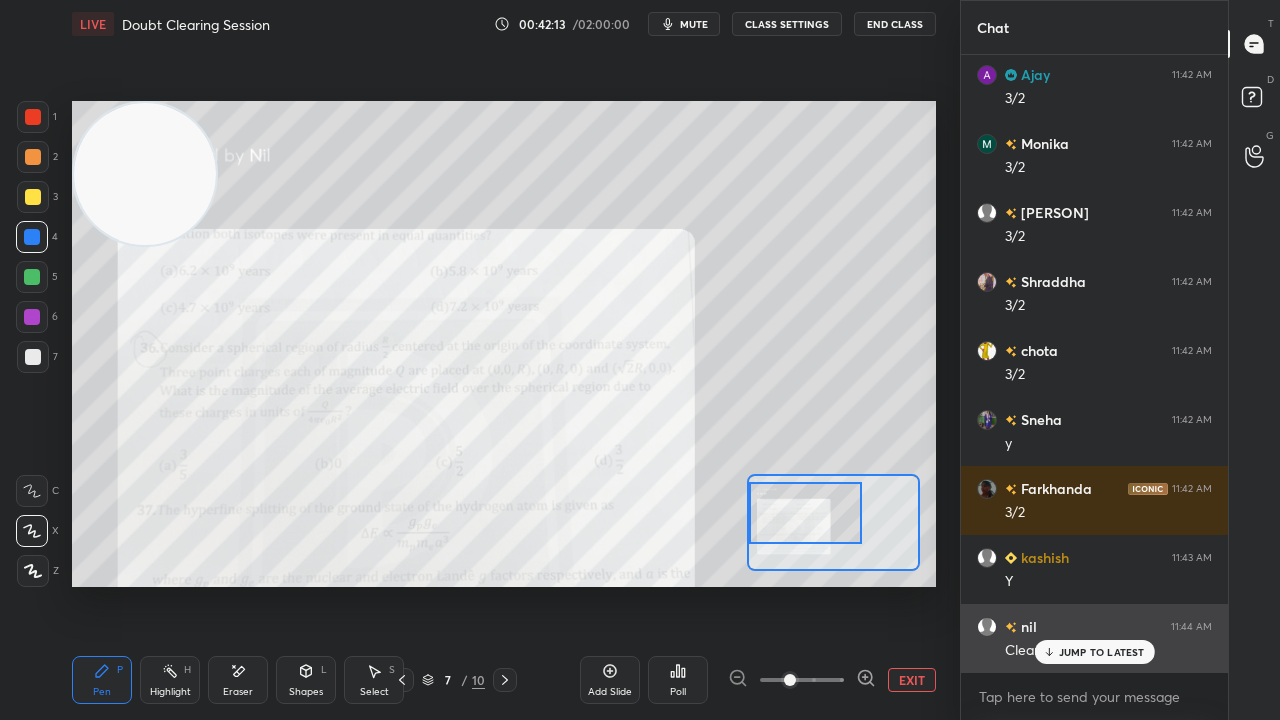 click 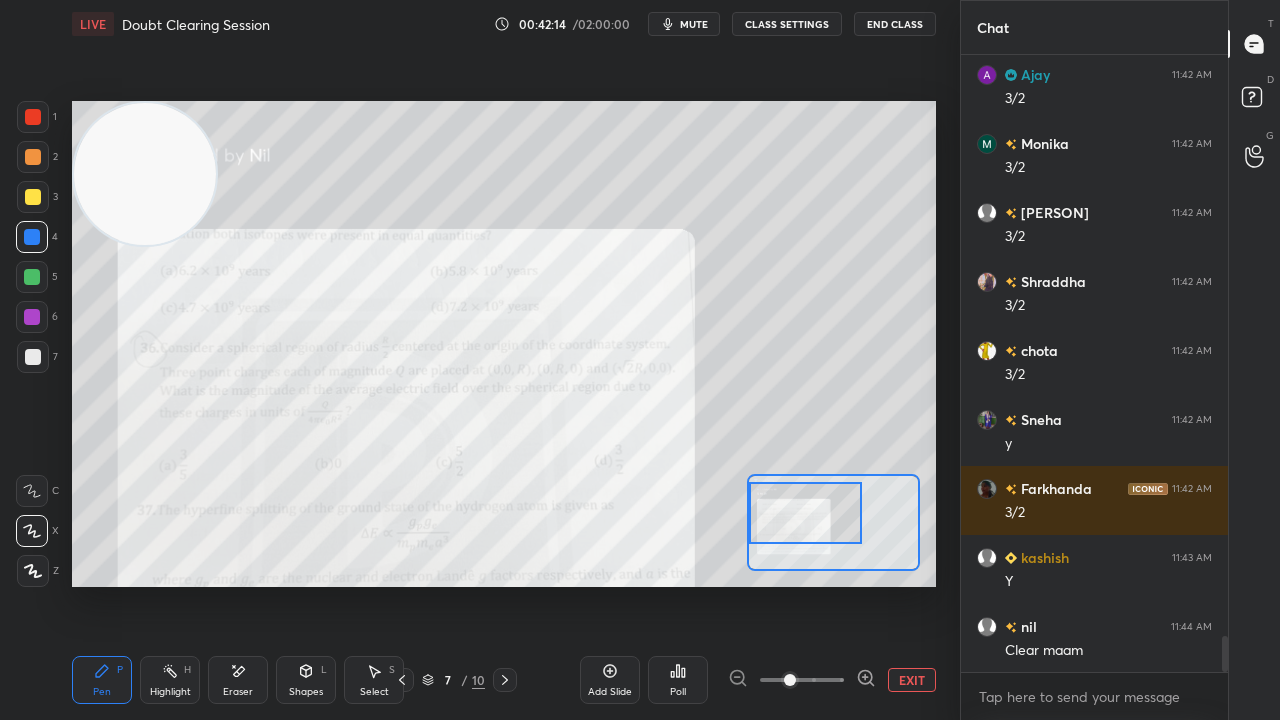 click on "mute" at bounding box center [694, 24] 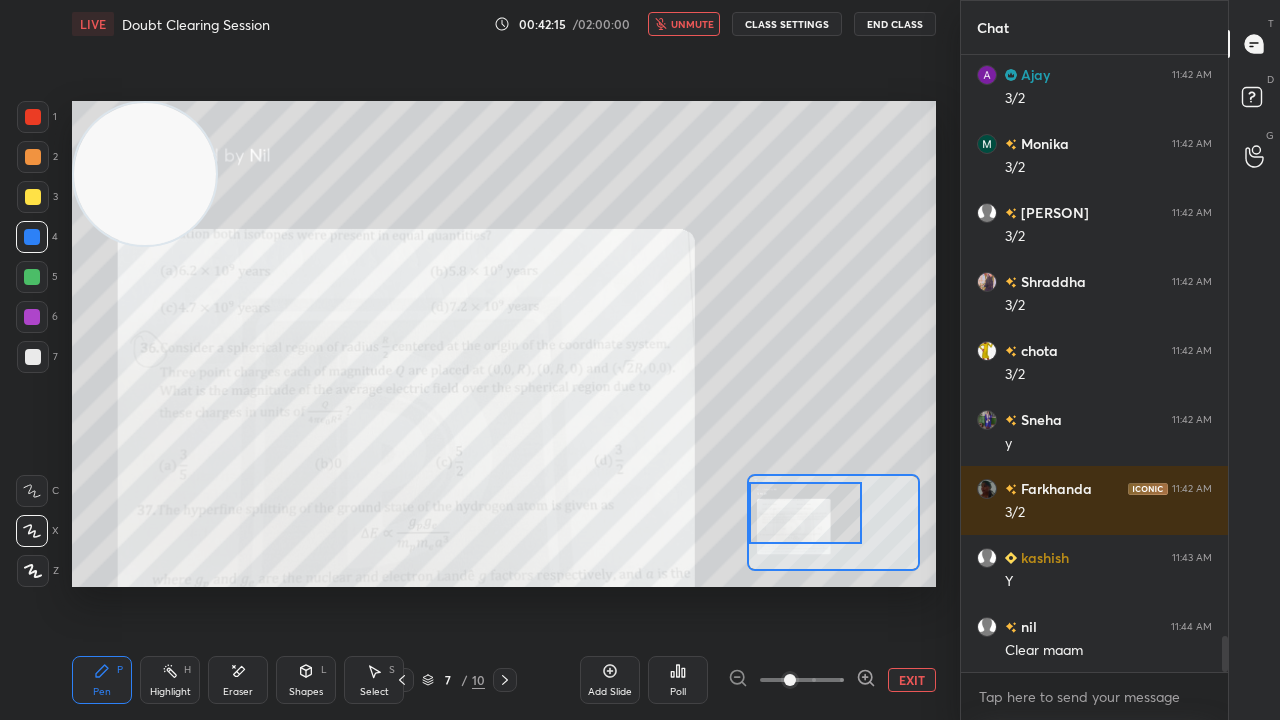 click on "unmute" at bounding box center (692, 24) 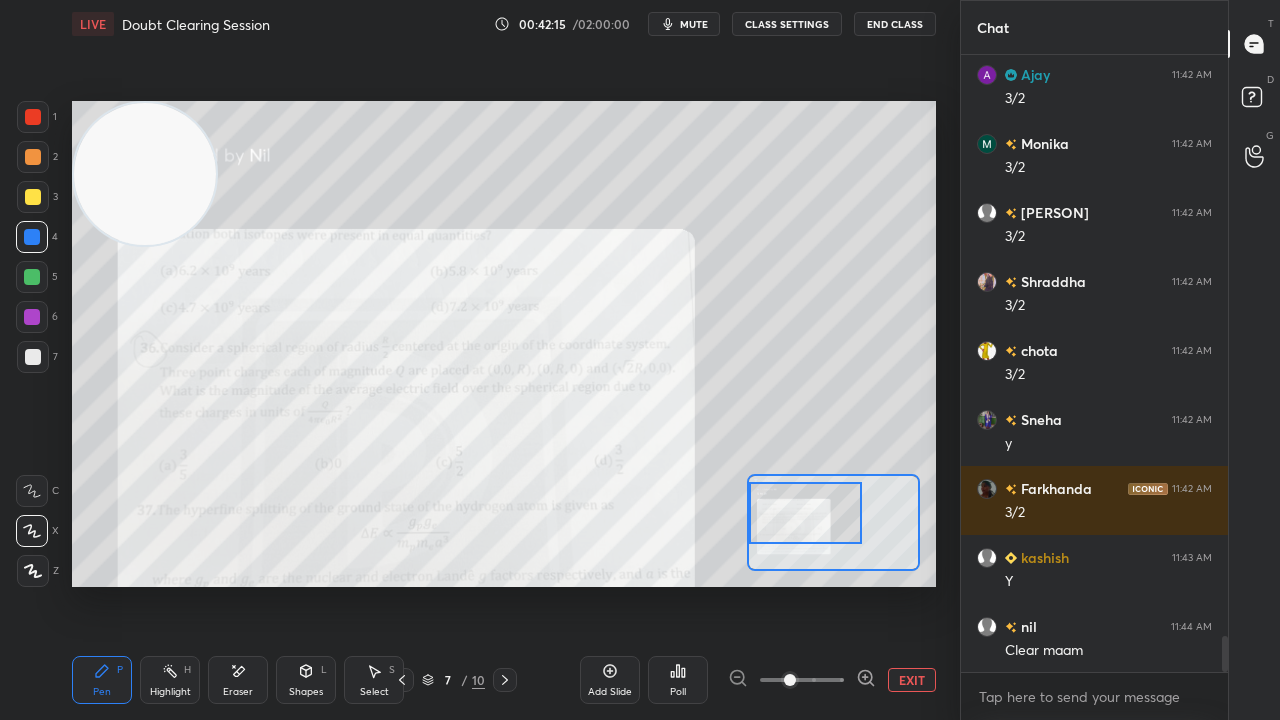 click at bounding box center [32, 277] 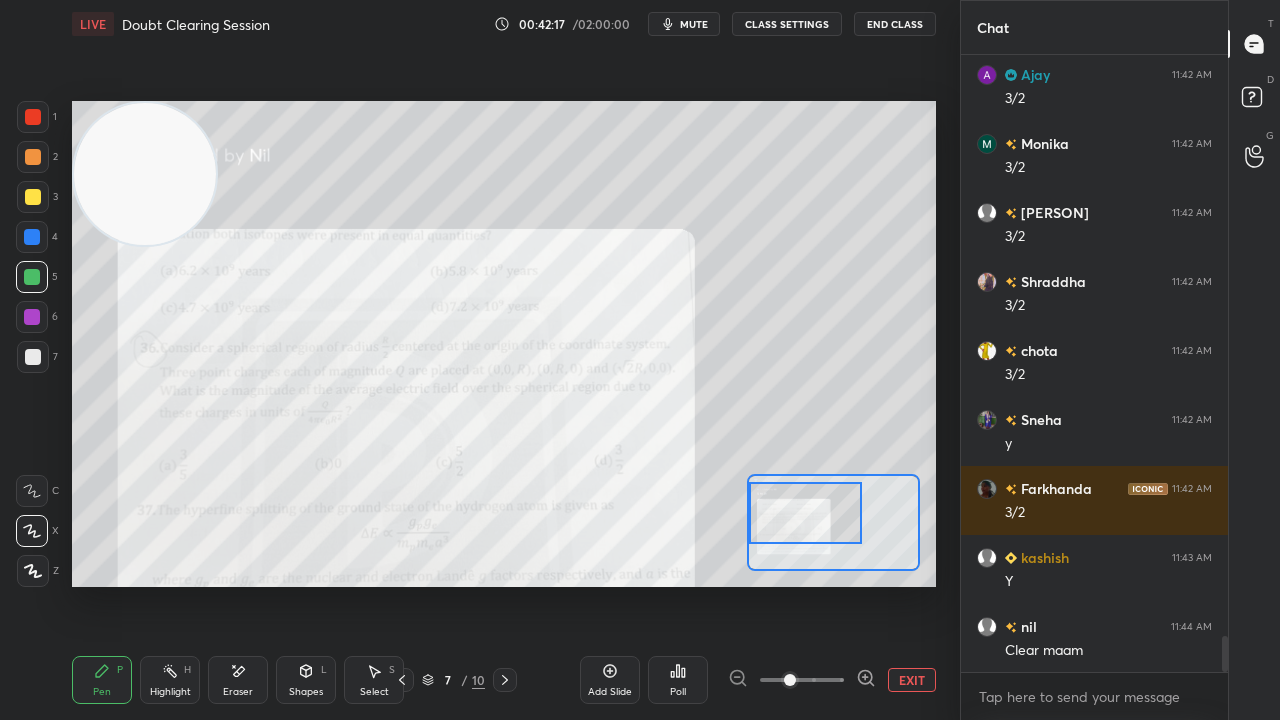 scroll, scrollTop: 10002, scrollLeft: 0, axis: vertical 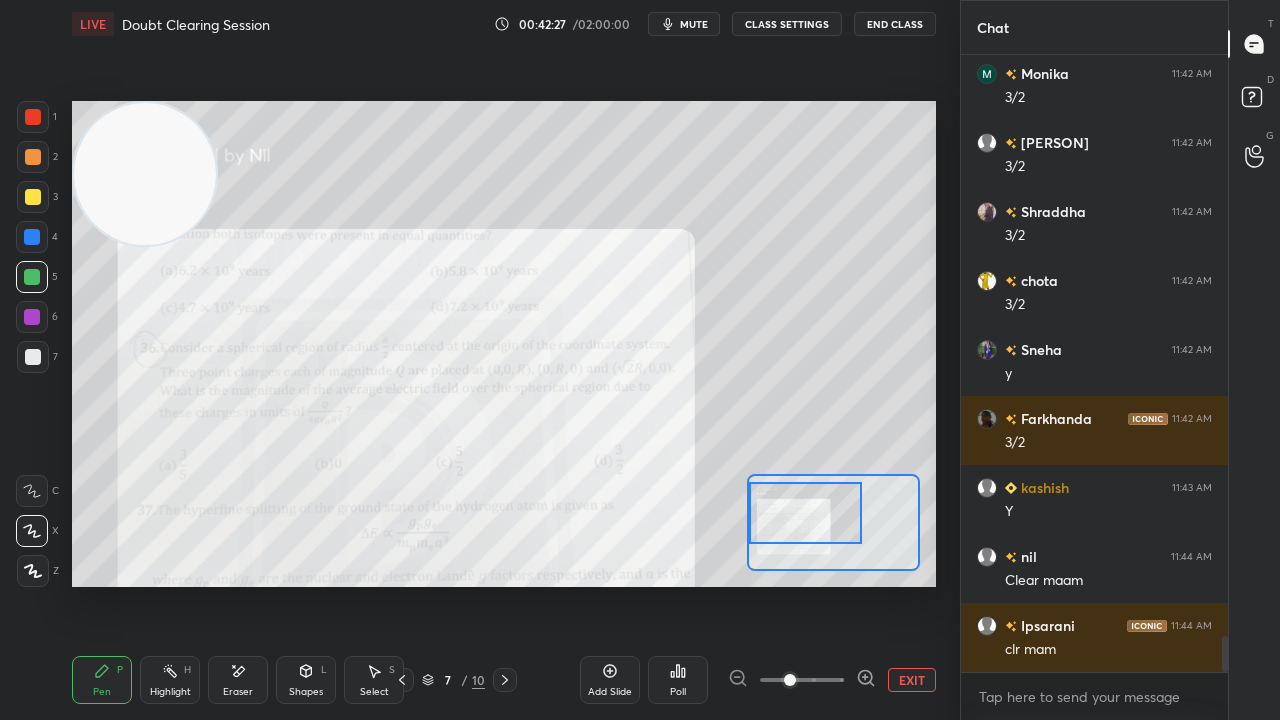 click on "mute" at bounding box center (694, 24) 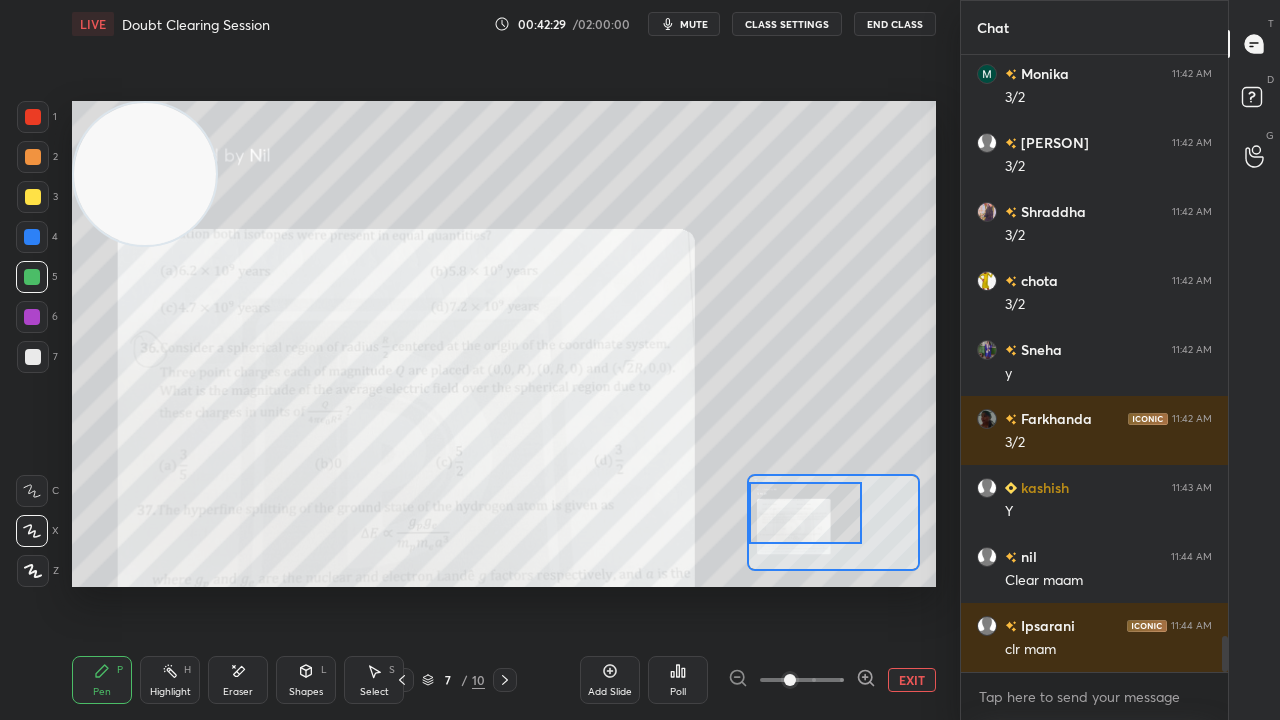 click on "mute" at bounding box center (684, 24) 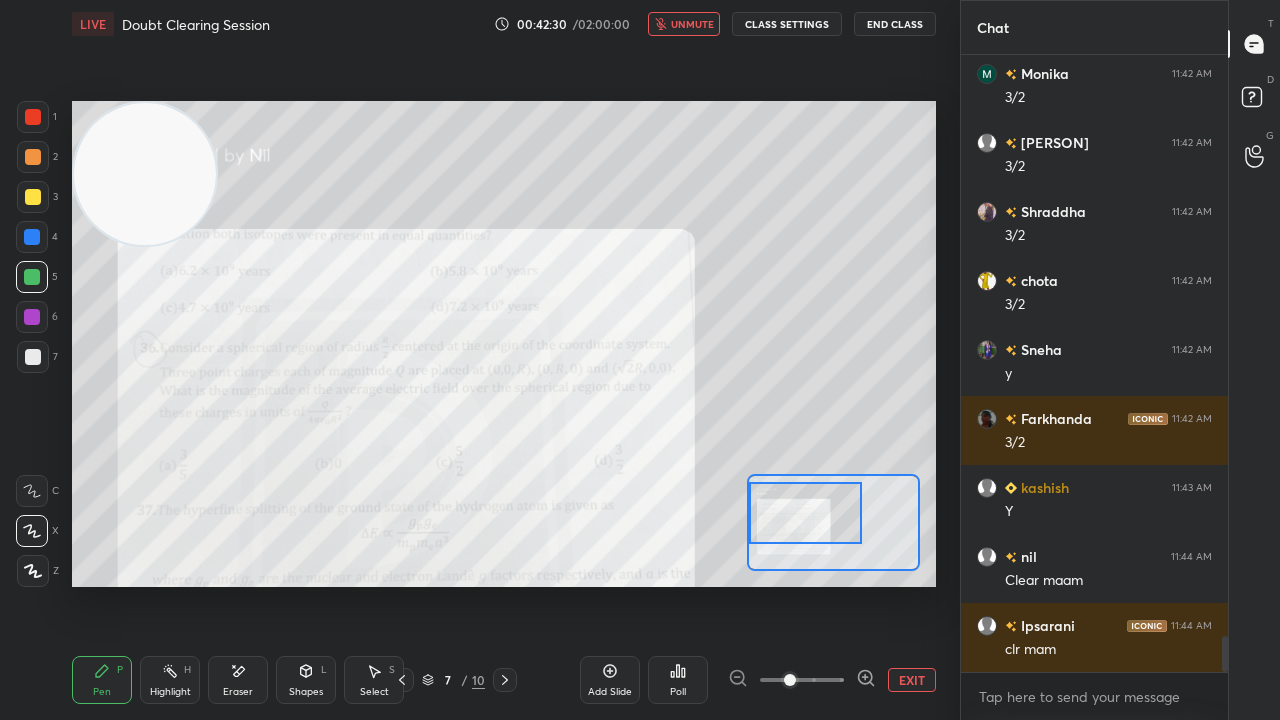 click on "unmute" at bounding box center [692, 24] 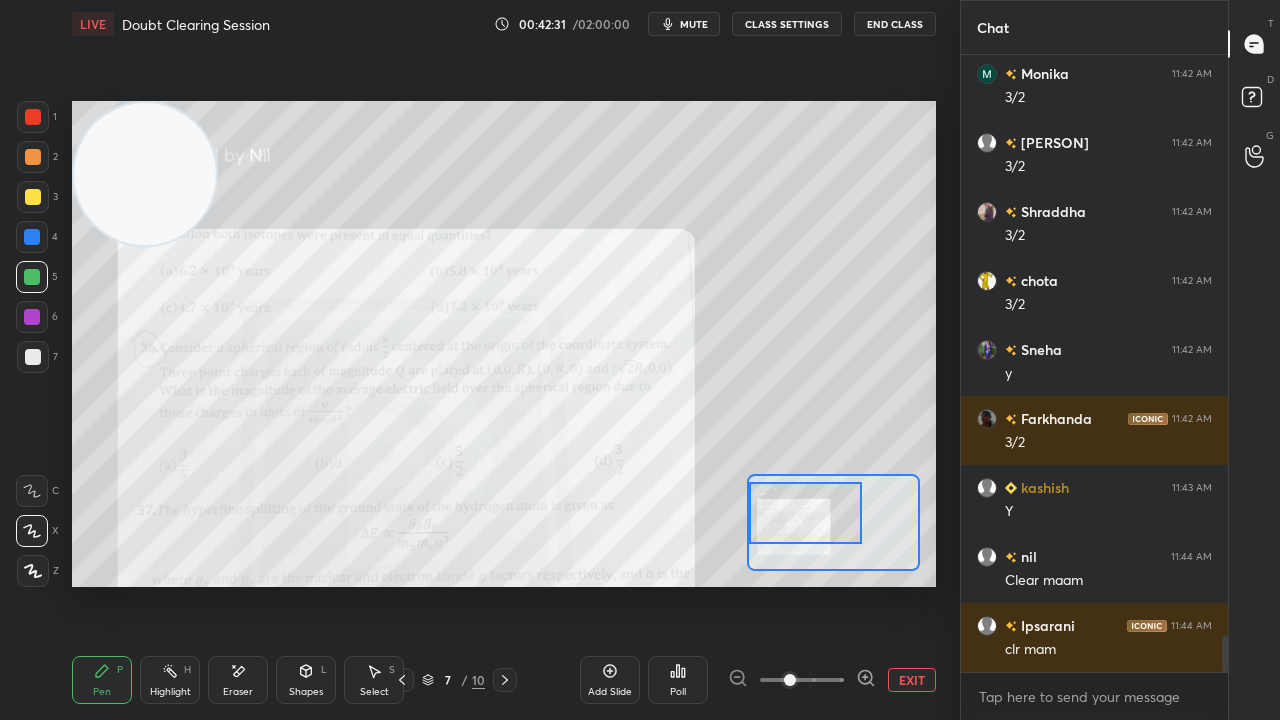 click on "mute" at bounding box center (694, 24) 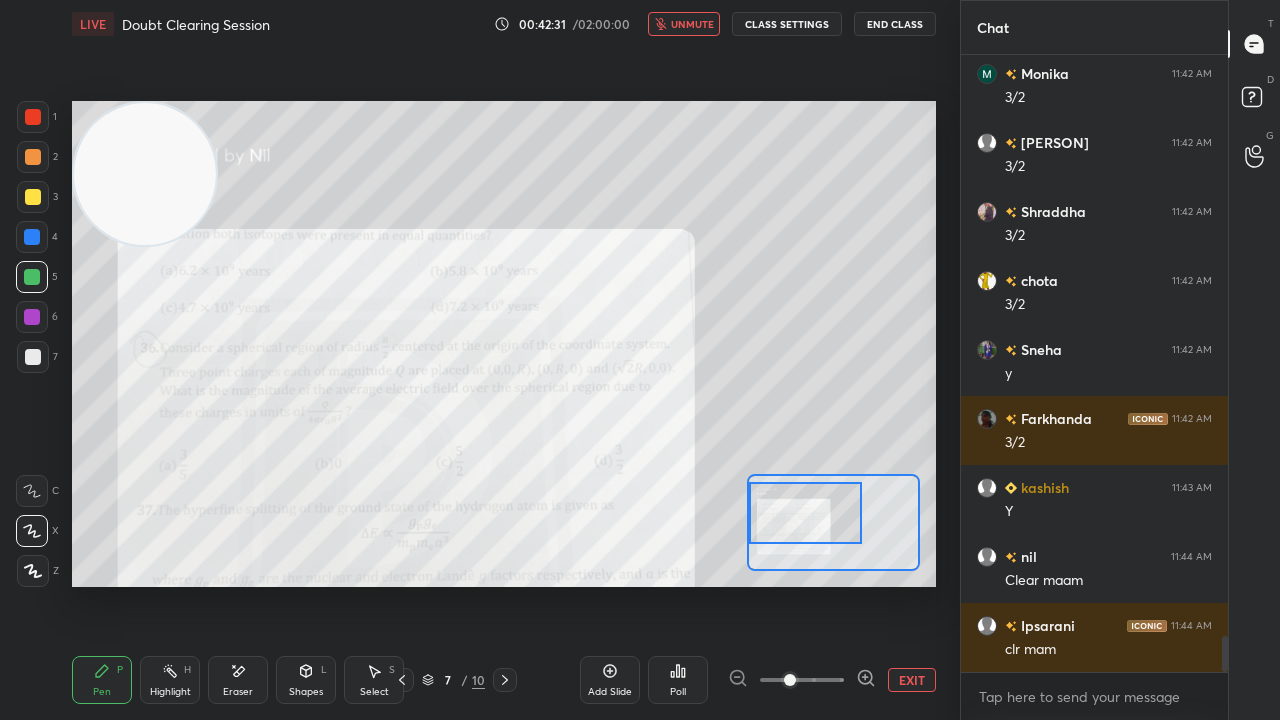 click on "unmute" at bounding box center (692, 24) 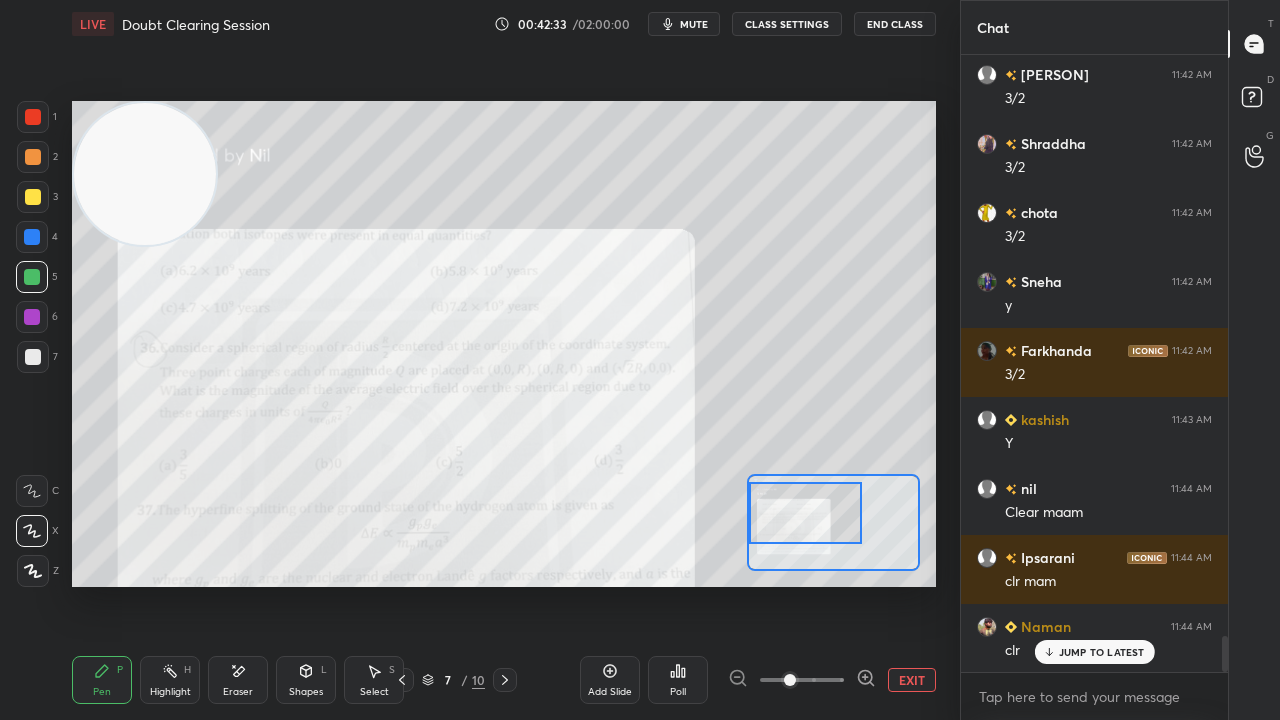 click on "T Messages (T) D Doubts (D) G Raise Hand (G)" at bounding box center [1254, 360] 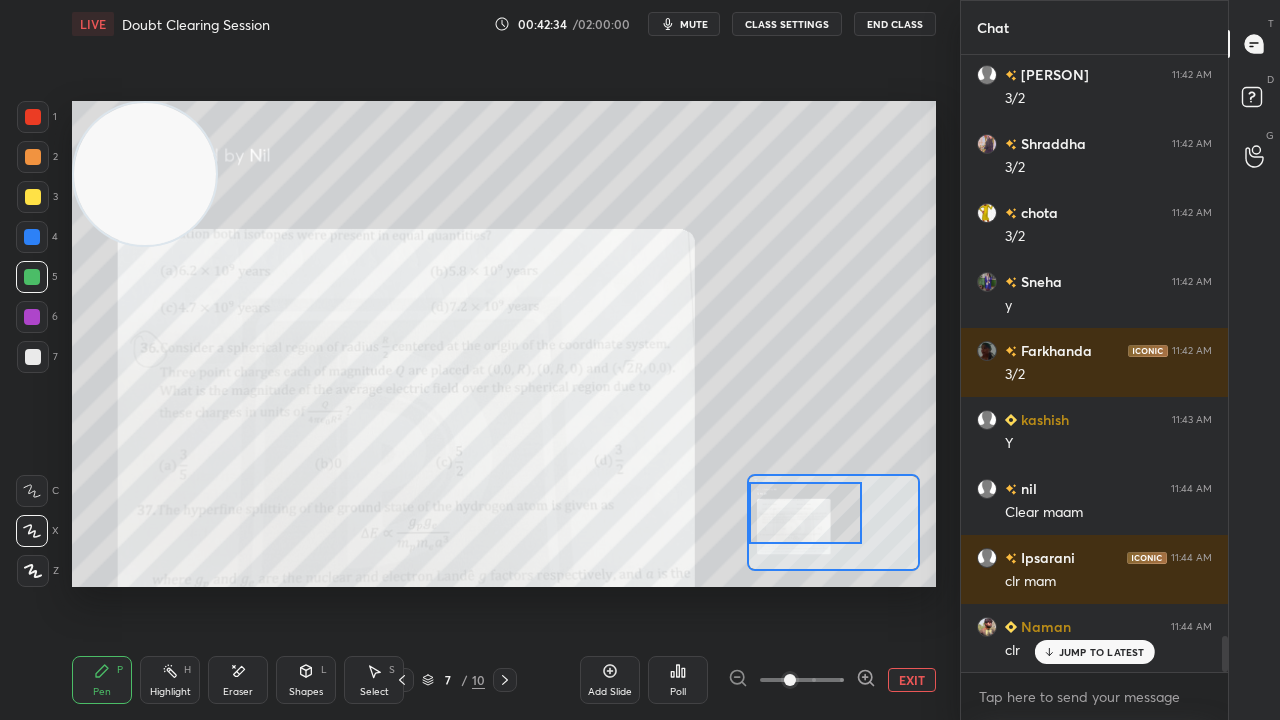 click on "[PERSON] 11:40 AM Ji [PERSON] 11:40 AM y [PERSON] 11:41 AM Y [PERSON] 11:41 AM 3/2 [PERSON] 11:41 AM 3/2 [PERSON] 11:42 AM Mam isme flux kya hogi? [PERSON] 11:42 AM 3/2 [PERSON] 11:42 AM 3/2 [PERSON] 11:42 AM 3/2 [PERSON] 11:42 AM 3/2 [PERSON] 11:42 AM 3/2 [PERSON] 11:42 AM 3/2 [PERSON] 11:42 AM 3/2 [PERSON] 11:42 AM 3/2 [PERSON] 11:42 AM y [PERSON] 11:42 AM 3/2 [PERSON] 11:43 AM Y [PERSON] 11:44 AM Clear maam [PERSON] 11:44 AM clr mam [PERSON] 11:44 AM clr JUMP TO LATEST" at bounding box center [1094, 363] 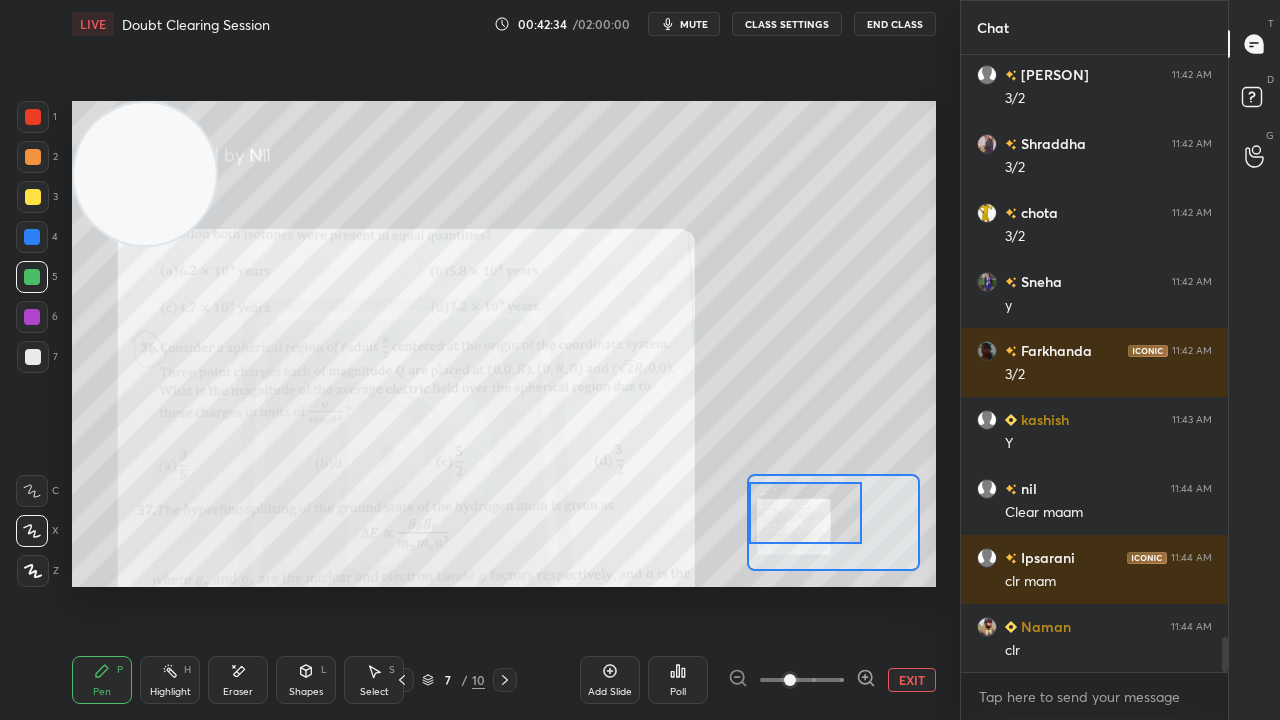 scroll, scrollTop: 10140, scrollLeft: 0, axis: vertical 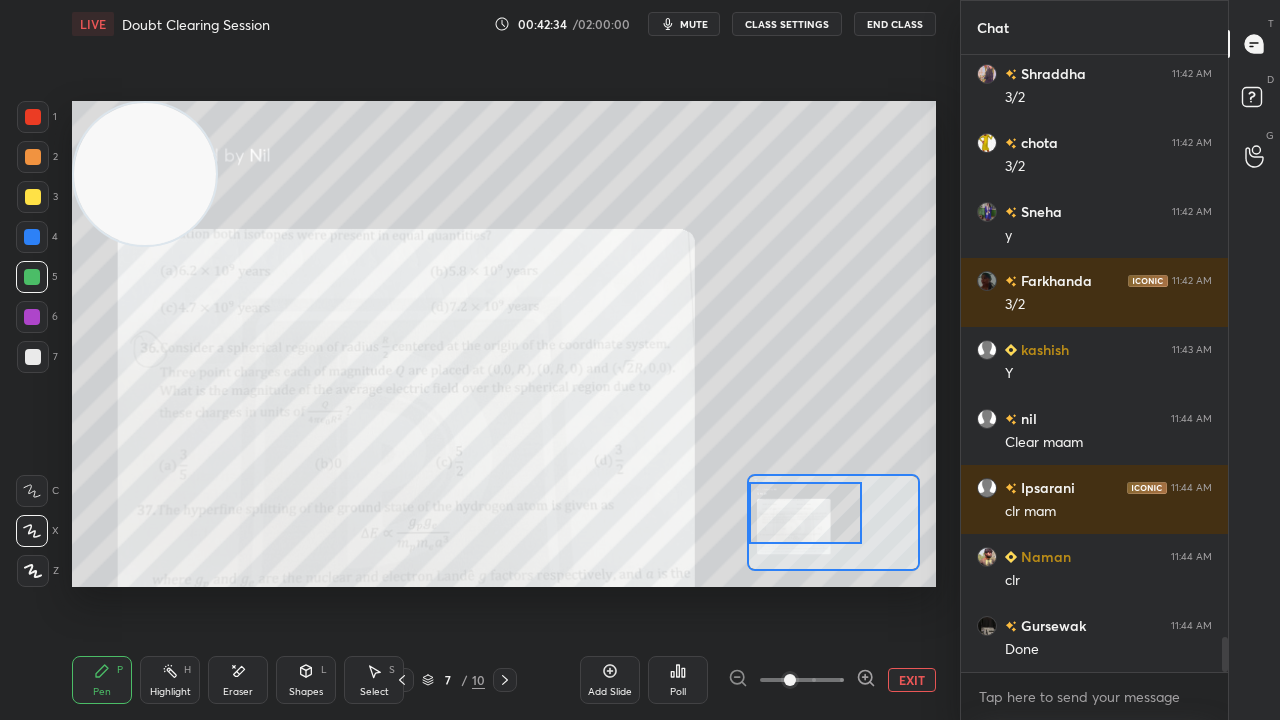 click on "x" at bounding box center (1094, 696) 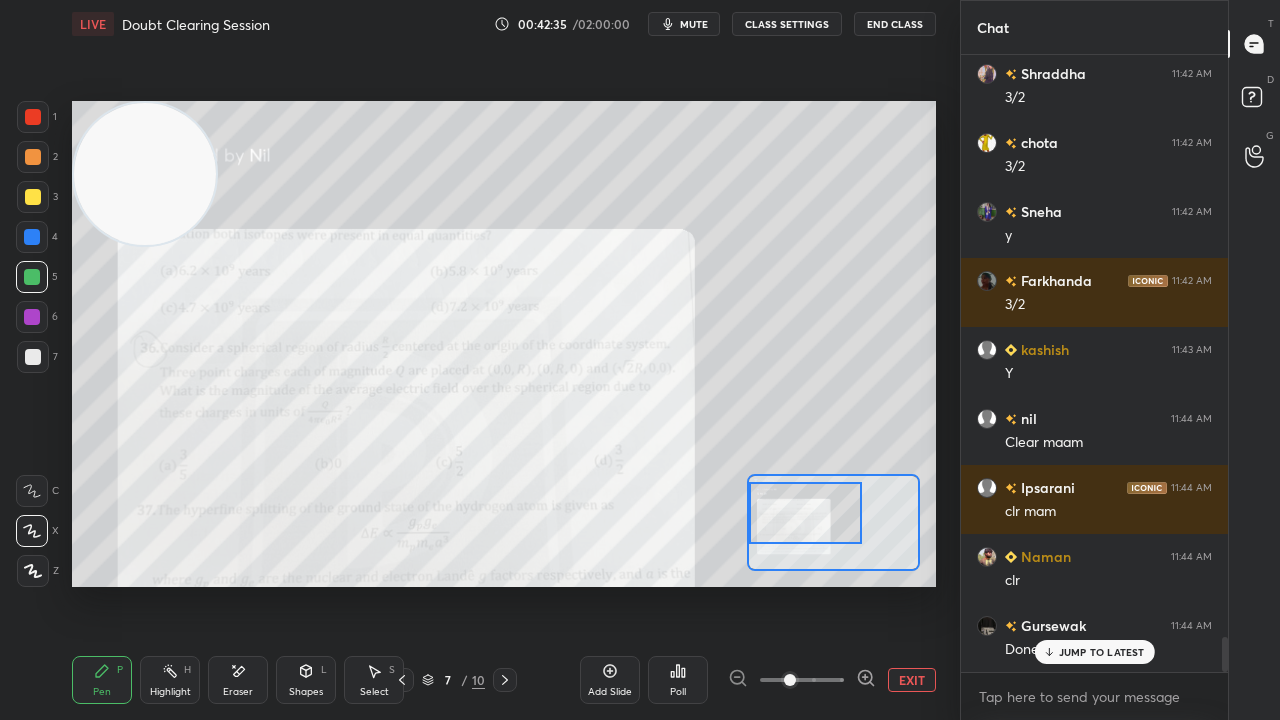 scroll, scrollTop: 10208, scrollLeft: 0, axis: vertical 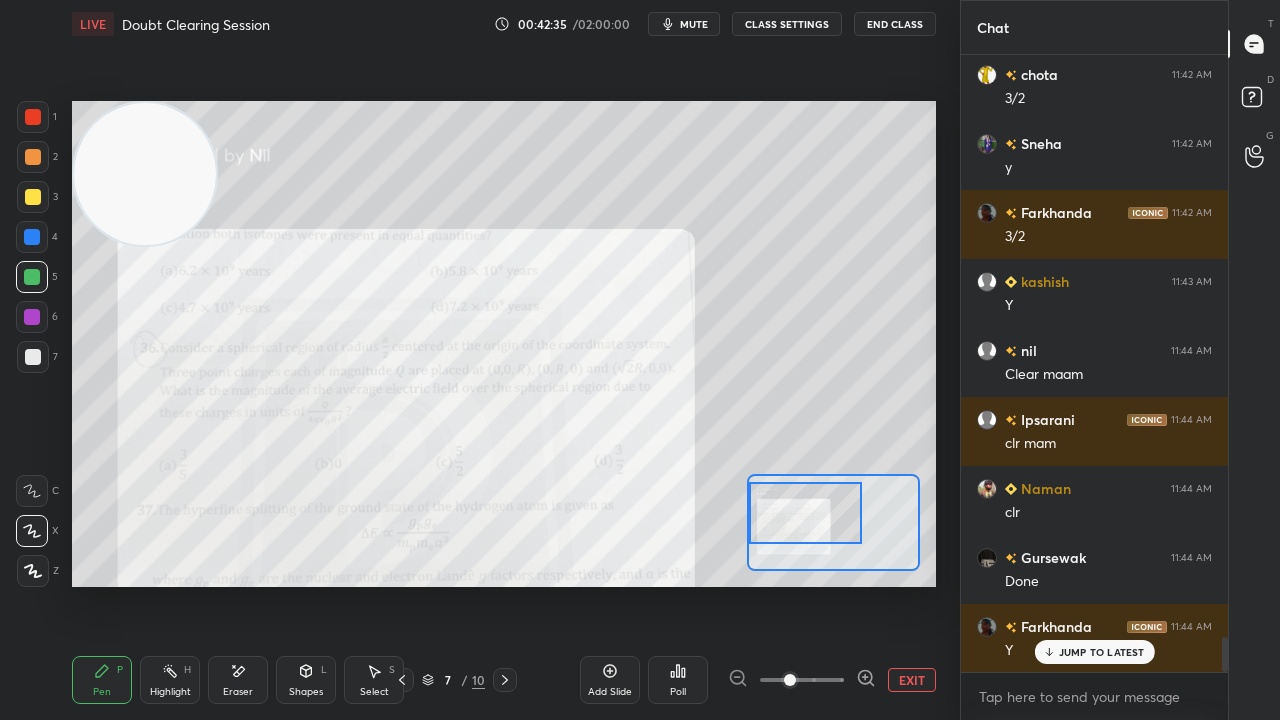 click on "x" at bounding box center (1094, 696) 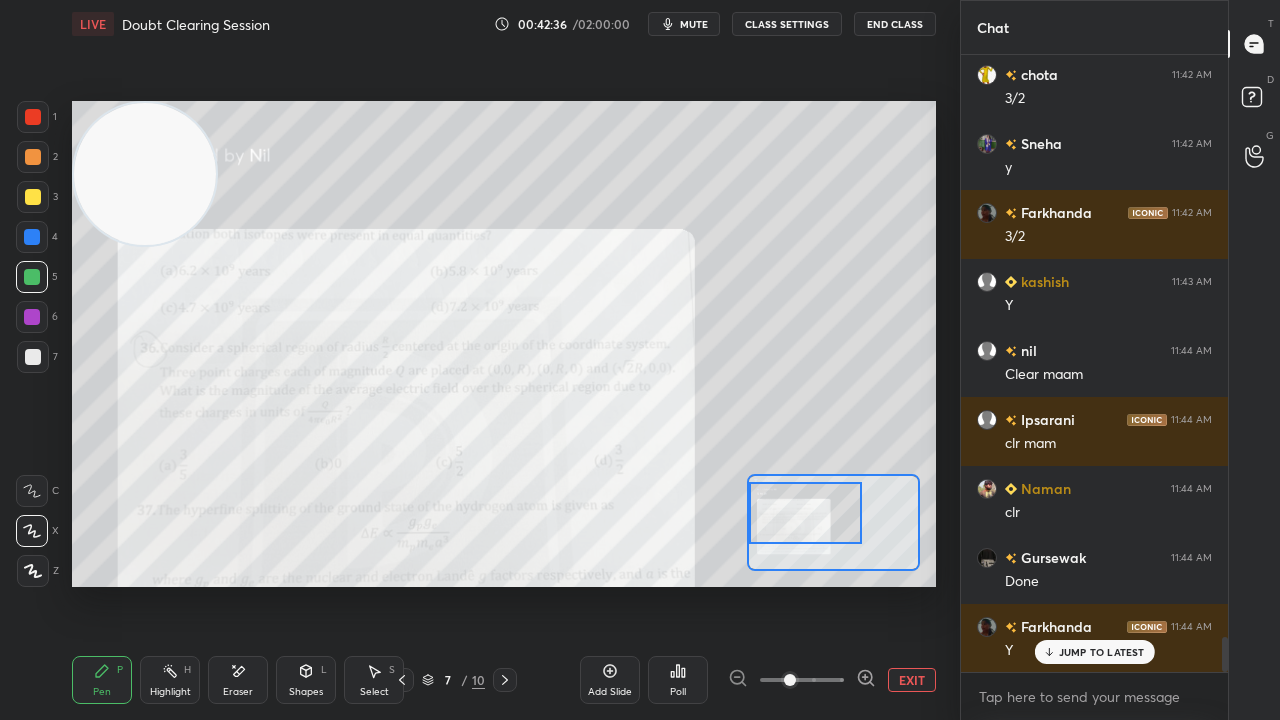 click on "JUMP TO LATEST" at bounding box center (1094, 652) 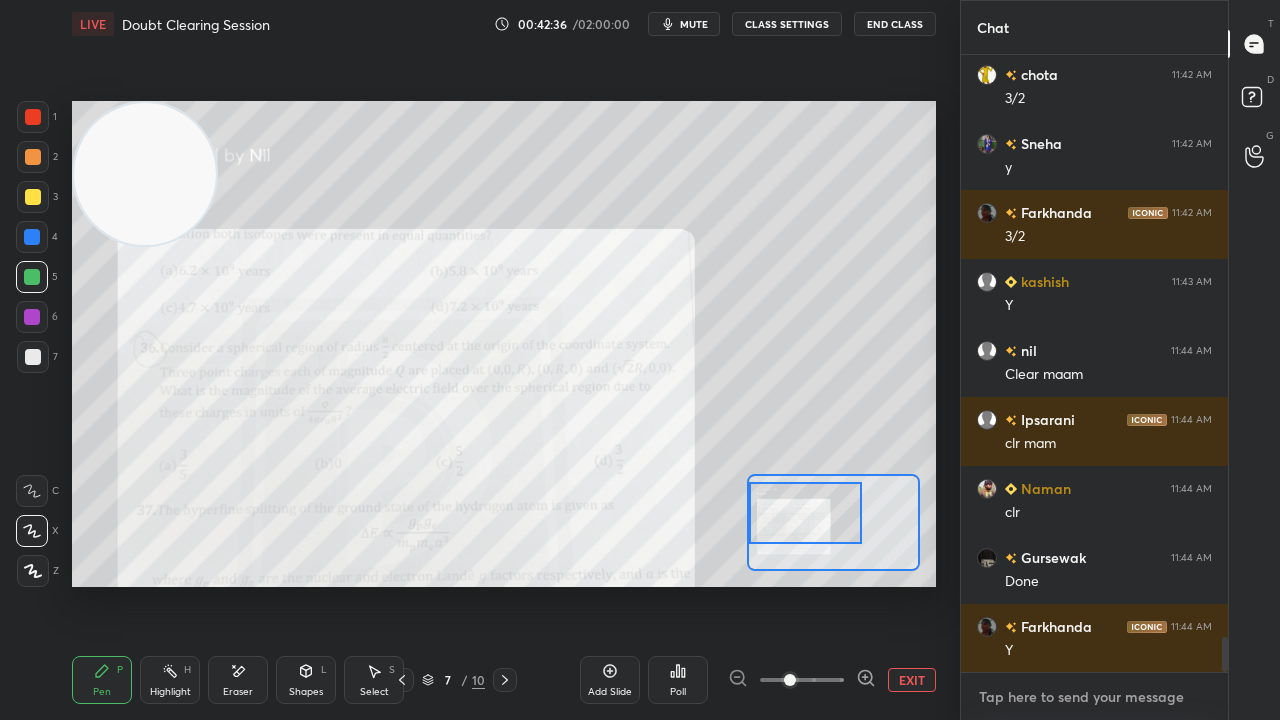 click at bounding box center (1094, 697) 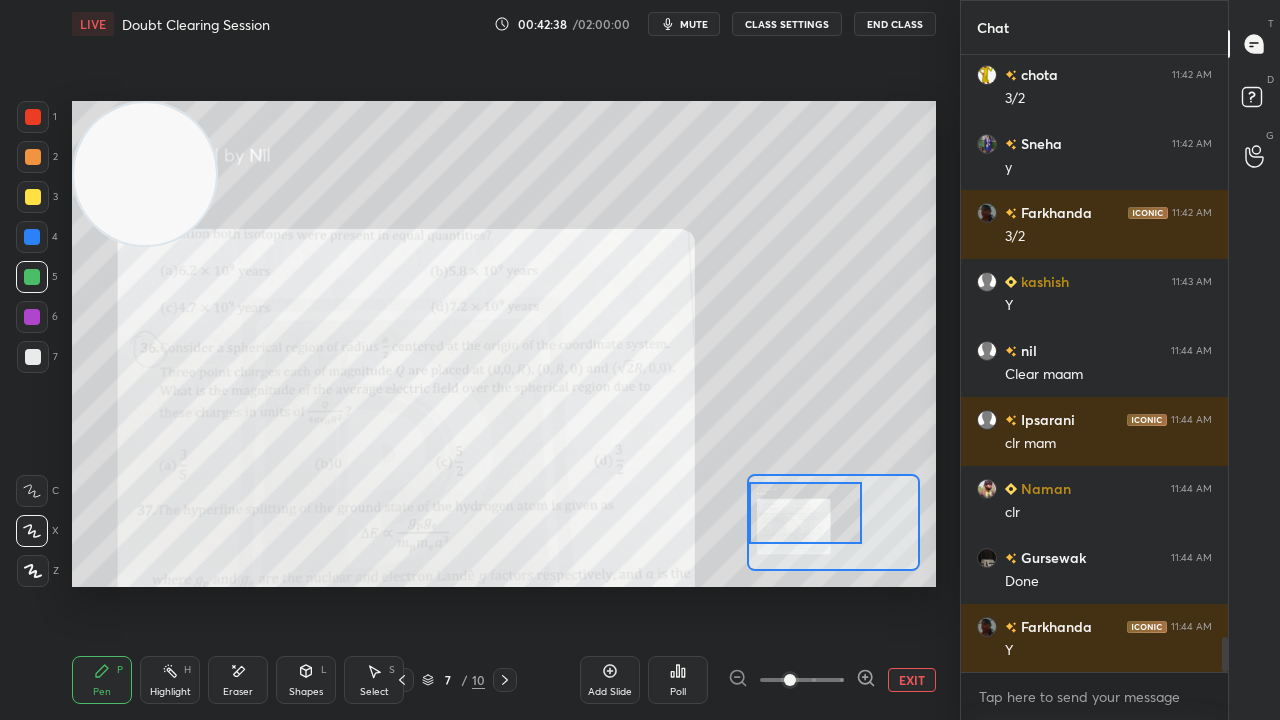 click on "mute" at bounding box center (684, 24) 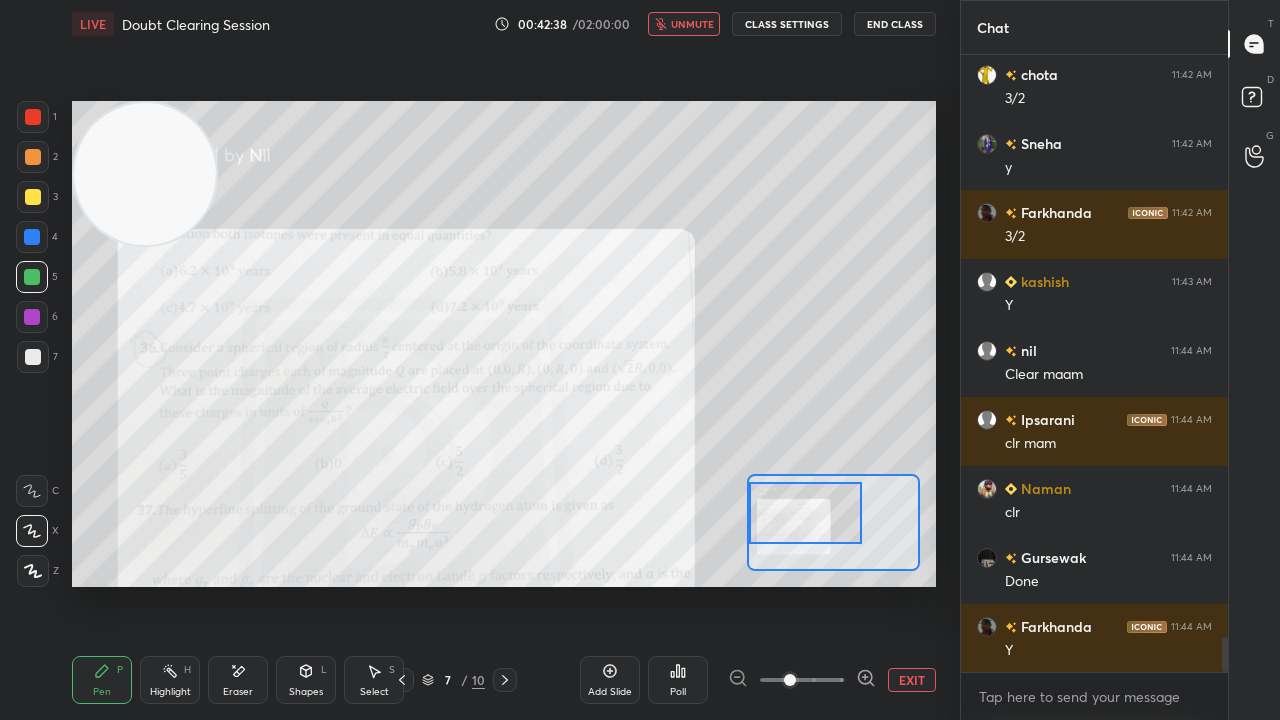 click on "unmute" at bounding box center (692, 24) 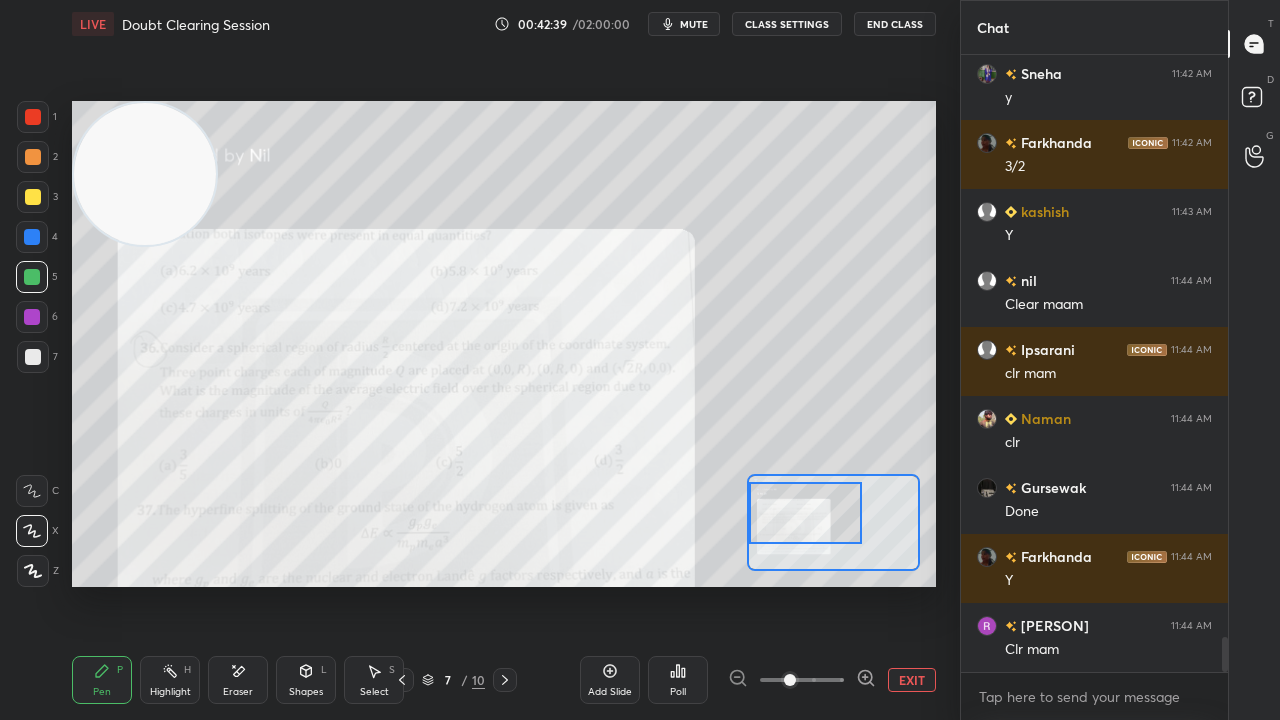 scroll, scrollTop: 10346, scrollLeft: 0, axis: vertical 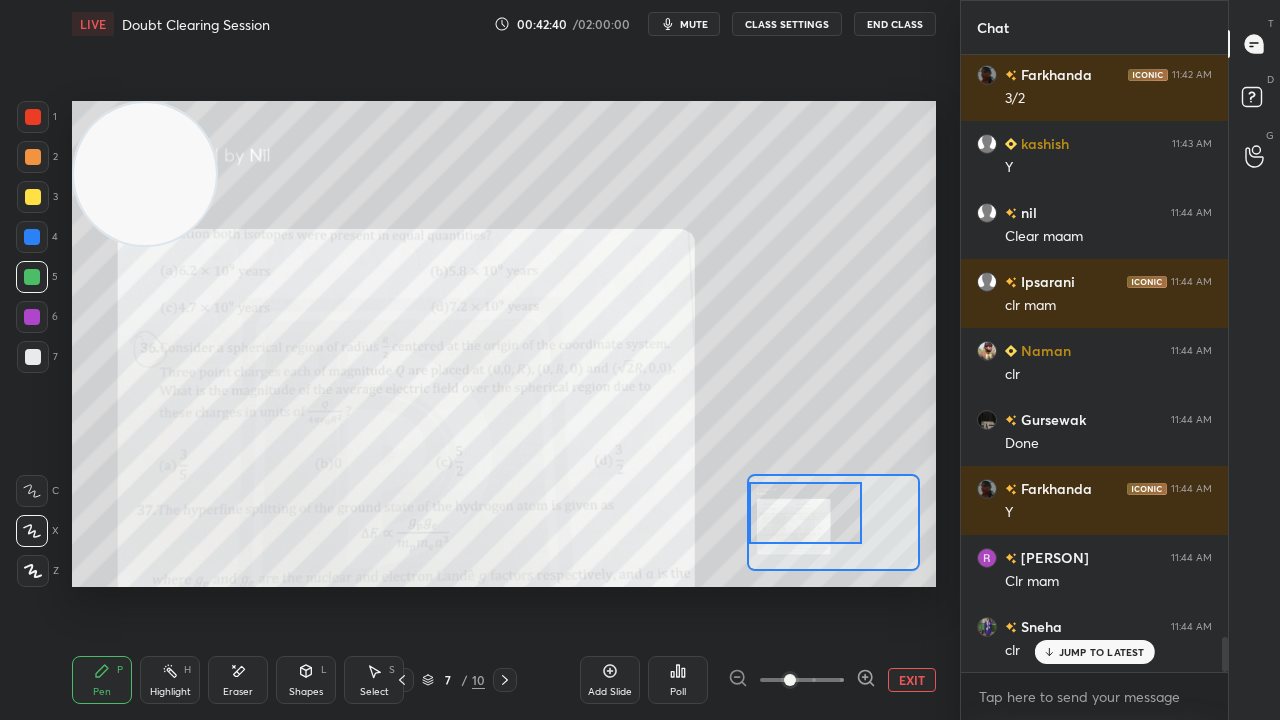 drag, startPoint x: 1066, startPoint y: 654, endPoint x: 1068, endPoint y: 673, distance: 19.104973 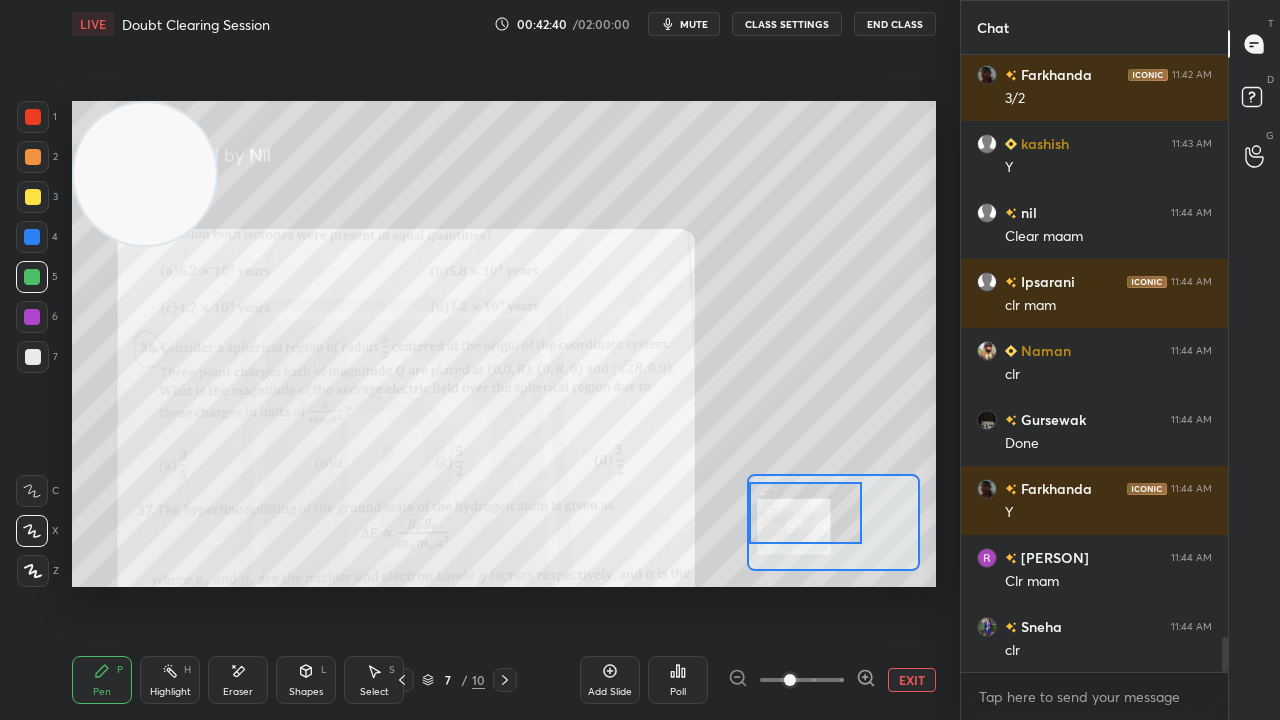 click on "x" at bounding box center [1094, 696] 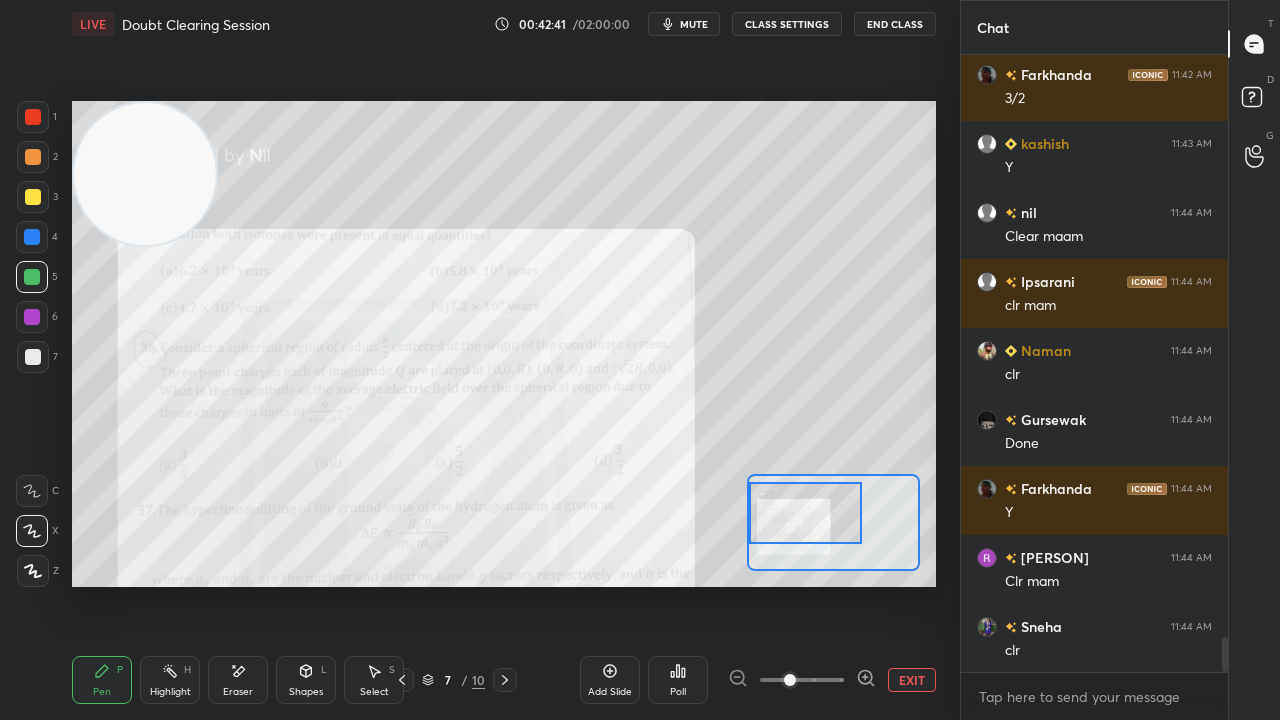 scroll, scrollTop: 10416, scrollLeft: 0, axis: vertical 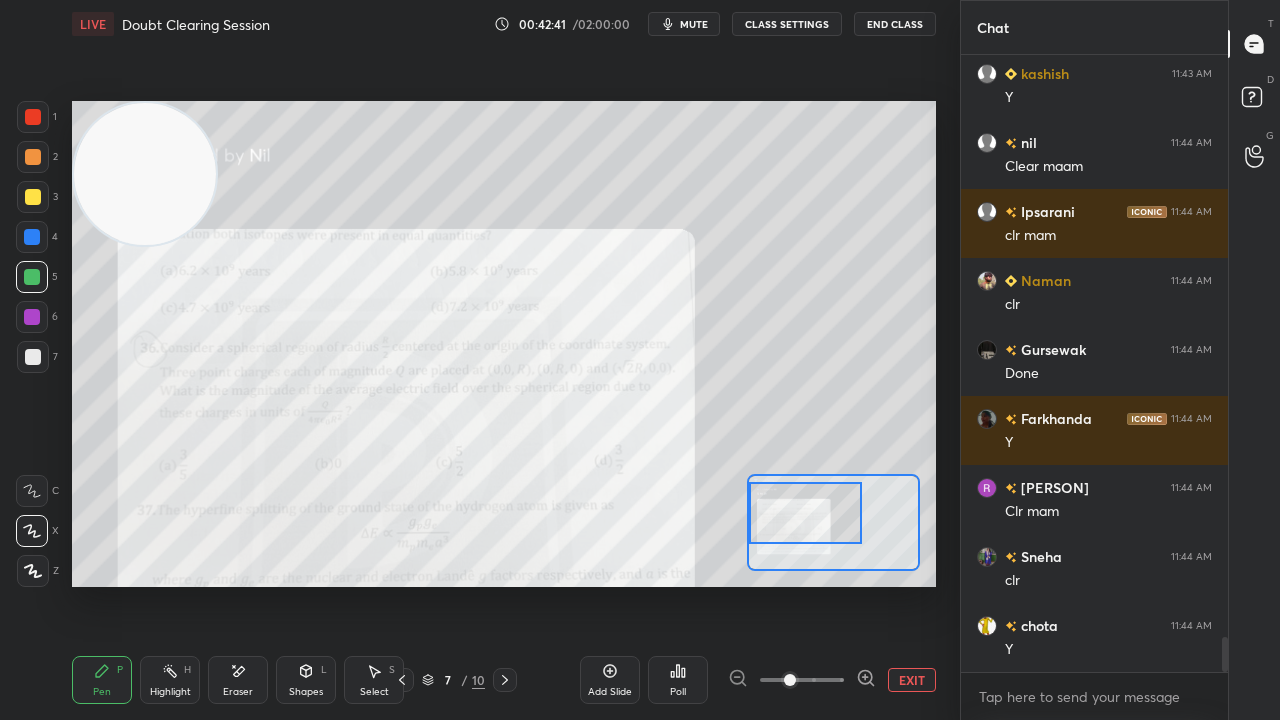 click on "mute" at bounding box center (694, 24) 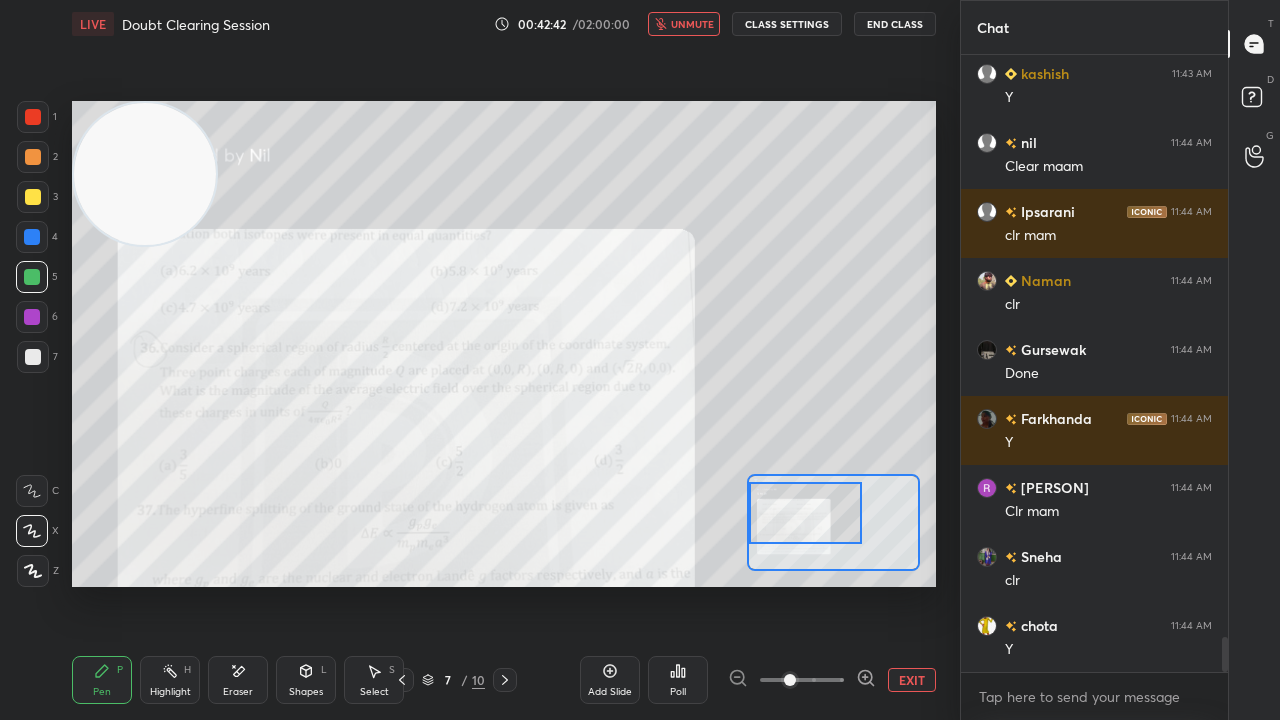 click on "unmute" at bounding box center [692, 24] 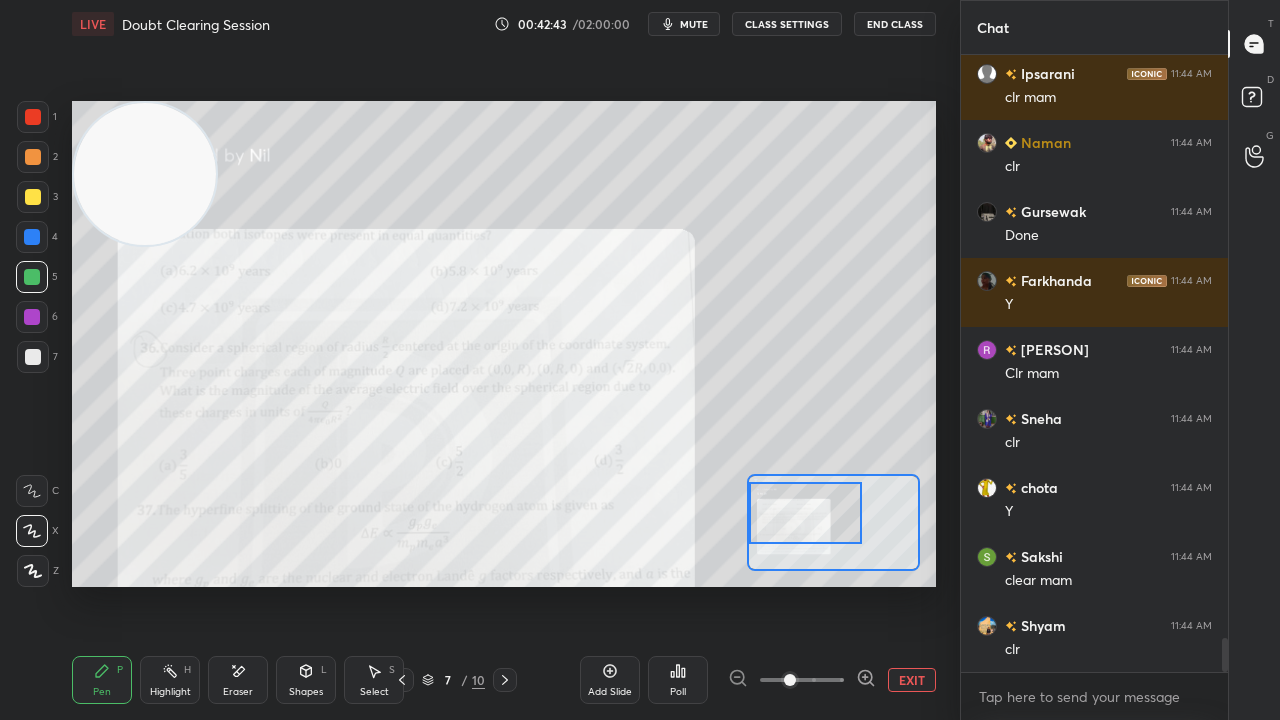 click on "x" at bounding box center [1094, 696] 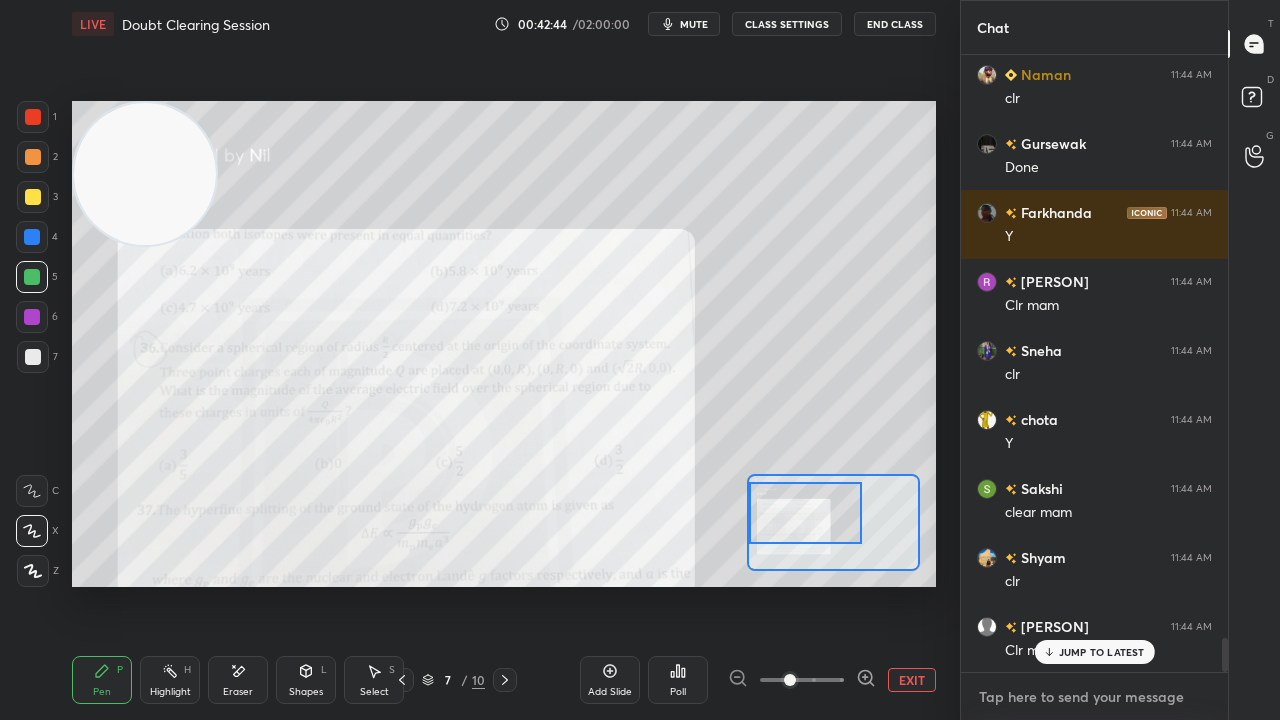 scroll, scrollTop: 10692, scrollLeft: 0, axis: vertical 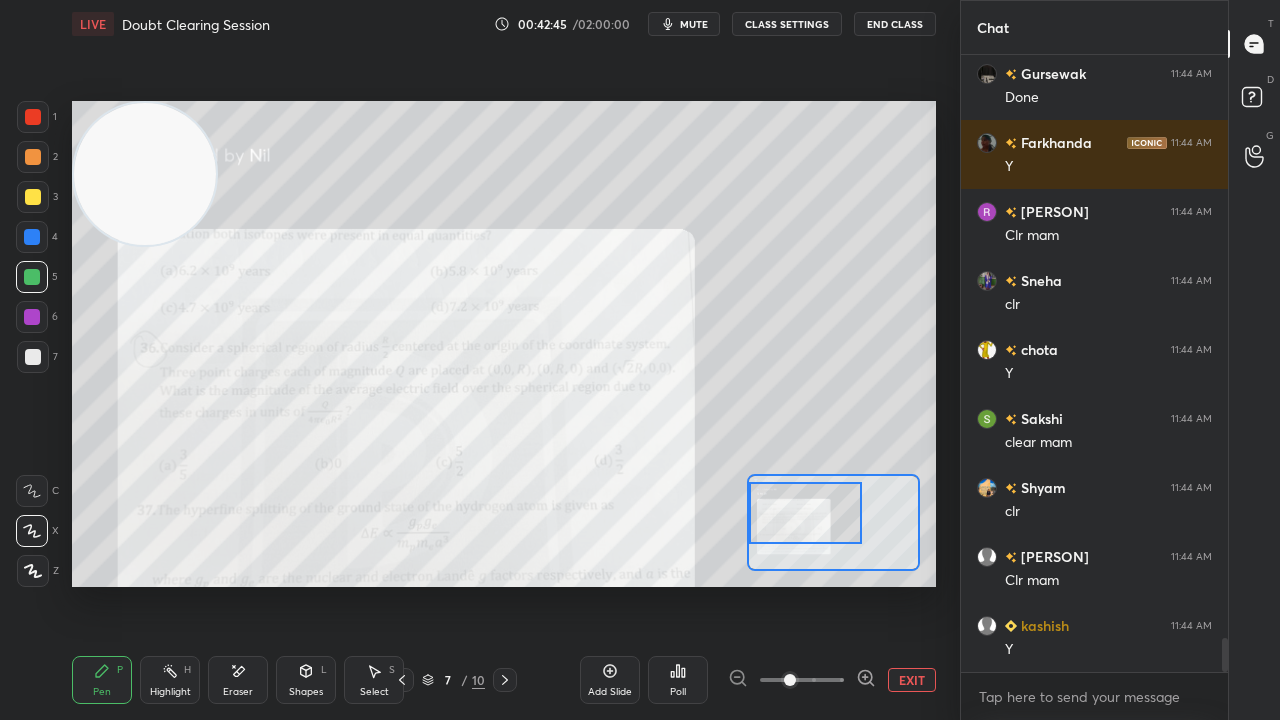 click on "x" at bounding box center (1094, 696) 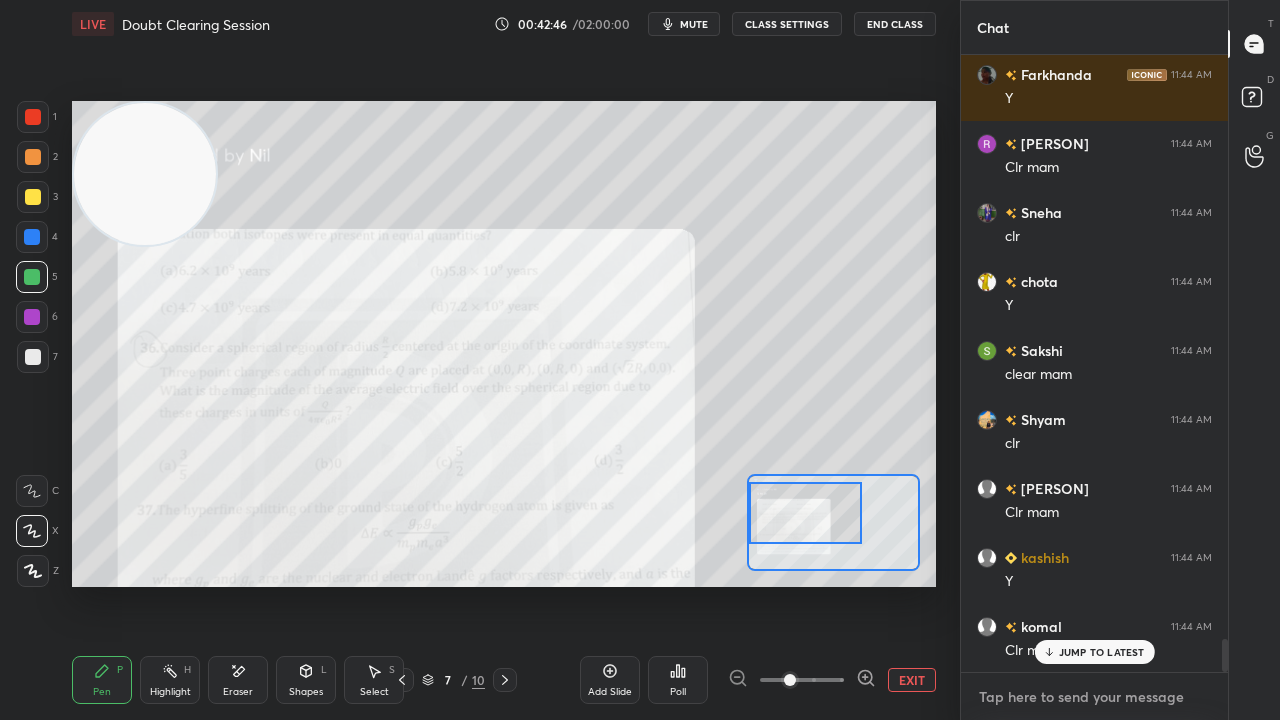 scroll, scrollTop: 10830, scrollLeft: 0, axis: vertical 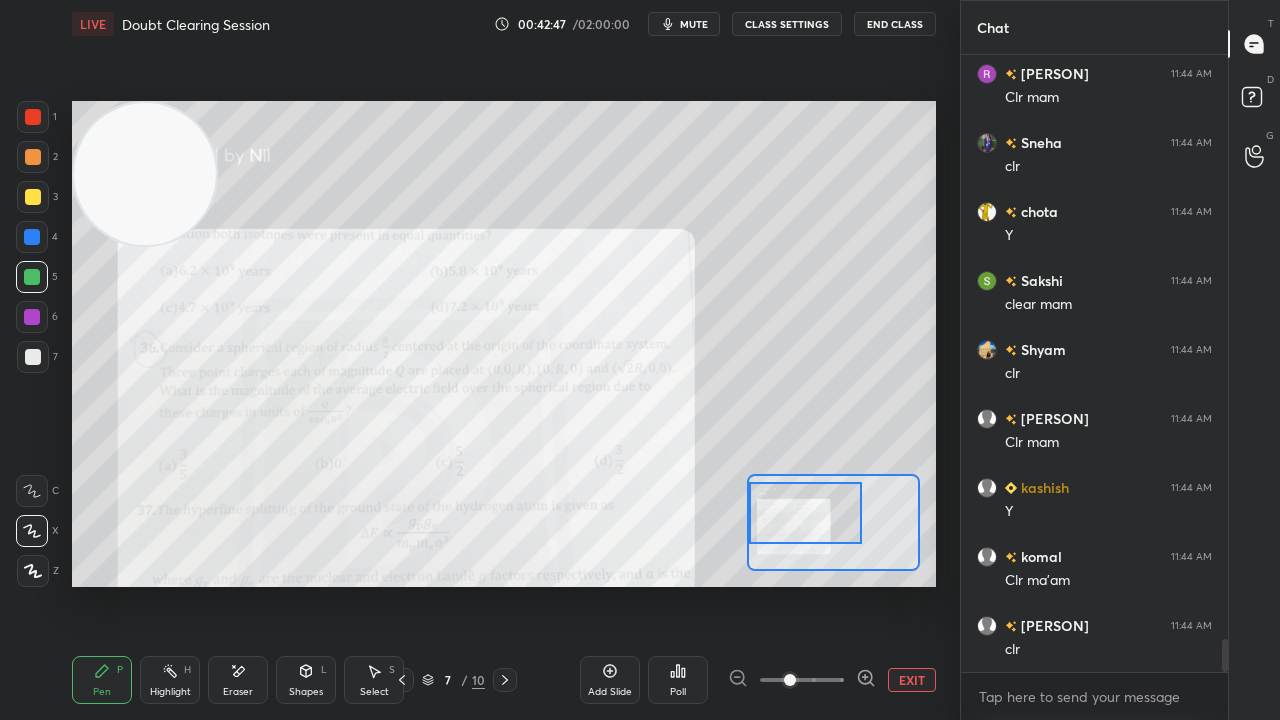 drag, startPoint x: 1019, startPoint y: 716, endPoint x: 1043, endPoint y: 719, distance: 24.186773 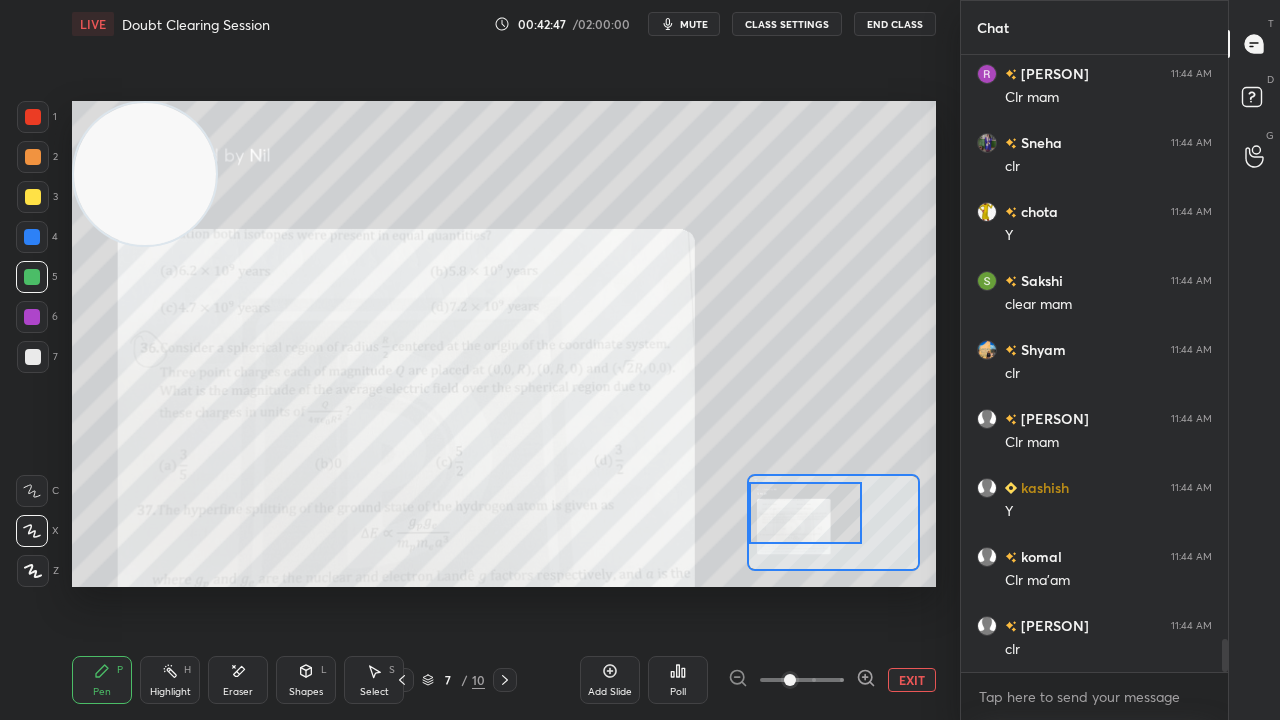 click on "x" at bounding box center [1094, 696] 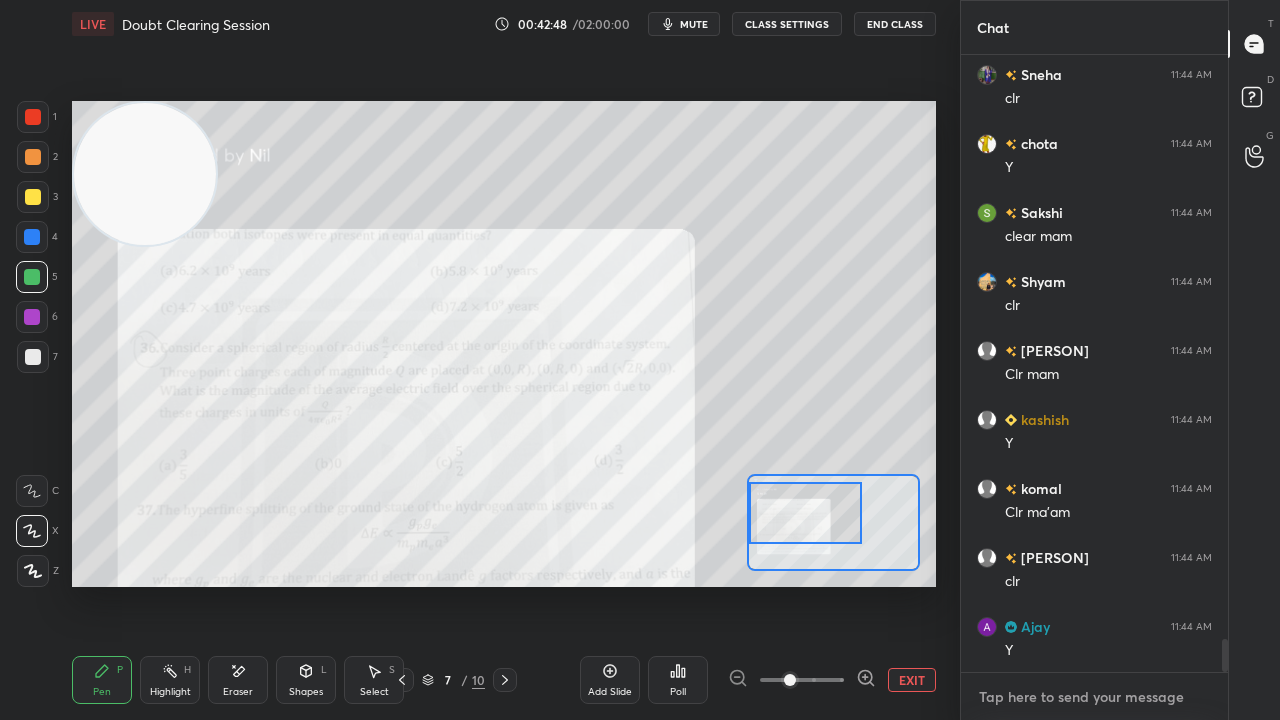 scroll, scrollTop: 10968, scrollLeft: 0, axis: vertical 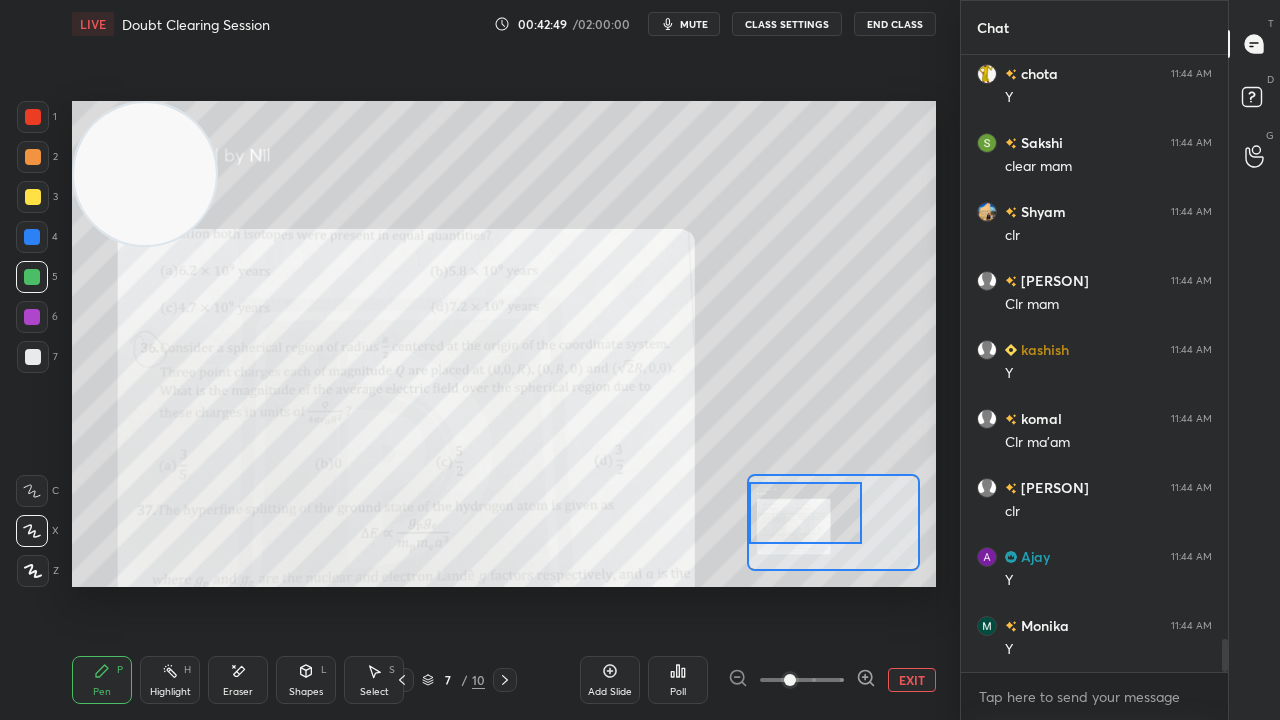 click on "mute" at bounding box center (694, 24) 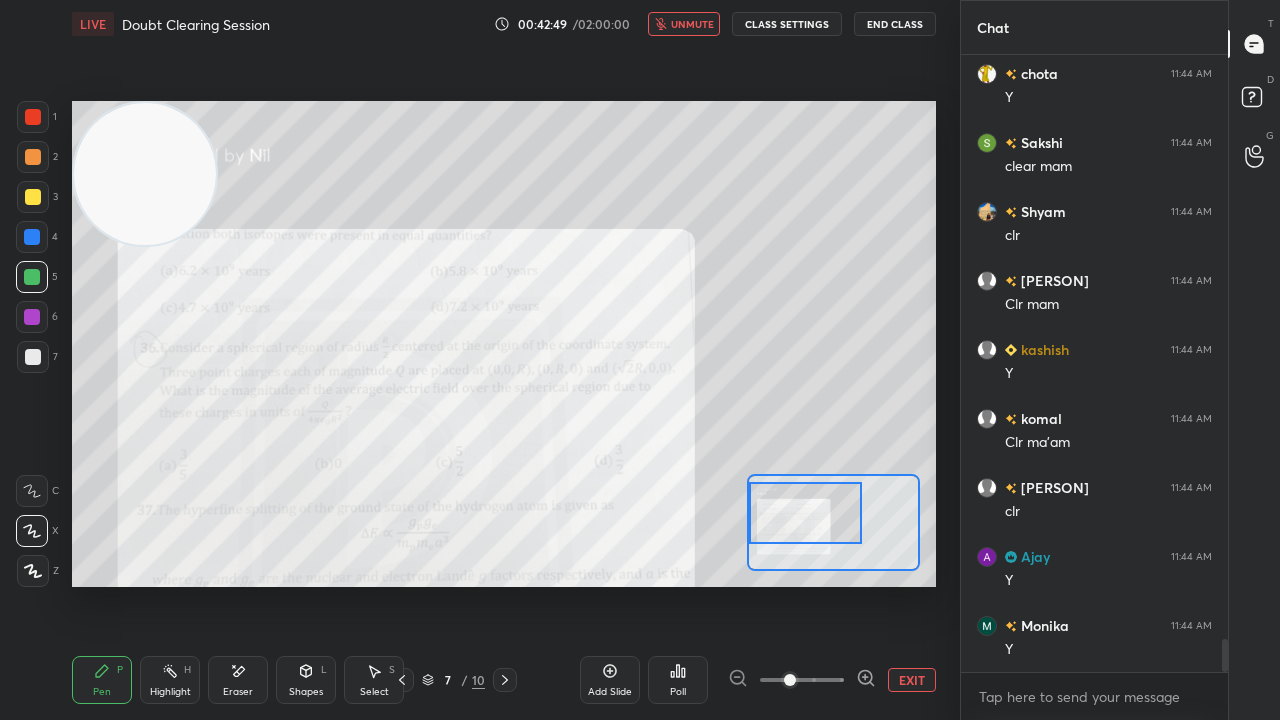 click on "unmute" at bounding box center [692, 24] 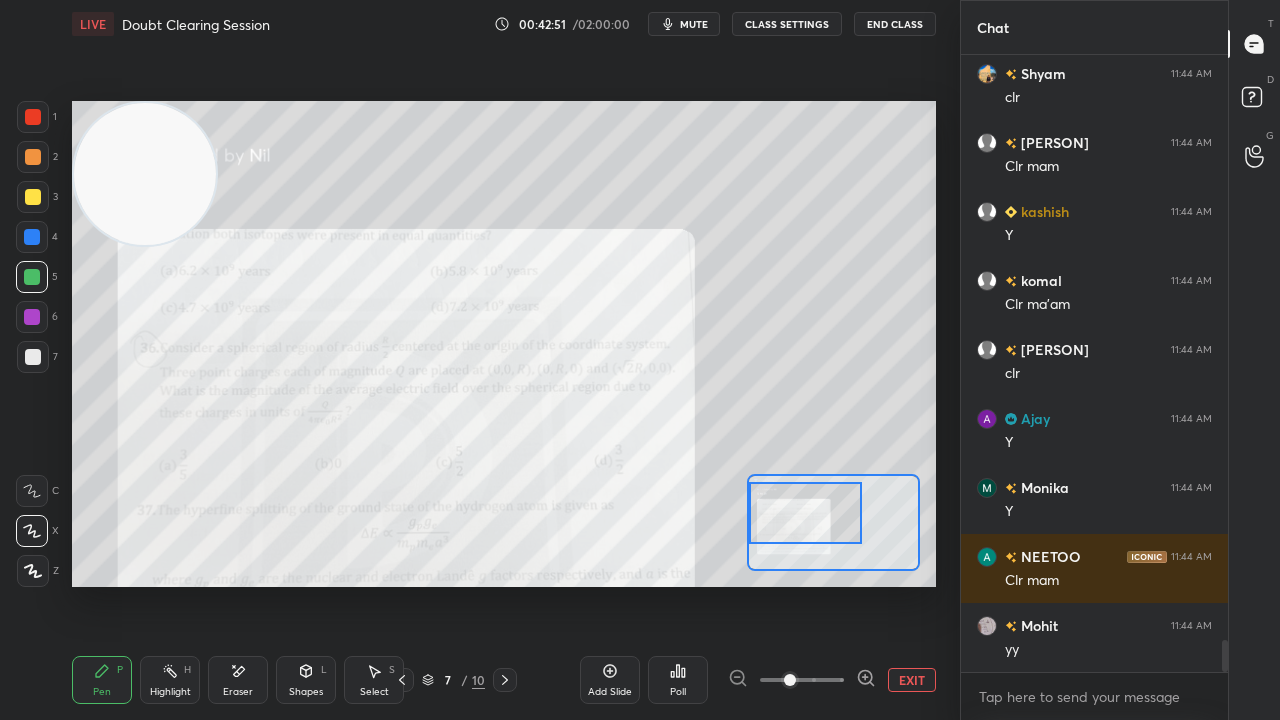 scroll, scrollTop: 11174, scrollLeft: 0, axis: vertical 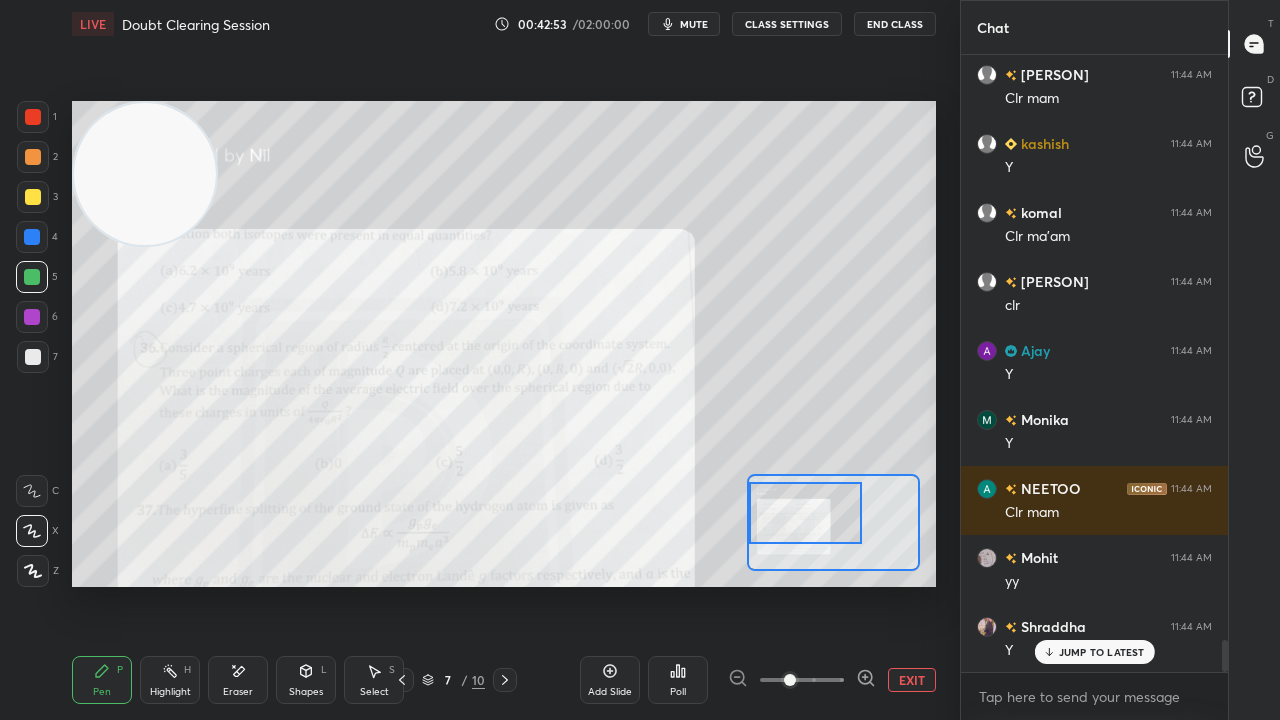 drag, startPoint x: 1091, startPoint y: 655, endPoint x: 1095, endPoint y: 672, distance: 17.464249 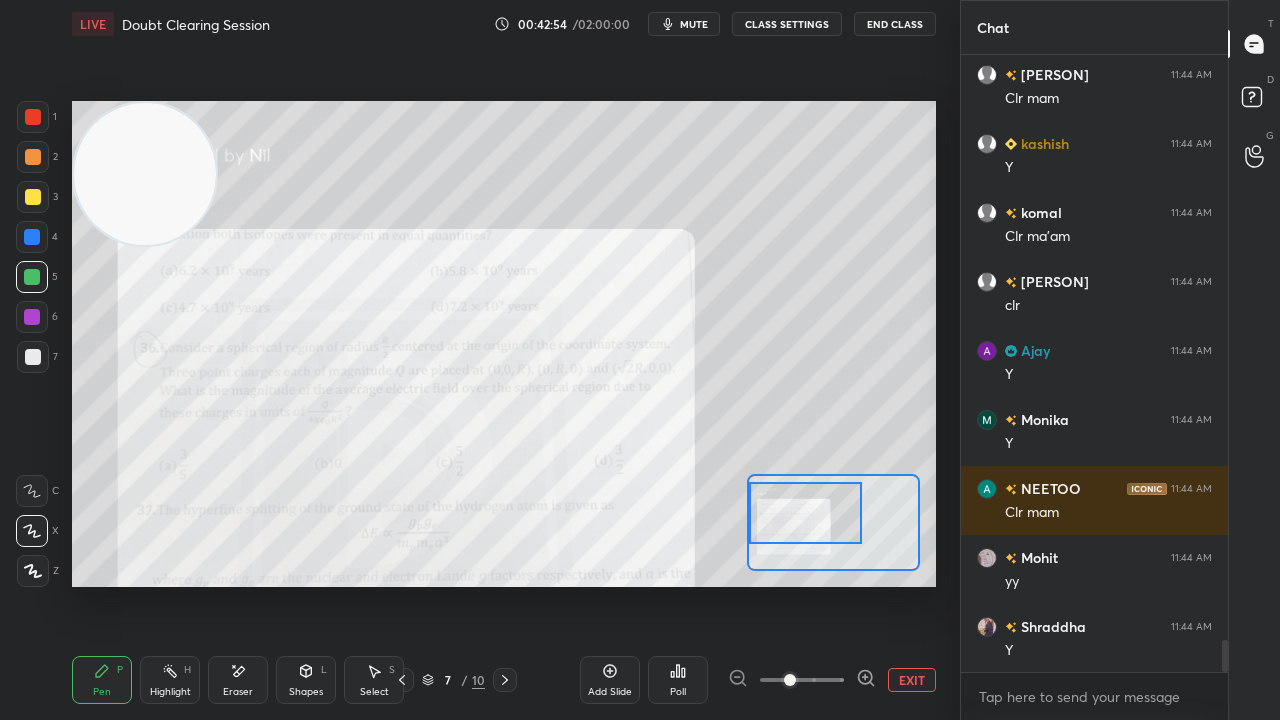 scroll, scrollTop: 11244, scrollLeft: 0, axis: vertical 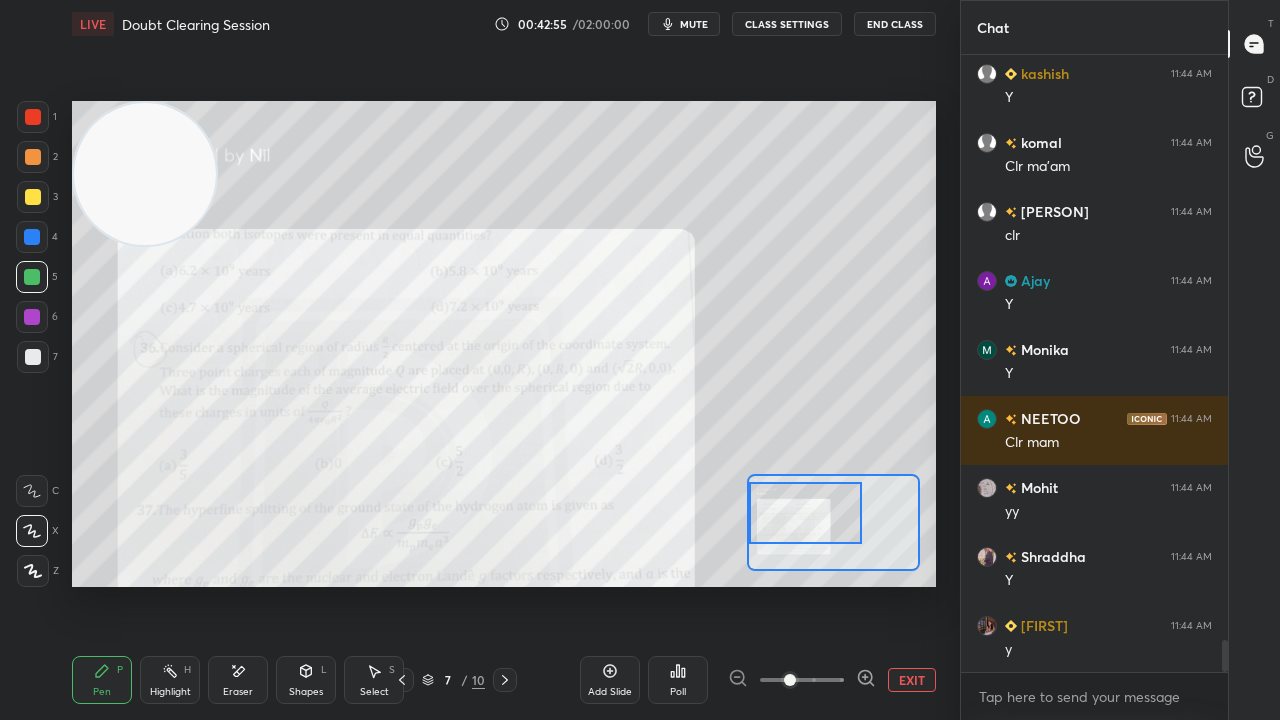 click on "mute" at bounding box center [694, 24] 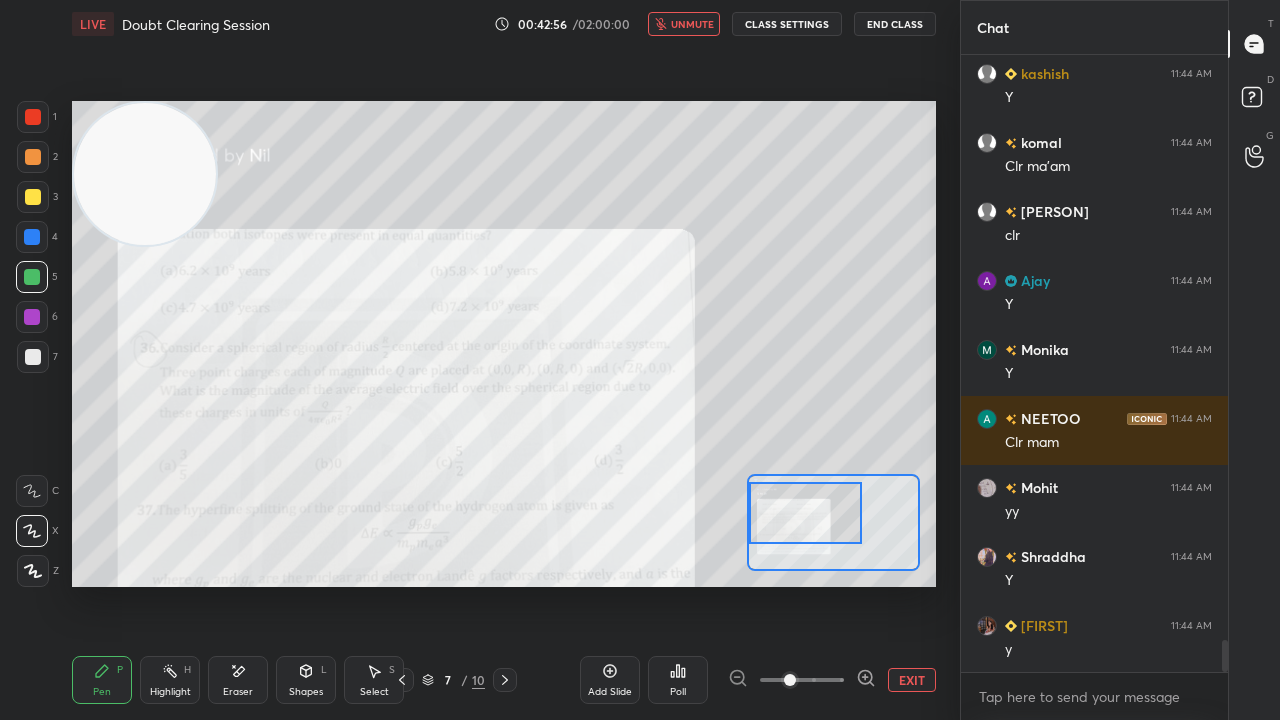 click on "unmute" at bounding box center (692, 24) 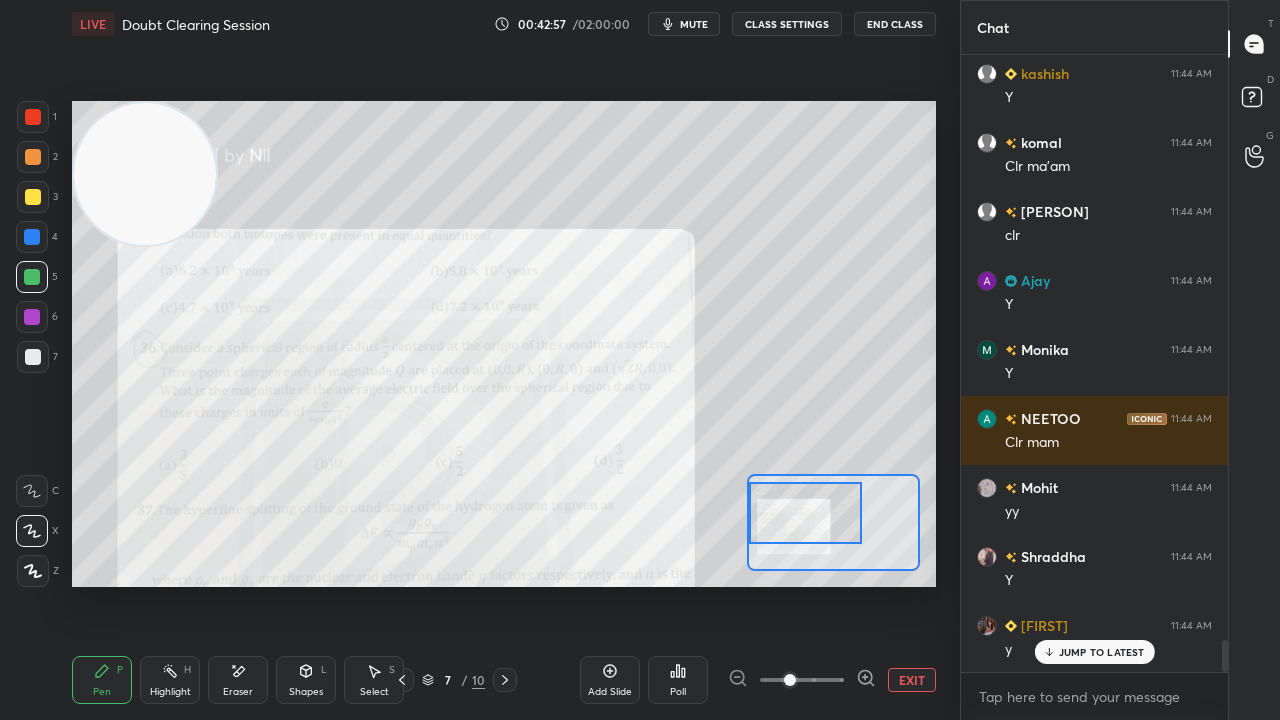 scroll, scrollTop: 11312, scrollLeft: 0, axis: vertical 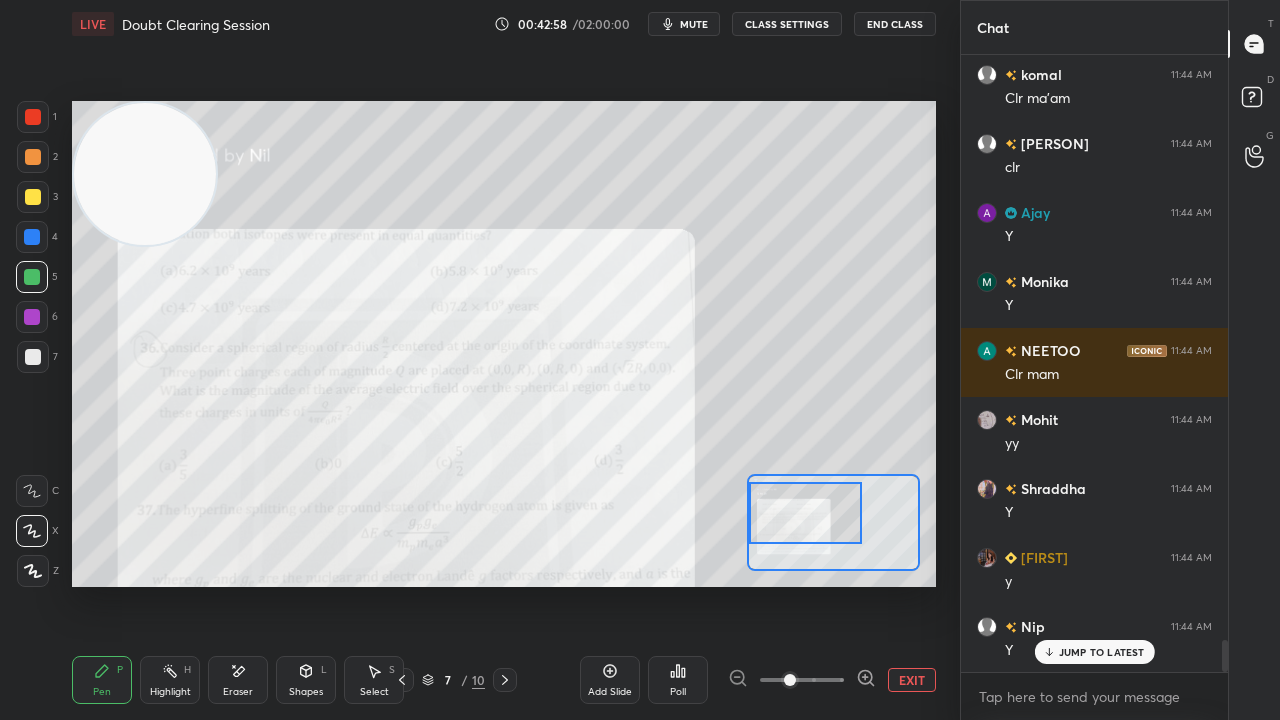 drag, startPoint x: 1126, startPoint y: 652, endPoint x: 1125, endPoint y: 694, distance: 42.0119 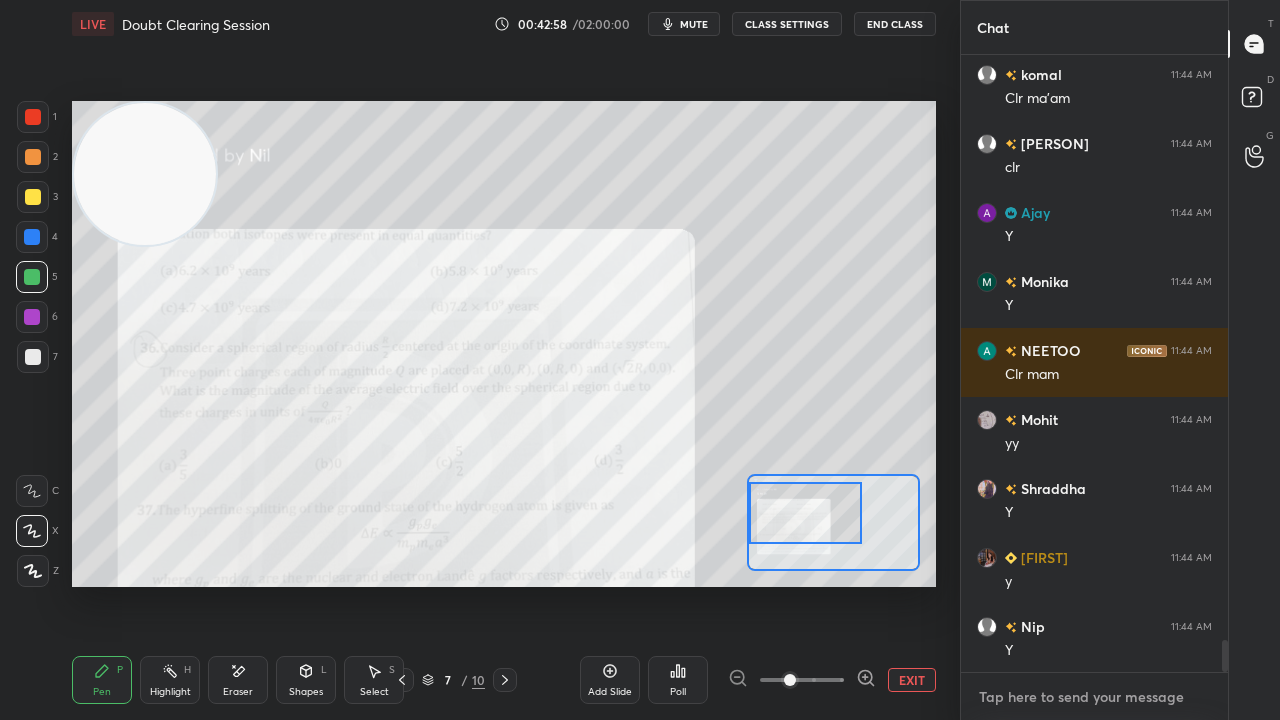 click at bounding box center [1094, 697] 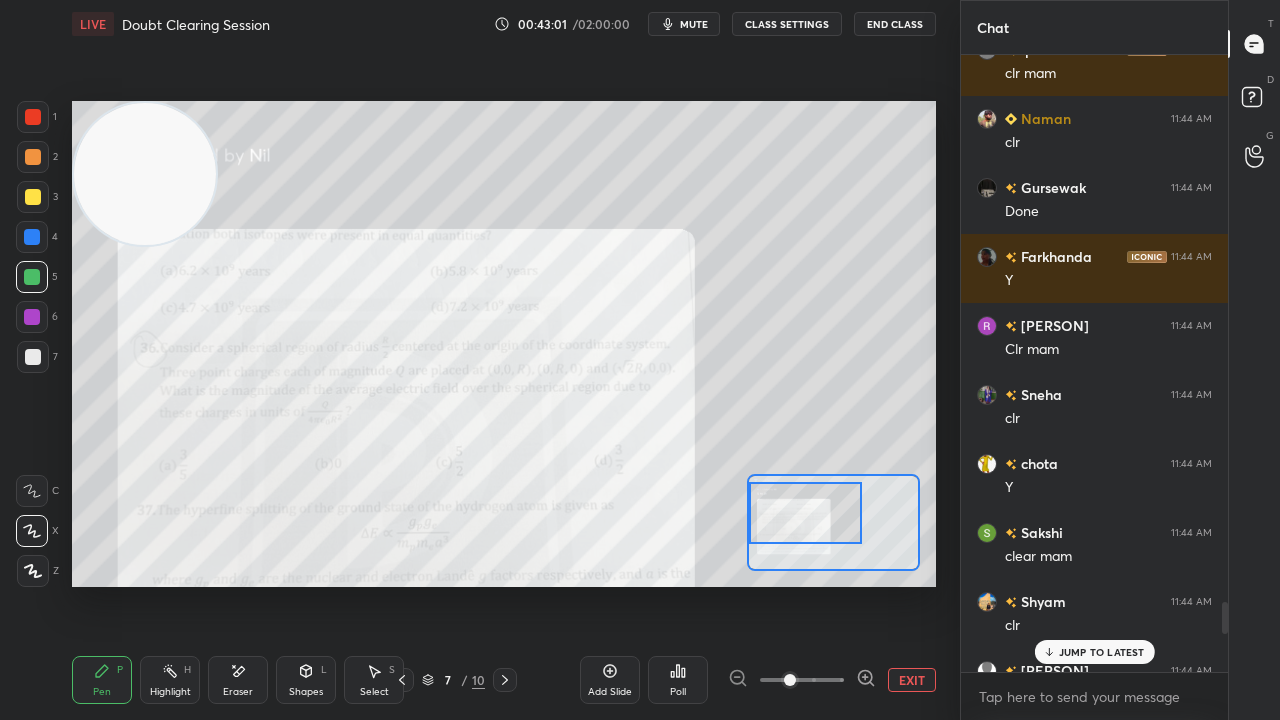 scroll, scrollTop: 11312, scrollLeft: 0, axis: vertical 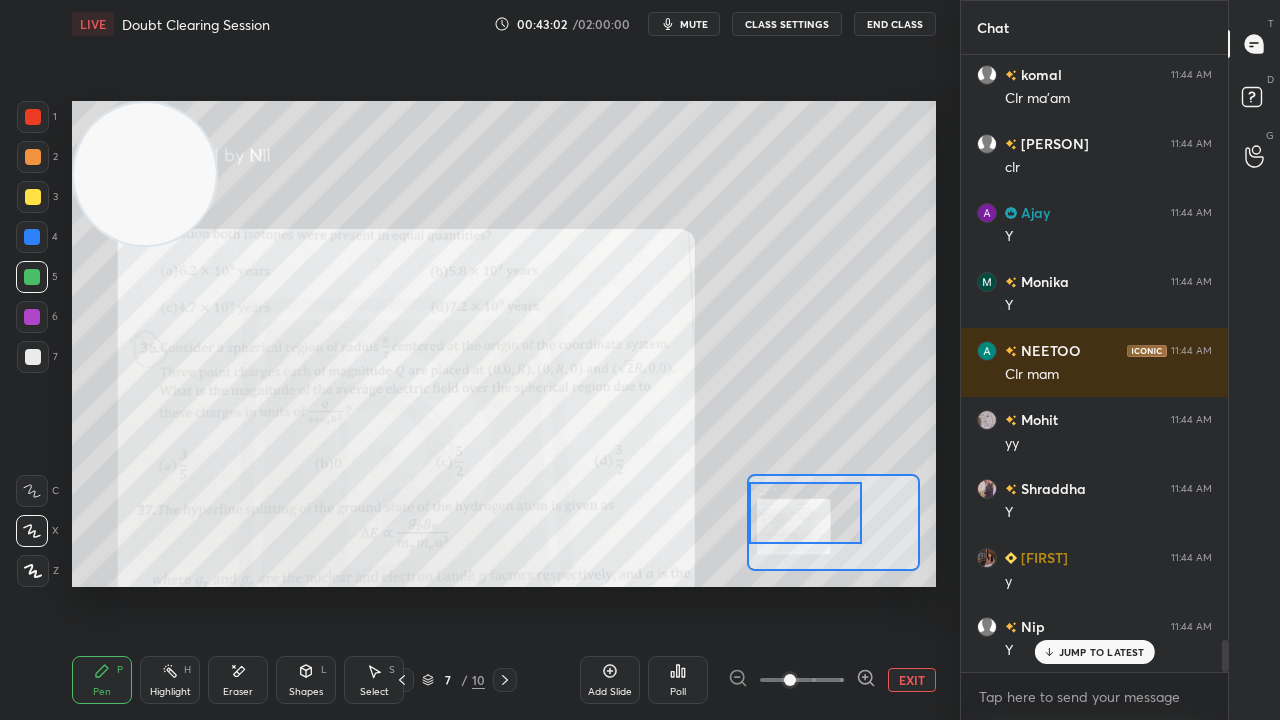 drag, startPoint x: 1226, startPoint y: 656, endPoint x: 1196, endPoint y: 718, distance: 68.8767 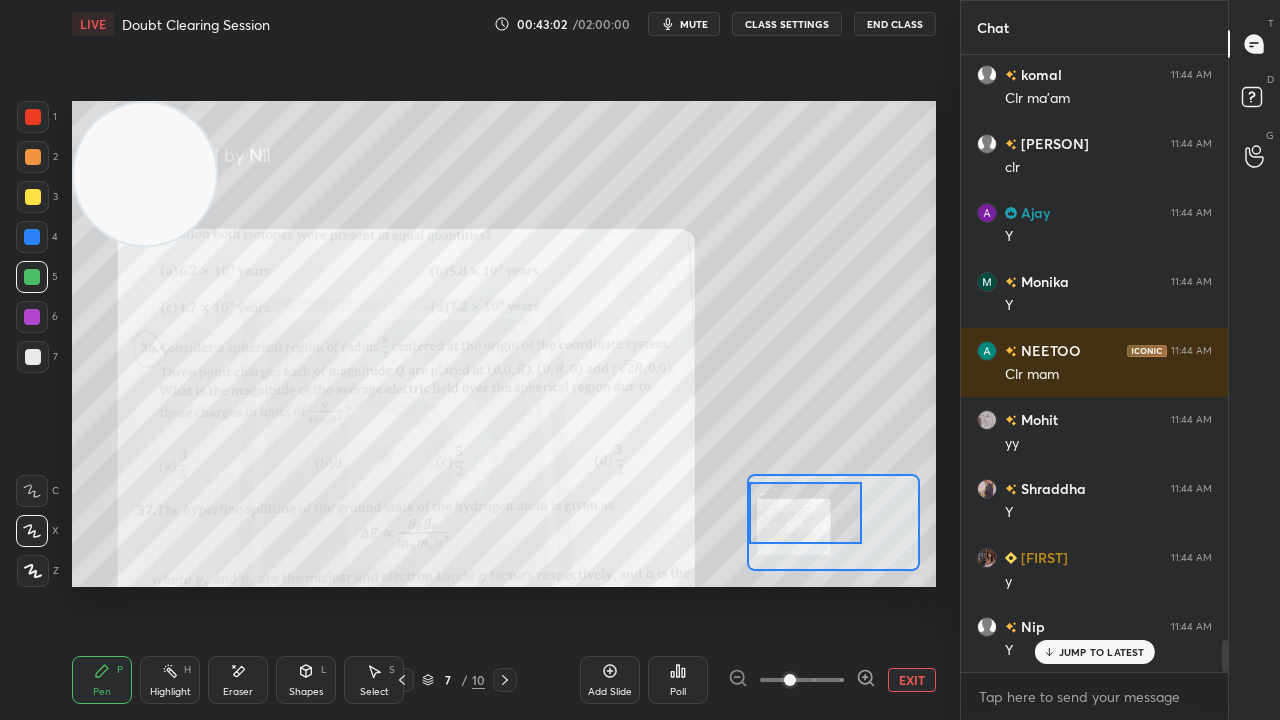 click on "[PERSON] 11:44 AM Y [PERSON] 11:44 AM Clr ma'am [PERSON] 11:44 AM clr [PERSON] 11:44 AM Y [PERSON] 11:44 AM Y NEETOO 11:44 AM Clr mam [PERSON] 11:44 AM yy [PERSON] 11:44 AM Y [PERSON] 11:44 AM y [PERSON] 11:44 AM Y JUMP TO LATEST Enable hand raising Enable raise hand to speak to learners. Once enabled, chat will be turned off temporarily. Enable x" at bounding box center (1094, 387) 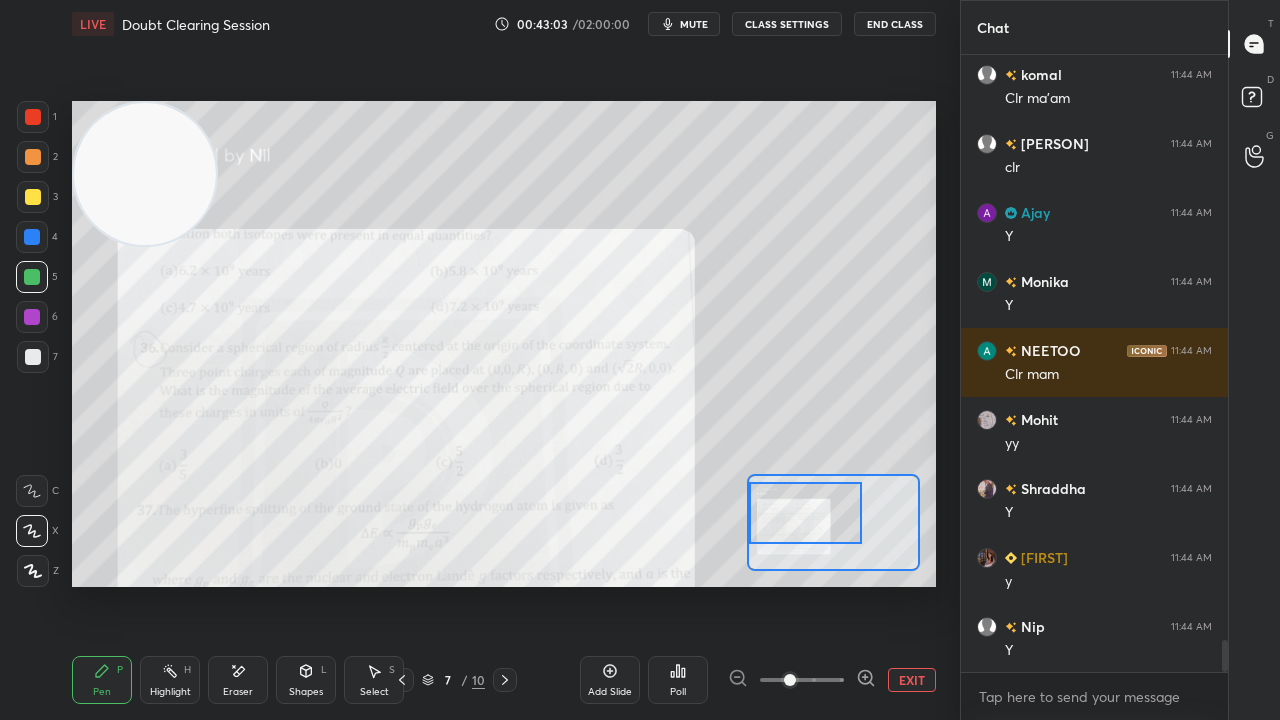 click on "mute" at bounding box center [684, 24] 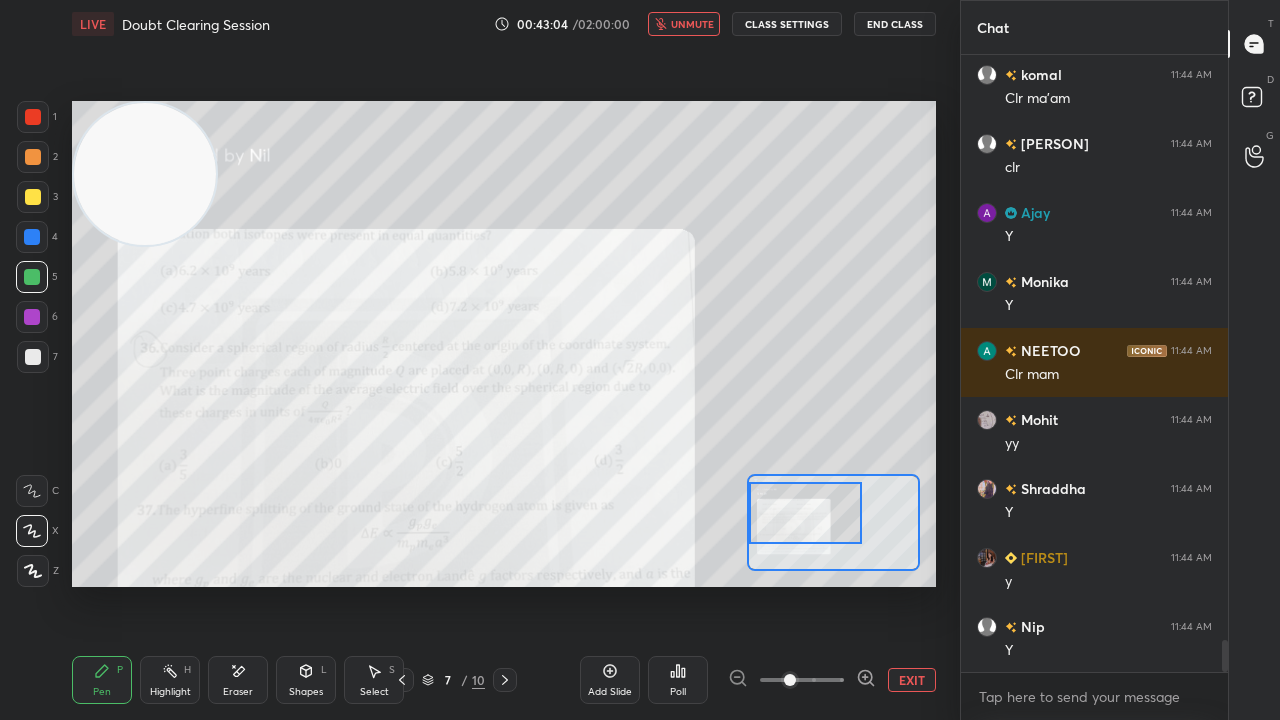 click on "unmute" at bounding box center [692, 24] 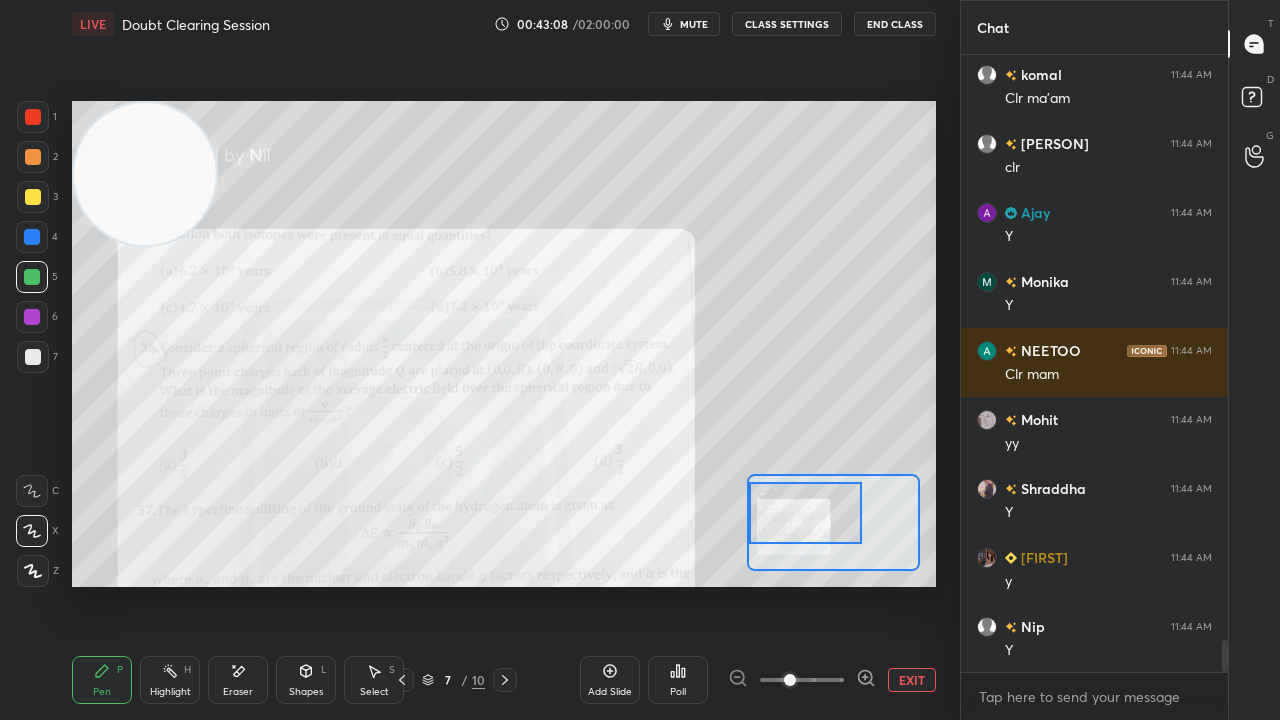 click 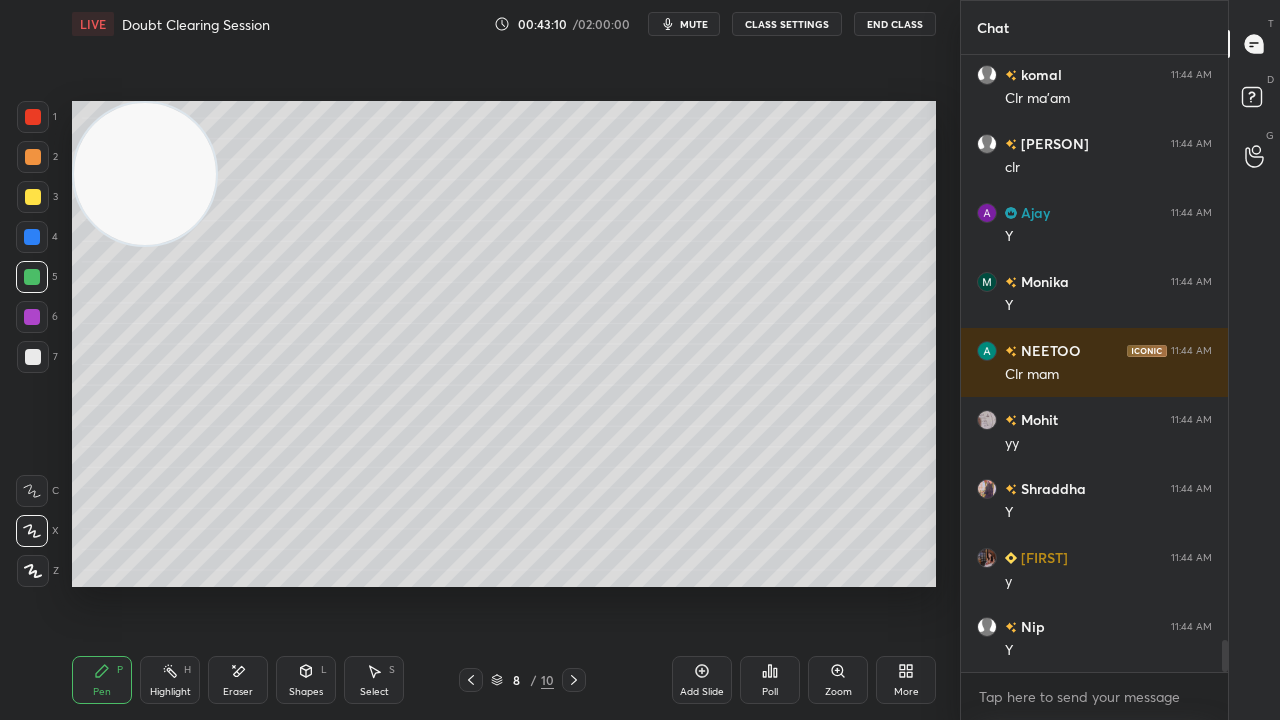 click 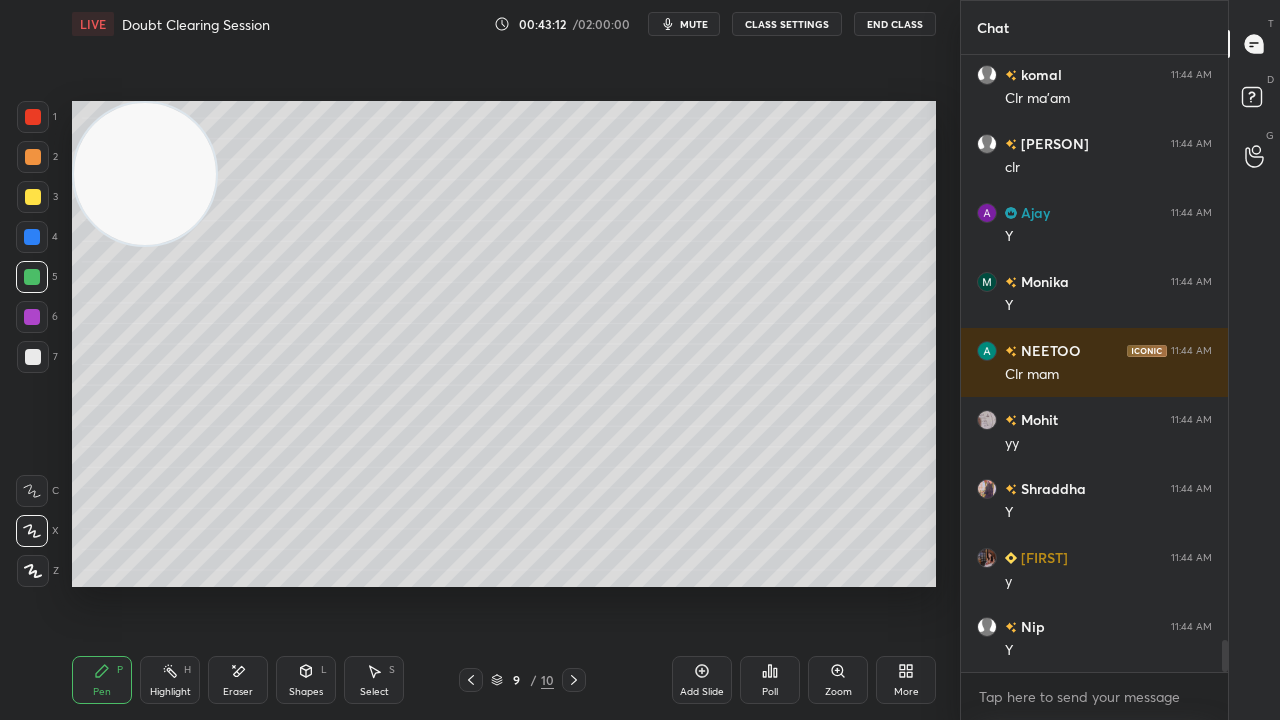 click on "mute" at bounding box center [694, 24] 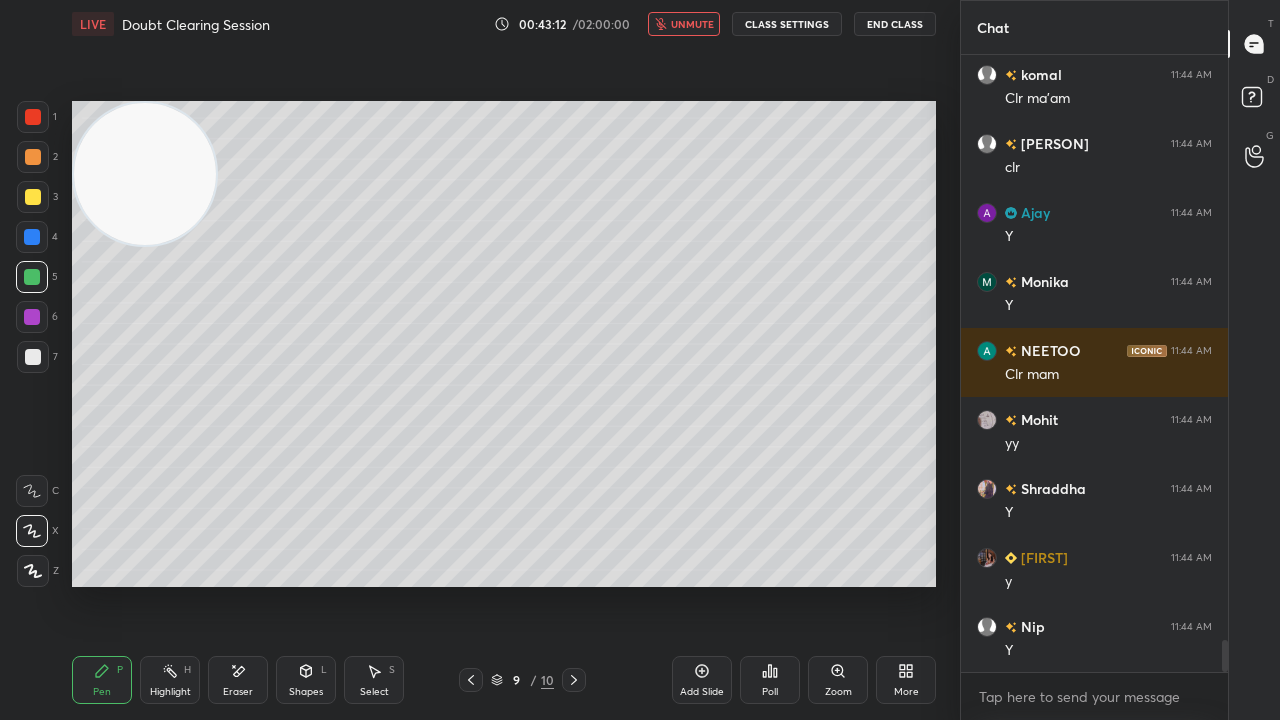 click on "unmute" at bounding box center (692, 24) 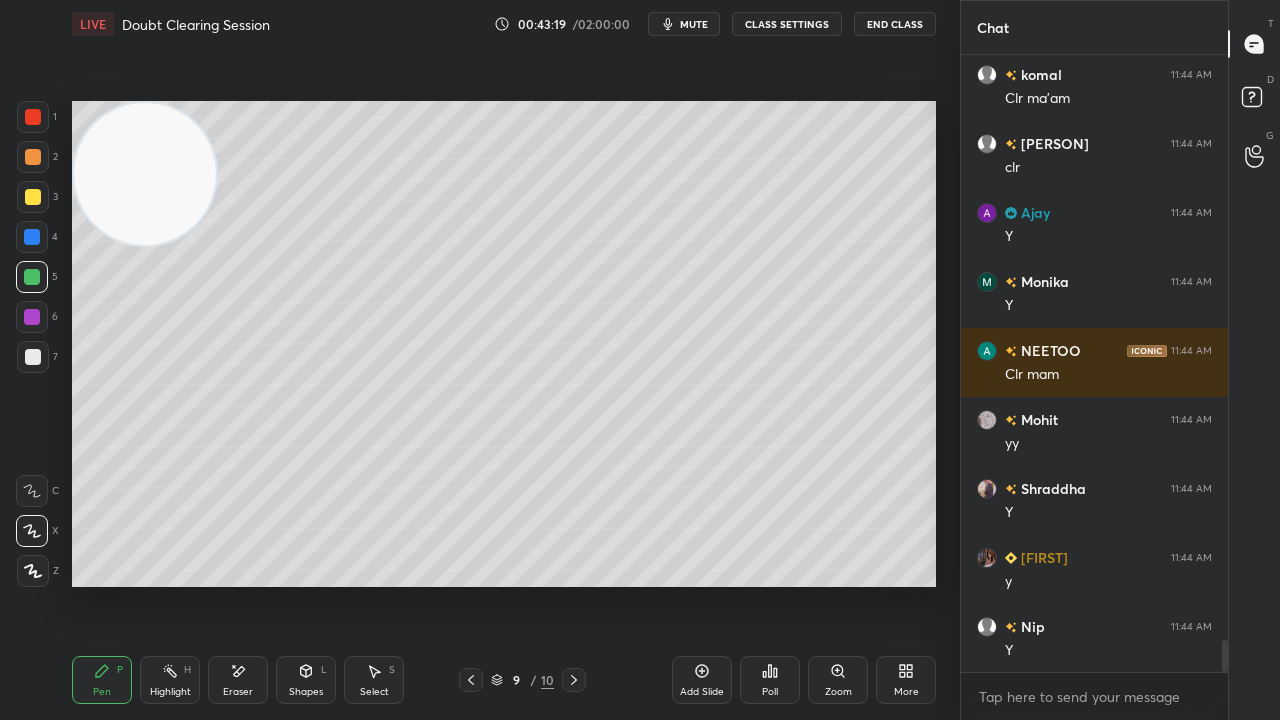 click on "mute" at bounding box center (694, 24) 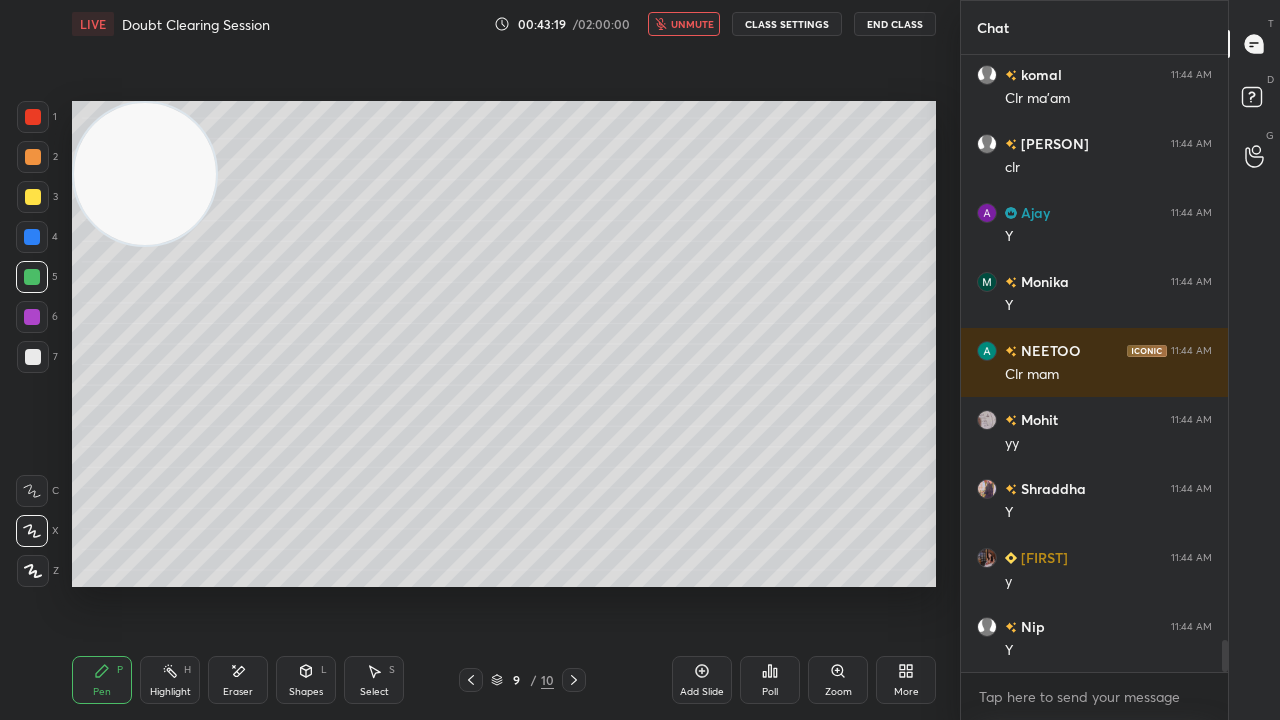 click on "unmute" at bounding box center [692, 24] 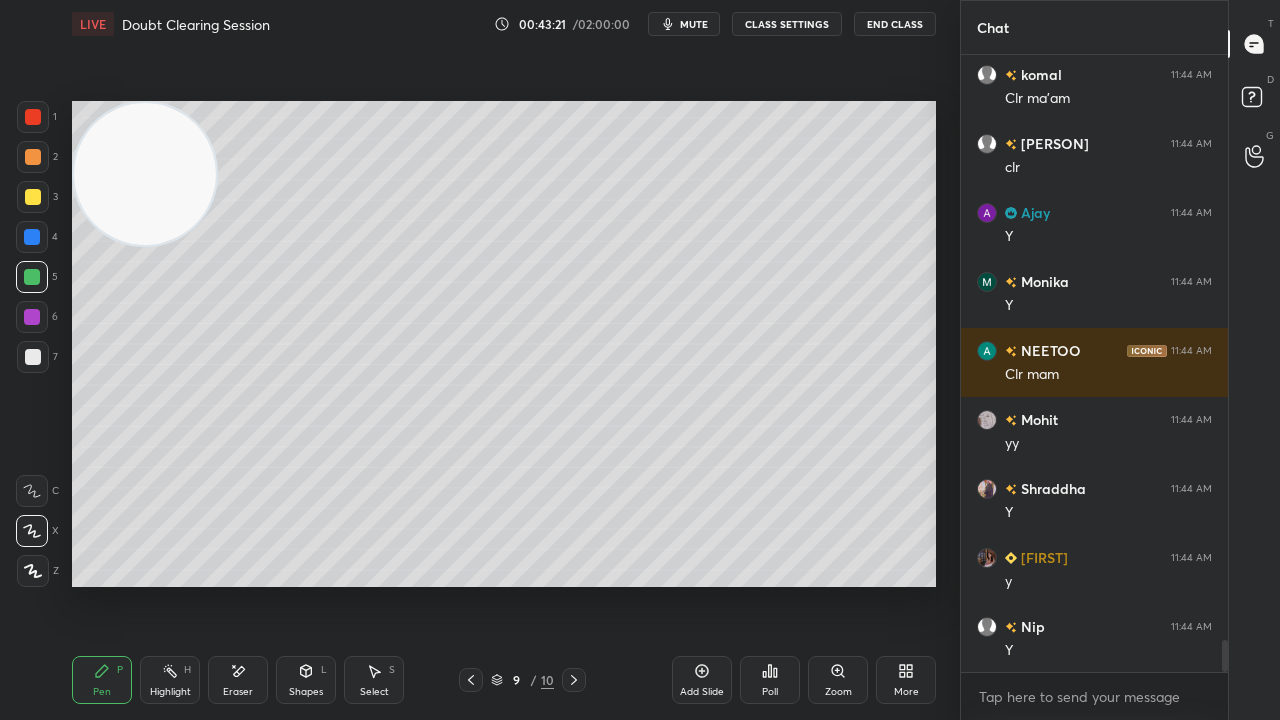 click at bounding box center [33, 357] 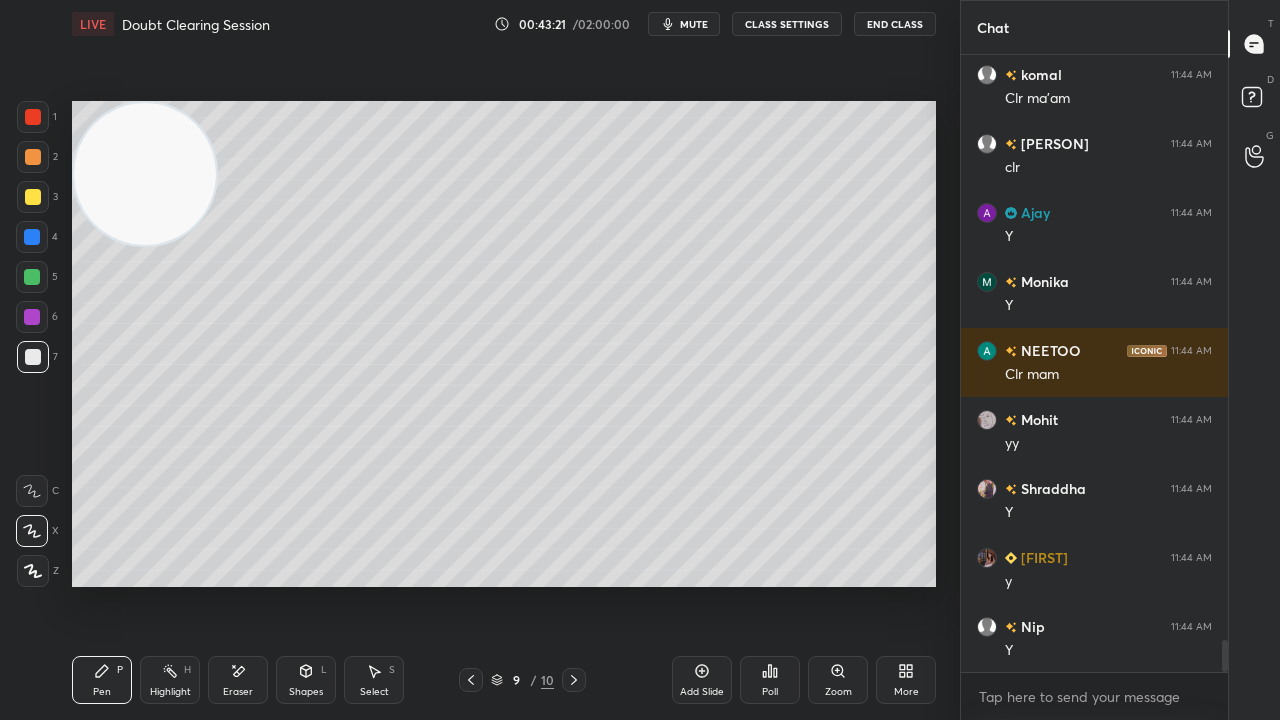 click on "mute" at bounding box center [684, 24] 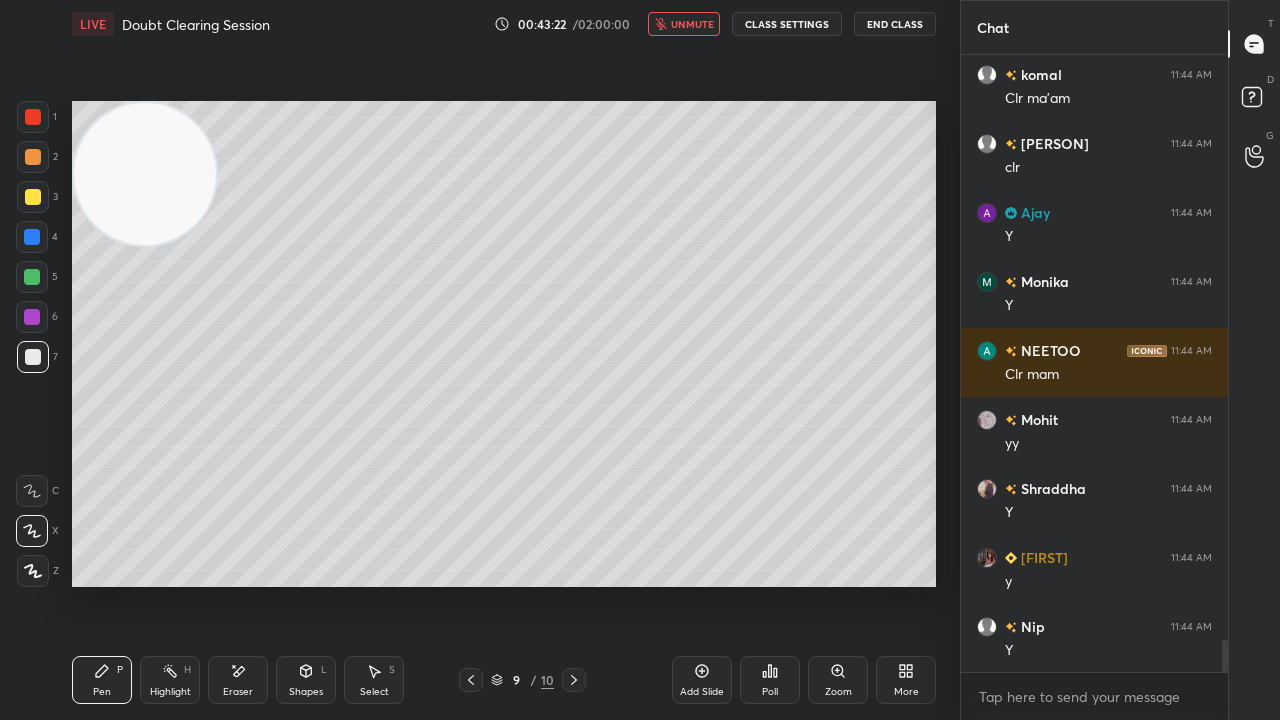 click 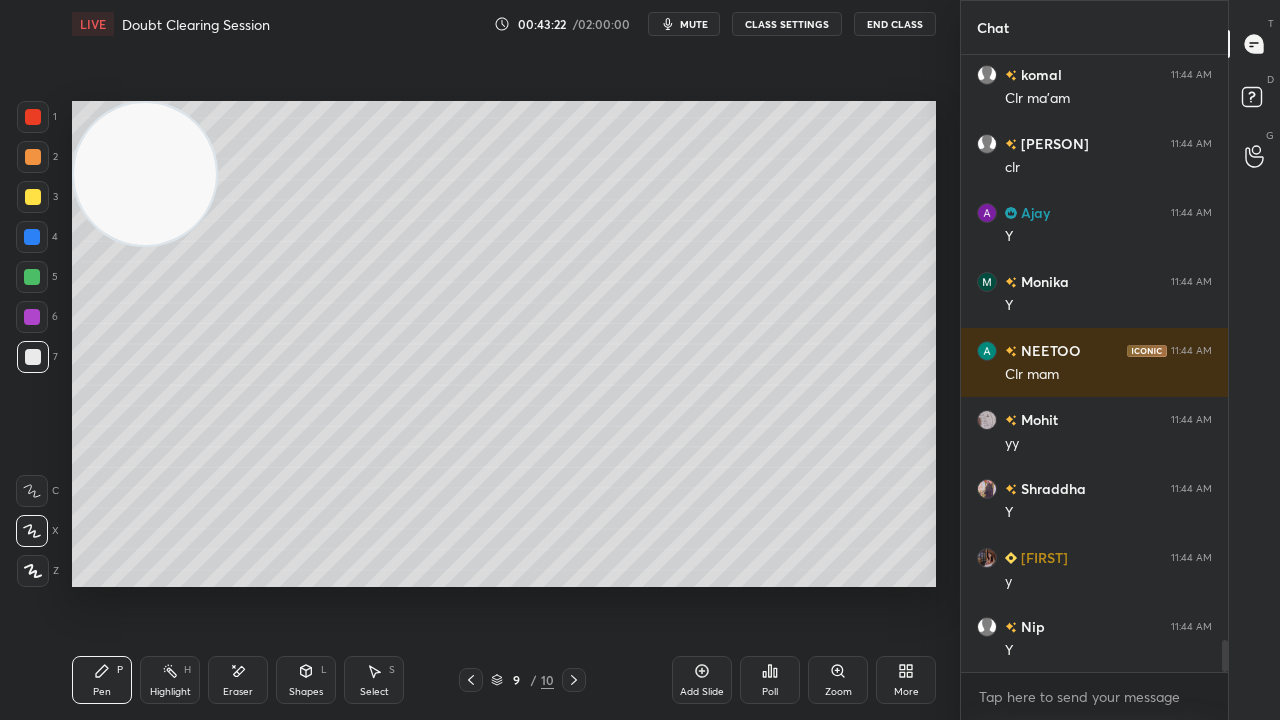 click at bounding box center (32, 277) 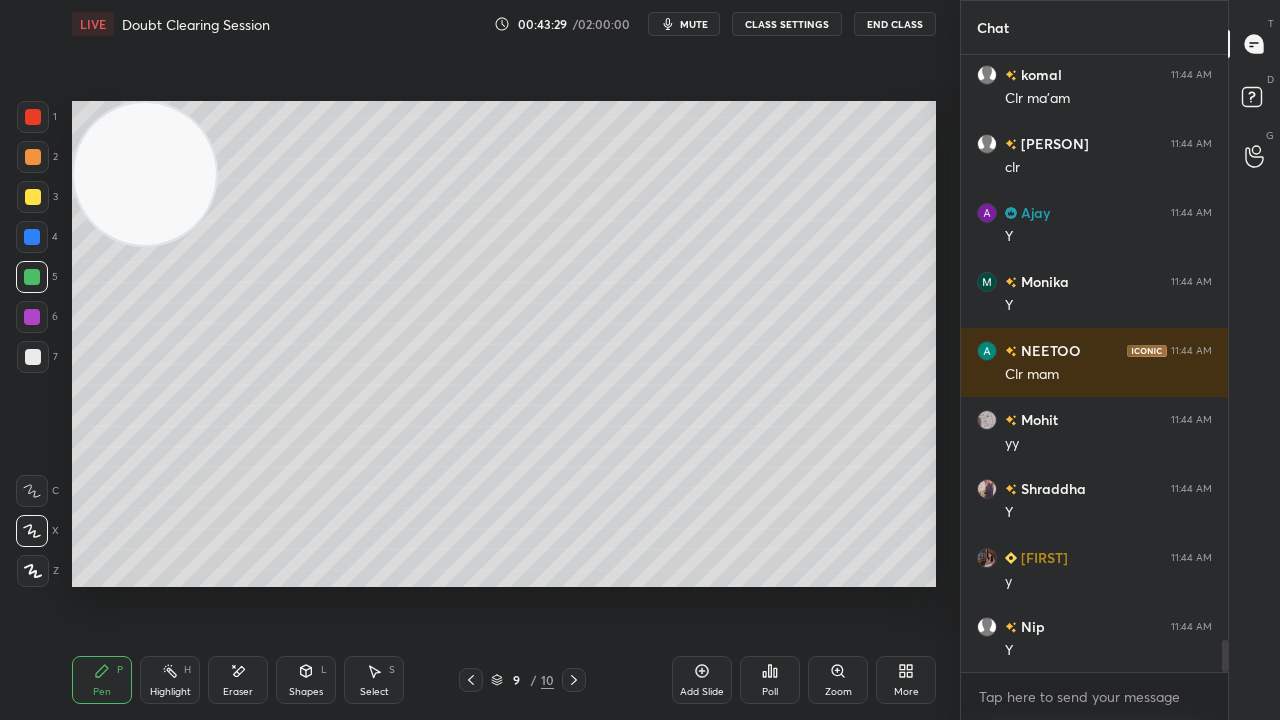 click 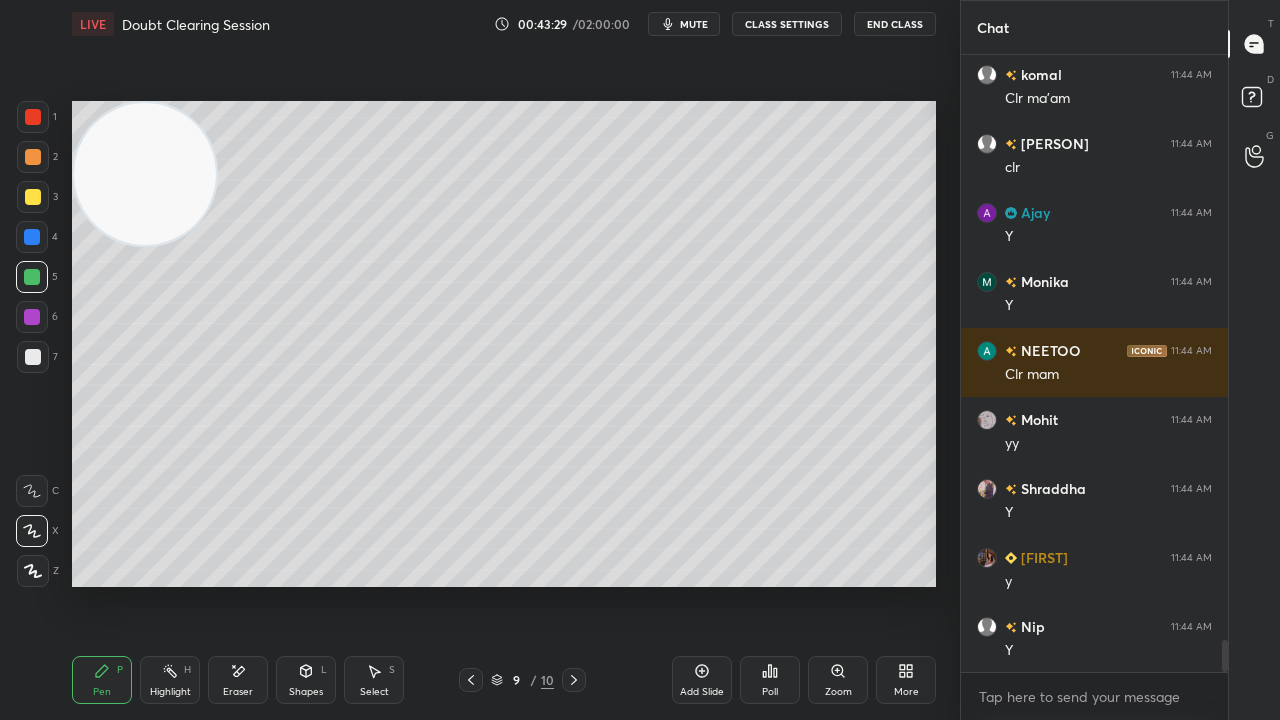 click on "mute" at bounding box center (694, 24) 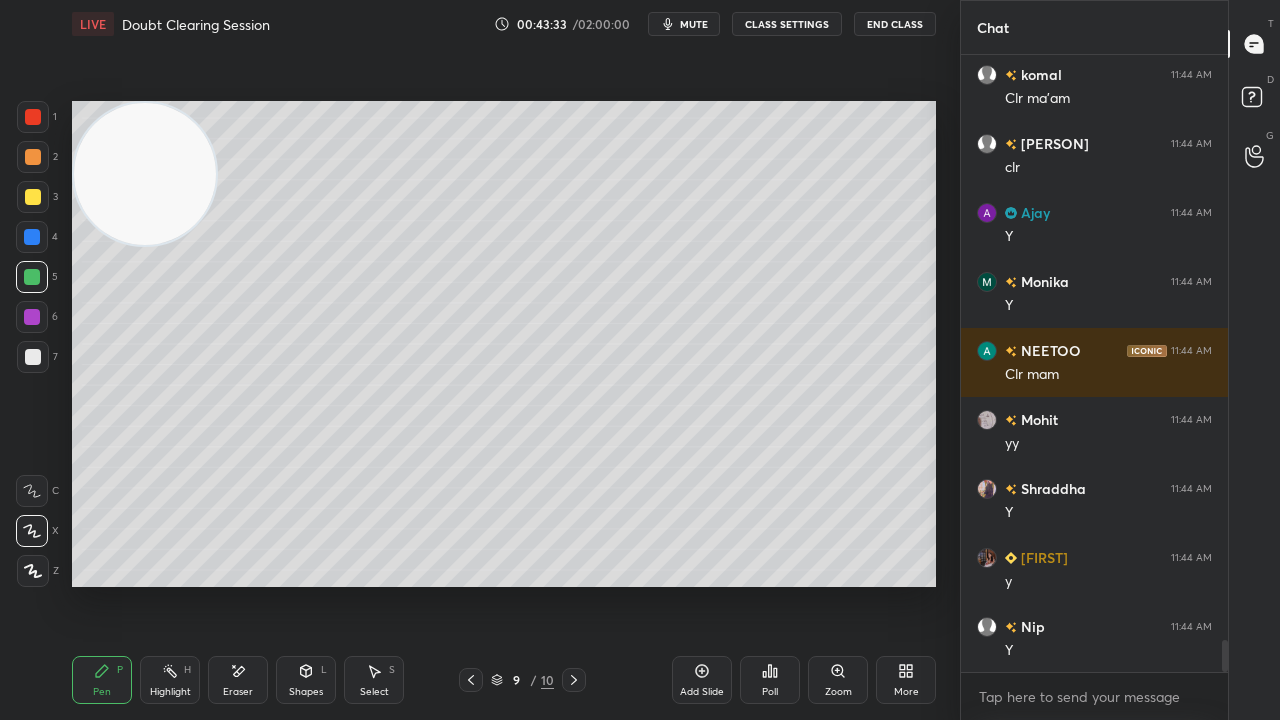 click on "mute" at bounding box center (694, 24) 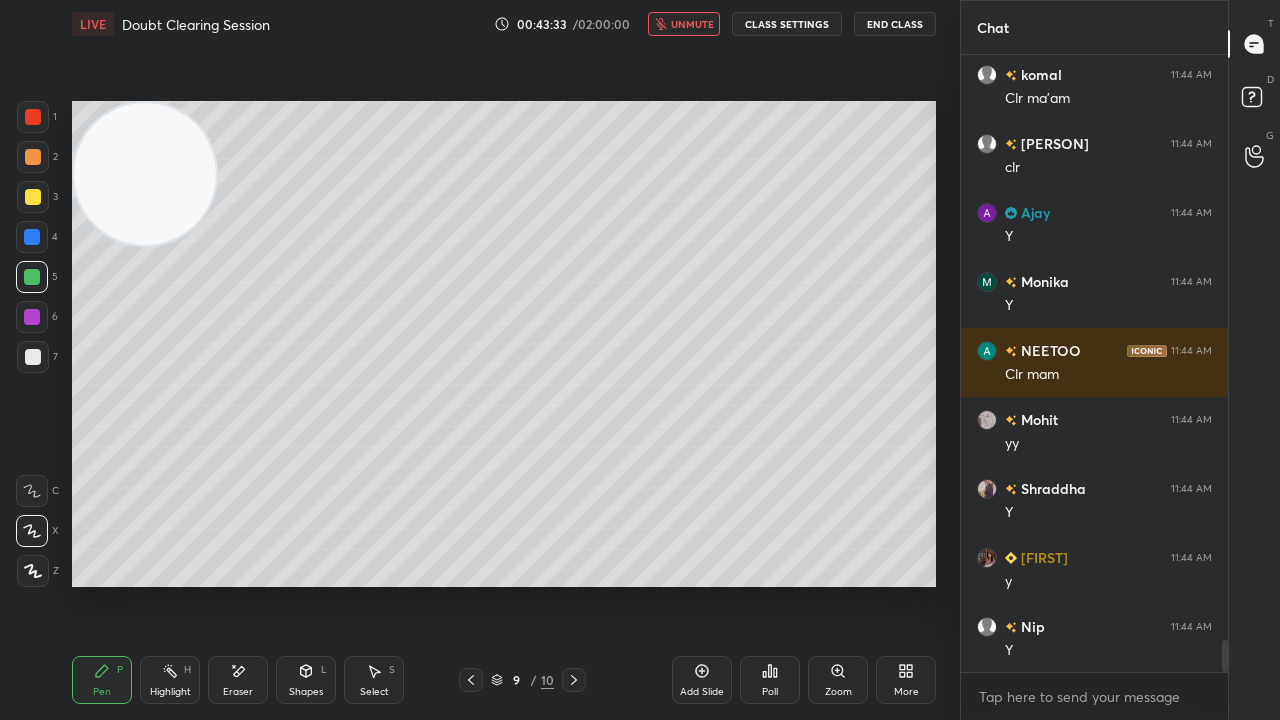 drag, startPoint x: 692, startPoint y: 28, endPoint x: 696, endPoint y: 18, distance: 10.770329 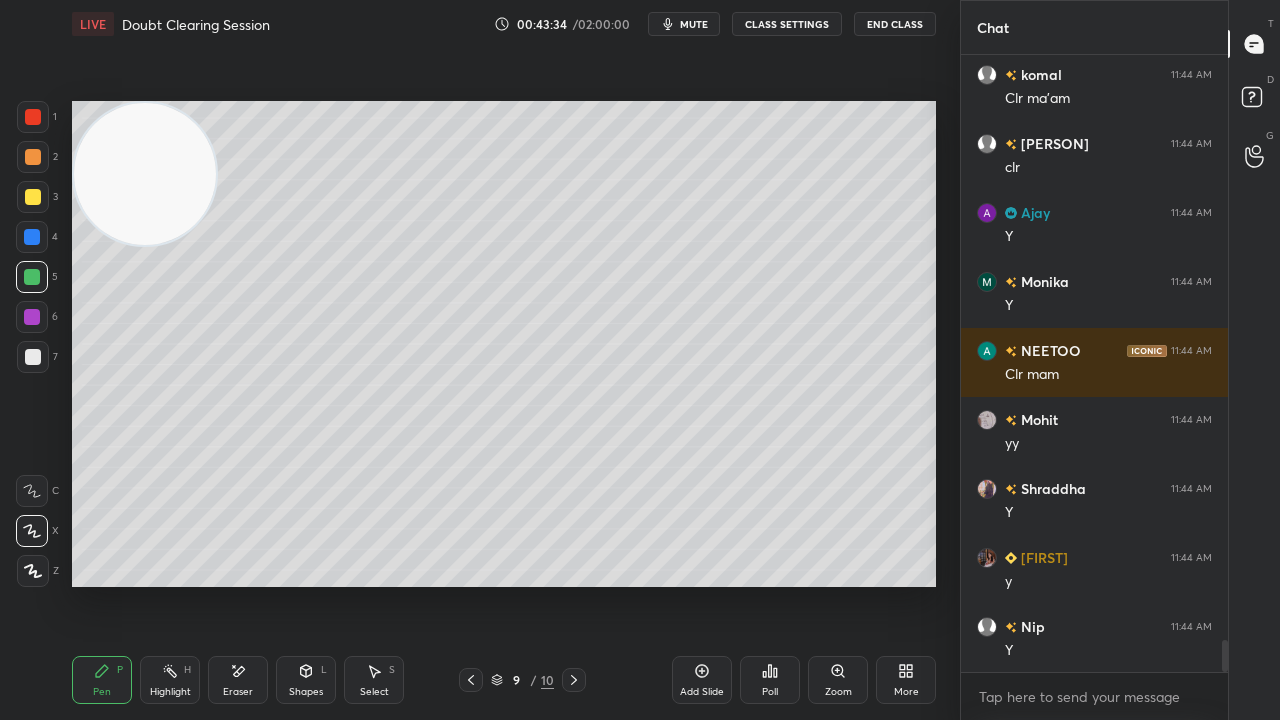 click 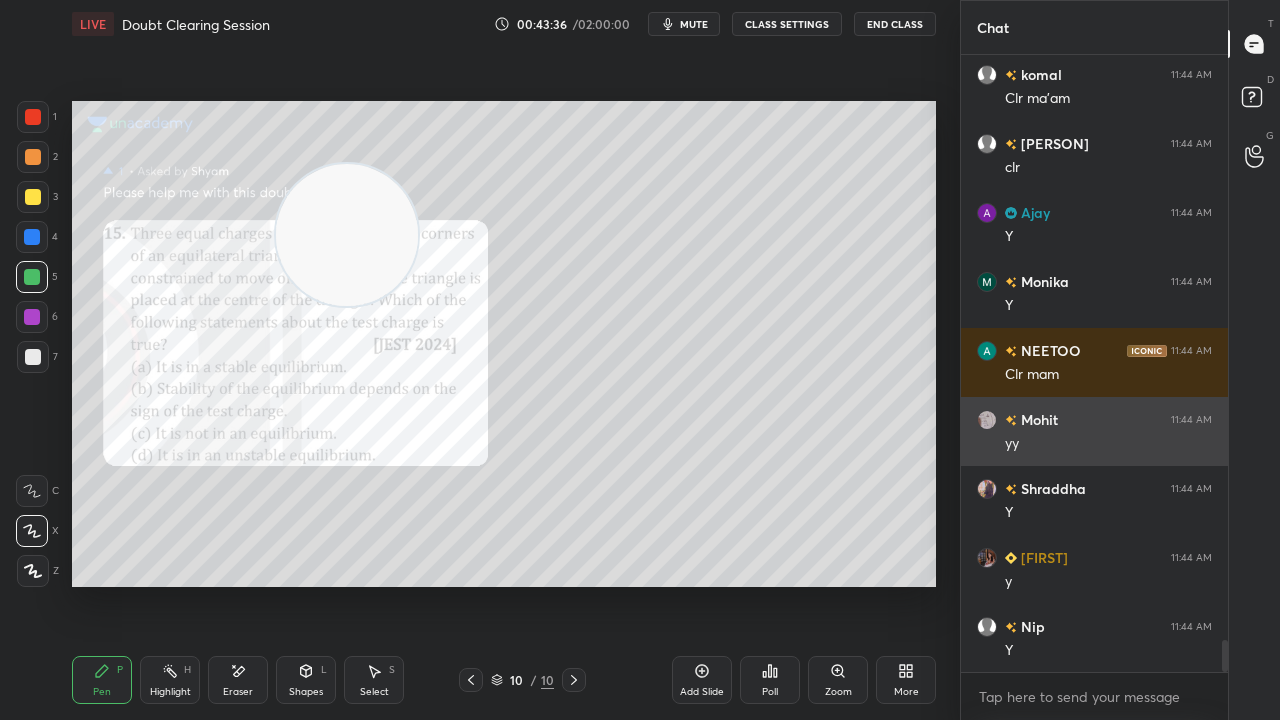 drag, startPoint x: 161, startPoint y: 181, endPoint x: 981, endPoint y: 419, distance: 853.84076 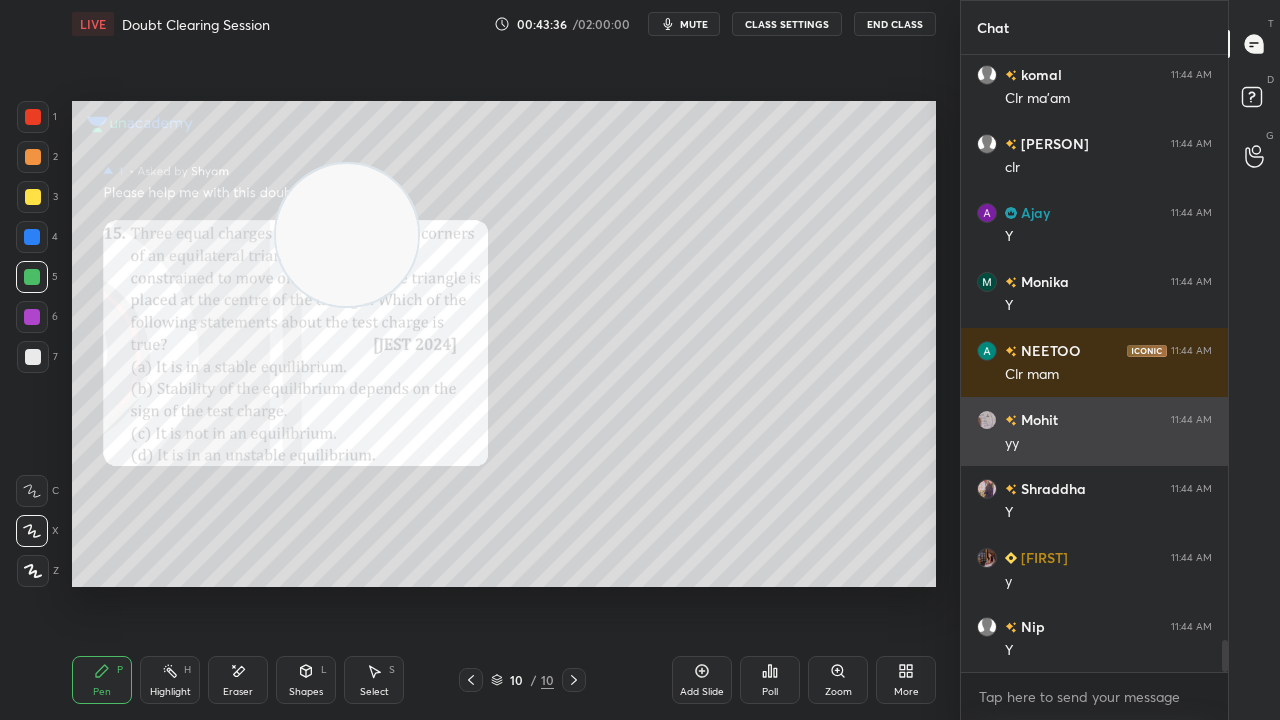 click on "1 2 3 4 5 6 7 C X Z E E Erase all   H H LIVE Doubt Clearing Session 00:43:36 /  02:00:00 mute CLASS SETTINGS End Class Setting up your live class Poll for   secs No correct answer Start poll Back Doubt Clearing Session • L5 of Detailed Course on Electromagnetic Theory [PERSON] Pen P Highlight H Eraser Shapes L Select S 10 / 10 Add Slide Poll Zoom More Chat [PERSON] 11:44 AM Y [PERSON] 11:44 AM Clr ma'am [PERSON] 11:44 AM clr [PERSON] 11:44 AM Y [PERSON] 11:44 AM Y NEETOO 11:44 AM Clr mam [PERSON] 11:44 AM yy [PERSON] 11:44 AM Y [PERSON] 11:44 AM y [PERSON] 11:44 AM Y JUMP TO LATEST Enable hand raising Enable raise hand to speak to learners. Once enabled, chat will be turned off temporarily. Enable x   Nil Asked a doubt 1 Please help me with this doubt Pick this doubt [PERSON] Asked a doubt 1 Please help me with this doubt Pick this doubt NEW DOUBTS ASKED No one has raised a hand yet Can't raise hand Looks like educator just invited you to speak. Please wait before you can raise your hand again. Got it T Messages (T) D G ​" at bounding box center (640, 360) 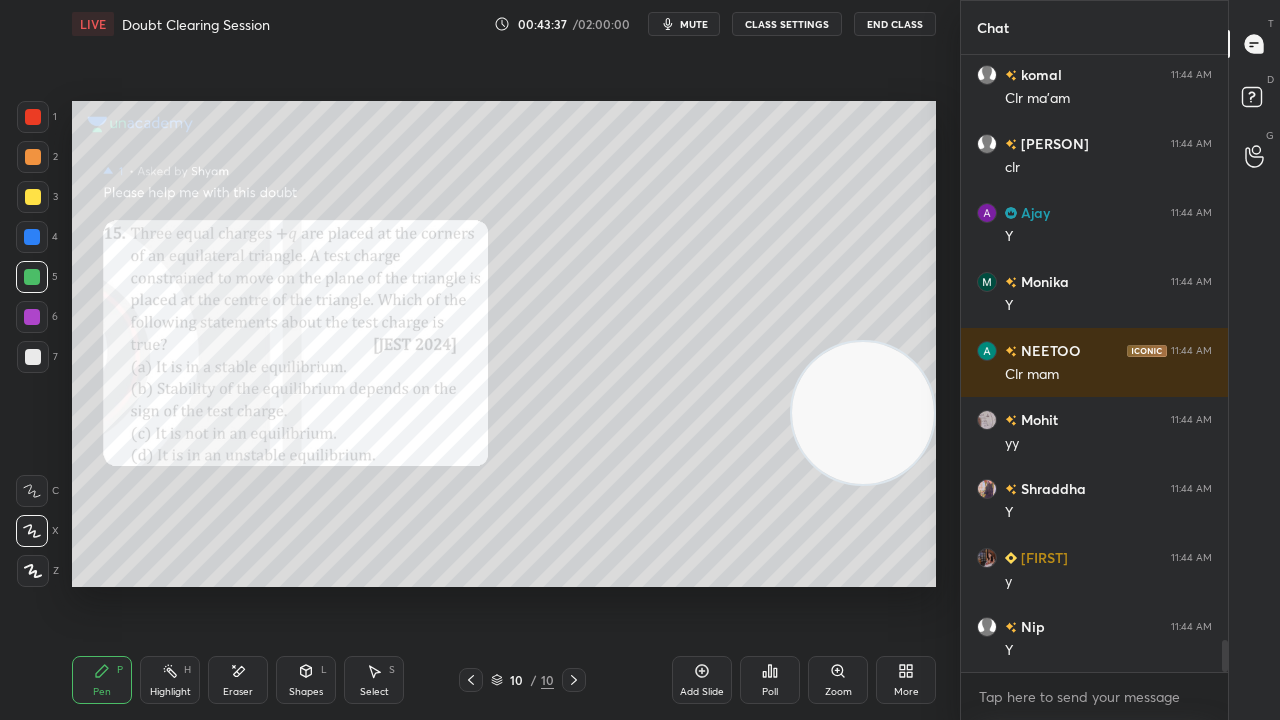 click on "Zoom" at bounding box center [838, 680] 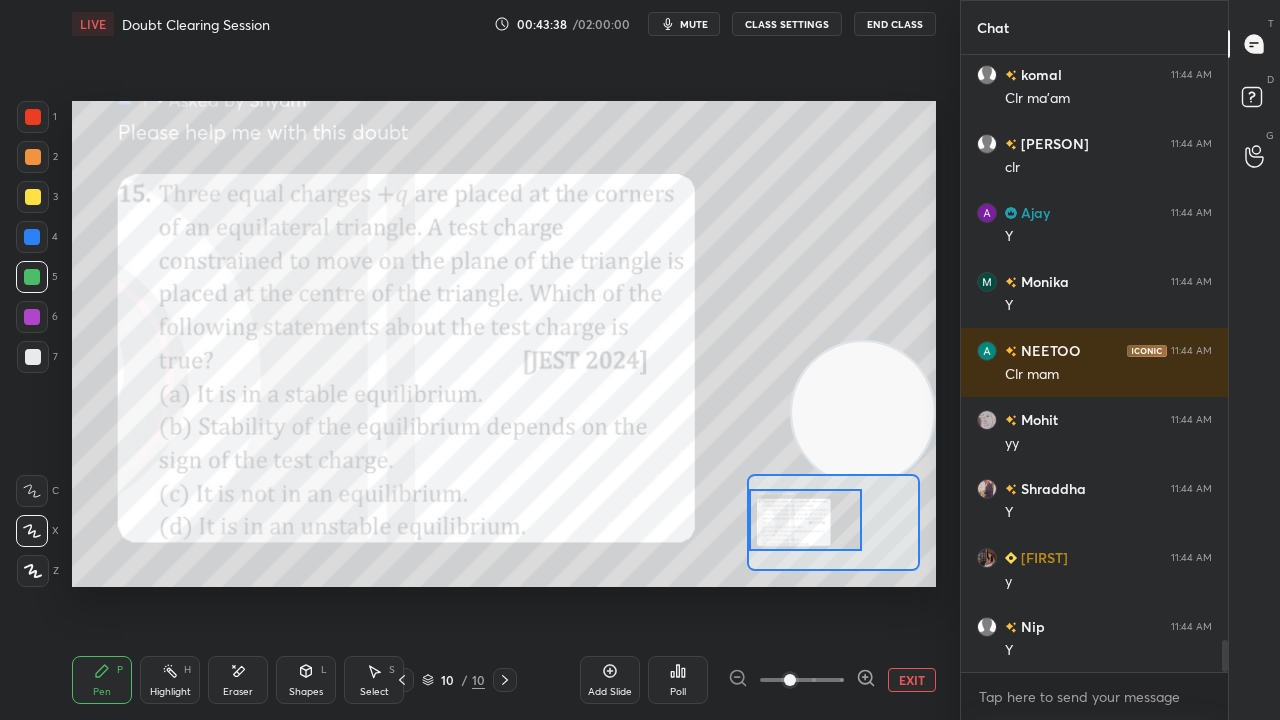 drag, startPoint x: 812, startPoint y: 526, endPoint x: 781, endPoint y: 525, distance: 31.016125 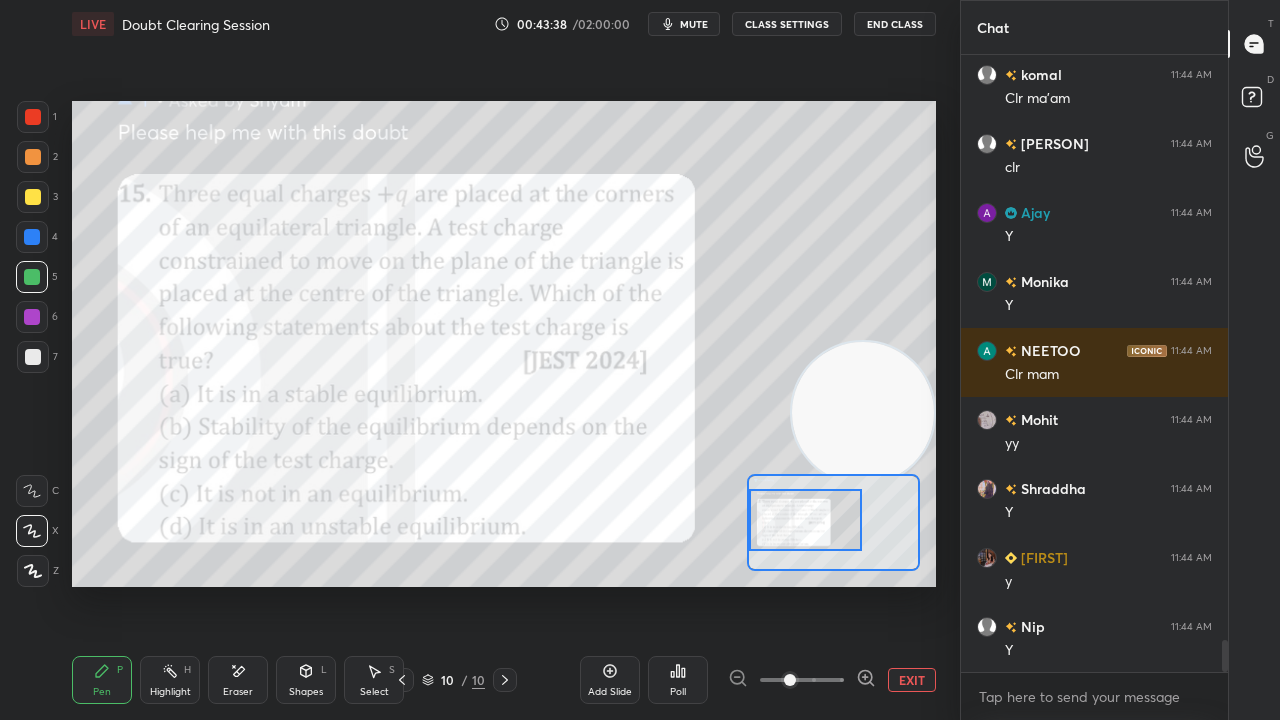 click at bounding box center [805, 520] 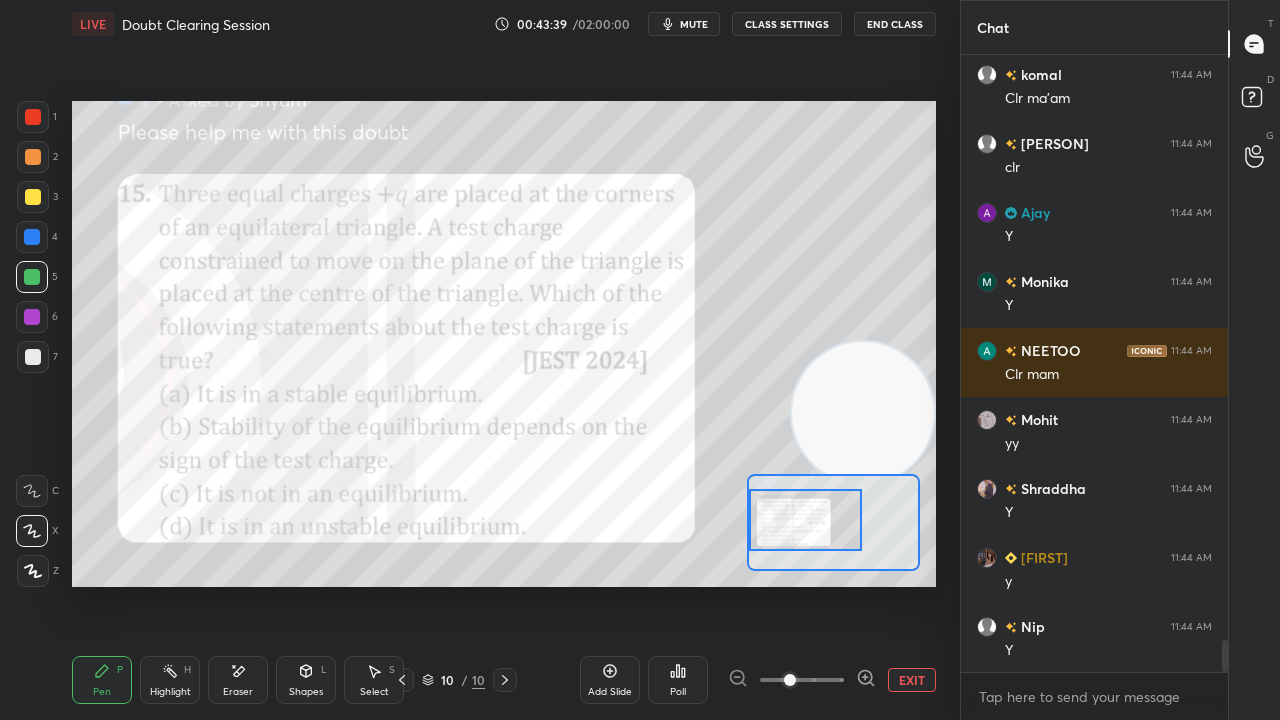 click 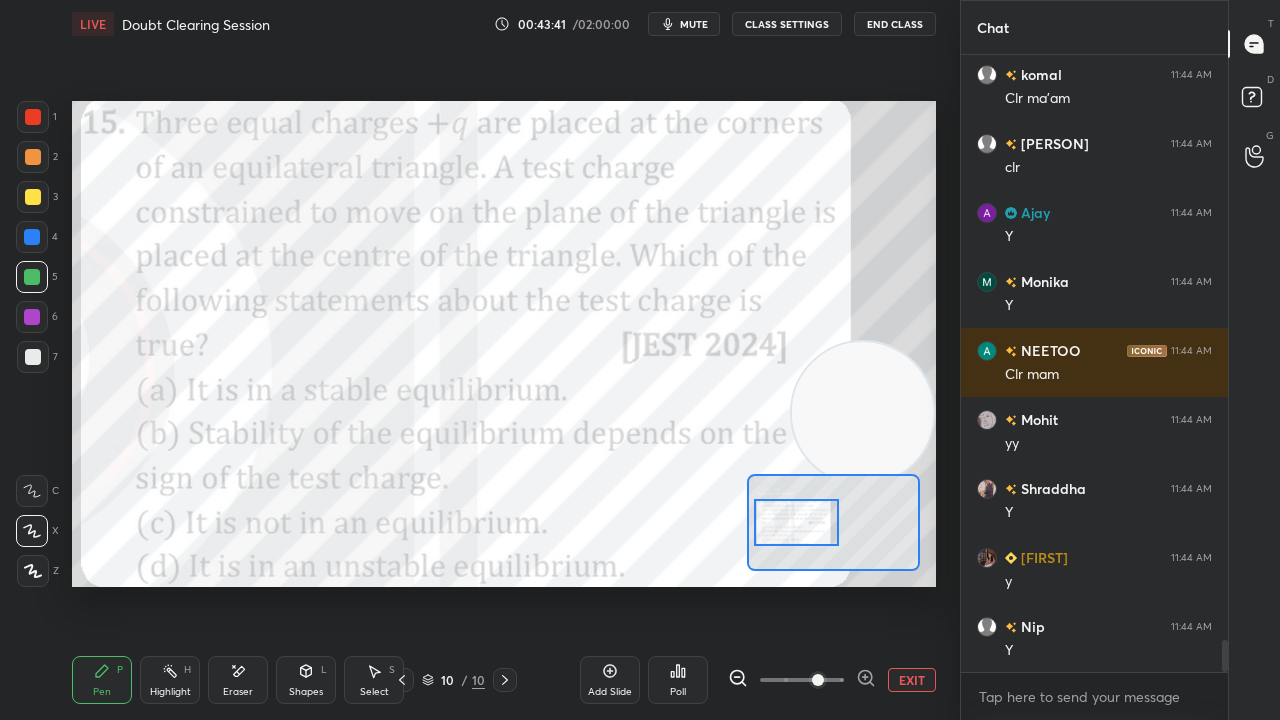click at bounding box center (796, 522) 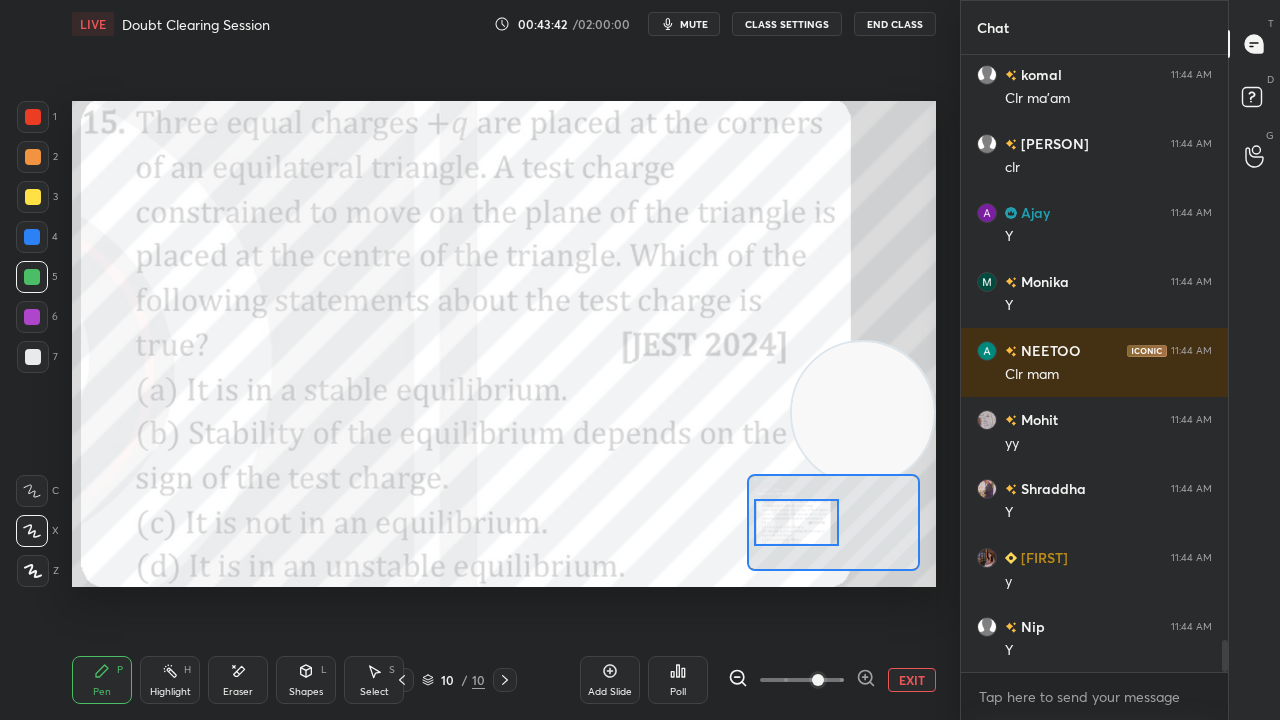 click on "mute" at bounding box center (684, 24) 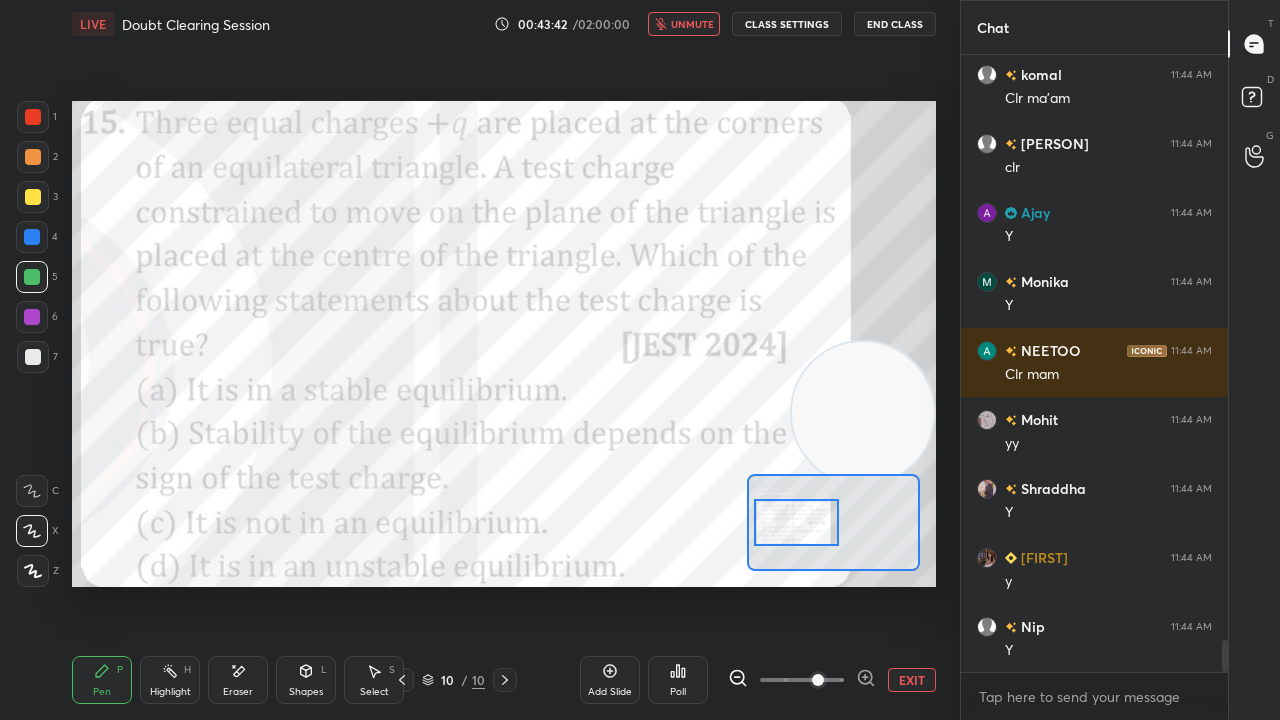 click on "unmute" at bounding box center (692, 24) 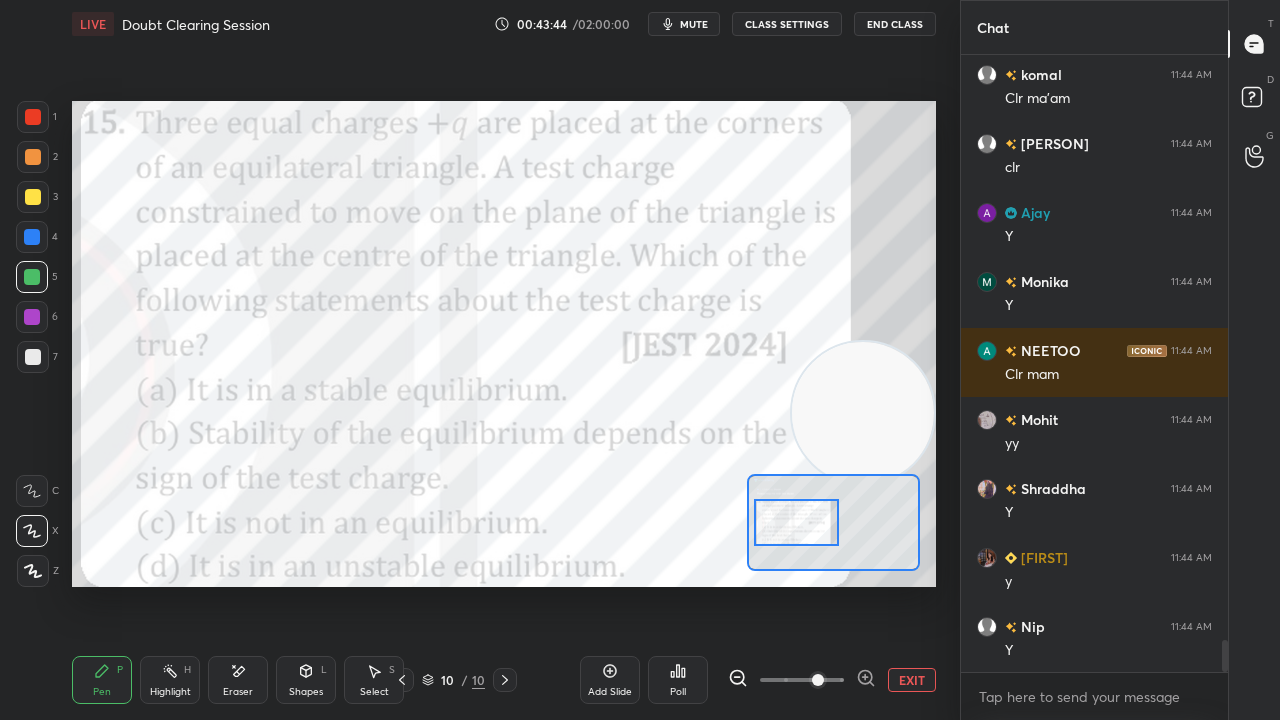 drag, startPoint x: 32, startPoint y: 128, endPoint x: 34, endPoint y: 116, distance: 12.165525 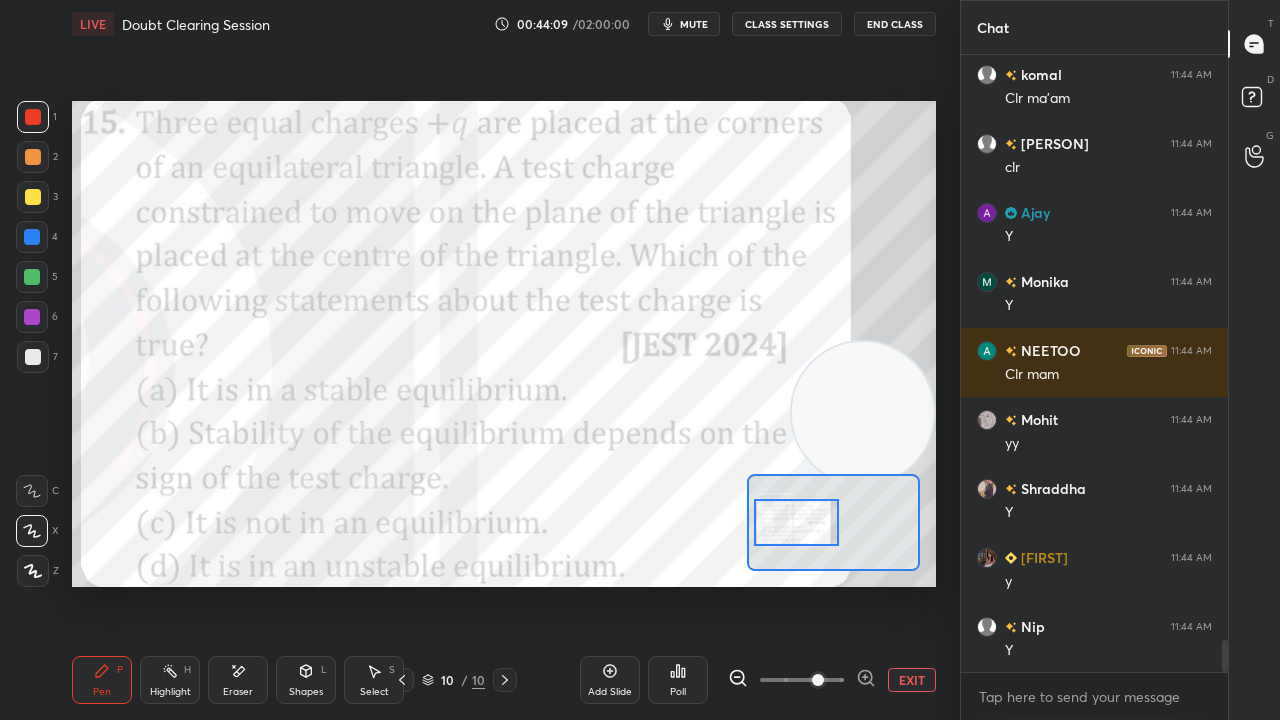 click on "mute" at bounding box center [694, 24] 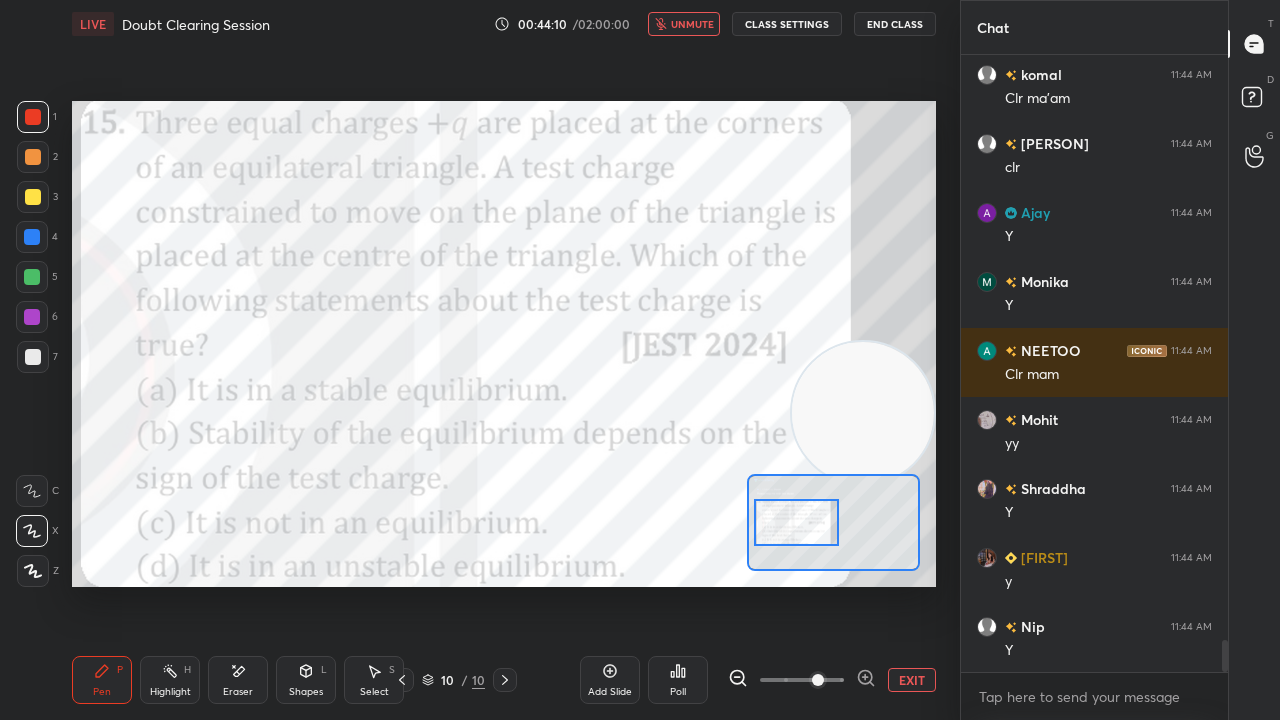 click on "unmute" at bounding box center (692, 24) 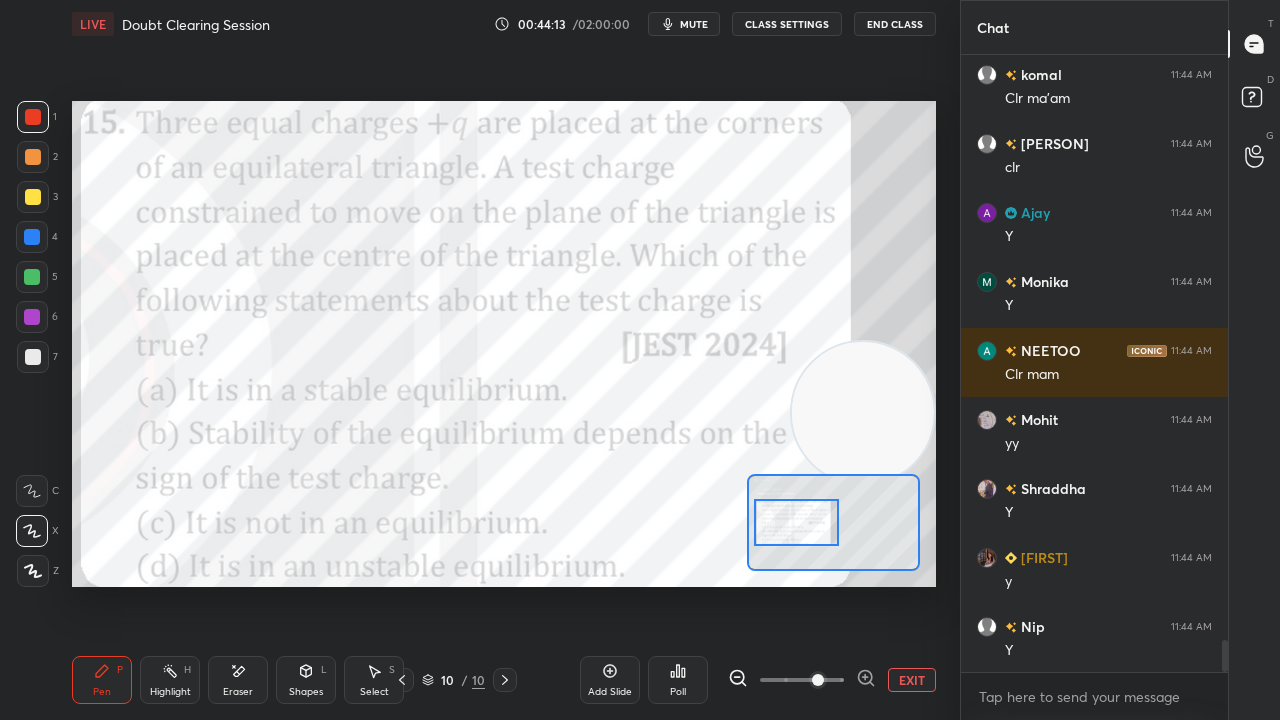 click on "mute" at bounding box center [694, 24] 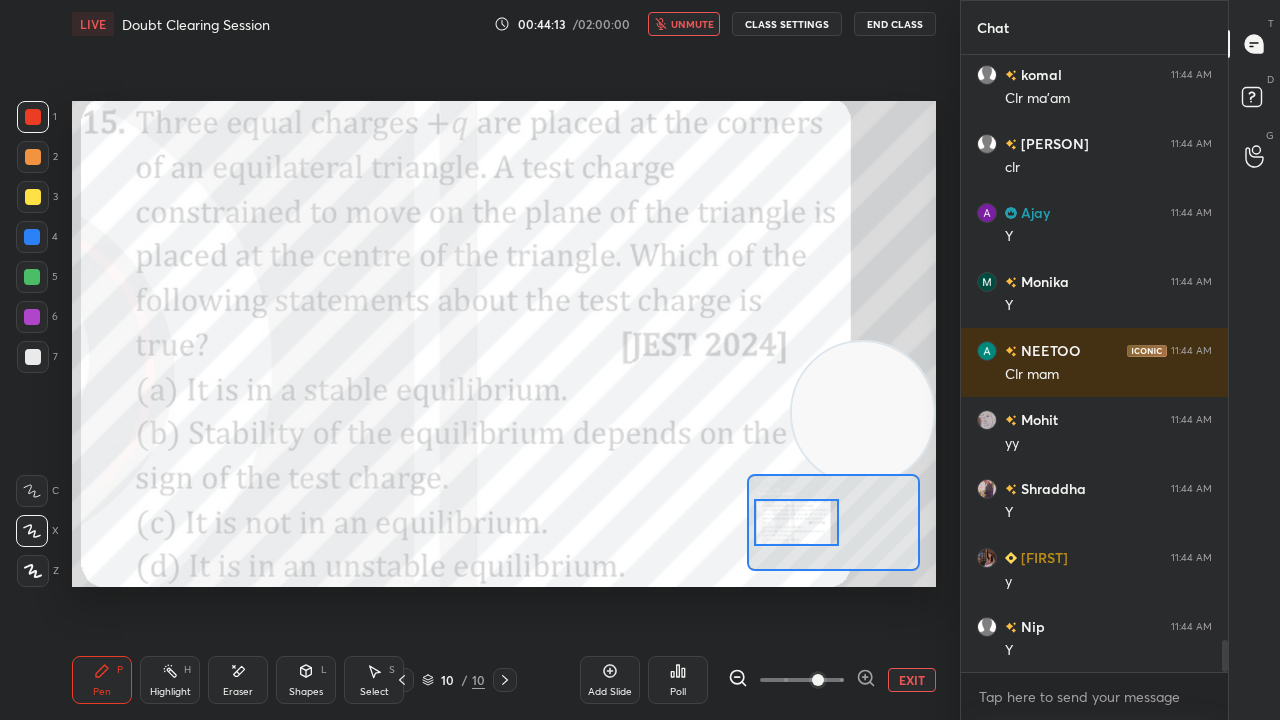 click on "unmute" at bounding box center [692, 24] 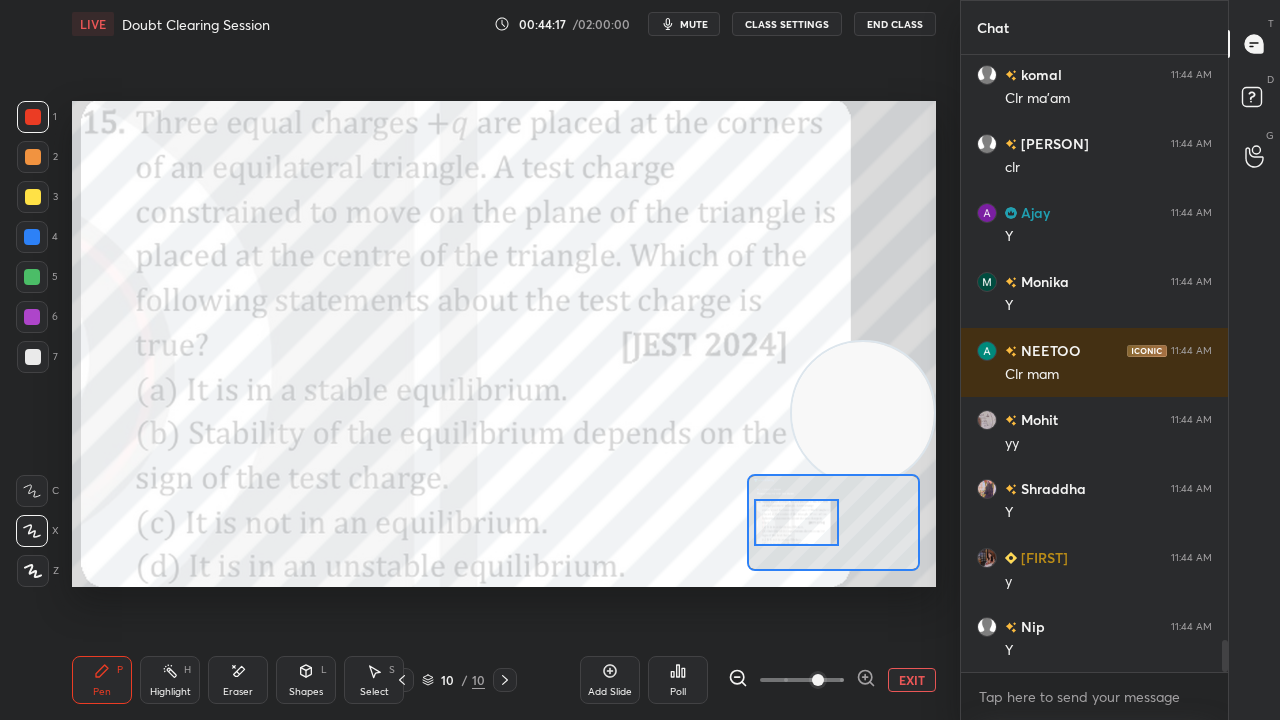 click on "mute" at bounding box center [694, 24] 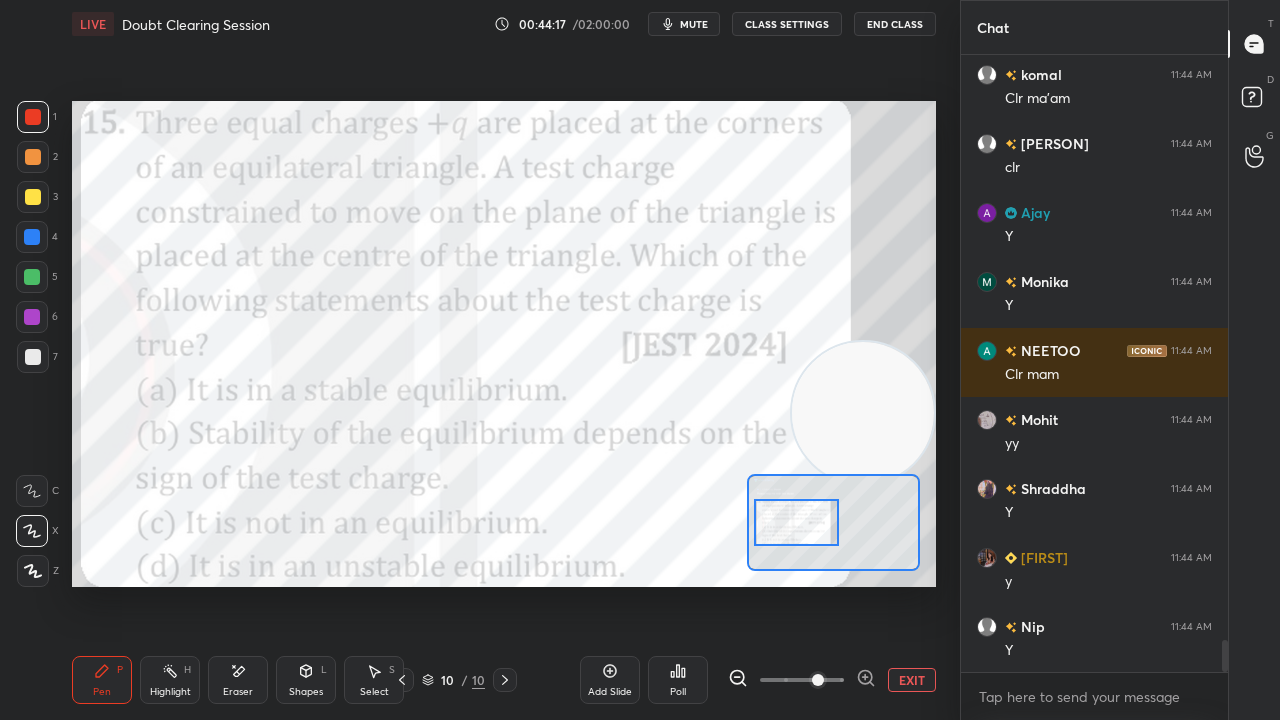 click on "mute" at bounding box center (694, 24) 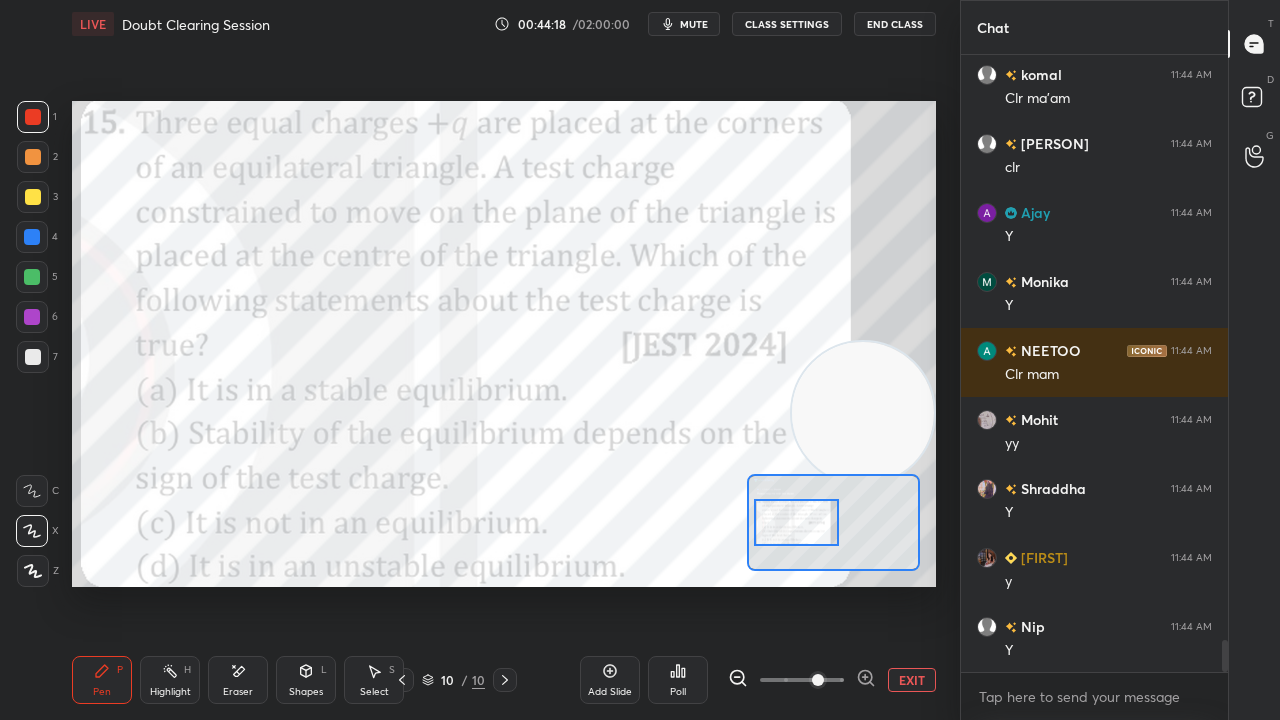 click at bounding box center [32, 317] 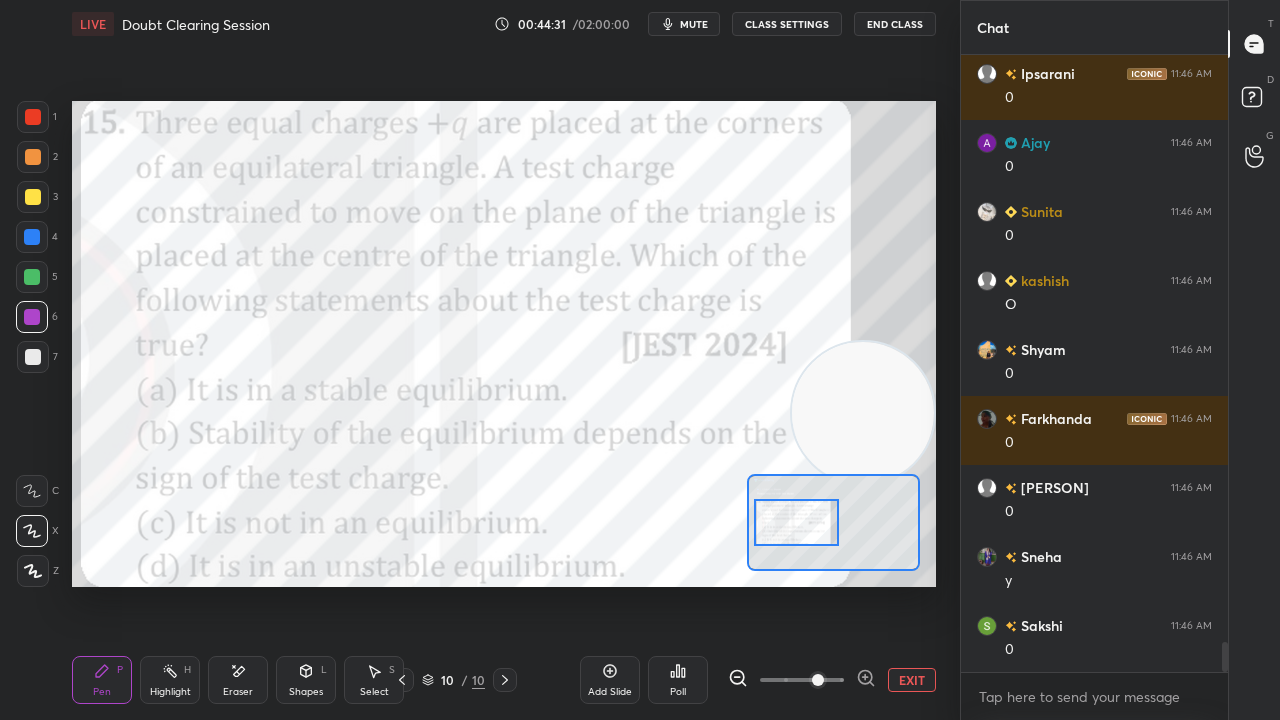 scroll, scrollTop: 12140, scrollLeft: 0, axis: vertical 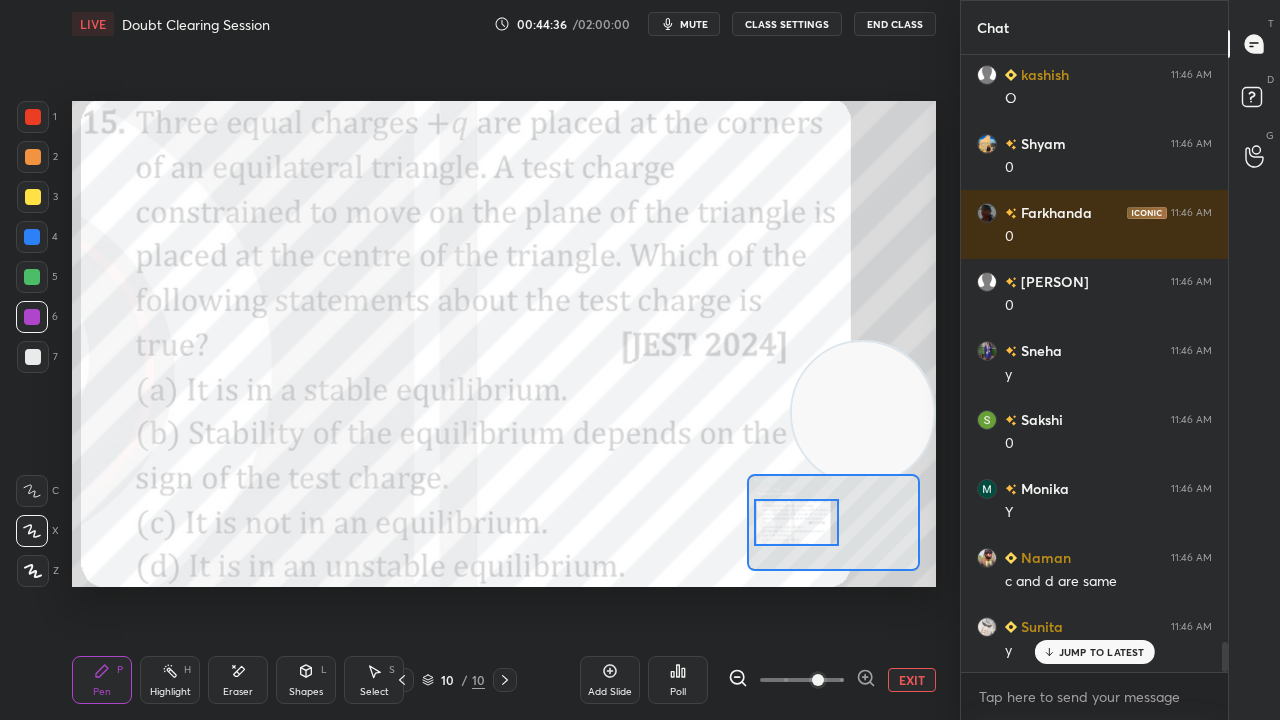 click on "mute" at bounding box center (694, 24) 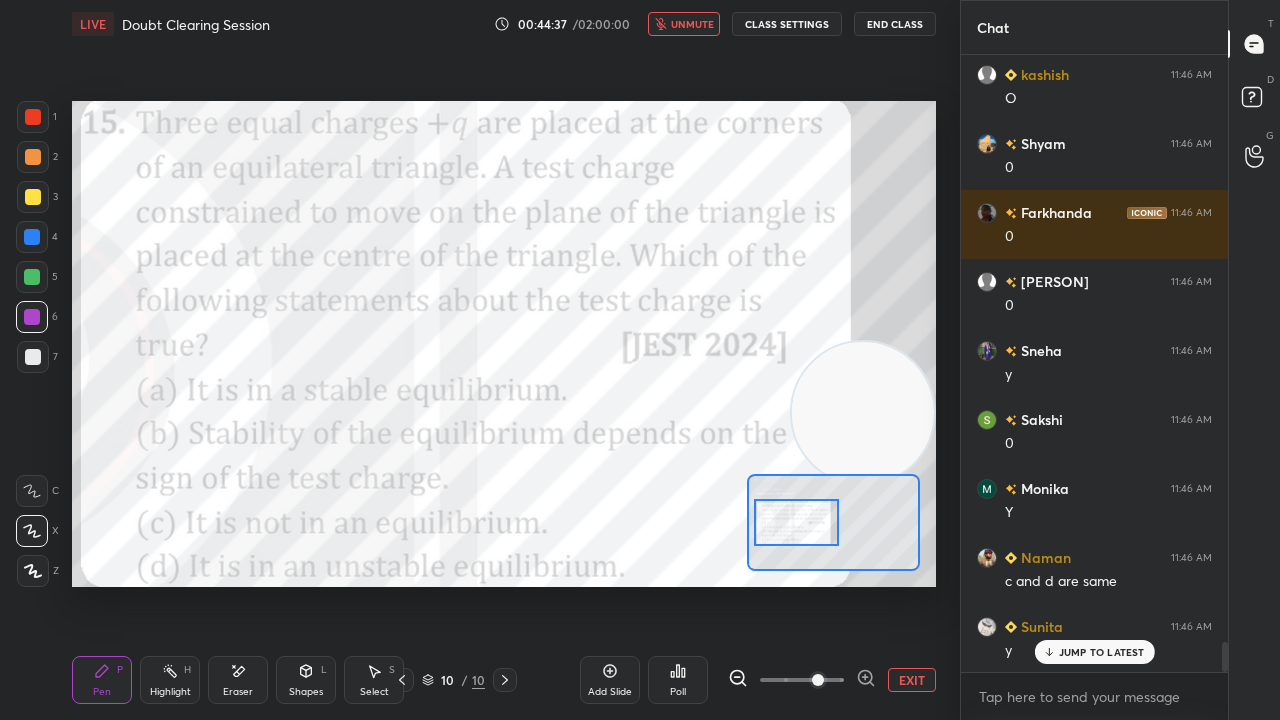 click on "unmute" at bounding box center (692, 24) 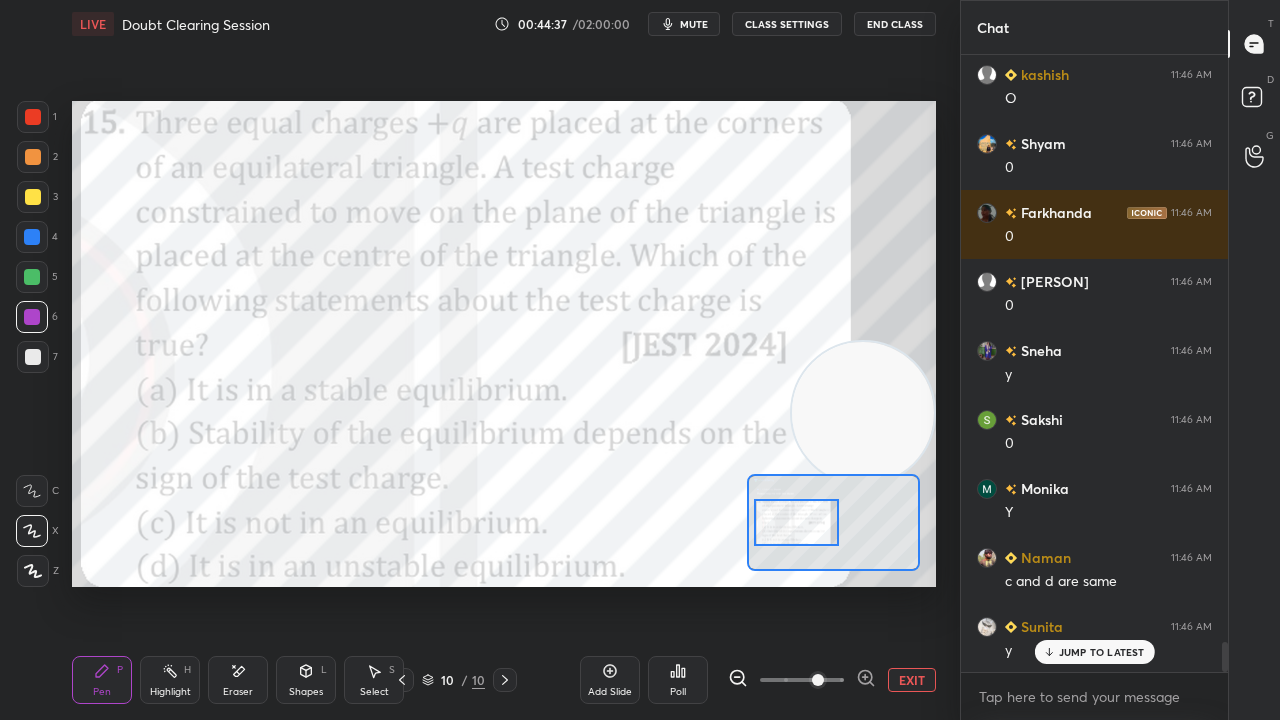 click on "mute" at bounding box center (694, 24) 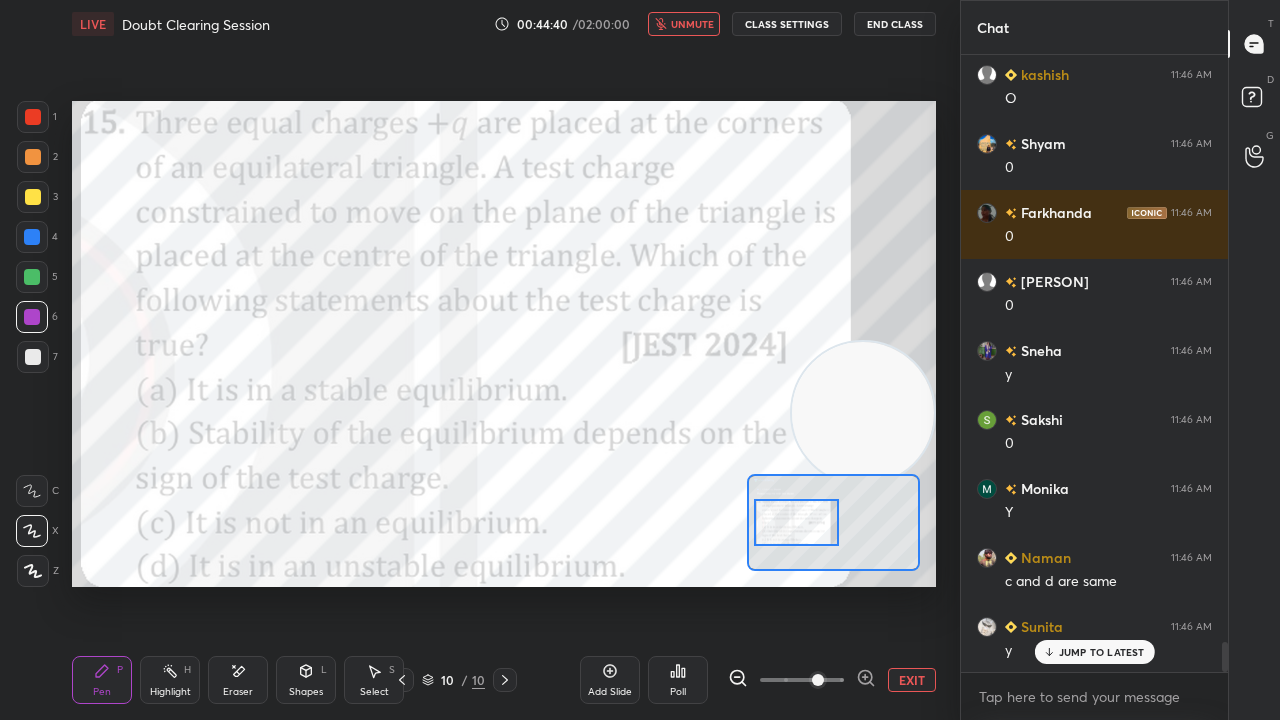 click on "unmute" at bounding box center [692, 24] 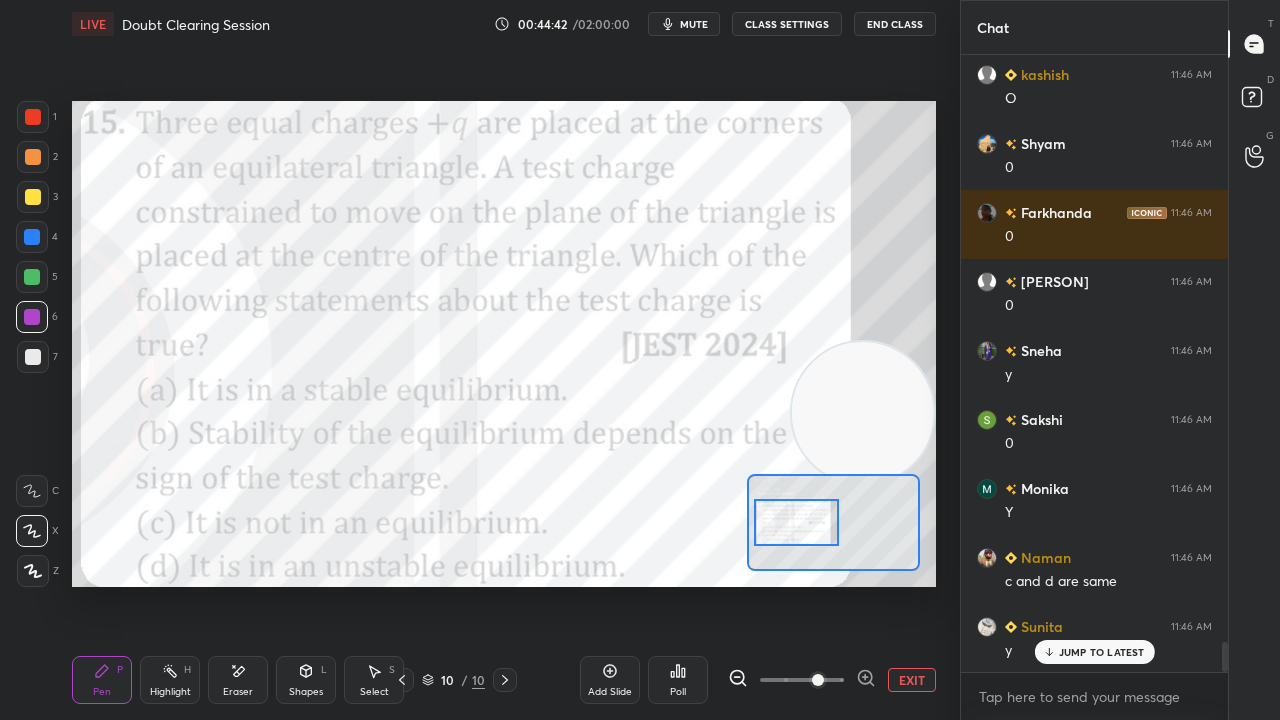 click on "mute" at bounding box center [684, 24] 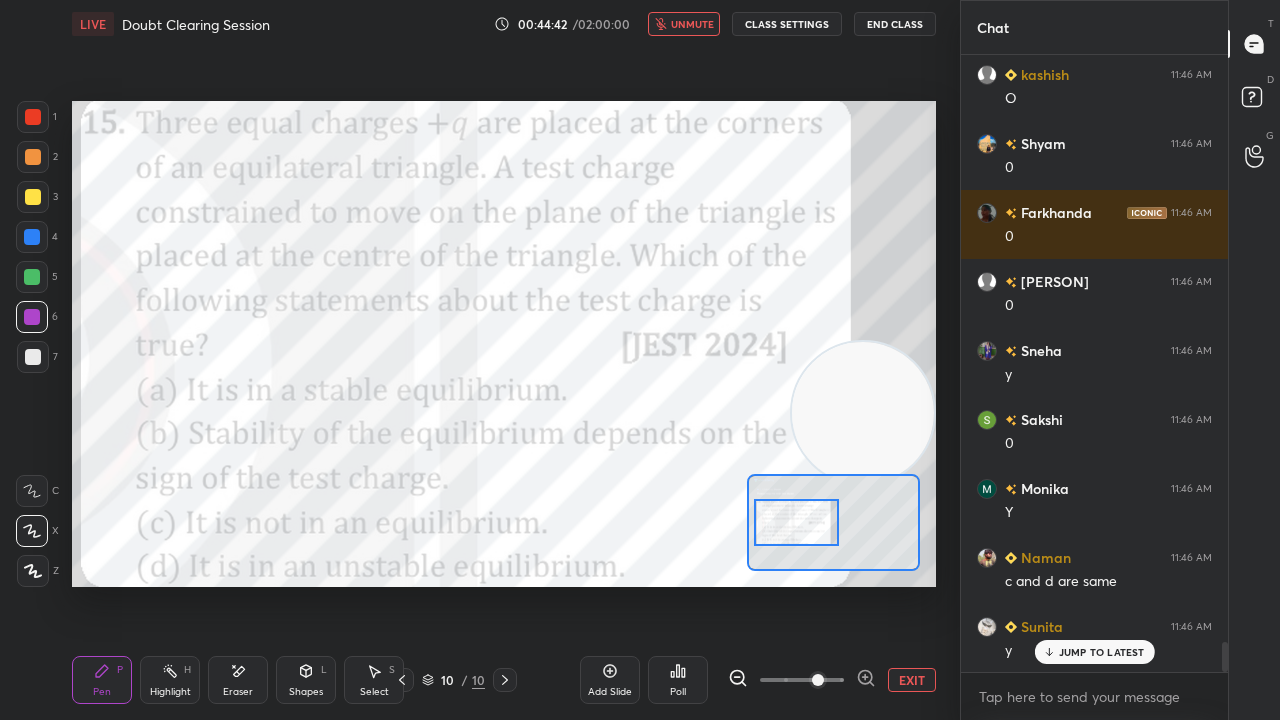 click on "unmute" at bounding box center (692, 24) 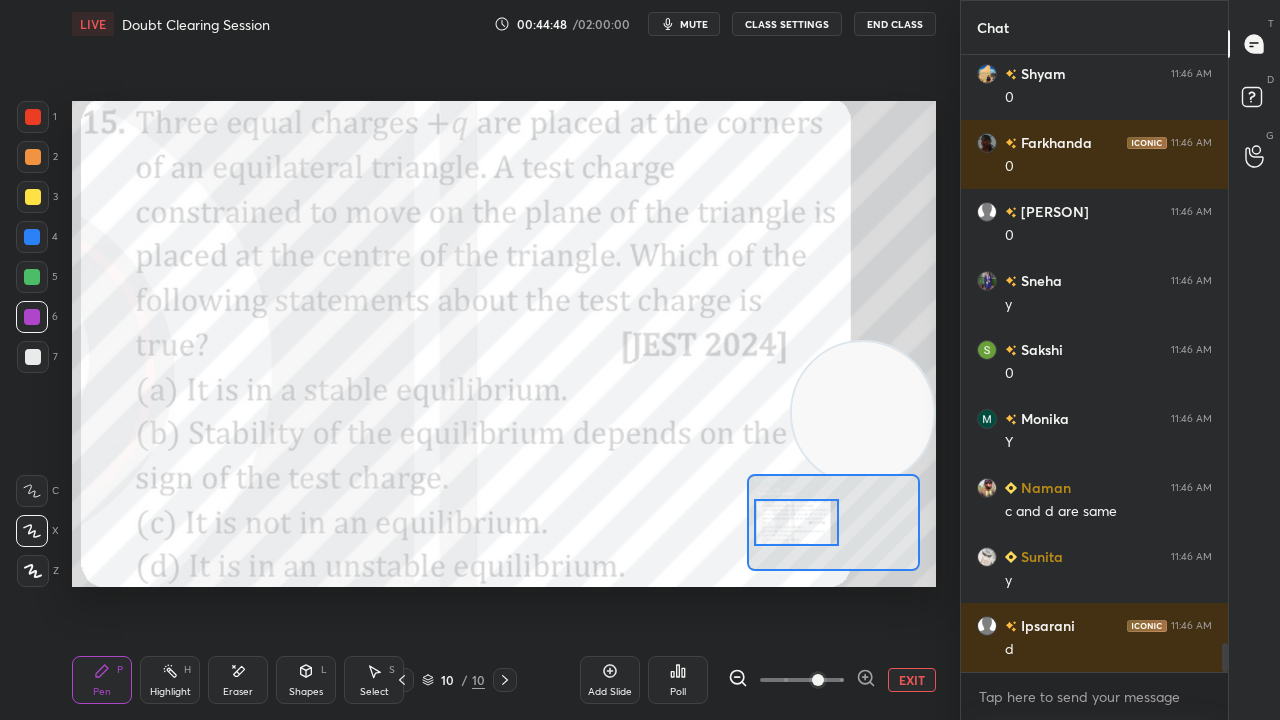 scroll, scrollTop: 12434, scrollLeft: 0, axis: vertical 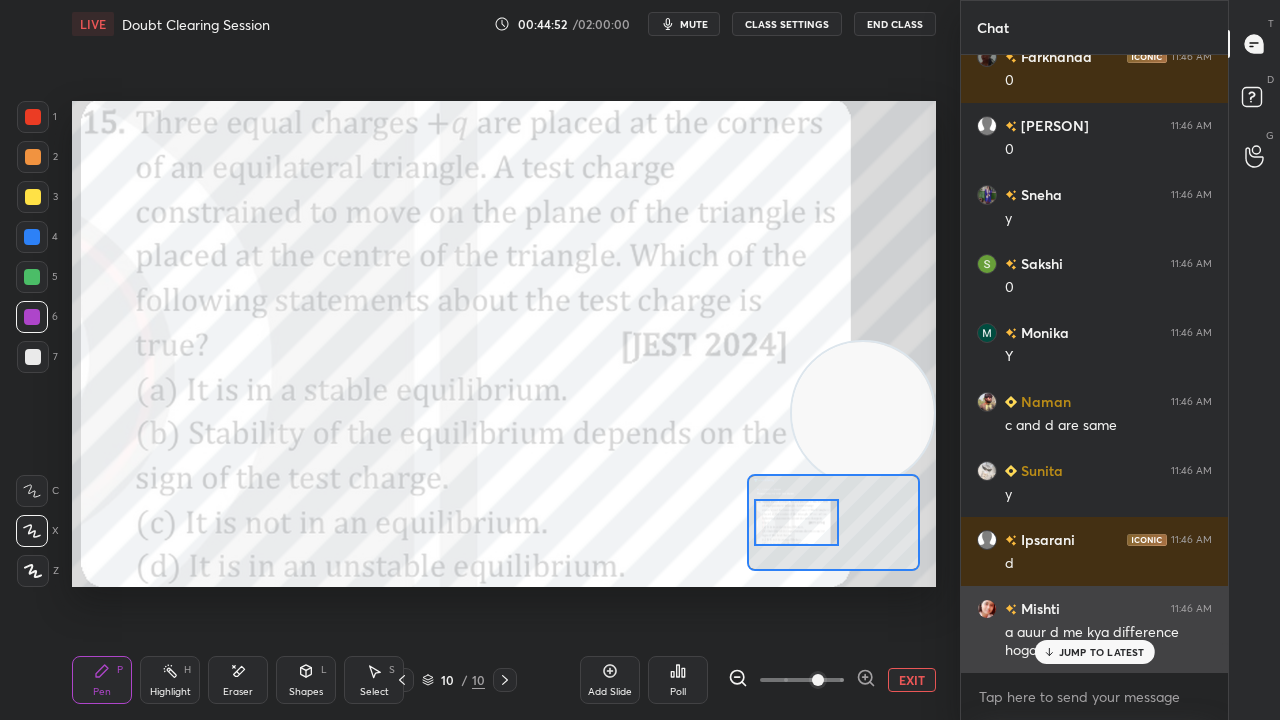 click on "JUMP TO LATEST" at bounding box center (1102, 652) 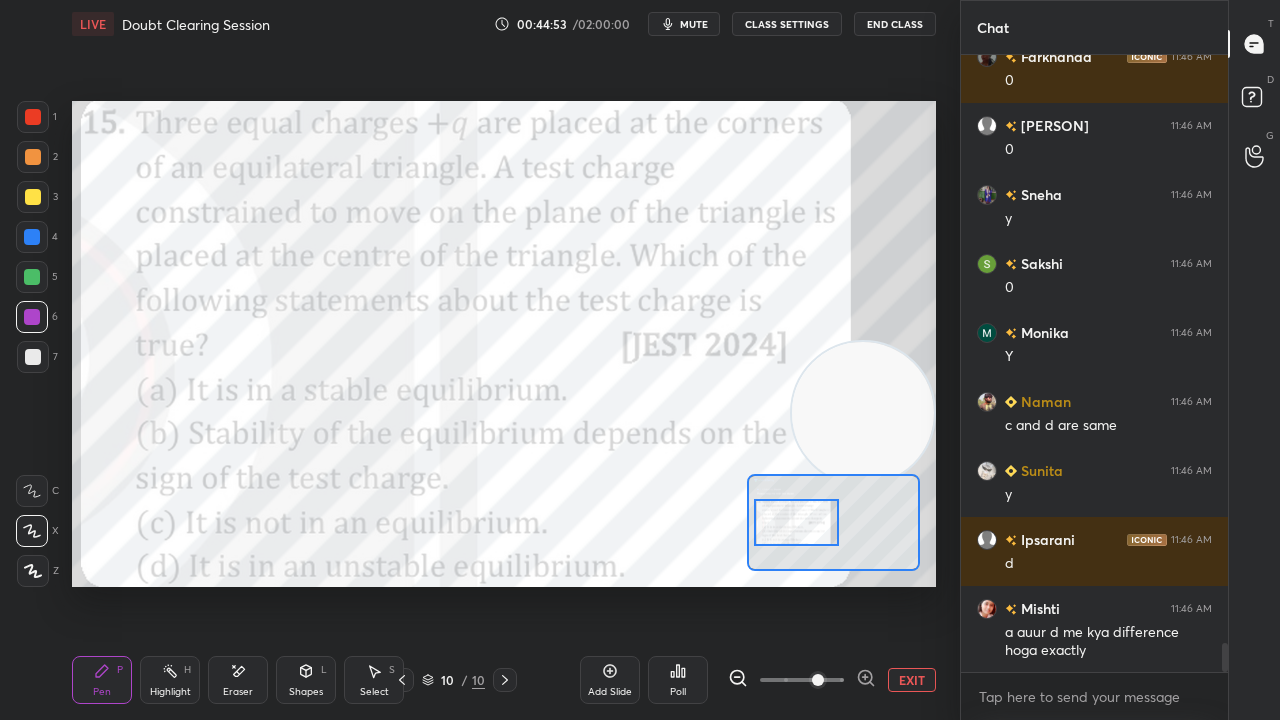 click on "mute" at bounding box center [694, 24] 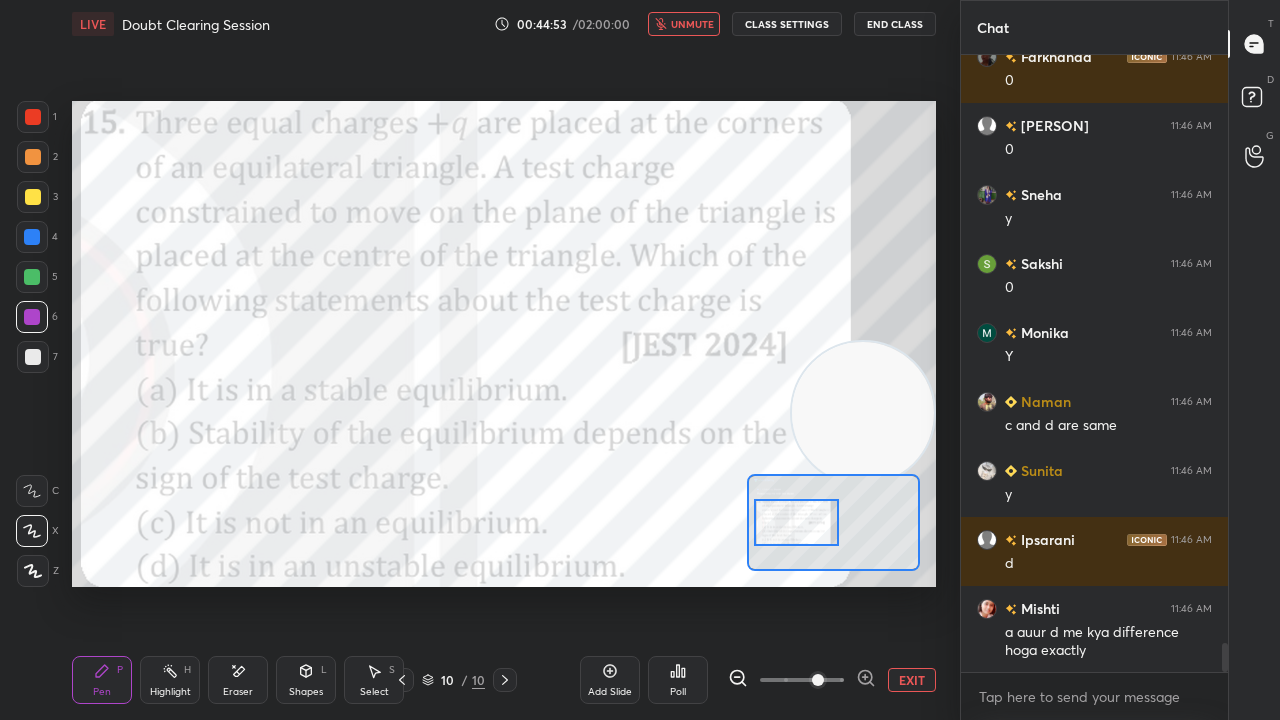 click on "unmute" at bounding box center (692, 24) 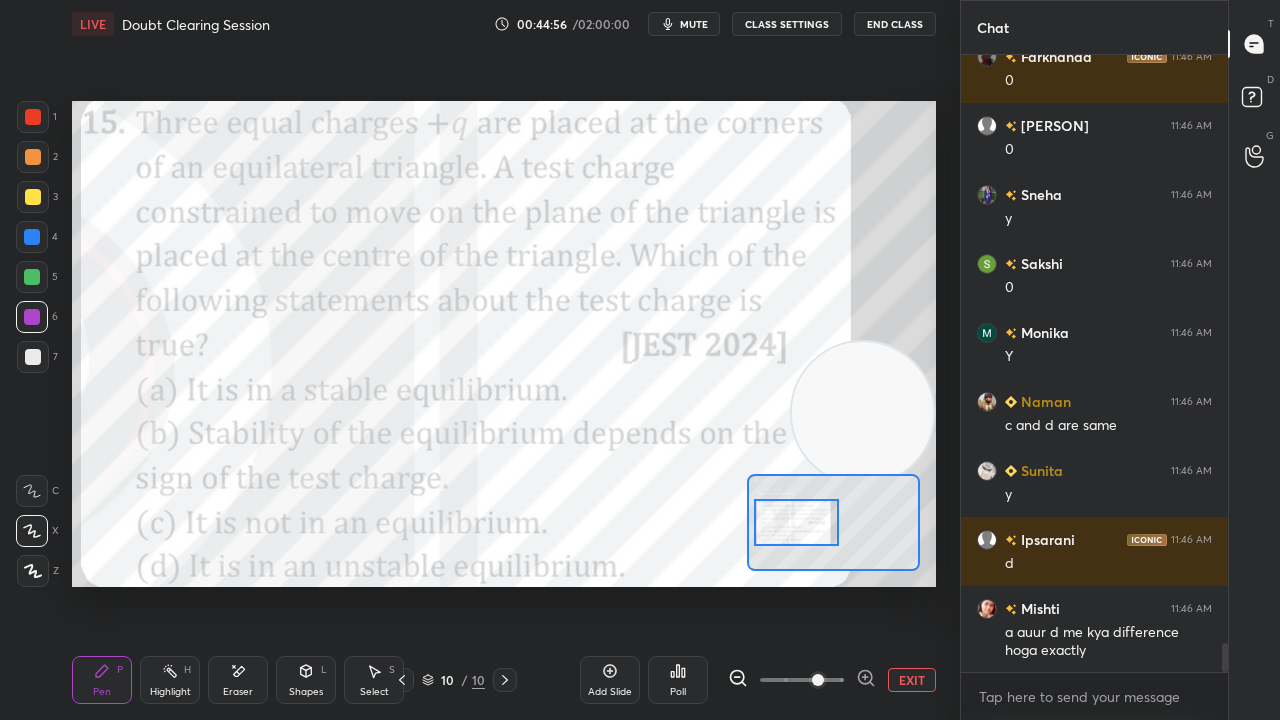 drag, startPoint x: 666, startPoint y: 14, endPoint x: 686, endPoint y: 17, distance: 20.22375 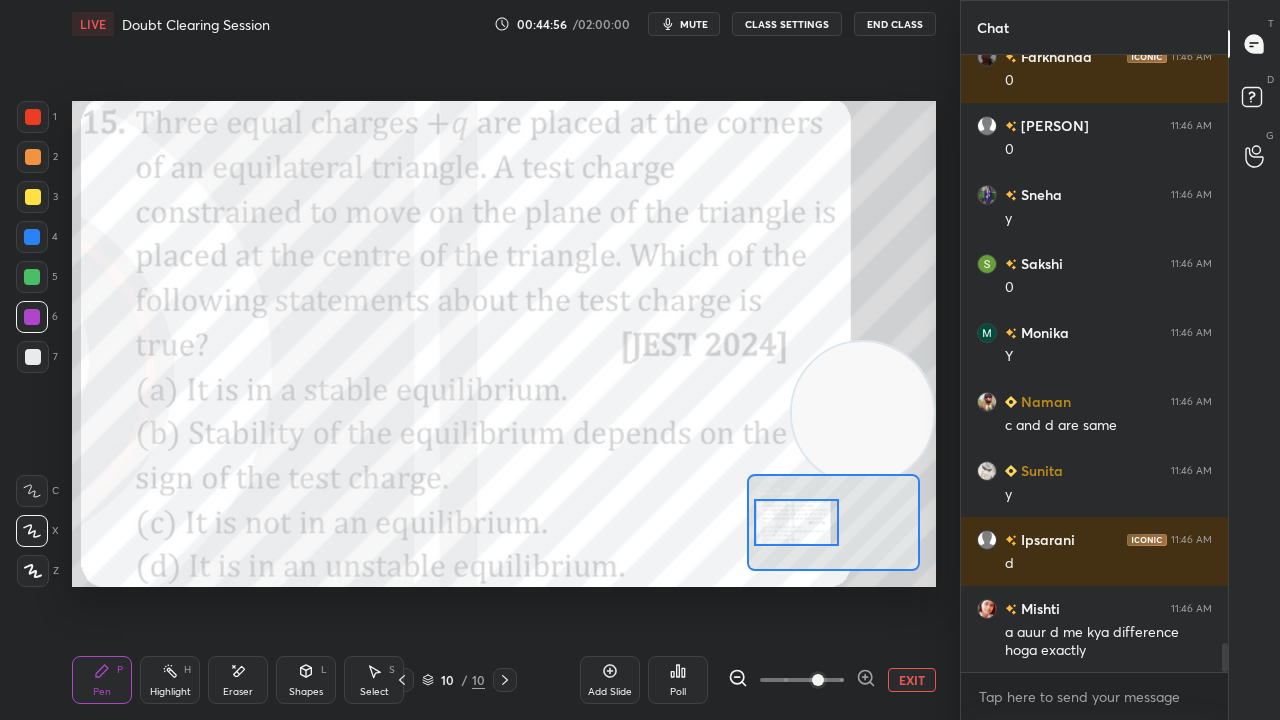 click on "mute" at bounding box center [684, 24] 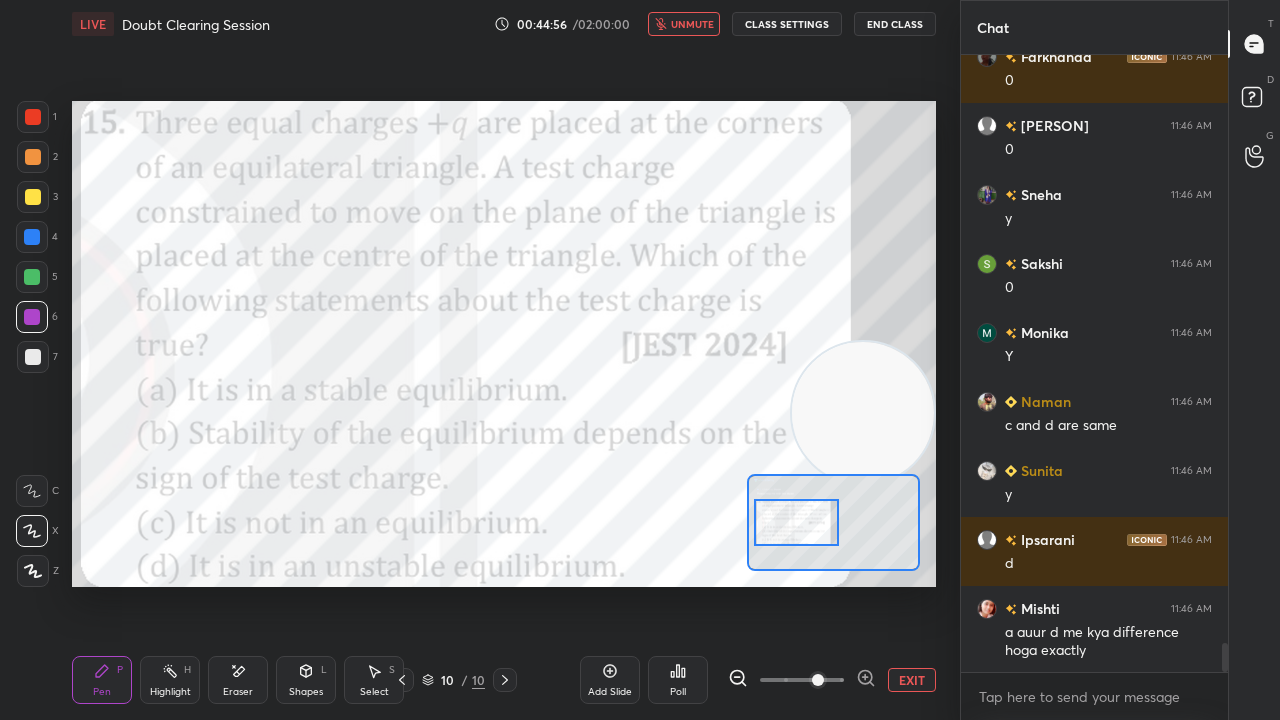 click on "unmute" at bounding box center (684, 24) 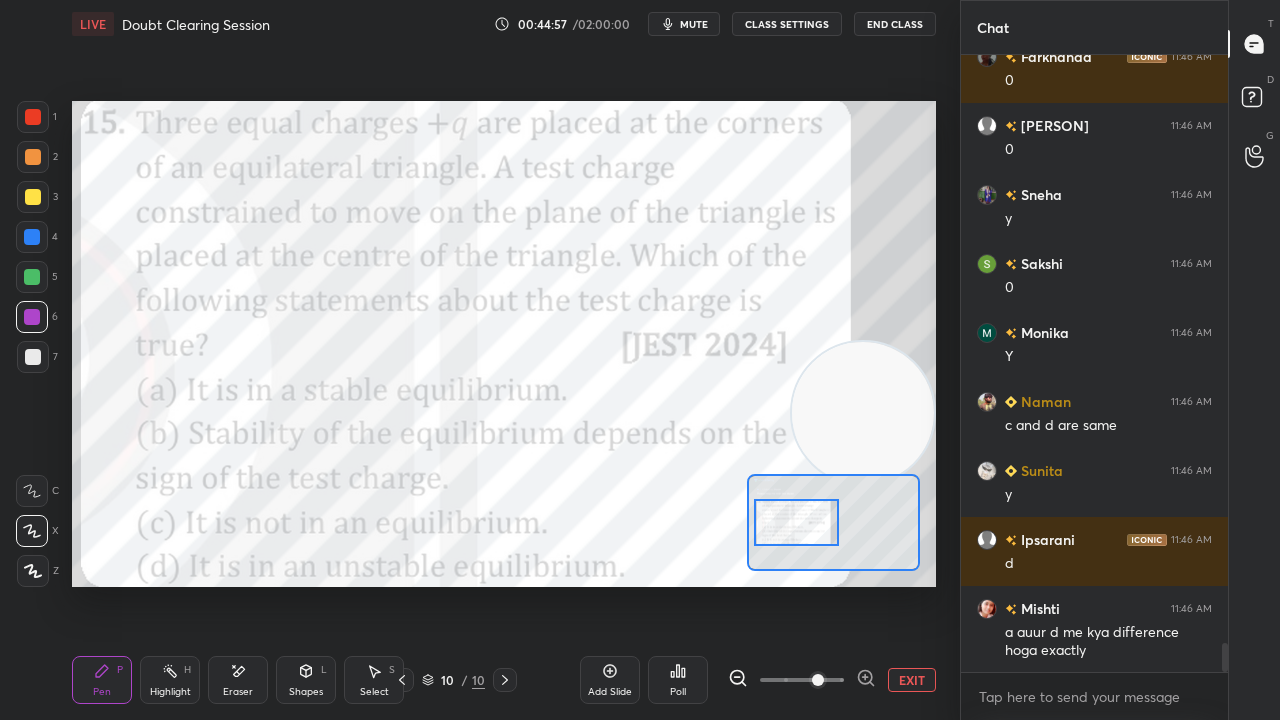 click on "Add Slide" at bounding box center [610, 680] 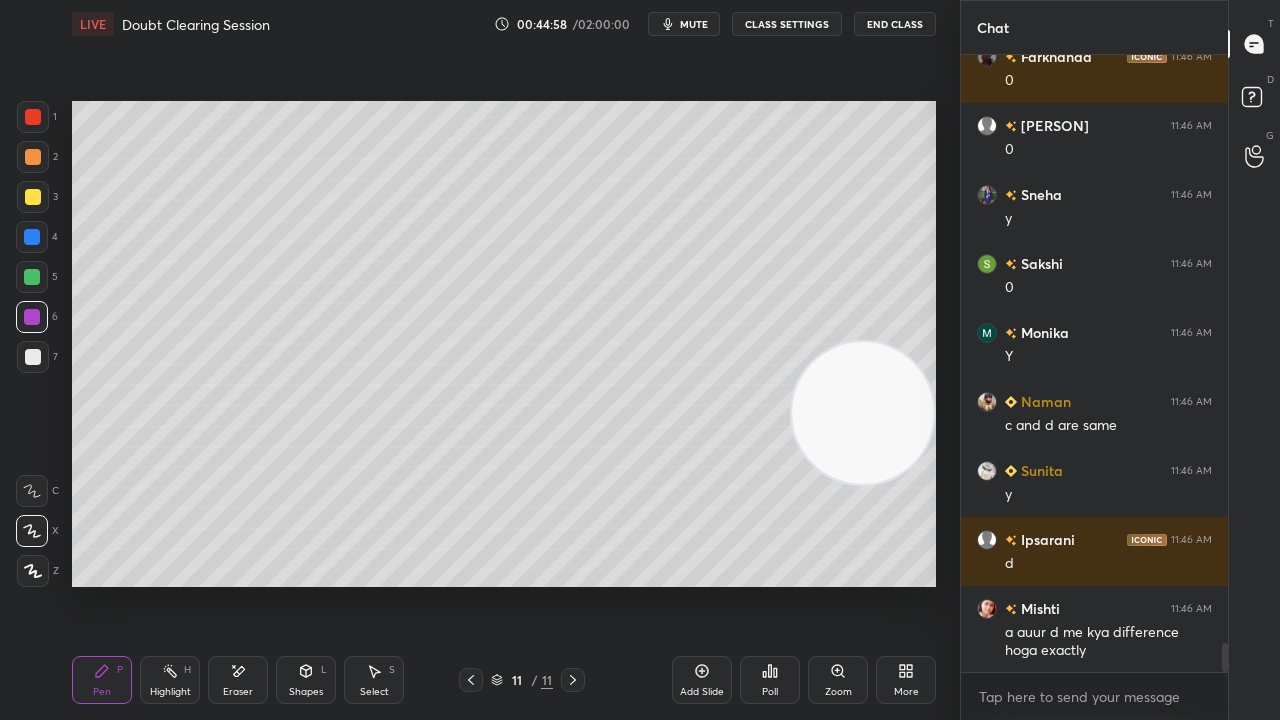 click on "Shapes L" at bounding box center [306, 680] 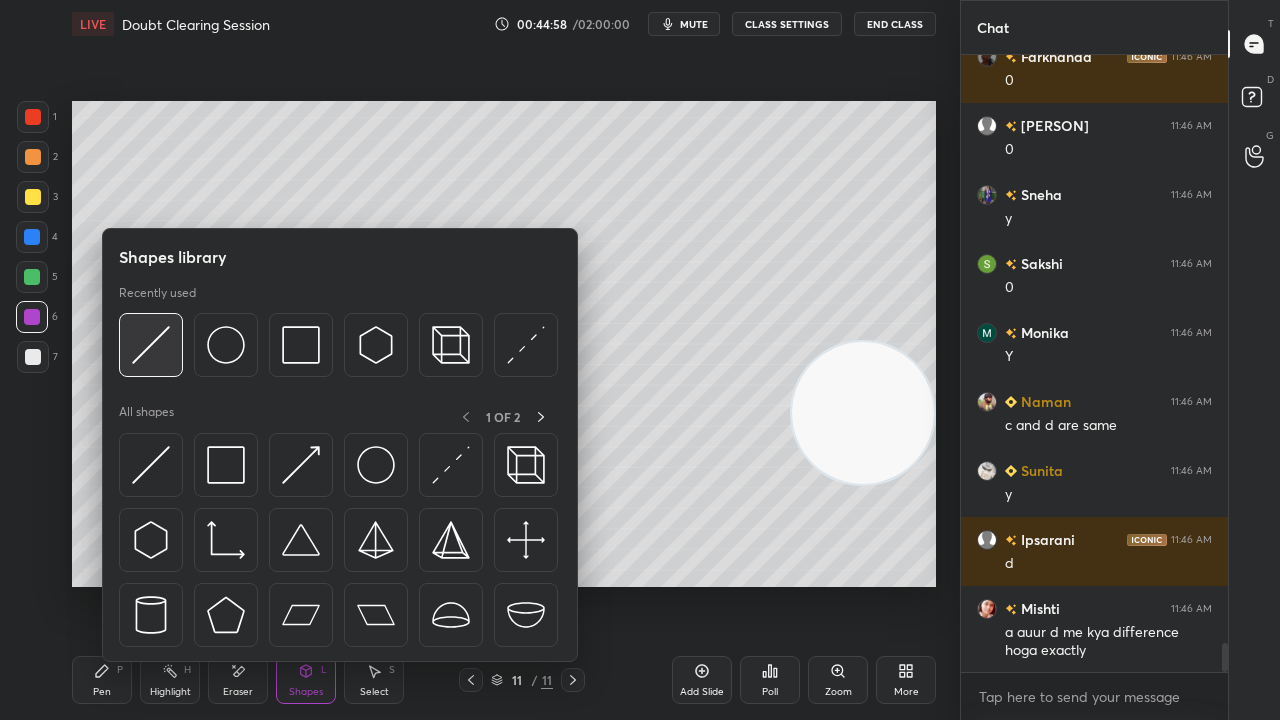 click at bounding box center [151, 345] 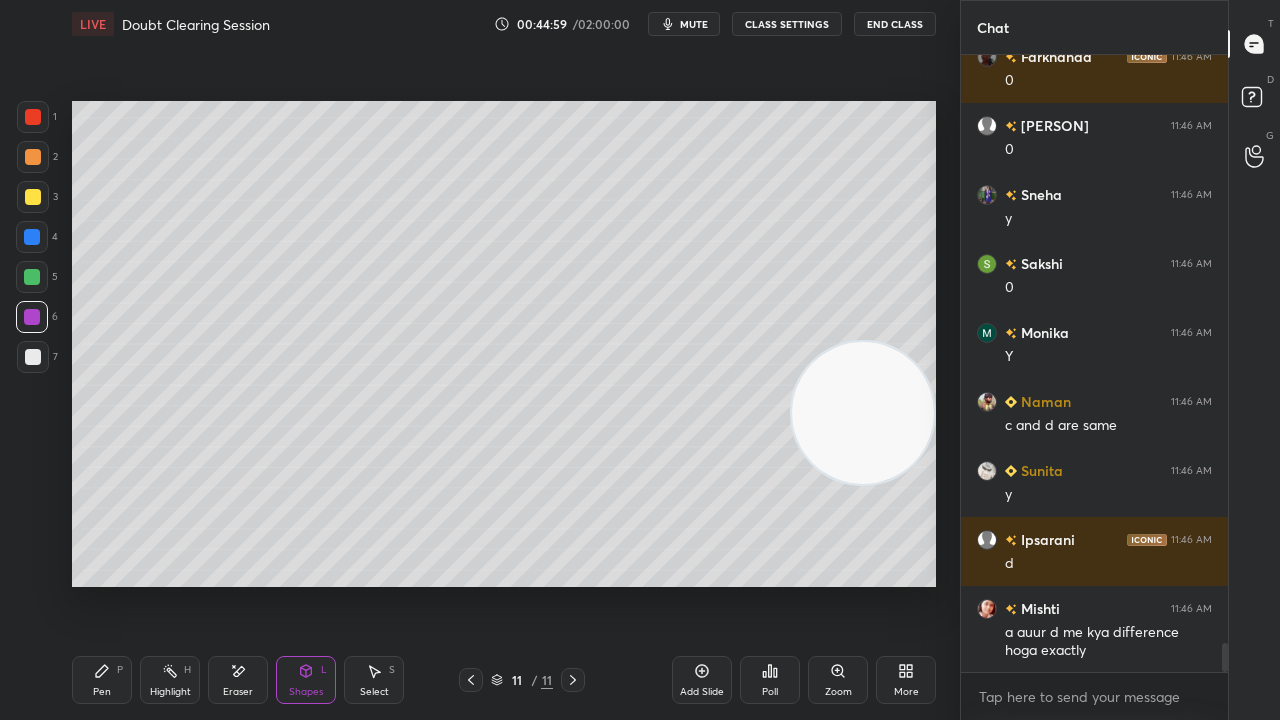 drag, startPoint x: 35, startPoint y: 202, endPoint x: 68, endPoint y: 207, distance: 33.37664 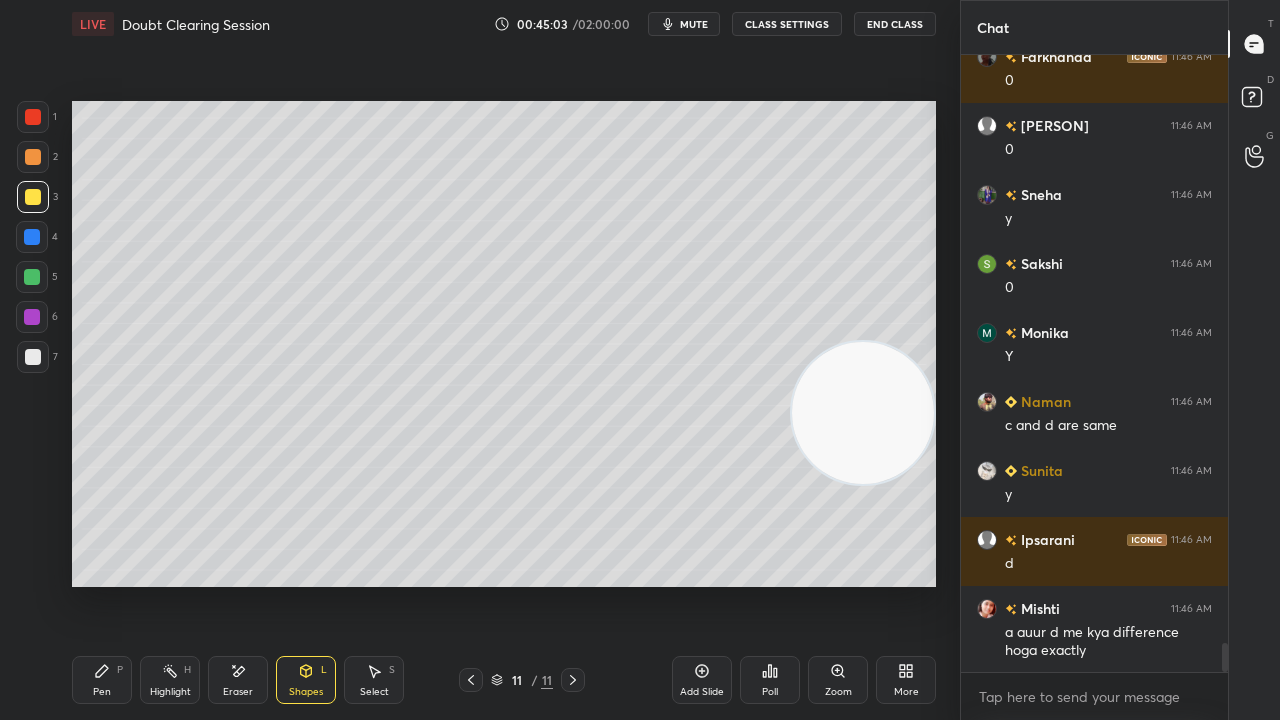 click on "Pen P" at bounding box center [102, 680] 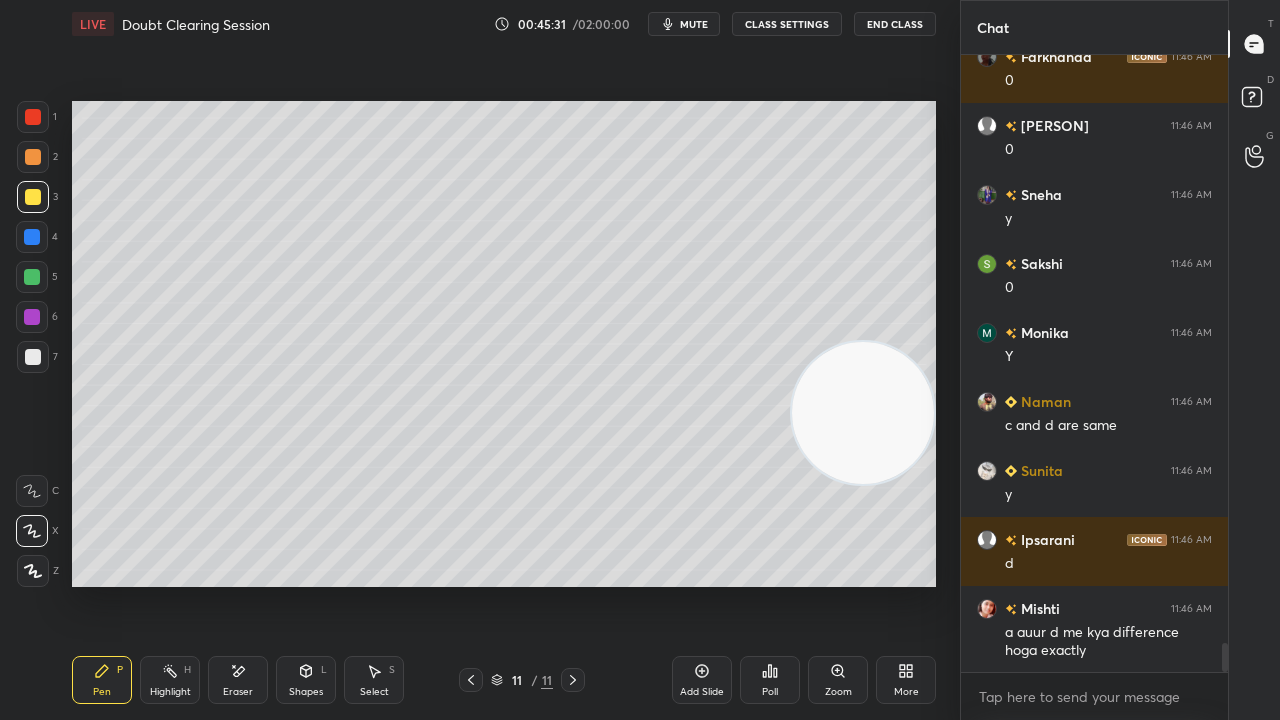 click on "mute" at bounding box center [694, 24] 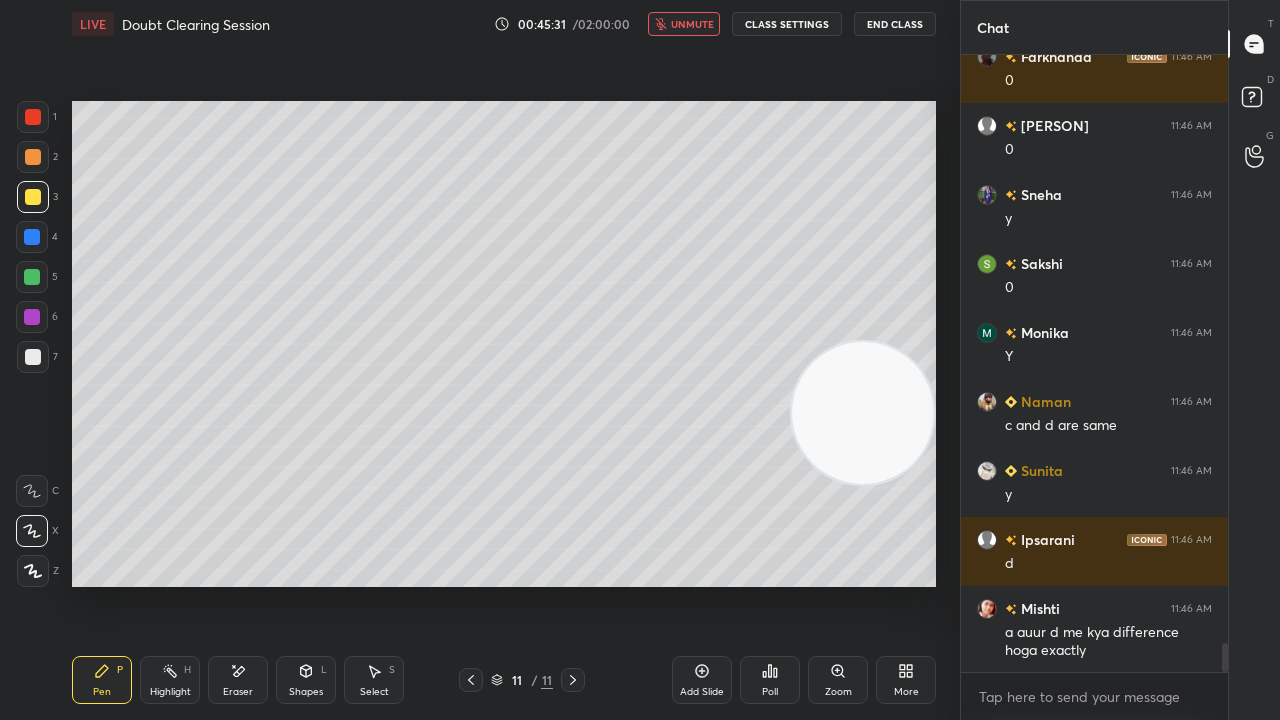 click on "unmute" at bounding box center [692, 24] 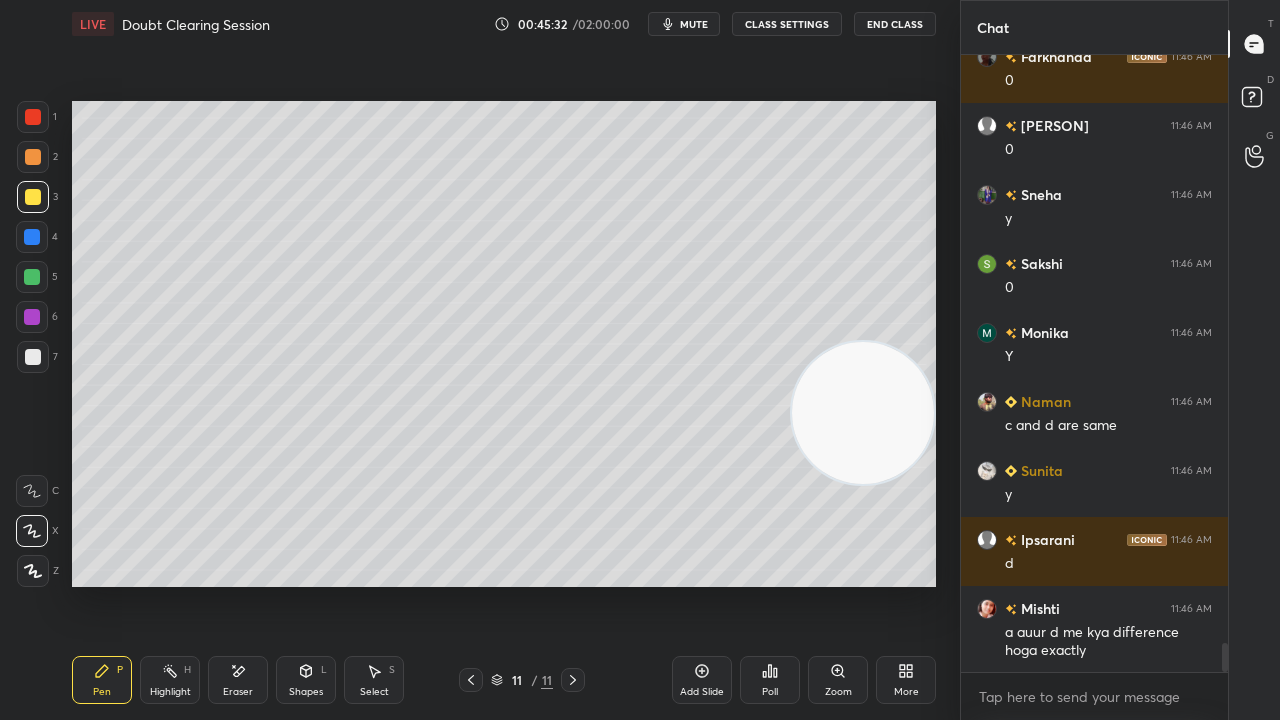 click at bounding box center (33, 357) 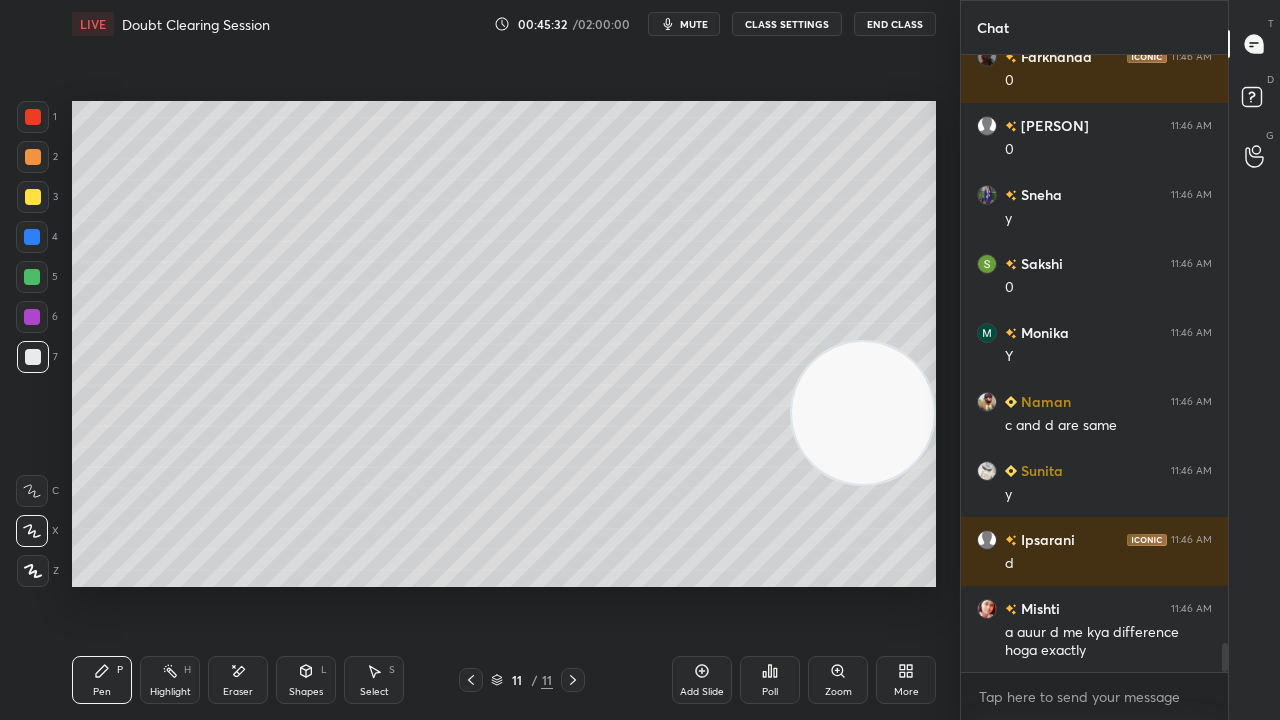 click at bounding box center [32, 277] 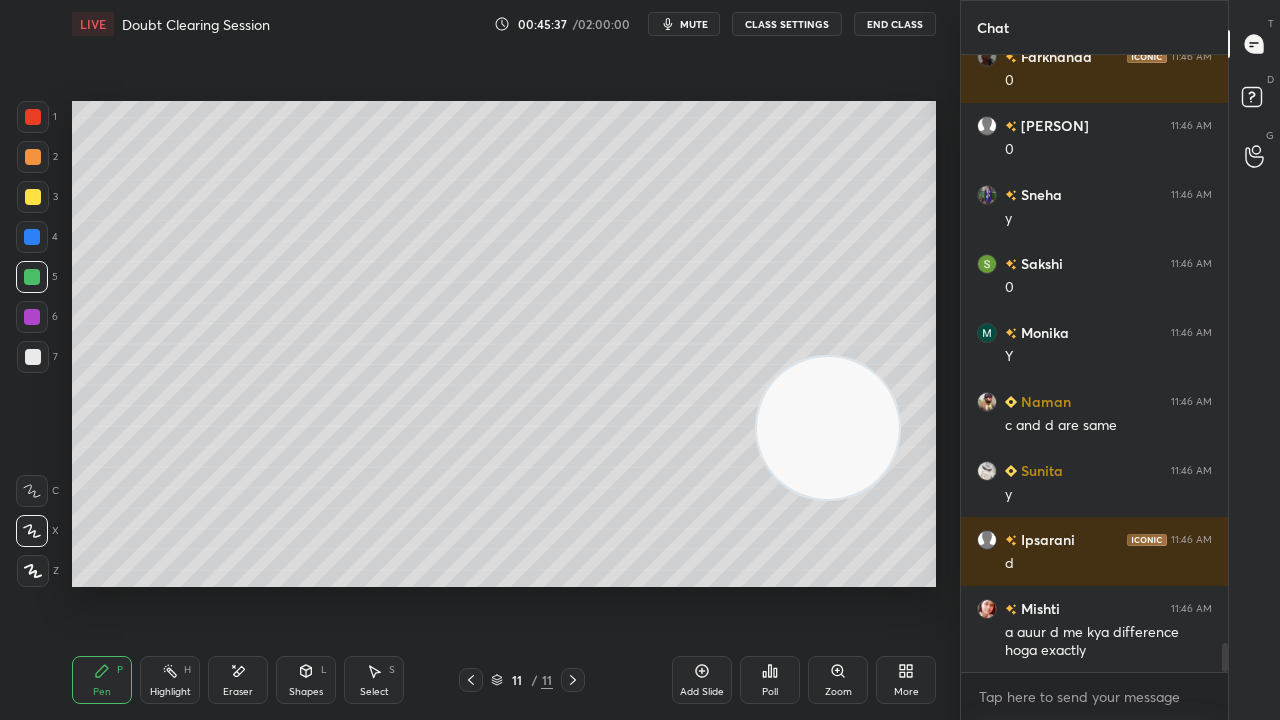 drag, startPoint x: 806, startPoint y: 428, endPoint x: 126, endPoint y: 508, distance: 684.6897 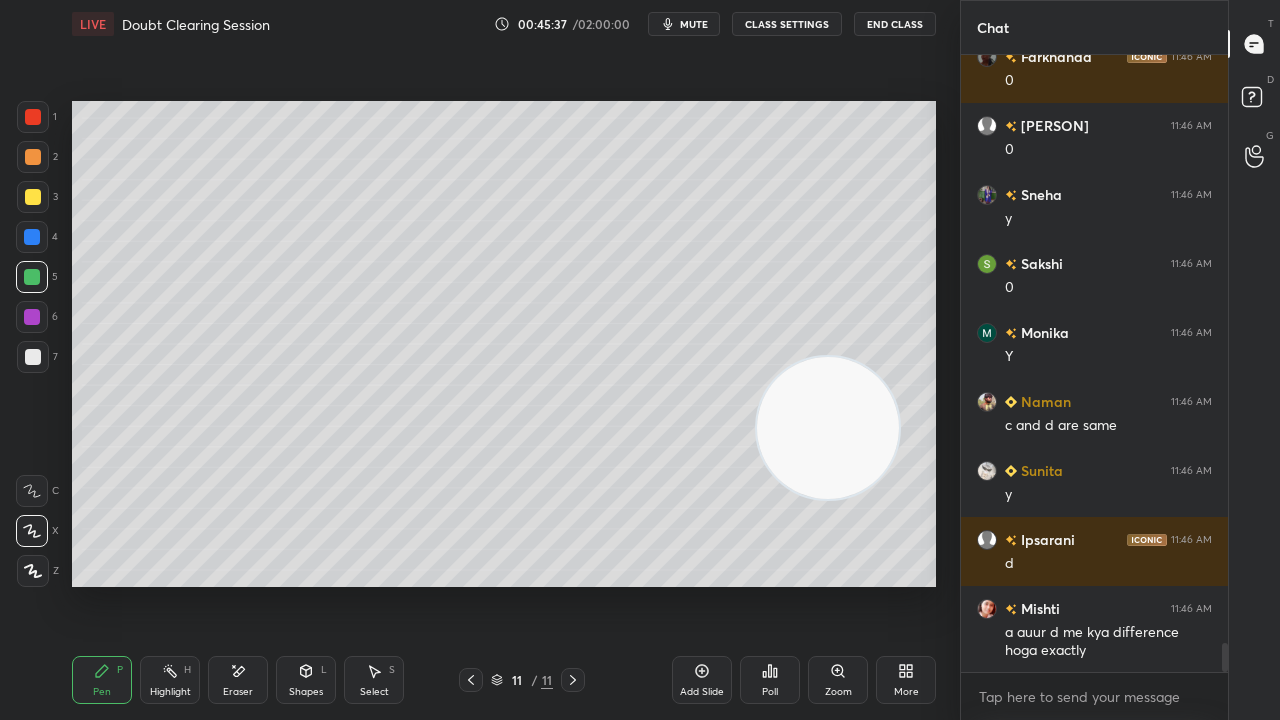 click at bounding box center [828, 428] 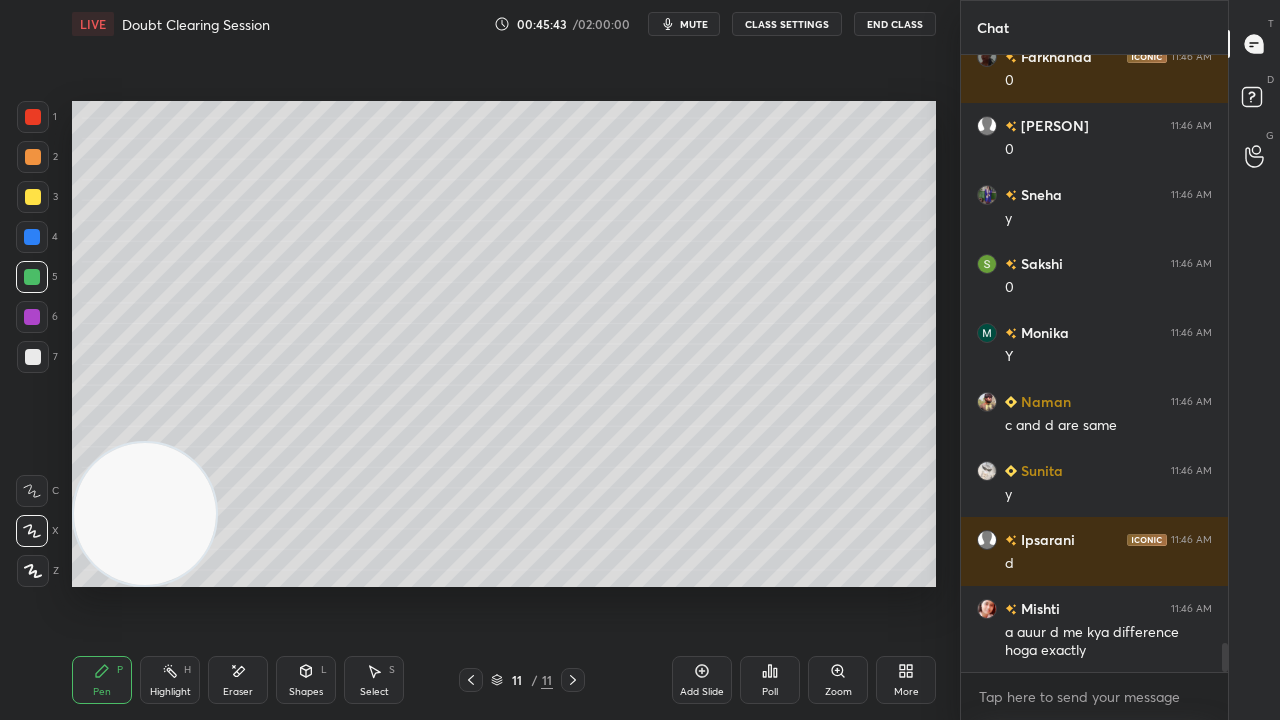 click on "mute" at bounding box center [694, 24] 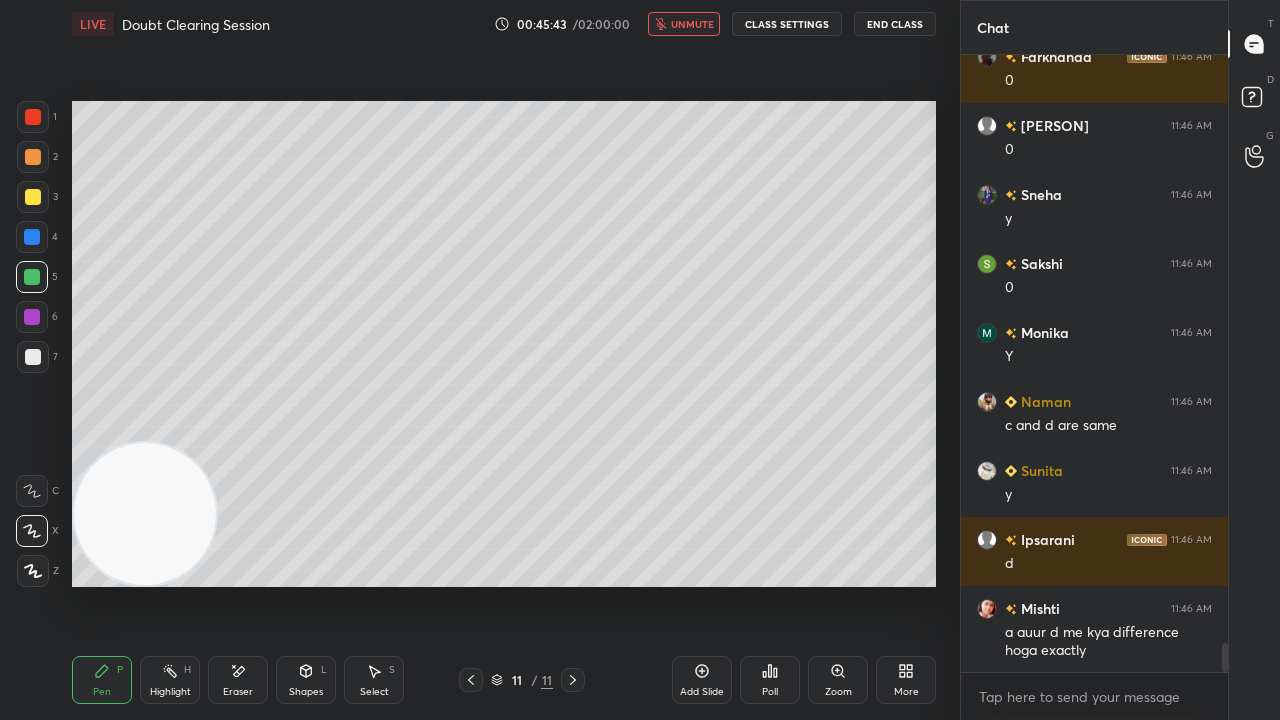 click on "unmute" at bounding box center [692, 24] 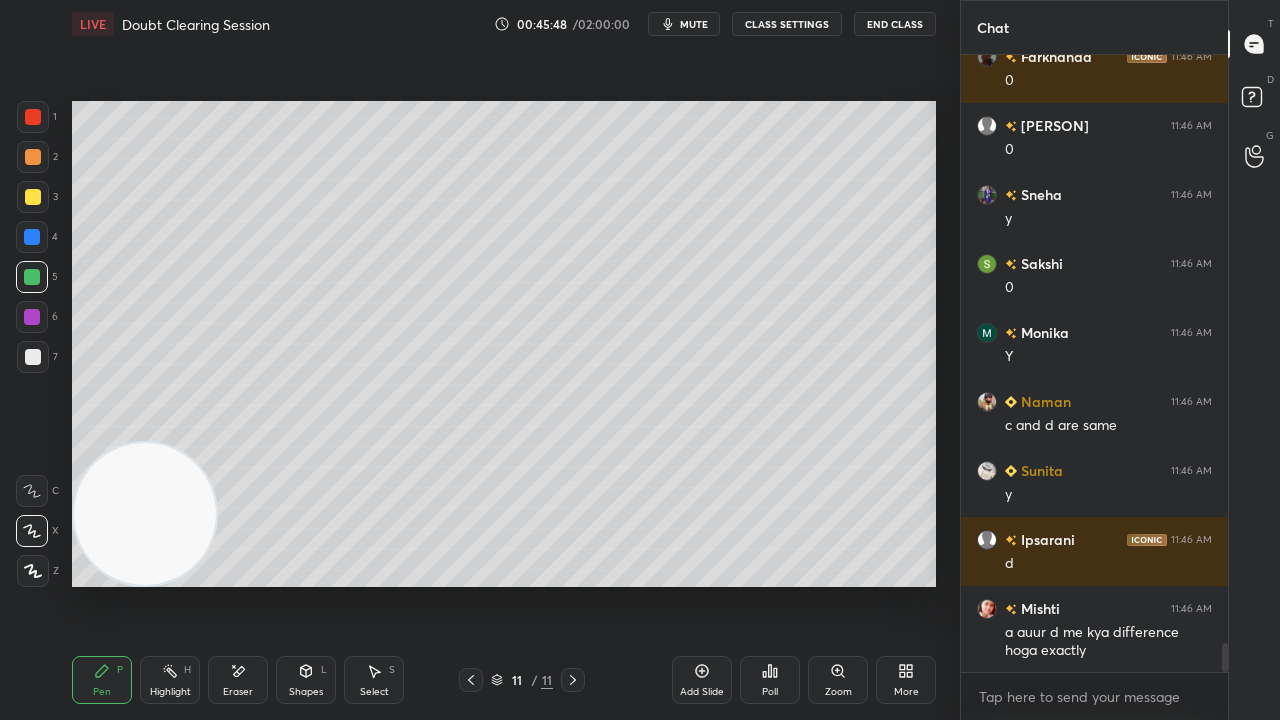 scroll, scrollTop: 12504, scrollLeft: 0, axis: vertical 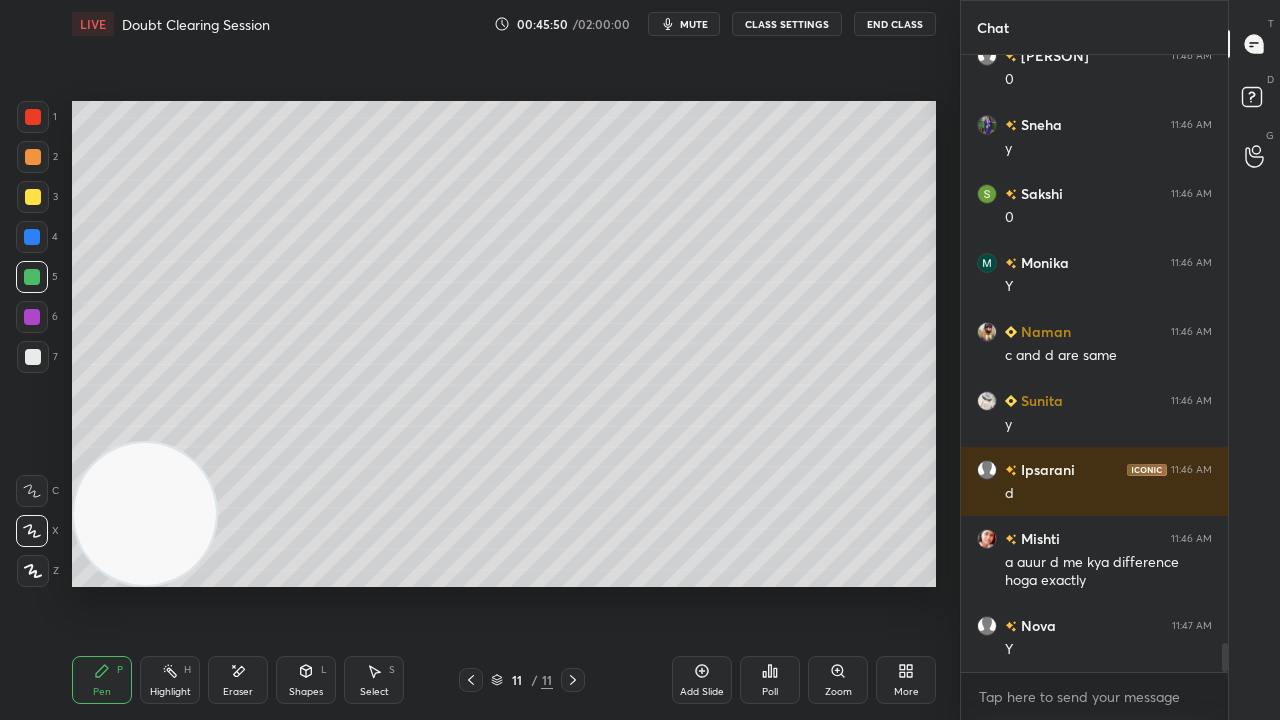 click on "mute" at bounding box center (694, 24) 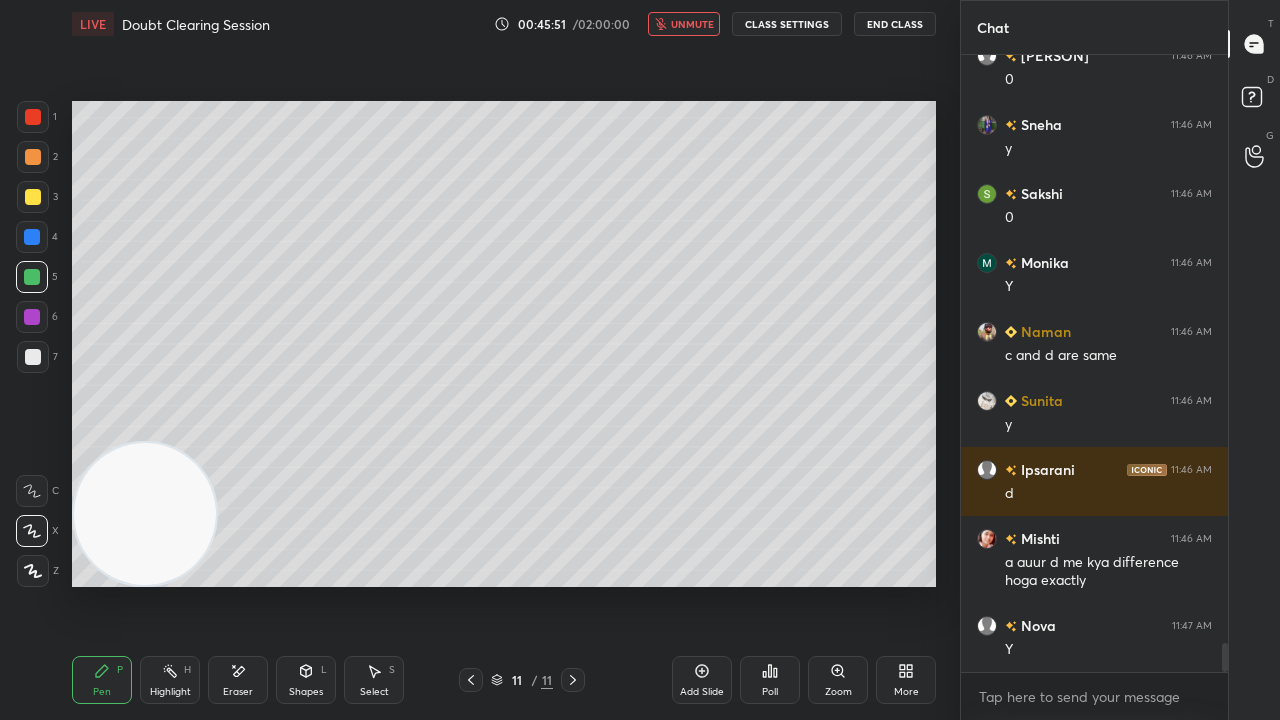 click on "unmute" at bounding box center (692, 24) 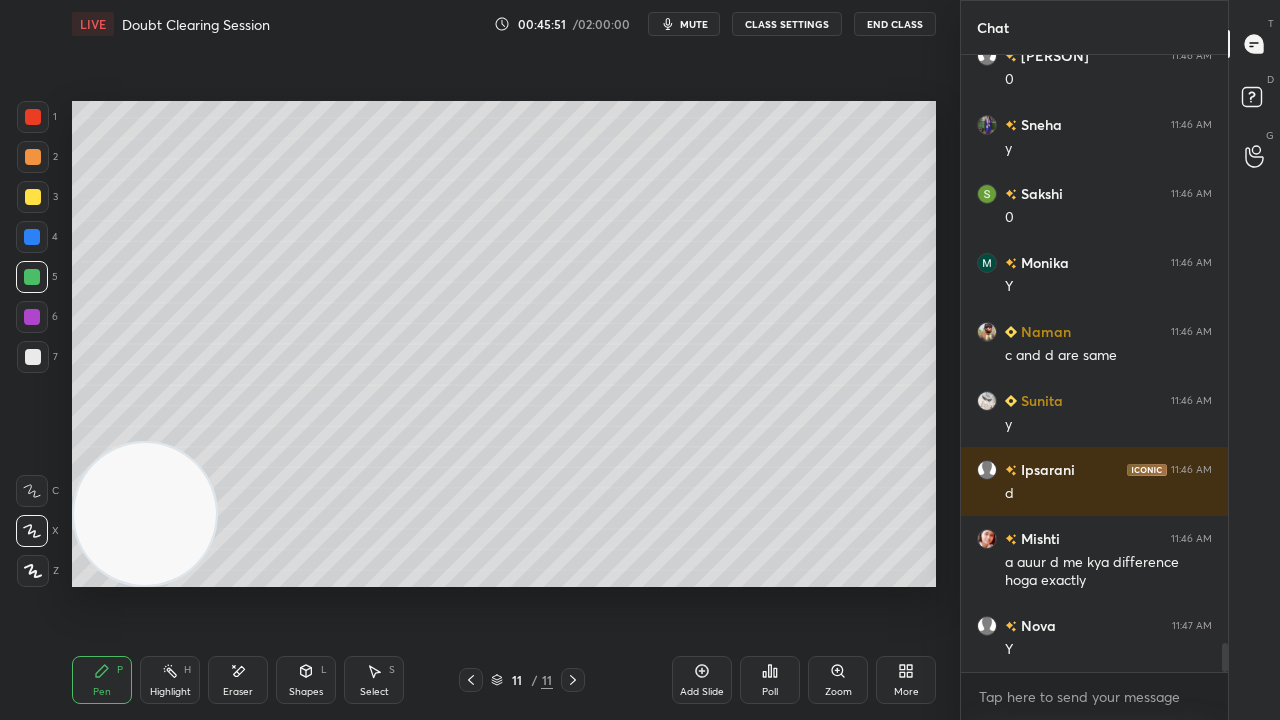 click at bounding box center [33, 357] 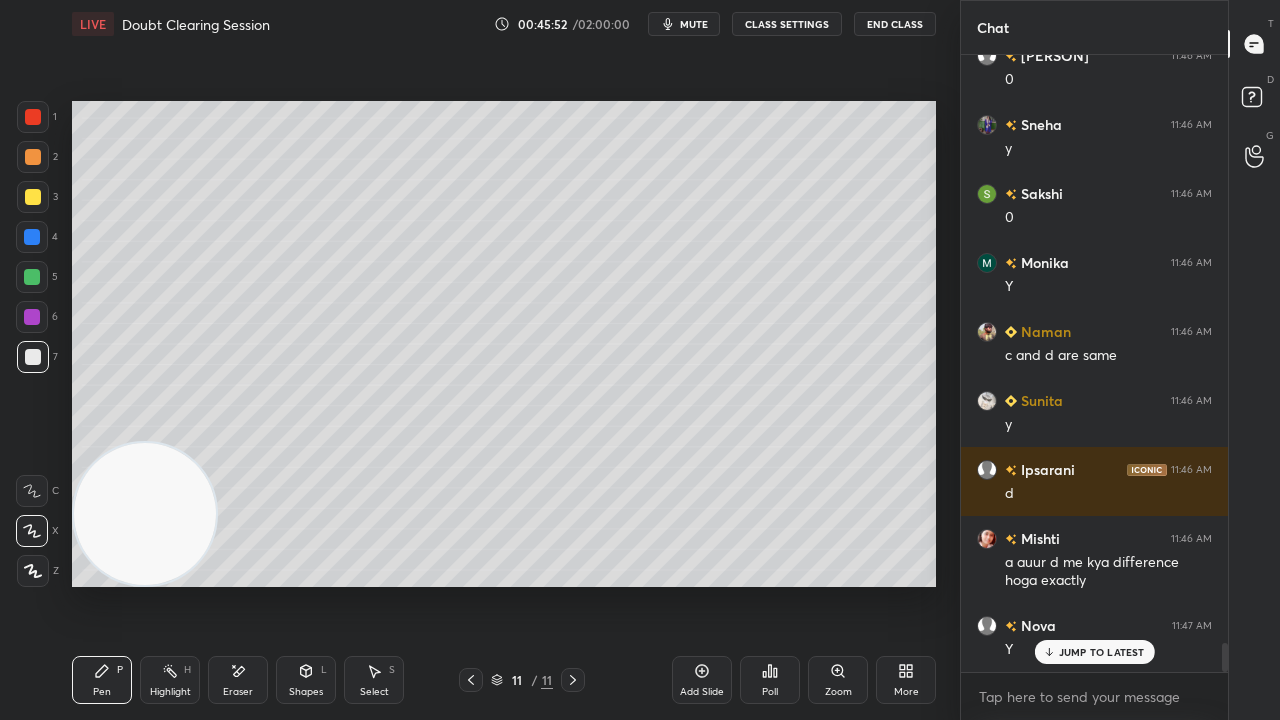 scroll, scrollTop: 12572, scrollLeft: 0, axis: vertical 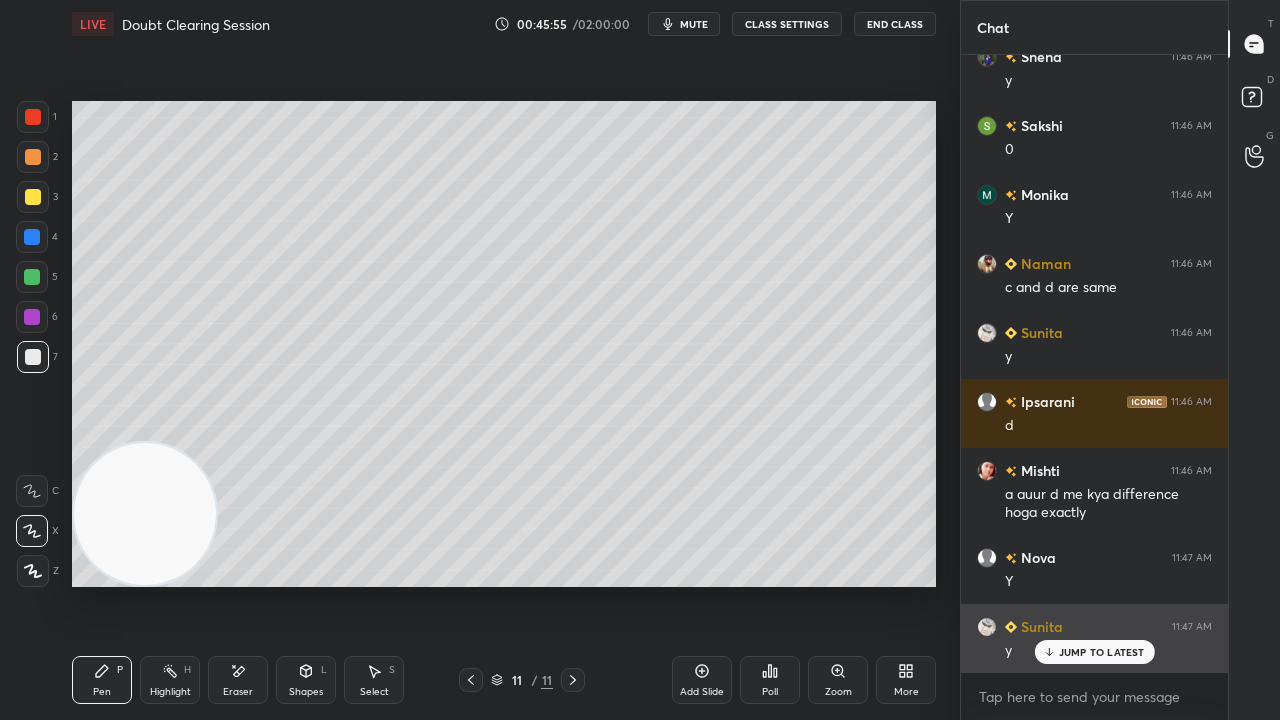 click on "JUMP TO LATEST" at bounding box center (1102, 652) 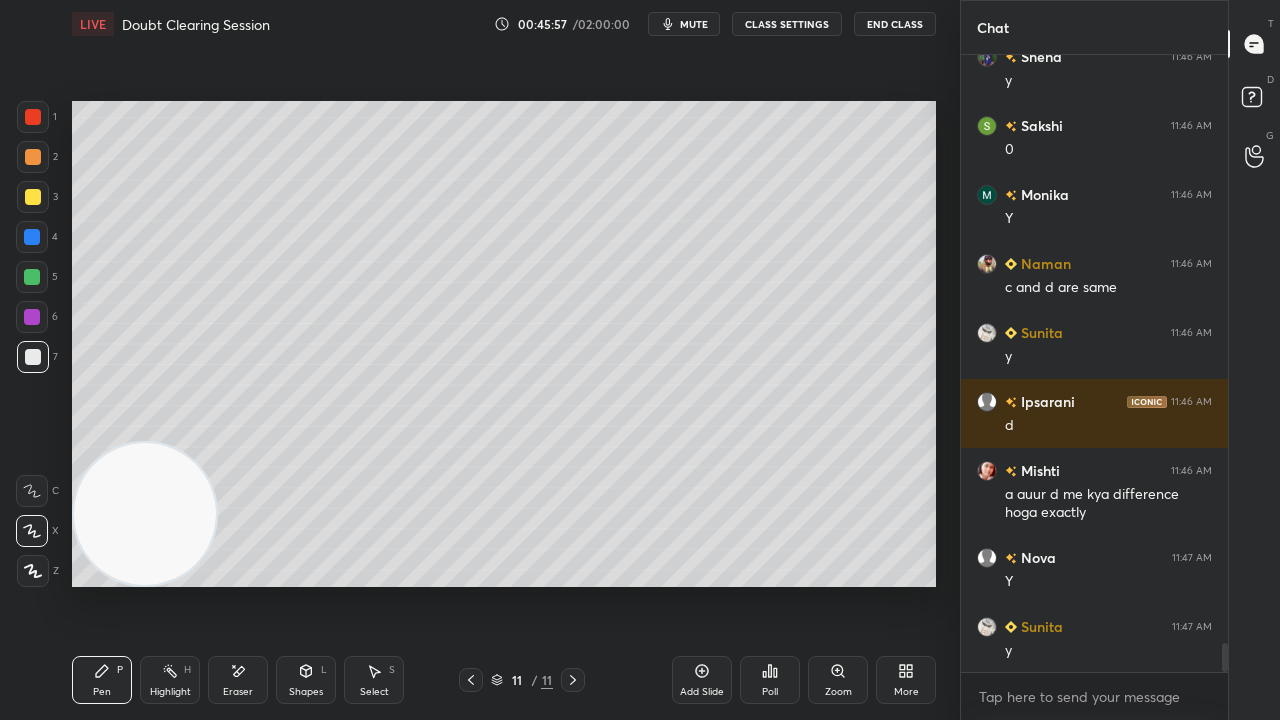 scroll, scrollTop: 12642, scrollLeft: 0, axis: vertical 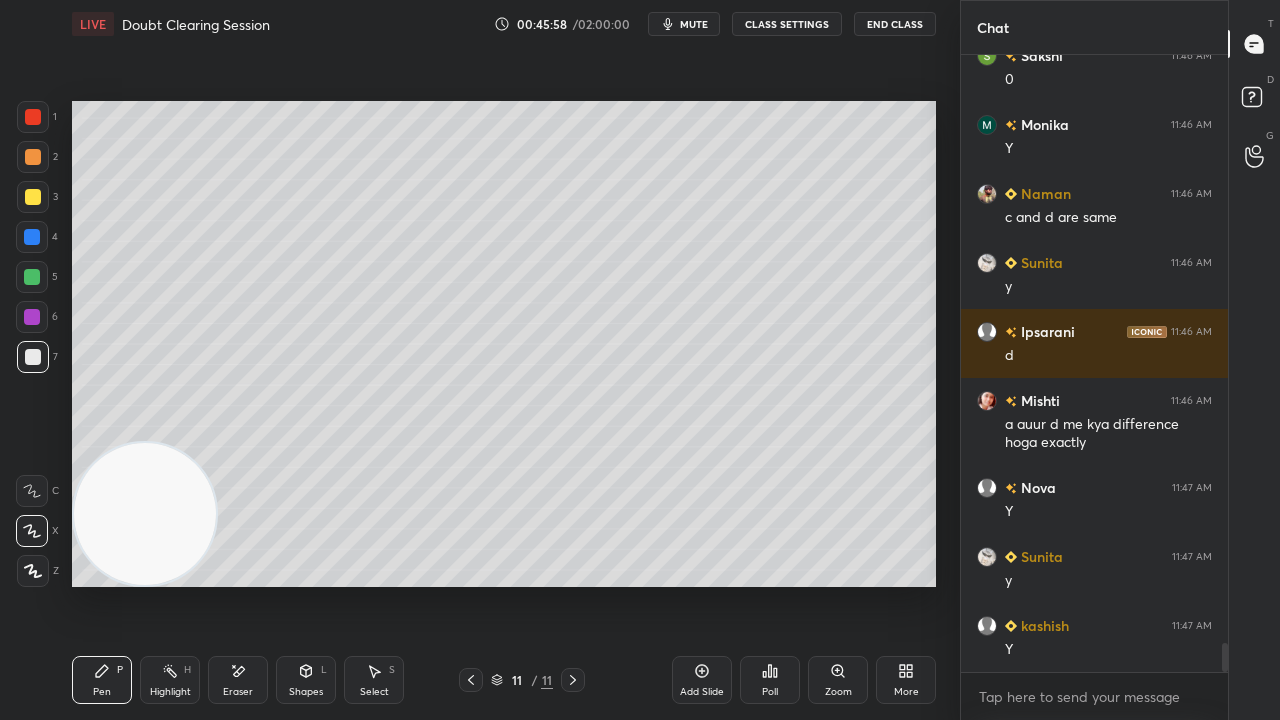 click on "mute" at bounding box center (694, 24) 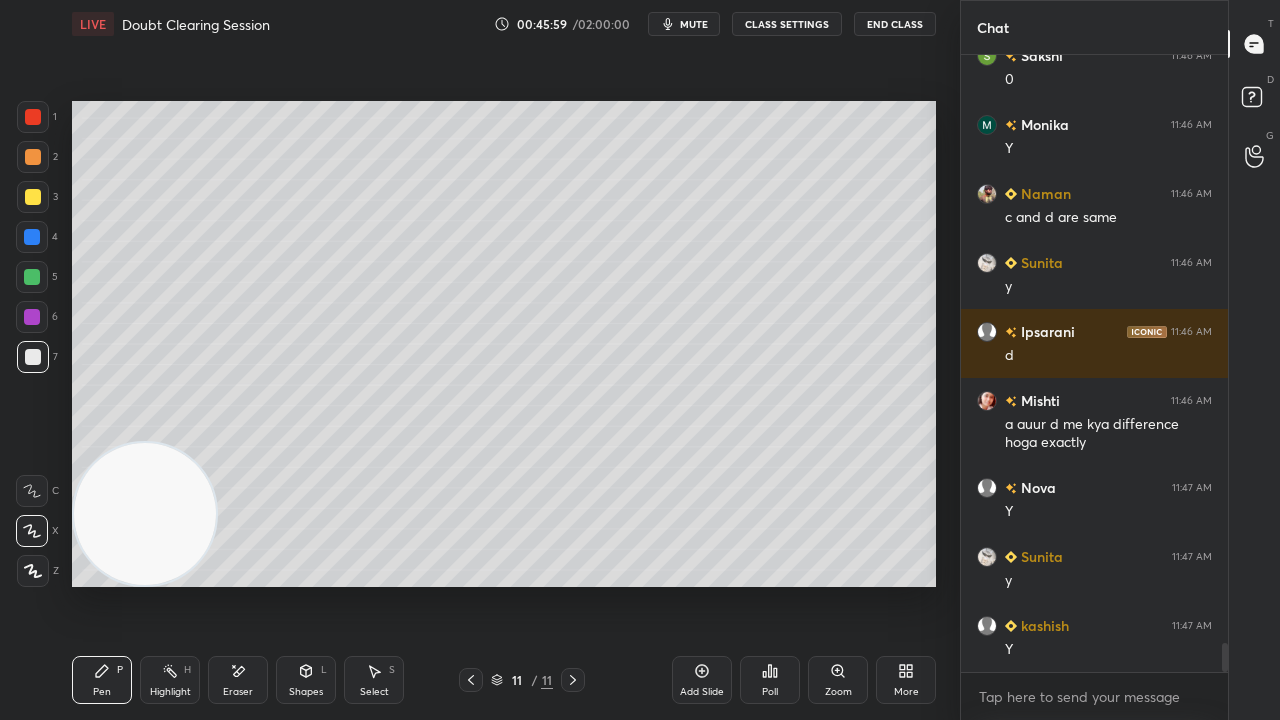scroll, scrollTop: 12710, scrollLeft: 0, axis: vertical 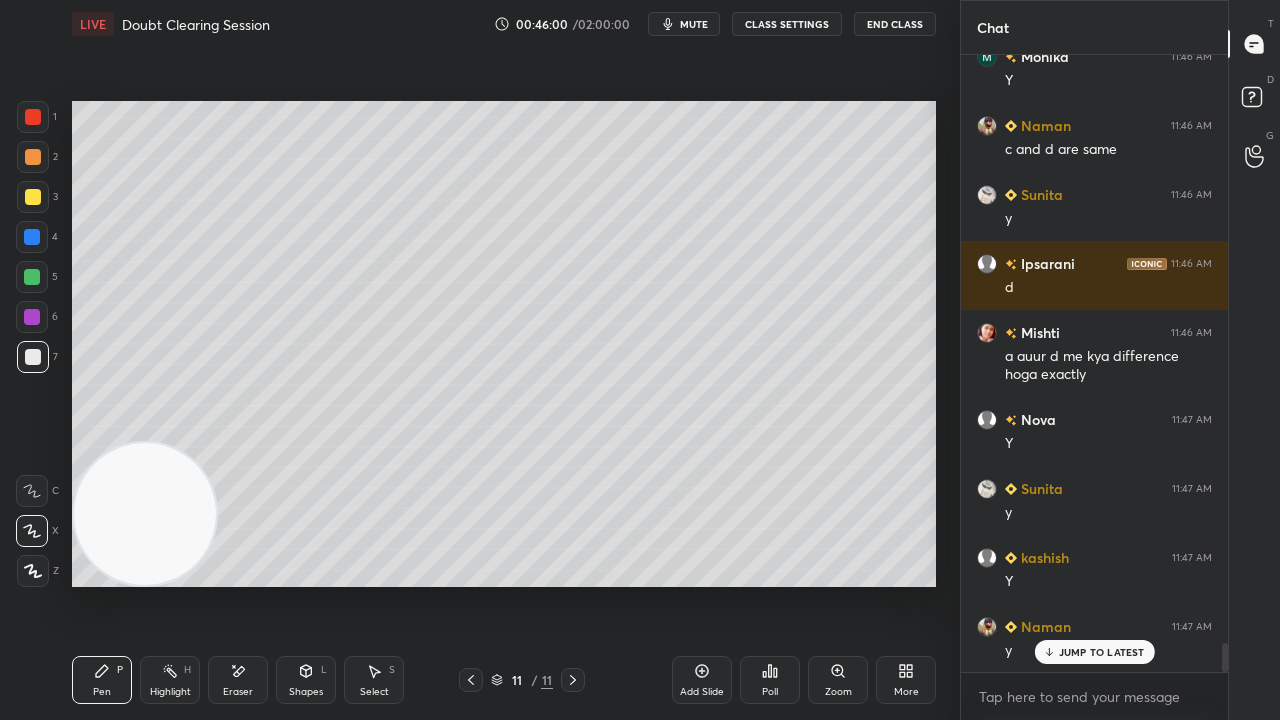 click on "mute" at bounding box center (694, 24) 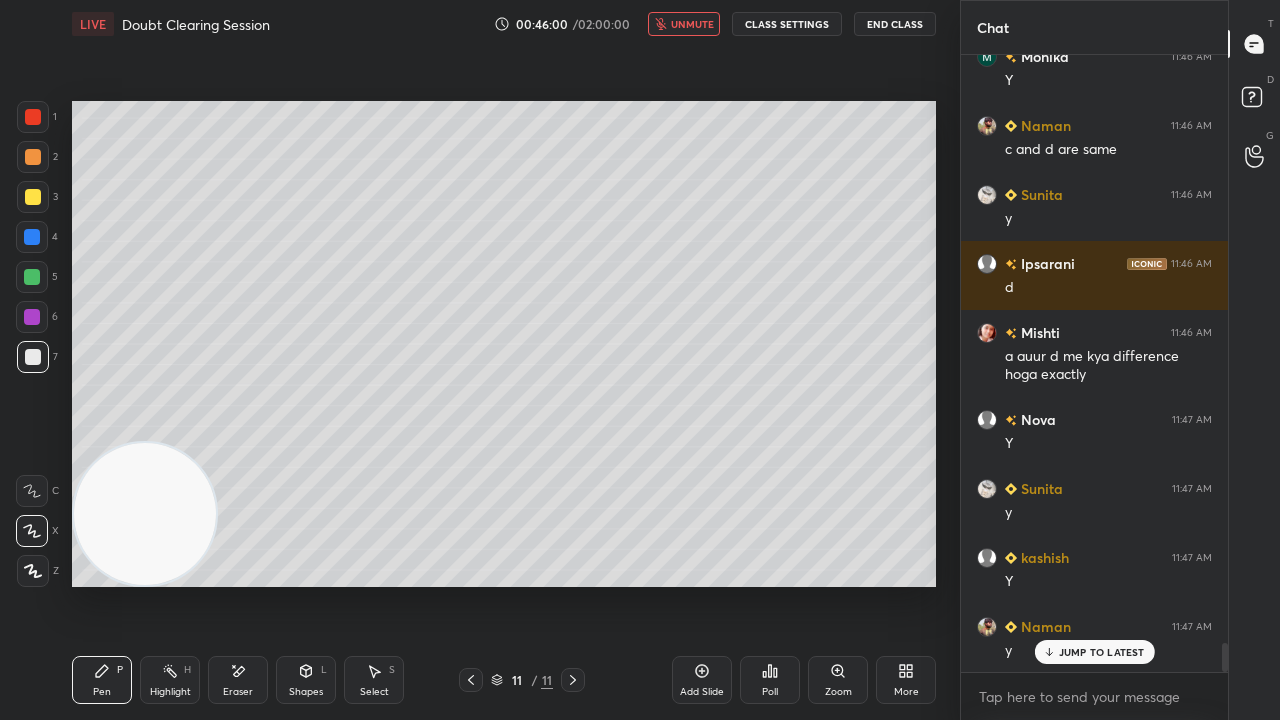 click on "unmute" at bounding box center [692, 24] 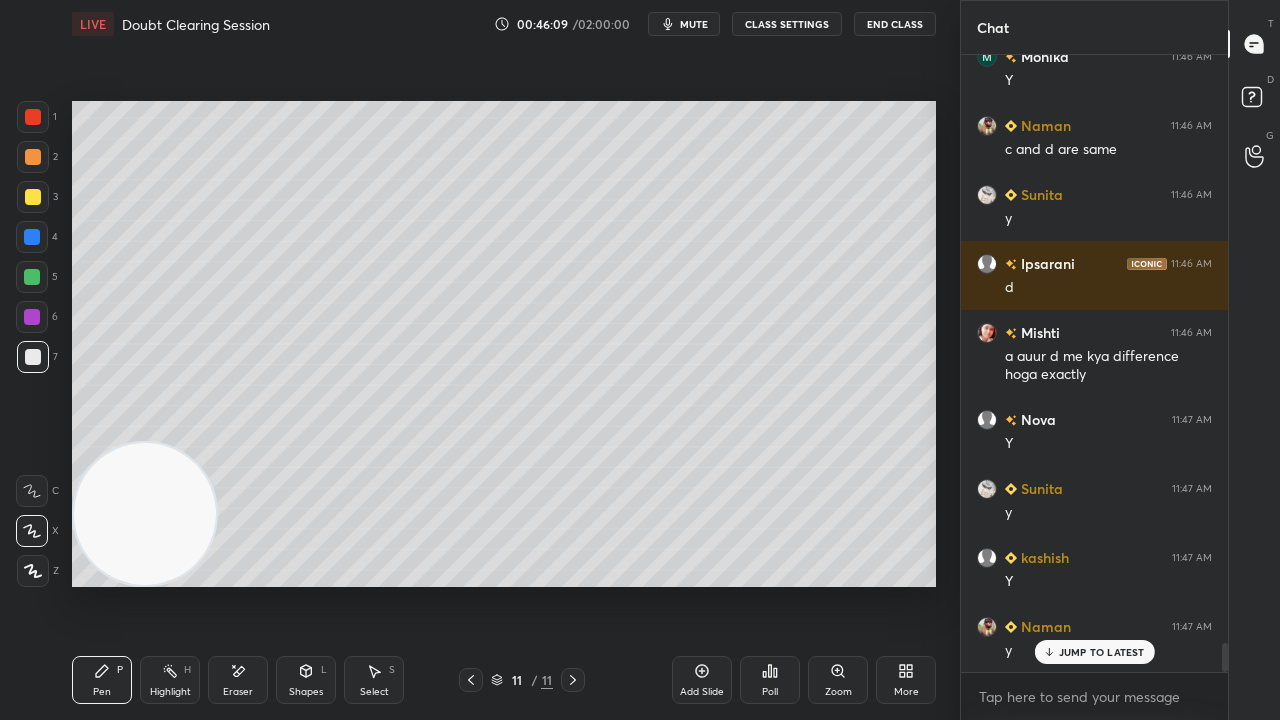 click on "JUMP TO LATEST" at bounding box center [1094, 652] 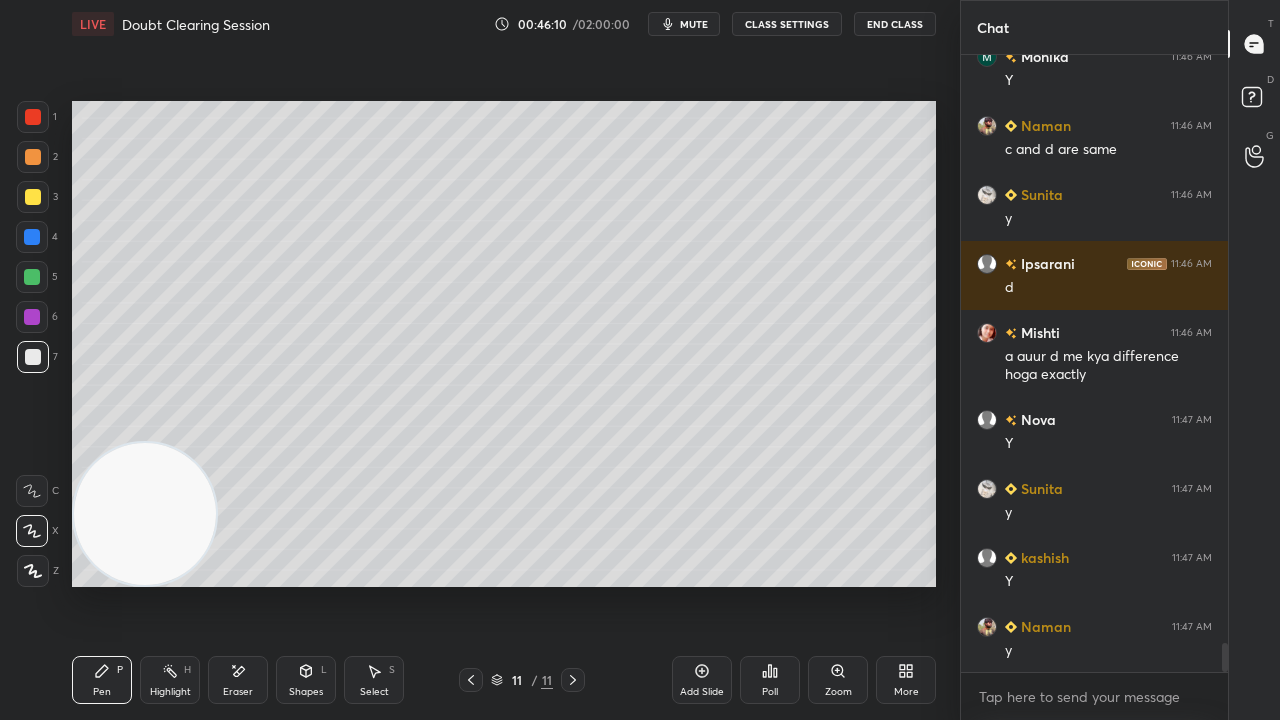 click on "mute" at bounding box center (694, 24) 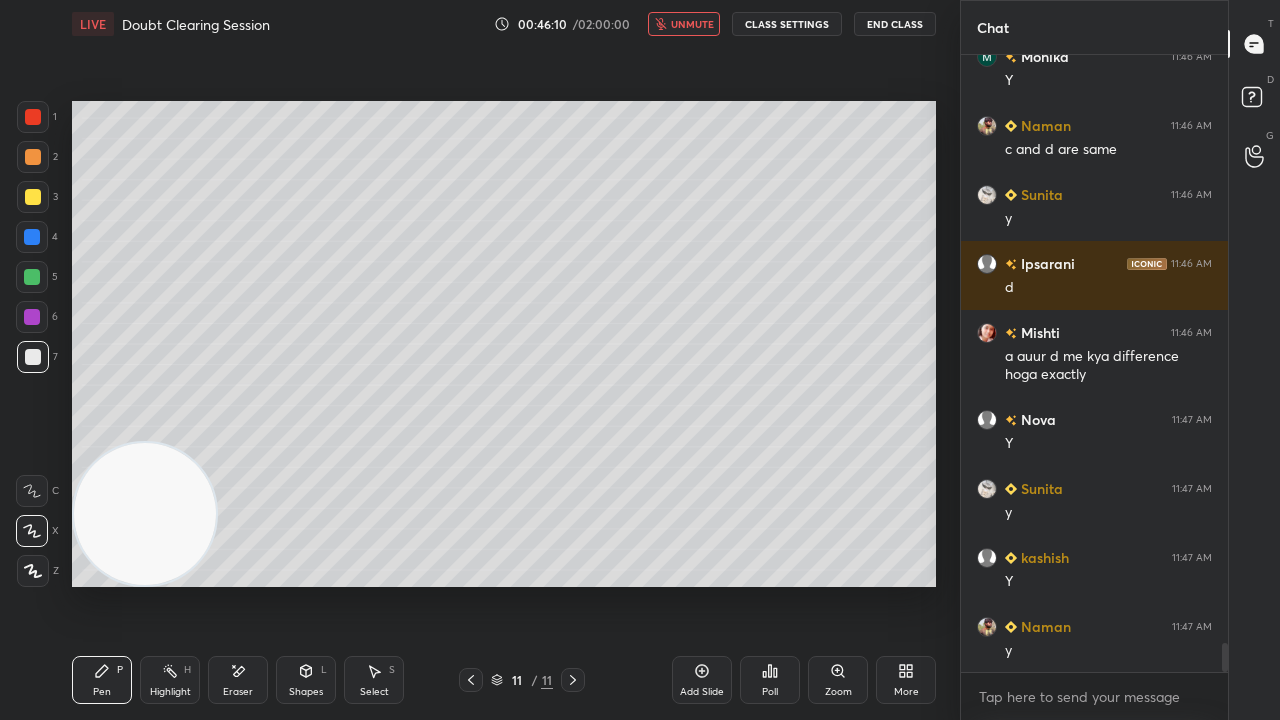 click on "unmute" at bounding box center (692, 24) 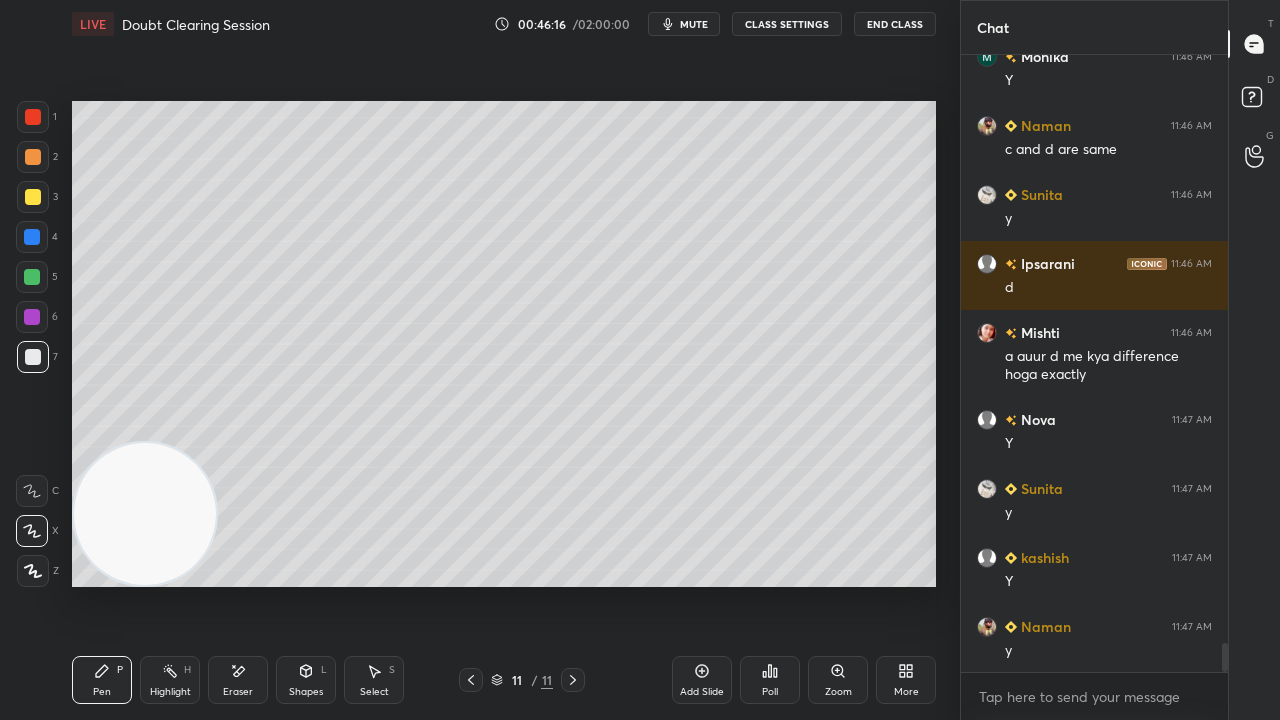 click on "mute" at bounding box center (694, 24) 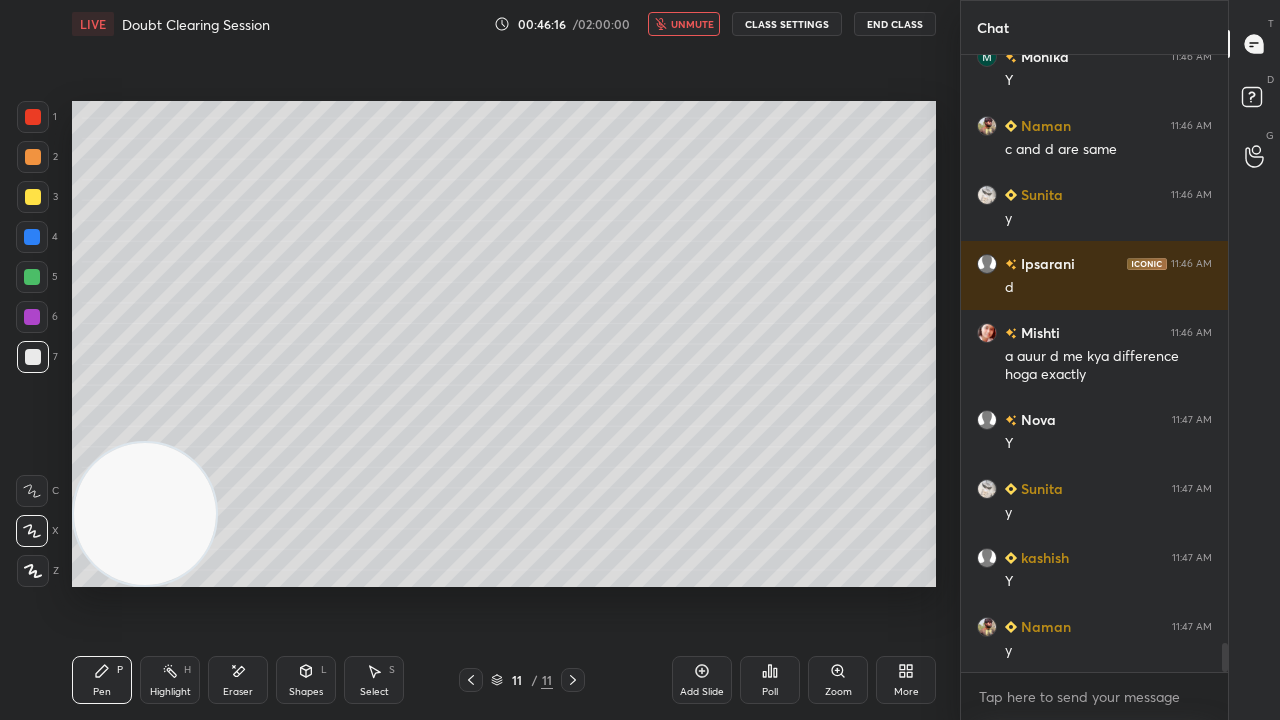 click on "unmute" at bounding box center [692, 24] 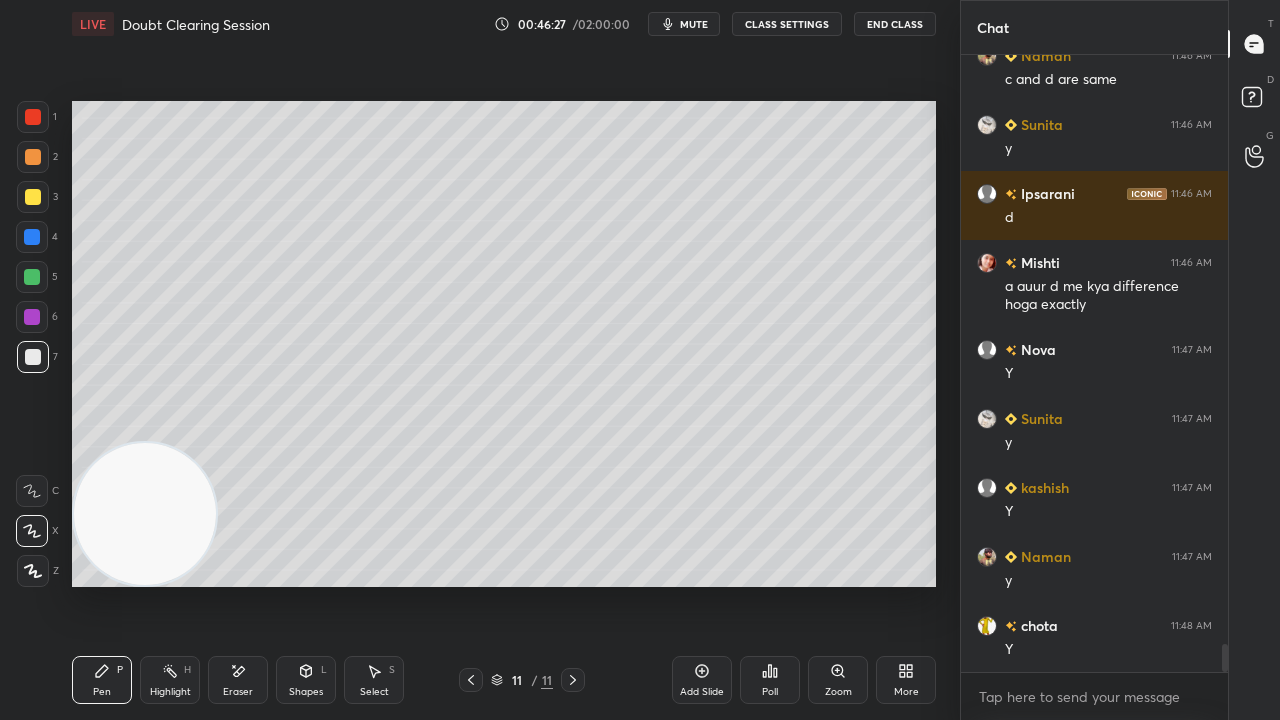 scroll, scrollTop: 12848, scrollLeft: 0, axis: vertical 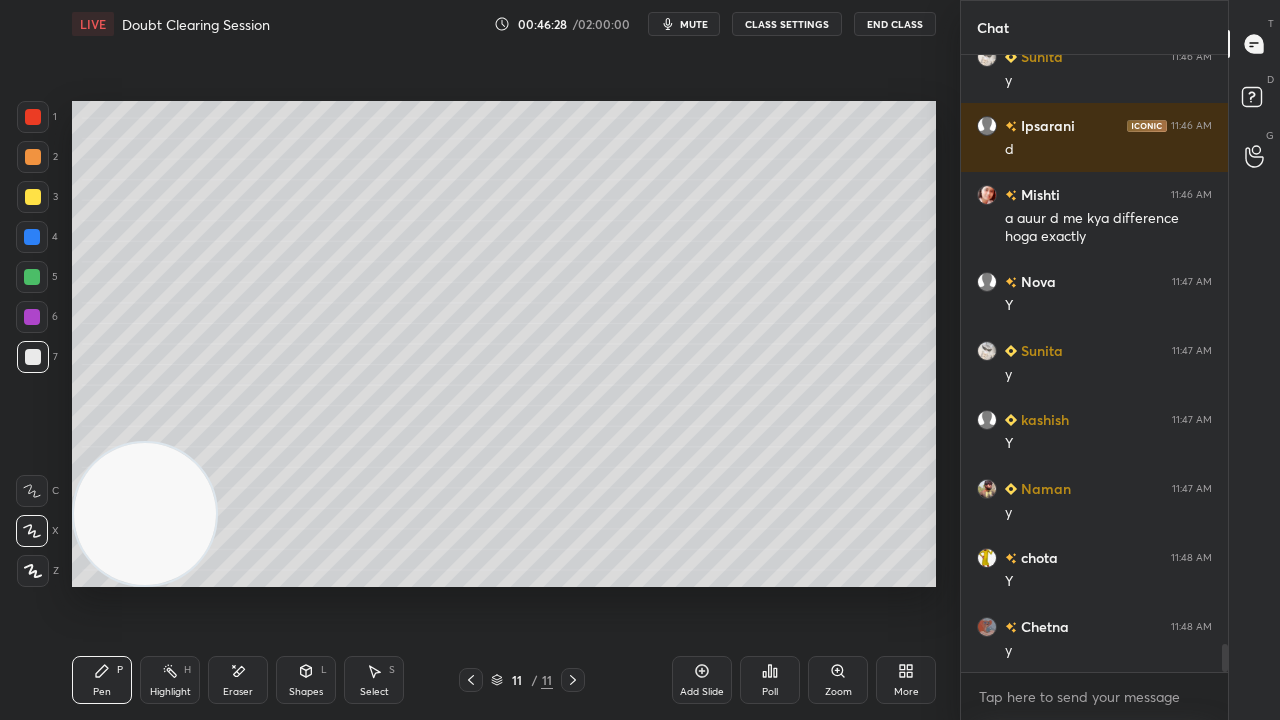 click on "mute" at bounding box center (684, 24) 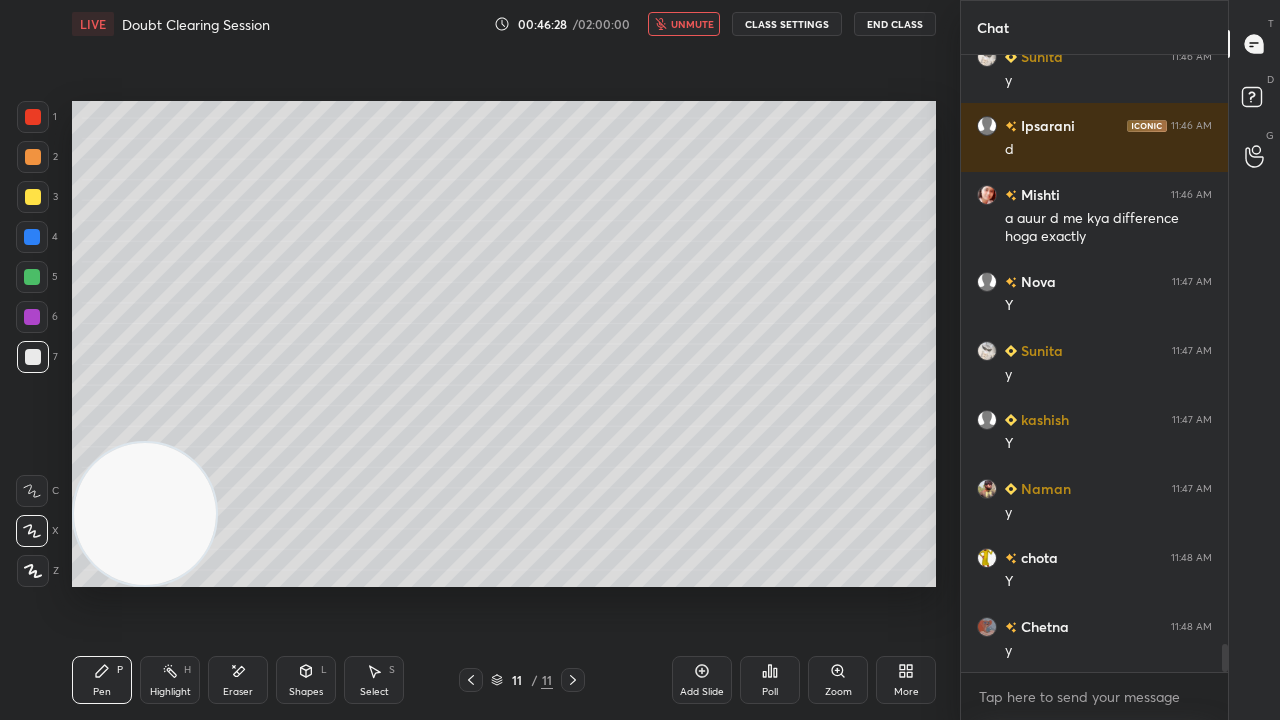 click on "unmute" at bounding box center [692, 24] 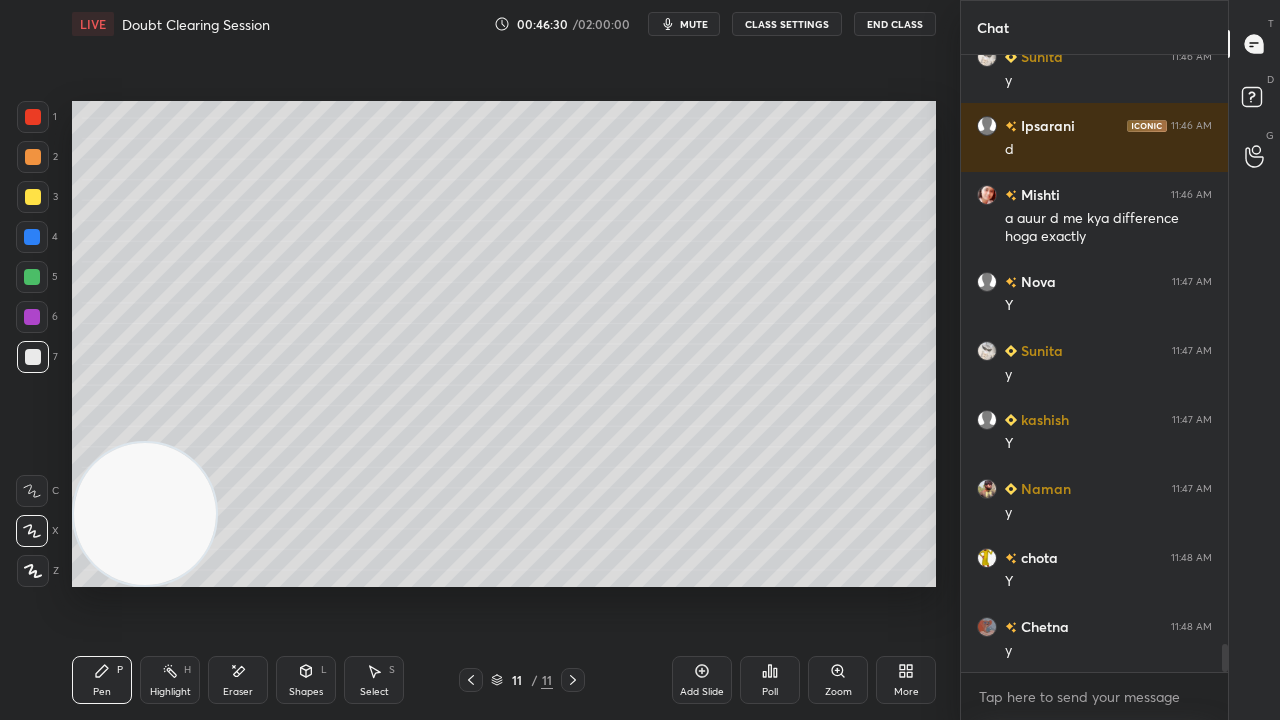 scroll, scrollTop: 12918, scrollLeft: 0, axis: vertical 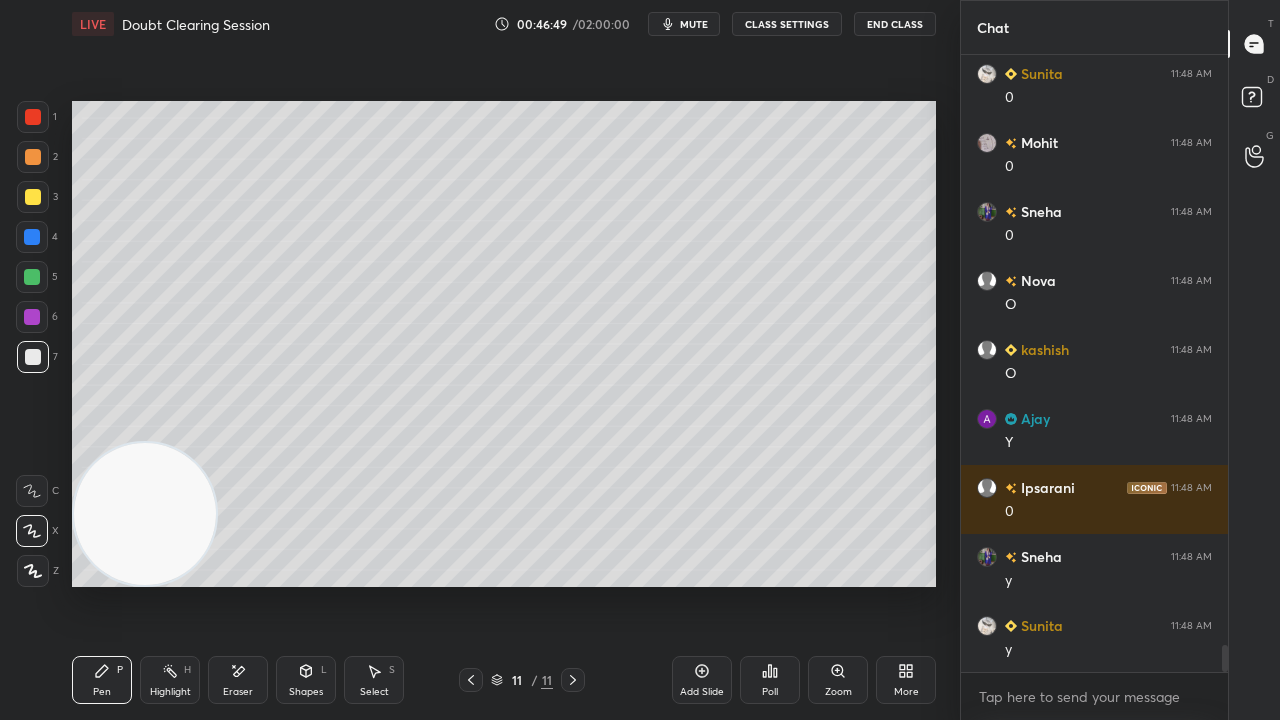 click on "mute" at bounding box center [694, 24] 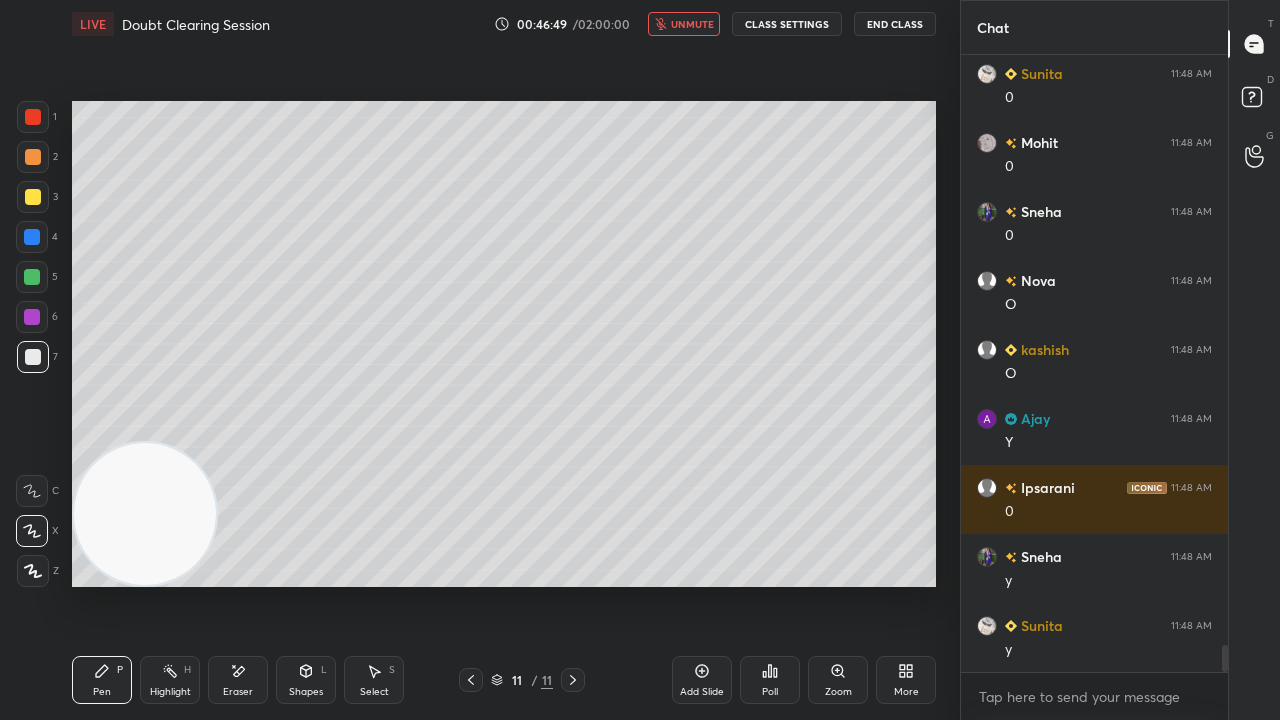 click on "unmute" at bounding box center [692, 24] 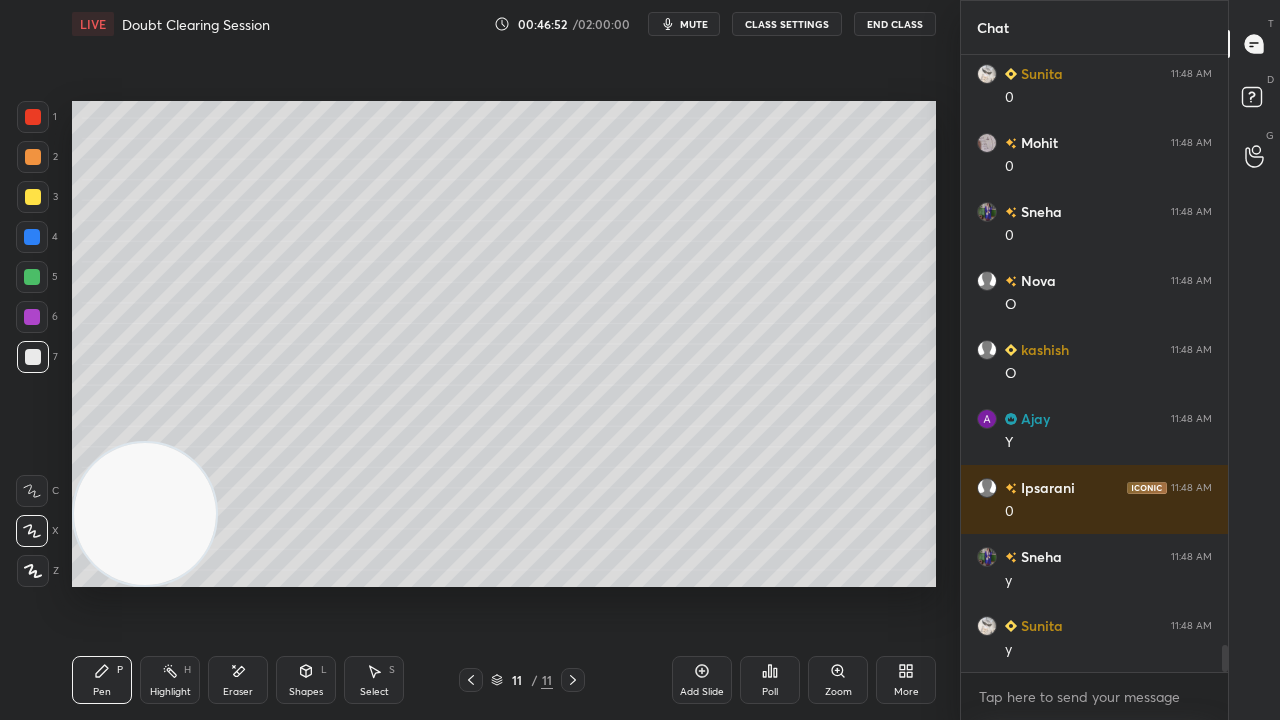 scroll, scrollTop: 13814, scrollLeft: 0, axis: vertical 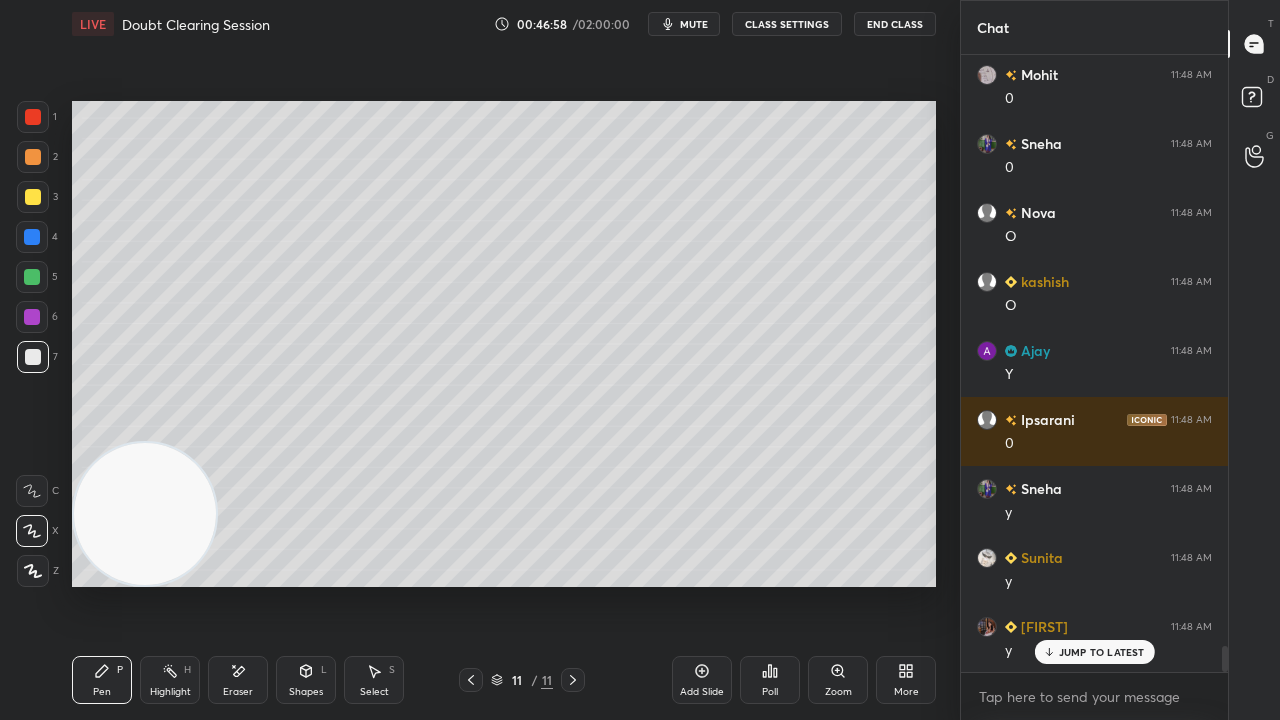 click on "1 2 3 4 5 6 7 C X Z E E Erase all   H H" at bounding box center (32, 344) 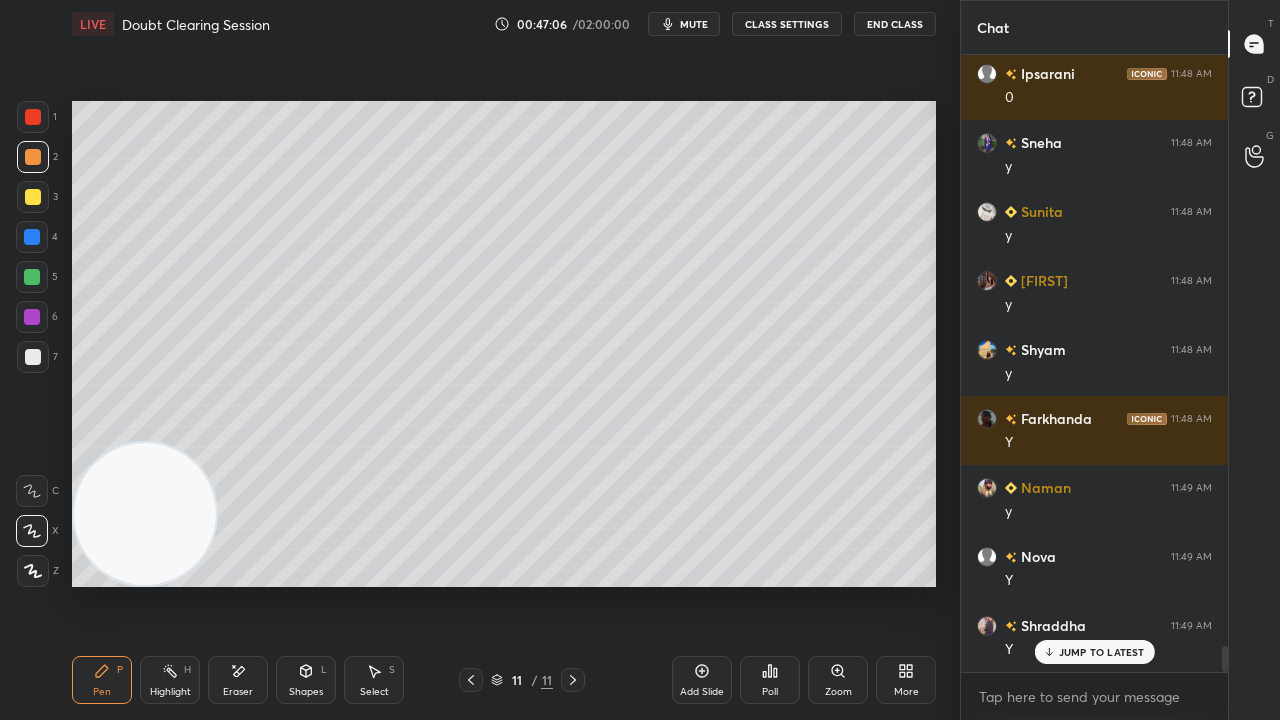 scroll, scrollTop: 14228, scrollLeft: 0, axis: vertical 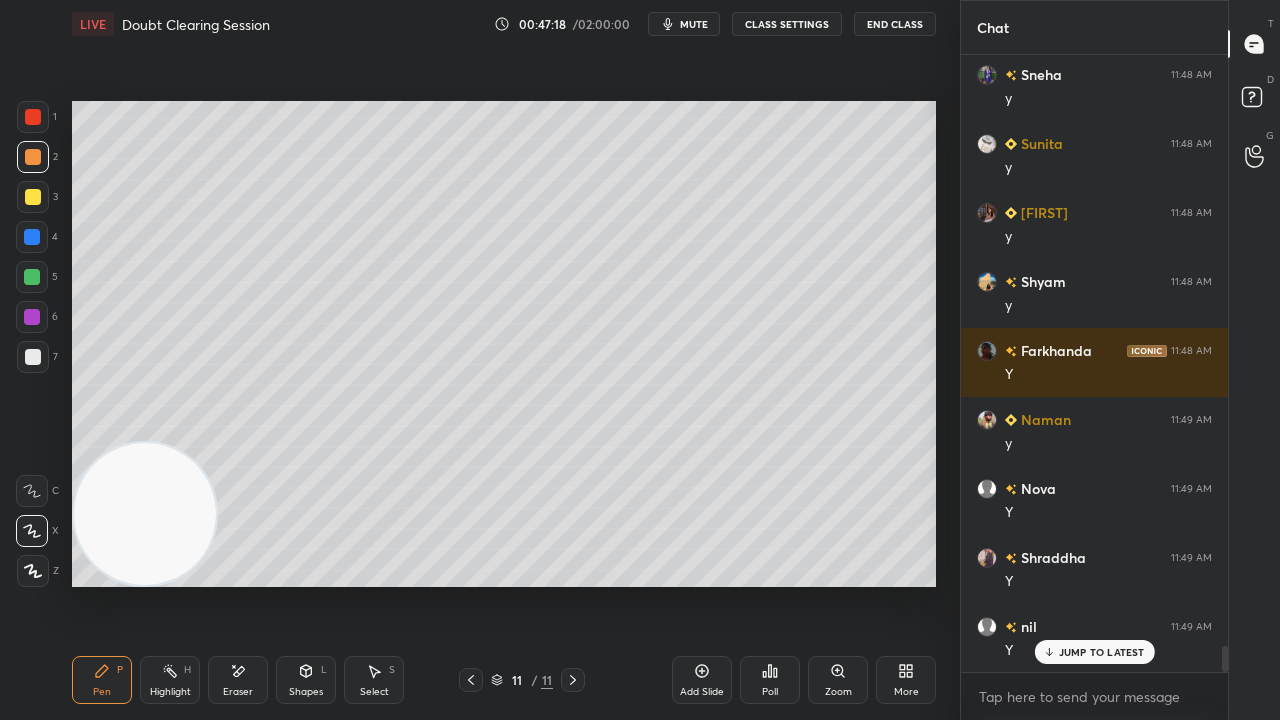 click 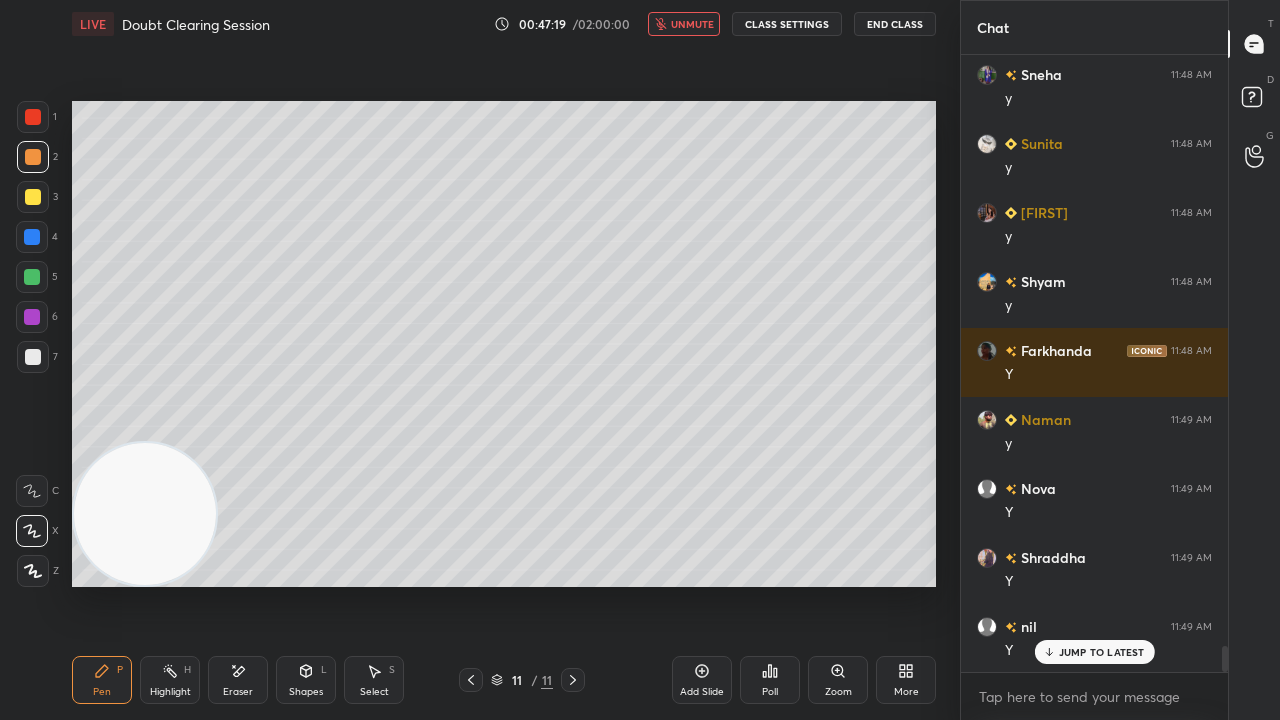 click on "unmute" at bounding box center [692, 24] 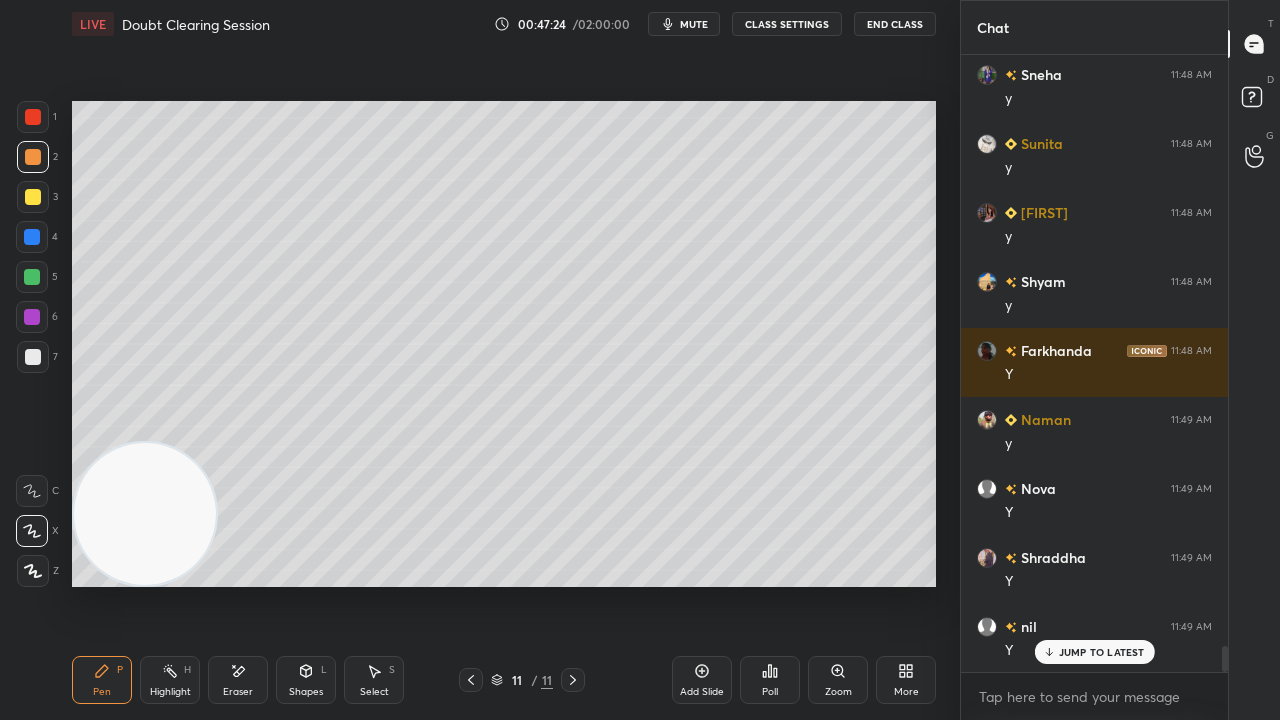 click on "JUMP TO LATEST" at bounding box center (1102, 652) 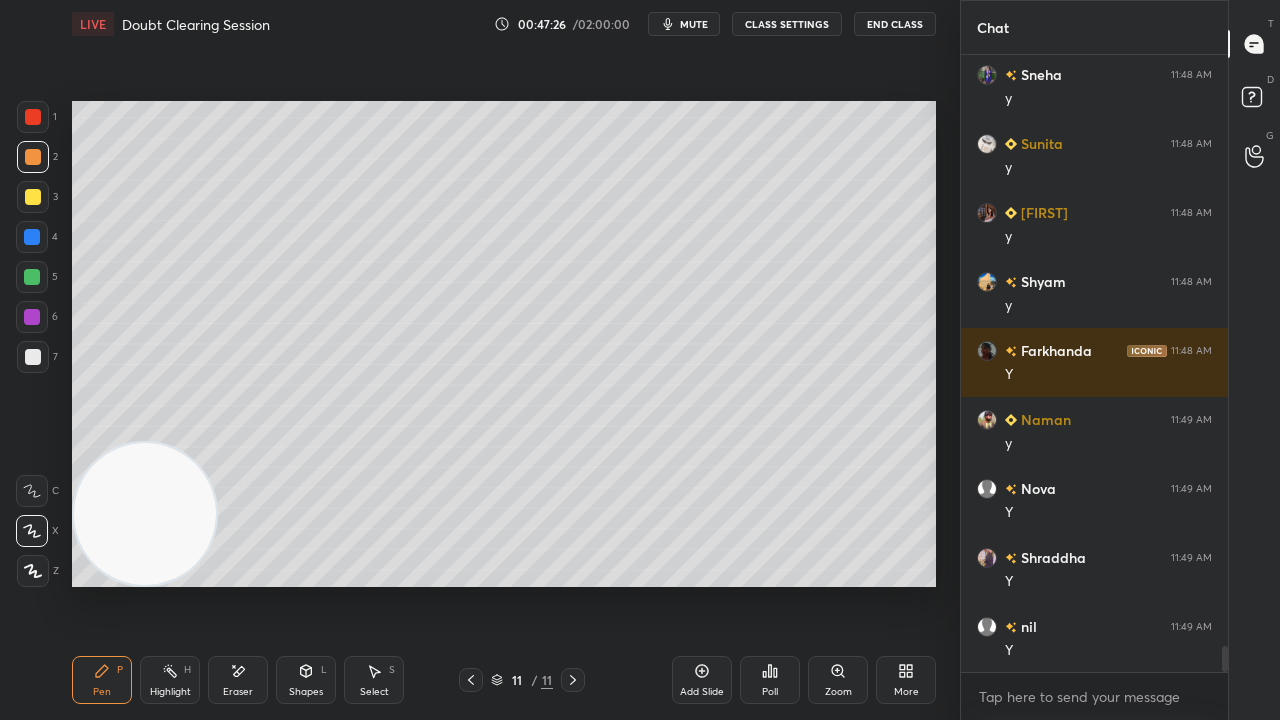 click on "mute" at bounding box center (694, 24) 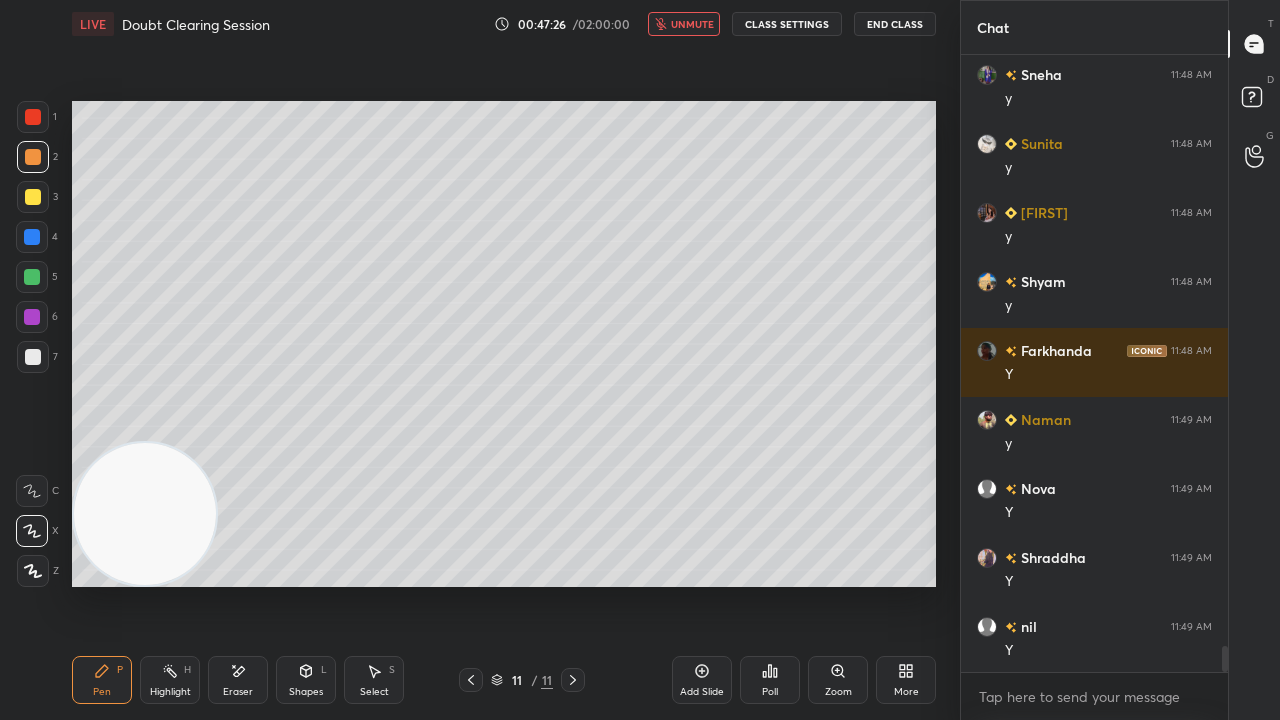 click on "unmute" at bounding box center [692, 24] 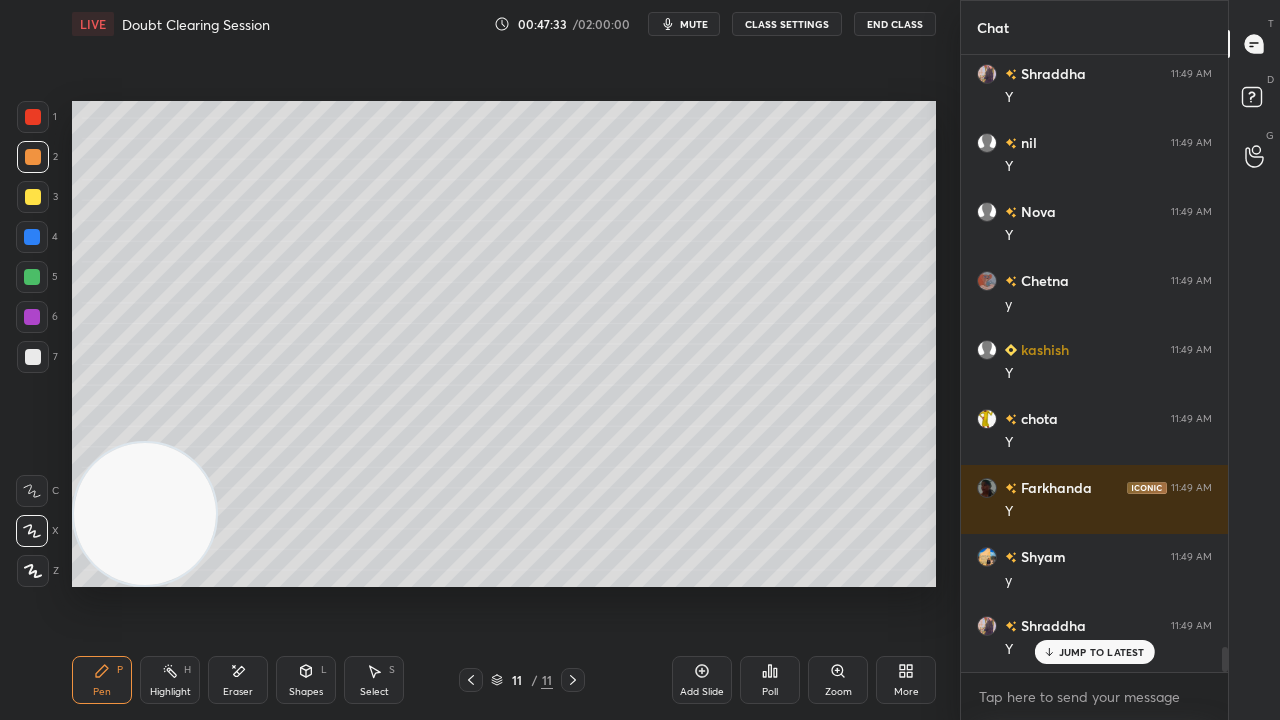 scroll, scrollTop: 14918, scrollLeft: 0, axis: vertical 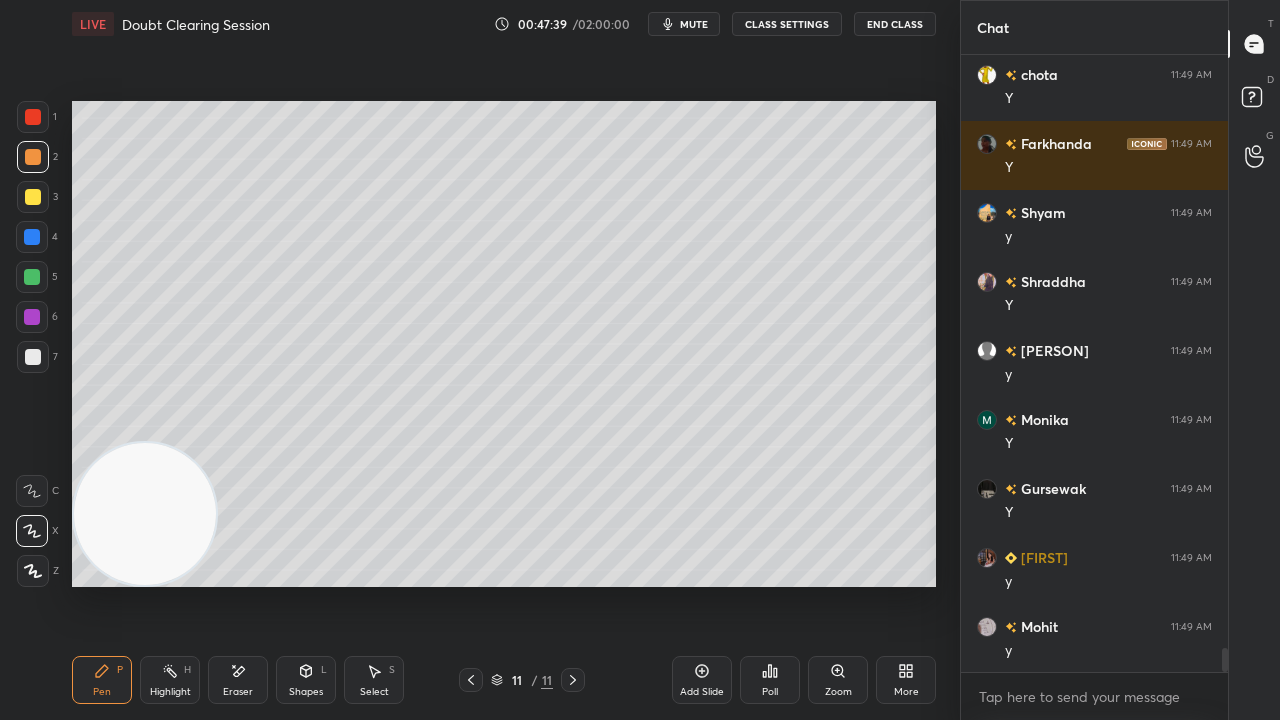 click on "mute" at bounding box center (694, 24) 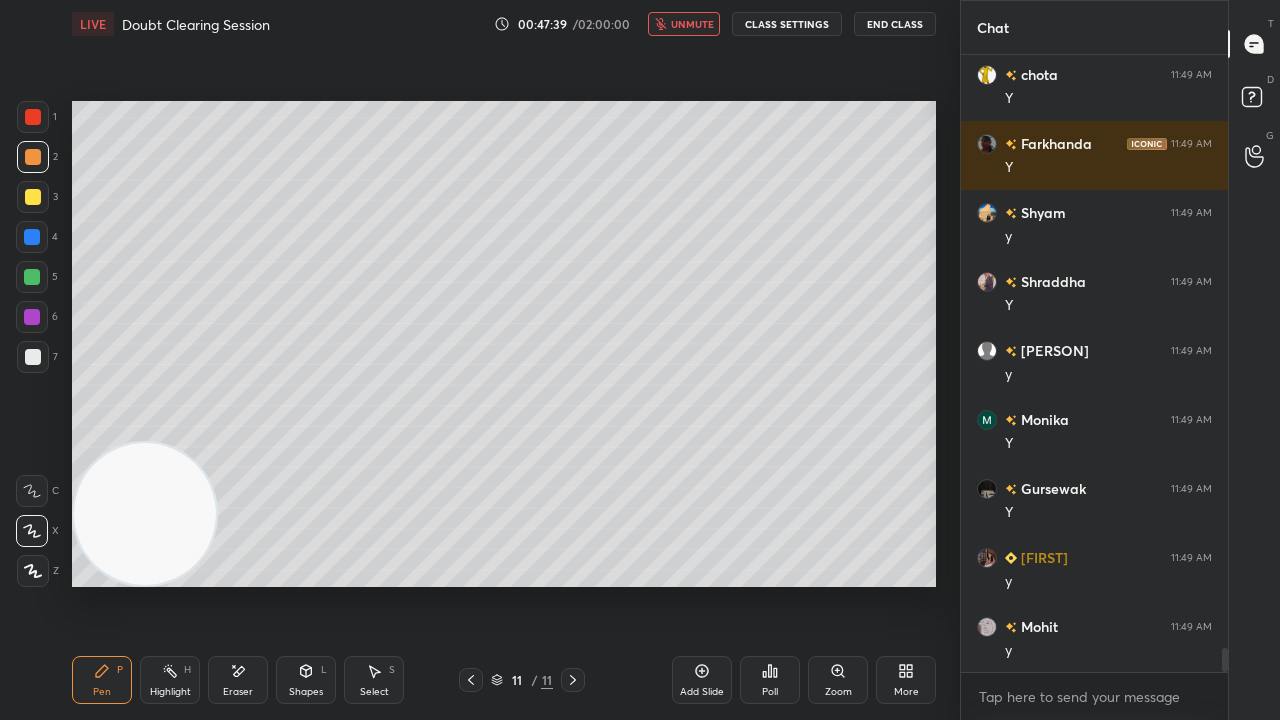 click on "unmute" at bounding box center [692, 24] 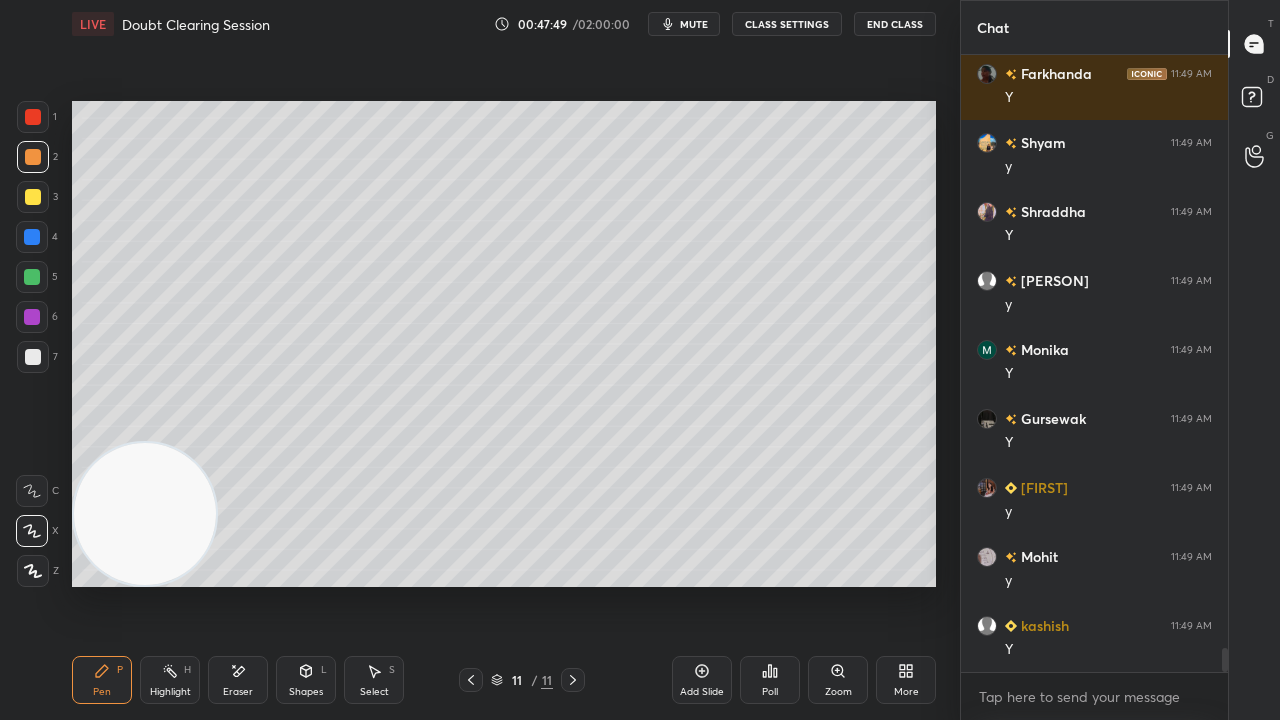 scroll, scrollTop: 15194, scrollLeft: 0, axis: vertical 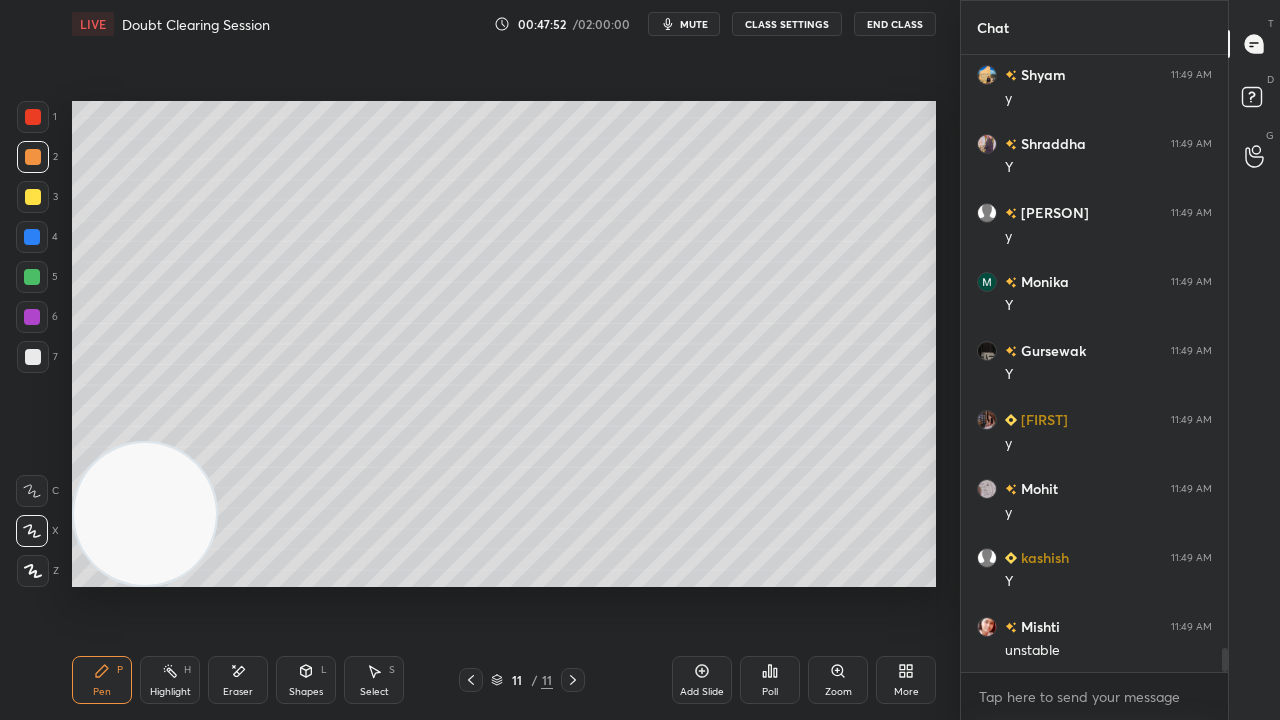 click at bounding box center [33, 357] 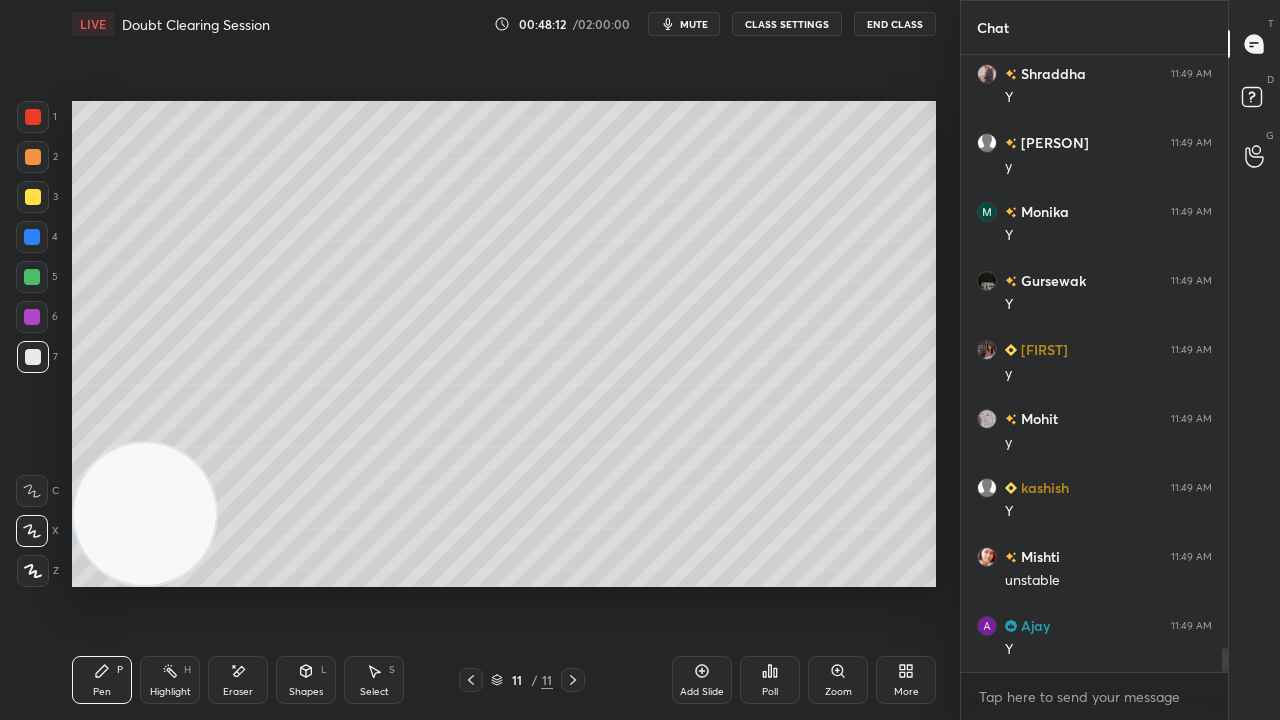 scroll, scrollTop: 15312, scrollLeft: 0, axis: vertical 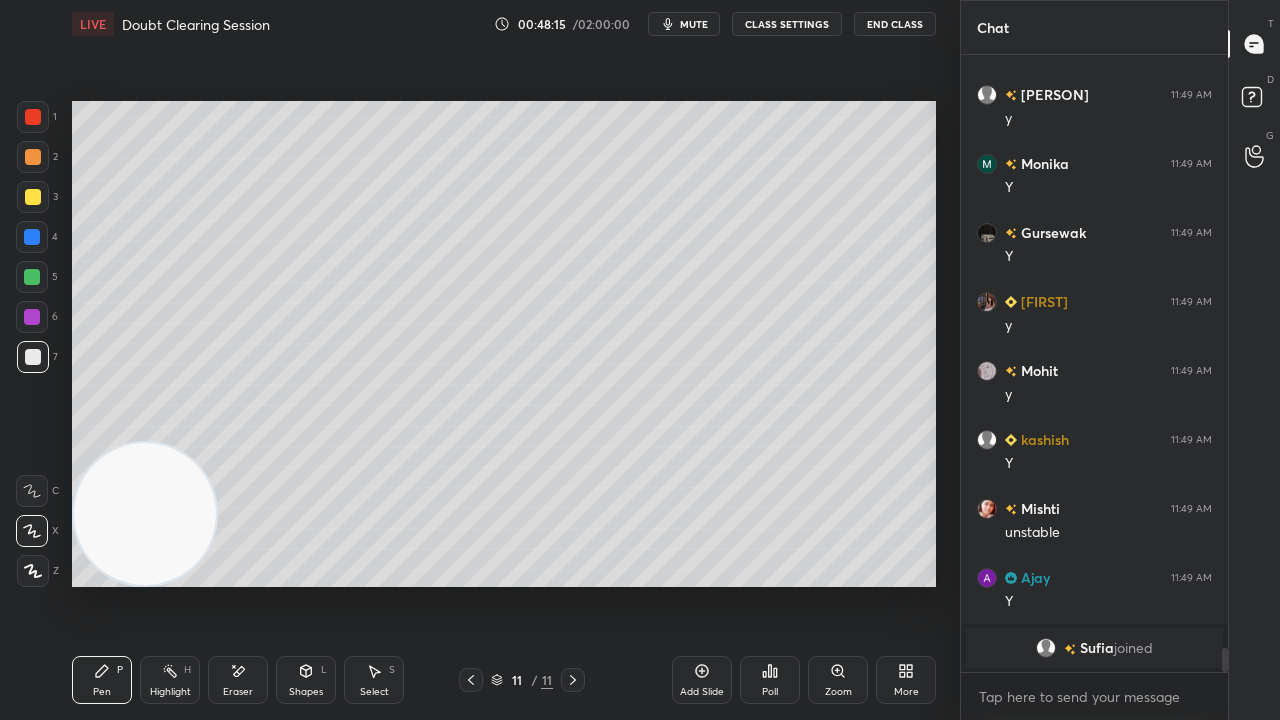 click on "mute" at bounding box center (684, 24) 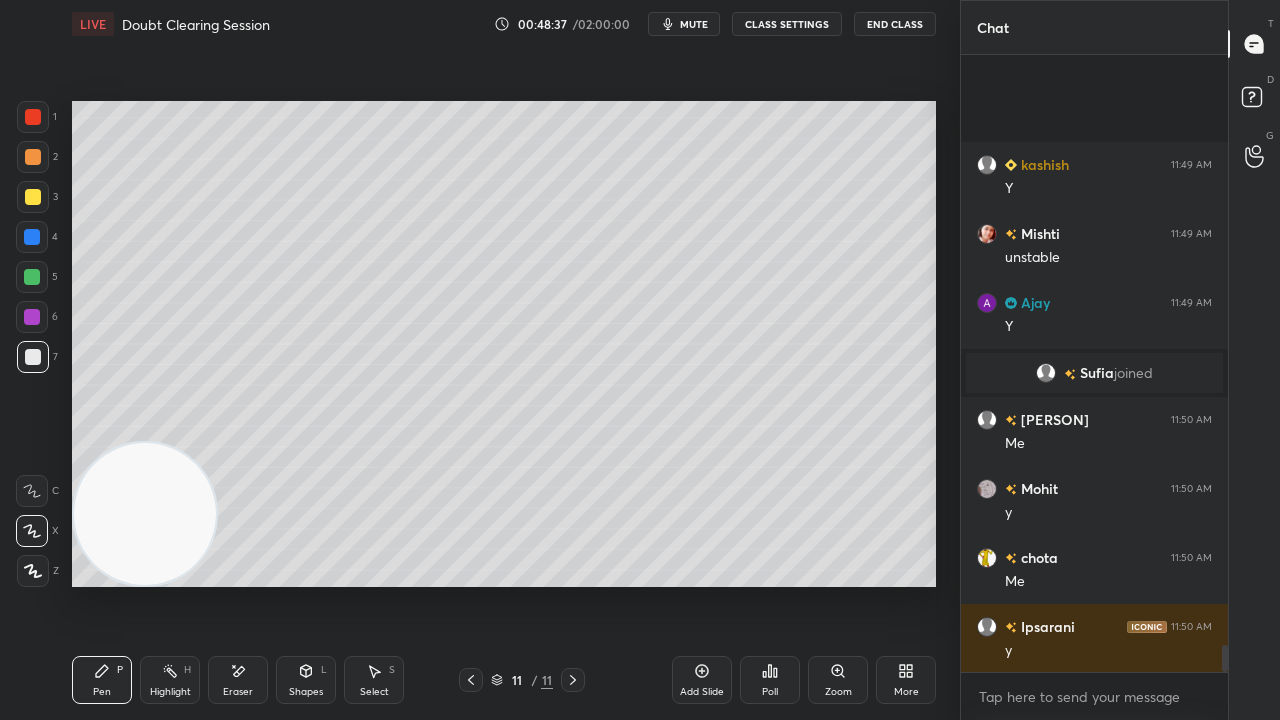 scroll, scrollTop: 13394, scrollLeft: 0, axis: vertical 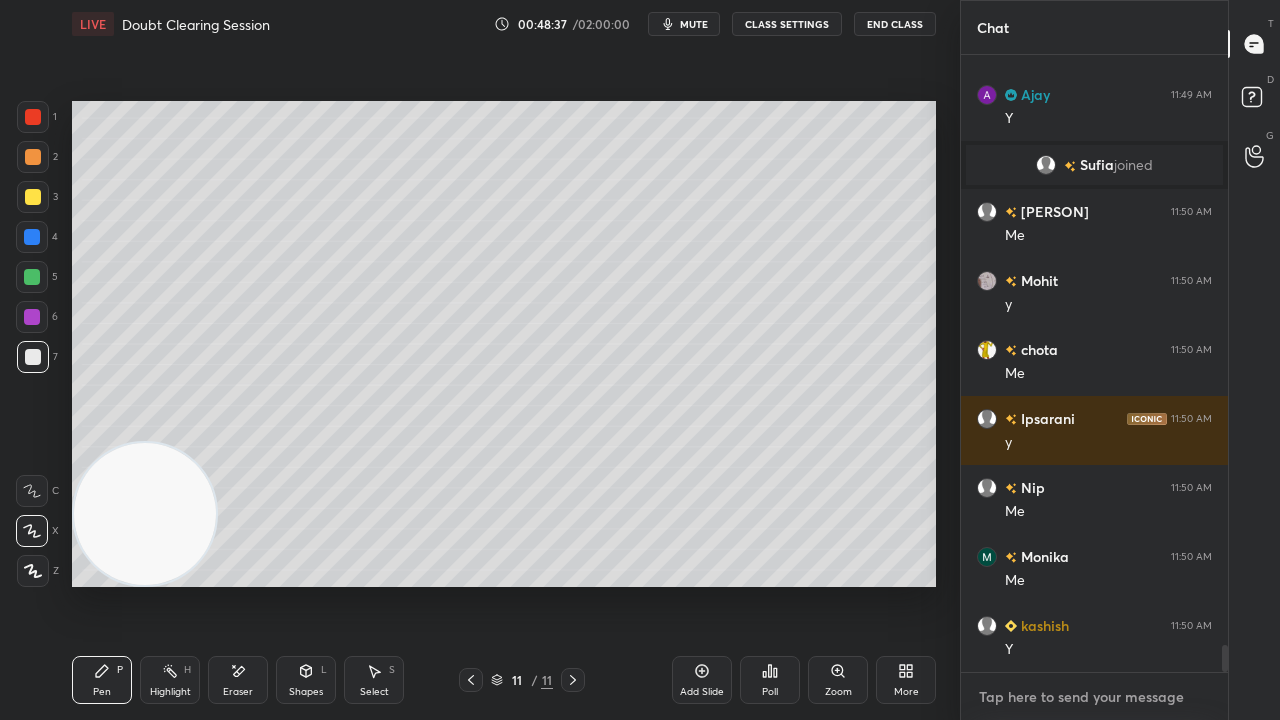 click at bounding box center (1094, 697) 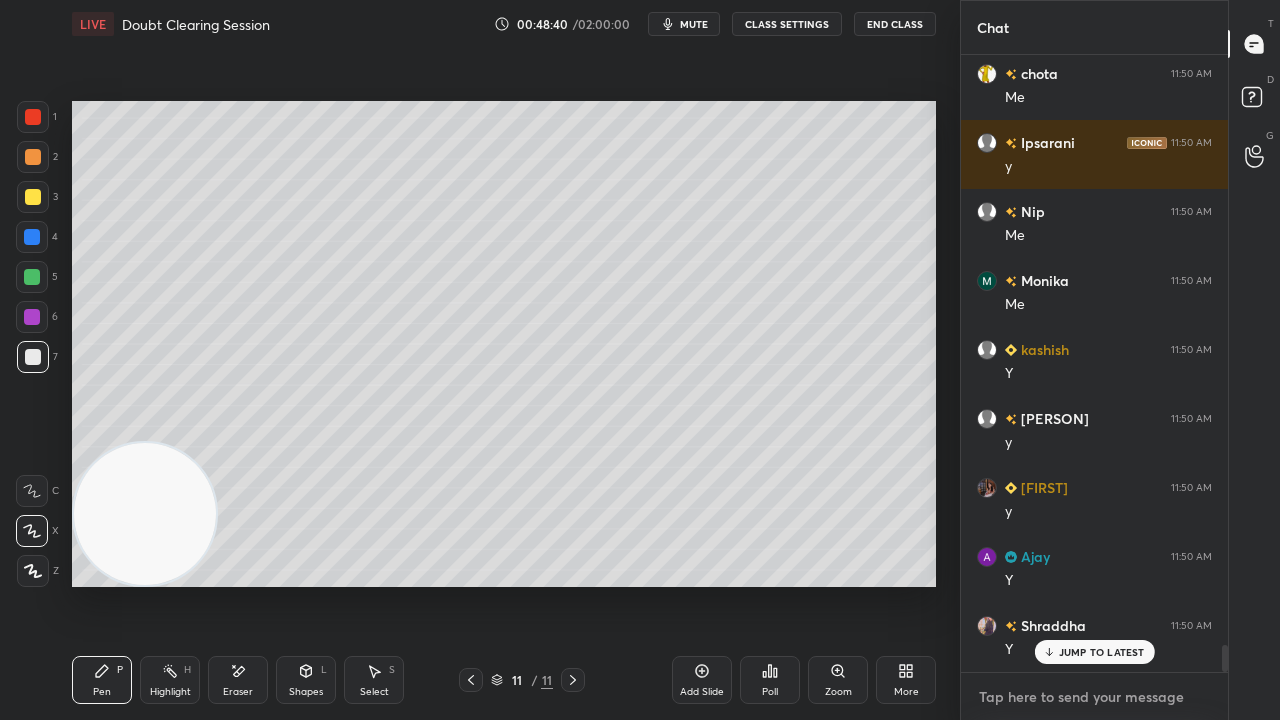 scroll, scrollTop: 13738, scrollLeft: 0, axis: vertical 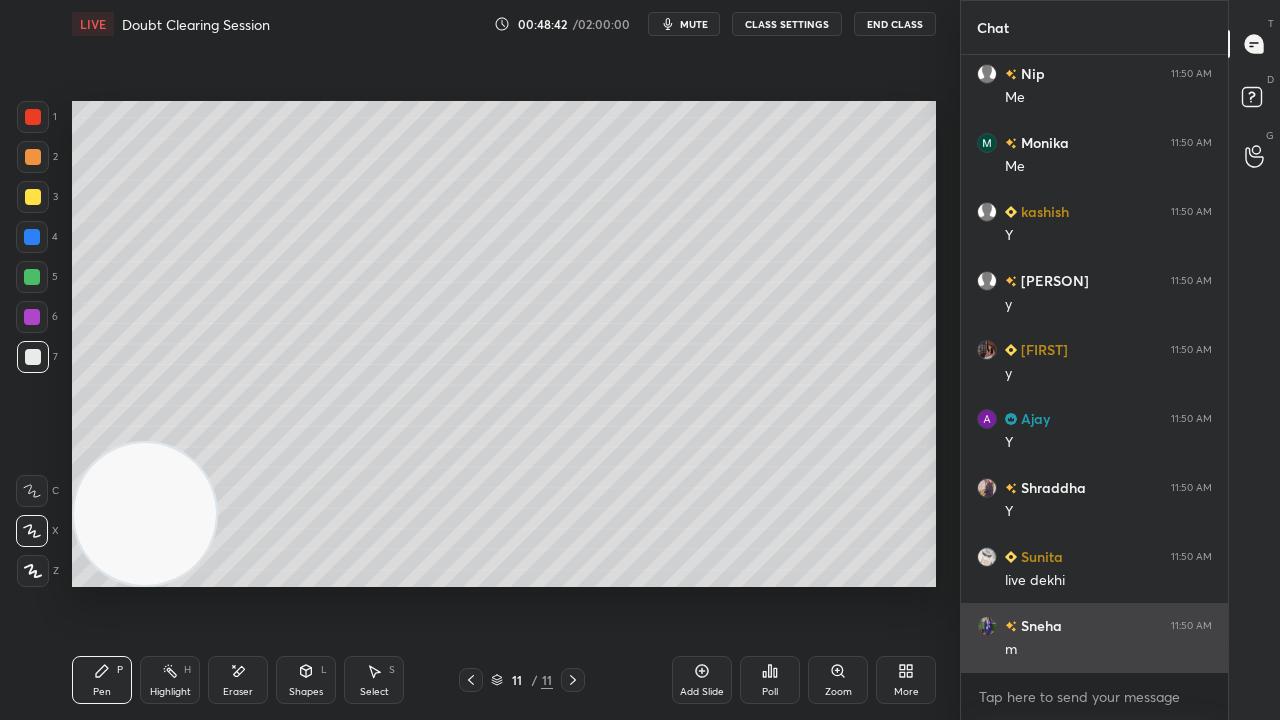 click on "m" at bounding box center [1108, 650] 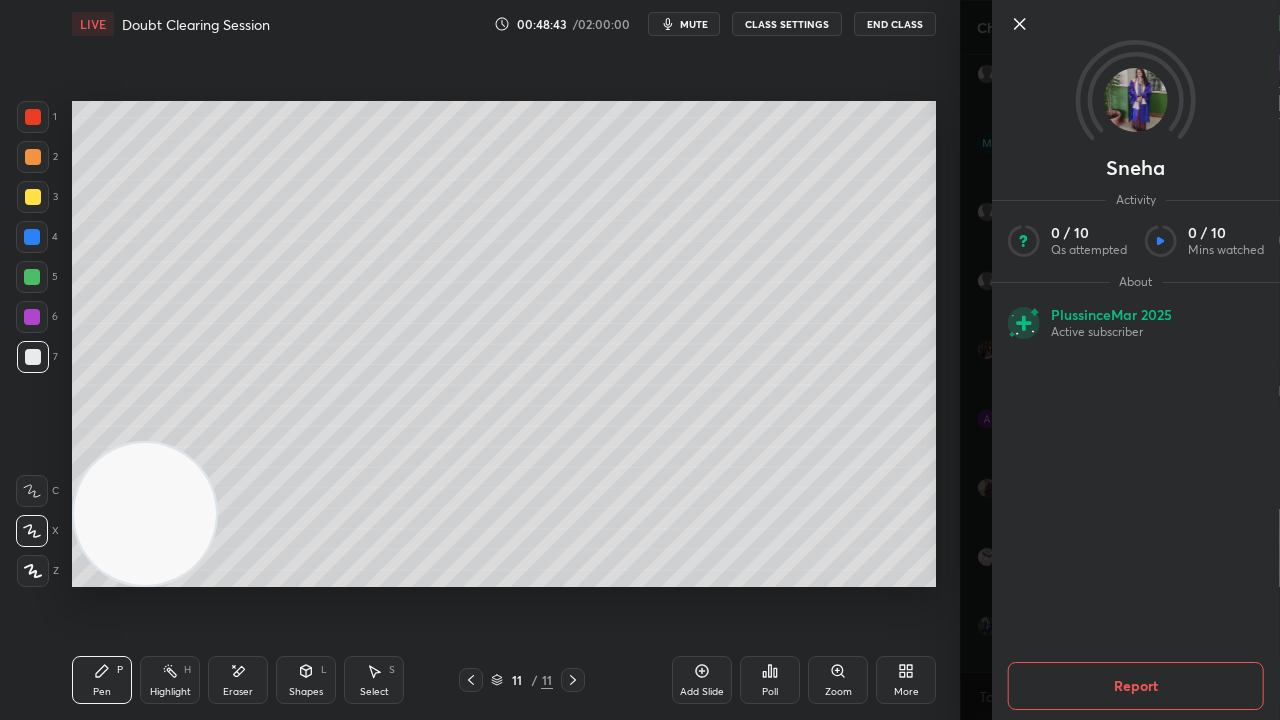 click on "Sneha Activity 0 / 10 Qs attempted 0 / 10 Mins watched About Plus since Mar 2025 Active subscriber Report" at bounding box center [1120, 360] 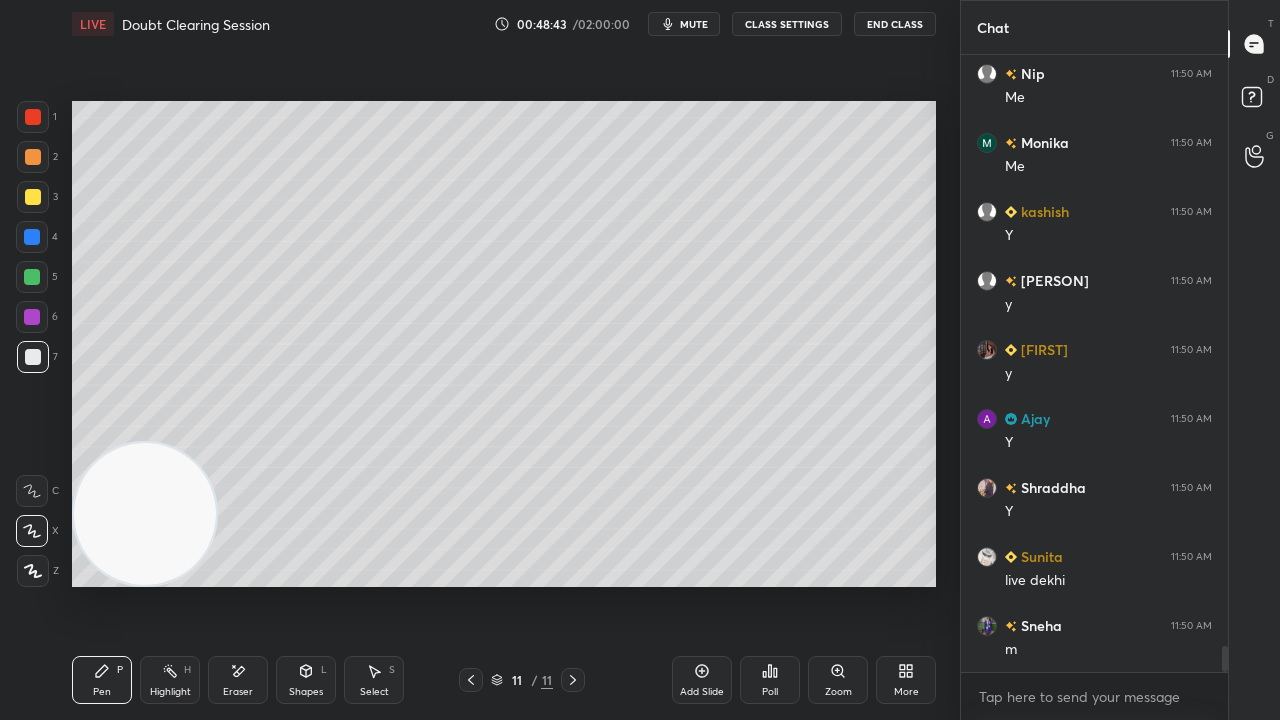 scroll, scrollTop: 13876, scrollLeft: 0, axis: vertical 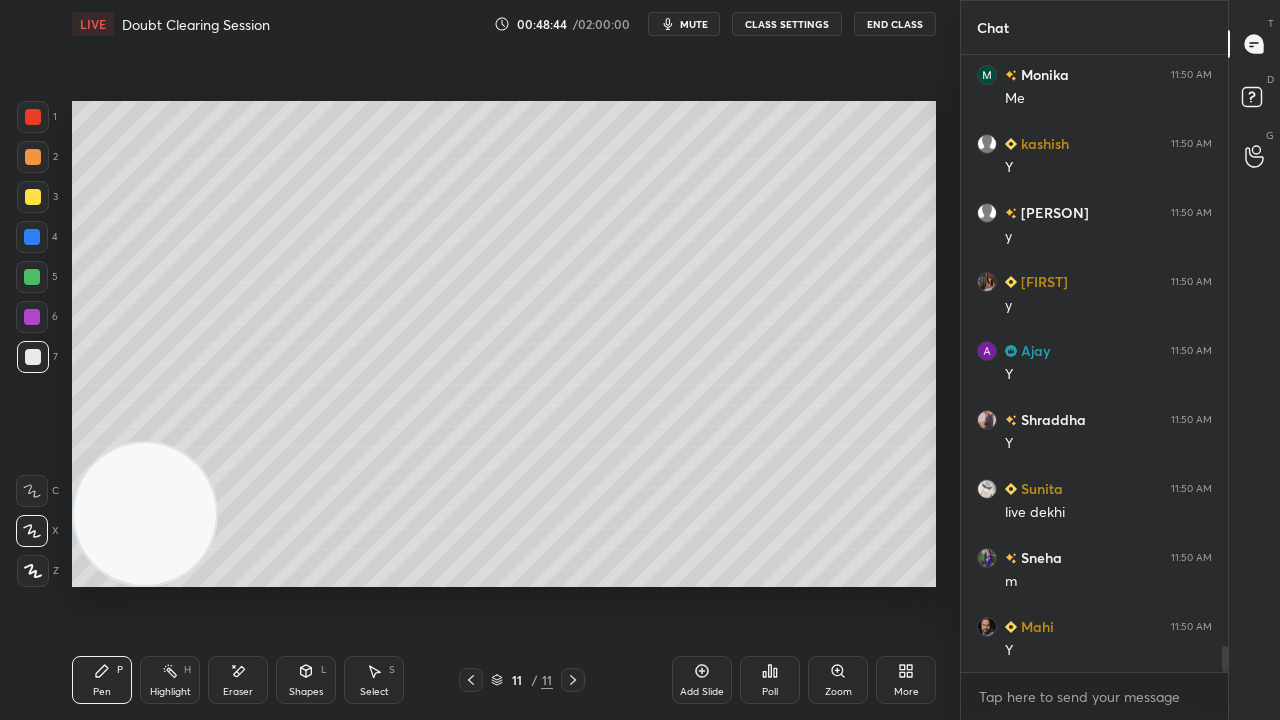 click on "x" at bounding box center (1094, 696) 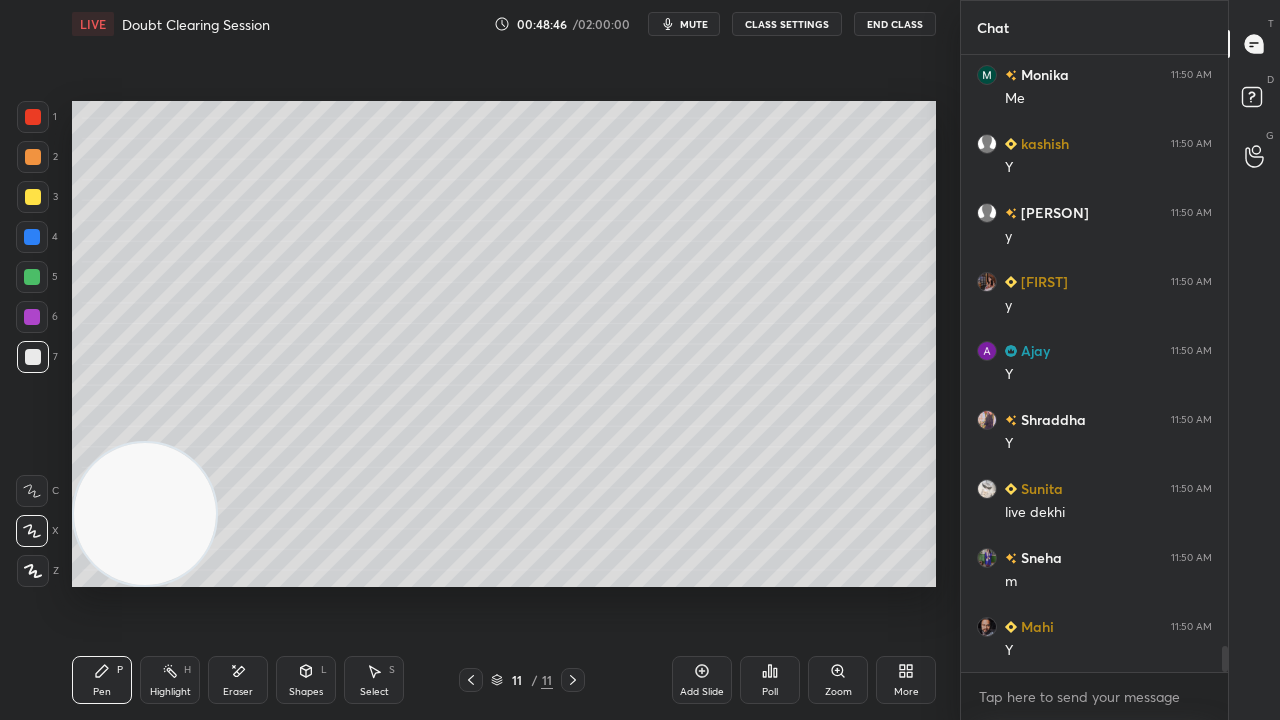 scroll, scrollTop: 13946, scrollLeft: 0, axis: vertical 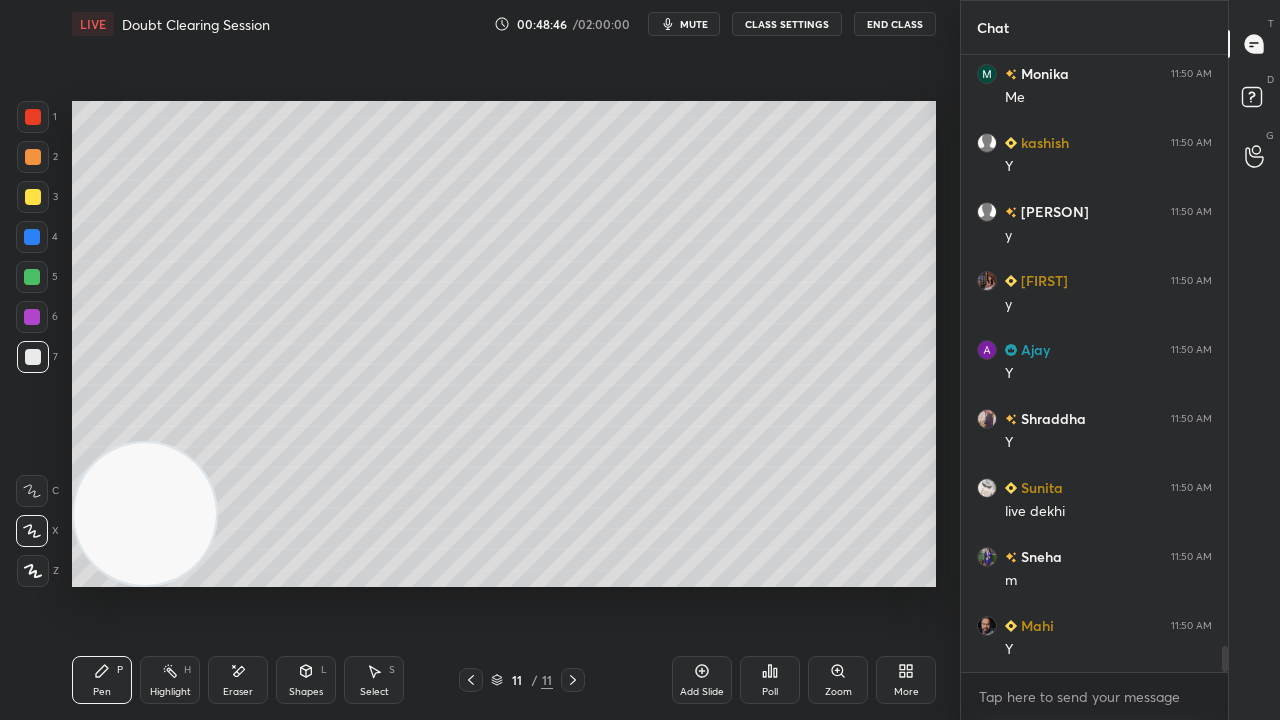 drag, startPoint x: 1222, startPoint y: 662, endPoint x: 1215, endPoint y: 708, distance: 46.52956 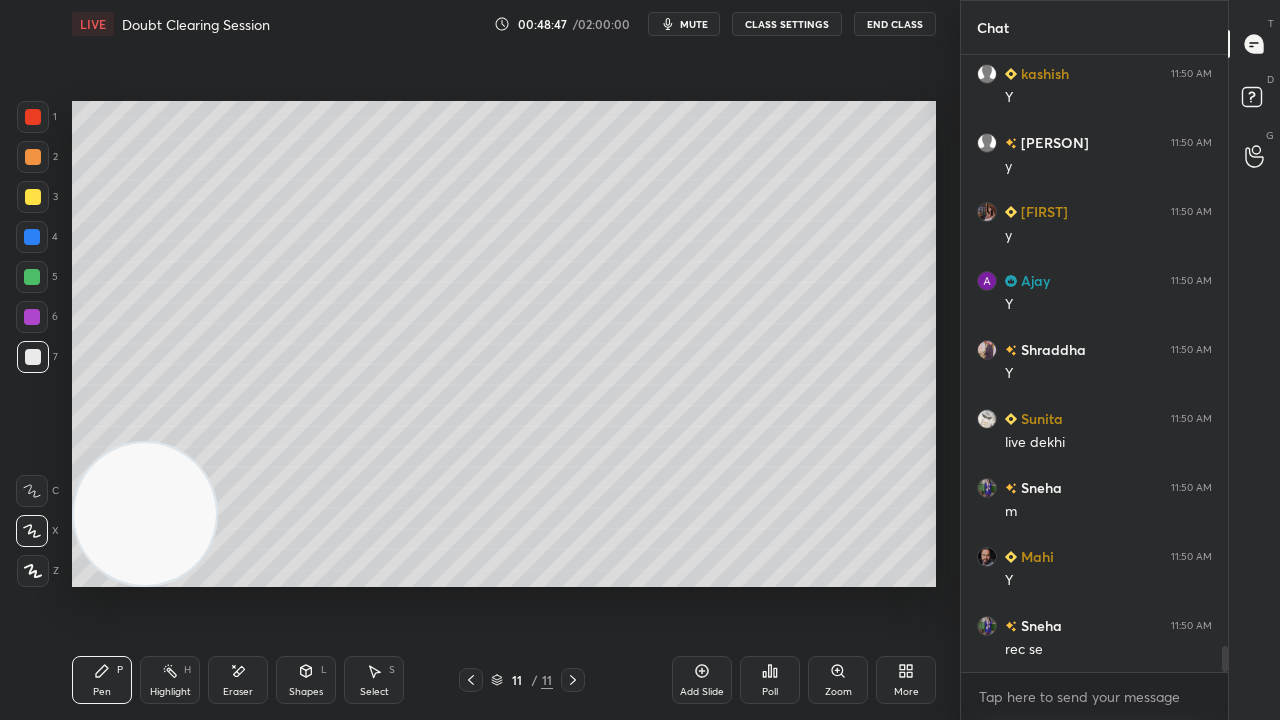 click on "mute" at bounding box center [694, 24] 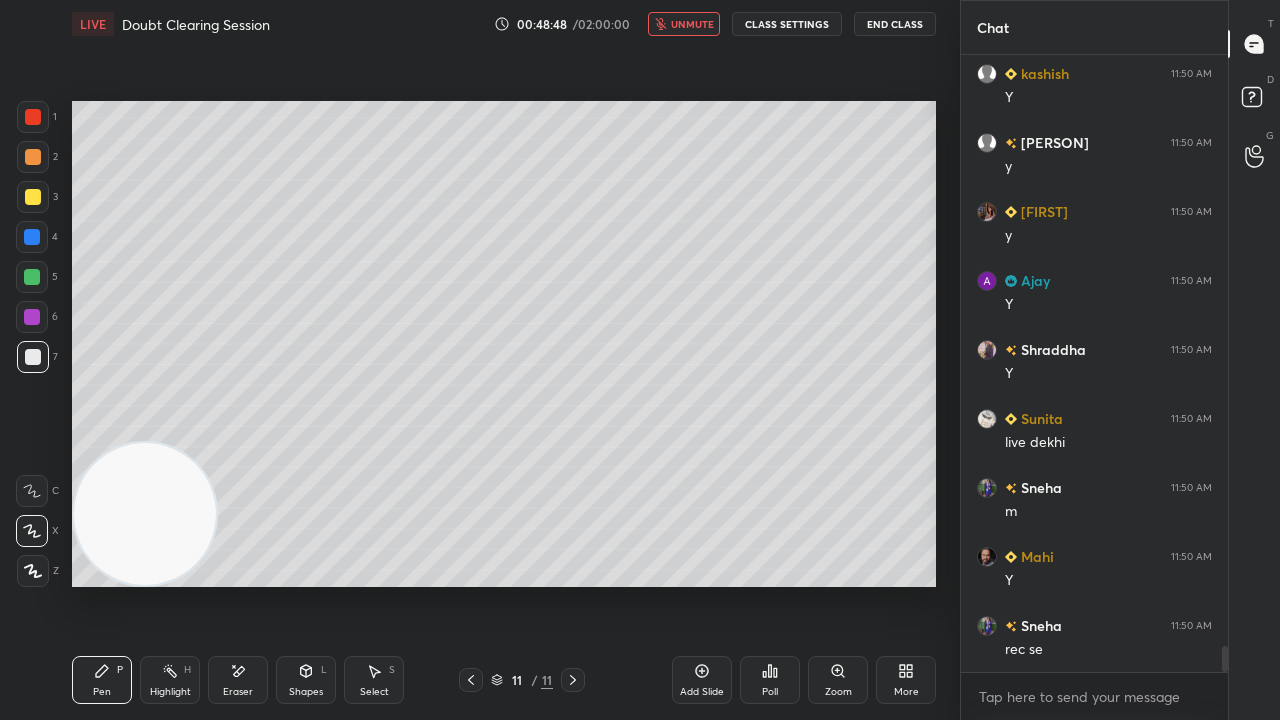 click on "unmute" at bounding box center (692, 24) 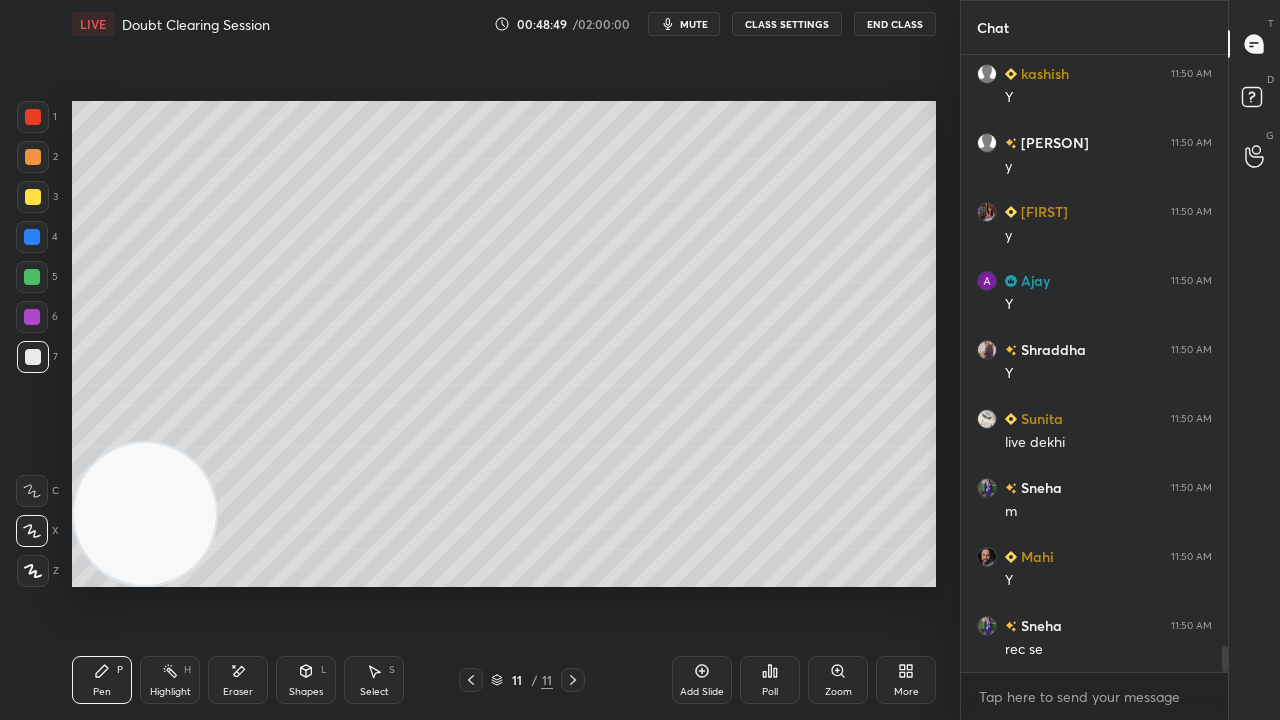 click on "x" at bounding box center (1094, 696) 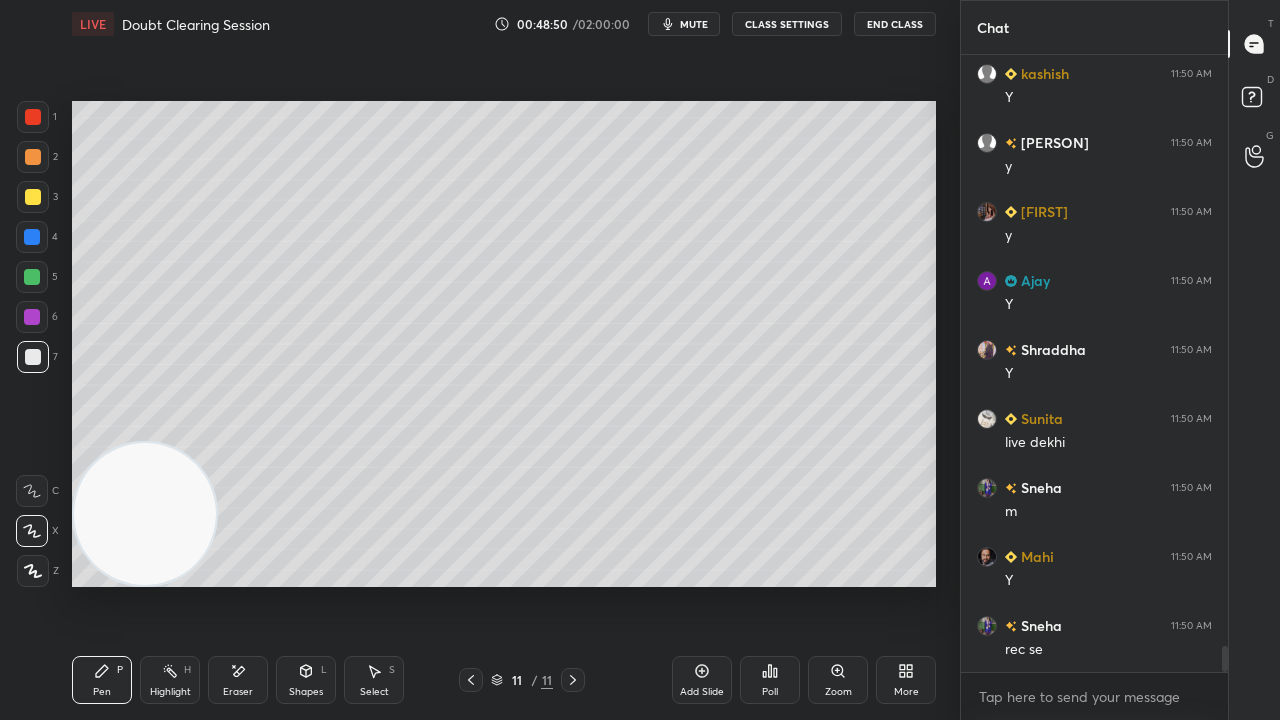 click on "mute" at bounding box center (694, 24) 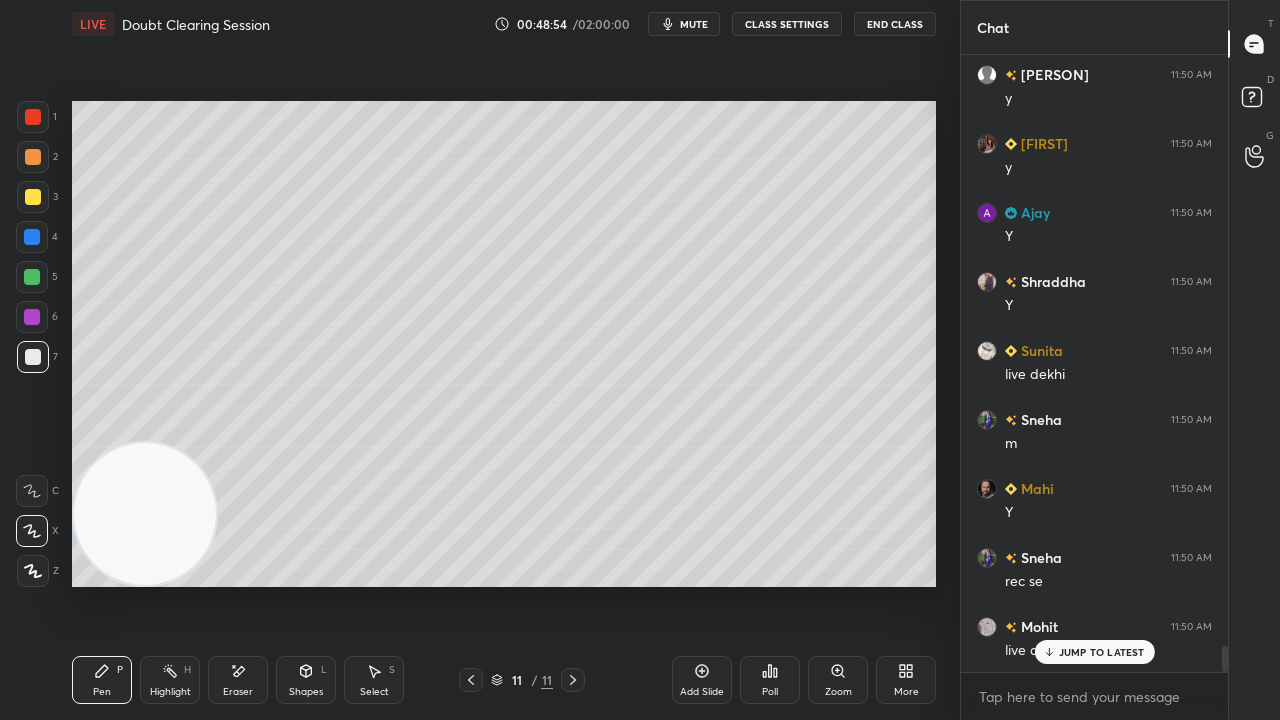 scroll, scrollTop: 14102, scrollLeft: 0, axis: vertical 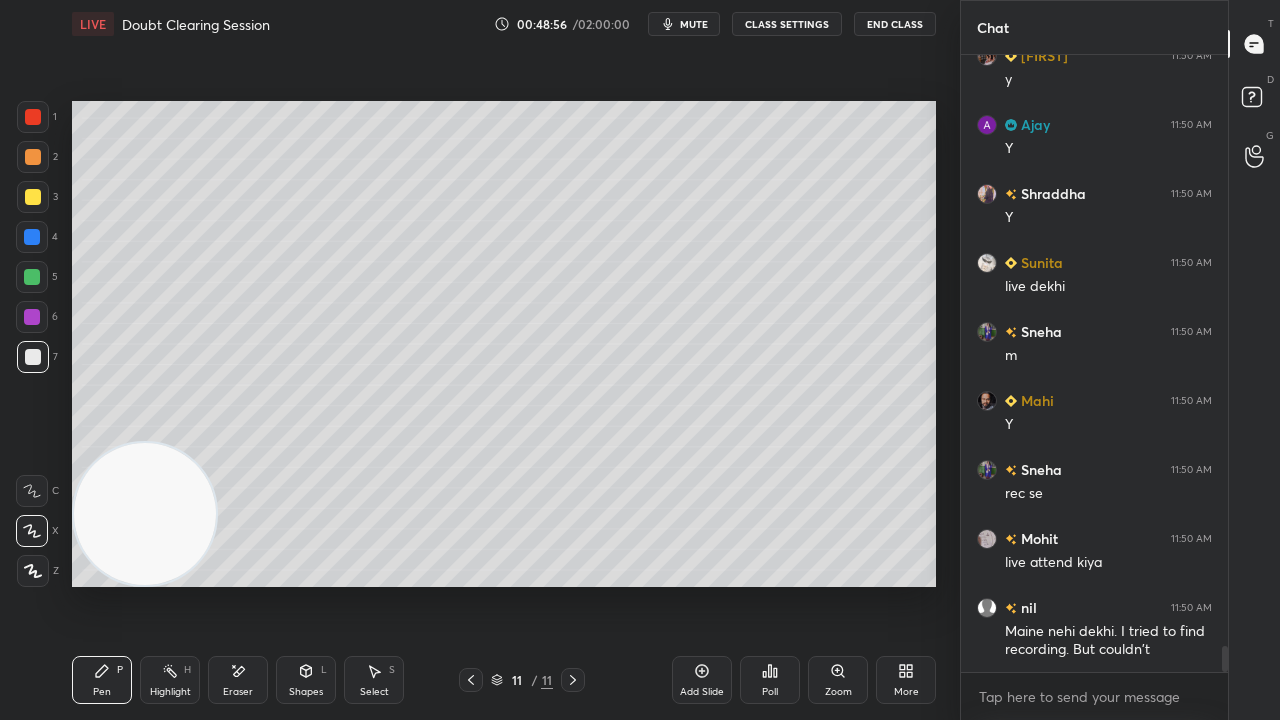 click on "x" at bounding box center [1094, 696] 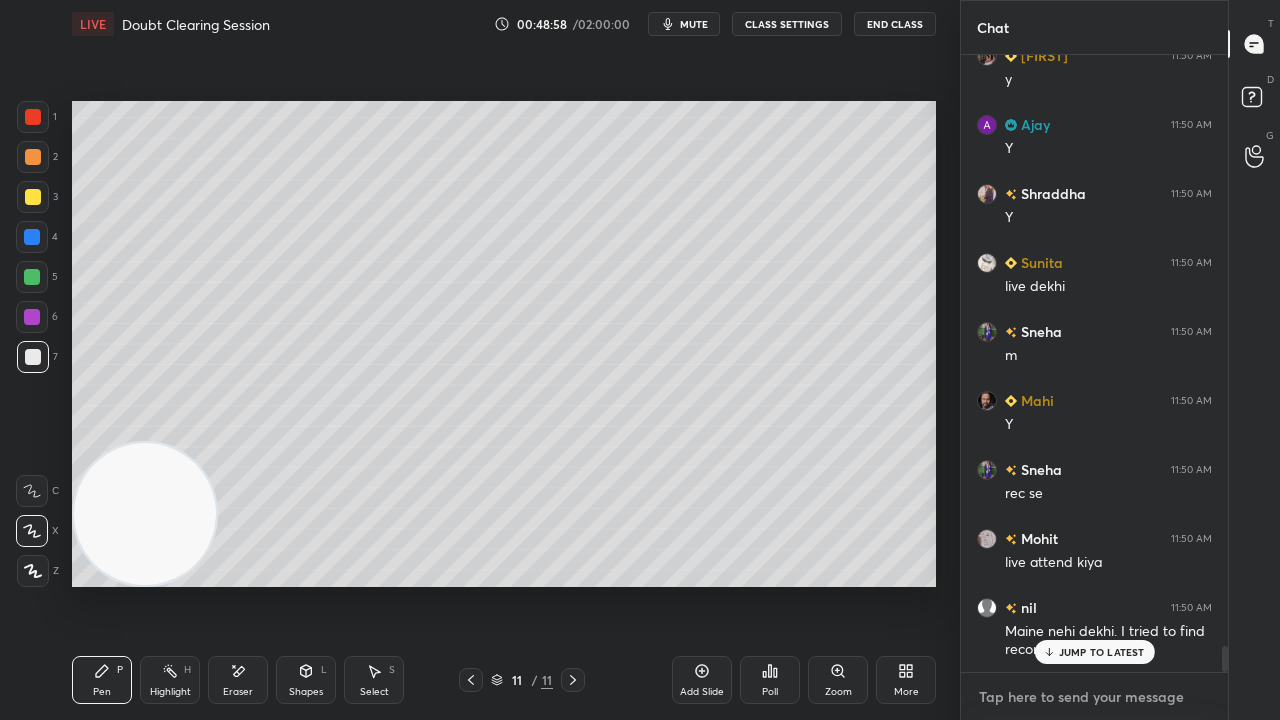 scroll, scrollTop: 14170, scrollLeft: 0, axis: vertical 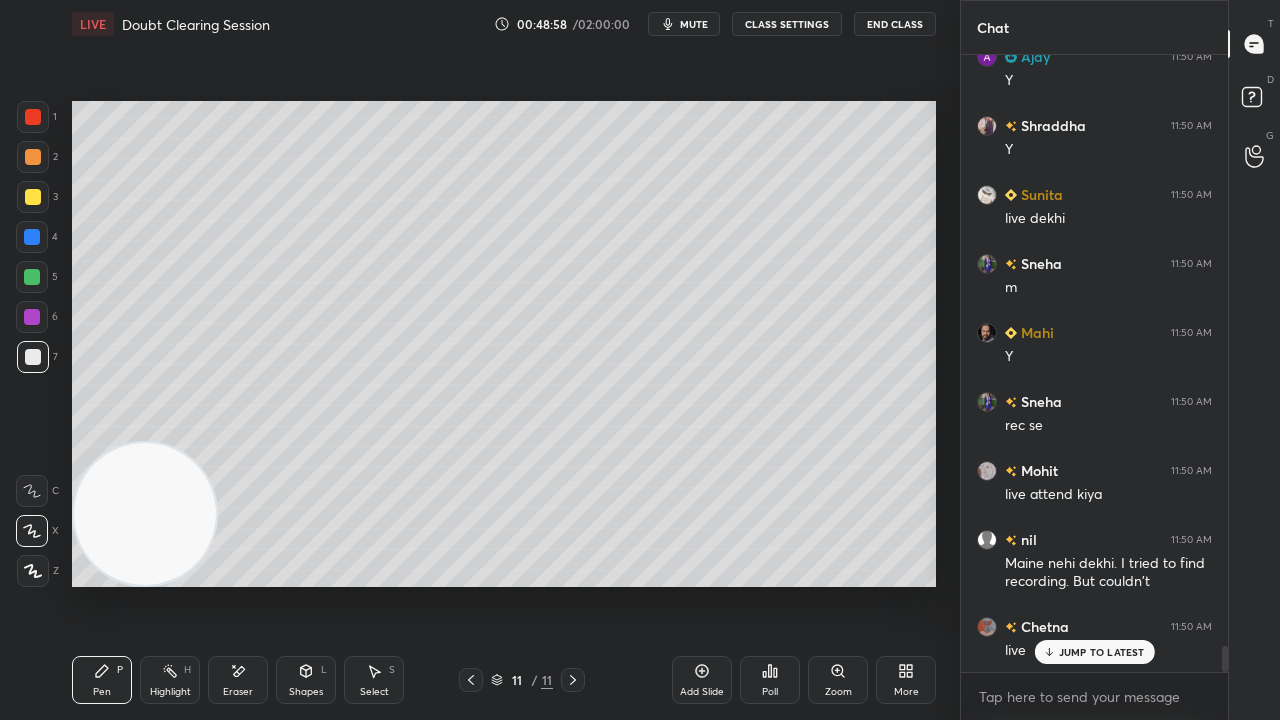type on "x" 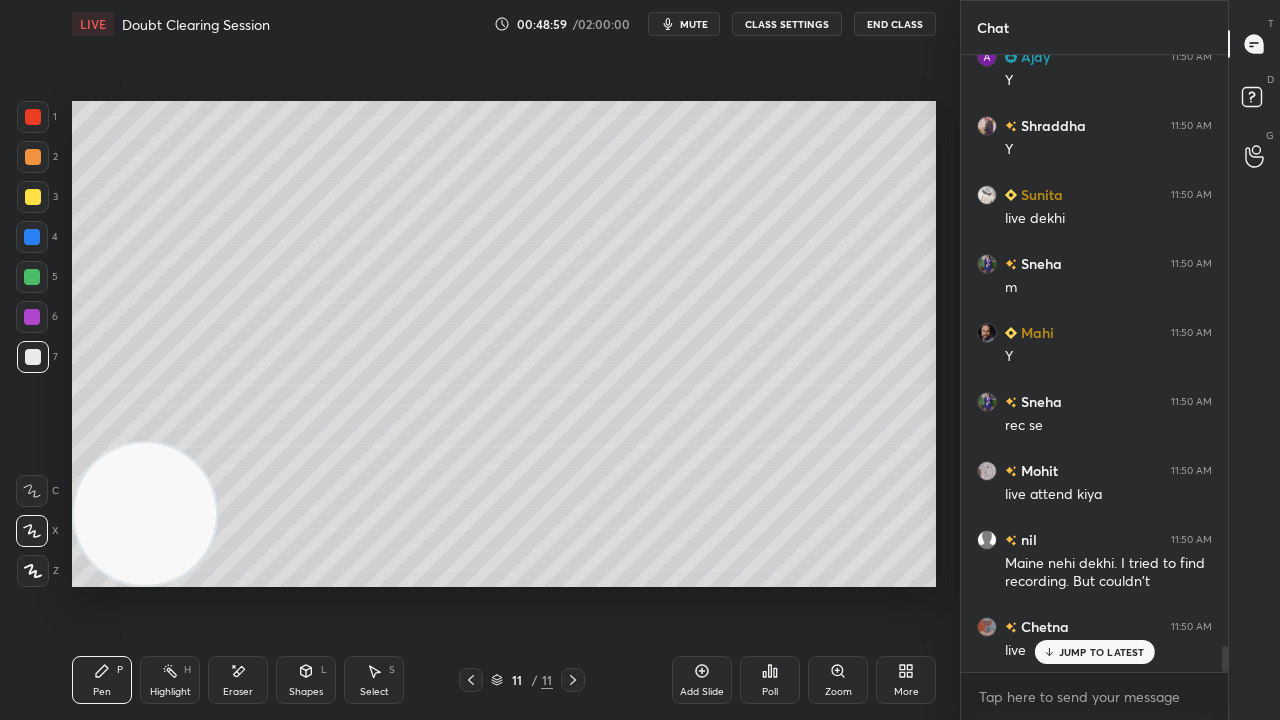 click on "mute" at bounding box center (684, 24) 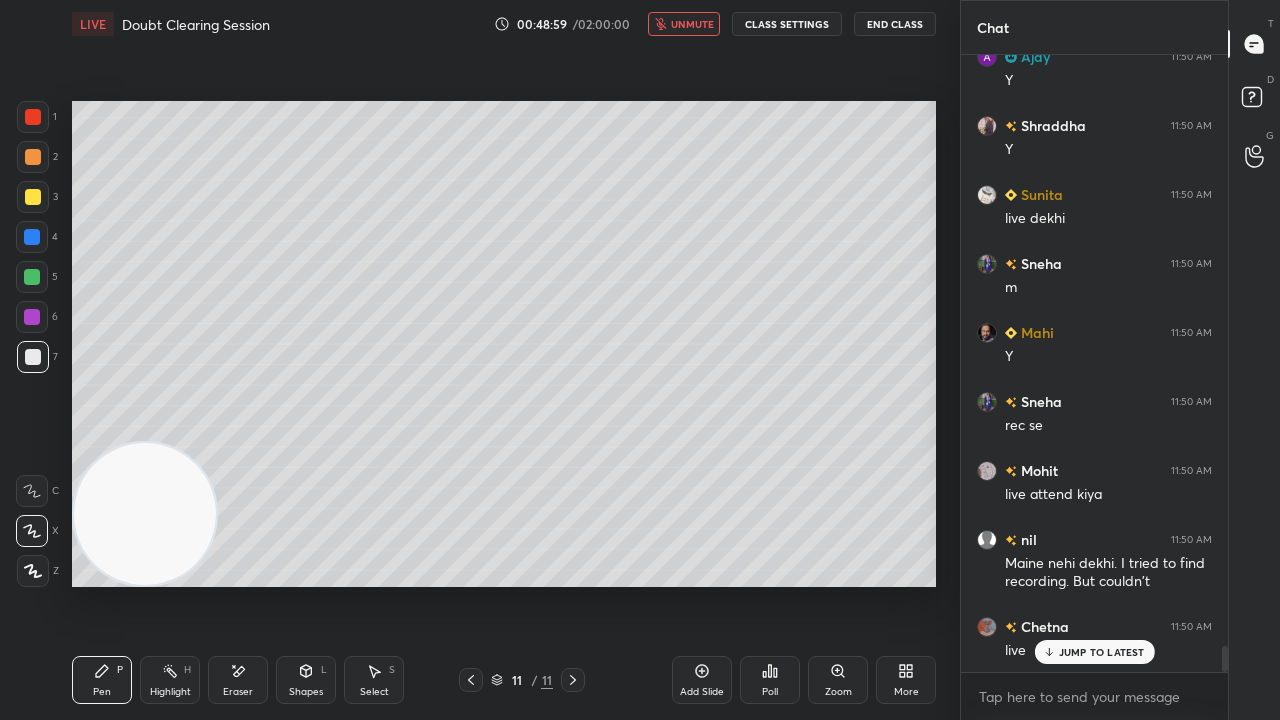 click on "unmute" at bounding box center [692, 24] 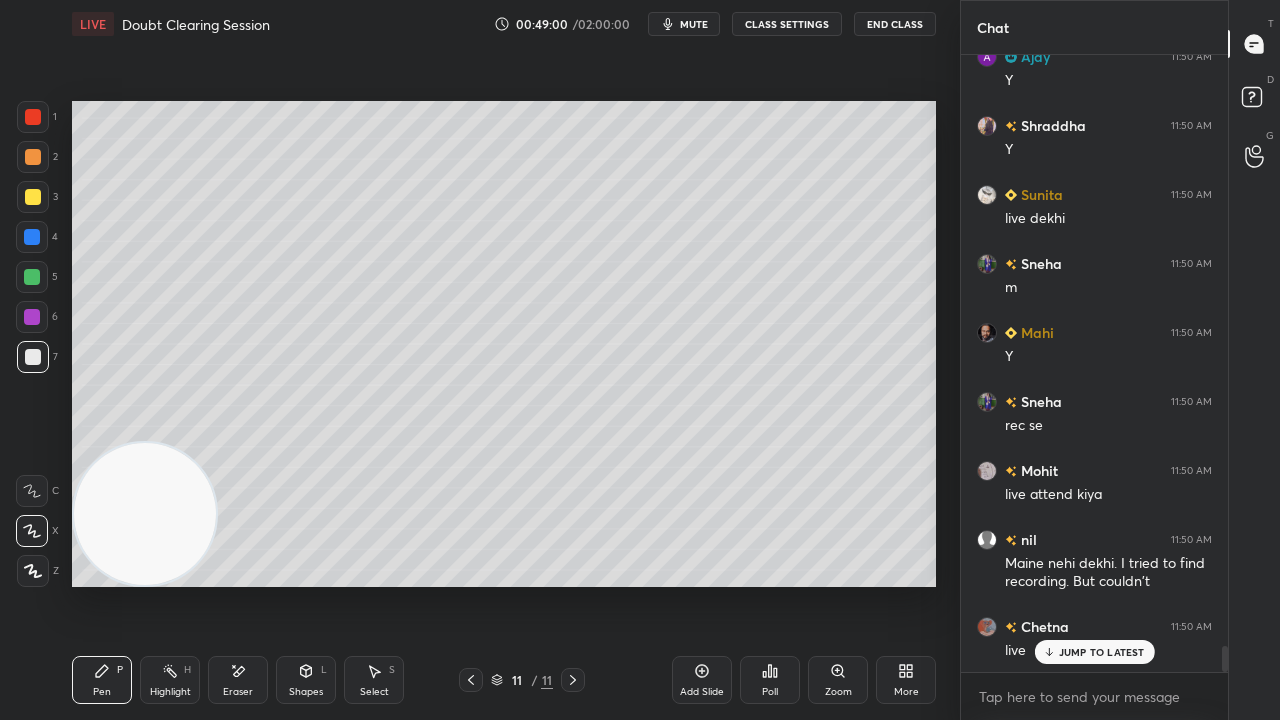 drag, startPoint x: 1077, startPoint y: 656, endPoint x: 1077, endPoint y: 676, distance: 20 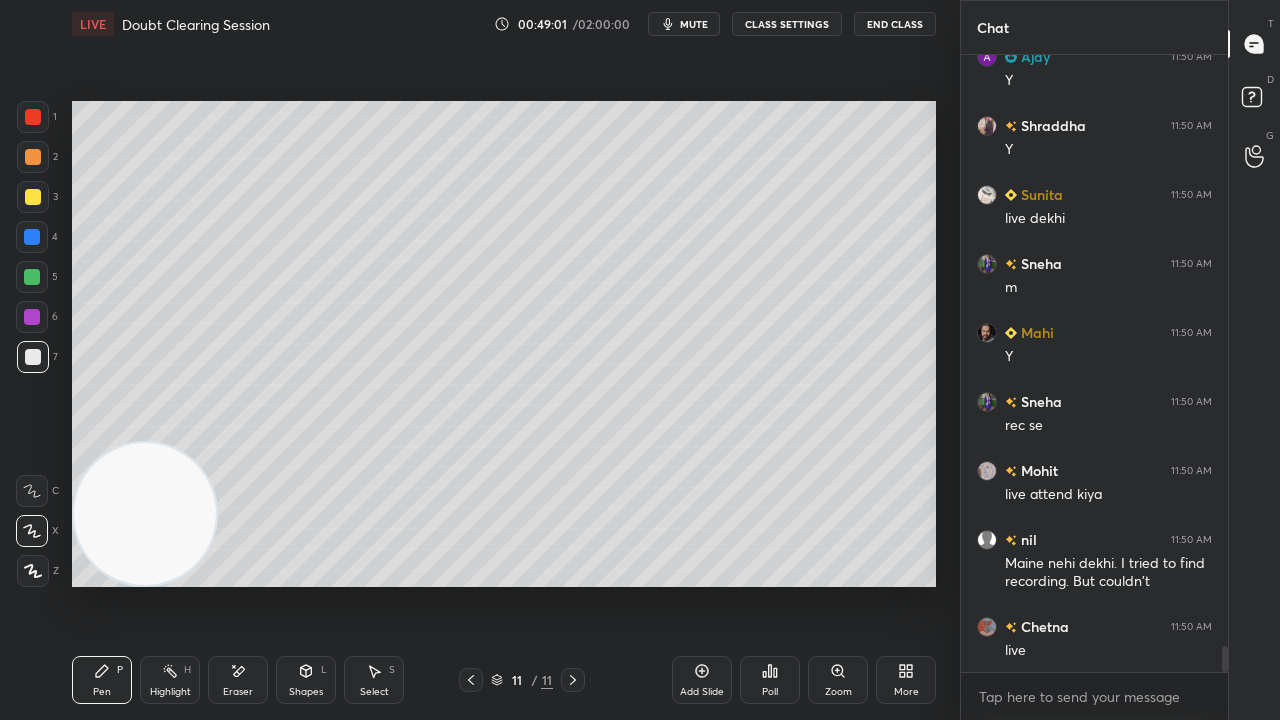 click on "mute" at bounding box center [684, 24] 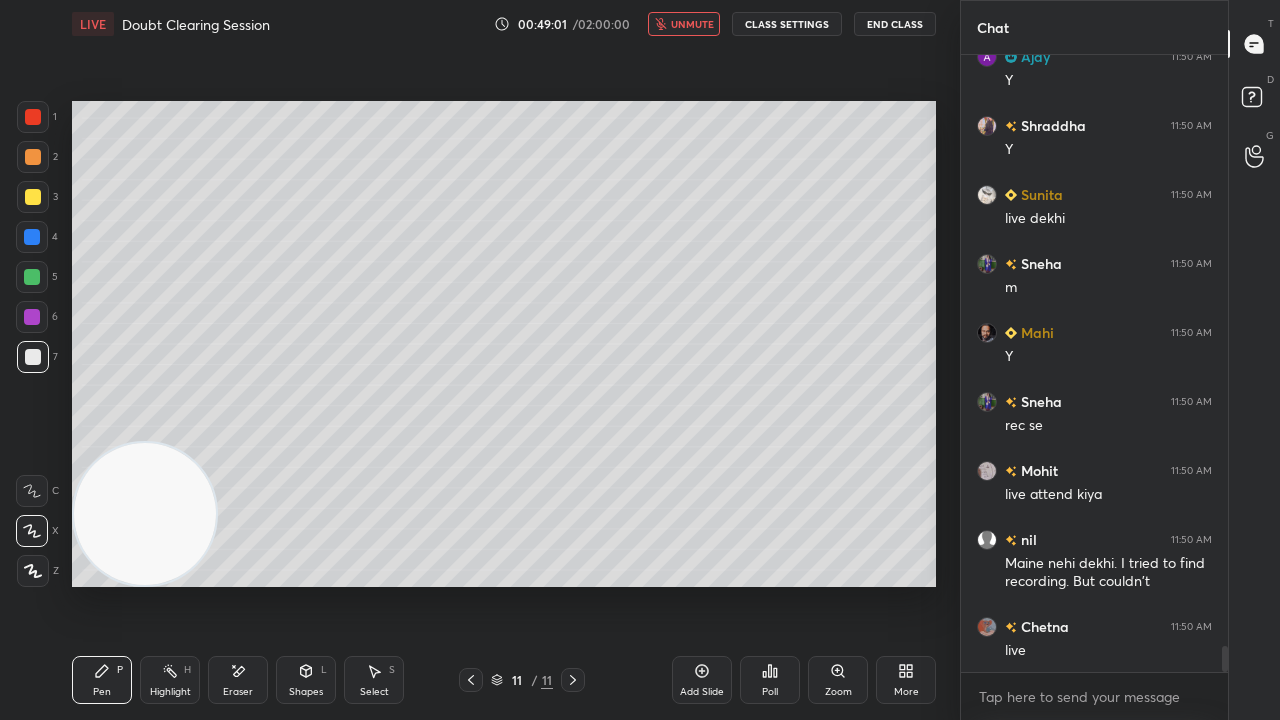 click on "unmute" at bounding box center [692, 24] 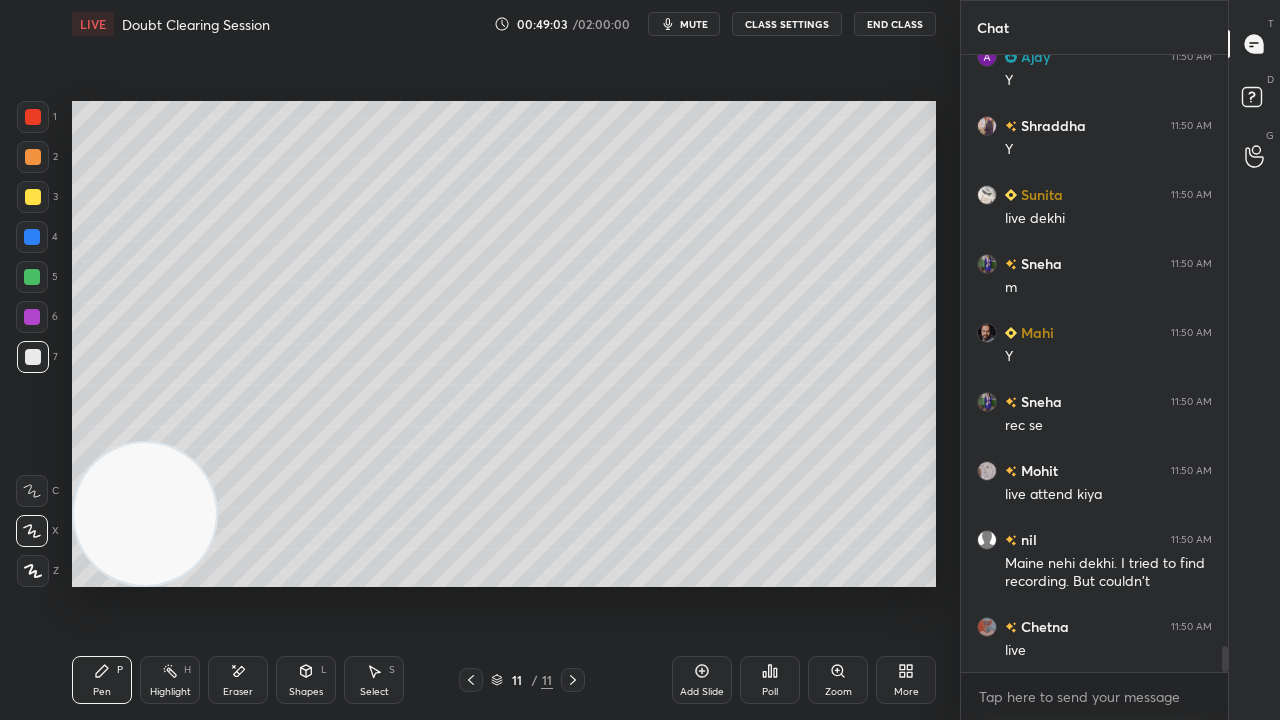 click on "mute" at bounding box center [694, 24] 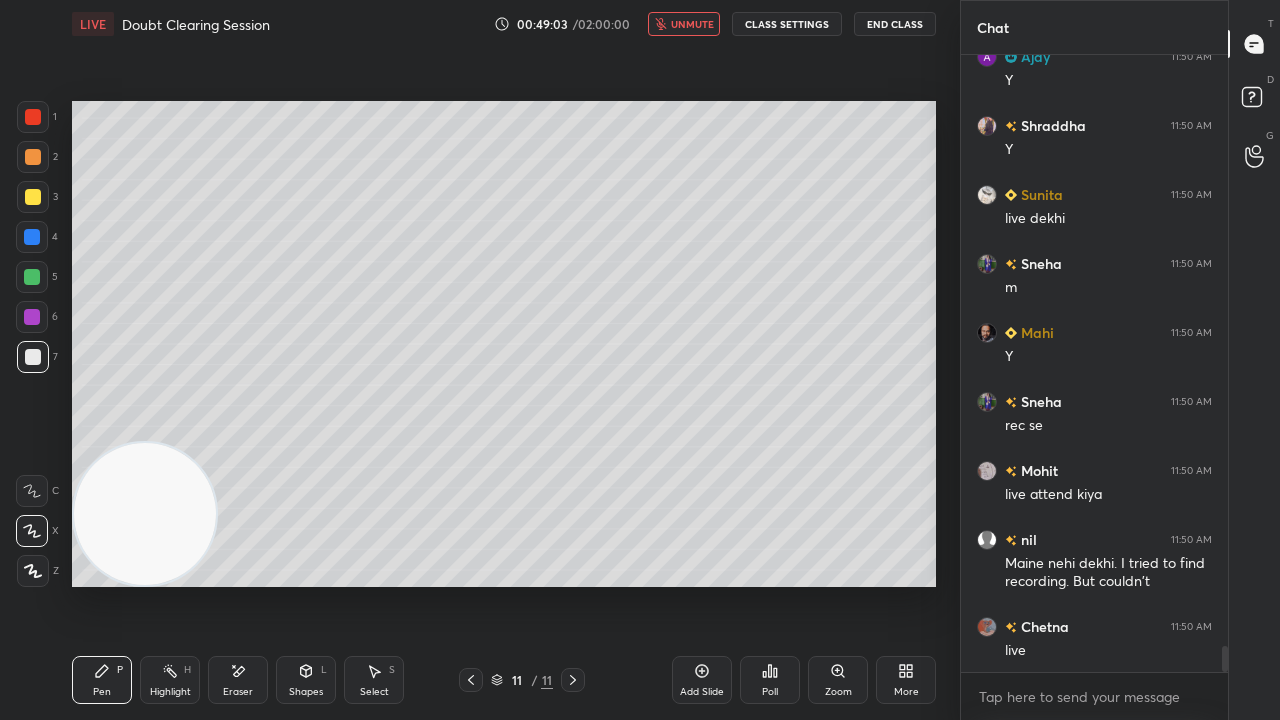 click on "unmute" at bounding box center (692, 24) 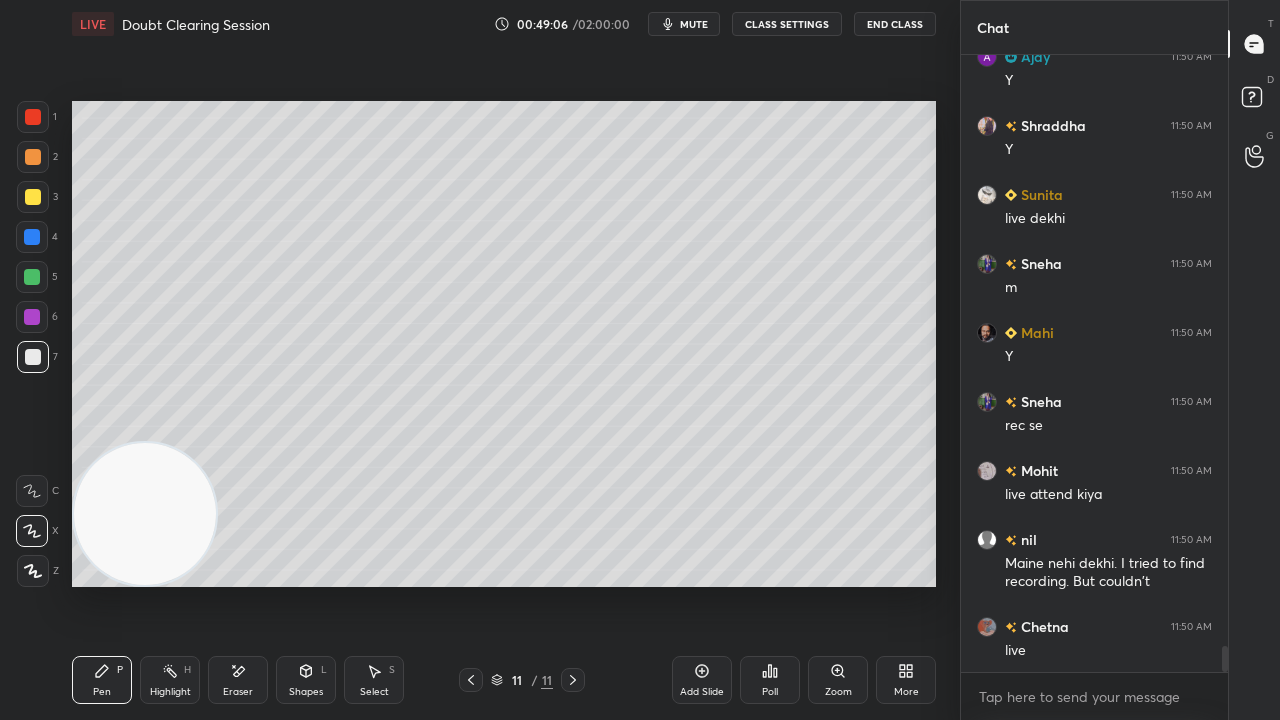 click 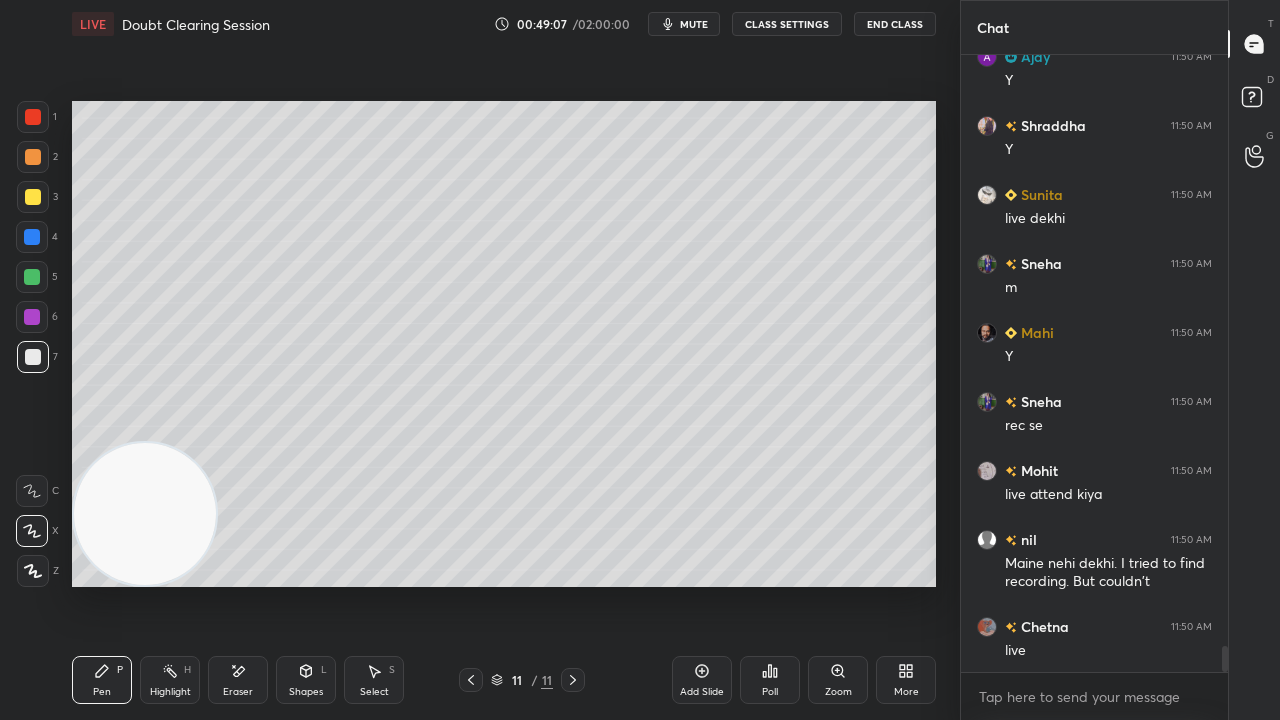 click on "Add Slide" at bounding box center [702, 692] 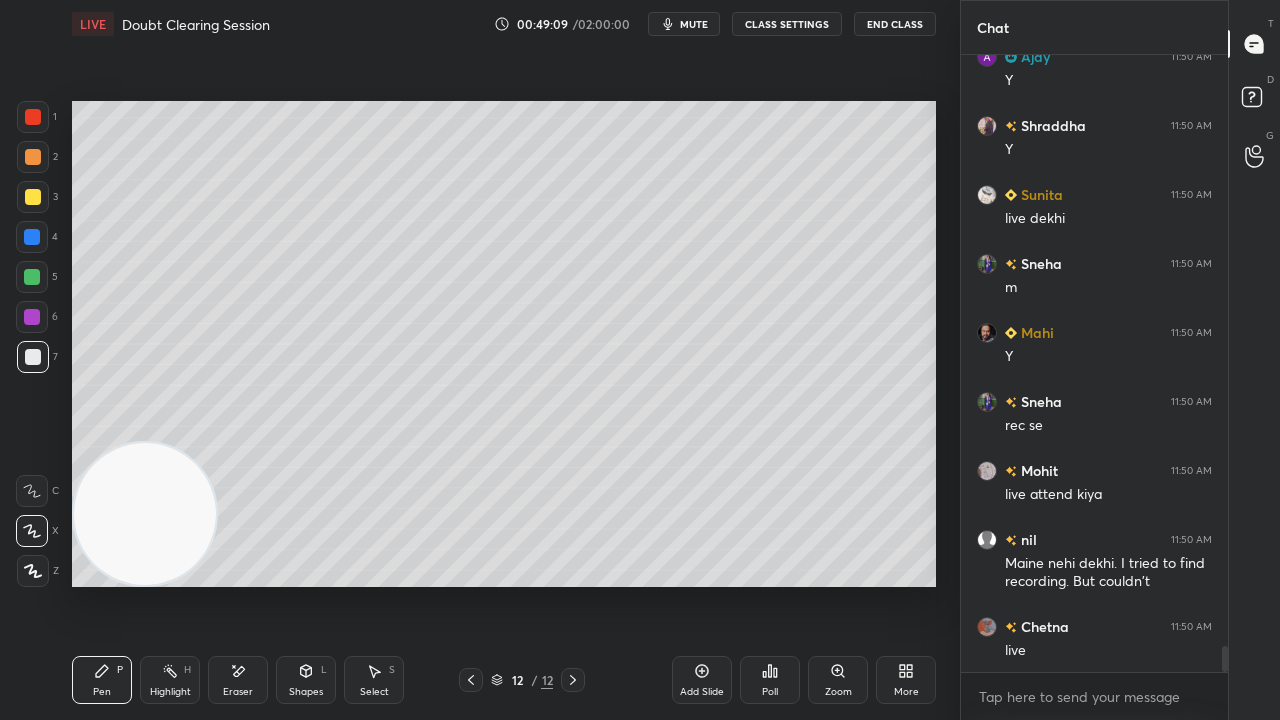 scroll, scrollTop: 14240, scrollLeft: 0, axis: vertical 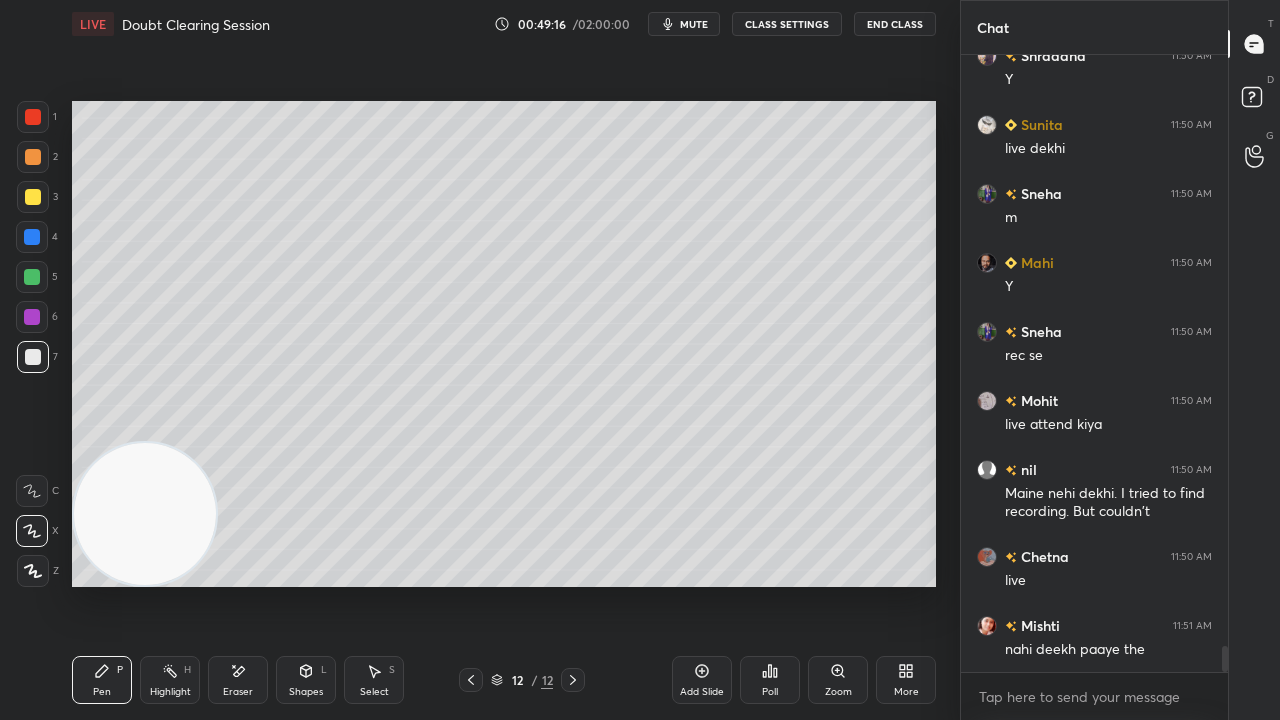 click on "Eraser" at bounding box center [238, 680] 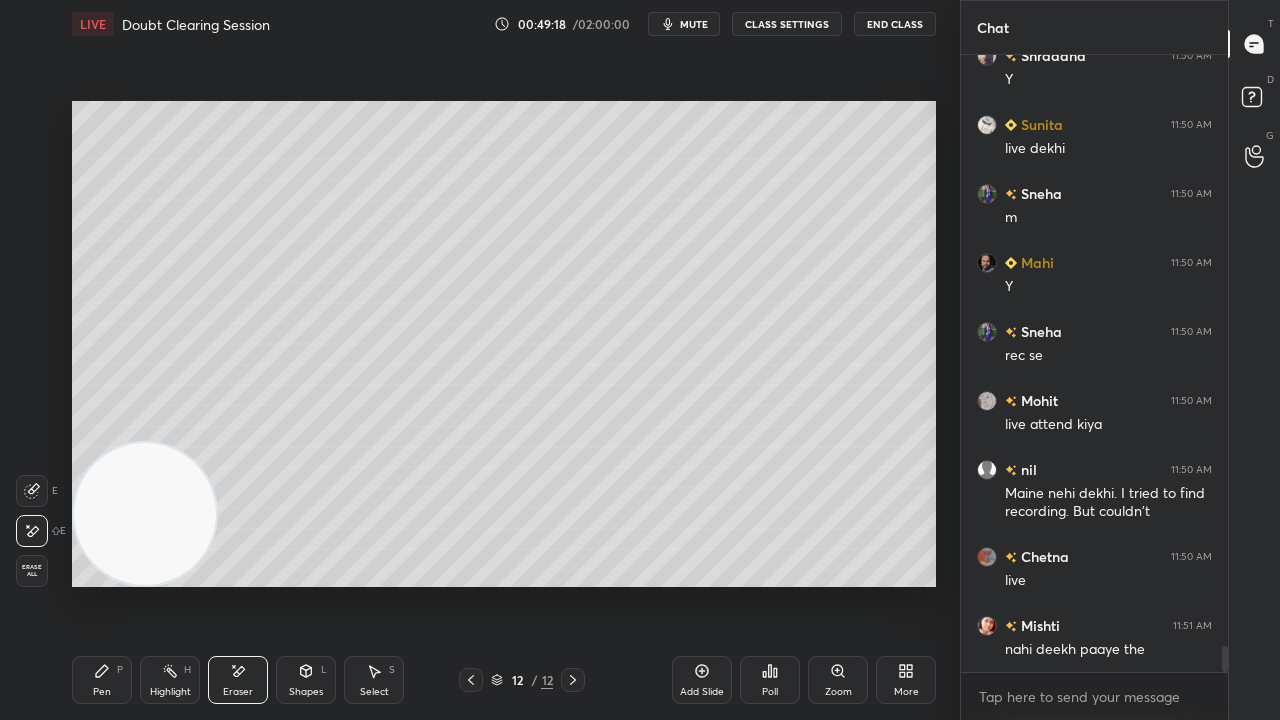 scroll, scrollTop: 14308, scrollLeft: 0, axis: vertical 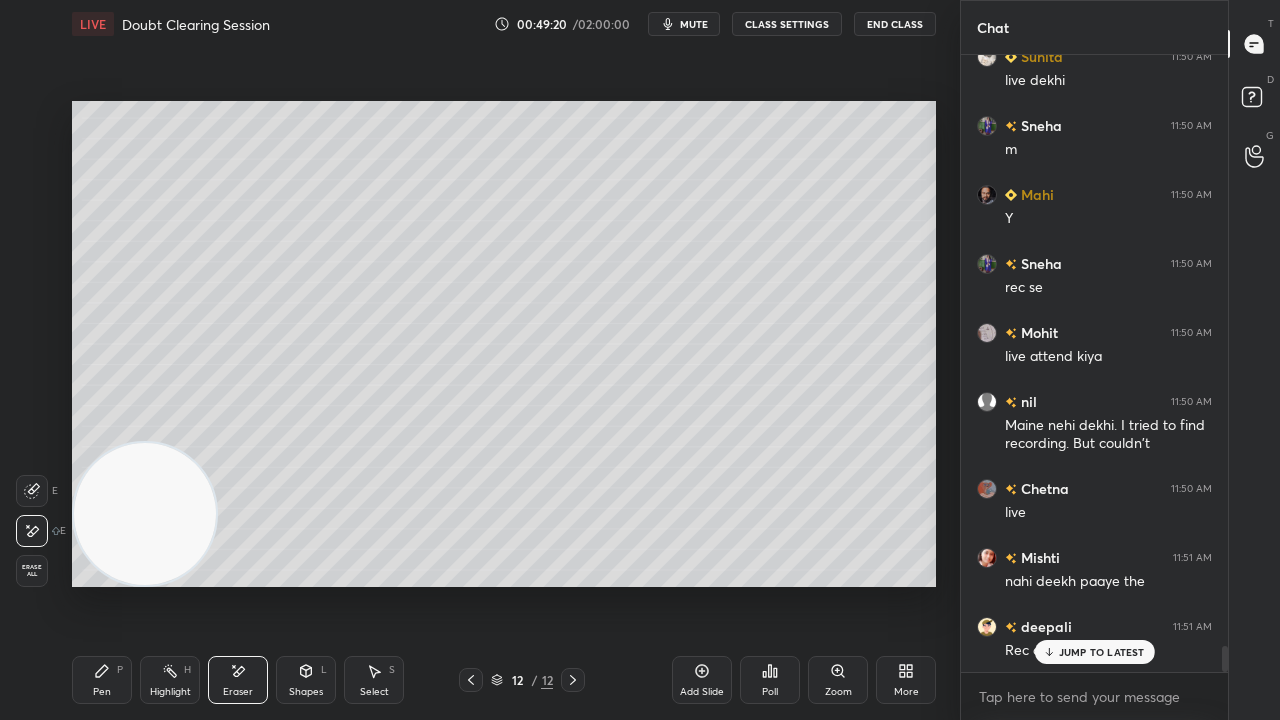 click on "JUMP TO LATEST" at bounding box center (1102, 652) 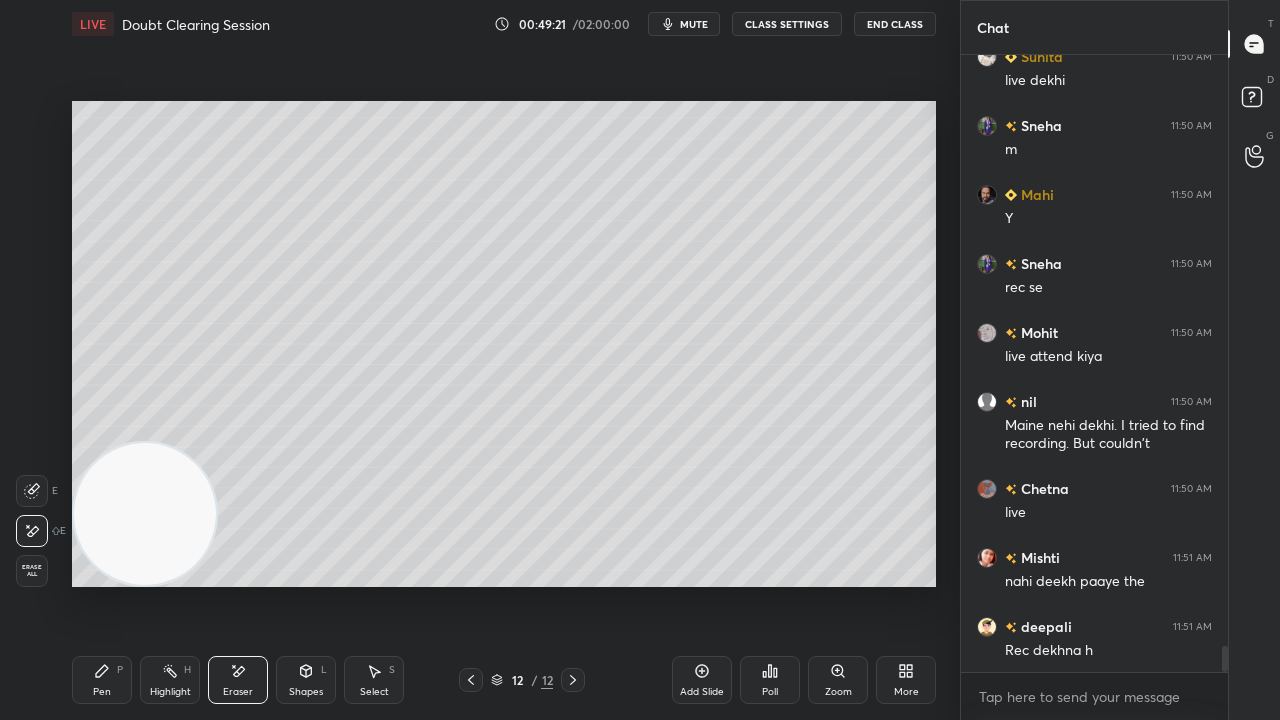click on "mute" at bounding box center (684, 24) 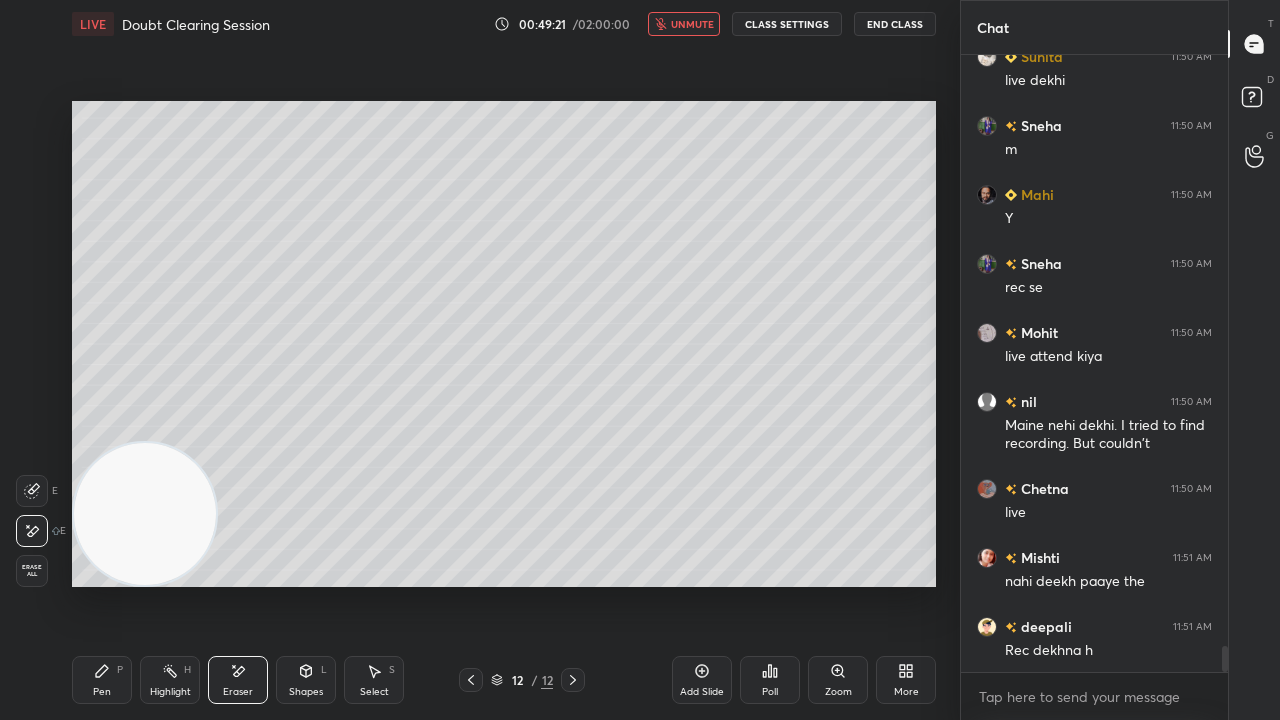 click on "unmute" at bounding box center (692, 24) 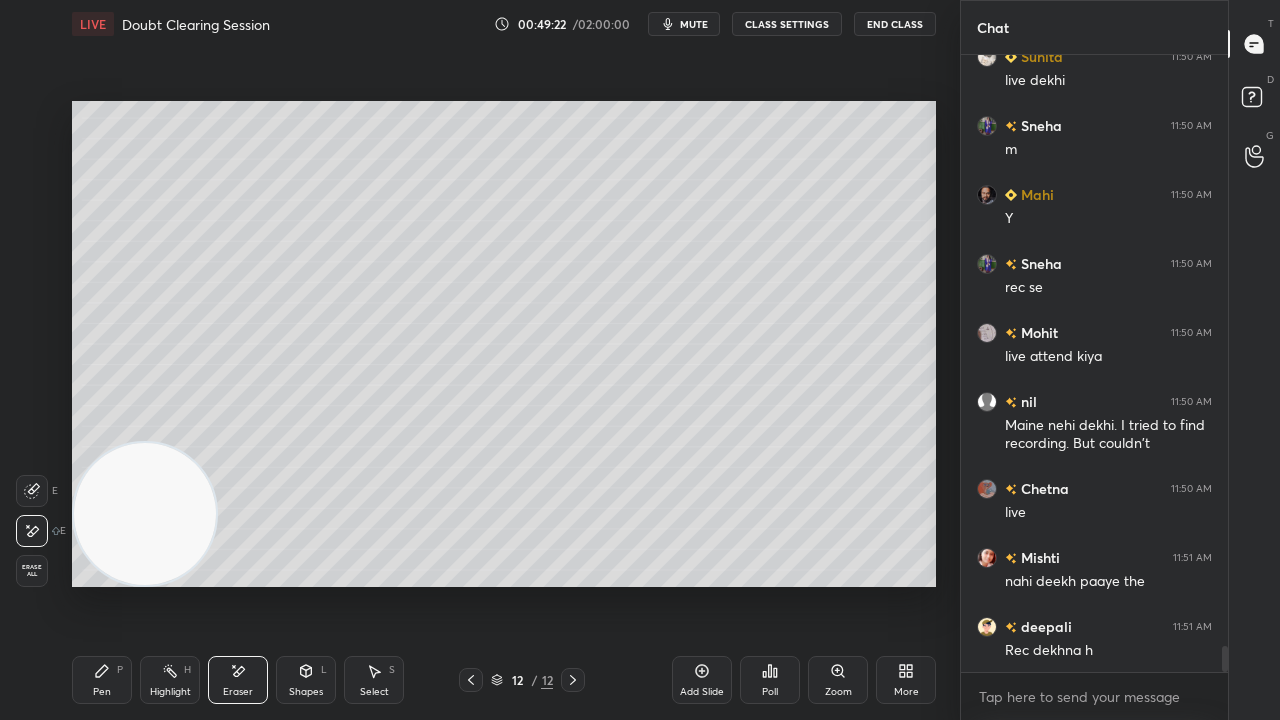 click 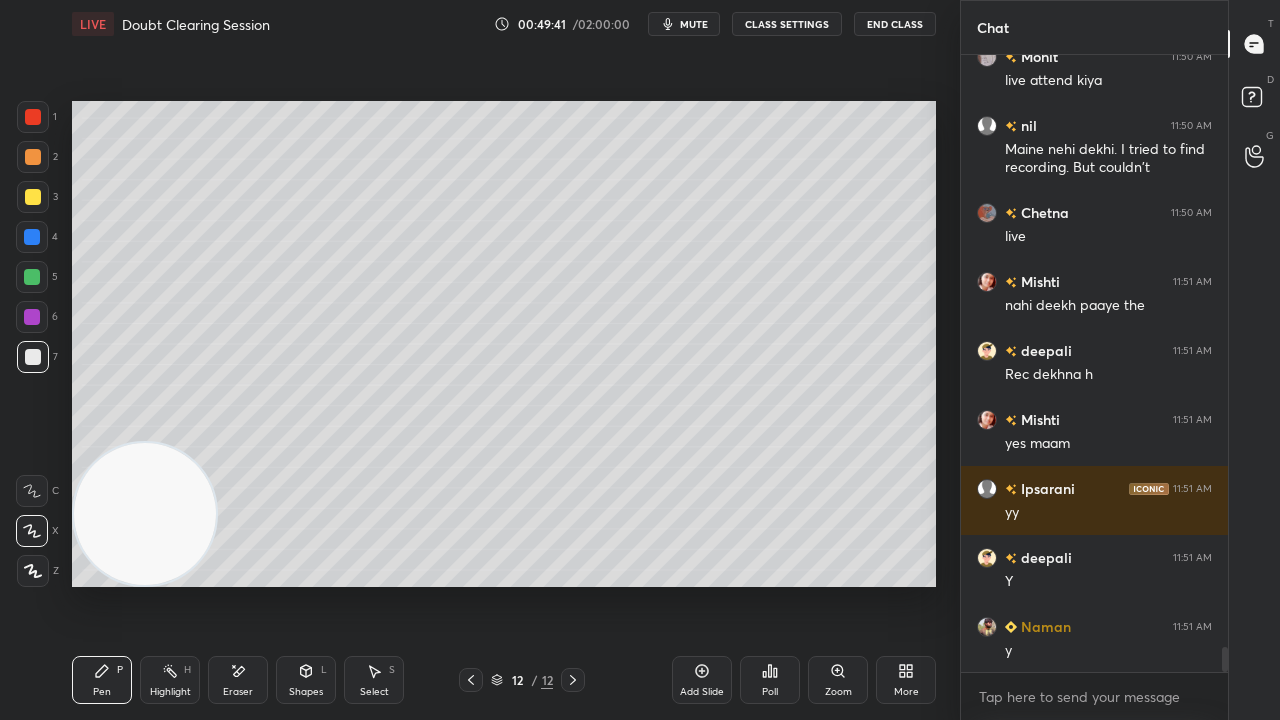 scroll, scrollTop: 14654, scrollLeft: 0, axis: vertical 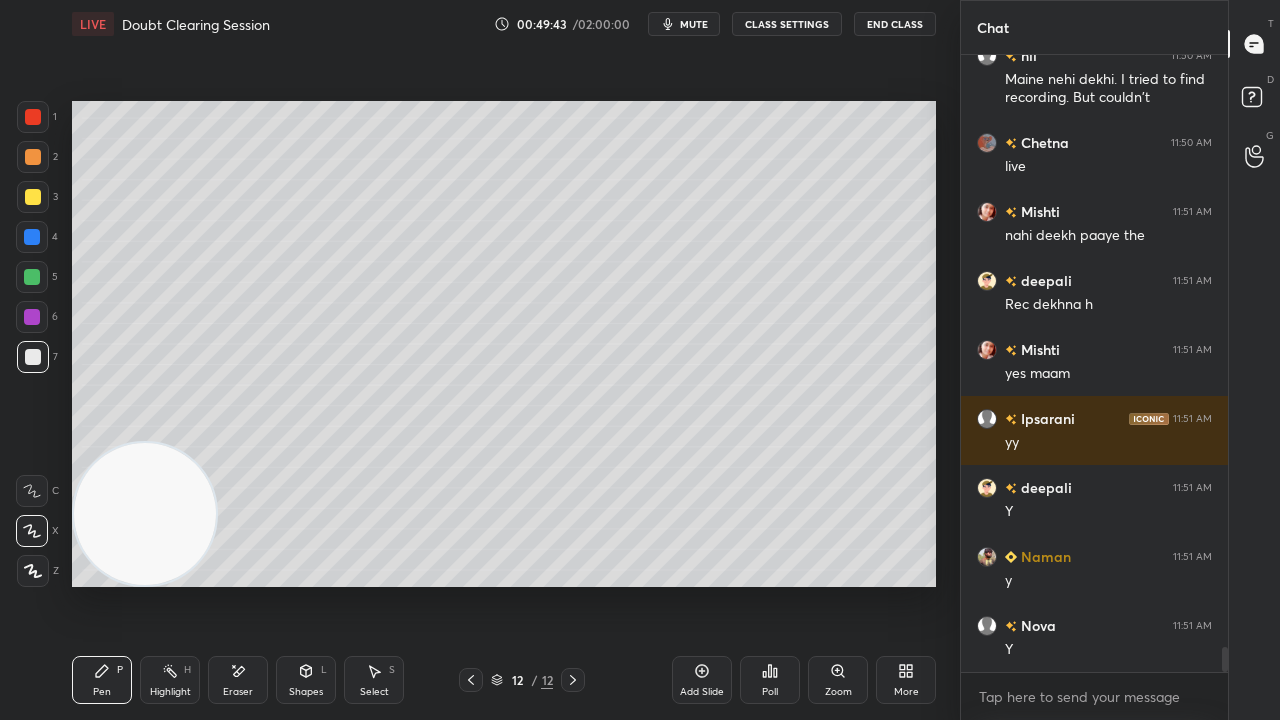 click on "mute" at bounding box center (694, 24) 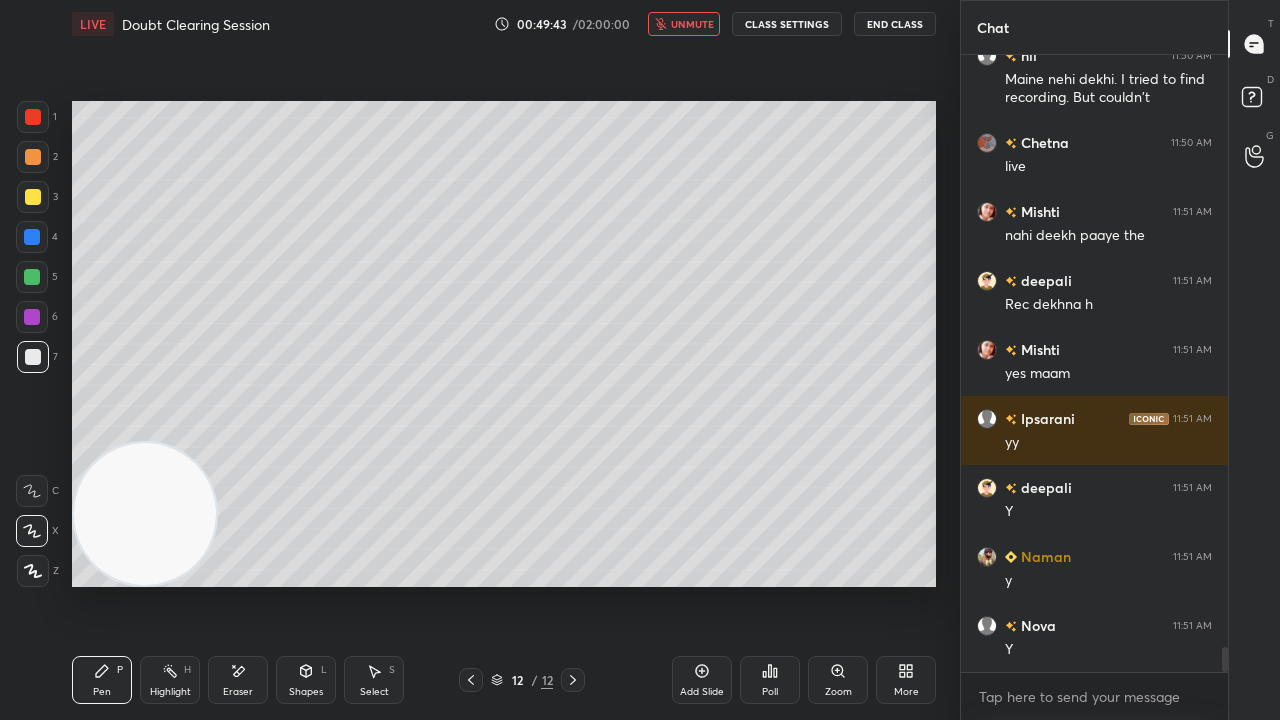 click on "unmute" at bounding box center [692, 24] 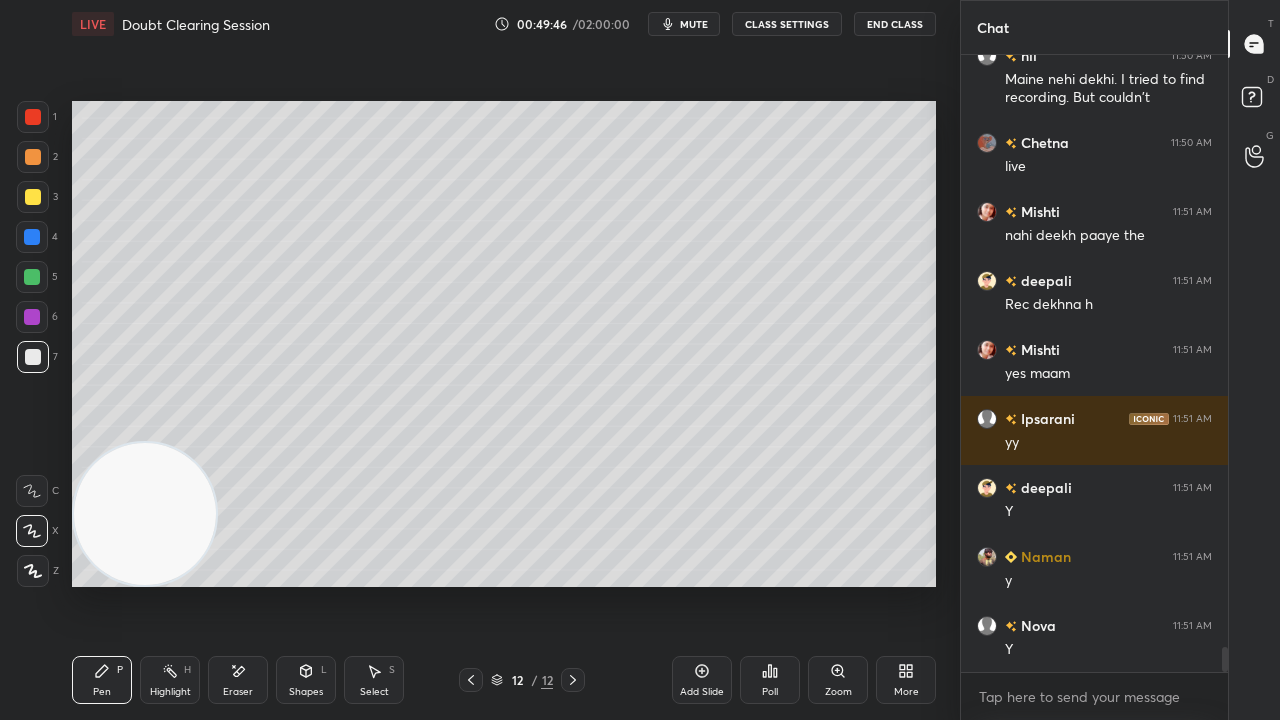 click on "Eraser" at bounding box center (238, 680) 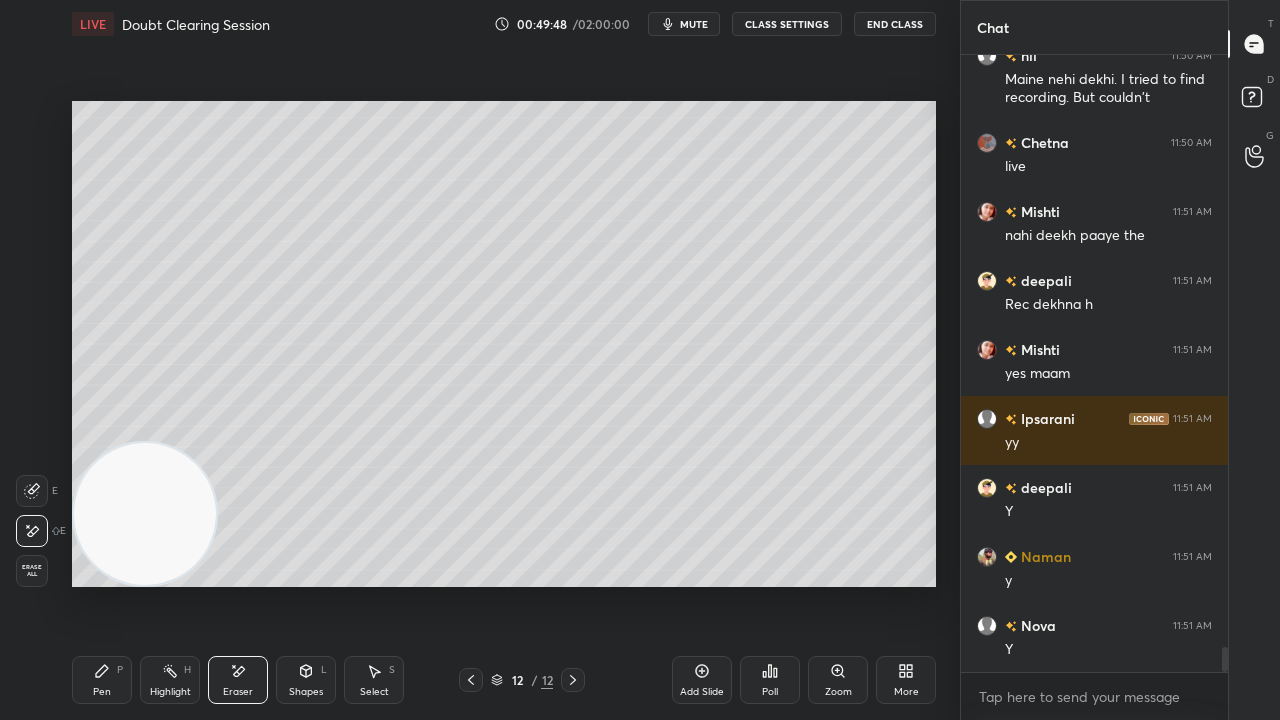 scroll, scrollTop: 14722, scrollLeft: 0, axis: vertical 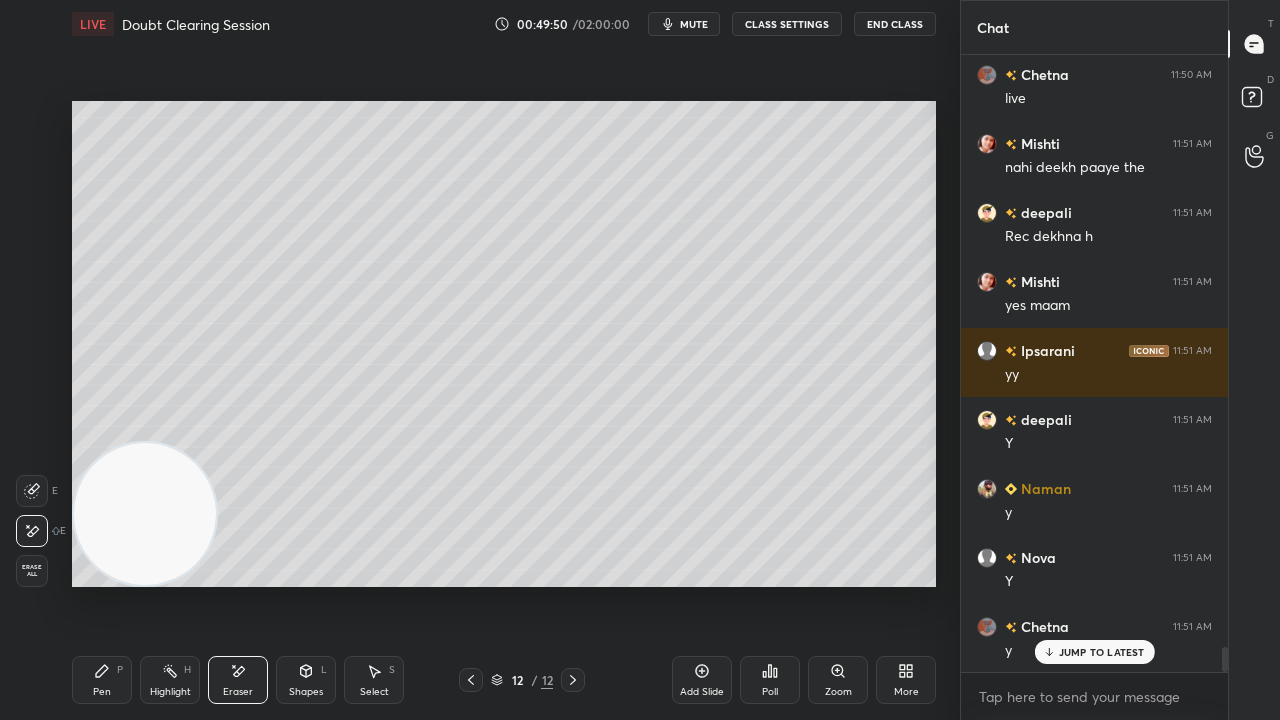 click on "Pen" at bounding box center [102, 692] 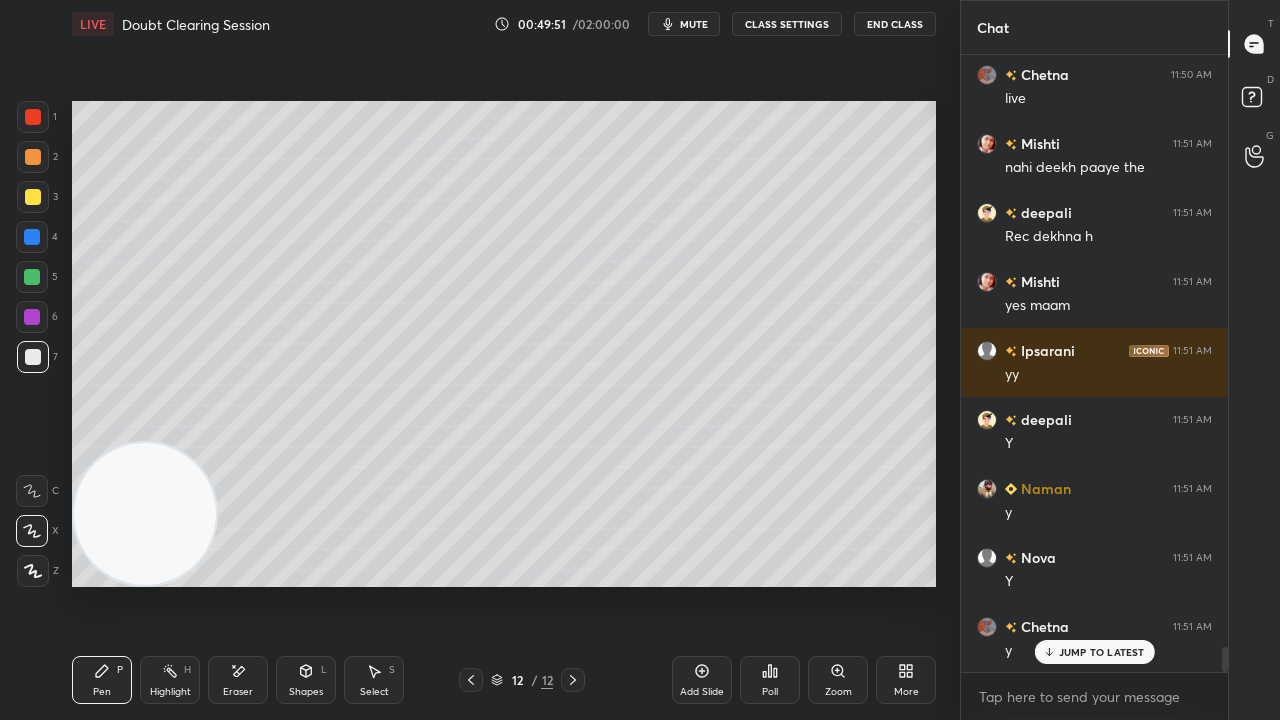 click on "mute" at bounding box center (694, 24) 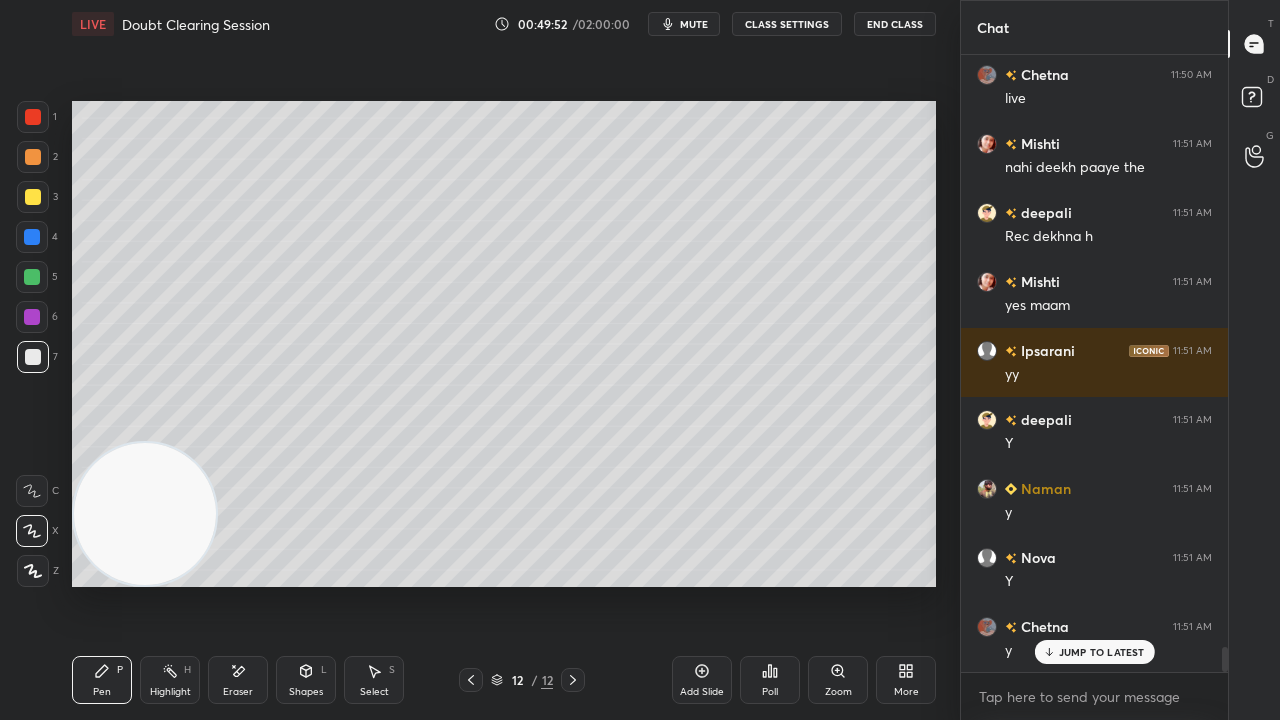click at bounding box center [33, 197] 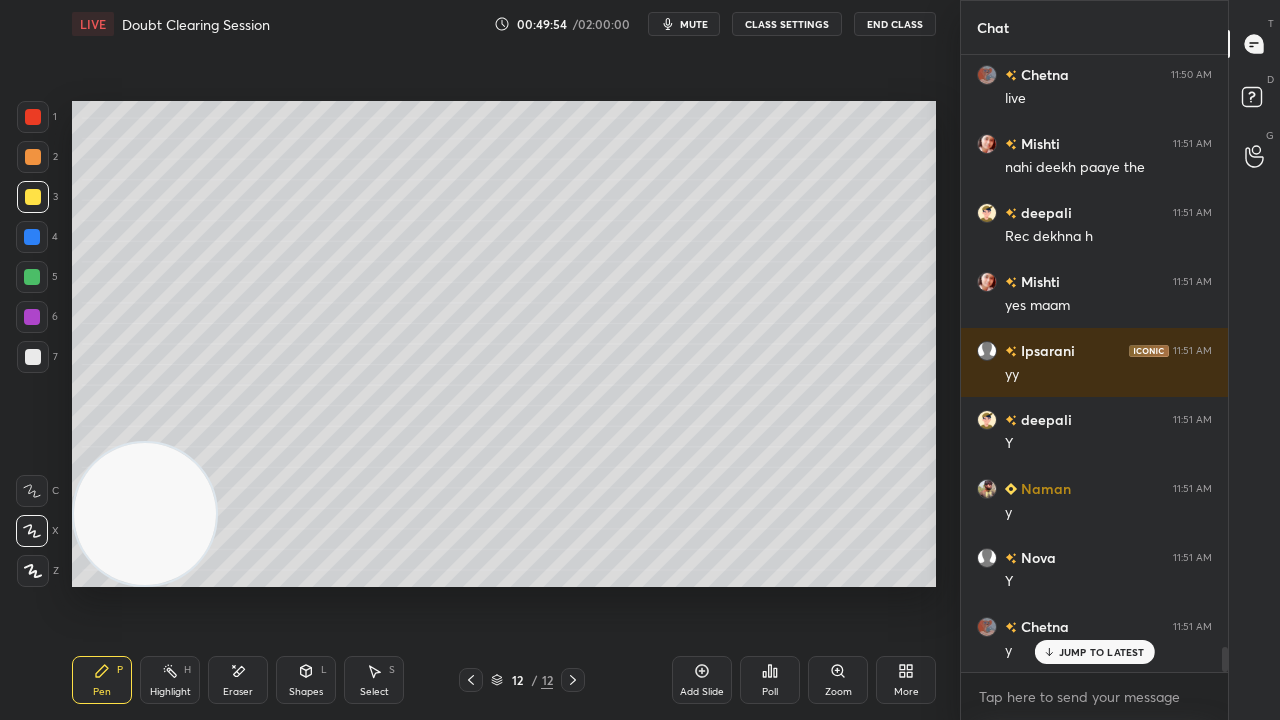 scroll, scrollTop: 14792, scrollLeft: 0, axis: vertical 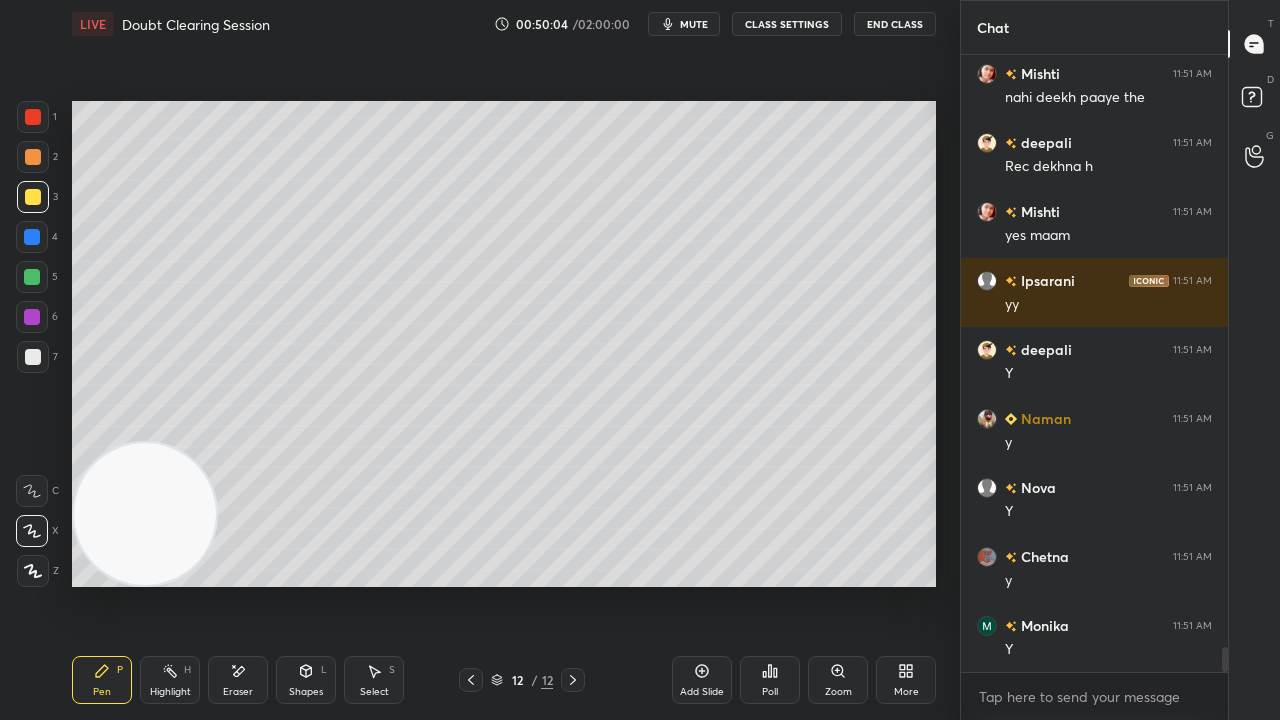 click on "mute" at bounding box center (694, 24) 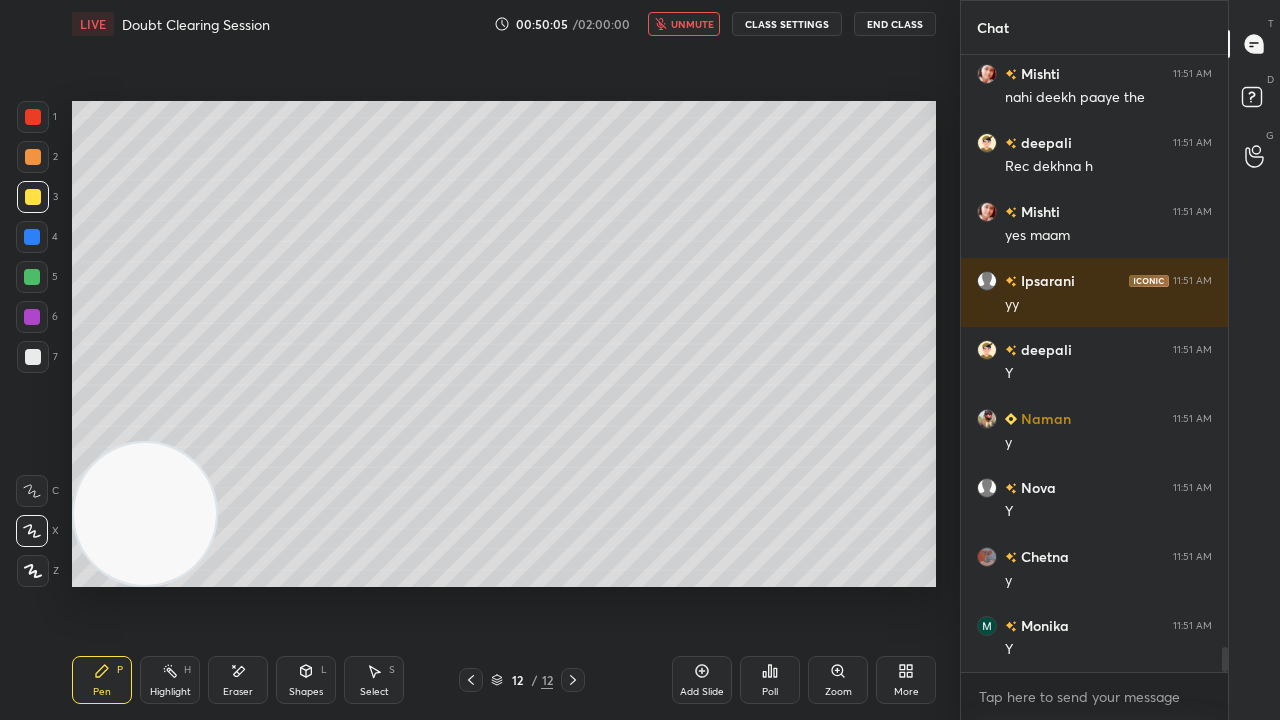 click on "unmute" at bounding box center [692, 24] 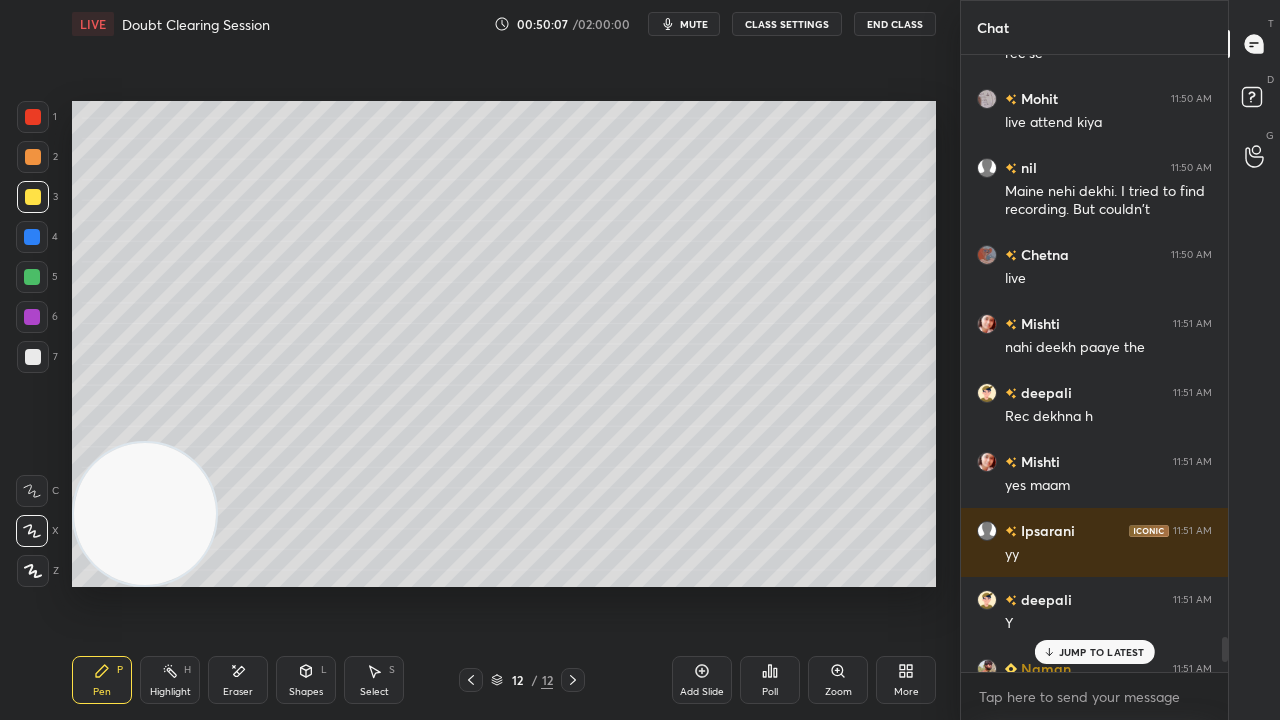 drag, startPoint x: 1223, startPoint y: 654, endPoint x: 1204, endPoint y: 719, distance: 67.72001 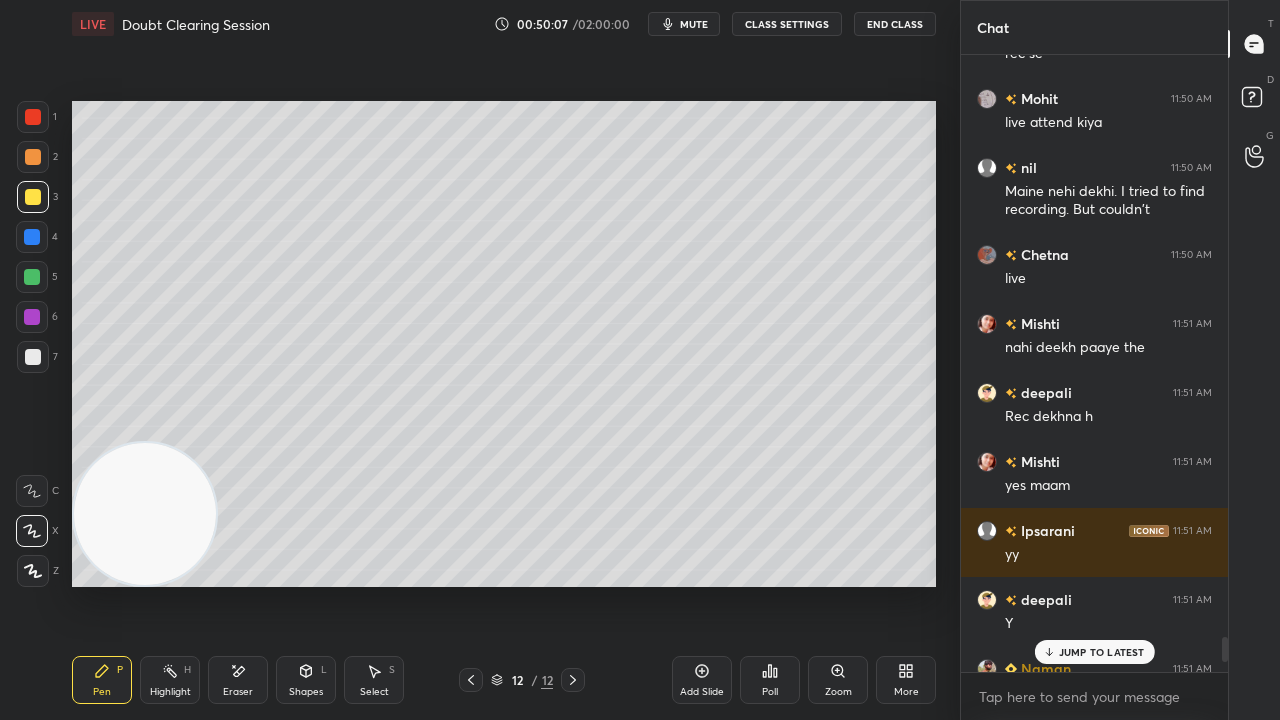click on "[FIRST] 11:50 AM Me [FIRST] 11:50 AM Me [FIRST] 11:50 AM Y [FIRST] 11:50 AM y [FIRST] 11:50 AM y [FIRST] 11:50 AM Y [FIRST] 11:50 AM Y [FIRST] 11:50 AM Y [FIRST] 11:50 AM live dekhi [FIRST] 11:50 AM m [FIRST] 11:50 AM Y [FIRST] 11:50 AM rec se [FIRST] 11:50 AM live attend kiya [FIRST] 11:50 AM Maine nehi dekhi. I tried to find recording. But couldn't [FIRST] 11:50 AM live [FIRST] 11:51 AM nahi deekh paaye the [FIRST] 11:51 AM Rec dekhna h [FIRST] 11:51 AM yes maam [FIRST] 11:51 AM yy [FIRST] 11:51 AM Y [FIRST] 11:51 AM y [FIRST] 11:51 AM Y JUMP TO LATEST Enable hand raising Enable raise hand to speak to learners. Once enabled, chat will be turned off temporarily. Enable x" at bounding box center (1094, 387) 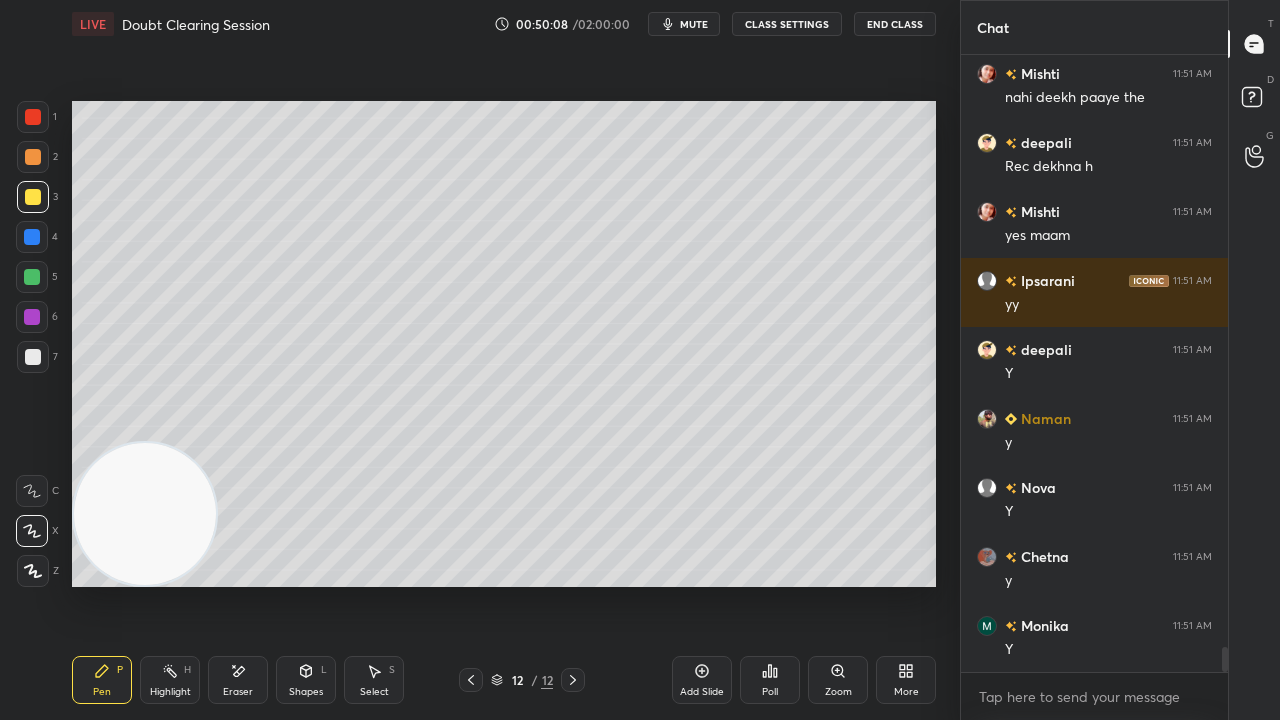 click 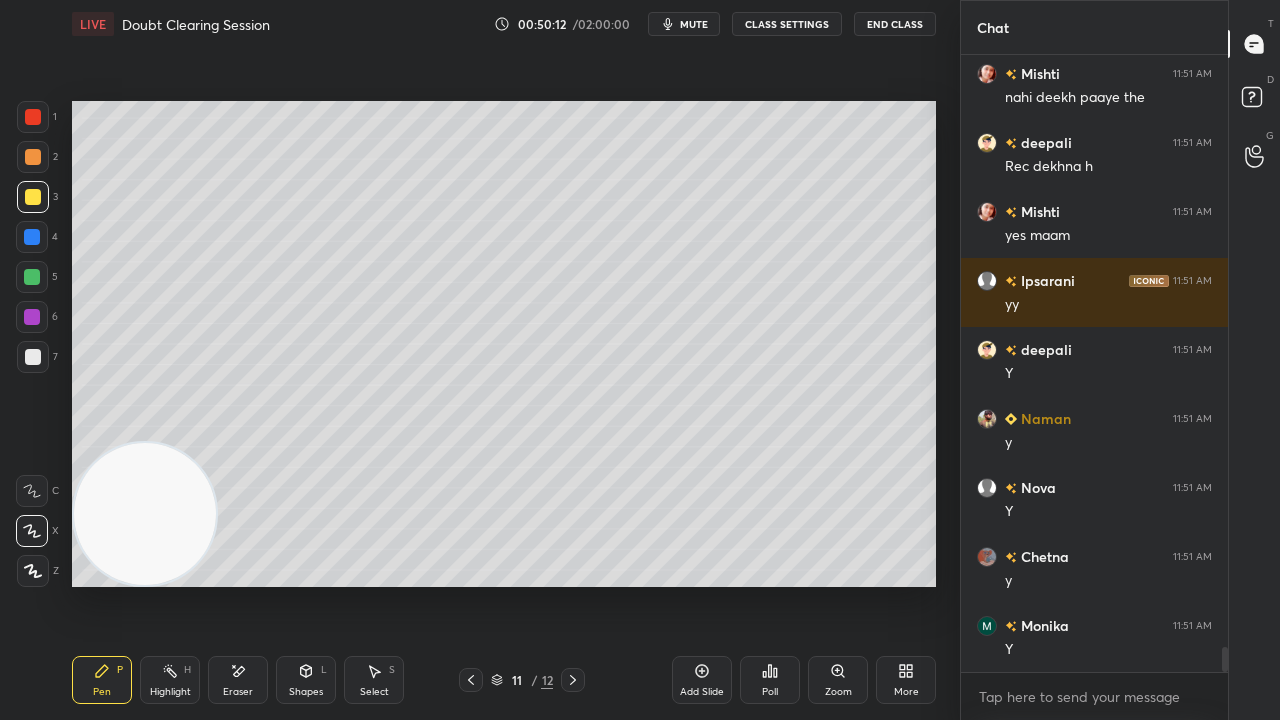 scroll, scrollTop: 14878, scrollLeft: 0, axis: vertical 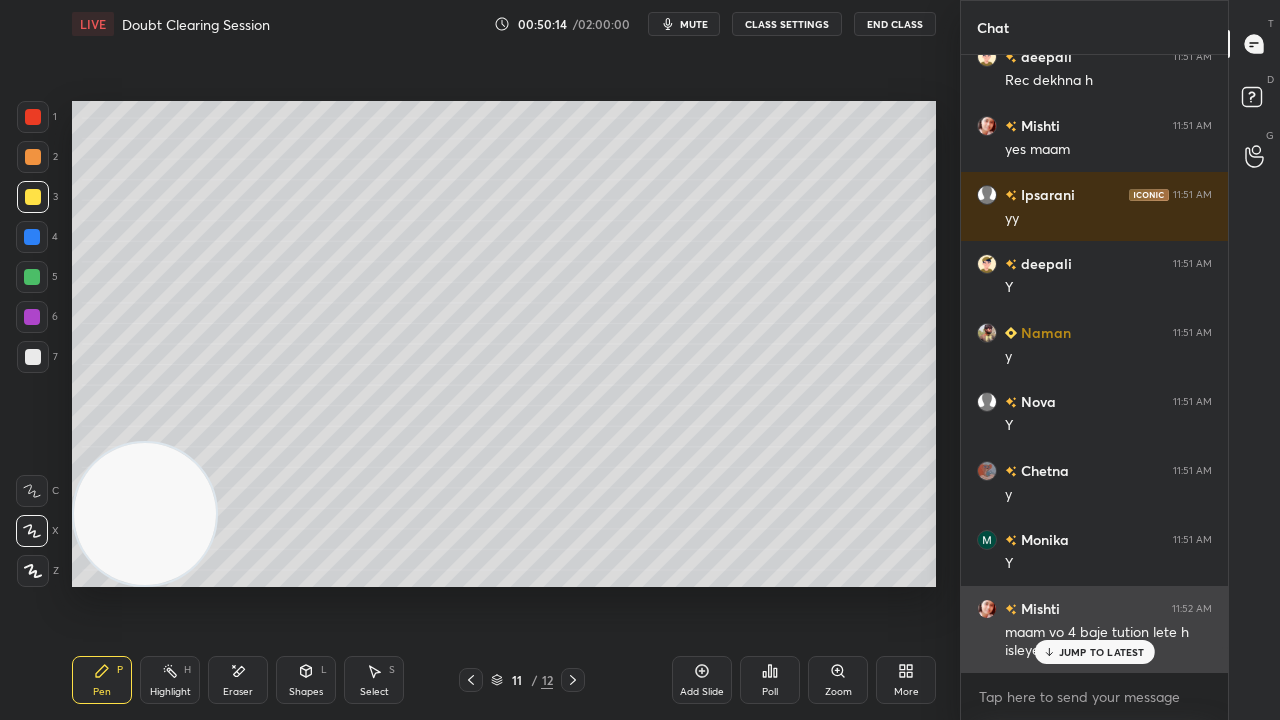 click on "JUMP TO LATEST" at bounding box center (1102, 652) 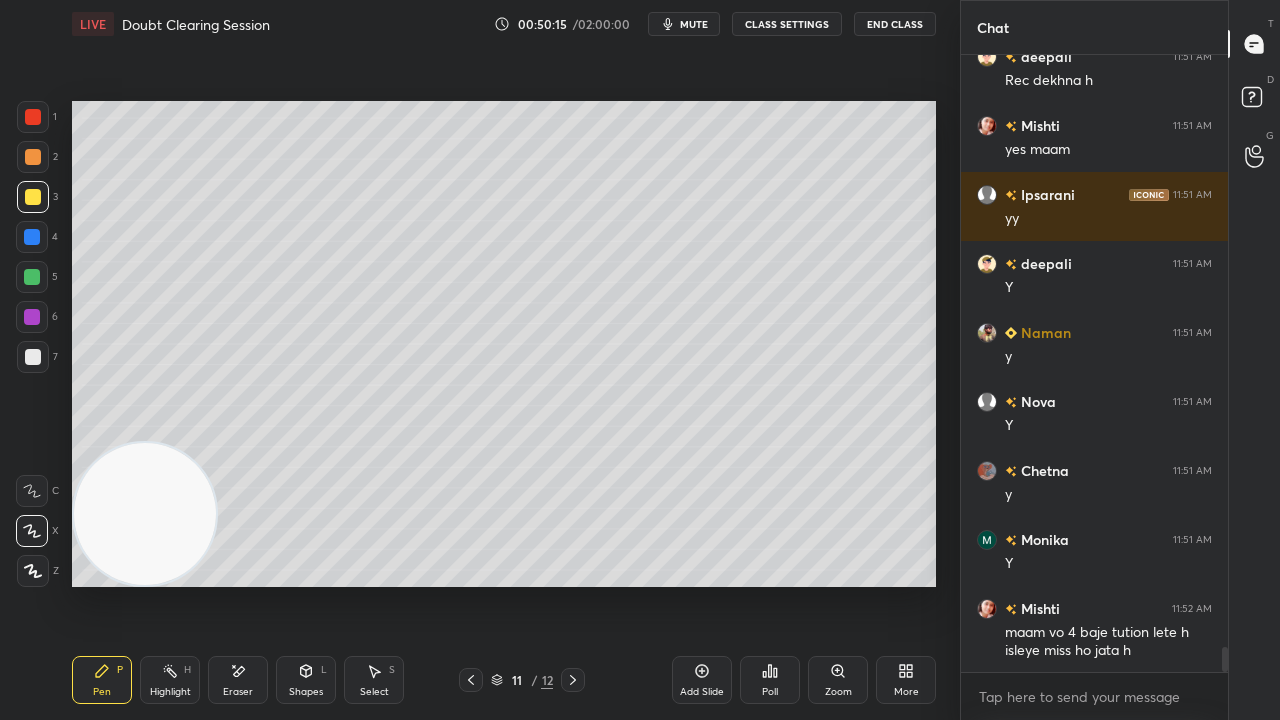 click on "mute" at bounding box center [694, 24] 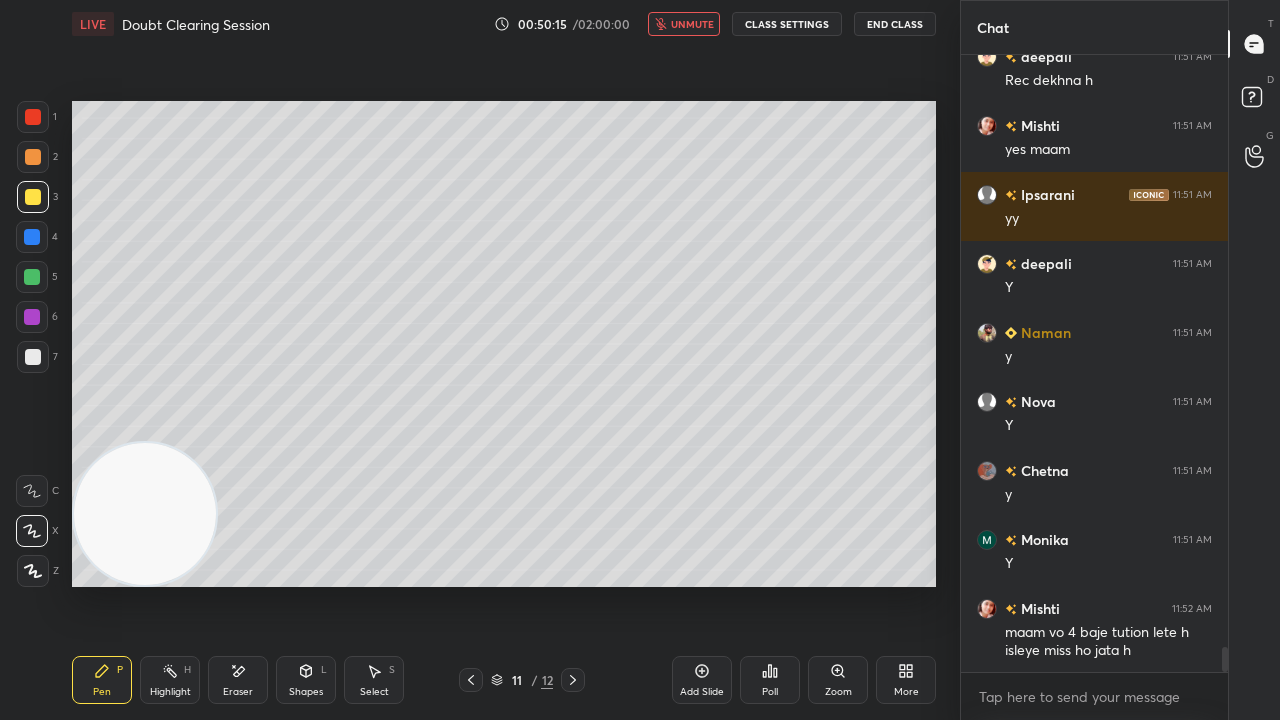 click on "unmute" at bounding box center [692, 24] 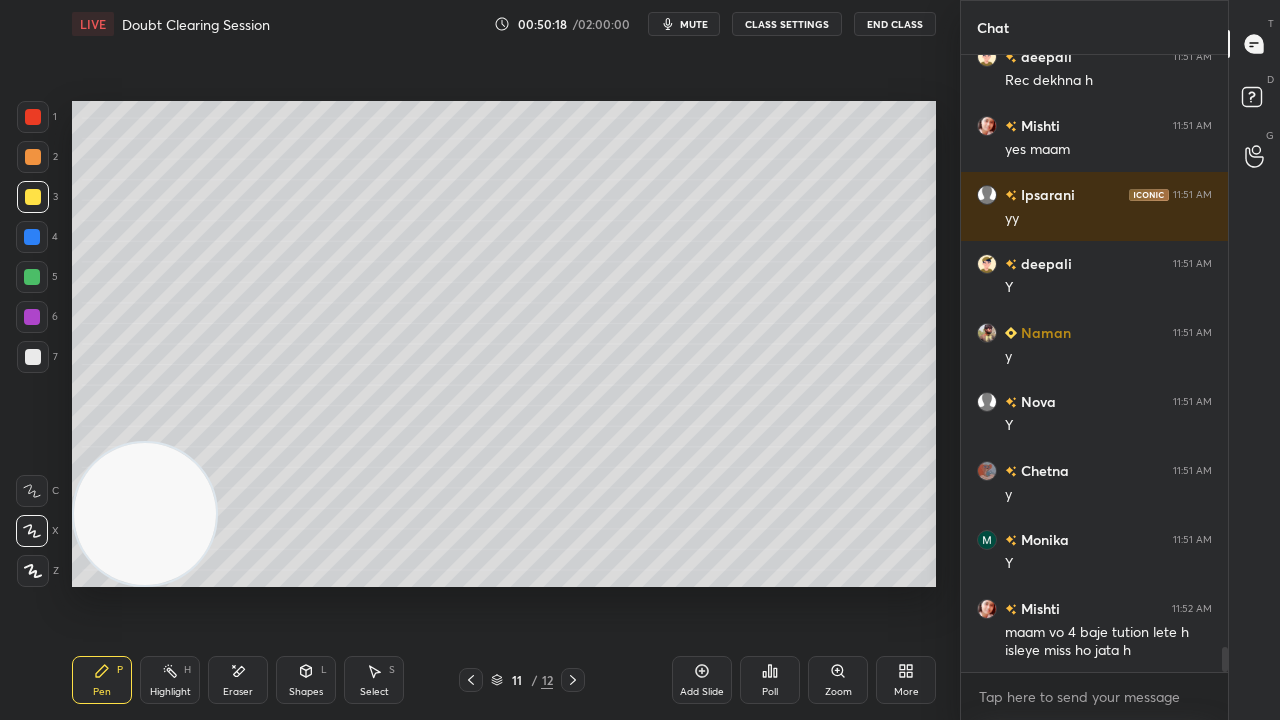 click on "mute" at bounding box center (684, 24) 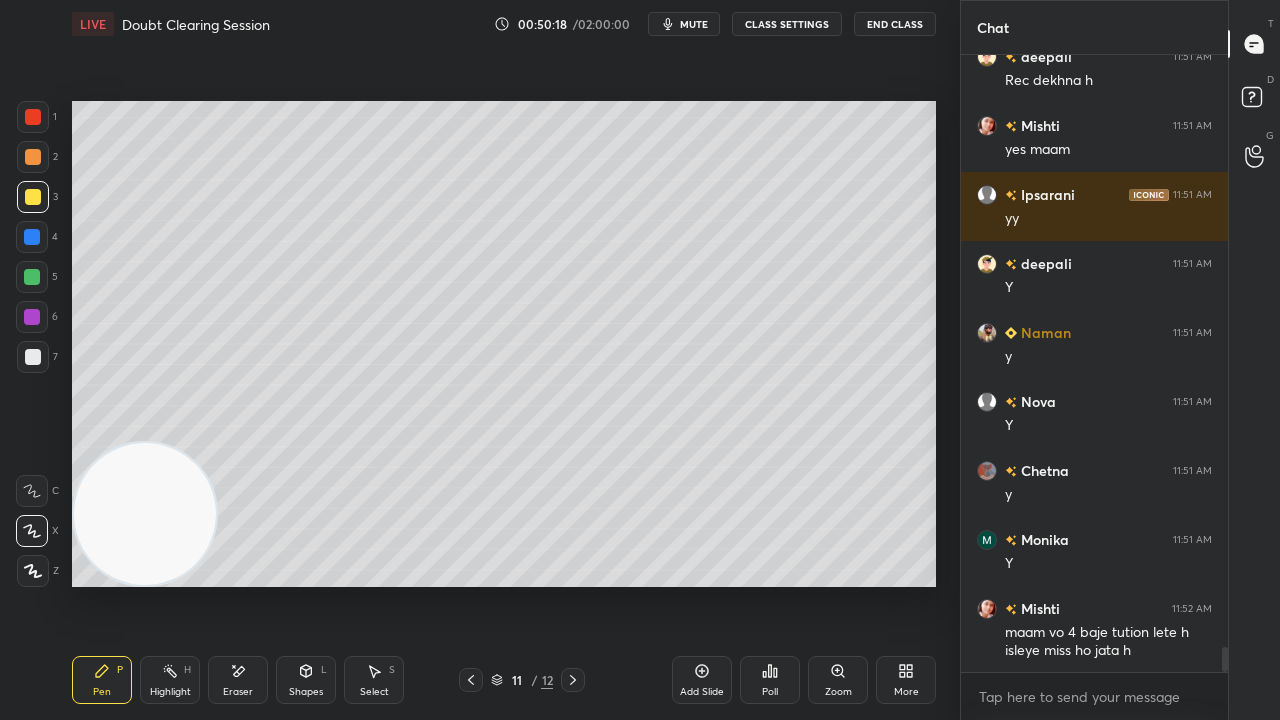 click on "mute" at bounding box center (694, 24) 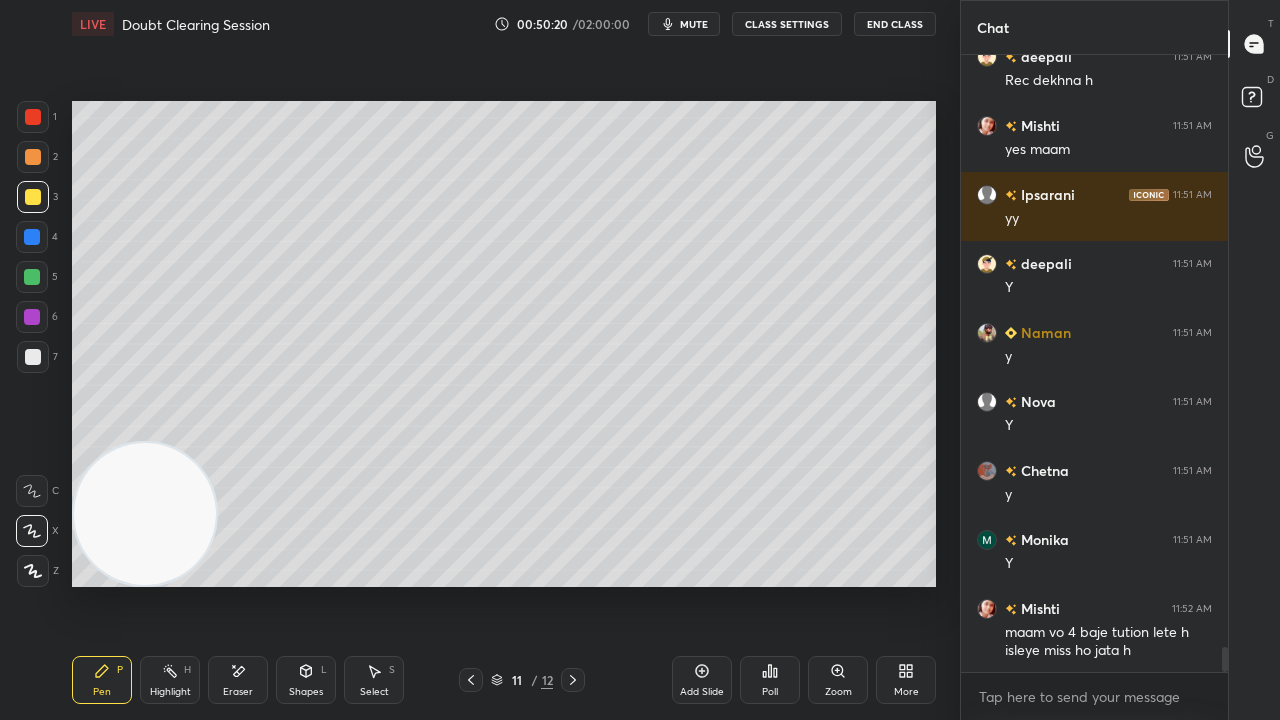 click on "mute" at bounding box center [694, 24] 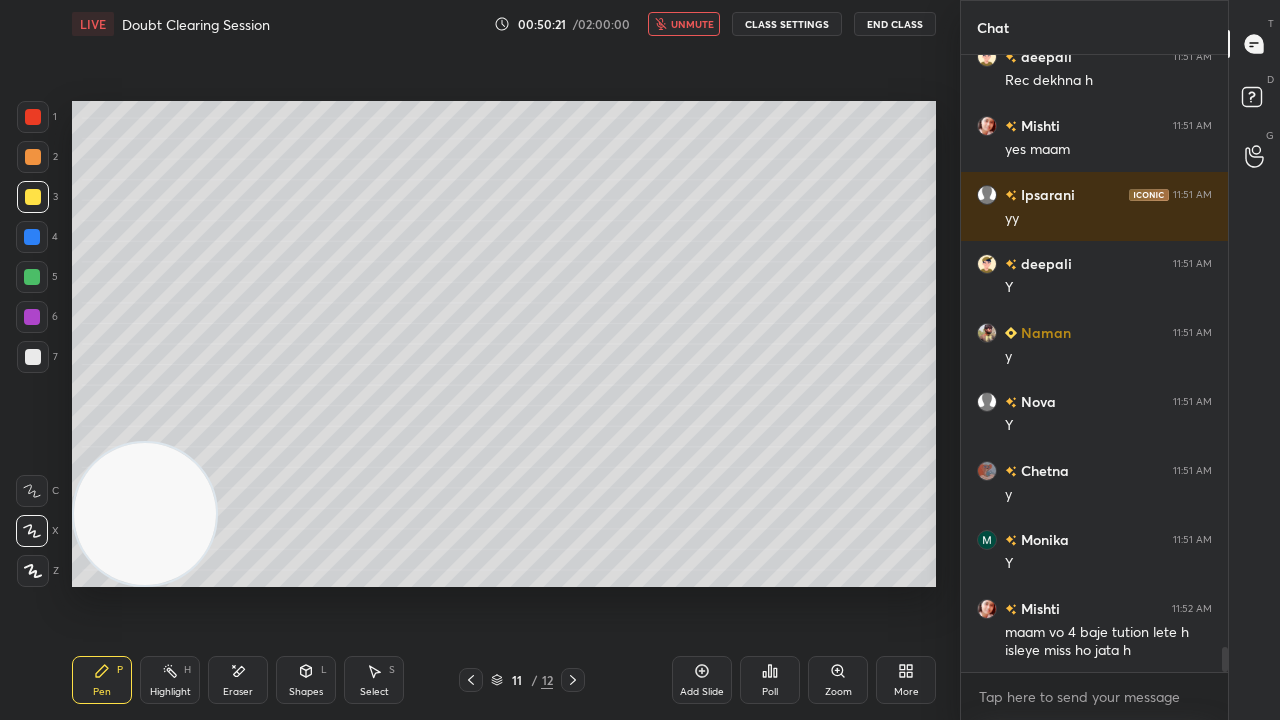 click on "unmute" at bounding box center (692, 24) 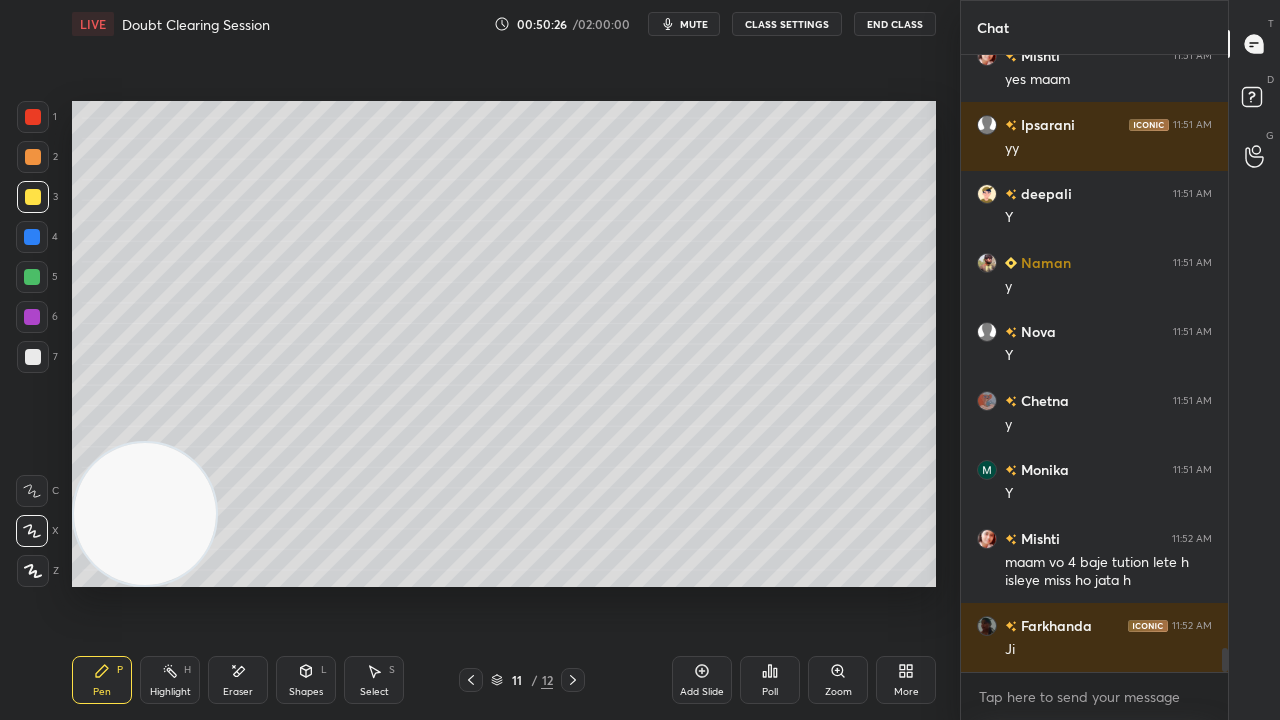 scroll, scrollTop: 15016, scrollLeft: 0, axis: vertical 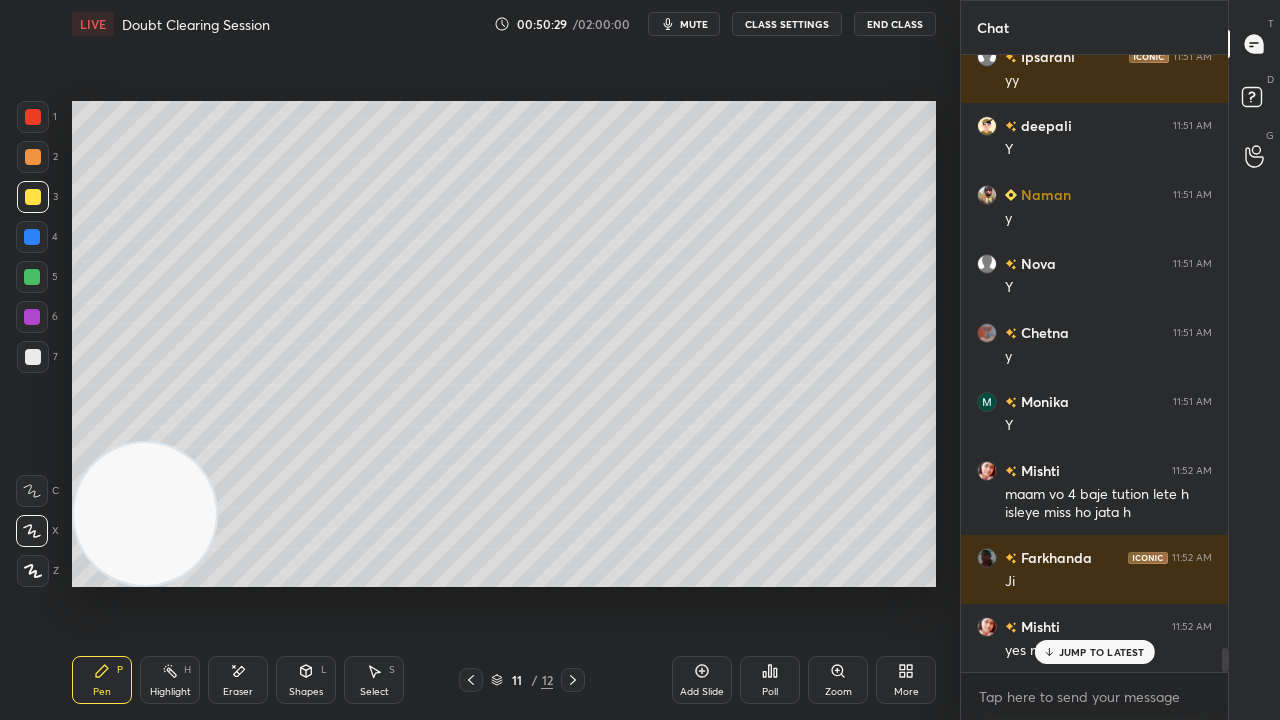 click on "JUMP TO LATEST" at bounding box center [1102, 652] 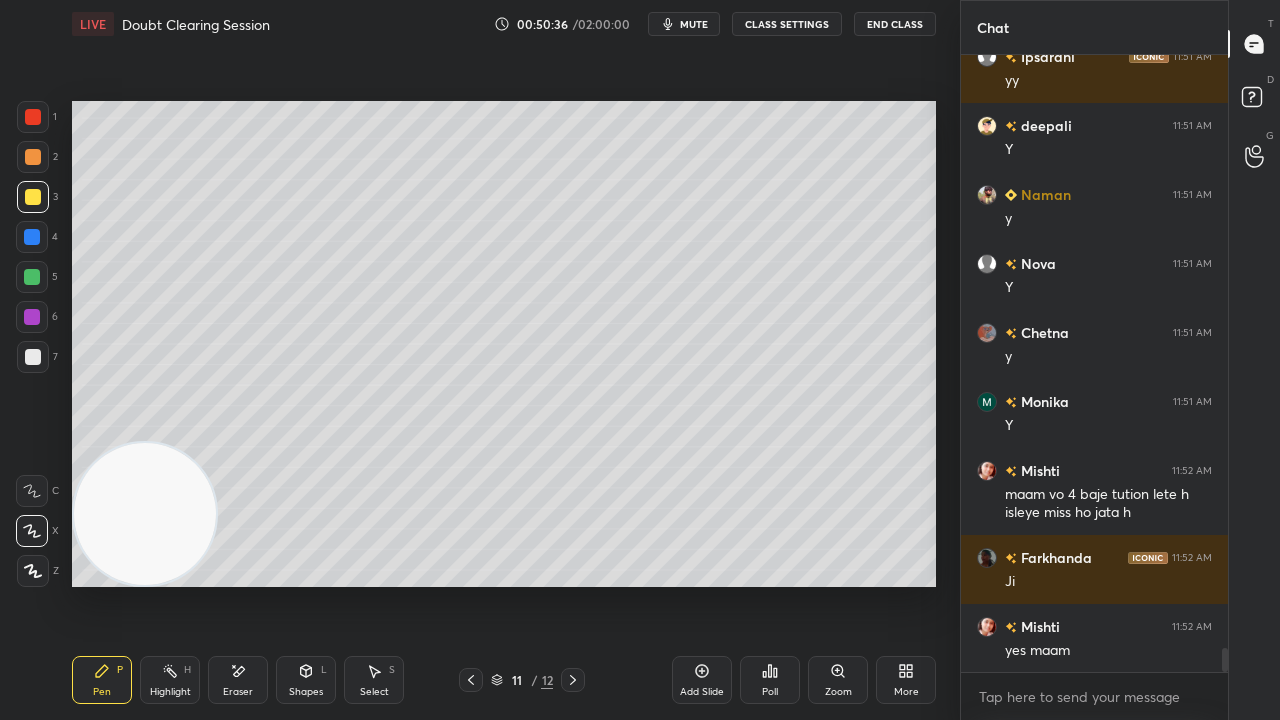 scroll, scrollTop: 15086, scrollLeft: 0, axis: vertical 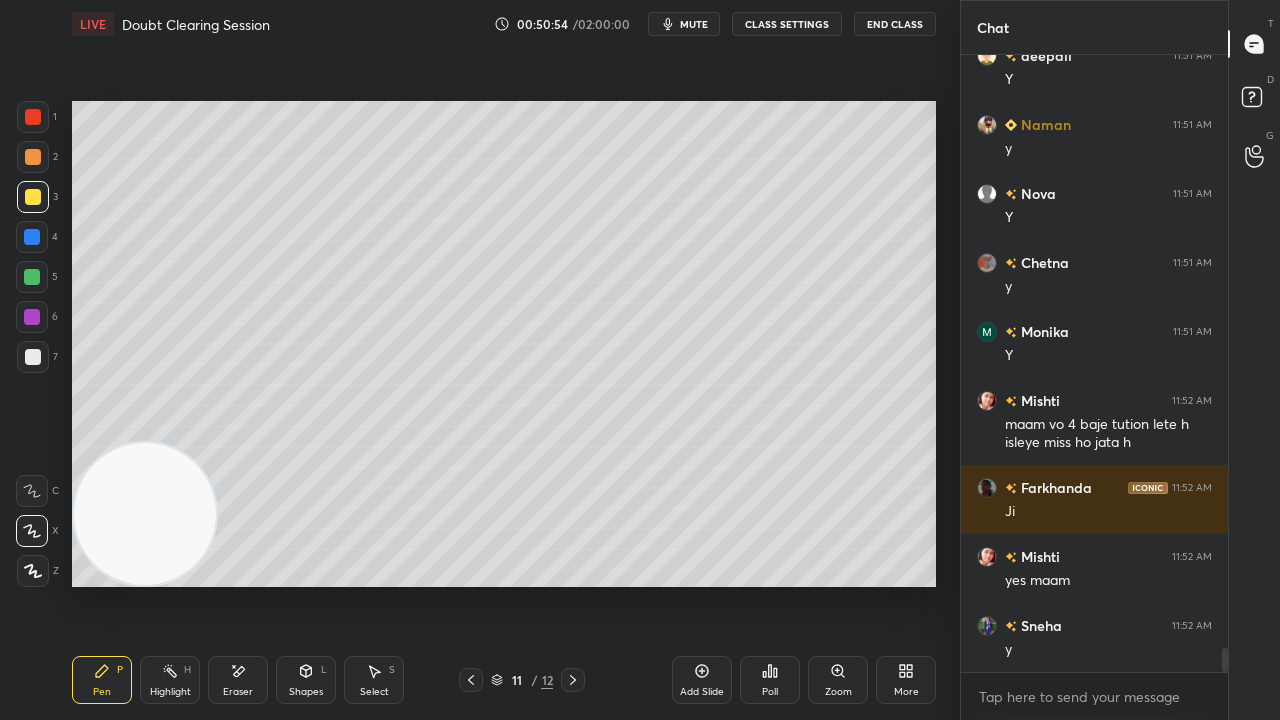 click on "mute" at bounding box center (694, 24) 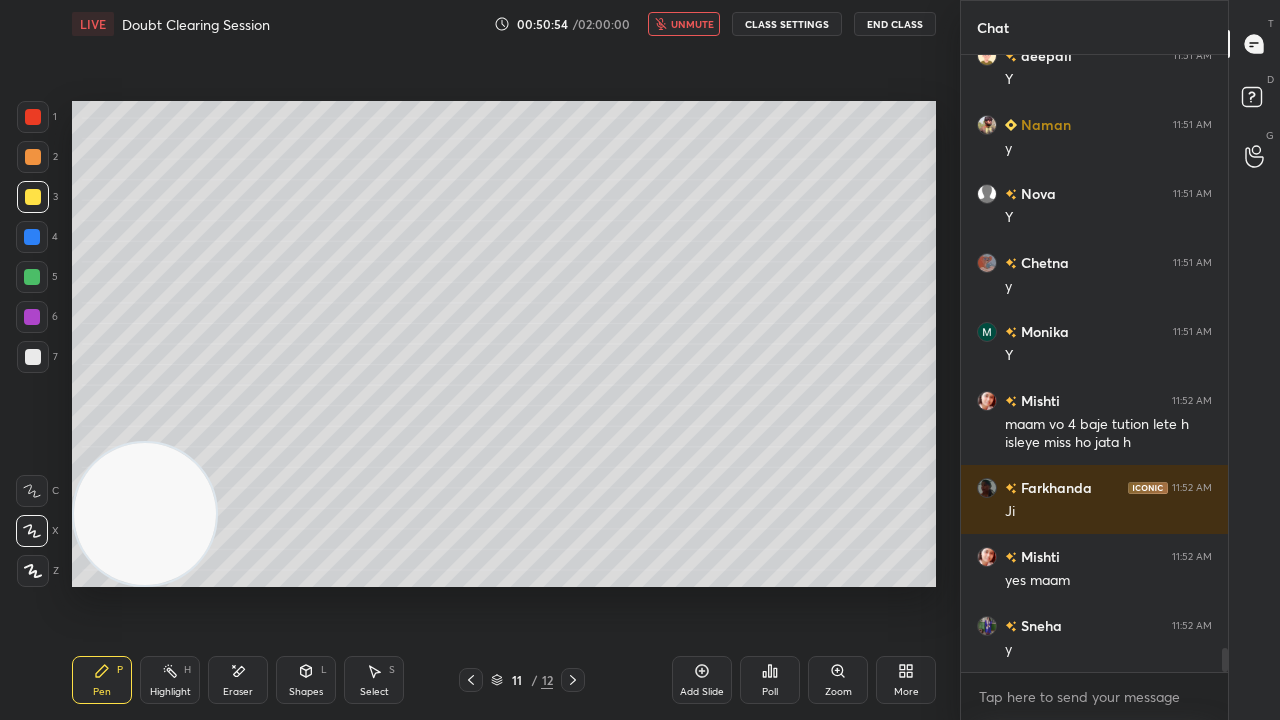 click on "unmute" at bounding box center (692, 24) 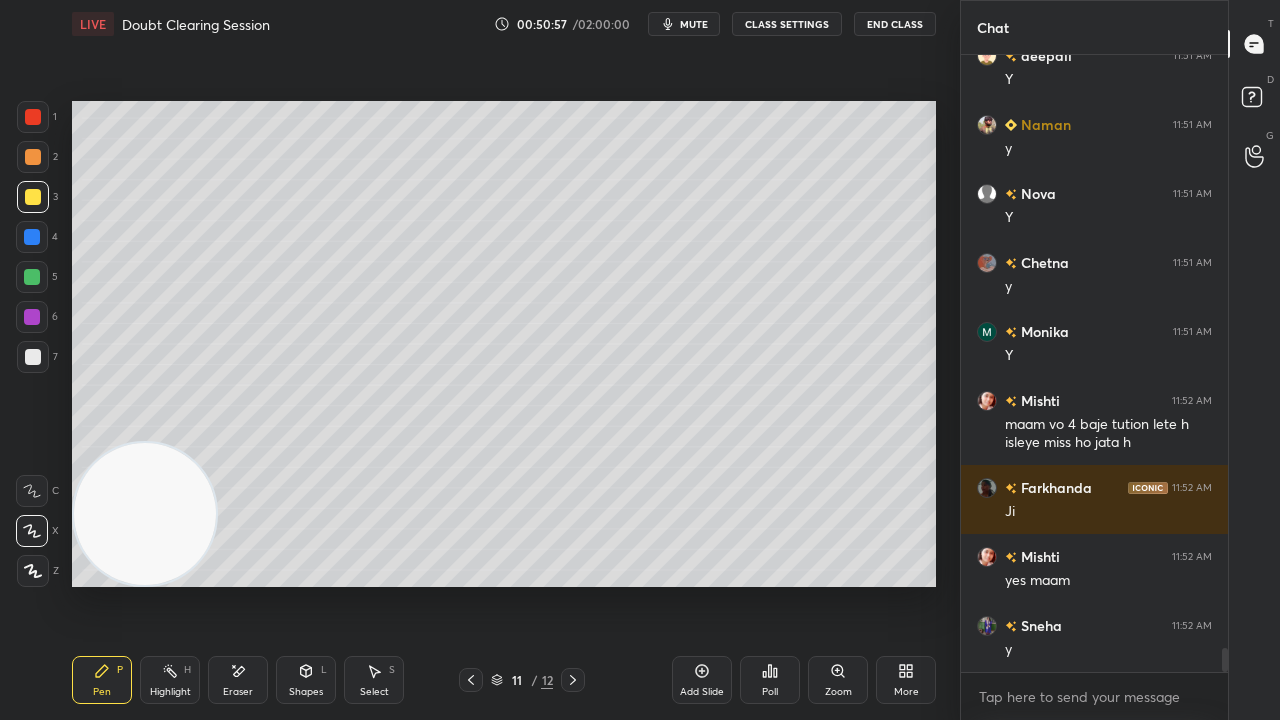 click 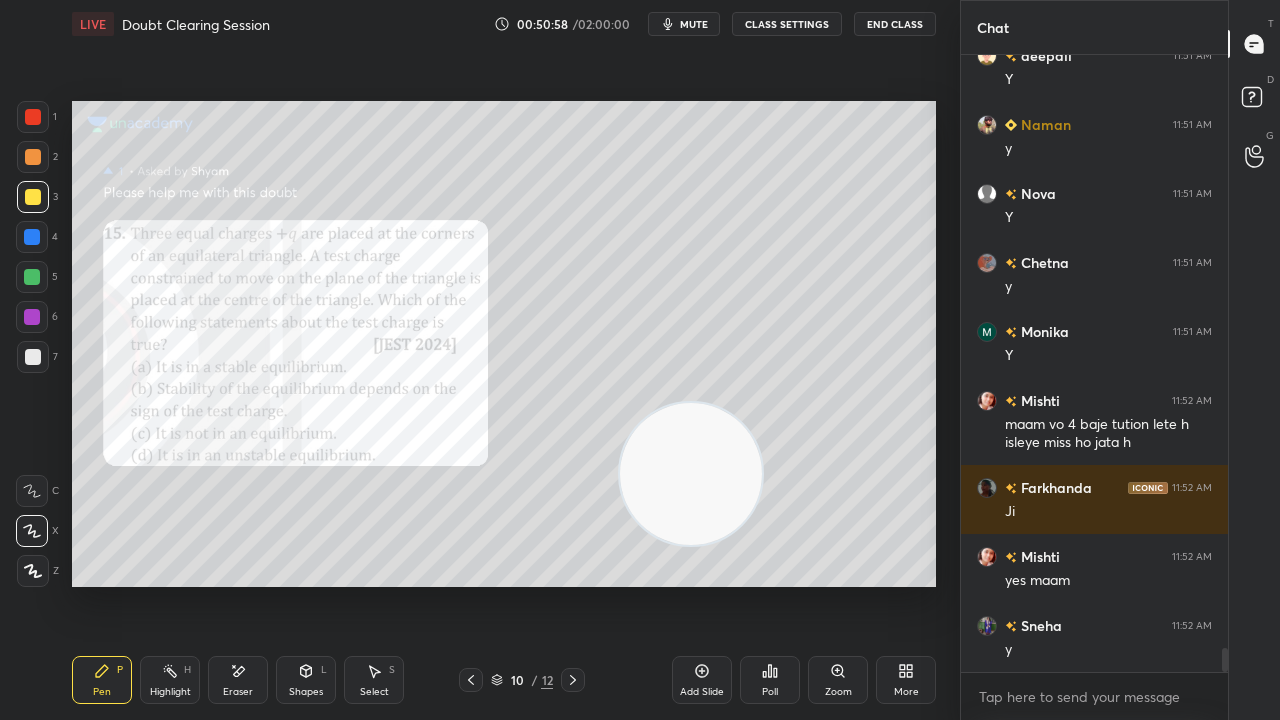 drag, startPoint x: 190, startPoint y: 530, endPoint x: 913, endPoint y: 506, distance: 723.39825 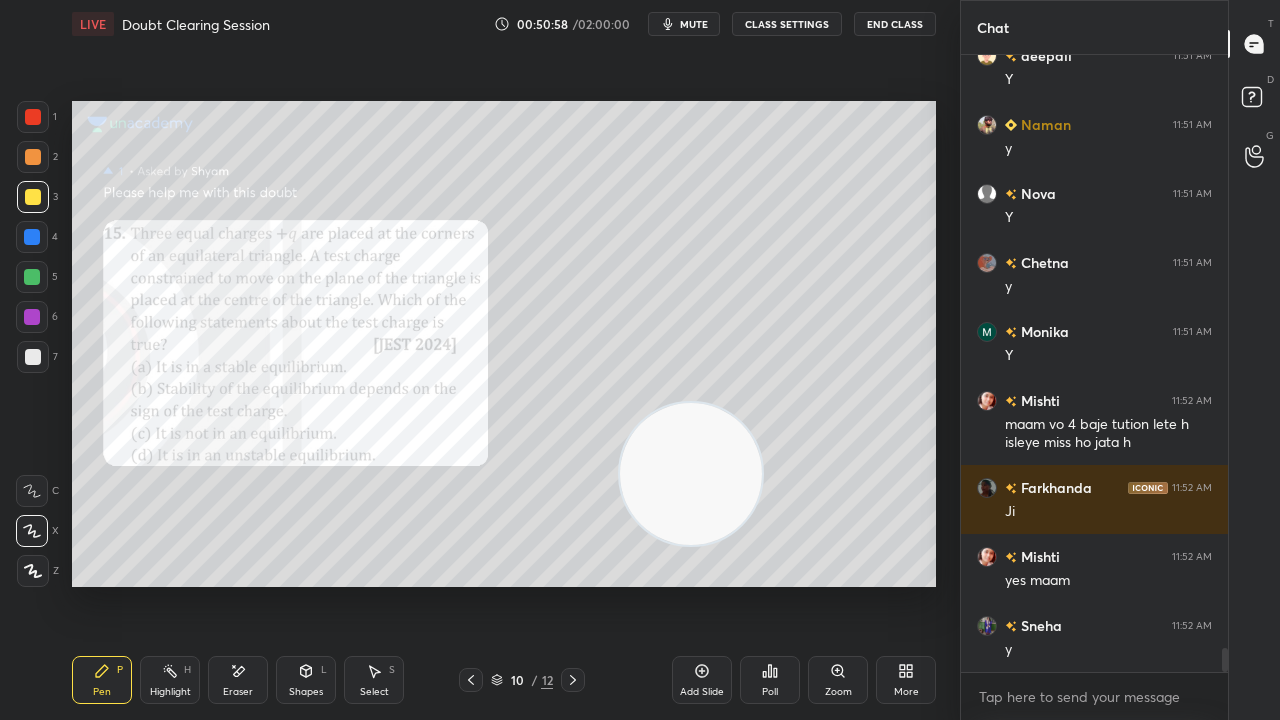 click at bounding box center [691, 474] 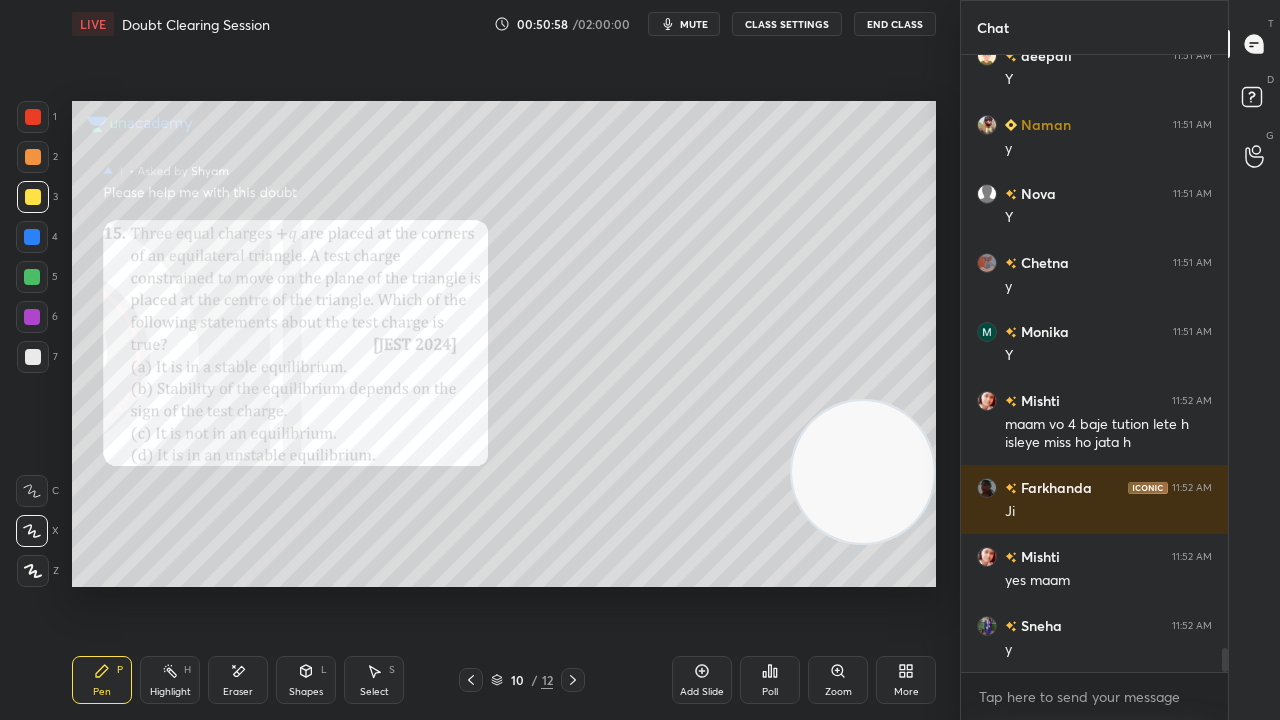click on "Zoom" at bounding box center [838, 680] 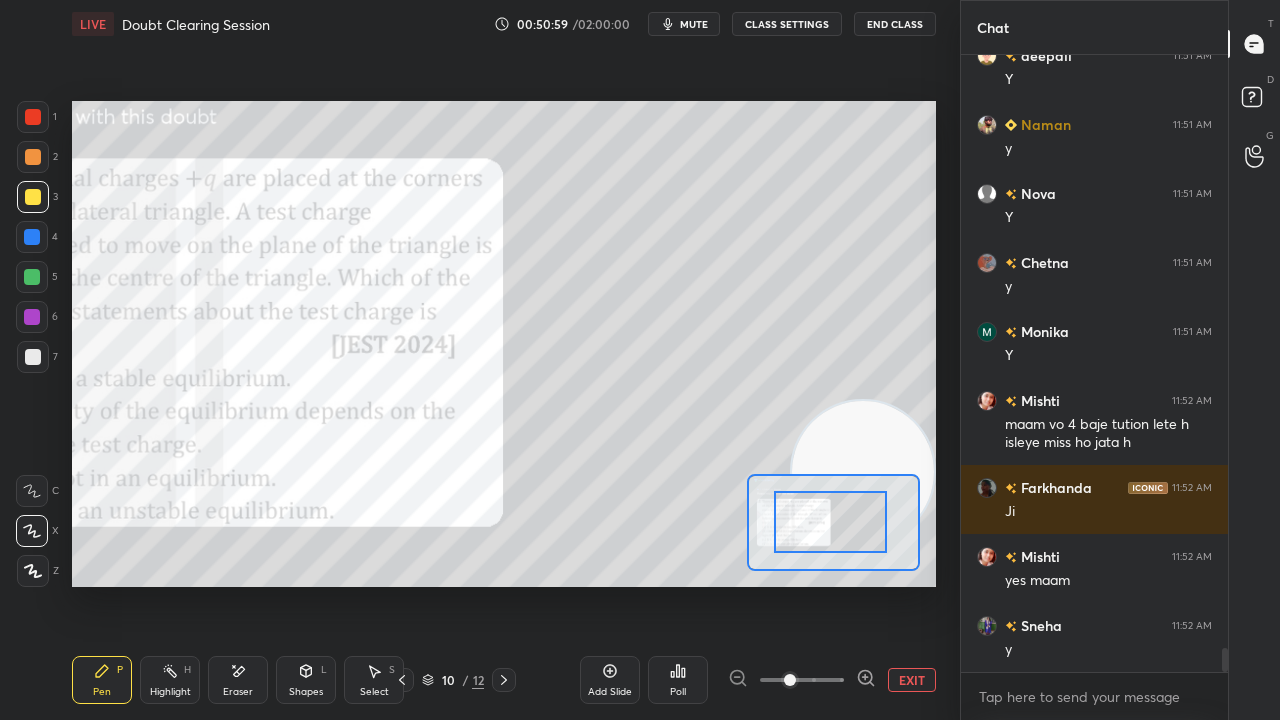 drag, startPoint x: 826, startPoint y: 532, endPoint x: 784, endPoint y: 524, distance: 42.755116 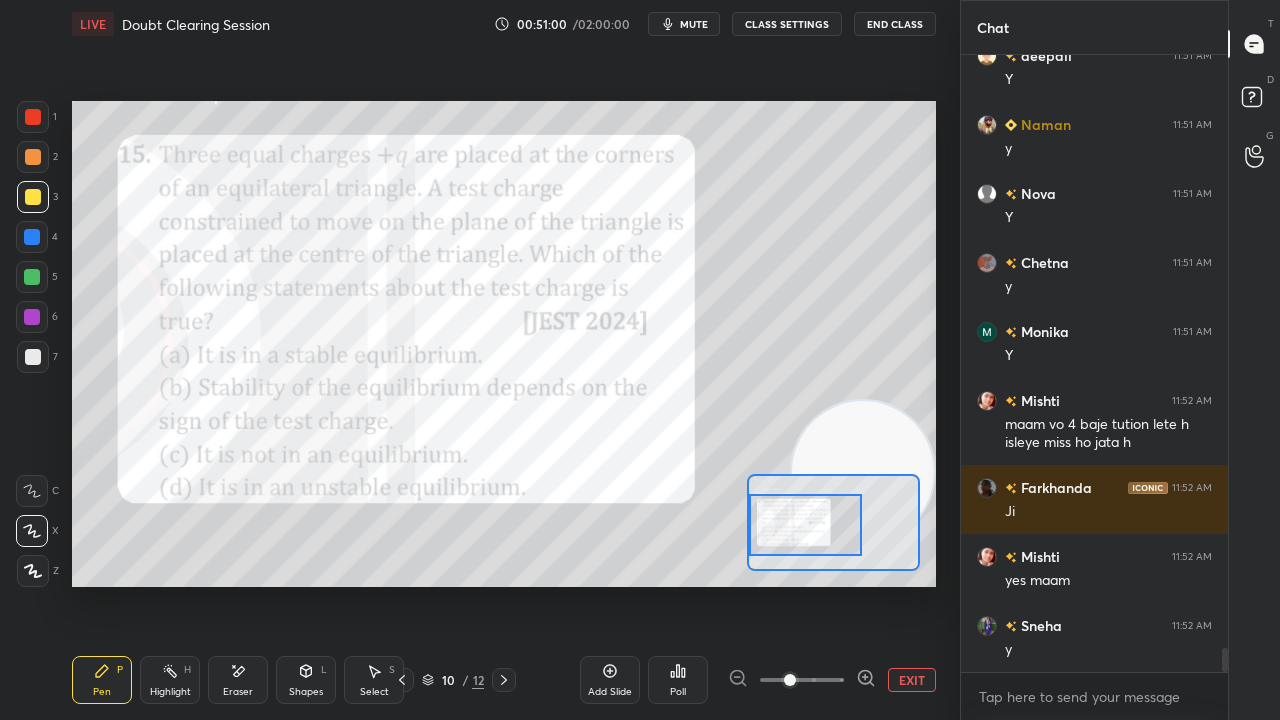 drag, startPoint x: 794, startPoint y: 530, endPoint x: 769, endPoint y: 521, distance: 26.57066 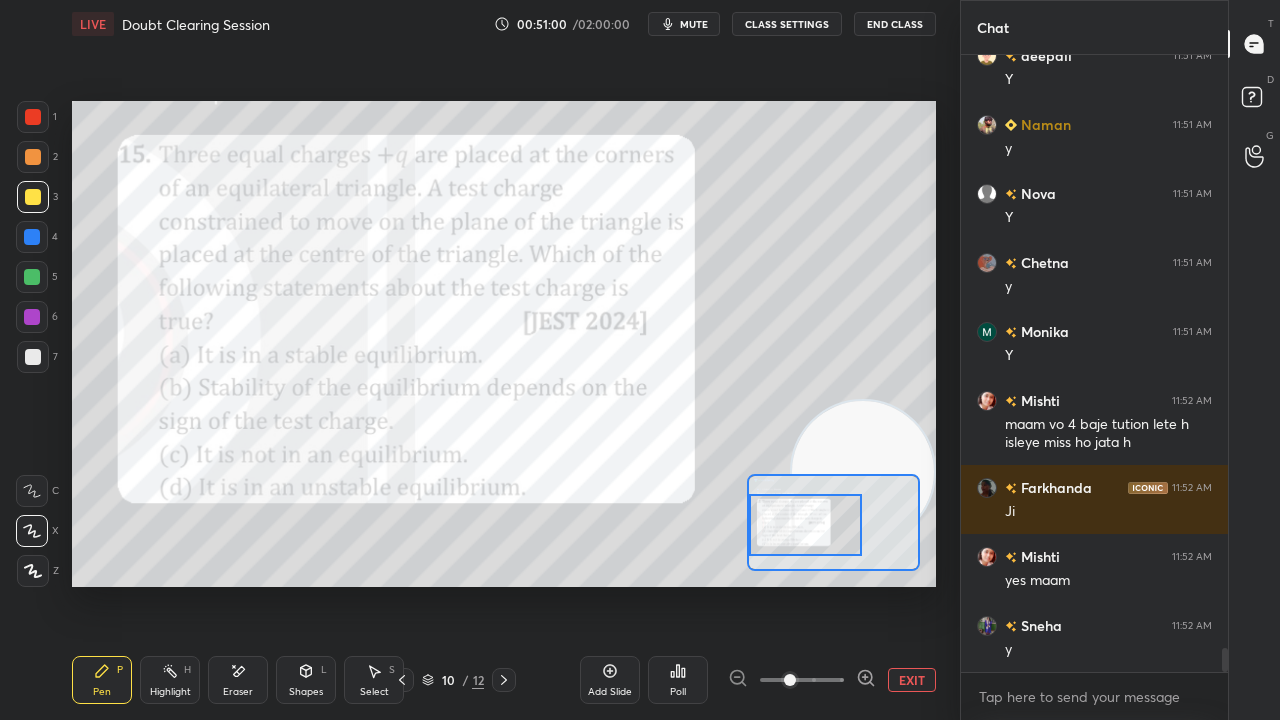 click at bounding box center (805, 525) 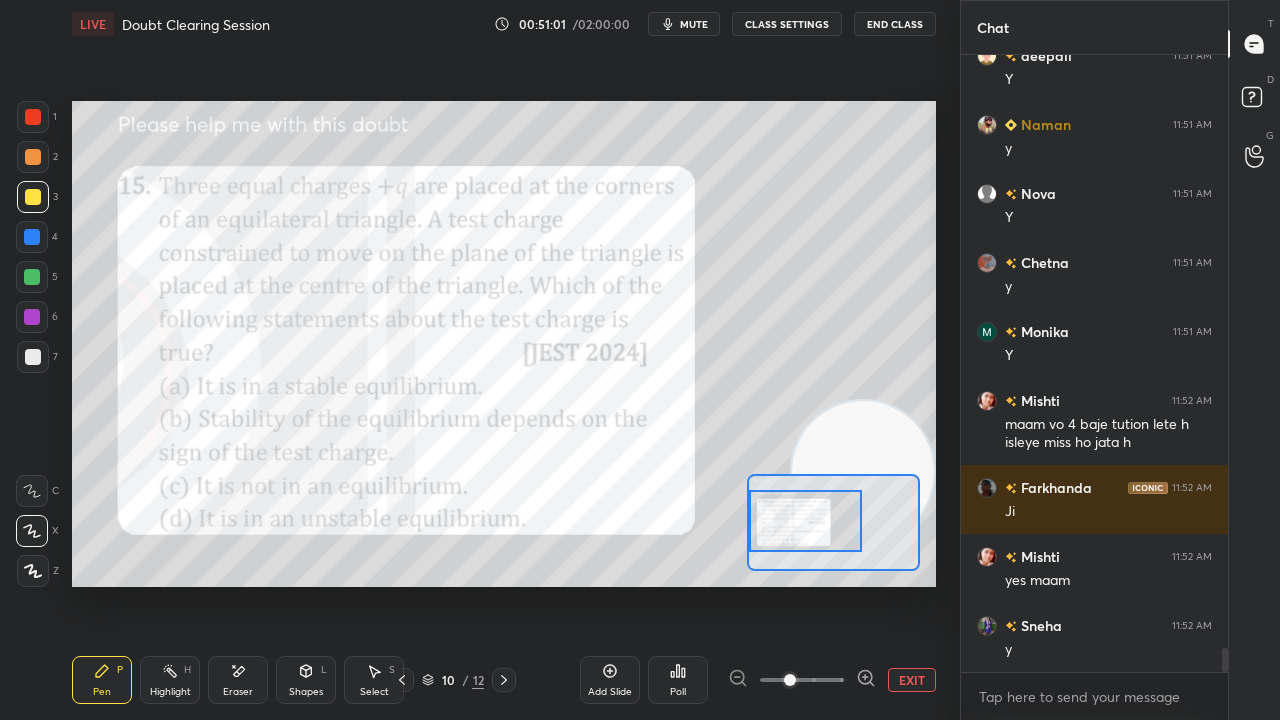 click 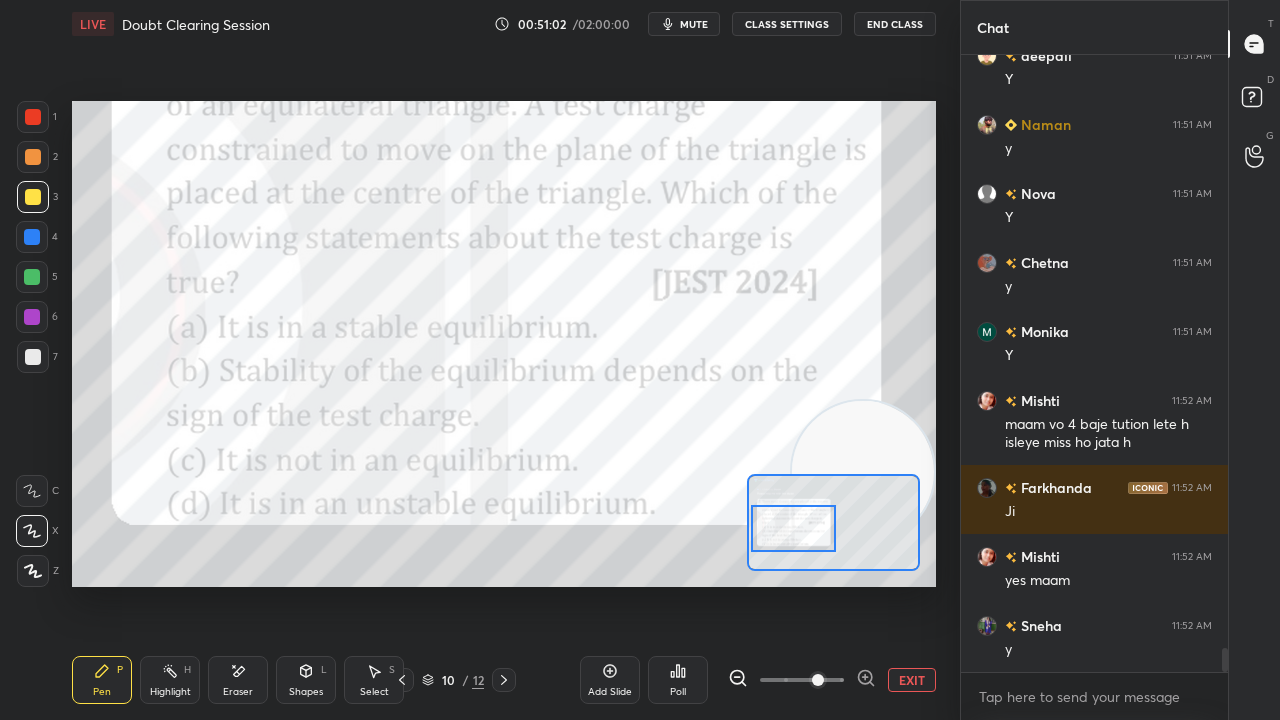 drag, startPoint x: 810, startPoint y: 536, endPoint x: 790, endPoint y: 544, distance: 21.540659 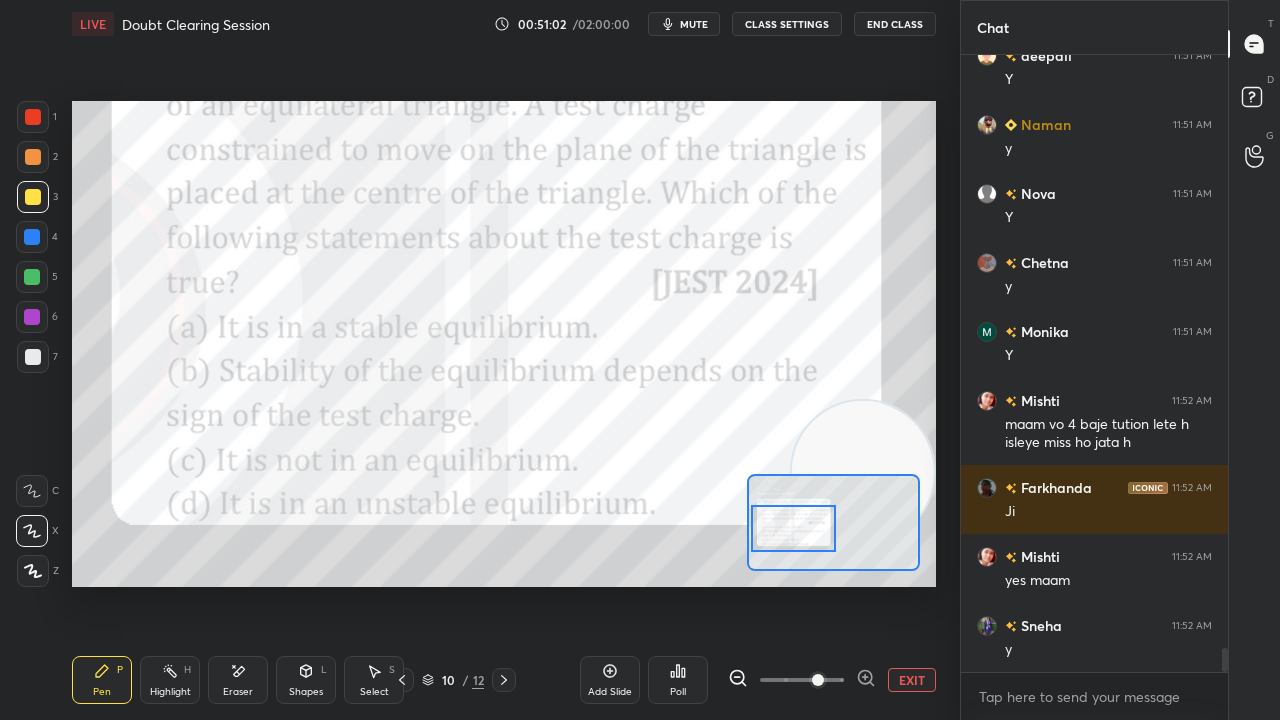 click at bounding box center [793, 528] 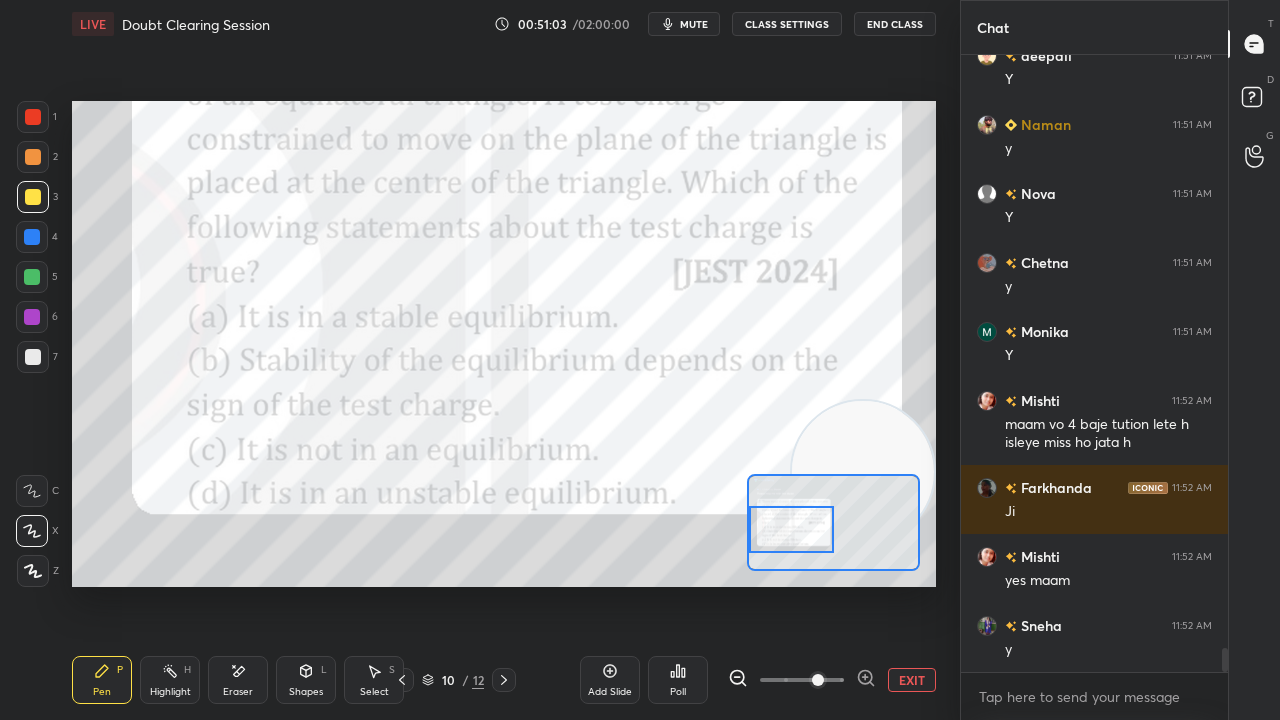 click on "mute" at bounding box center (694, 24) 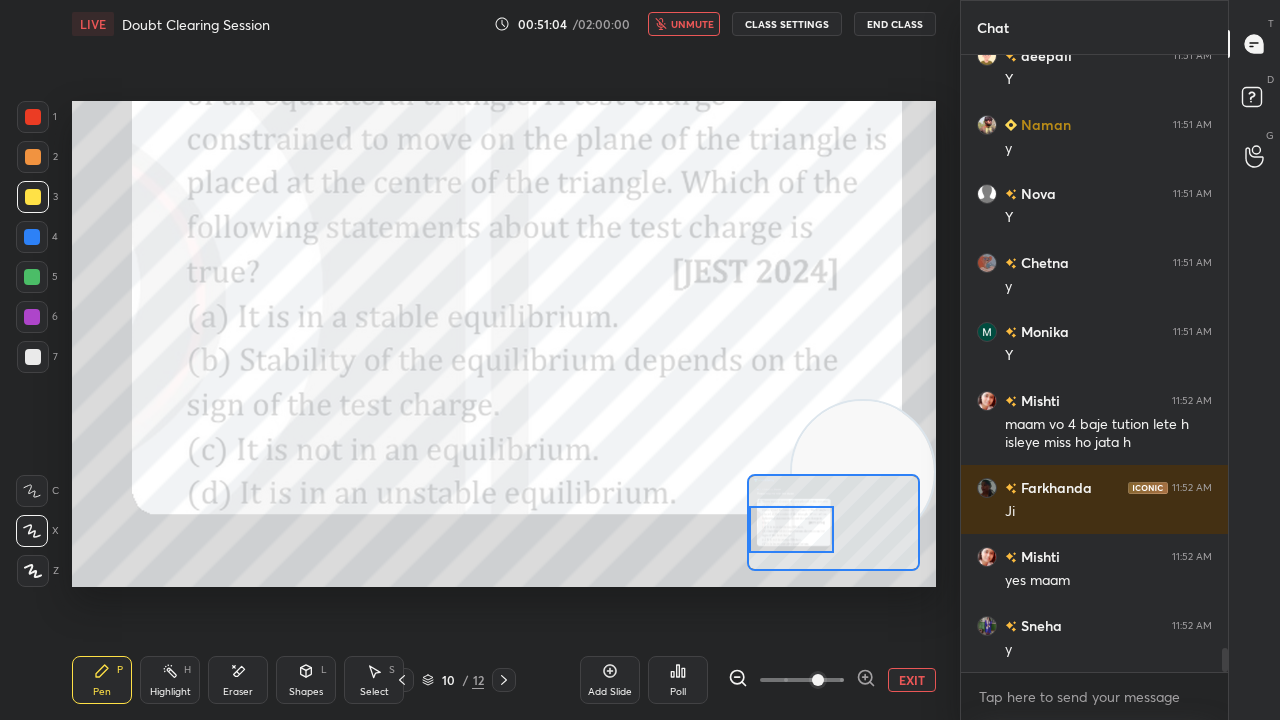click on "unmute" at bounding box center [692, 24] 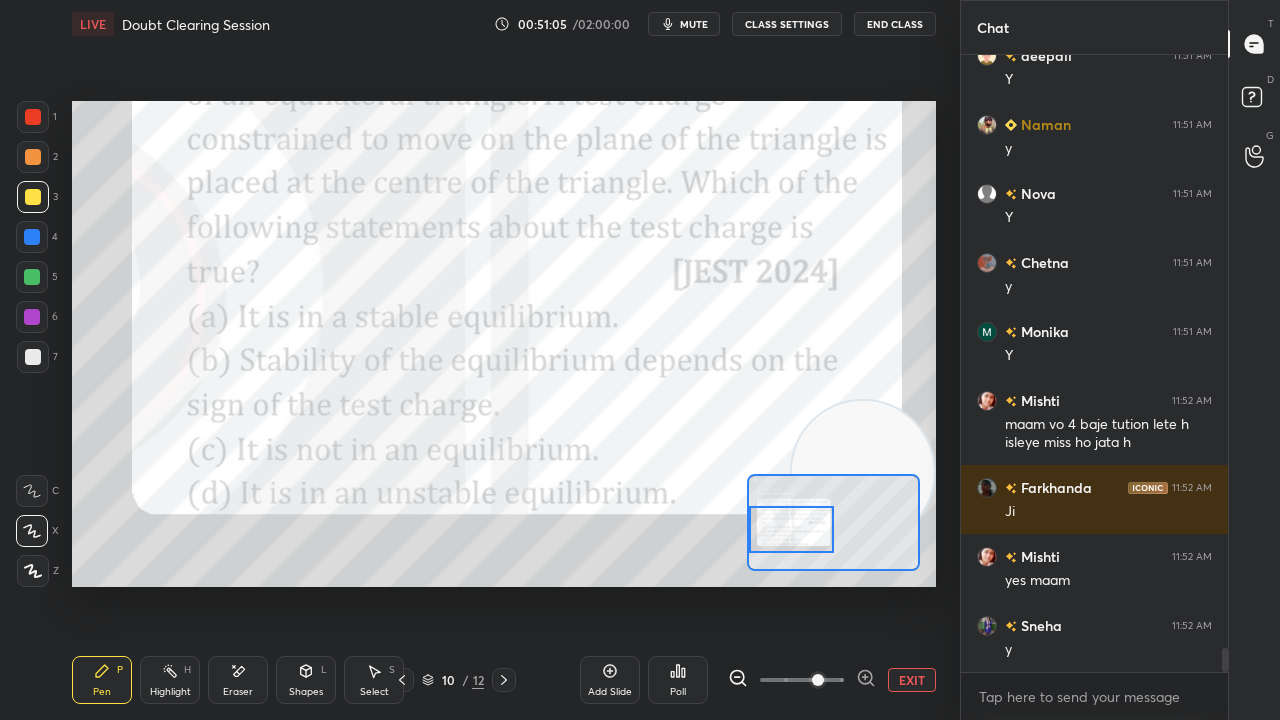 click at bounding box center (33, 117) 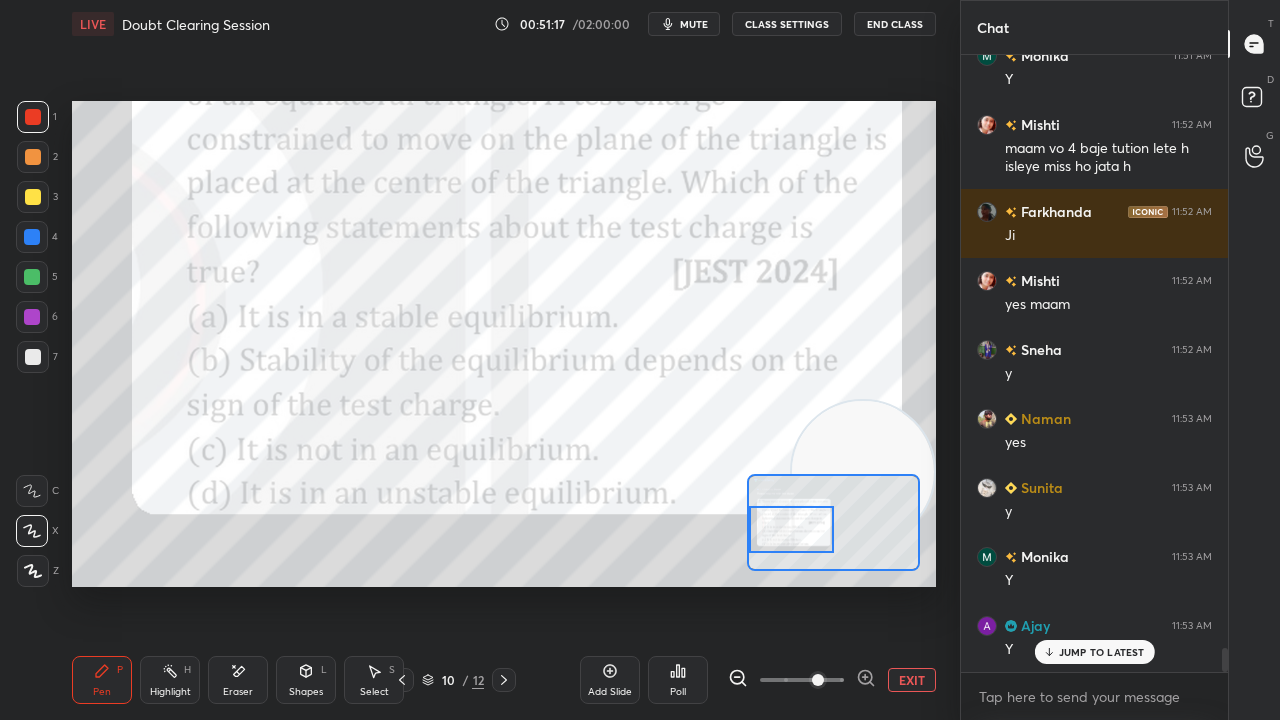 scroll, scrollTop: 15430, scrollLeft: 0, axis: vertical 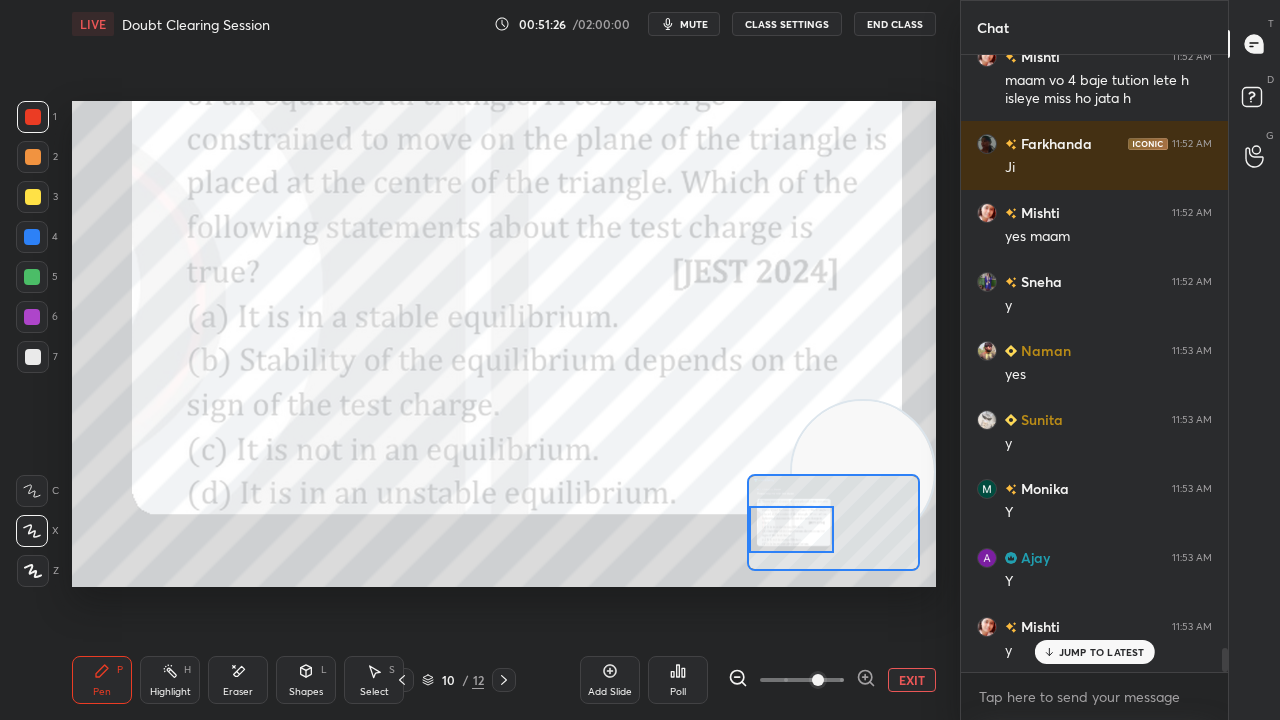 click on "mute" at bounding box center (694, 24) 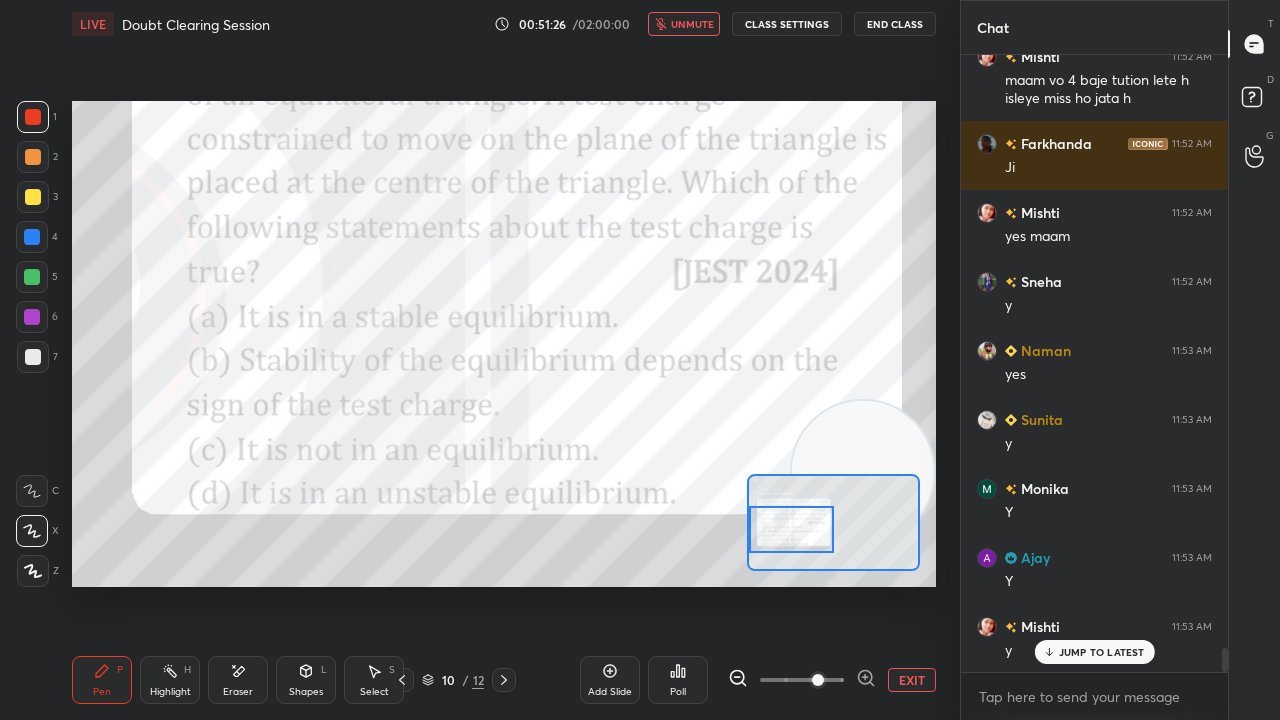 click on "unmute" at bounding box center (692, 24) 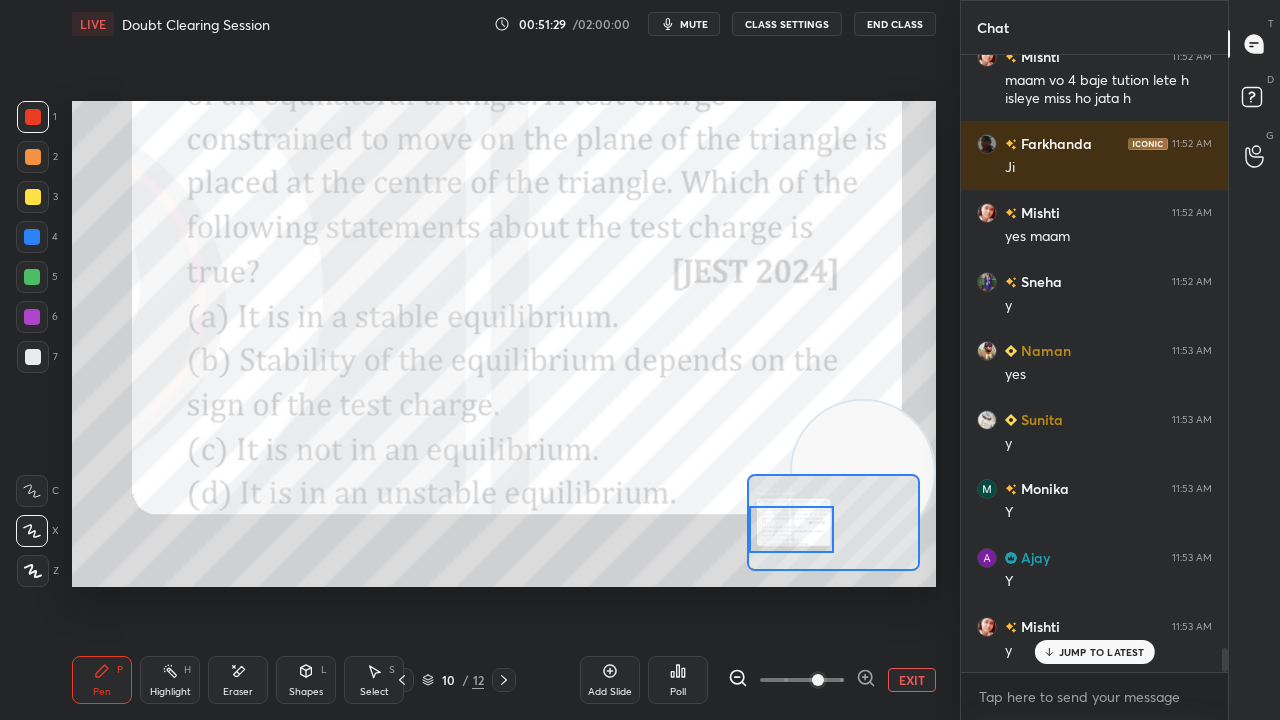 click on "JUMP TO LATEST" at bounding box center [1094, 652] 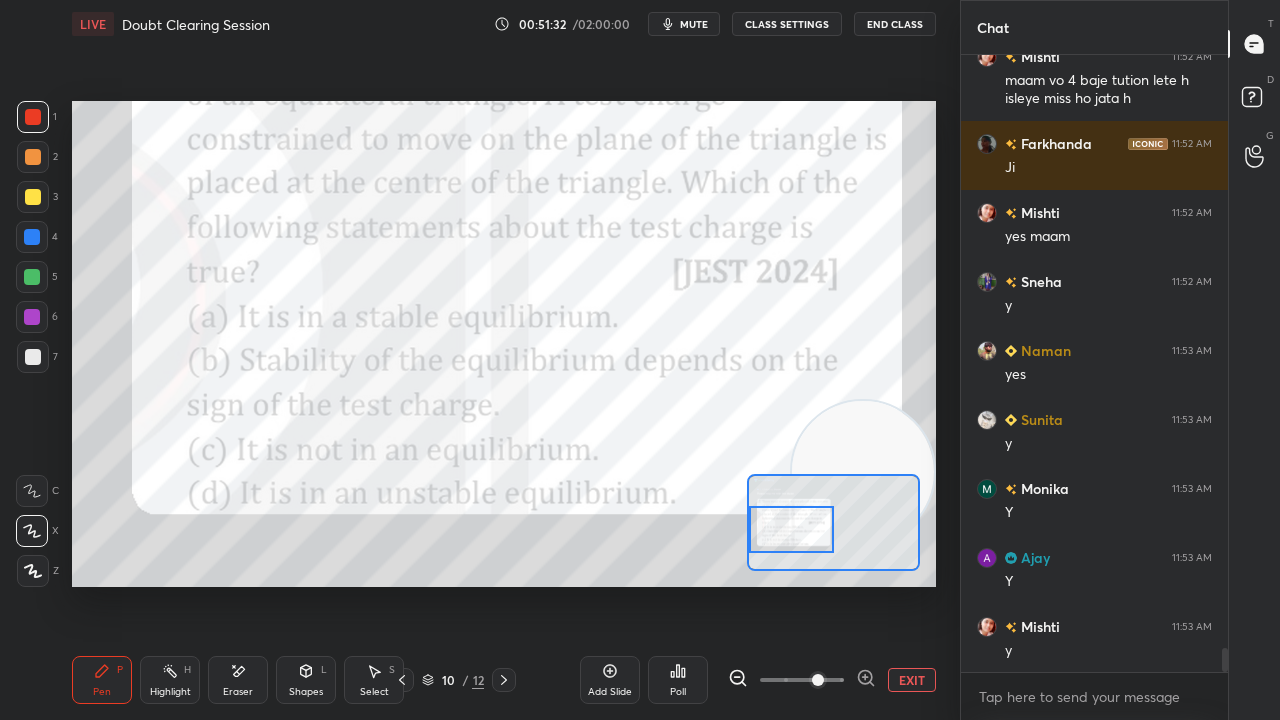 scroll, scrollTop: 15500, scrollLeft: 0, axis: vertical 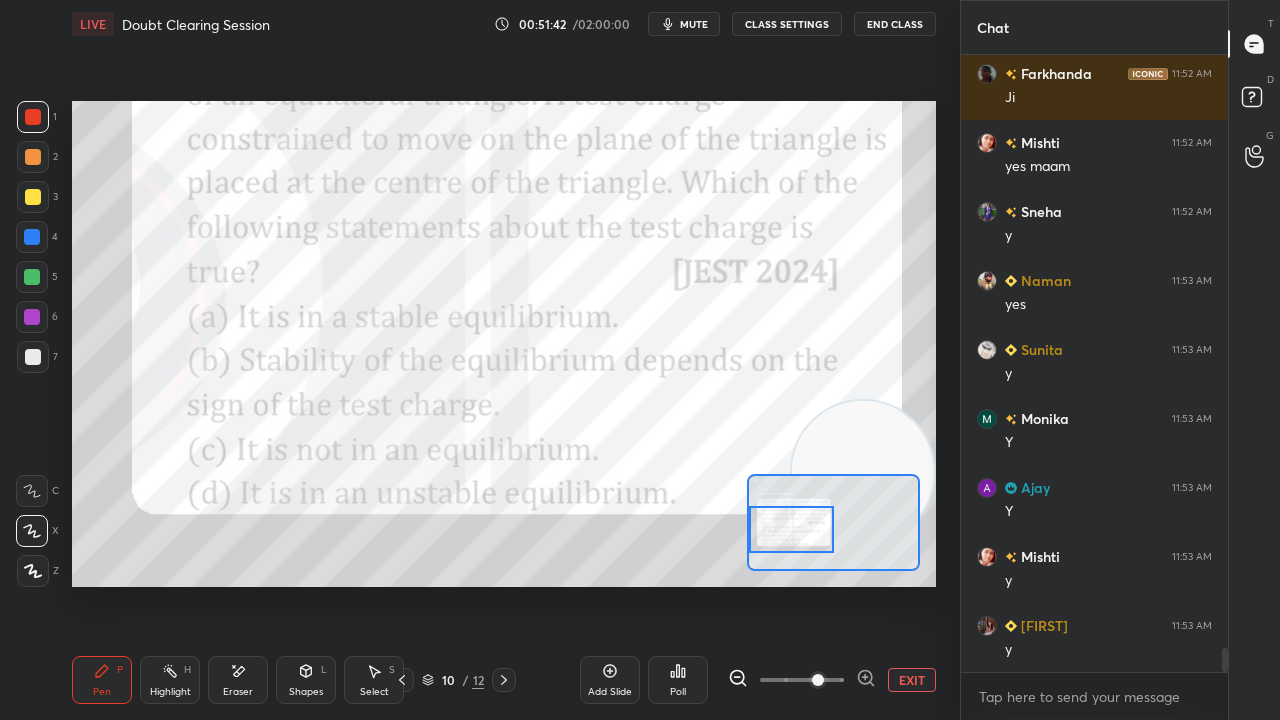 click on "mute" at bounding box center [694, 24] 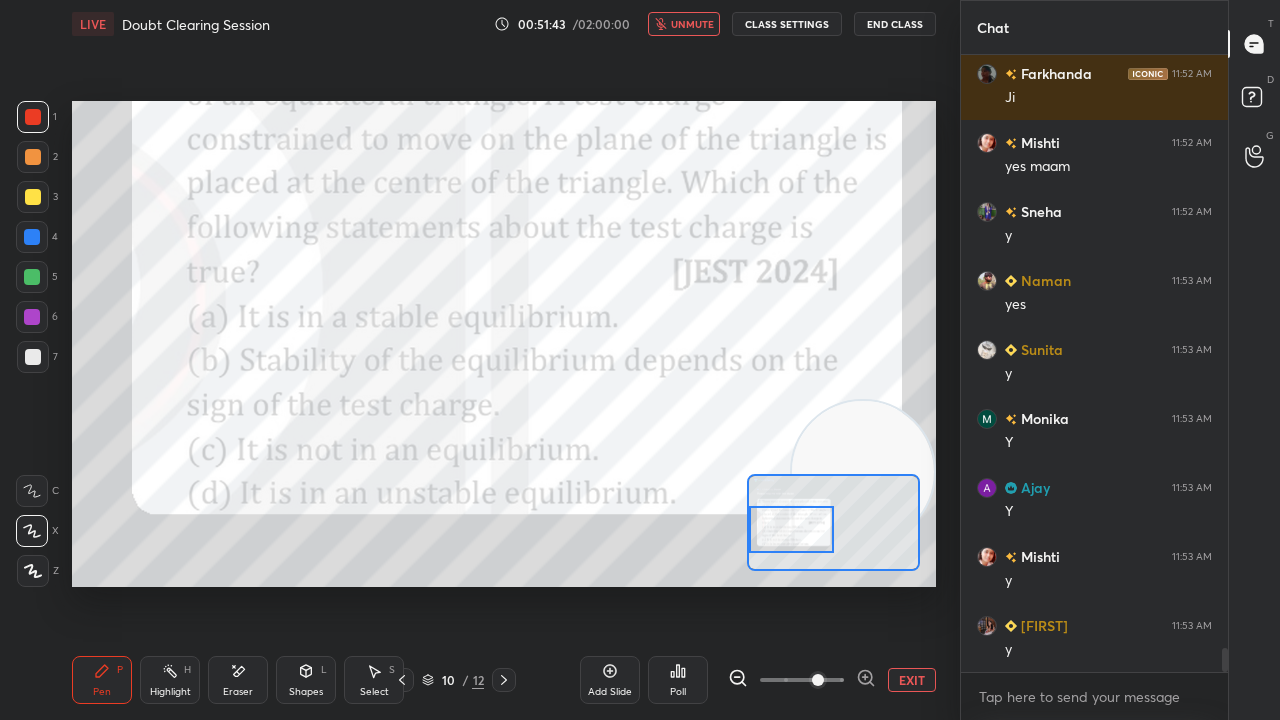 click on "unmute" at bounding box center [692, 24] 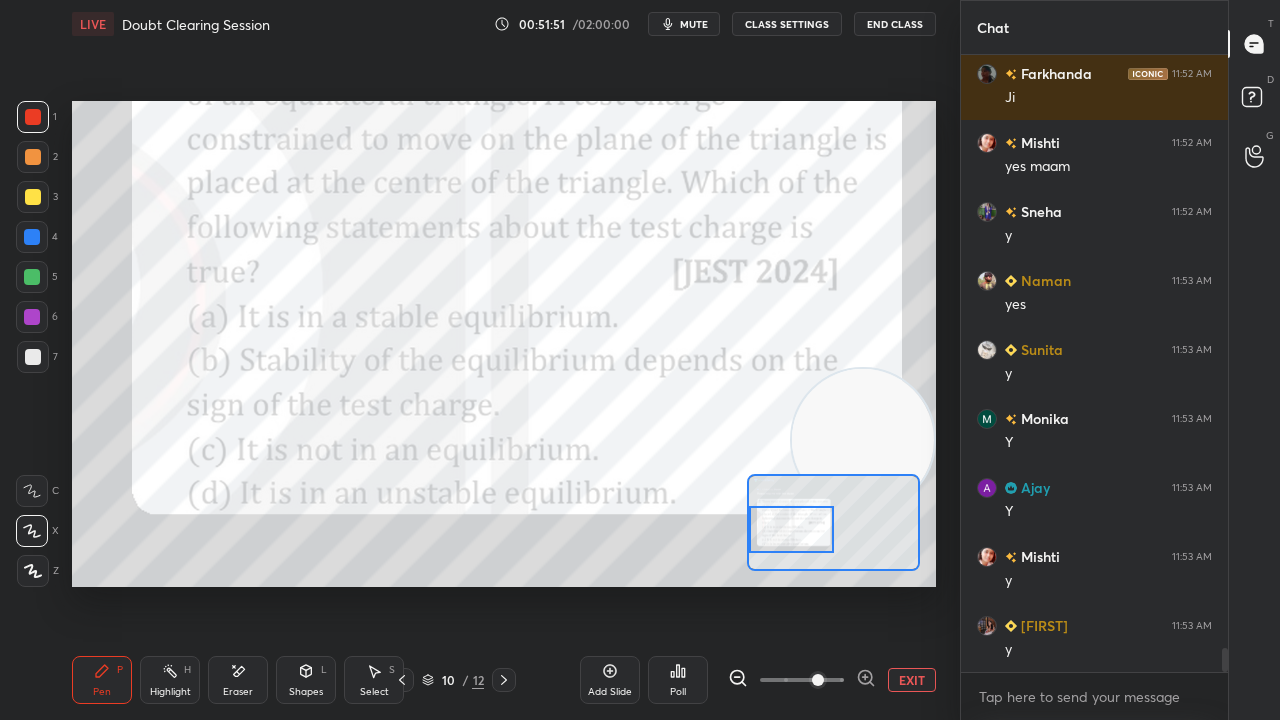 drag, startPoint x: 859, startPoint y: 440, endPoint x: 862, endPoint y: 400, distance: 40.112343 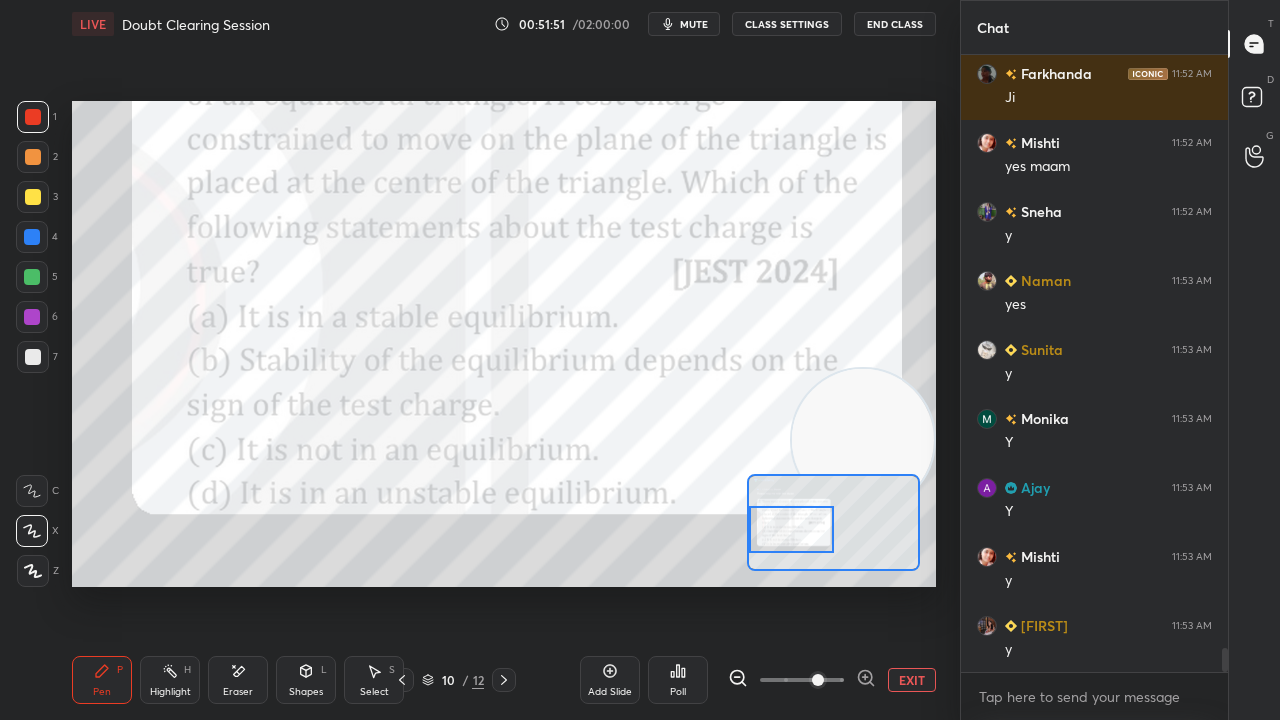 click at bounding box center [863, 440] 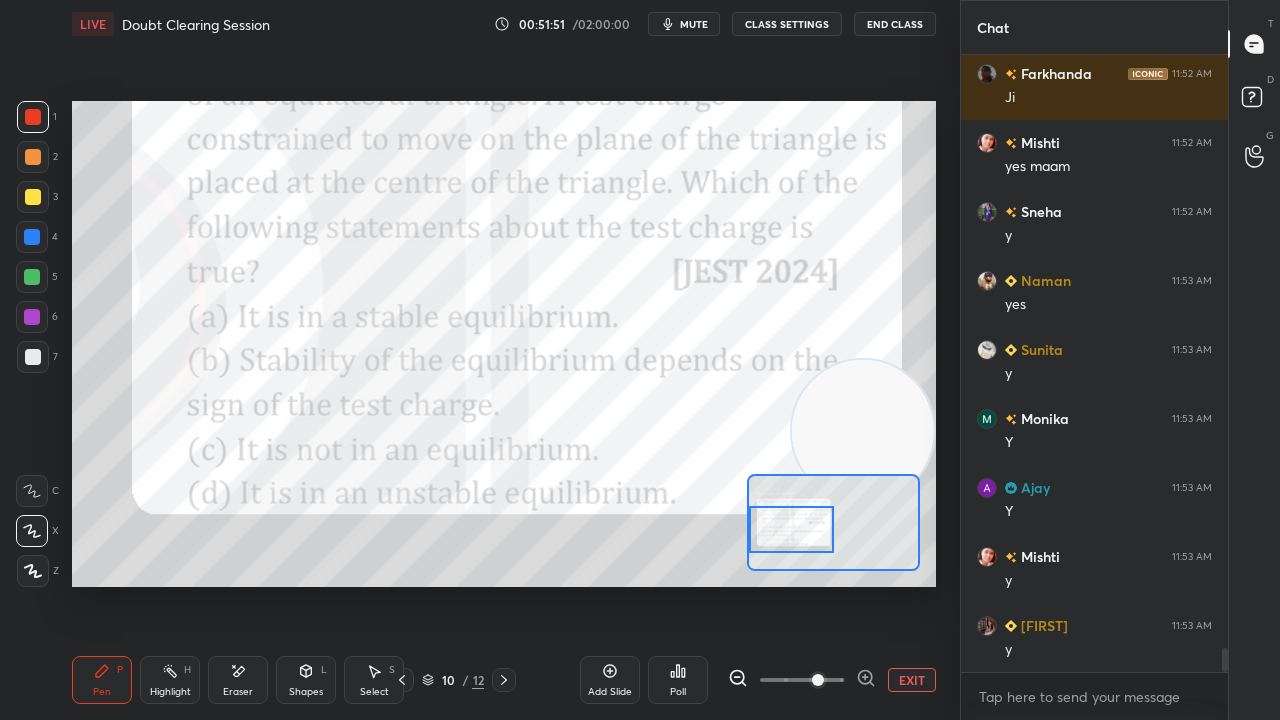 click on "mute" at bounding box center [694, 24] 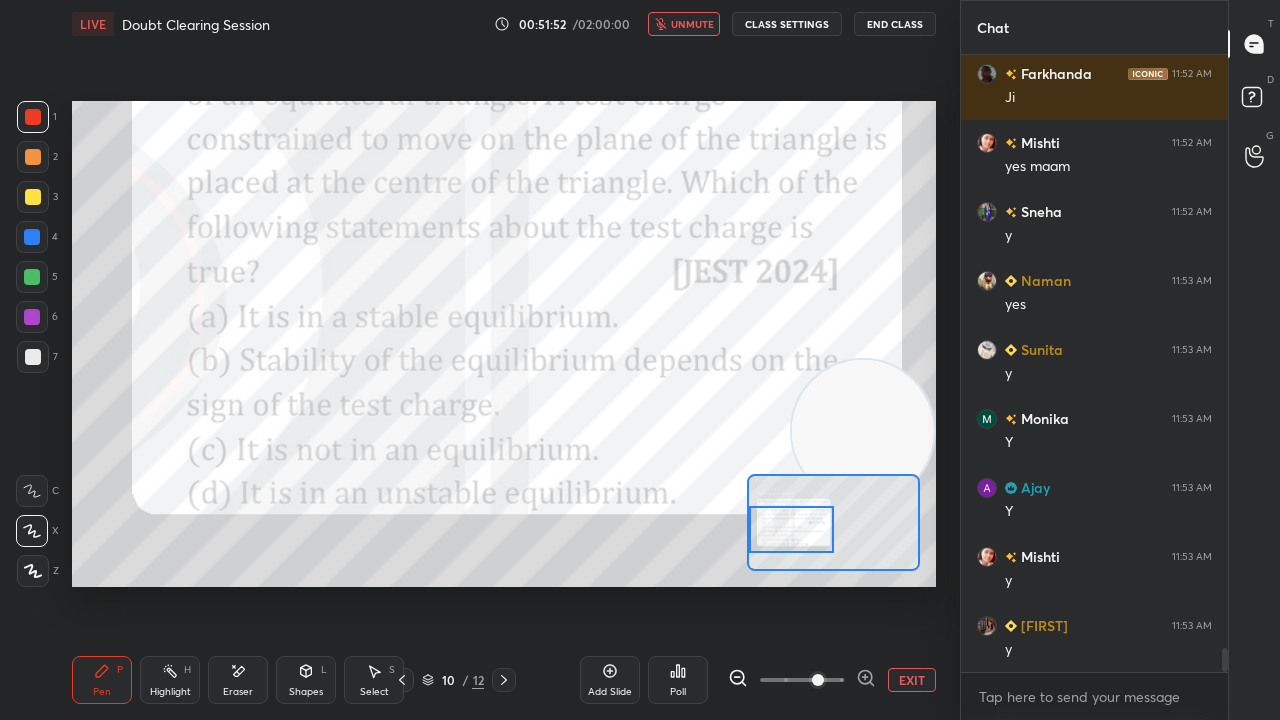 click on "unmute" at bounding box center (692, 24) 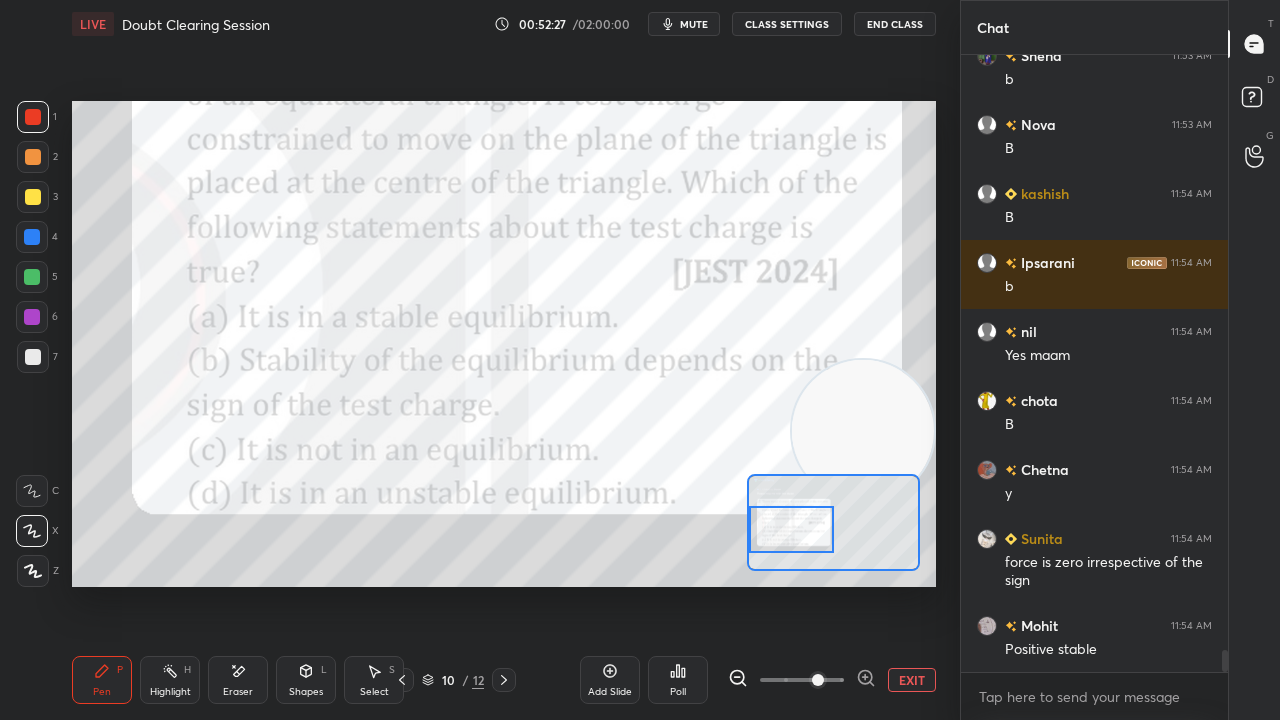 scroll, scrollTop: 16414, scrollLeft: 0, axis: vertical 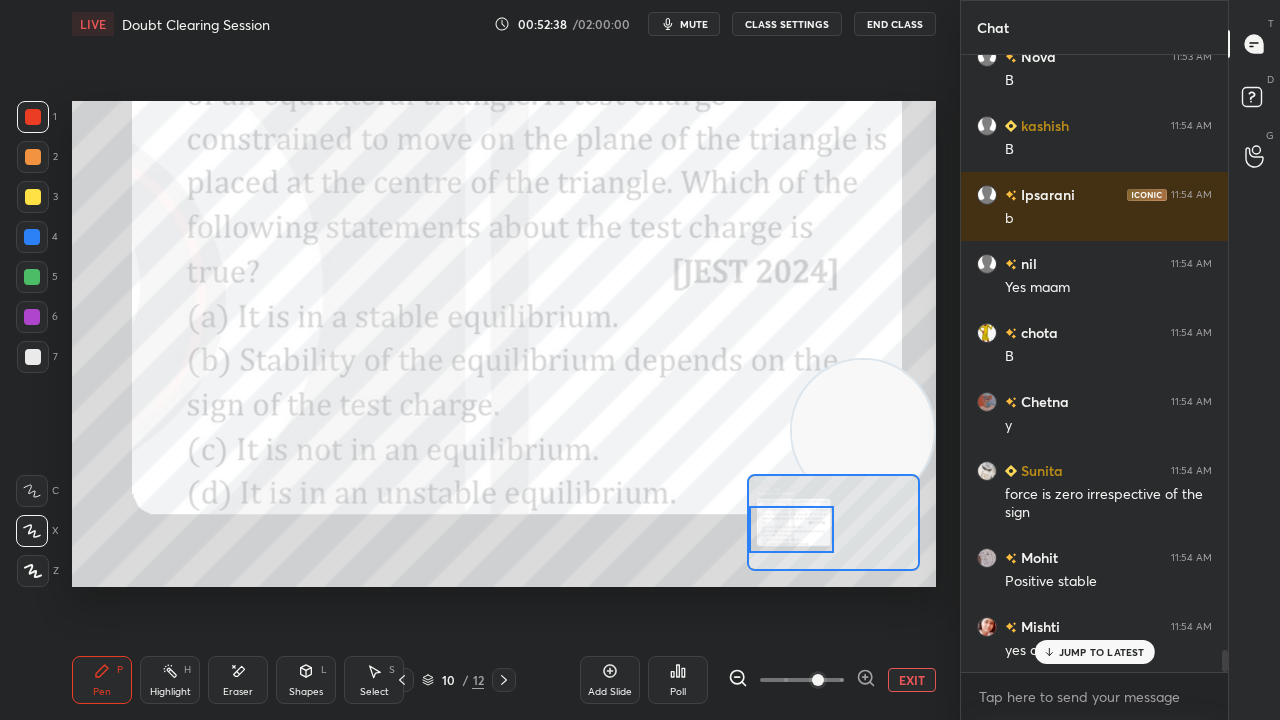 click on "[PERSON] 11:54 AM yes attractive repulsive" at bounding box center (1094, 638) 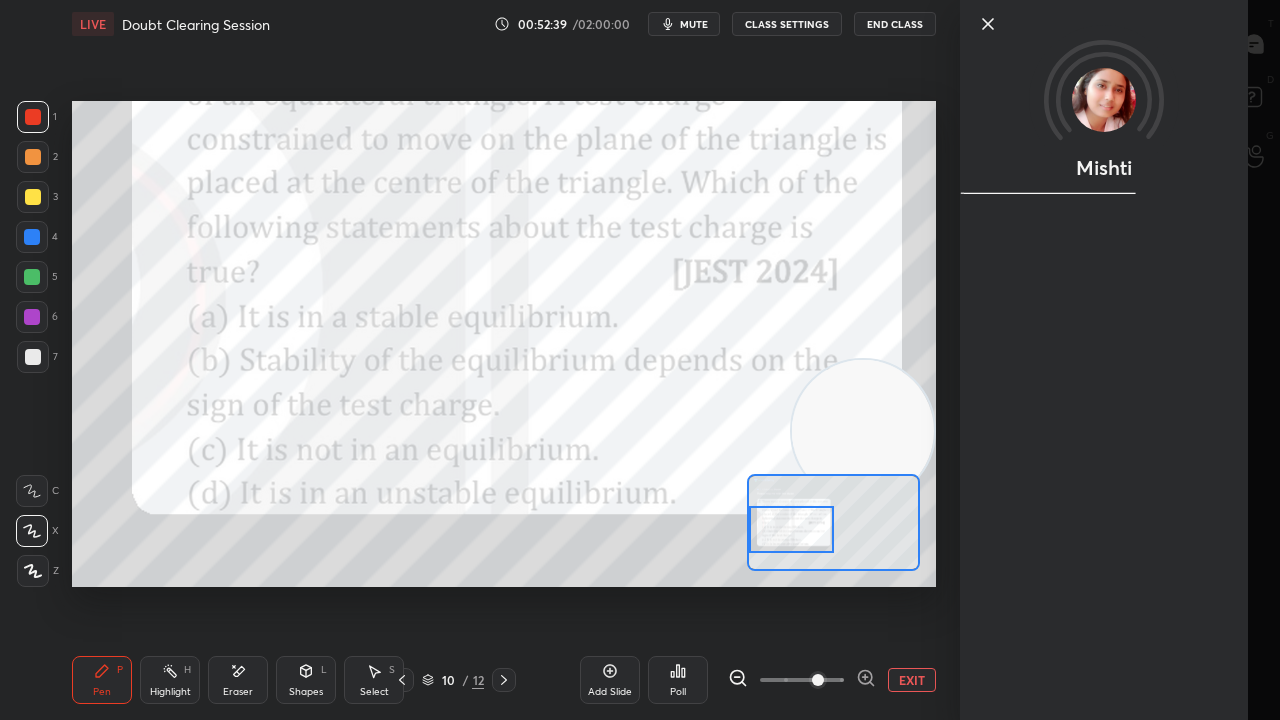 click on "Mishti" at bounding box center [1120, 360] 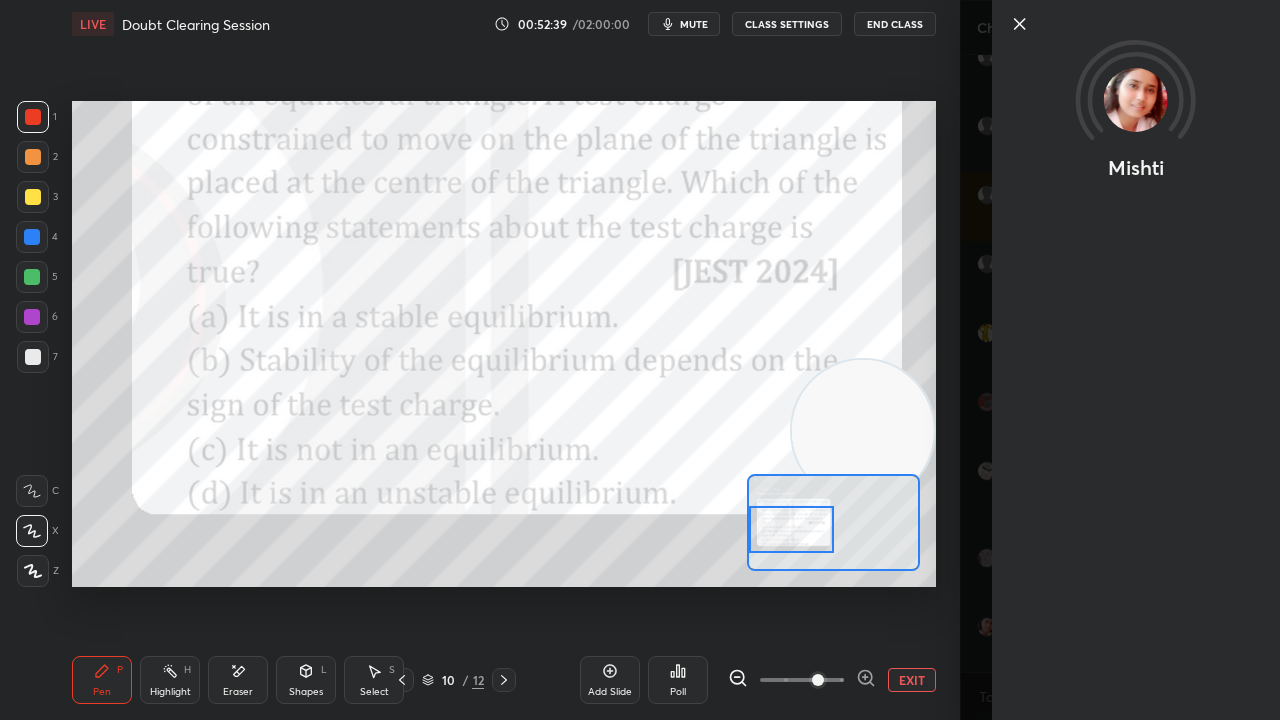 scroll, scrollTop: 16484, scrollLeft: 0, axis: vertical 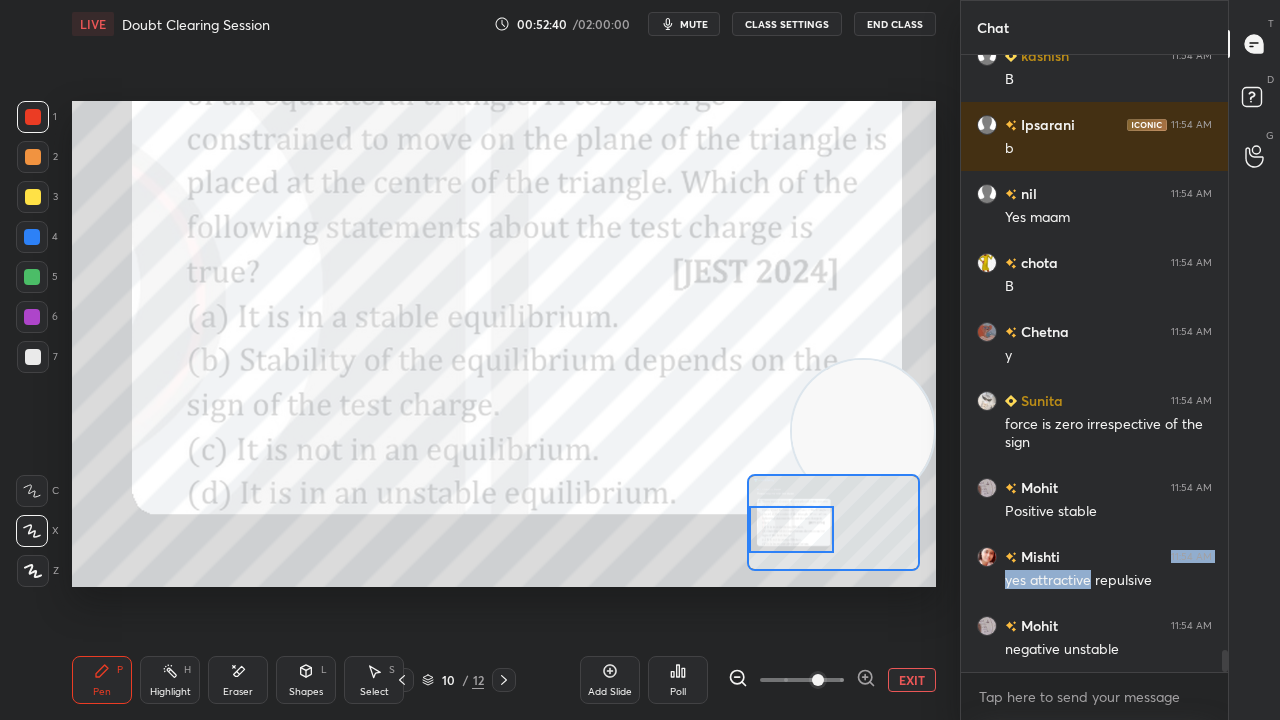 click on "mute" at bounding box center [694, 24] 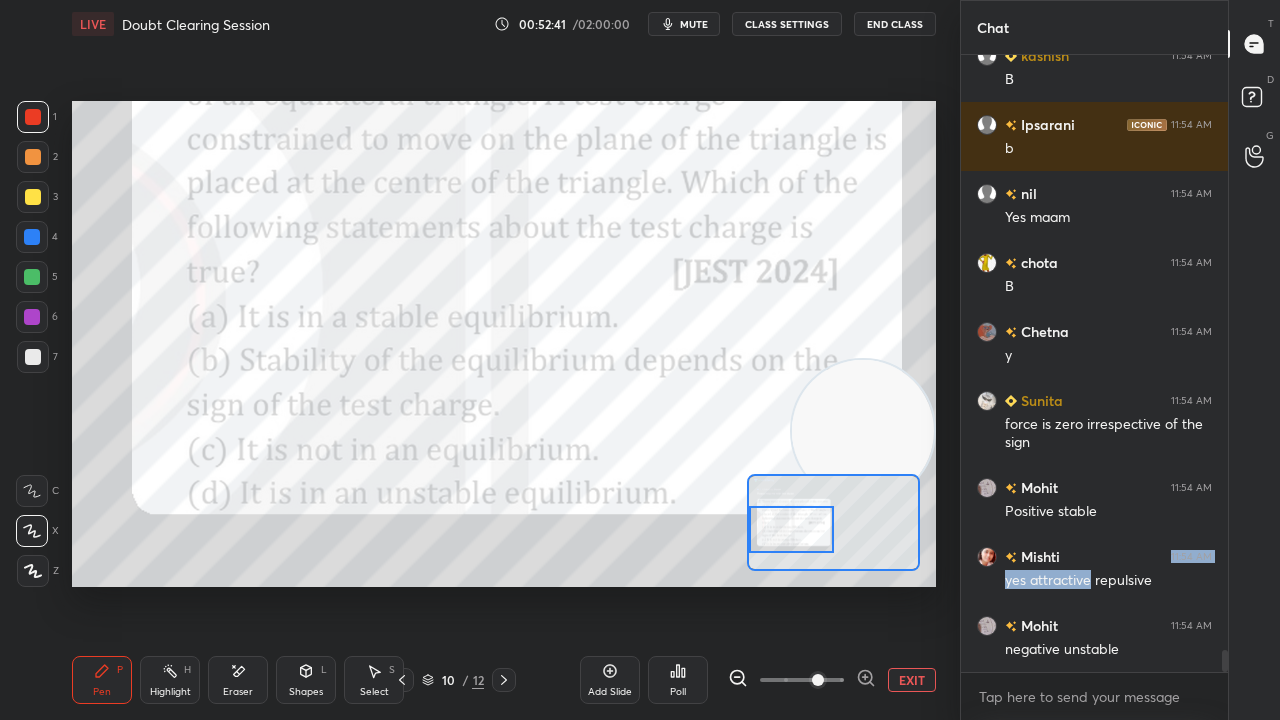 click at bounding box center [791, 529] 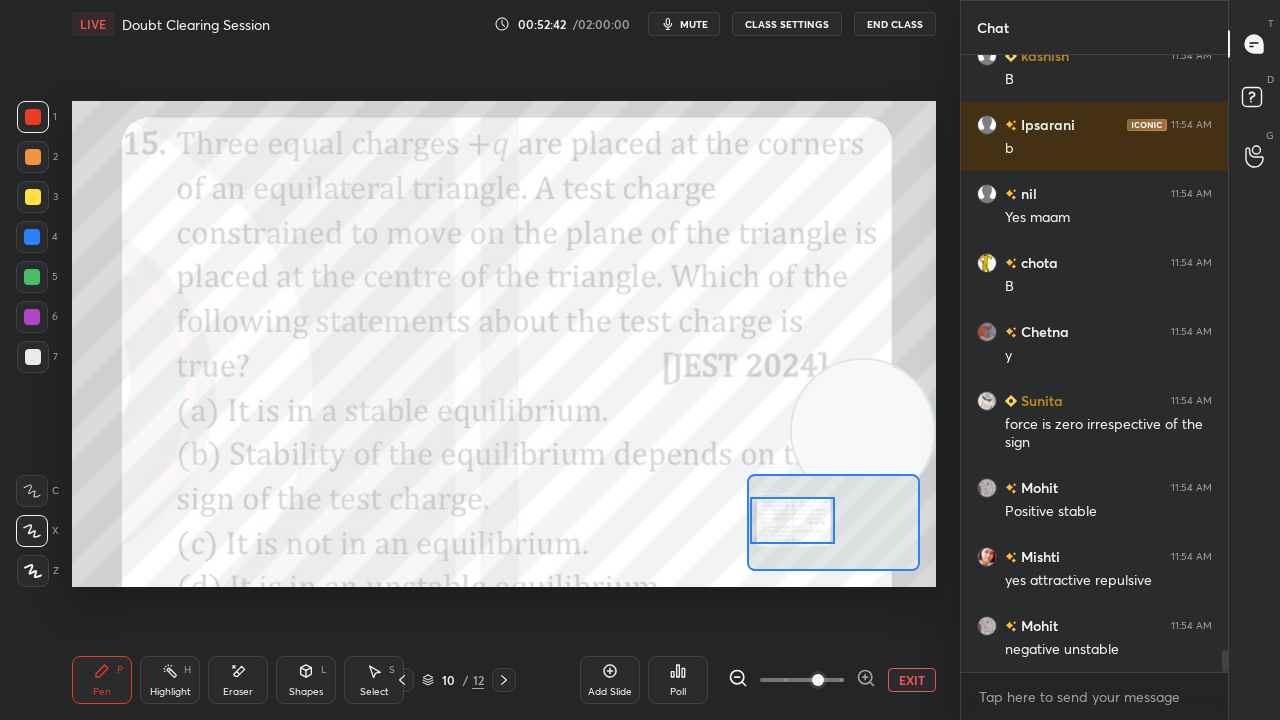 click at bounding box center [792, 520] 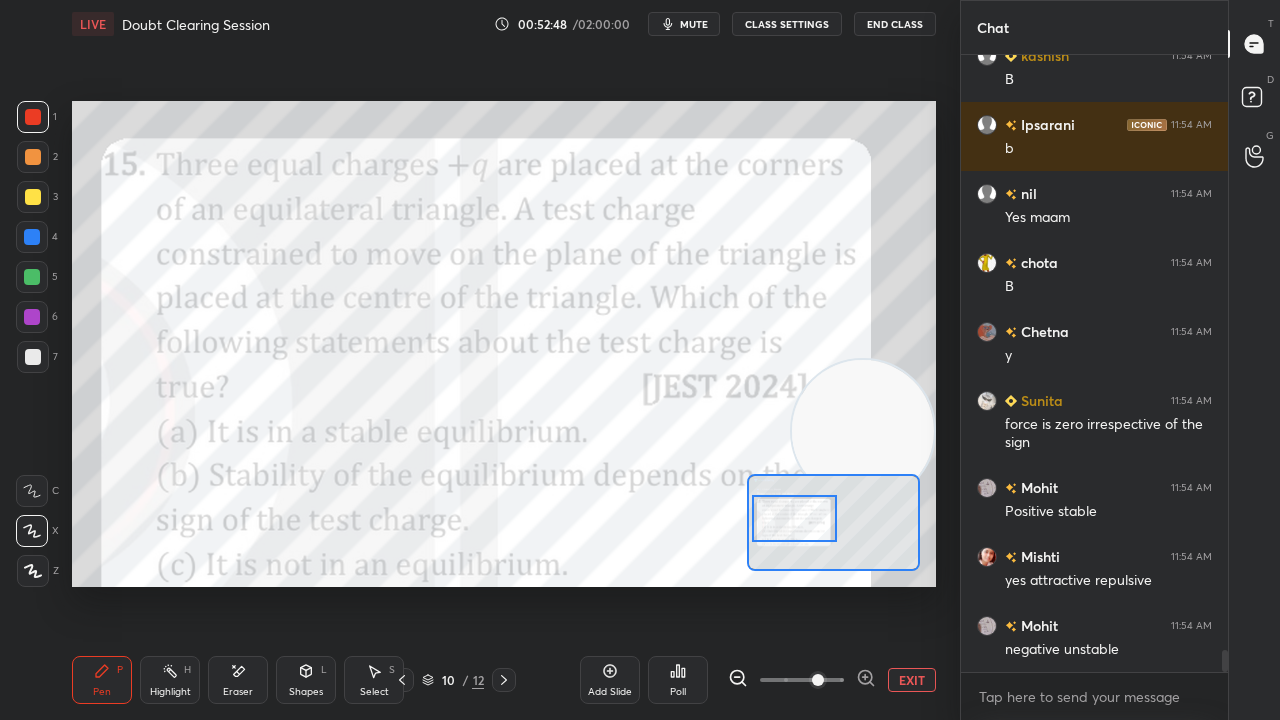 click on "Eraser" at bounding box center (238, 692) 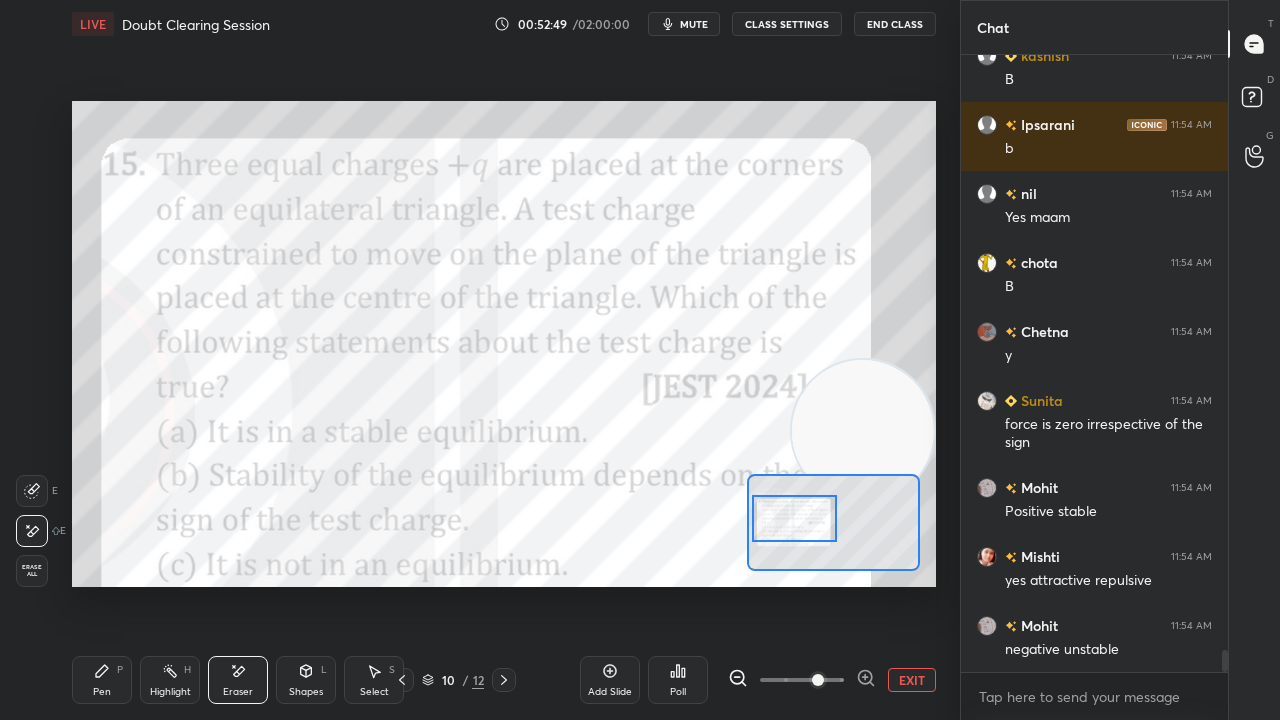 drag, startPoint x: 110, startPoint y: 680, endPoint x: 111, endPoint y: 669, distance: 11.045361 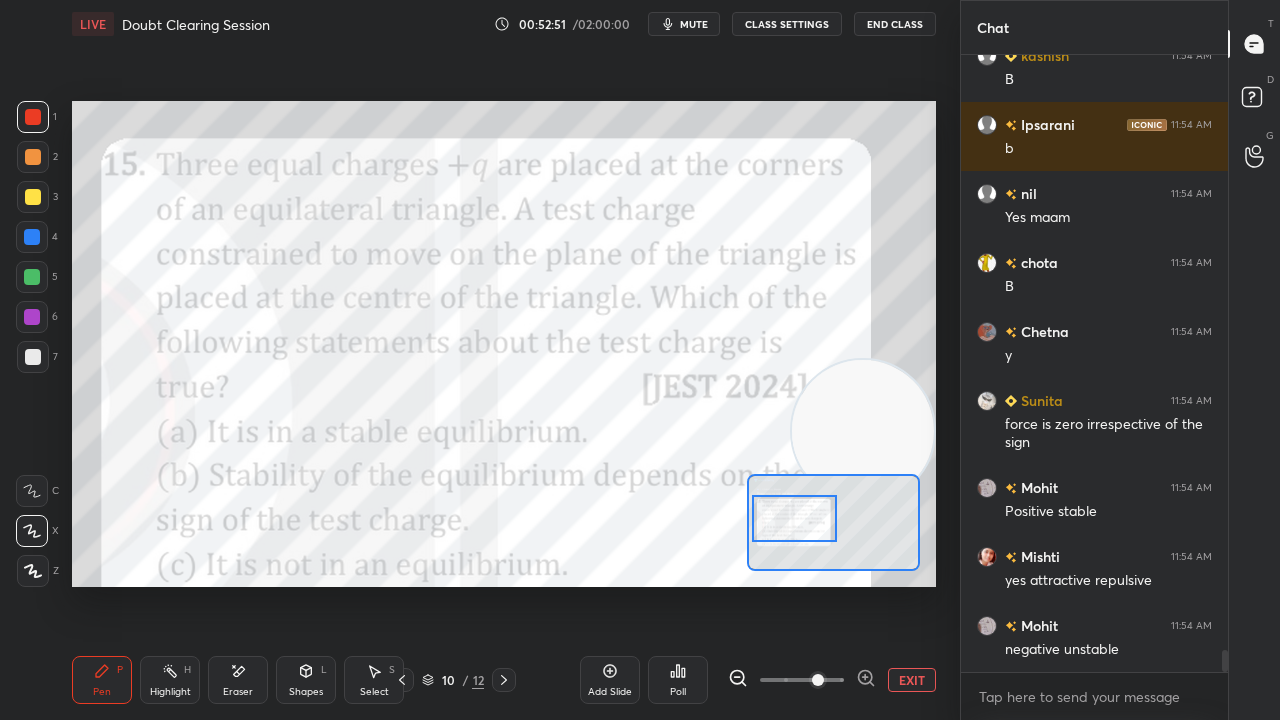 scroll, scrollTop: 16552, scrollLeft: 0, axis: vertical 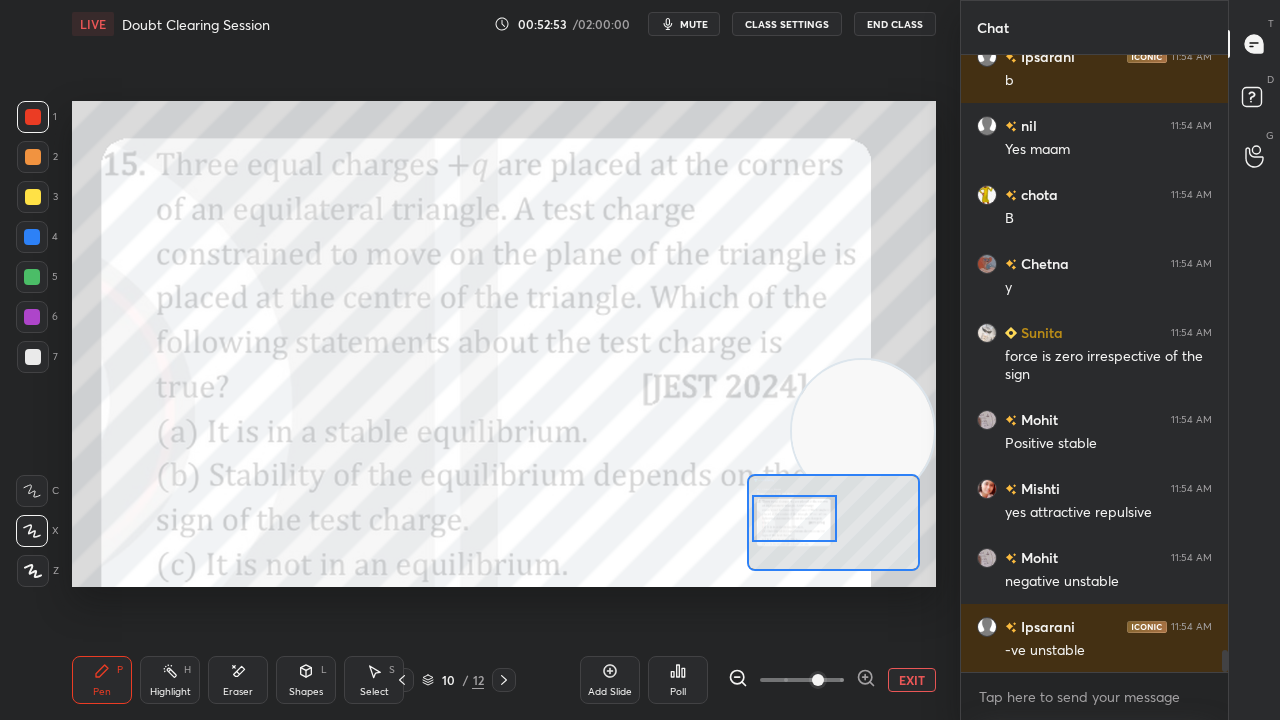 click on "mute" at bounding box center (694, 24) 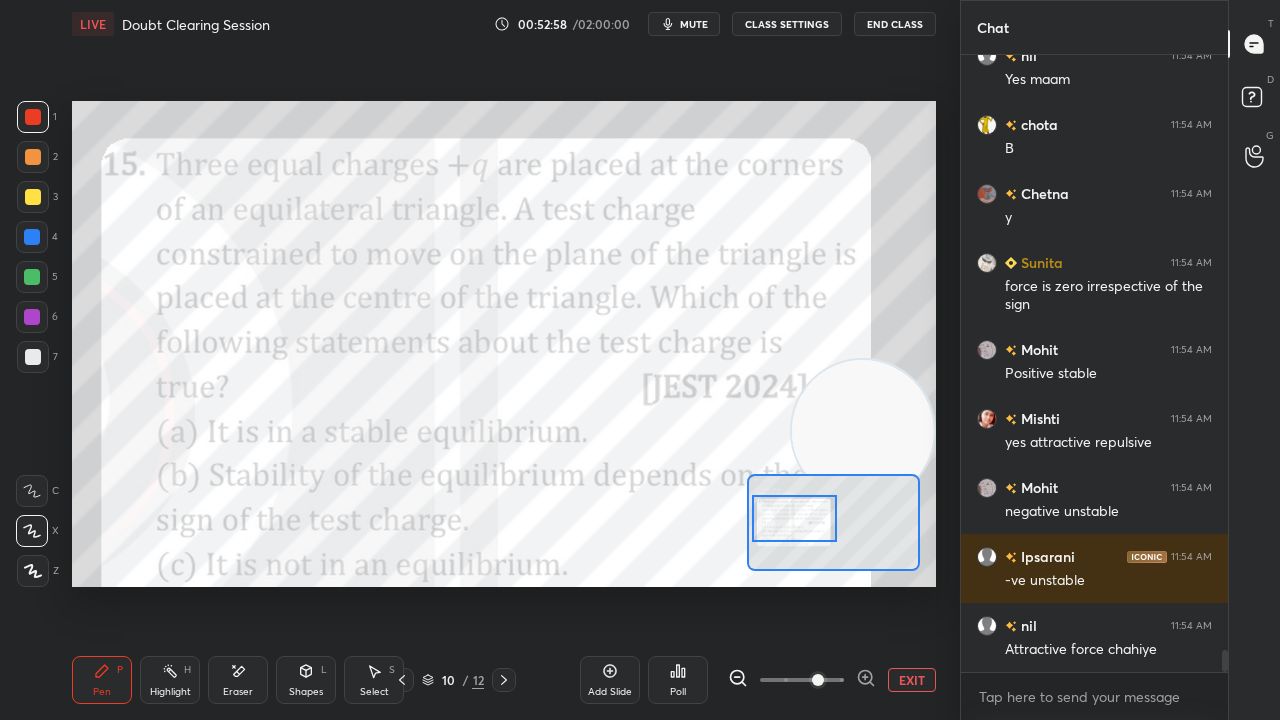 click on "mute" at bounding box center [684, 24] 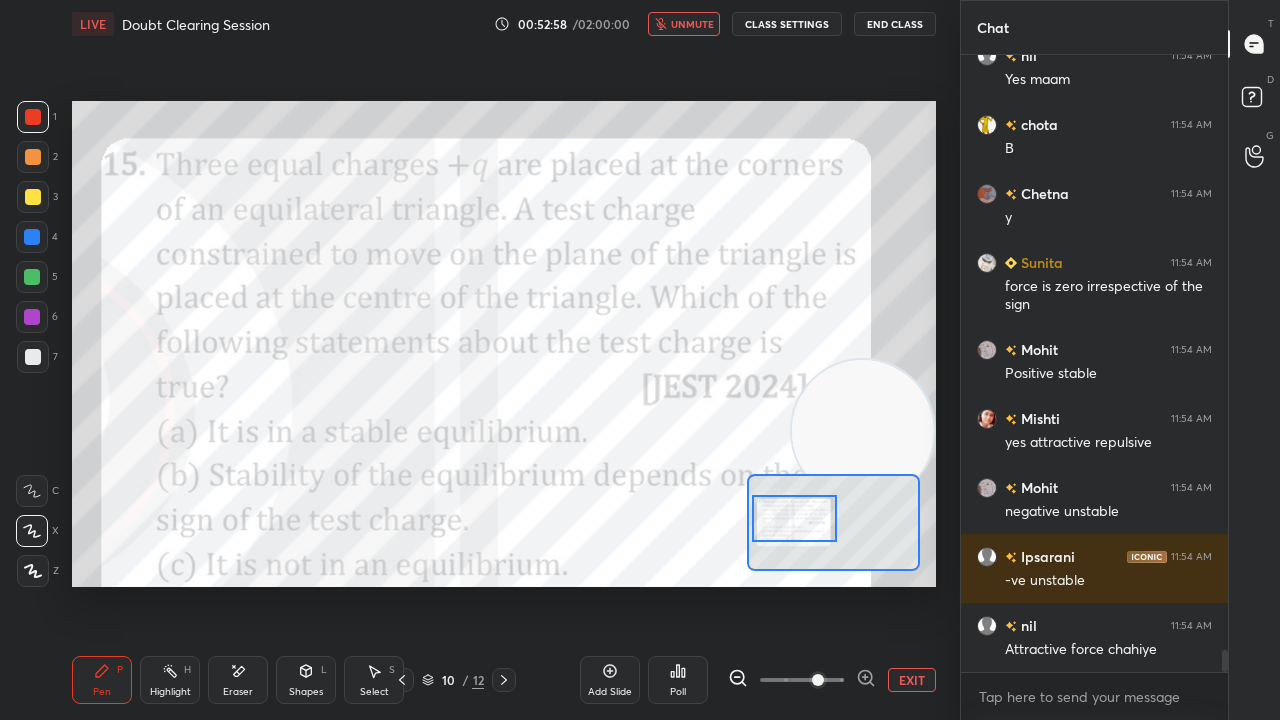 click on "unmute" at bounding box center (692, 24) 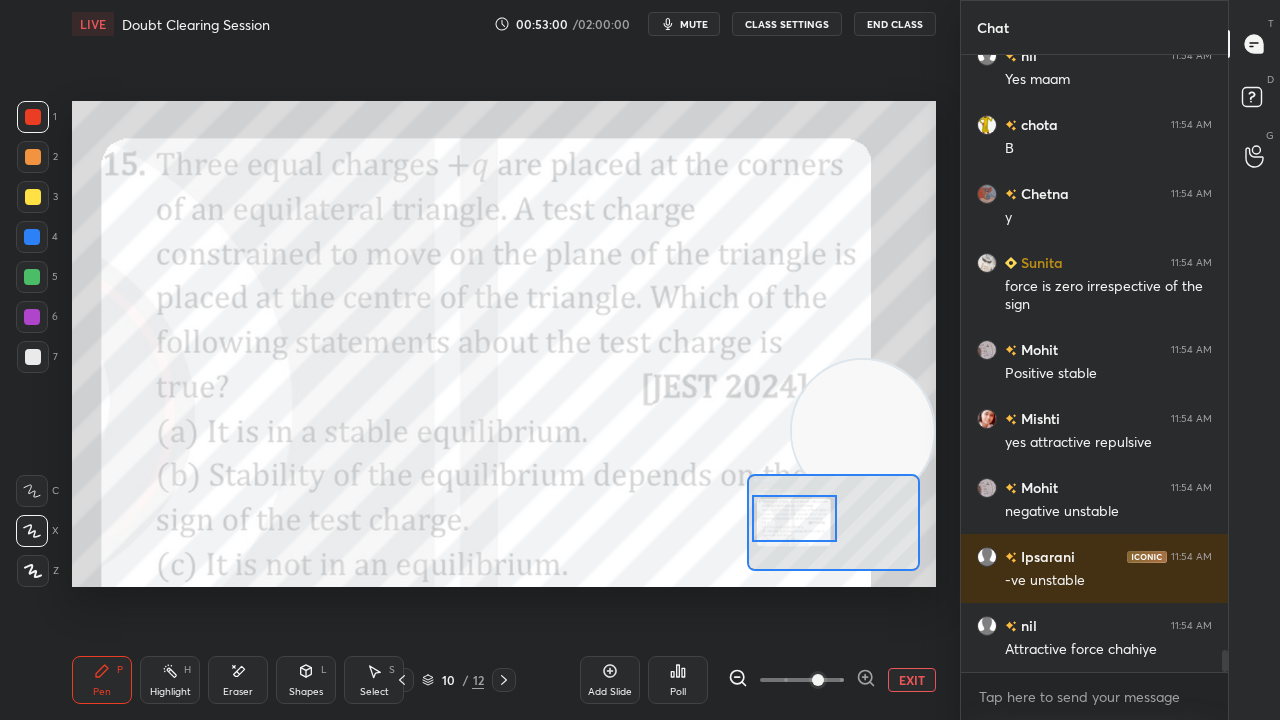 scroll, scrollTop: 16690, scrollLeft: 0, axis: vertical 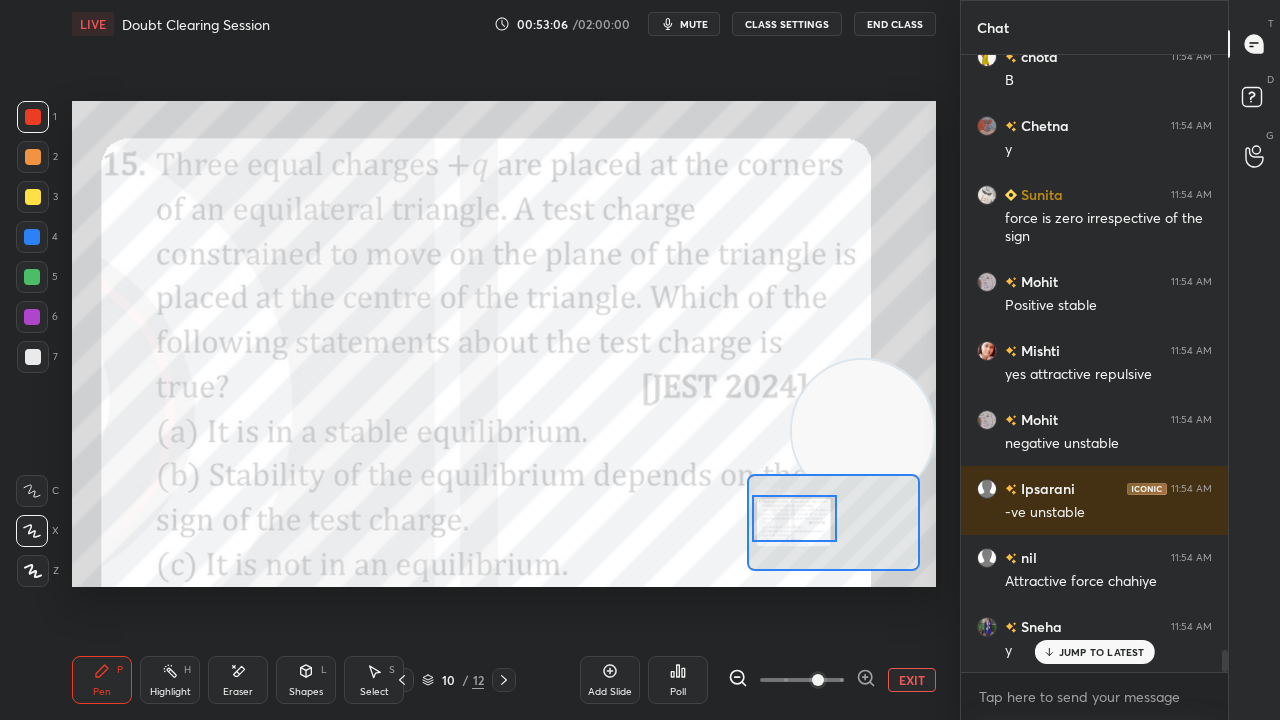 click at bounding box center (32, 237) 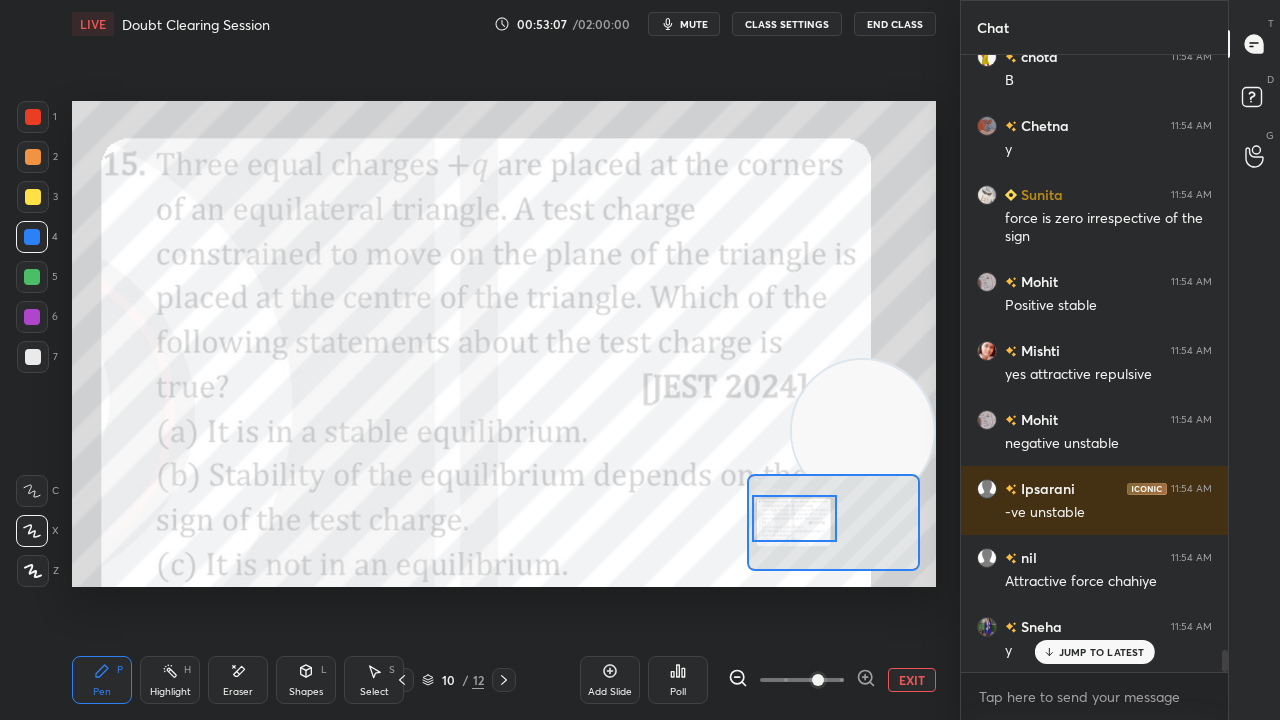 click on "Highlight H" at bounding box center (170, 680) 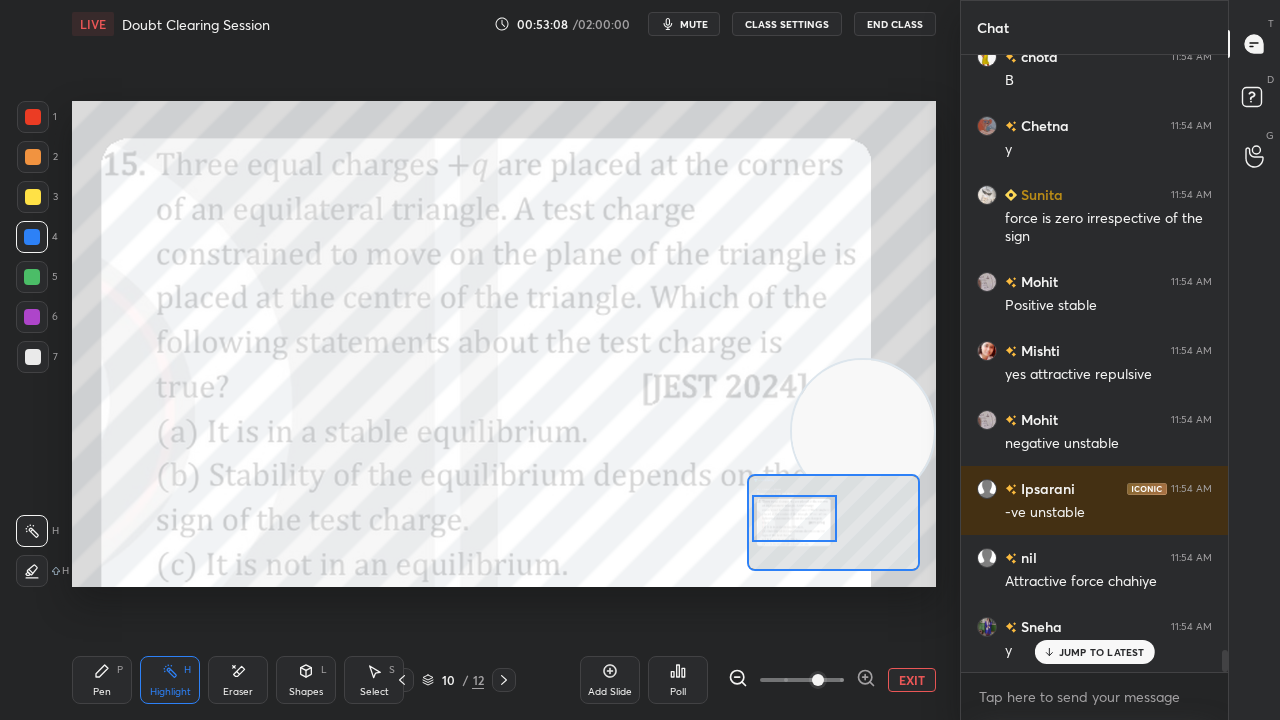drag, startPoint x: 42, startPoint y: 572, endPoint x: 71, endPoint y: 514, distance: 64.84597 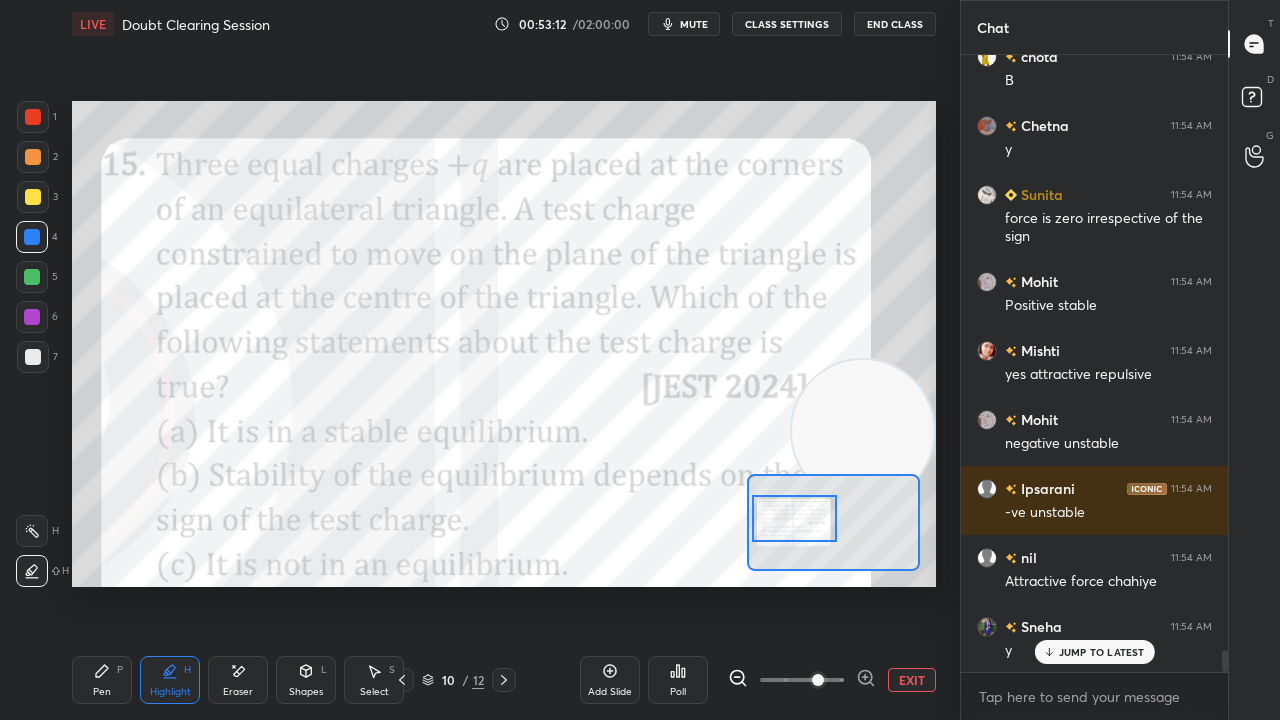 click on "Pen" at bounding box center (102, 692) 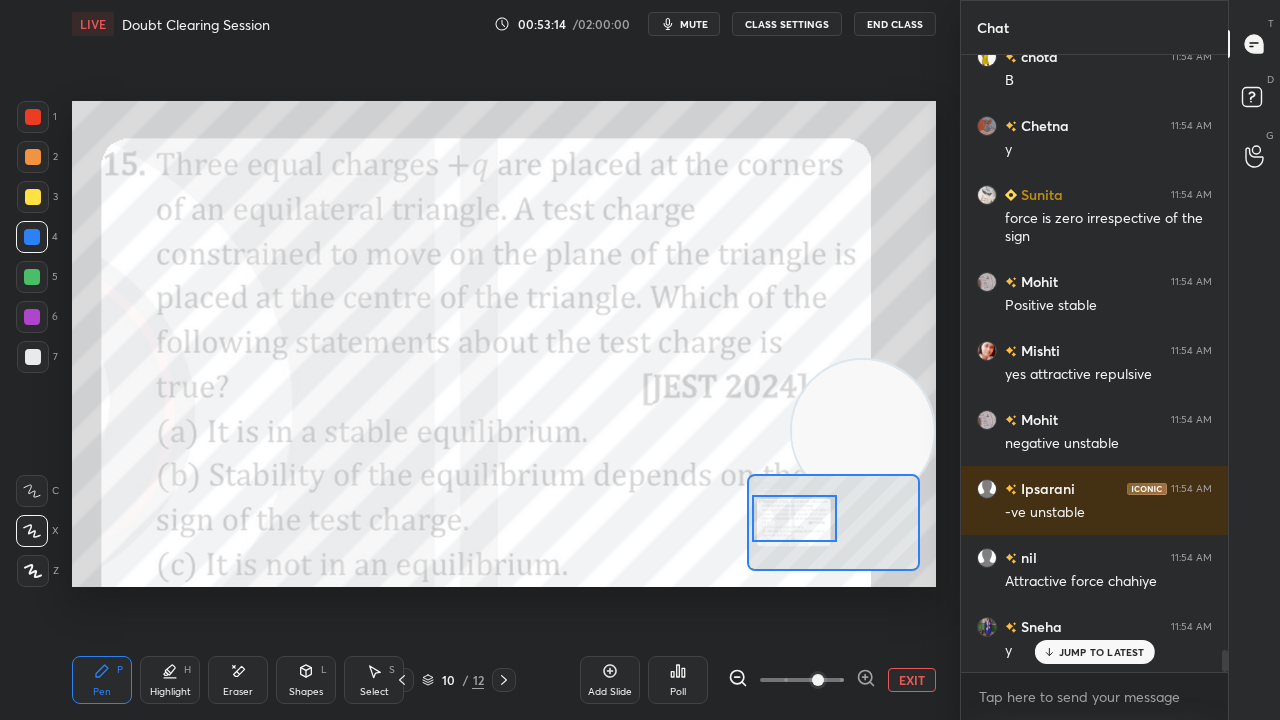 click on "mute" at bounding box center (684, 24) 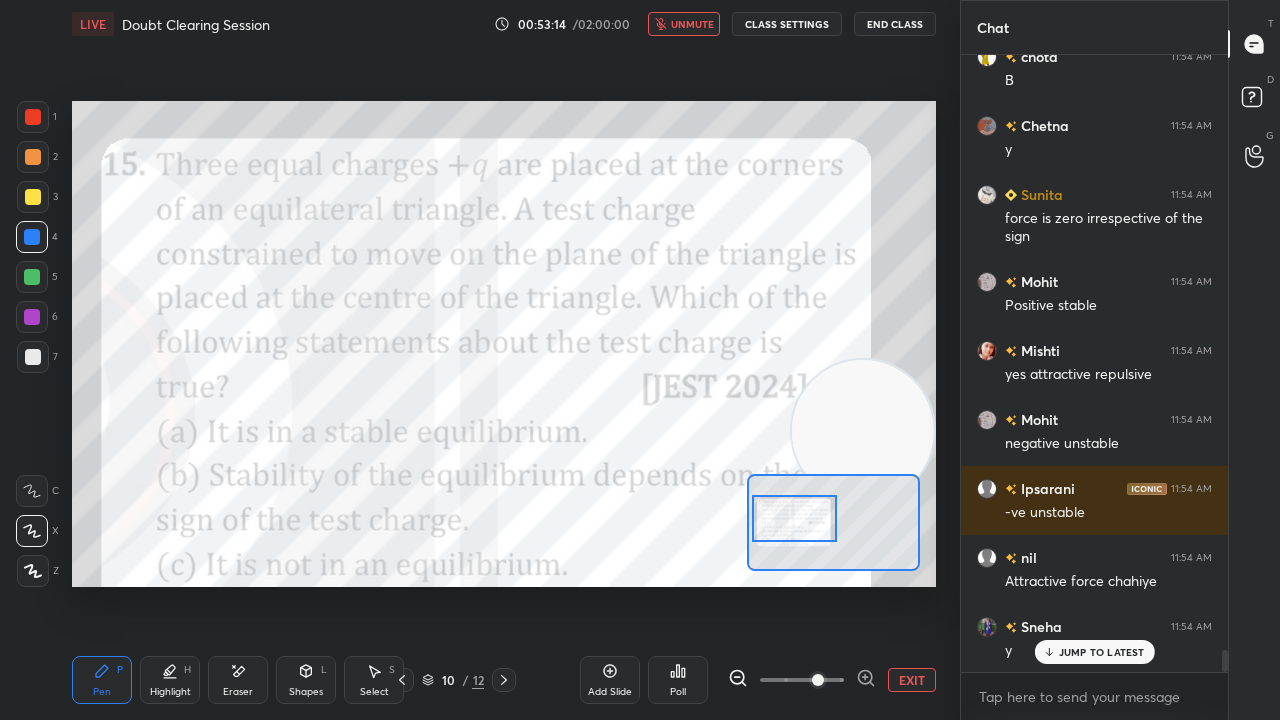 click on "unmute" at bounding box center (692, 24) 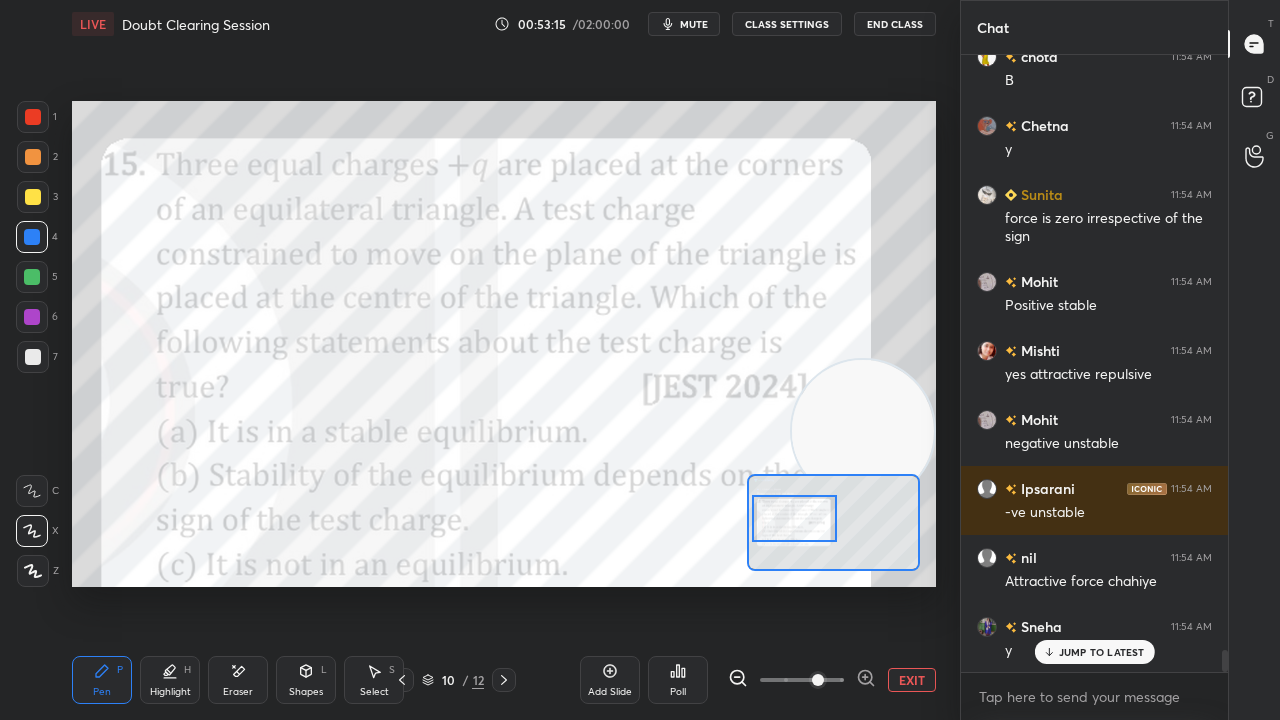 click at bounding box center [32, 277] 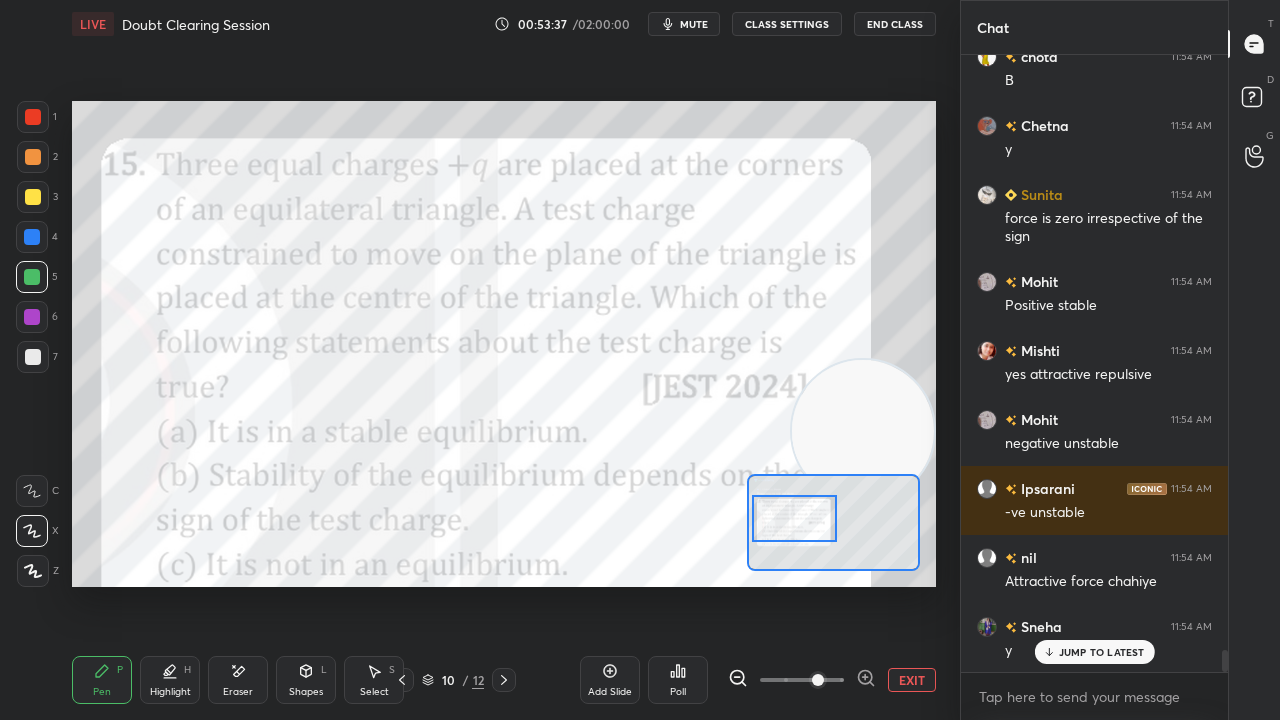 scroll, scrollTop: 16760, scrollLeft: 0, axis: vertical 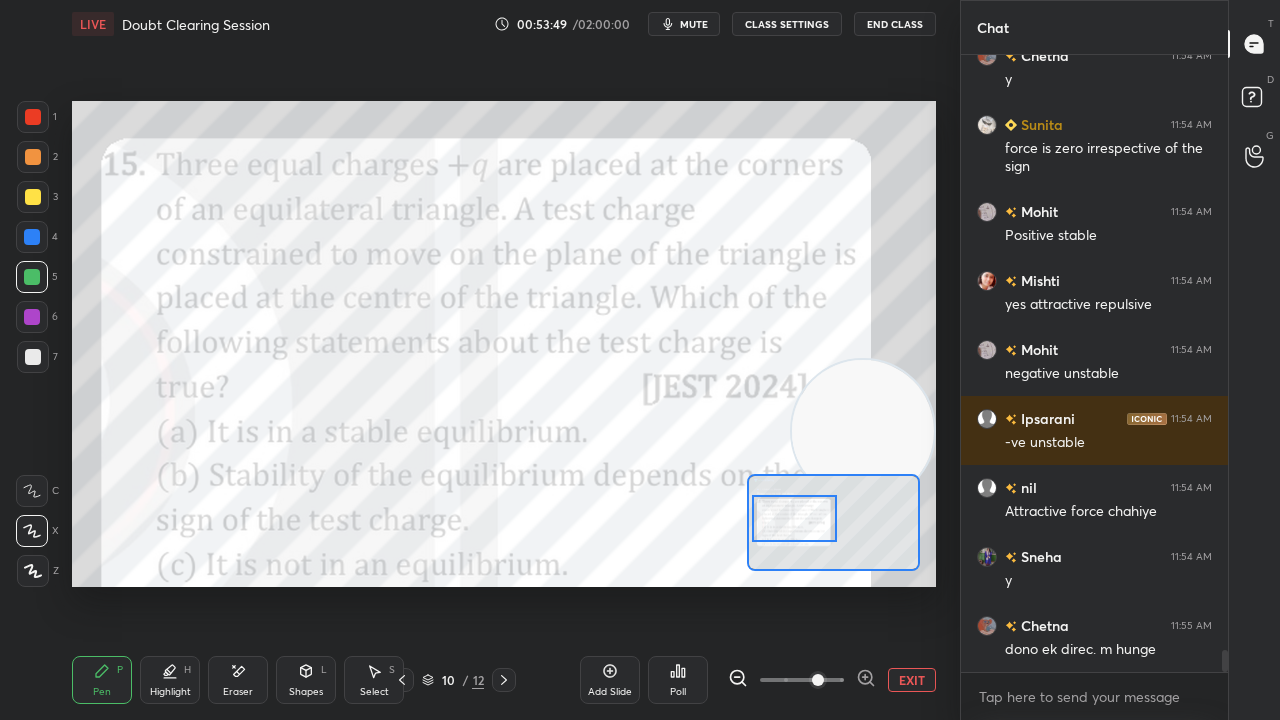 drag, startPoint x: 19, startPoint y: 257, endPoint x: 62, endPoint y: 226, distance: 53.009434 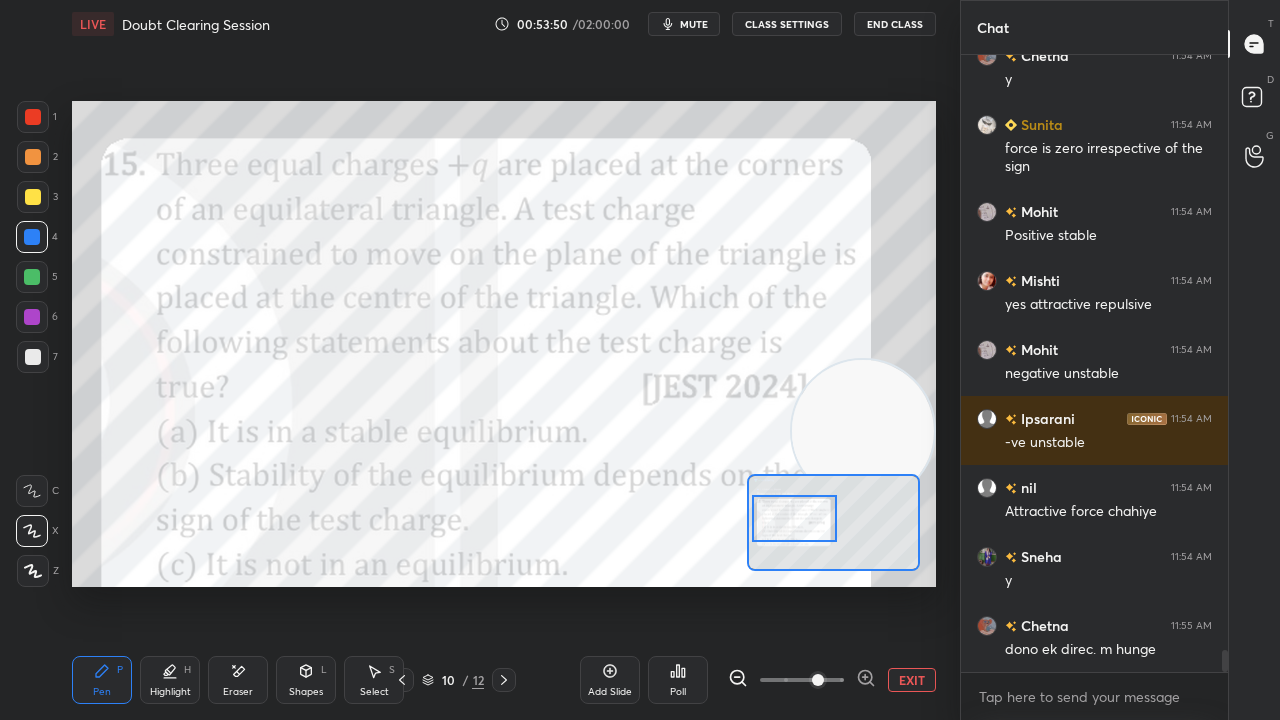 click 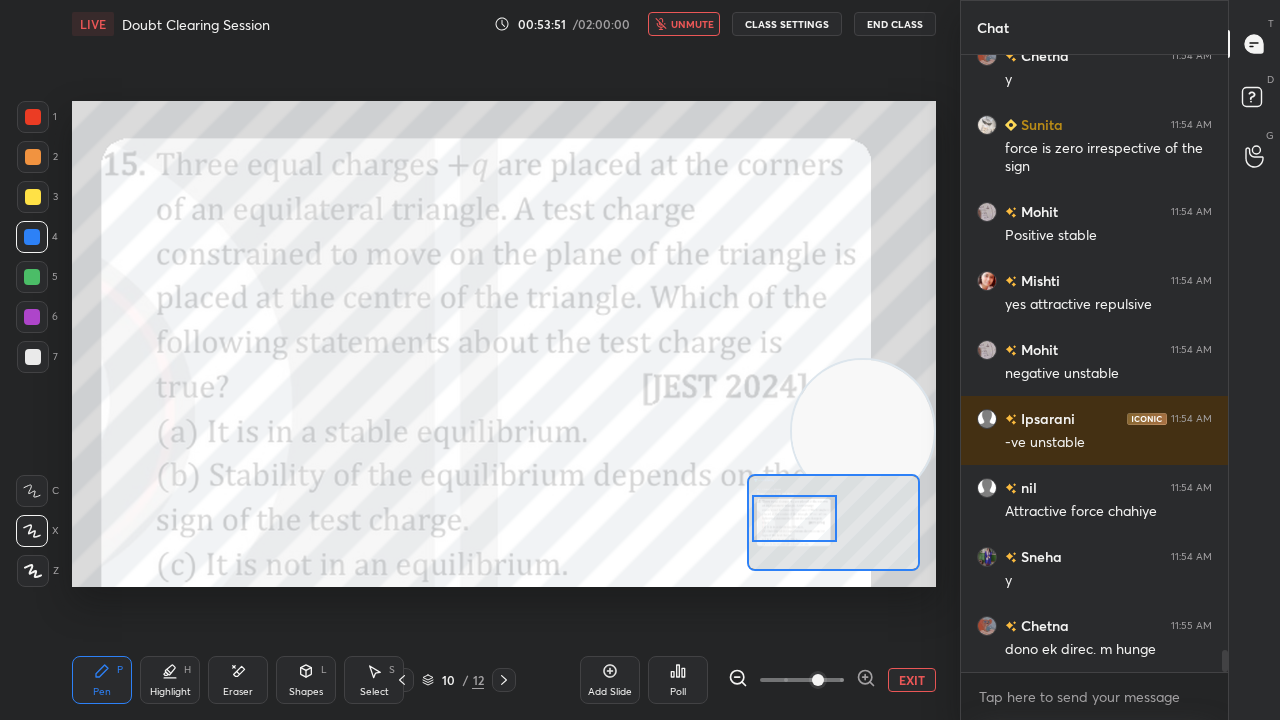 click on "unmute" at bounding box center [692, 24] 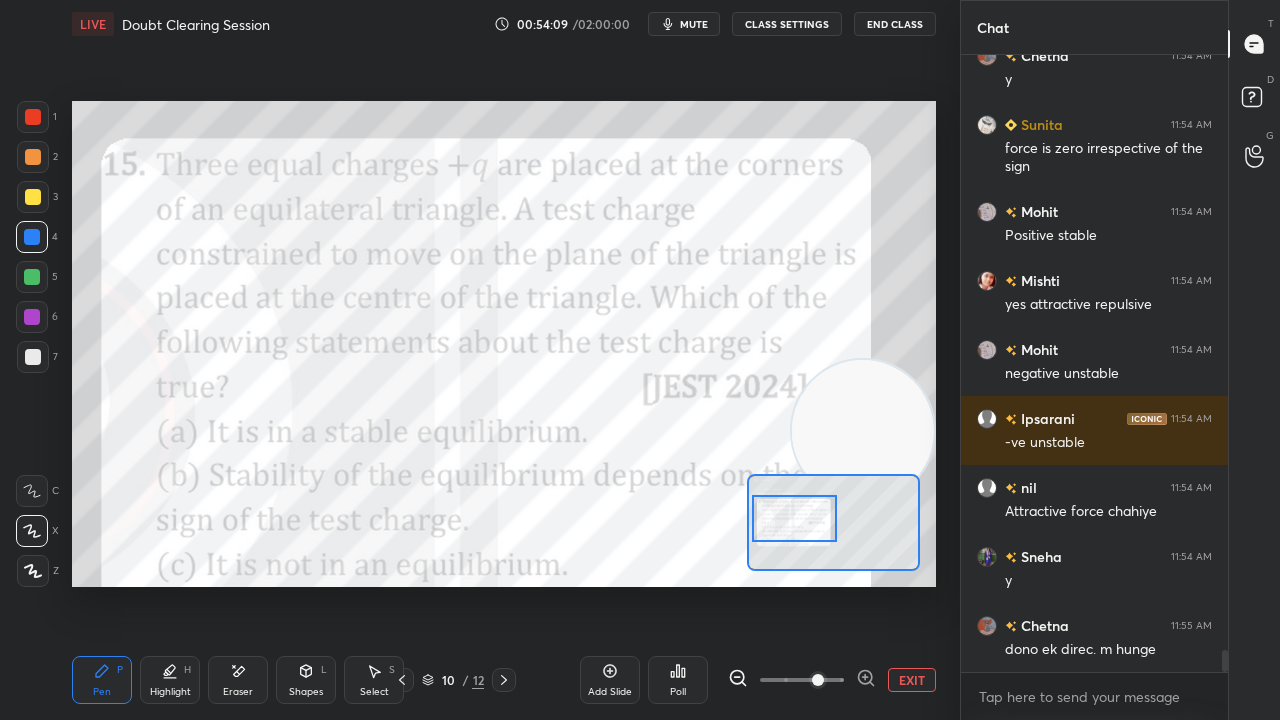 click on "mute" at bounding box center [684, 24] 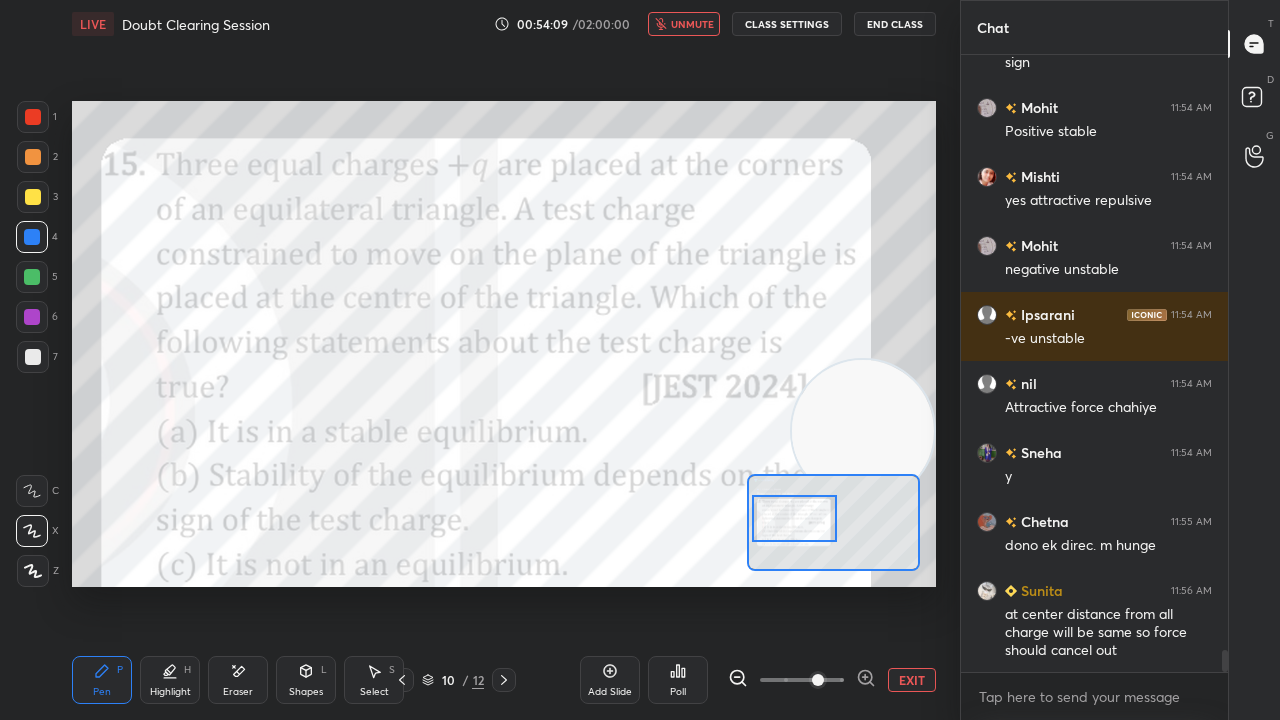 click on "unmute" at bounding box center (692, 24) 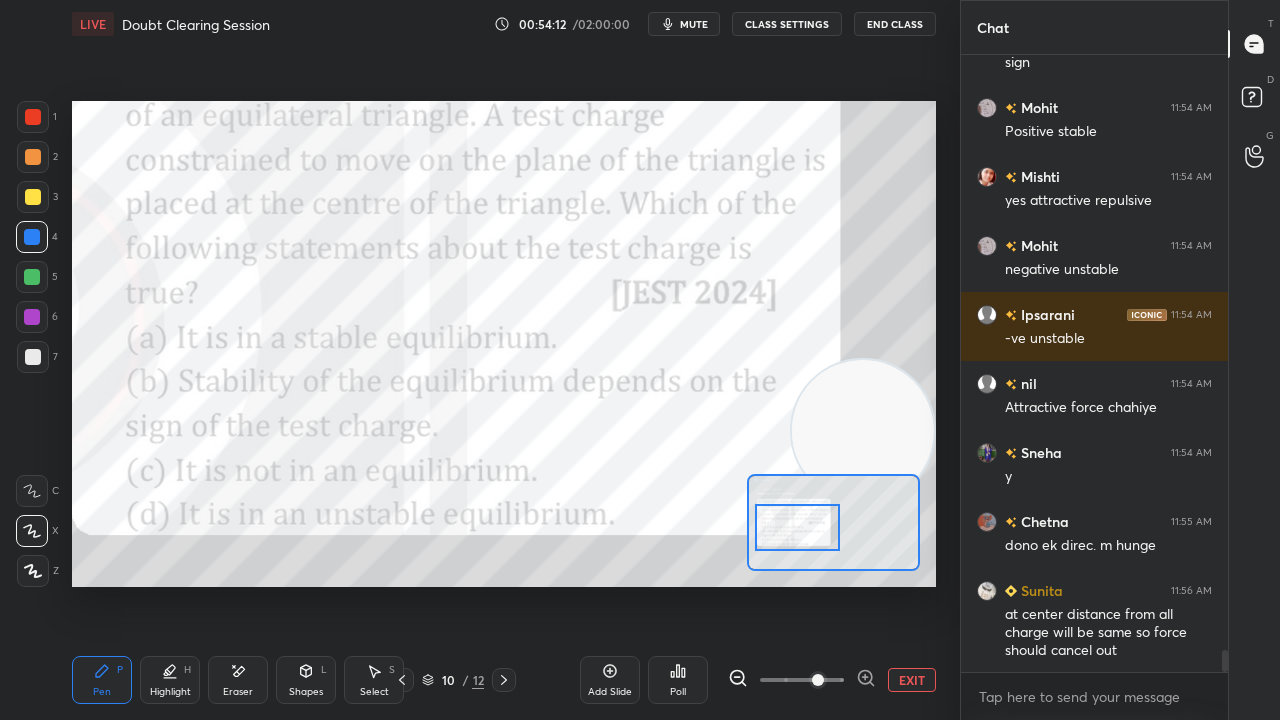 click at bounding box center [797, 527] 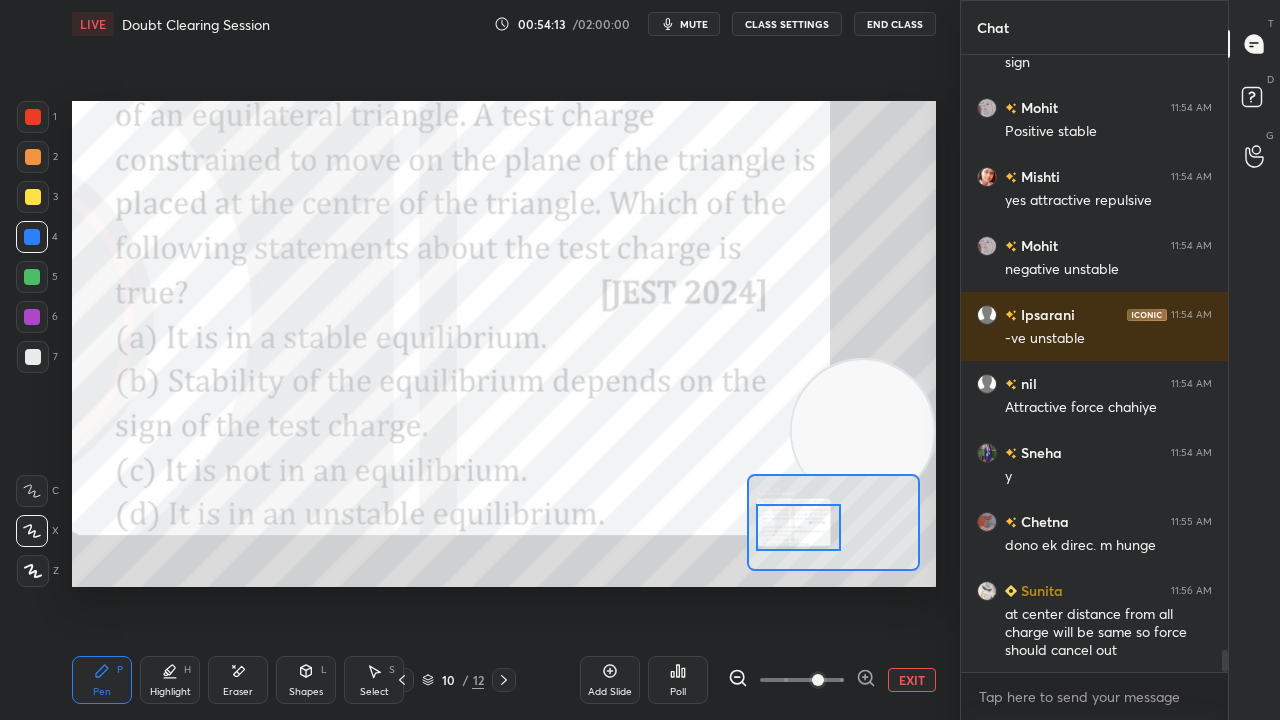 click on "mute" at bounding box center [694, 24] 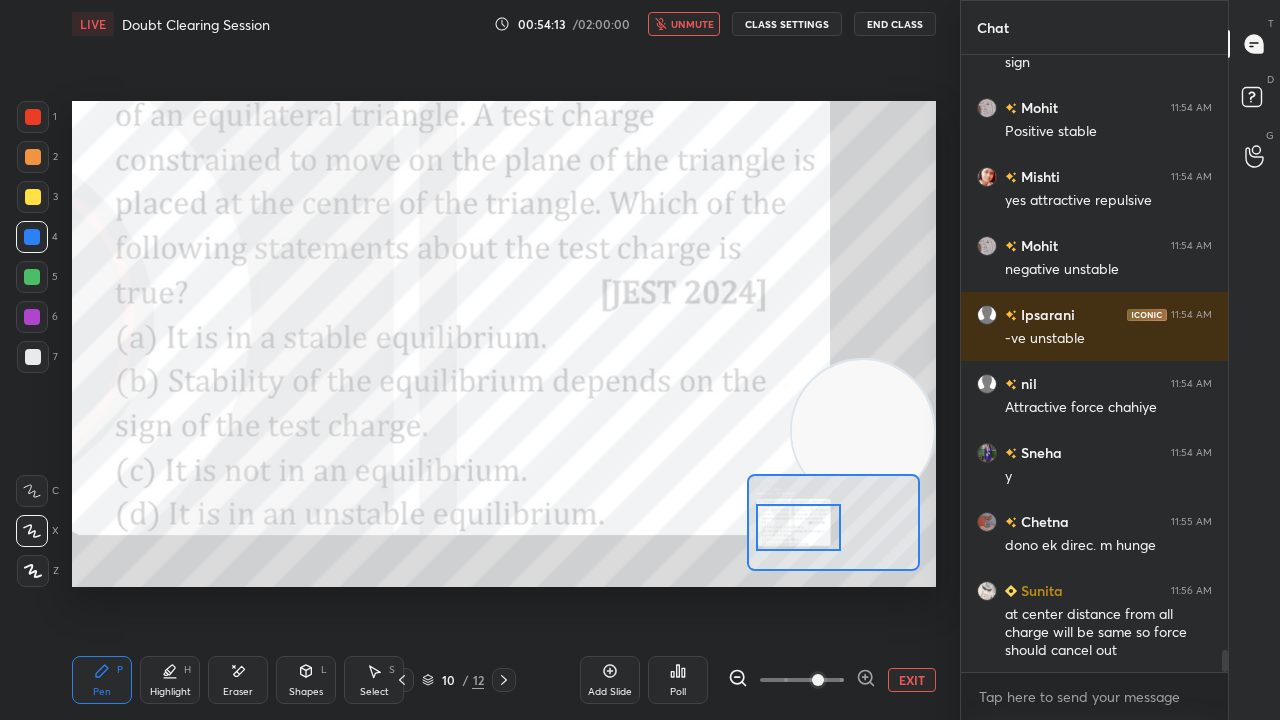 click on "unmute" at bounding box center [692, 24] 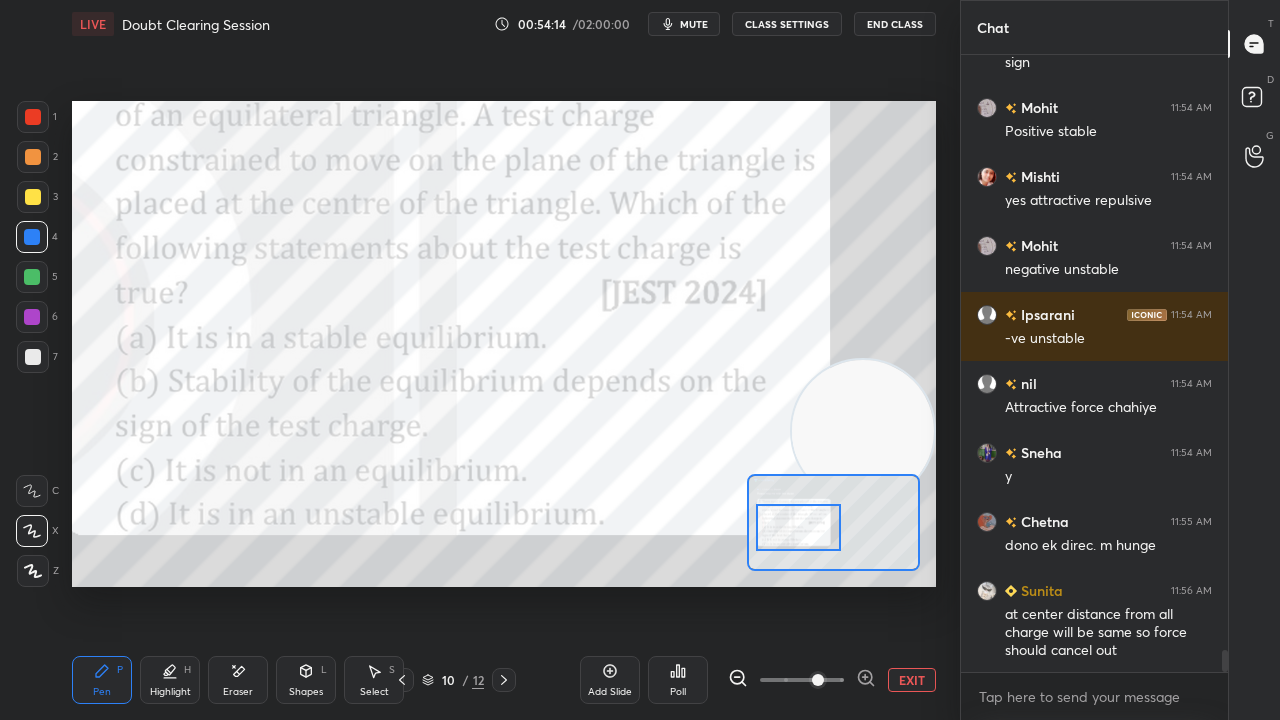 click at bounding box center (32, 277) 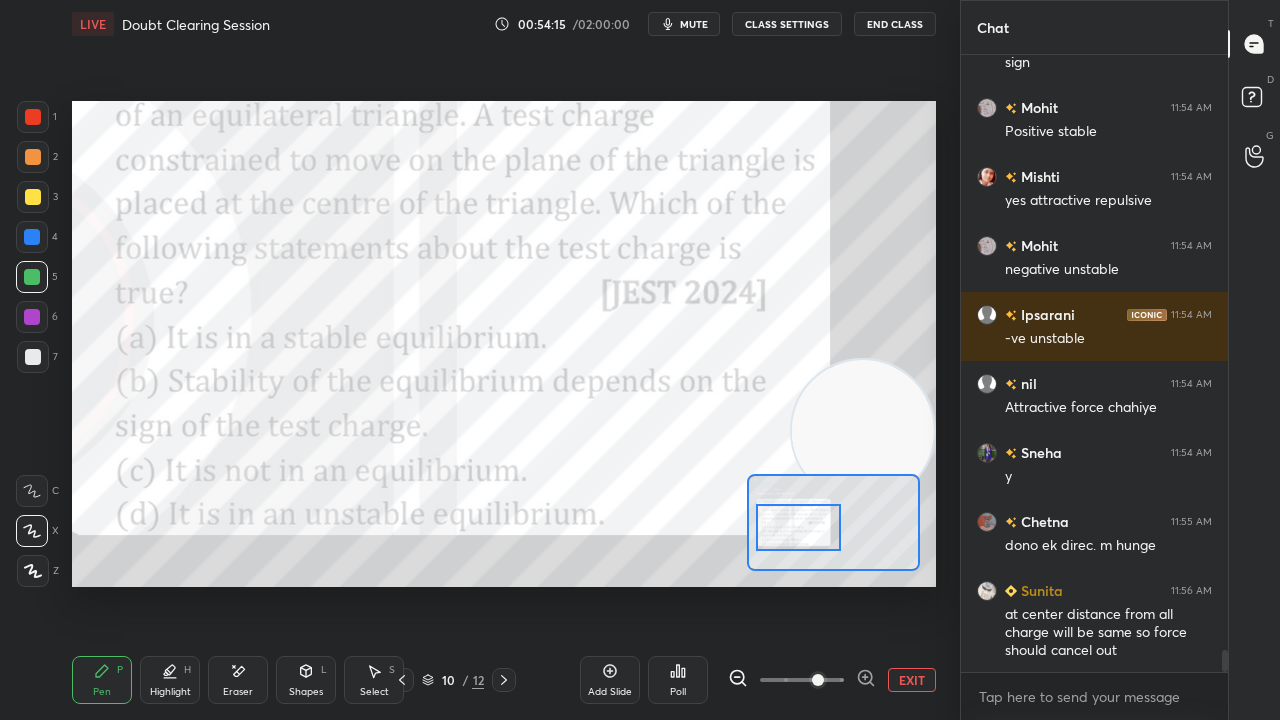 scroll, scrollTop: 16934, scrollLeft: 0, axis: vertical 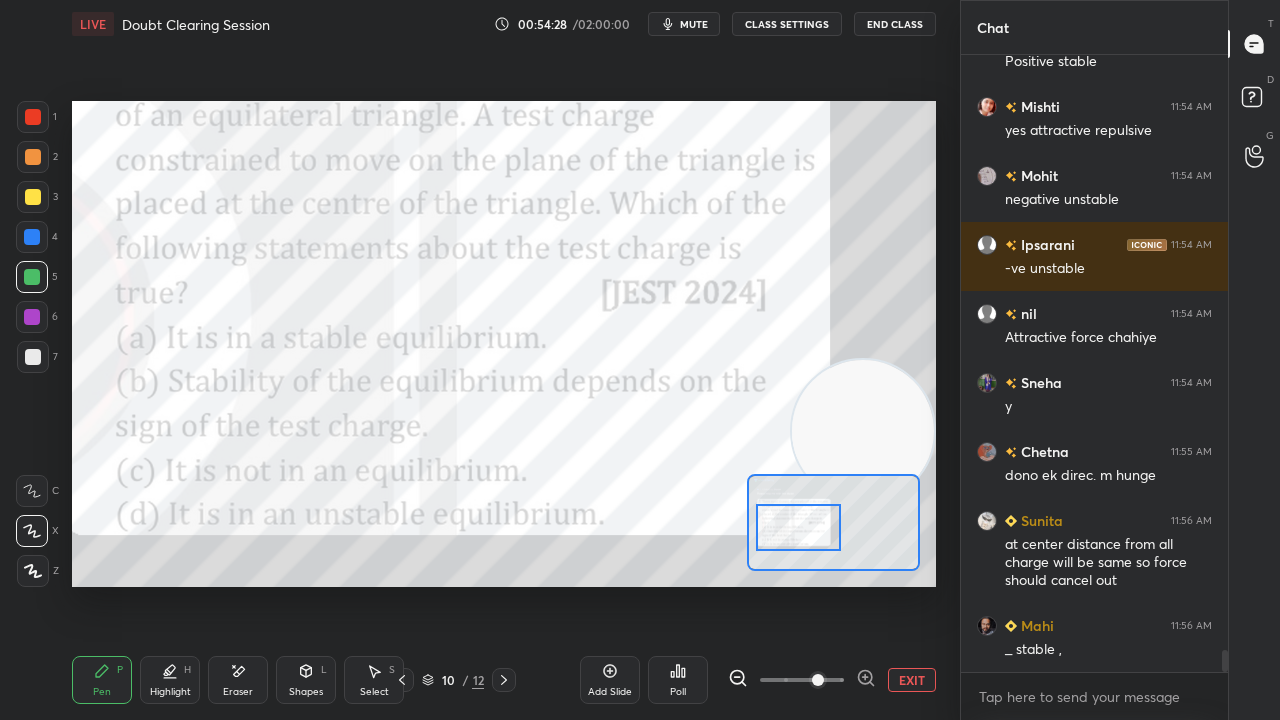 click on "mute" at bounding box center (694, 24) 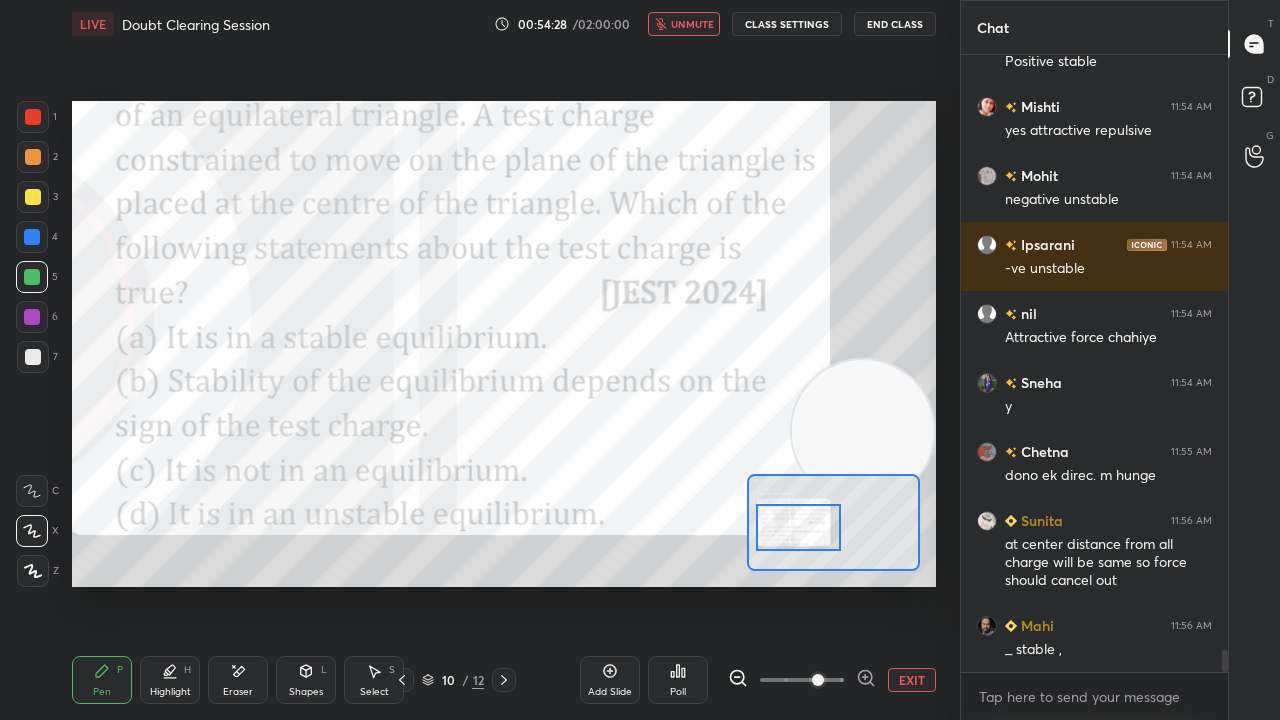 click on "unmute" at bounding box center (692, 24) 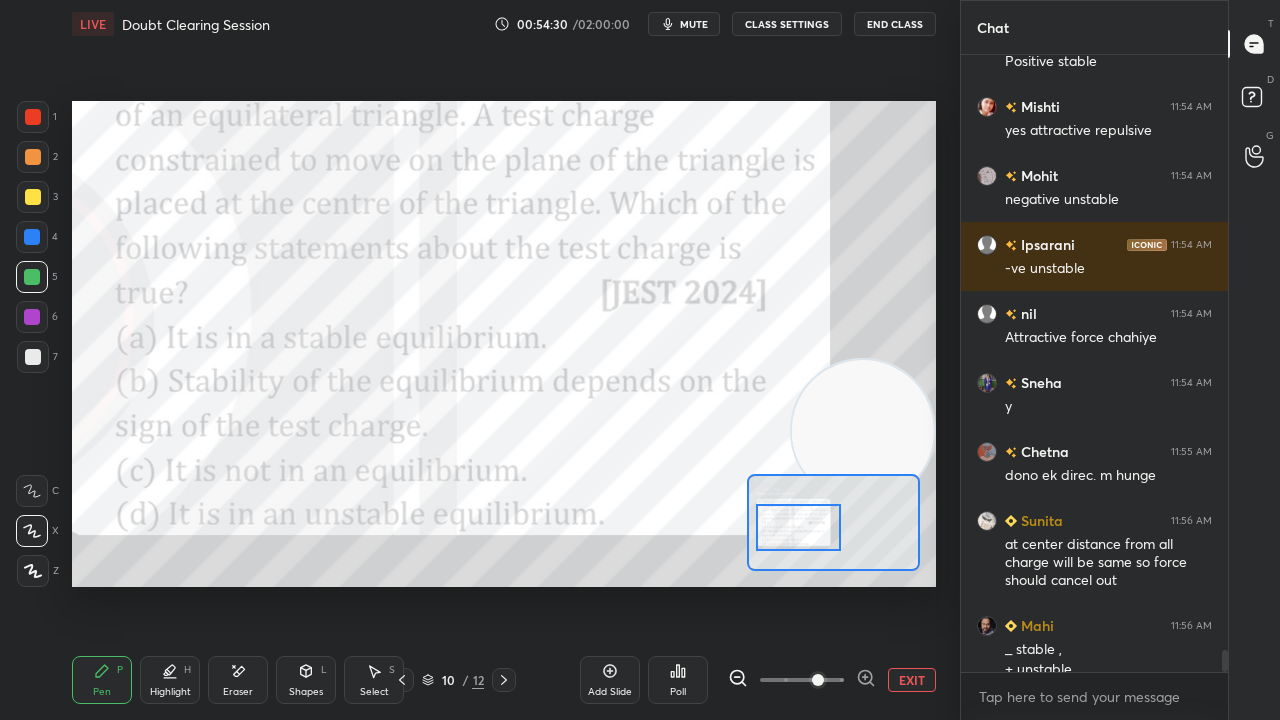 scroll, scrollTop: 16954, scrollLeft: 0, axis: vertical 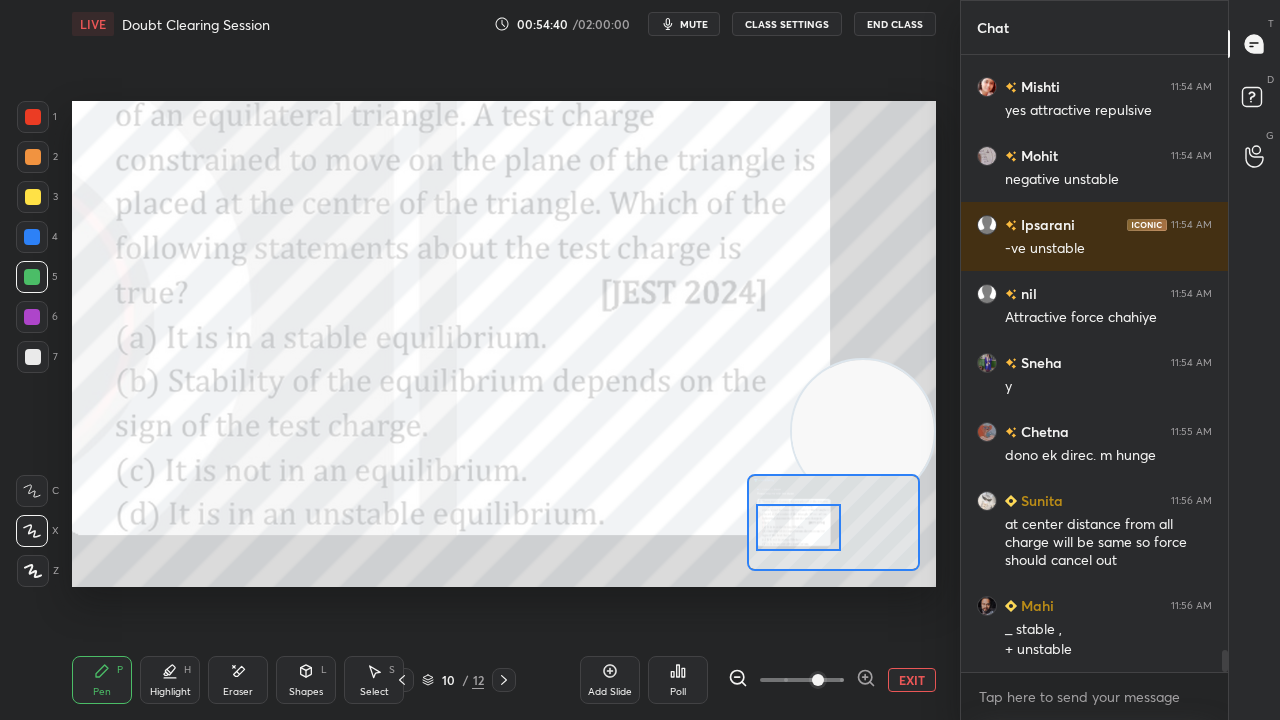 click on "mute" at bounding box center (694, 24) 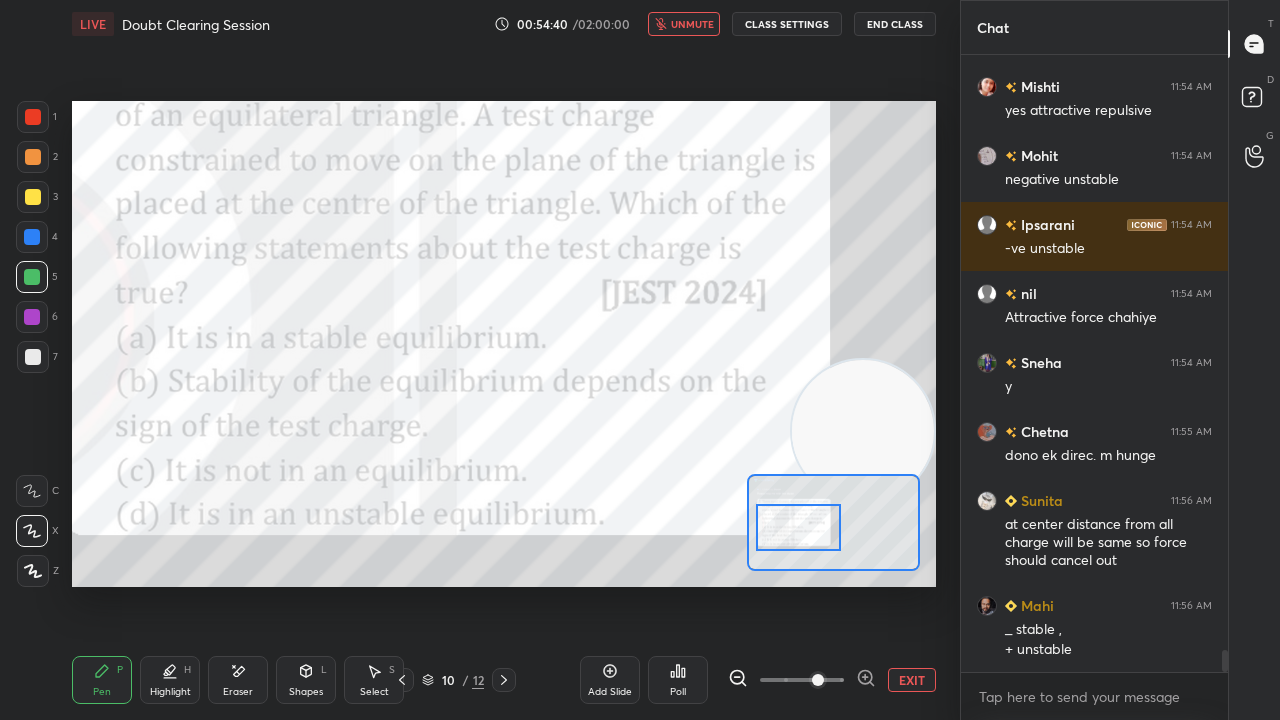click on "unmute" at bounding box center (692, 24) 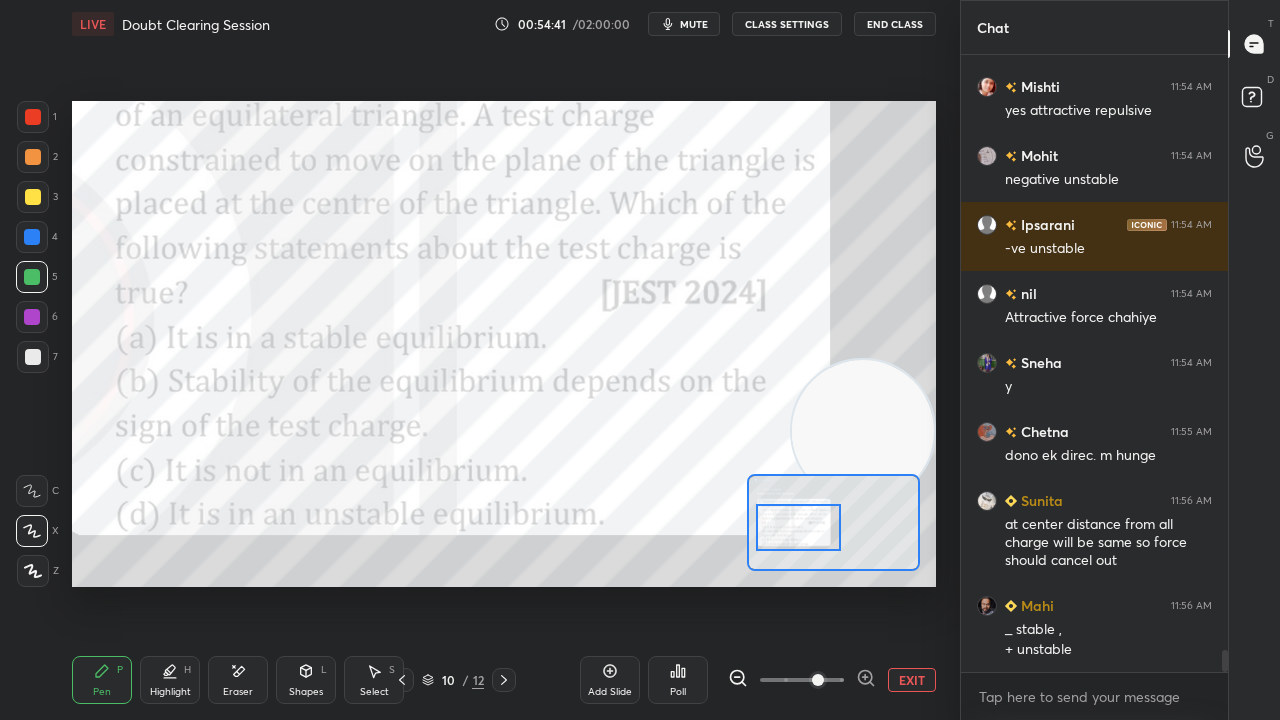 click on "Add Slide" at bounding box center (610, 692) 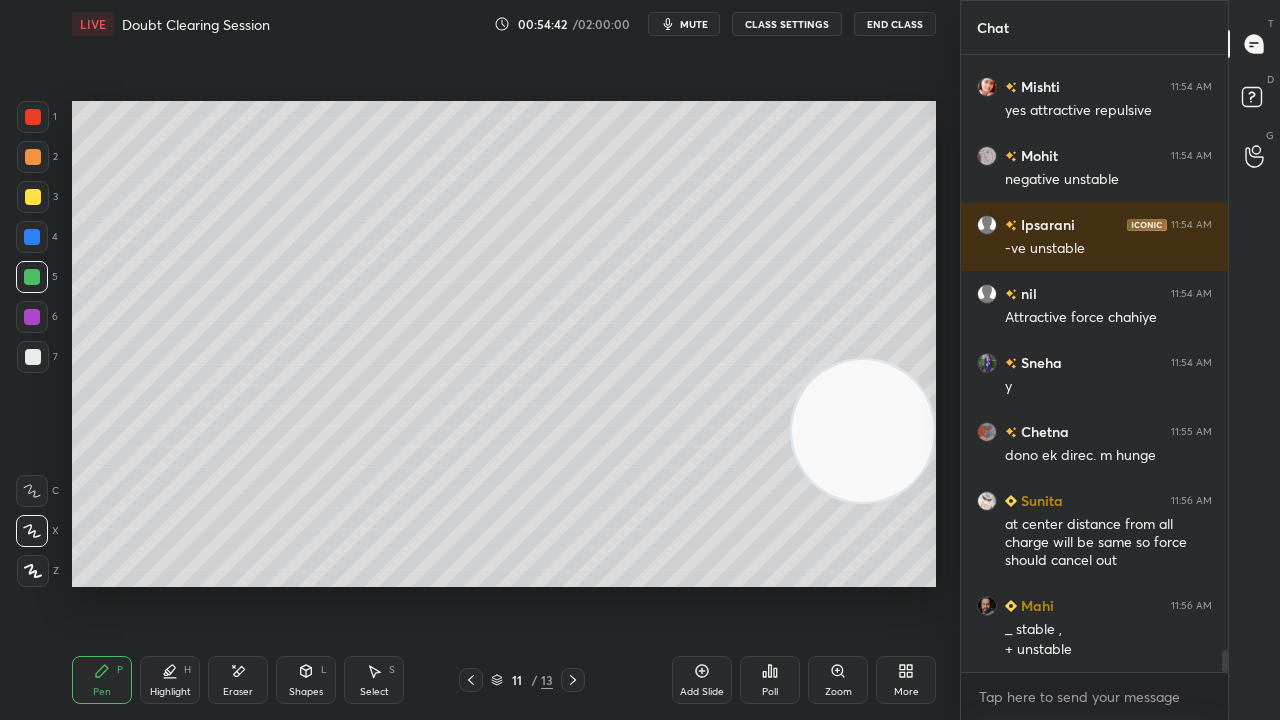 click on "Shapes L" at bounding box center (306, 680) 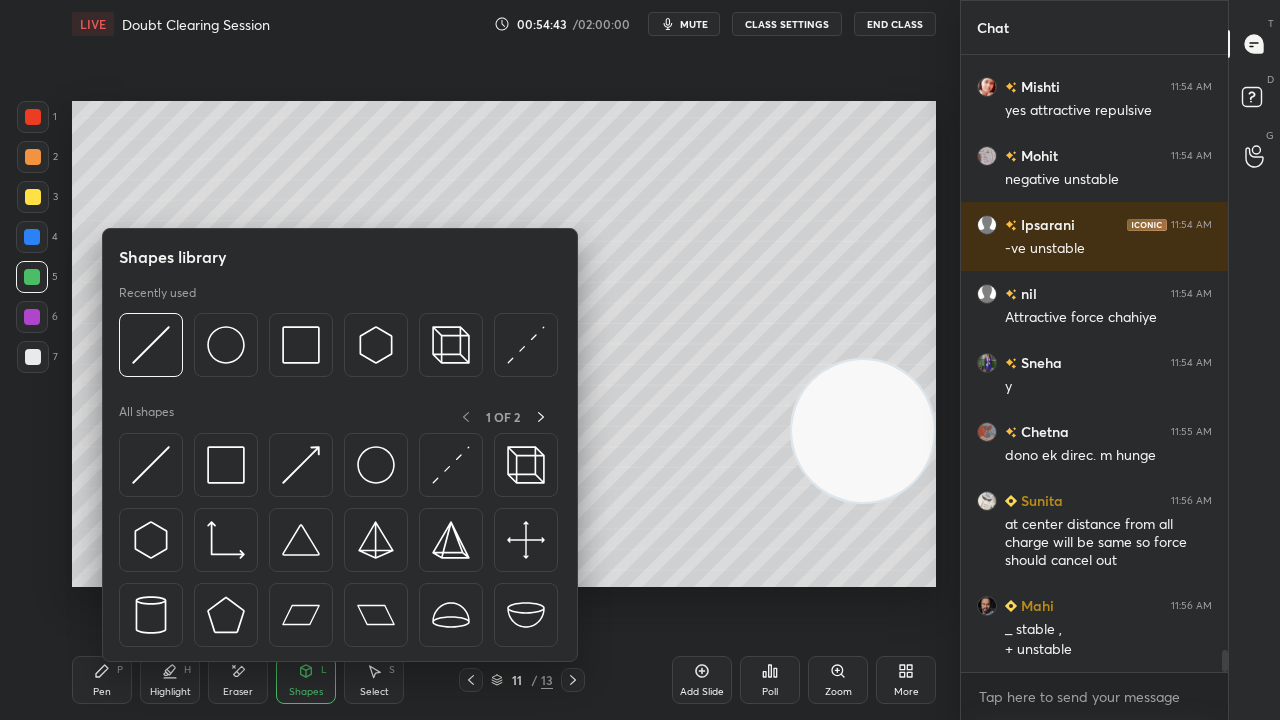 click at bounding box center [33, 197] 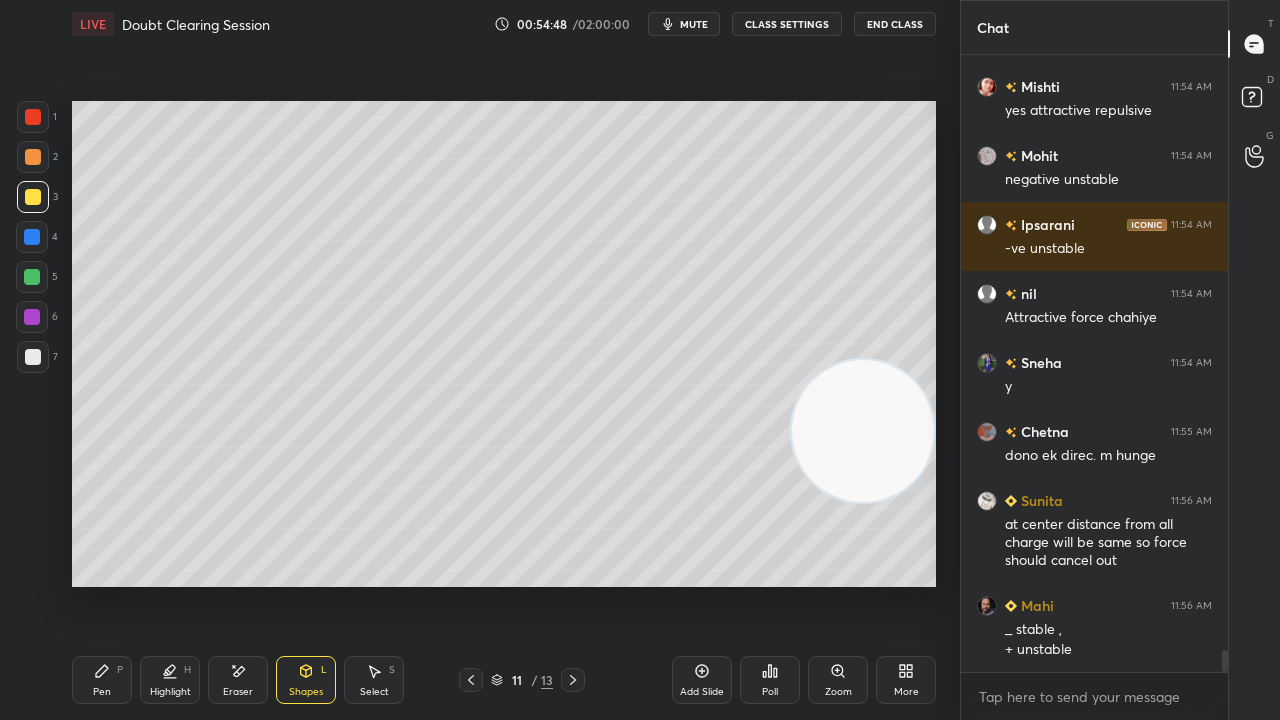 click 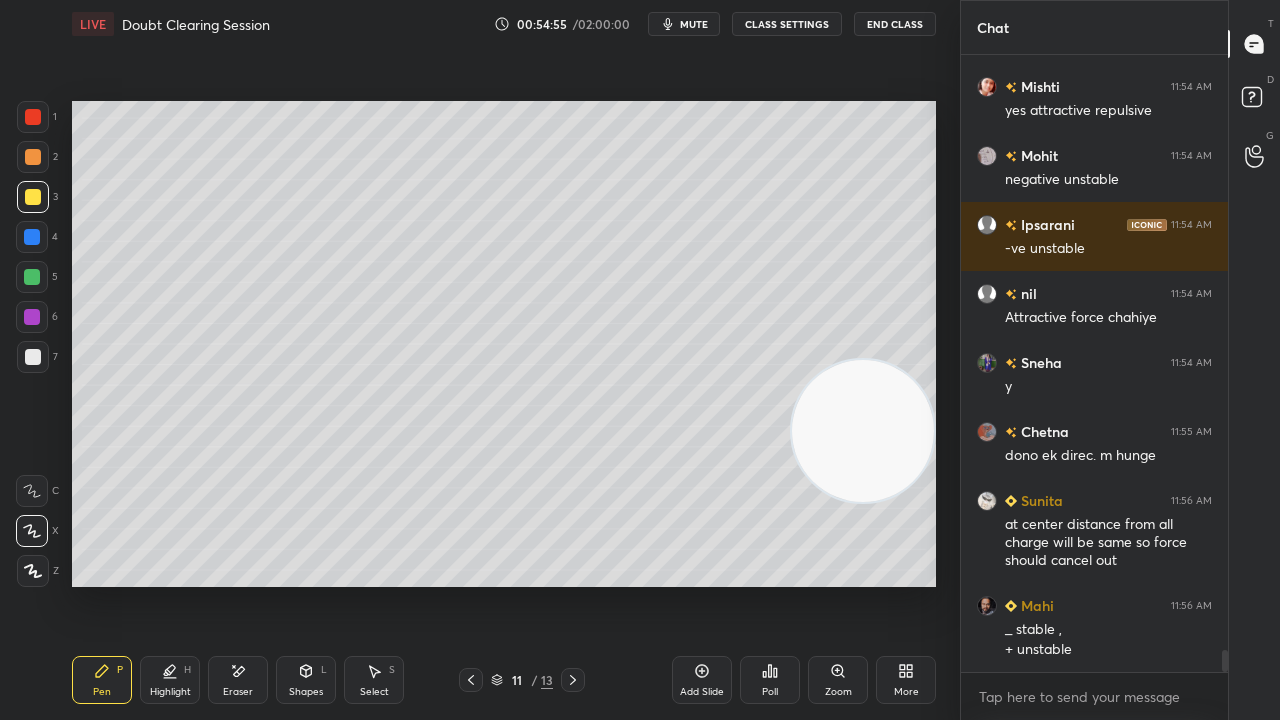 click on "mute" at bounding box center (694, 24) 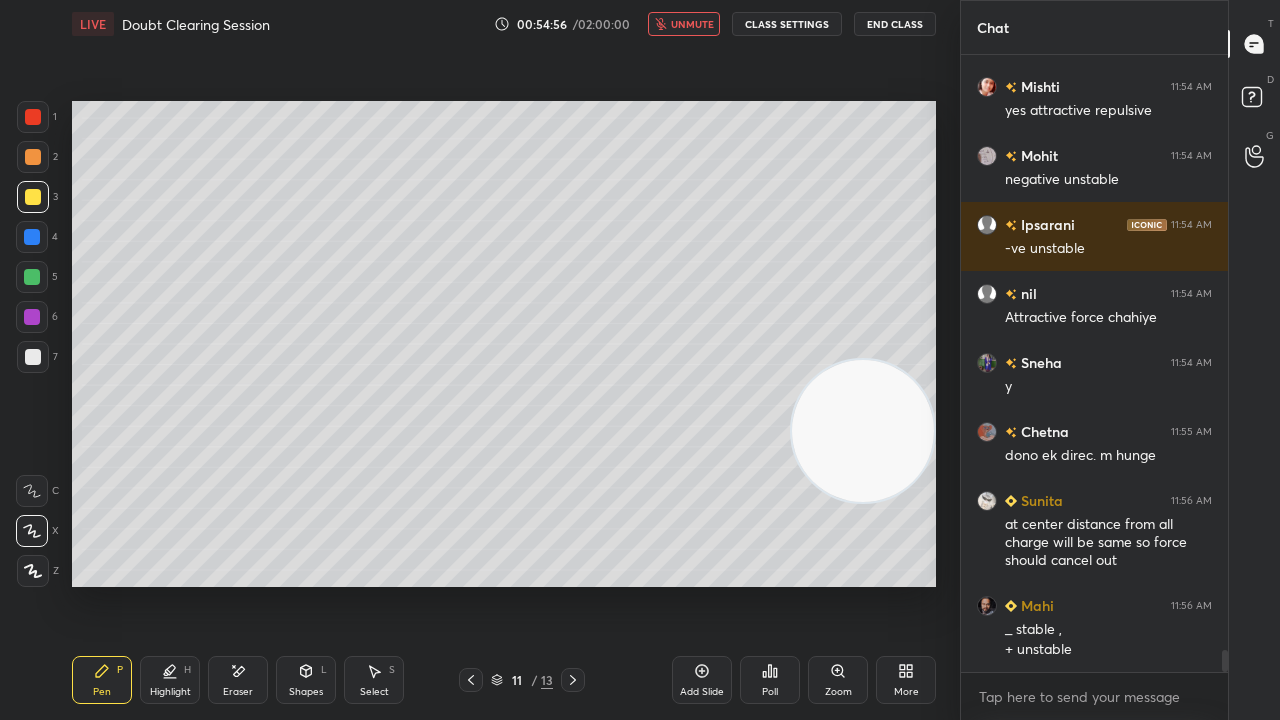 drag, startPoint x: 700, startPoint y: 19, endPoint x: 712, endPoint y: 14, distance: 13 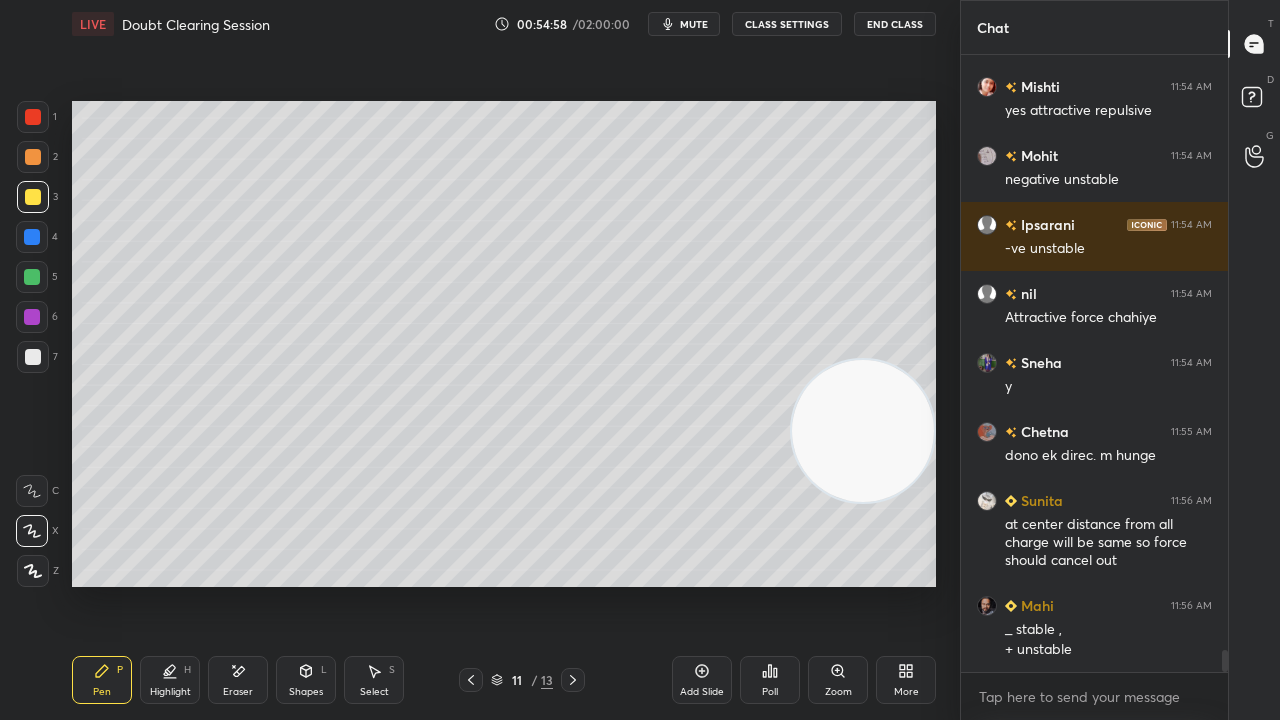 click on "mute" at bounding box center [694, 24] 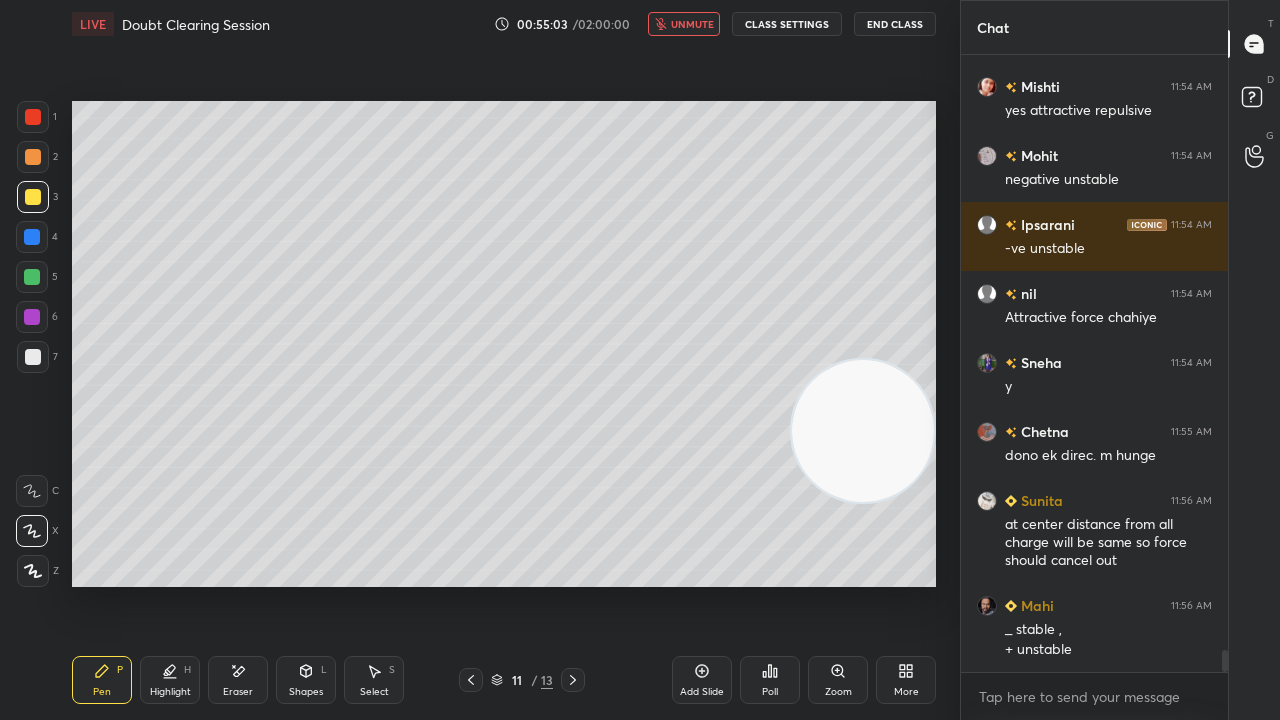 click on "unmute" at bounding box center (692, 24) 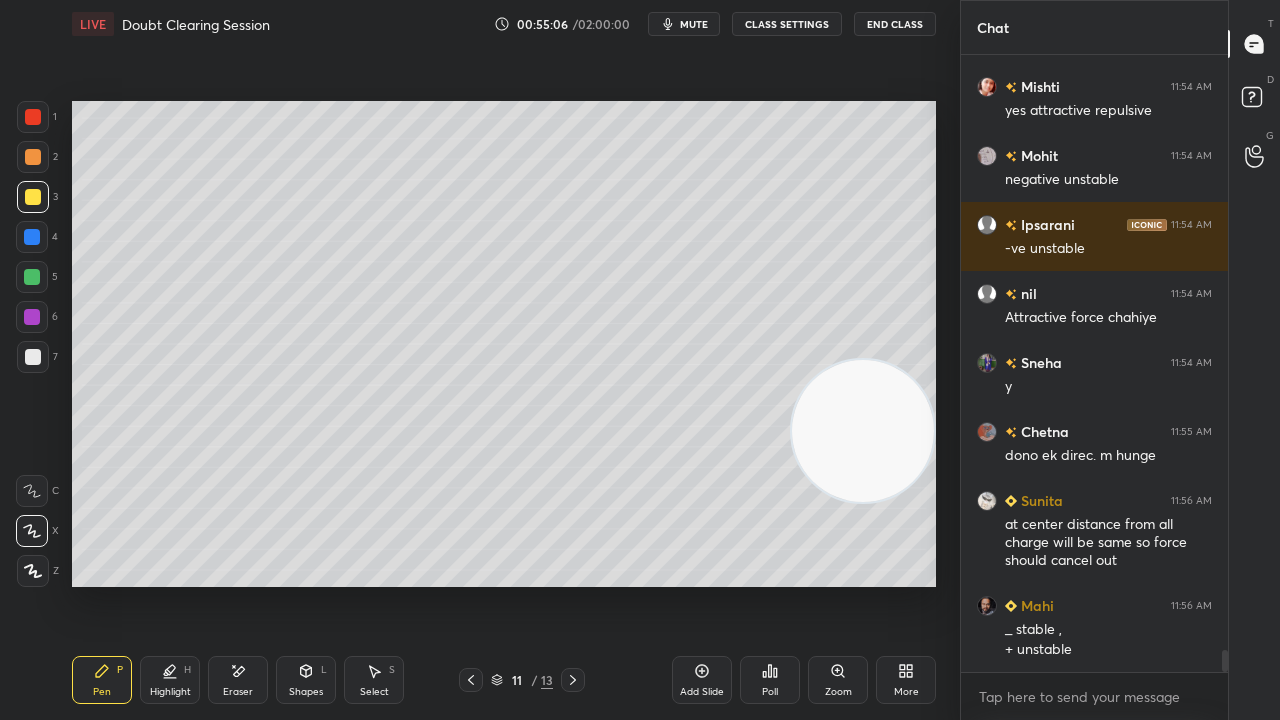 scroll, scrollTop: 17058, scrollLeft: 0, axis: vertical 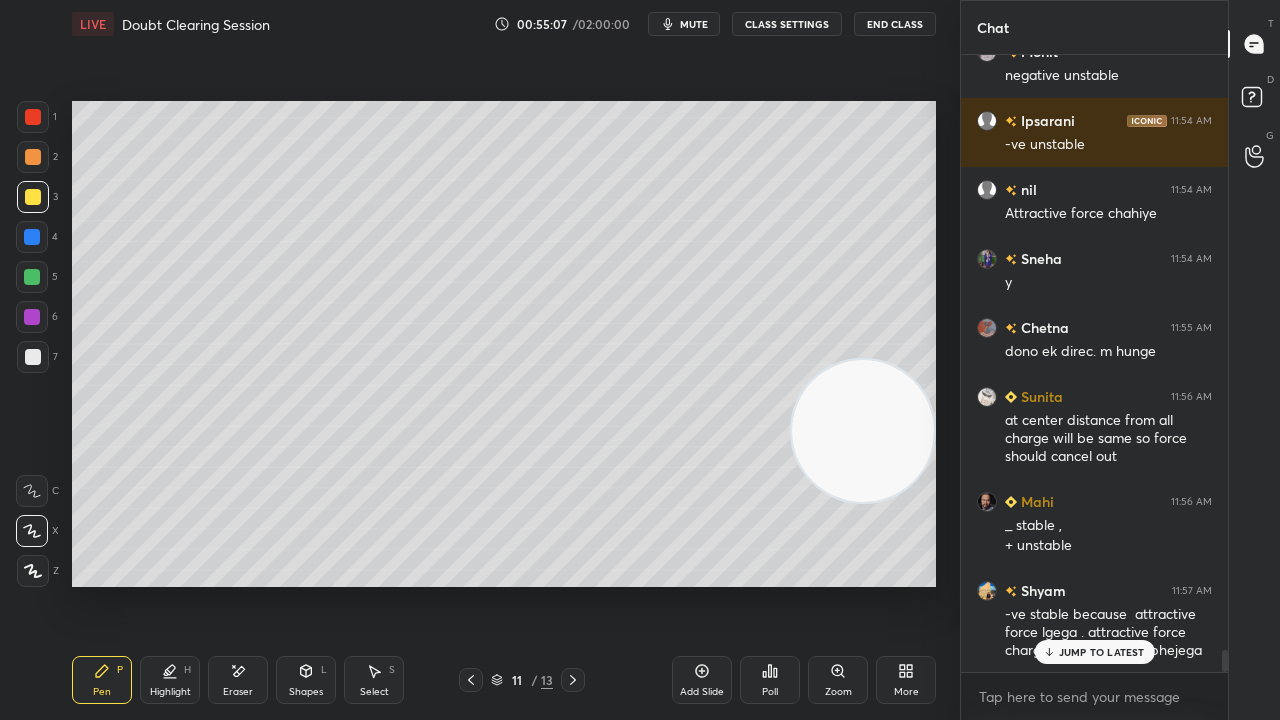 click on "Select" at bounding box center [374, 692] 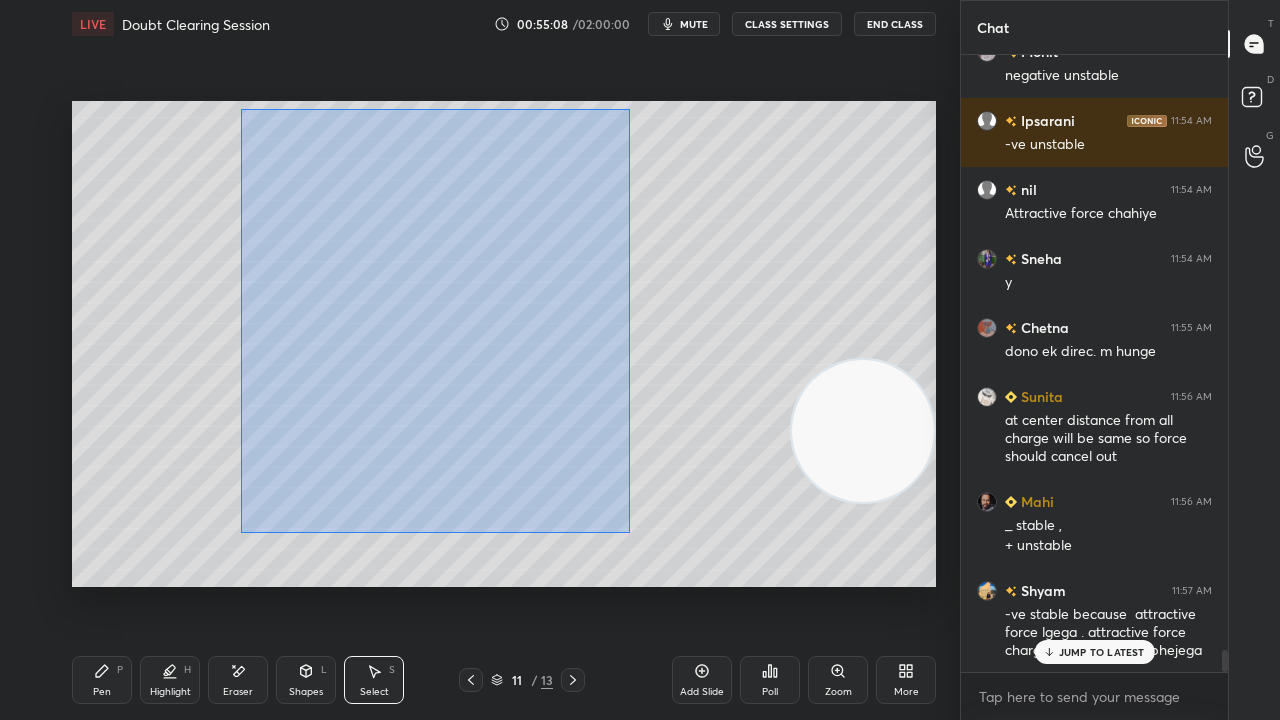 drag, startPoint x: 240, startPoint y: 108, endPoint x: 636, endPoint y: 529, distance: 577.9766 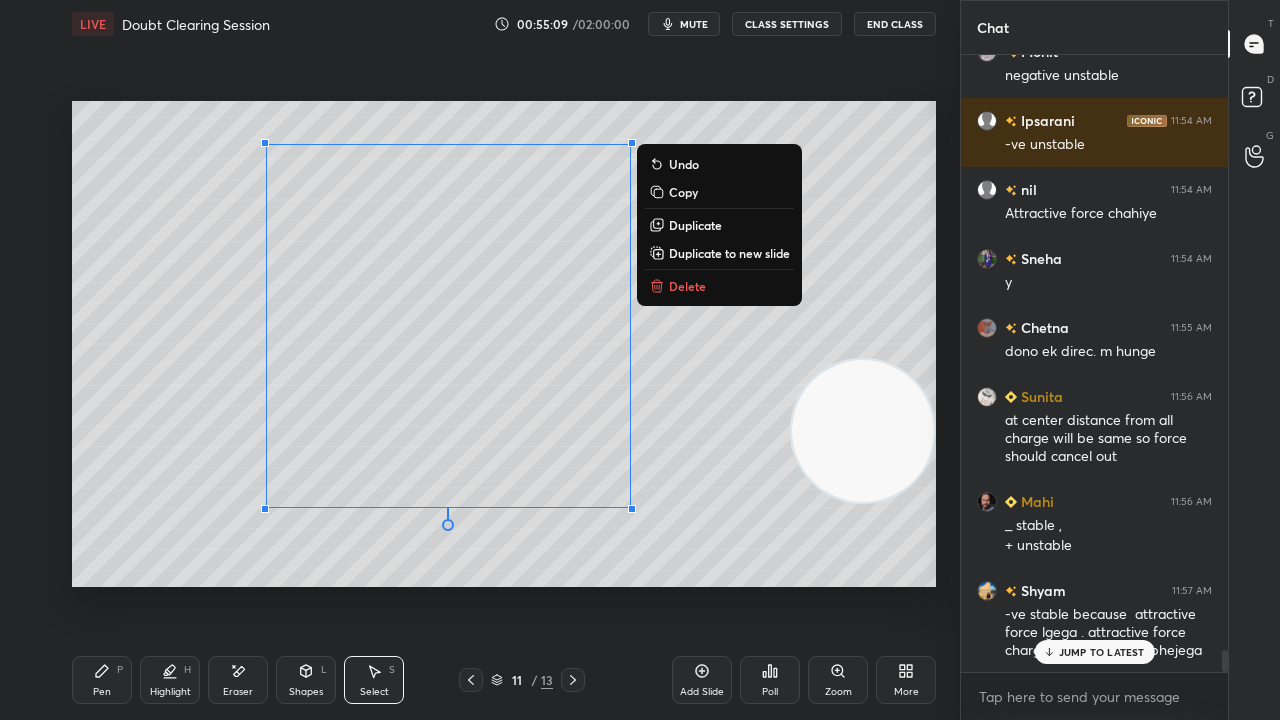 click on "Duplicate" at bounding box center [695, 225] 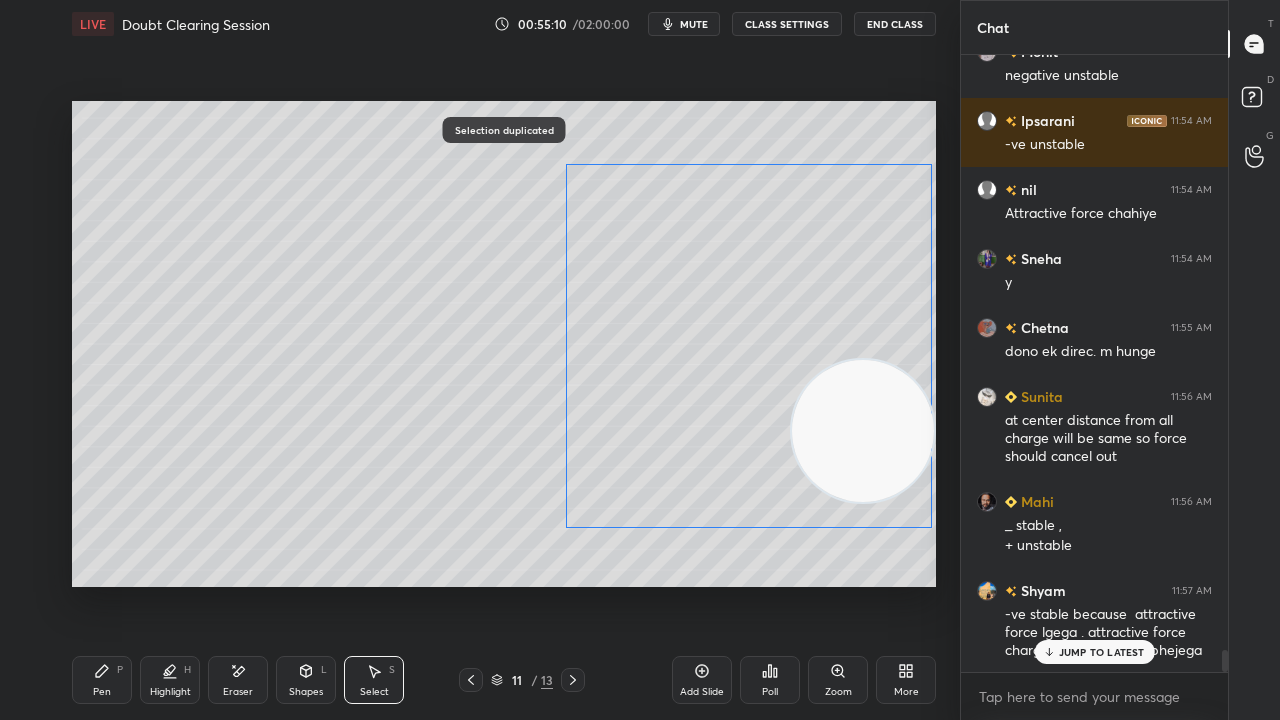 drag, startPoint x: 646, startPoint y: 278, endPoint x: 752, endPoint y: 256, distance: 108.25895 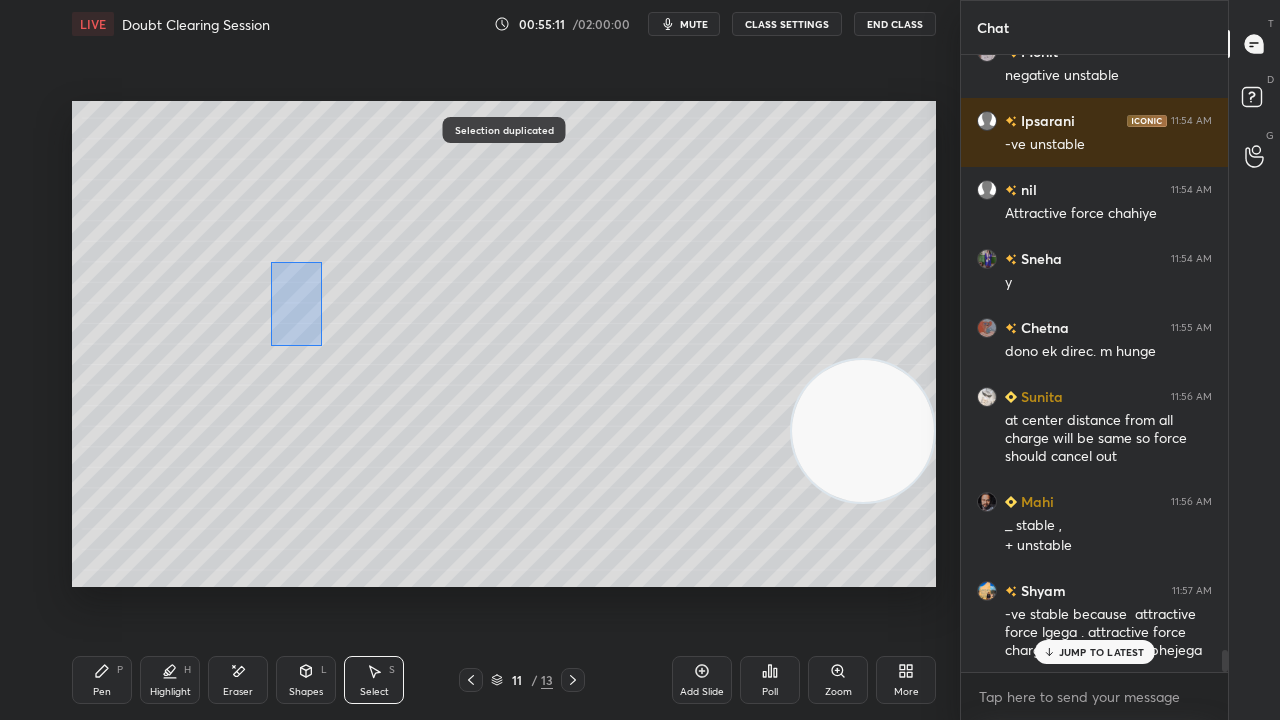 drag, startPoint x: 272, startPoint y: 262, endPoint x: 391, endPoint y: 430, distance: 205.87617 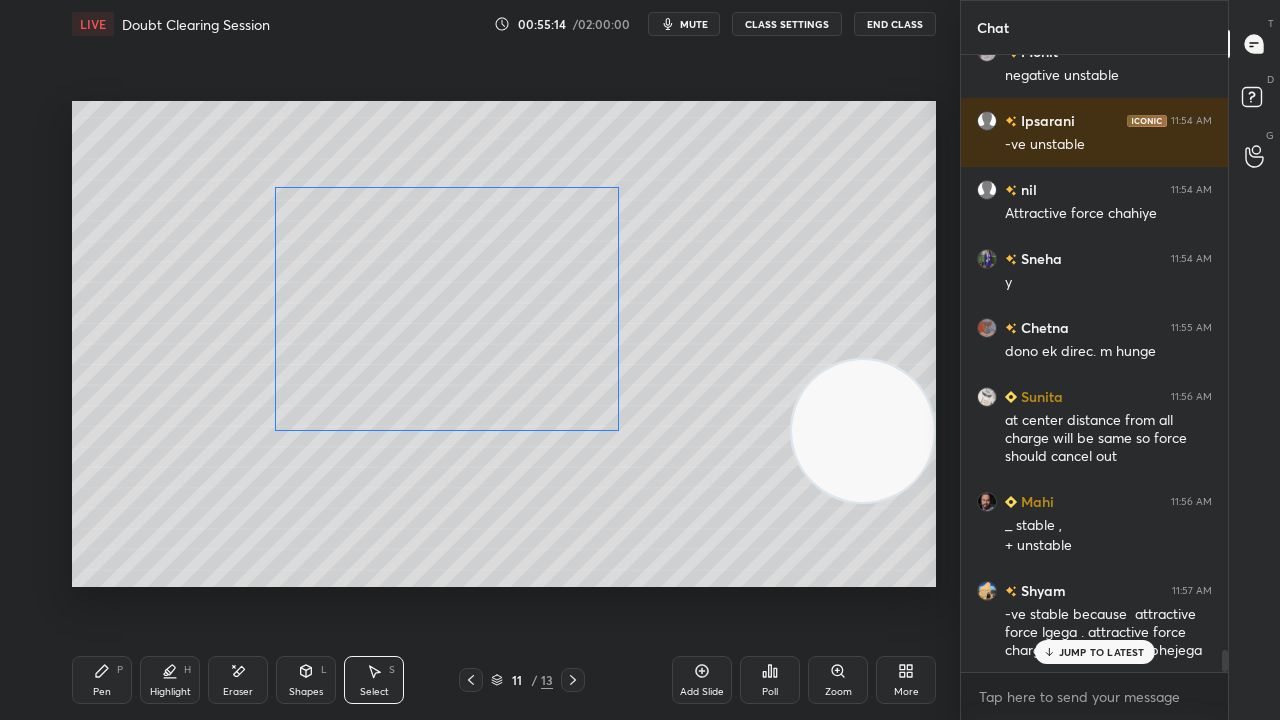 click on "0 ° Undo Copy Duplicate Duplicate to new slide Delete" at bounding box center [504, 344] 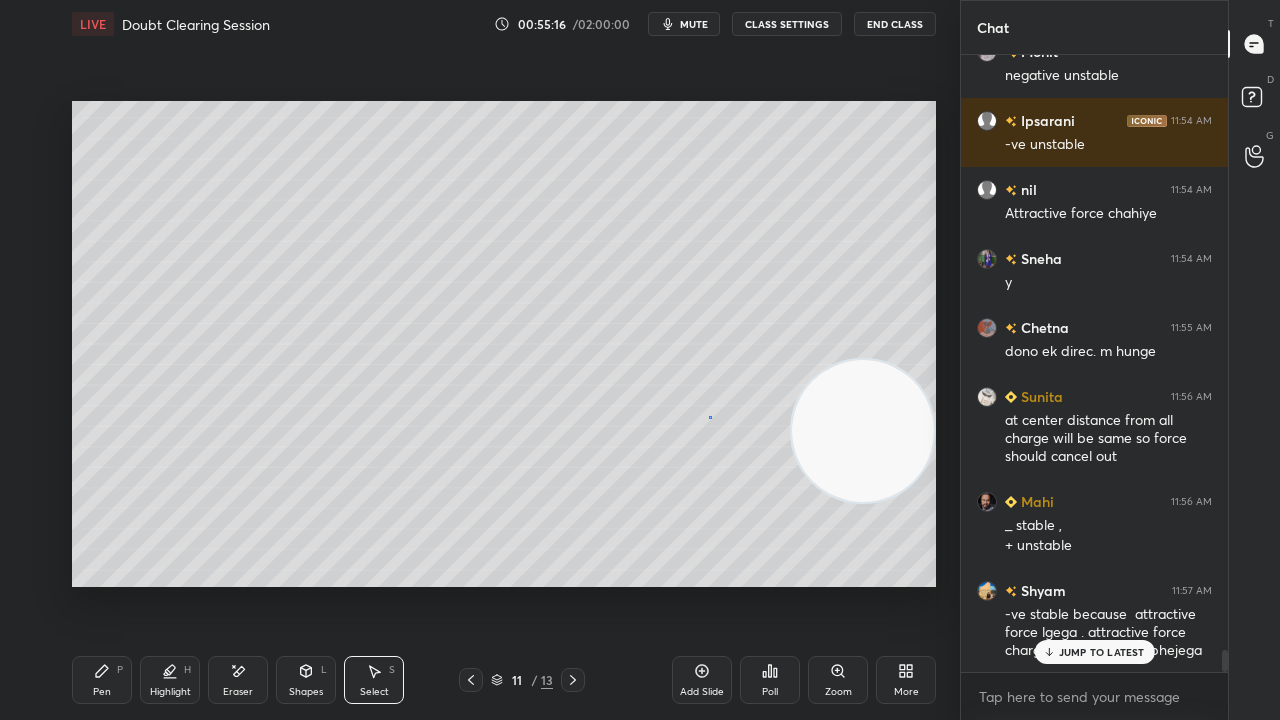 click on "0 ° Undo Copy Duplicate Duplicate to new slide Delete" at bounding box center [504, 344] 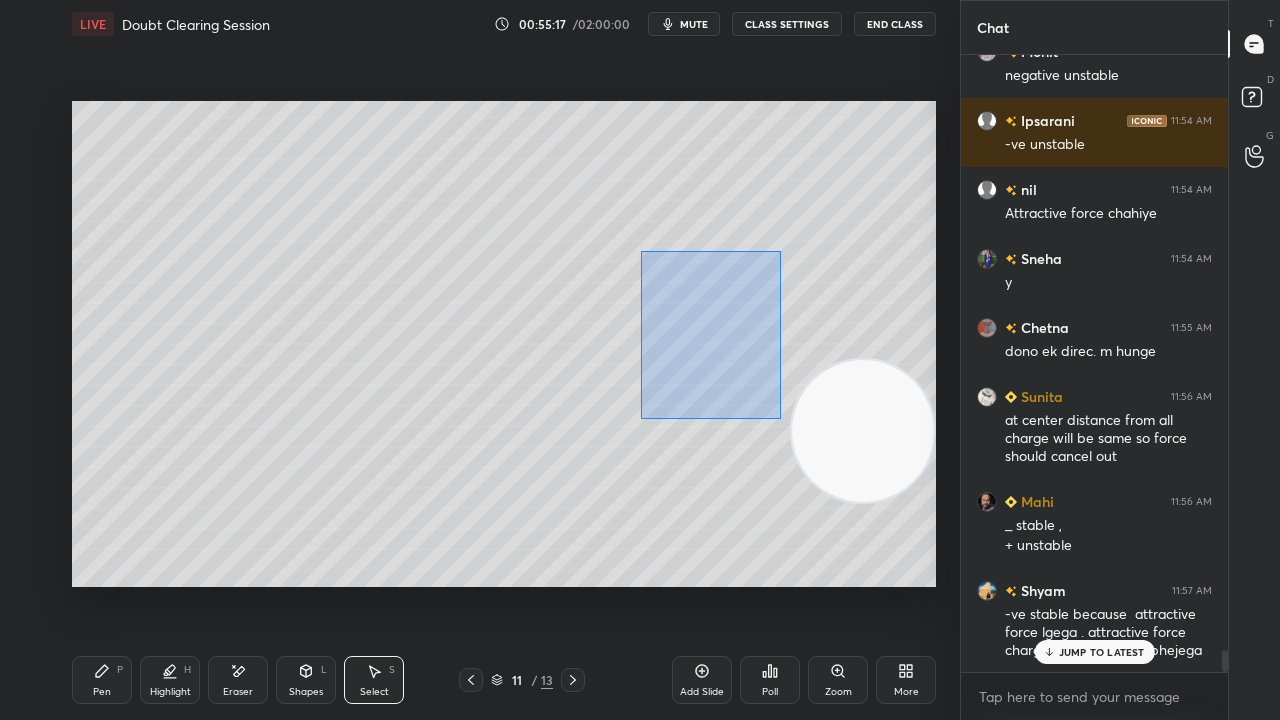 drag, startPoint x: 703, startPoint y: 334, endPoint x: 792, endPoint y: 432, distance: 132.38202 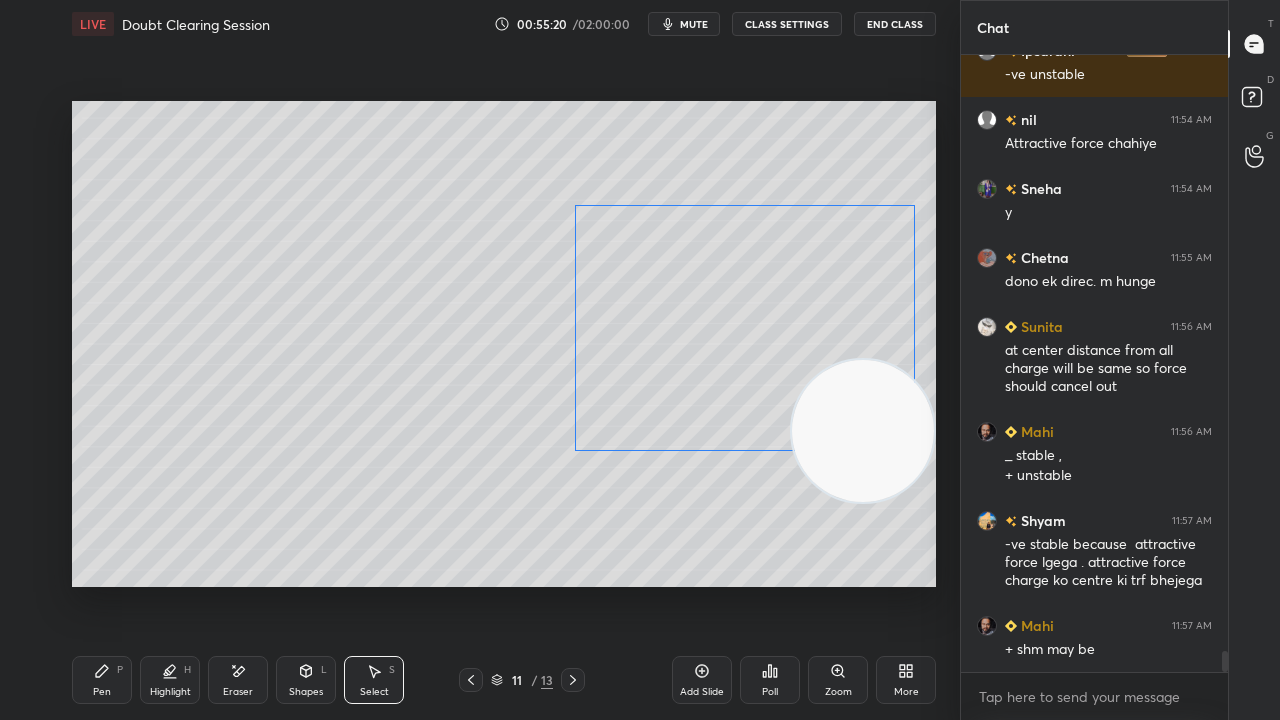 drag, startPoint x: 737, startPoint y: 337, endPoint x: 728, endPoint y: 342, distance: 10.29563 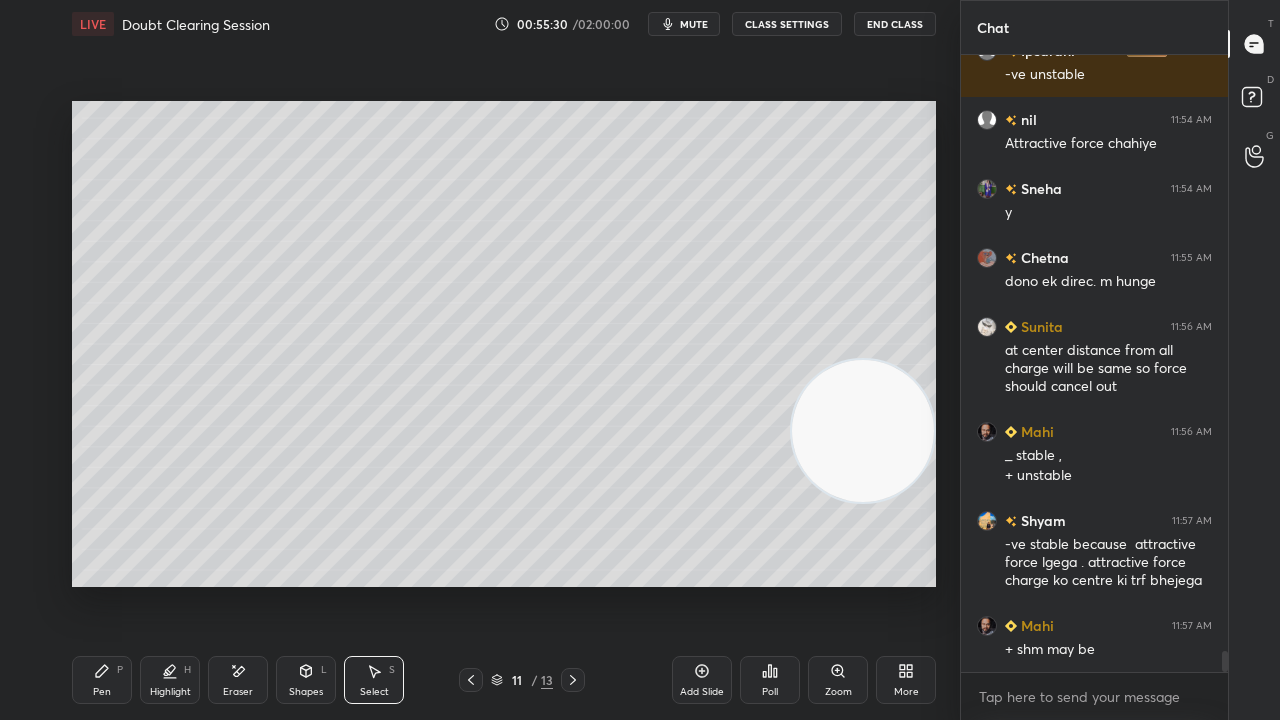 click on "Pen P" at bounding box center (102, 680) 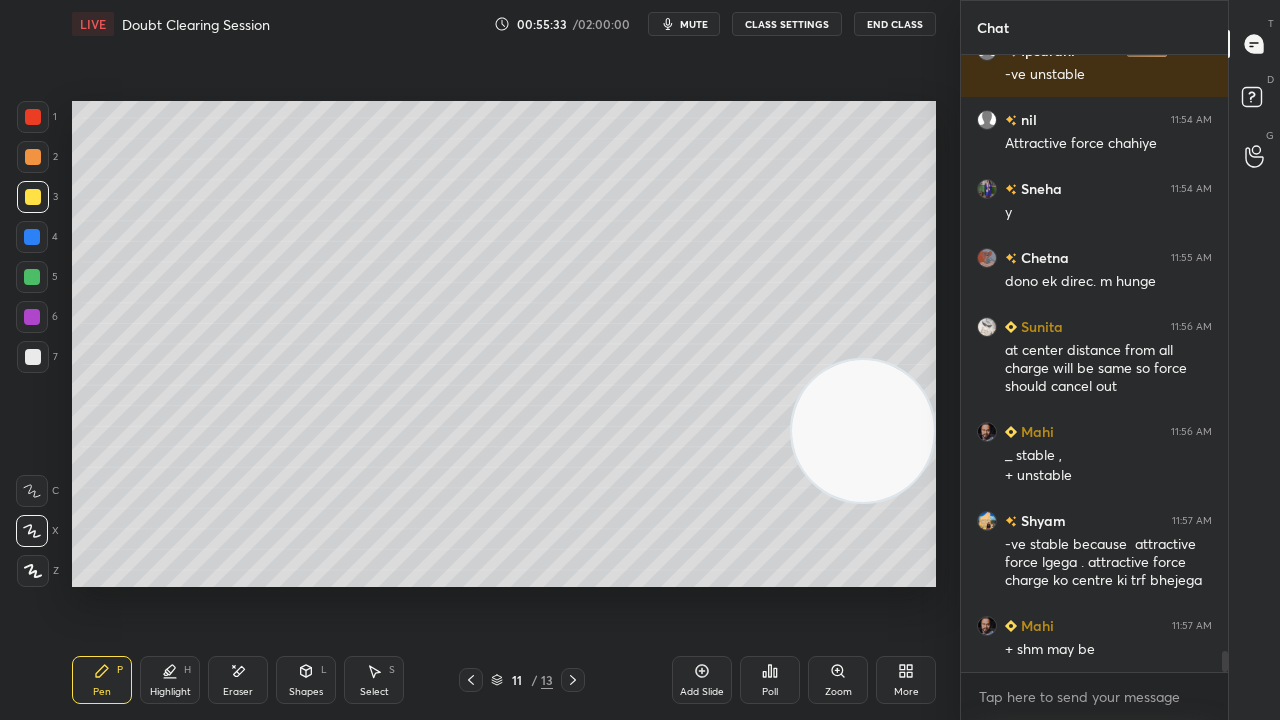 click on "mute" at bounding box center (694, 24) 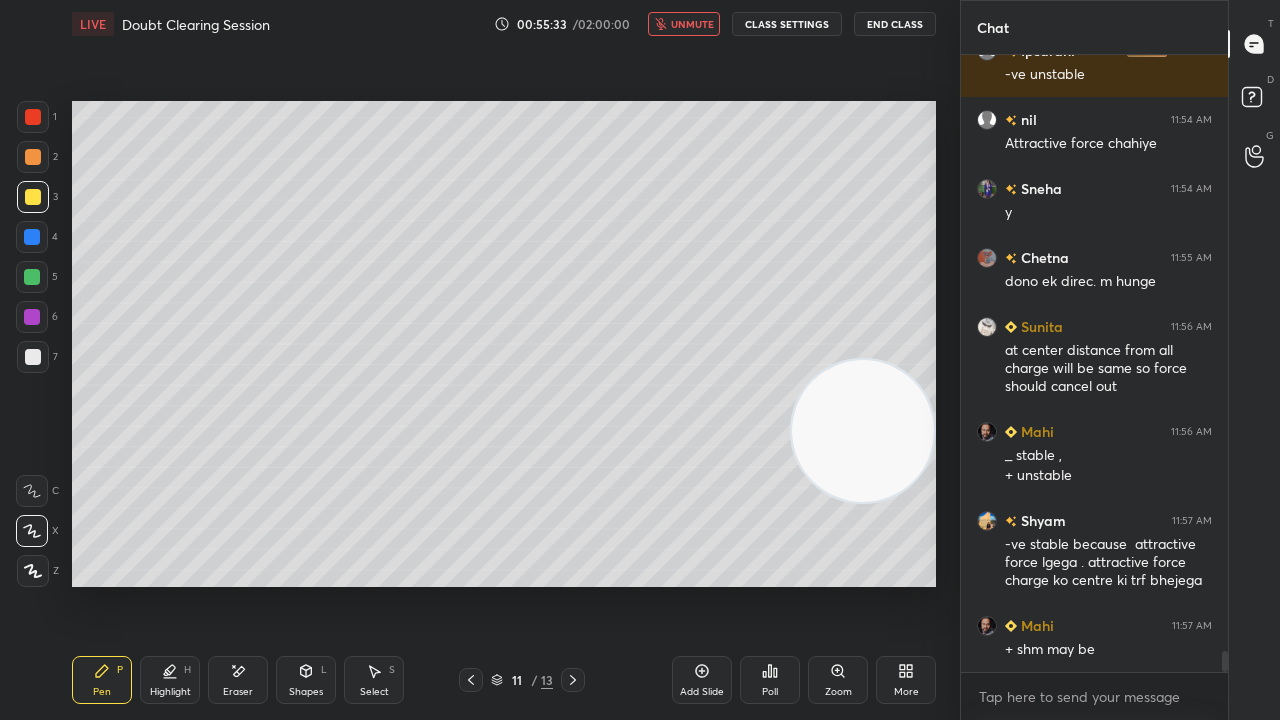click on "unmute" at bounding box center (692, 24) 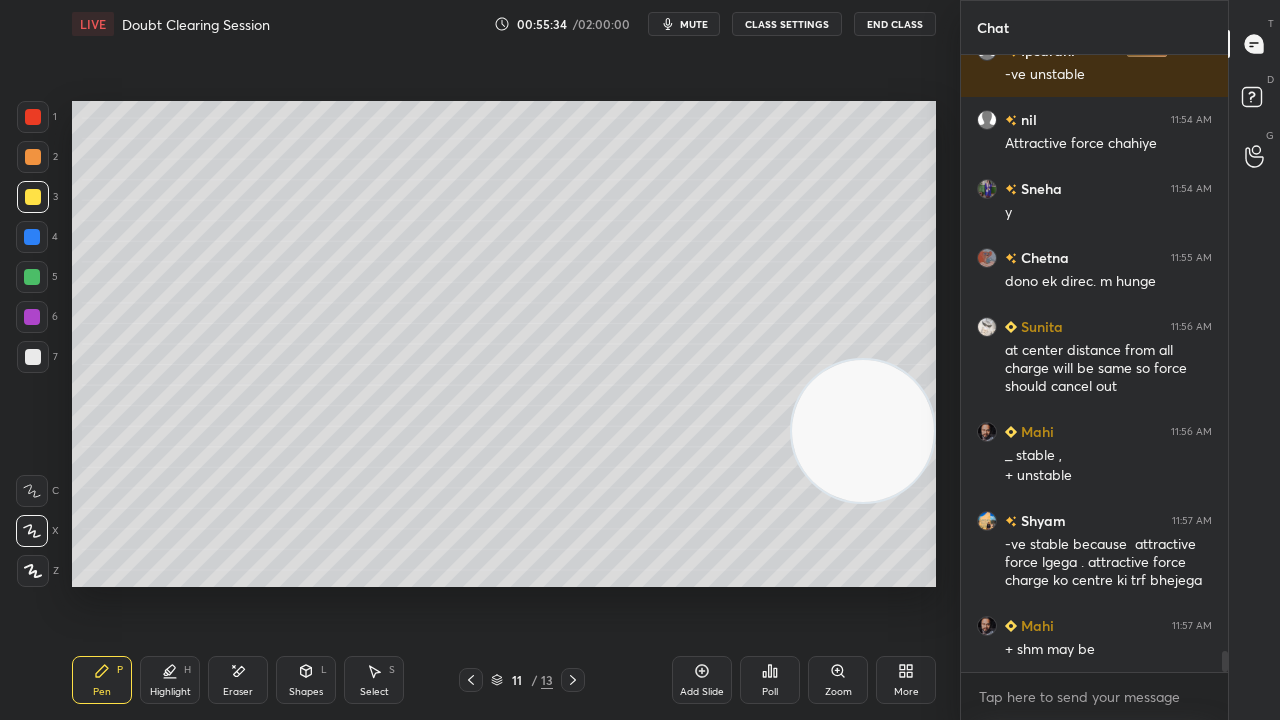 click on "Select" at bounding box center (374, 692) 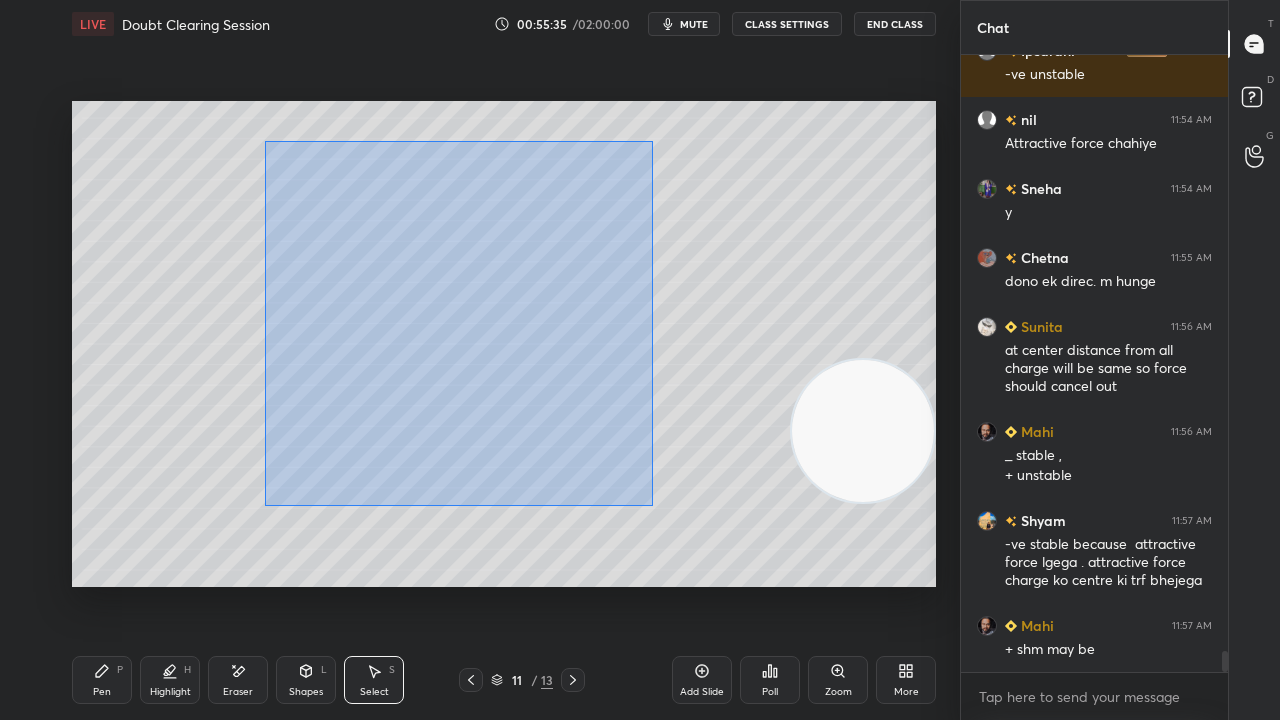 drag, startPoint x: 268, startPoint y: 141, endPoint x: 636, endPoint y: 488, distance: 505.79938 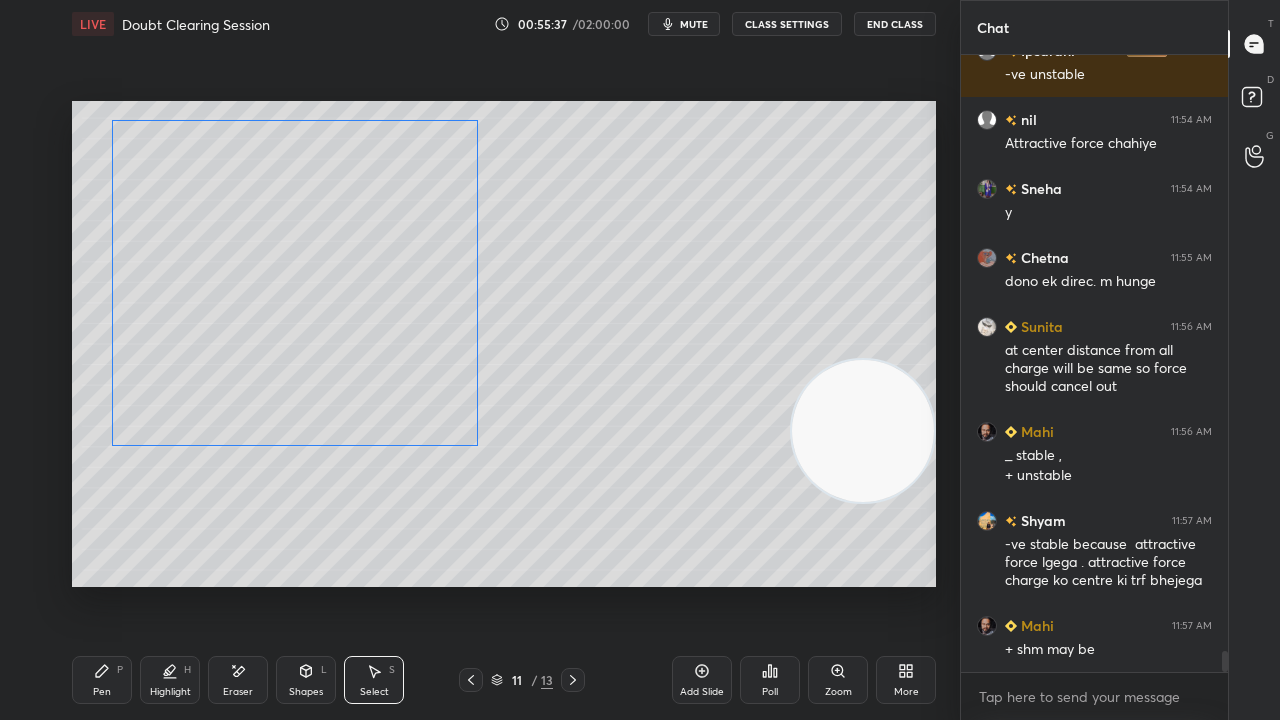 drag, startPoint x: 544, startPoint y: 363, endPoint x: 391, endPoint y: 339, distance: 154.87091 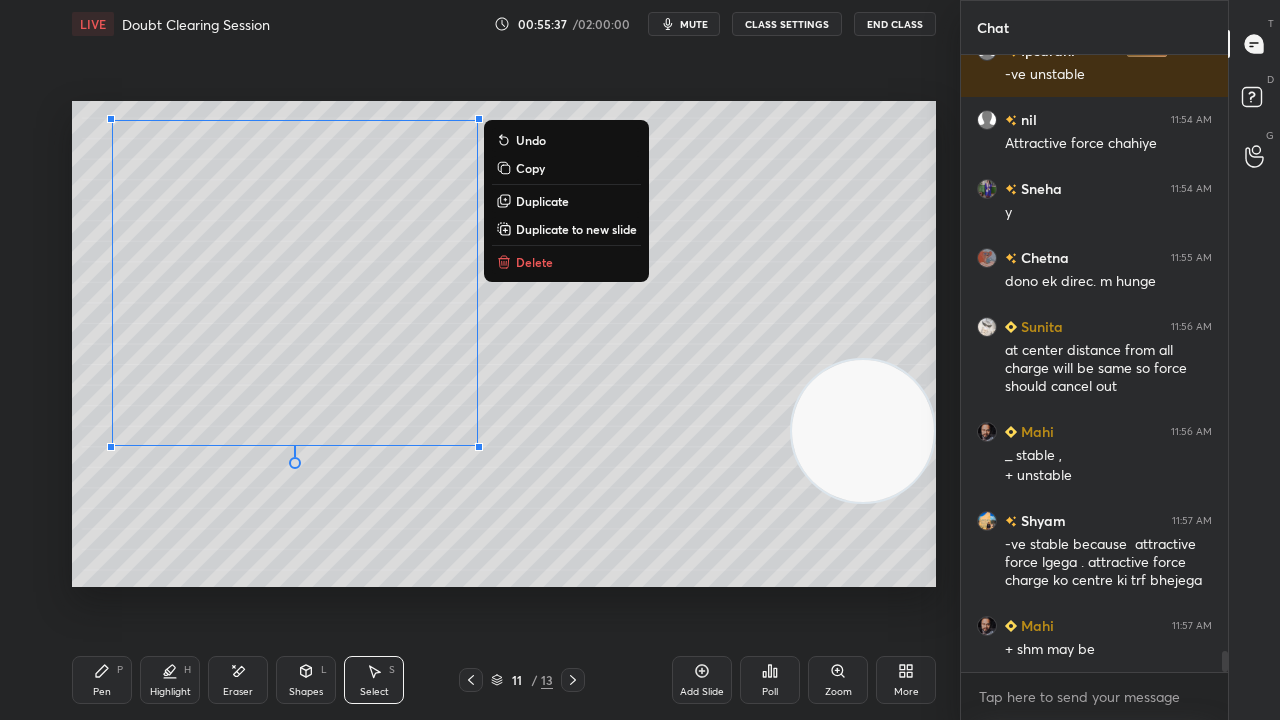 scroll, scrollTop: 17268, scrollLeft: 0, axis: vertical 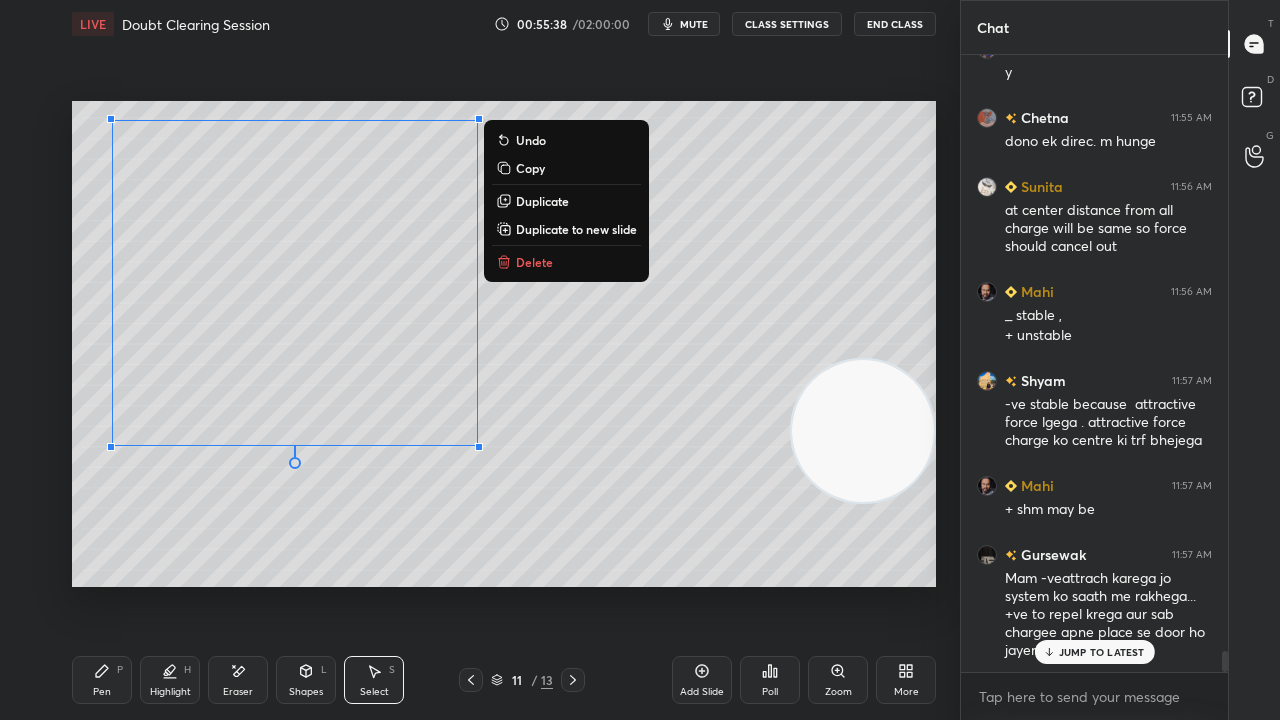 click on "Duplicate" at bounding box center (566, 201) 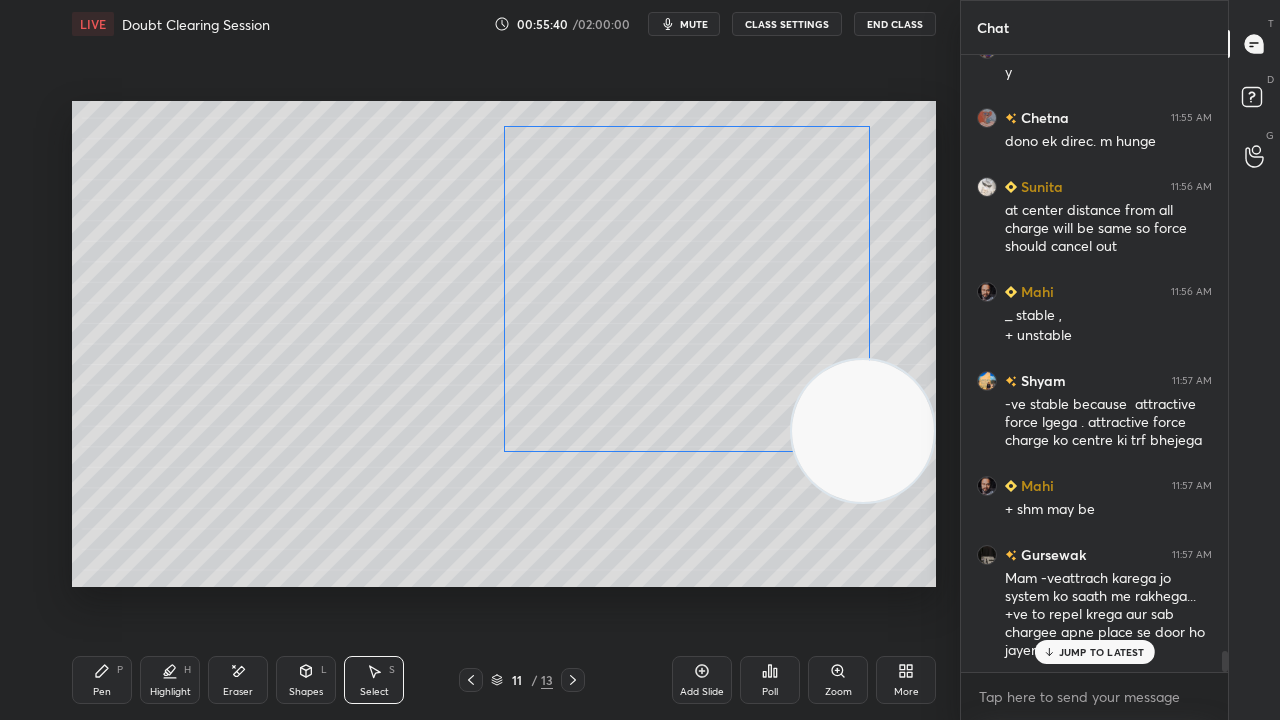 drag, startPoint x: 360, startPoint y: 256, endPoint x: 729, endPoint y: 242, distance: 369.26547 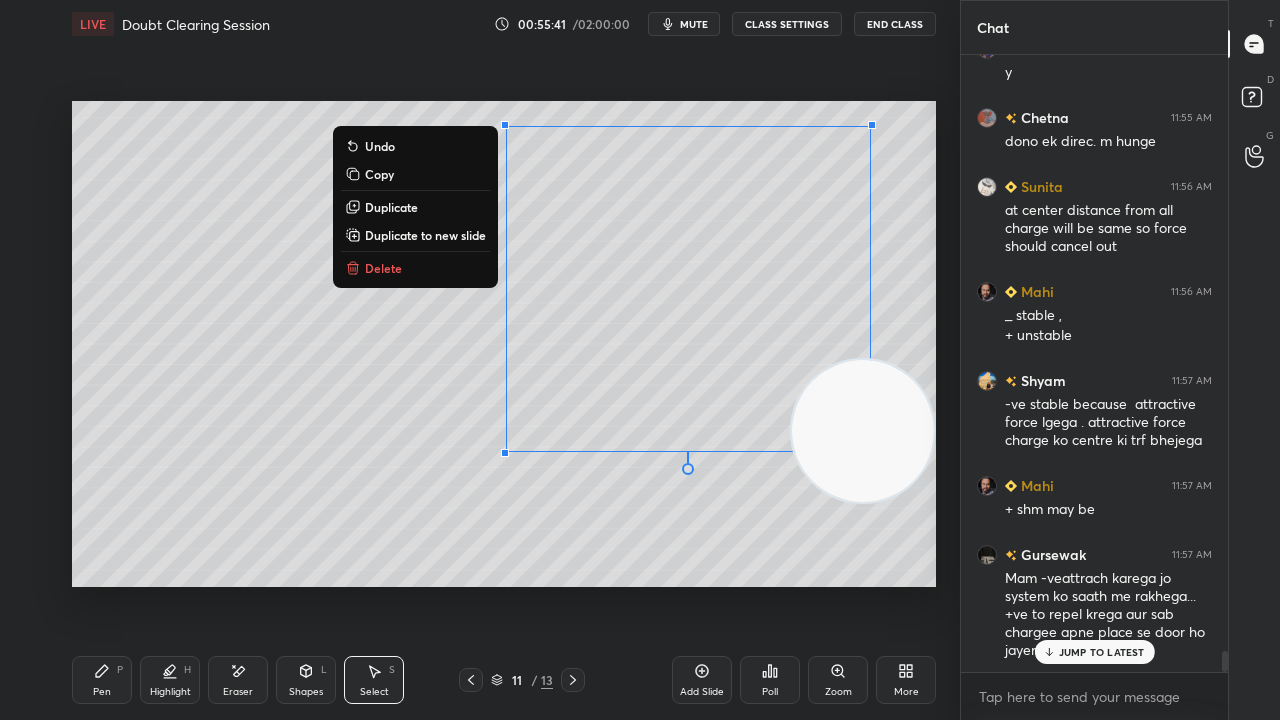 click on "0 ° Undo Copy Duplicate Duplicate to new slide Delete" at bounding box center [504, 344] 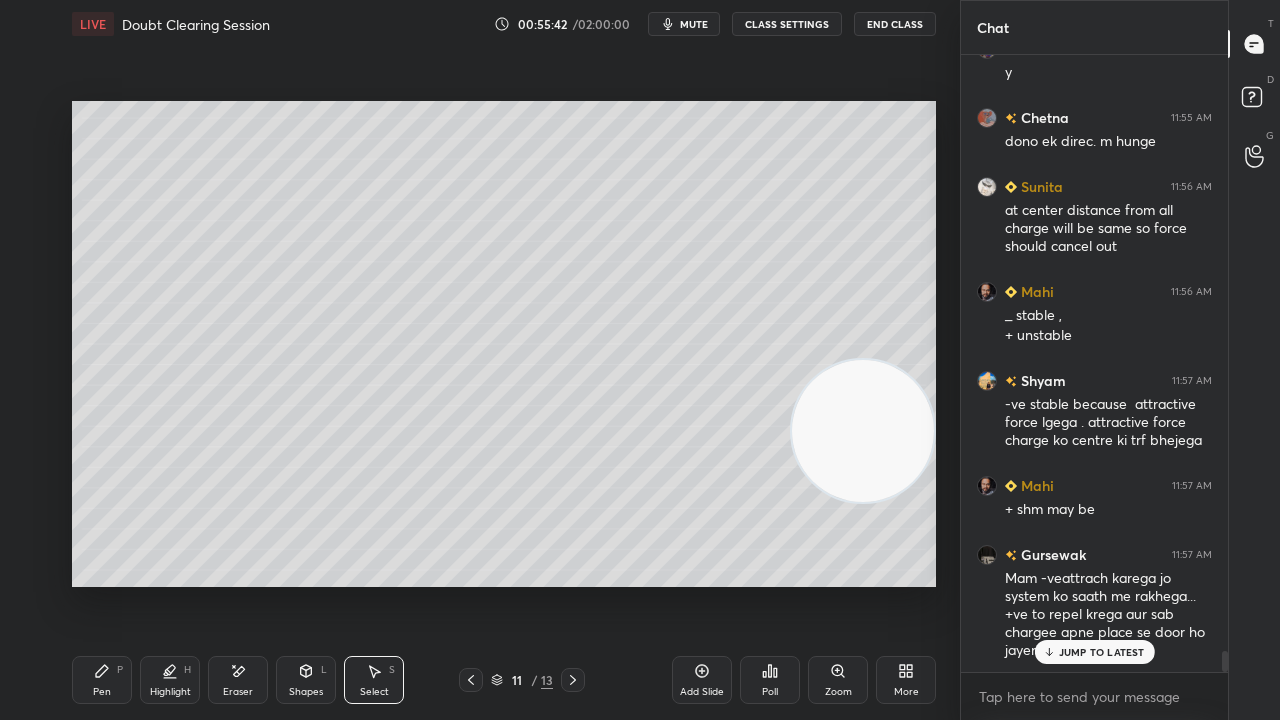drag, startPoint x: 1100, startPoint y: 655, endPoint x: 1091, endPoint y: 660, distance: 10.29563 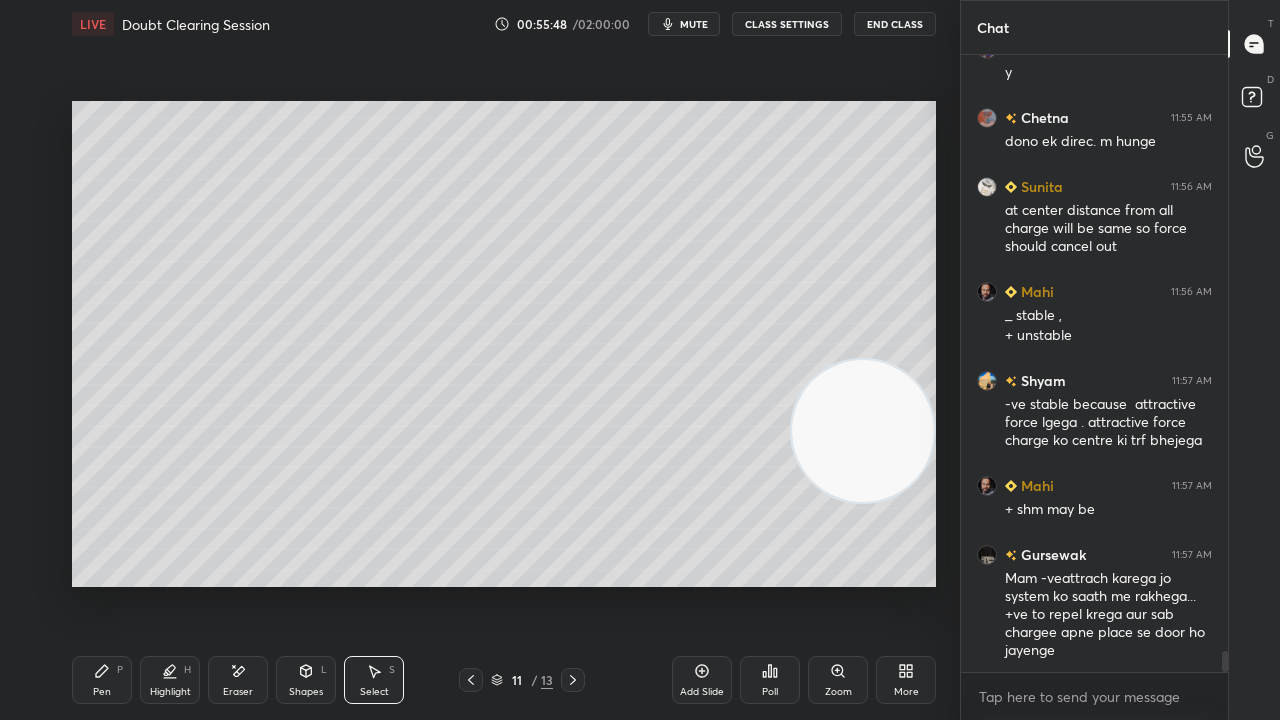 click on "mute" at bounding box center (694, 24) 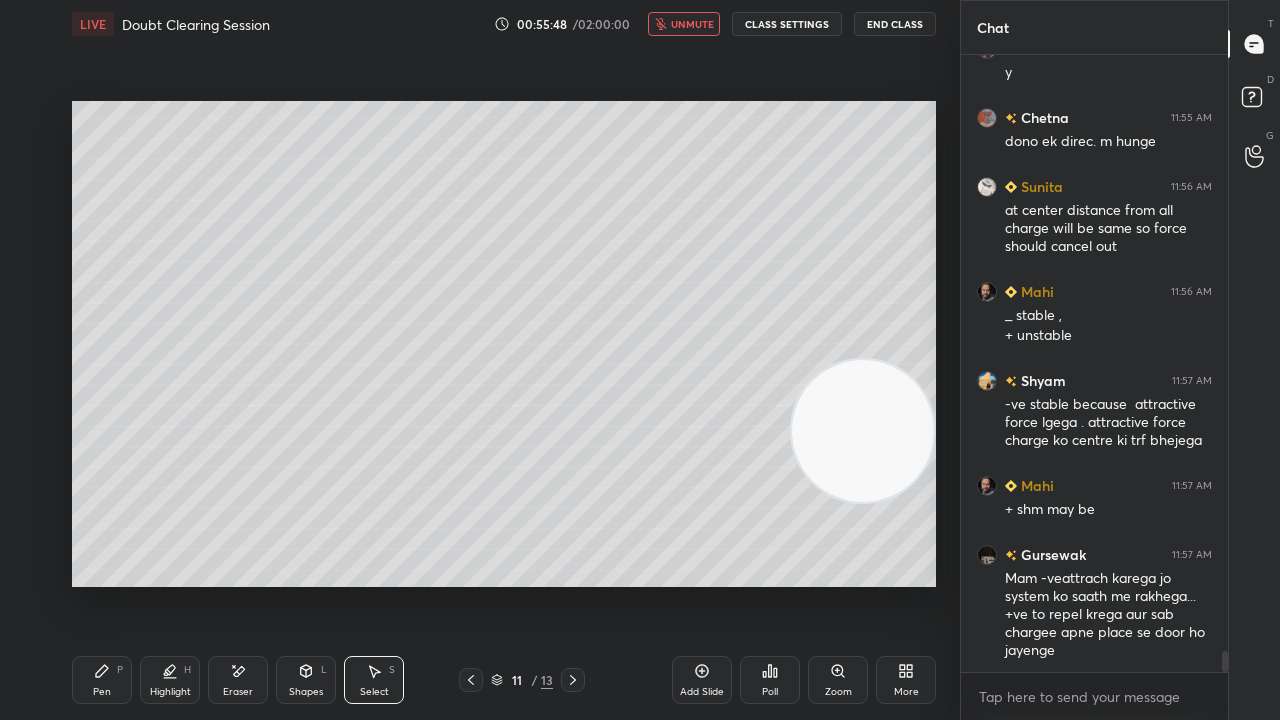 click on "unmute" at bounding box center [692, 24] 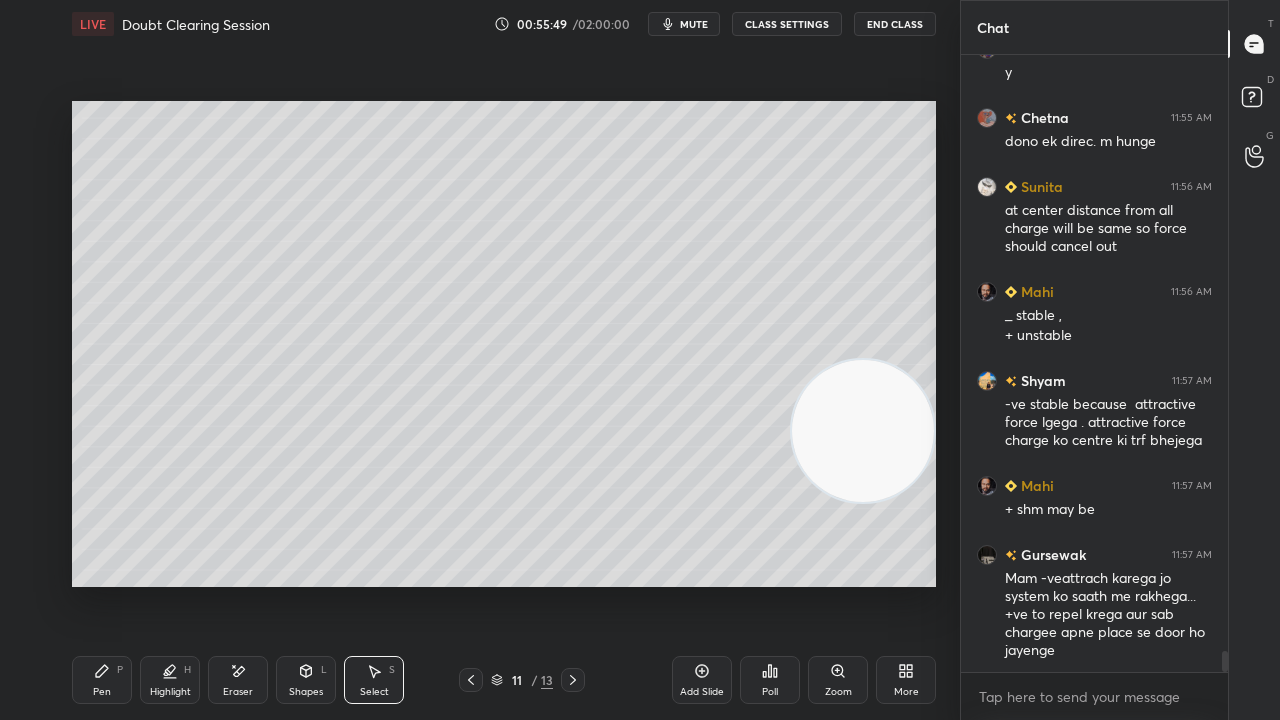 click on "Pen P" at bounding box center [102, 680] 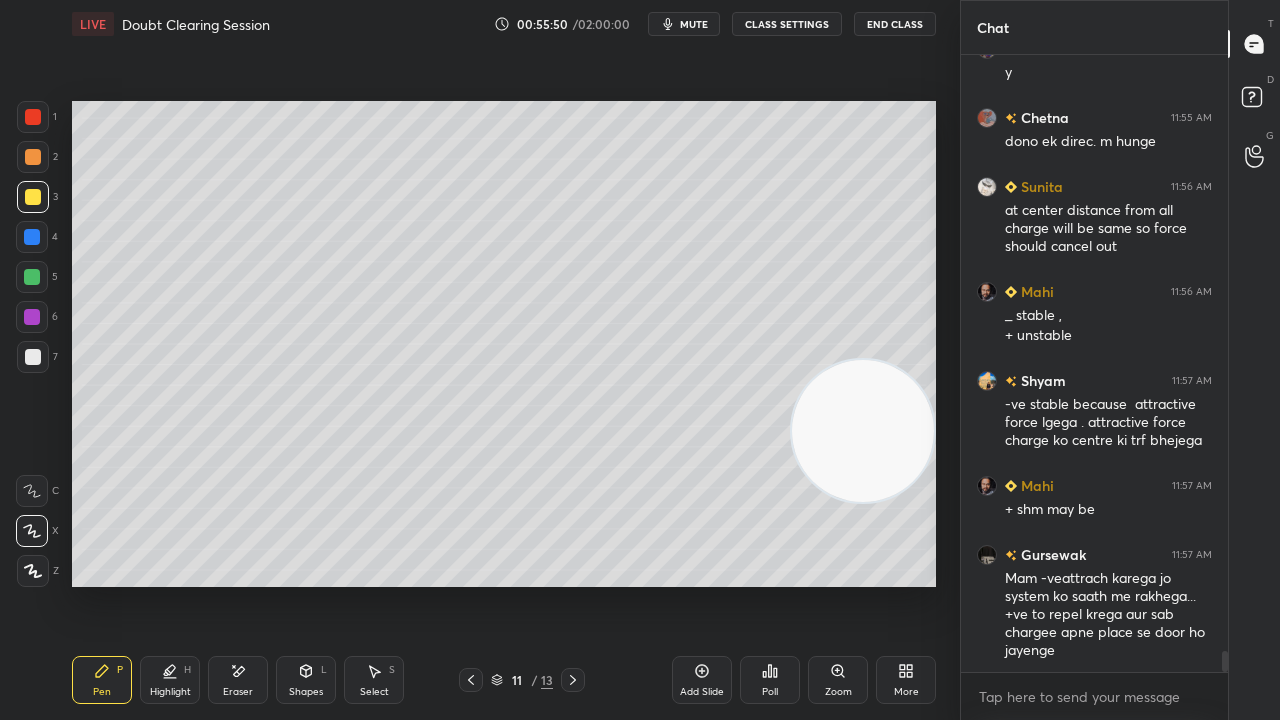 click at bounding box center (33, 357) 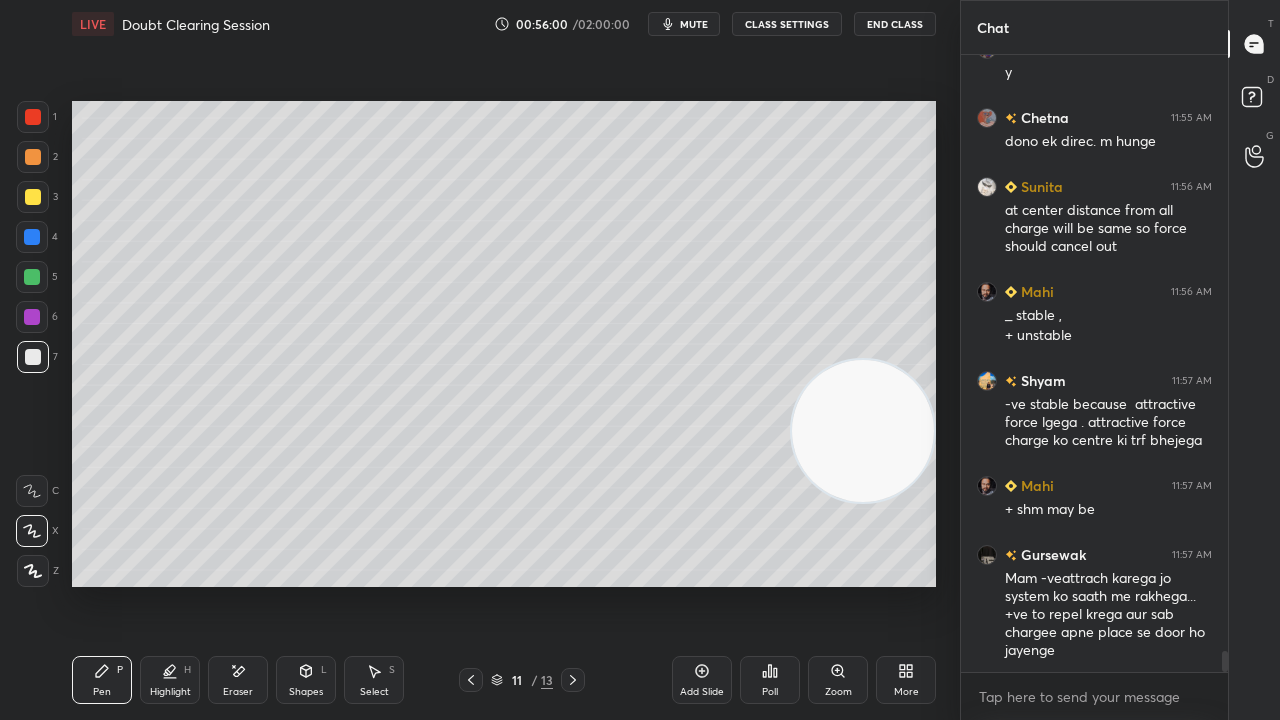 click on "mute" at bounding box center (694, 24) 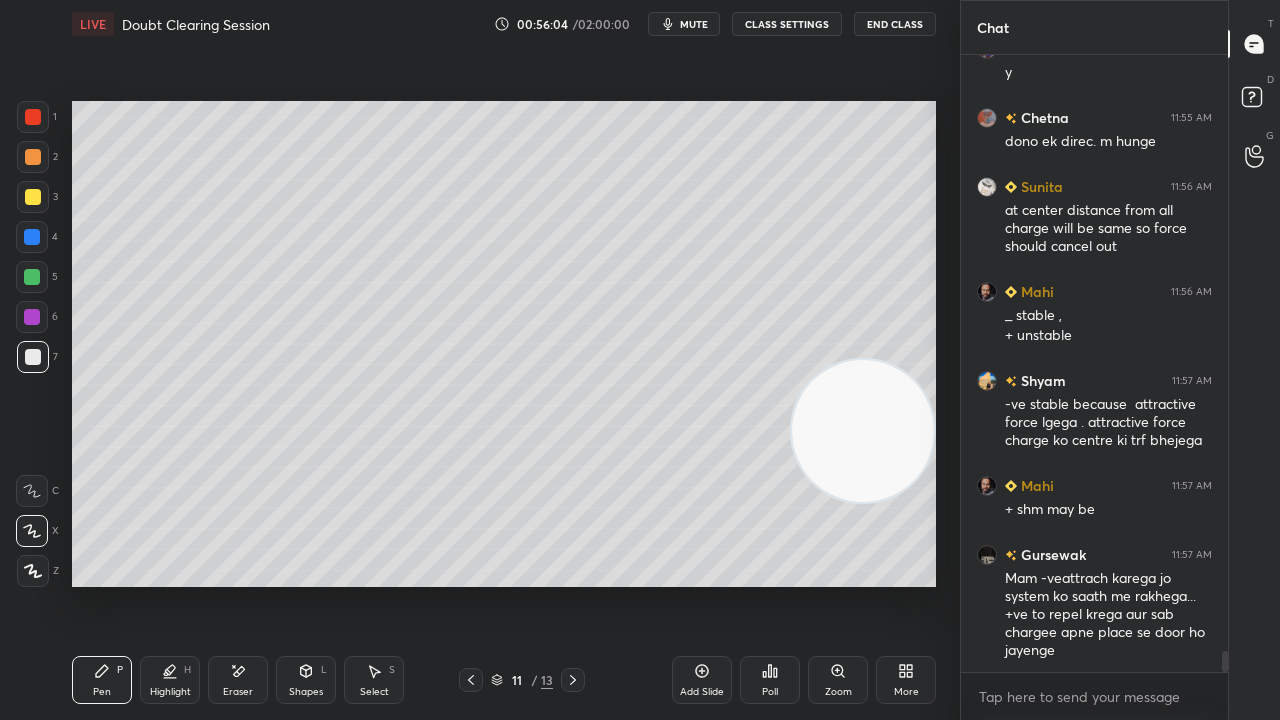 click on "mute" at bounding box center (684, 24) 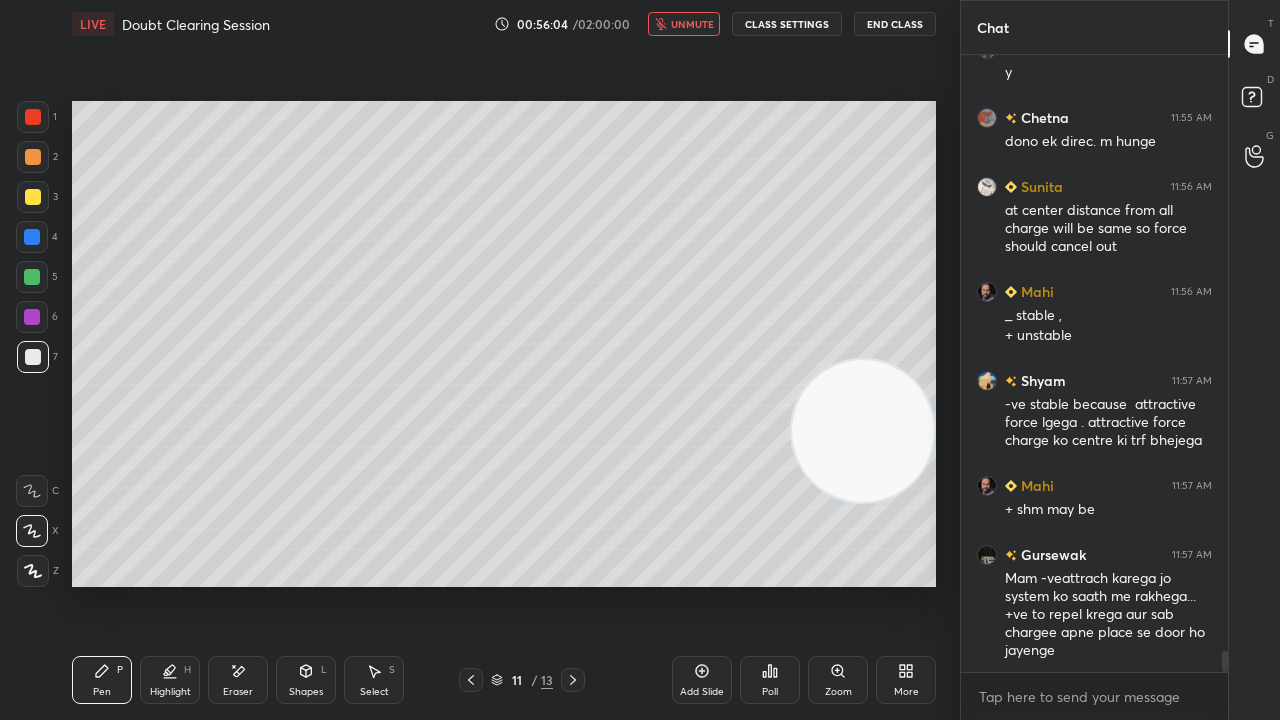 click on "unmute" at bounding box center (684, 24) 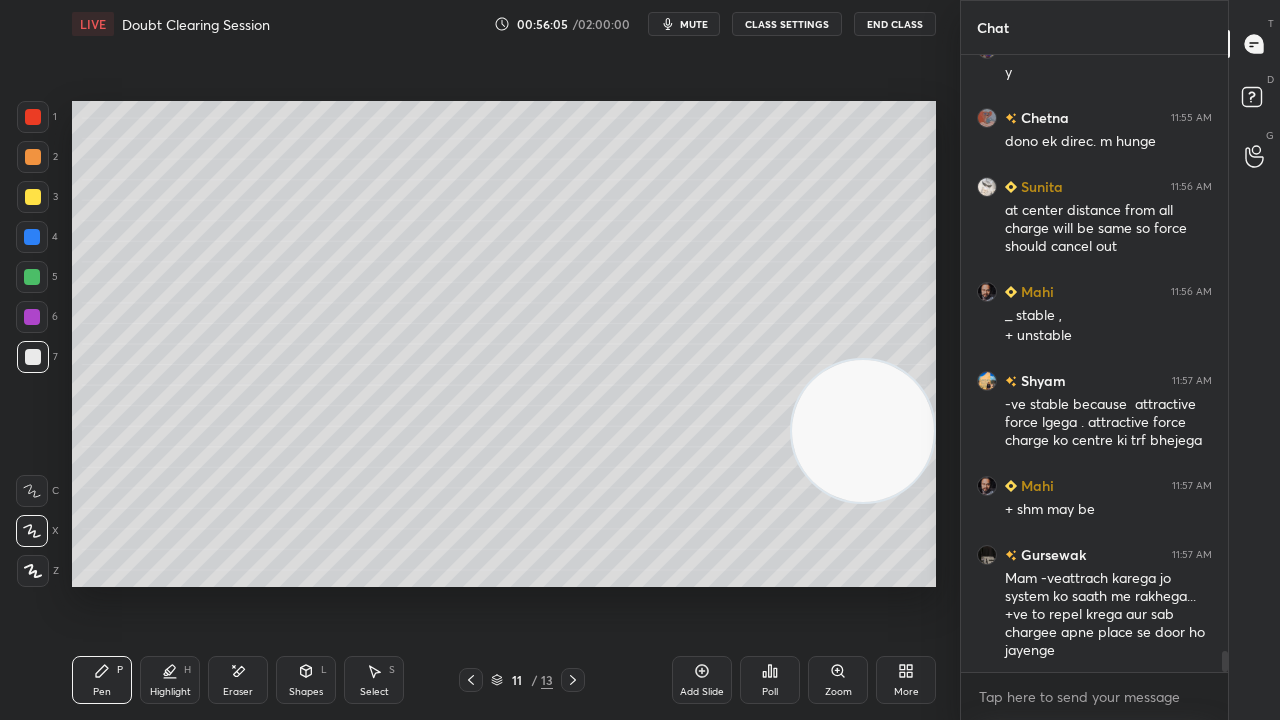 click at bounding box center [32, 277] 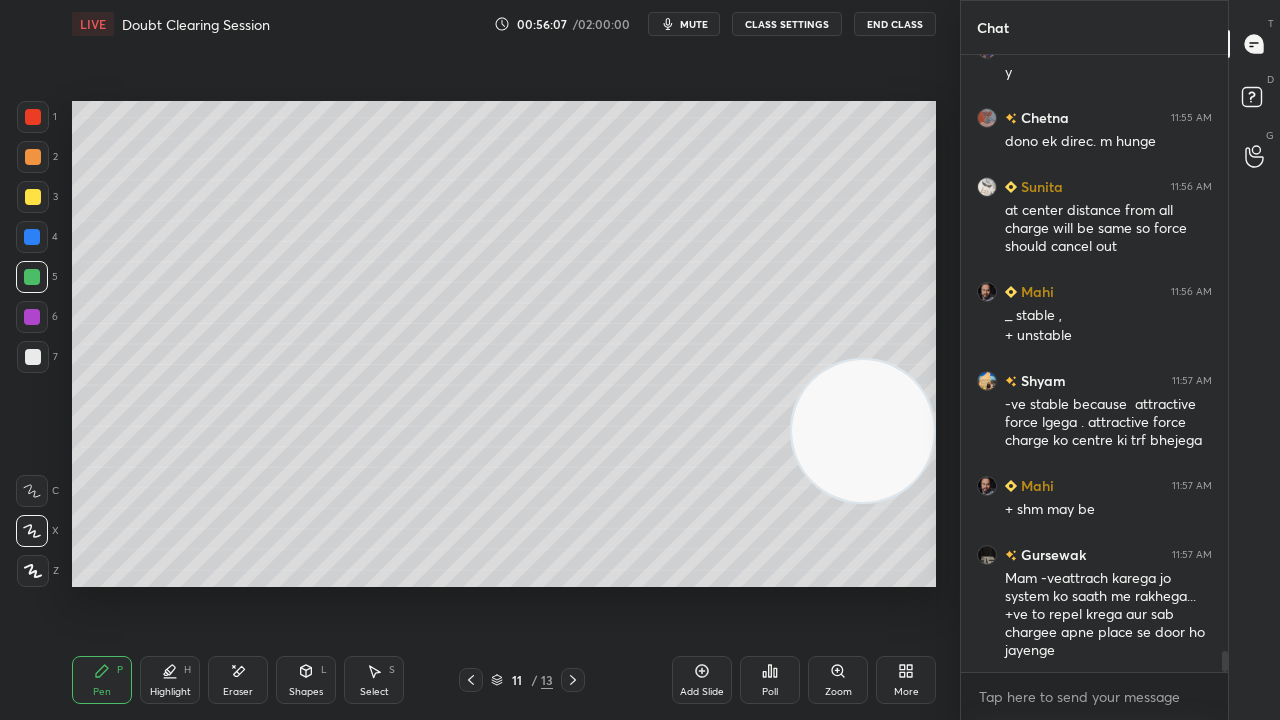 click at bounding box center (33, 117) 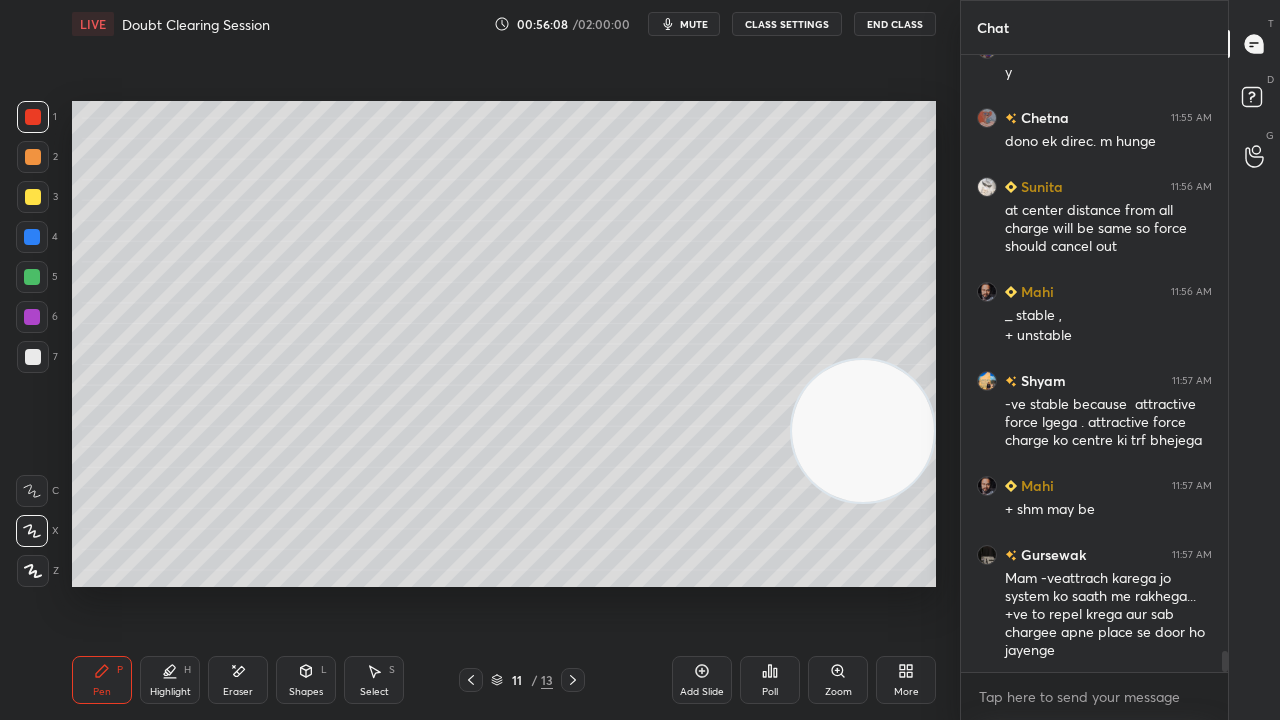 click on "mute" at bounding box center [694, 24] 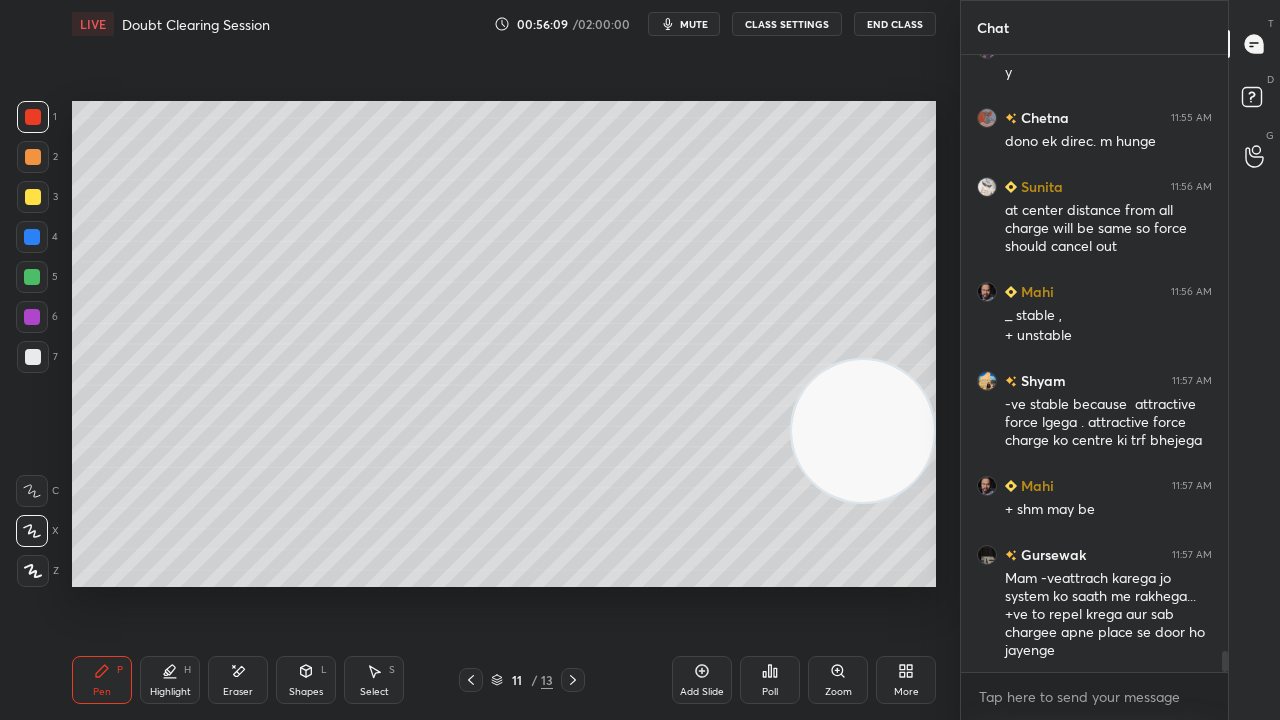 click on "Shapes" at bounding box center [306, 692] 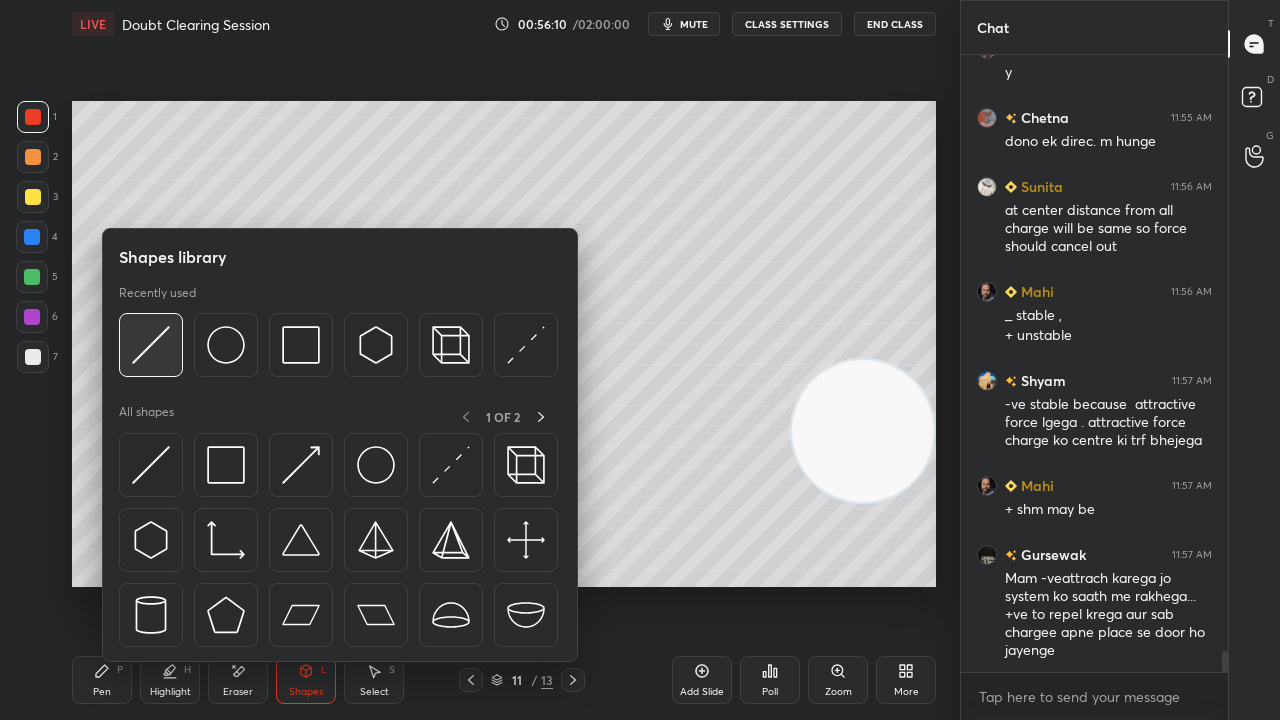click at bounding box center [151, 345] 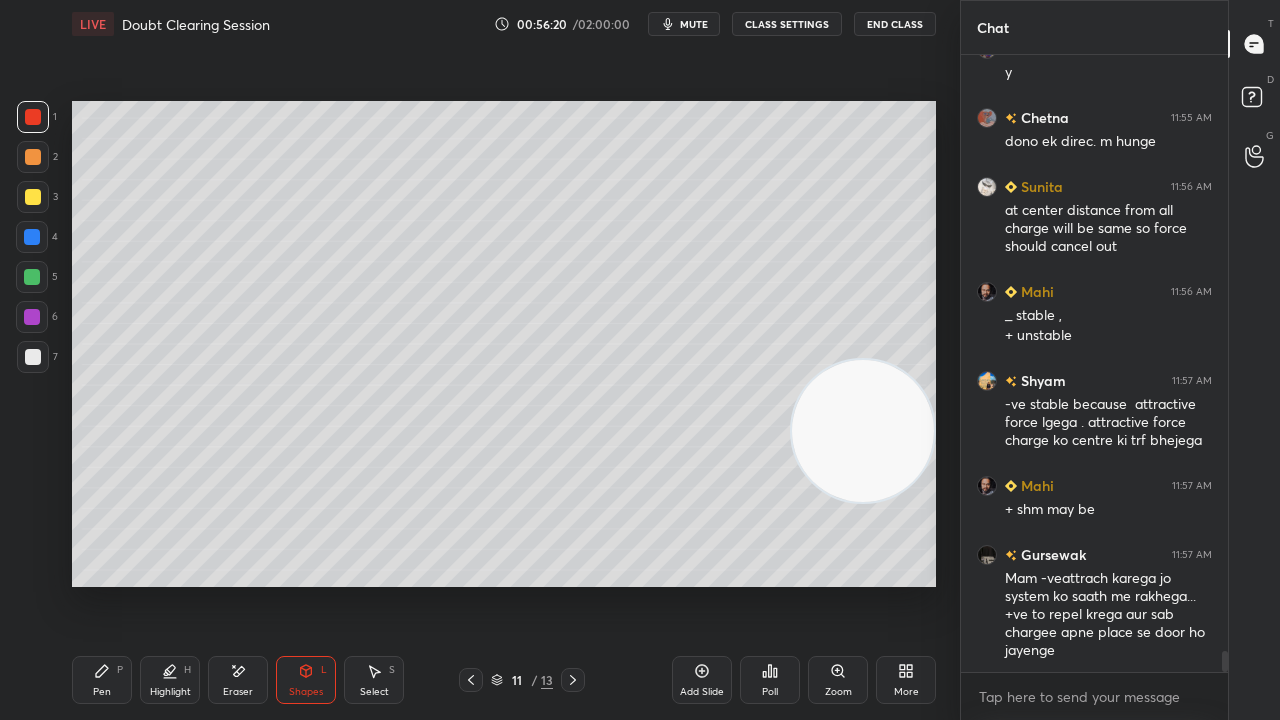 click on "Pen" at bounding box center (102, 692) 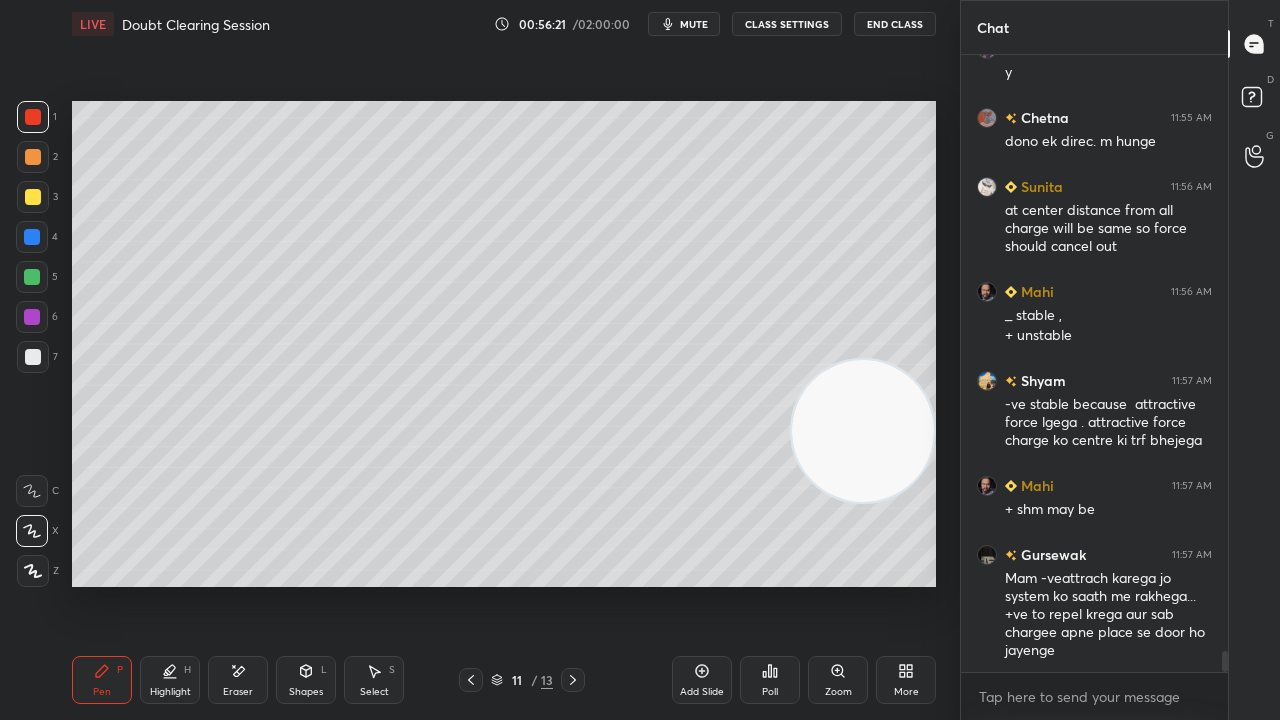 click at bounding box center (471, 680) 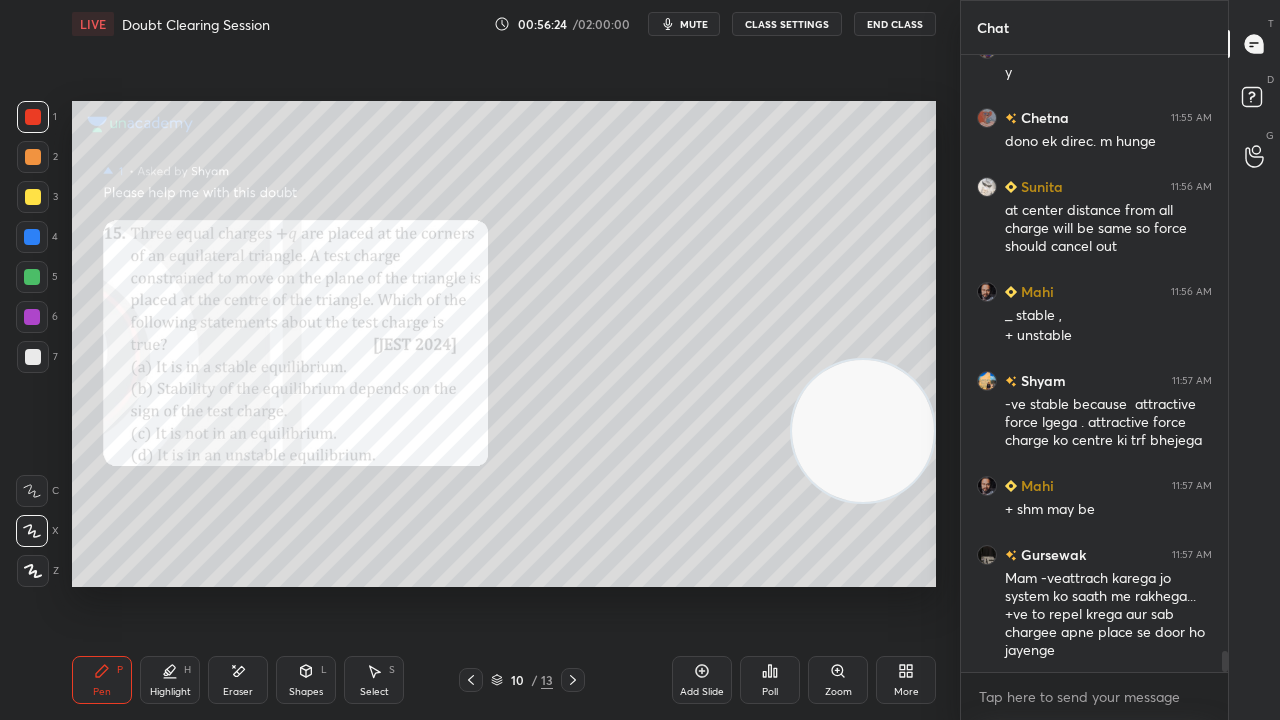 click on "mute" at bounding box center [684, 24] 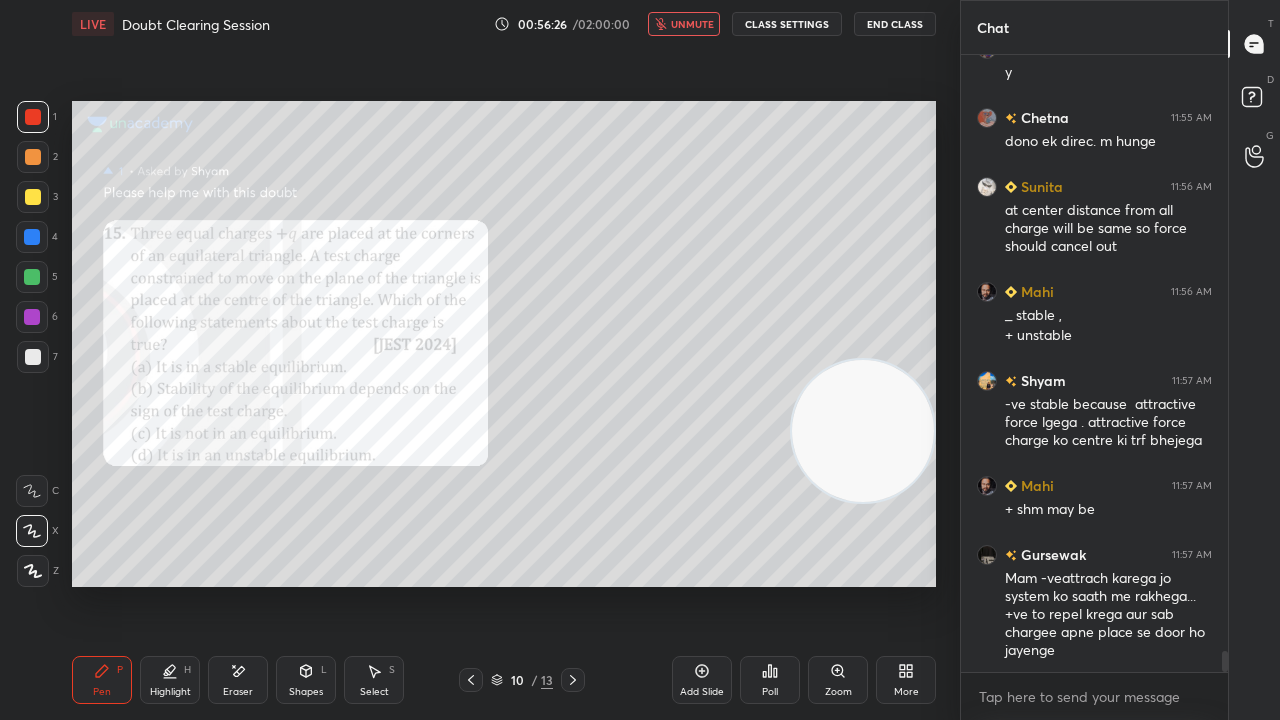 click on "unmute" at bounding box center [692, 24] 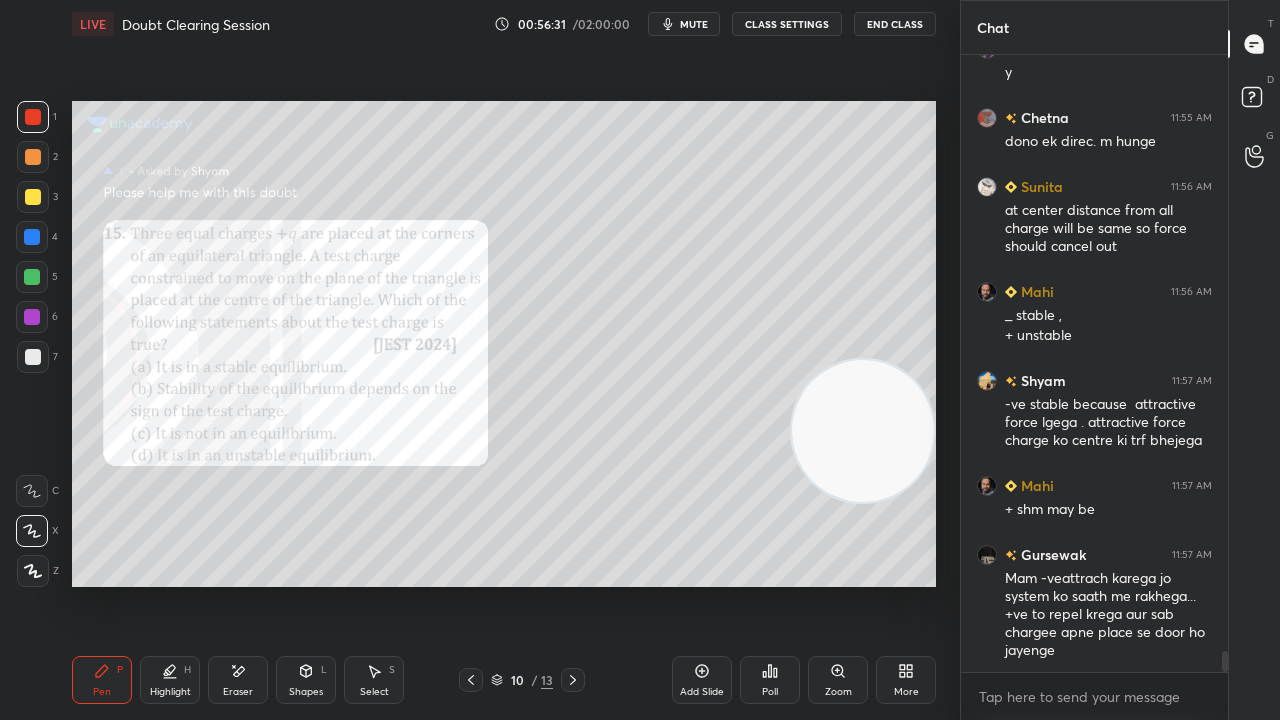 click on "mute" at bounding box center (684, 24) 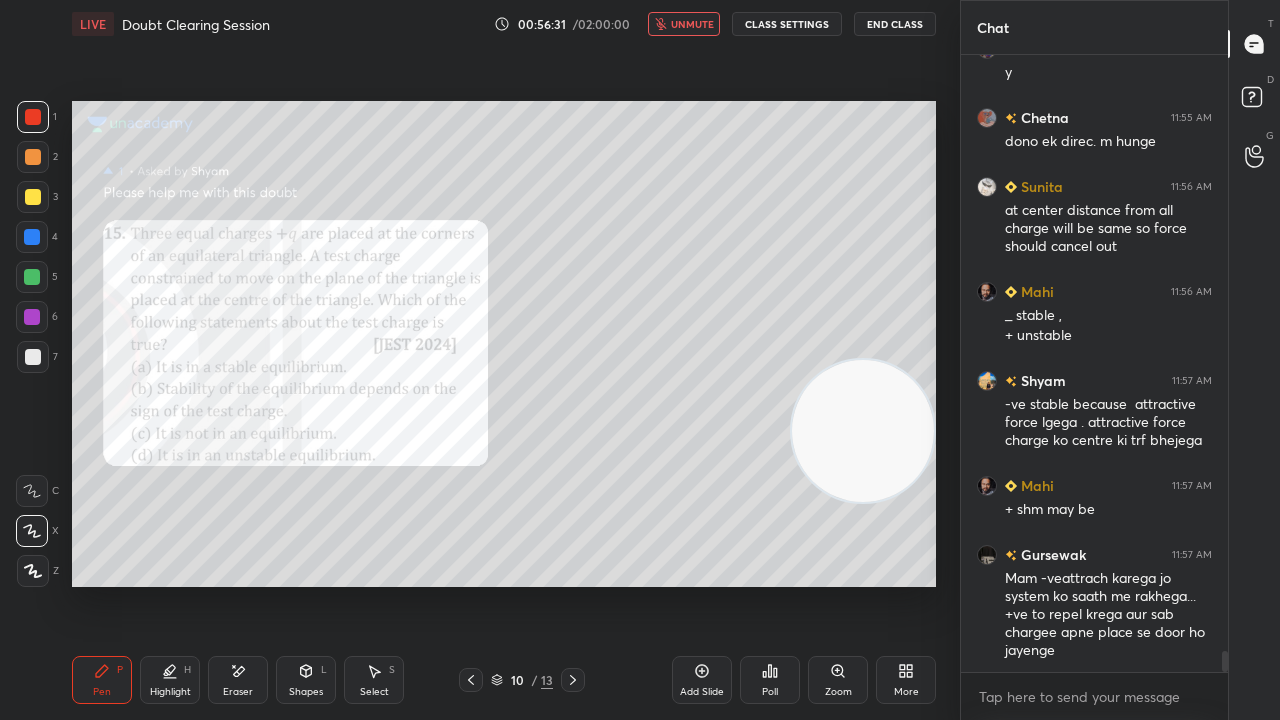 click on "unmute" at bounding box center [692, 24] 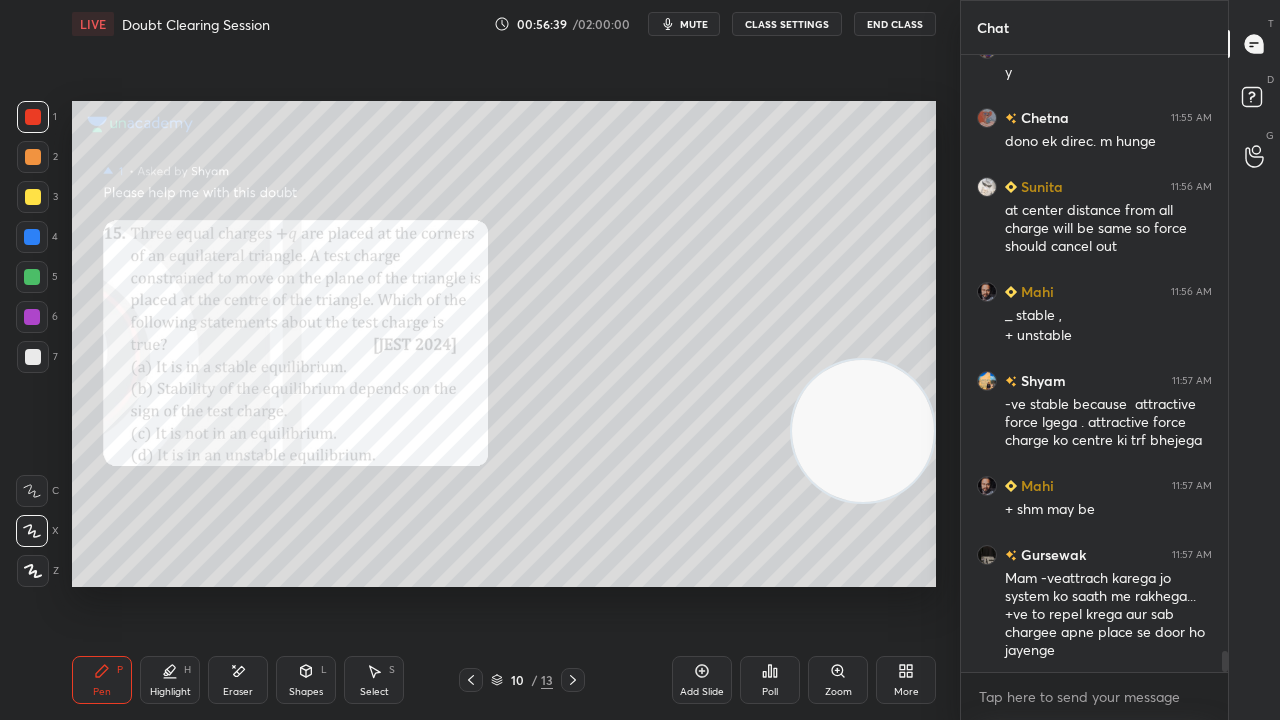 click 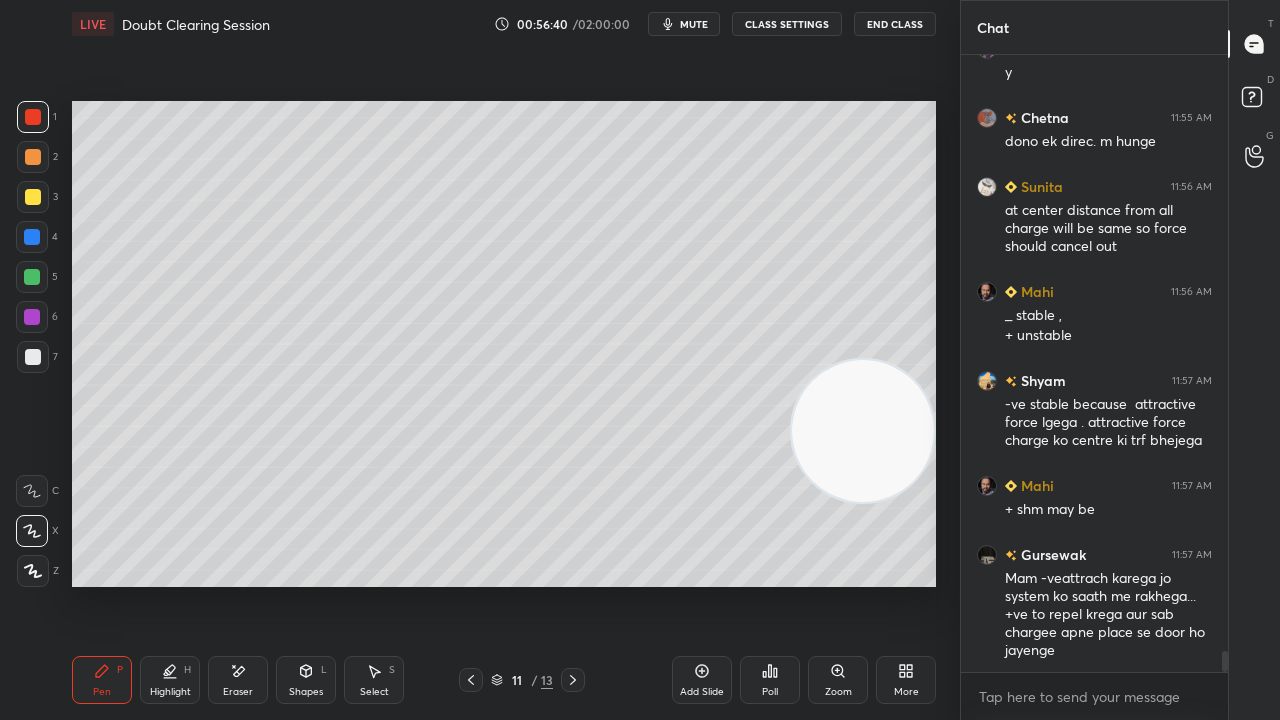 click on "mute" at bounding box center [694, 24] 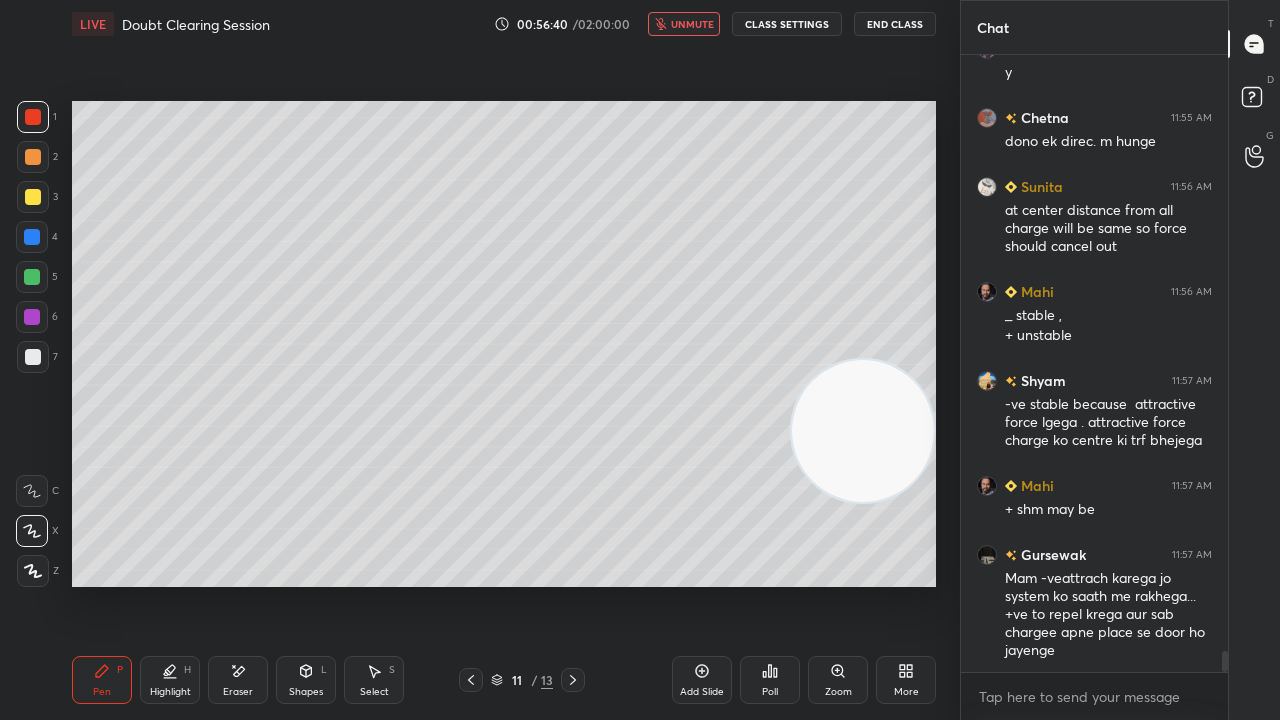 click on "unmute" at bounding box center [692, 24] 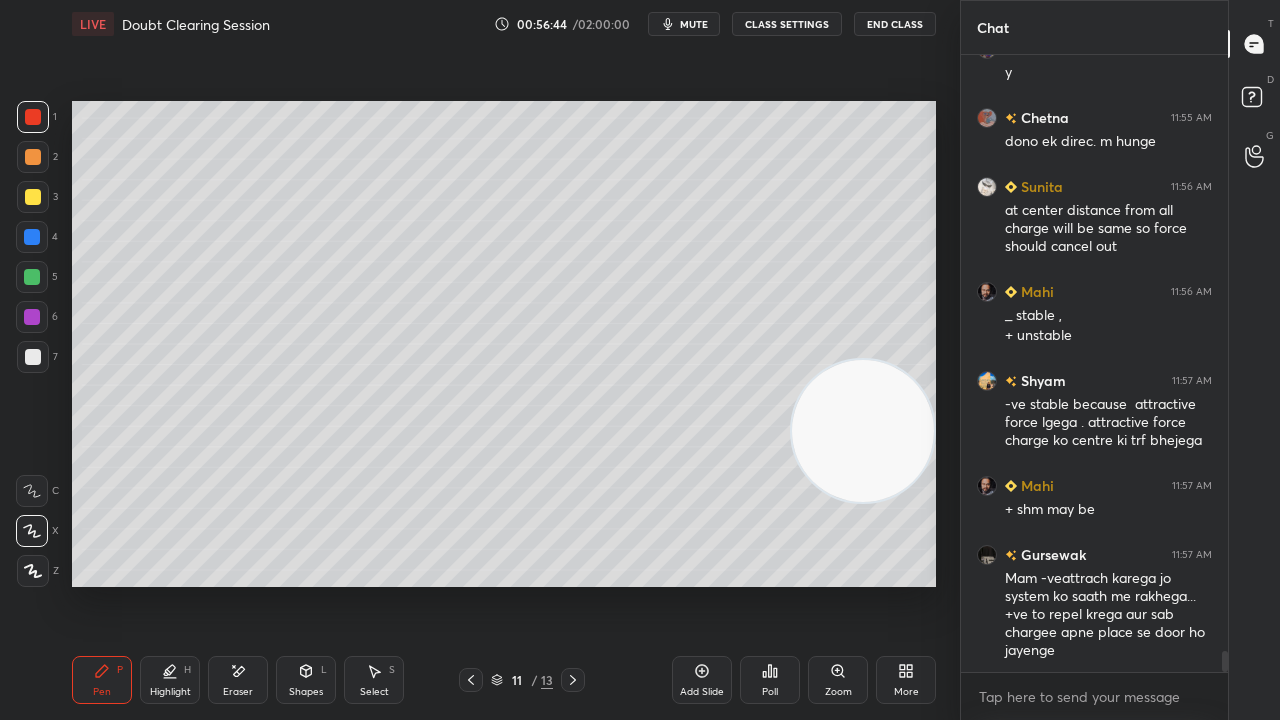 click on "mute" at bounding box center [694, 24] 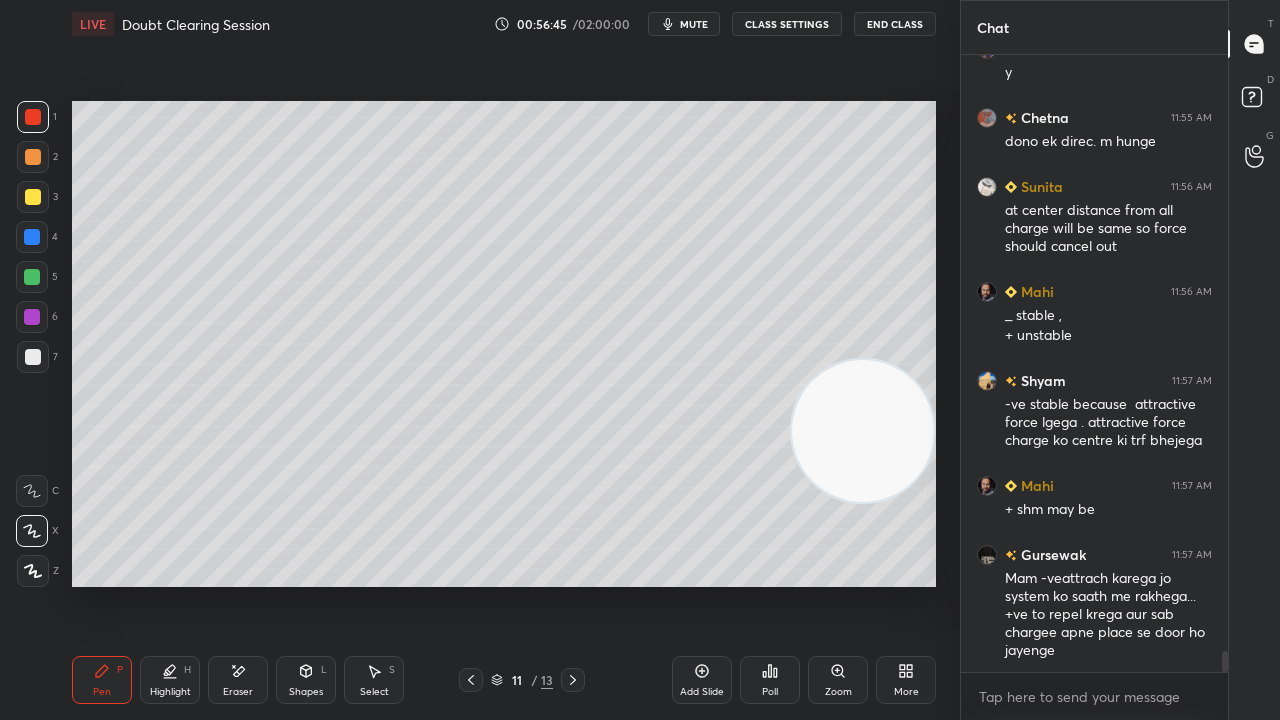 click at bounding box center (32, 277) 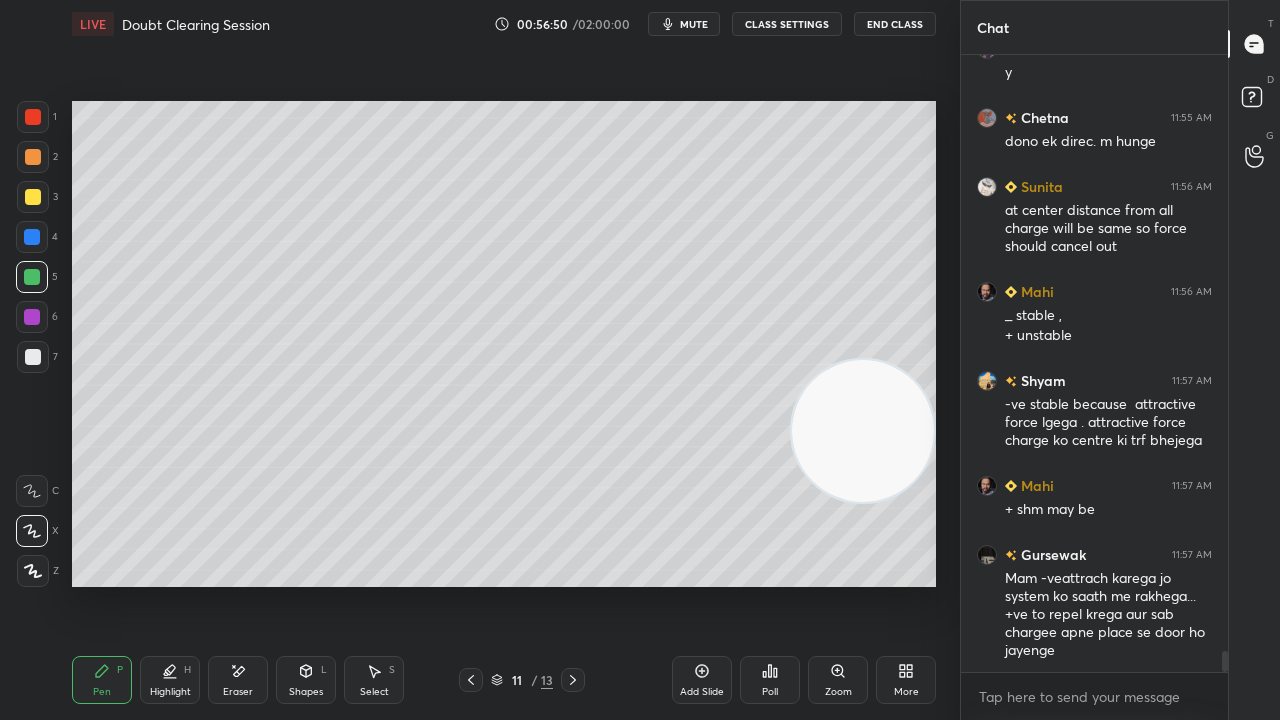 scroll, scrollTop: 17374, scrollLeft: 0, axis: vertical 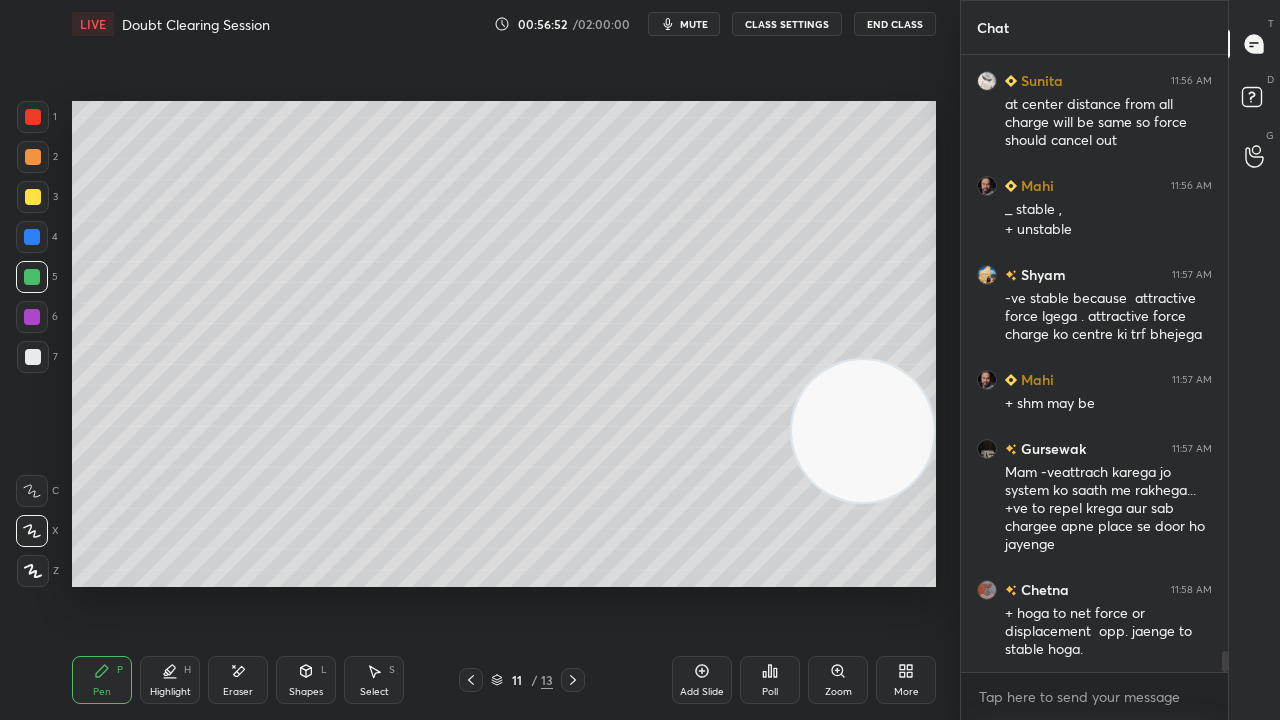 click on "Shapes" at bounding box center [306, 692] 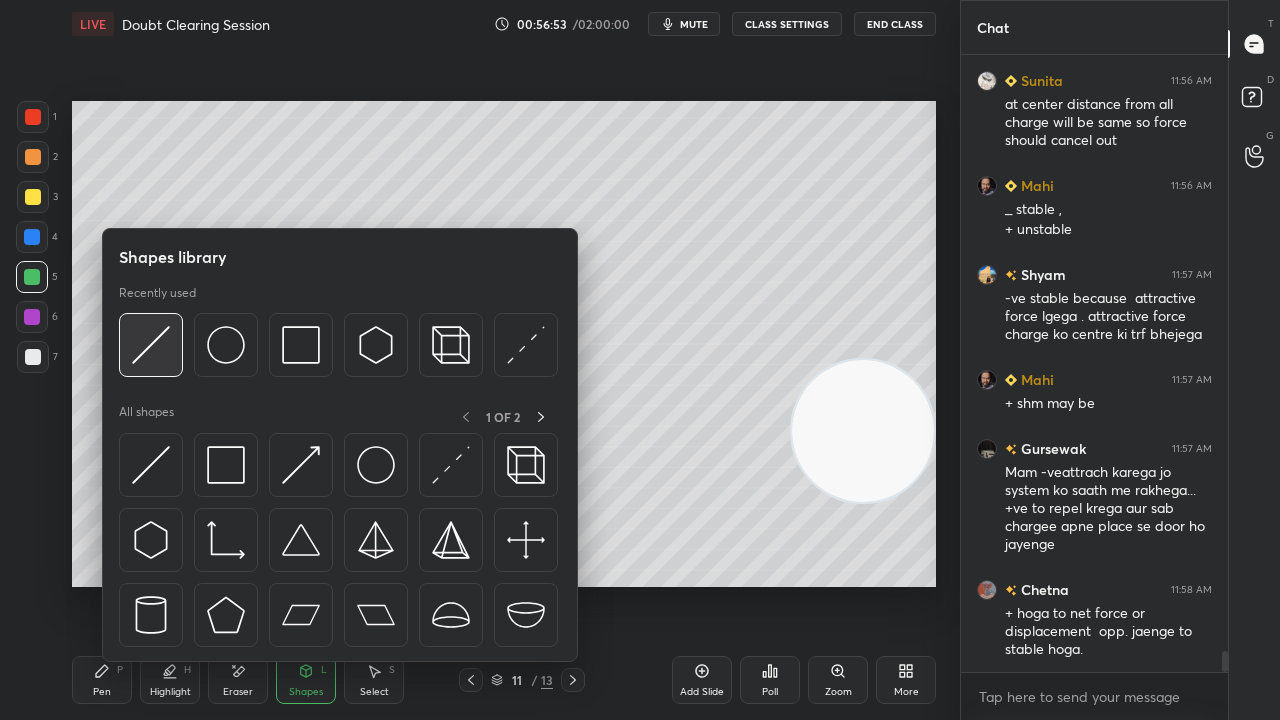 click at bounding box center [151, 345] 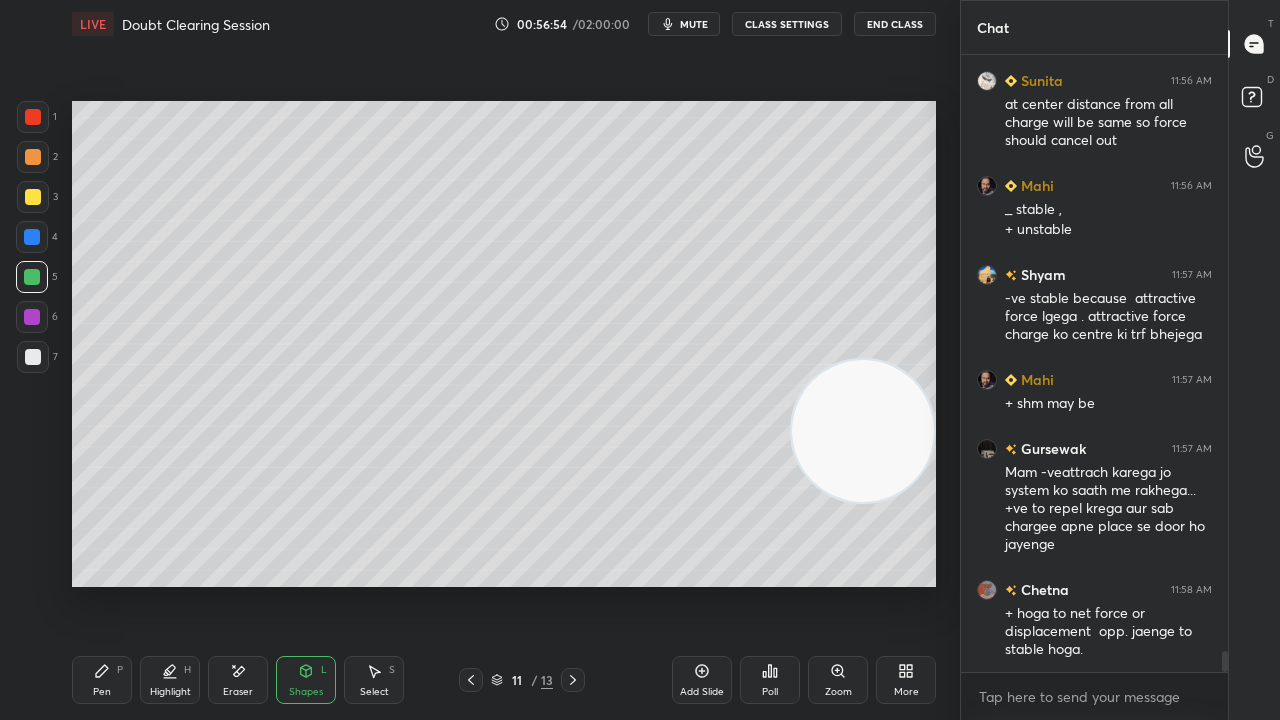 click at bounding box center (32, 277) 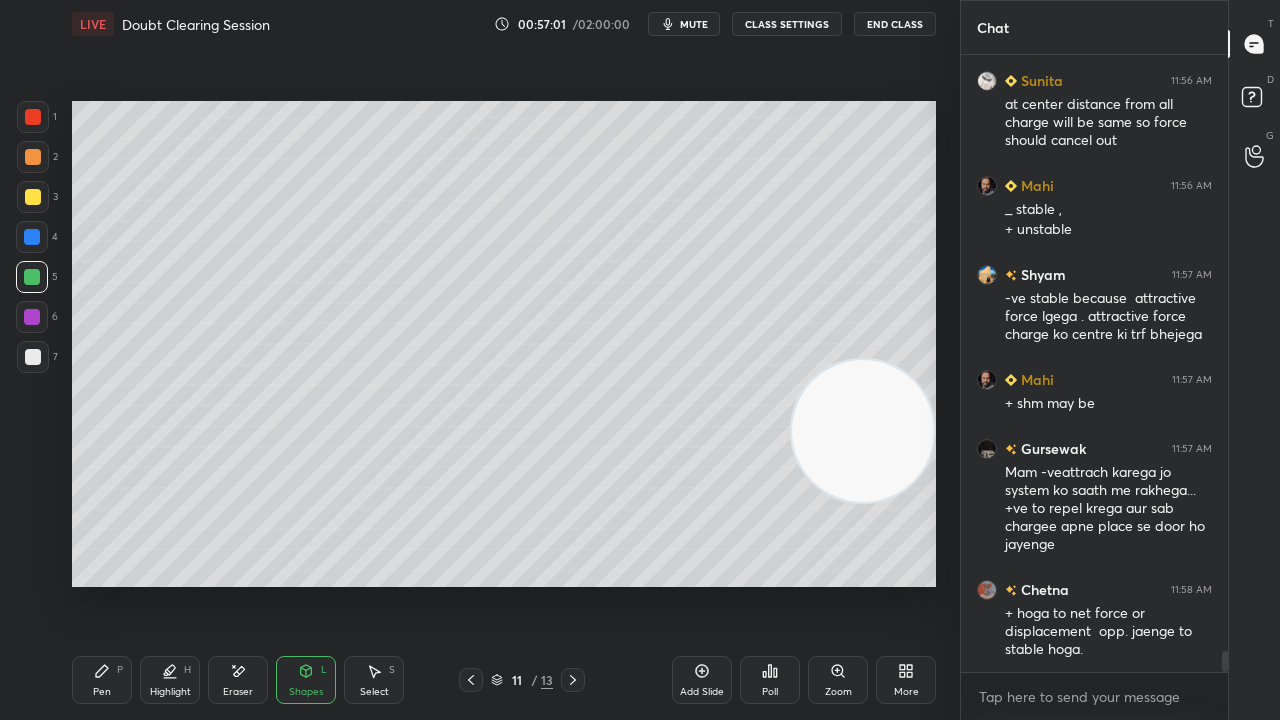 click on "Pen" at bounding box center (102, 692) 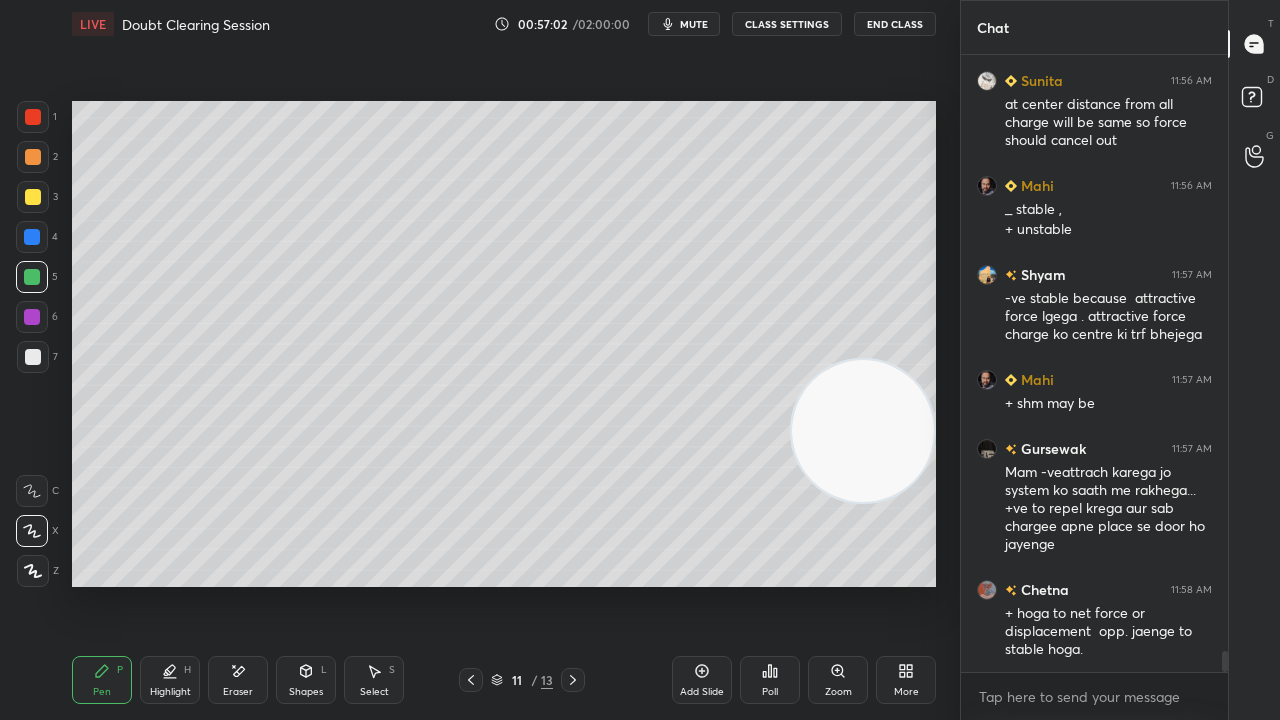 click on "mute" at bounding box center [694, 24] 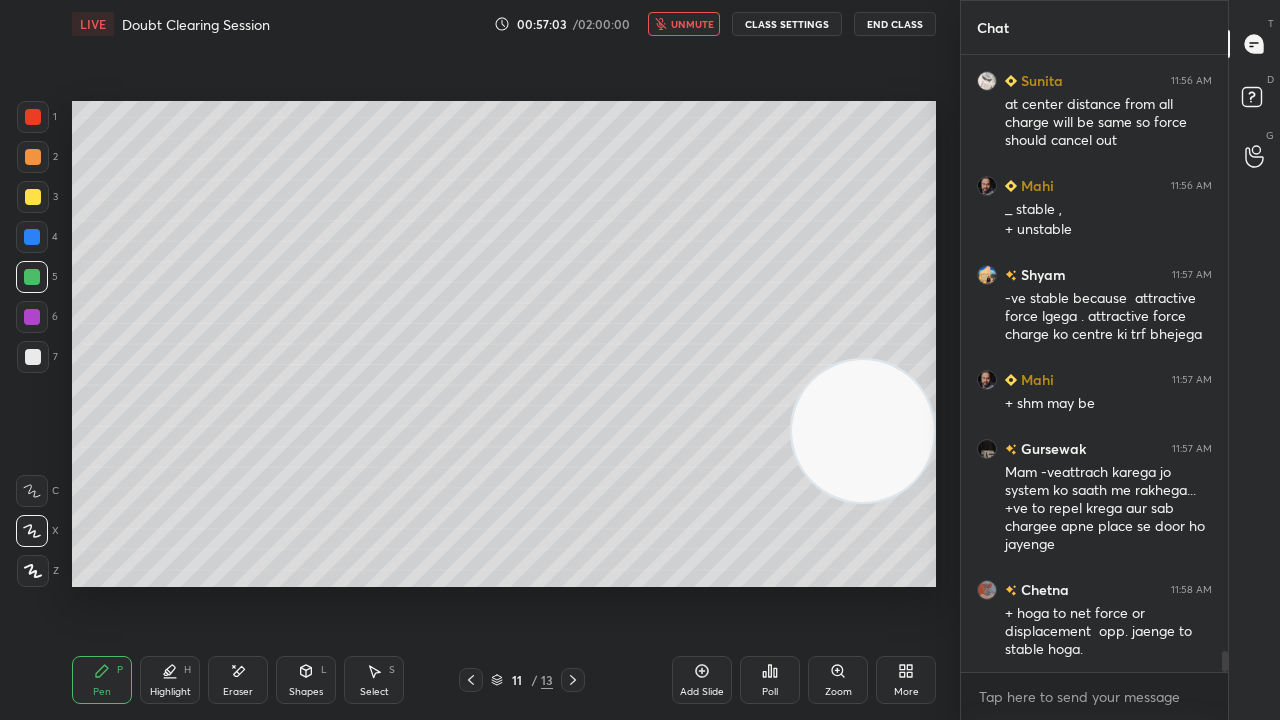 click on "unmute" at bounding box center [692, 24] 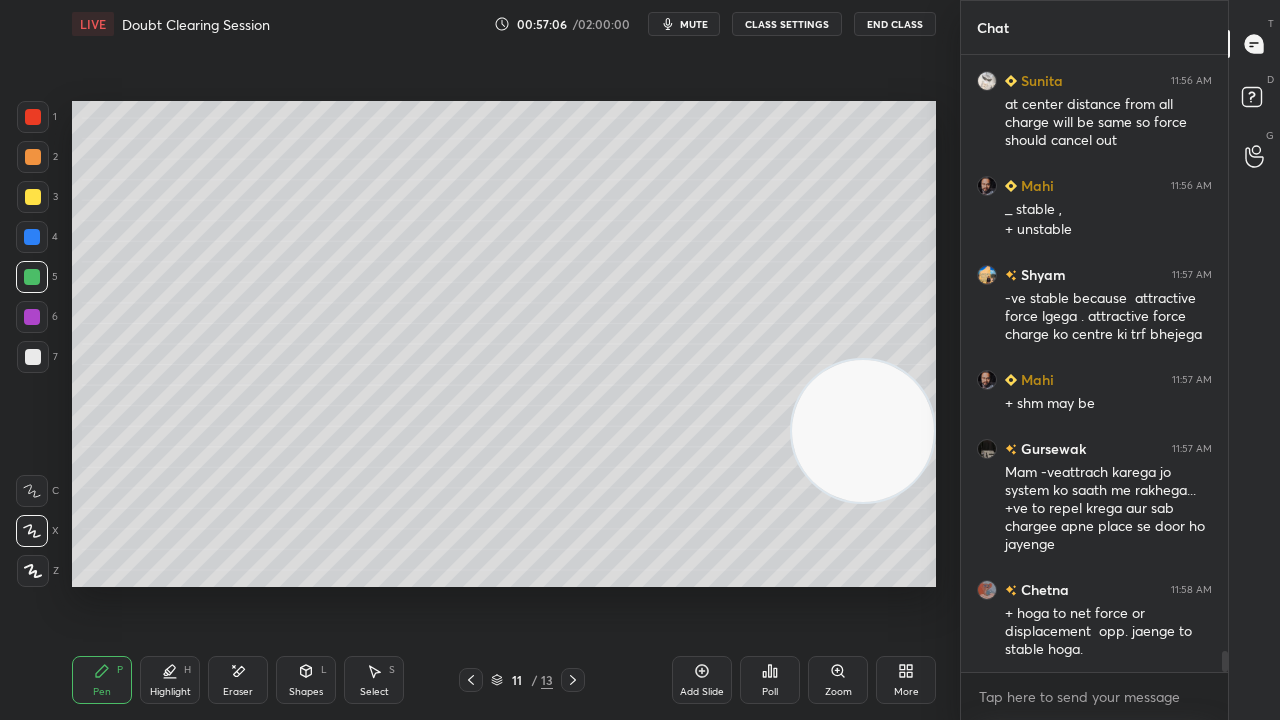 click on "mute" at bounding box center (694, 24) 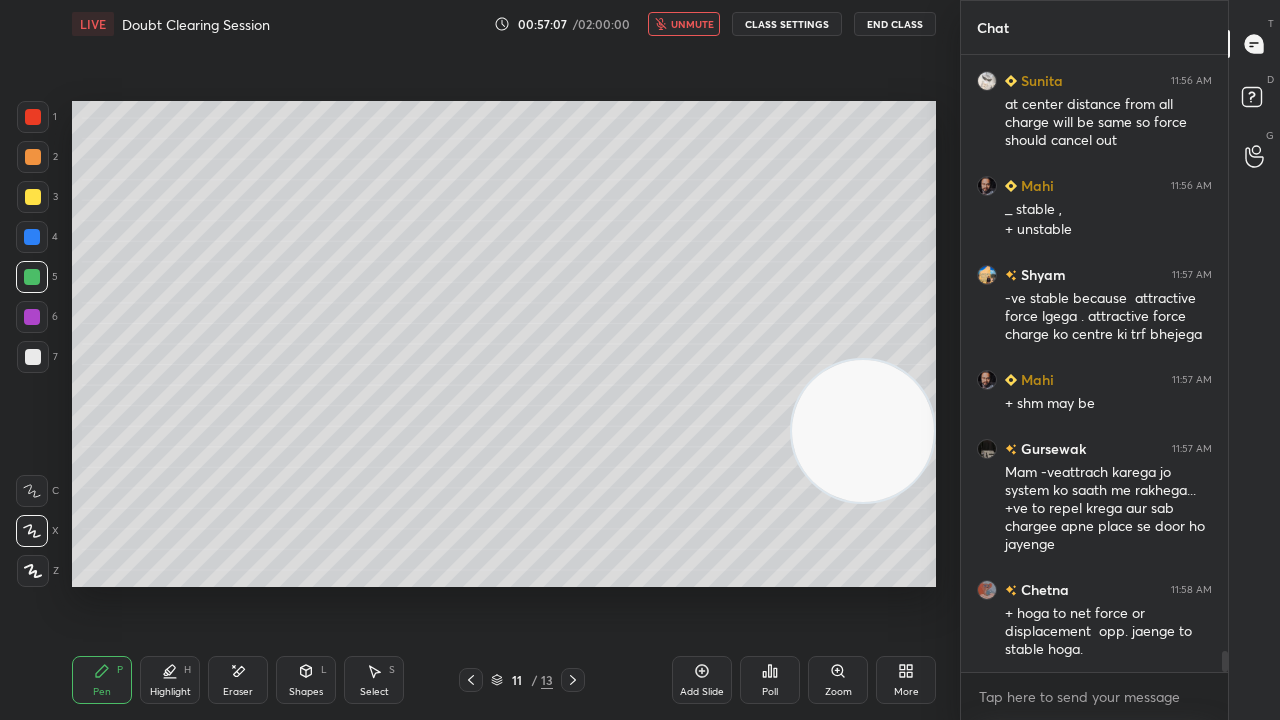 click on "unmute" at bounding box center [692, 24] 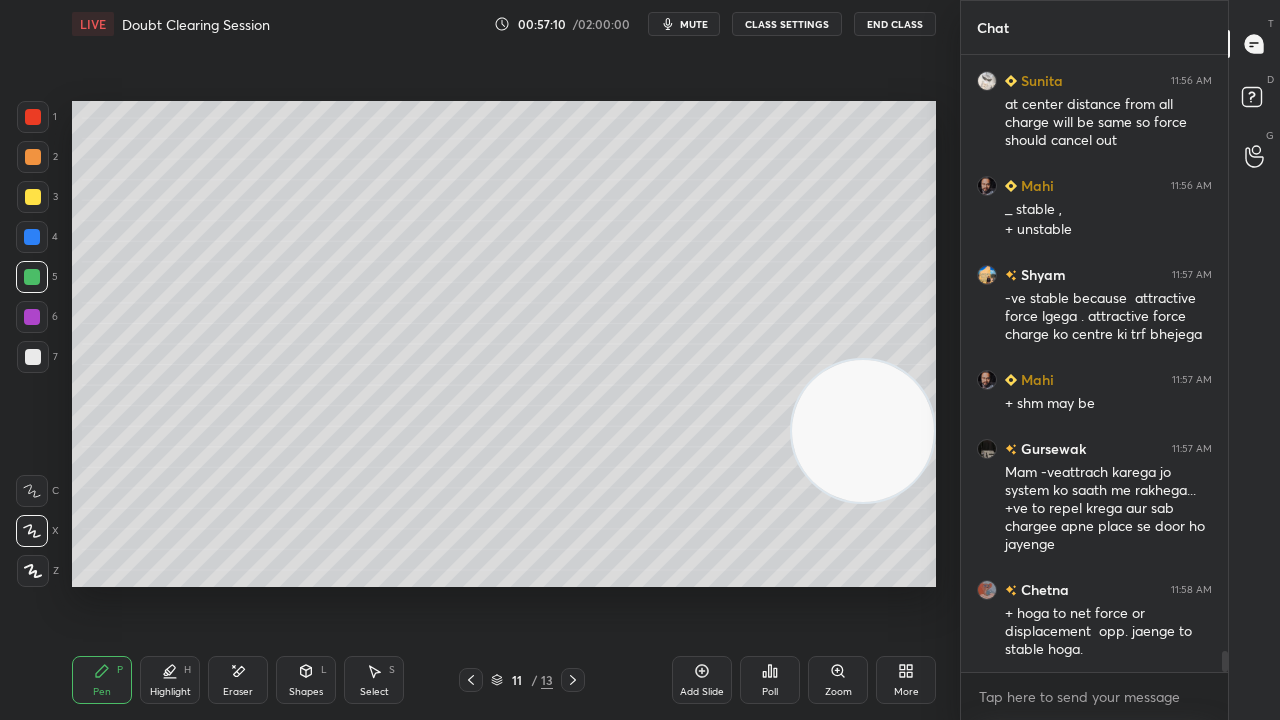 type 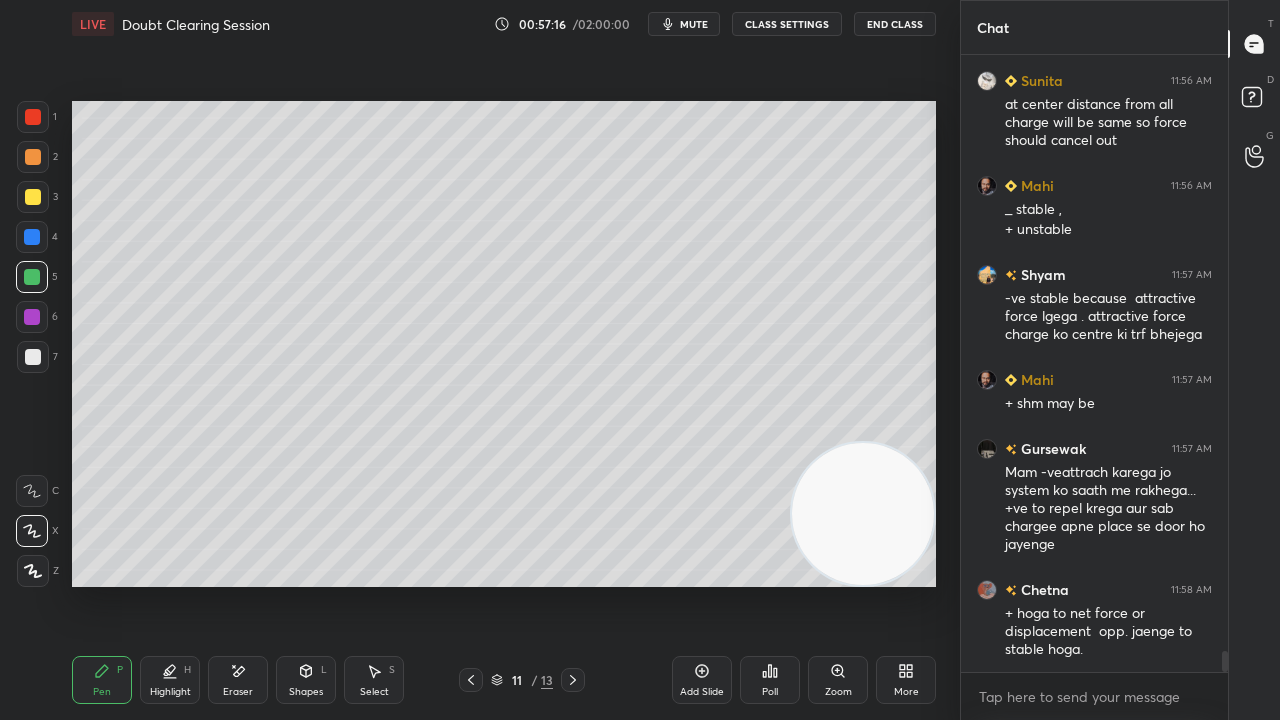 drag, startPoint x: 870, startPoint y: 537, endPoint x: 872, endPoint y: 608, distance: 71.02816 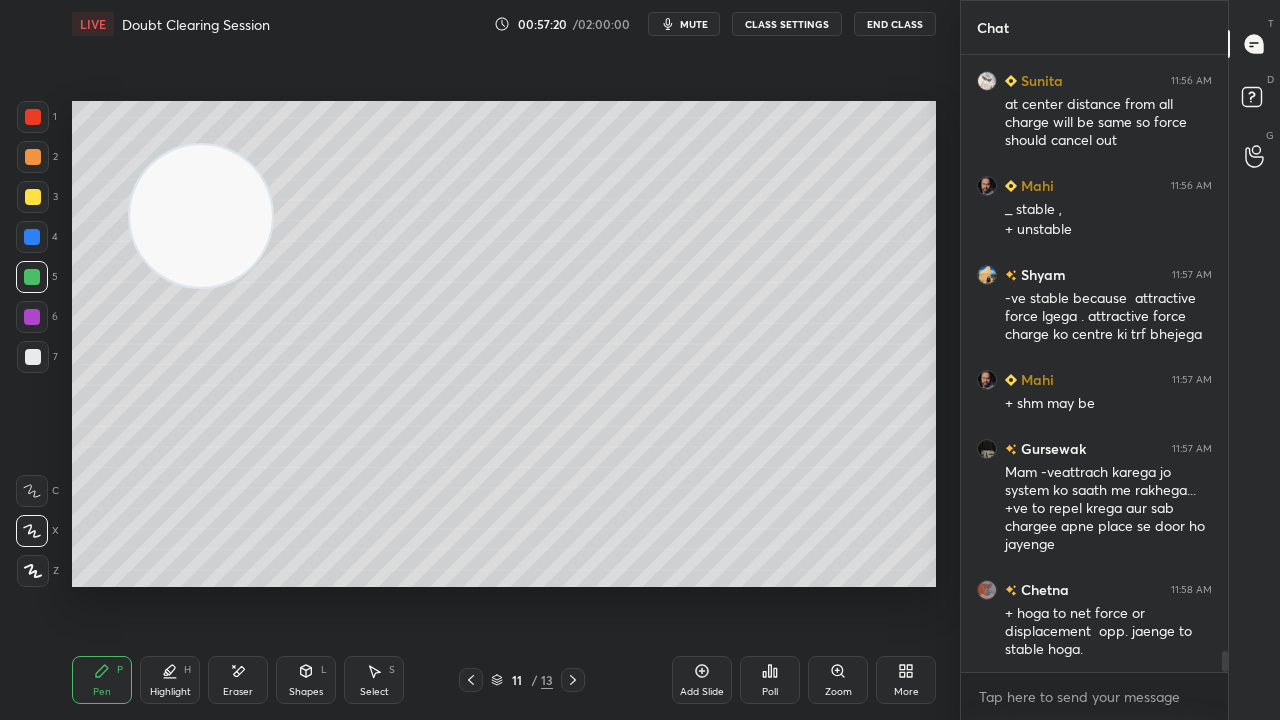 drag, startPoint x: 886, startPoint y: 578, endPoint x: 212, endPoint y: 277, distance: 738.15784 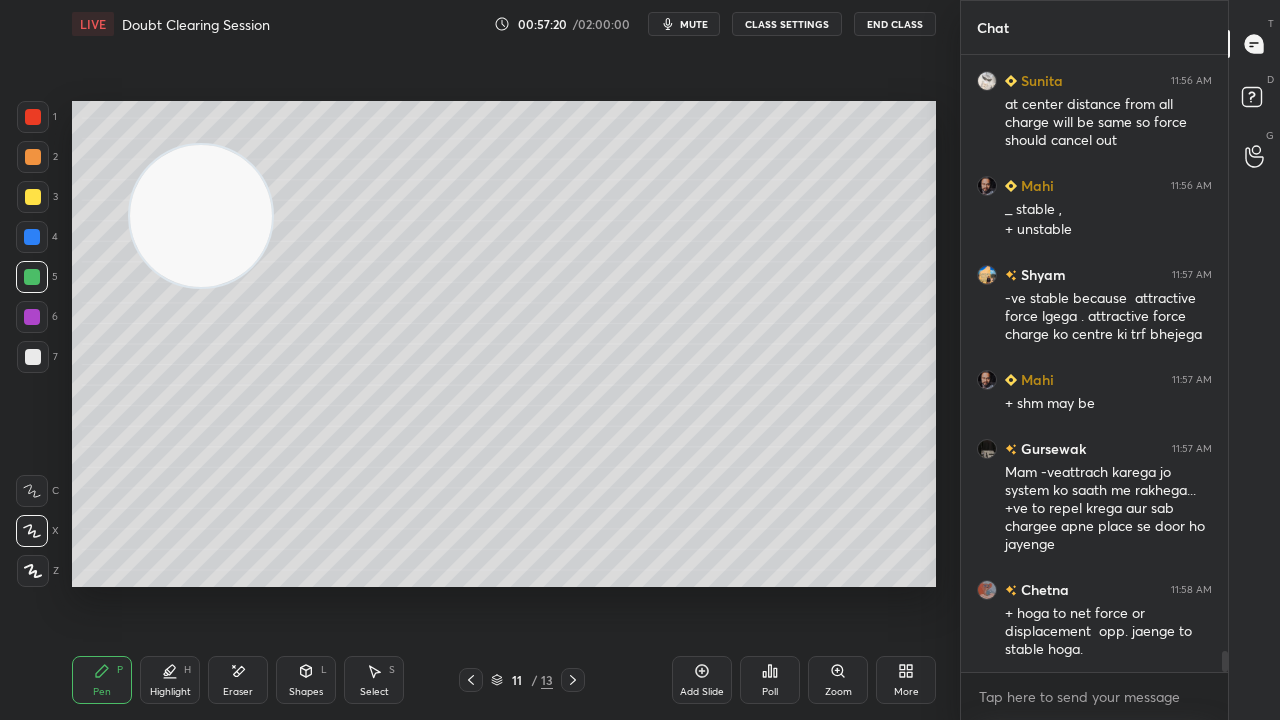 click at bounding box center (201, 216) 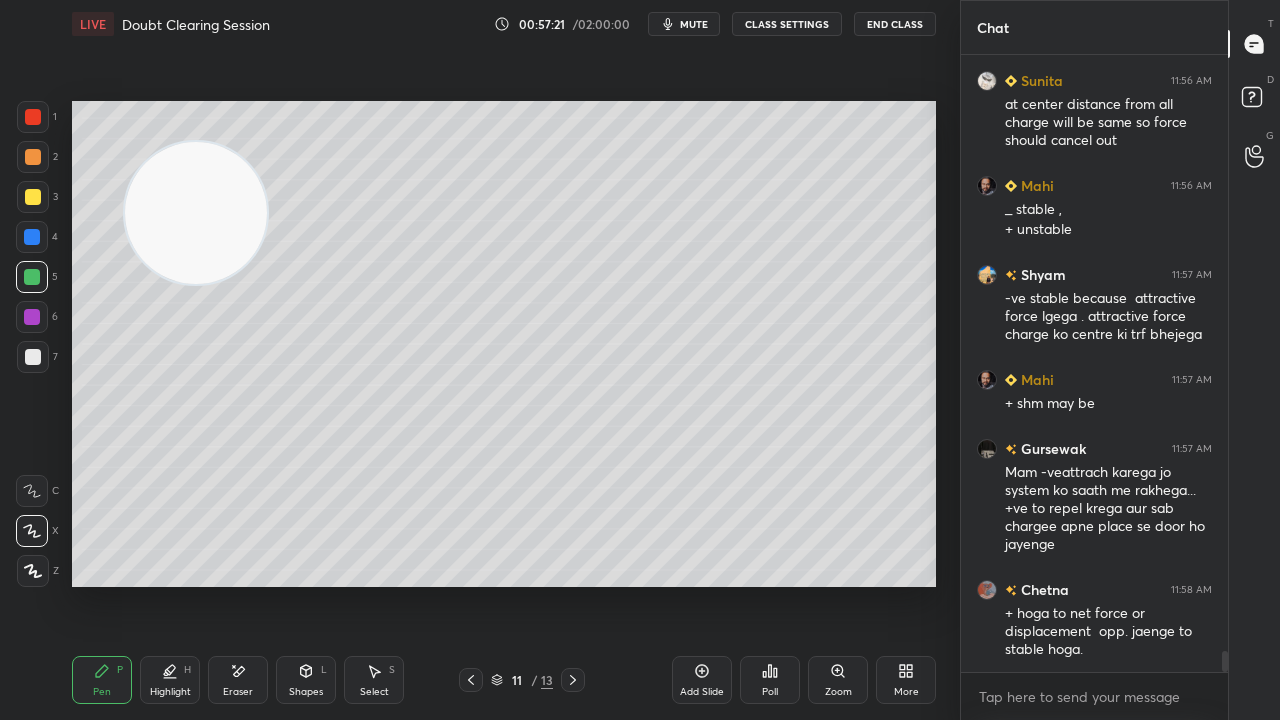 click on "mute" at bounding box center (694, 24) 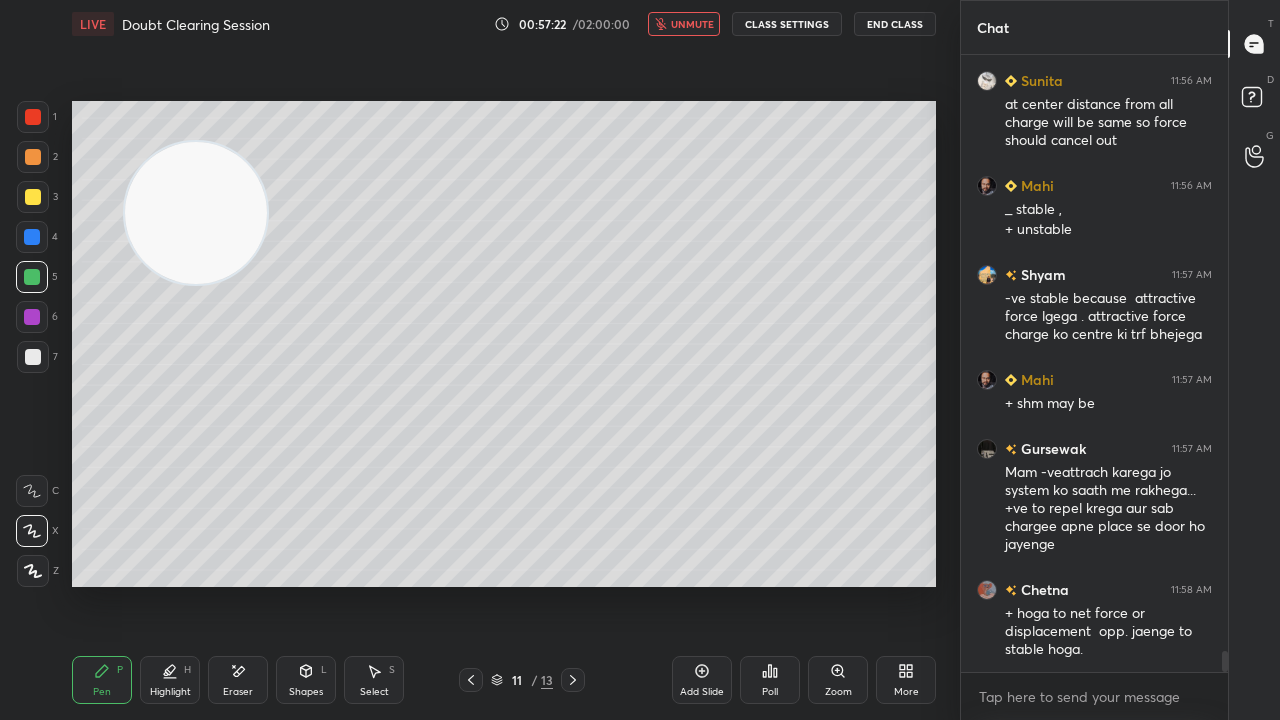 click on "unmute" at bounding box center [692, 24] 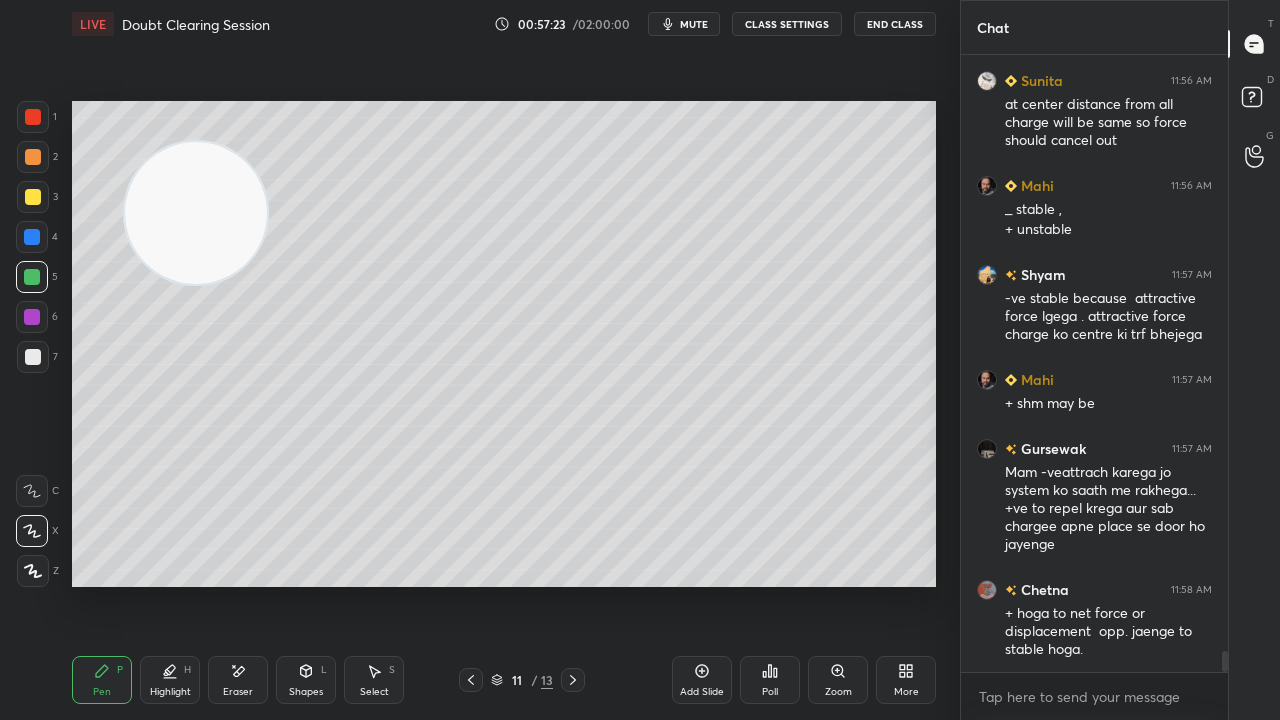 click on "Shapes" at bounding box center (306, 692) 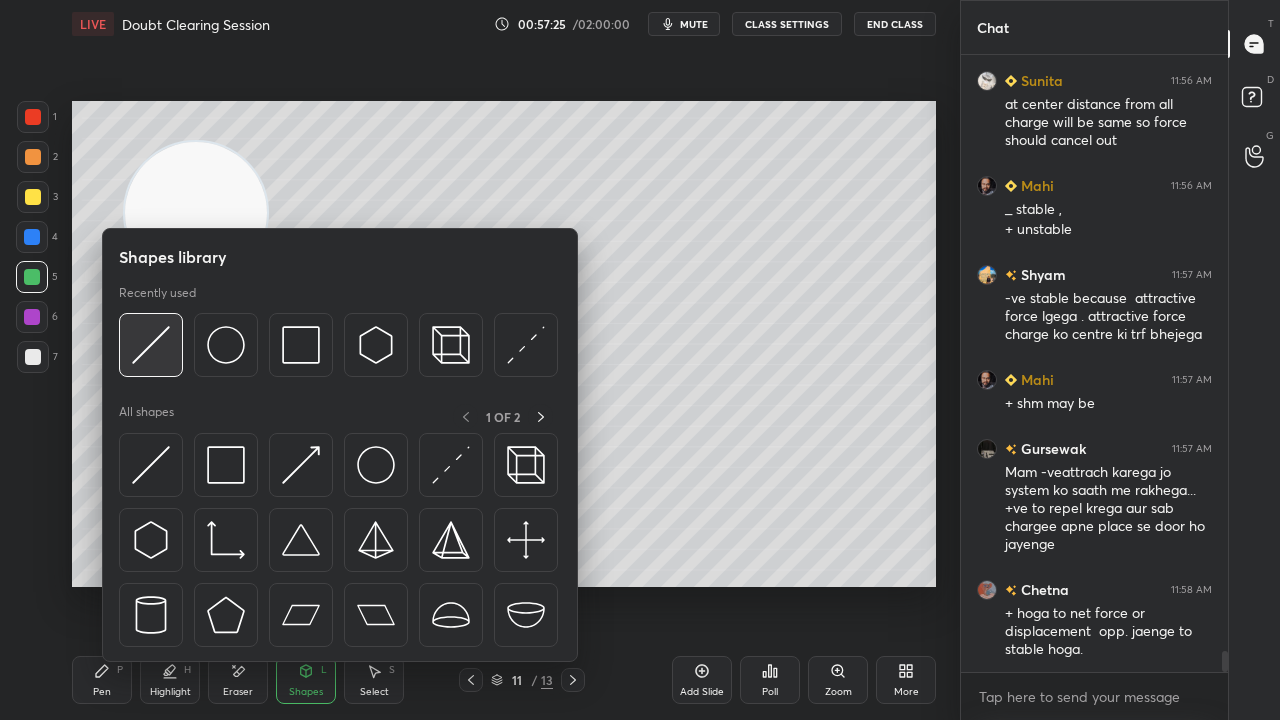 click at bounding box center [151, 345] 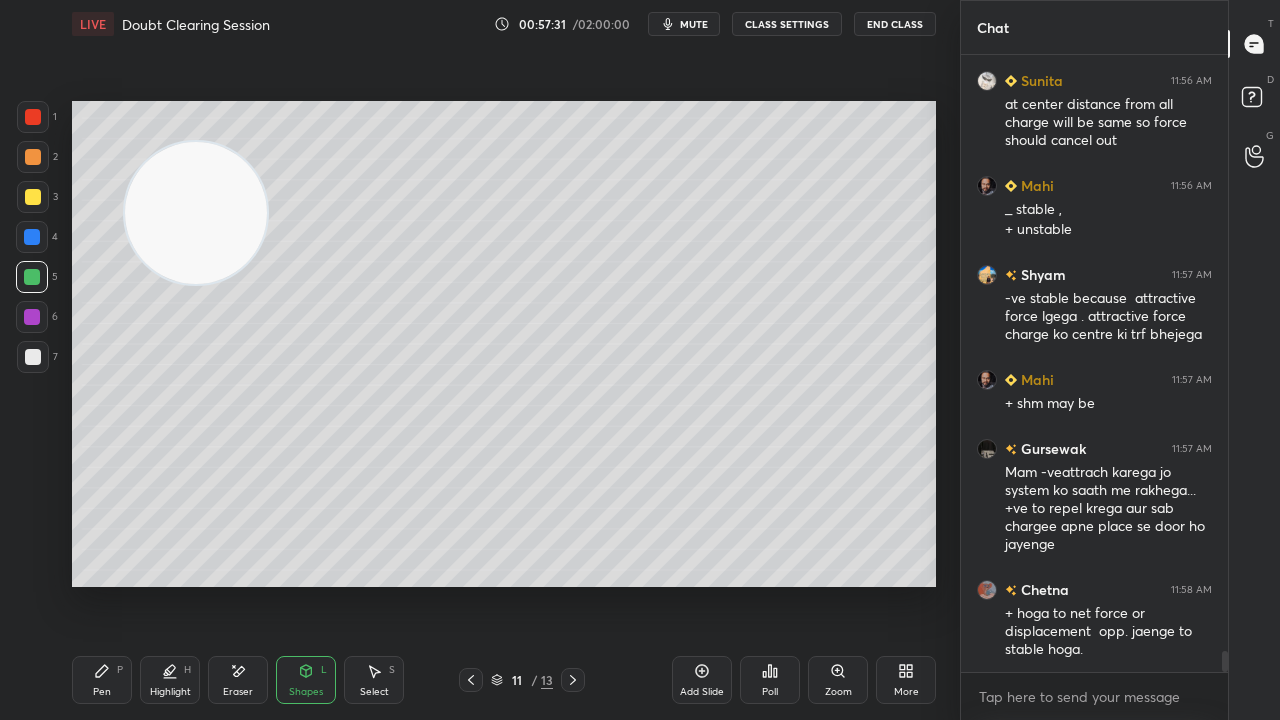 click on "Pen" at bounding box center [102, 692] 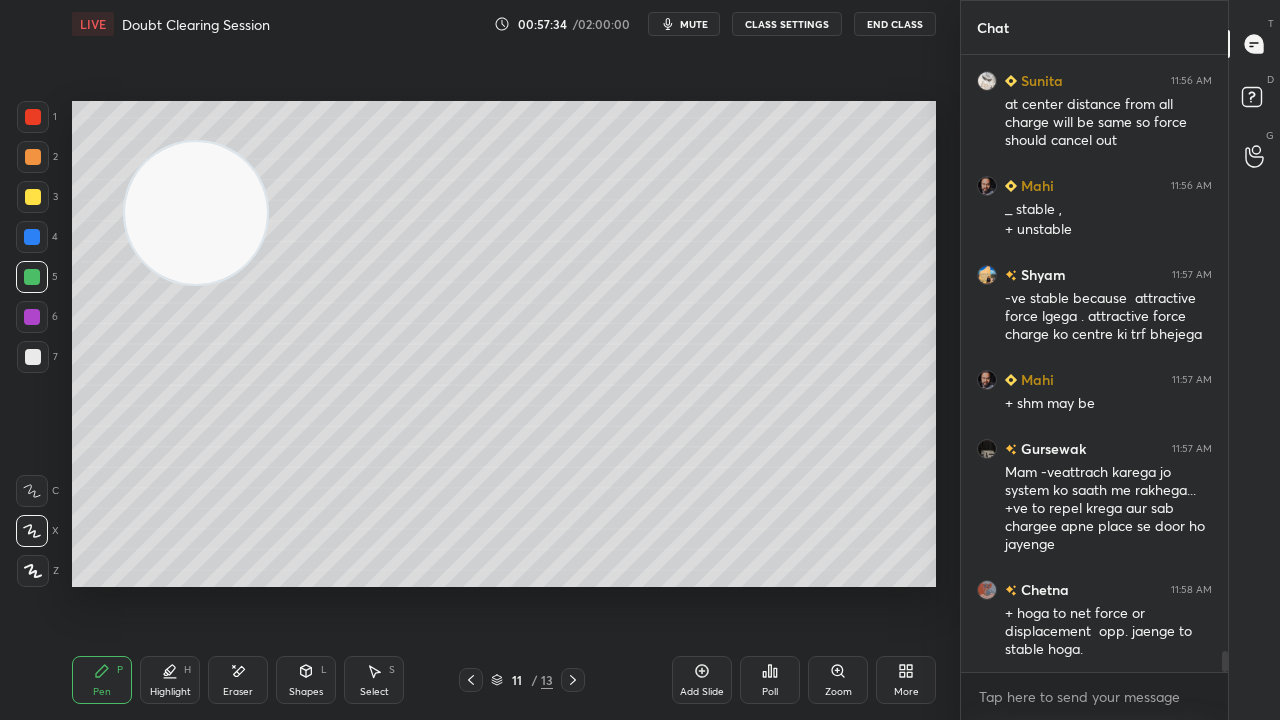 click on "Shapes L" at bounding box center (306, 680) 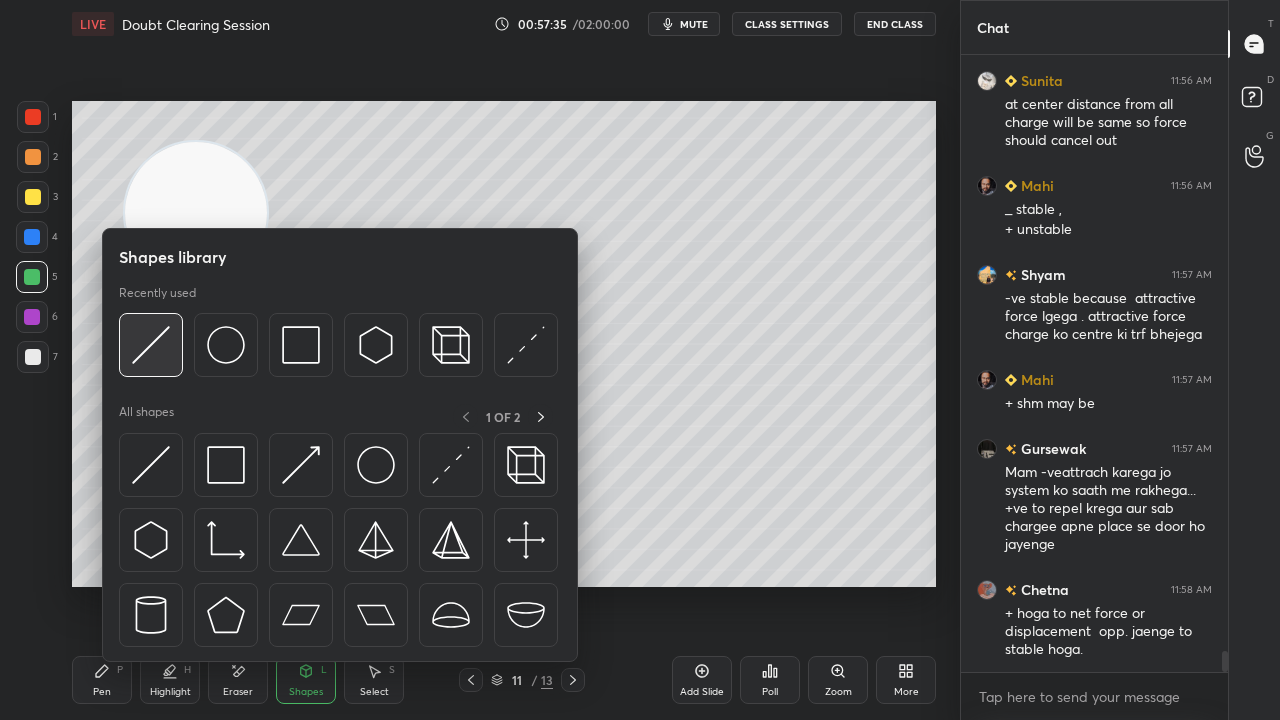click at bounding box center [151, 345] 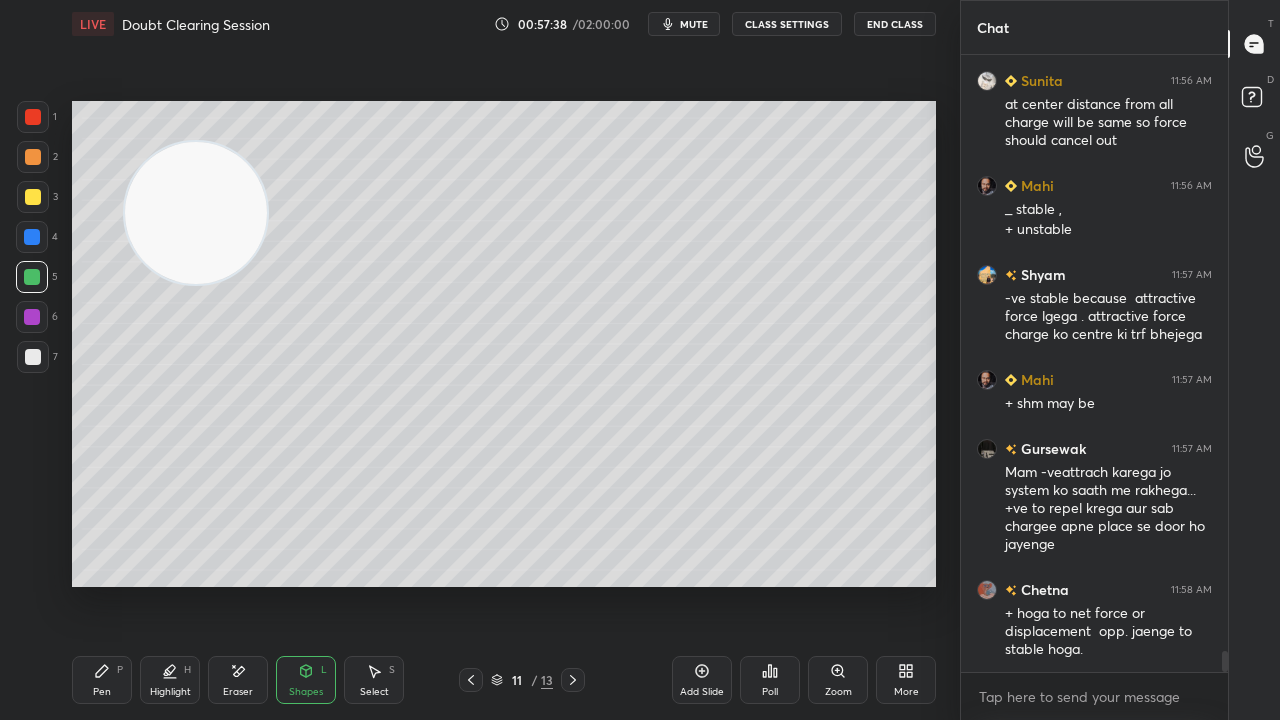 click on "Pen P" at bounding box center (102, 680) 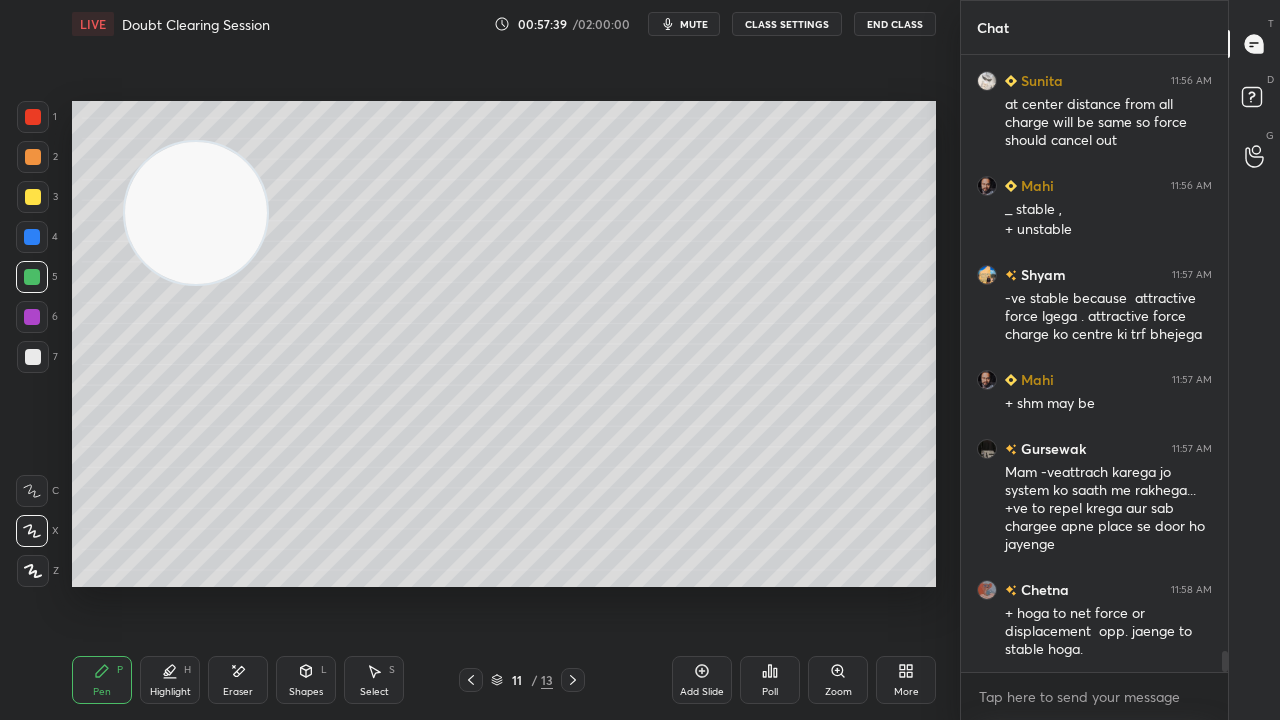 click on "Shapes L" at bounding box center [306, 680] 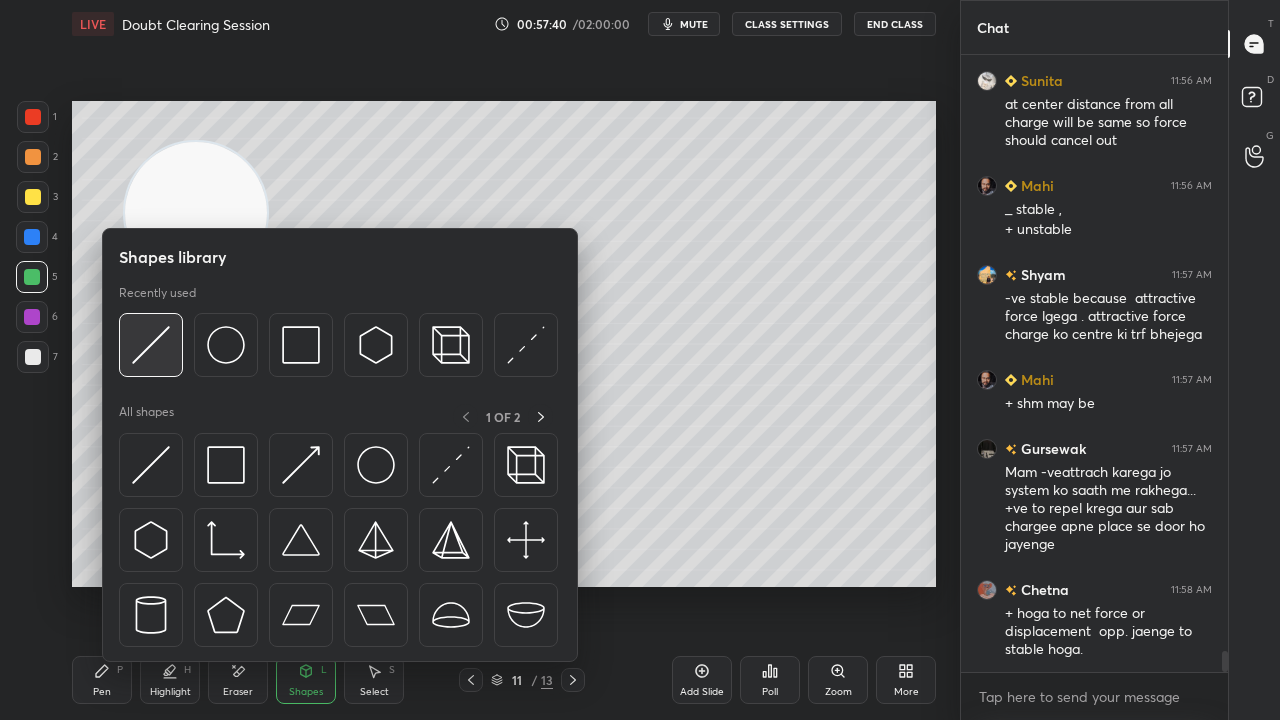 click at bounding box center (151, 345) 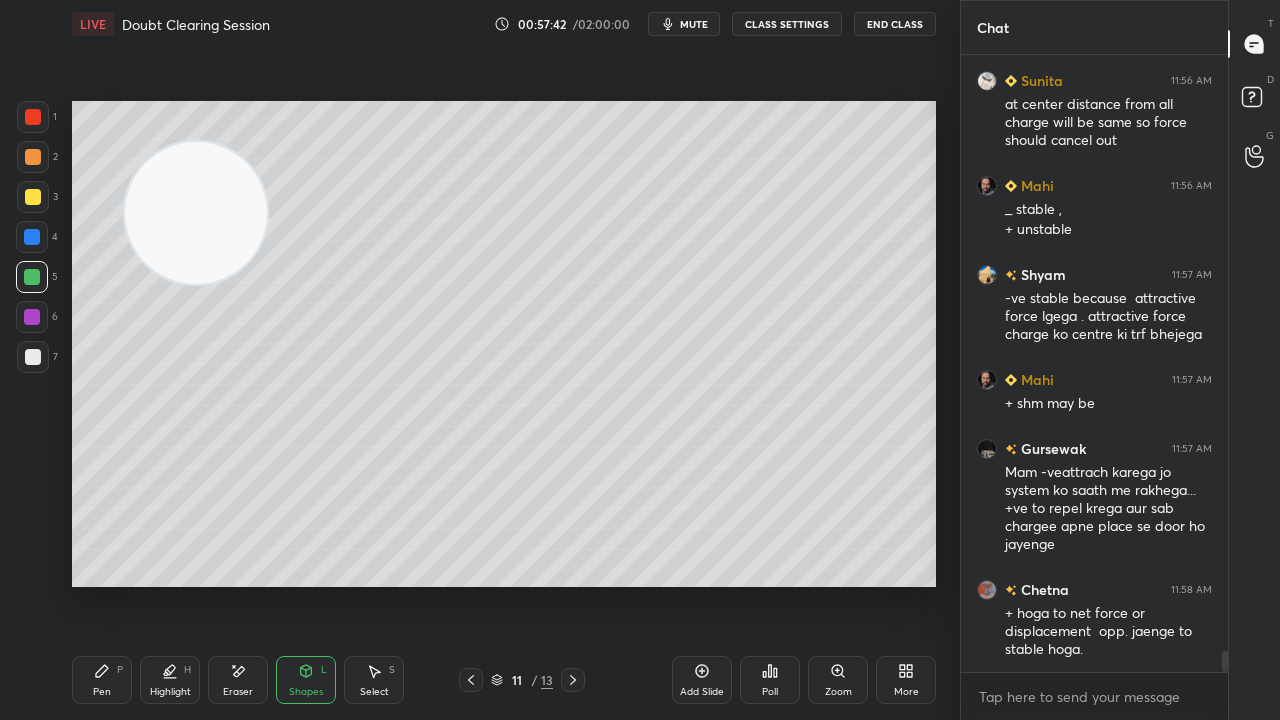 click on "Pen P" at bounding box center (102, 680) 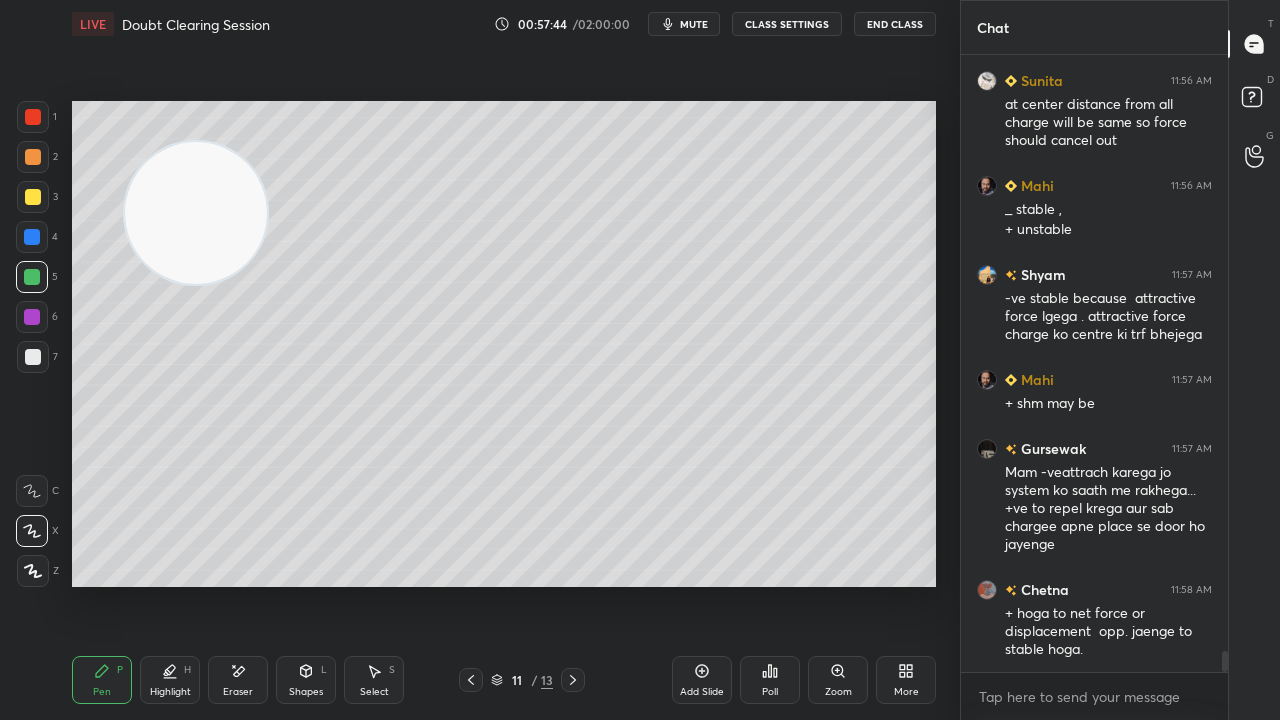 click on "mute" at bounding box center (694, 24) 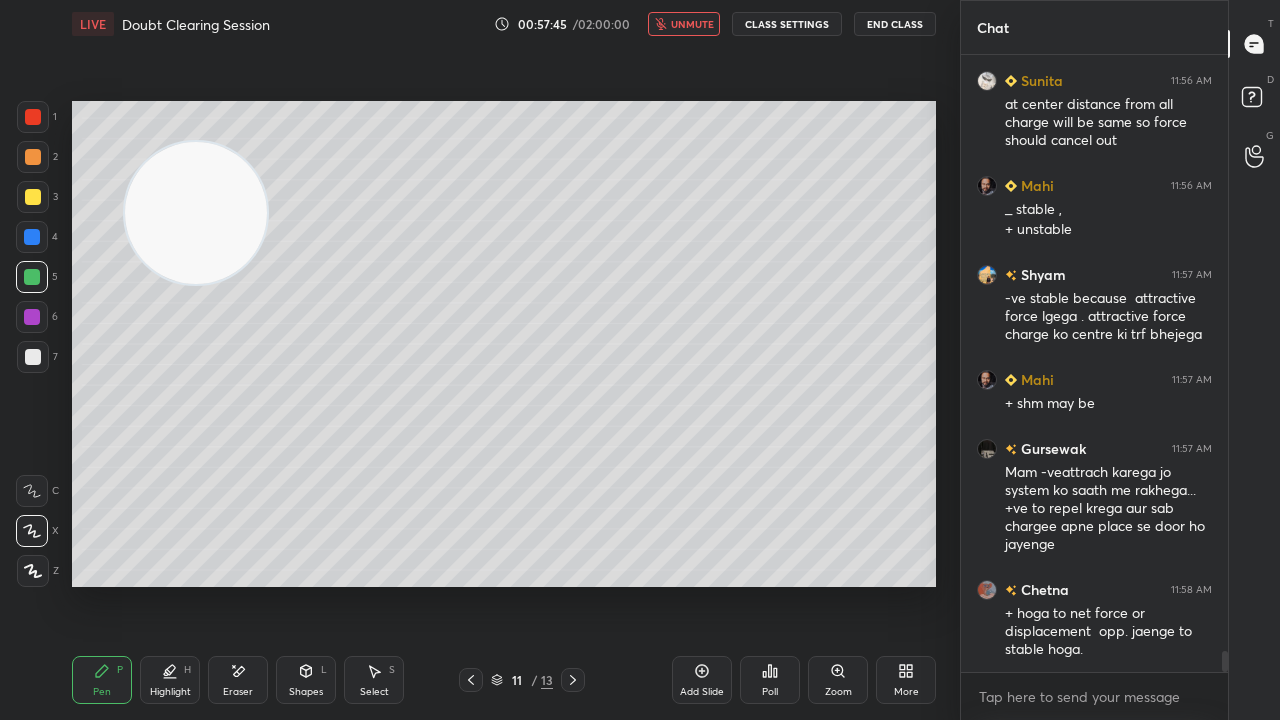 click on "unmute" at bounding box center [692, 24] 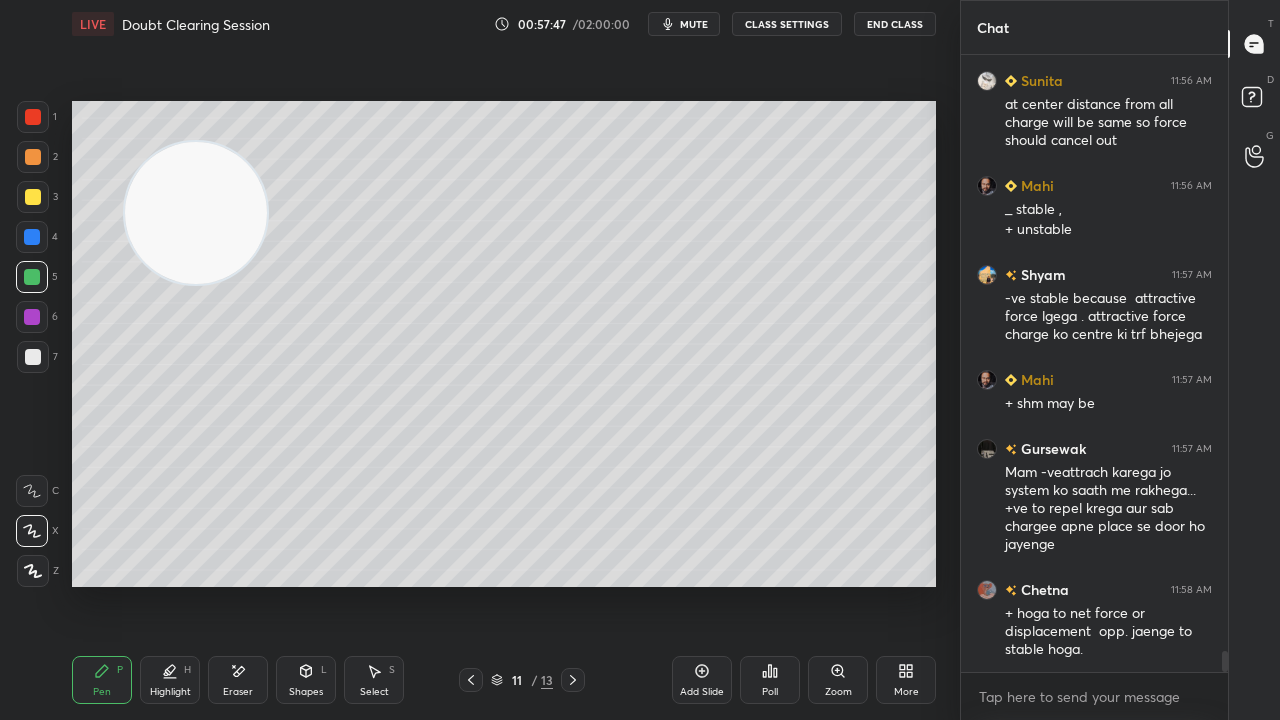 click at bounding box center (33, 357) 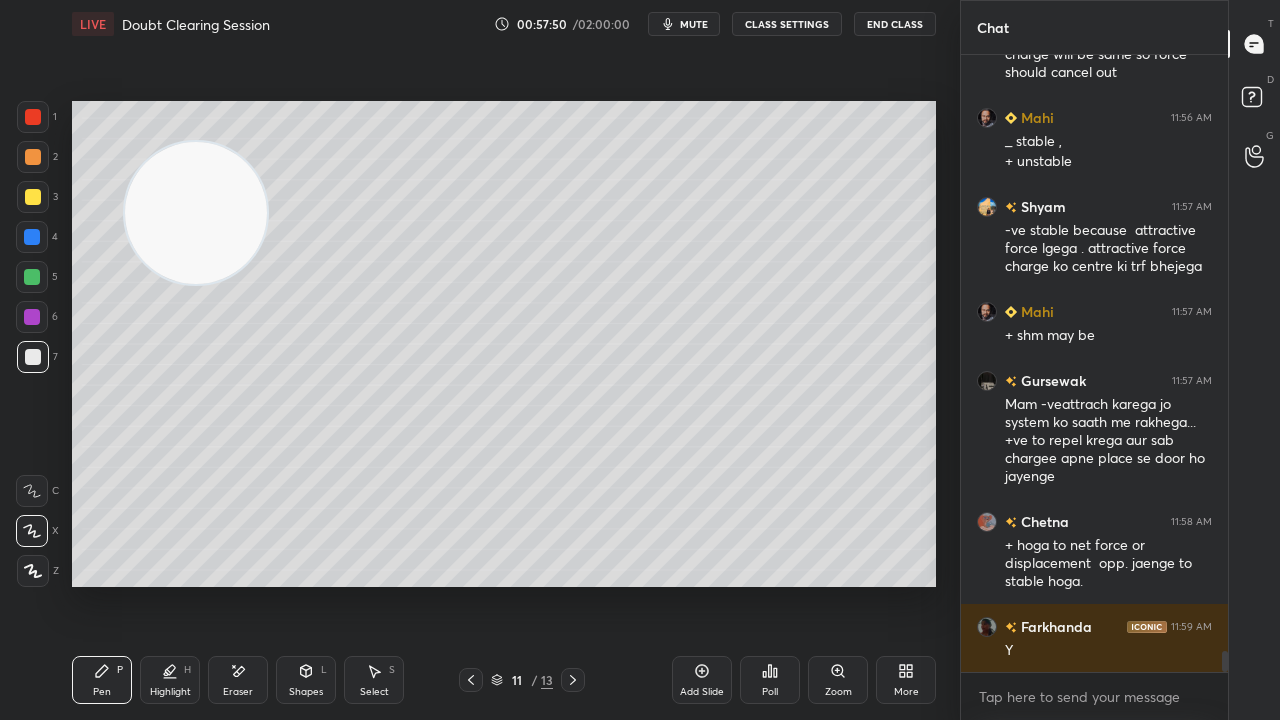 scroll, scrollTop: 17512, scrollLeft: 0, axis: vertical 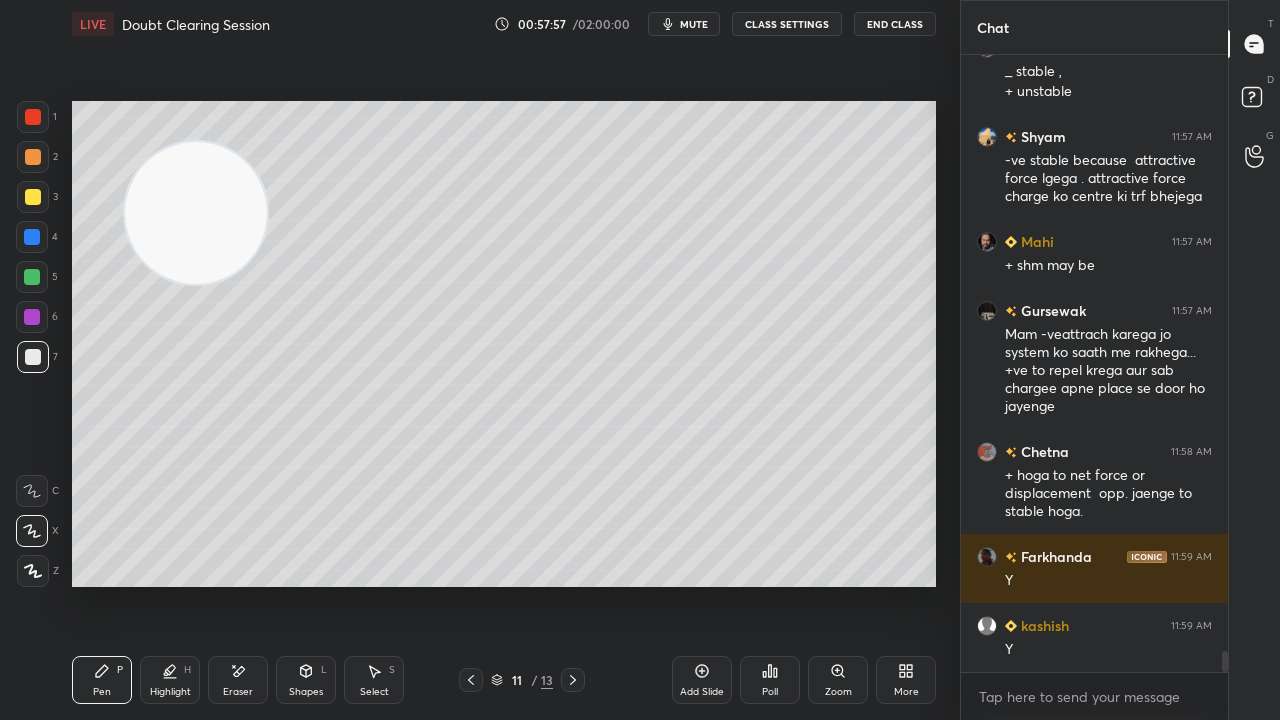 click on "mute" at bounding box center [694, 24] 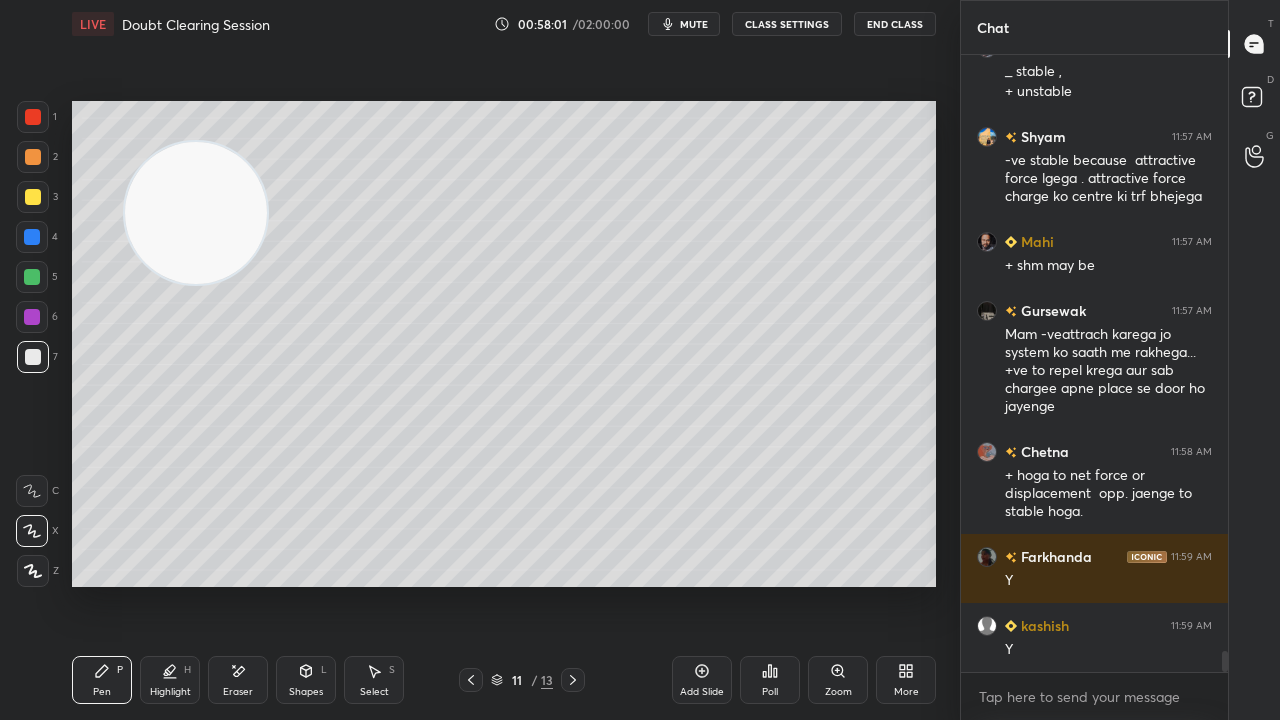 scroll, scrollTop: 17580, scrollLeft: 0, axis: vertical 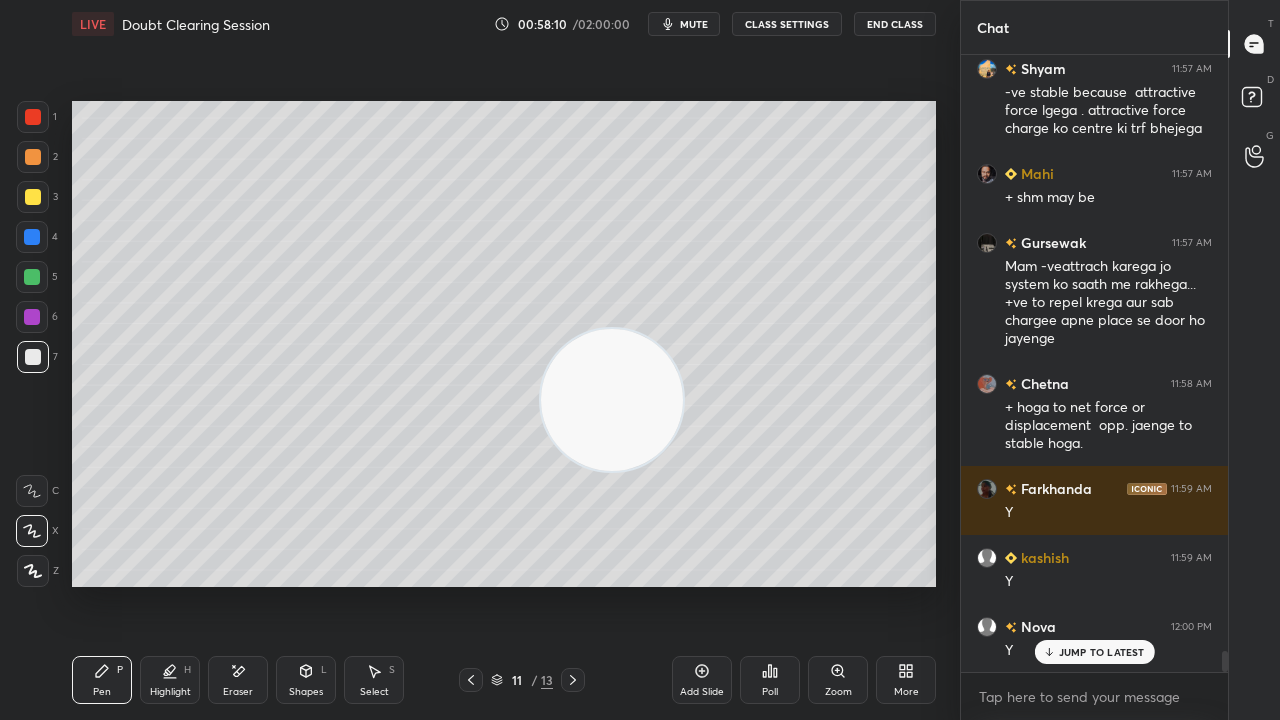 drag, startPoint x: 222, startPoint y: 250, endPoint x: 648, endPoint y: 445, distance: 468.50934 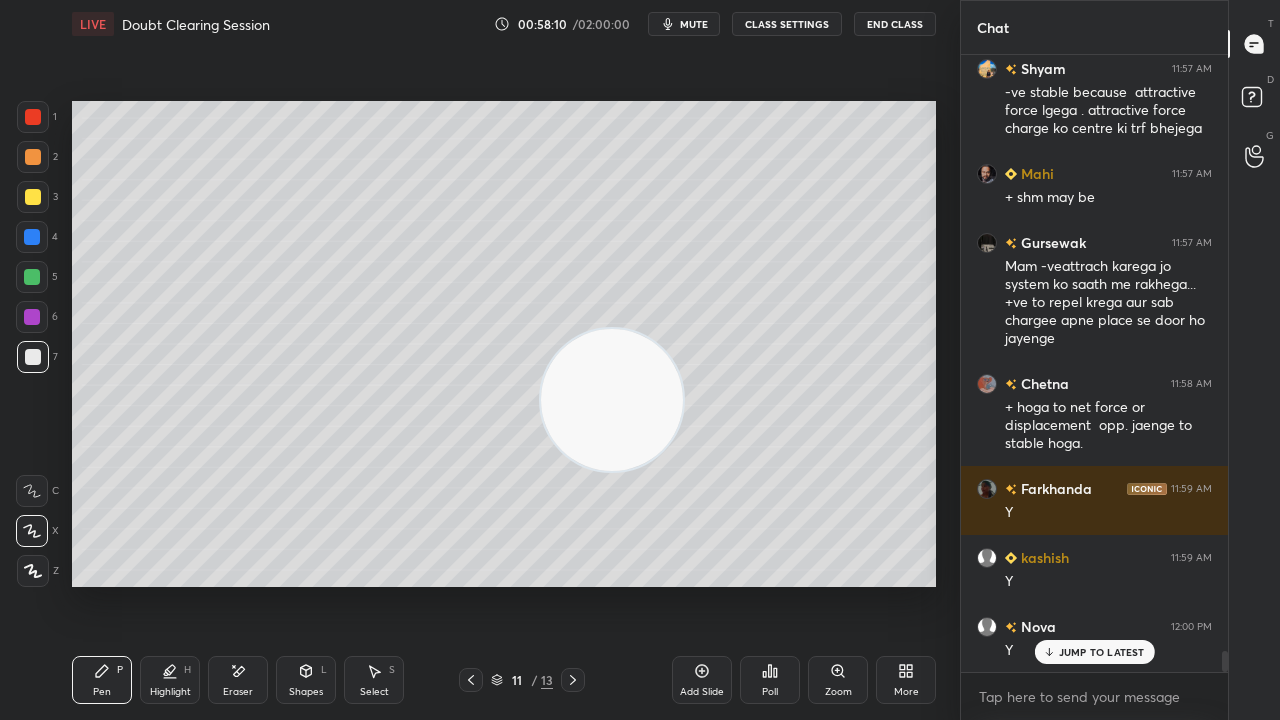 click at bounding box center [612, 400] 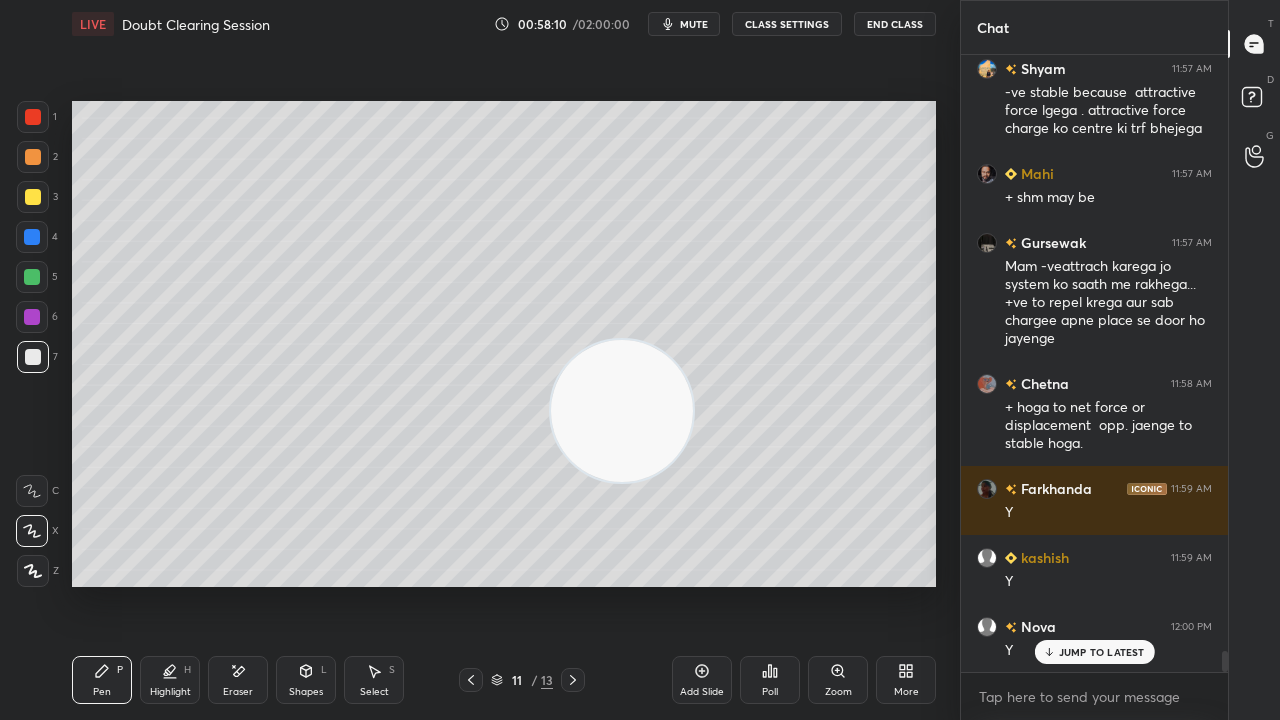 click on "Add Slide" at bounding box center (702, 692) 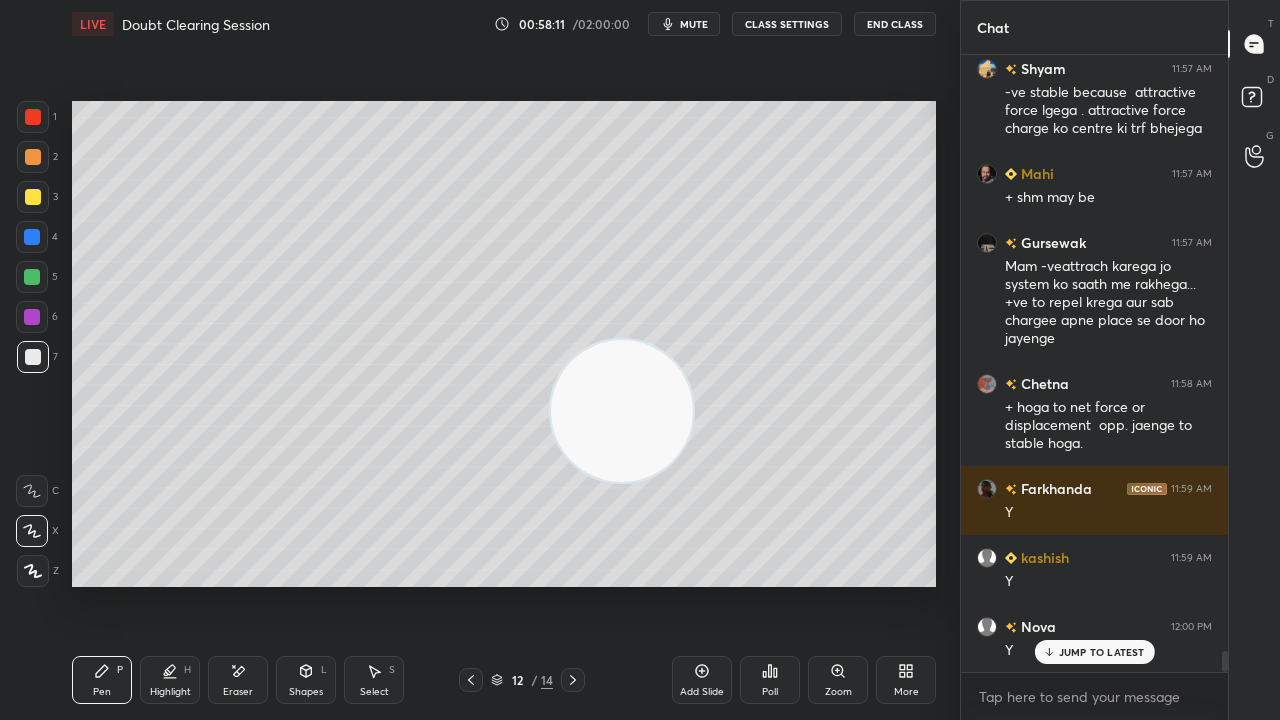 drag, startPoint x: 666, startPoint y: 442, endPoint x: 794, endPoint y: 537, distance: 159.40201 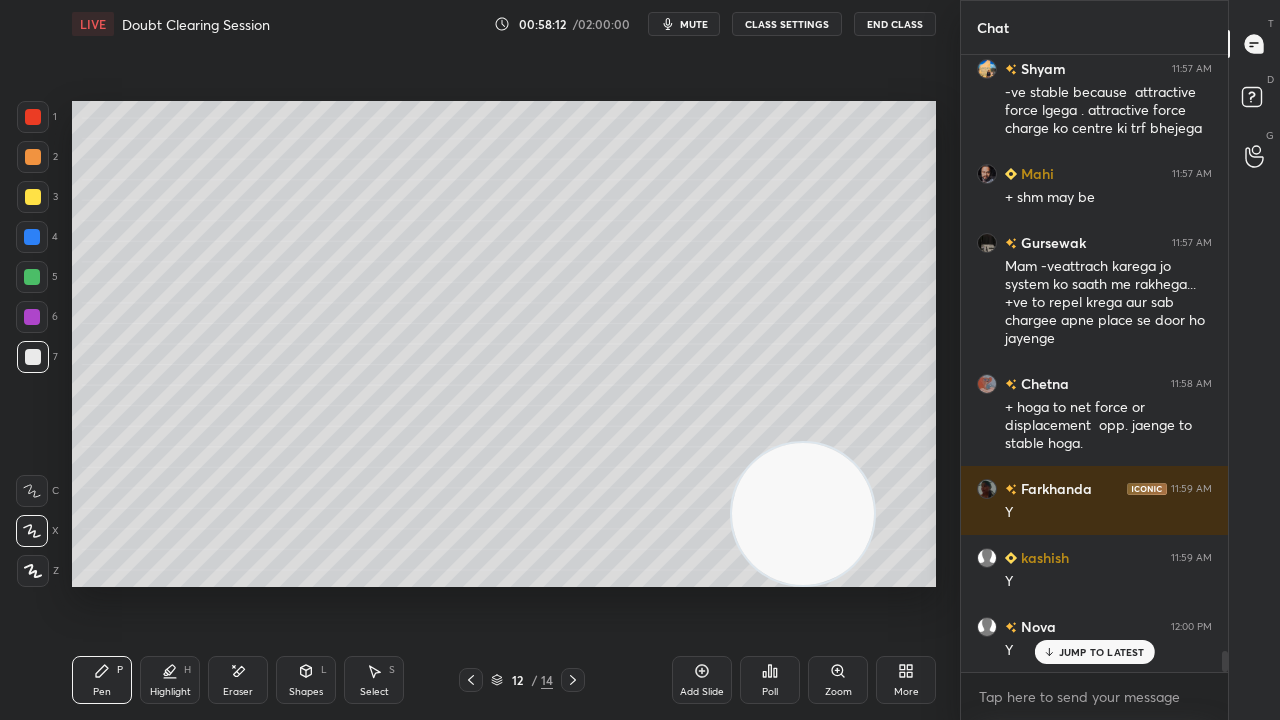 drag, startPoint x: 288, startPoint y: 680, endPoint x: 314, endPoint y: 694, distance: 29.529646 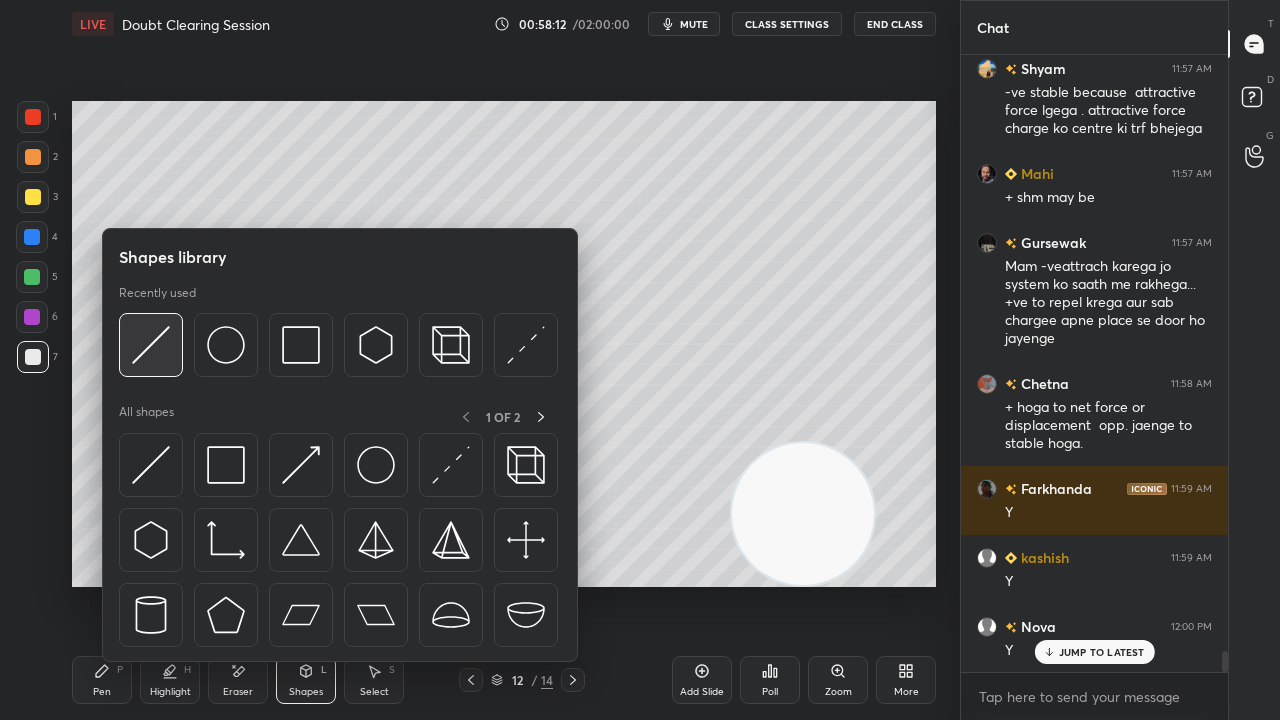 click at bounding box center (151, 345) 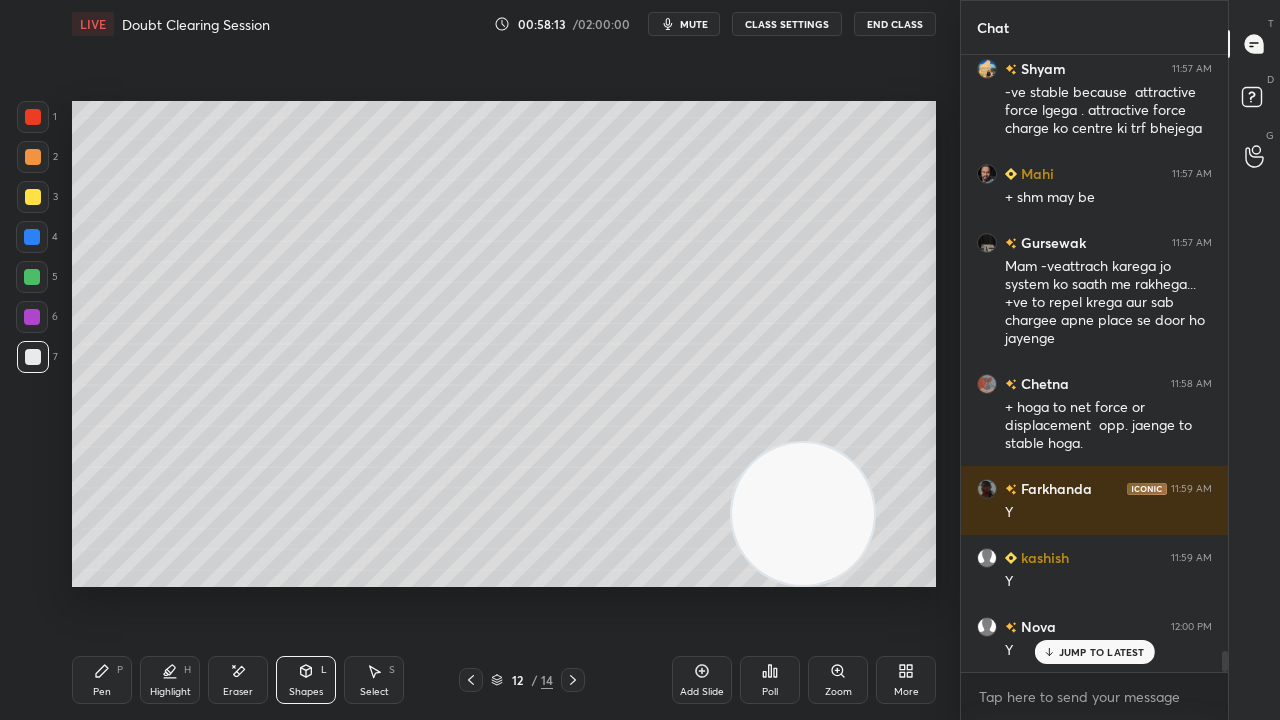 click at bounding box center [33, 197] 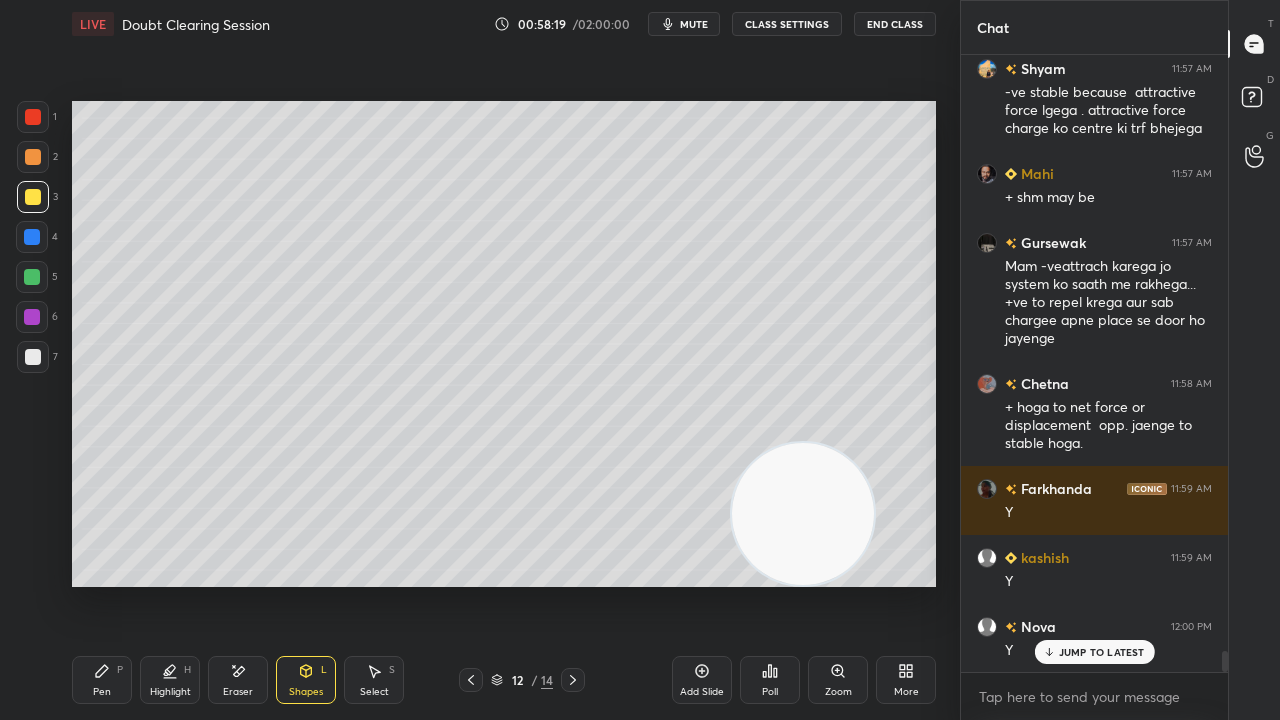 click on "Pen" at bounding box center [102, 692] 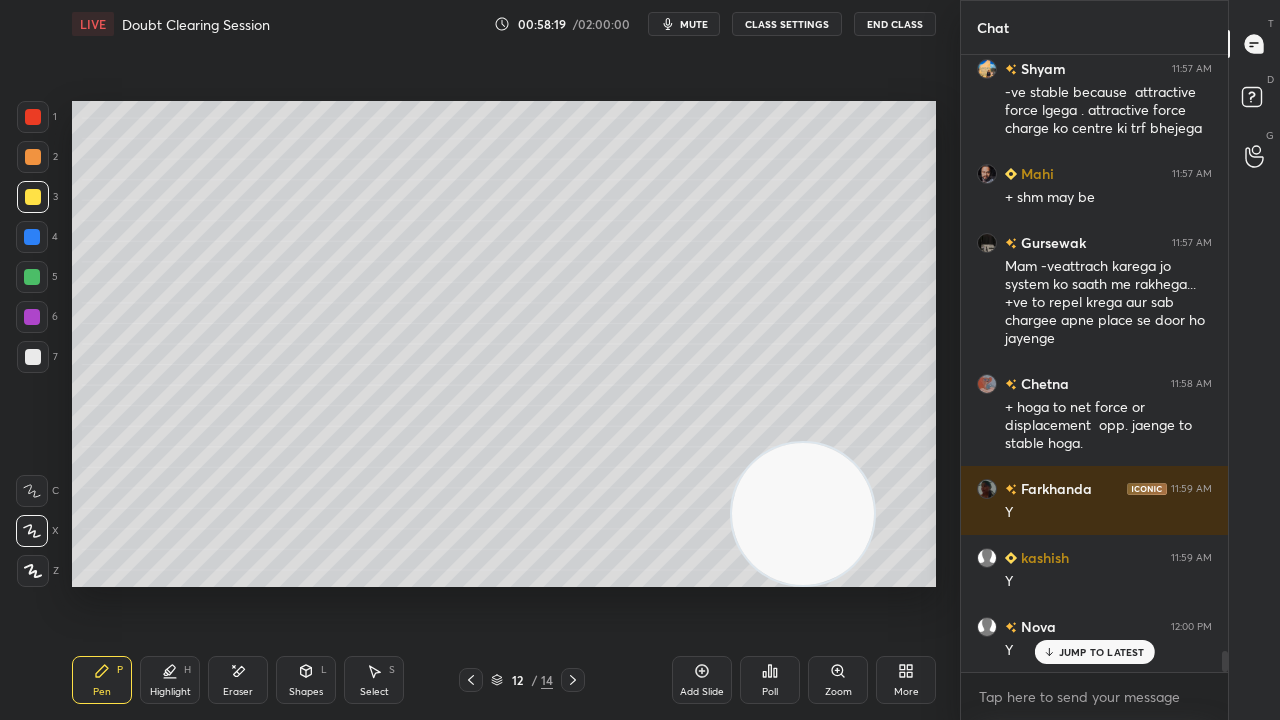 click at bounding box center (33, 357) 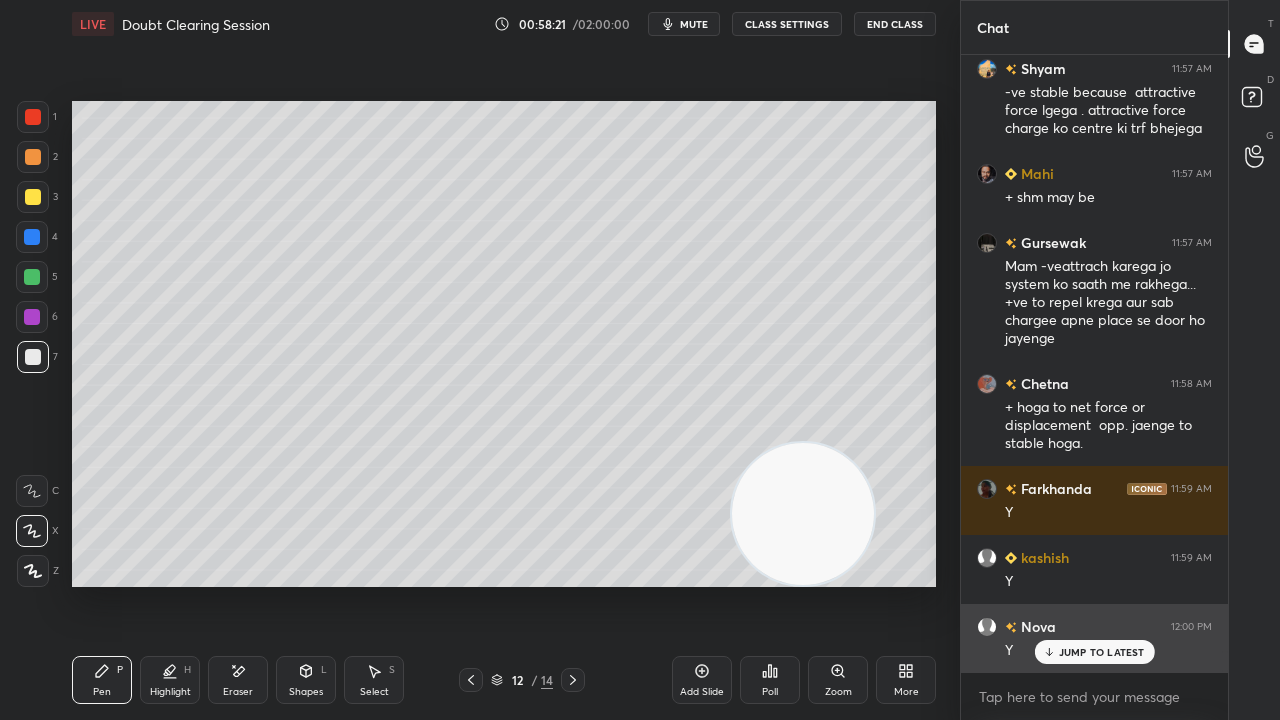 click on "JUMP TO LATEST" at bounding box center (1094, 652) 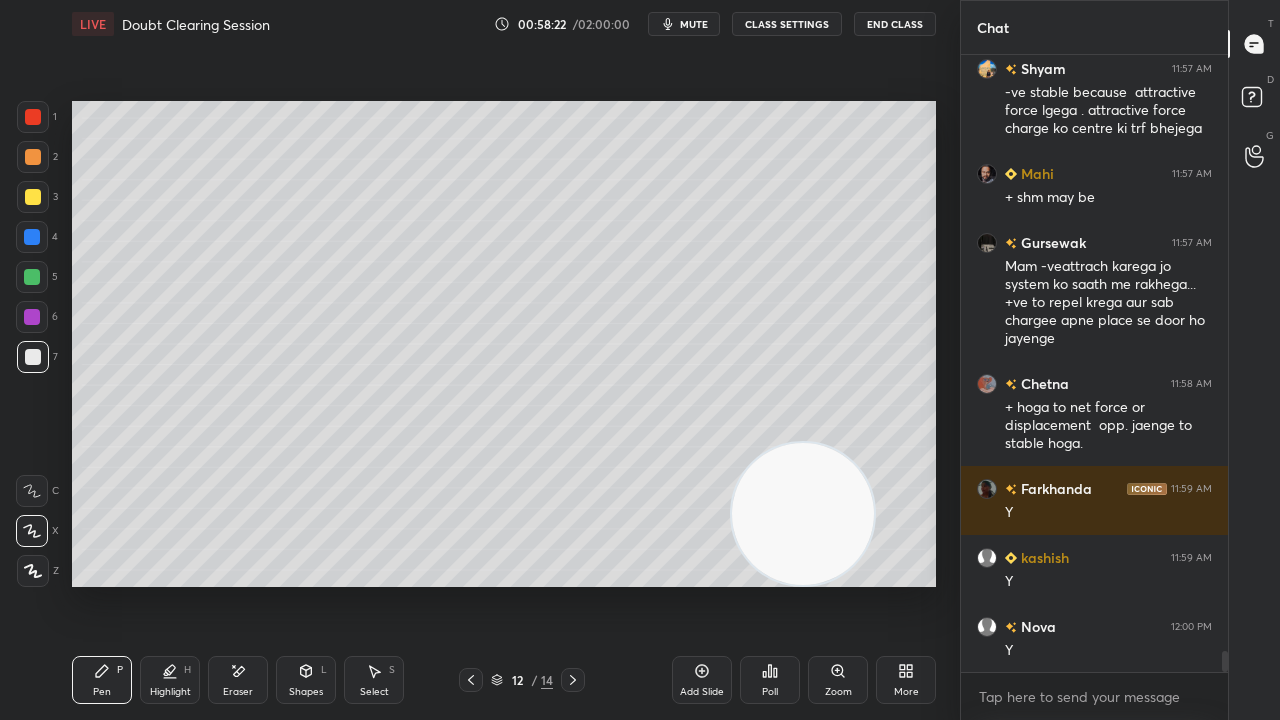 click on "mute" at bounding box center [694, 24] 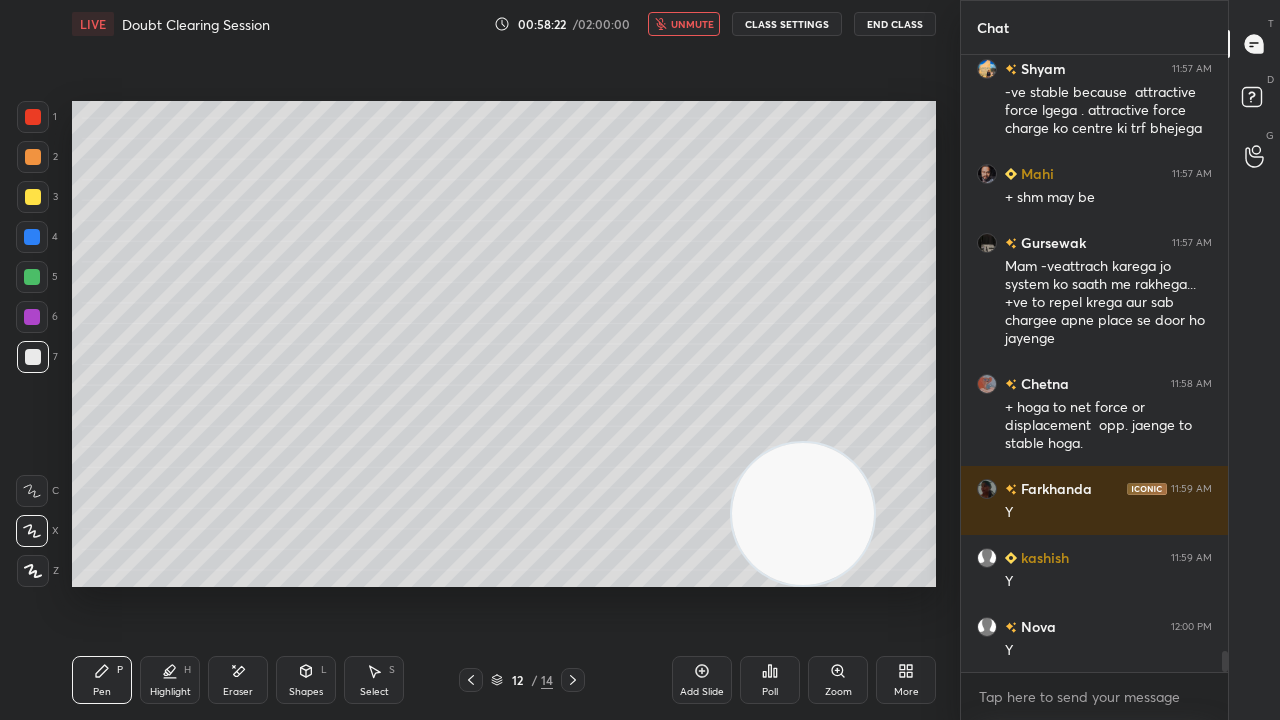 drag, startPoint x: 698, startPoint y: 20, endPoint x: 658, endPoint y: 92, distance: 82.36504 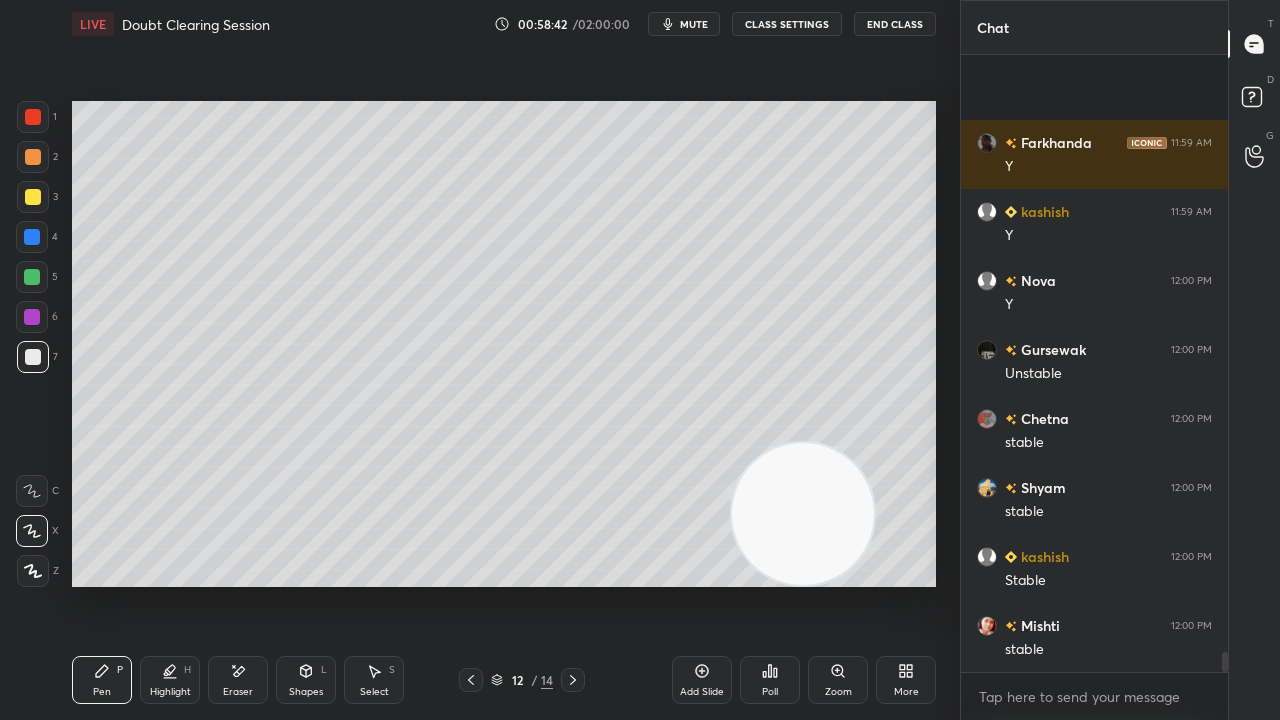 scroll, scrollTop: 18064, scrollLeft: 0, axis: vertical 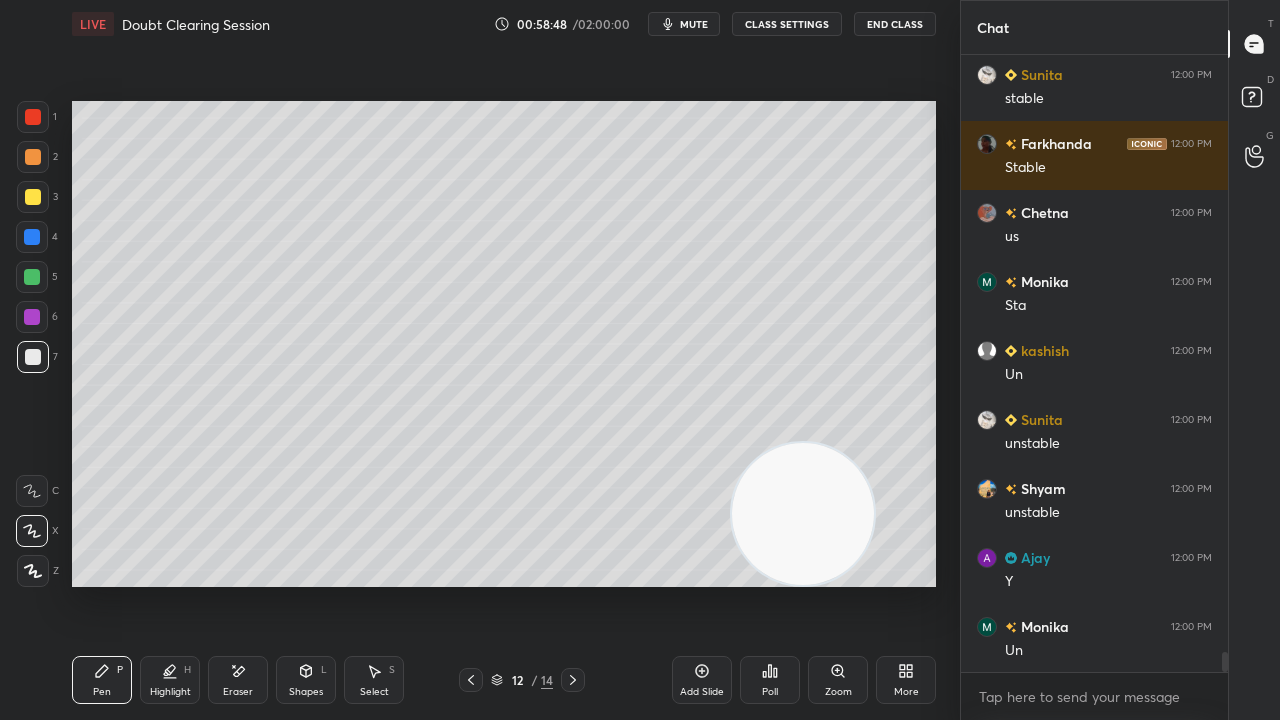click on "Shapes" at bounding box center (306, 692) 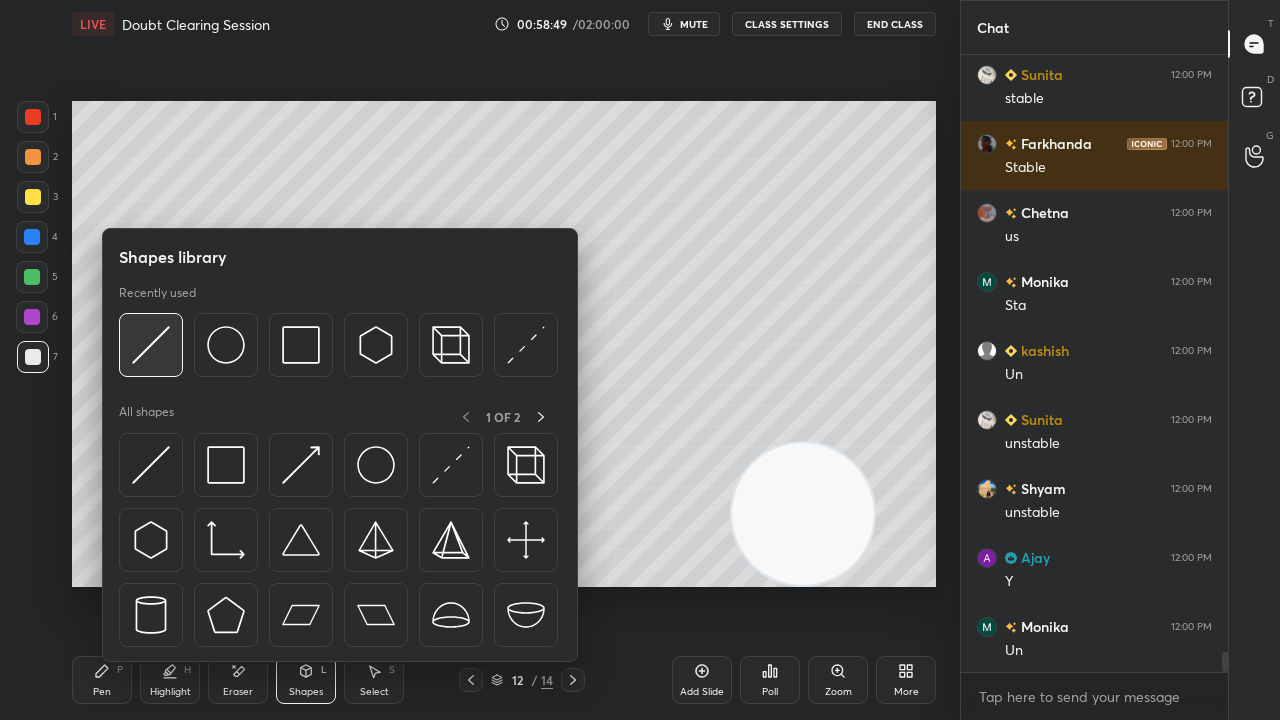 click at bounding box center (151, 345) 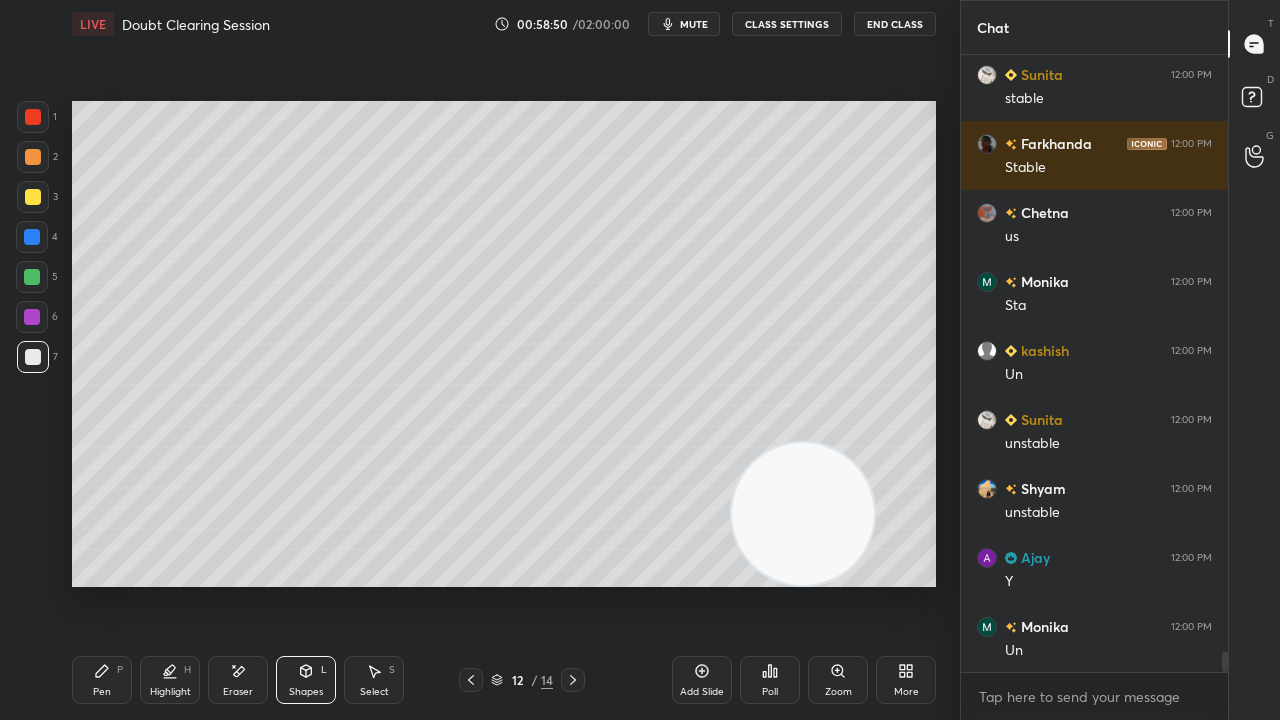 drag, startPoint x: 41, startPoint y: 270, endPoint x: 54, endPoint y: 273, distance: 13.341664 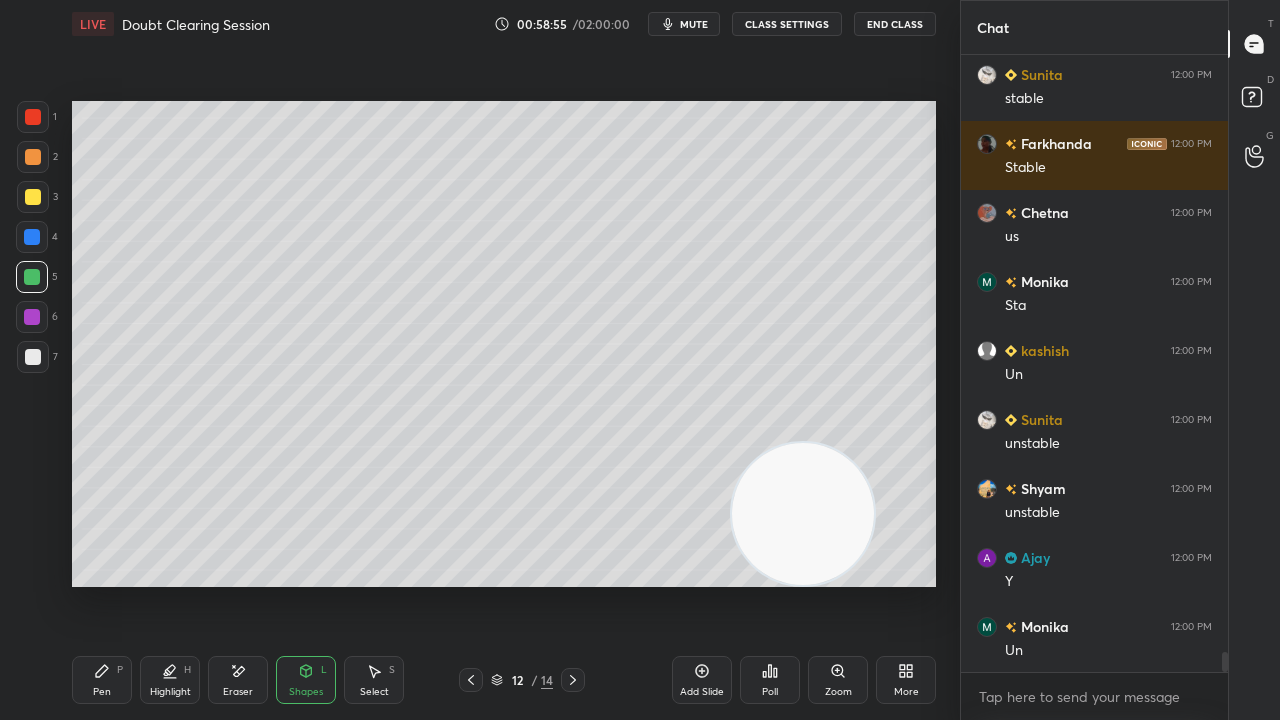 click on "Shapes" at bounding box center [306, 692] 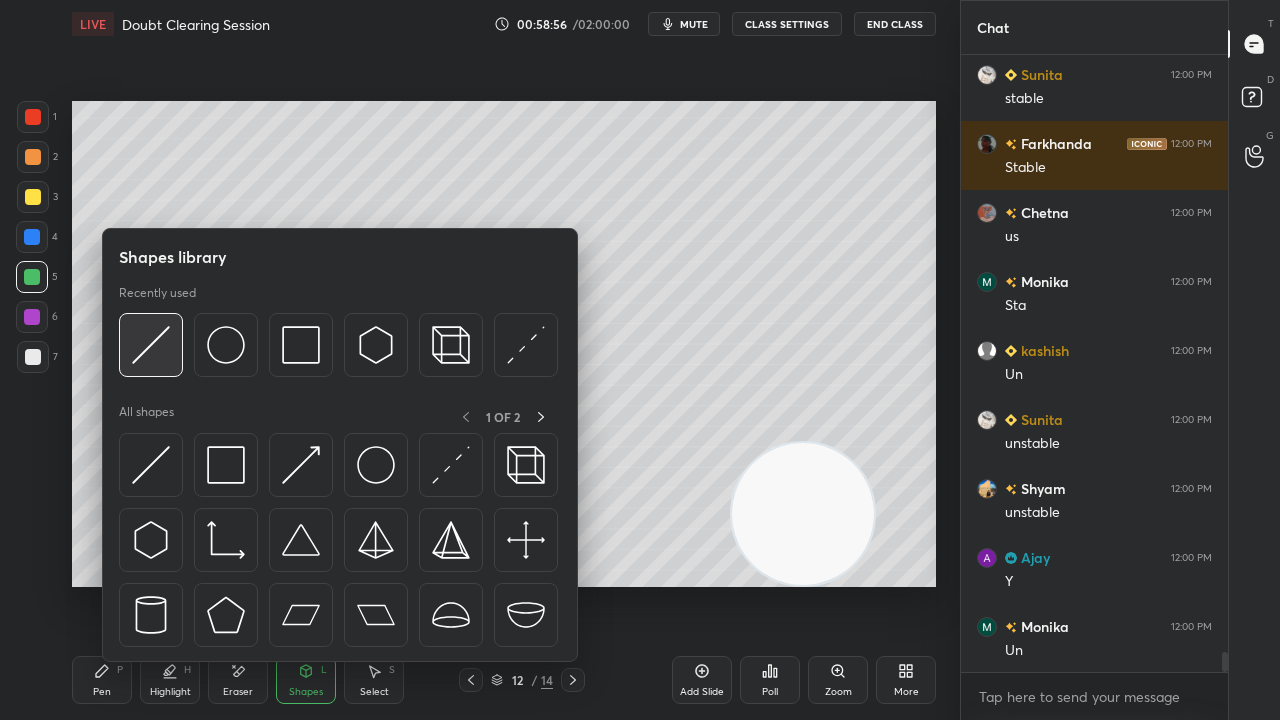 click at bounding box center (151, 345) 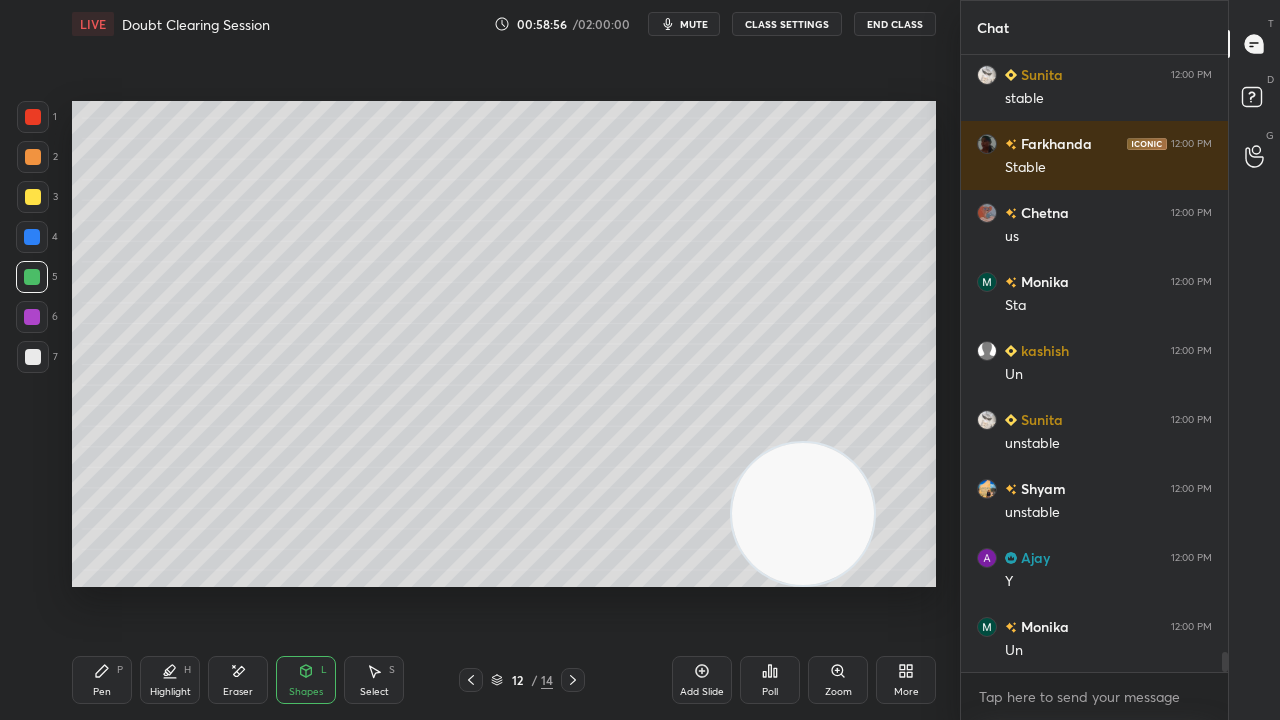 click at bounding box center (32, 317) 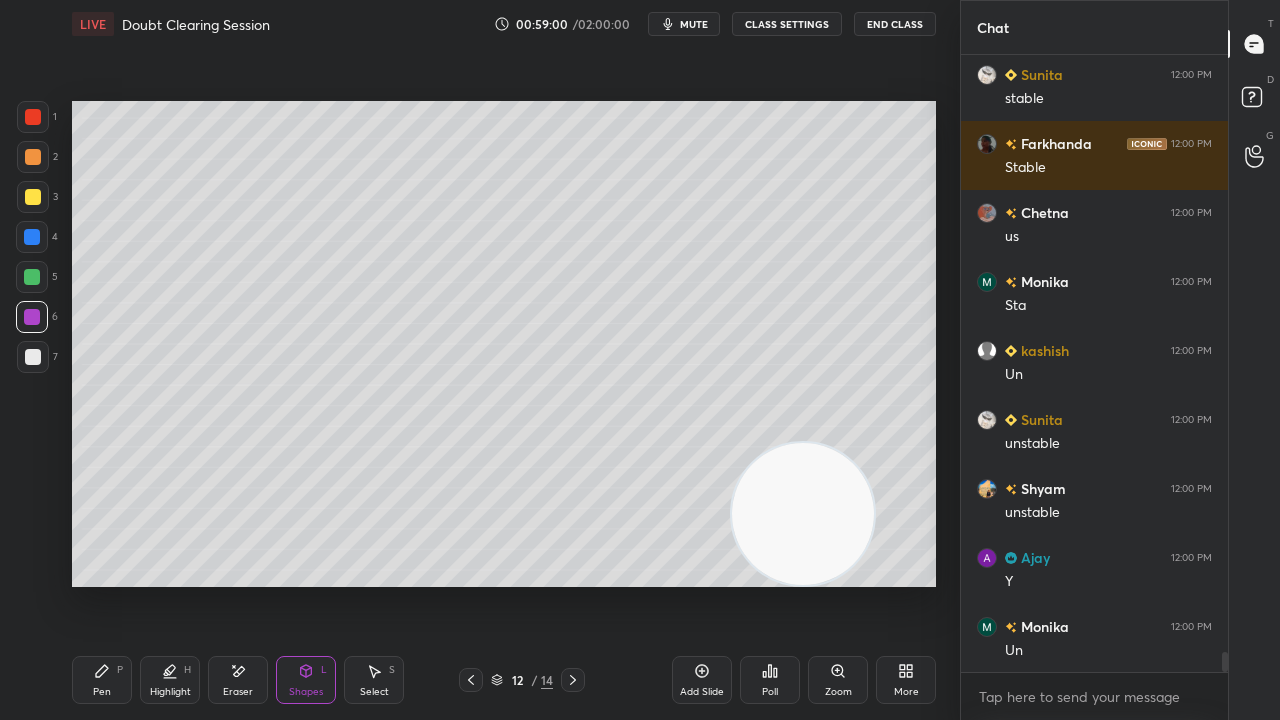 click on "Pen P" at bounding box center [102, 680] 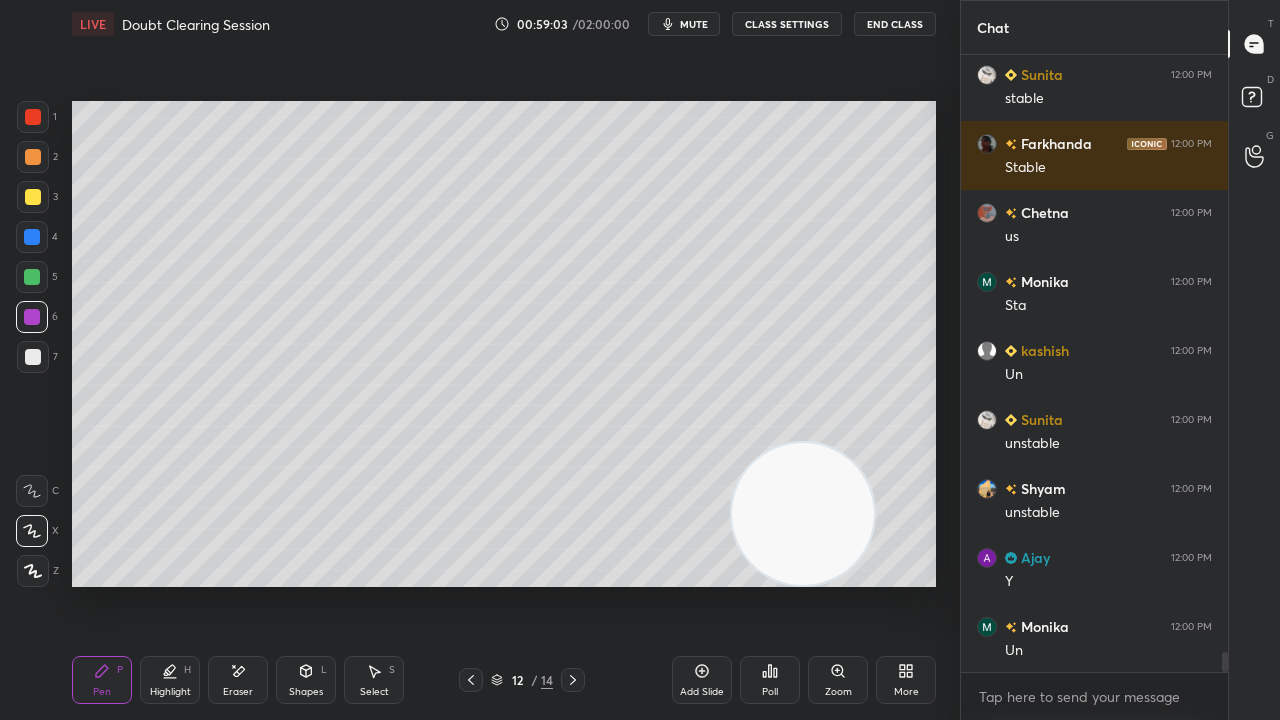 click on "mute" at bounding box center (684, 24) 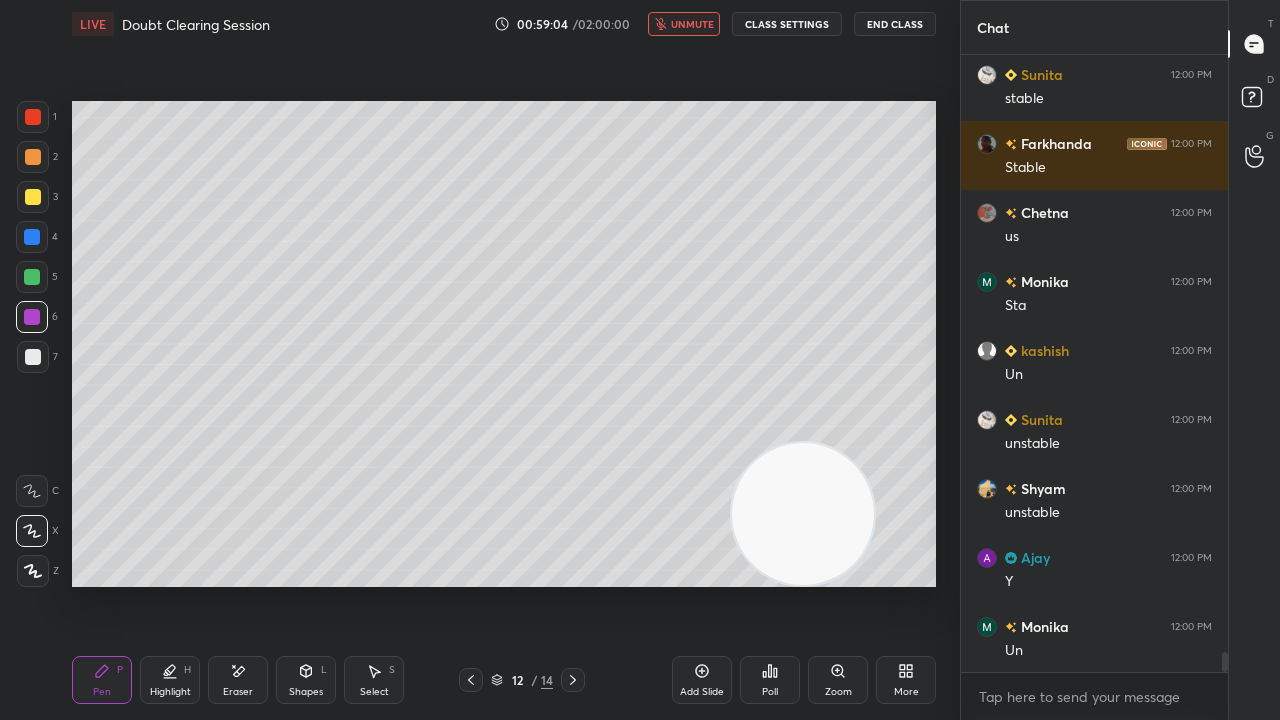 click on "unmute" at bounding box center (692, 24) 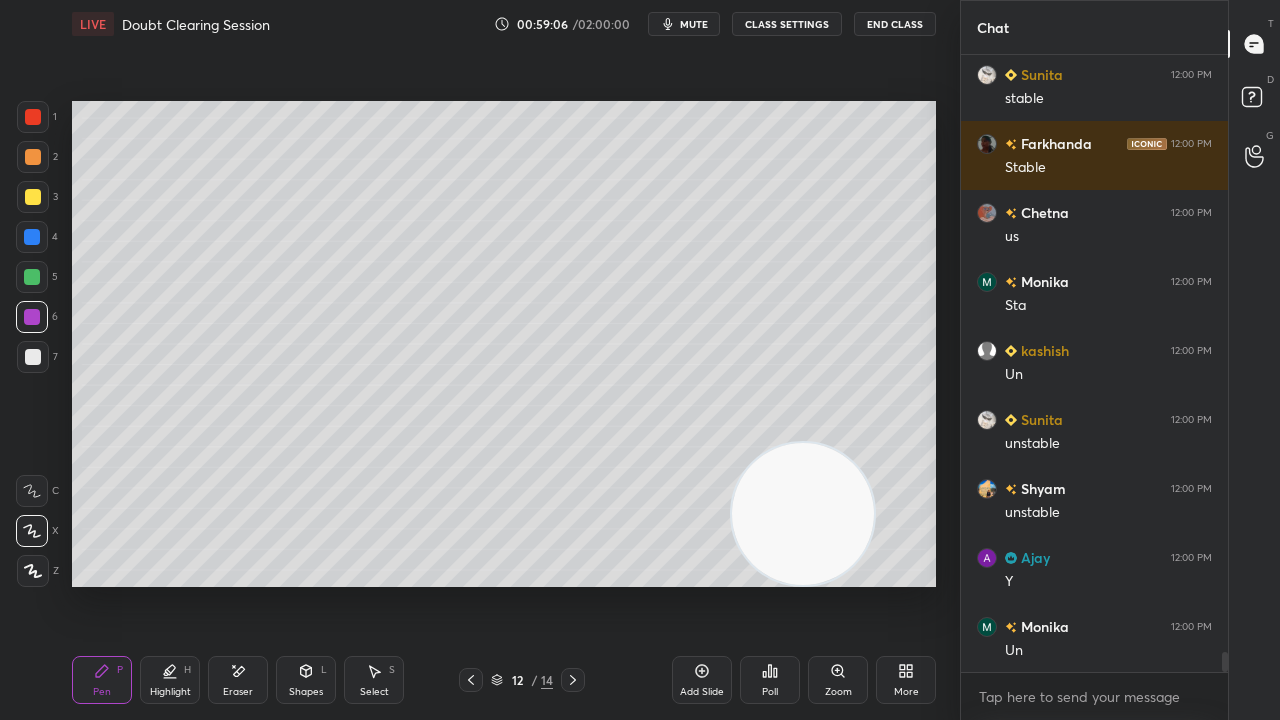 click at bounding box center [33, 357] 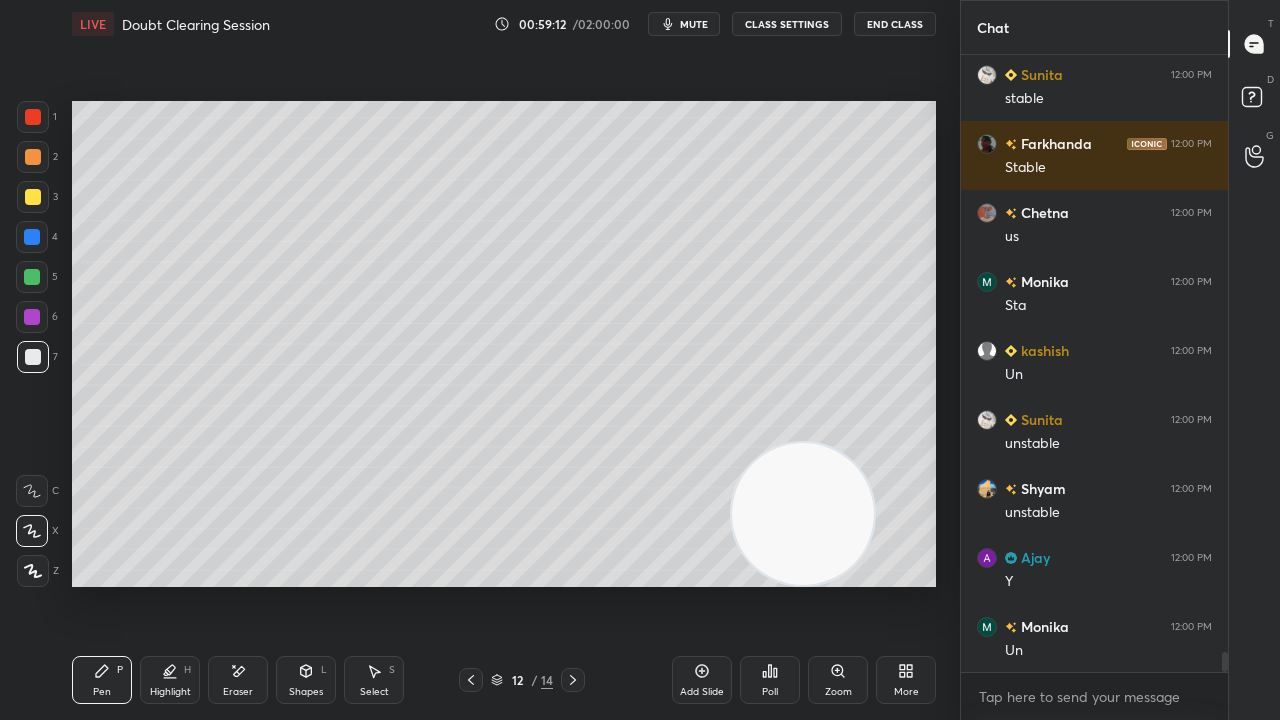 click on "mute" at bounding box center (694, 24) 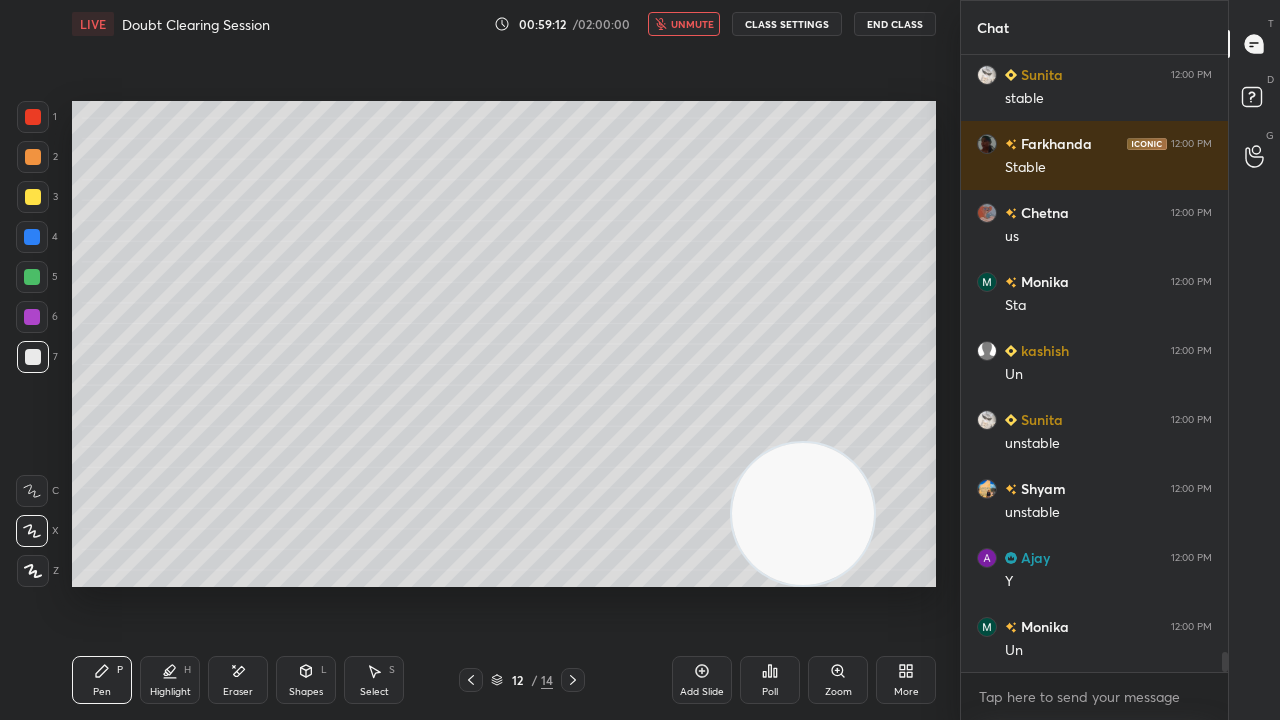 click on "unmute" at bounding box center [692, 24] 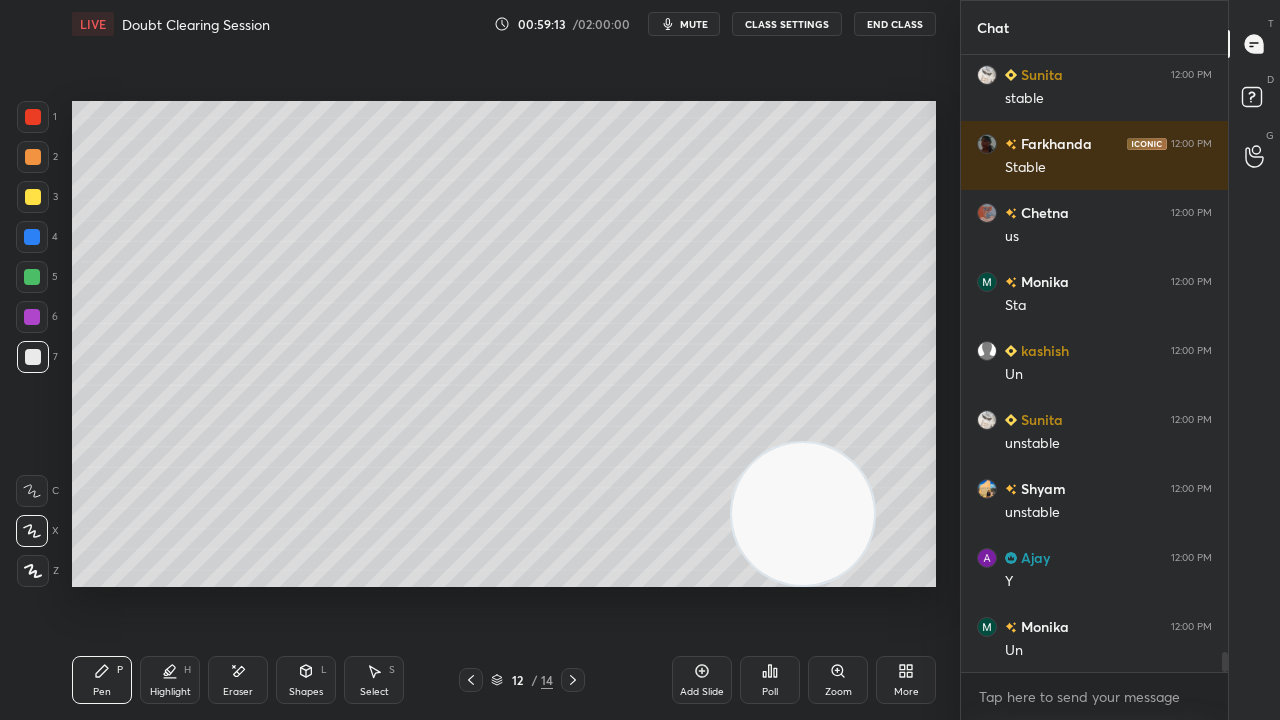 click on "mute" at bounding box center [694, 24] 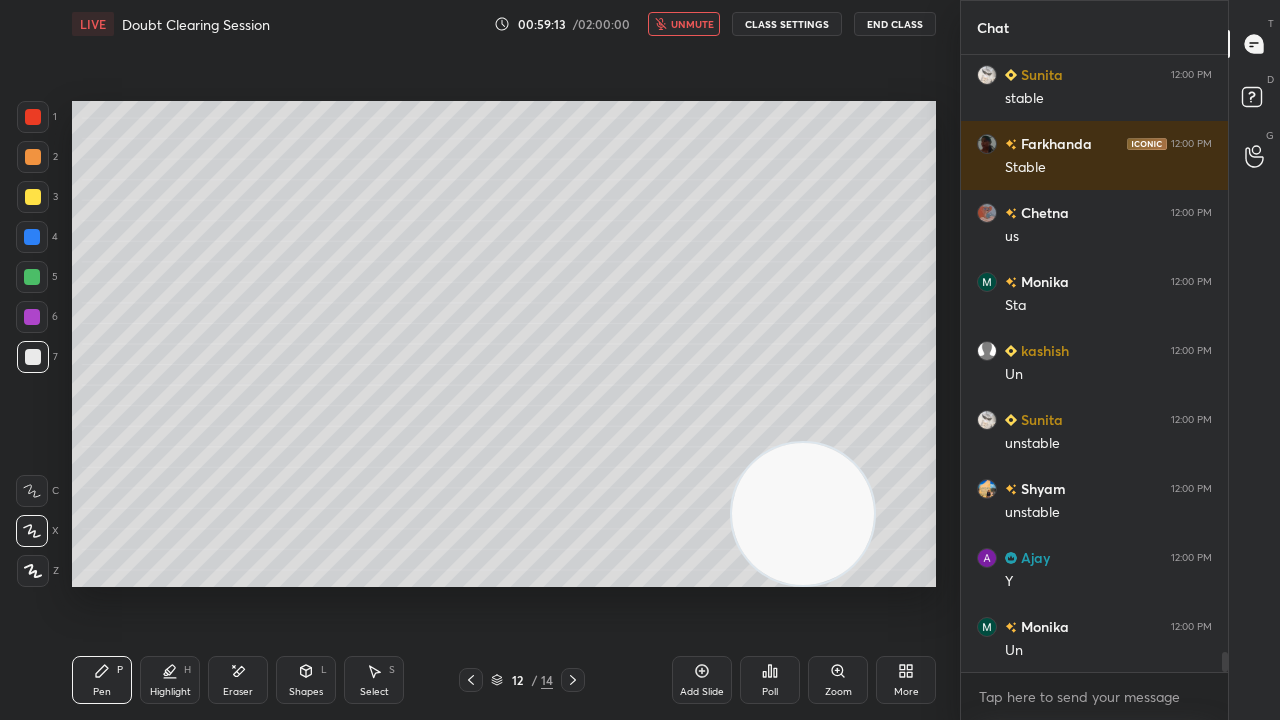 click on "unmute" at bounding box center (692, 24) 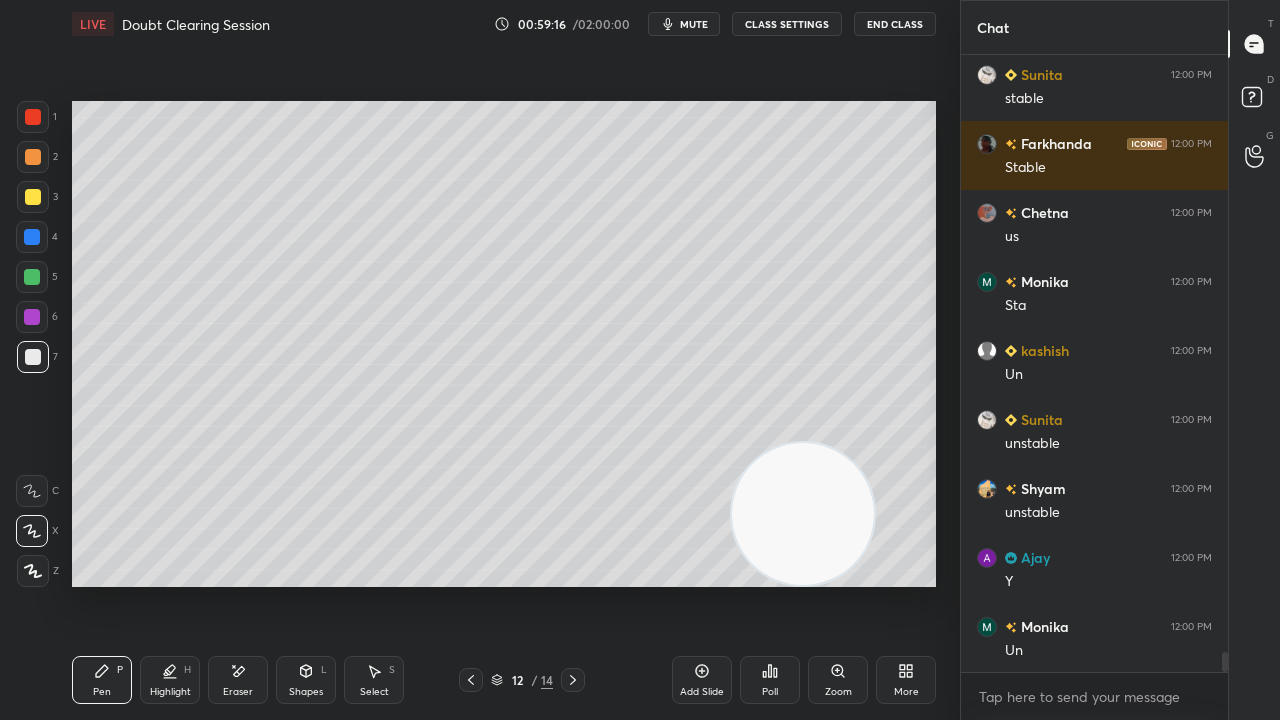 click on "Select" at bounding box center [374, 692] 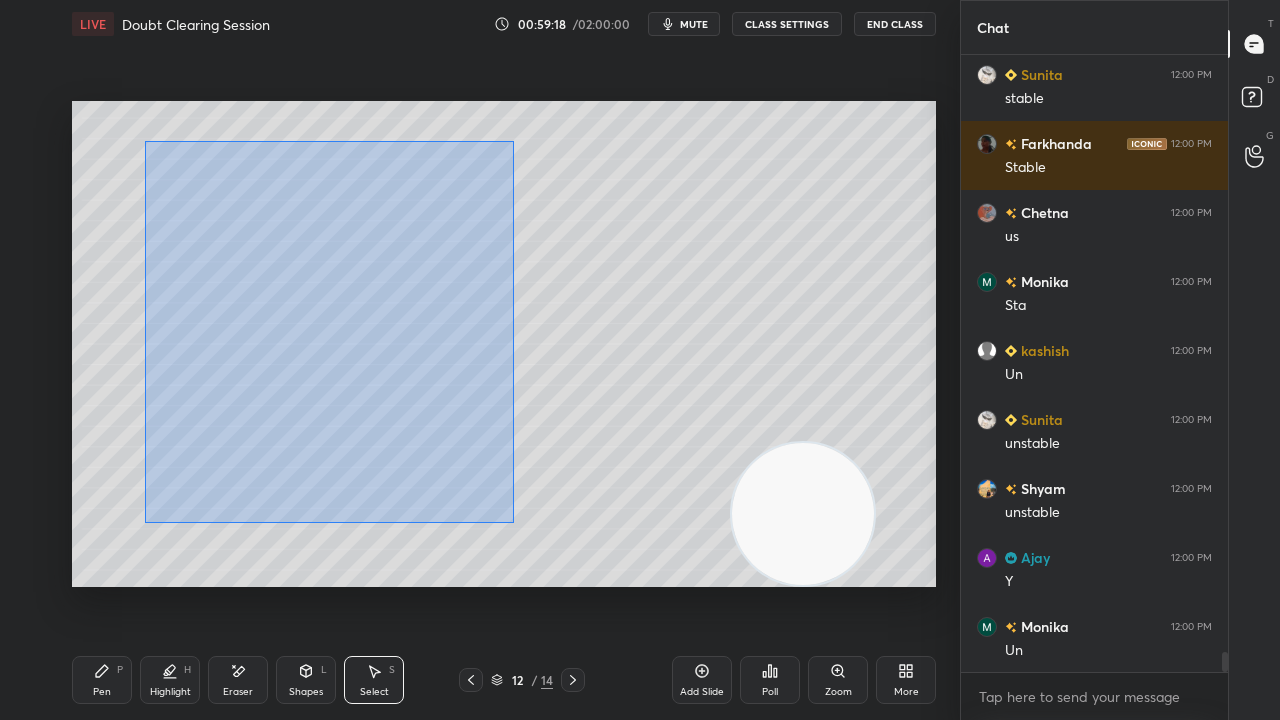 drag, startPoint x: 194, startPoint y: 203, endPoint x: 512, endPoint y: 524, distance: 451.84622 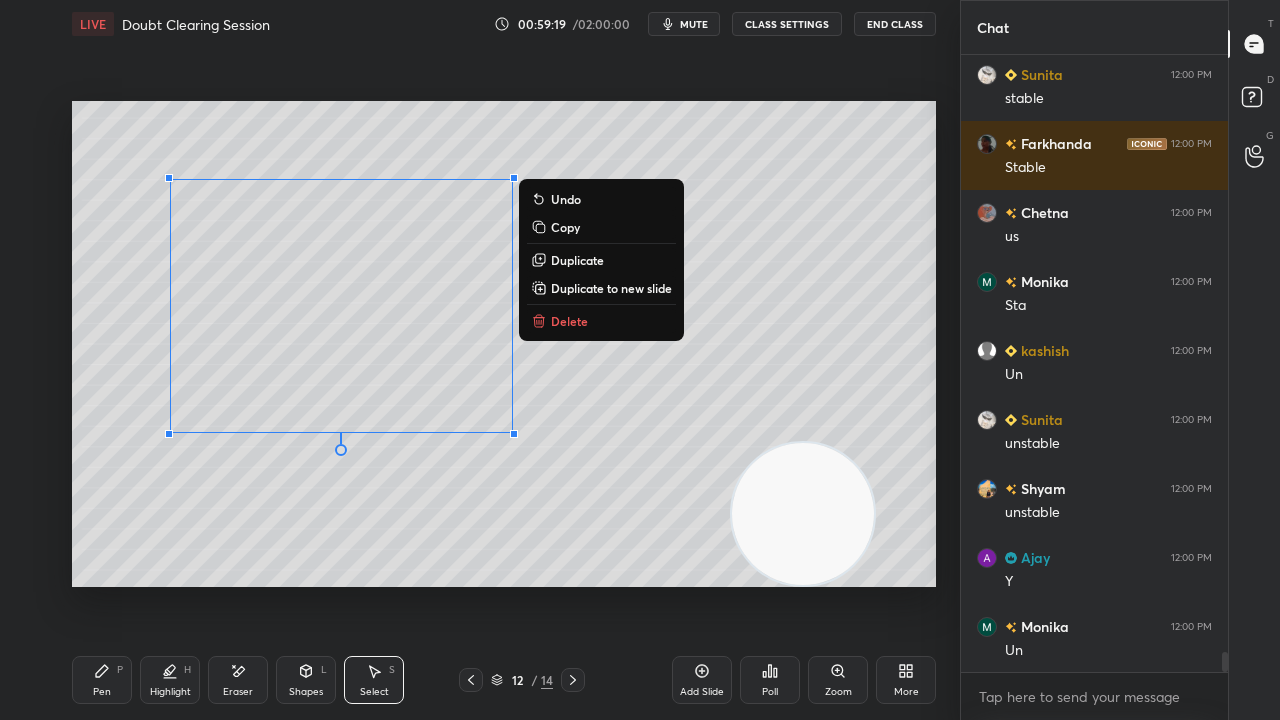 click on "Duplicate" at bounding box center (577, 260) 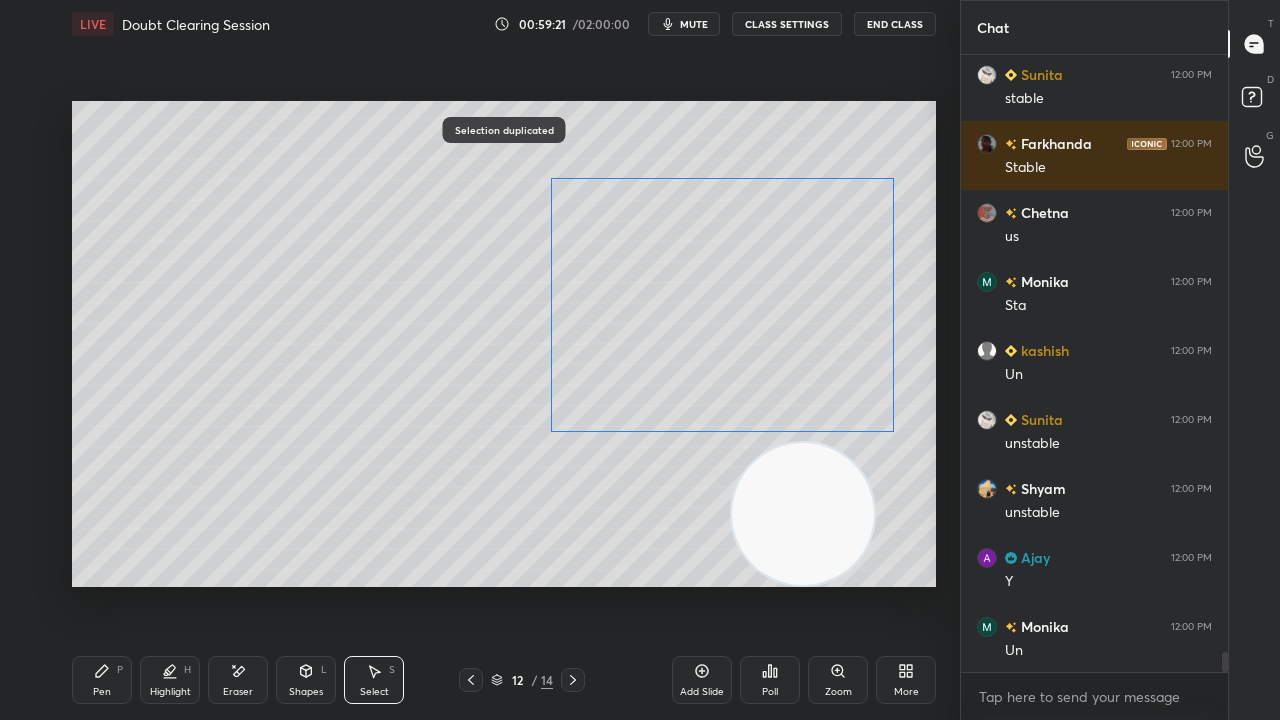 drag, startPoint x: 546, startPoint y: 316, endPoint x: 805, endPoint y: 298, distance: 259.62473 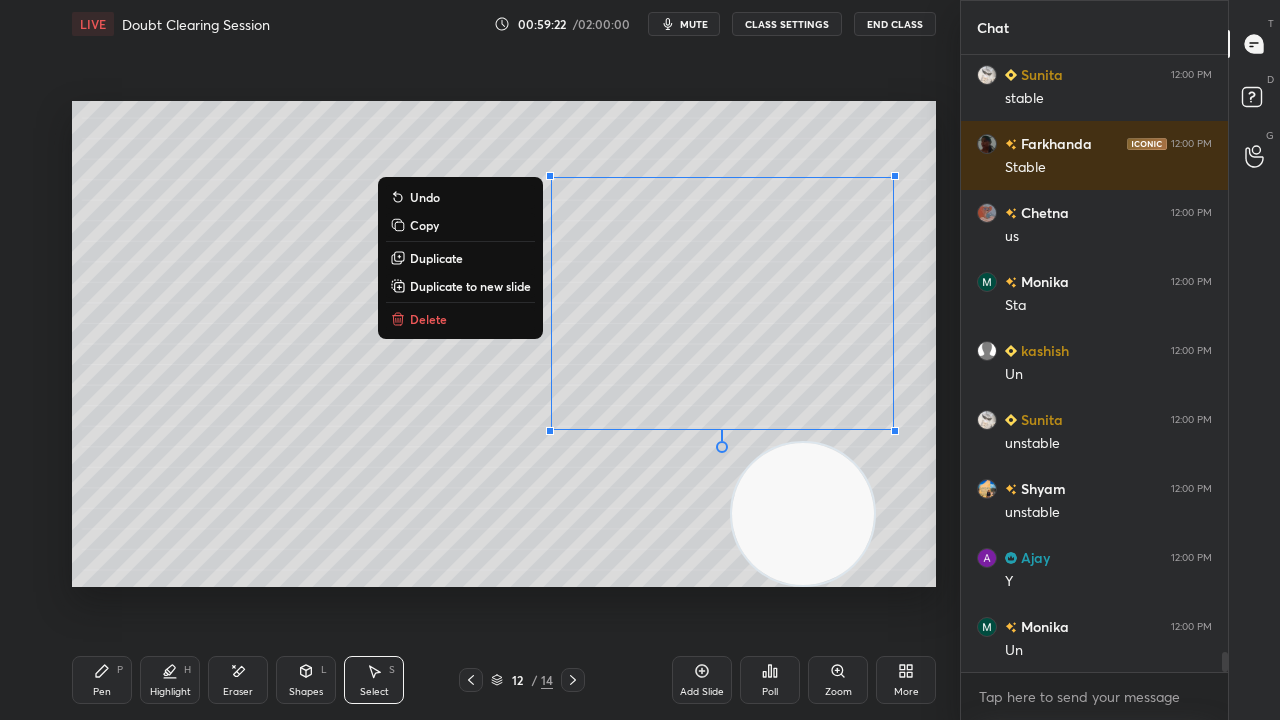 click on "Pen" at bounding box center [102, 692] 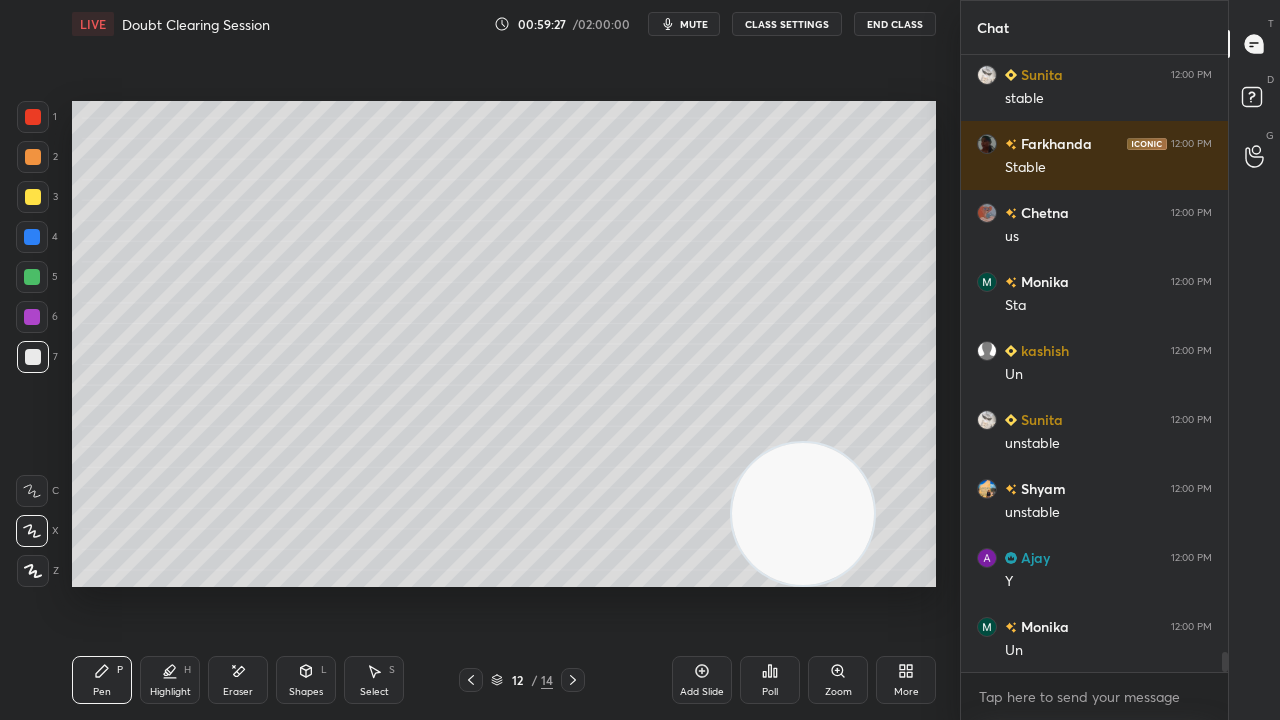 click on "Eraser" at bounding box center [238, 680] 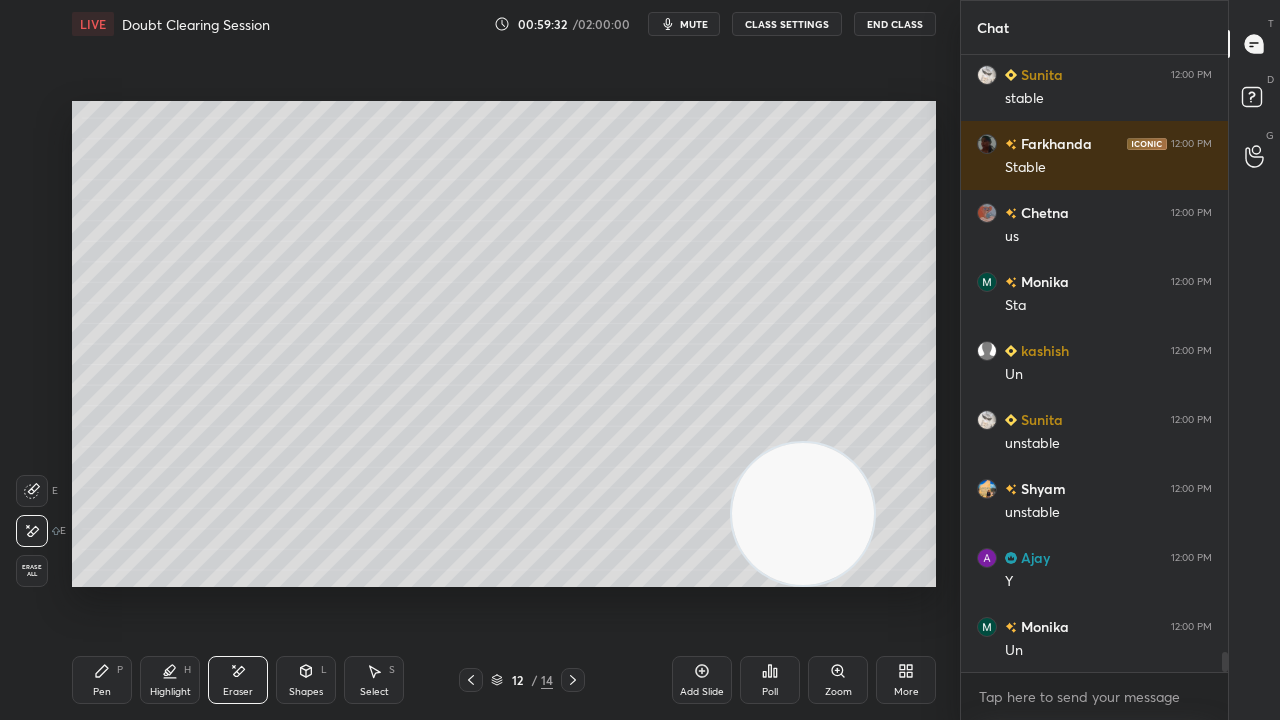 click on "Pen" at bounding box center [102, 692] 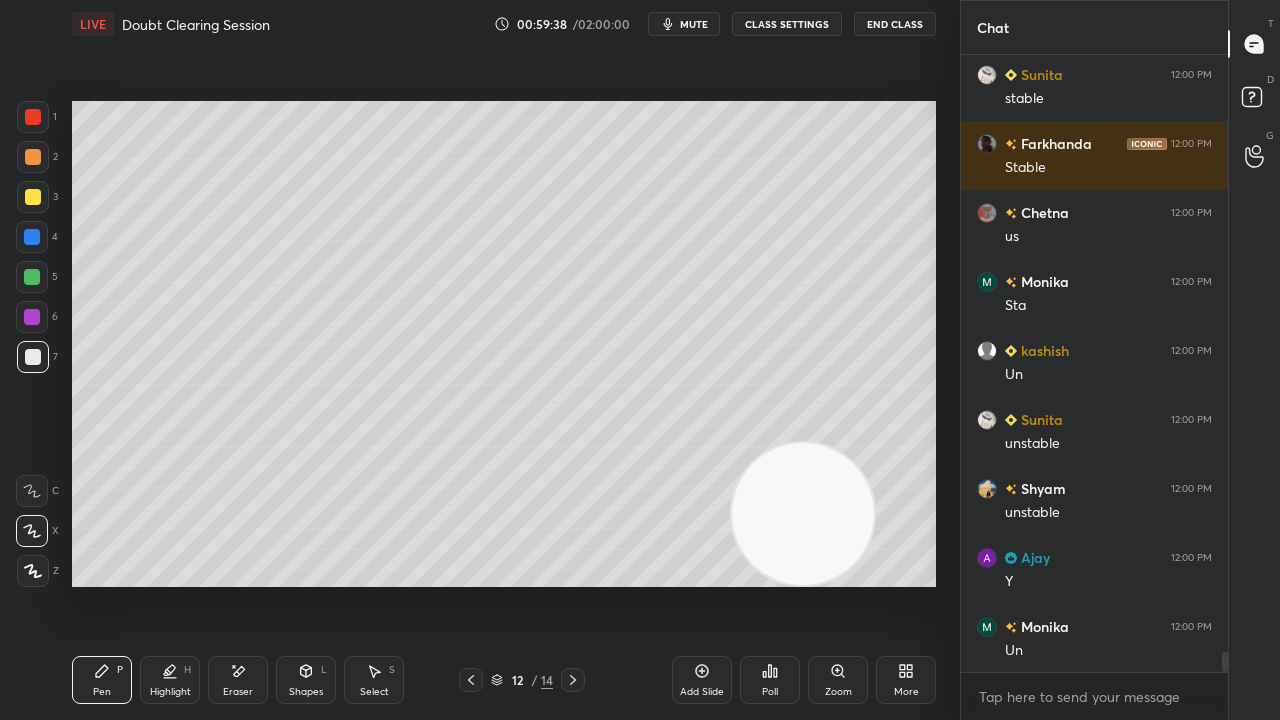 click on "Shapes L" at bounding box center [306, 680] 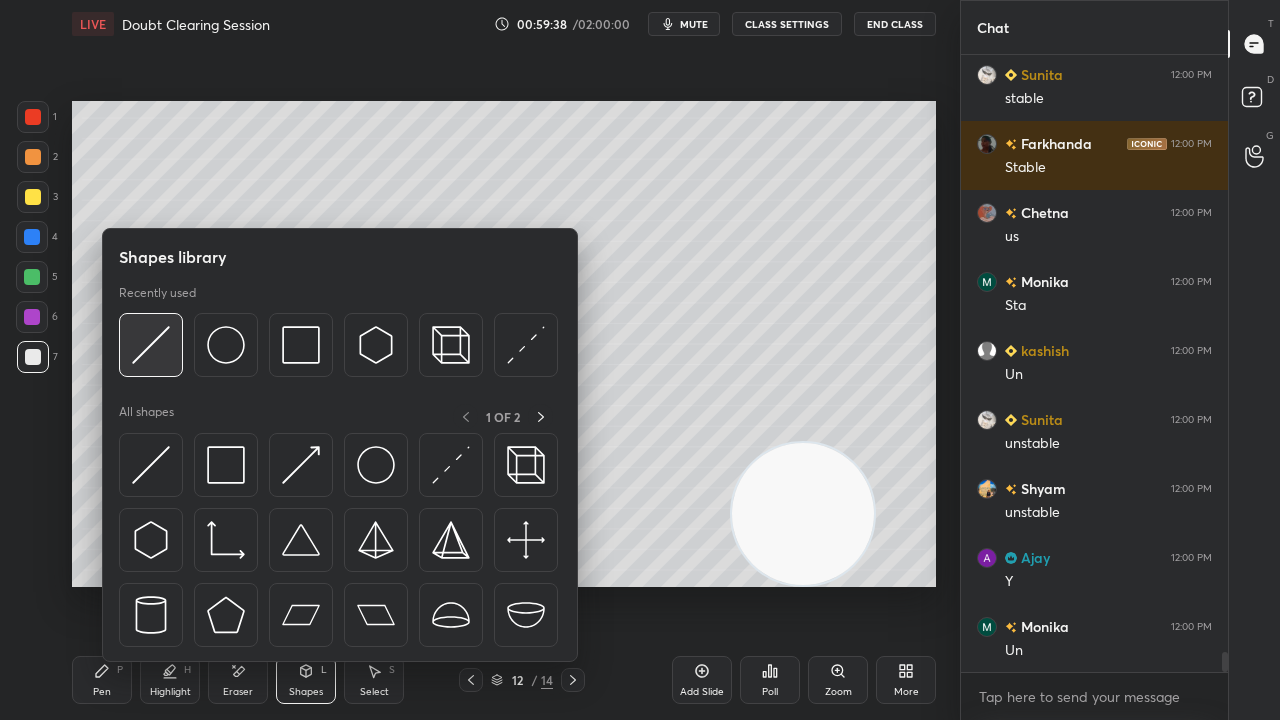 click at bounding box center (151, 345) 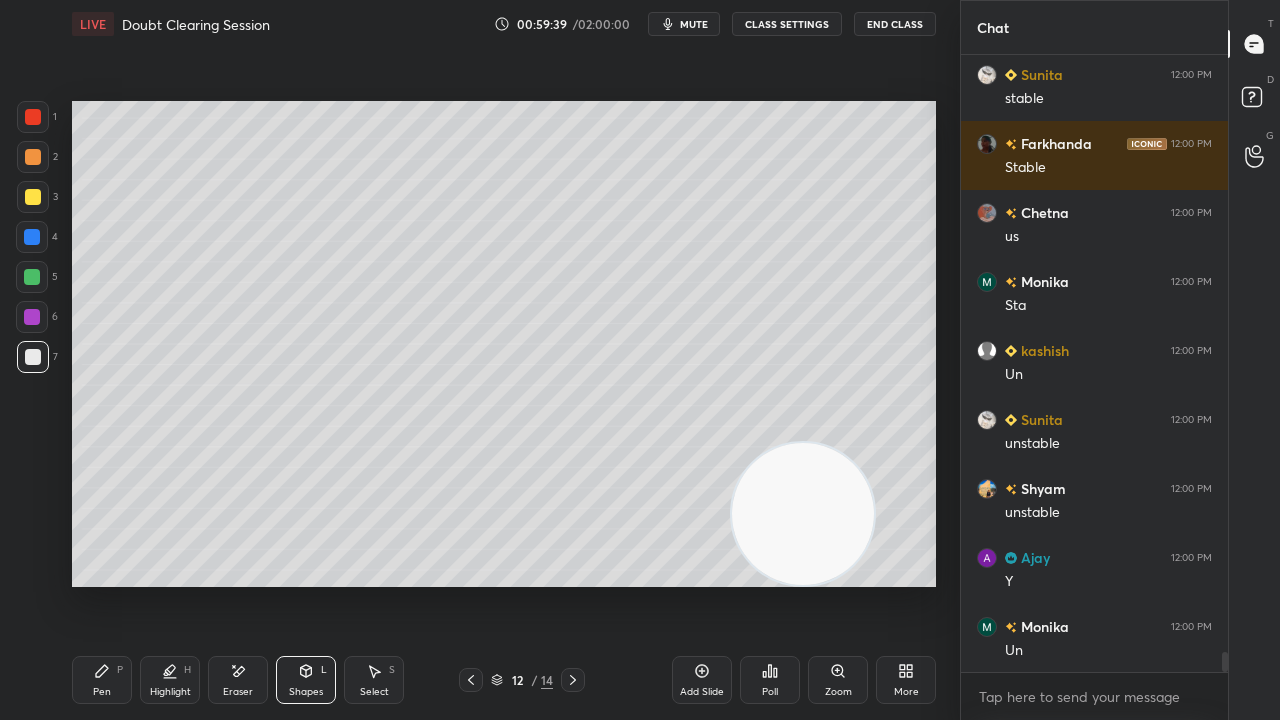 click at bounding box center [32, 277] 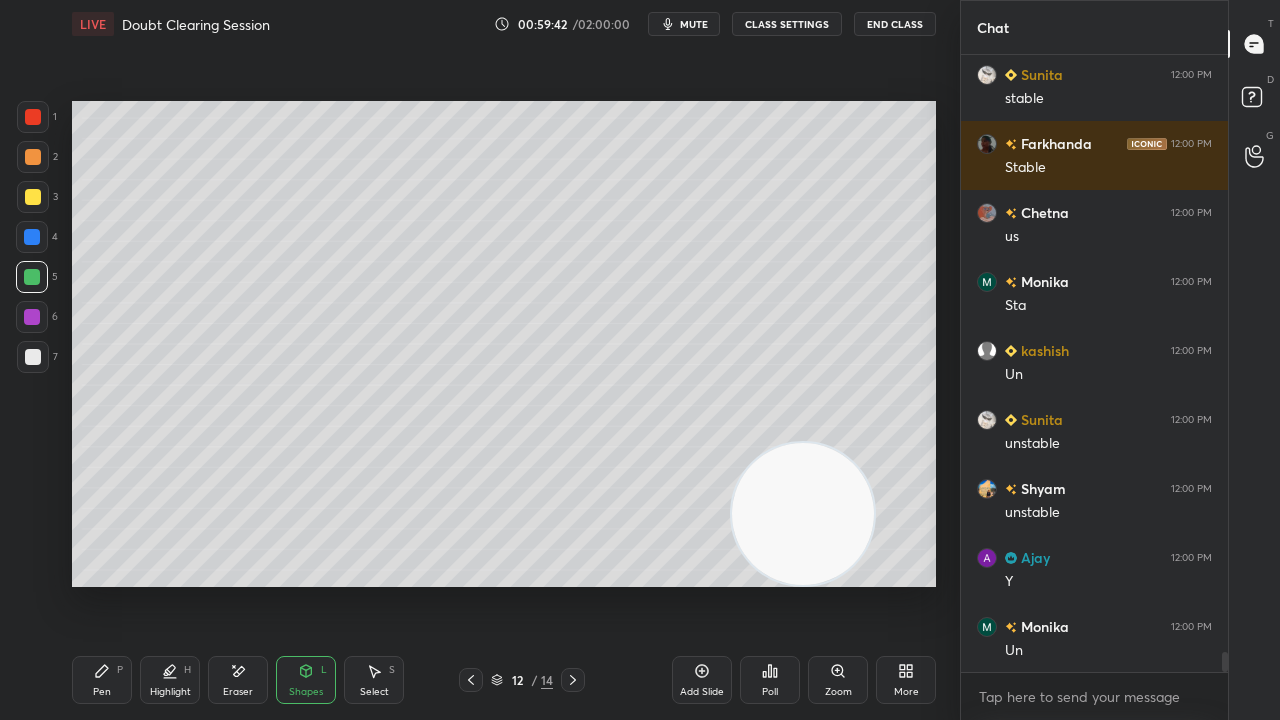 click on "Pen P" at bounding box center (102, 680) 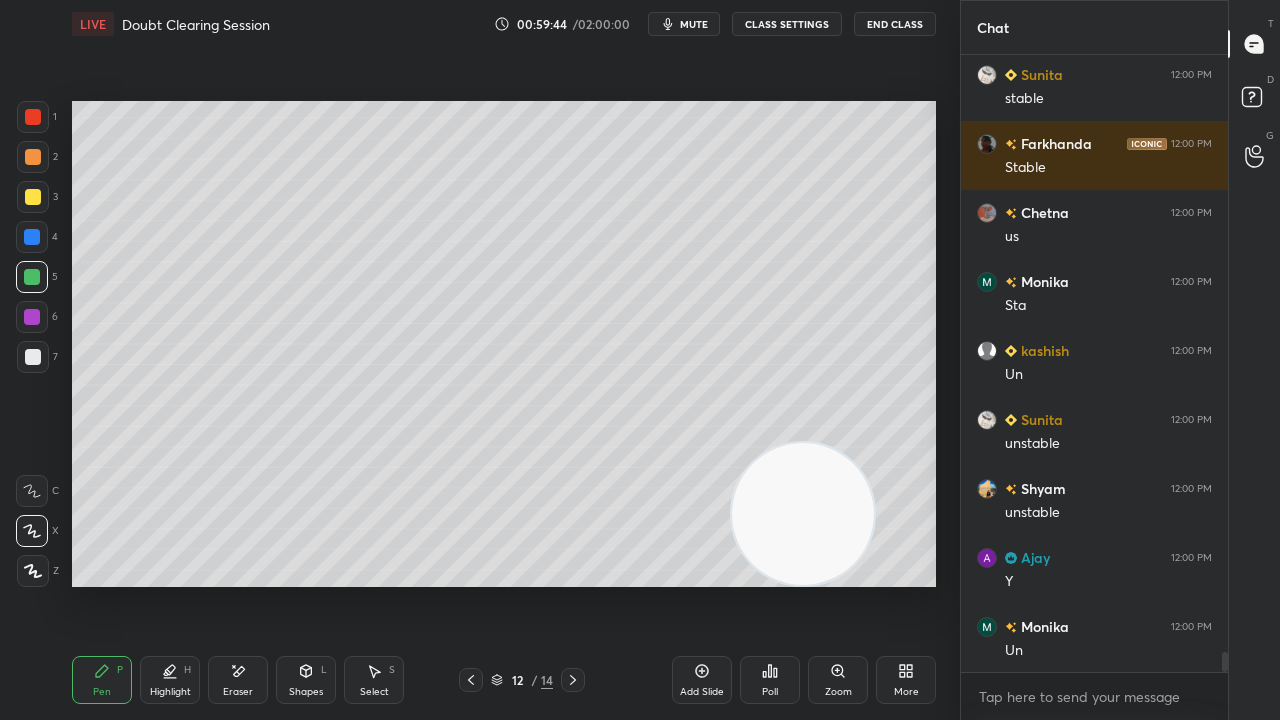click on "Shapes L" at bounding box center [306, 680] 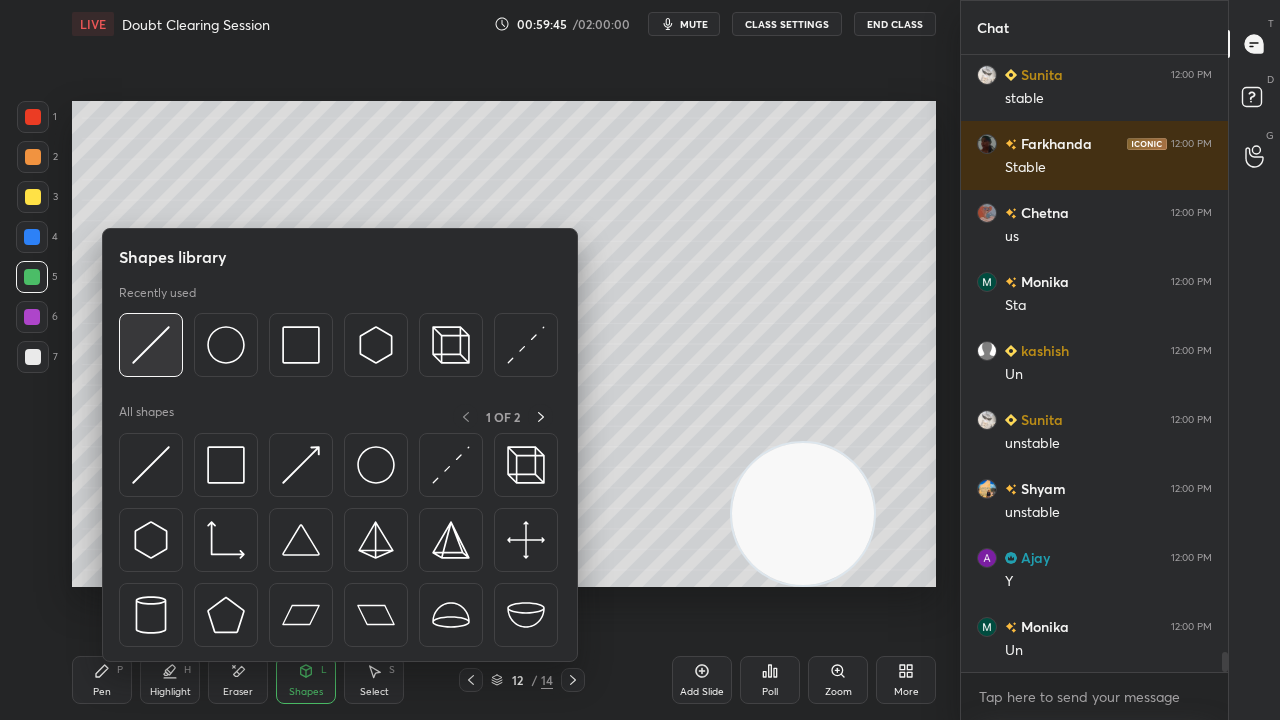 click at bounding box center (151, 345) 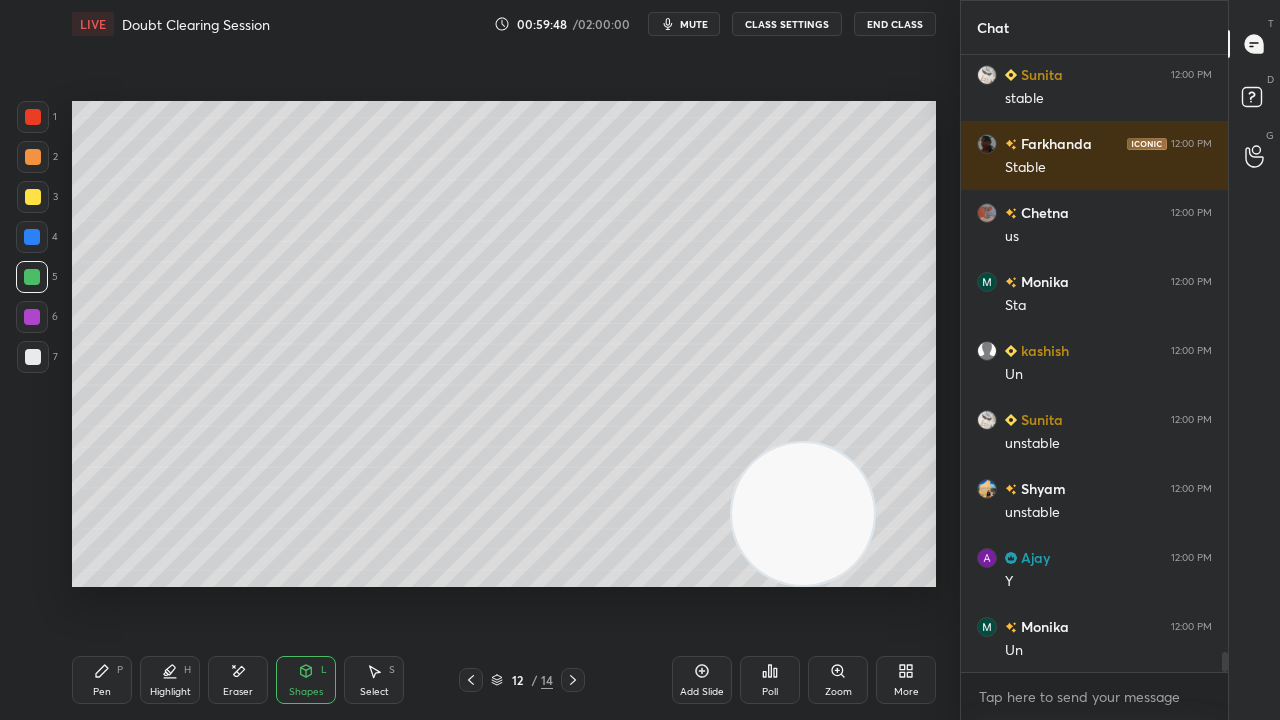 click on "Pen P" at bounding box center [102, 680] 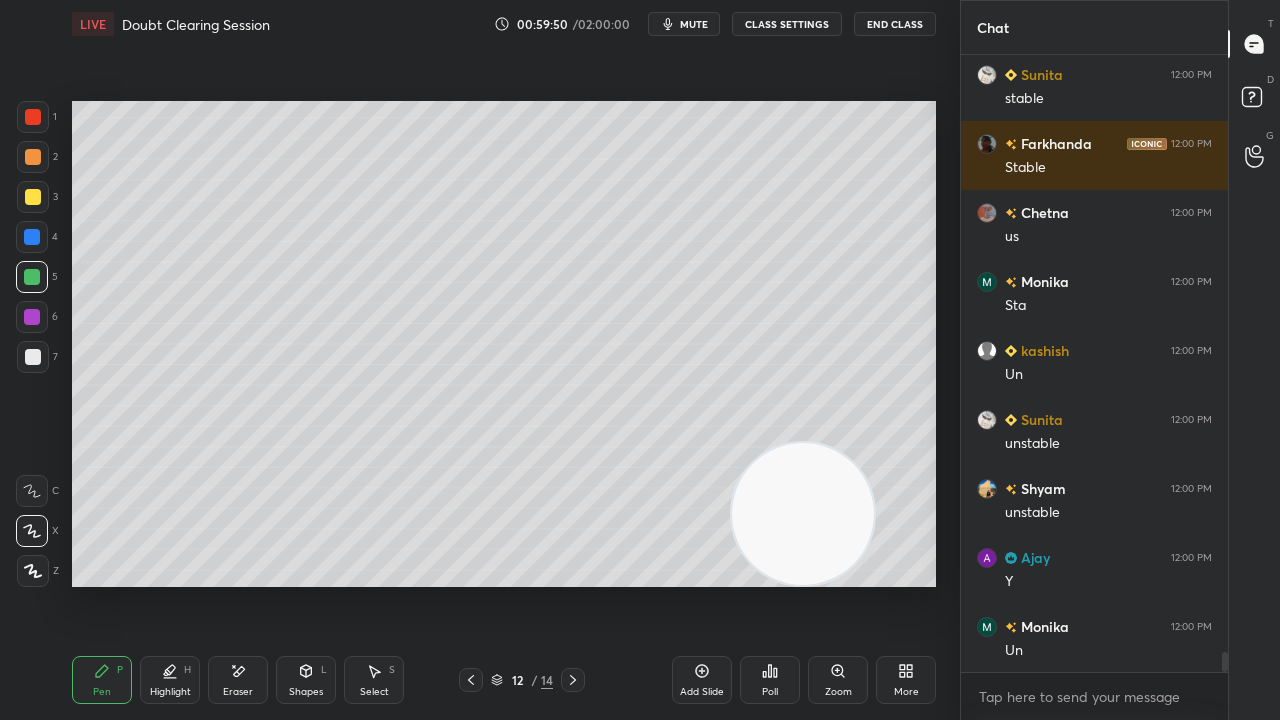 click on "Shapes L" at bounding box center [306, 680] 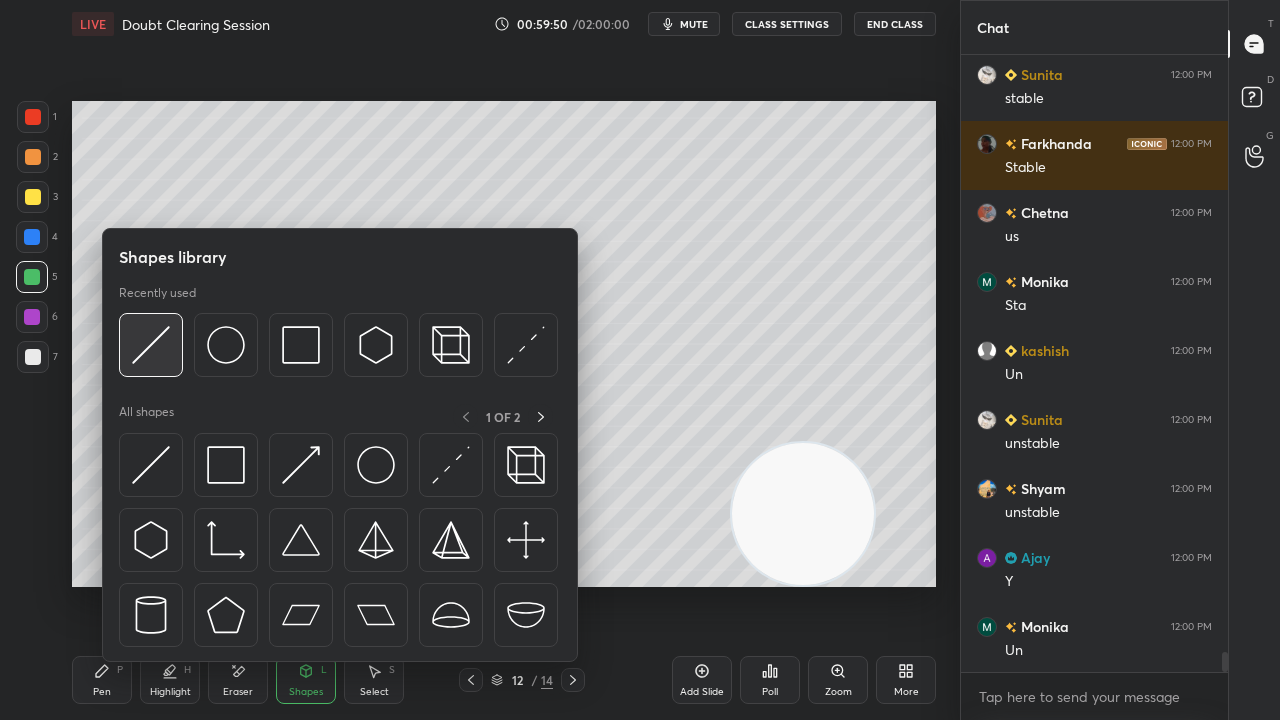 click at bounding box center [151, 345] 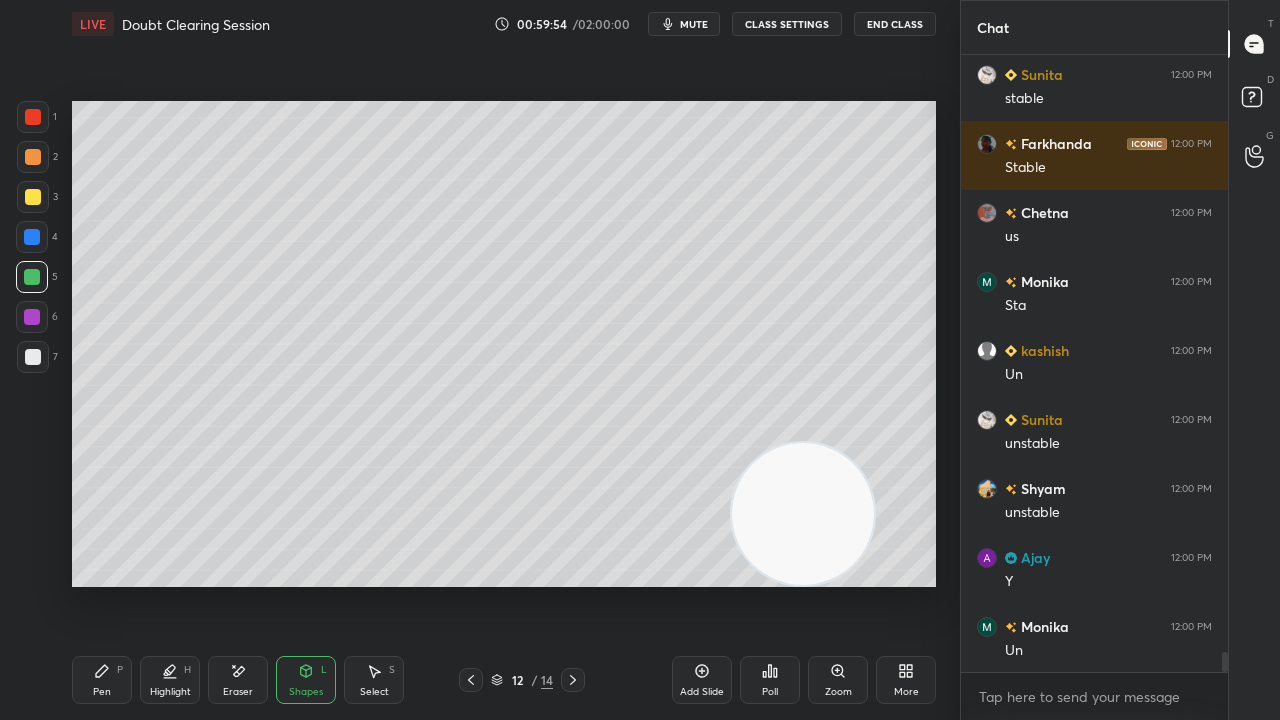 drag, startPoint x: 100, startPoint y: 698, endPoint x: 198, endPoint y: 642, distance: 112.871605 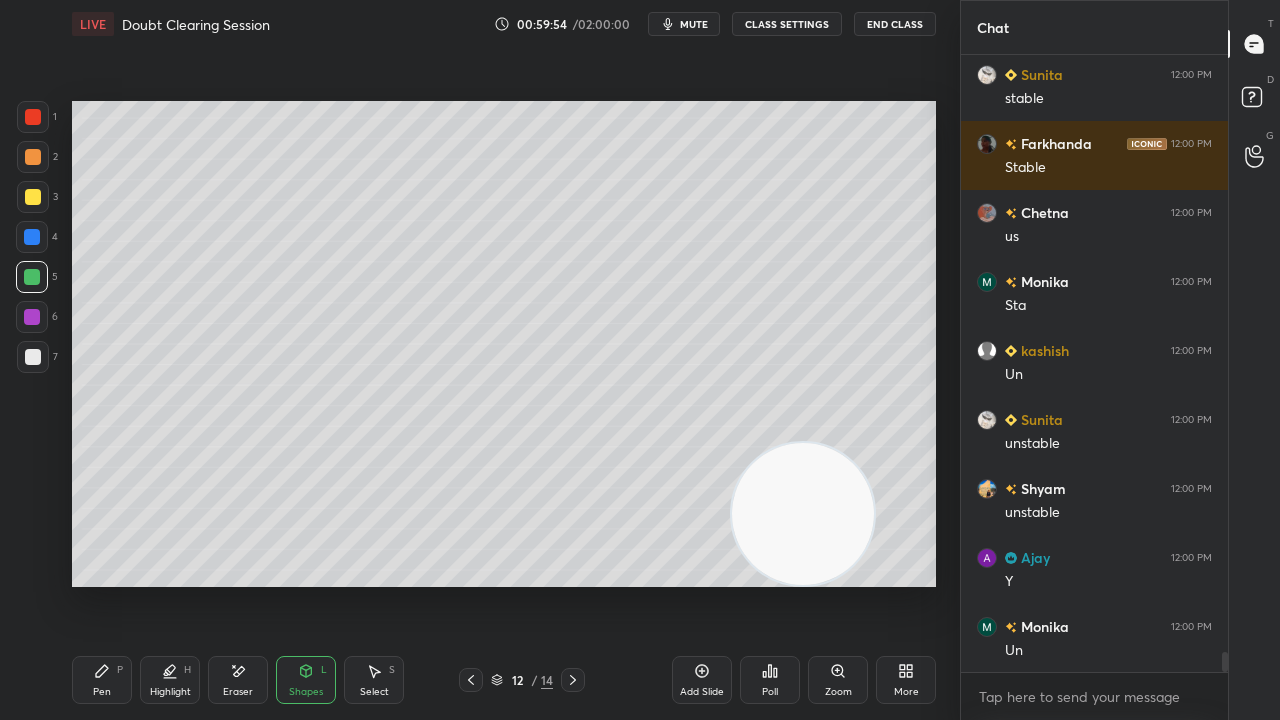 click on "Pen P" at bounding box center (102, 680) 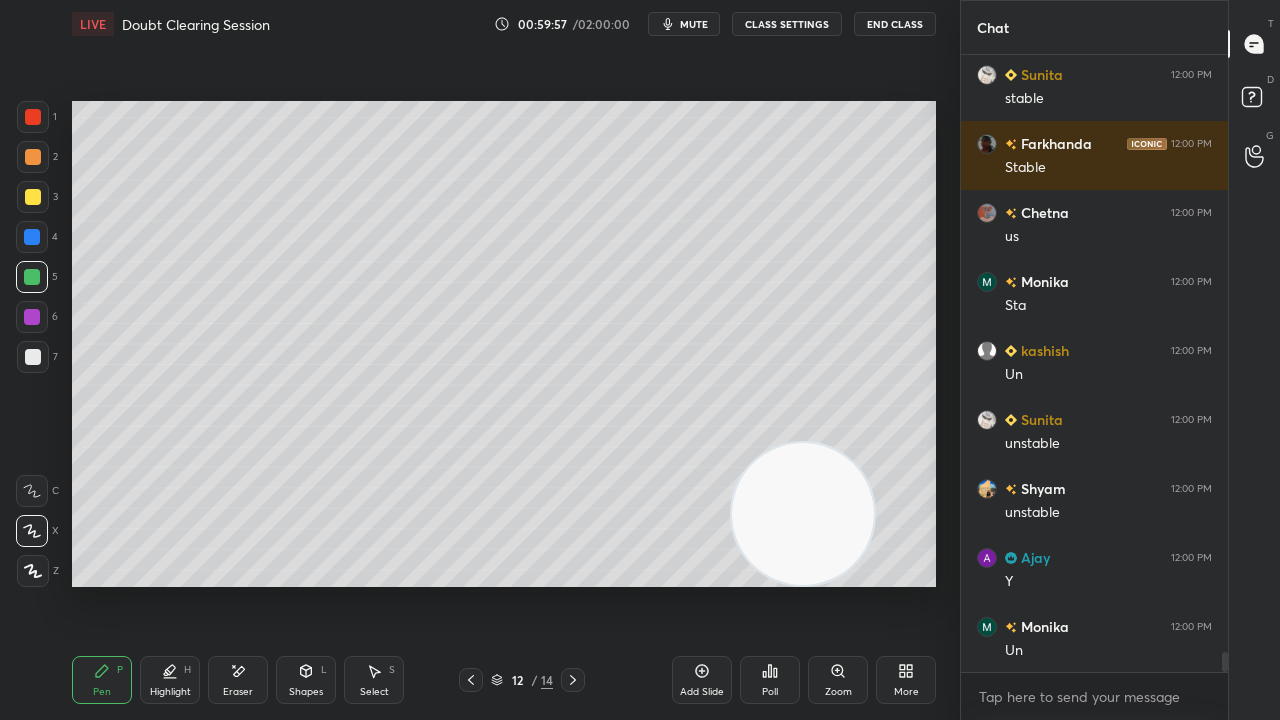 scroll, scrollTop: 18616, scrollLeft: 0, axis: vertical 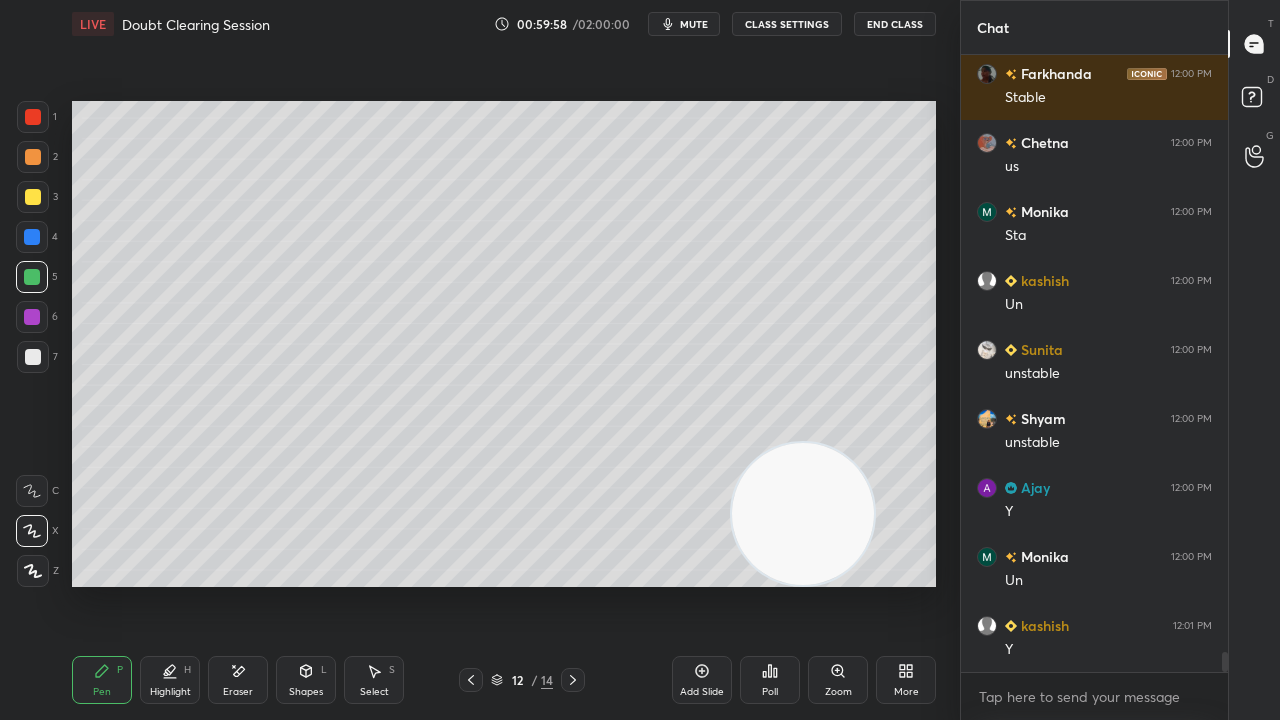 click on "mute" at bounding box center [694, 24] 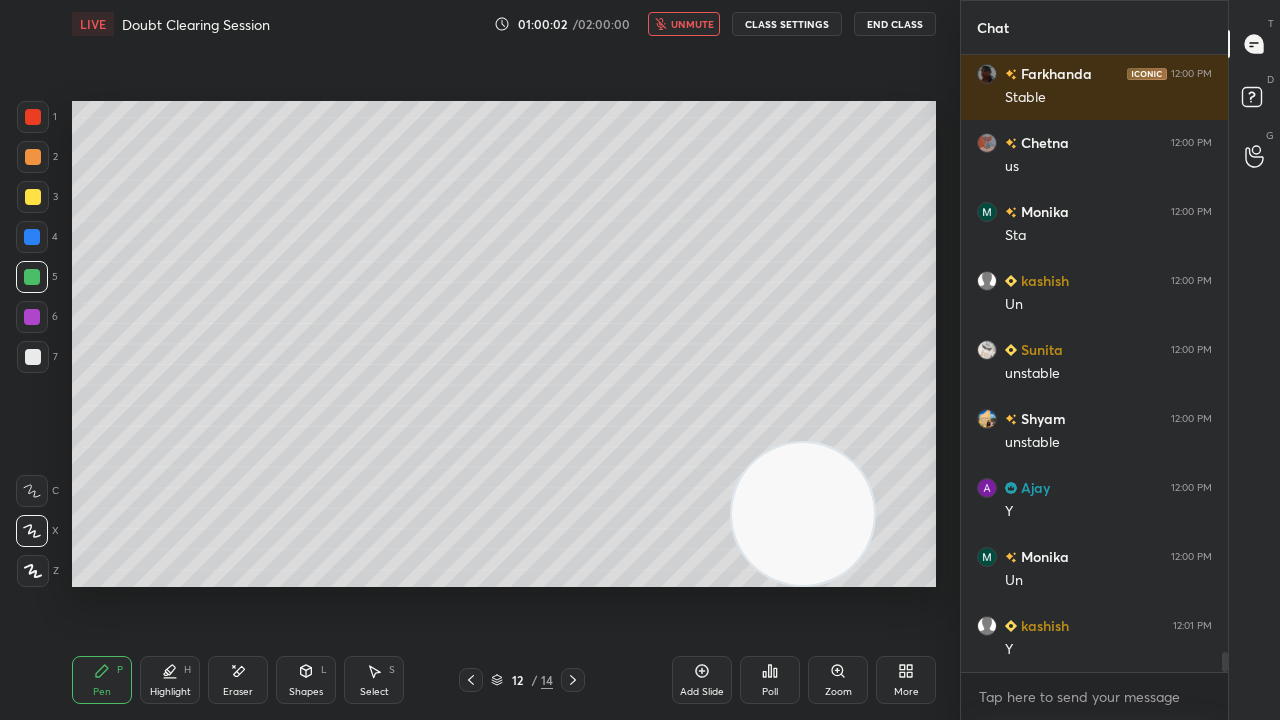 click on "unmute" at bounding box center (692, 24) 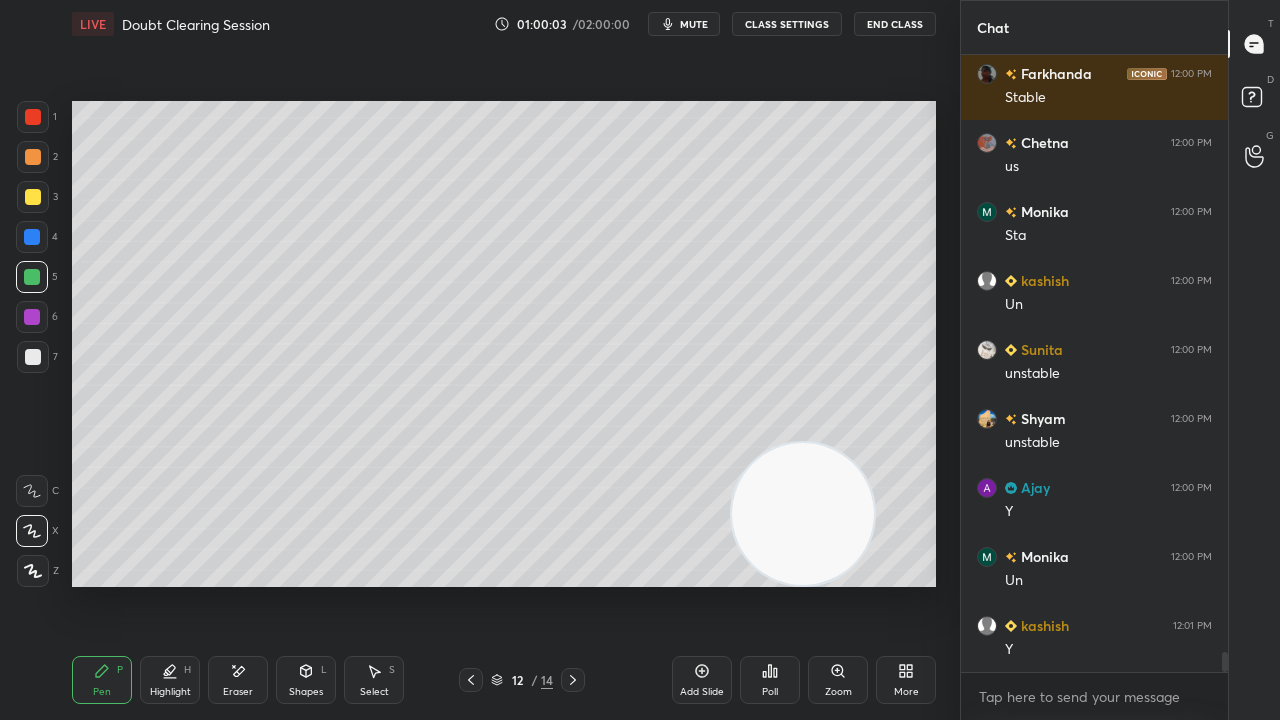 click on "mute" at bounding box center (694, 24) 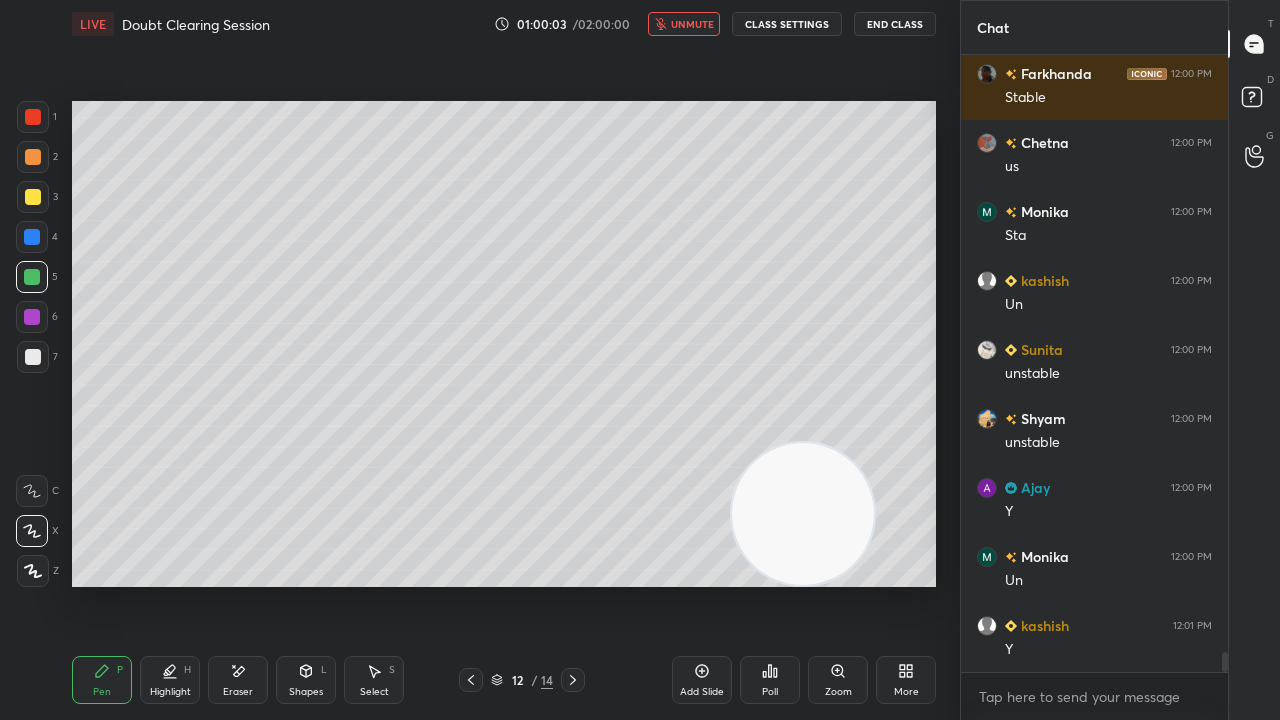click on "unmute" at bounding box center (692, 24) 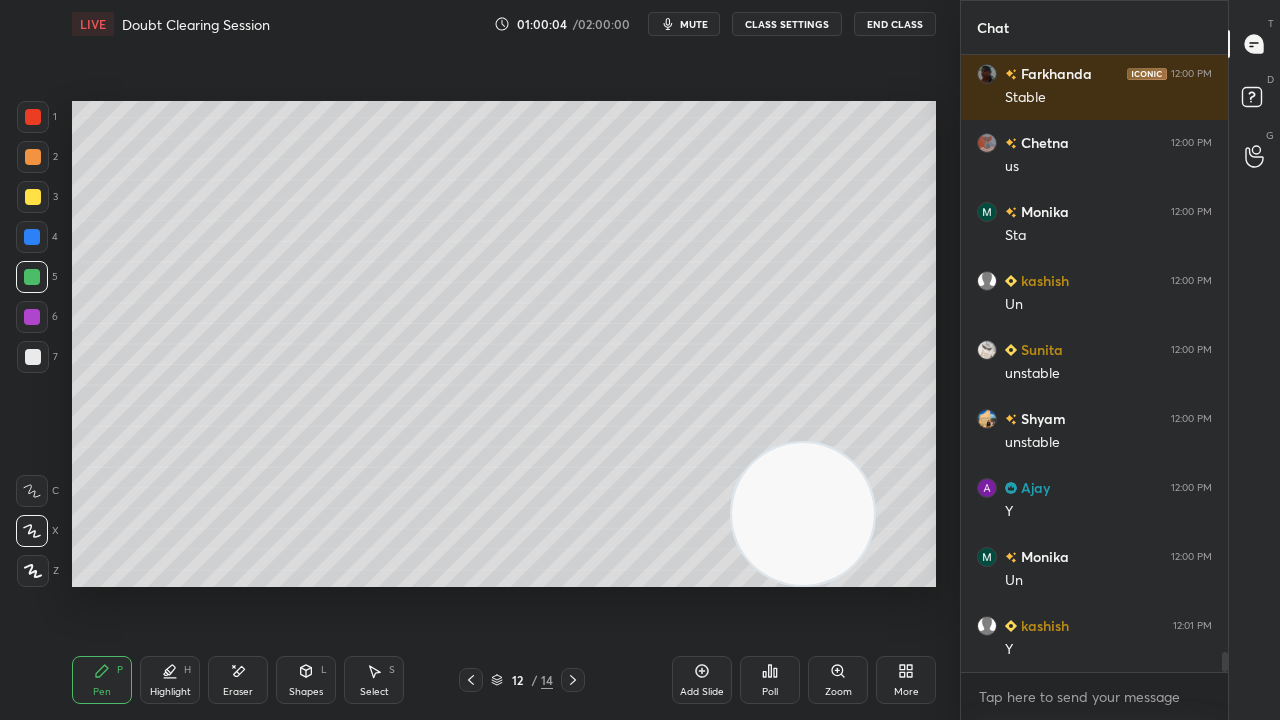 click at bounding box center [33, 357] 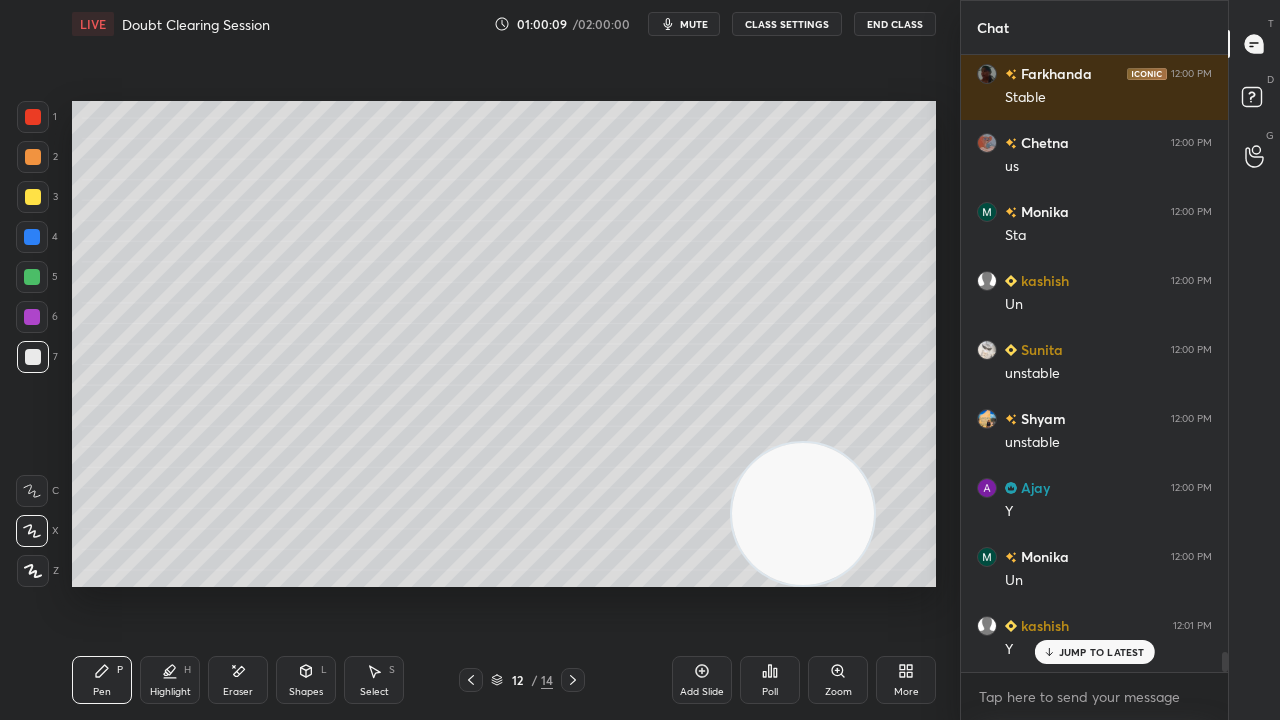 scroll, scrollTop: 18684, scrollLeft: 0, axis: vertical 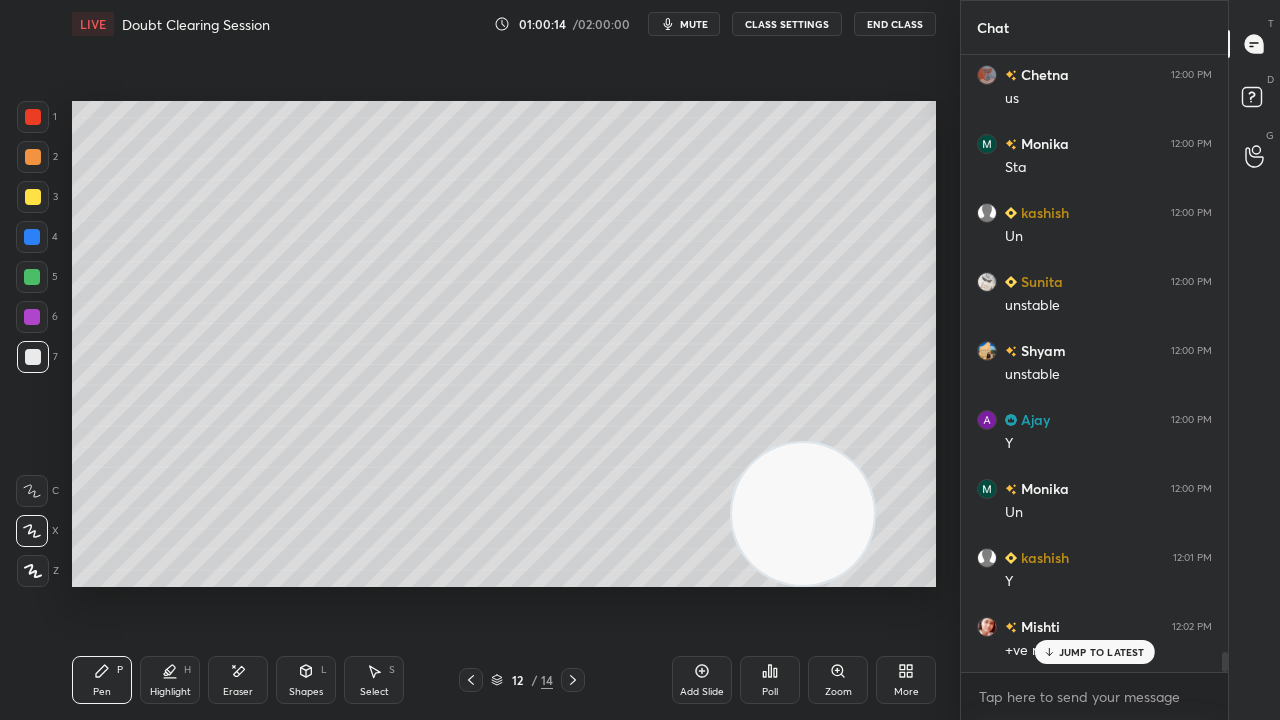 click on "Shapes" at bounding box center [306, 692] 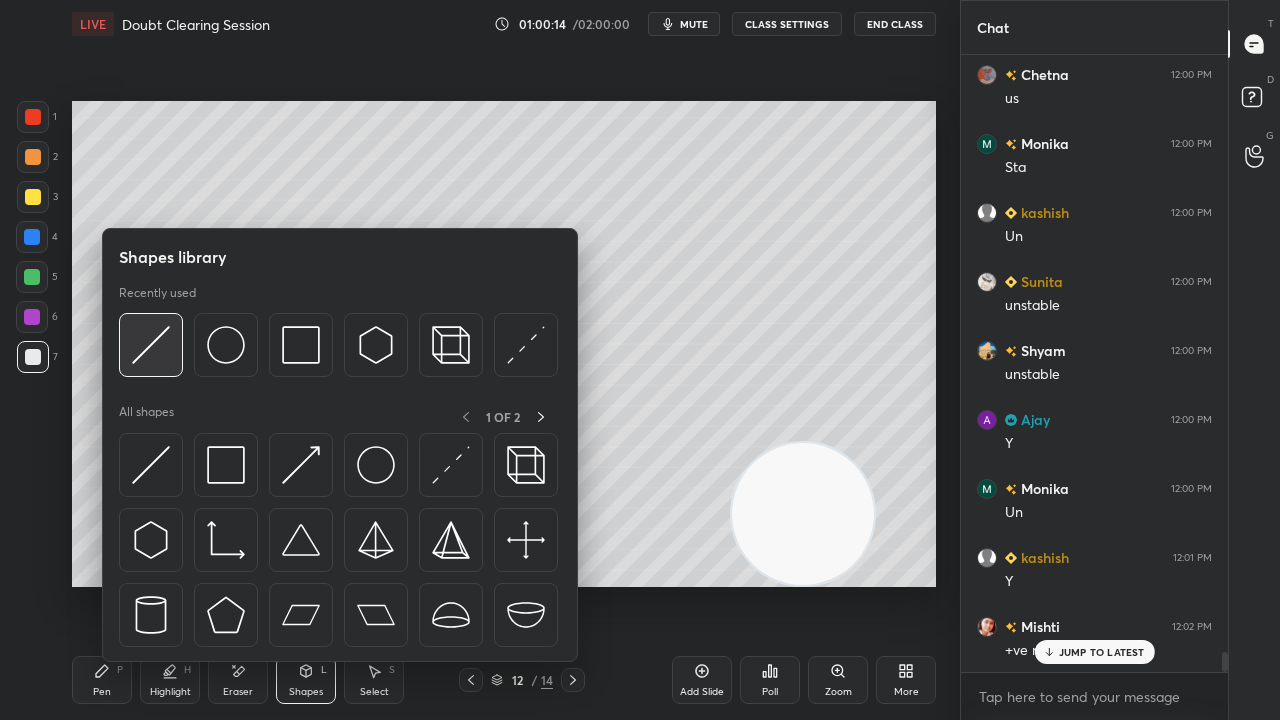 click at bounding box center (151, 345) 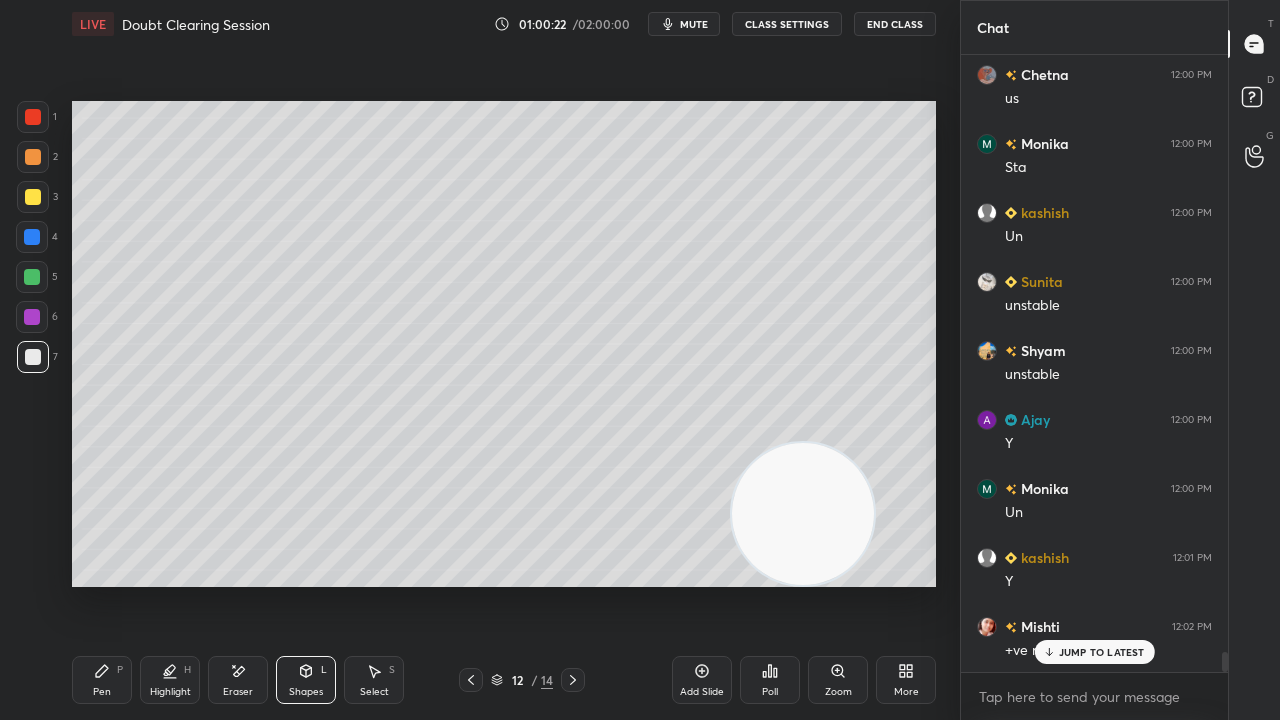 click on "Pen P" at bounding box center [102, 680] 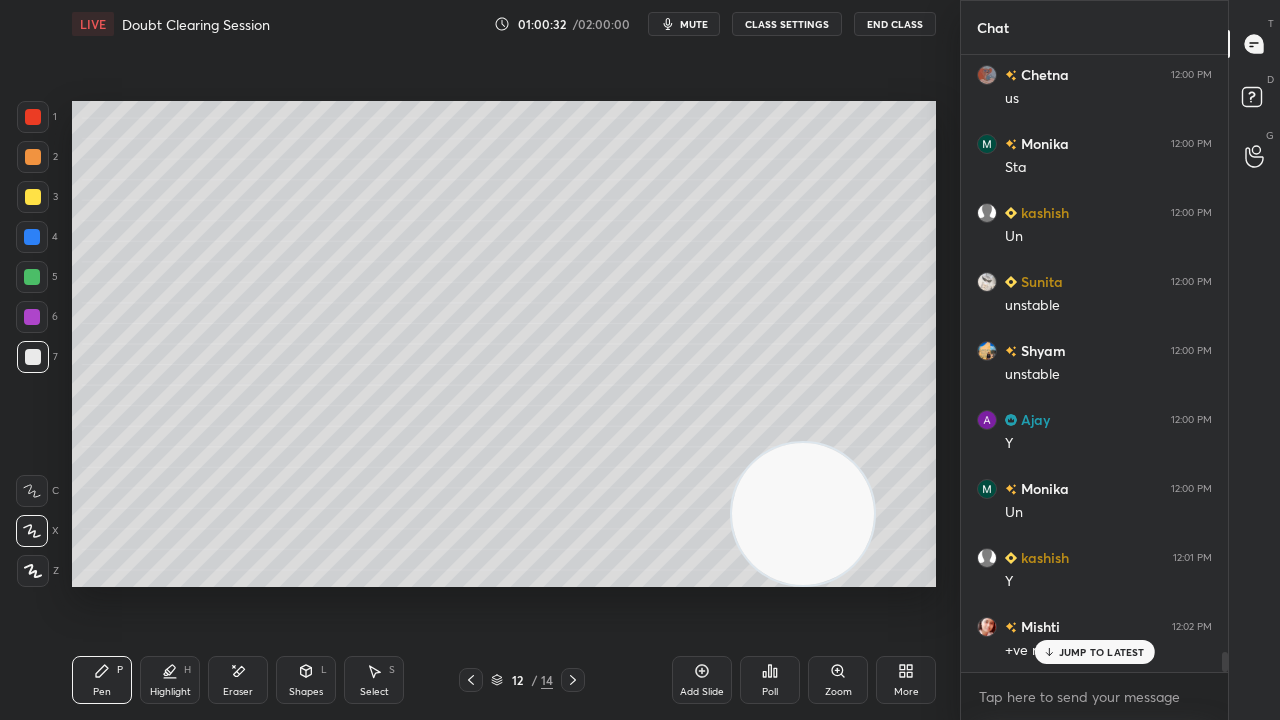 click on "mute" at bounding box center [684, 24] 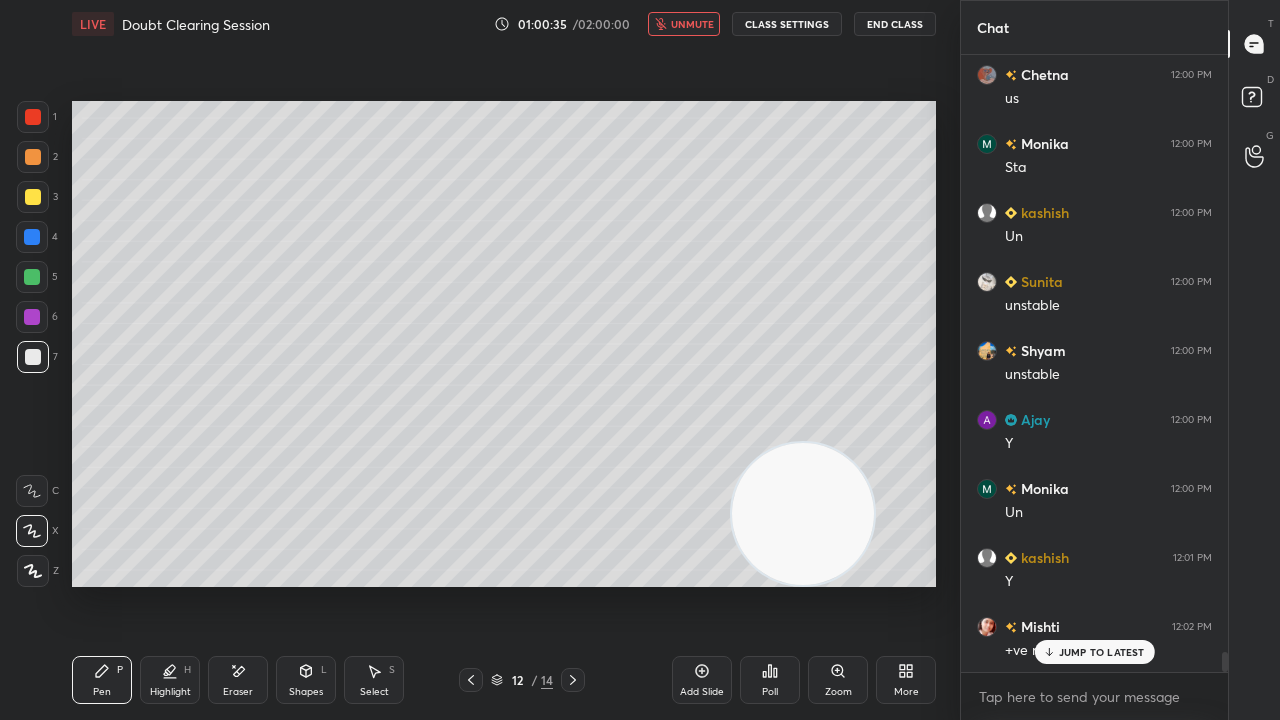 click on "unmute" at bounding box center (692, 24) 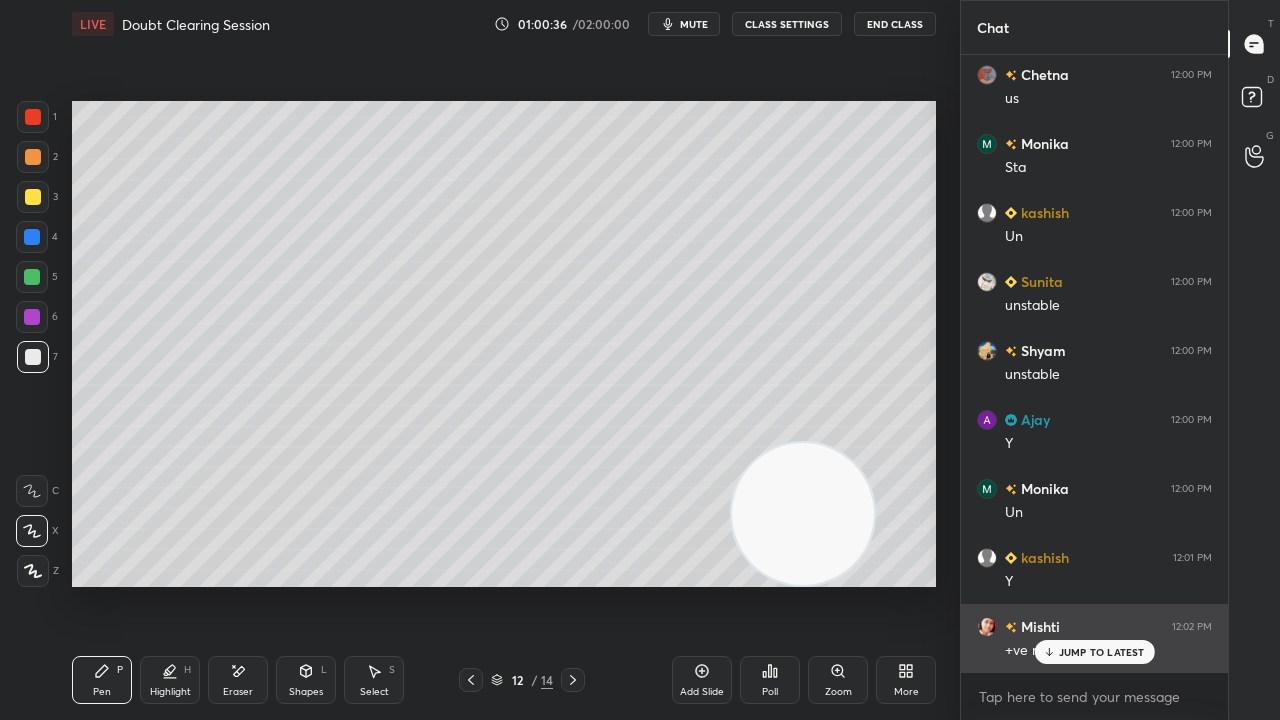 click on "JUMP TO LATEST" at bounding box center [1102, 652] 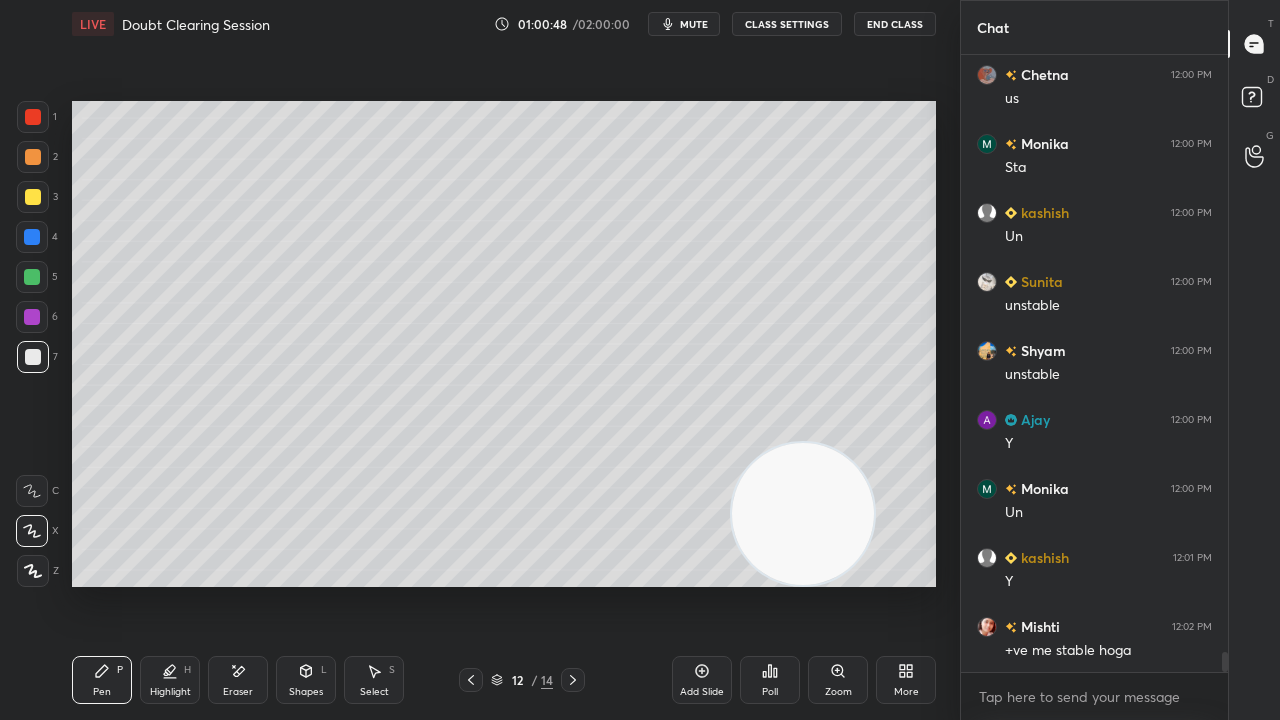 click on "mute" at bounding box center [694, 24] 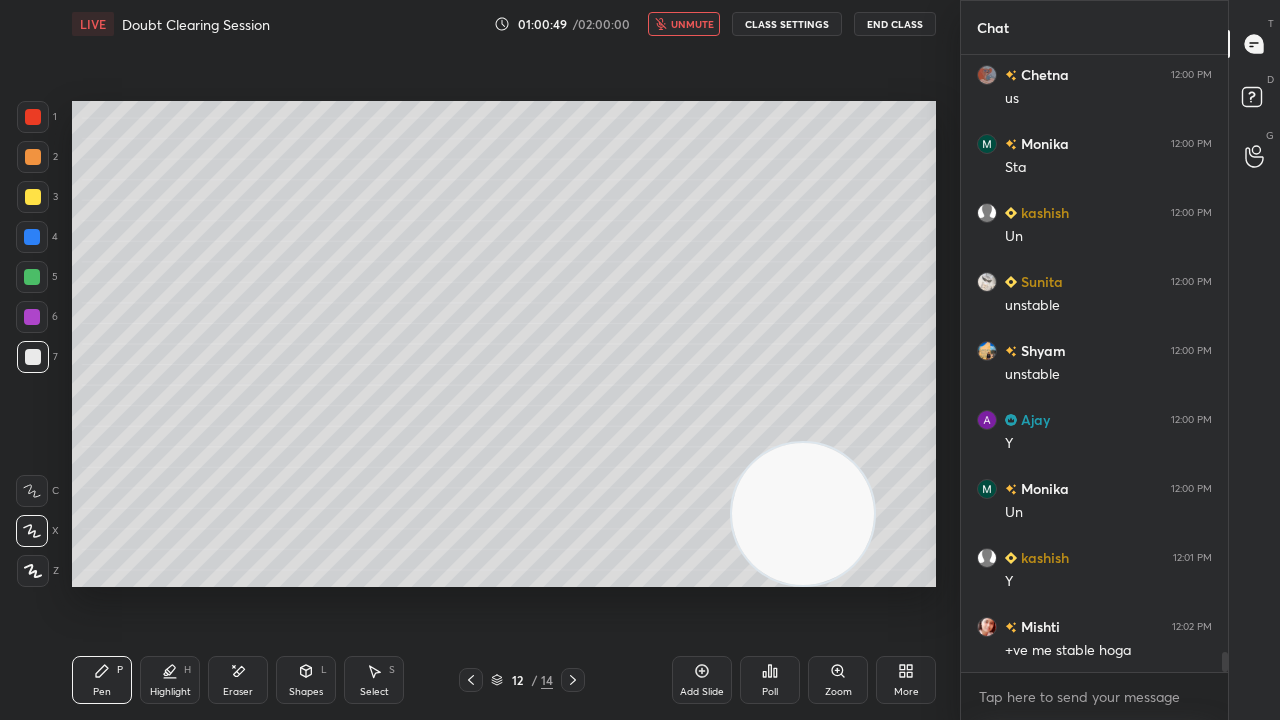 click on "unmute" at bounding box center [692, 24] 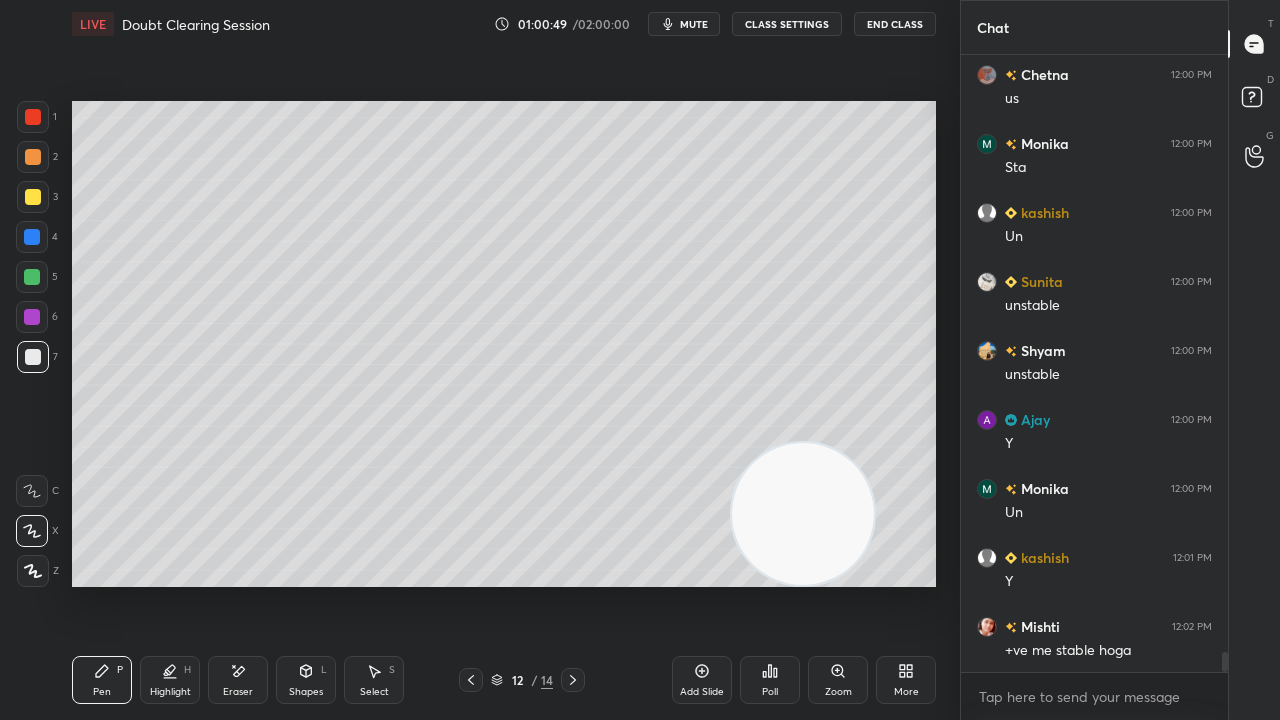 scroll, scrollTop: 18754, scrollLeft: 0, axis: vertical 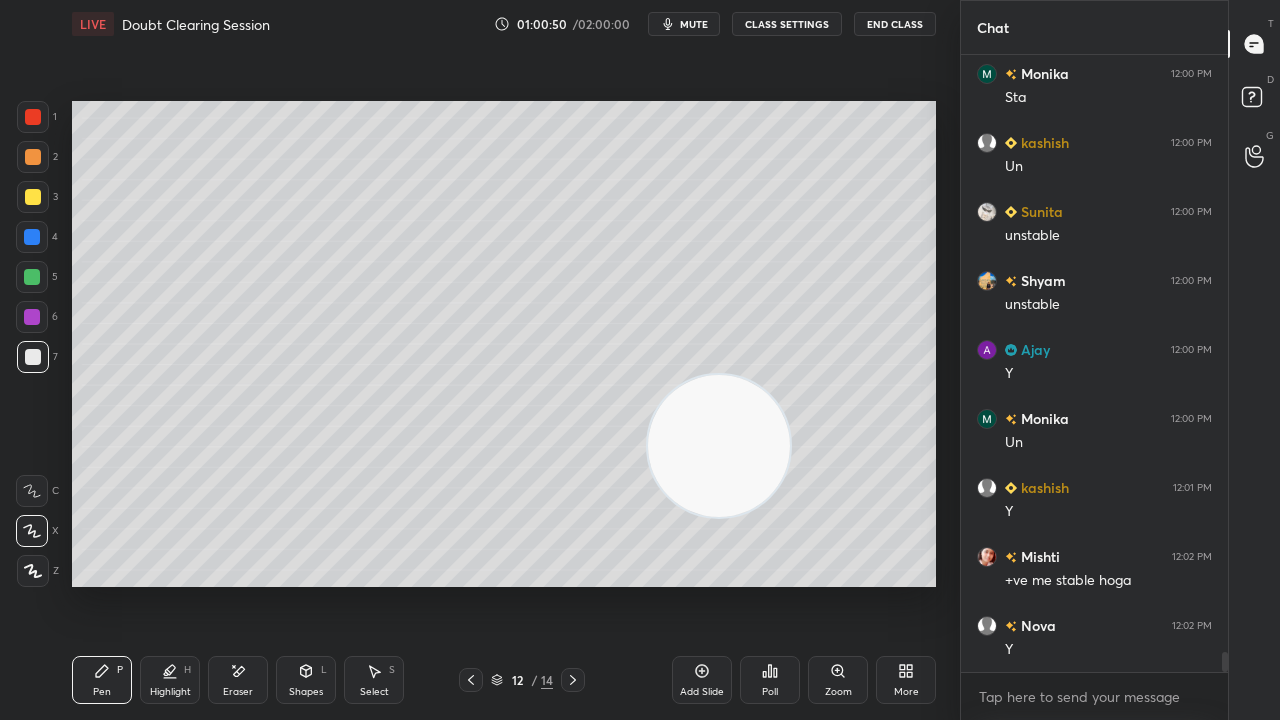 drag, startPoint x: 766, startPoint y: 545, endPoint x: 508, endPoint y: 138, distance: 481.88483 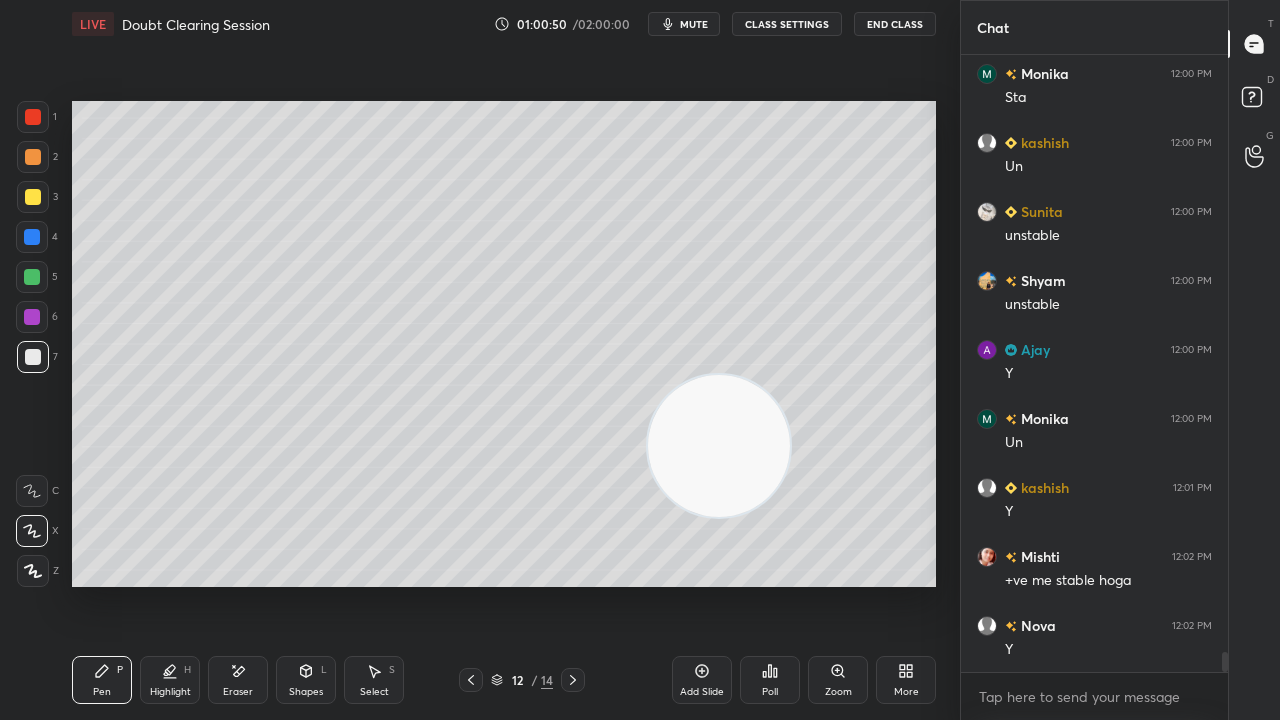 click at bounding box center [719, 446] 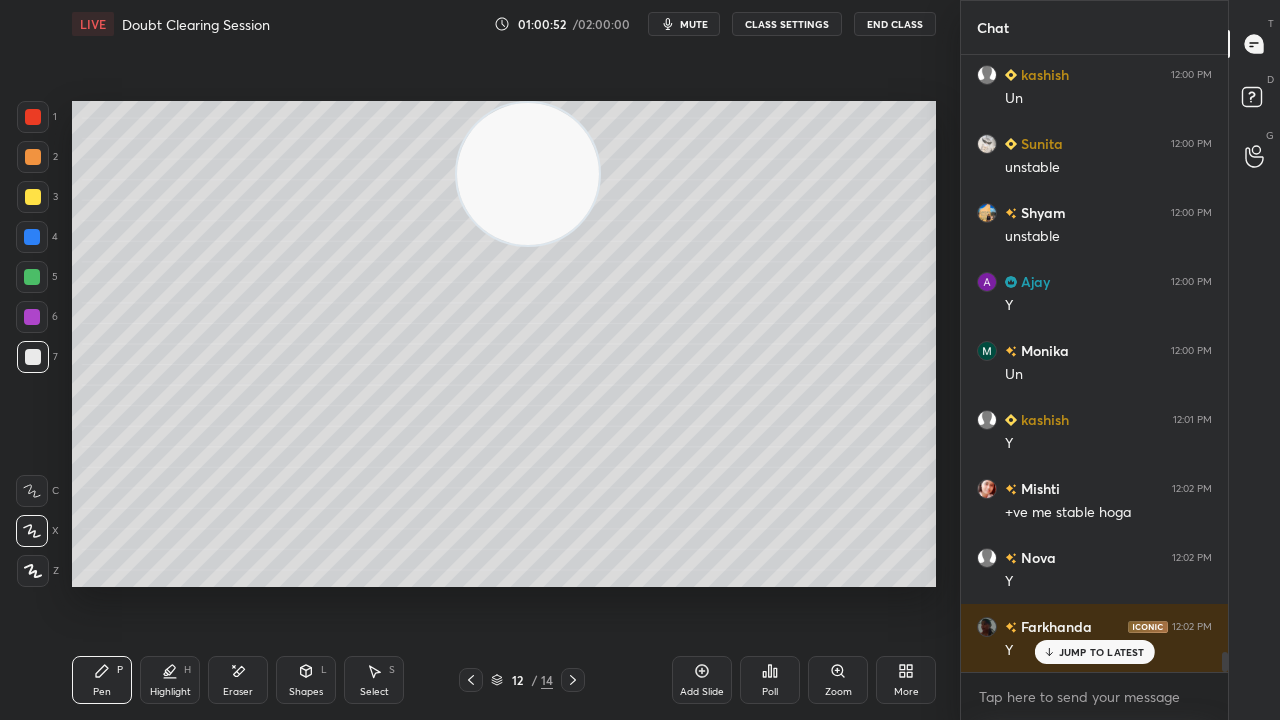 scroll, scrollTop: 18892, scrollLeft: 0, axis: vertical 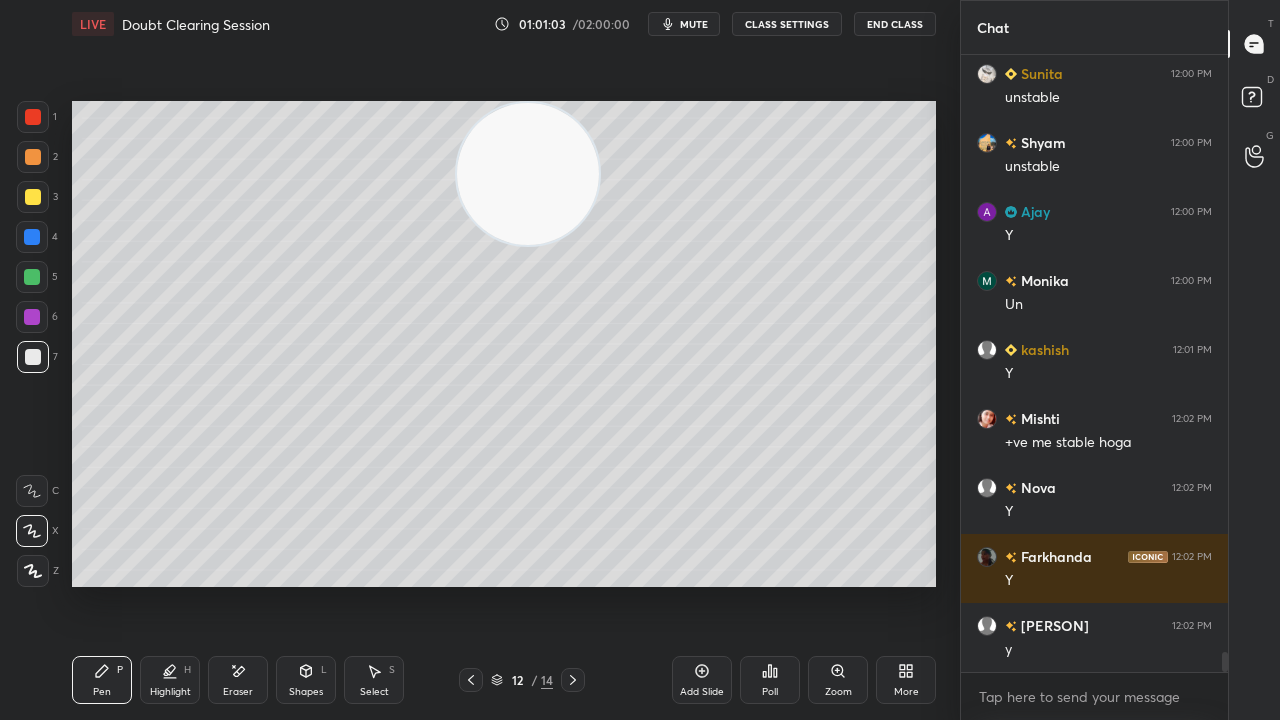click on "mute" at bounding box center (694, 24) 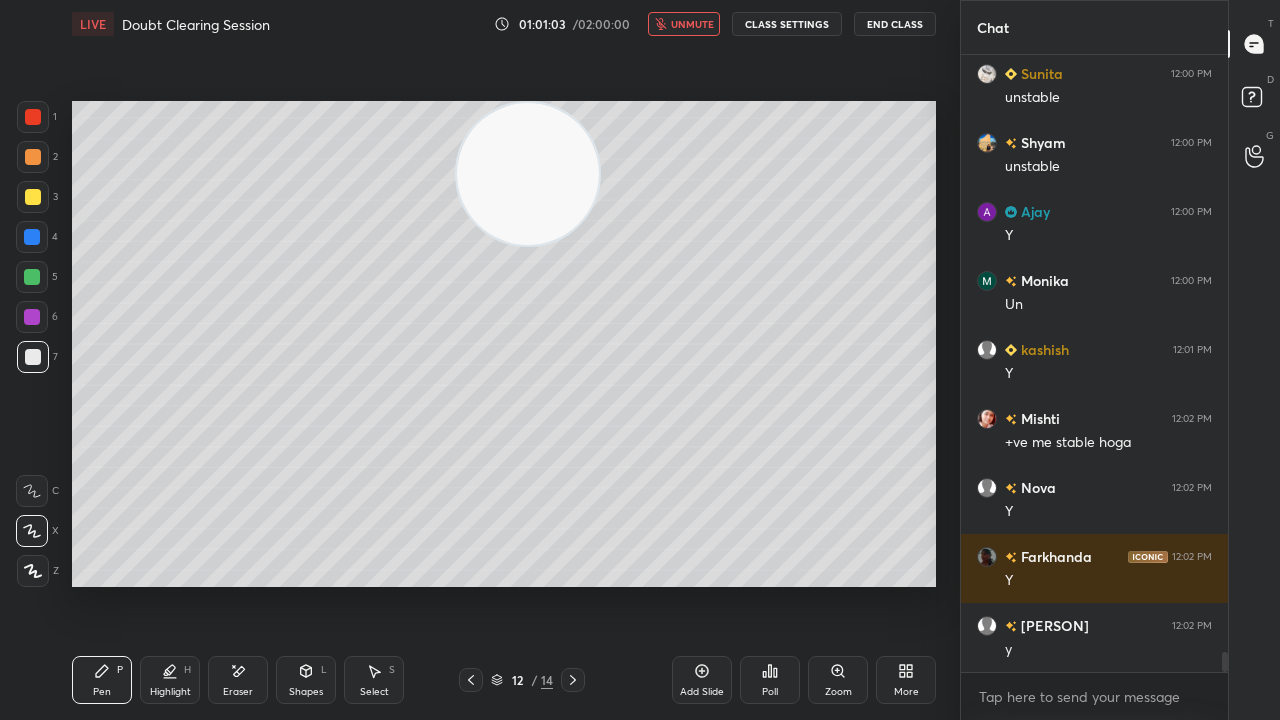 drag, startPoint x: 702, startPoint y: 19, endPoint x: 717, endPoint y: 6, distance: 19.849434 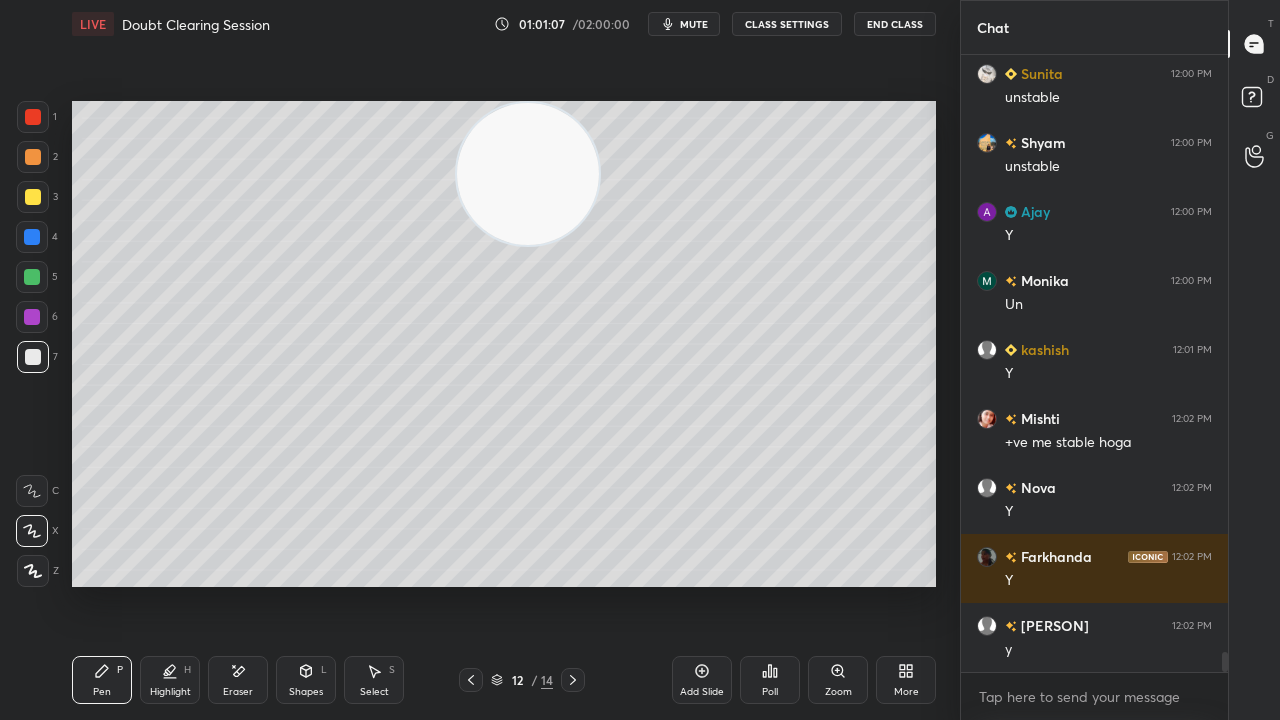 click on "mute" at bounding box center (694, 24) 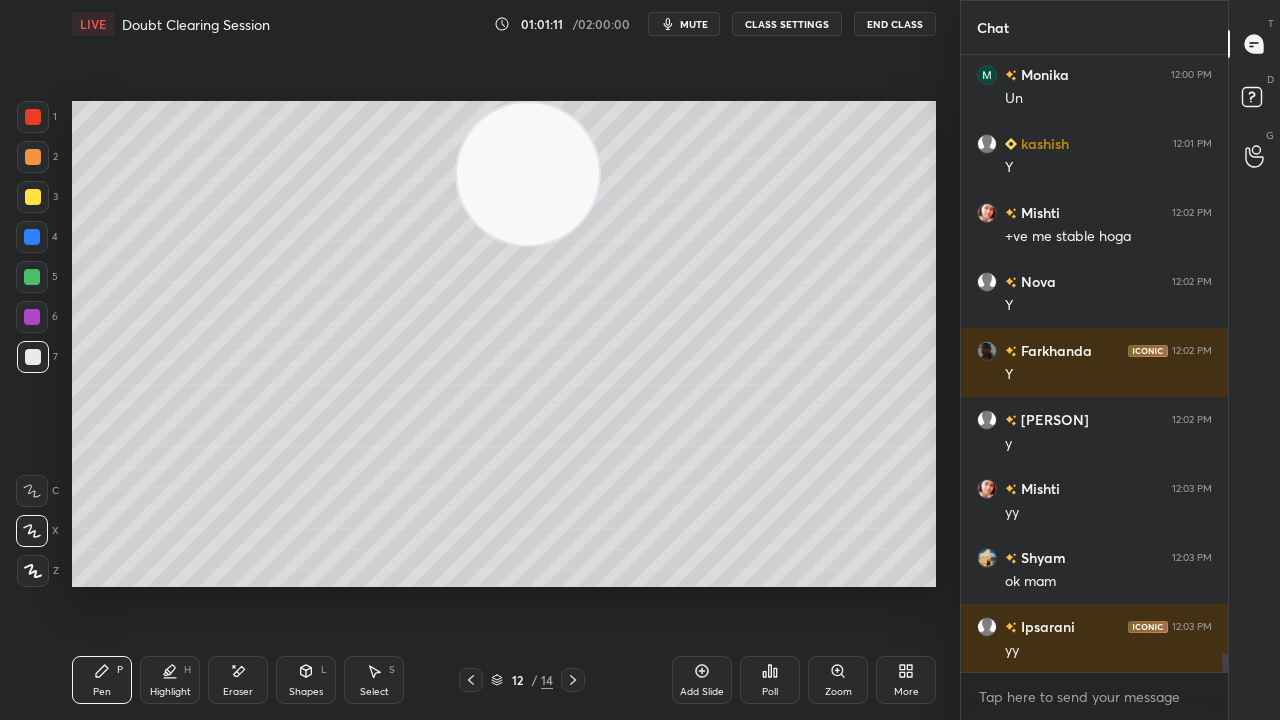 scroll, scrollTop: 19168, scrollLeft: 0, axis: vertical 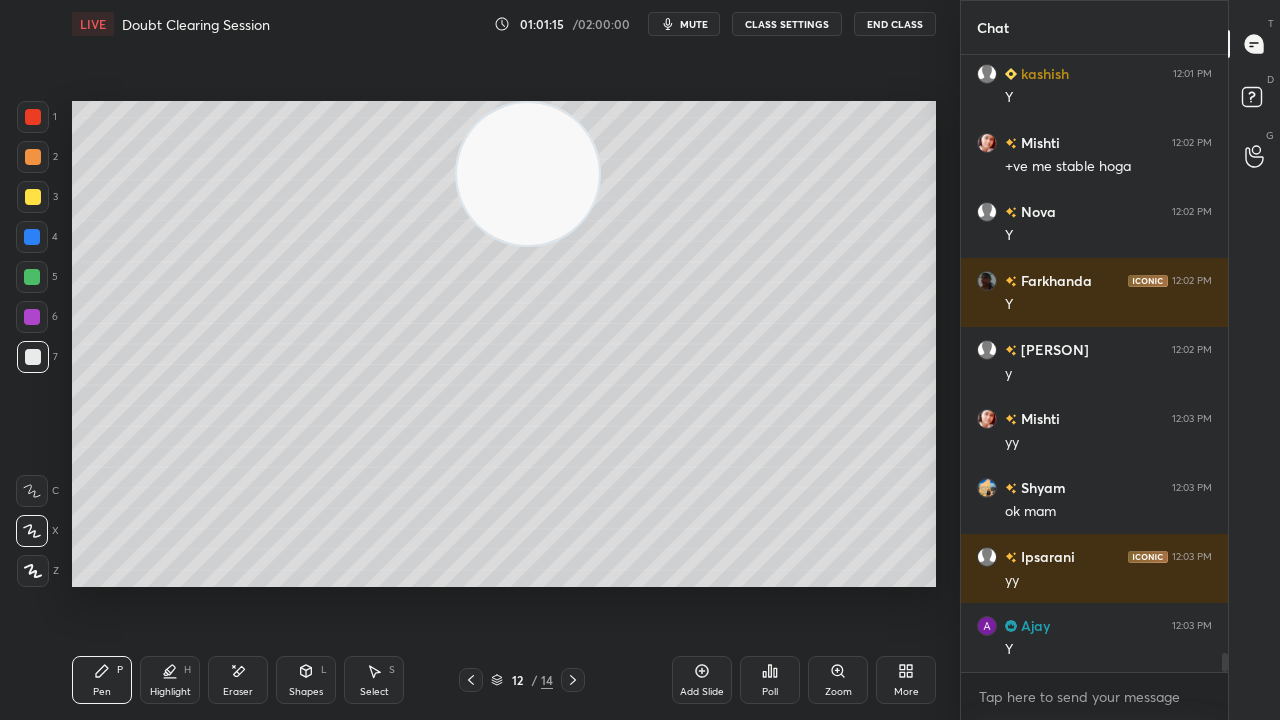 click 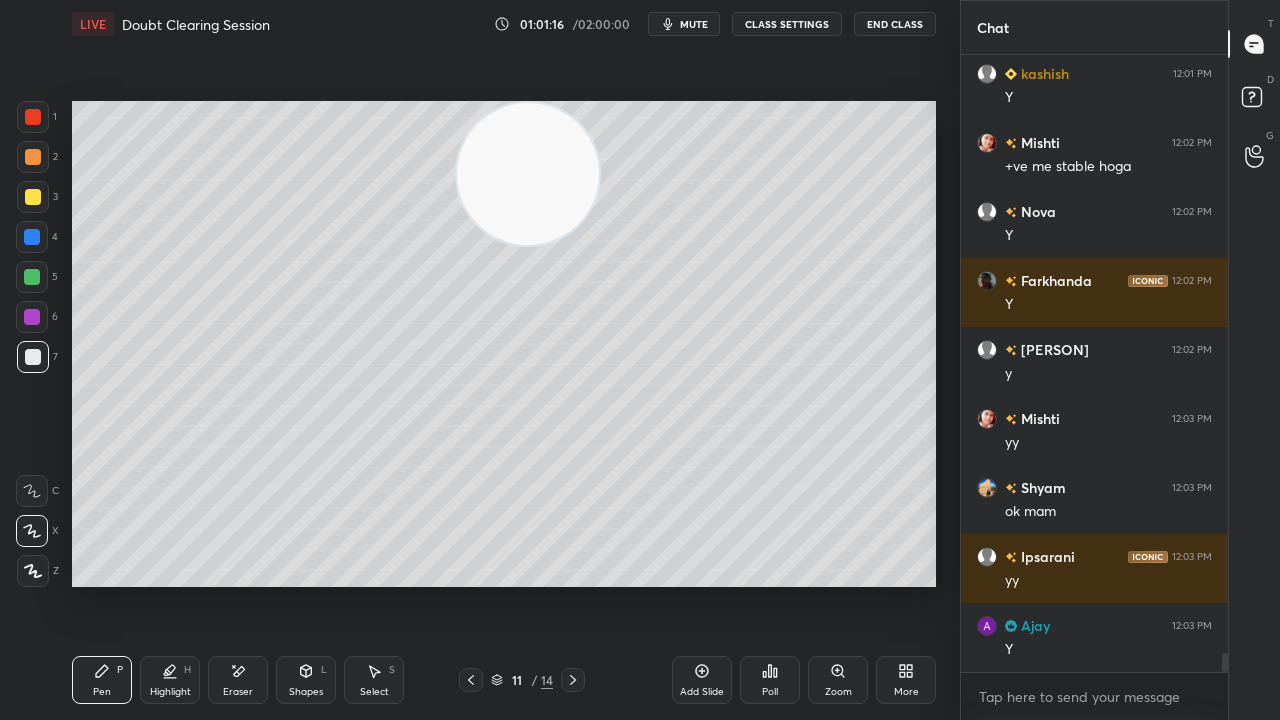 click 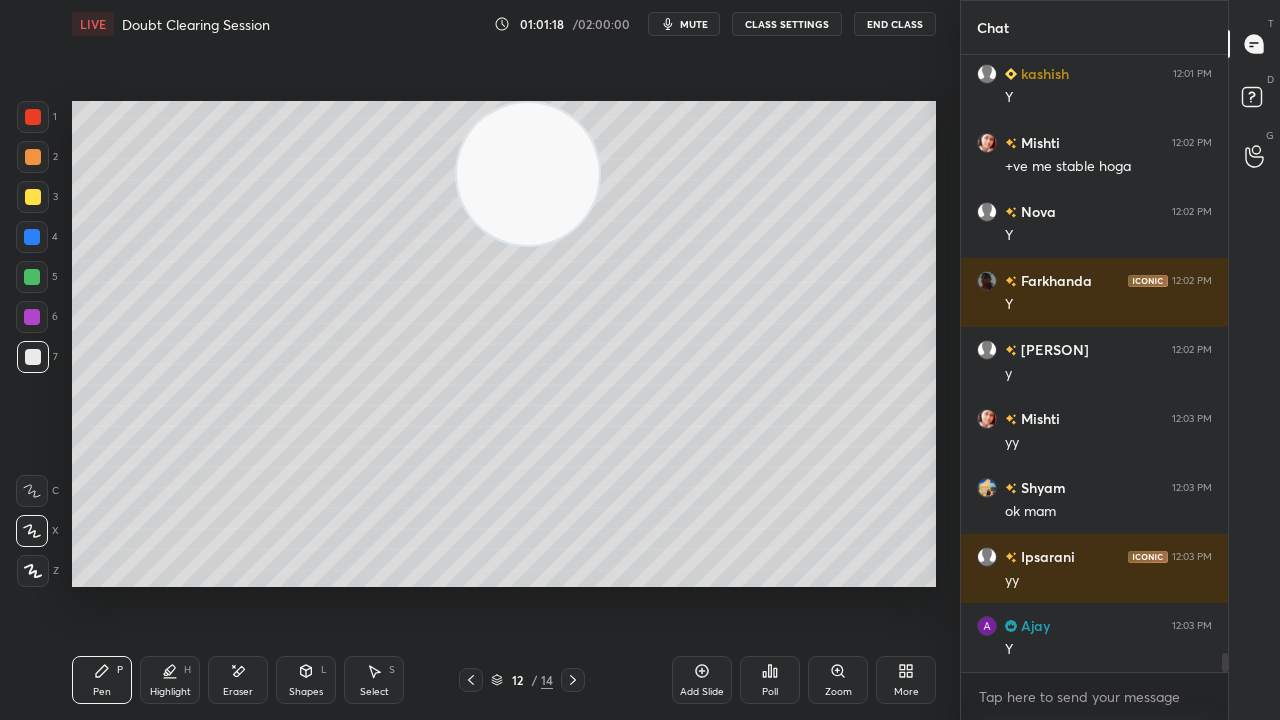 drag, startPoint x: 39, startPoint y: 194, endPoint x: 69, endPoint y: 168, distance: 39.698868 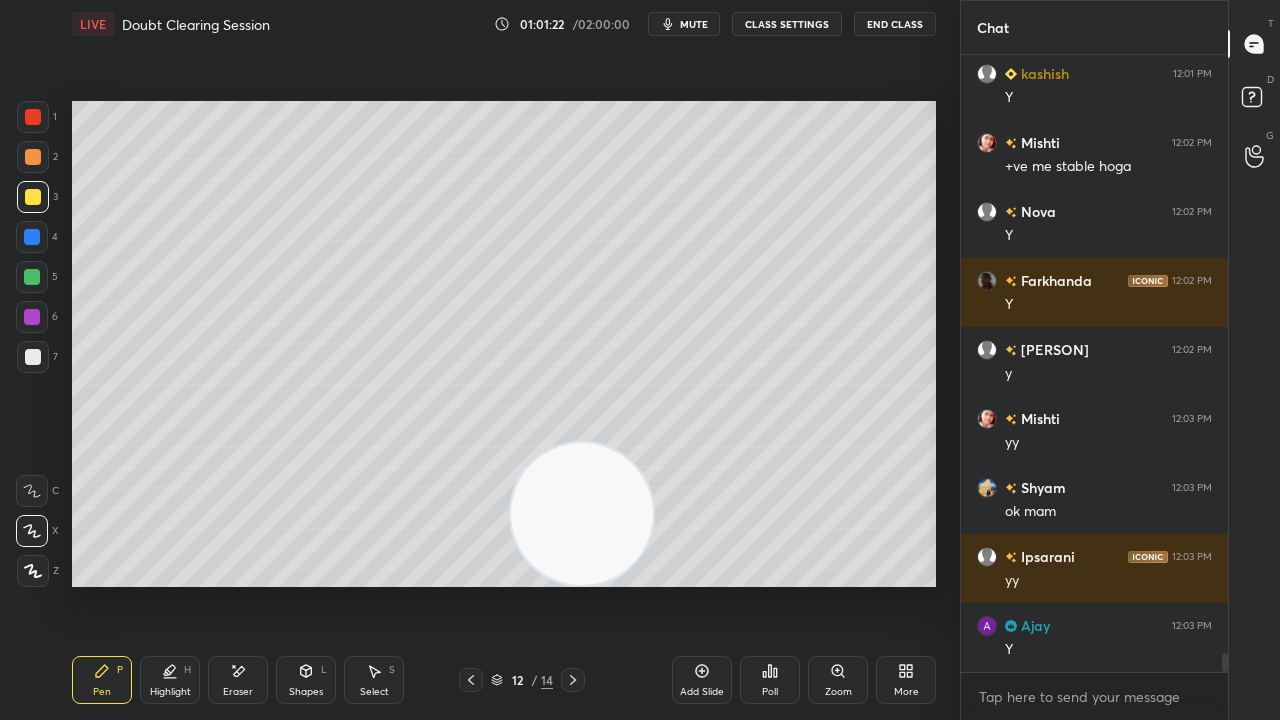 drag, startPoint x: 541, startPoint y: 365, endPoint x: 563, endPoint y: 592, distance: 228.06358 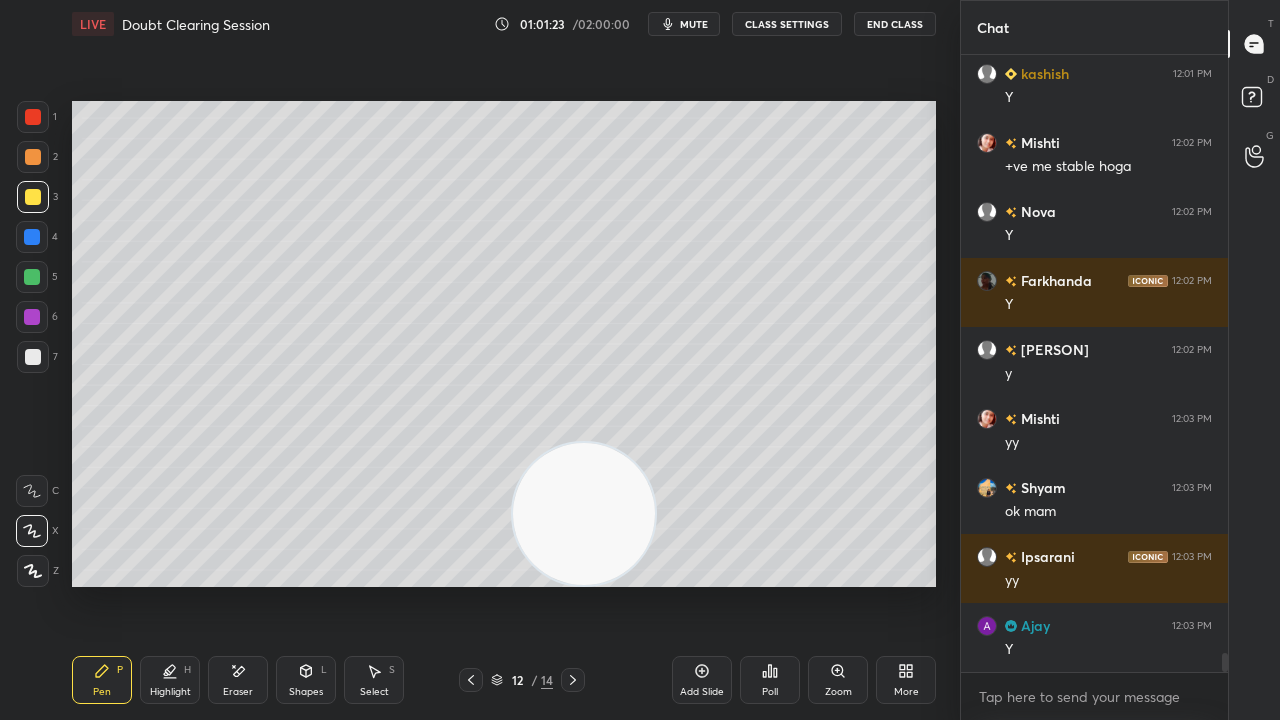 click on "mute" at bounding box center (694, 24) 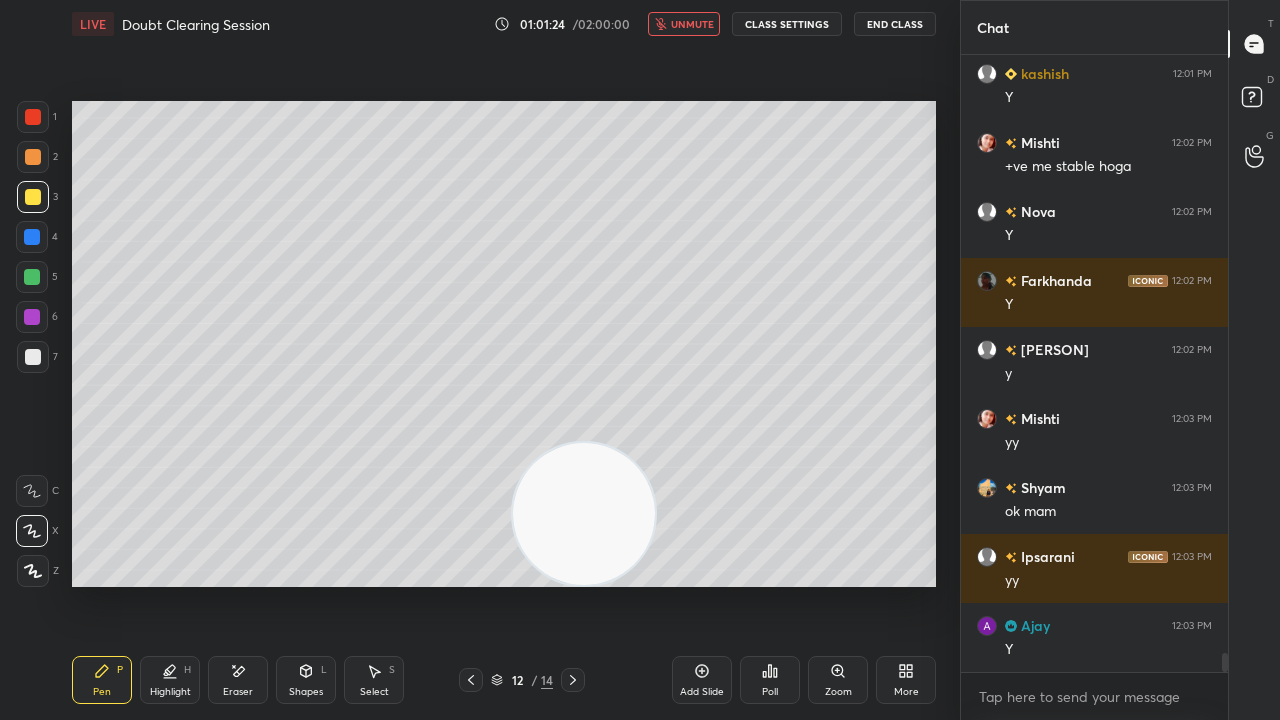 scroll, scrollTop: 19236, scrollLeft: 0, axis: vertical 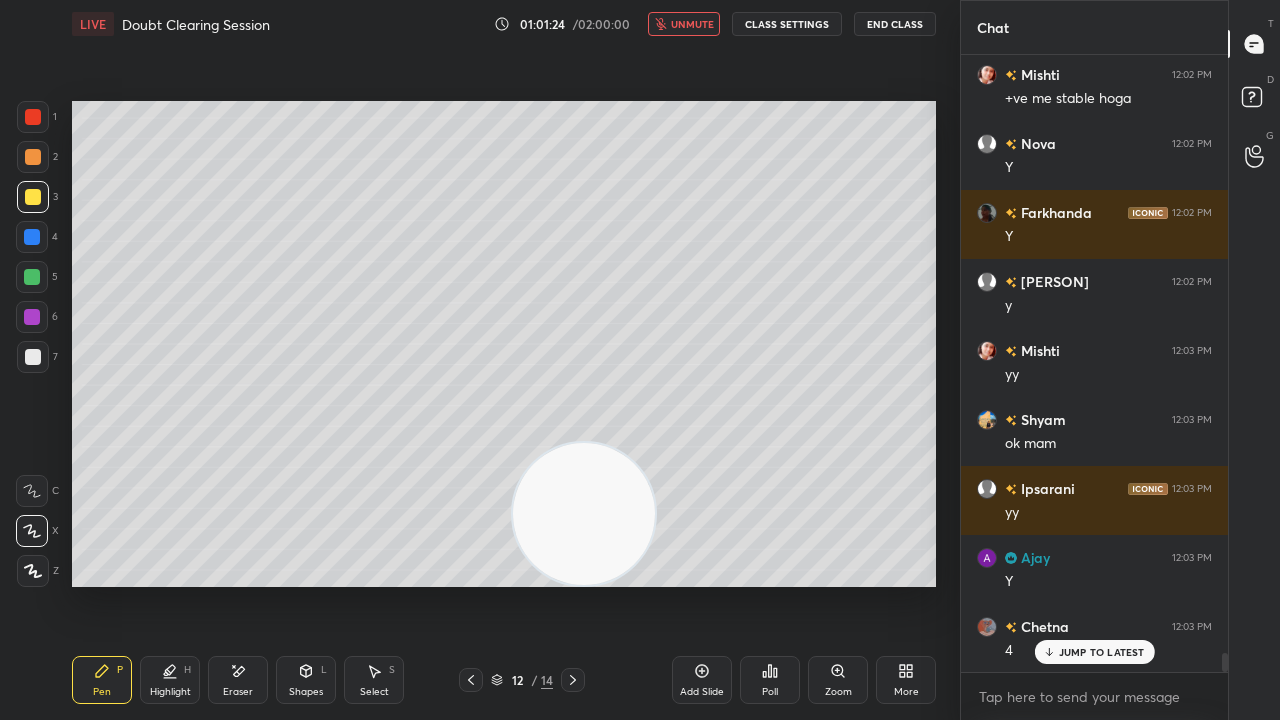 drag, startPoint x: 701, startPoint y: 22, endPoint x: 713, endPoint y: 16, distance: 13.416408 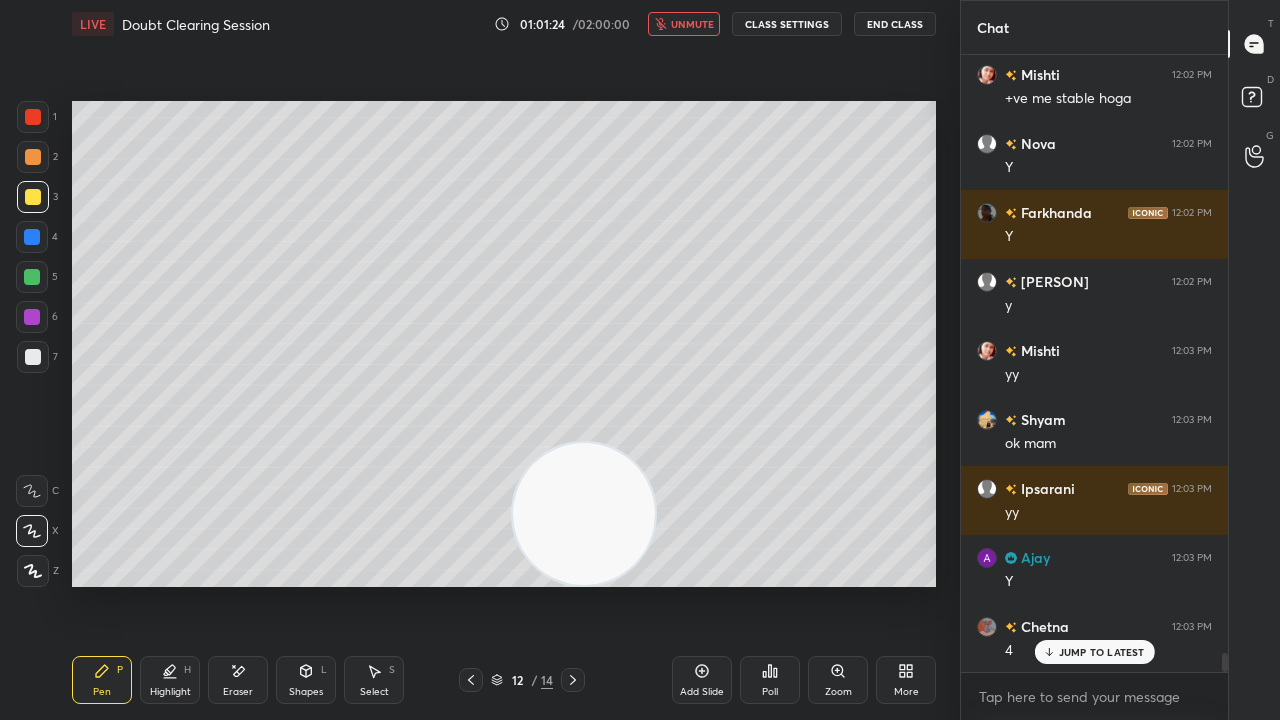 click on "unmute" at bounding box center [692, 24] 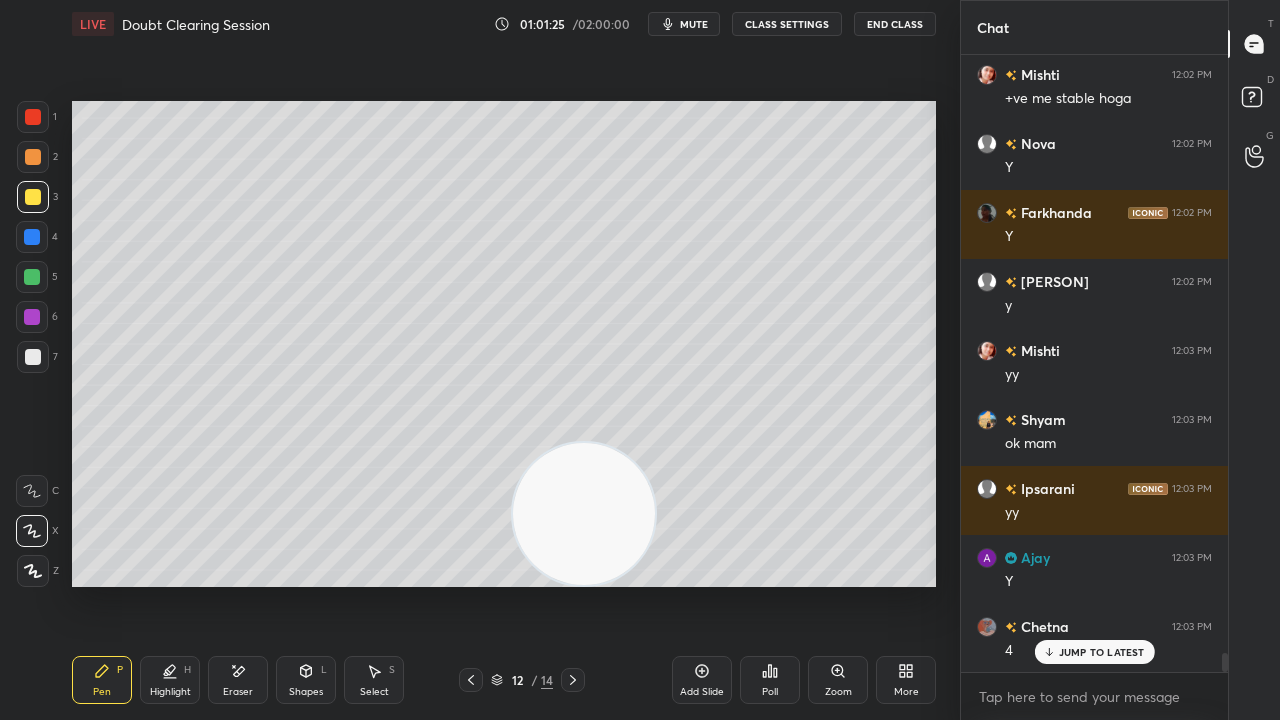 scroll, scrollTop: 19306, scrollLeft: 0, axis: vertical 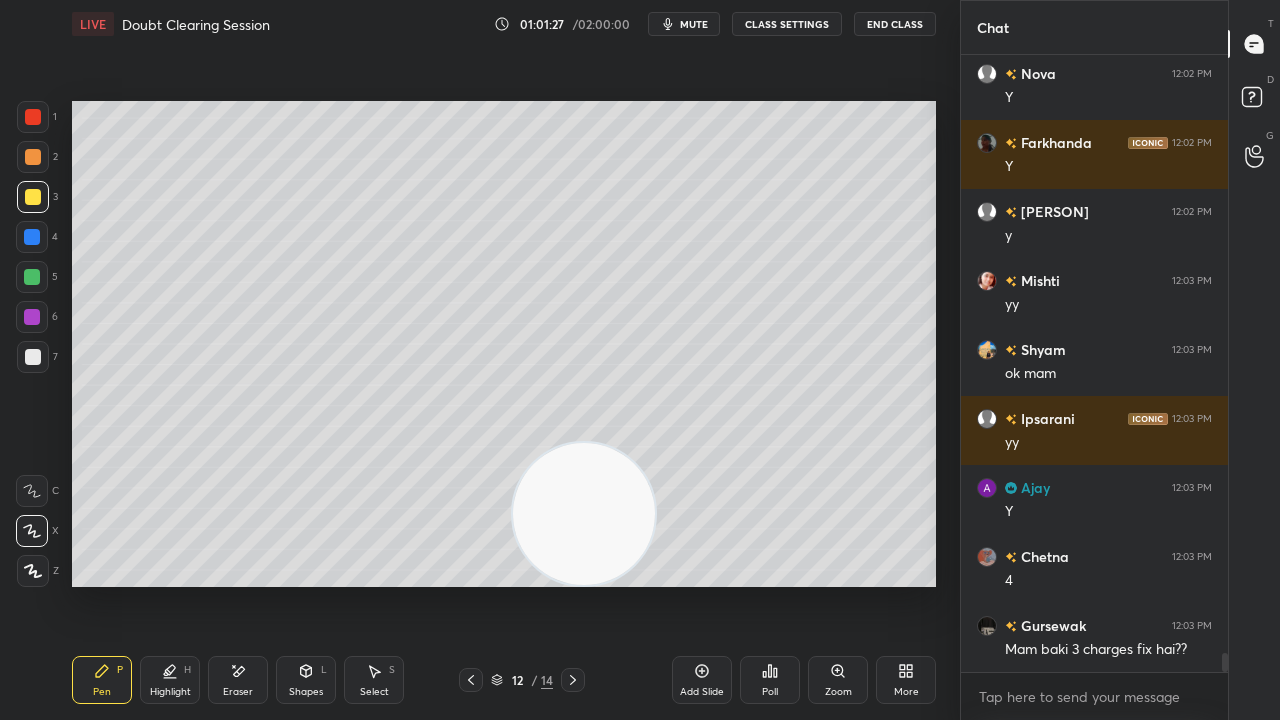 click on "mute" at bounding box center (684, 24) 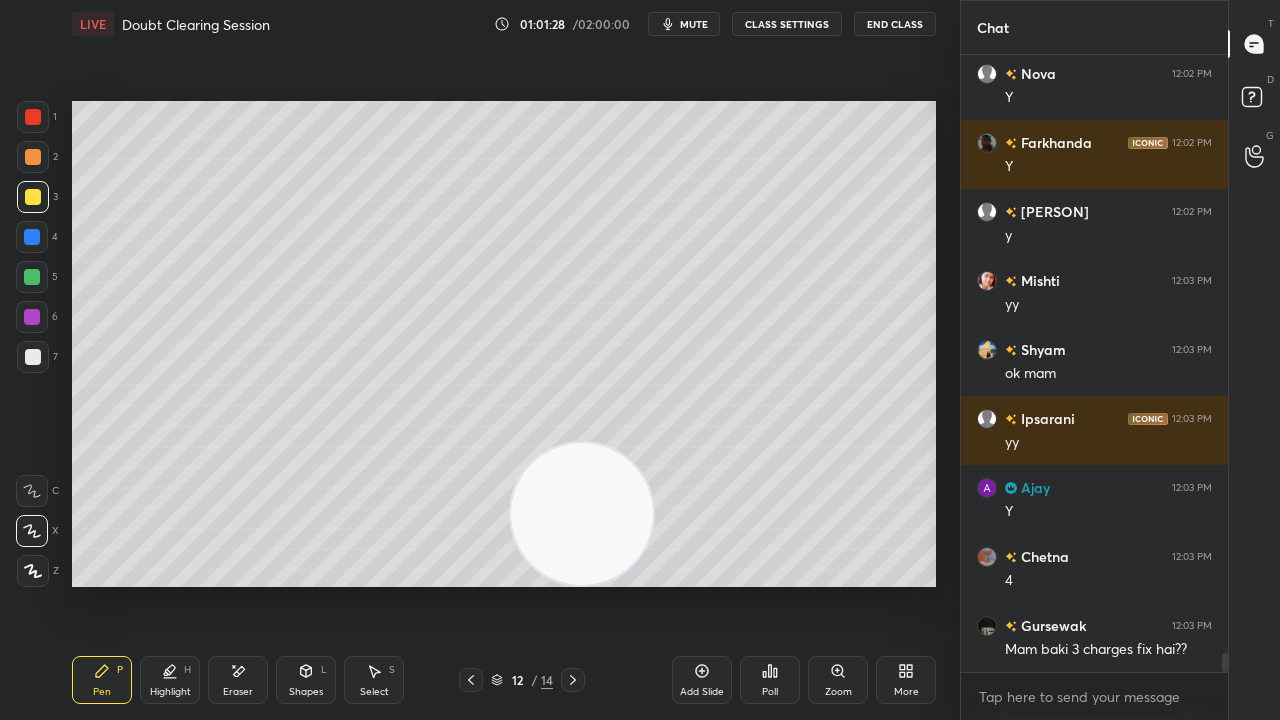 drag, startPoint x: 580, startPoint y: 556, endPoint x: 546, endPoint y: 168, distance: 389.48685 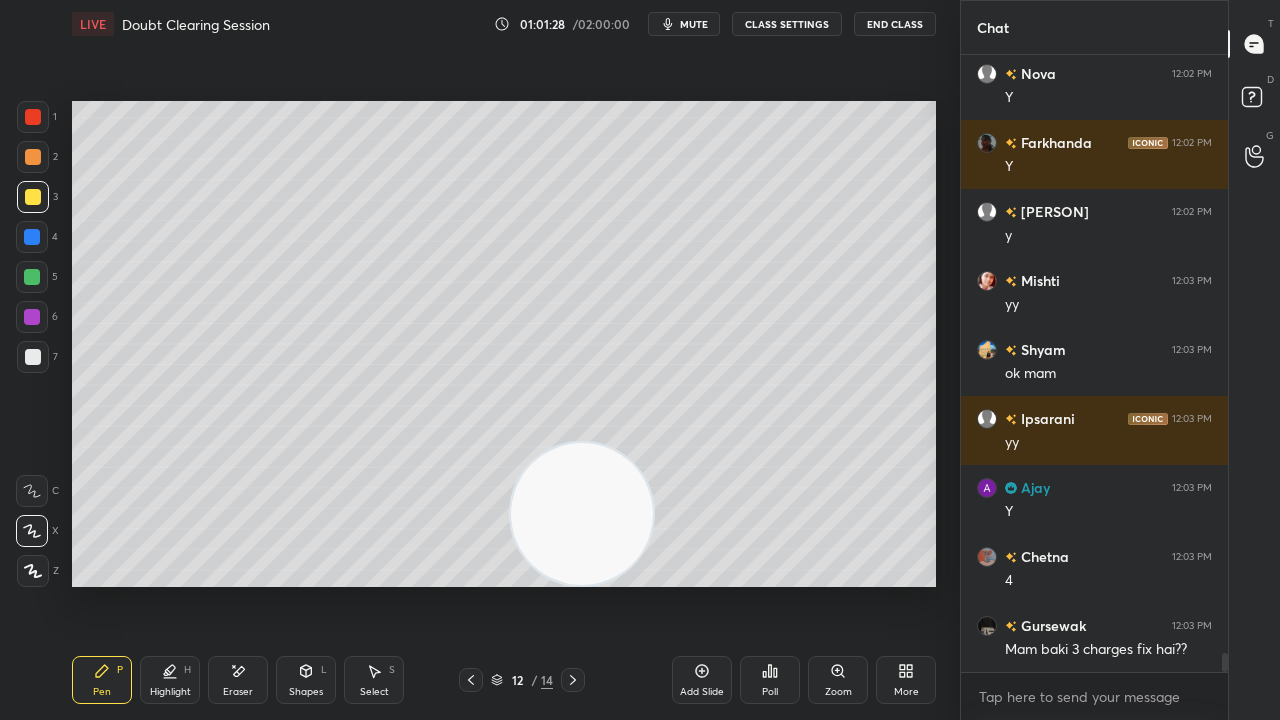 click at bounding box center (582, 514) 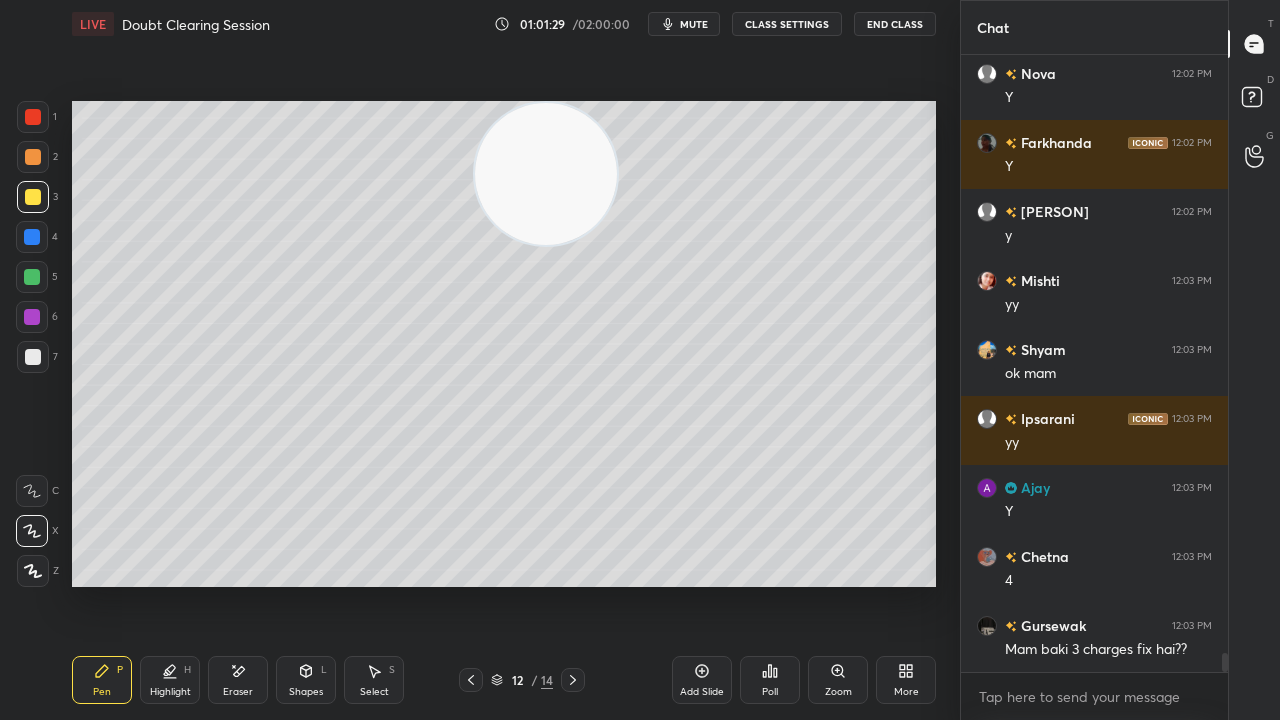 click on "mute" at bounding box center [684, 24] 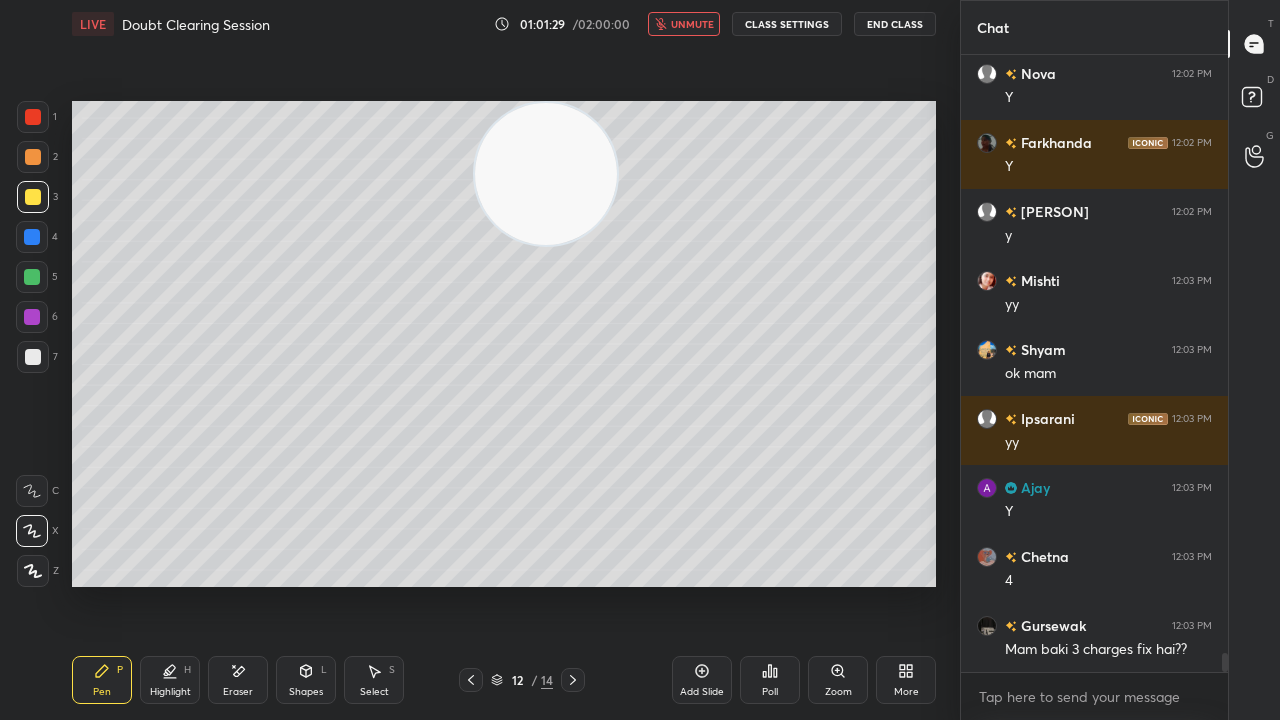 click on "unmute" at bounding box center (692, 24) 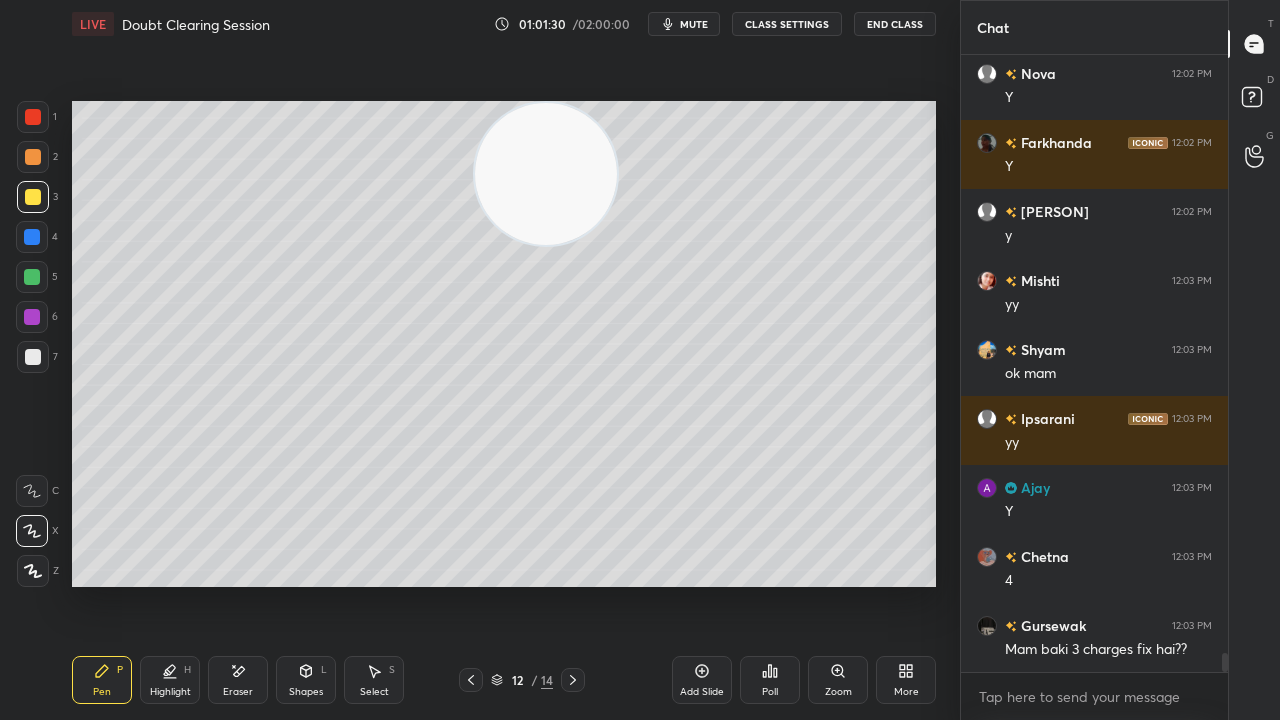 click on "7" at bounding box center (37, 361) 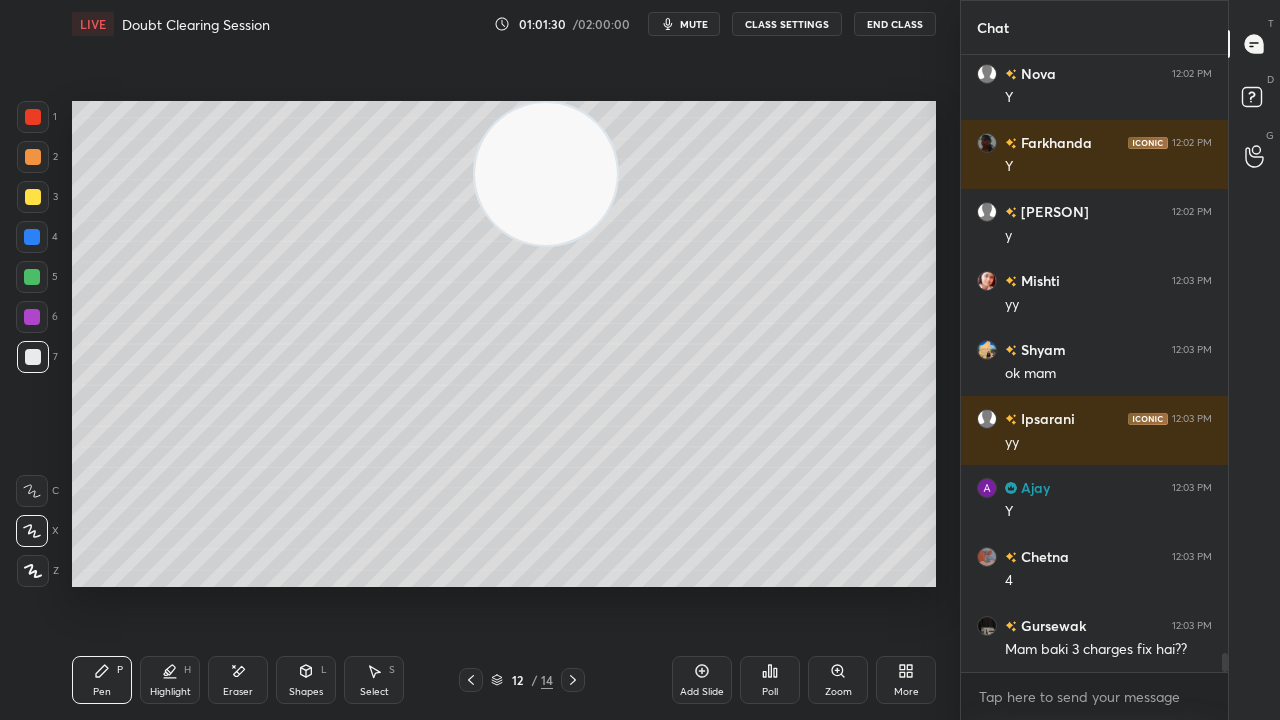 click at bounding box center [33, 357] 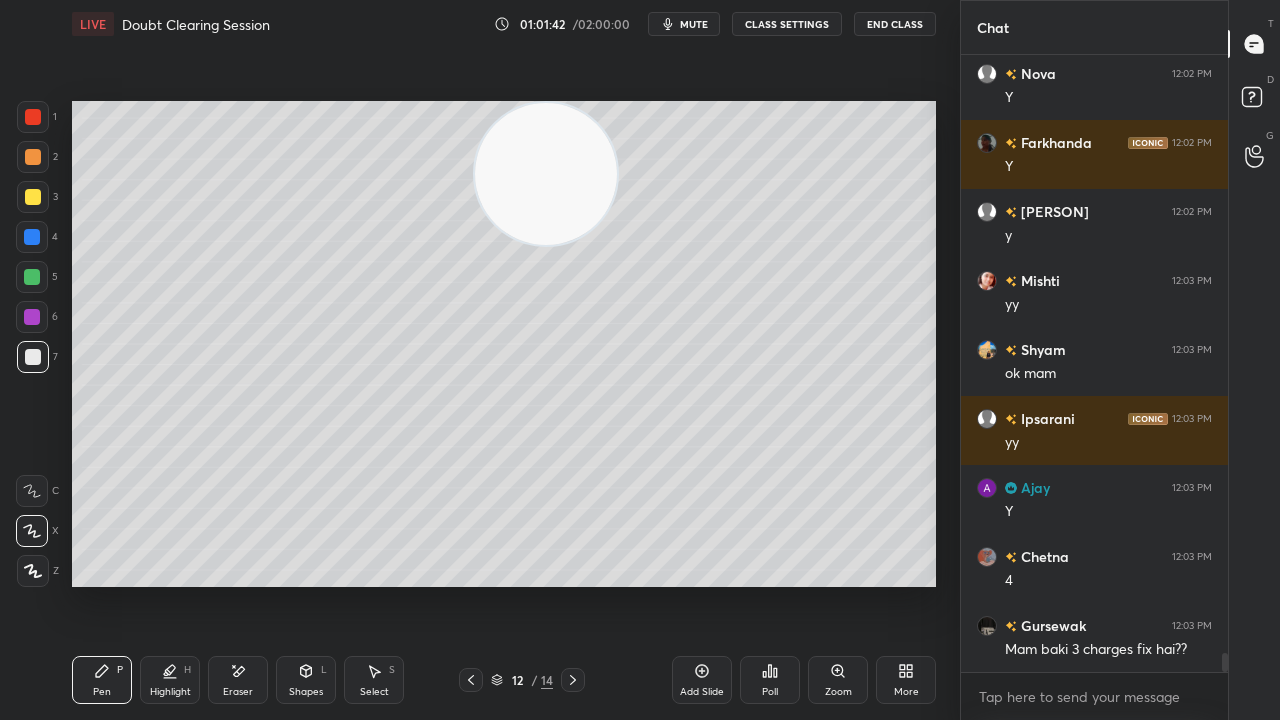click on "mute" at bounding box center (694, 24) 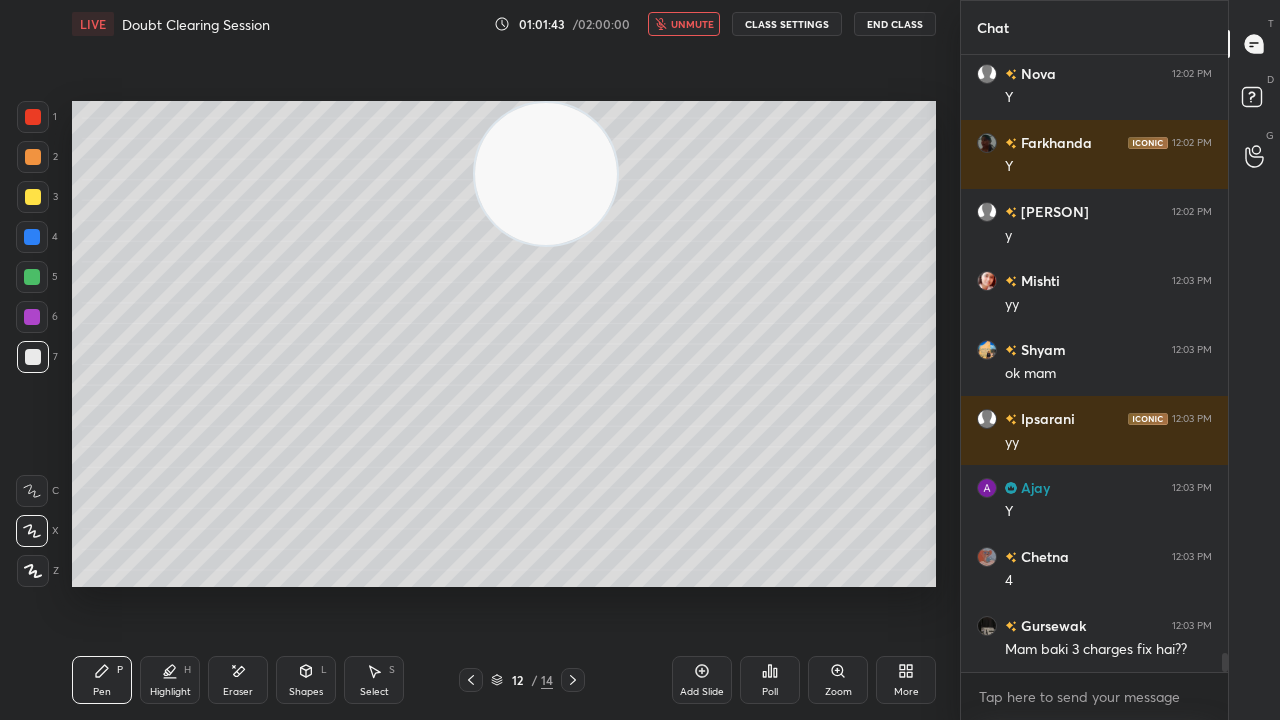 click on "unmute" at bounding box center [692, 24] 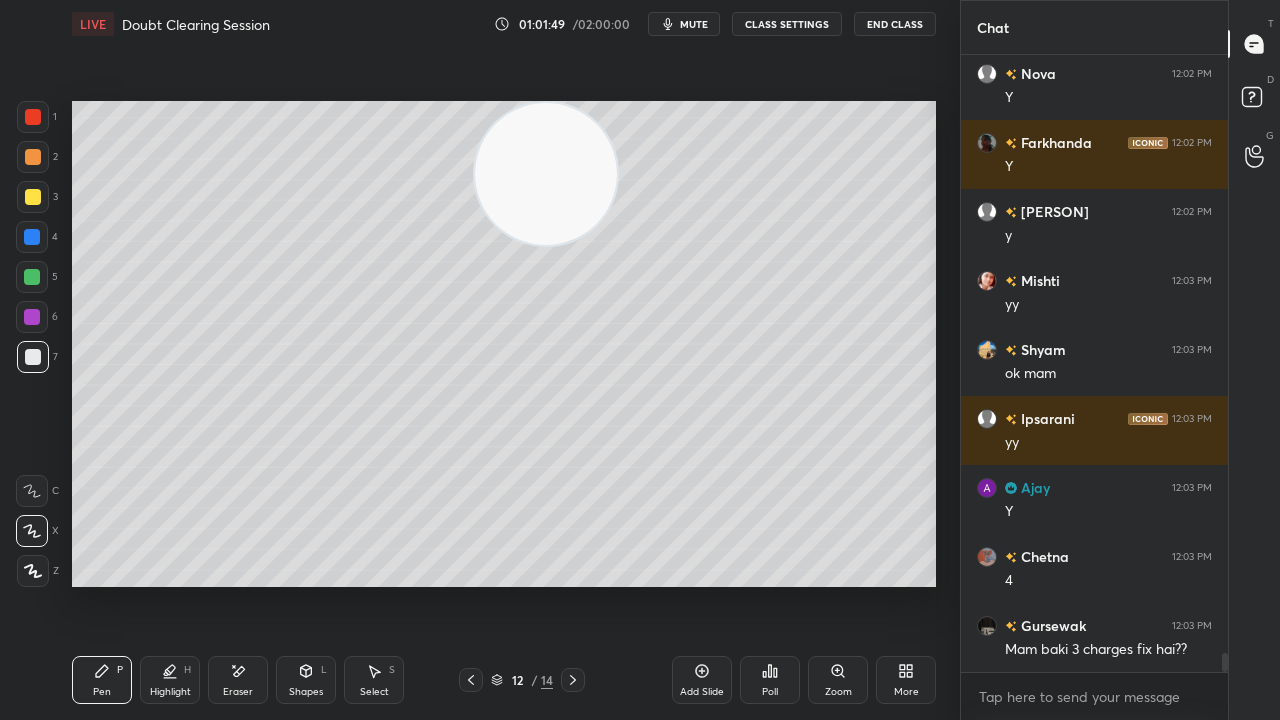 click on "mute" at bounding box center [694, 24] 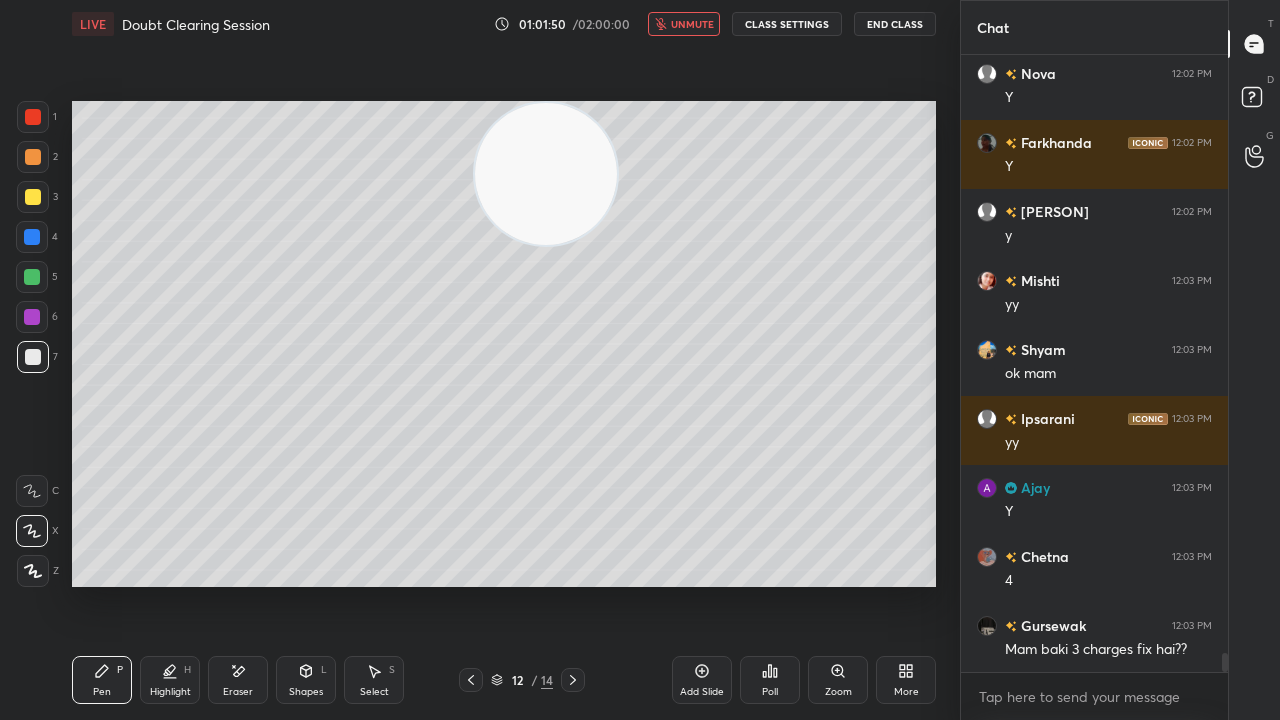 click on "unmute" at bounding box center [692, 24] 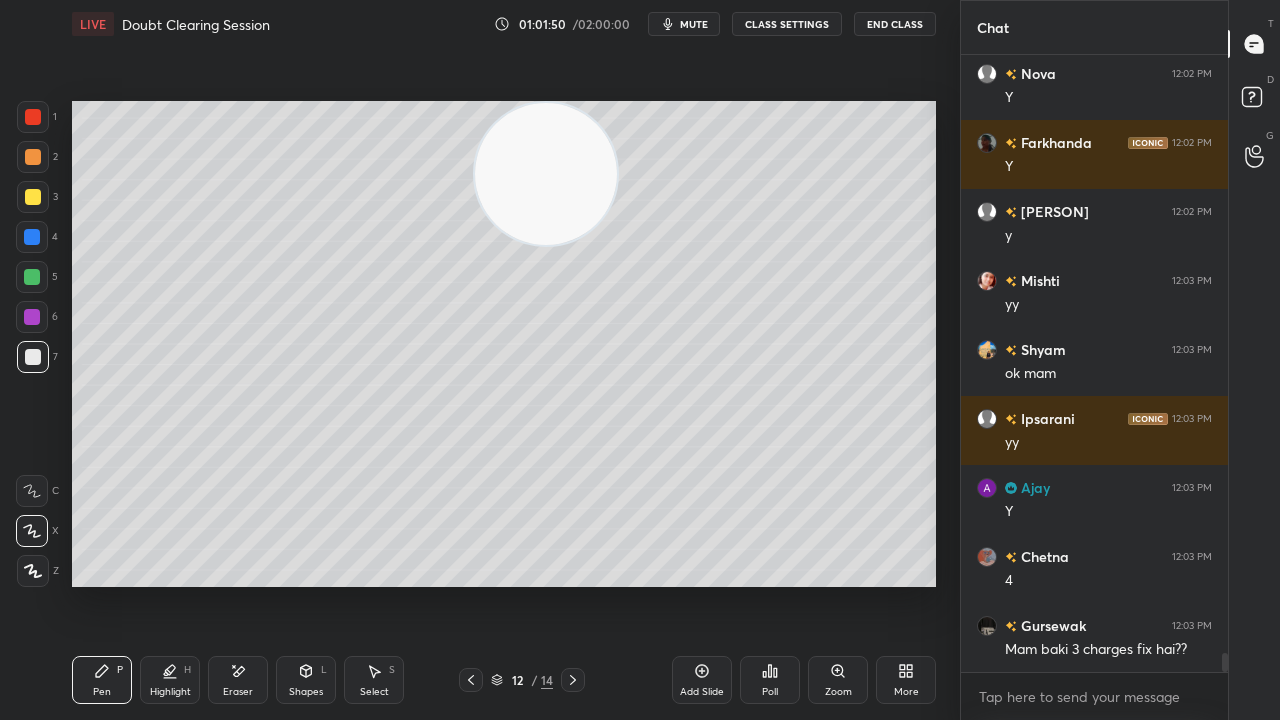 scroll, scrollTop: 19374, scrollLeft: 0, axis: vertical 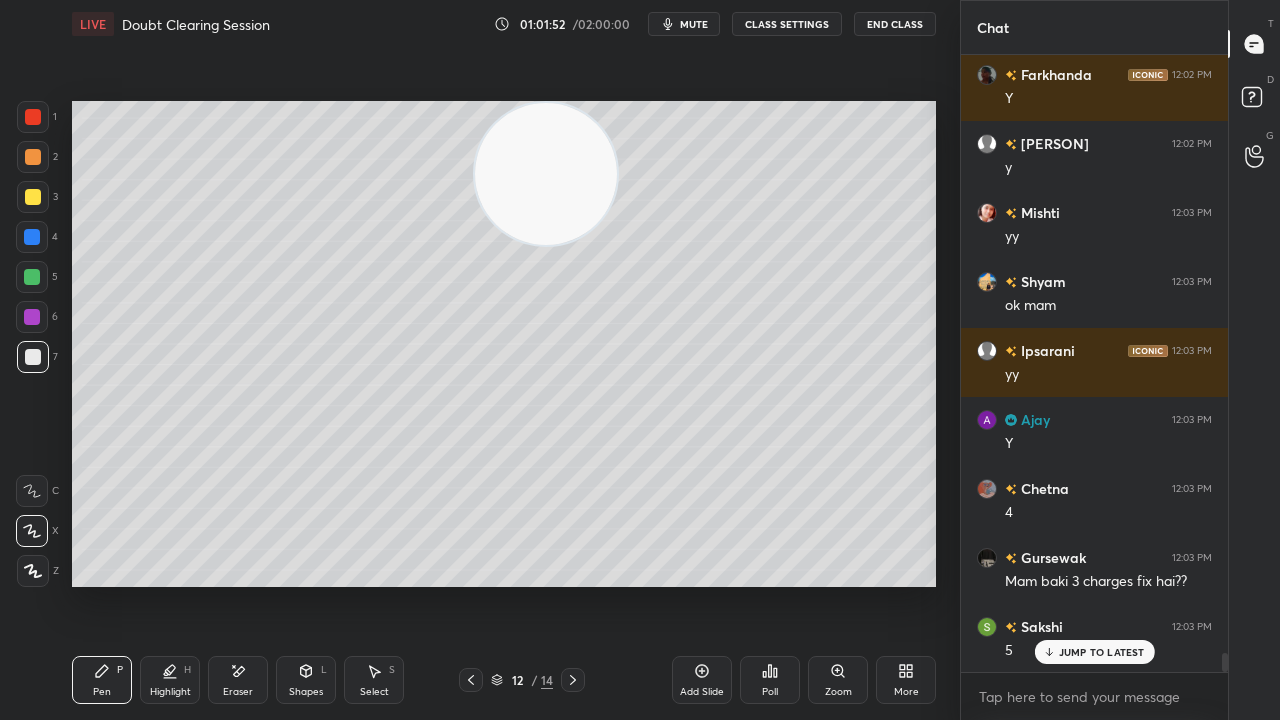 click on "Eraser" at bounding box center (238, 680) 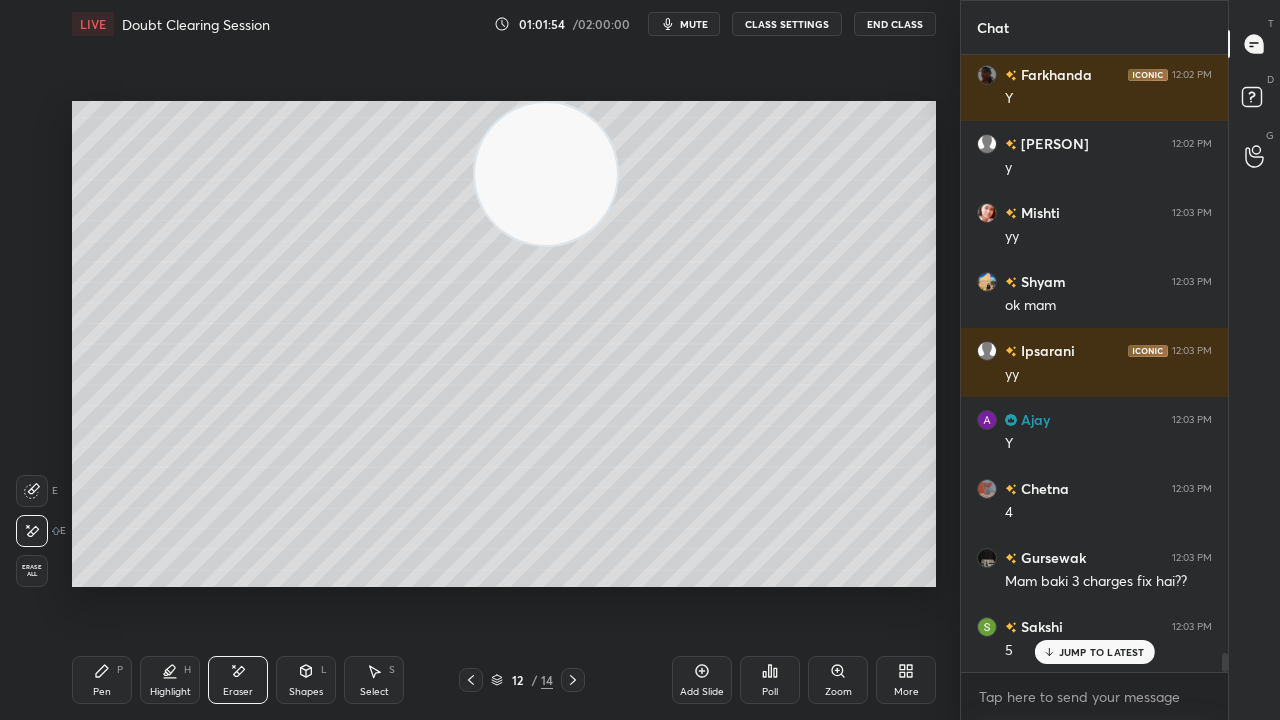 click on "Pen P" at bounding box center [102, 680] 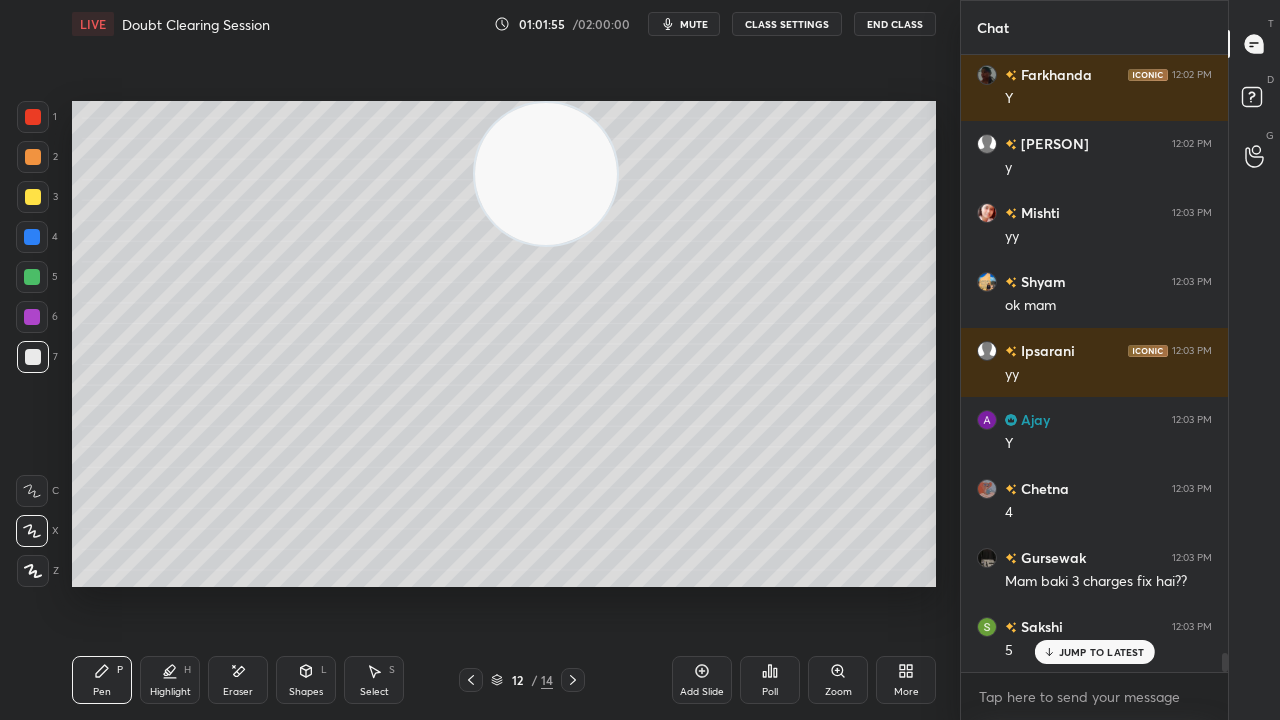 click at bounding box center (33, 197) 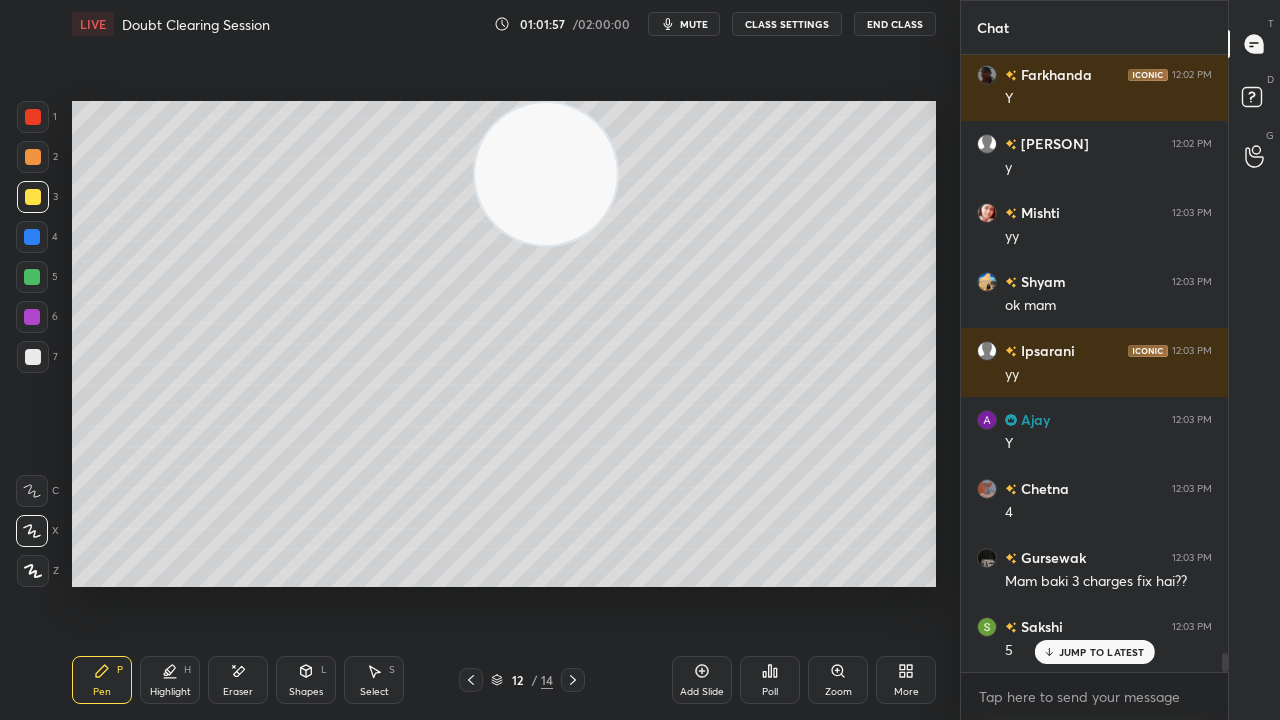 click on "mute" at bounding box center [694, 24] 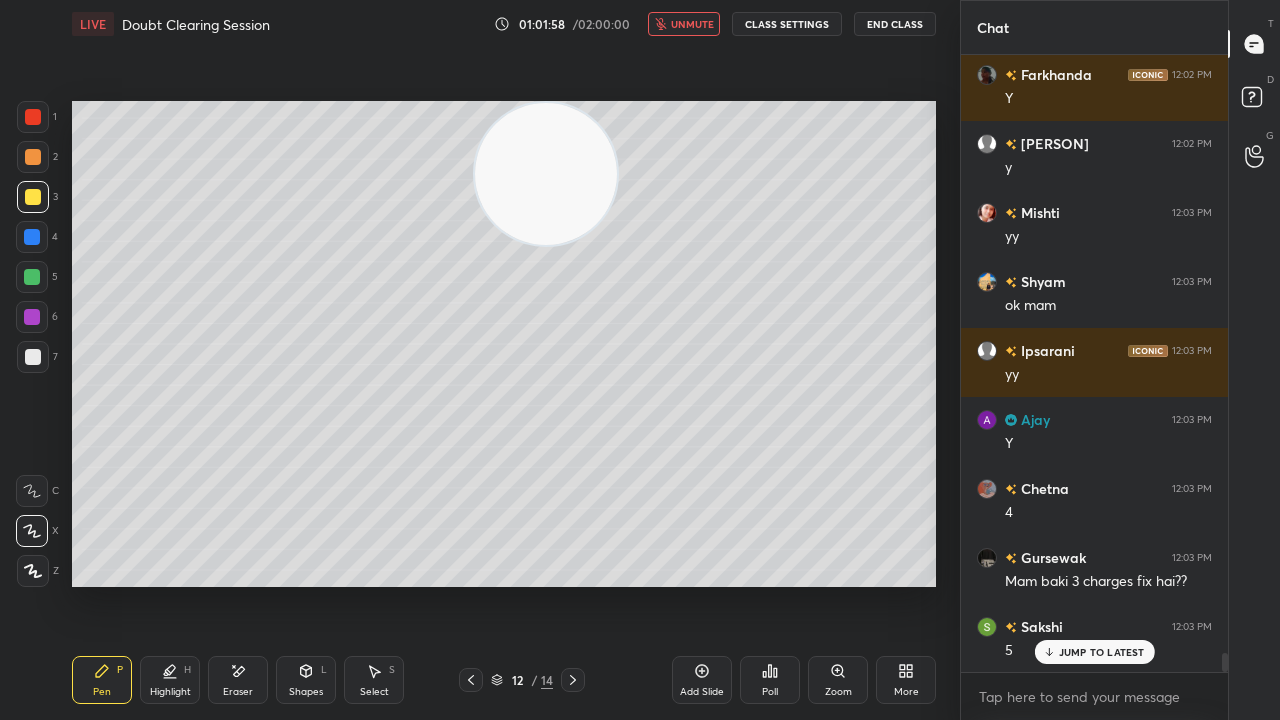click on "unmute" at bounding box center (684, 24) 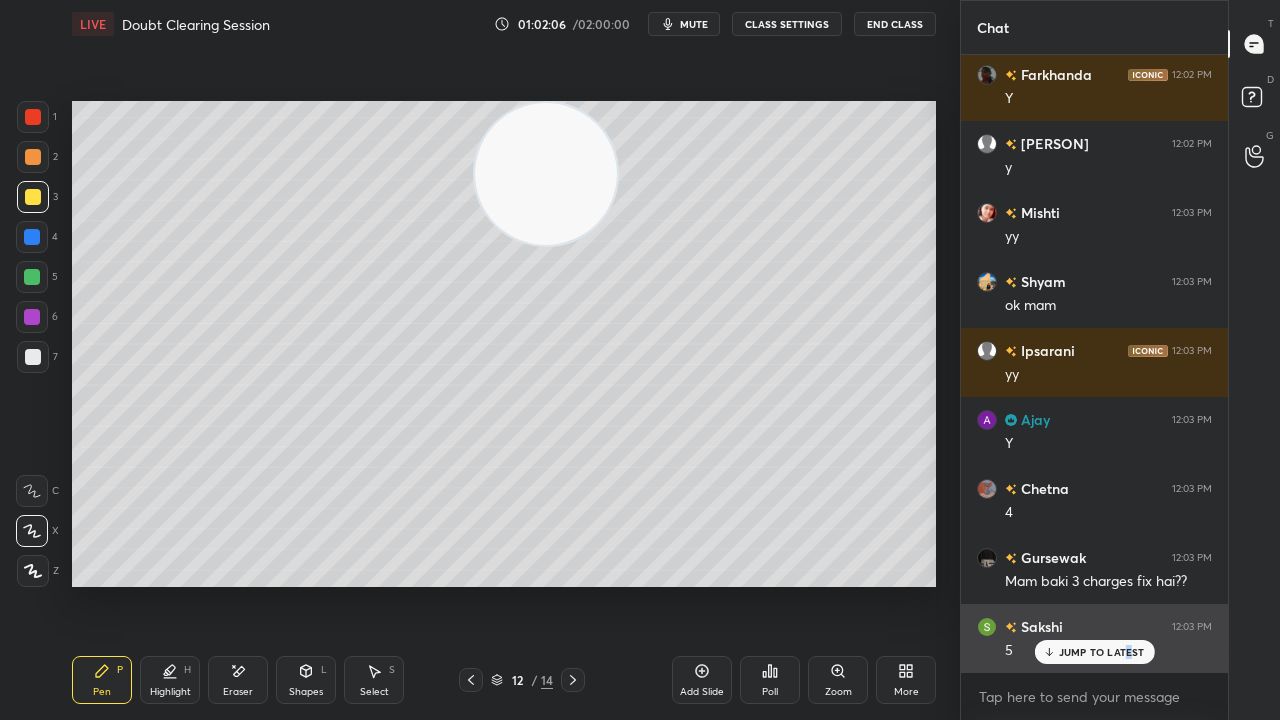 click on "JUMP TO LATEST" at bounding box center (1102, 652) 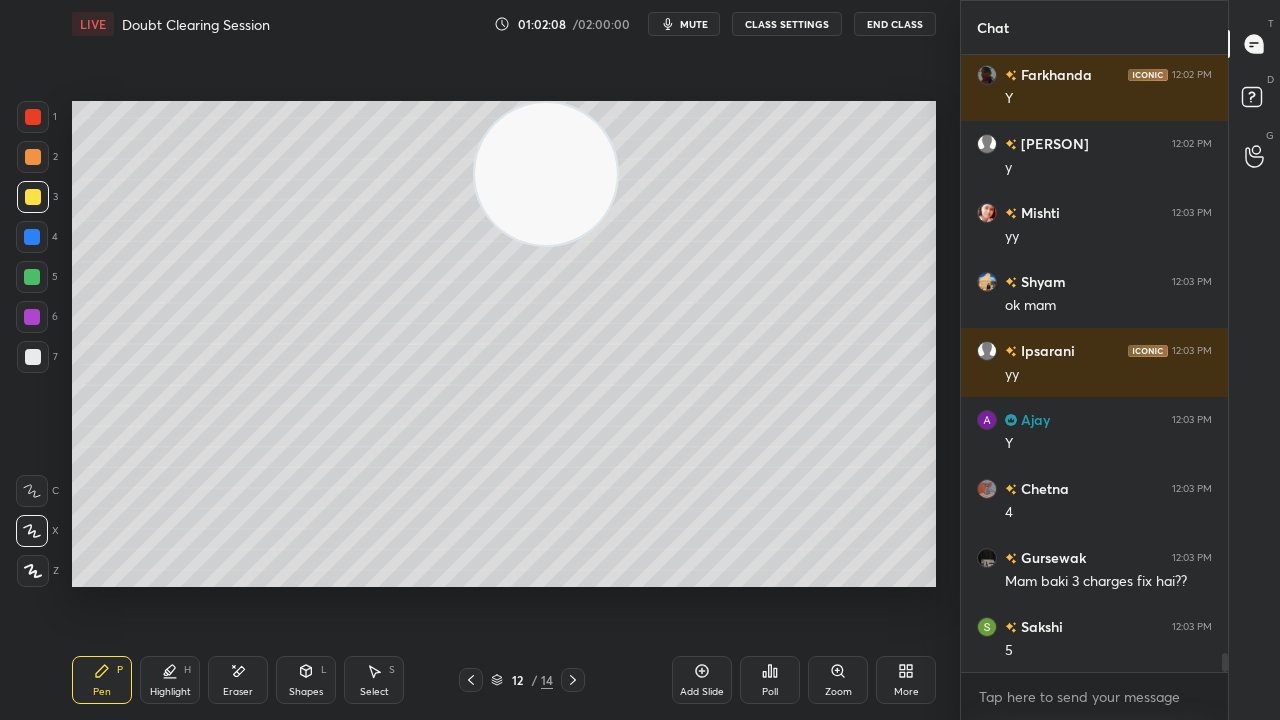 click 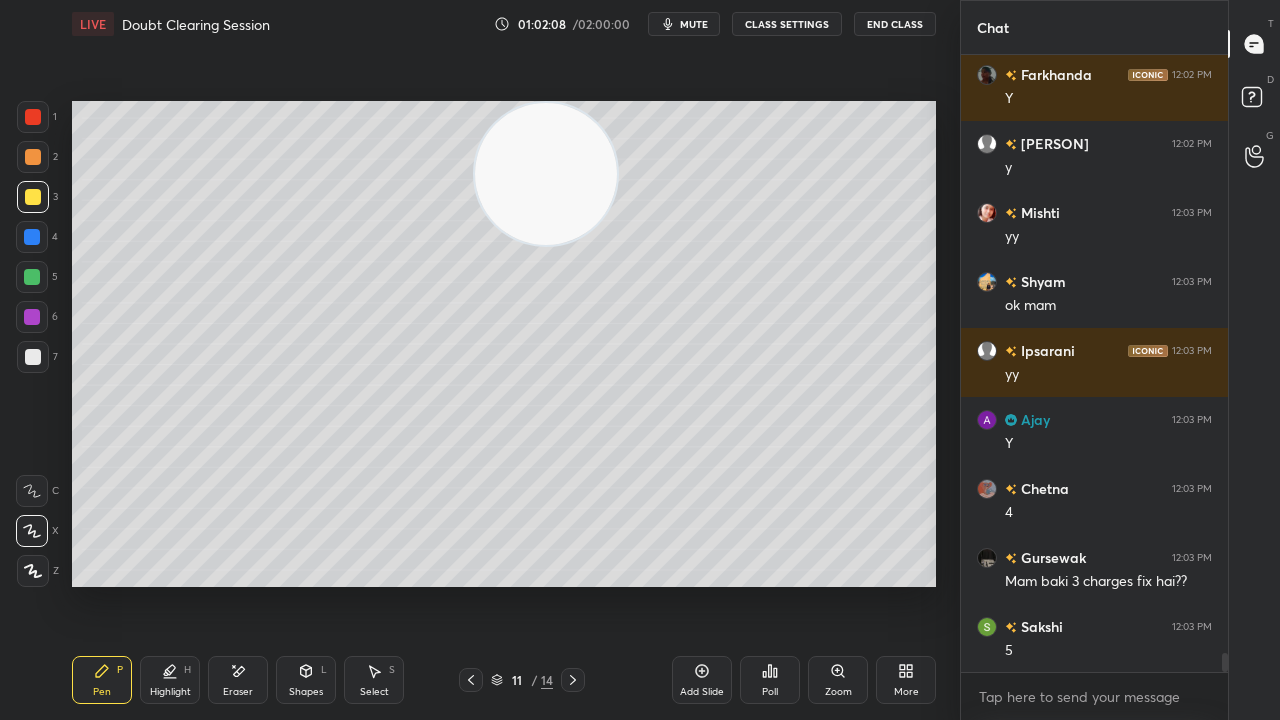 click 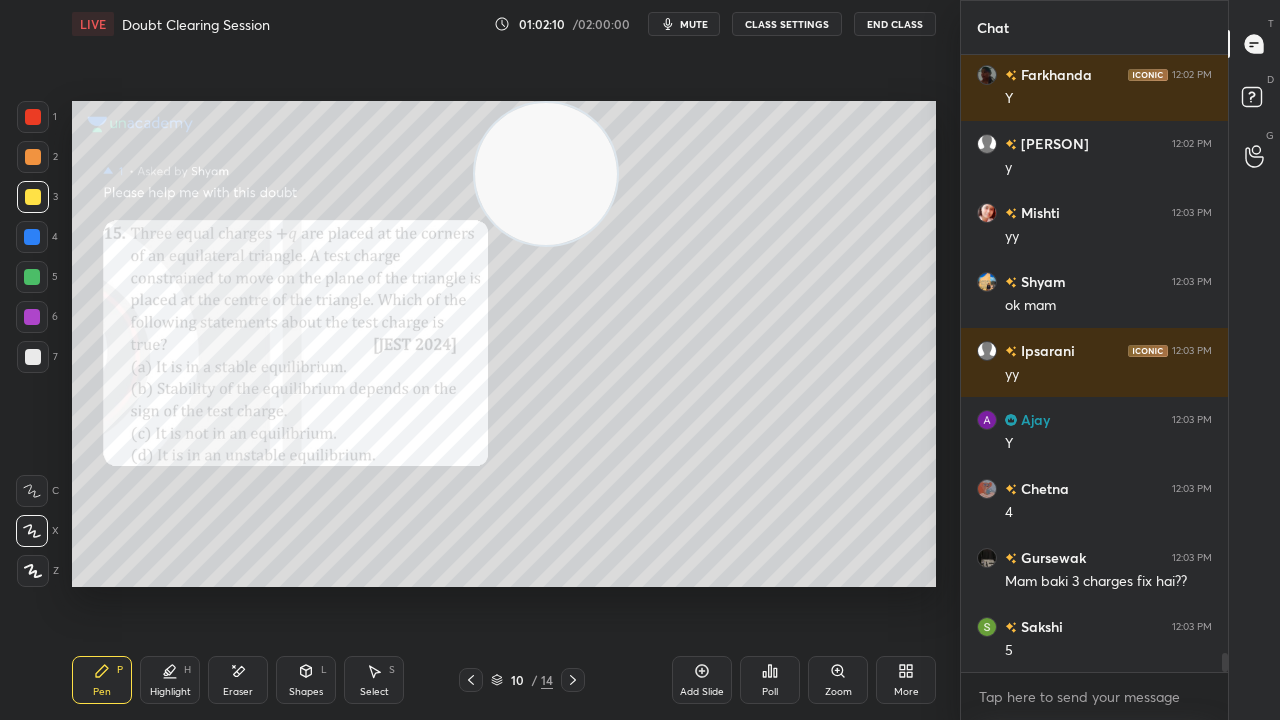 drag, startPoint x: 40, startPoint y: 115, endPoint x: 66, endPoint y: 128, distance: 29.068884 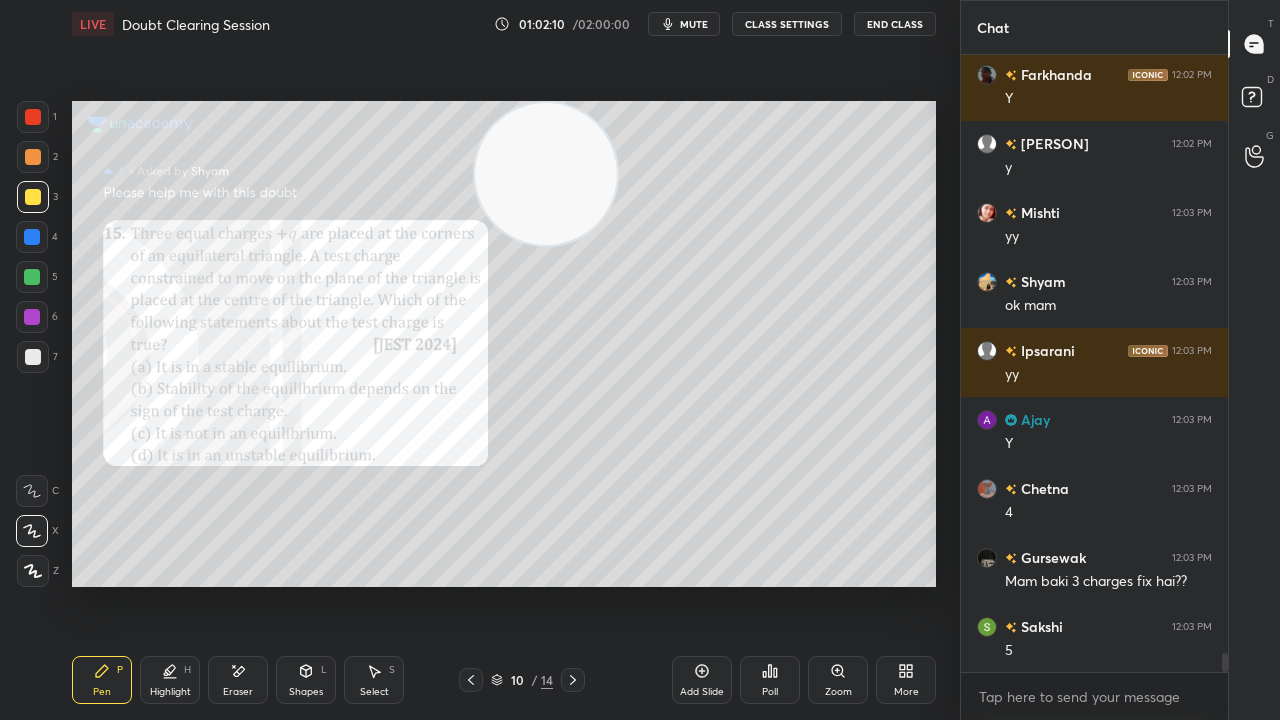 click at bounding box center [33, 117] 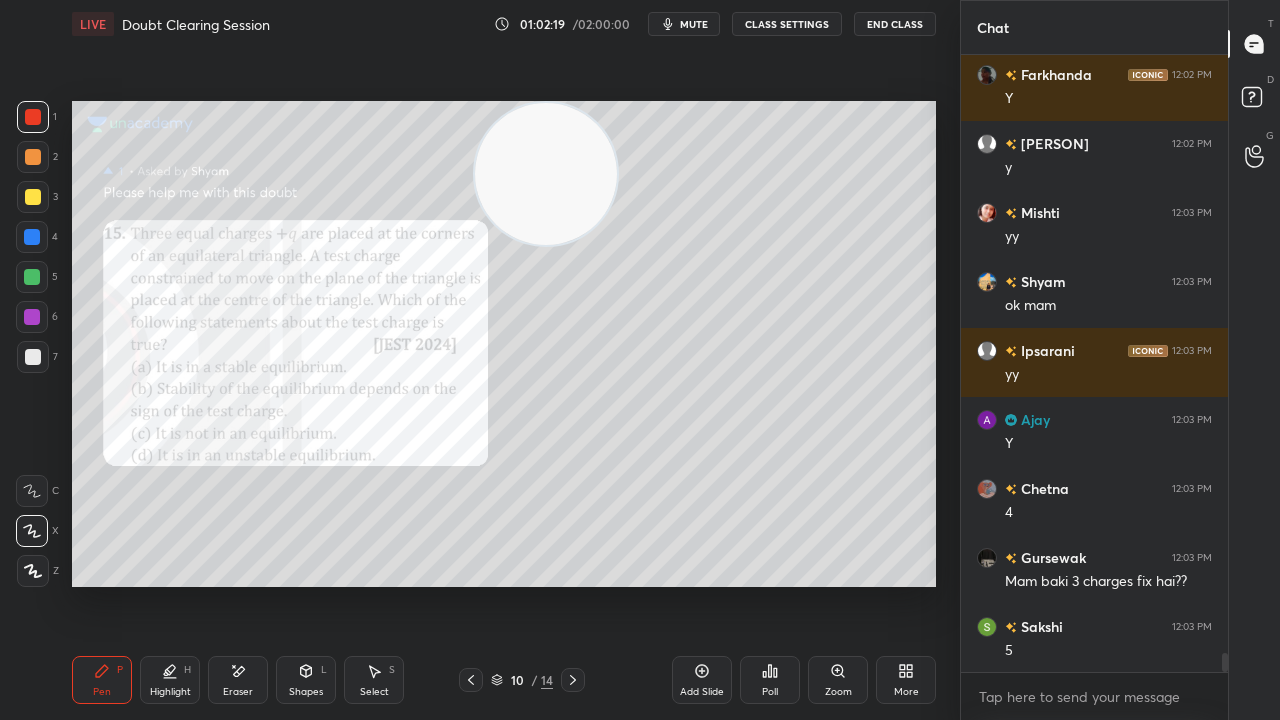 click on "mute" at bounding box center [694, 24] 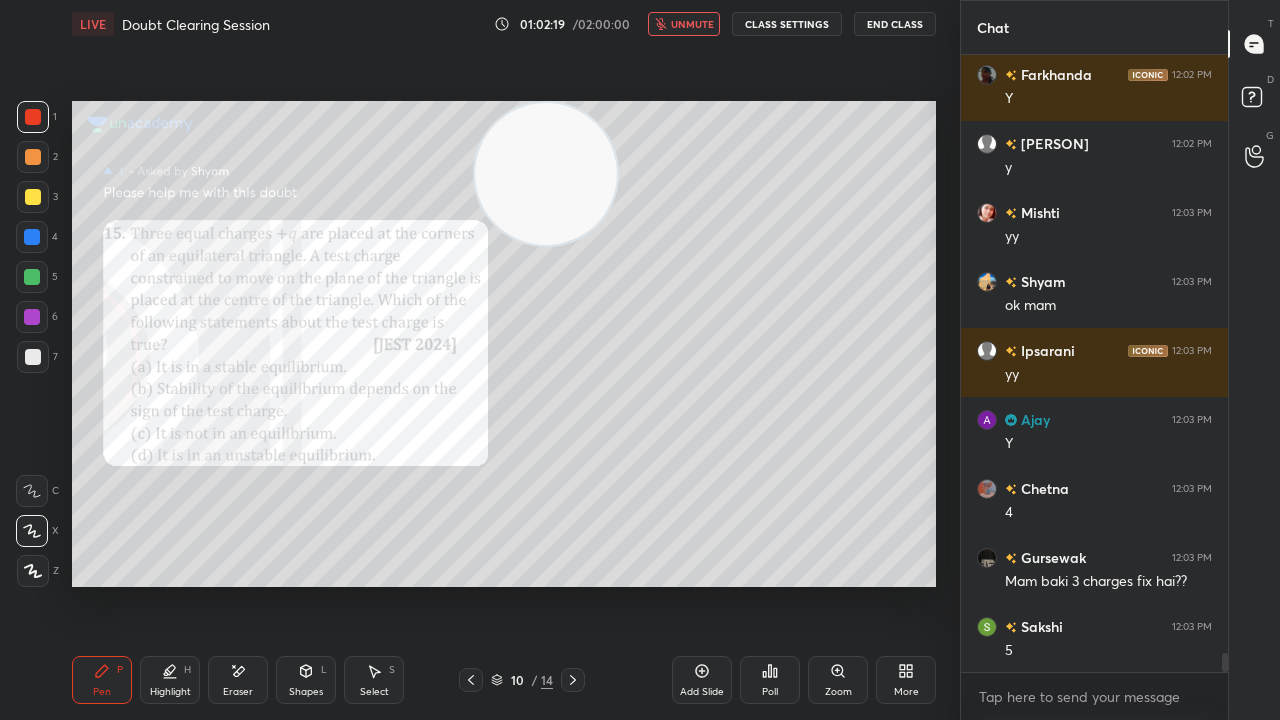 click on "unmute" at bounding box center (692, 24) 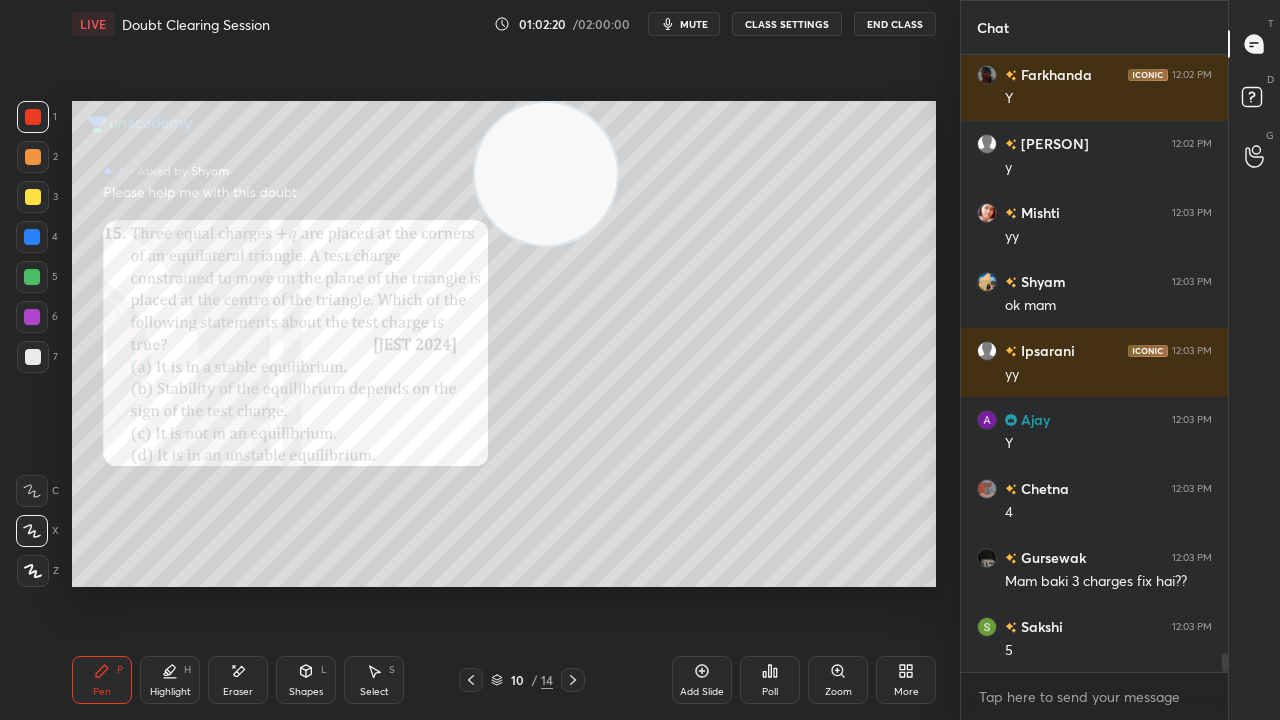 click 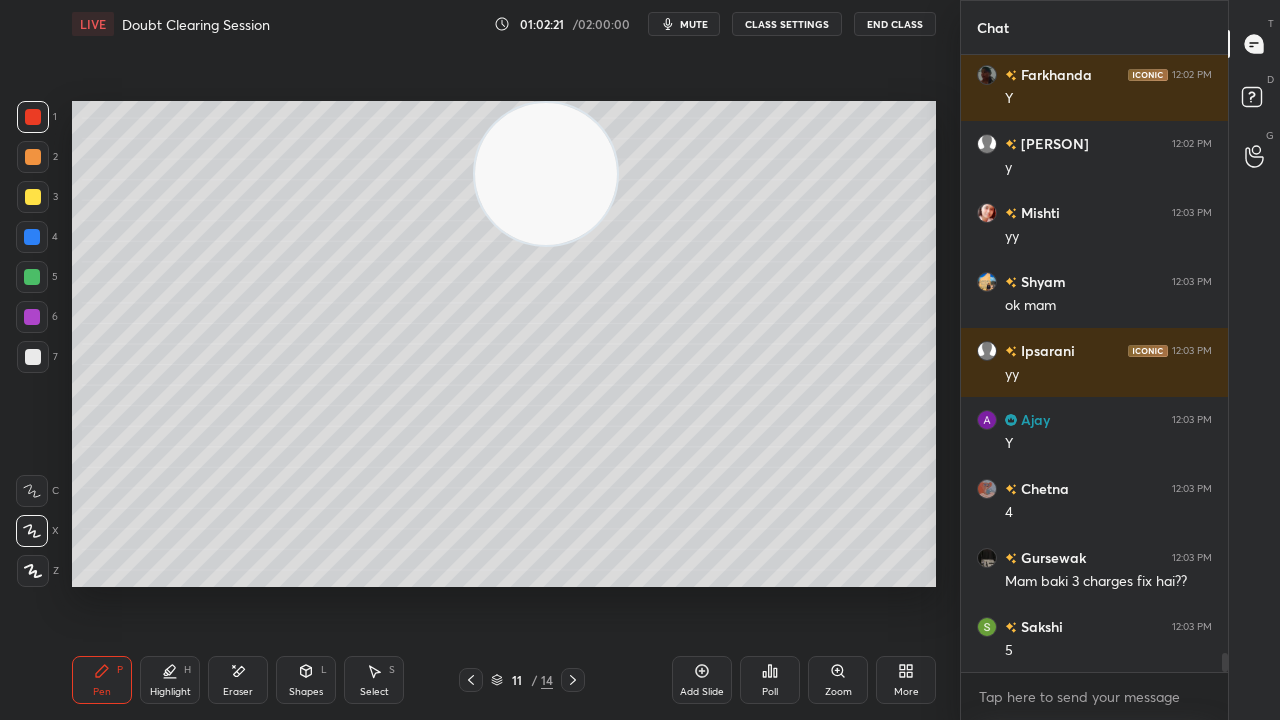 click 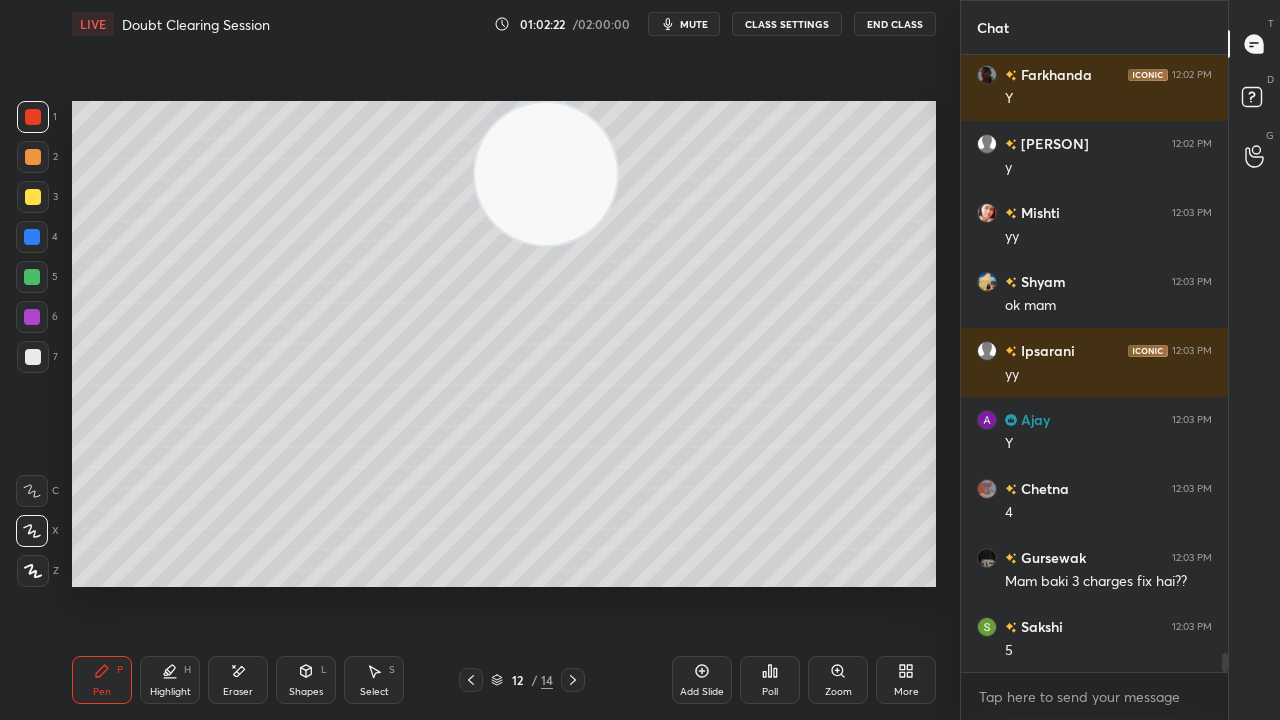 click on "mute" at bounding box center (694, 24) 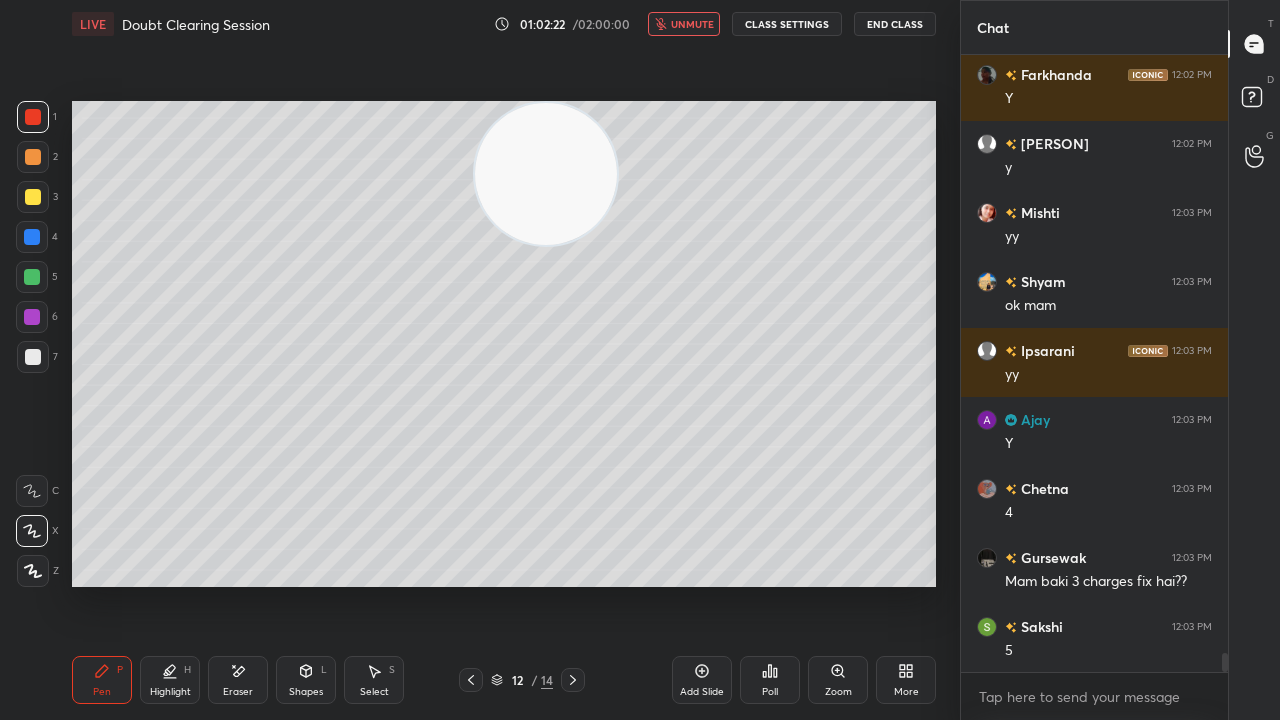 click on "unmute" at bounding box center [692, 24] 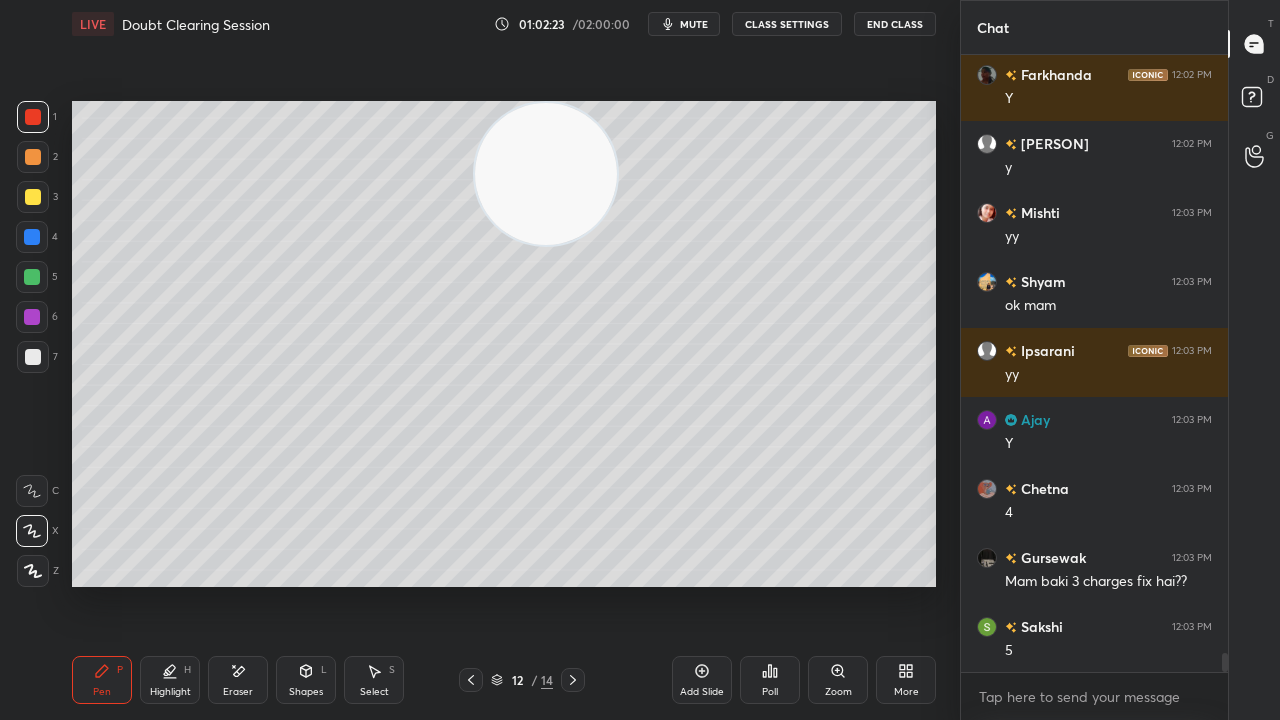 click at bounding box center (32, 277) 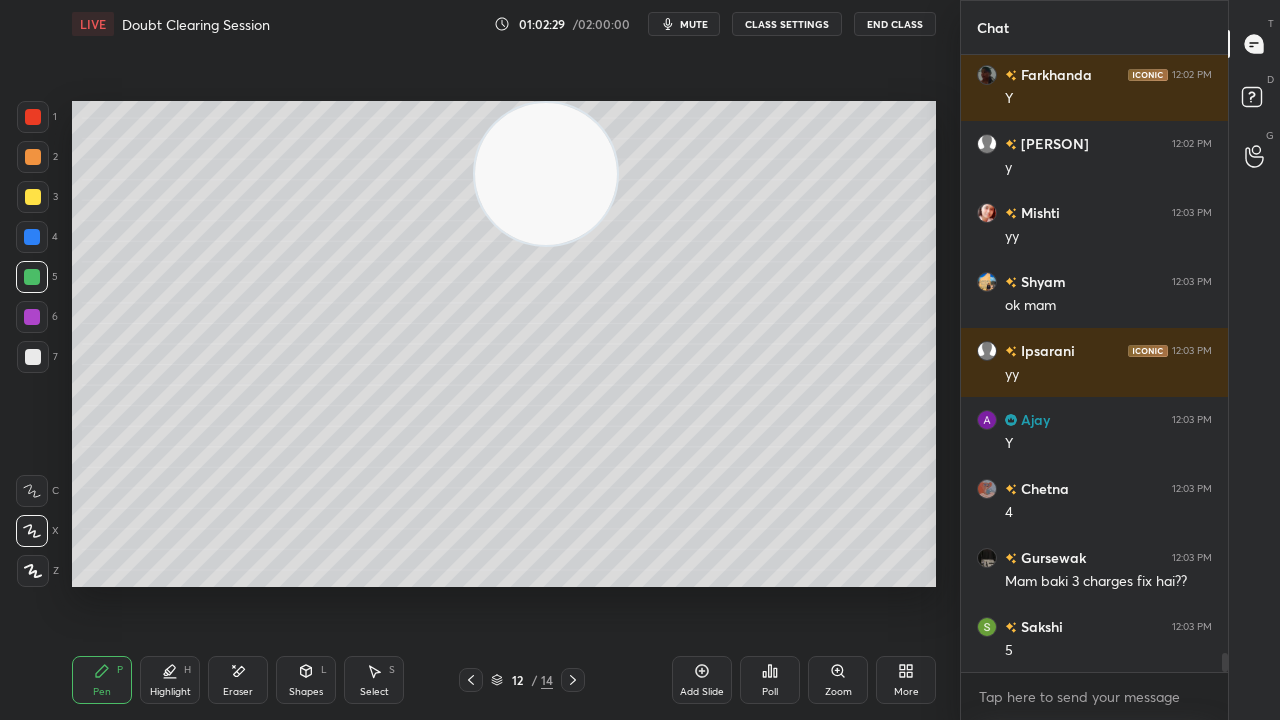 click on "mute" at bounding box center [694, 24] 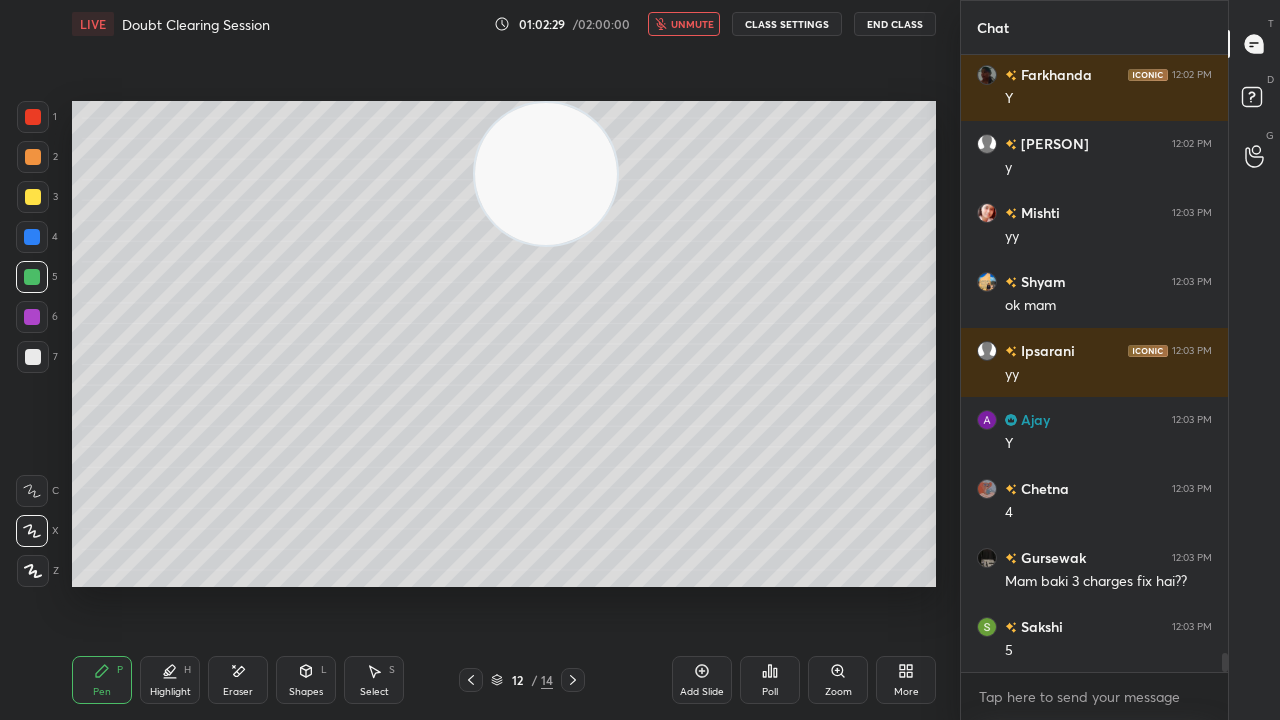 click on "unmute" at bounding box center [692, 24] 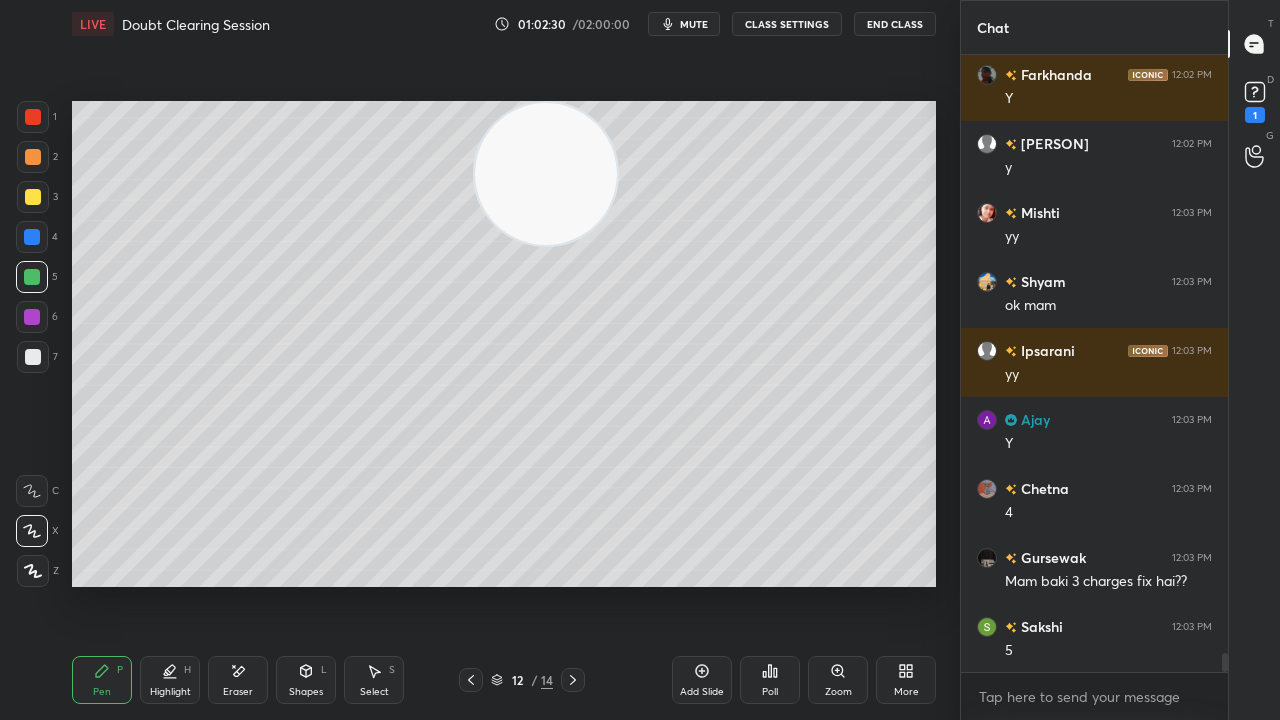 scroll, scrollTop: 19460, scrollLeft: 0, axis: vertical 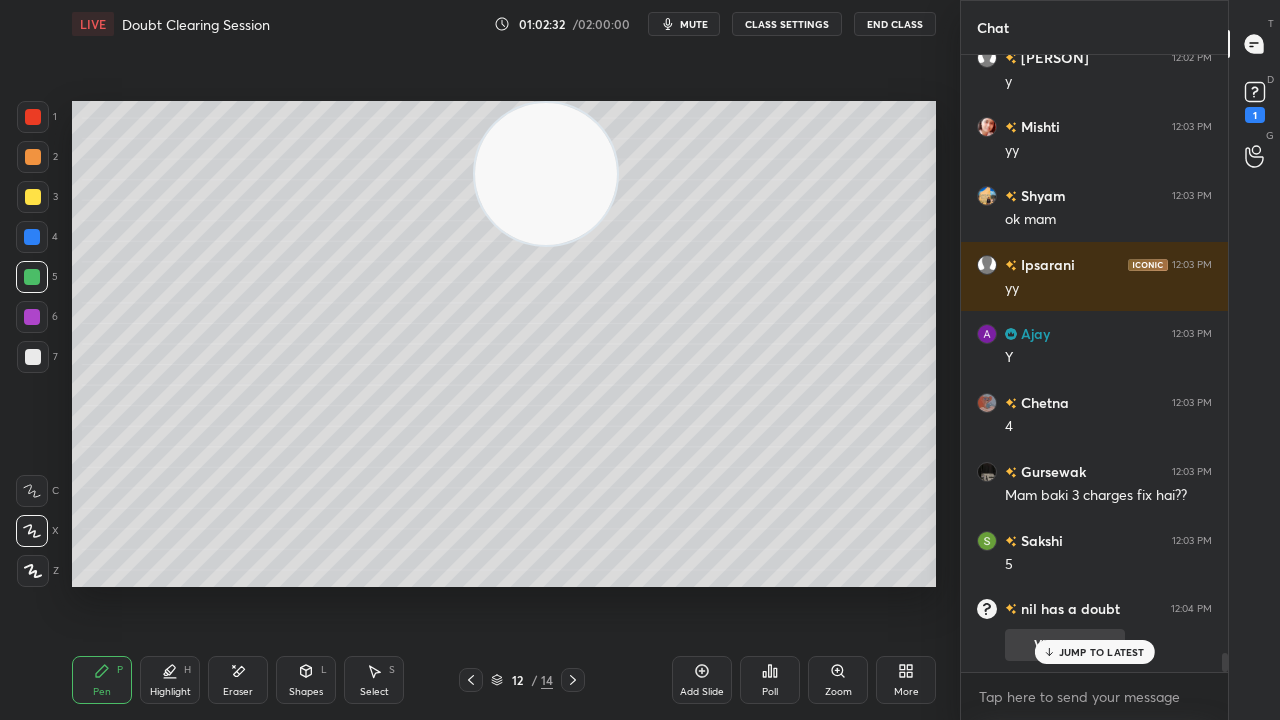 click on "JUMP TO LATEST" at bounding box center [1102, 652] 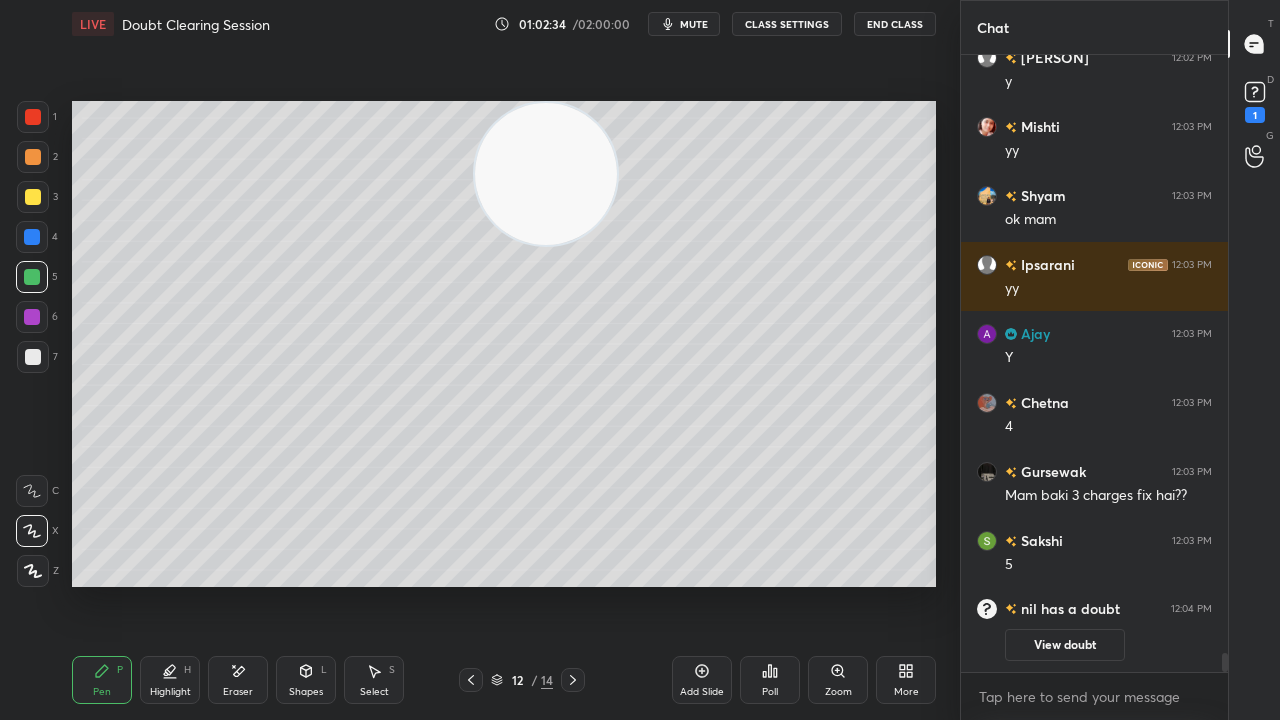 click 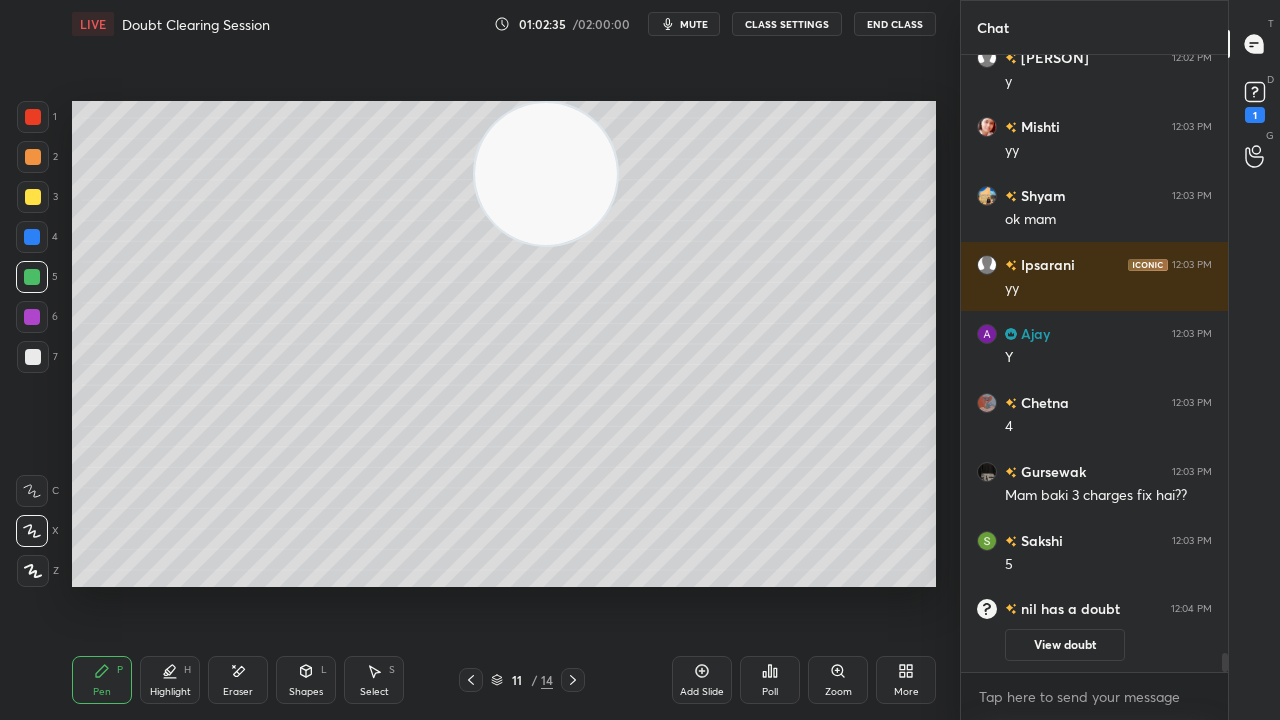 click 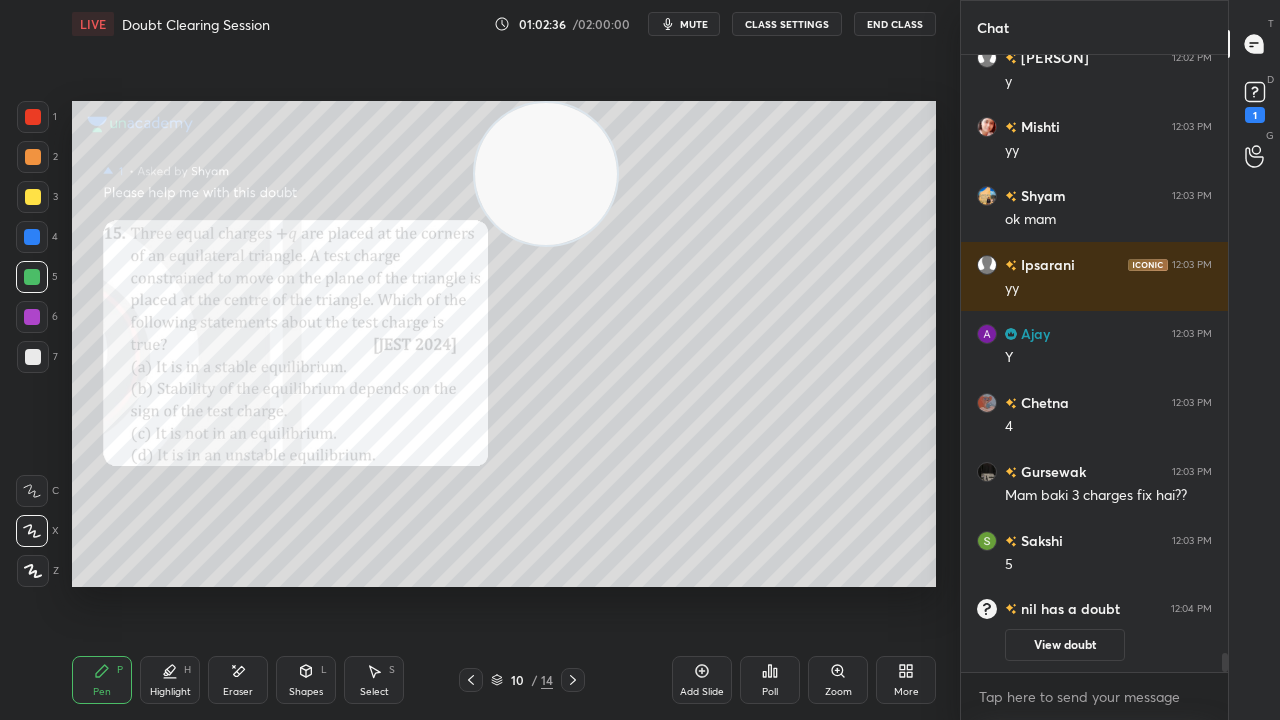 scroll, scrollTop: 17548, scrollLeft: 0, axis: vertical 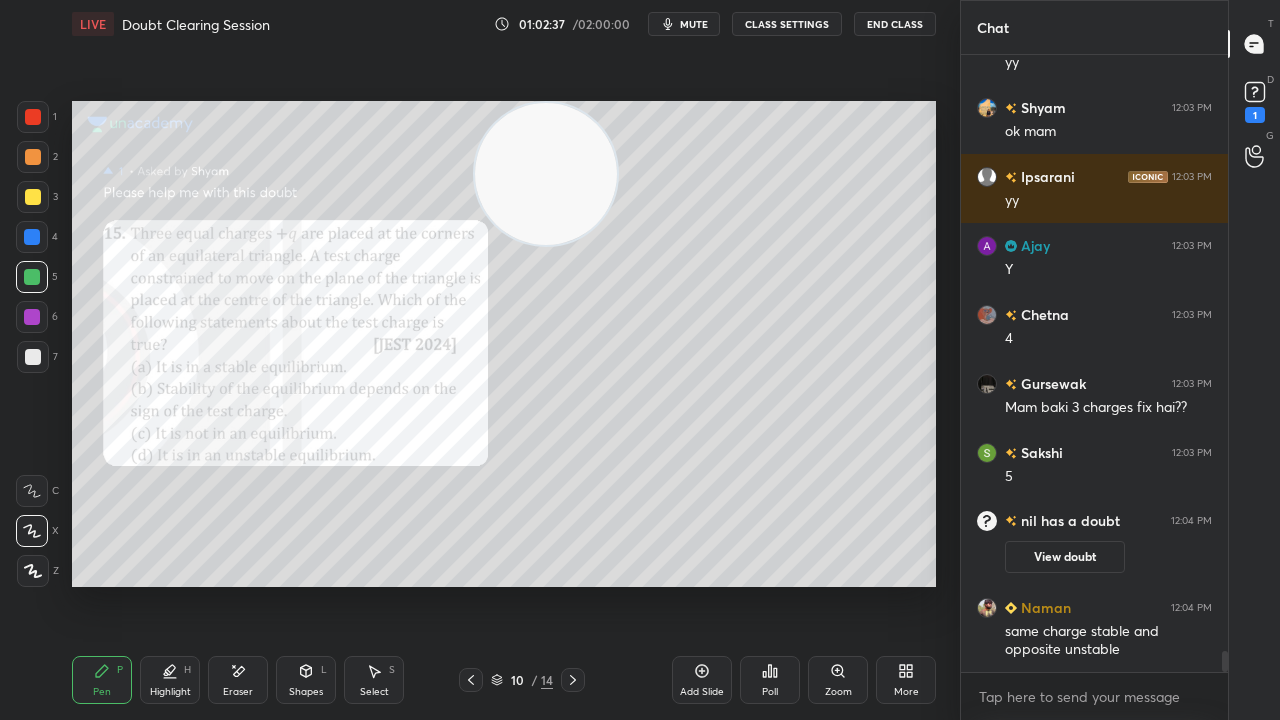 drag, startPoint x: 230, startPoint y: 683, endPoint x: 211, endPoint y: 611, distance: 74.46476 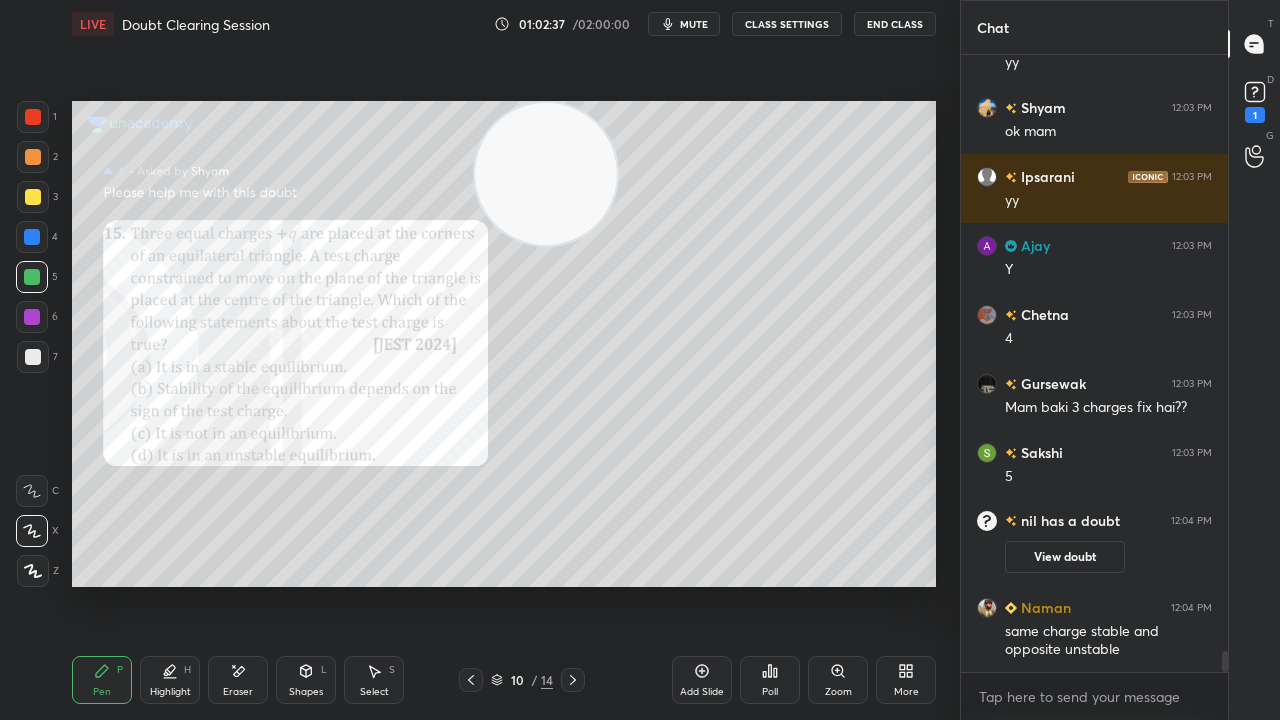 click on "Eraser" at bounding box center (238, 680) 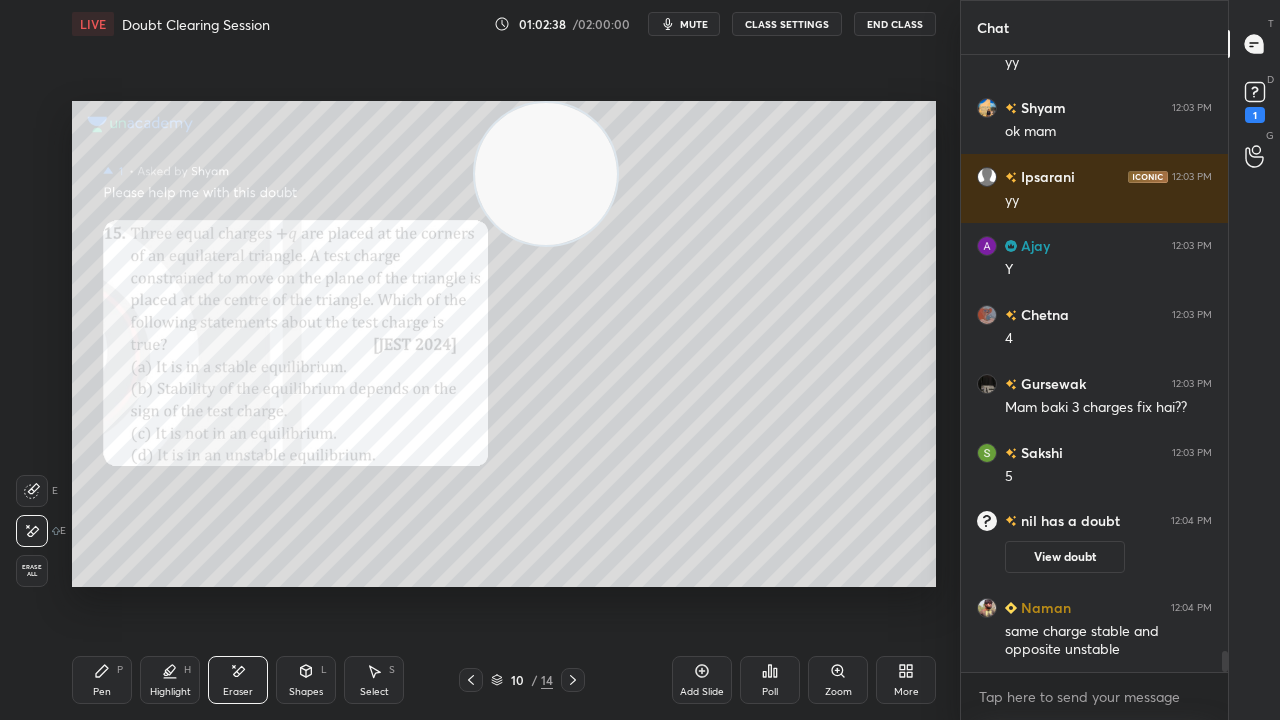 click 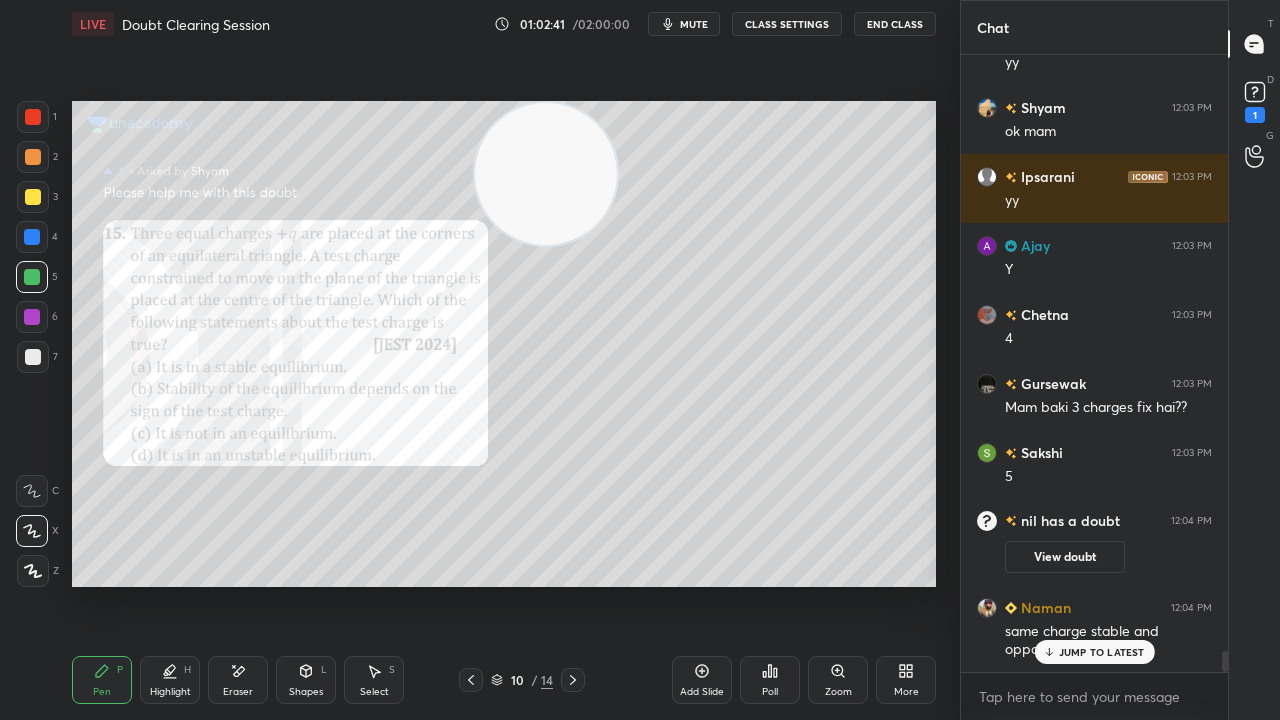 scroll, scrollTop: 17634, scrollLeft: 0, axis: vertical 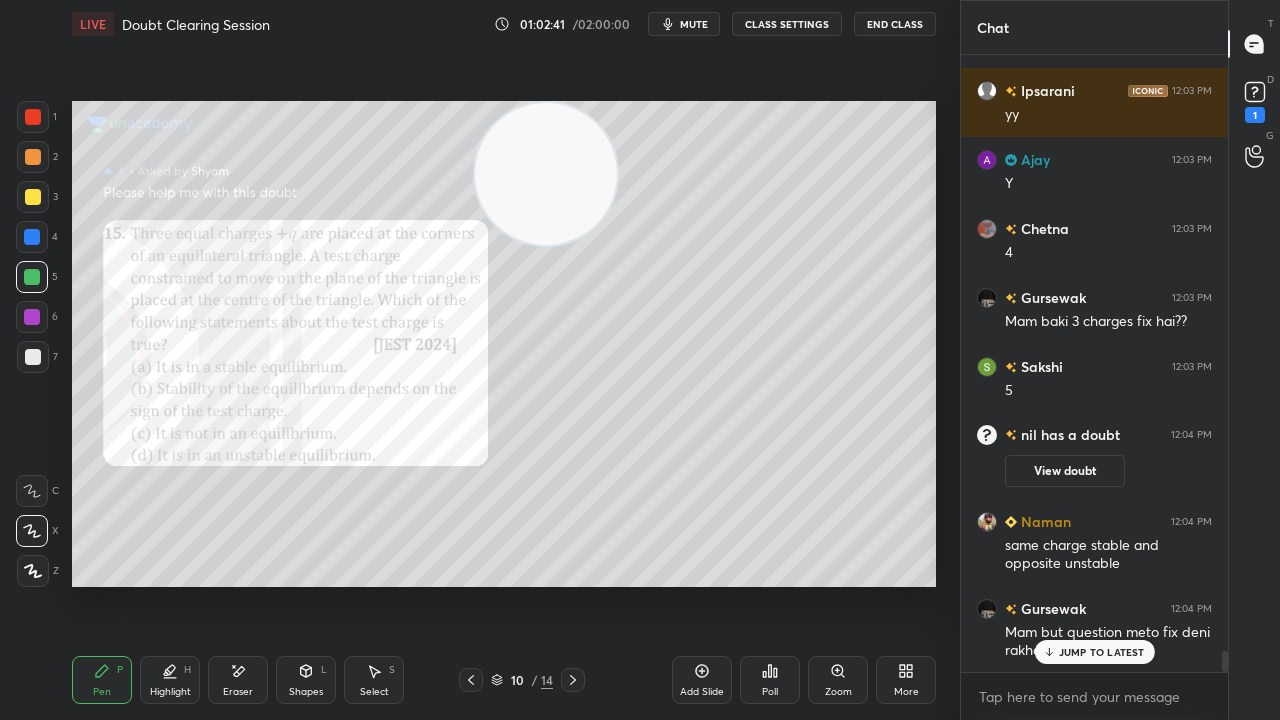 click on "mute" at bounding box center (694, 24) 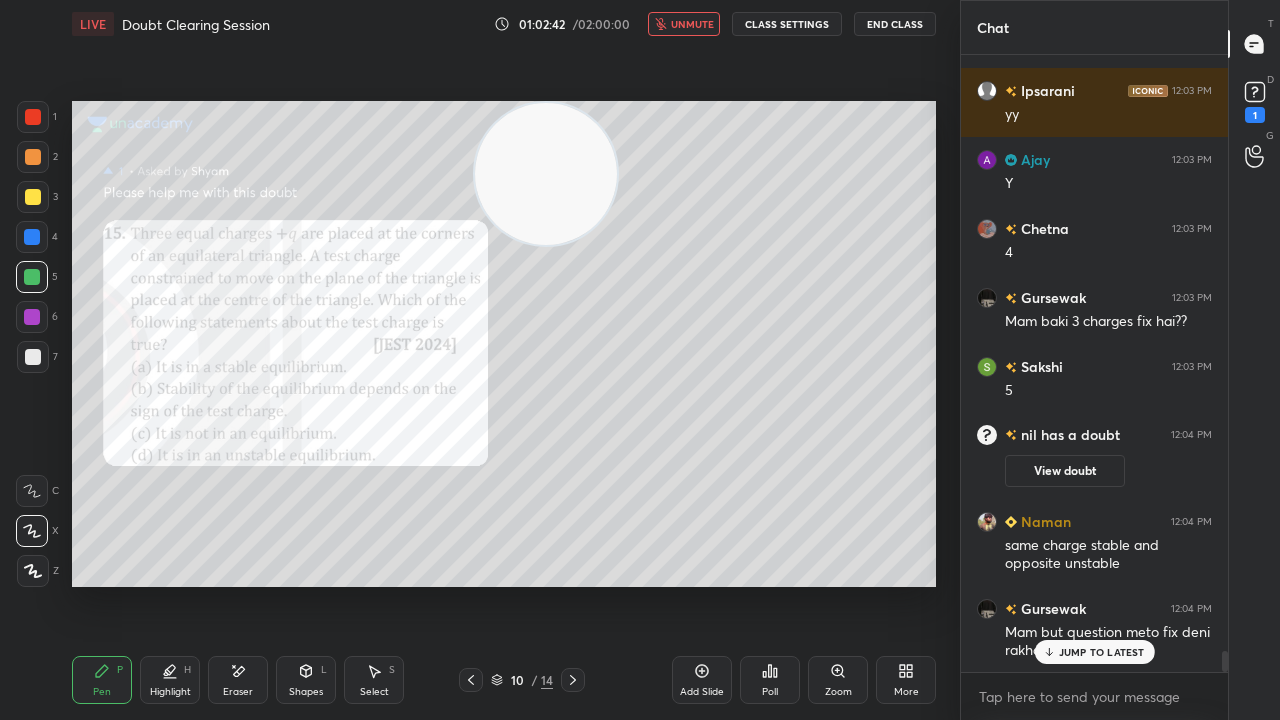 click on "unmute" at bounding box center (692, 24) 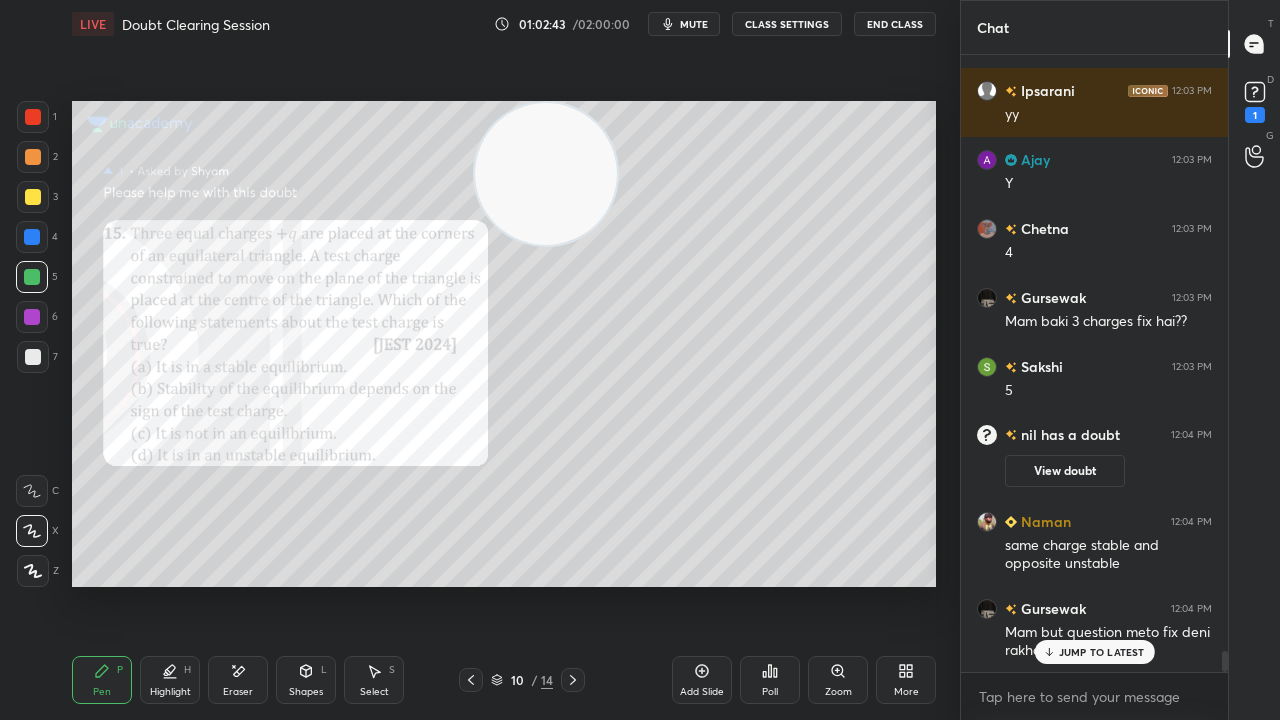 drag, startPoint x: 1098, startPoint y: 656, endPoint x: 1087, endPoint y: 719, distance: 63.953106 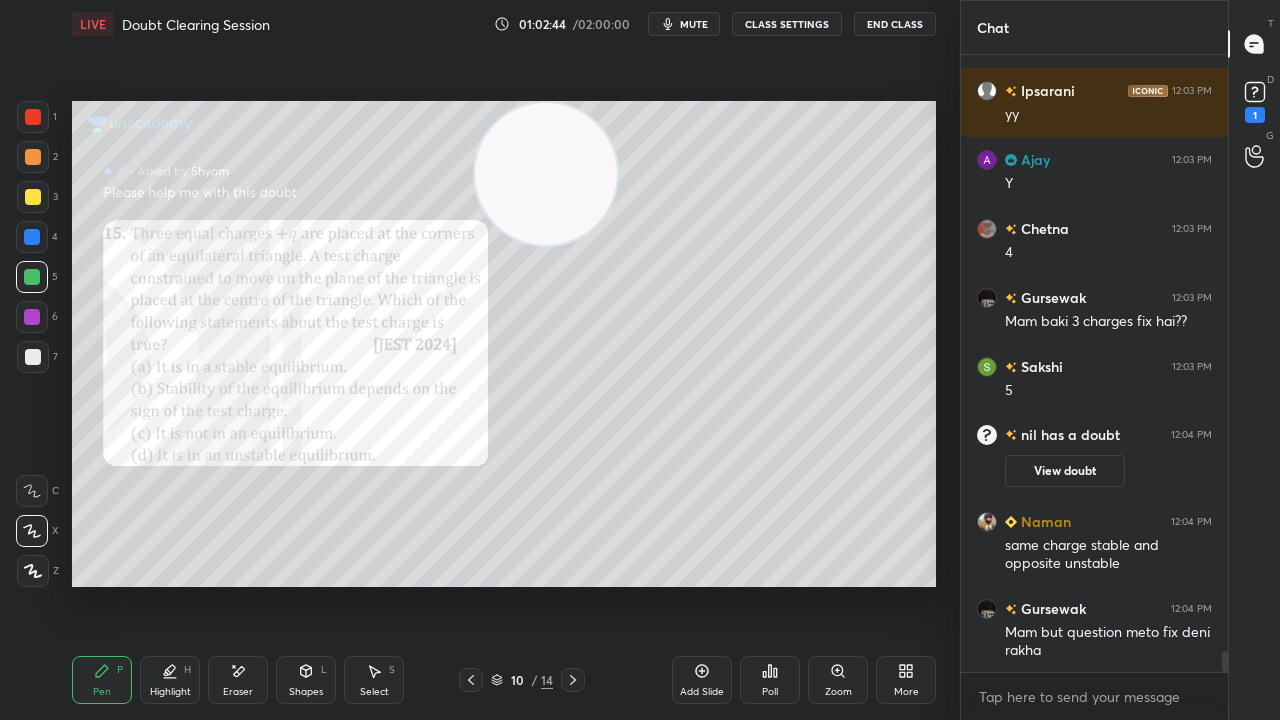 click on "mute" at bounding box center (684, 24) 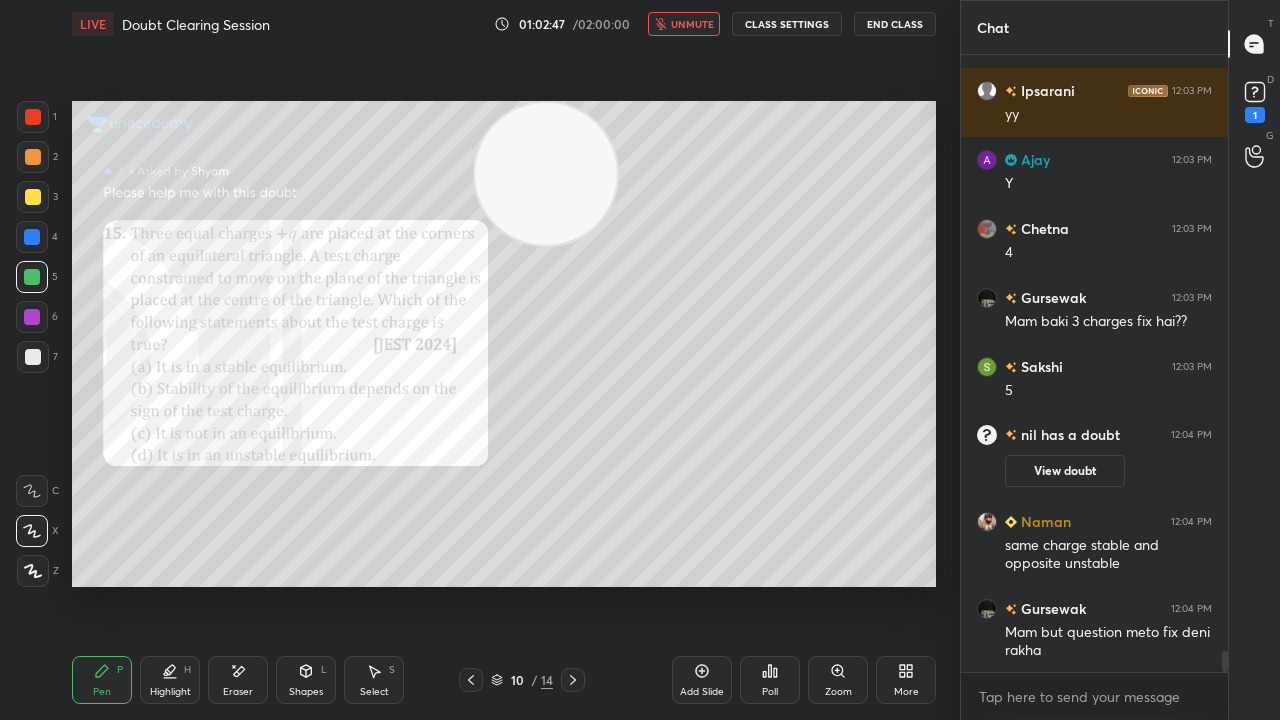 click on "unmute" at bounding box center (692, 24) 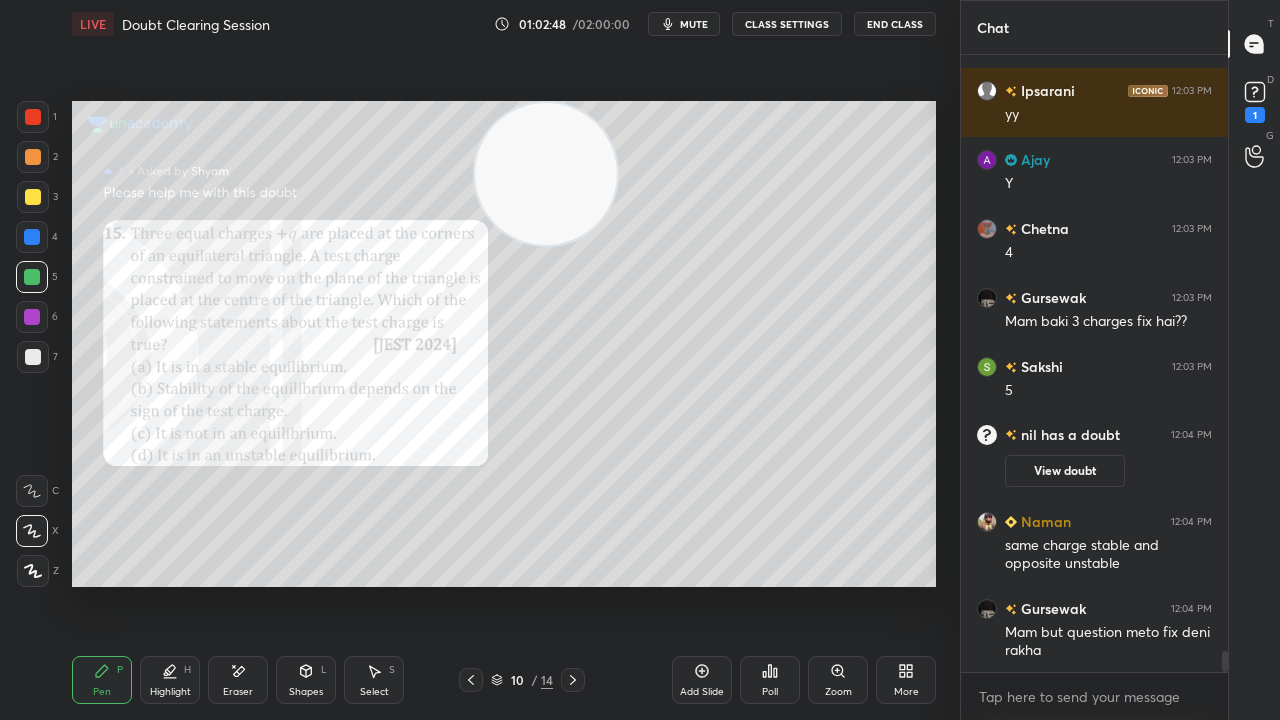 click at bounding box center (33, 357) 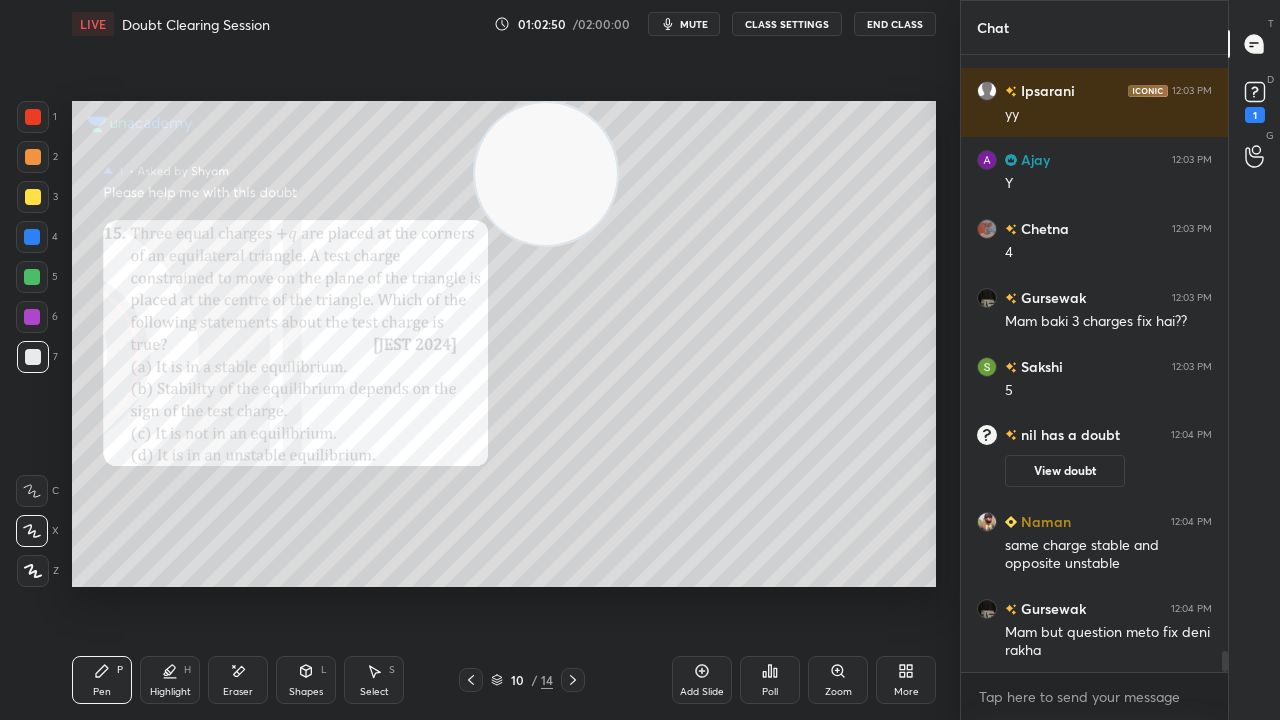 click on "mute" at bounding box center [694, 24] 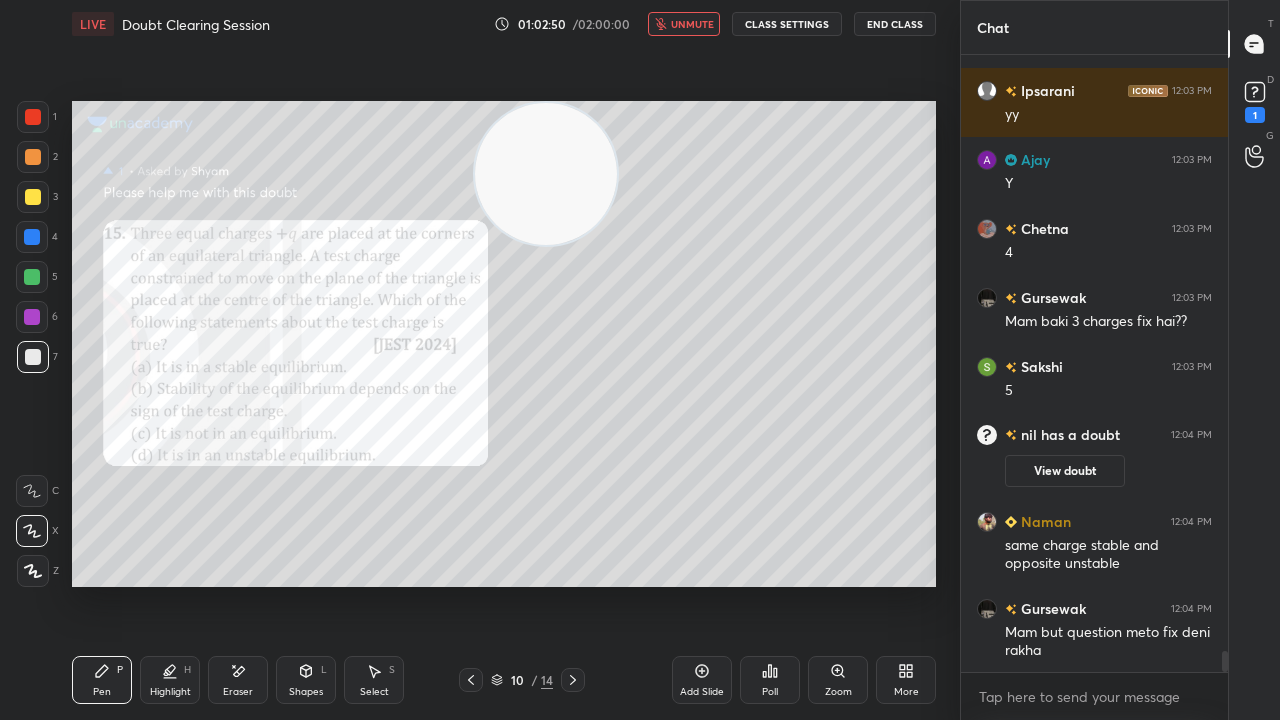 click on "unmute" at bounding box center (692, 24) 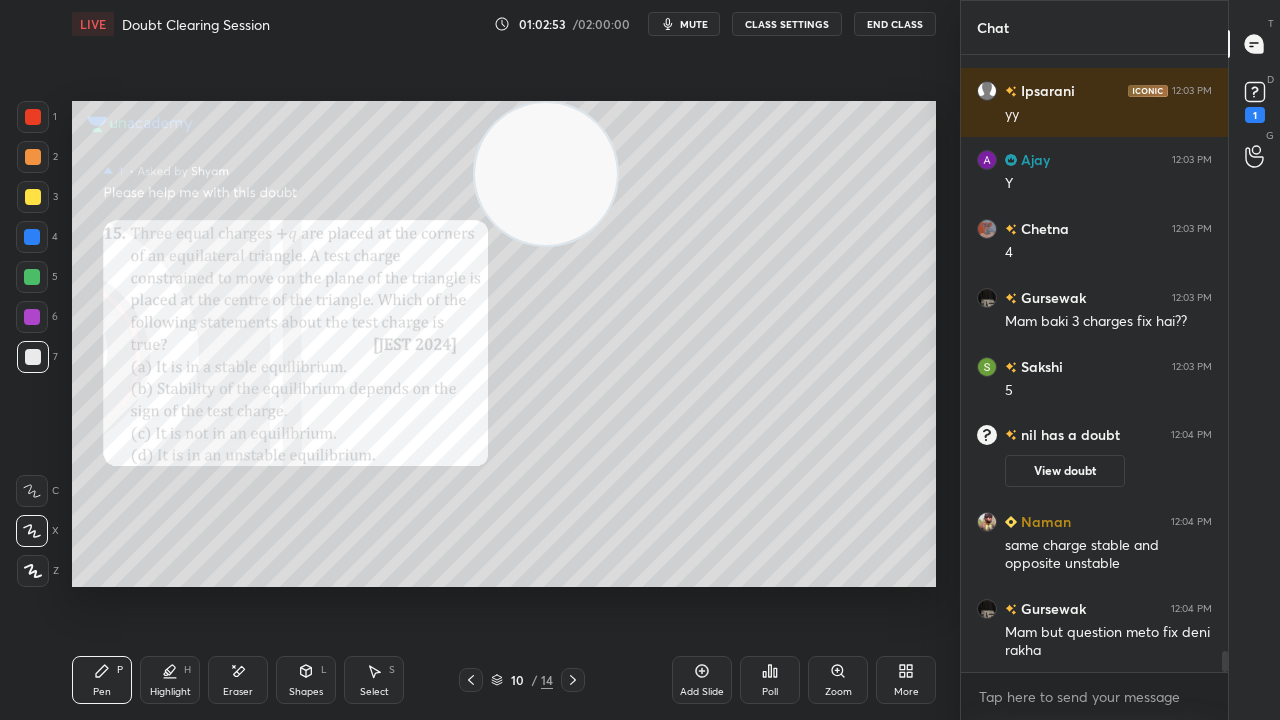 click on "mute" at bounding box center (684, 24) 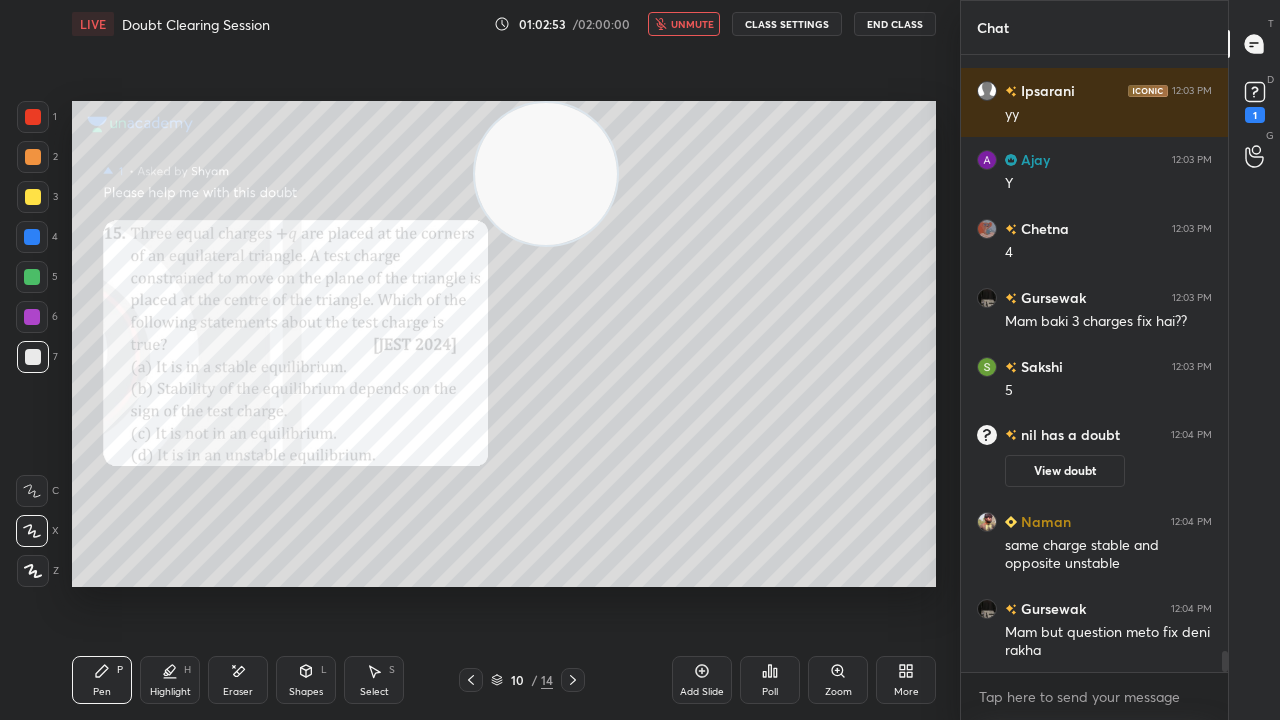click on "unmute" at bounding box center (692, 24) 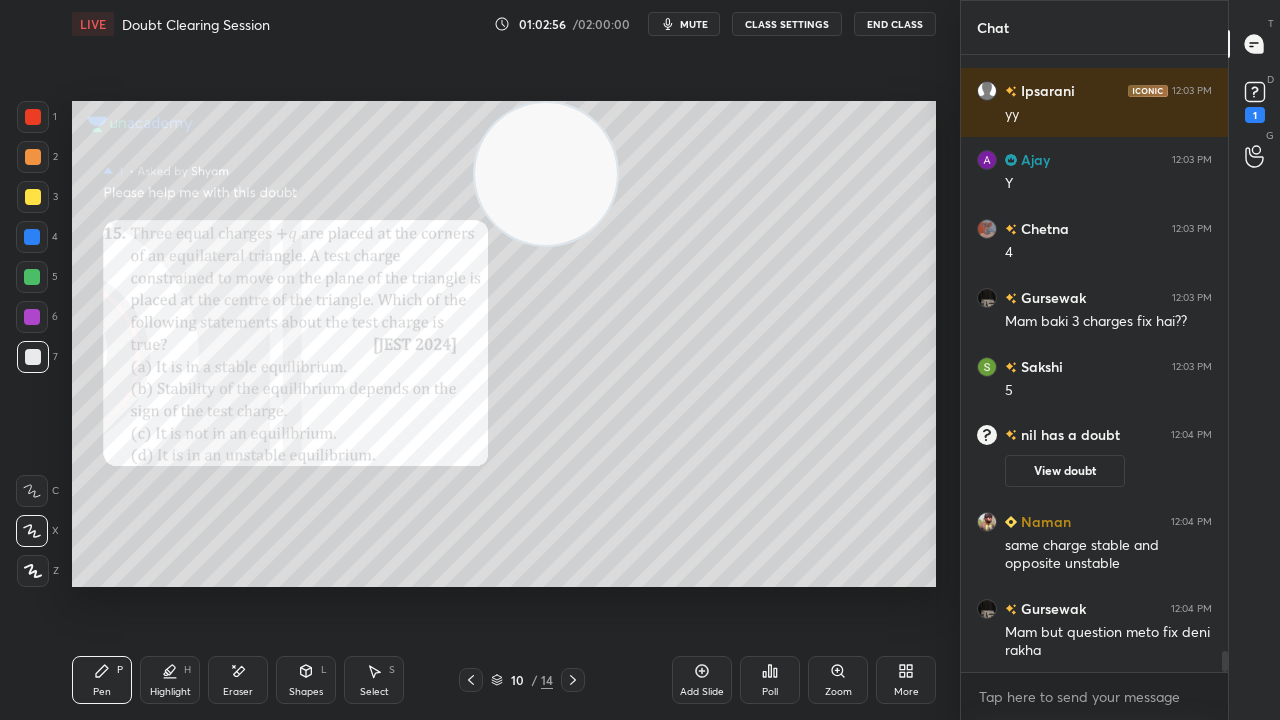click on "mute" at bounding box center [694, 24] 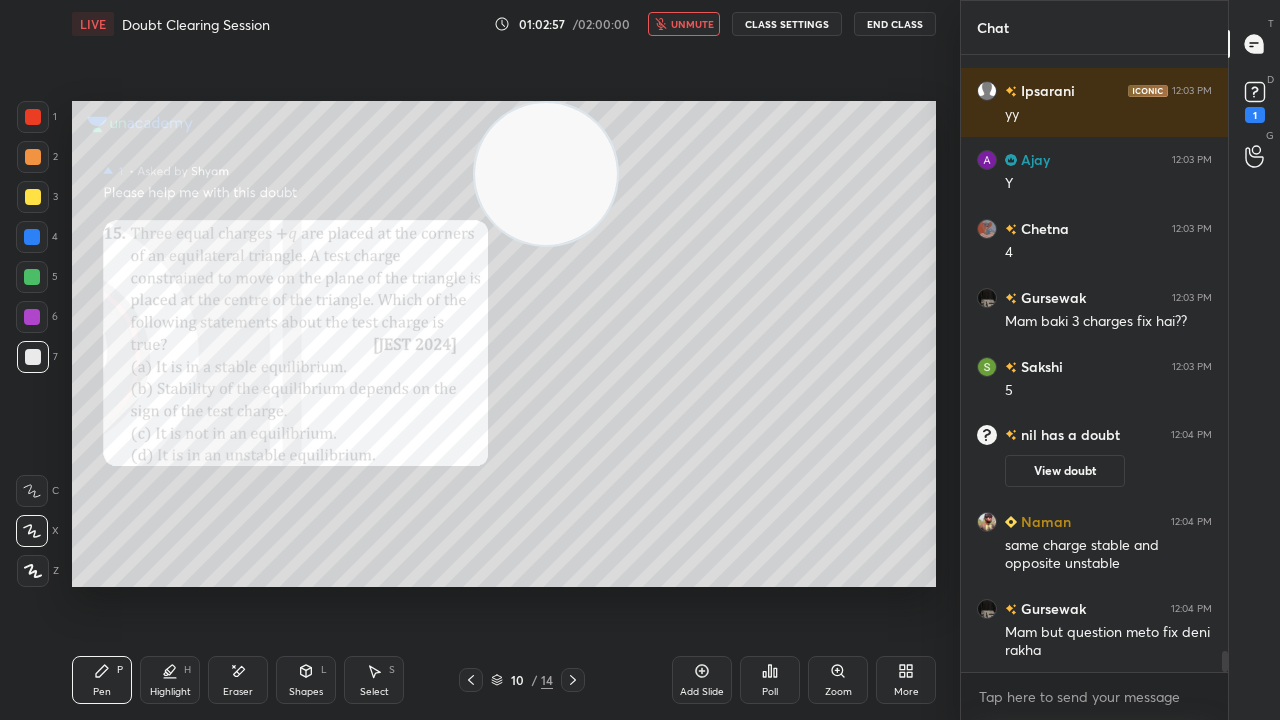 click on "unmute" at bounding box center (692, 24) 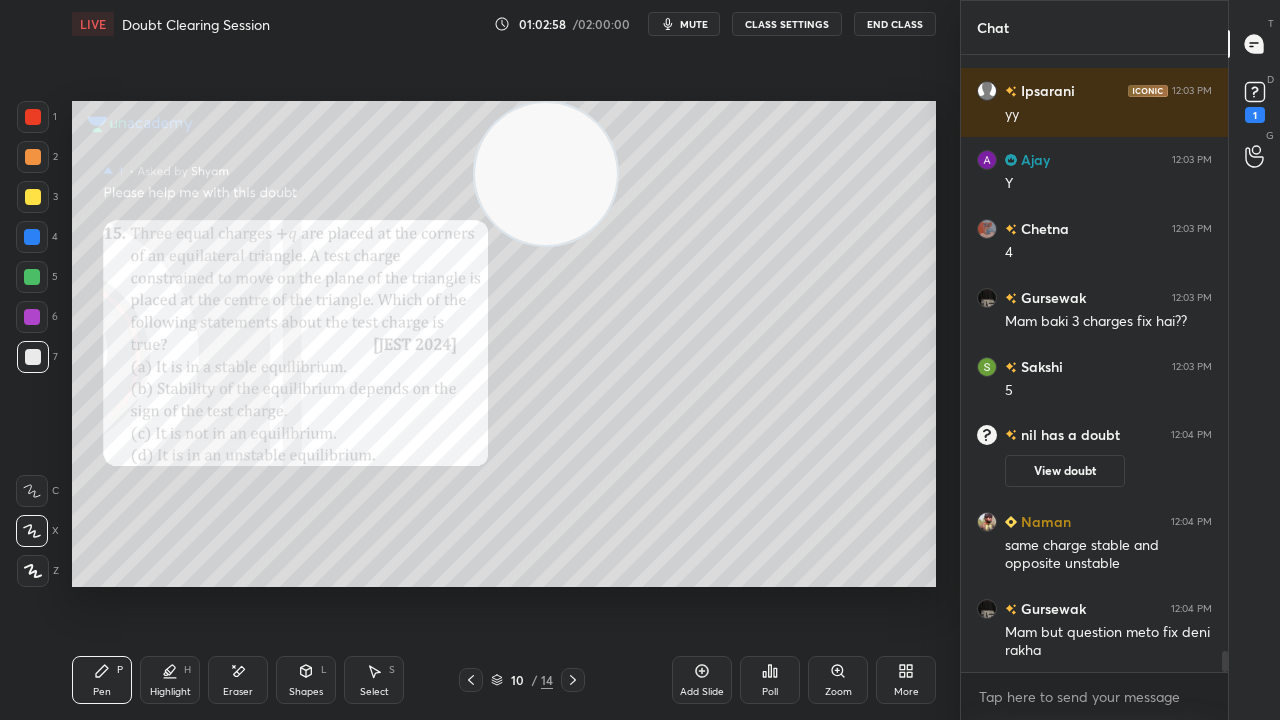 click 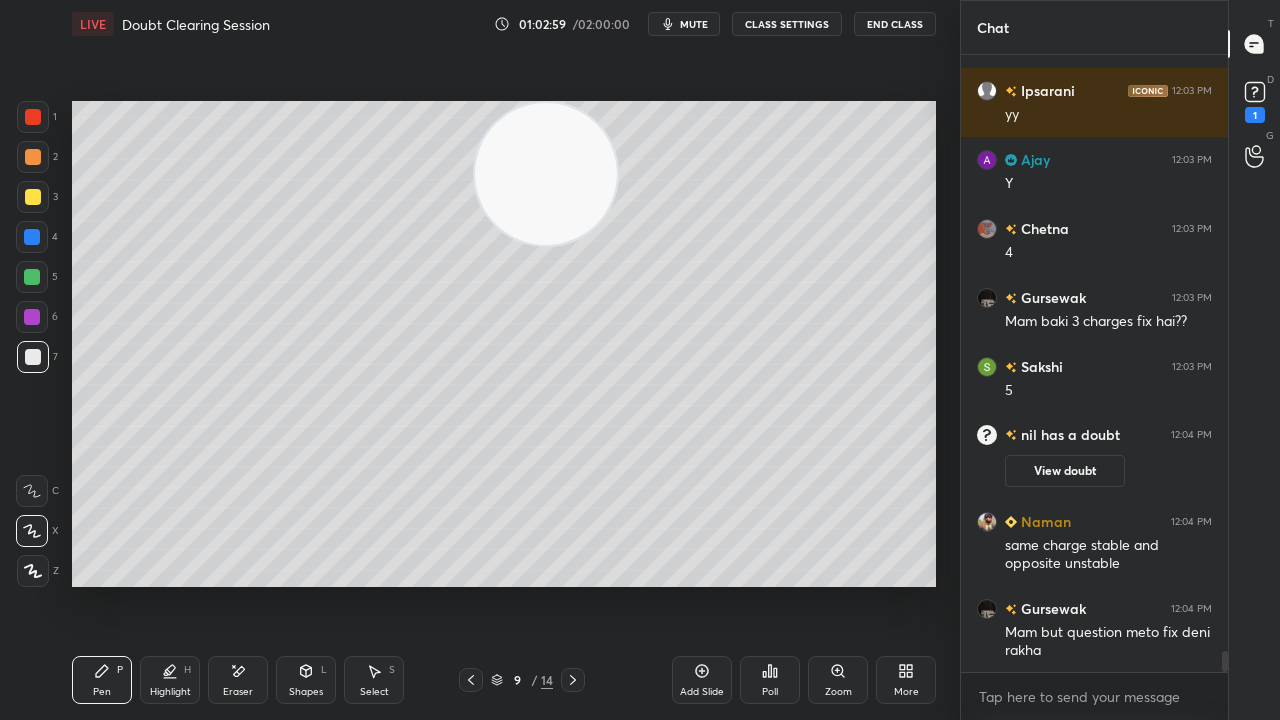click 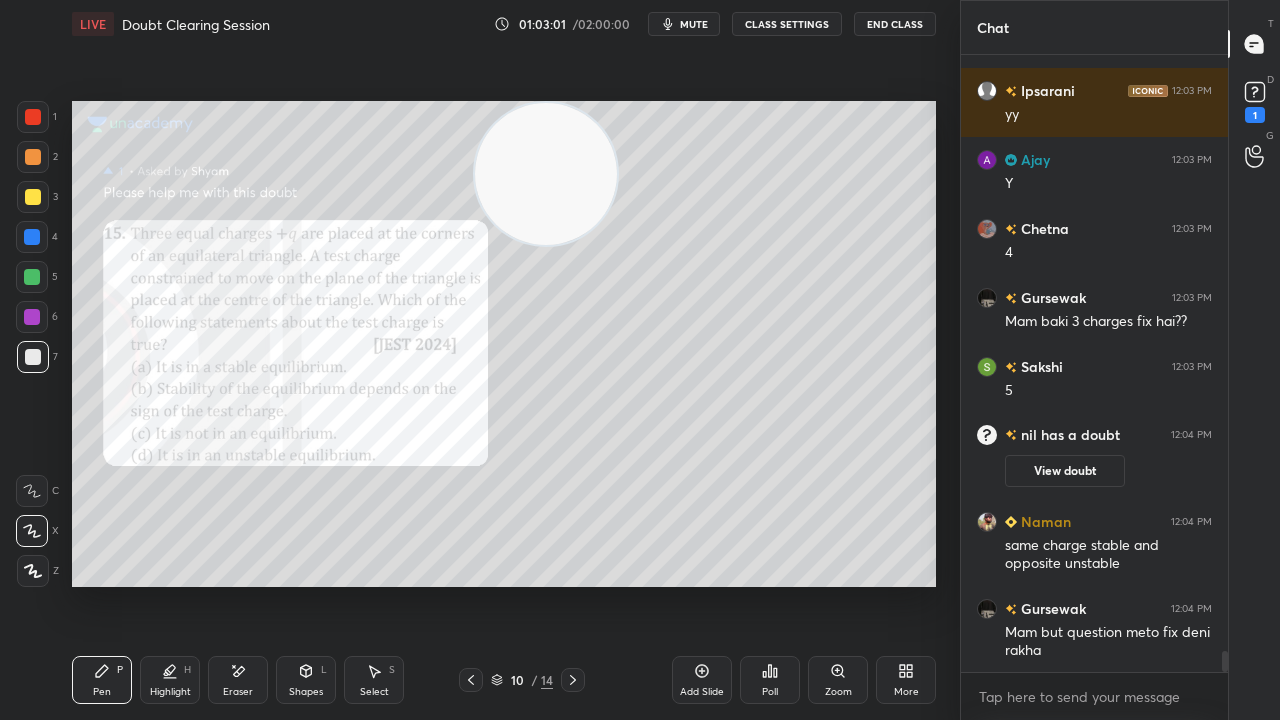 click on "mute" at bounding box center [694, 24] 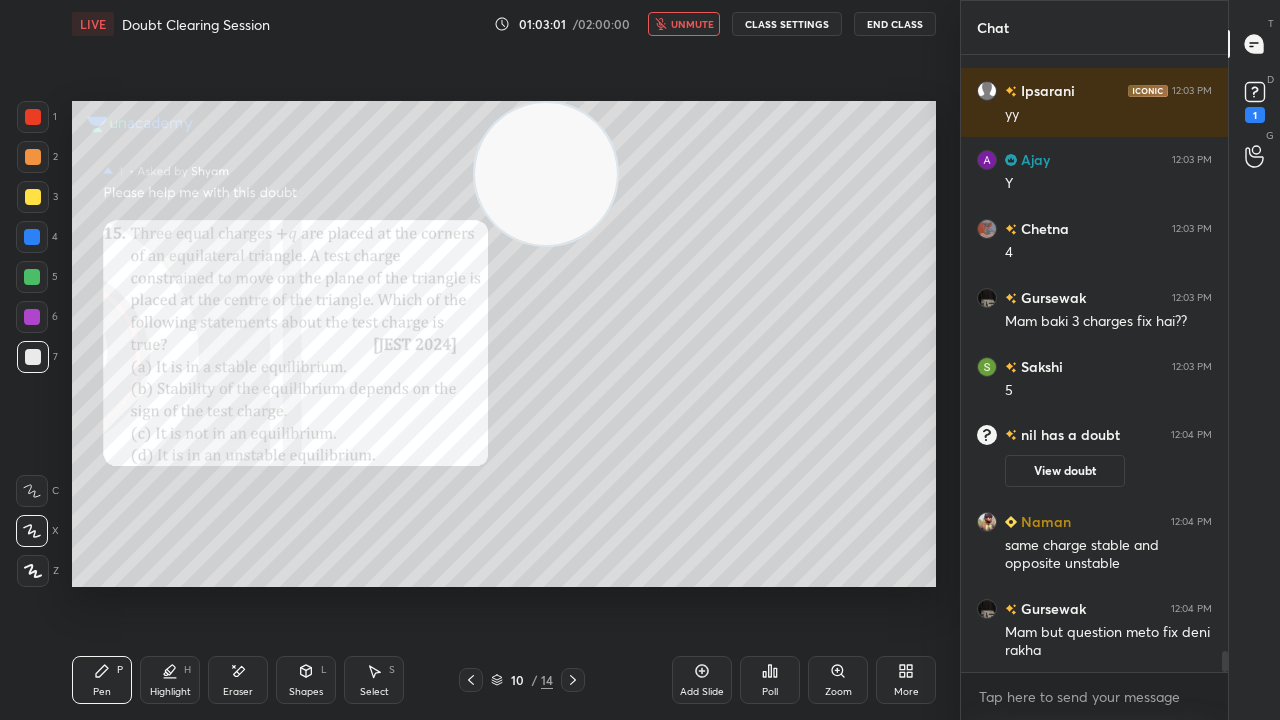 drag, startPoint x: 705, startPoint y: 24, endPoint x: 704, endPoint y: 13, distance: 11.045361 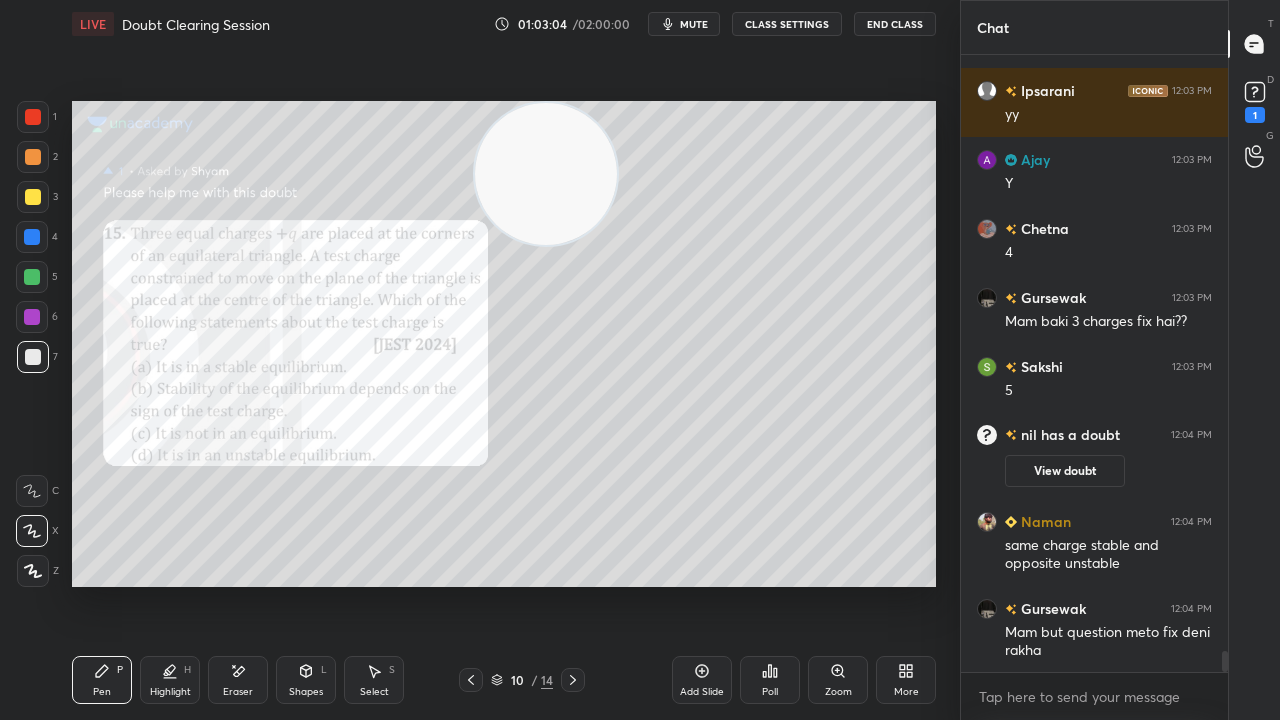 drag, startPoint x: 23, startPoint y: 292, endPoint x: 29, endPoint y: 280, distance: 13.416408 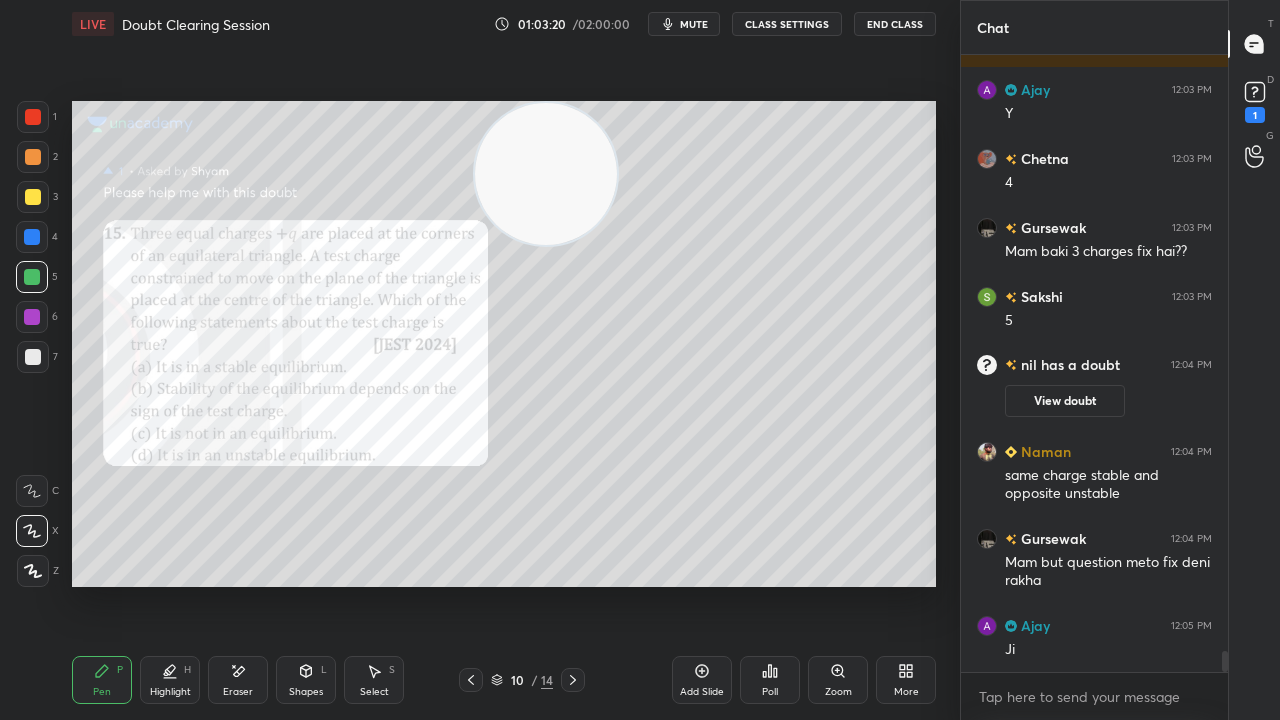 scroll, scrollTop: 17790, scrollLeft: 0, axis: vertical 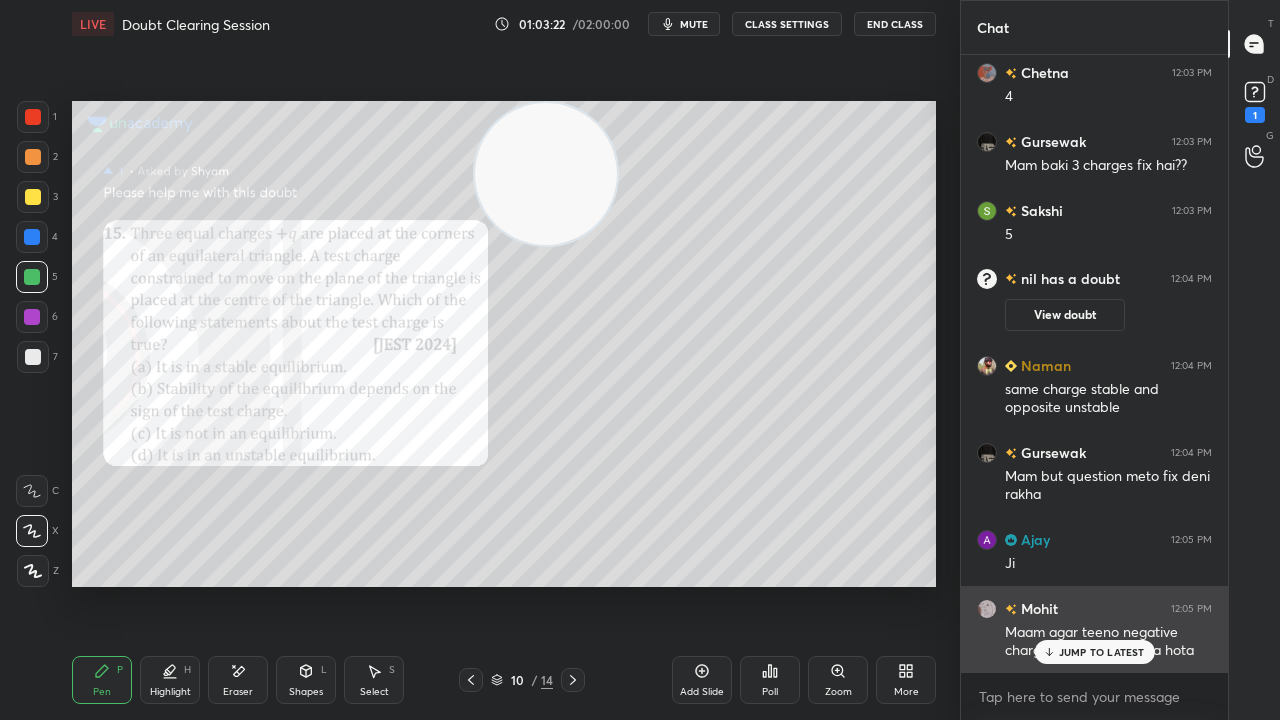 click on "JUMP TO LATEST" at bounding box center [1094, 652] 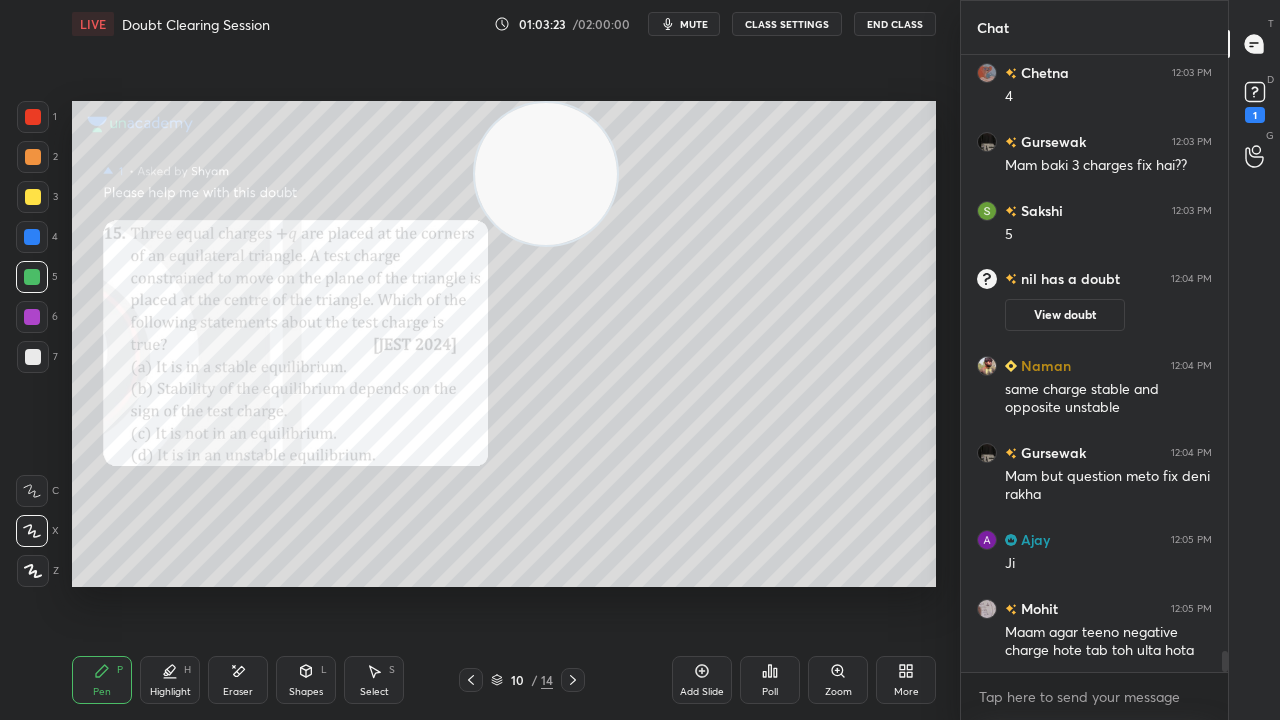 click on "mute" at bounding box center (684, 24) 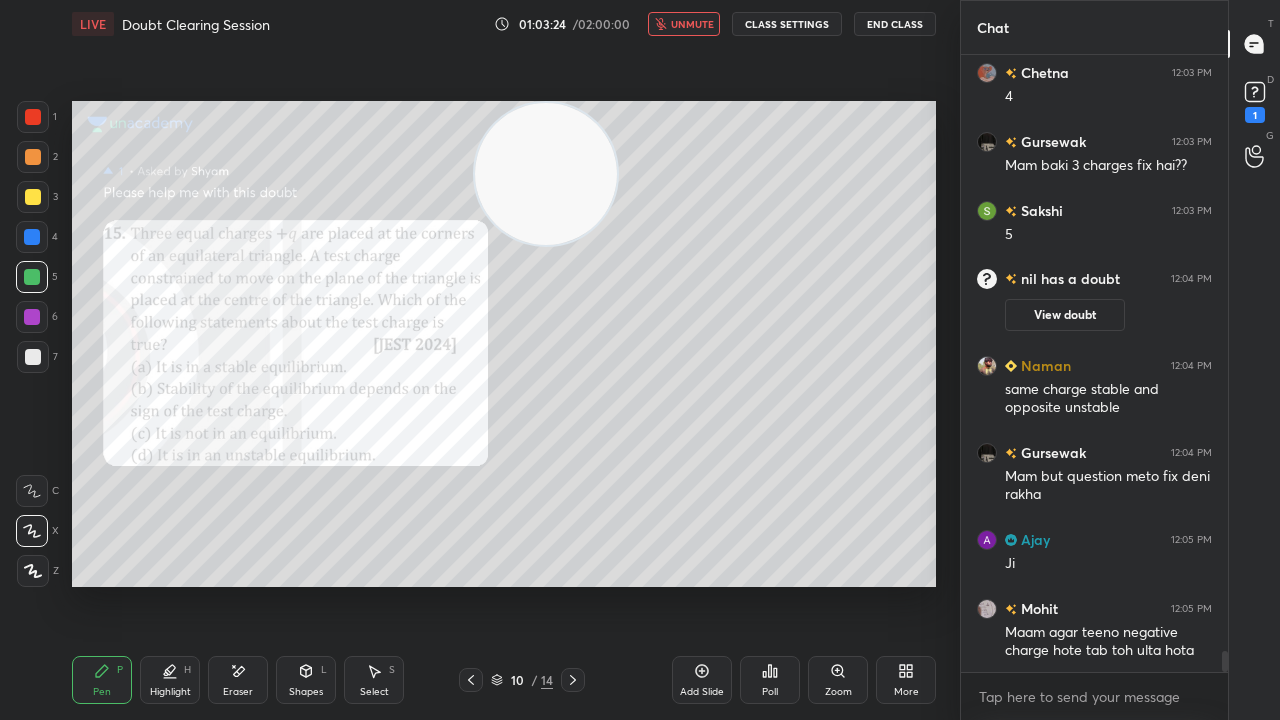 click on "unmute" at bounding box center [692, 24] 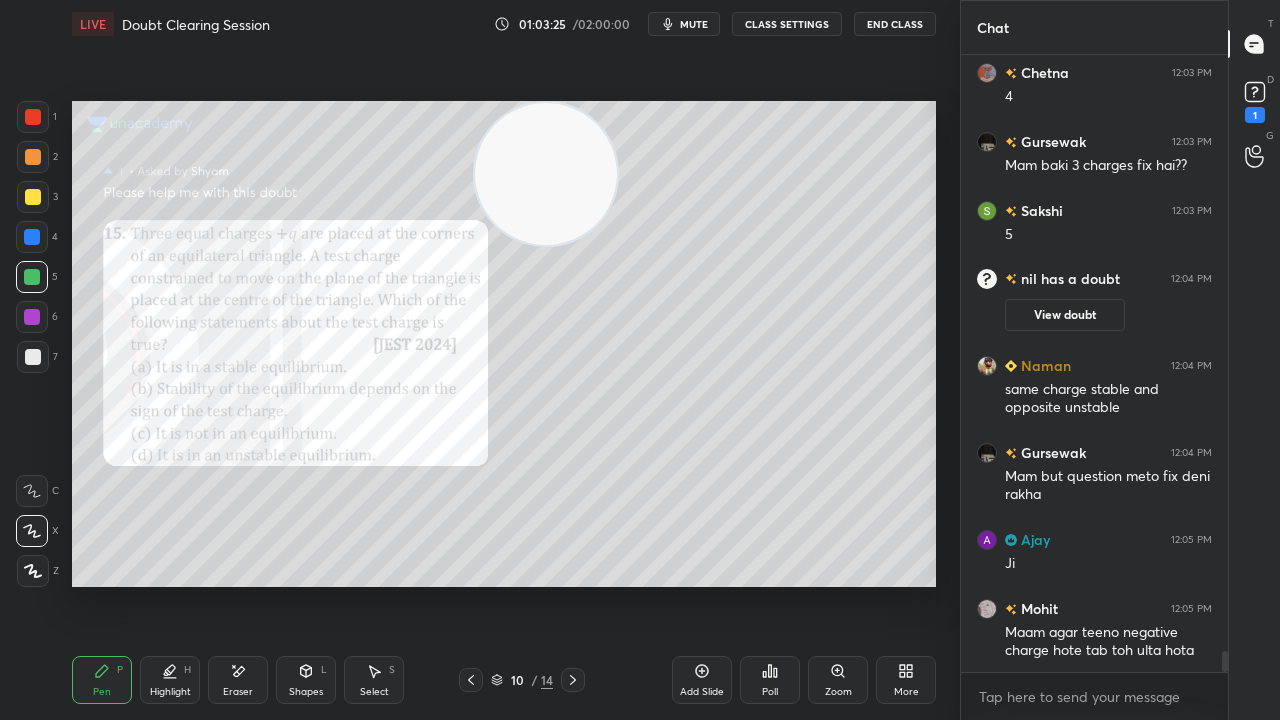 click on "mute" at bounding box center (694, 24) 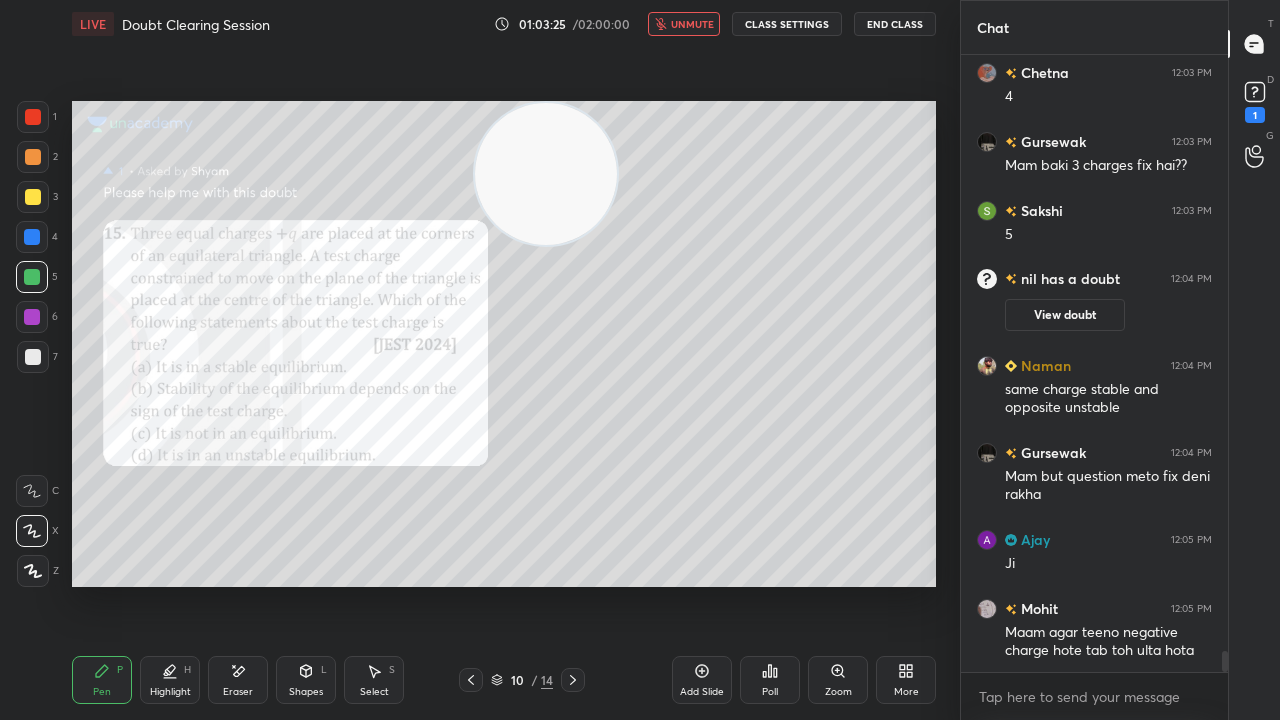 click on "unmute" at bounding box center (692, 24) 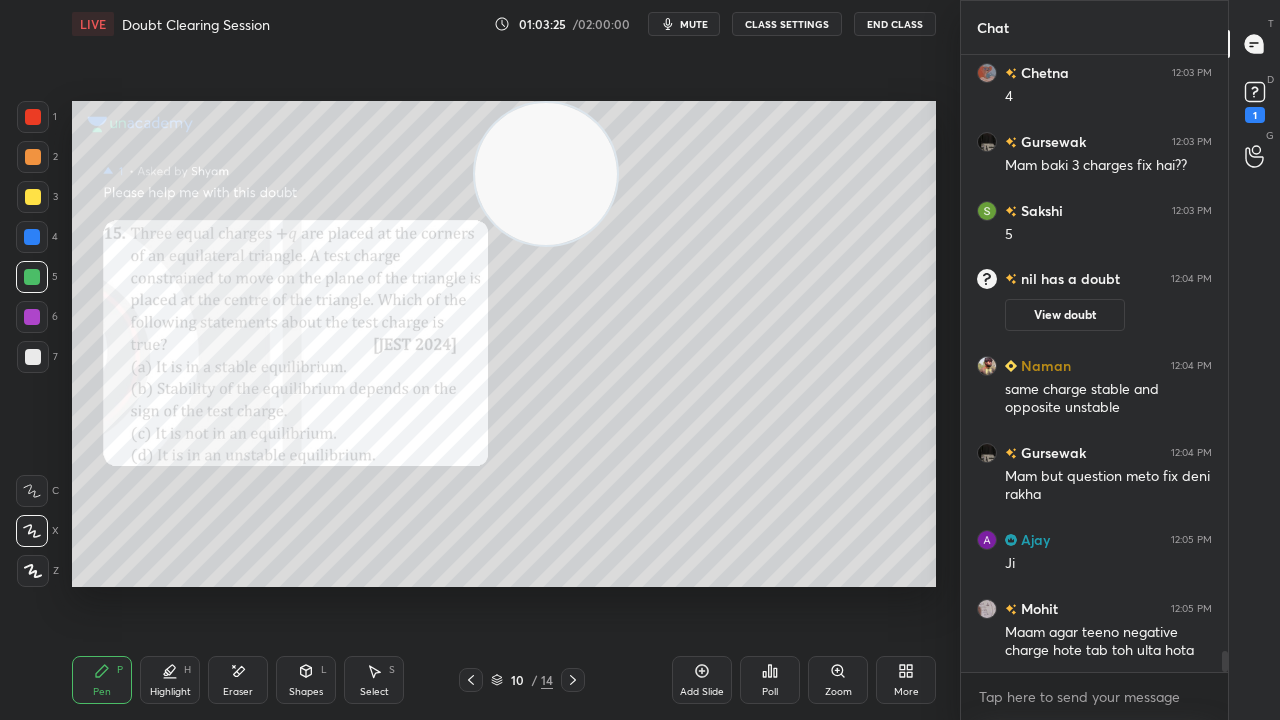 scroll, scrollTop: 17860, scrollLeft: 0, axis: vertical 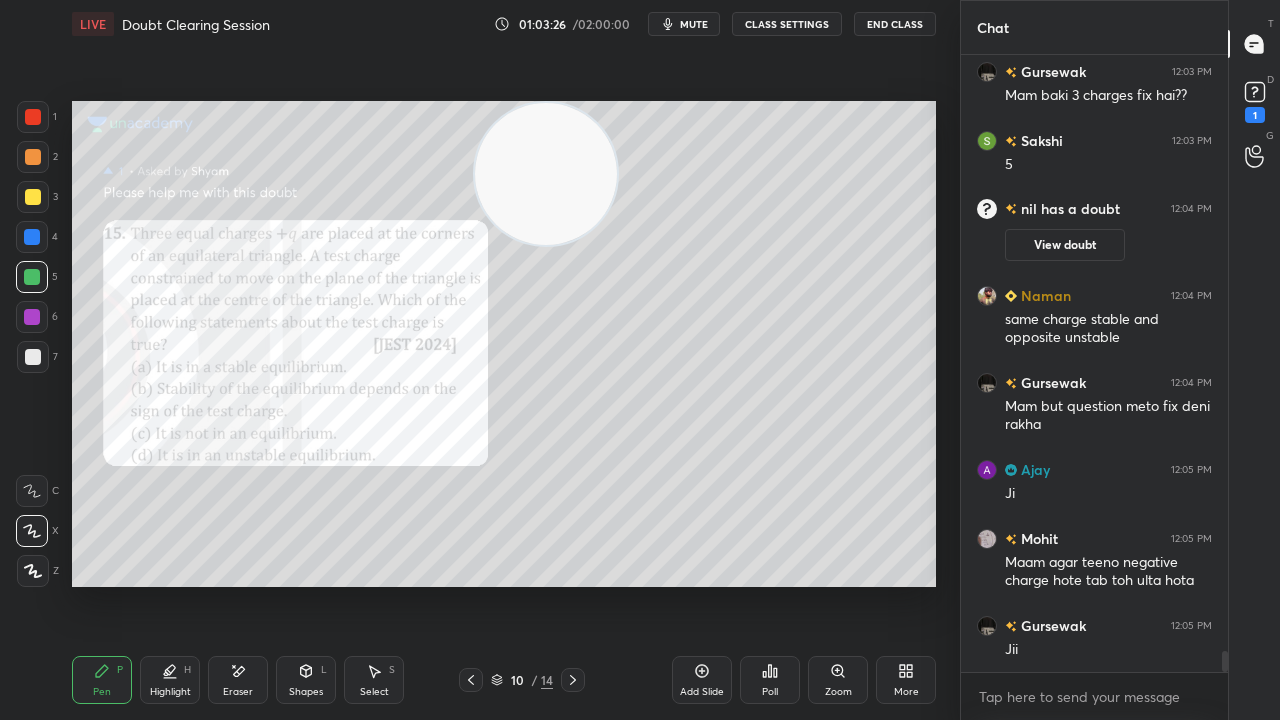 click on "6" at bounding box center (37, 321) 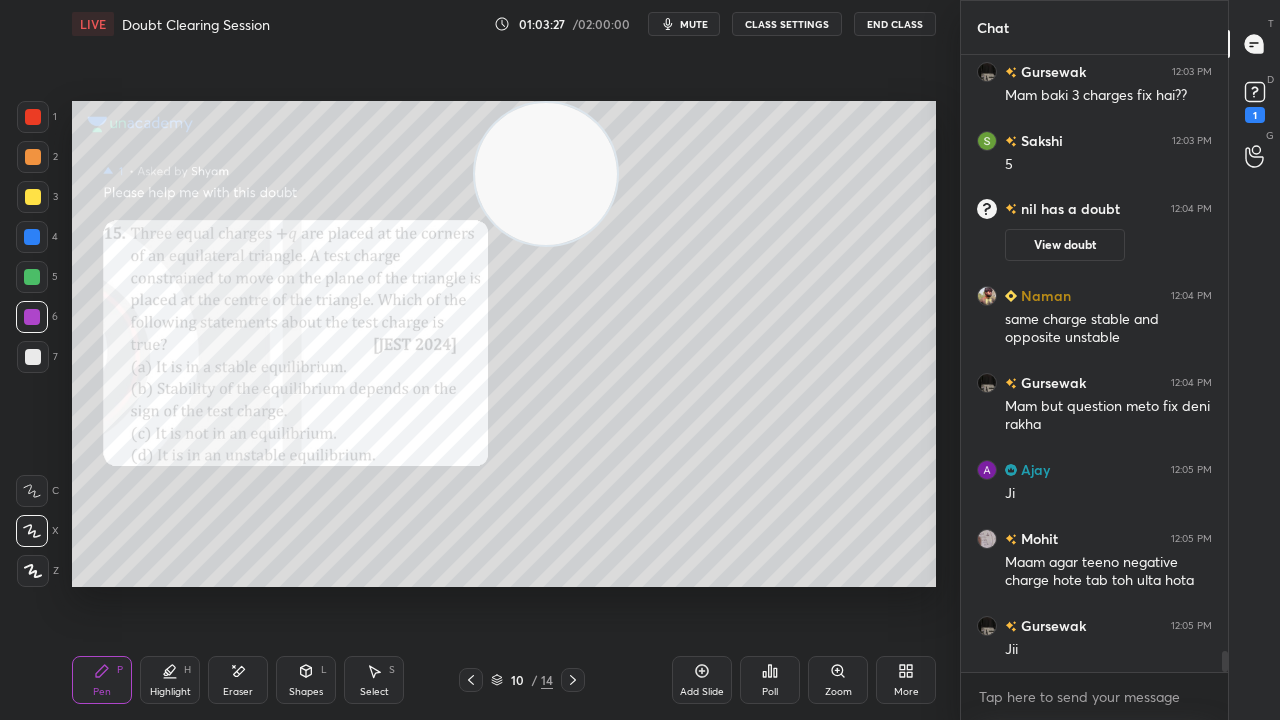 click at bounding box center (33, 357) 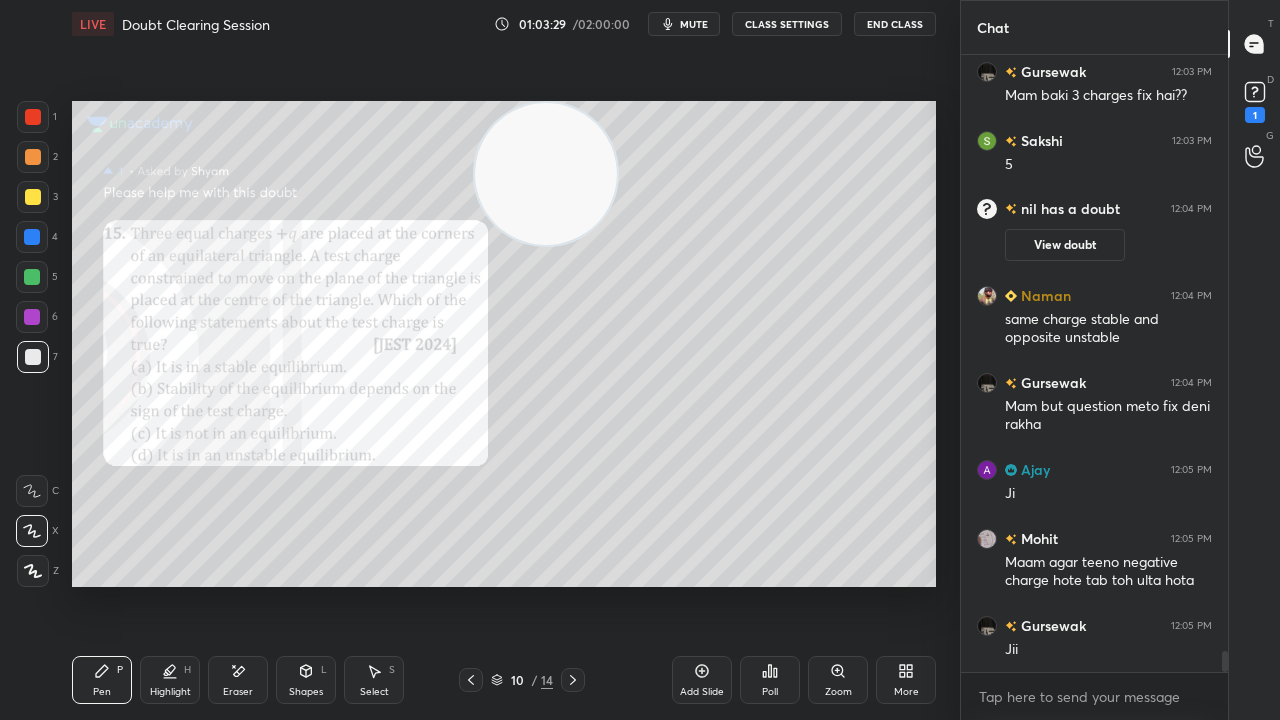 click on "mute" at bounding box center [684, 24] 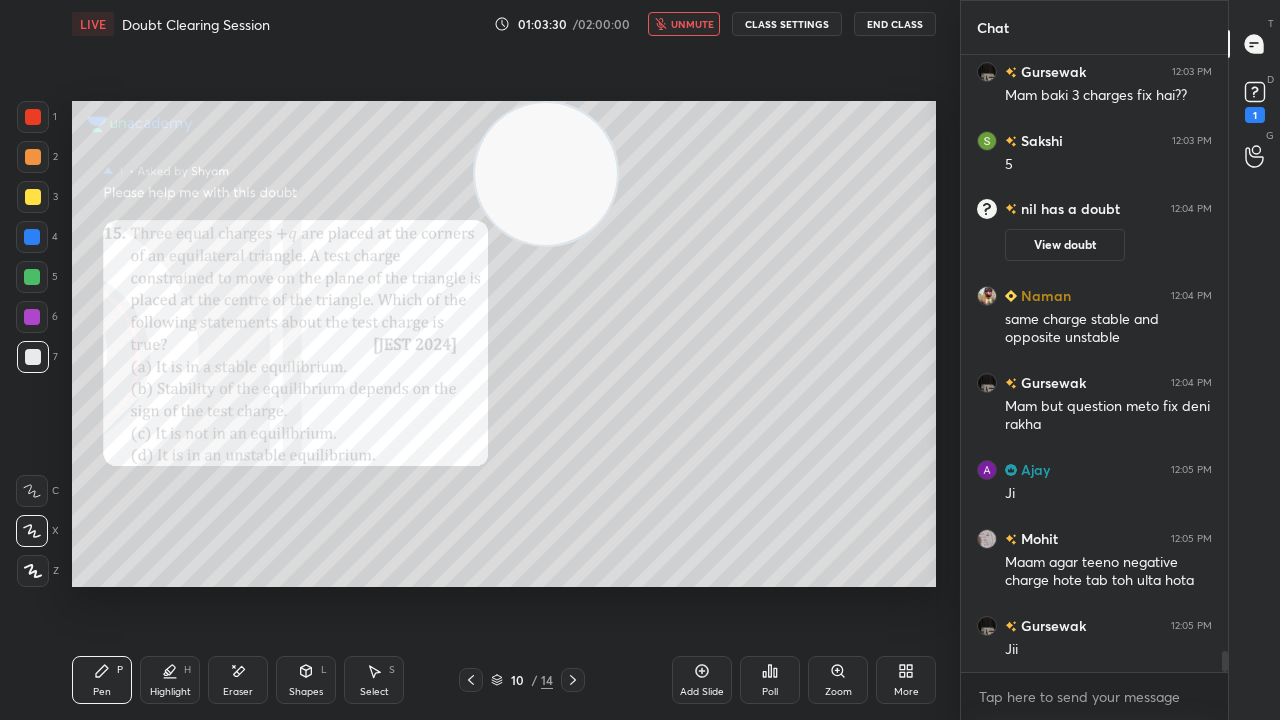 click on "unmute" at bounding box center (692, 24) 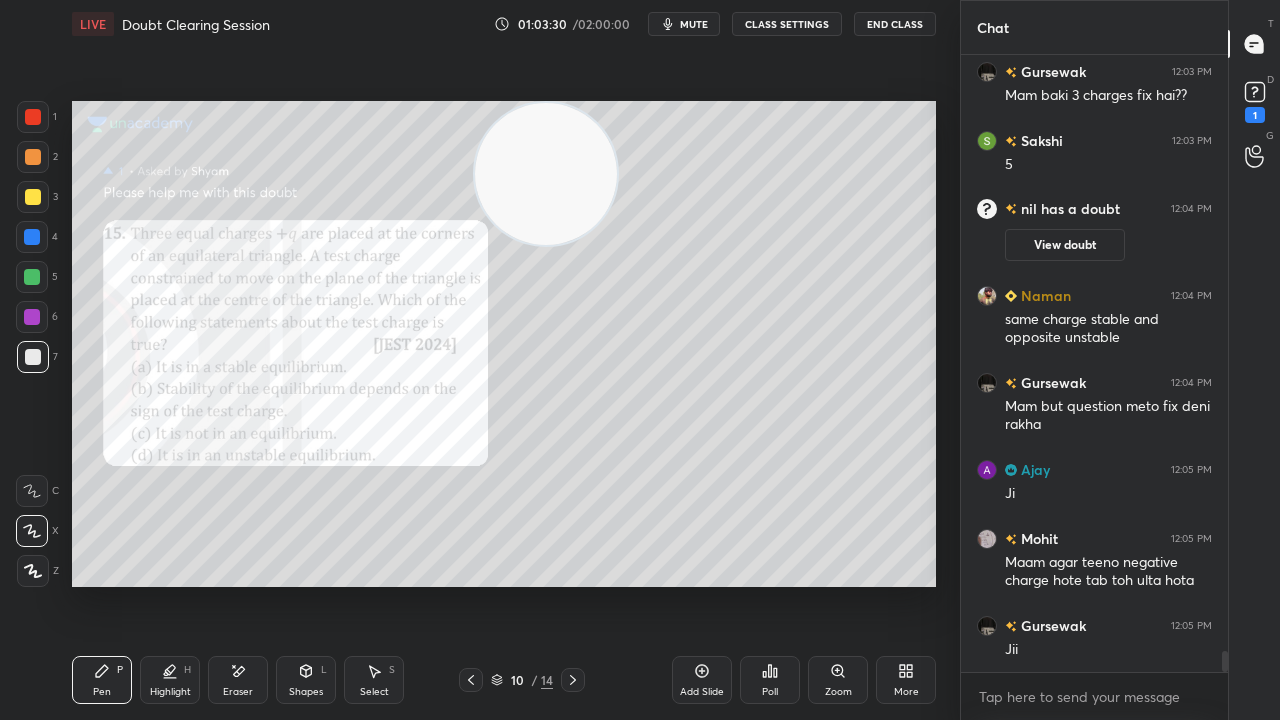 click on "mute" at bounding box center (694, 24) 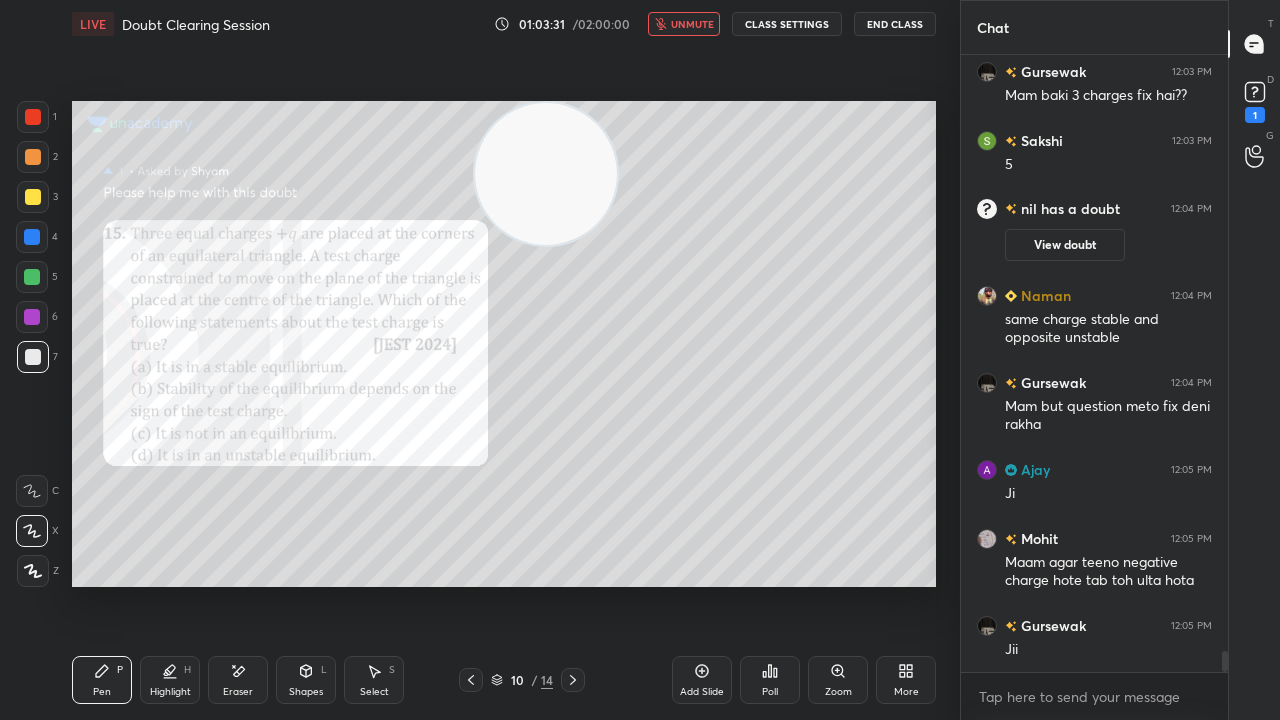 click on "unmute" at bounding box center (692, 24) 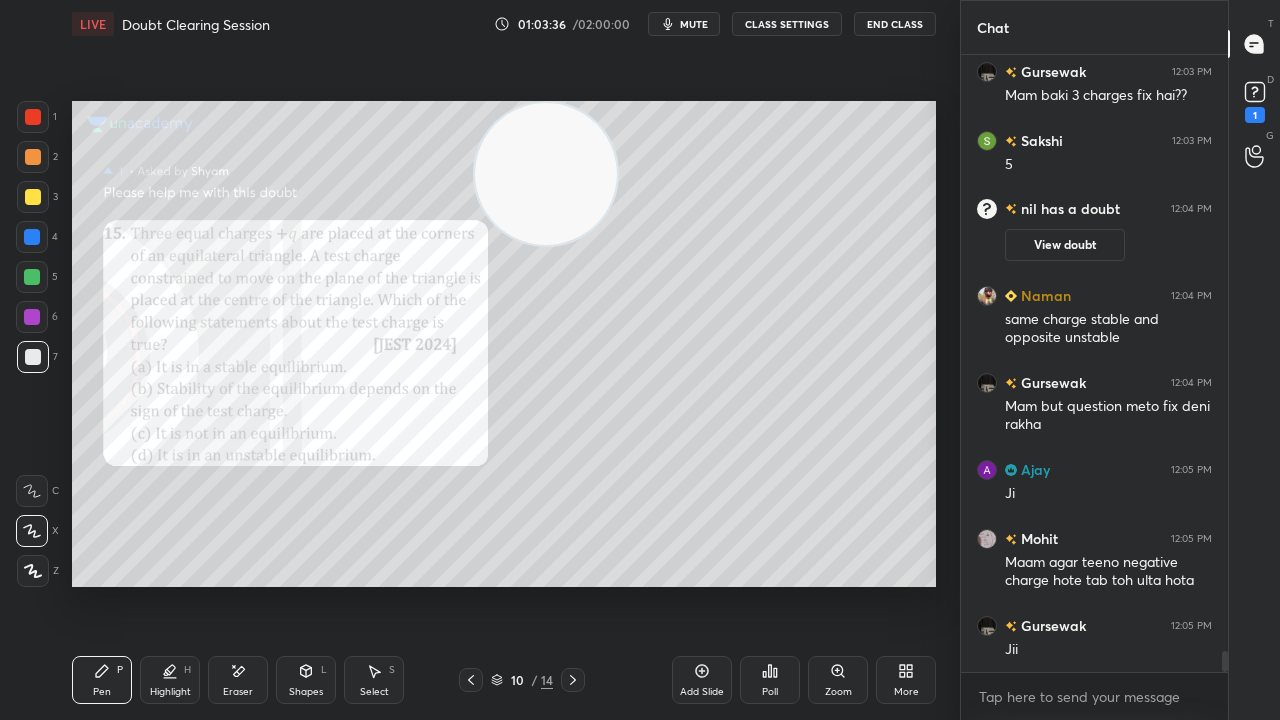 click on "mute" at bounding box center (694, 24) 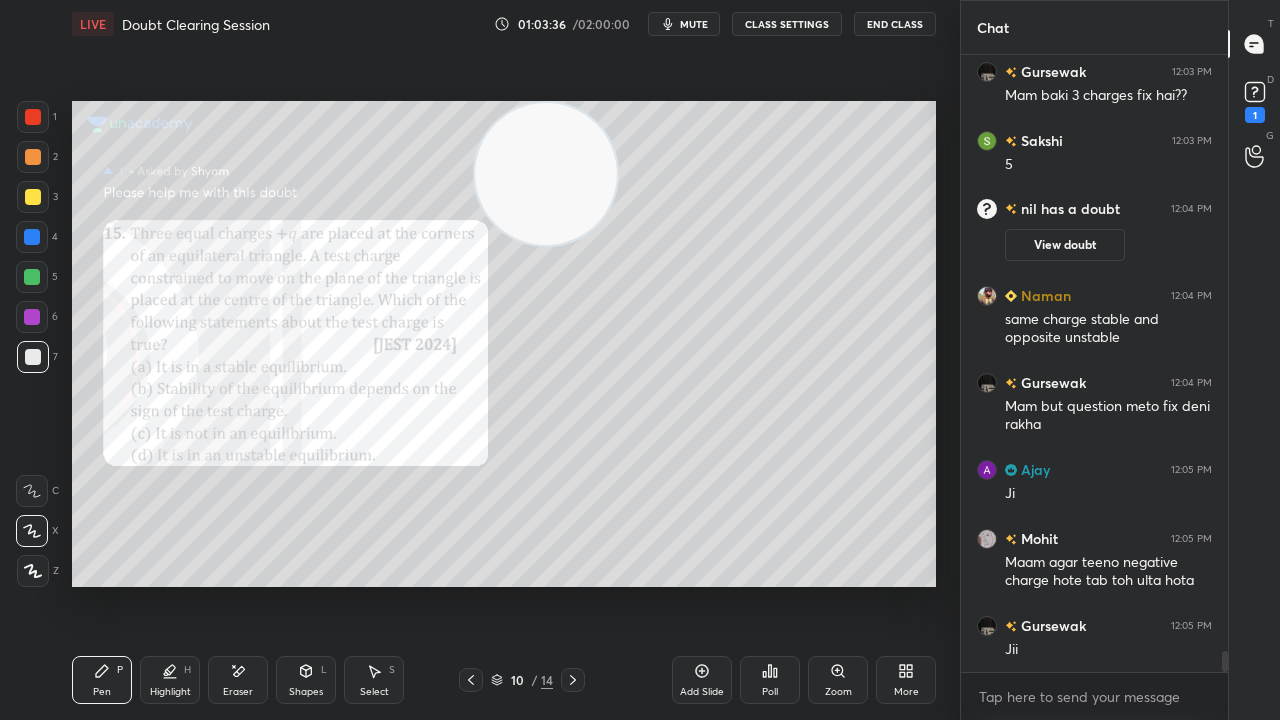 click on "mute" at bounding box center (694, 24) 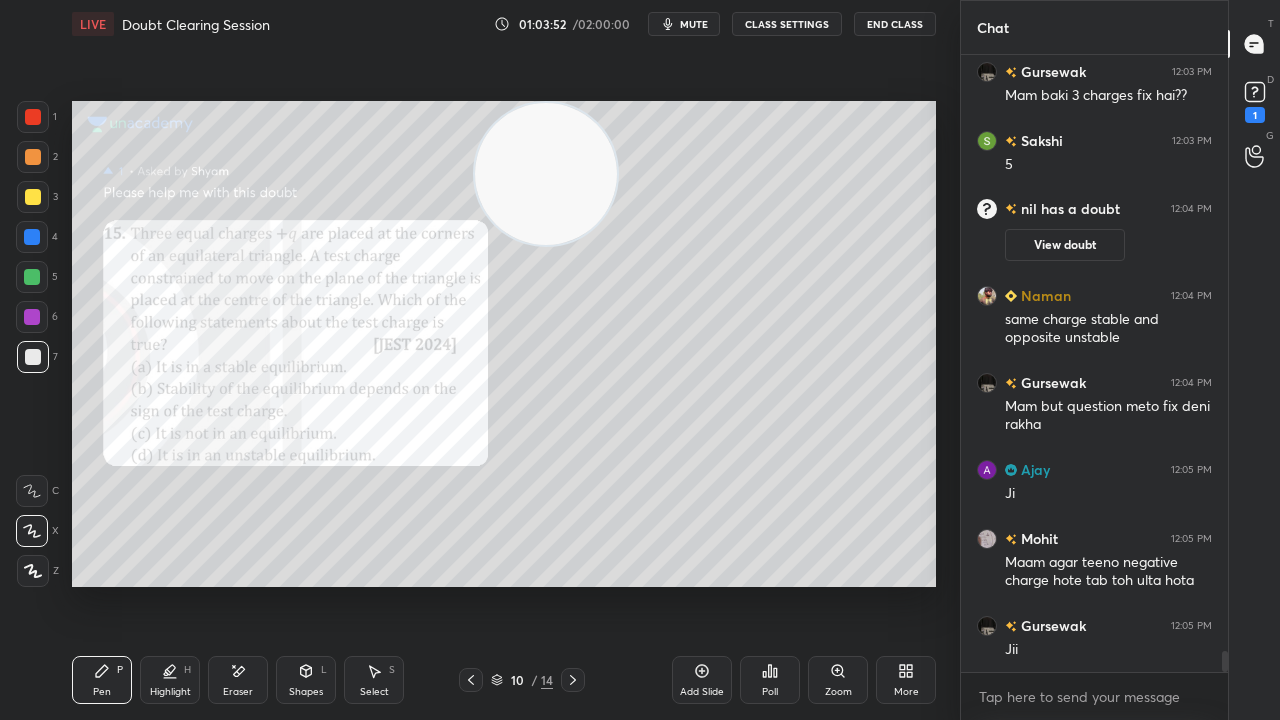 click on "Eraser" at bounding box center (238, 692) 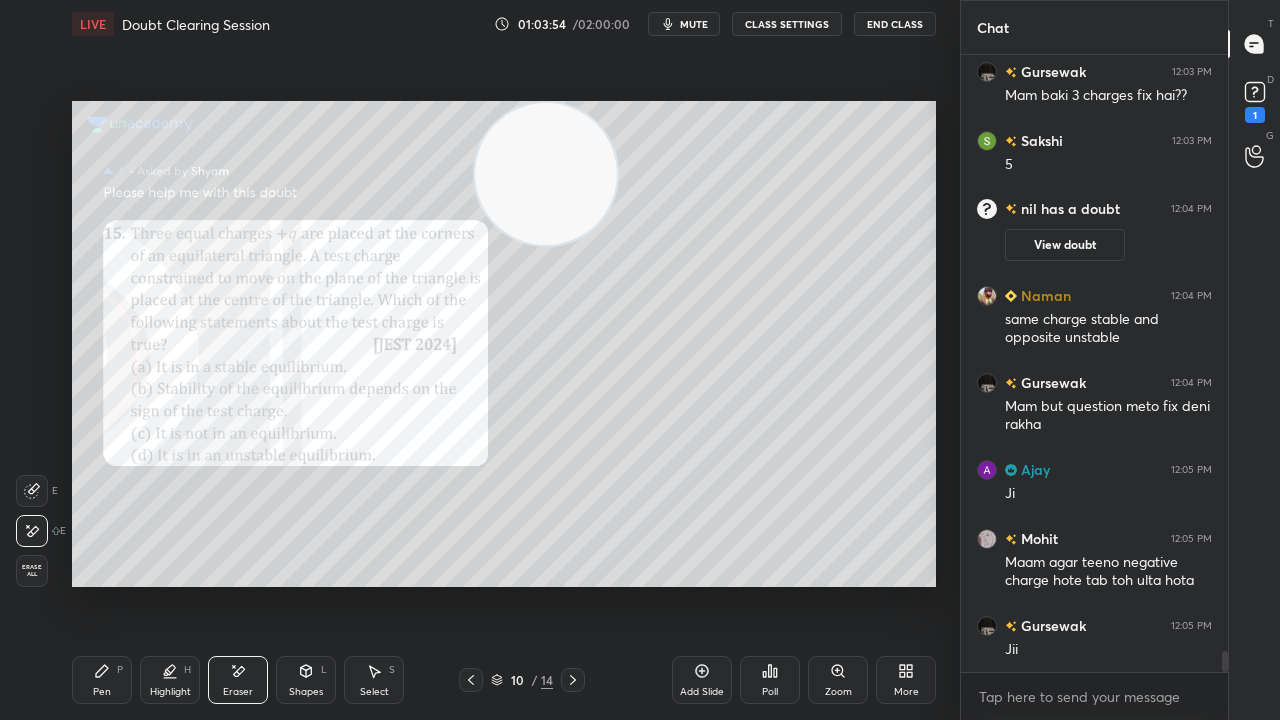 click on "Pen" at bounding box center (102, 692) 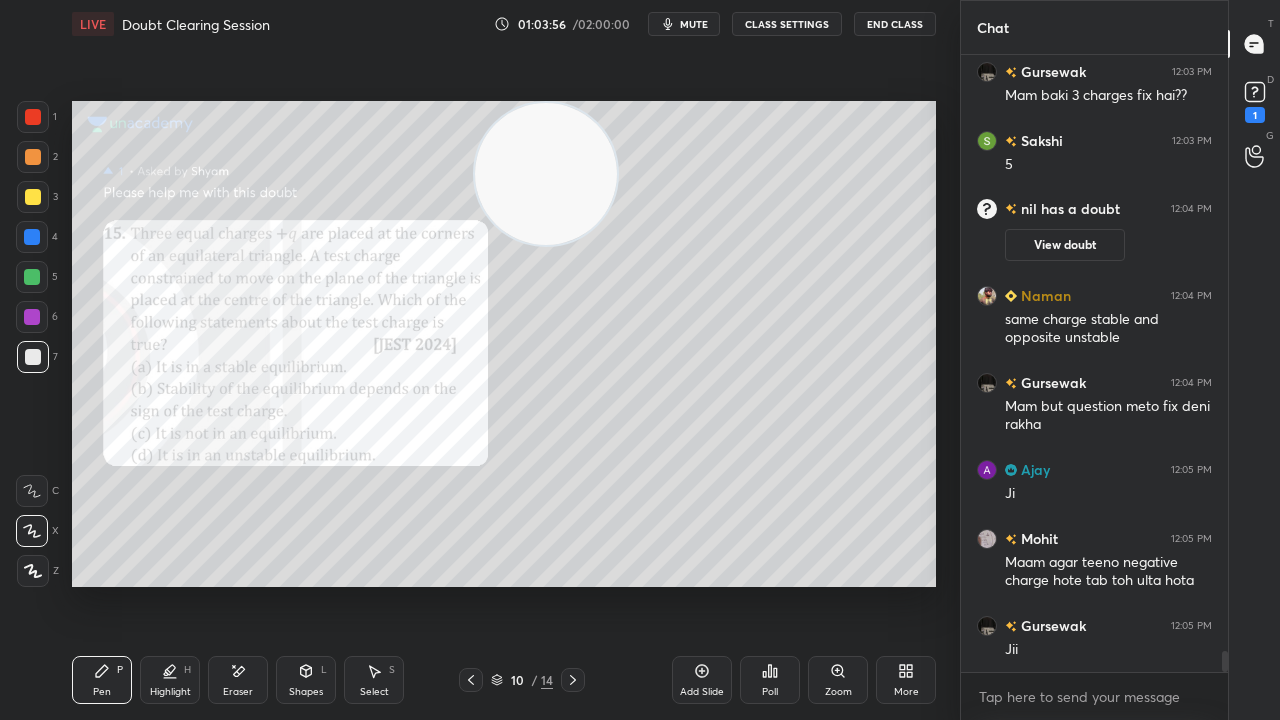 click on "mute" at bounding box center [694, 24] 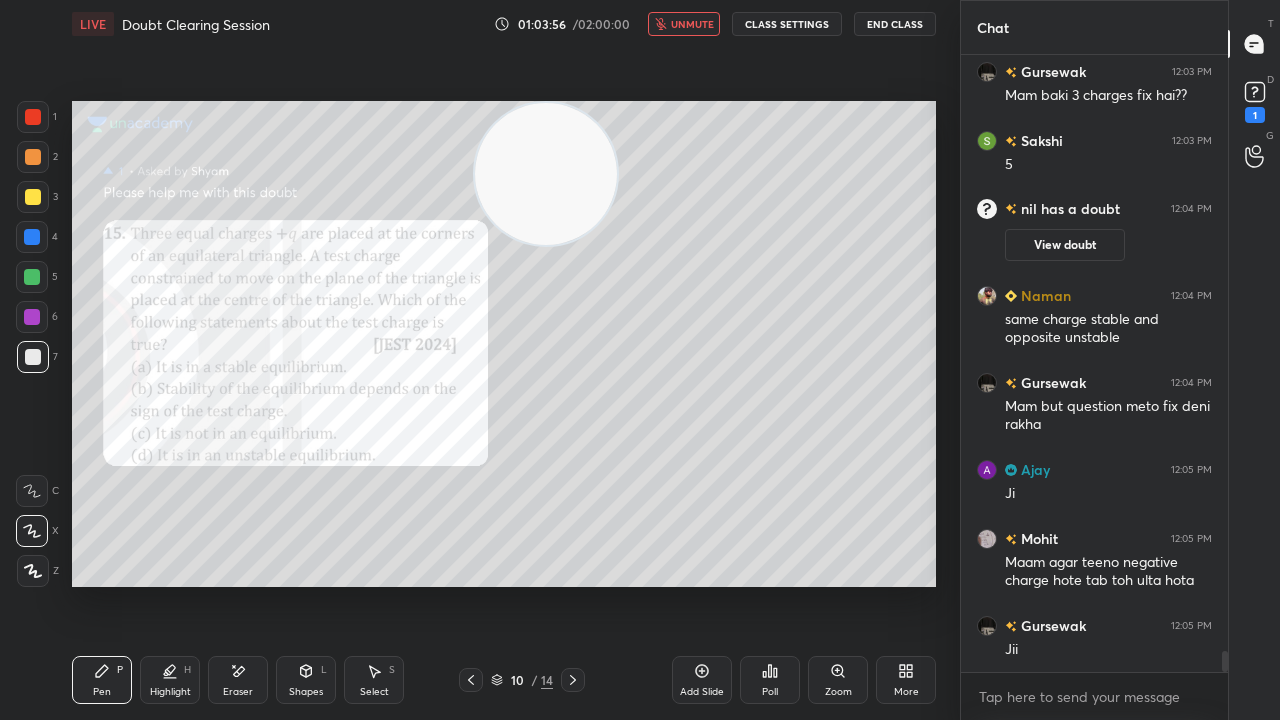 click on "unmute" at bounding box center (692, 24) 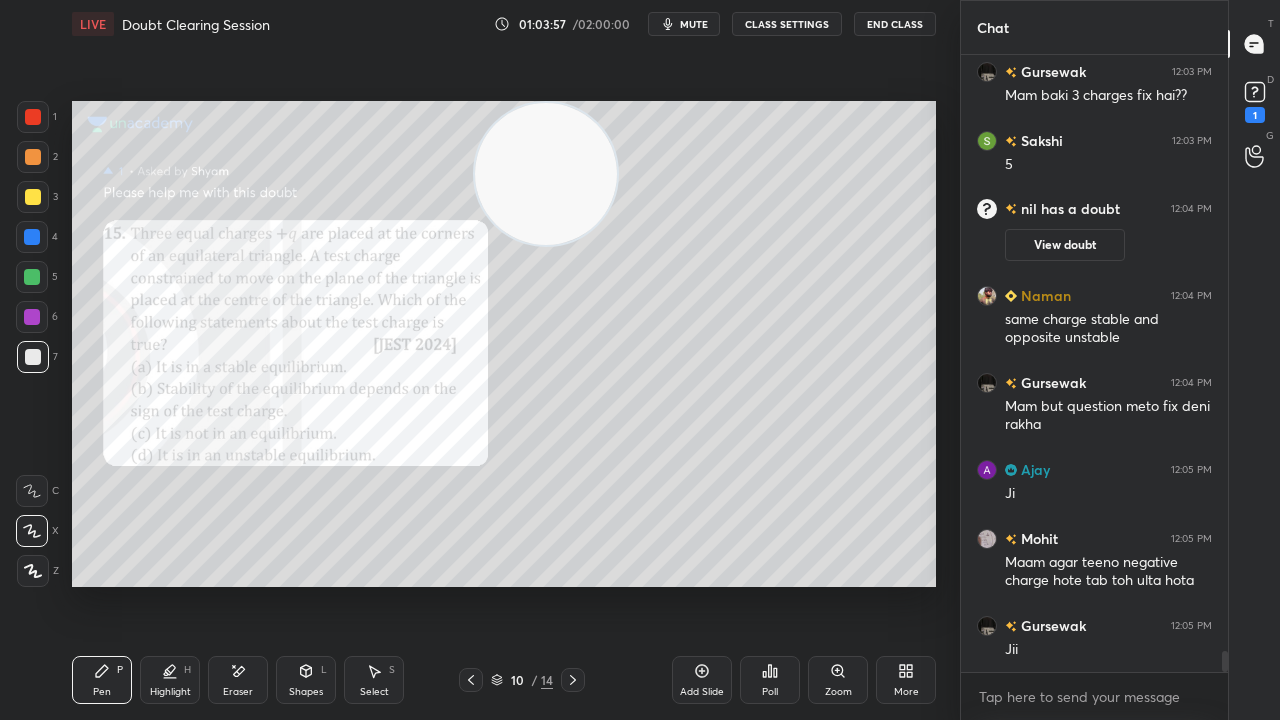 click at bounding box center (32, 277) 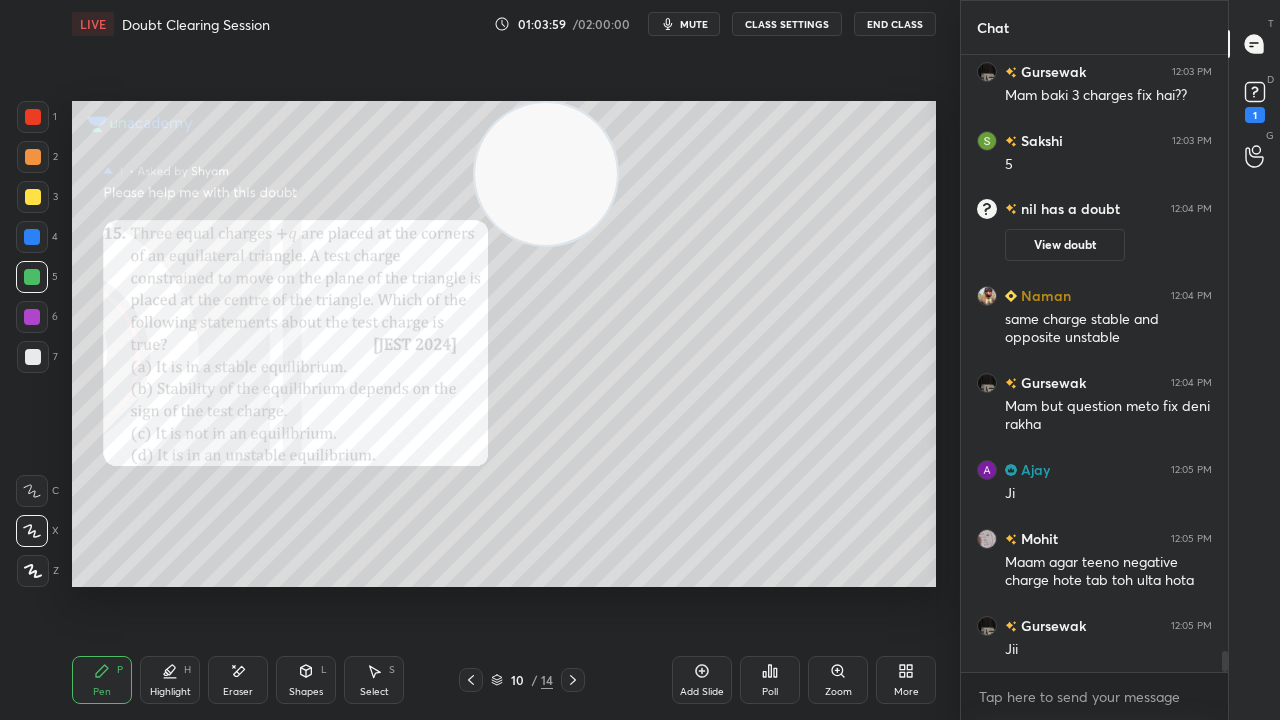 click on "mute" at bounding box center (694, 24) 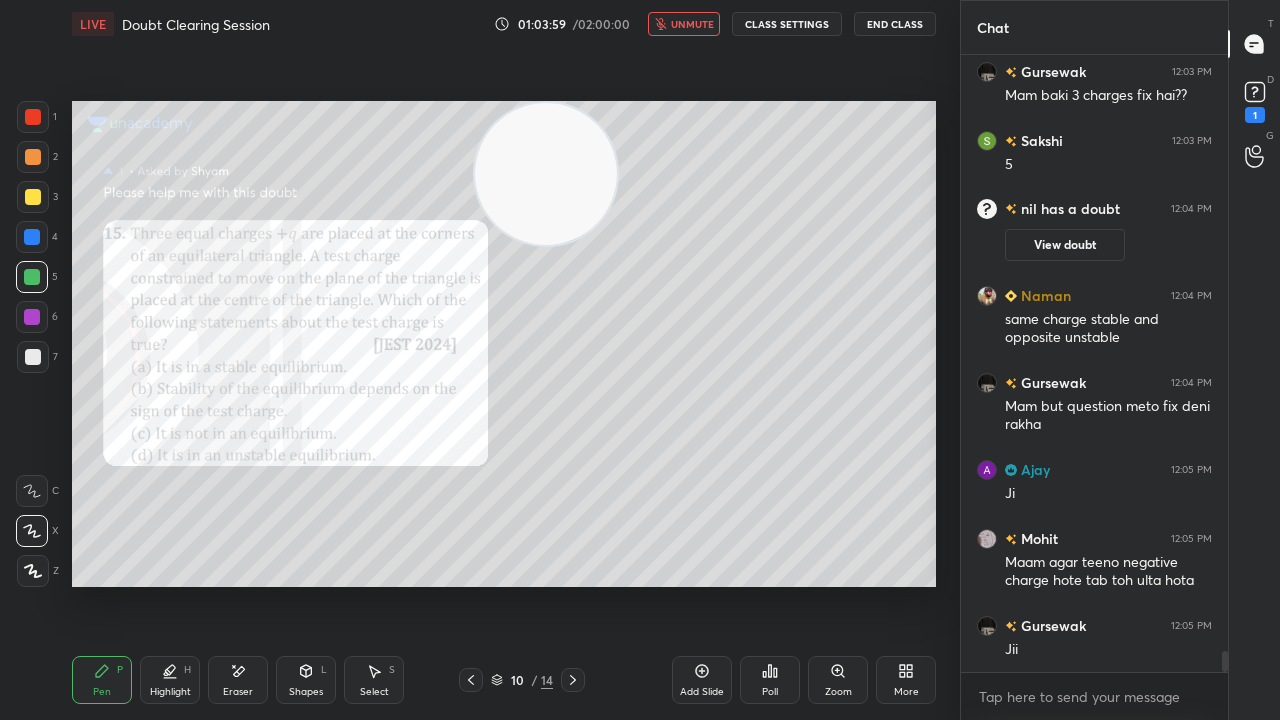 click on "unmute" at bounding box center (692, 24) 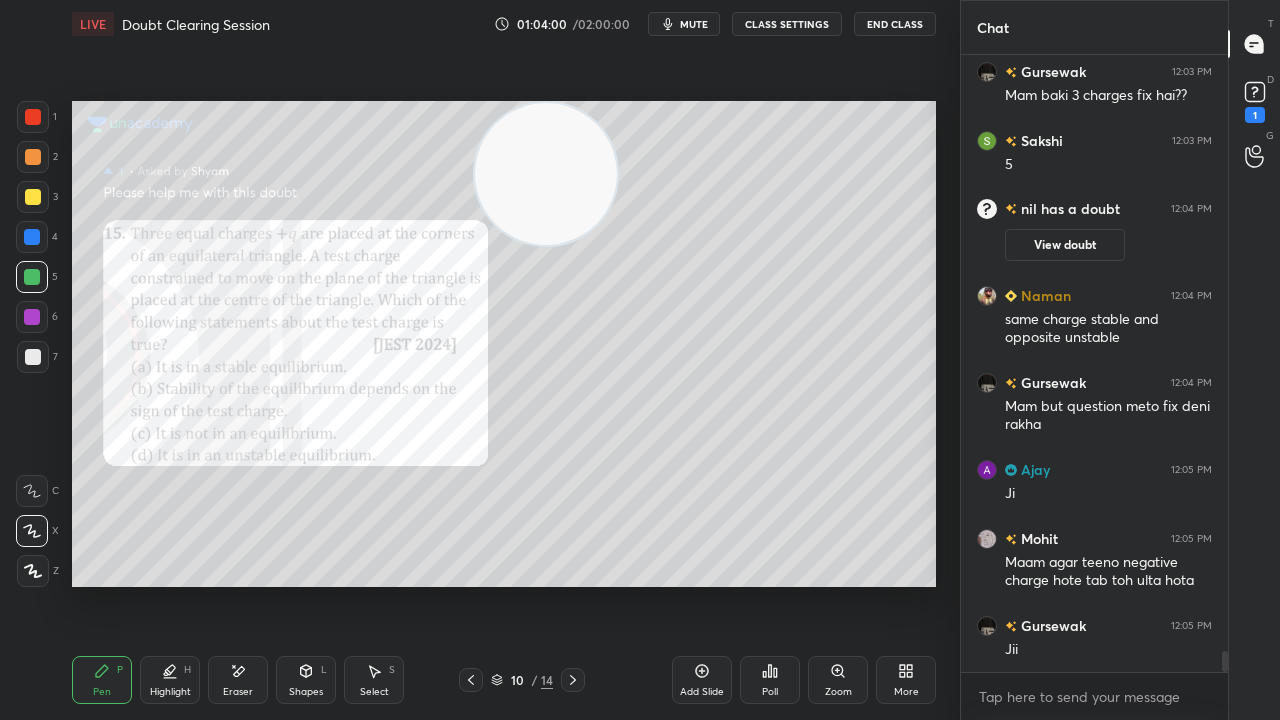 click on "LIVE Doubt Clearing Session 01:04:00 /  02:00:00 mute CLASS SETTINGS End Class" at bounding box center [504, 24] 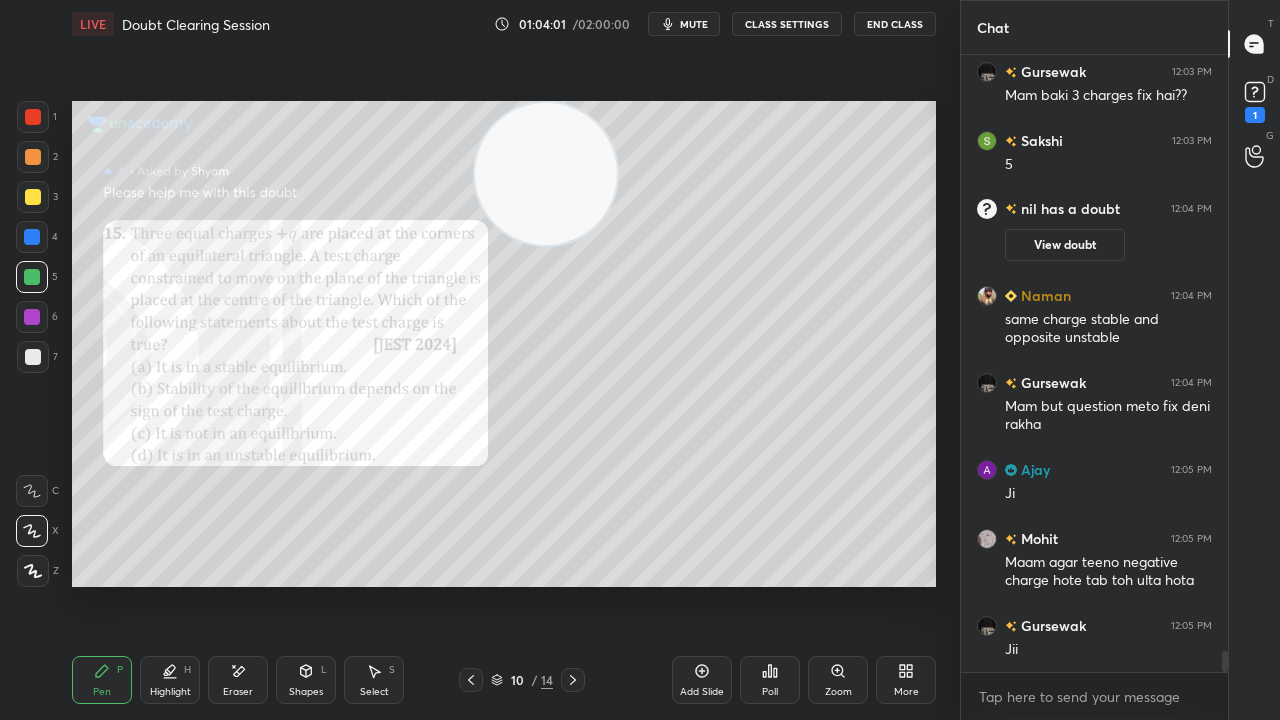 click on "mute" at bounding box center [694, 24] 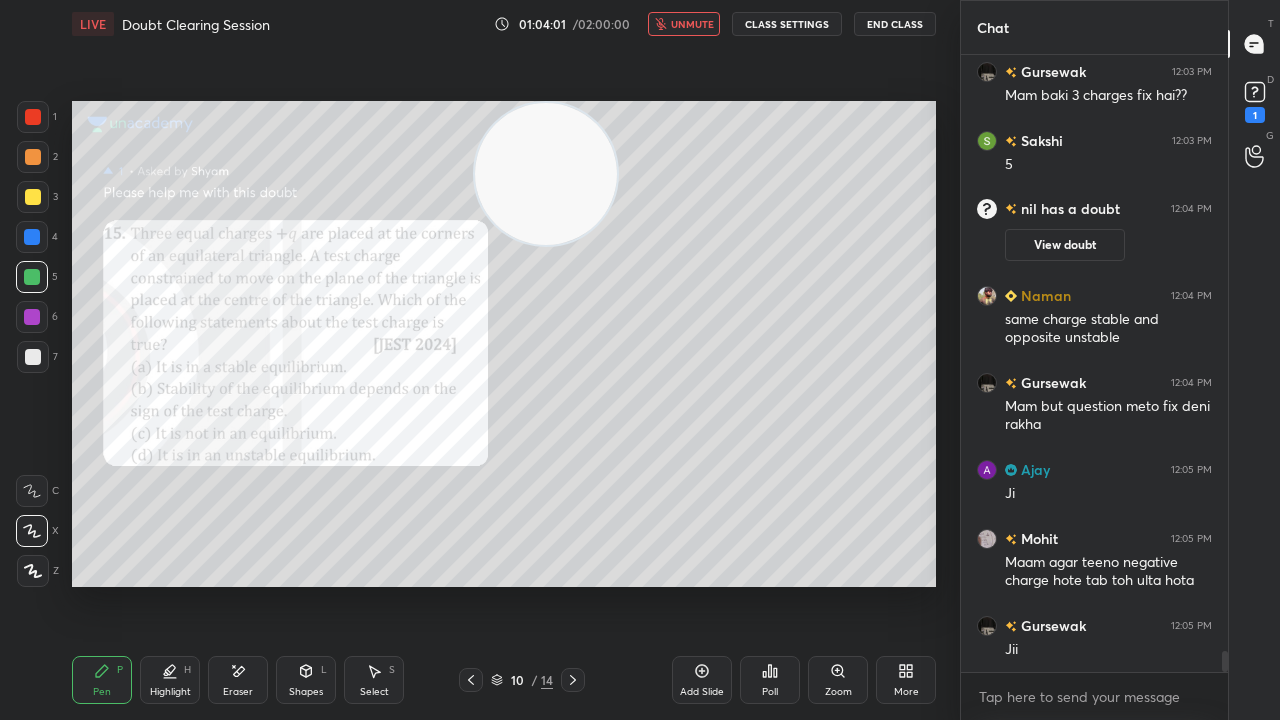 click on "unmute" at bounding box center (692, 24) 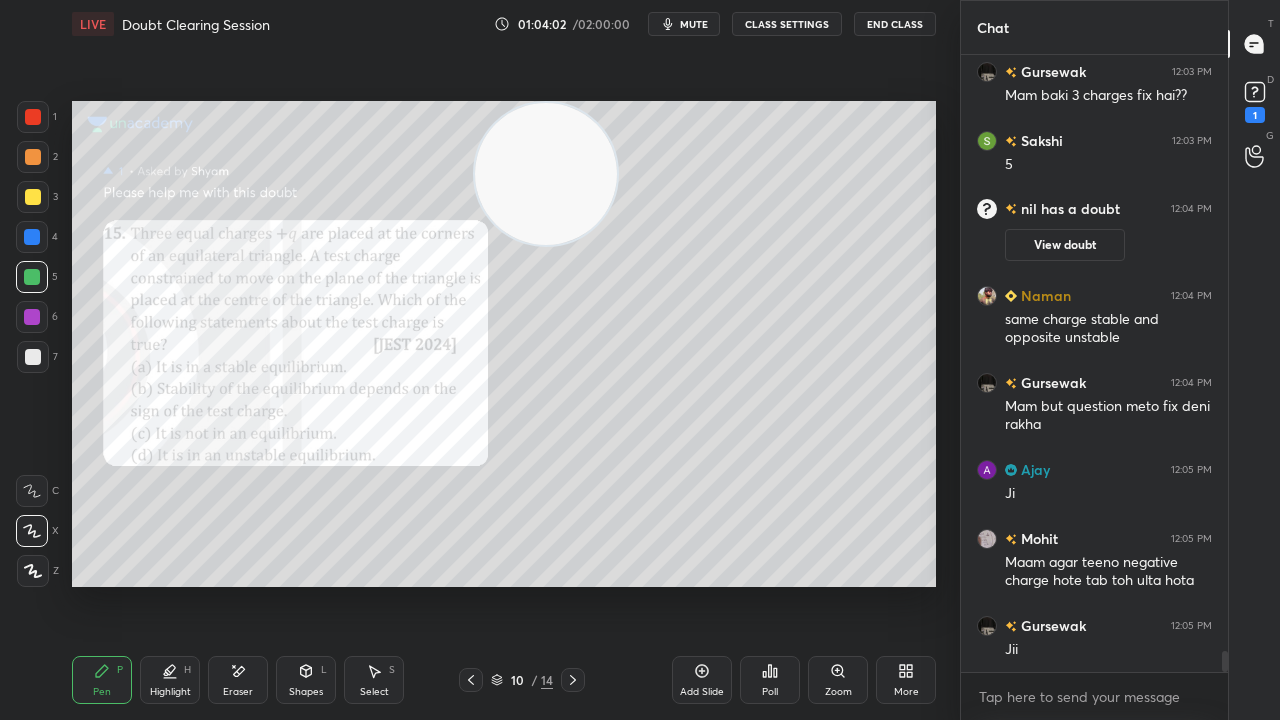 click at bounding box center [32, 277] 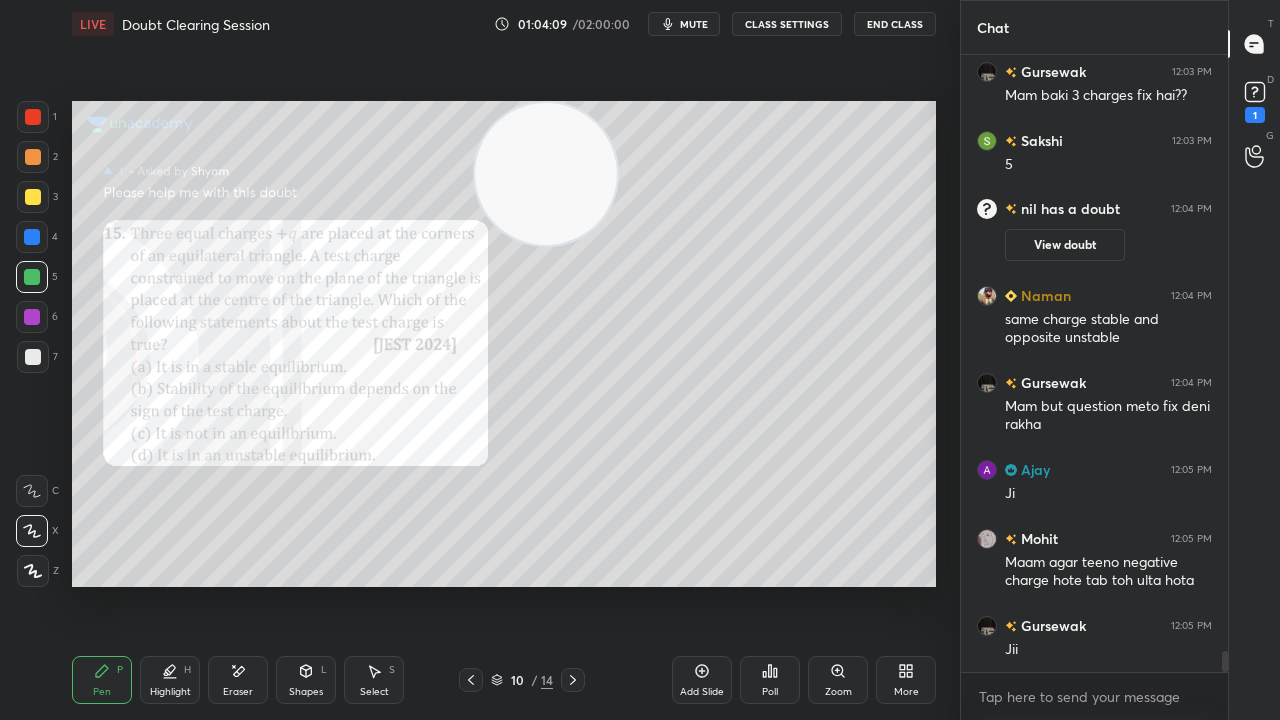 click 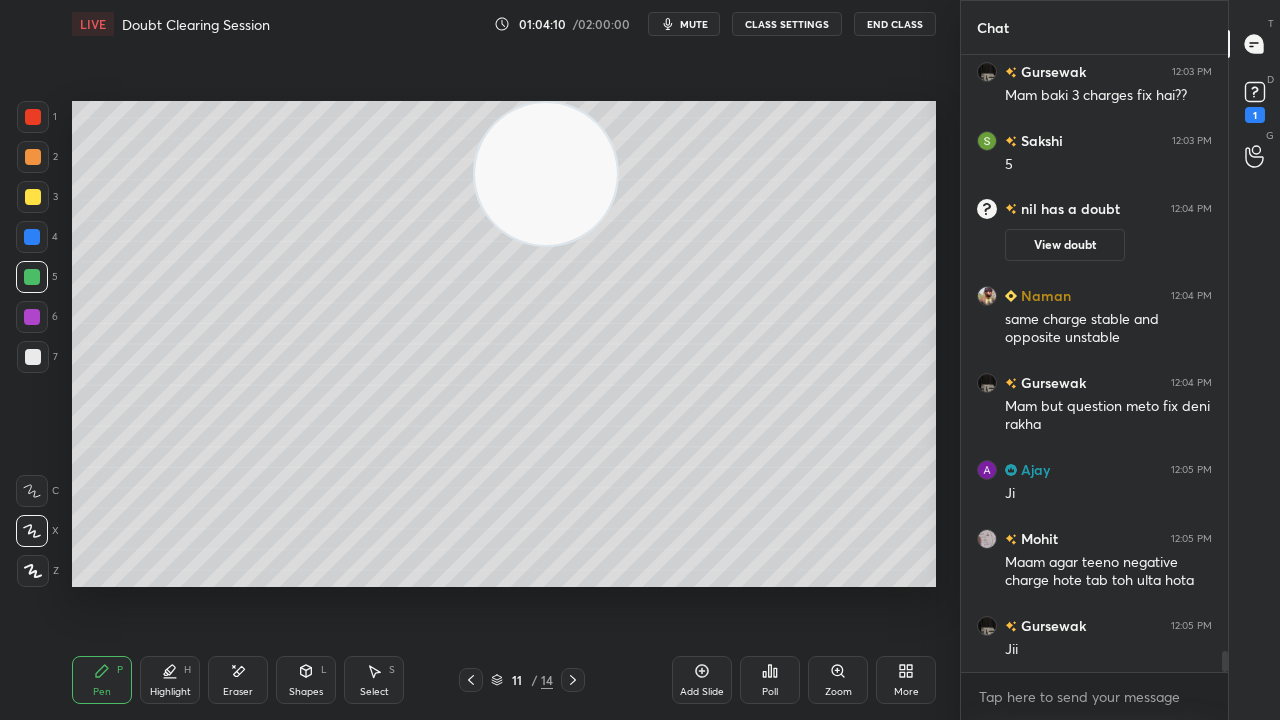 click at bounding box center [573, 680] 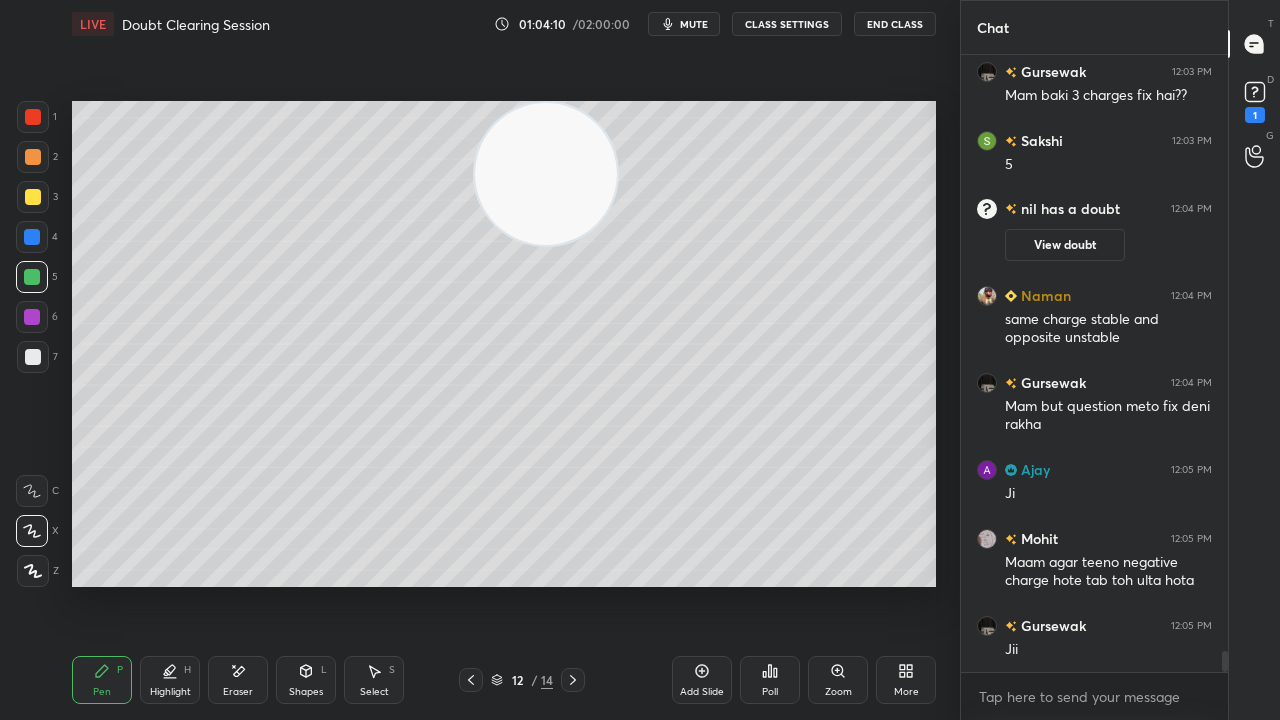 click 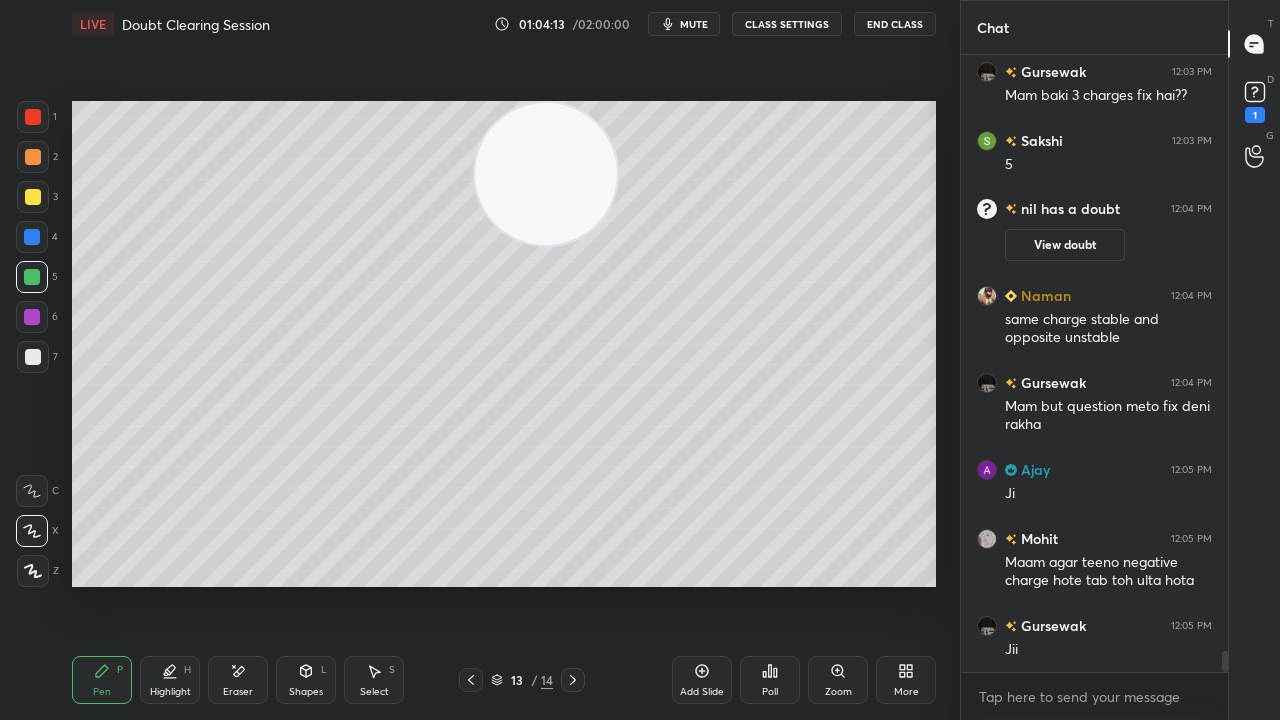 click on "mute" at bounding box center [694, 24] 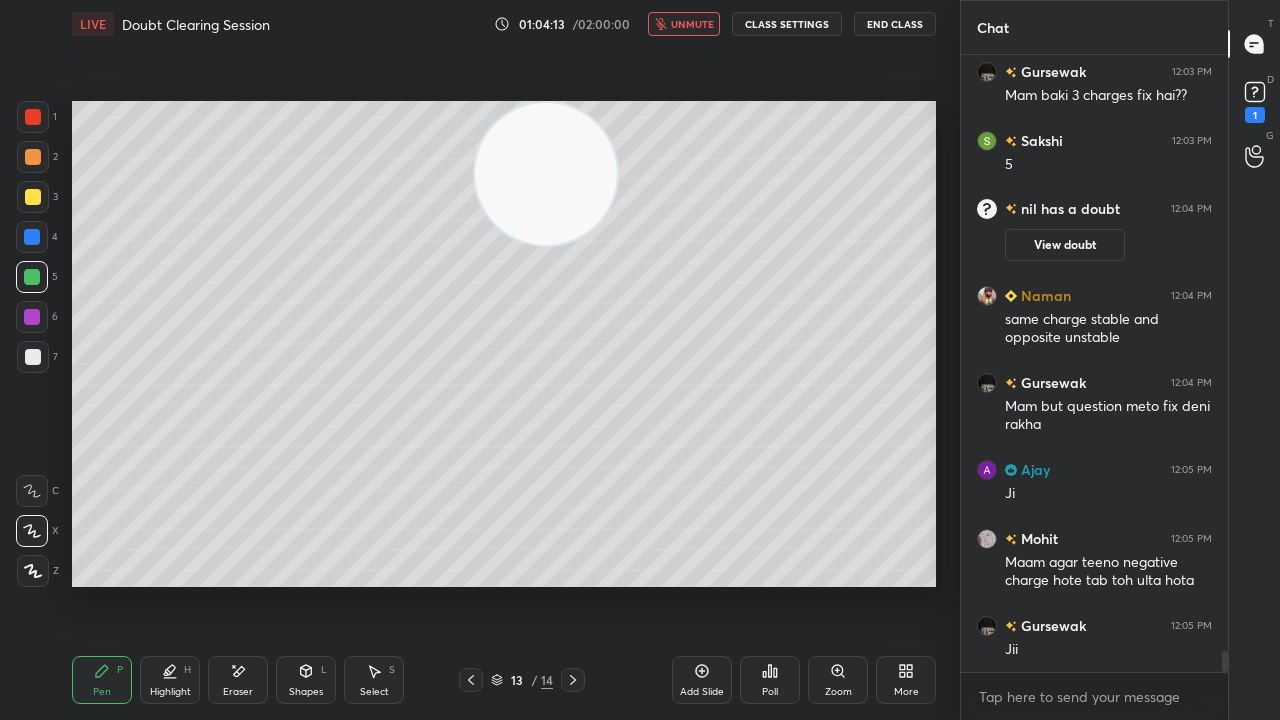 click on "unmute" at bounding box center (692, 24) 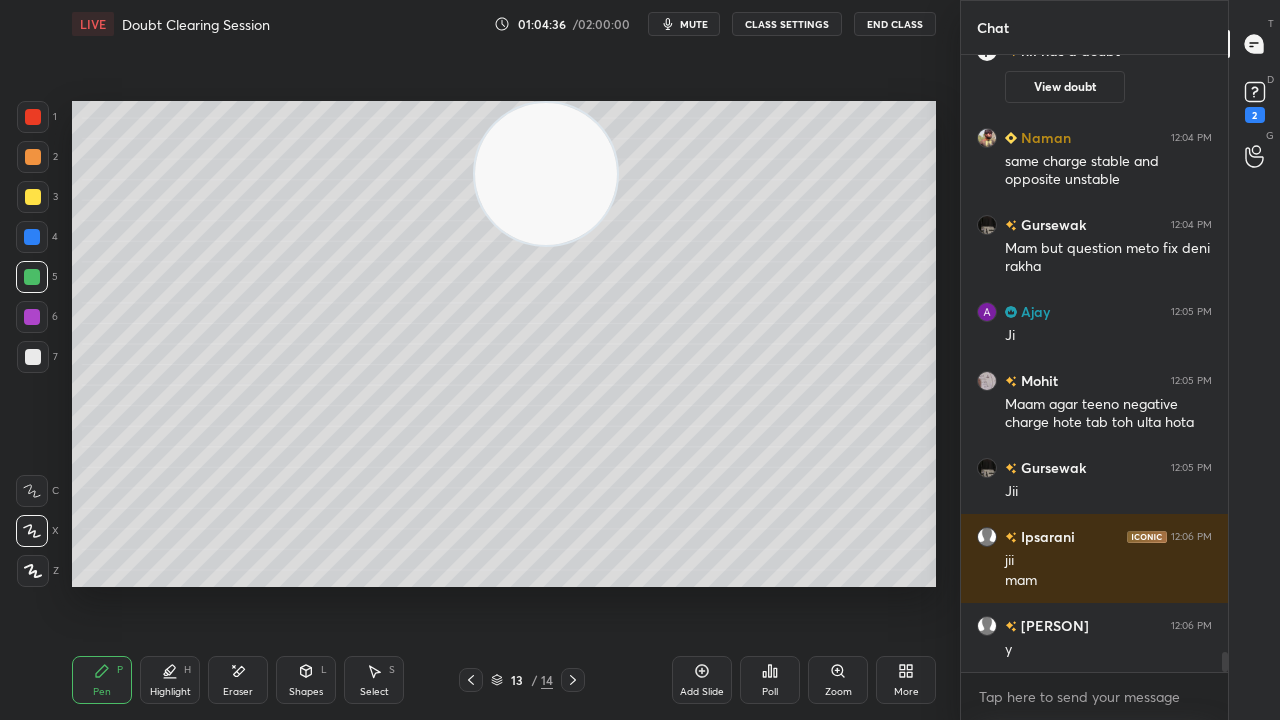 scroll, scrollTop: 18086, scrollLeft: 0, axis: vertical 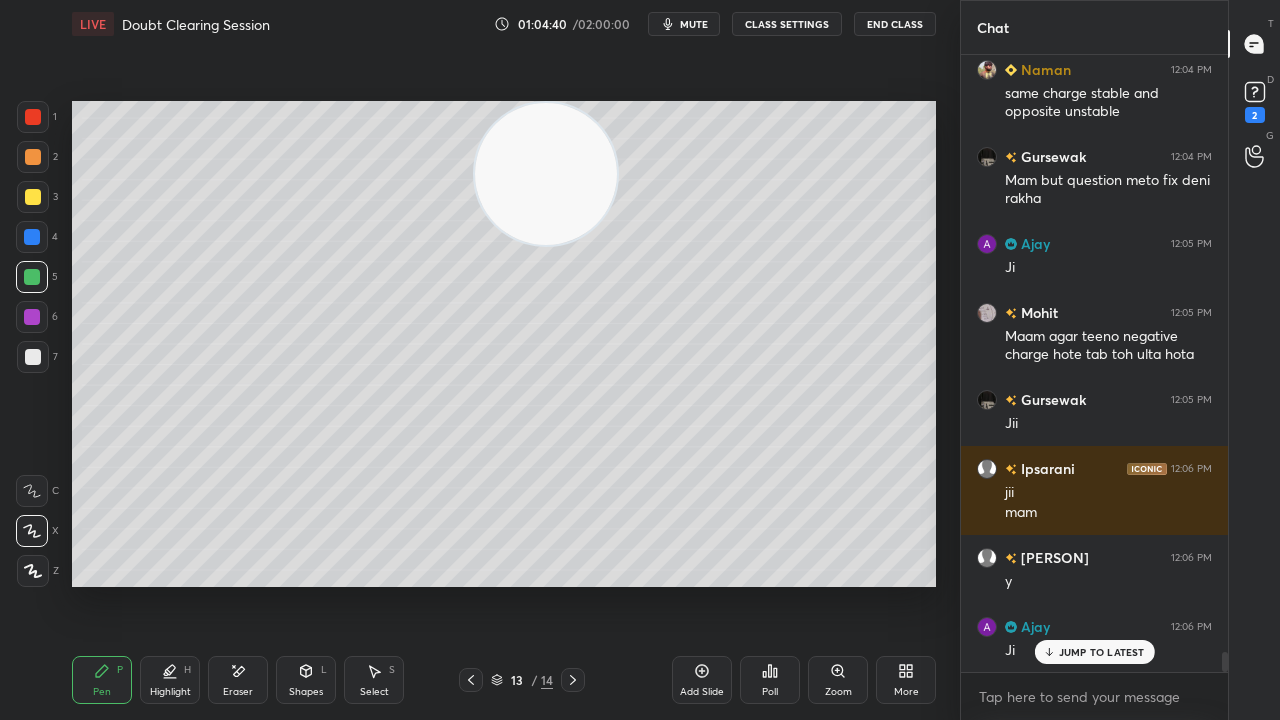 click 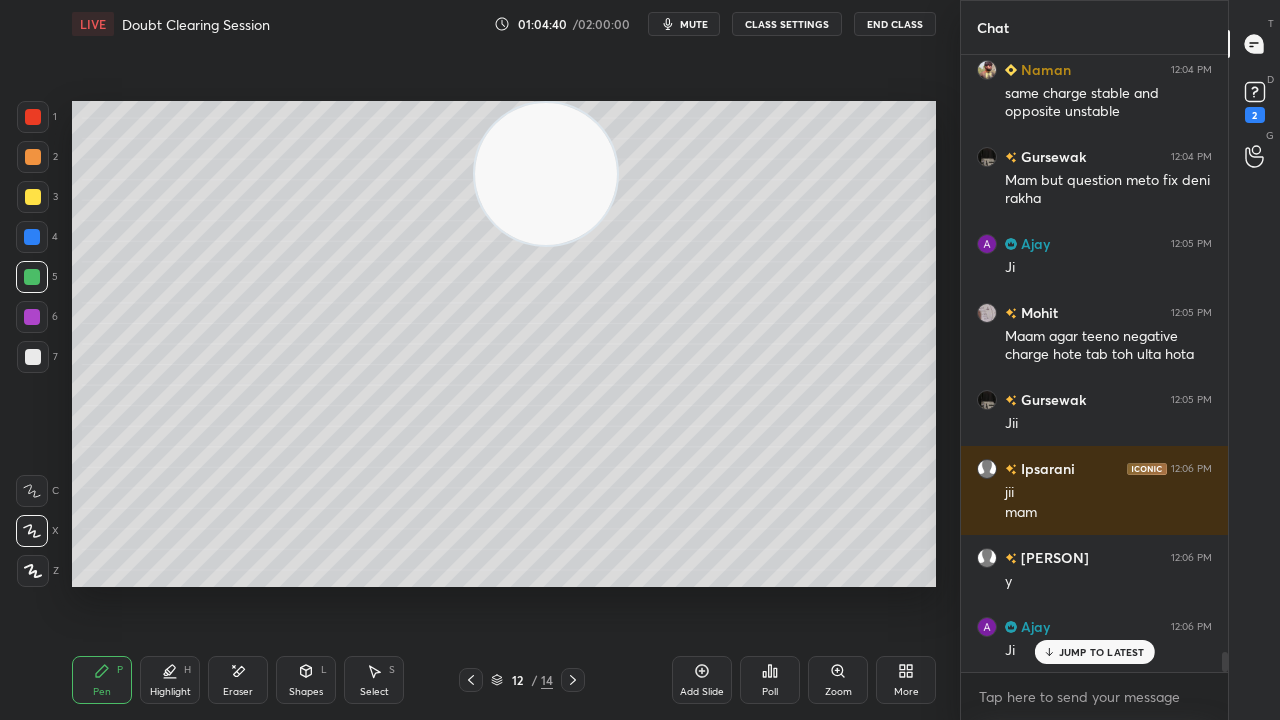 click 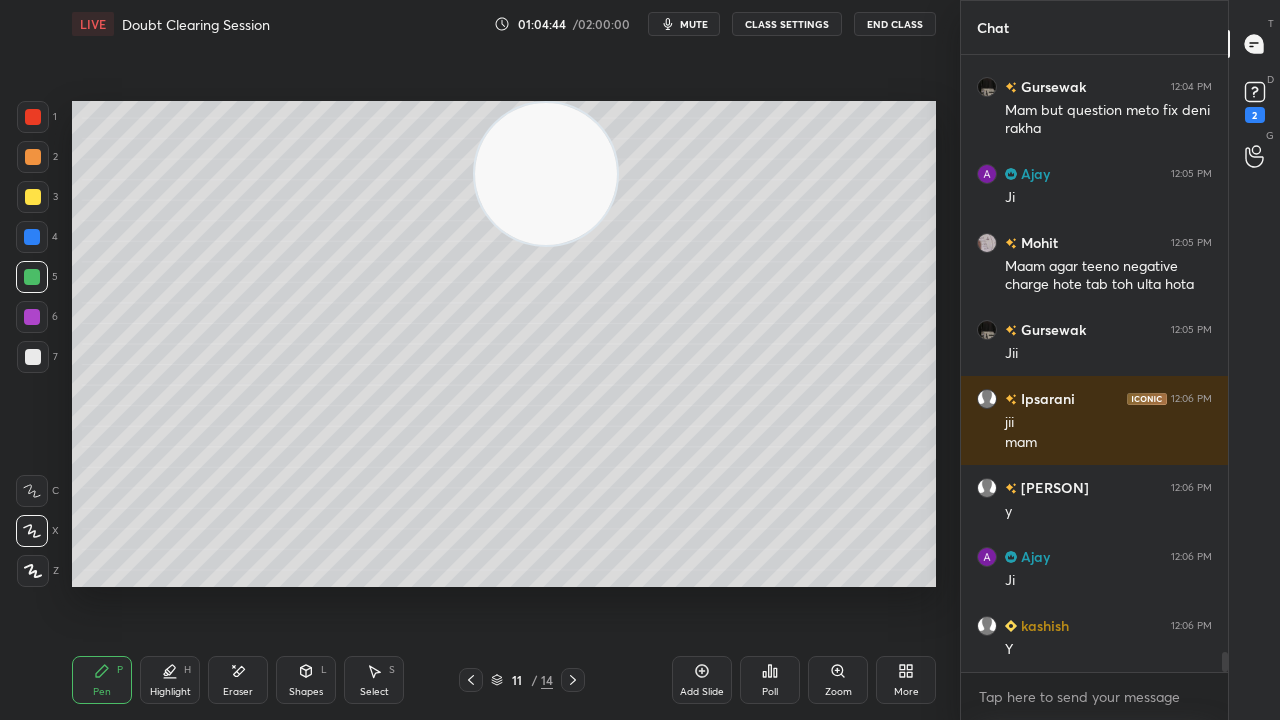 scroll, scrollTop: 18224, scrollLeft: 0, axis: vertical 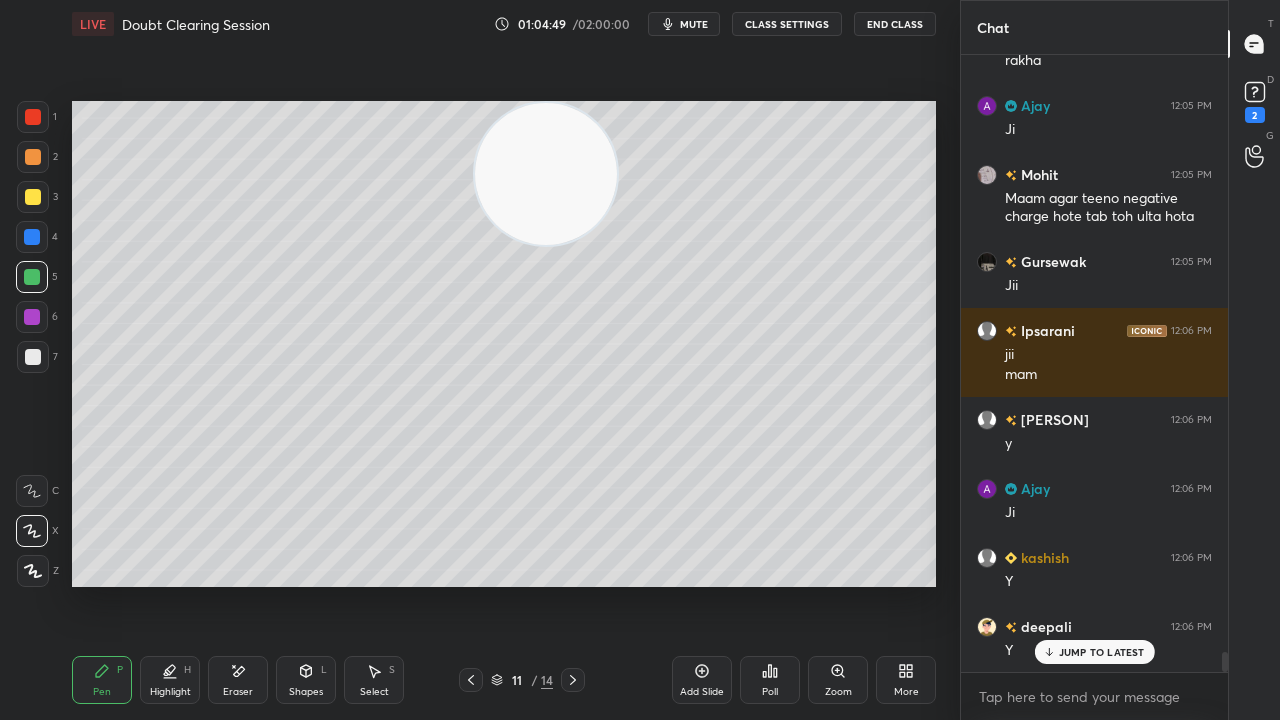 click at bounding box center (471, 680) 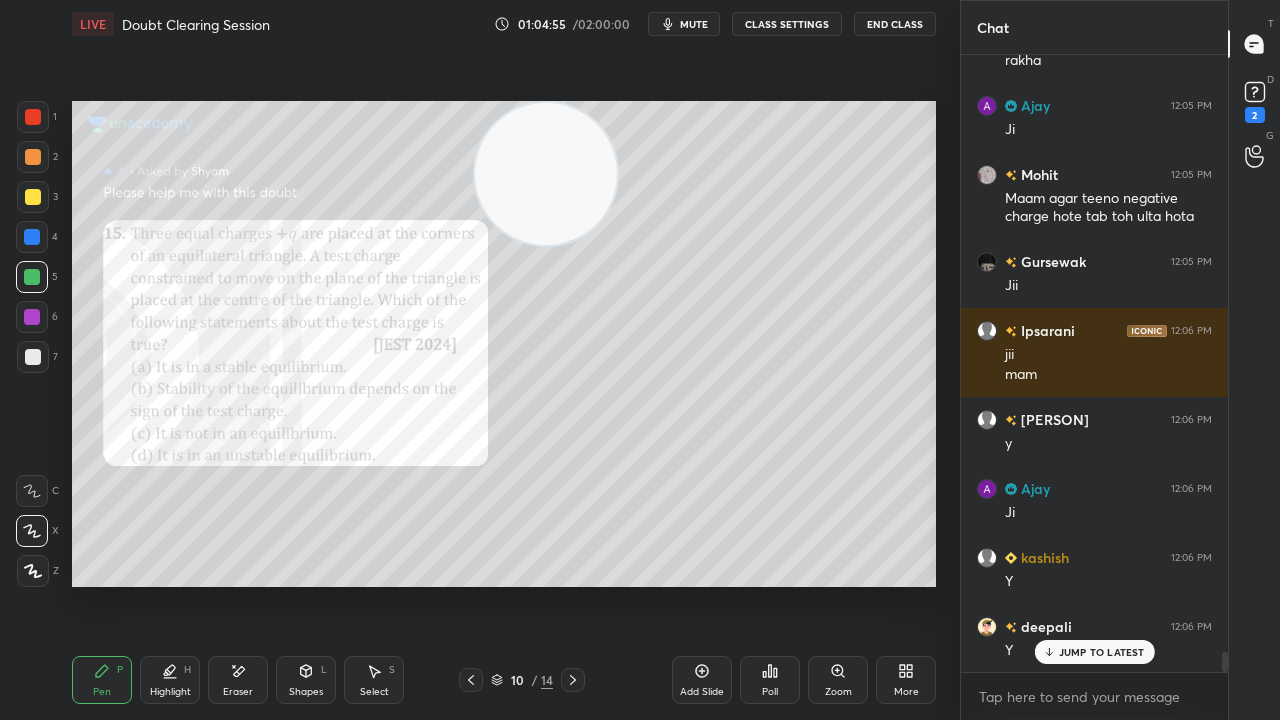 drag, startPoint x: 1090, startPoint y: 657, endPoint x: 1074, endPoint y: 663, distance: 17.088007 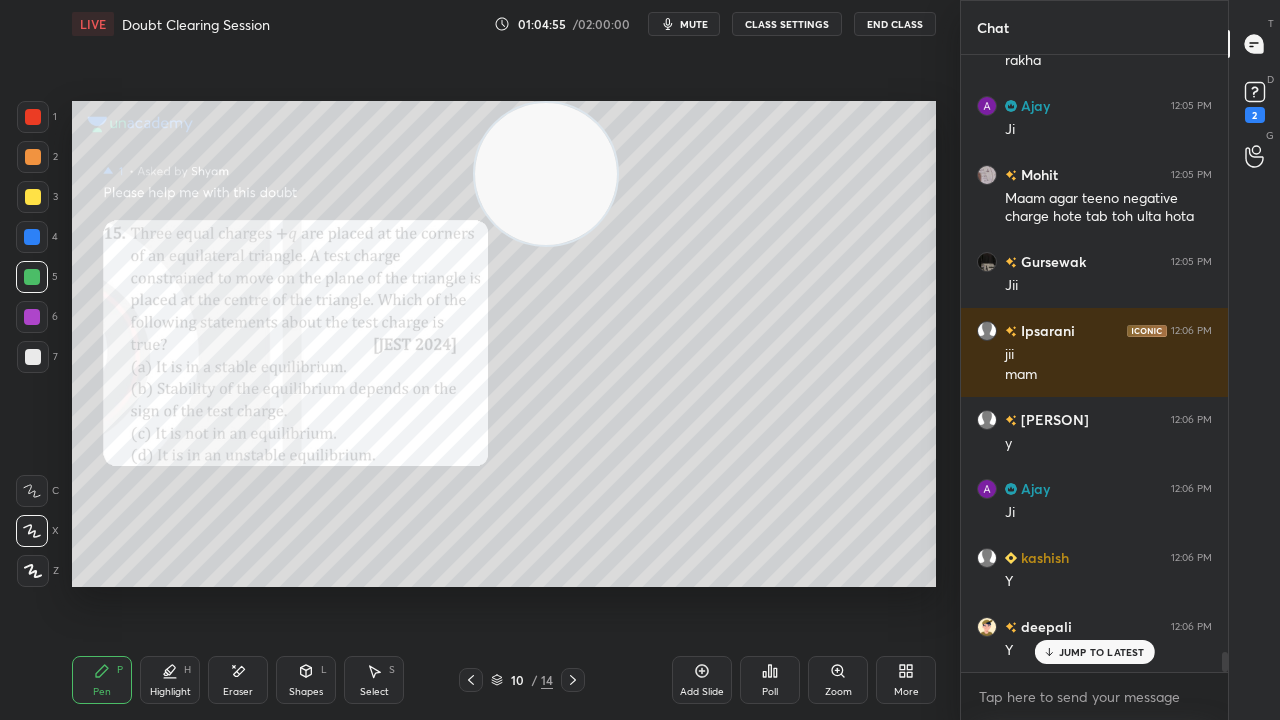 click on "JUMP TO LATEST" at bounding box center [1102, 652] 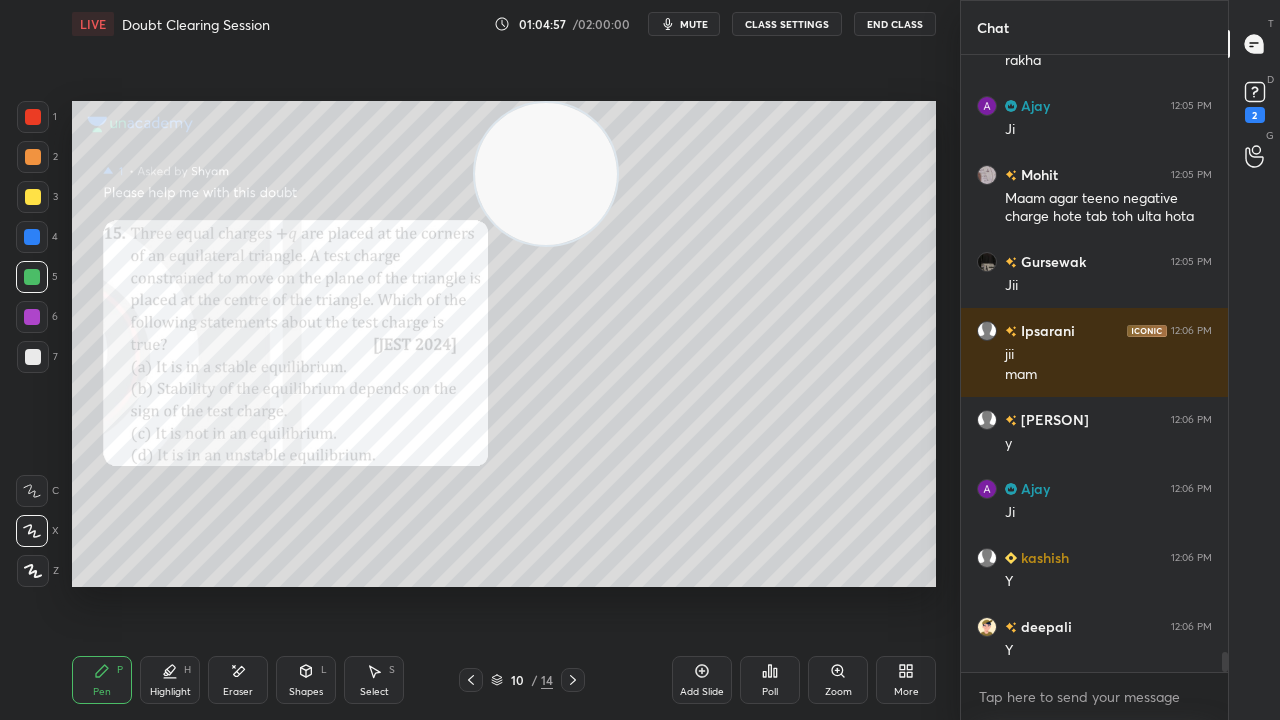click on "mute" at bounding box center [684, 24] 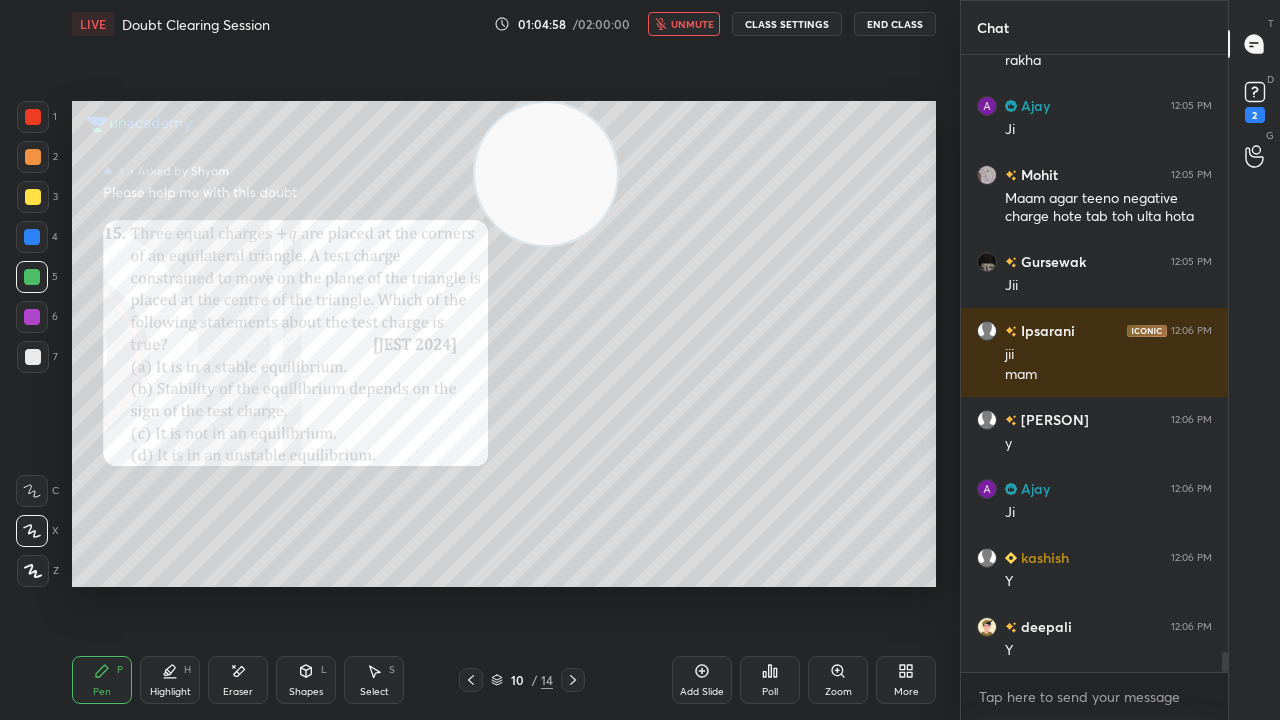 drag, startPoint x: 698, startPoint y: 31, endPoint x: 708, endPoint y: 23, distance: 12.806249 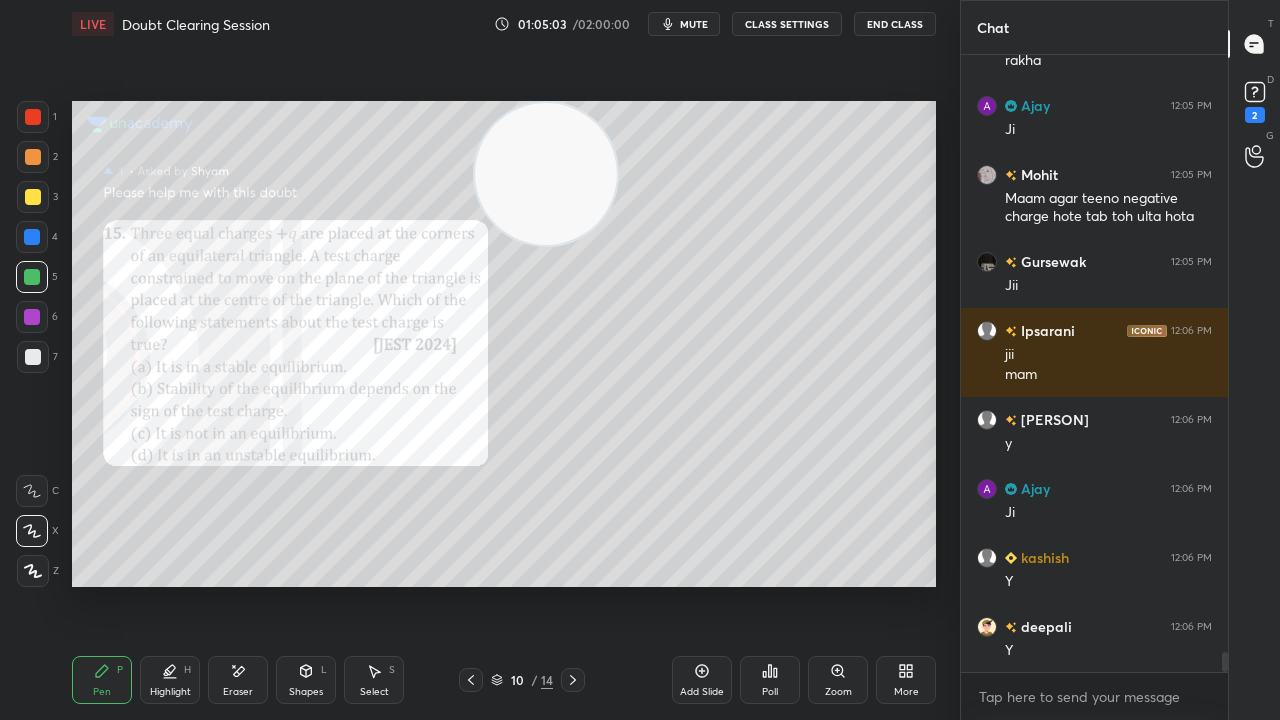 click on "mute" at bounding box center [694, 24] 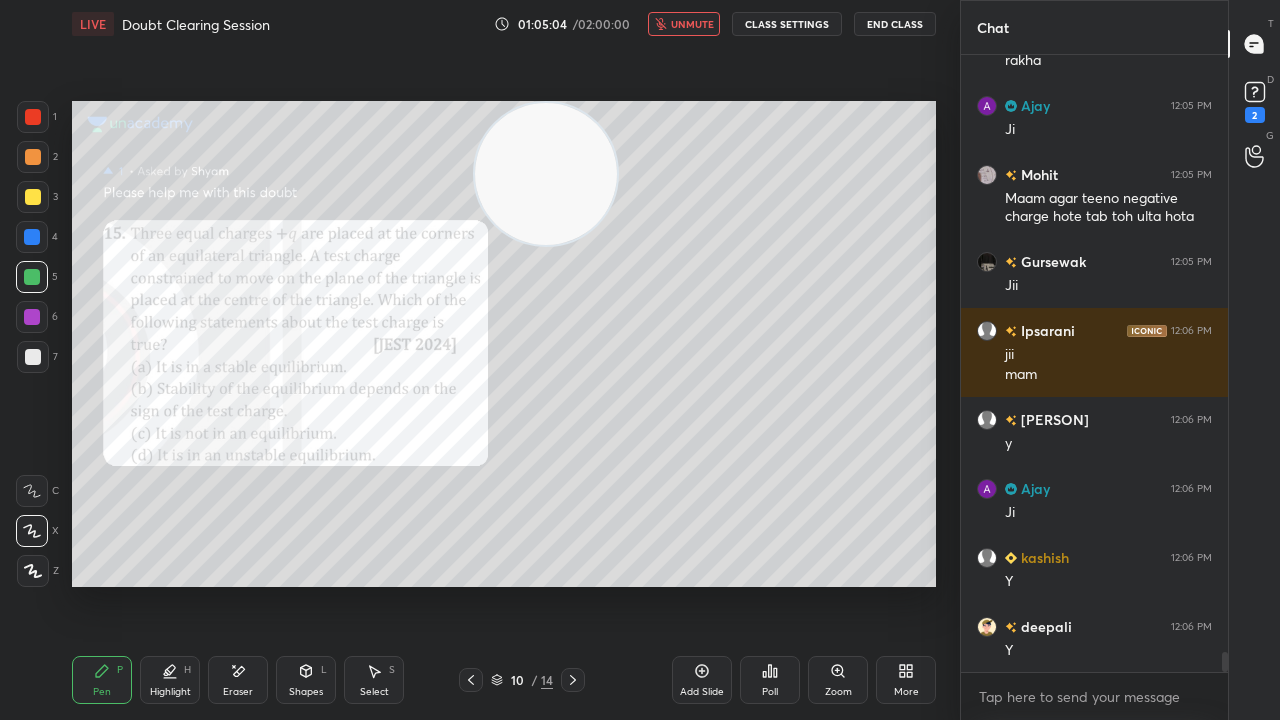 click on "unmute" at bounding box center (692, 24) 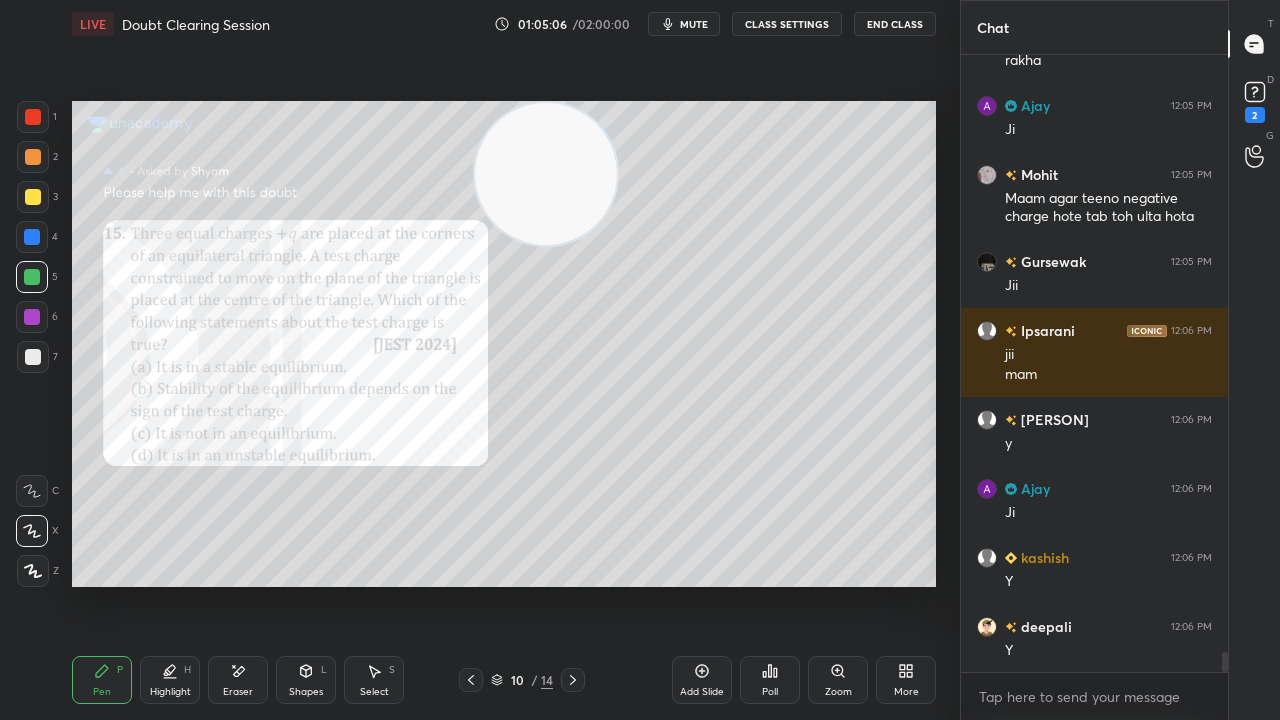 click on "mute" at bounding box center [694, 24] 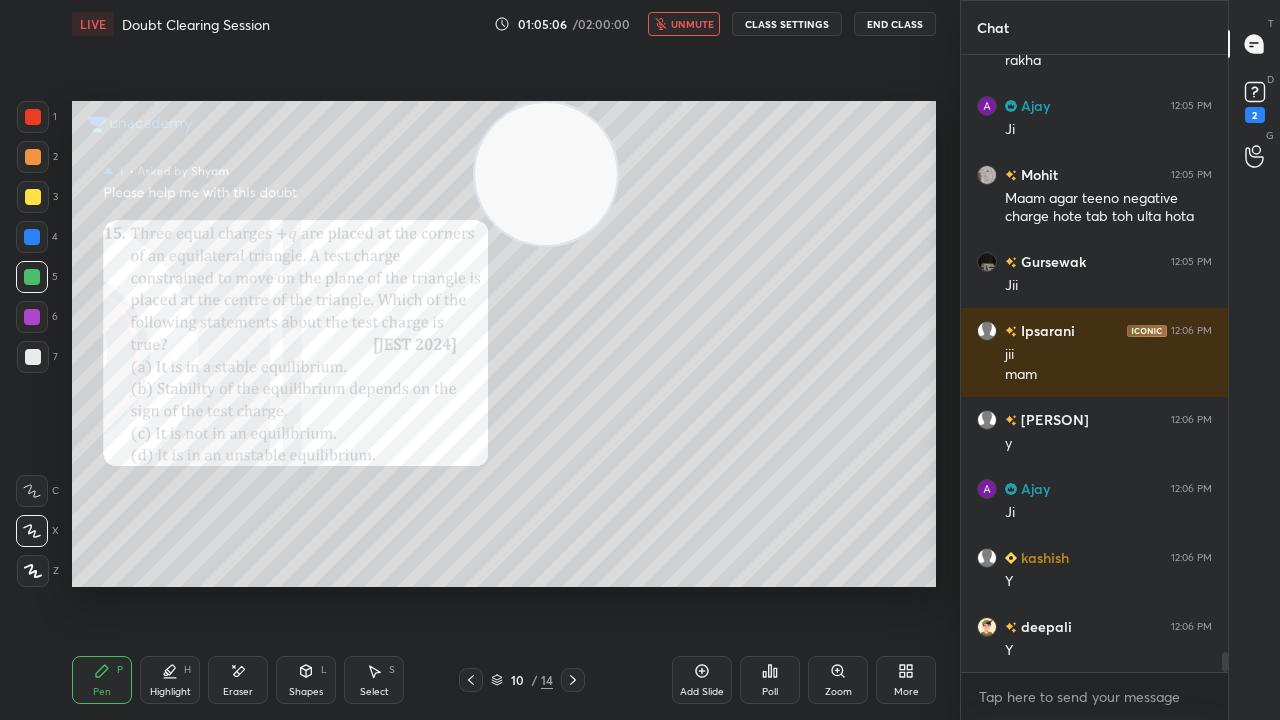 click on "unmute" at bounding box center [692, 24] 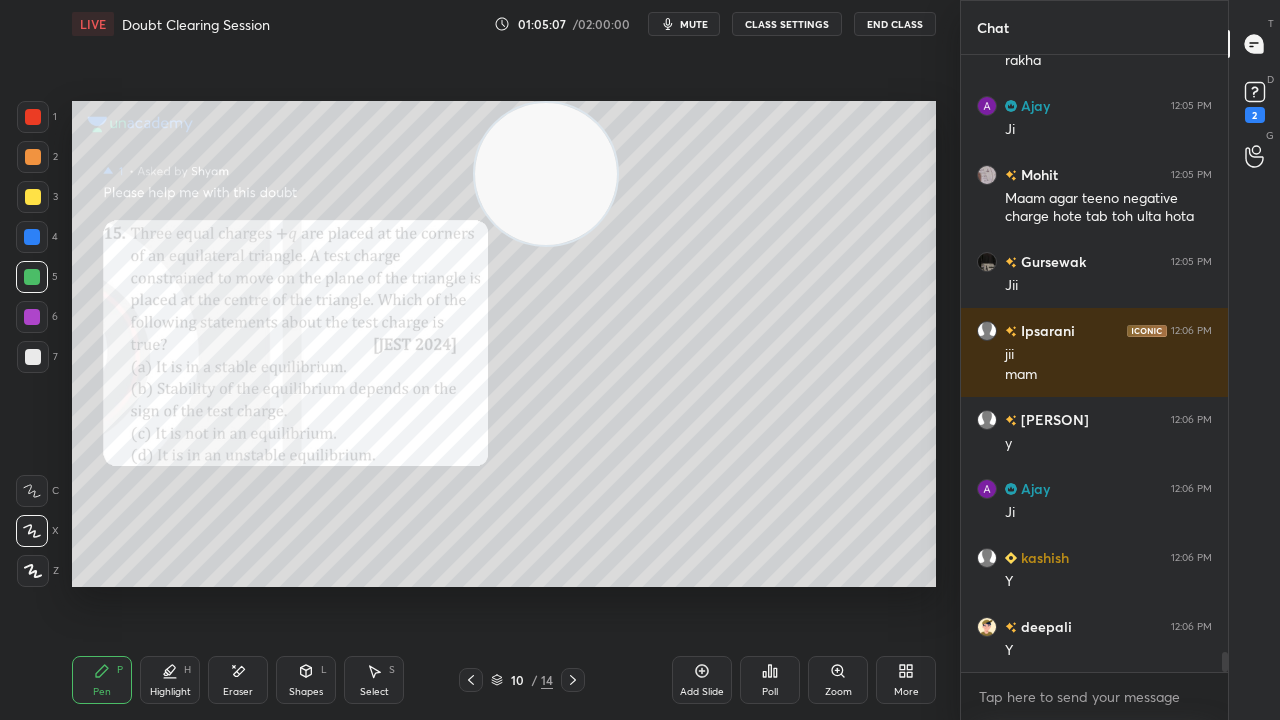 click 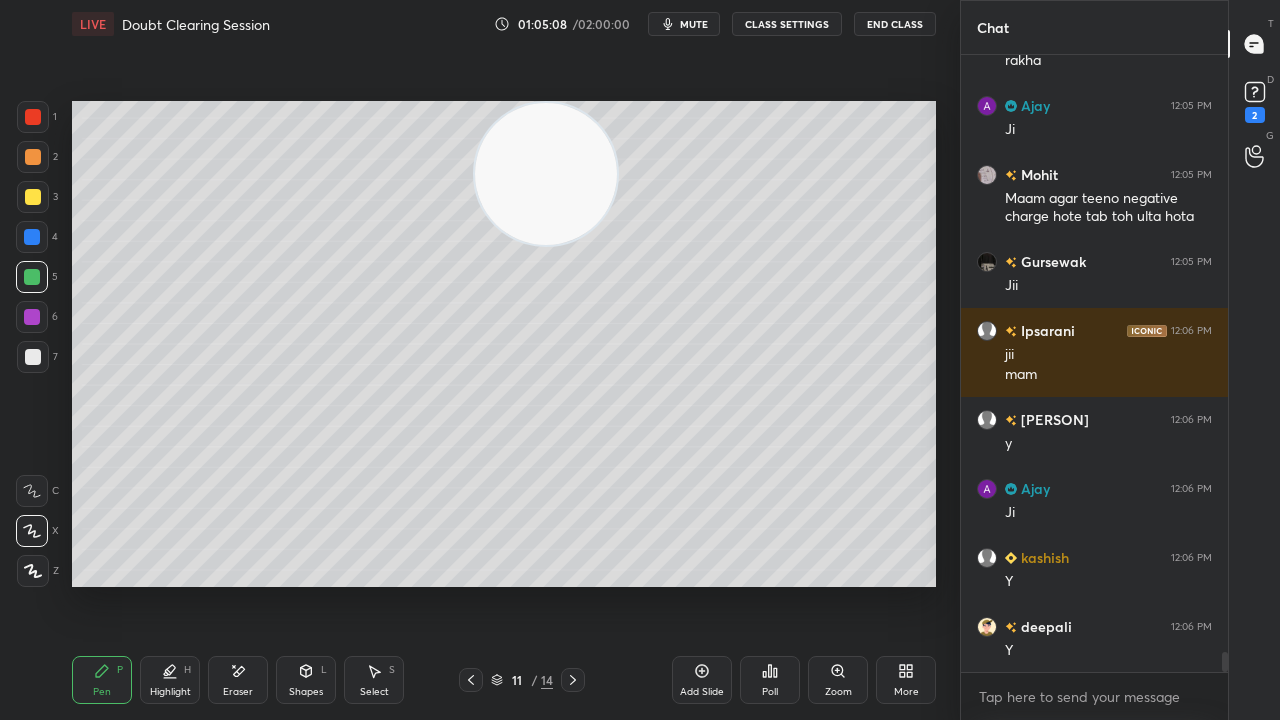 click 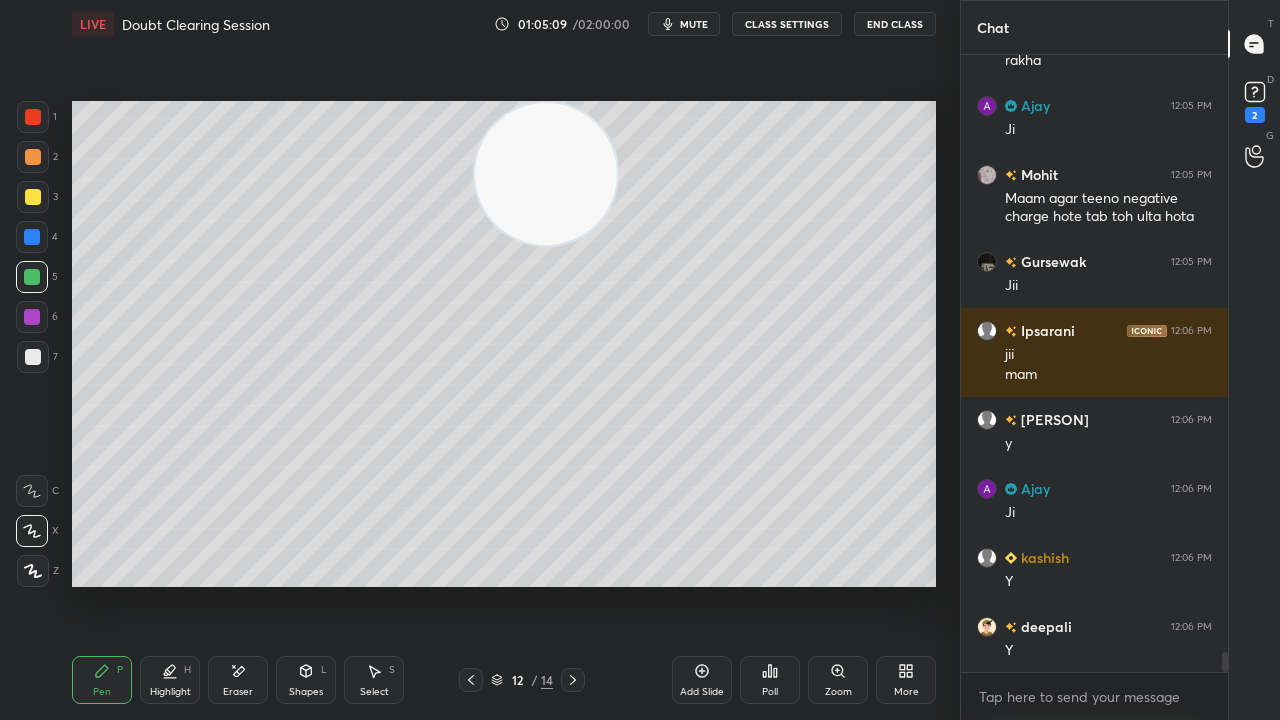 click 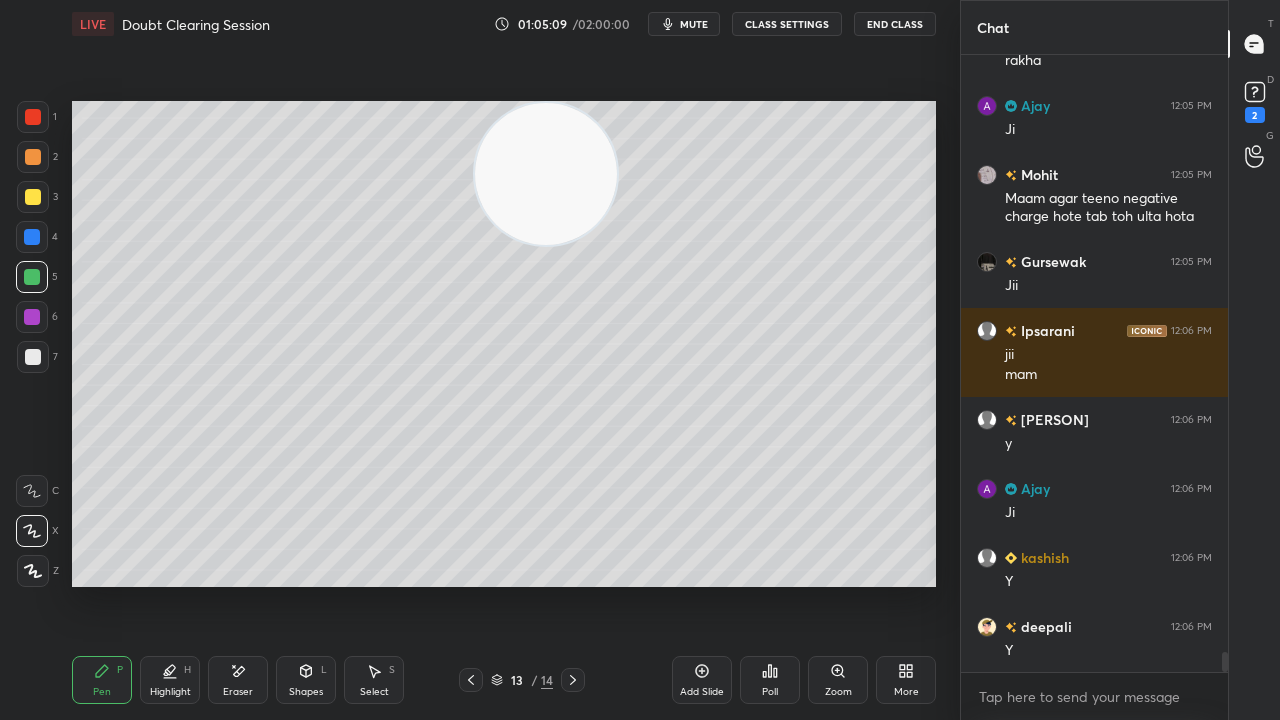 click 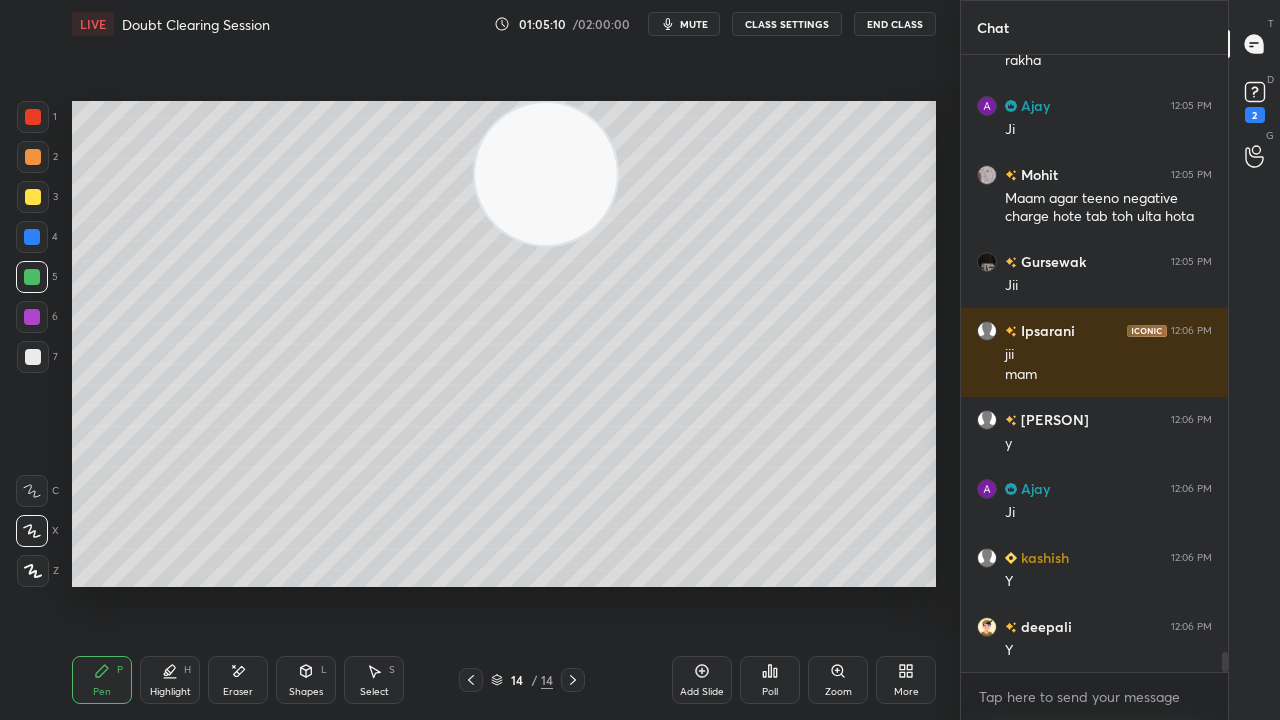click 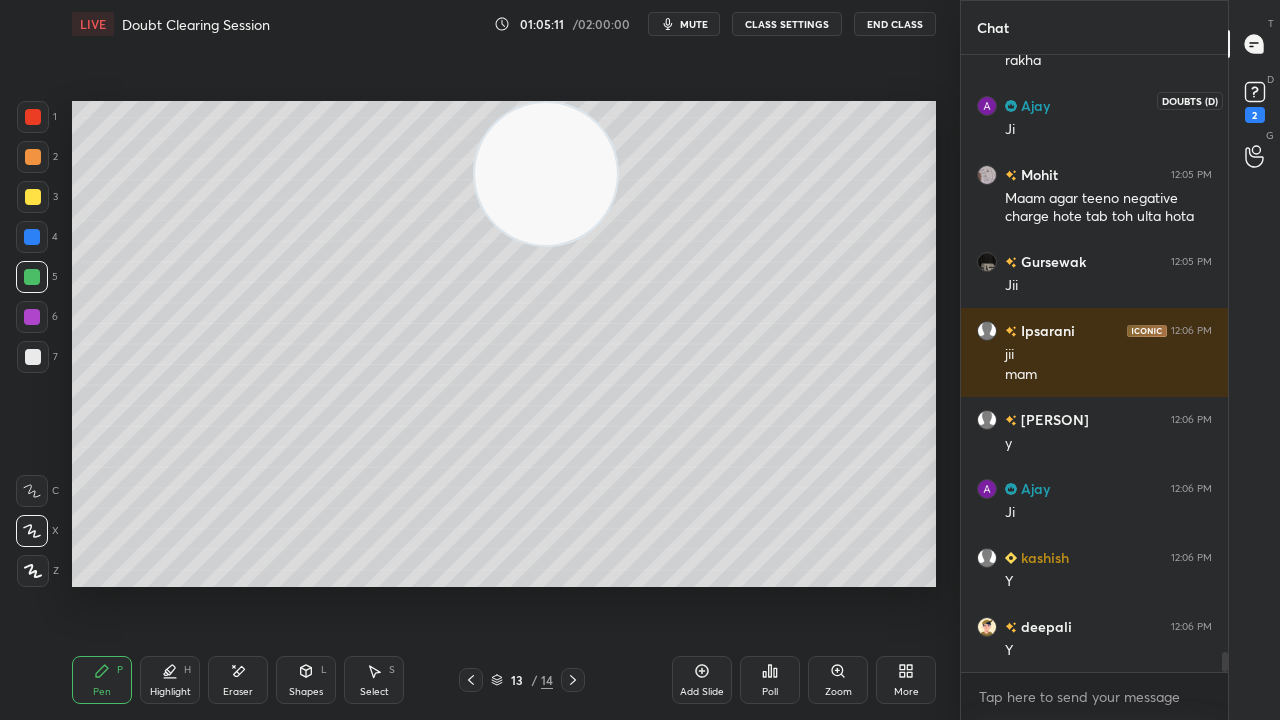 click 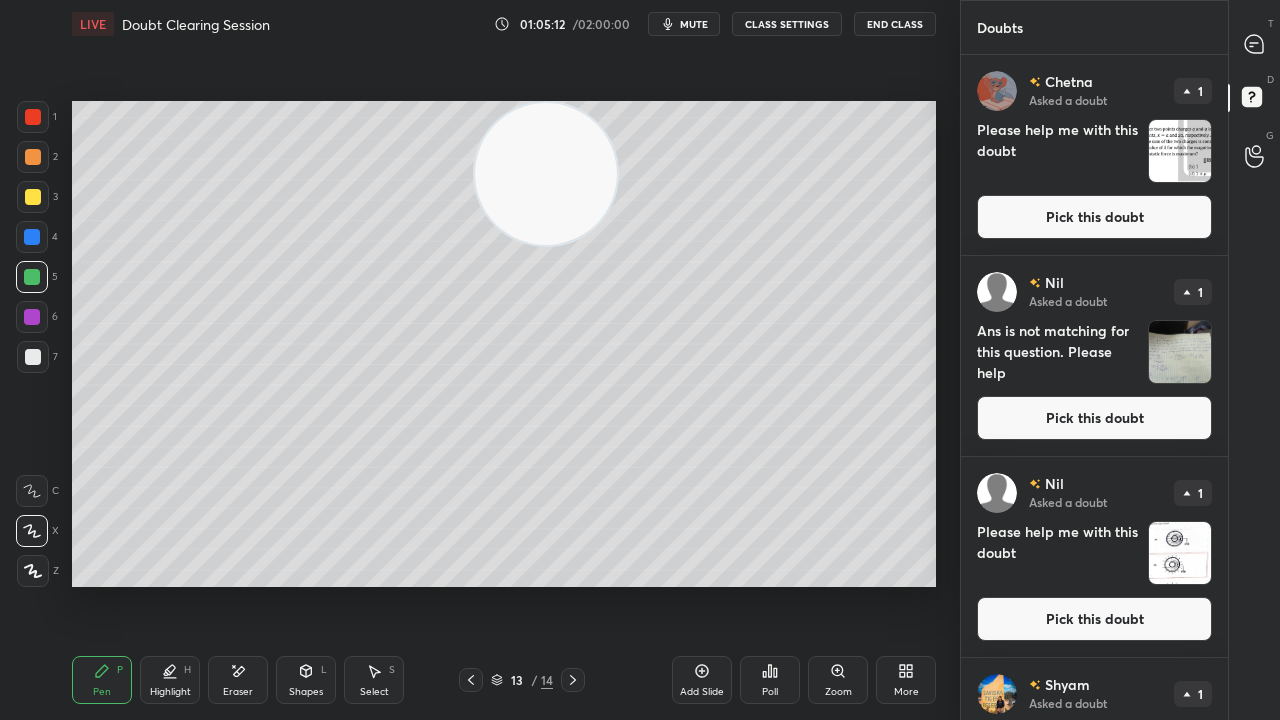 click on "Pick this doubt" at bounding box center (1094, 217) 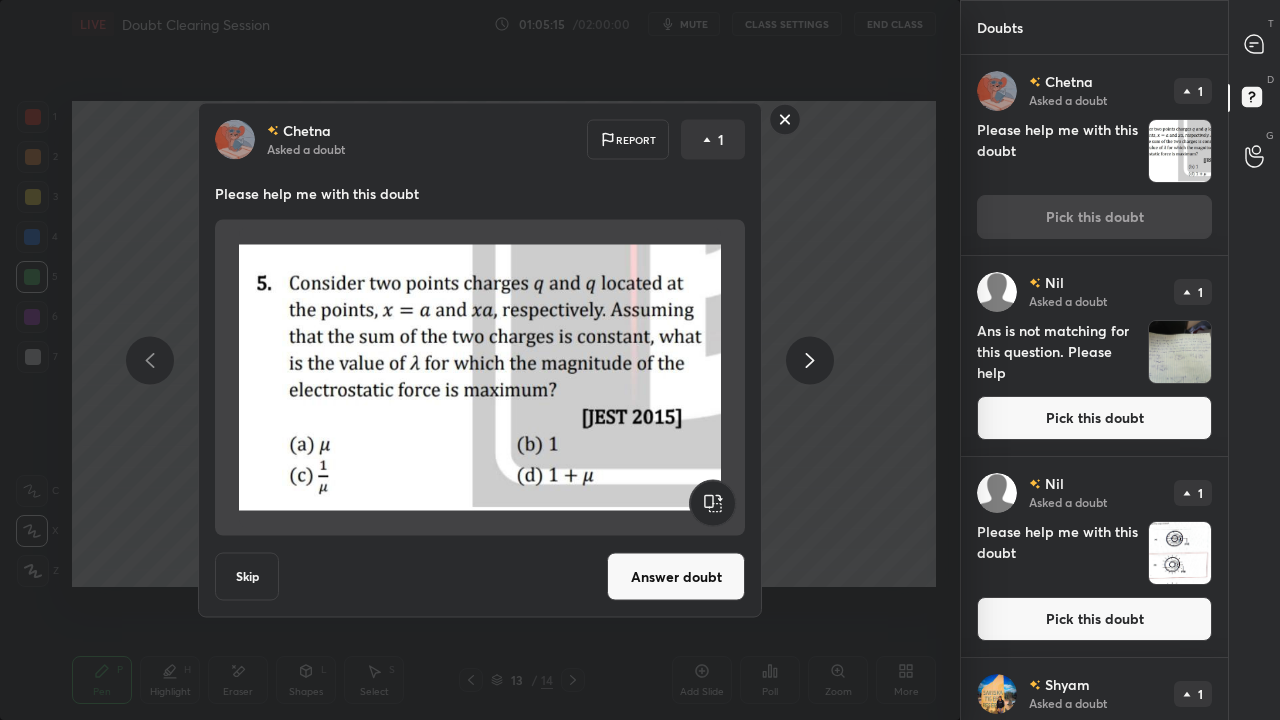 click on "Answer doubt" at bounding box center (676, 577) 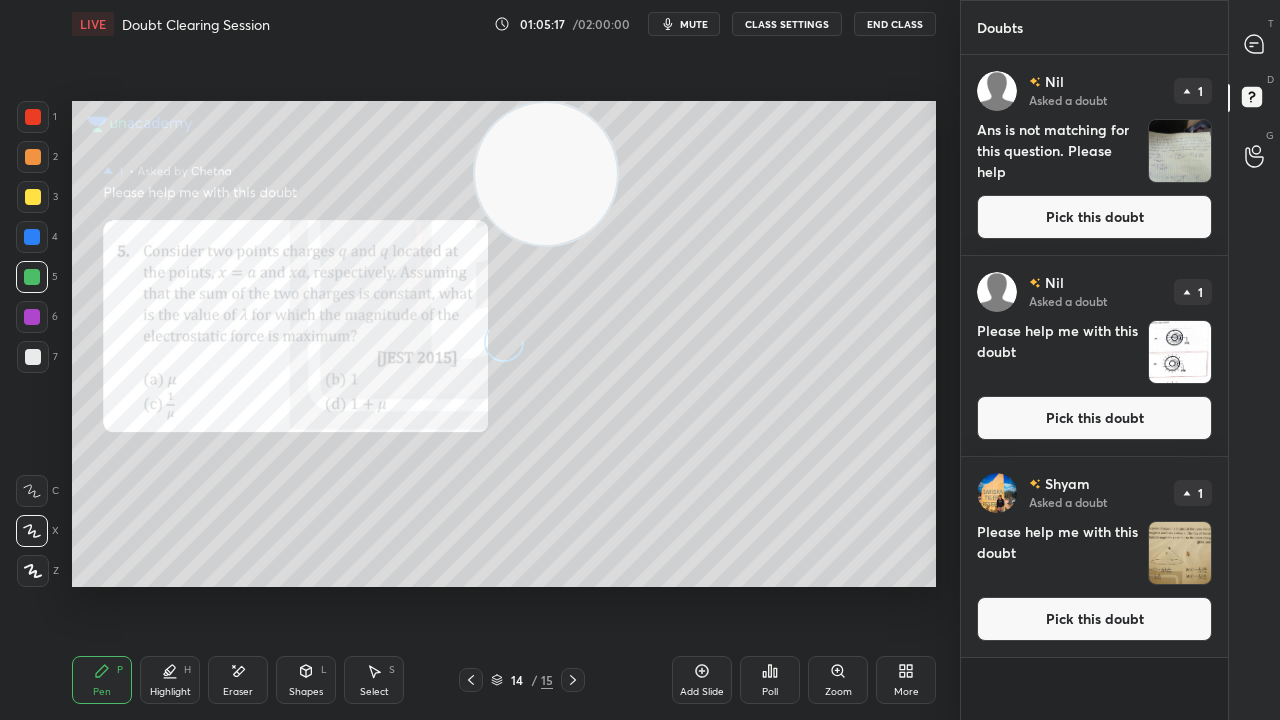 click on "Pick this doubt" at bounding box center (1094, 217) 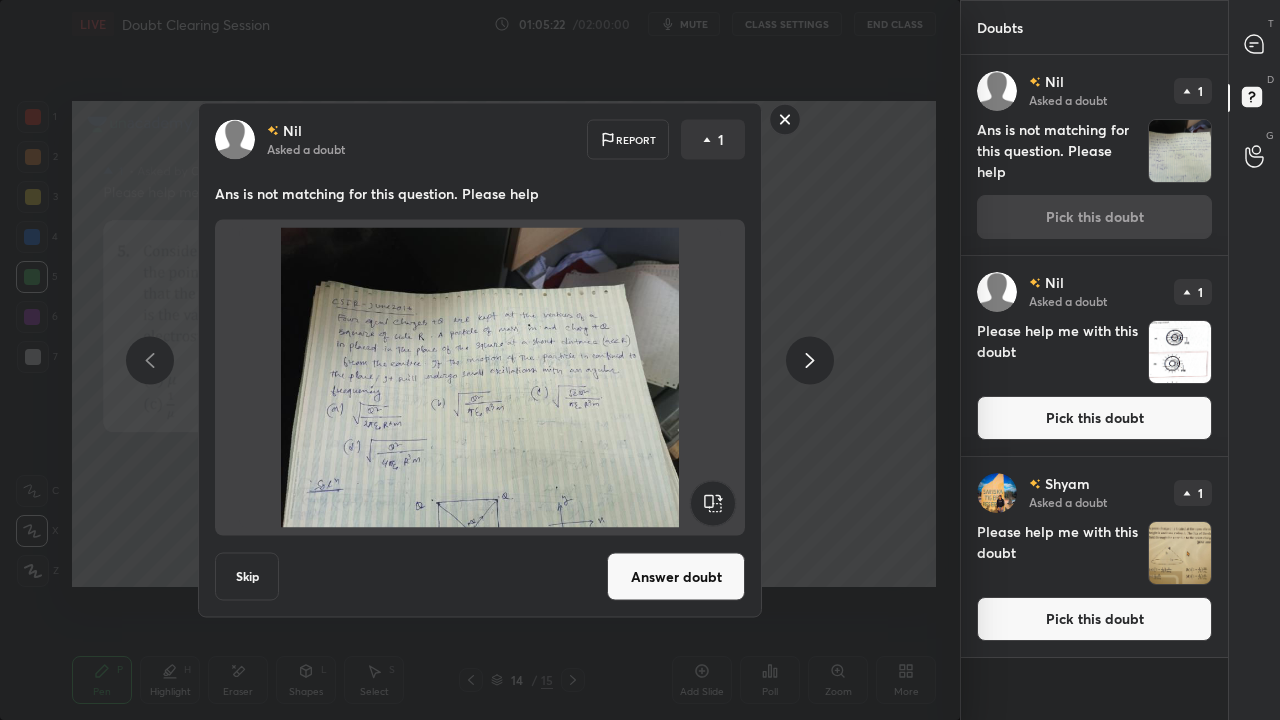 click on "Answer doubt" at bounding box center [676, 577] 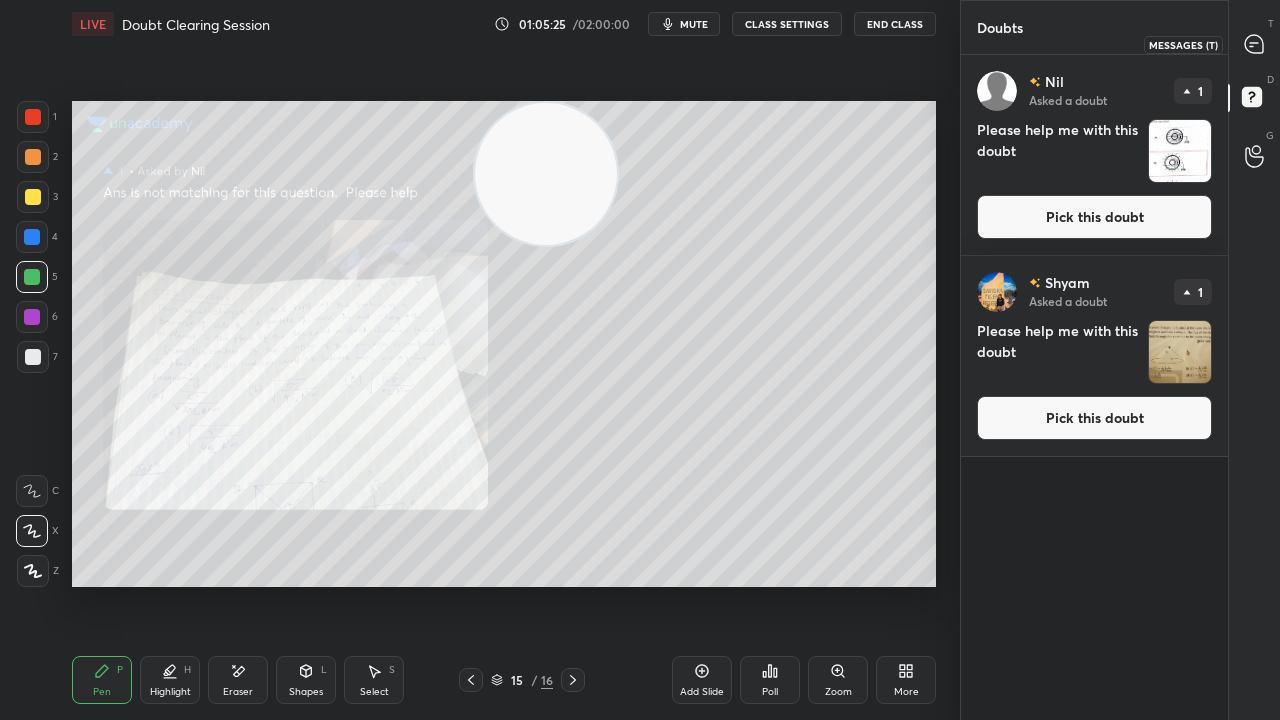 click 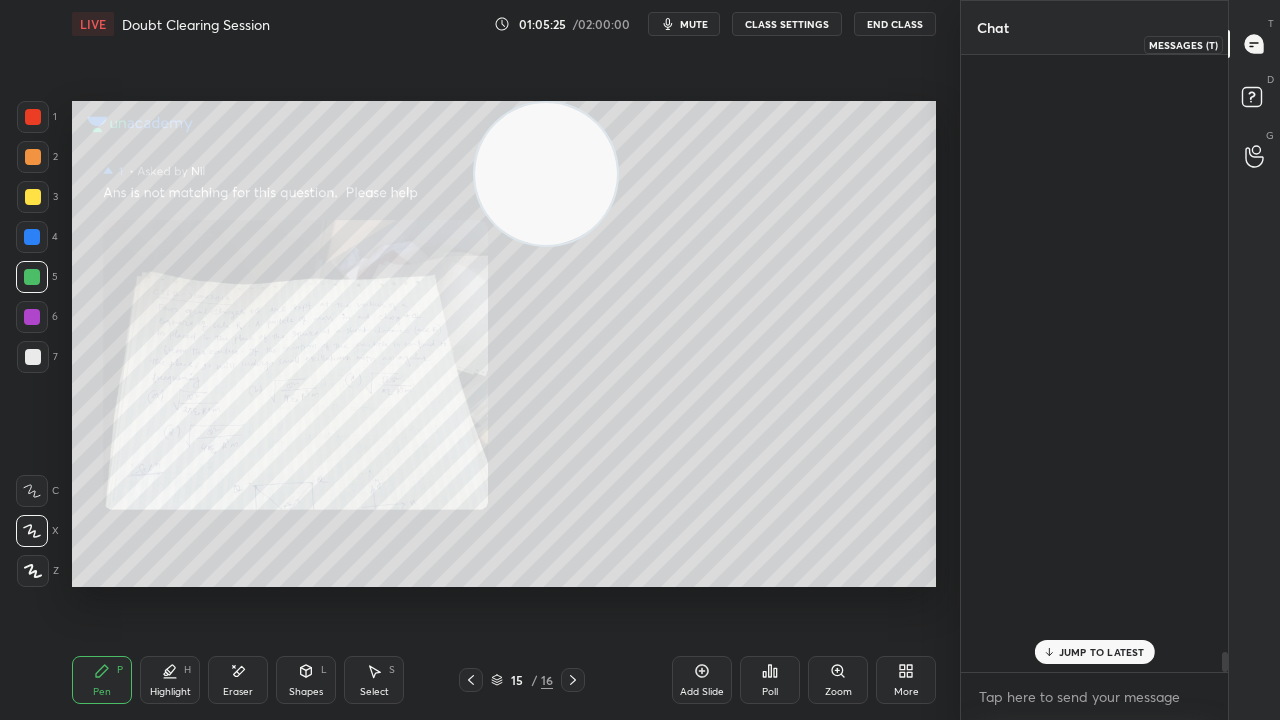scroll, scrollTop: 18528, scrollLeft: 0, axis: vertical 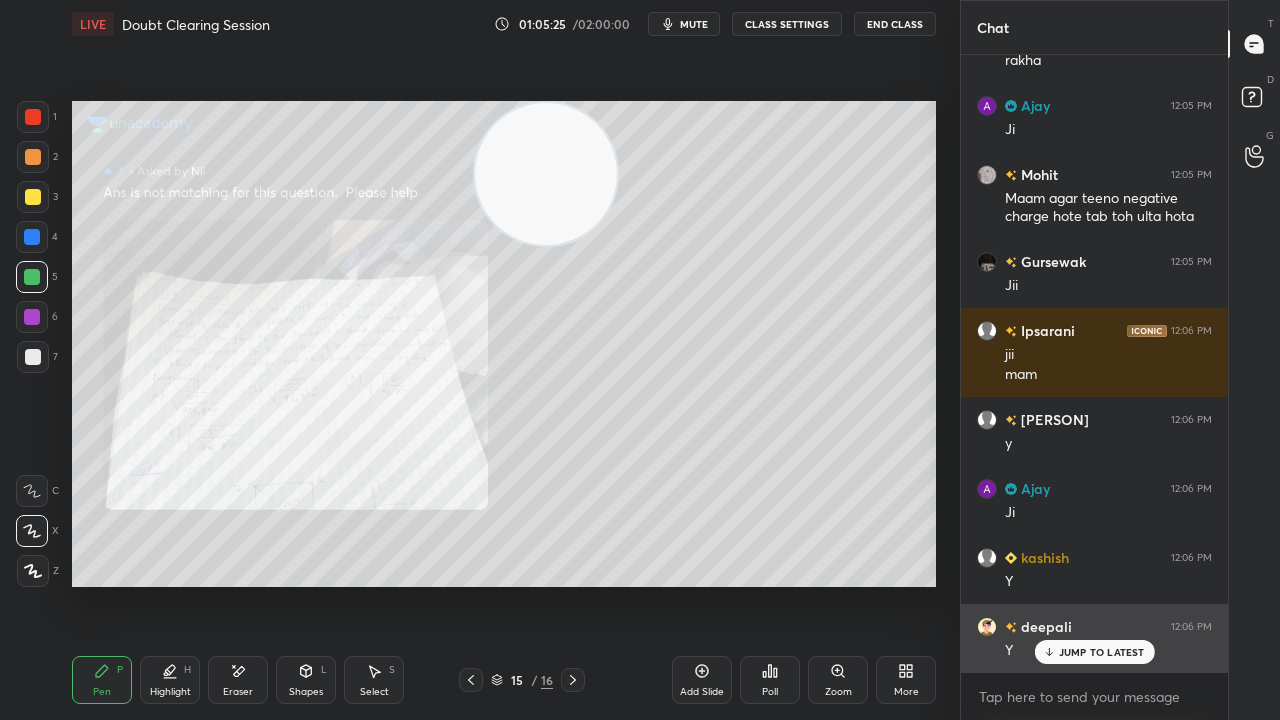 drag, startPoint x: 1060, startPoint y: 652, endPoint x: 1044, endPoint y: 653, distance: 16.03122 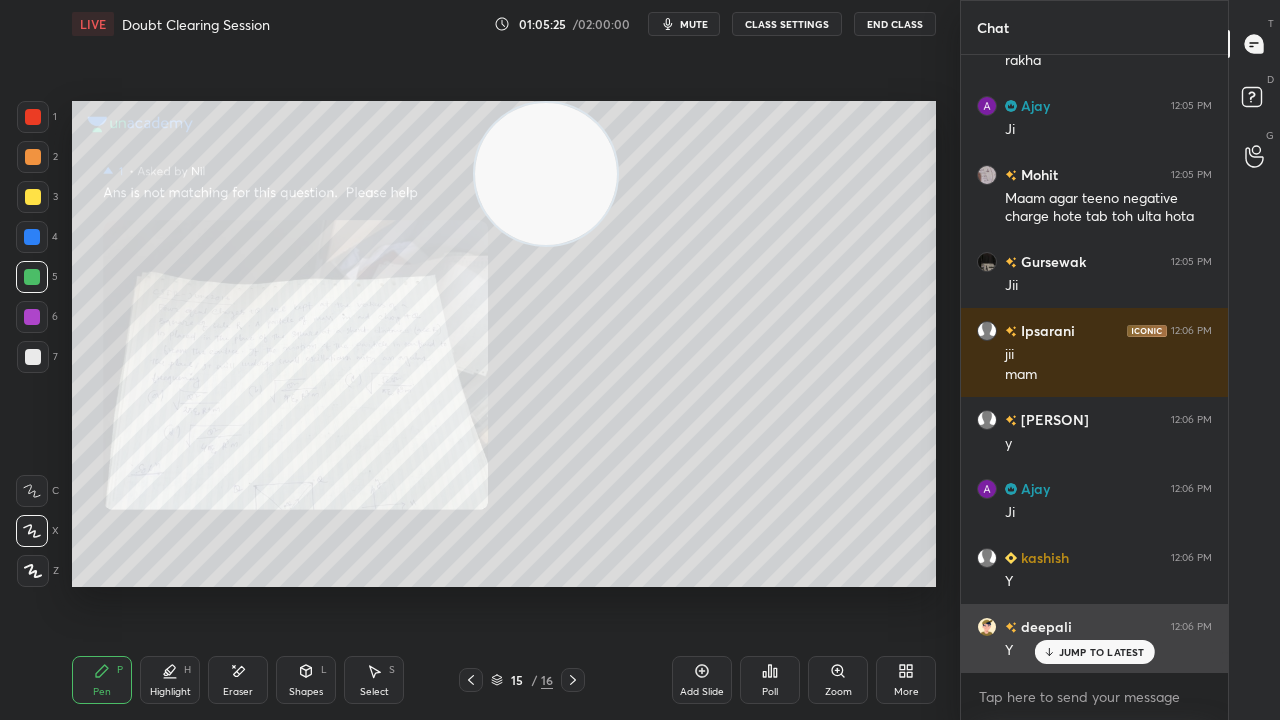 click on "JUMP TO LATEST" at bounding box center (1102, 652) 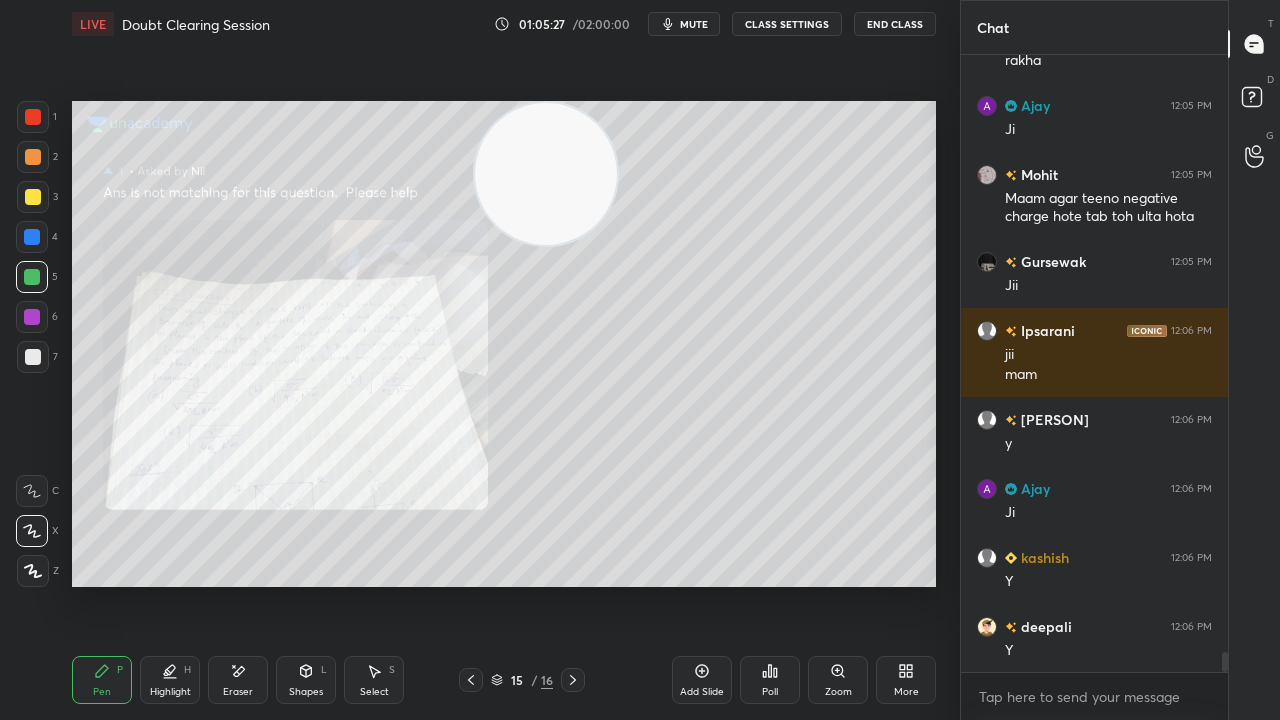 click 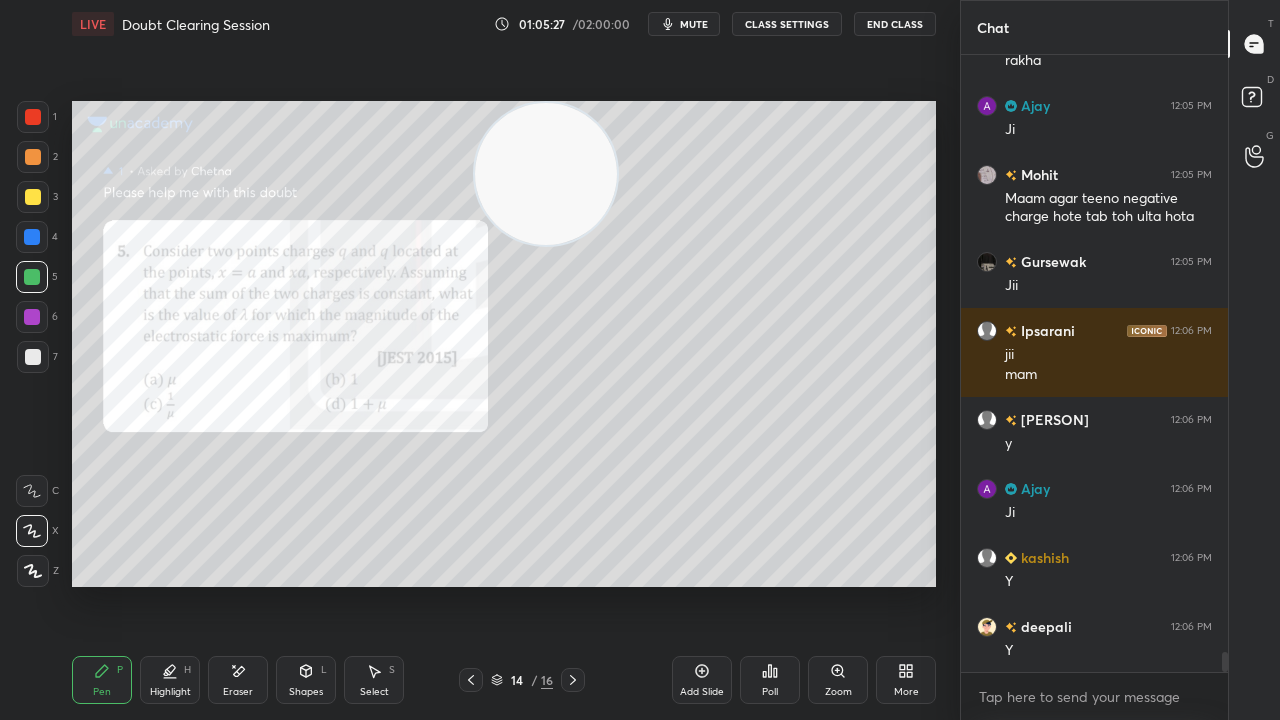 click 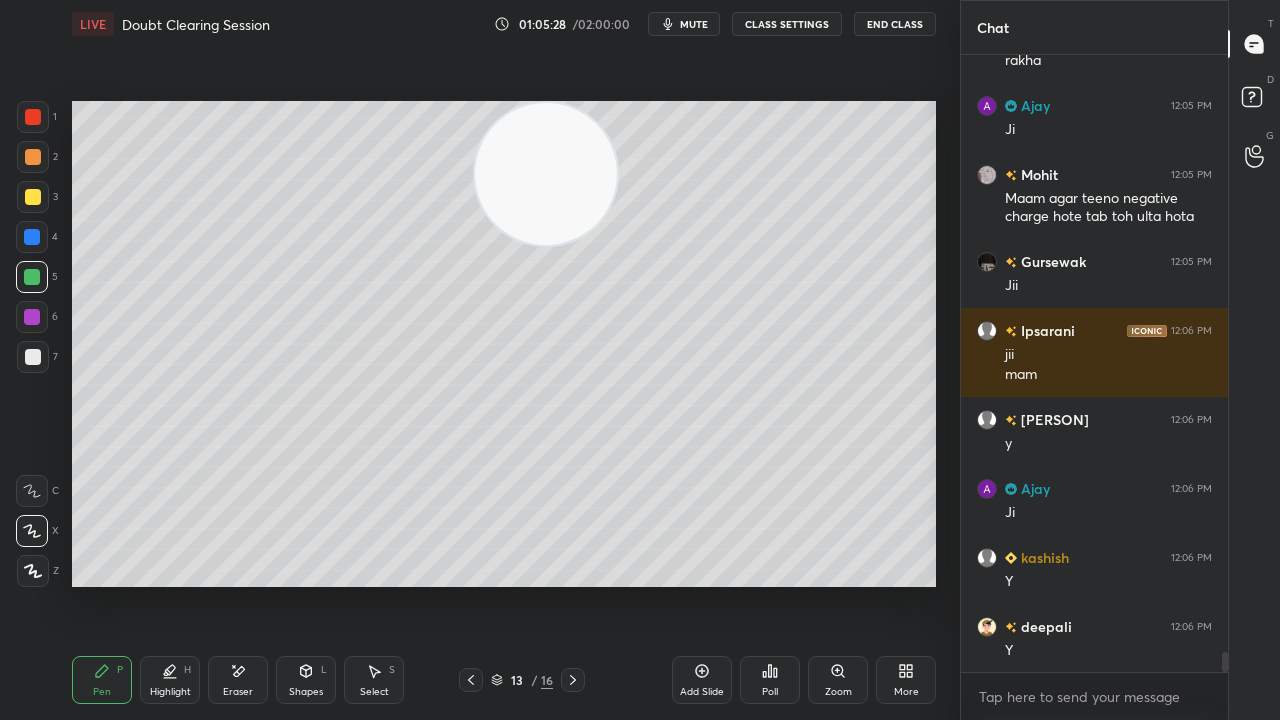 click 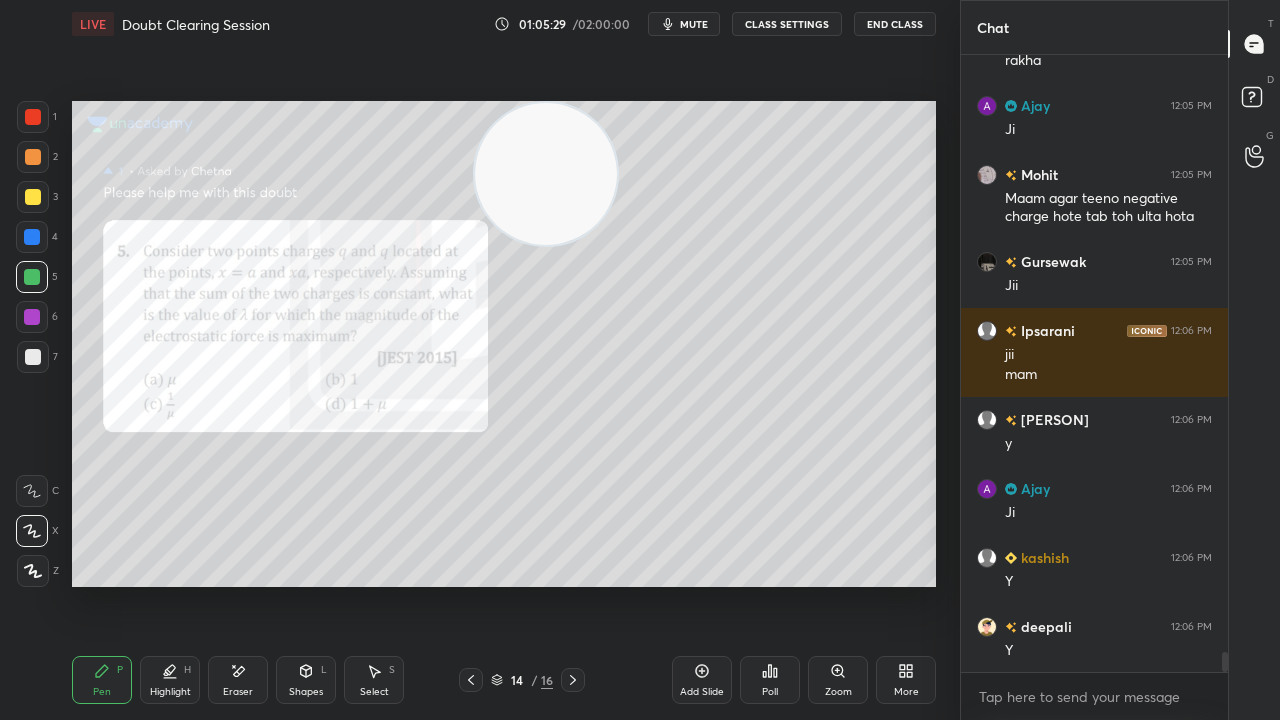 drag, startPoint x: 852, startPoint y: 687, endPoint x: 847, endPoint y: 626, distance: 61.204575 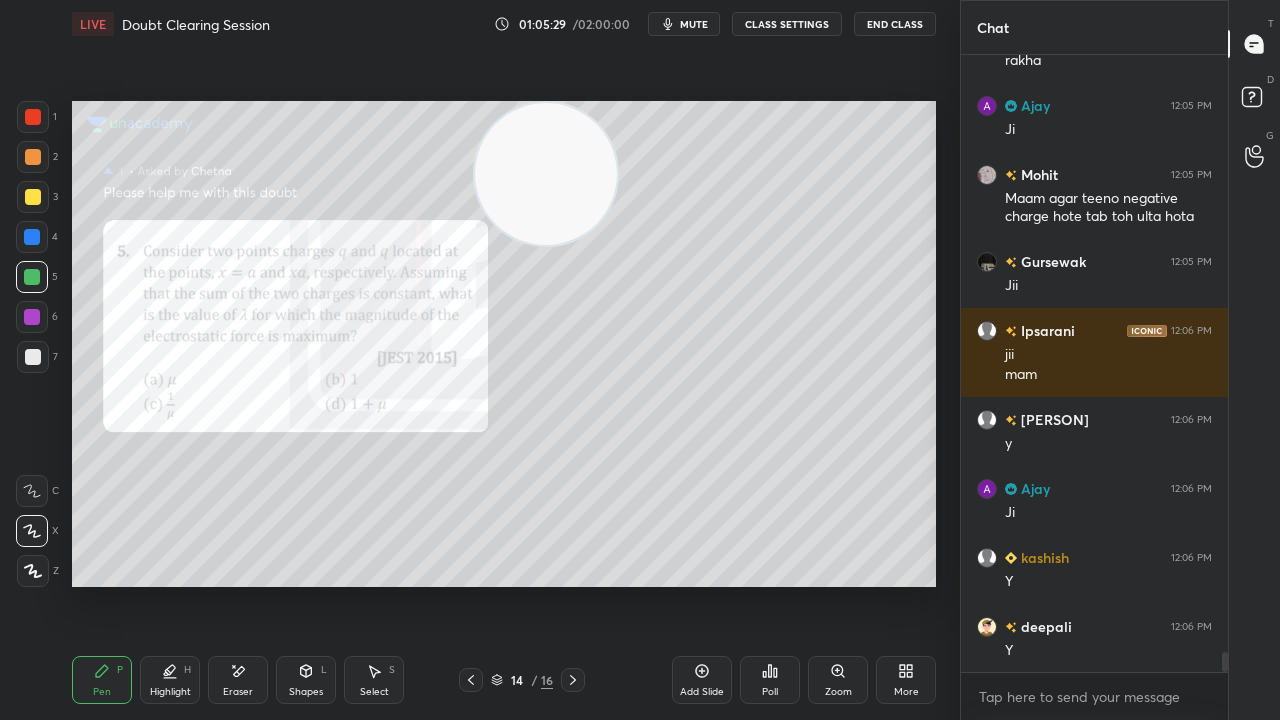 click on "Zoom" at bounding box center (838, 680) 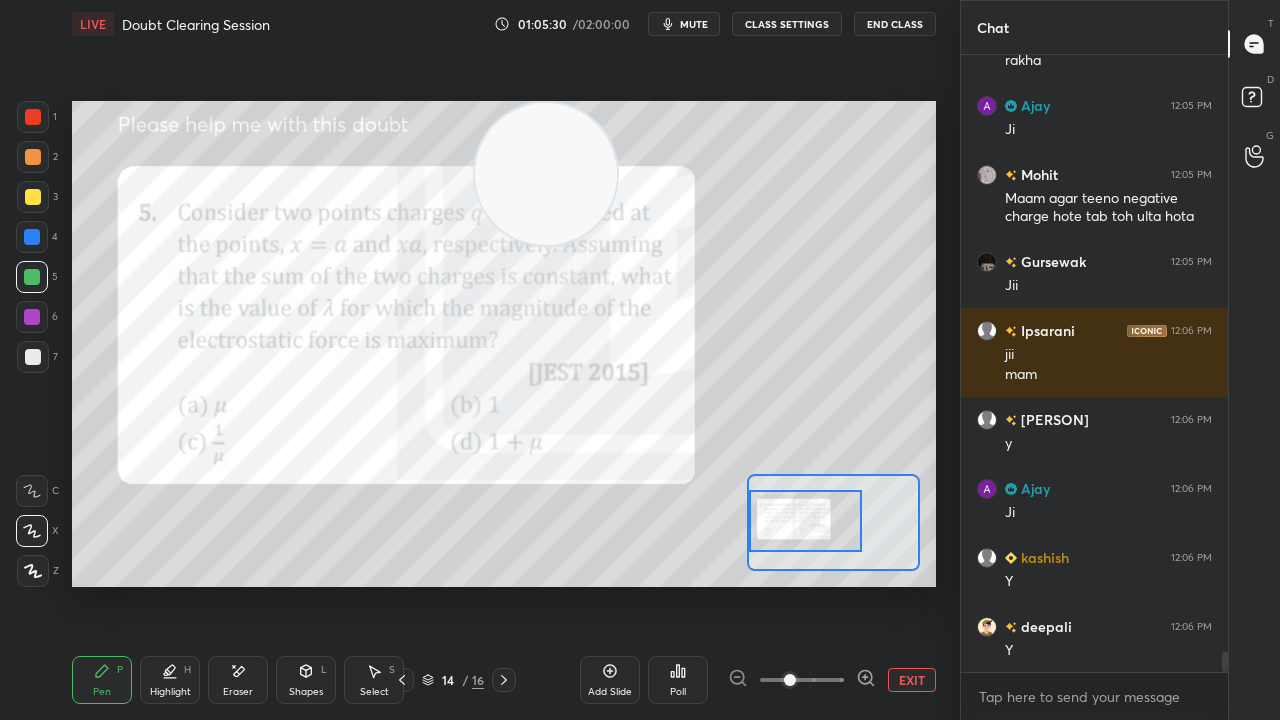 drag, startPoint x: 836, startPoint y: 535, endPoint x: 812, endPoint y: 528, distance: 25 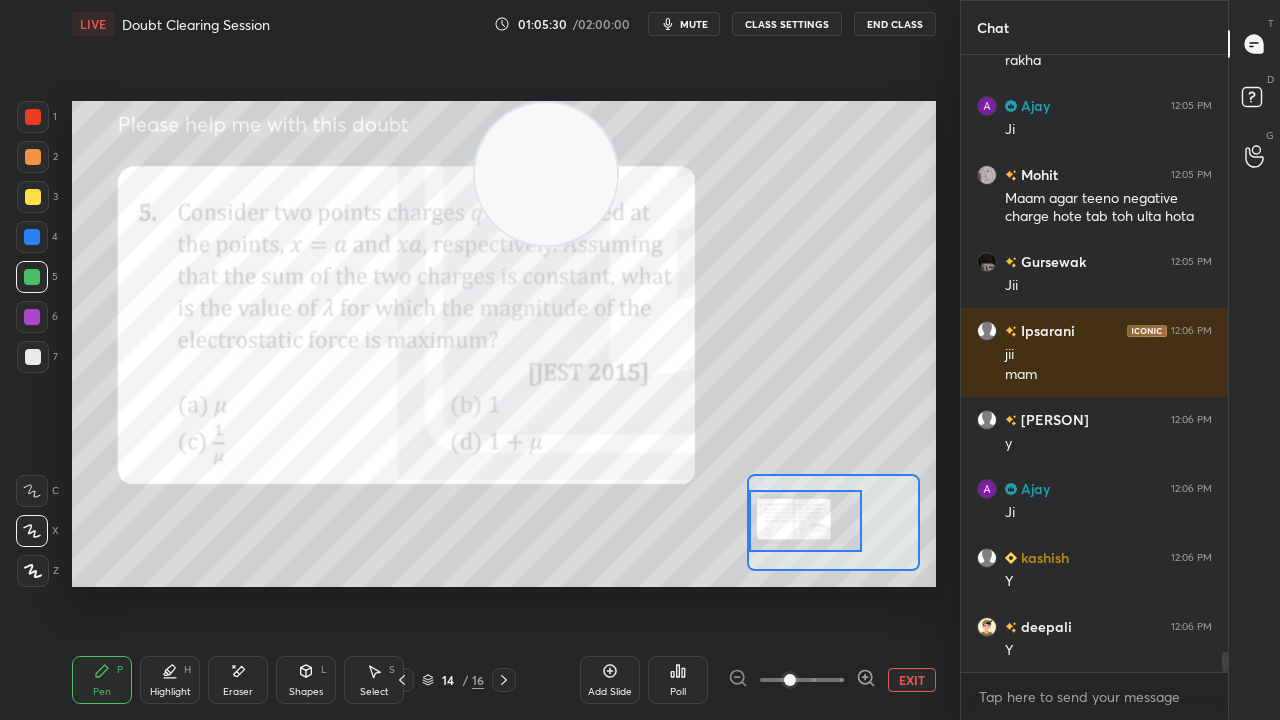 click at bounding box center [805, 521] 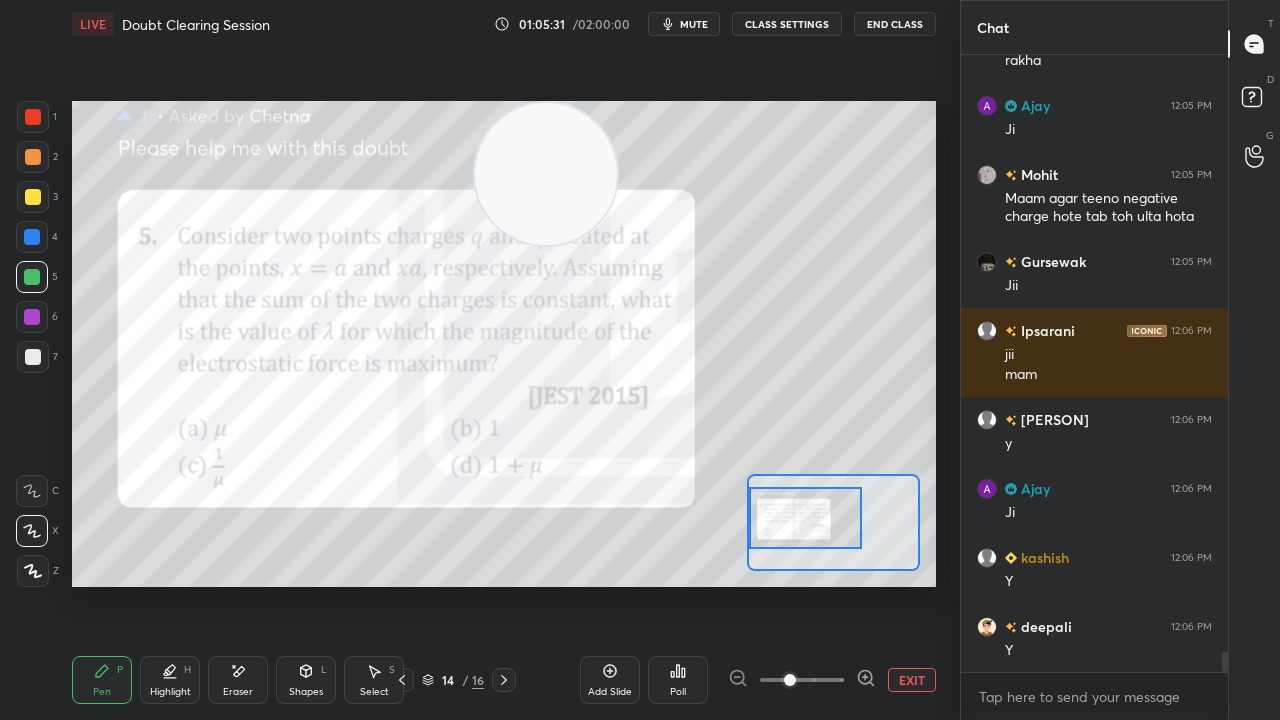 click 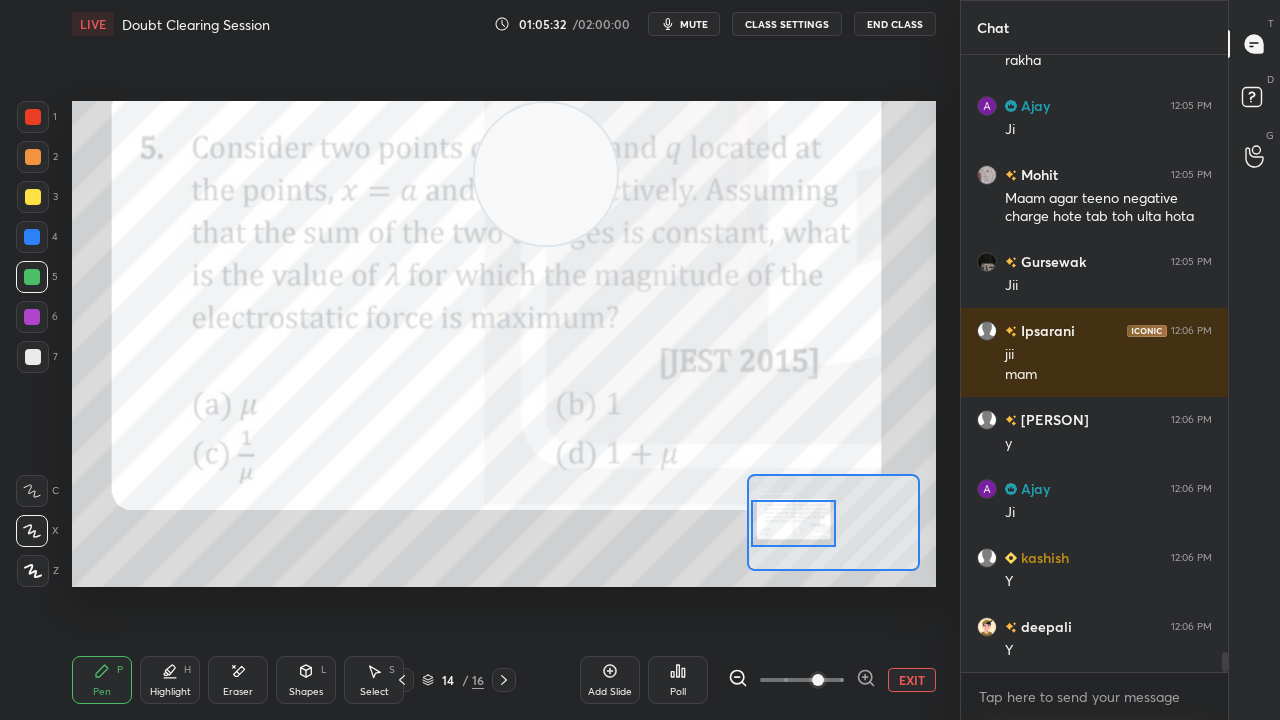 drag, startPoint x: 816, startPoint y: 524, endPoint x: 807, endPoint y: 530, distance: 10.816654 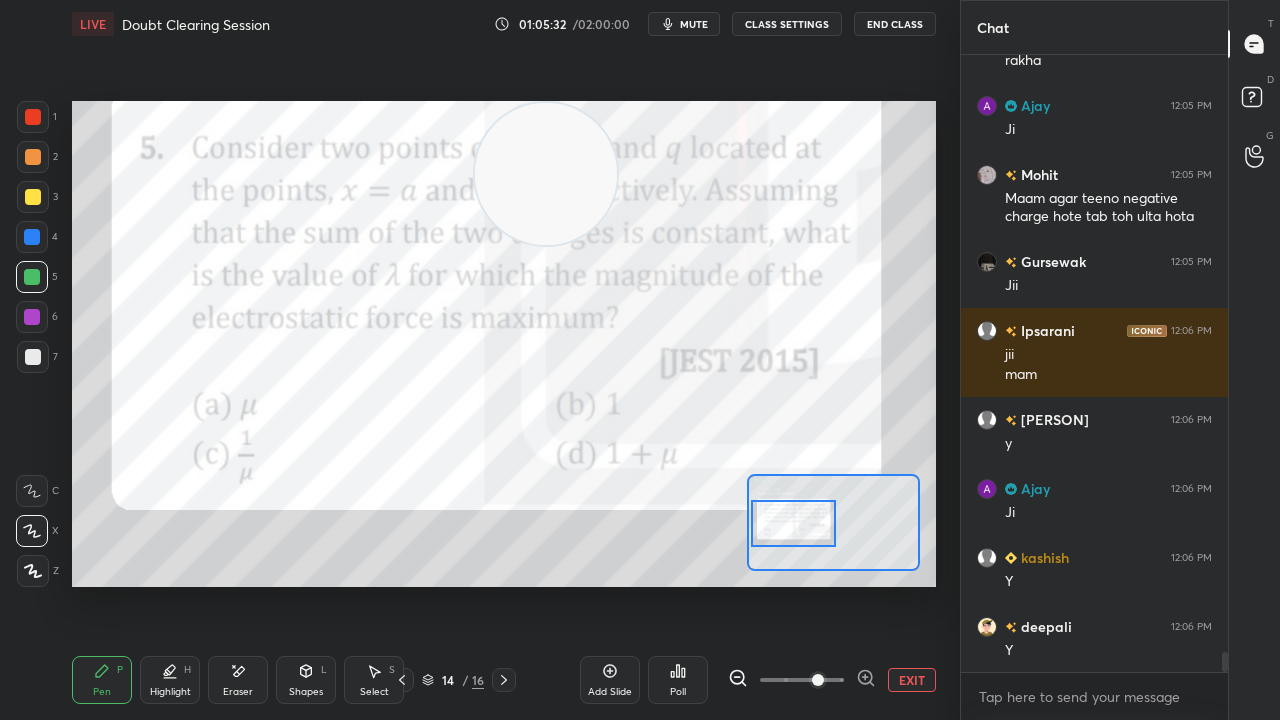click at bounding box center (793, 523) 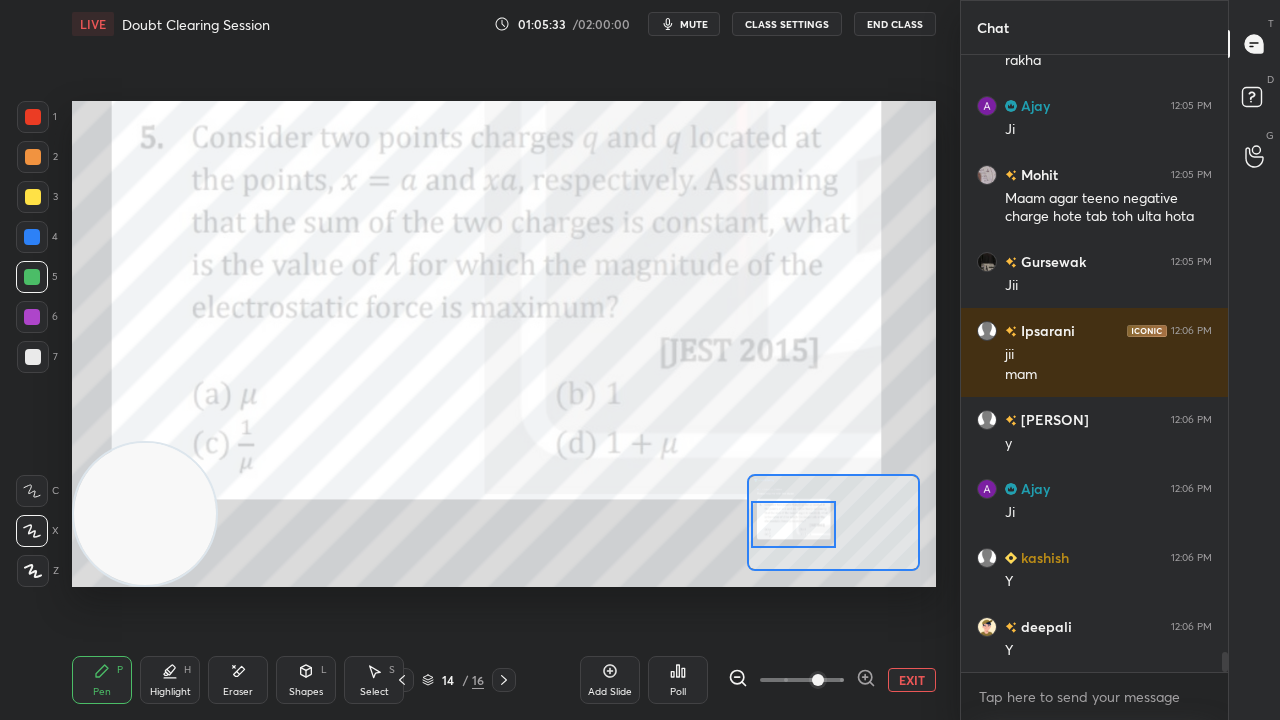 drag, startPoint x: 538, startPoint y: 184, endPoint x: 102, endPoint y: 595, distance: 599.1803 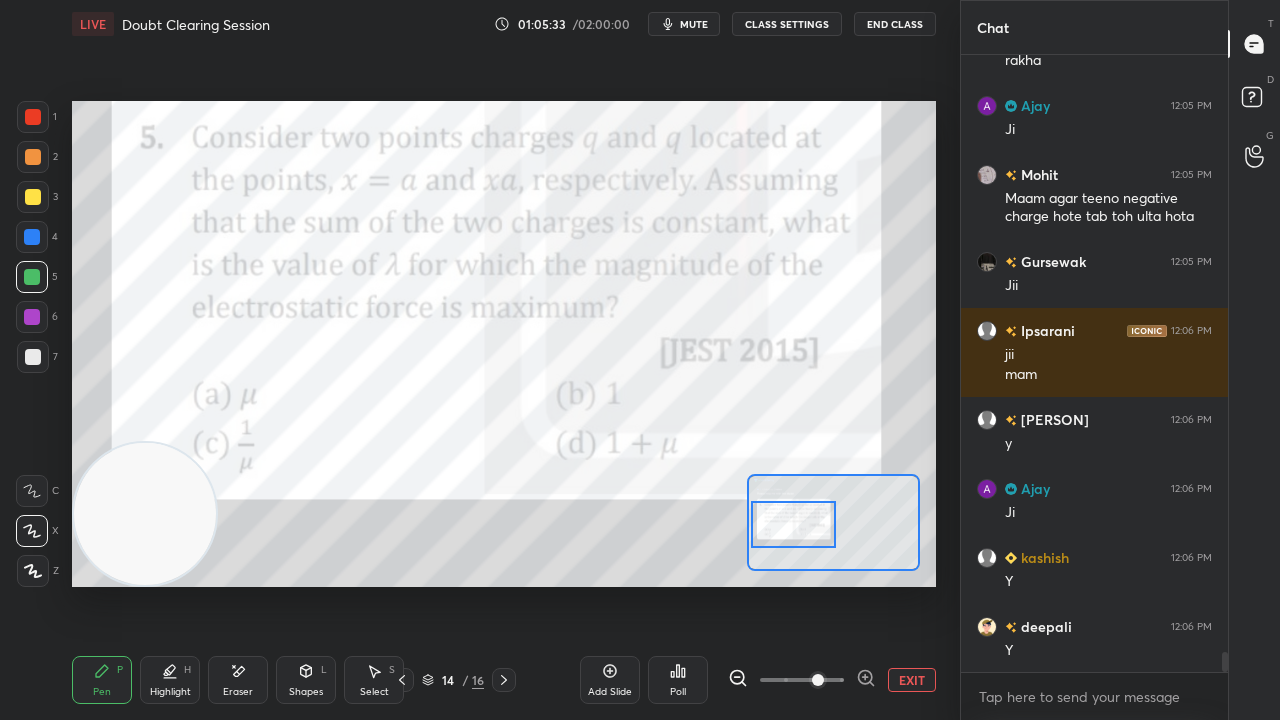 click on "Setting up your live class Poll for   secs No correct answer Start poll" at bounding box center (504, 344) 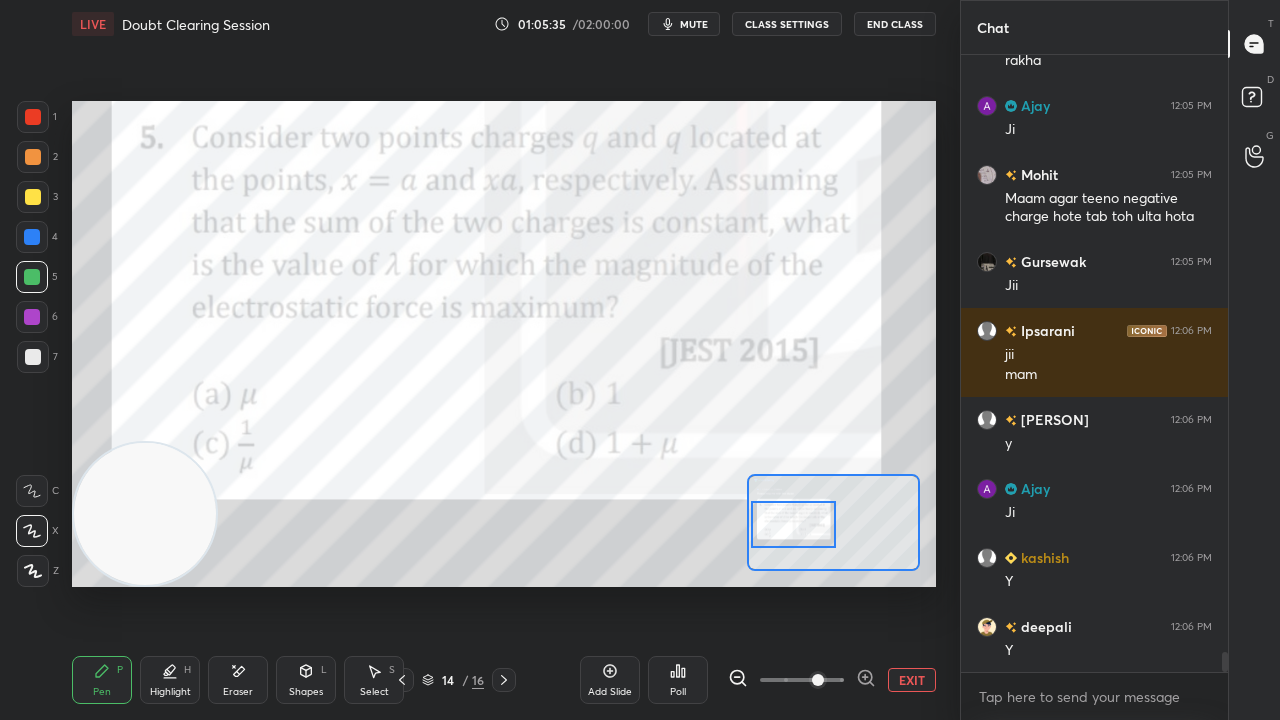 click on "mute" at bounding box center (694, 24) 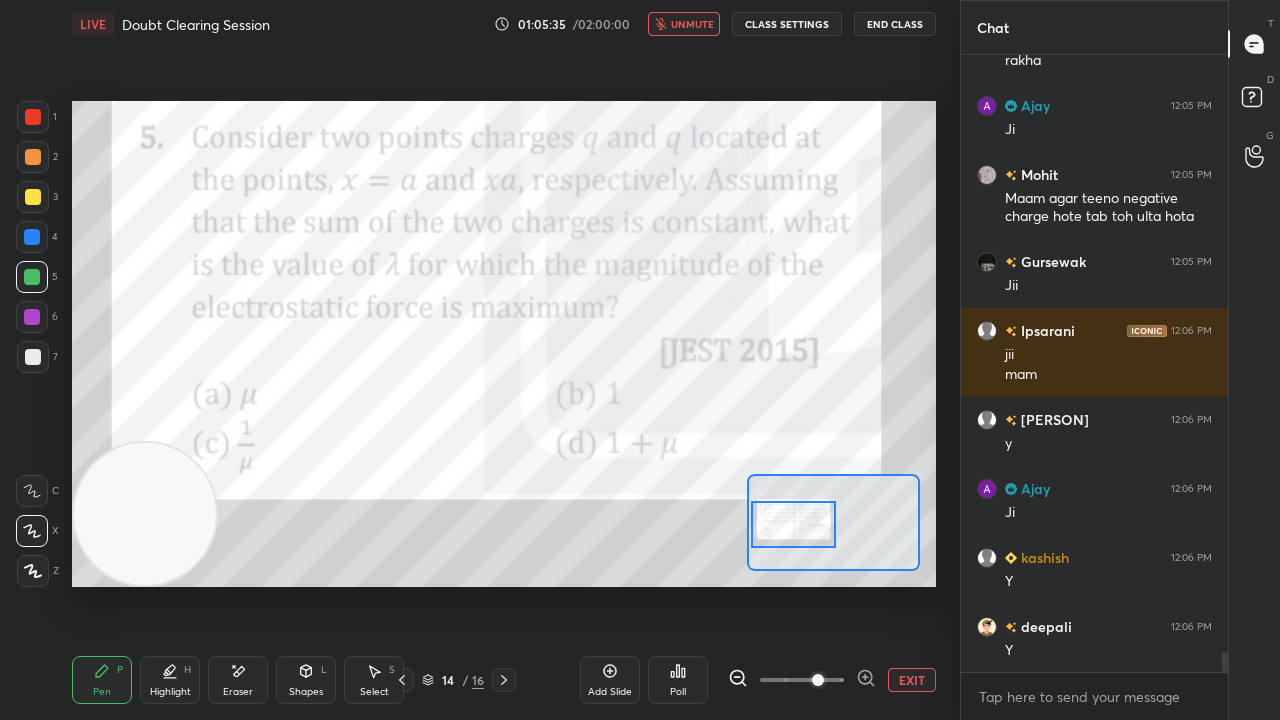 click on "unmute" at bounding box center [692, 24] 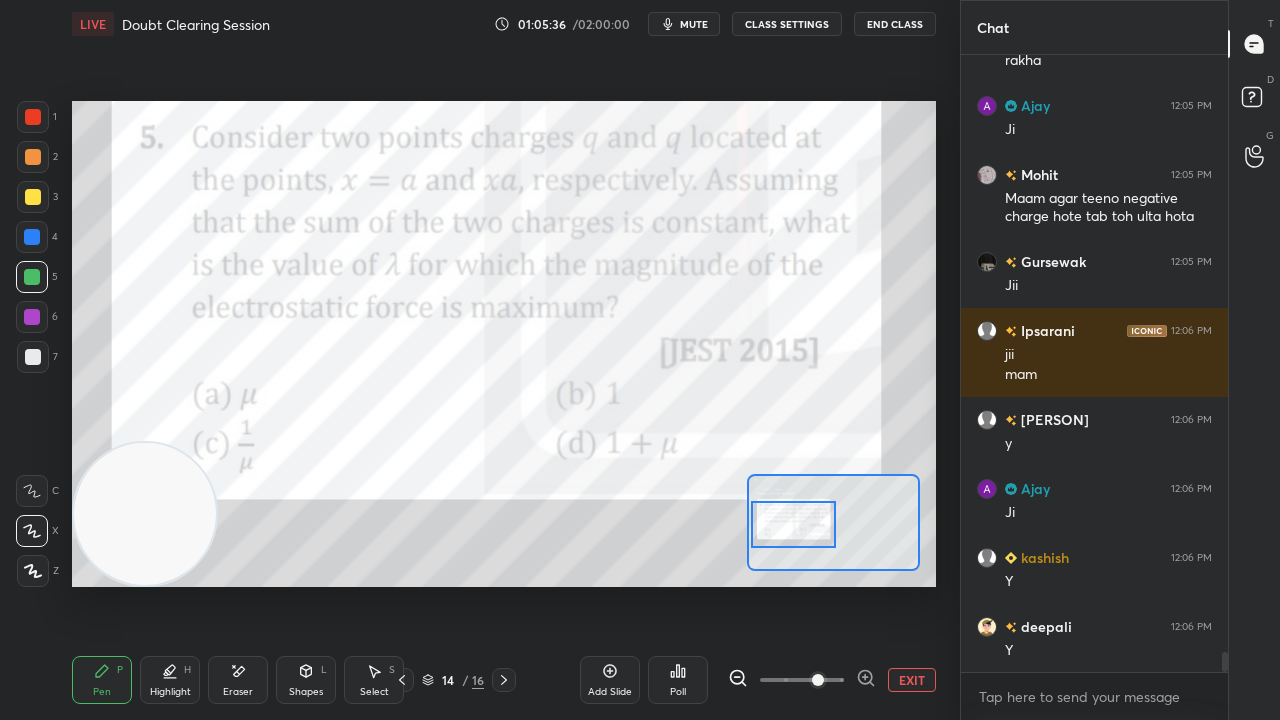 click at bounding box center [33, 117] 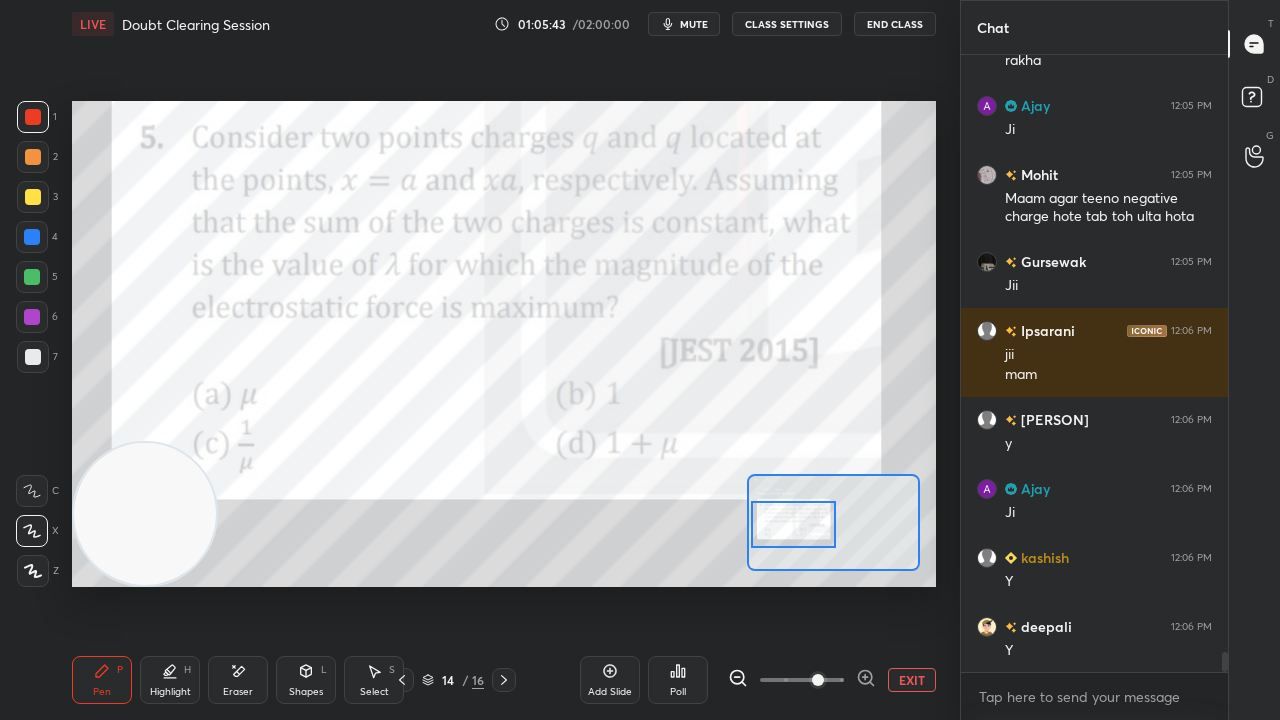 click on "mute" at bounding box center [694, 24] 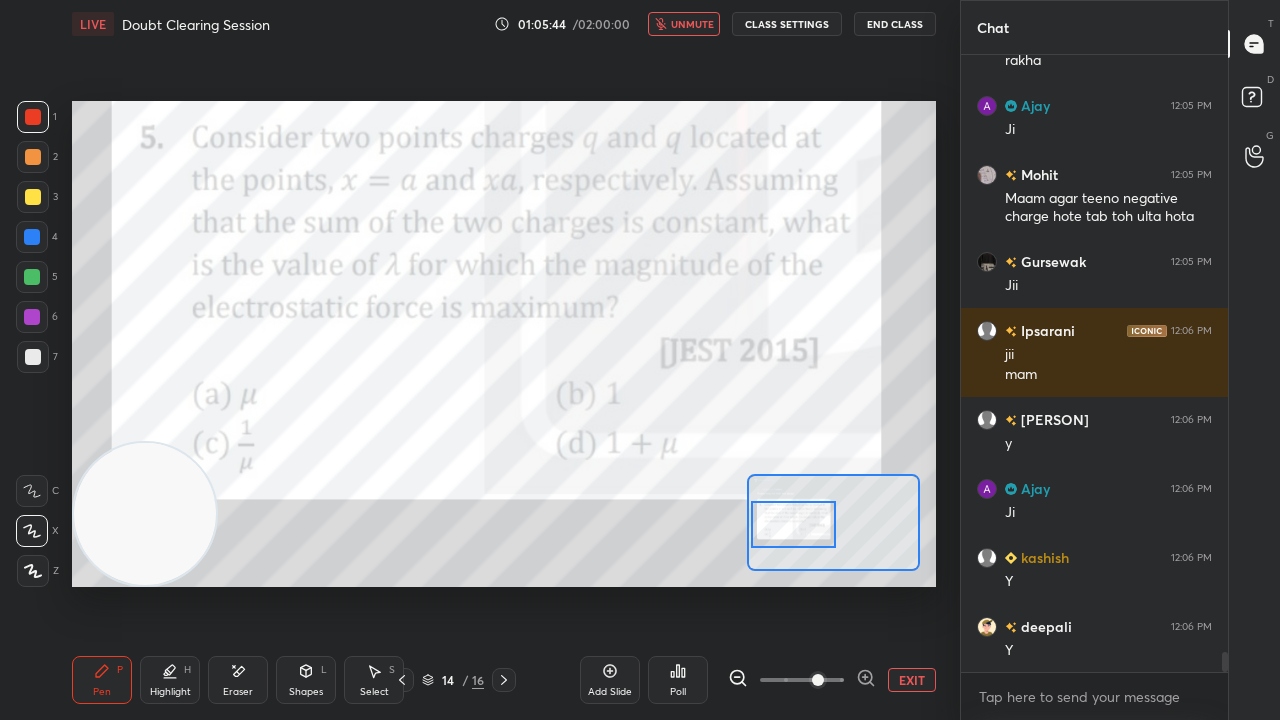 click on "unmute" at bounding box center (692, 24) 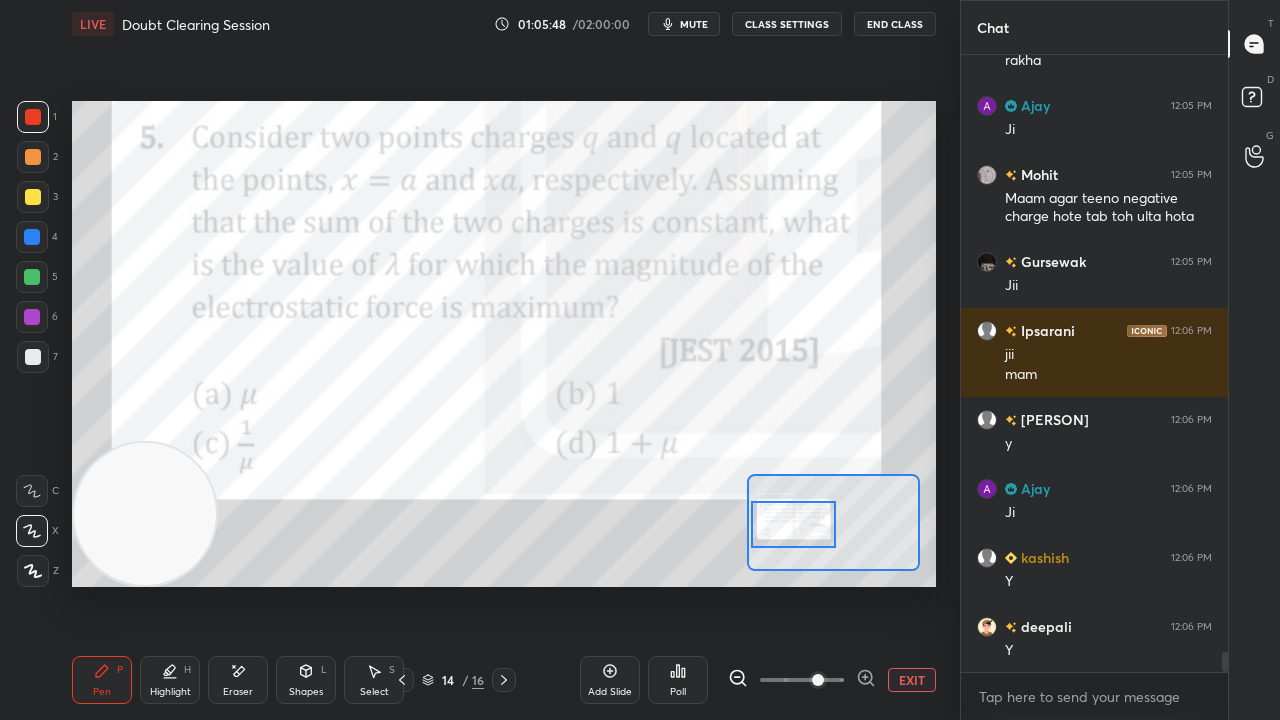 click on "Highlight H" at bounding box center [170, 680] 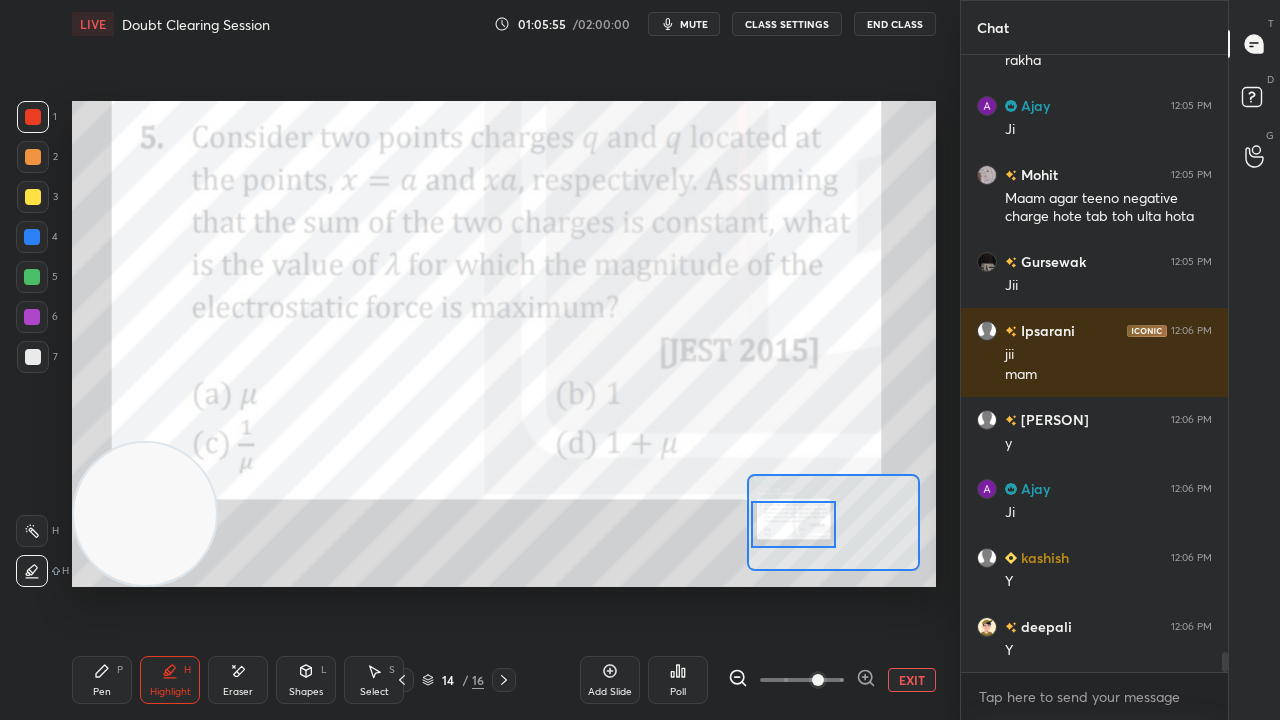drag, startPoint x: 108, startPoint y: 677, endPoint x: 166, endPoint y: 594, distance: 101.257095 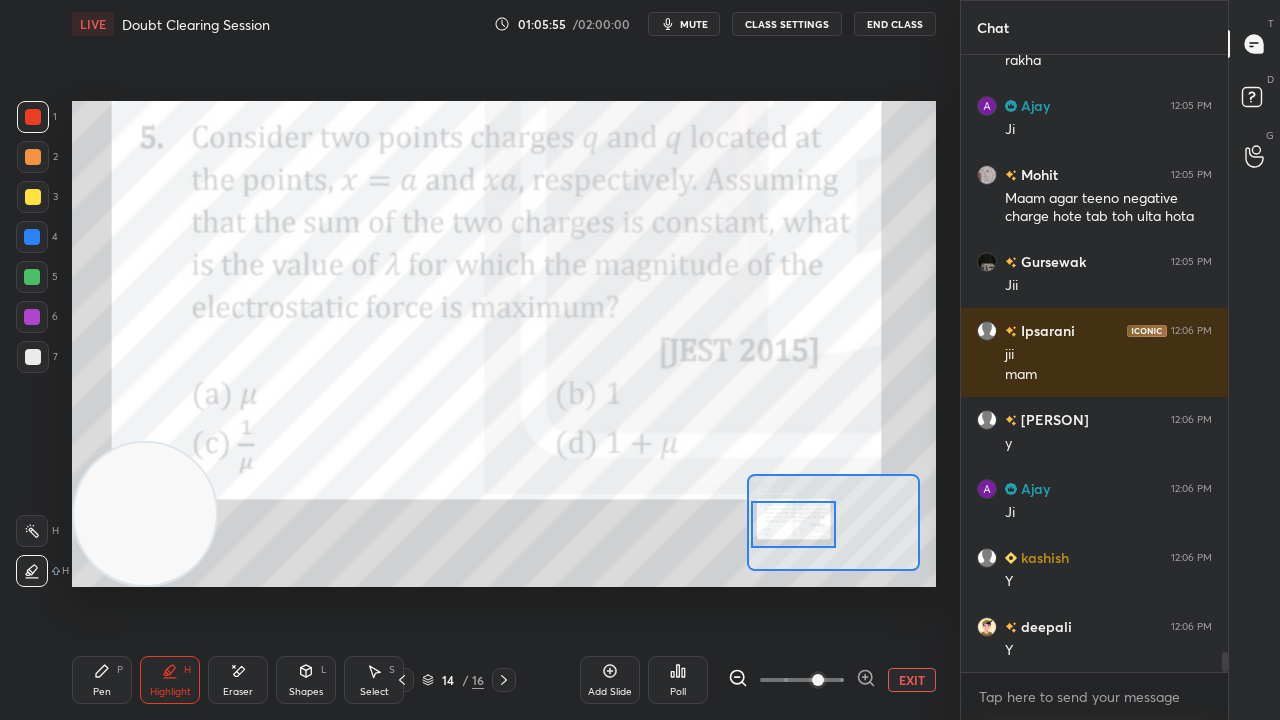 click 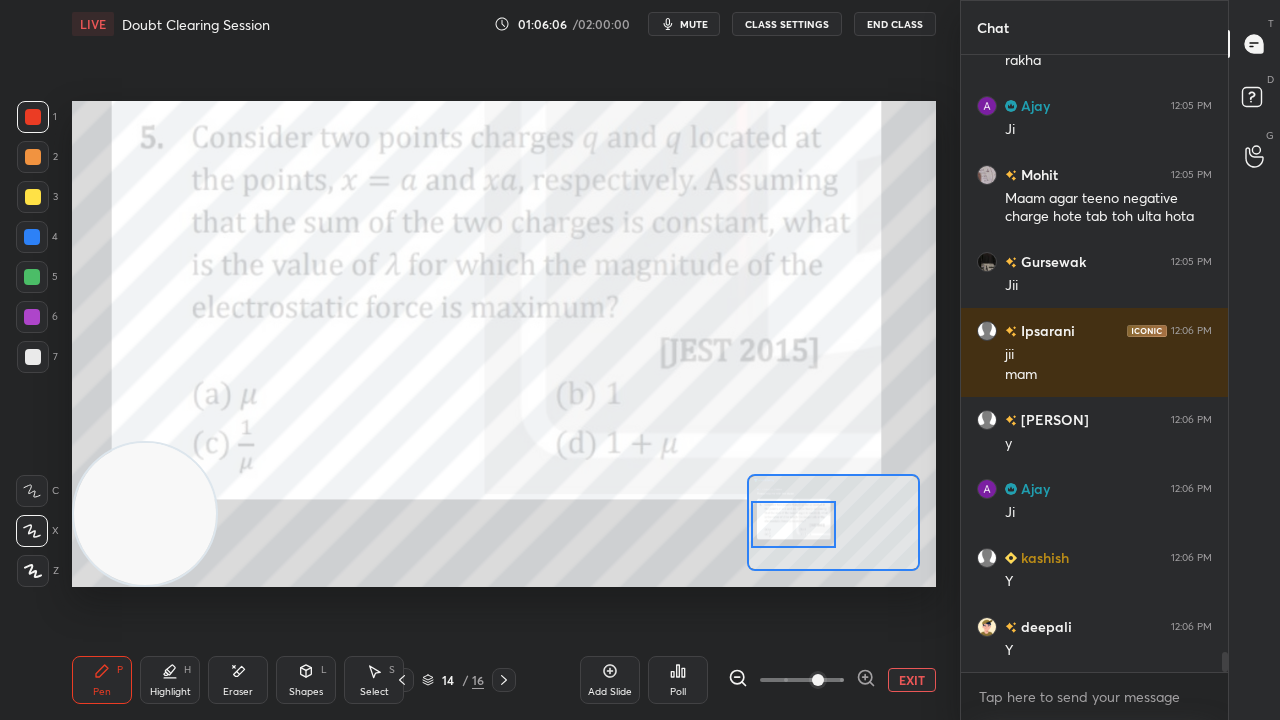 click on "mute" at bounding box center [684, 24] 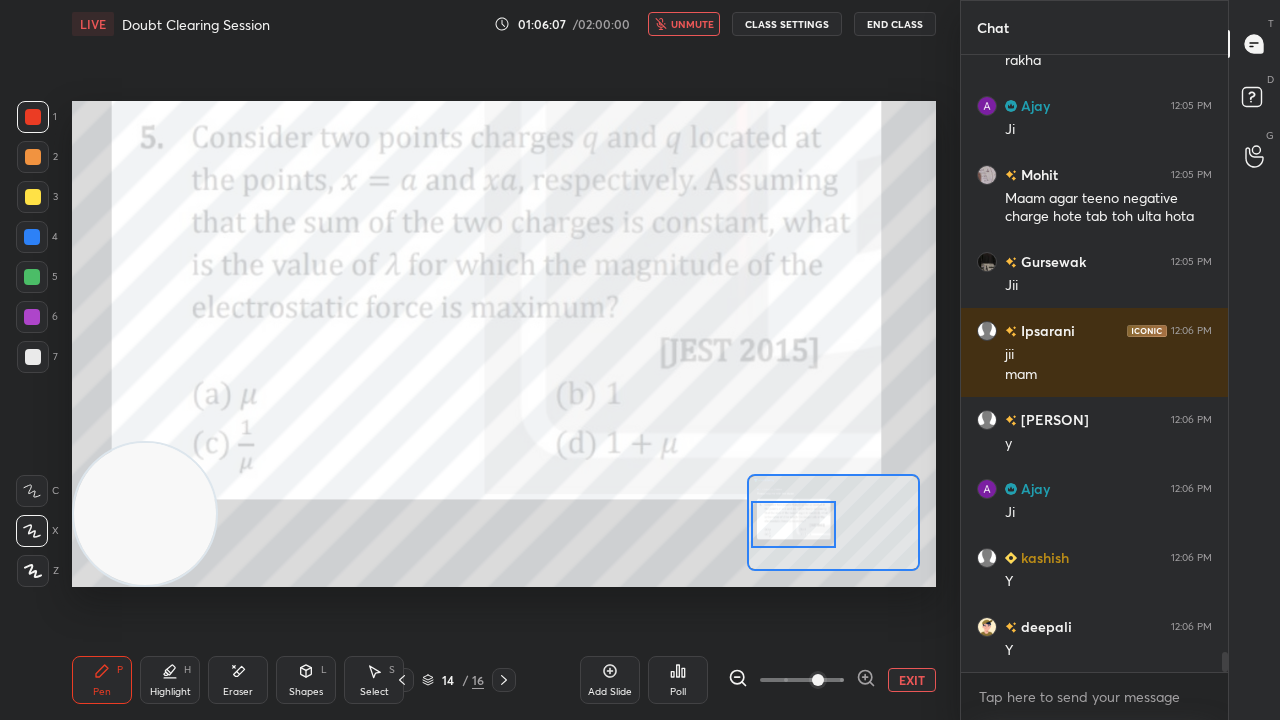 click on "unmute" at bounding box center (692, 24) 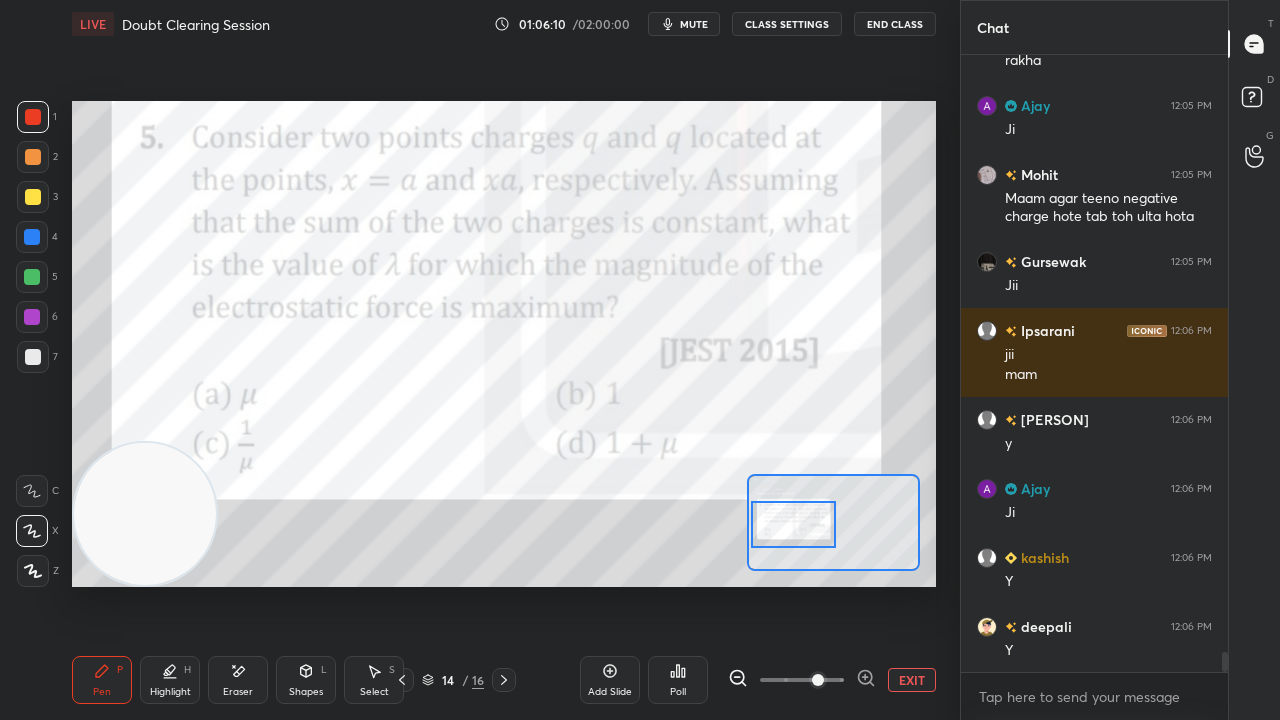 click on "mute" at bounding box center (694, 24) 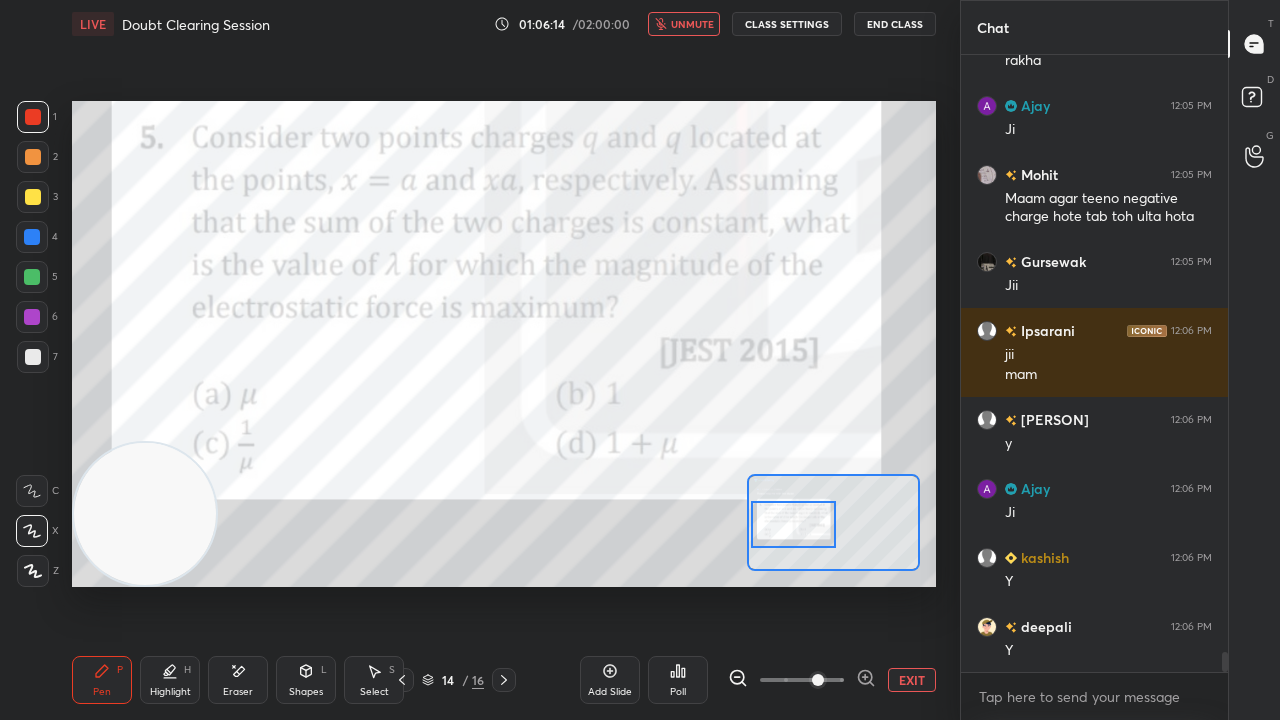 click on "unmute" at bounding box center (692, 24) 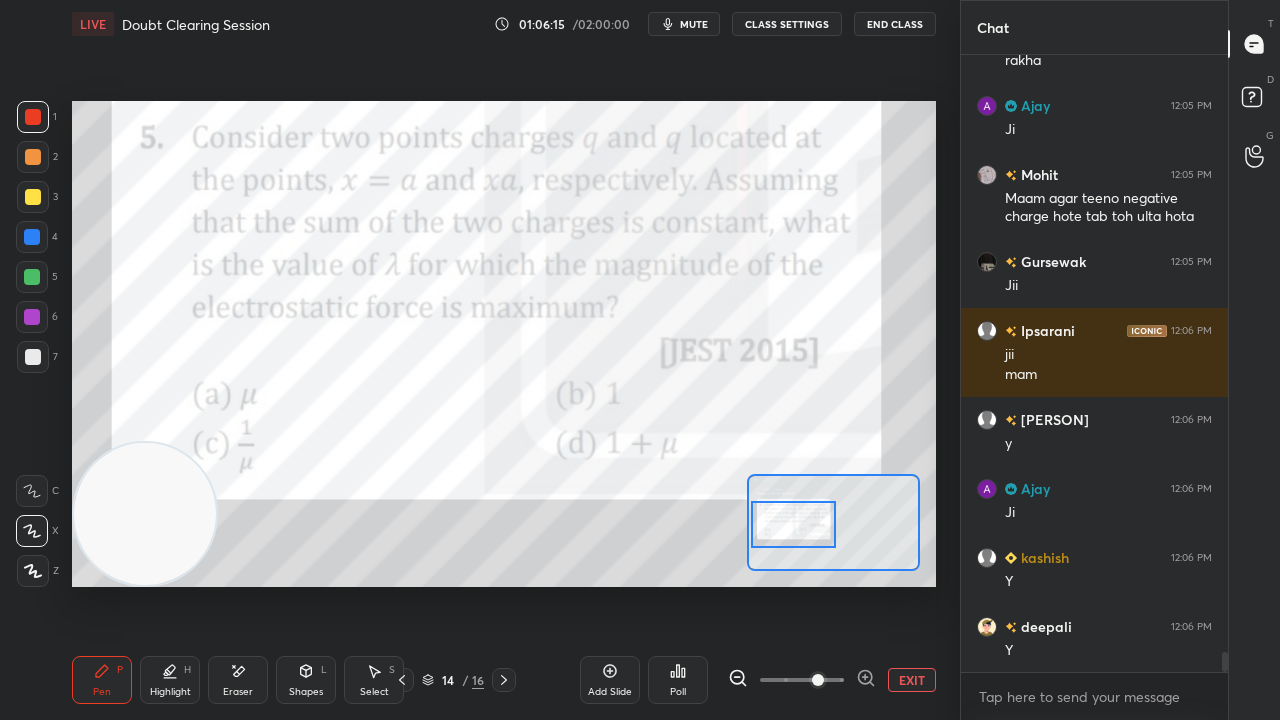 click on "mute" at bounding box center [684, 24] 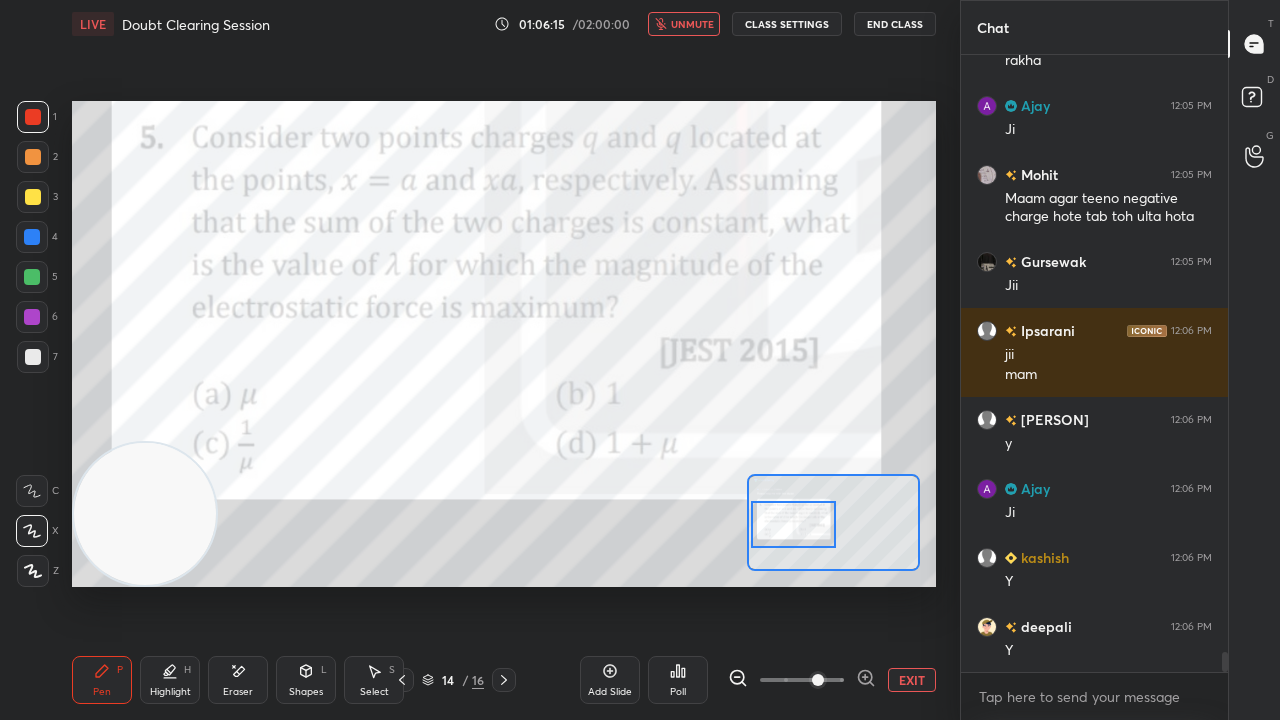 click on "unmute" at bounding box center [692, 24] 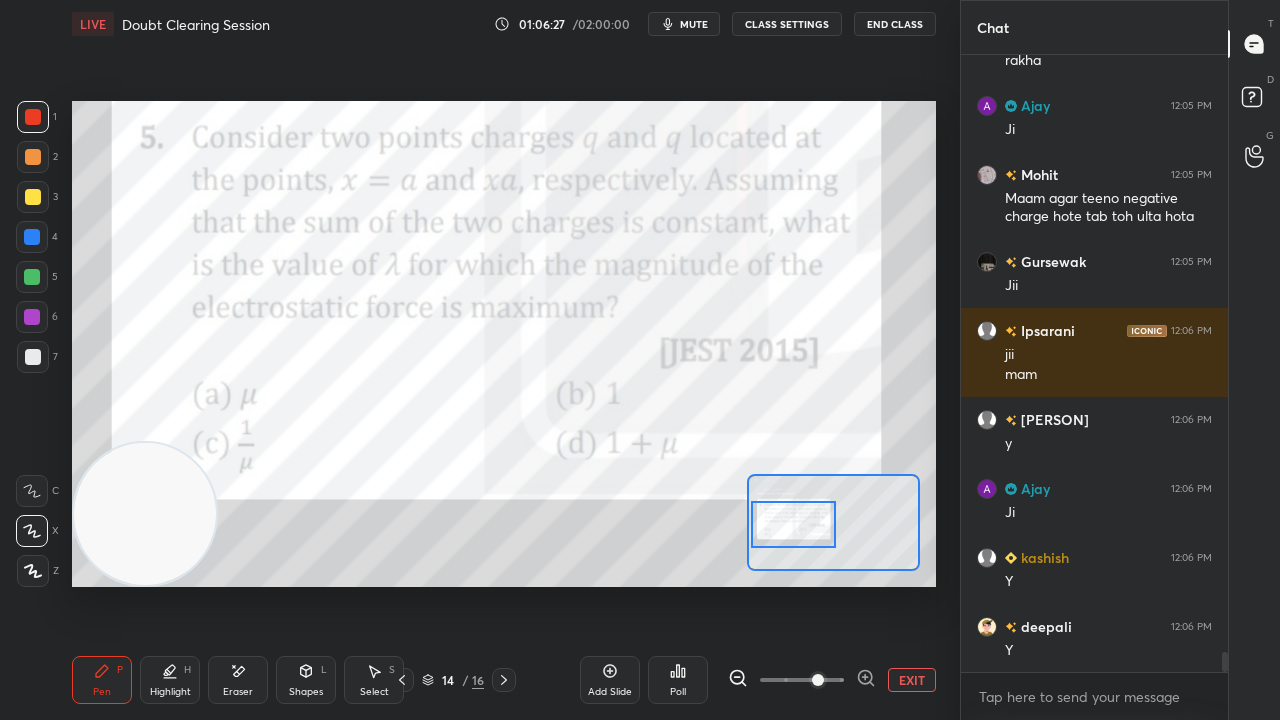 click on "Eraser" at bounding box center (238, 680) 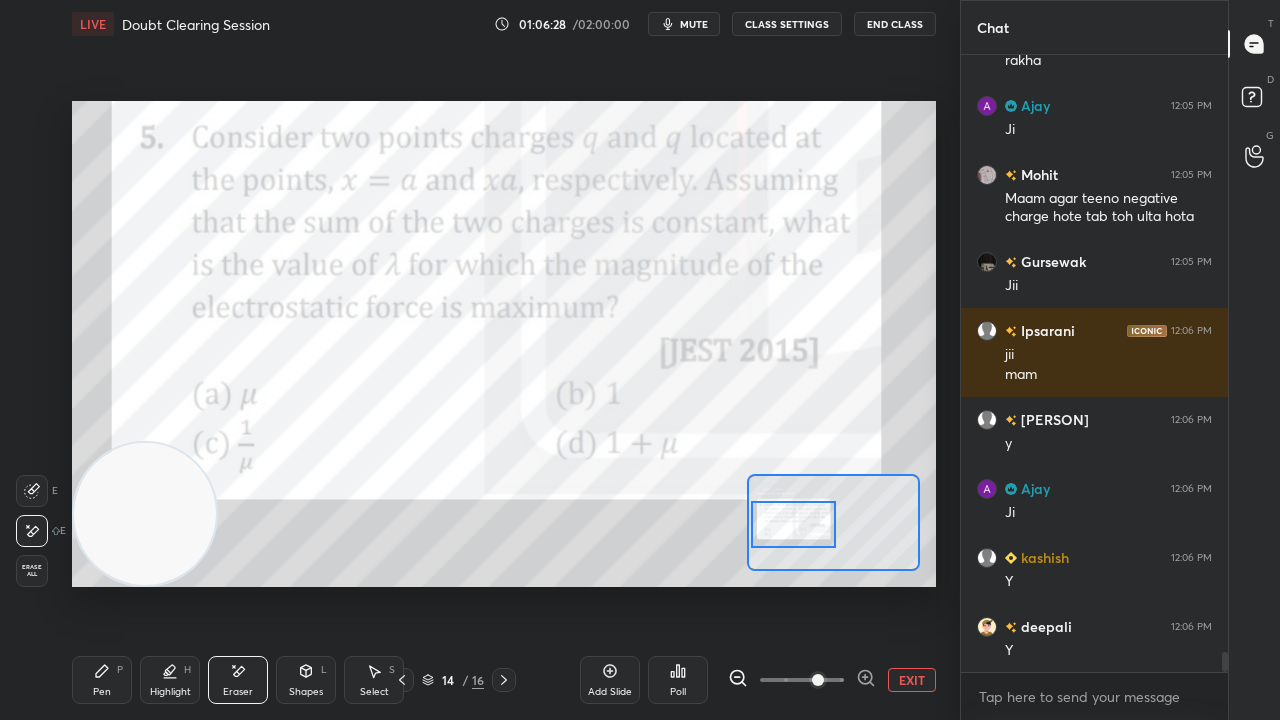 click on "Pen P" at bounding box center (102, 680) 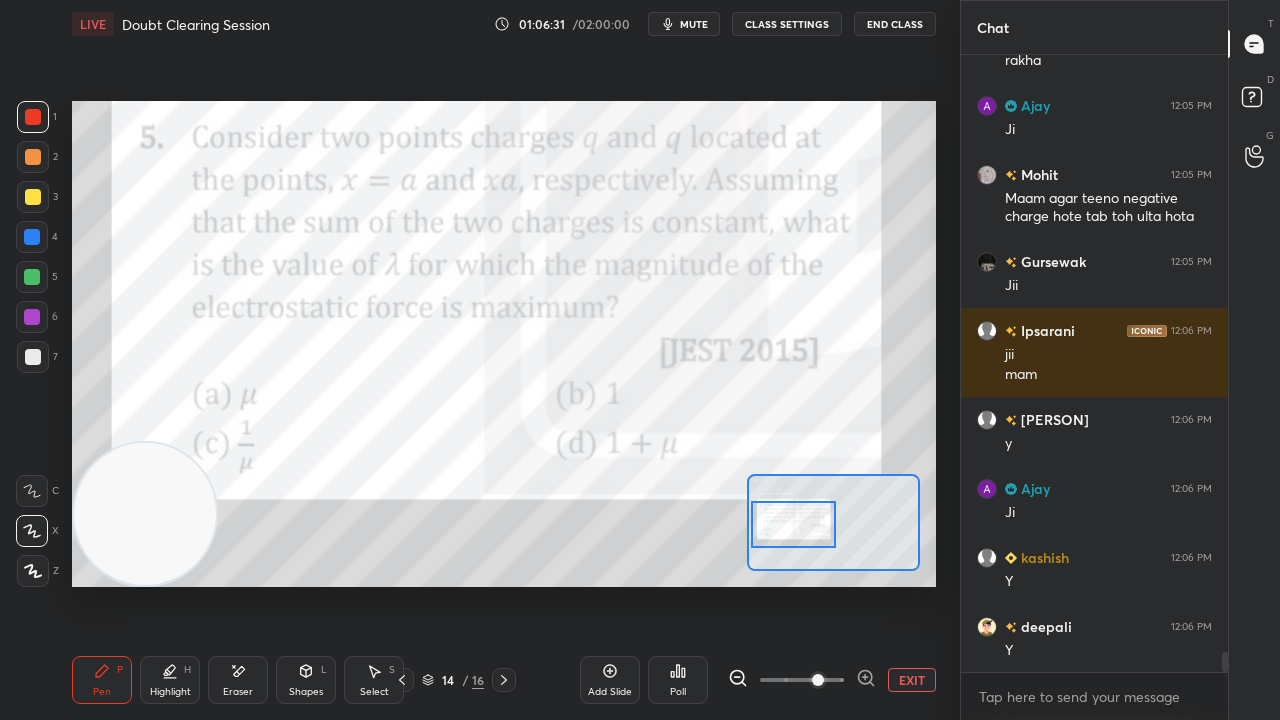 click on "mute" at bounding box center [694, 24] 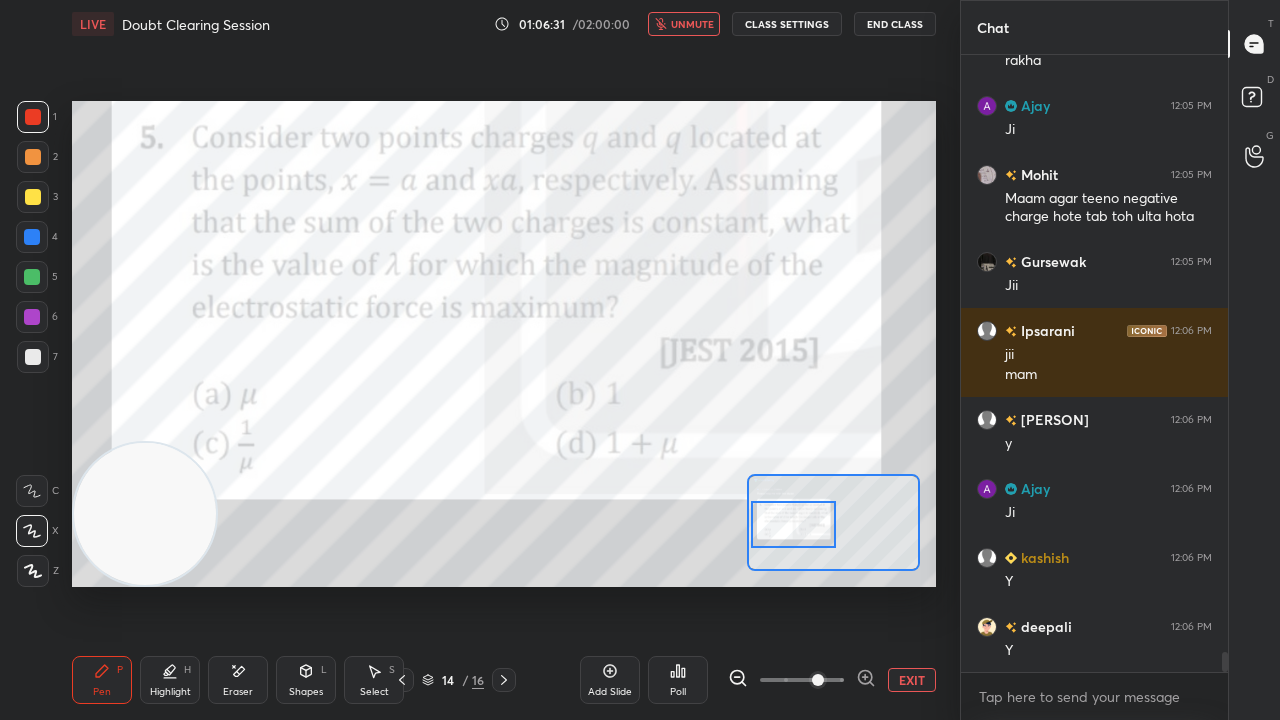 click on "unmute" at bounding box center (692, 24) 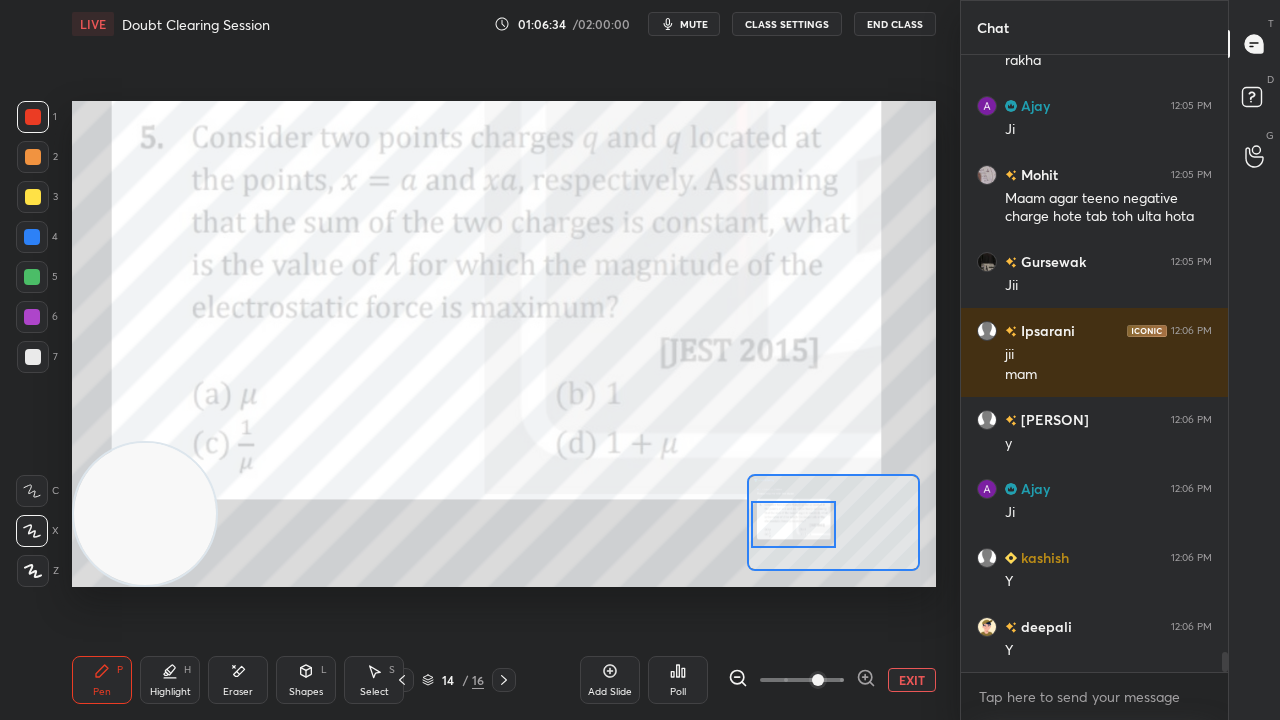 click on "mute" at bounding box center (694, 24) 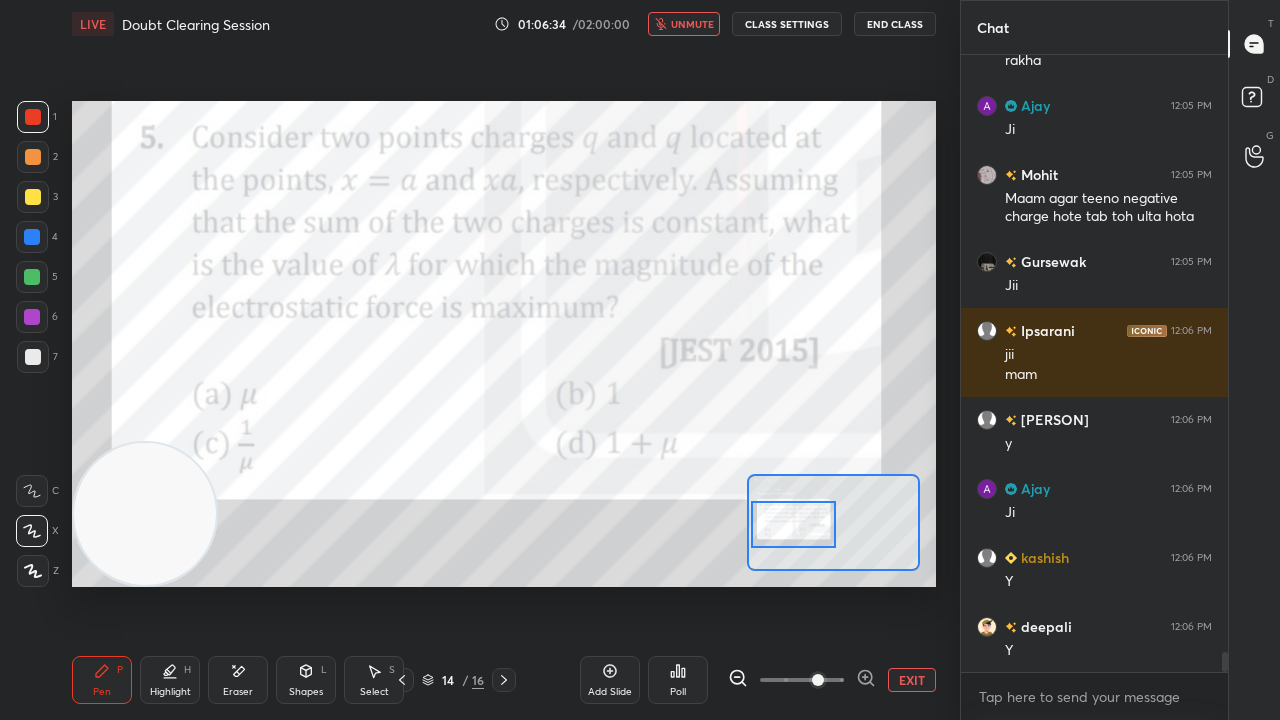 drag, startPoint x: 698, startPoint y: 19, endPoint x: 668, endPoint y: 42, distance: 37.802116 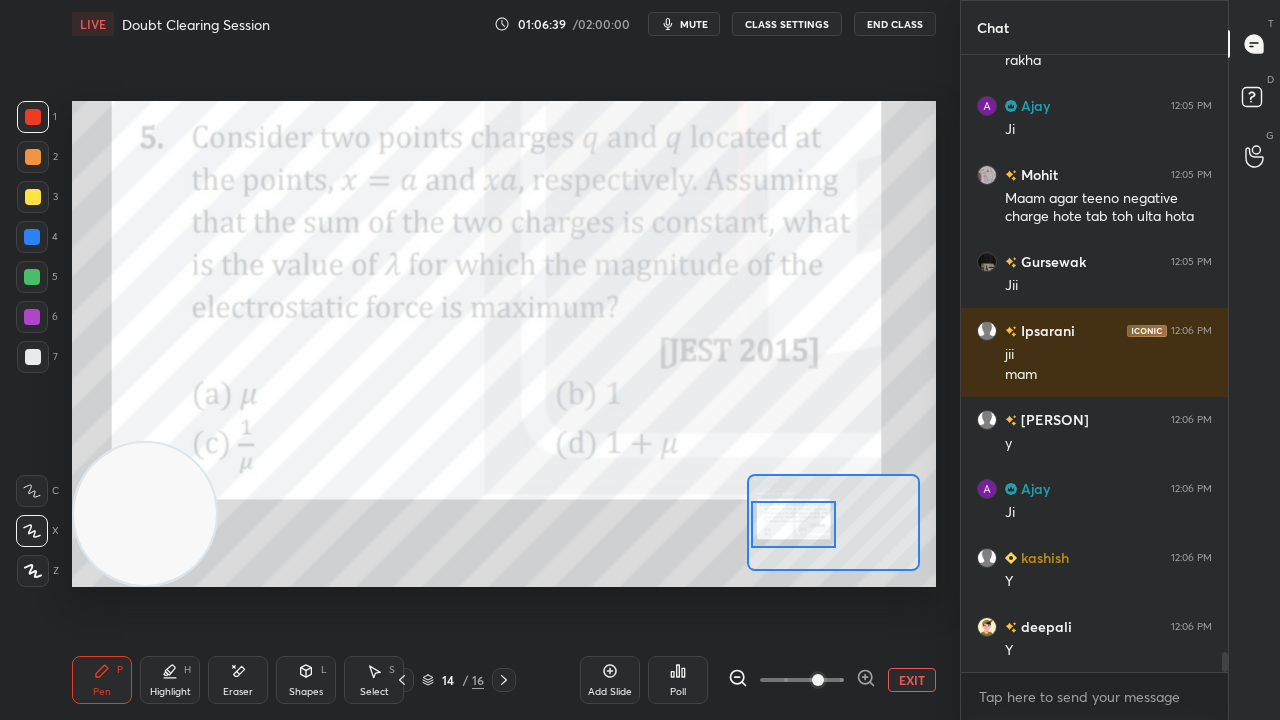 click on "mute" at bounding box center [694, 24] 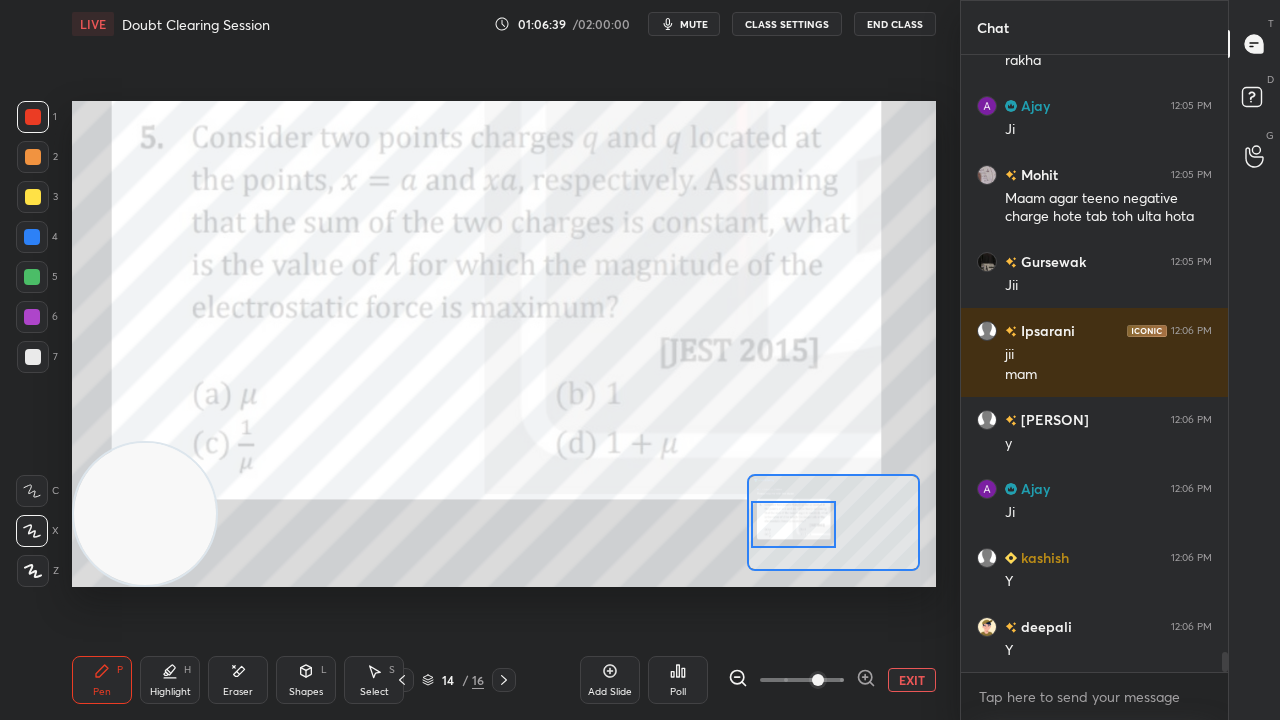 click on "mute" at bounding box center (694, 24) 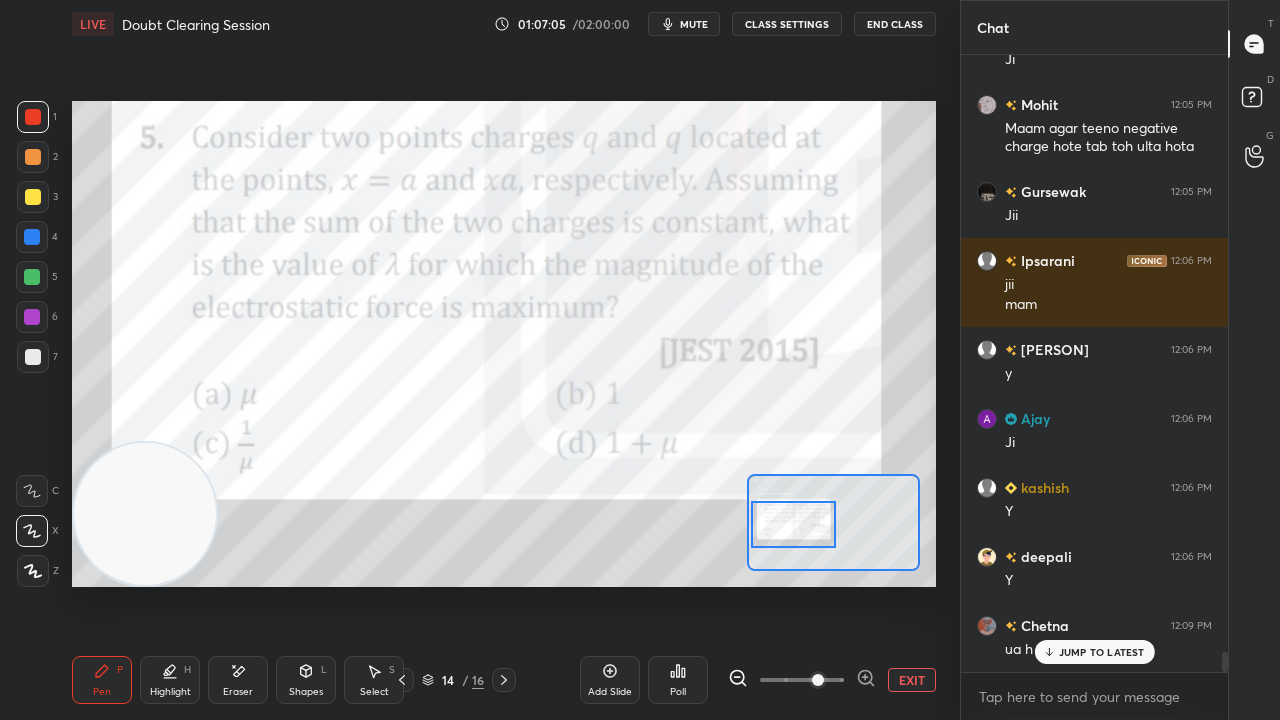 scroll, scrollTop: 18666, scrollLeft: 0, axis: vertical 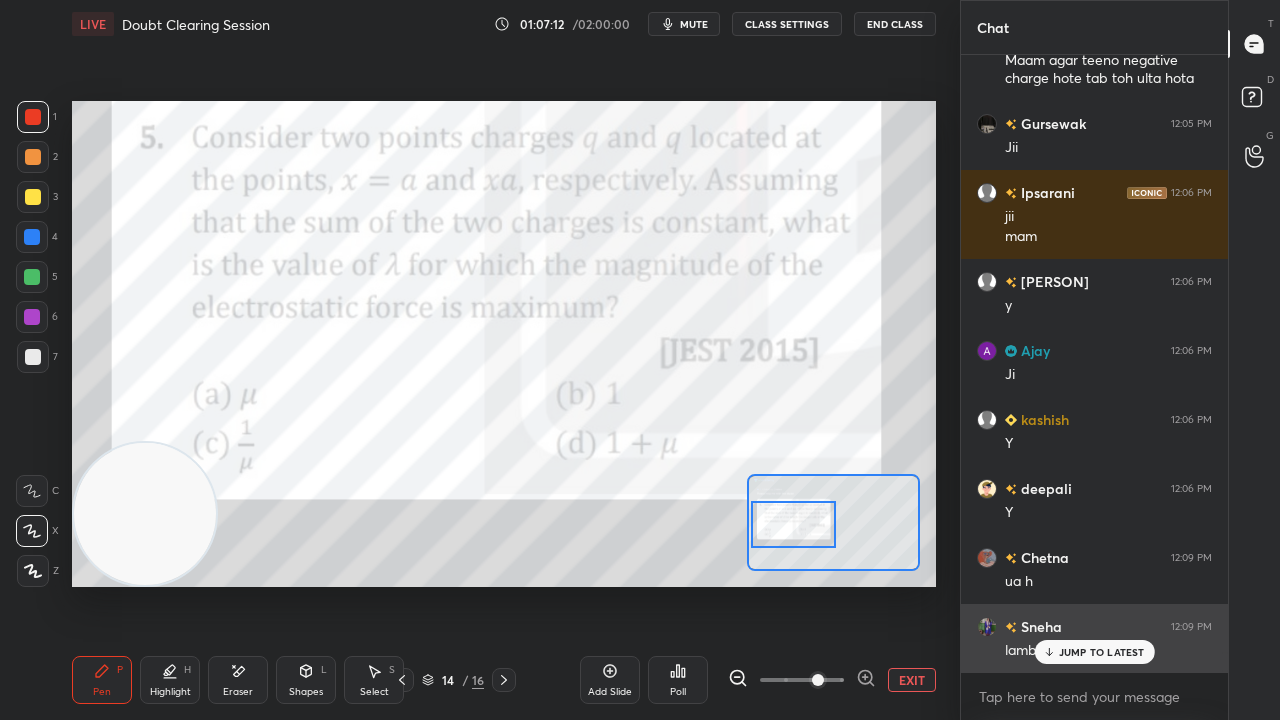 drag, startPoint x: 1112, startPoint y: 645, endPoint x: 1105, endPoint y: 655, distance: 12.206555 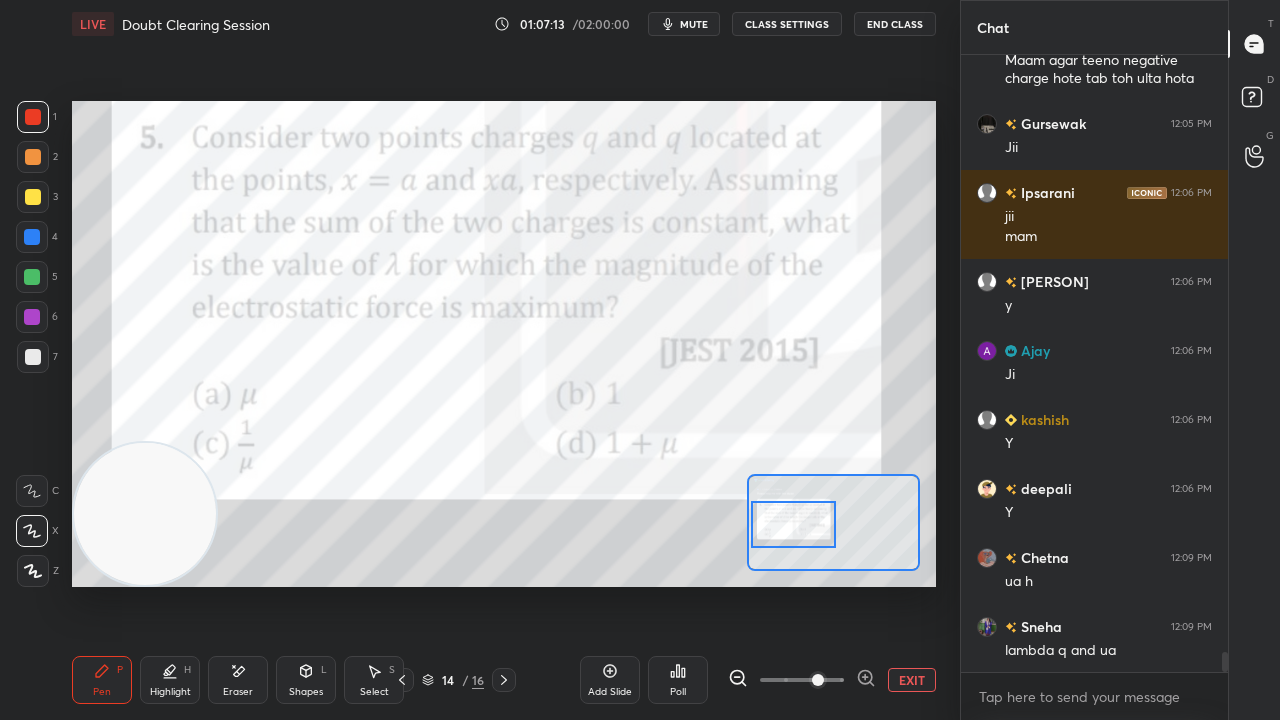click on "mute" at bounding box center (684, 24) 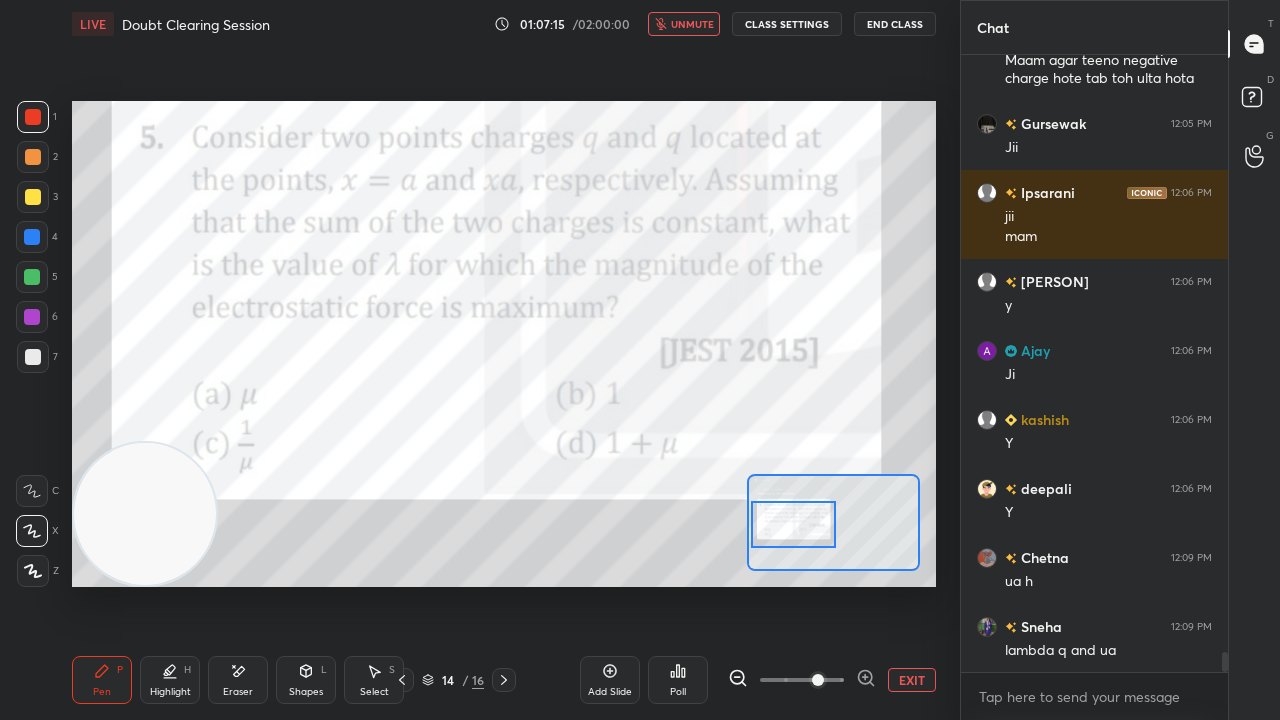 click on "unmute" at bounding box center [684, 24] 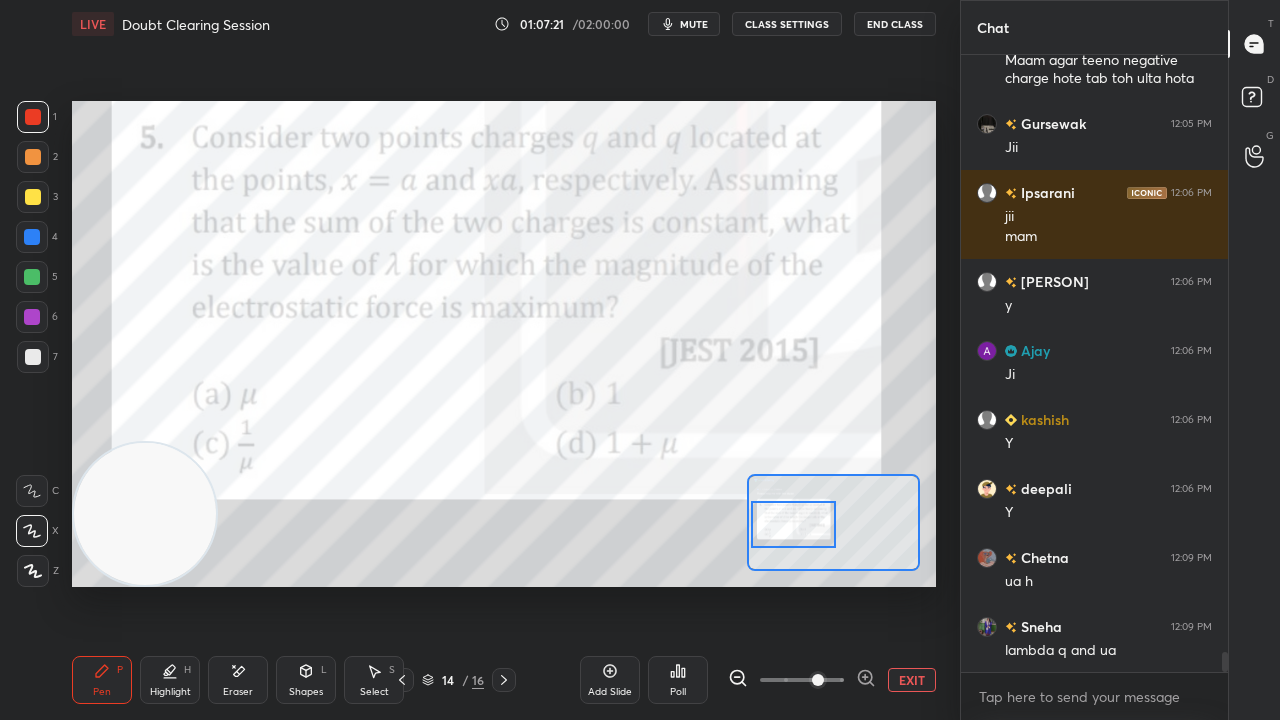 click on "Eraser" at bounding box center [238, 692] 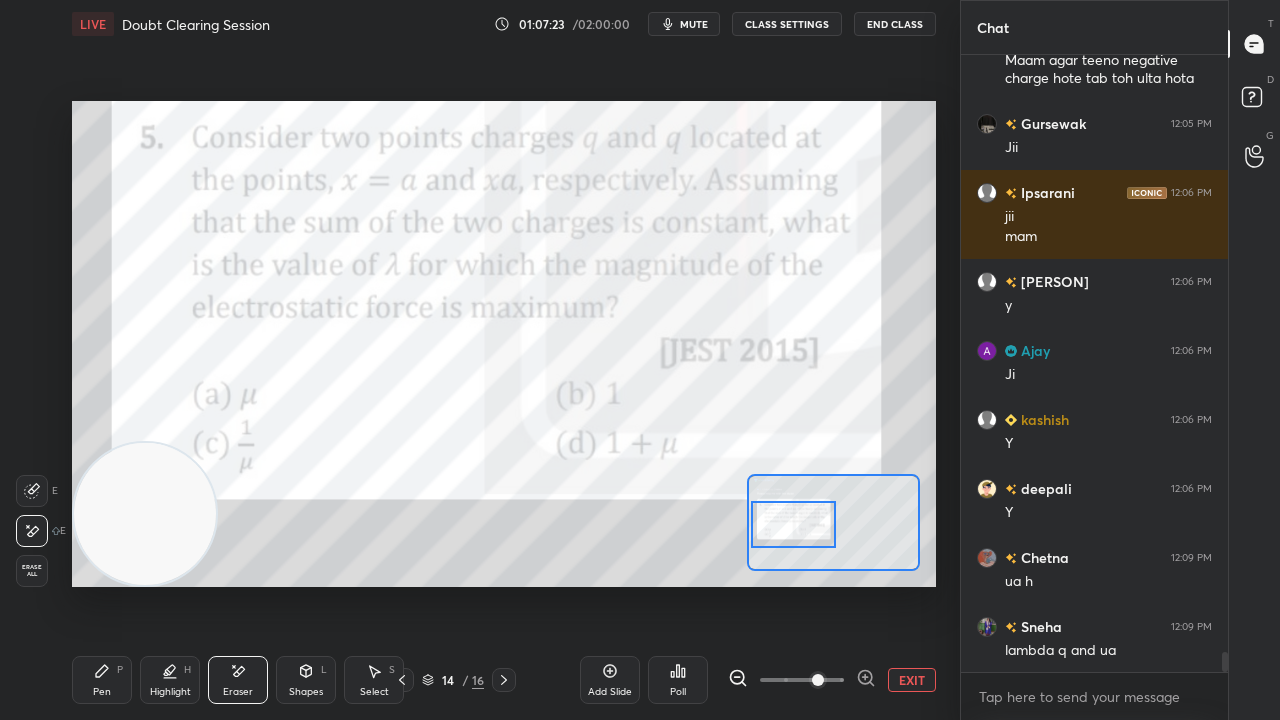 click on "Pen" at bounding box center [102, 692] 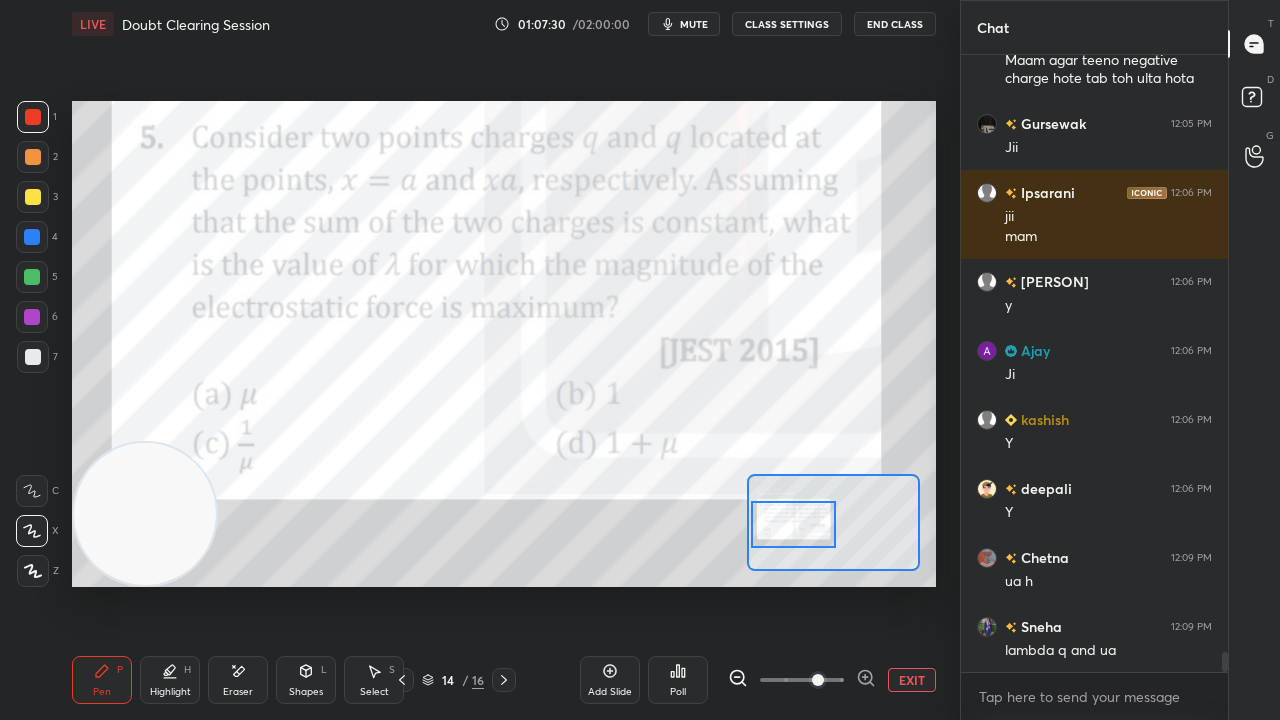 click on "mute" at bounding box center (684, 24) 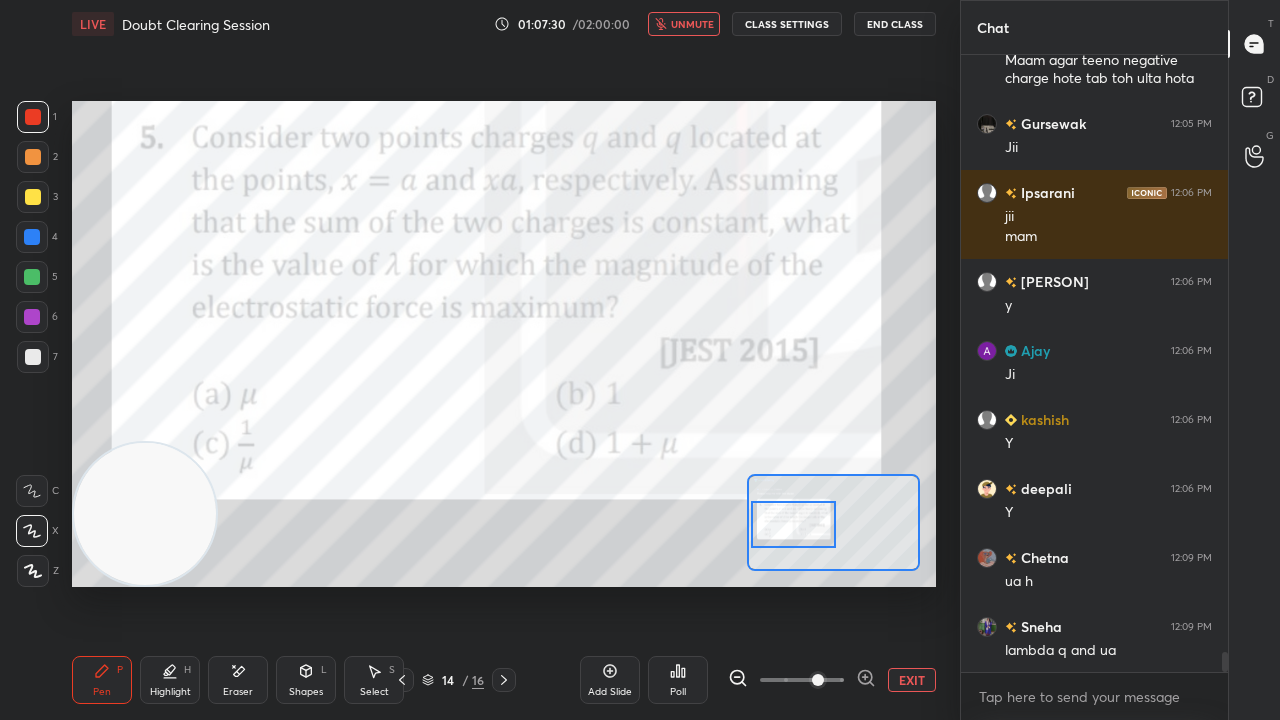 click on "unmute" at bounding box center (692, 24) 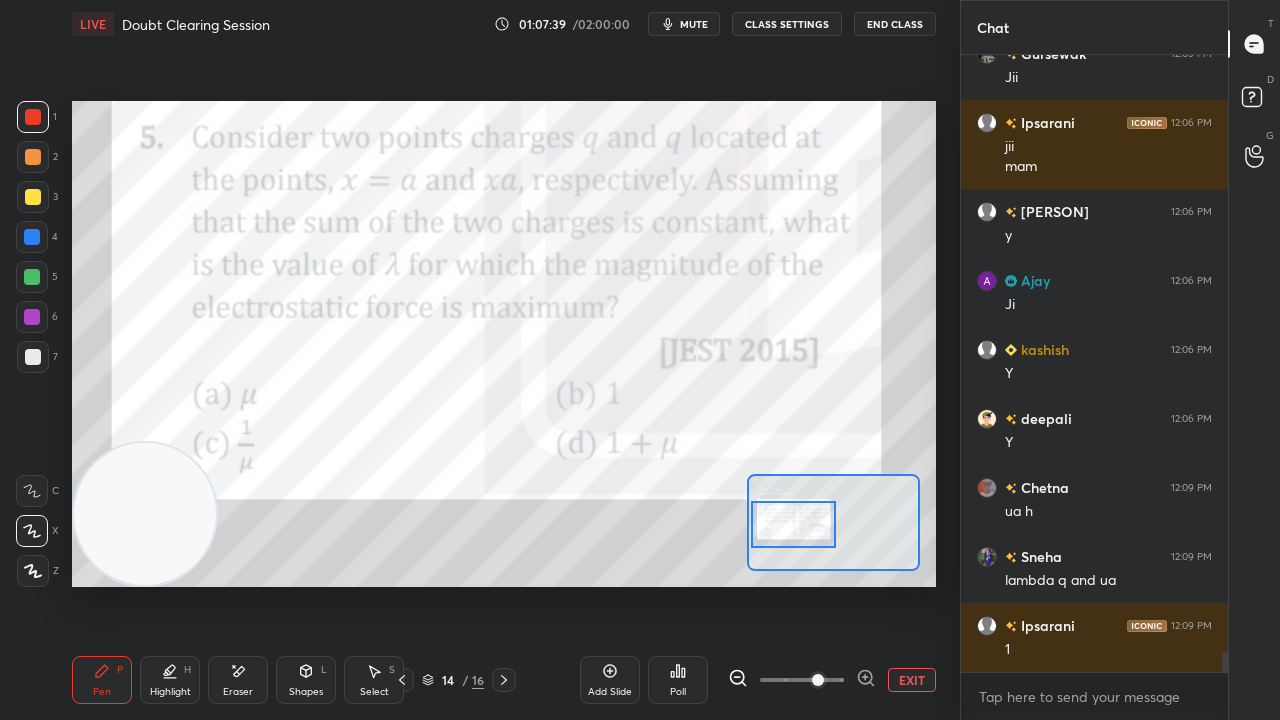scroll, scrollTop: 18822, scrollLeft: 0, axis: vertical 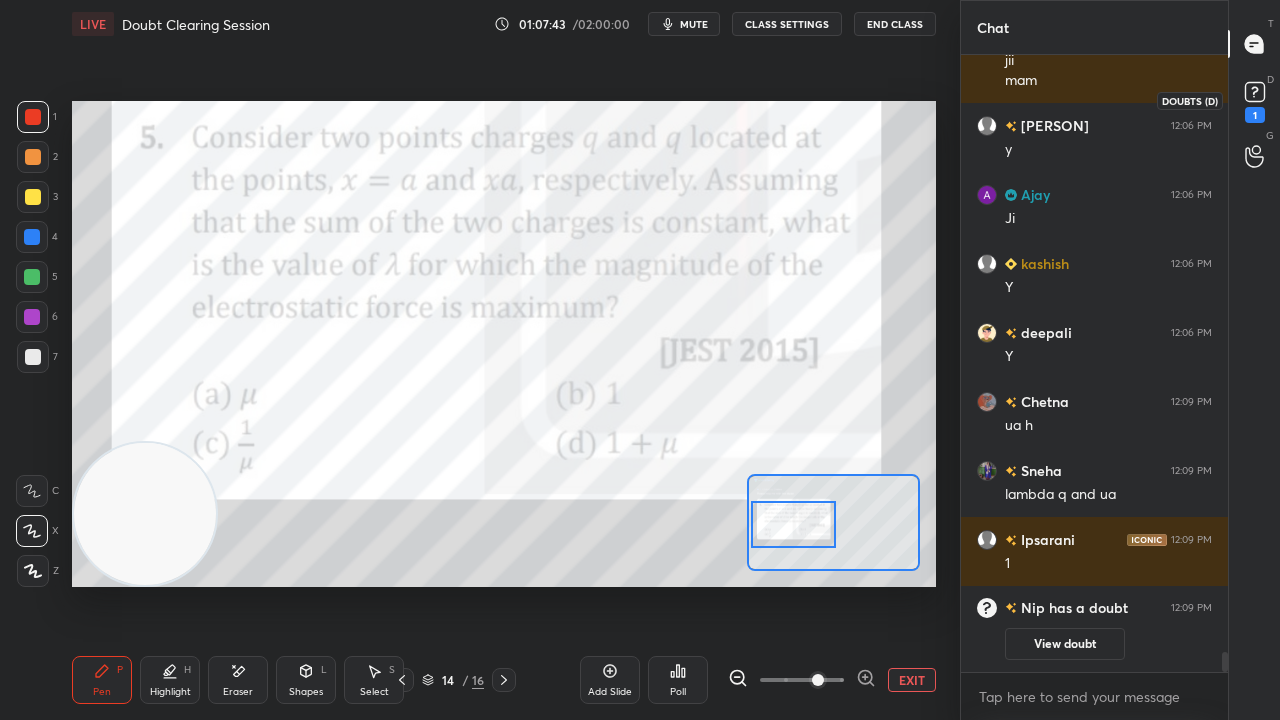 click on "1" at bounding box center [1255, 100] 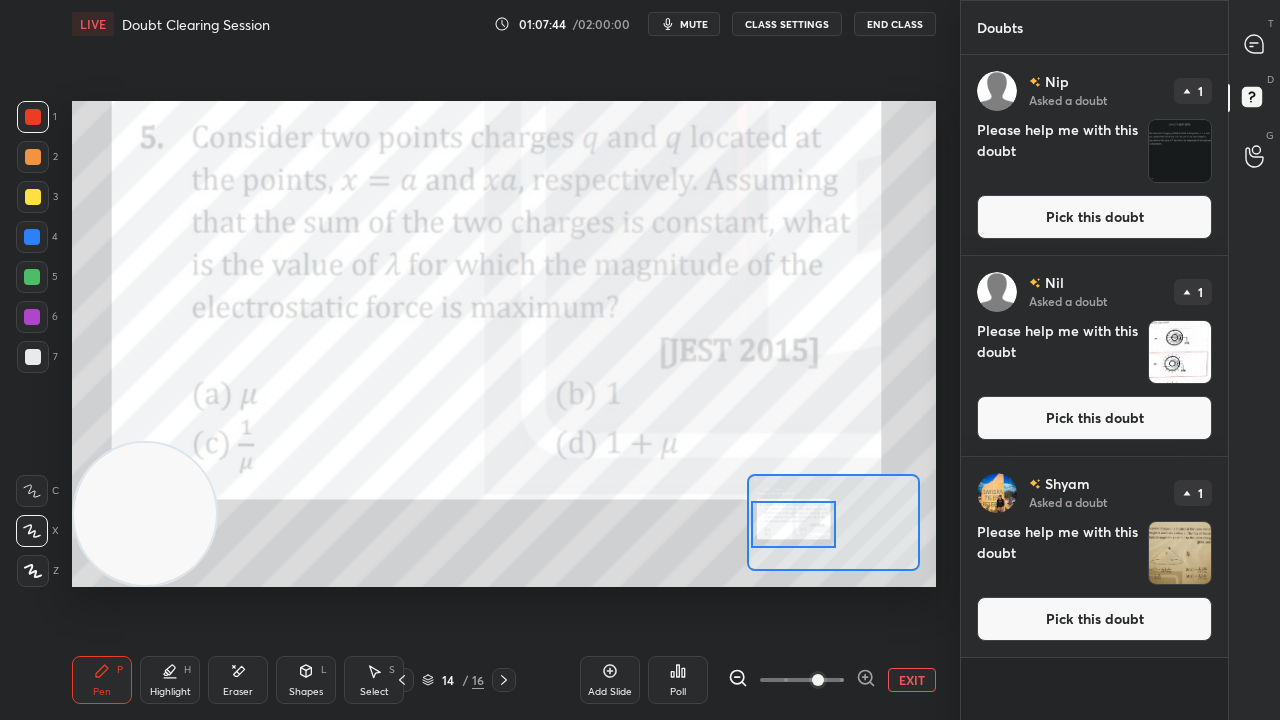 click on "Pick this doubt" at bounding box center (1094, 217) 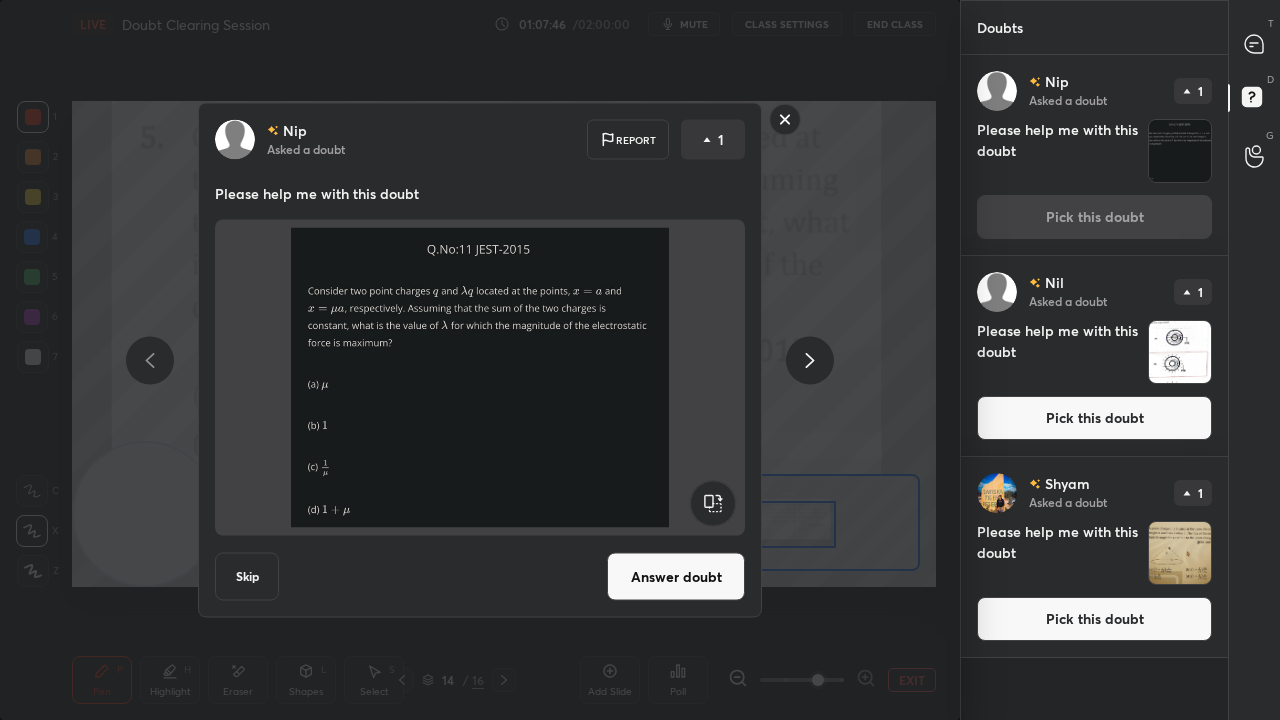 click on "Answer doubt" at bounding box center (676, 577) 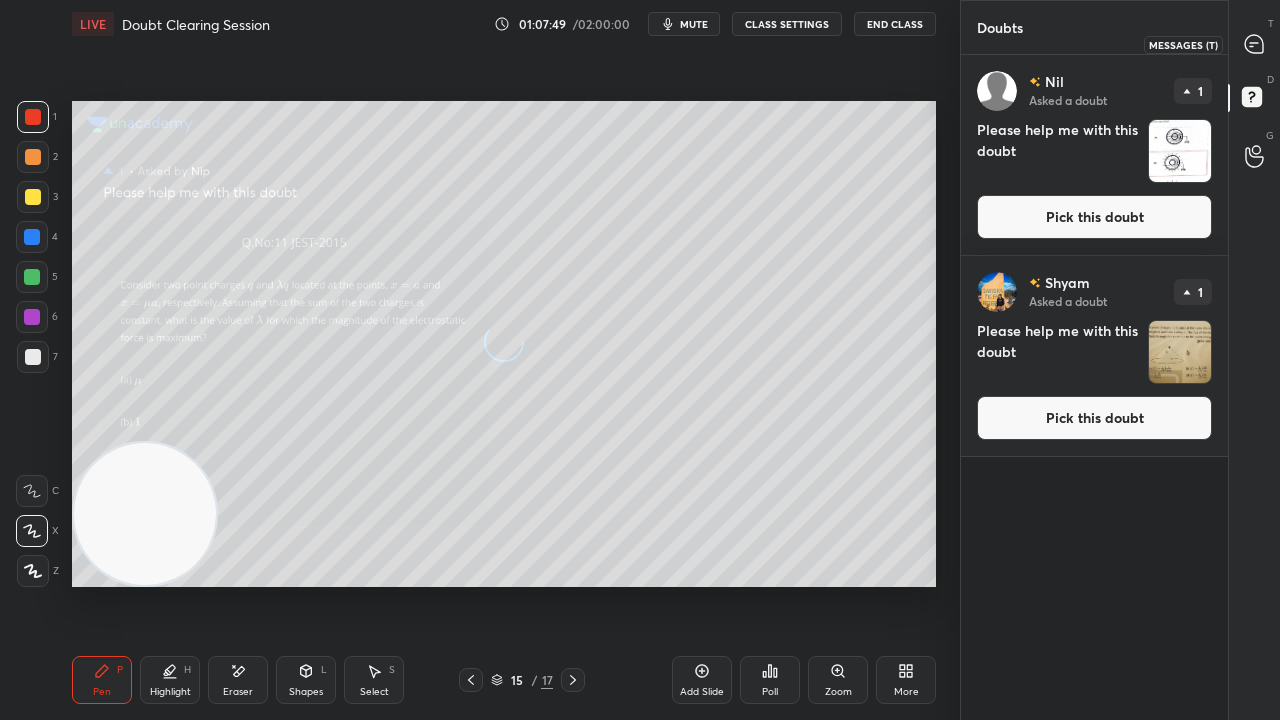 click at bounding box center [1255, 44] 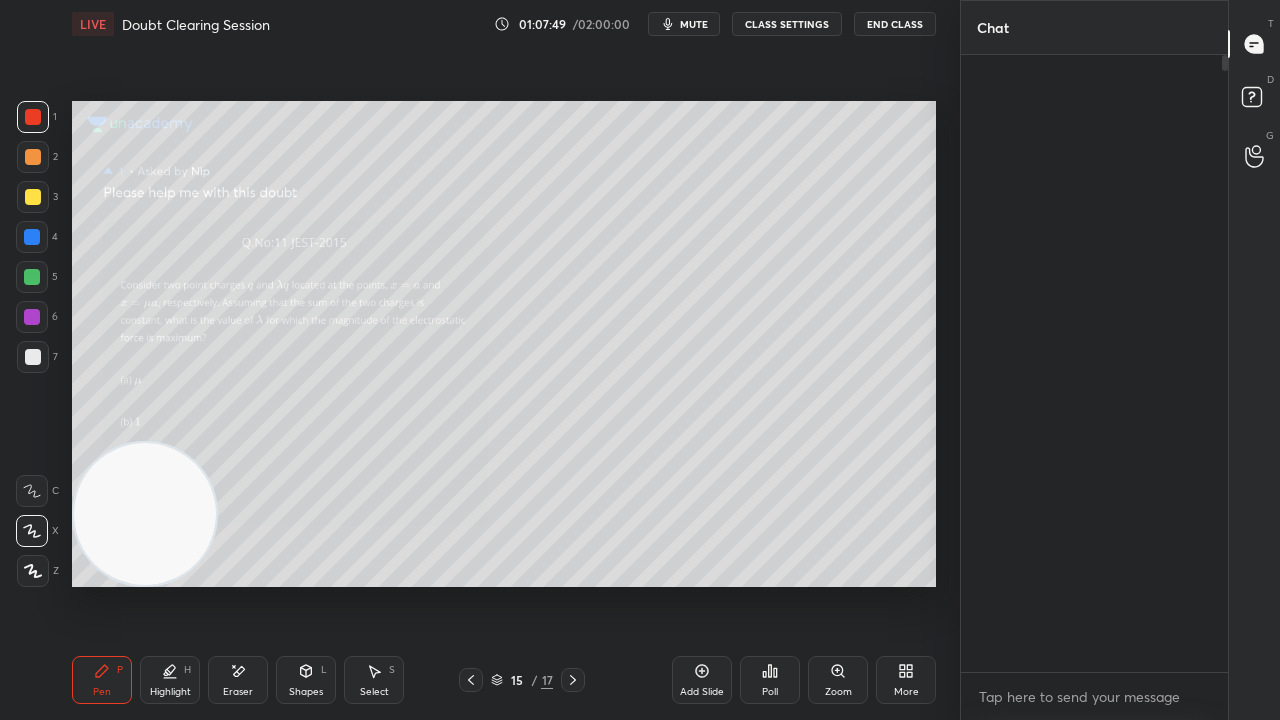 scroll, scrollTop: 18300, scrollLeft: 0, axis: vertical 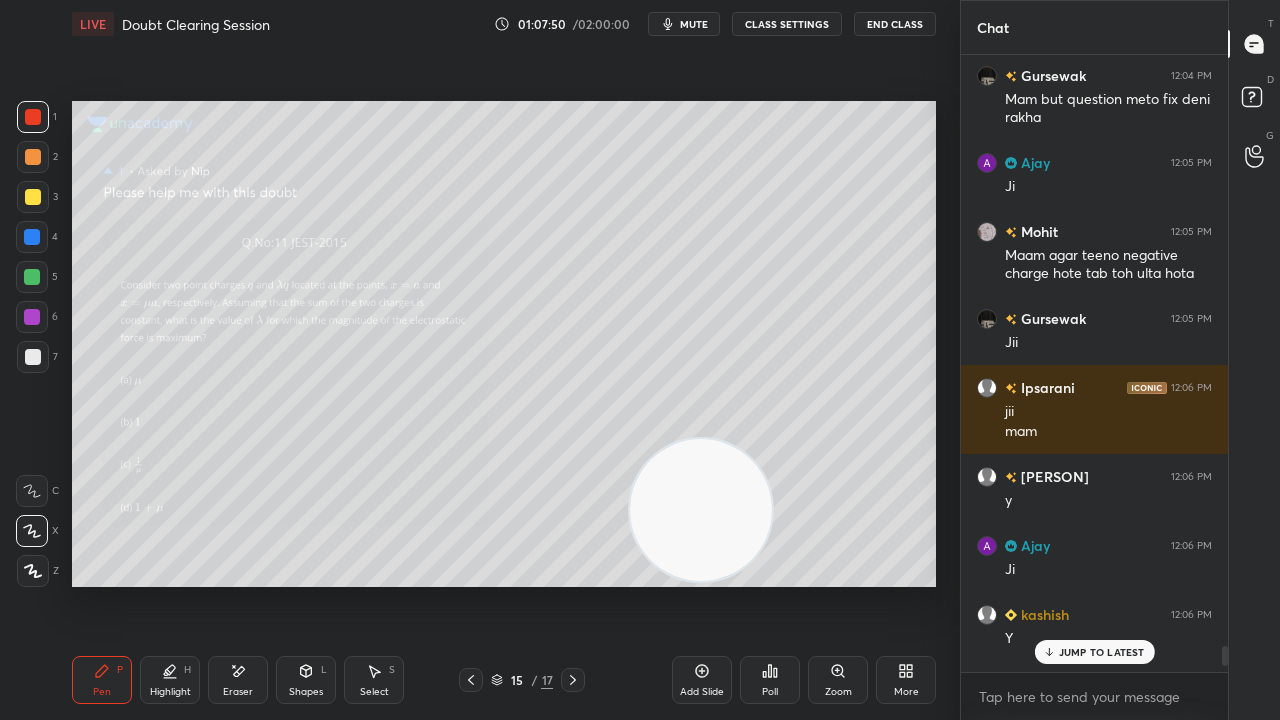 drag, startPoint x: 110, startPoint y: 512, endPoint x: 849, endPoint y: 519, distance: 739.03314 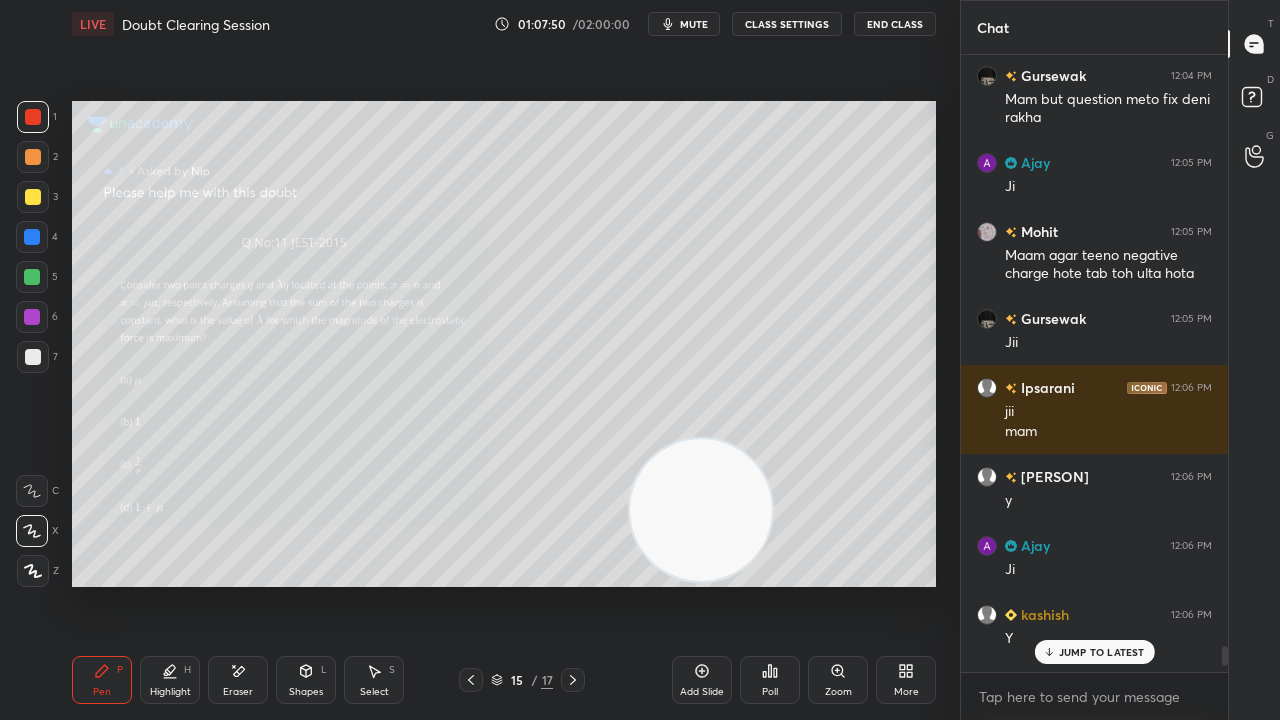 click at bounding box center [701, 510] 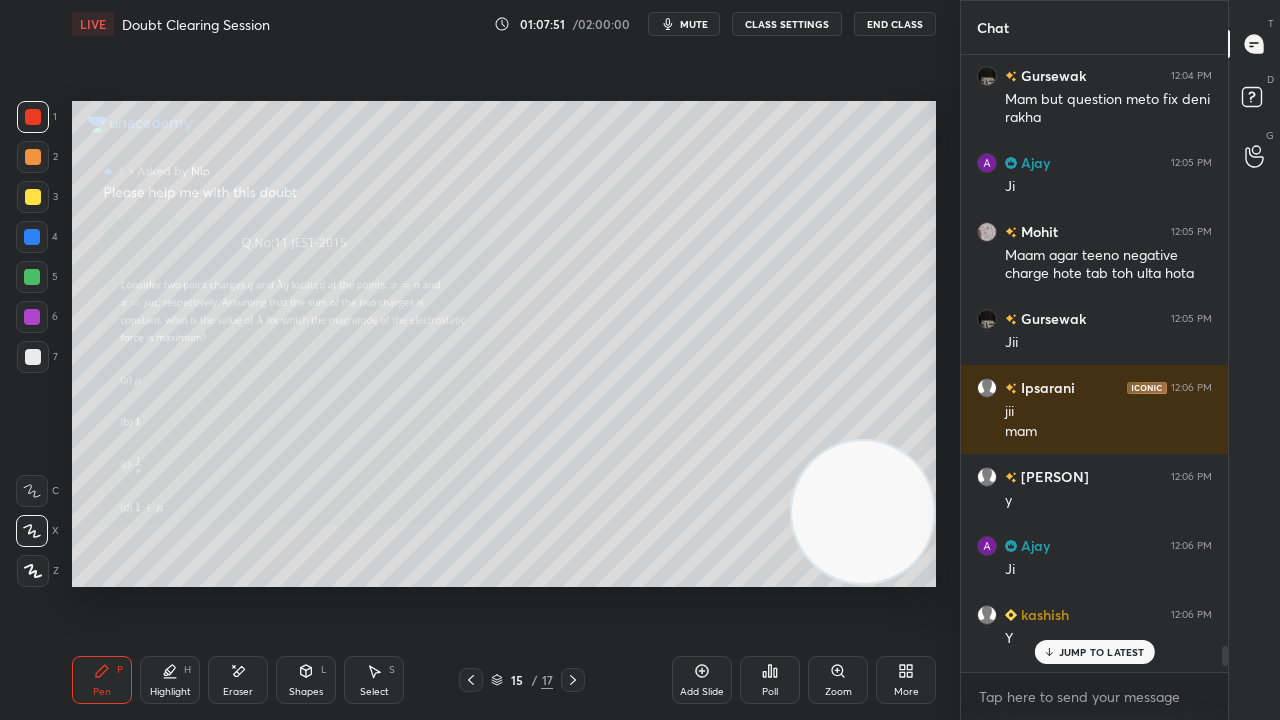 click on "Zoom" at bounding box center (838, 680) 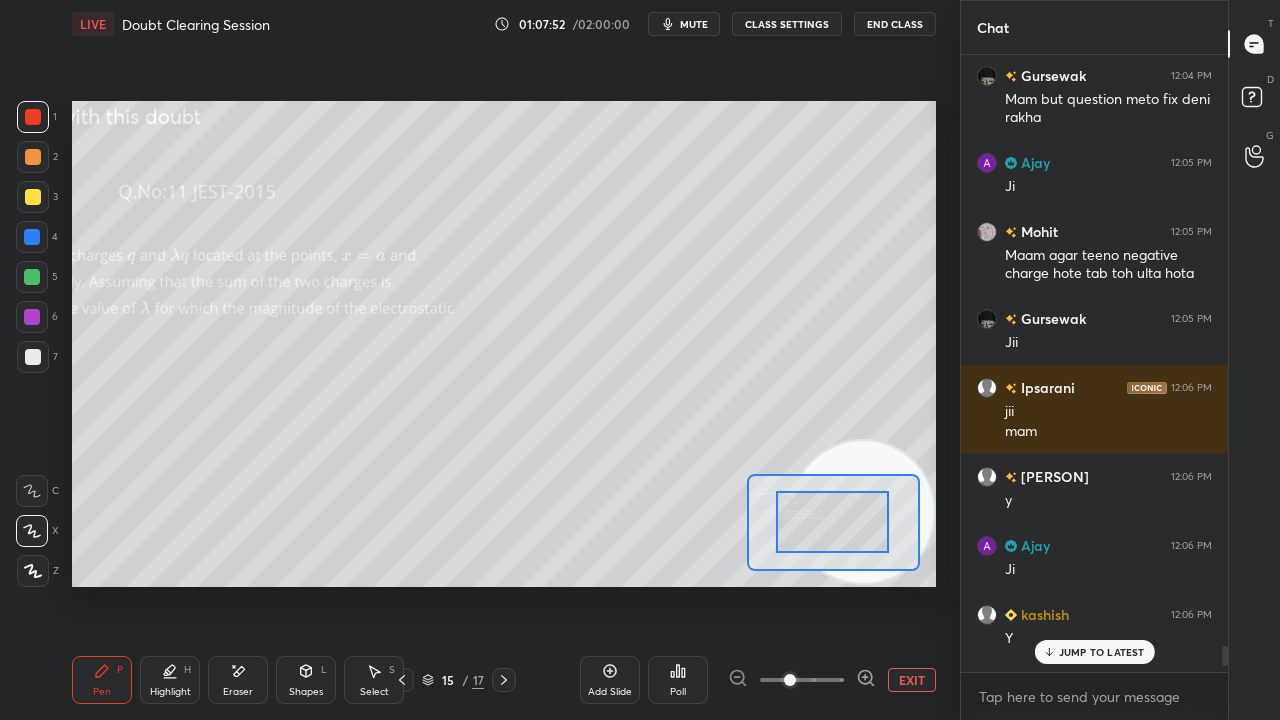 drag, startPoint x: 843, startPoint y: 528, endPoint x: 808, endPoint y: 517, distance: 36.687874 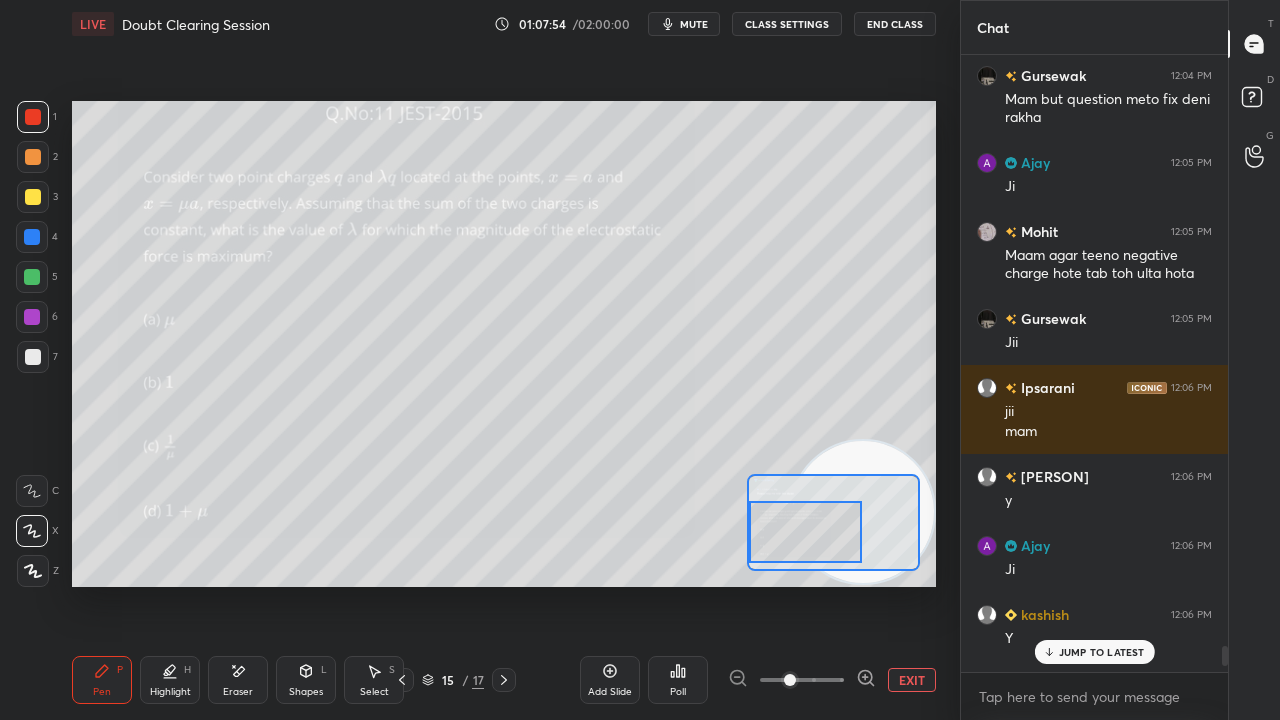 drag, startPoint x: 806, startPoint y: 514, endPoint x: 763, endPoint y: 524, distance: 44.14748 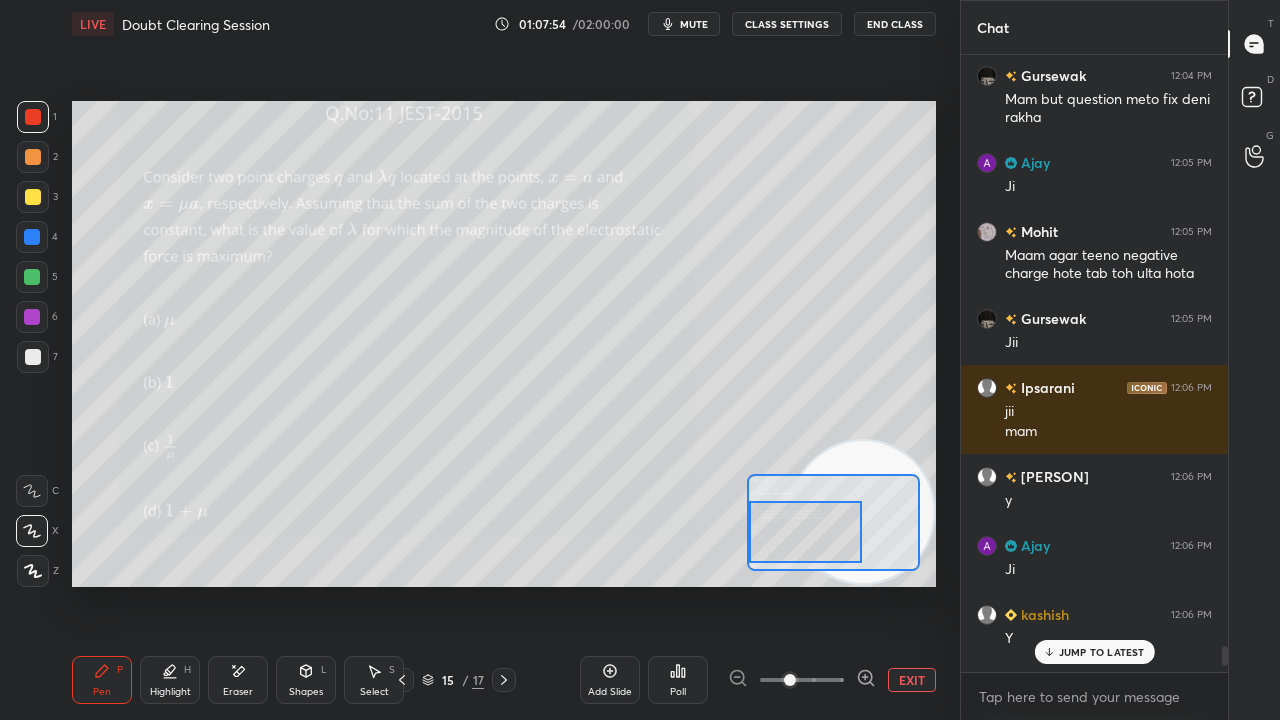 click at bounding box center [805, 532] 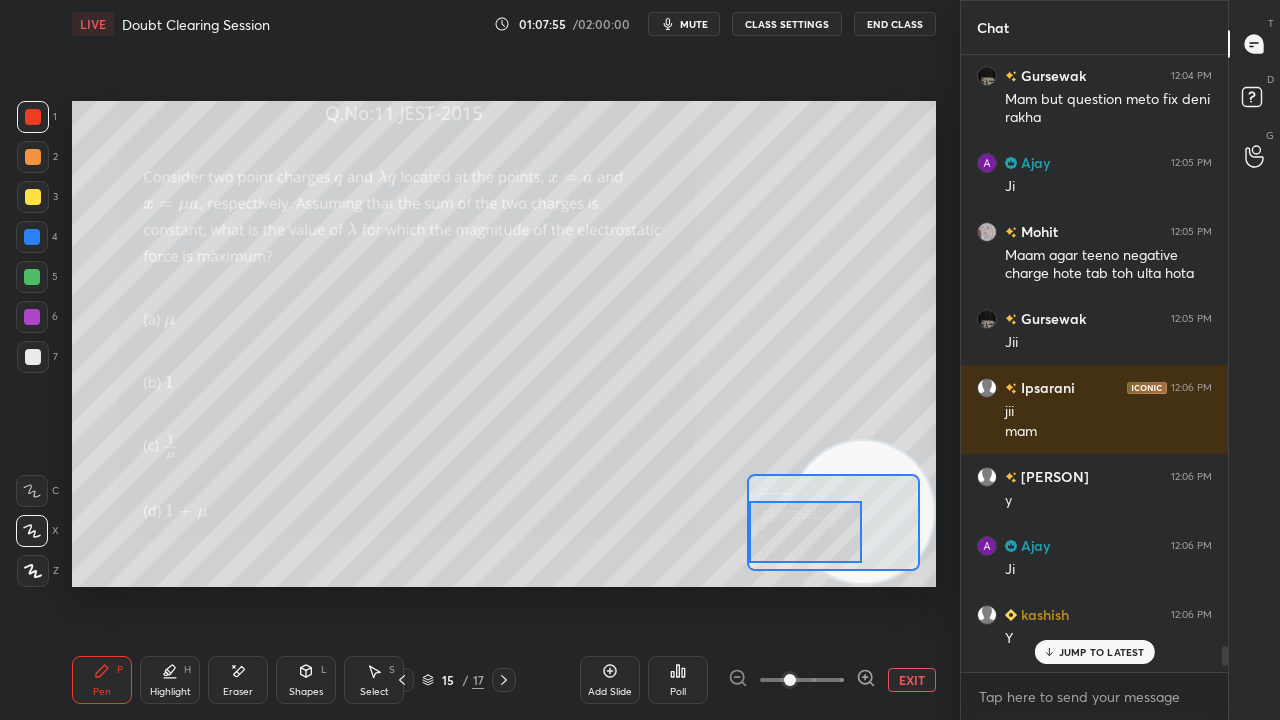 click on "JUMP TO LATEST" at bounding box center (1102, 652) 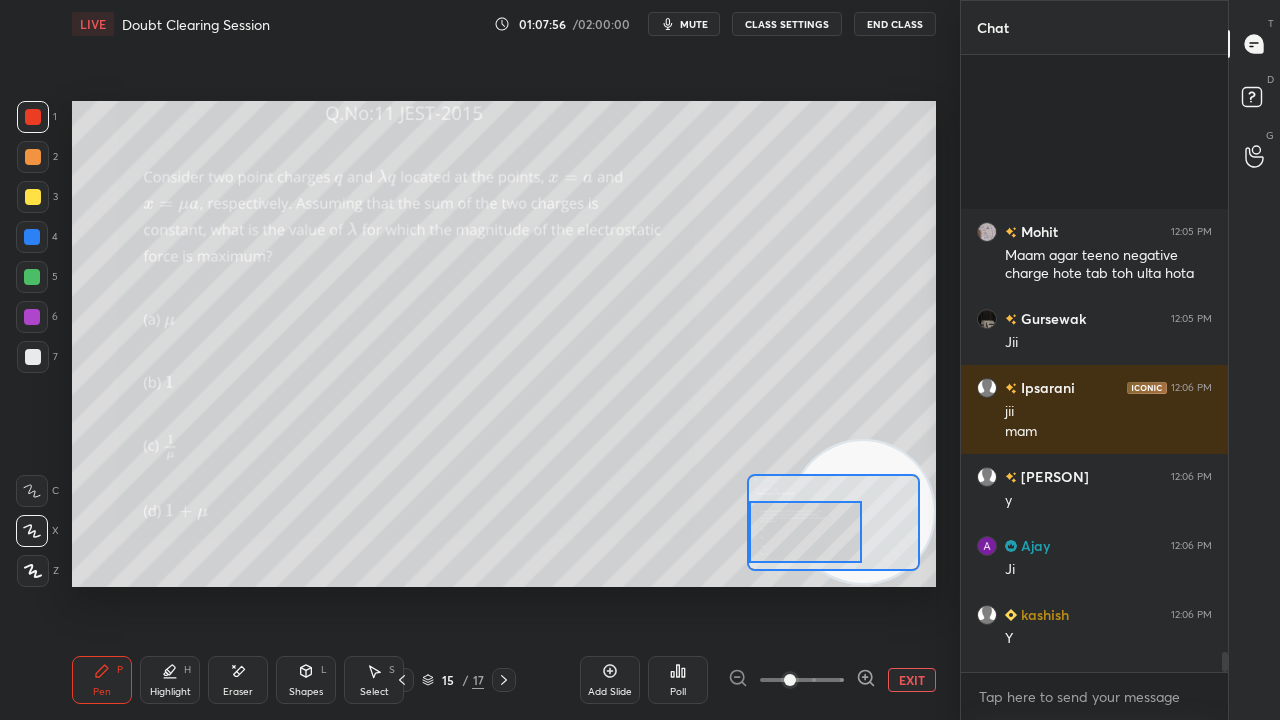 scroll, scrollTop: 18564, scrollLeft: 0, axis: vertical 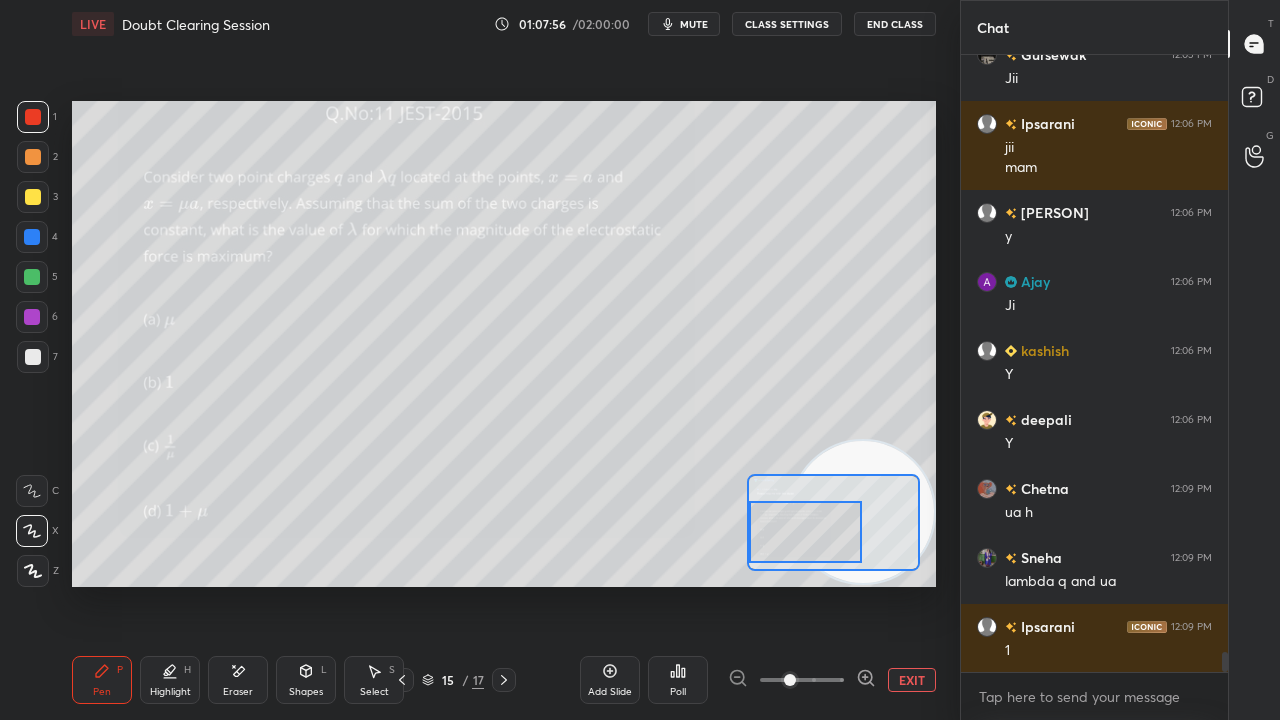 drag, startPoint x: 895, startPoint y: 692, endPoint x: 680, endPoint y: 611, distance: 229.75204 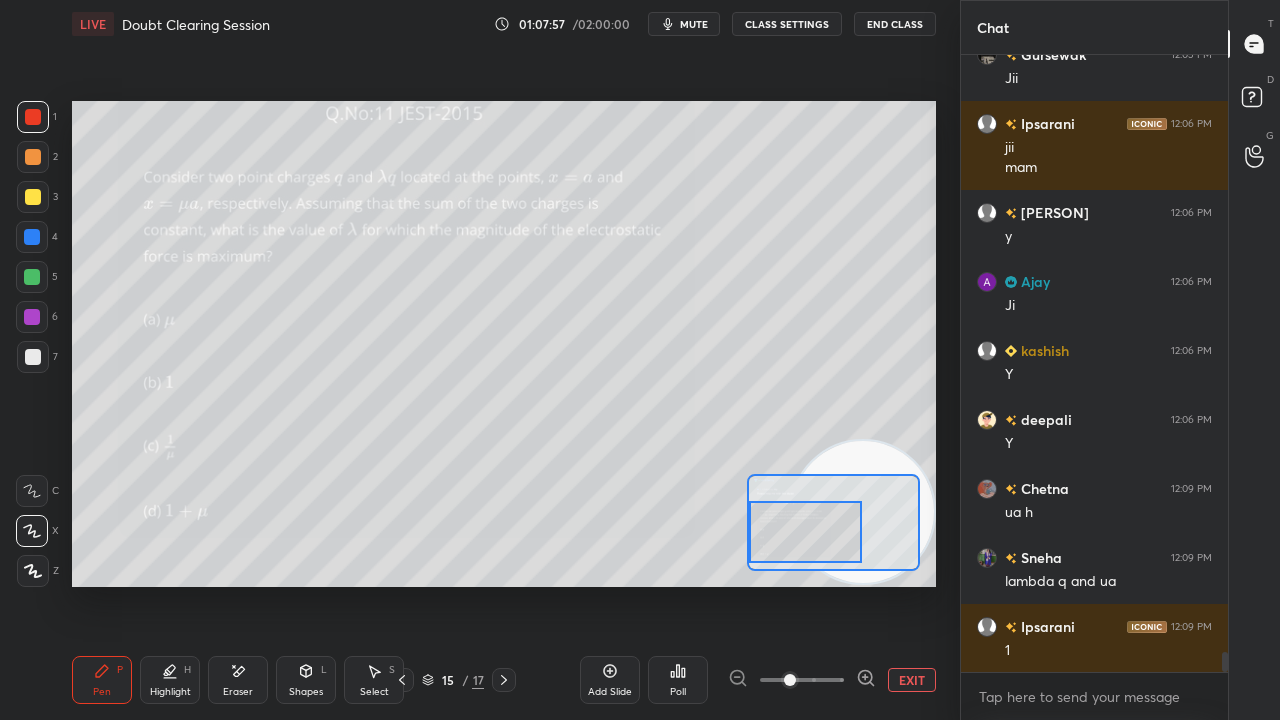 click on "mute" at bounding box center [694, 24] 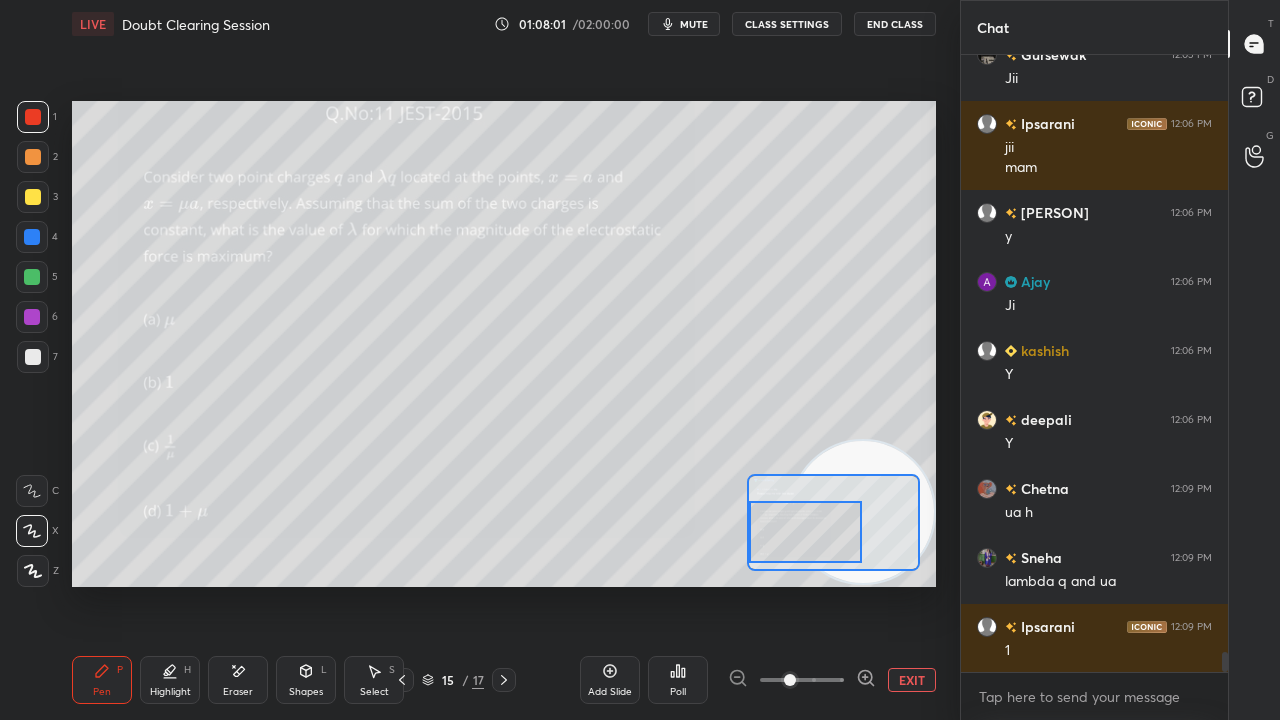 click at bounding box center [33, 357] 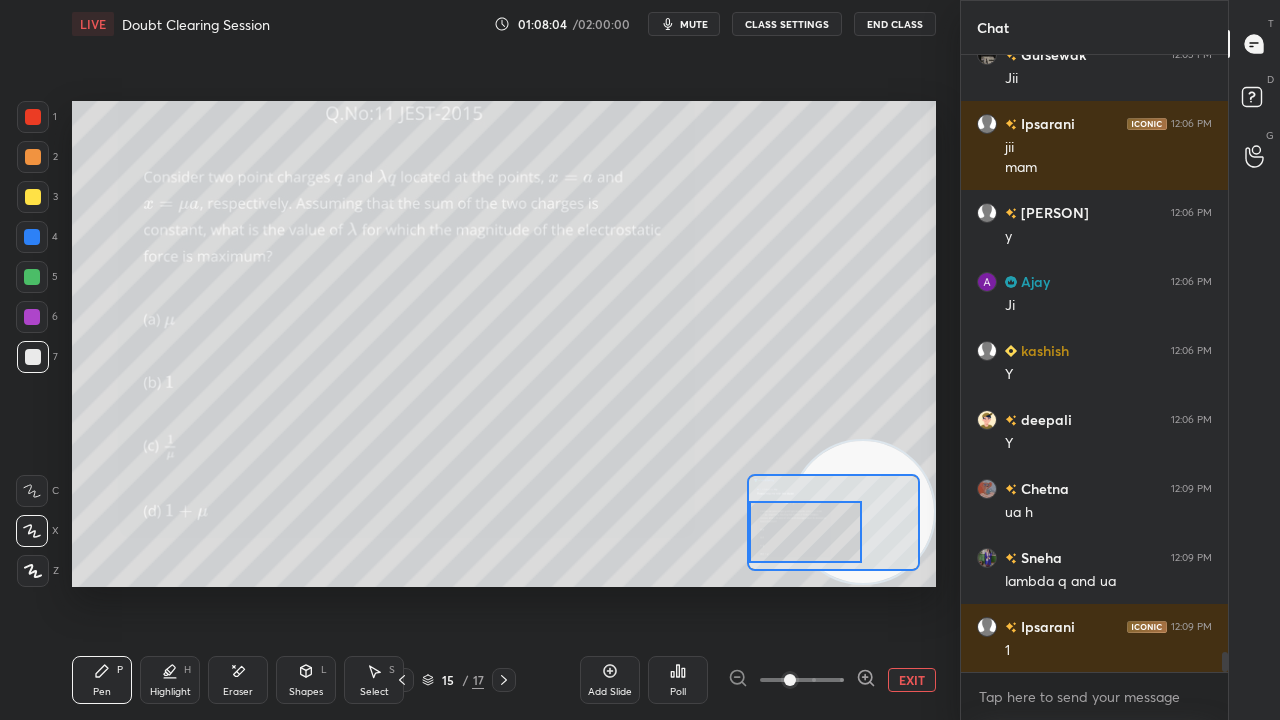 click 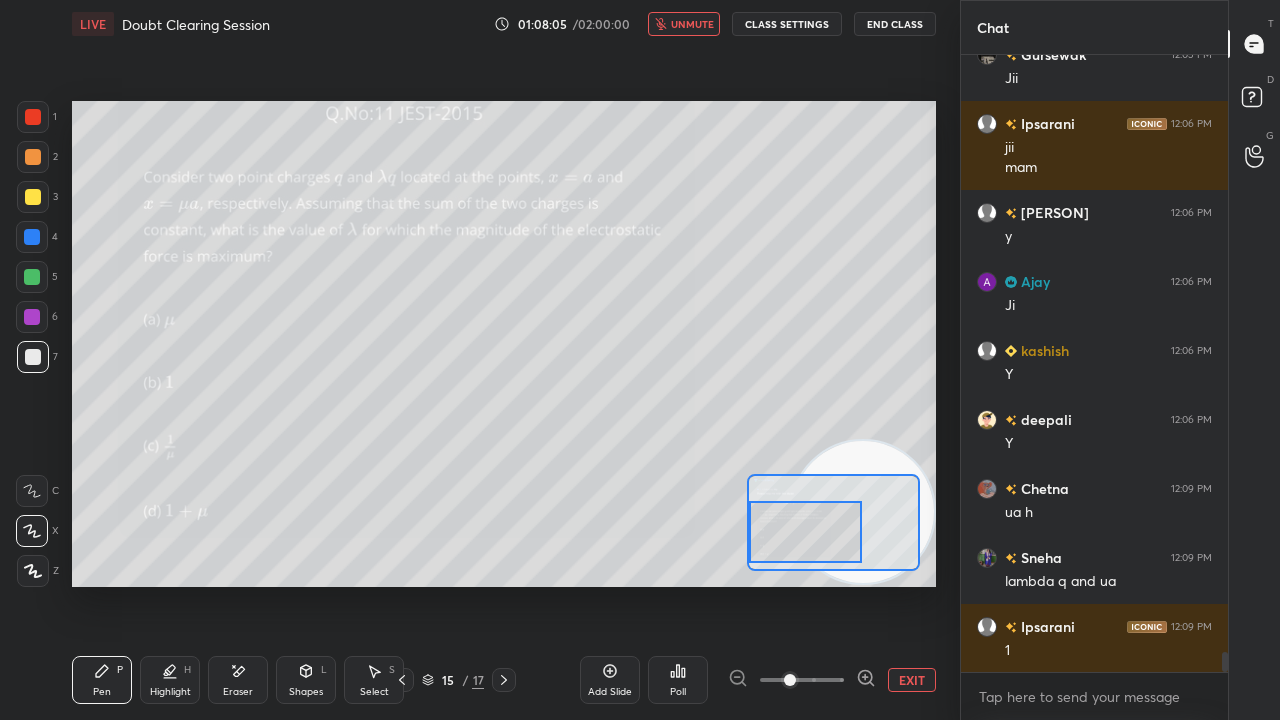 click on "unmute" at bounding box center [692, 24] 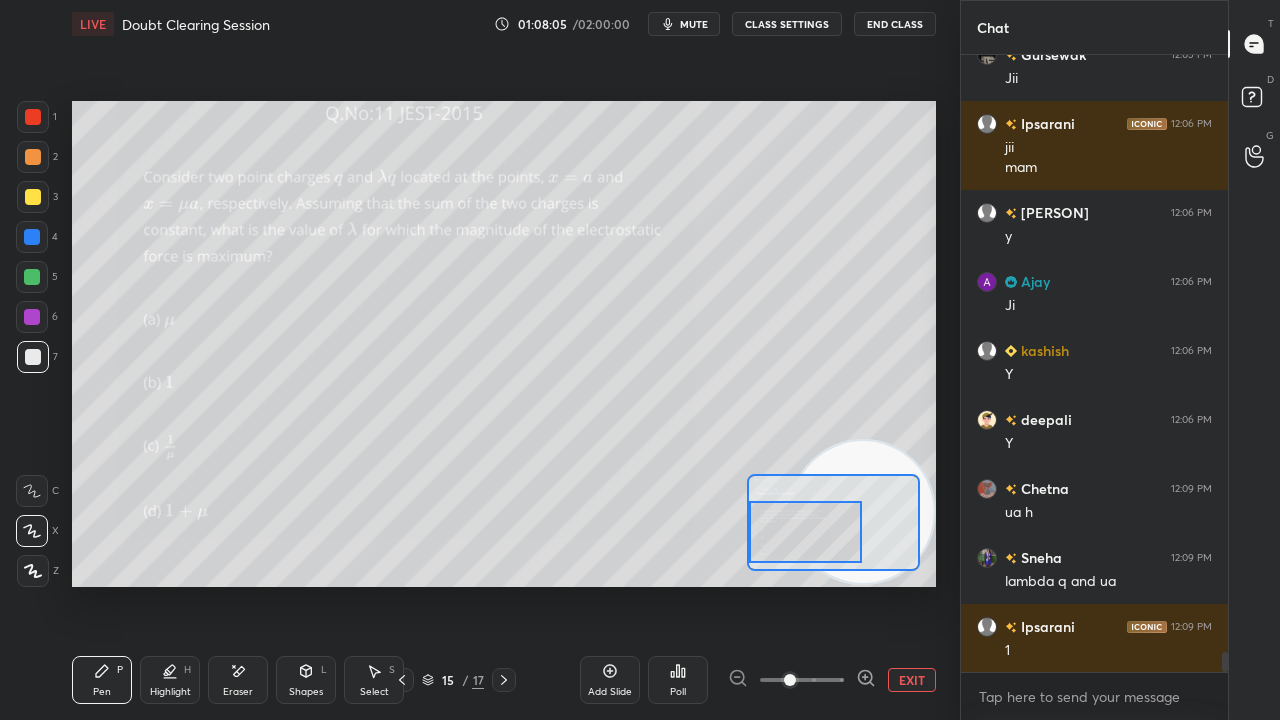 scroll, scrollTop: 18634, scrollLeft: 0, axis: vertical 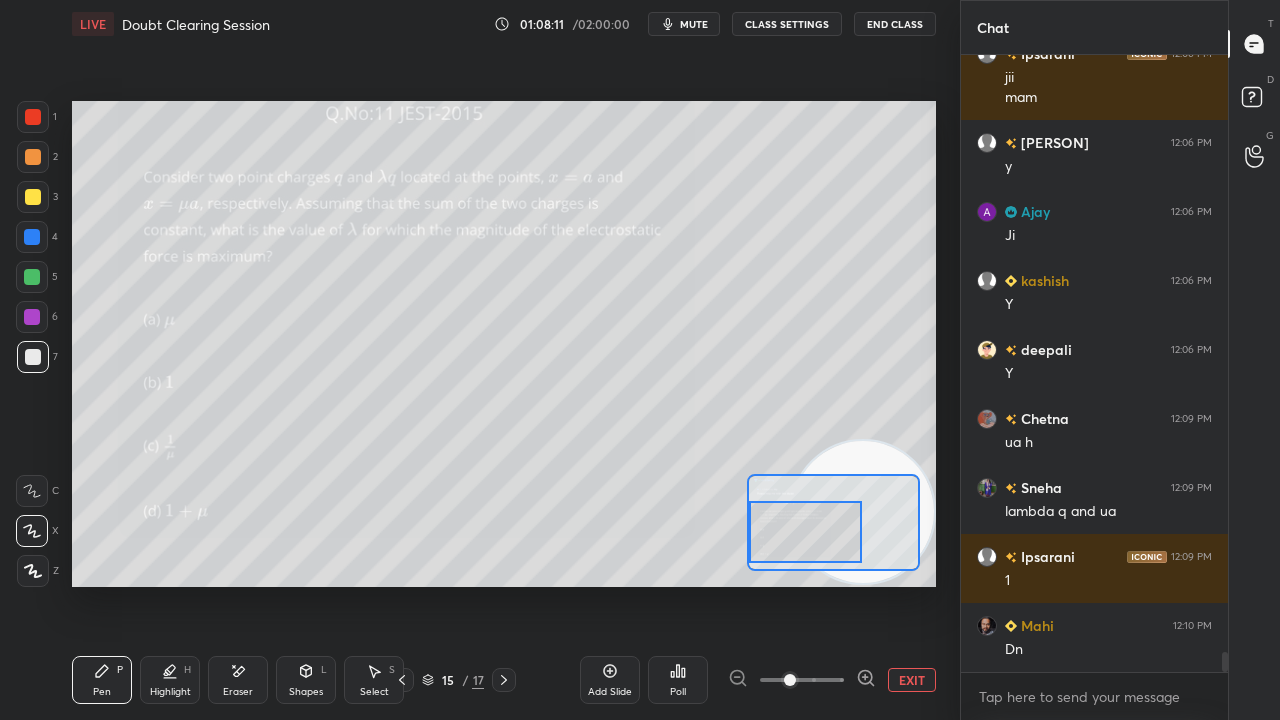 click on "mute" at bounding box center [694, 24] 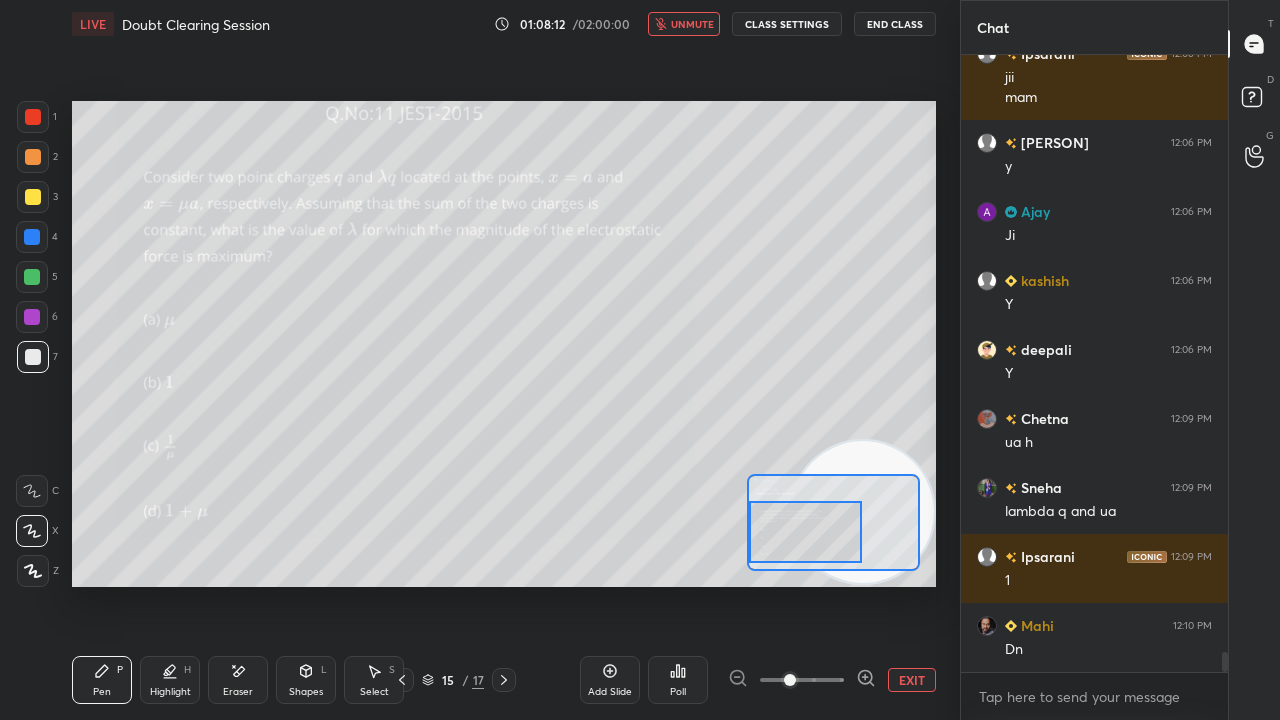 click on "unmute" at bounding box center [692, 24] 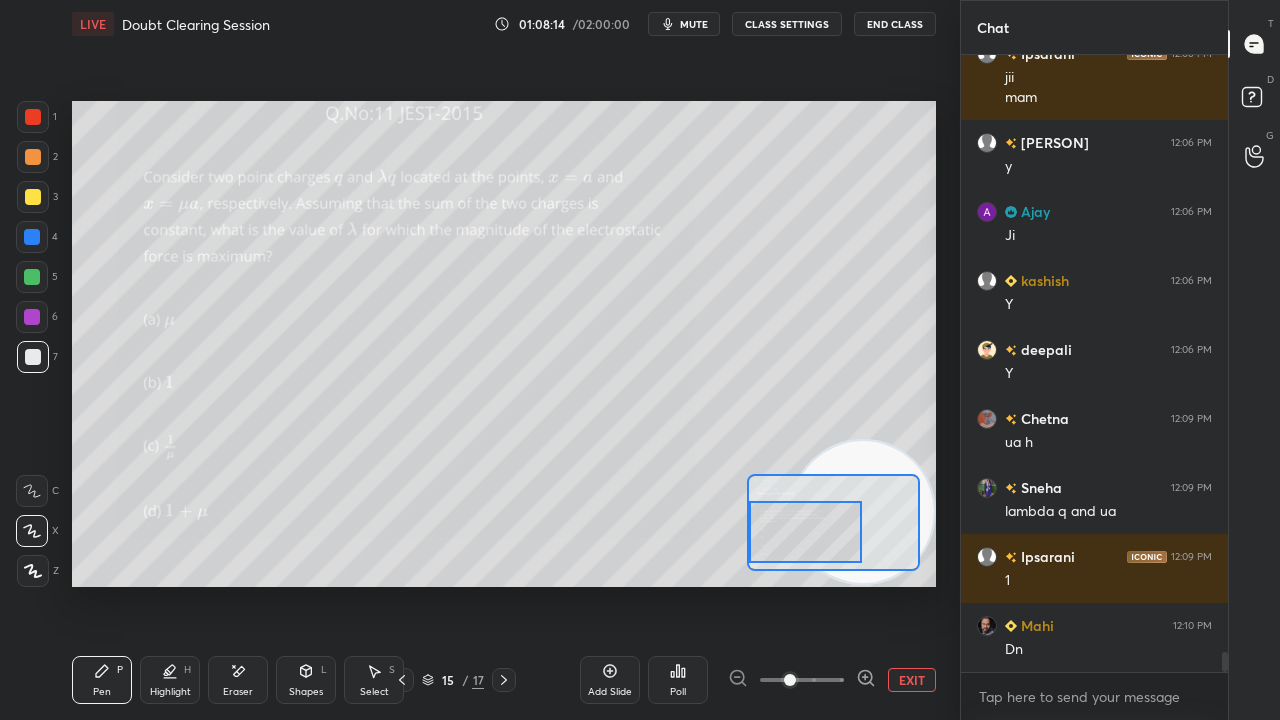 click on "mute" at bounding box center [694, 24] 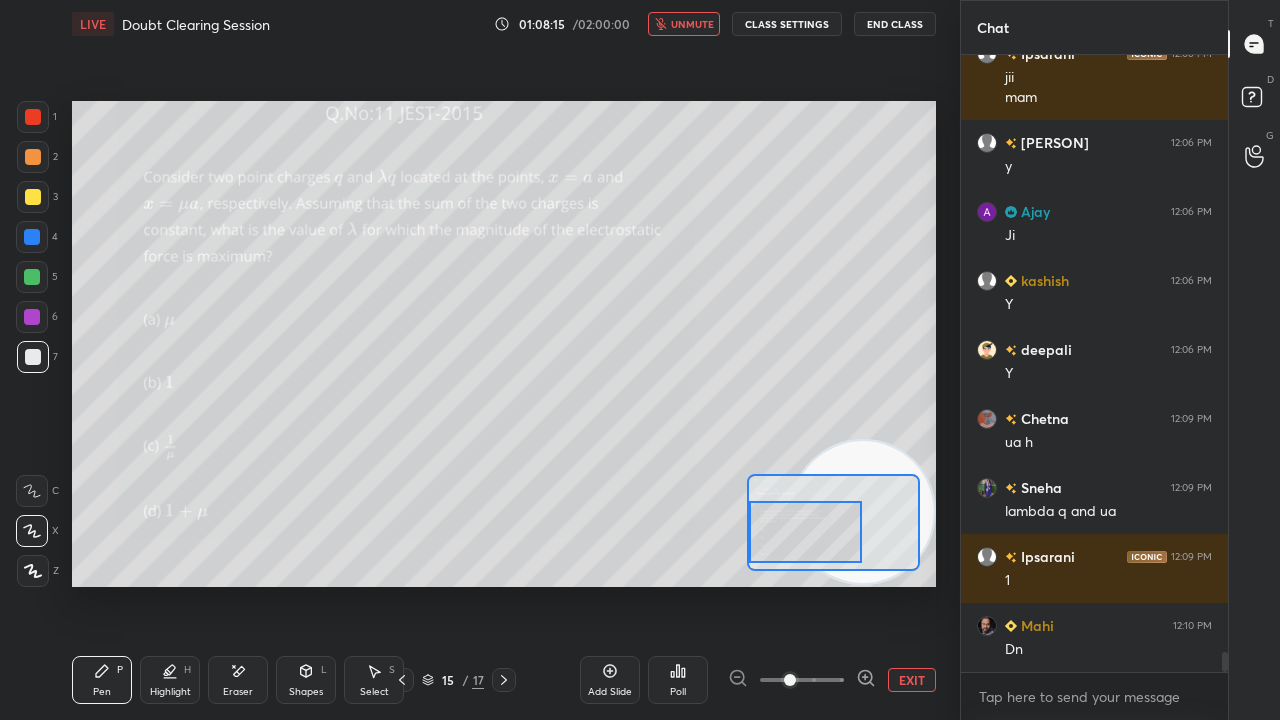 click on "unmute" at bounding box center (692, 24) 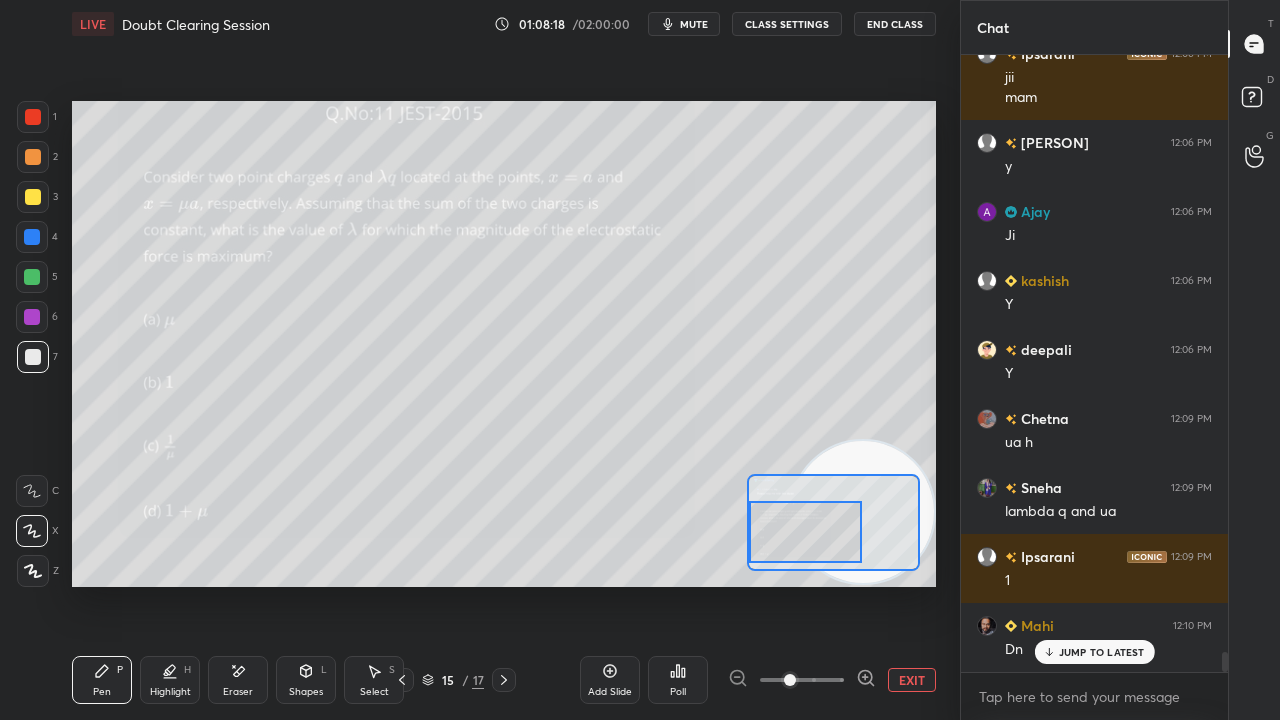 scroll, scrollTop: 18702, scrollLeft: 0, axis: vertical 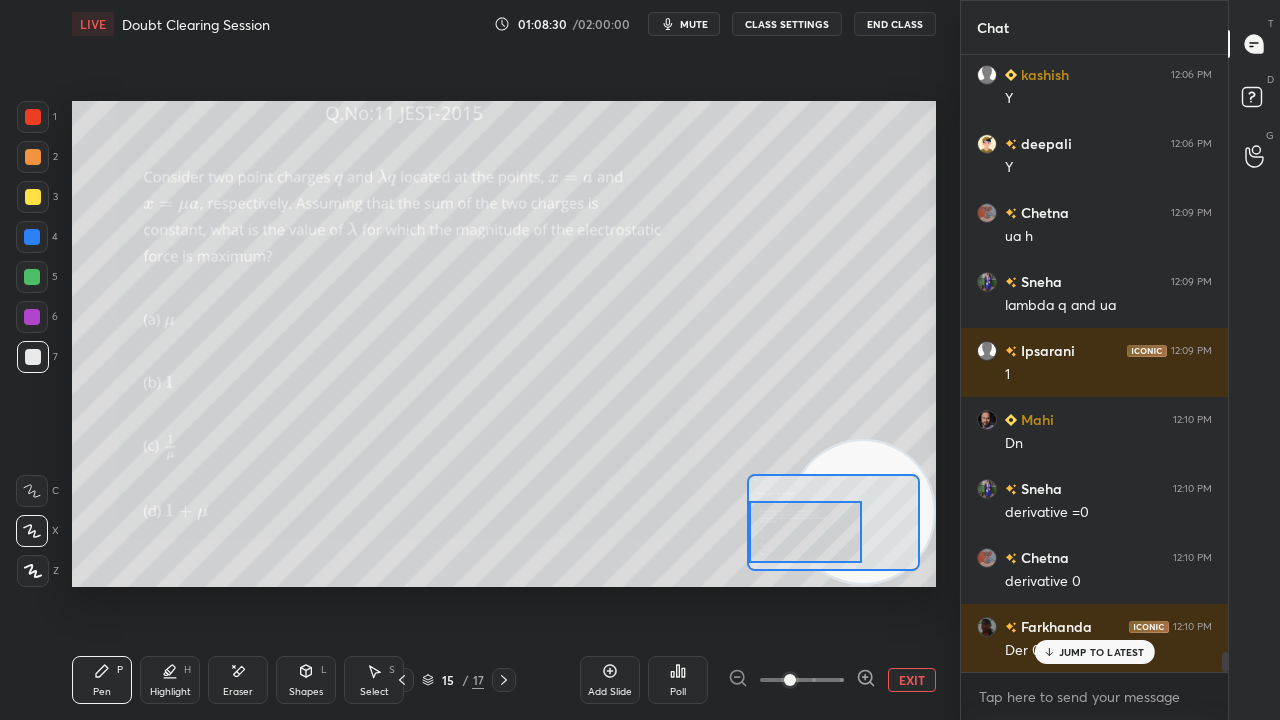 click on "mute" at bounding box center [694, 24] 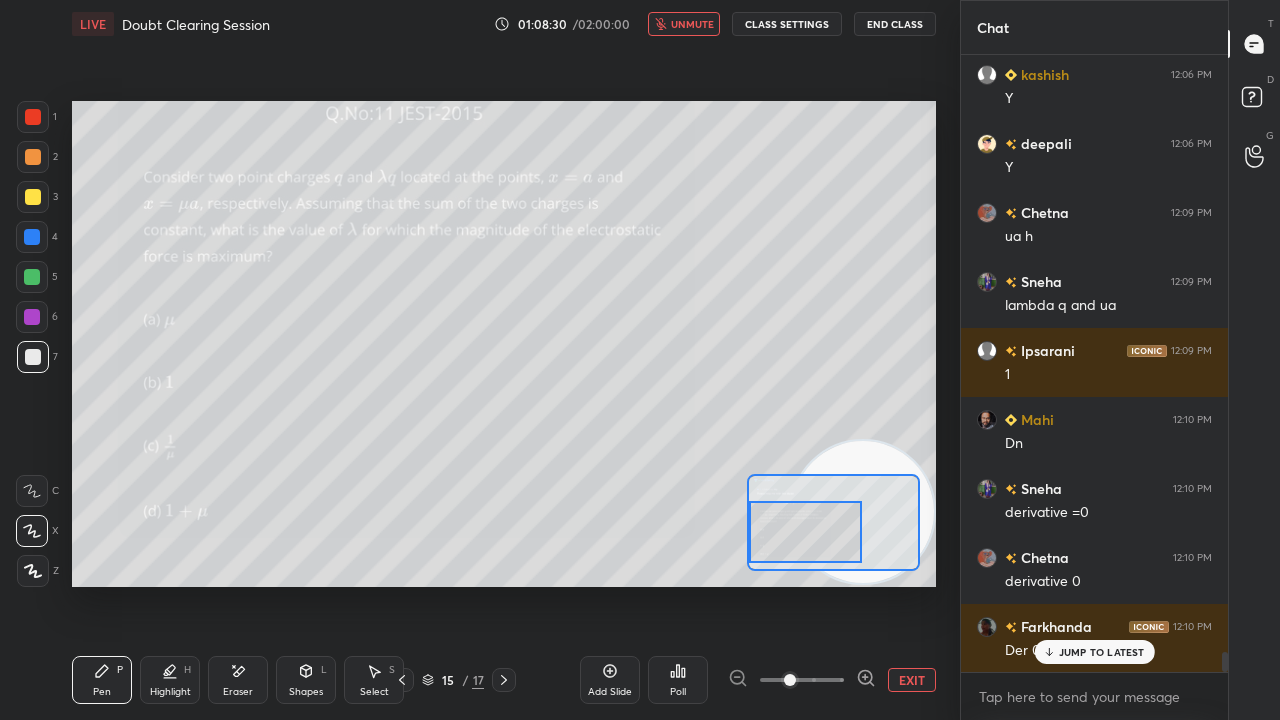 click on "unmute" at bounding box center [692, 24] 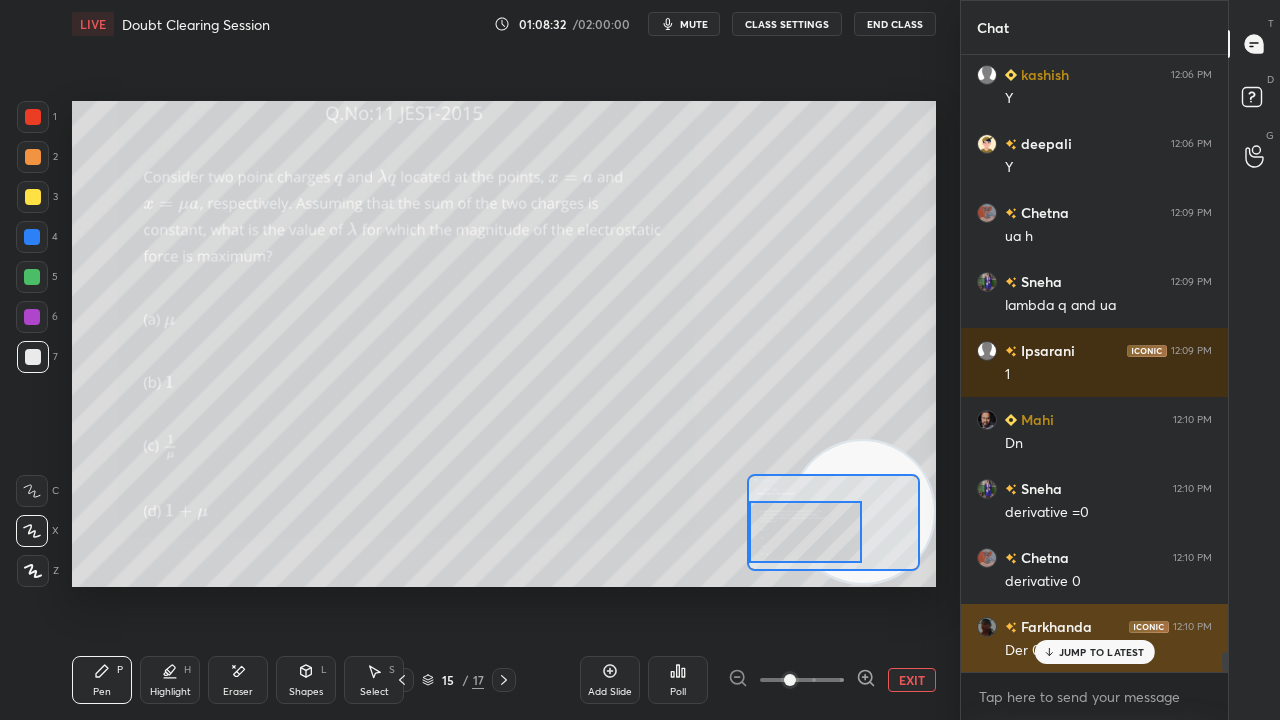 click on "JUMP TO LATEST" at bounding box center [1102, 652] 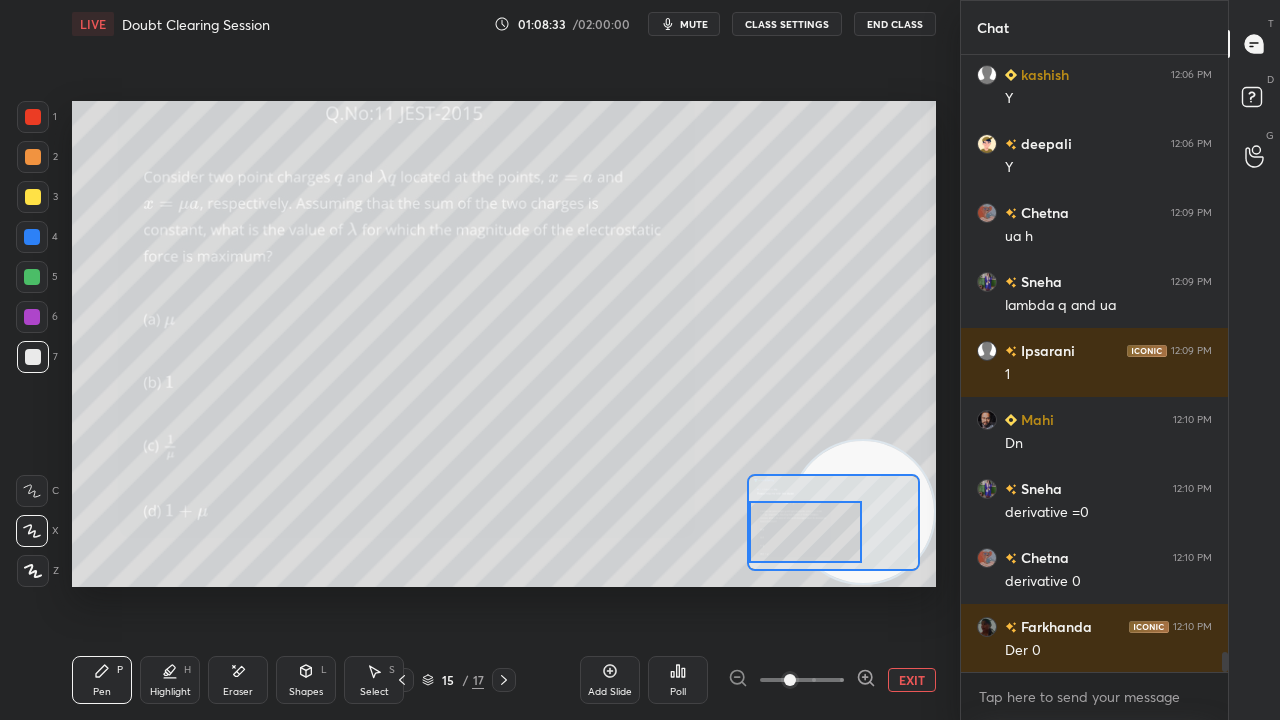 click on "mute" at bounding box center [694, 24] 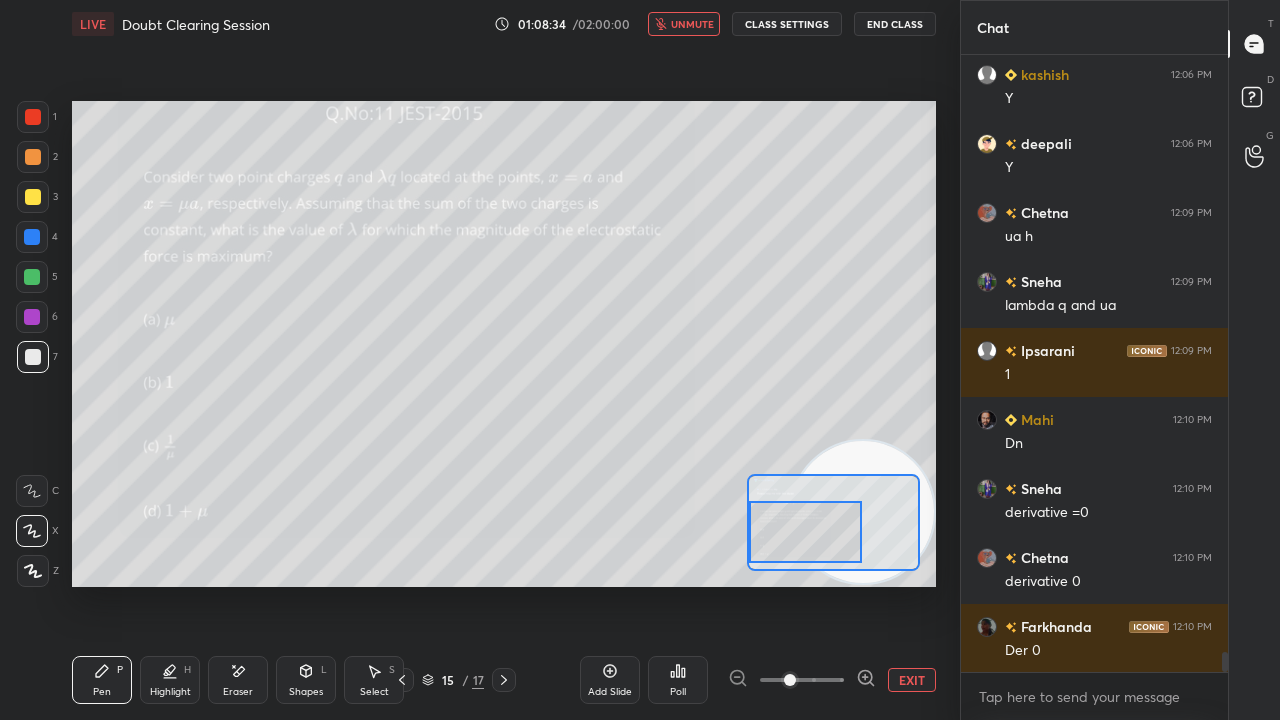 click on "unmute" at bounding box center [692, 24] 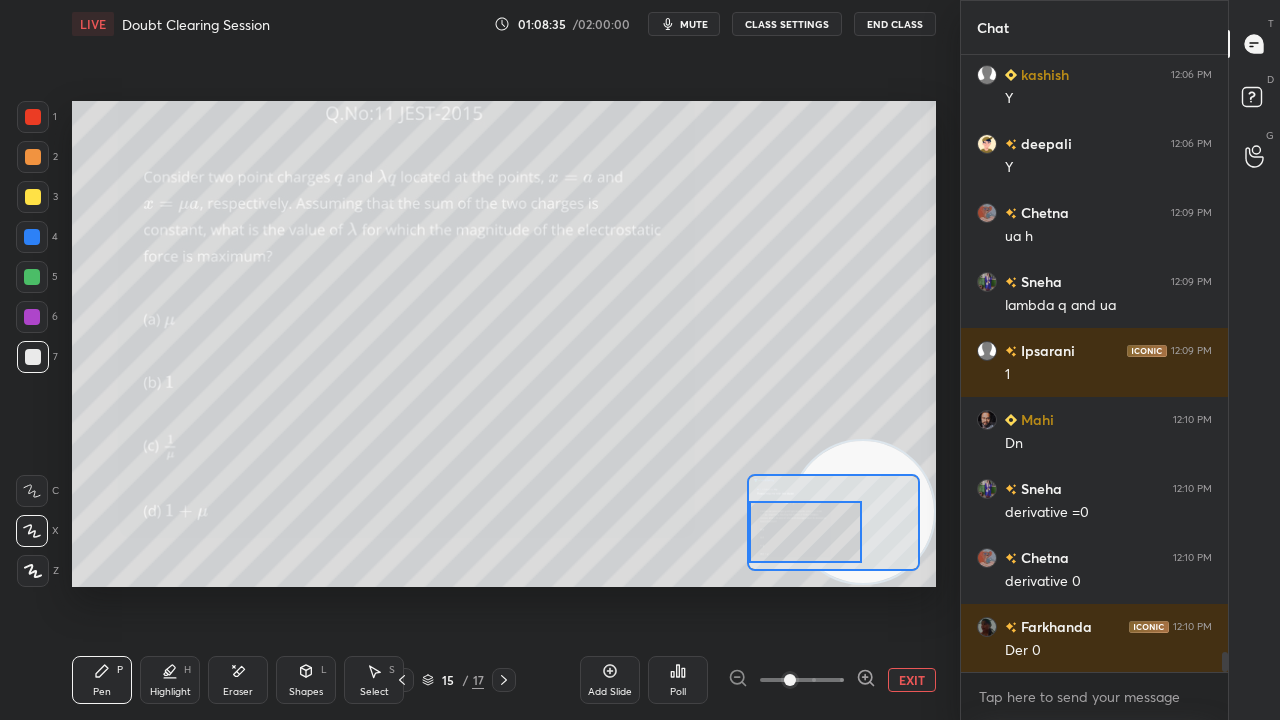 click on "mute" at bounding box center [684, 24] 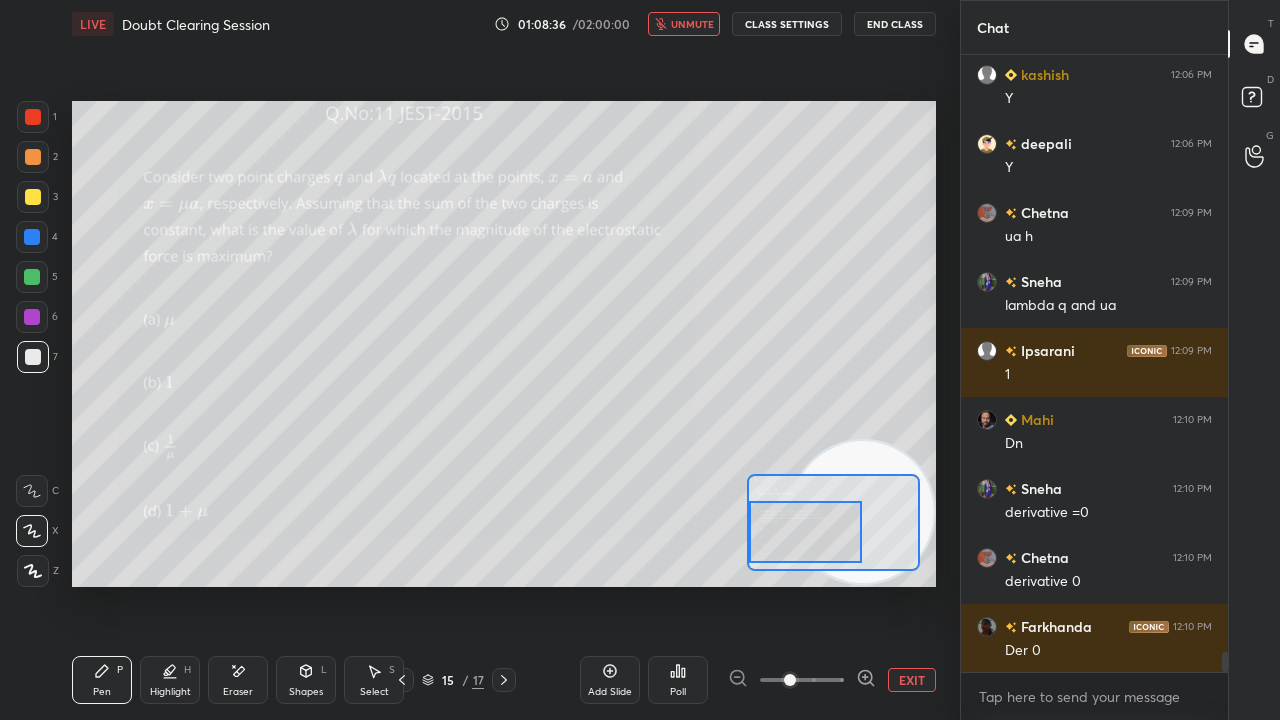 click on "unmute" at bounding box center (692, 24) 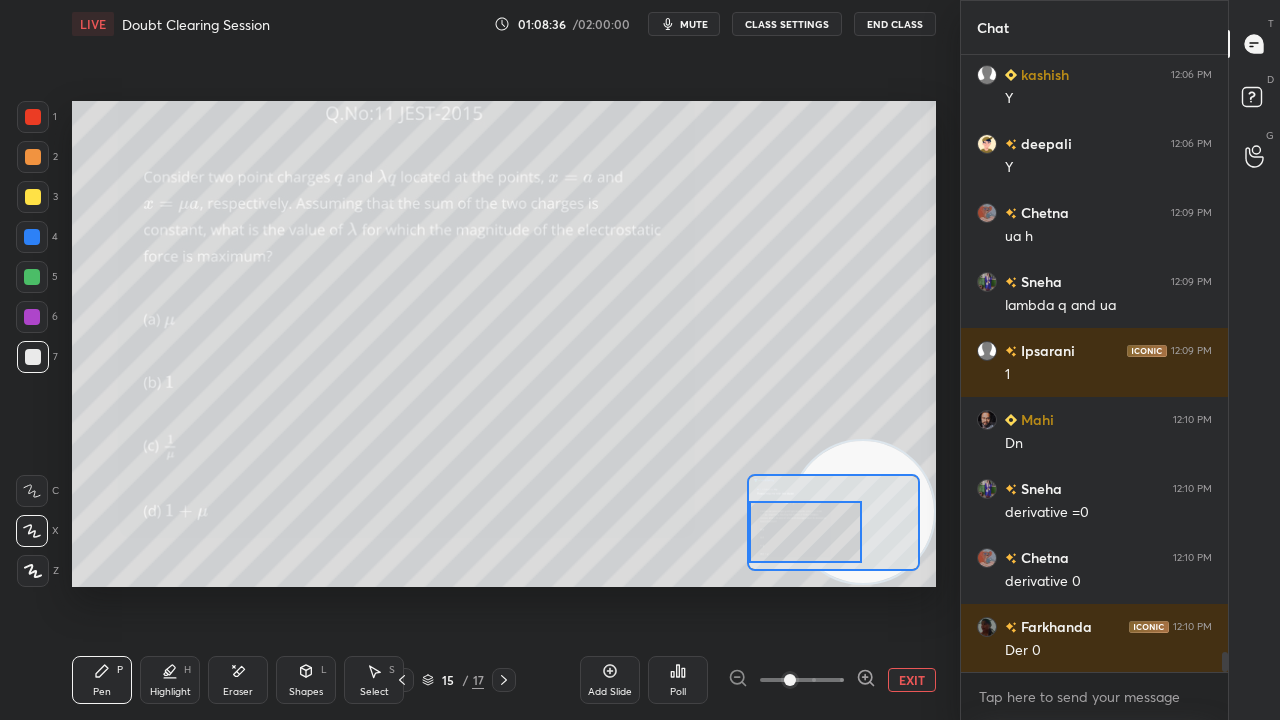 click on "mute" at bounding box center (694, 24) 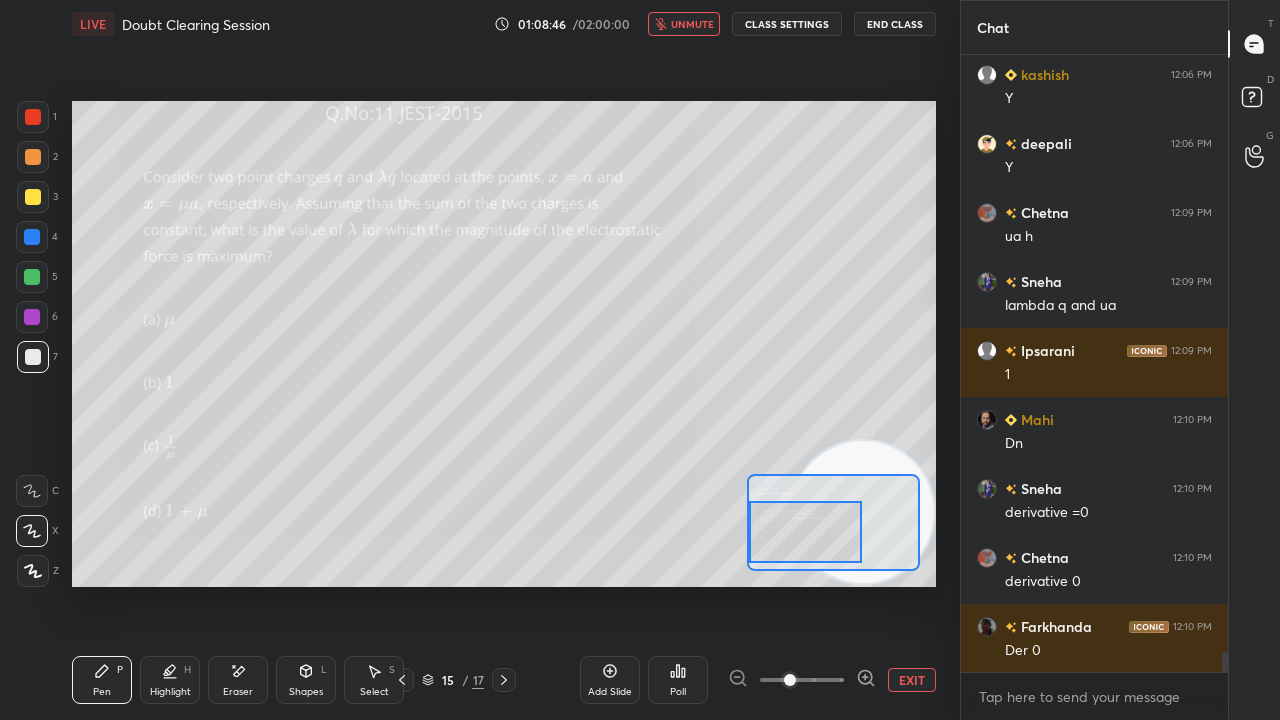click on "unmute" at bounding box center [692, 24] 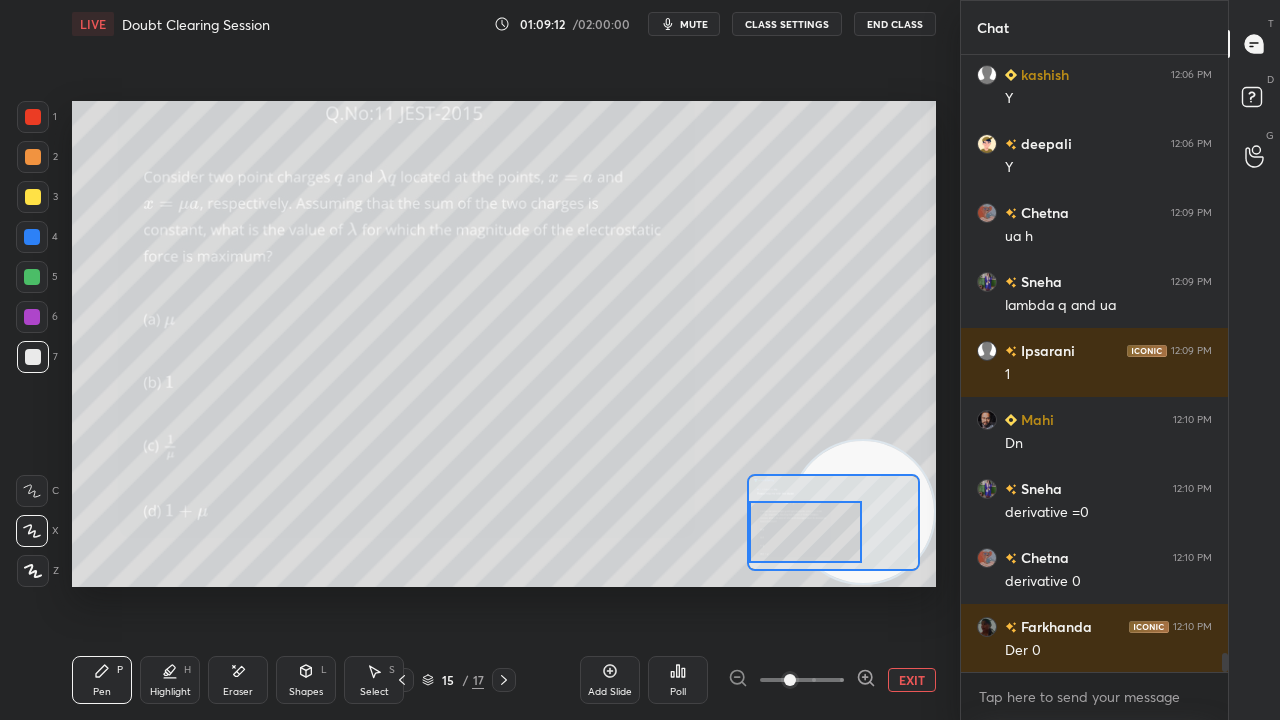 scroll, scrollTop: 18910, scrollLeft: 0, axis: vertical 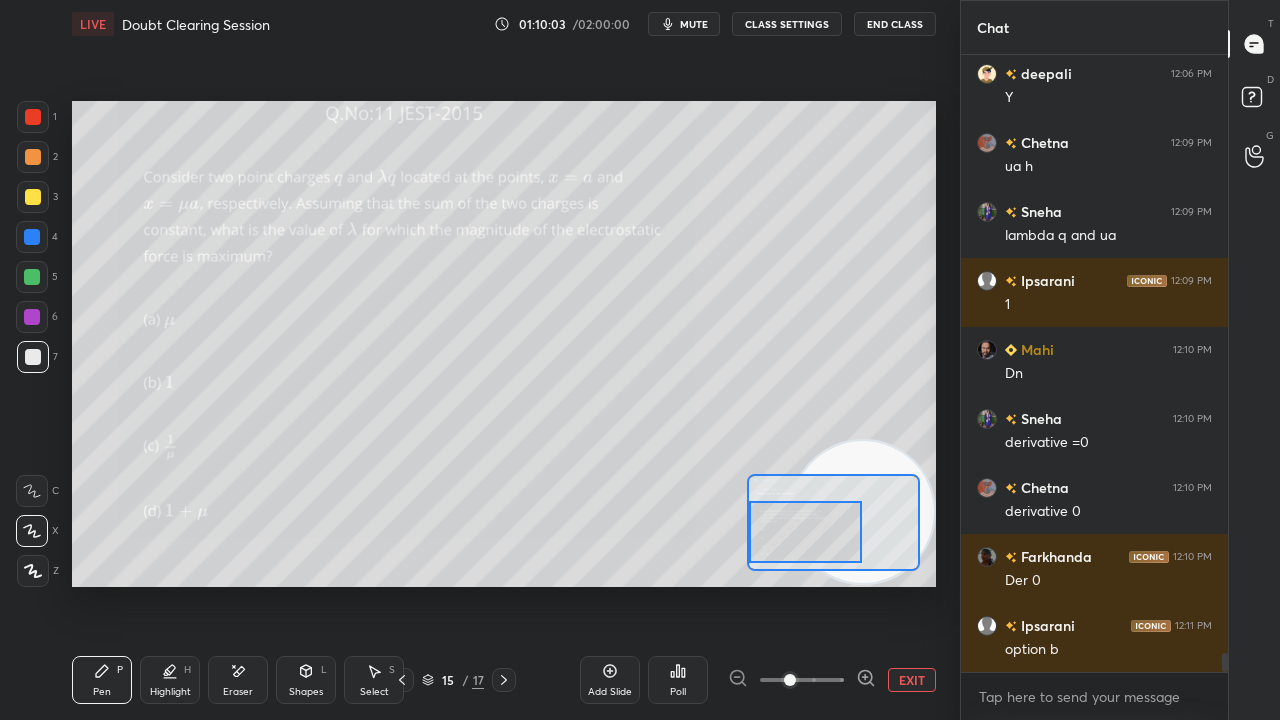 click on "mute" at bounding box center (694, 24) 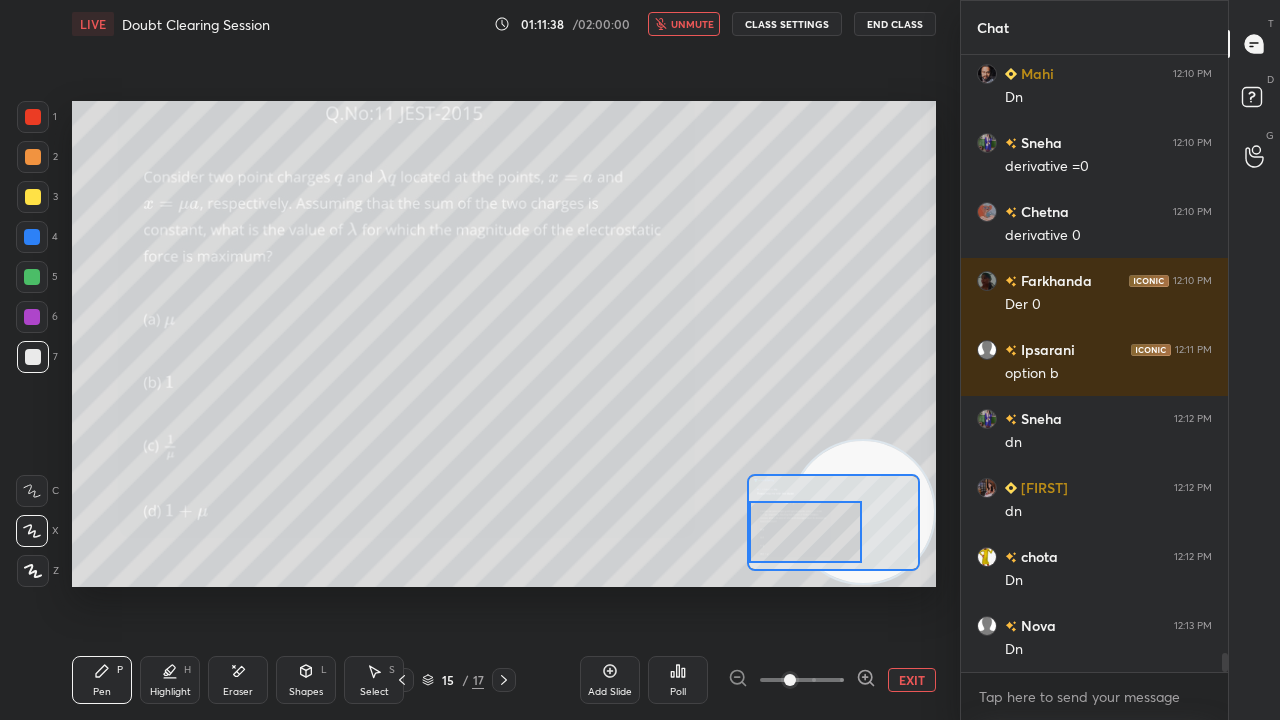 scroll, scrollTop: 19254, scrollLeft: 0, axis: vertical 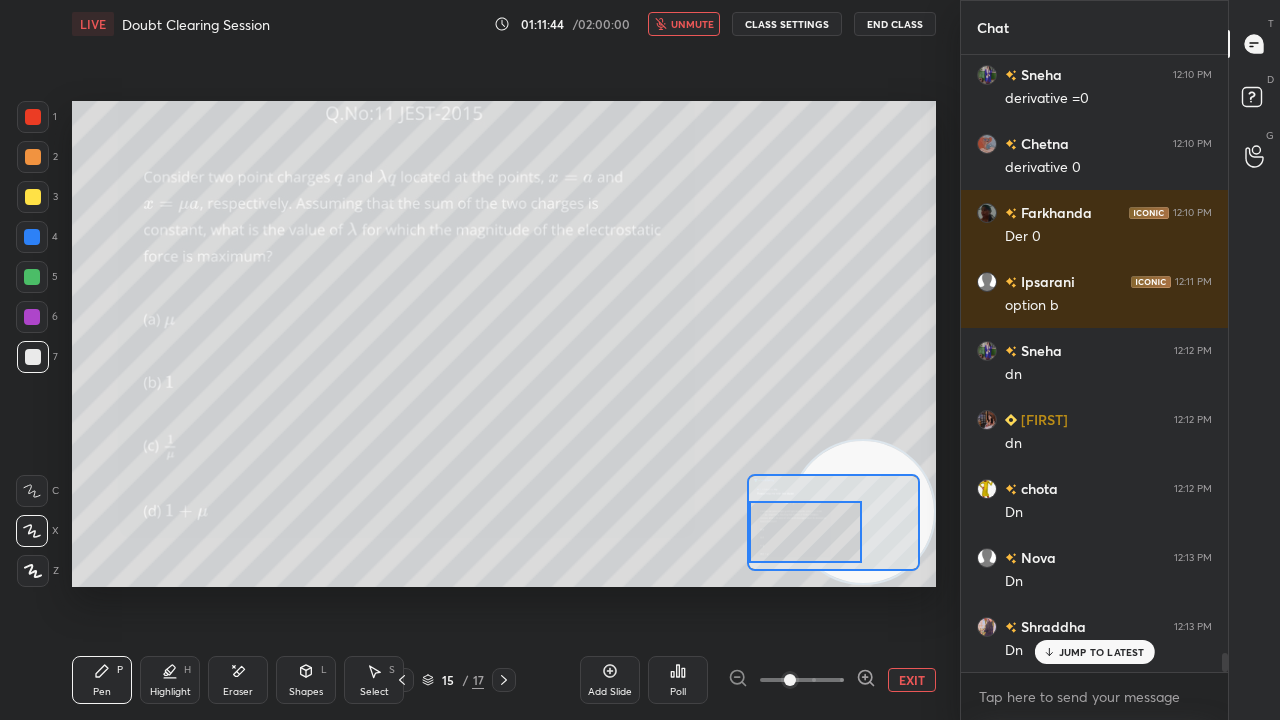 click on "unmute" at bounding box center [692, 24] 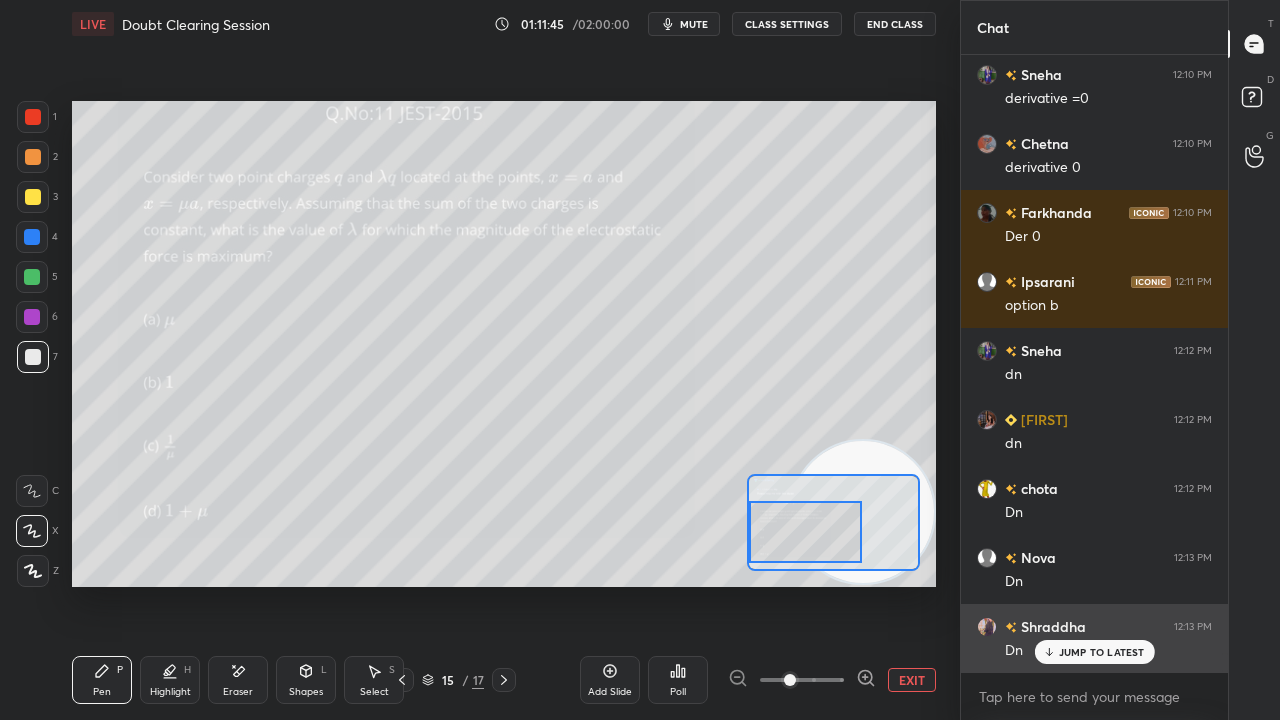 click on "JUMP TO LATEST" at bounding box center (1102, 652) 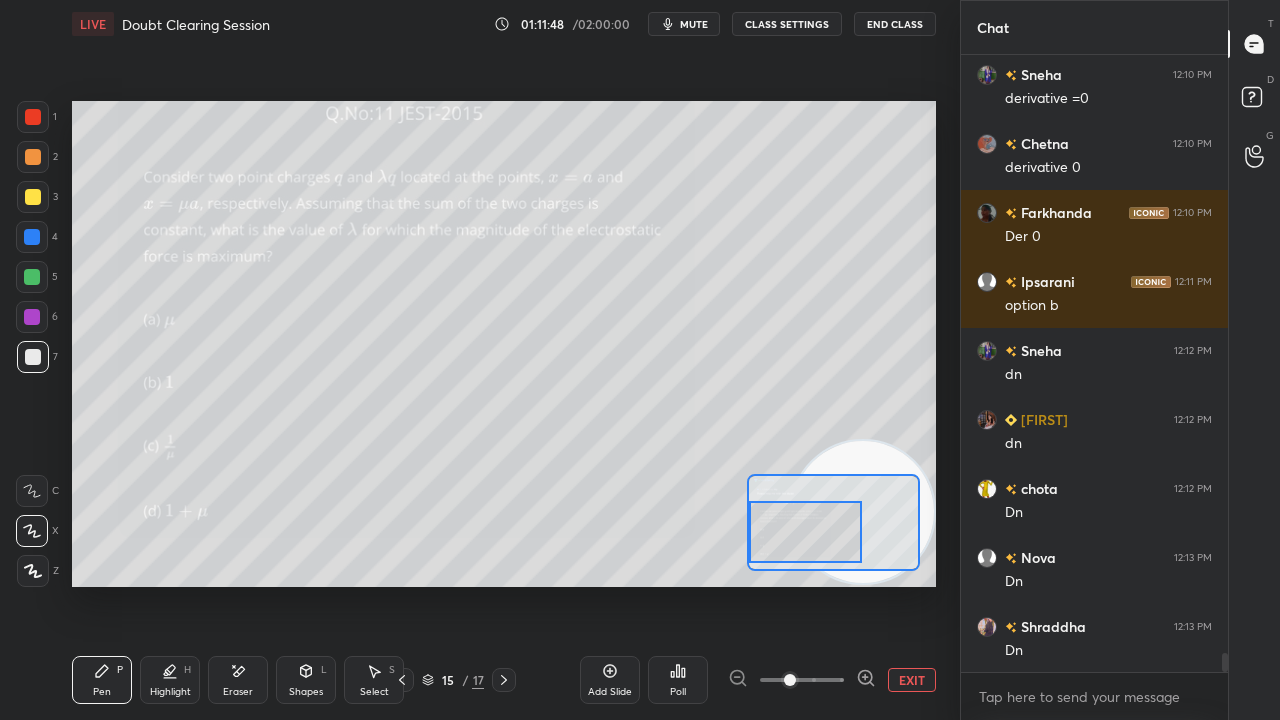 click on "mute" at bounding box center [684, 24] 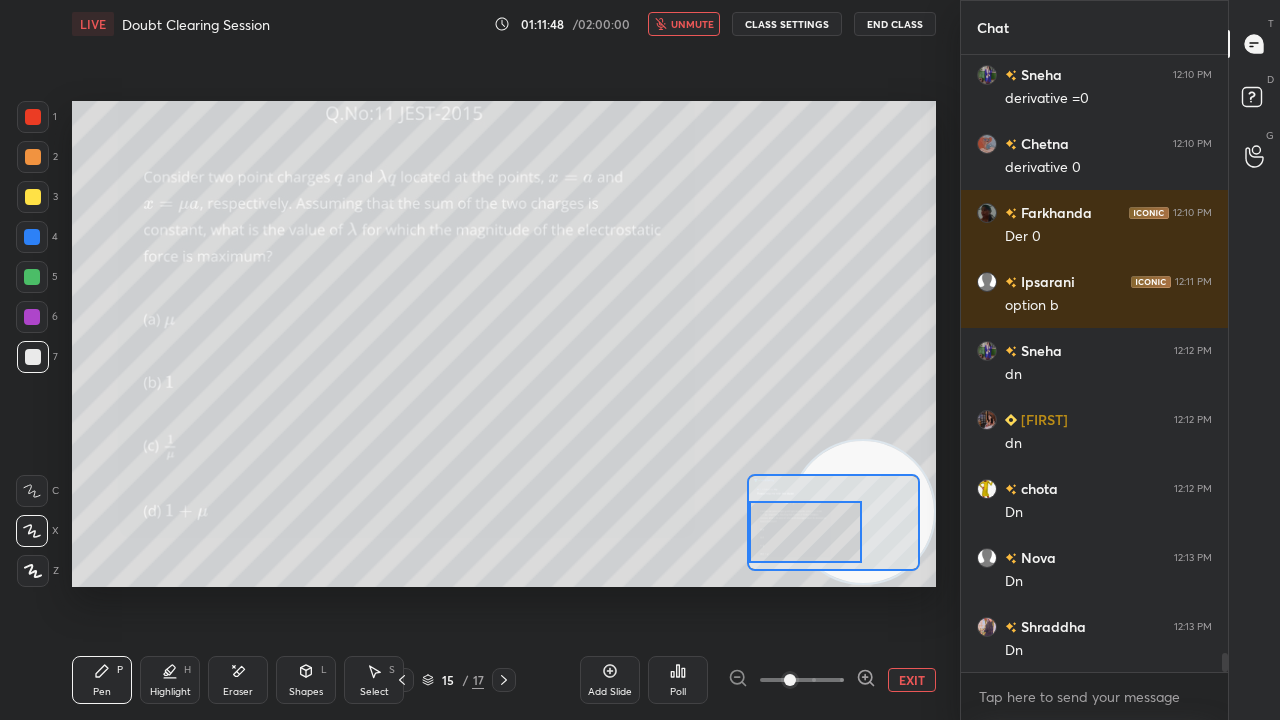 click on "unmute" at bounding box center (692, 24) 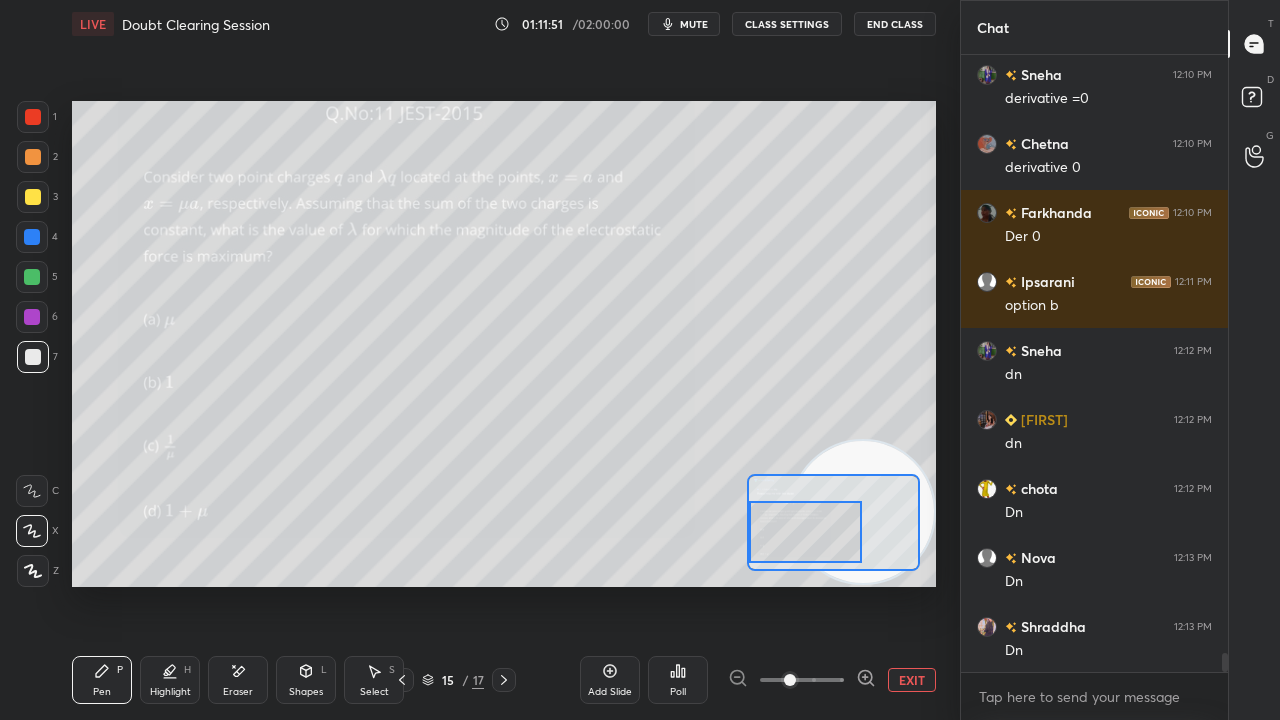 click on "Add Slide" at bounding box center [610, 692] 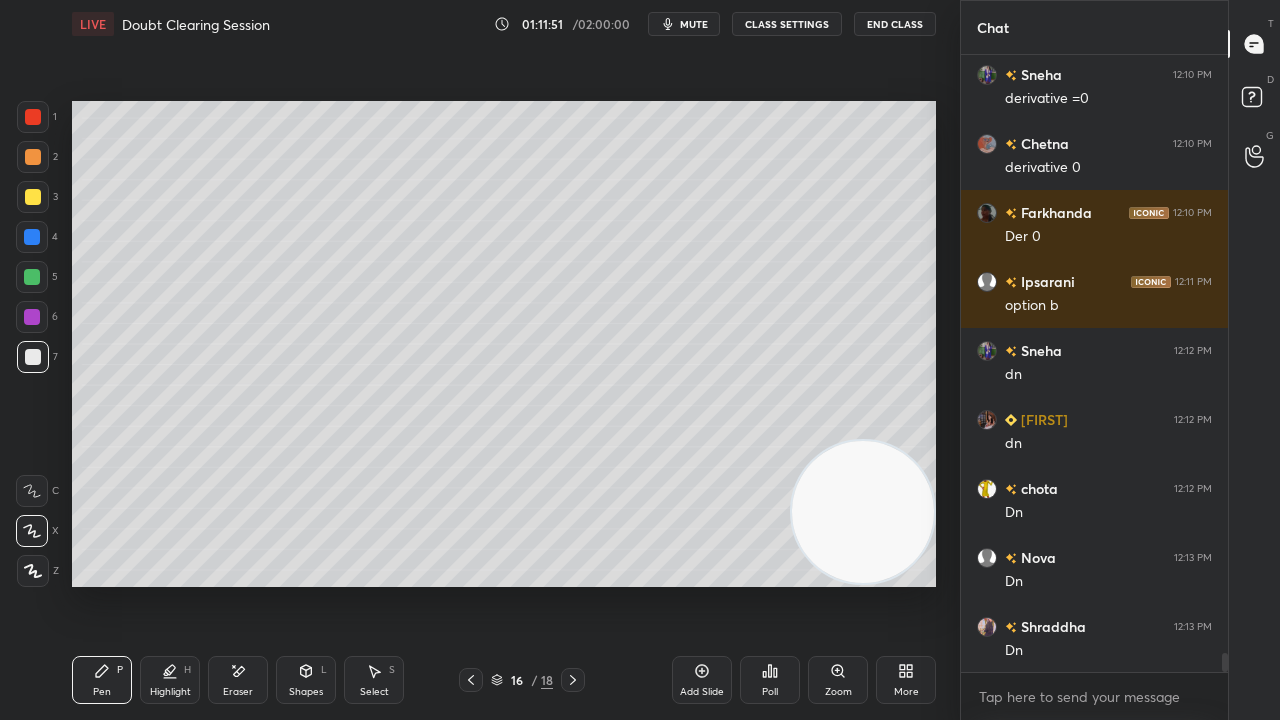 click on "Shapes" at bounding box center [306, 692] 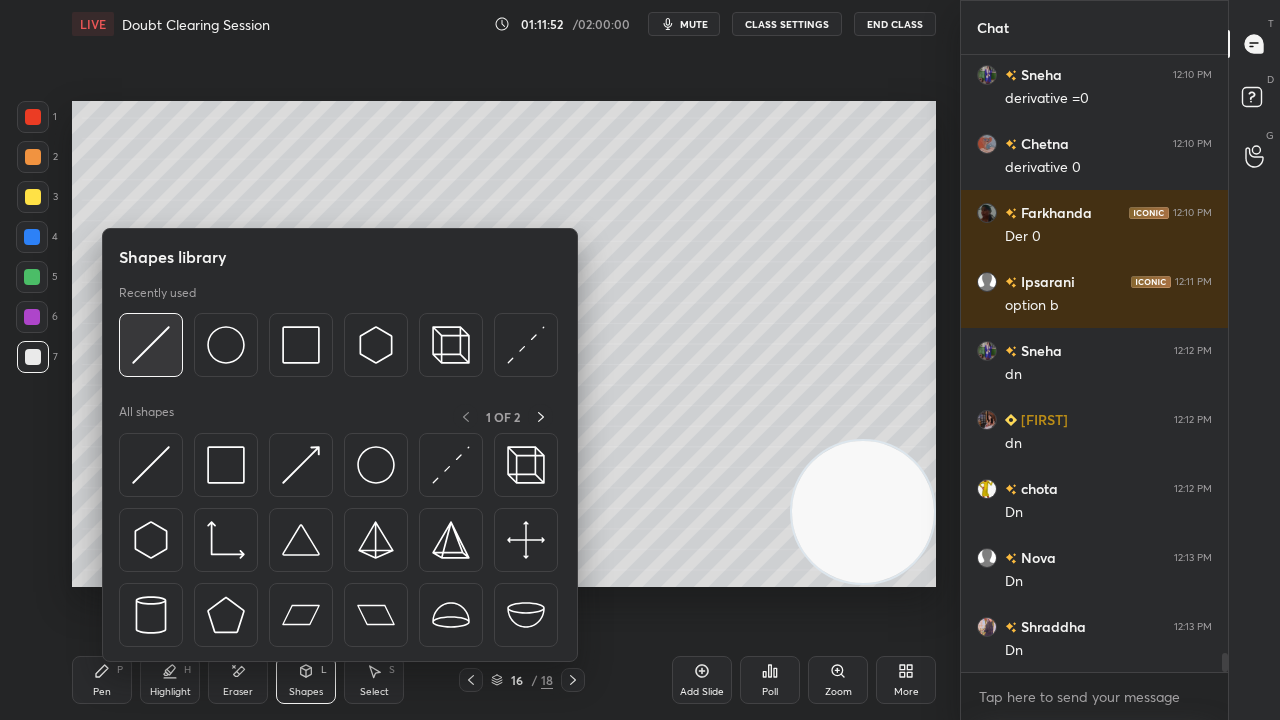 click at bounding box center [151, 345] 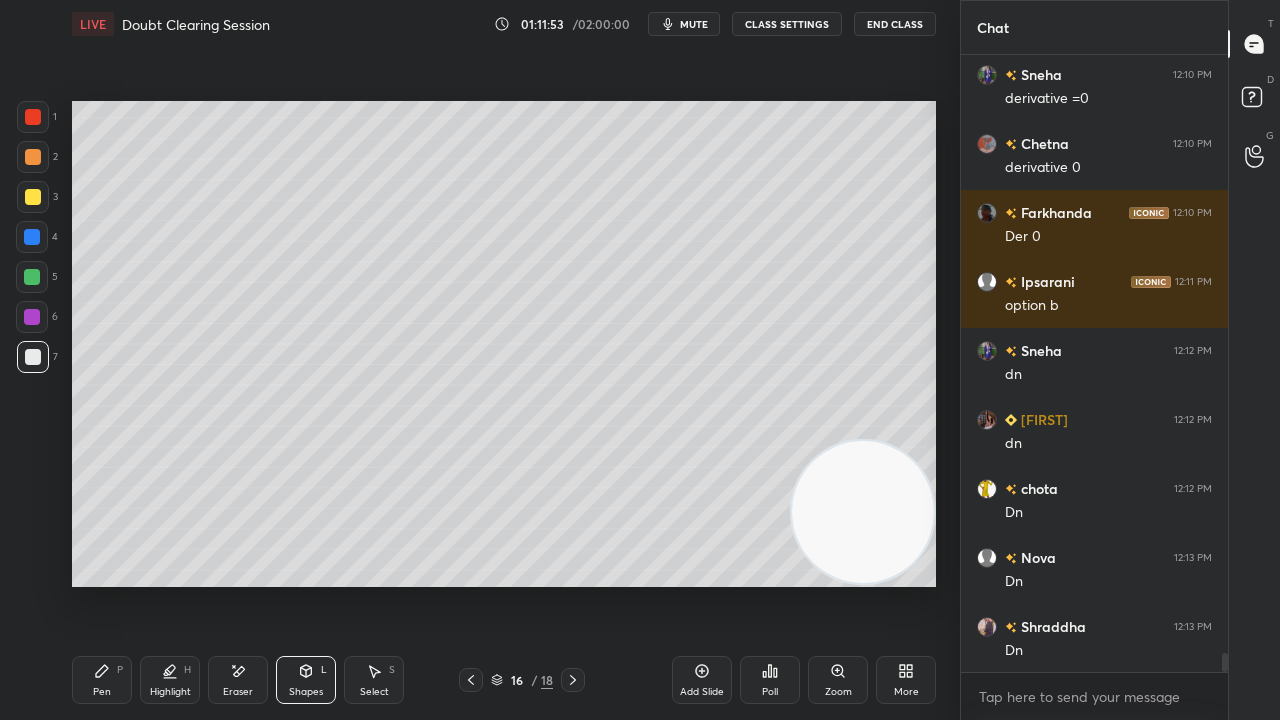 click at bounding box center [33, 197] 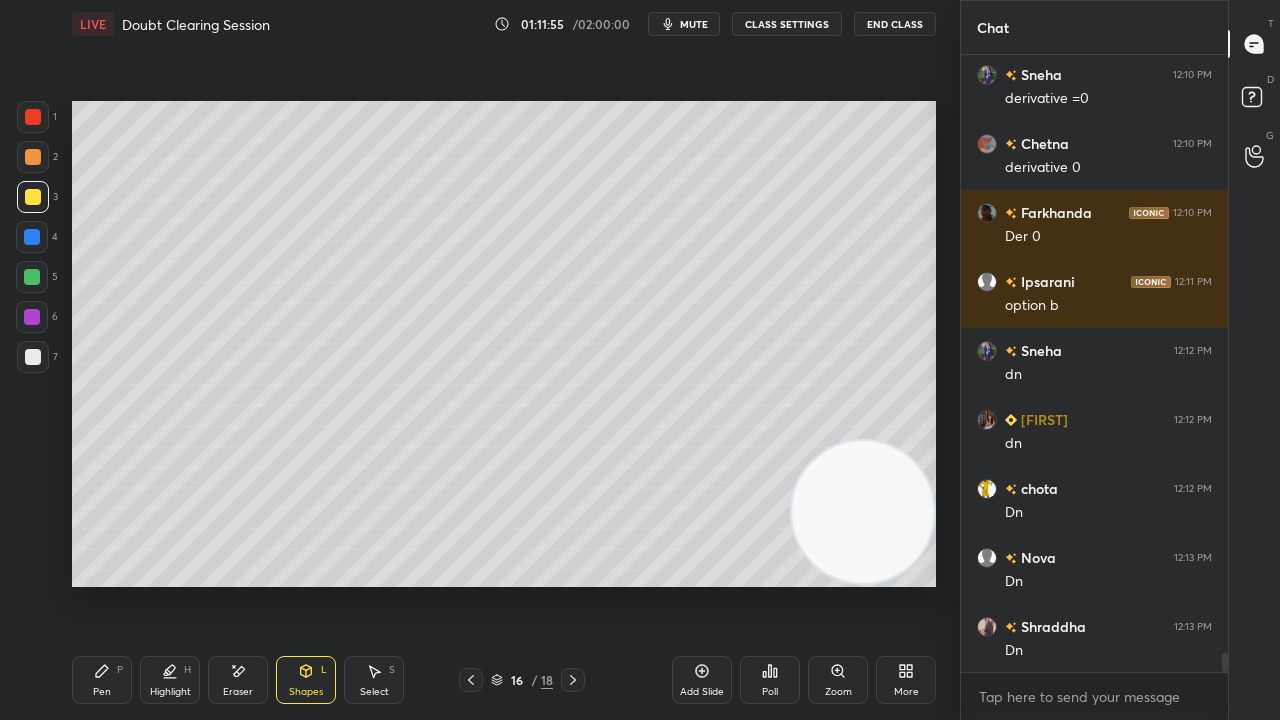 click on "Pen" at bounding box center [102, 692] 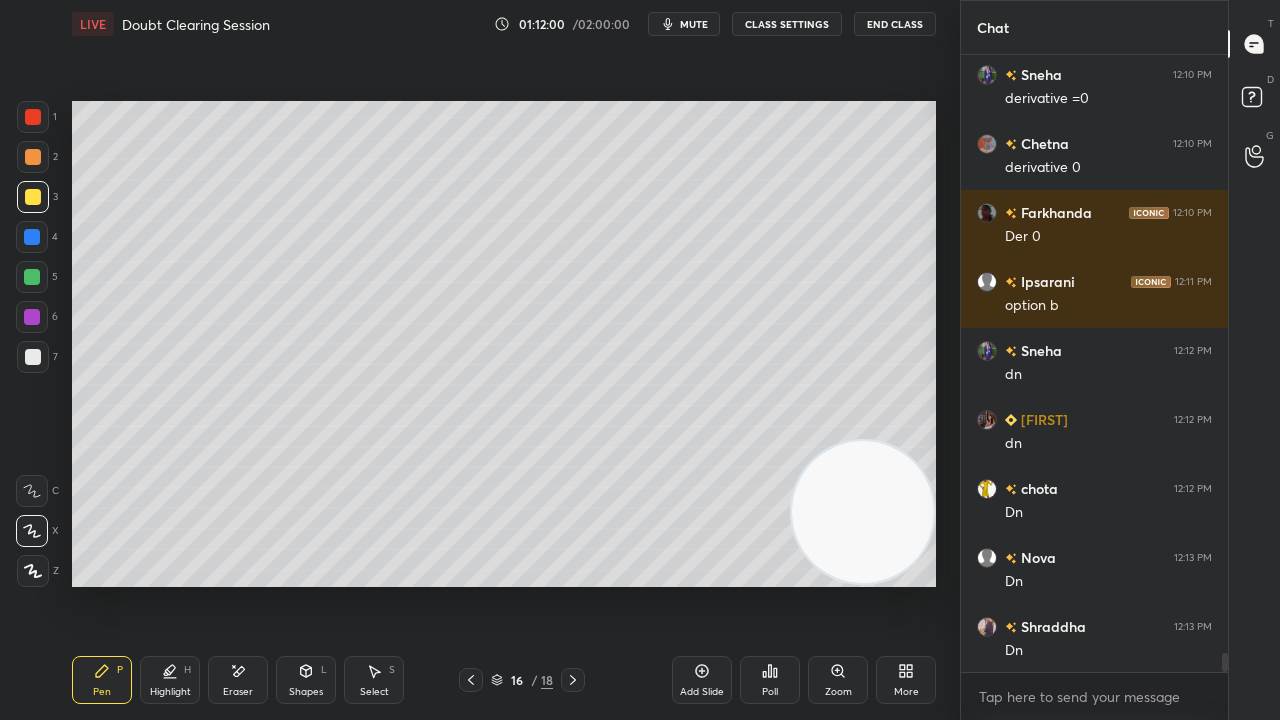 scroll, scrollTop: 19324, scrollLeft: 0, axis: vertical 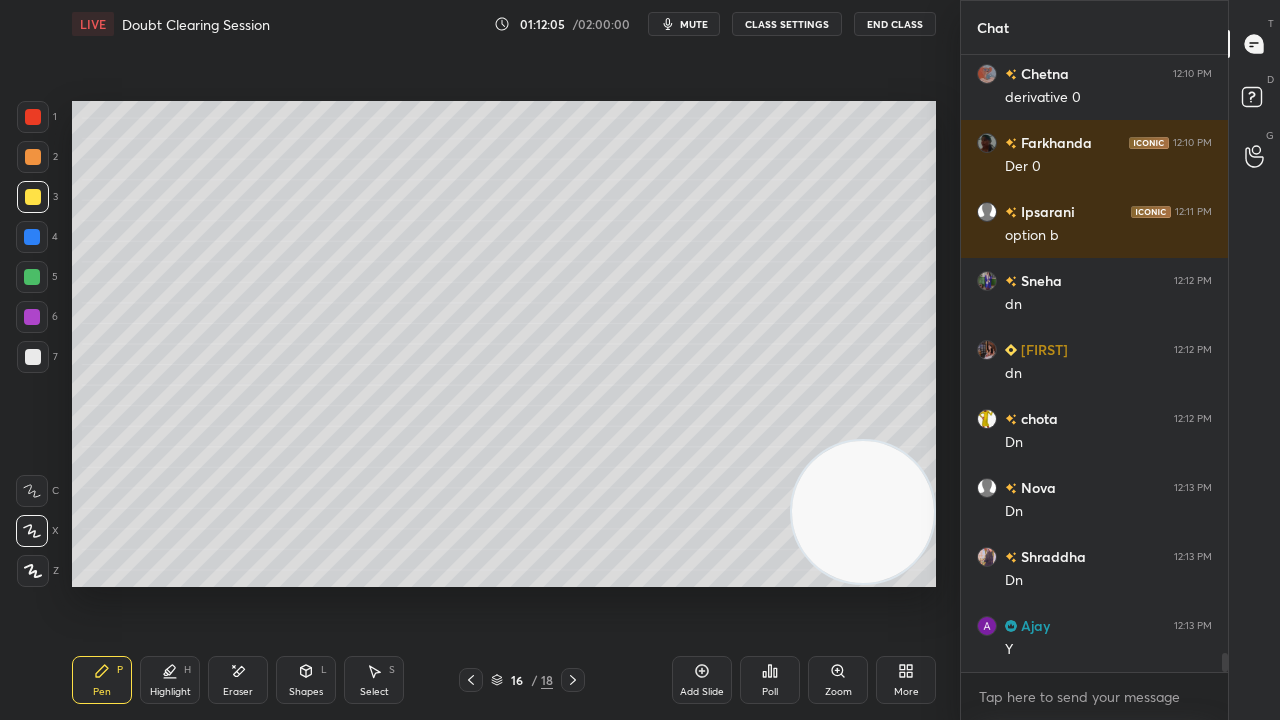 drag, startPoint x: 238, startPoint y: 686, endPoint x: 246, endPoint y: 677, distance: 12.0415945 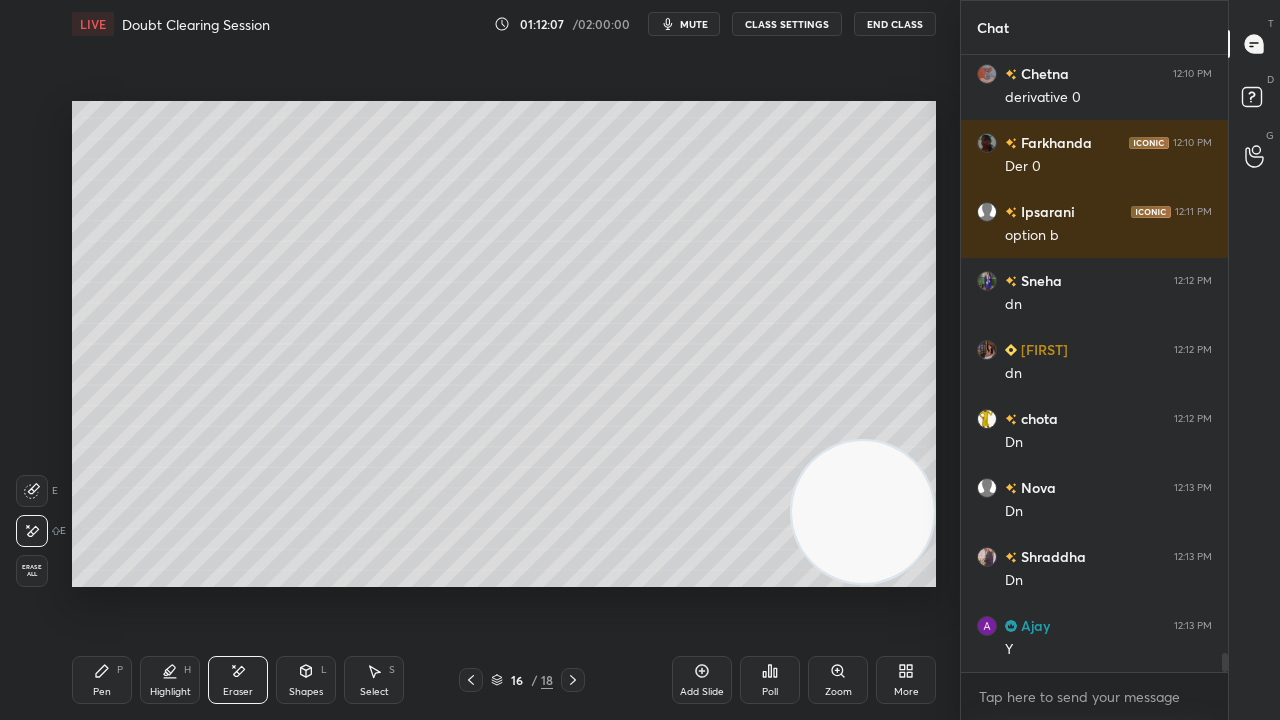 click on "Pen P" at bounding box center (102, 680) 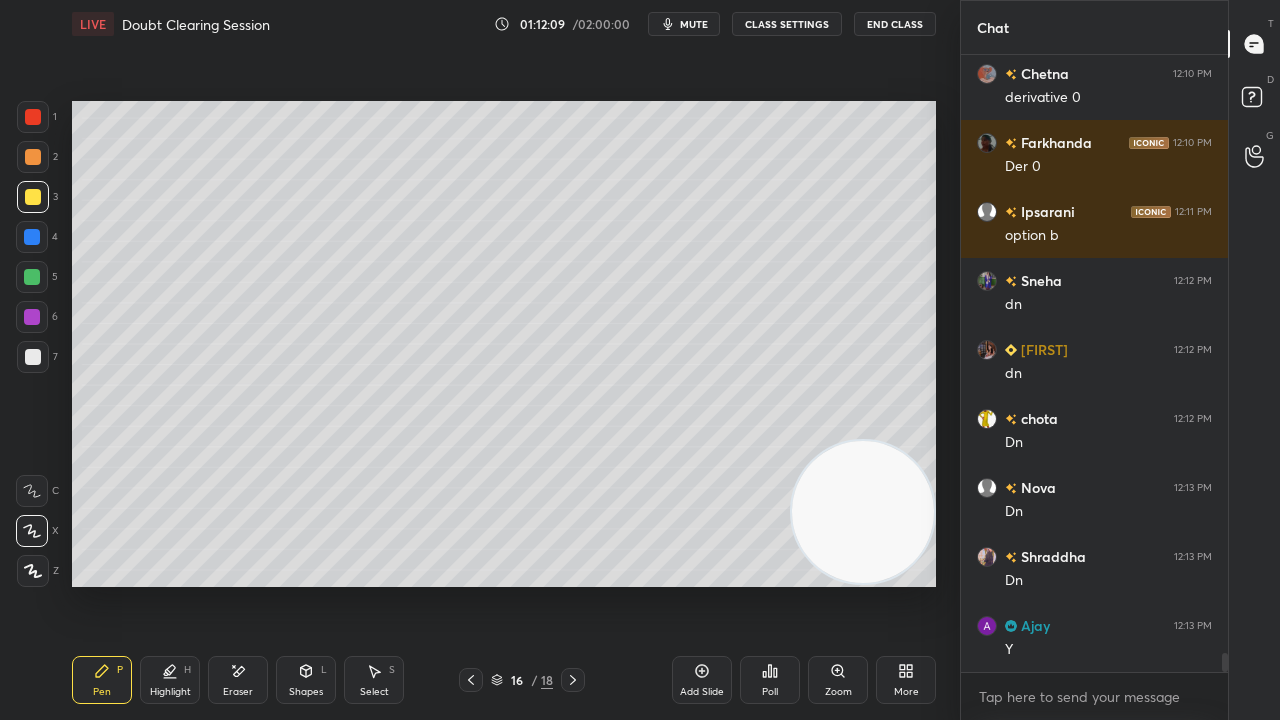click 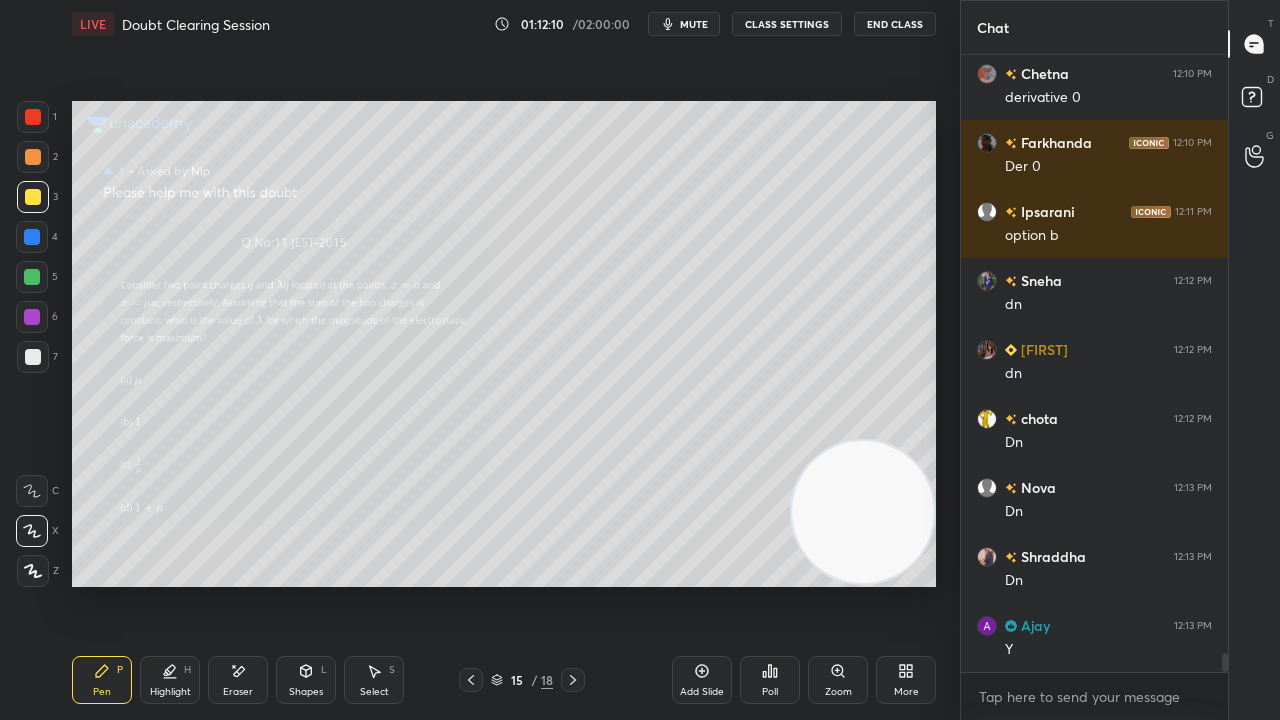 click on "mute" at bounding box center [694, 24] 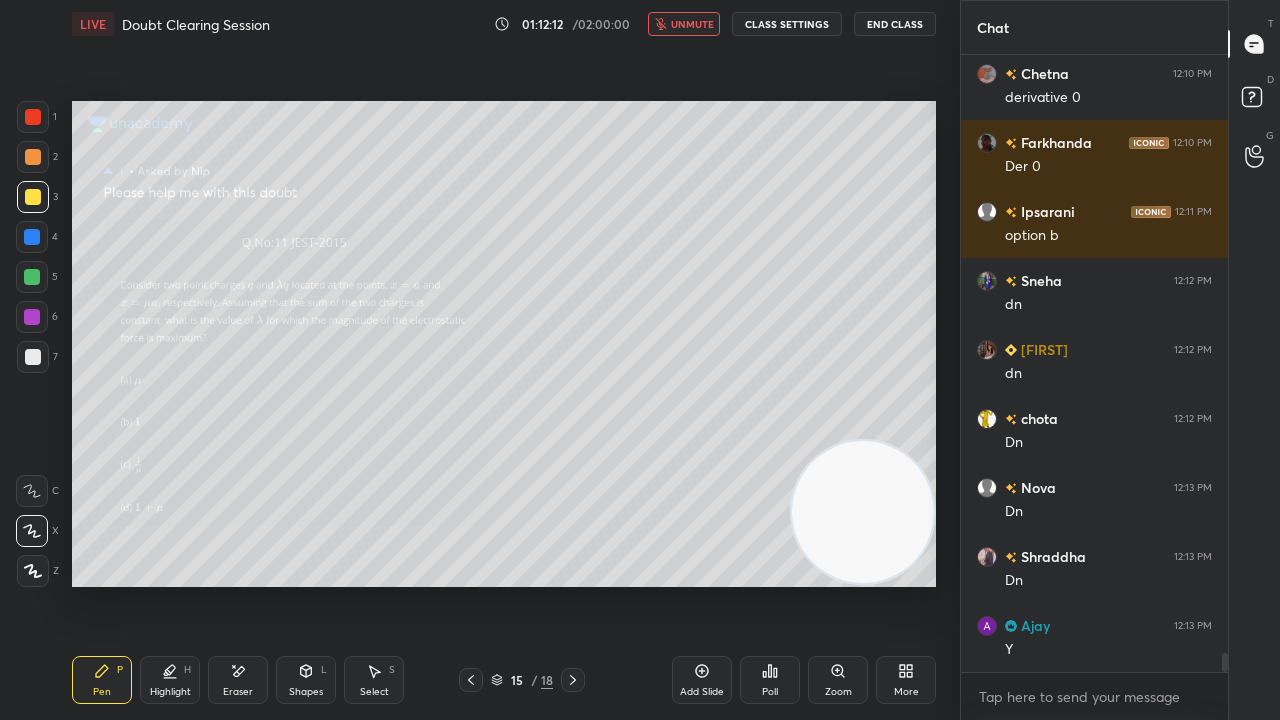 click on "unmute" at bounding box center (692, 24) 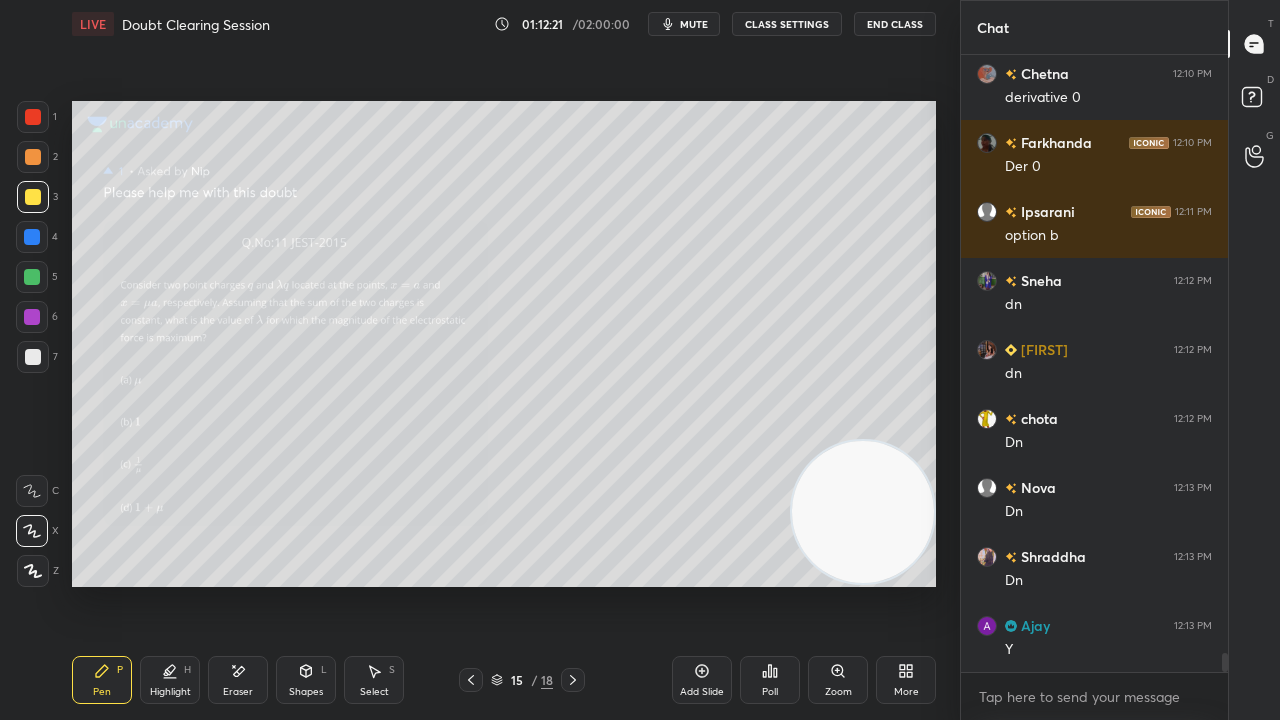 click on "mute" at bounding box center [694, 24] 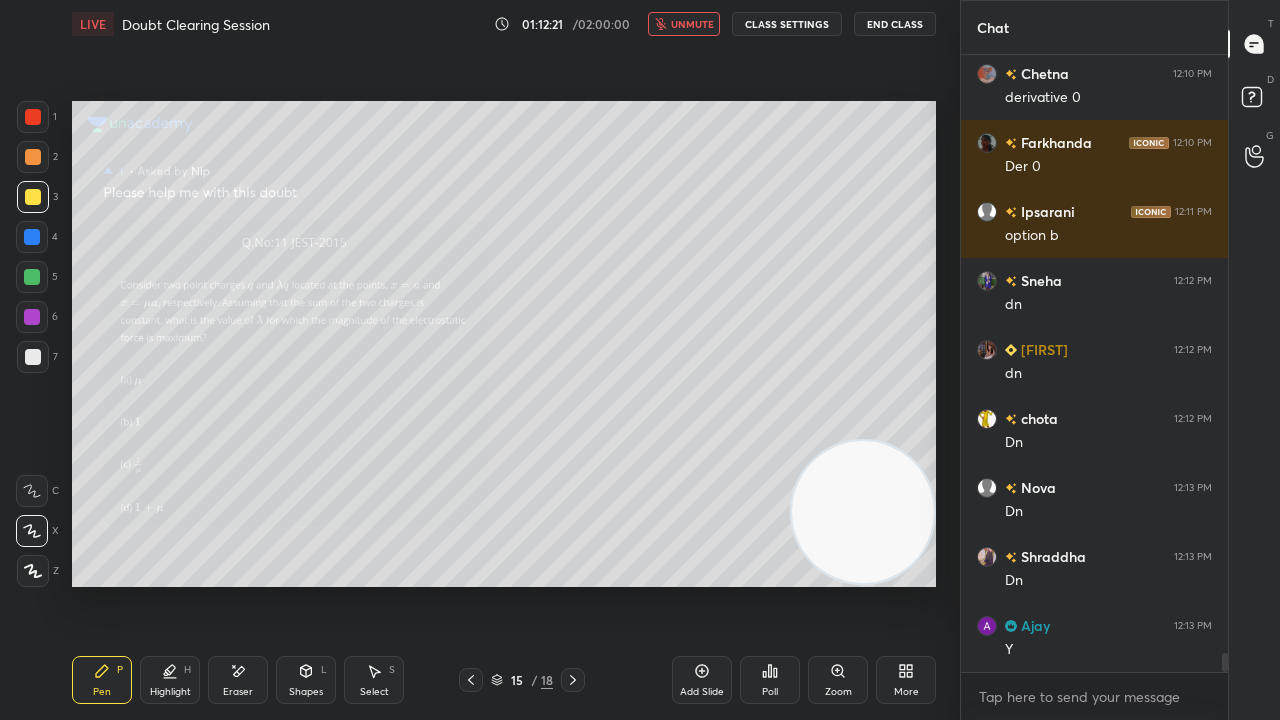 drag, startPoint x: 702, startPoint y: 16, endPoint x: 689, endPoint y: 42, distance: 29.068884 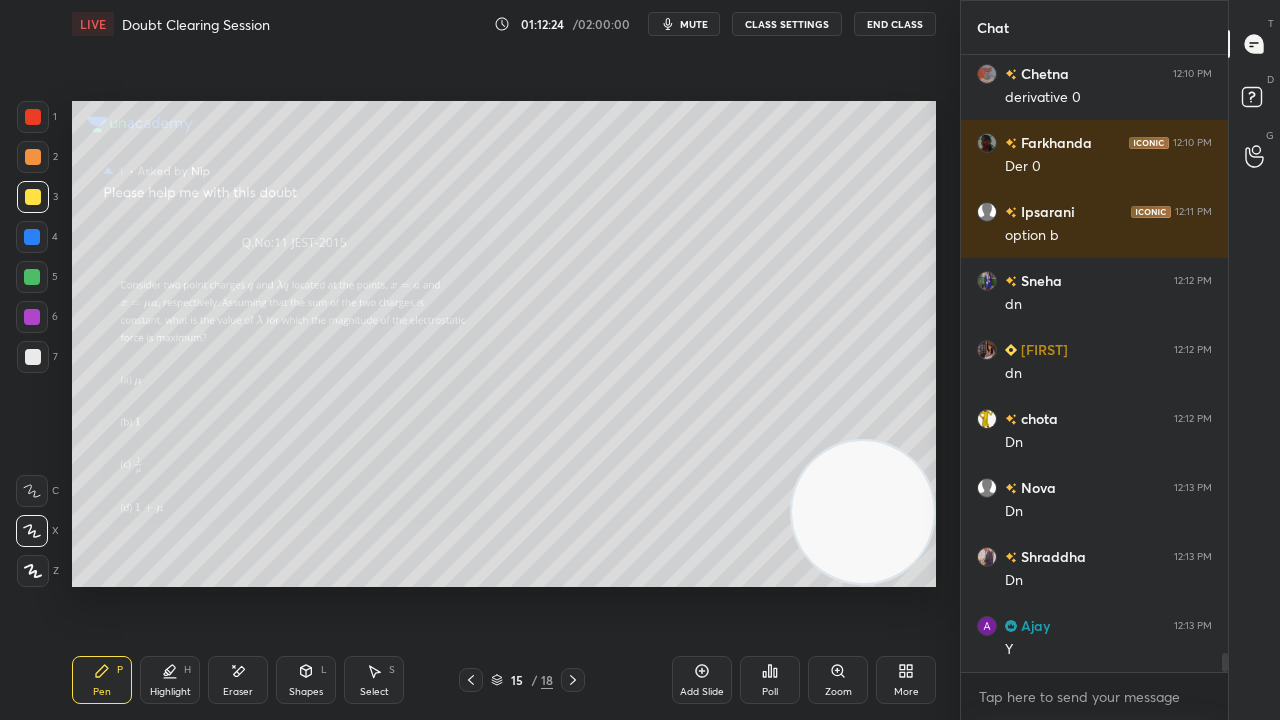 click on "mute" at bounding box center (694, 24) 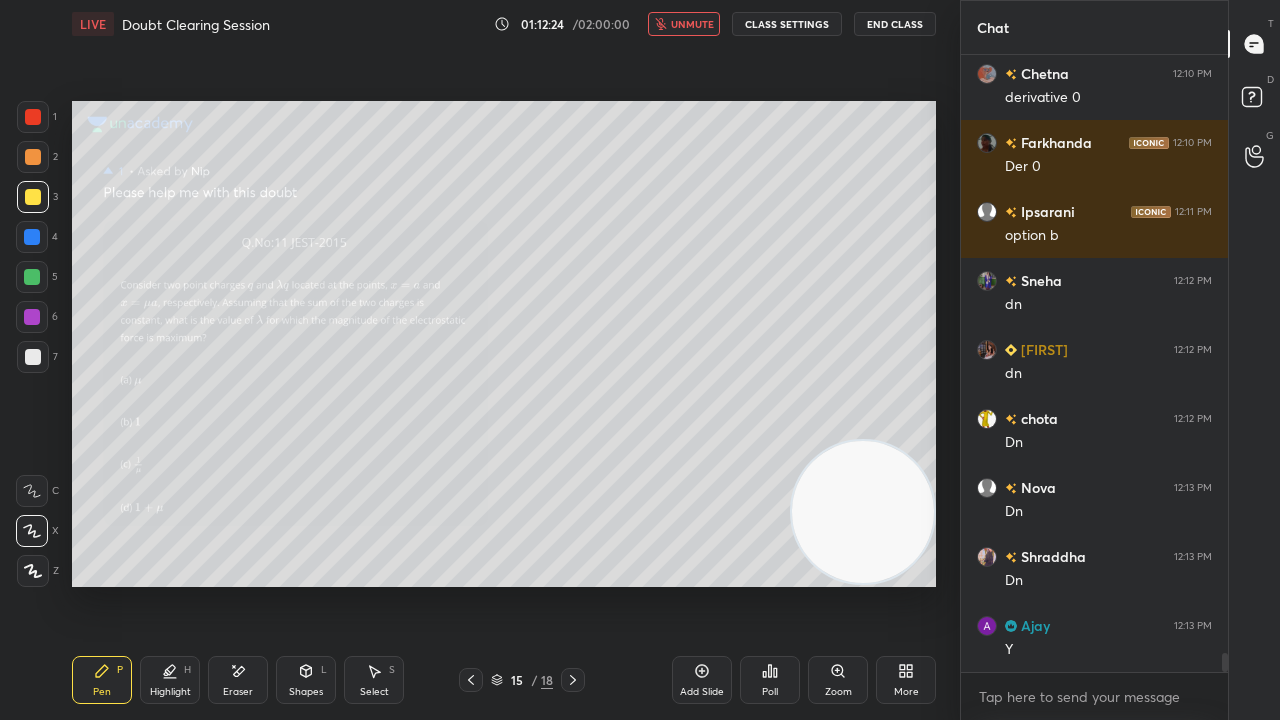 click on "unmute" at bounding box center [692, 24] 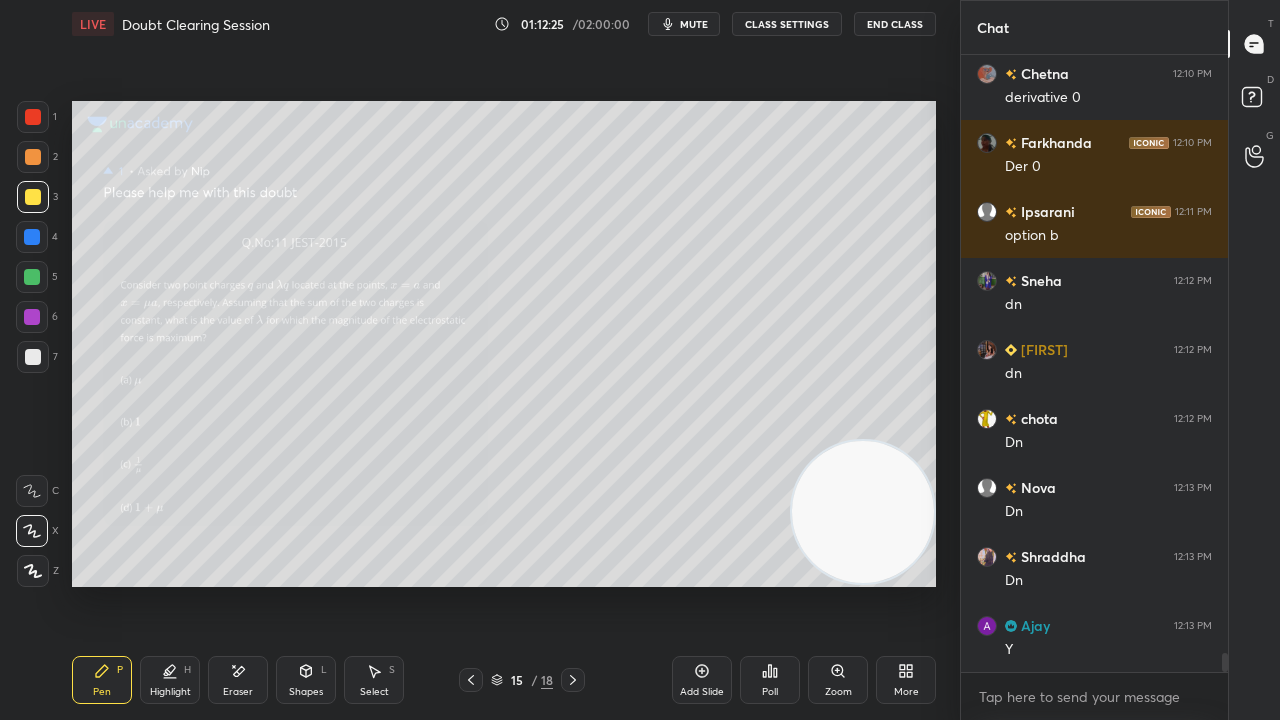click on "mute" at bounding box center (694, 24) 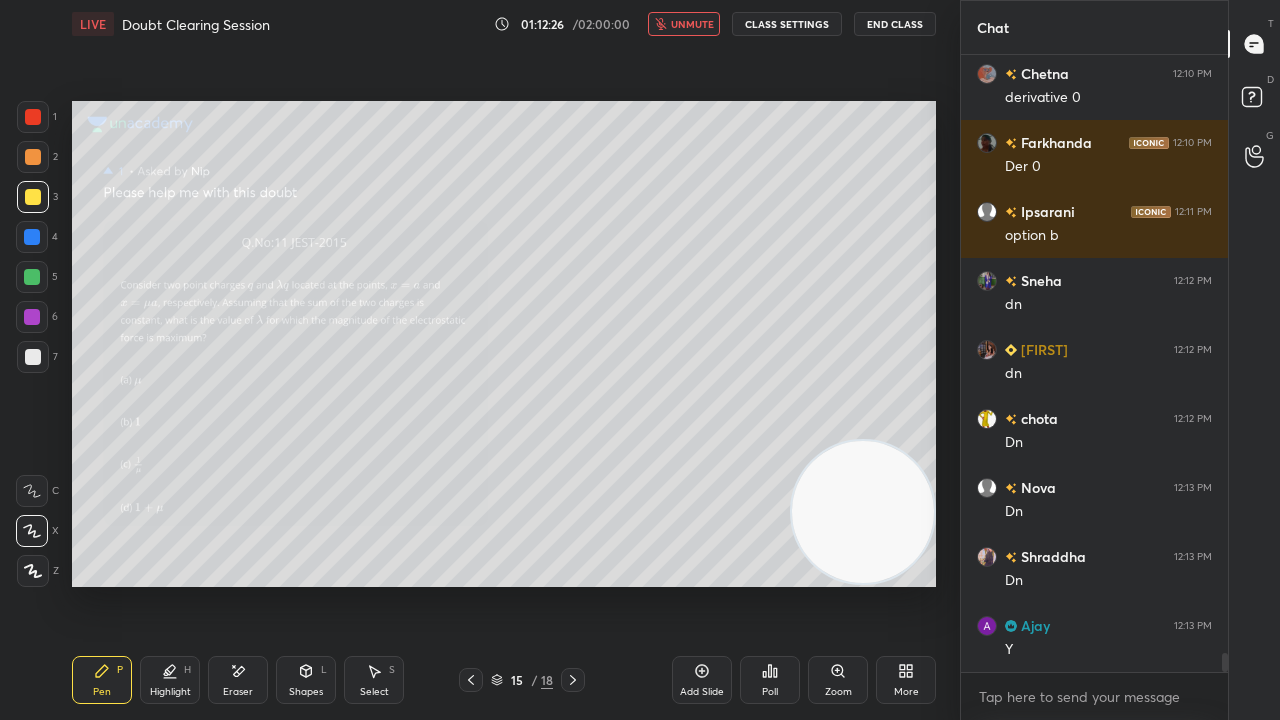 click on "unmute" at bounding box center [692, 24] 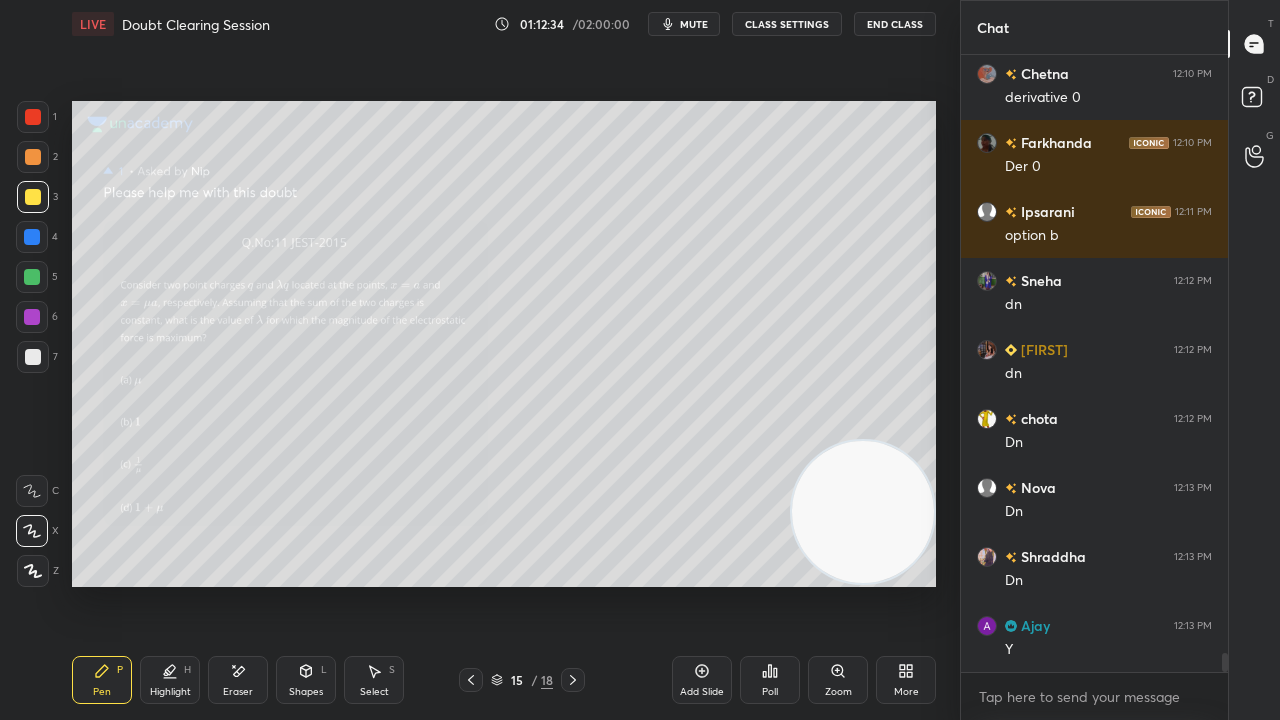 click on "Eraser" at bounding box center [238, 692] 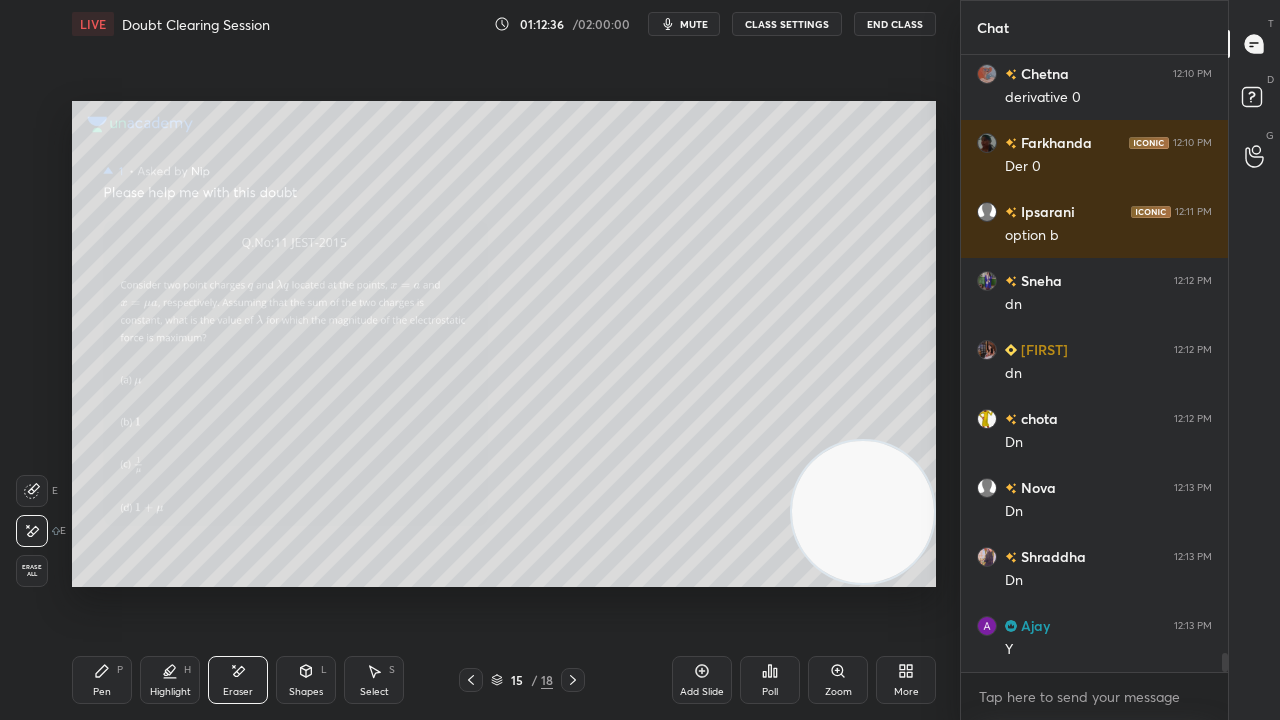 click on "Pen" at bounding box center [102, 692] 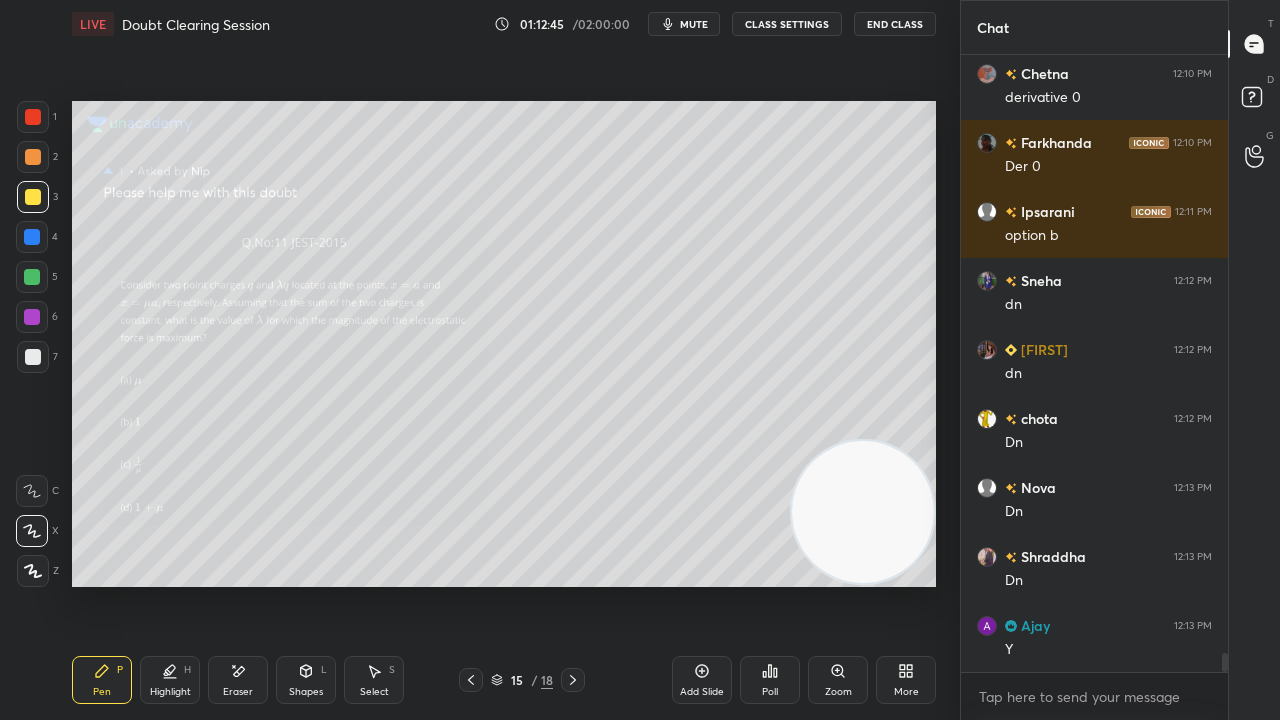 click on "Shapes" at bounding box center (306, 692) 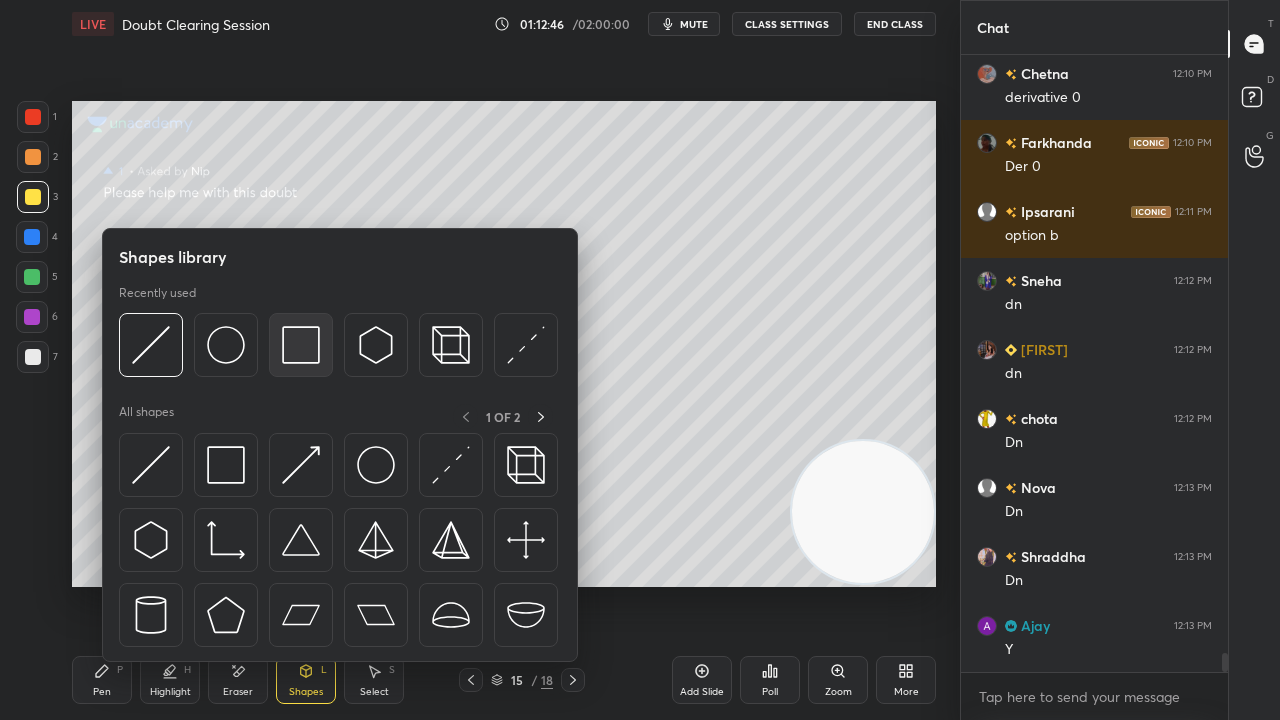 click at bounding box center (301, 345) 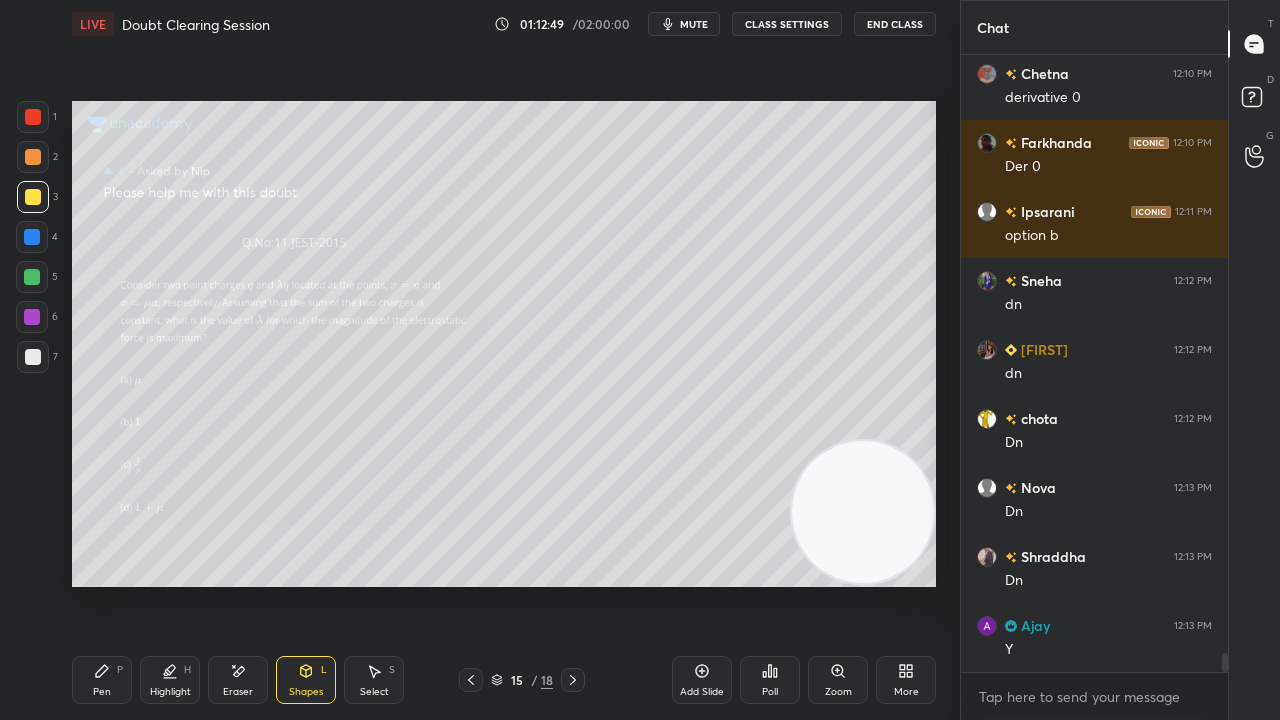 click on "Pen P" at bounding box center (102, 680) 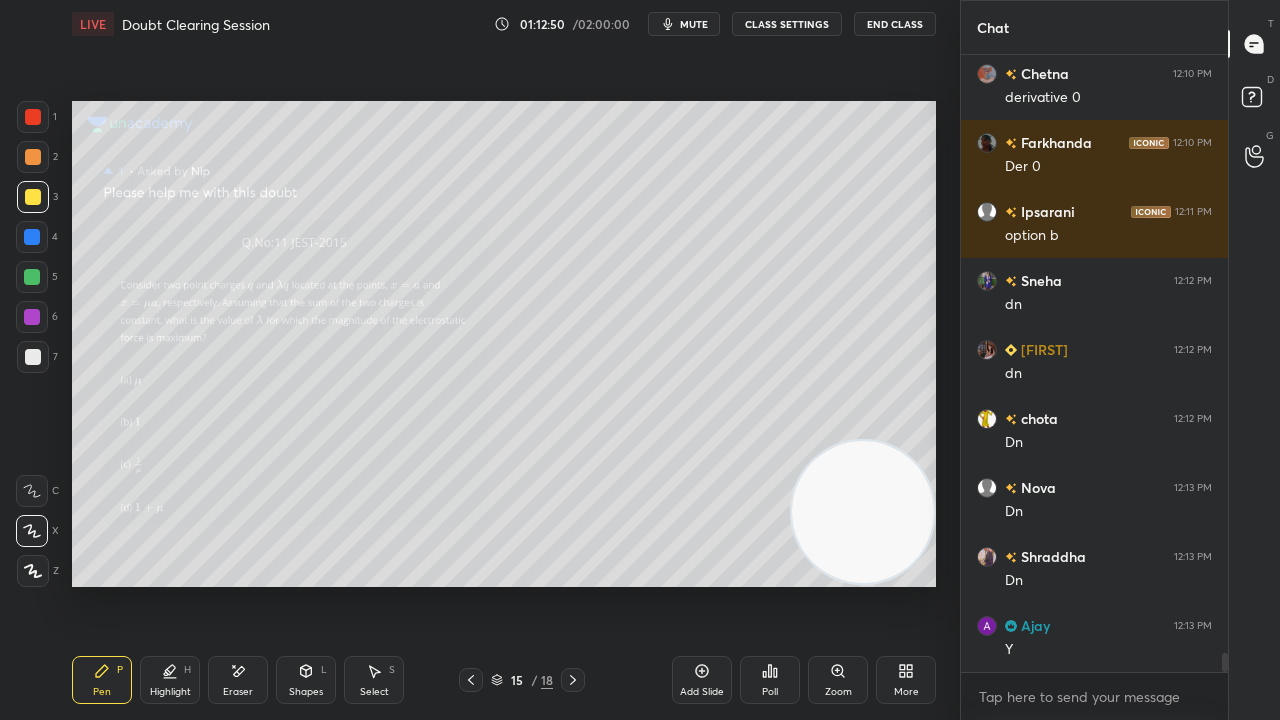 click on "mute" at bounding box center (694, 24) 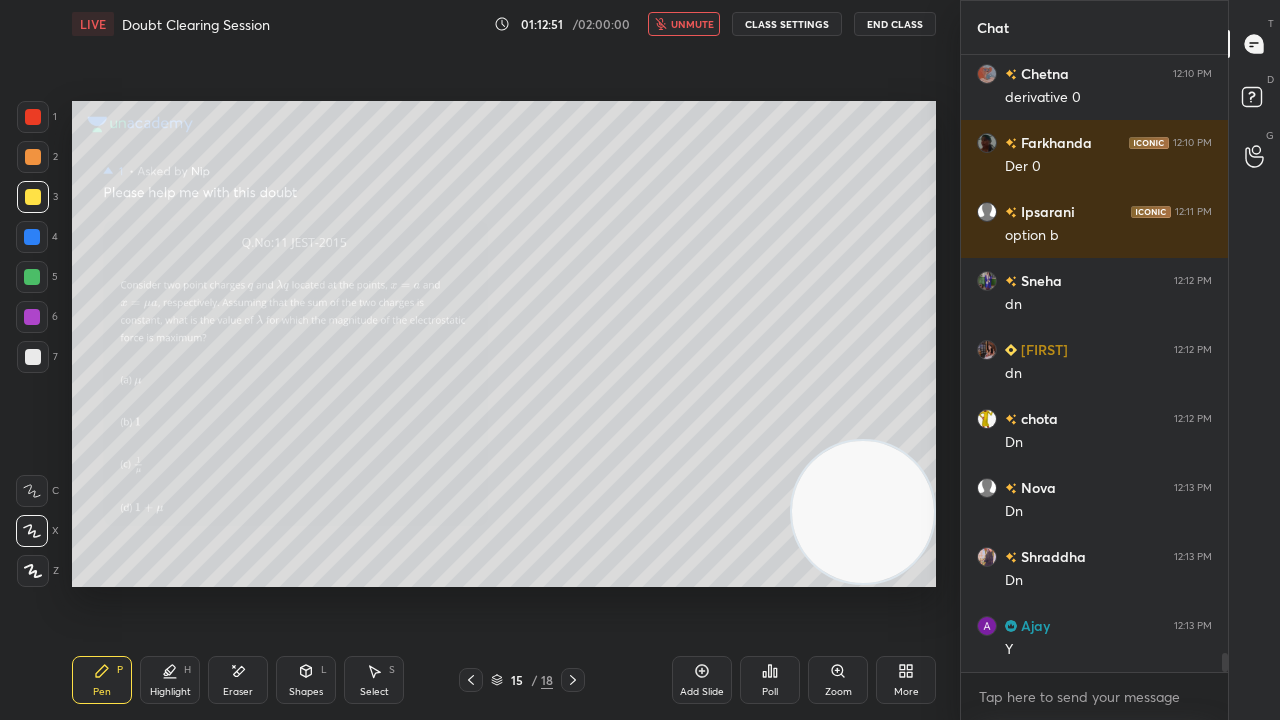 click on "unmute" at bounding box center [692, 24] 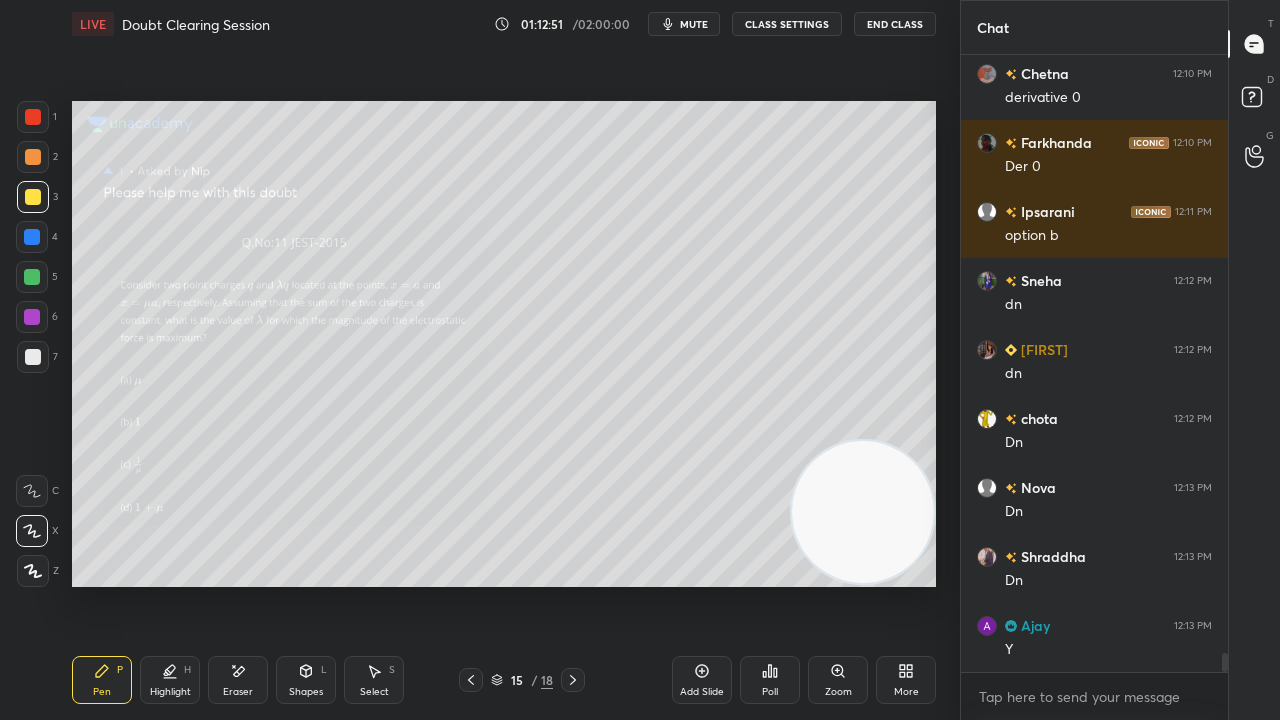 scroll, scrollTop: 19392, scrollLeft: 0, axis: vertical 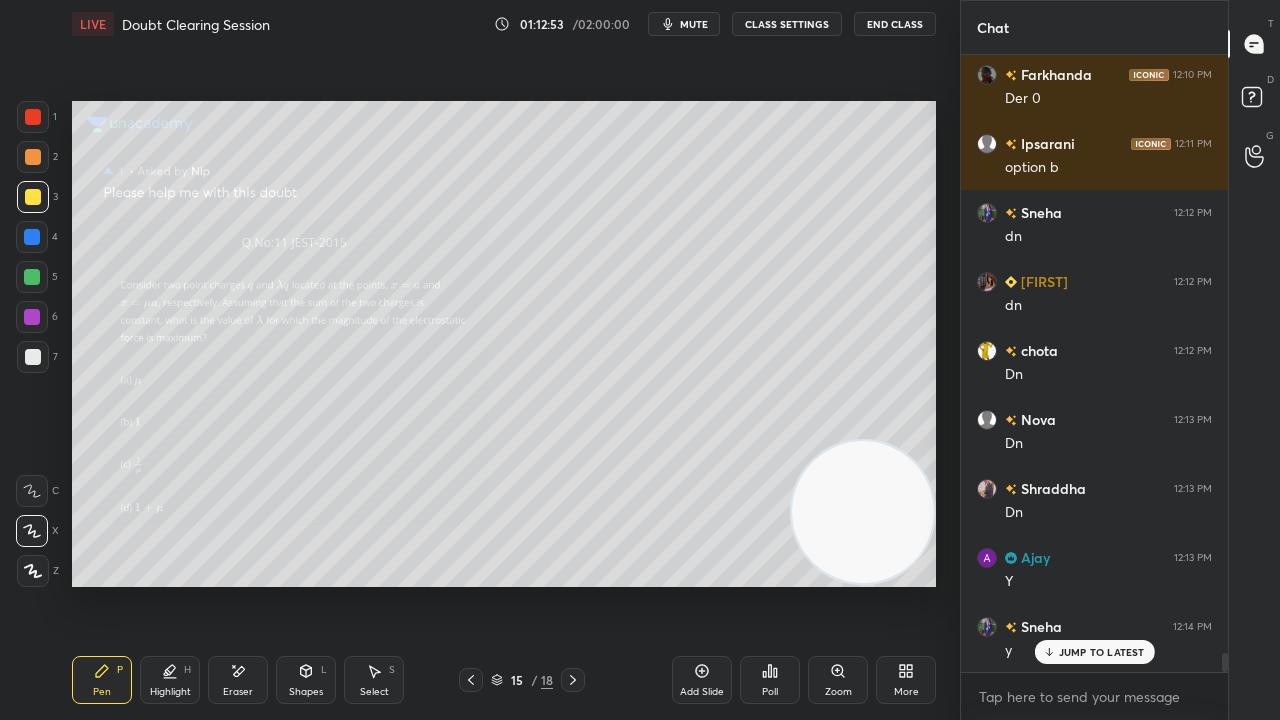 click 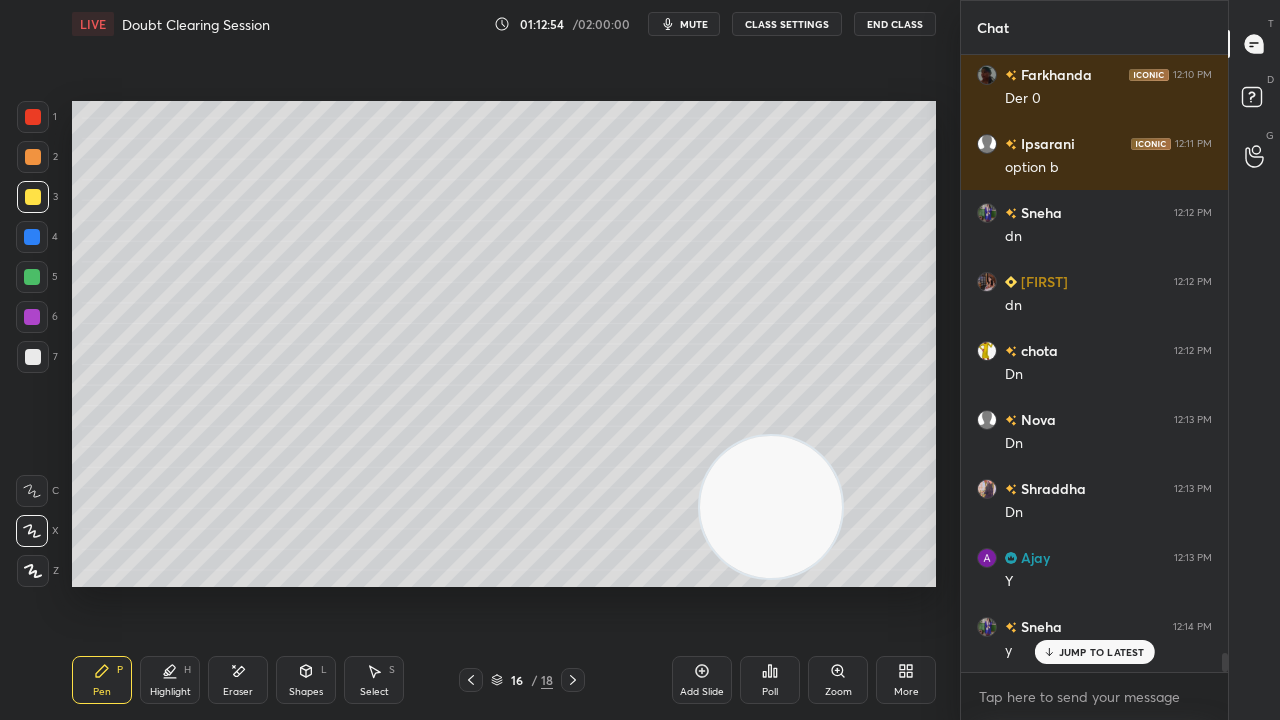 drag, startPoint x: 834, startPoint y: 556, endPoint x: 0, endPoint y: 104, distance: 948.6095 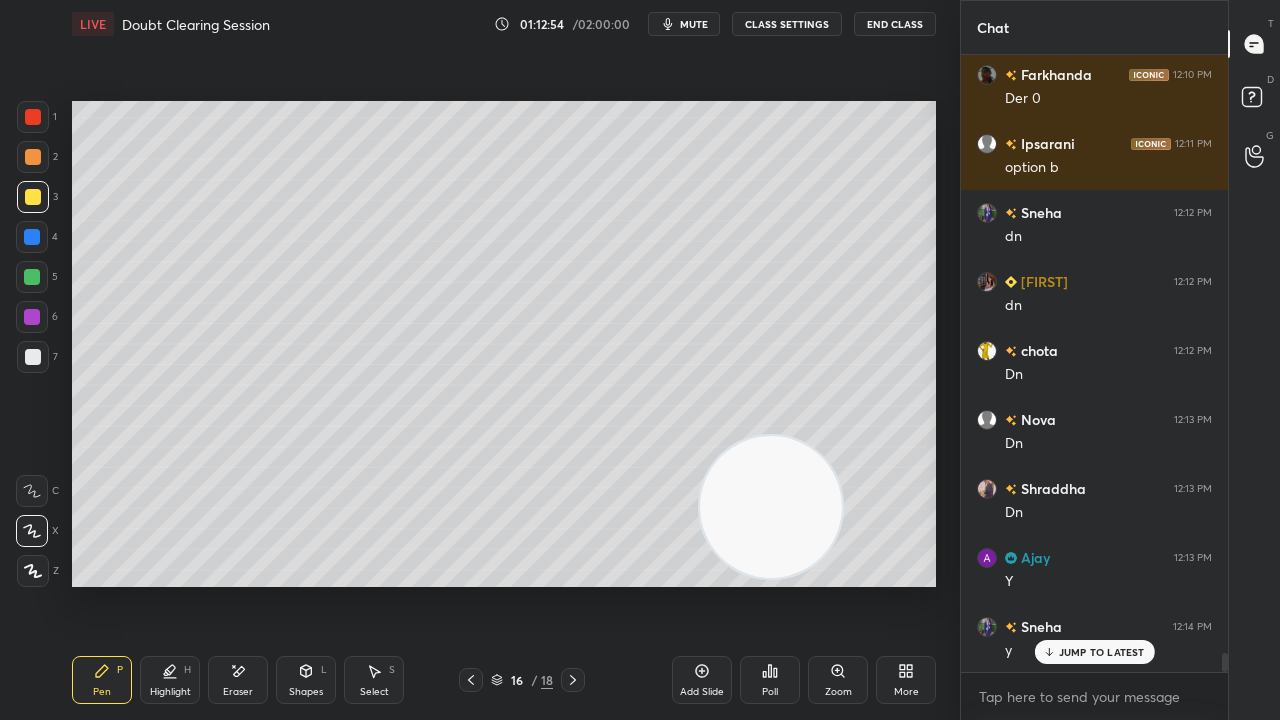 click on "1 2 3 4 5 6 7 C X Z E E Erase all   H H LIVE Doubt Clearing Session 01:12:54 /  02:00:00 mute CLASS SETTINGS End Class Setting up your live class Poll for   secs No correct answer Start poll Back Doubt Clearing Session • L5 of Detailed Course on Electromagnetic Theory Surbhi Upadhyay Pen P Highlight H Eraser Shapes L Select S 16 / 18 Add Slide Poll Zoom More" at bounding box center (472, 360) 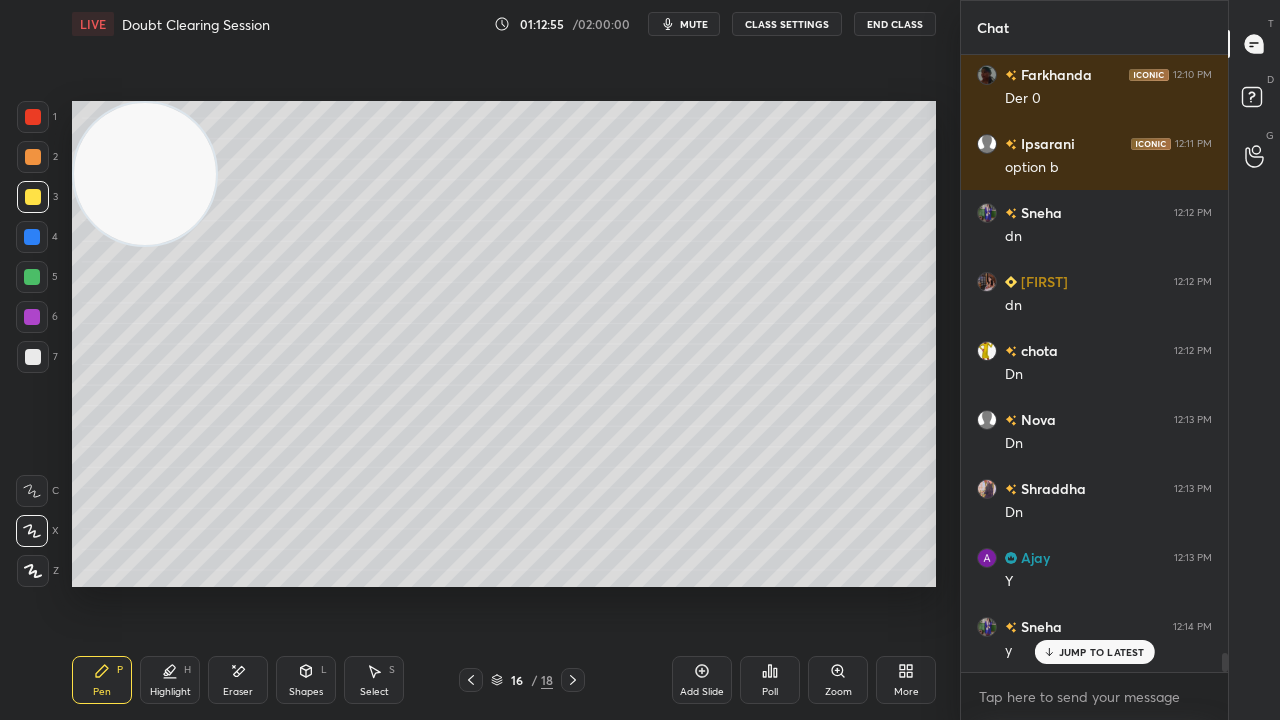 click on "5" at bounding box center [37, 281] 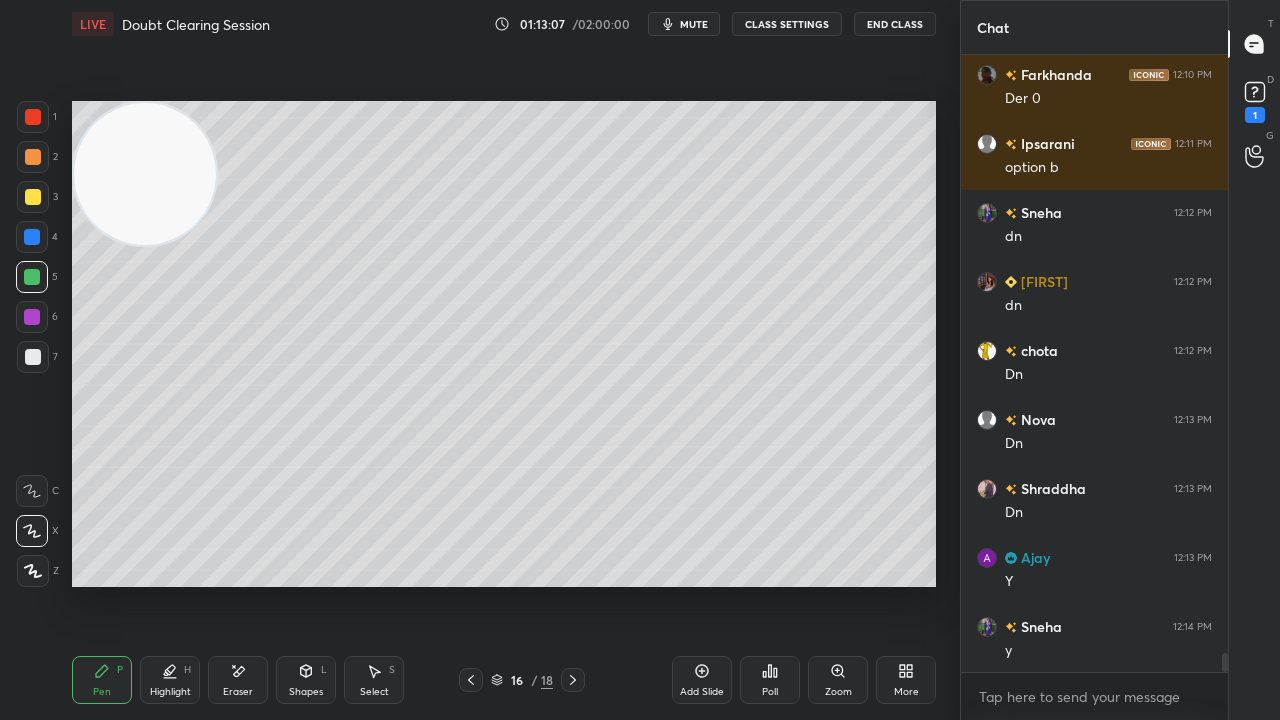 click on "mute" at bounding box center [694, 24] 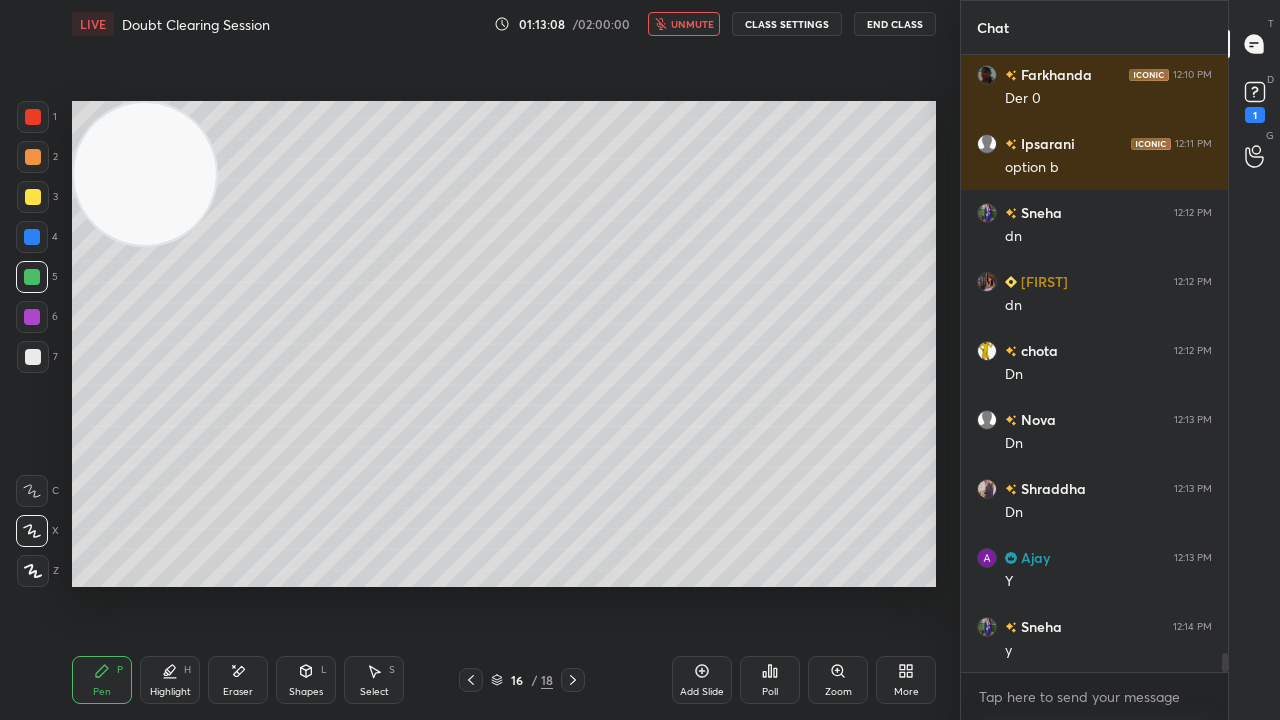 click on "unmute" at bounding box center [692, 24] 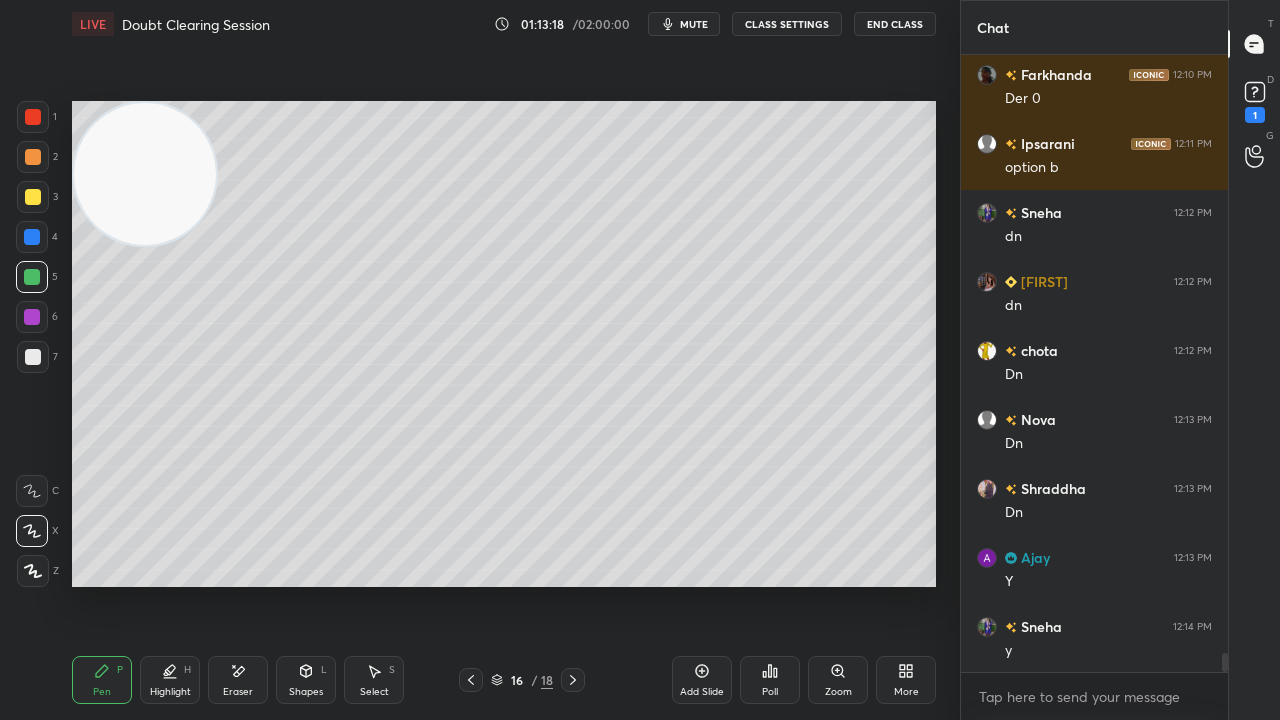 click on "mute" at bounding box center [694, 24] 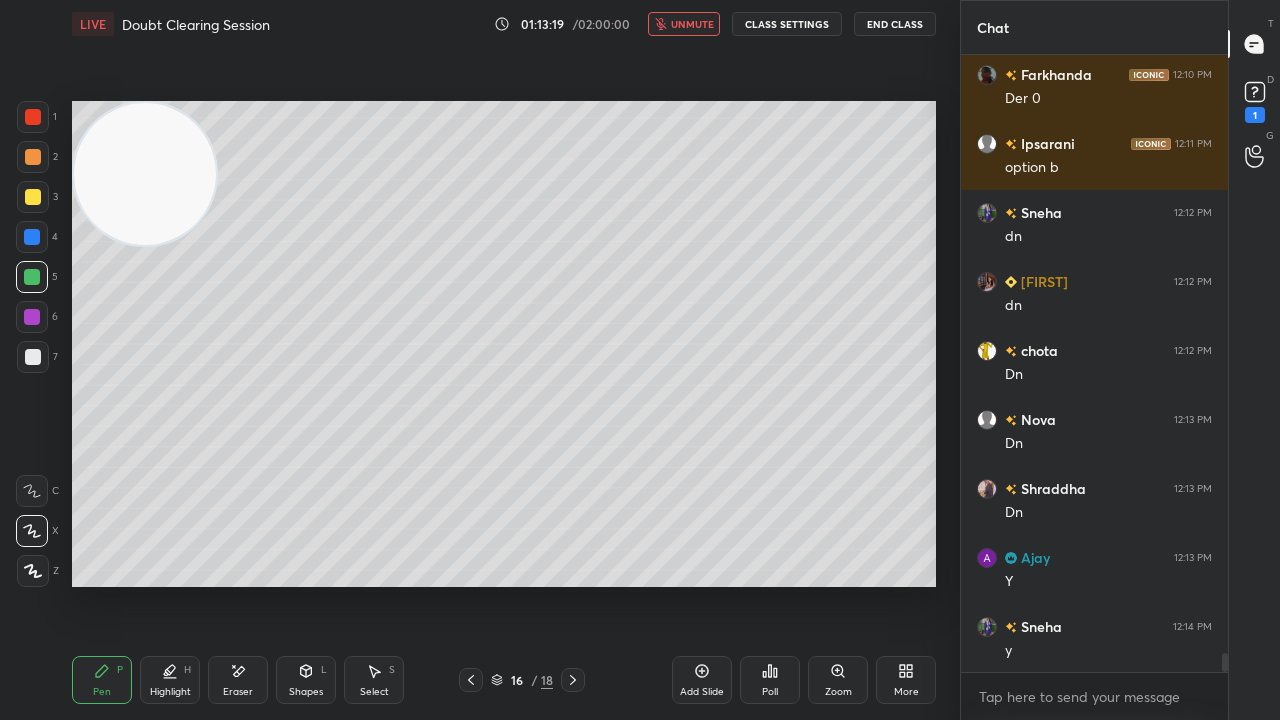 click on "unmute" at bounding box center (692, 24) 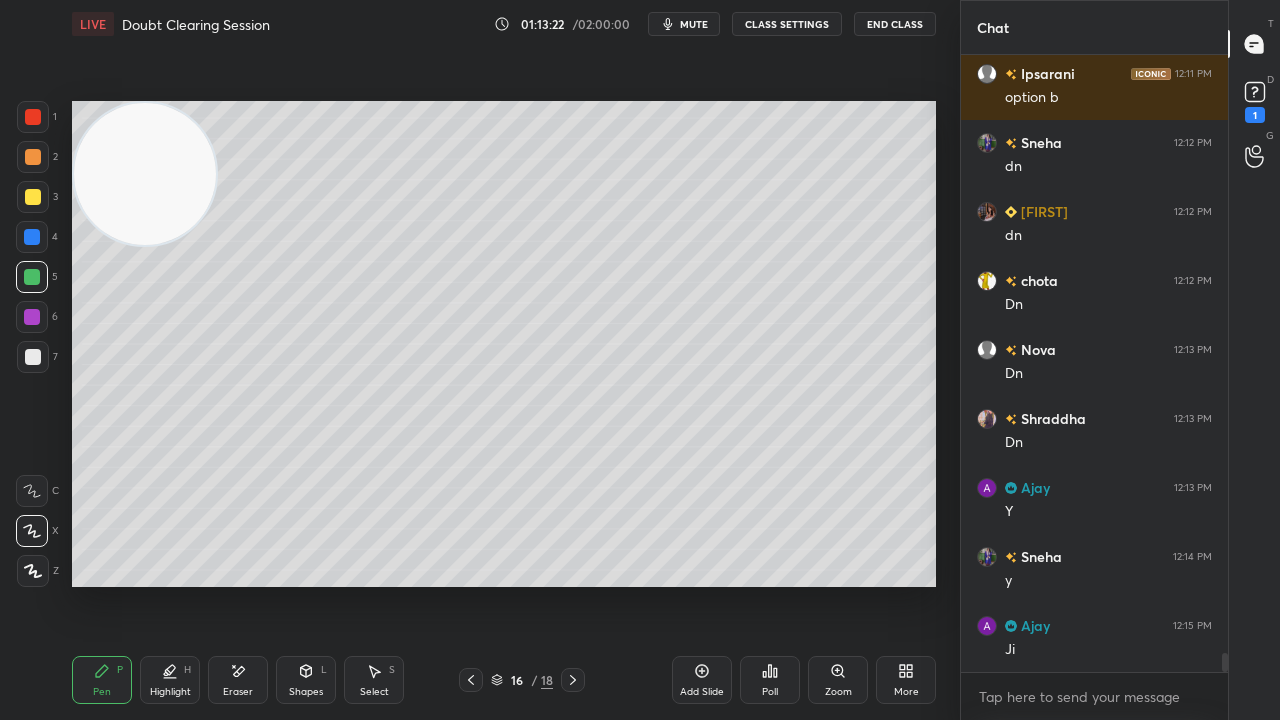 scroll, scrollTop: 19530, scrollLeft: 0, axis: vertical 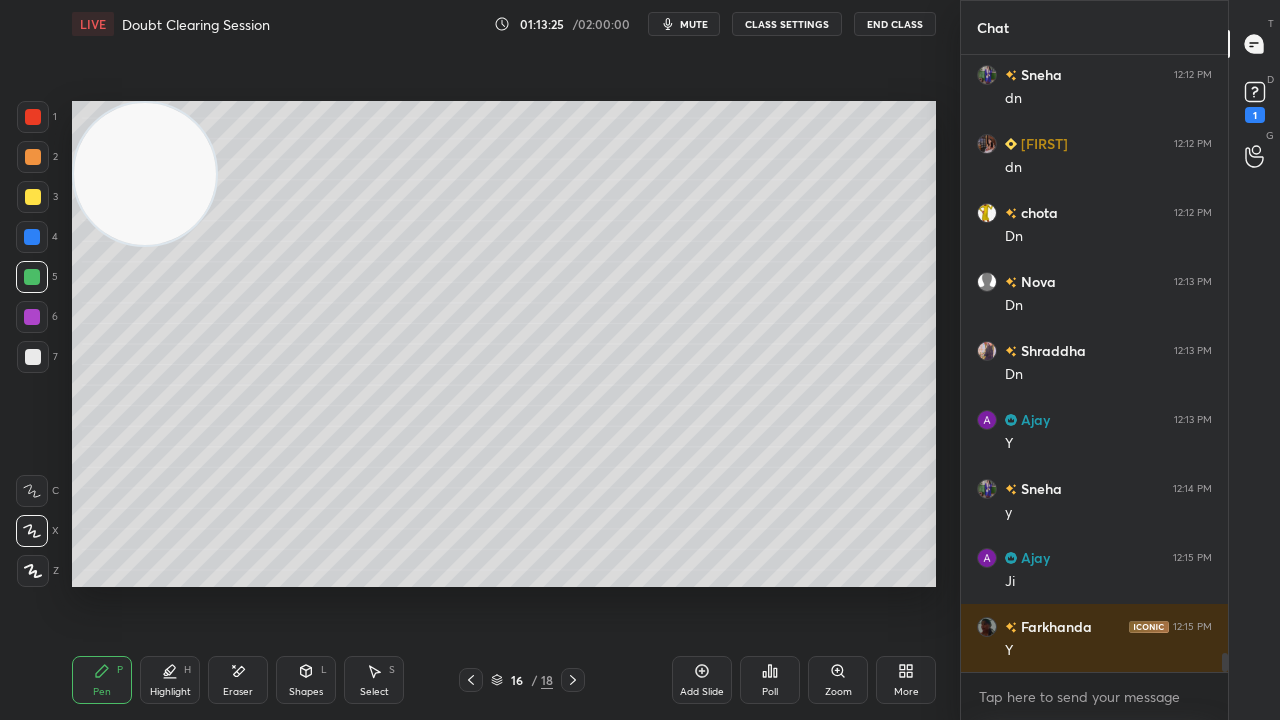 click on "mute" at bounding box center (694, 24) 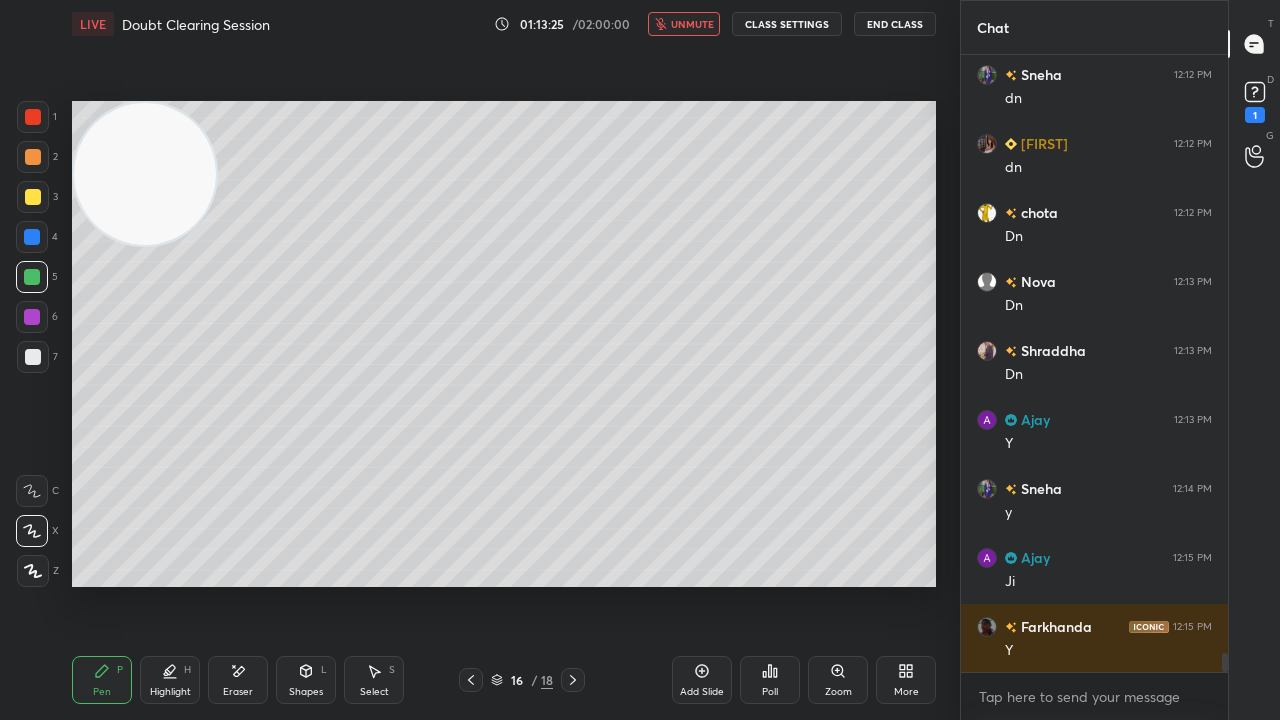 click on "unmute" at bounding box center [692, 24] 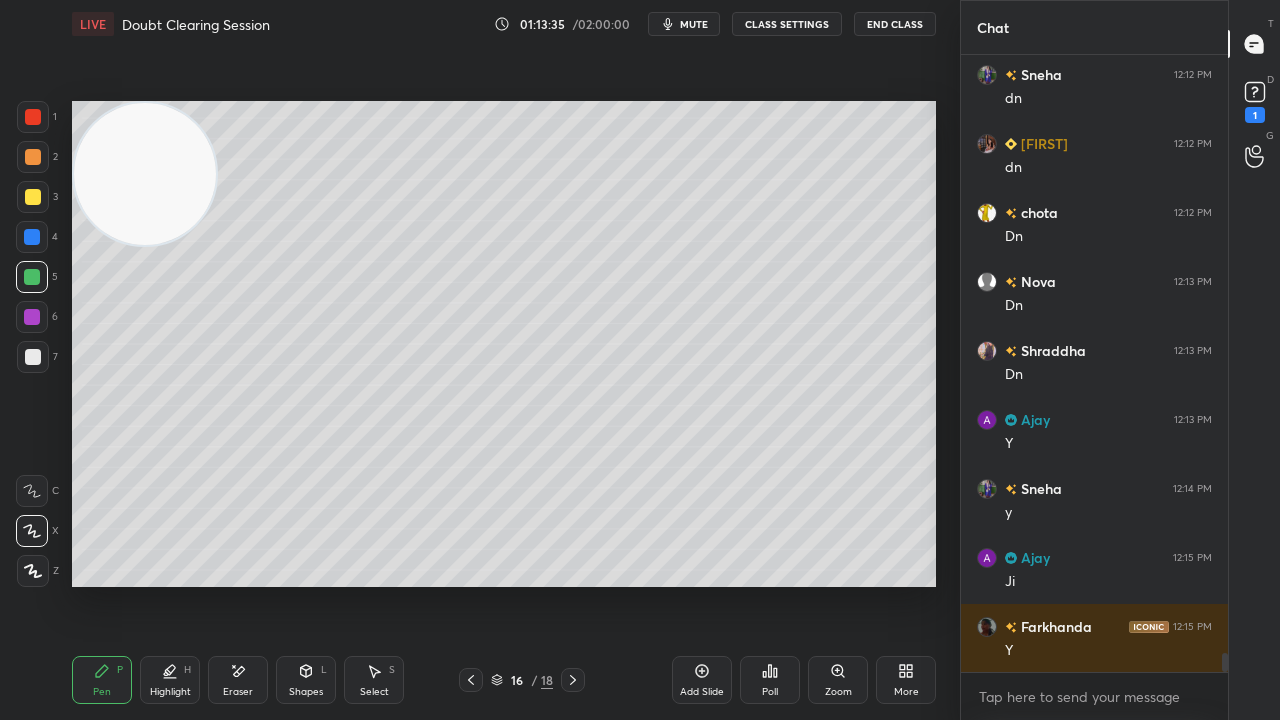 click 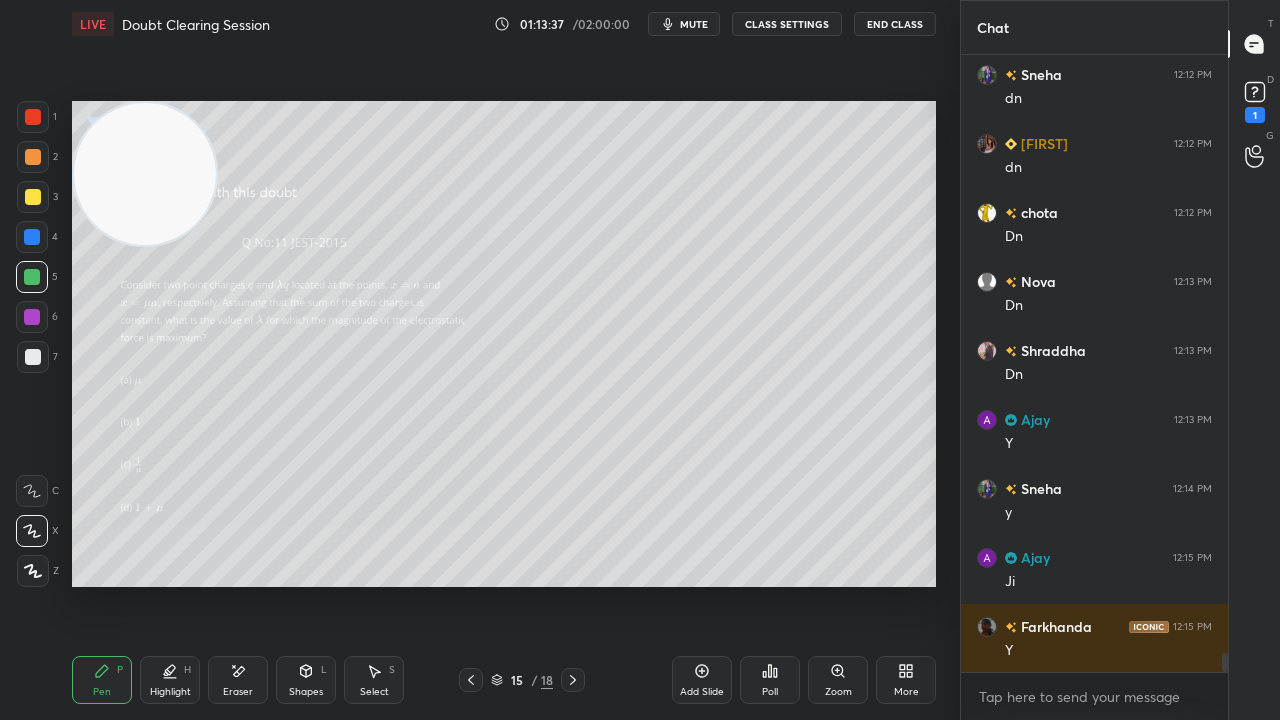 click 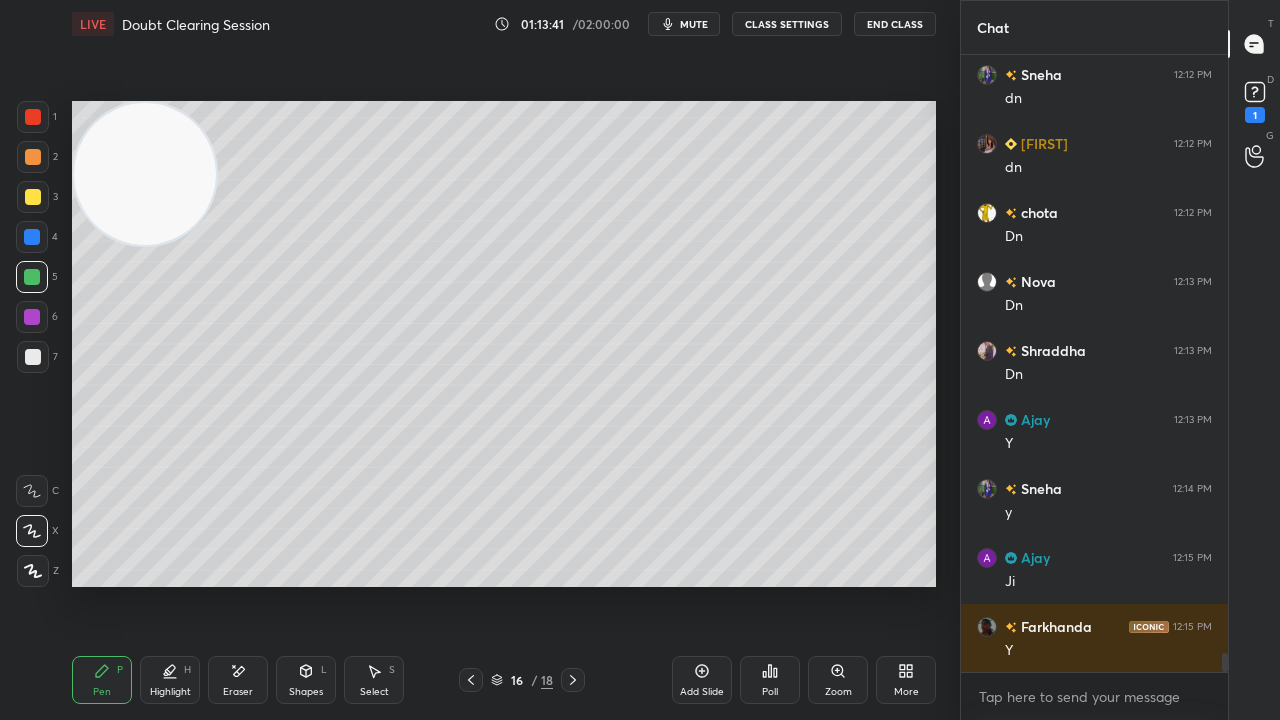click on "Eraser" at bounding box center (238, 680) 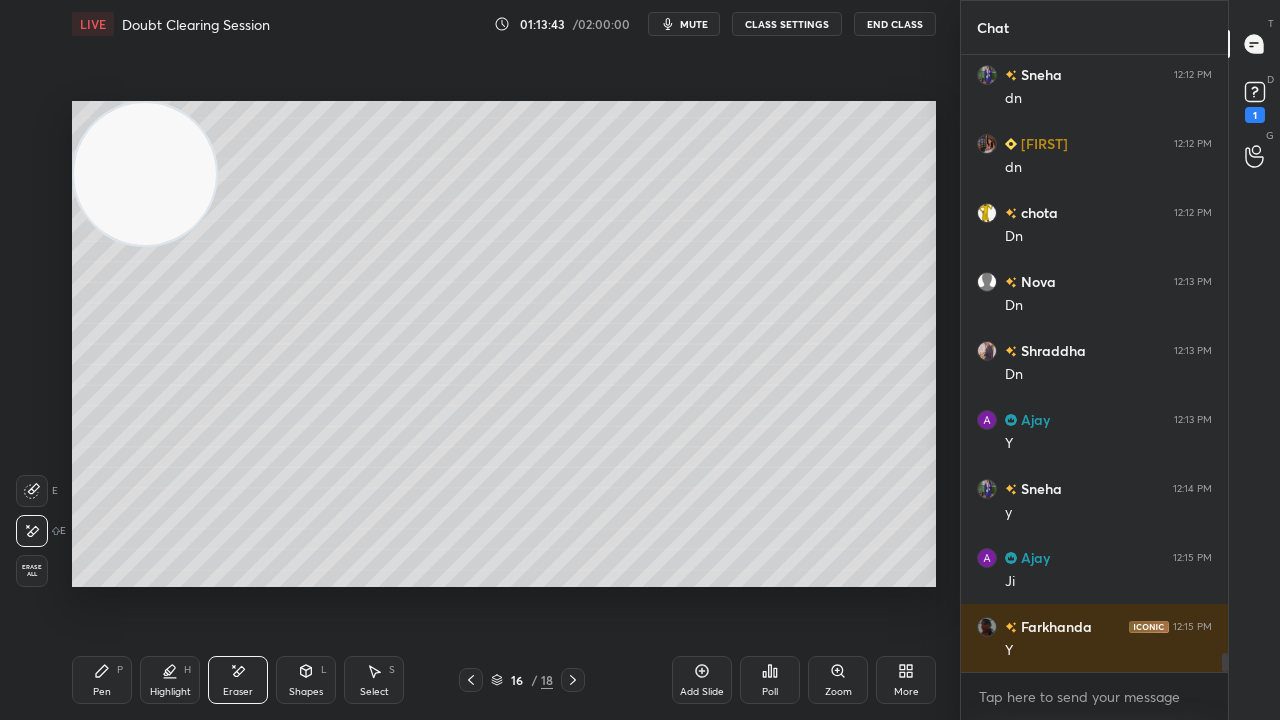 drag, startPoint x: 103, startPoint y: 684, endPoint x: 377, endPoint y: 595, distance: 288.092 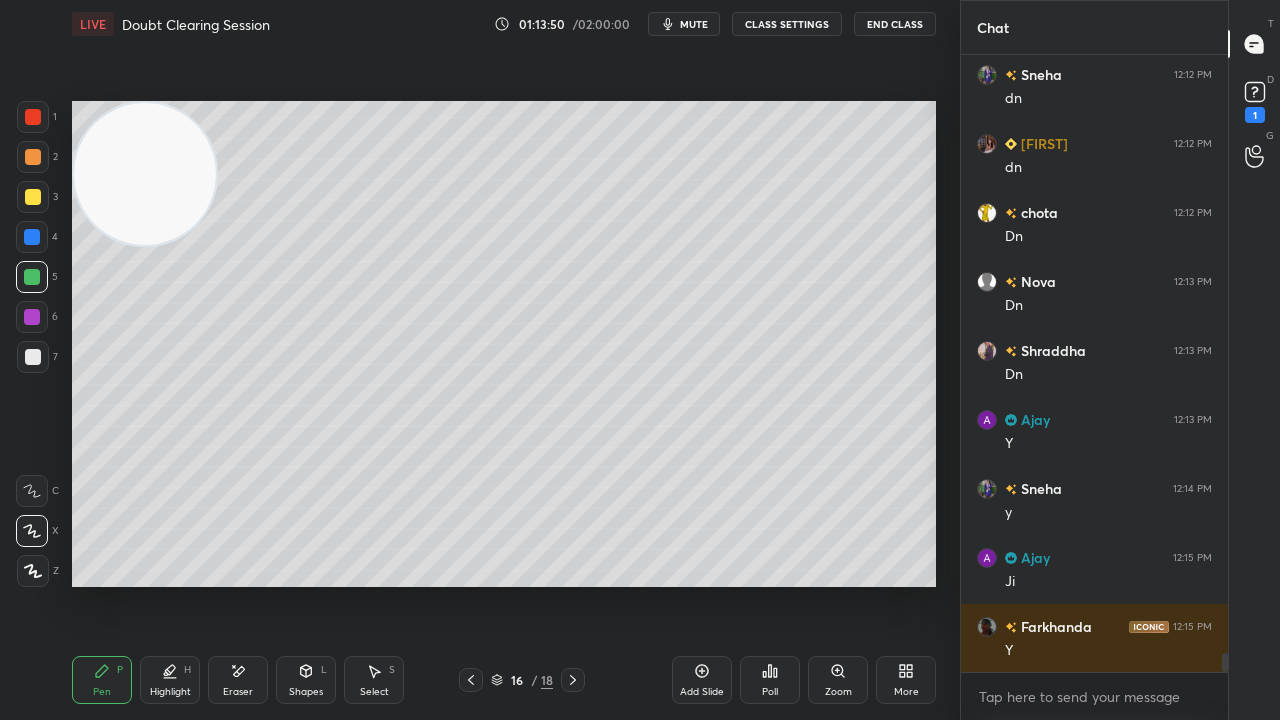 click 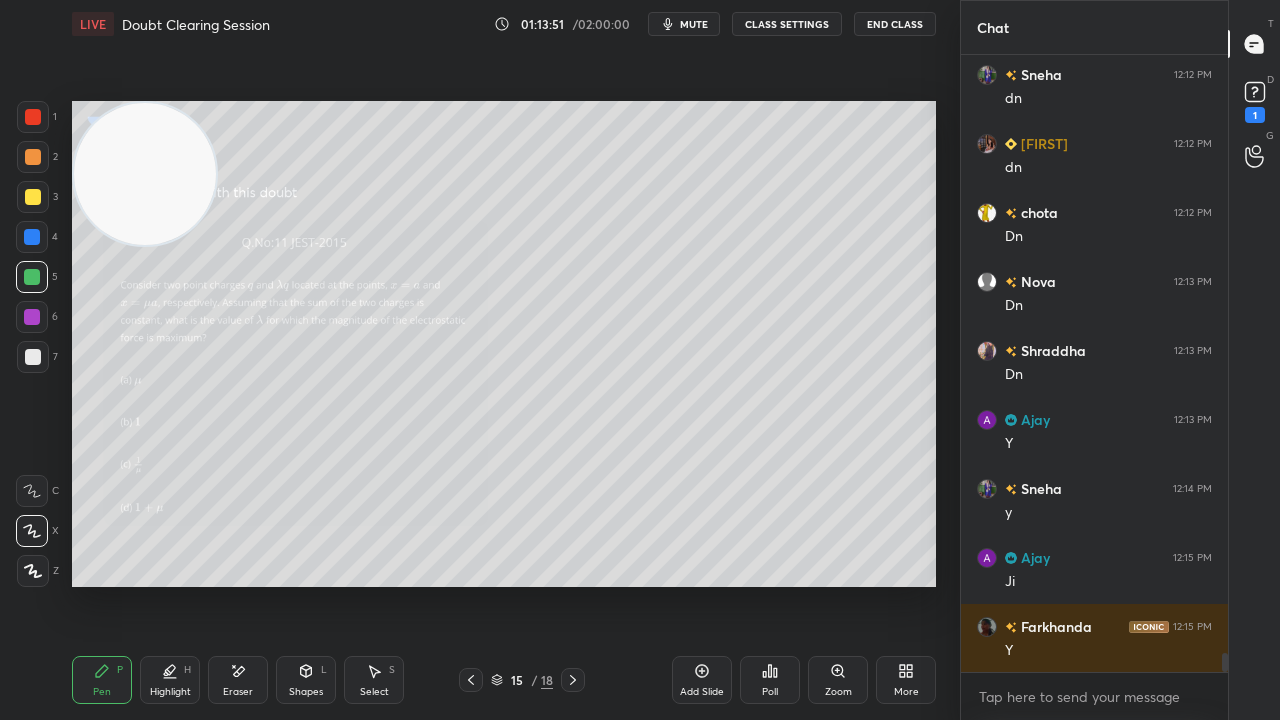 click 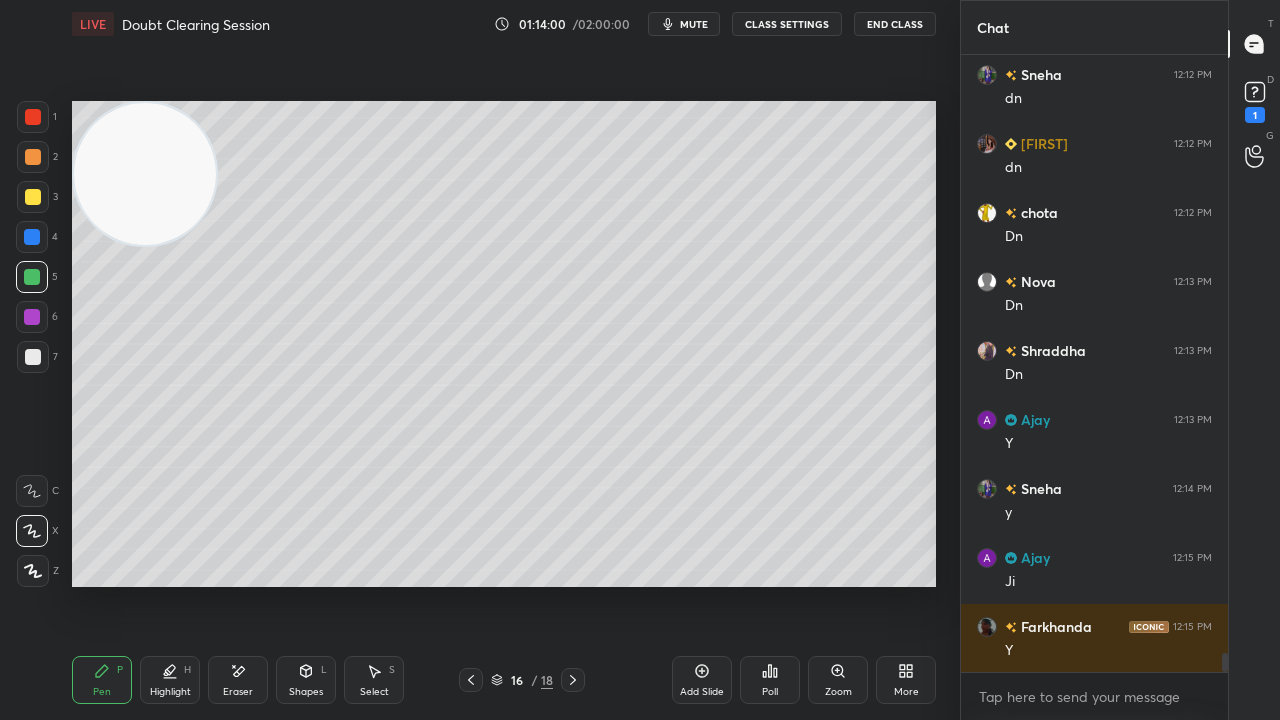 click on "Add Slide" at bounding box center [702, 692] 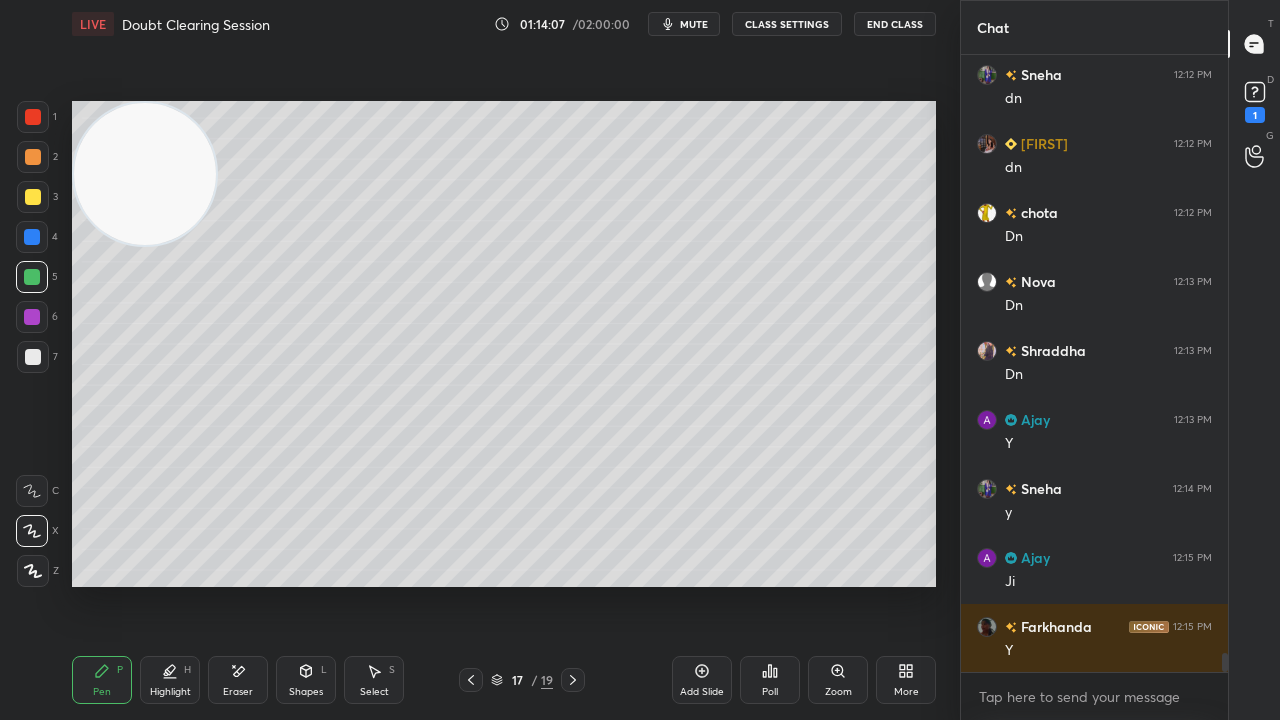 click 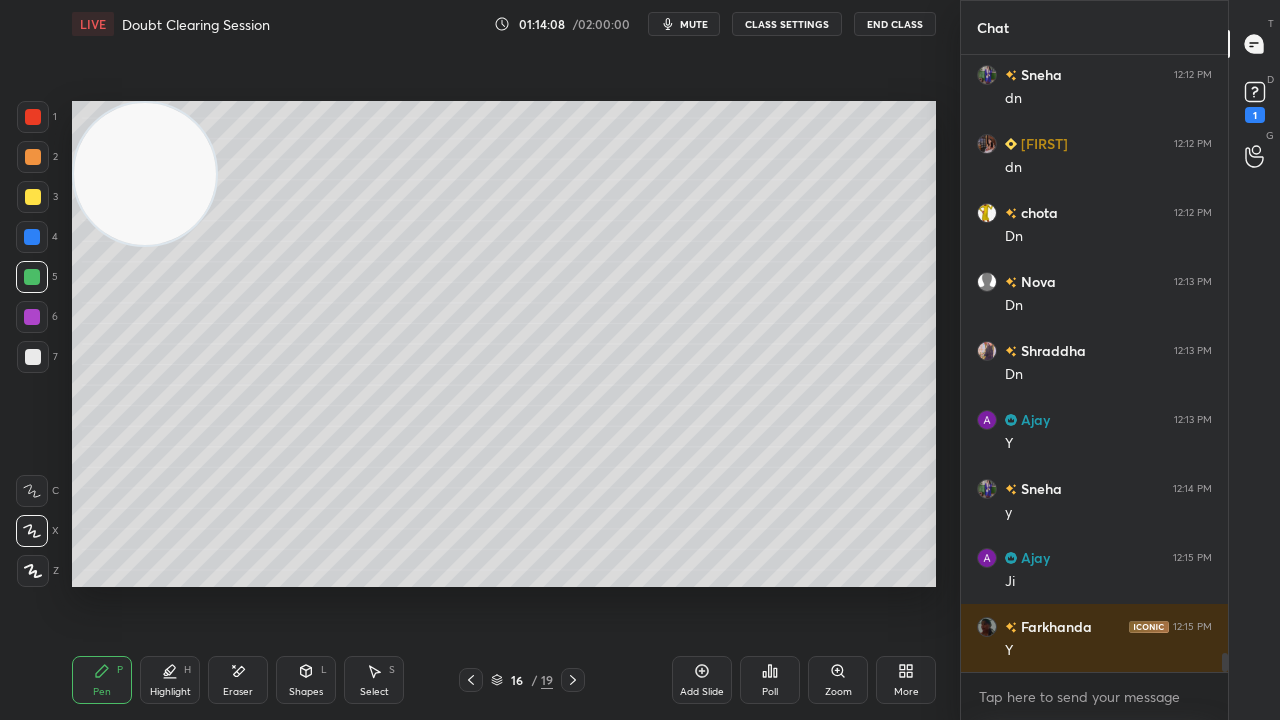 scroll, scrollTop: 19600, scrollLeft: 0, axis: vertical 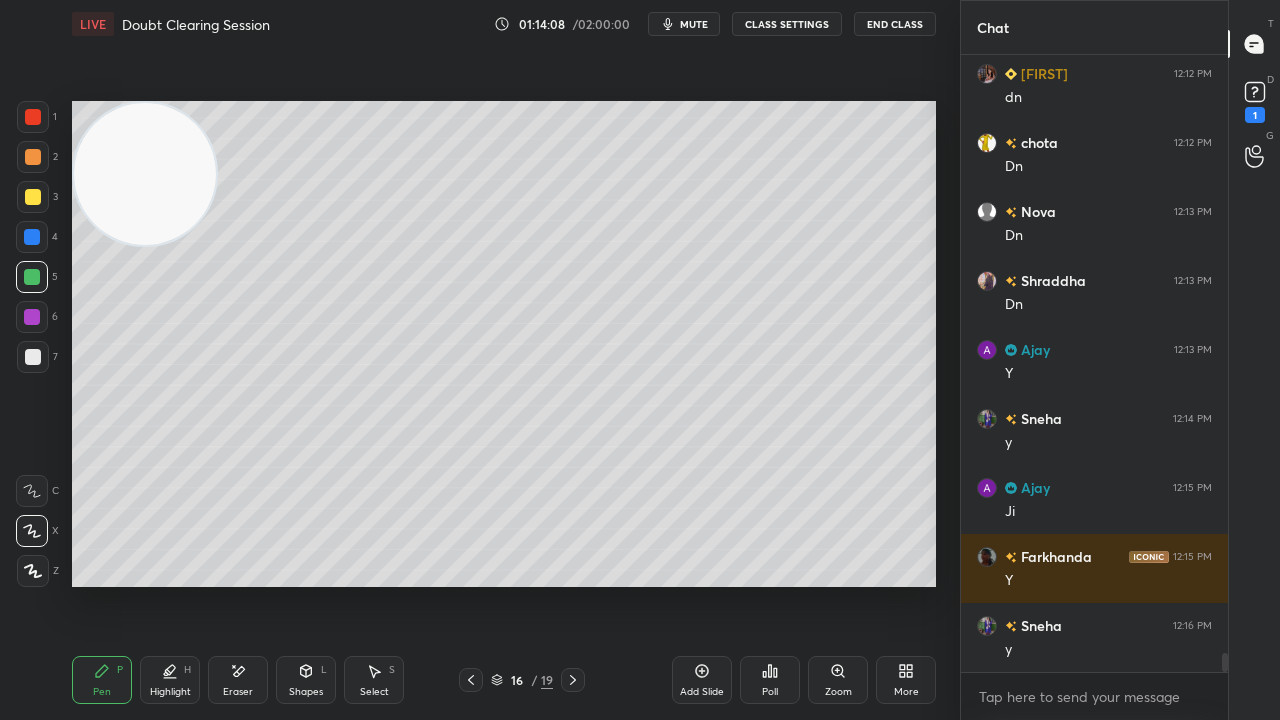 click on "mute" at bounding box center (684, 24) 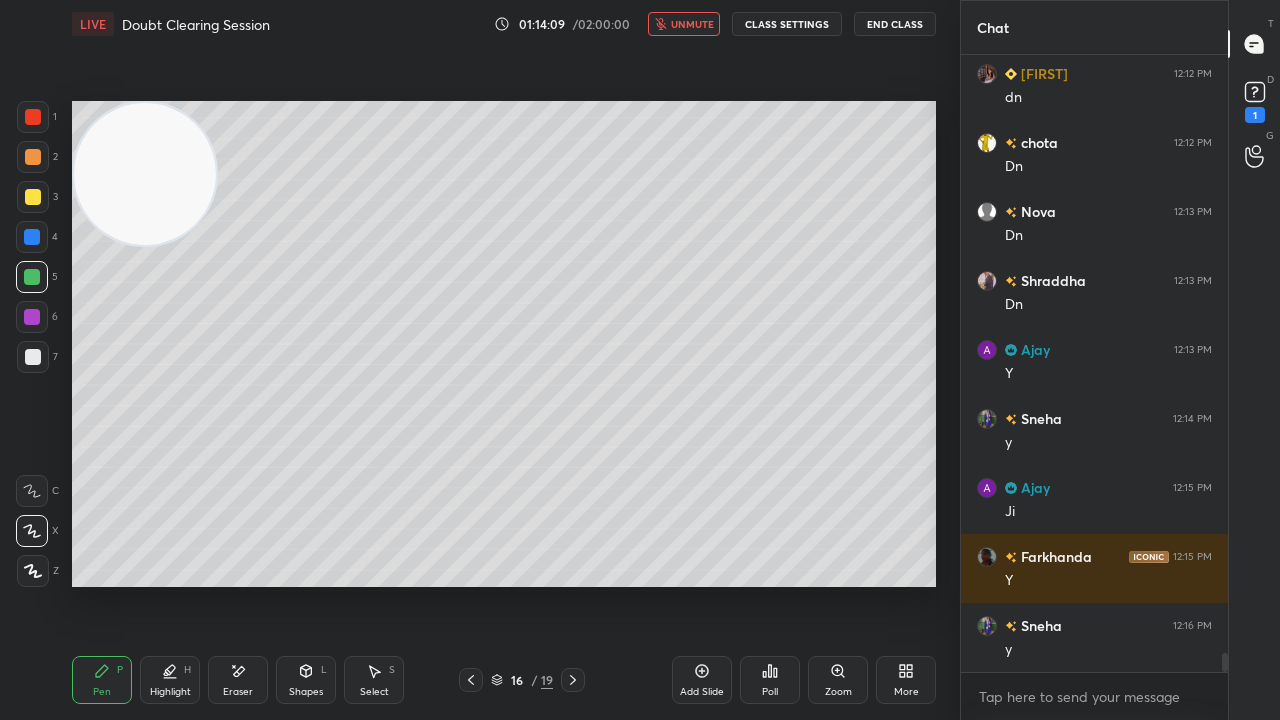 click on "unmute" at bounding box center [692, 24] 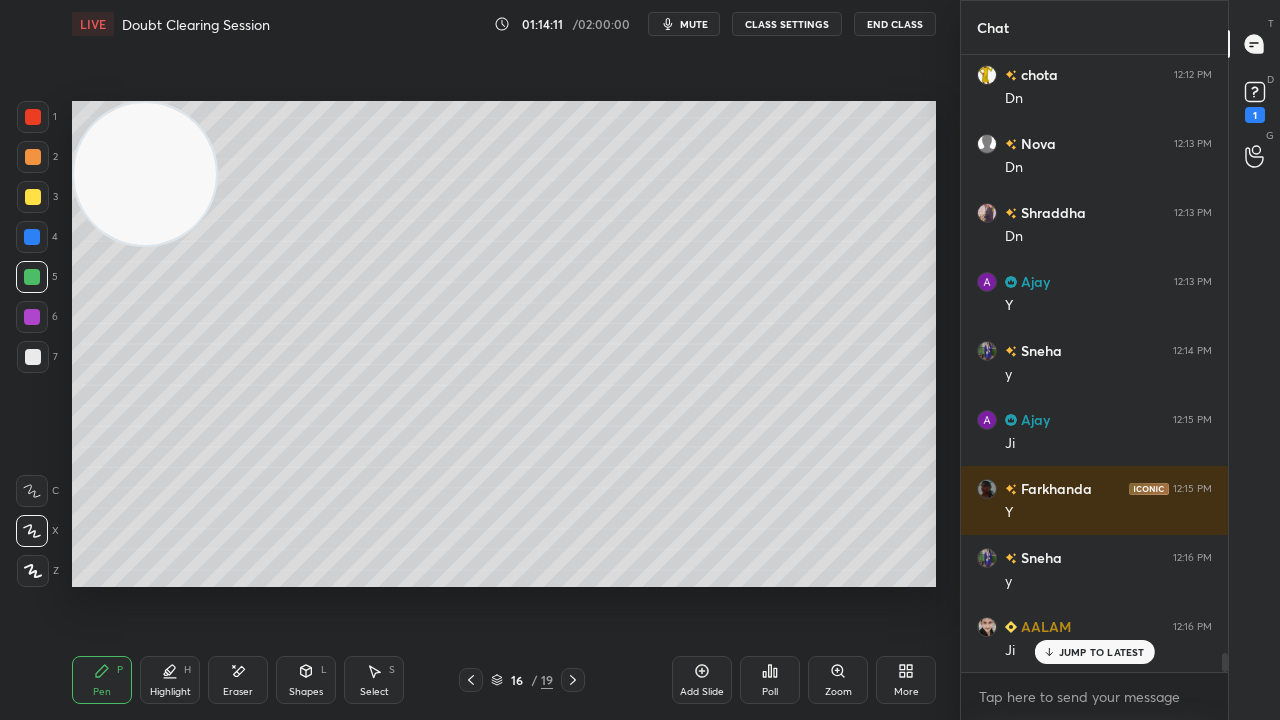 click on "JUMP TO LATEST" at bounding box center [1094, 652] 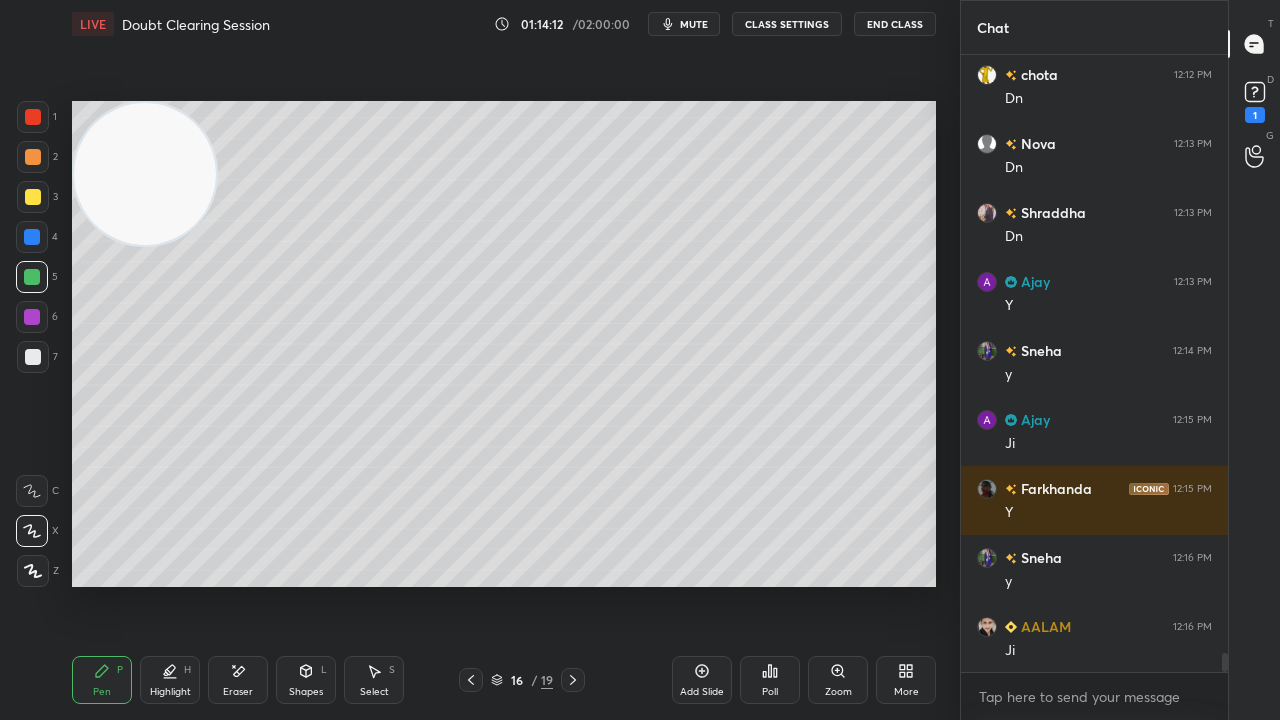 click 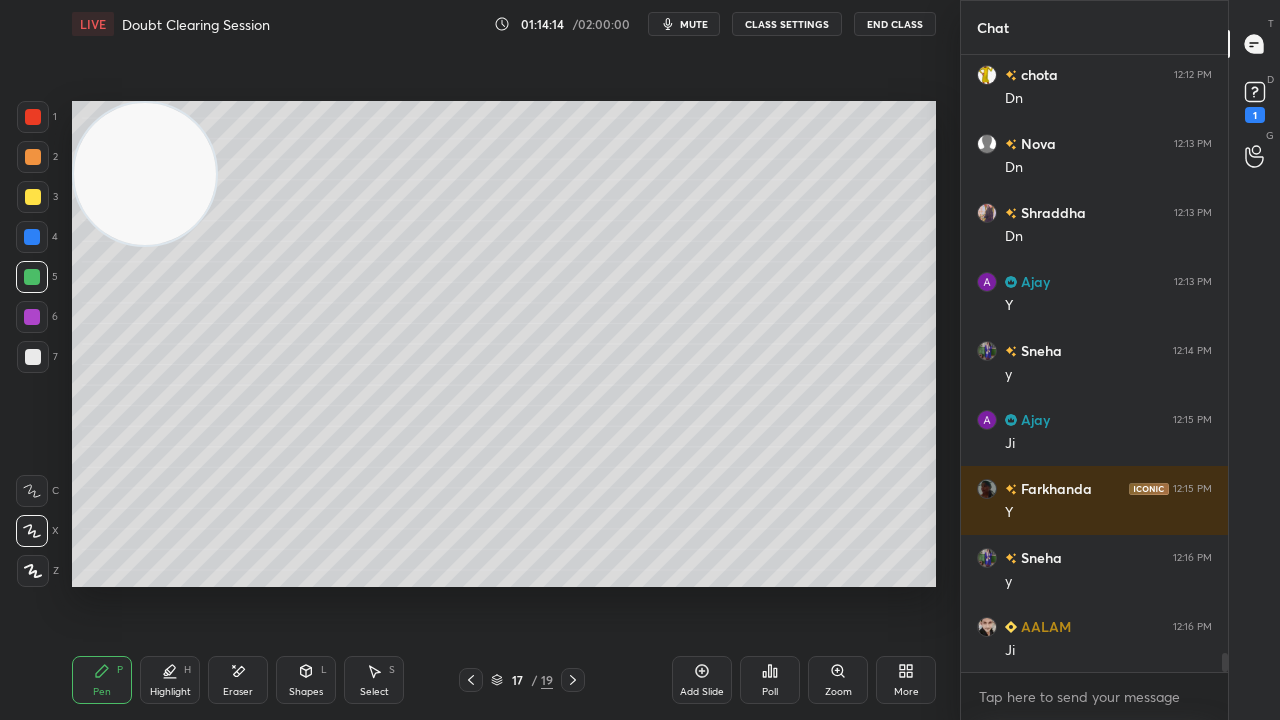 click on "mute" at bounding box center [694, 24] 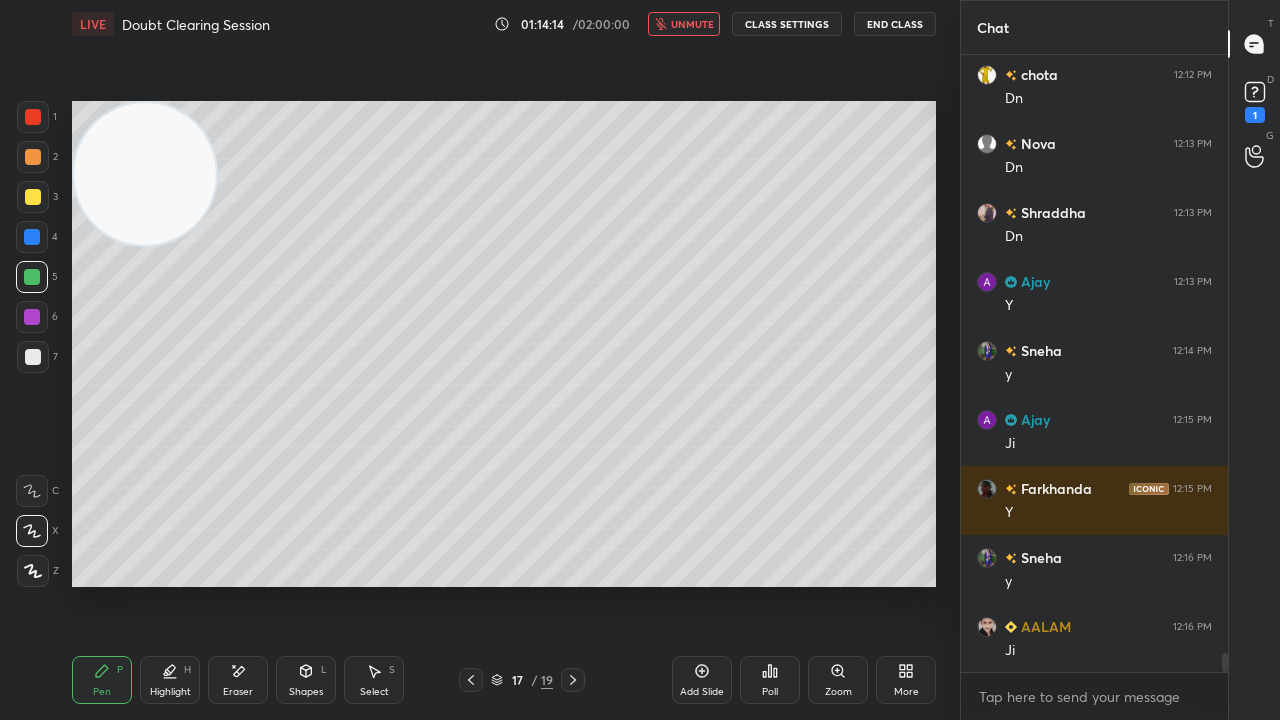 click on "unmute" at bounding box center [692, 24] 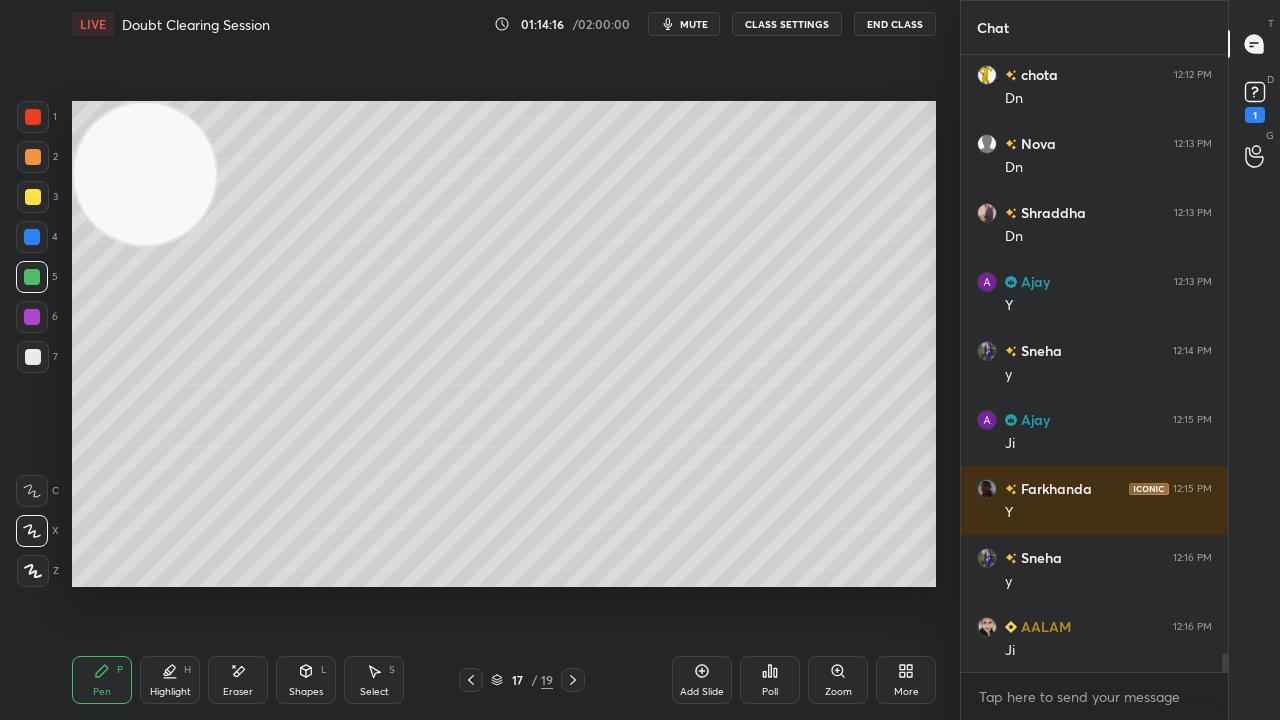 click 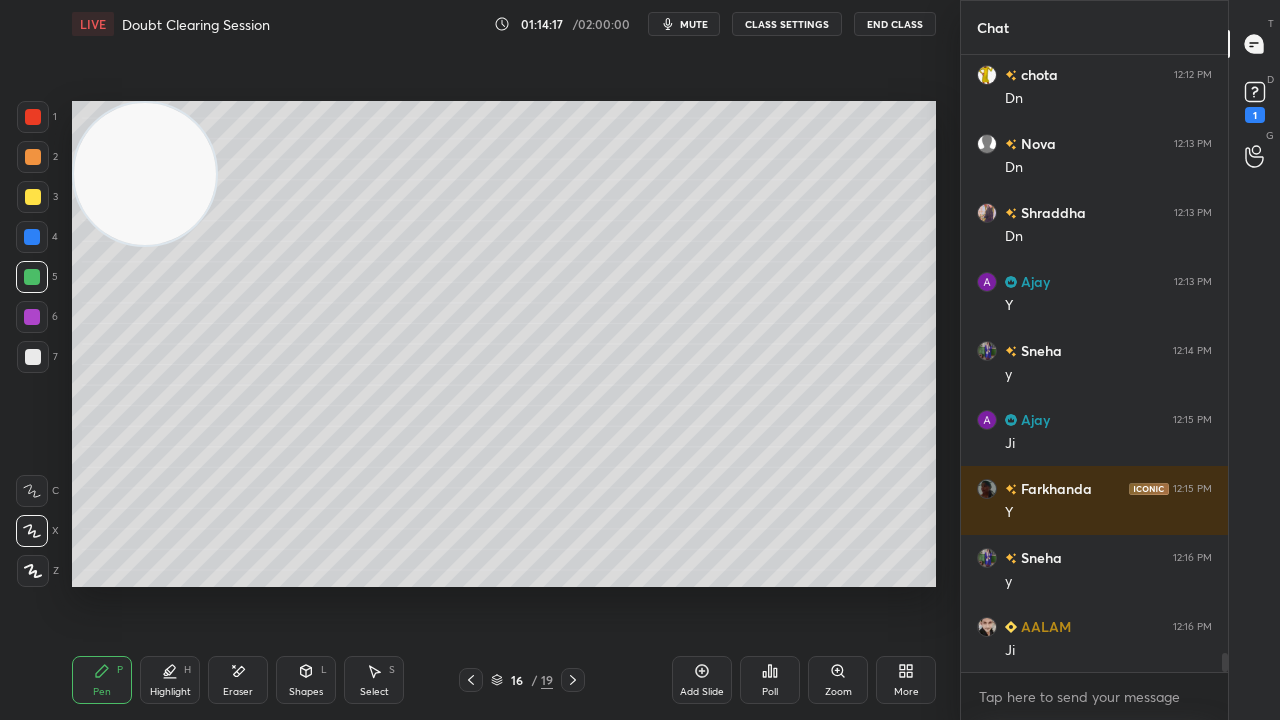 click 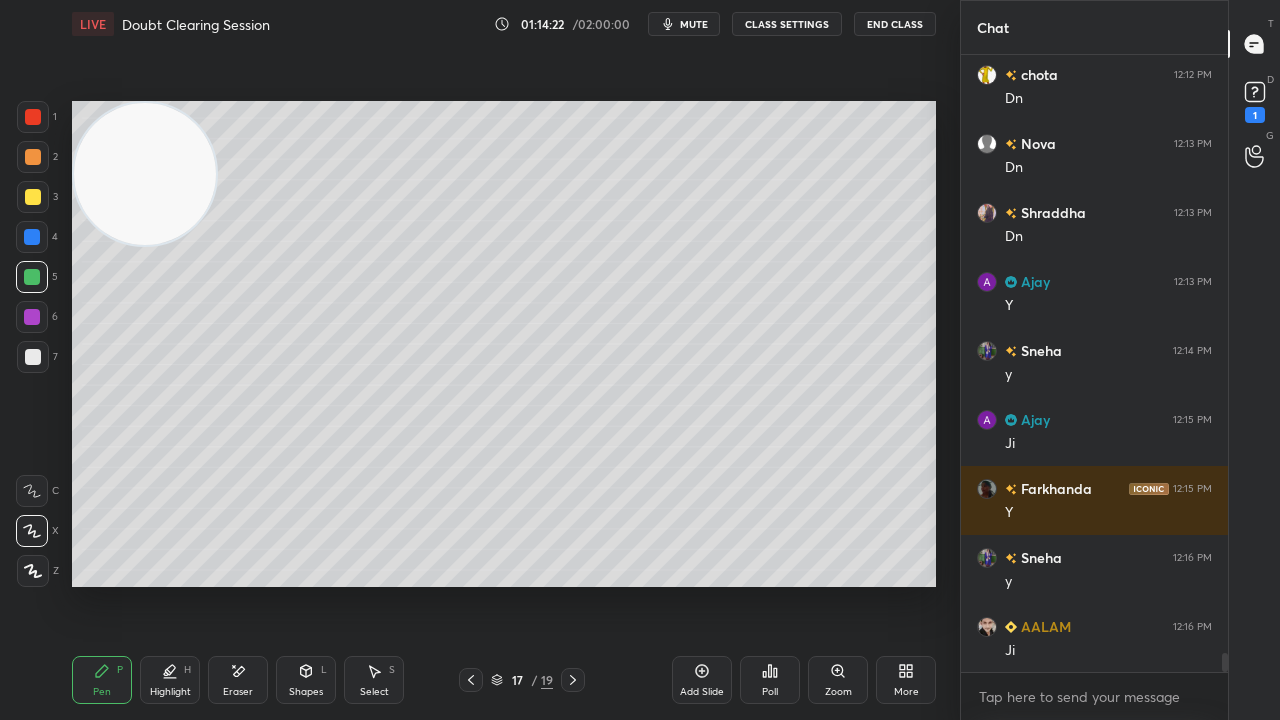 drag, startPoint x: 34, startPoint y: 352, endPoint x: 58, endPoint y: 352, distance: 24 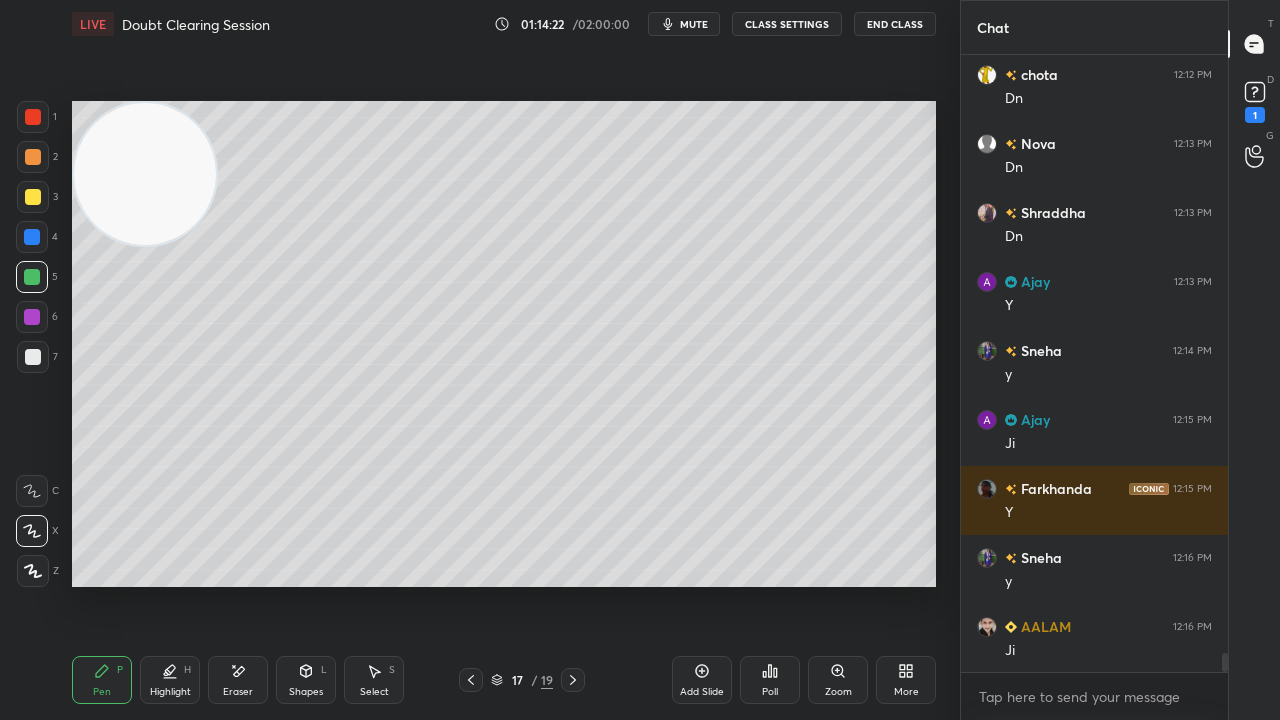 click at bounding box center (33, 357) 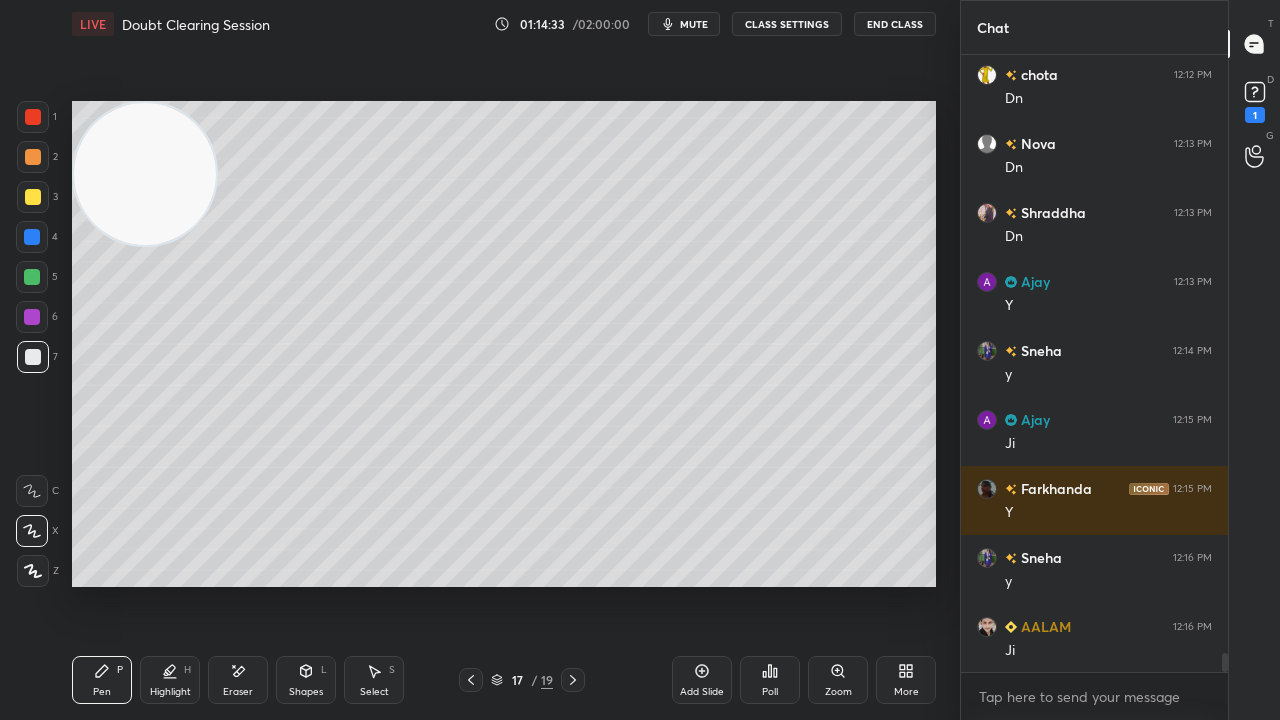 click on "mute" at bounding box center (694, 24) 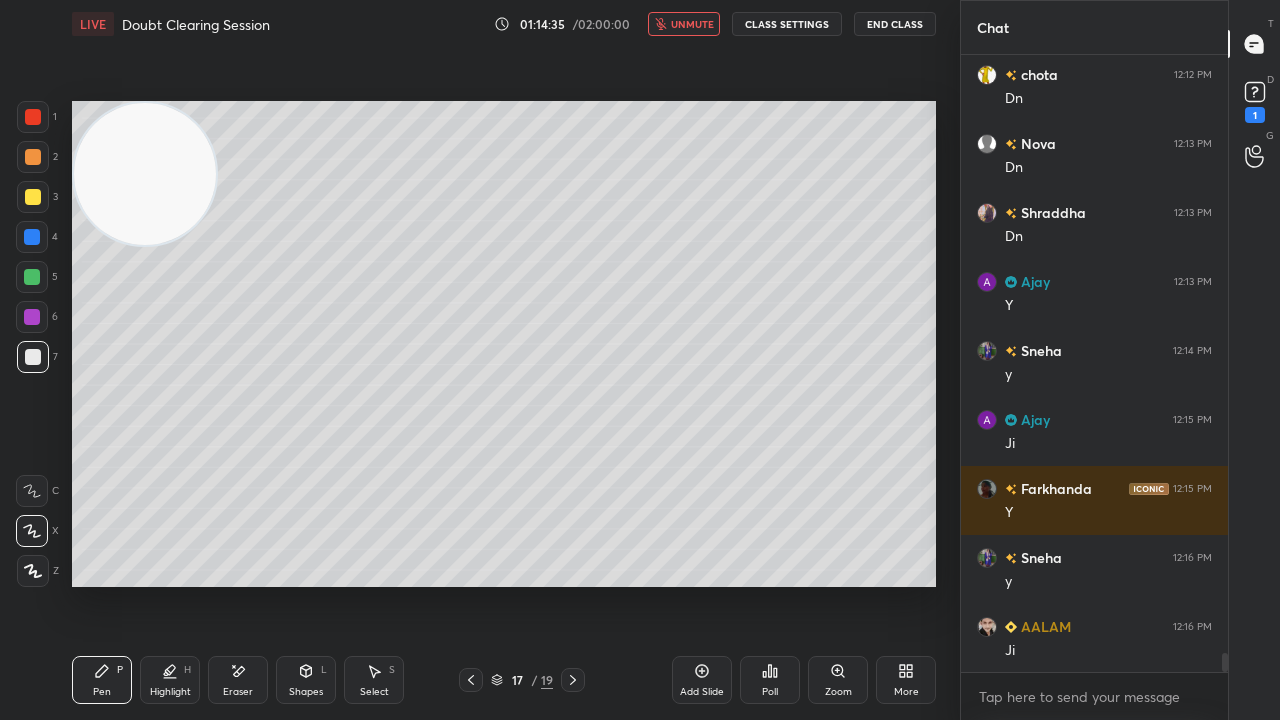 click on "unmute" at bounding box center [692, 24] 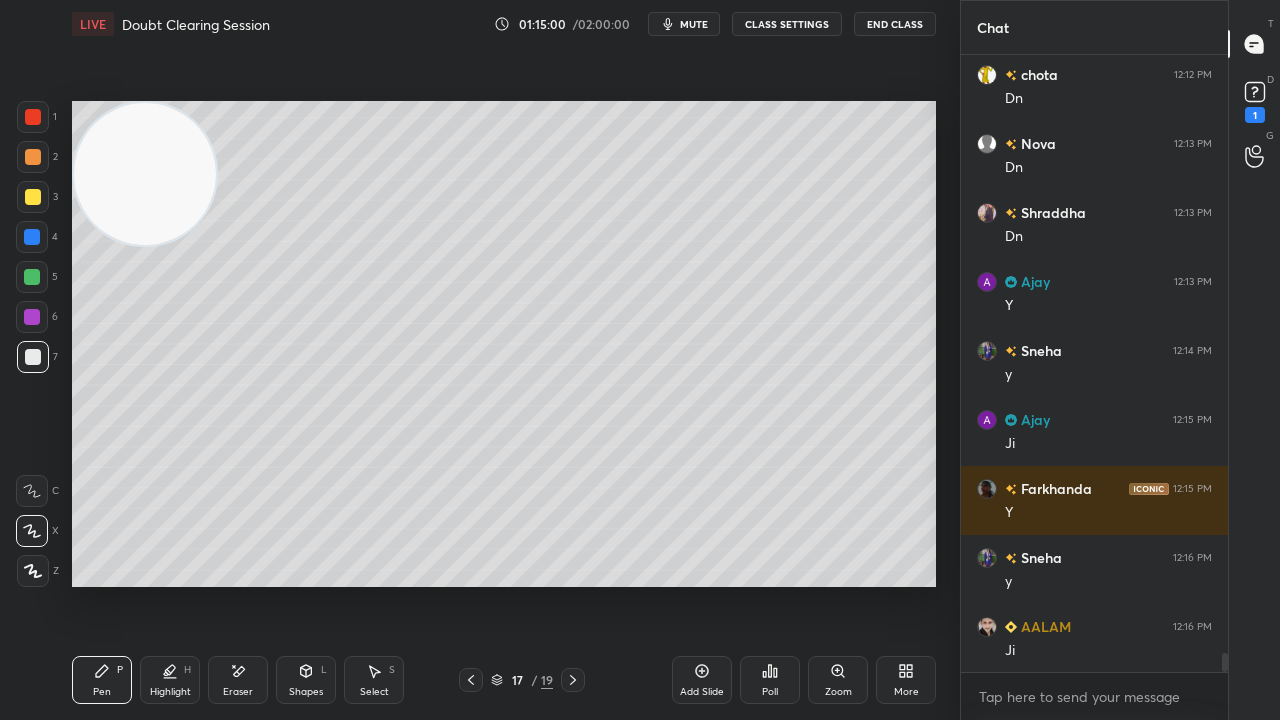 click on "mute" at bounding box center (694, 24) 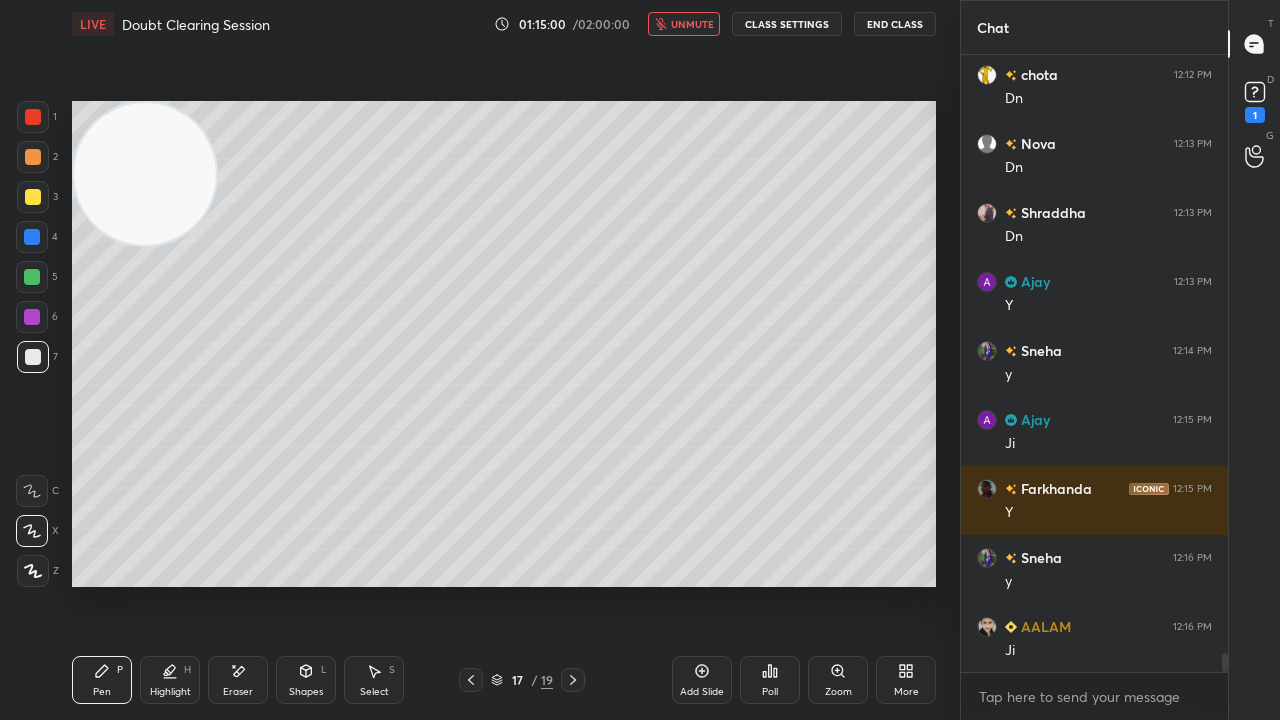 click on "unmute" at bounding box center (692, 24) 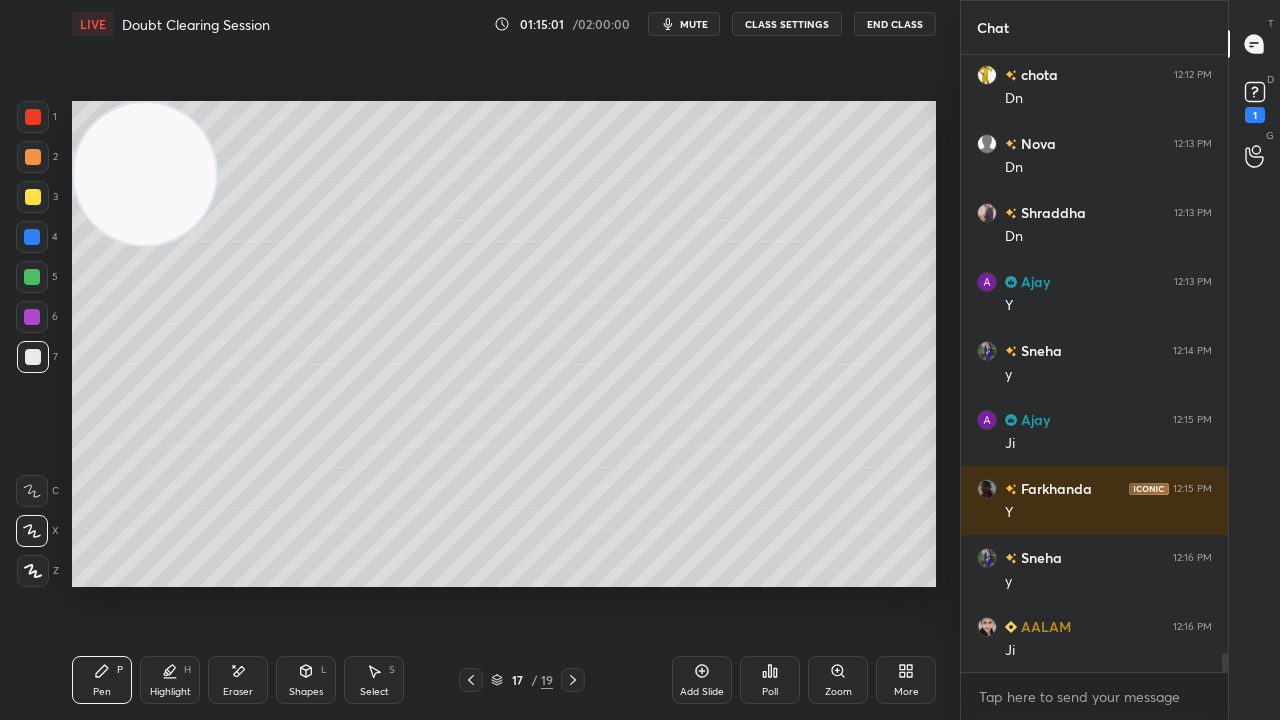scroll, scrollTop: 19738, scrollLeft: 0, axis: vertical 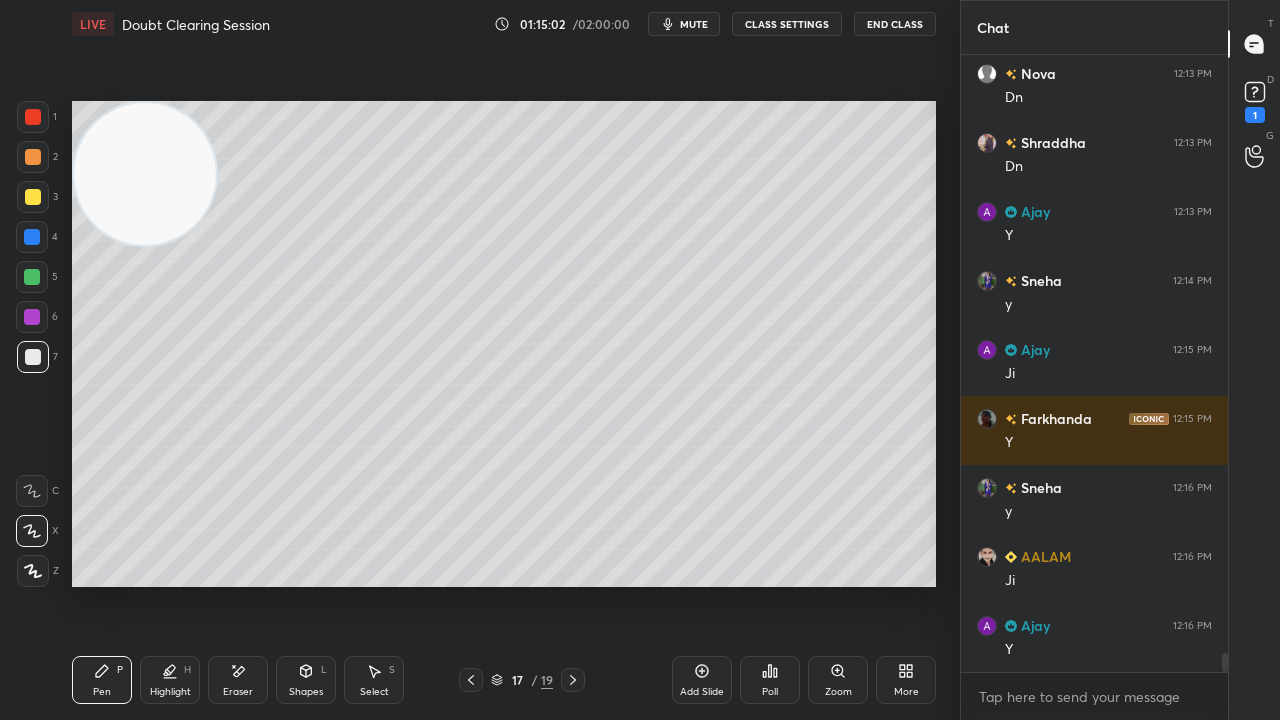 click on "mute" at bounding box center (694, 24) 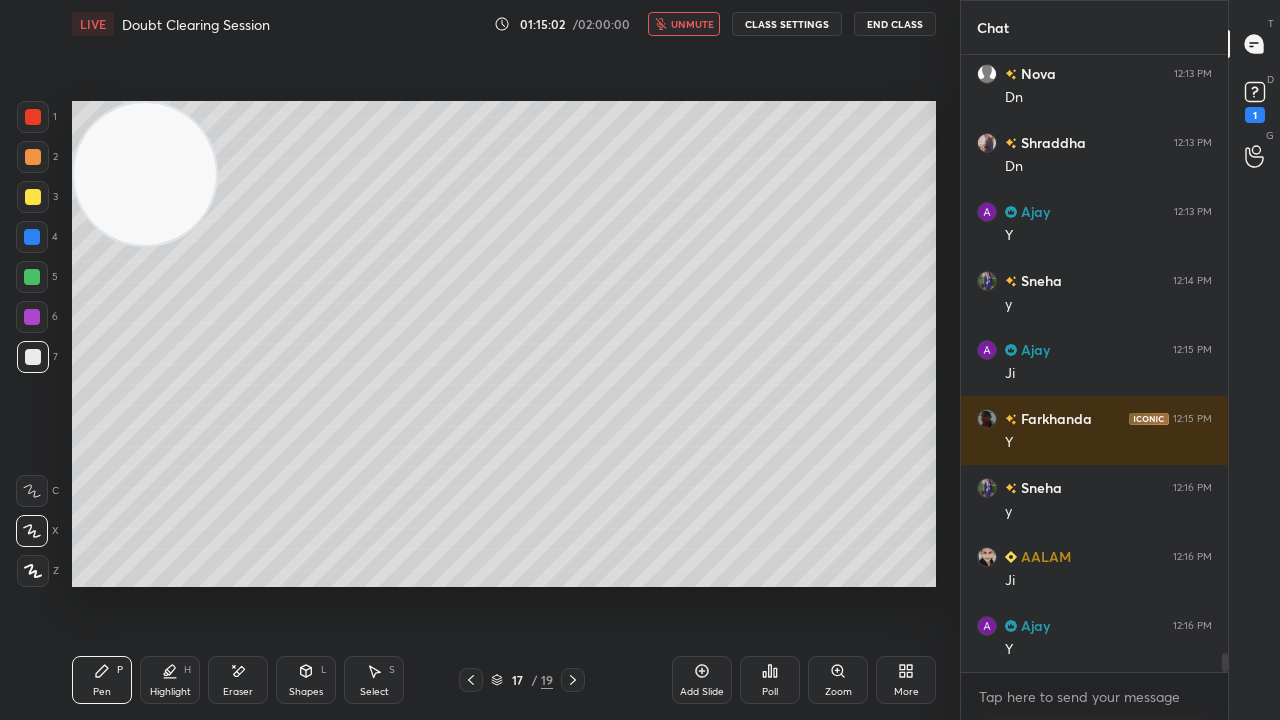 click on "unmute" at bounding box center [692, 24] 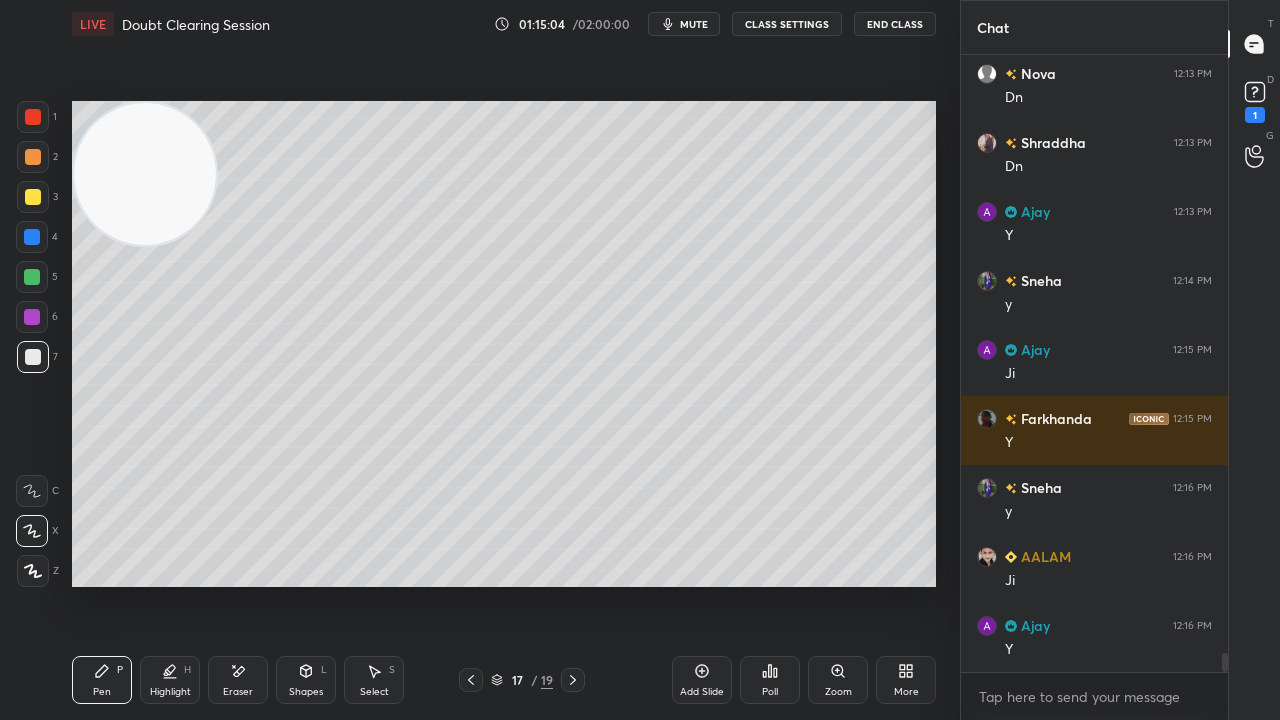 click 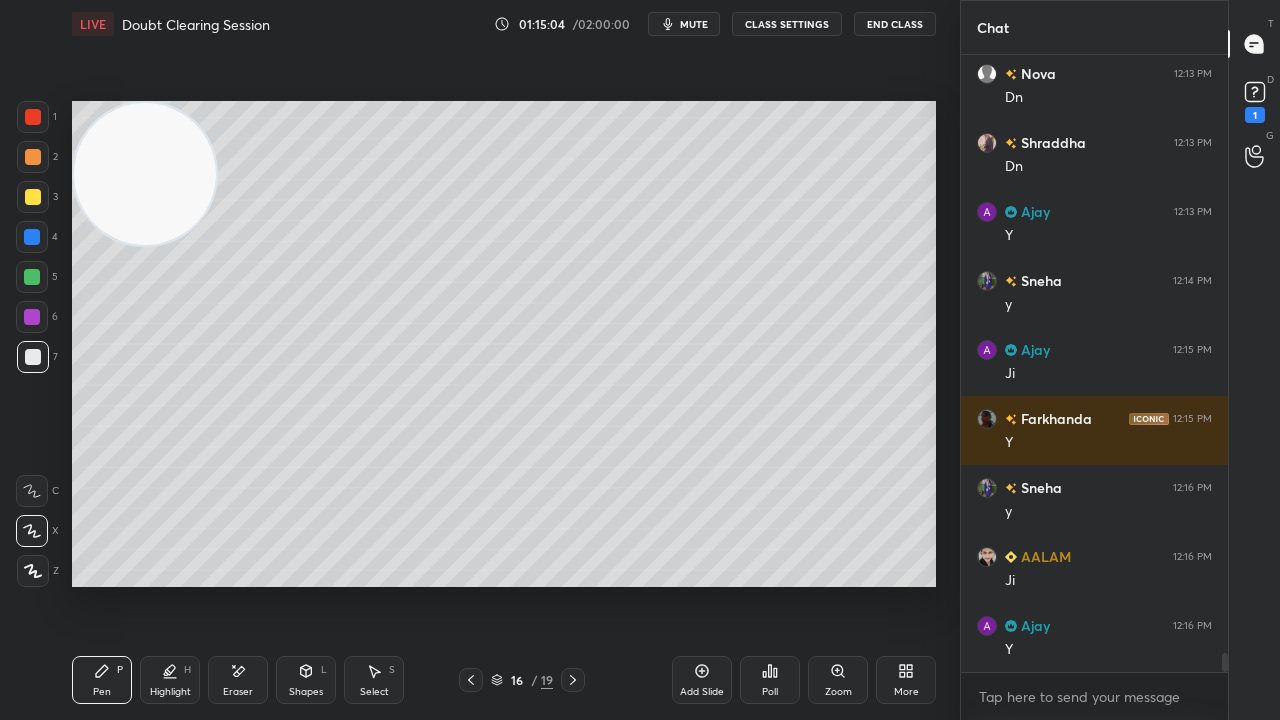 click 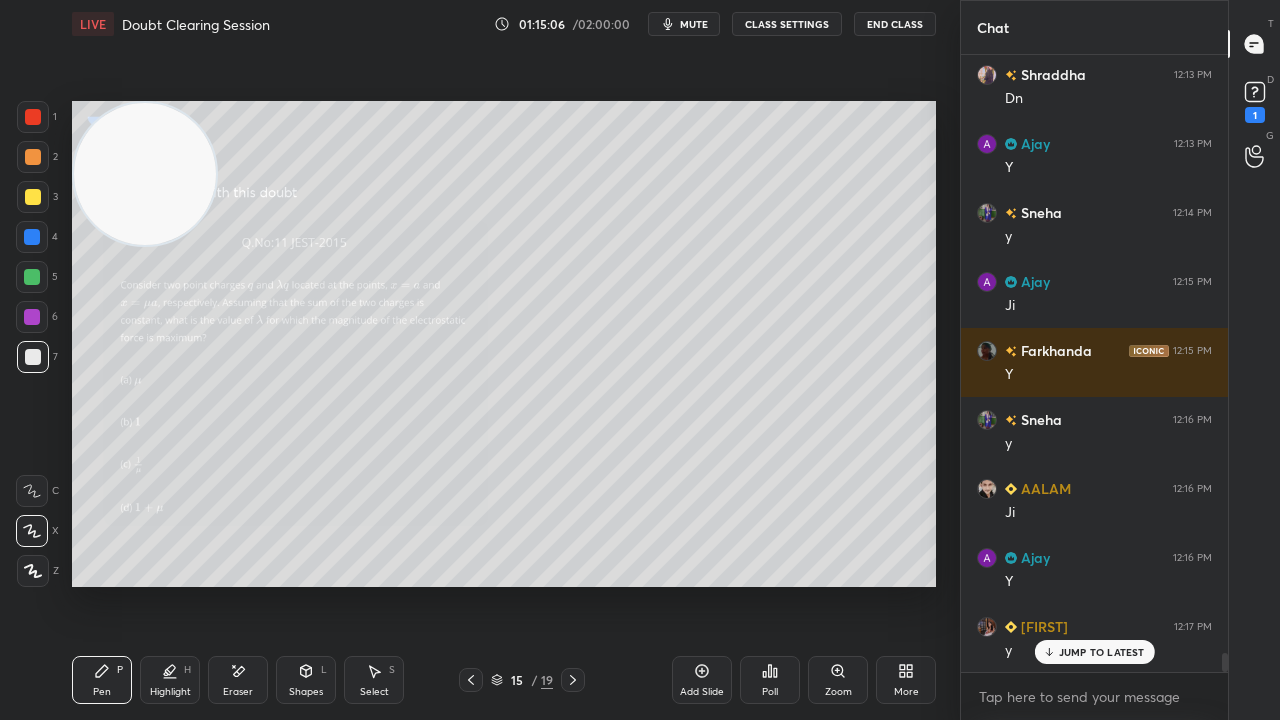 scroll, scrollTop: 19876, scrollLeft: 0, axis: vertical 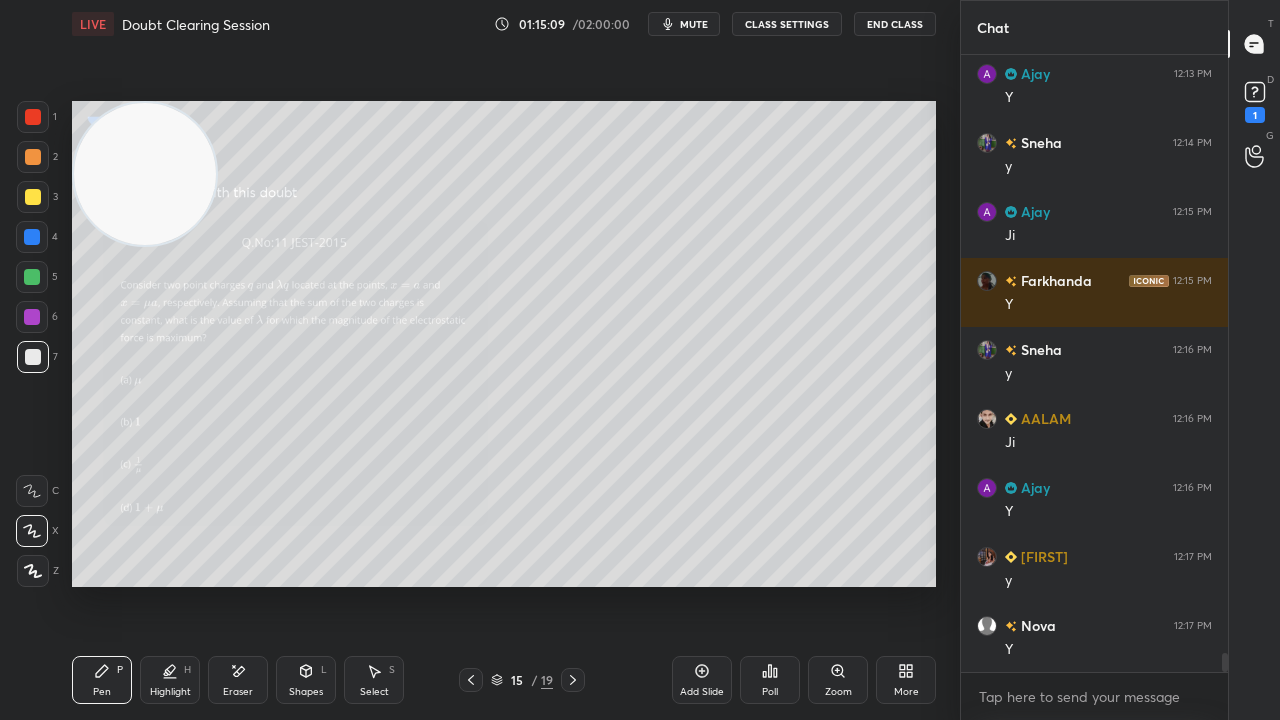 click on "mute" at bounding box center [694, 24] 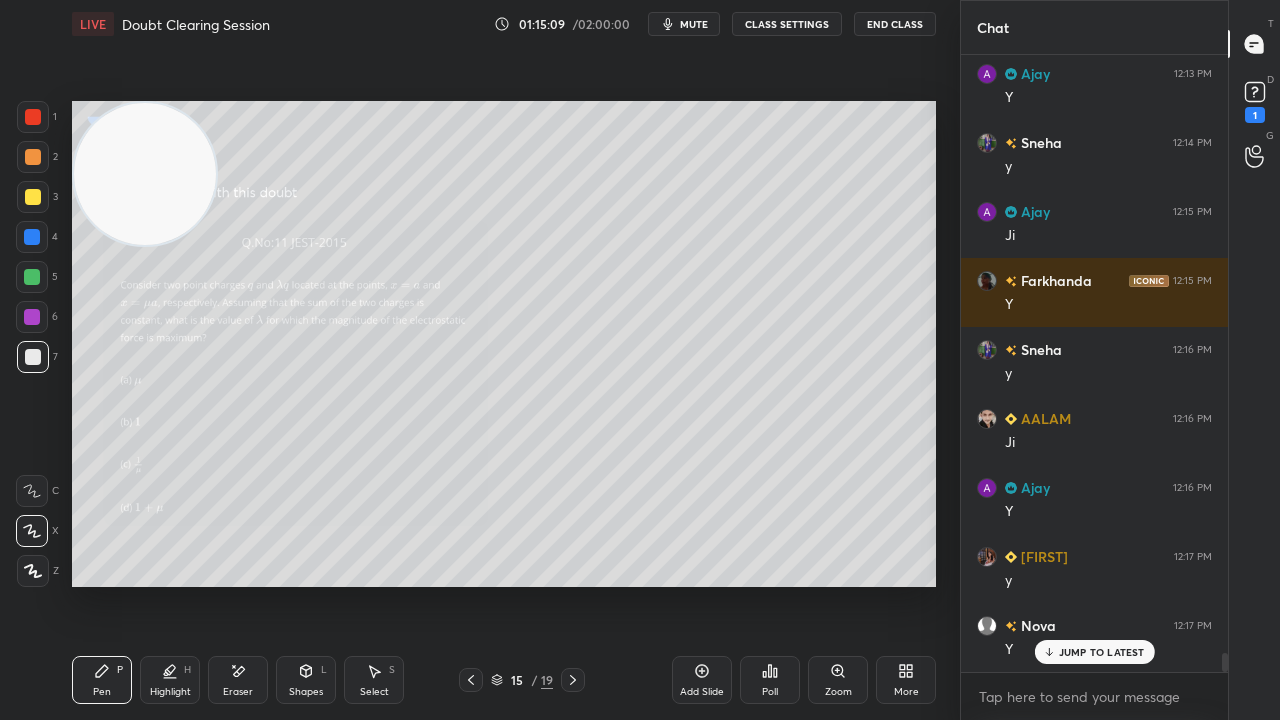 scroll, scrollTop: 19944, scrollLeft: 0, axis: vertical 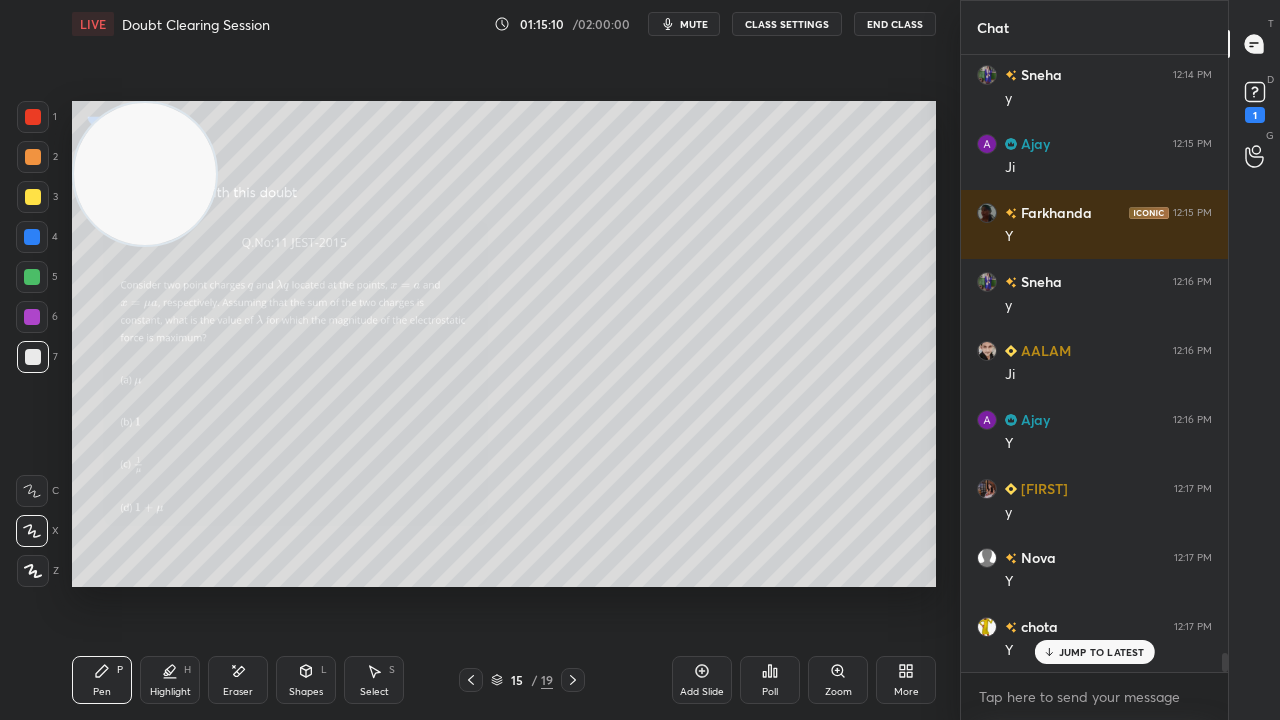click on "JUMP TO LATEST" at bounding box center [1102, 652] 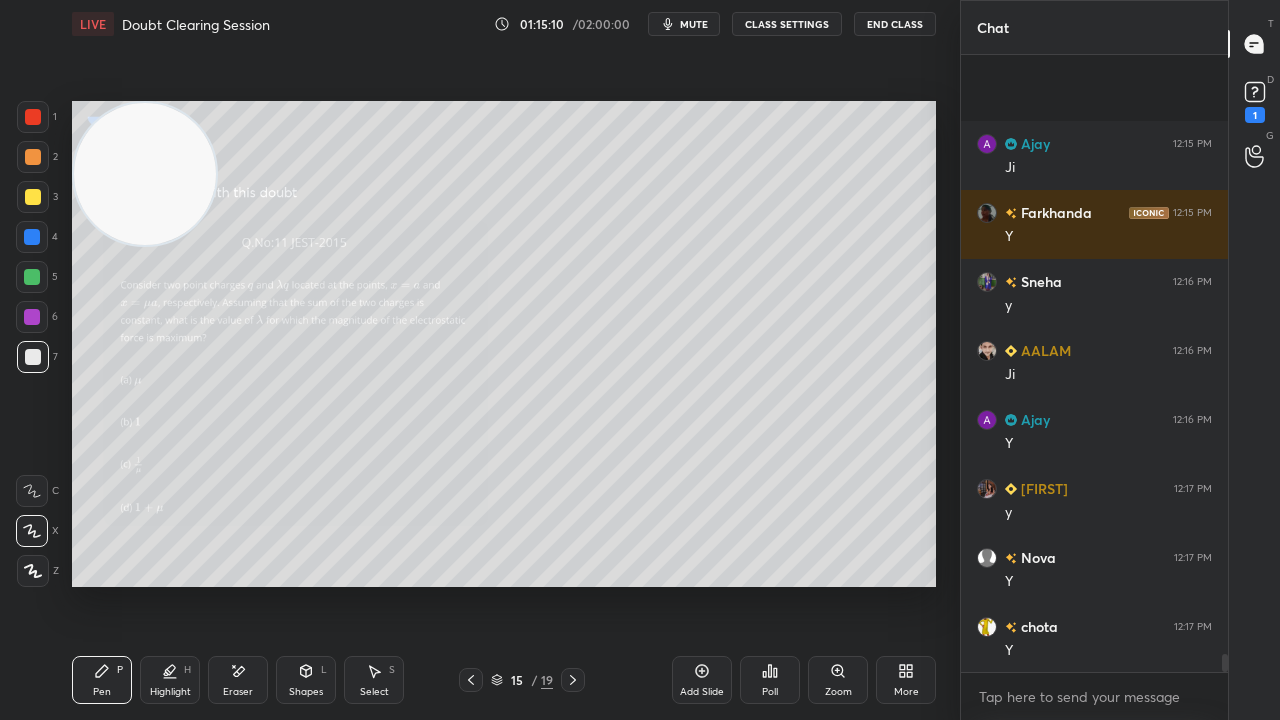 scroll, scrollTop: 20014, scrollLeft: 0, axis: vertical 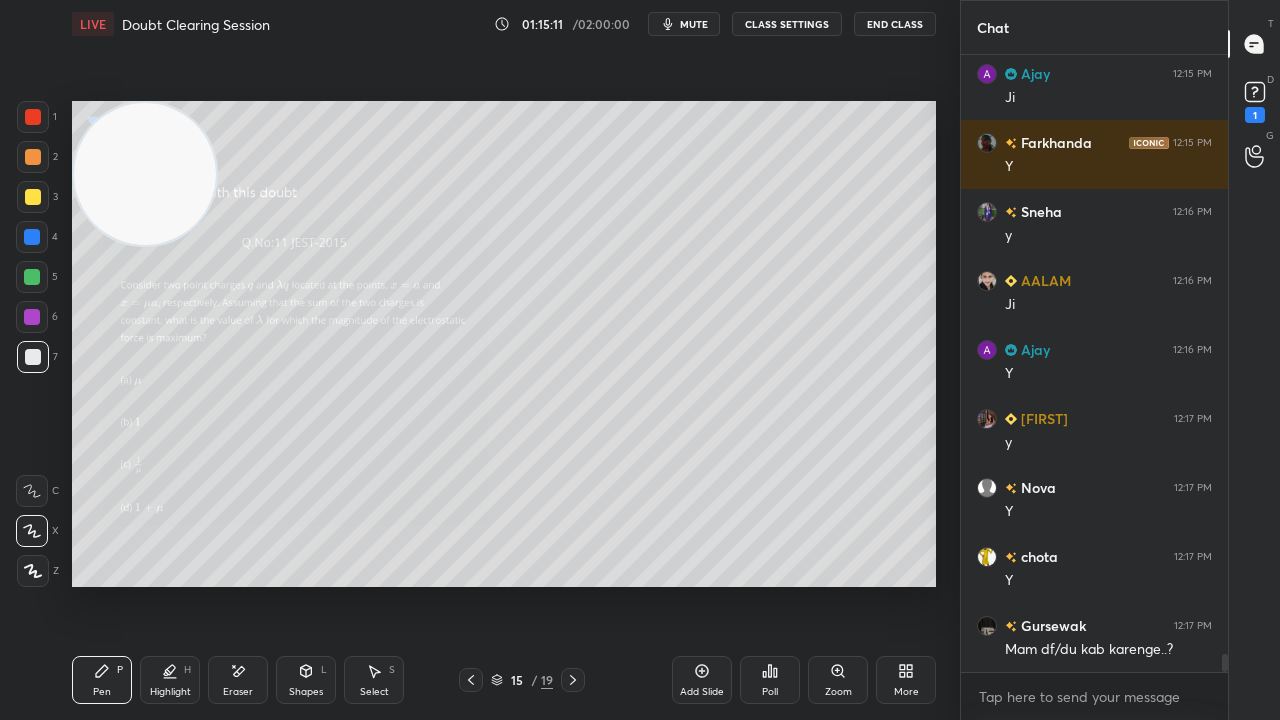 click 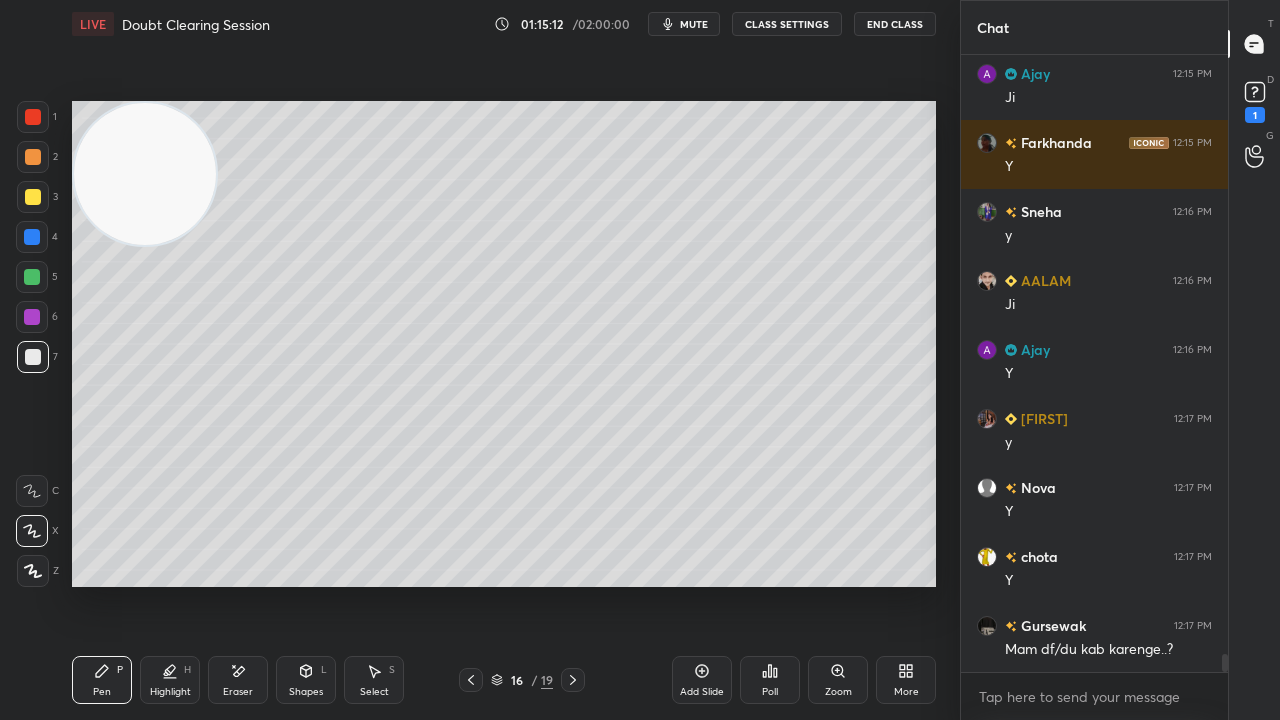 scroll, scrollTop: 20082, scrollLeft: 0, axis: vertical 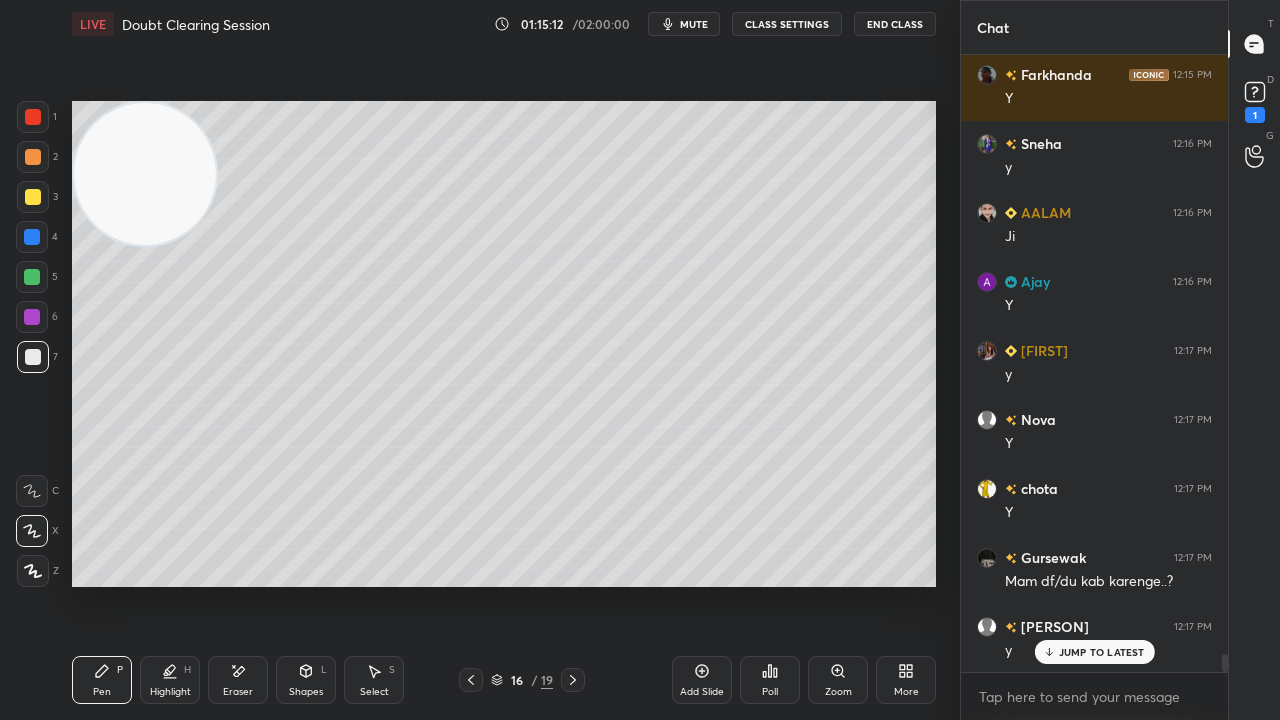 click on "mute" at bounding box center (694, 24) 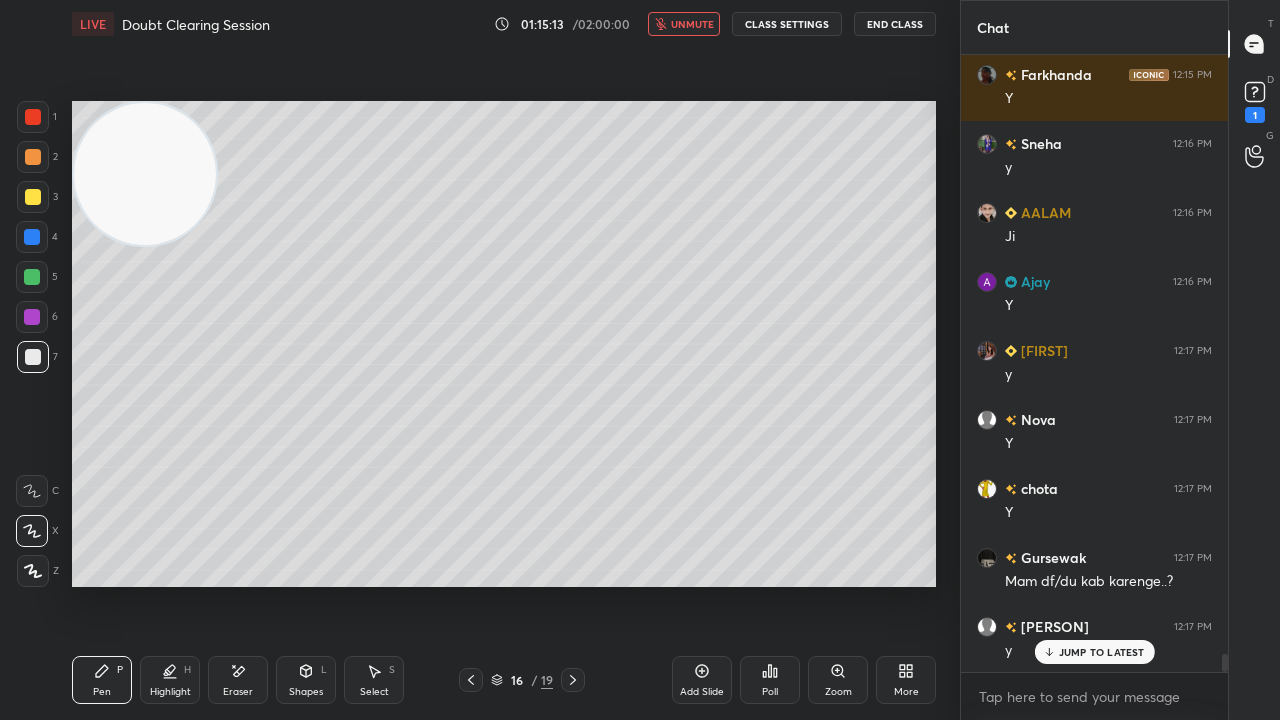 click on "unmute" at bounding box center (692, 24) 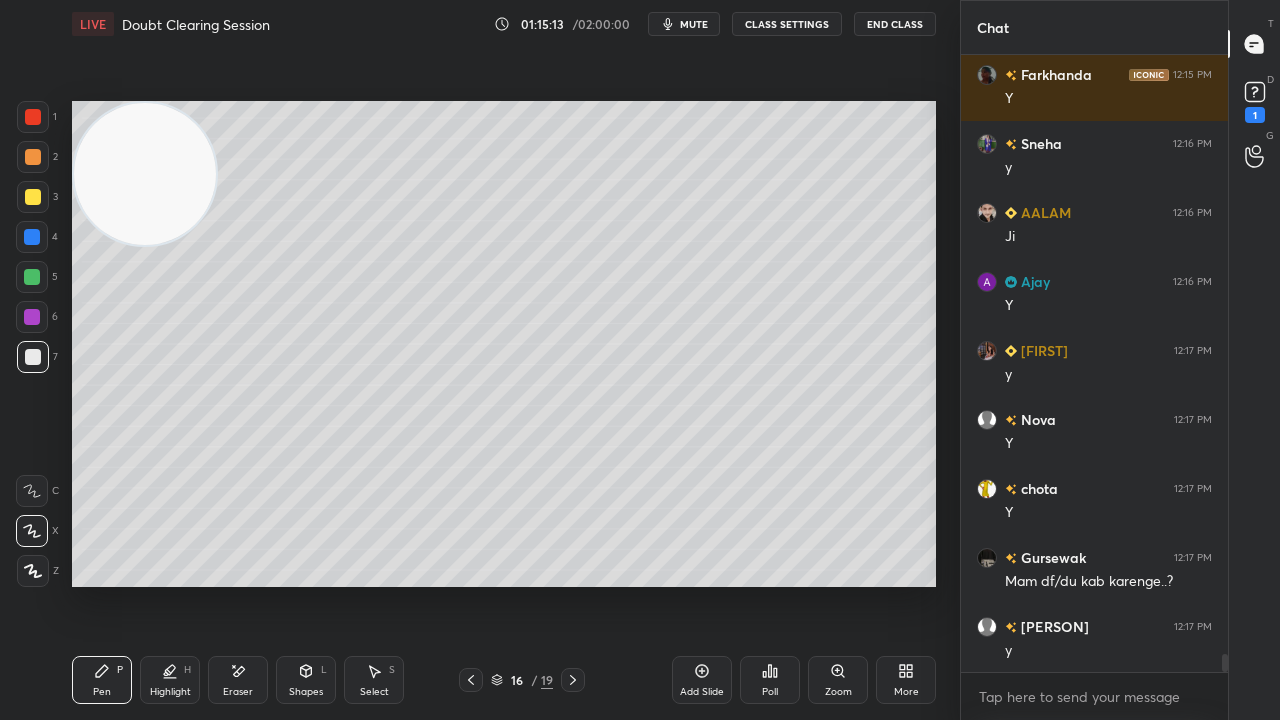 scroll, scrollTop: 20152, scrollLeft: 0, axis: vertical 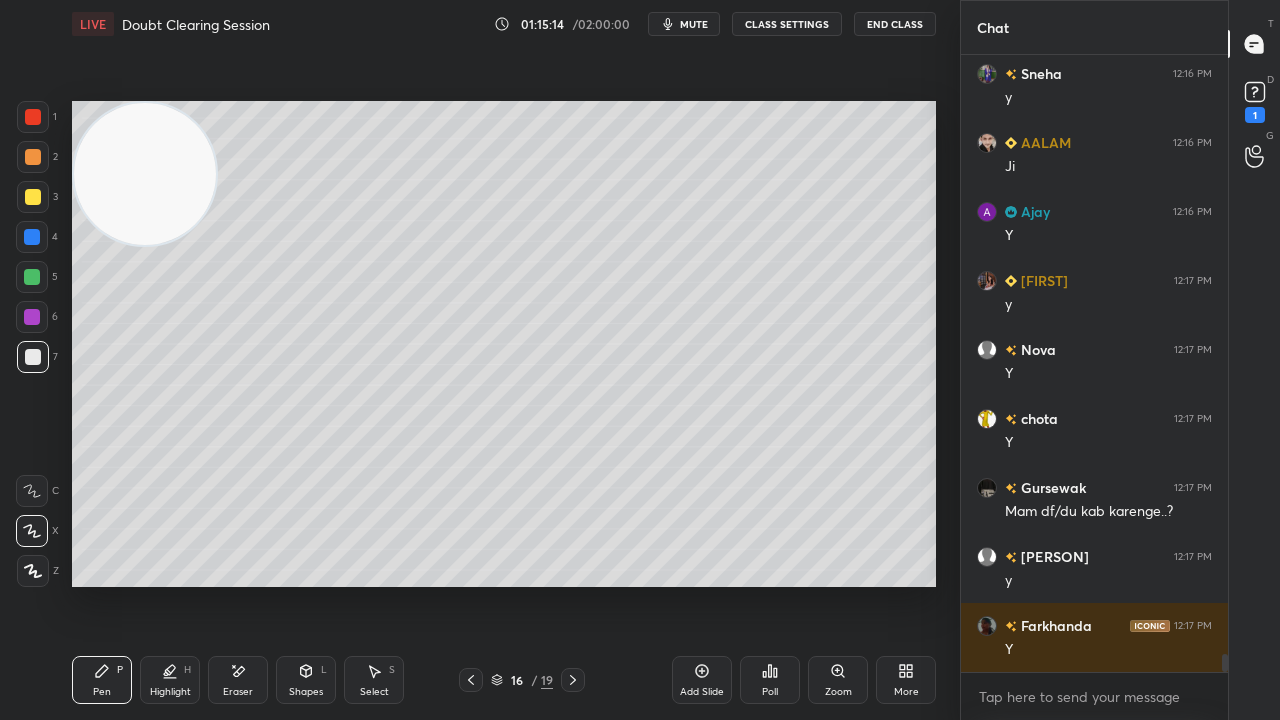 click on "mute" at bounding box center [694, 24] 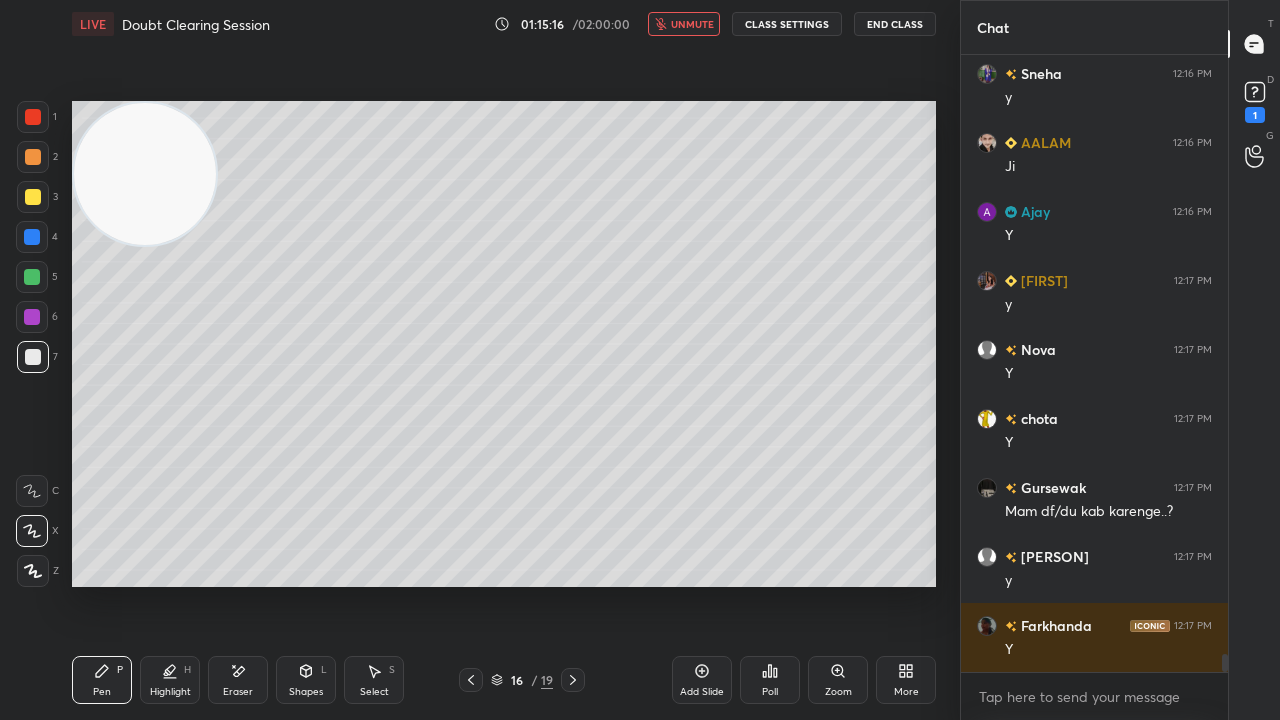 click on "unmute" at bounding box center (692, 24) 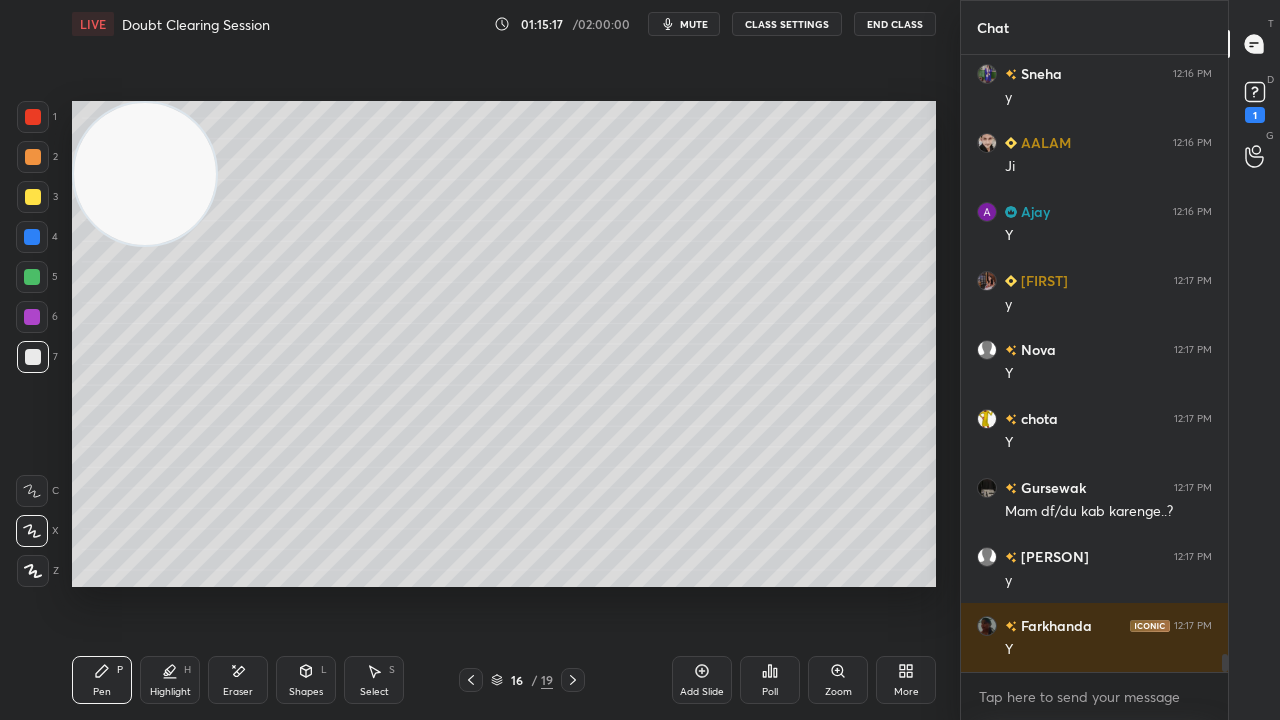 click at bounding box center [32, 277] 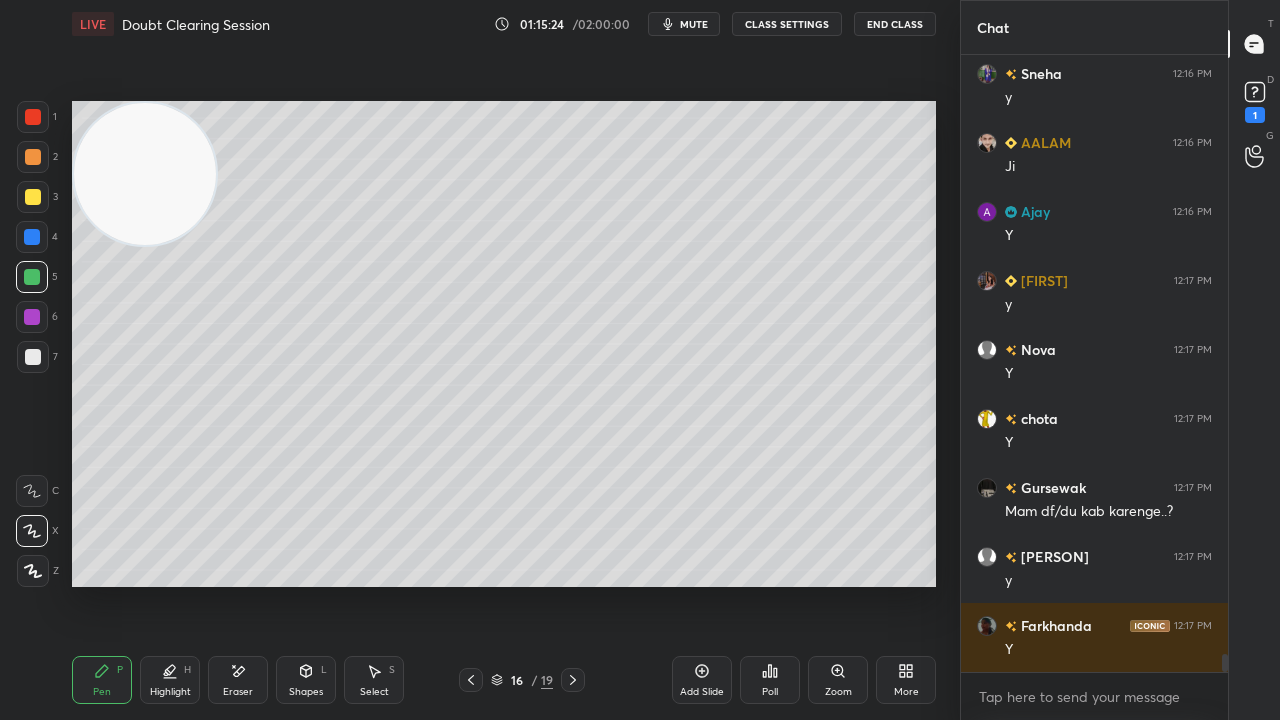 click on "mute" at bounding box center (694, 24) 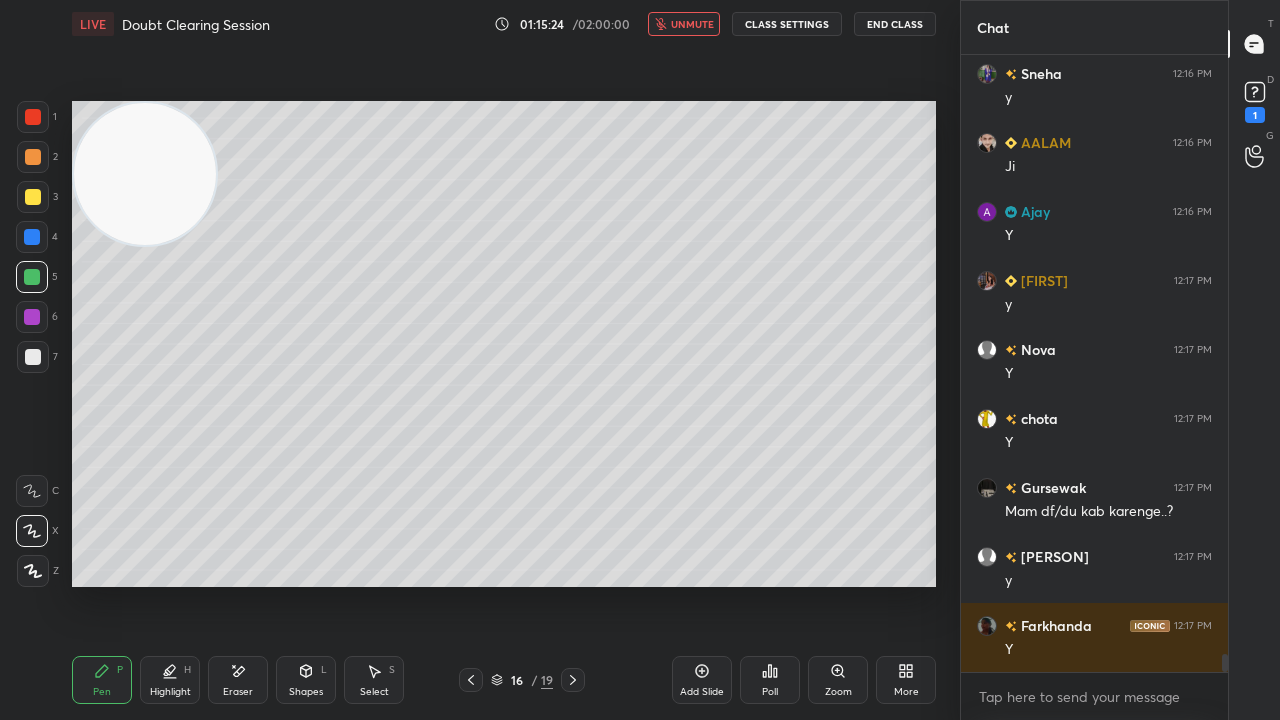 click on "unmute" at bounding box center (692, 24) 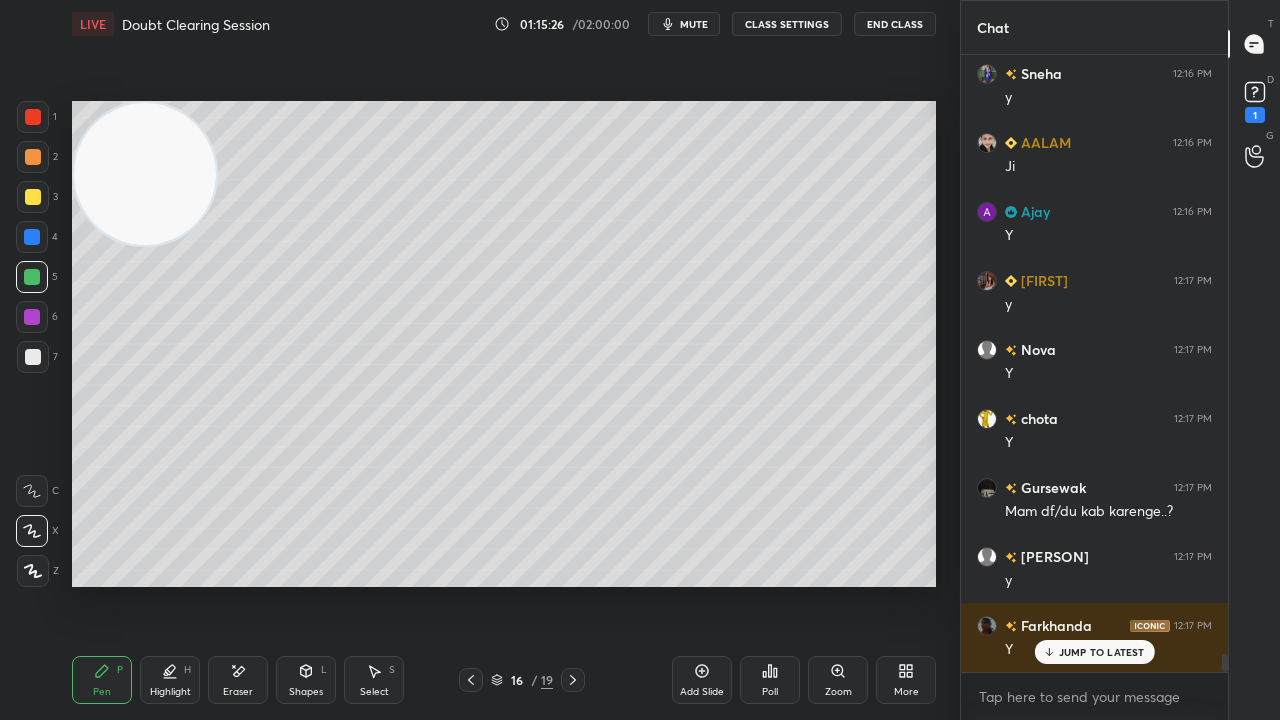 scroll, scrollTop: 20220, scrollLeft: 0, axis: vertical 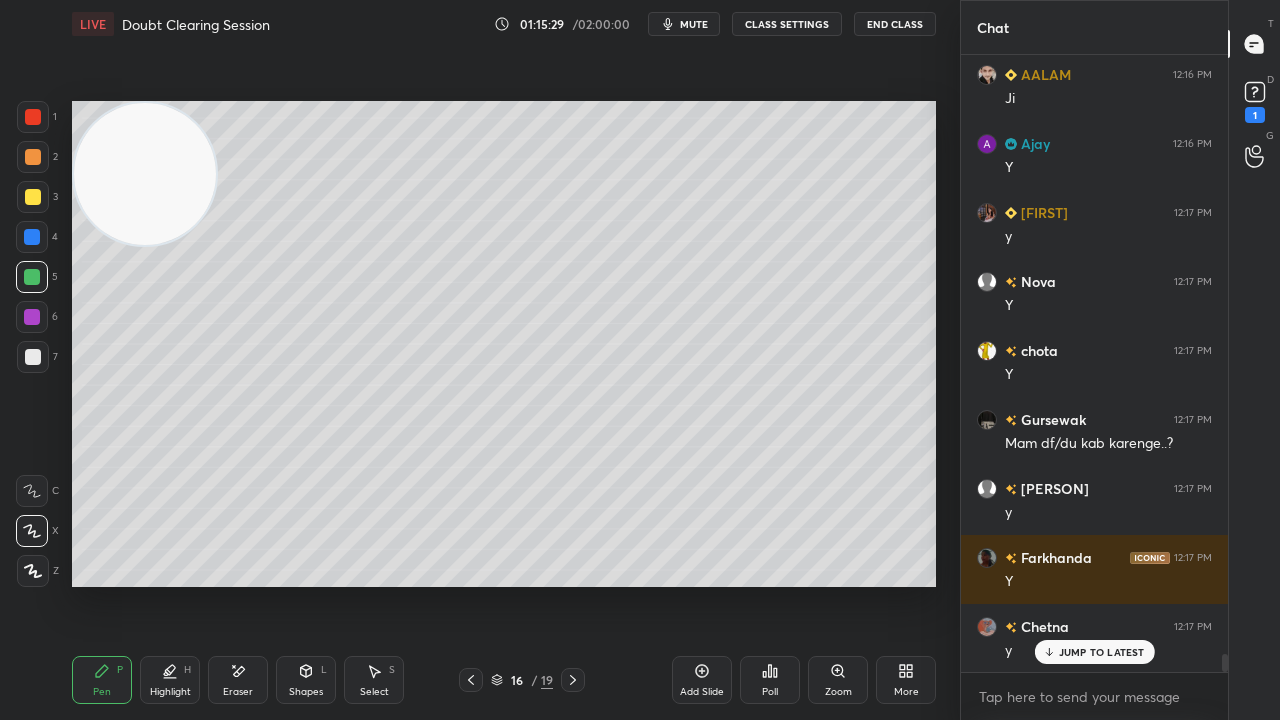 click on "mute" at bounding box center (694, 24) 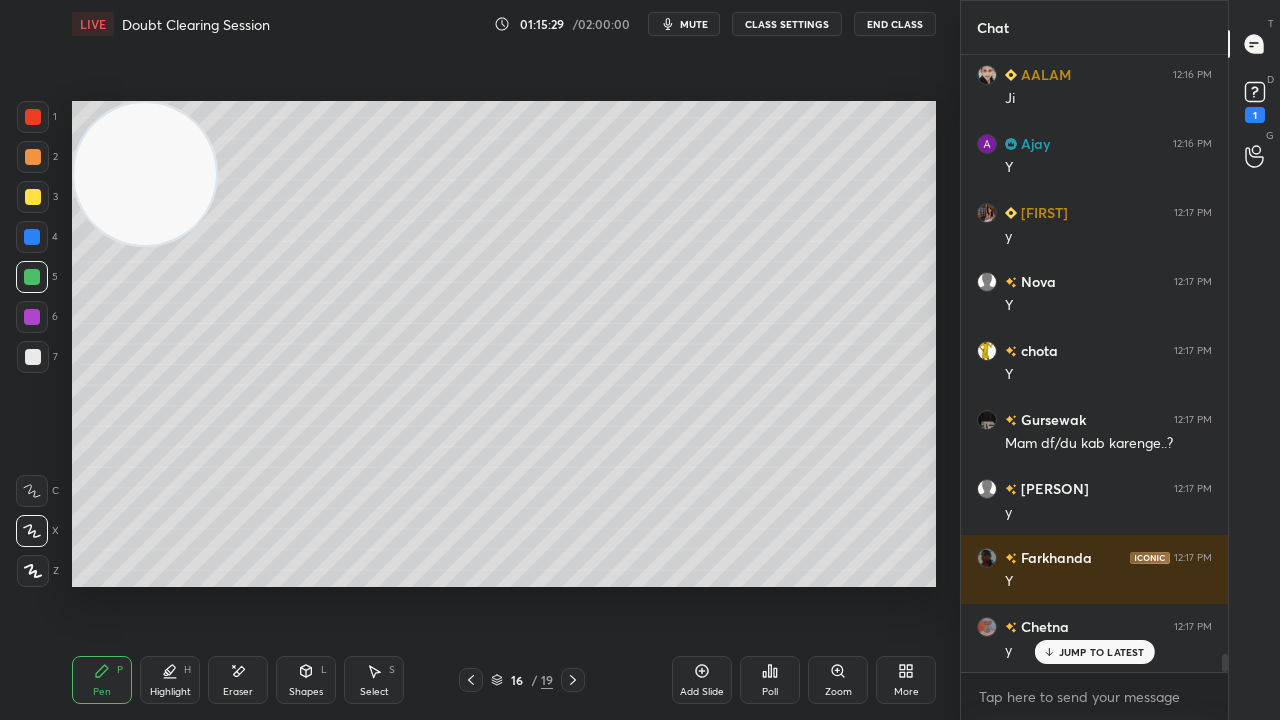 scroll, scrollTop: 20290, scrollLeft: 0, axis: vertical 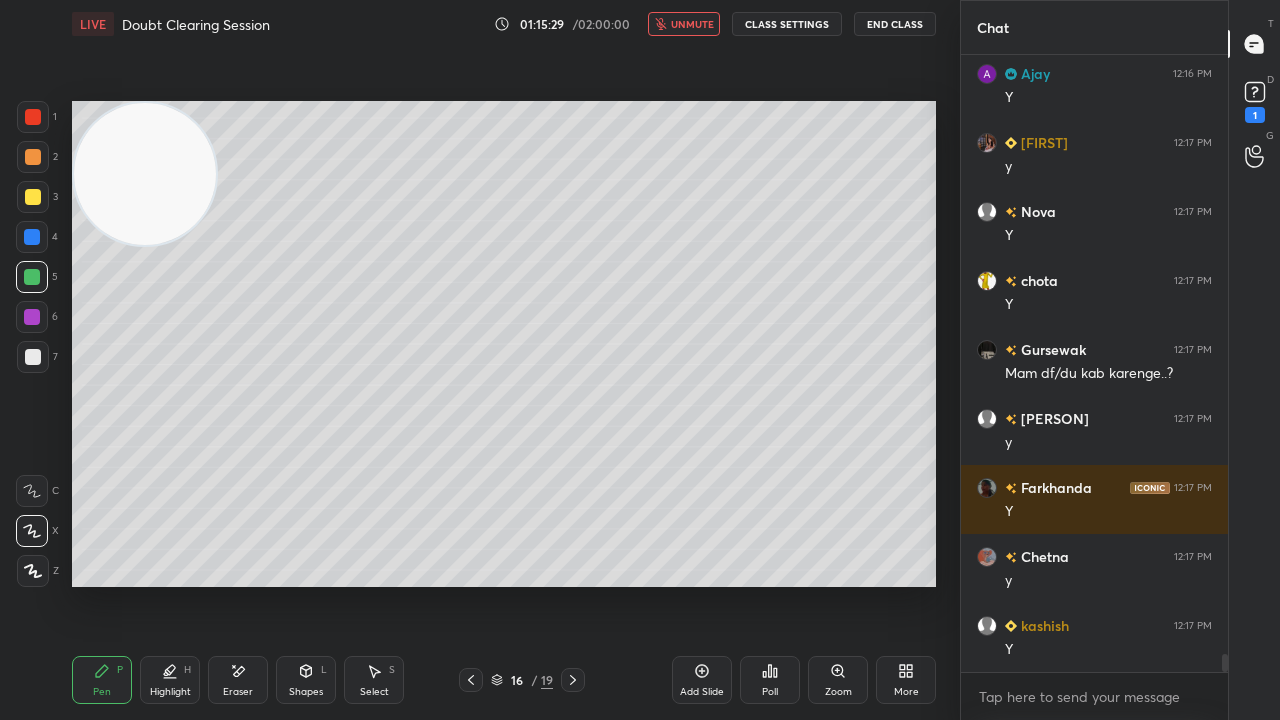 click on "unmute" at bounding box center [692, 24] 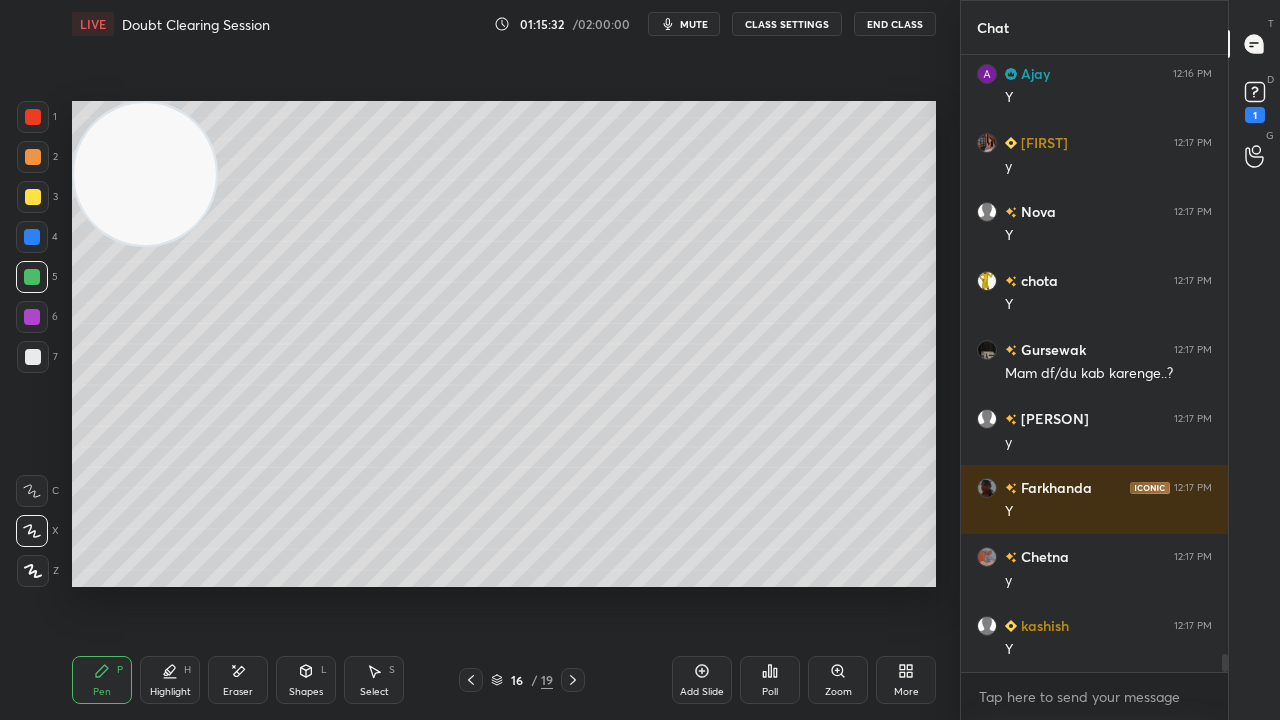 click on "mute" at bounding box center (694, 24) 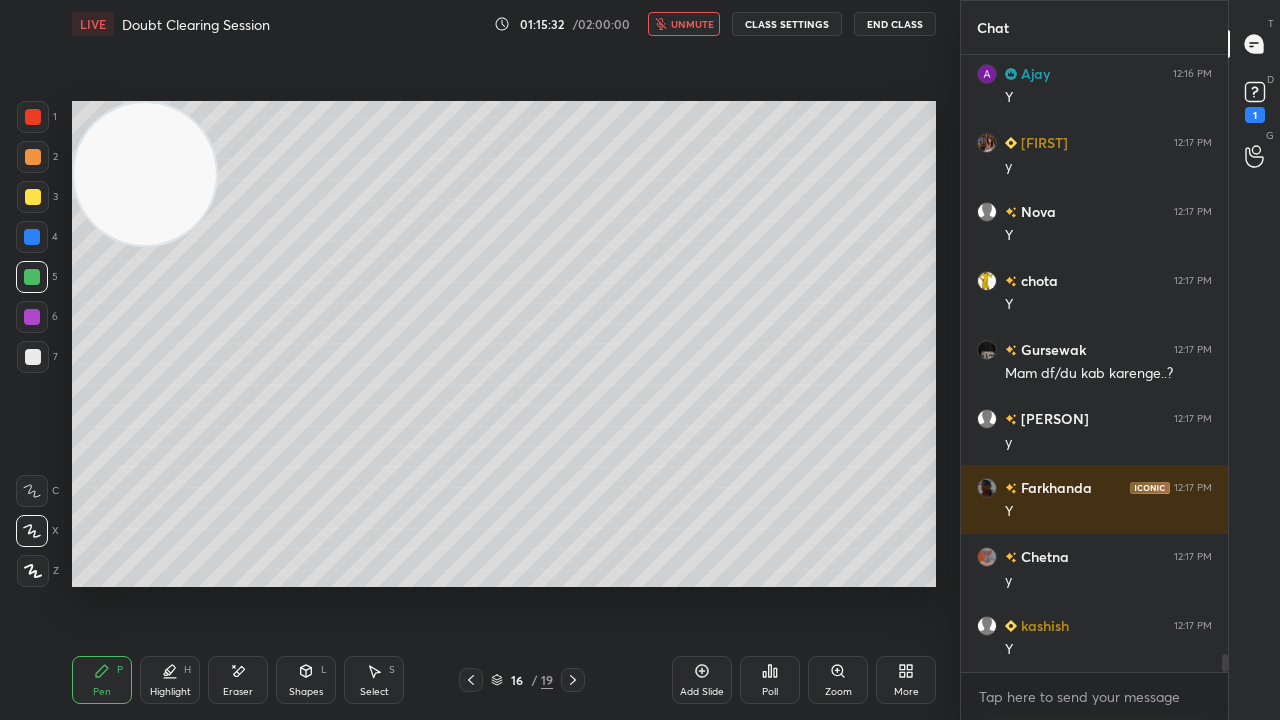 click on "unmute" at bounding box center (692, 24) 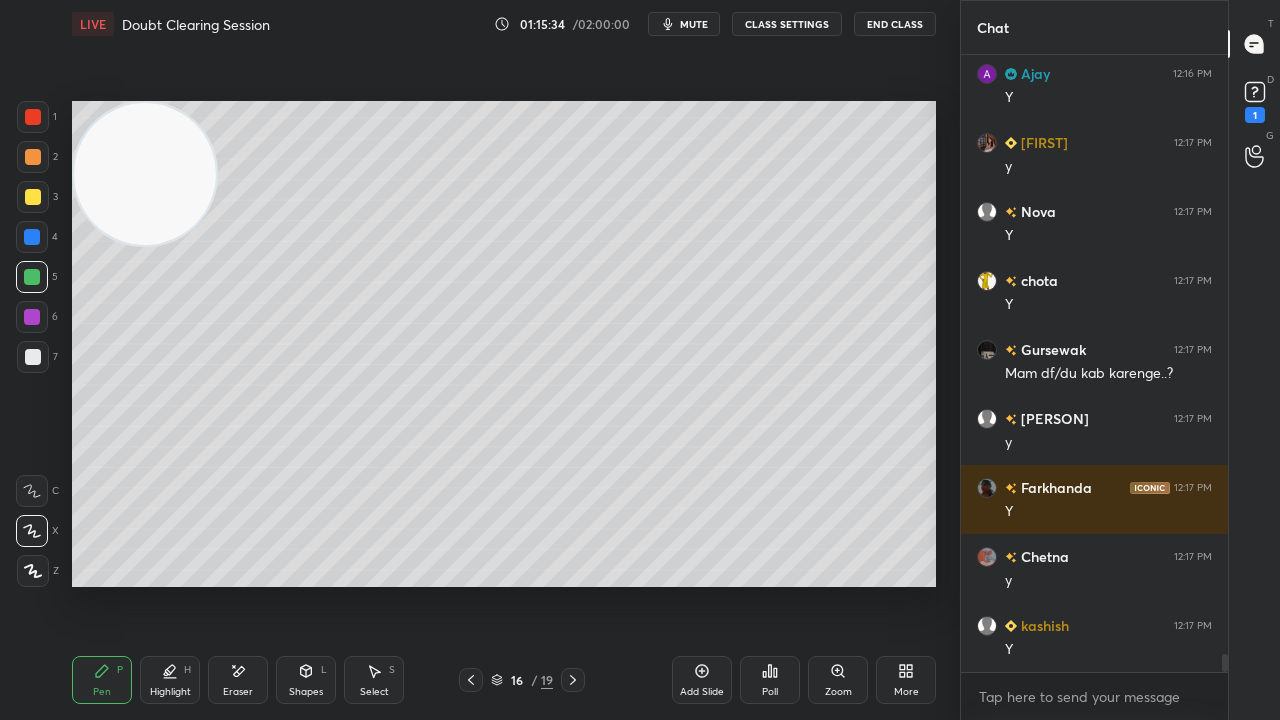 click 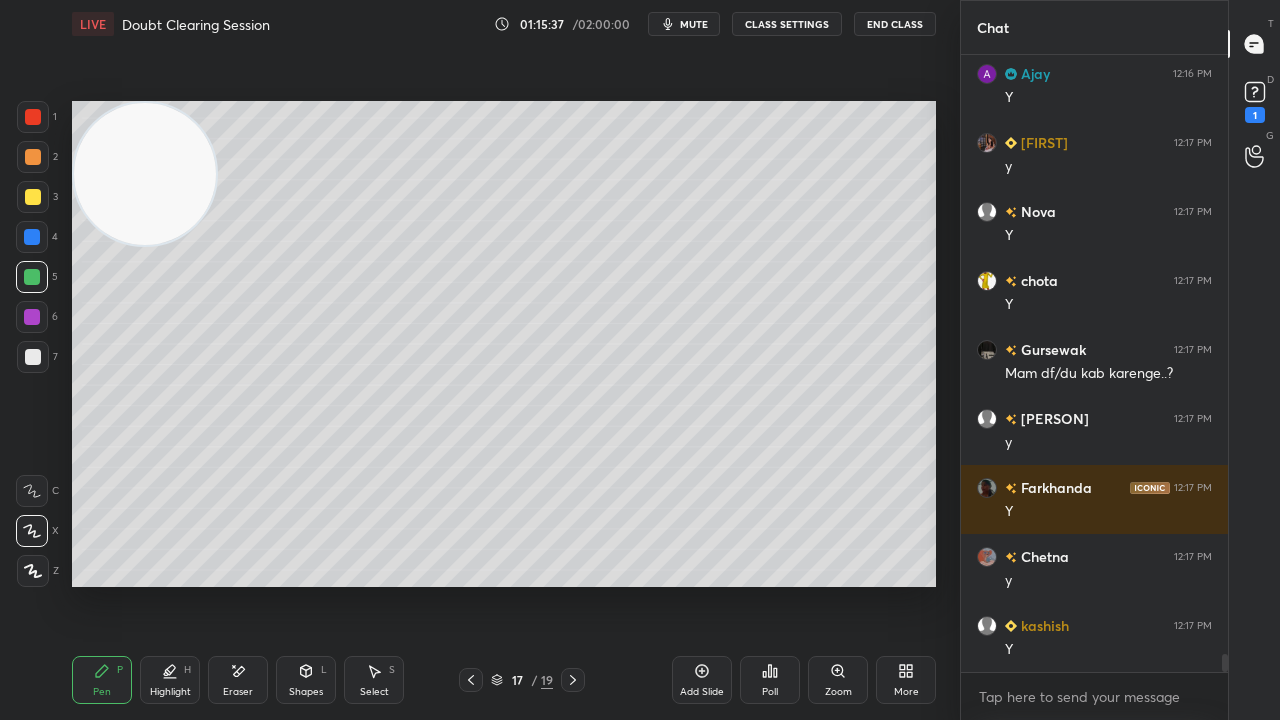 drag, startPoint x: 28, startPoint y: 355, endPoint x: 58, endPoint y: 332, distance: 37.802116 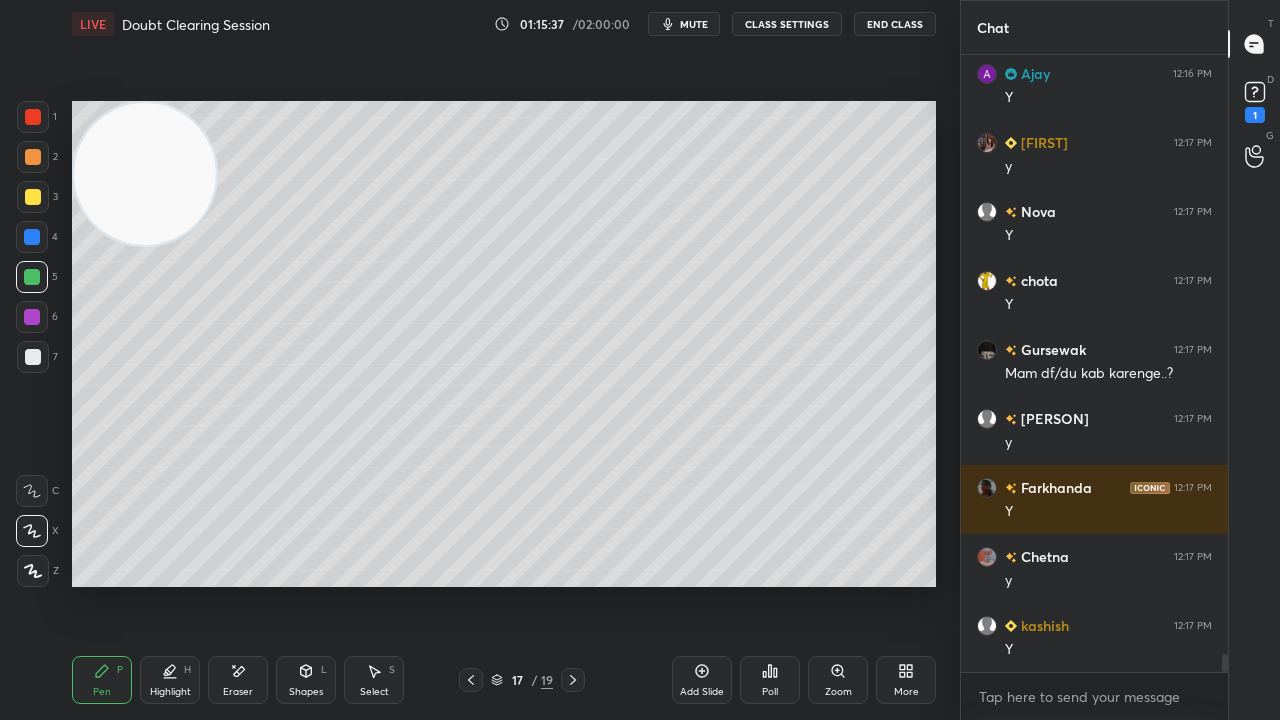 click at bounding box center (33, 357) 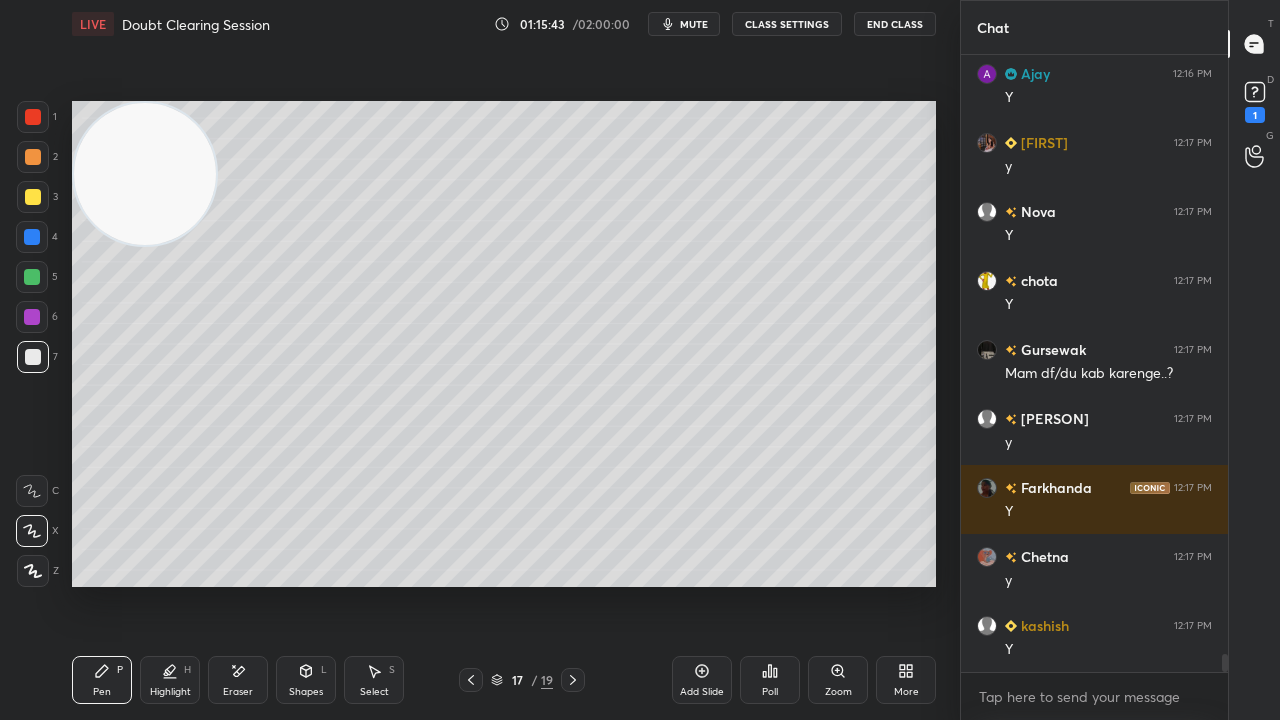 click on "mute" at bounding box center [694, 24] 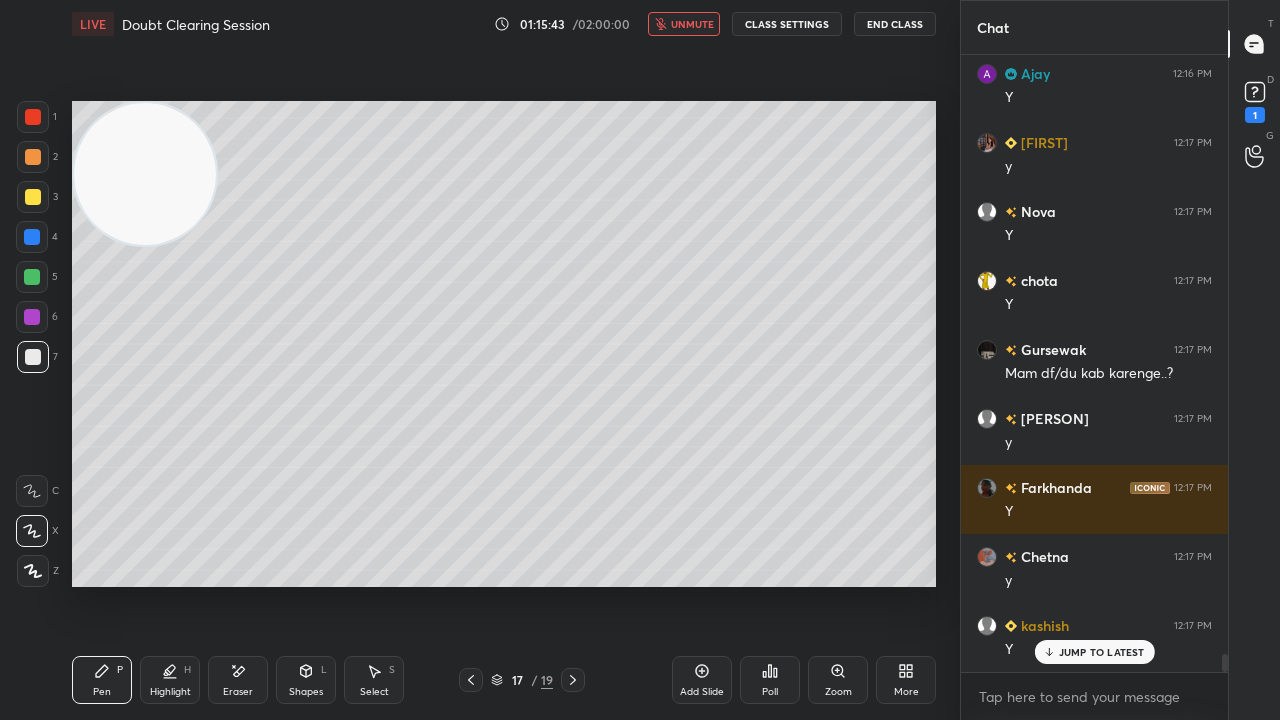 scroll, scrollTop: 20358, scrollLeft: 0, axis: vertical 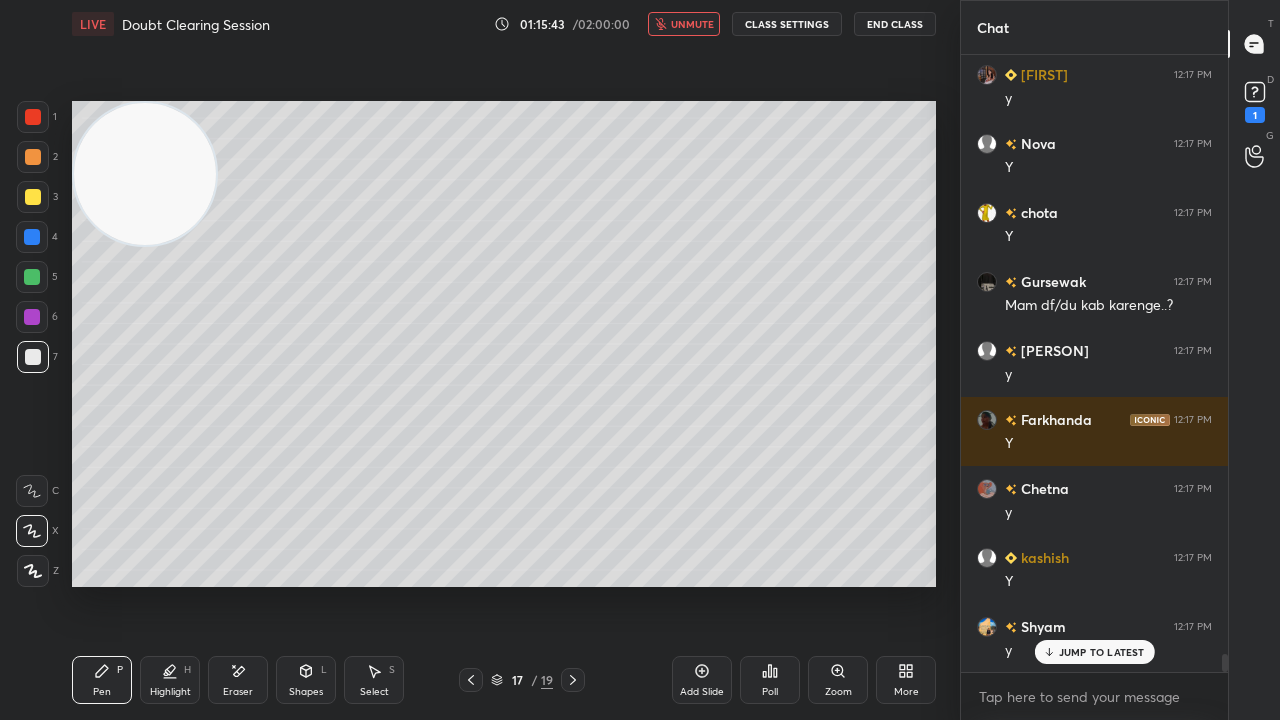 click on "unmute" at bounding box center (692, 24) 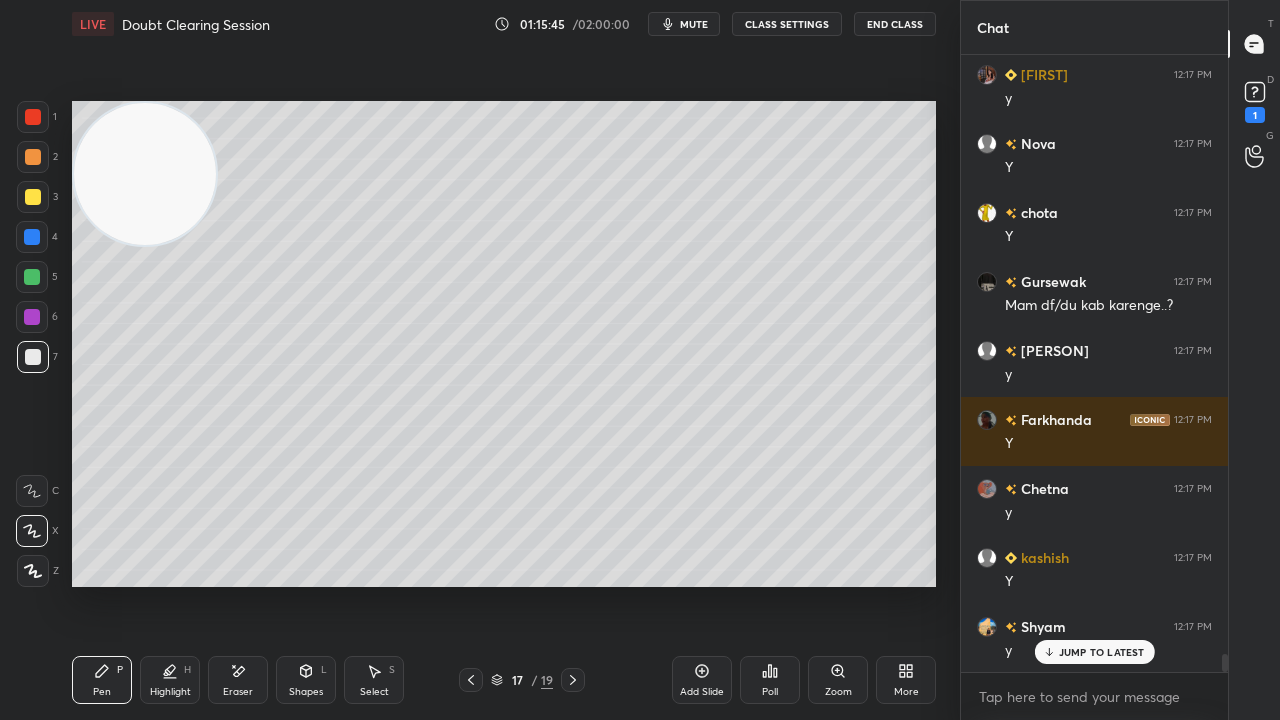 click on "JUMP TO LATEST" at bounding box center (1102, 652) 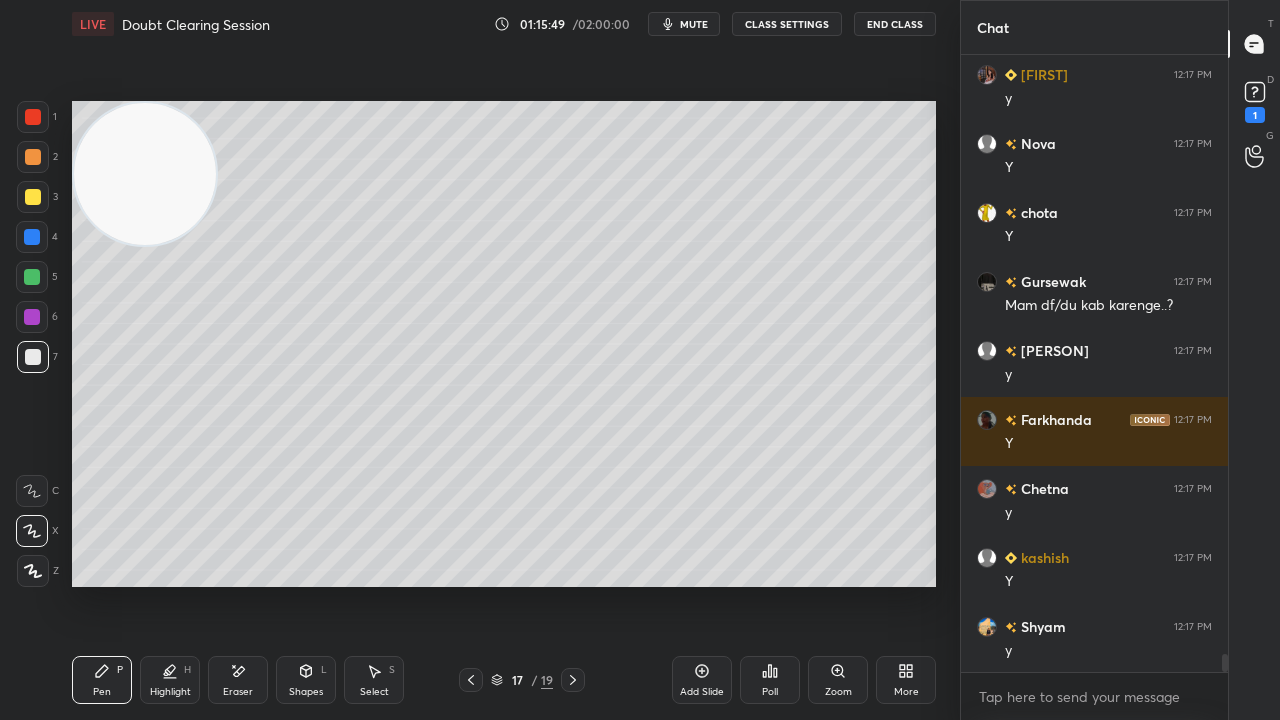 click at bounding box center [33, 357] 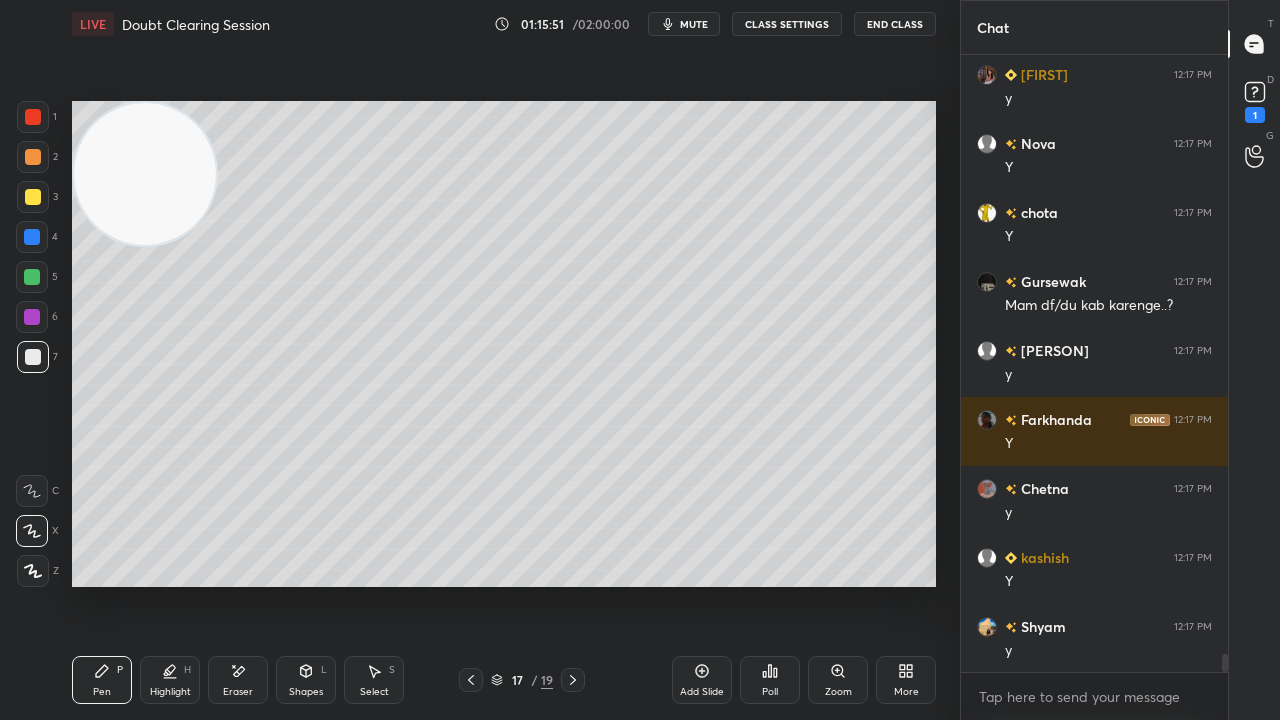 click on "mute" at bounding box center (694, 24) 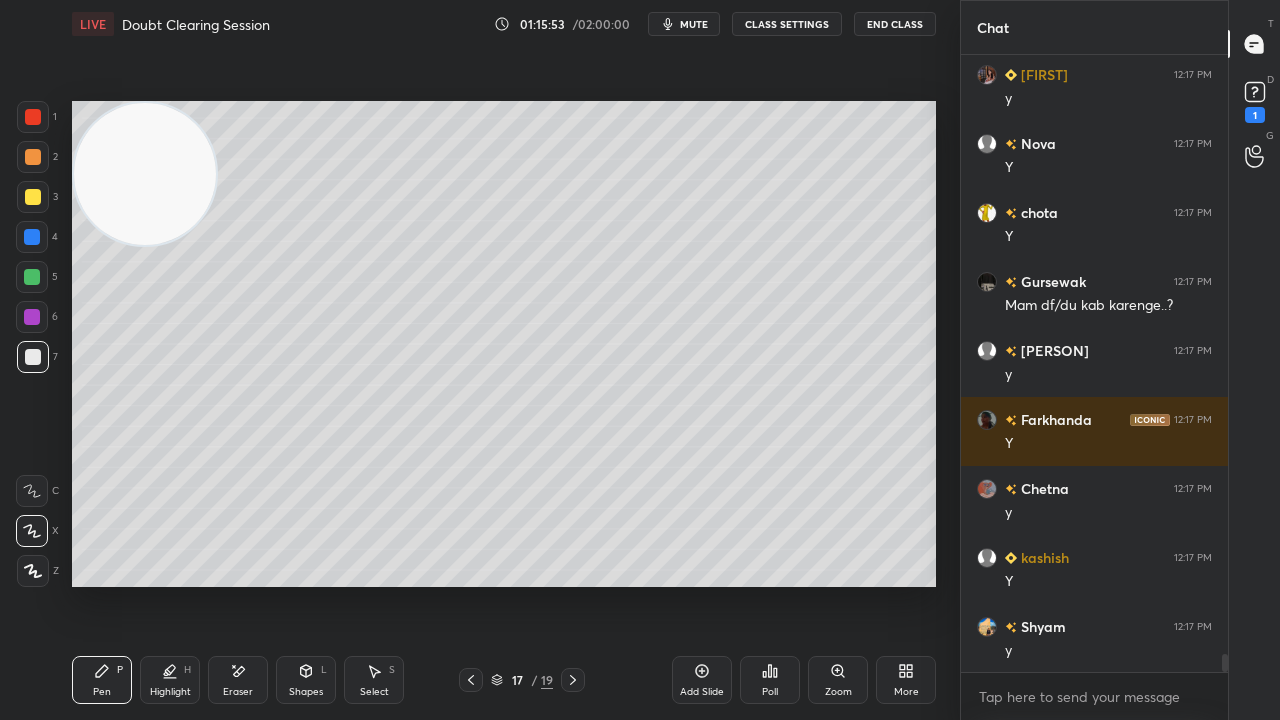 click 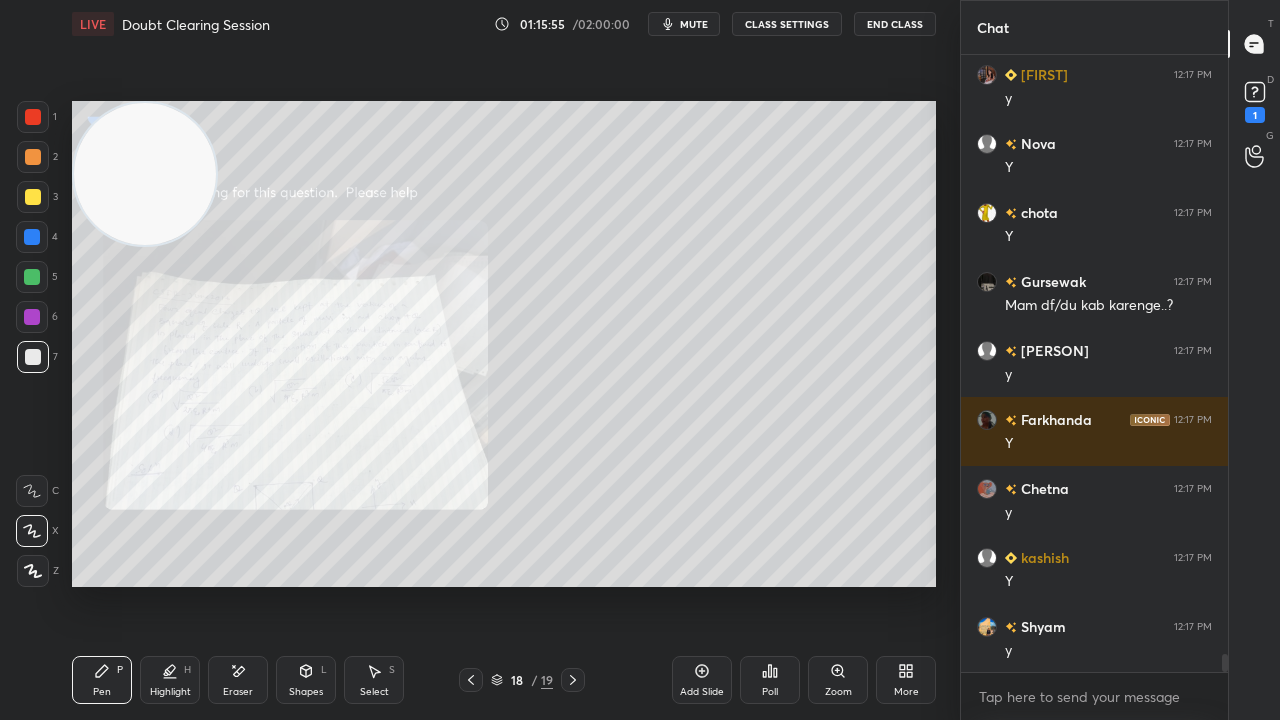 click on "Zoom" at bounding box center [838, 680] 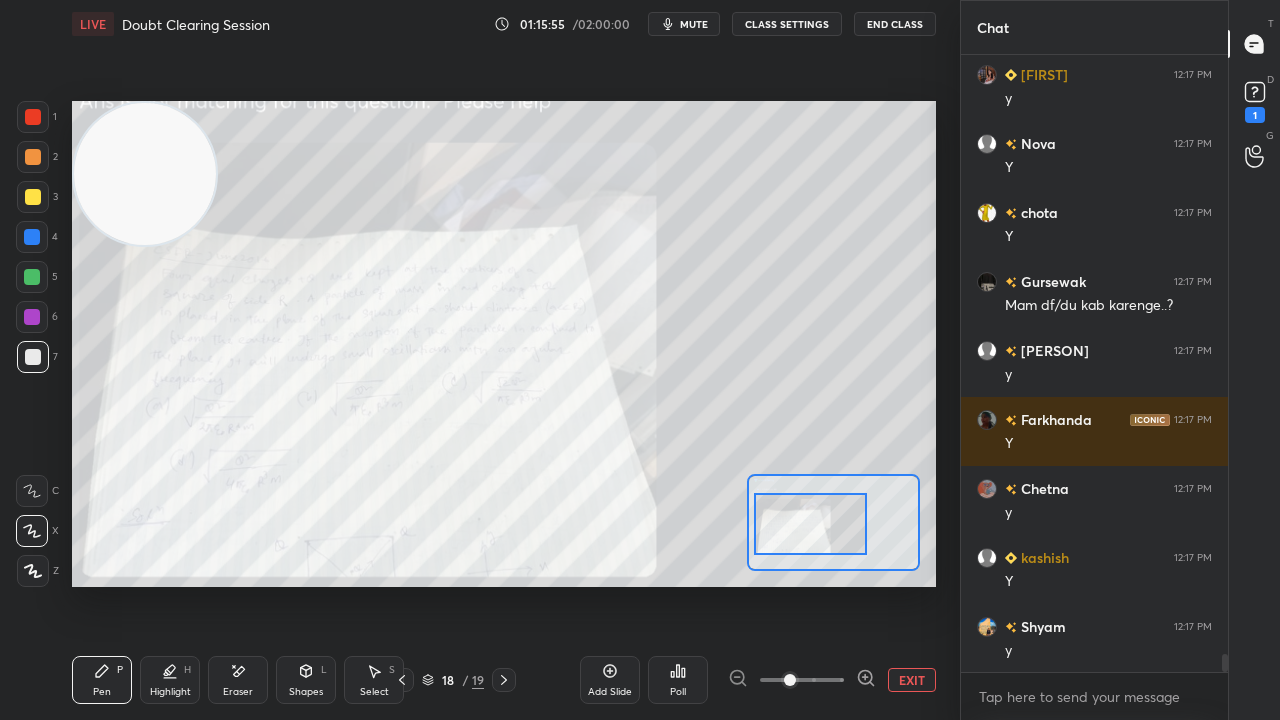 click at bounding box center (810, 524) 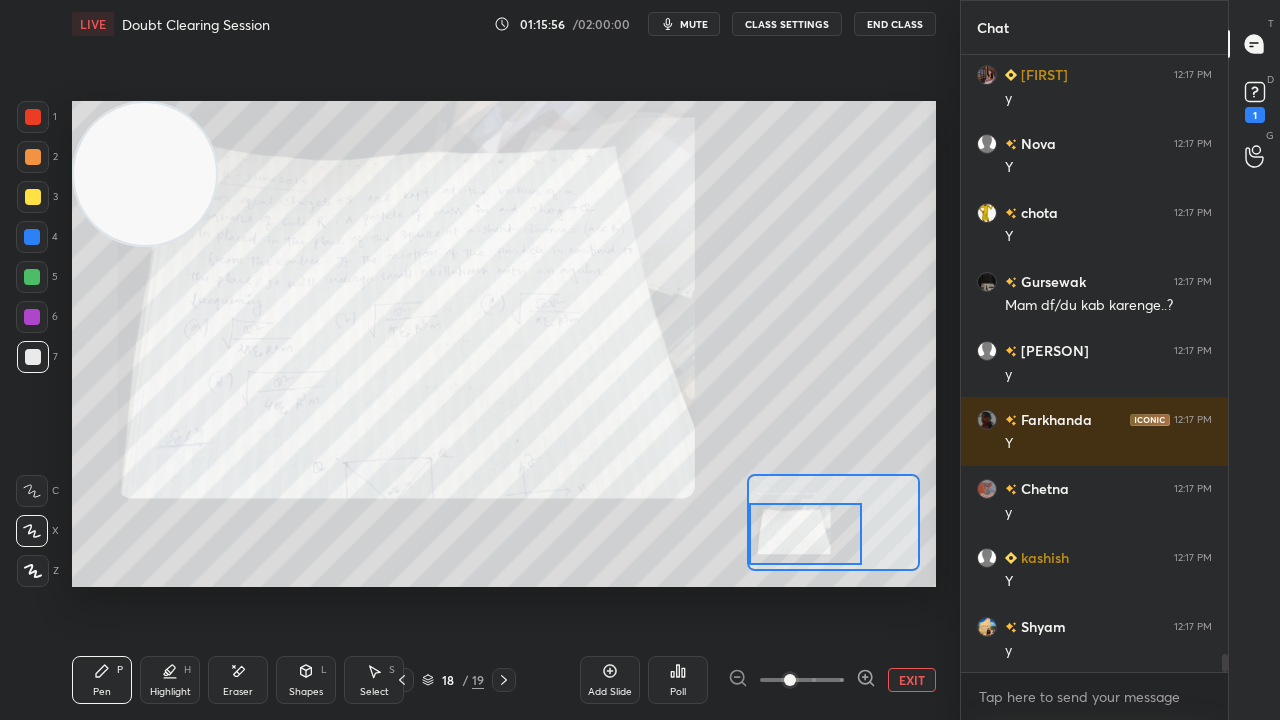 click at bounding box center (805, 534) 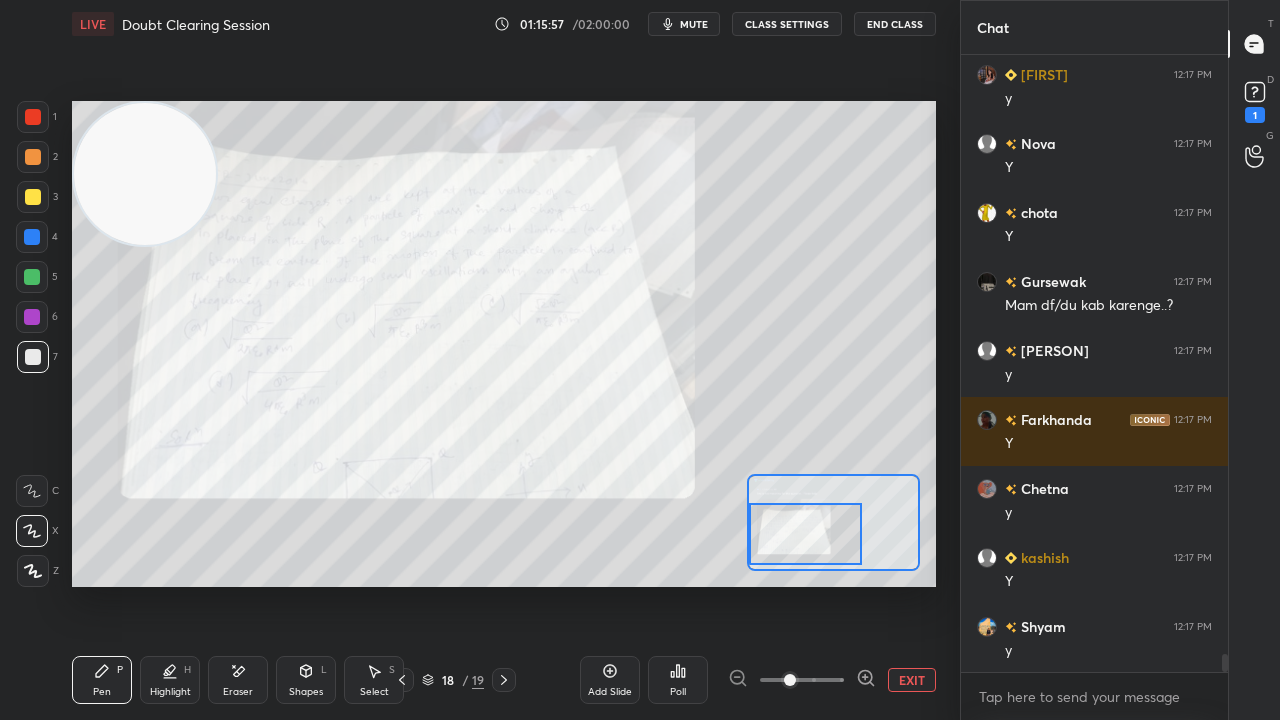 click 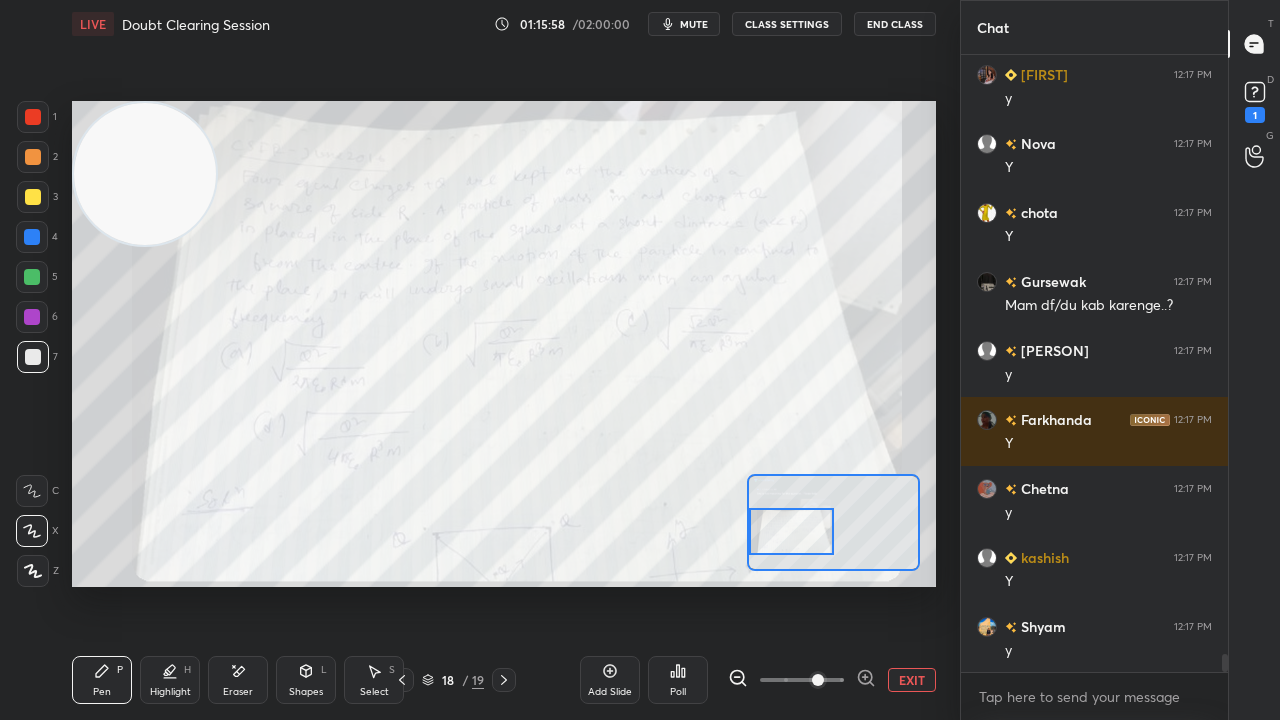 drag, startPoint x: 823, startPoint y: 537, endPoint x: 806, endPoint y: 532, distance: 17.720045 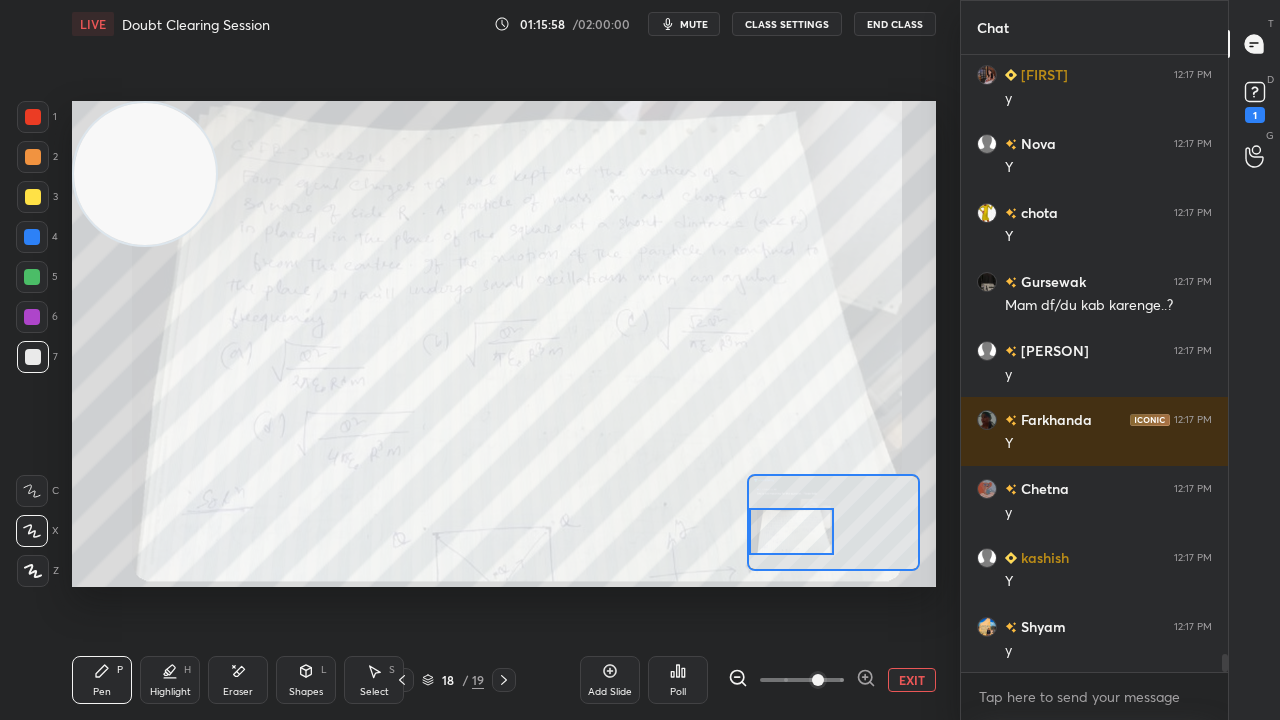 click at bounding box center [791, 531] 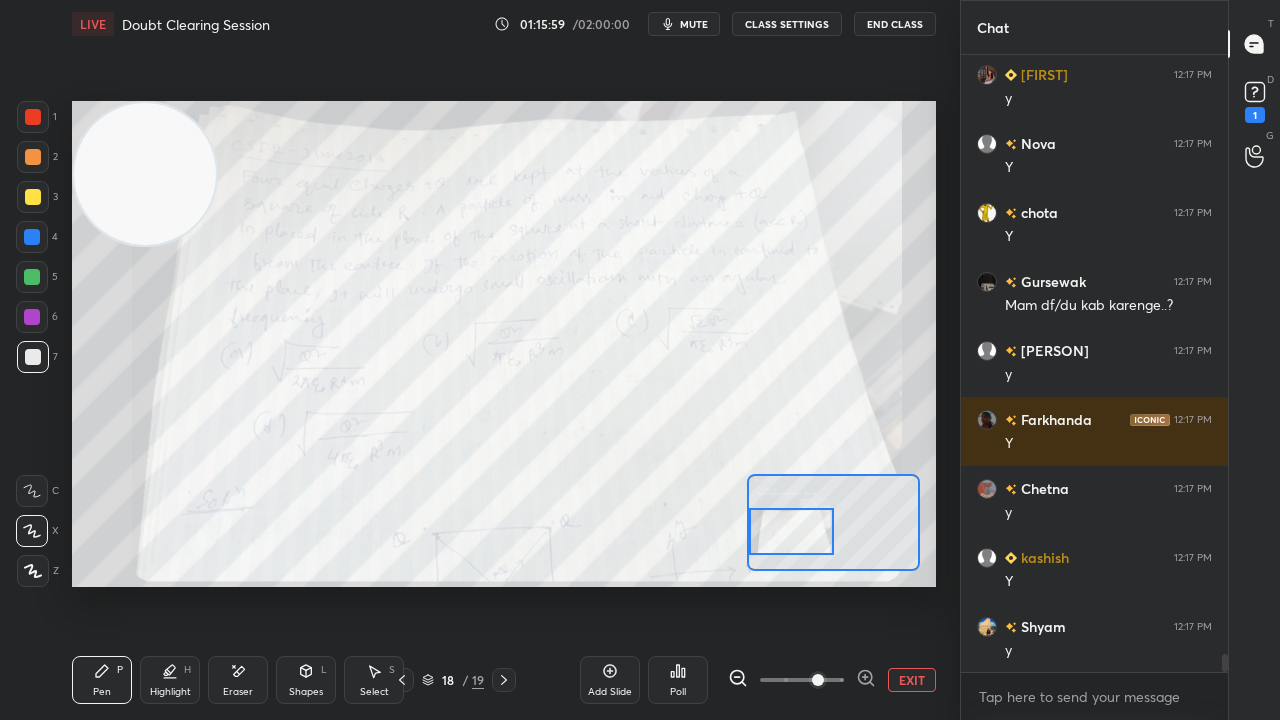 click on "mute" at bounding box center [684, 24] 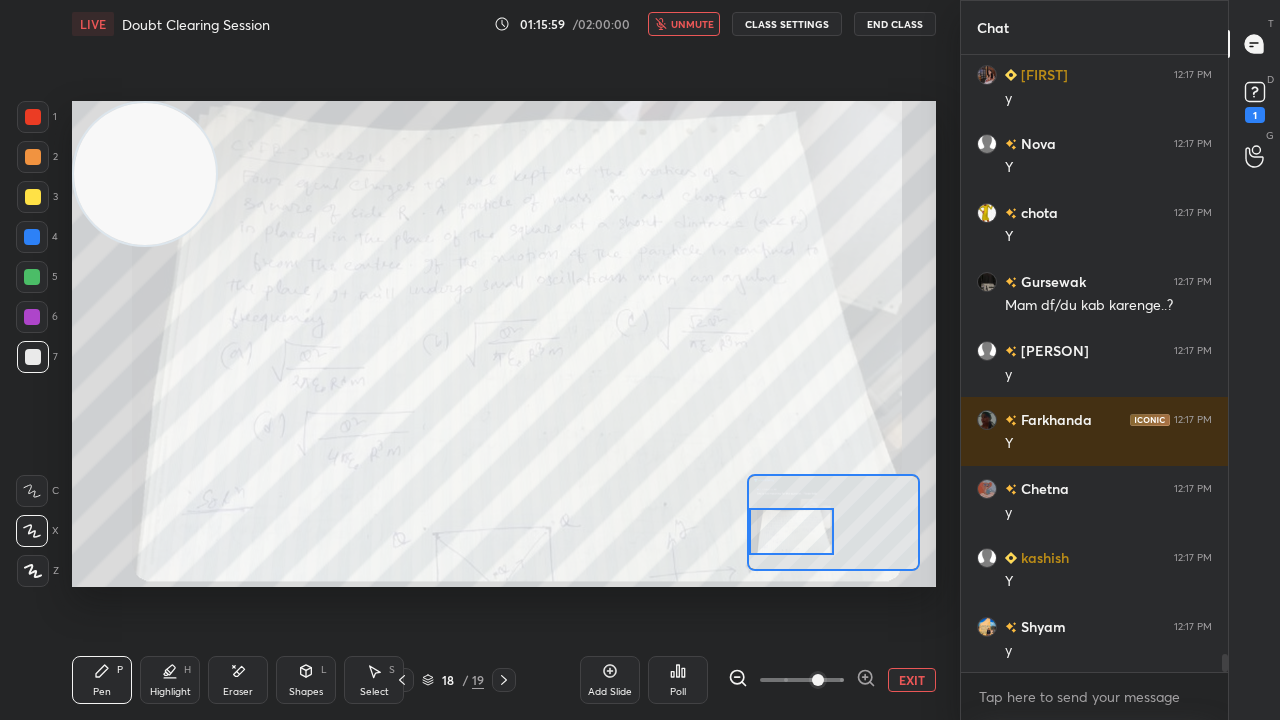 click on "unmute" at bounding box center [684, 24] 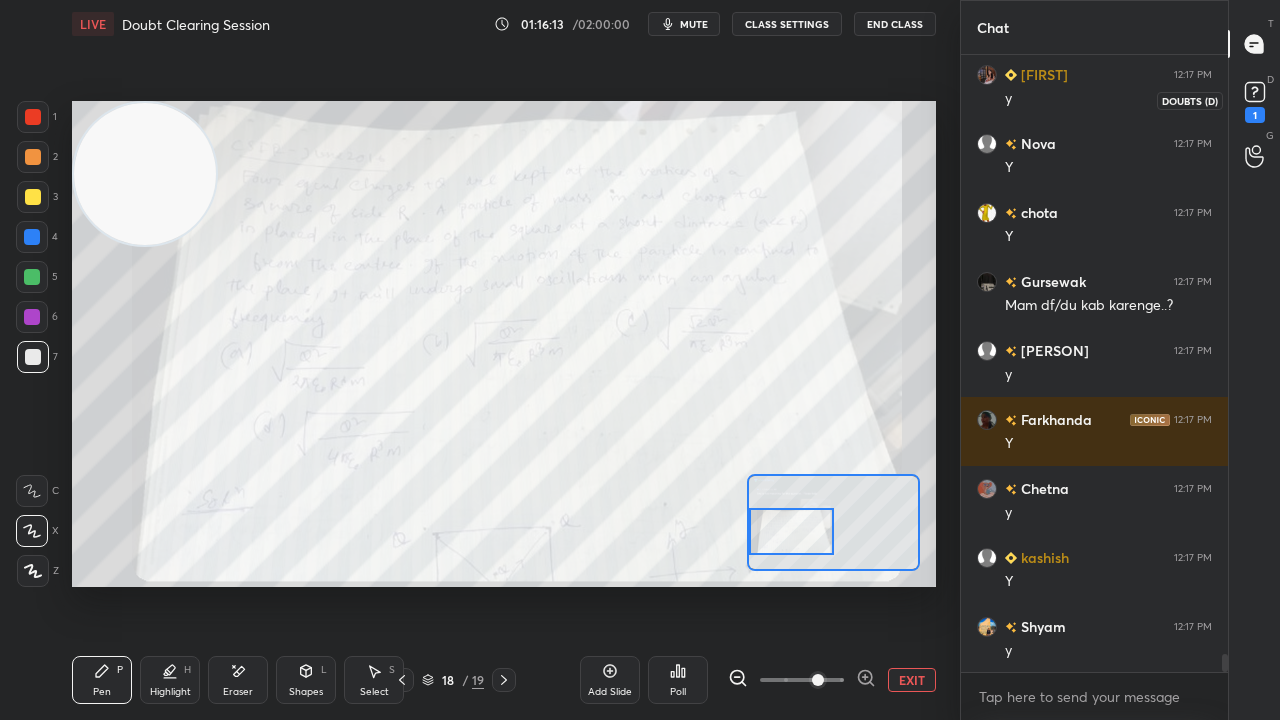 click on "1" at bounding box center (1255, 115) 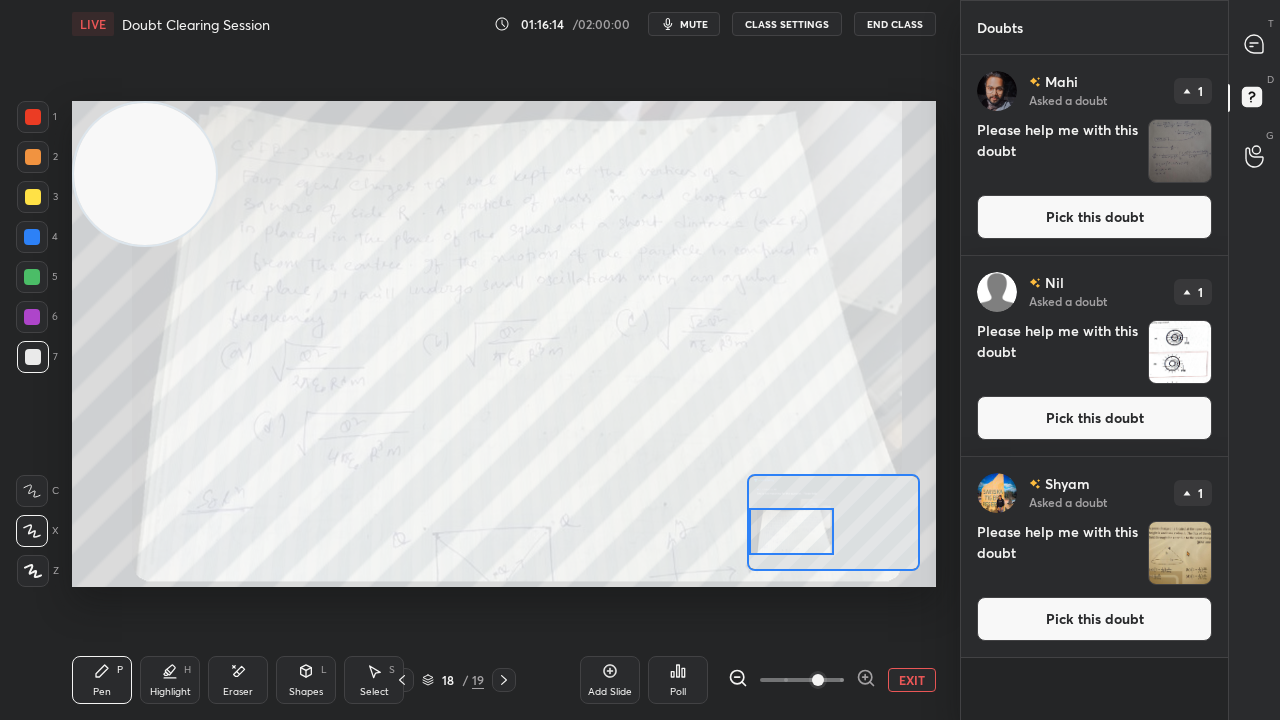 click on "Pick this doubt" at bounding box center (1094, 217) 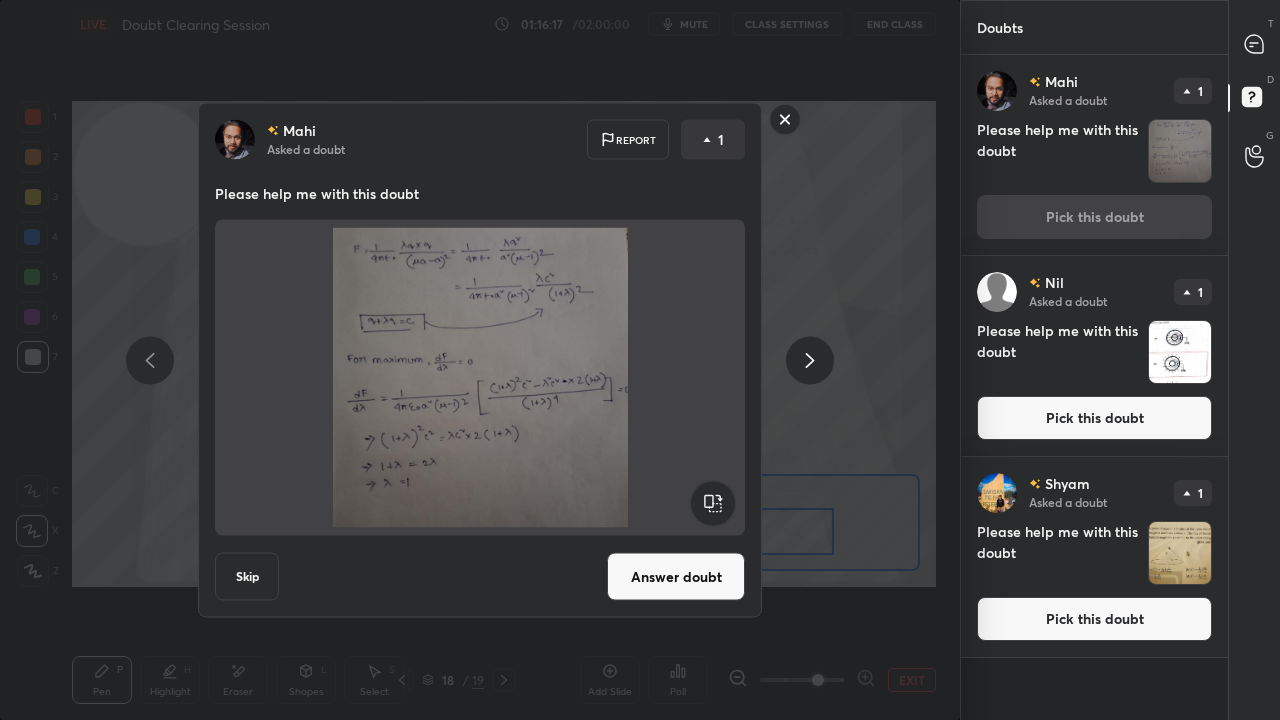 click on "Answer doubt" at bounding box center [676, 577] 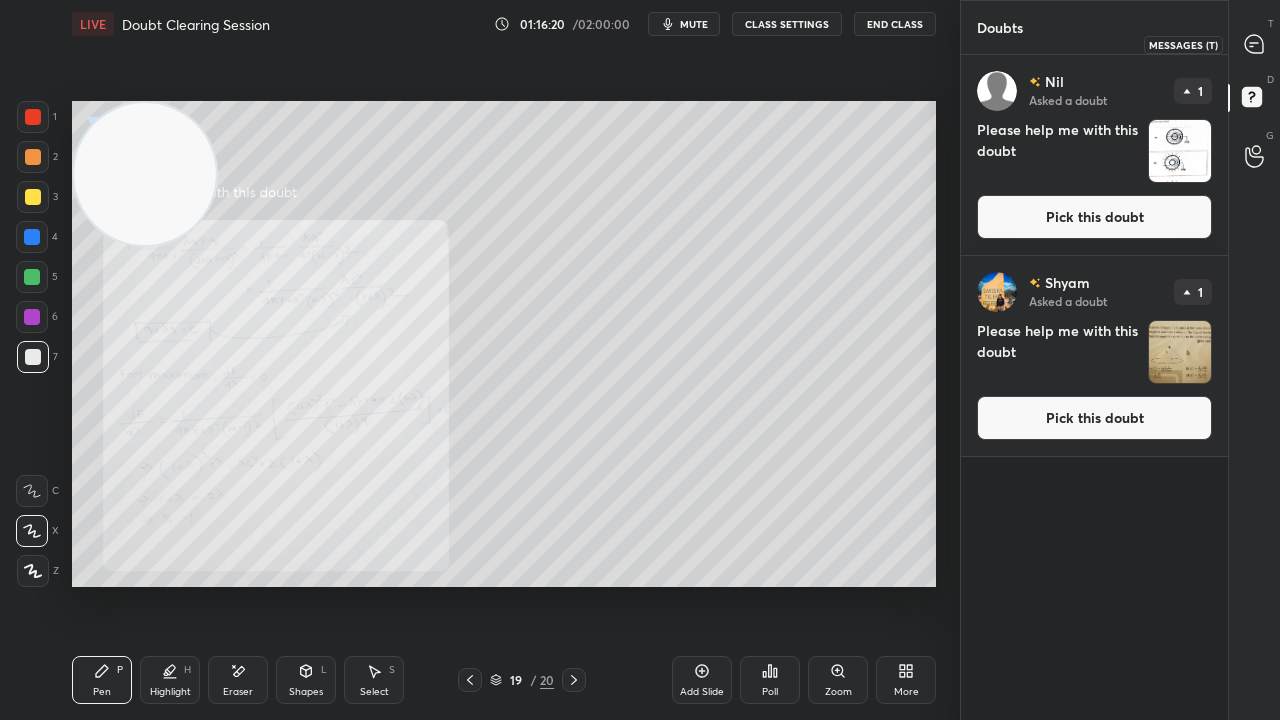 click 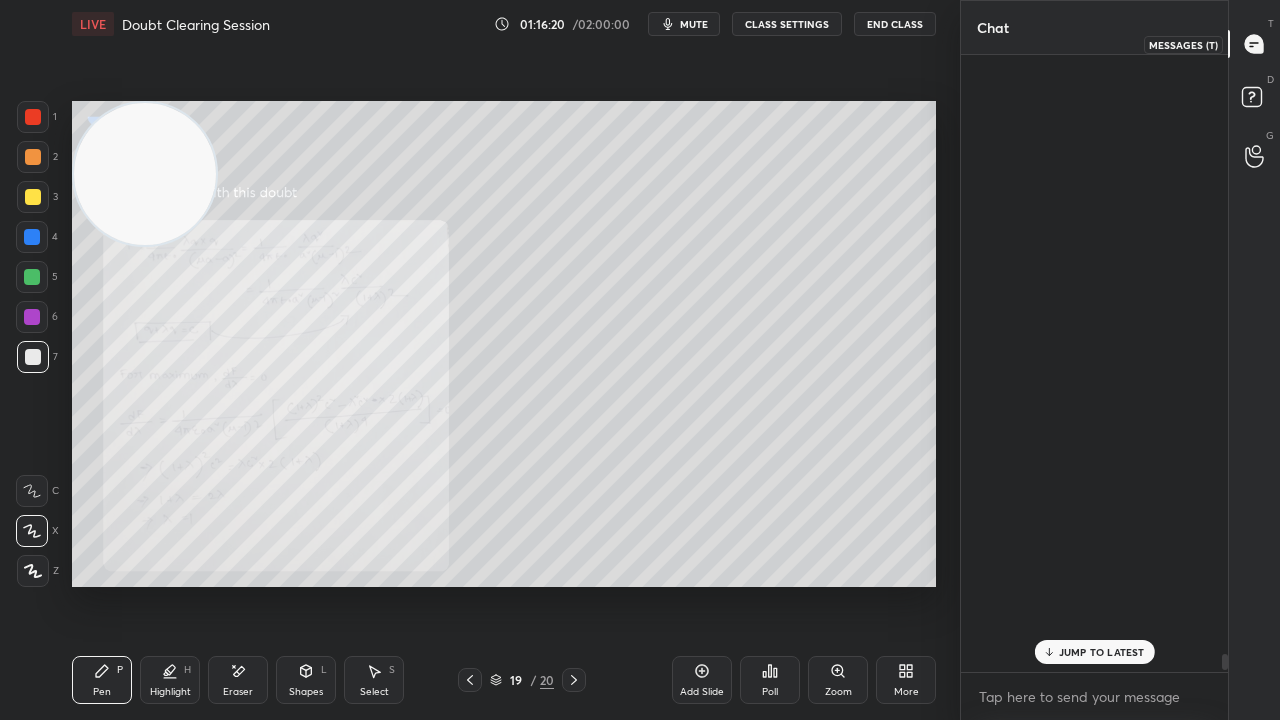 scroll, scrollTop: 20358, scrollLeft: 0, axis: vertical 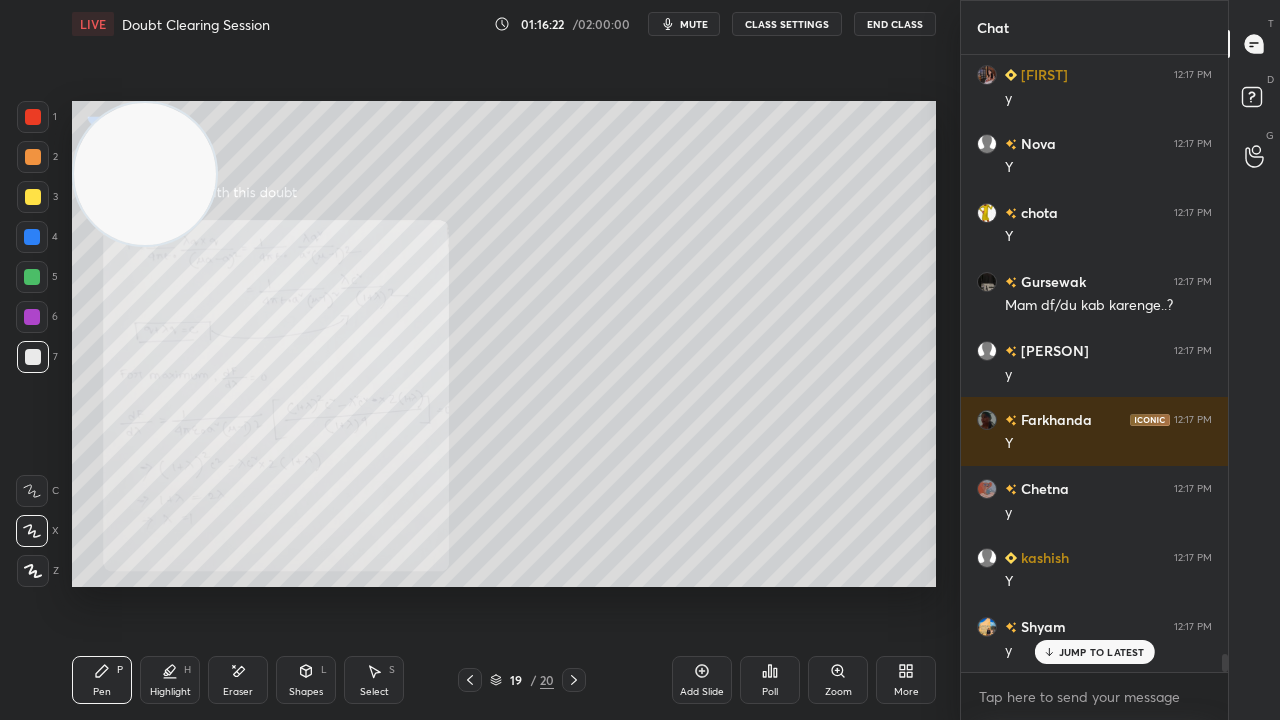 click on "mute" at bounding box center [694, 24] 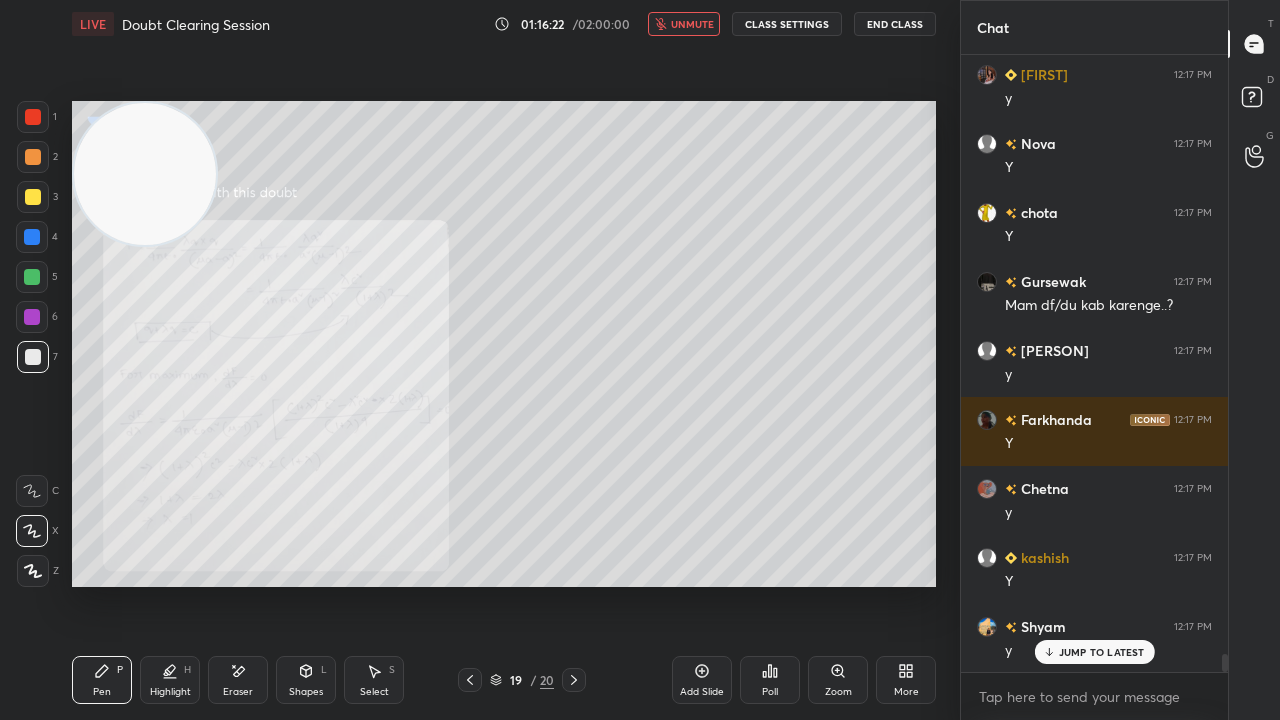 drag, startPoint x: 710, startPoint y: 24, endPoint x: 714, endPoint y: 10, distance: 14.56022 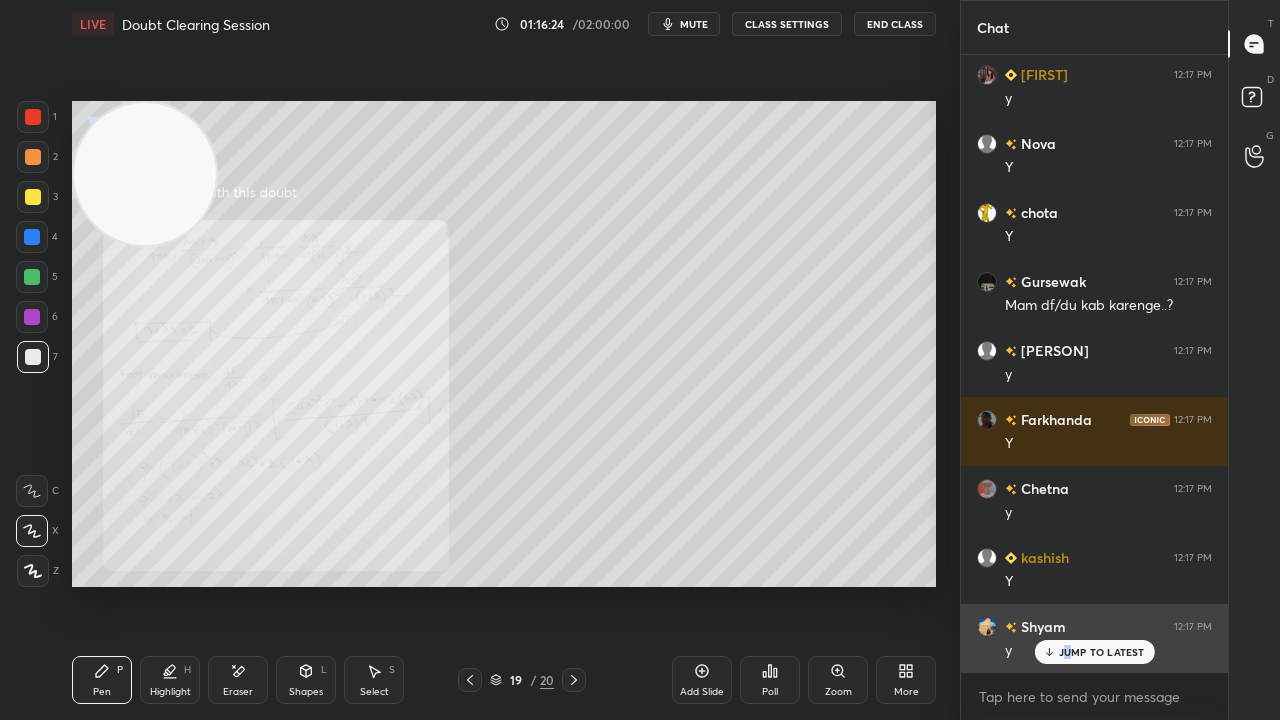 click on "JUMP TO LATEST" at bounding box center [1102, 652] 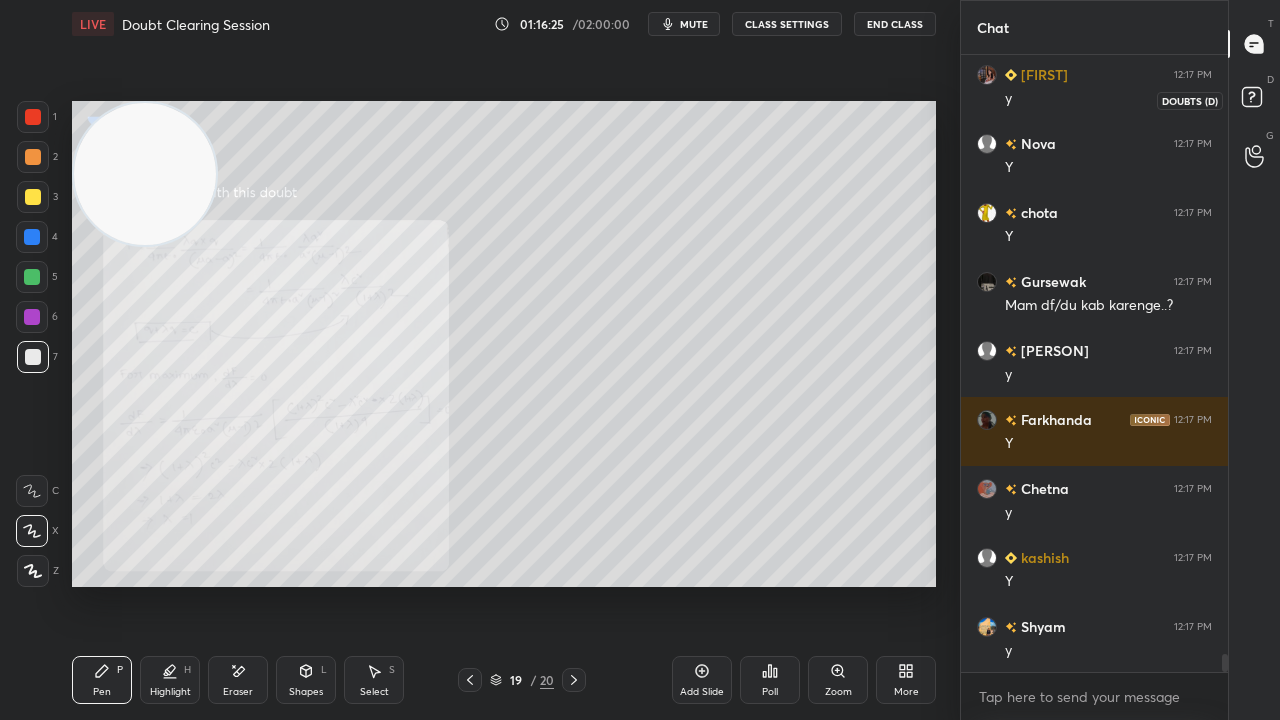click 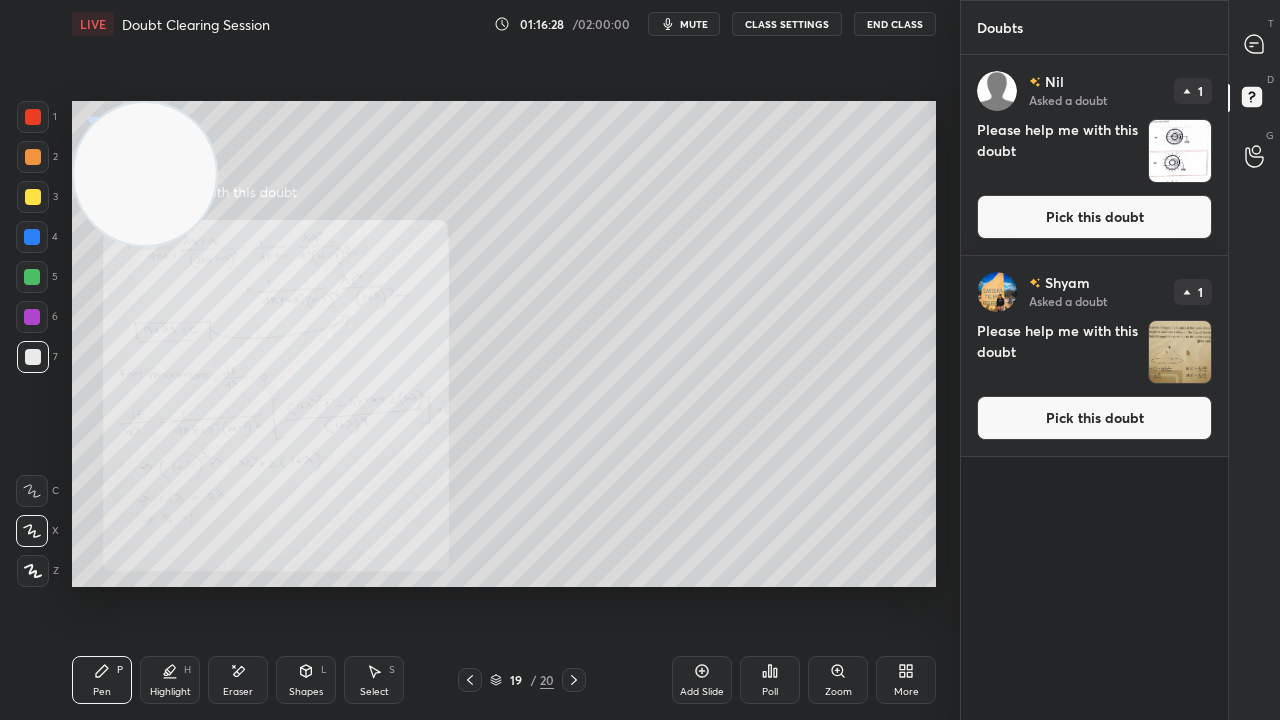 click on "Pick this doubt" at bounding box center (1094, 217) 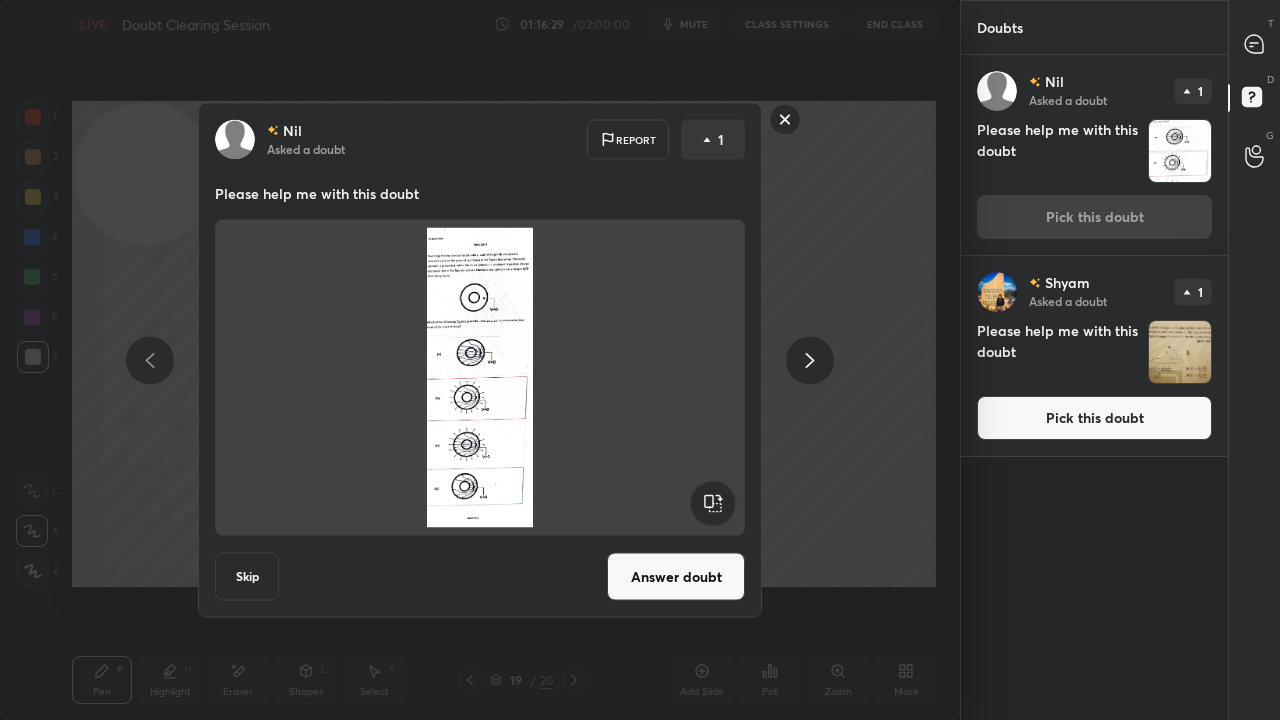 click on "Answer doubt" at bounding box center (676, 577) 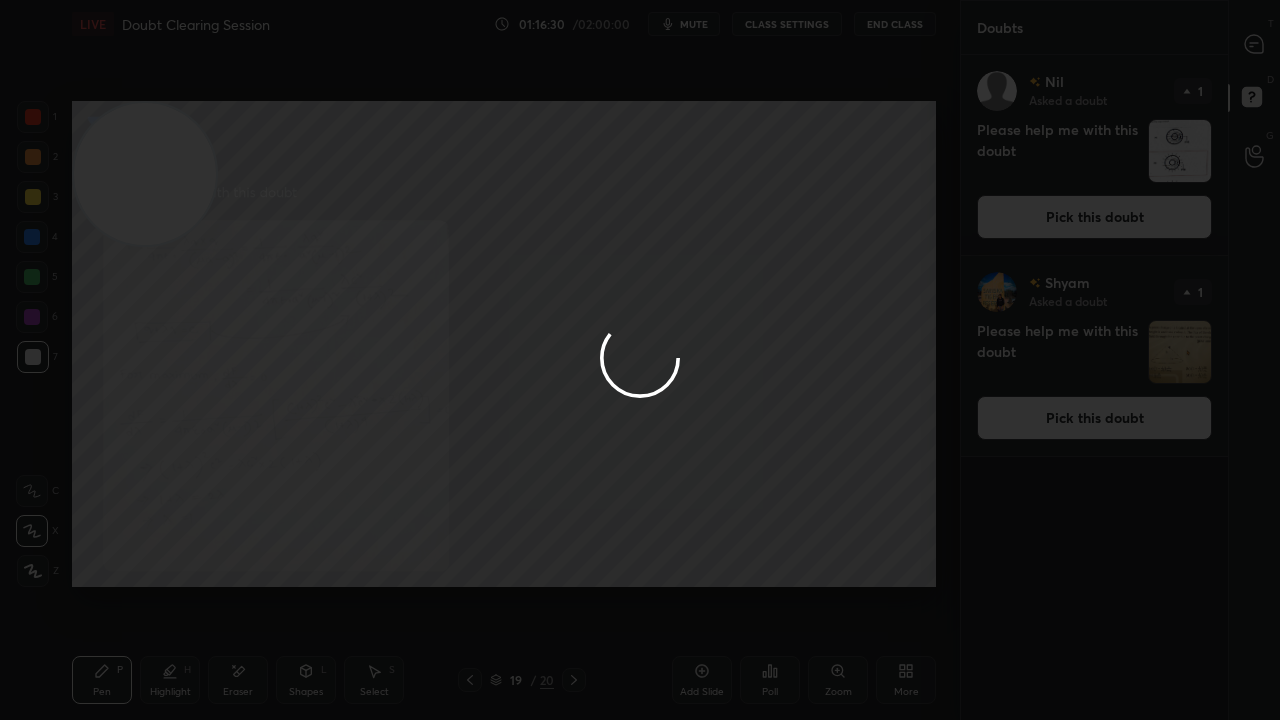 click at bounding box center [480, 360] 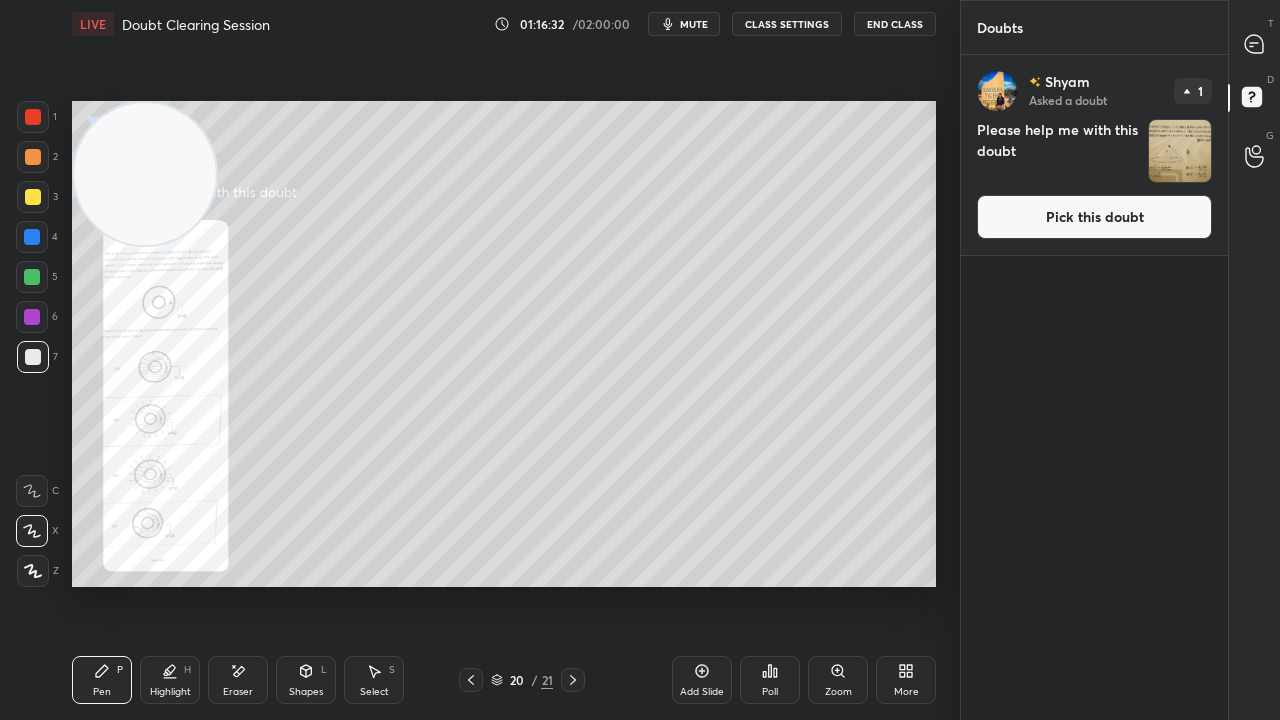 drag, startPoint x: 1145, startPoint y: 214, endPoint x: 1146, endPoint y: 204, distance: 10.049875 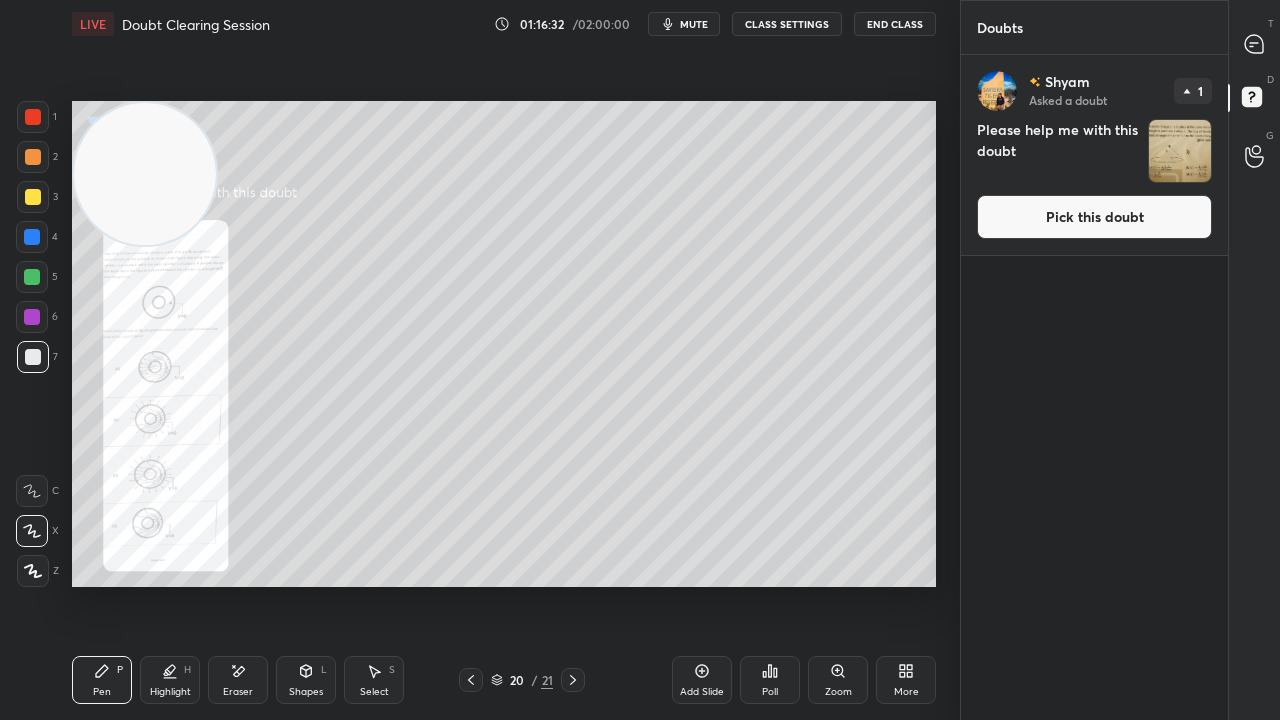 click on "Pick this doubt" at bounding box center (1094, 217) 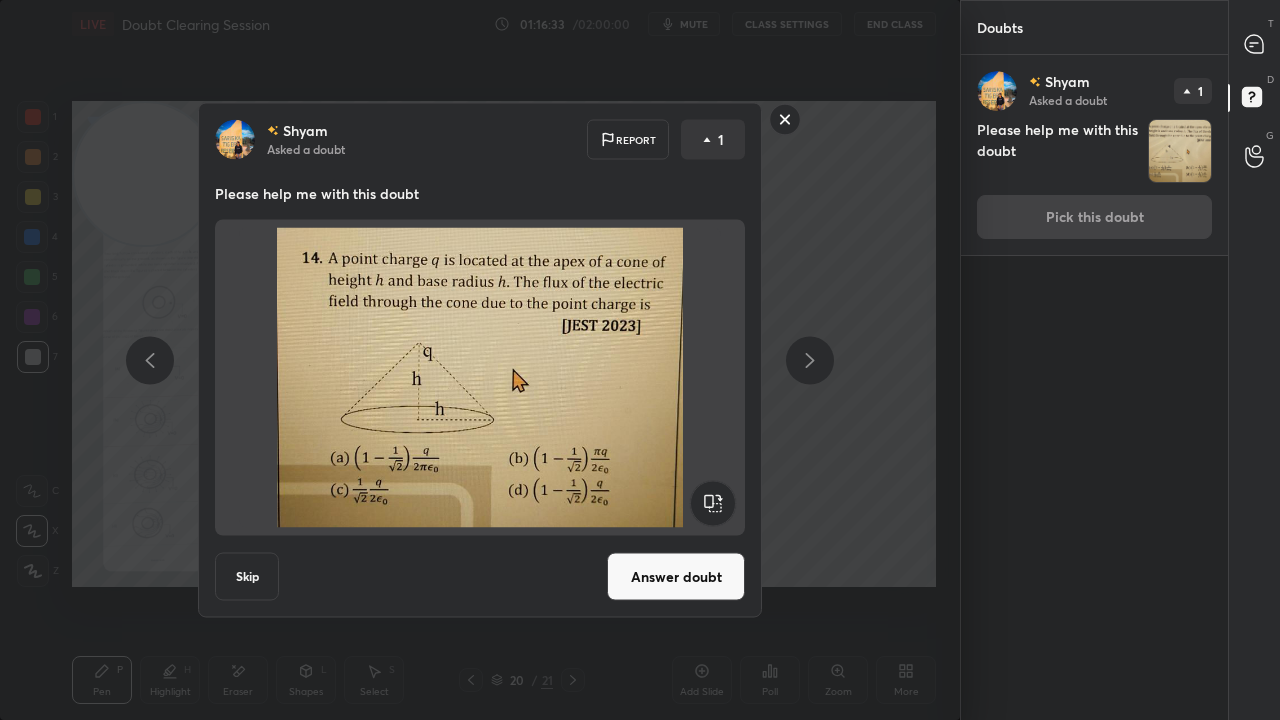 click on "Answer doubt" at bounding box center [676, 577] 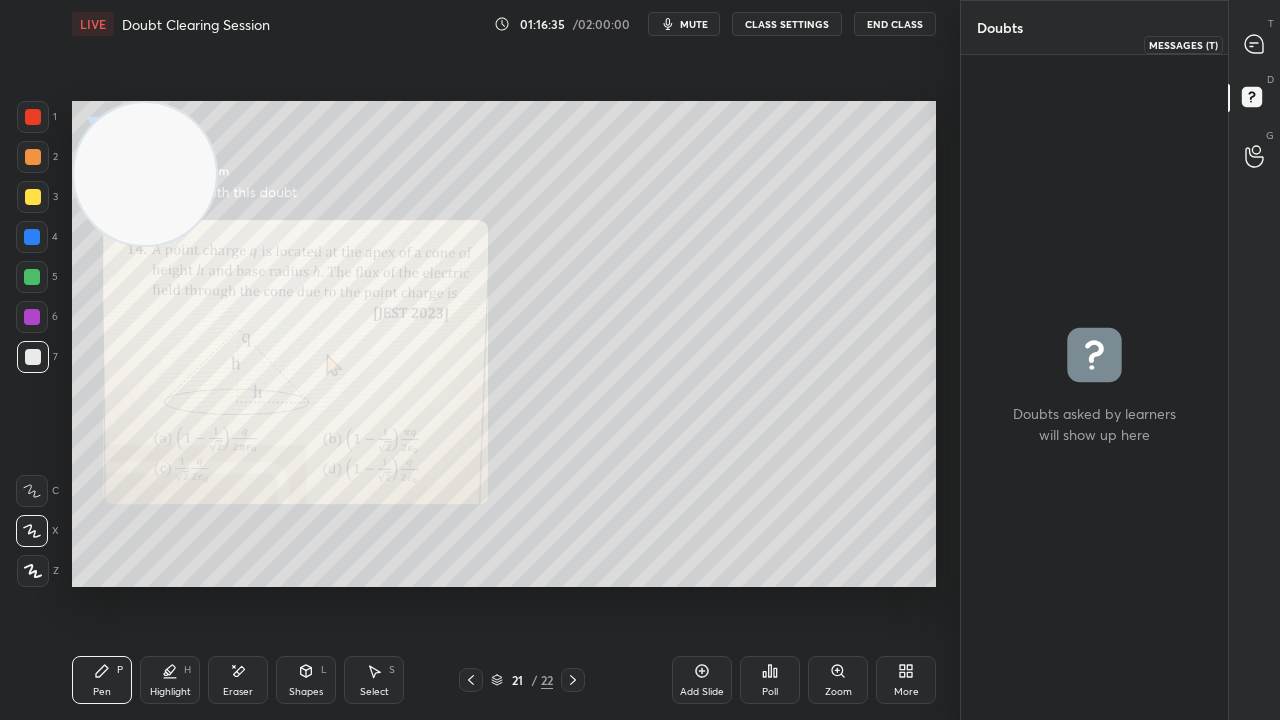 click 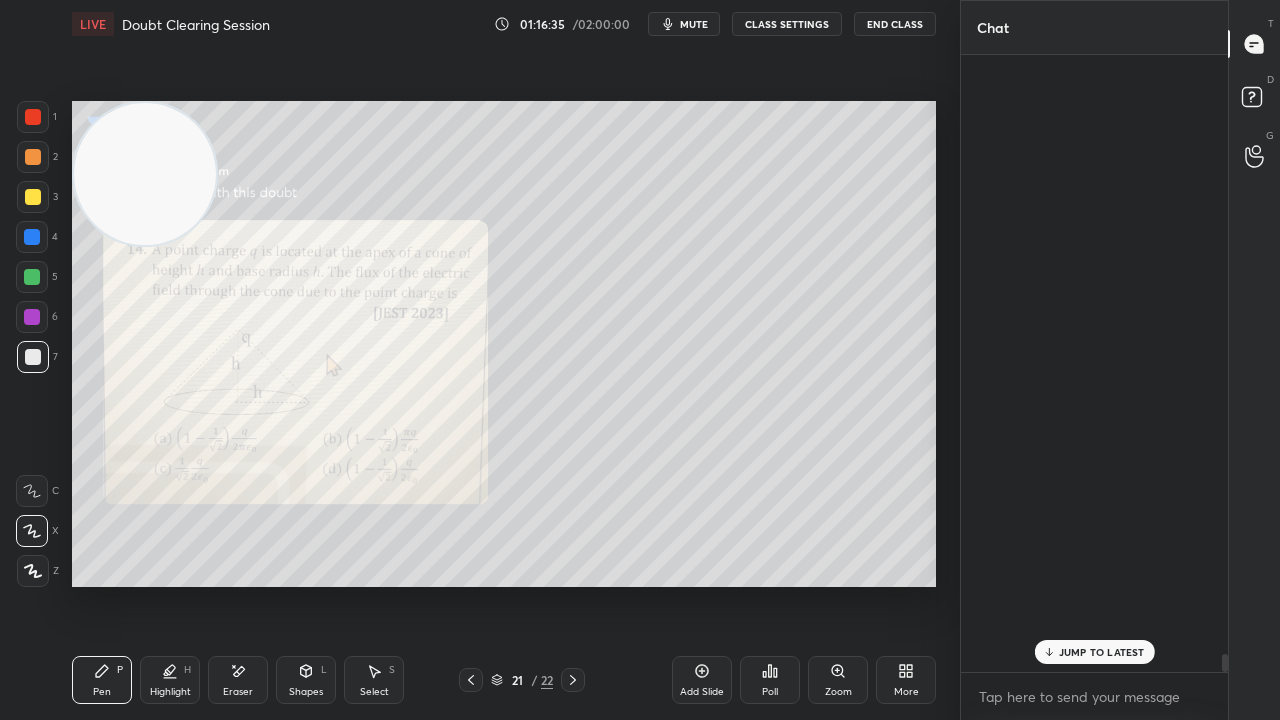 scroll, scrollTop: 20208, scrollLeft: 0, axis: vertical 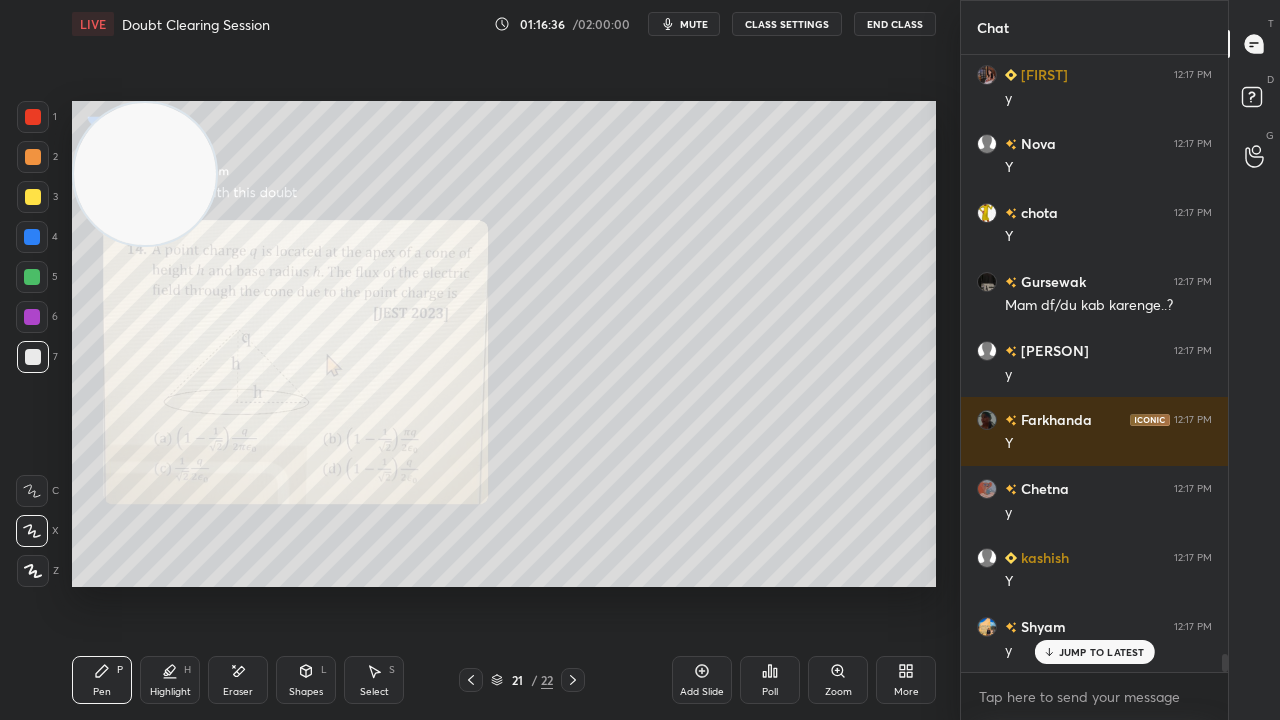 click on "JUMP TO LATEST" at bounding box center (1094, 652) 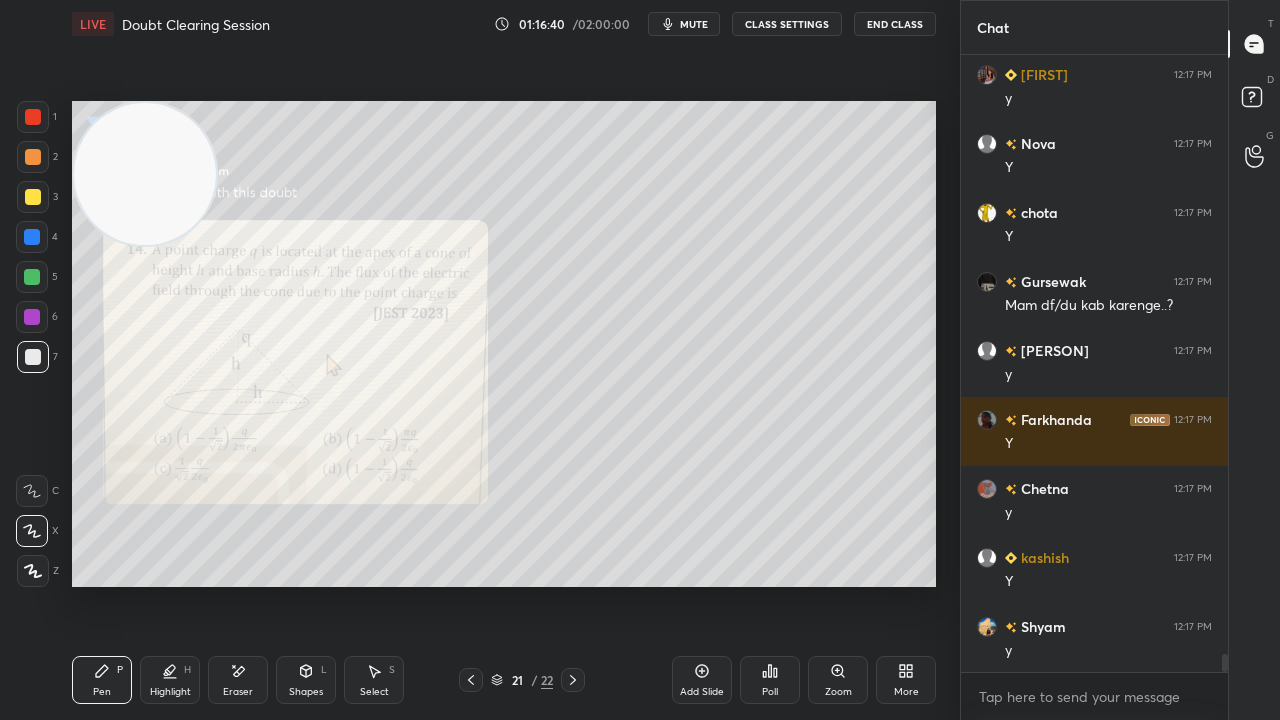 click 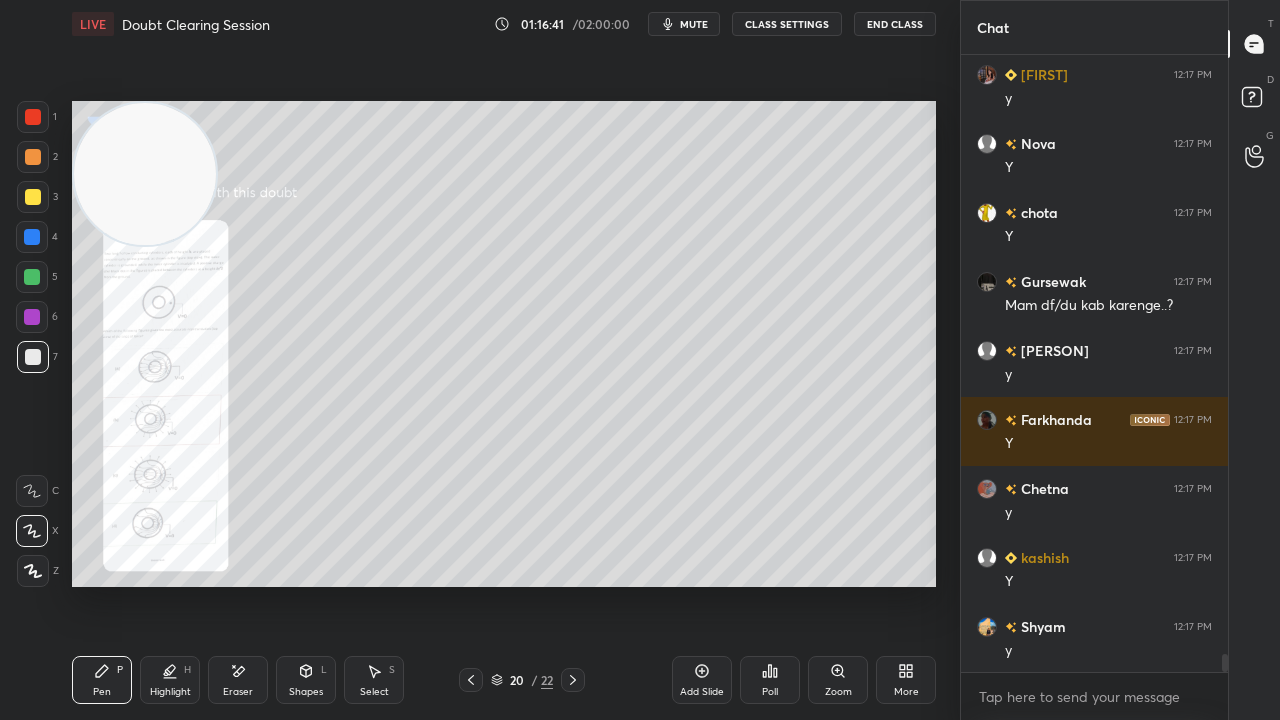 click on "Zoom" at bounding box center (838, 692) 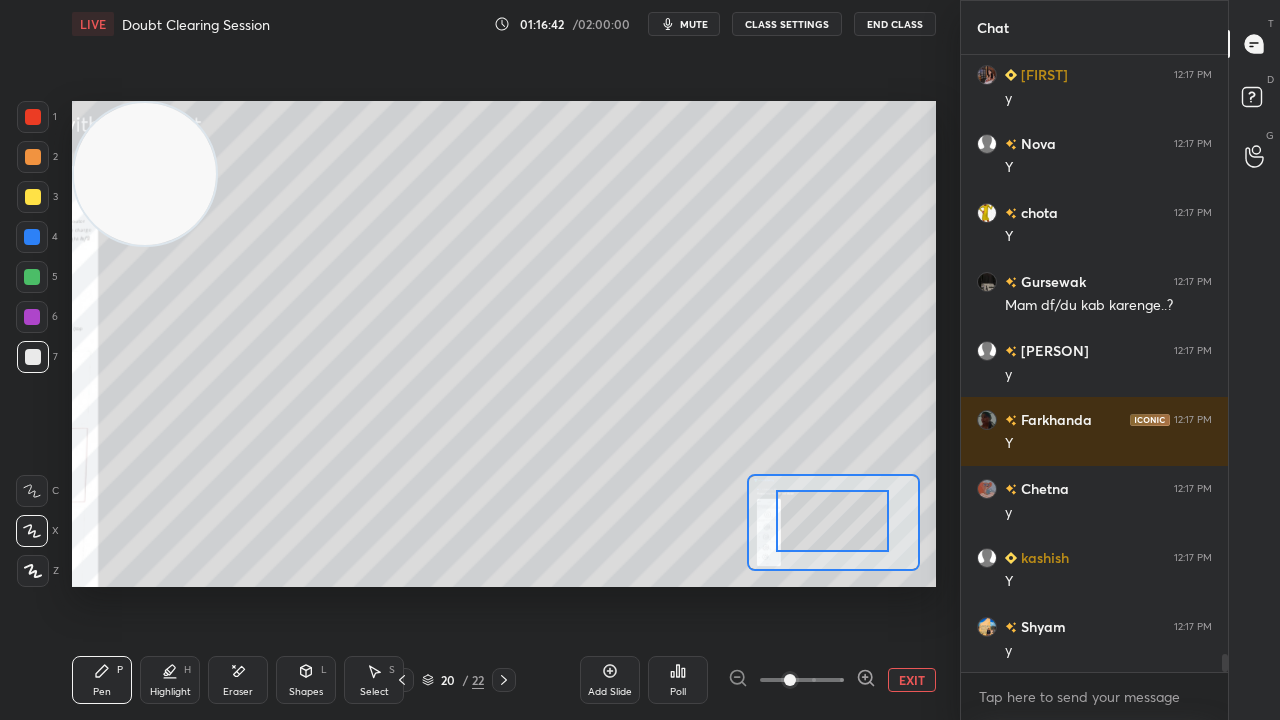 click at bounding box center (832, 521) 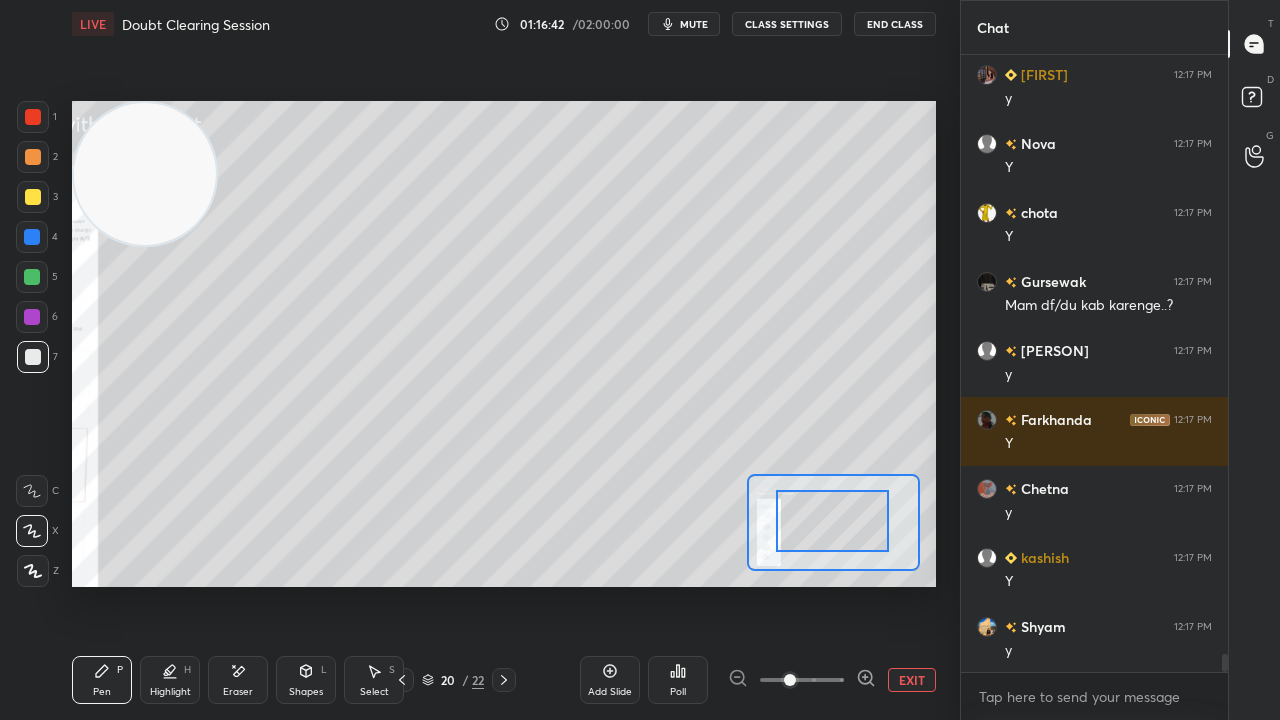scroll, scrollTop: 20278, scrollLeft: 0, axis: vertical 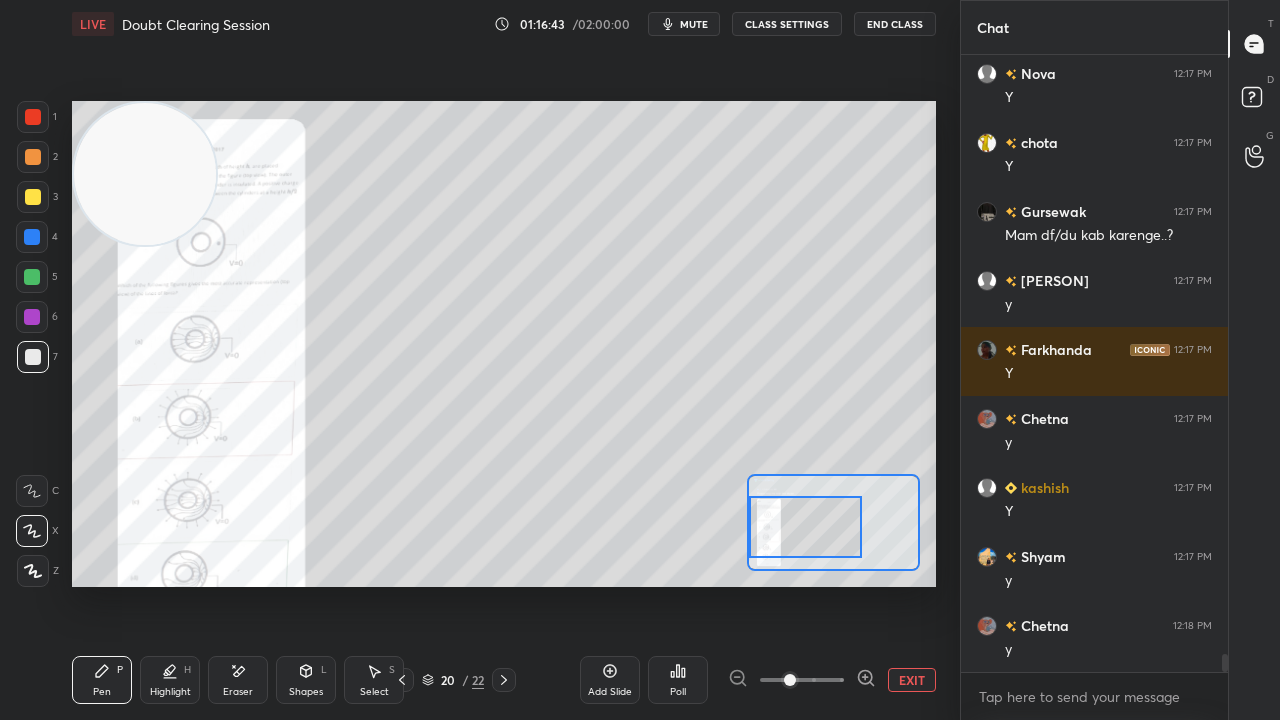 drag, startPoint x: 848, startPoint y: 552, endPoint x: 838, endPoint y: 544, distance: 12.806249 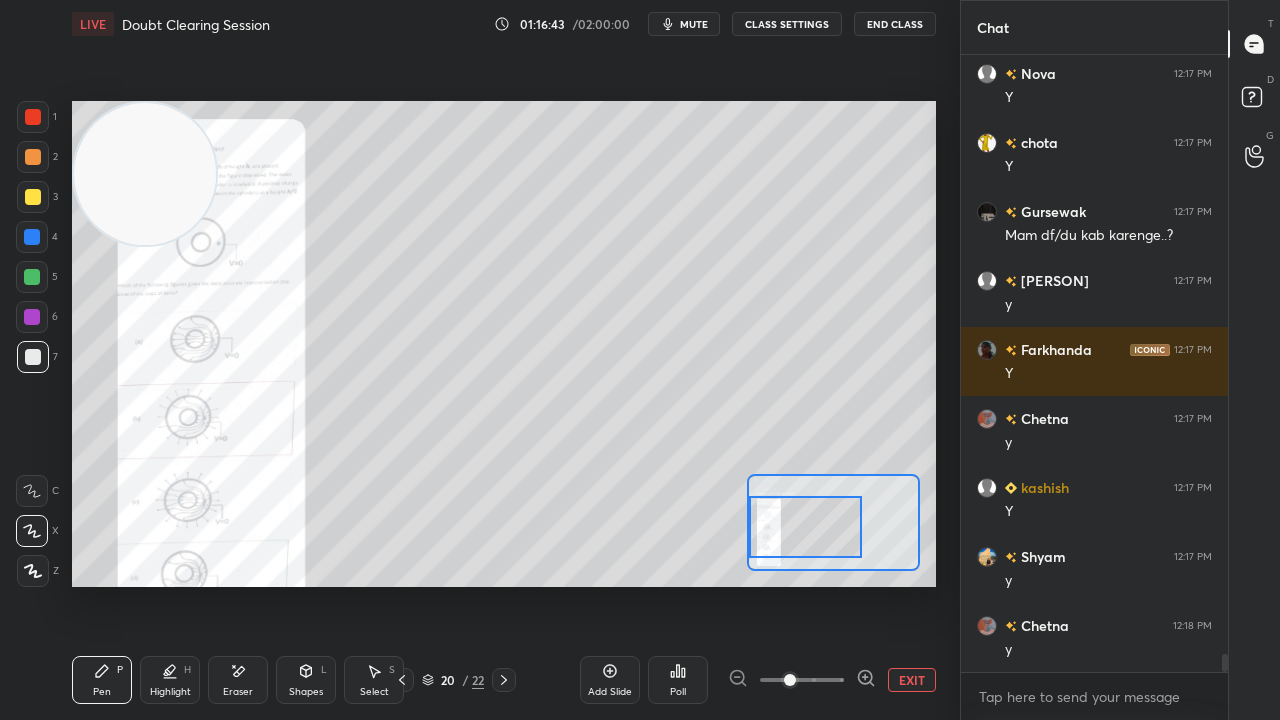 click at bounding box center (805, 527) 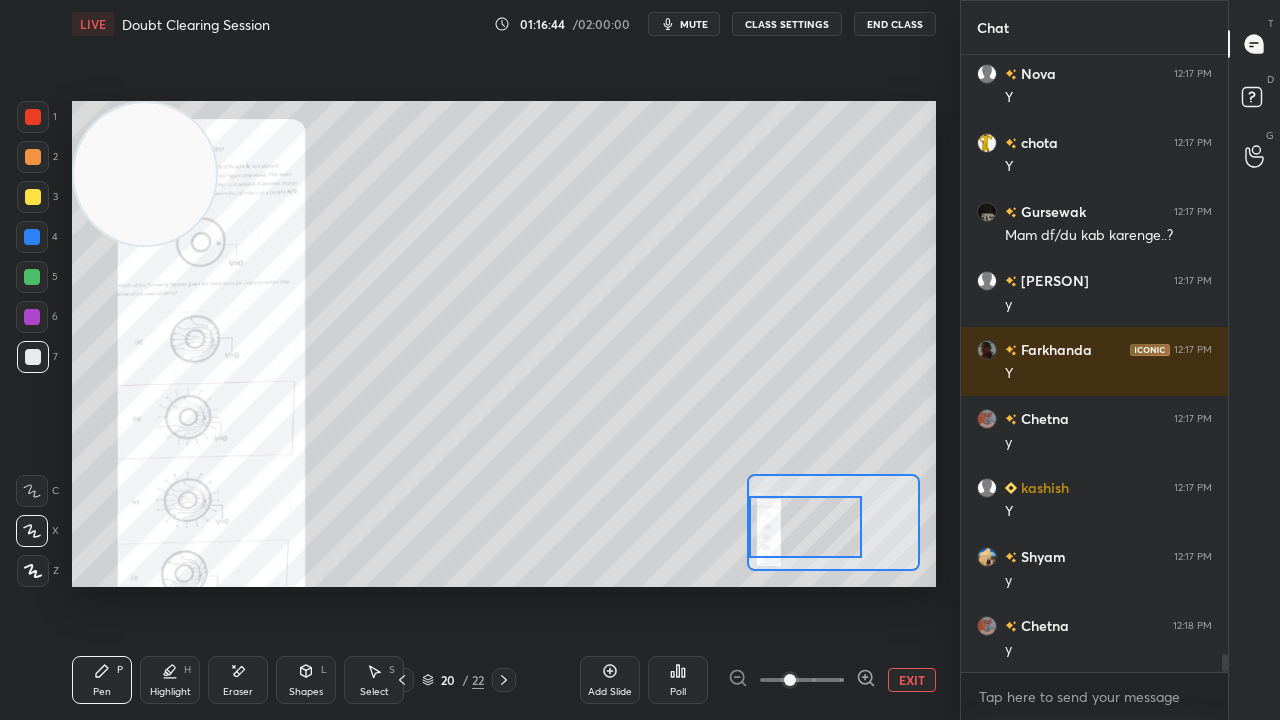 click on "mute" at bounding box center [694, 24] 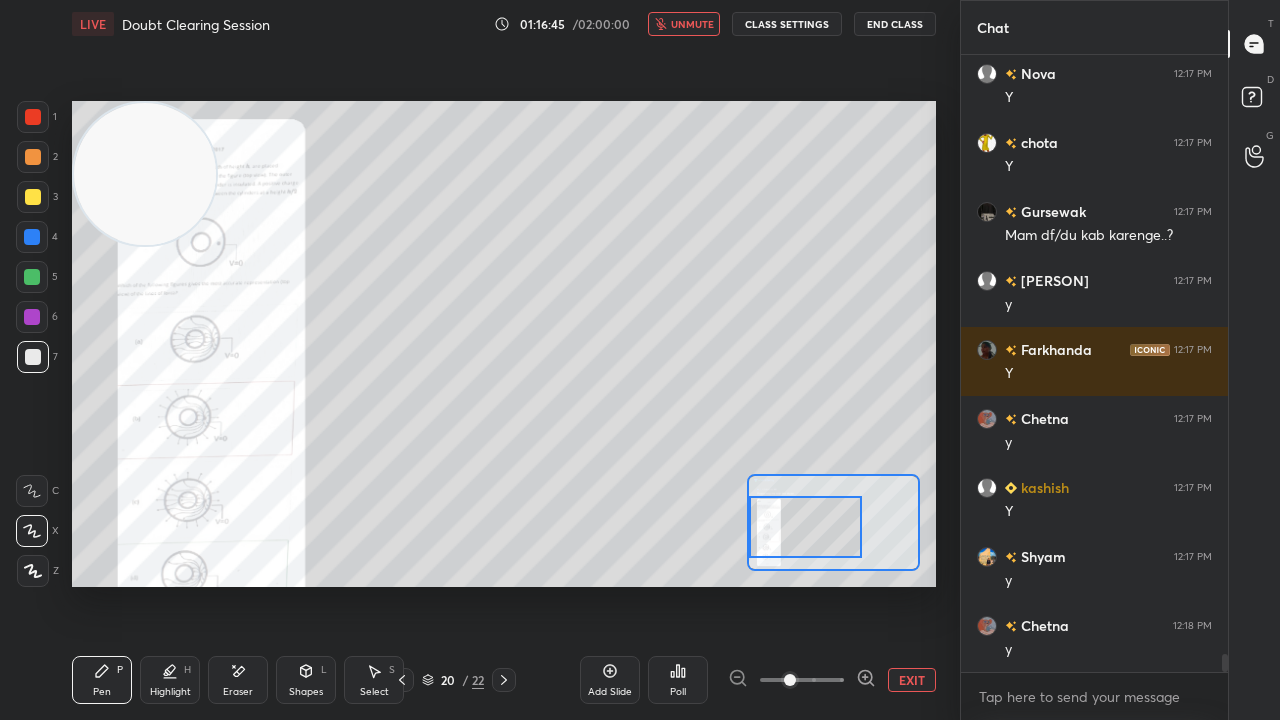 click on "unmute" at bounding box center (692, 24) 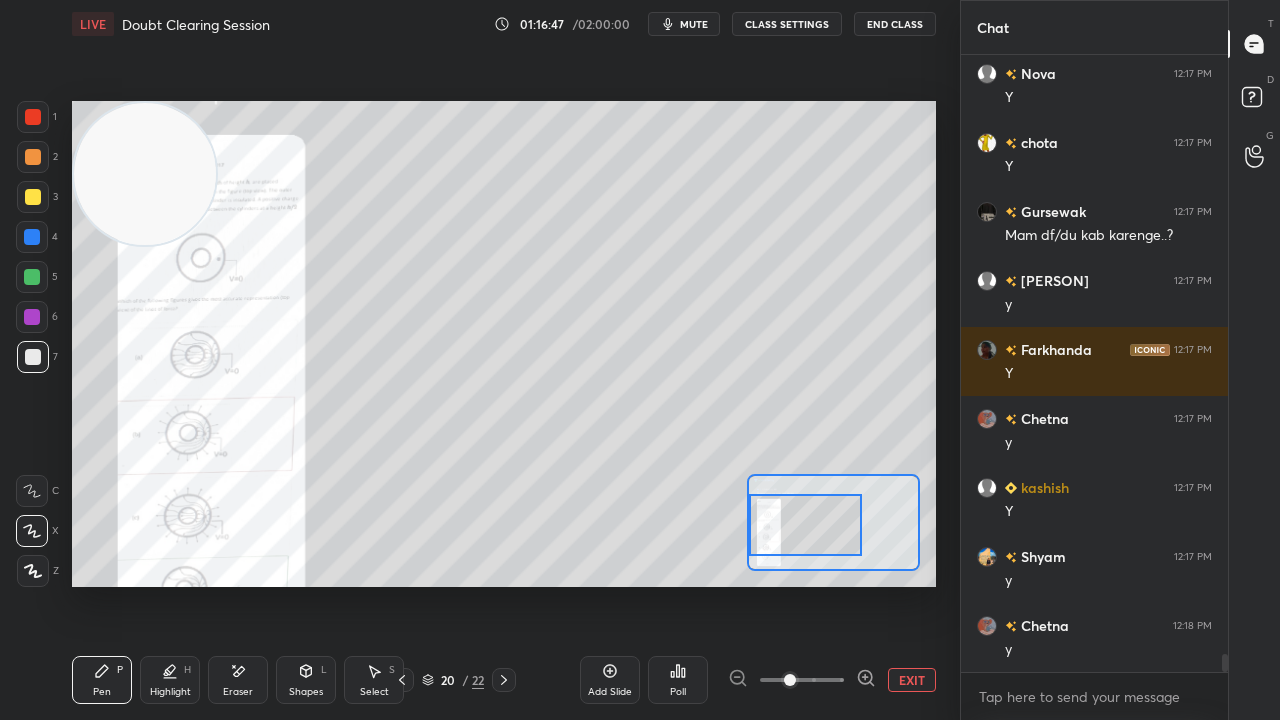 click at bounding box center [805, 525] 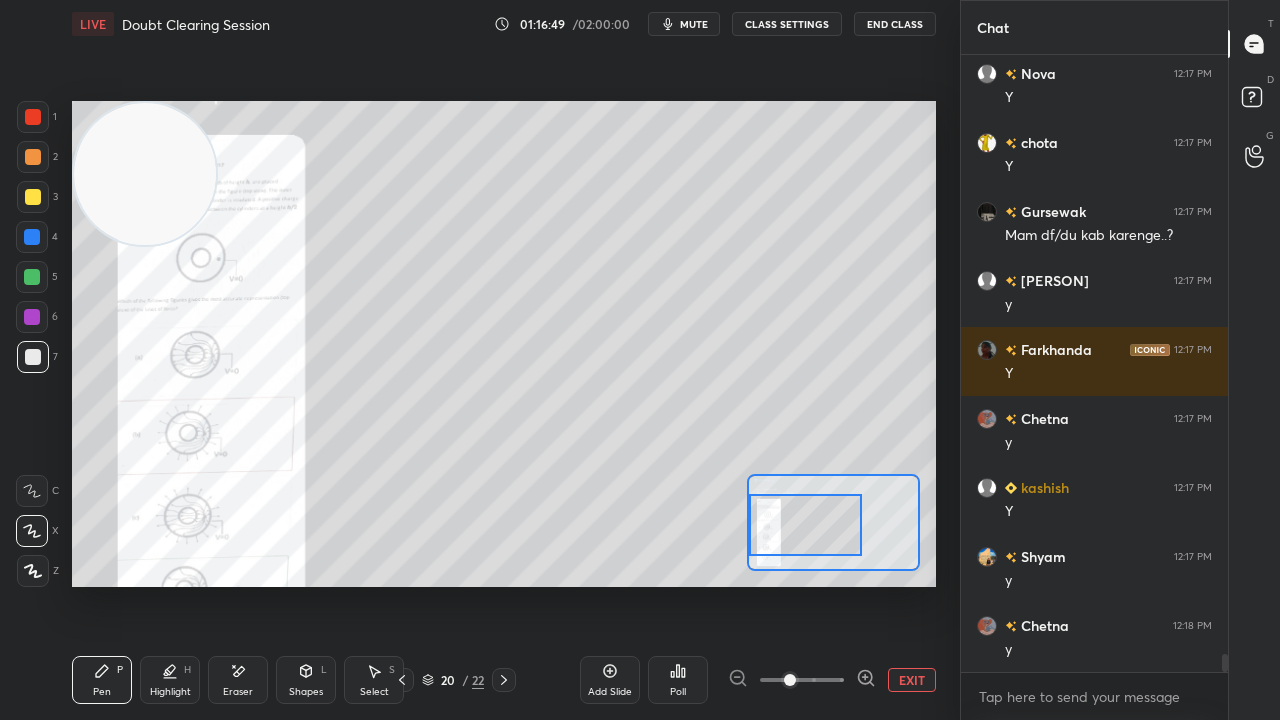 click 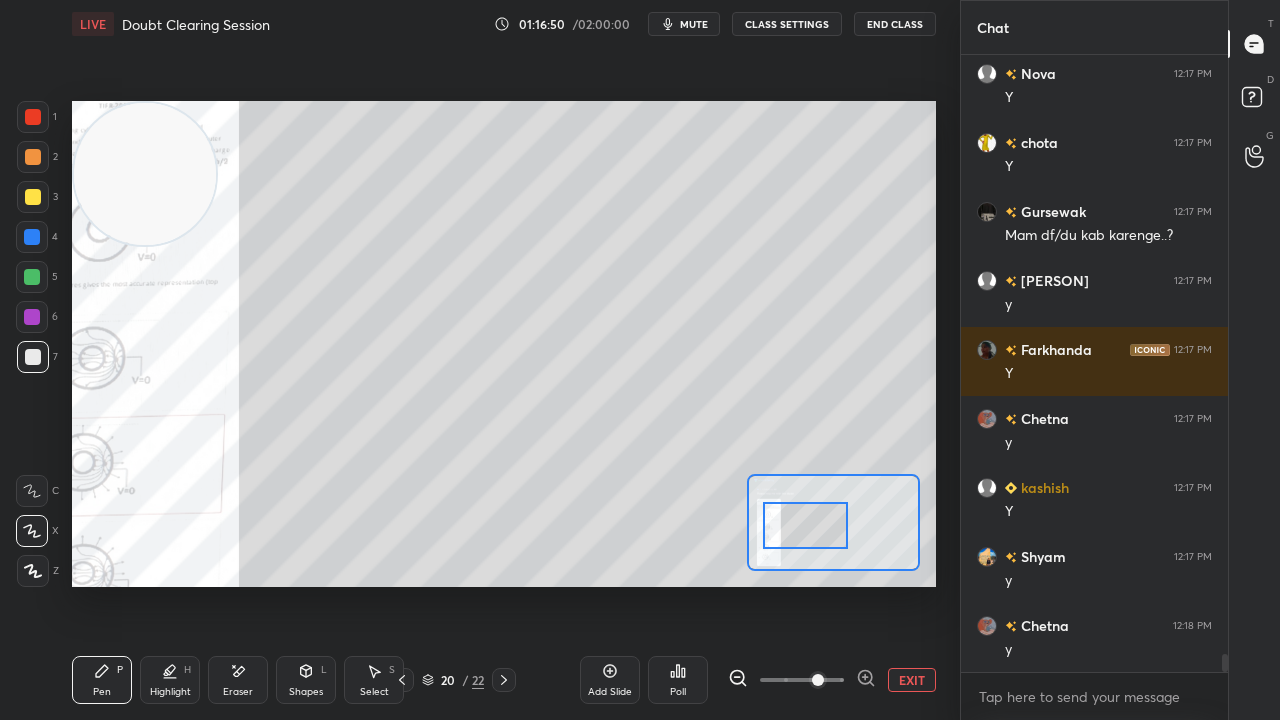 click at bounding box center (833, 522) 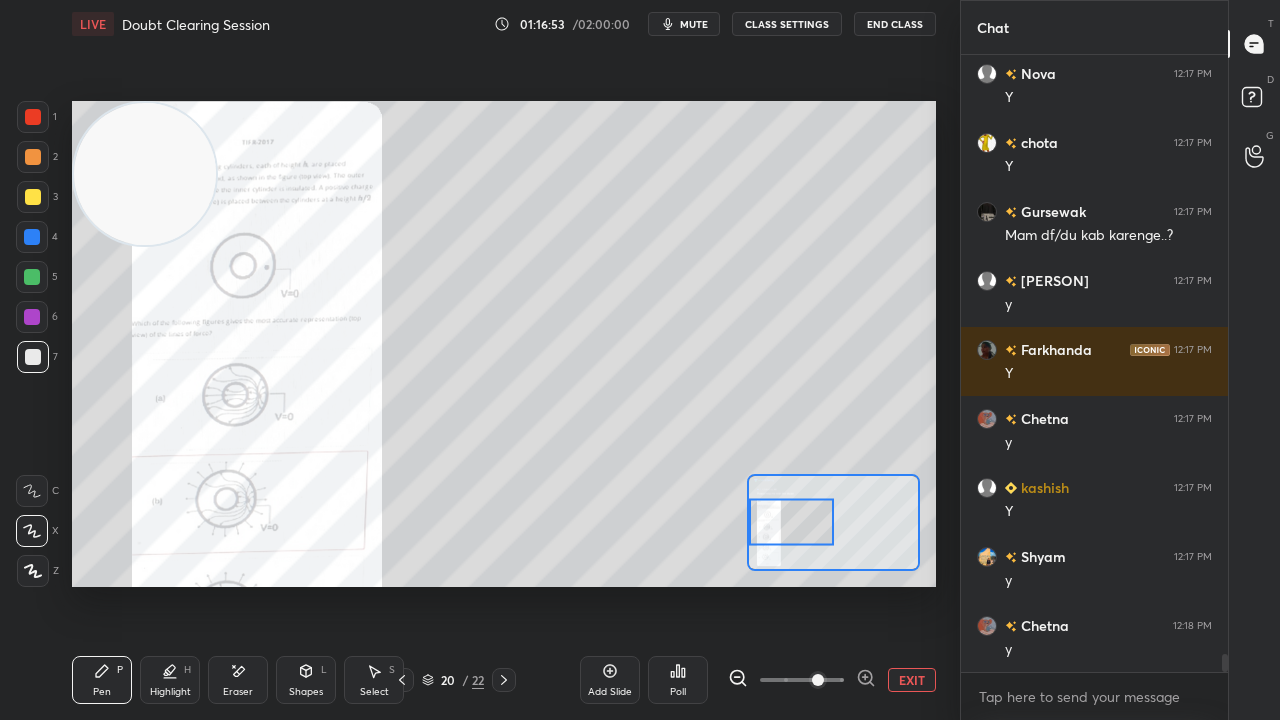 drag, startPoint x: 777, startPoint y: 532, endPoint x: 766, endPoint y: 513, distance: 21.954498 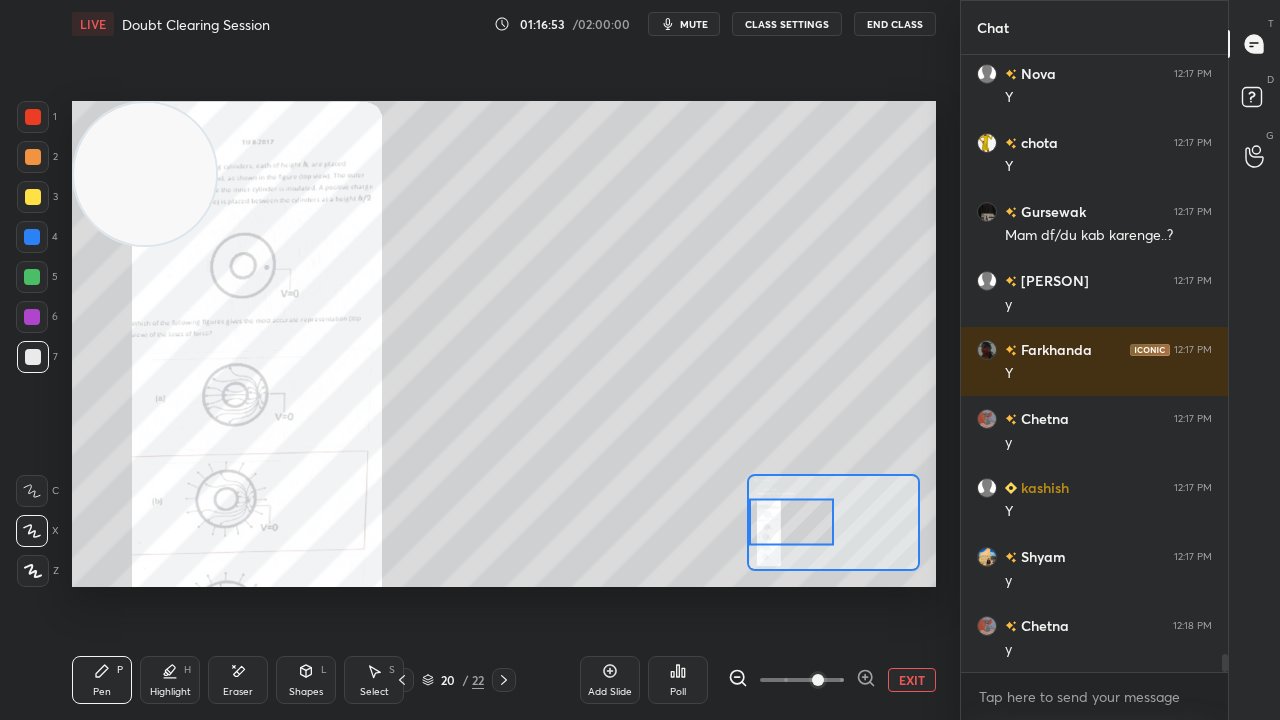 click at bounding box center (791, 522) 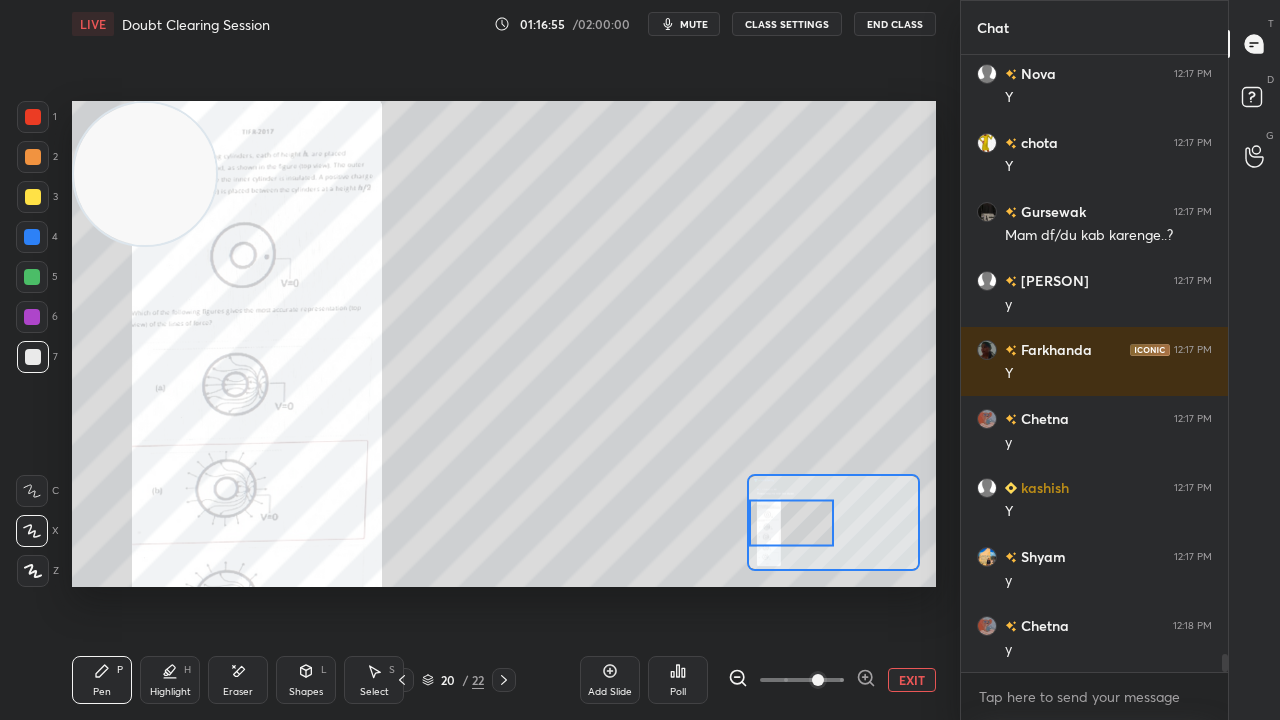 click 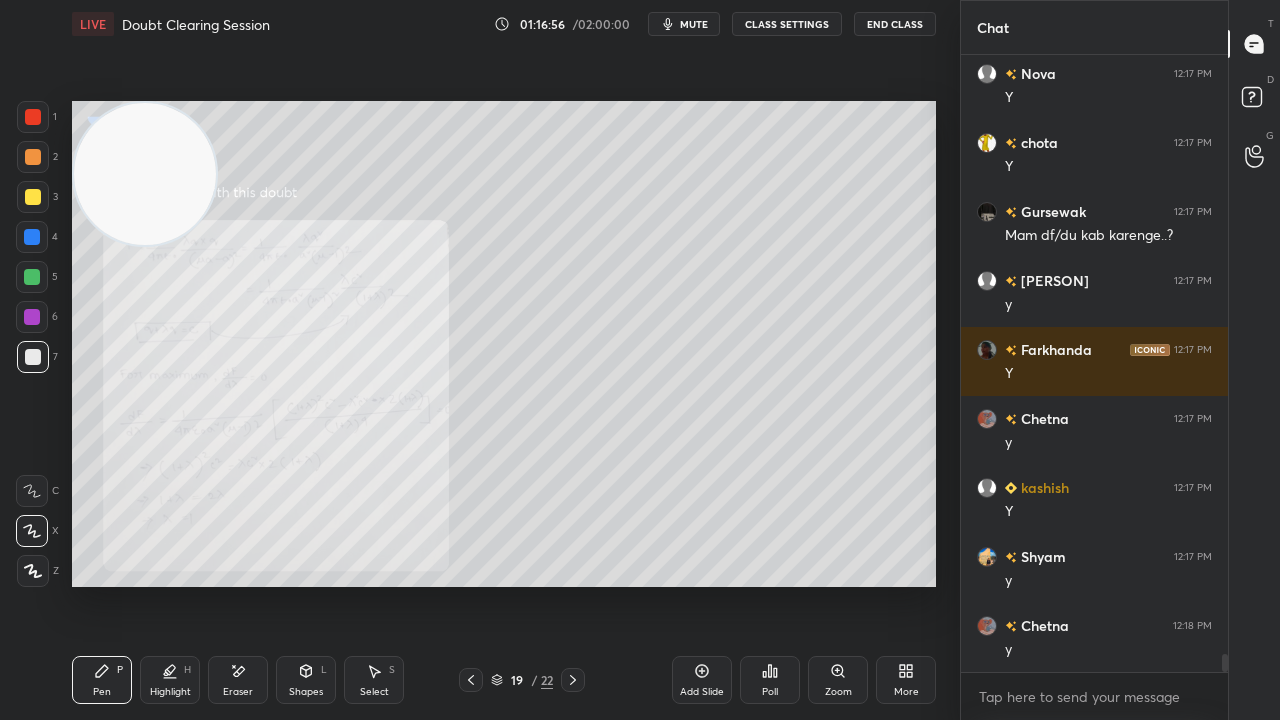 click 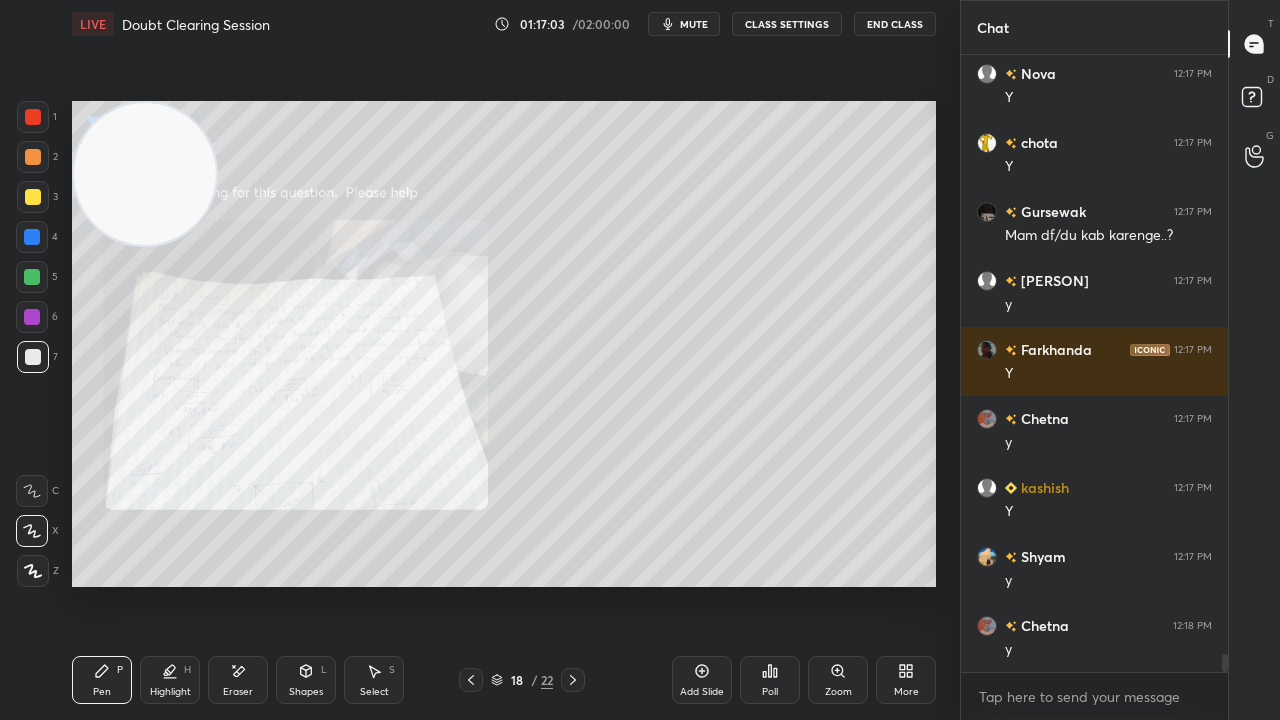 click on "Add Slide" at bounding box center (702, 692) 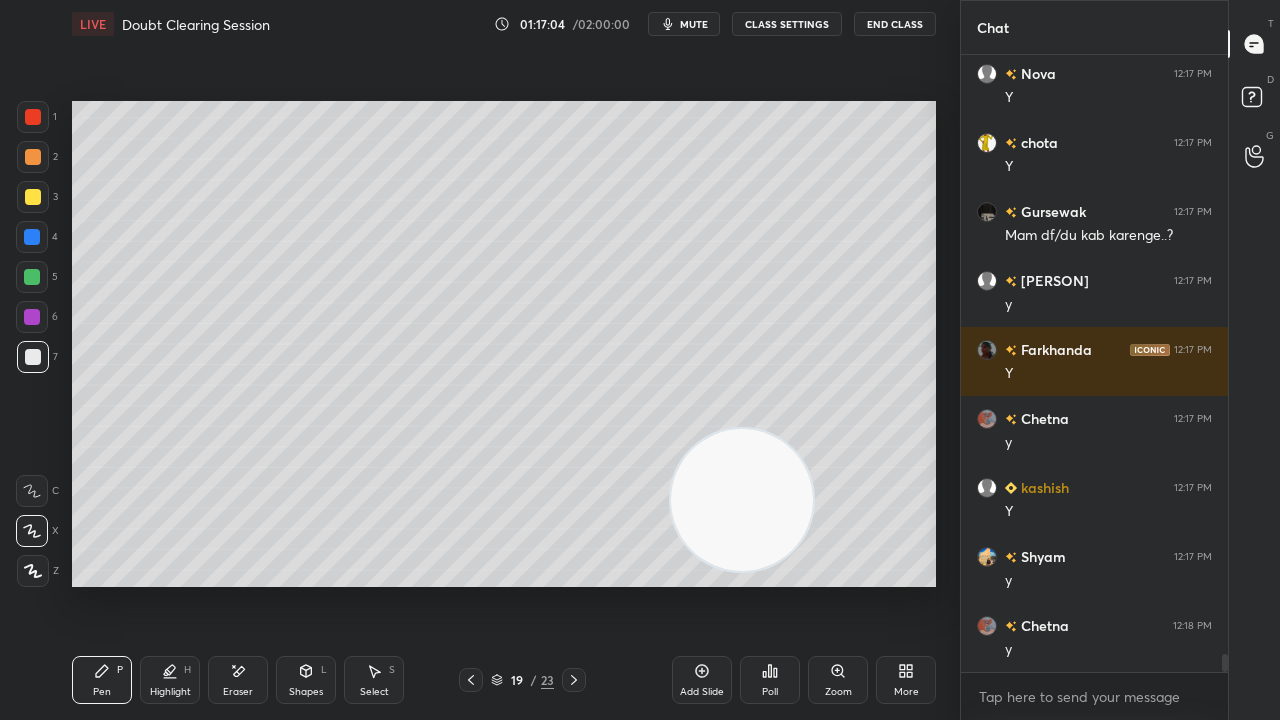 drag, startPoint x: 282, startPoint y: 256, endPoint x: 919, endPoint y: 589, distance: 718.78925 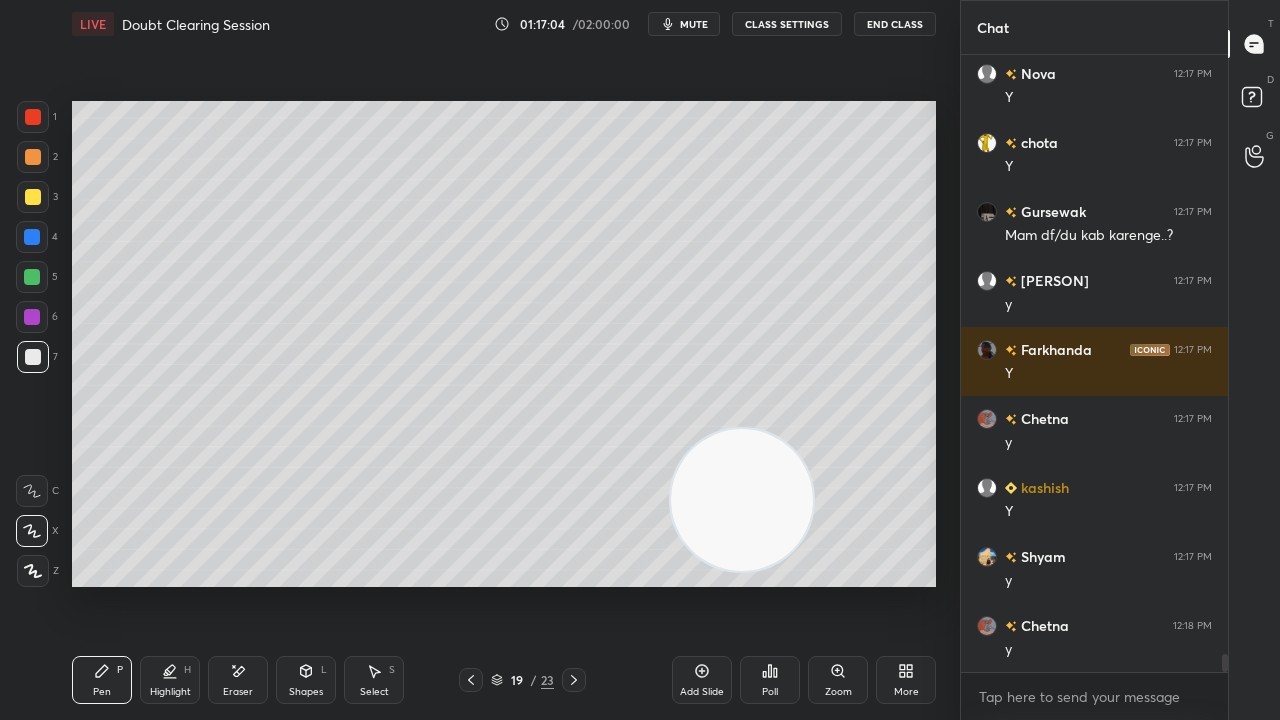 click on "Setting up your live class Poll for   secs No correct answer Start poll" at bounding box center [504, 344] 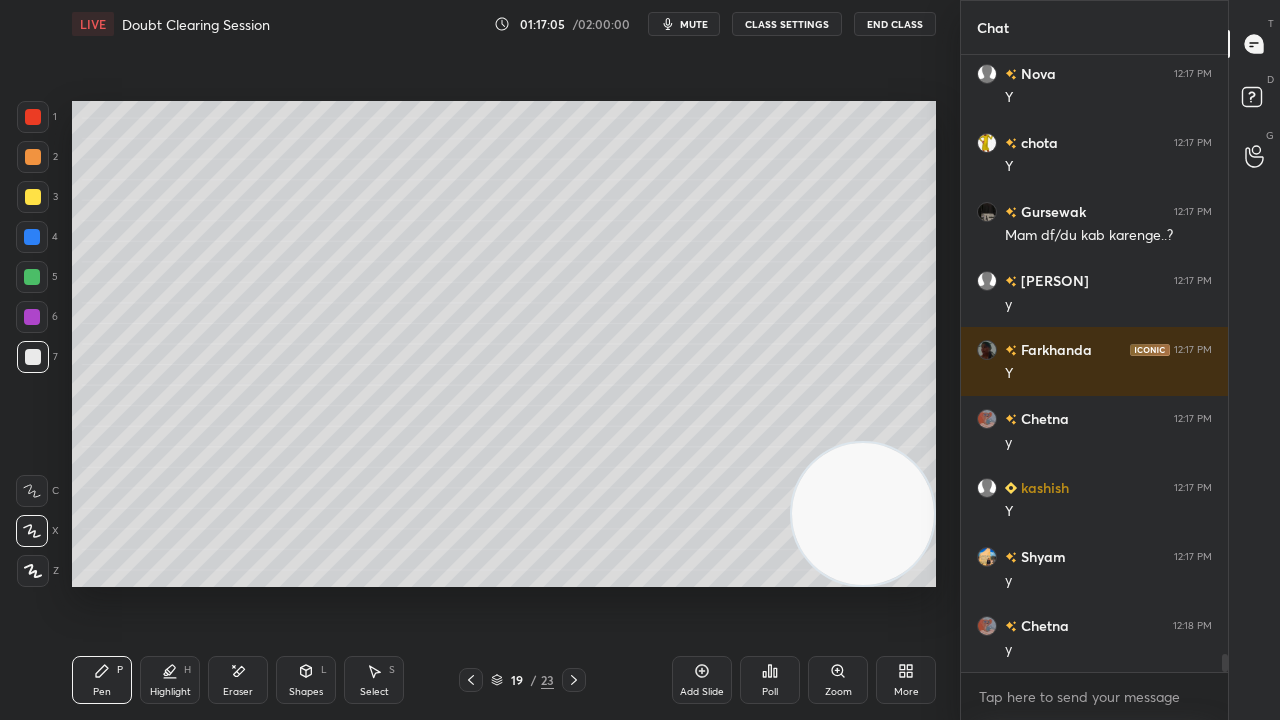 click on "Shapes" at bounding box center [306, 692] 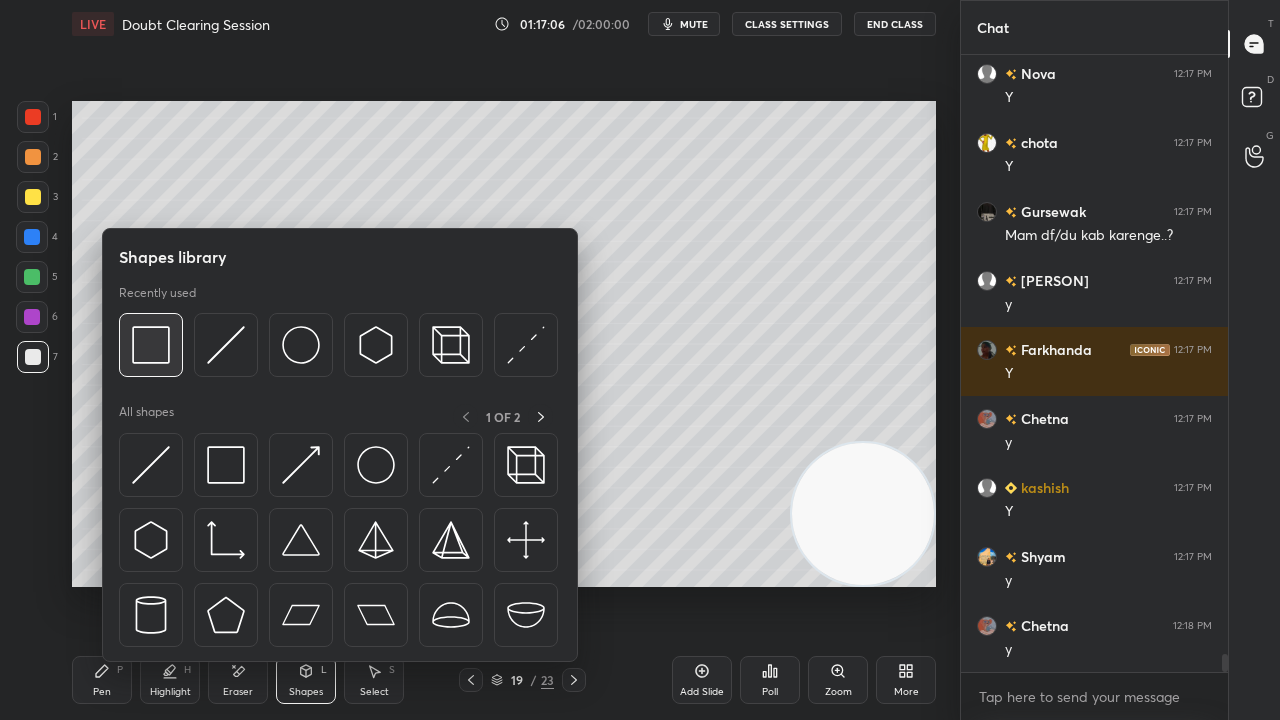 click at bounding box center (151, 345) 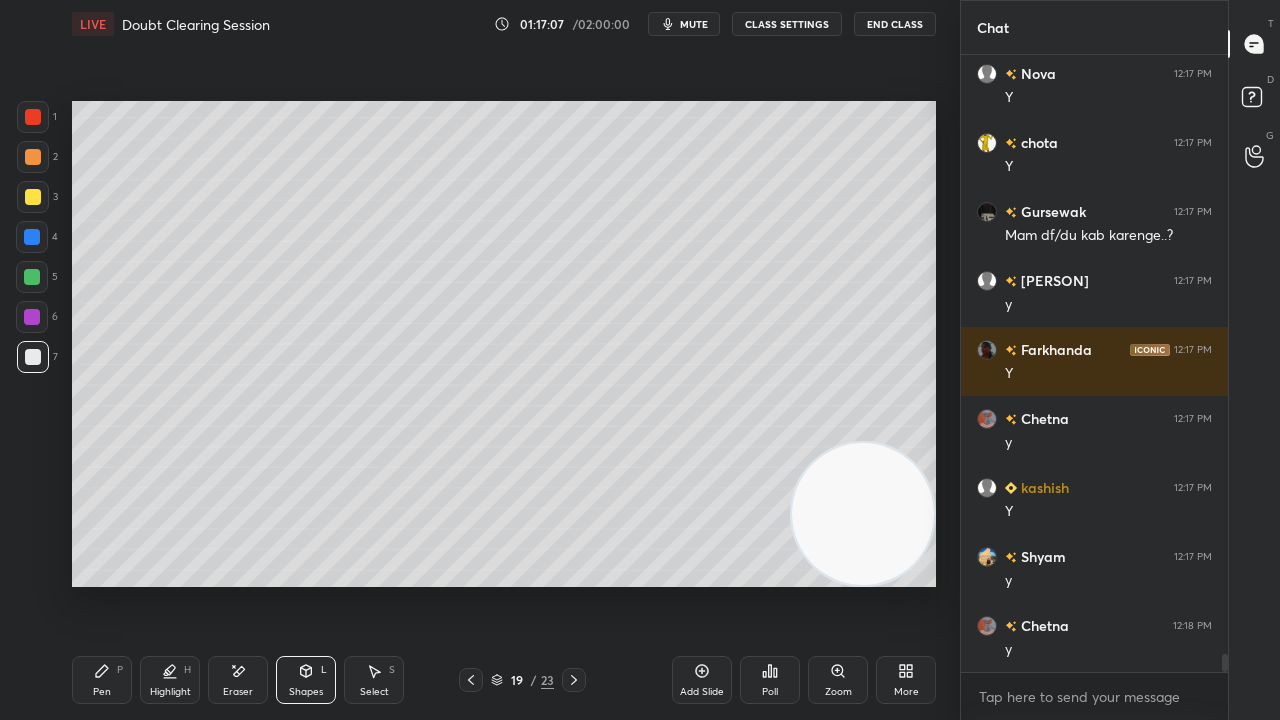 drag, startPoint x: 39, startPoint y: 200, endPoint x: 58, endPoint y: 198, distance: 19.104973 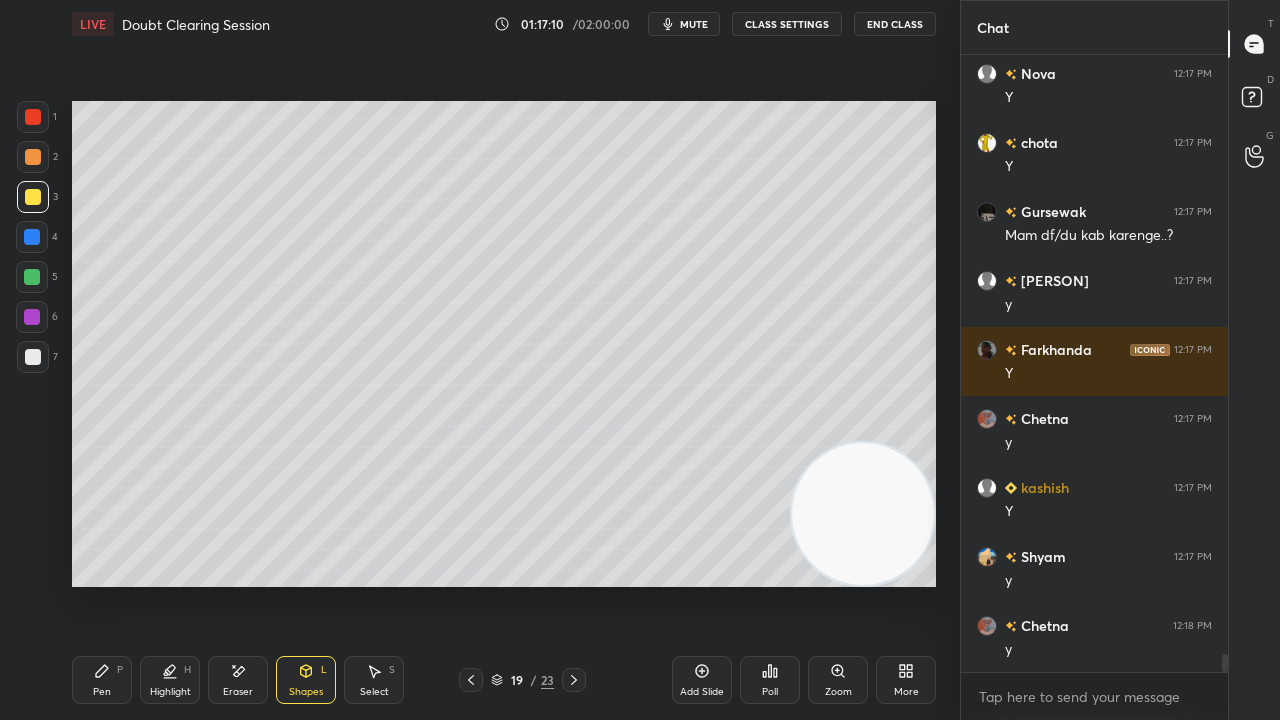 click on "mute" at bounding box center [694, 24] 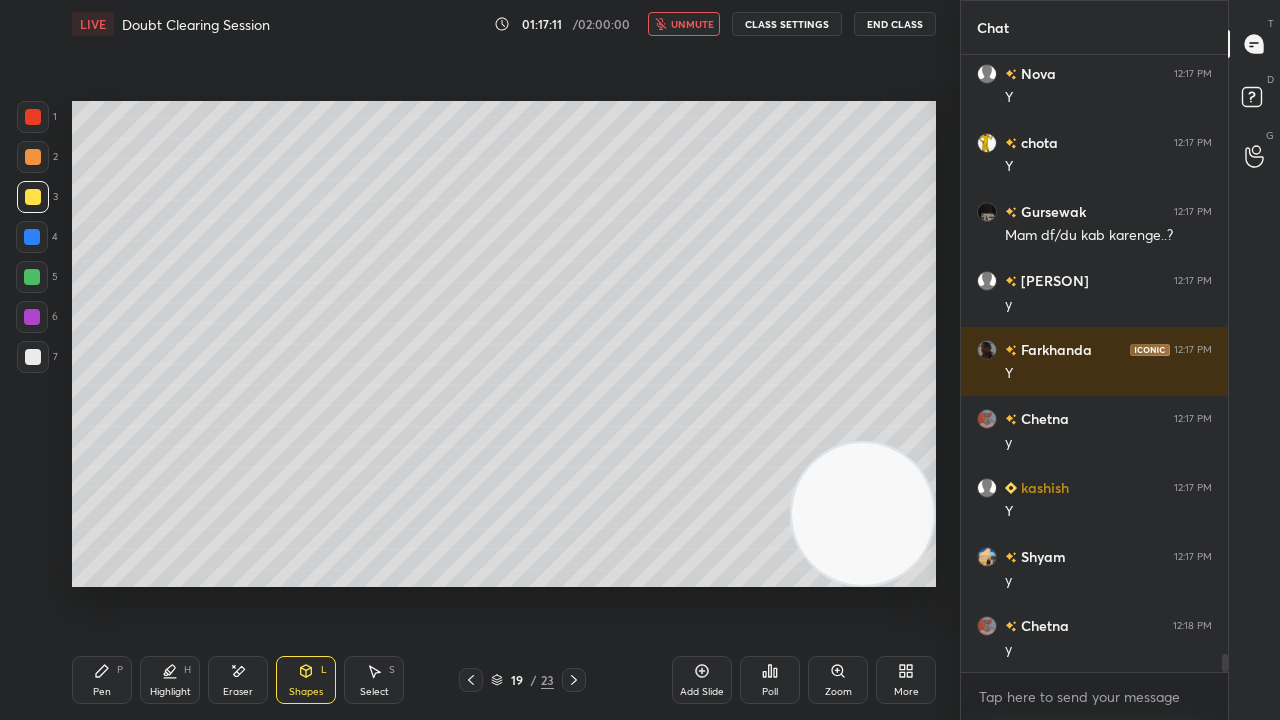 click on "unmute" at bounding box center [692, 24] 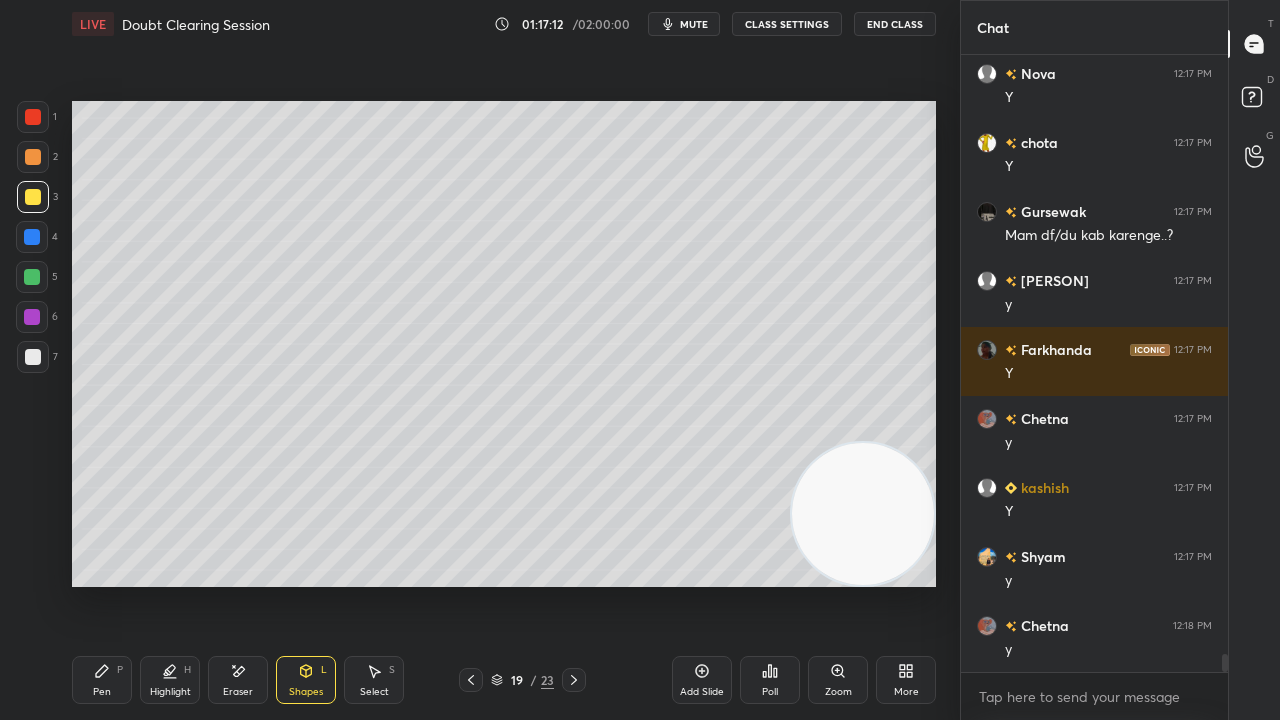 click on "Pen P" at bounding box center [102, 680] 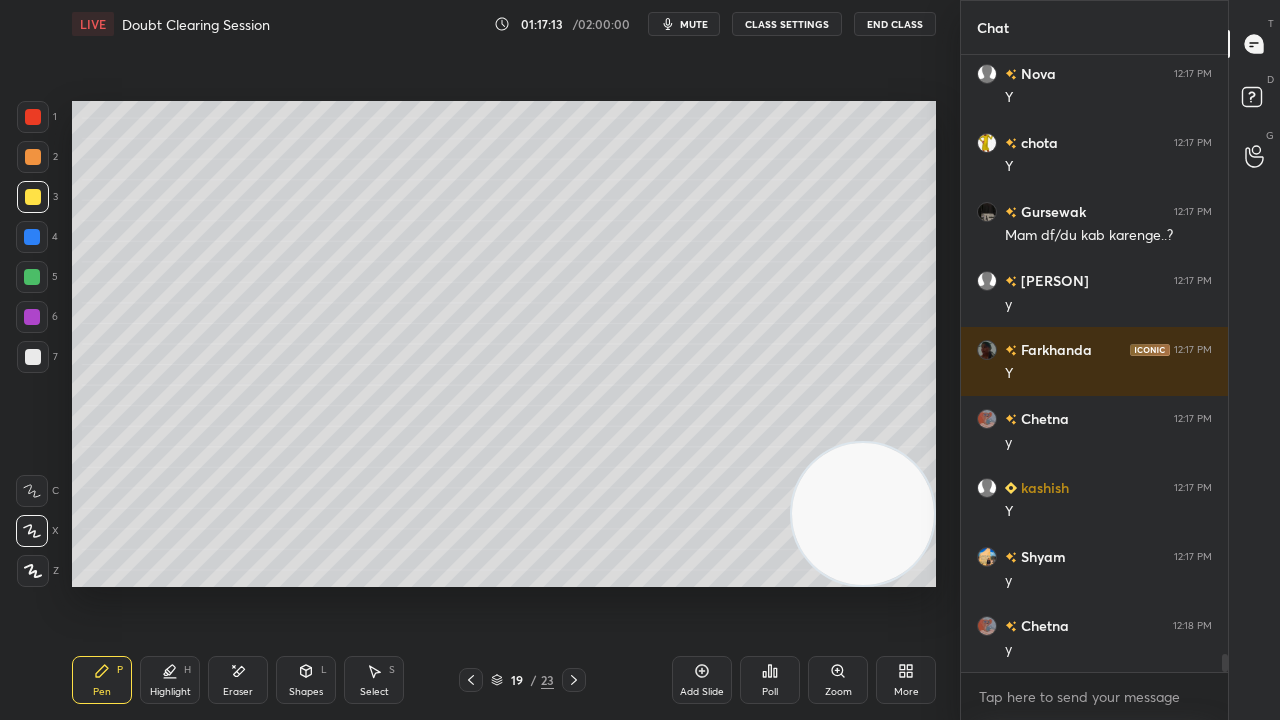 click on "7" at bounding box center (37, 361) 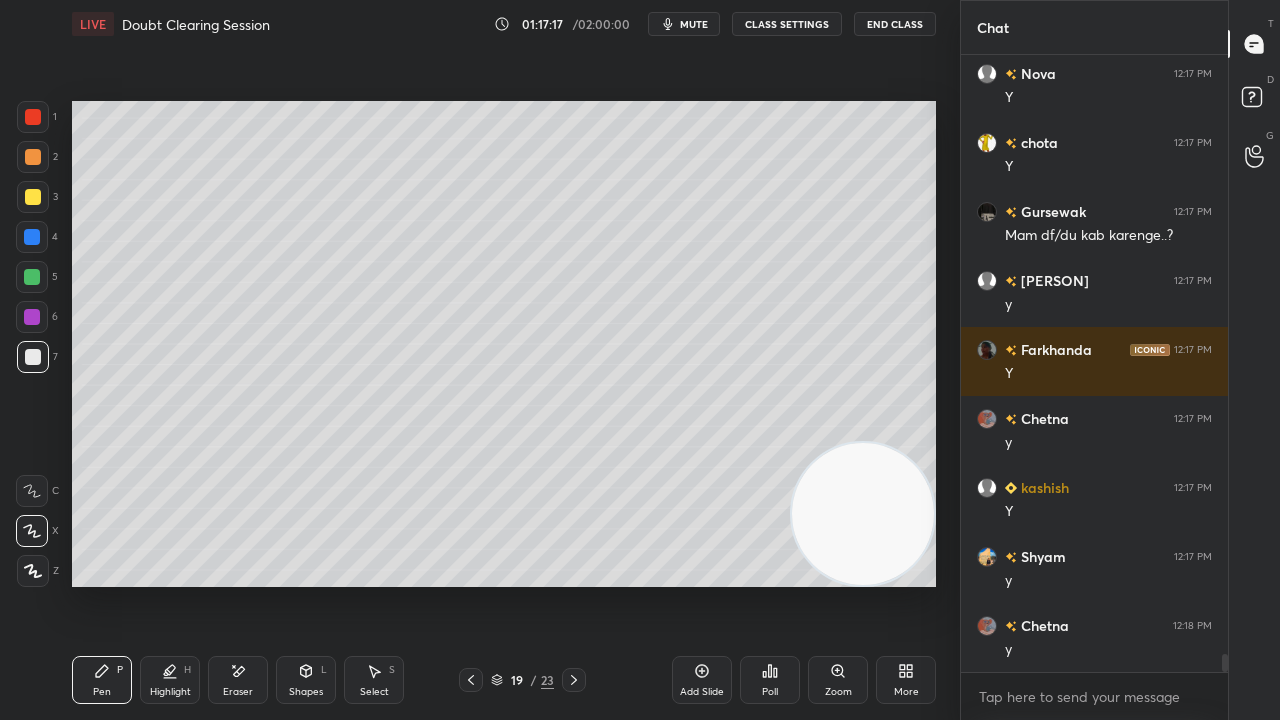 click on "mute" at bounding box center (684, 24) 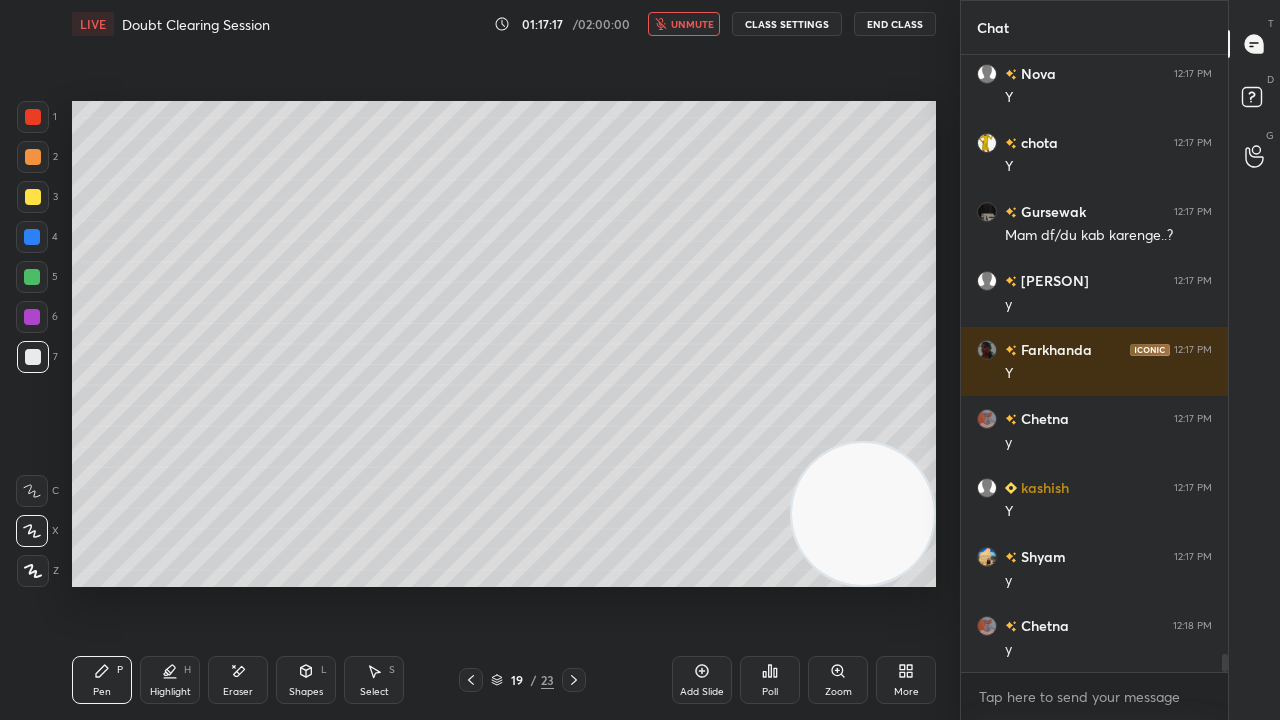 click on "unmute" at bounding box center [692, 24] 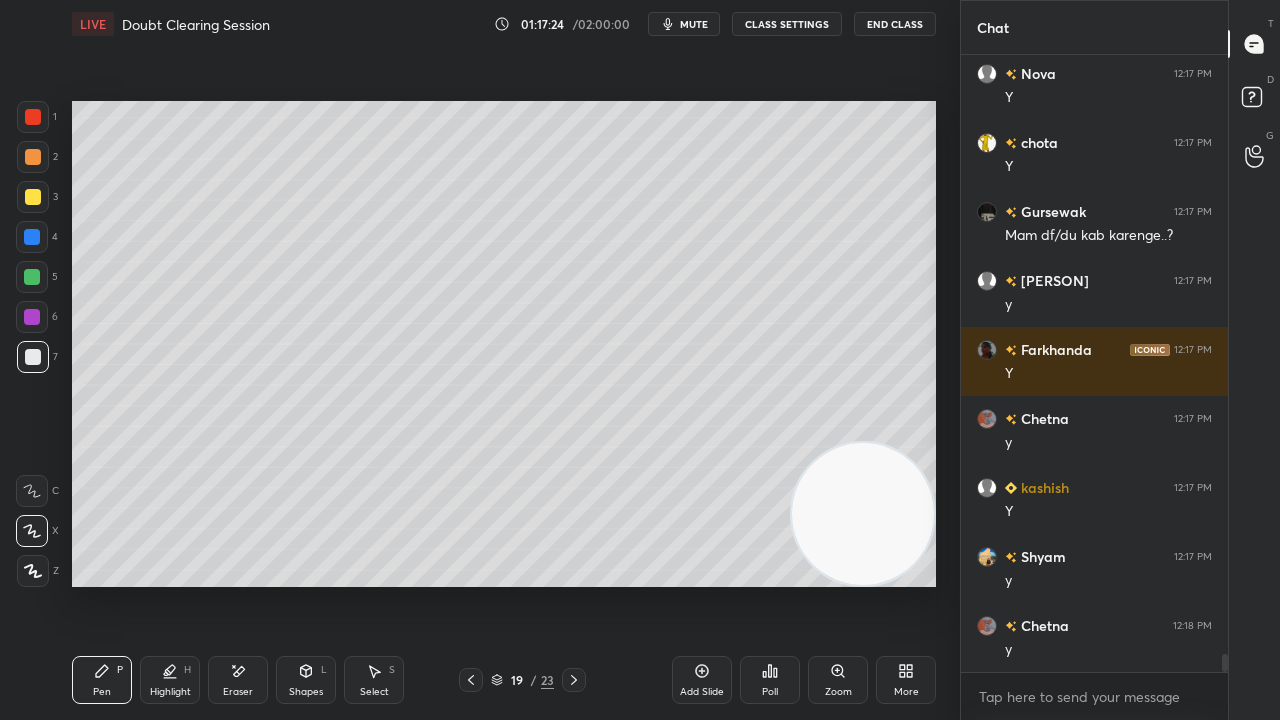 click at bounding box center [471, 680] 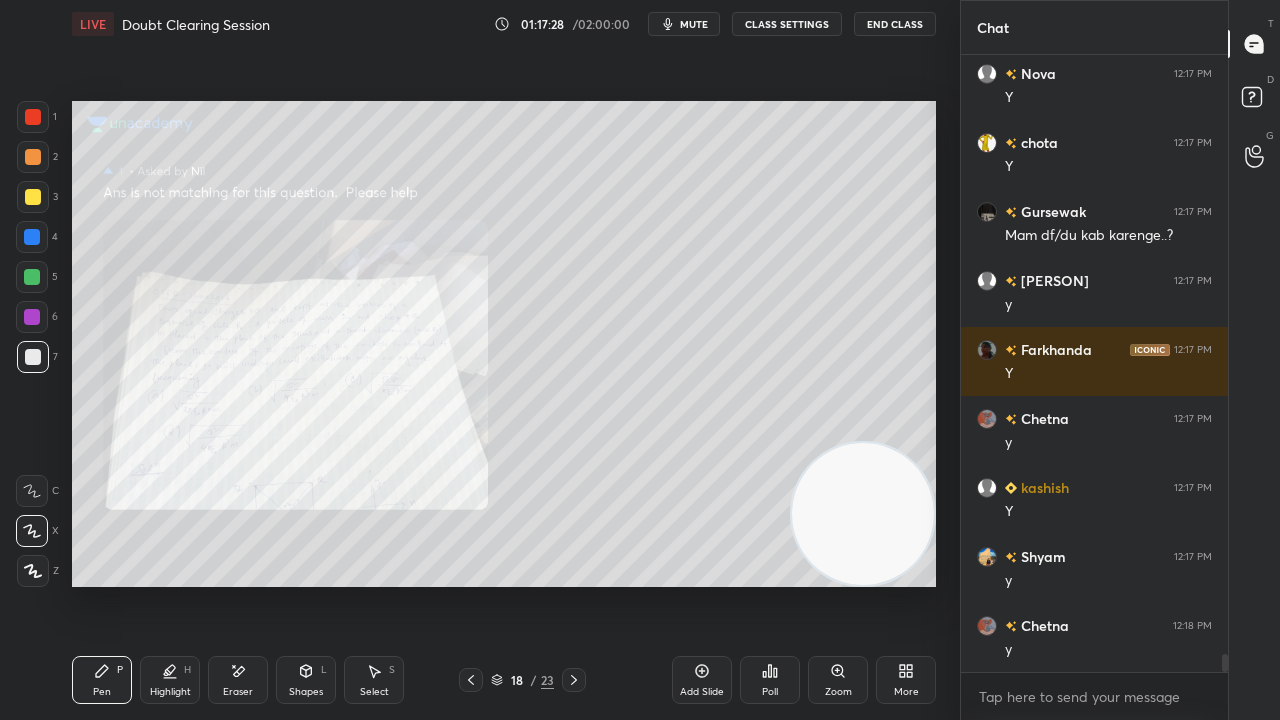 click 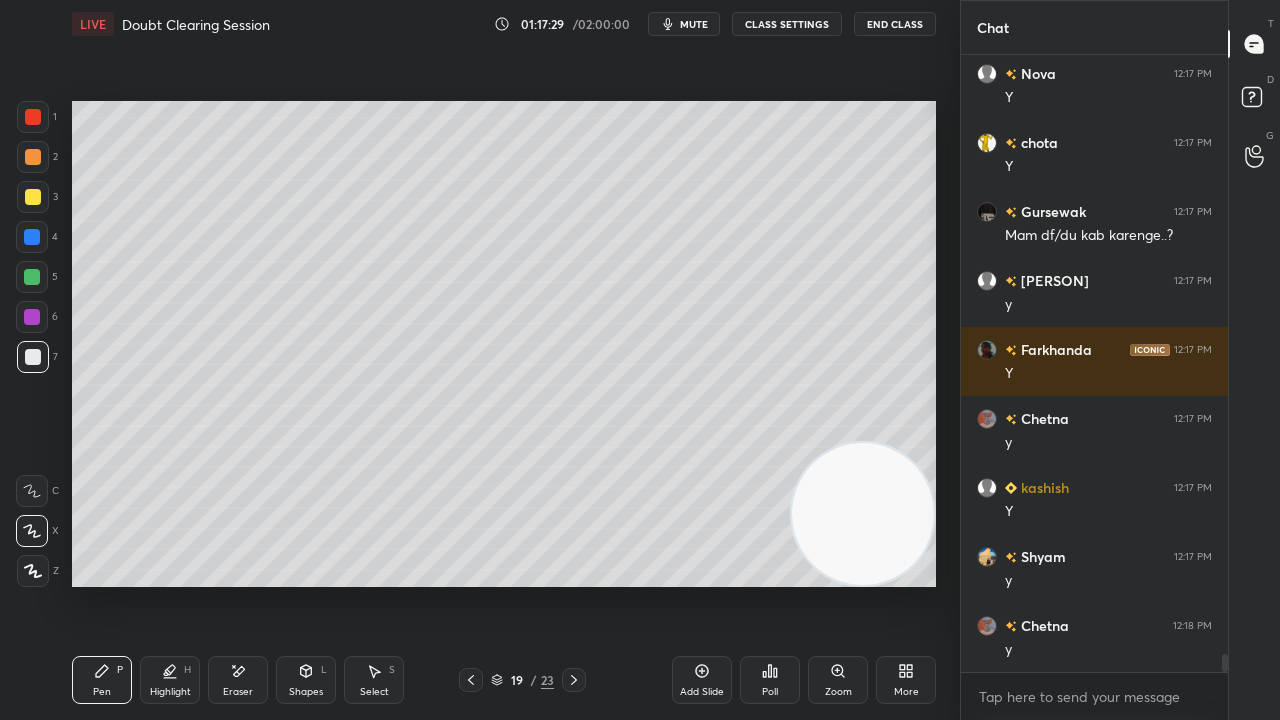 click on "mute" at bounding box center [684, 24] 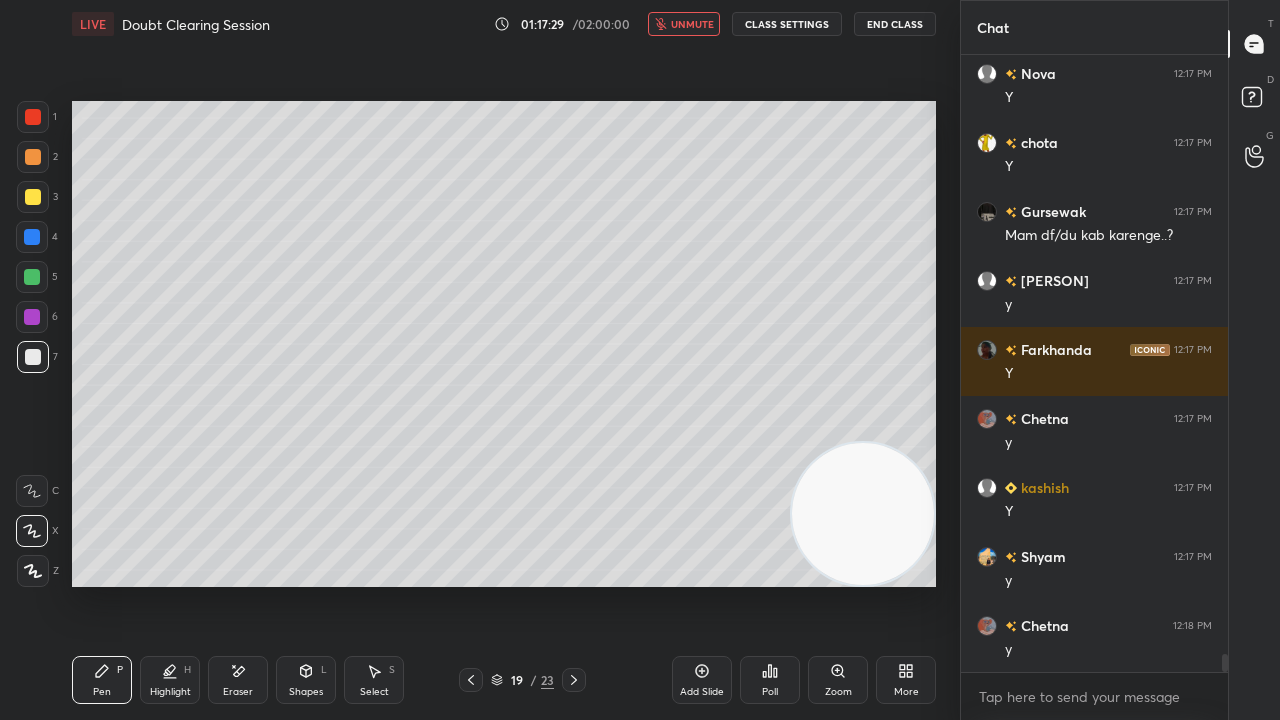 click on "unmute" at bounding box center (692, 24) 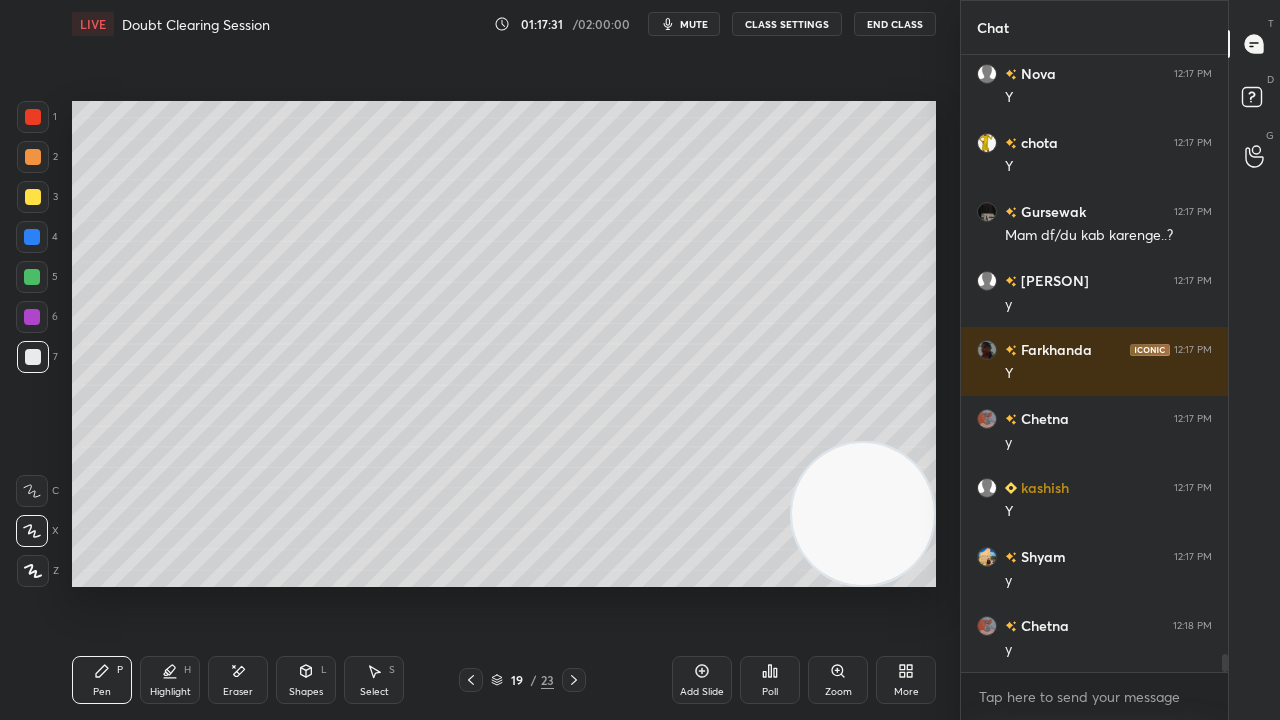 click on "mute" at bounding box center (694, 24) 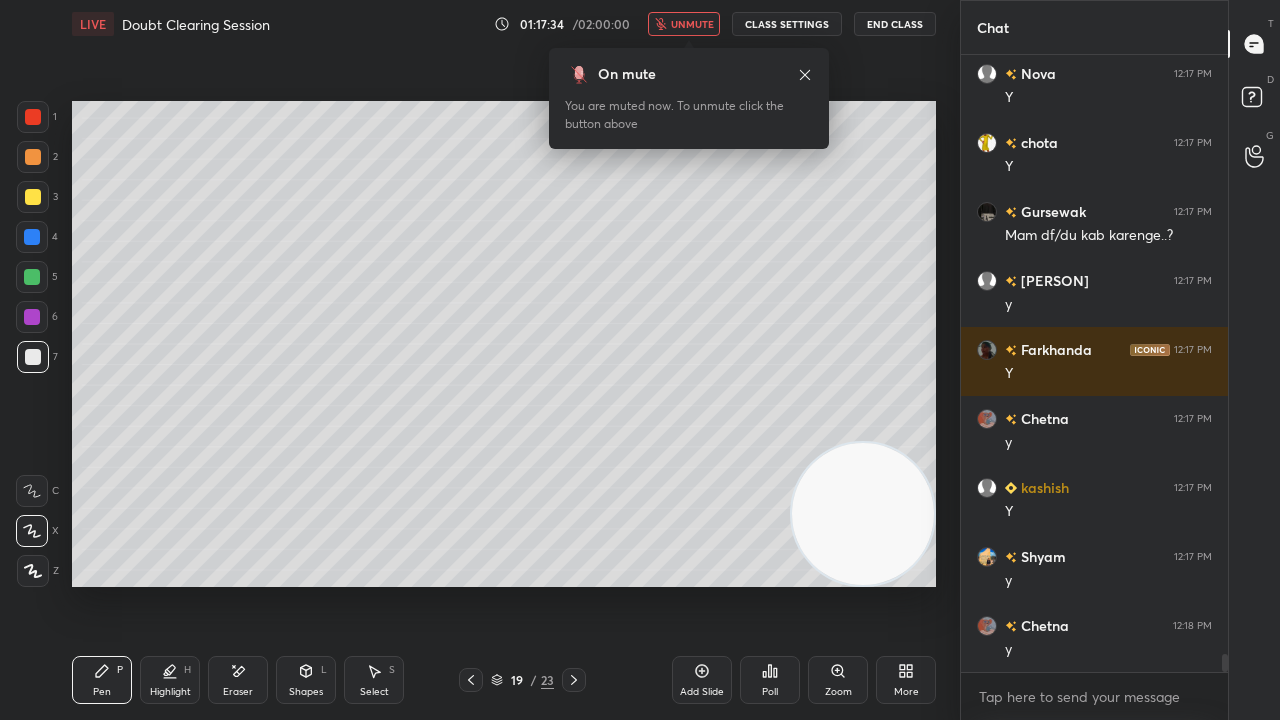 click on "unmute" at bounding box center [692, 24] 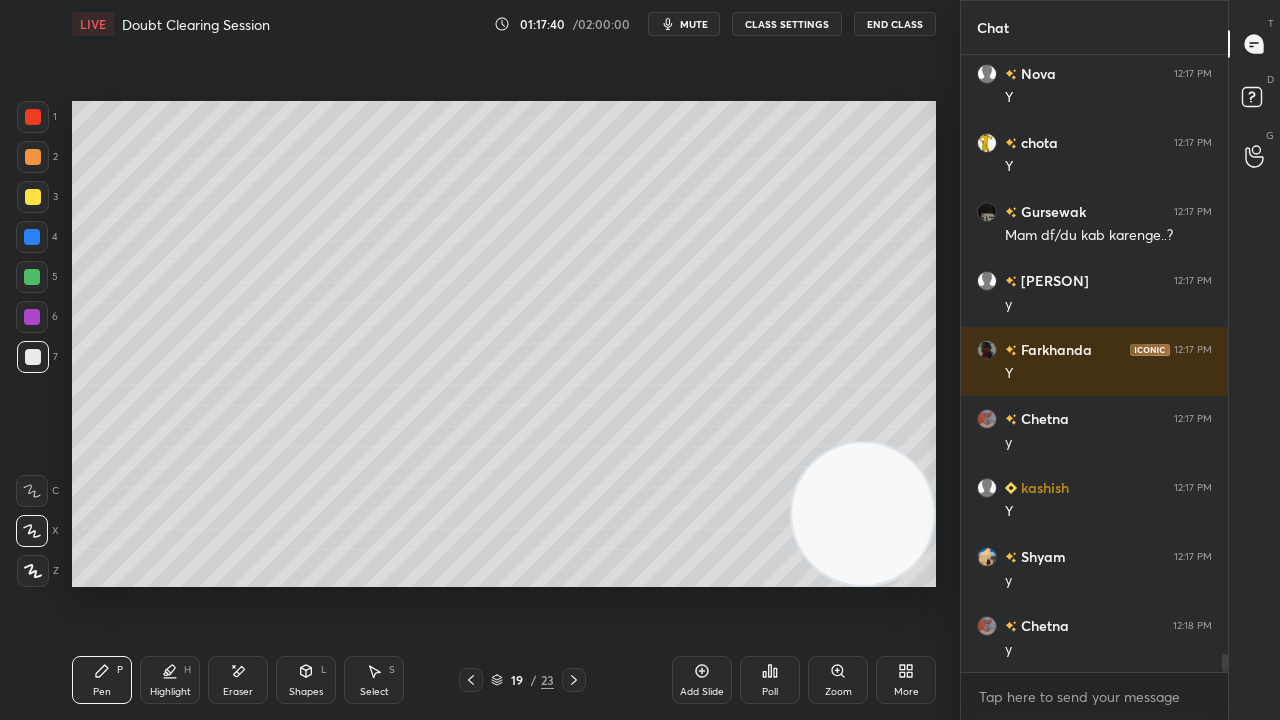 click at bounding box center [32, 277] 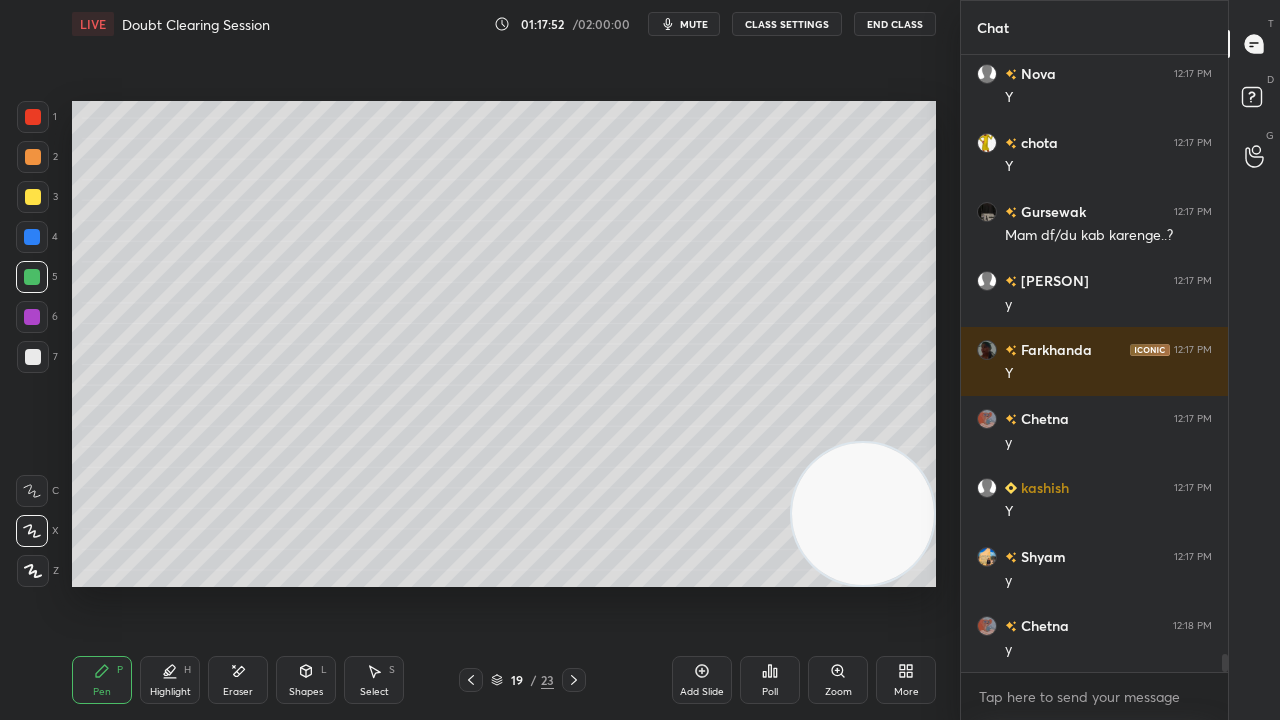drag, startPoint x: 868, startPoint y: 508, endPoint x: 818, endPoint y: 363, distance: 153.37862 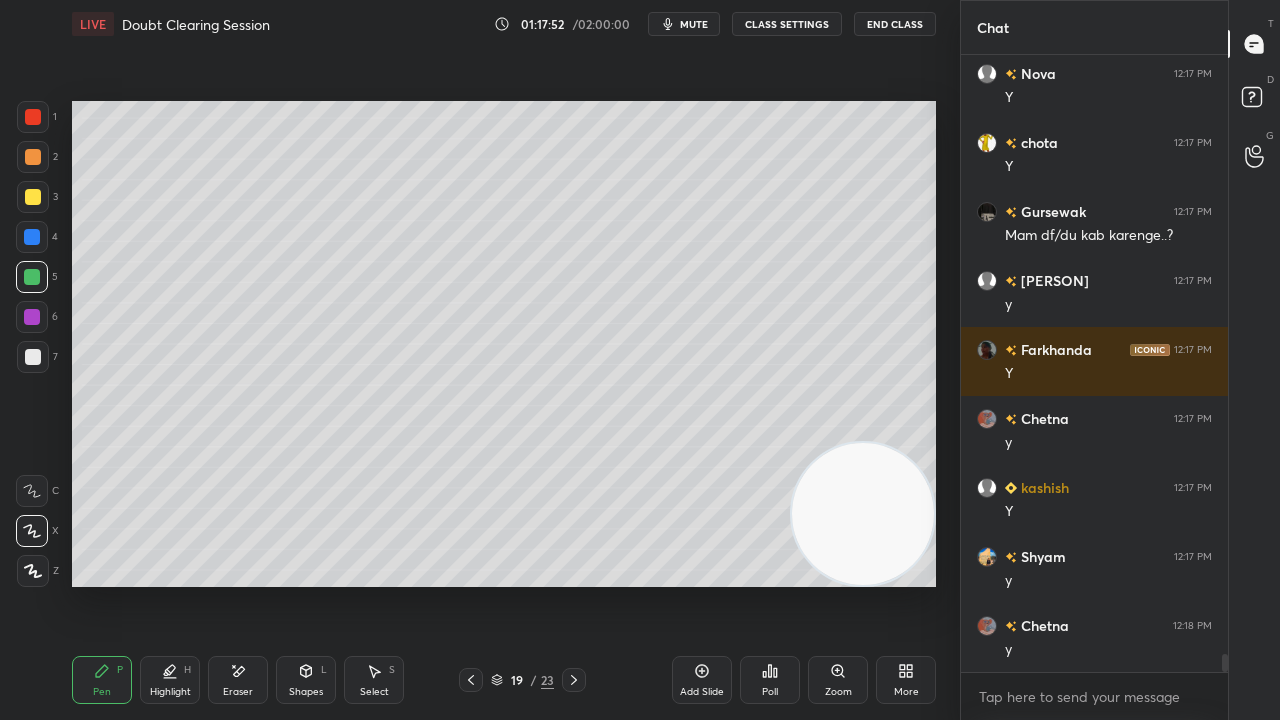 click at bounding box center (863, 514) 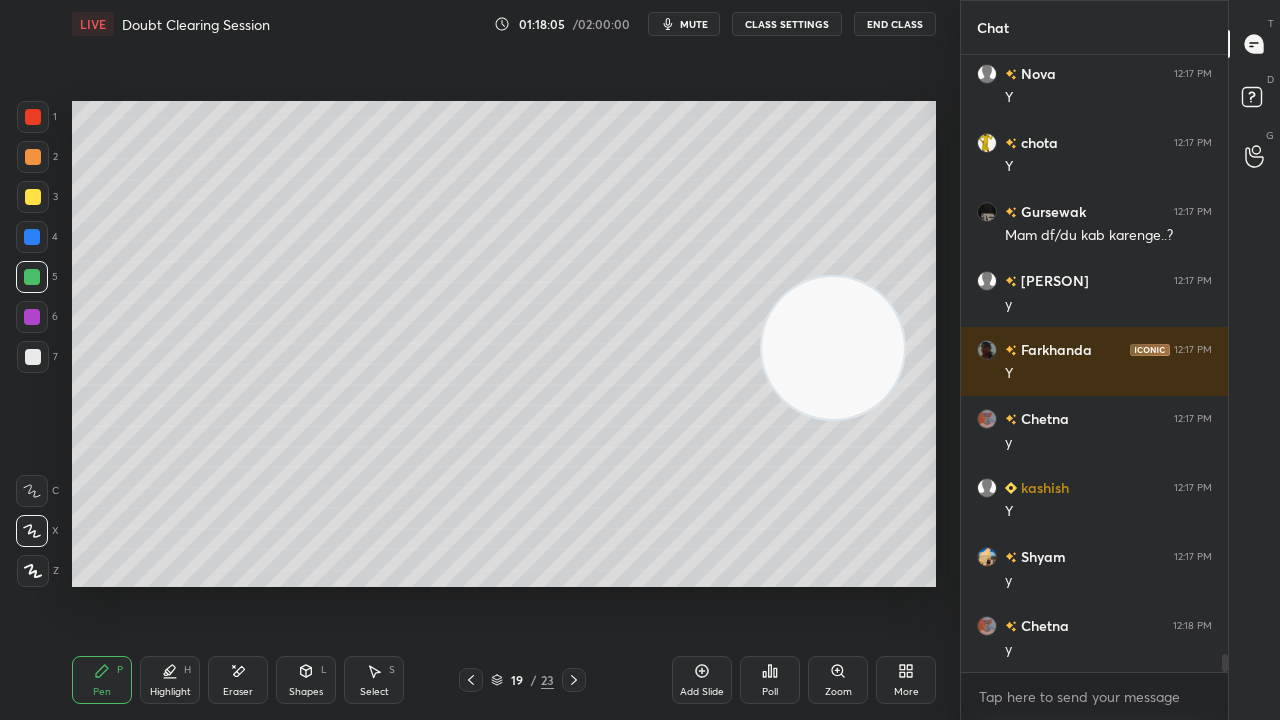 click 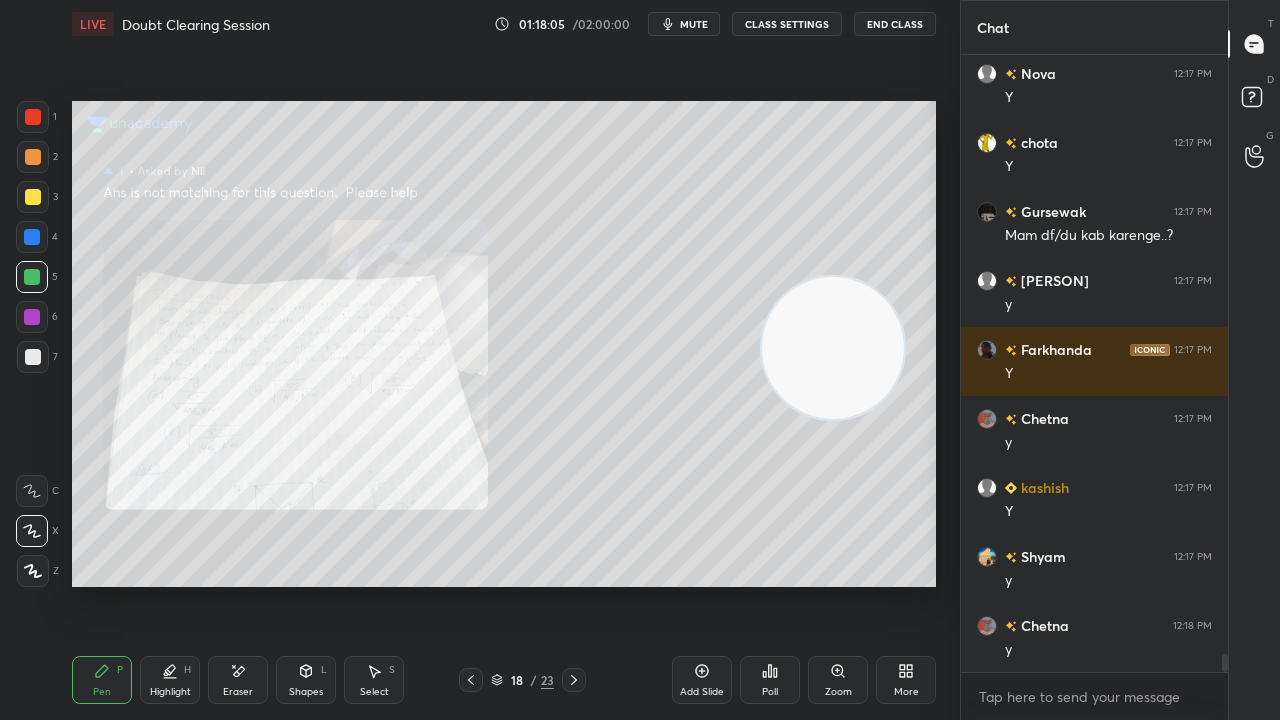 click 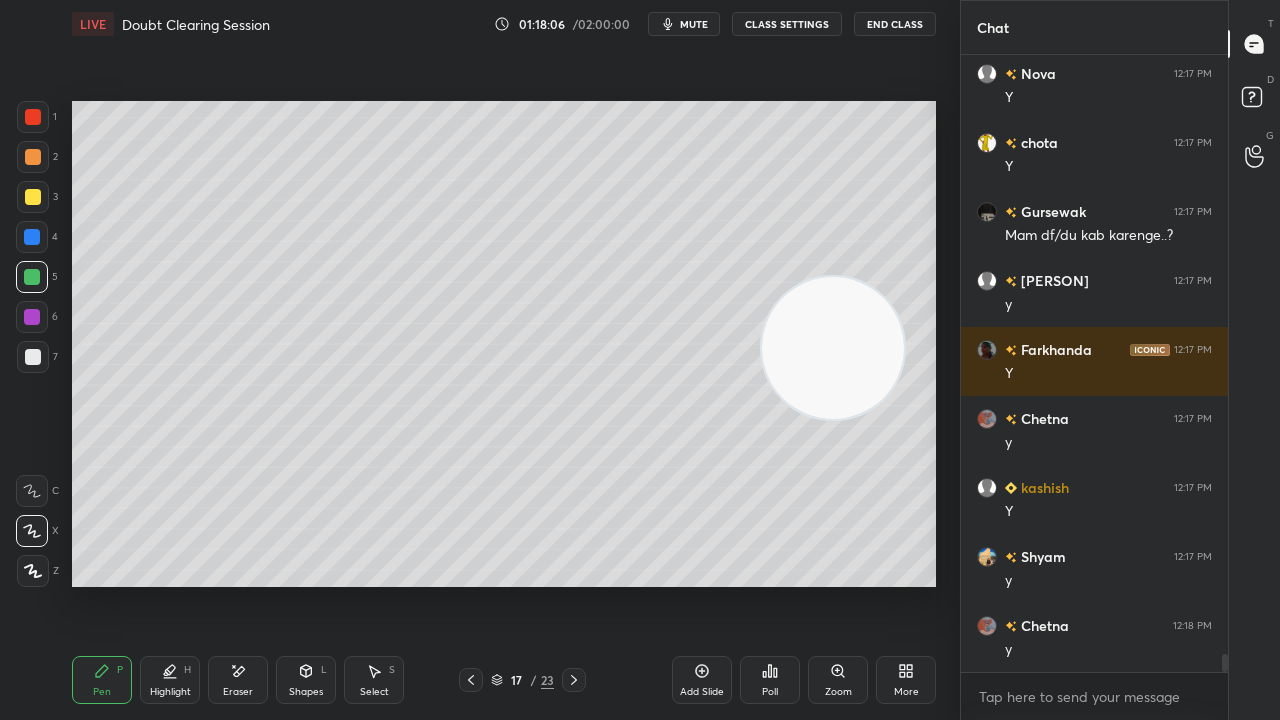 click 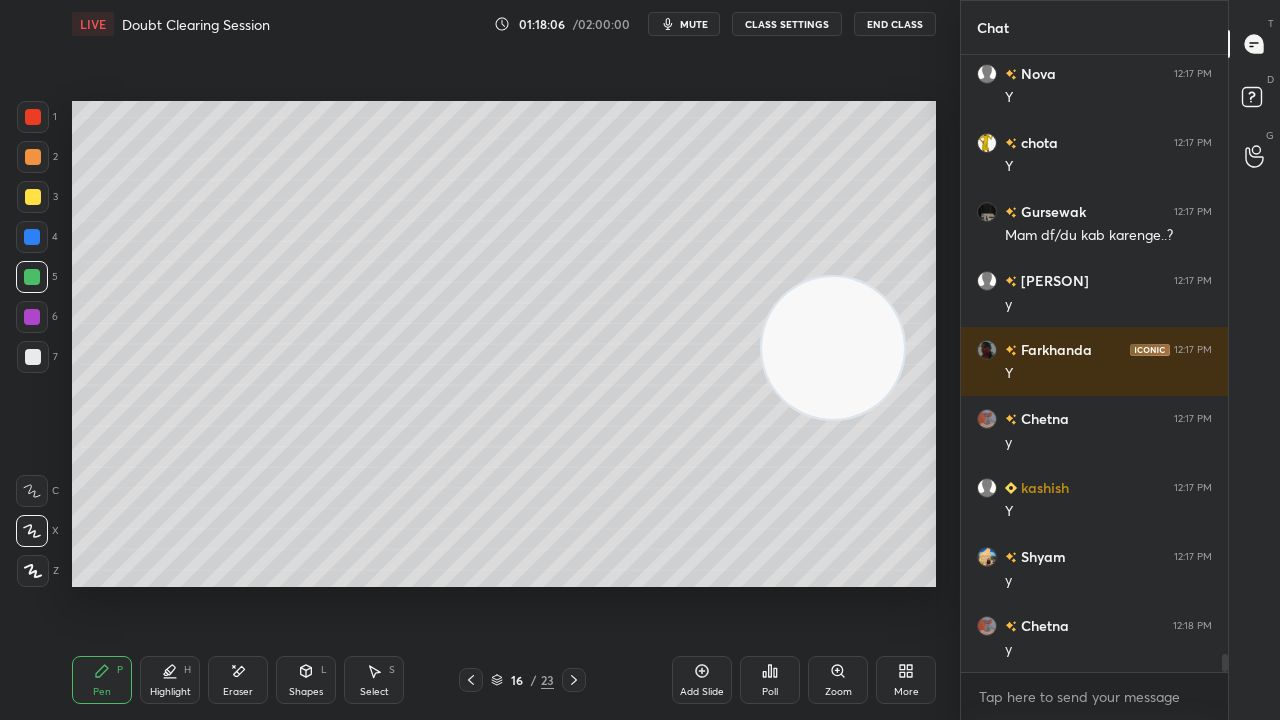 click 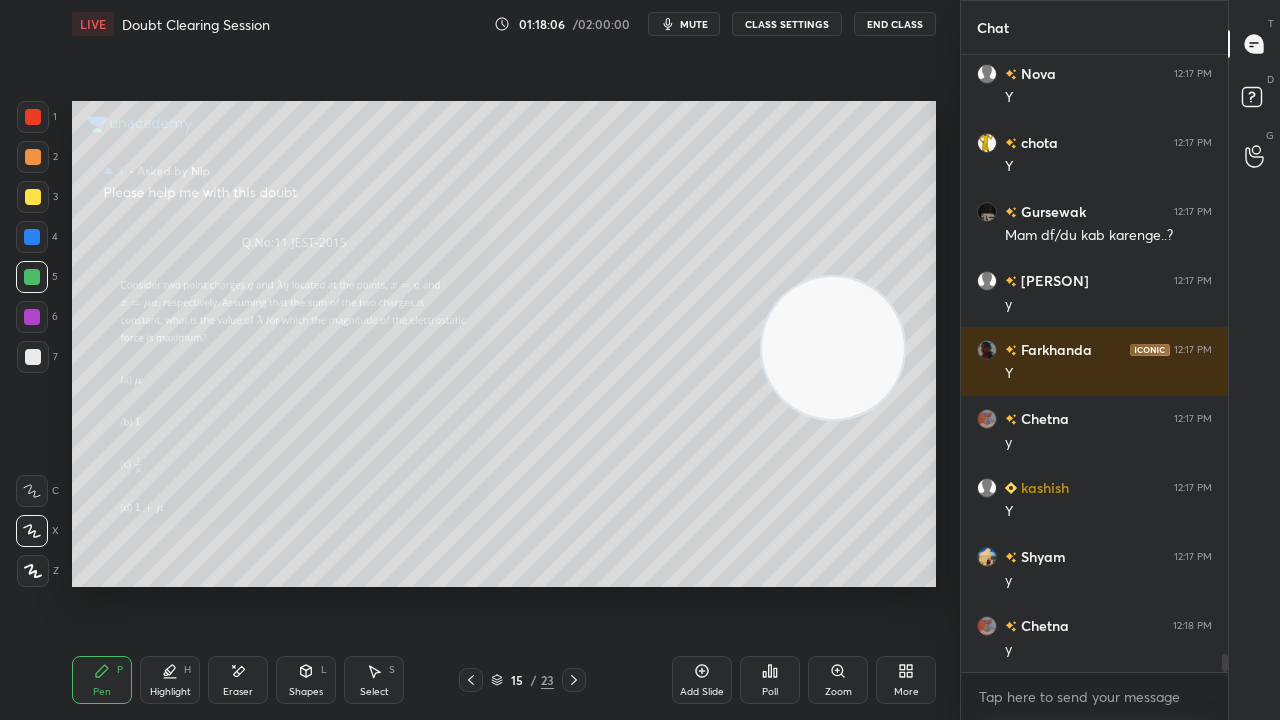 click 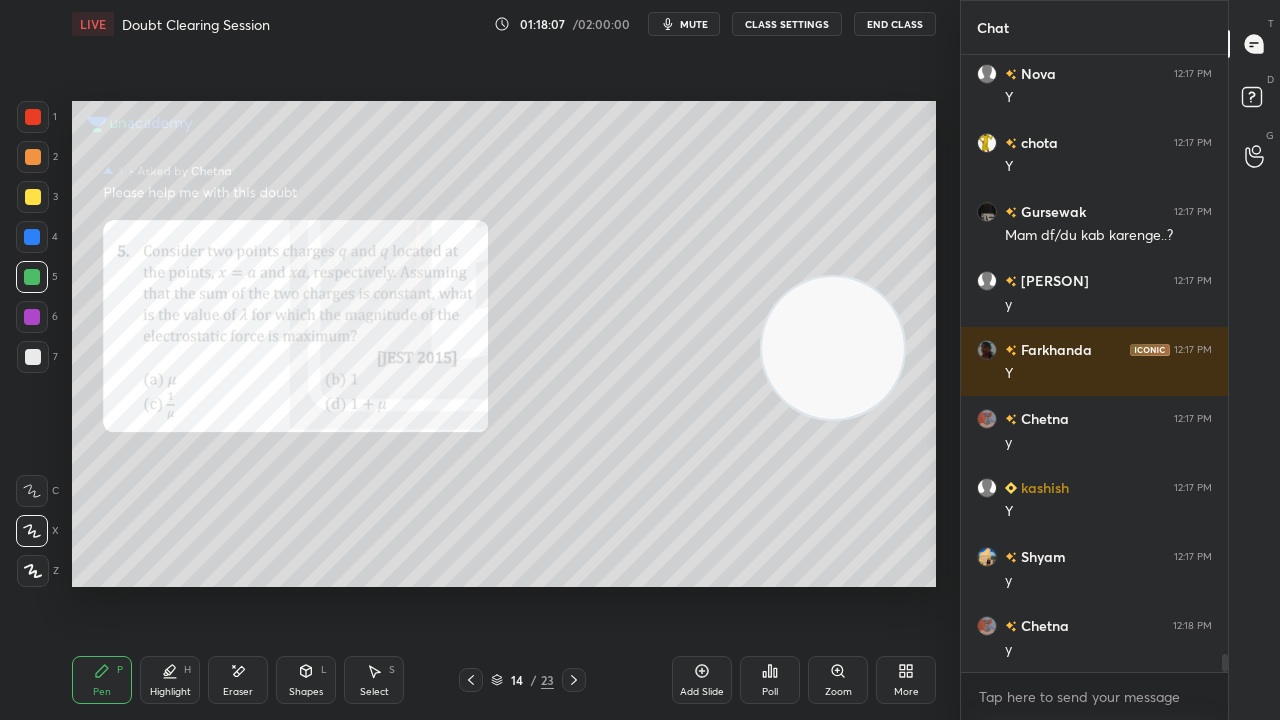 click at bounding box center [471, 680] 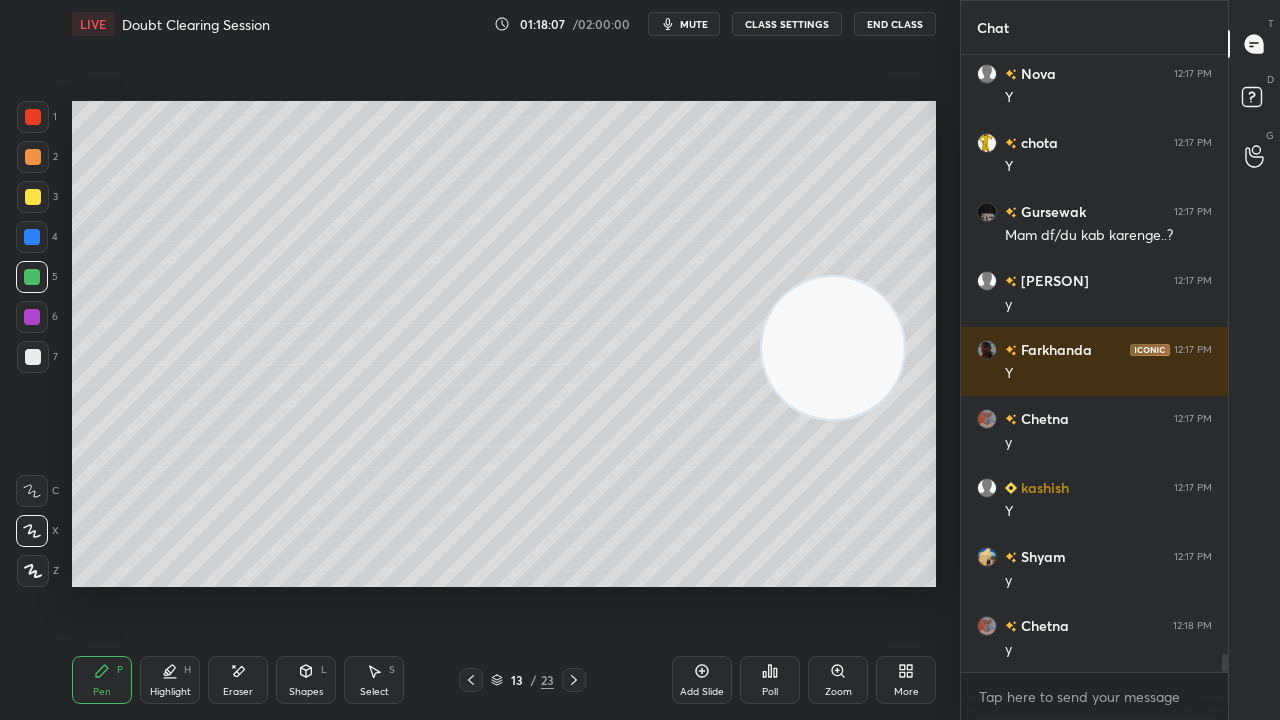 click at bounding box center (471, 680) 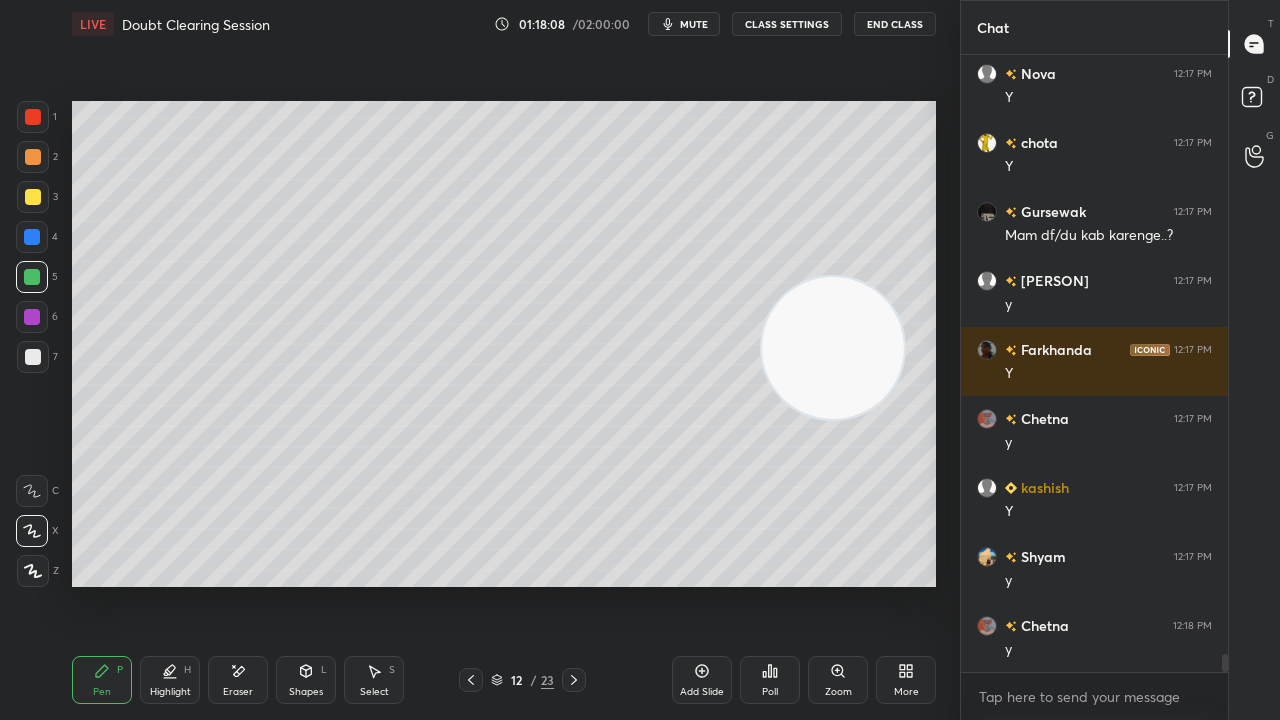 click 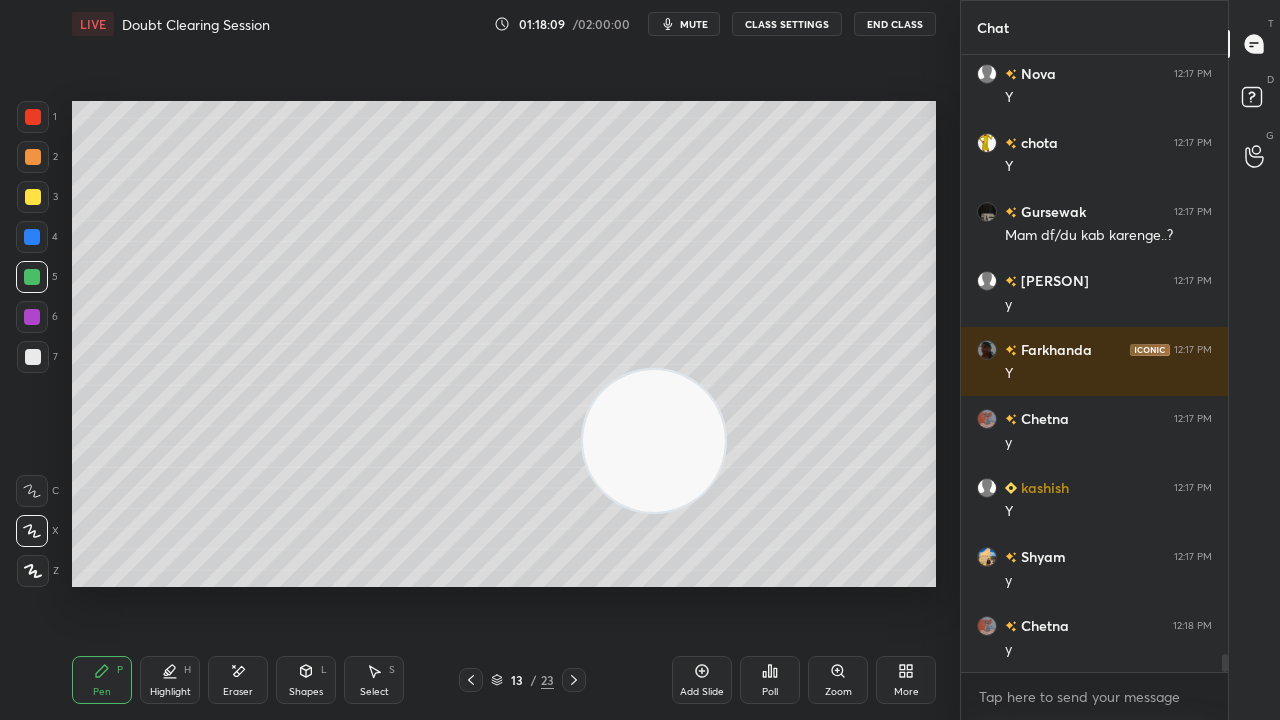 drag, startPoint x: 794, startPoint y: 392, endPoint x: 0, endPoint y: 582, distance: 816.41656 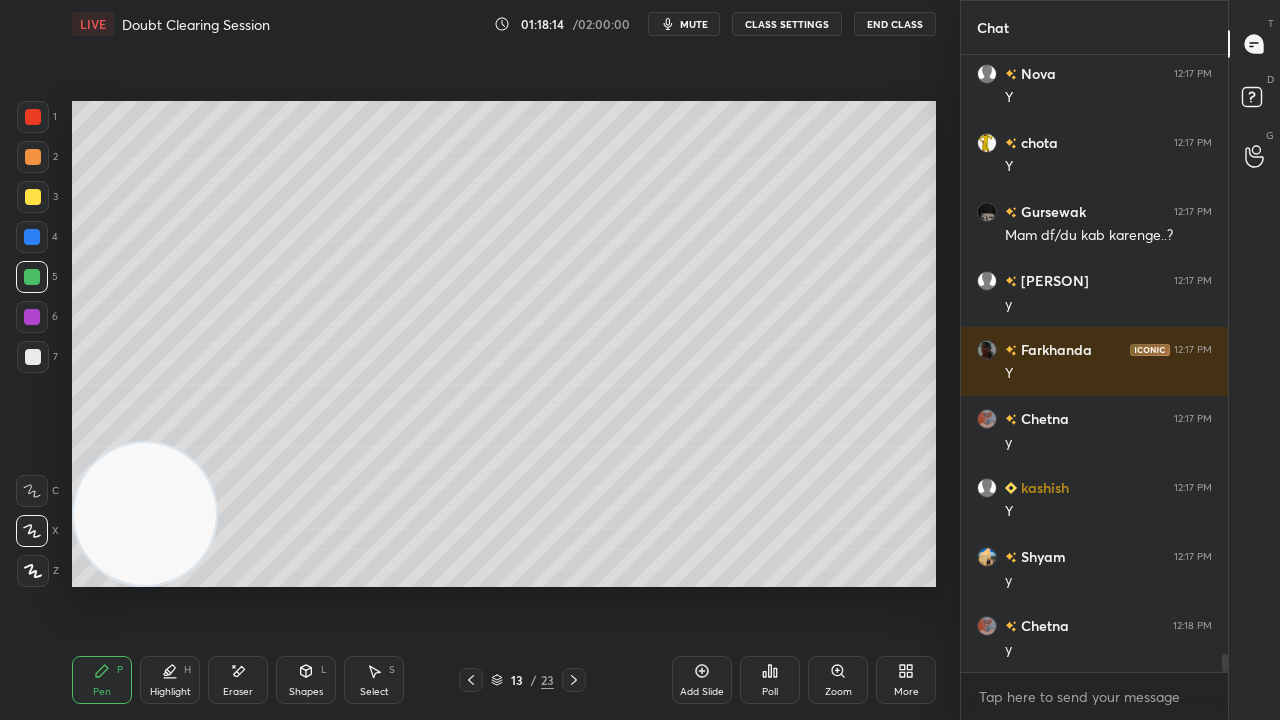 click on "mute" at bounding box center [694, 24] 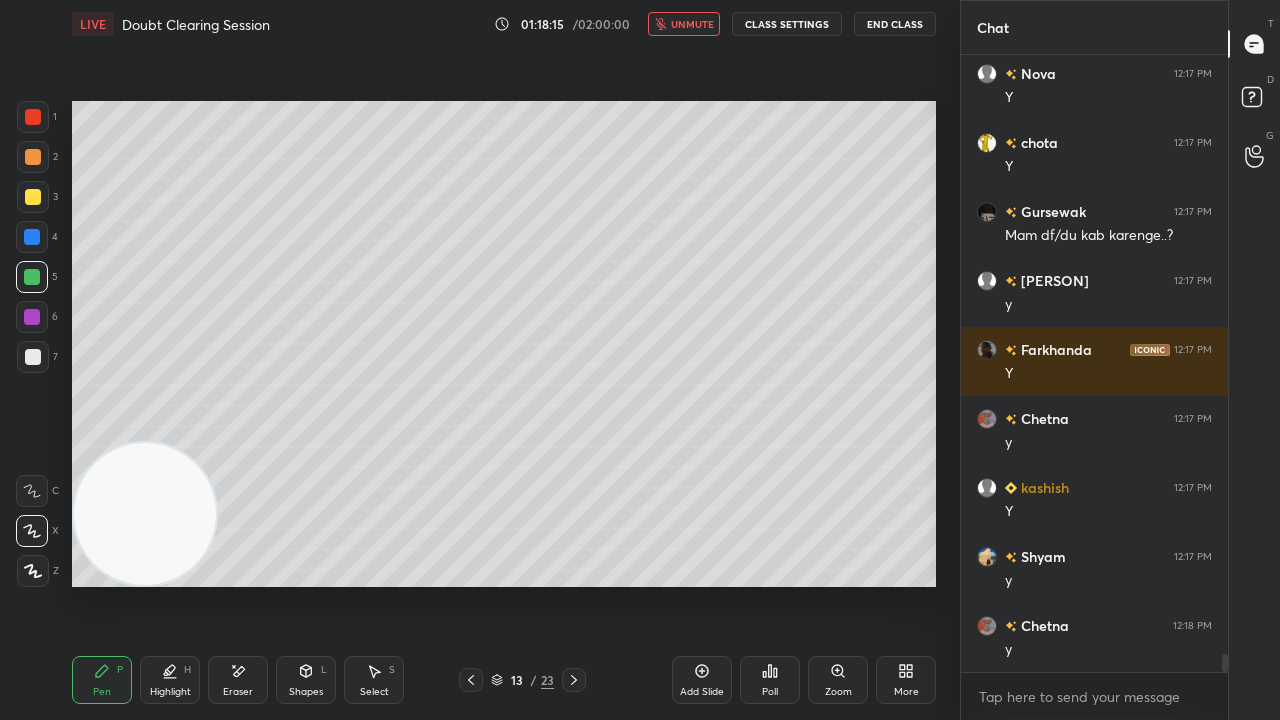 click on "unmute" at bounding box center [692, 24] 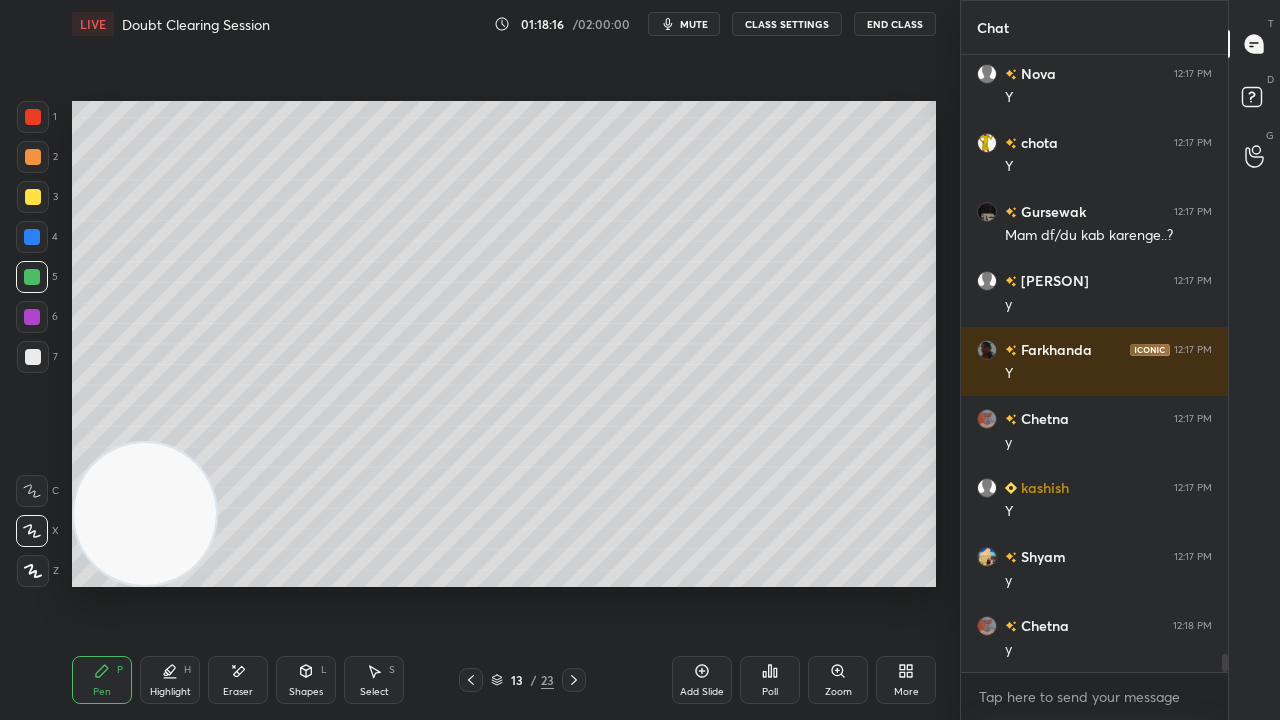 scroll, scrollTop: 20346, scrollLeft: 0, axis: vertical 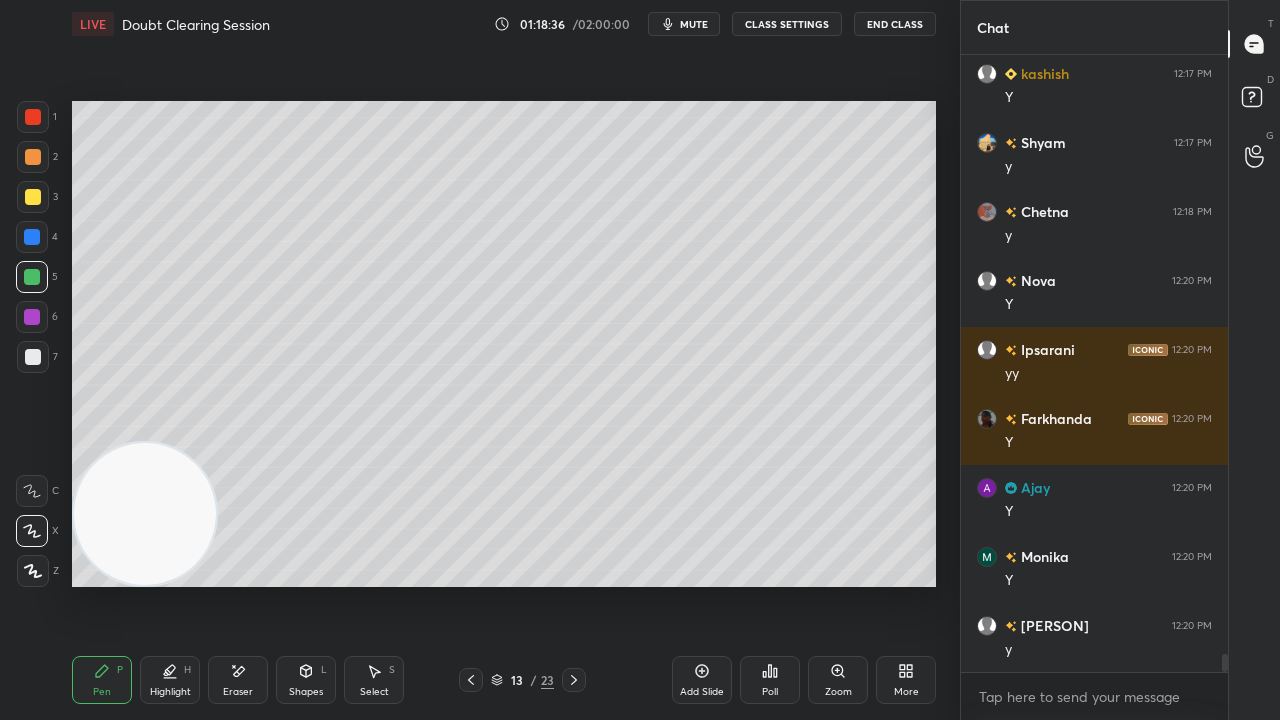 click on "13 / 23" at bounding box center [522, 680] 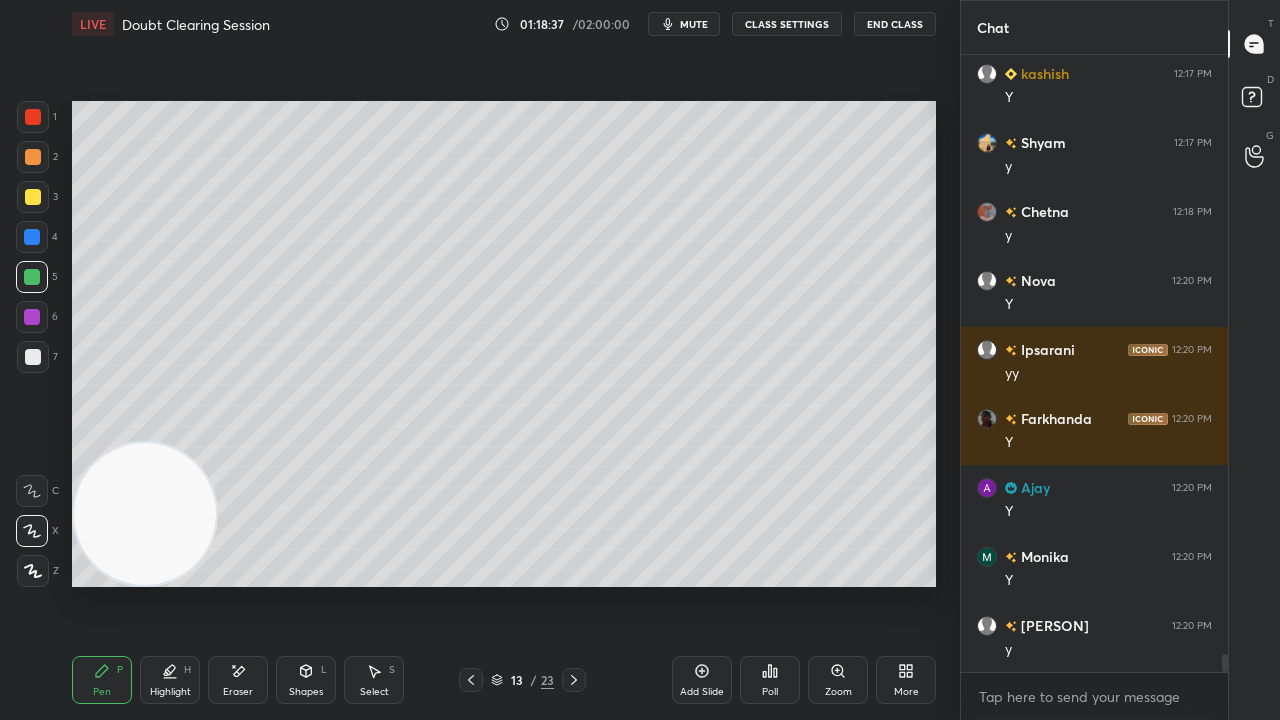 click 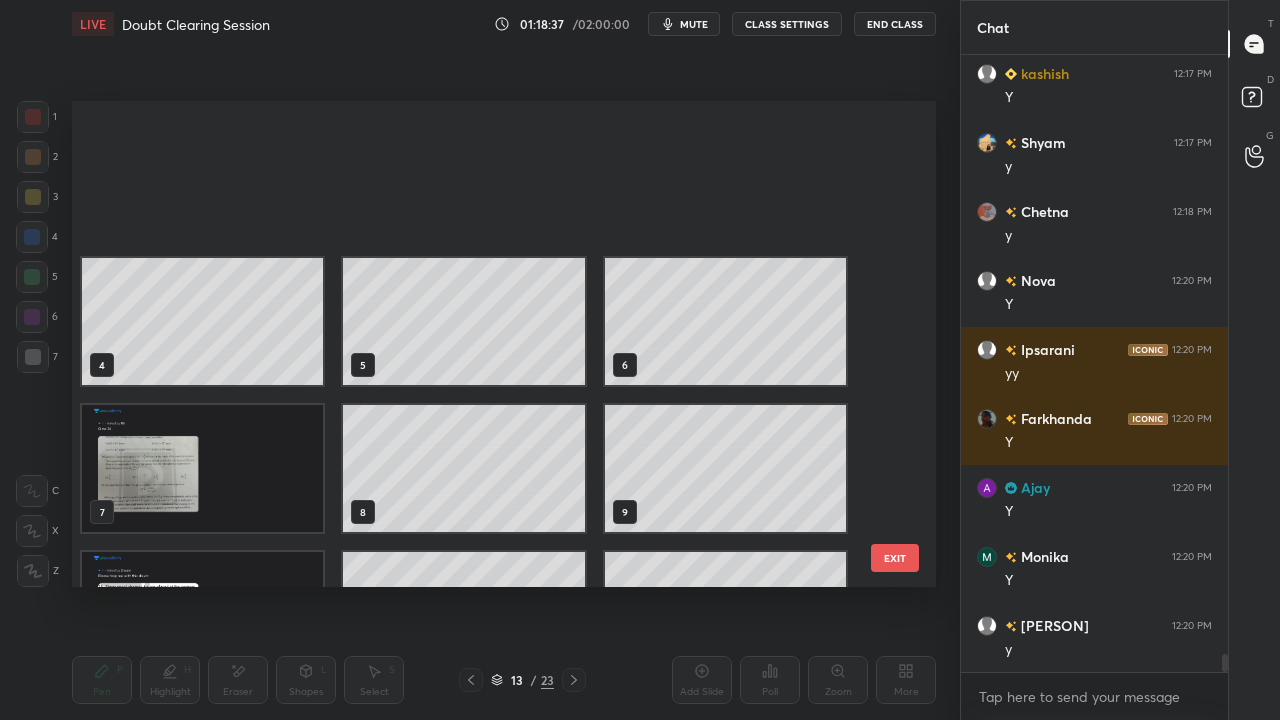scroll, scrollTop: 249, scrollLeft: 0, axis: vertical 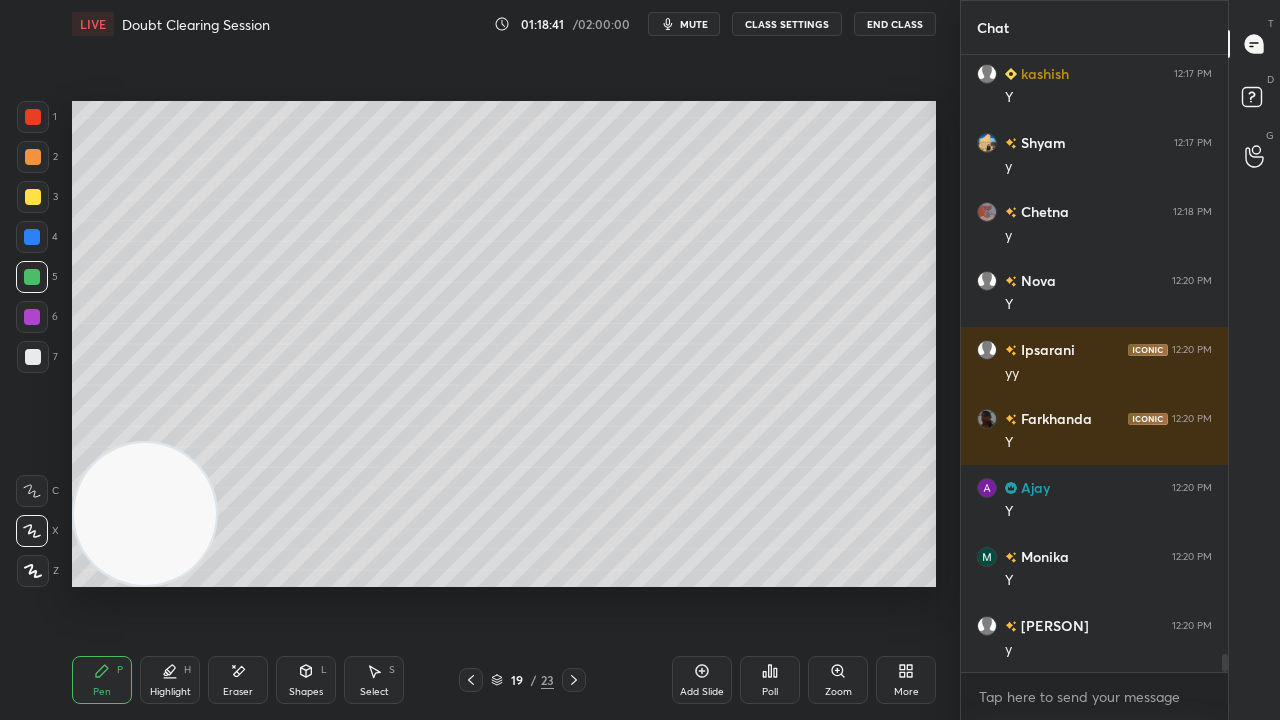 click at bounding box center (33, 357) 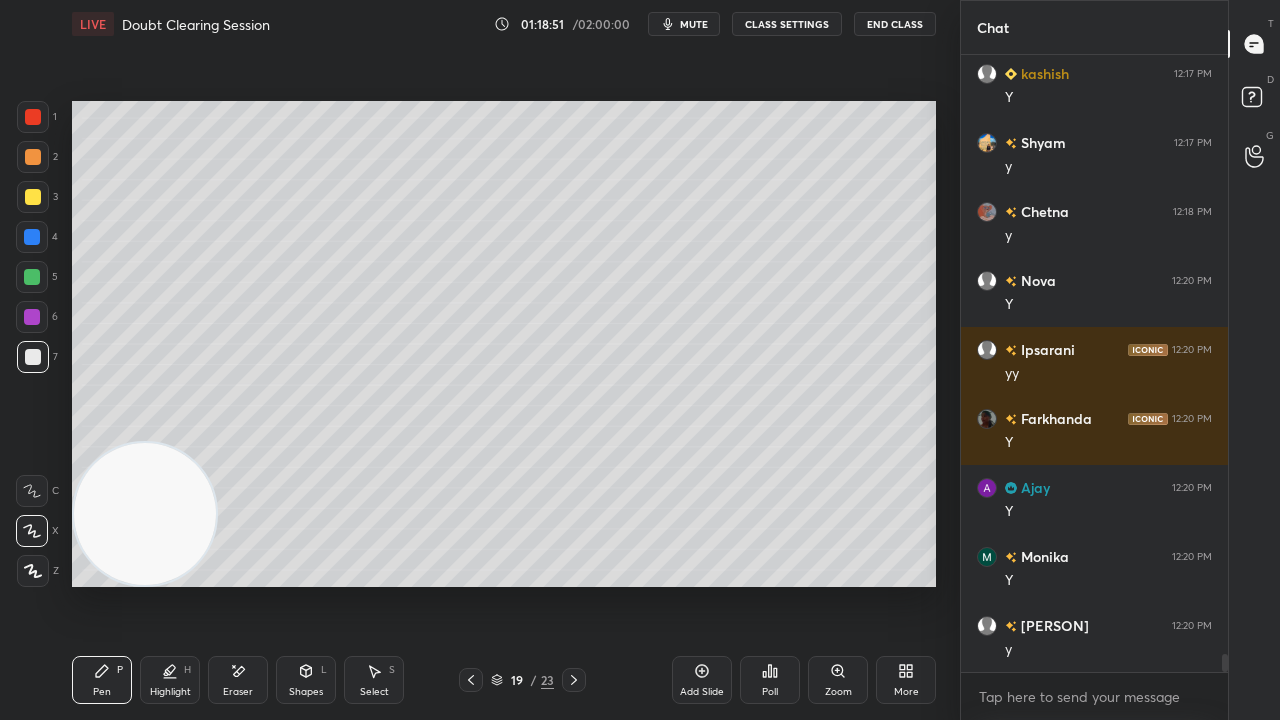 click on "Shapes L" at bounding box center [306, 680] 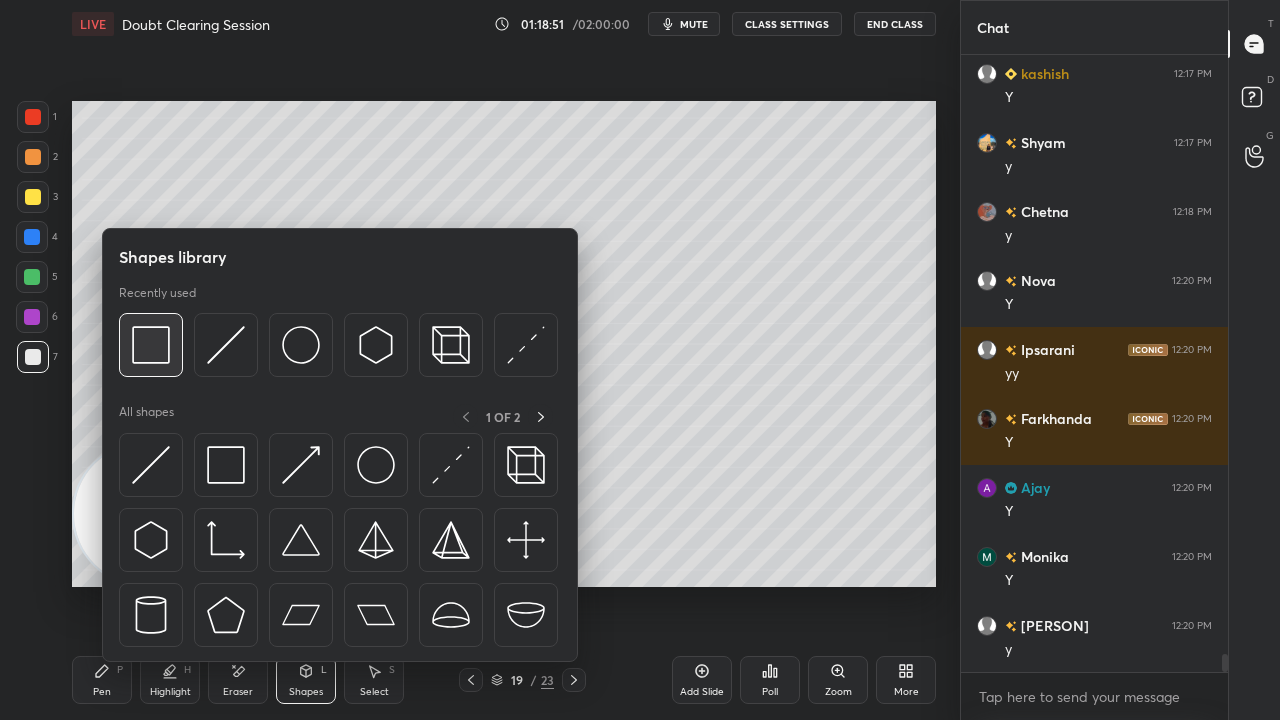 click at bounding box center (151, 345) 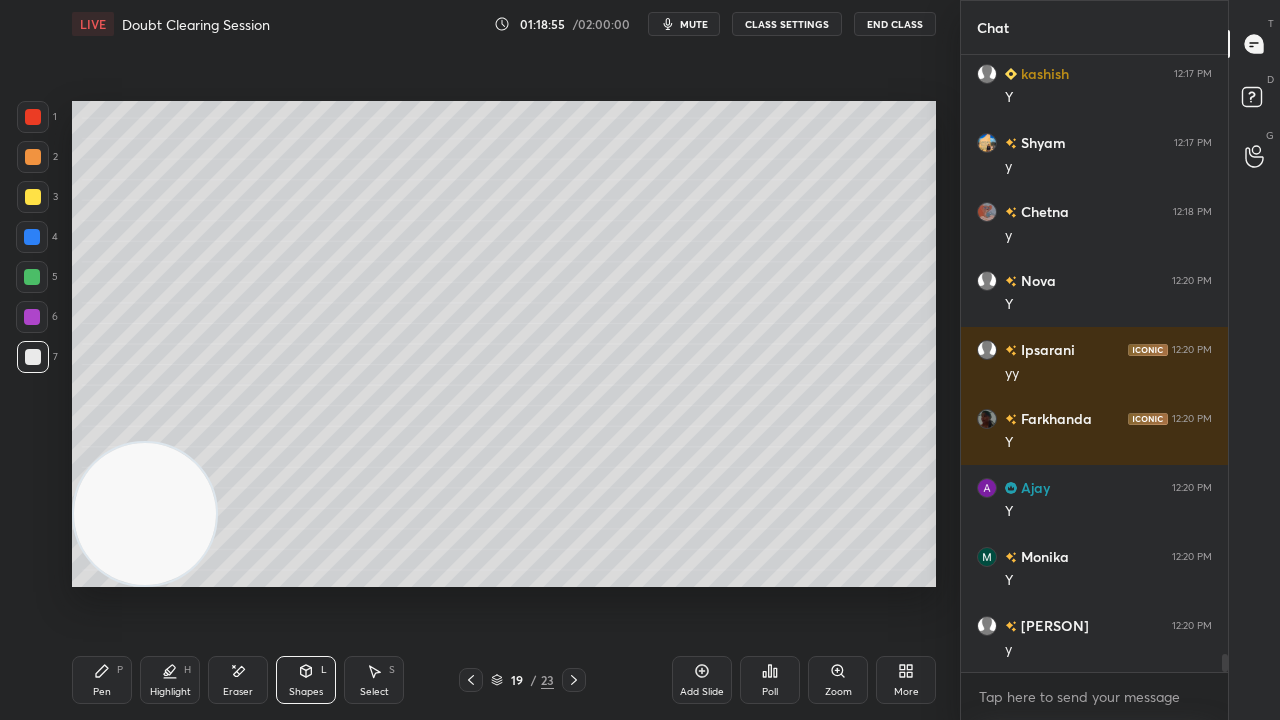 click on "Pen P" at bounding box center (102, 680) 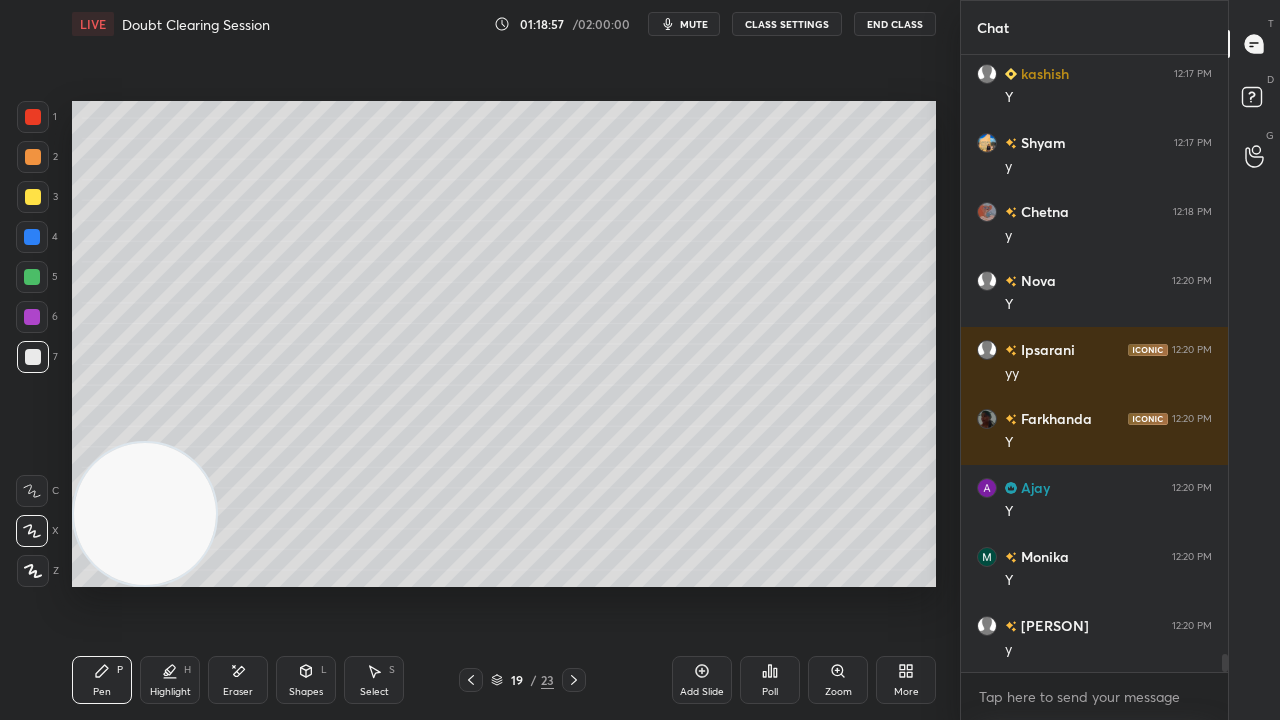 click on "mute" at bounding box center [684, 24] 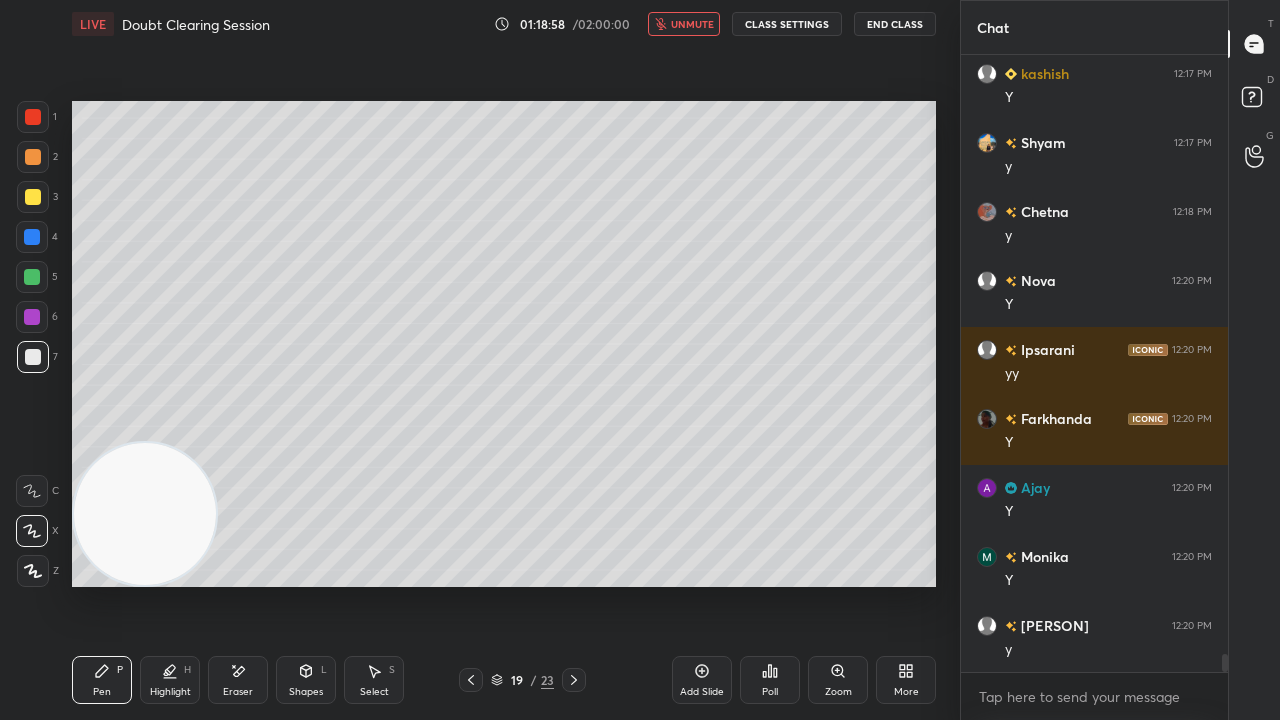 click on "unmute" at bounding box center [692, 24] 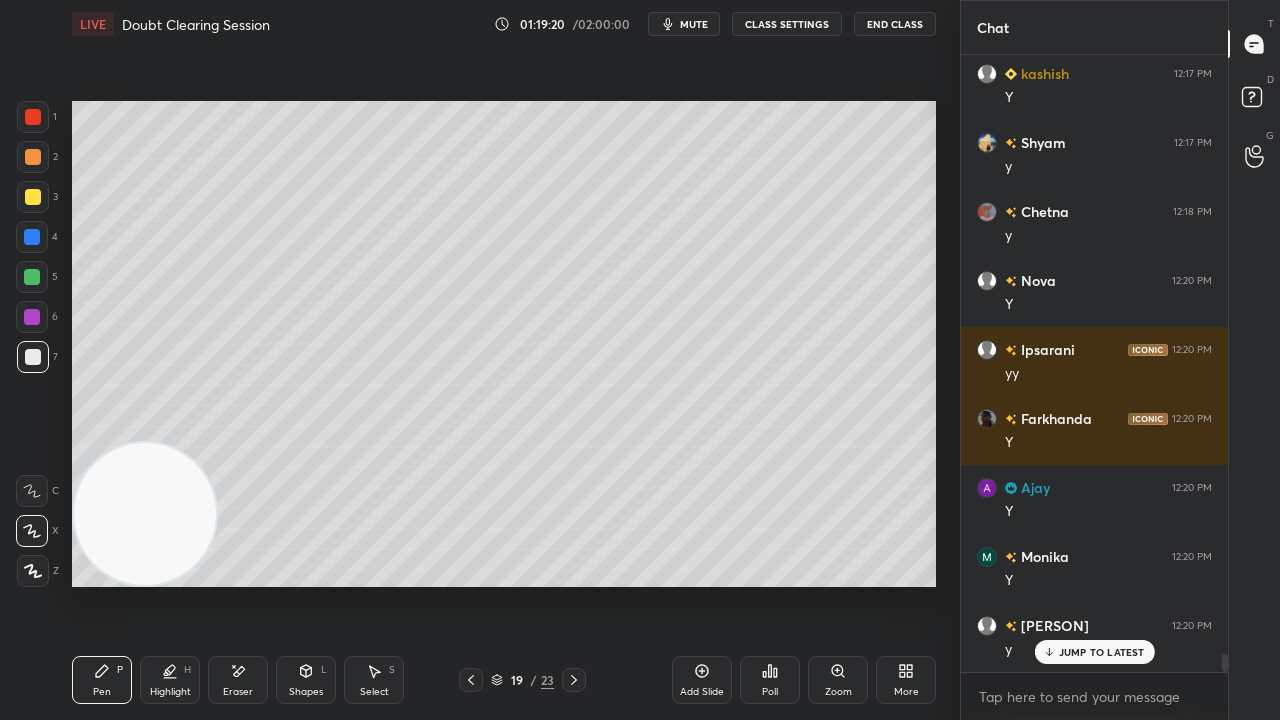 scroll, scrollTop: 20760, scrollLeft: 0, axis: vertical 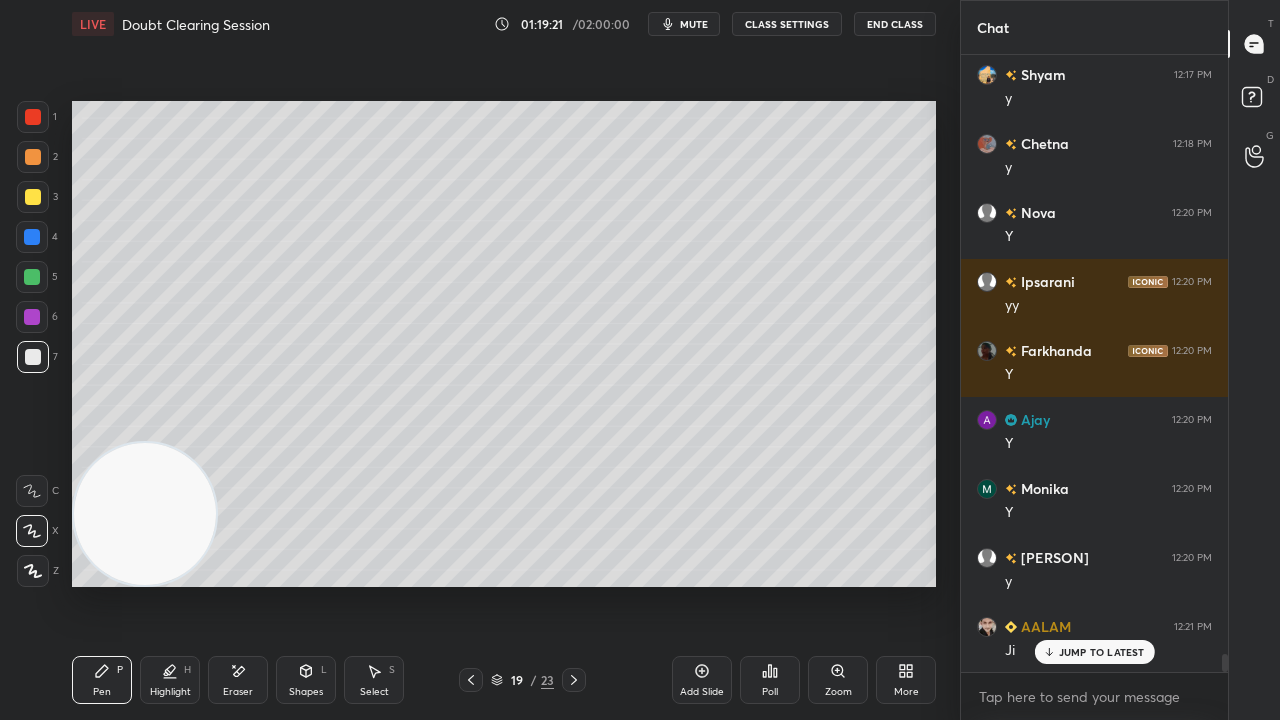 click on "mute" at bounding box center (694, 24) 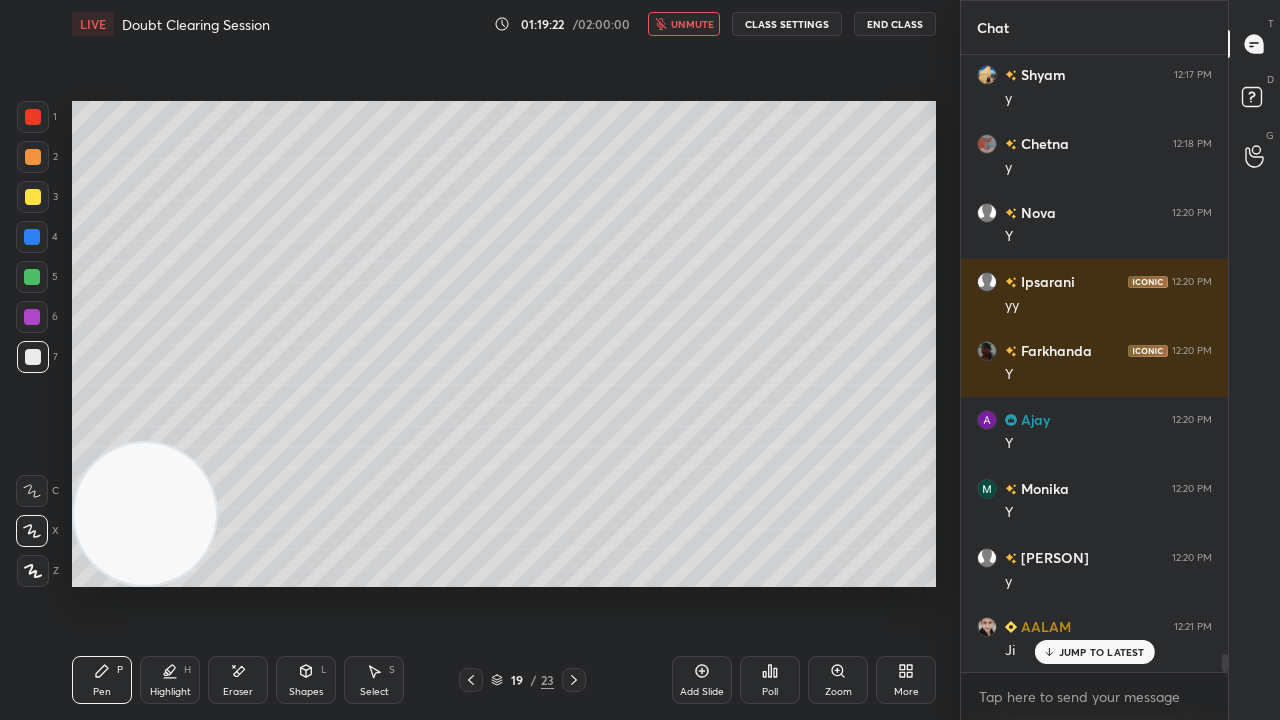 click on "unmute" at bounding box center [692, 24] 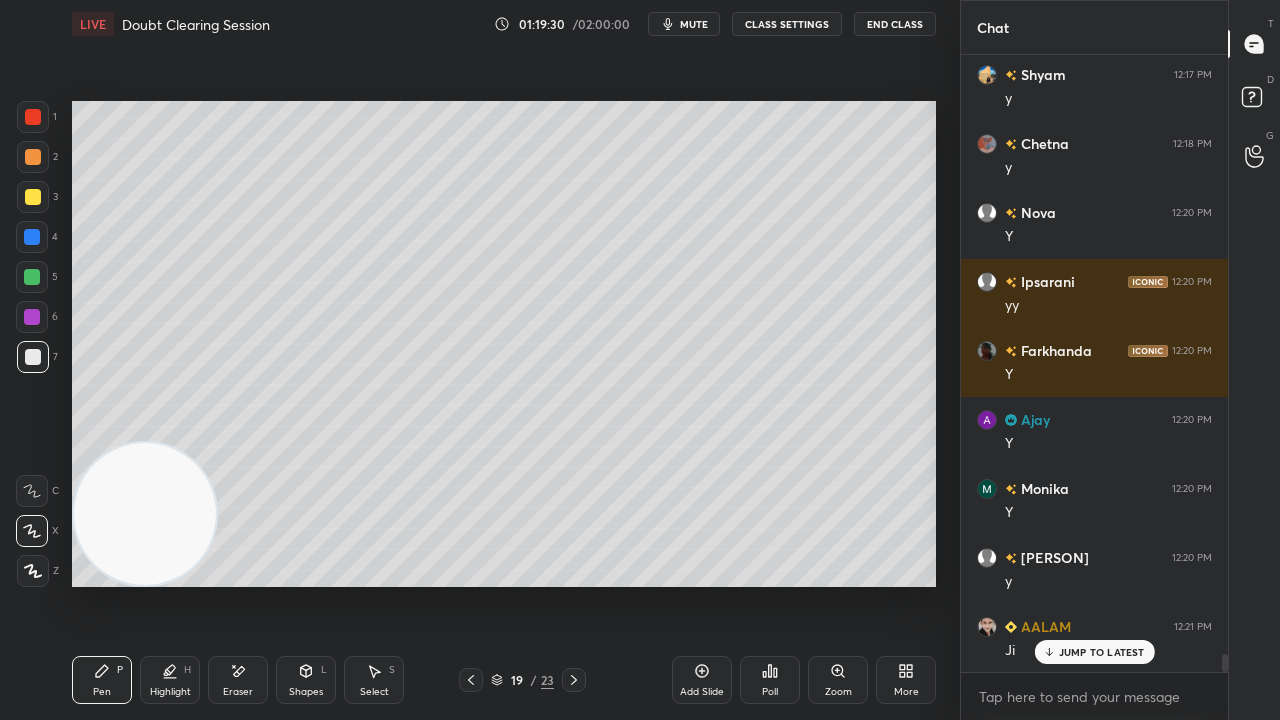 click on "mute" at bounding box center [694, 24] 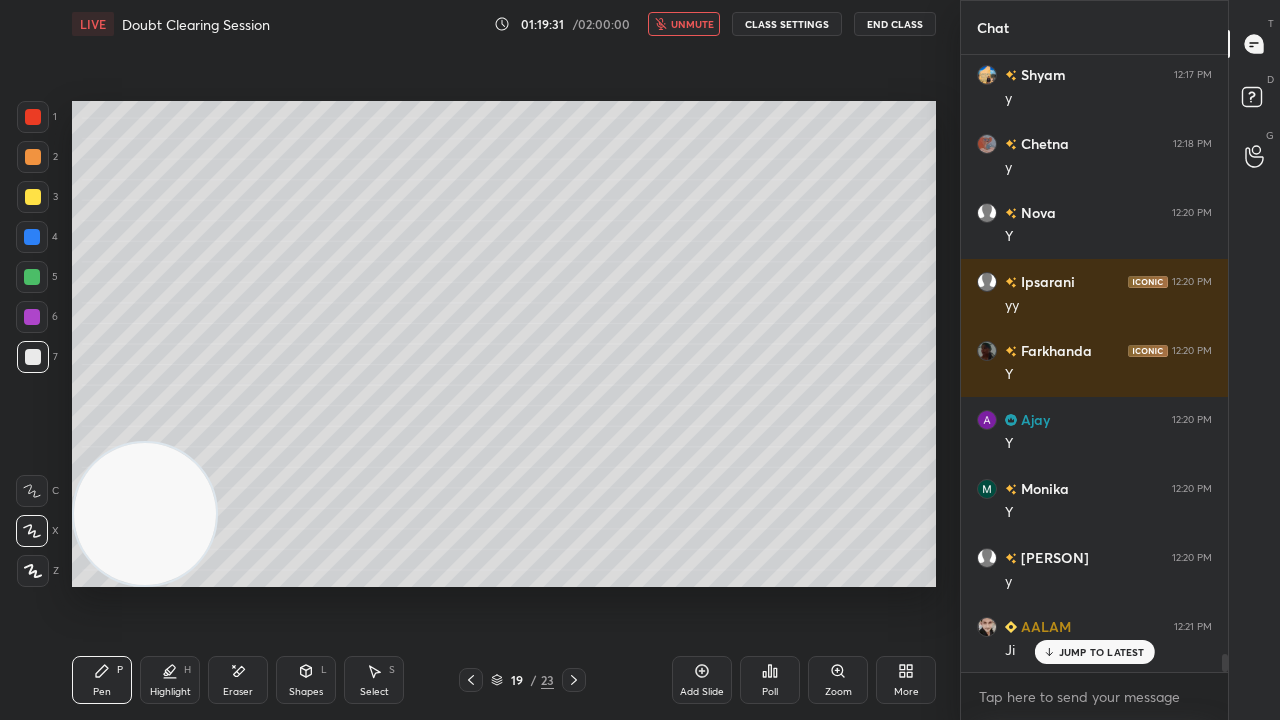 click on "unmute" at bounding box center [692, 24] 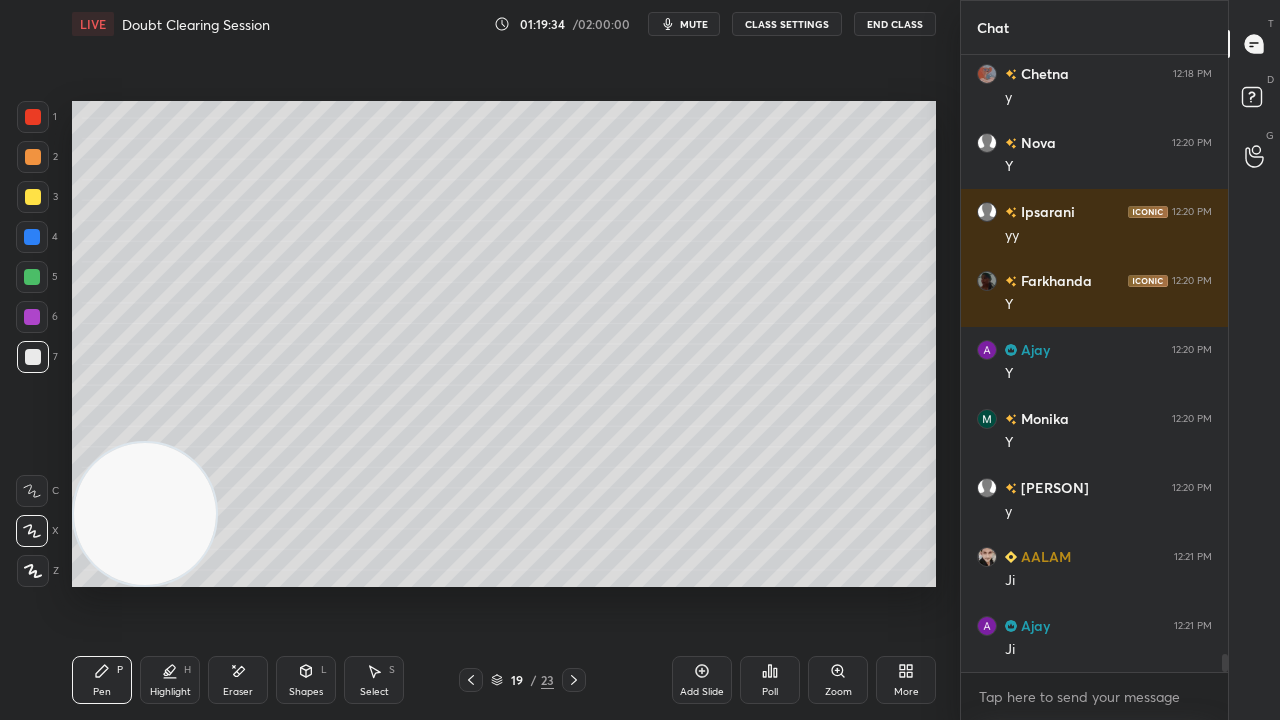 scroll, scrollTop: 20898, scrollLeft: 0, axis: vertical 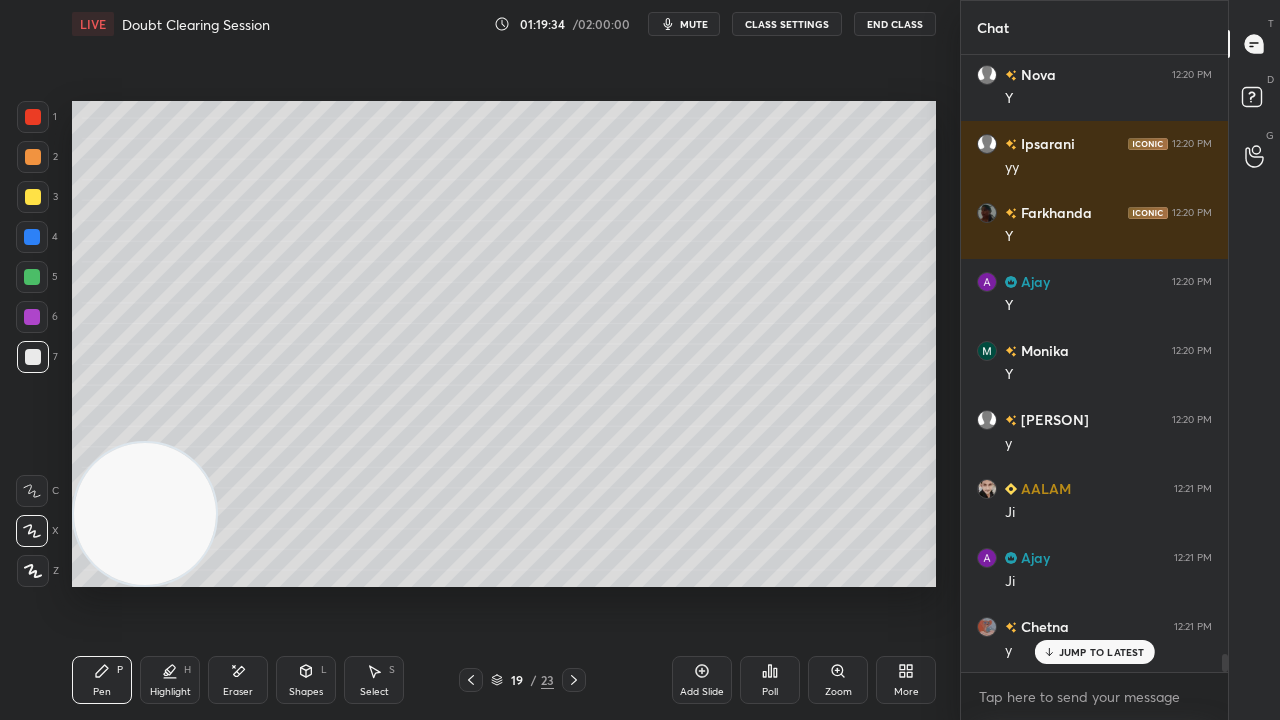 click on "mute" at bounding box center [694, 24] 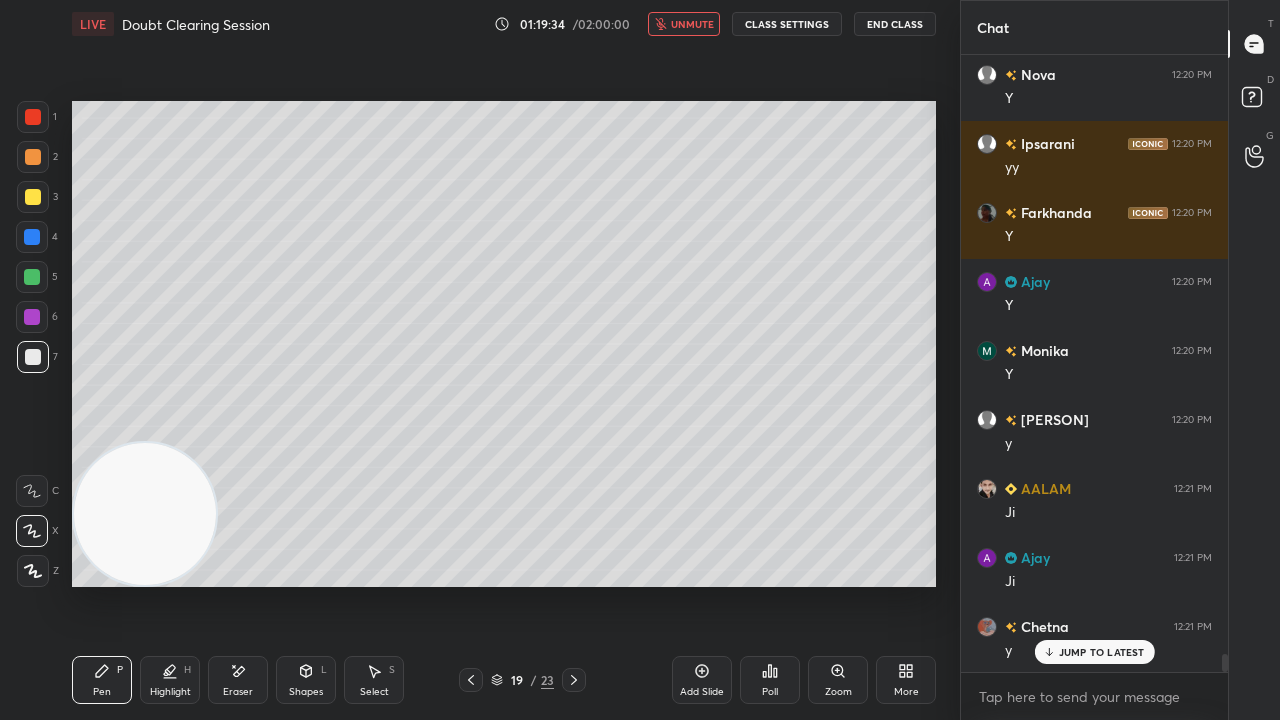 drag, startPoint x: 701, startPoint y: 18, endPoint x: 720, endPoint y: 14, distance: 19.416489 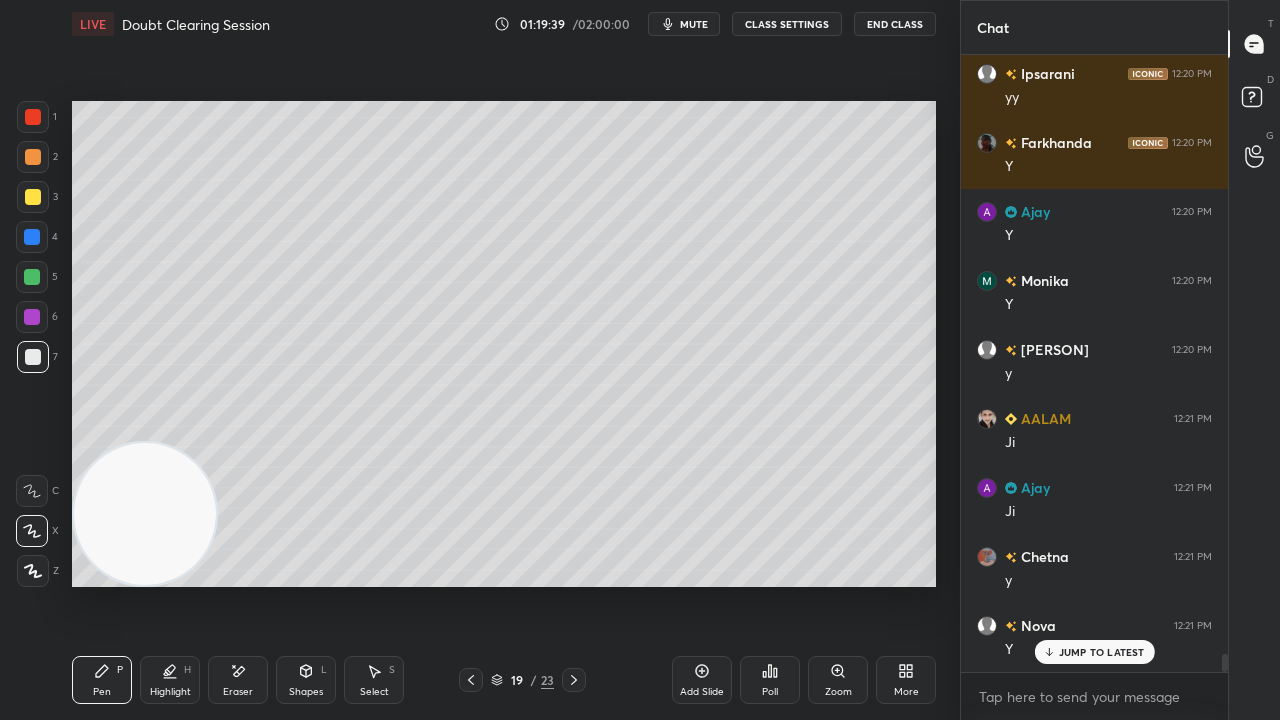 click on "mute" at bounding box center (694, 24) 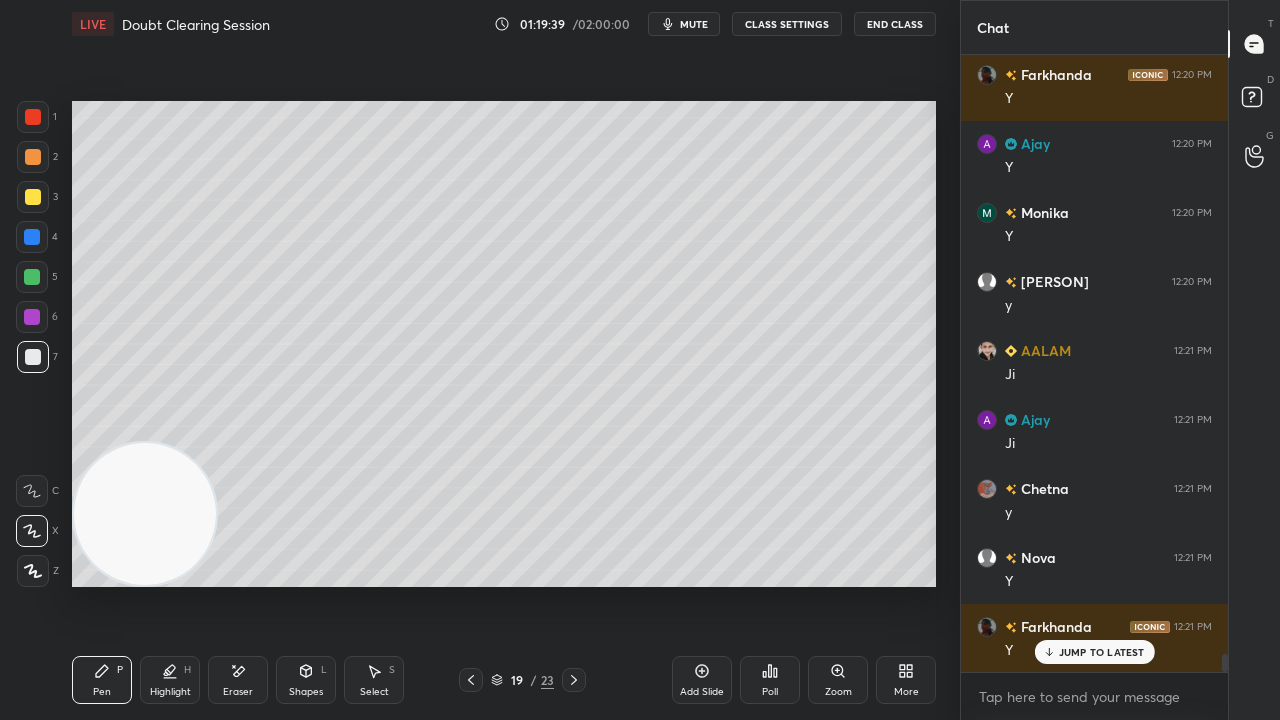 click on "mute" at bounding box center (694, 24) 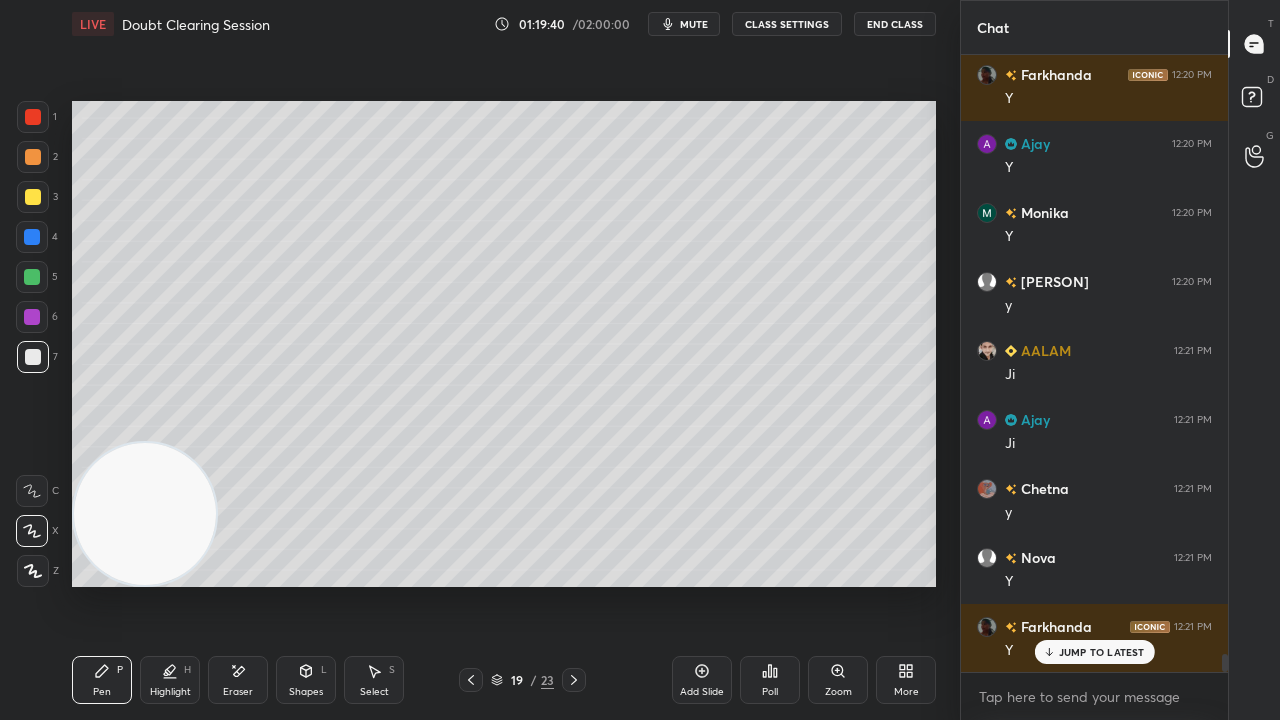 click on "JUMP TO LATEST" at bounding box center [1094, 652] 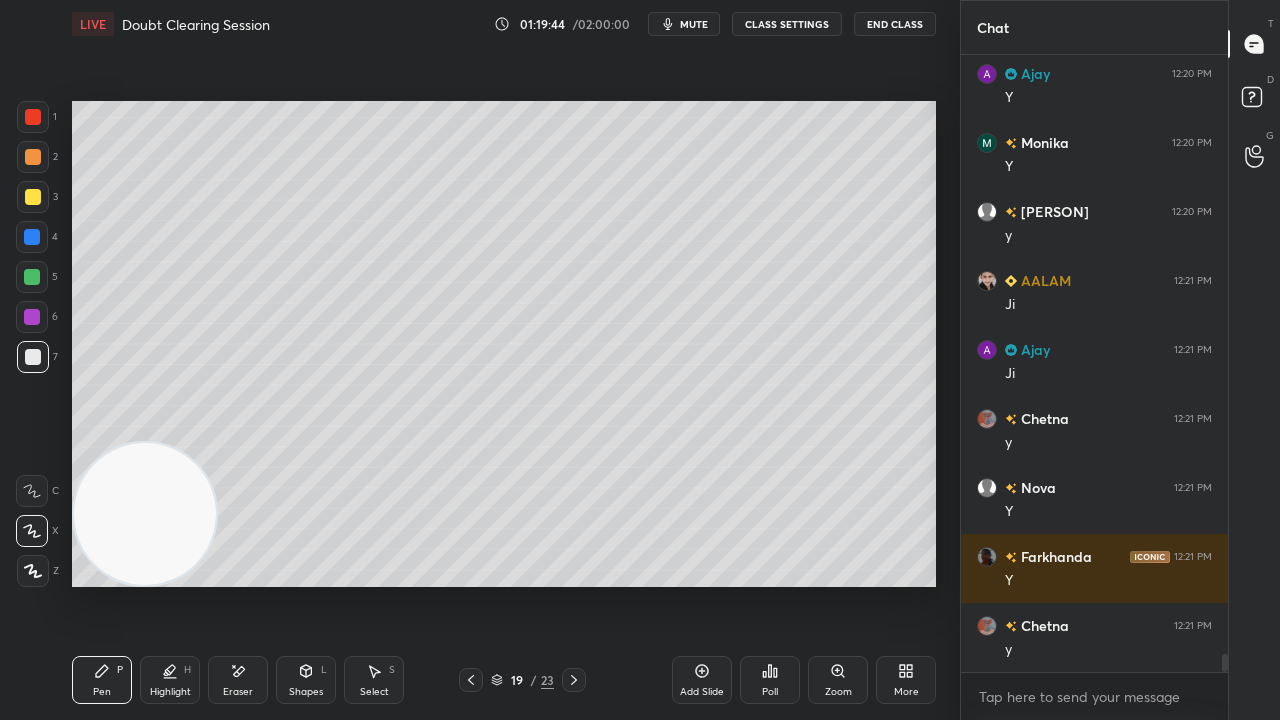 click 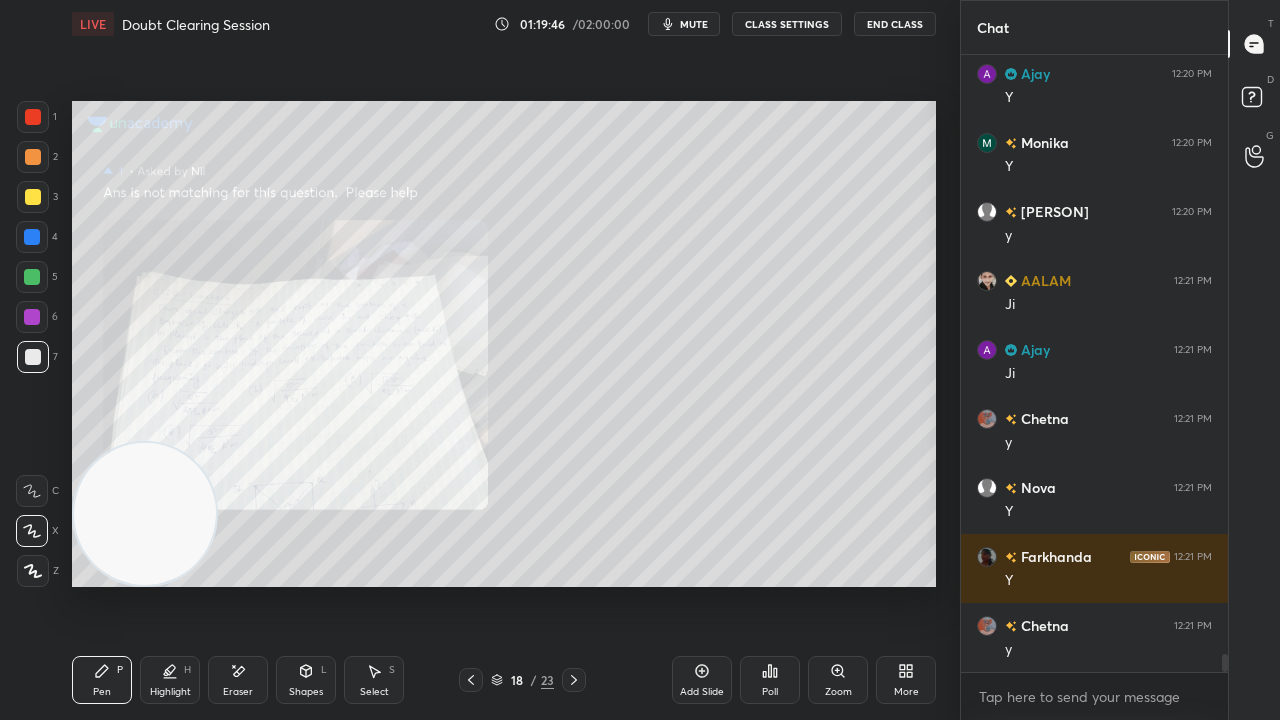click on "Zoom" at bounding box center [838, 692] 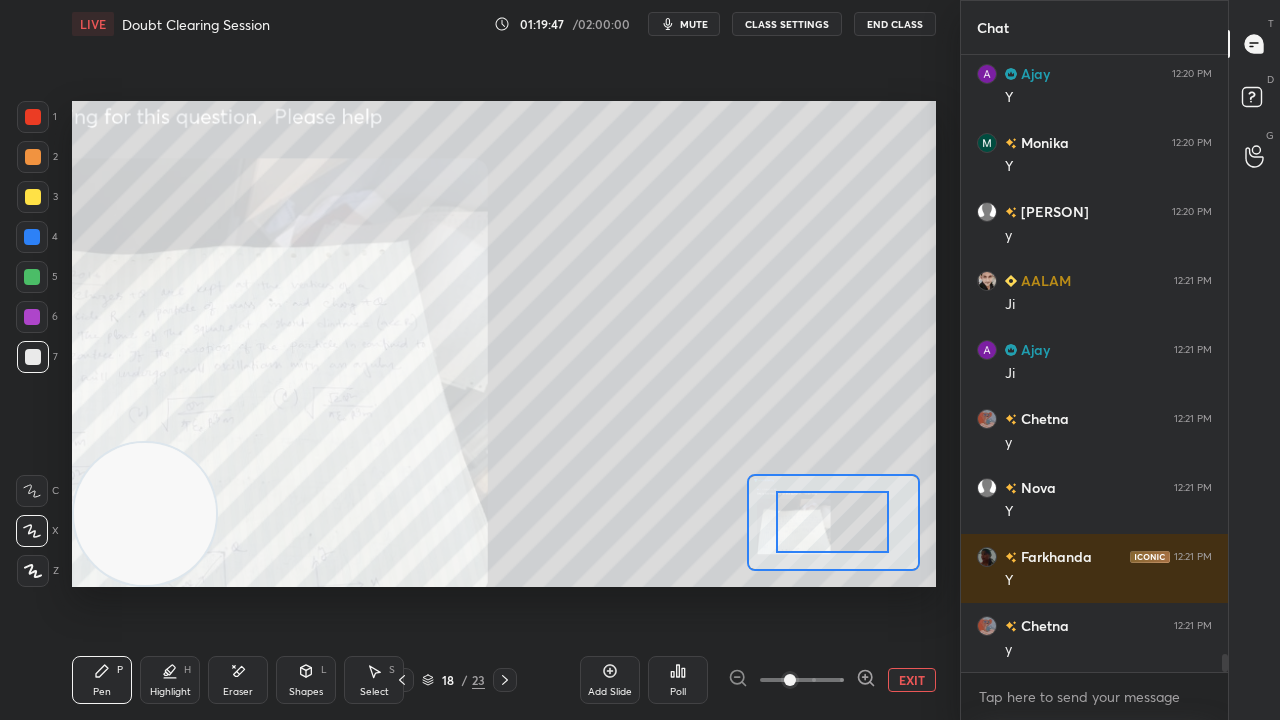 click at bounding box center [832, 522] 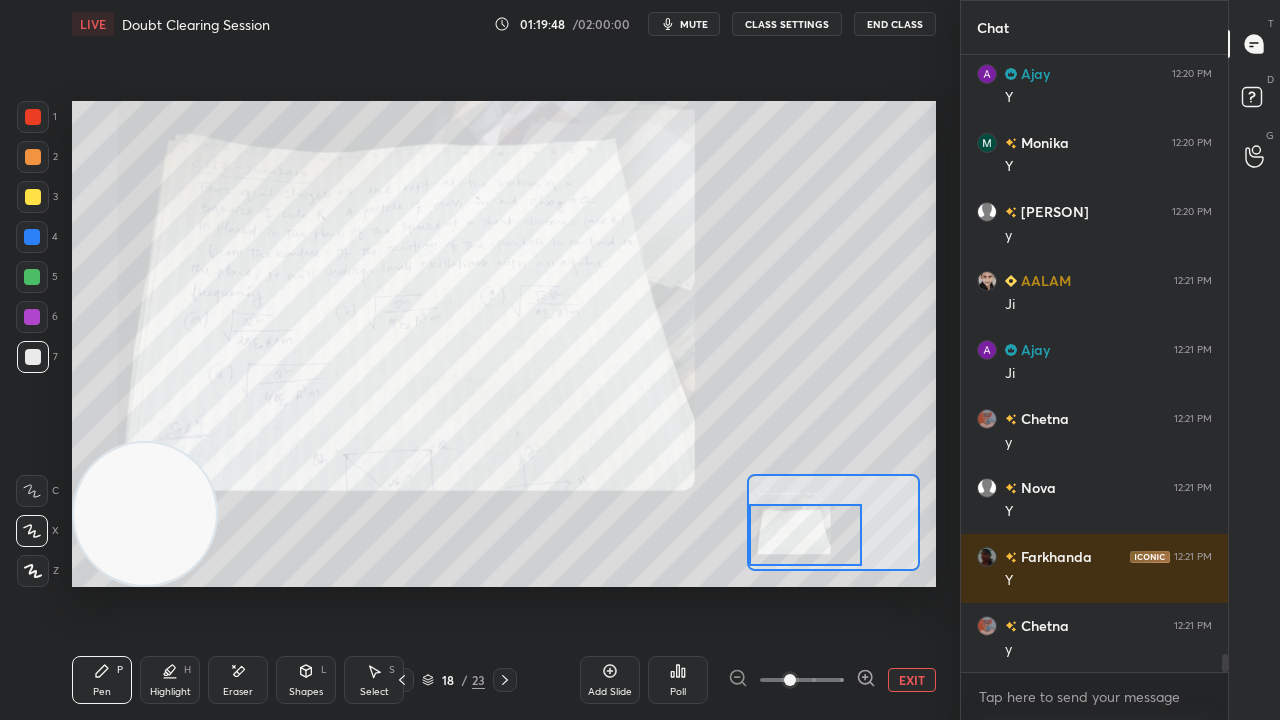 click 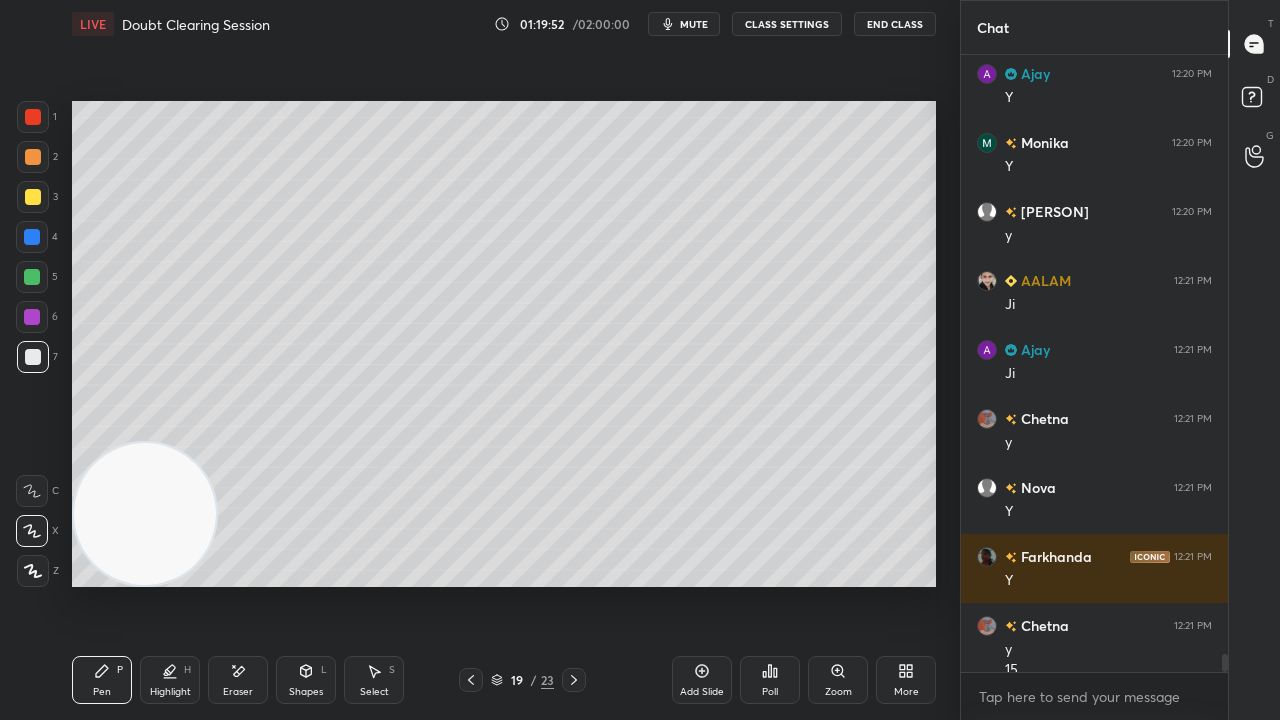 scroll, scrollTop: 21126, scrollLeft: 0, axis: vertical 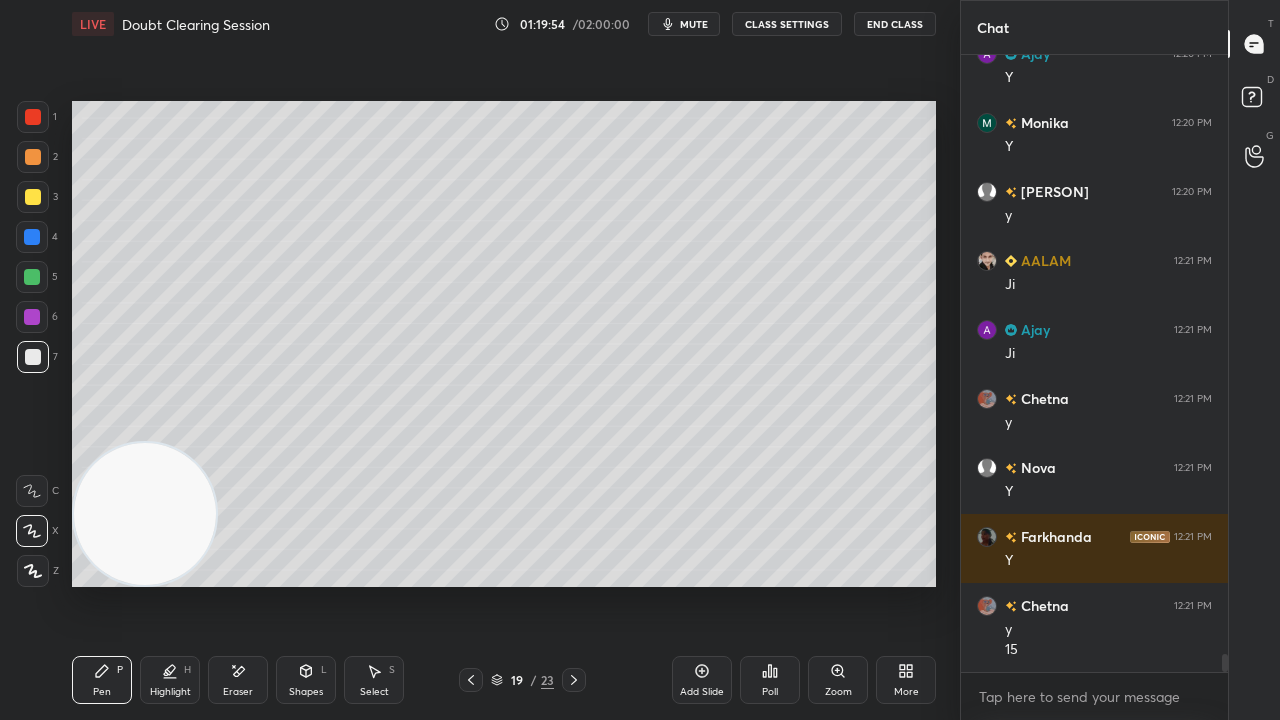 drag, startPoint x: 32, startPoint y: 199, endPoint x: 59, endPoint y: 199, distance: 27 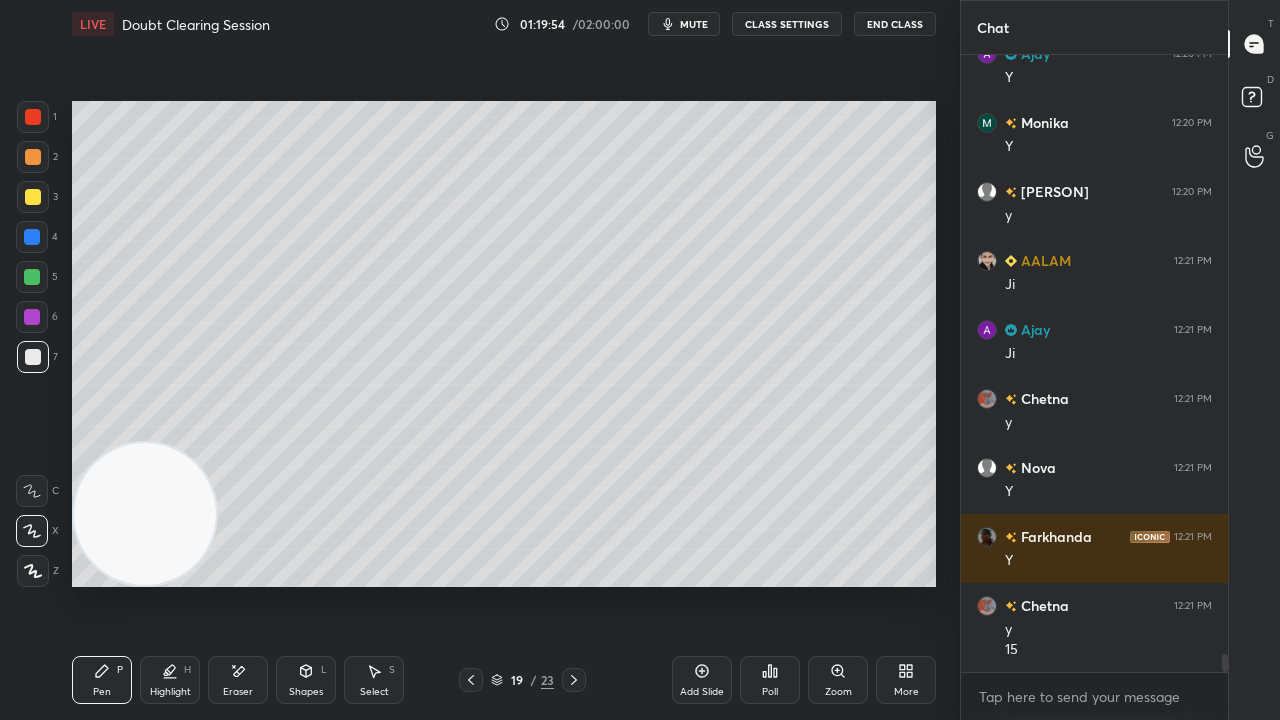 click at bounding box center [33, 197] 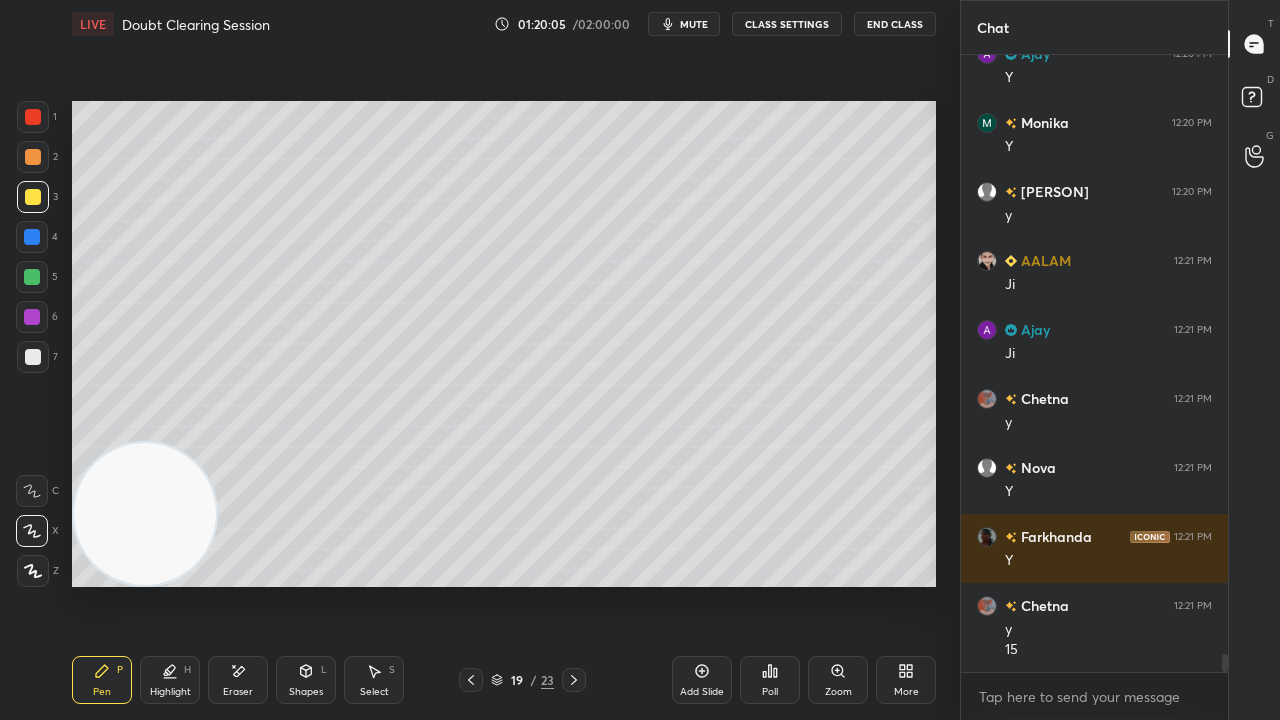click on "mute" at bounding box center (694, 24) 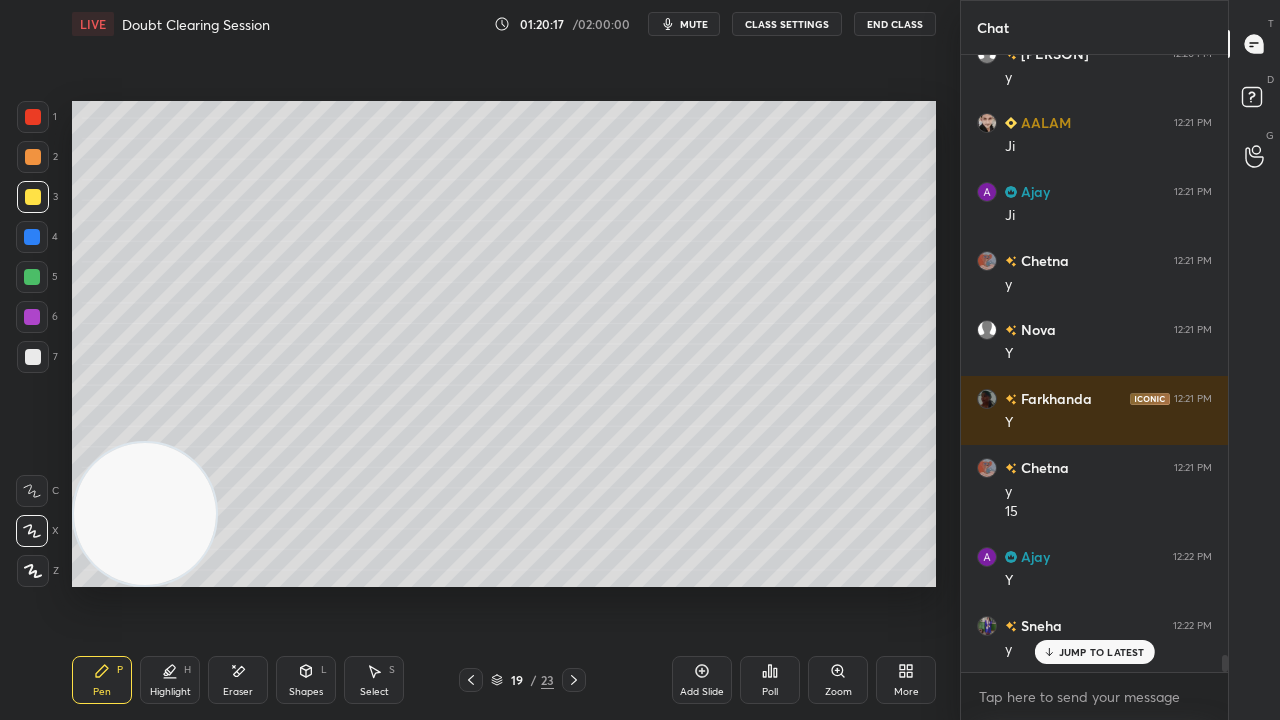 scroll, scrollTop: 21332, scrollLeft: 0, axis: vertical 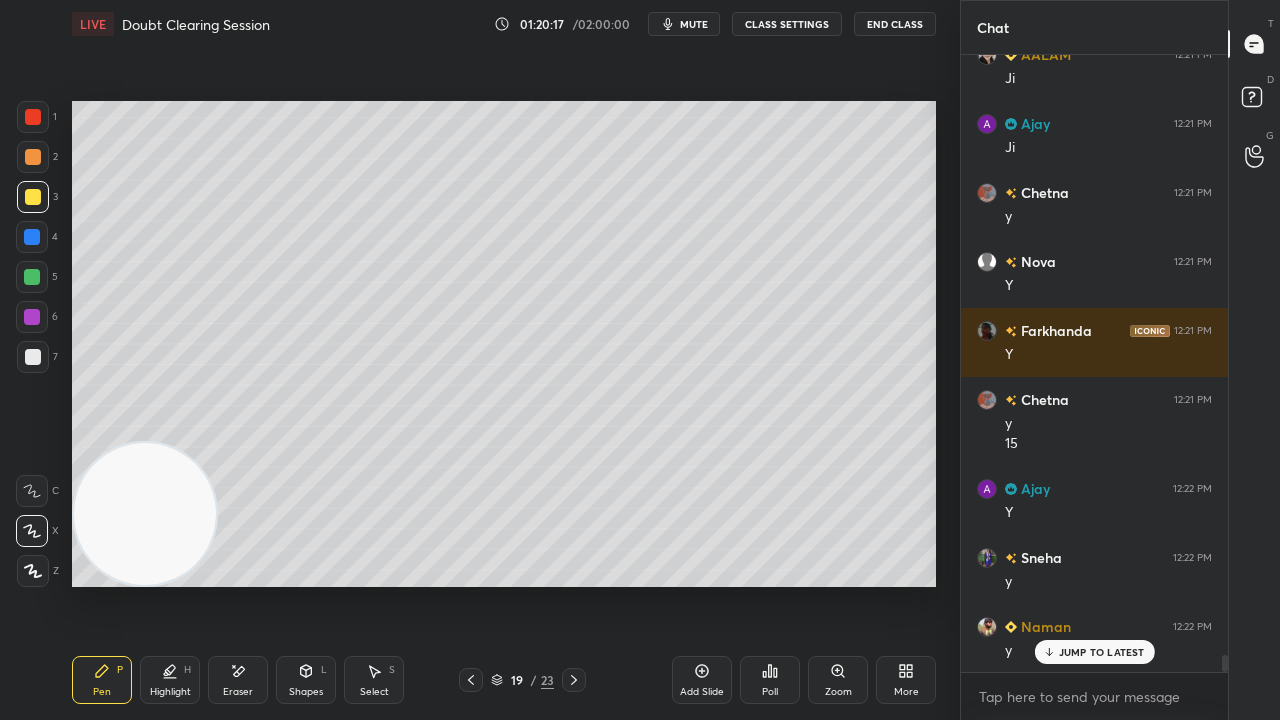 click on "mute" at bounding box center (684, 24) 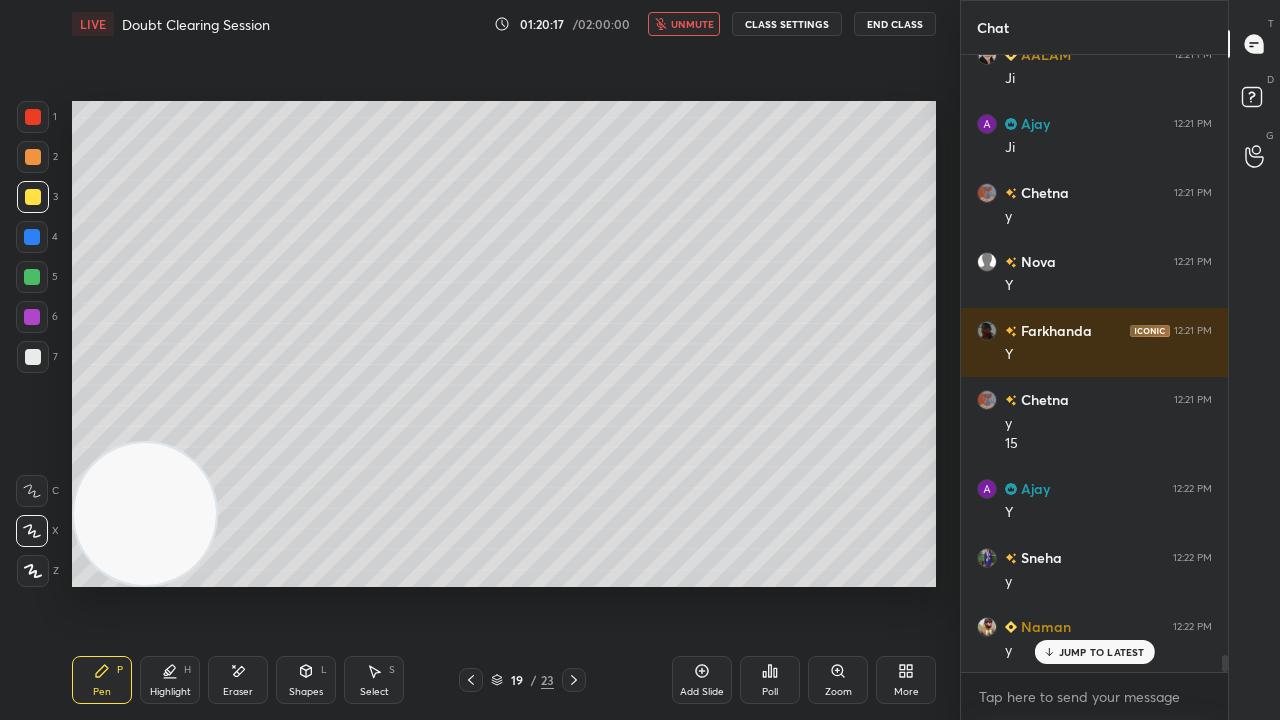 click on "unmute" at bounding box center (692, 24) 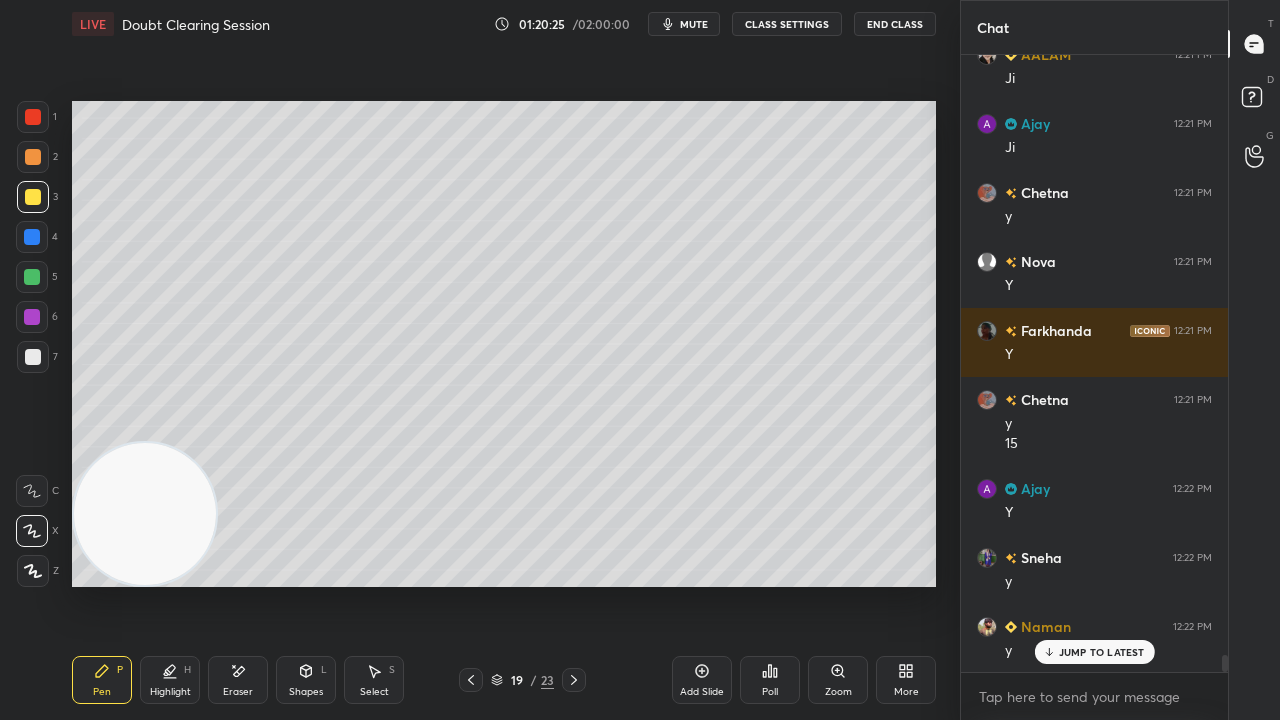 click on "mute" at bounding box center (694, 24) 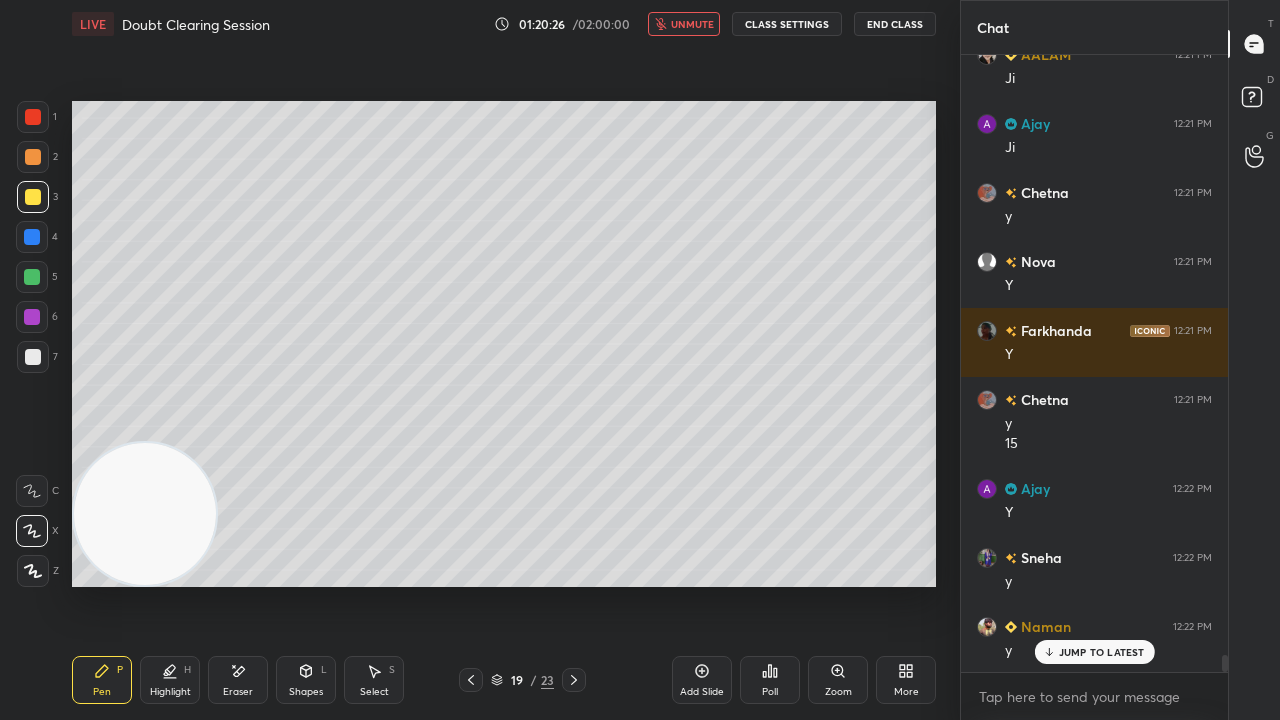 click on "unmute" at bounding box center [692, 24] 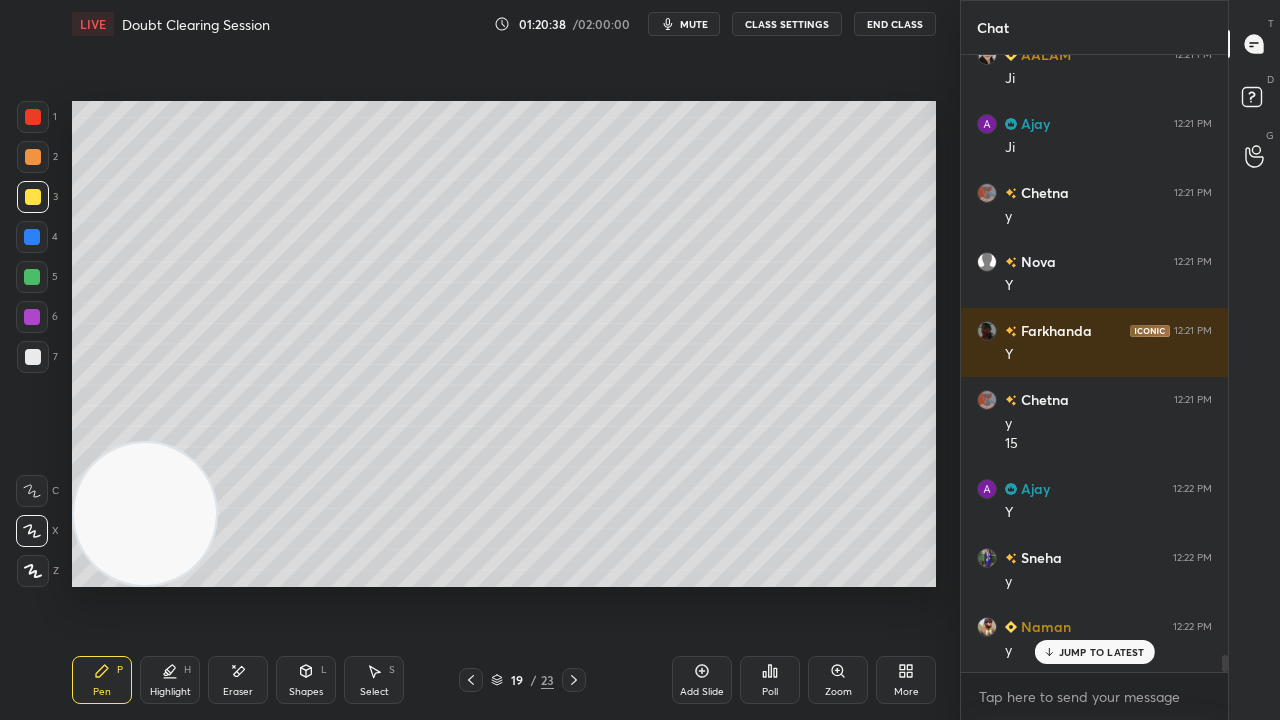 click on "mute" at bounding box center (694, 24) 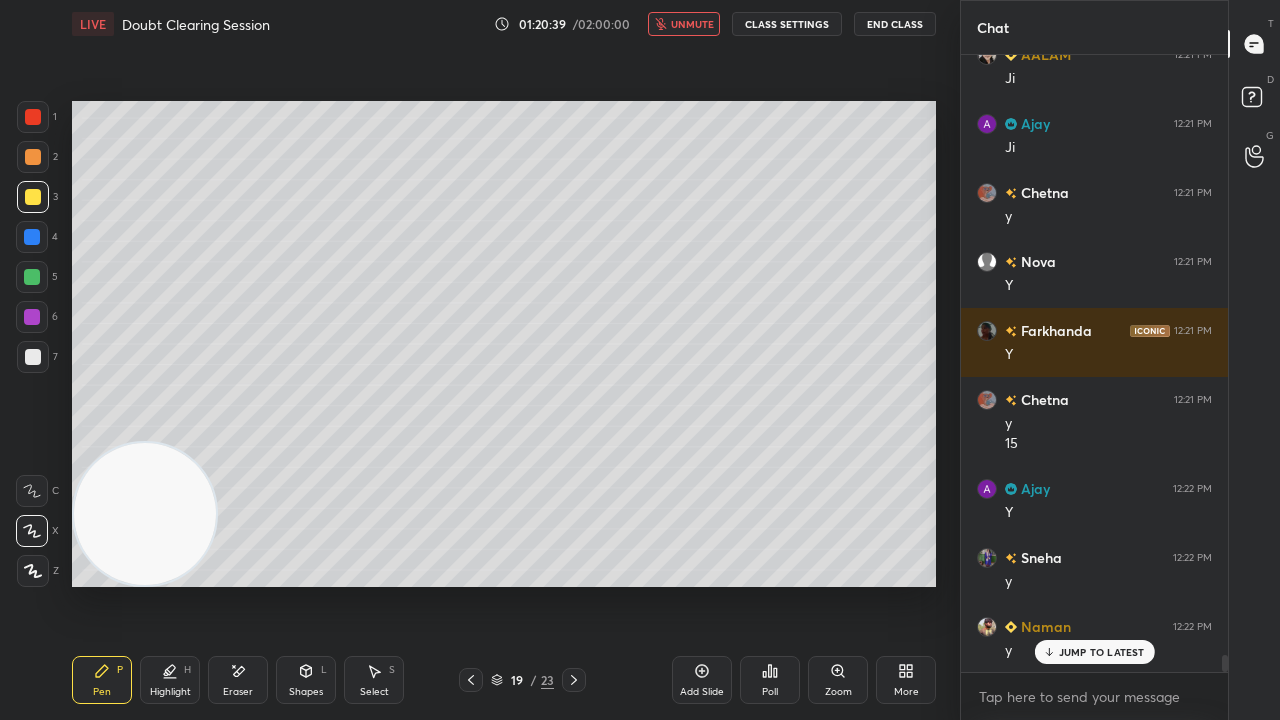 click on "unmute" at bounding box center (692, 24) 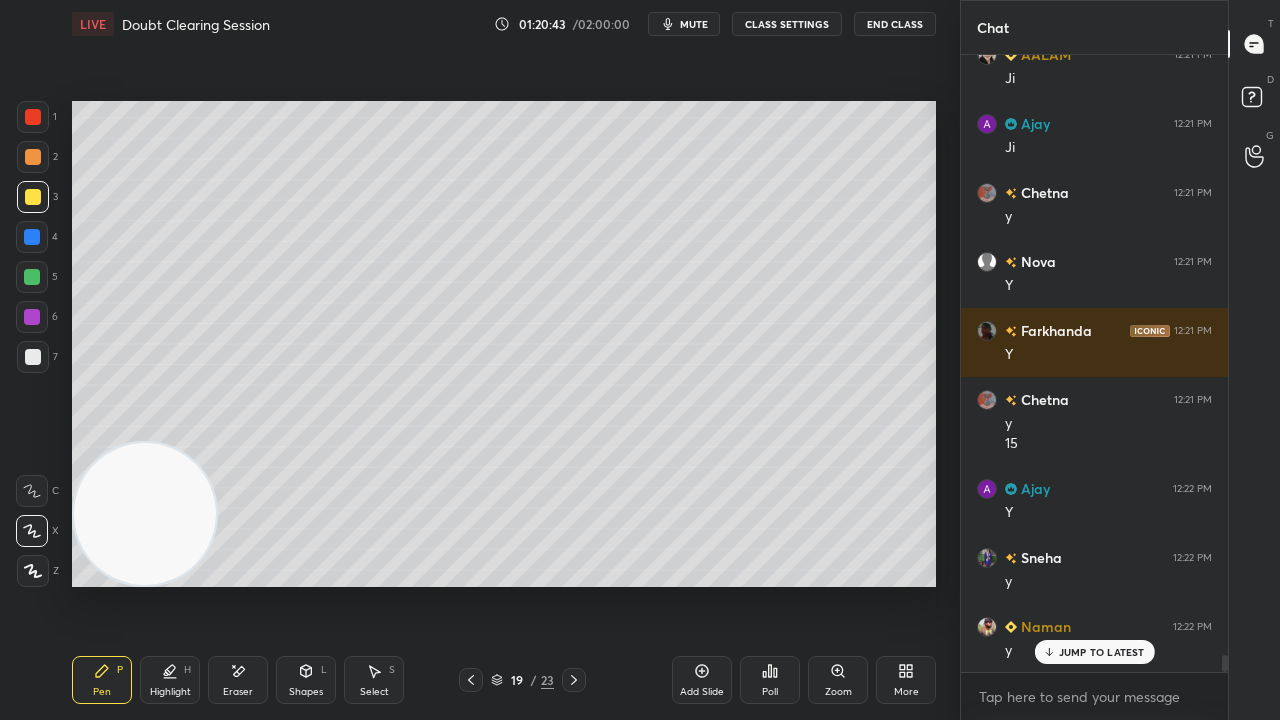 scroll, scrollTop: 21402, scrollLeft: 0, axis: vertical 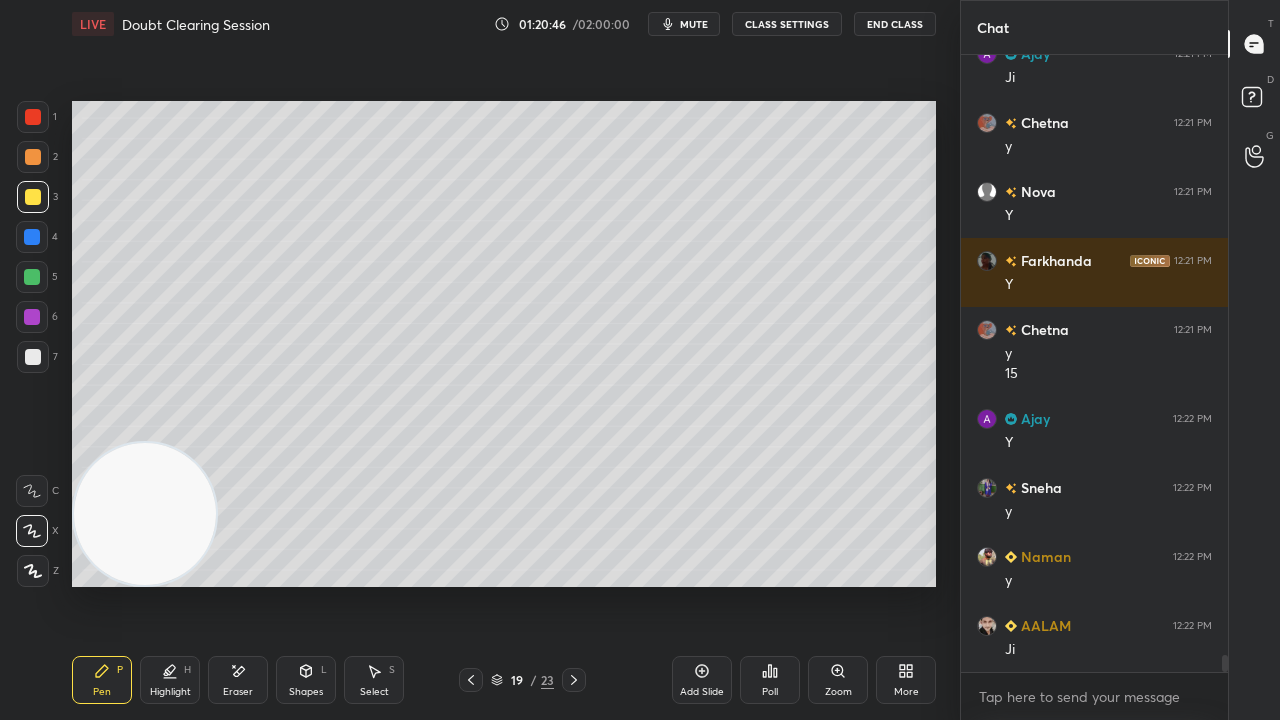 click on "mute" at bounding box center (694, 24) 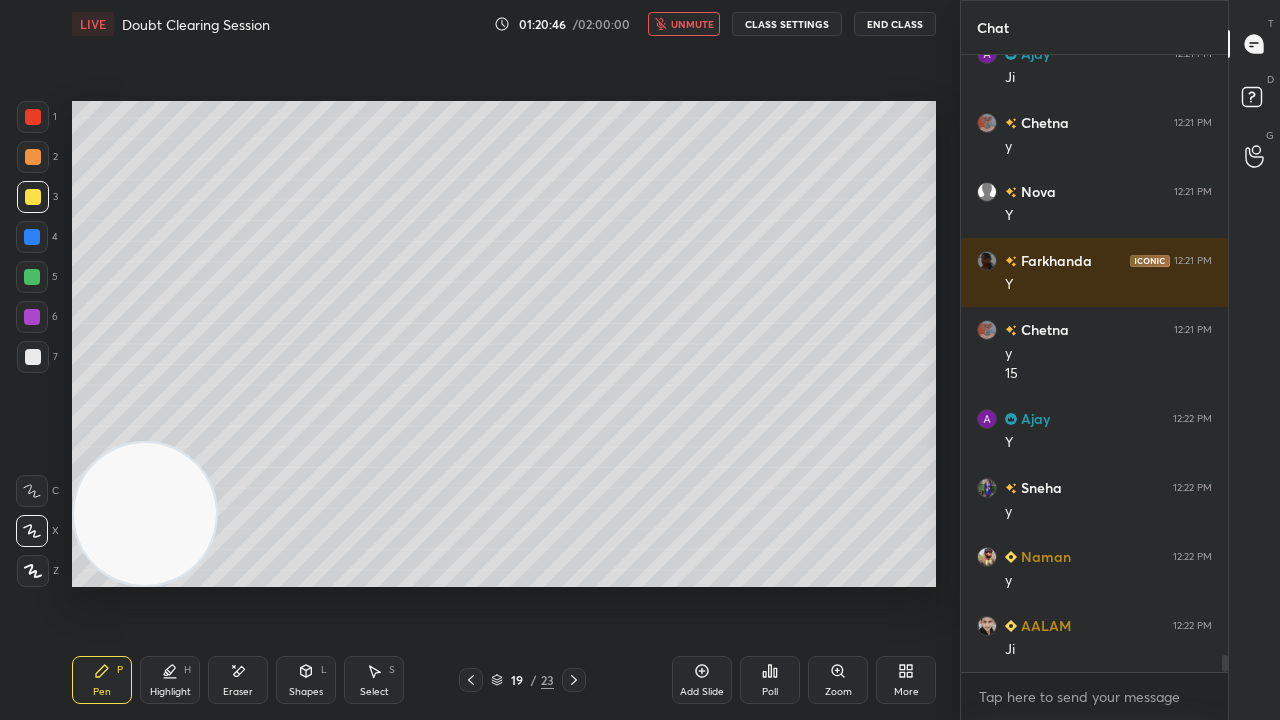 click on "unmute" at bounding box center [692, 24] 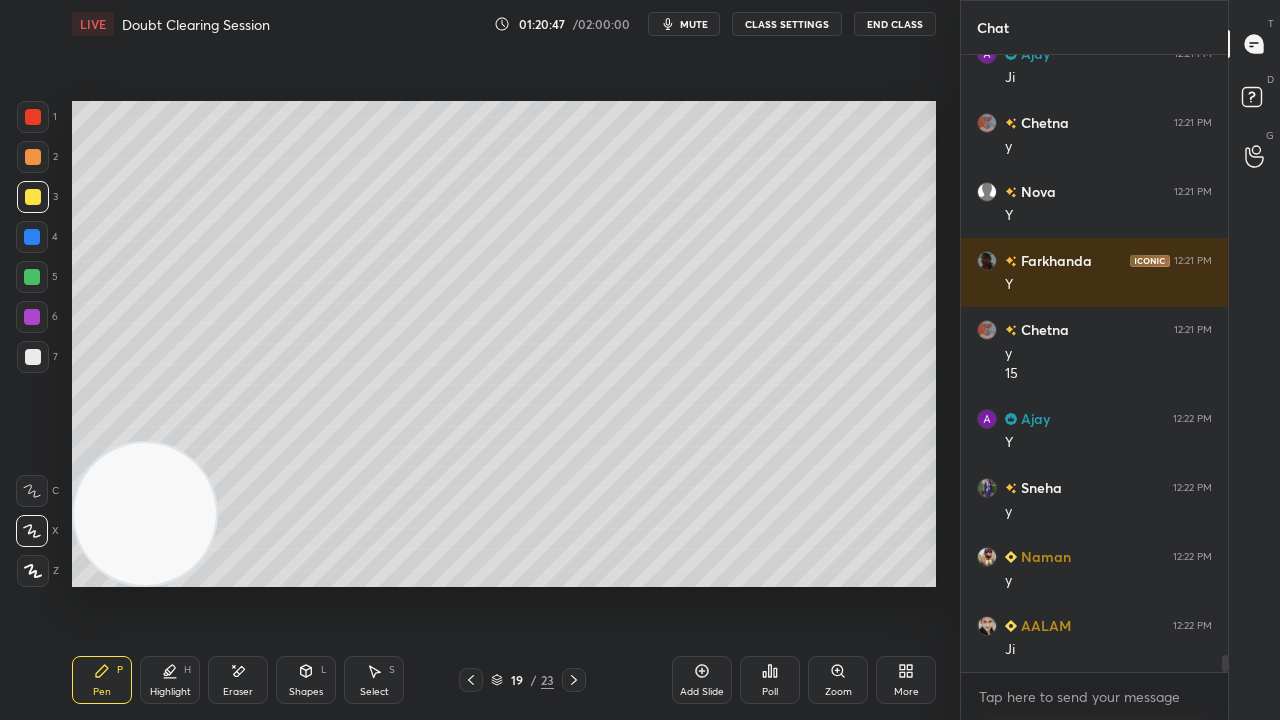 click at bounding box center [33, 357] 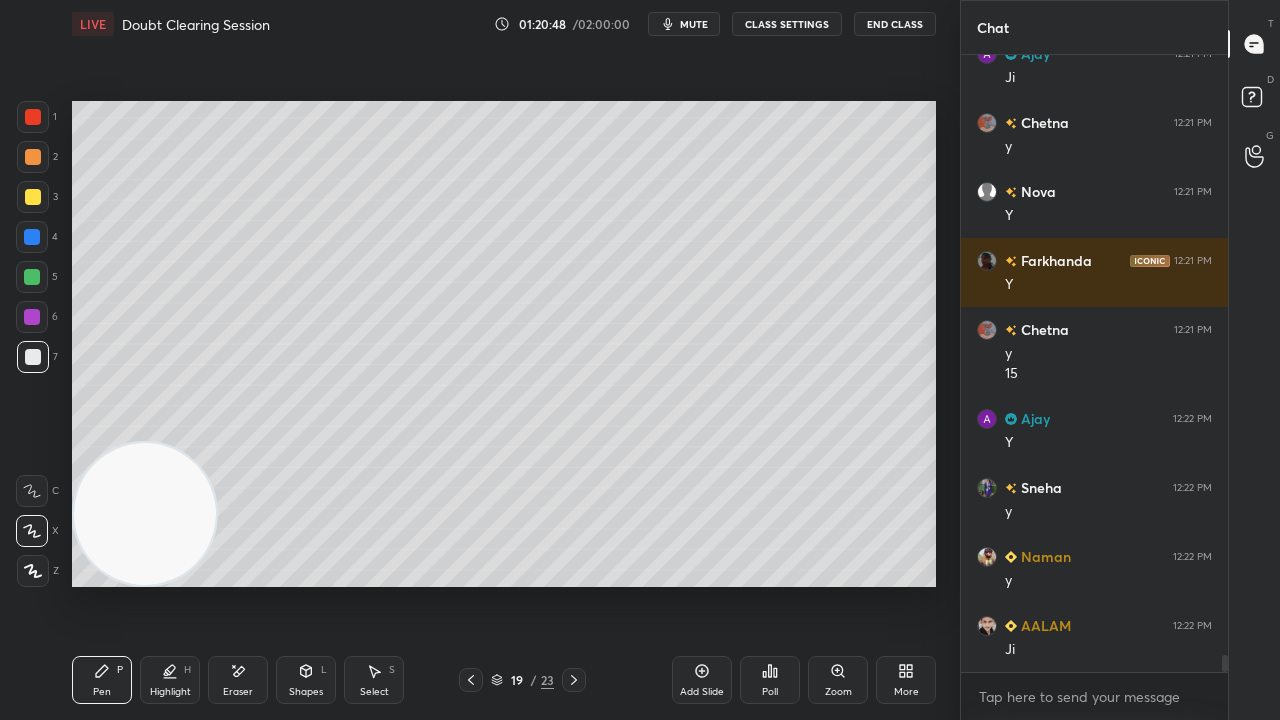 click on "mute" at bounding box center (694, 24) 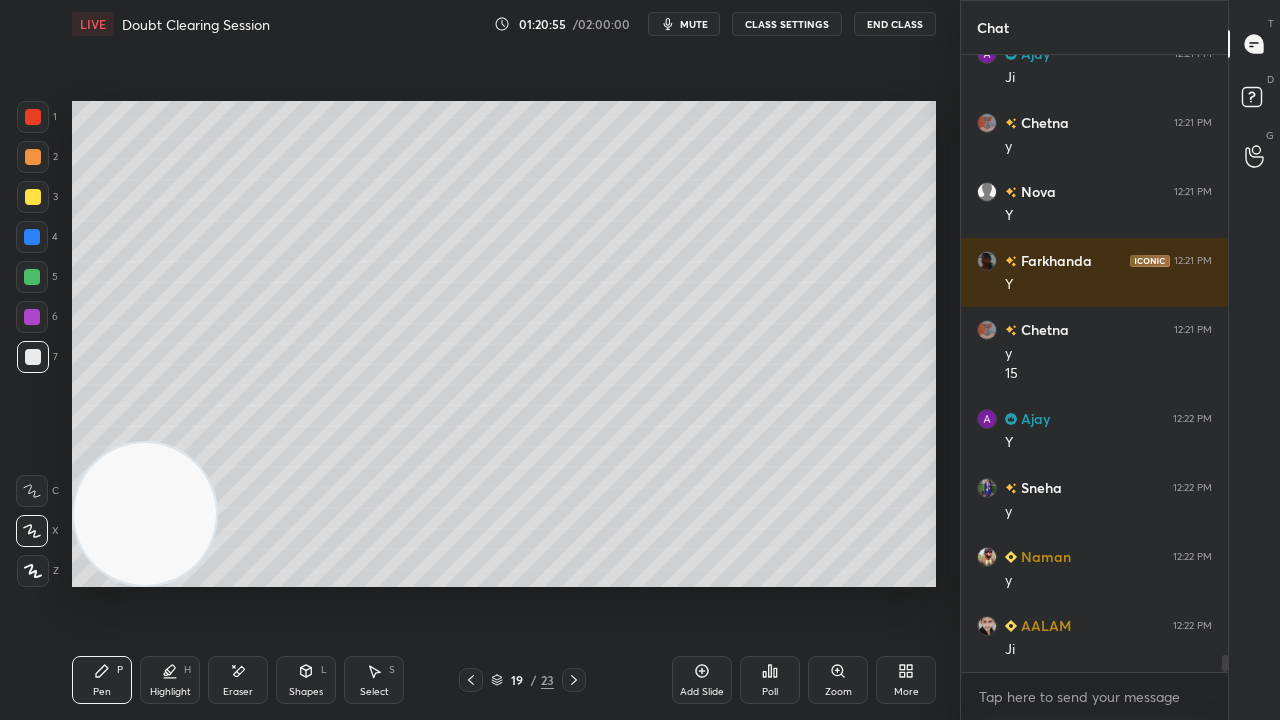 drag, startPoint x: 230, startPoint y: 684, endPoint x: 246, endPoint y: 647, distance: 40.311287 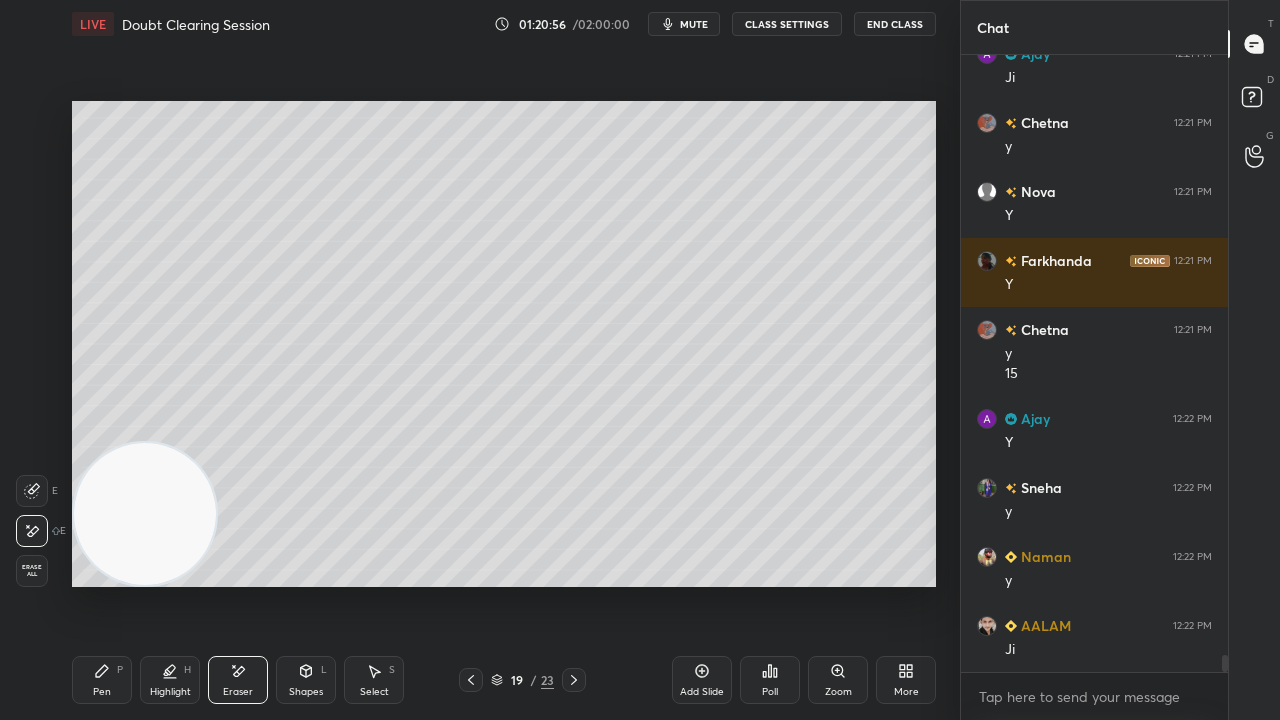 click on "Pen P" at bounding box center [102, 680] 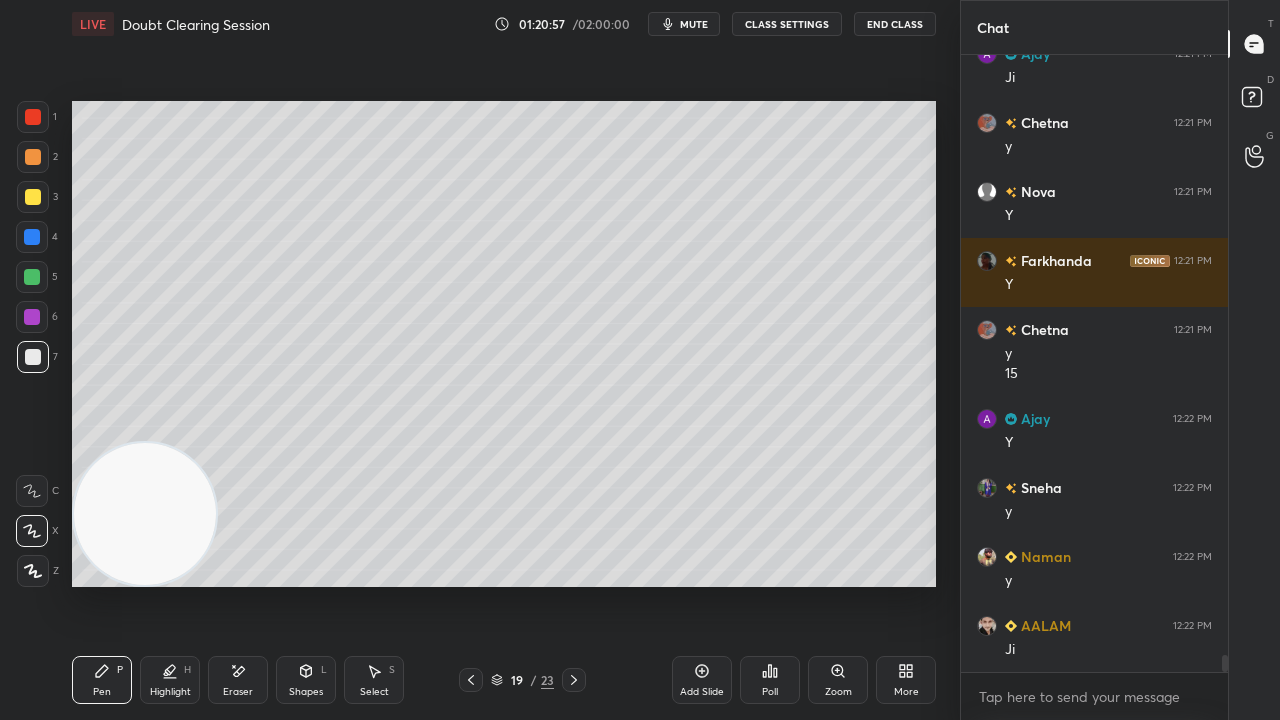 click on "mute" at bounding box center (694, 24) 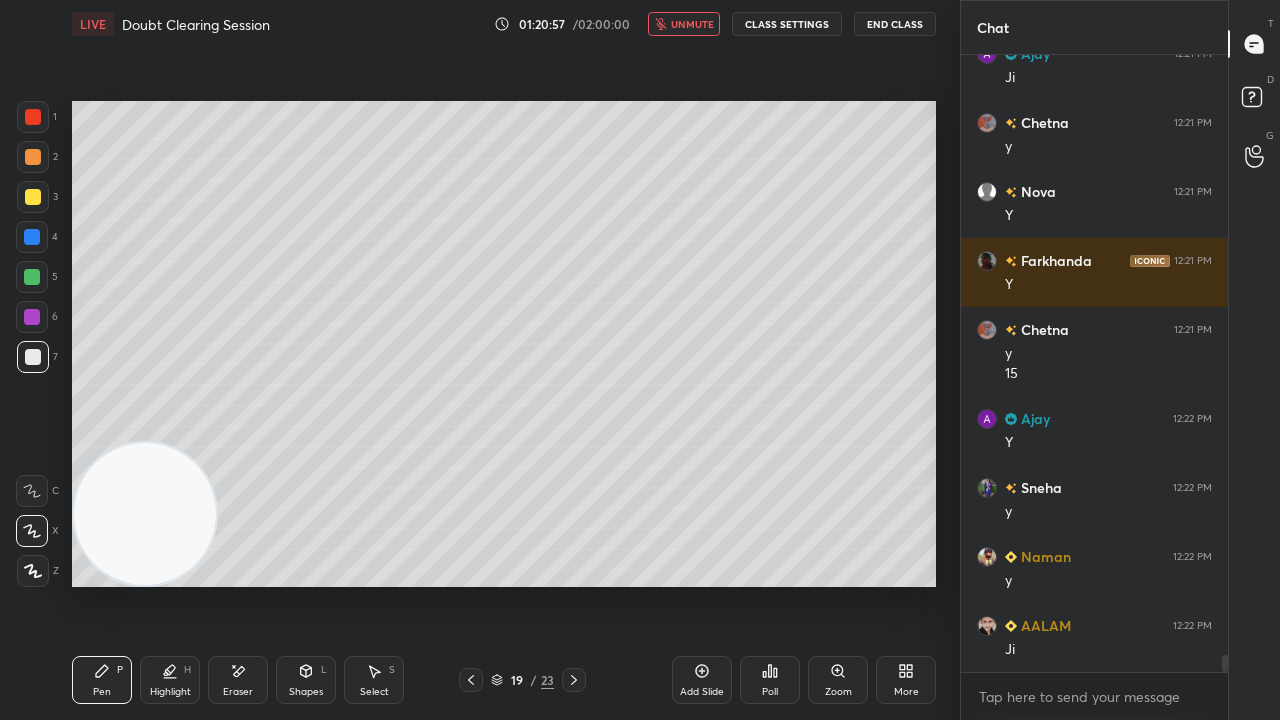click on "unmute" at bounding box center [692, 24] 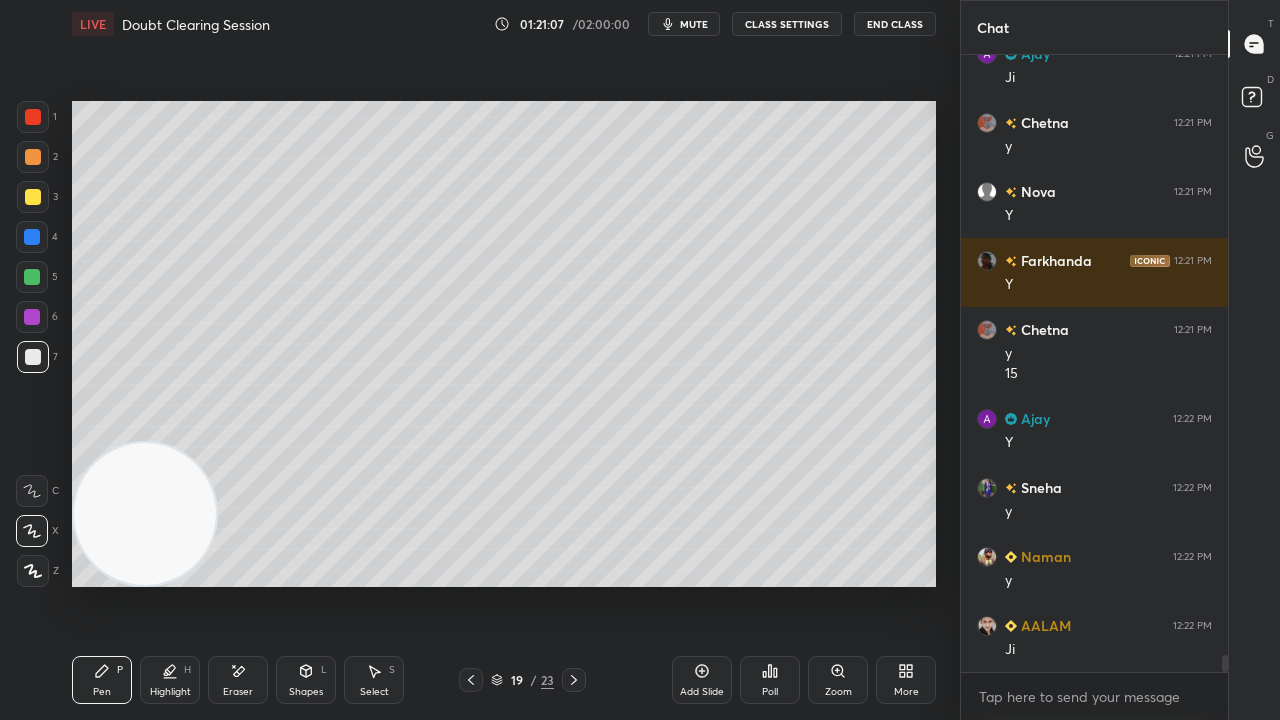 scroll, scrollTop: 21488, scrollLeft: 0, axis: vertical 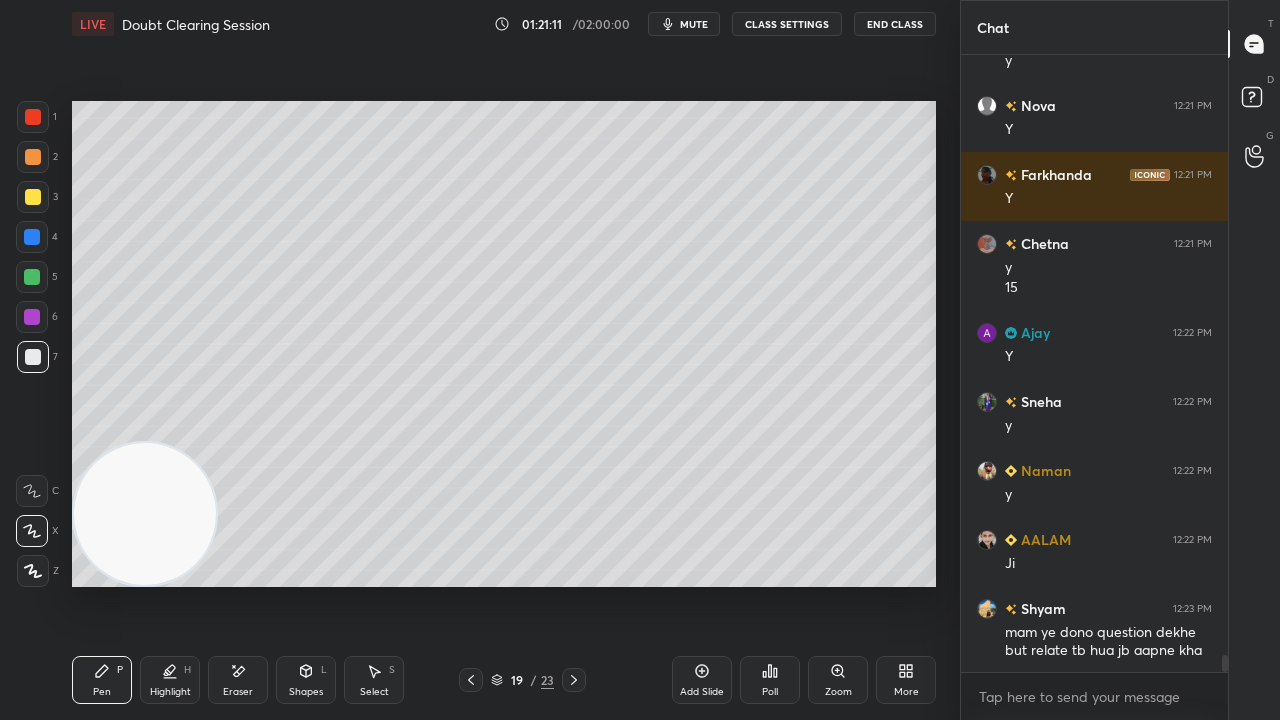 click on "mute" at bounding box center (694, 24) 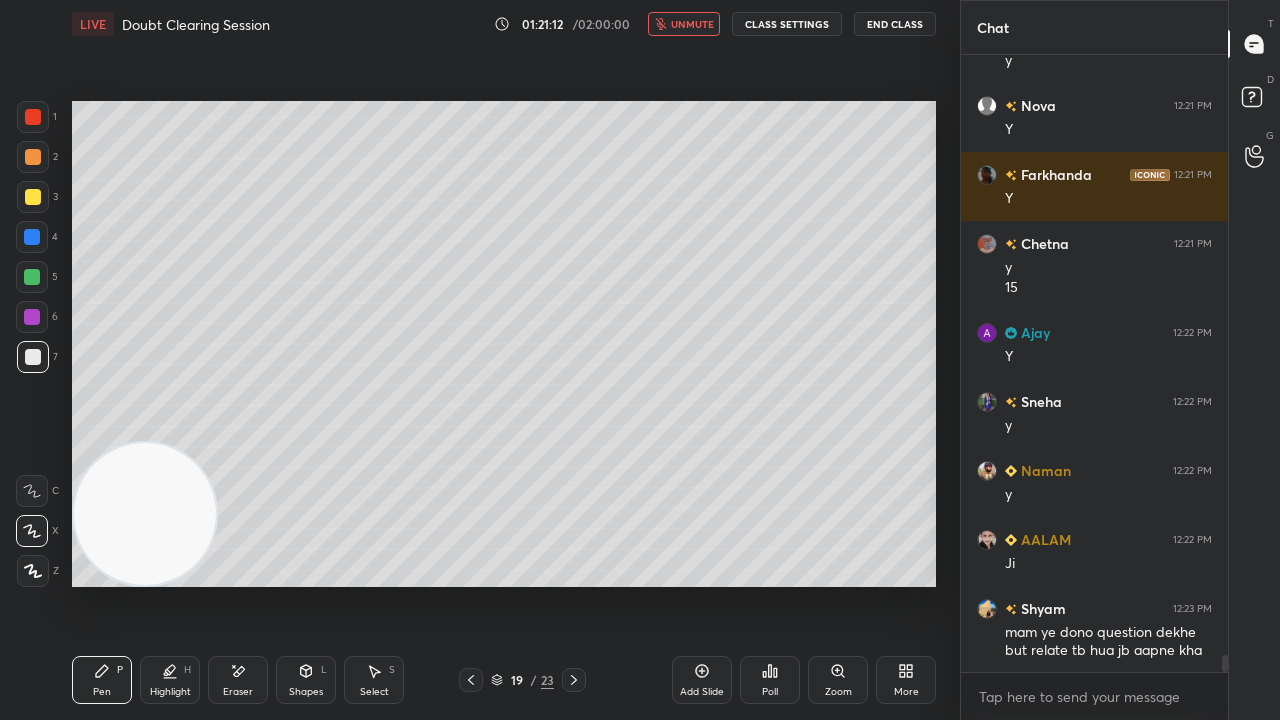 click on "unmute" at bounding box center (692, 24) 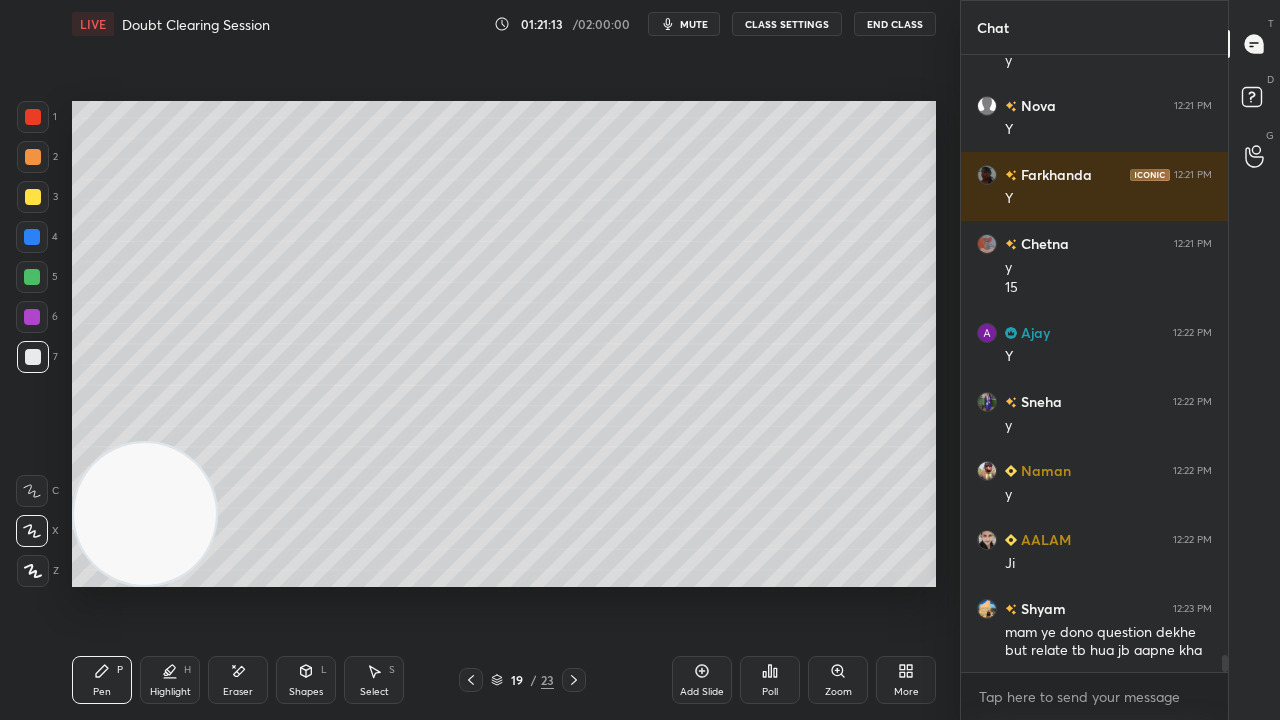 click at bounding box center (32, 277) 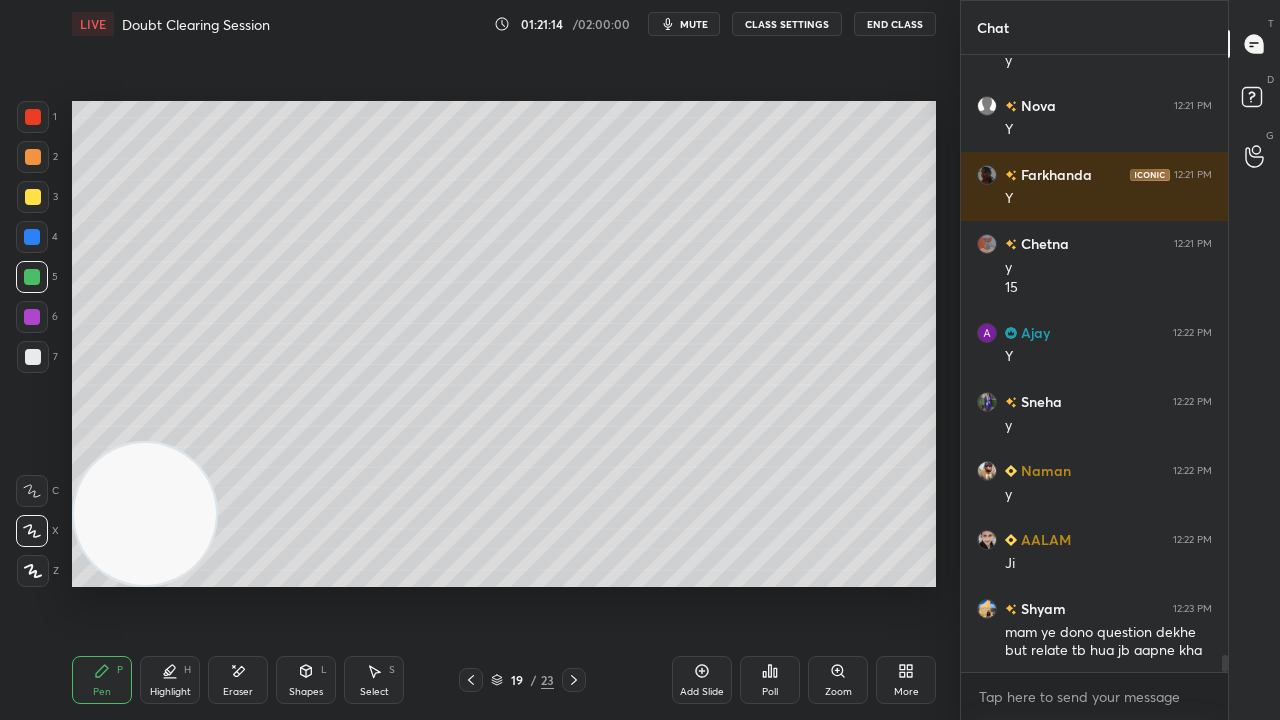 click on "mute" at bounding box center (694, 24) 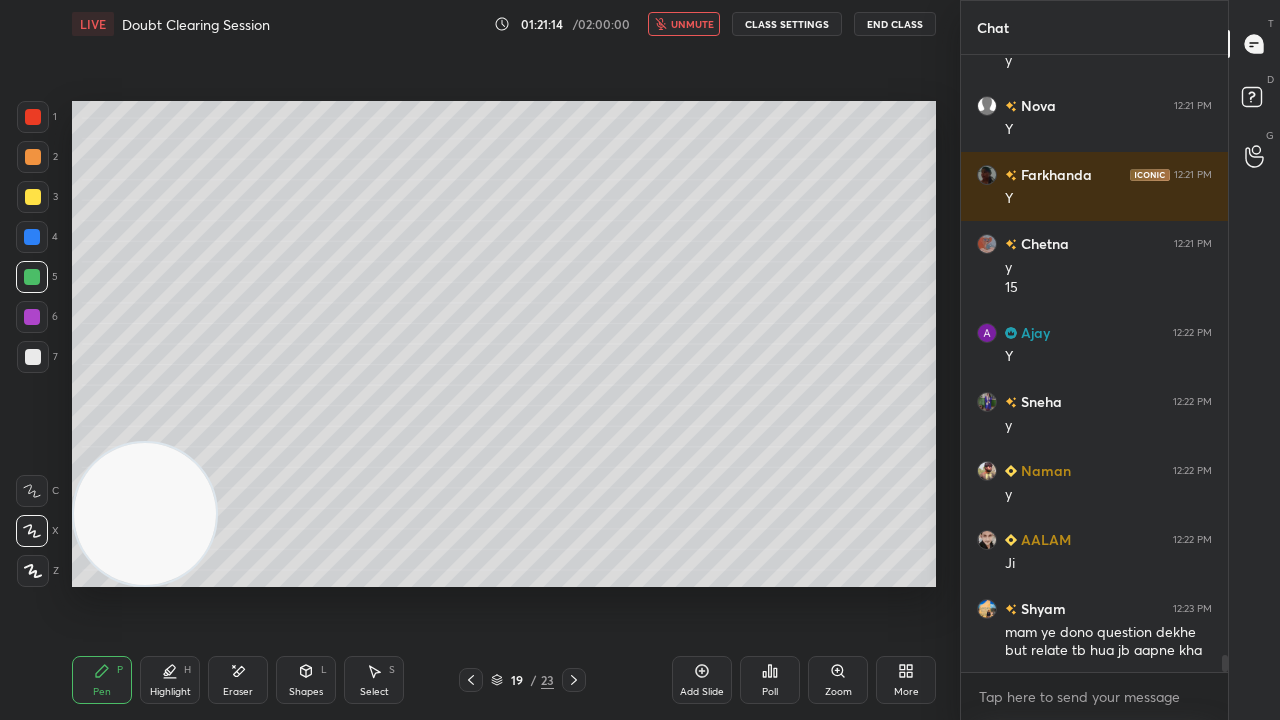 click on "unmute" at bounding box center [692, 24] 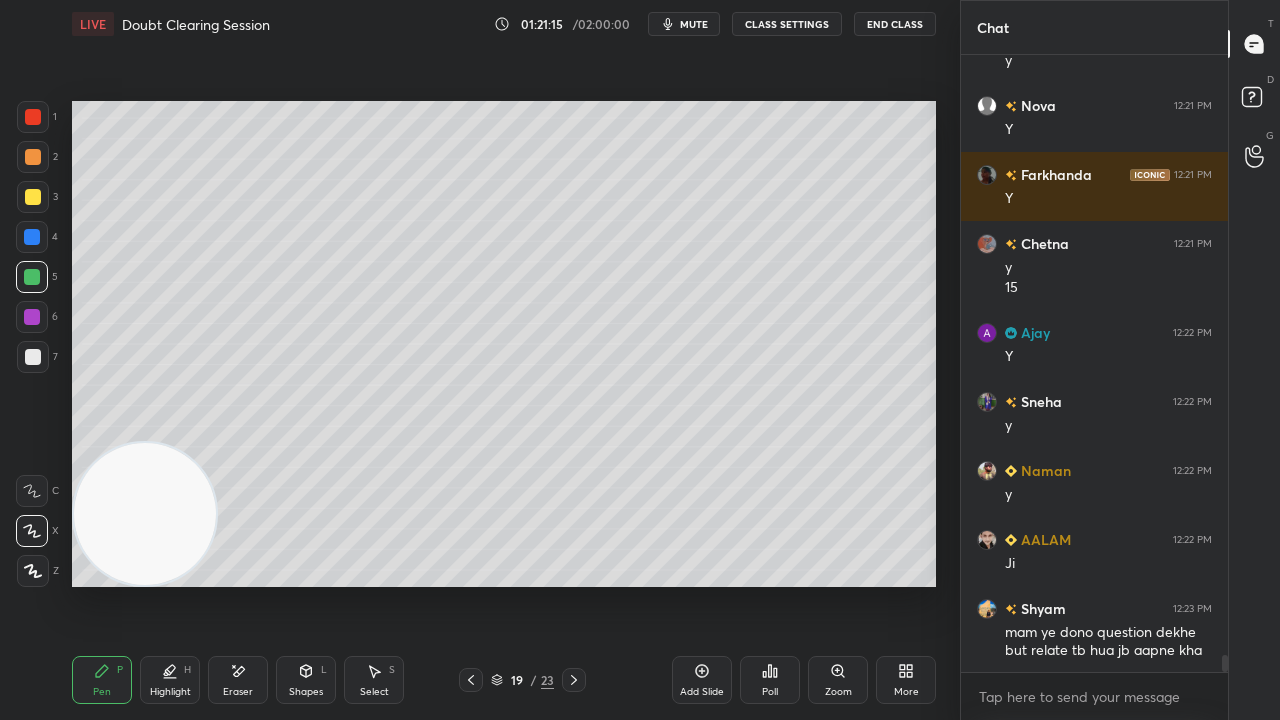 click at bounding box center (32, 277) 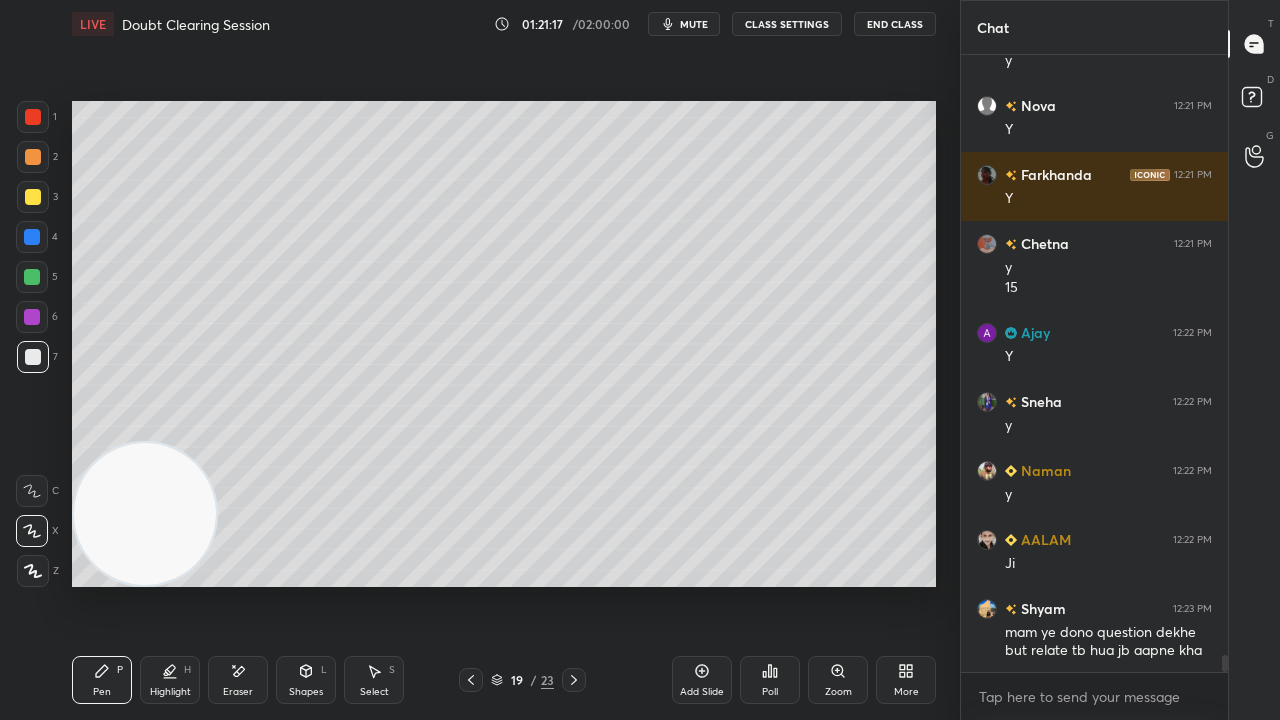 click on "mute" at bounding box center (694, 24) 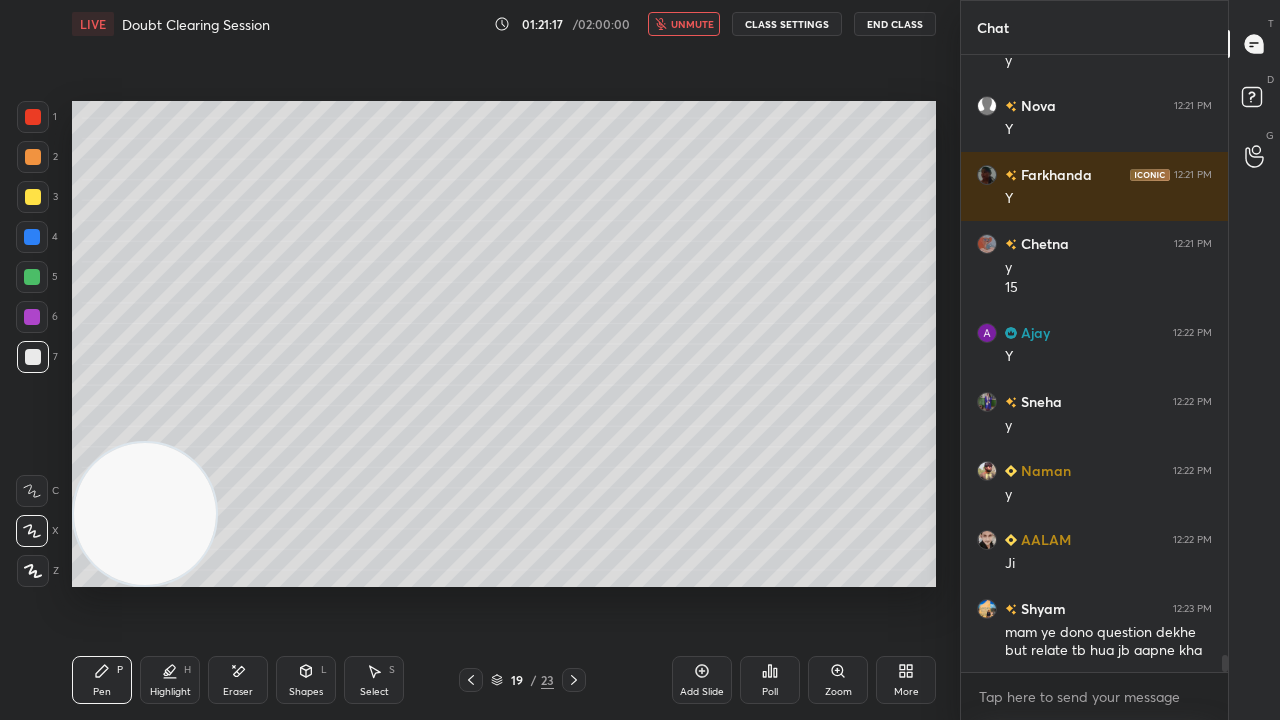 click on "unmute" at bounding box center [692, 24] 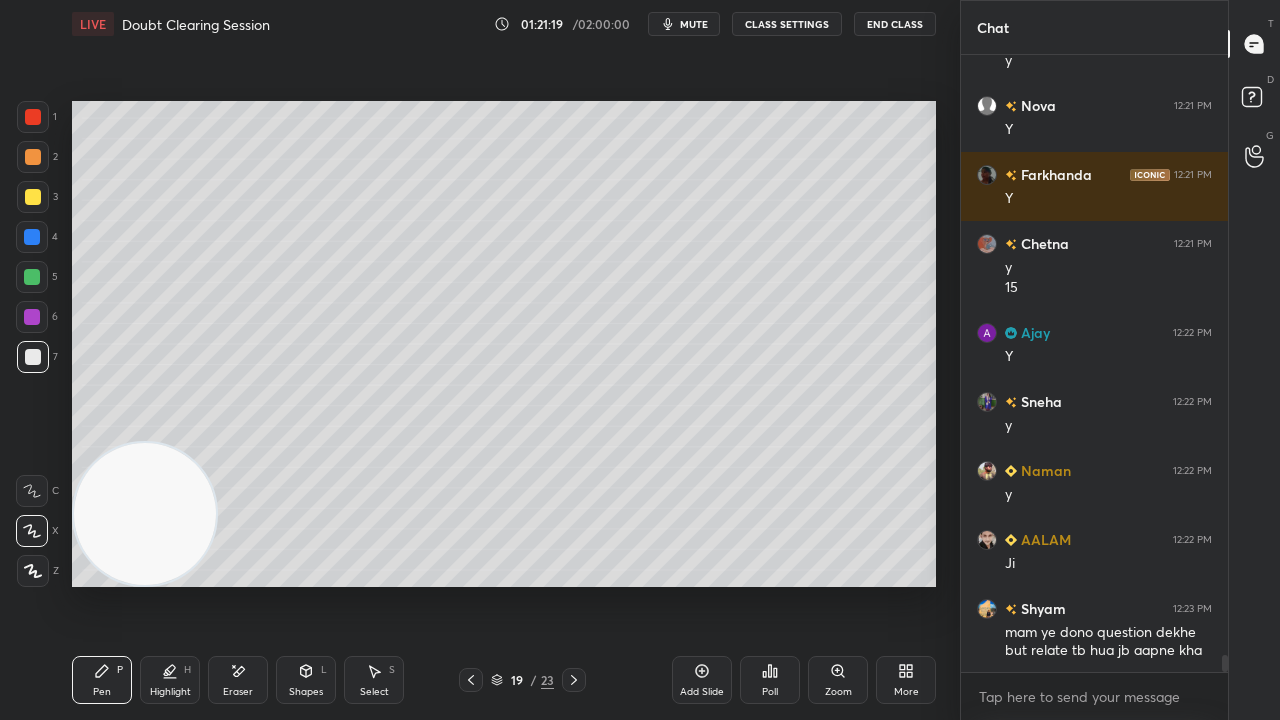click at bounding box center (33, 357) 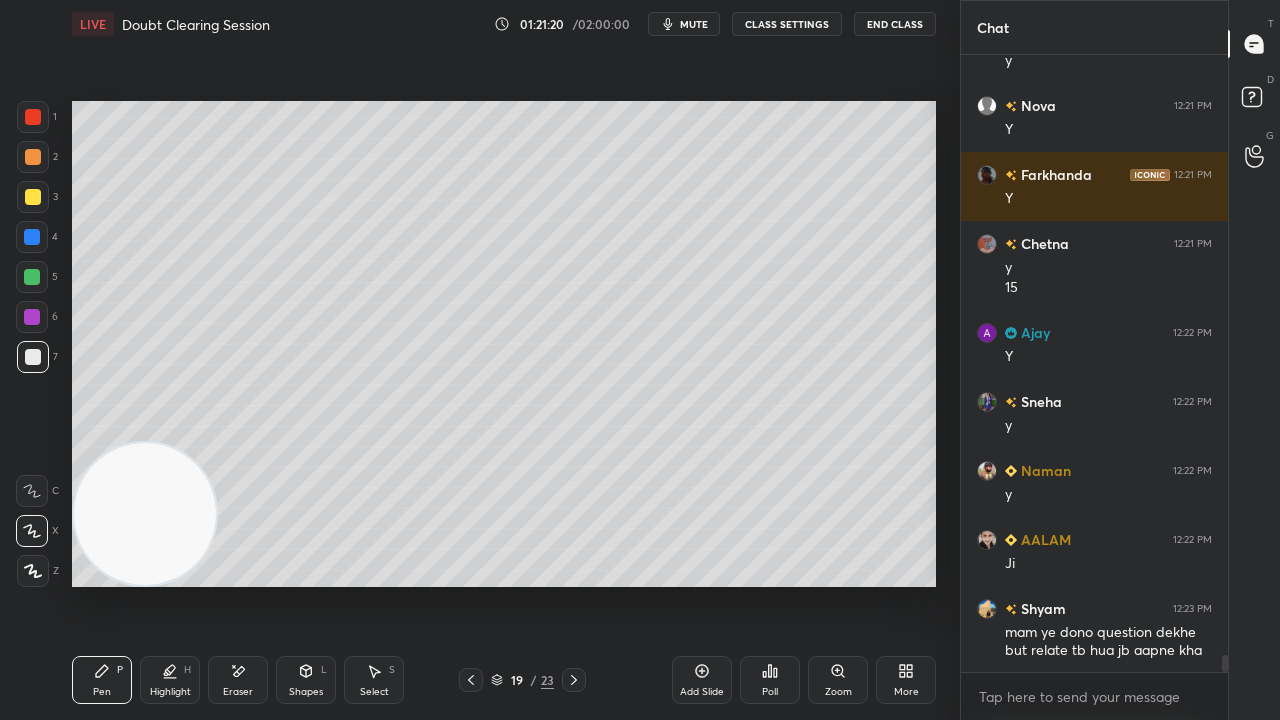 click on "mute" at bounding box center (694, 24) 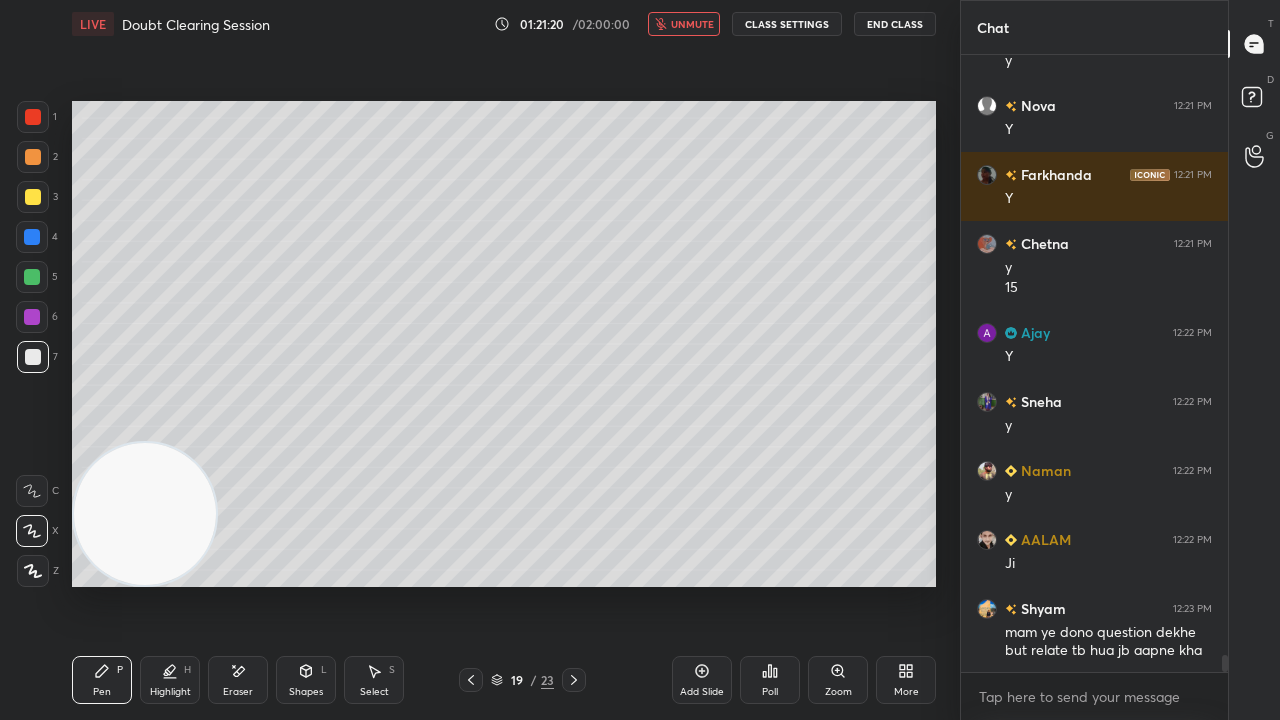 click on "unmute" at bounding box center [692, 24] 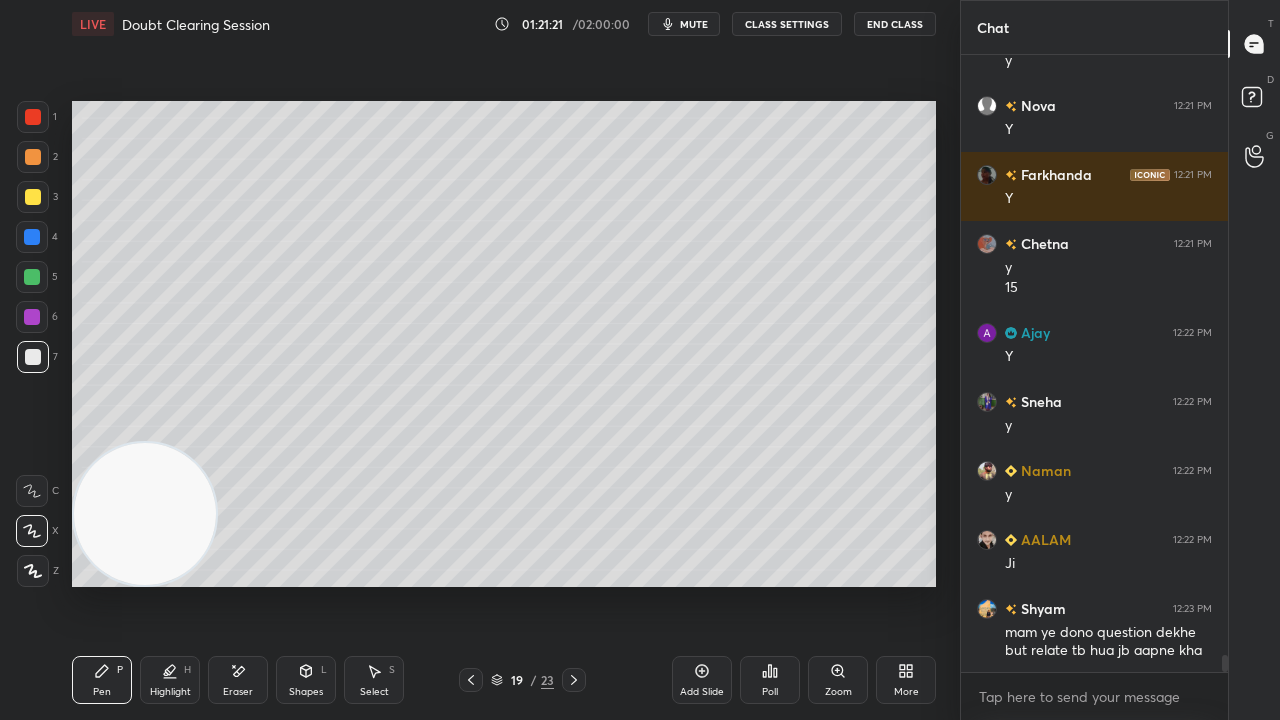 click at bounding box center (32, 277) 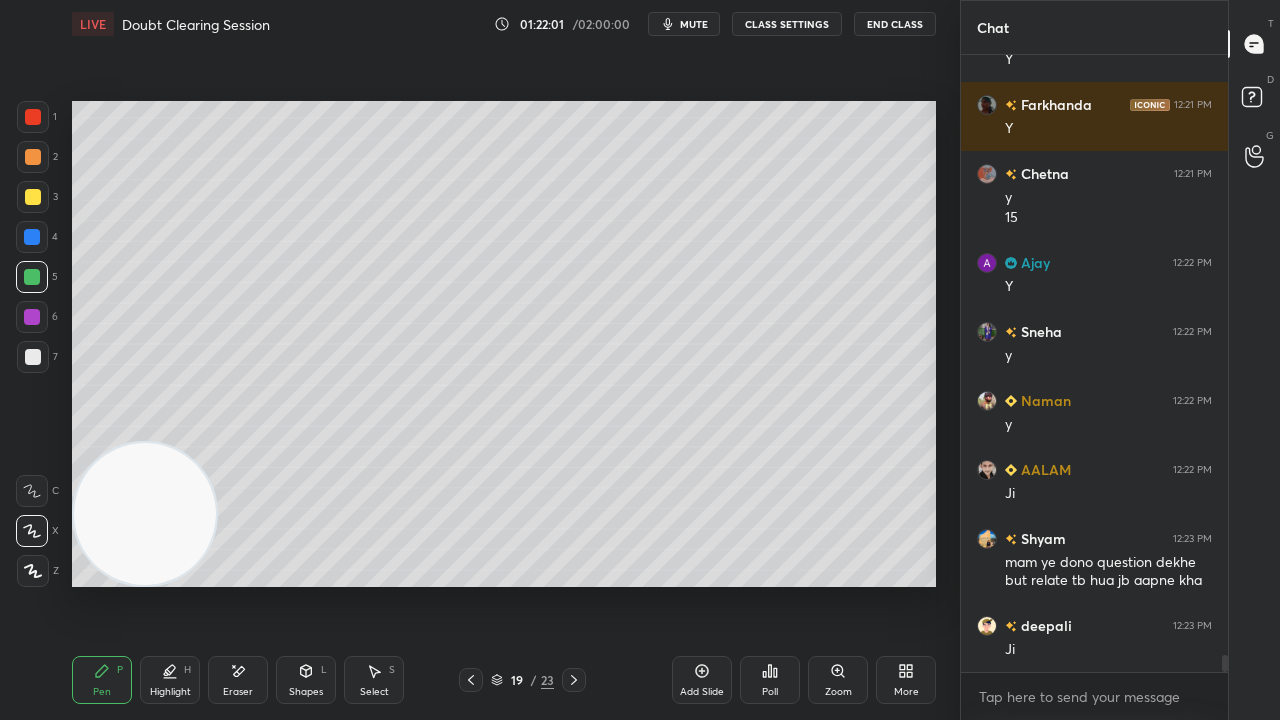 scroll, scrollTop: 21626, scrollLeft: 0, axis: vertical 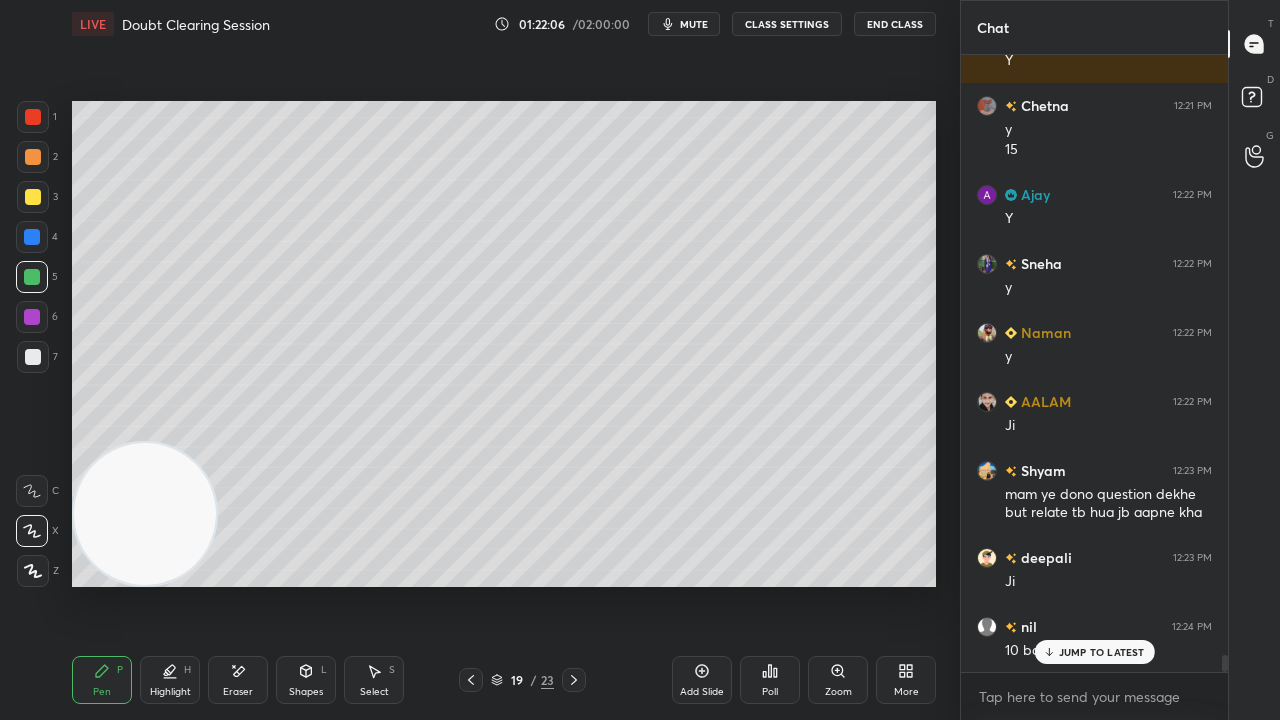click 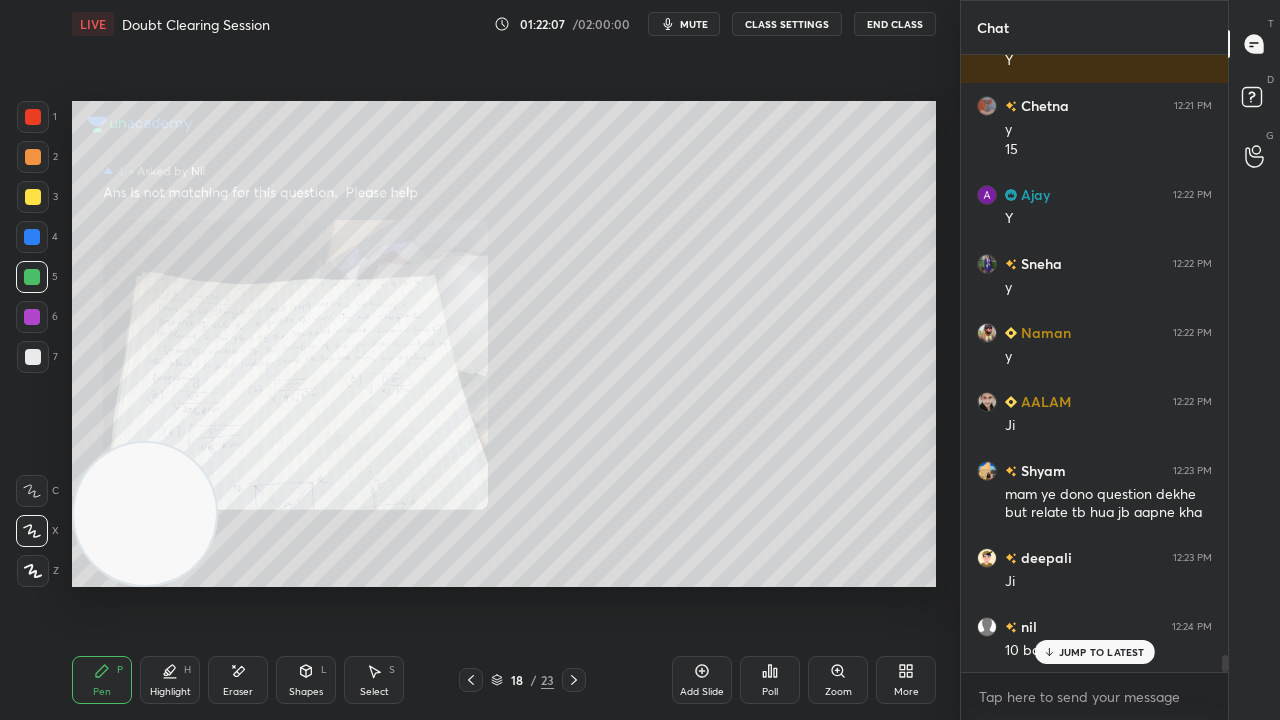 click 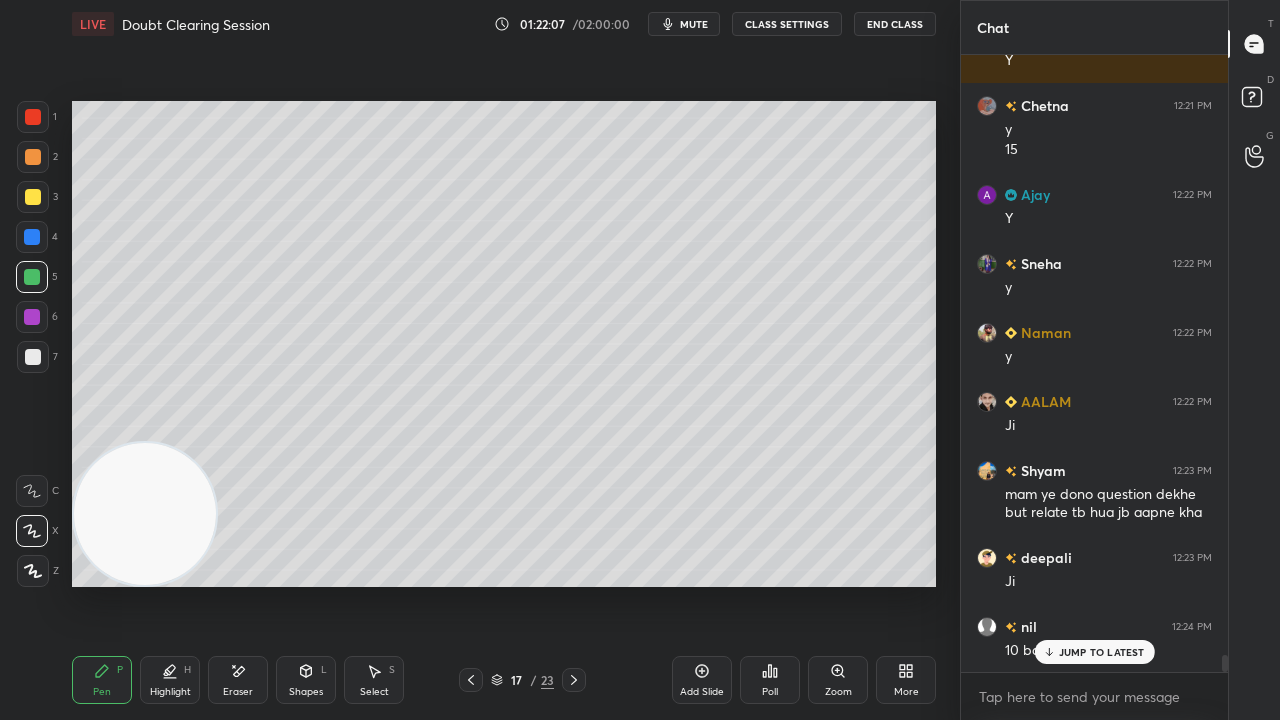 click 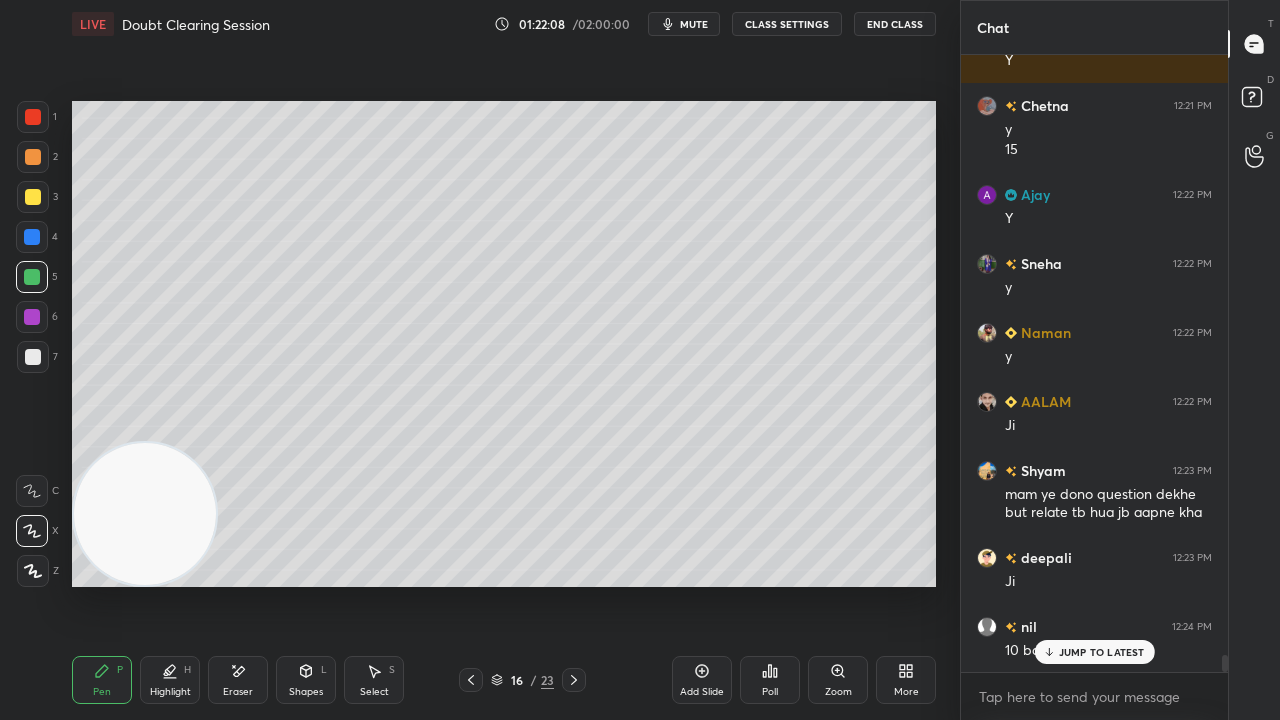 click 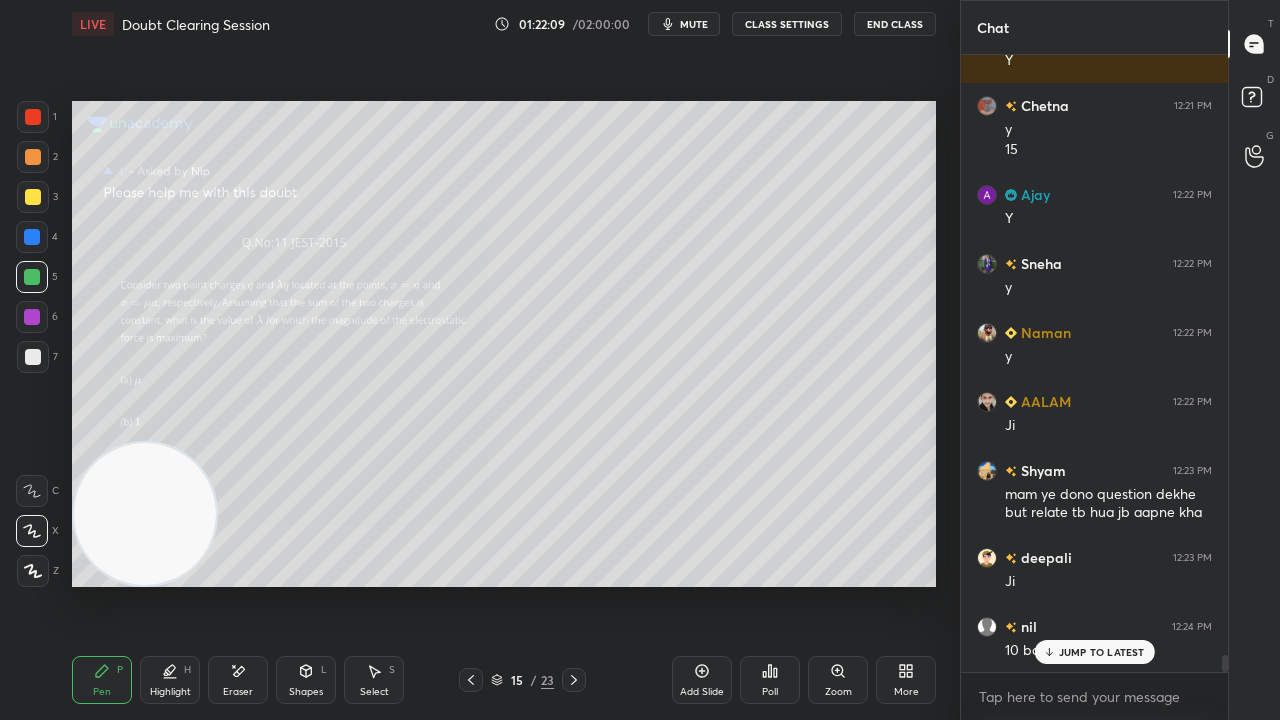 click 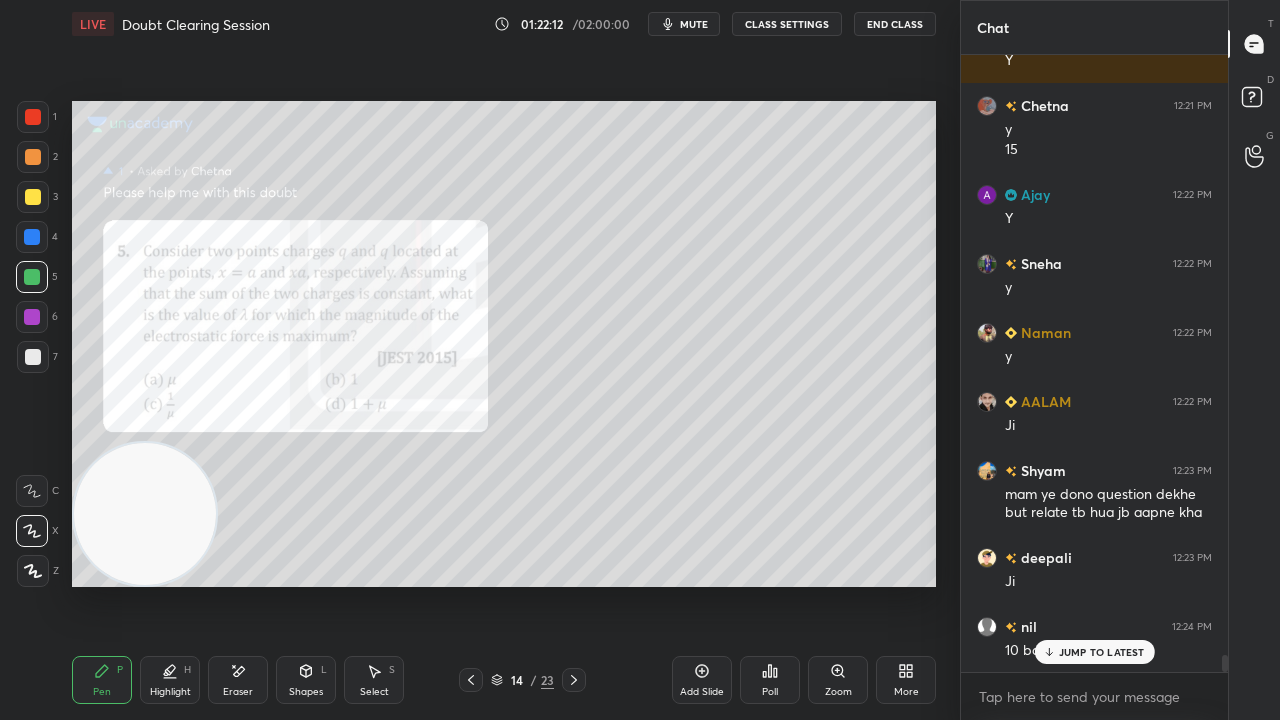 click 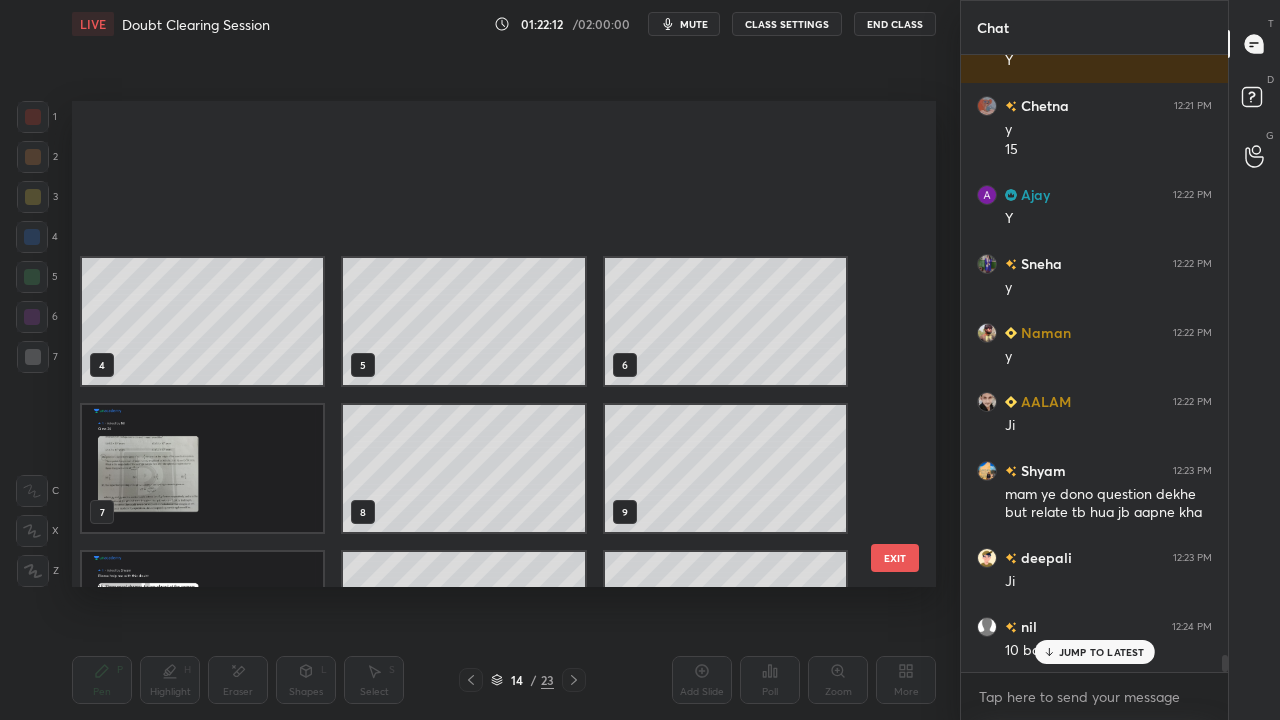 scroll, scrollTop: 249, scrollLeft: 0, axis: vertical 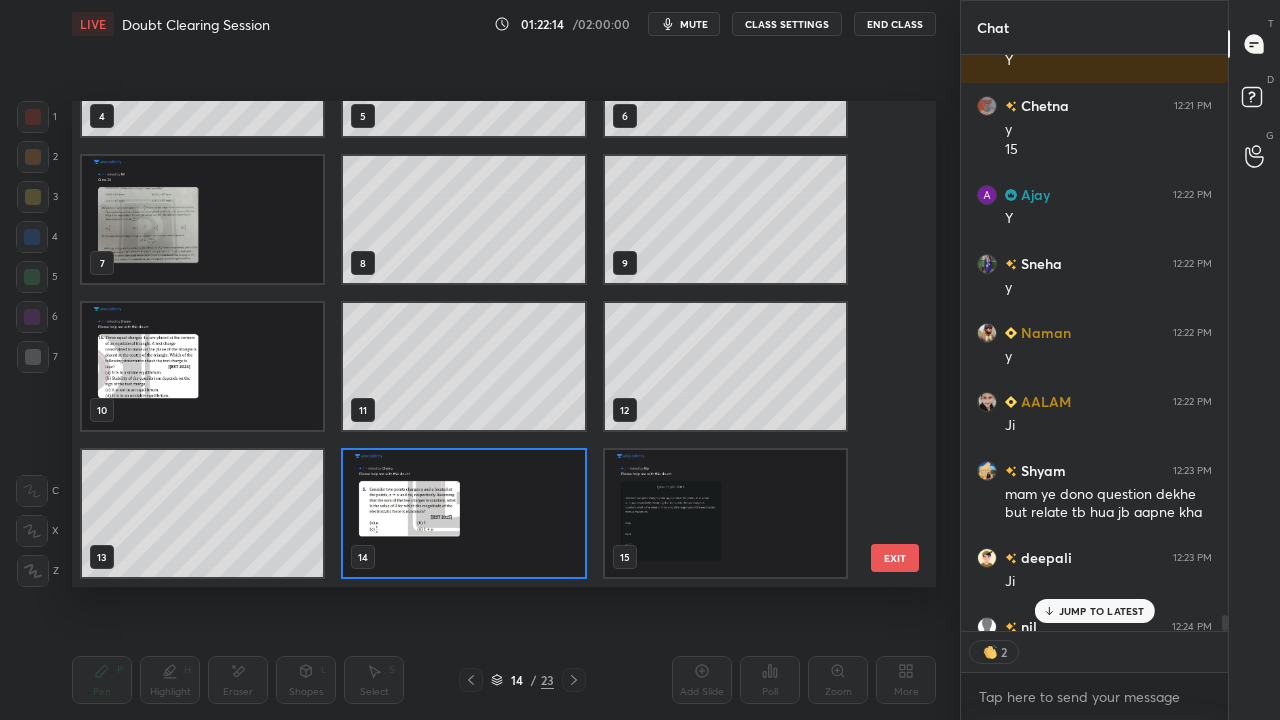 drag, startPoint x: 892, startPoint y: 405, endPoint x: 871, endPoint y: 474, distance: 72.12489 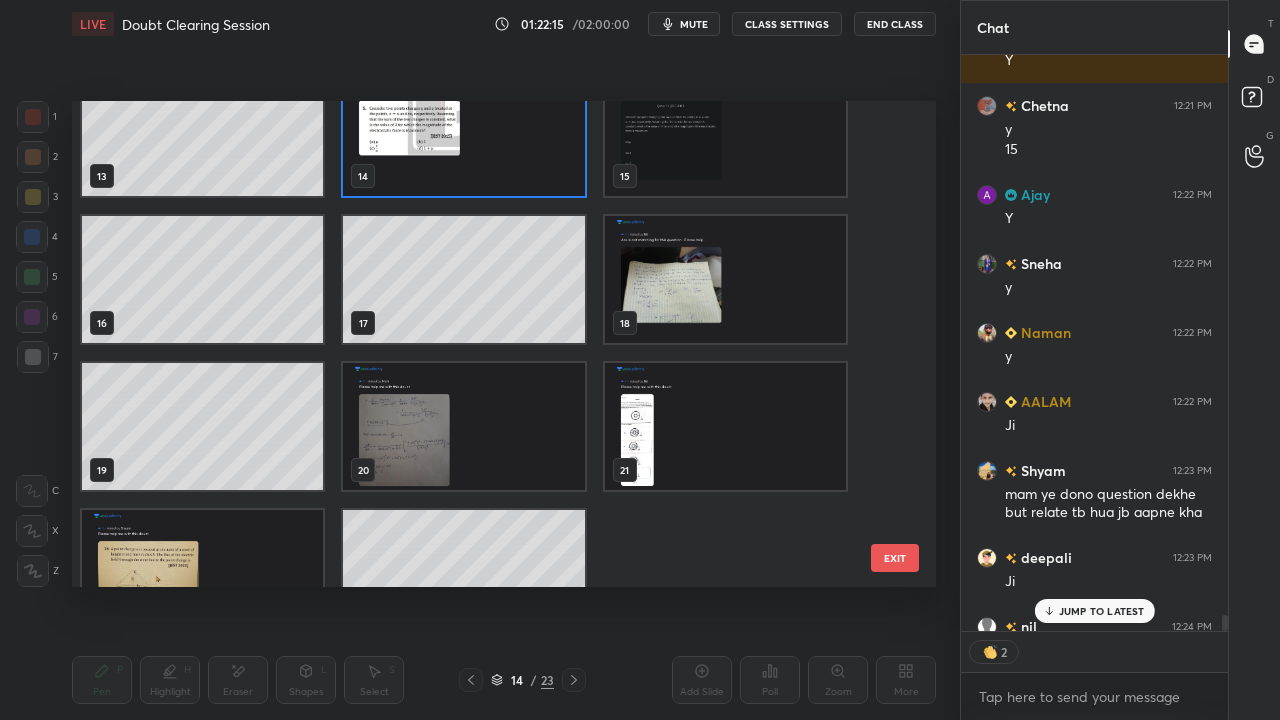 scroll, scrollTop: 660, scrollLeft: 0, axis: vertical 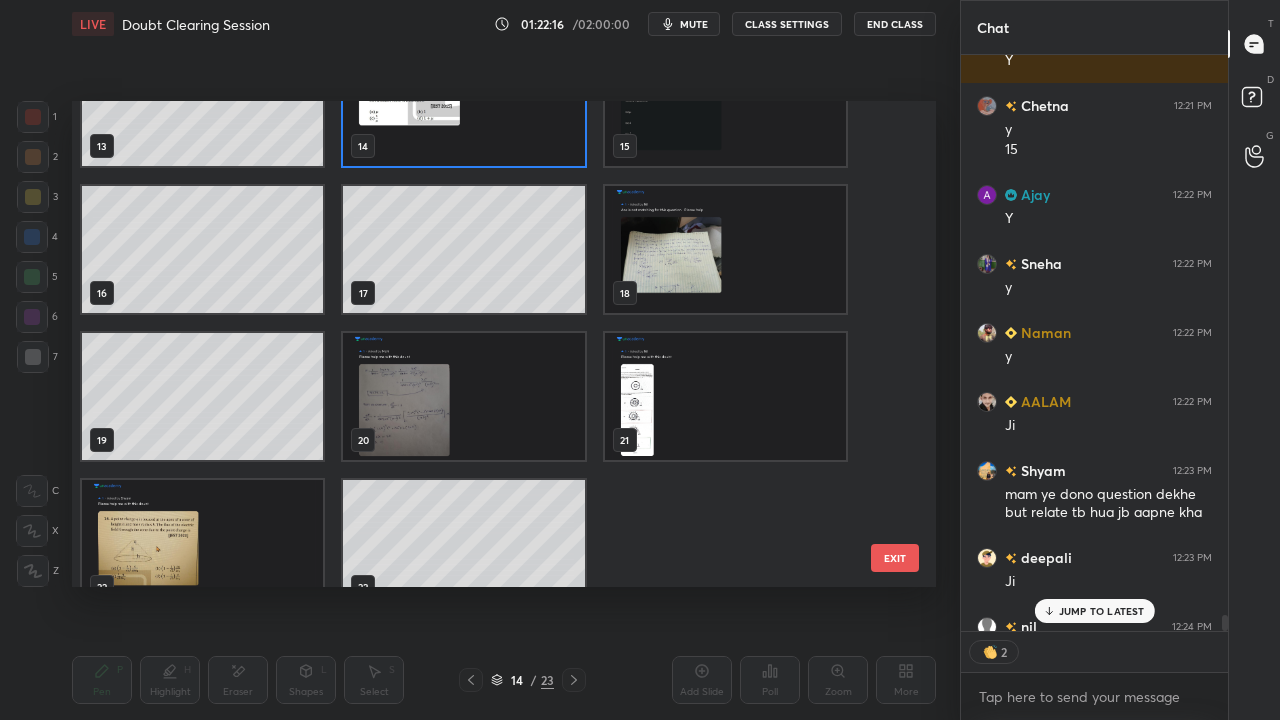 click at bounding box center [463, 396] 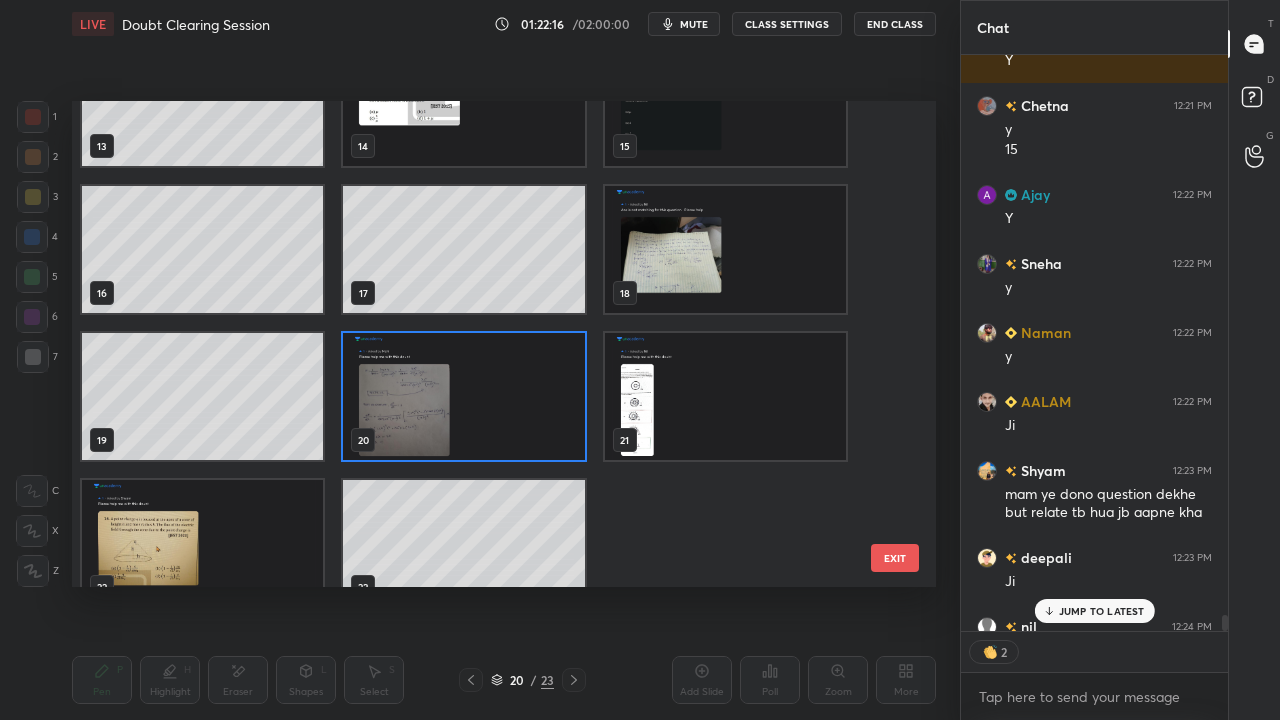 click at bounding box center (463, 396) 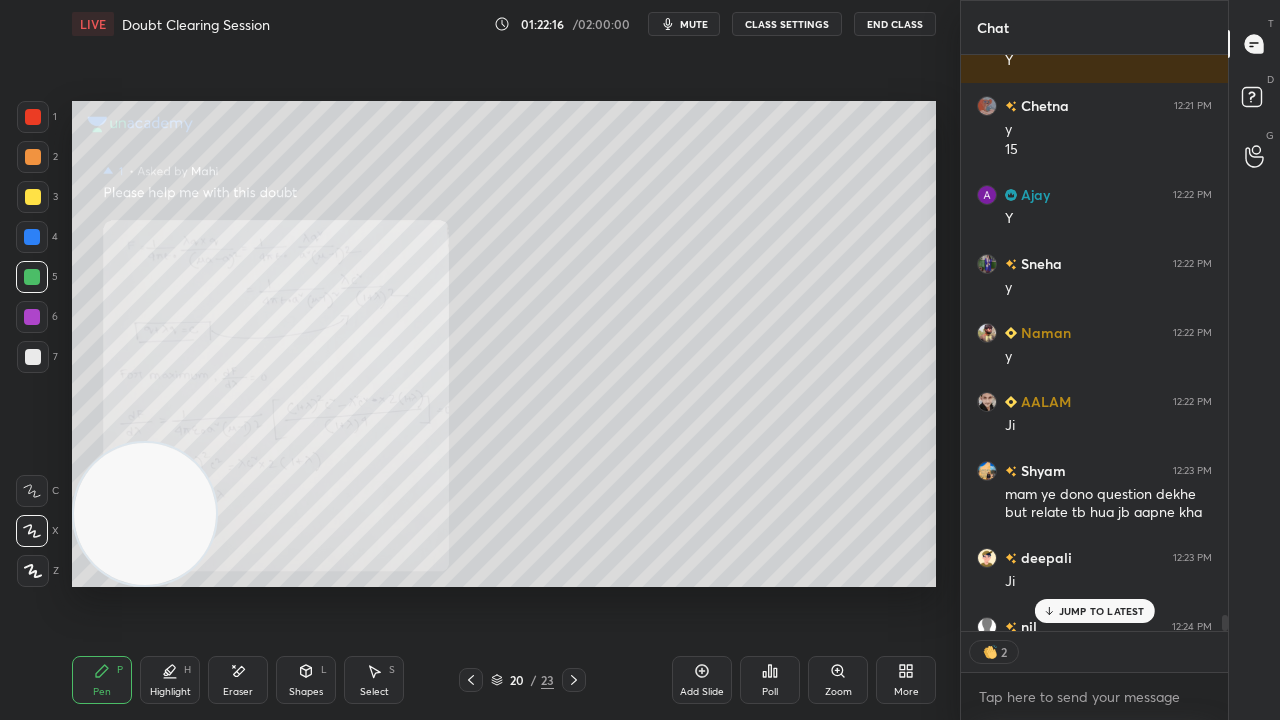 click at bounding box center [463, 396] 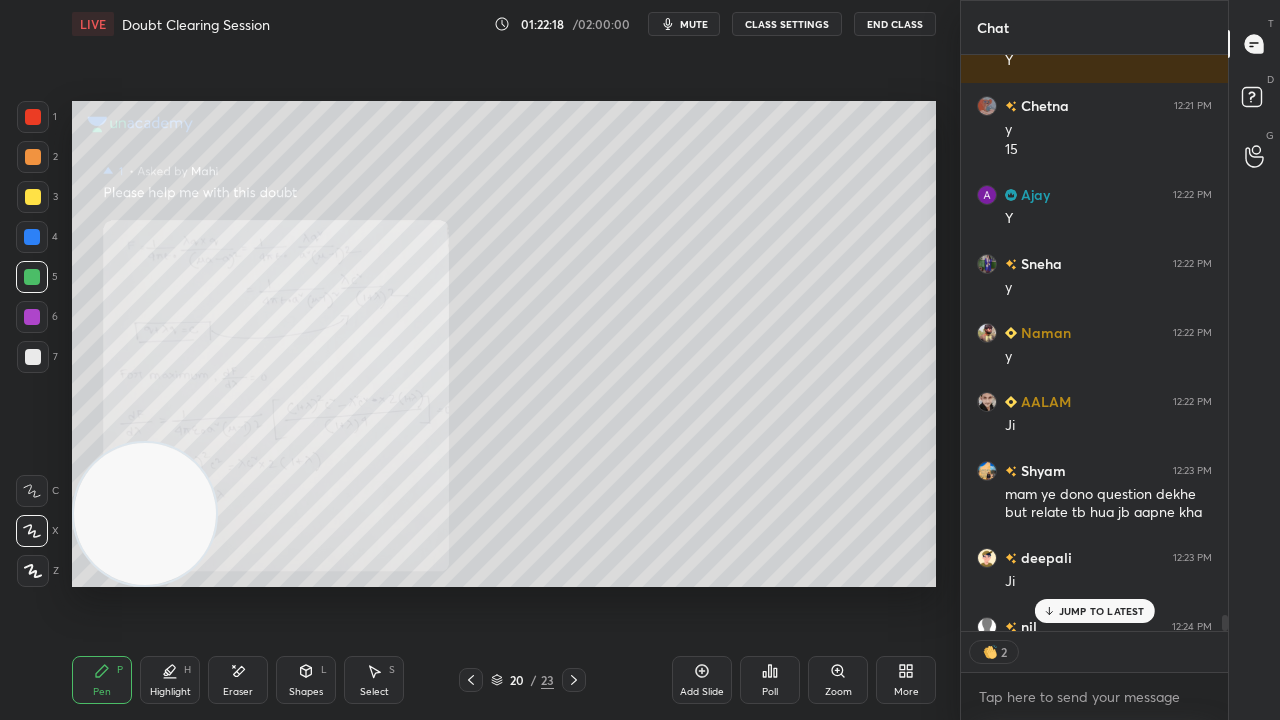 click on "mute" at bounding box center [694, 24] 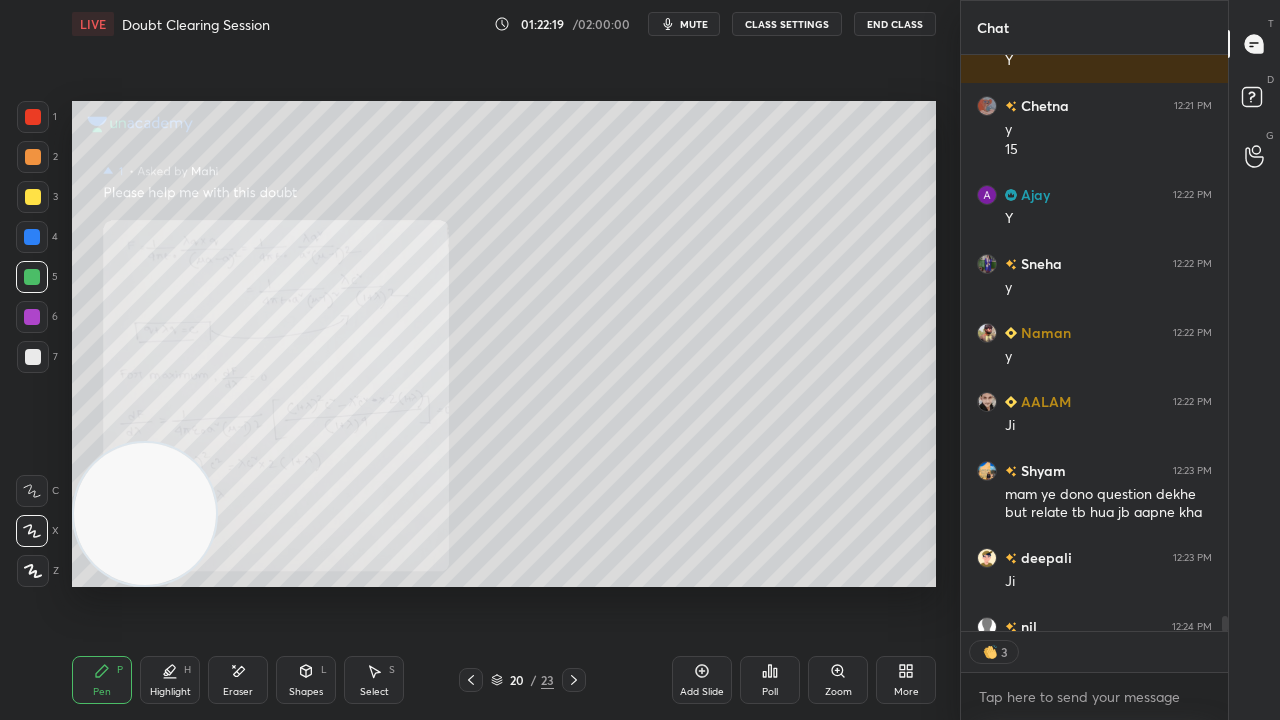 scroll, scrollTop: 21737, scrollLeft: 0, axis: vertical 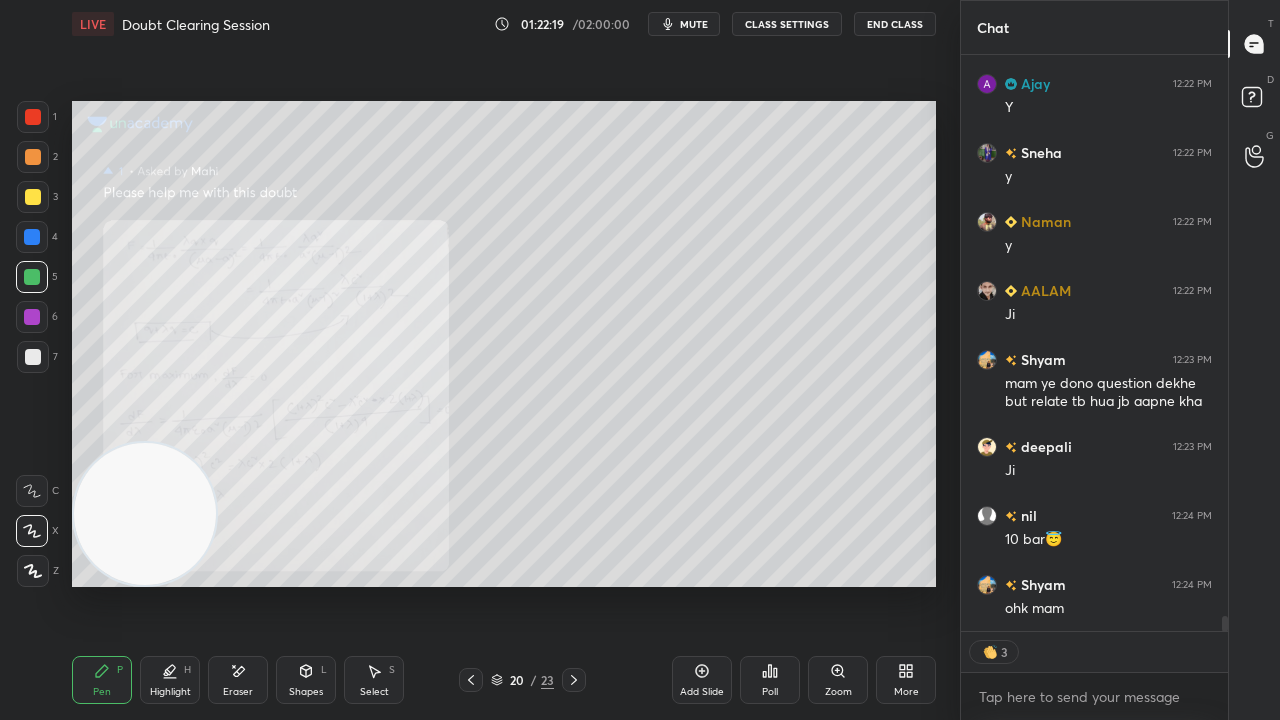 click at bounding box center [33, 357] 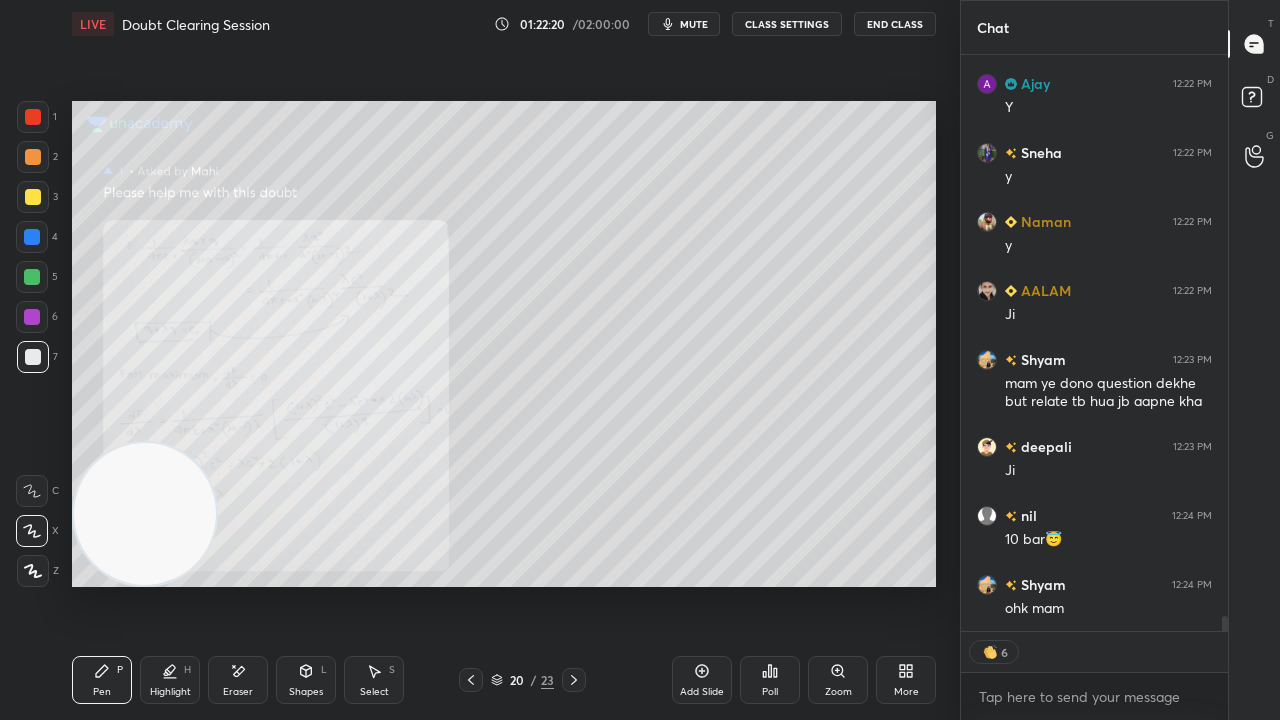 click 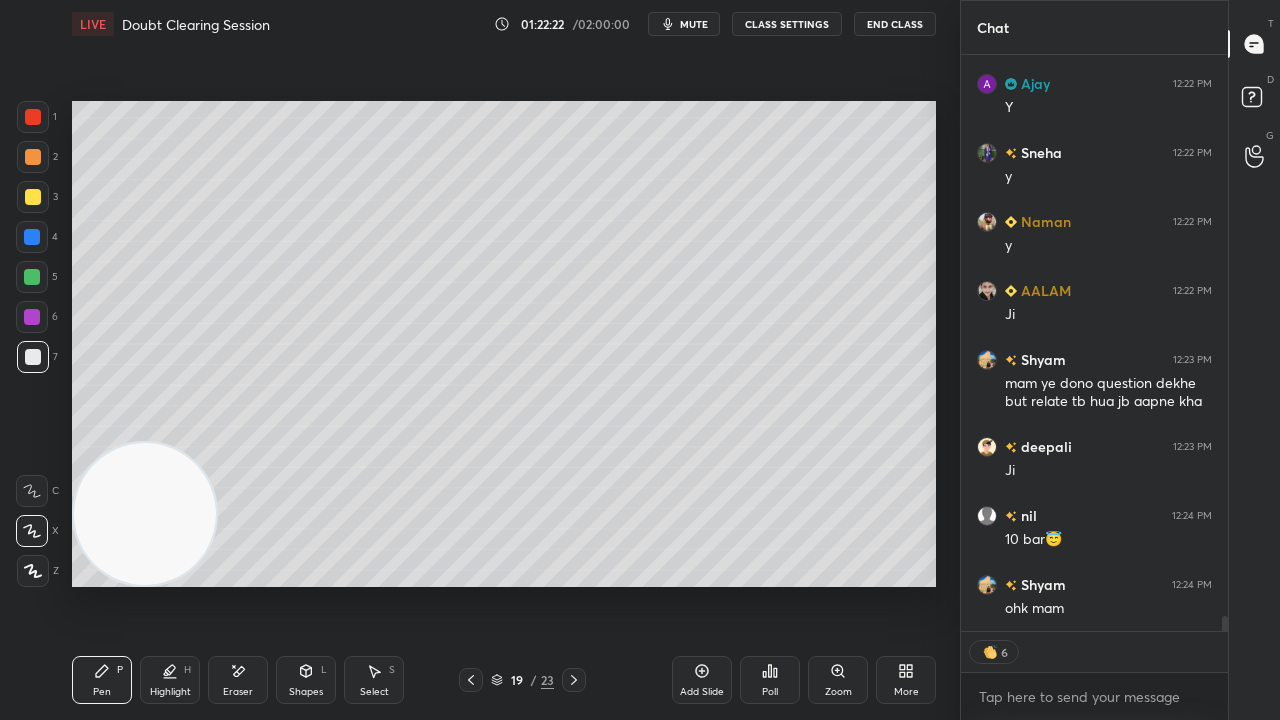scroll, scrollTop: 21806, scrollLeft: 0, axis: vertical 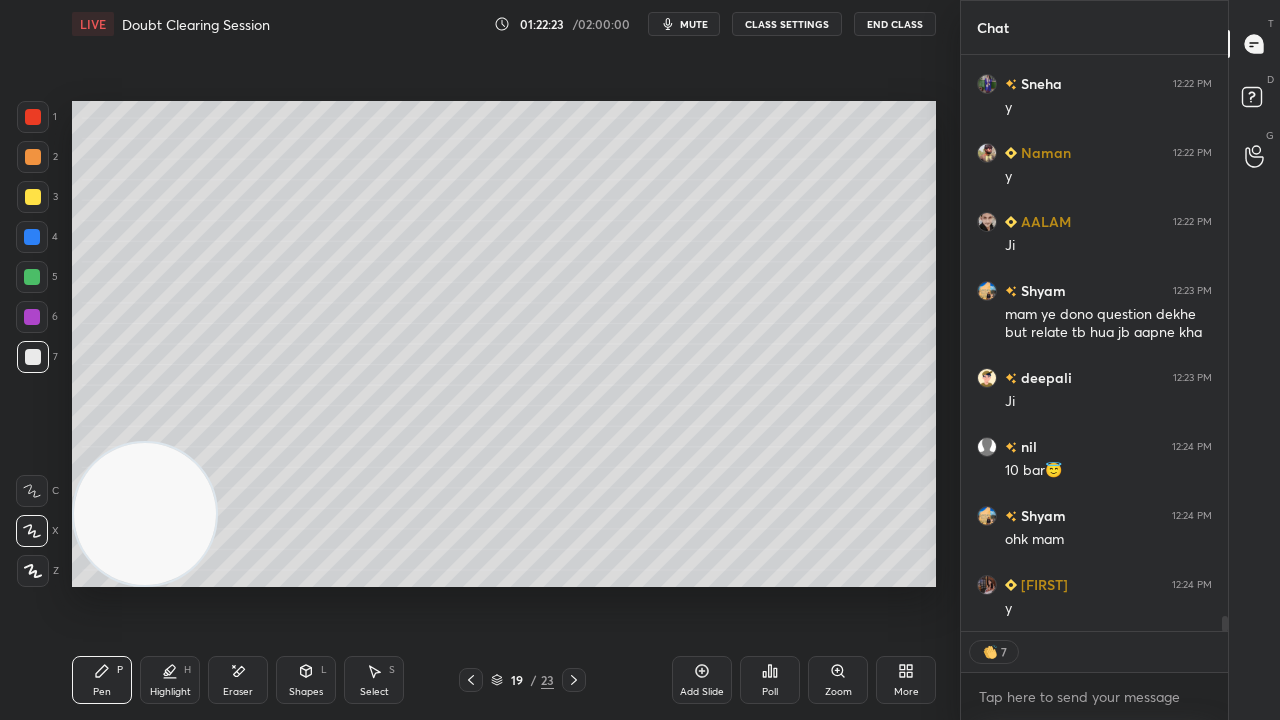 click on "mute" at bounding box center [694, 24] 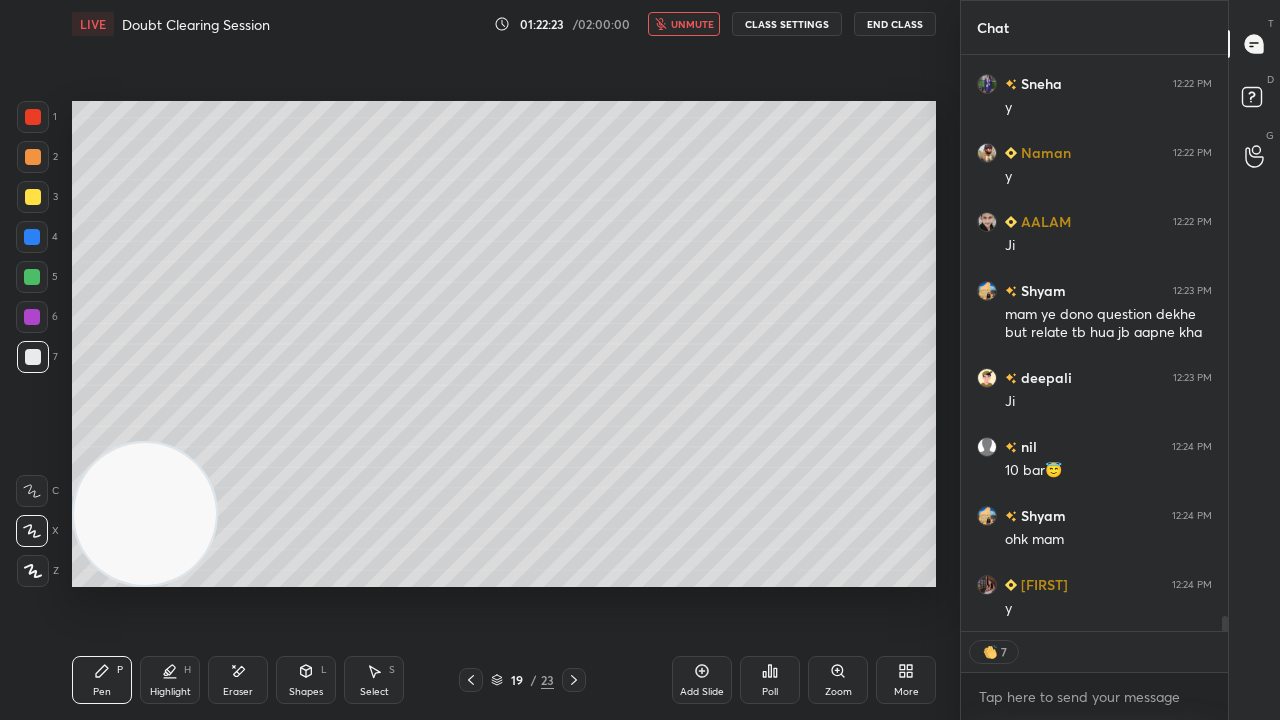 drag, startPoint x: 696, startPoint y: 30, endPoint x: 697, endPoint y: 20, distance: 10.049875 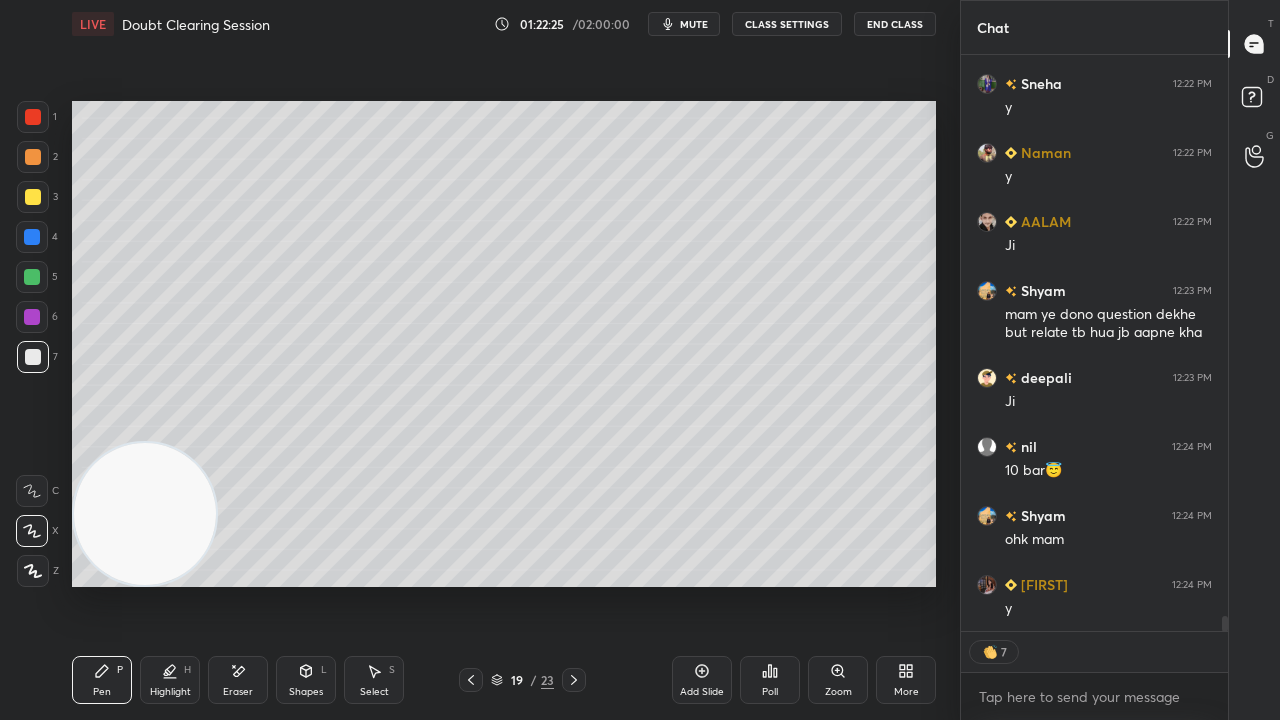 click 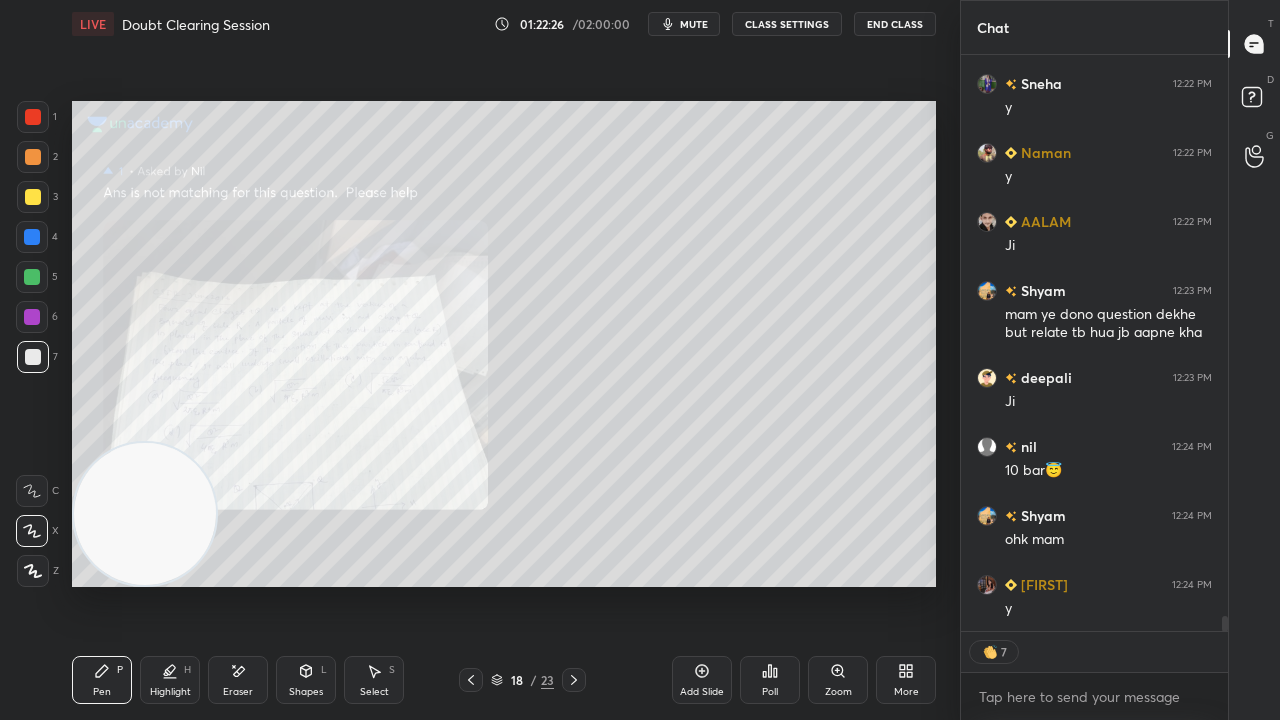 click 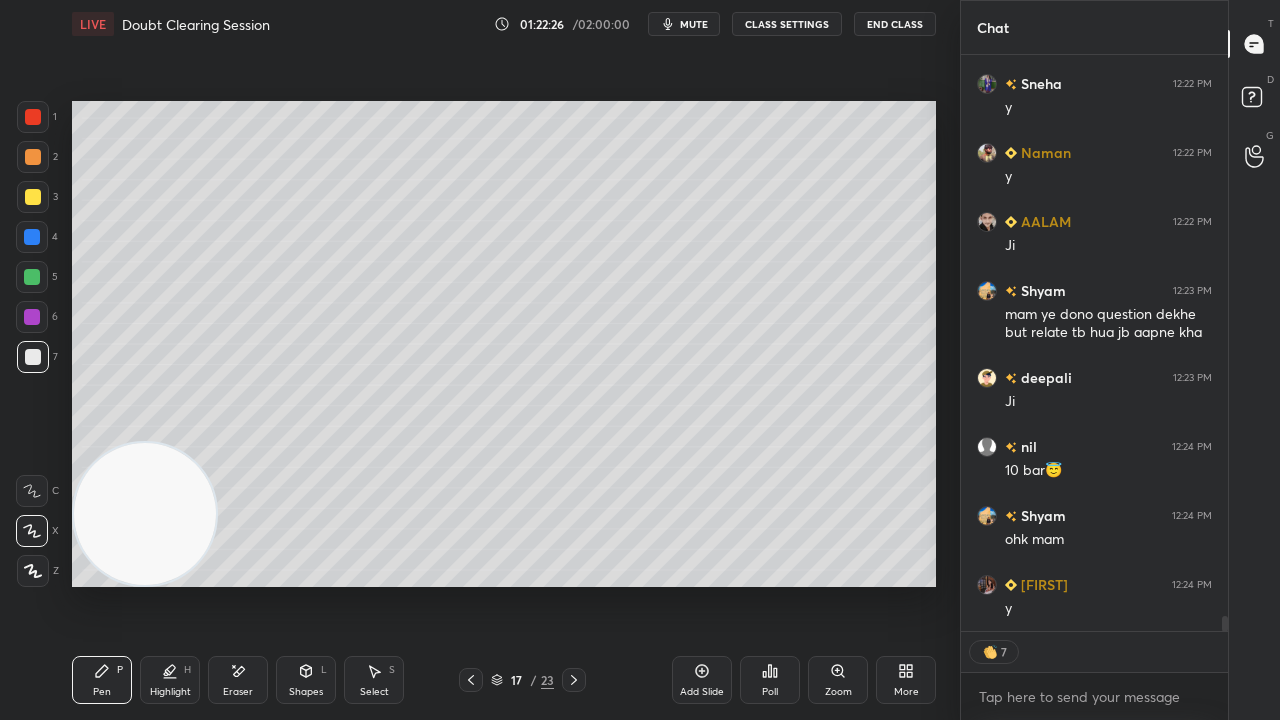 click 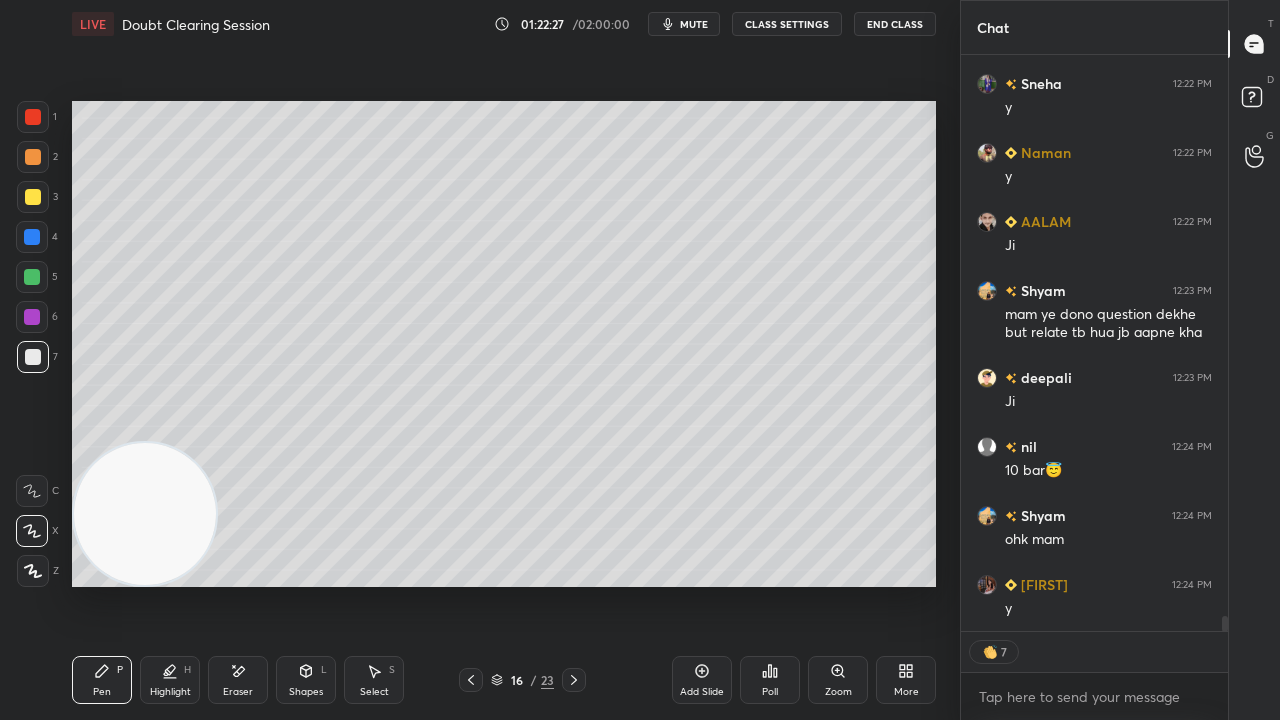 click 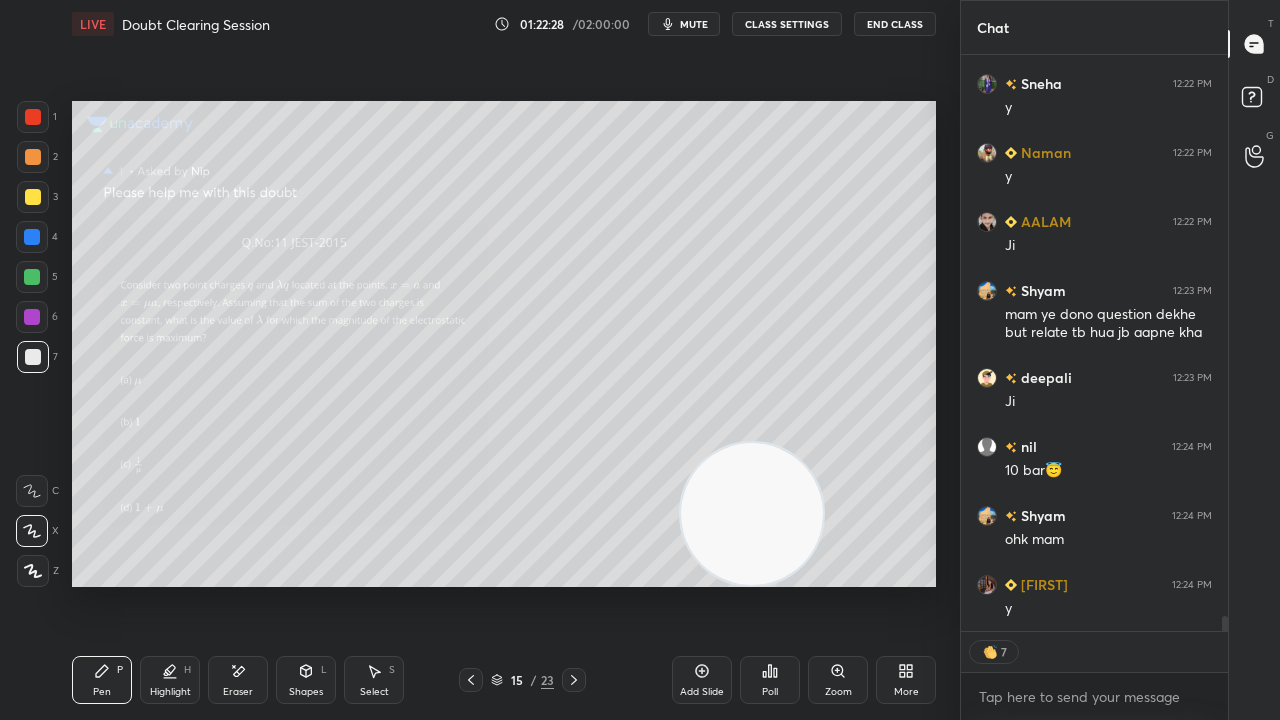 drag, startPoint x: 177, startPoint y: 545, endPoint x: 866, endPoint y: 661, distance: 698.69666 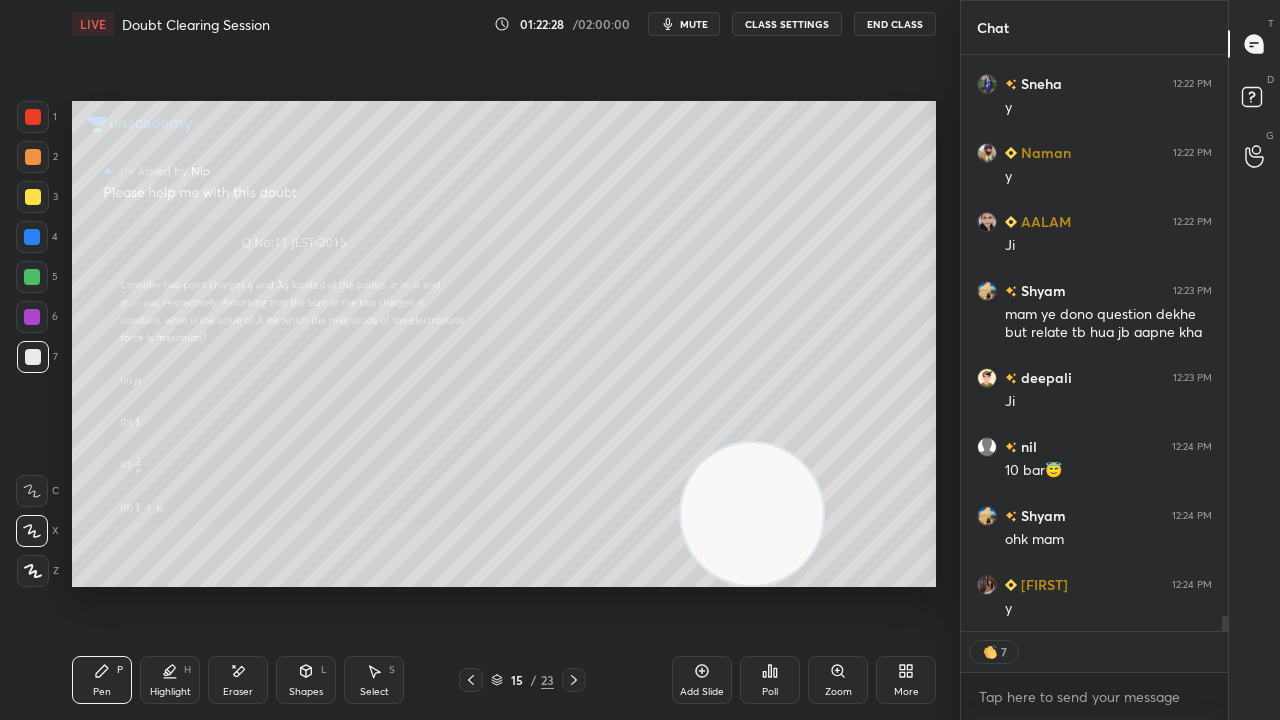 click on "LIVE Doubt Clearing Session 01:22:28 /  02:00:00 mute CLASS SETTINGS End Class Setting up your live class Poll for   secs No correct answer Start poll Back Doubt Clearing Session • L5 of Detailed Course on Electromagnetic Theory Surbhi Upadhyay Pen P Highlight H Eraser Shapes L Select S 15 / 23 Add Slide Poll Zoom More" at bounding box center (504, 360) 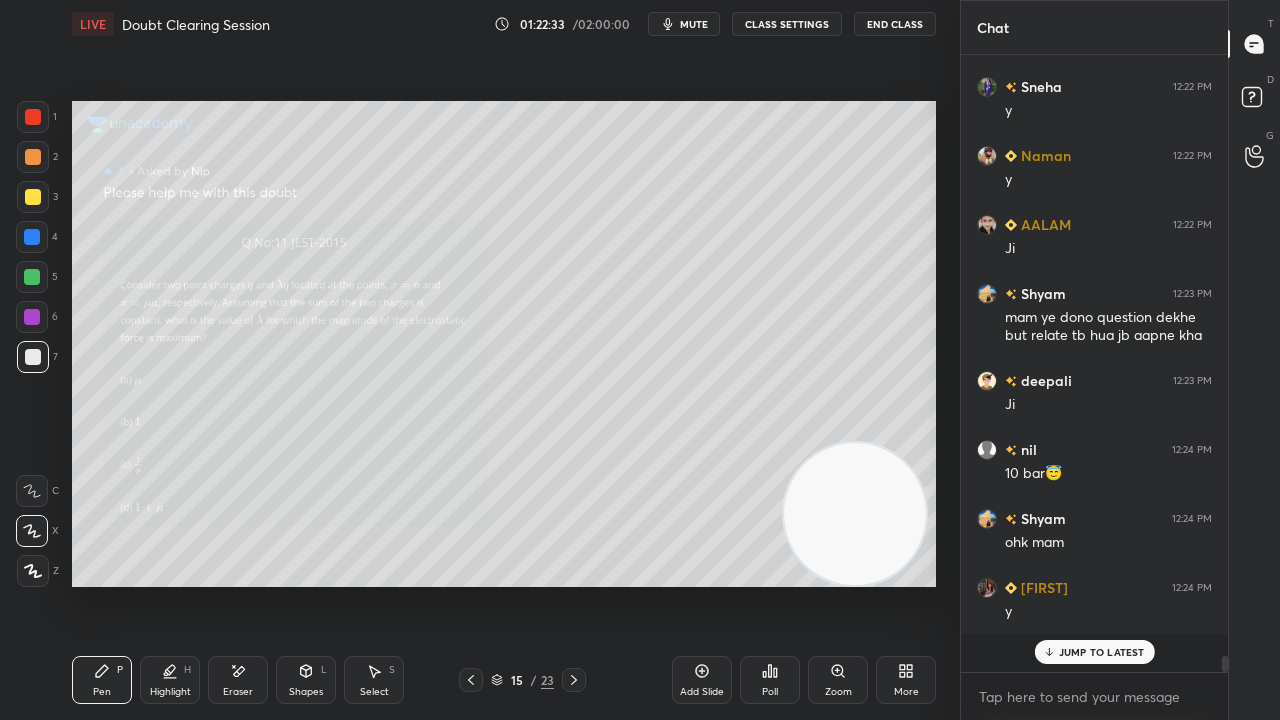 scroll, scrollTop: 6, scrollLeft: 6, axis: both 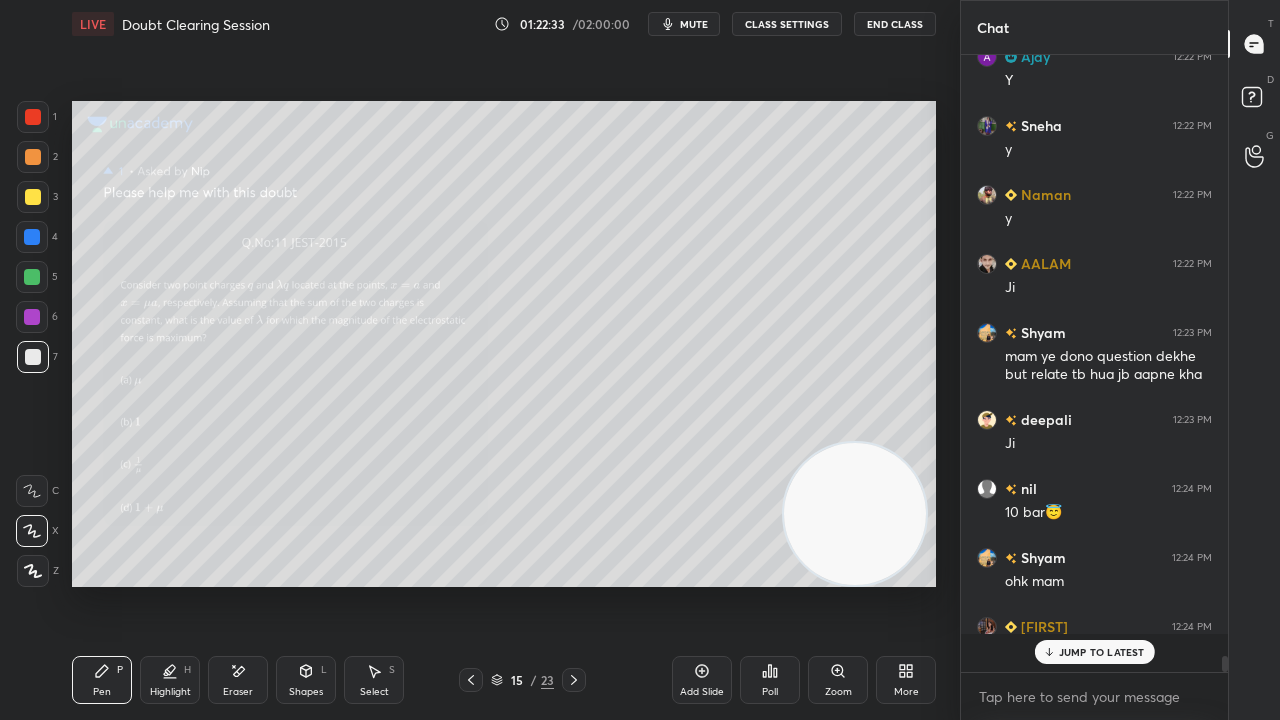 click on "mute" at bounding box center (694, 24) 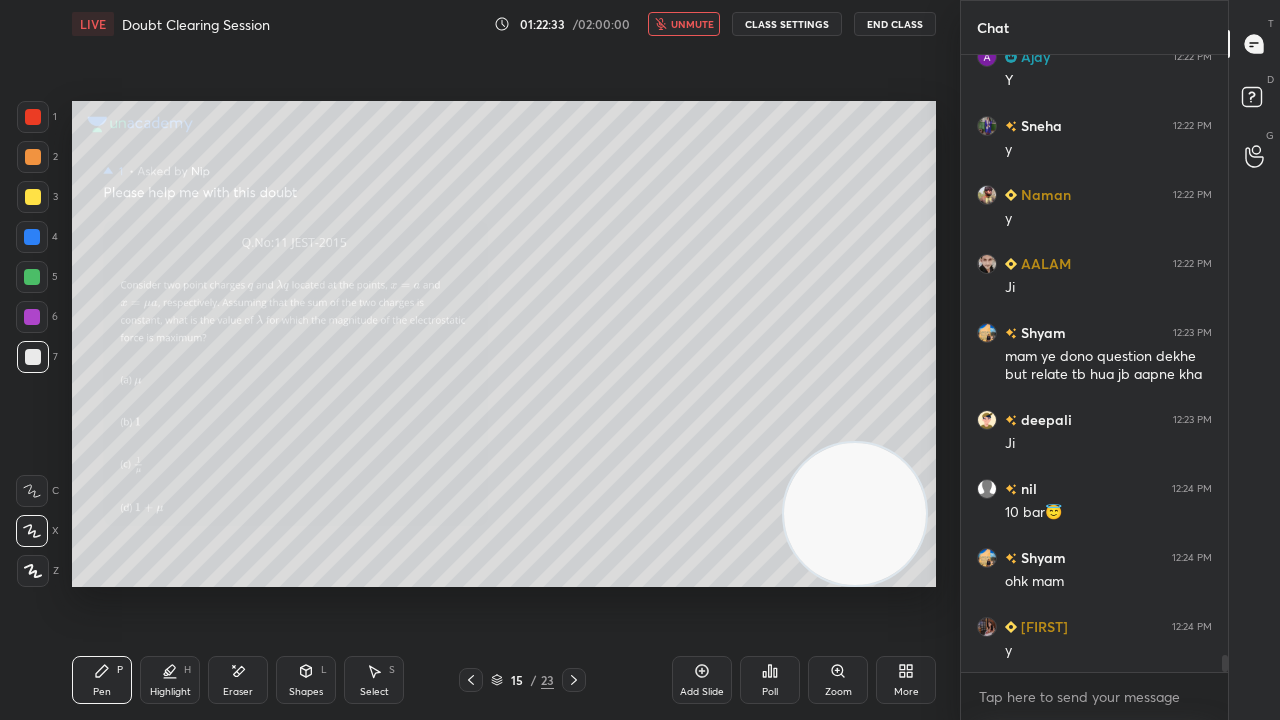 click on "unmute" at bounding box center [692, 24] 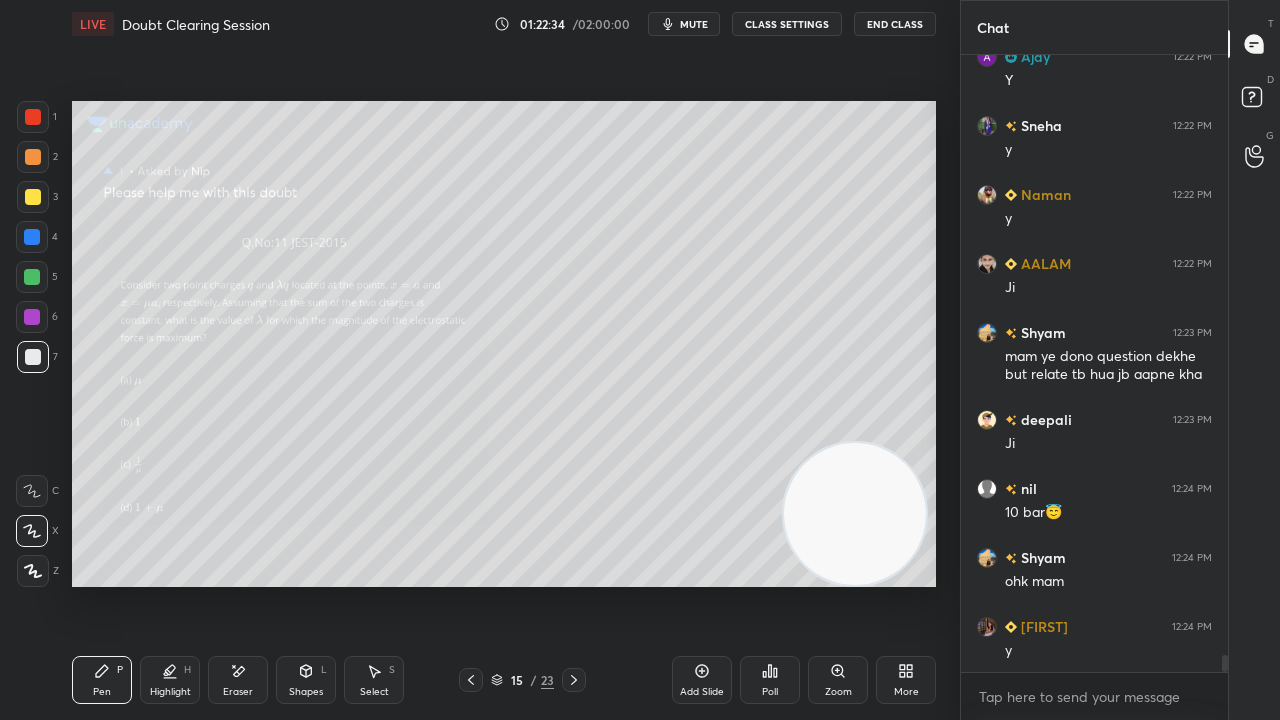 drag, startPoint x: 247, startPoint y: 685, endPoint x: 247, endPoint y: 622, distance: 63 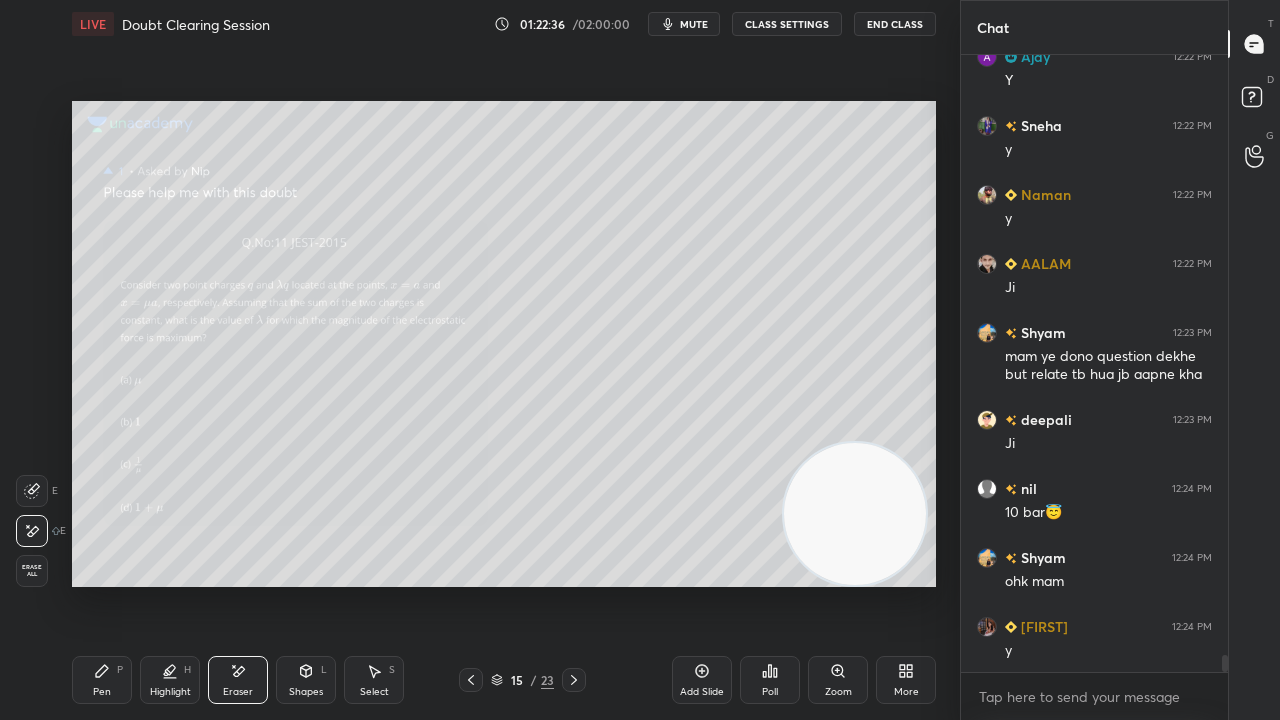click on "Pen P" at bounding box center [102, 680] 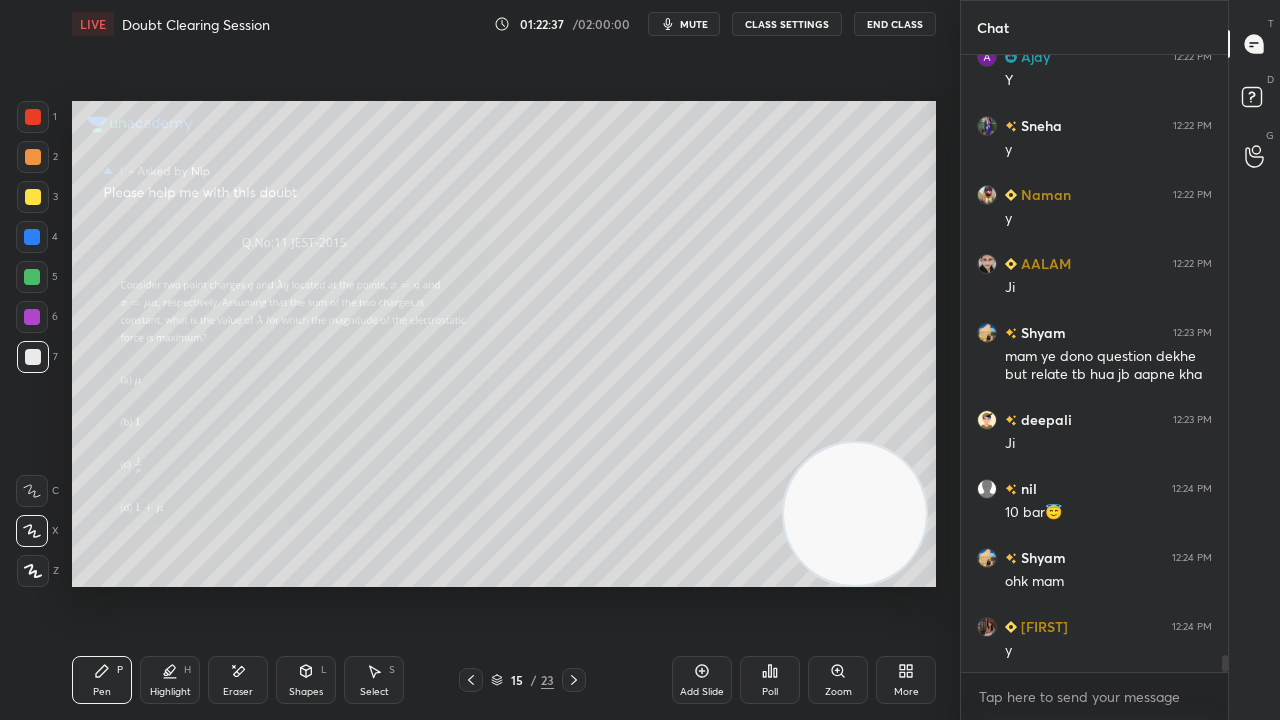click on "mute" at bounding box center [684, 24] 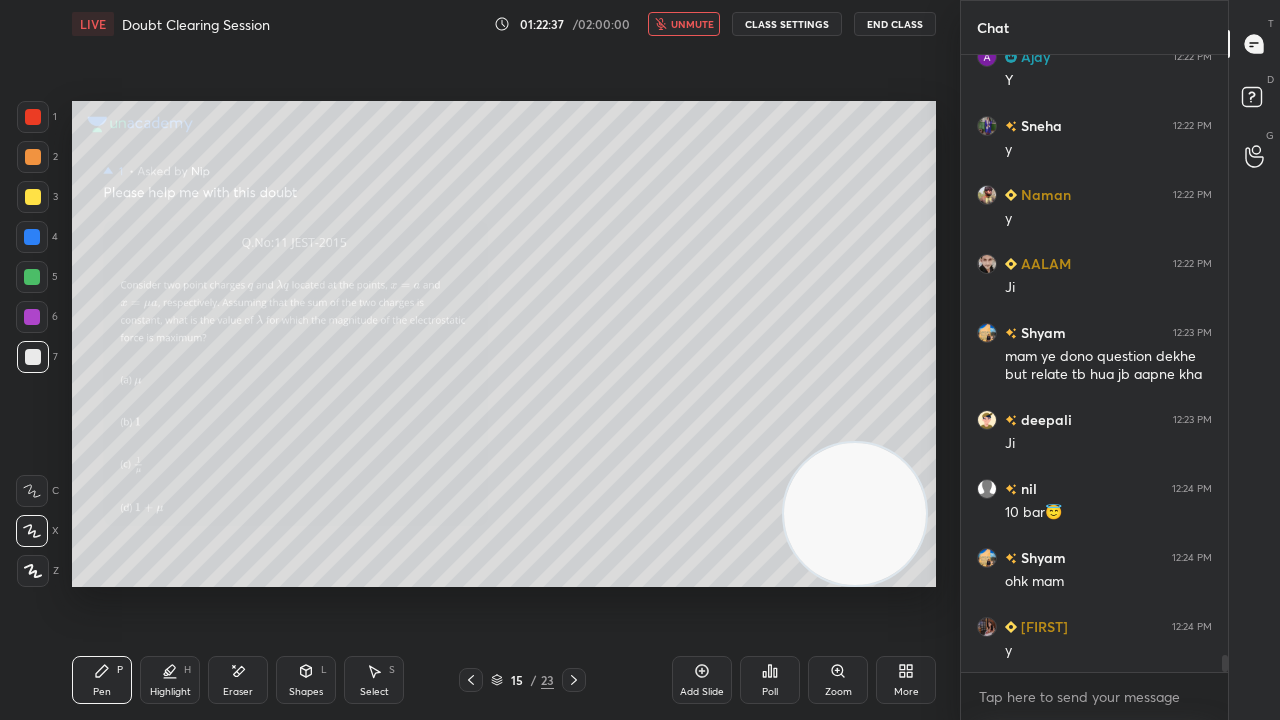 click on "unmute" at bounding box center [692, 24] 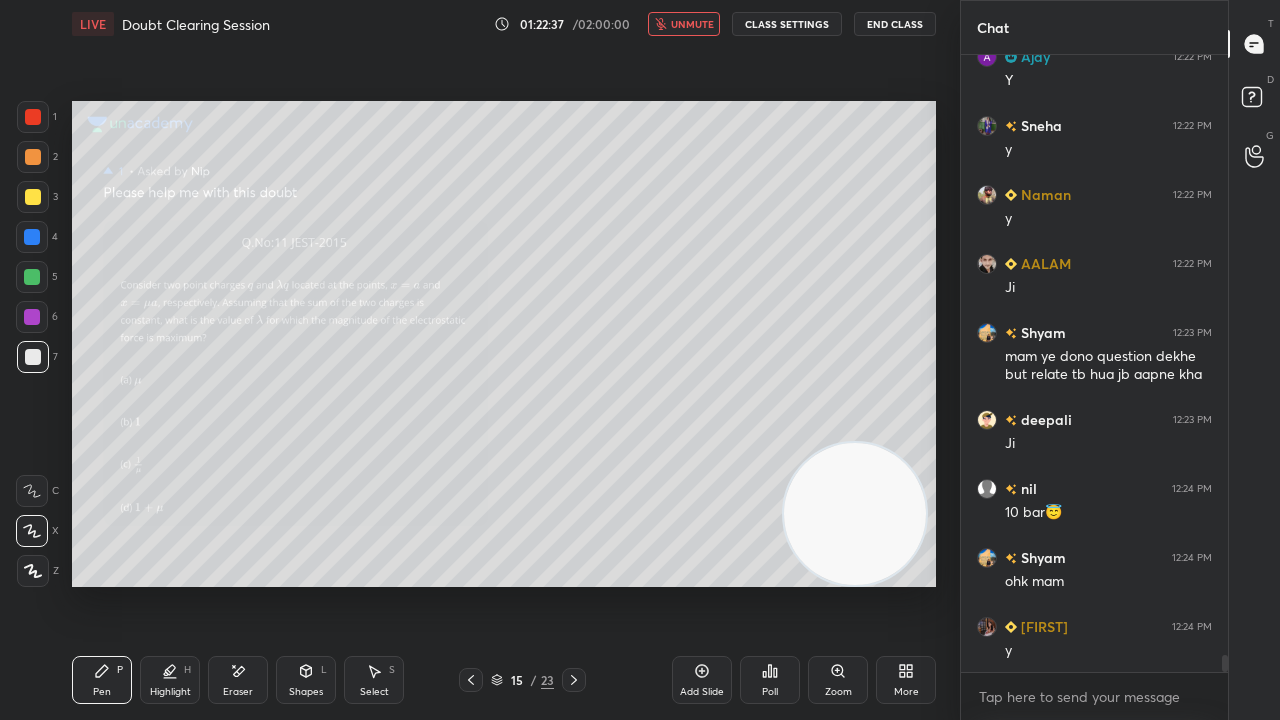 scroll, scrollTop: 21834, scrollLeft: 0, axis: vertical 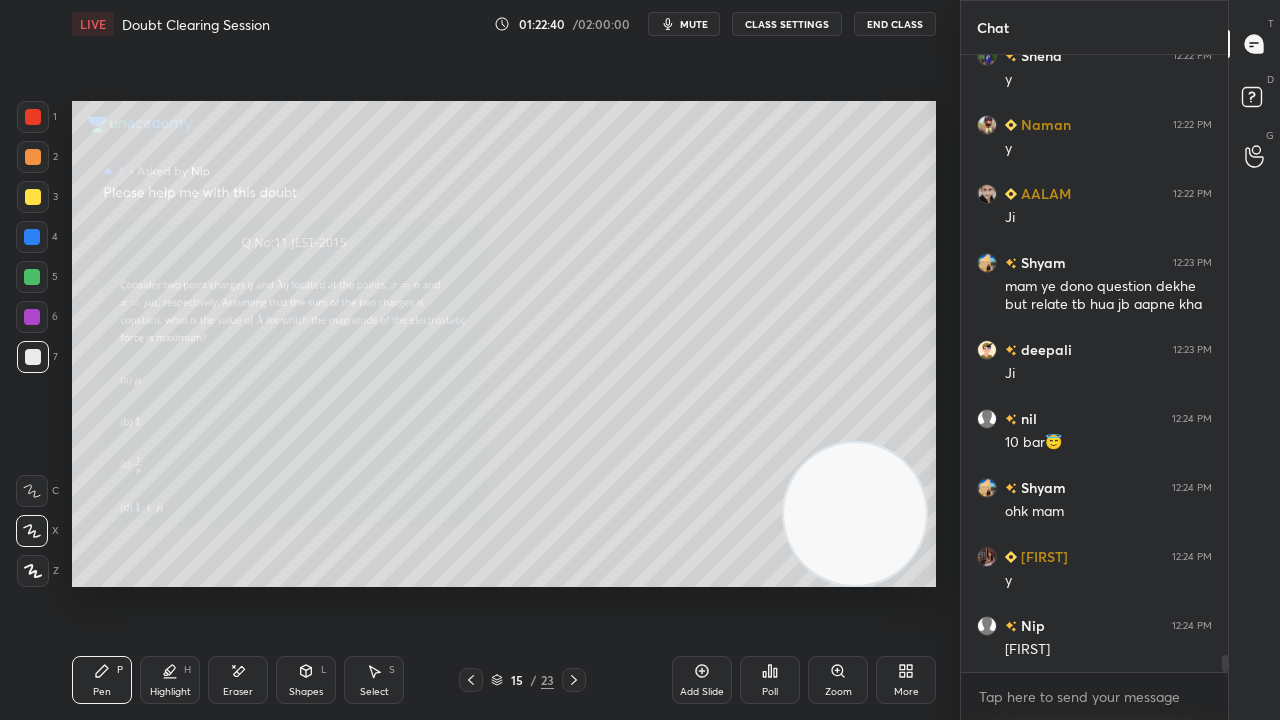 click on "mute" at bounding box center [684, 24] 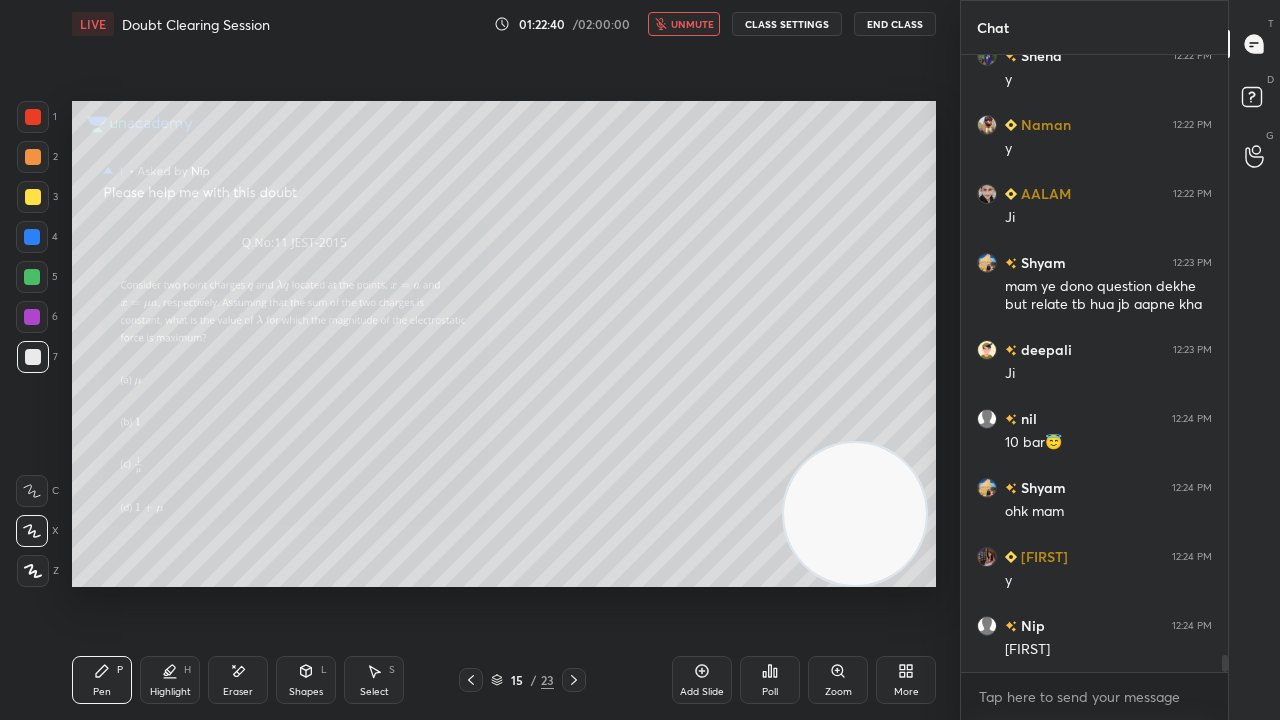 click on "unmute" at bounding box center [692, 24] 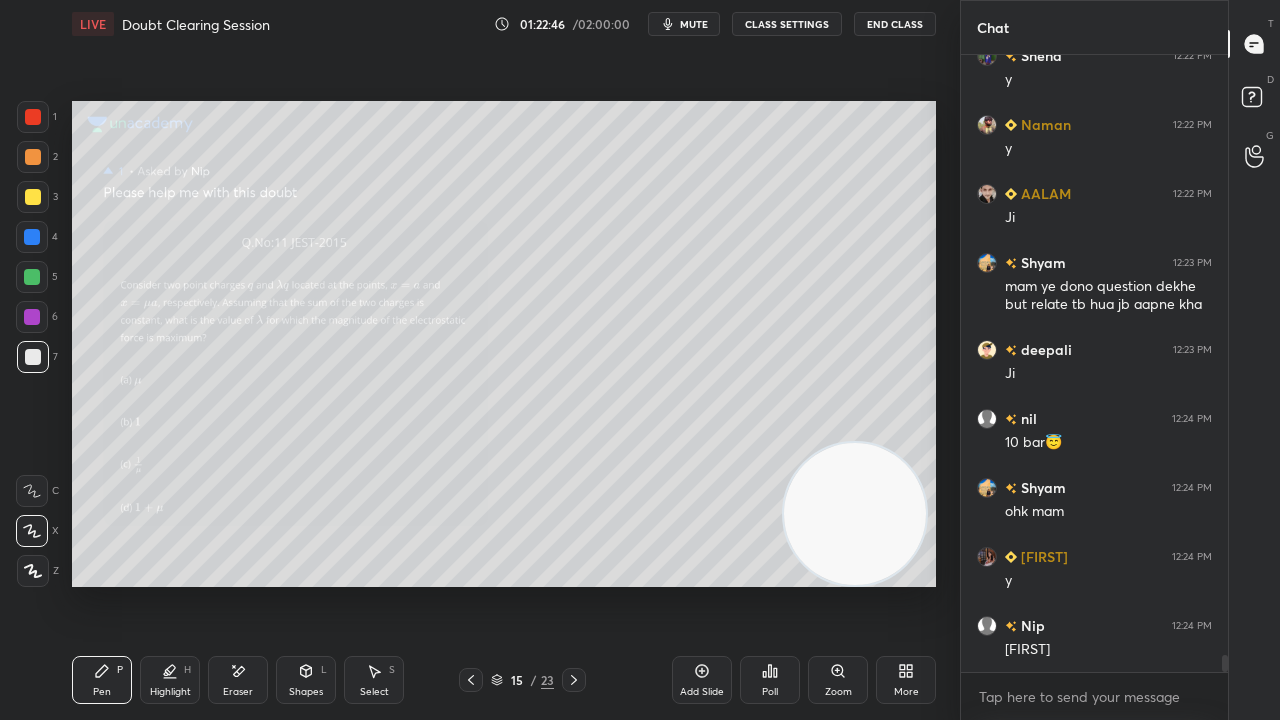click on "mute" at bounding box center [694, 24] 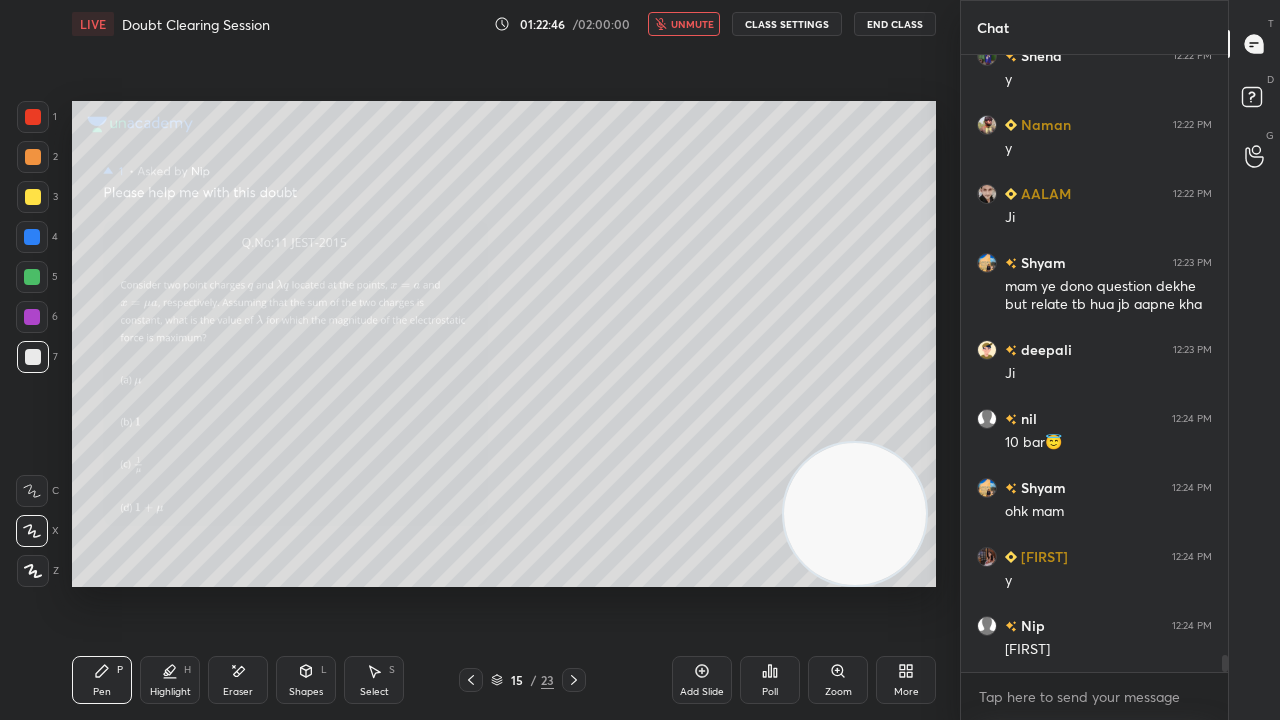 click on "unmute" at bounding box center (692, 24) 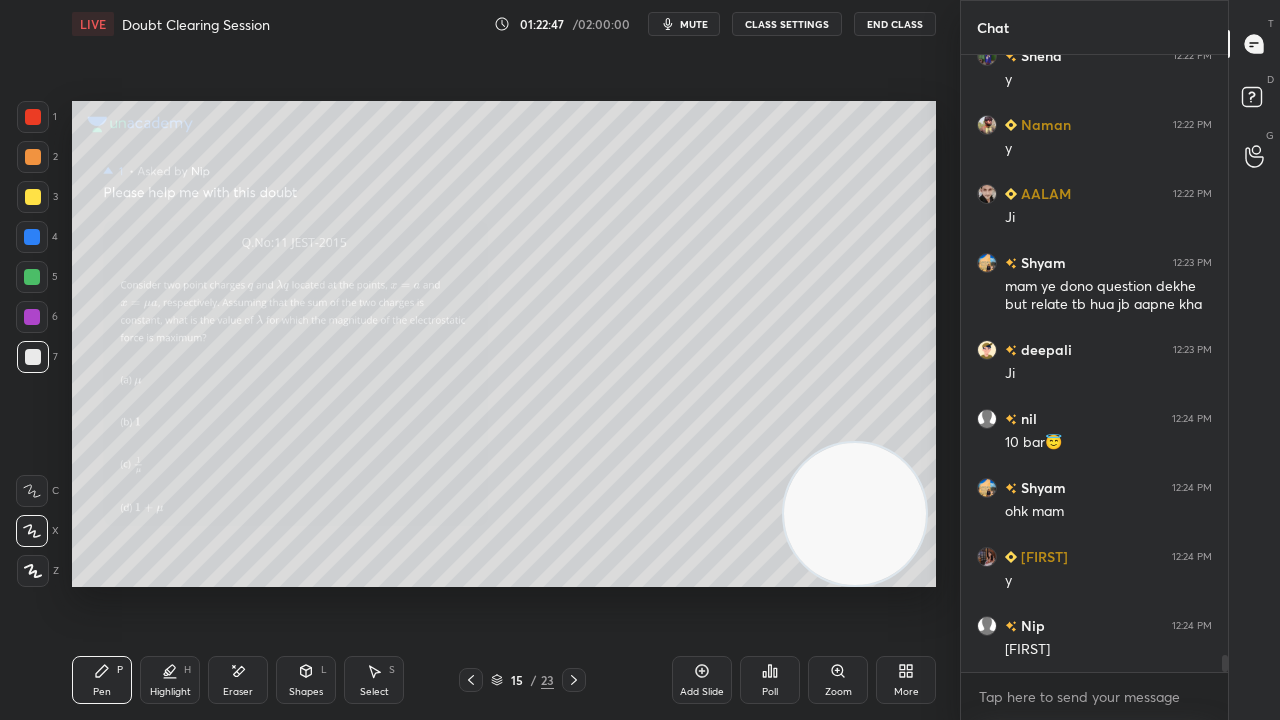 click at bounding box center [32, 277] 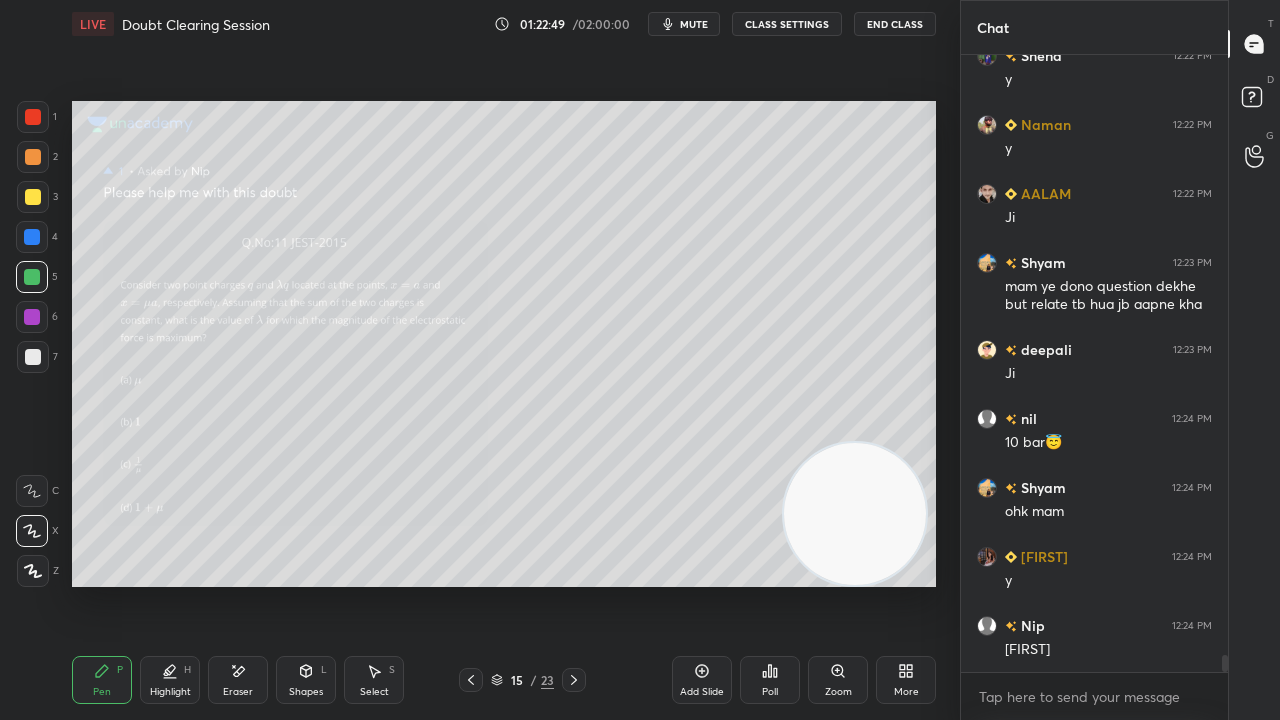 click on "mute" at bounding box center [694, 24] 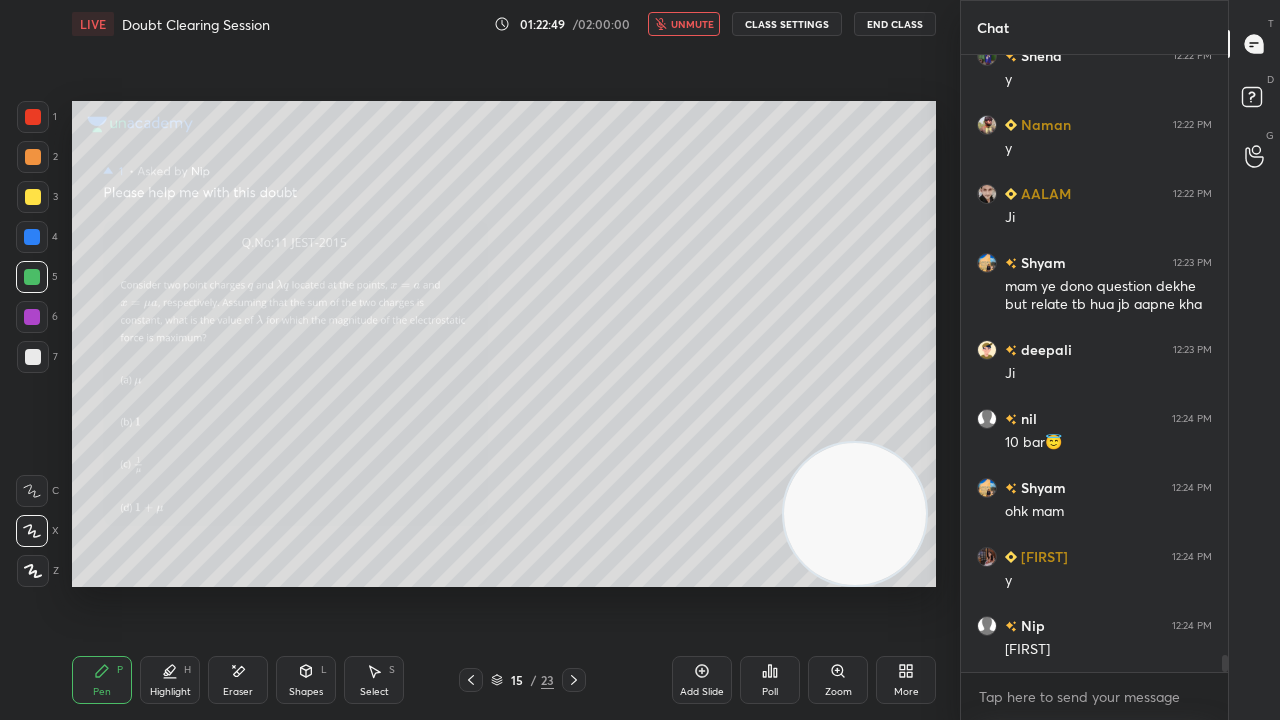 click on "unmute" at bounding box center (692, 24) 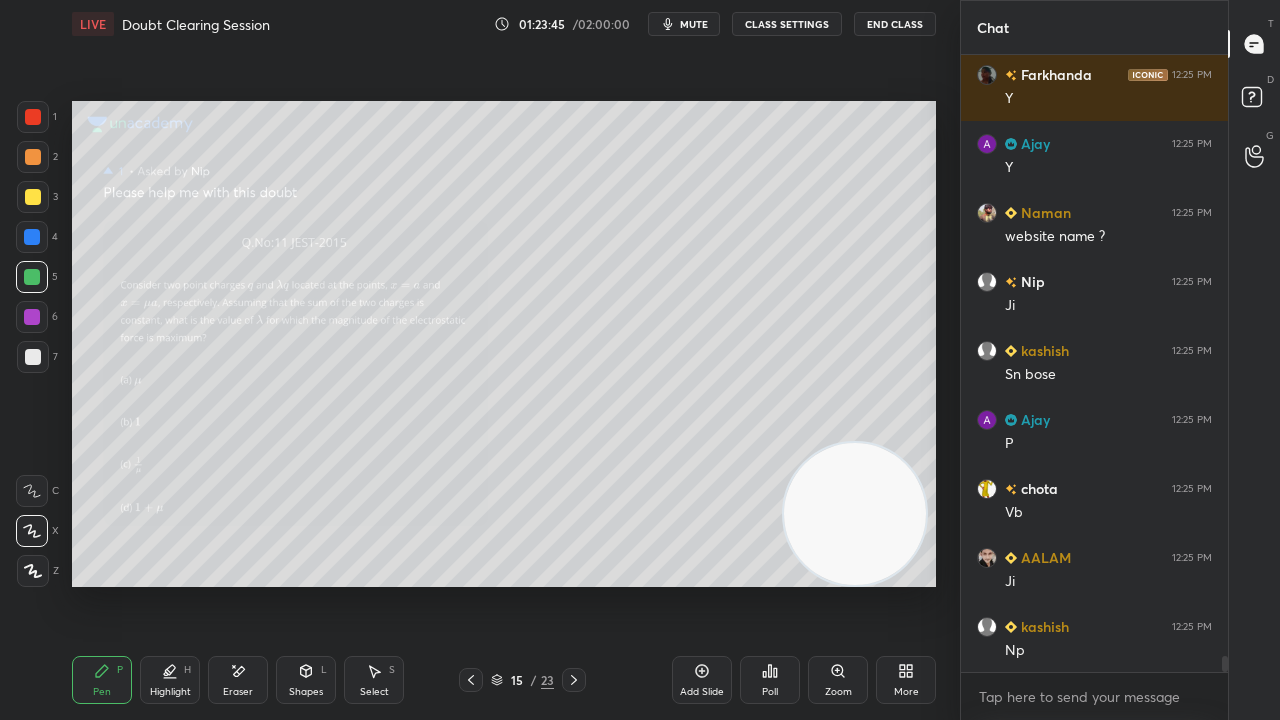 scroll, scrollTop: 22662, scrollLeft: 0, axis: vertical 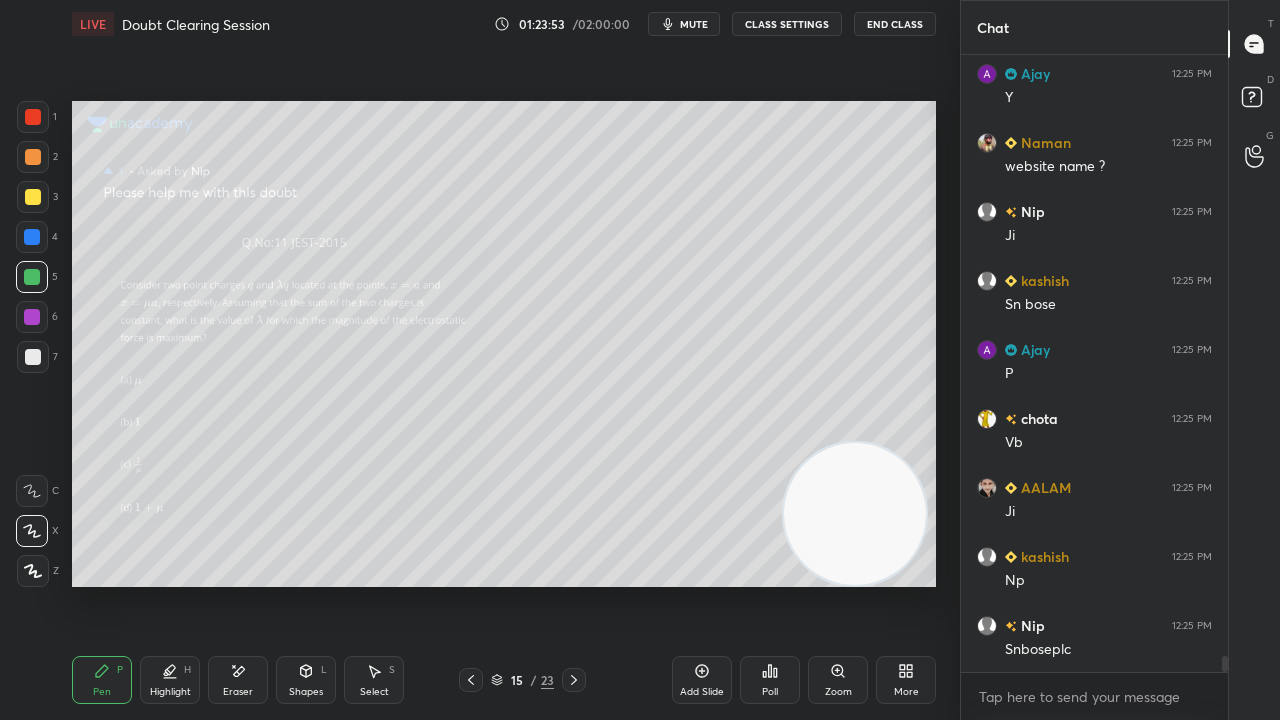 click on "mute" at bounding box center (694, 24) 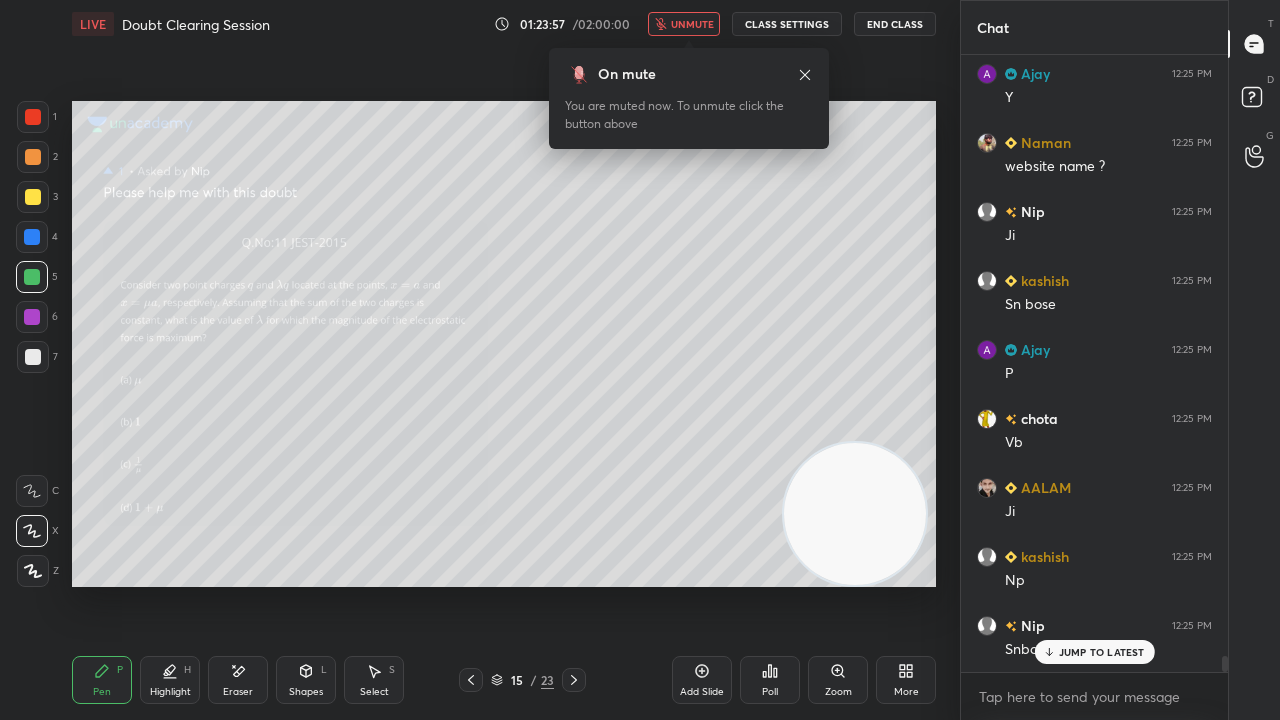scroll, scrollTop: 22748, scrollLeft: 0, axis: vertical 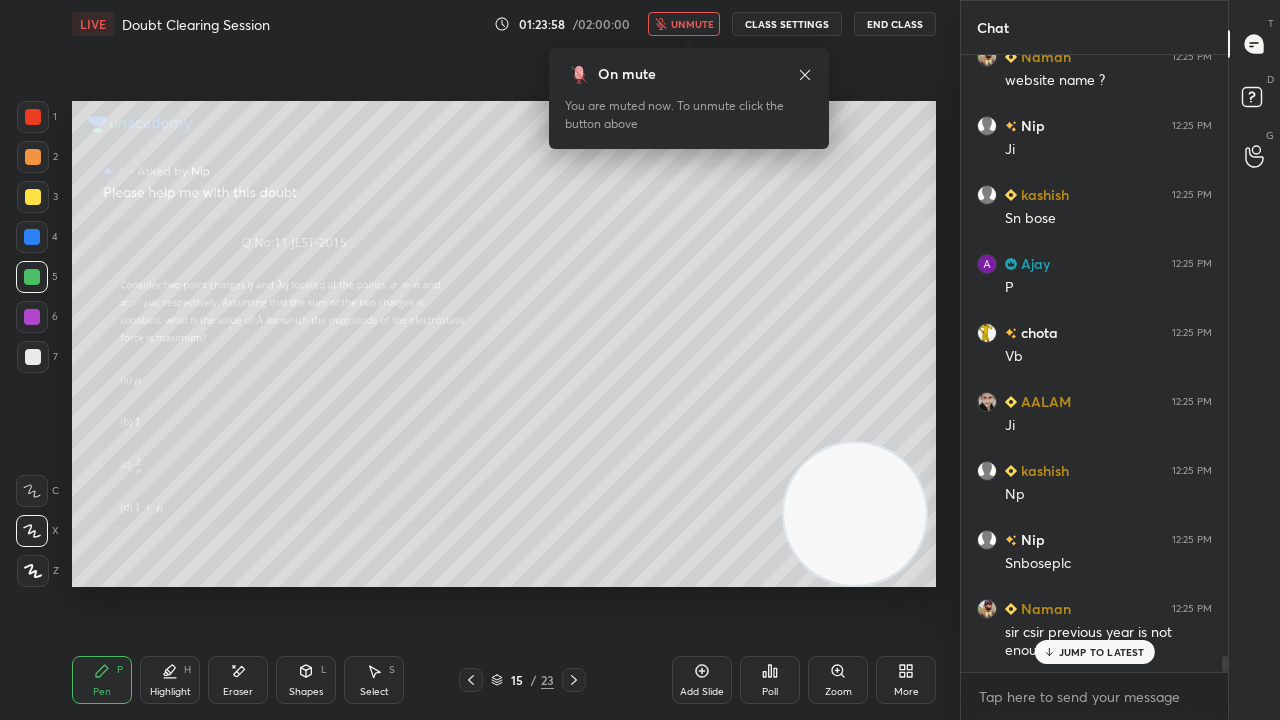 click on "unmute" at bounding box center (692, 24) 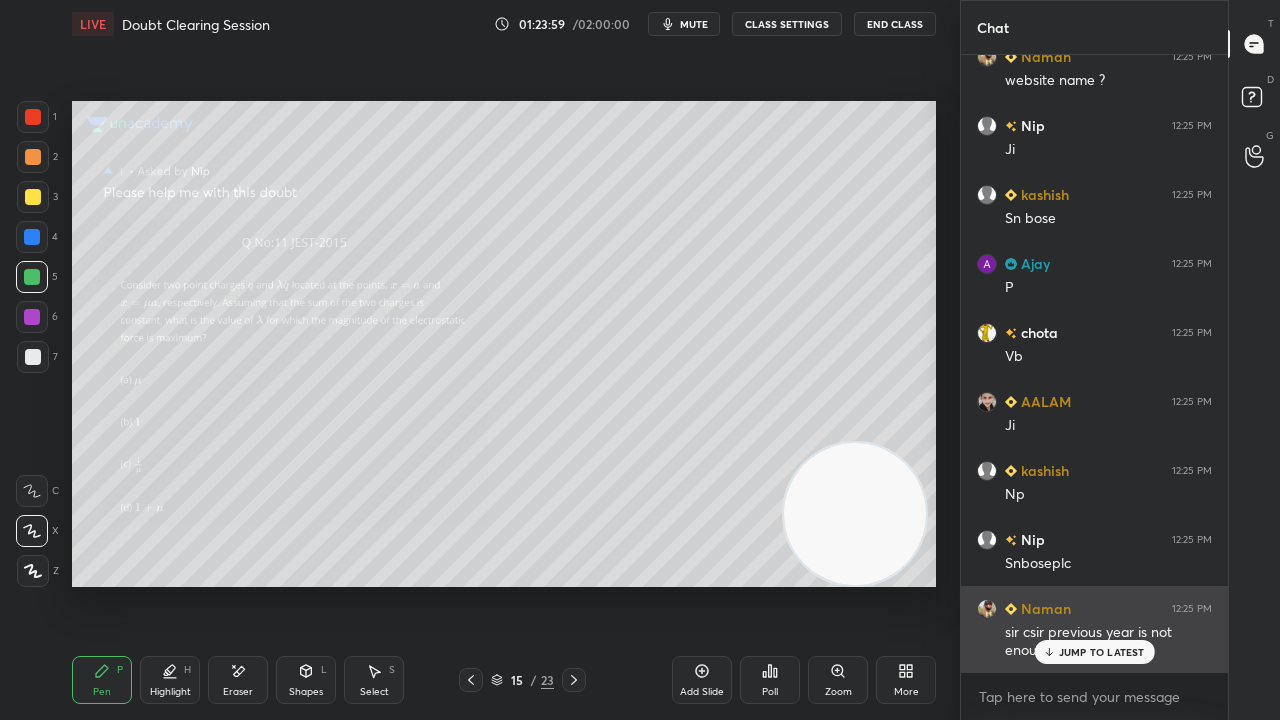 click on "JUMP TO LATEST" at bounding box center [1094, 652] 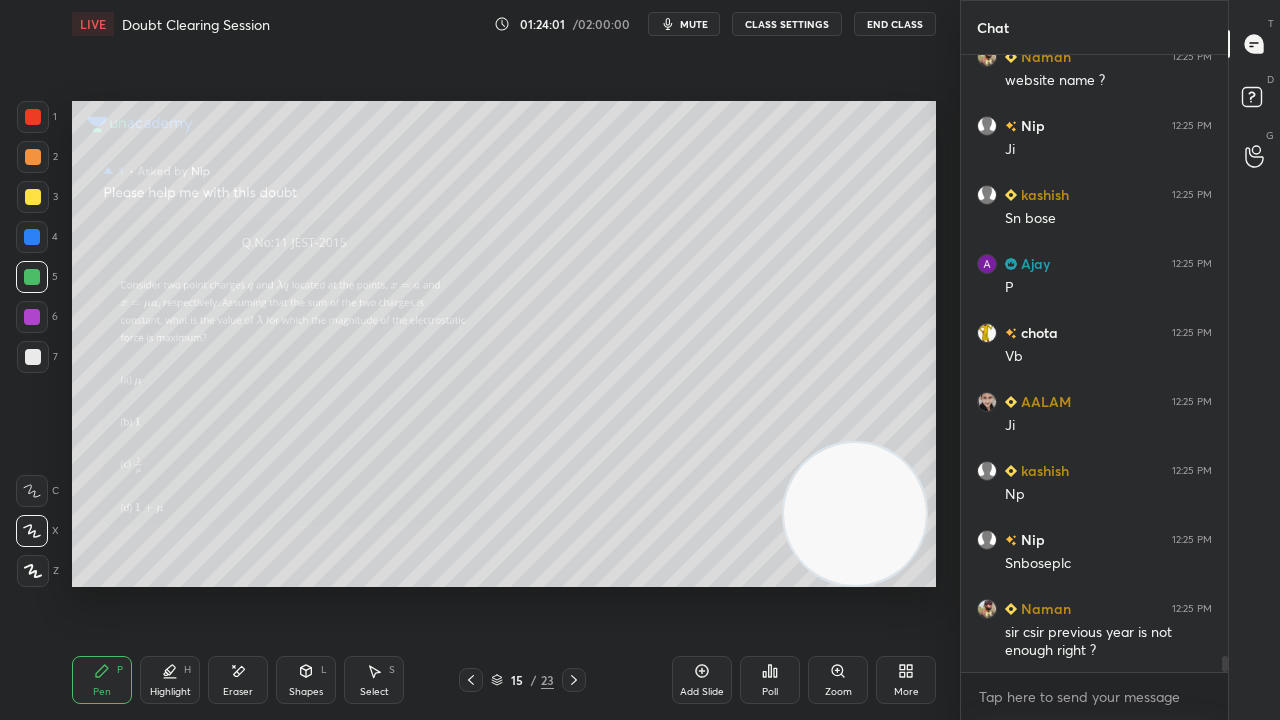 click on "mute" at bounding box center [694, 24] 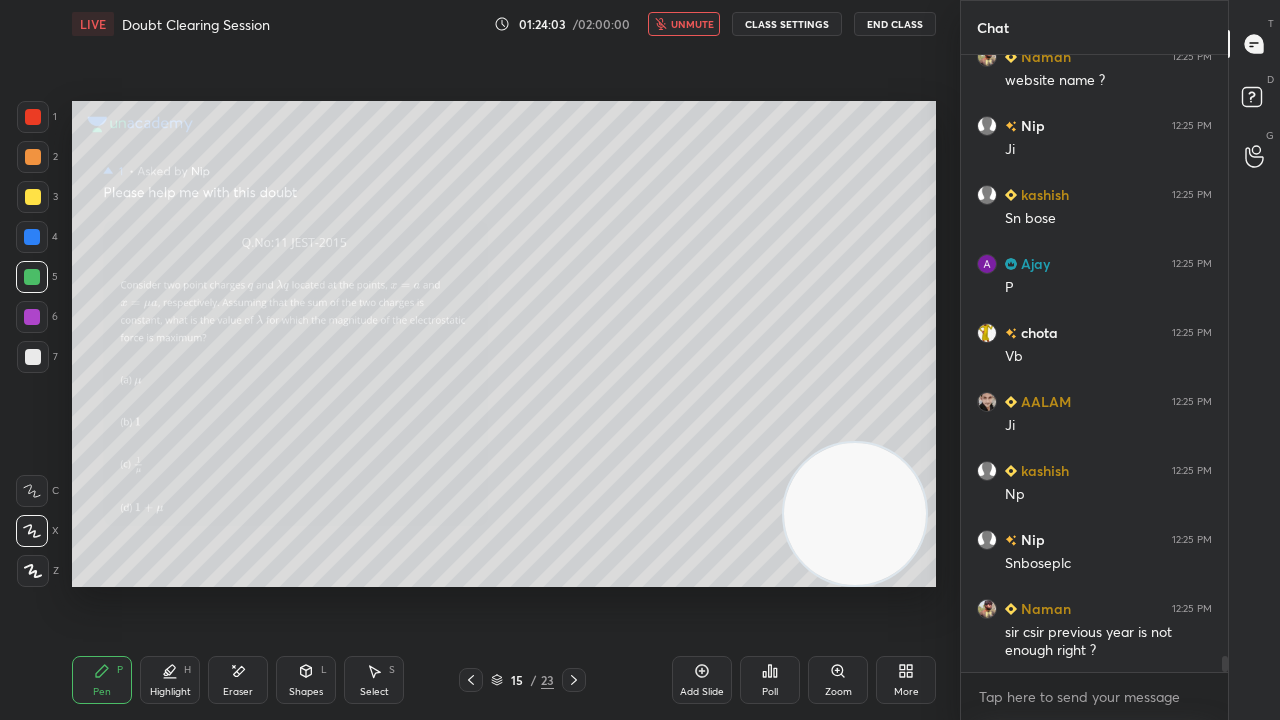 click on "unmute" at bounding box center (692, 24) 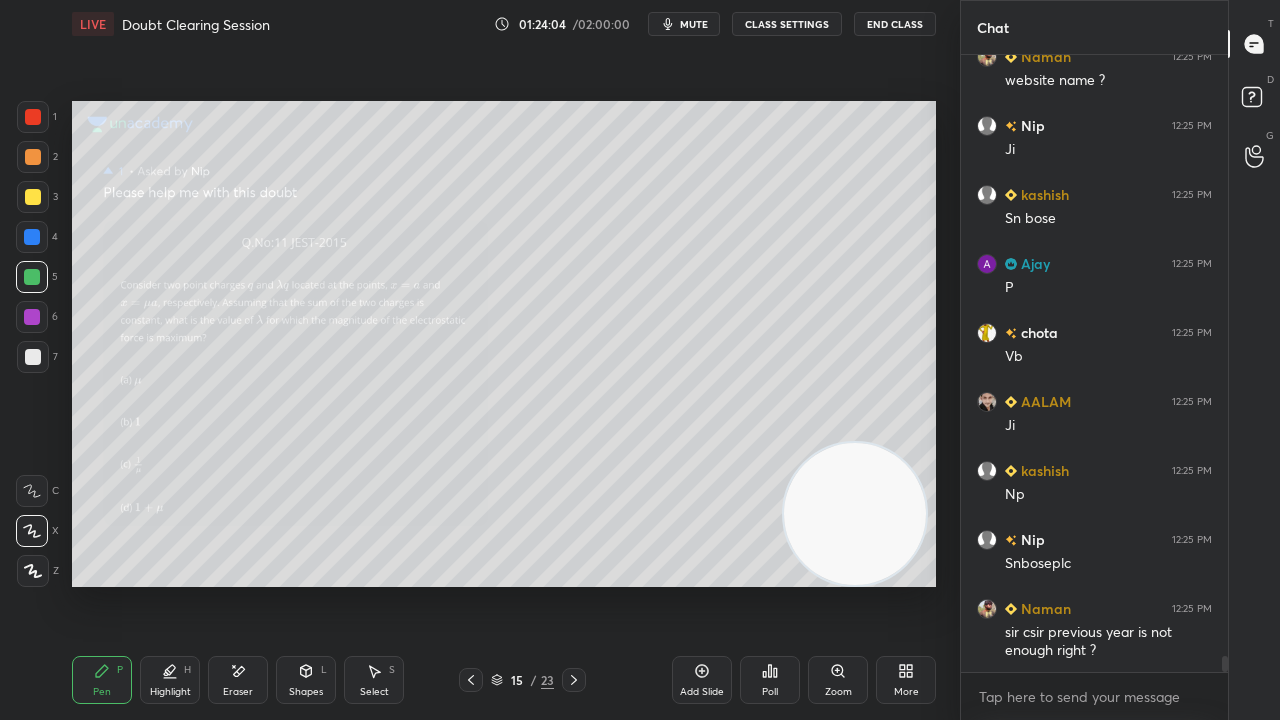 click at bounding box center [33, 357] 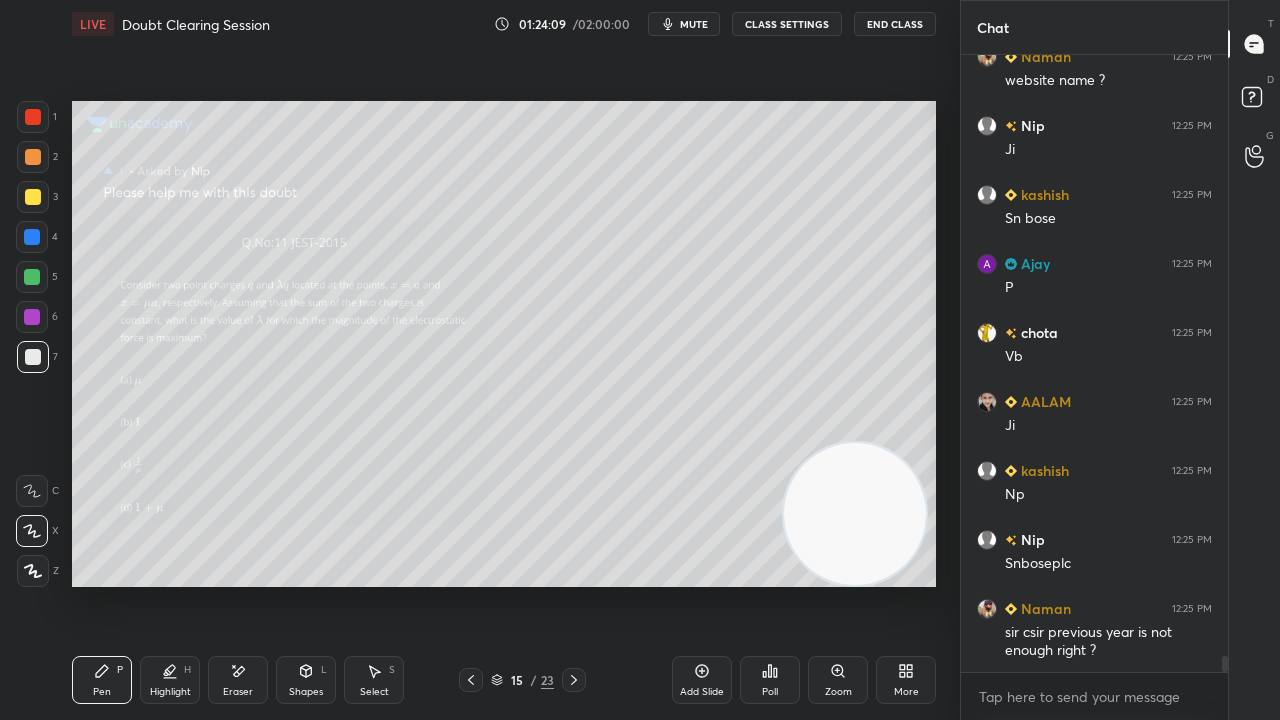 click 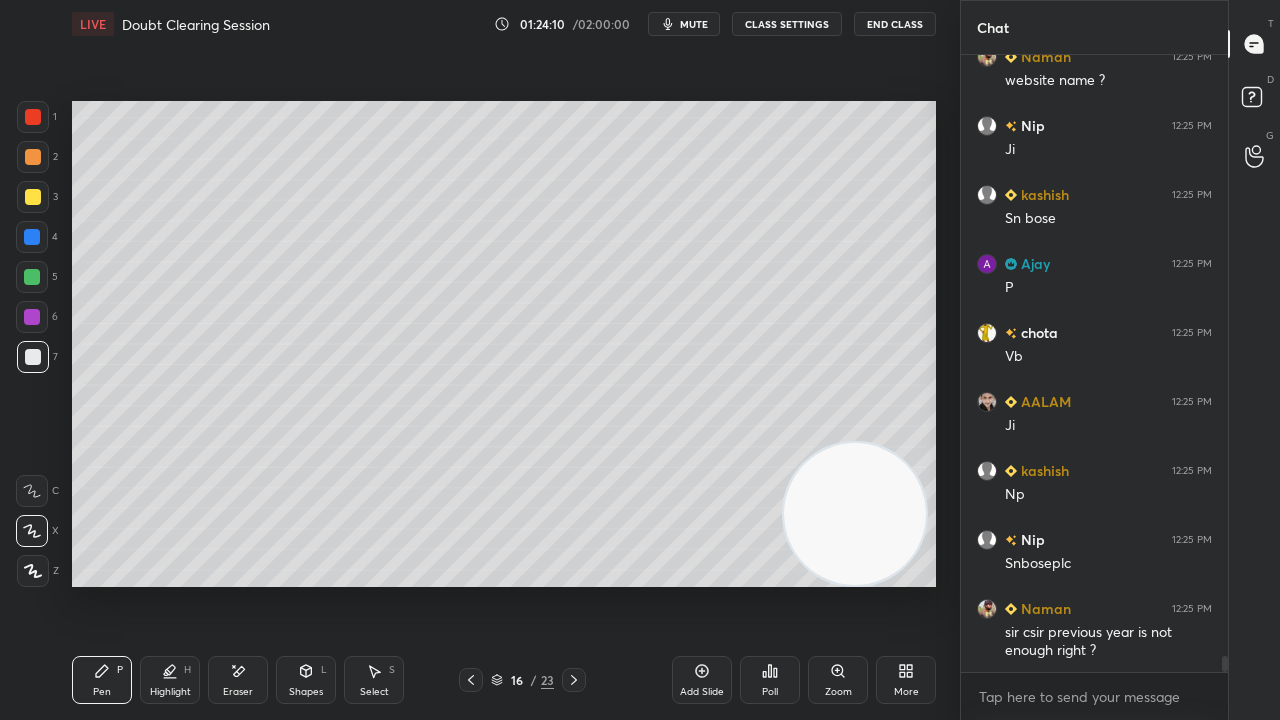 click 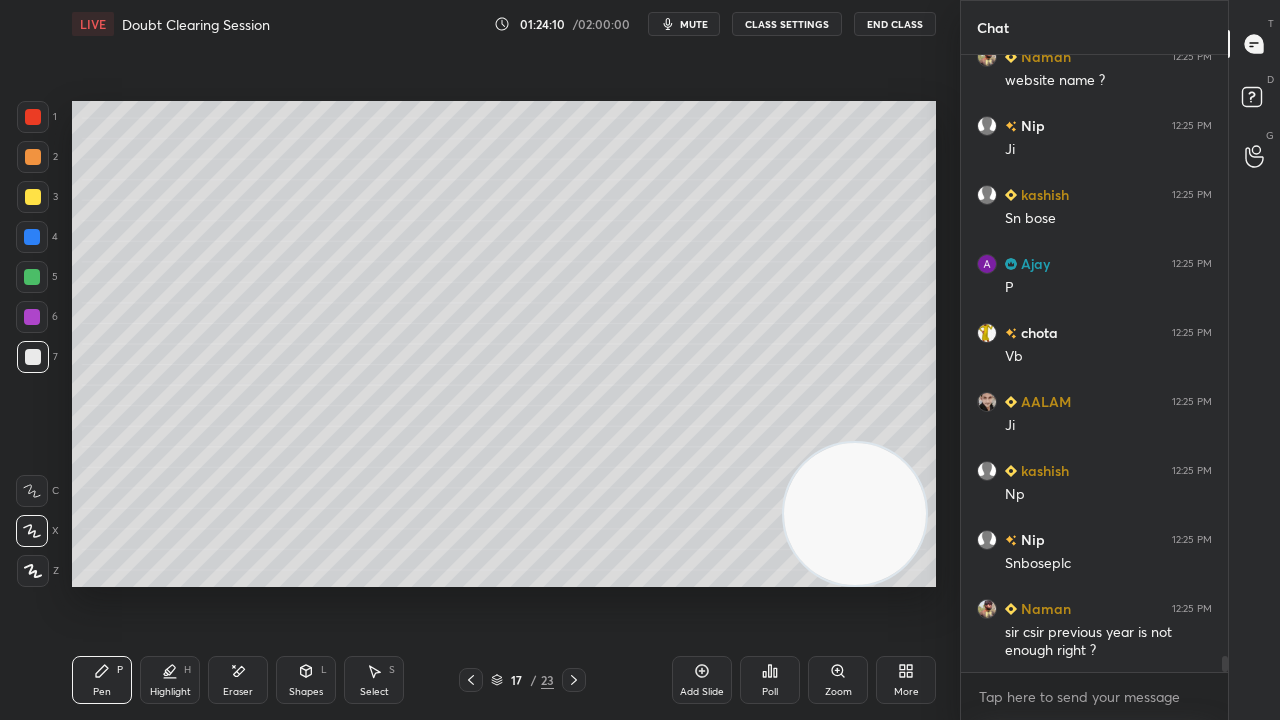 click 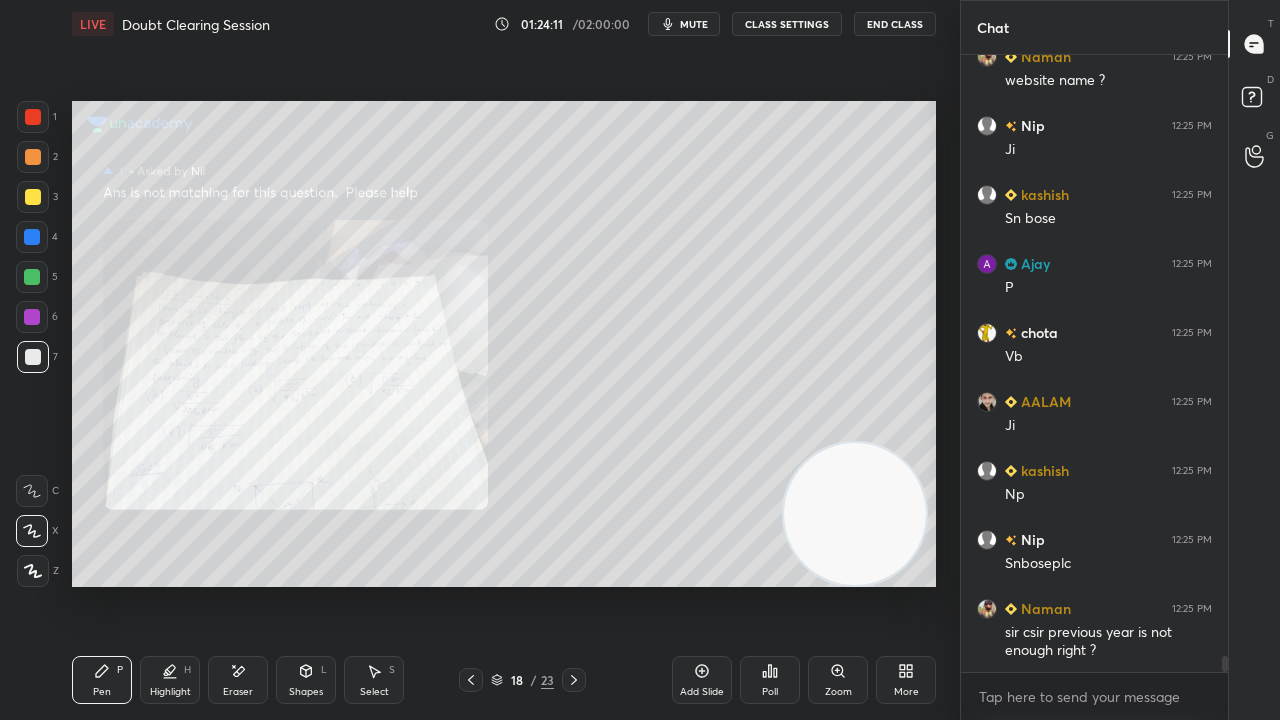 click 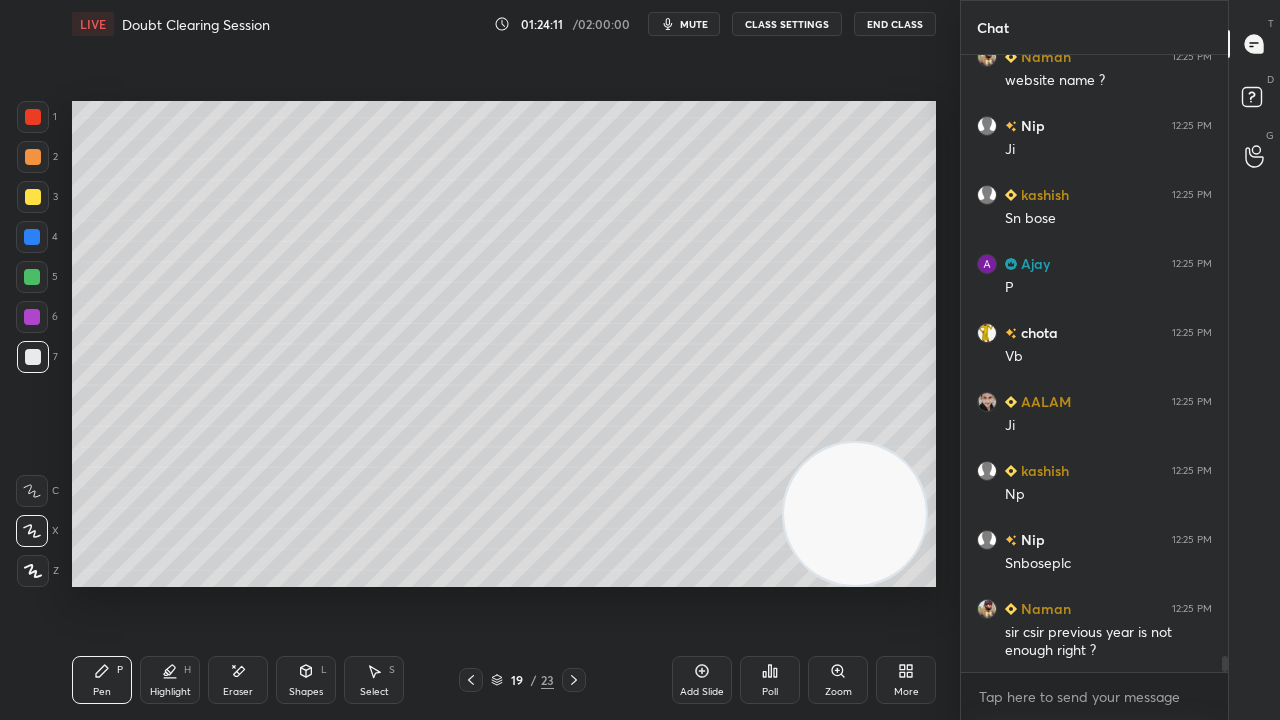 click 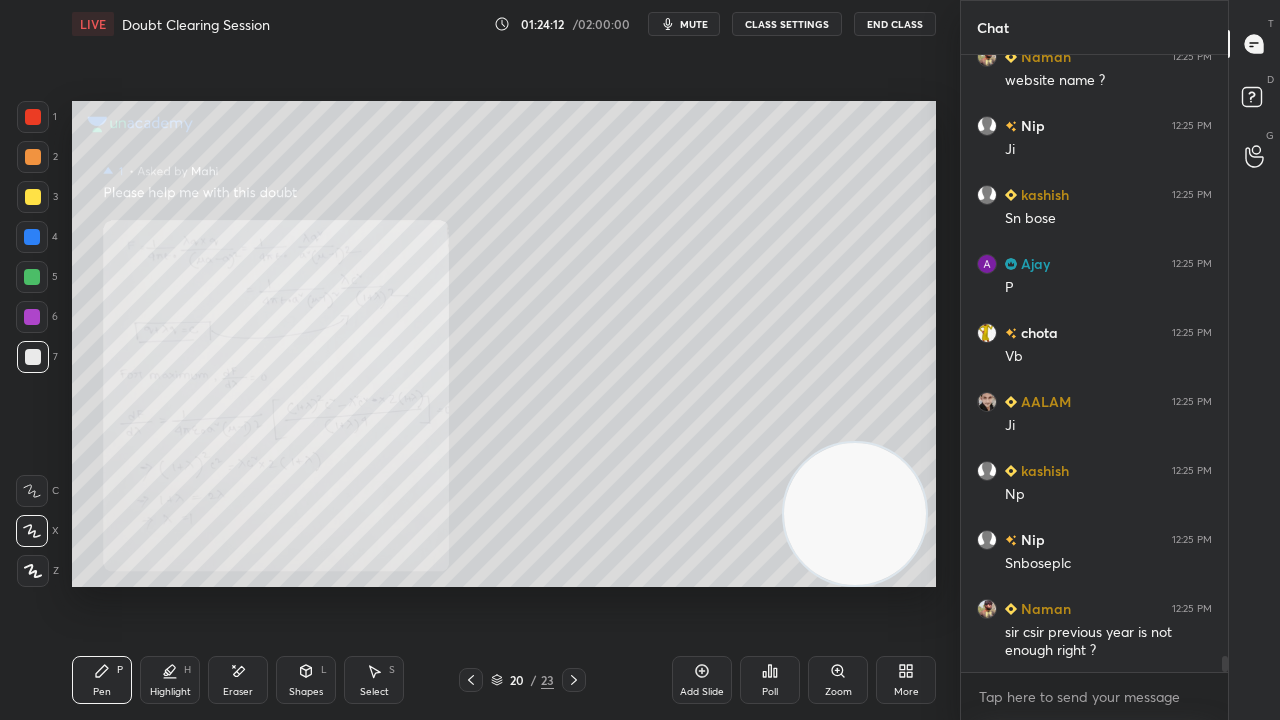 click 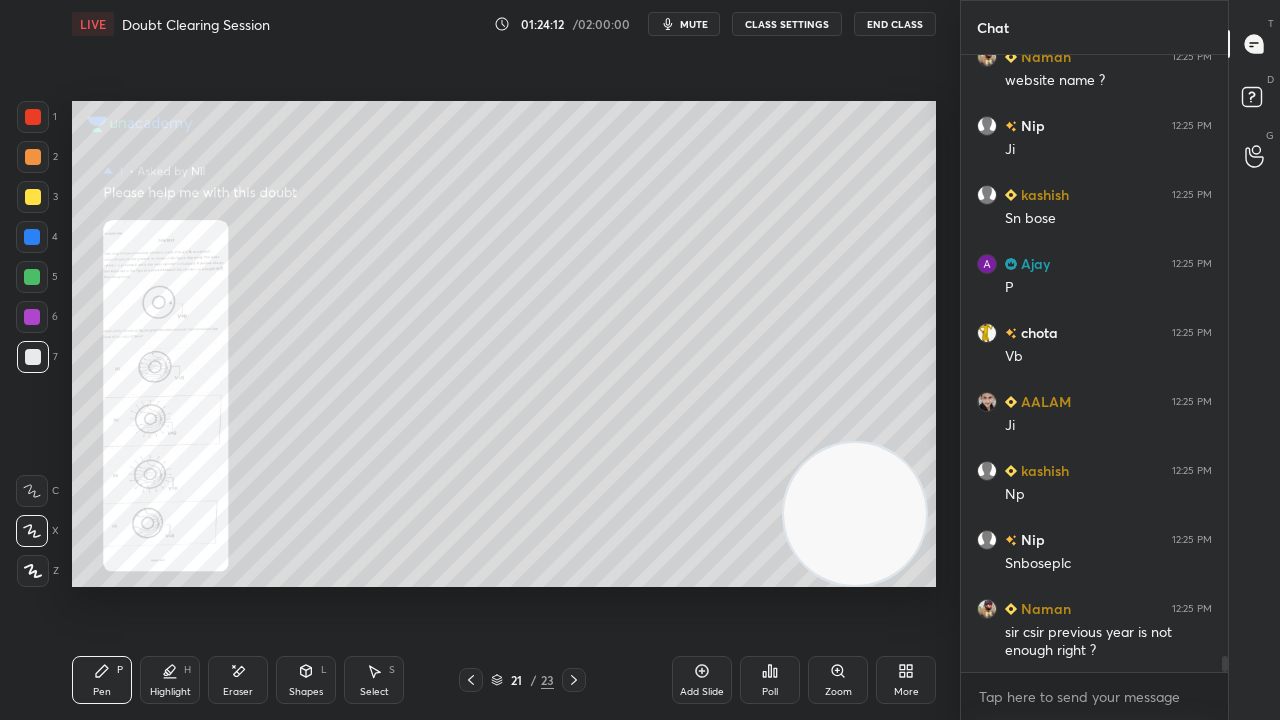click 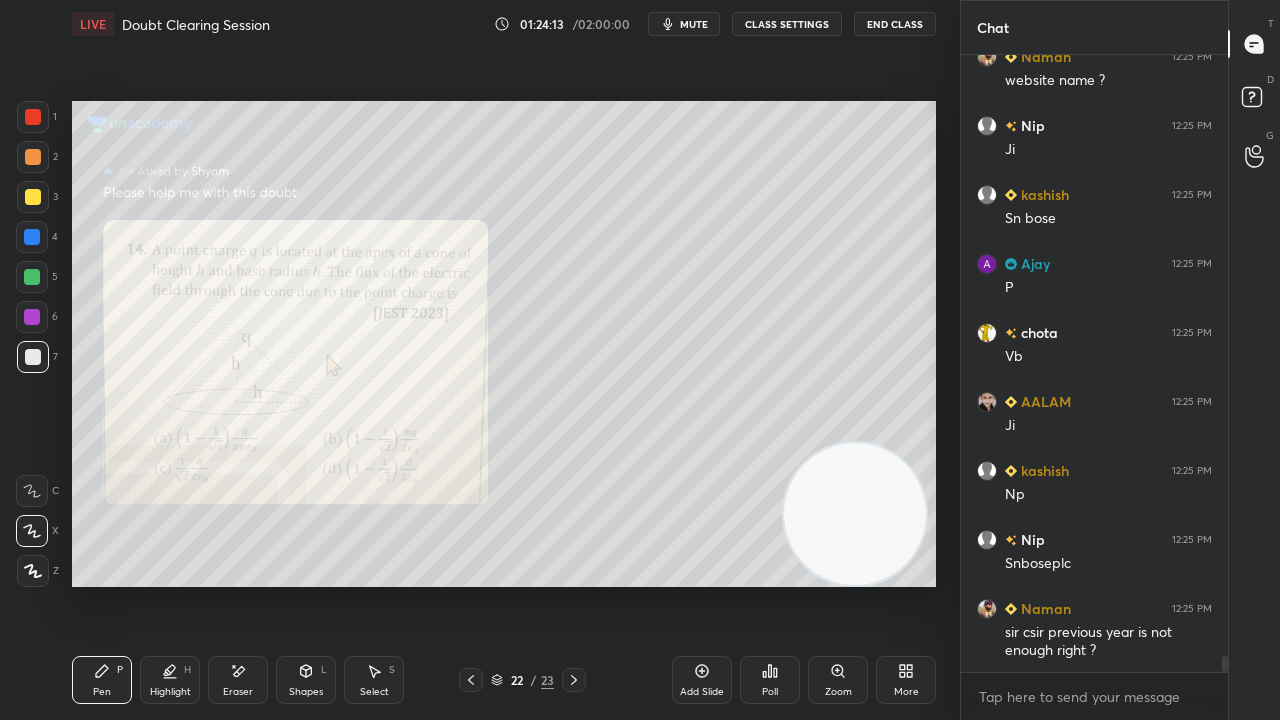 click 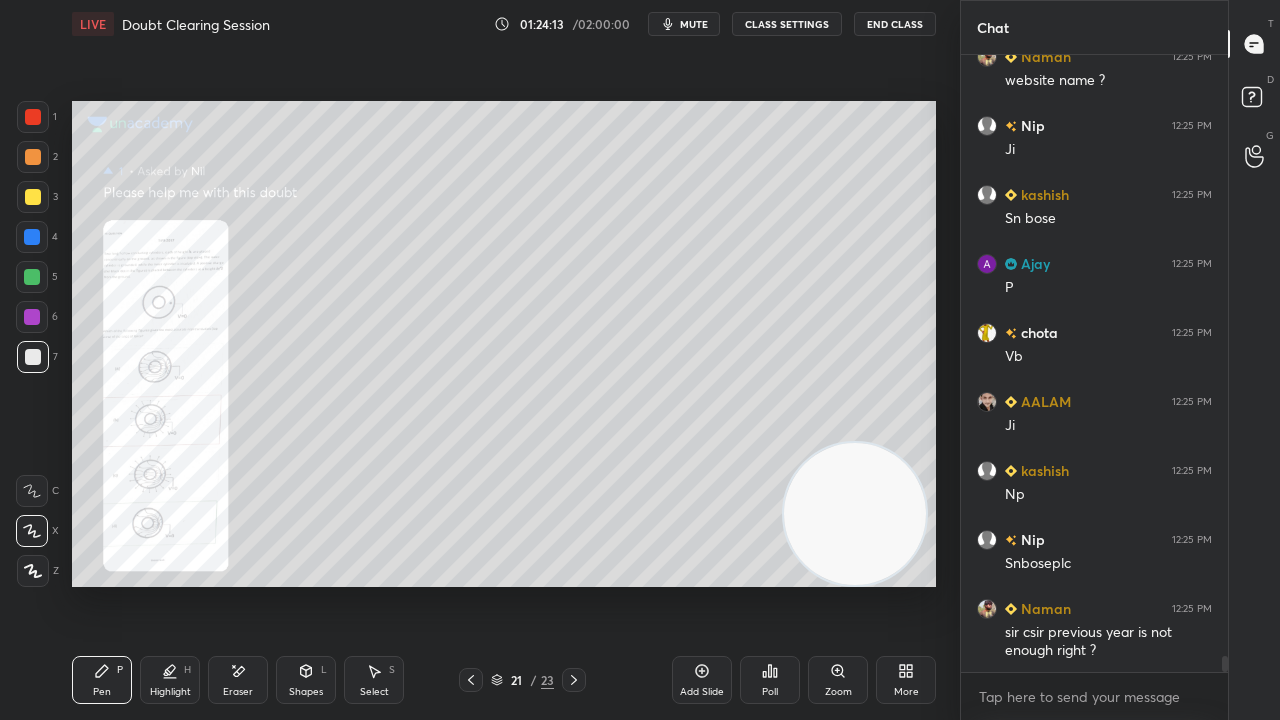 click 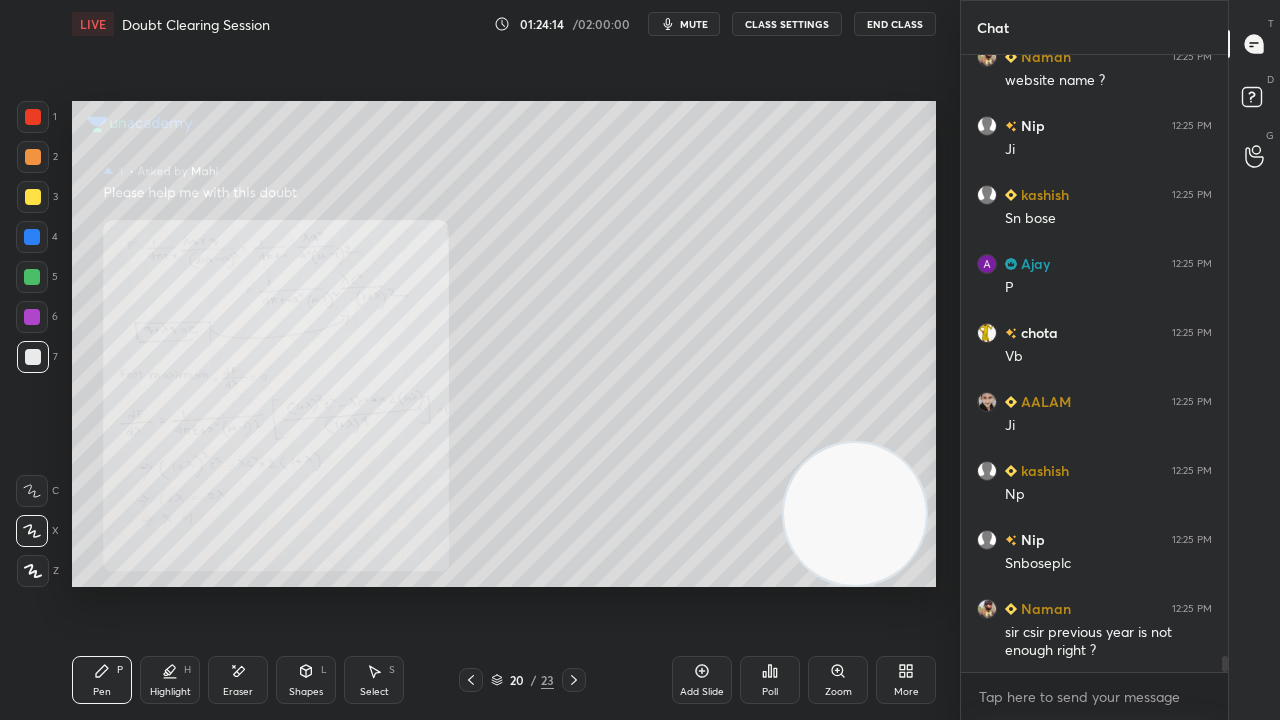 click on "20 / 23" at bounding box center [522, 680] 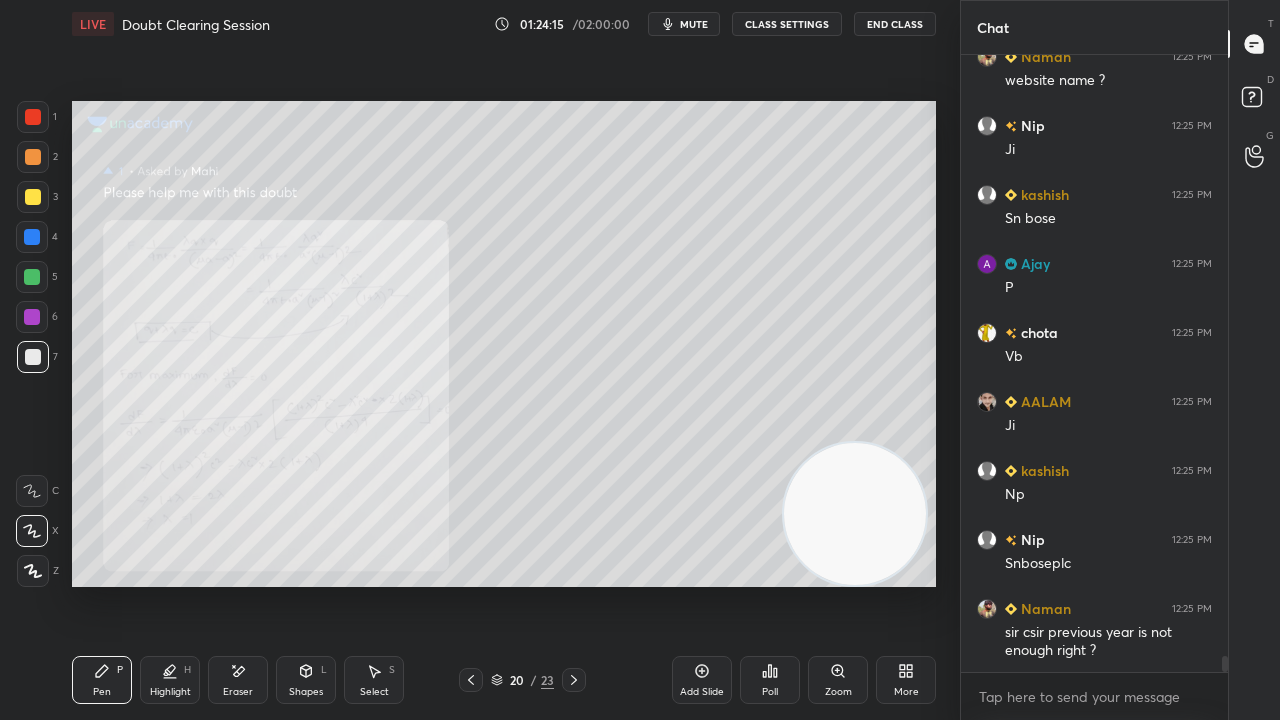 click on "Add Slide" at bounding box center [702, 692] 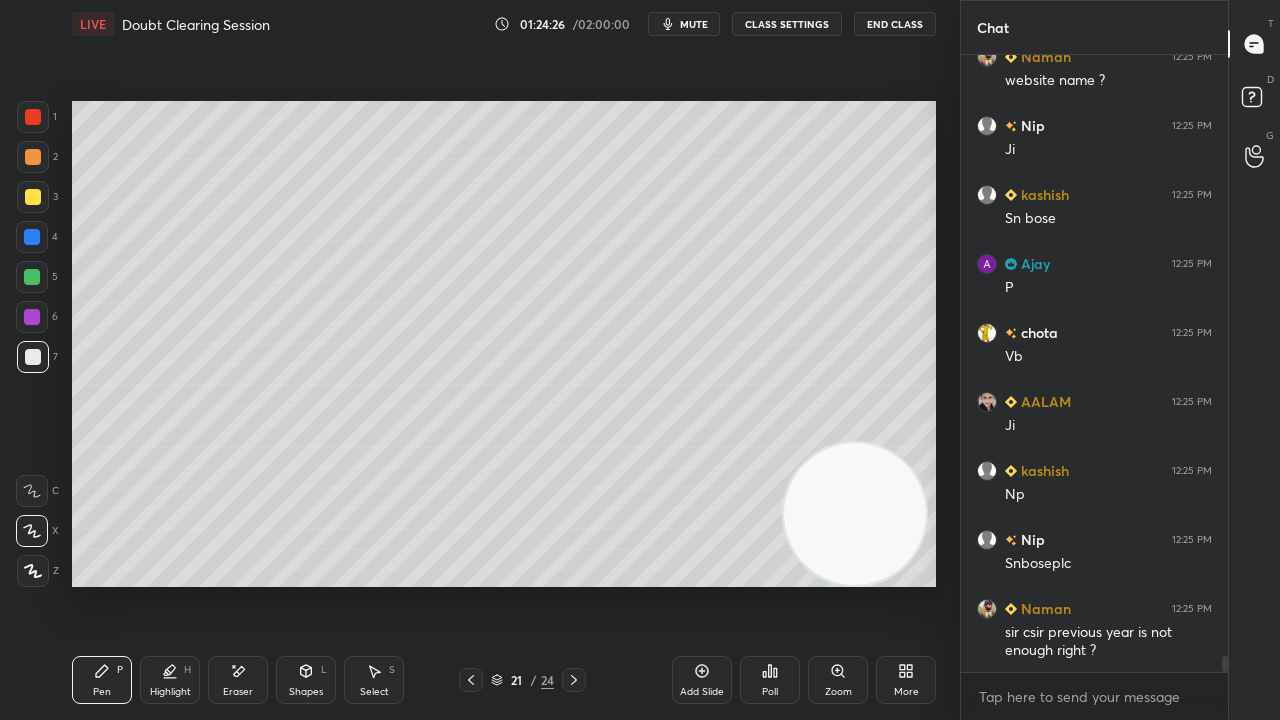 scroll, scrollTop: 22818, scrollLeft: 0, axis: vertical 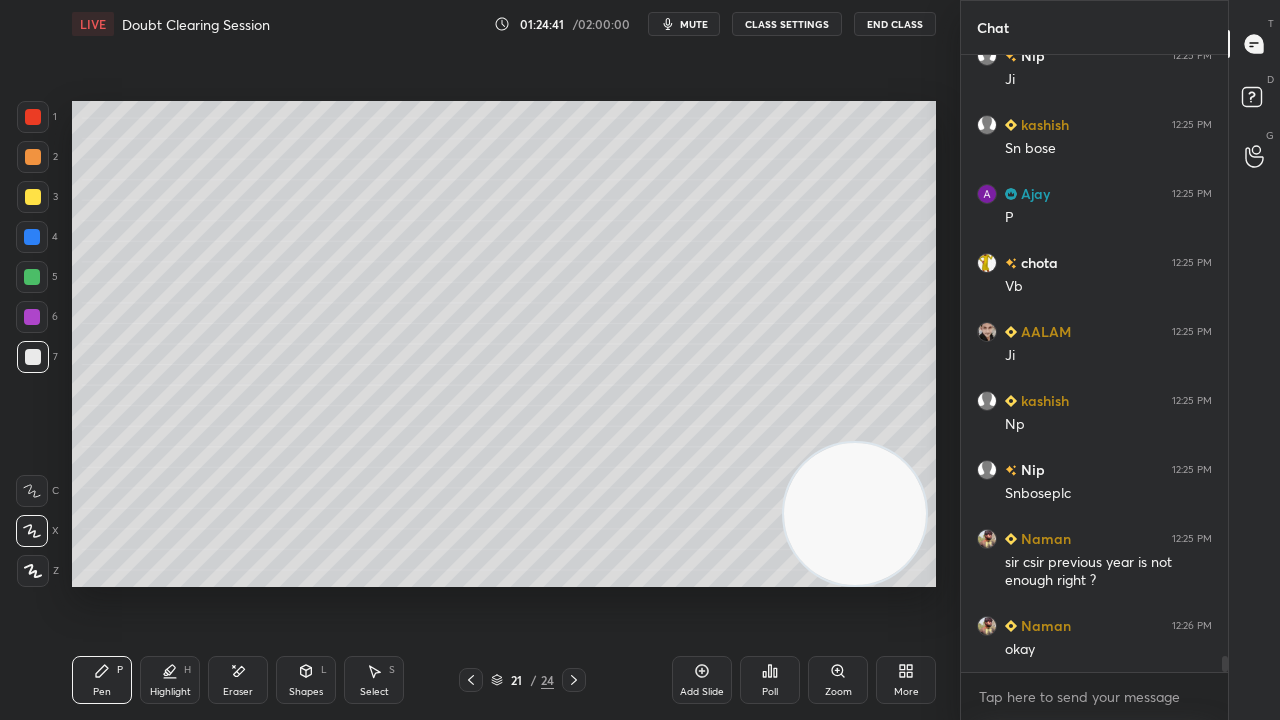 click 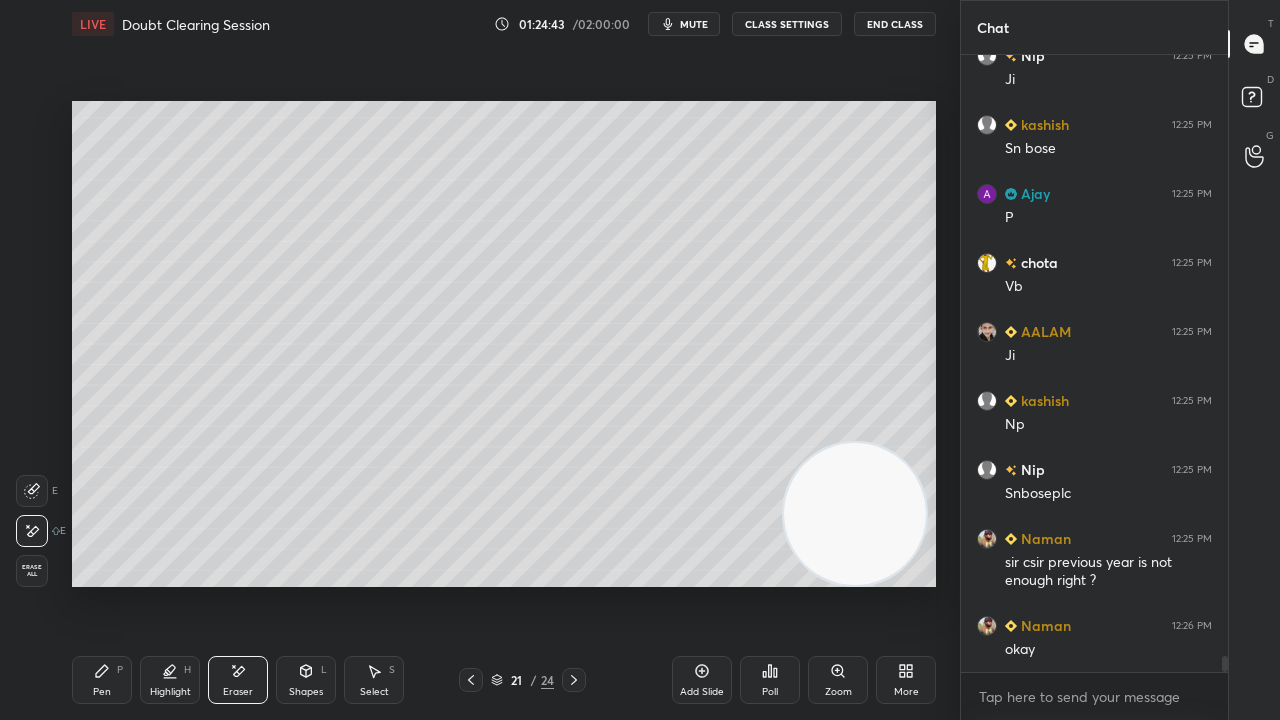 click on "Pen P Highlight H Eraser Shapes L Select S 21 / 24 Add Slide Poll Zoom More" at bounding box center [504, 680] 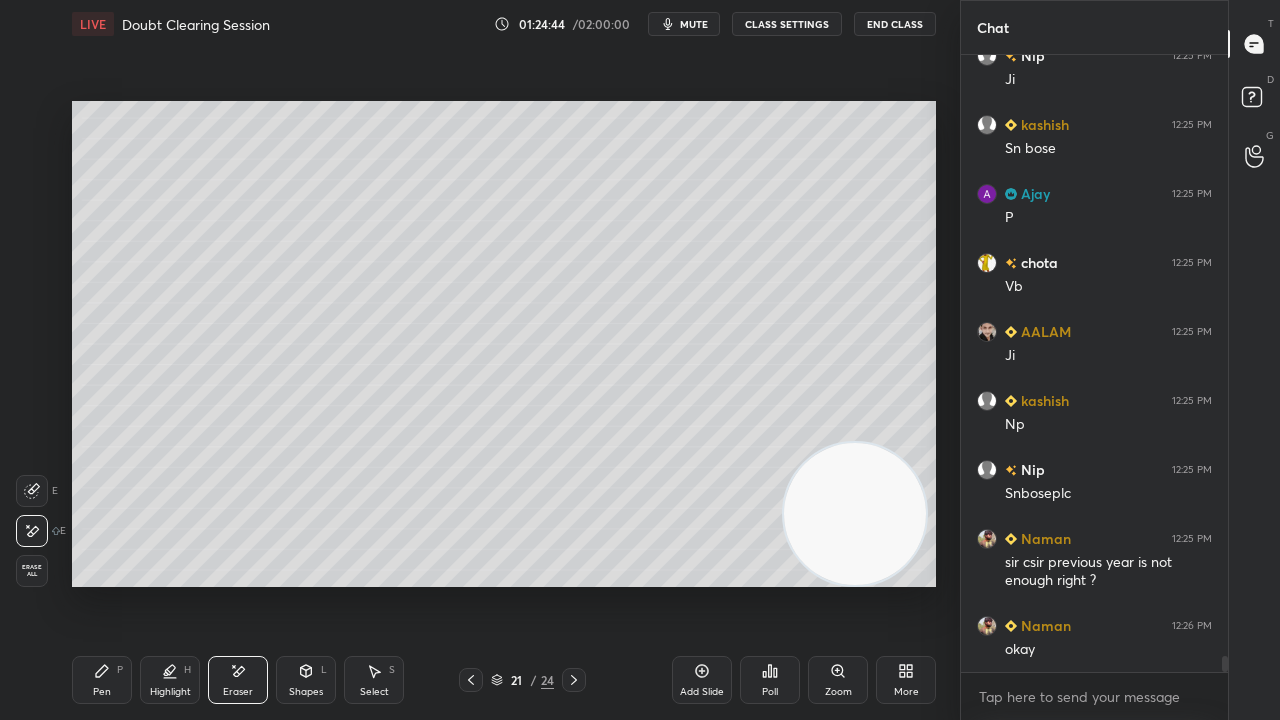 click on "Pen P" at bounding box center [102, 680] 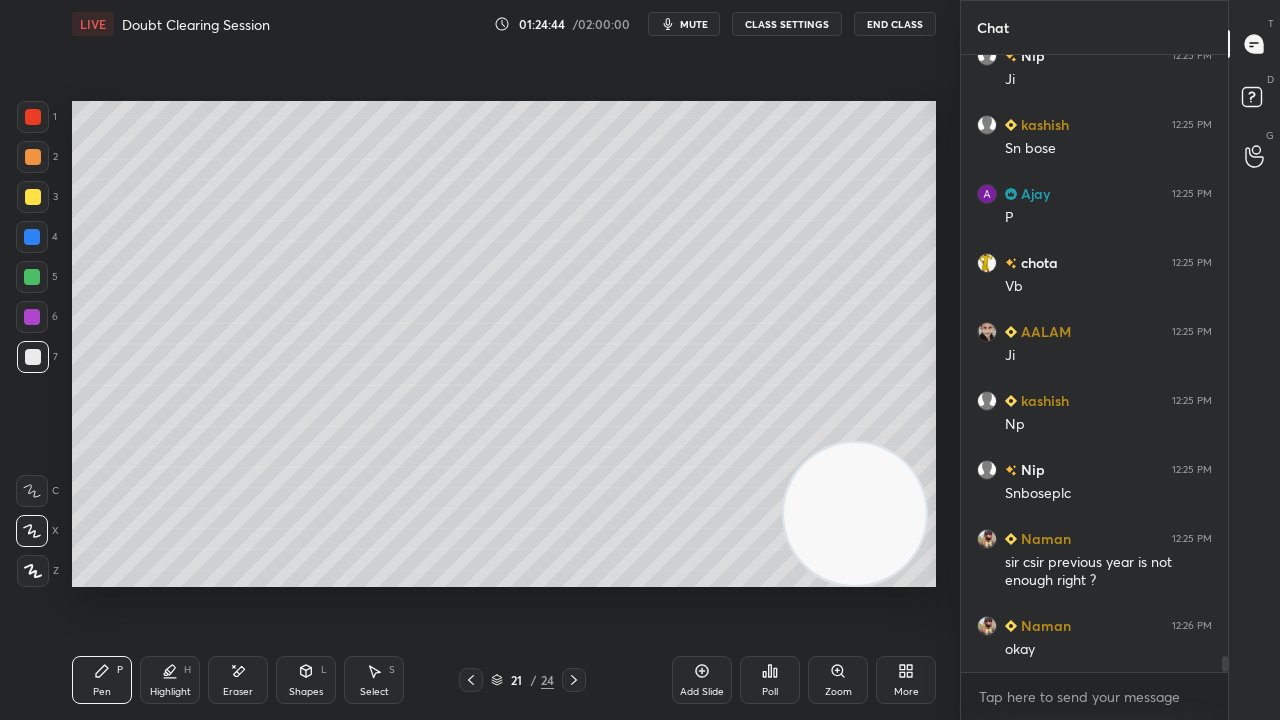 click 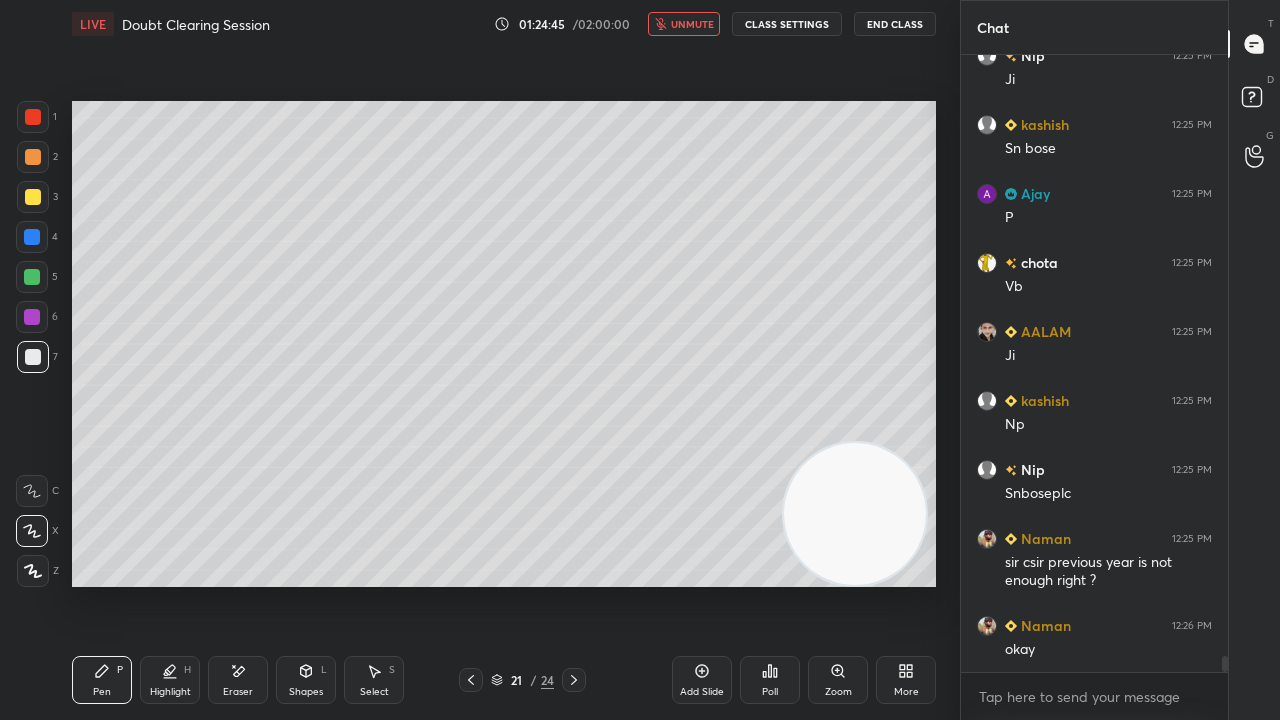 drag, startPoint x: 676, startPoint y: 20, endPoint x: 672, endPoint y: 58, distance: 38.209946 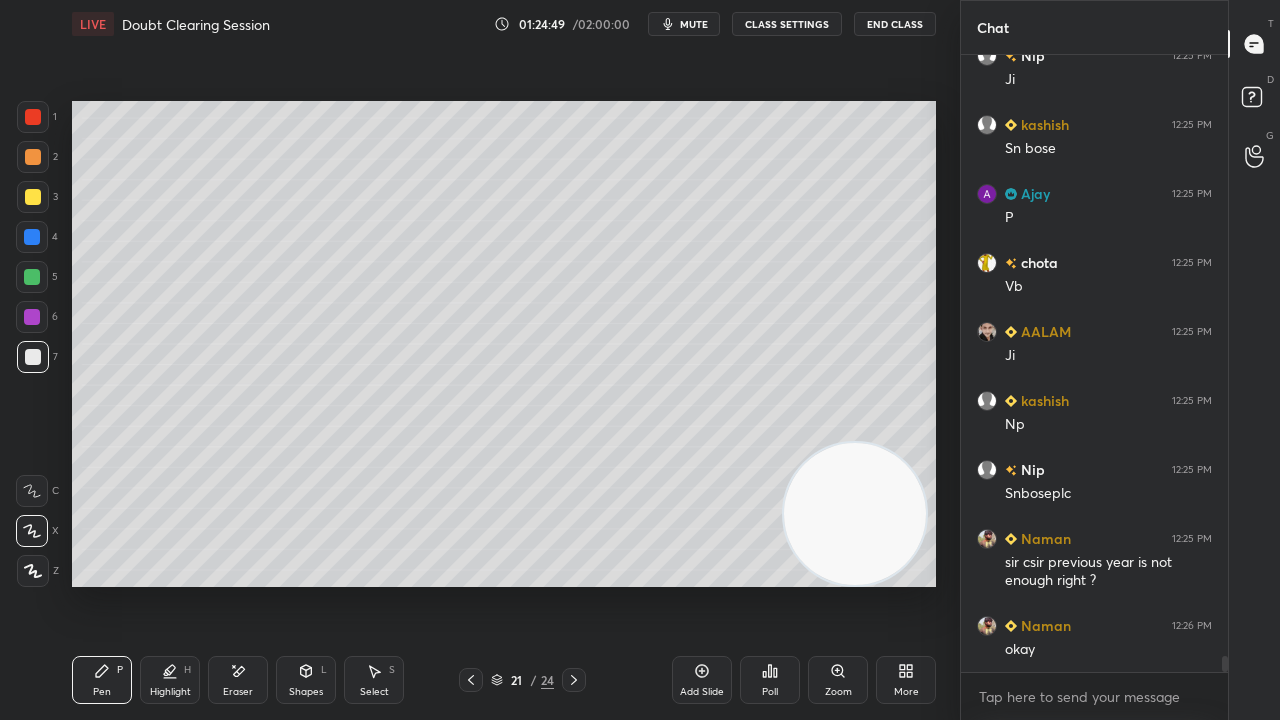 scroll, scrollTop: 22886, scrollLeft: 0, axis: vertical 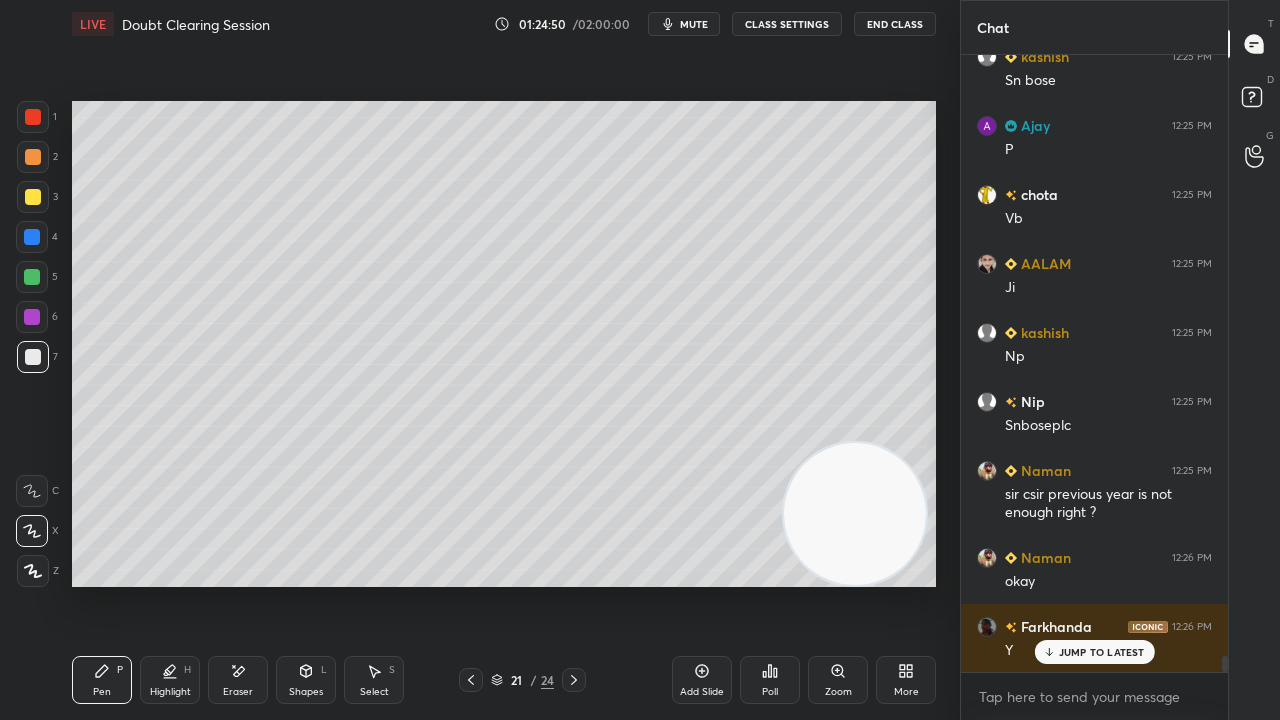 click on "1 2 3 4 5 6 7" at bounding box center [37, 241] 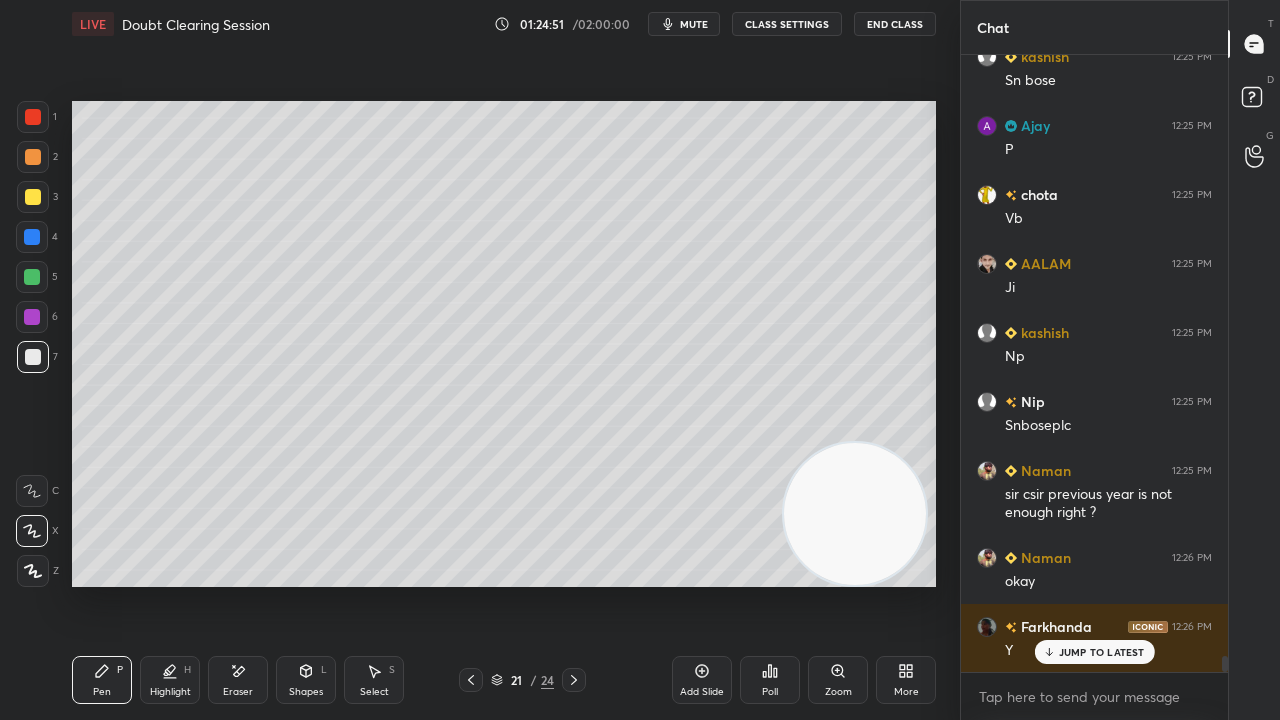 click at bounding box center [32, 277] 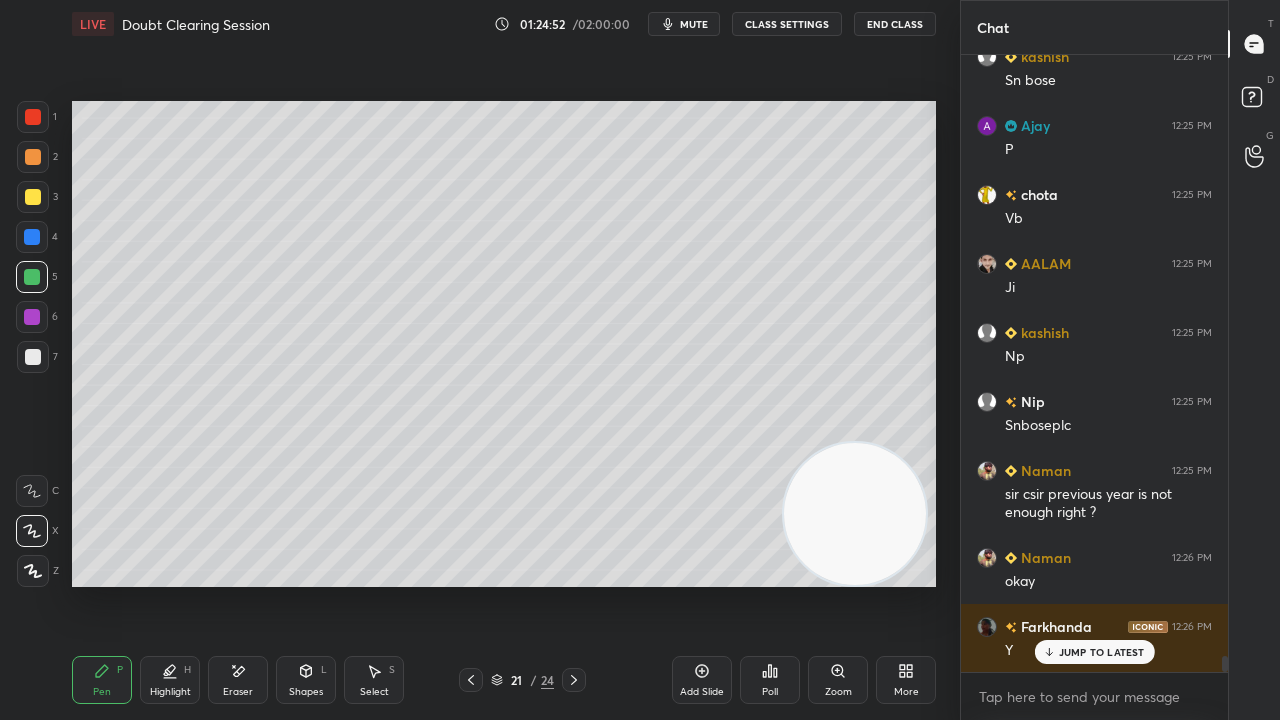 click on "mute" at bounding box center [694, 24] 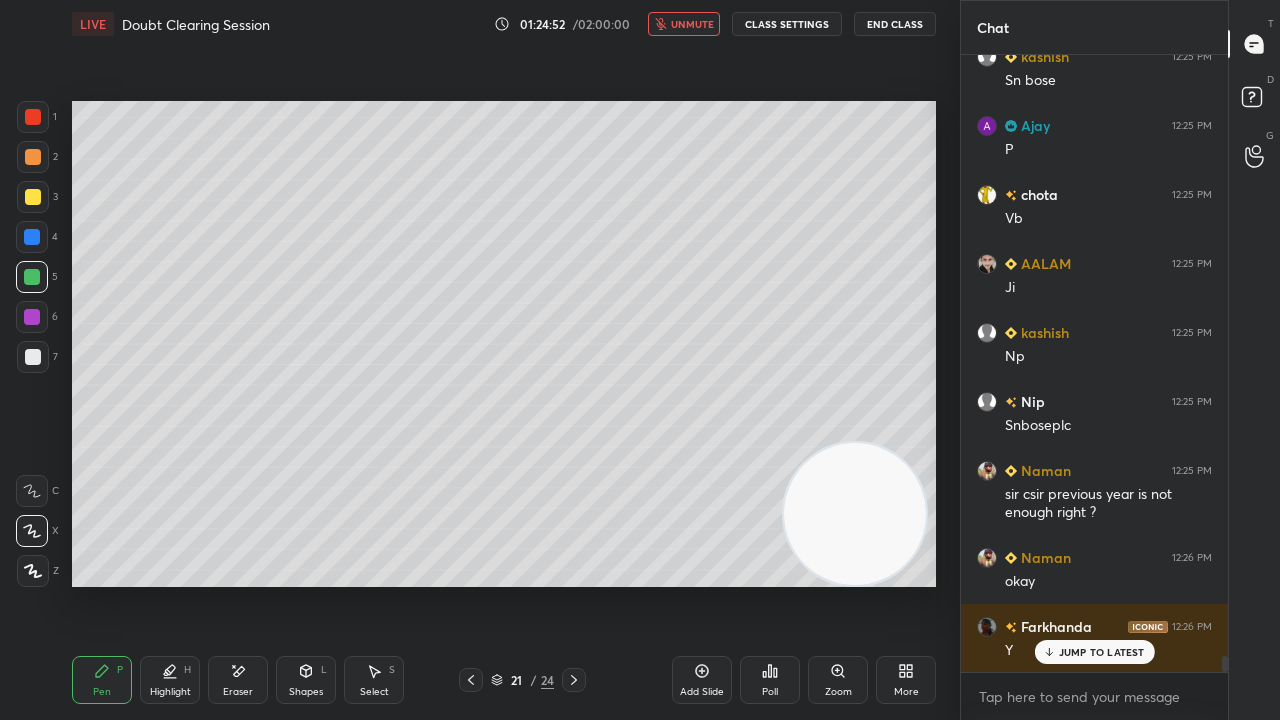 click on "unmute" at bounding box center [692, 24] 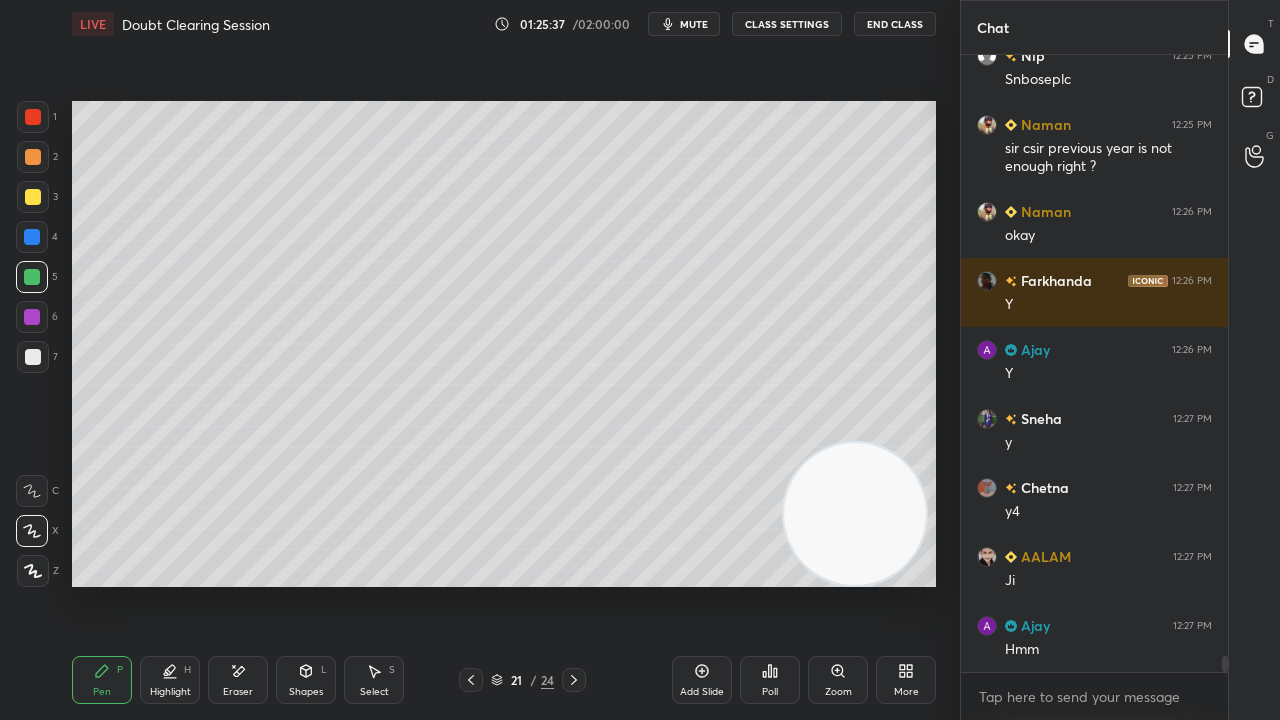 scroll, scrollTop: 23336, scrollLeft: 0, axis: vertical 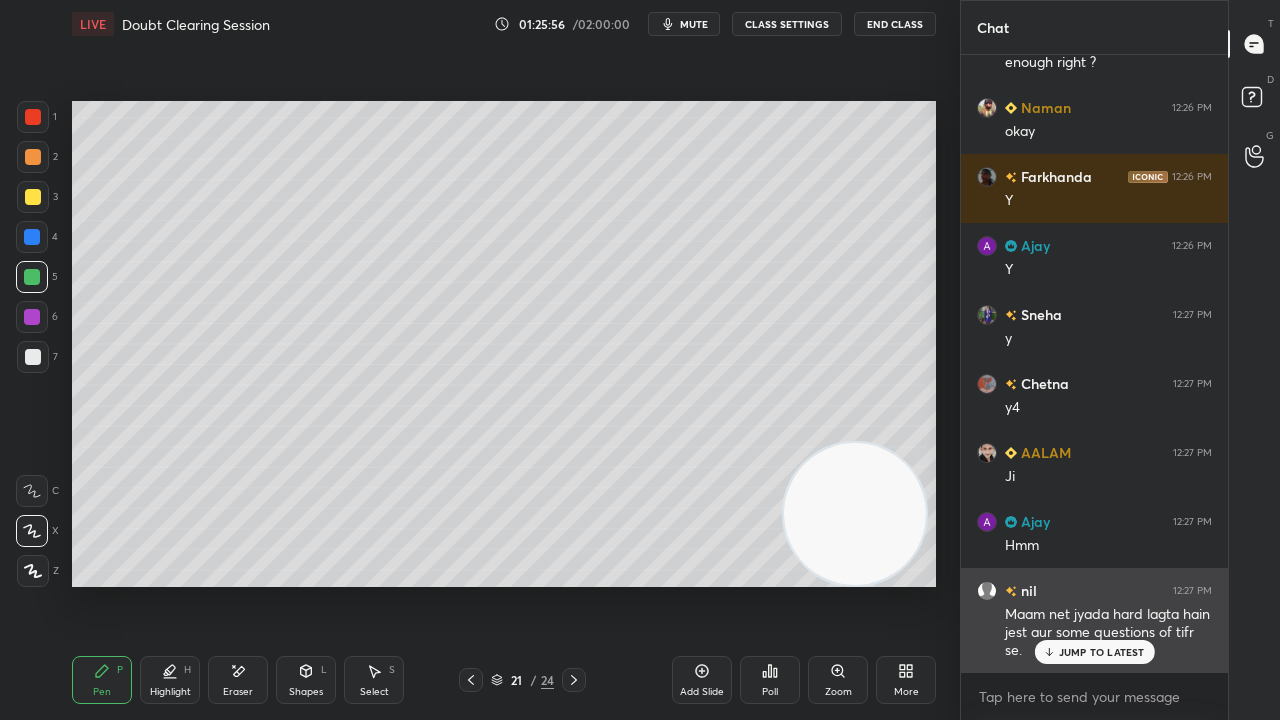 drag, startPoint x: 1082, startPoint y: 652, endPoint x: 1081, endPoint y: 662, distance: 10.049875 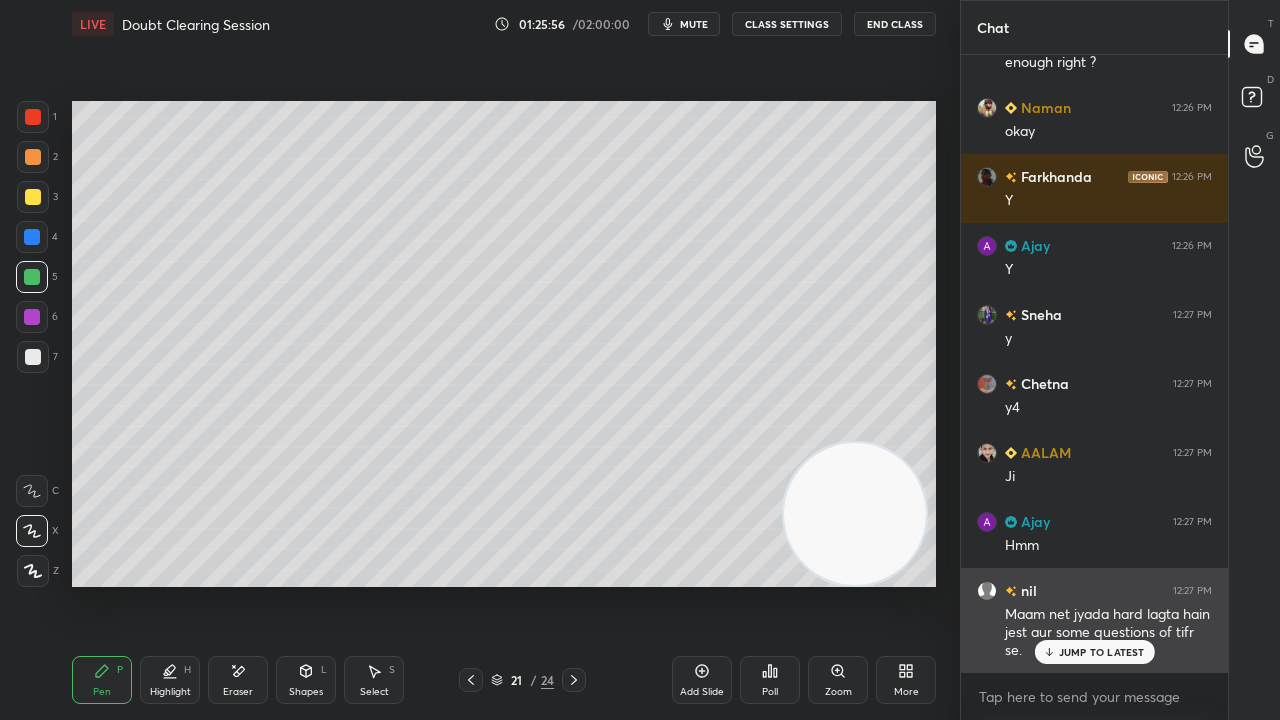 click on "JUMP TO LATEST" at bounding box center [1102, 652] 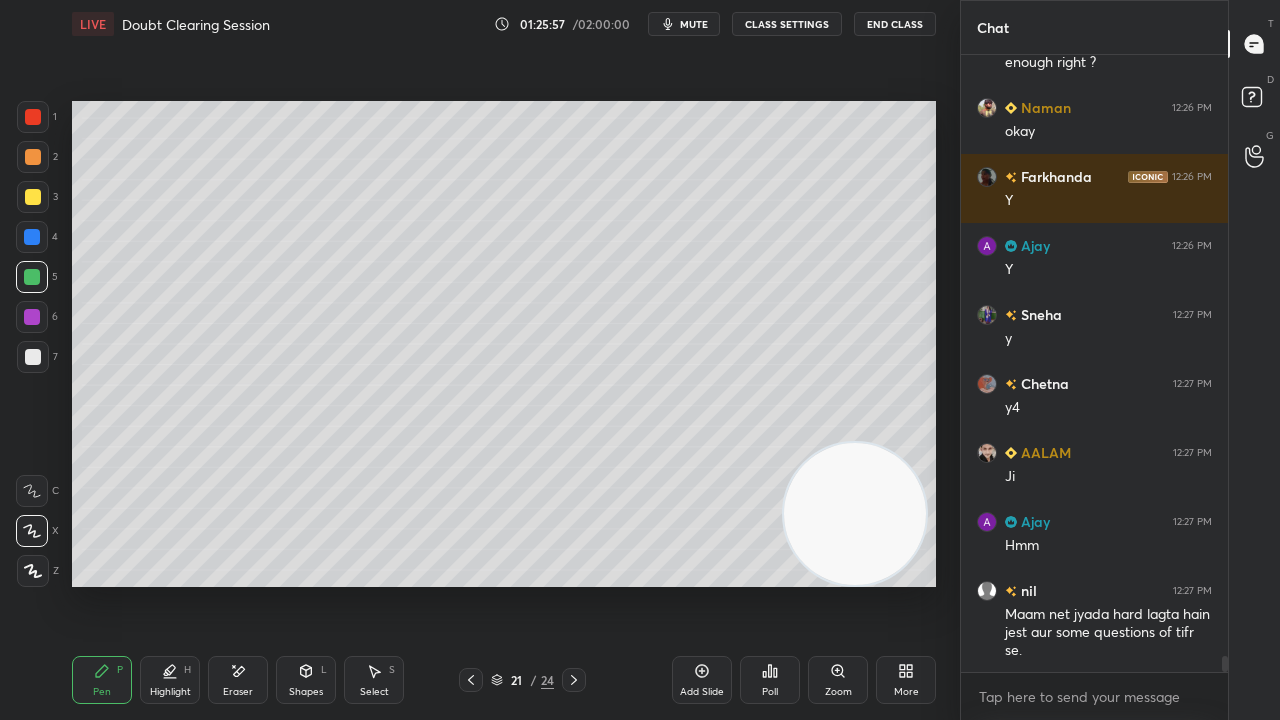 click on "mute" at bounding box center (694, 24) 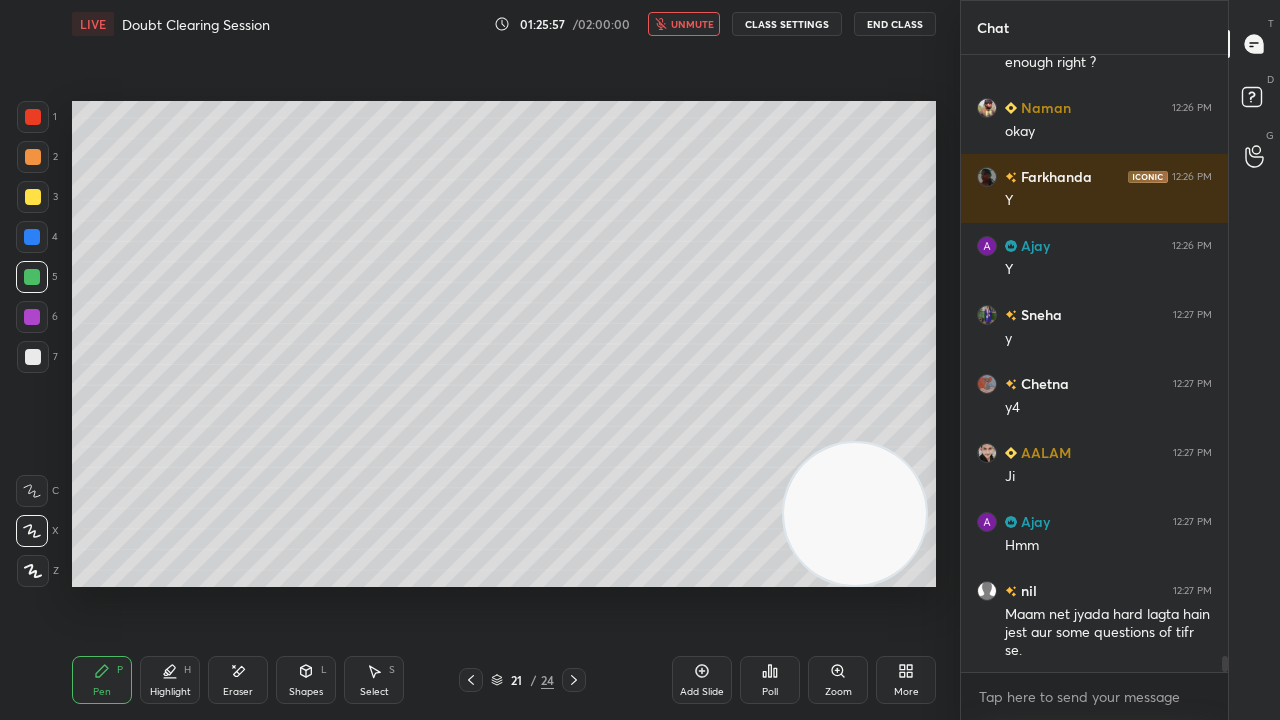click on "unmute" at bounding box center [692, 24] 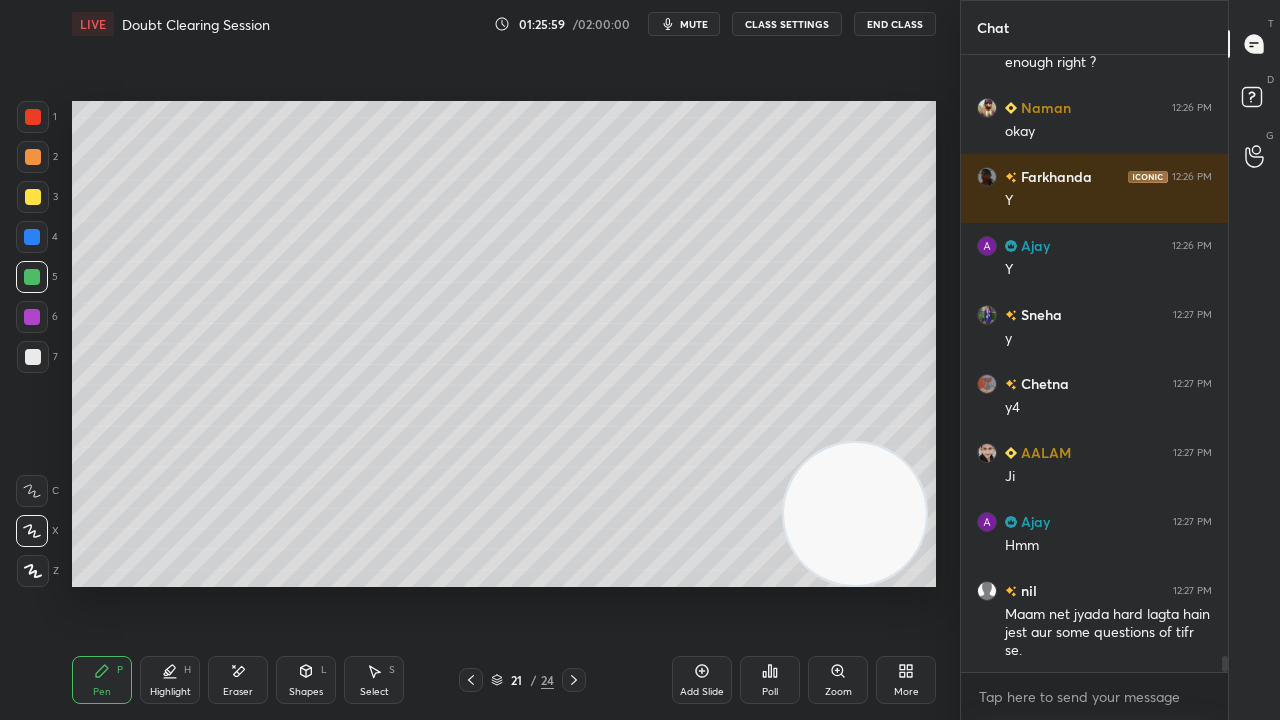 click on "Eraser" at bounding box center [238, 692] 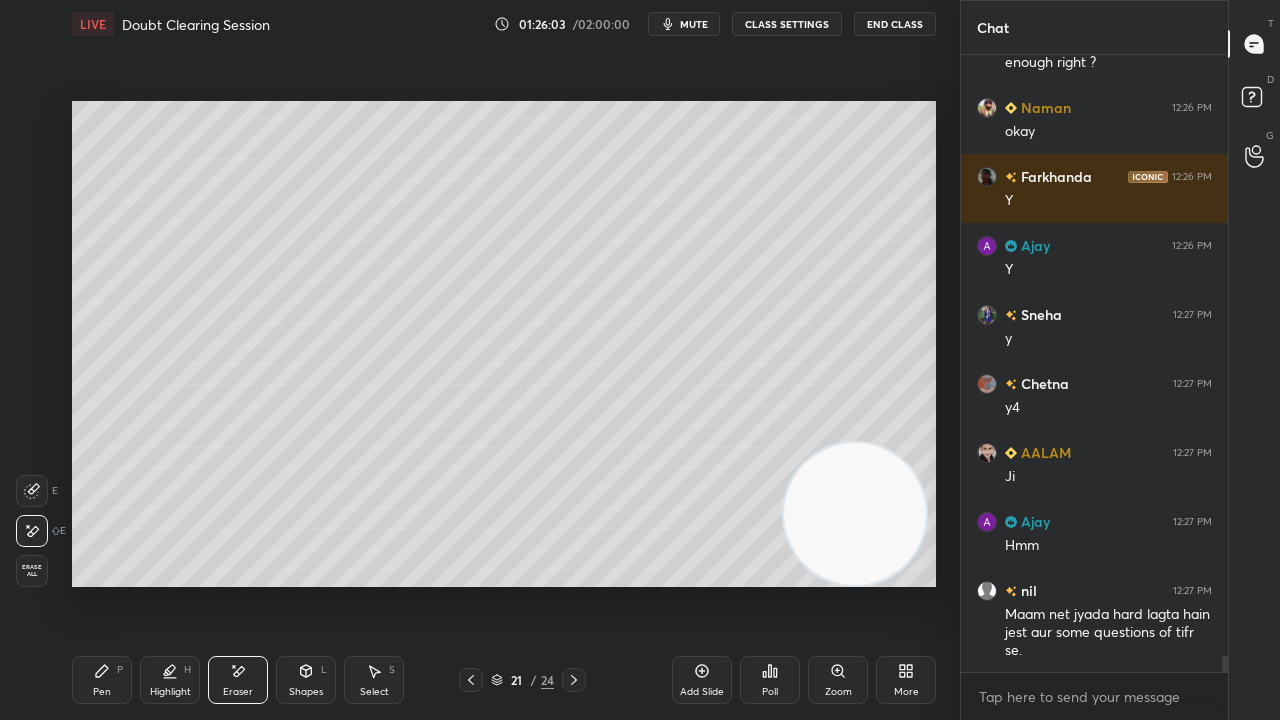 click on "Pen" at bounding box center (102, 692) 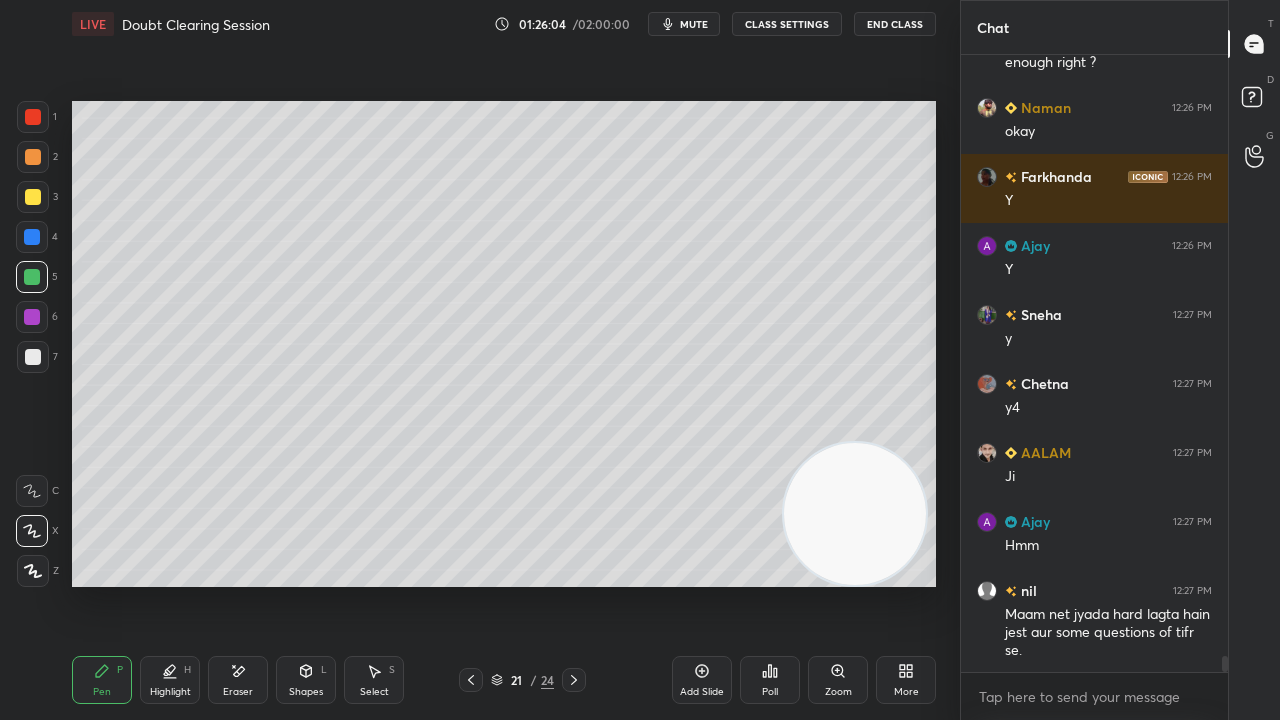 click on "mute" at bounding box center [684, 24] 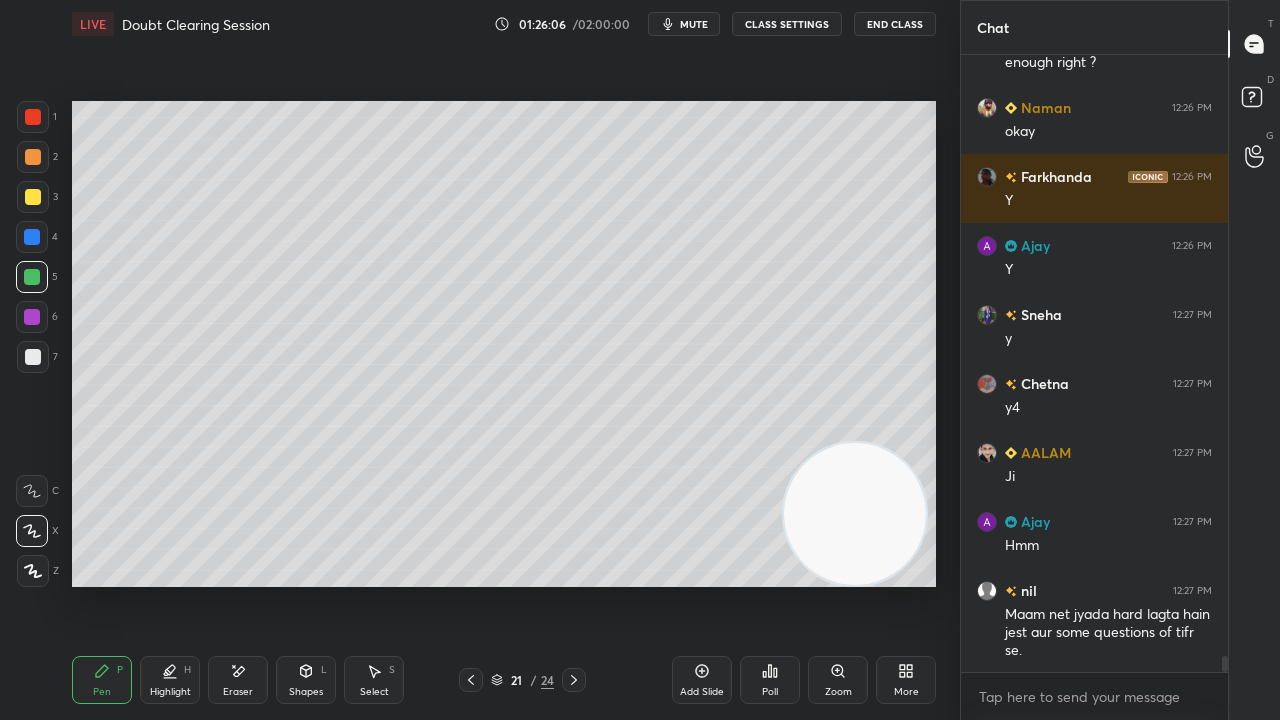 click on "mute" at bounding box center [694, 24] 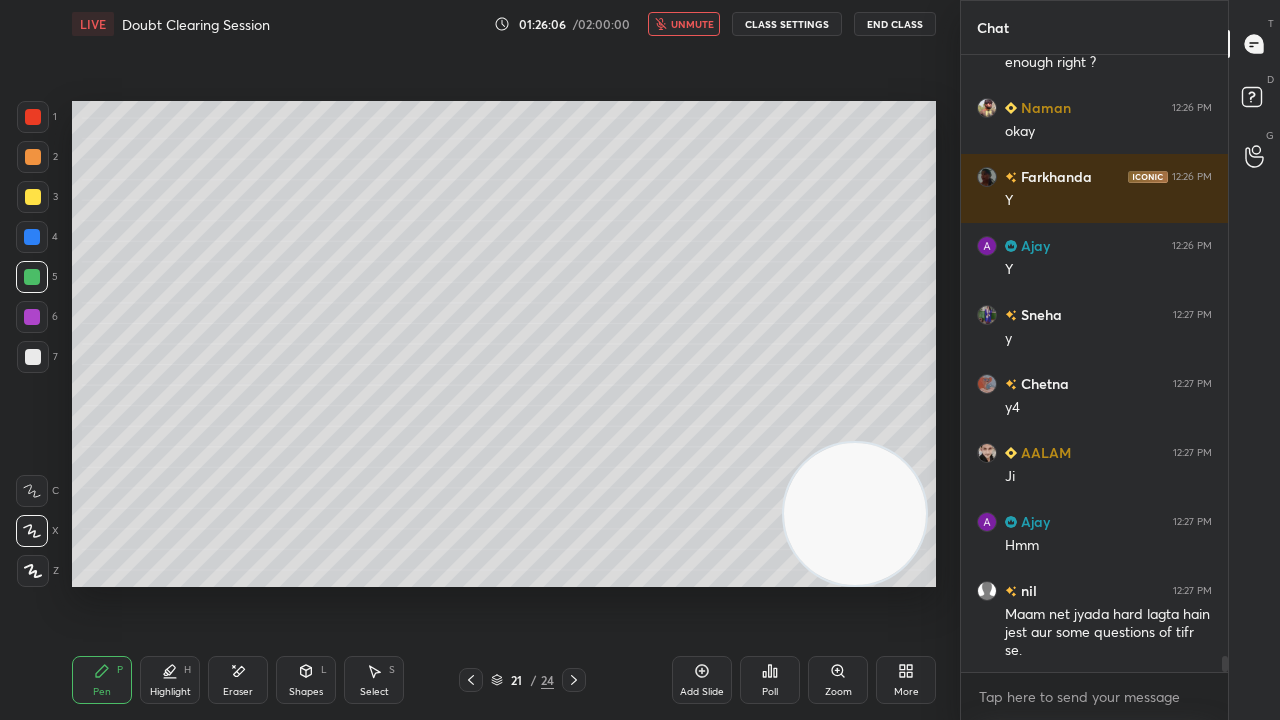 drag, startPoint x: 685, startPoint y: 21, endPoint x: 609, endPoint y: 42, distance: 78.84795 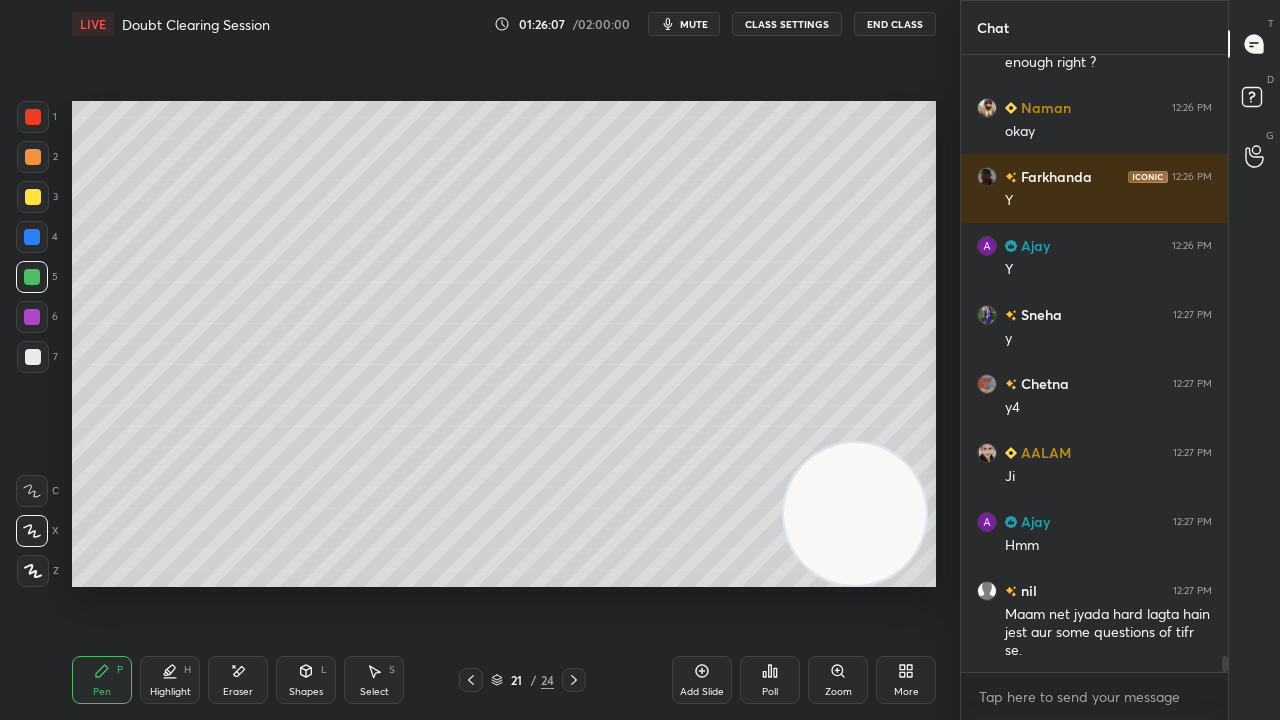 click at bounding box center [33, 197] 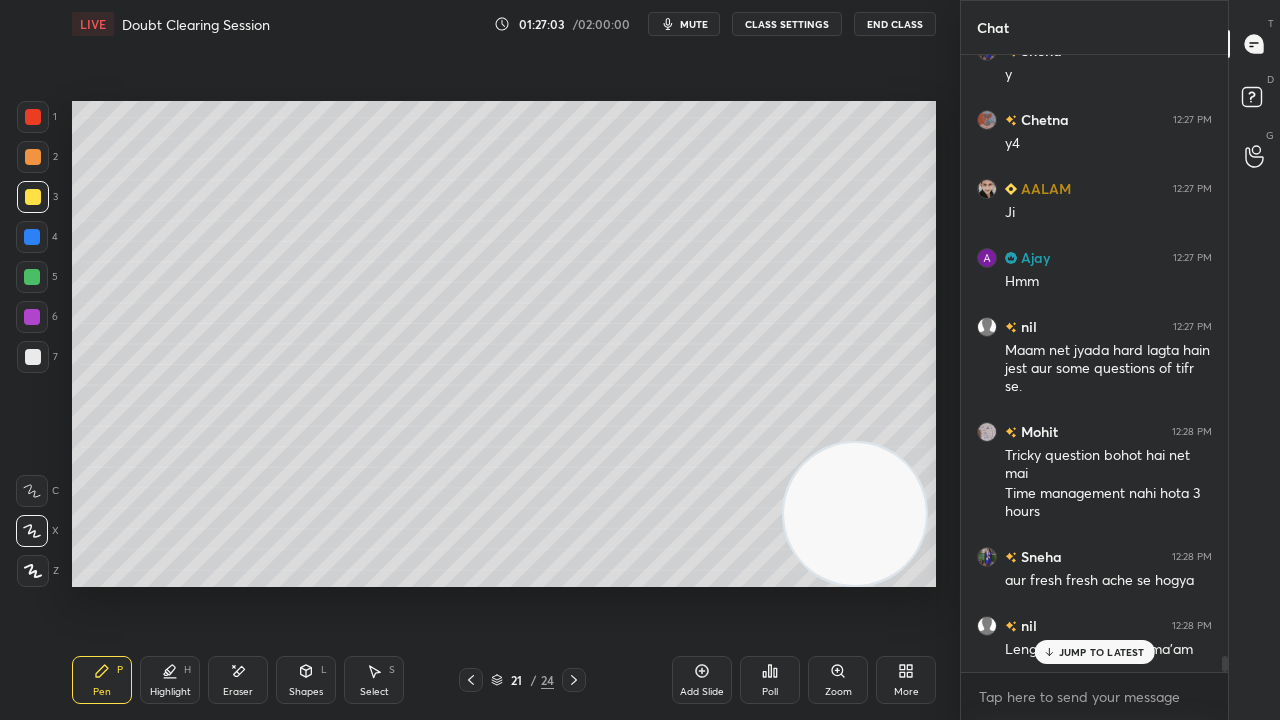 scroll, scrollTop: 23686, scrollLeft: 0, axis: vertical 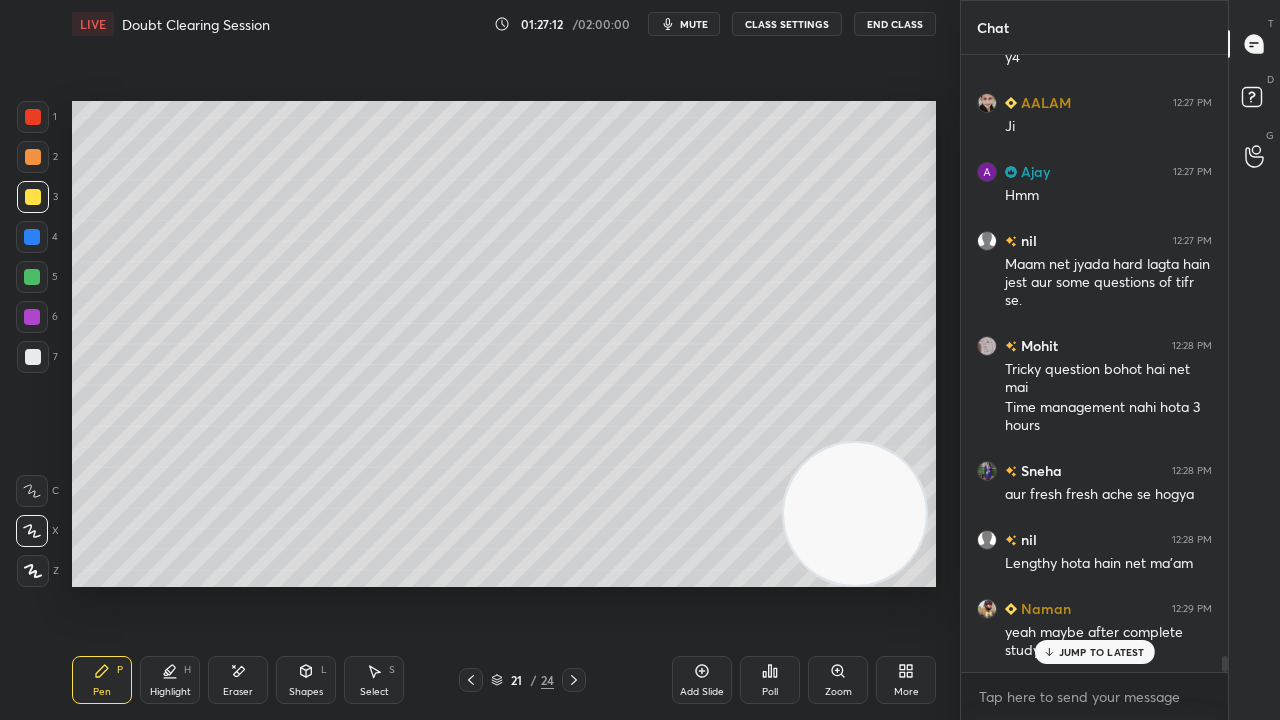 click on "JUMP TO LATEST" at bounding box center [1094, 652] 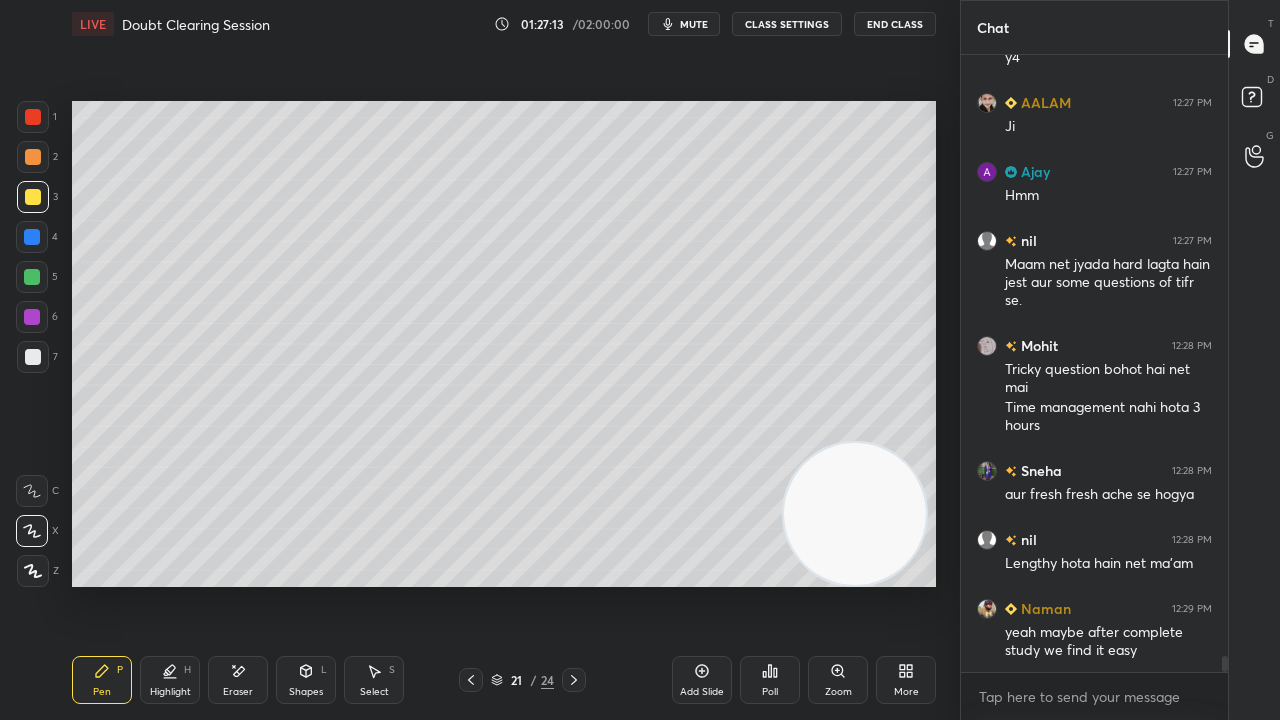 click 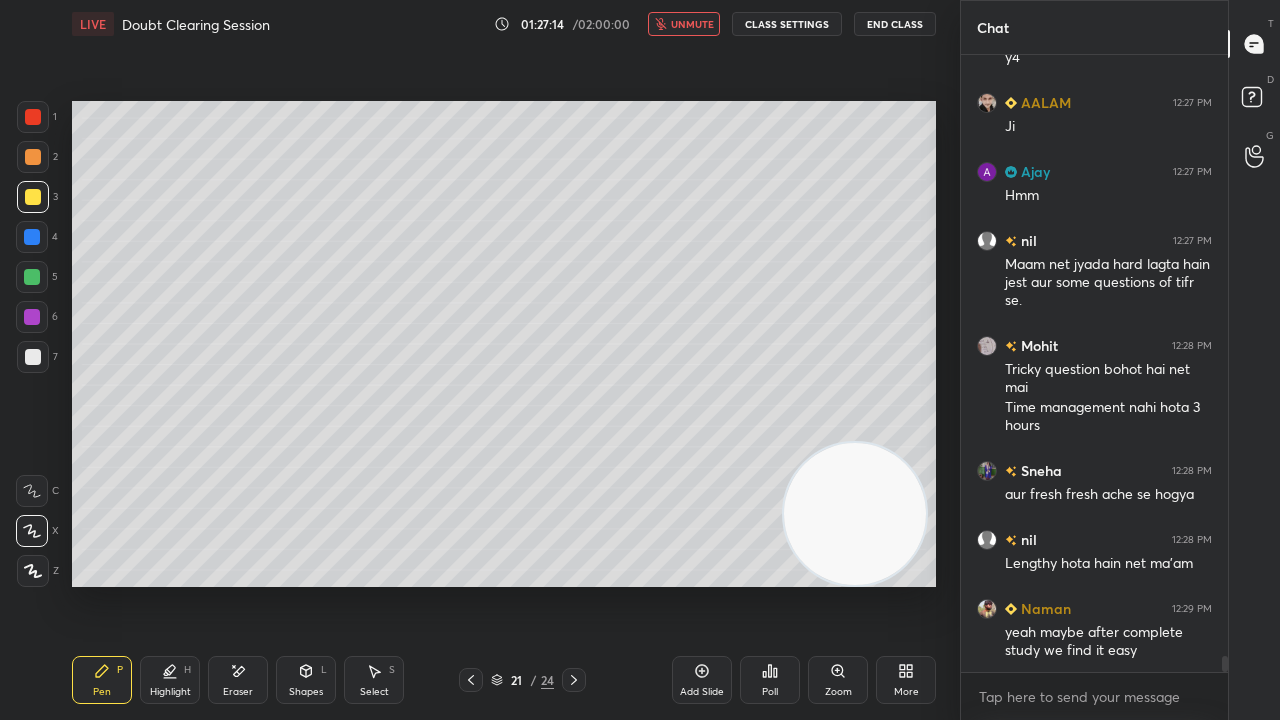 click on "unmute" at bounding box center (692, 24) 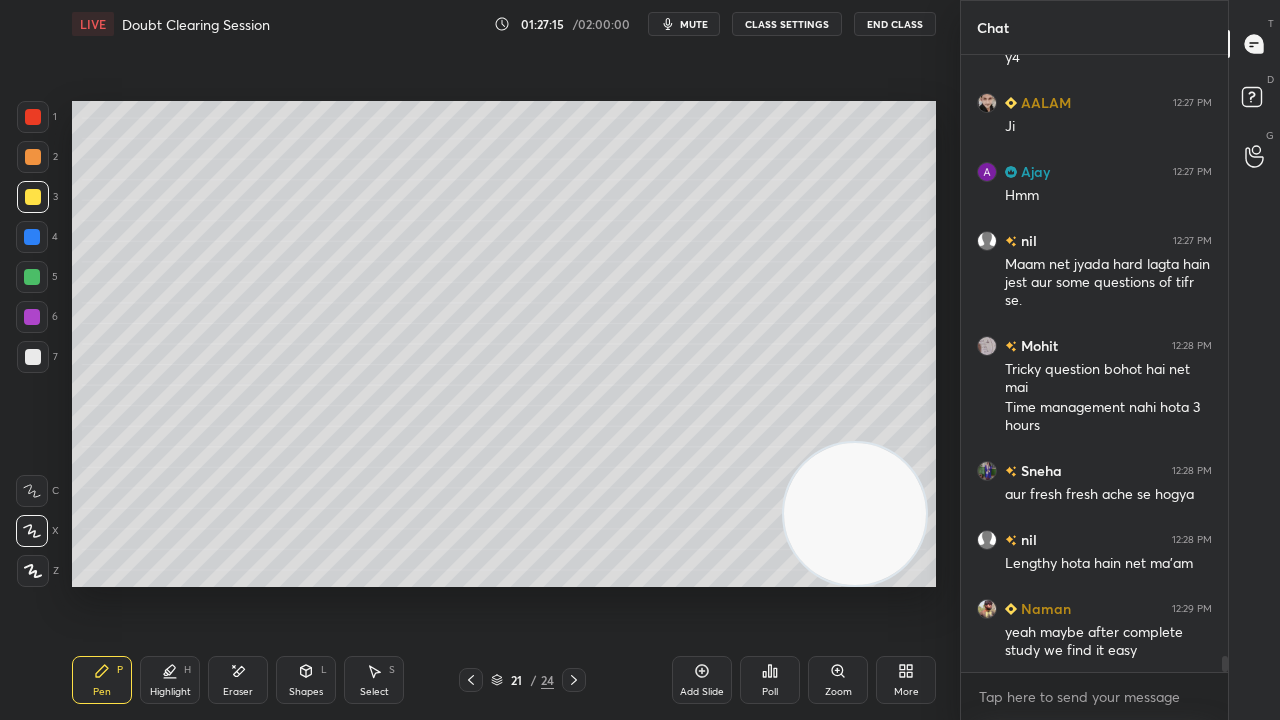 click on "mute" at bounding box center (694, 24) 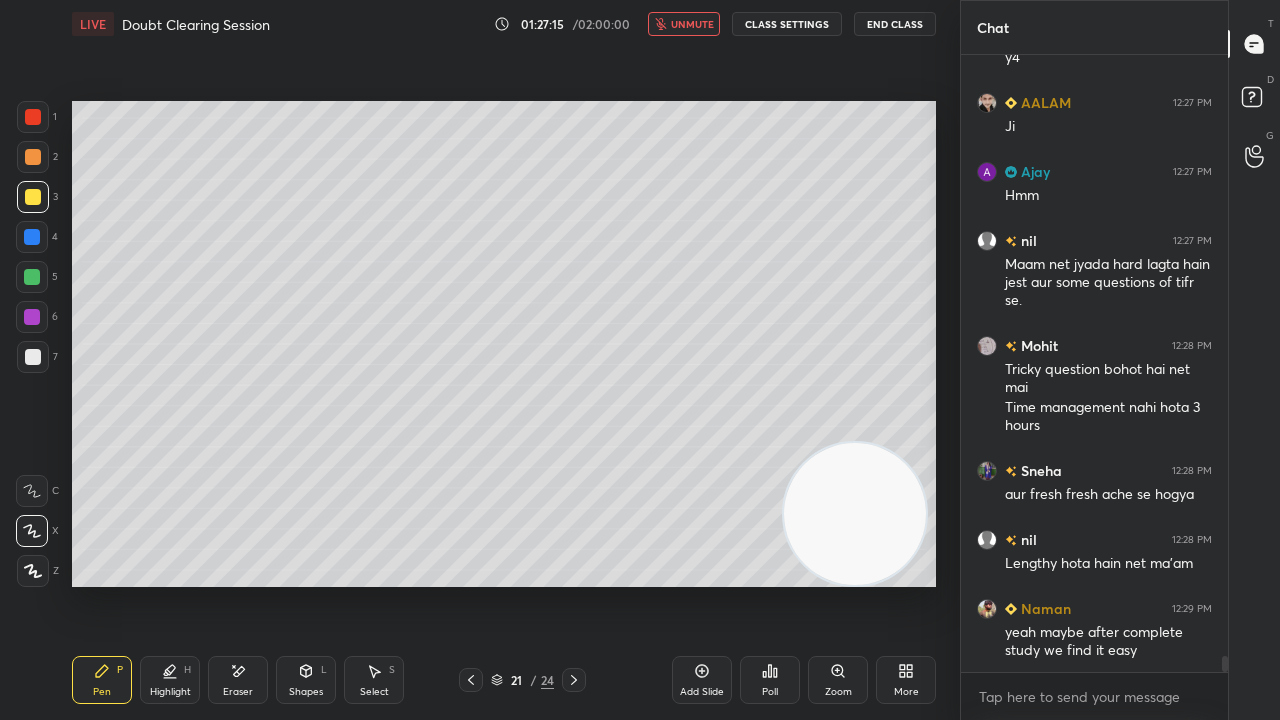click on "unmute" at bounding box center (692, 24) 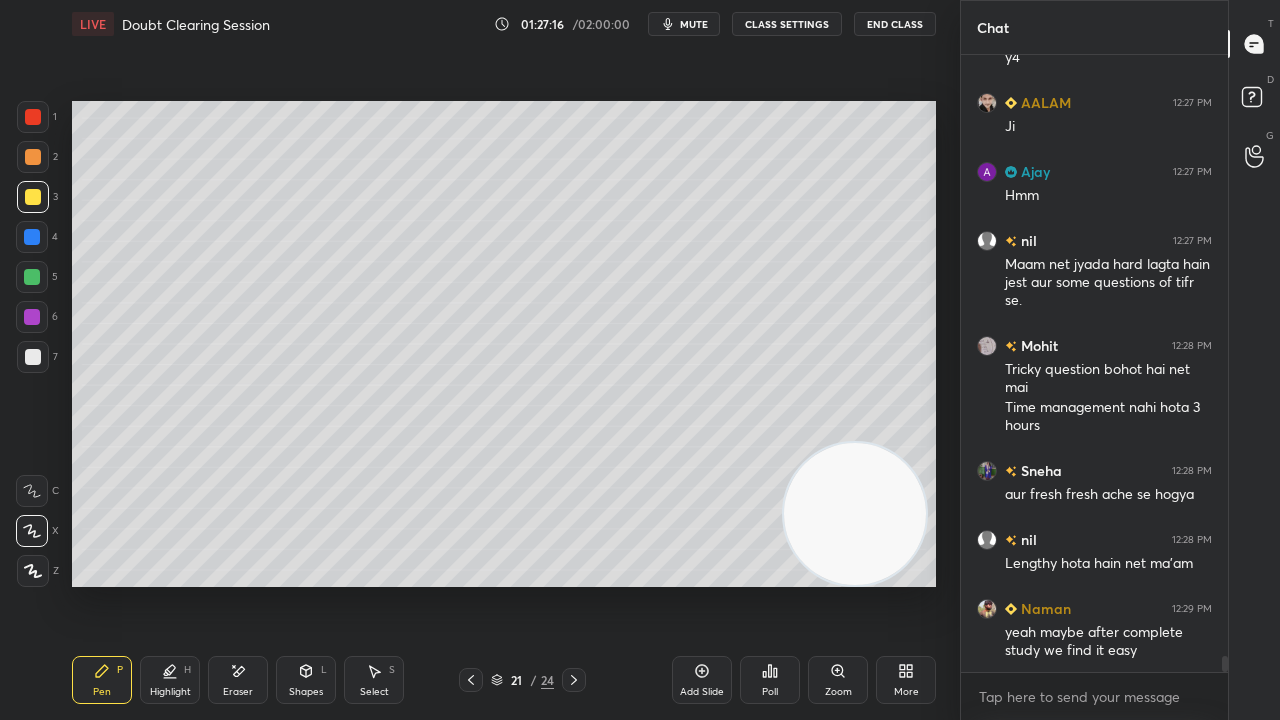click at bounding box center [32, 277] 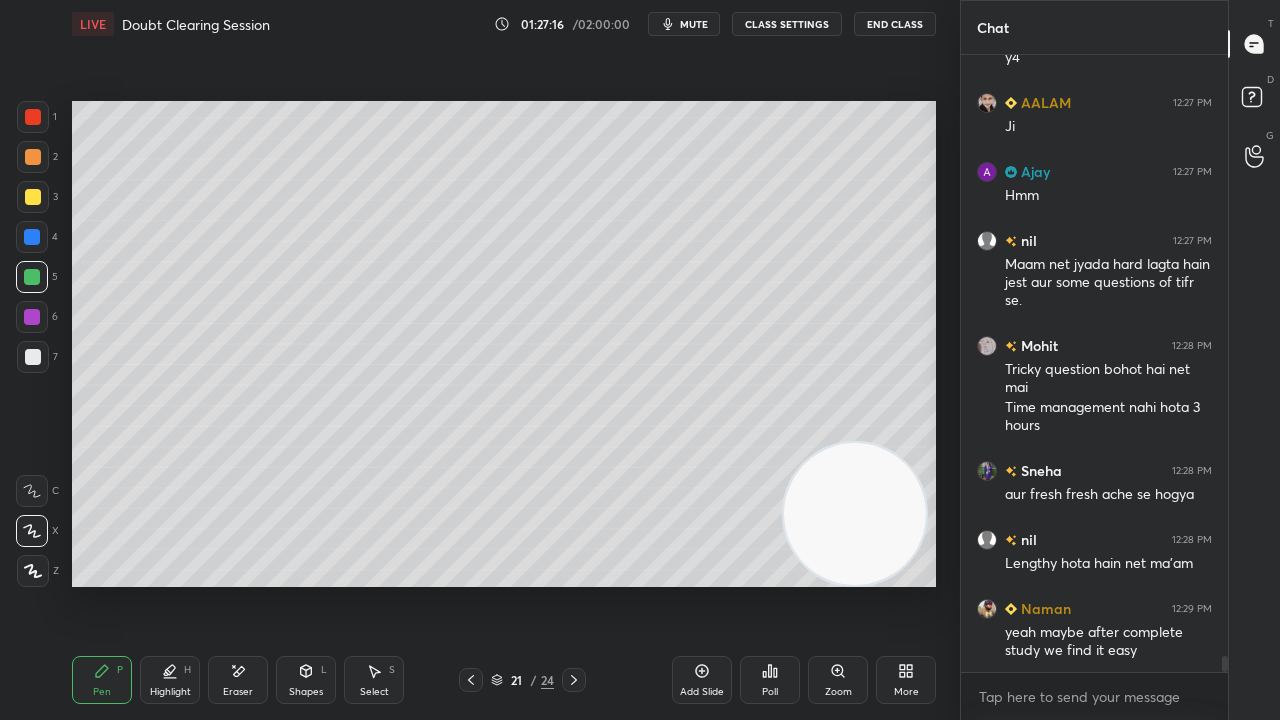 click on "7" at bounding box center [37, 361] 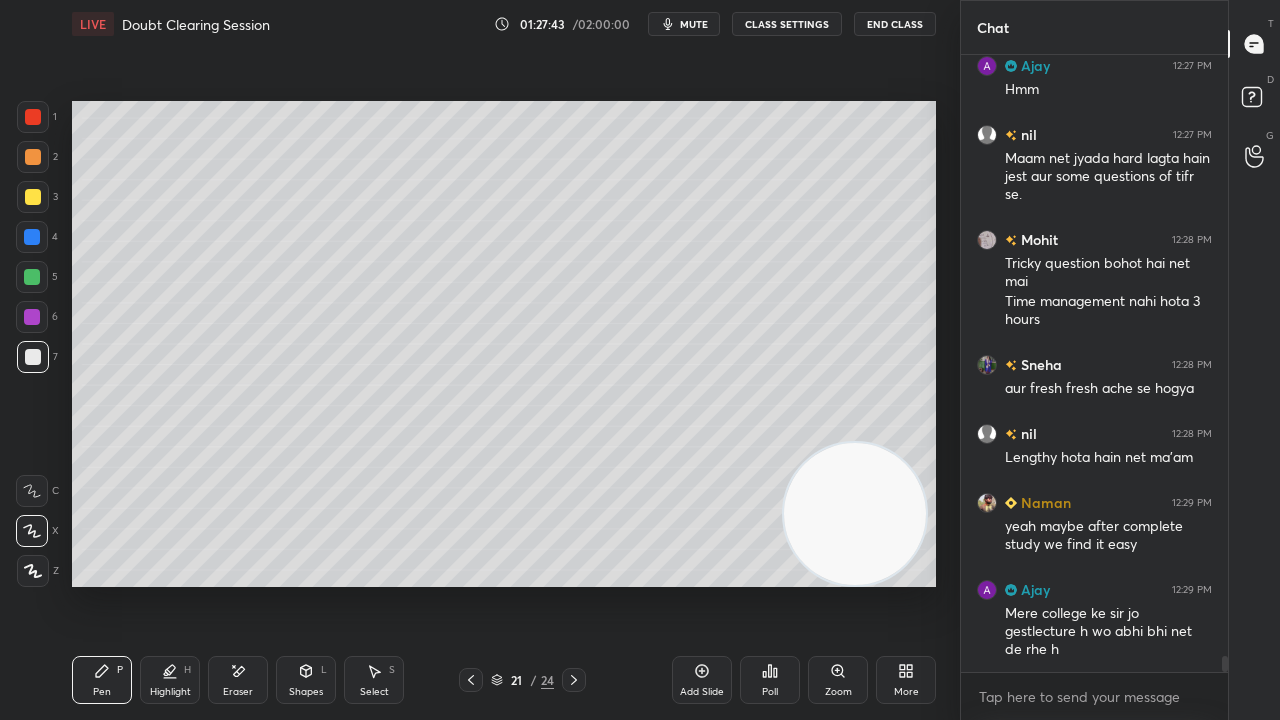 scroll, scrollTop: 23860, scrollLeft: 0, axis: vertical 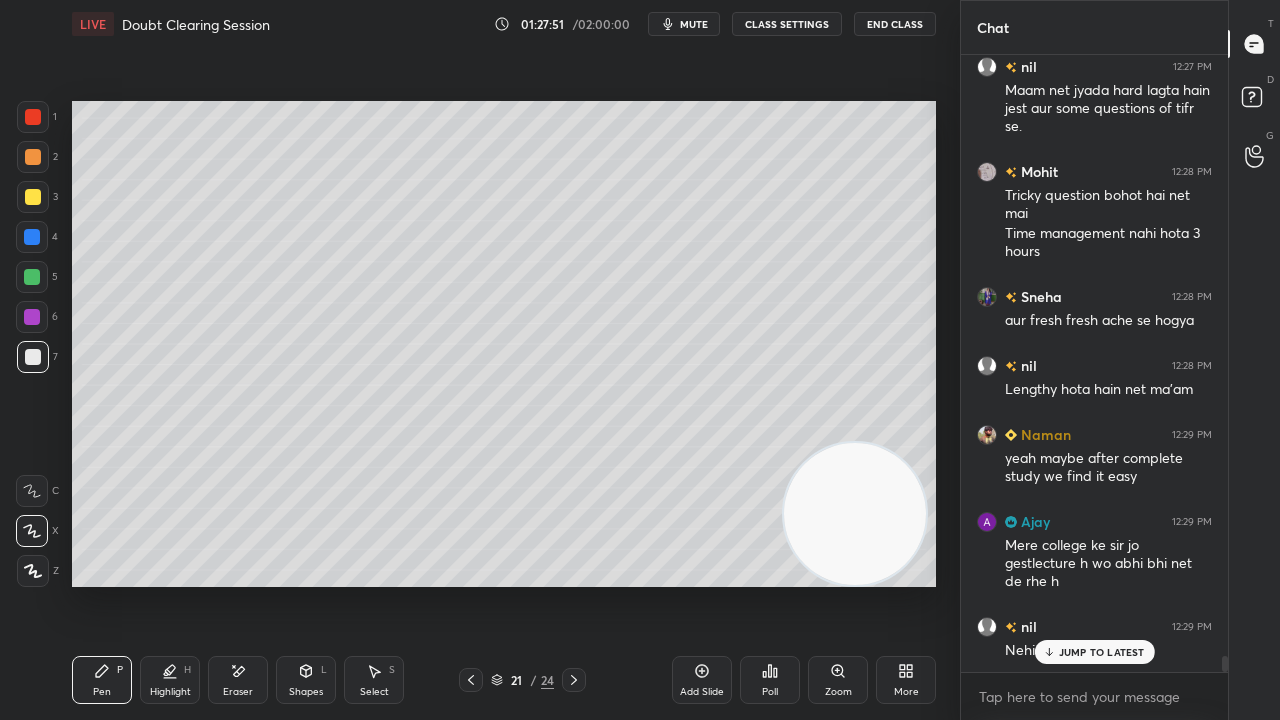 click on "JUMP TO LATEST" at bounding box center [1094, 652] 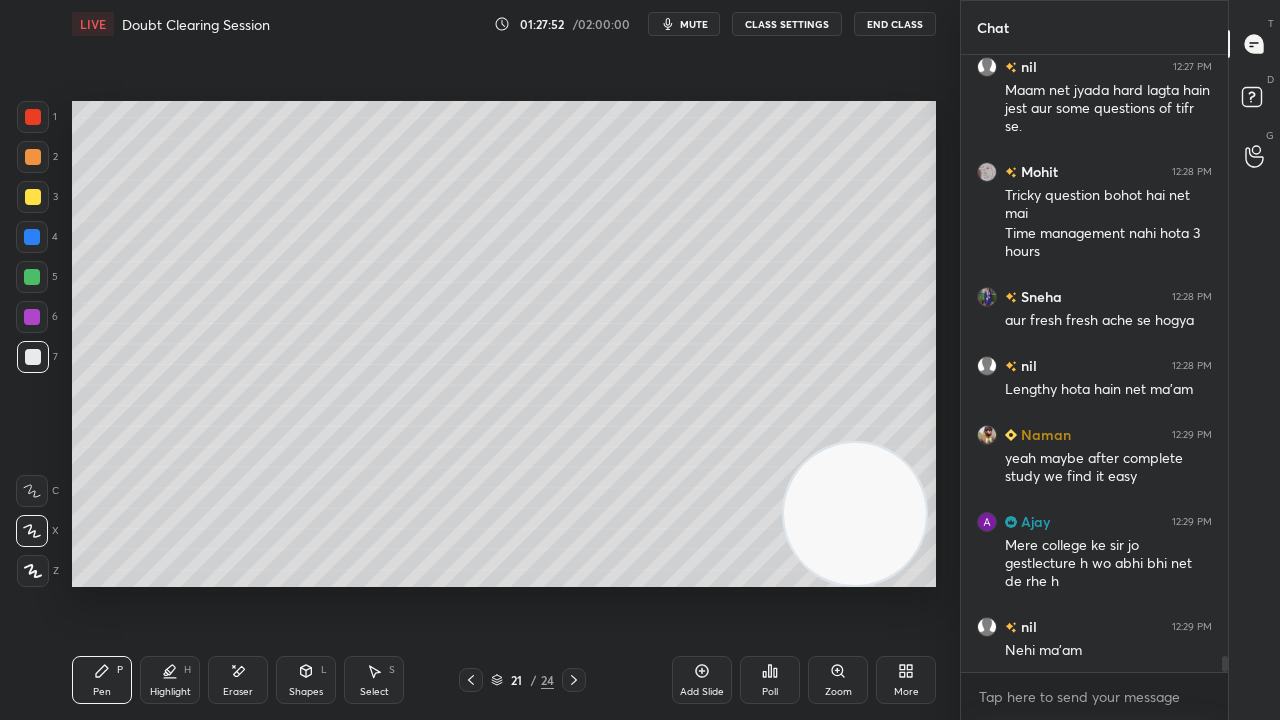 click on "mute" at bounding box center (694, 24) 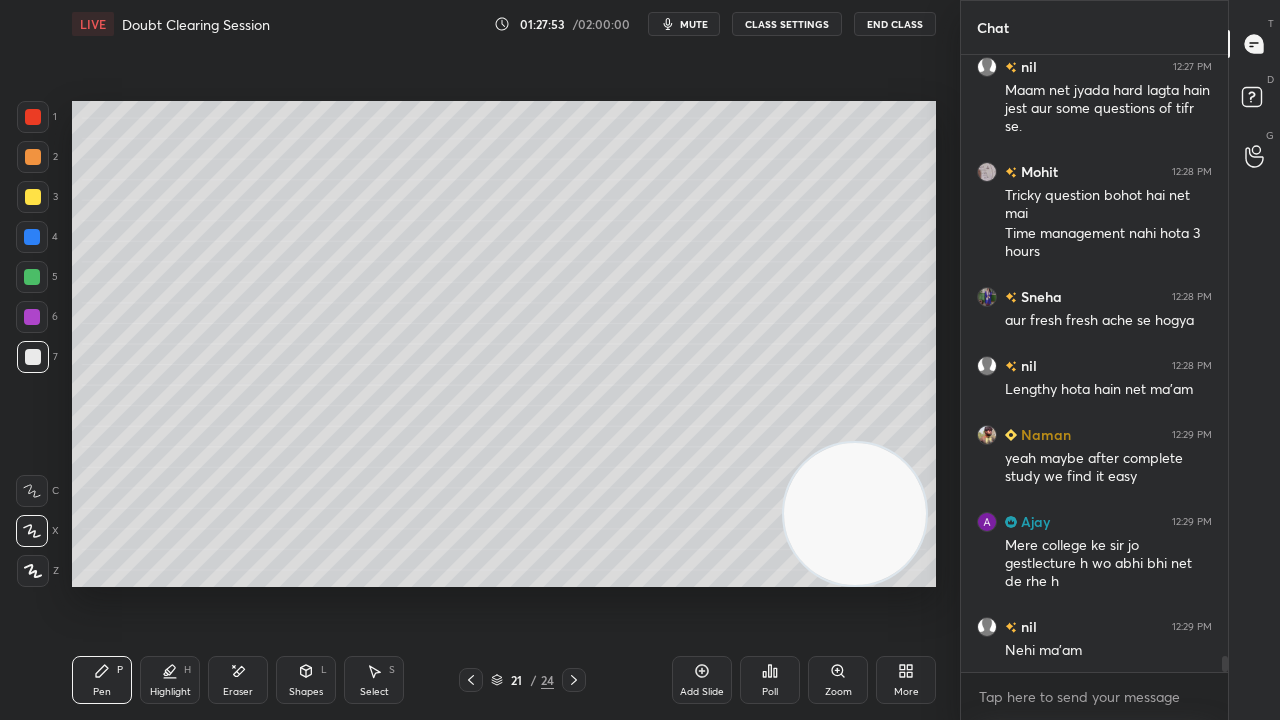 click on "Setting up your live class Poll for   secs No correct answer Start poll" at bounding box center [504, 344] 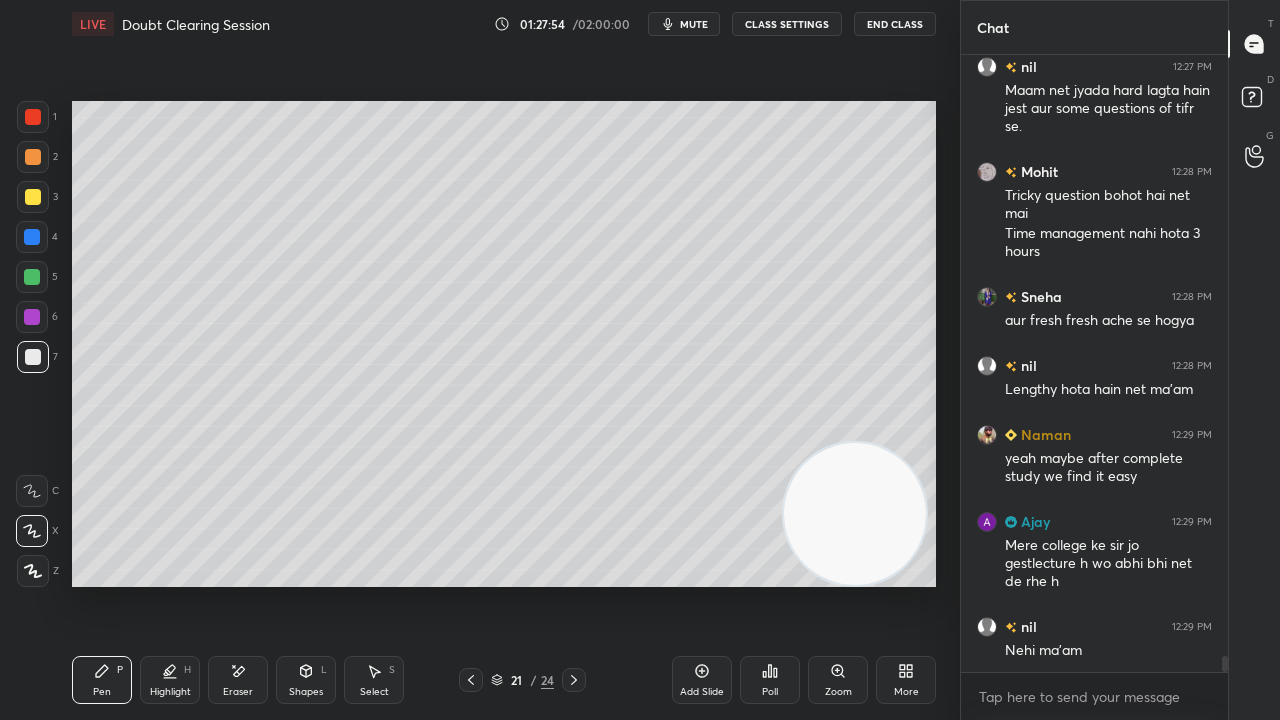 click at bounding box center (33, 197) 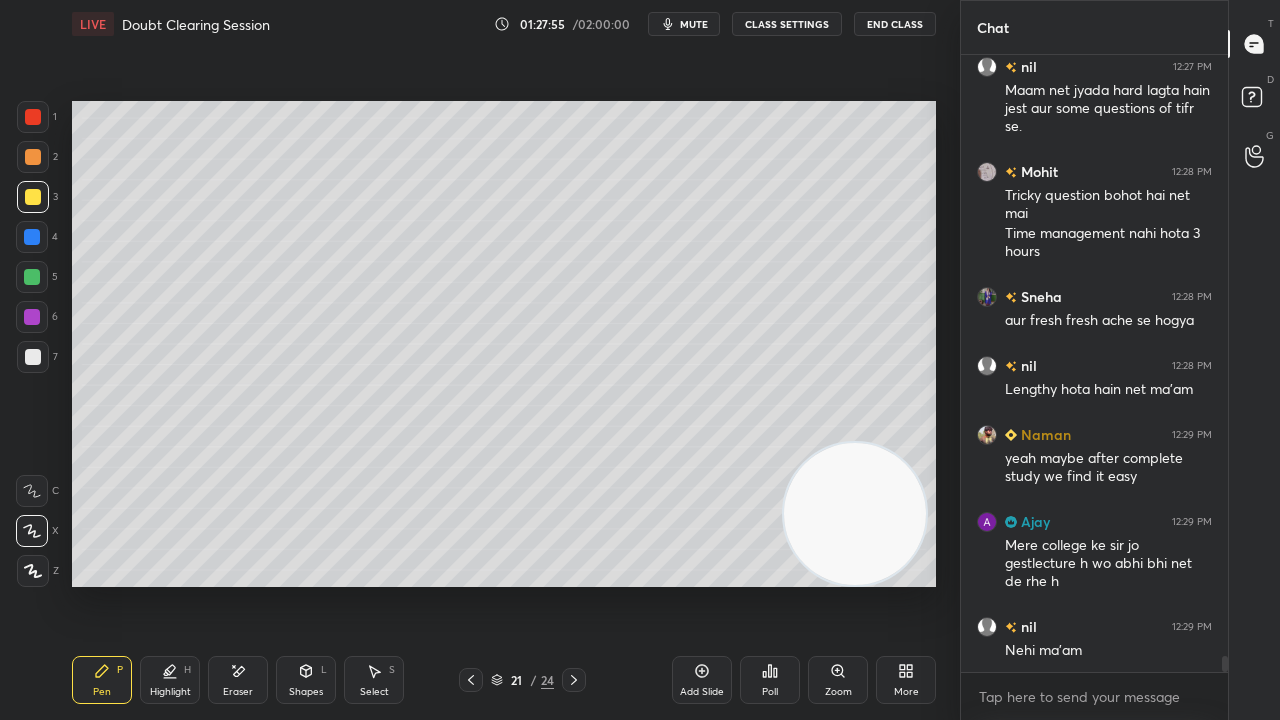 click 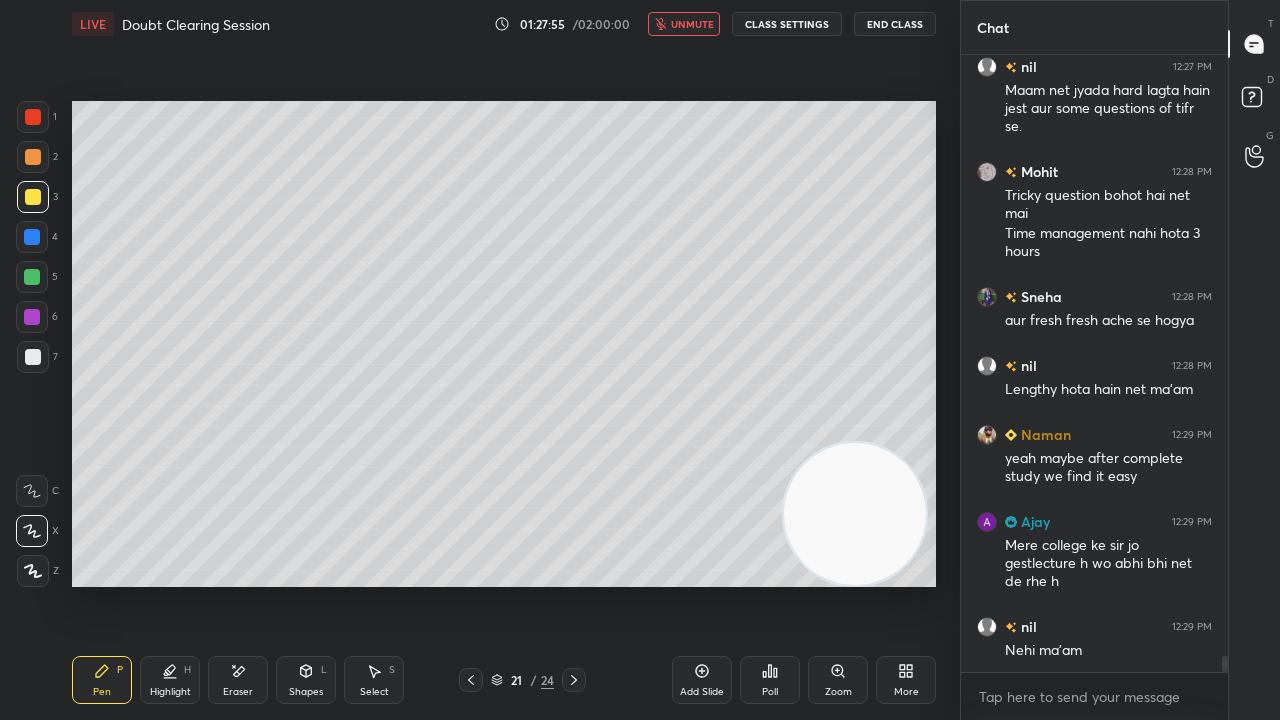 drag, startPoint x: 674, startPoint y: 24, endPoint x: 660, endPoint y: 30, distance: 15.231546 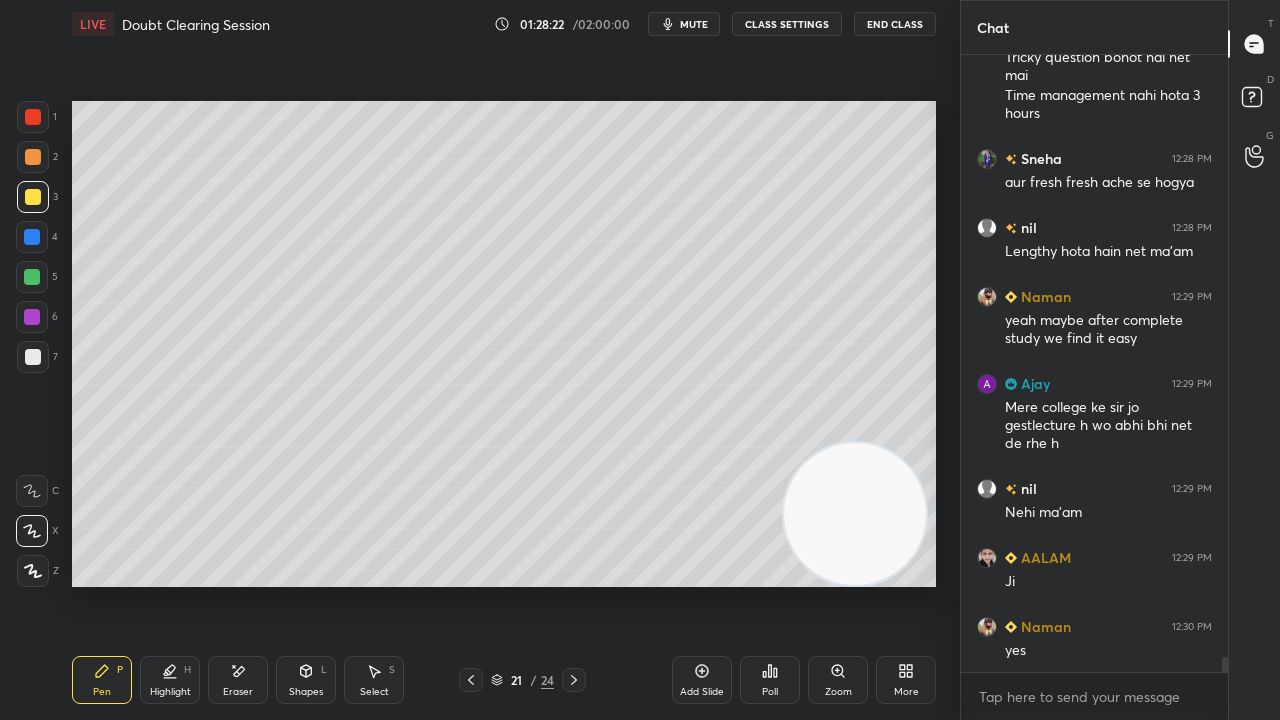 scroll, scrollTop: 24068, scrollLeft: 0, axis: vertical 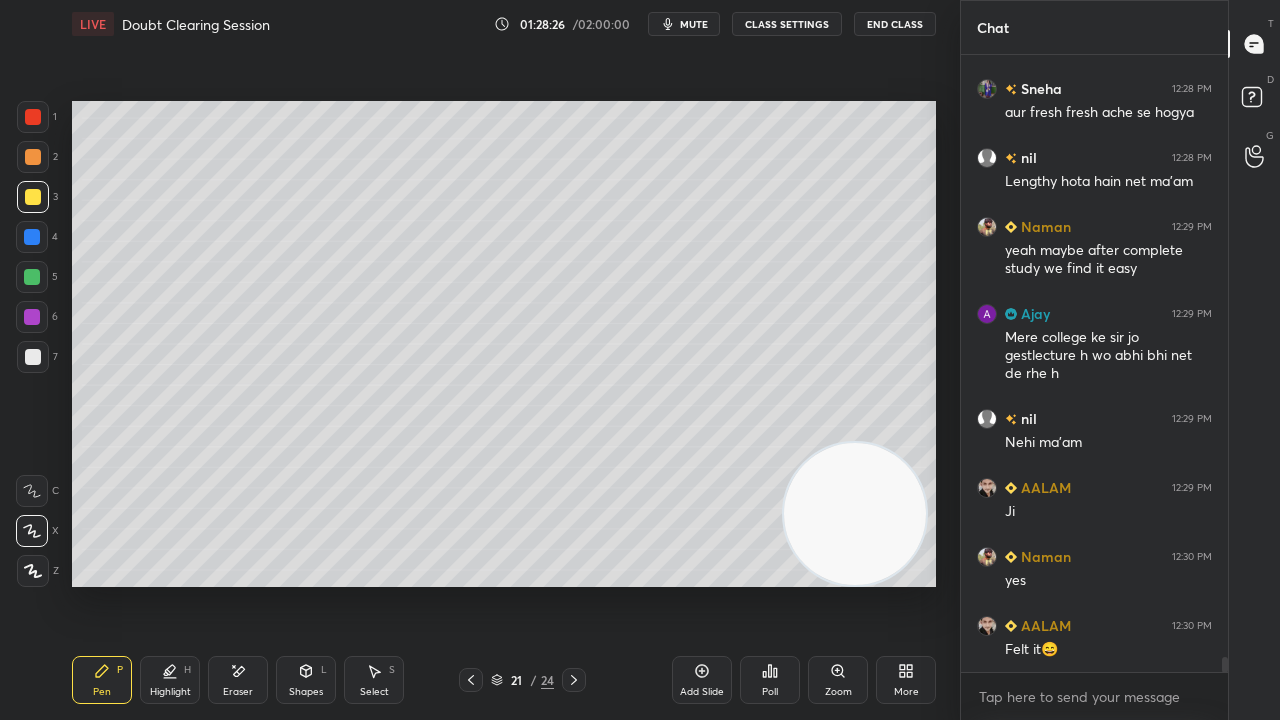 click at bounding box center (33, 357) 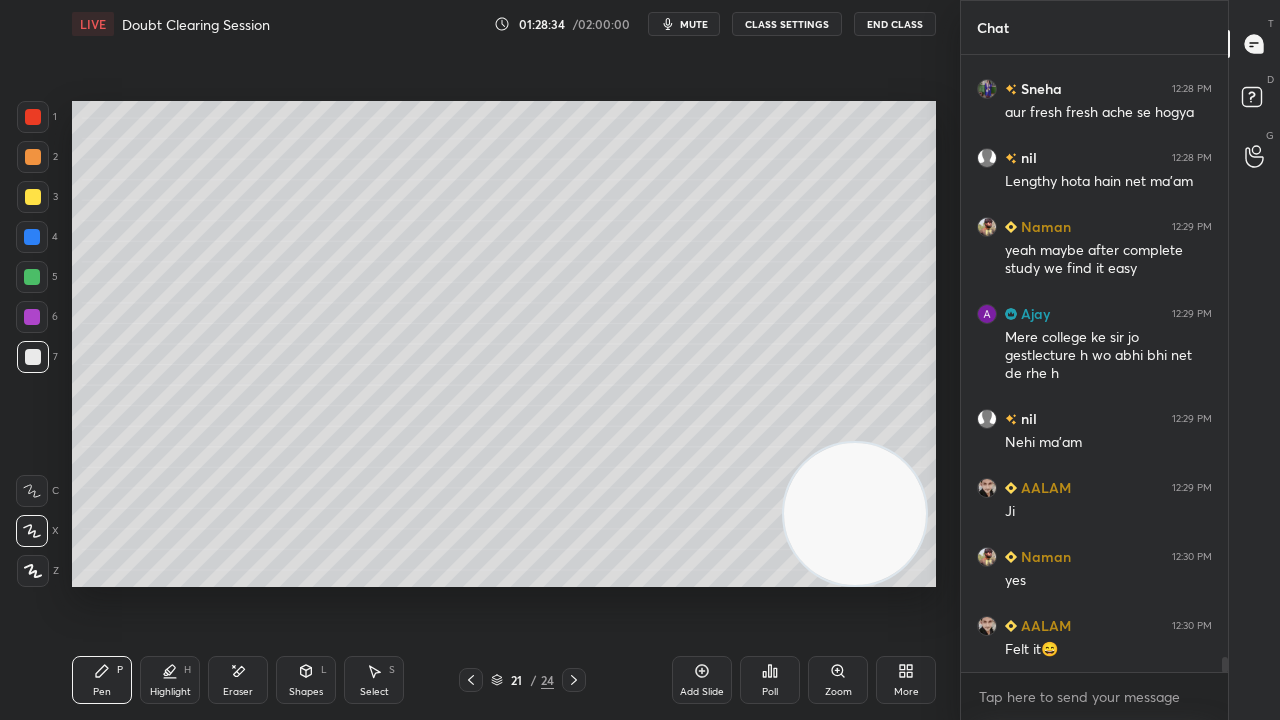 click on "mute" at bounding box center [694, 24] 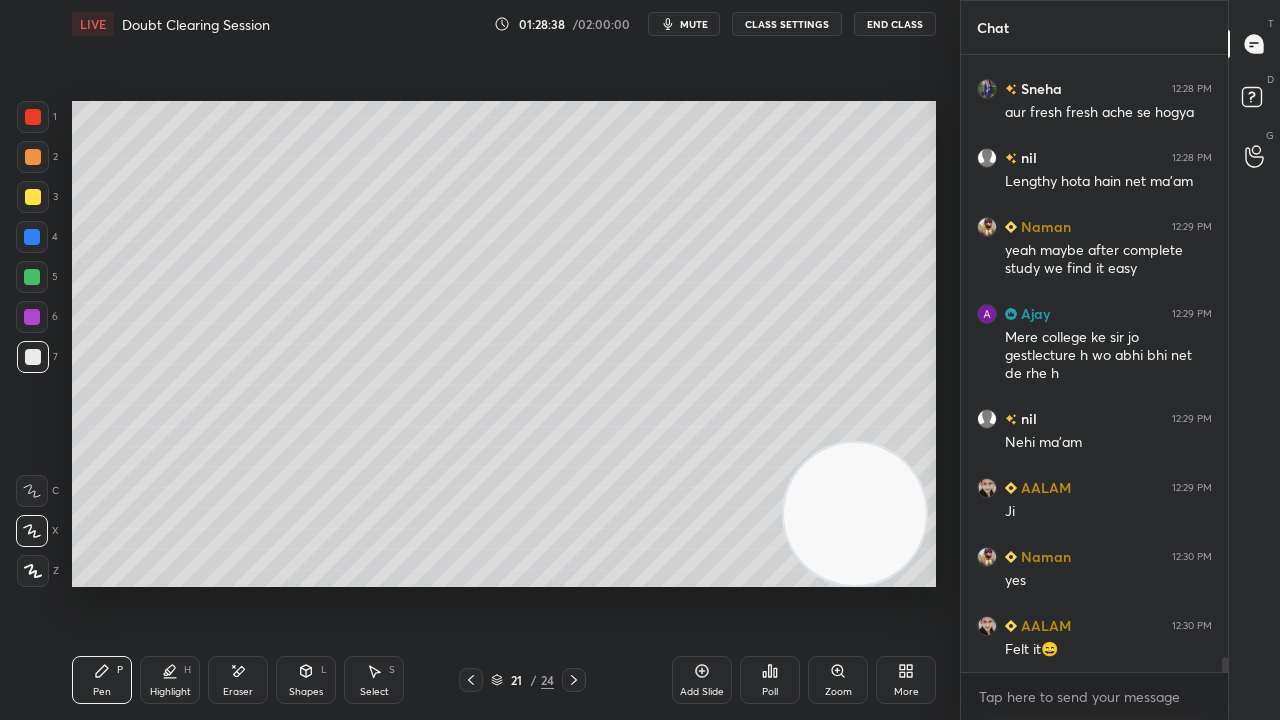 click on "mute" at bounding box center (694, 24) 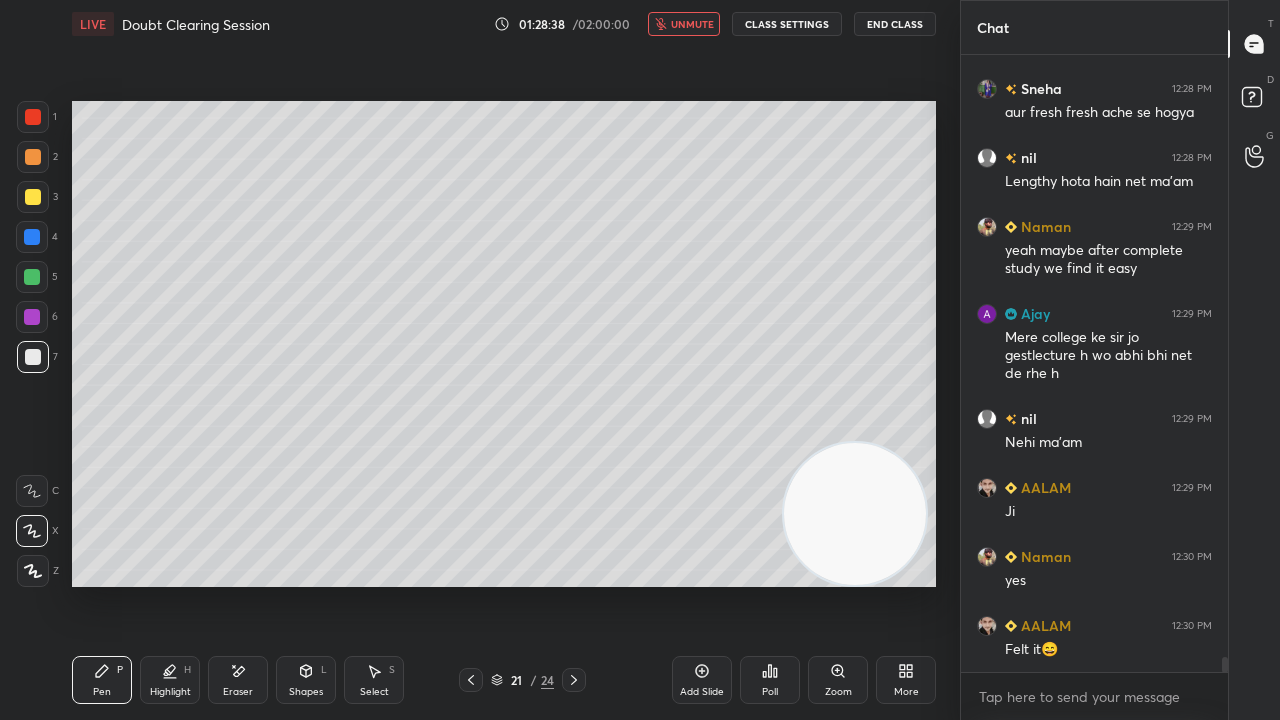 click on "unmute" at bounding box center [692, 24] 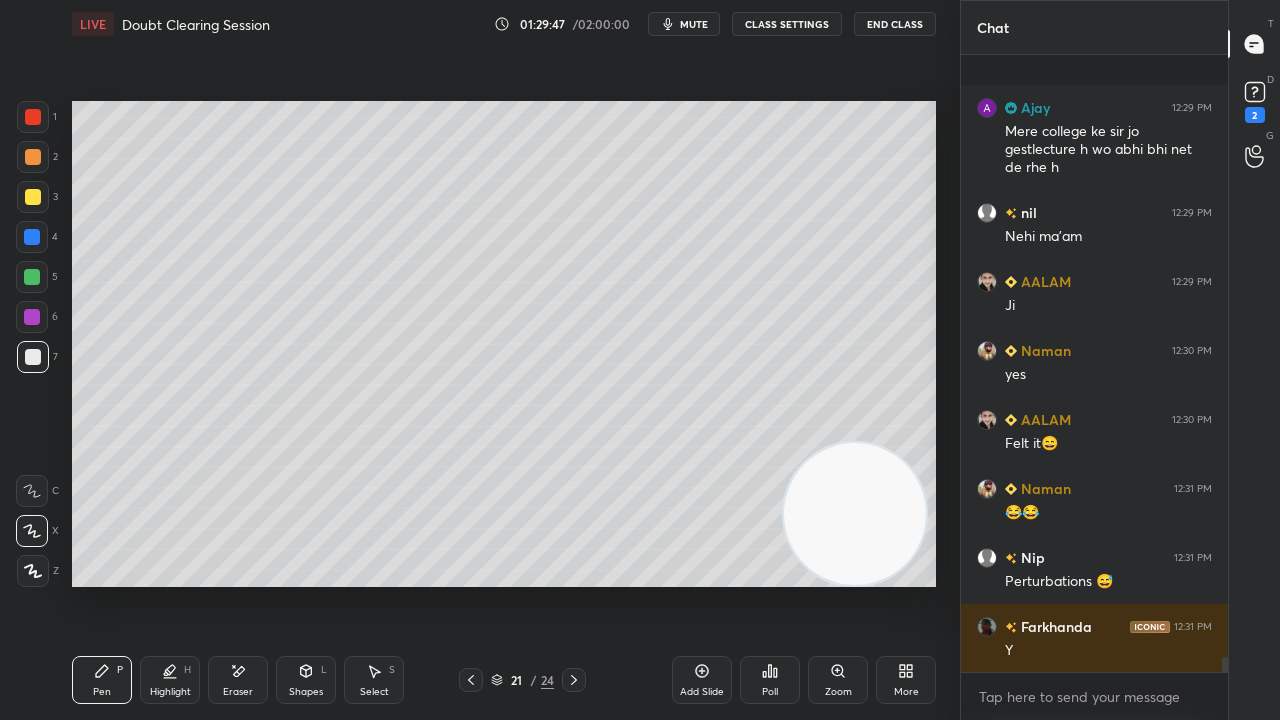 scroll, scrollTop: 24446, scrollLeft: 0, axis: vertical 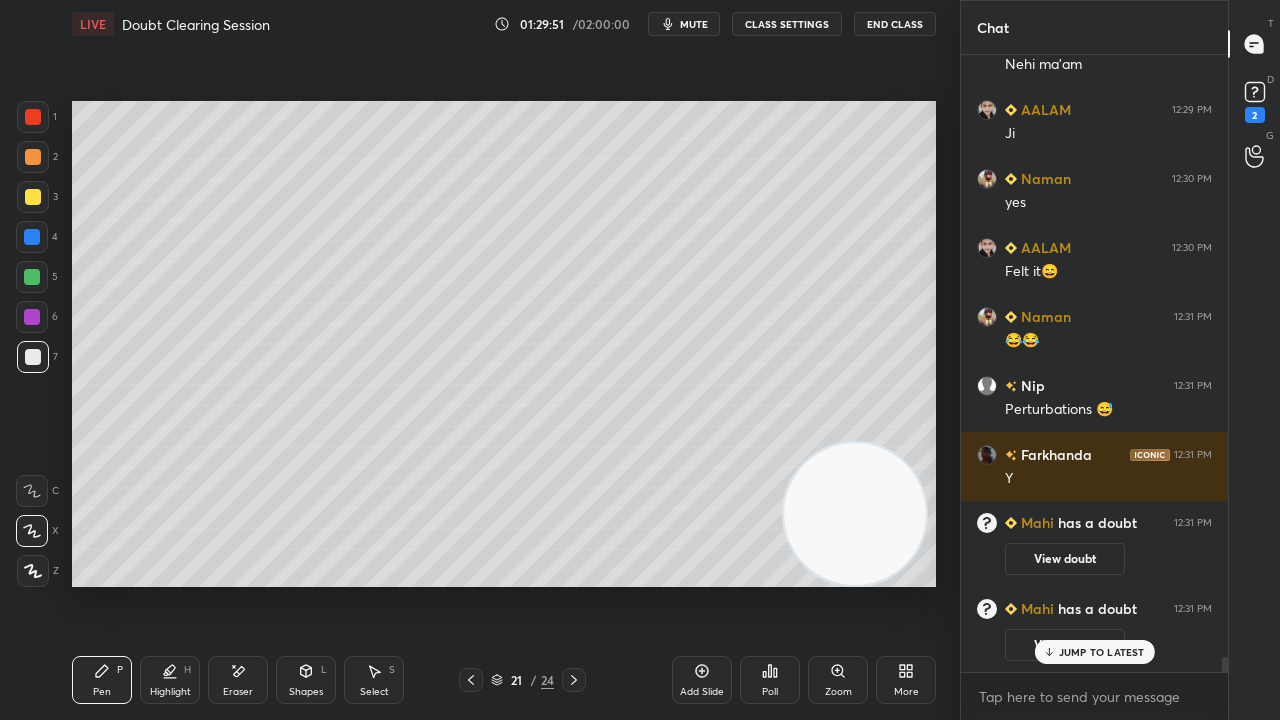 click at bounding box center (33, 197) 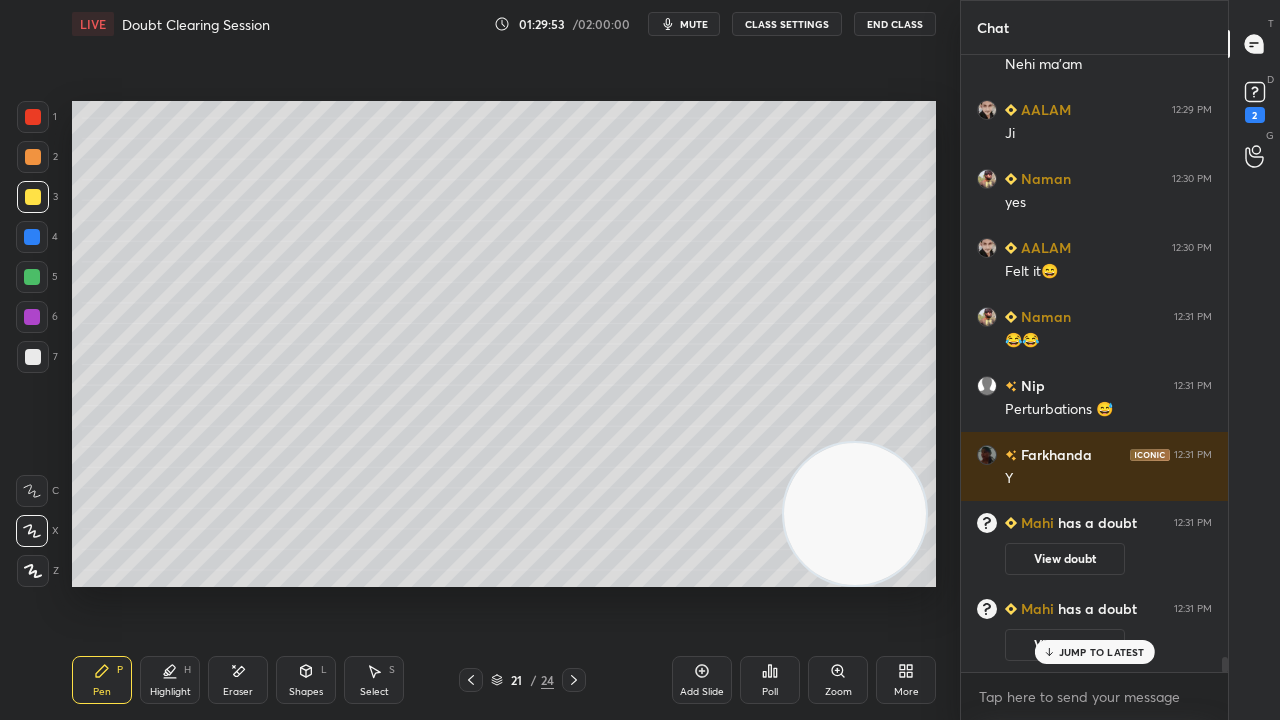 drag, startPoint x: 1100, startPoint y: 648, endPoint x: 1064, endPoint y: 719, distance: 79.60528 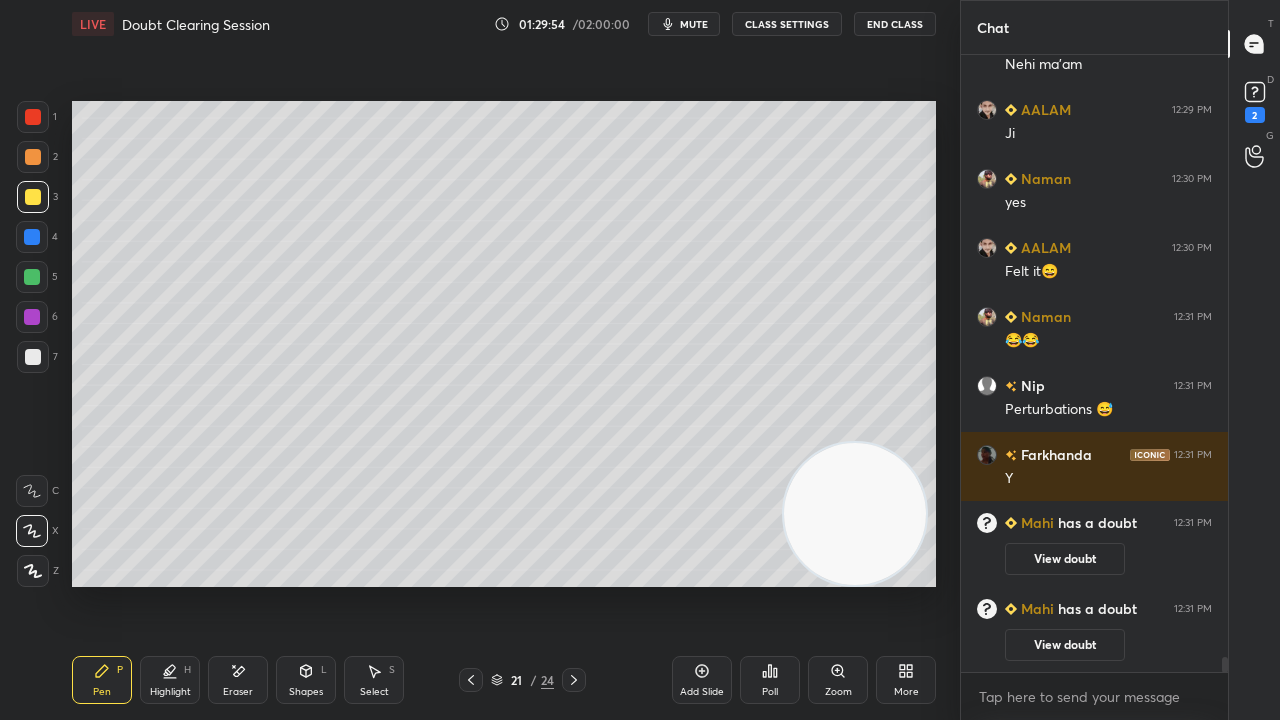 click on "mute" at bounding box center (694, 24) 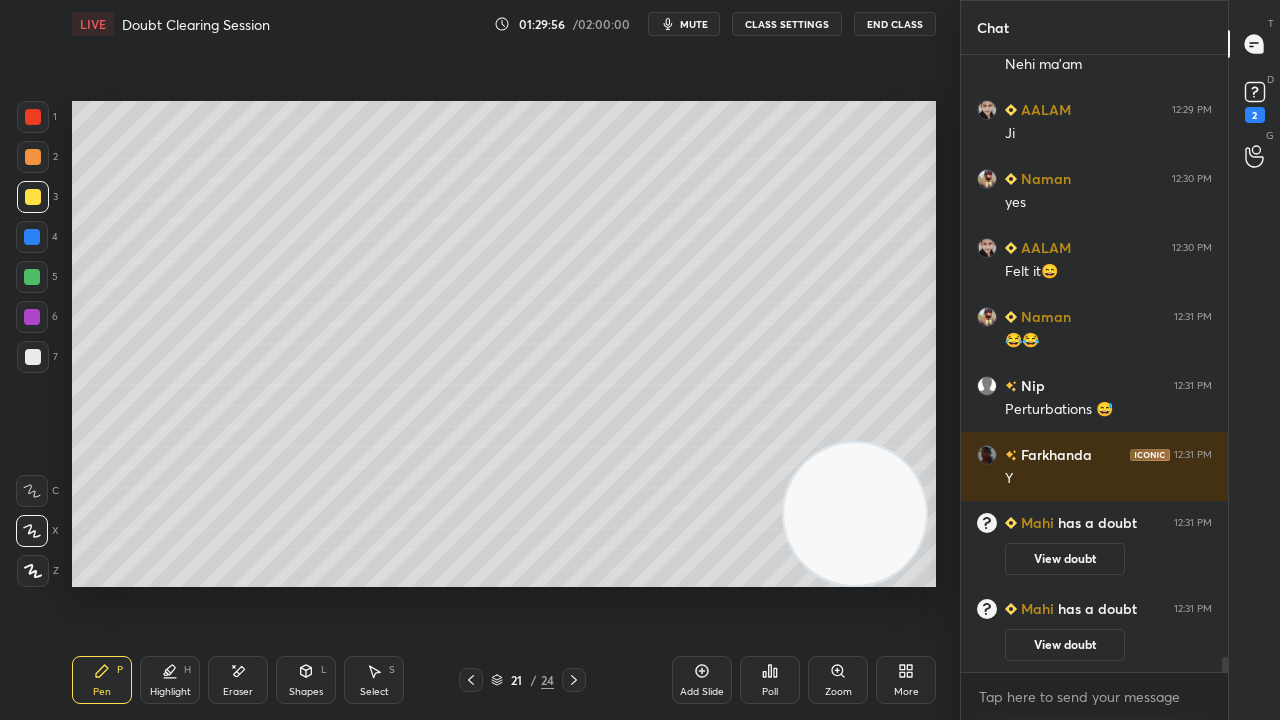 click at bounding box center [33, 197] 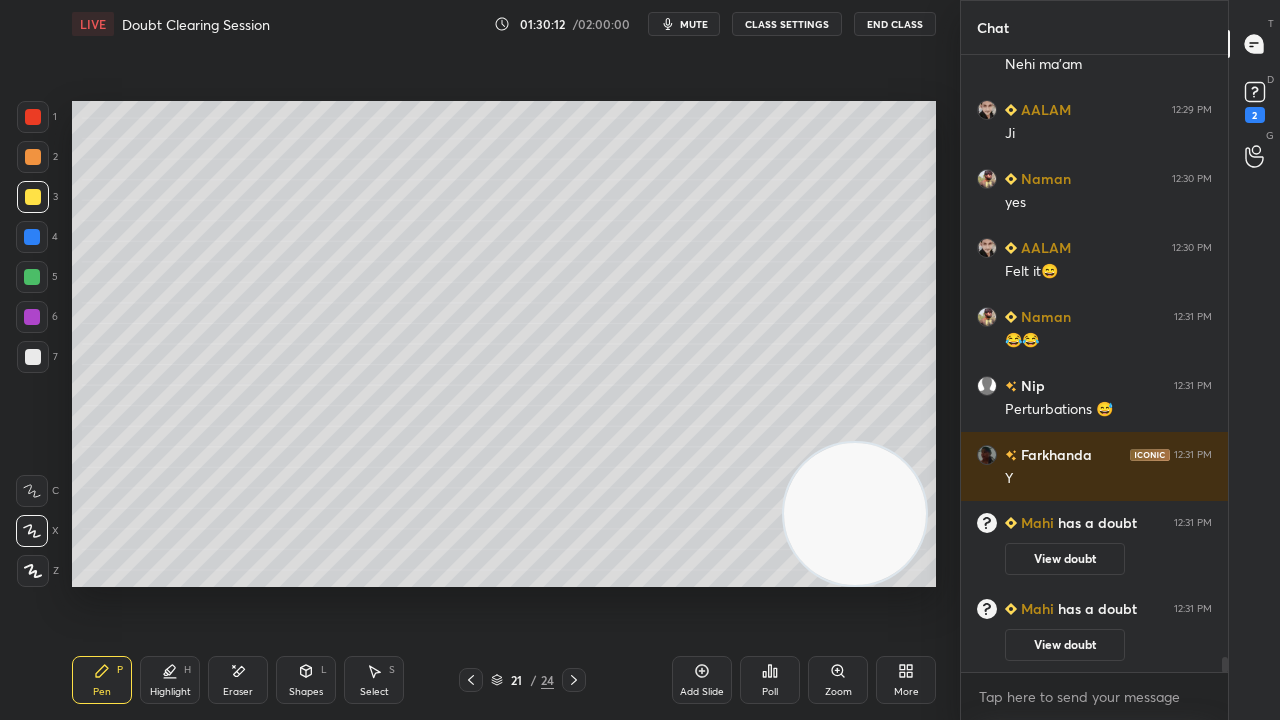 click on "mute" at bounding box center [694, 24] 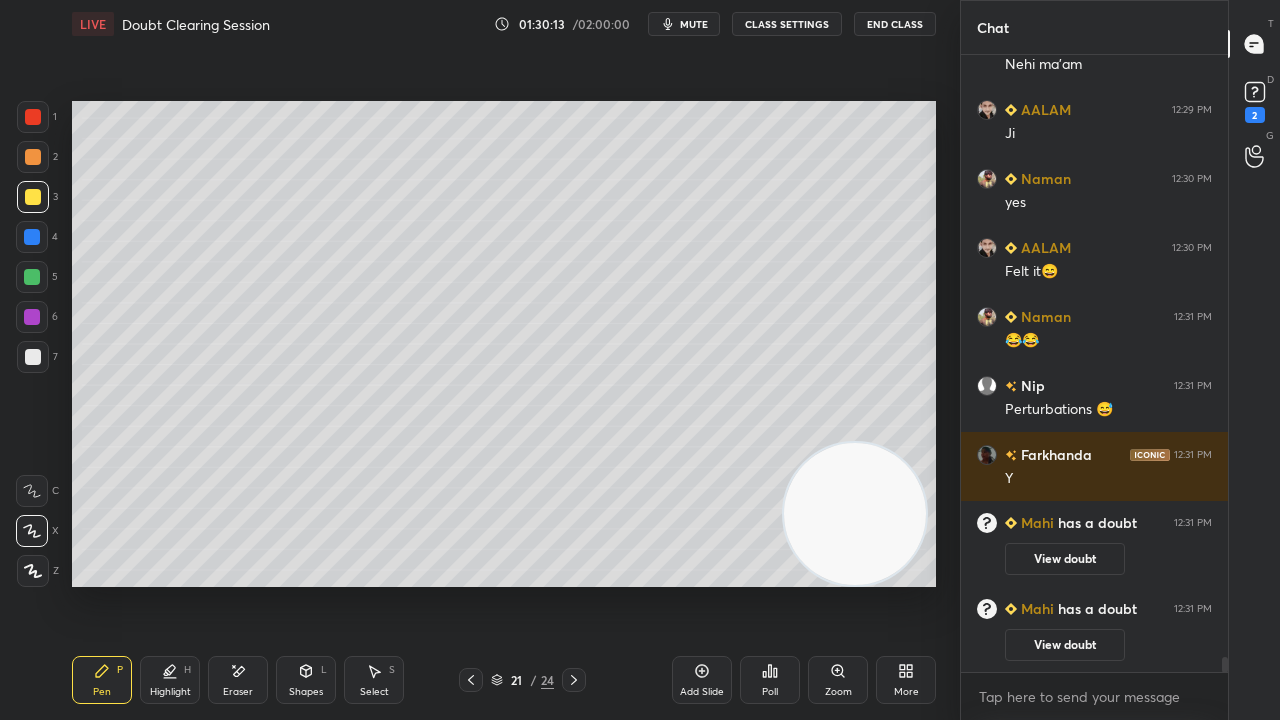 click at bounding box center [32, 277] 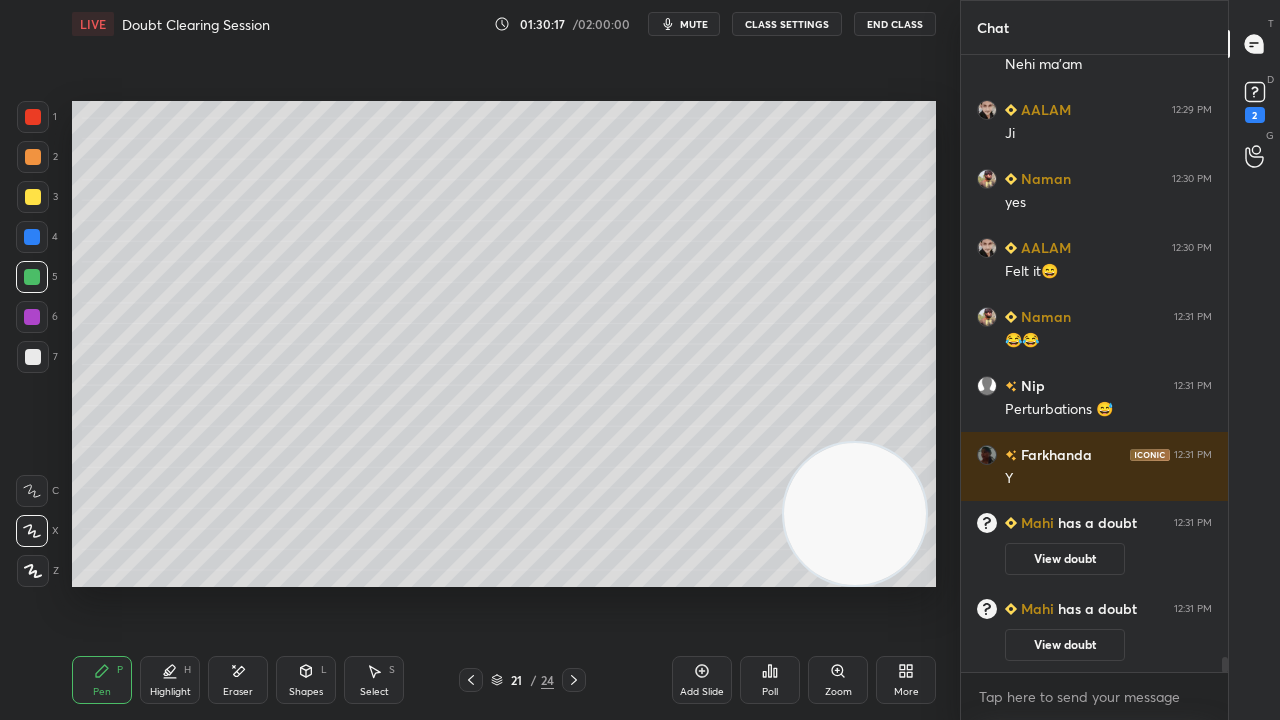 click on "mute" at bounding box center [694, 24] 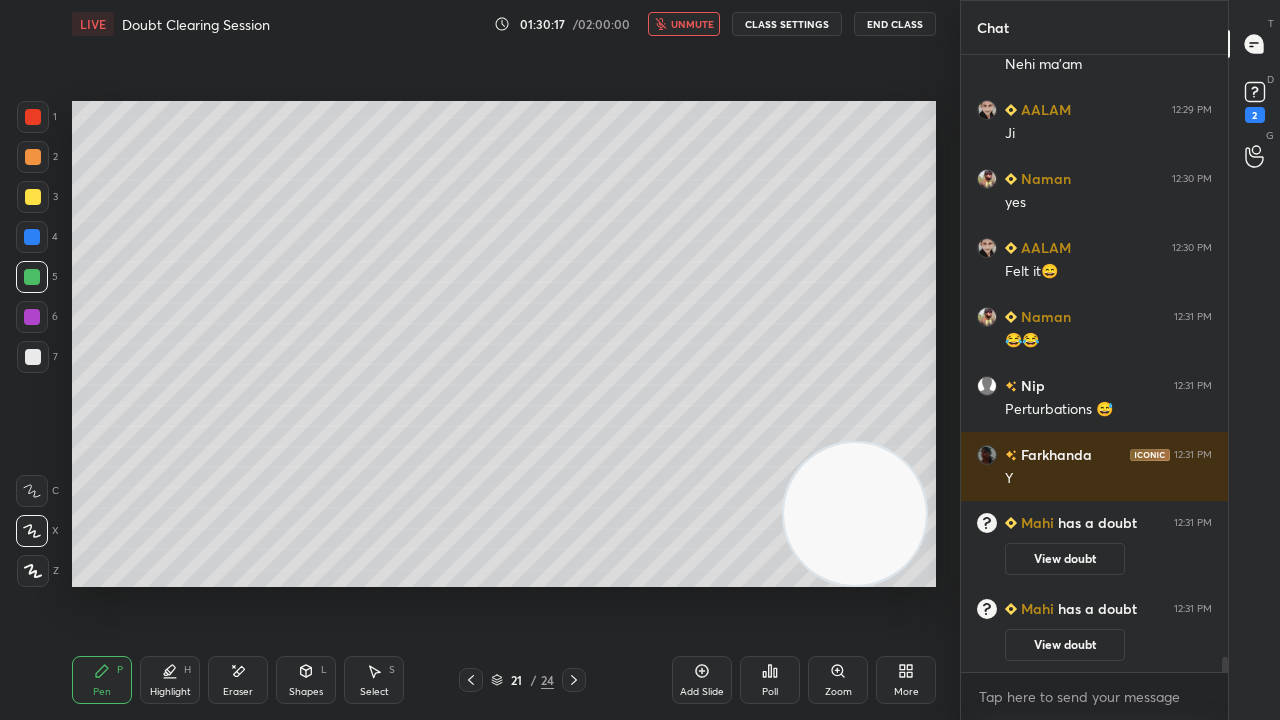 click on "unmute" at bounding box center [692, 24] 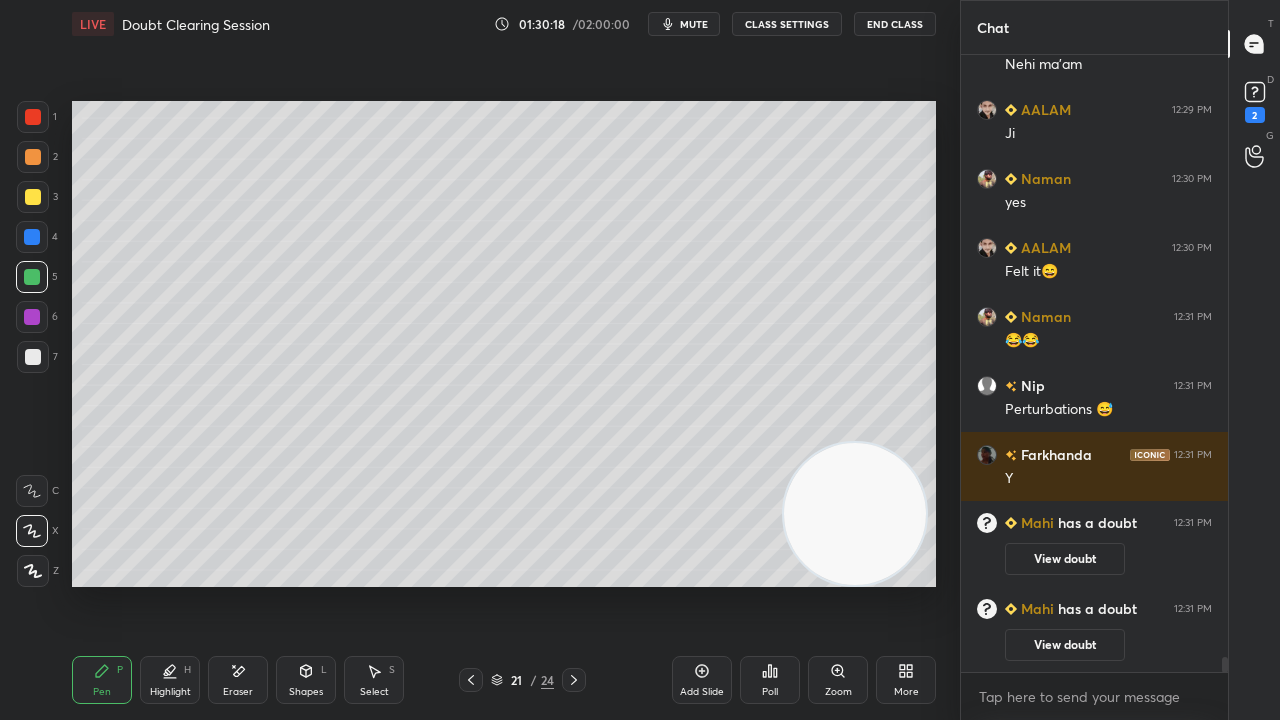 click at bounding box center (33, 357) 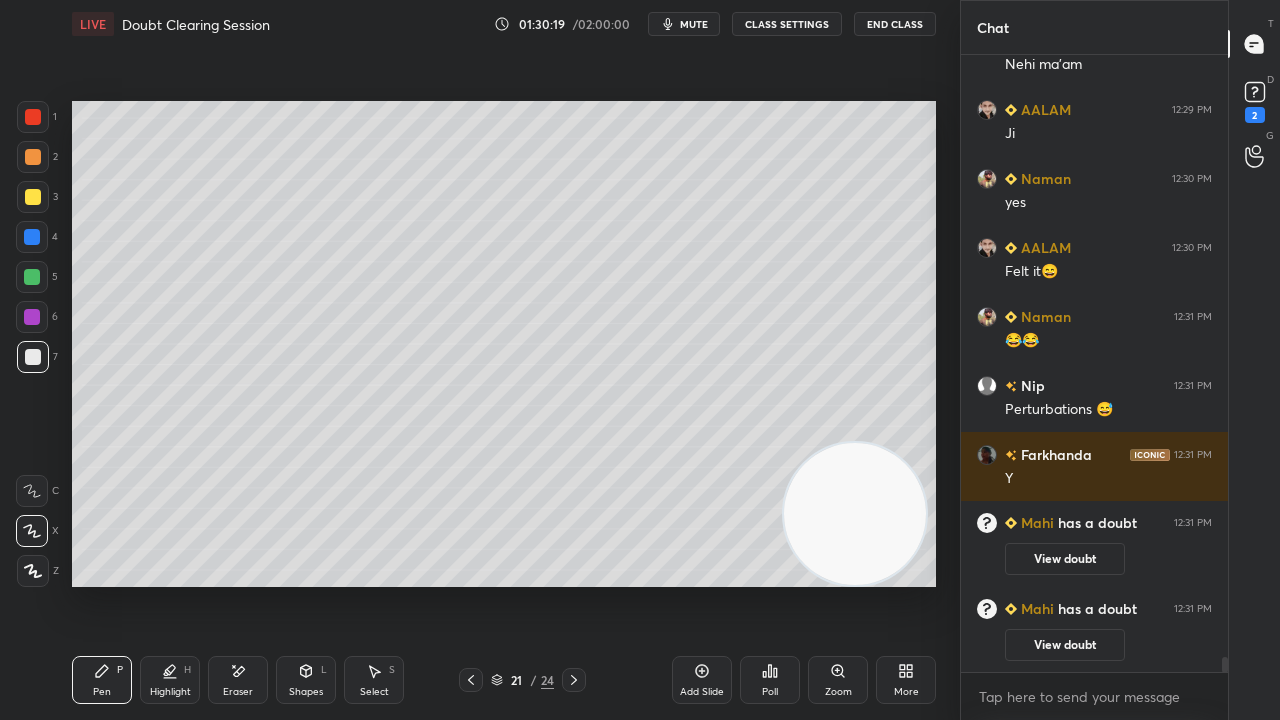 click on "mute" at bounding box center [694, 24] 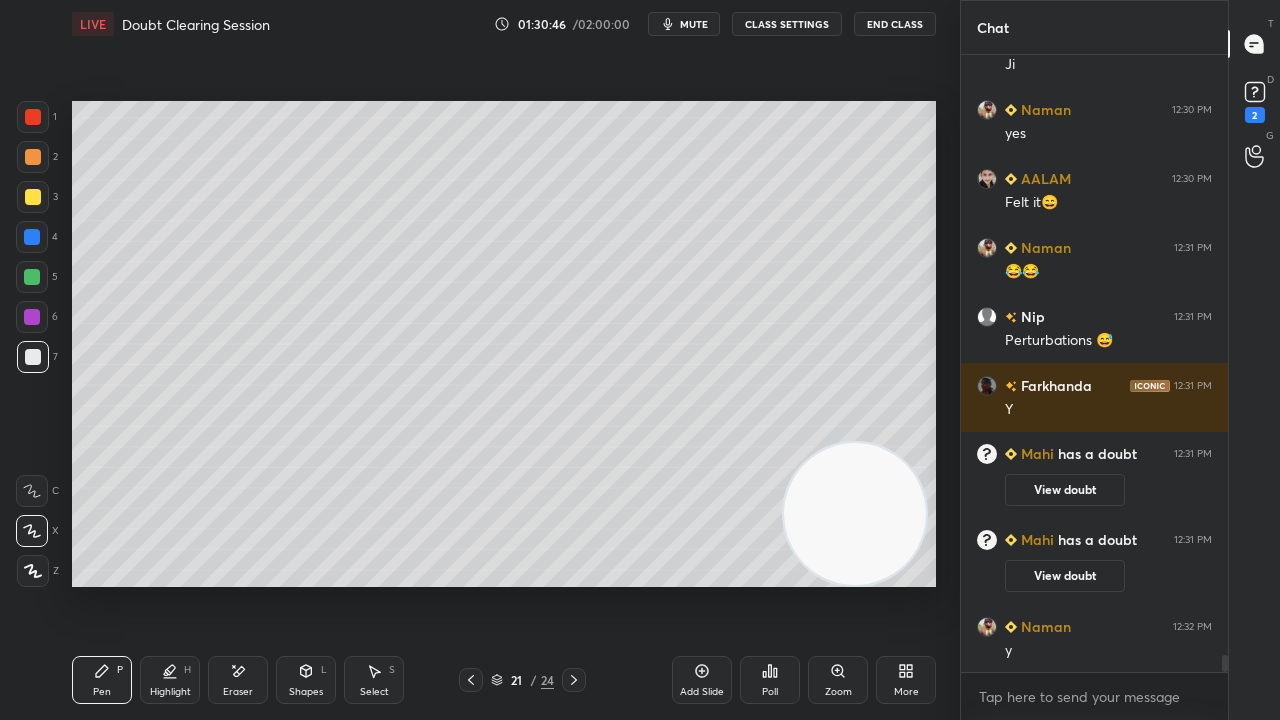 scroll, scrollTop: 22412, scrollLeft: 0, axis: vertical 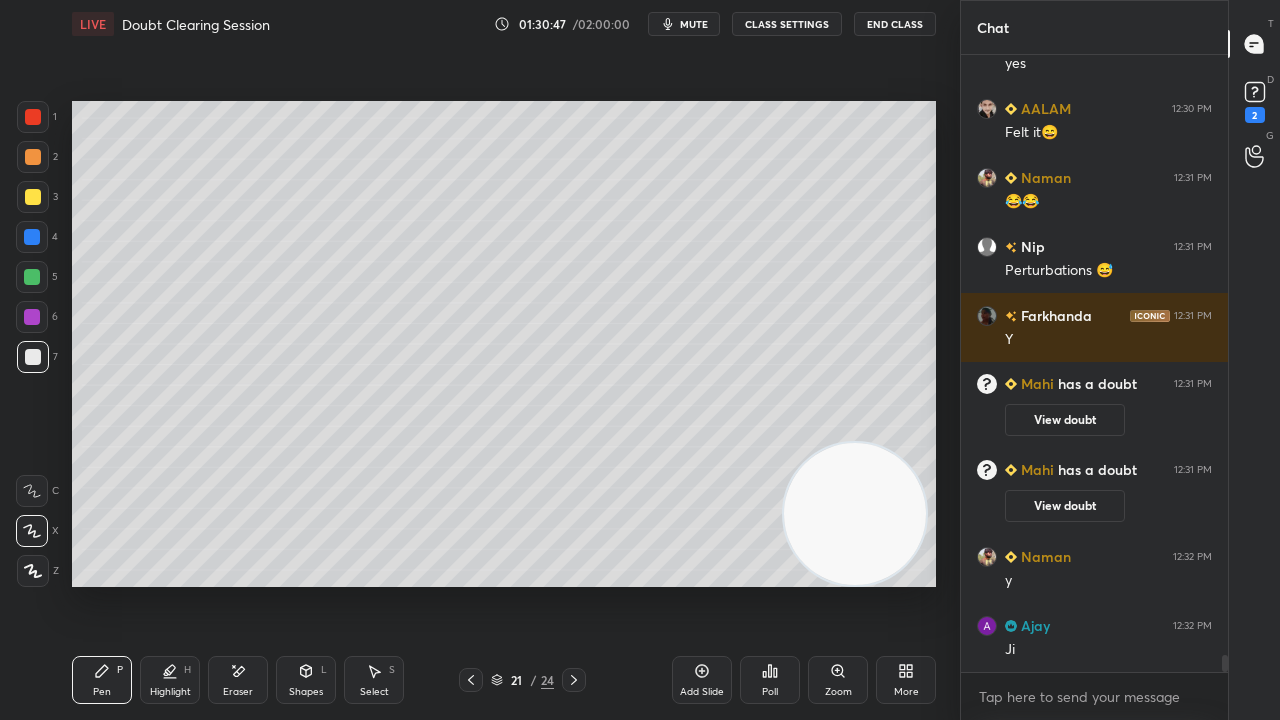 click at bounding box center [32, 277] 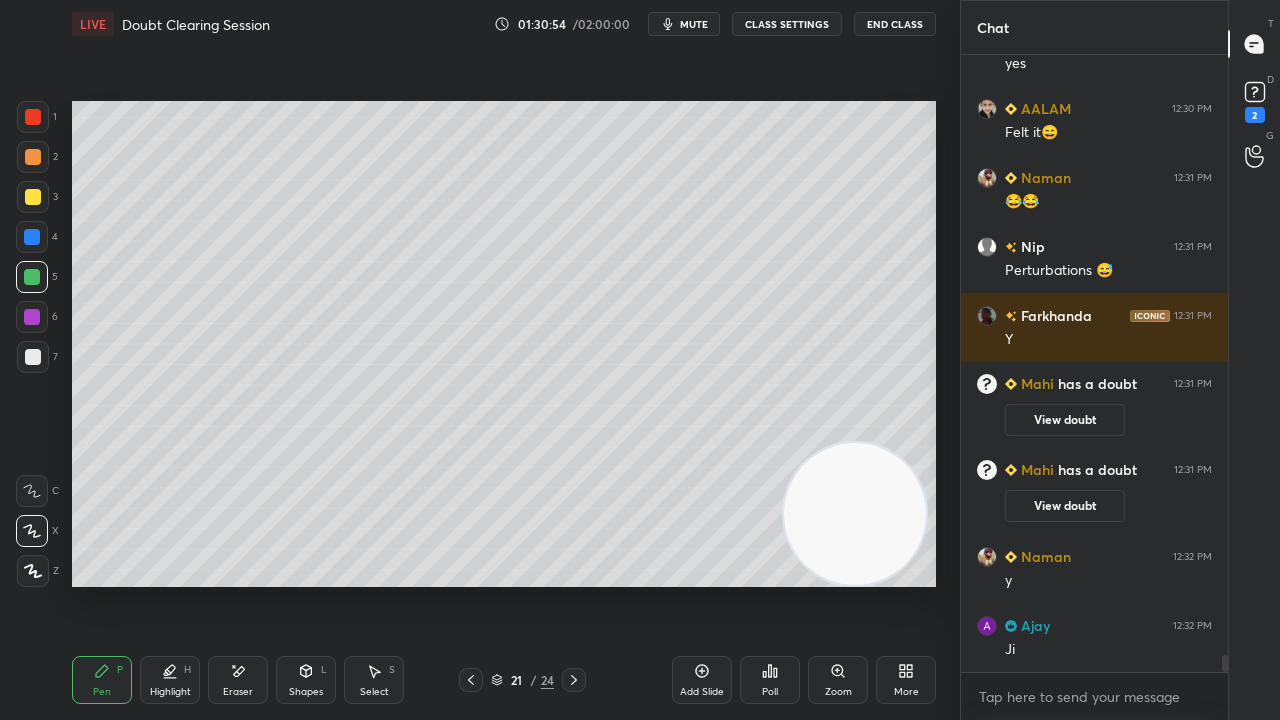 click on "mute" at bounding box center [694, 24] 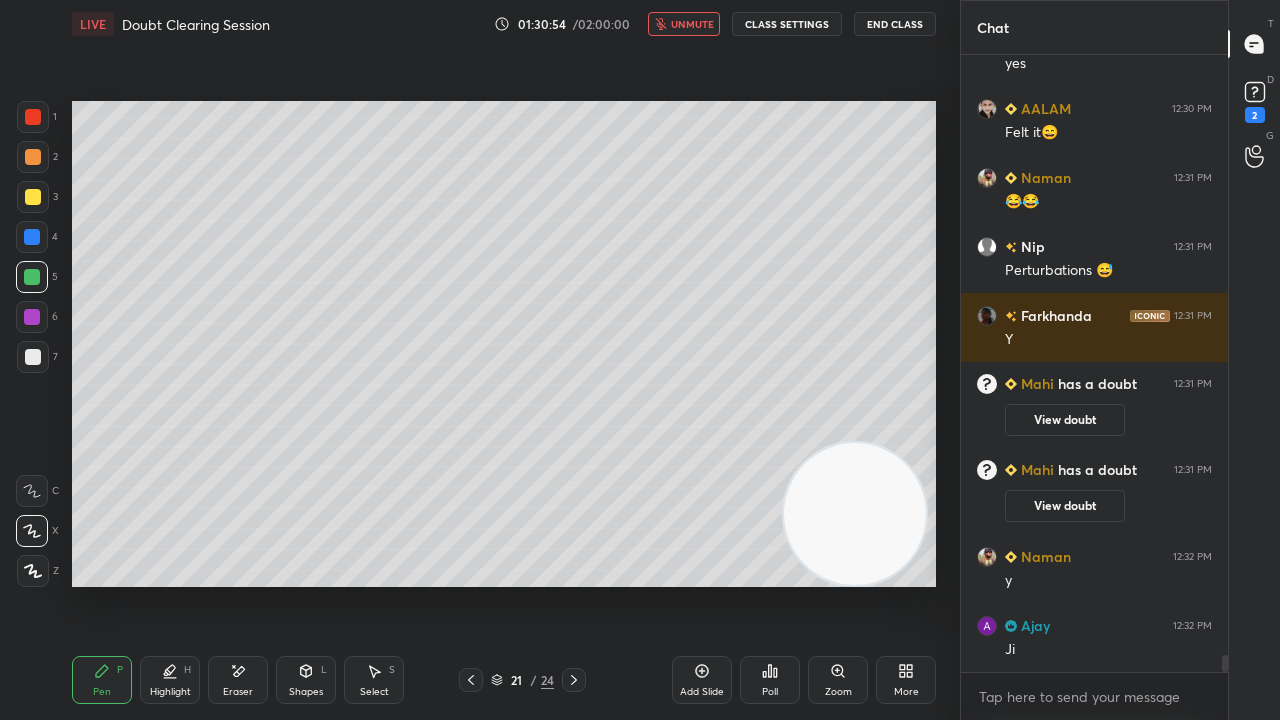 drag, startPoint x: 702, startPoint y: 24, endPoint x: 665, endPoint y: 52, distance: 46.400433 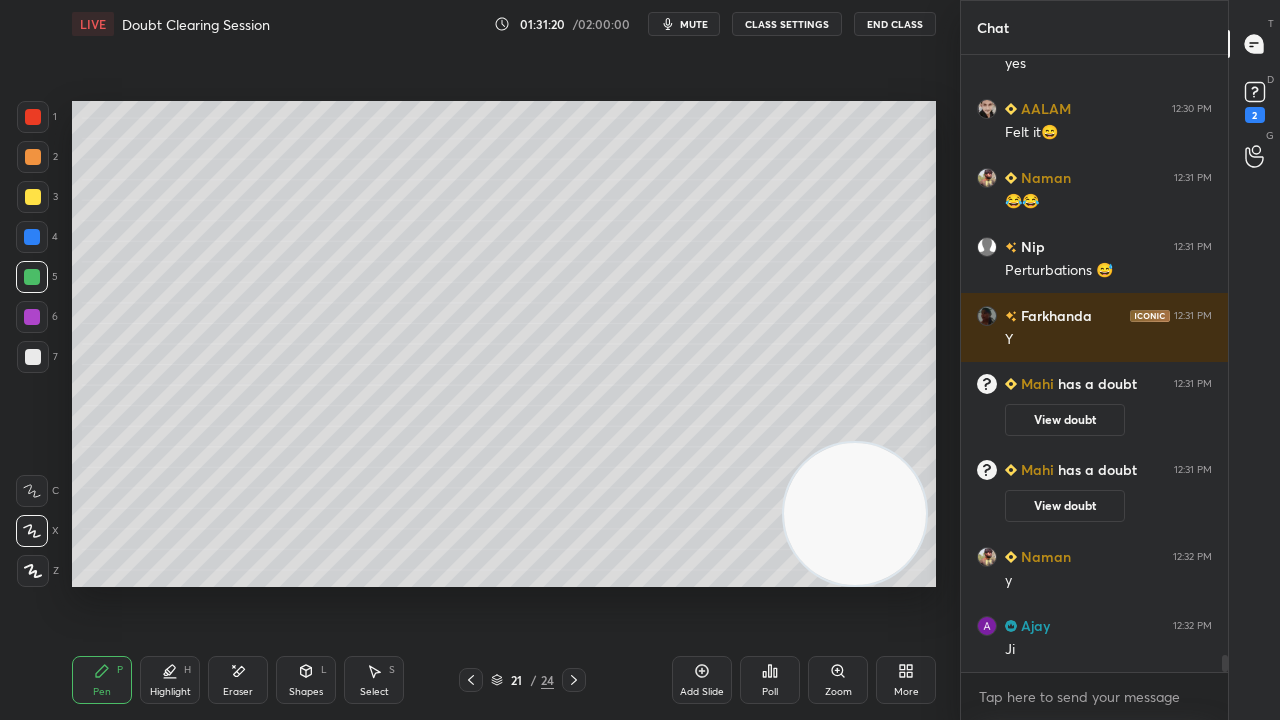 click on "mute" at bounding box center [694, 24] 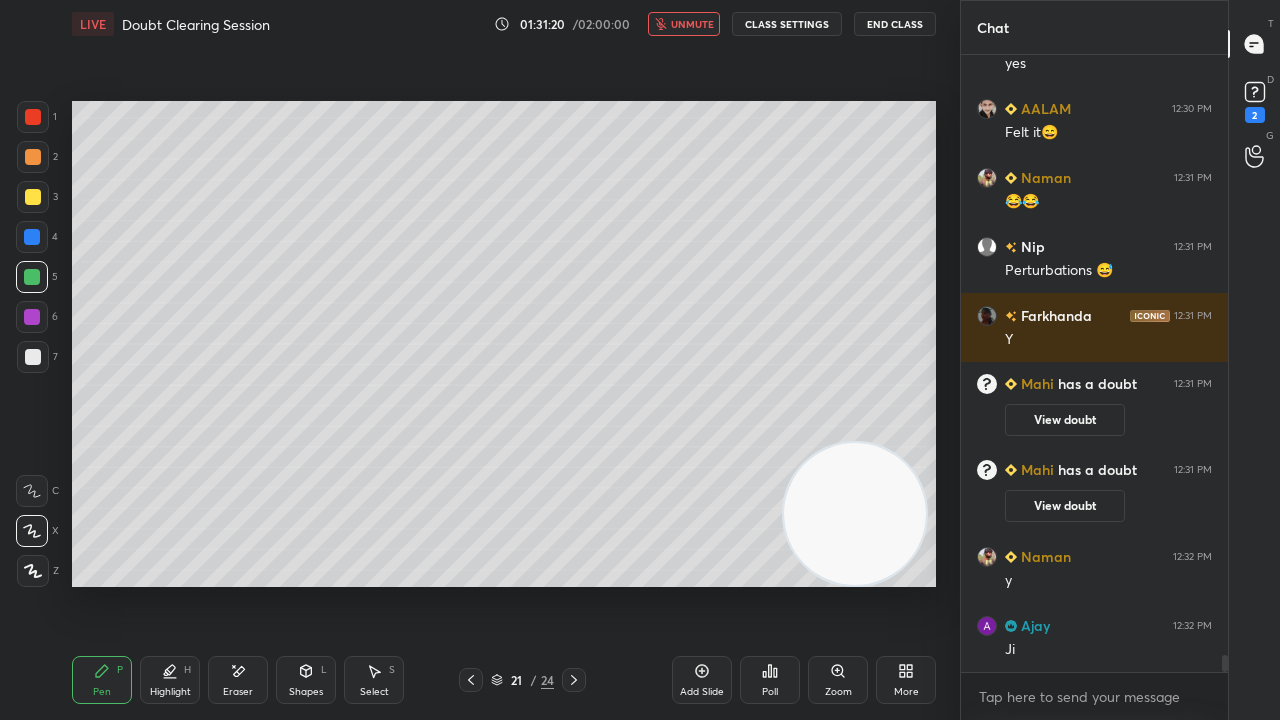 click on "unmute" at bounding box center (692, 24) 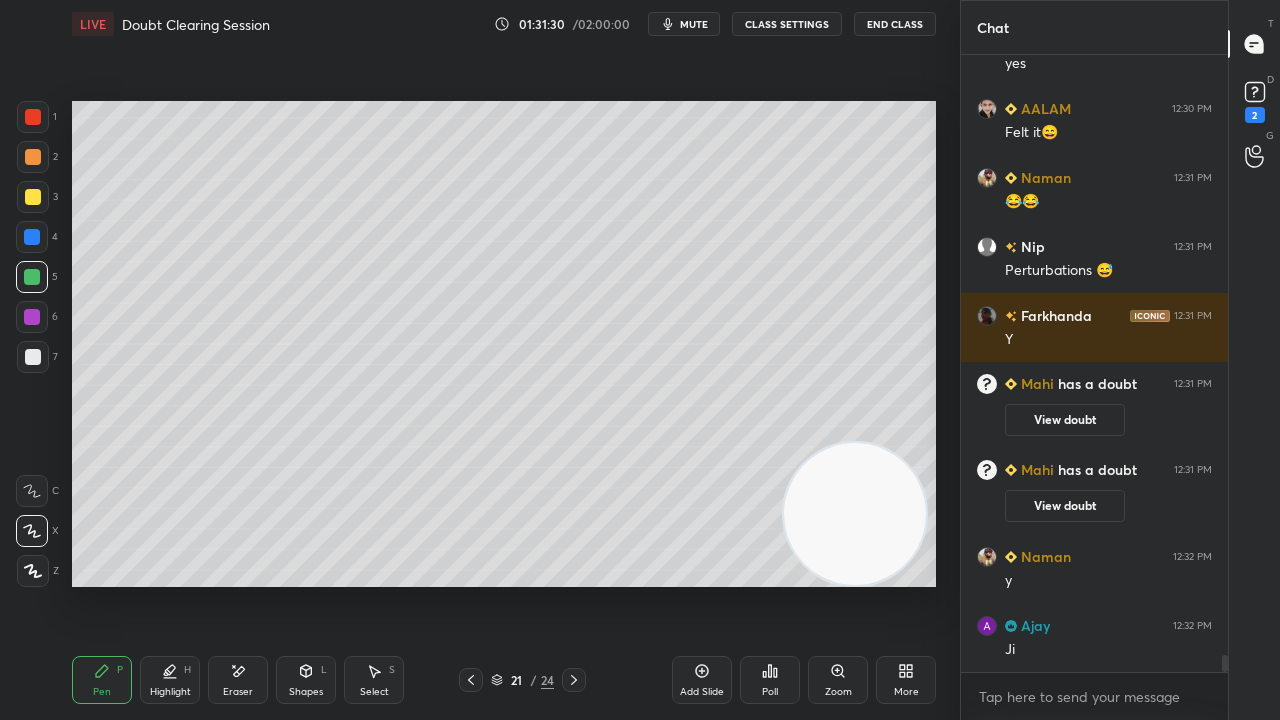 click at bounding box center (33, 357) 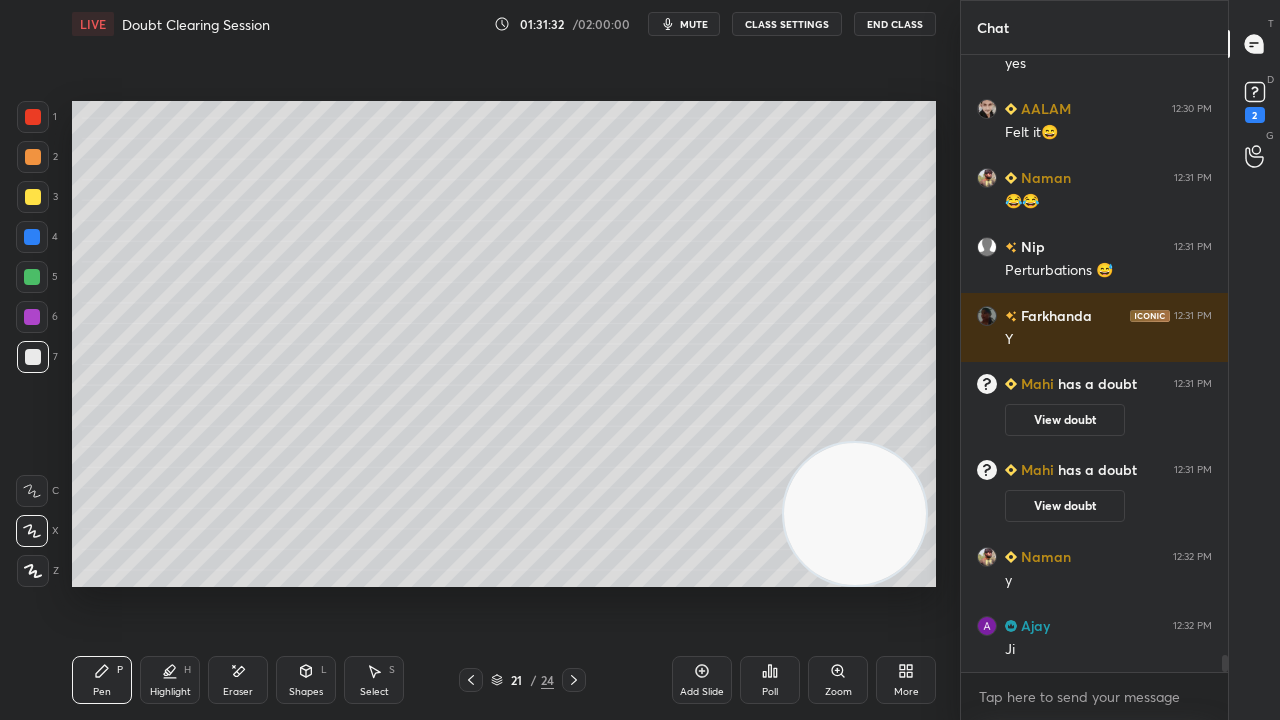 click on "mute" at bounding box center (684, 24) 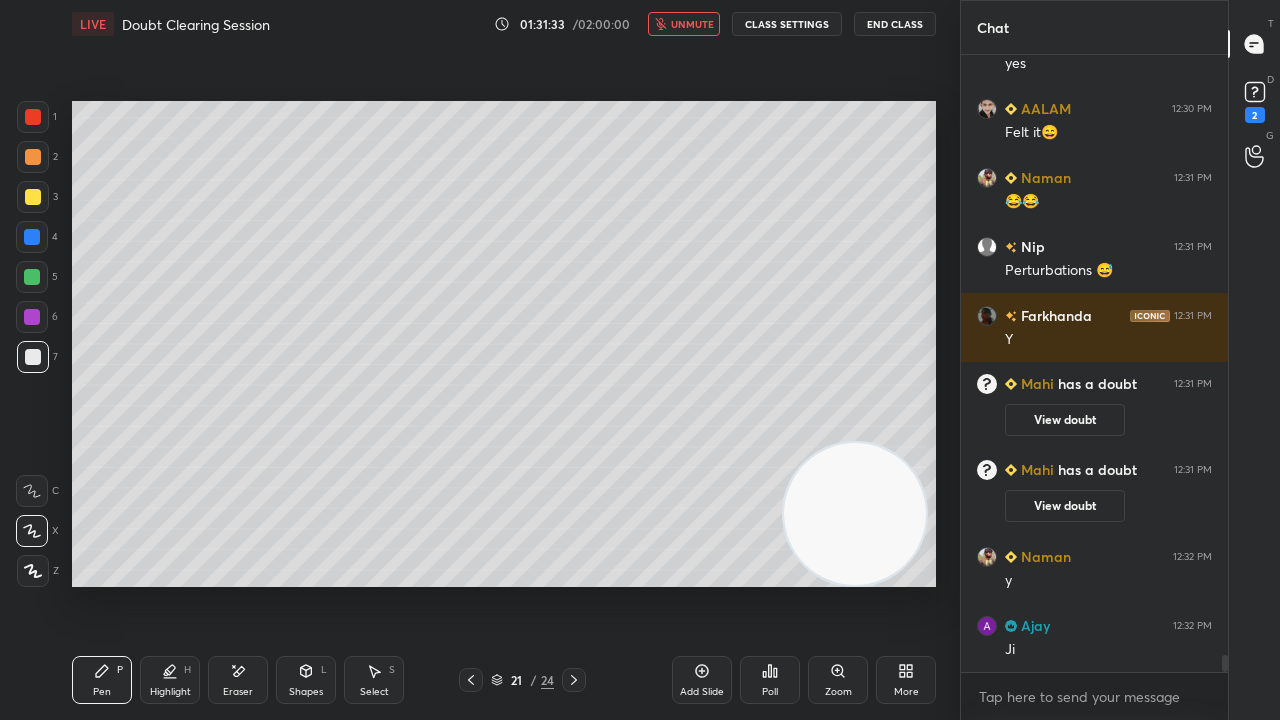 click on "unmute" at bounding box center [692, 24] 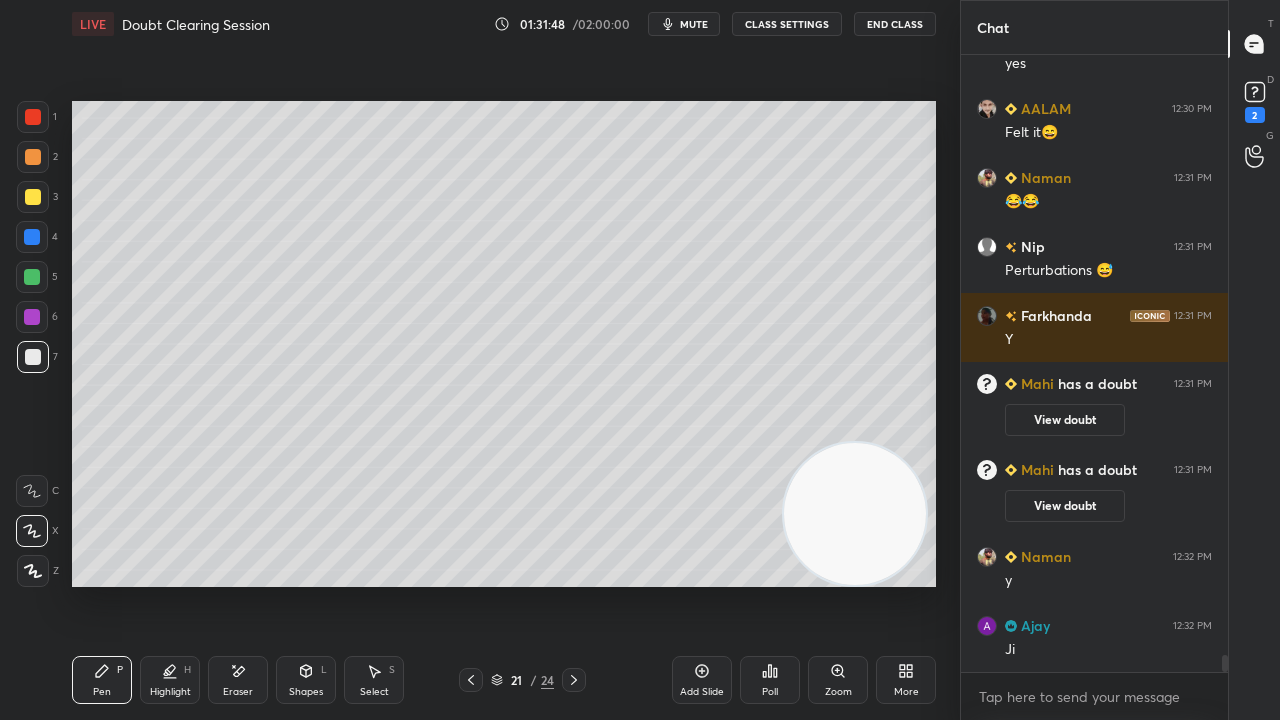 click on "mute" at bounding box center [694, 24] 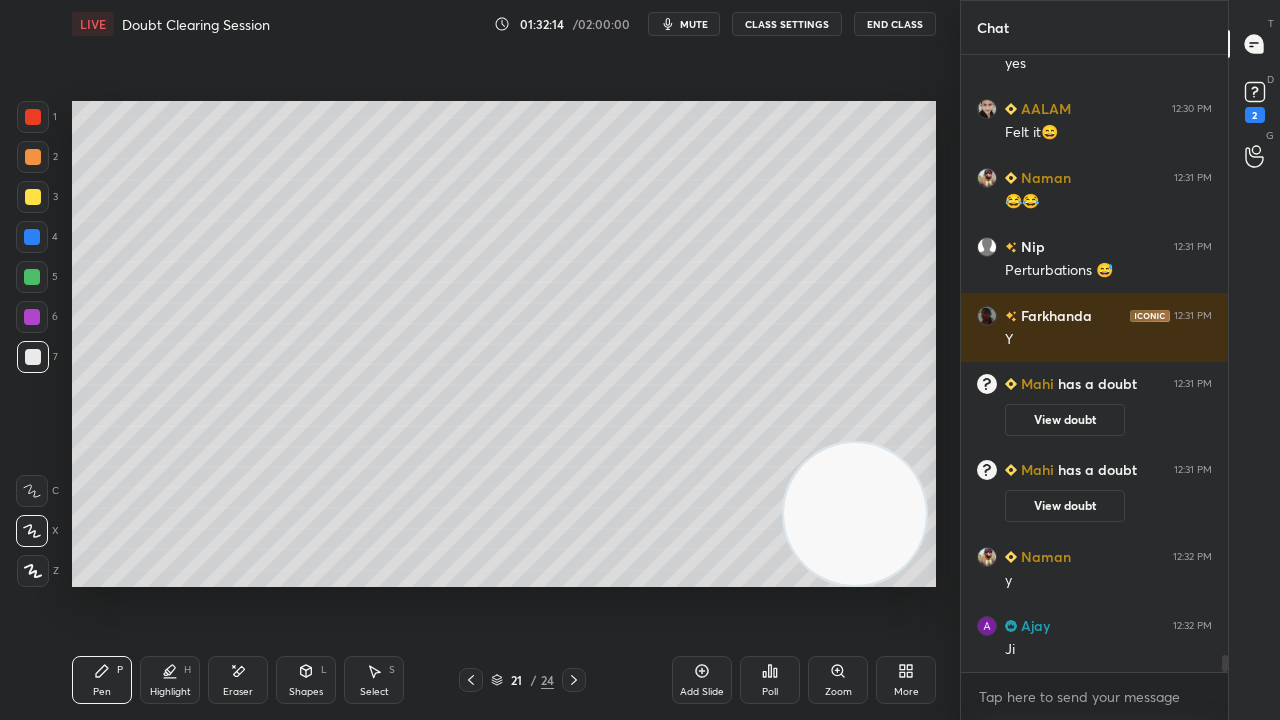click at bounding box center (32, 277) 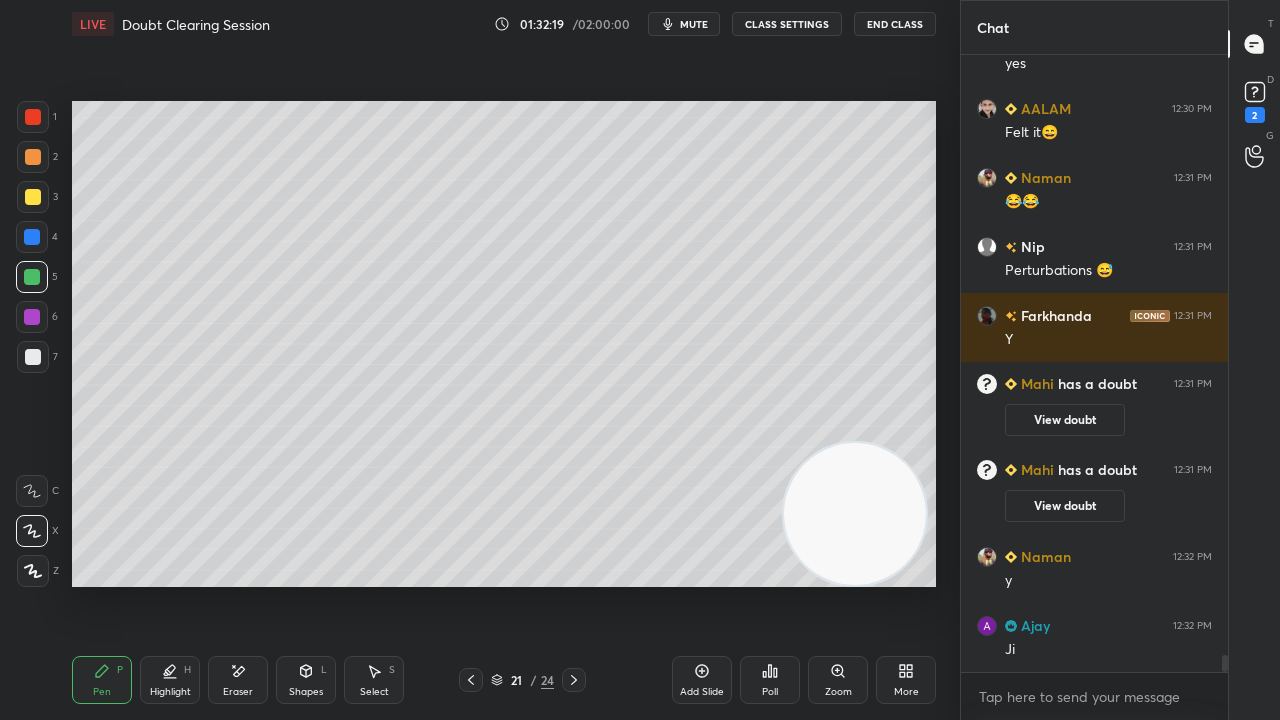 click on "mute" at bounding box center (694, 24) 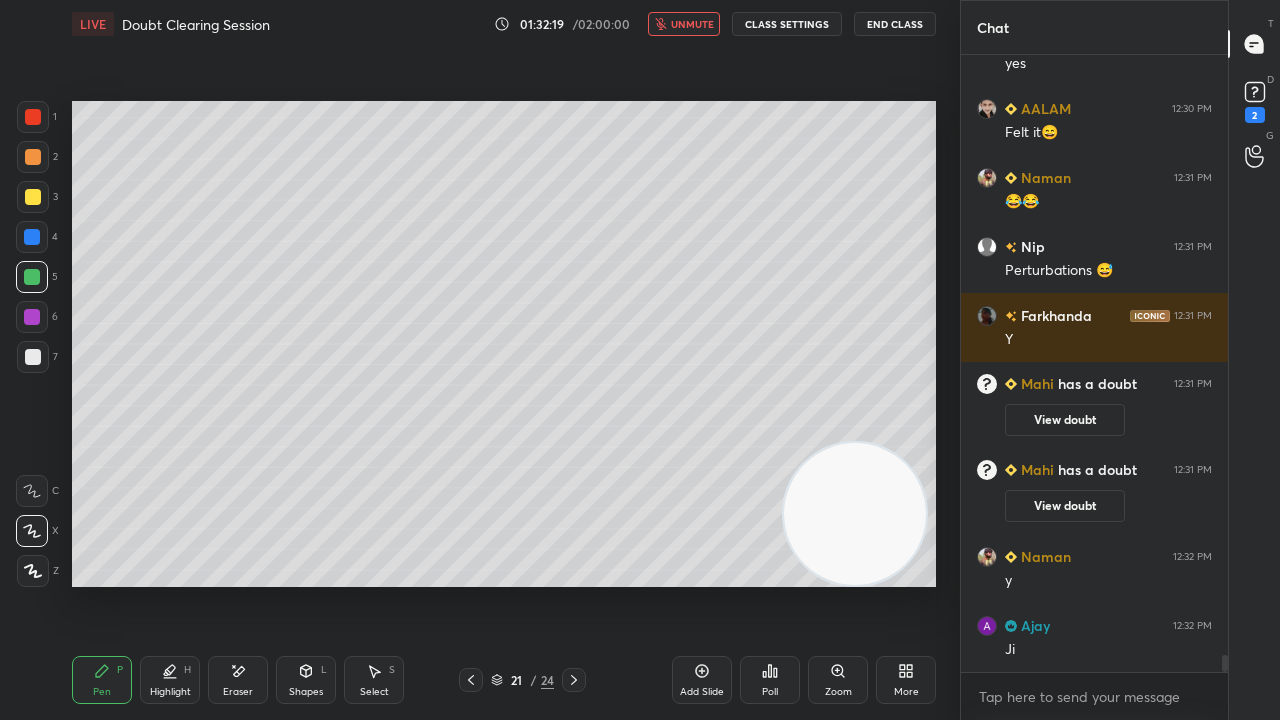 drag, startPoint x: 694, startPoint y: 22, endPoint x: 644, endPoint y: 56, distance: 60.464867 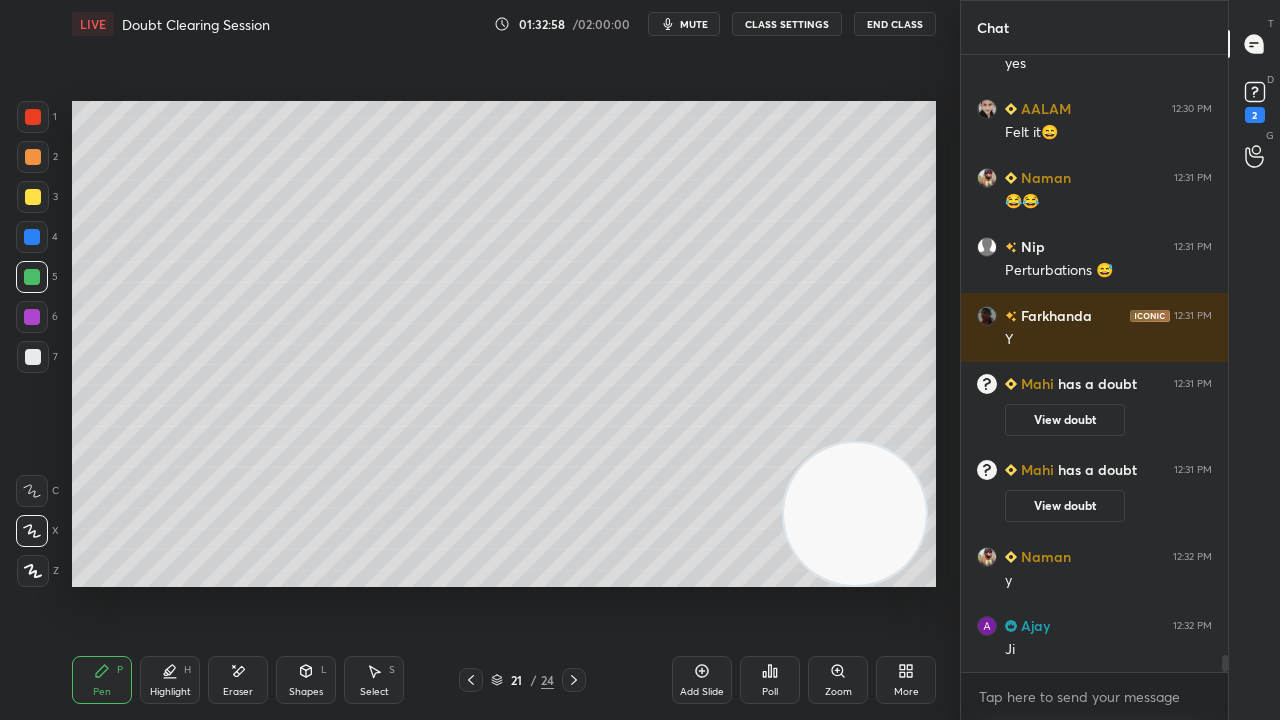 click on "mute" at bounding box center (694, 24) 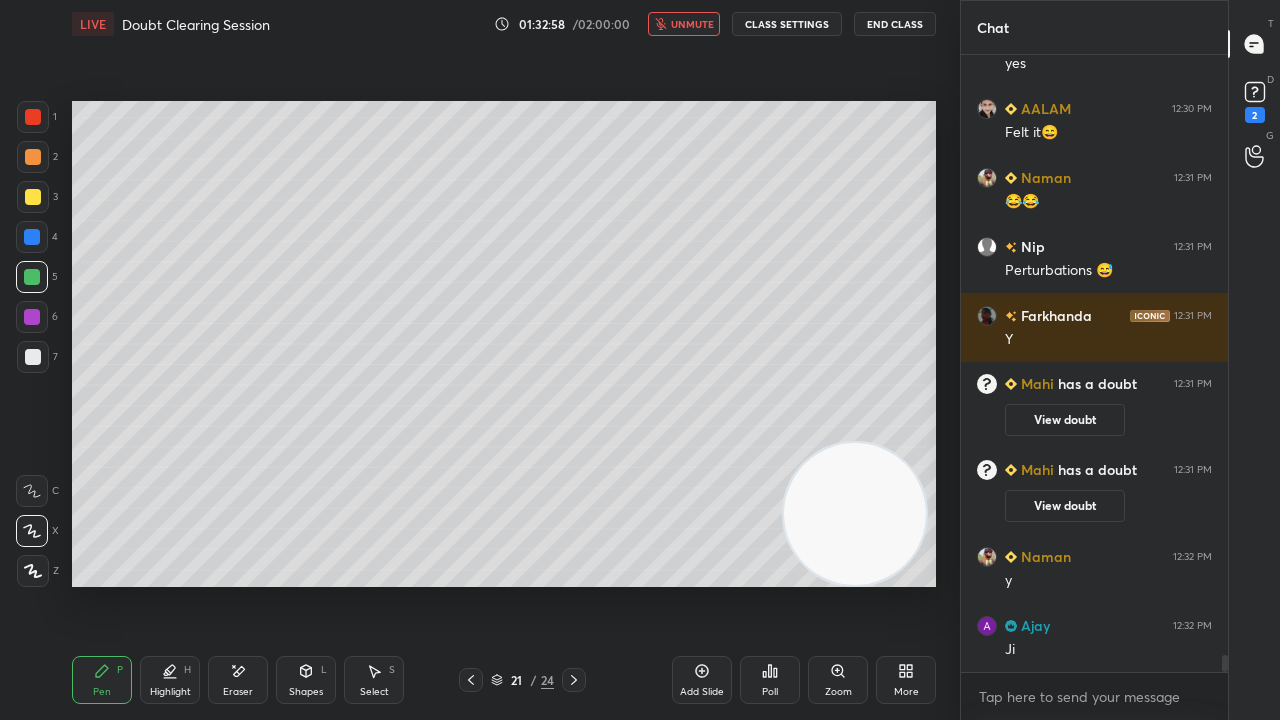 click on "unmute" at bounding box center (692, 24) 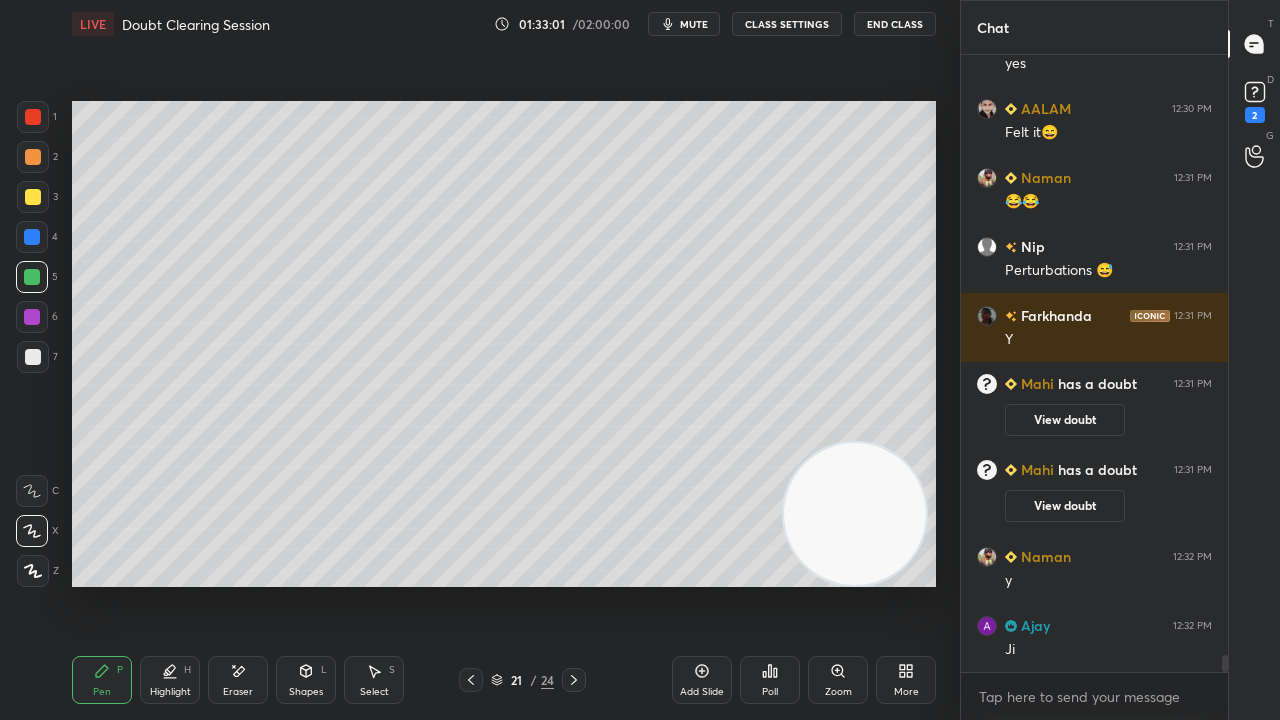 click at bounding box center [33, 357] 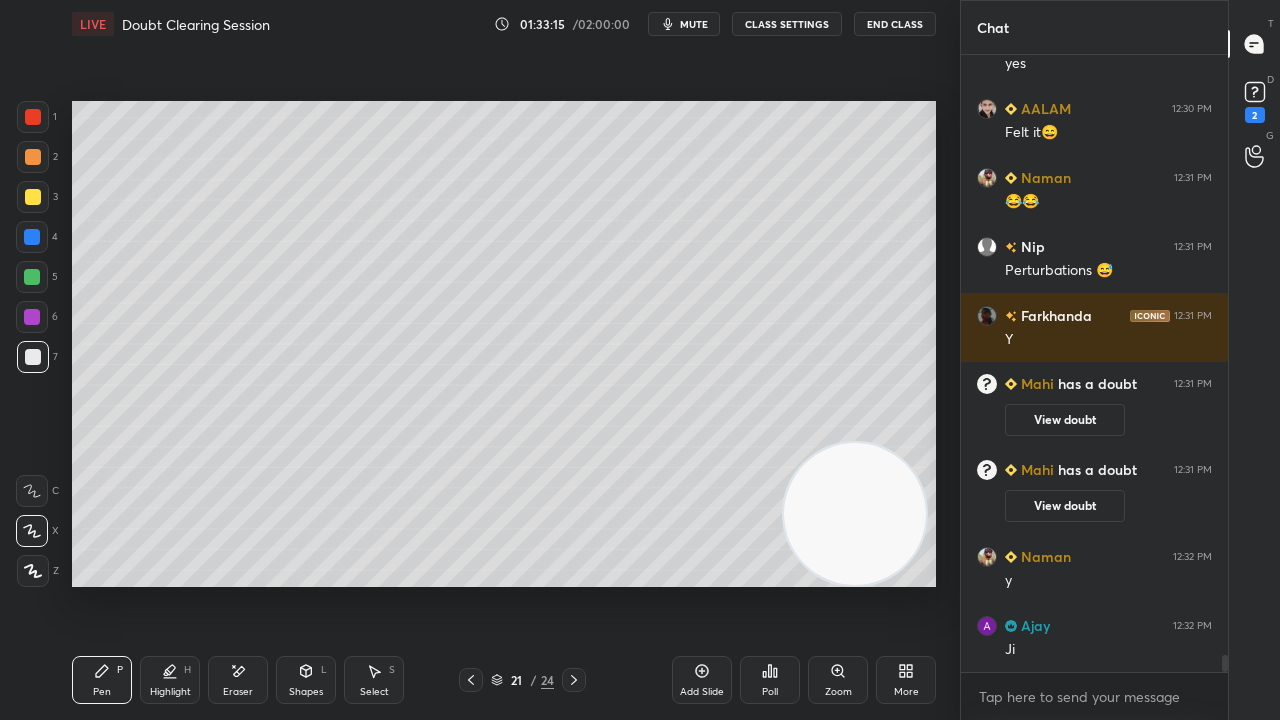 click on "mute" at bounding box center [694, 24] 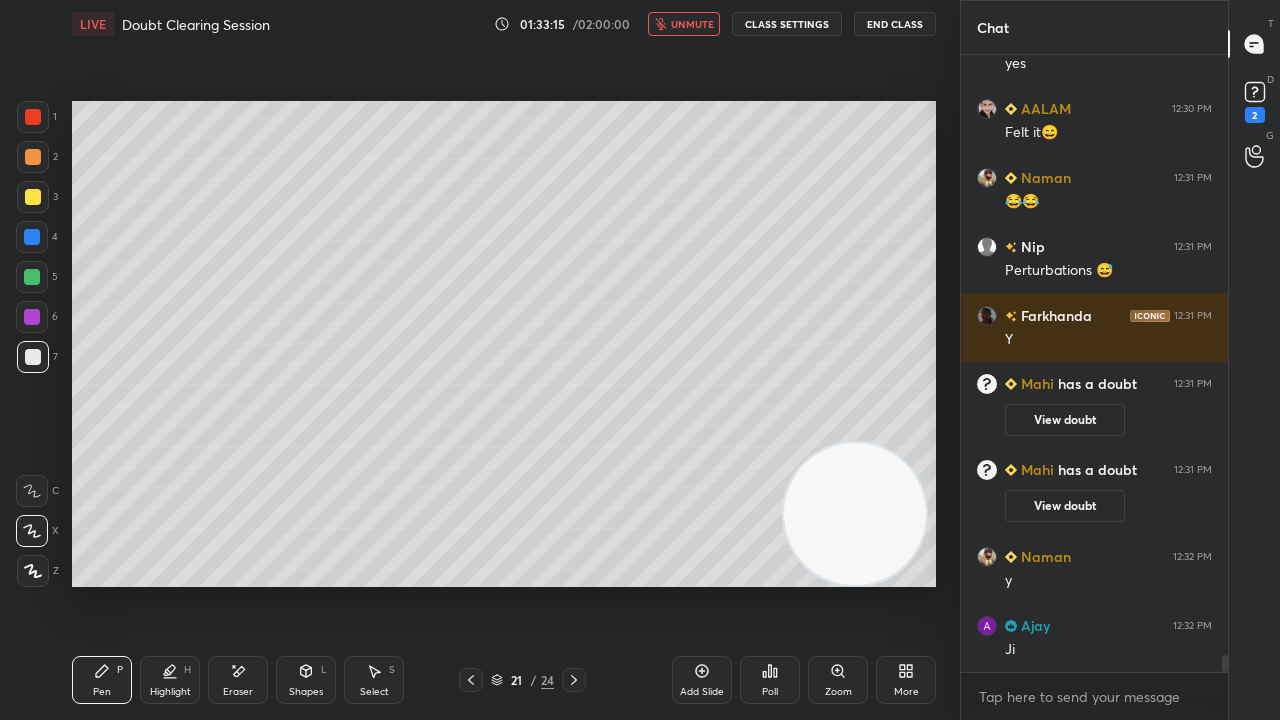 drag, startPoint x: 701, startPoint y: 22, endPoint x: 554, endPoint y: 83, distance: 159.154 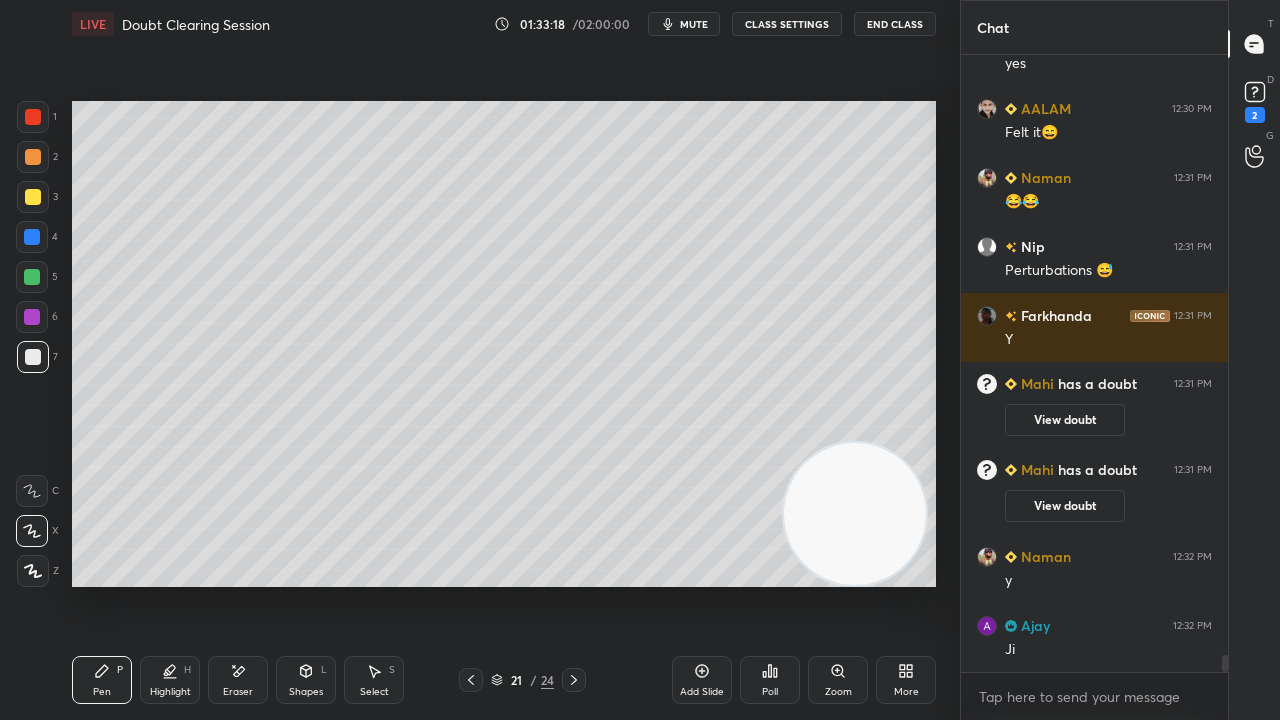 click on "mute" at bounding box center (694, 24) 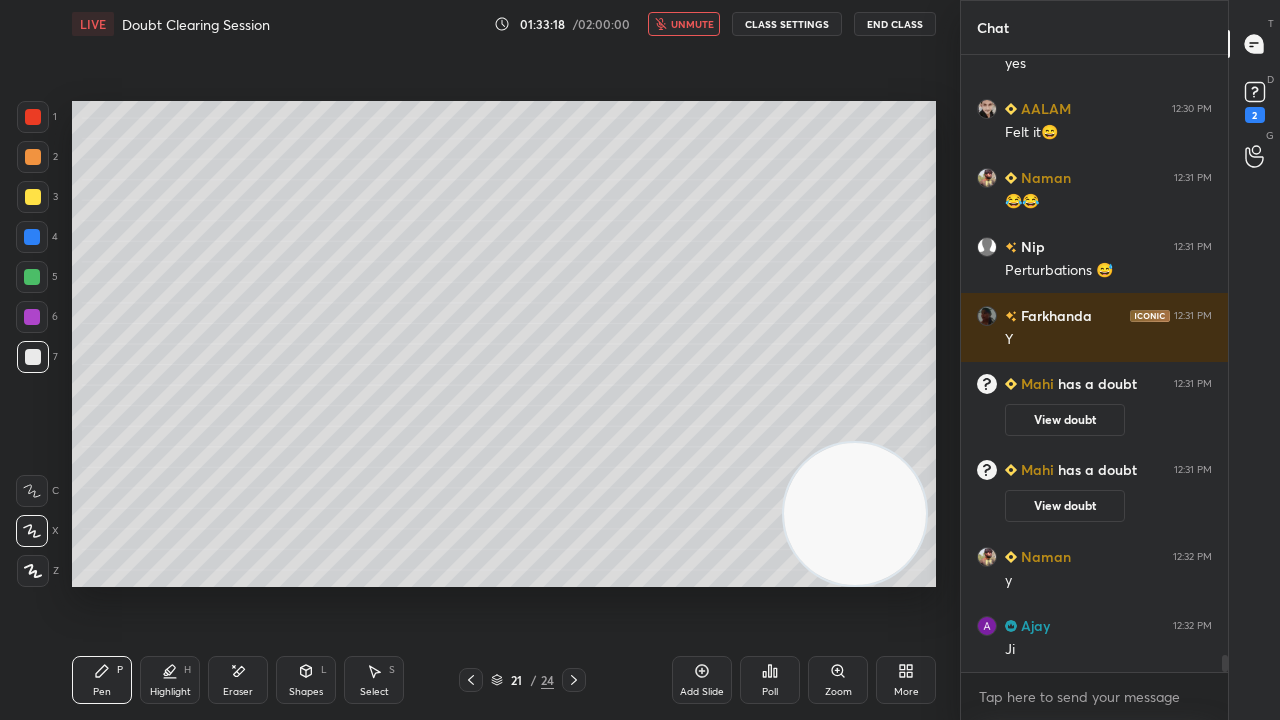 click on "unmute" at bounding box center [692, 24] 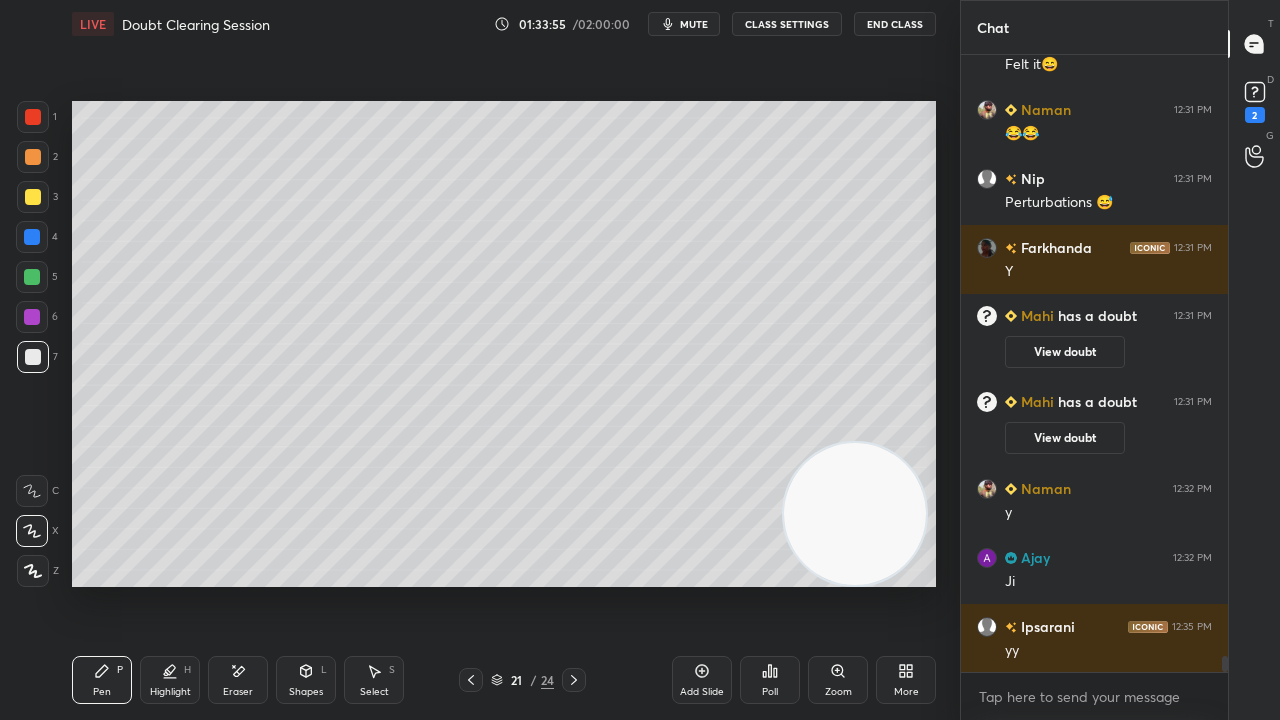 scroll, scrollTop: 22550, scrollLeft: 0, axis: vertical 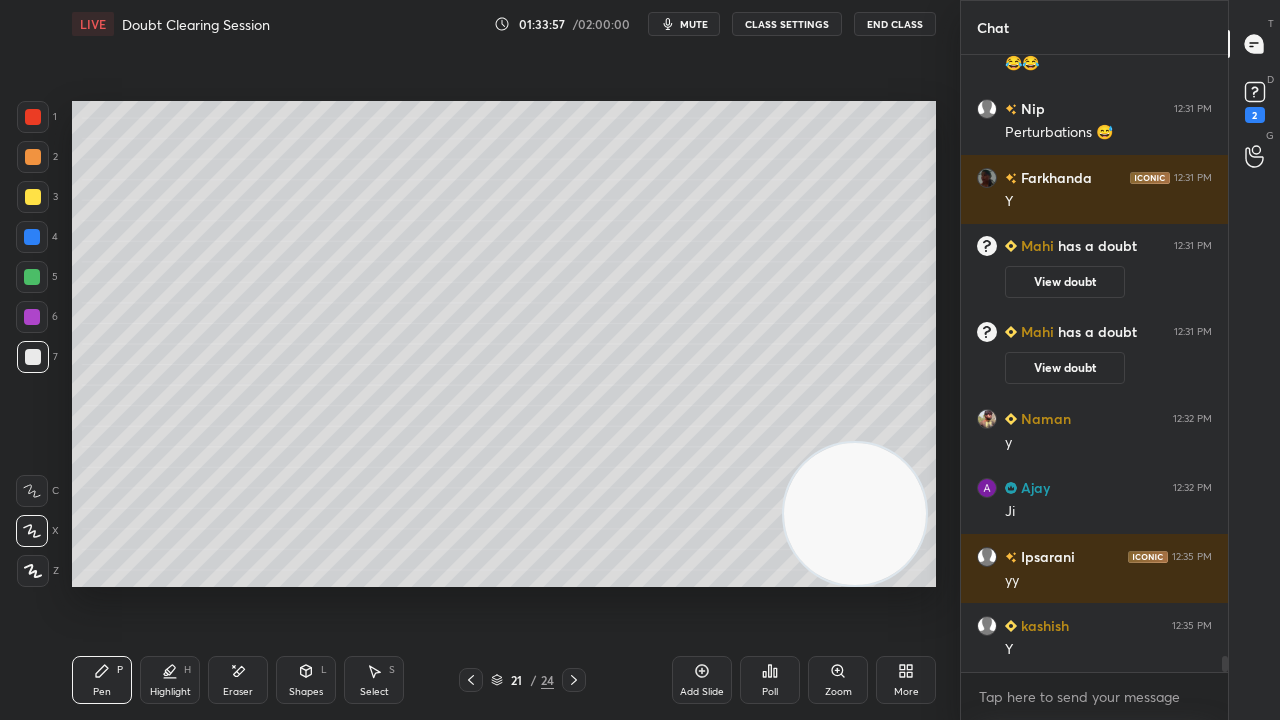 click on "mute" at bounding box center [694, 24] 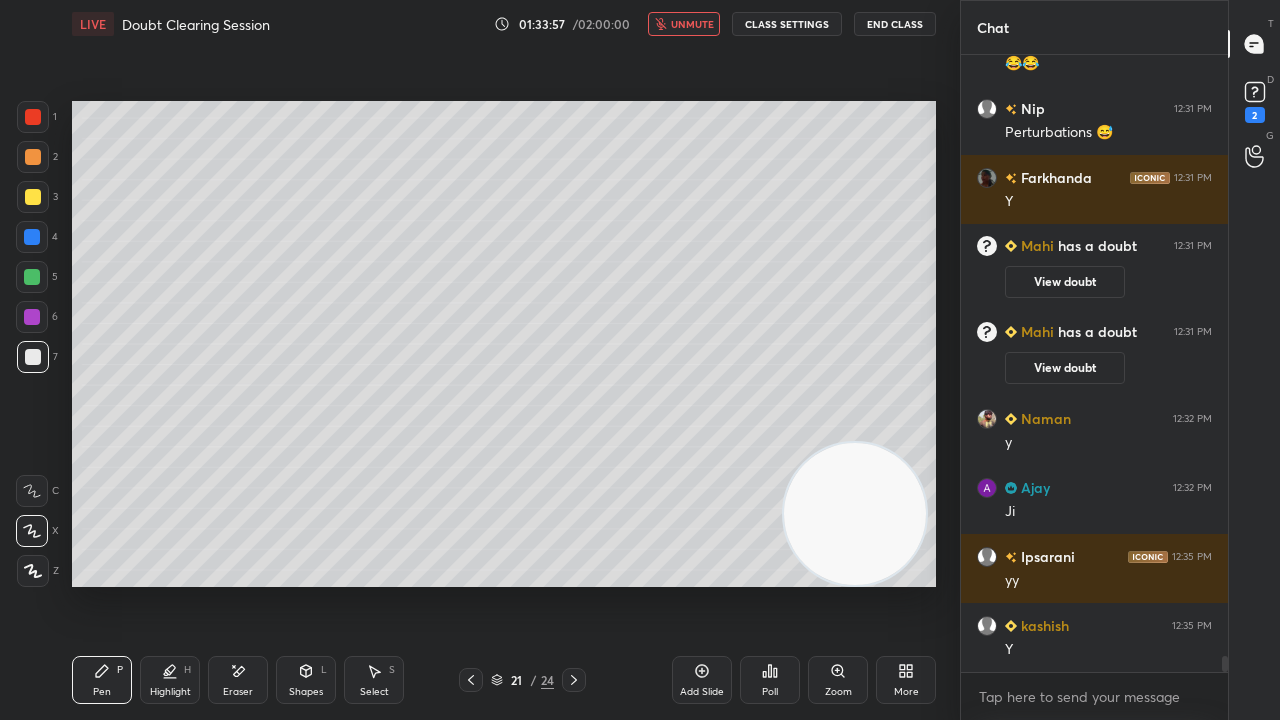 click on "unmute" at bounding box center [692, 24] 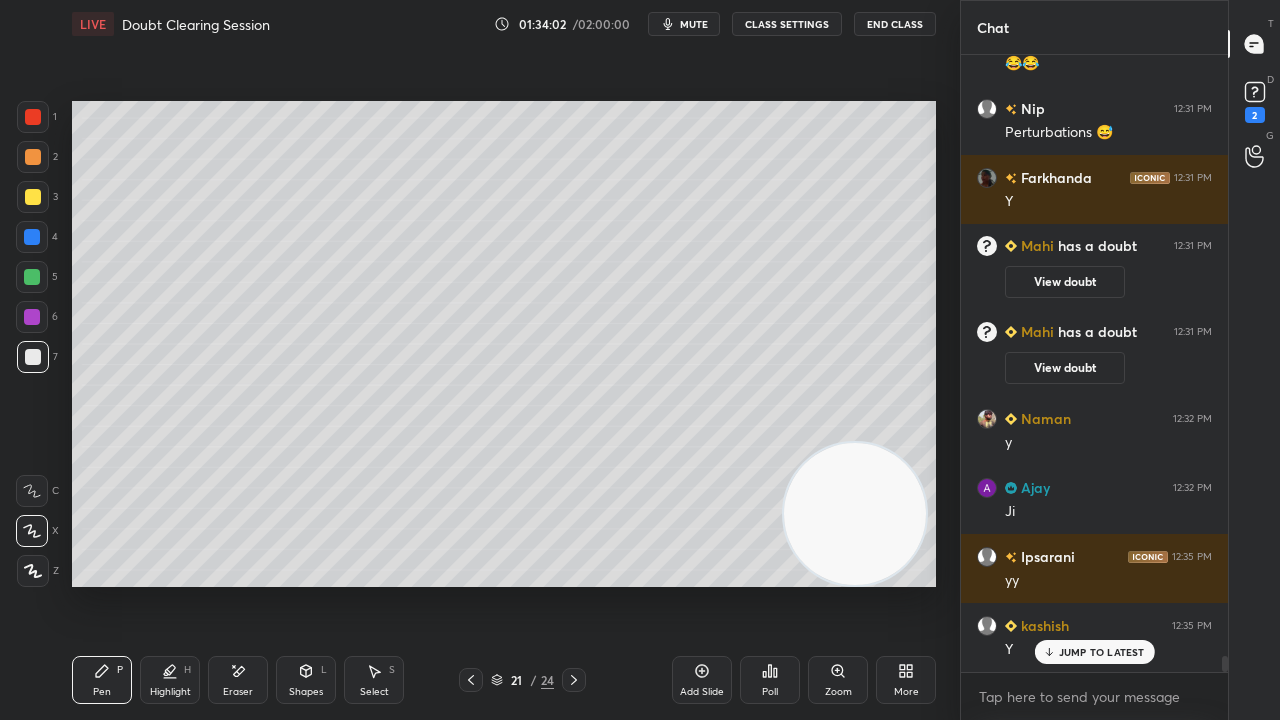 scroll, scrollTop: 22618, scrollLeft: 0, axis: vertical 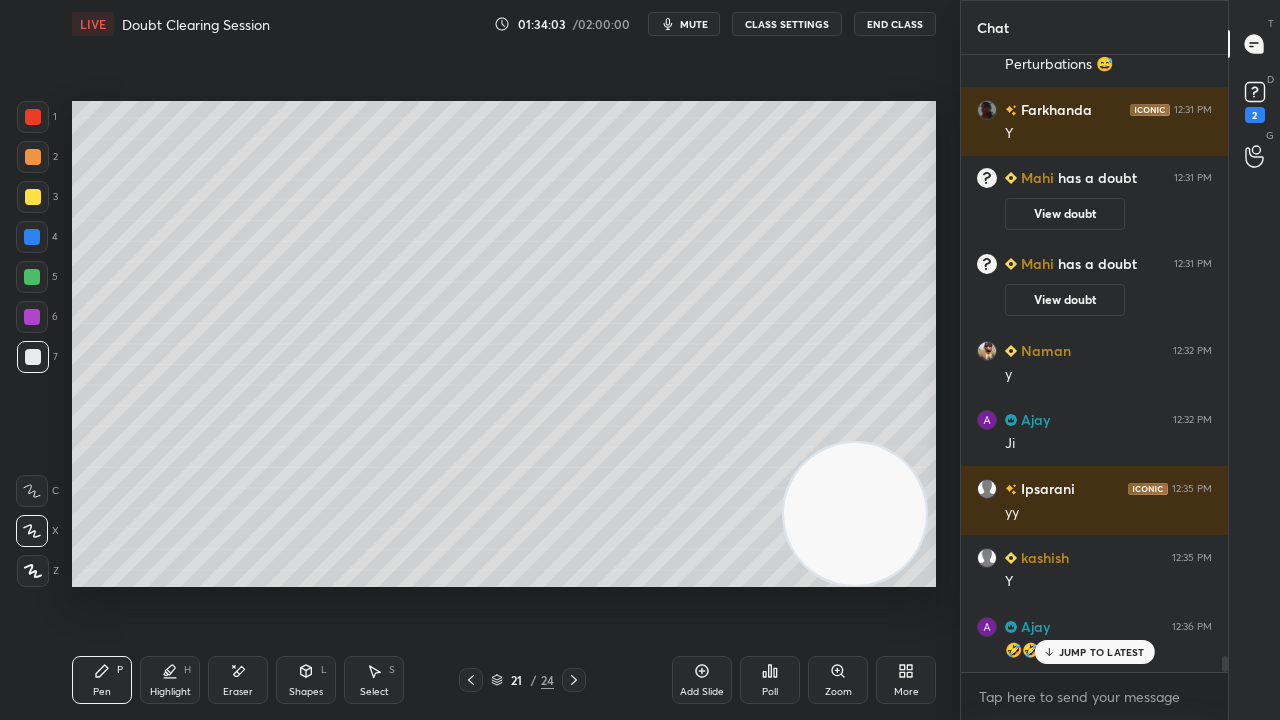 click on "mute" at bounding box center (694, 24) 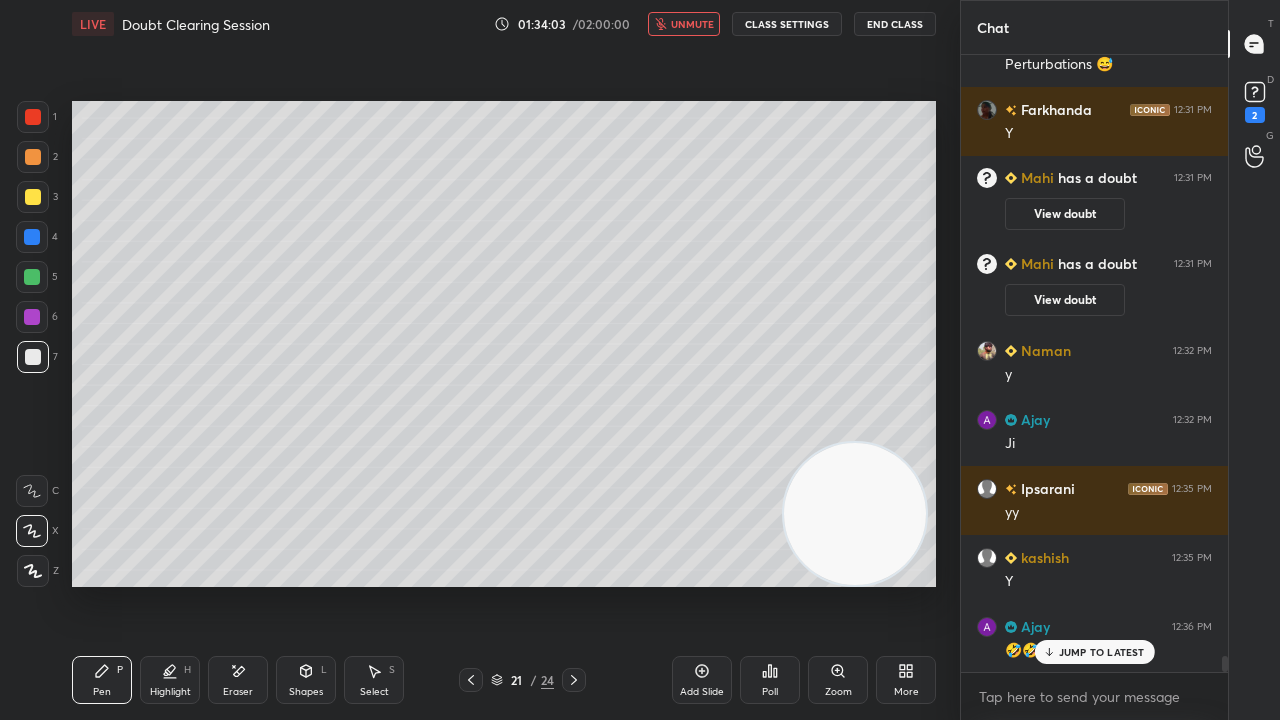 click on "unmute" at bounding box center [692, 24] 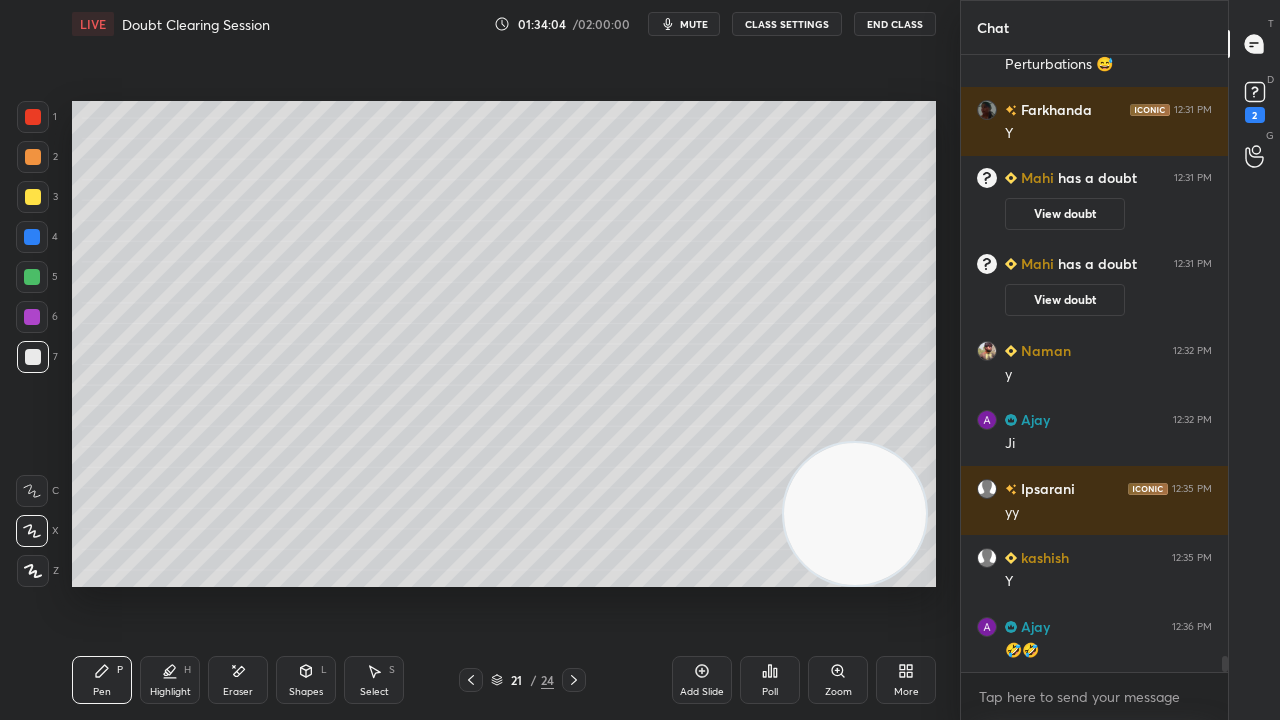 scroll, scrollTop: 22688, scrollLeft: 0, axis: vertical 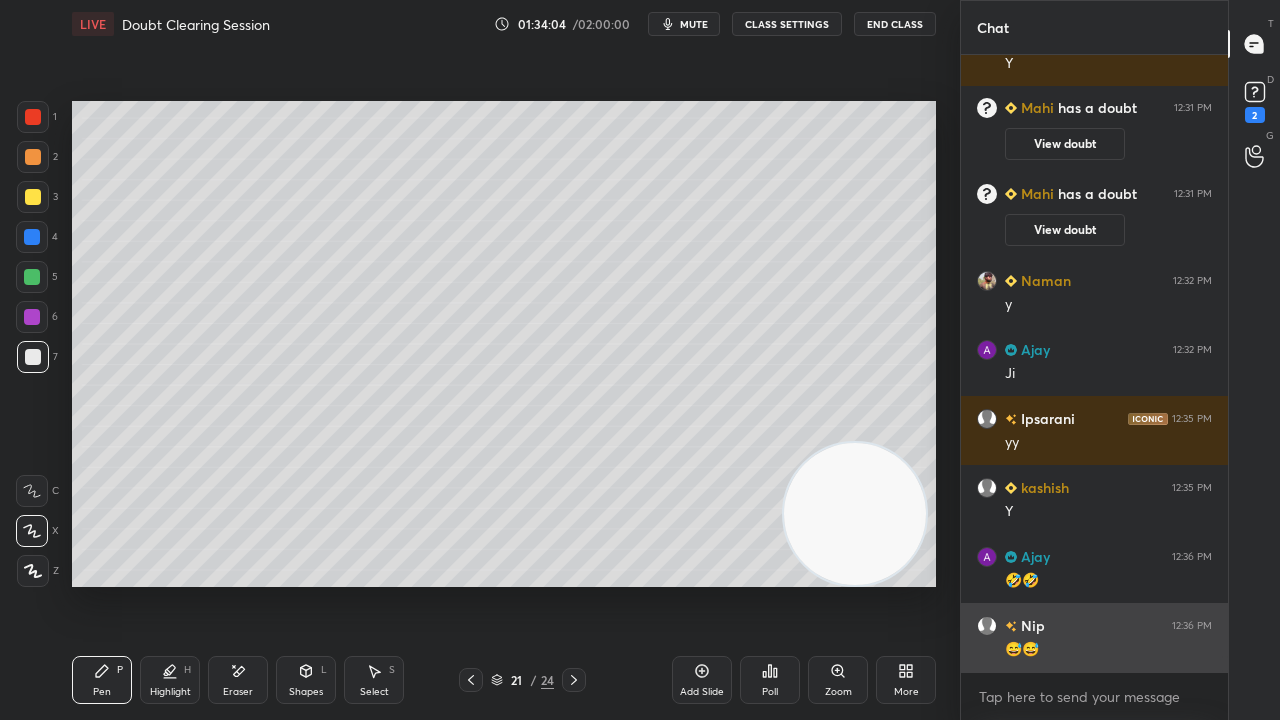 click on "😅😅" at bounding box center [1108, 650] 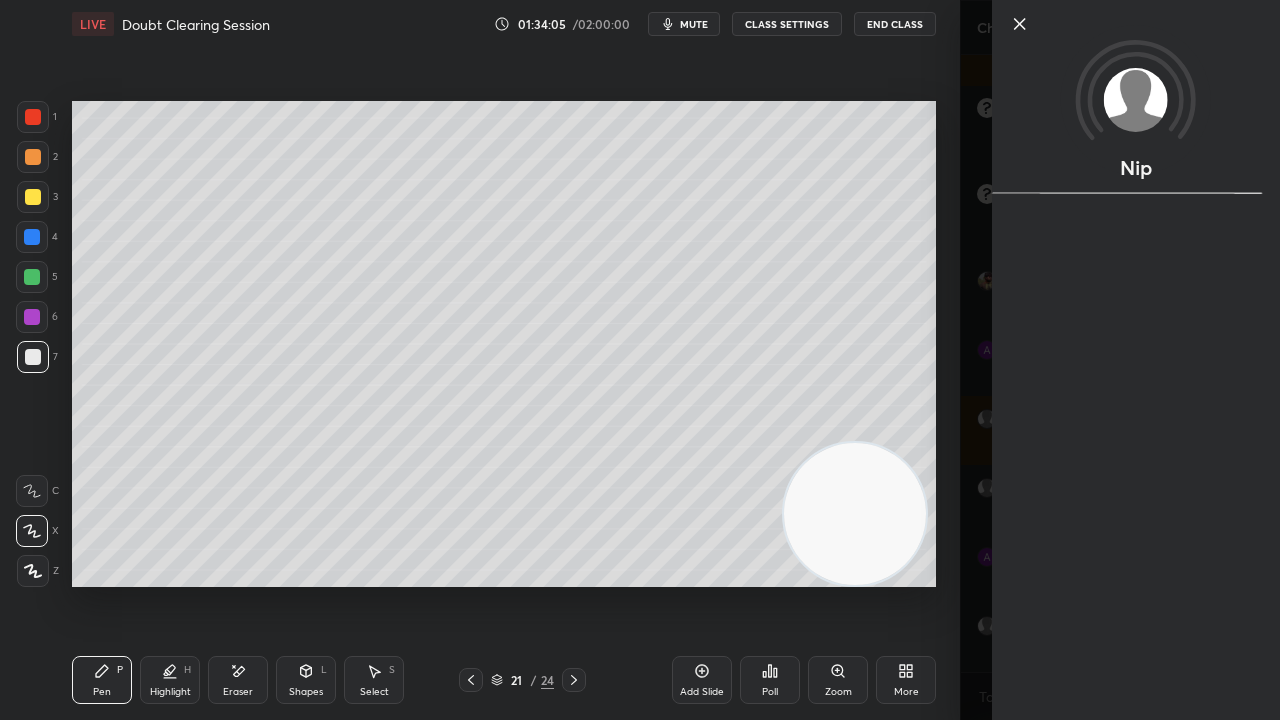 click on "Nip" at bounding box center (1120, 360) 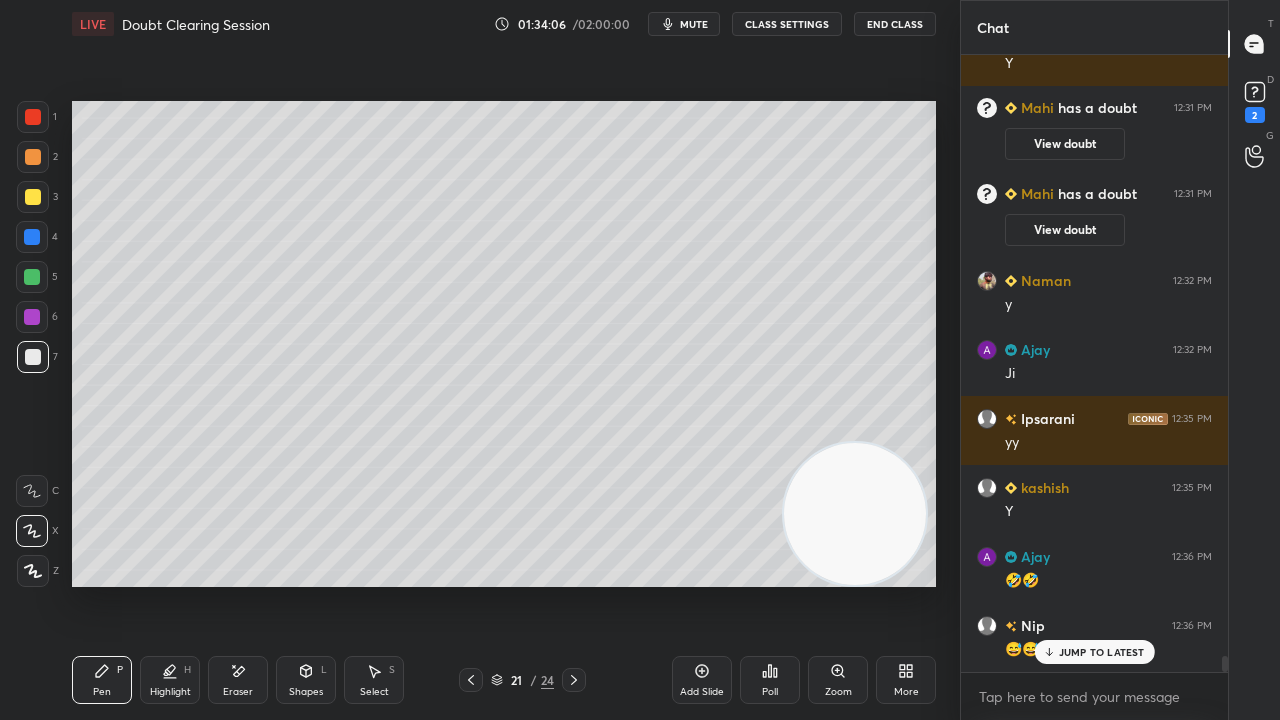 scroll, scrollTop: 22756, scrollLeft: 0, axis: vertical 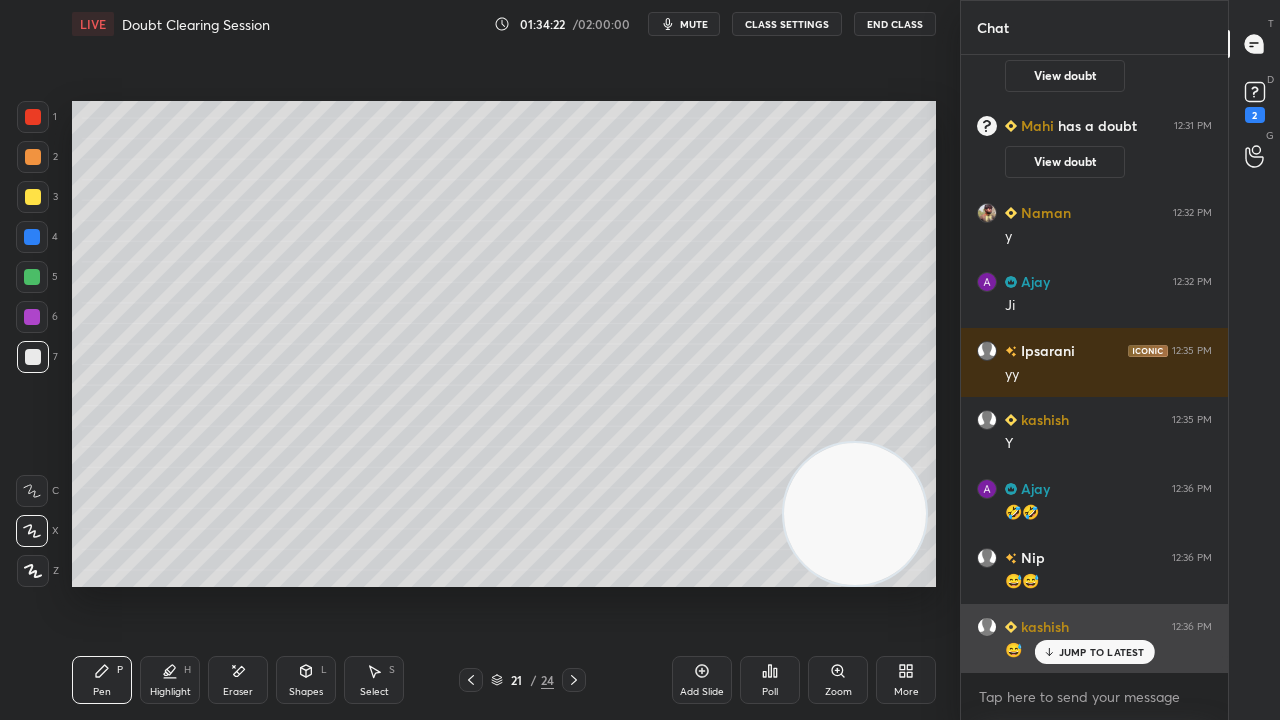 click on "JUMP TO LATEST" at bounding box center (1102, 652) 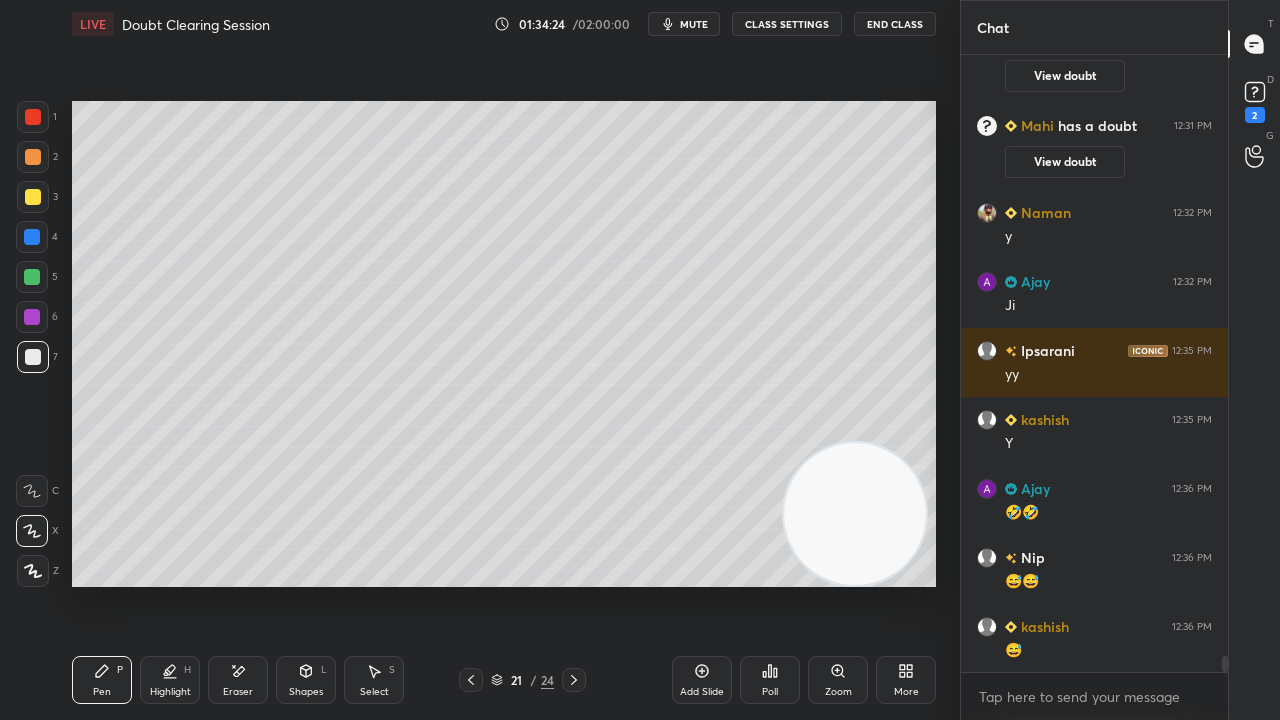 click on "mute" at bounding box center [694, 24] 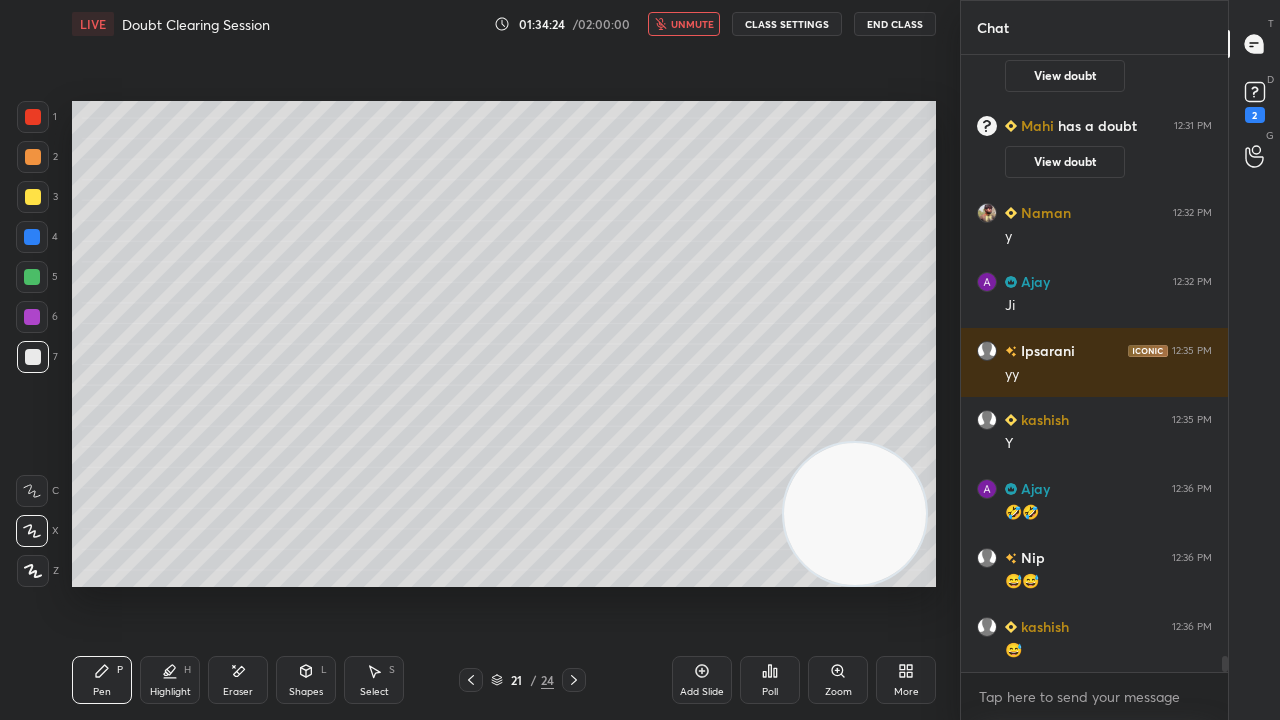 click on "unmute" at bounding box center [692, 24] 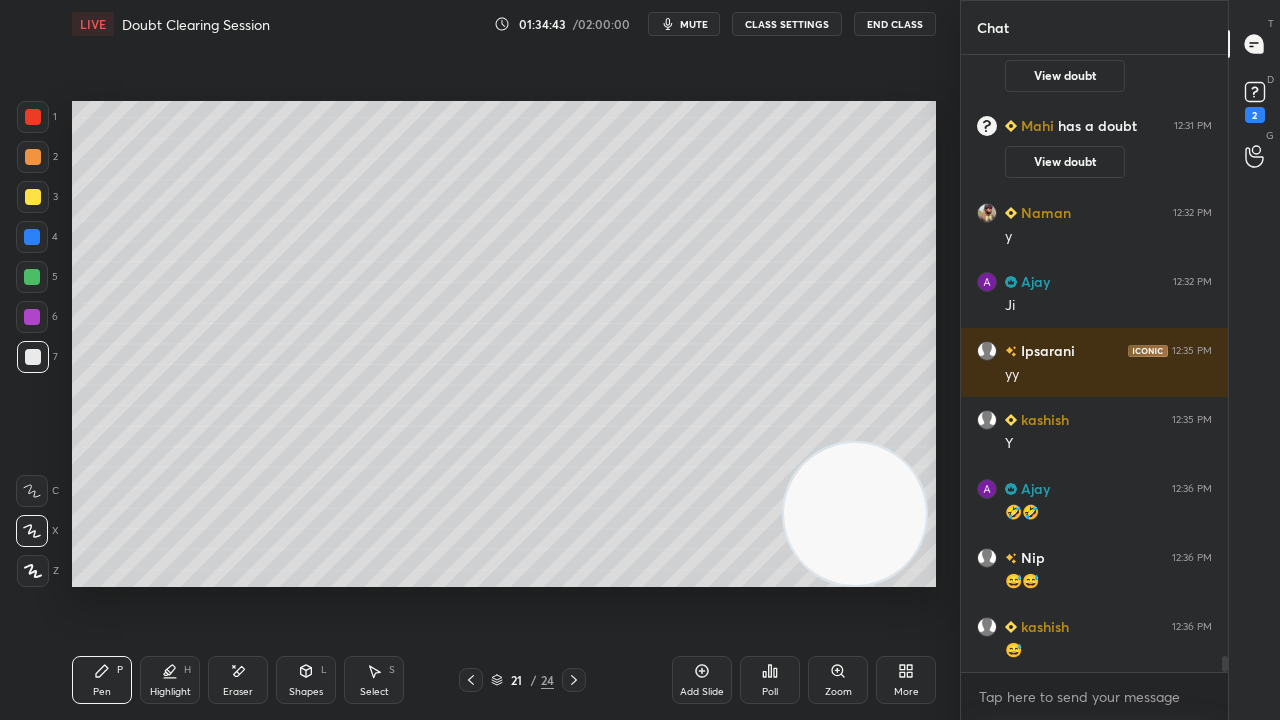 scroll, scrollTop: 22844, scrollLeft: 0, axis: vertical 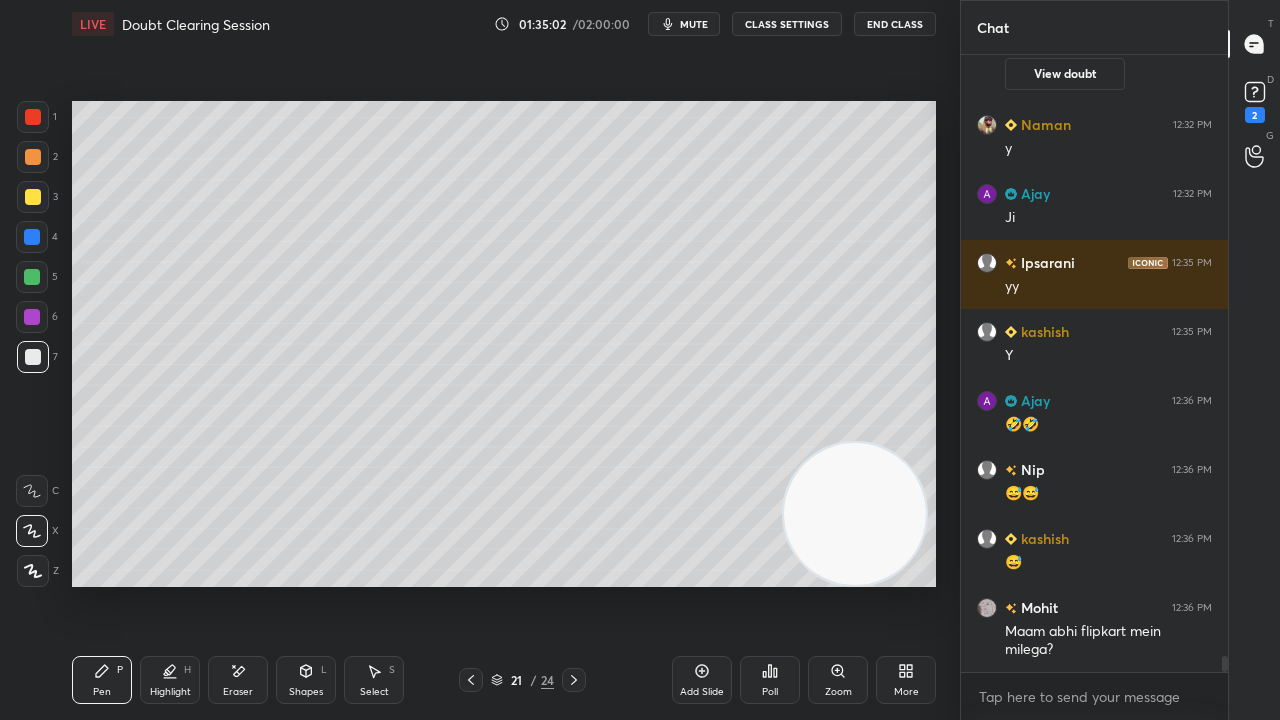 click on "mute" at bounding box center (694, 24) 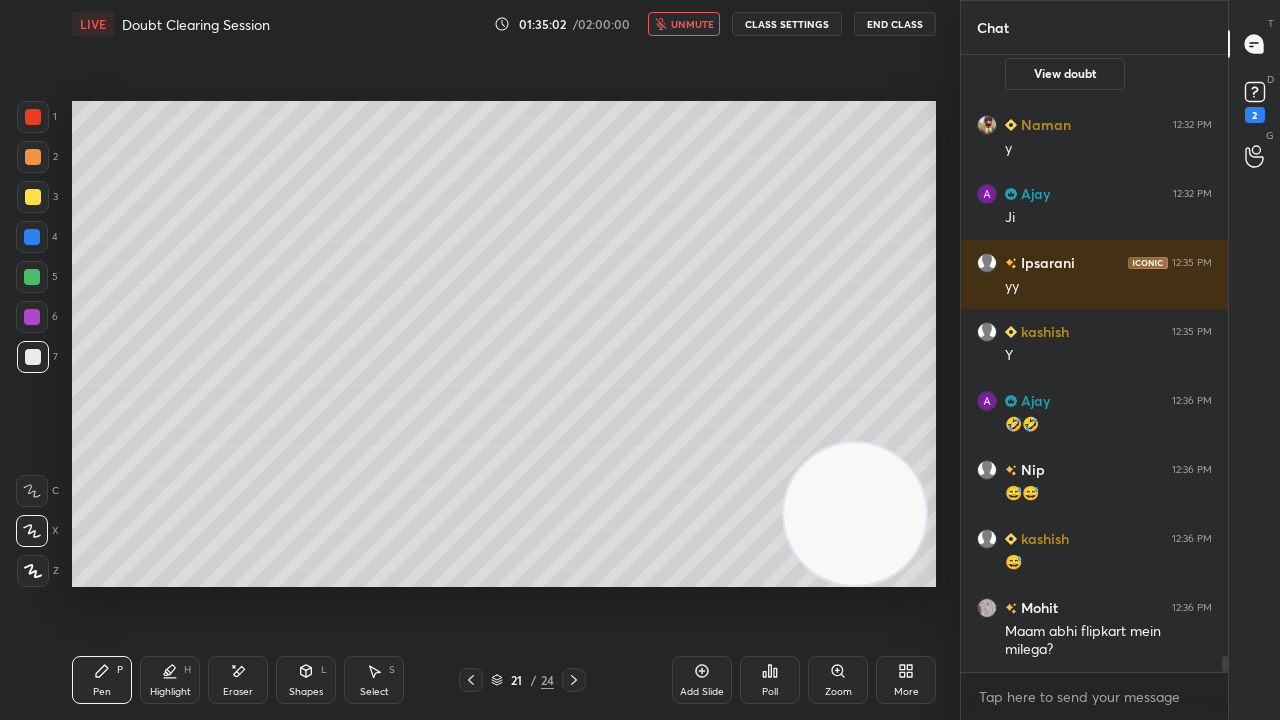 click on "unmute" at bounding box center [692, 24] 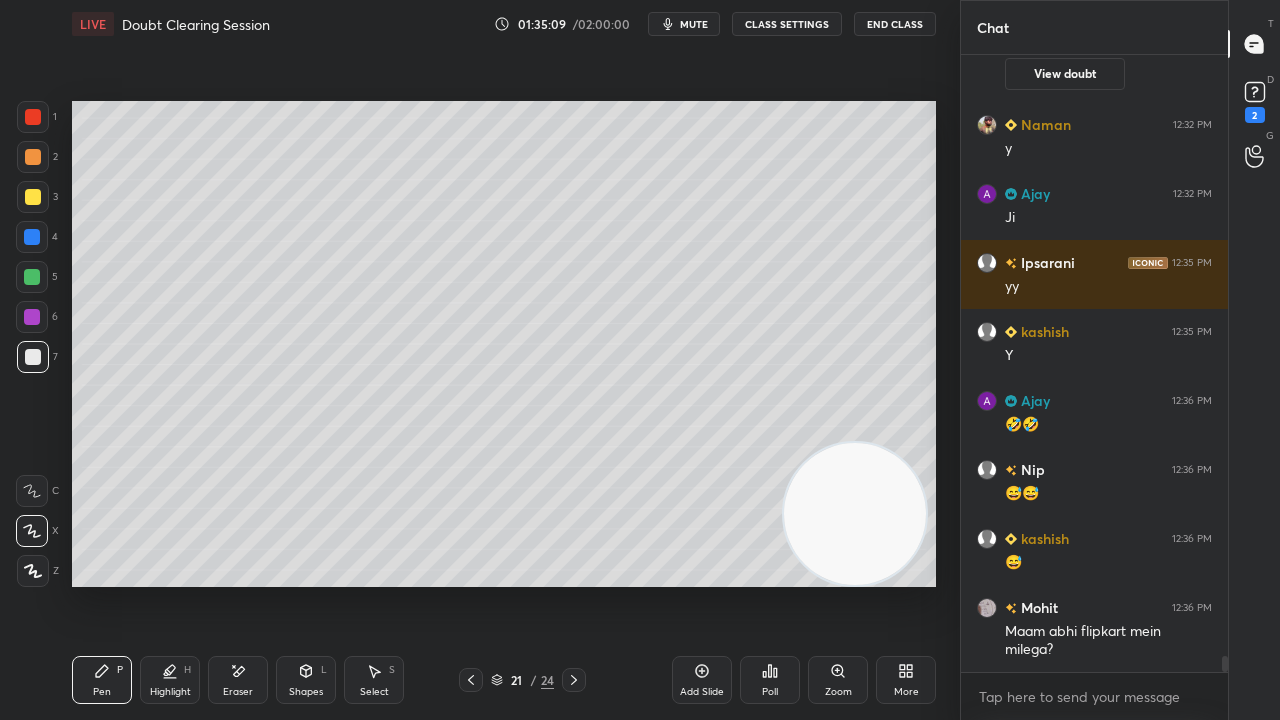 click on "mute" at bounding box center [684, 24] 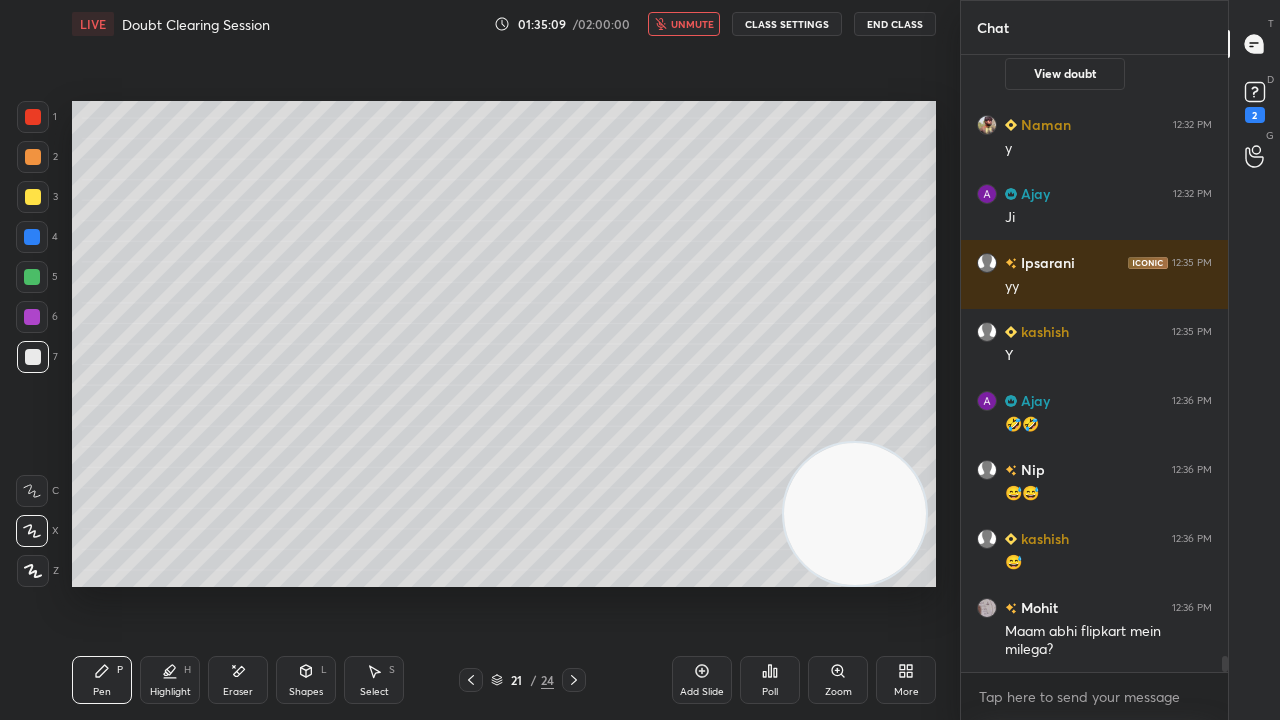 click on "unmute" at bounding box center (692, 24) 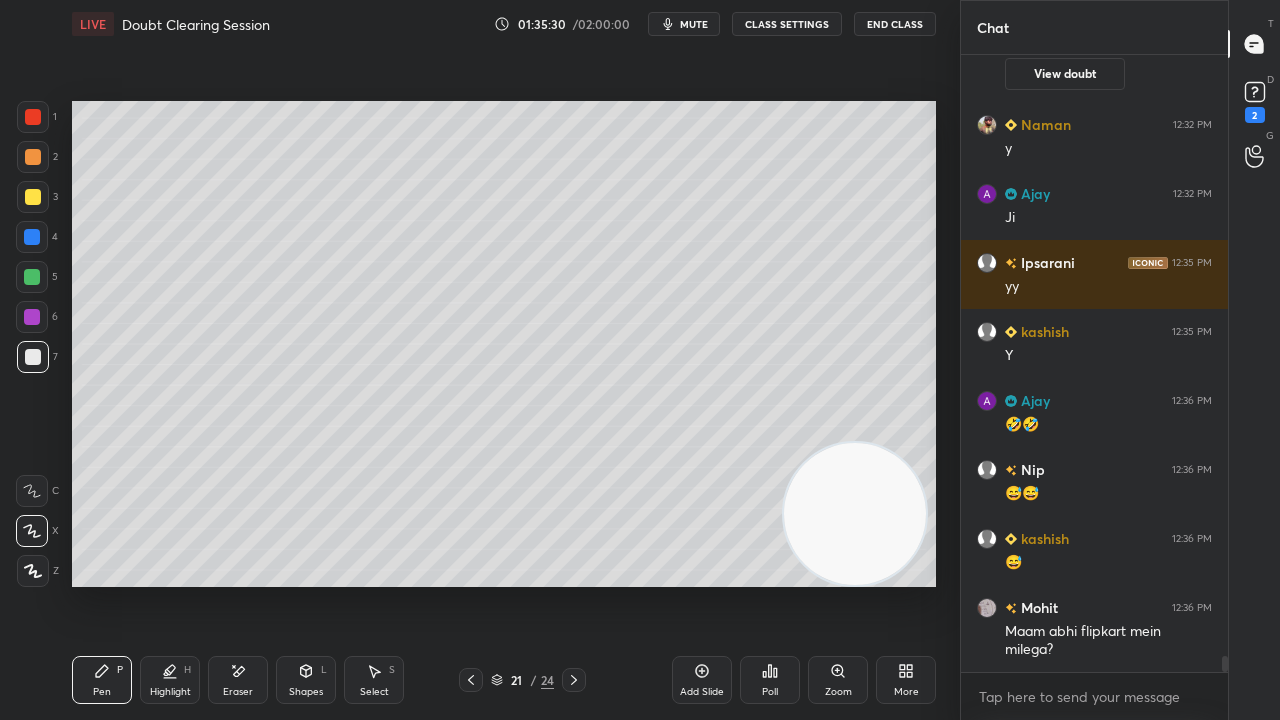 click at bounding box center (32, 277) 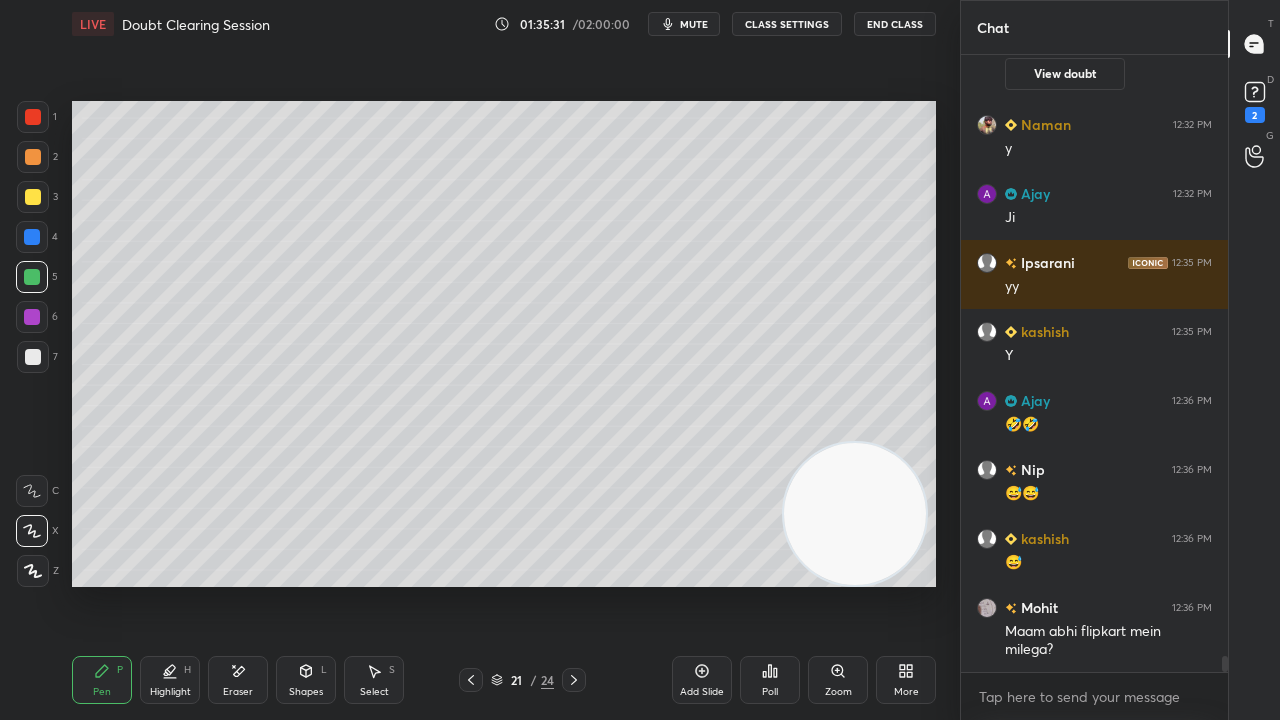 scroll, scrollTop: 22912, scrollLeft: 0, axis: vertical 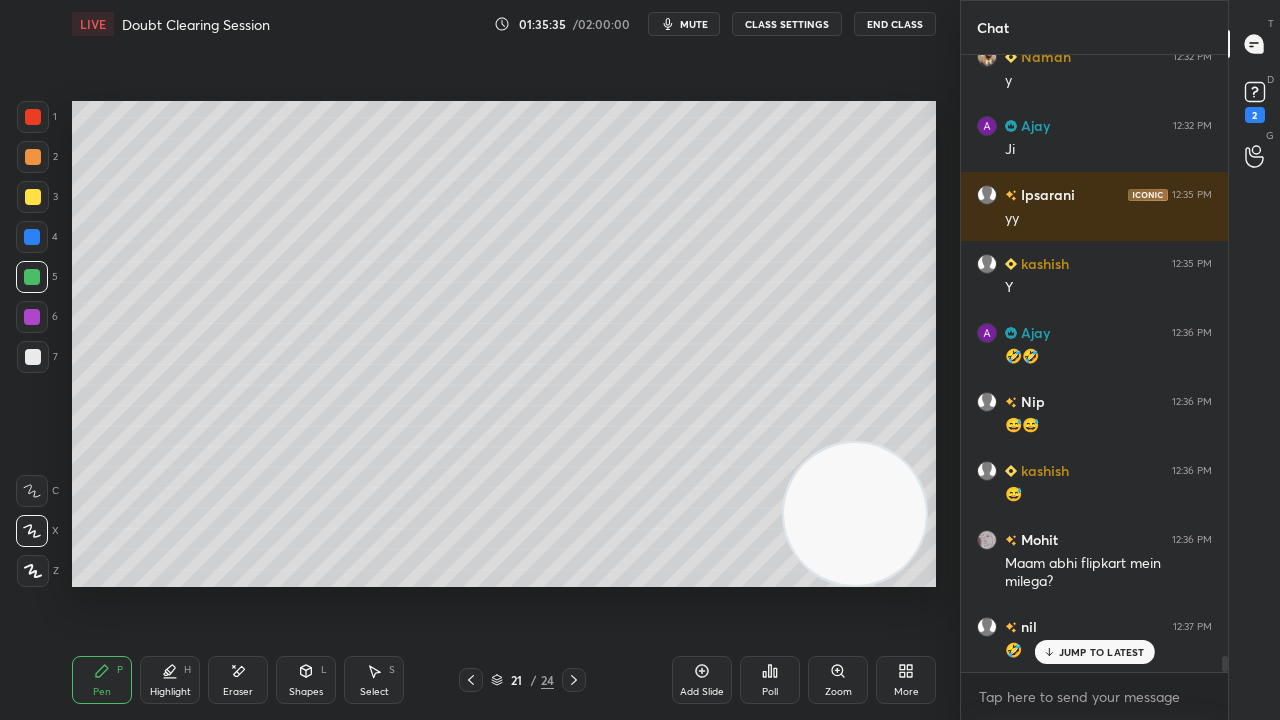 click on "JUMP TO LATEST" at bounding box center (1094, 652) 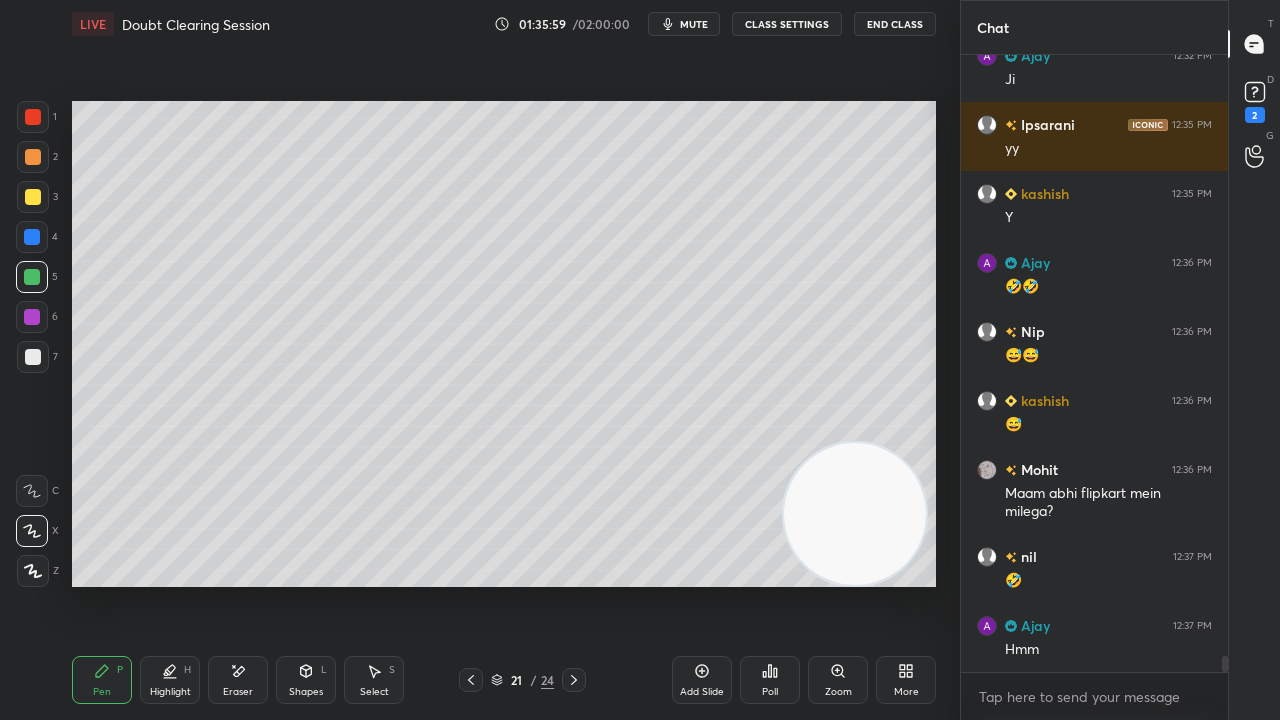 scroll, scrollTop: 23050, scrollLeft: 0, axis: vertical 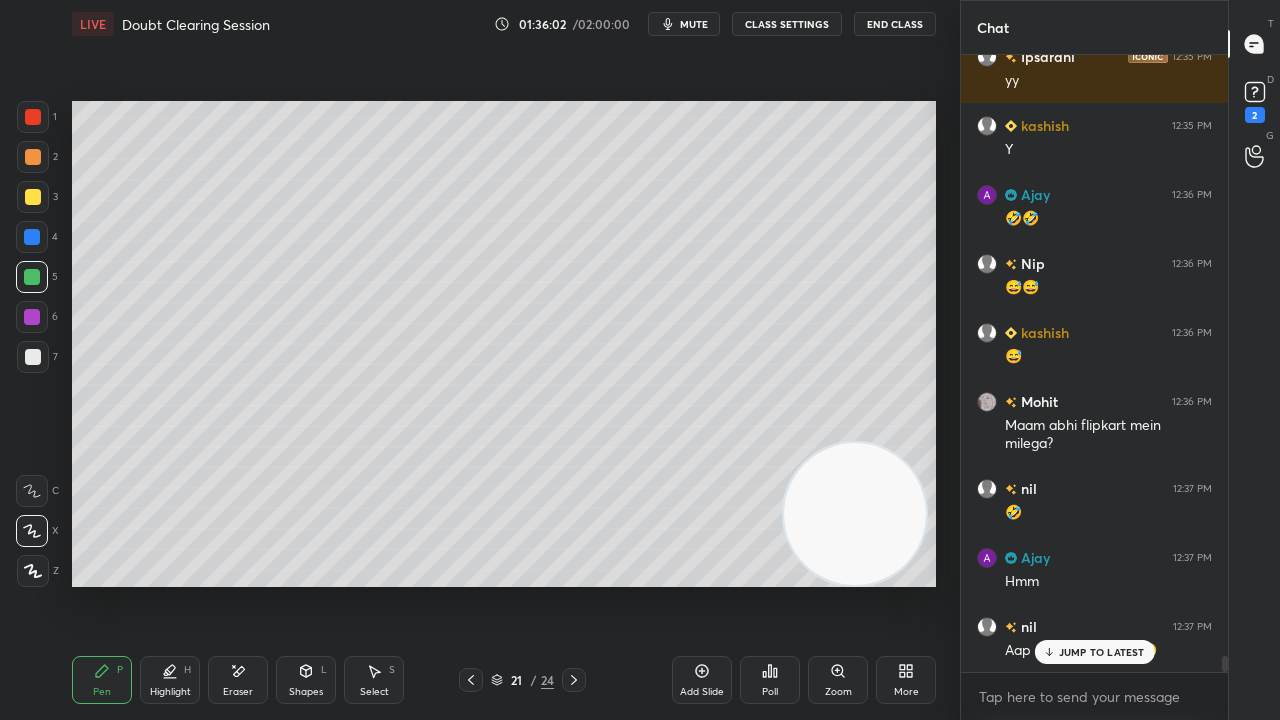 drag, startPoint x: 1080, startPoint y: 652, endPoint x: 1080, endPoint y: 692, distance: 40 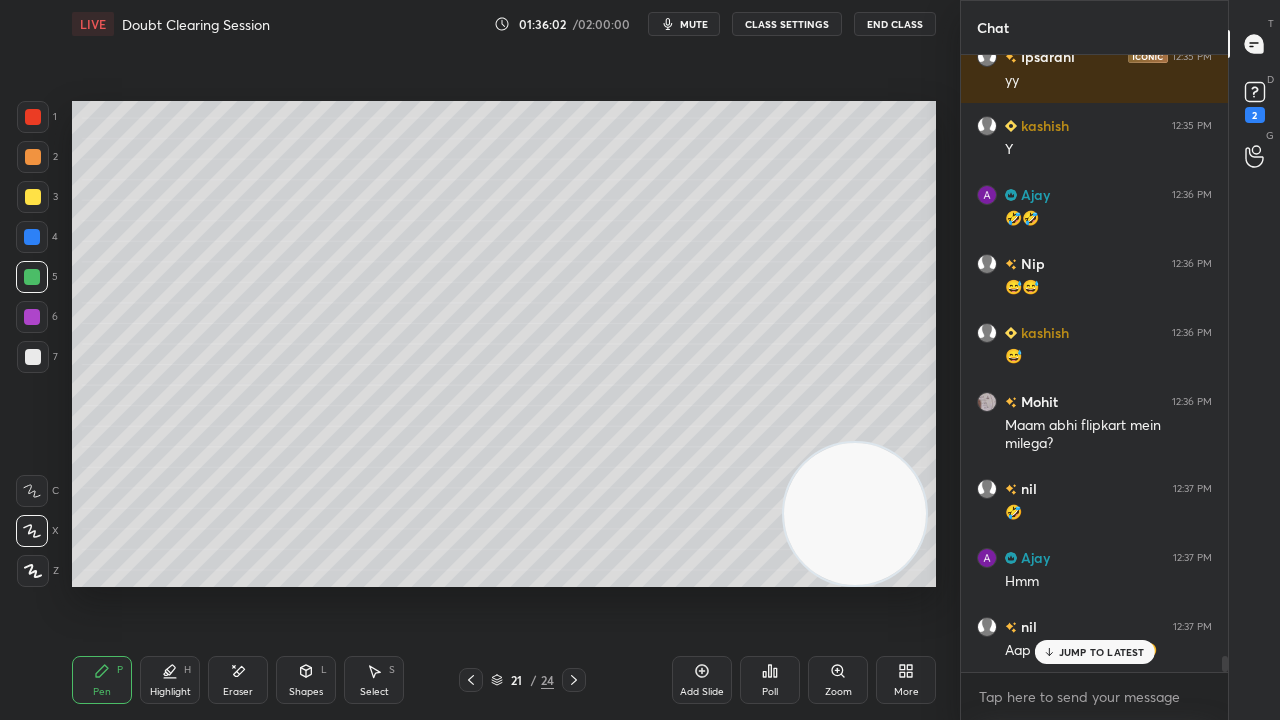 click on "JUMP TO LATEST" at bounding box center (1102, 652) 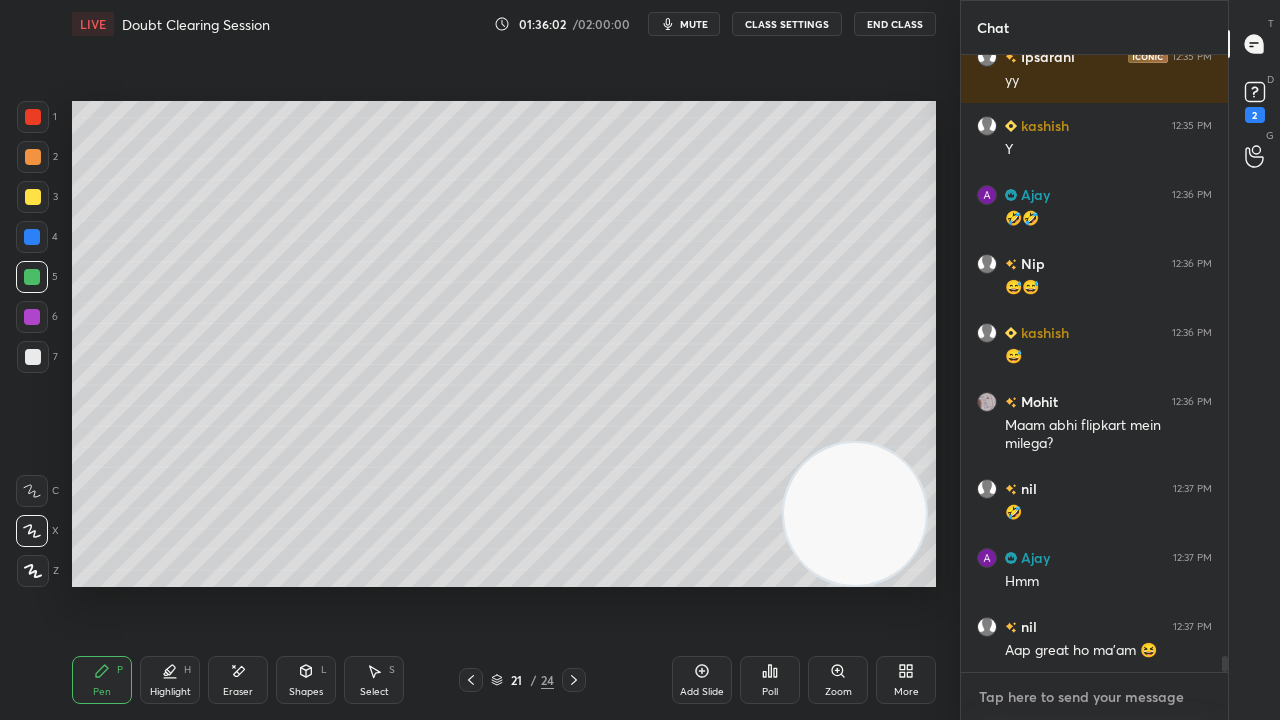 click at bounding box center (1094, 697) 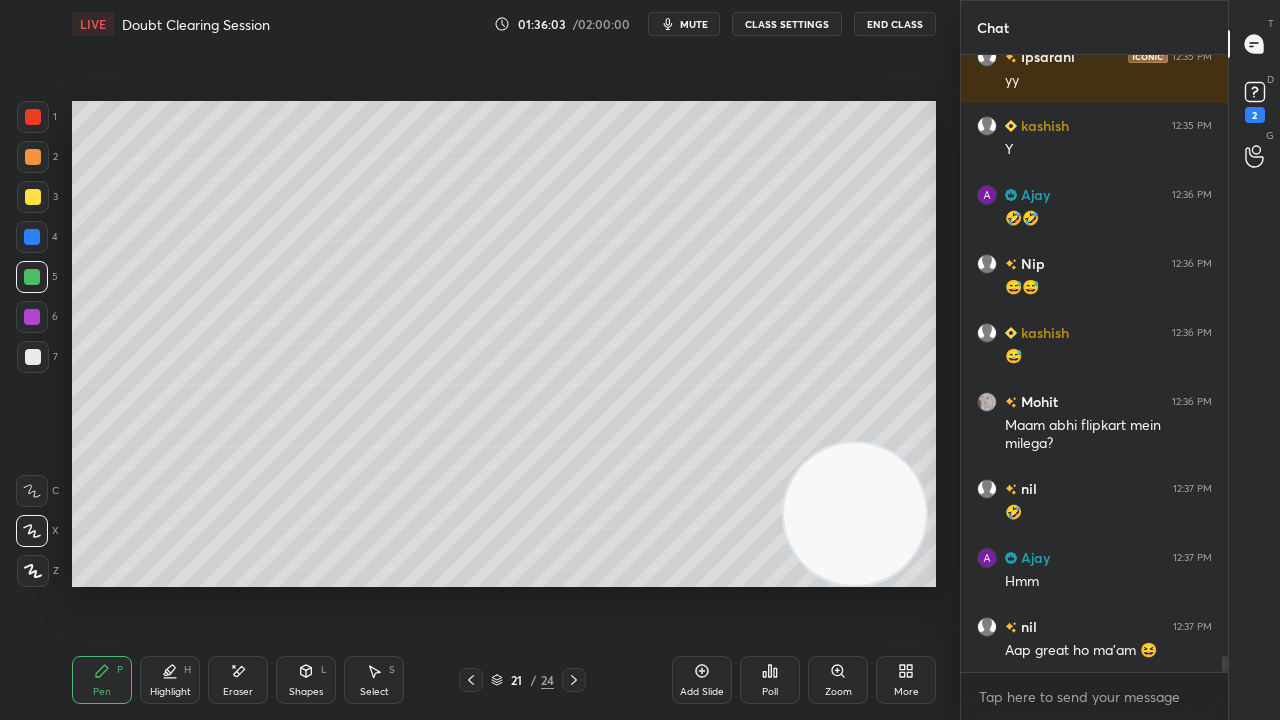 click on "LIVE Doubt Clearing Session 01:36:03 /  02:00:00 mute CLASS SETTINGS End Class" at bounding box center [504, 24] 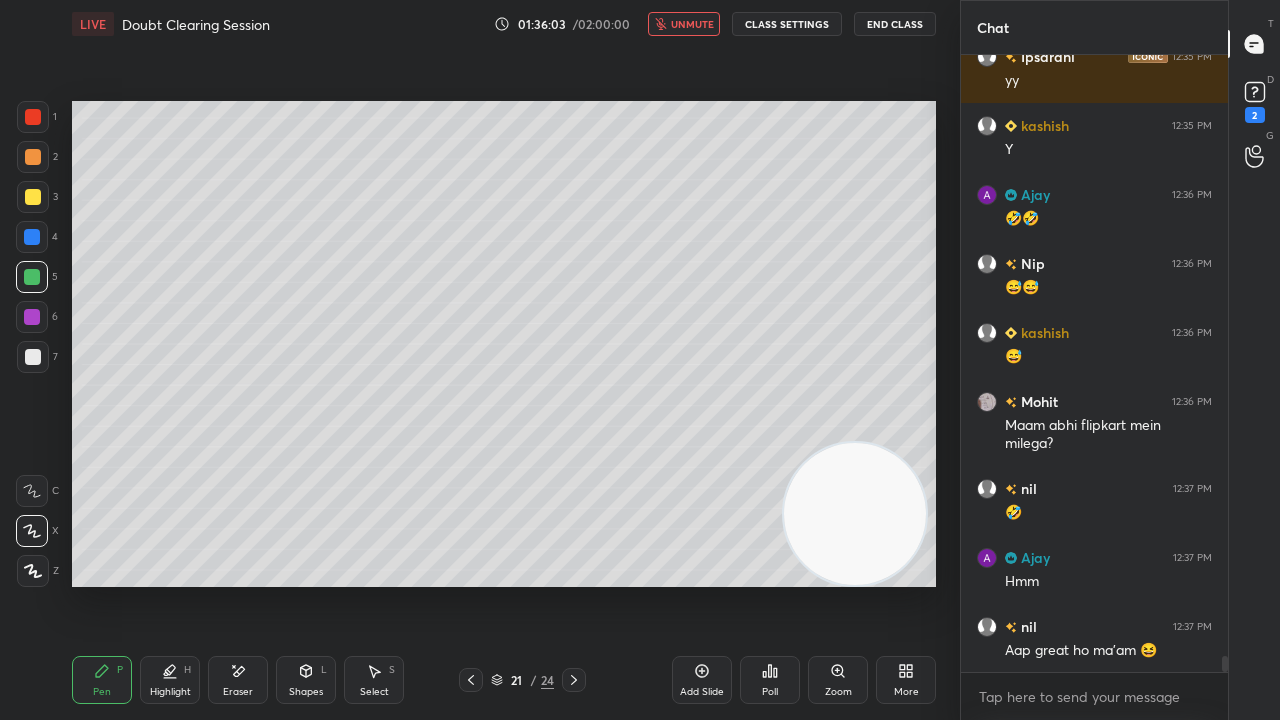 click on "unmute" at bounding box center [692, 24] 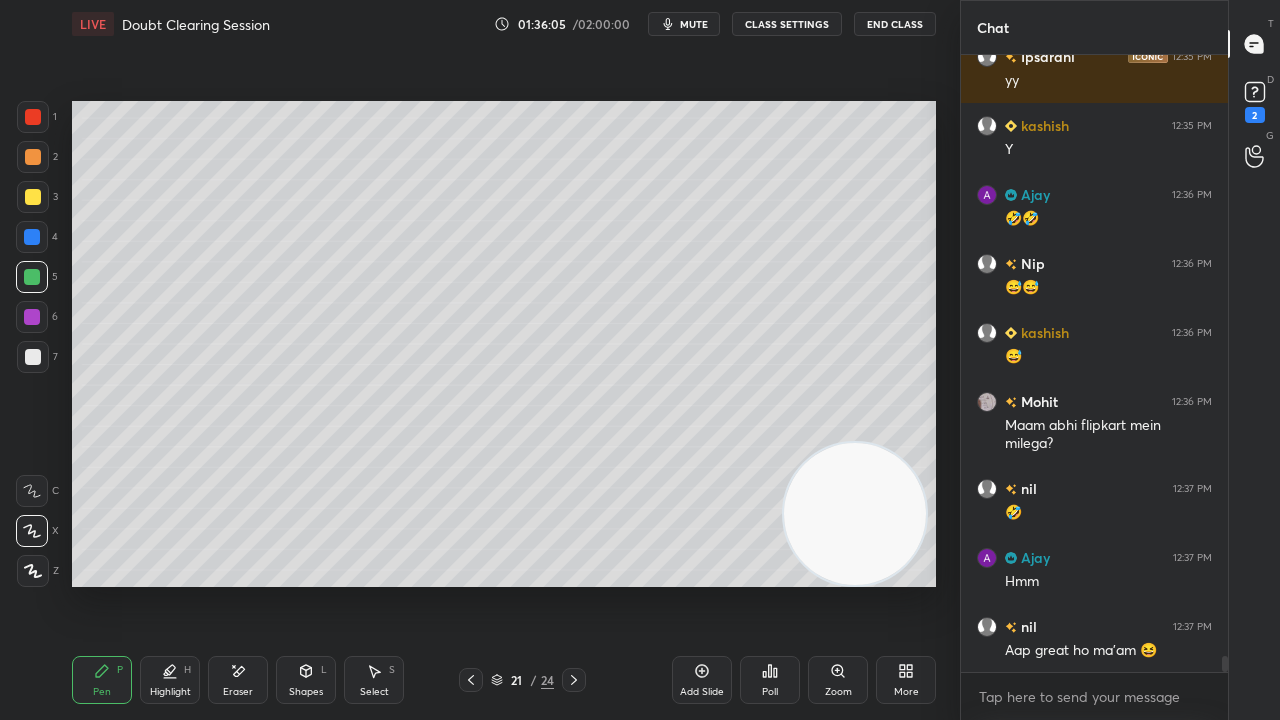 click at bounding box center [33, 357] 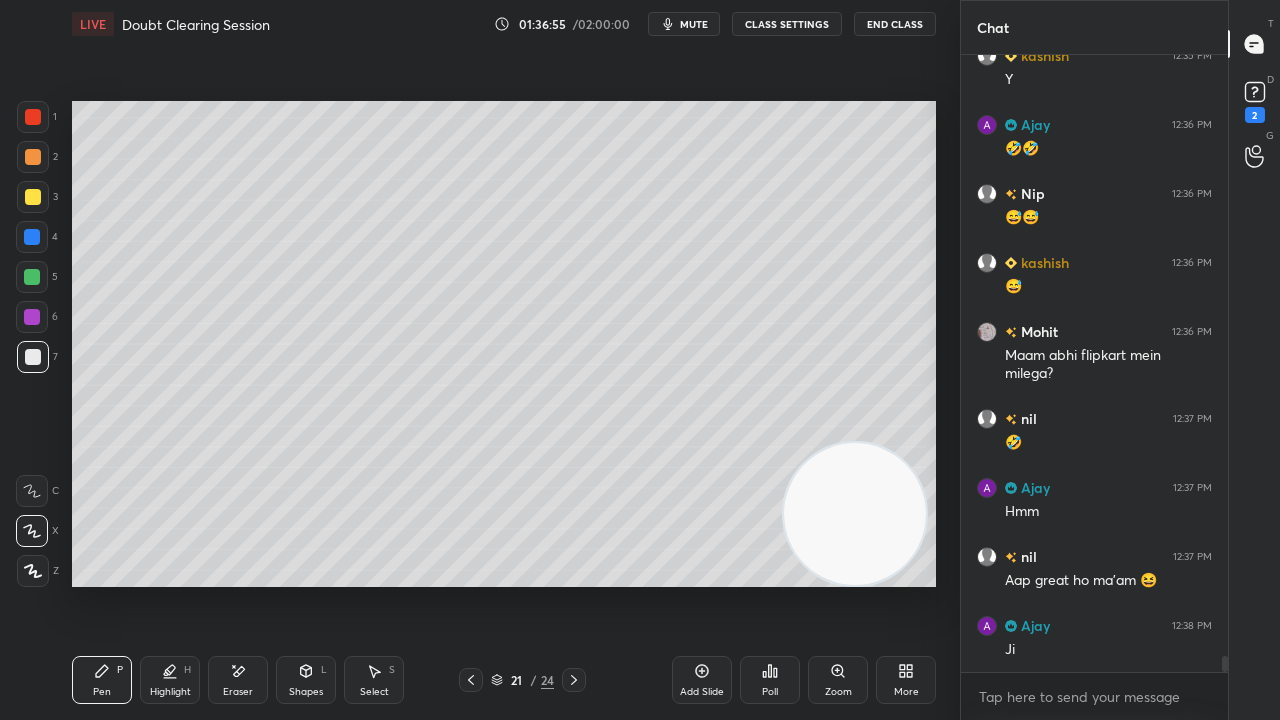 scroll, scrollTop: 23188, scrollLeft: 0, axis: vertical 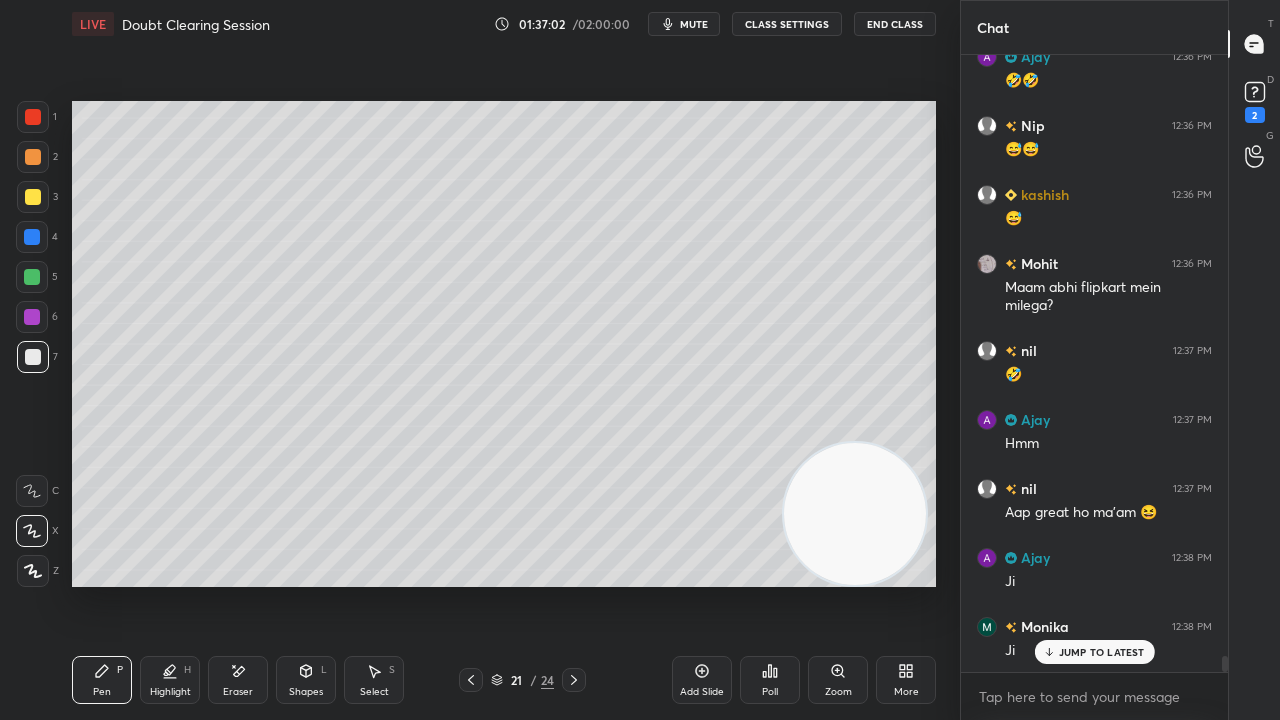 click at bounding box center (32, 277) 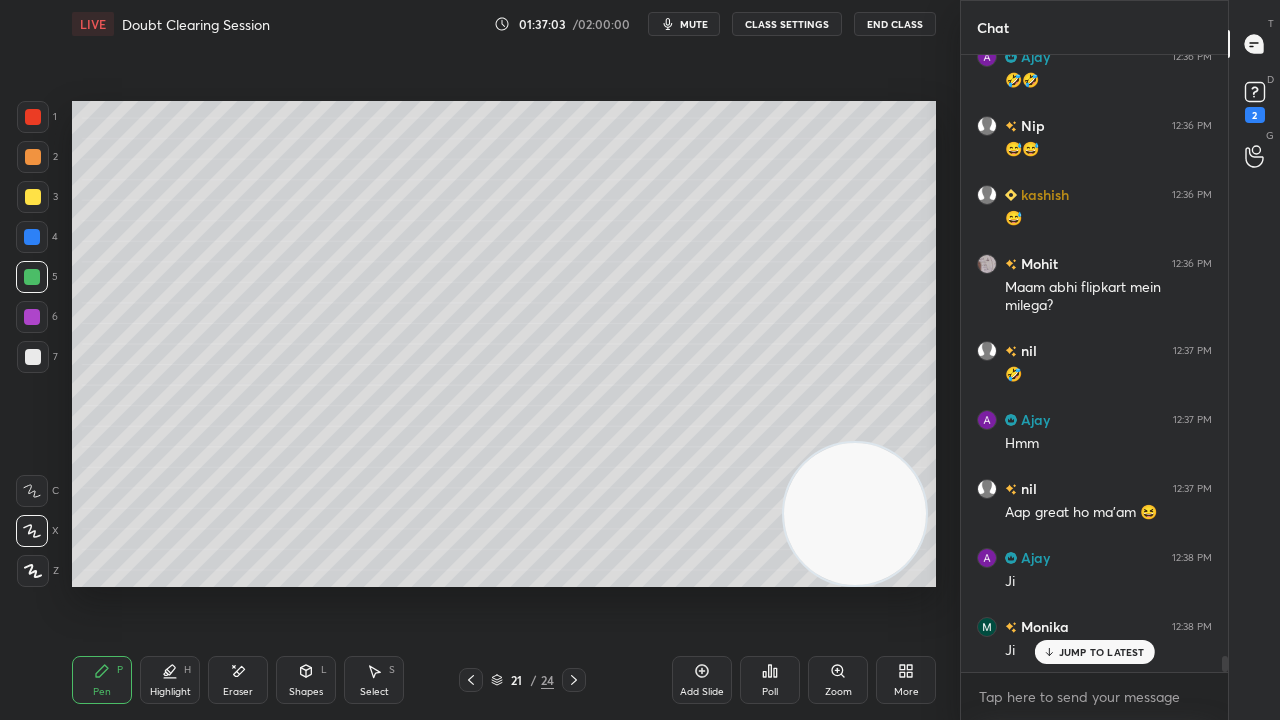 drag, startPoint x: 1048, startPoint y: 649, endPoint x: 1018, endPoint y: 672, distance: 37.802116 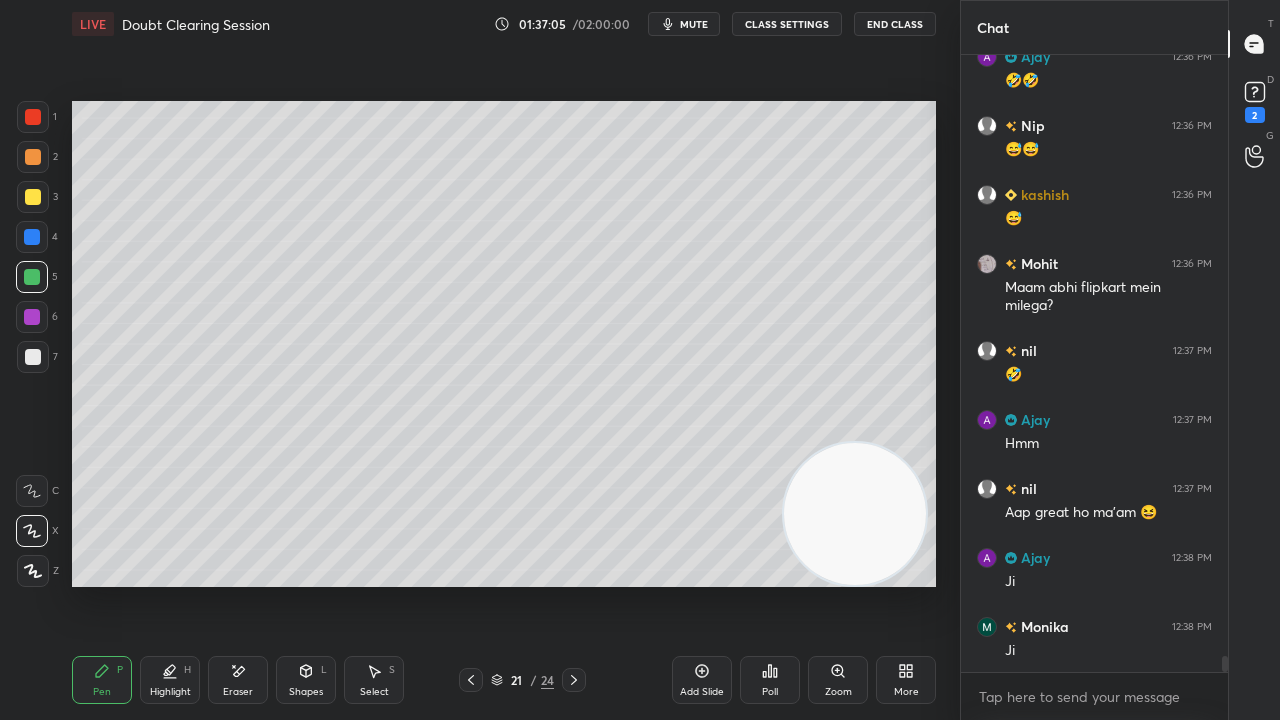 click on "mute" at bounding box center (694, 24) 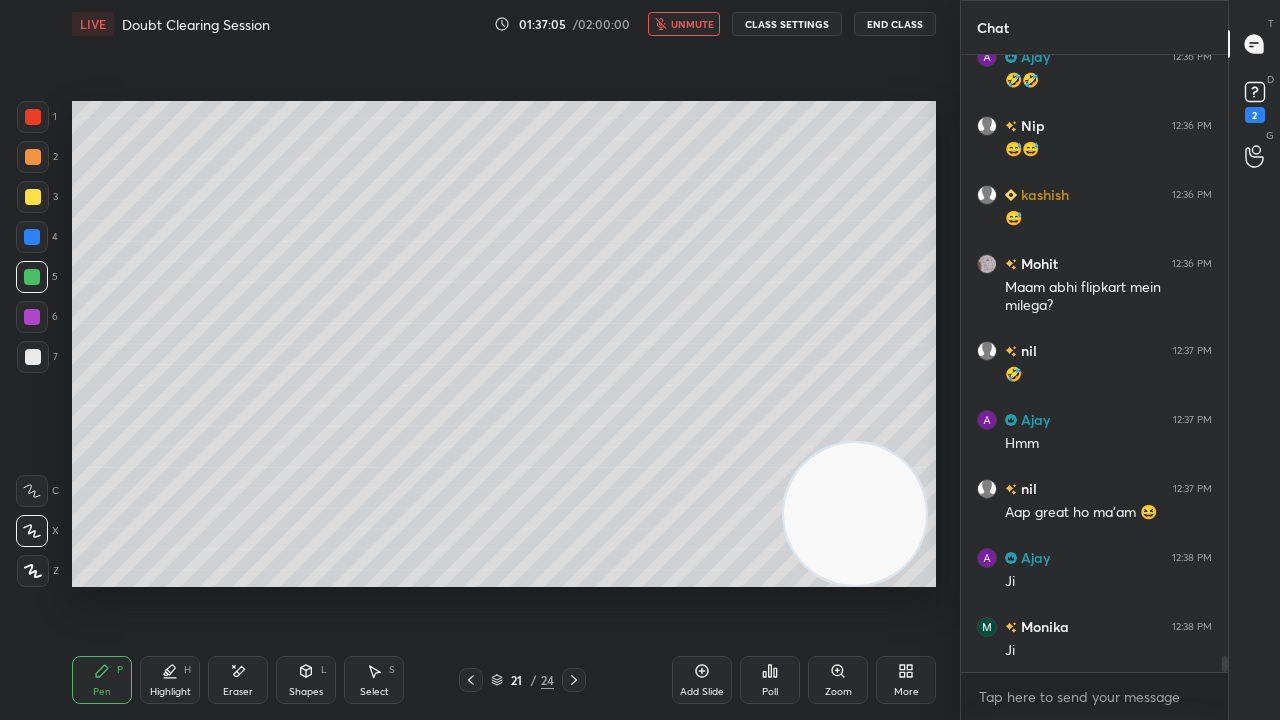 click on "unmute" at bounding box center [692, 24] 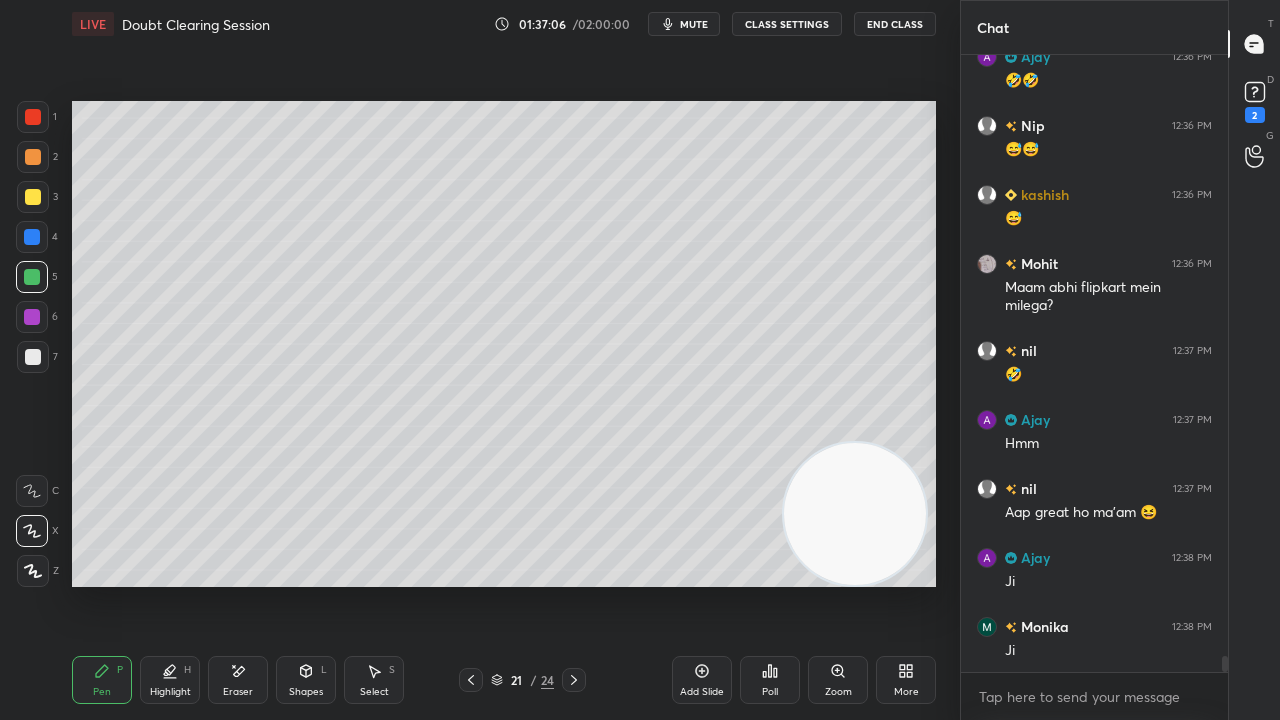 click at bounding box center [33, 357] 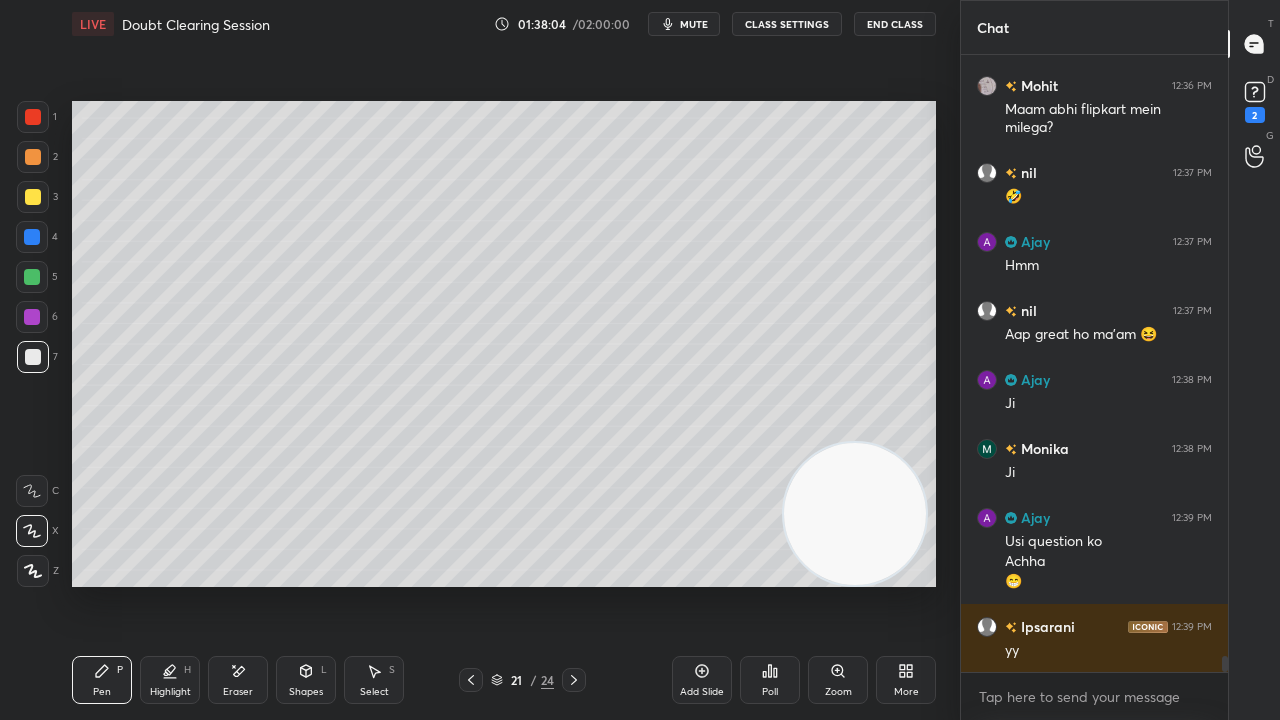 scroll, scrollTop: 23436, scrollLeft: 0, axis: vertical 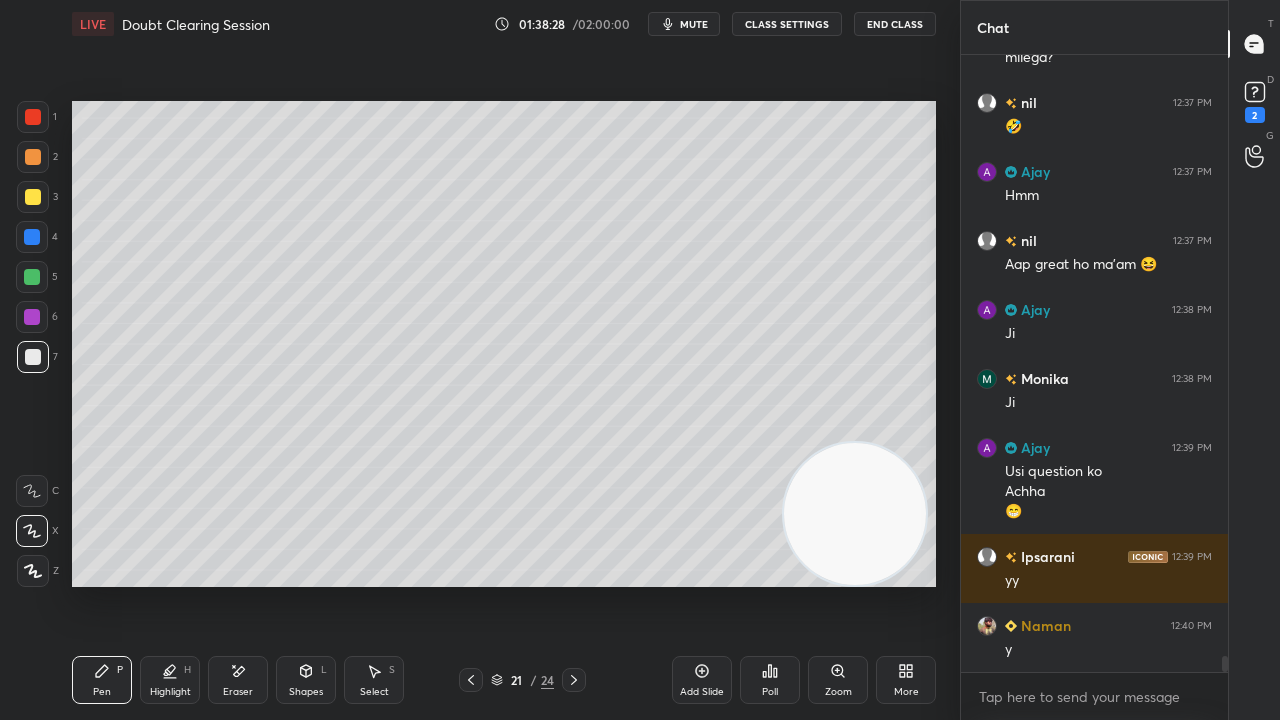 click on "mute" at bounding box center (694, 24) 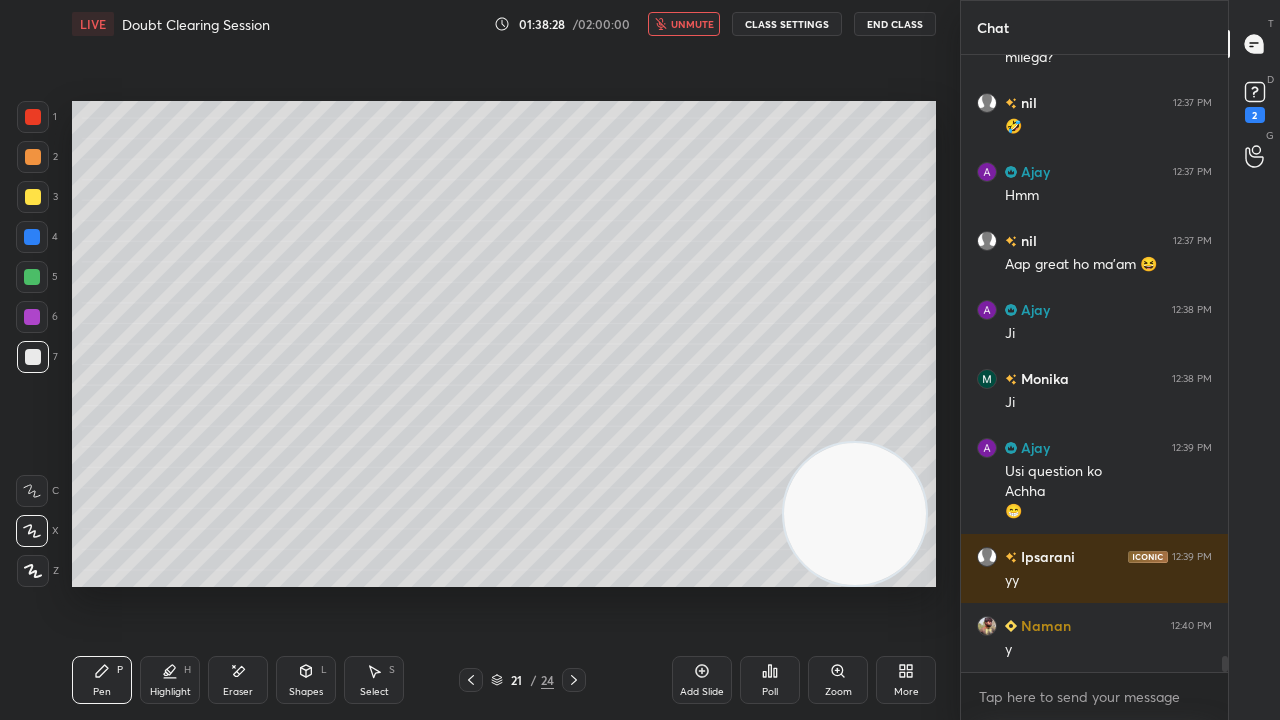 drag, startPoint x: 706, startPoint y: 26, endPoint x: 706, endPoint y: 14, distance: 12 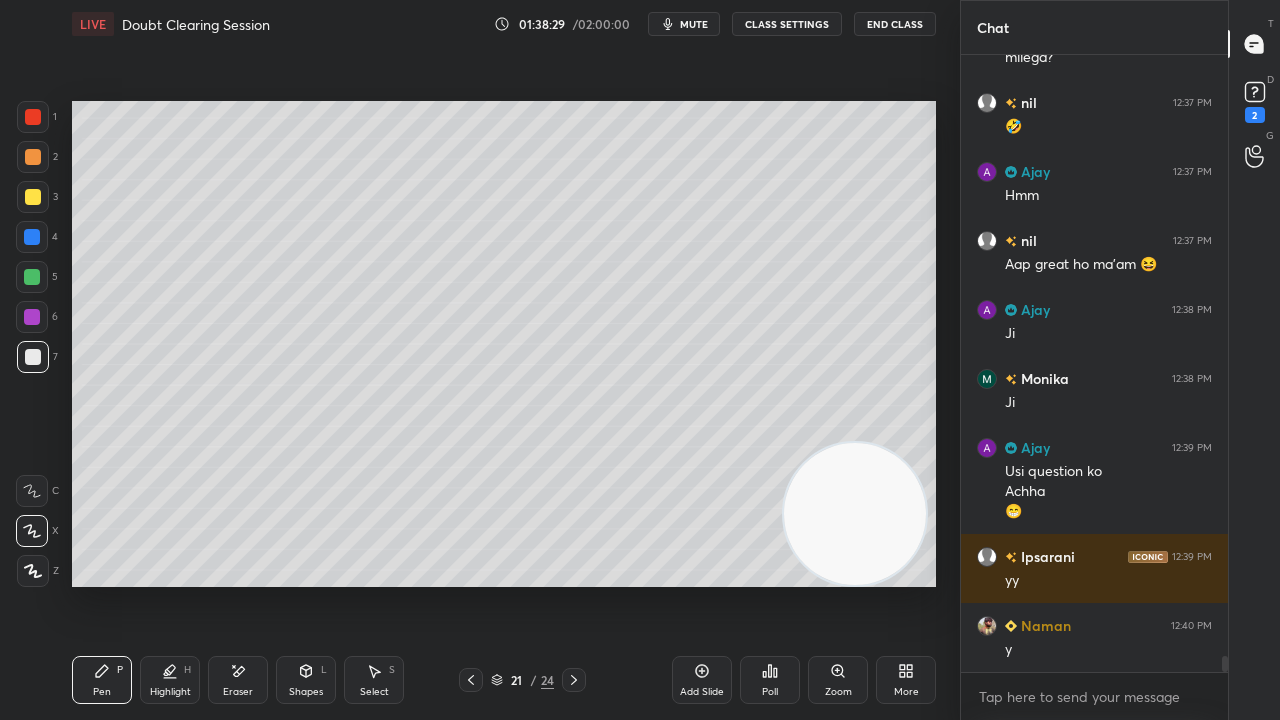 click at bounding box center (32, 277) 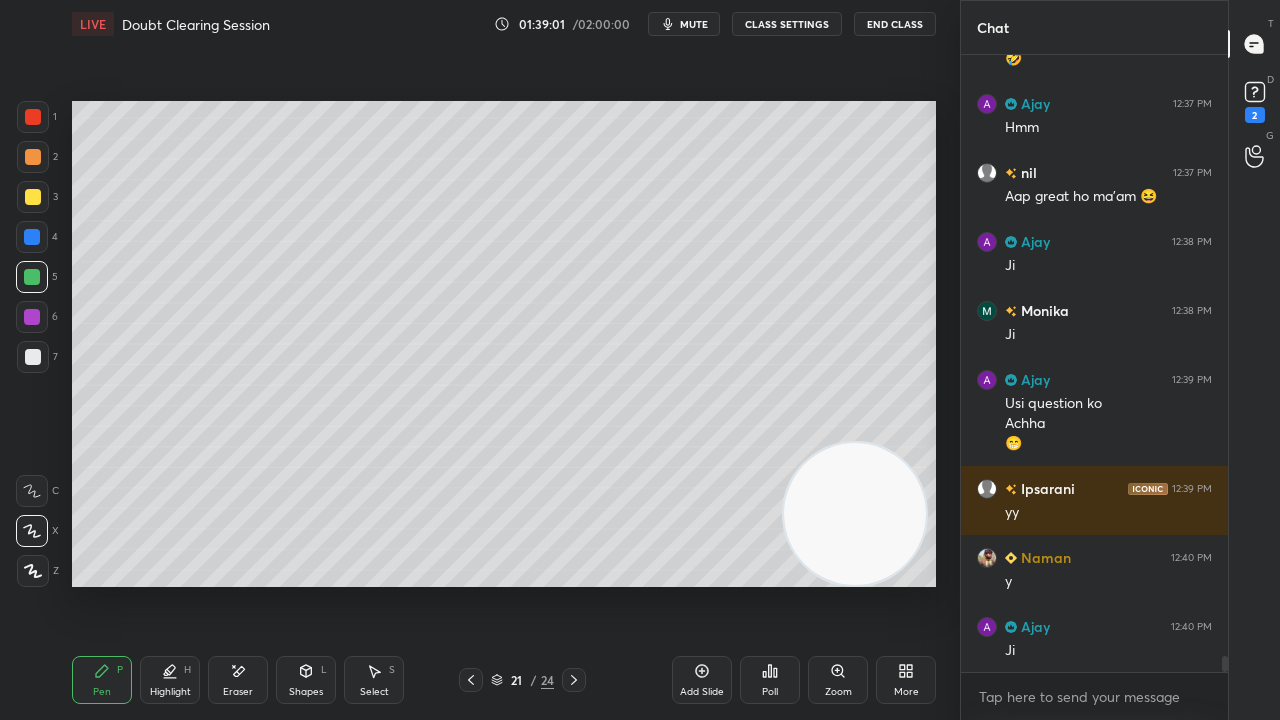 scroll, scrollTop: 23574, scrollLeft: 0, axis: vertical 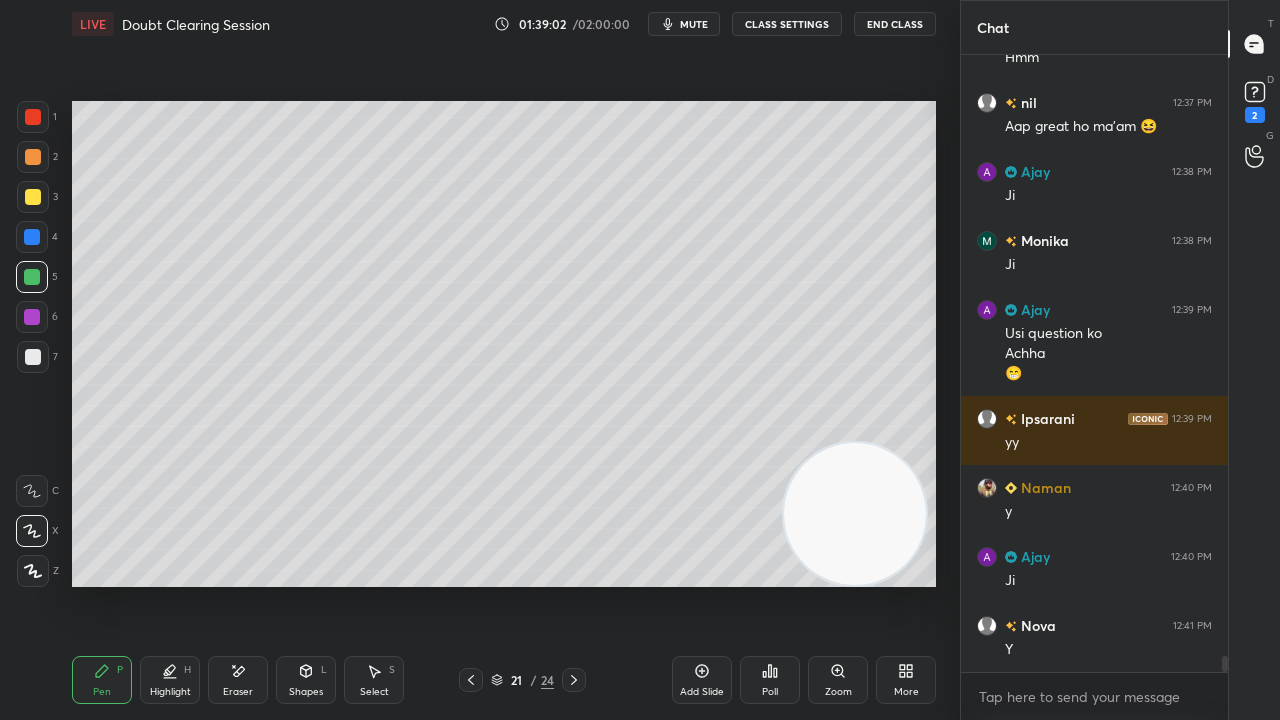 click on "mute" at bounding box center (694, 24) 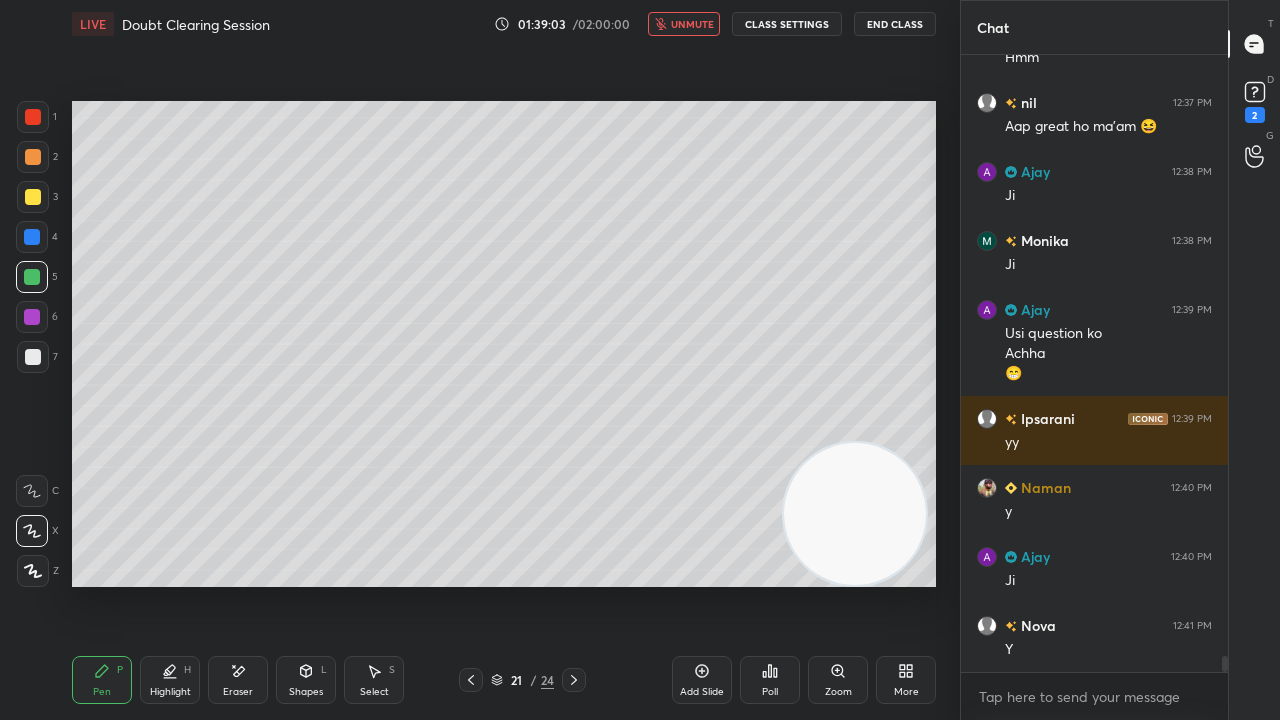 click on "unmute" at bounding box center (692, 24) 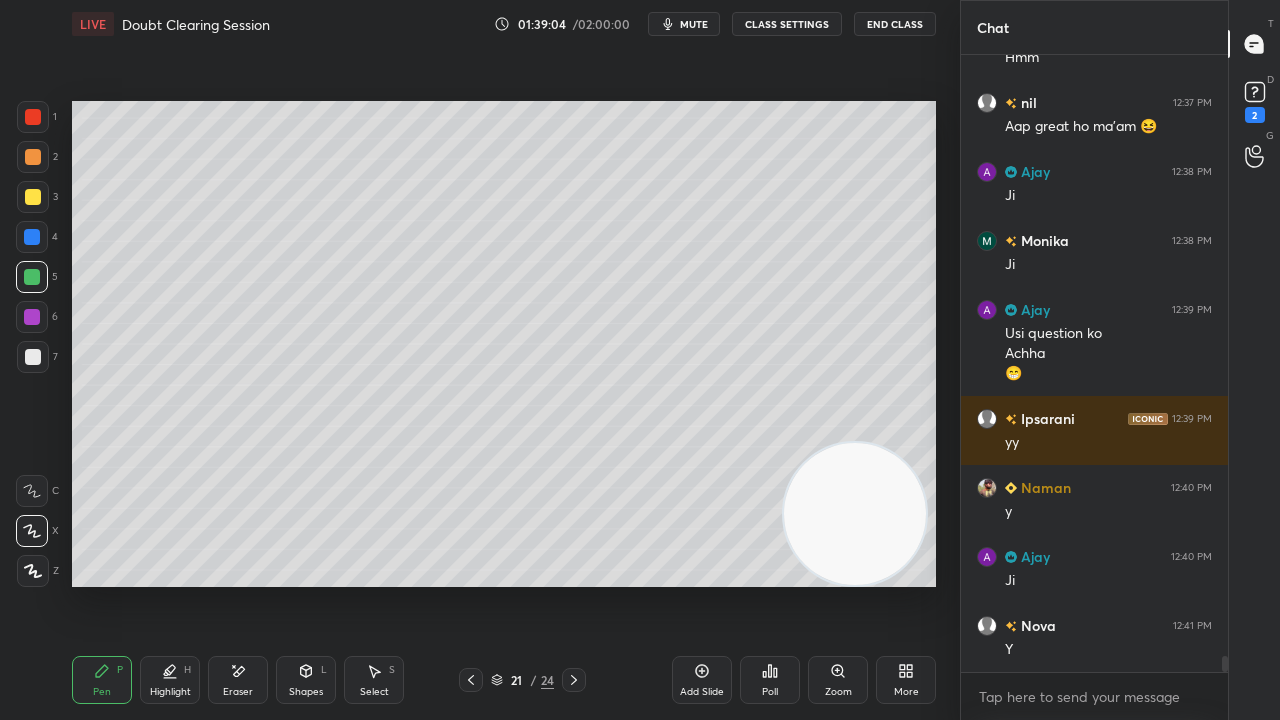 click at bounding box center (33, 357) 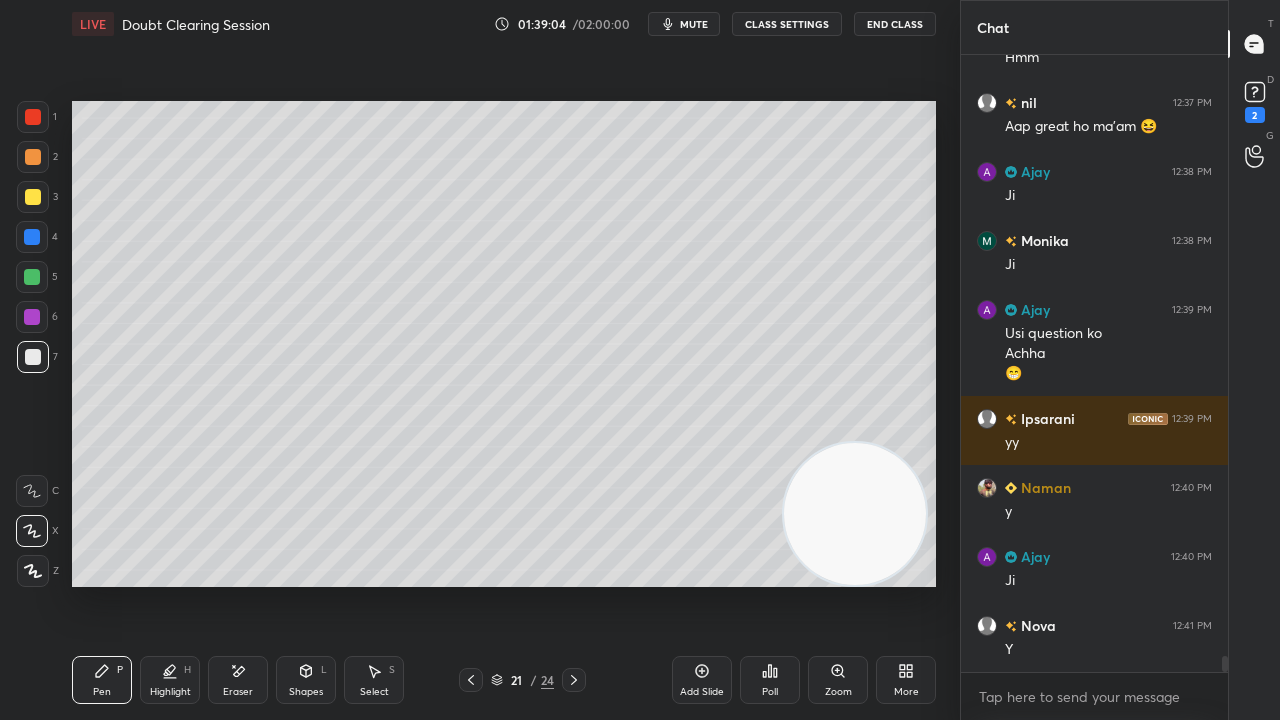 click on "mute" at bounding box center (694, 24) 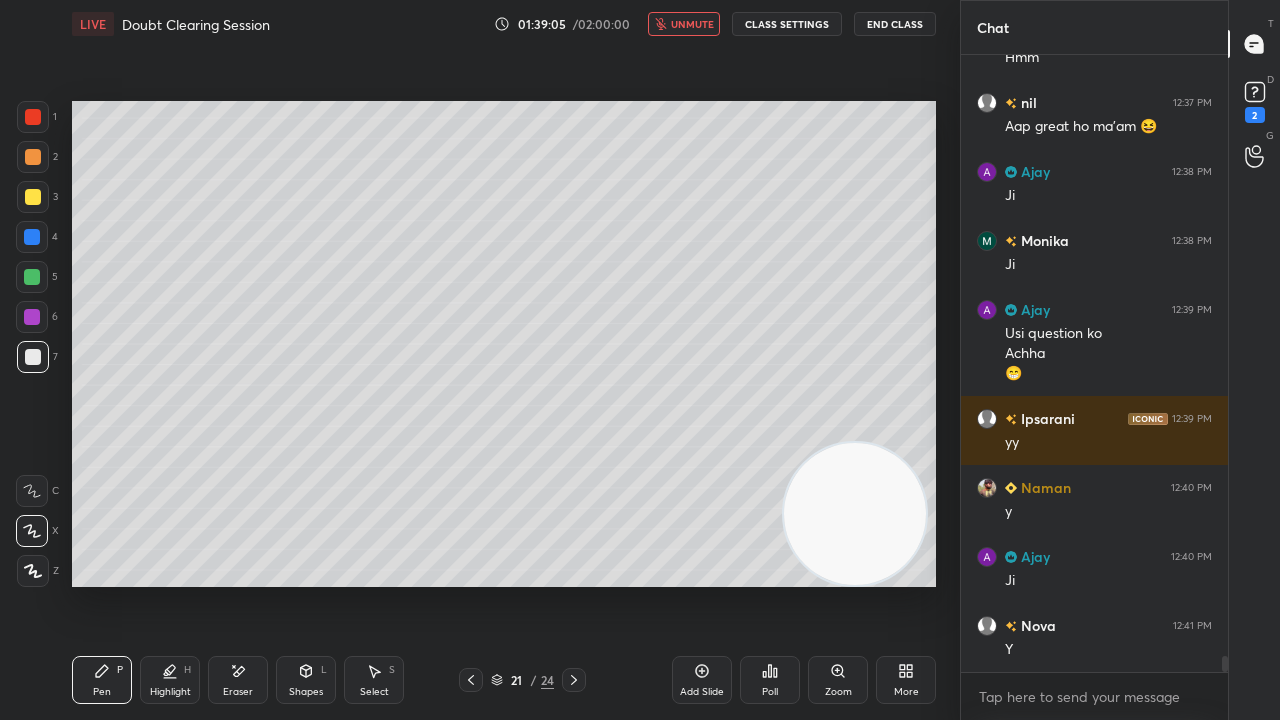 click on "unmute" at bounding box center (692, 24) 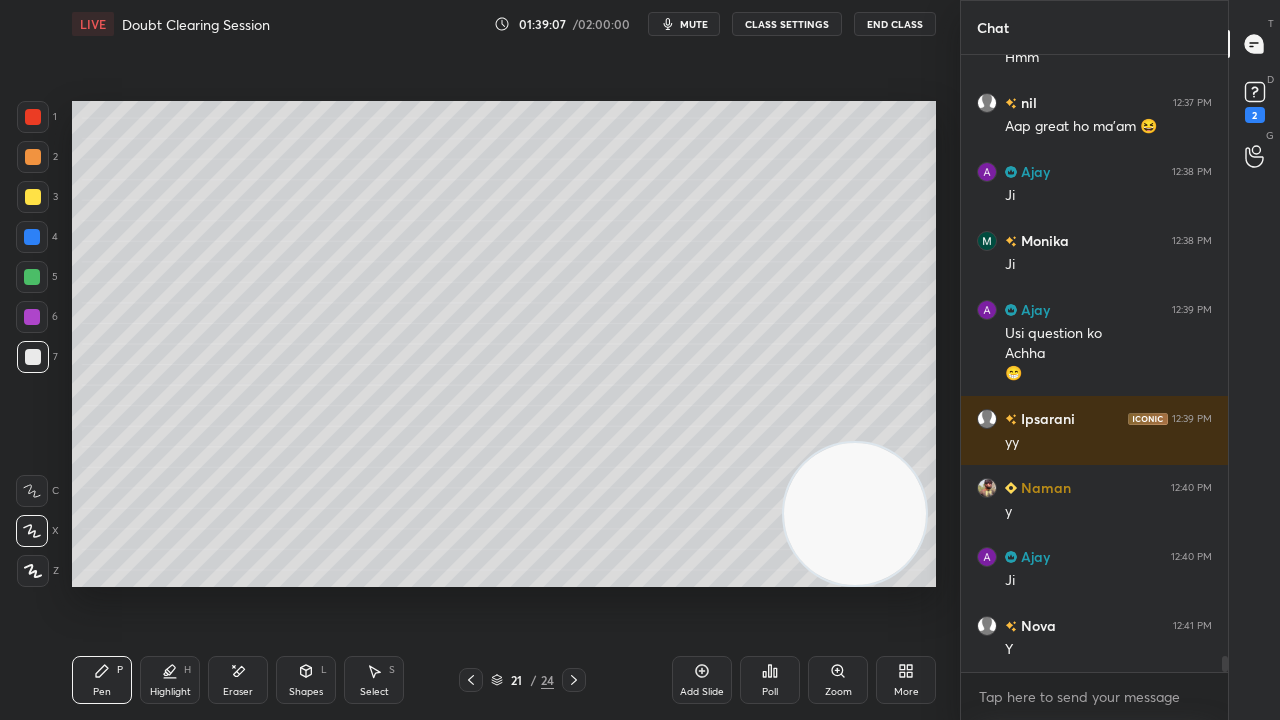 click at bounding box center (32, 277) 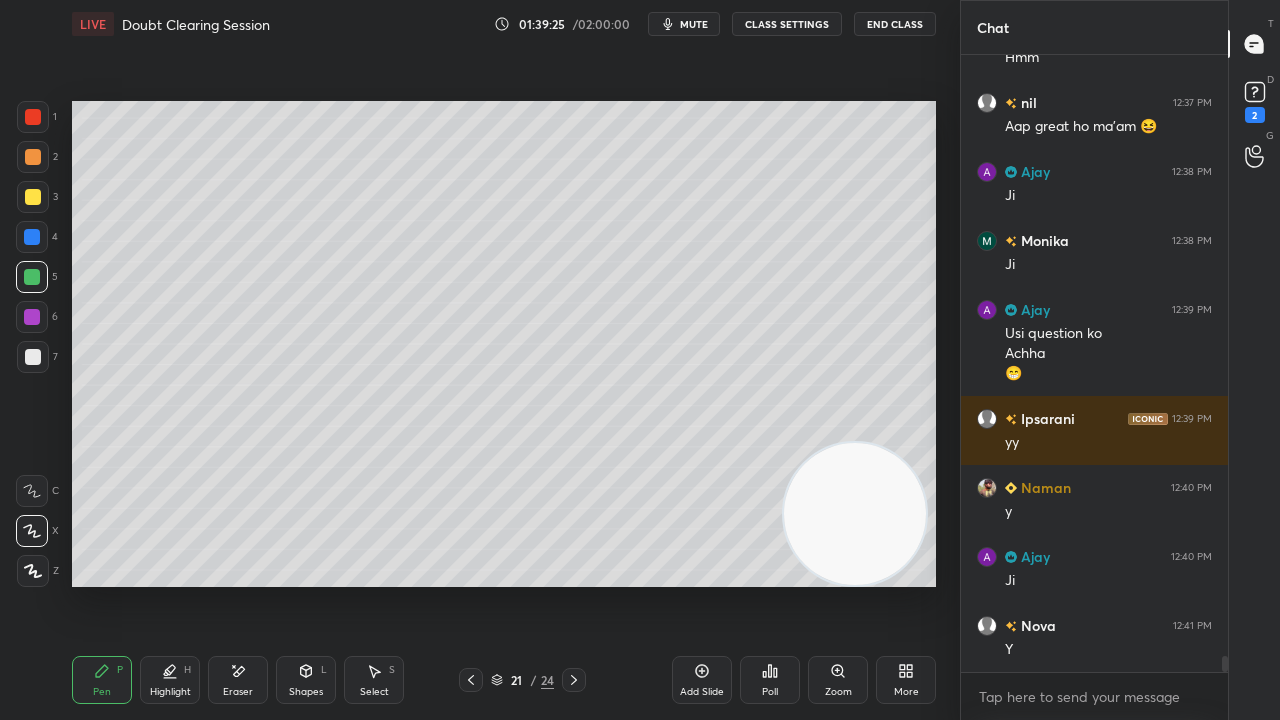 scroll, scrollTop: 23642, scrollLeft: 0, axis: vertical 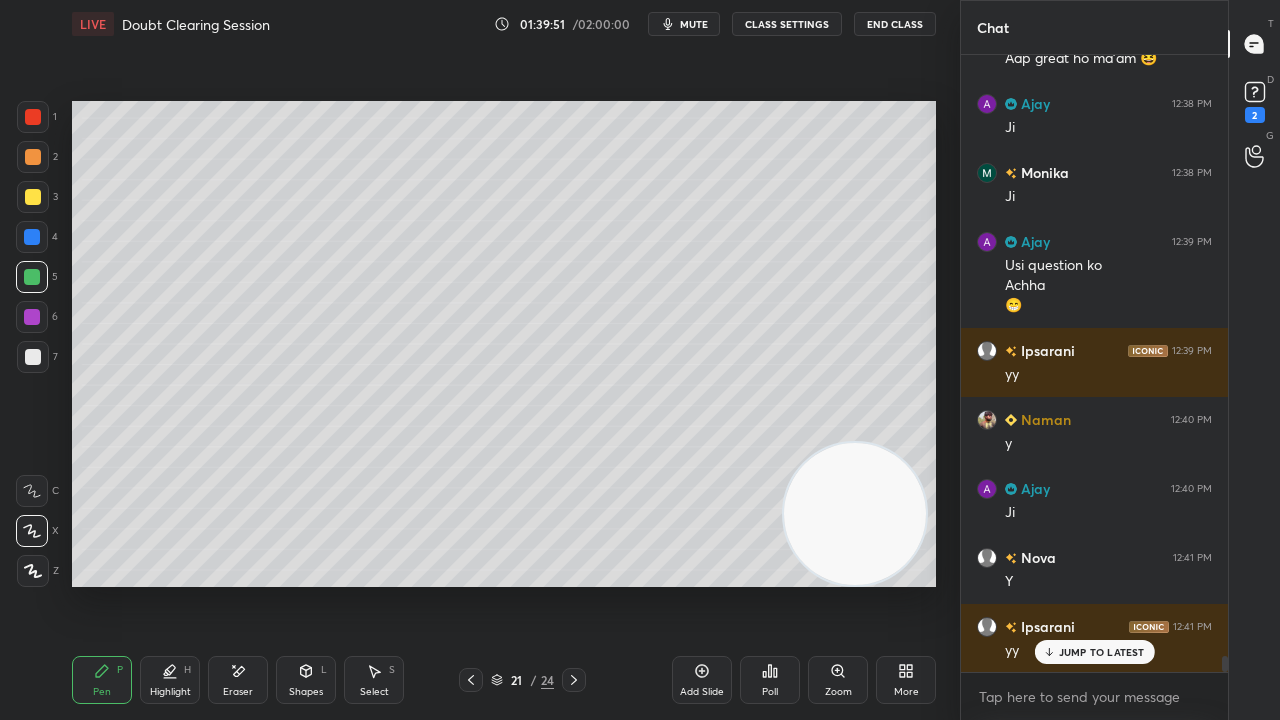click on "JUMP TO LATEST" at bounding box center (1102, 652) 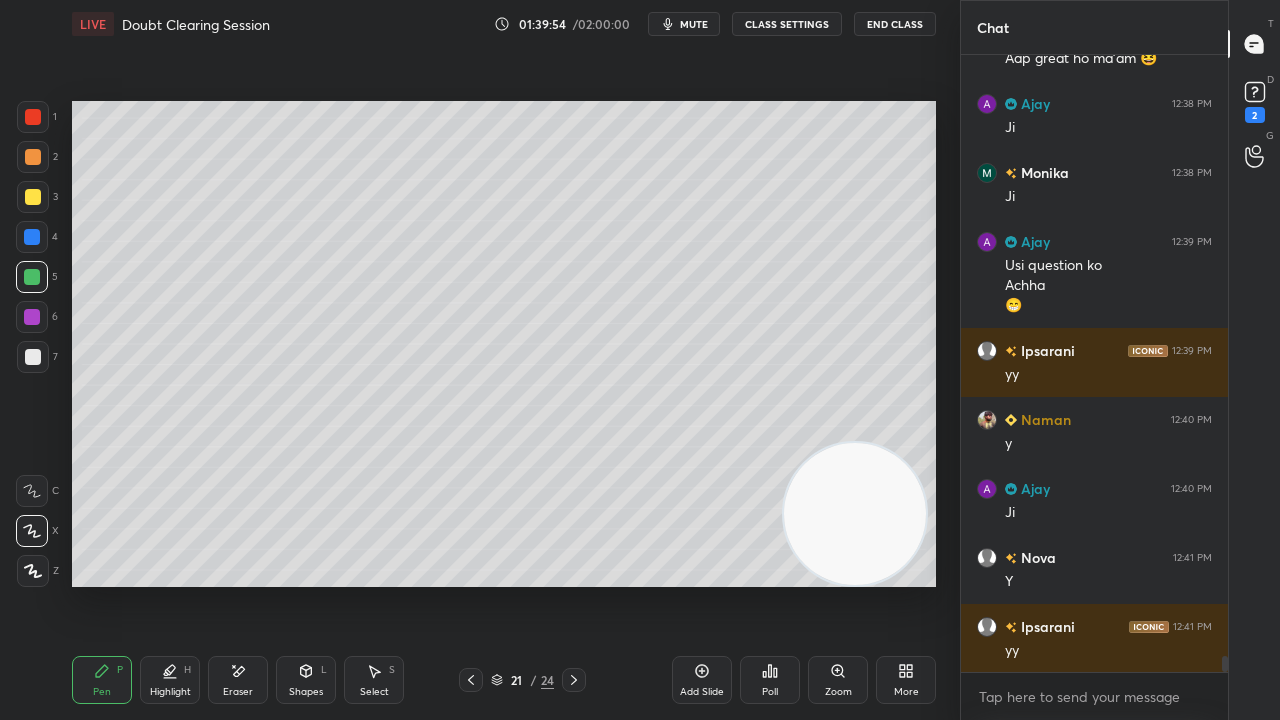 click on "mute" at bounding box center [694, 24] 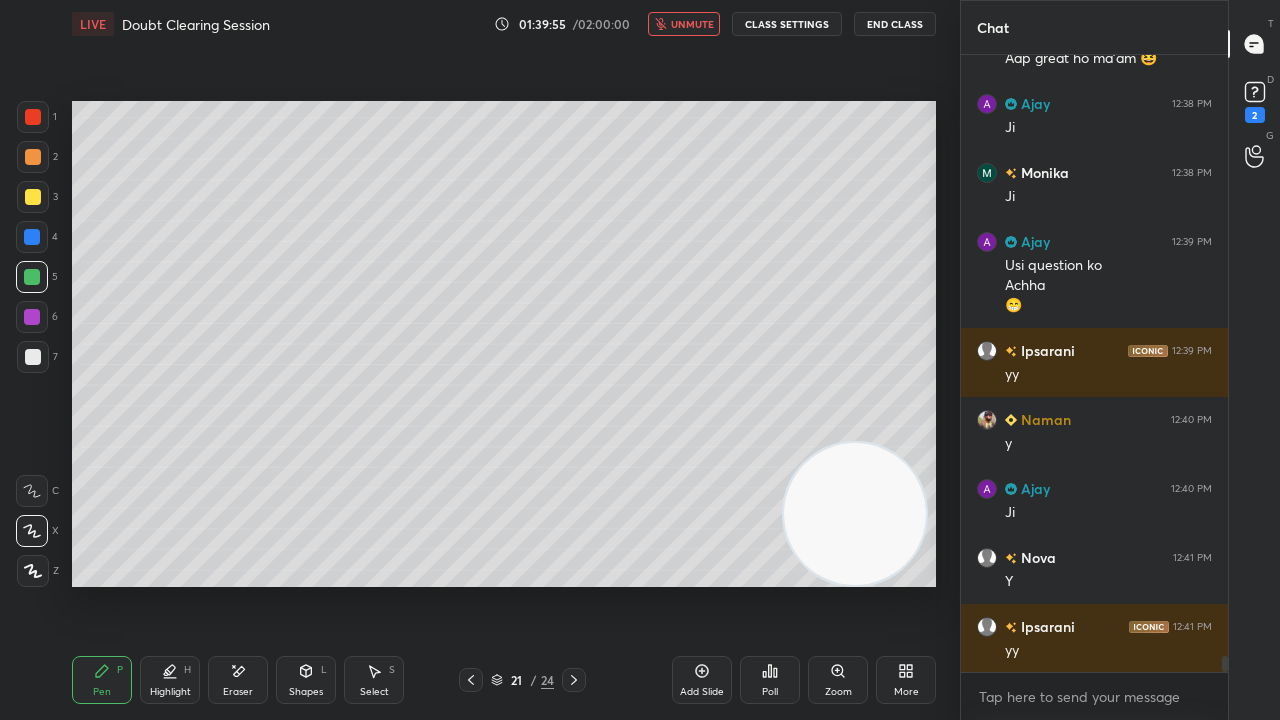 click on "unmute" at bounding box center [692, 24] 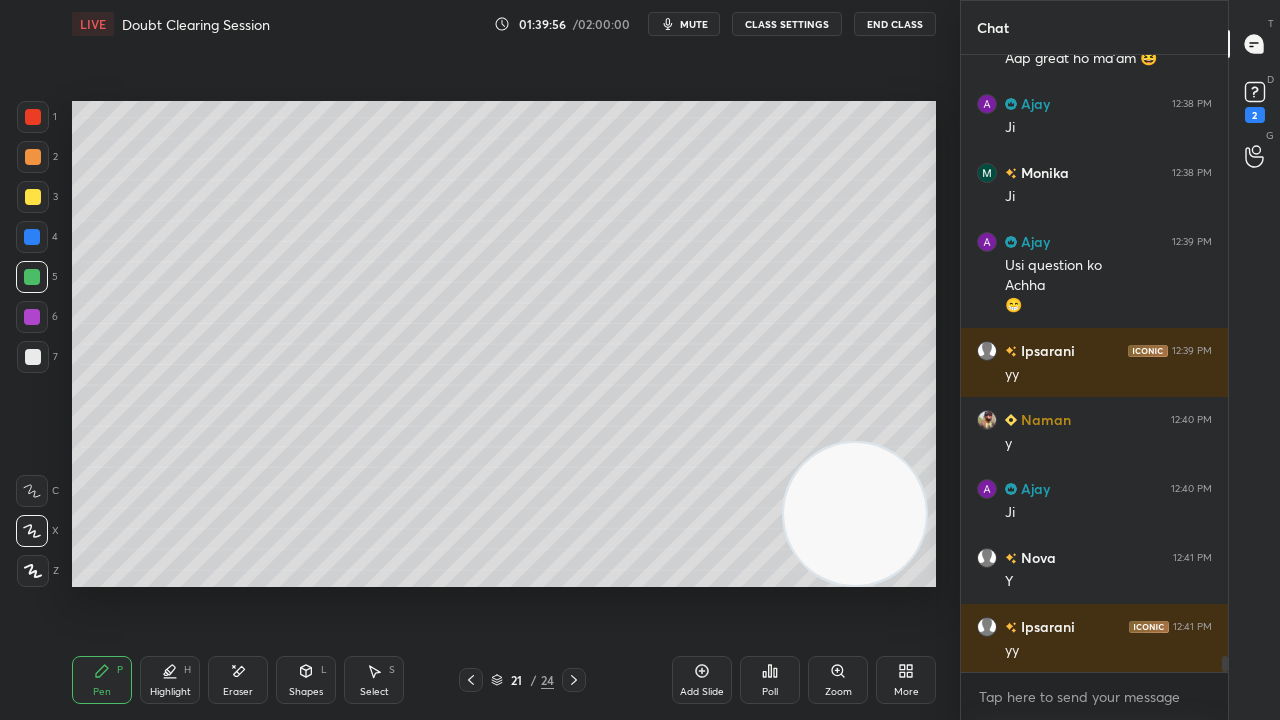 click at bounding box center (33, 357) 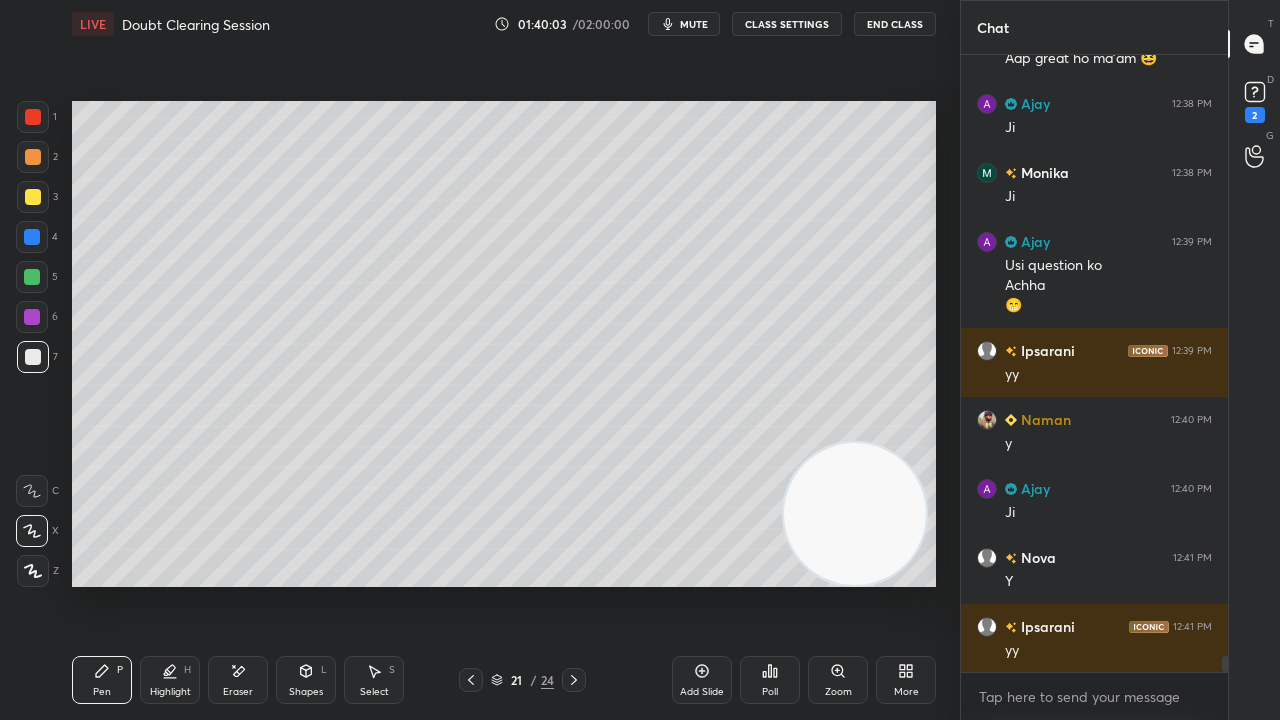 click 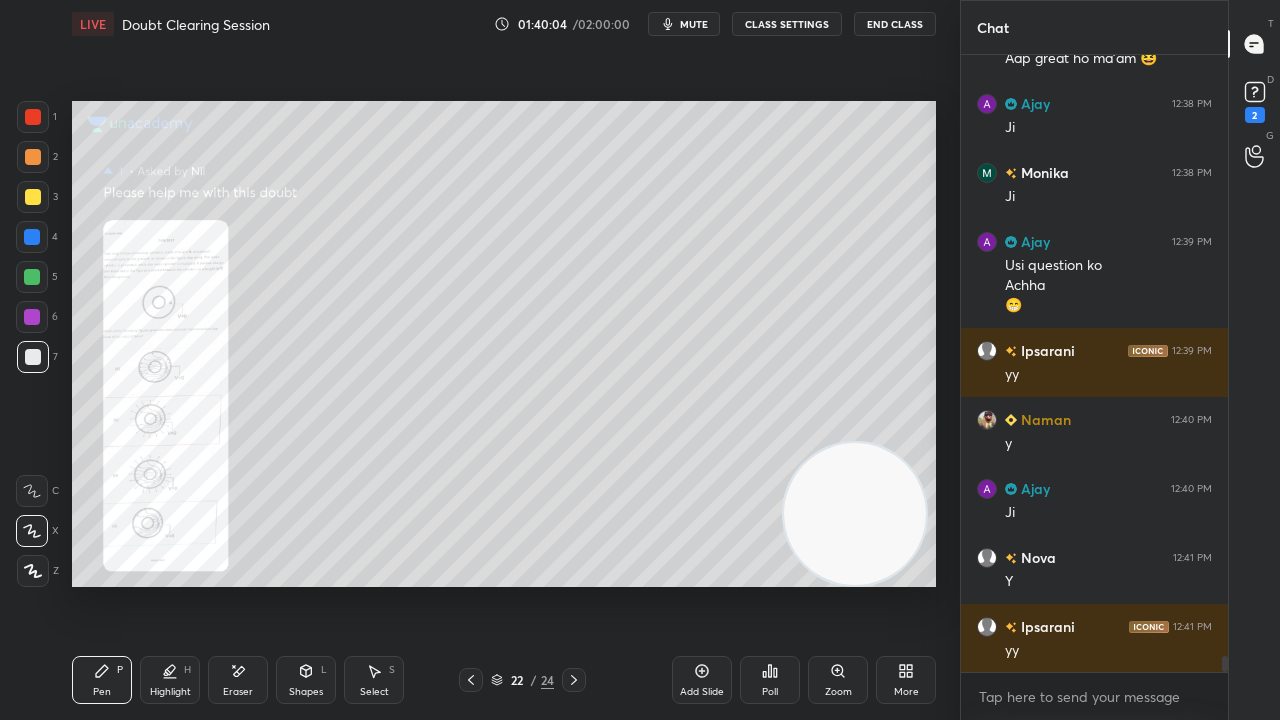 click 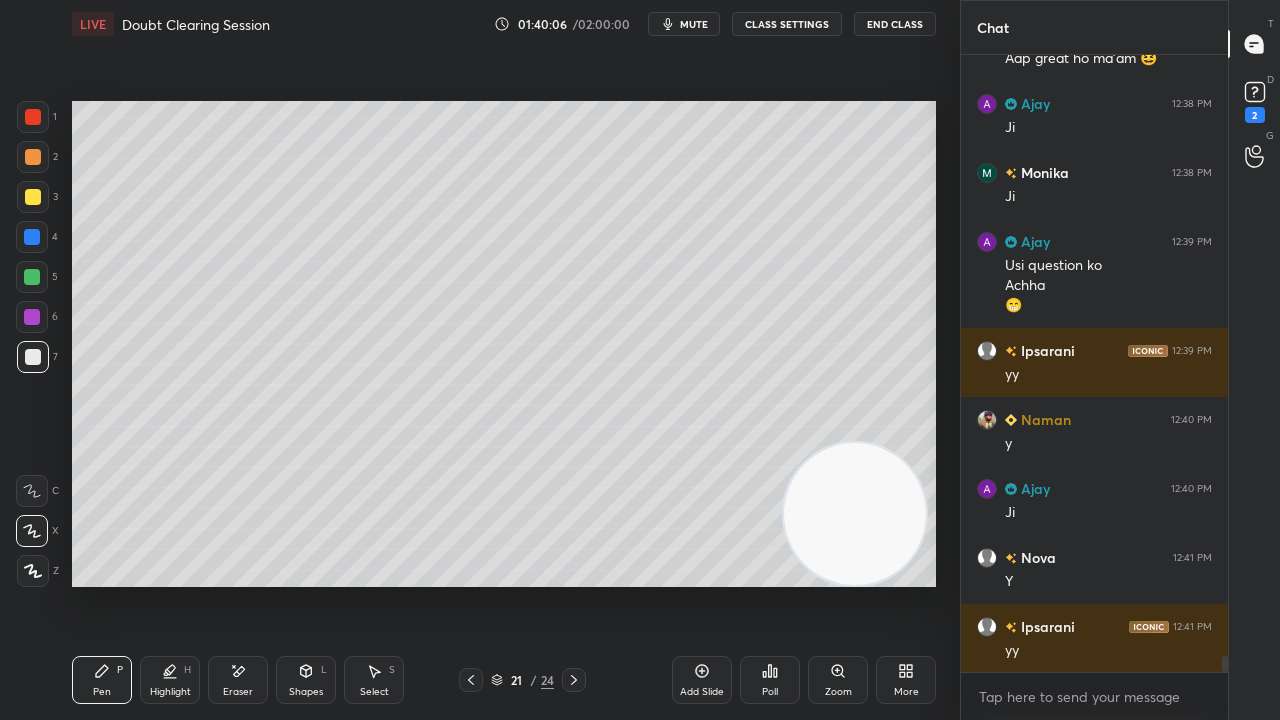 click on "Add Slide" at bounding box center (702, 692) 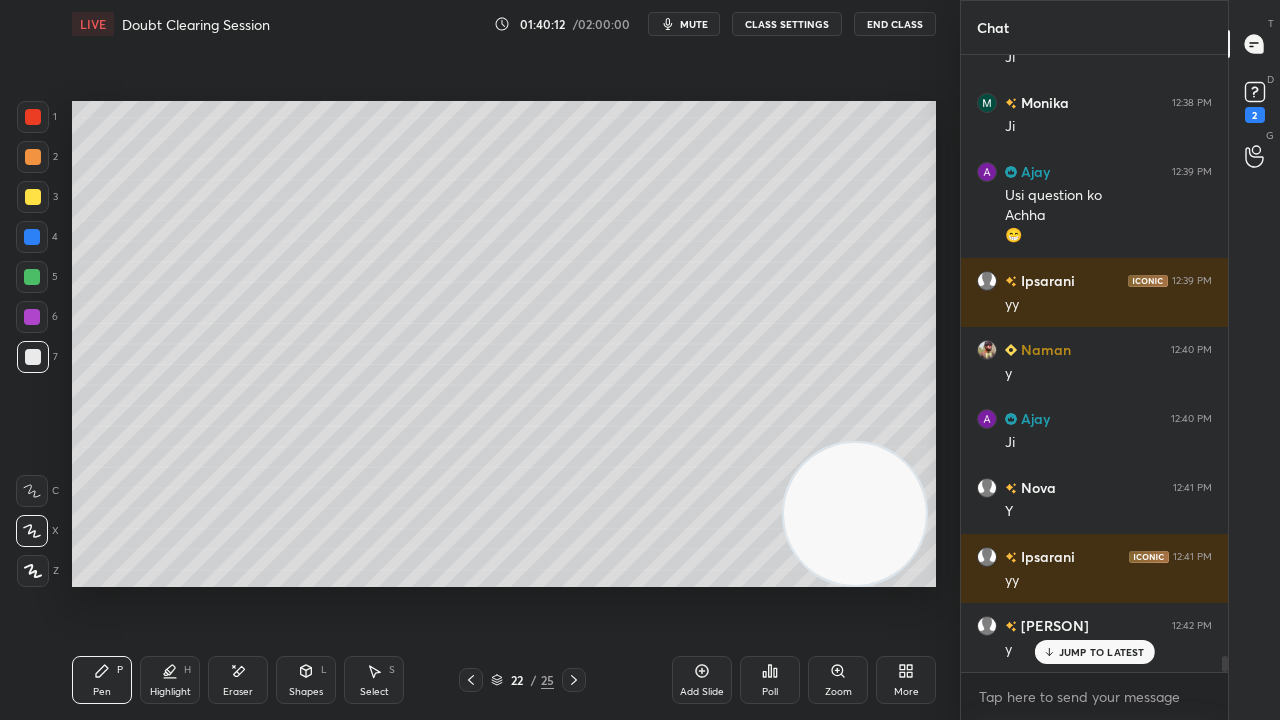 scroll, scrollTop: 23780, scrollLeft: 0, axis: vertical 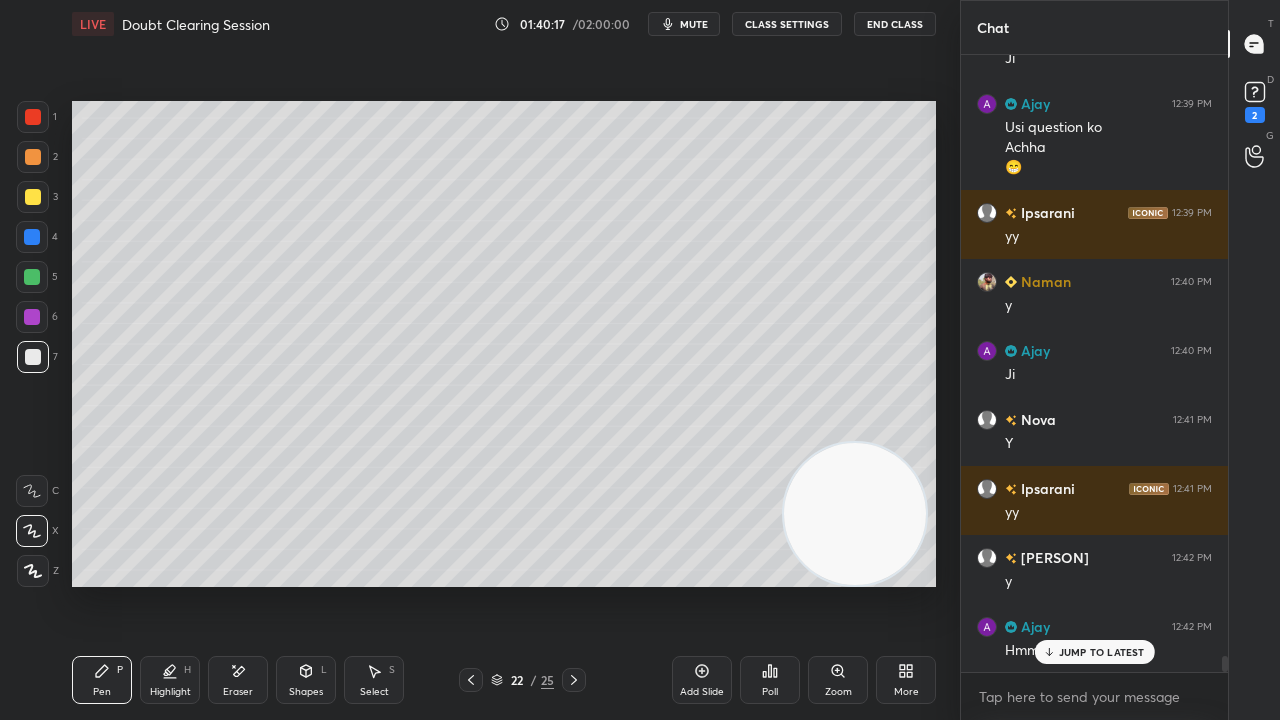 click on "mute" at bounding box center (684, 24) 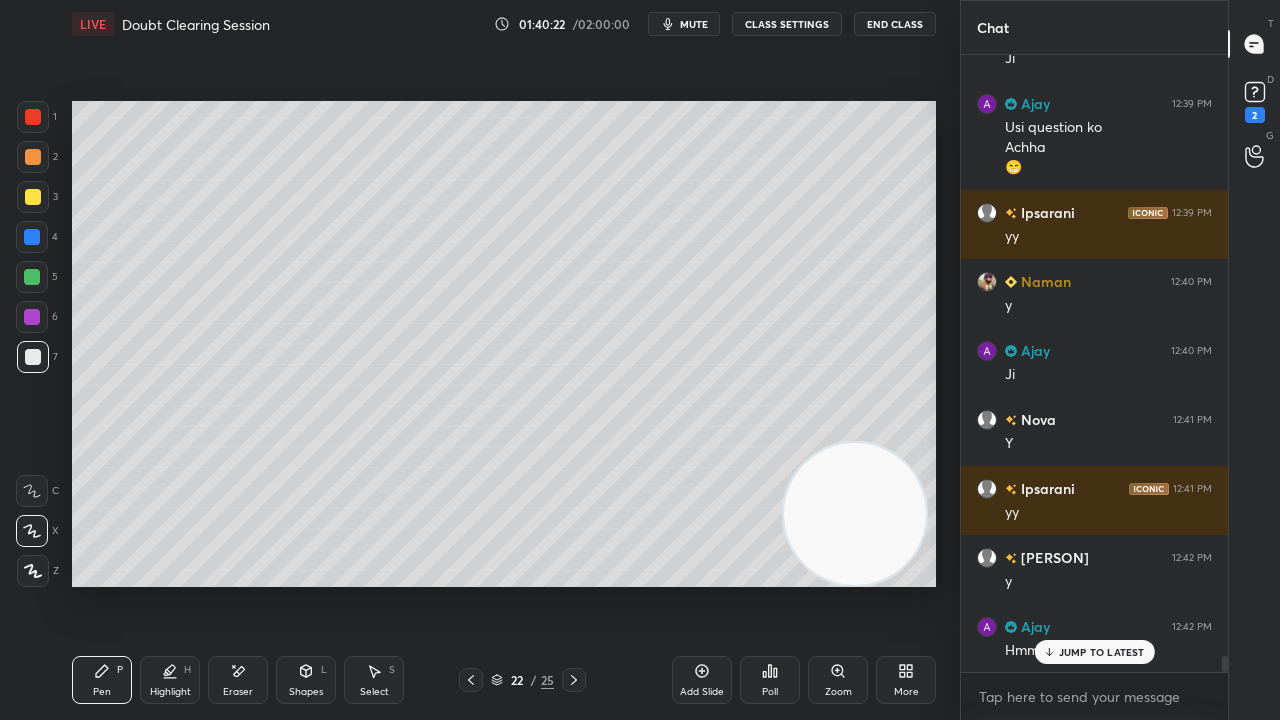 click on "JUMP TO LATEST" at bounding box center [1102, 652] 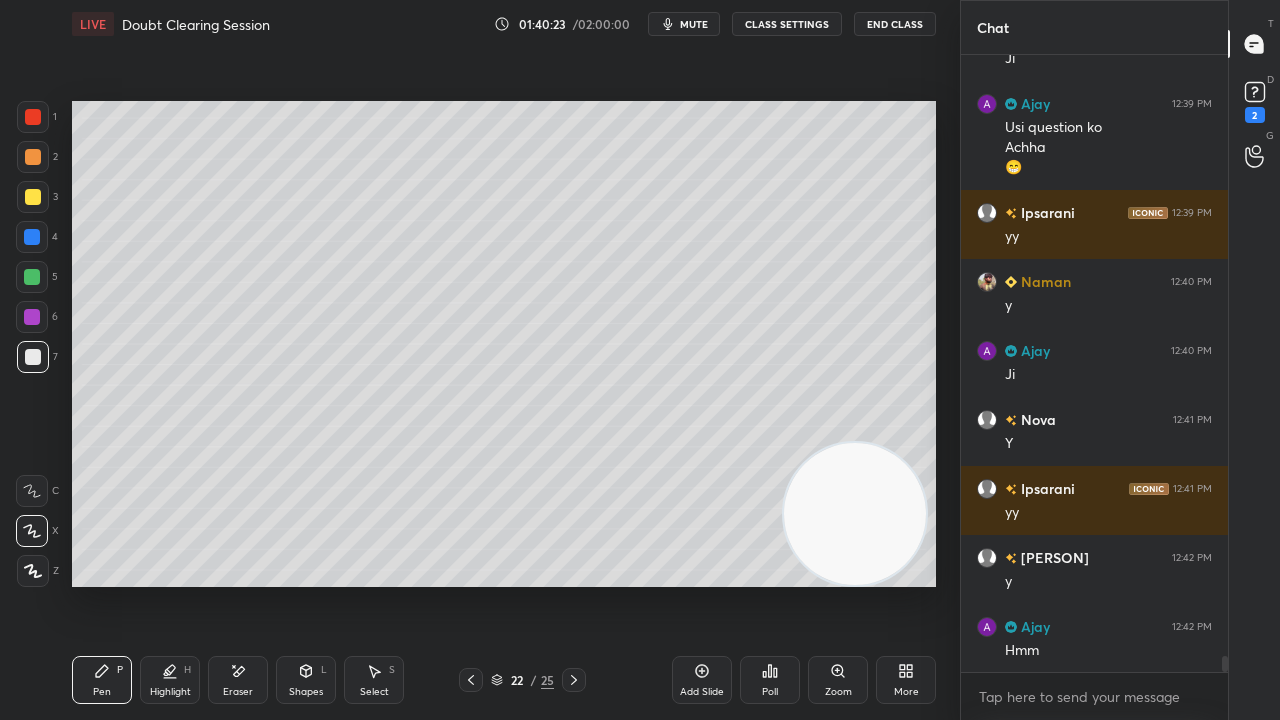 click on "LIVE Doubt Clearing Session 01:40:23 /  02:00:00 mute CLASS SETTINGS End Class" at bounding box center (504, 24) 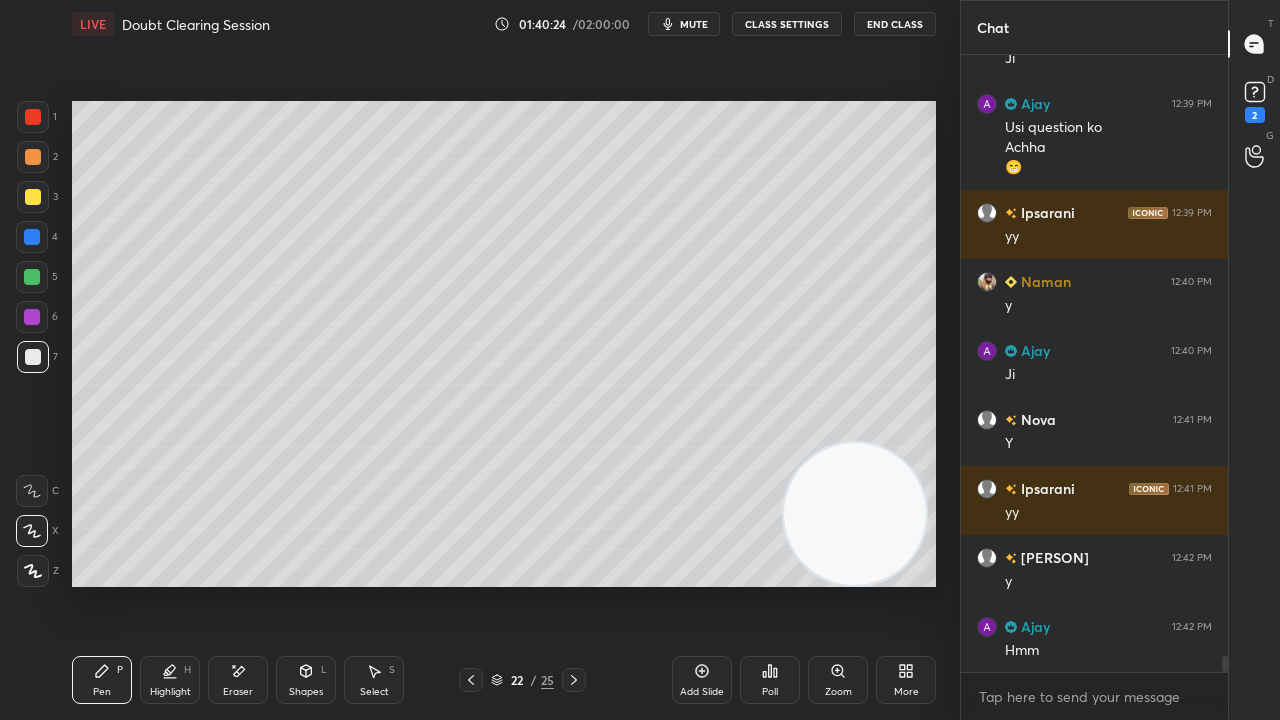 click on "mute" at bounding box center [684, 24] 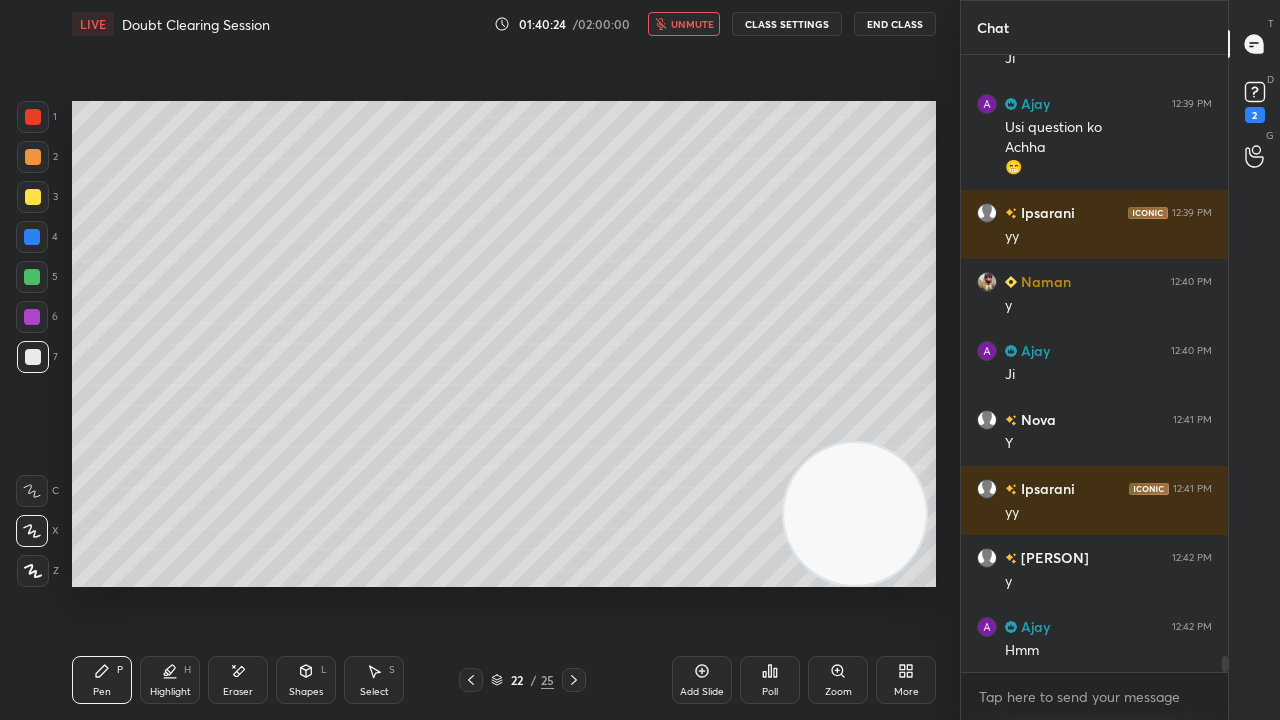 click on "unmute" at bounding box center (692, 24) 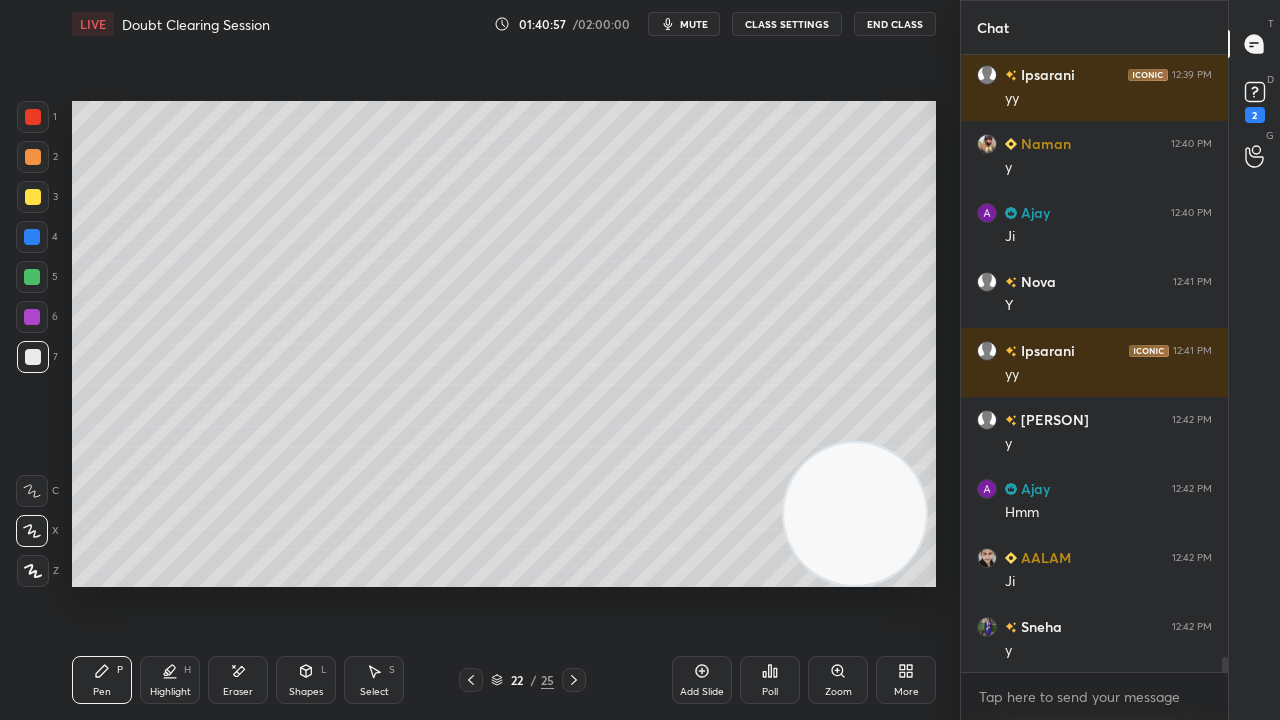scroll, scrollTop: 23988, scrollLeft: 0, axis: vertical 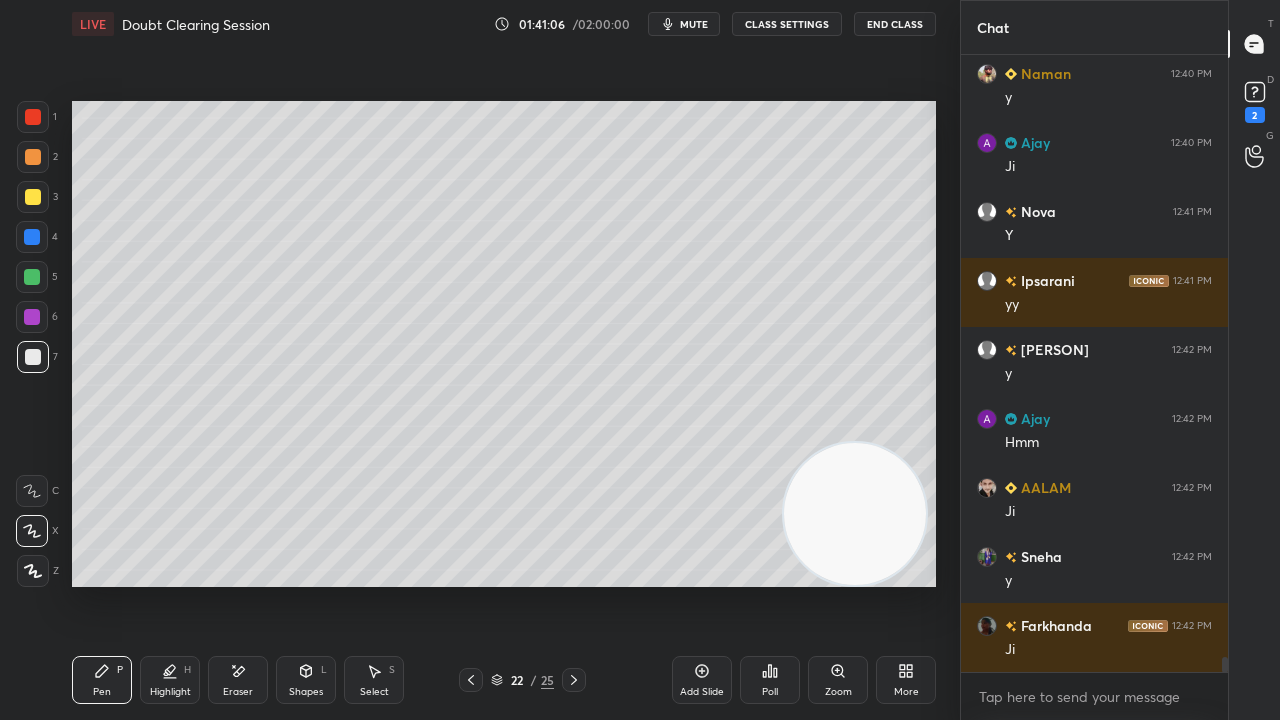 click on "mute" at bounding box center [694, 24] 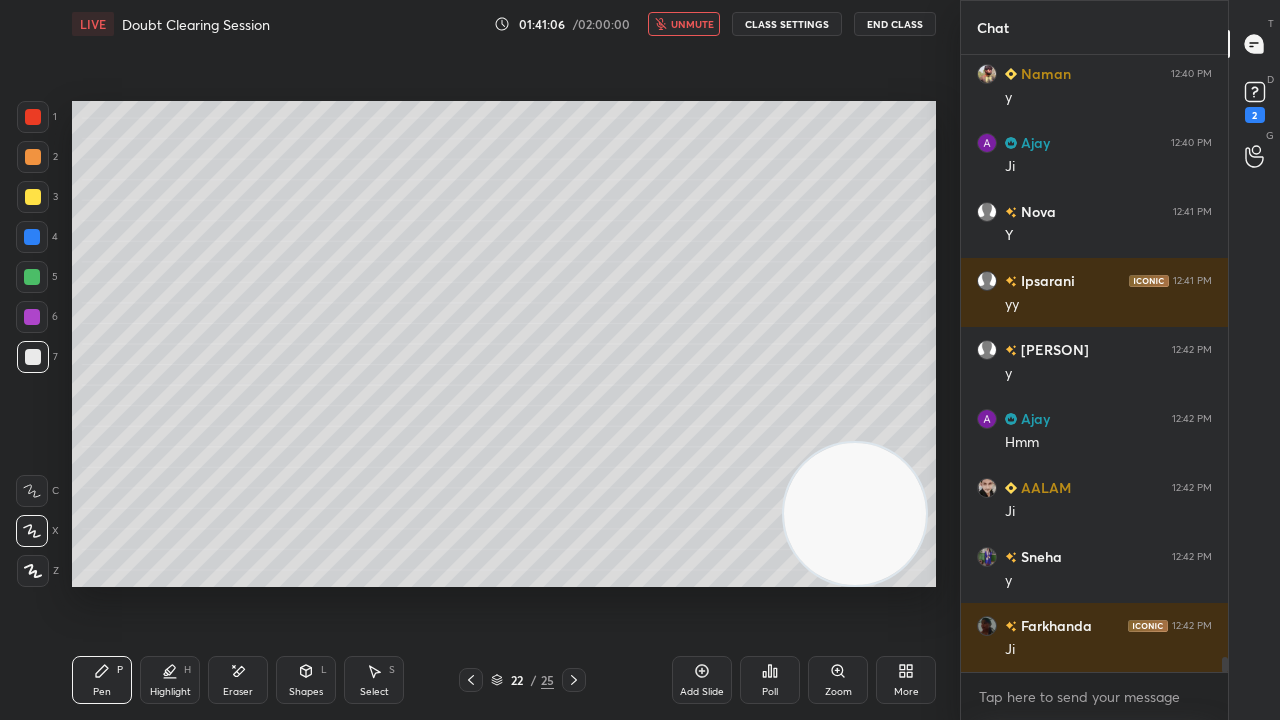 click on "unmute" at bounding box center (692, 24) 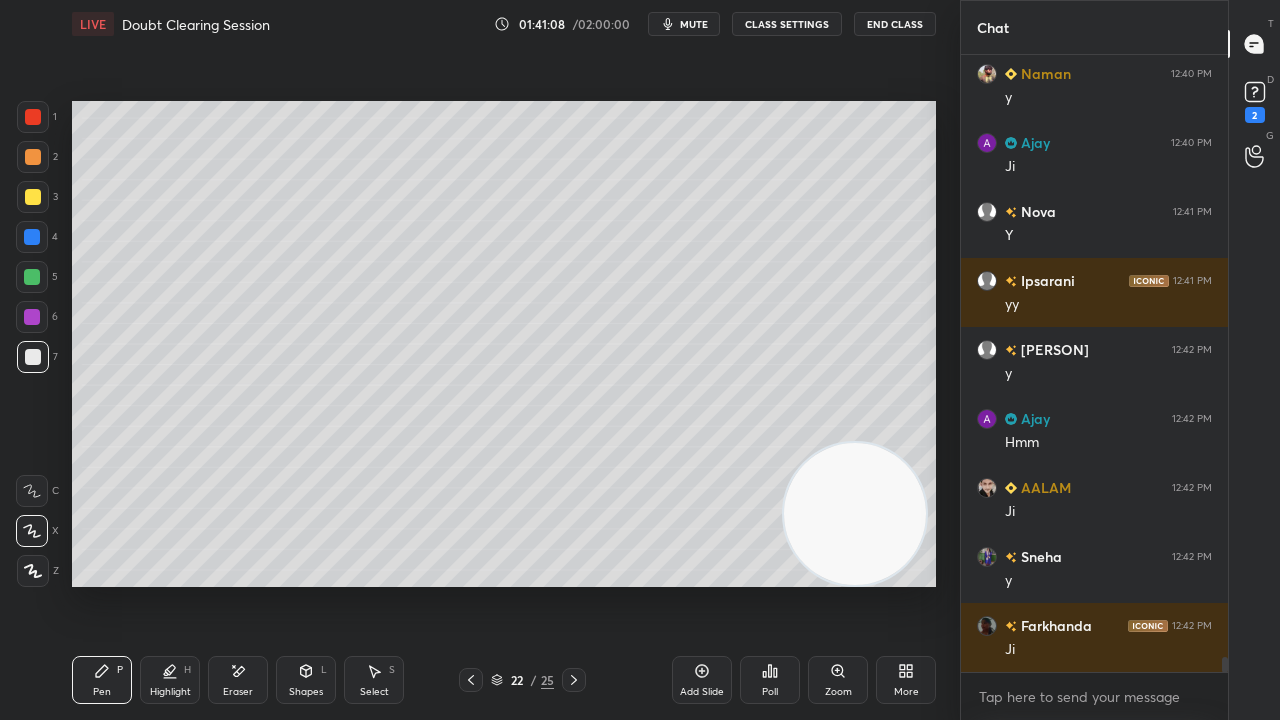 click at bounding box center (32, 277) 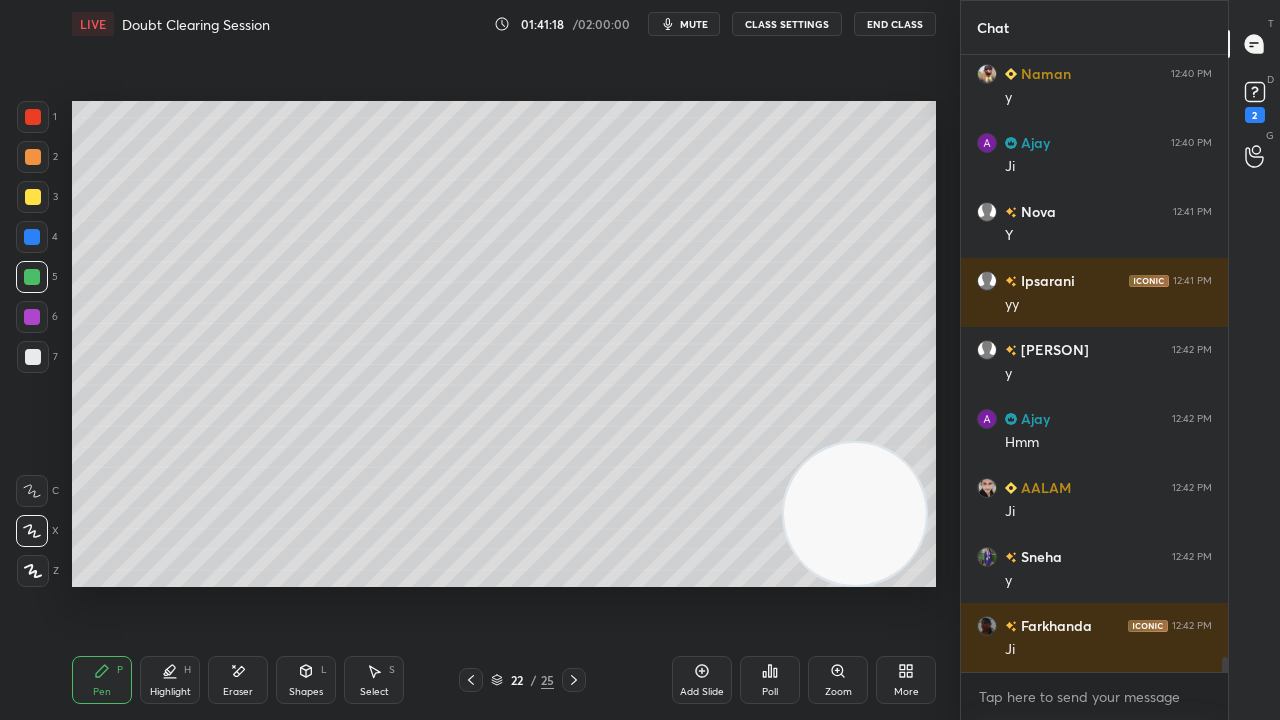click at bounding box center [33, 357] 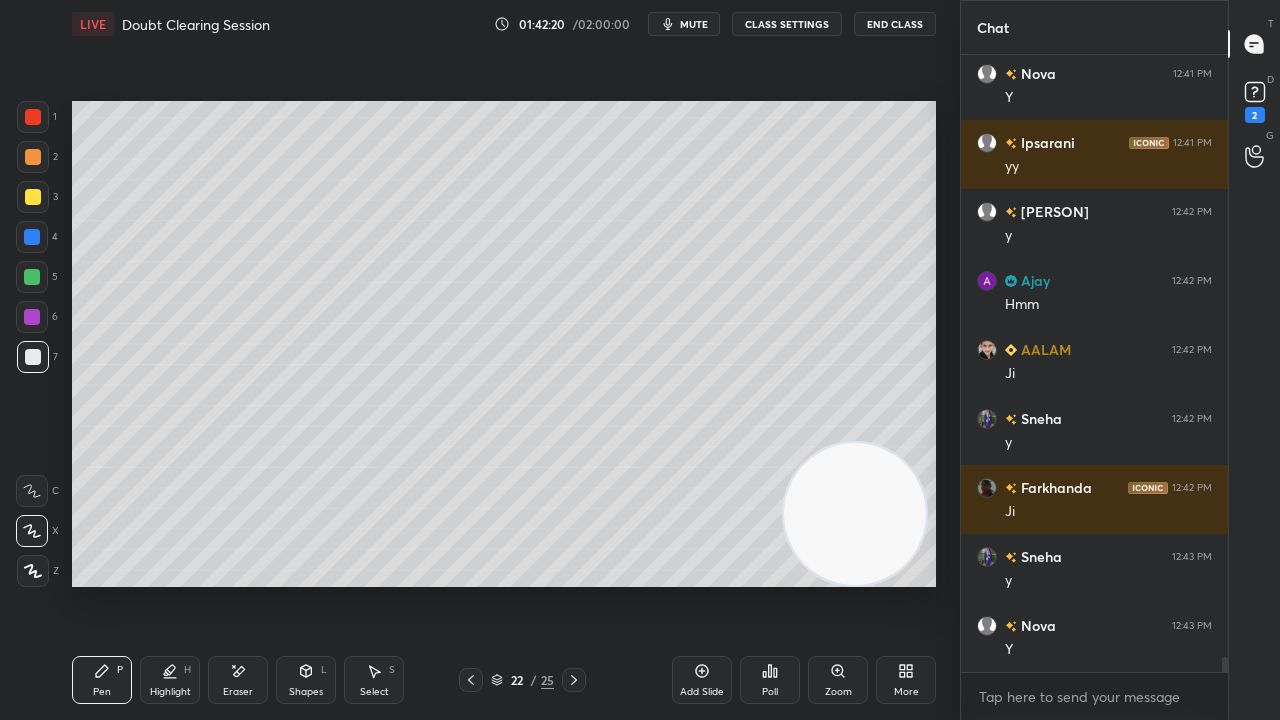scroll, scrollTop: 24248, scrollLeft: 0, axis: vertical 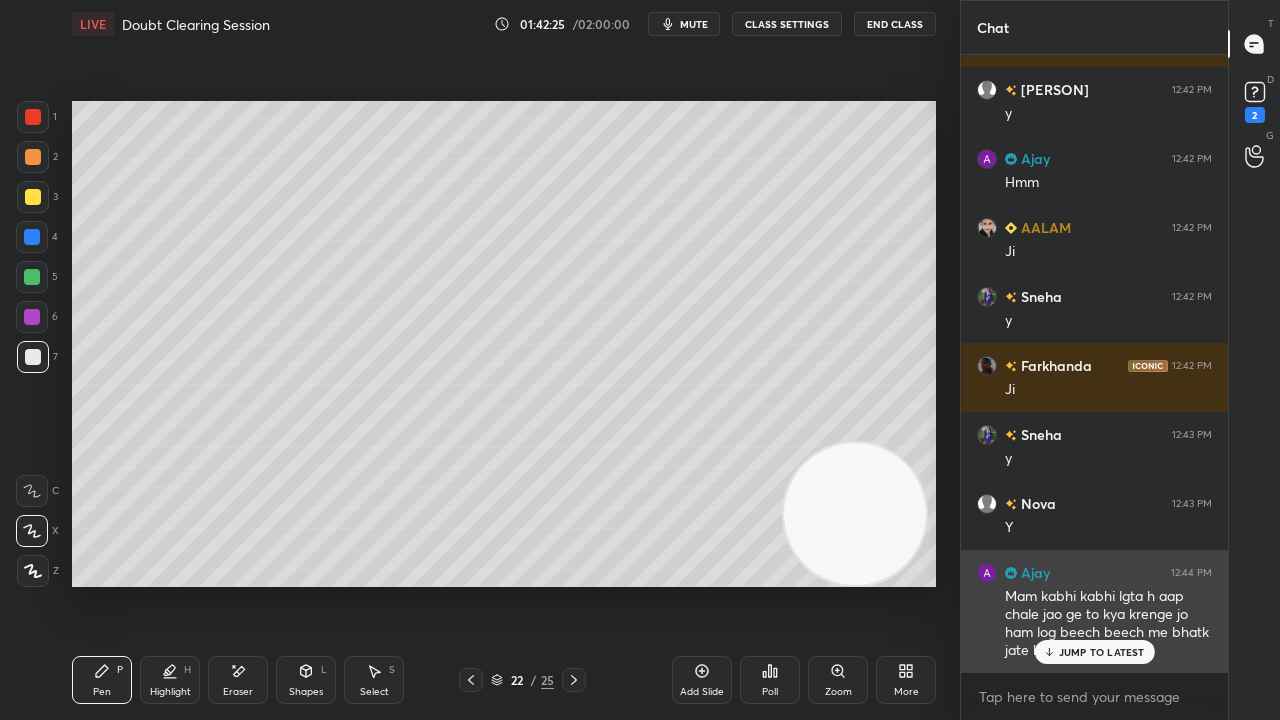 click on "JUMP TO LATEST" at bounding box center [1094, 652] 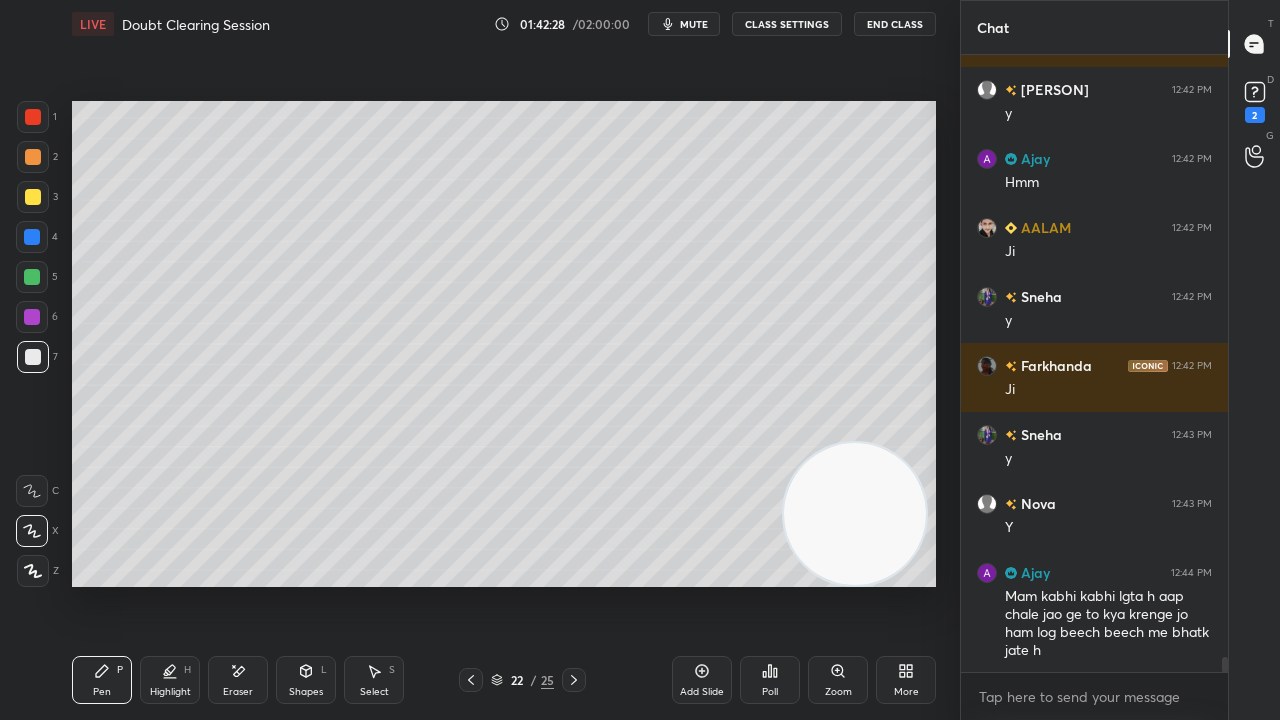click 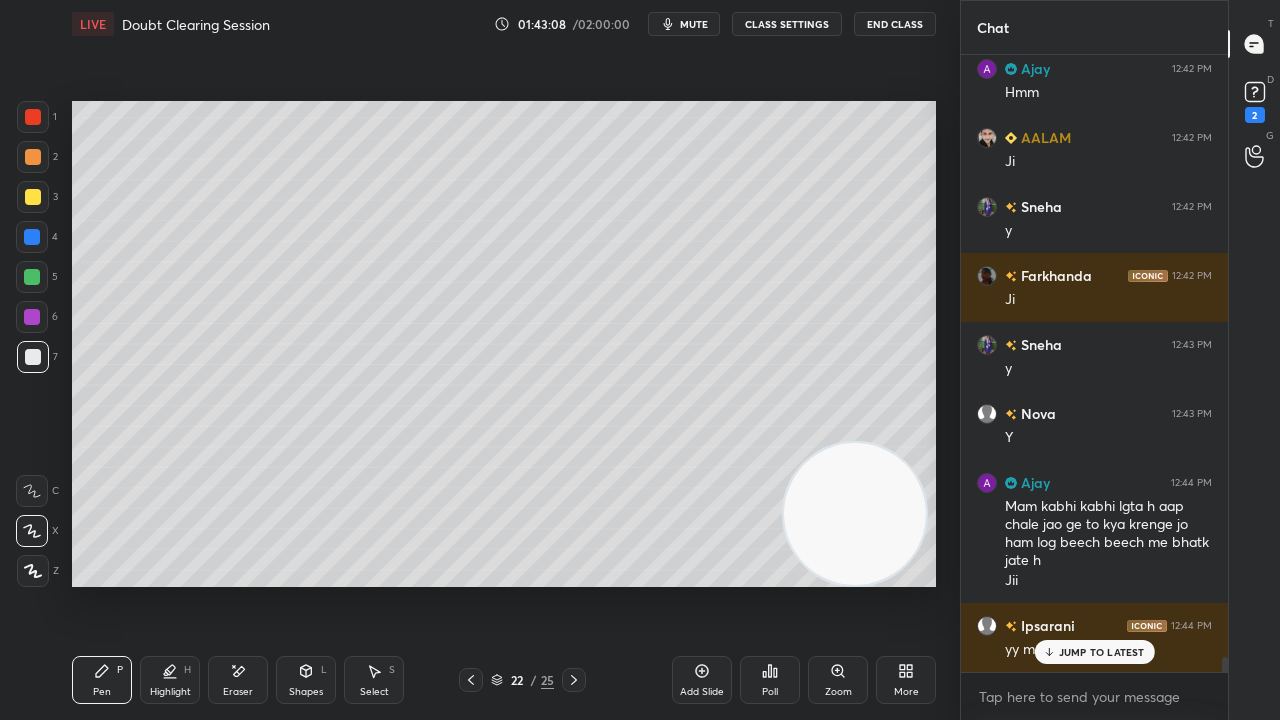 scroll, scrollTop: 24406, scrollLeft: 0, axis: vertical 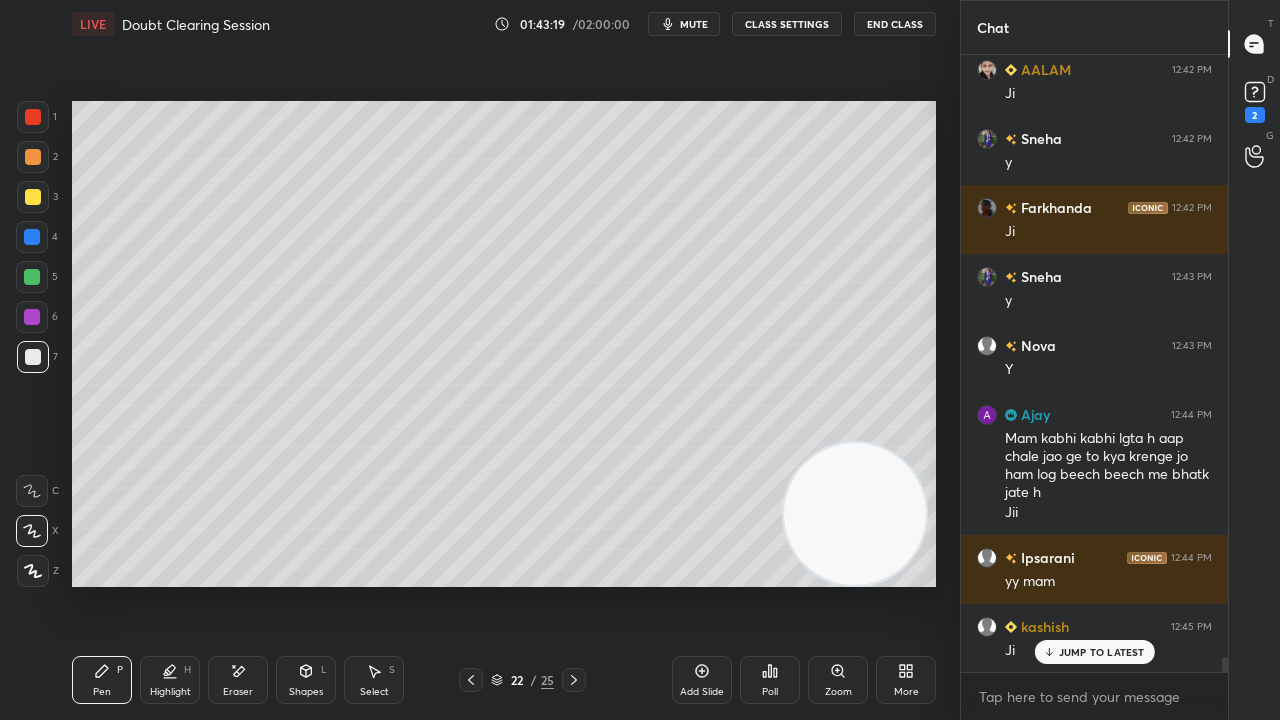 click 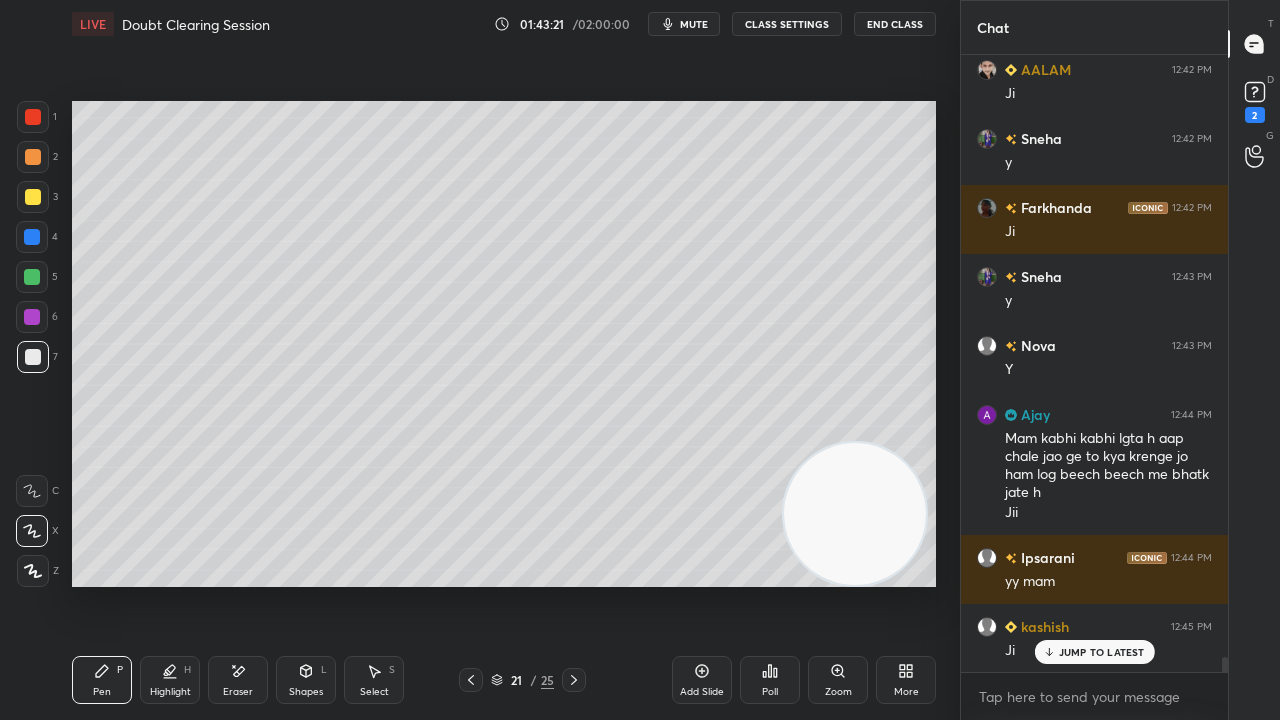 click on "JUMP TO LATEST" at bounding box center (1102, 652) 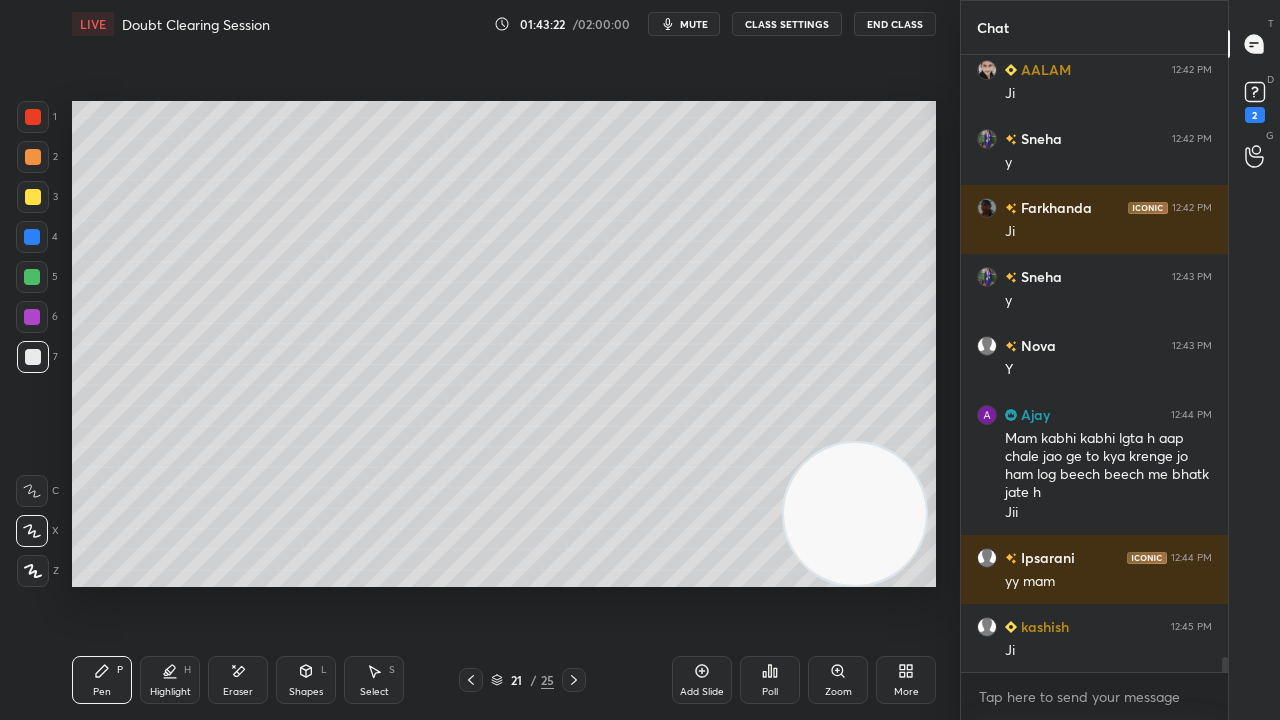 click on "mute" at bounding box center (694, 24) 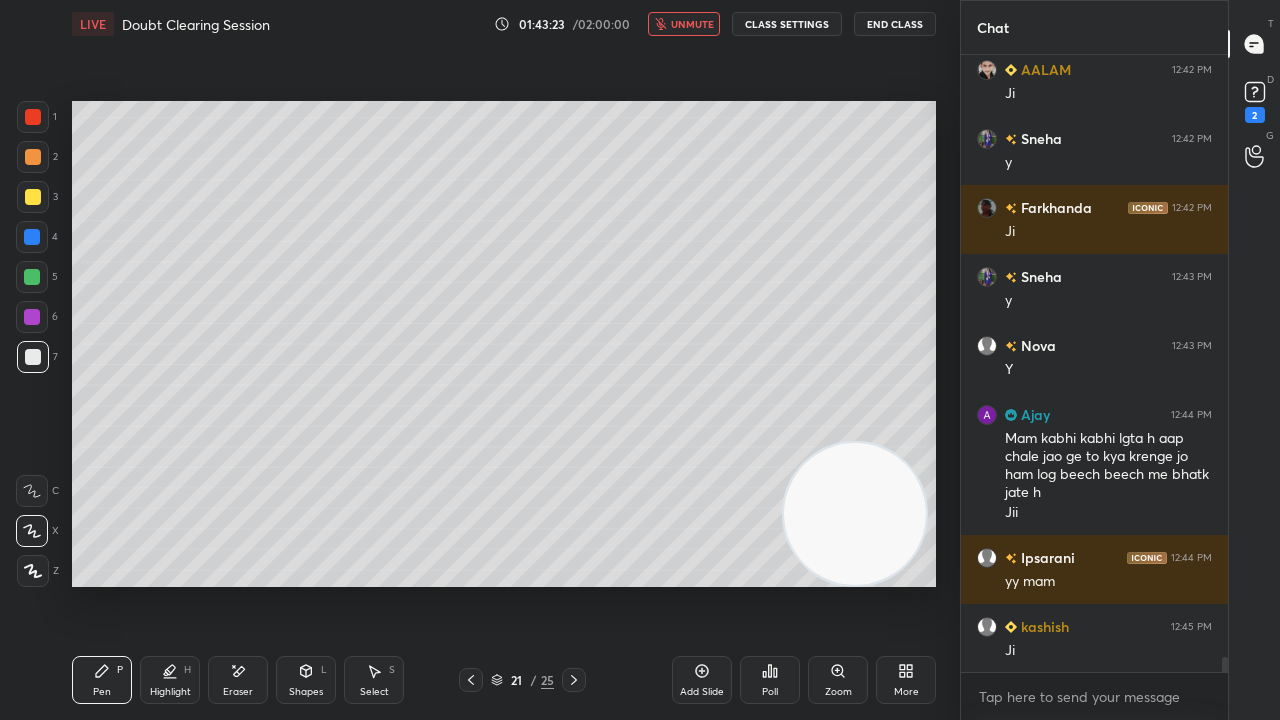 click on "unmute" at bounding box center [692, 24] 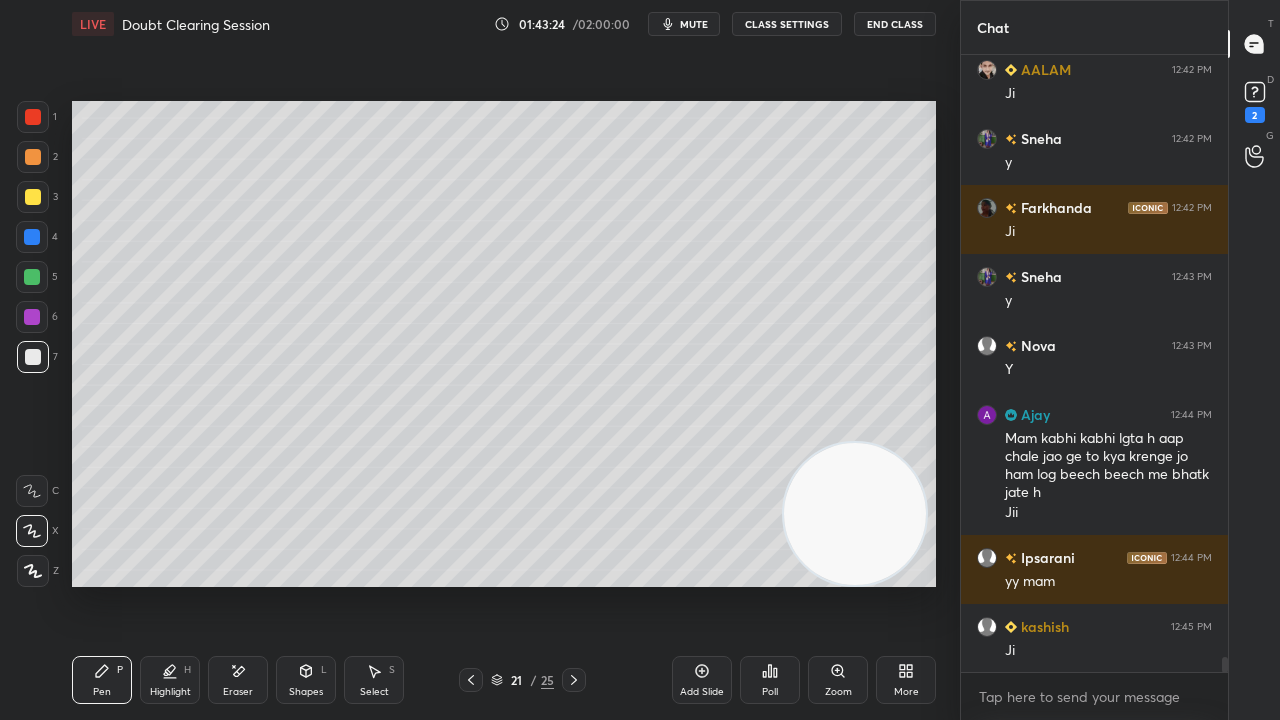 click on "mute" at bounding box center [694, 24] 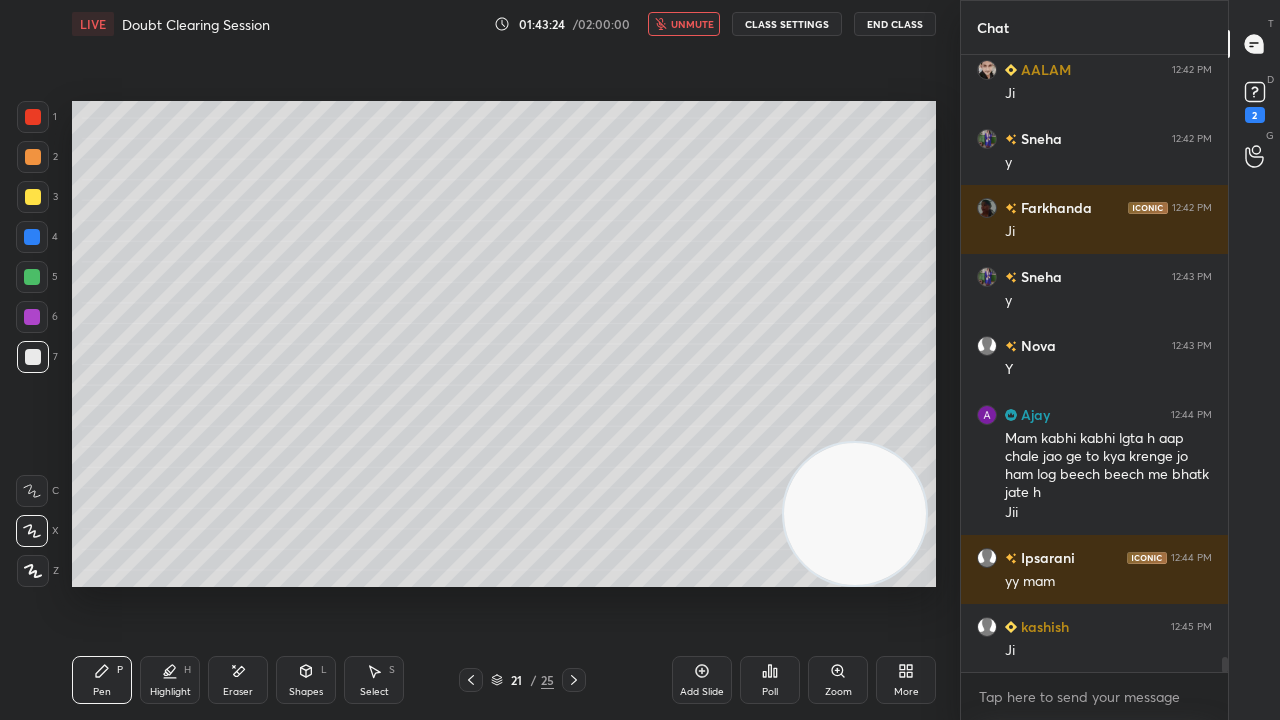 click on "unmute" at bounding box center [692, 24] 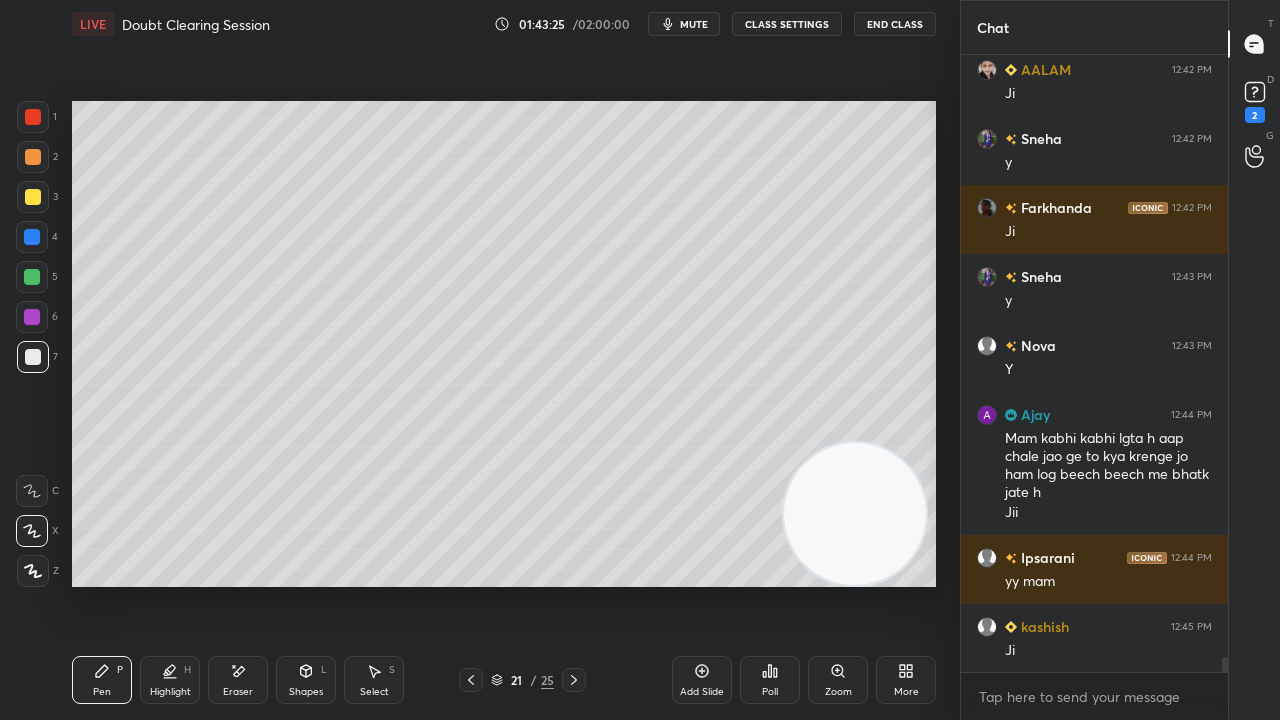 click at bounding box center [33, 197] 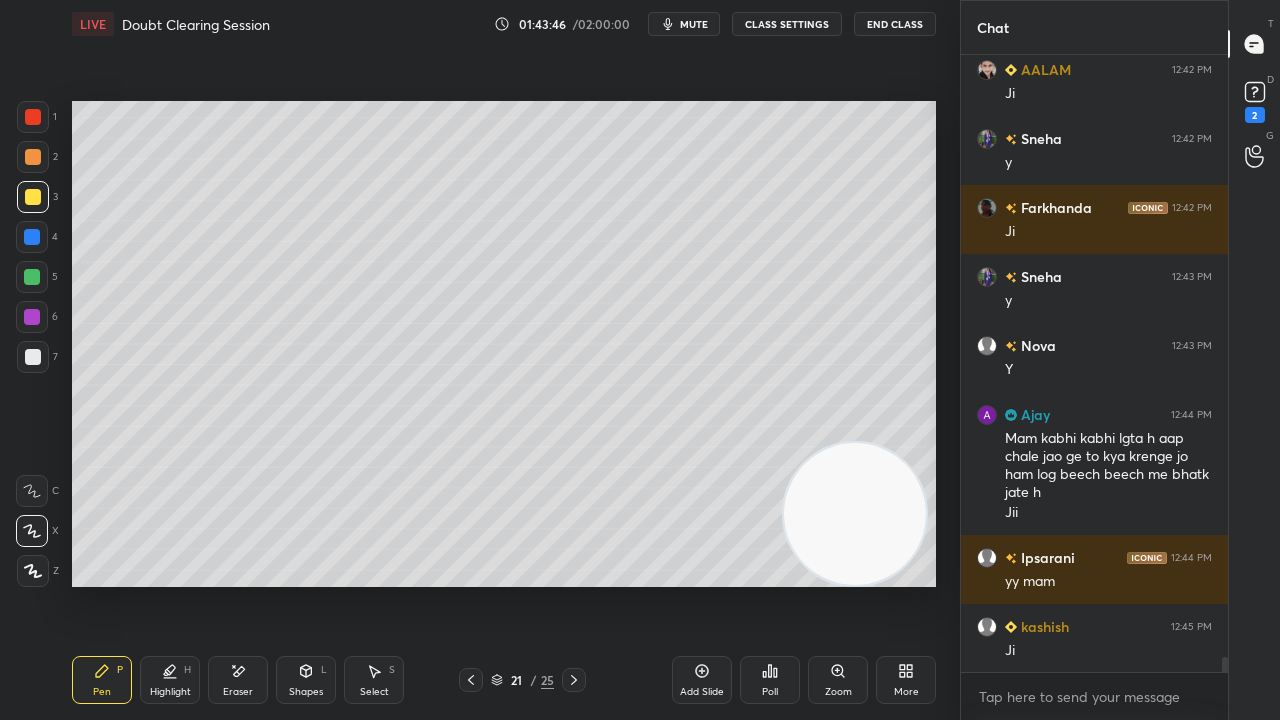 click on "mute" at bounding box center (694, 24) 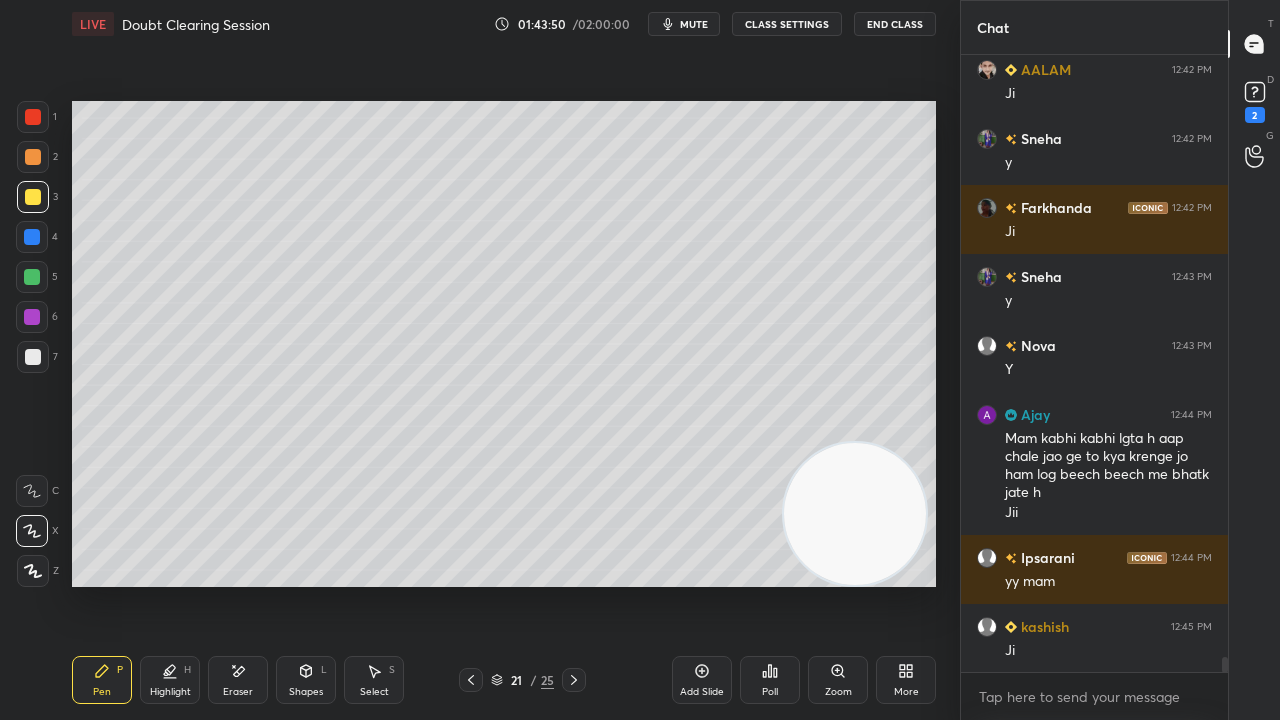 click on "mute" at bounding box center [694, 24] 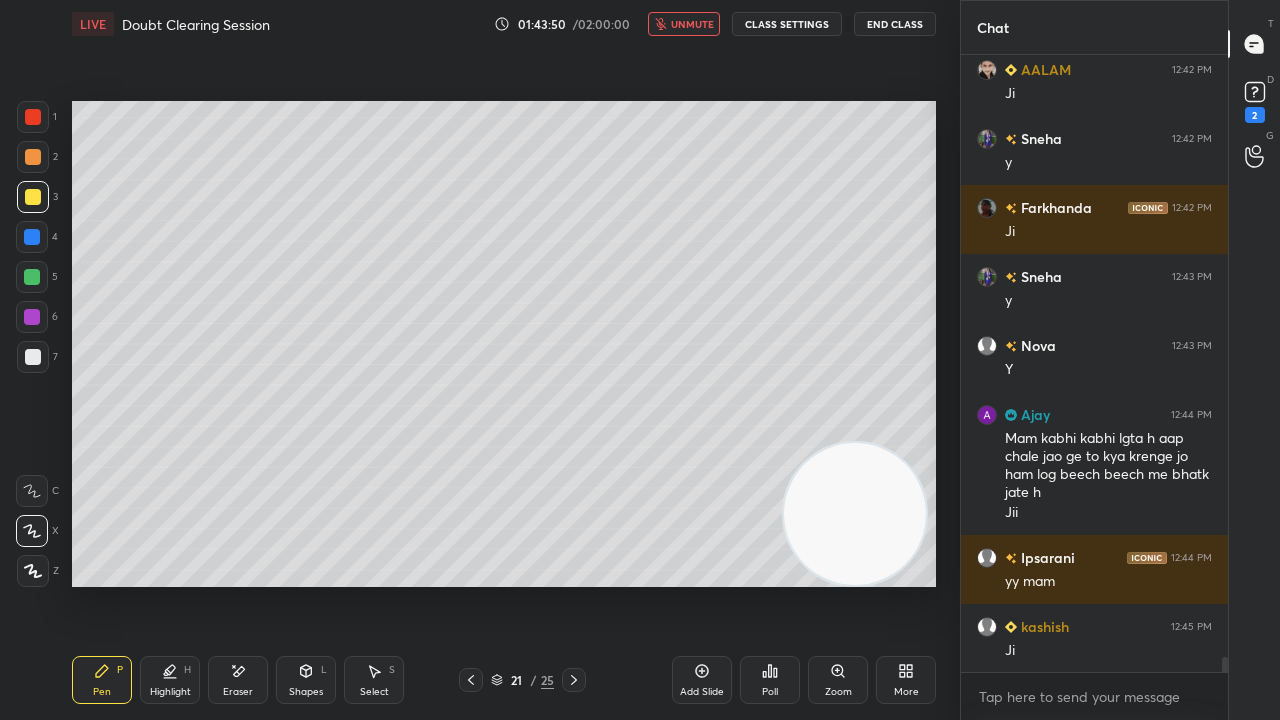 click on "unmute" at bounding box center [692, 24] 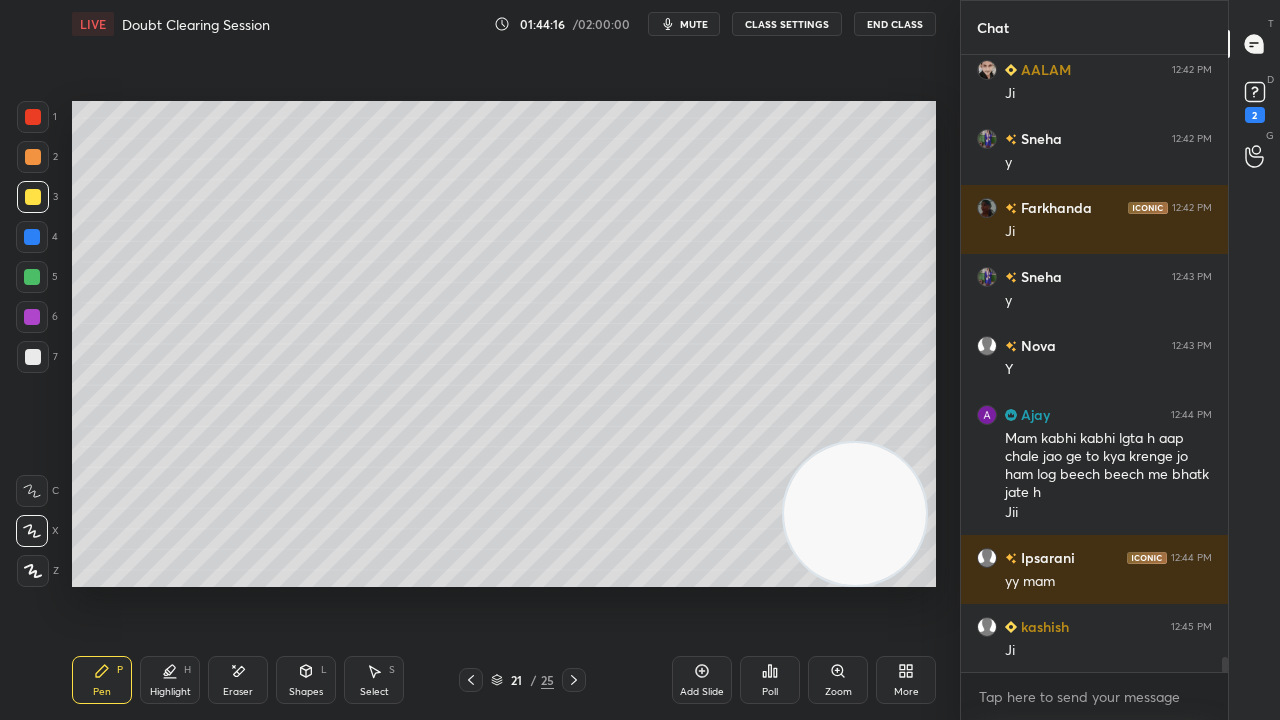 scroll, scrollTop: 24476, scrollLeft: 0, axis: vertical 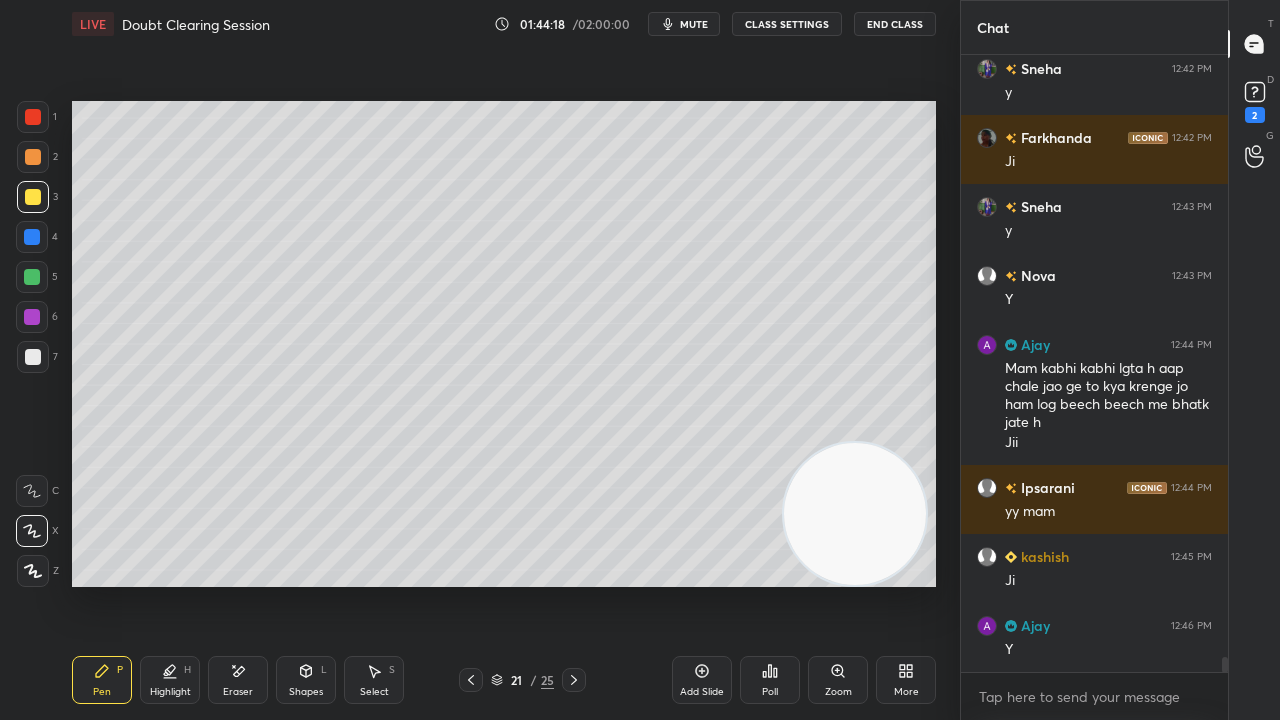 click 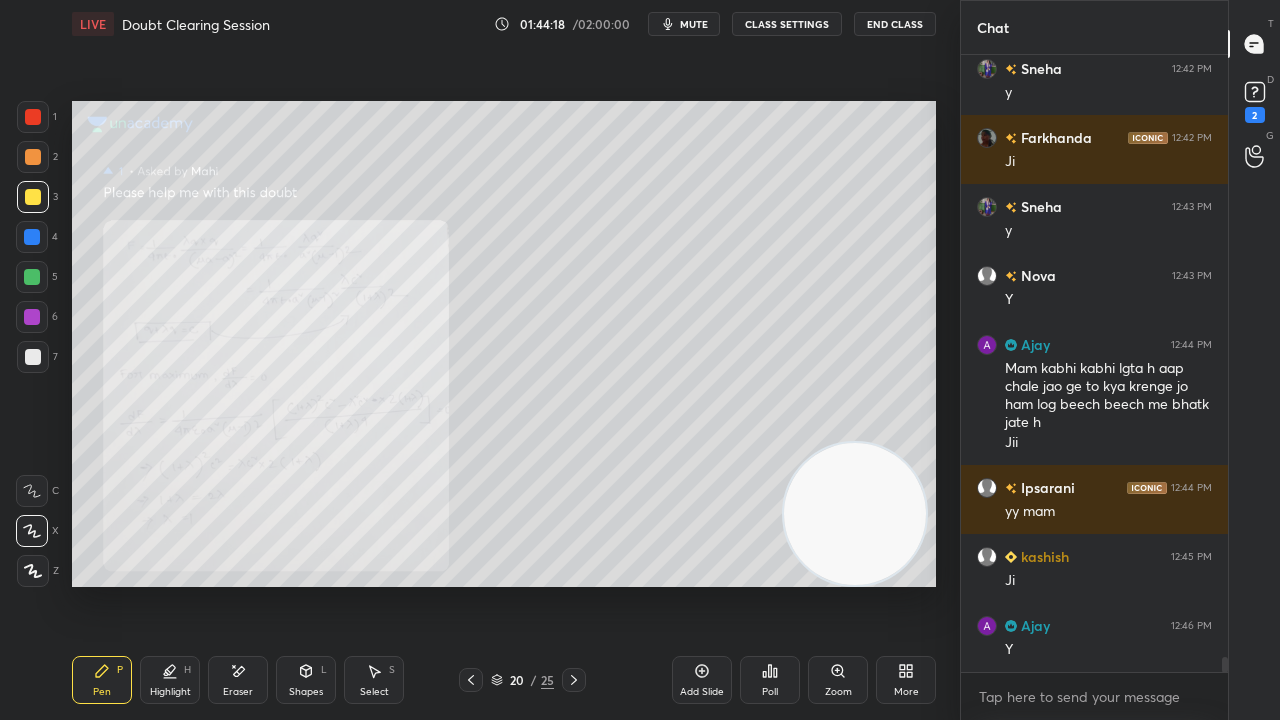 click 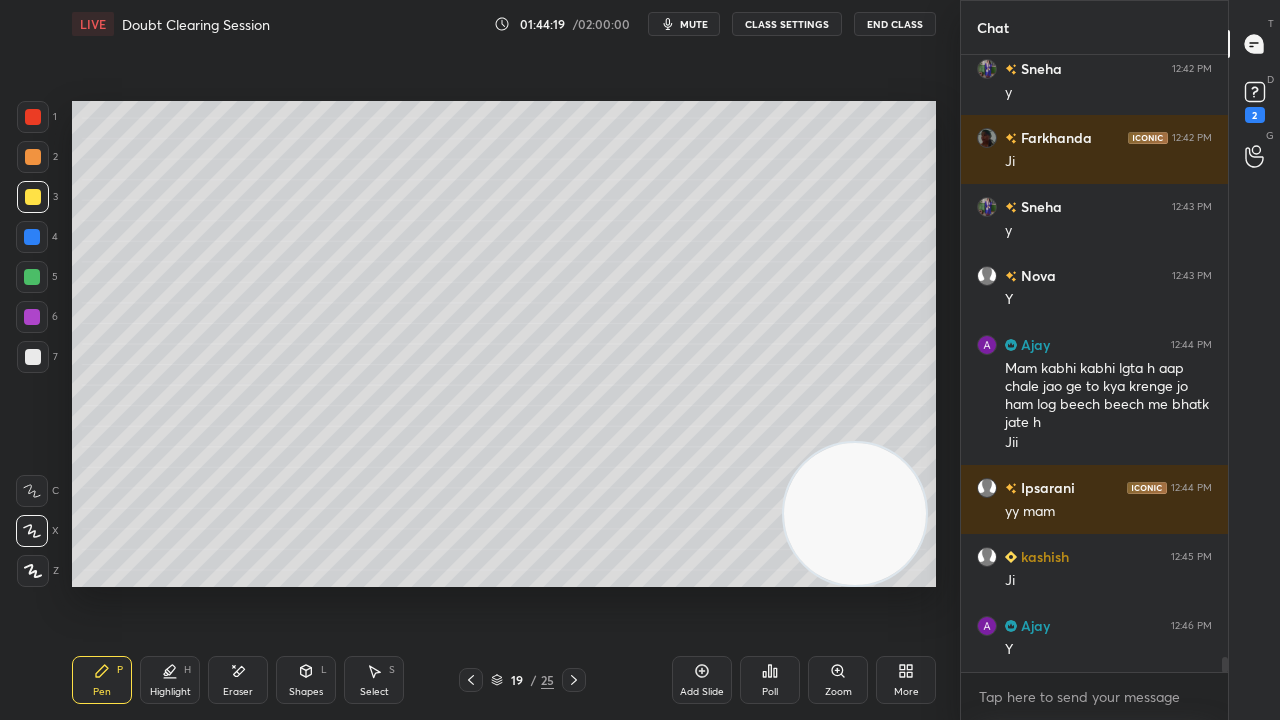 click 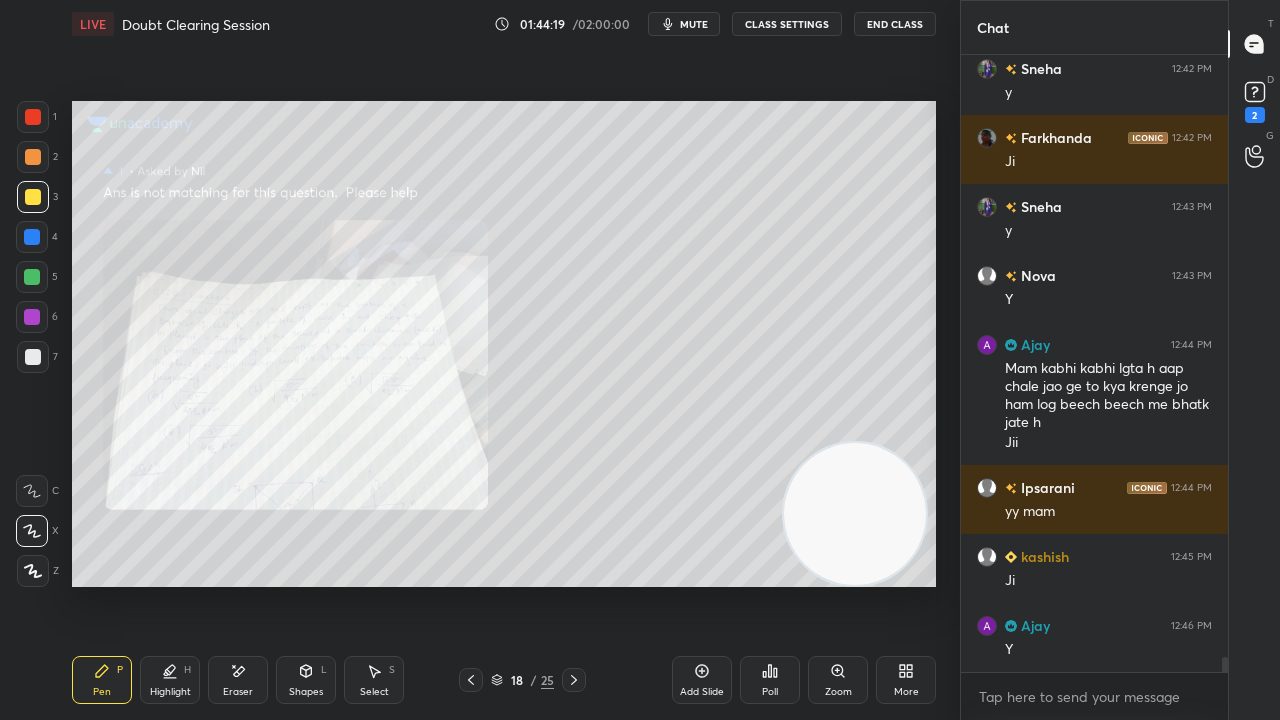 click 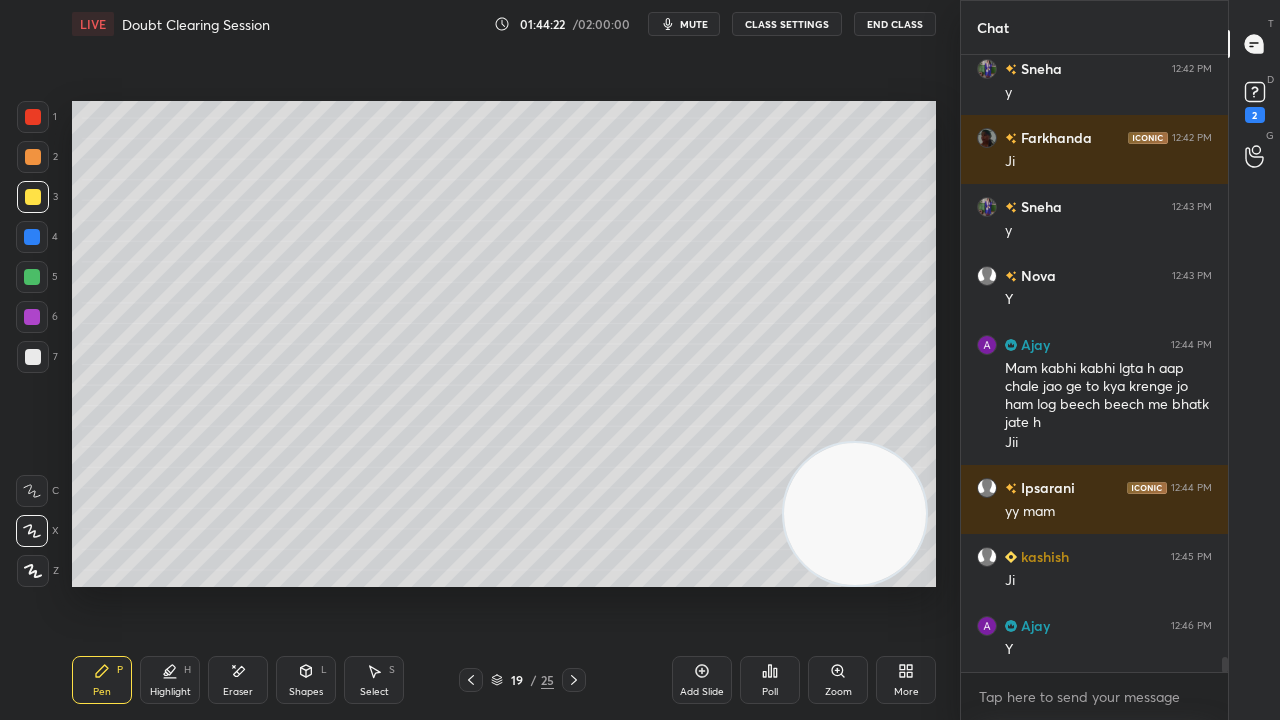 click at bounding box center (33, 357) 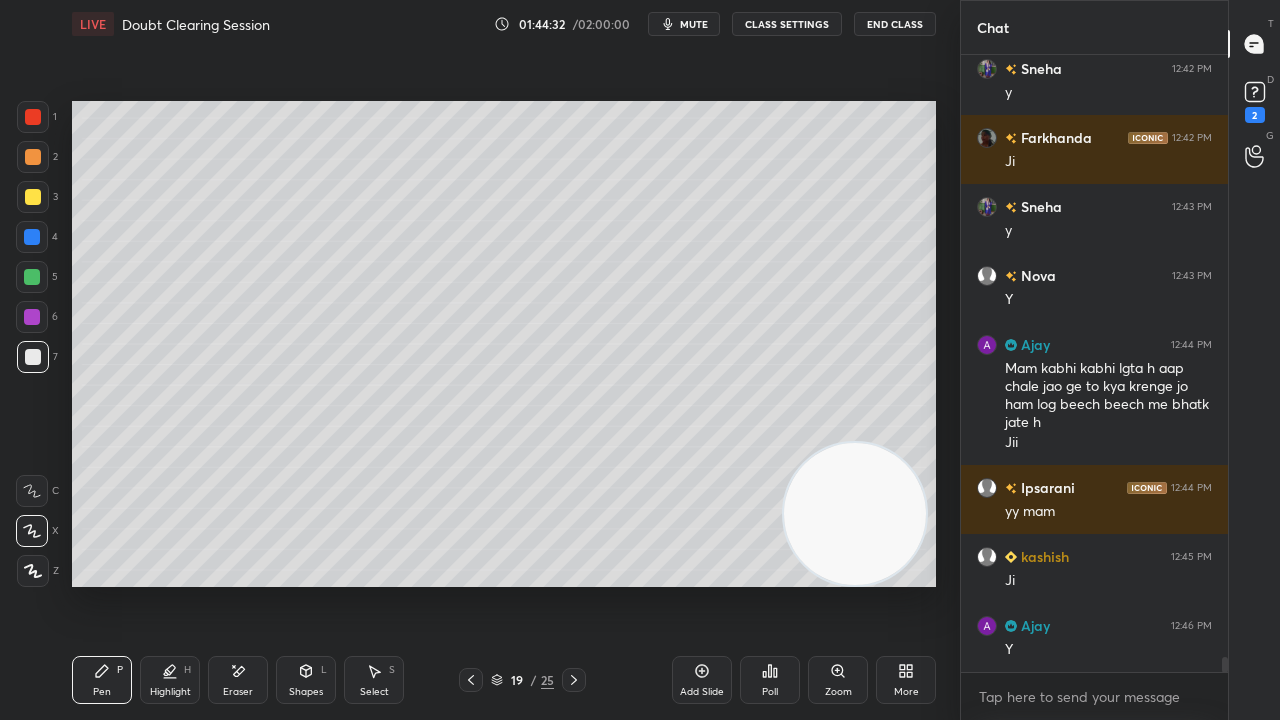 click on "mute" at bounding box center (694, 24) 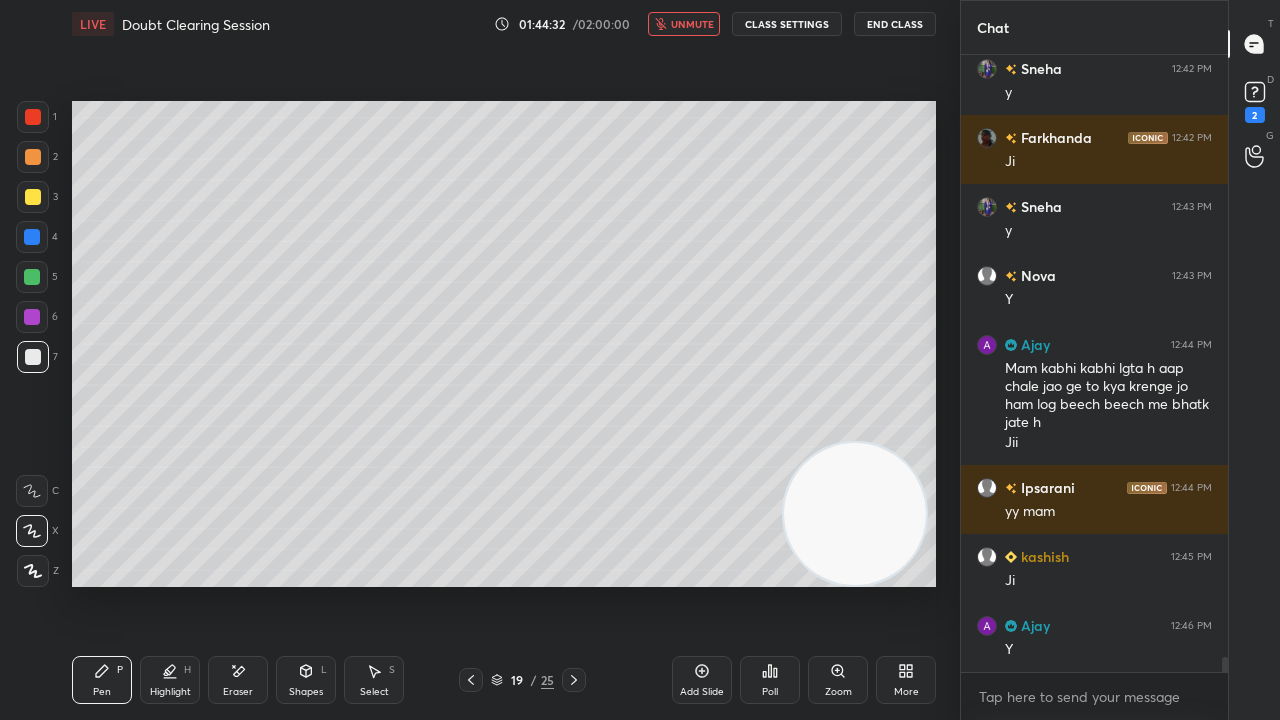 click on "unmute" at bounding box center [692, 24] 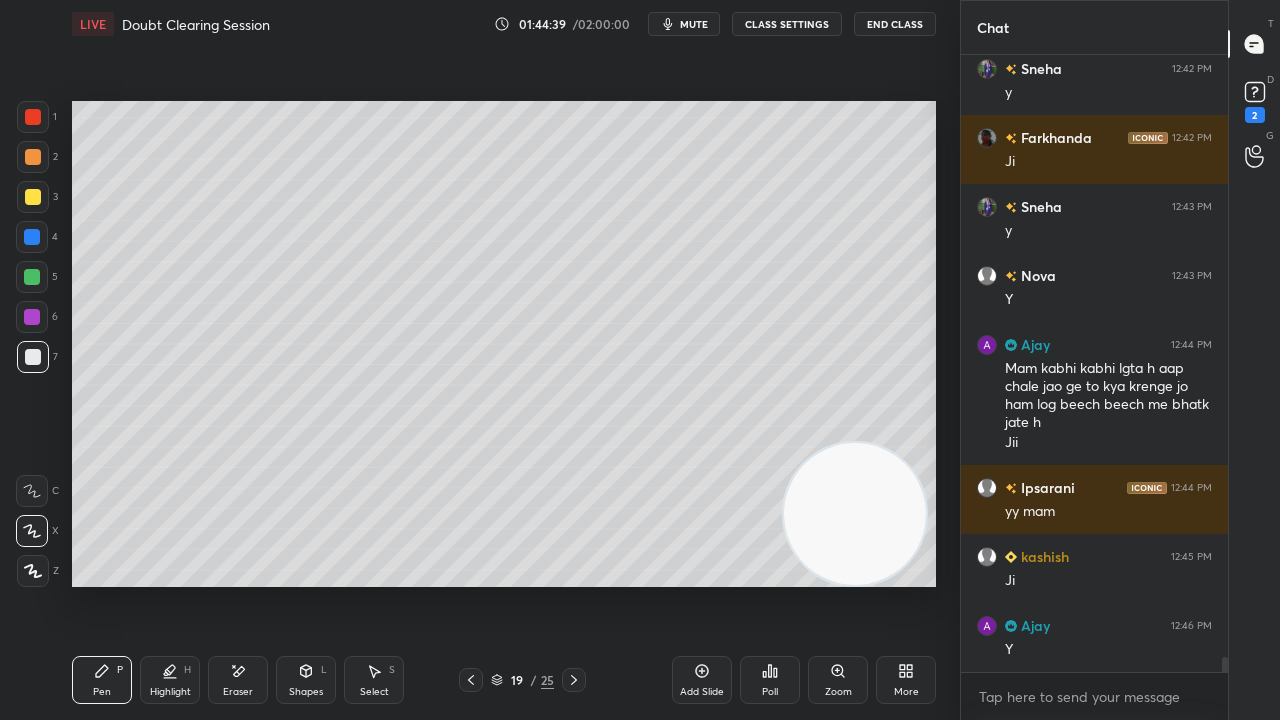 click on "mute" at bounding box center (694, 24) 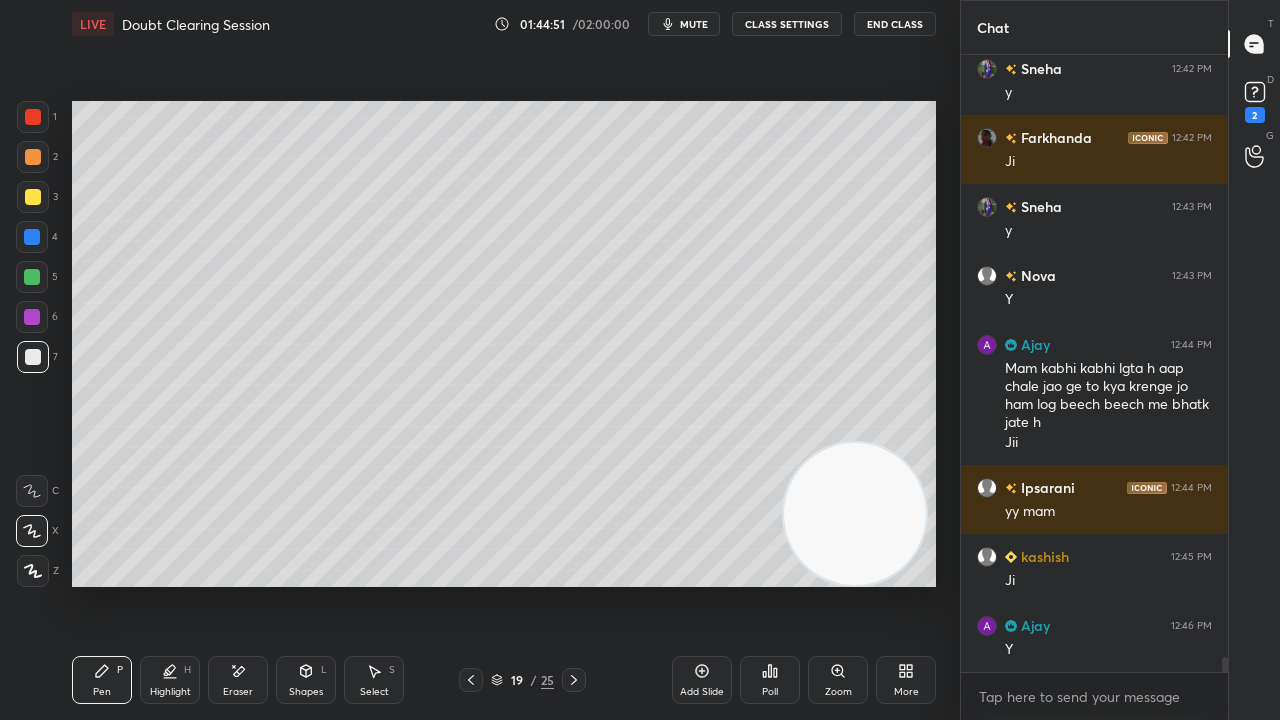 click at bounding box center [32, 277] 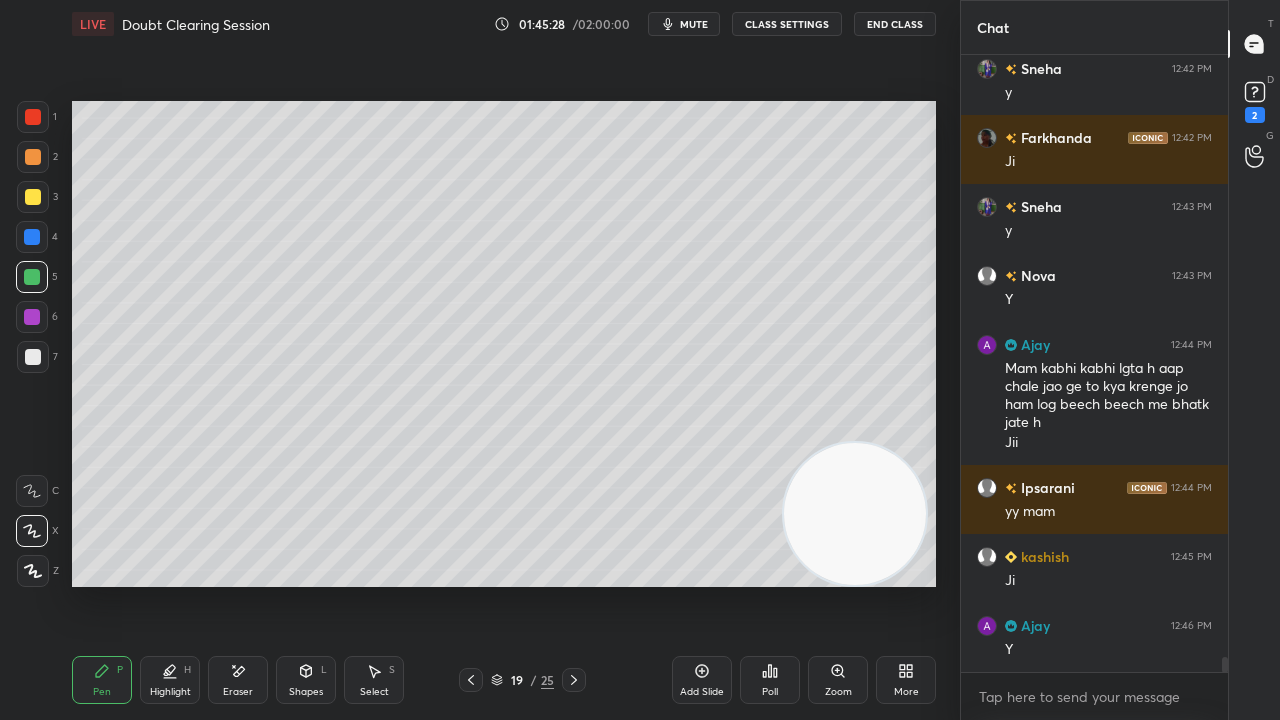 click at bounding box center (33, 357) 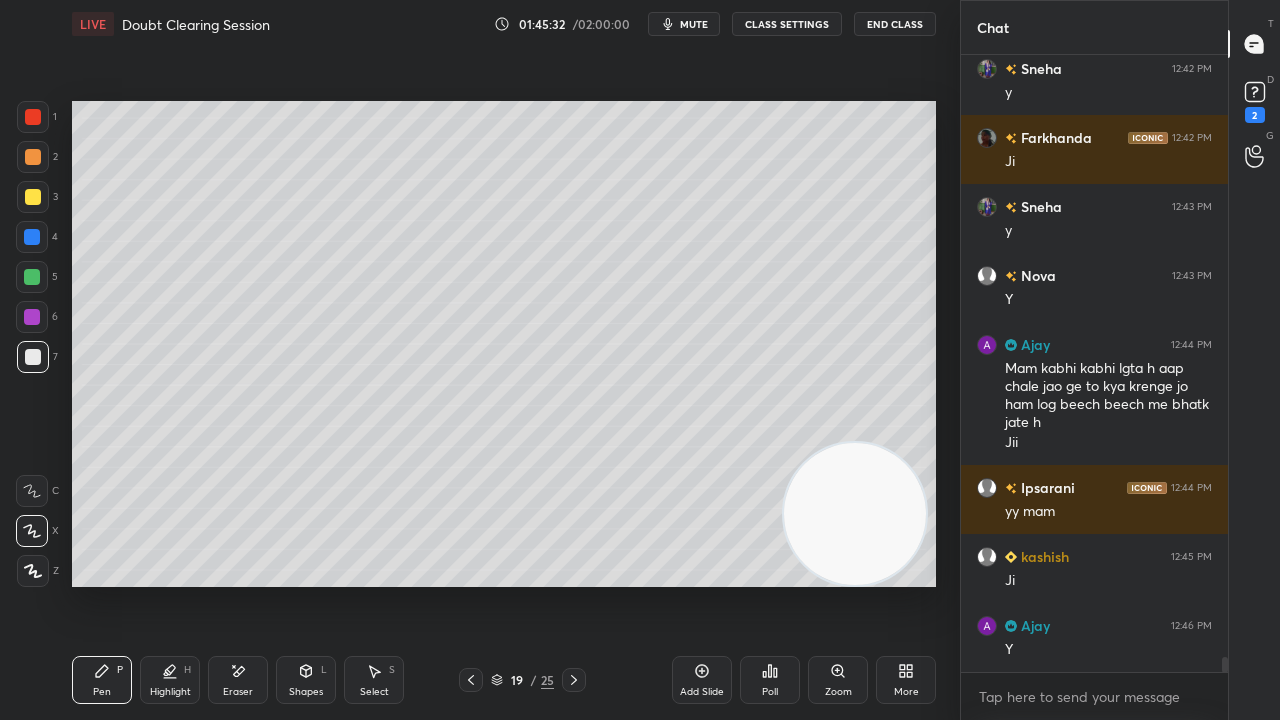 click 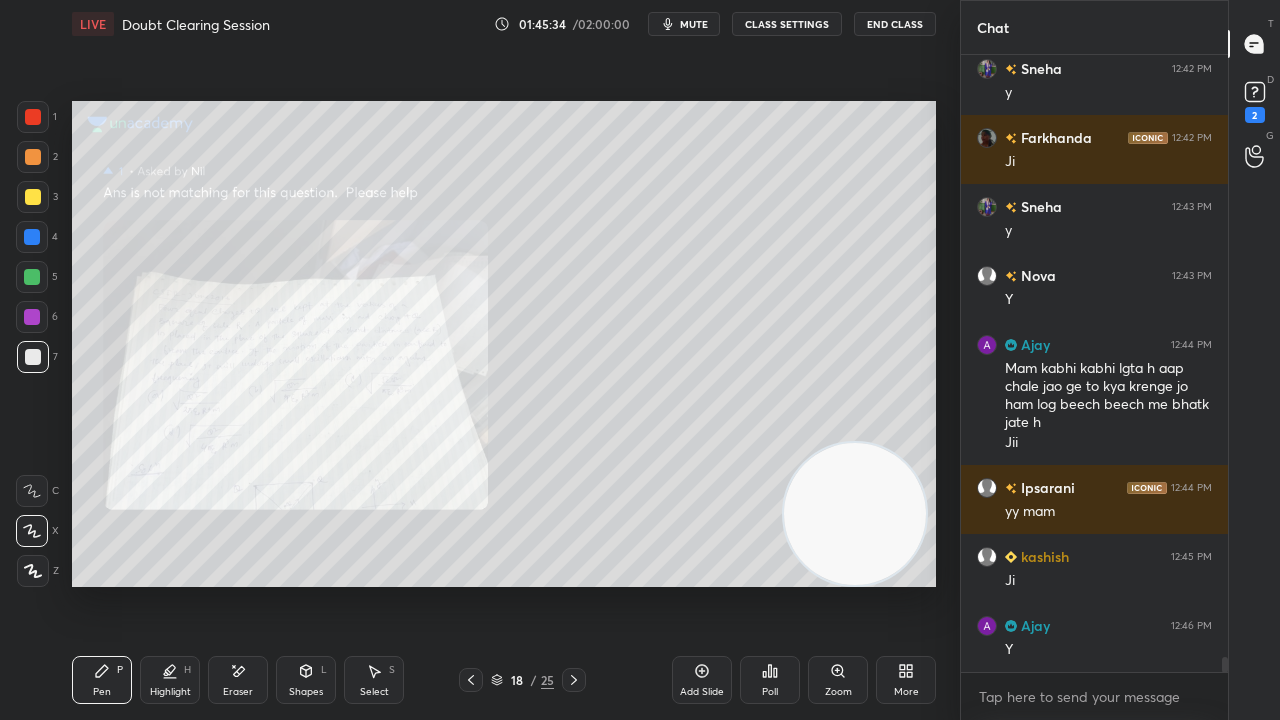 click on "Zoom" at bounding box center [838, 680] 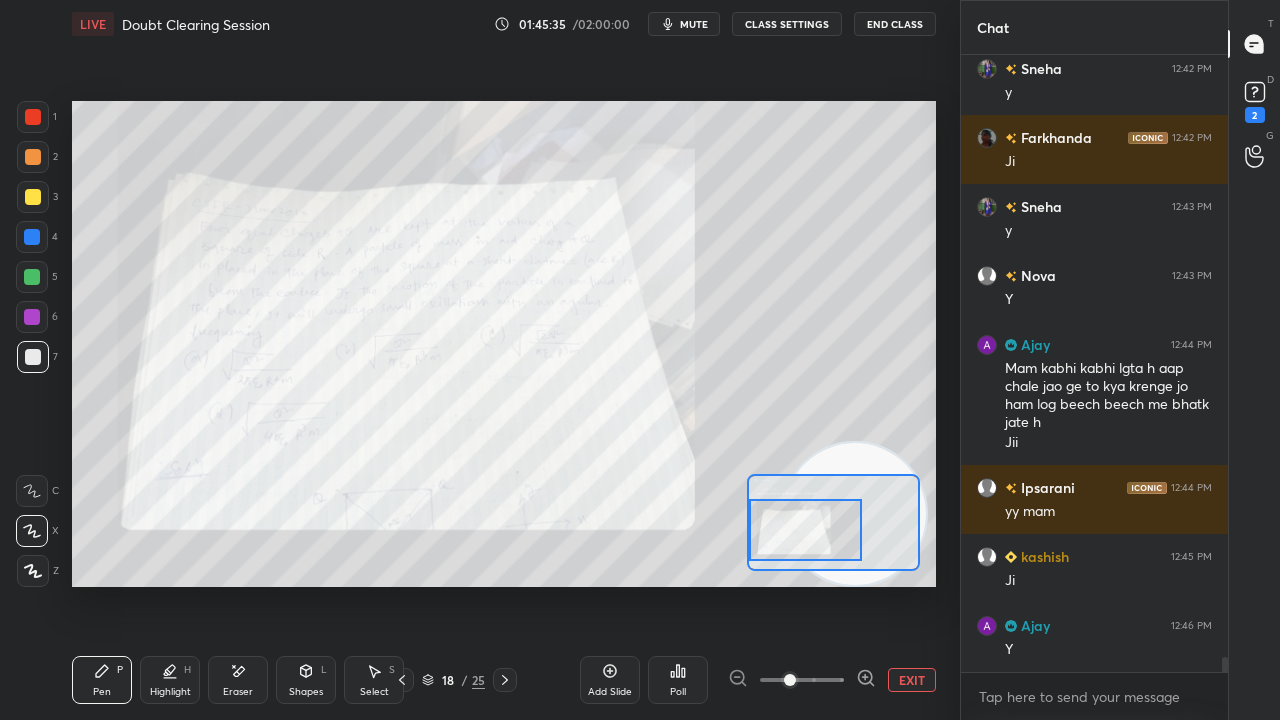 click at bounding box center (805, 530) 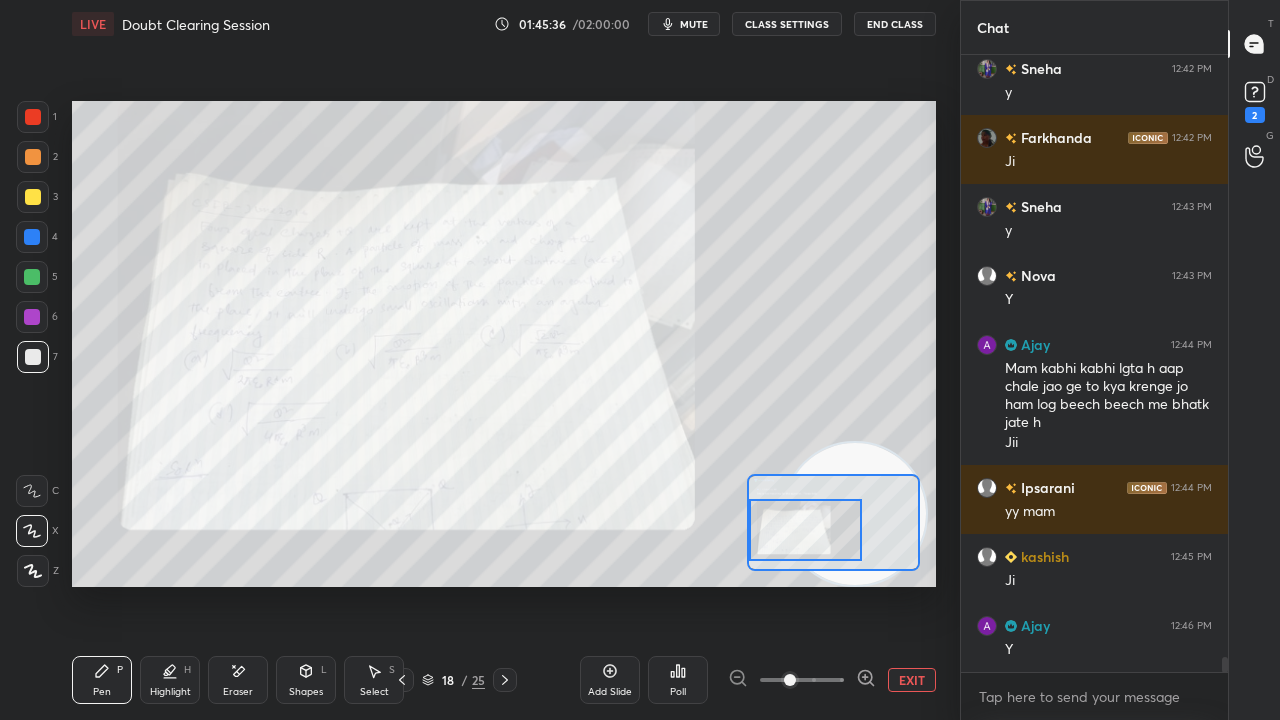 click on "mute" at bounding box center [694, 24] 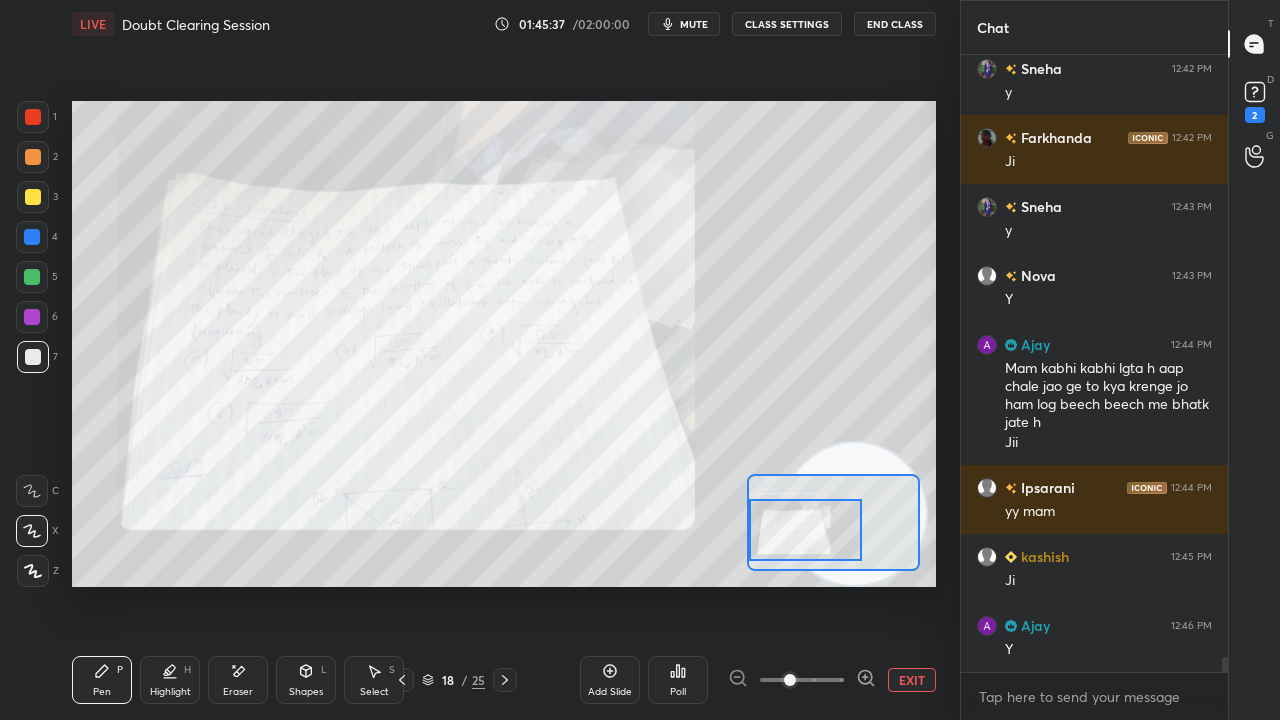 click 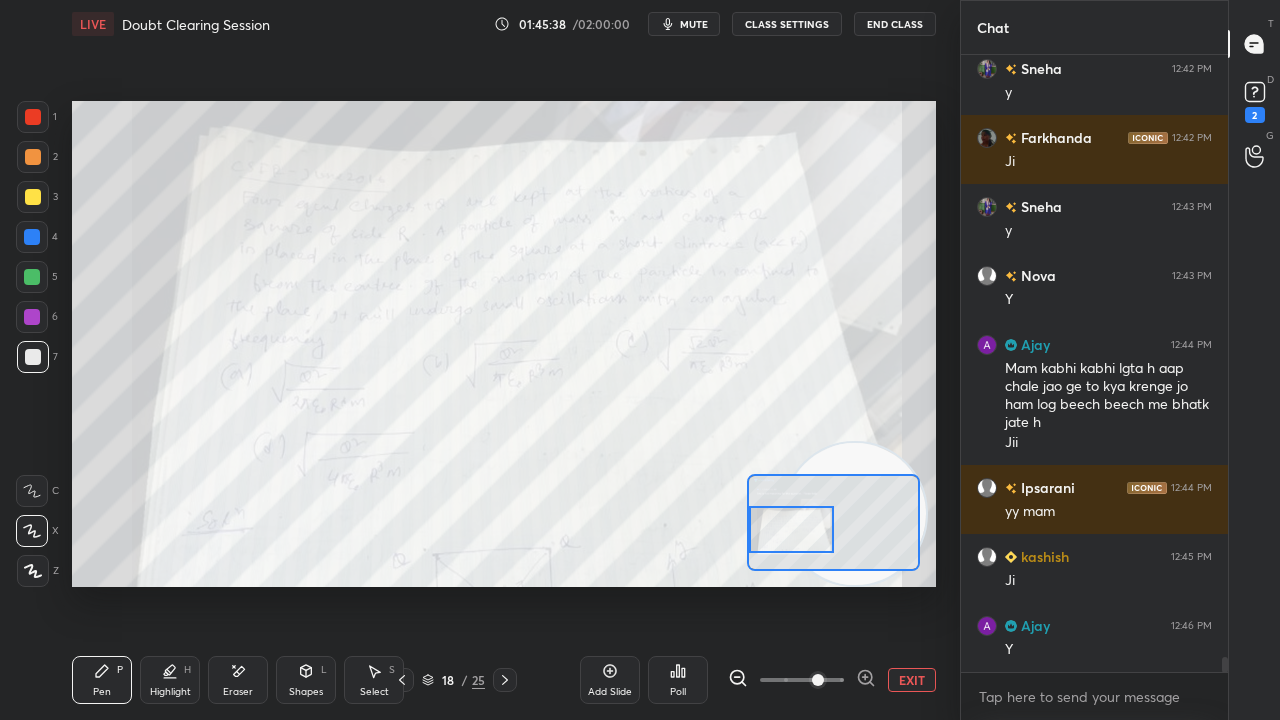 drag, startPoint x: 802, startPoint y: 540, endPoint x: 788, endPoint y: 539, distance: 14.035668 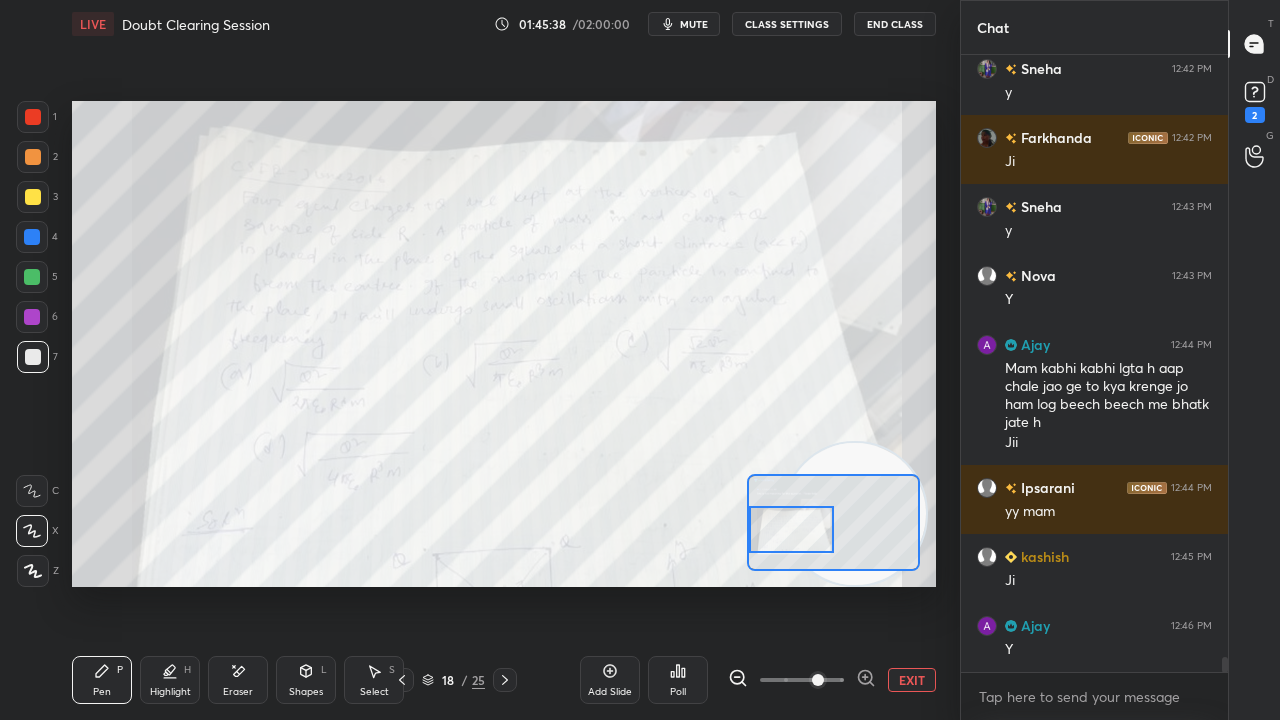 click at bounding box center (791, 529) 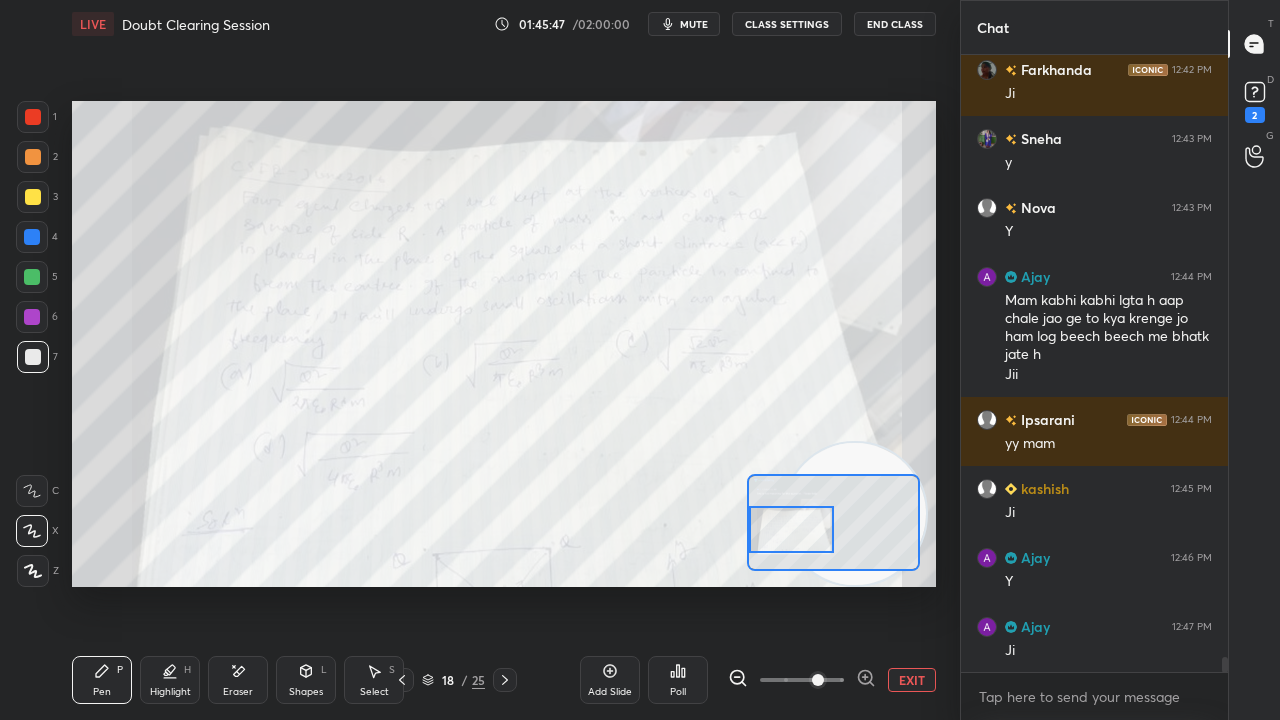 scroll, scrollTop: 24614, scrollLeft: 0, axis: vertical 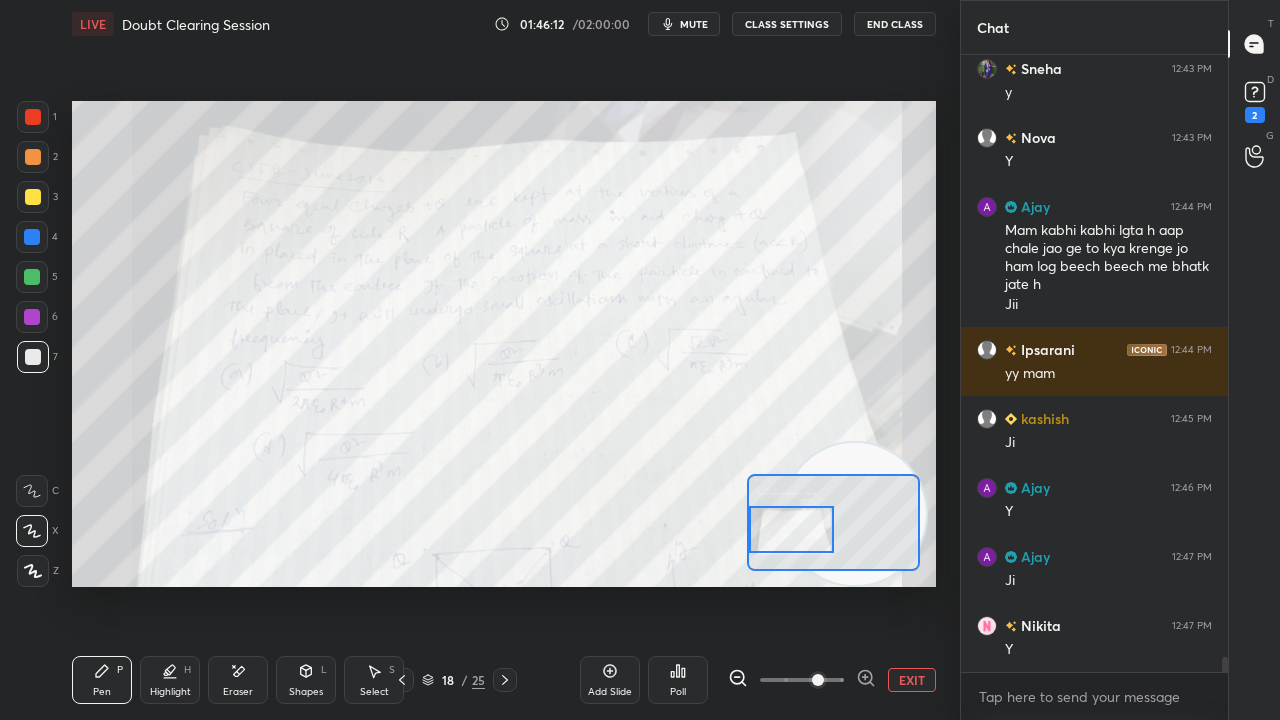 click on "Eraser" at bounding box center [238, 692] 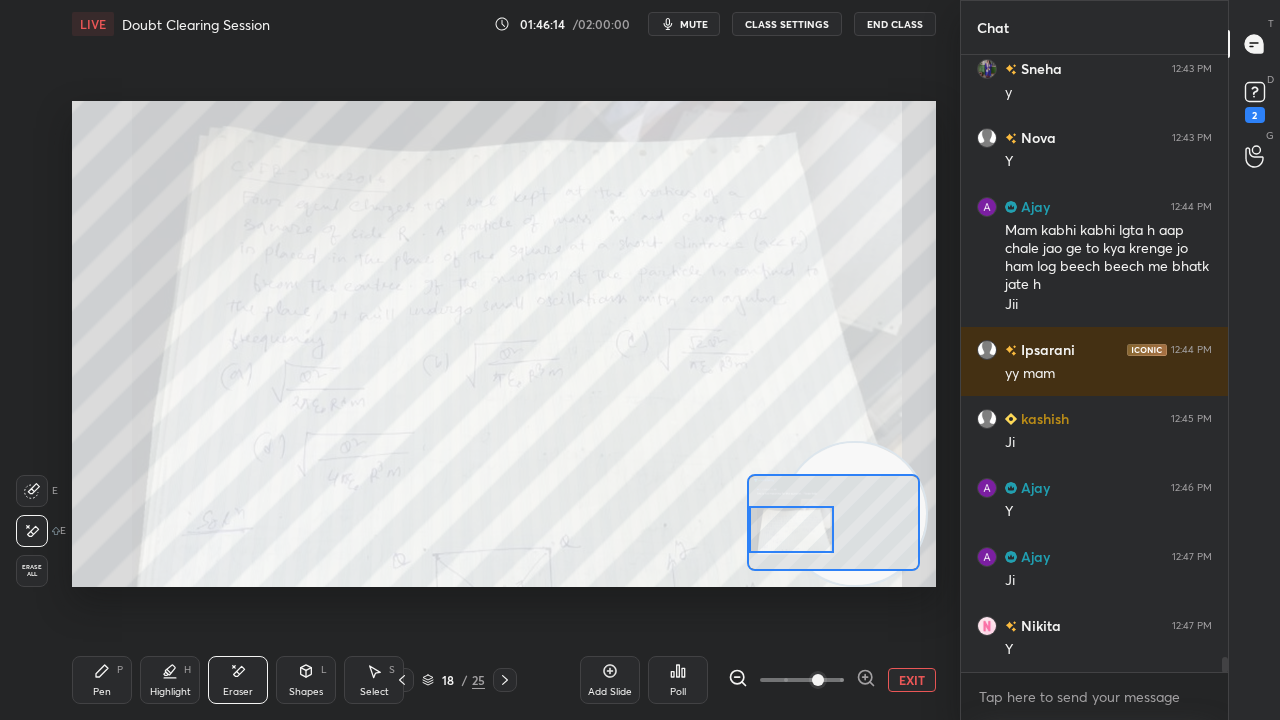 click on "Pen P" at bounding box center (102, 680) 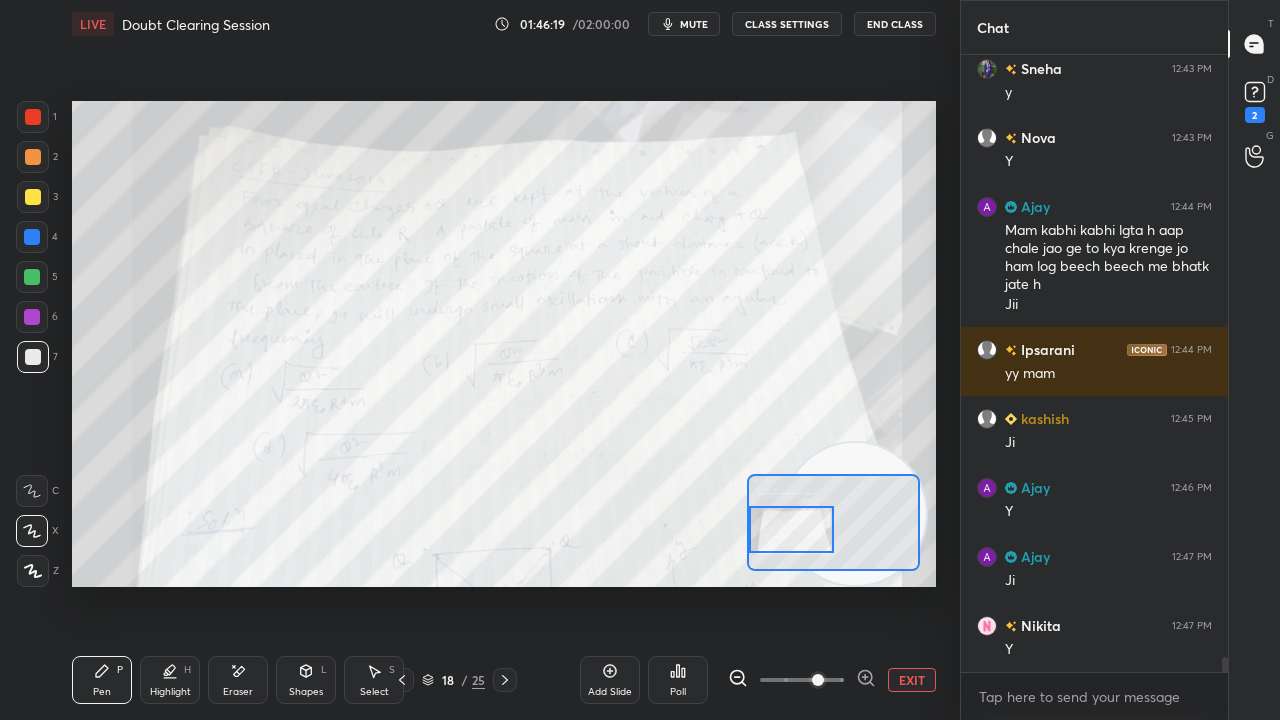 click on "mute" at bounding box center [694, 24] 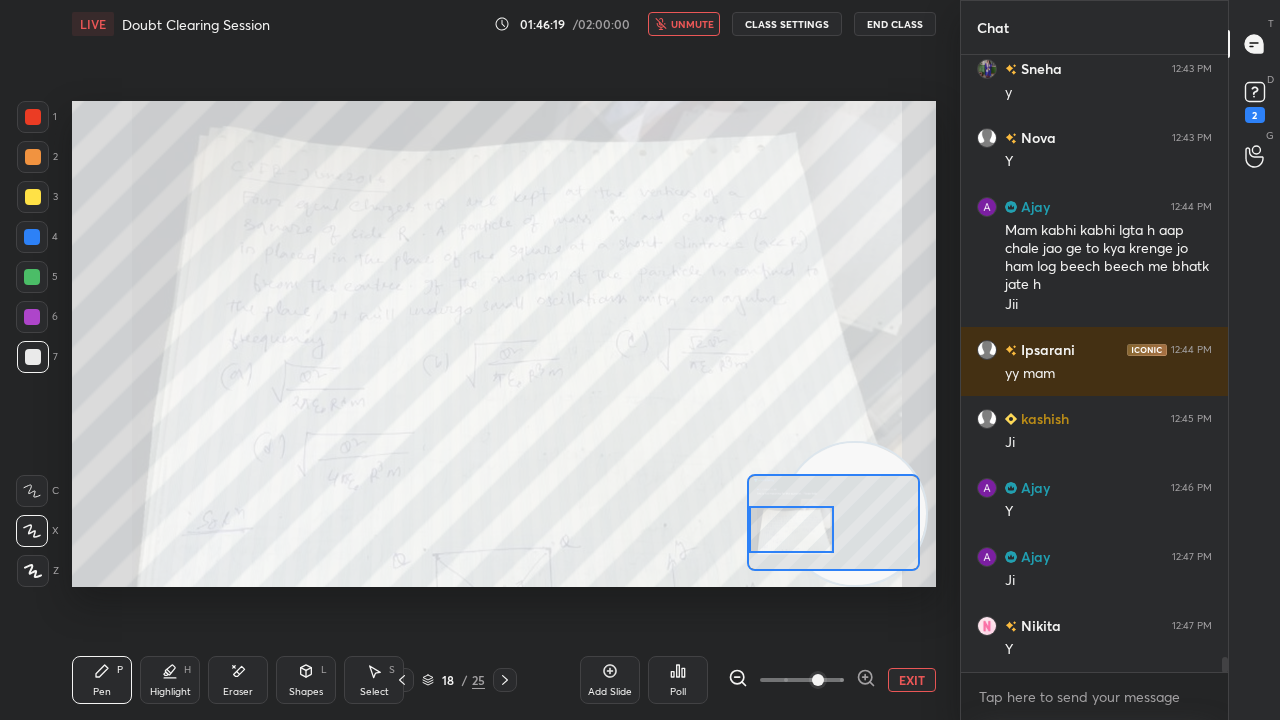 click on "unmute" at bounding box center (692, 24) 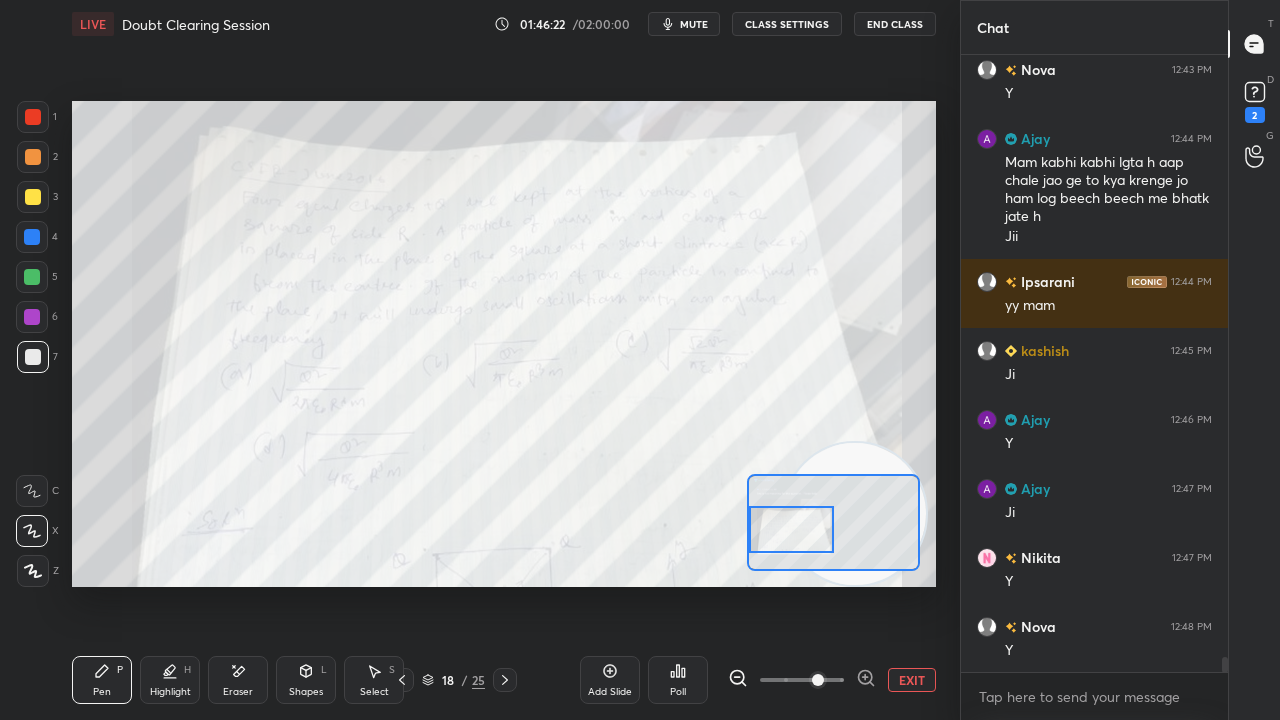 scroll, scrollTop: 24752, scrollLeft: 0, axis: vertical 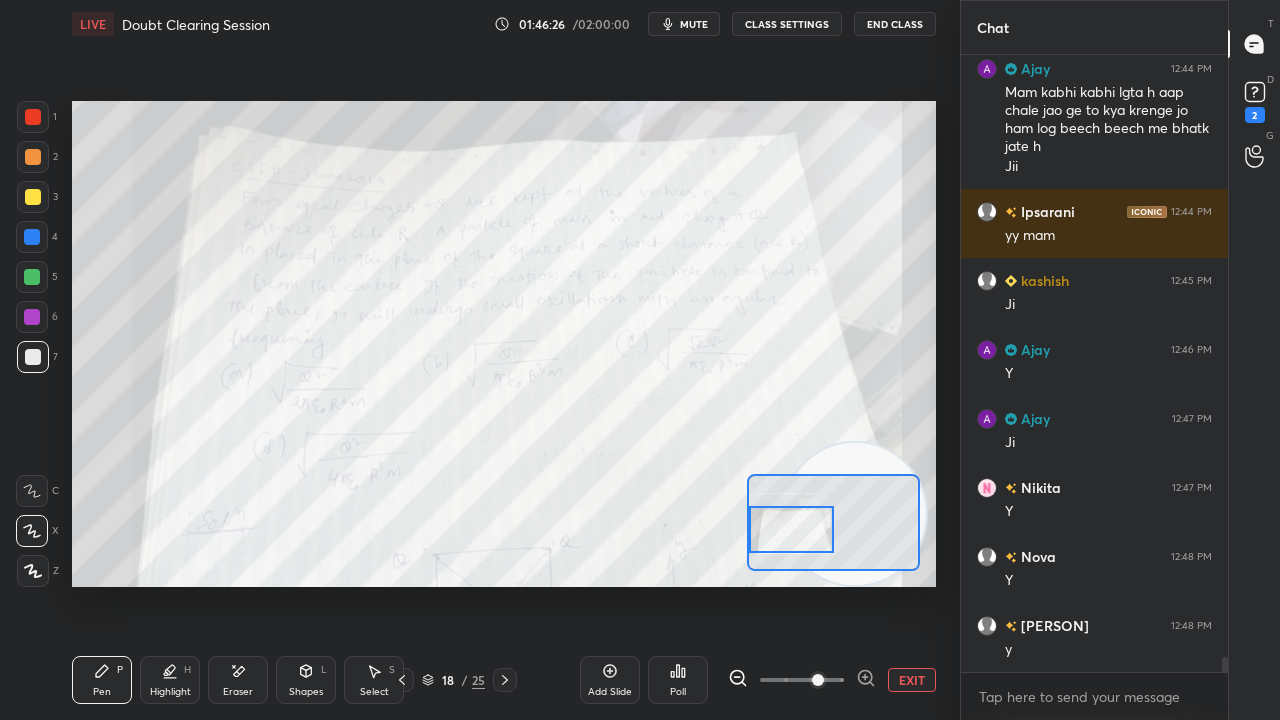 click on "Eraser" at bounding box center (238, 692) 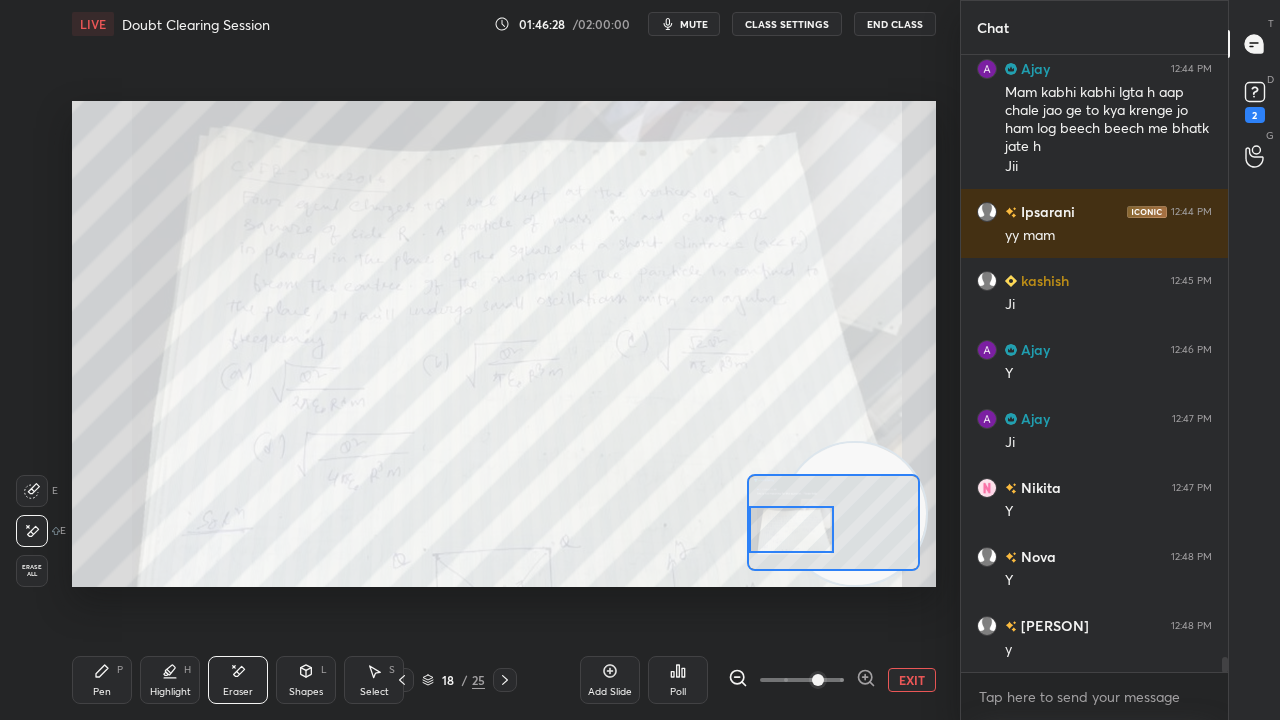 drag, startPoint x: 103, startPoint y: 686, endPoint x: 225, endPoint y: 615, distance: 141.15594 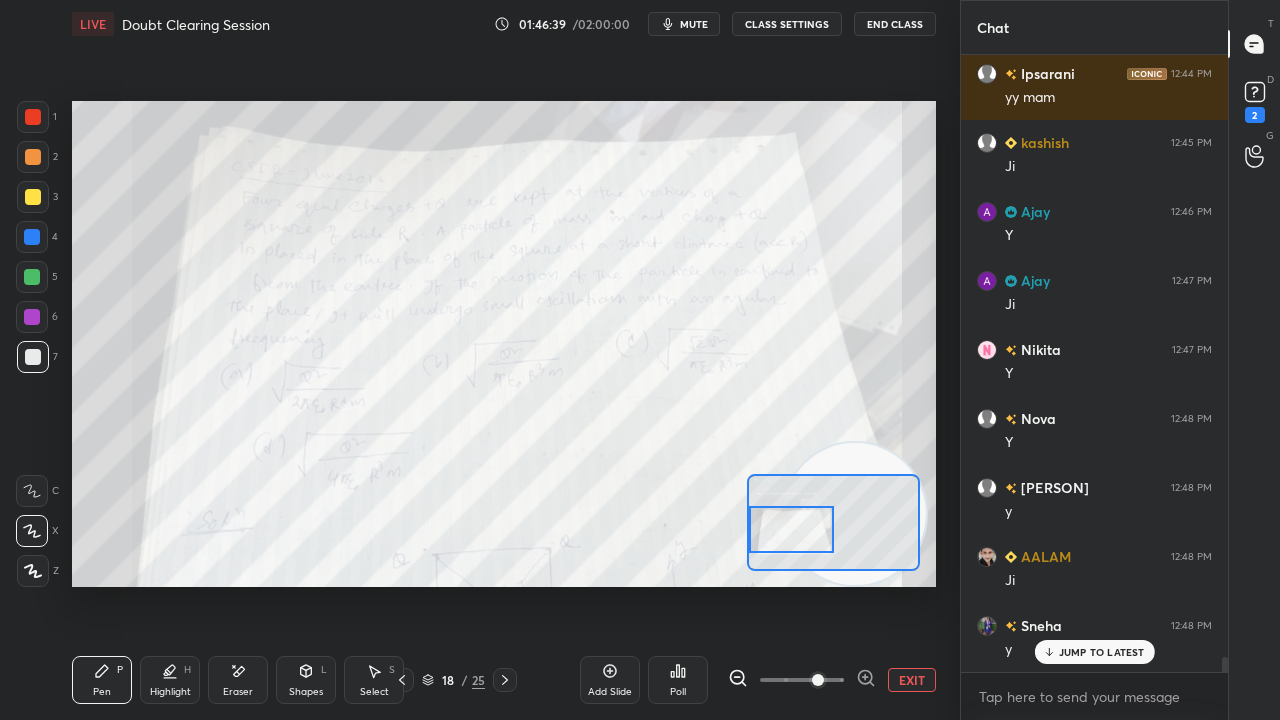 scroll, scrollTop: 24958, scrollLeft: 0, axis: vertical 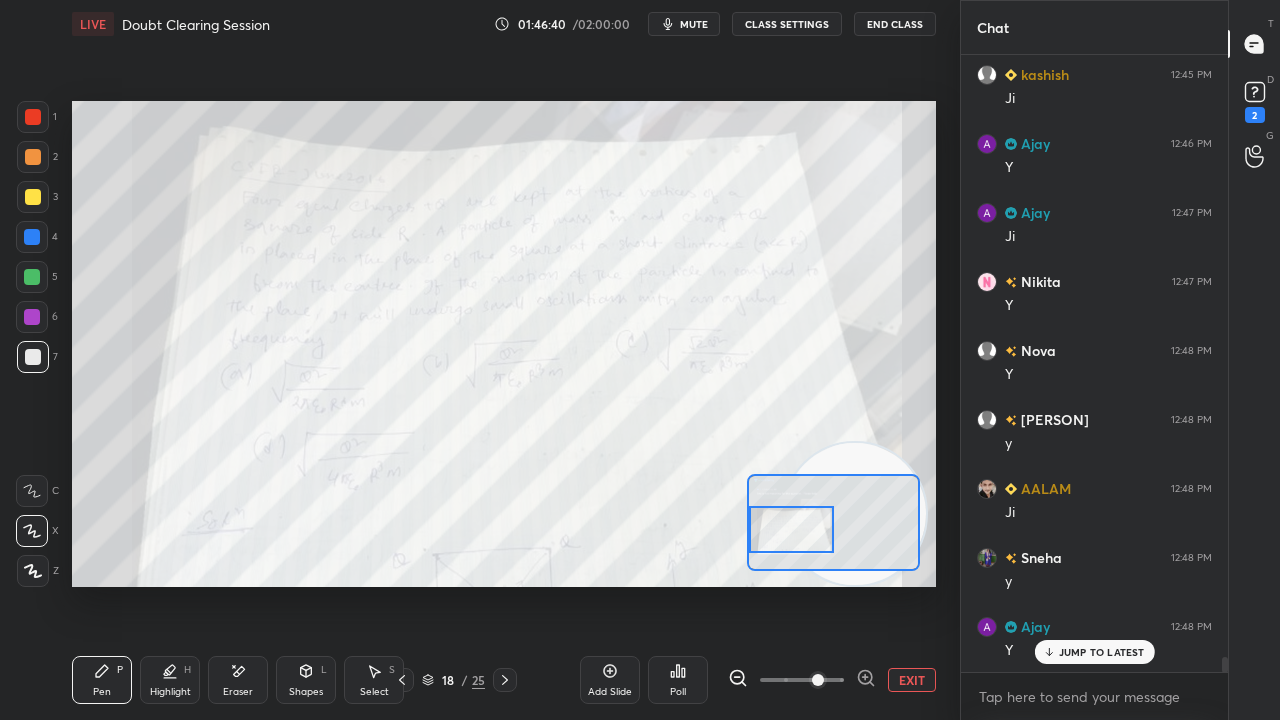click on "mute" at bounding box center [694, 24] 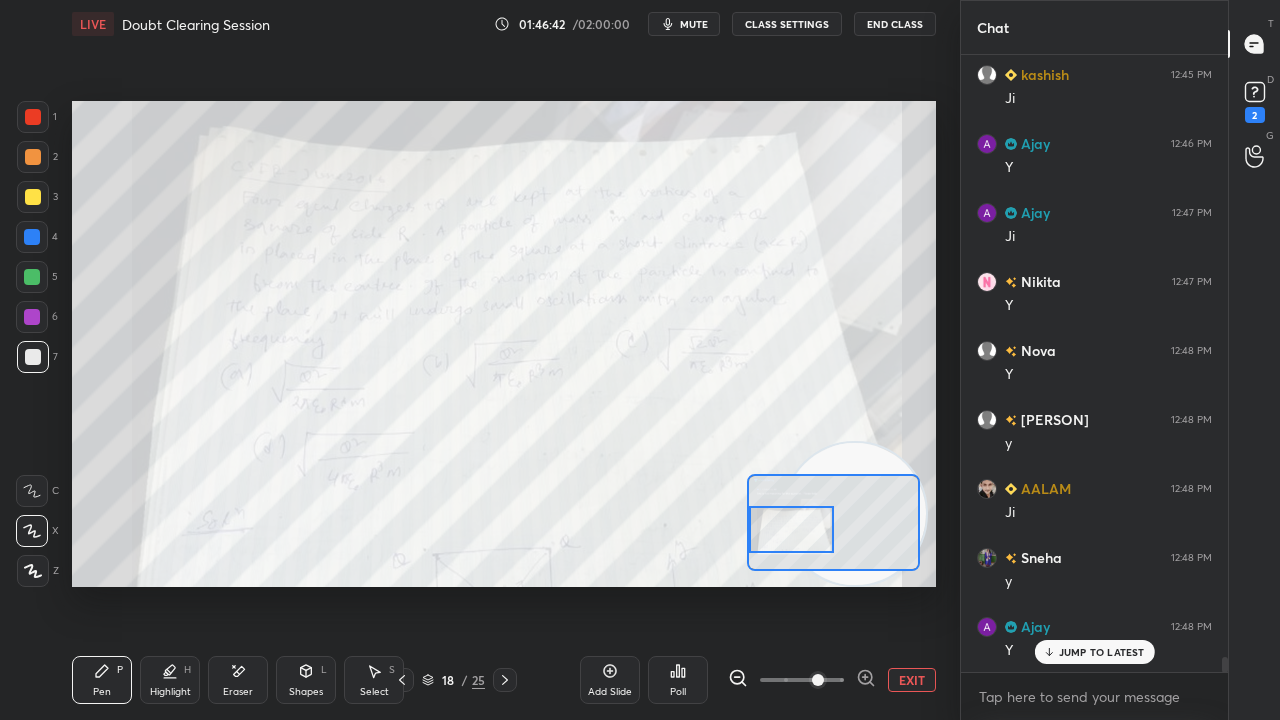 click on "JUMP TO LATEST" at bounding box center [1102, 652] 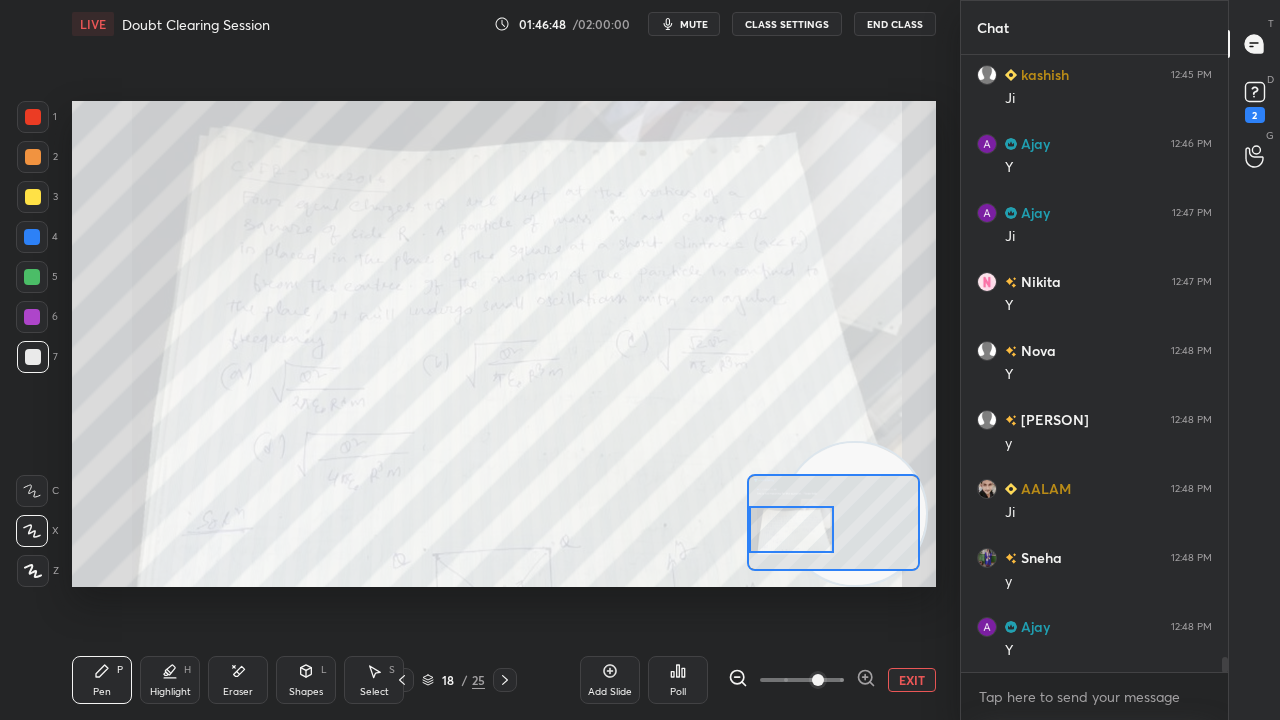 click at bounding box center [33, 117] 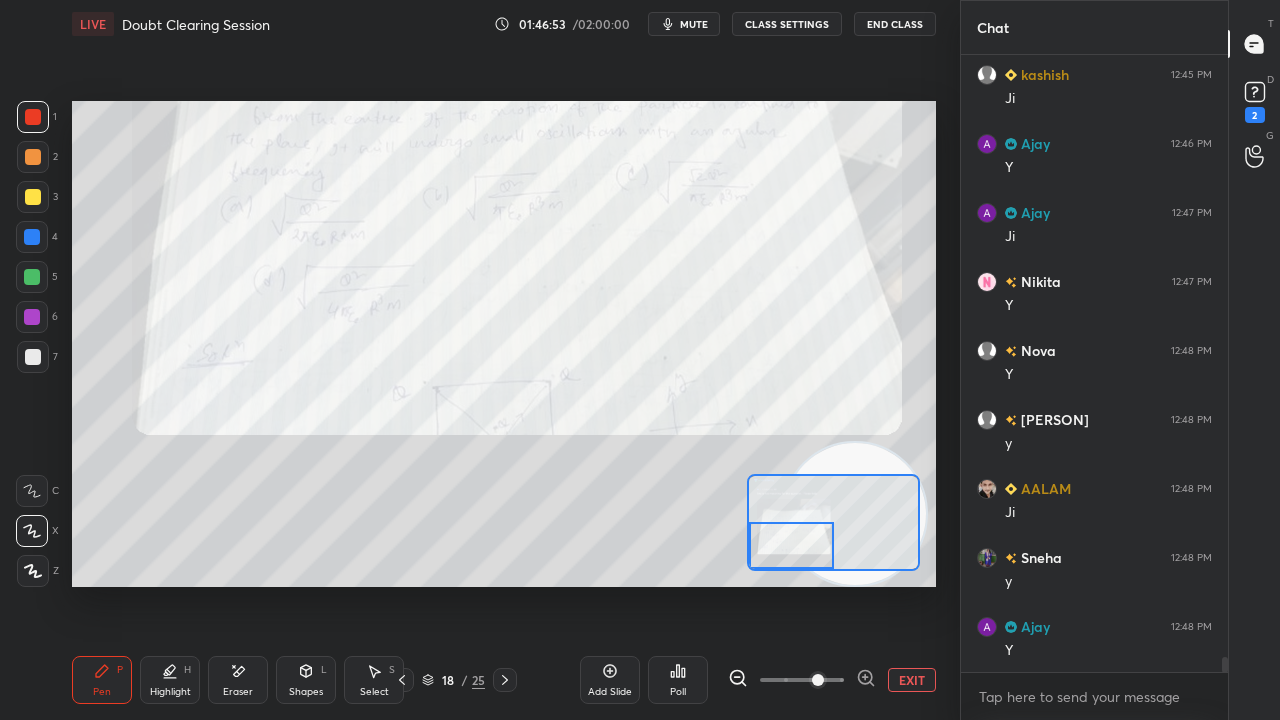 drag, startPoint x: 811, startPoint y: 536, endPoint x: 800, endPoint y: 559, distance: 25.495098 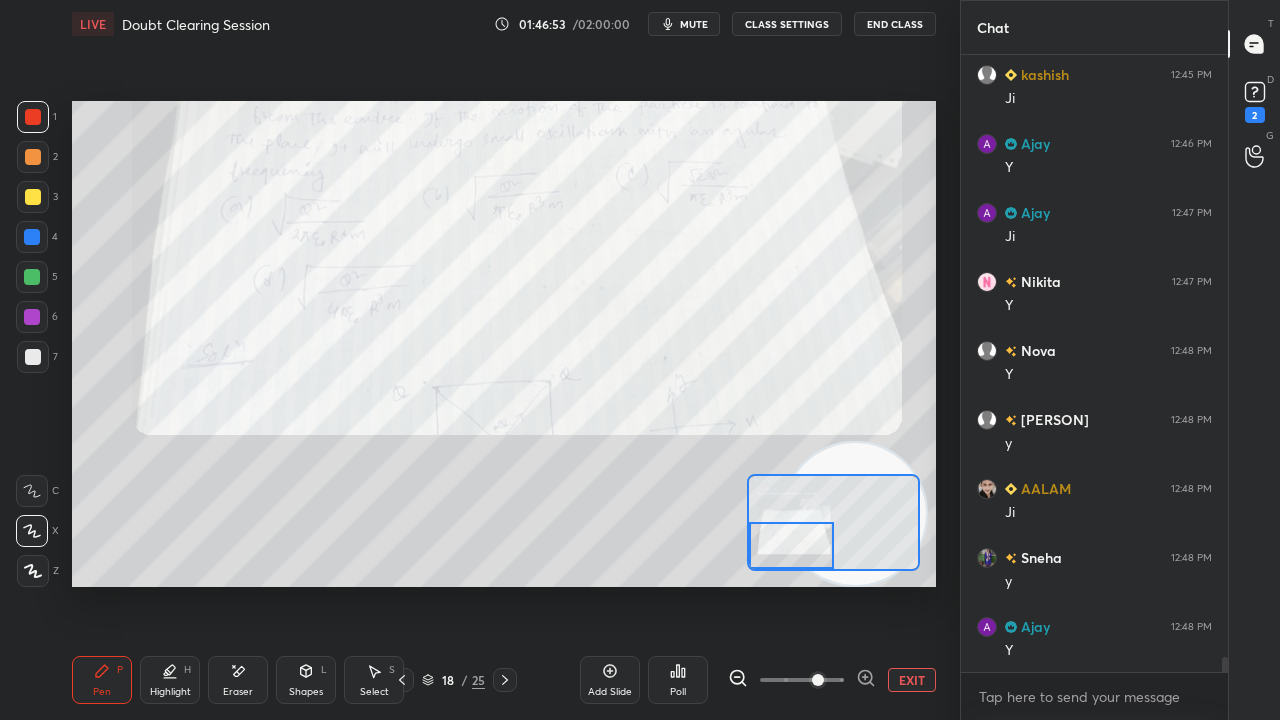 click at bounding box center (791, 545) 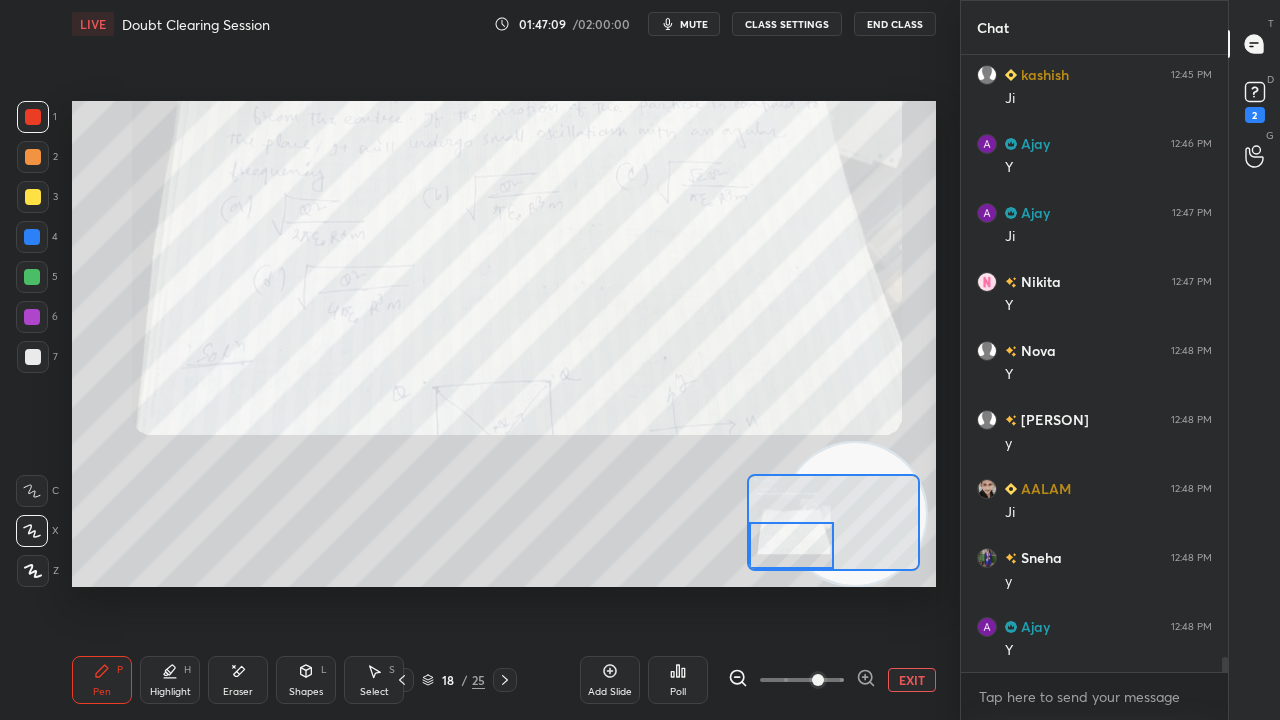 scroll, scrollTop: 25028, scrollLeft: 0, axis: vertical 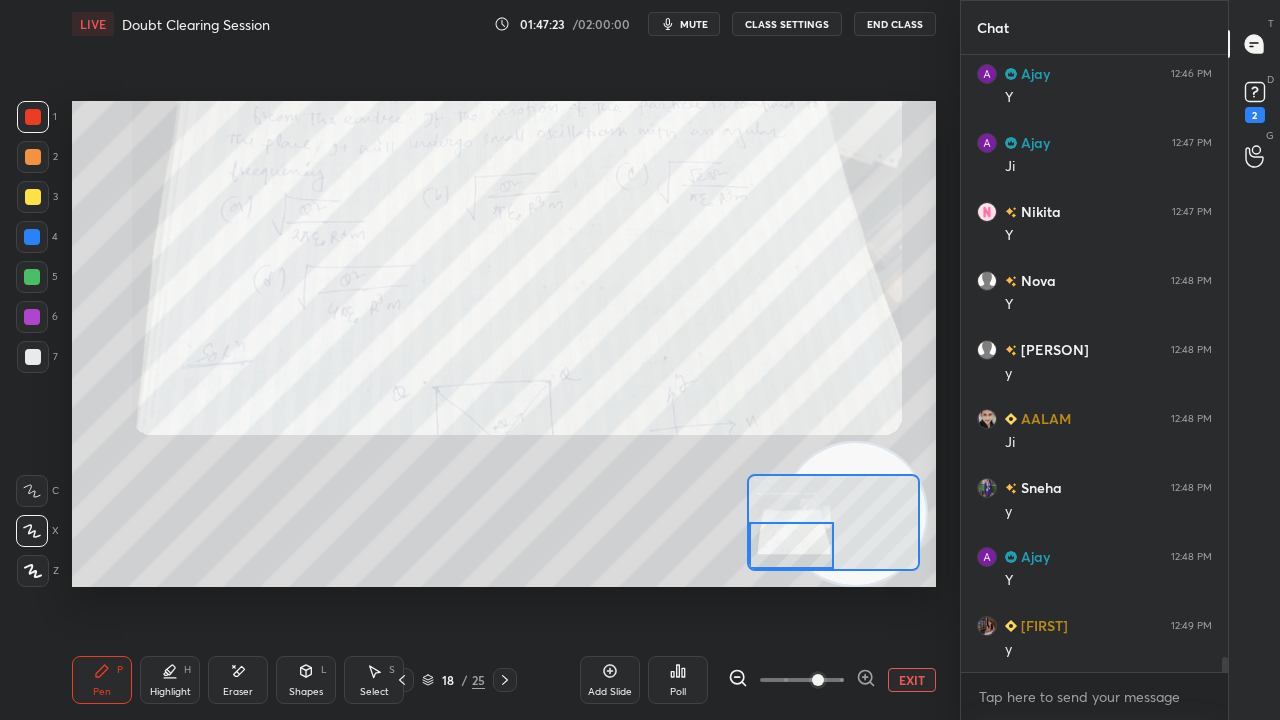 click on "mute" at bounding box center [694, 24] 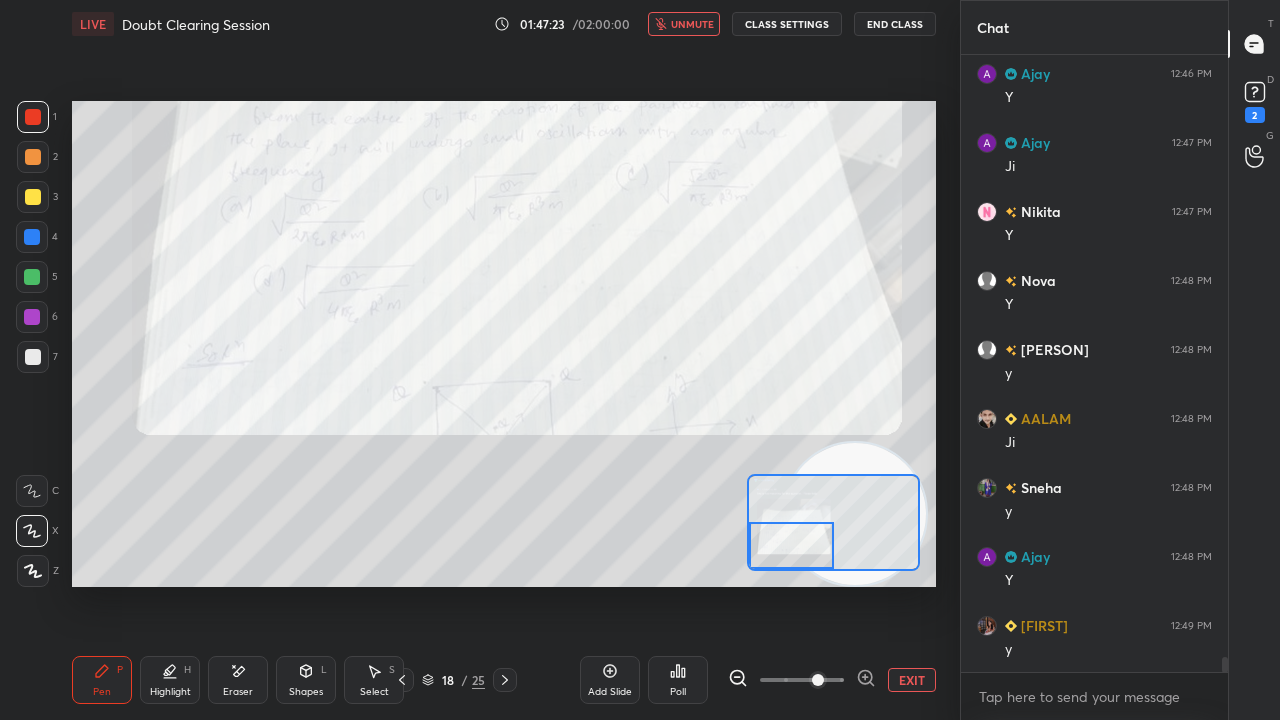 click on "unmute" at bounding box center [692, 24] 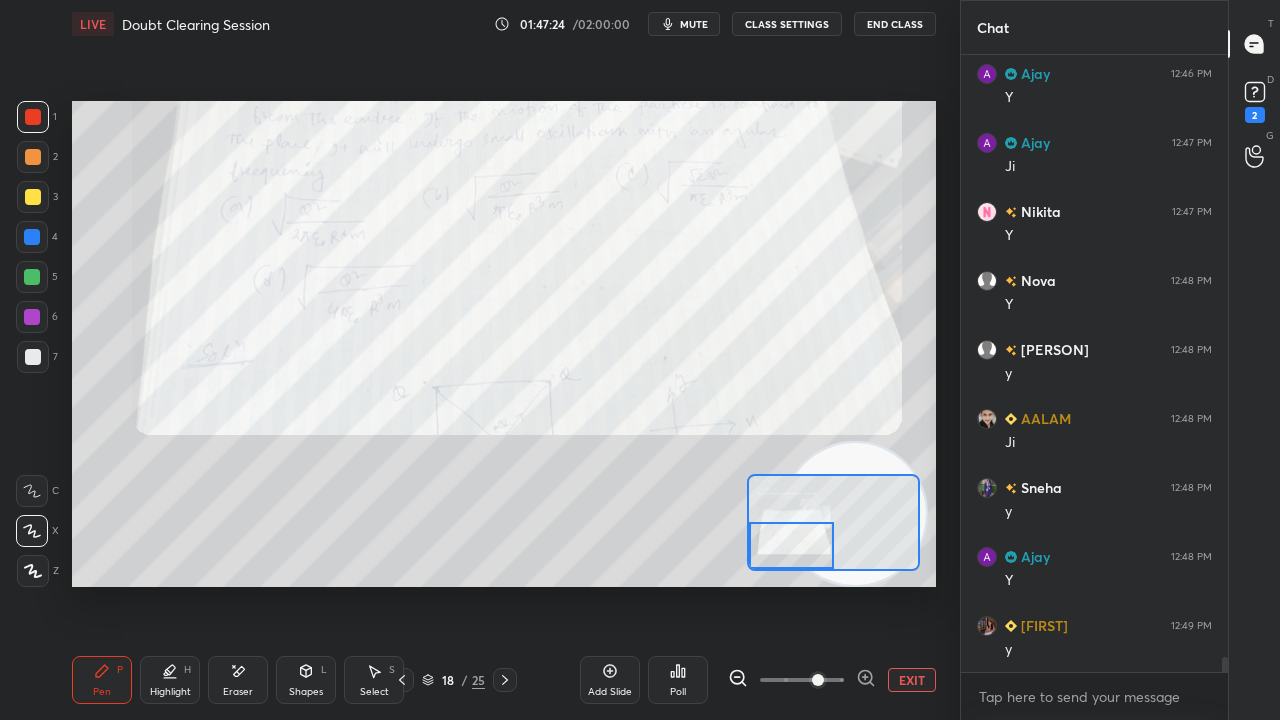 click on "Eraser" at bounding box center (238, 692) 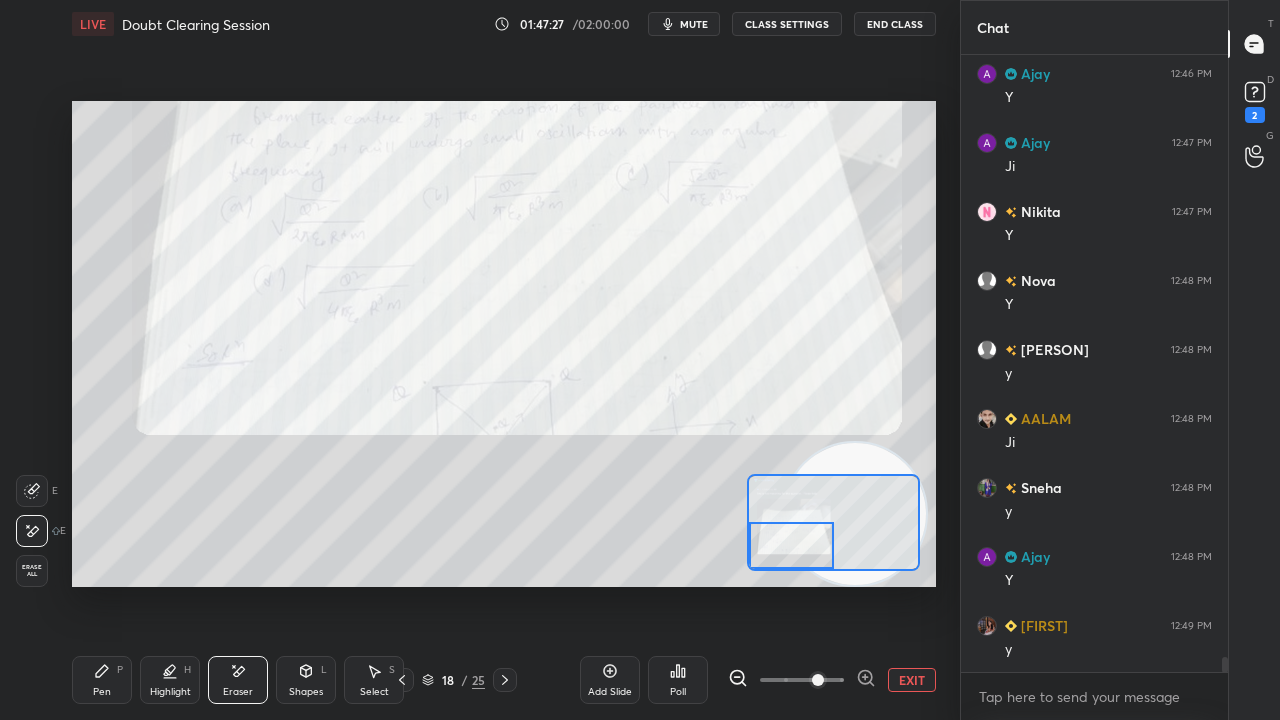 click on "Pen P" at bounding box center (102, 680) 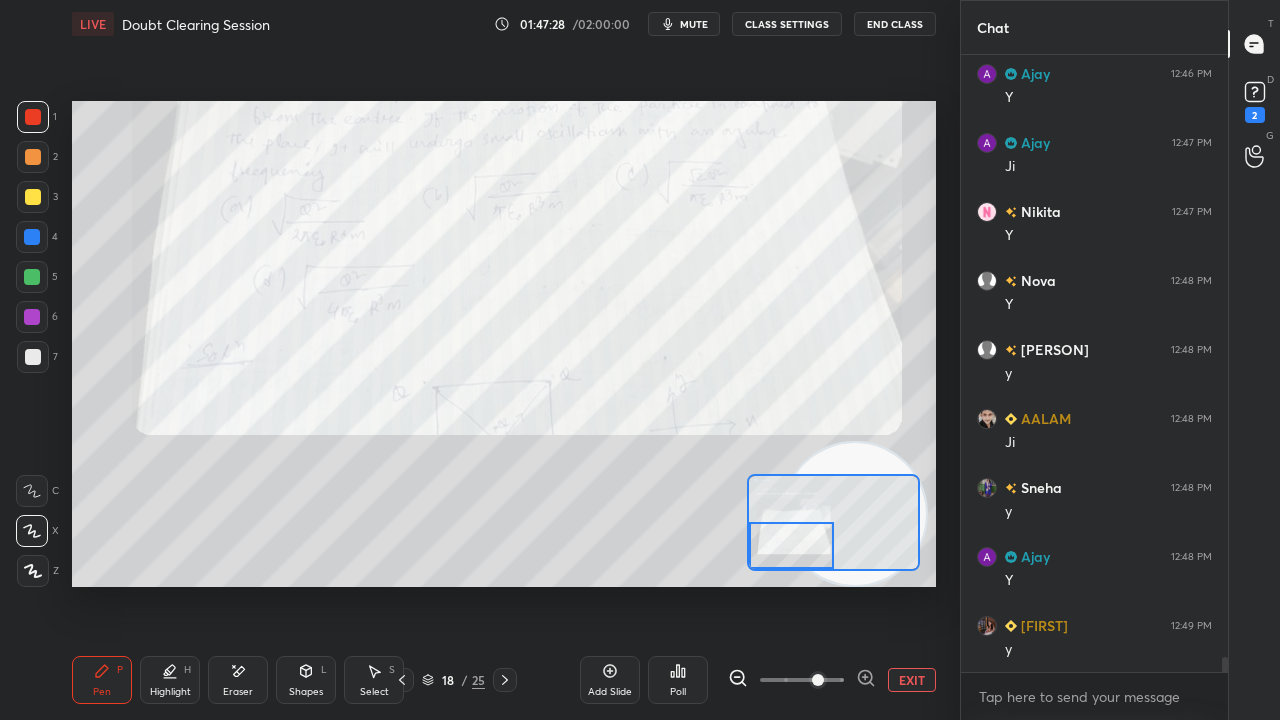 click on "mute" at bounding box center (694, 24) 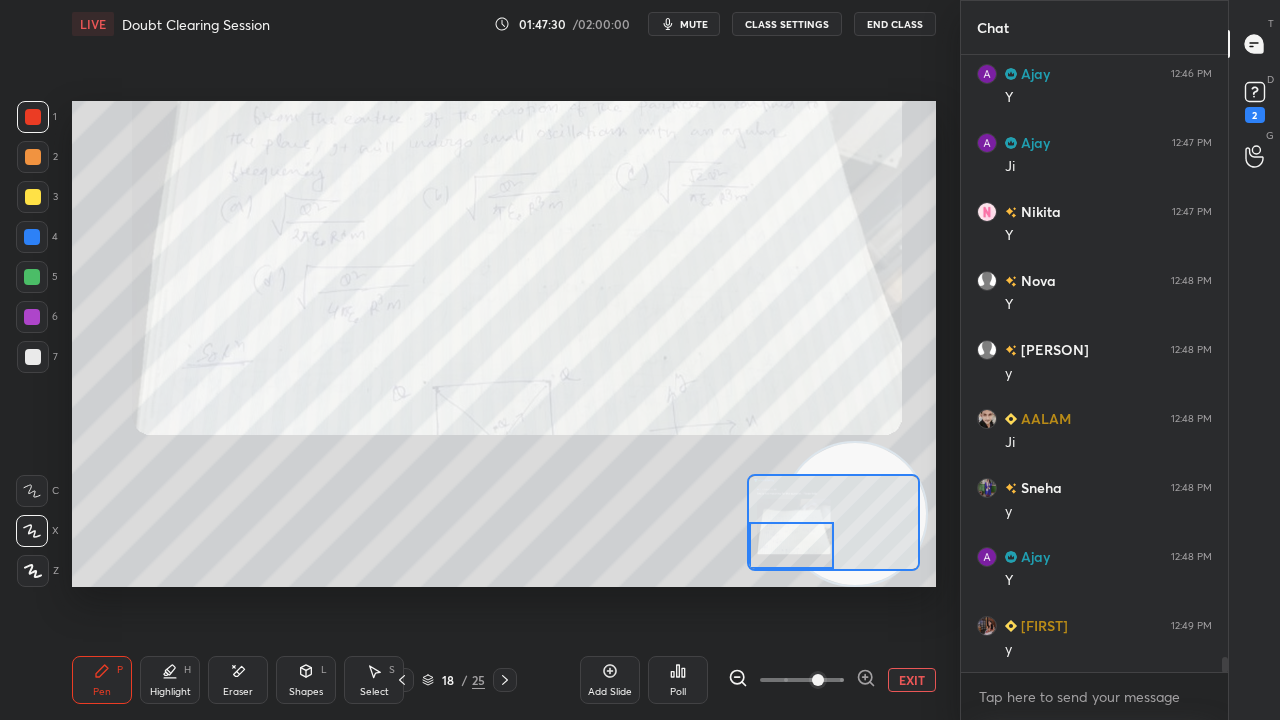 click on "mute" at bounding box center (694, 24) 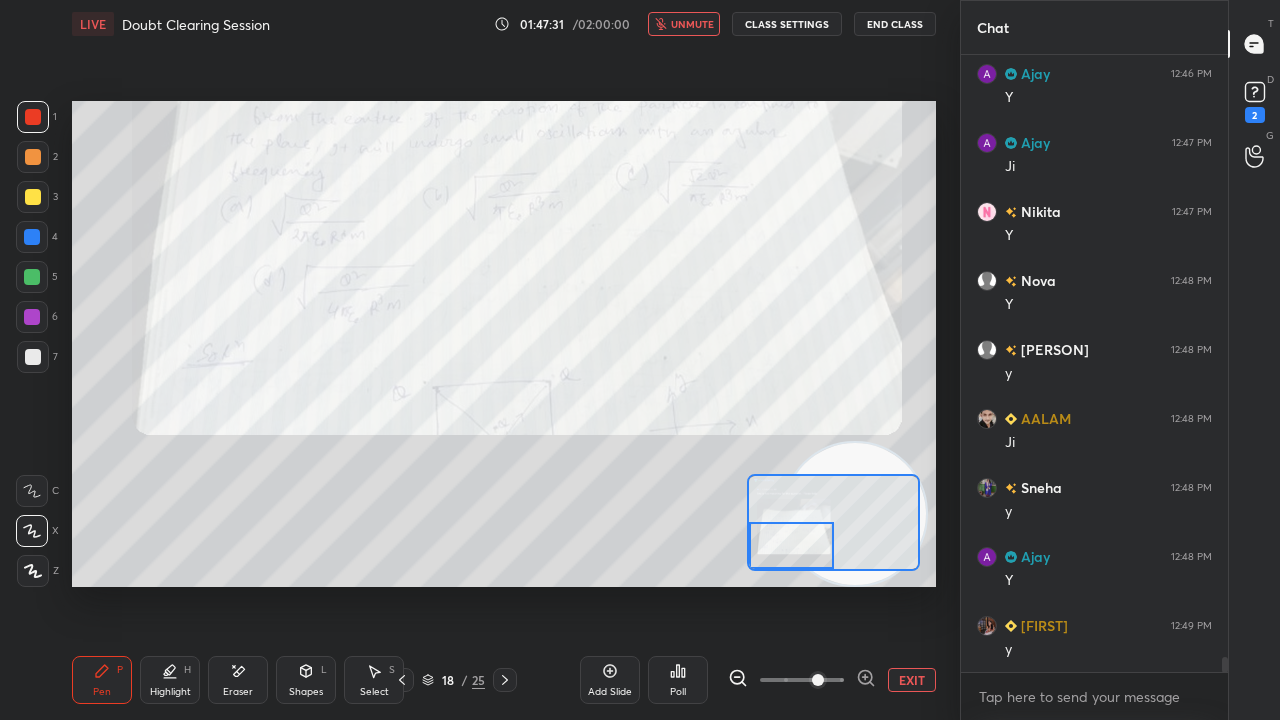 click on "unmute" at bounding box center (692, 24) 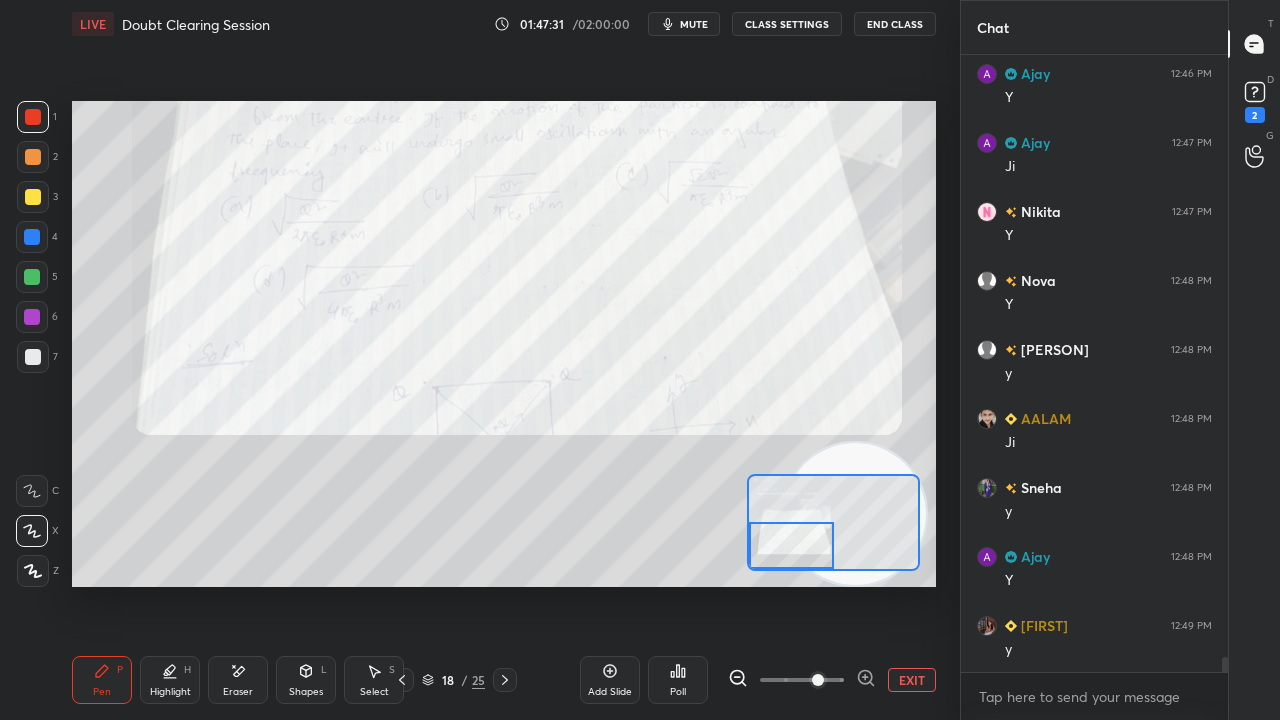 scroll, scrollTop: 25096, scrollLeft: 0, axis: vertical 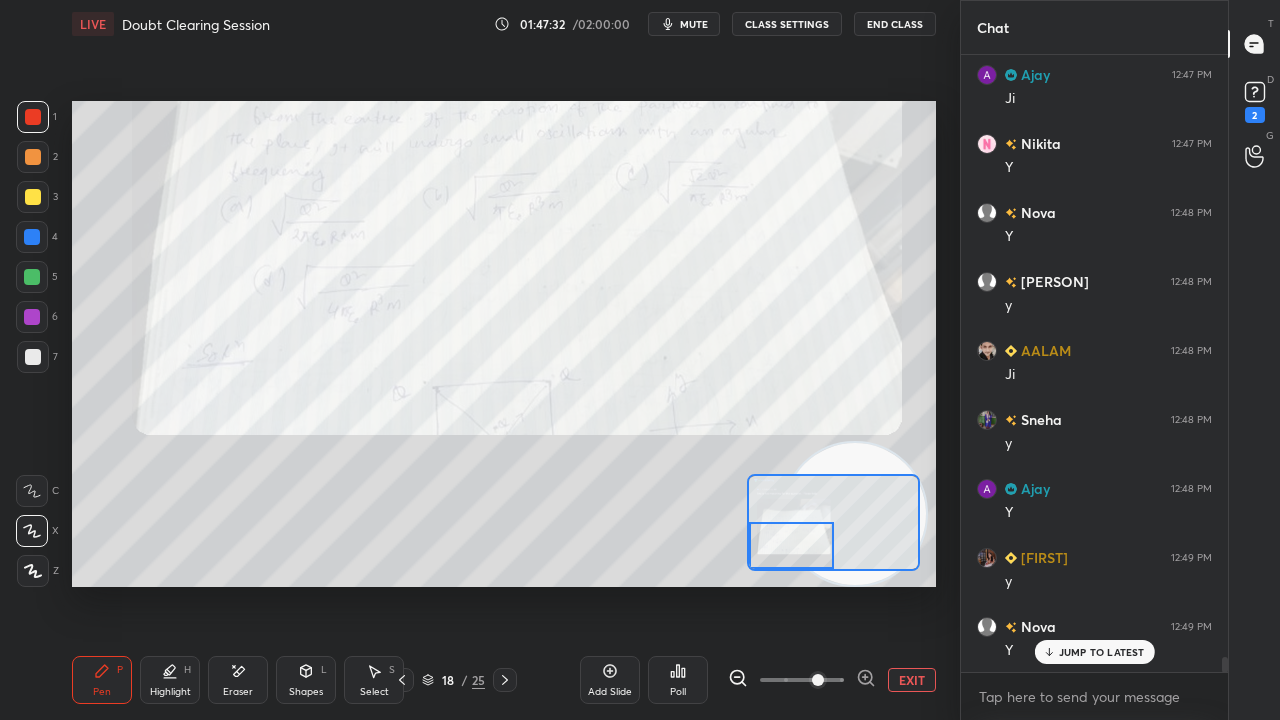 drag, startPoint x: 230, startPoint y: 684, endPoint x: 245, endPoint y: 666, distance: 23.43075 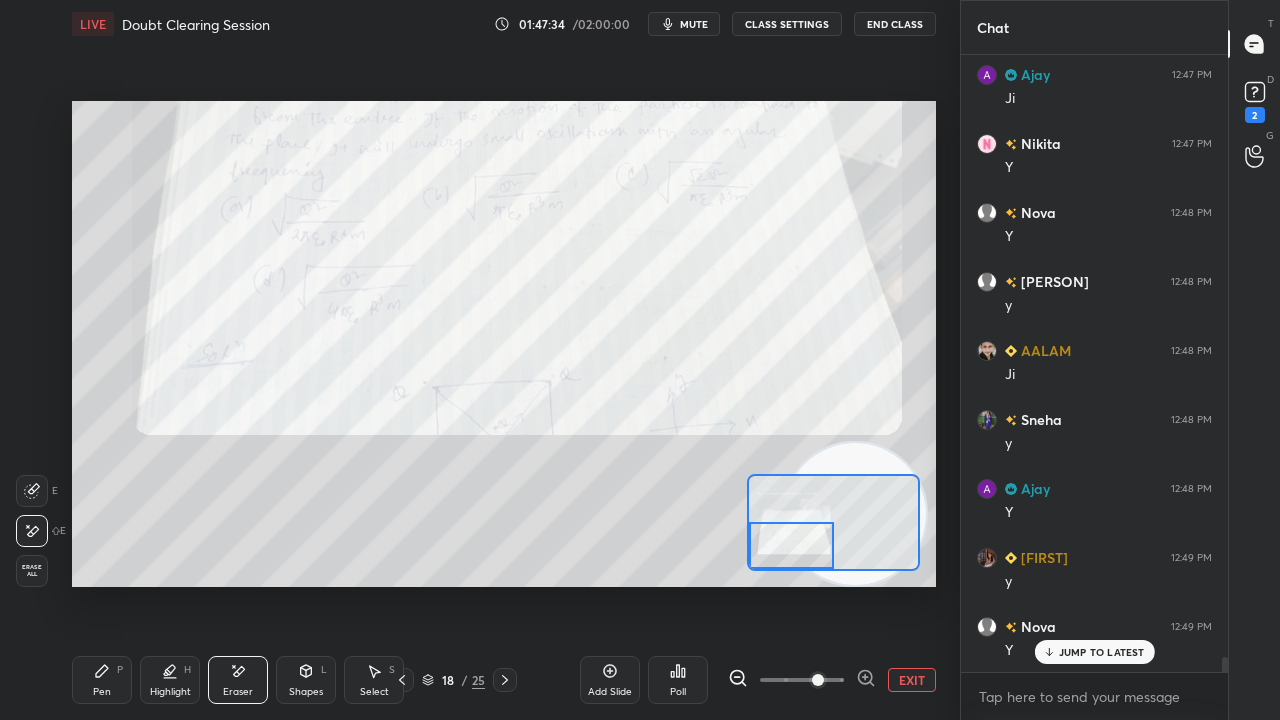 click on "Pen" at bounding box center (102, 692) 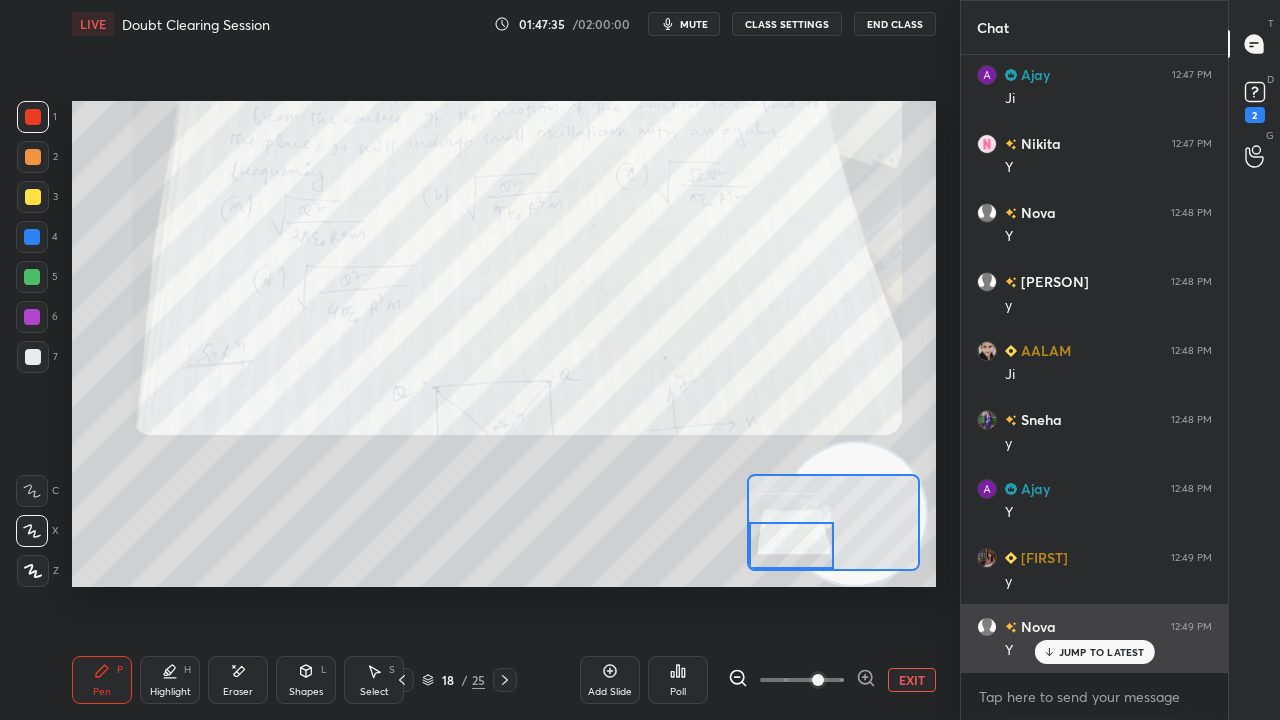 click on "JUMP TO LATEST" at bounding box center [1102, 652] 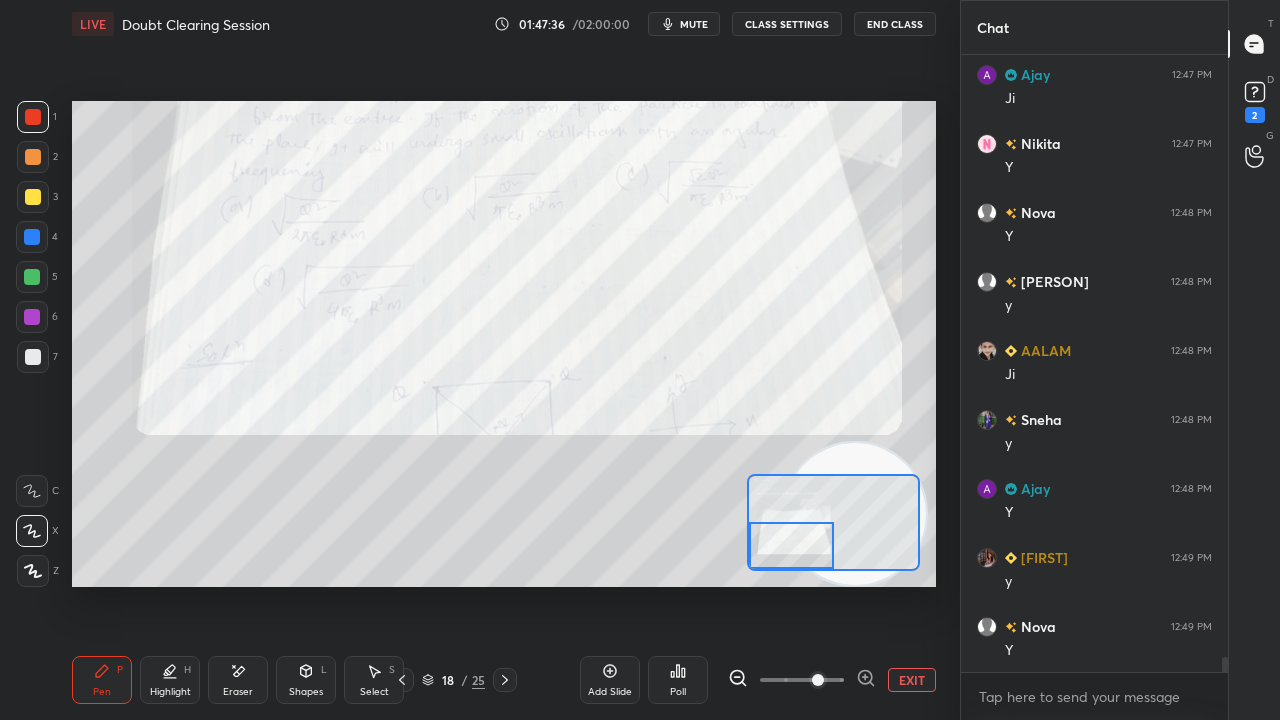 click on "mute" at bounding box center (694, 24) 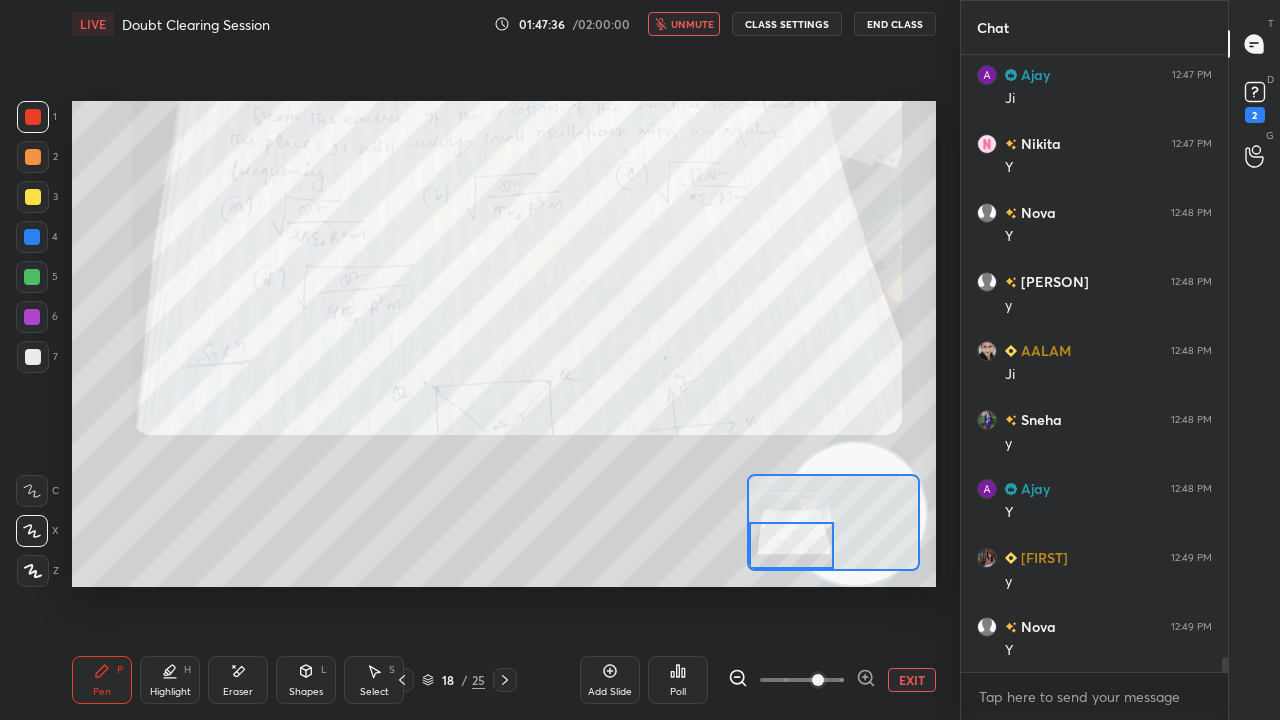 click on "unmute" at bounding box center (692, 24) 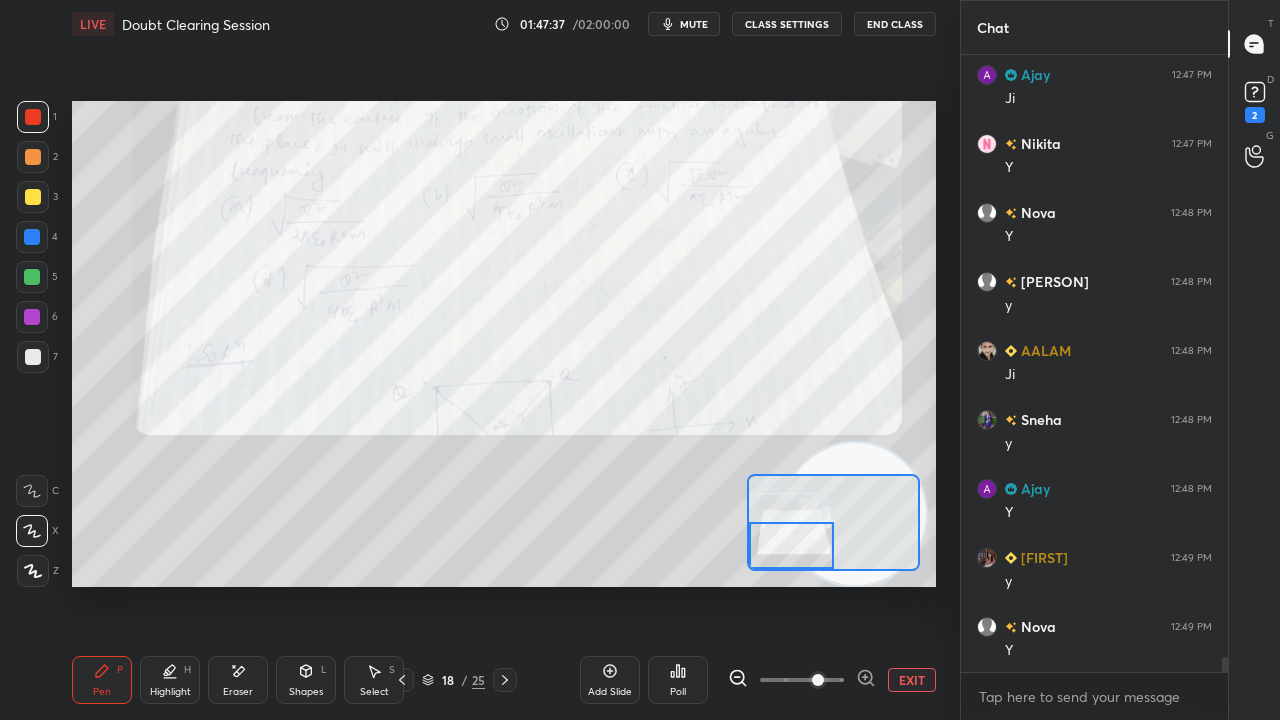 scroll, scrollTop: 25166, scrollLeft: 0, axis: vertical 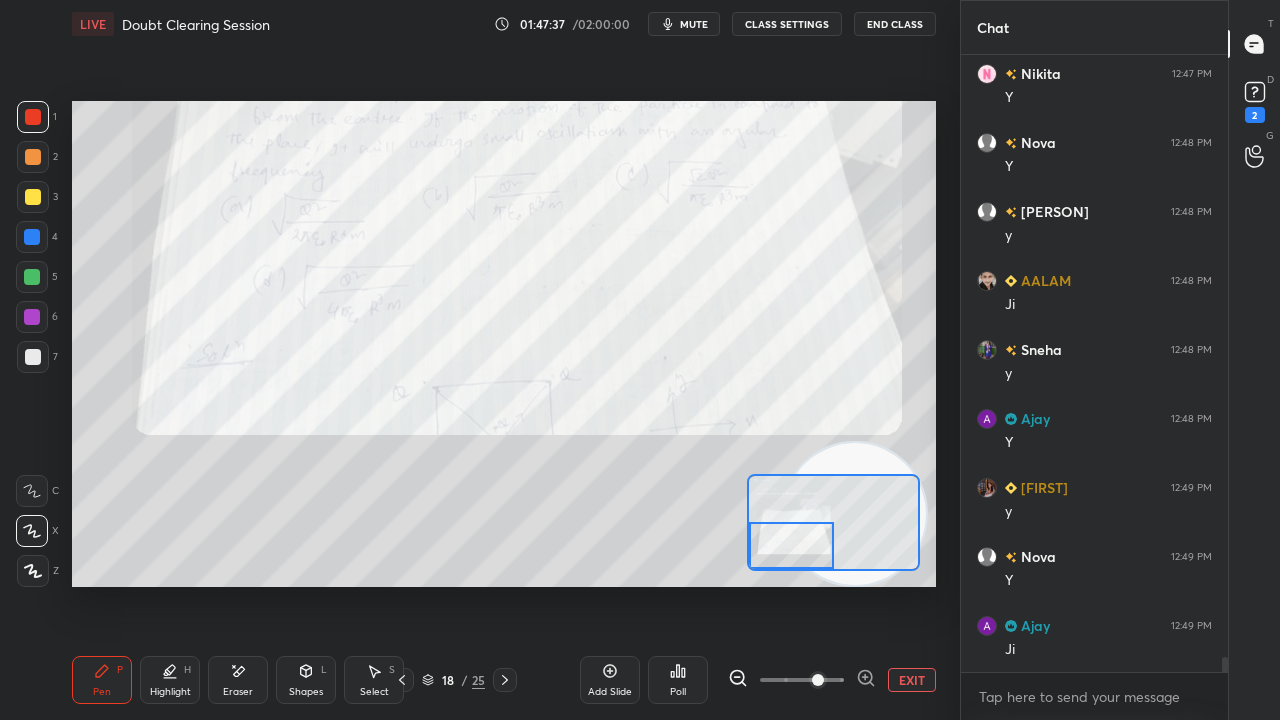 click at bounding box center [32, 277] 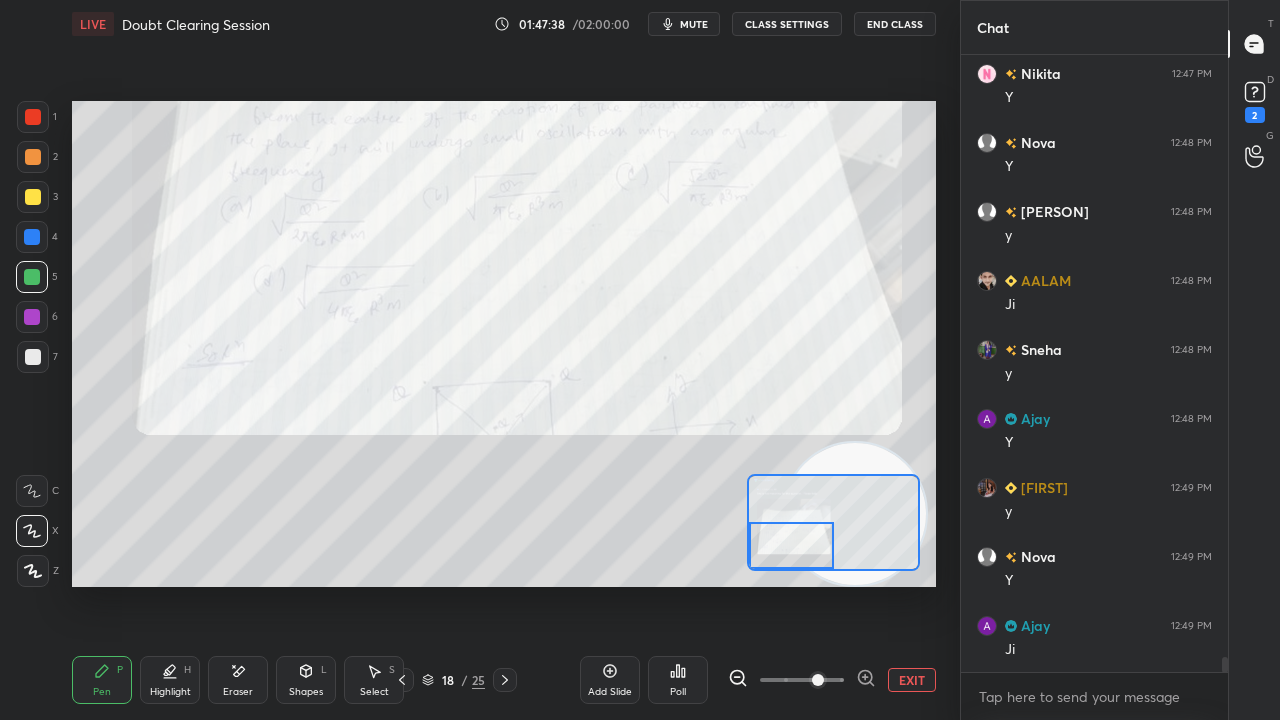 click at bounding box center [33, 357] 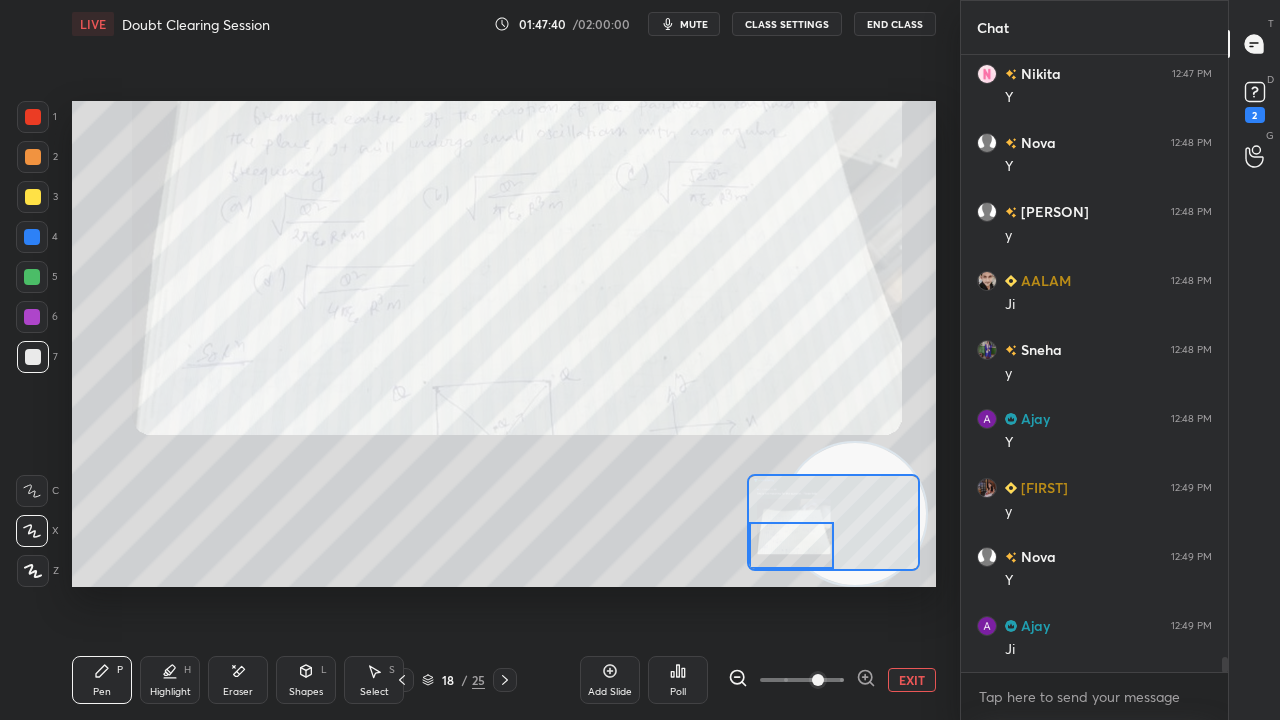 click at bounding box center (33, 117) 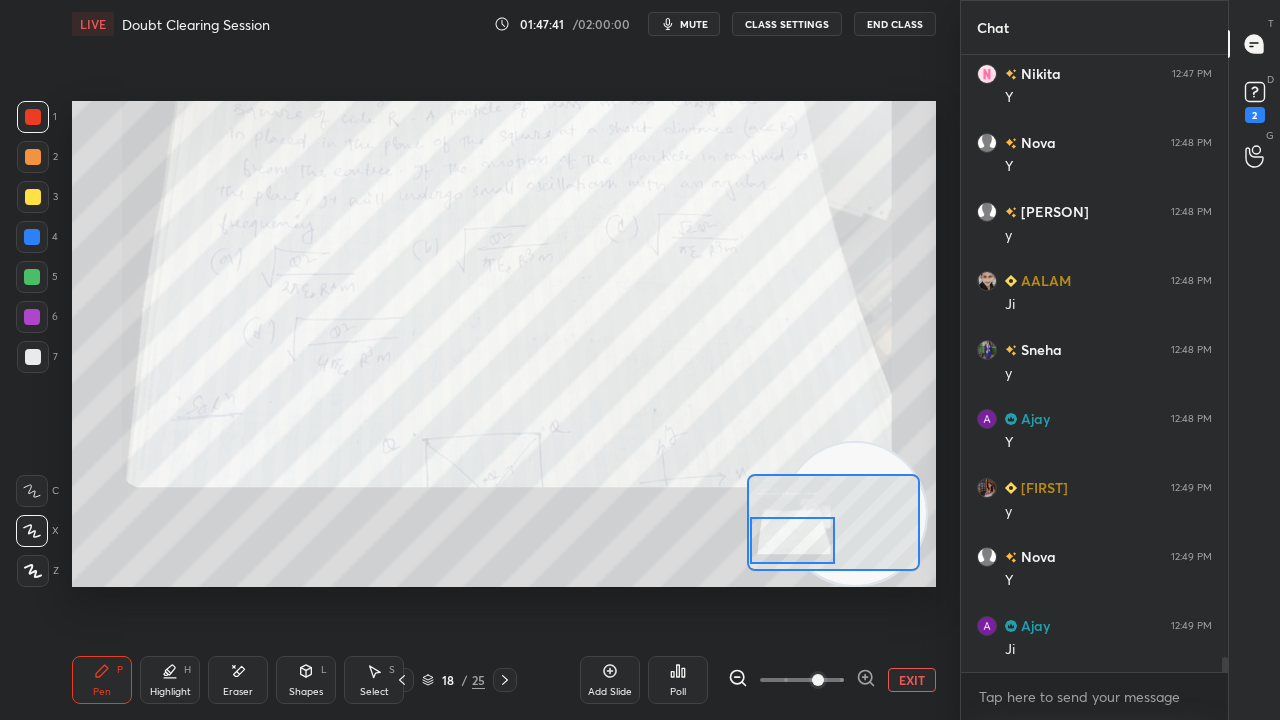 drag, startPoint x: 782, startPoint y: 531, endPoint x: 783, endPoint y: 519, distance: 12.0415945 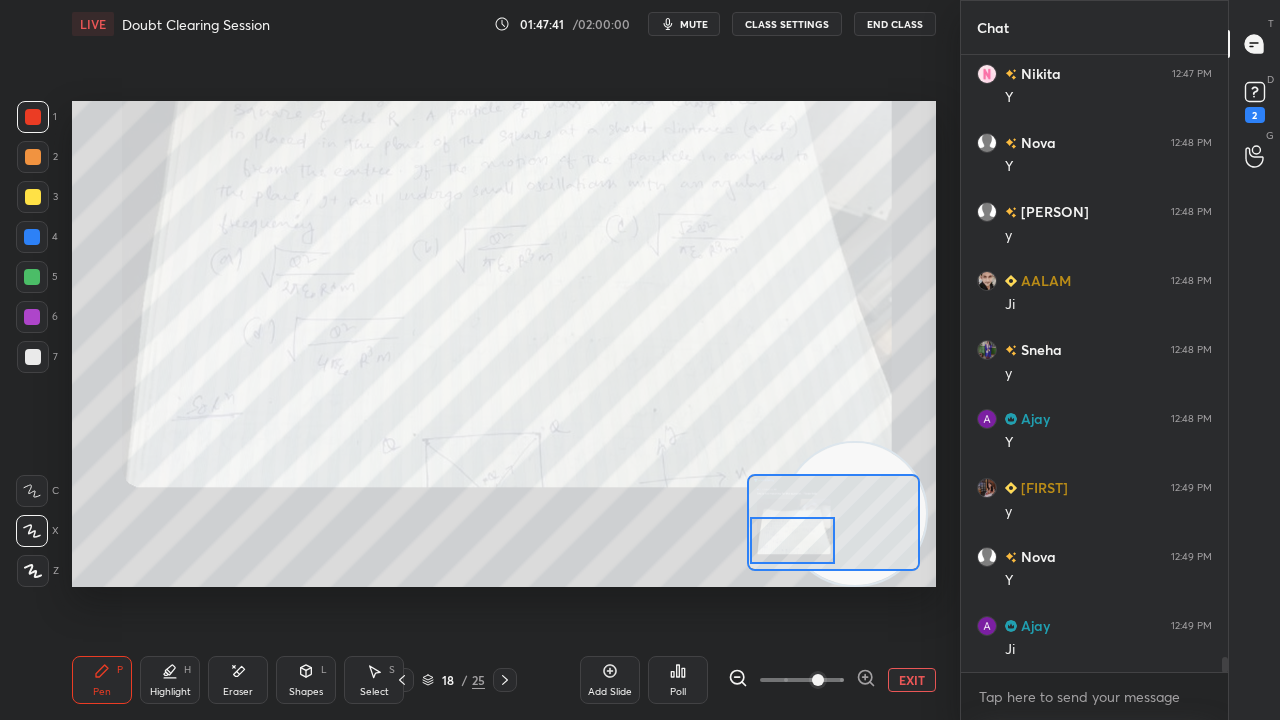 click at bounding box center [792, 540] 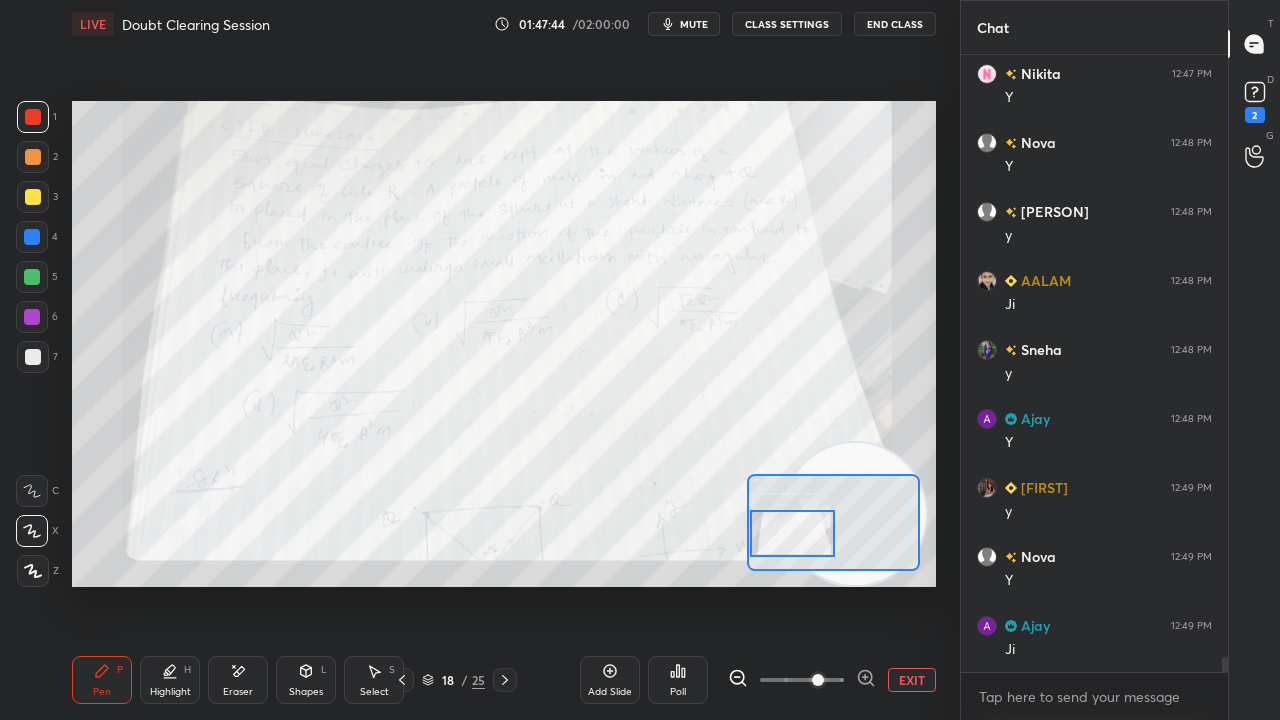 click 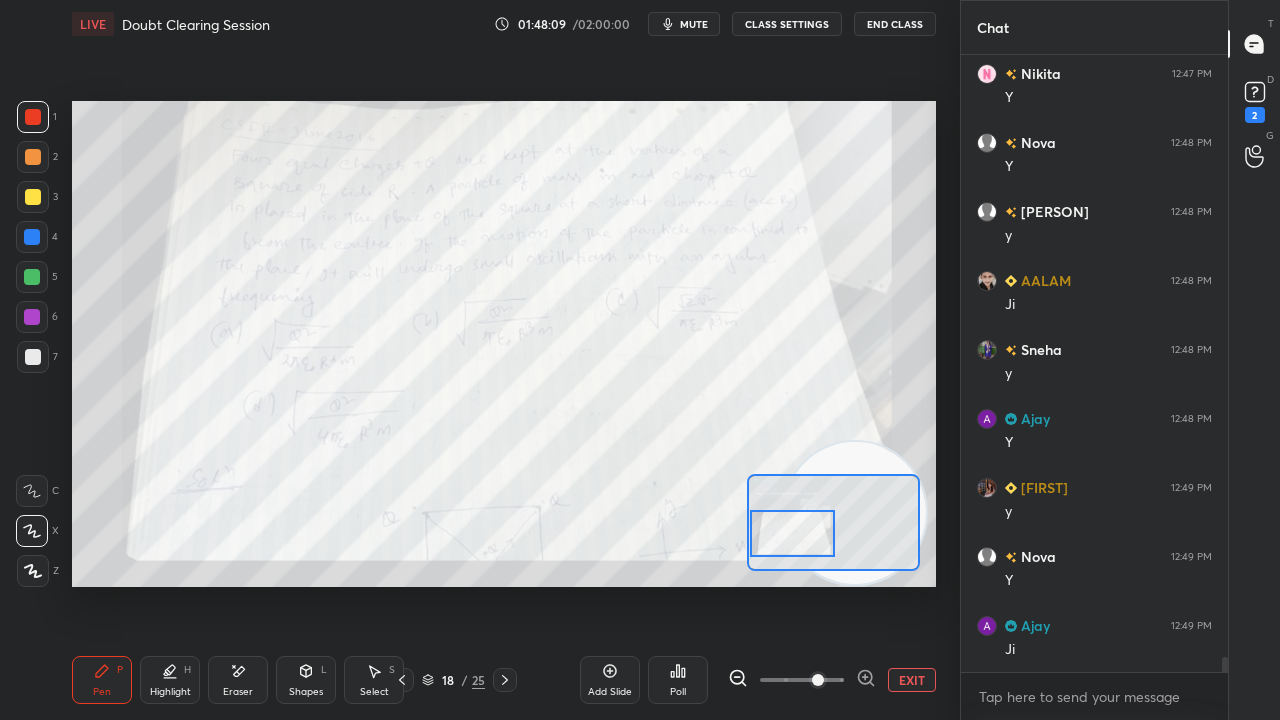 drag, startPoint x: 839, startPoint y: 465, endPoint x: 871, endPoint y: 376, distance: 94.57801 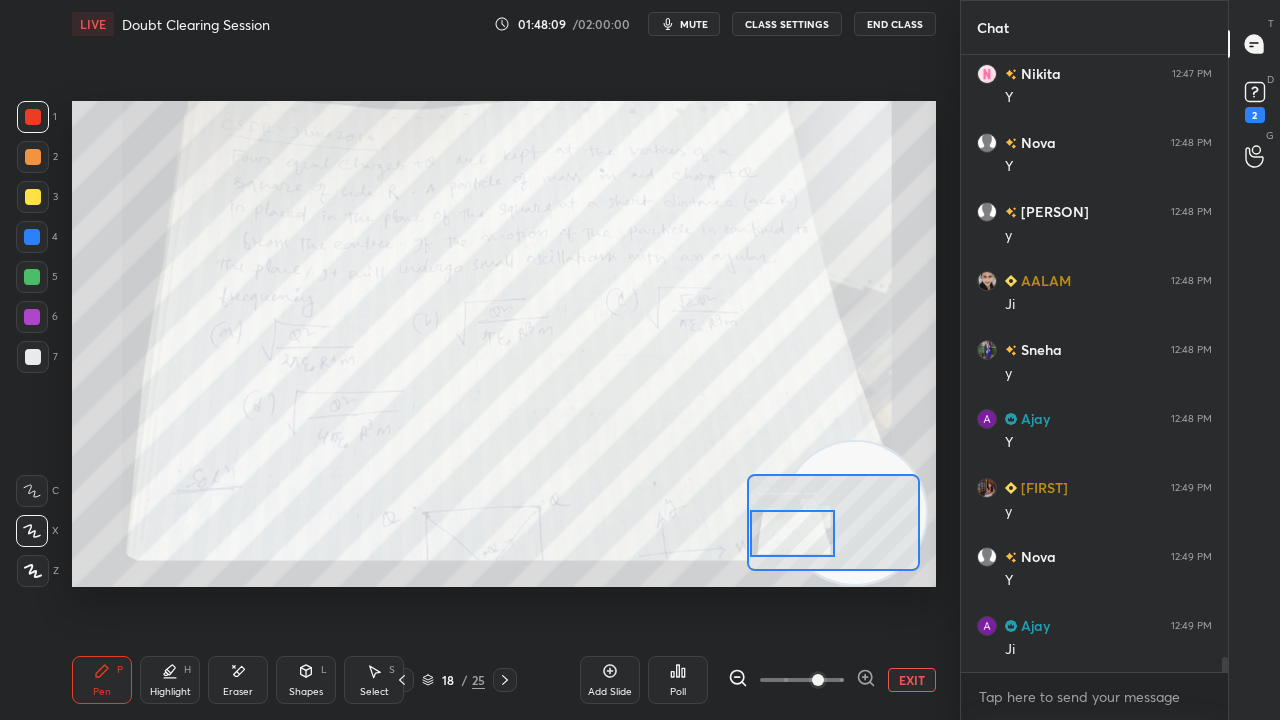 click at bounding box center [855, 513] 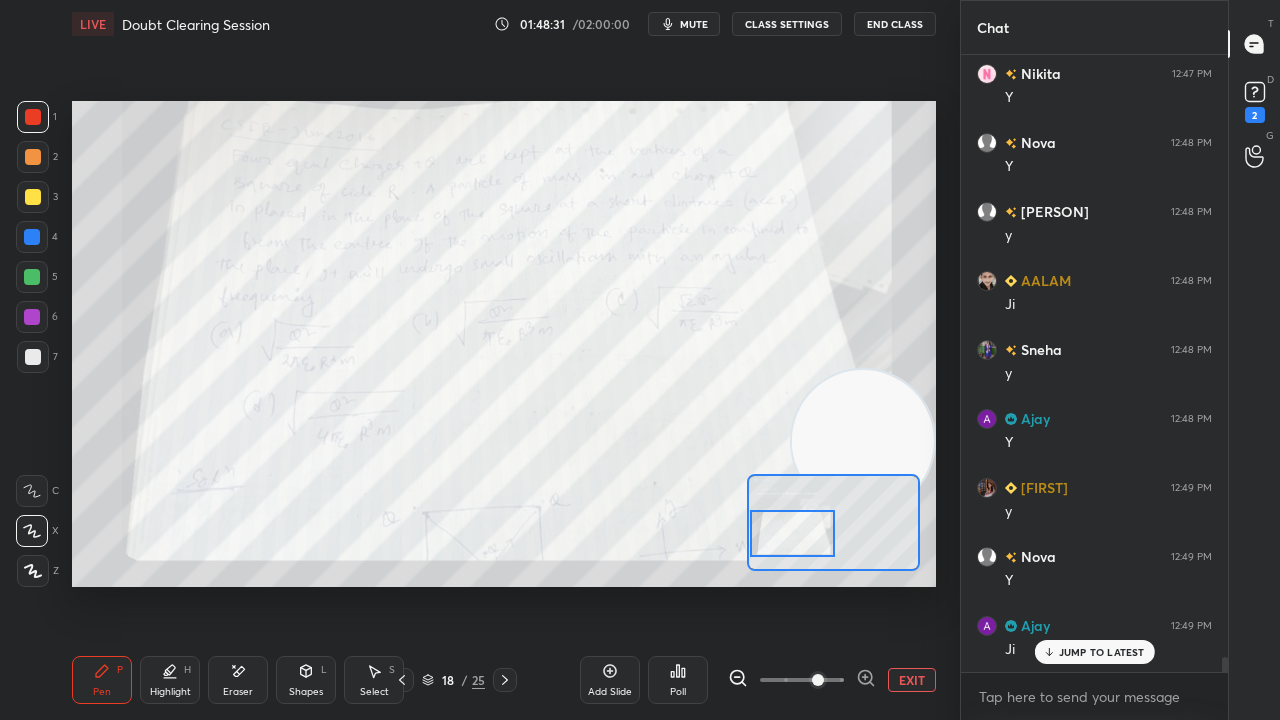 scroll, scrollTop: 25234, scrollLeft: 0, axis: vertical 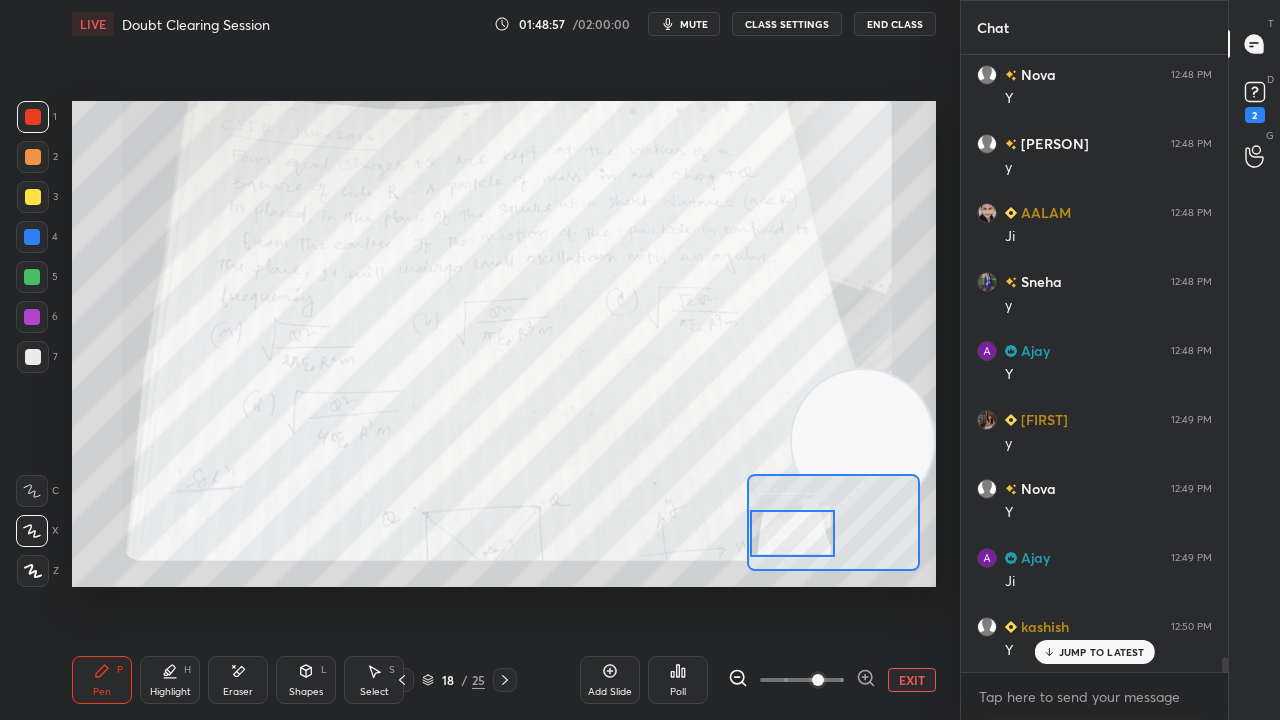click 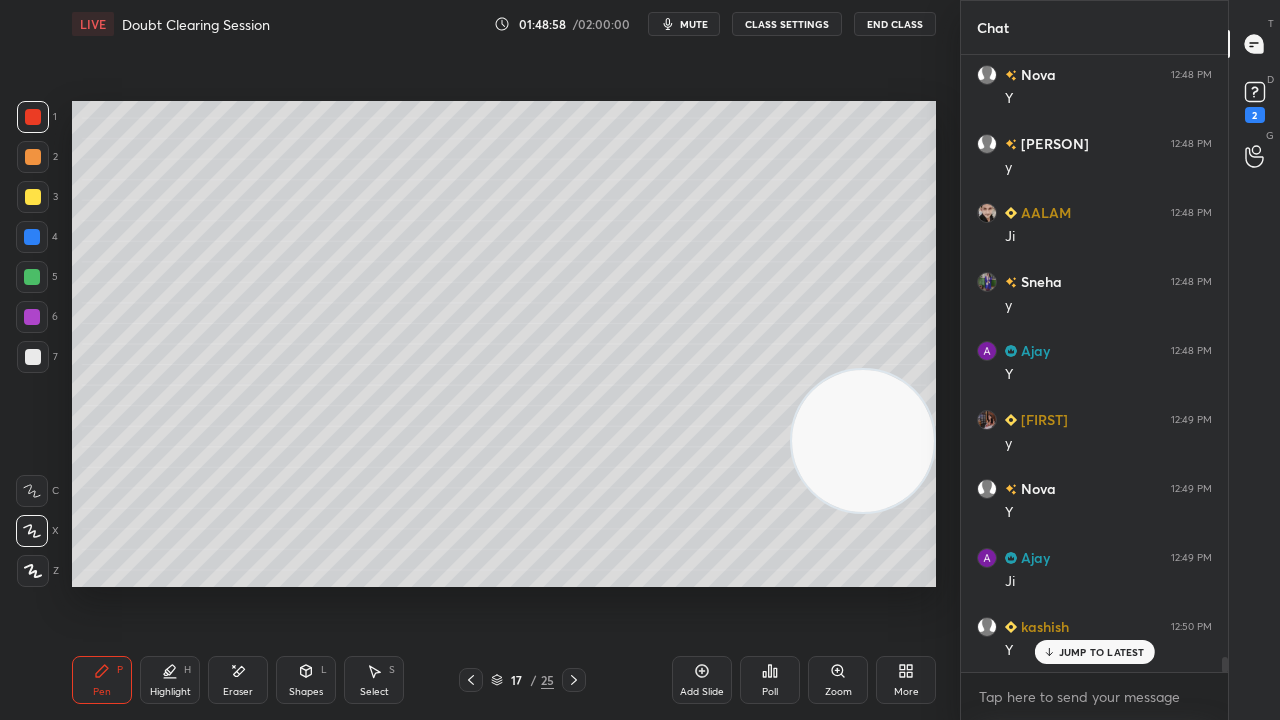 click 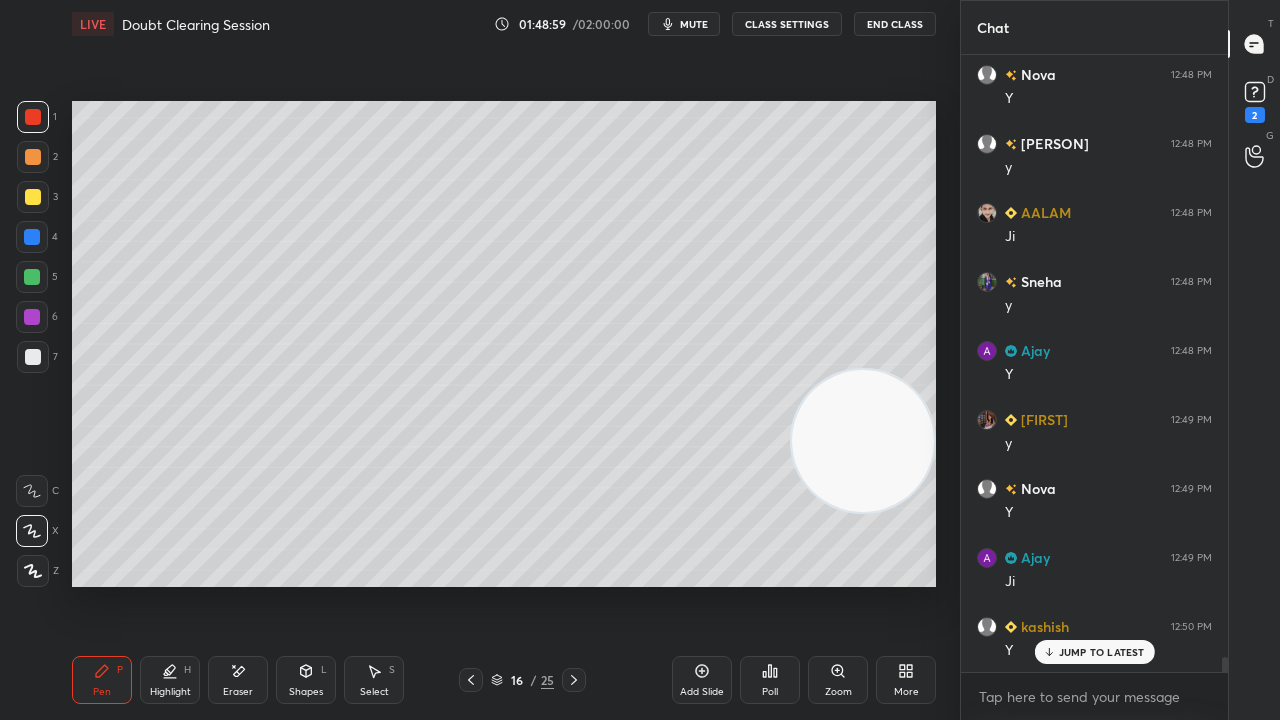 click 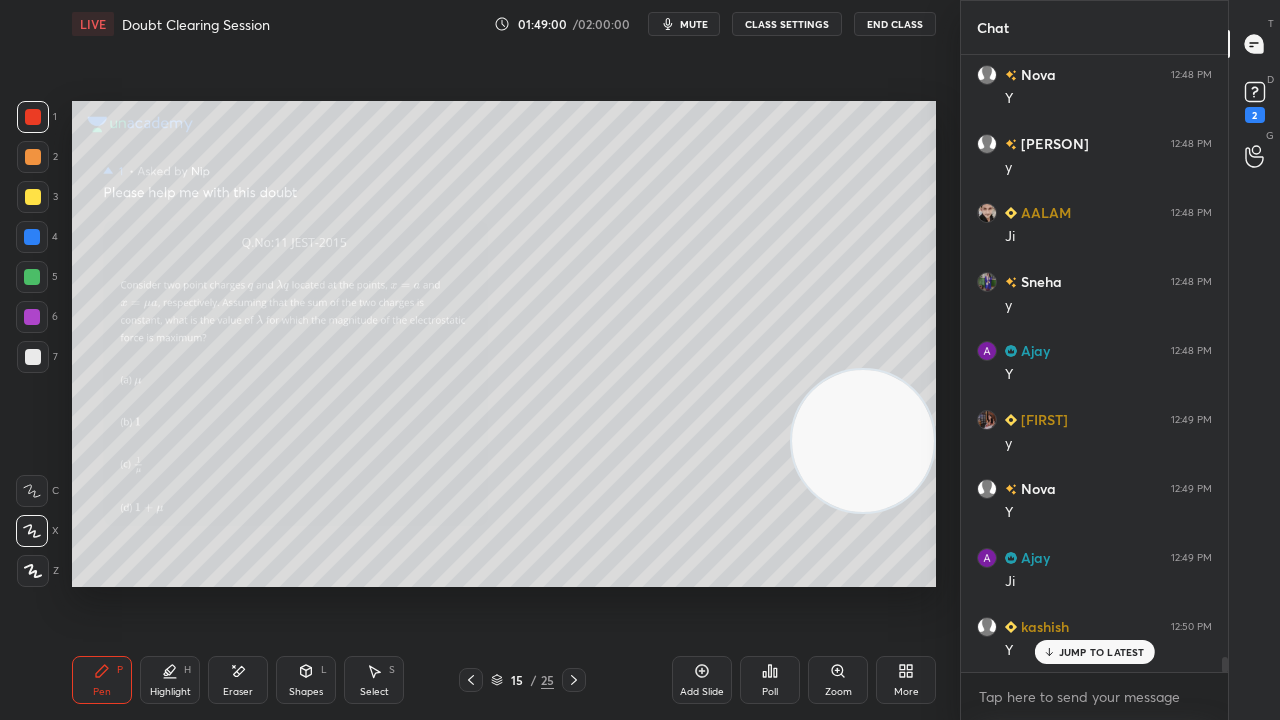 click 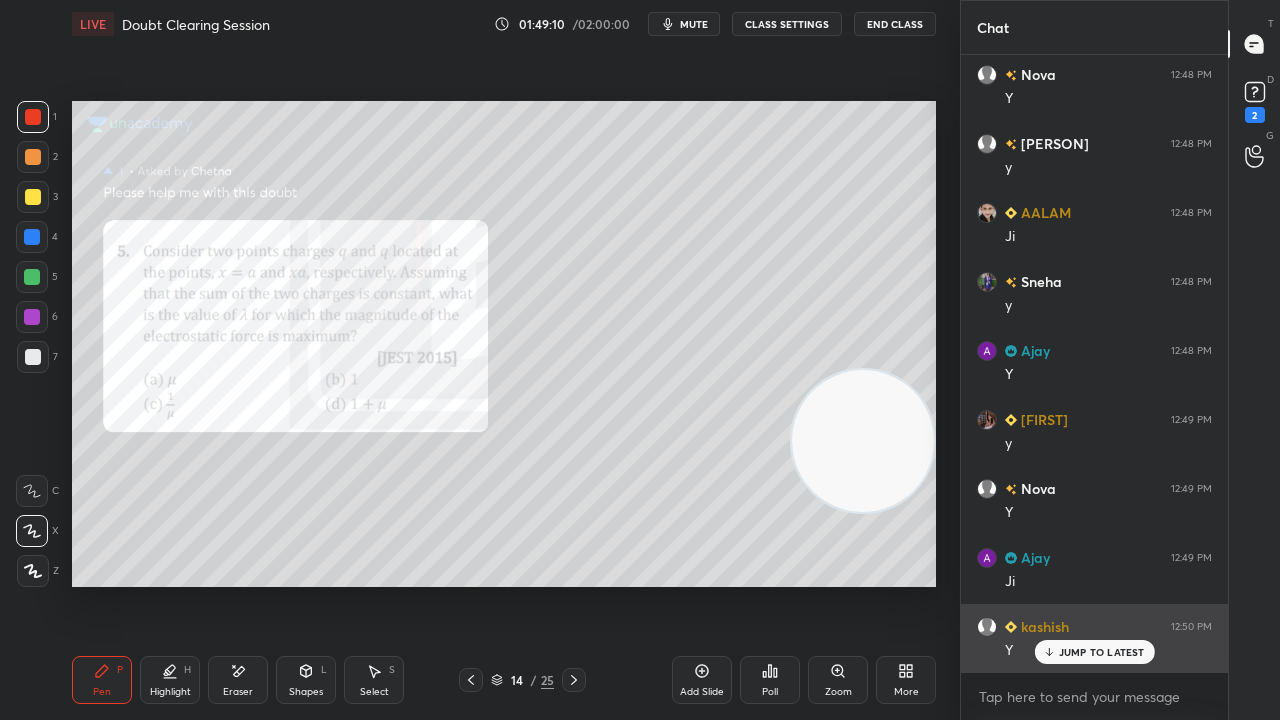 click on "JUMP TO LATEST" at bounding box center [1094, 652] 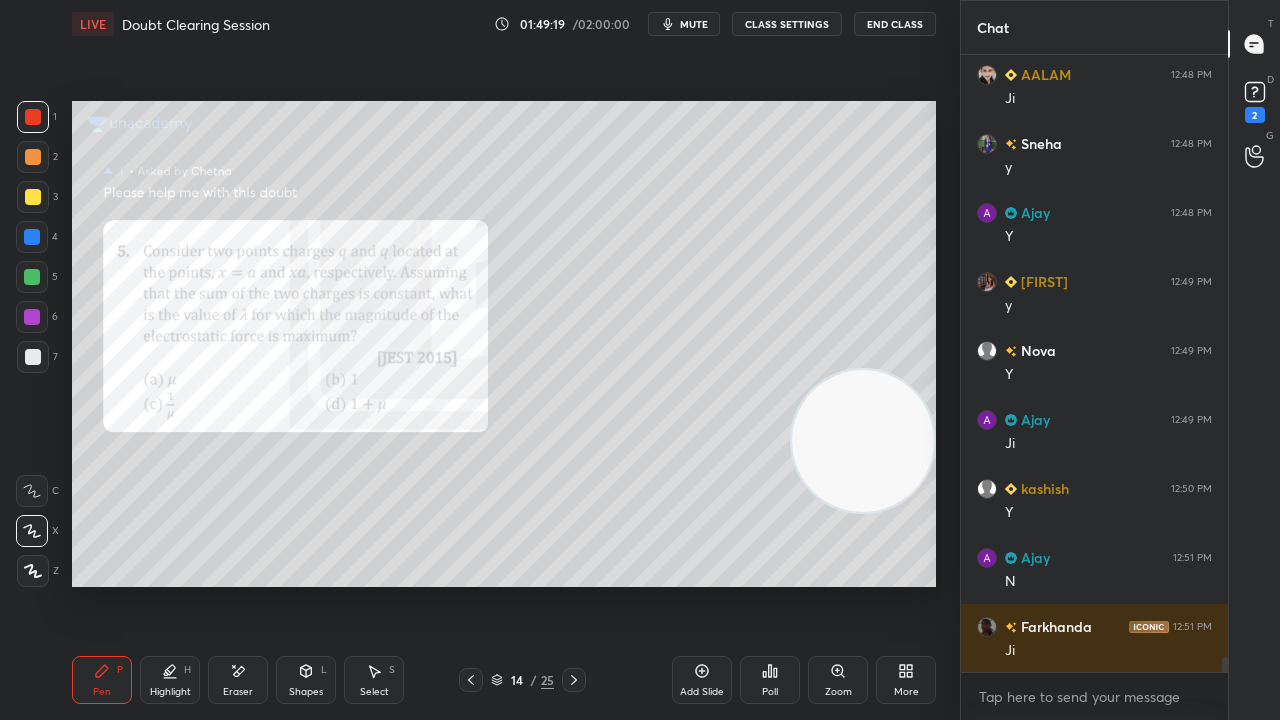 scroll, scrollTop: 25442, scrollLeft: 0, axis: vertical 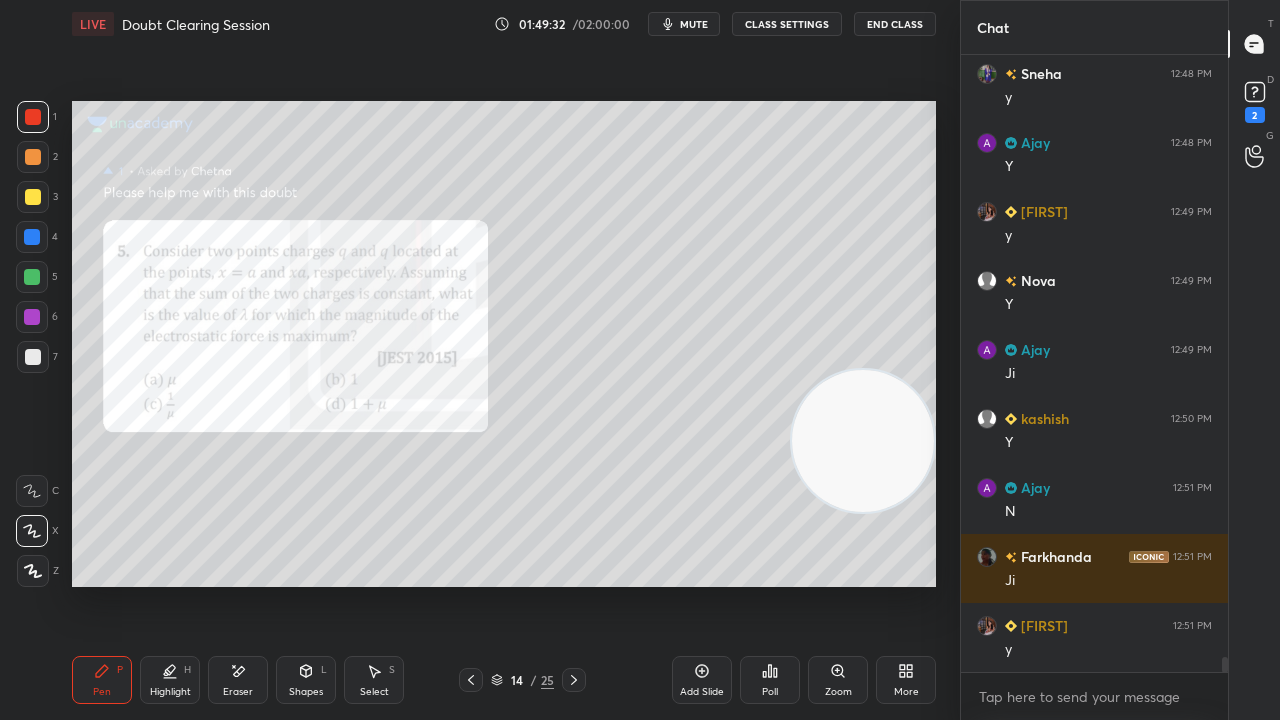 click 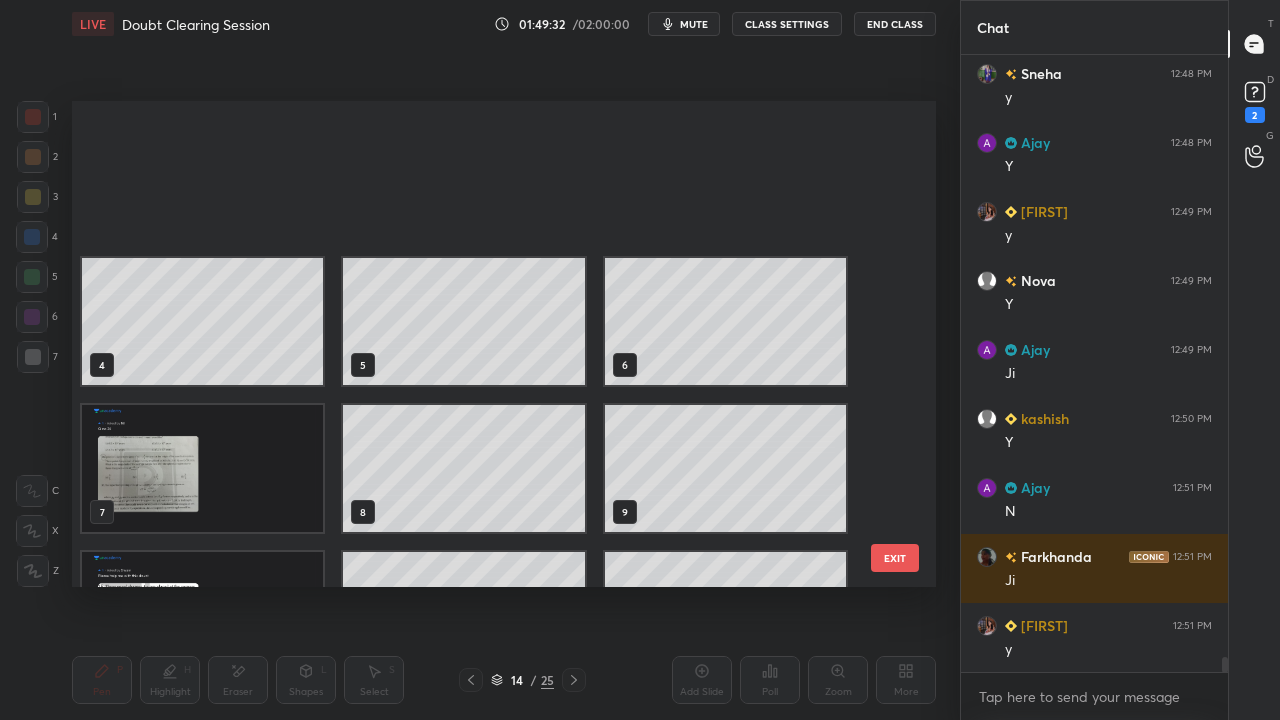 scroll, scrollTop: 249, scrollLeft: 0, axis: vertical 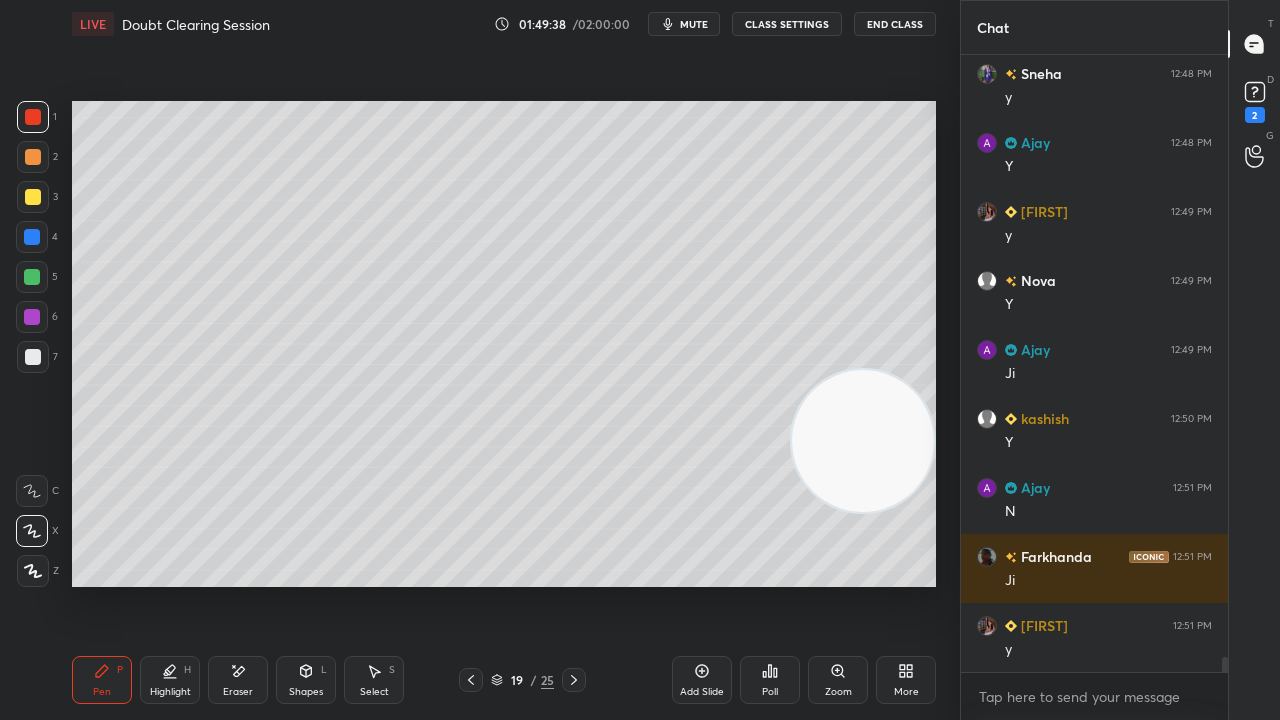 click on "mute" at bounding box center [694, 24] 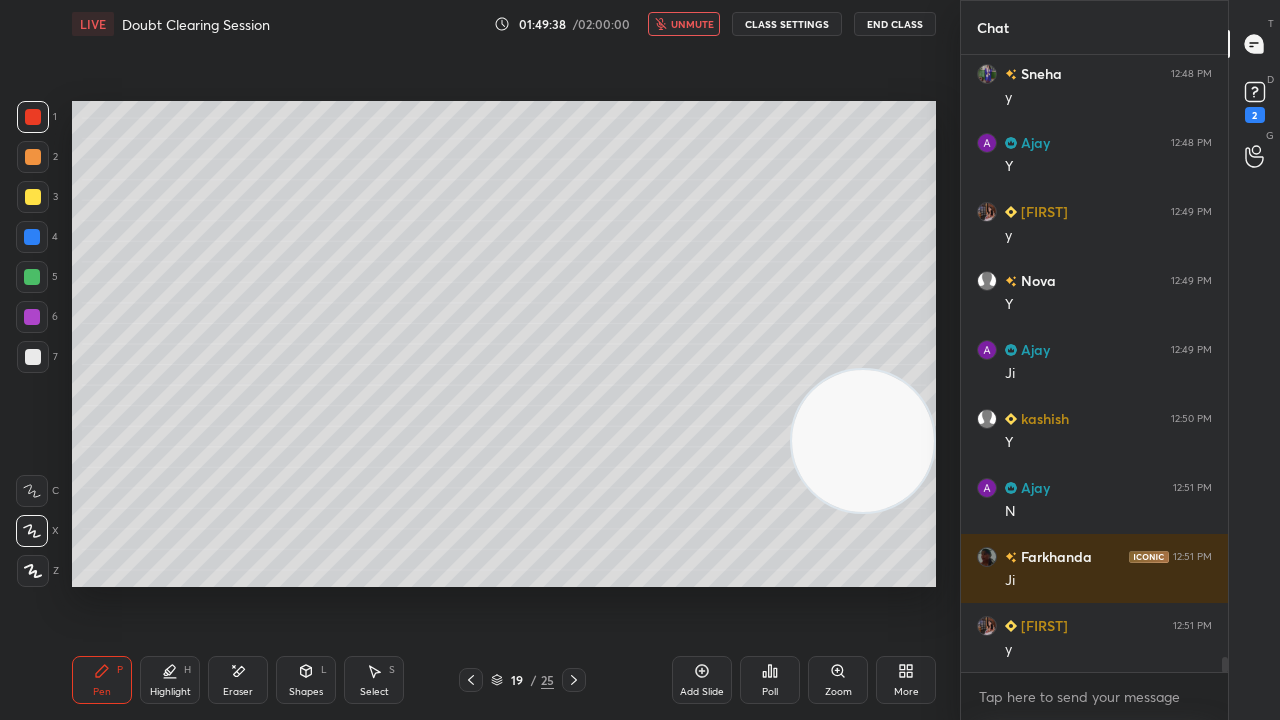 click on "unmute" at bounding box center (692, 24) 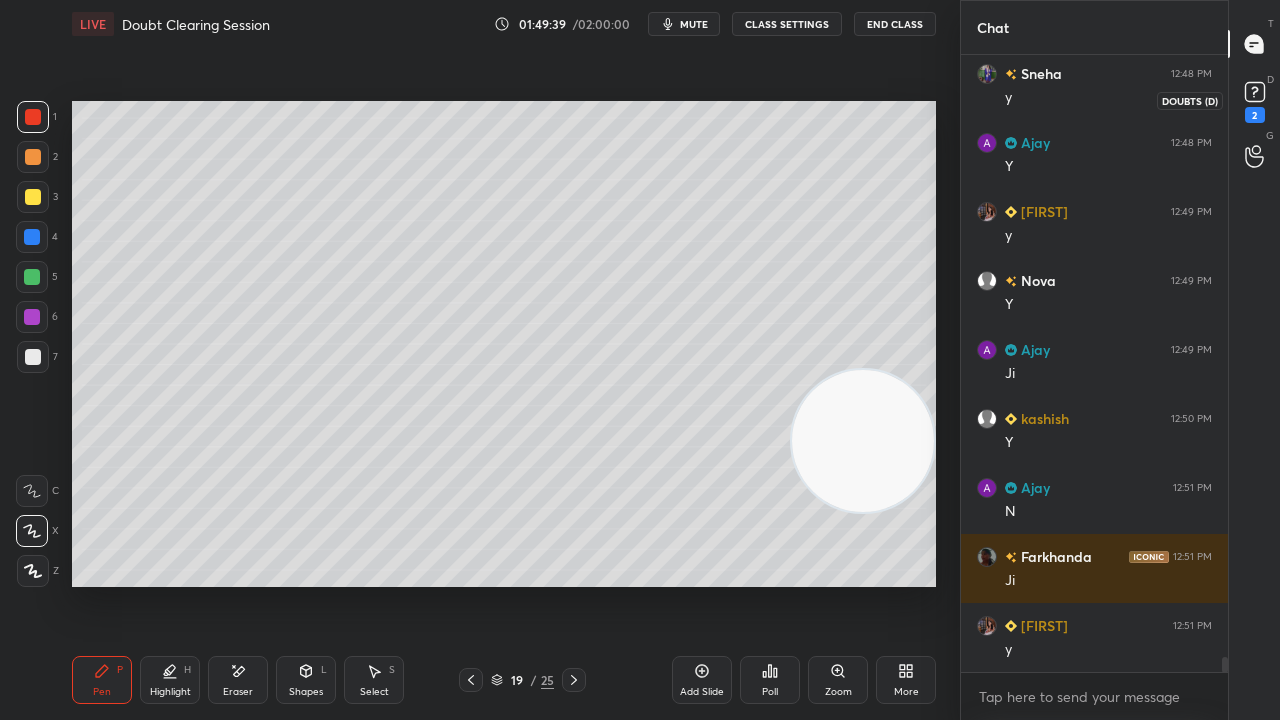 drag, startPoint x: 1261, startPoint y: 96, endPoint x: 1246, endPoint y: 120, distance: 28.301943 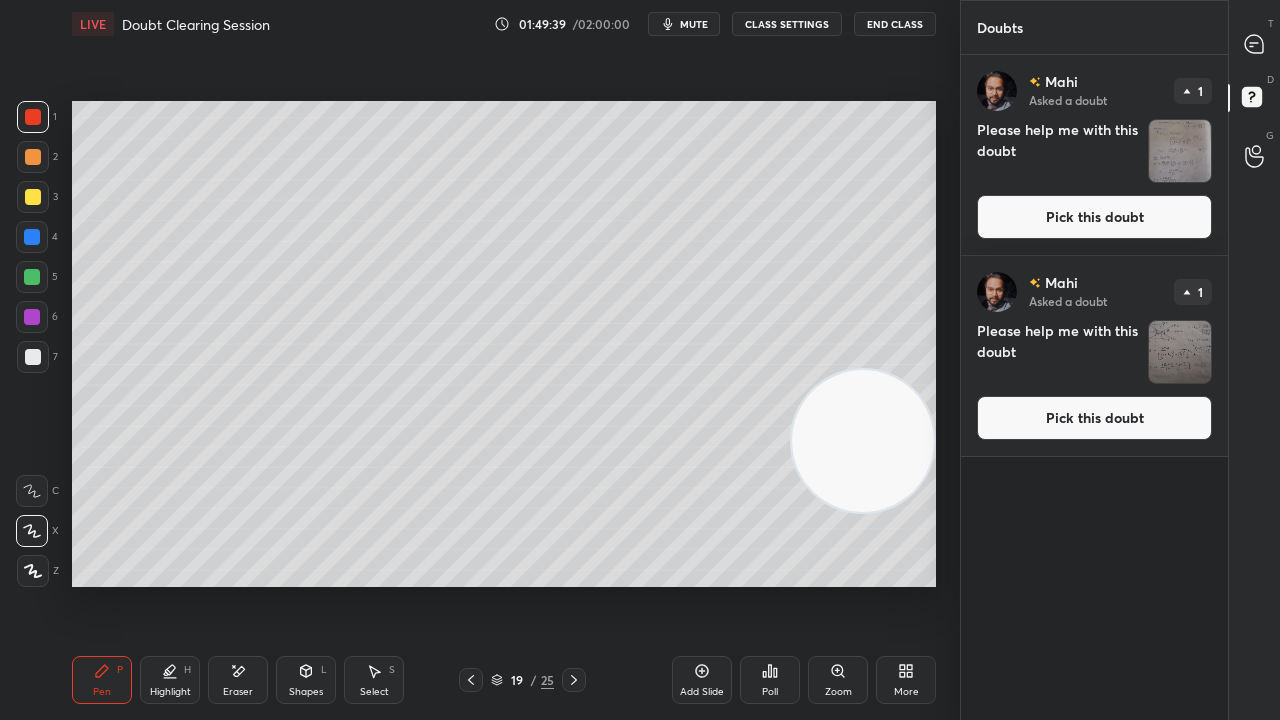 click on "Pick this doubt" at bounding box center [1094, 418] 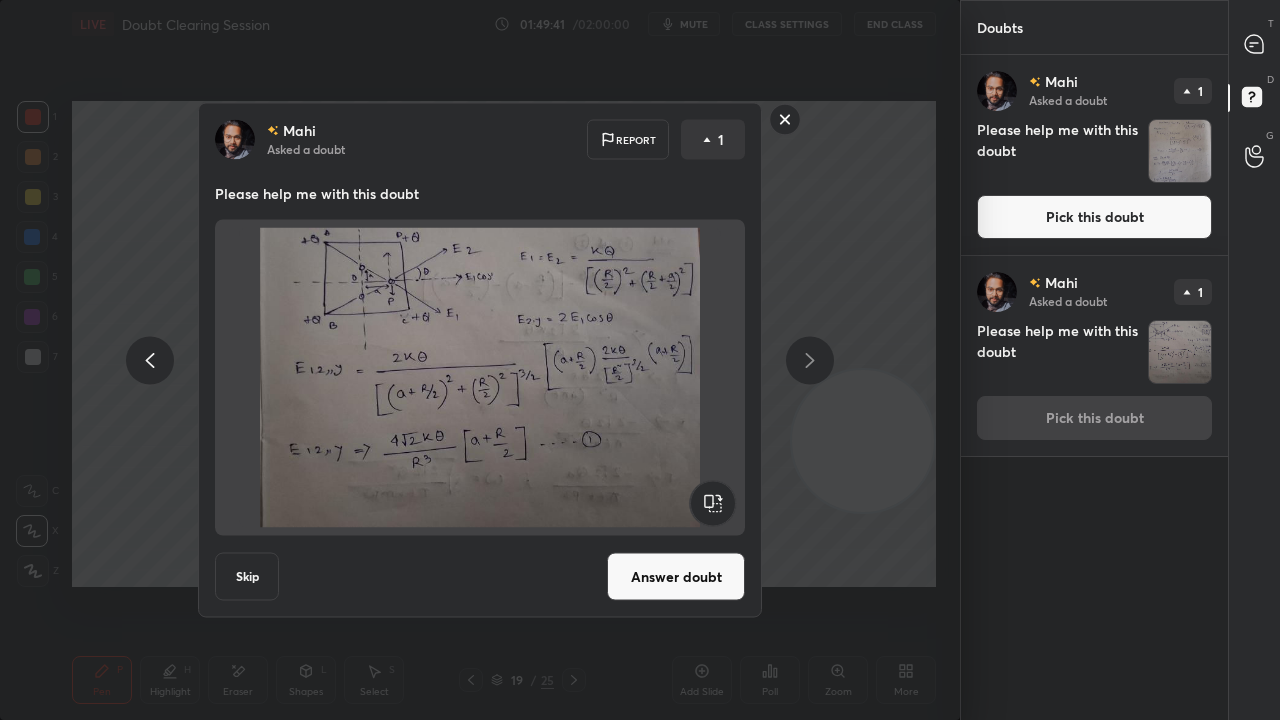 click on "Answer doubt" at bounding box center (676, 577) 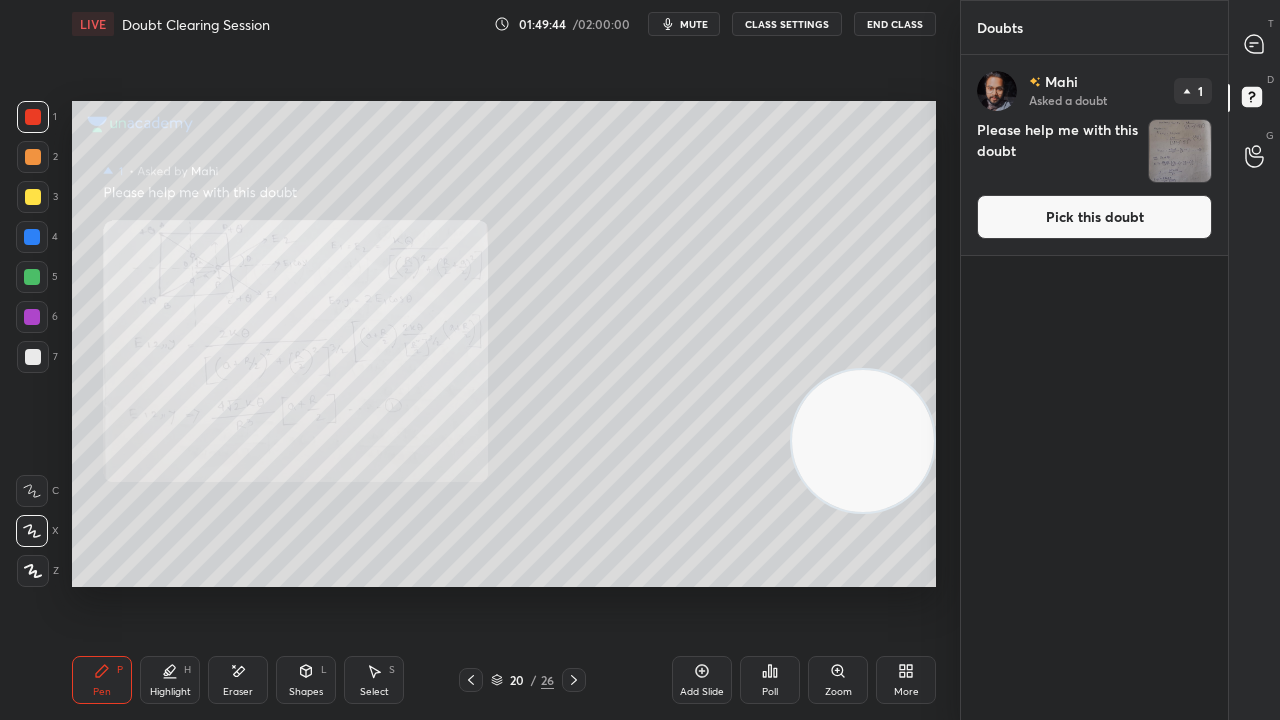 click on "Pick this doubt" at bounding box center [1094, 217] 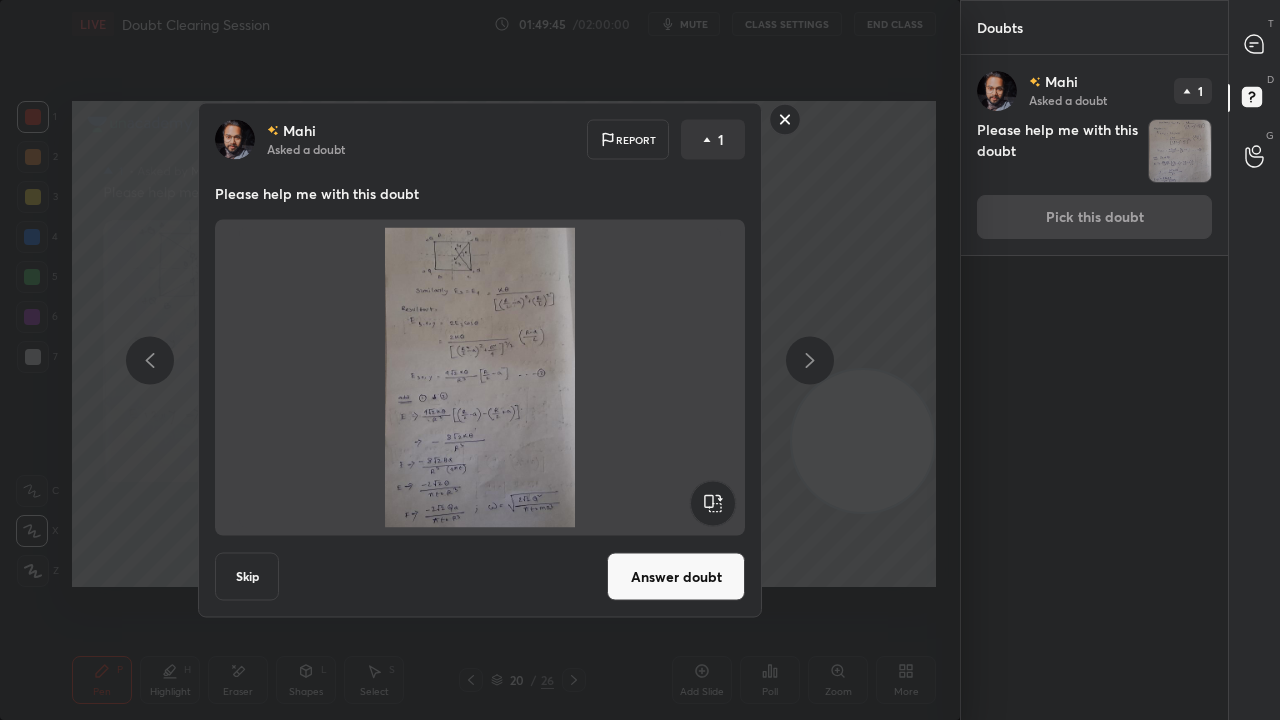 click on "Answer doubt" at bounding box center [676, 577] 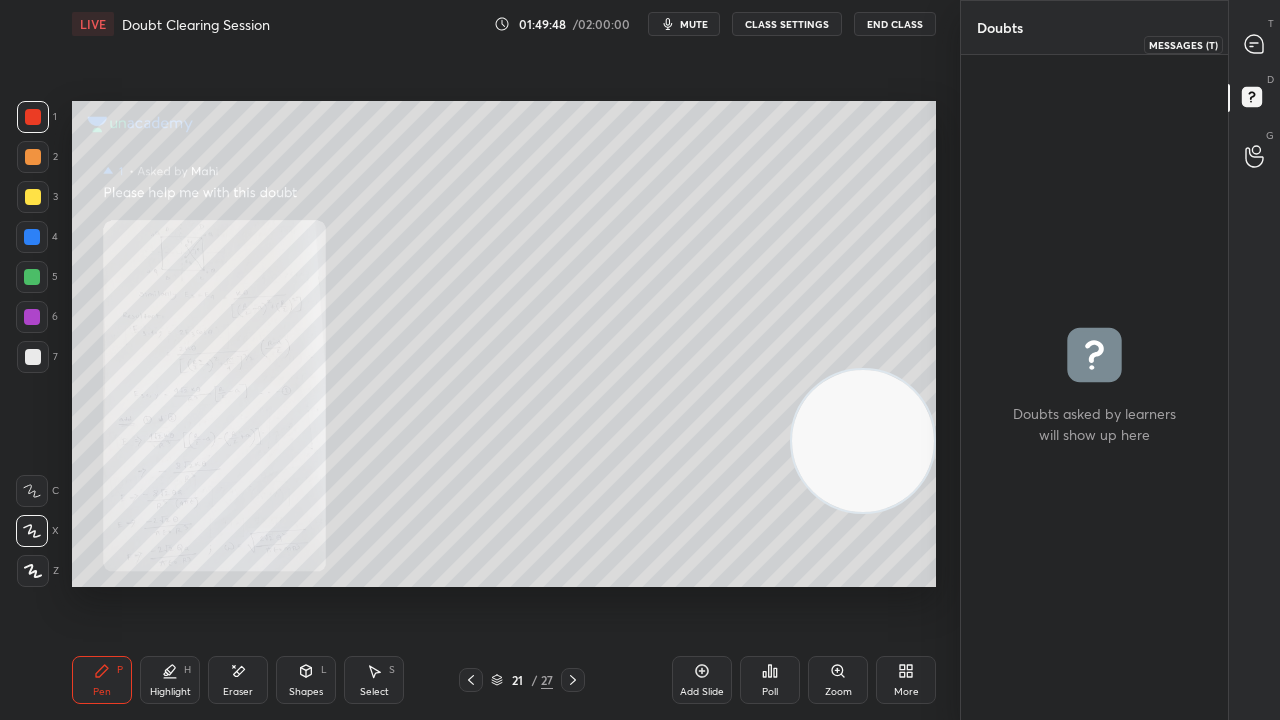 click at bounding box center [1255, 44] 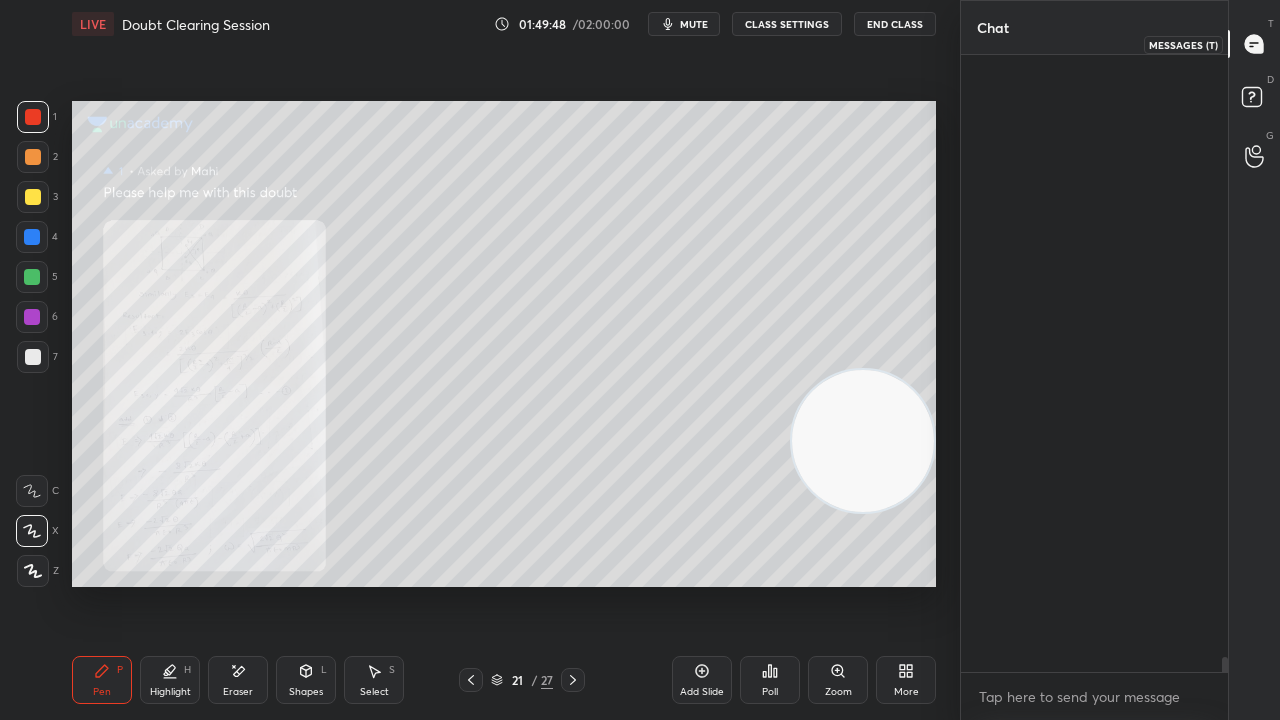 scroll, scrollTop: 25710, scrollLeft: 0, axis: vertical 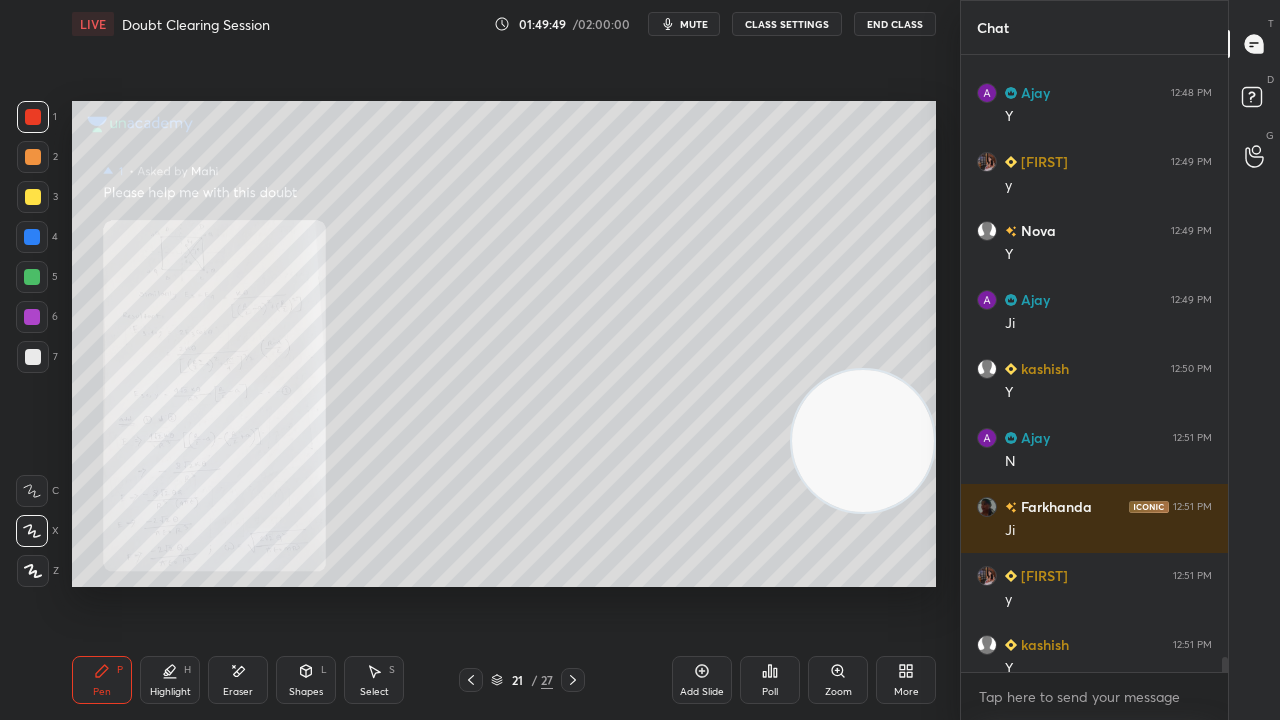 drag, startPoint x: 1221, startPoint y: 656, endPoint x: 1213, endPoint y: 713, distance: 57.558666 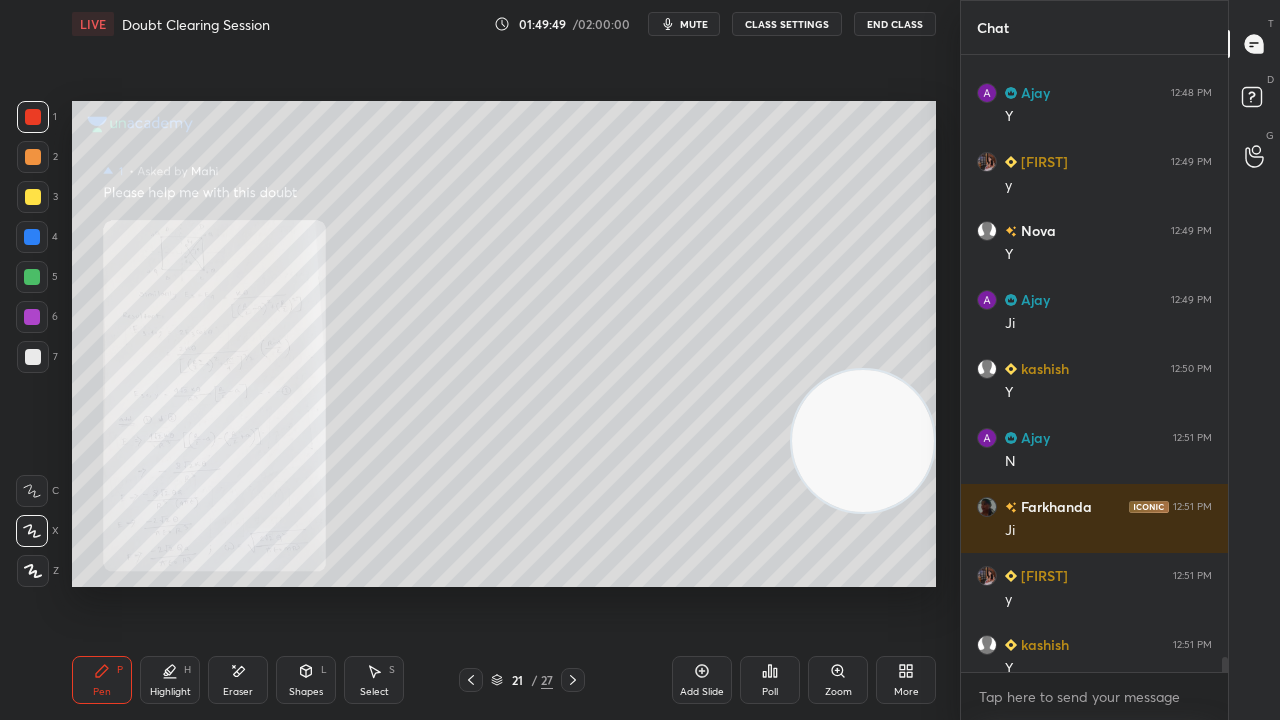click on "[PERSON] 12:48 PM Ji [PERSON] 12:48 PM y [PERSON] 12:48 PM Y [PERSON] 12:49 PM y [PERSON] 12:49 PM Y [PERSON] 12:49 PM Ji [PERSON] 12:50 PM Y [PERSON] 12:51 PM N [PERSON] 12:51 PM Ji [PERSON] 12:51 PM y [PERSON] 12:51 PM Y JUMP TO LATEST Enable hand raising Enable raise hand to speak to learners. Once enabled, chat will be turned off temporarily. Enable x" at bounding box center [1094, 387] 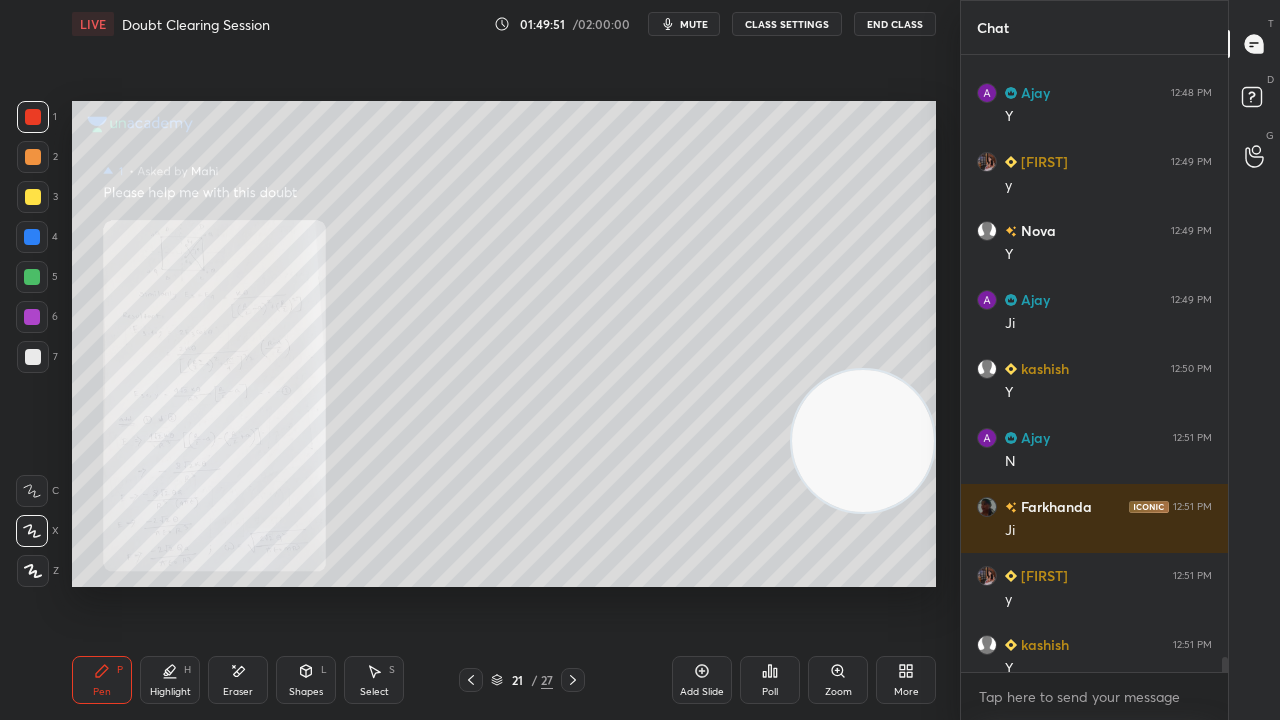 click on "mute" at bounding box center [694, 24] 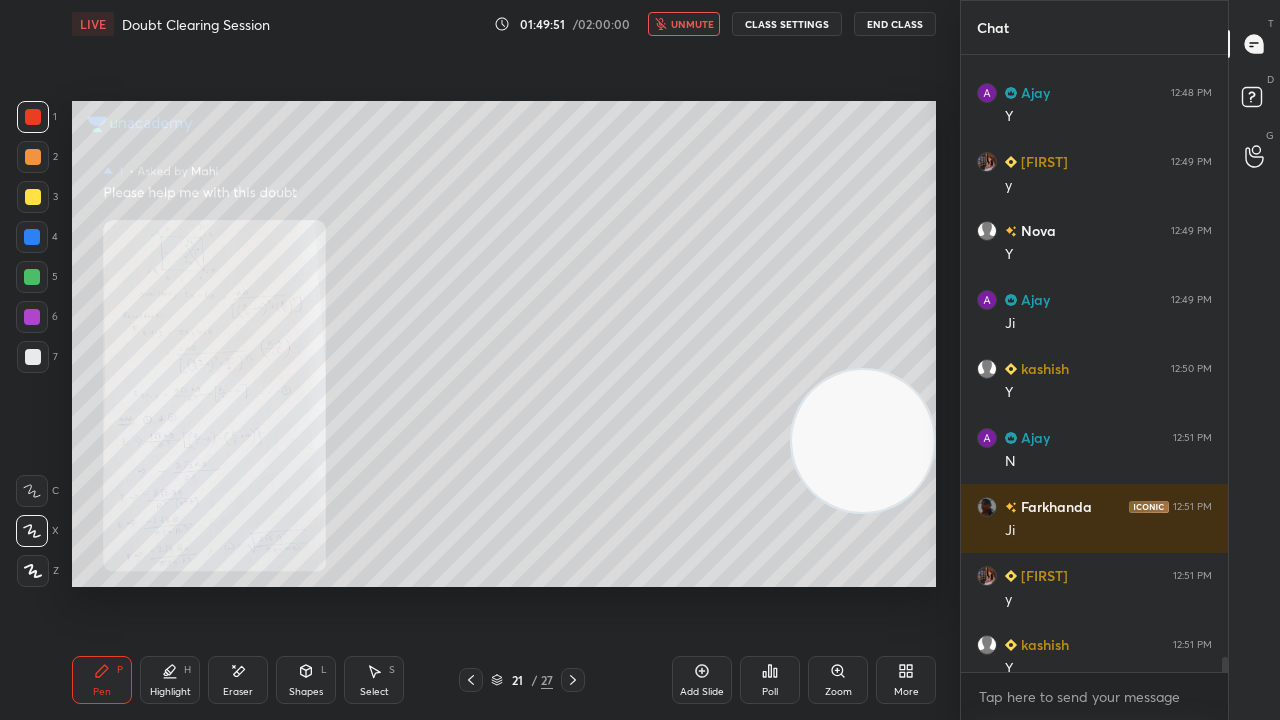 click on "unmute" at bounding box center (692, 24) 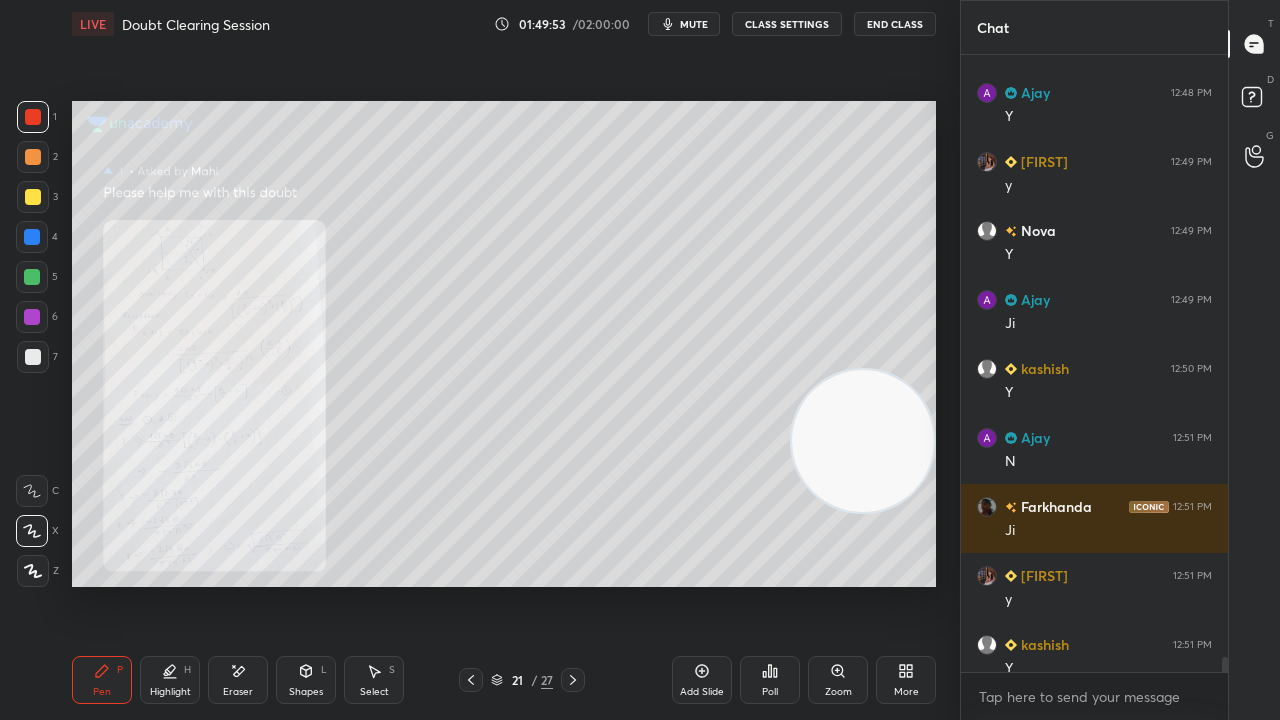 click 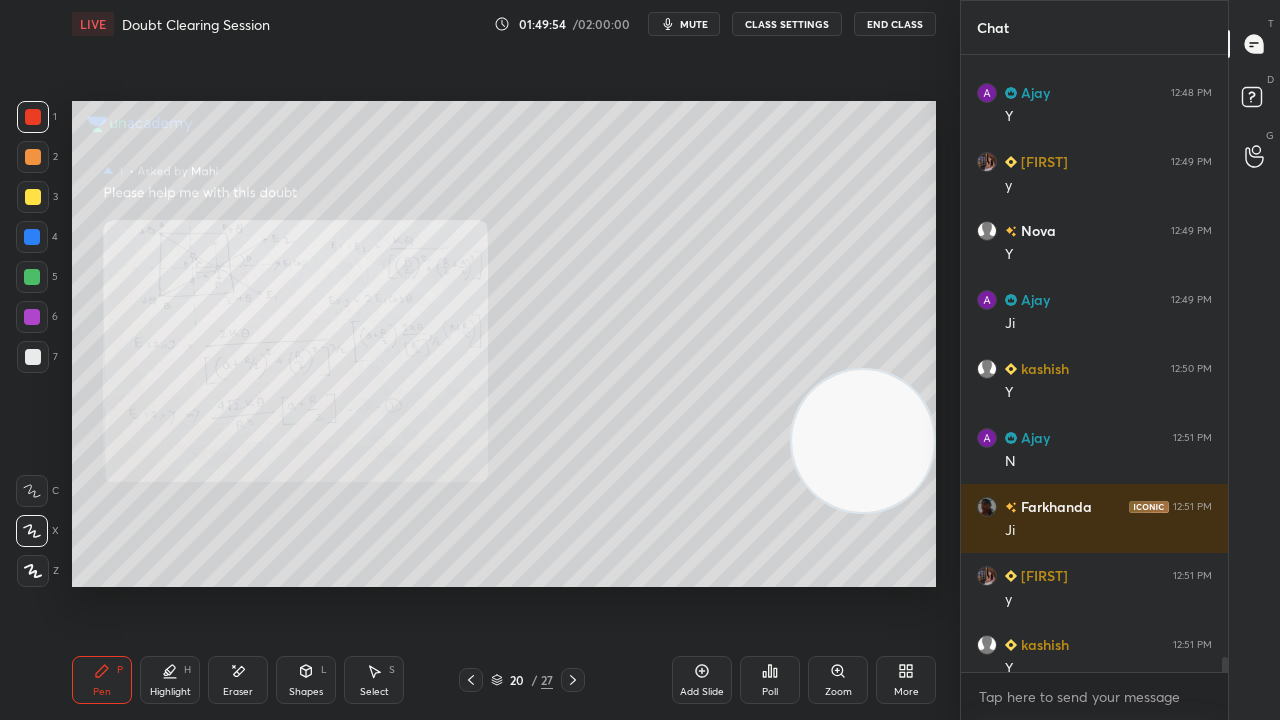 click 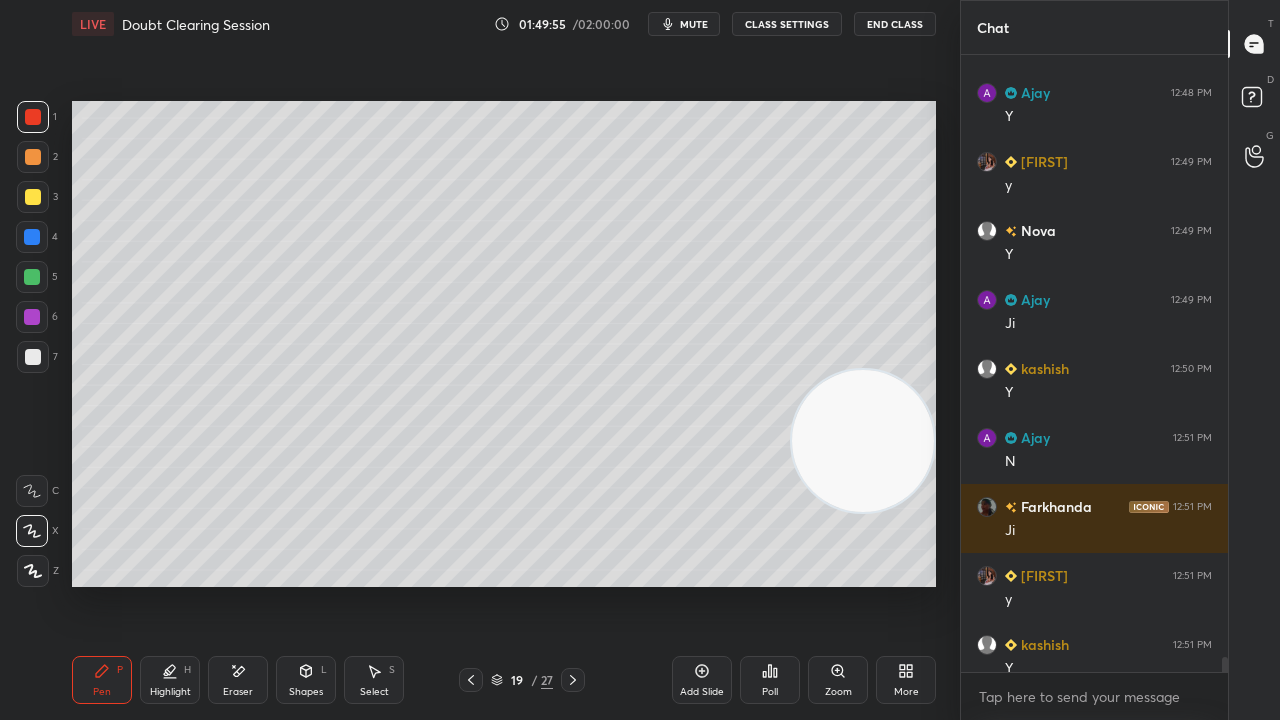 click 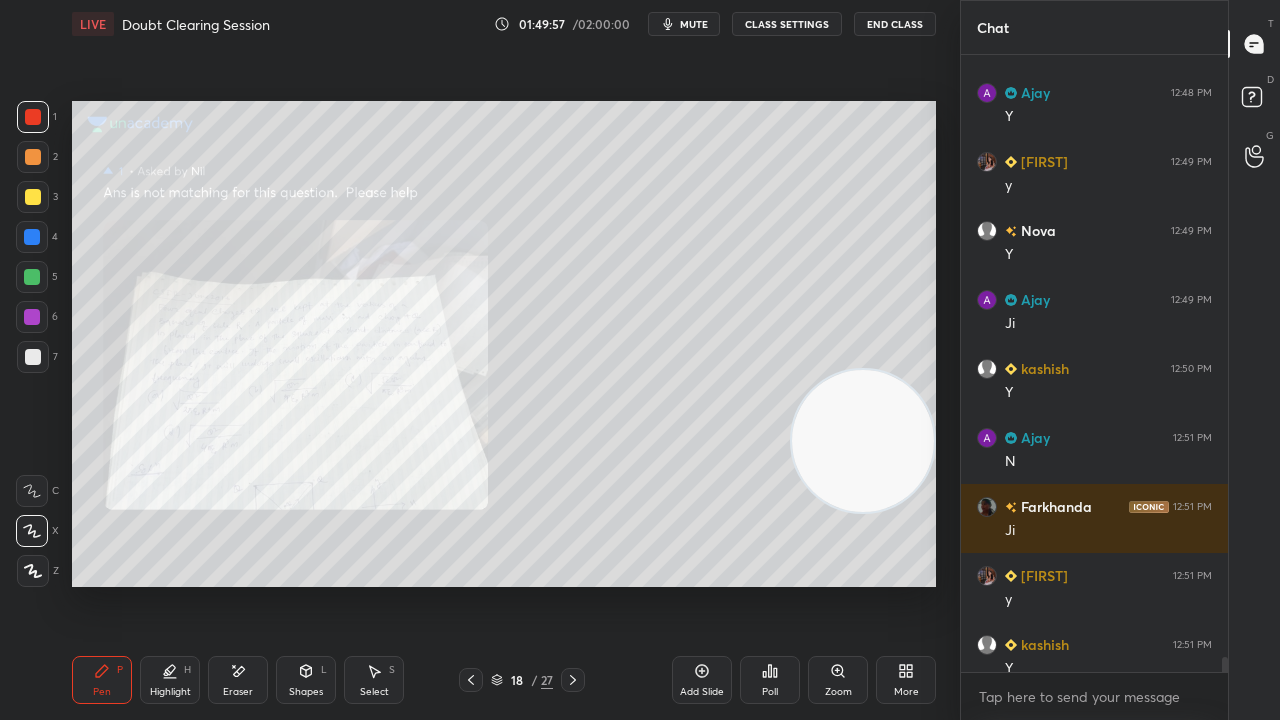 click on "Zoom" at bounding box center [838, 692] 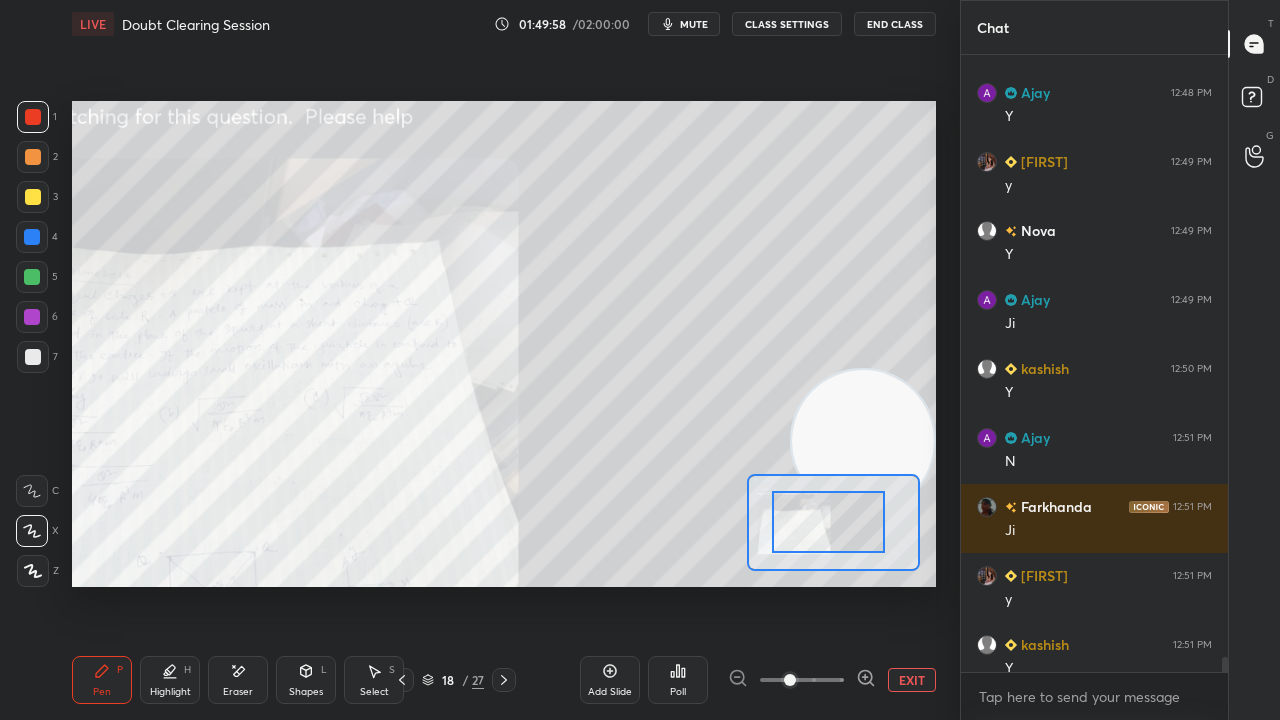 click at bounding box center (828, 522) 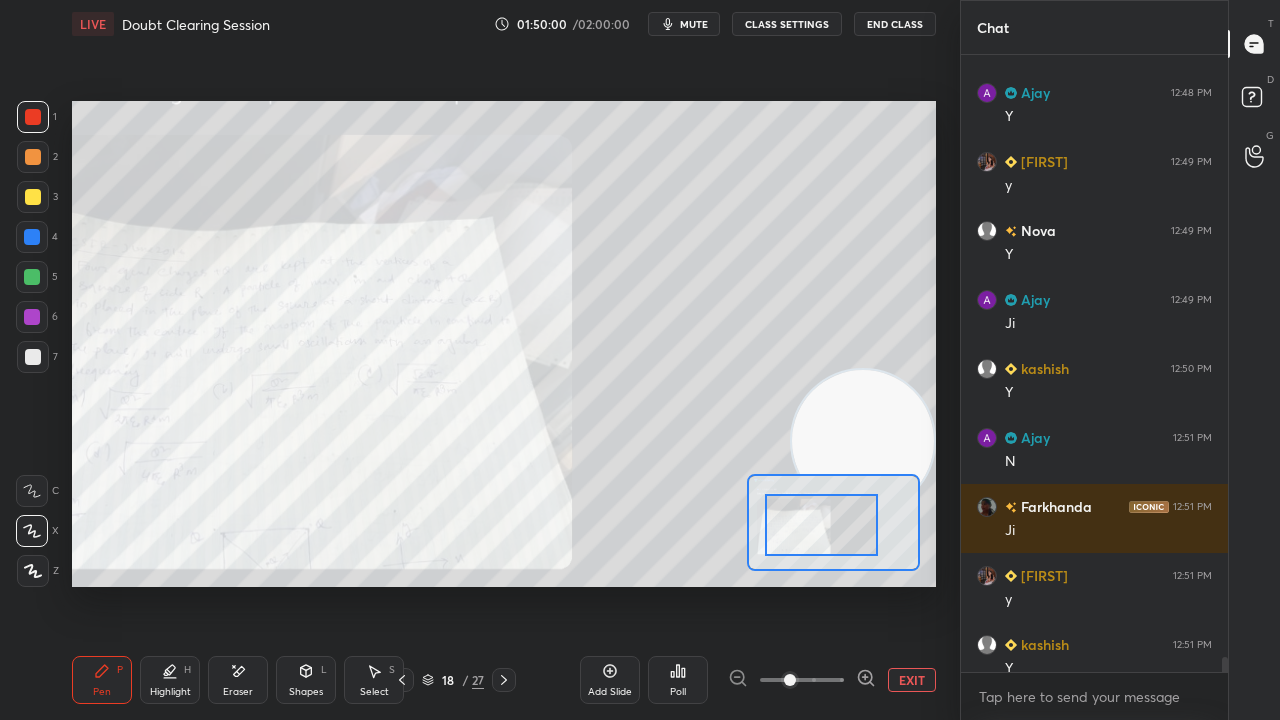 click on "mute" at bounding box center [684, 24] 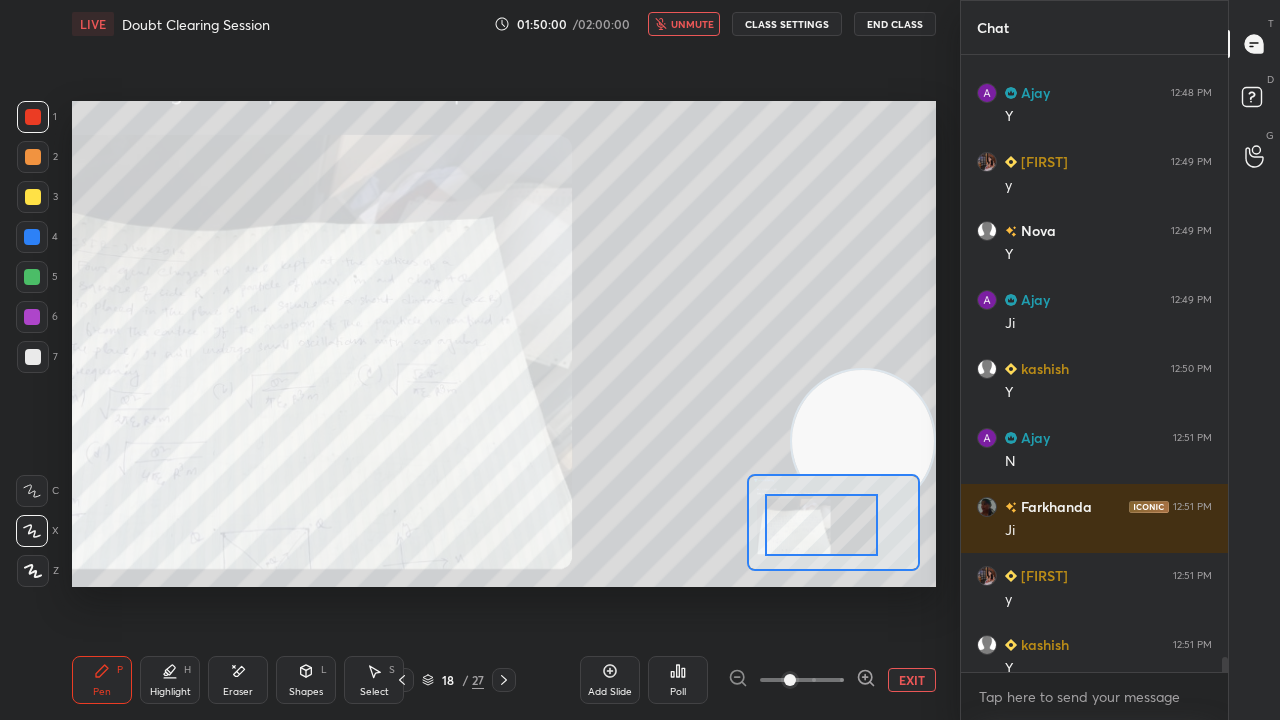 click on "unmute" at bounding box center [692, 24] 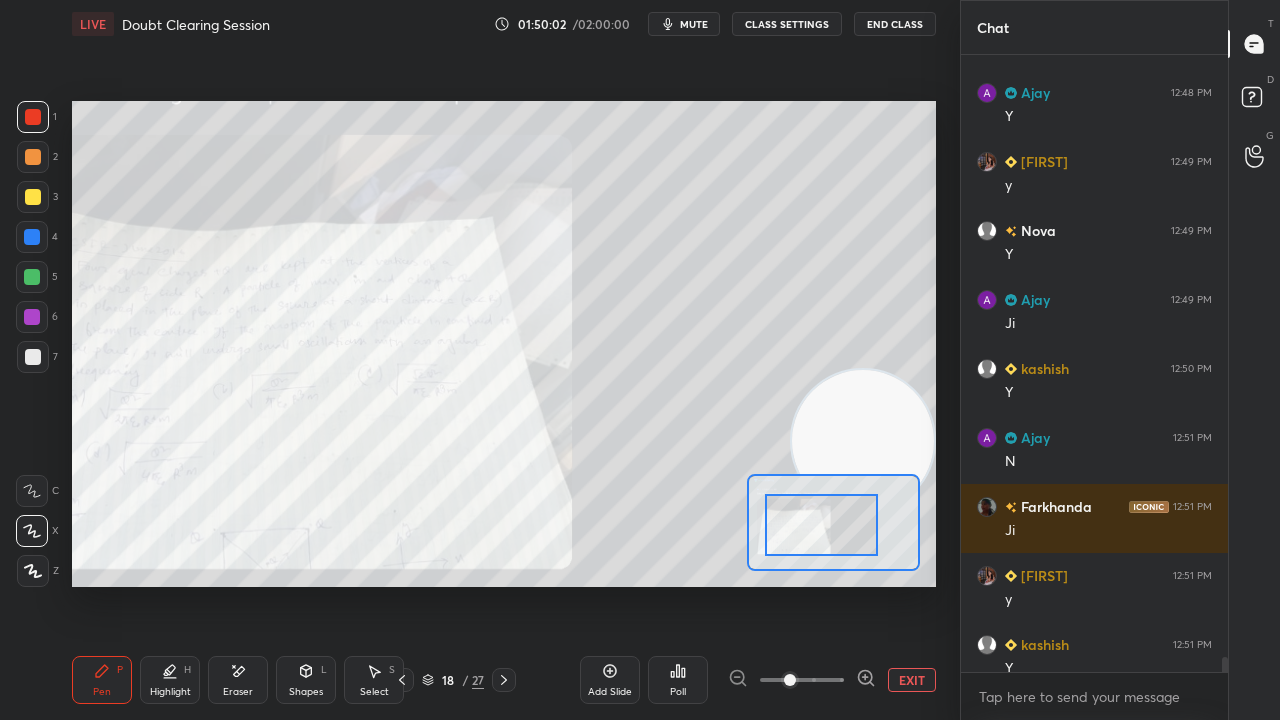 click at bounding box center [32, 277] 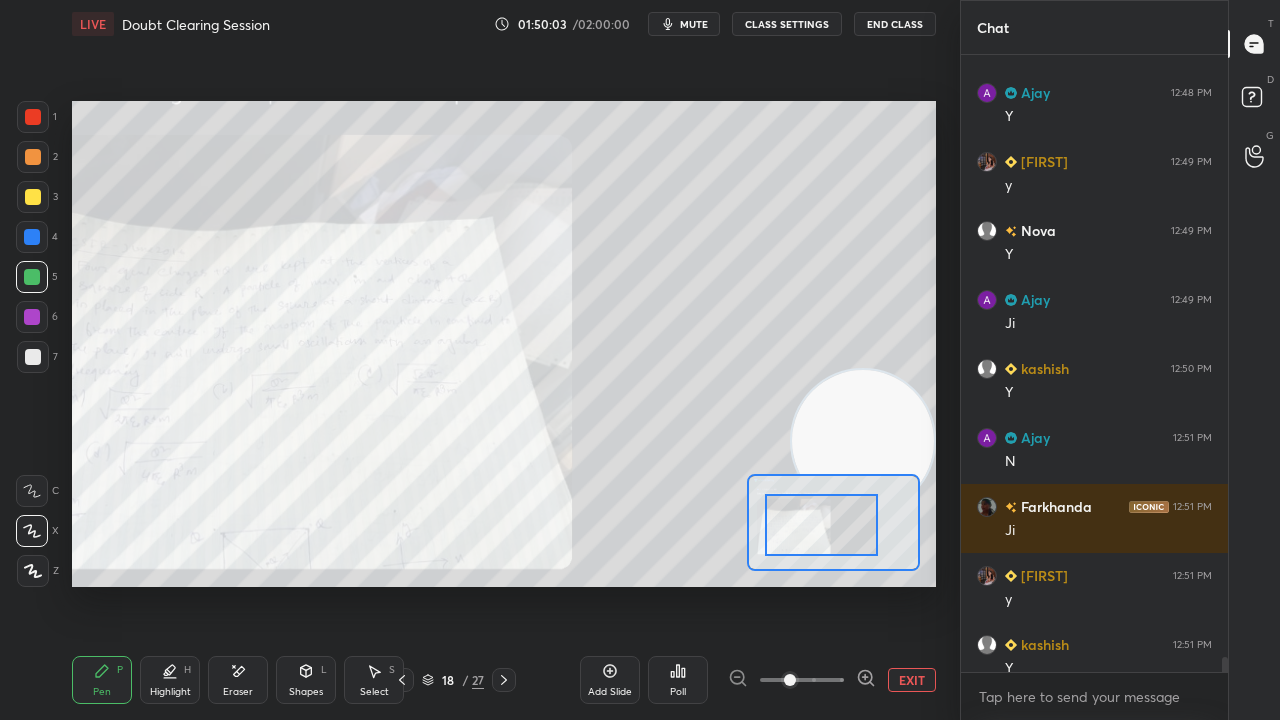 click on "mute" at bounding box center (694, 24) 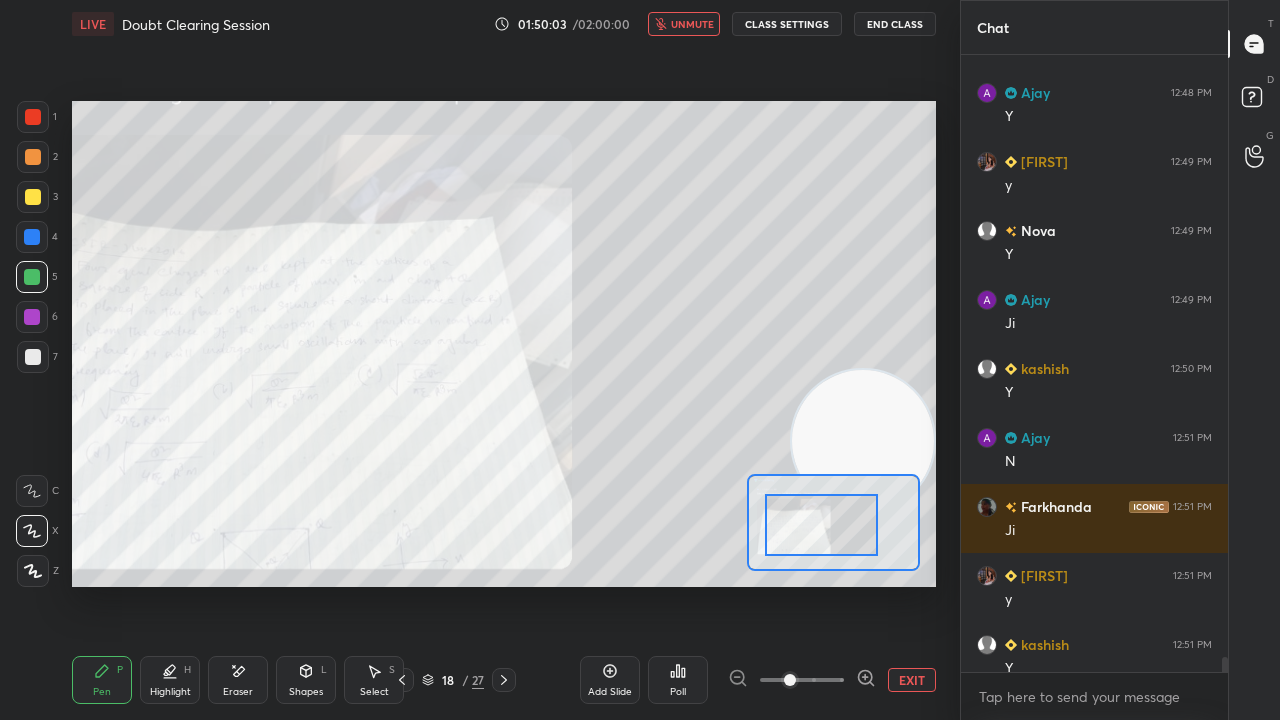 click on "unmute" at bounding box center (692, 24) 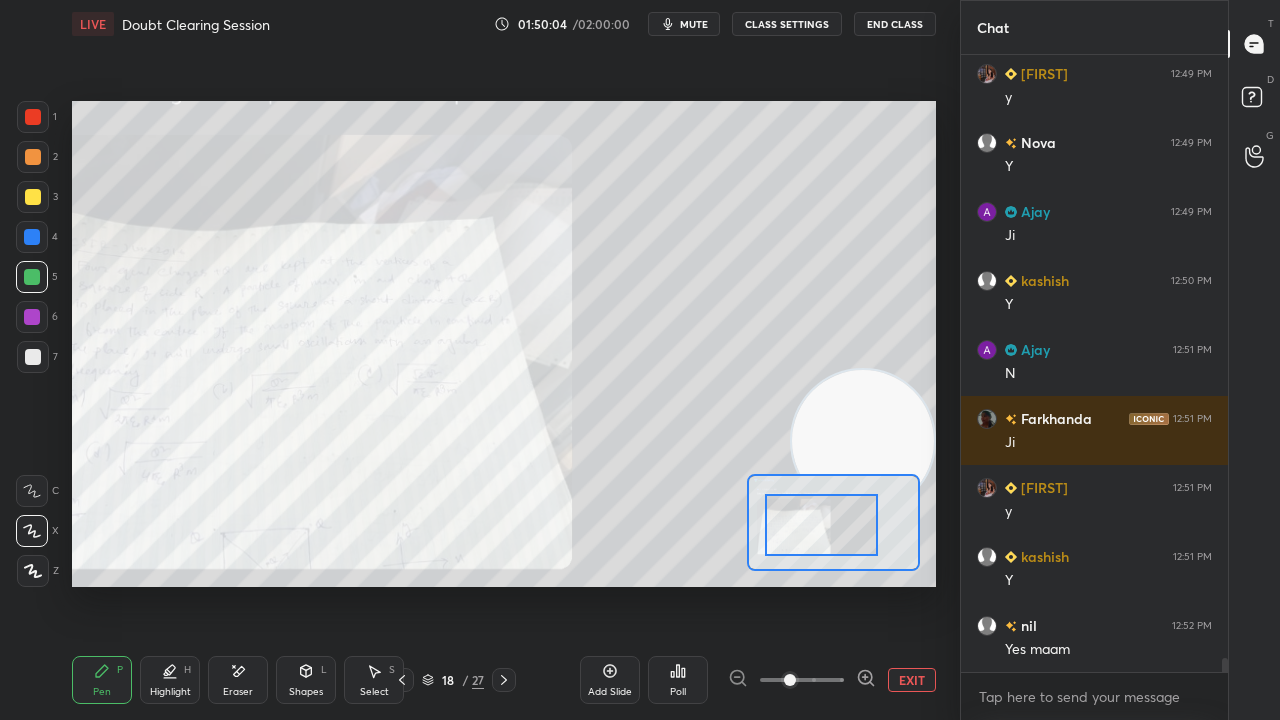 click on "mute" at bounding box center [694, 24] 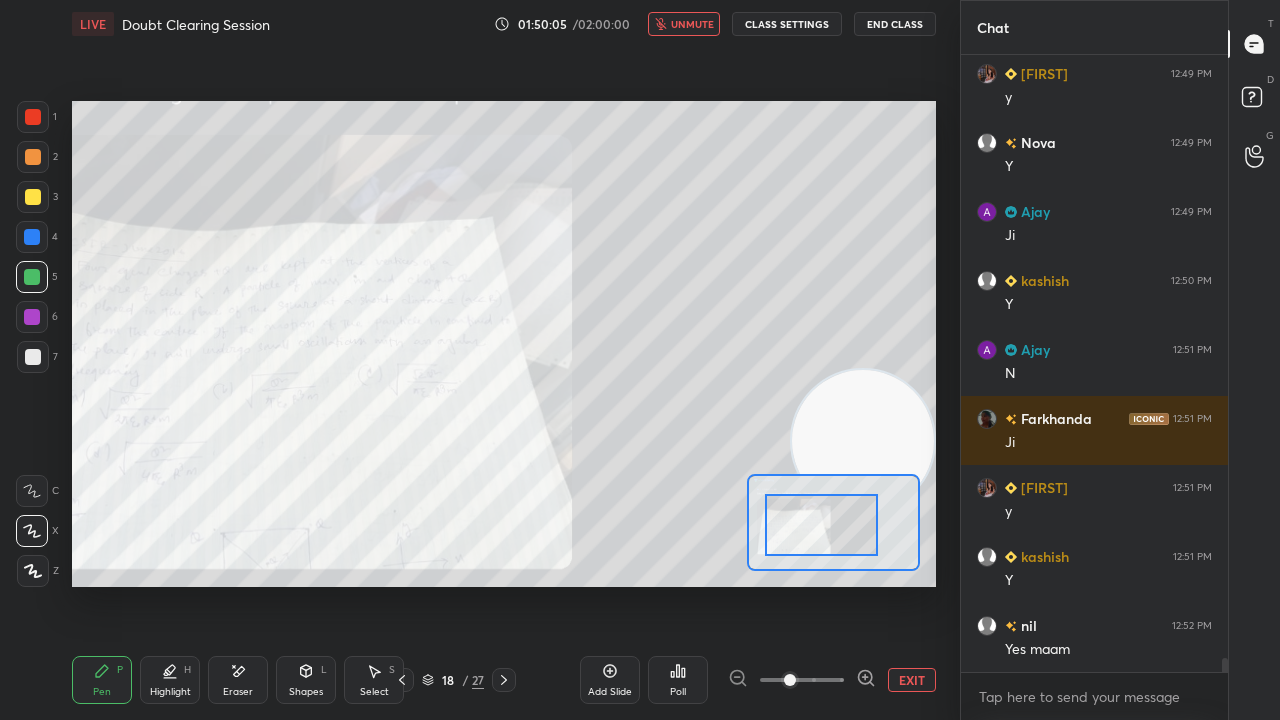 click on "unmute" at bounding box center (692, 24) 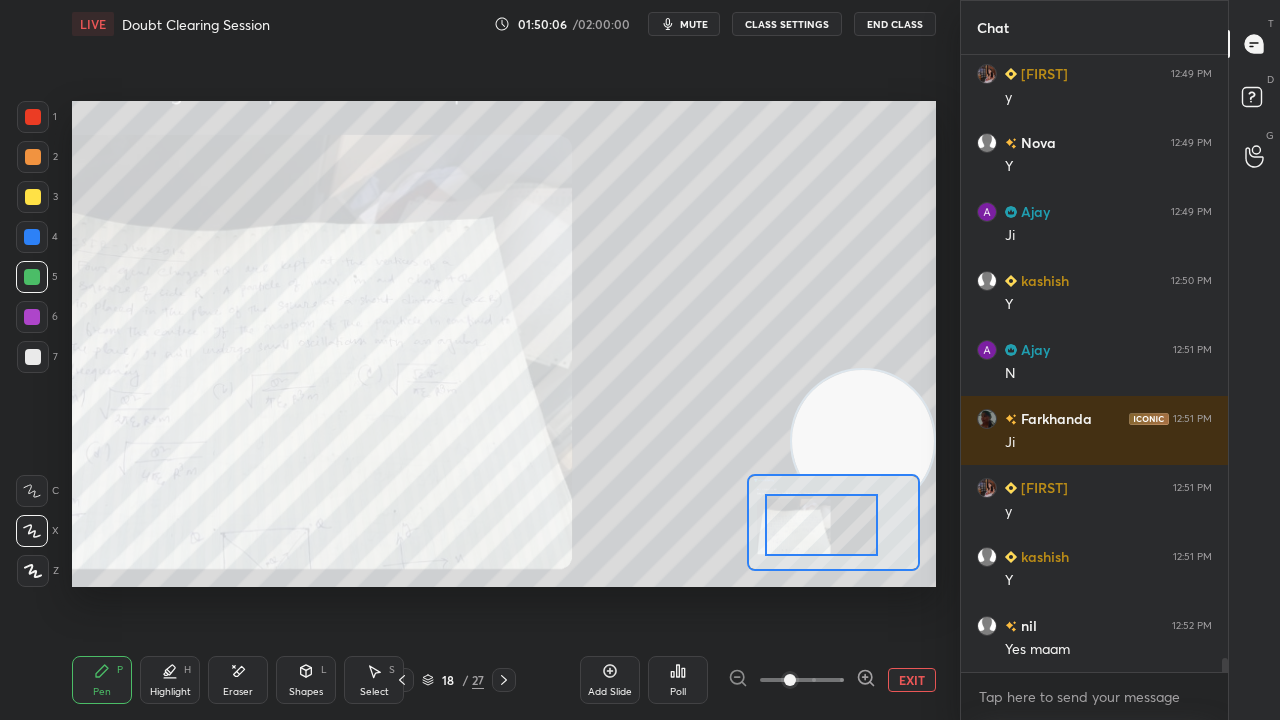 drag, startPoint x: 808, startPoint y: 536, endPoint x: 796, endPoint y: 541, distance: 13 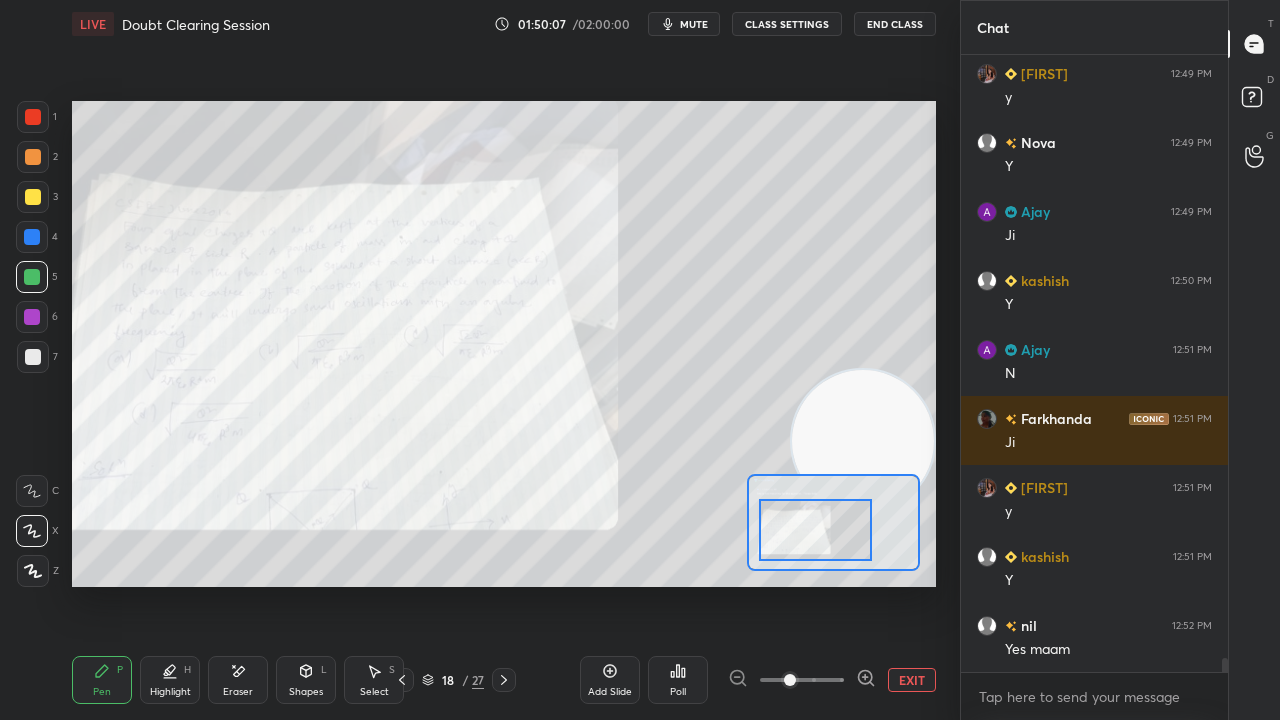 click 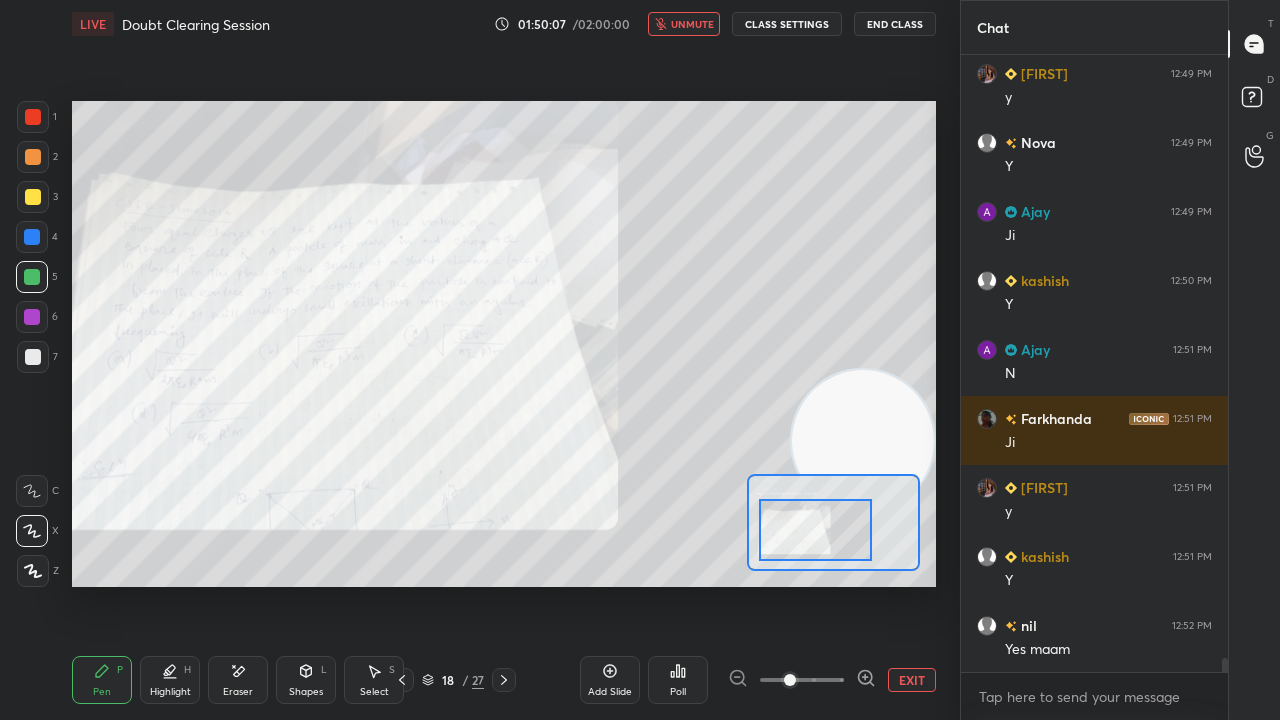 drag, startPoint x: 676, startPoint y: 21, endPoint x: 676, endPoint y: 6, distance: 15 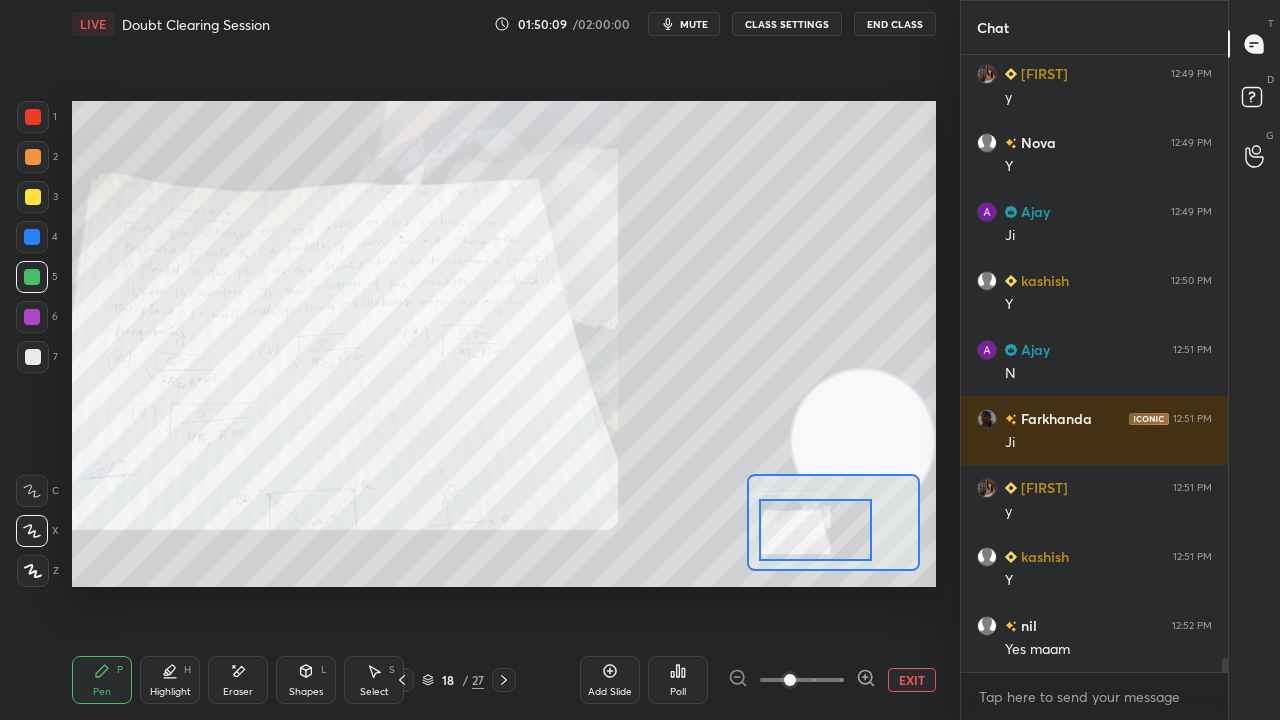 click 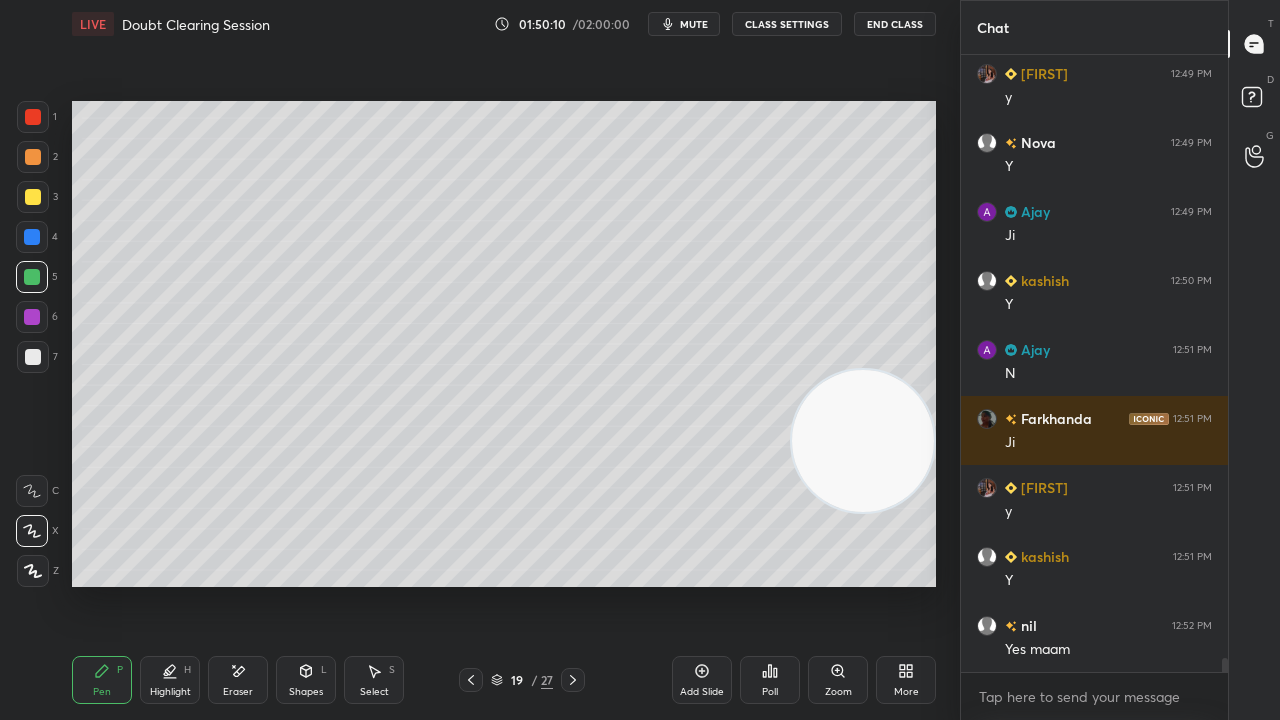 click 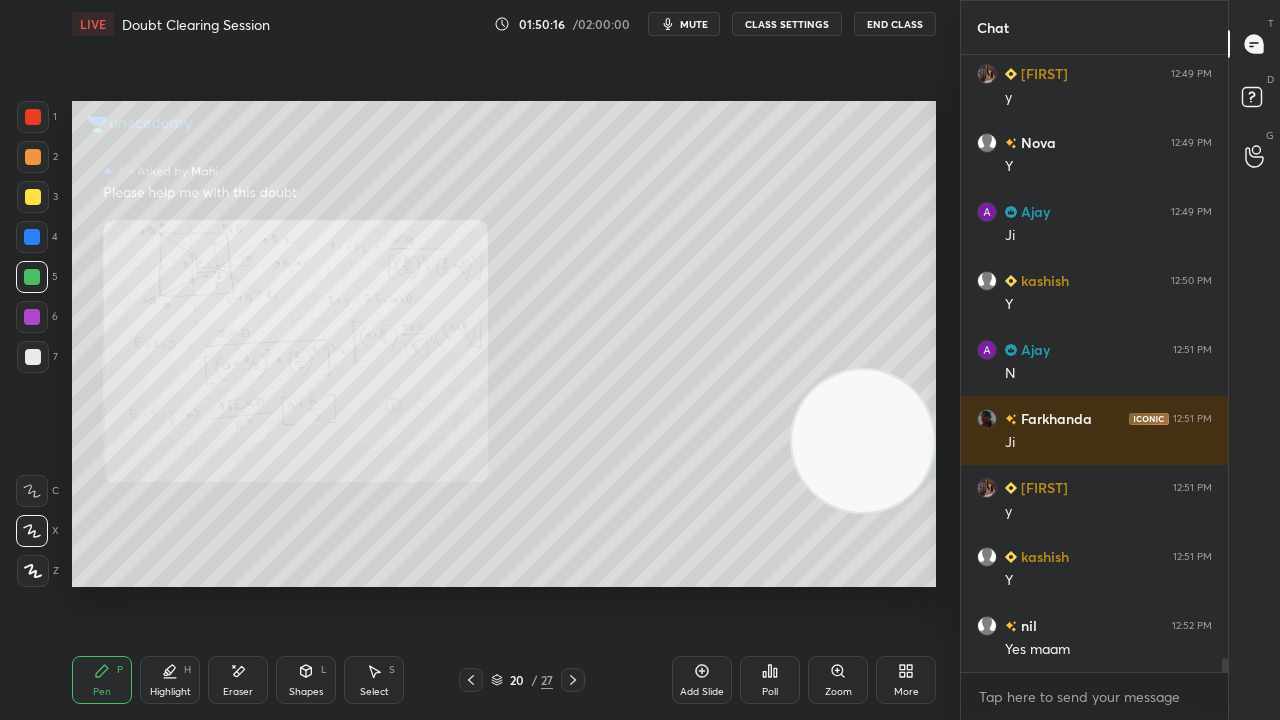 scroll, scrollTop: 25866, scrollLeft: 0, axis: vertical 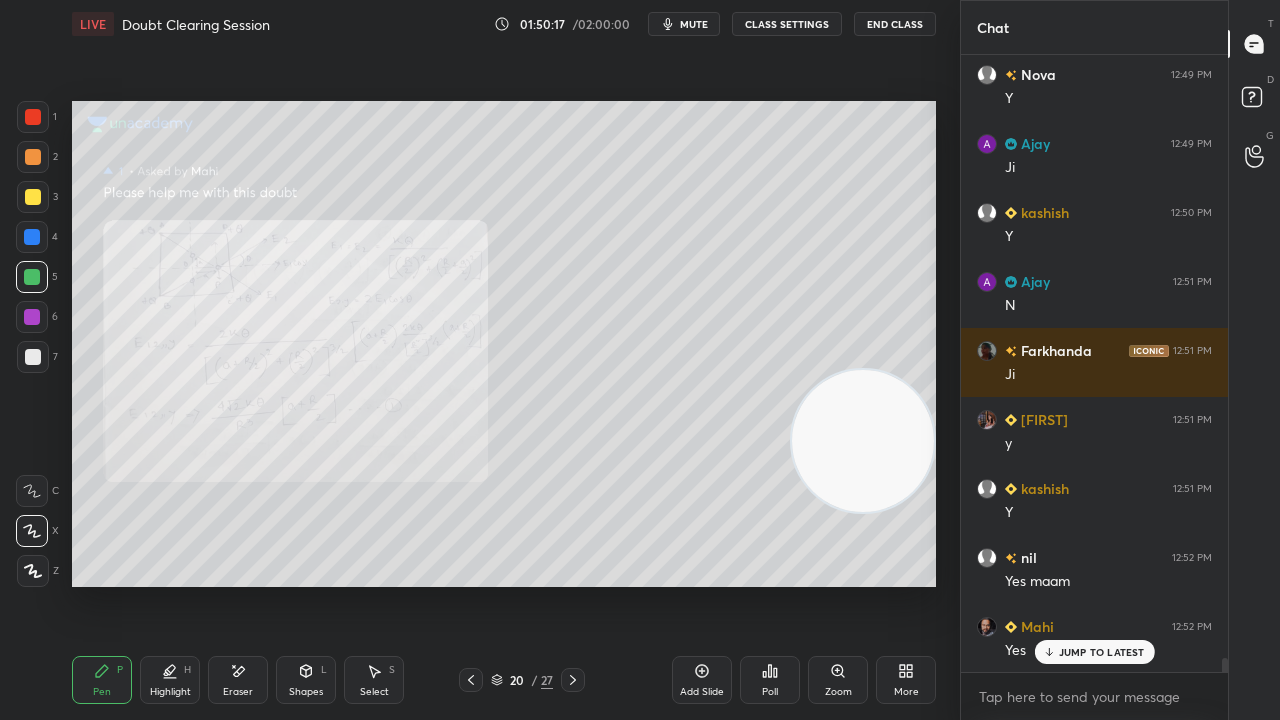 click on "mute" at bounding box center (684, 24) 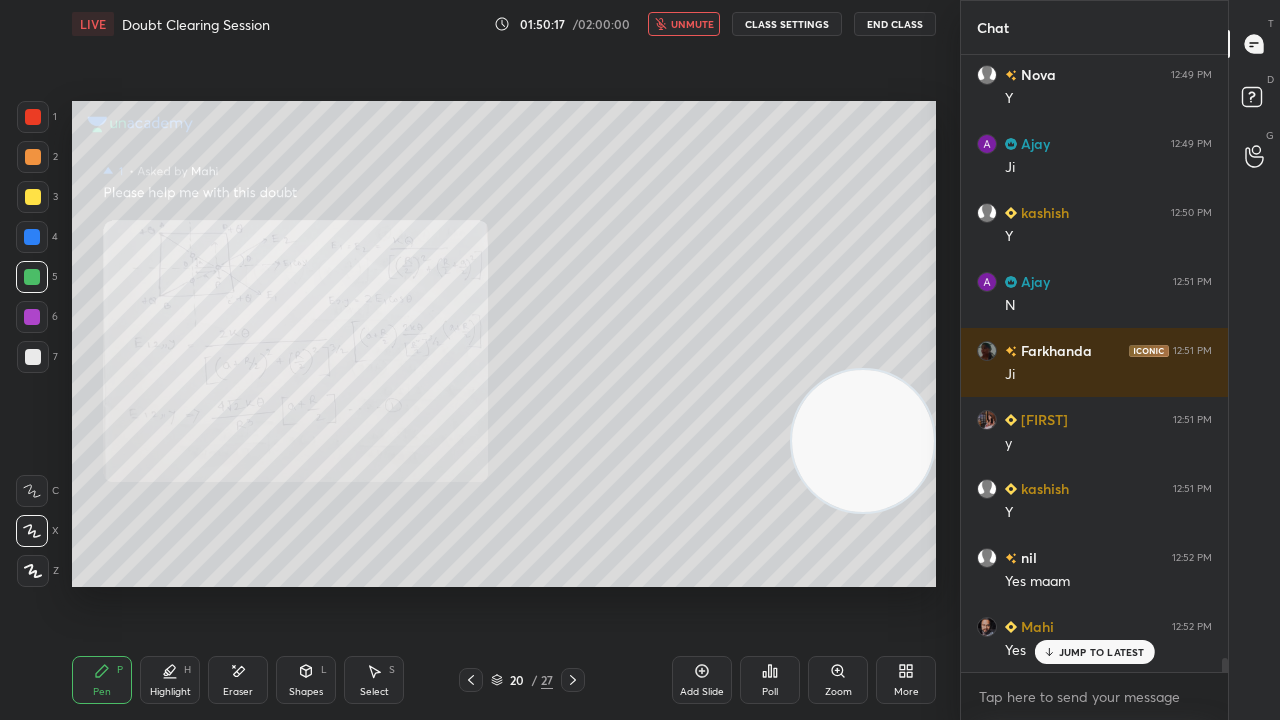 click 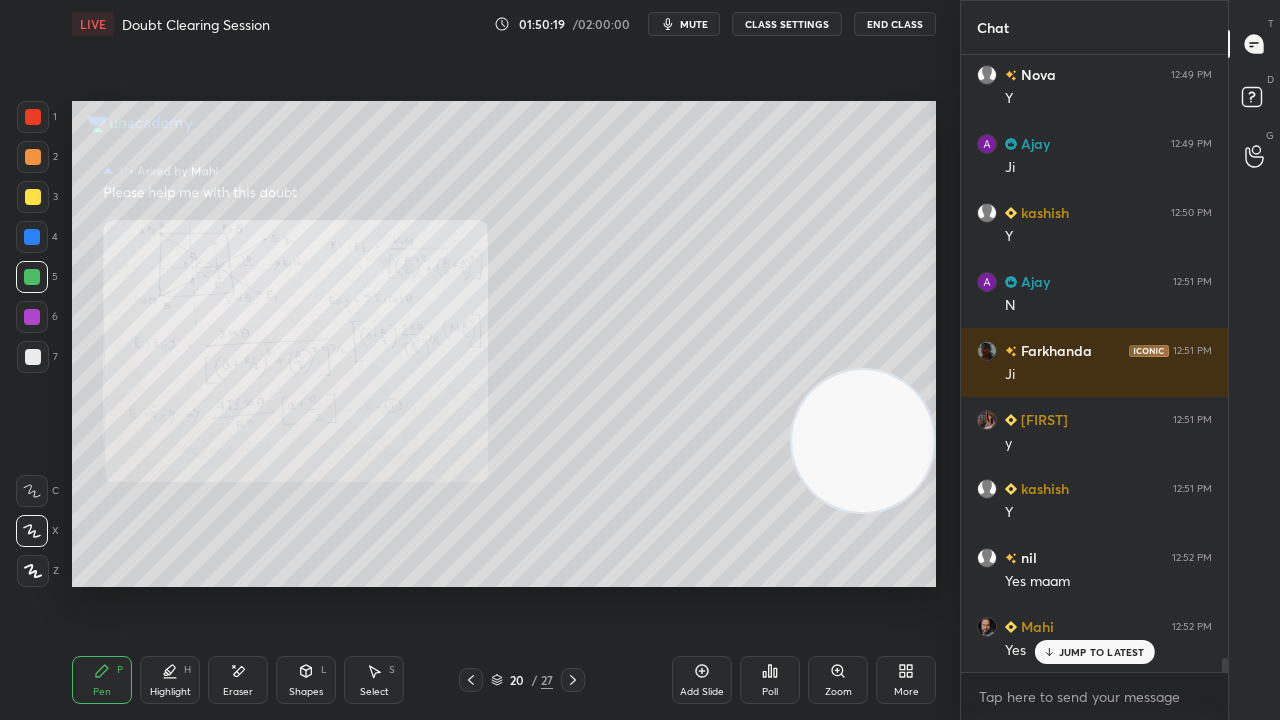 click on "JUMP TO LATEST" at bounding box center [1094, 652] 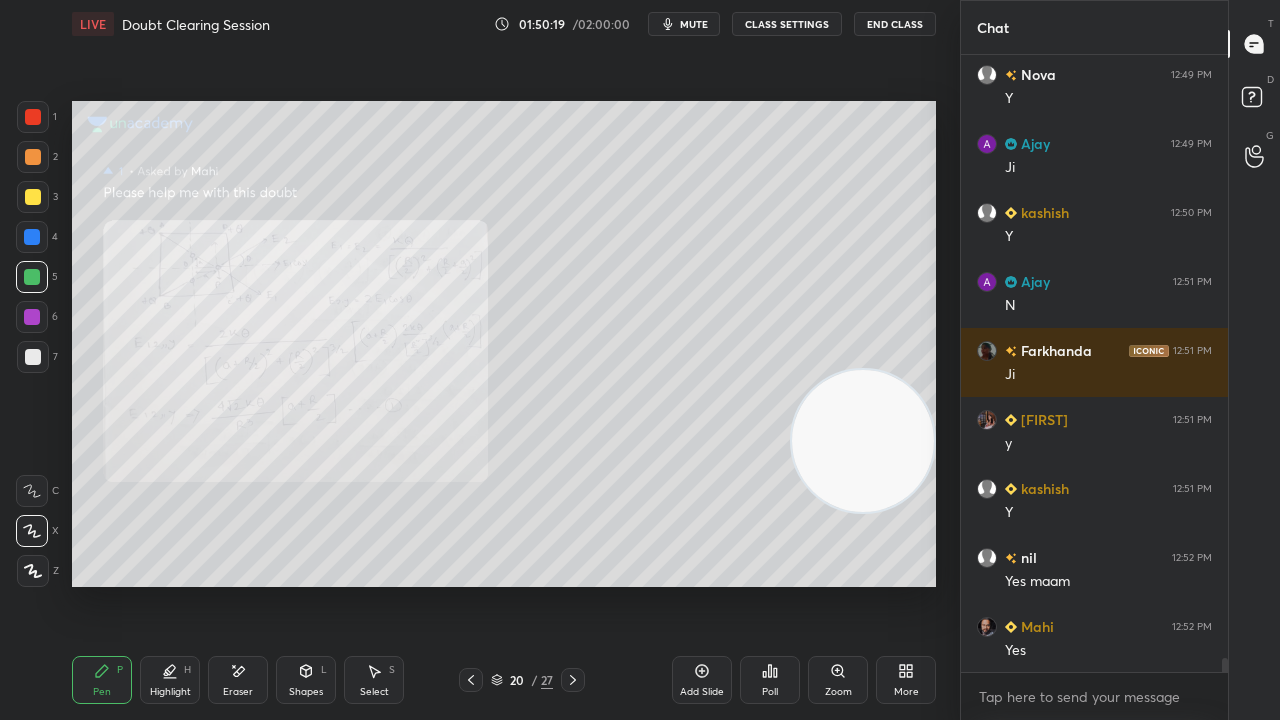click on "mute" at bounding box center (694, 24) 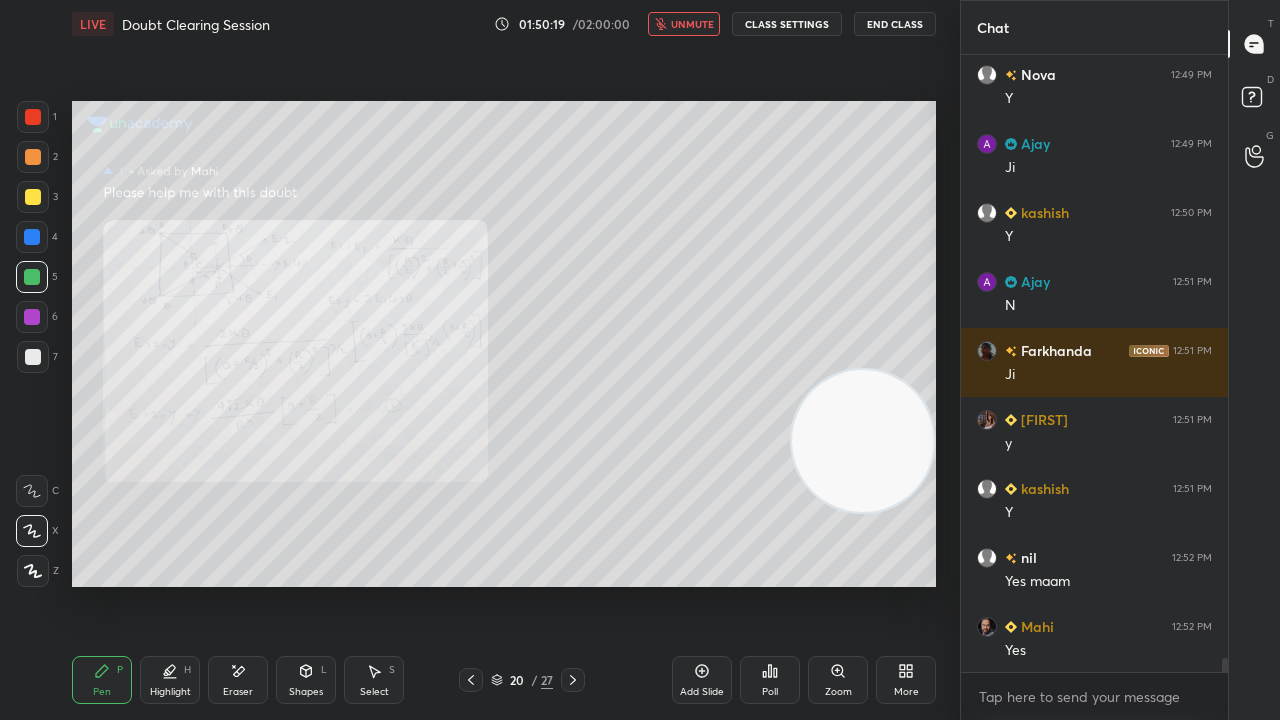 click on "unmute" at bounding box center [692, 24] 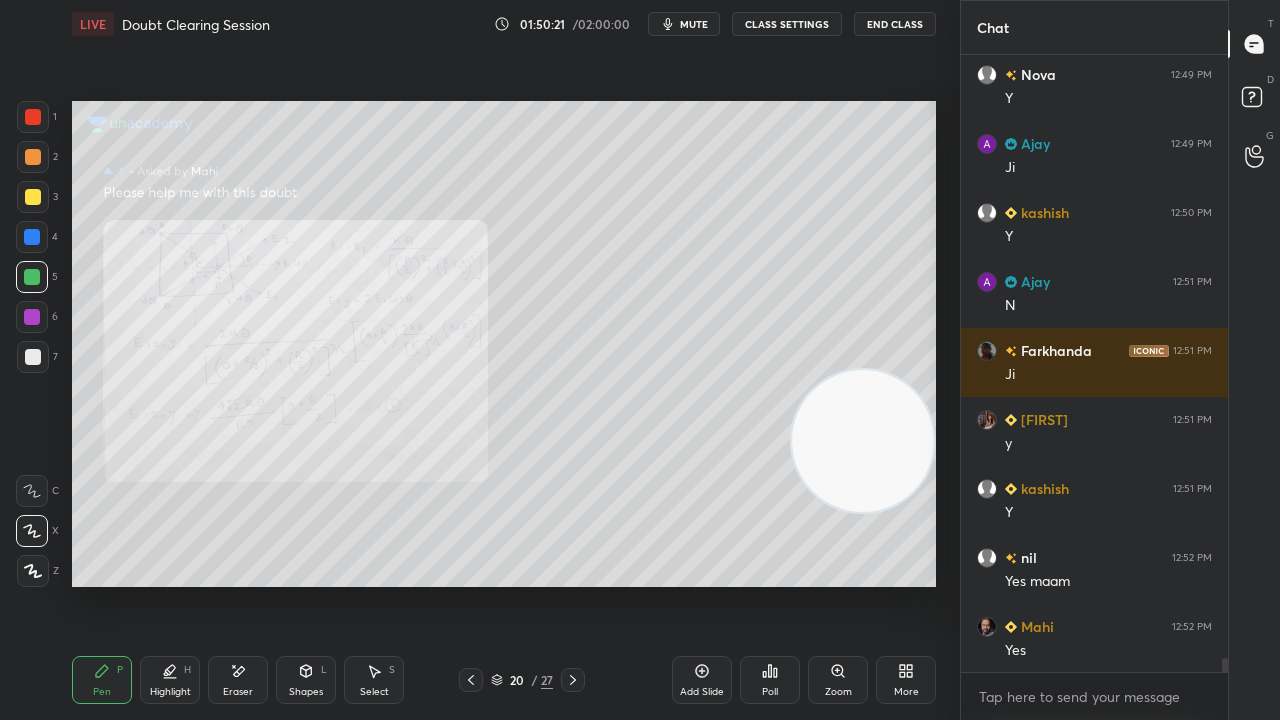 click on "mute" at bounding box center [694, 24] 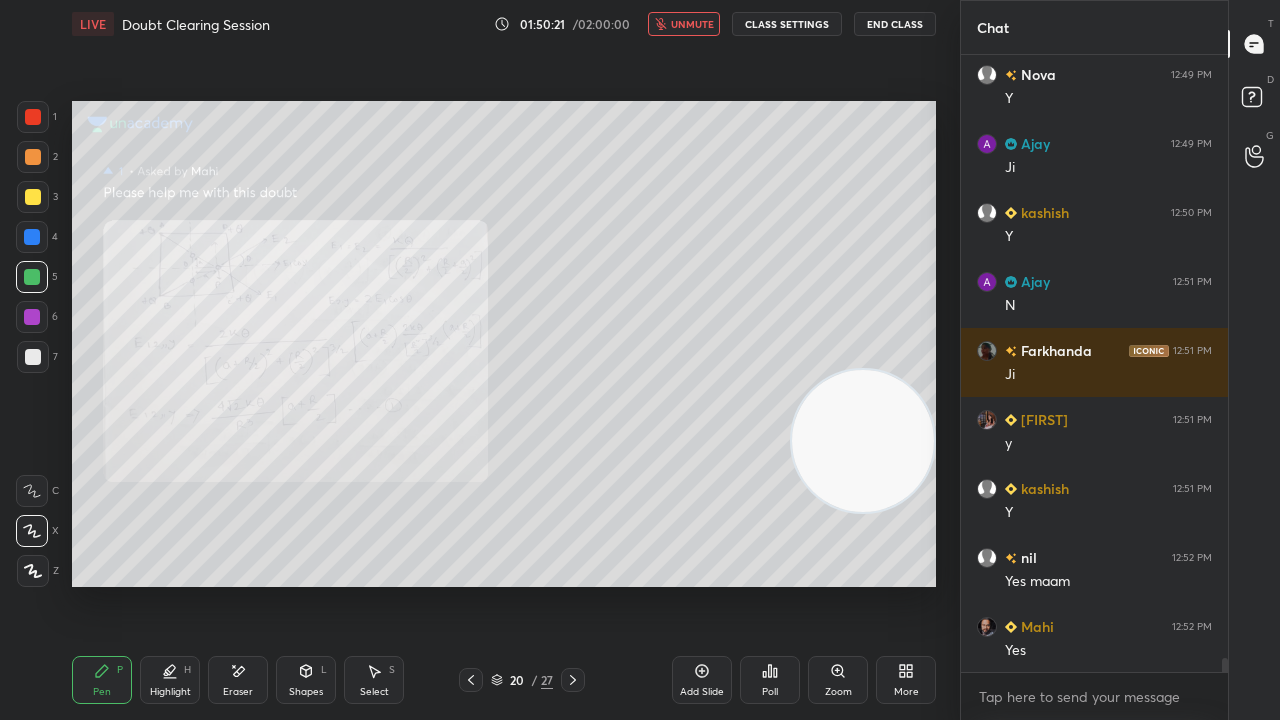 click on "unmute" at bounding box center [692, 24] 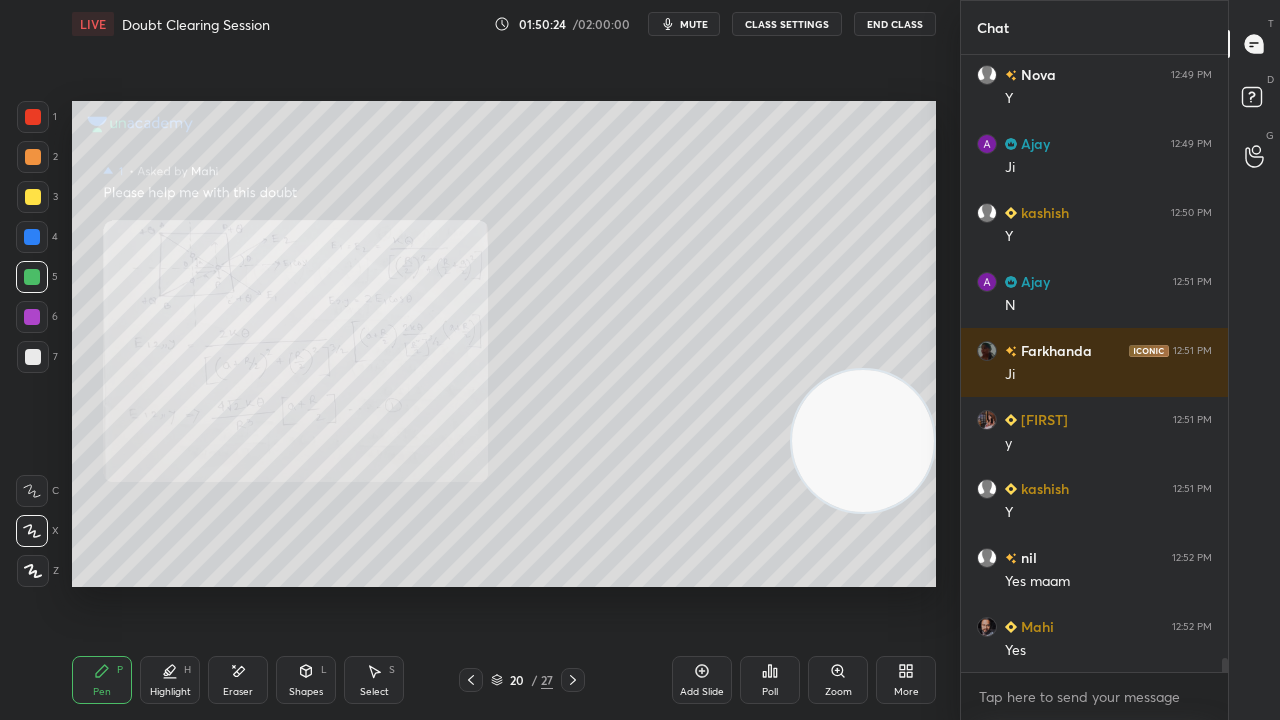 scroll, scrollTop: 25936, scrollLeft: 0, axis: vertical 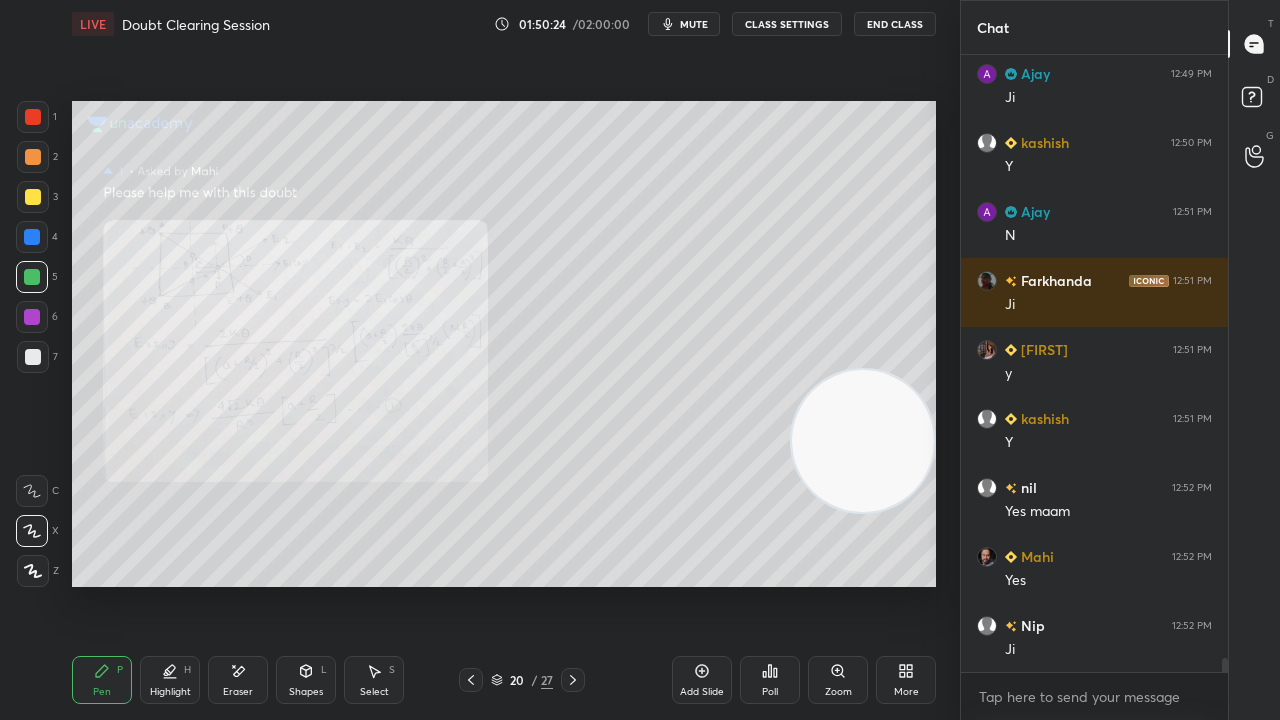 click 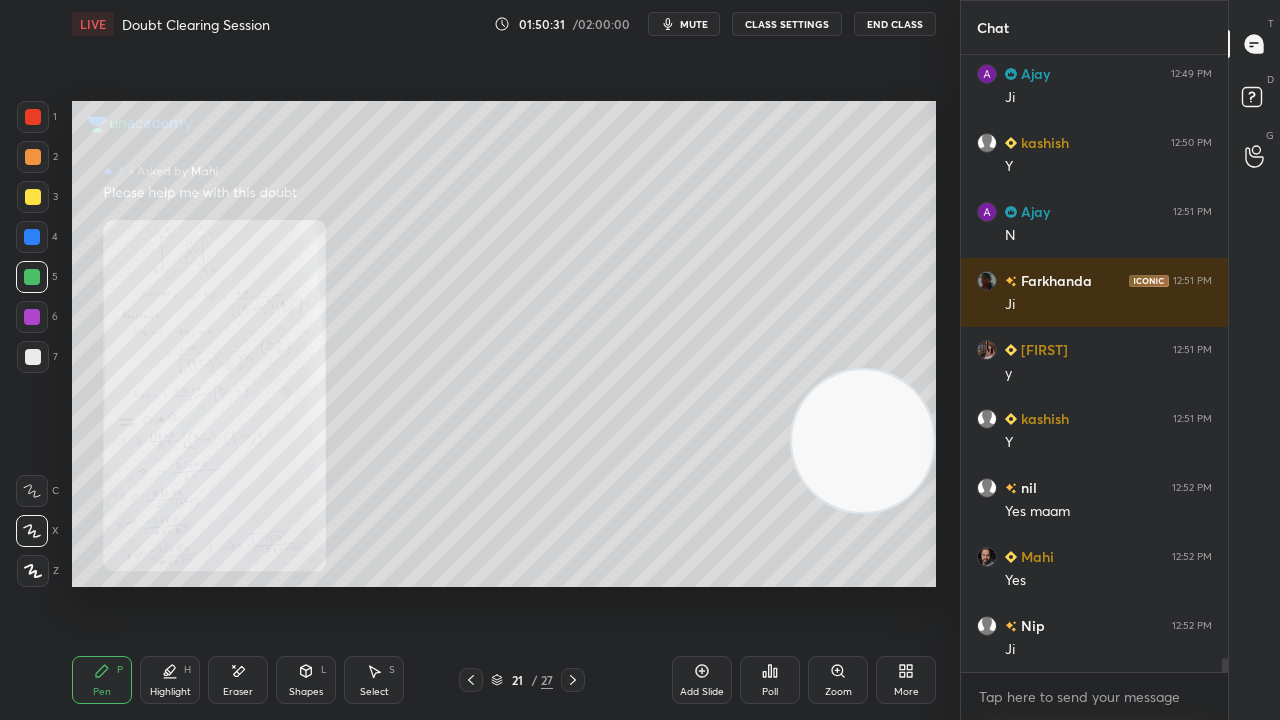 click on "Zoom" at bounding box center (838, 692) 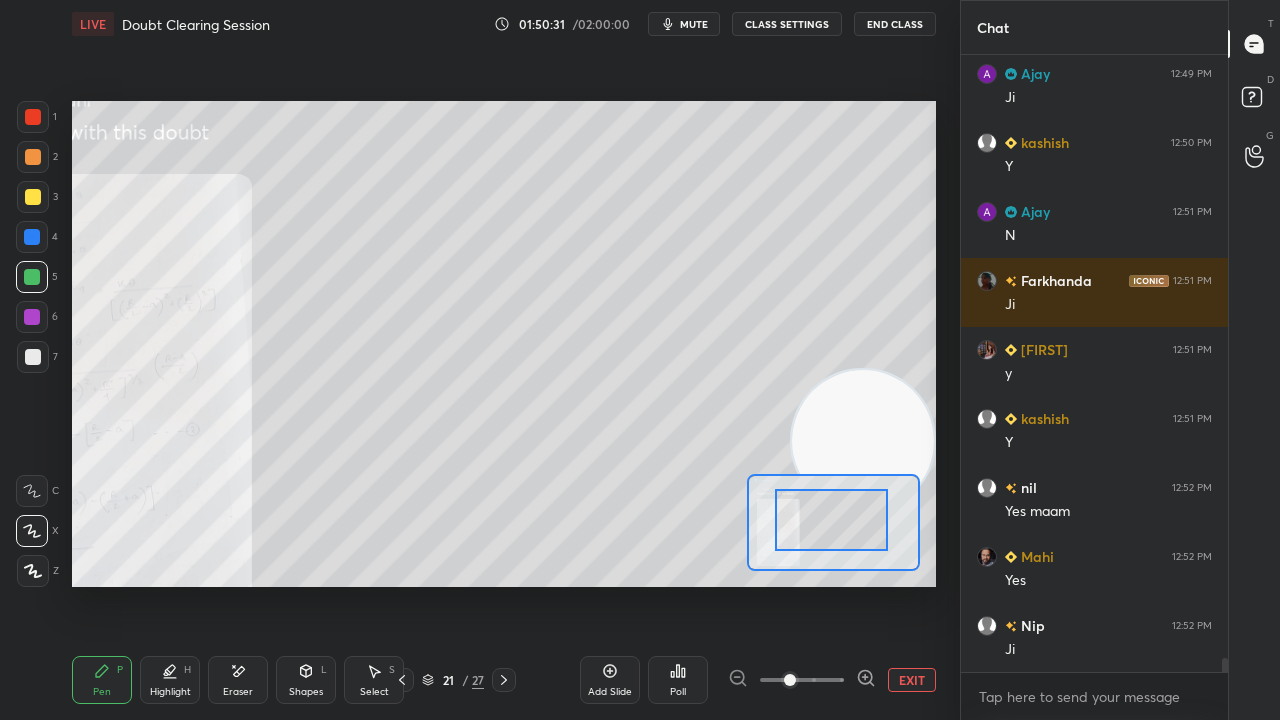 click at bounding box center [831, 520] 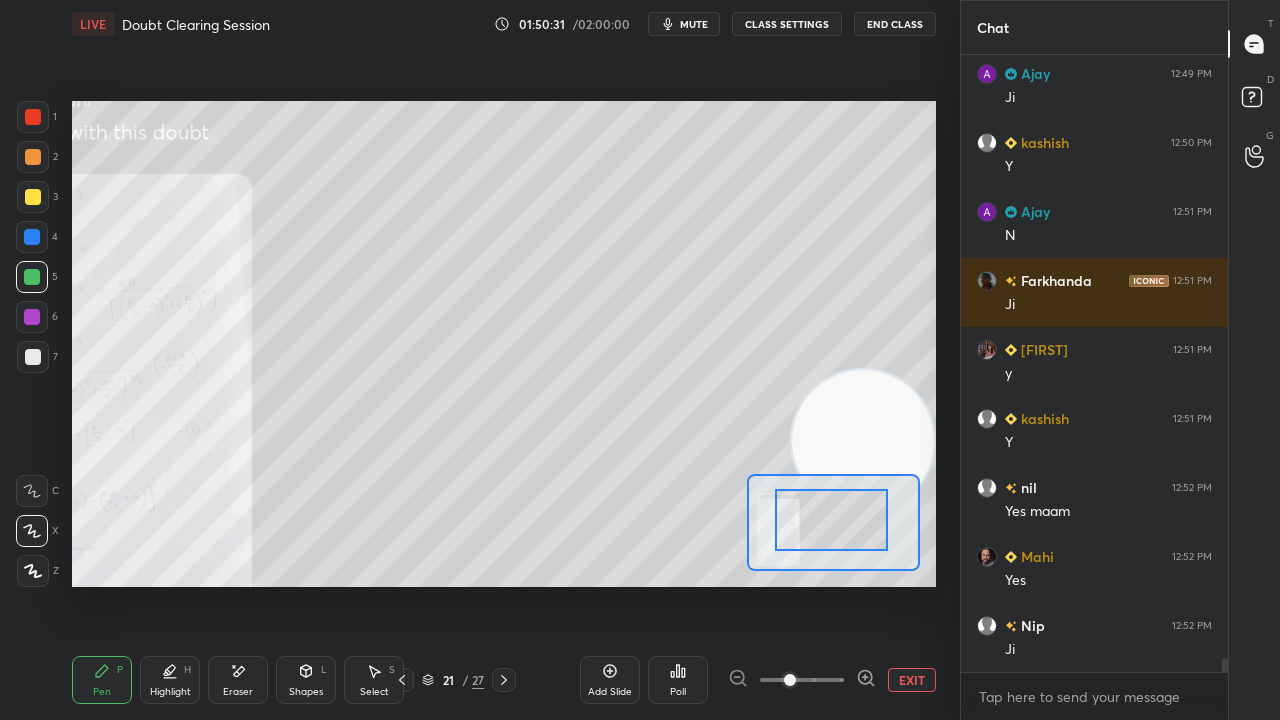 scroll, scrollTop: 26004, scrollLeft: 0, axis: vertical 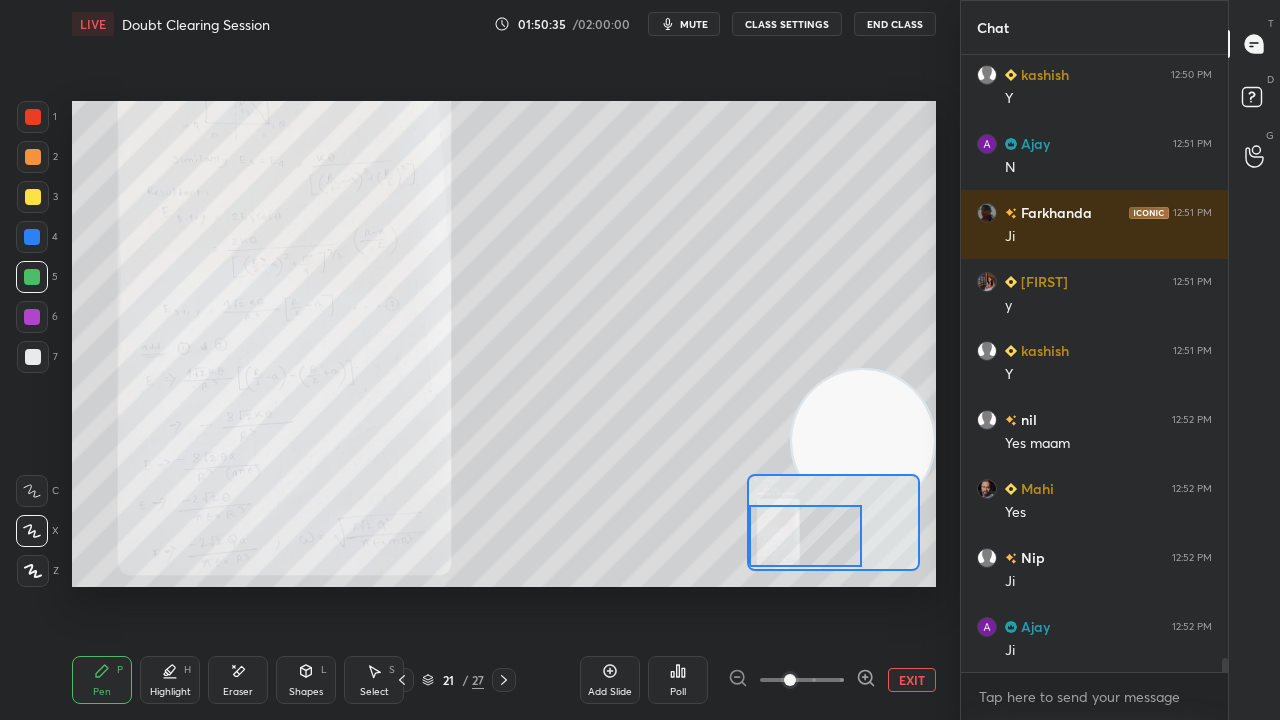 click on "mute" at bounding box center (694, 24) 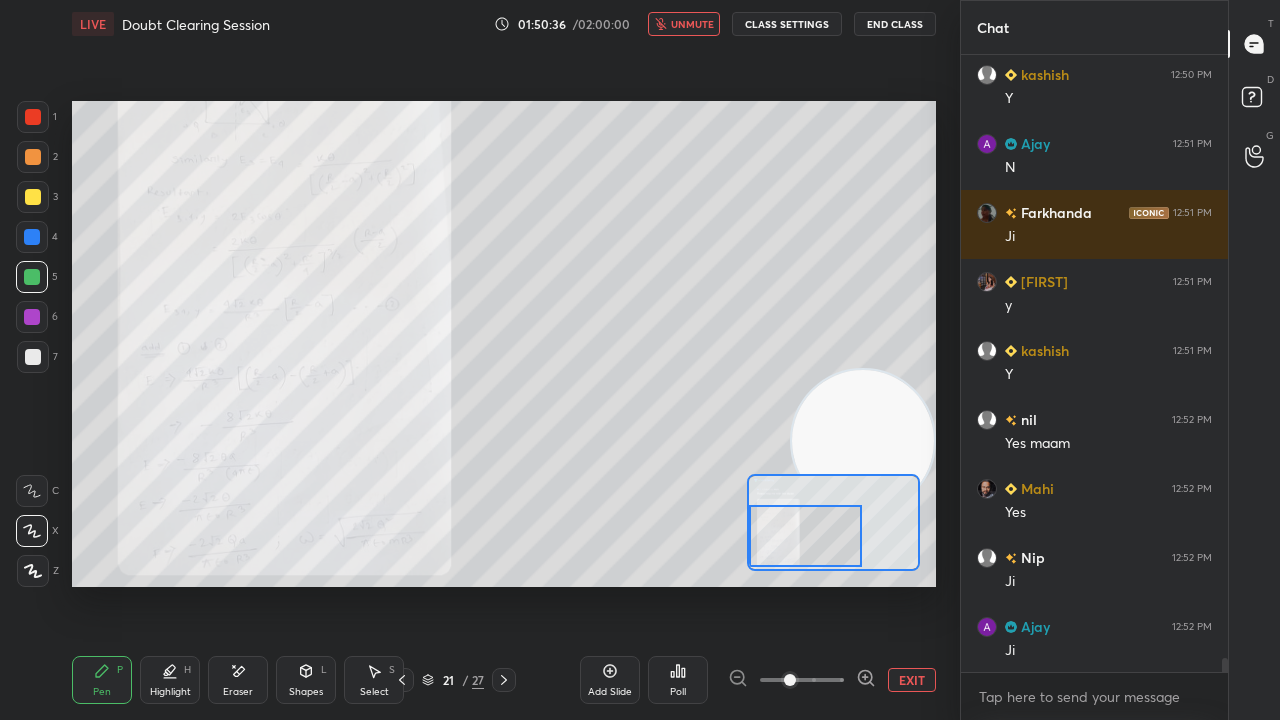 click on "unmute" at bounding box center [692, 24] 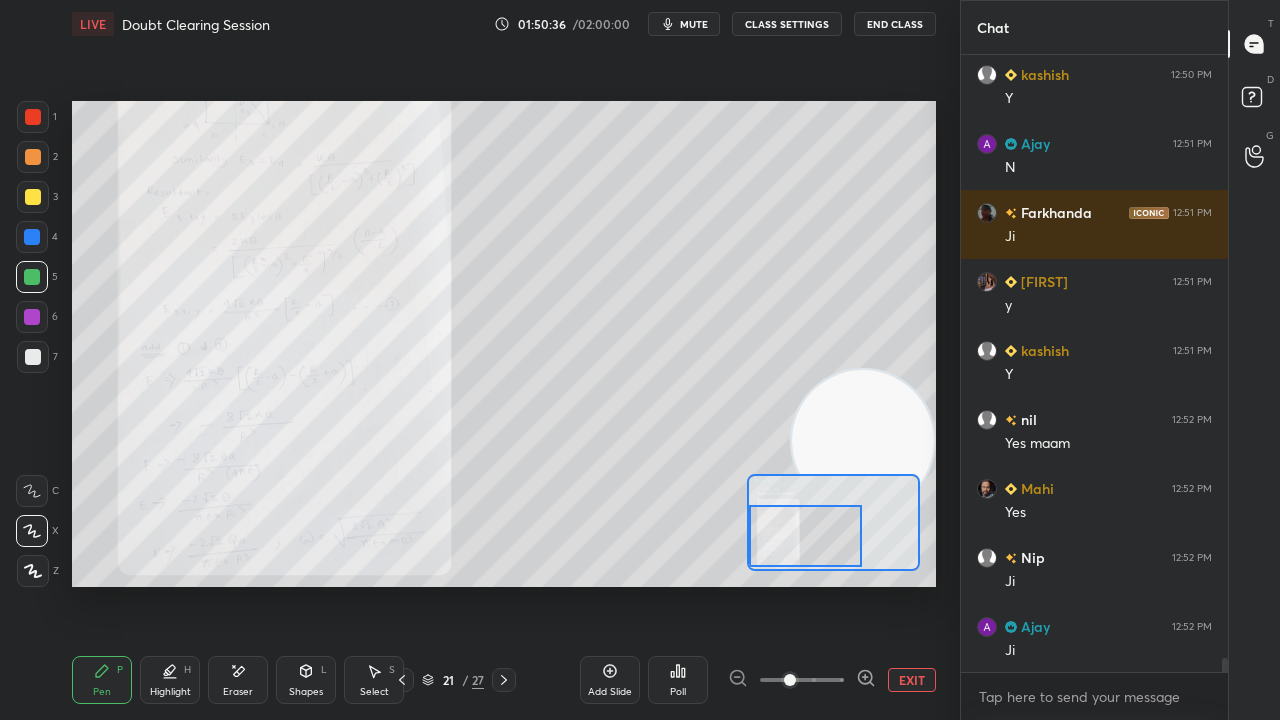 click at bounding box center [32, 277] 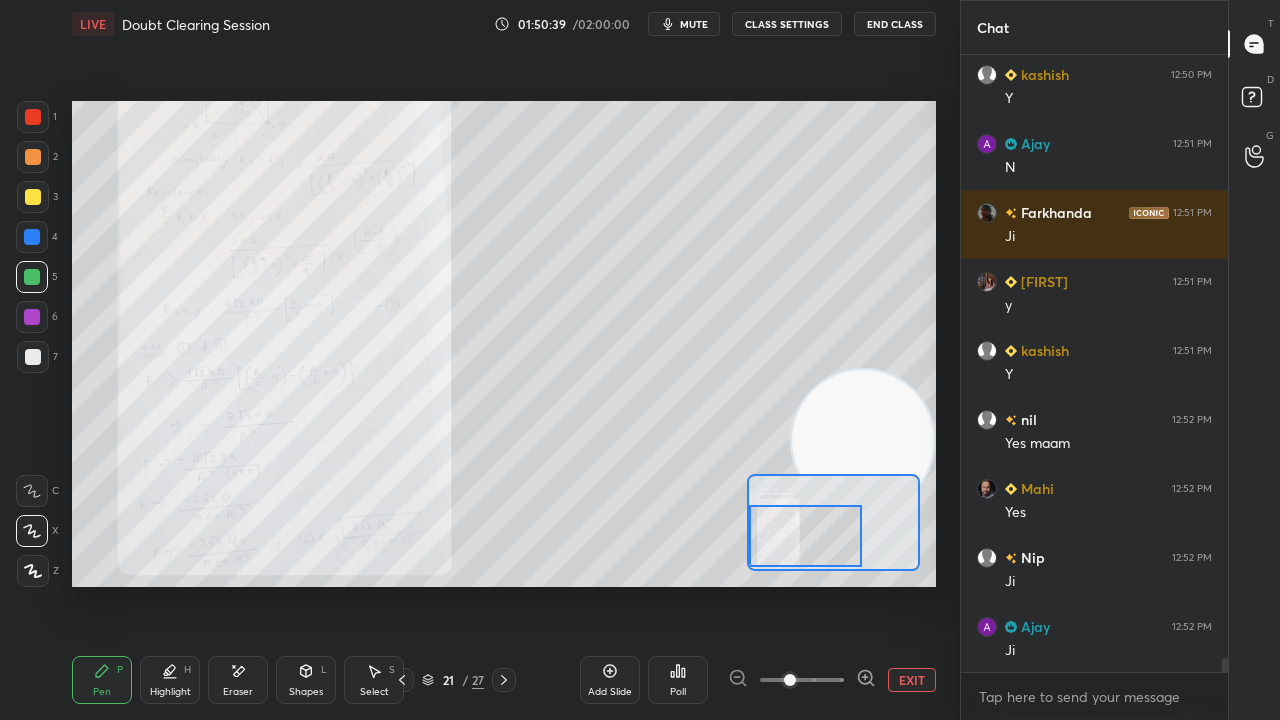 click 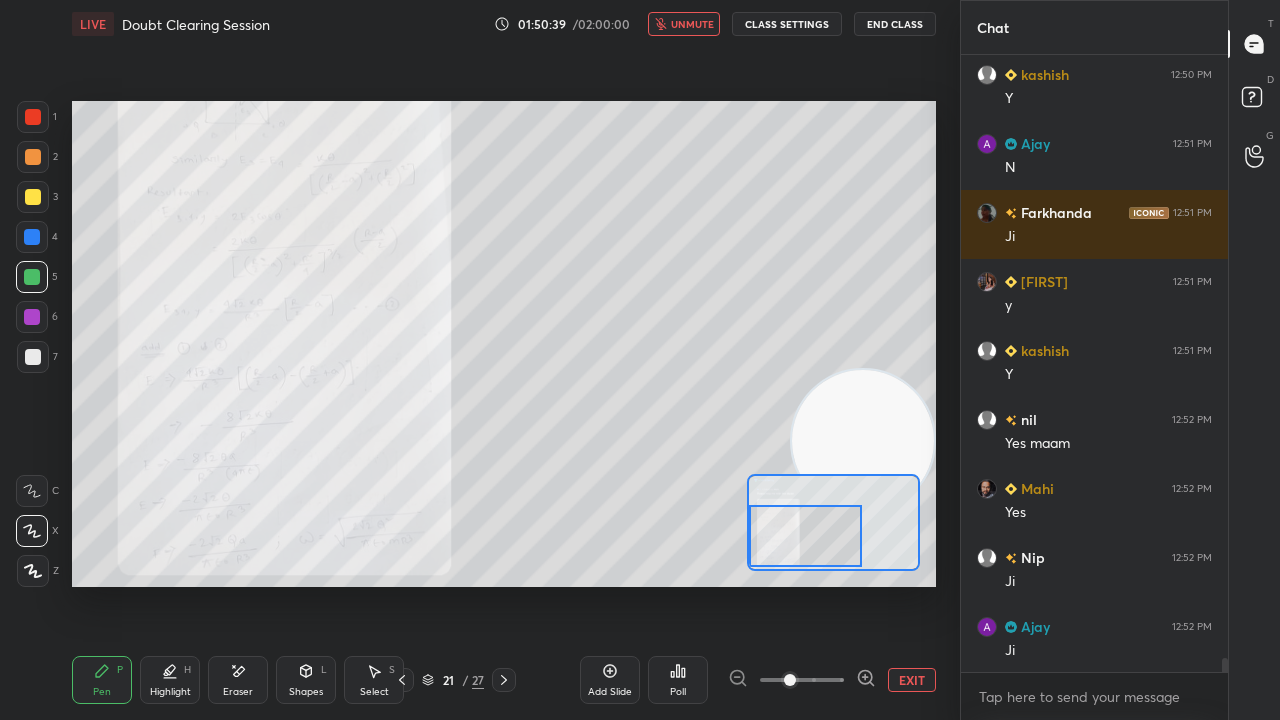 click on "unmute" at bounding box center [692, 24] 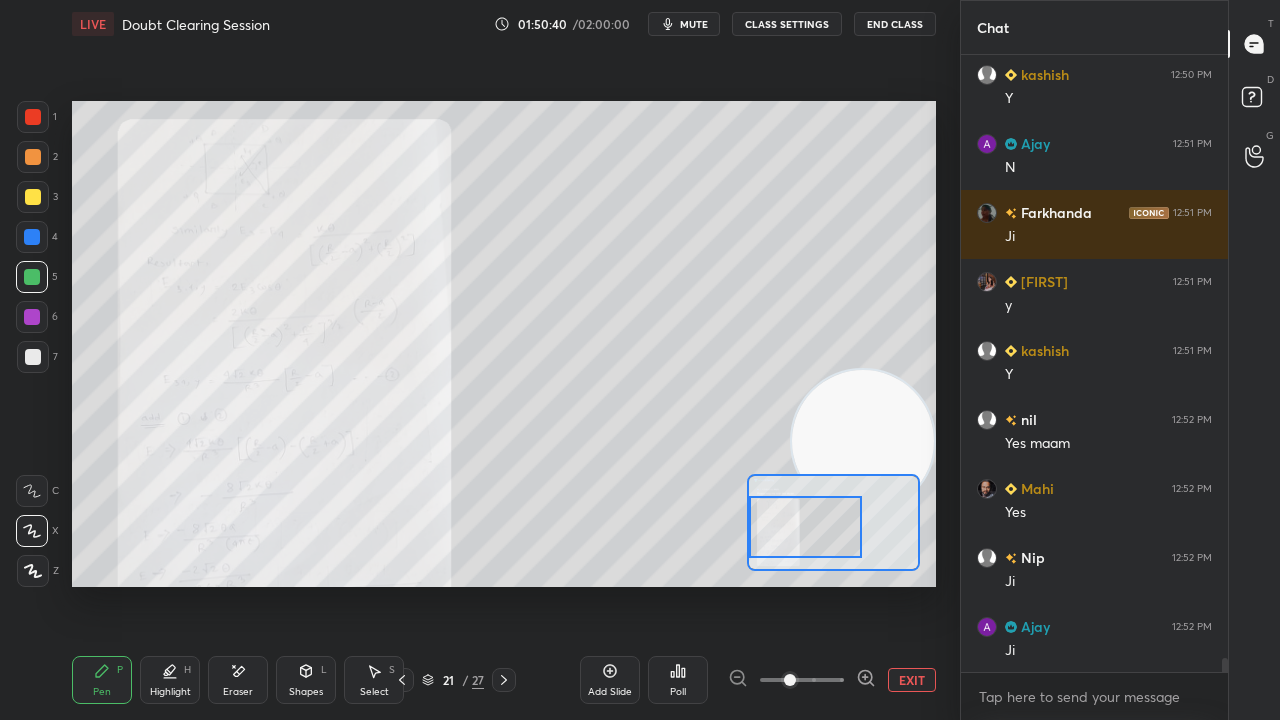 click at bounding box center (805, 527) 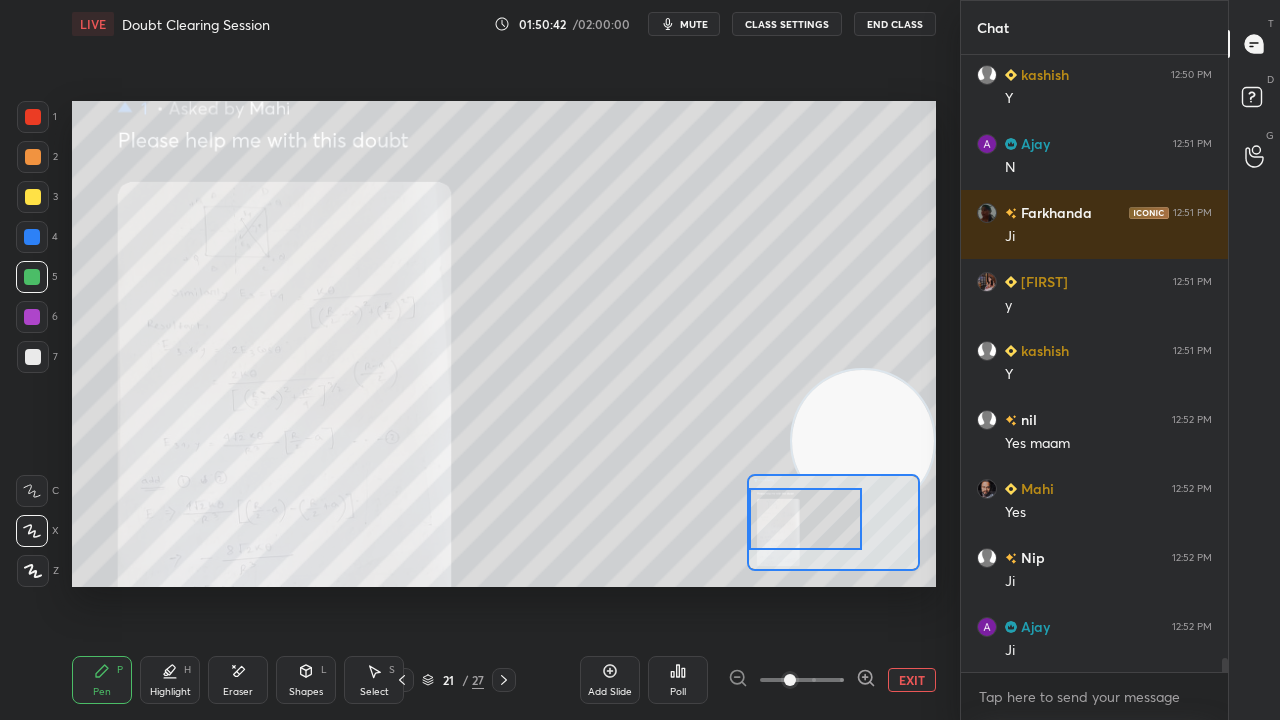 click on "Setting up your live class Poll for   secs No correct answer Start poll" at bounding box center [504, 344] 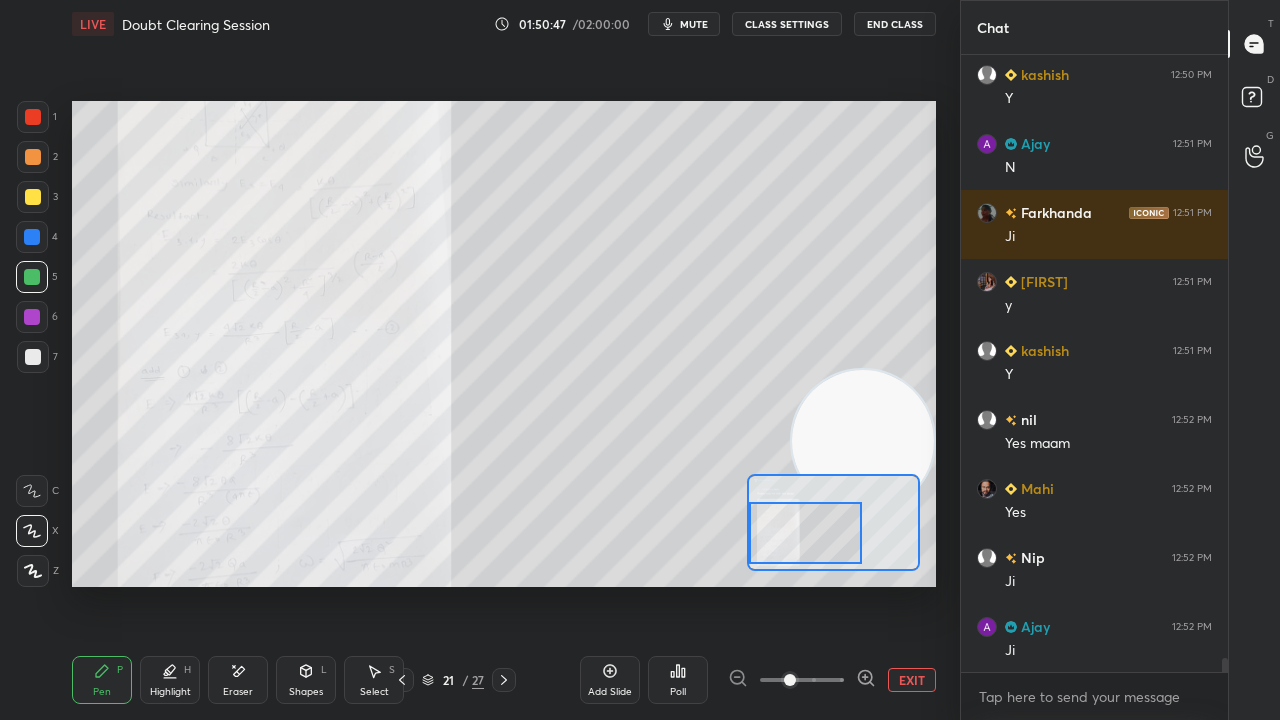 drag, startPoint x: 790, startPoint y: 540, endPoint x: 784, endPoint y: 510, distance: 30.594116 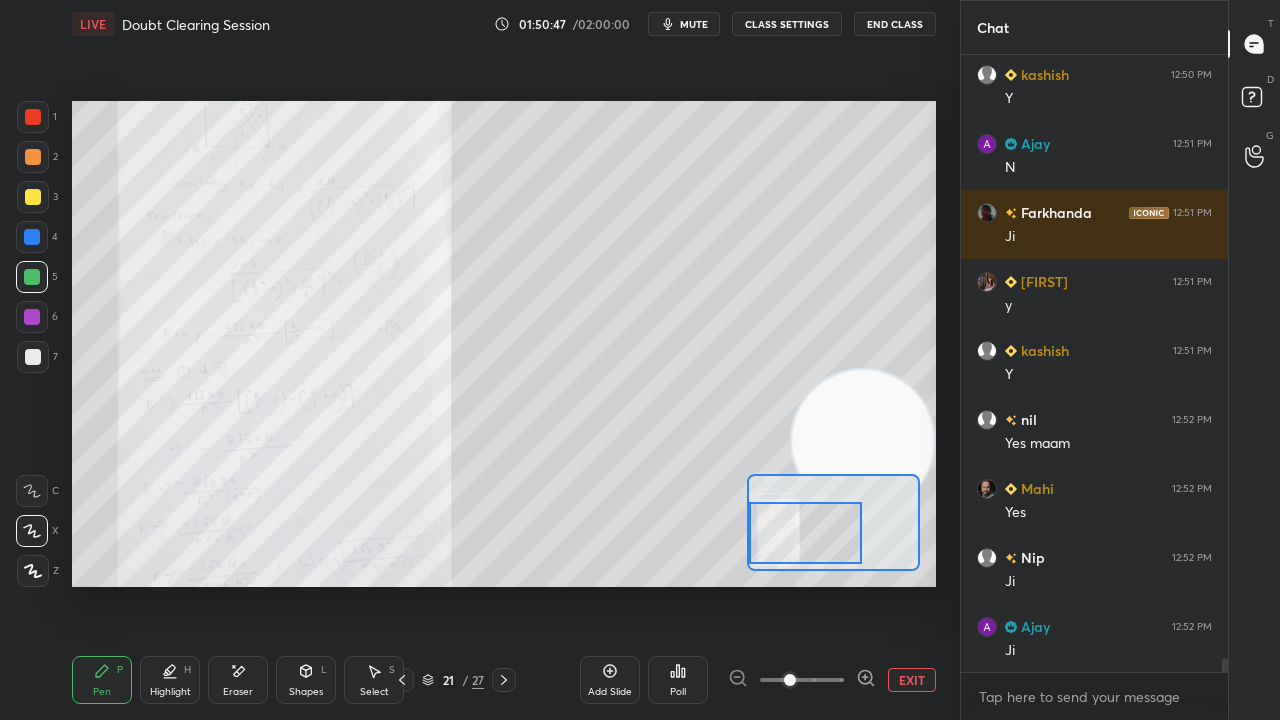 click at bounding box center (805, 533) 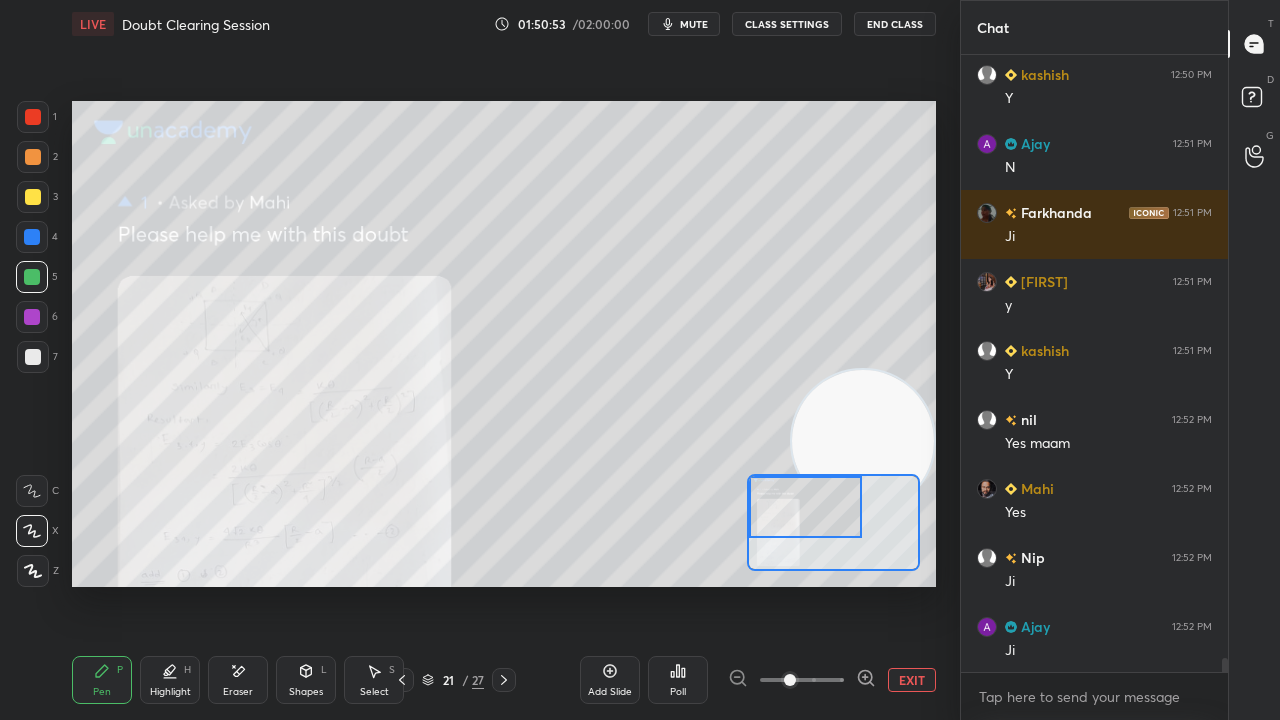 click on "mute" at bounding box center (694, 24) 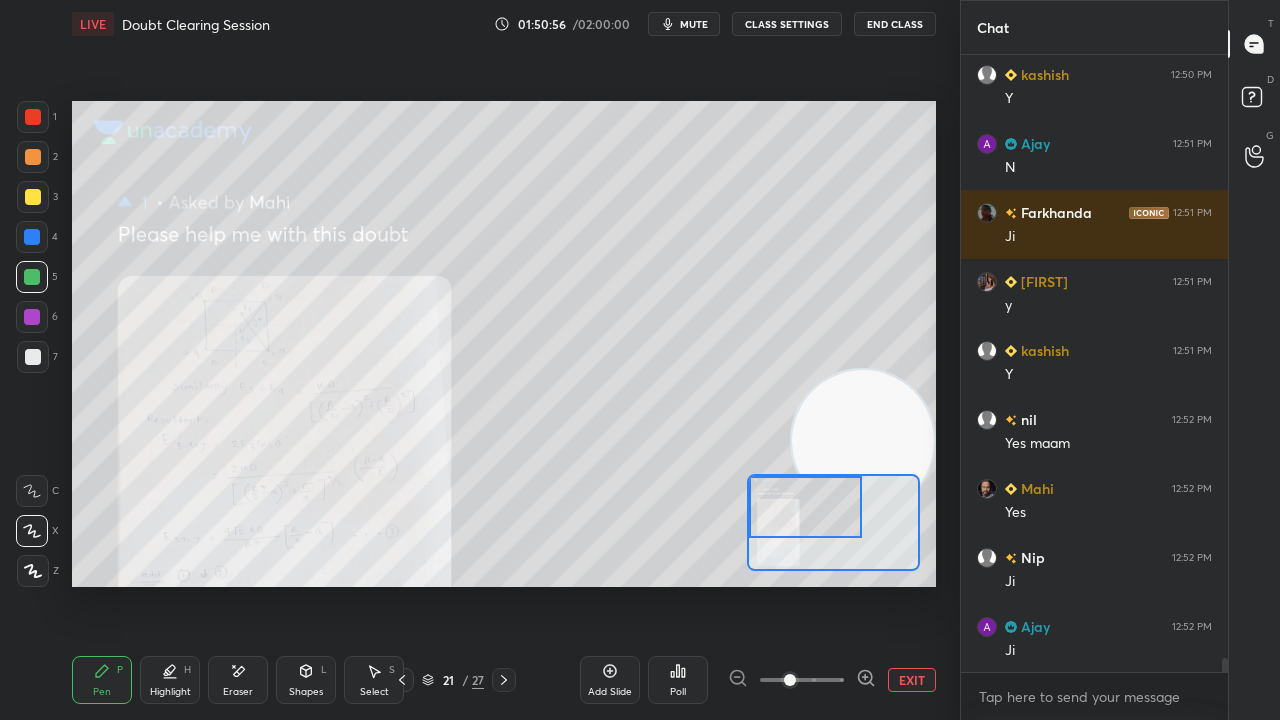 scroll, scrollTop: 26052, scrollLeft: 0, axis: vertical 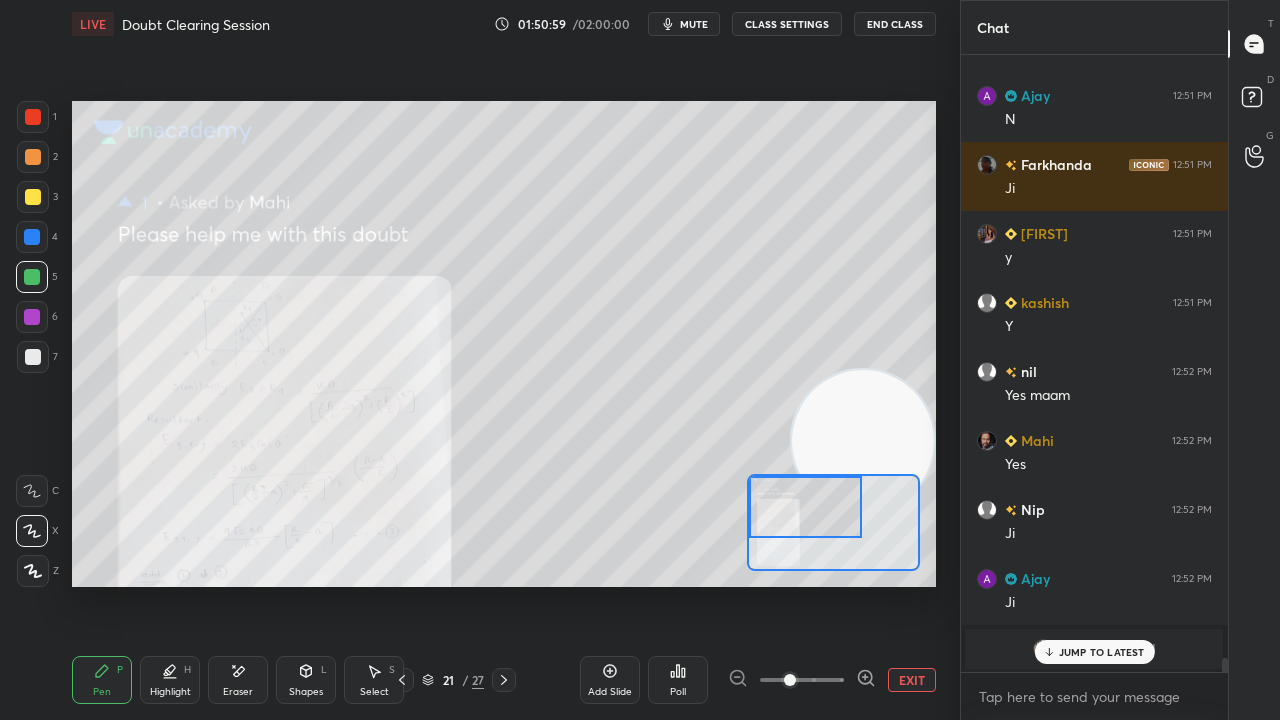 click on "JUMP TO LATEST" at bounding box center (1102, 652) 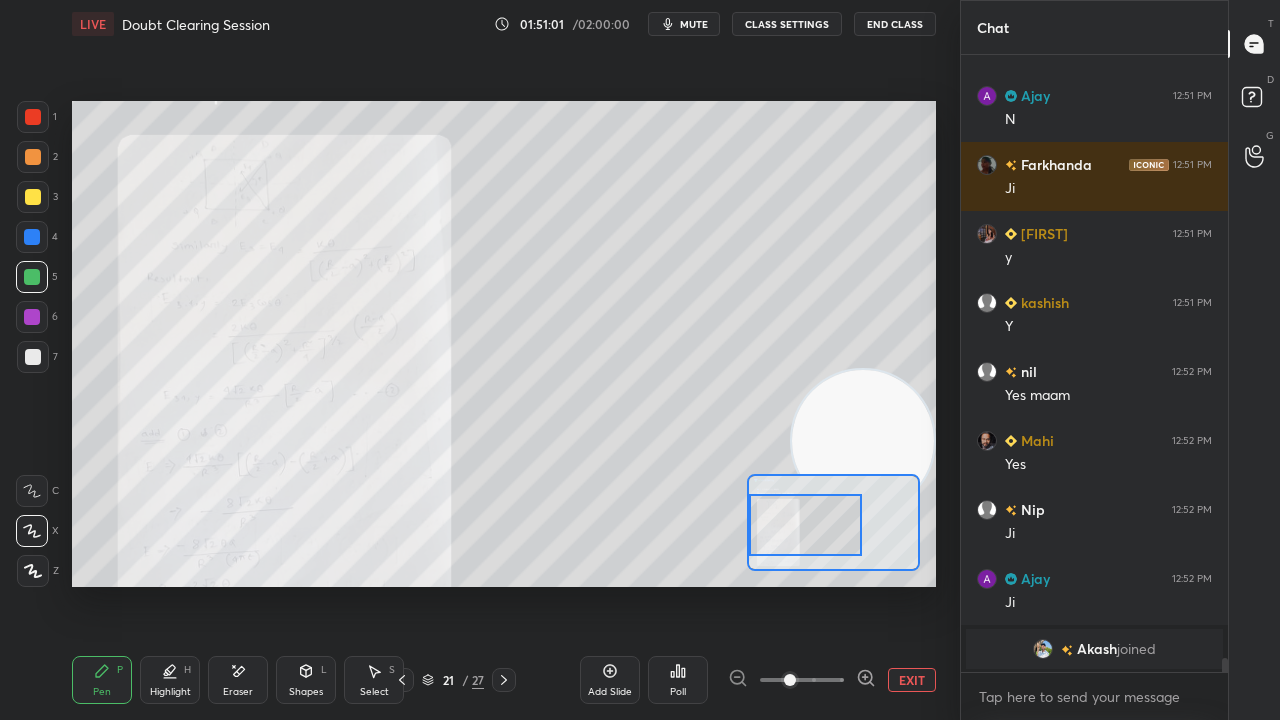 click at bounding box center (805, 525) 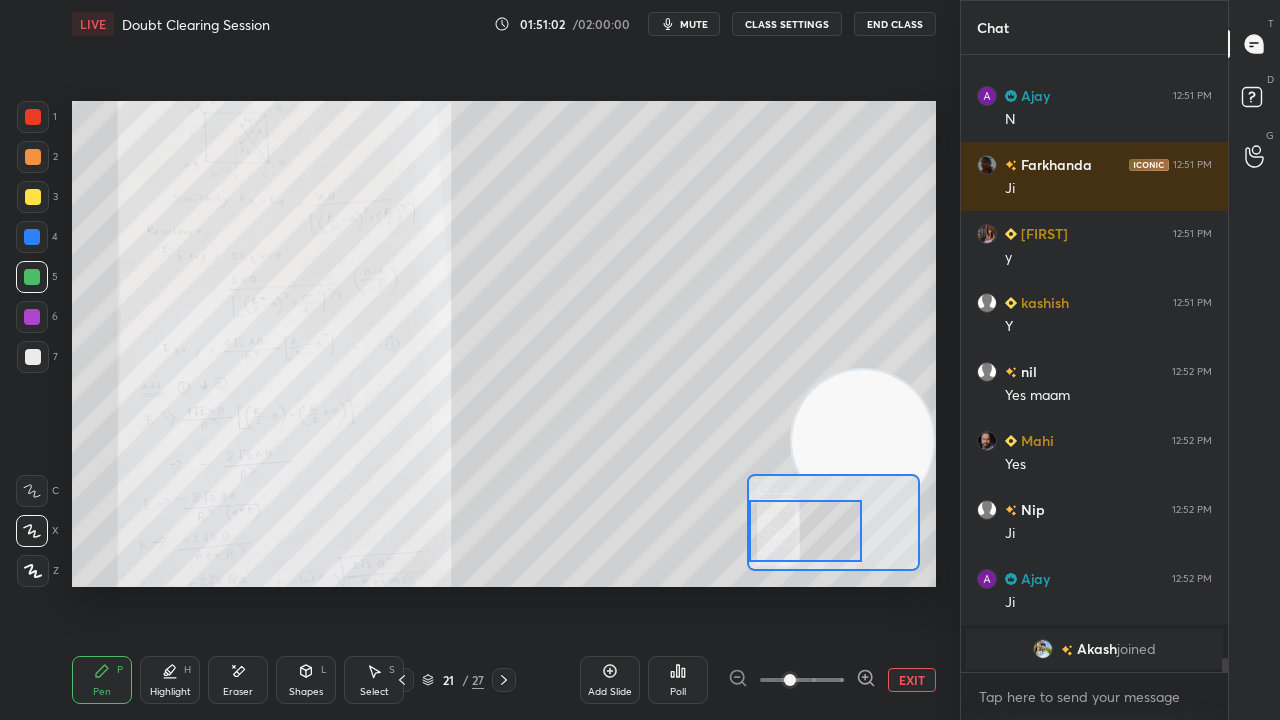 drag, startPoint x: 802, startPoint y: 540, endPoint x: 797, endPoint y: 559, distance: 19.646883 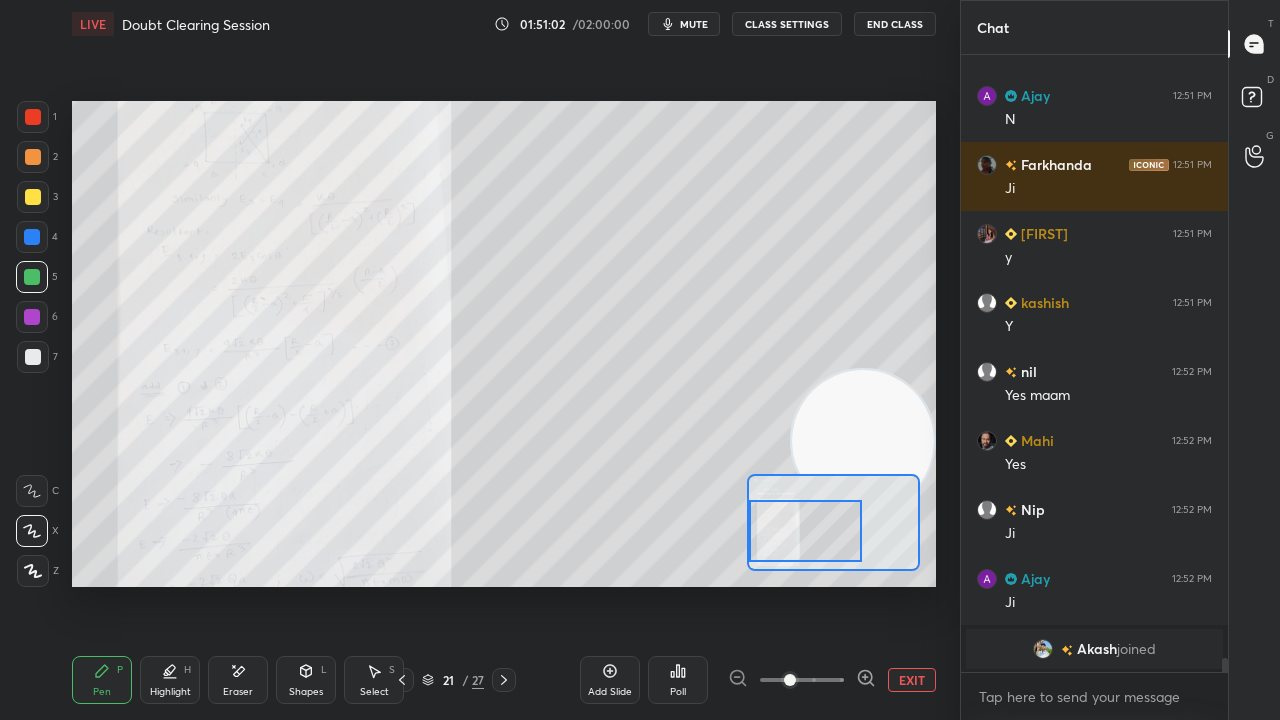 click at bounding box center [805, 531] 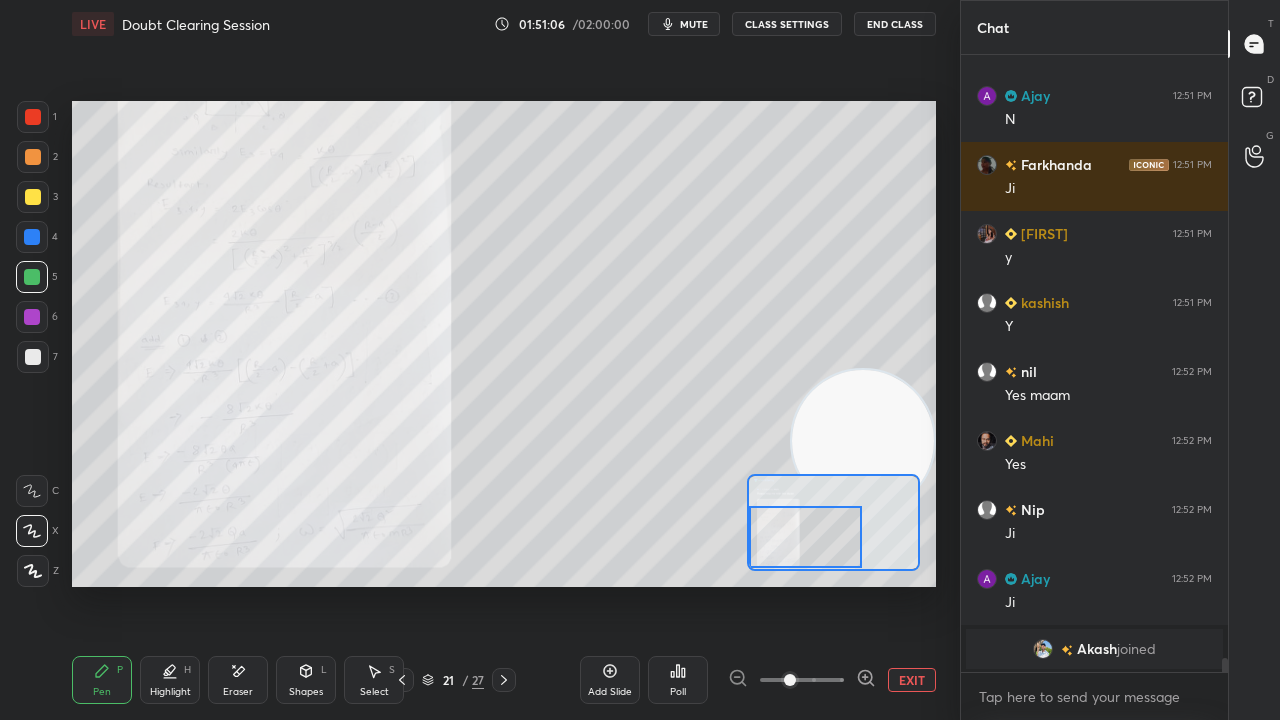 drag, startPoint x: 241, startPoint y: 696, endPoint x: 321, endPoint y: 592, distance: 131.20976 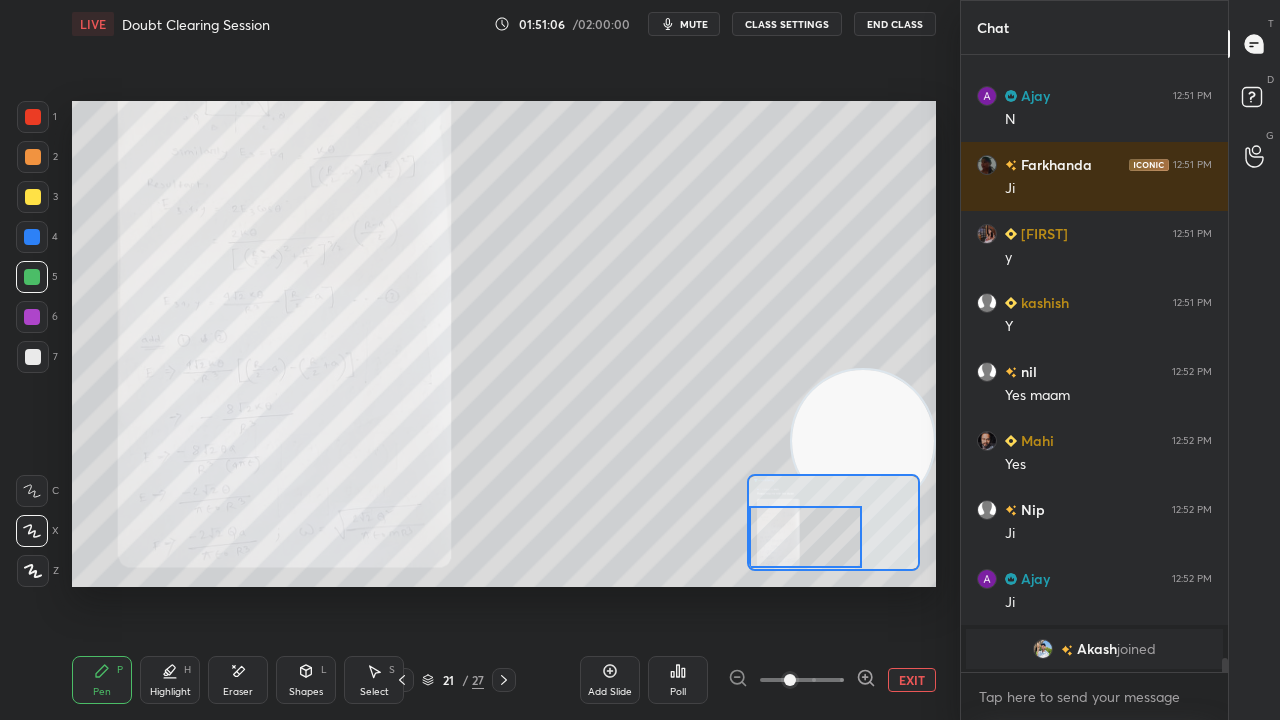 click on "Eraser" at bounding box center [238, 692] 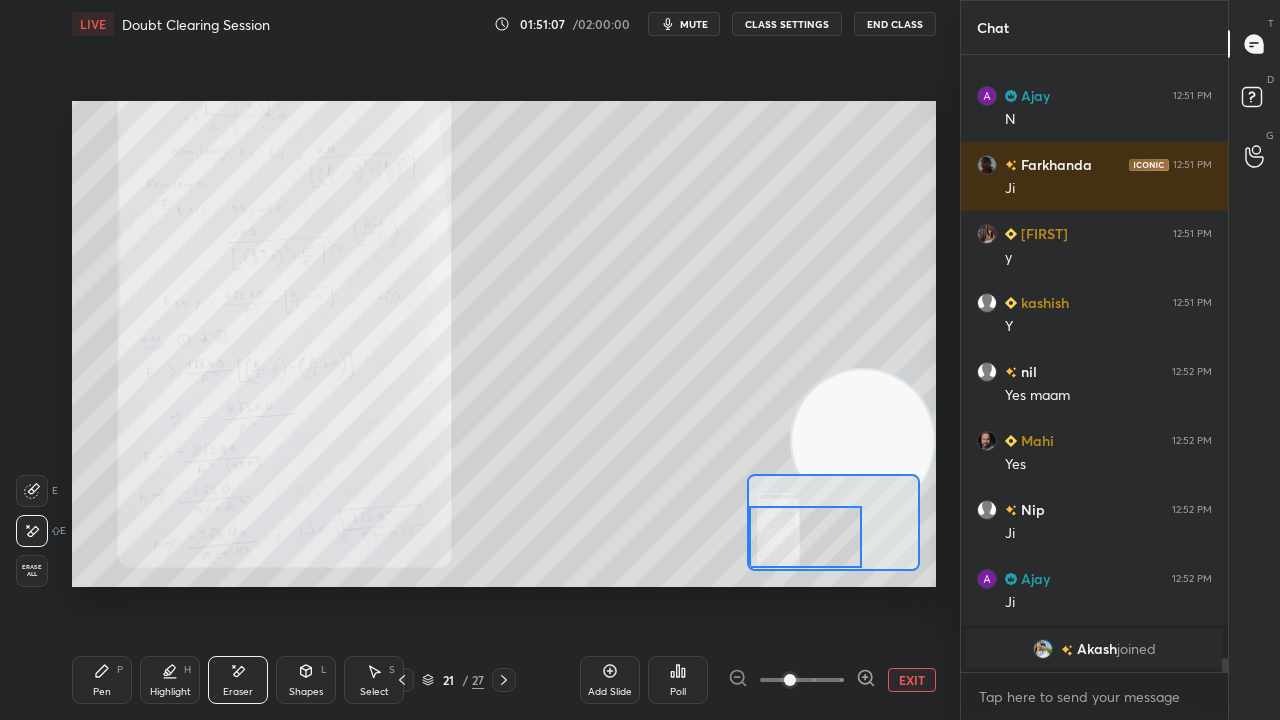 click on "Pen P" at bounding box center (102, 680) 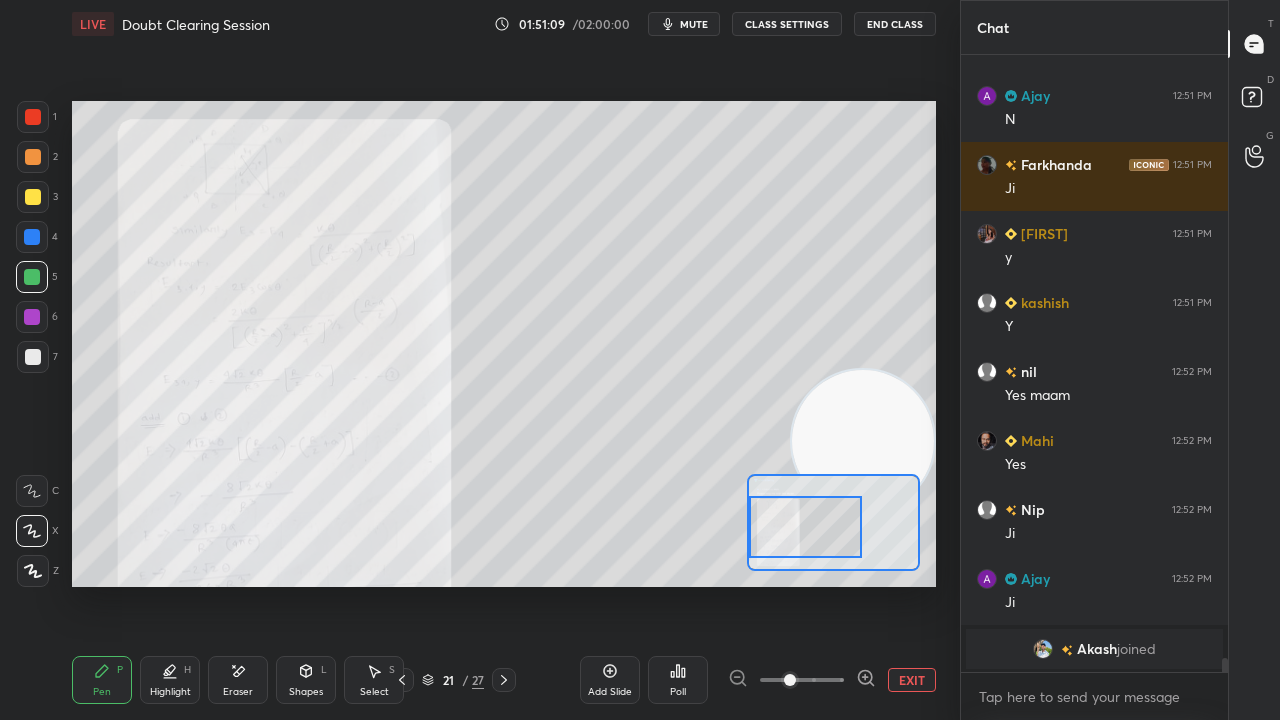 drag, startPoint x: 808, startPoint y: 543, endPoint x: 792, endPoint y: 529, distance: 21.260292 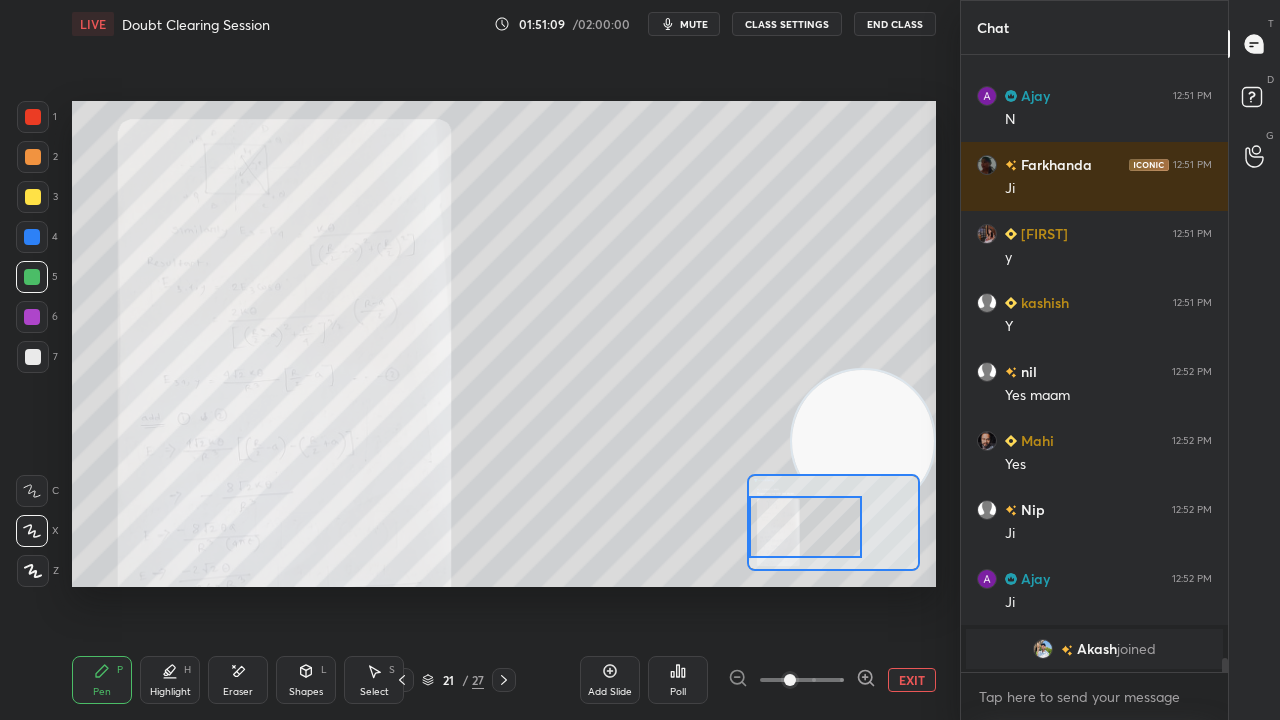 click at bounding box center [805, 527] 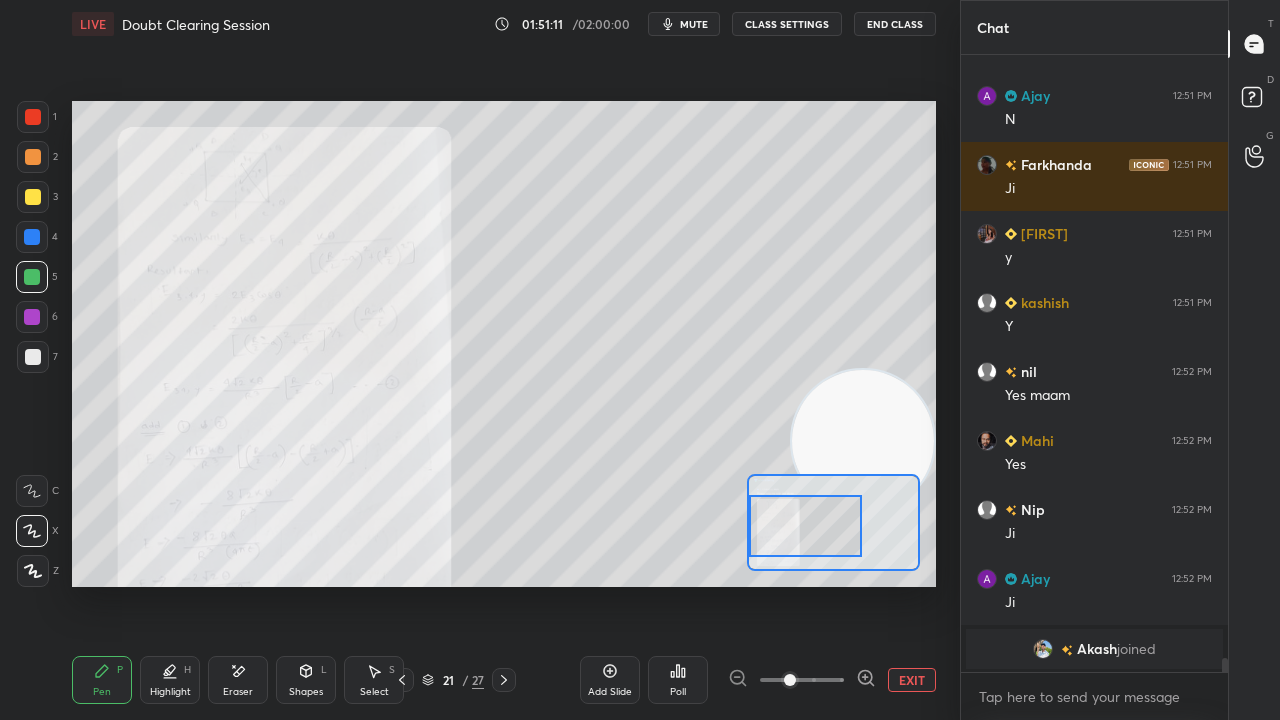 click 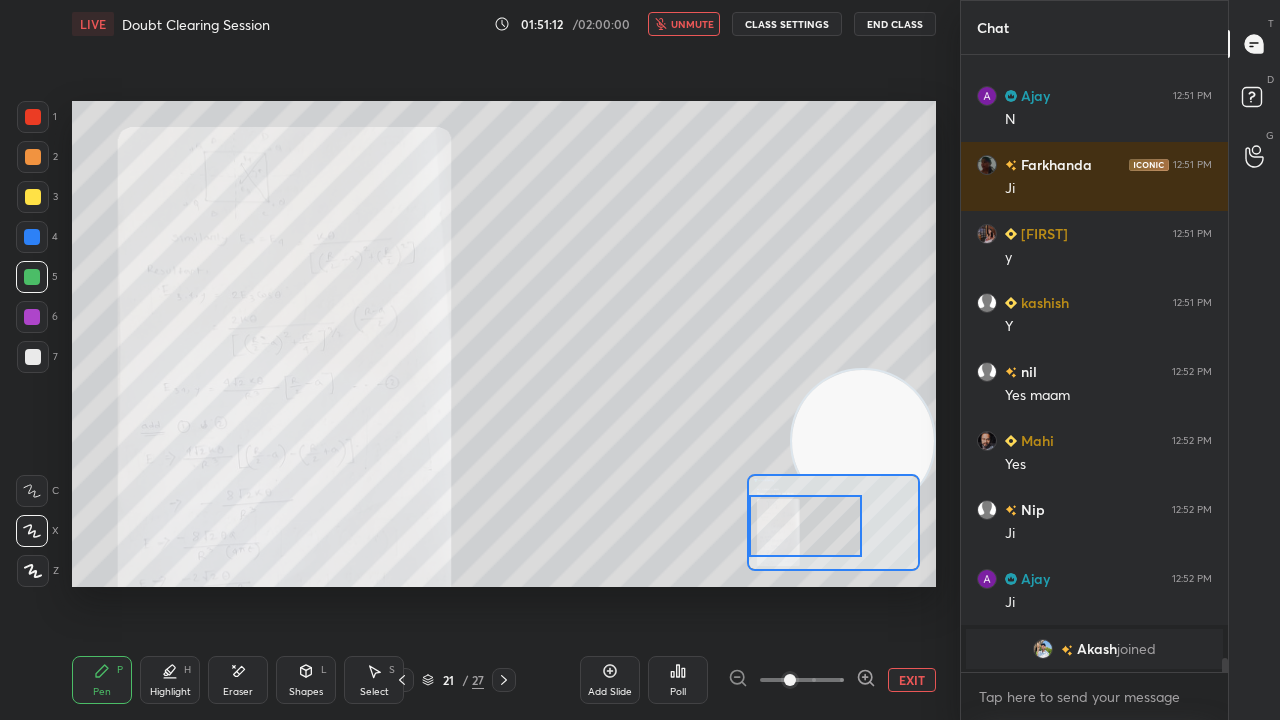 click 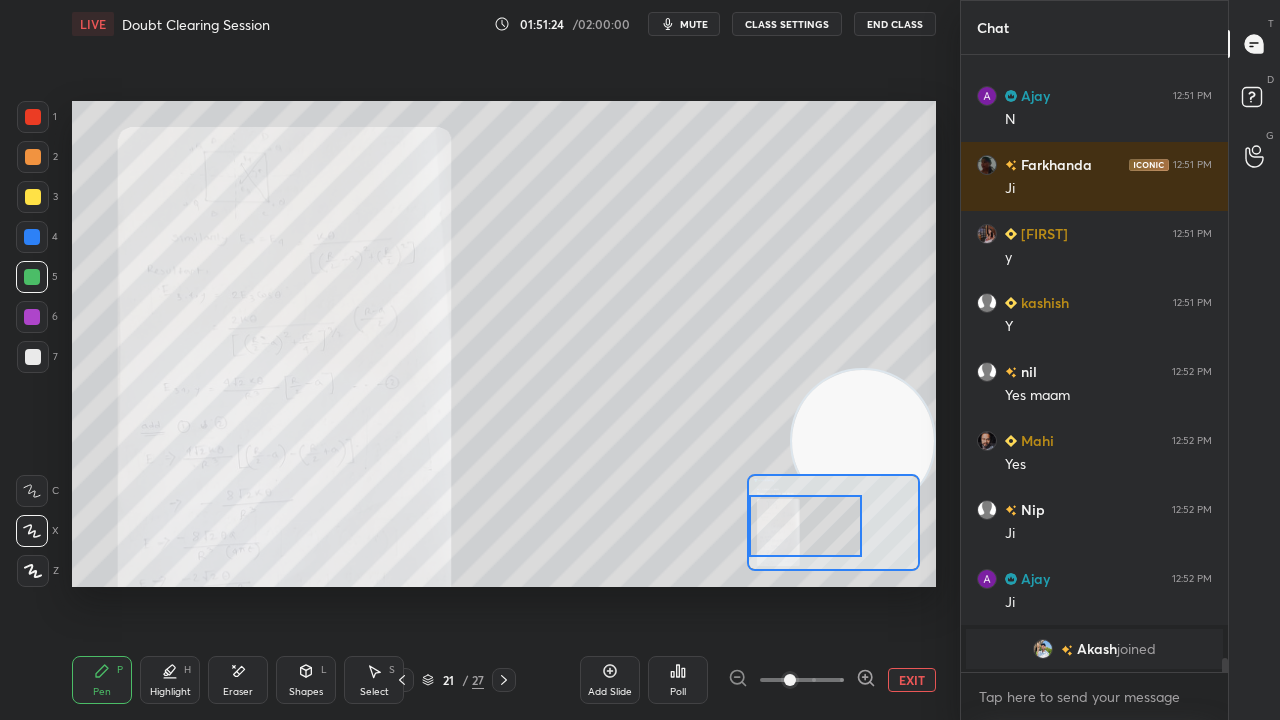 click on "mute" at bounding box center (684, 24) 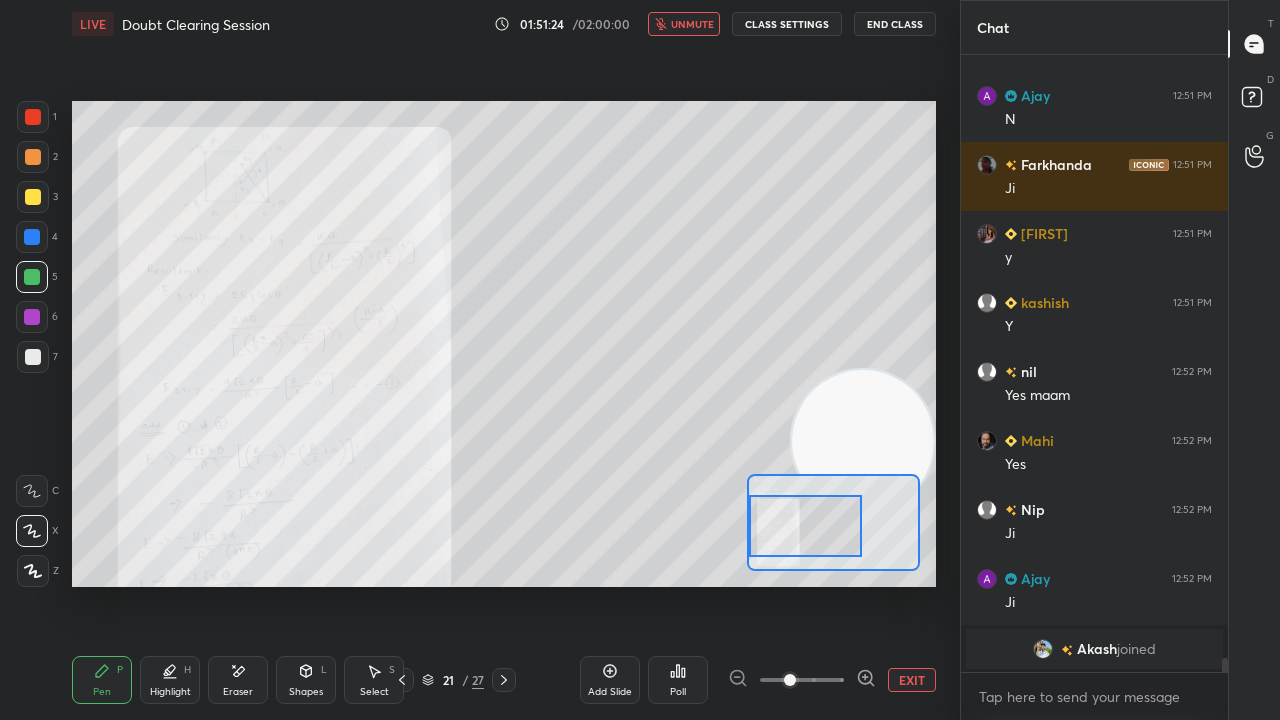 click on "unmute" at bounding box center [692, 24] 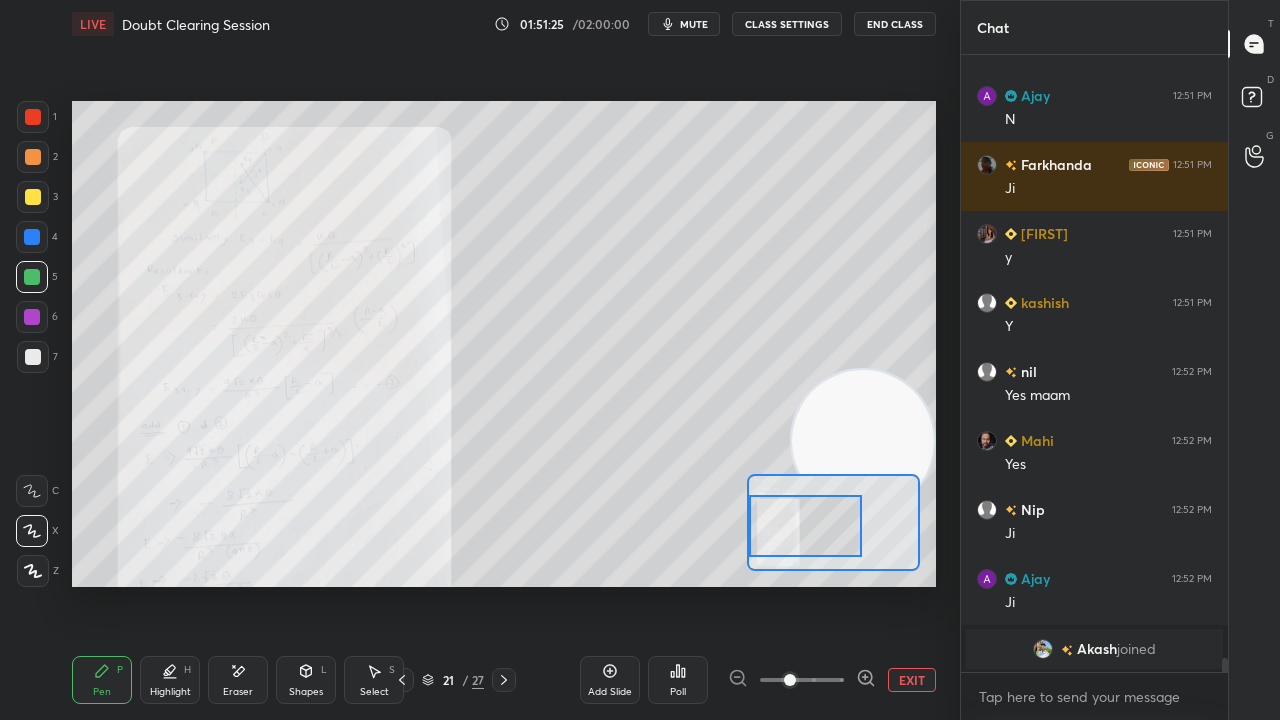 click 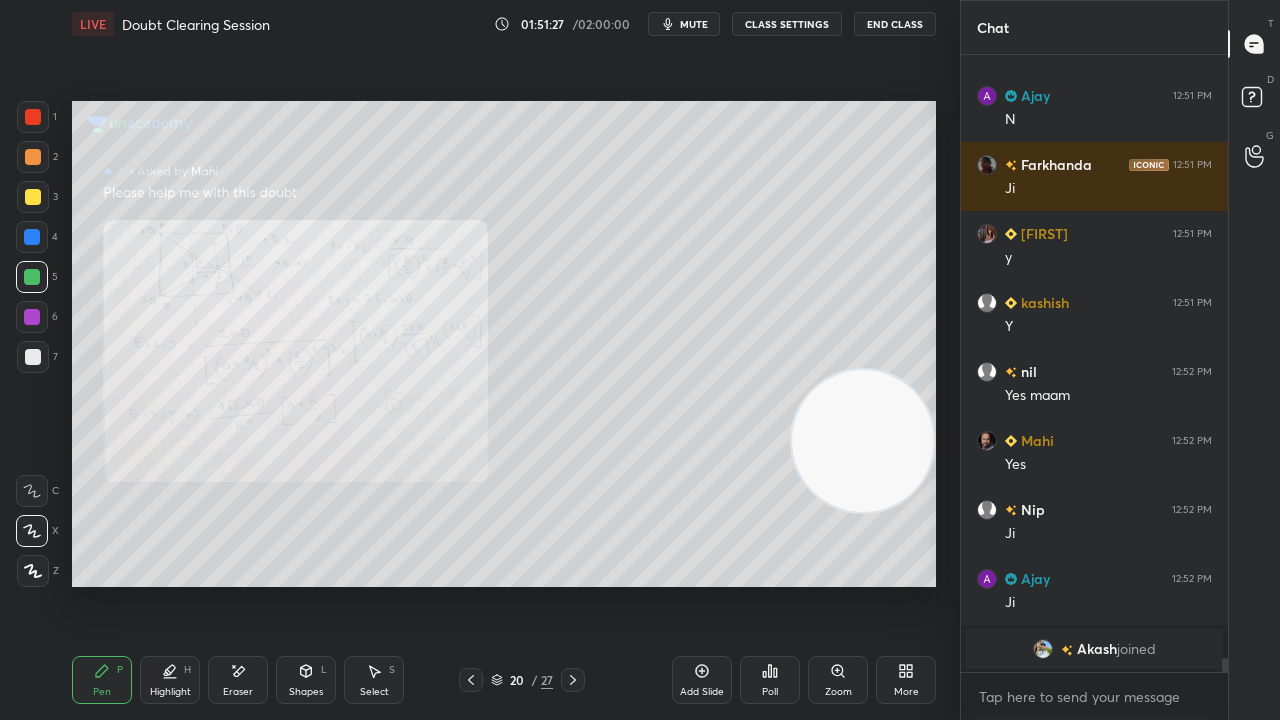 click on "mute" at bounding box center [684, 24] 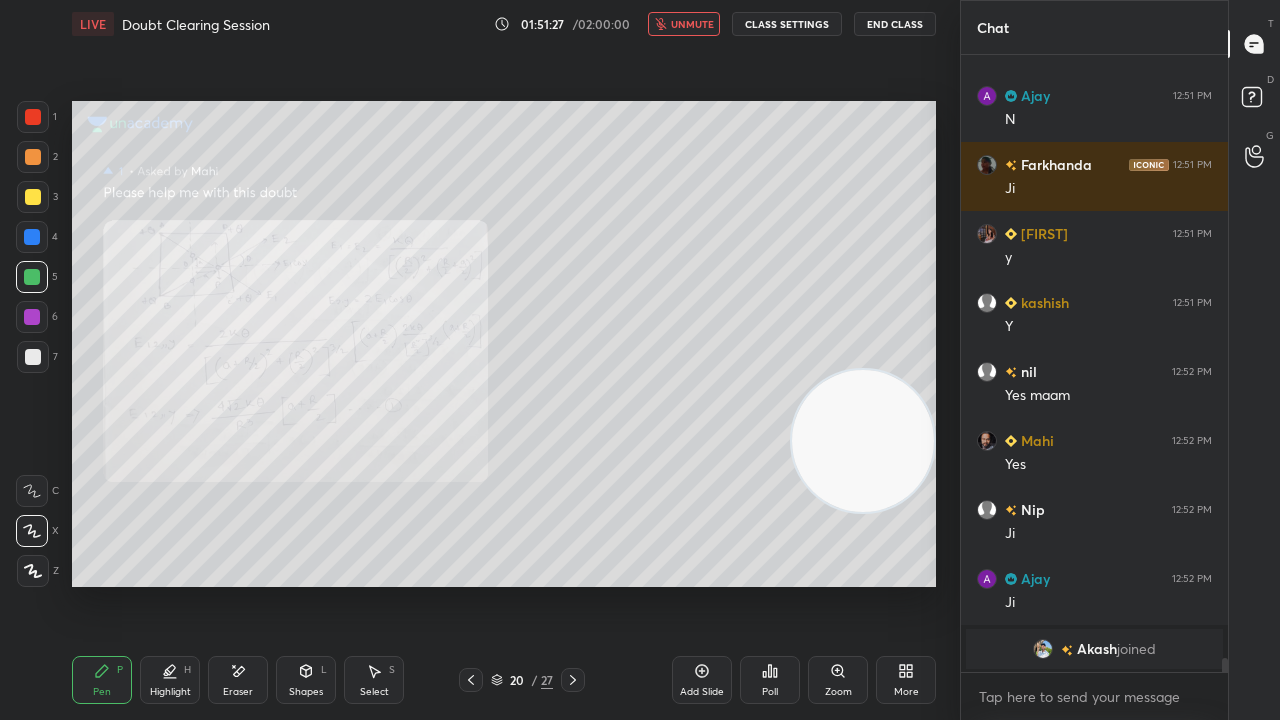 click on "unmute" at bounding box center (692, 24) 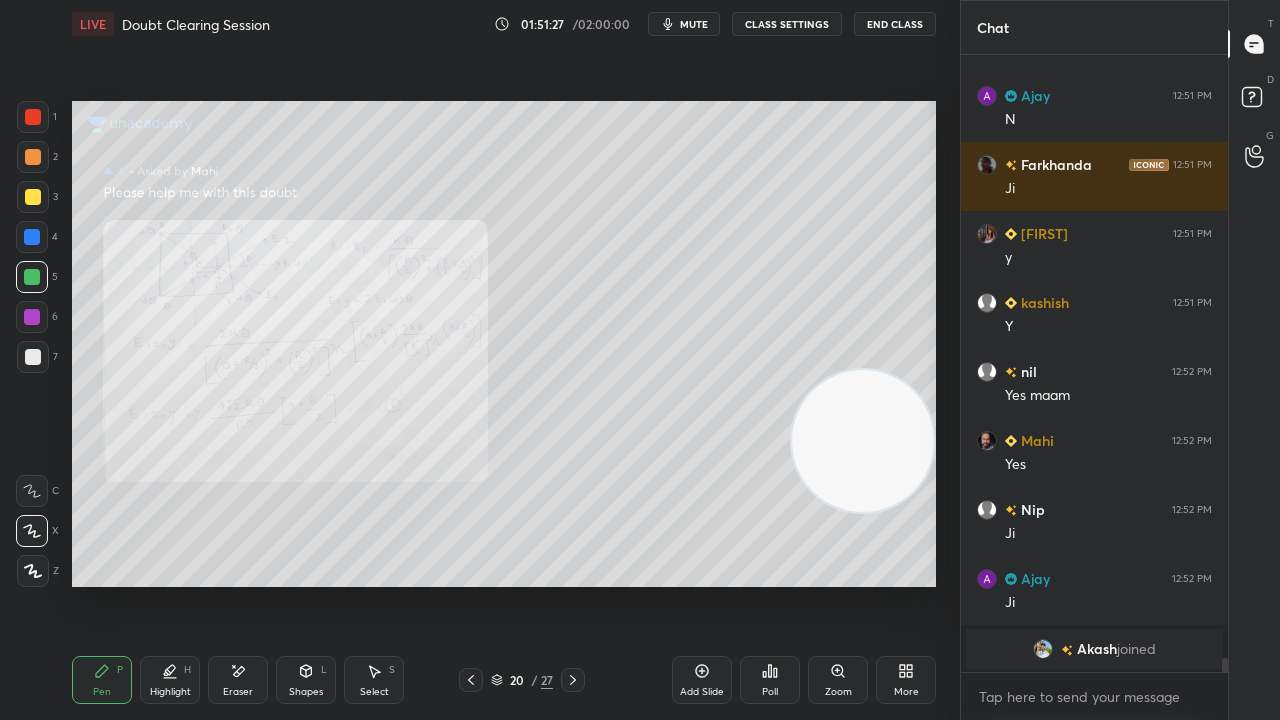 click on "mute" at bounding box center (694, 24) 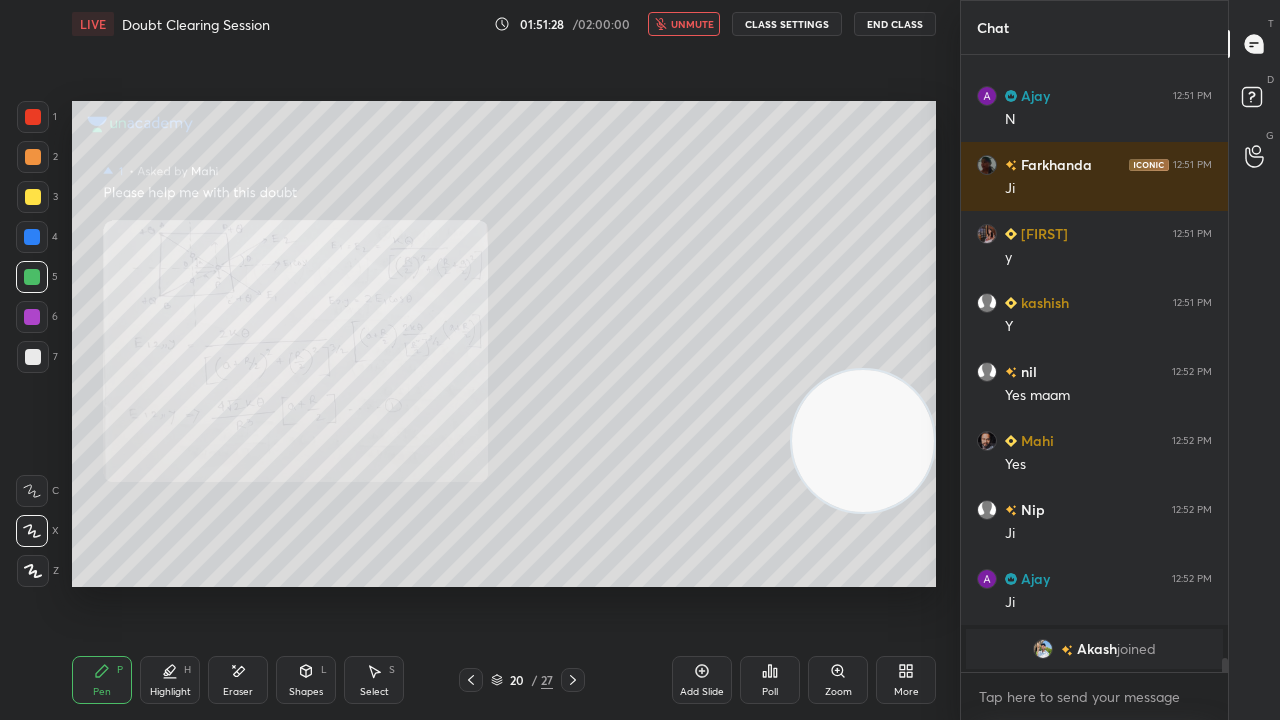 click on "unmute" at bounding box center (692, 24) 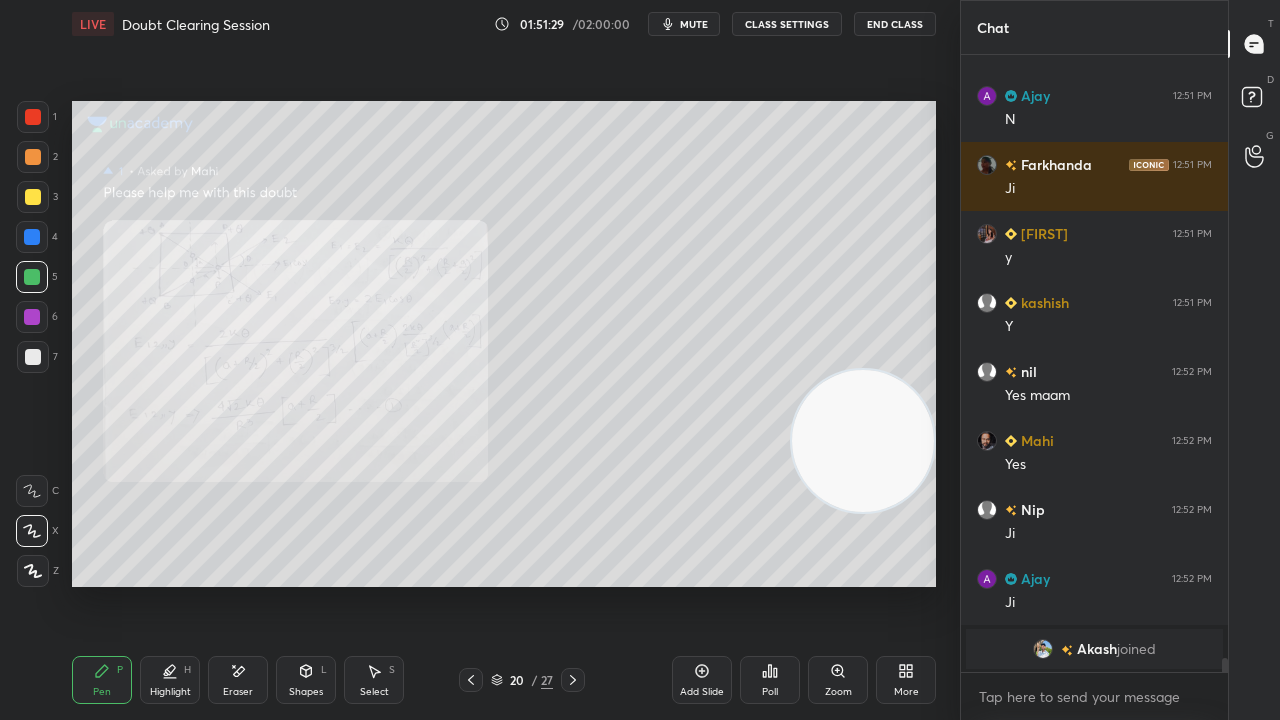 click 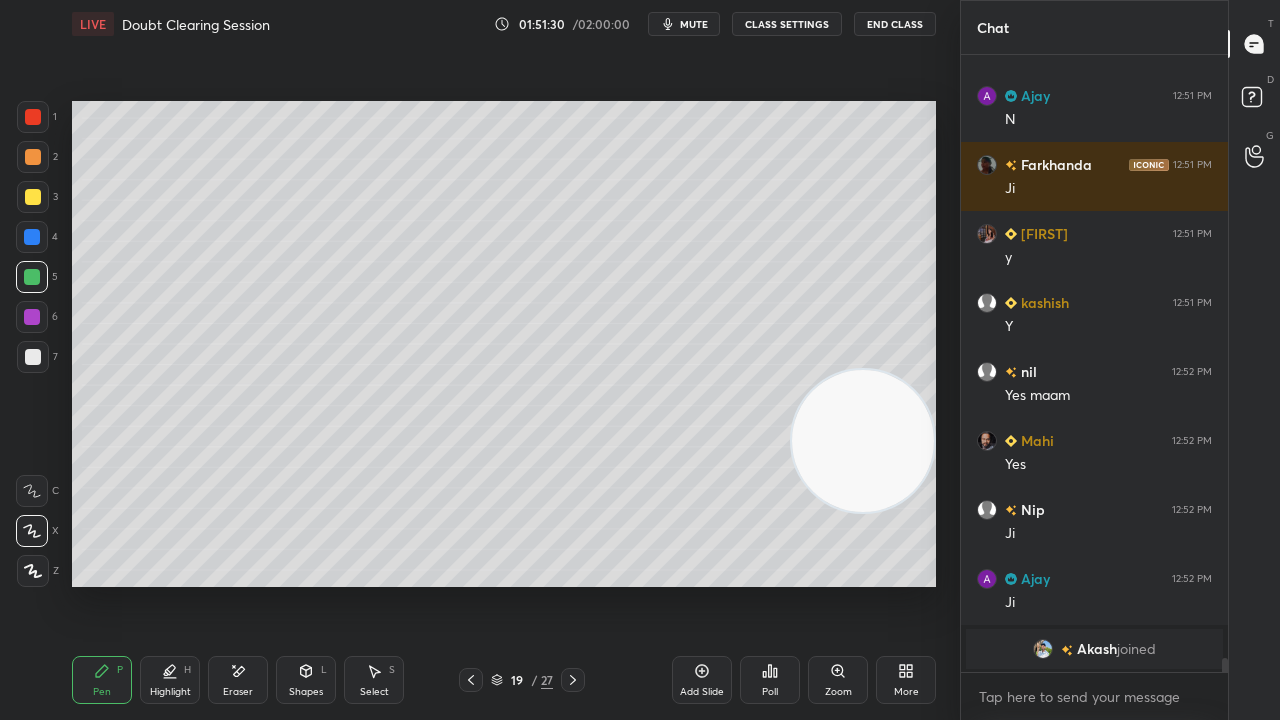 click on "mute" at bounding box center [694, 24] 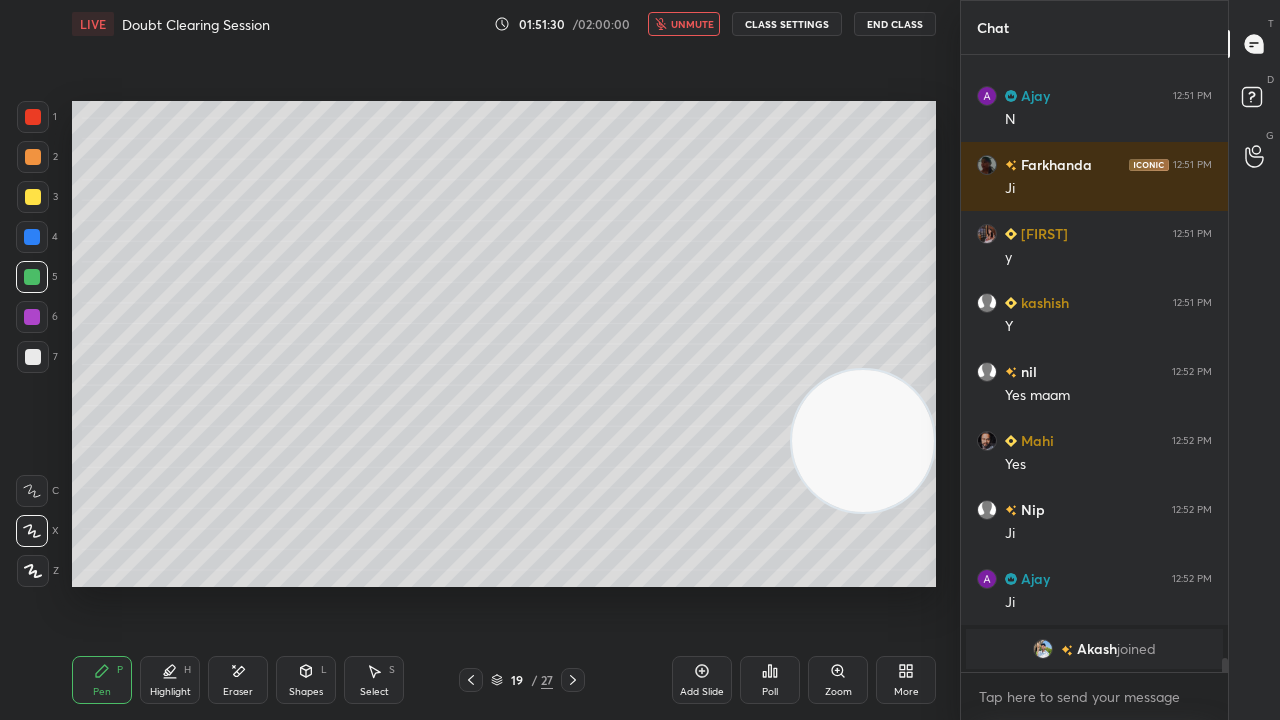 click on "unmute" at bounding box center (692, 24) 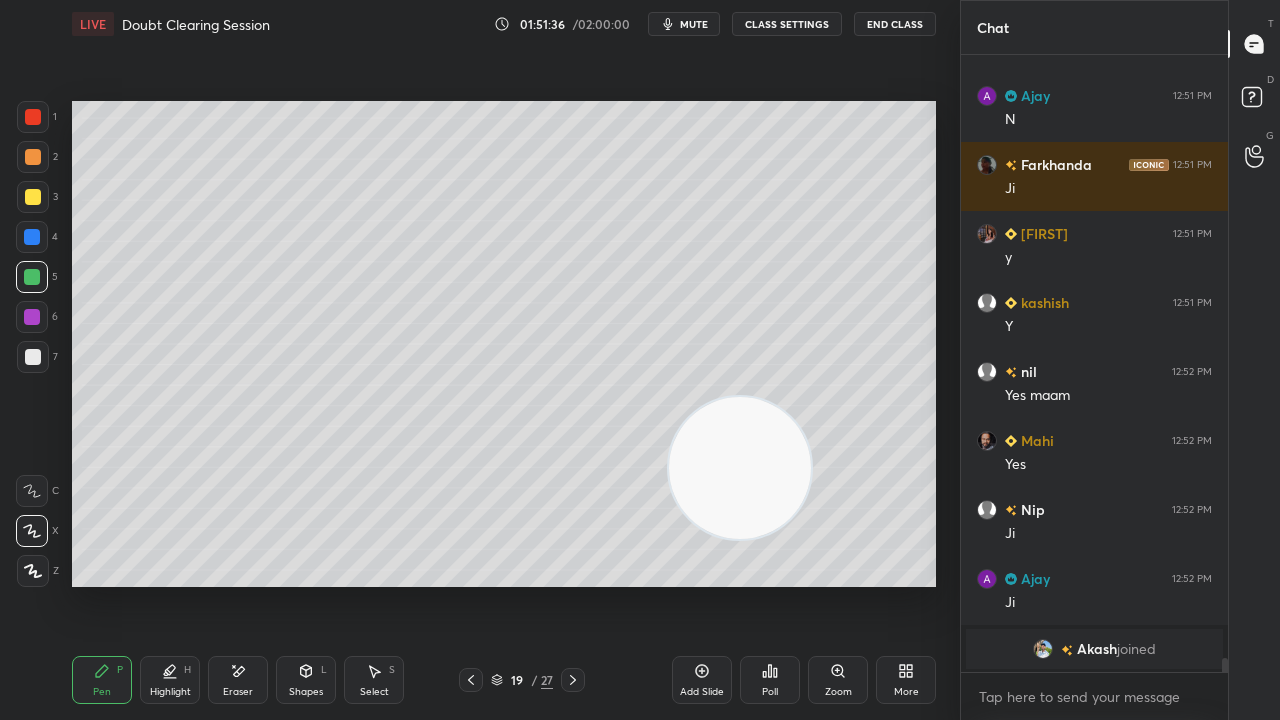 drag, startPoint x: 864, startPoint y: 445, endPoint x: 46, endPoint y: 625, distance: 837.5703 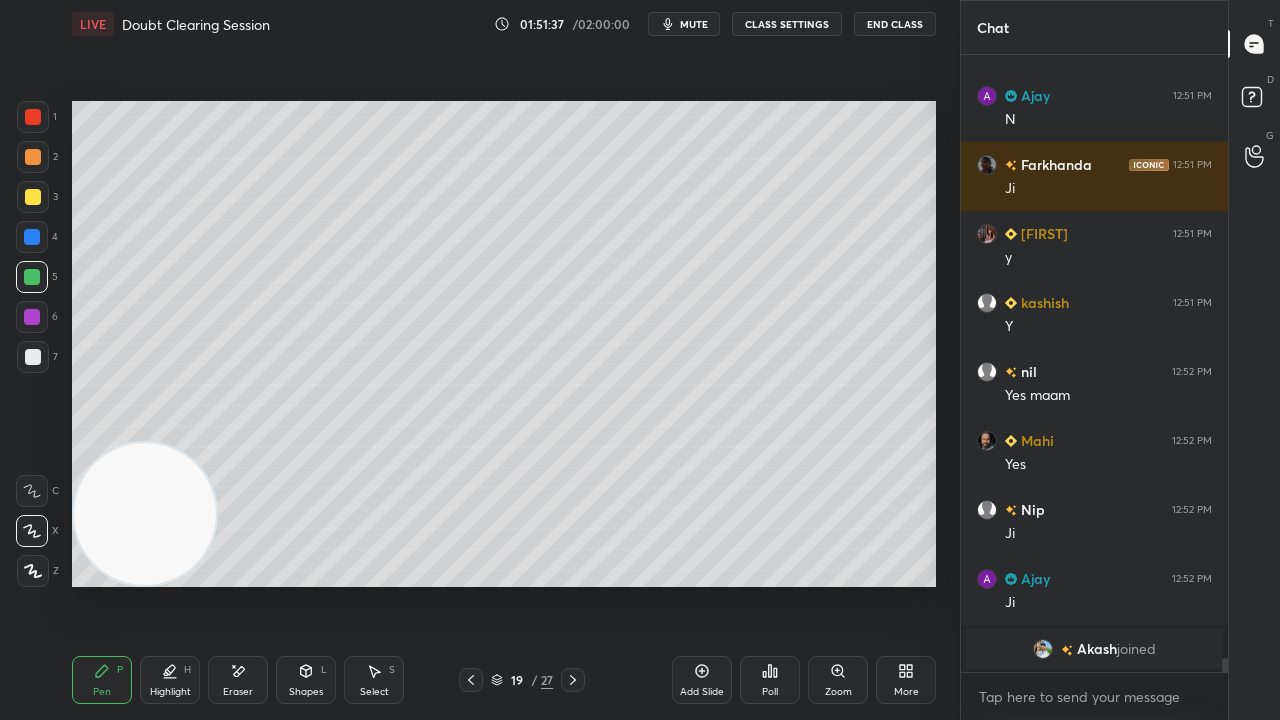 click 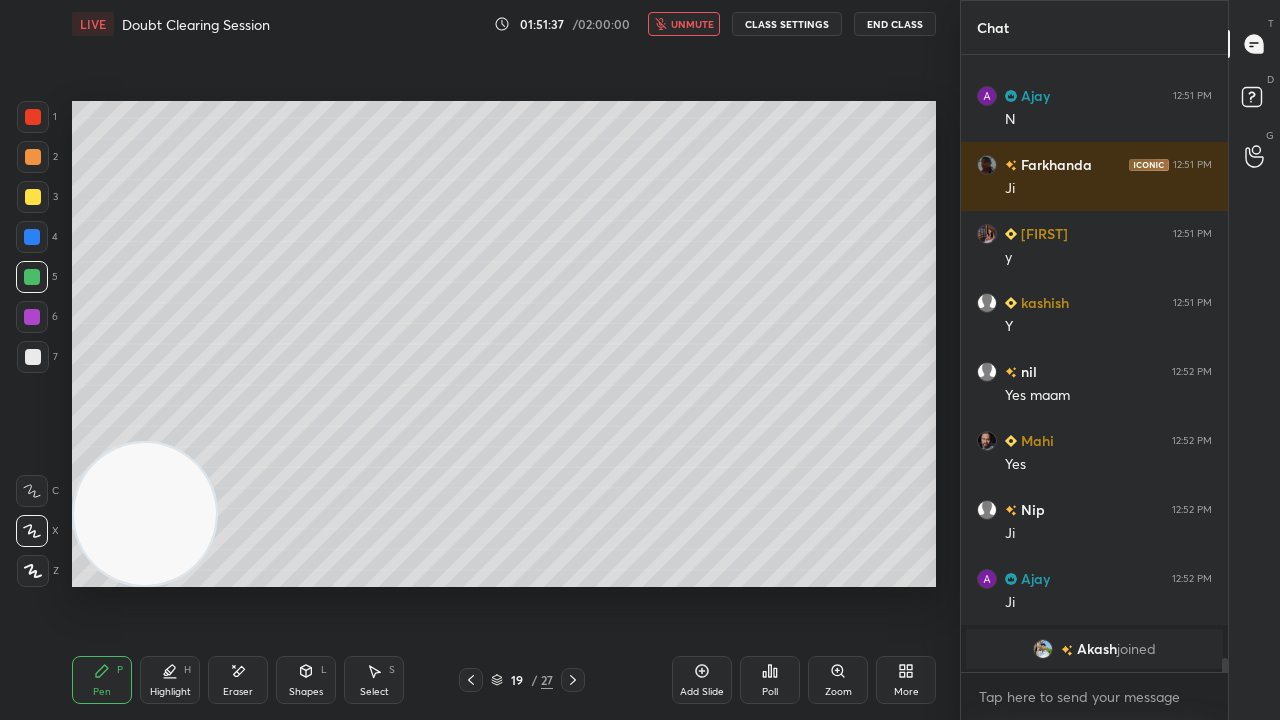 click on "unmute" at bounding box center [692, 24] 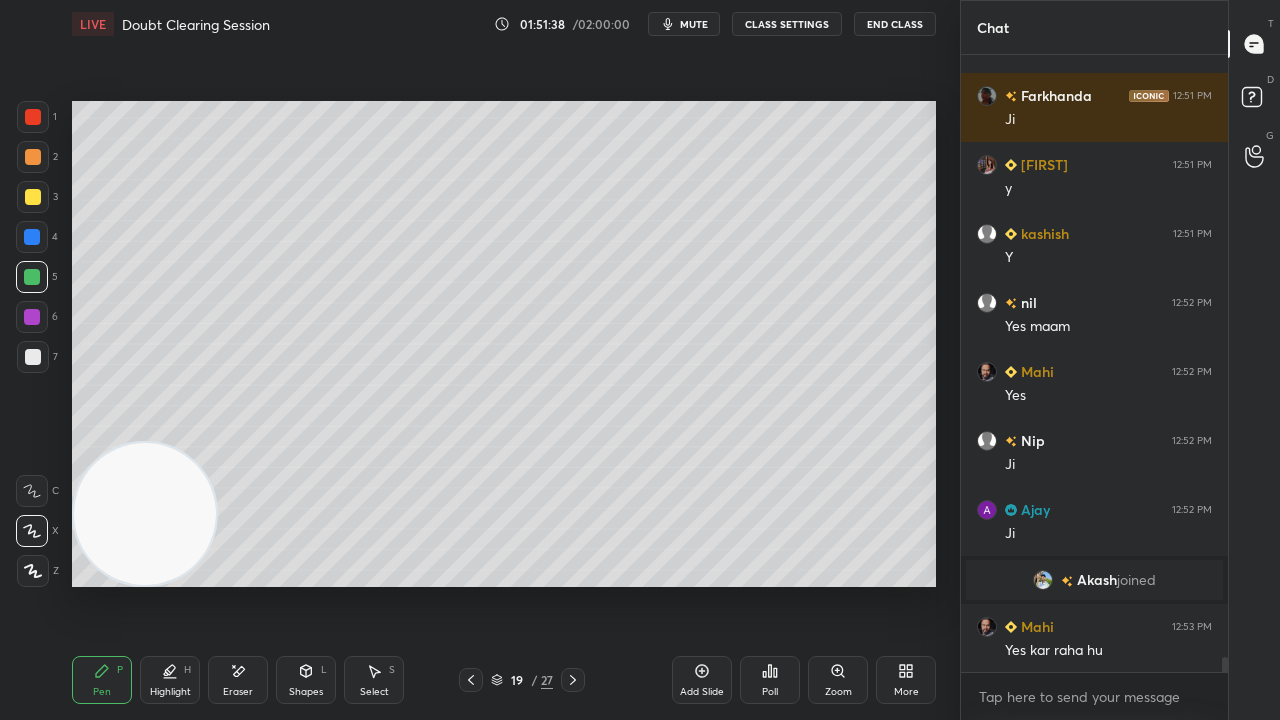 drag, startPoint x: 35, startPoint y: 346, endPoint x: 25, endPoint y: 348, distance: 10.198039 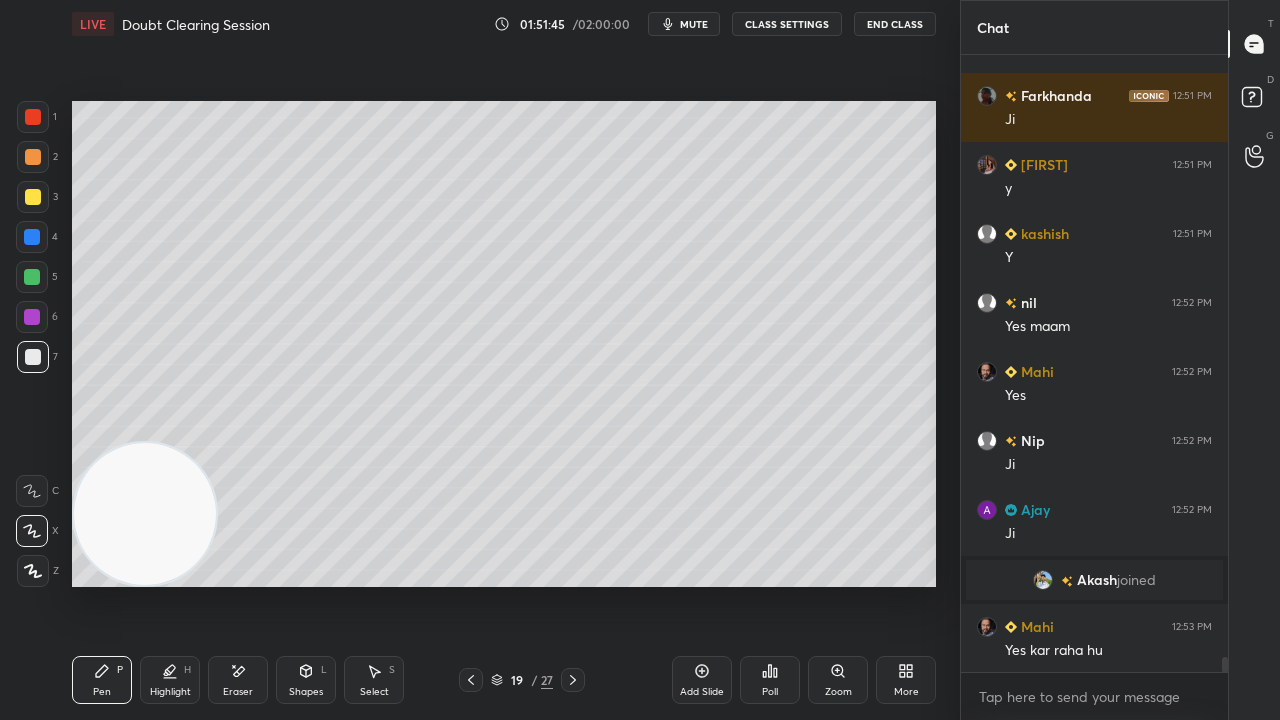 click on "mute" at bounding box center (684, 24) 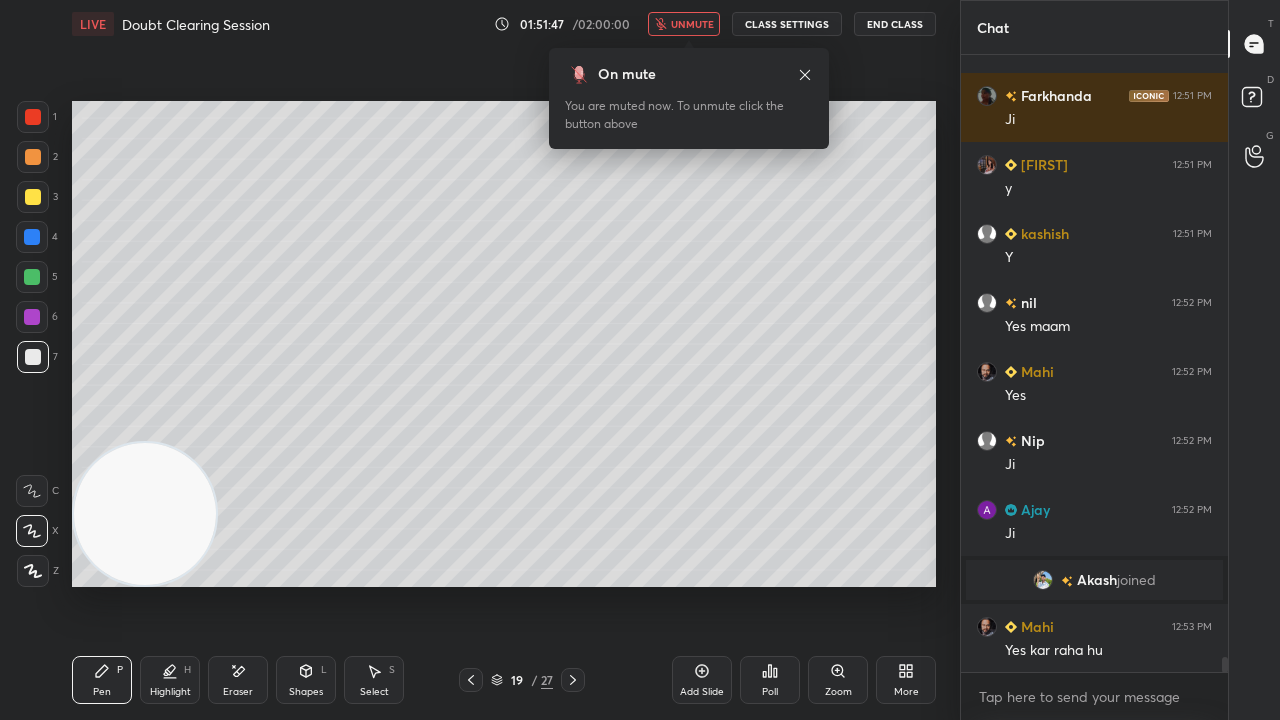 click on "unmute" at bounding box center (692, 24) 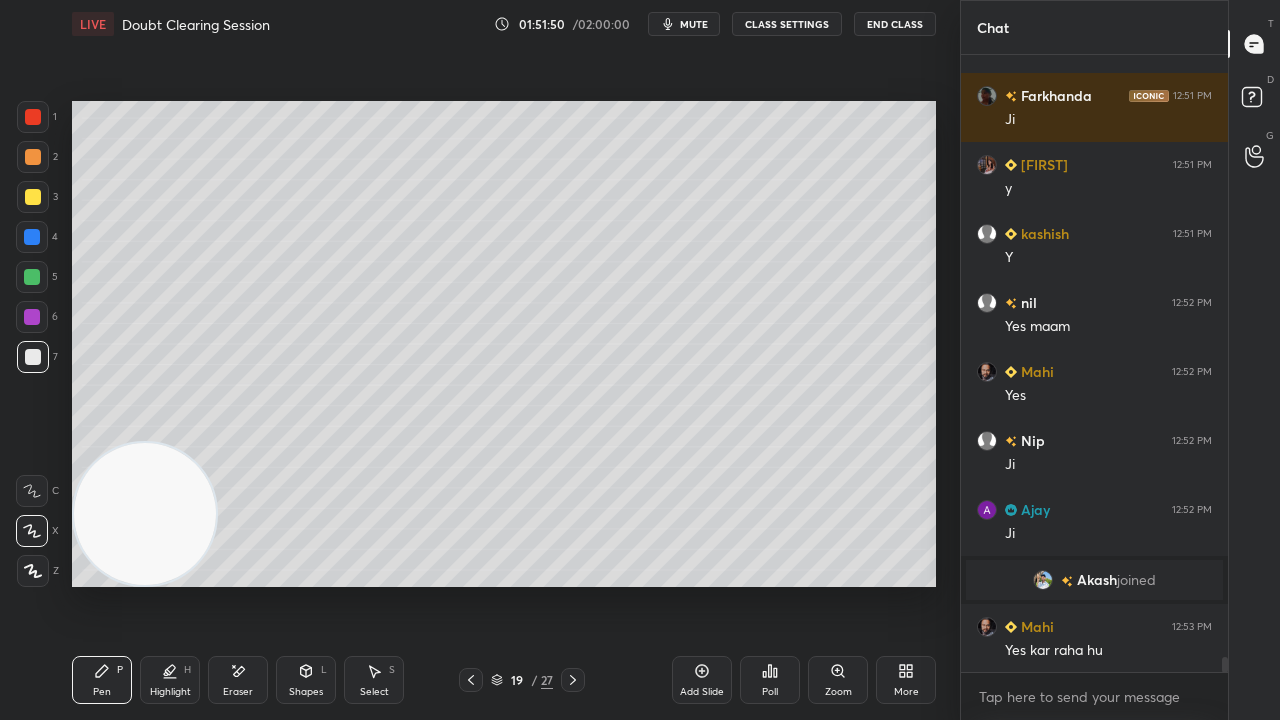 click on "mute" at bounding box center [694, 24] 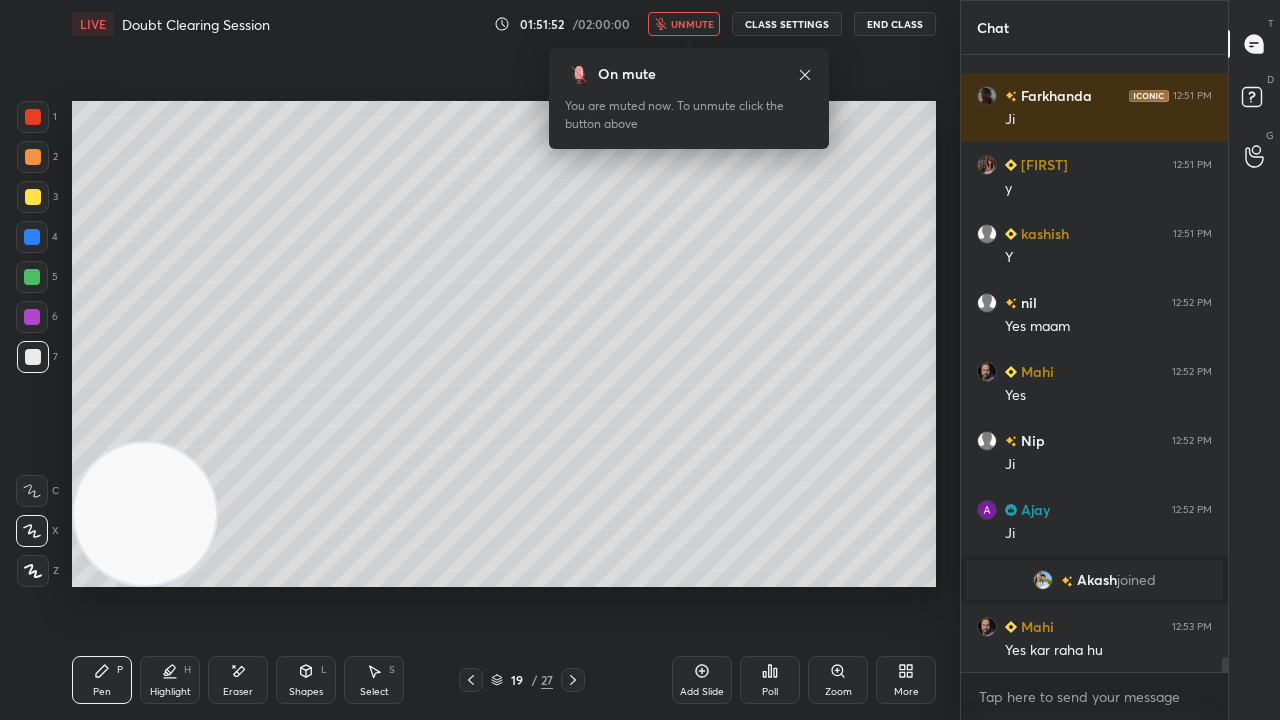 click on "unmute" at bounding box center [692, 24] 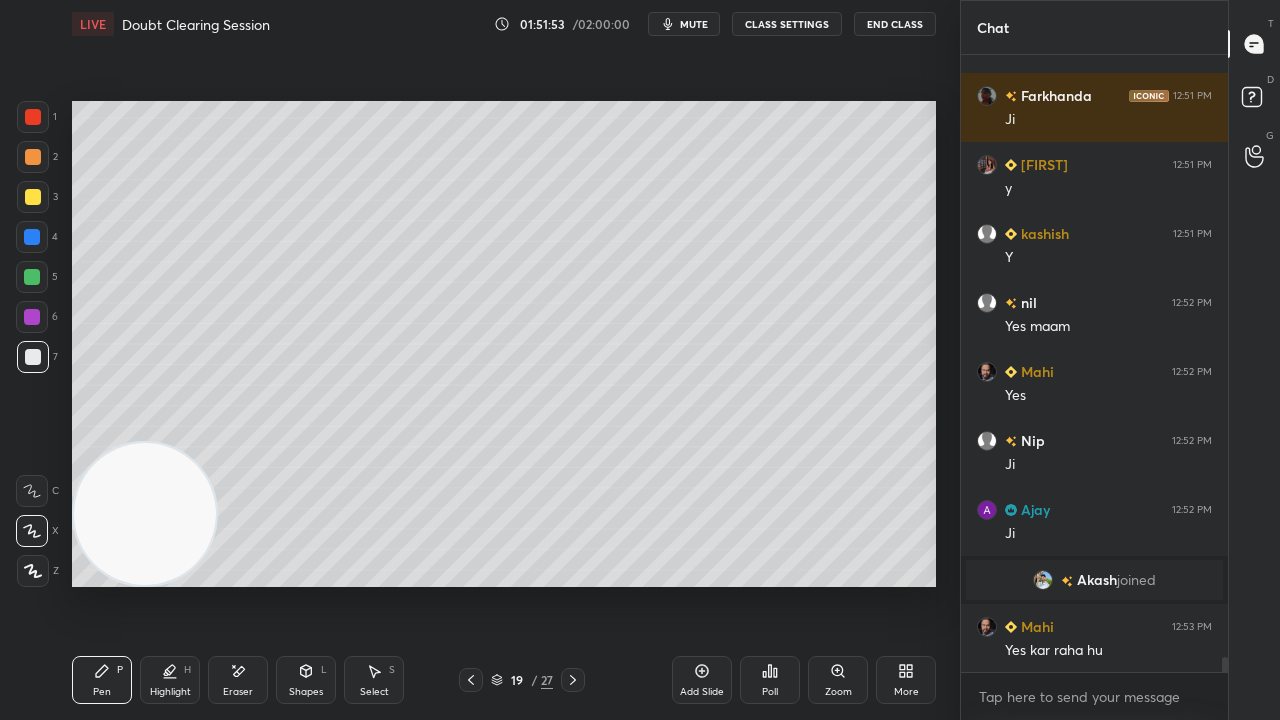click at bounding box center (32, 277) 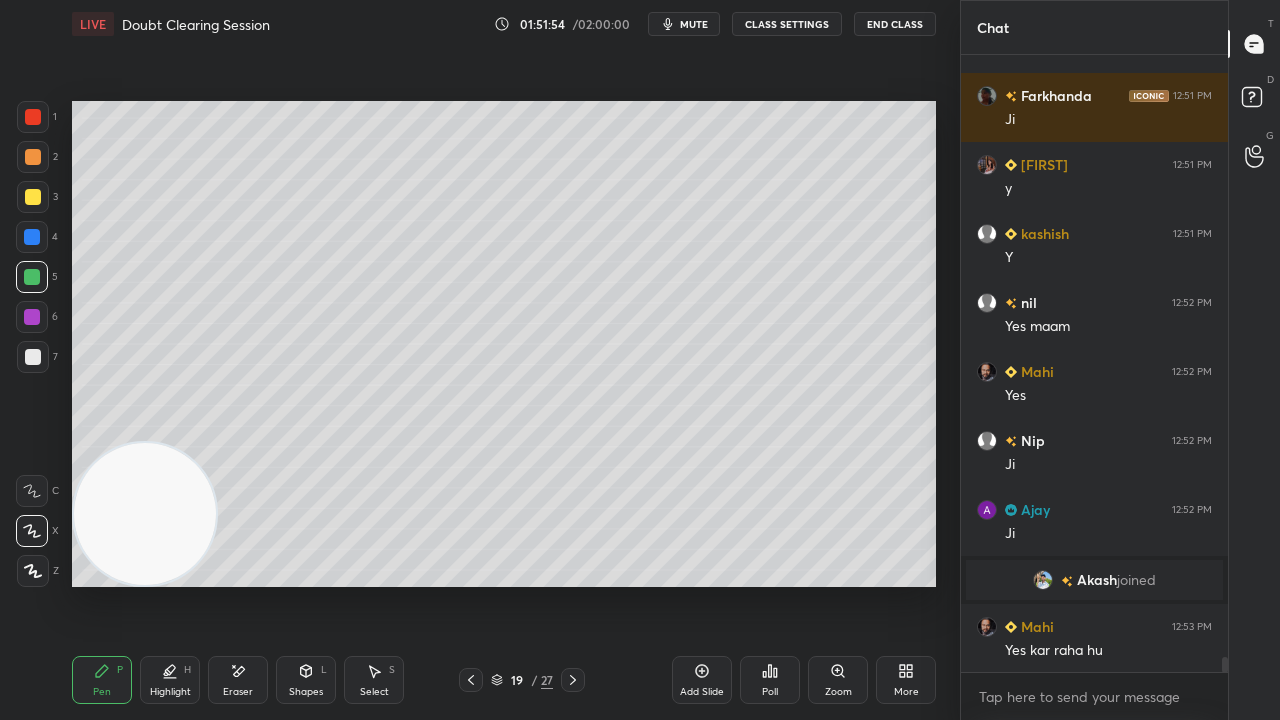 scroll, scrollTop: 24630, scrollLeft: 0, axis: vertical 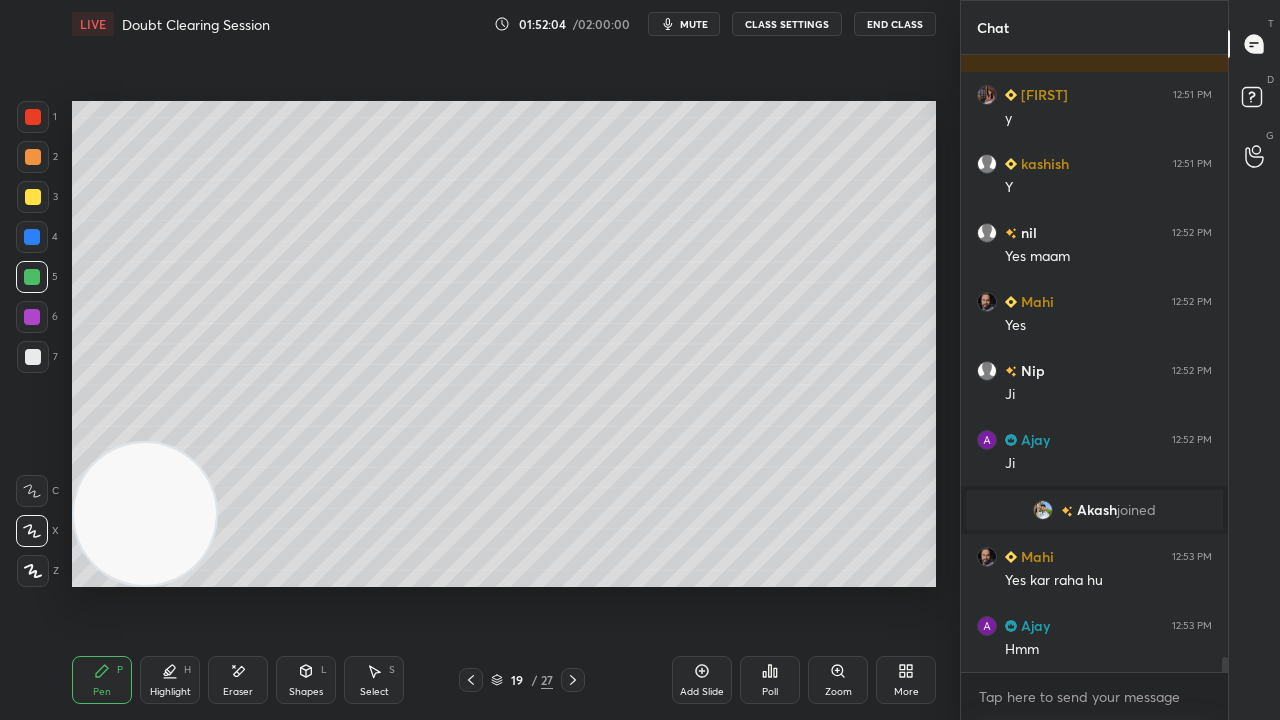 click 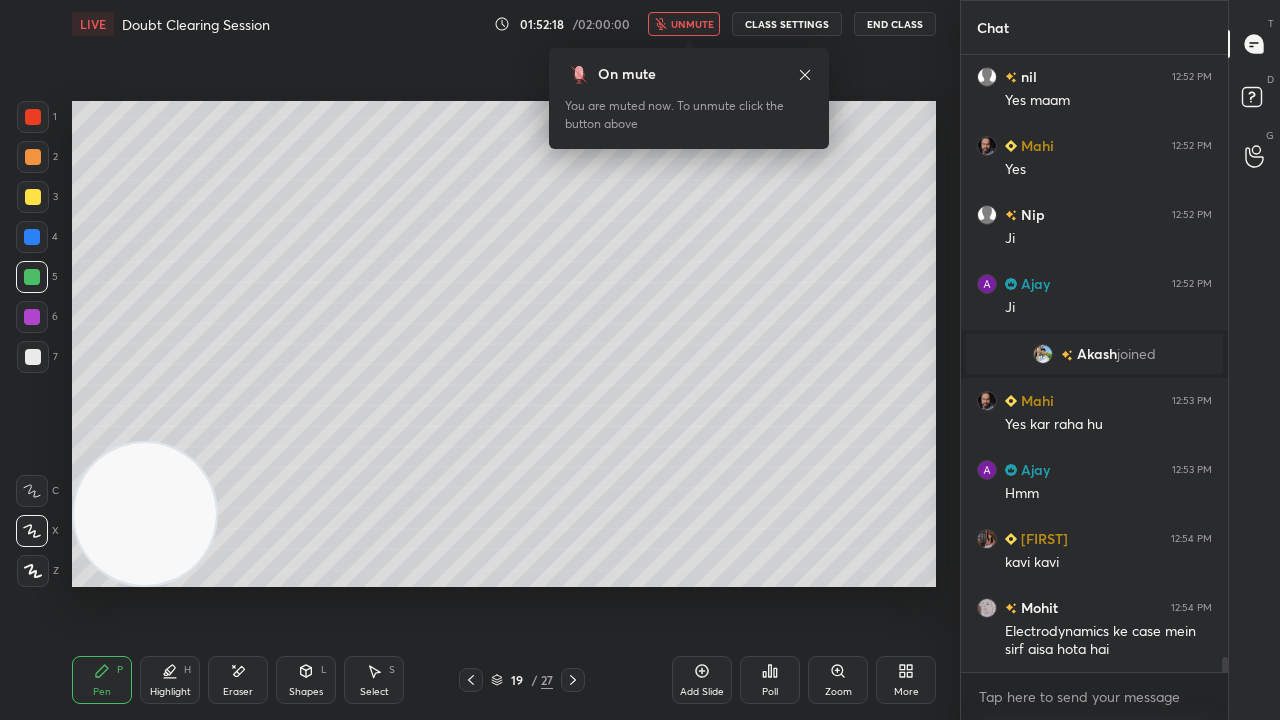 scroll, scrollTop: 24854, scrollLeft: 0, axis: vertical 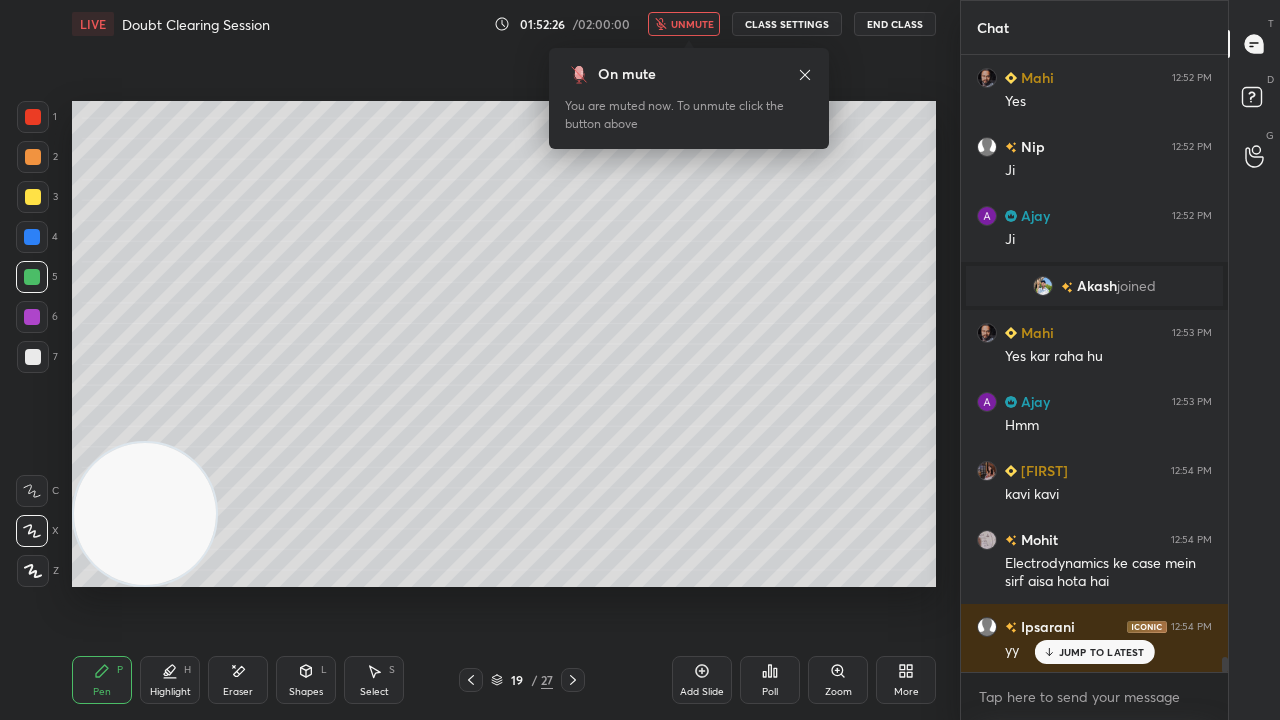 click on "unmute" at bounding box center (692, 24) 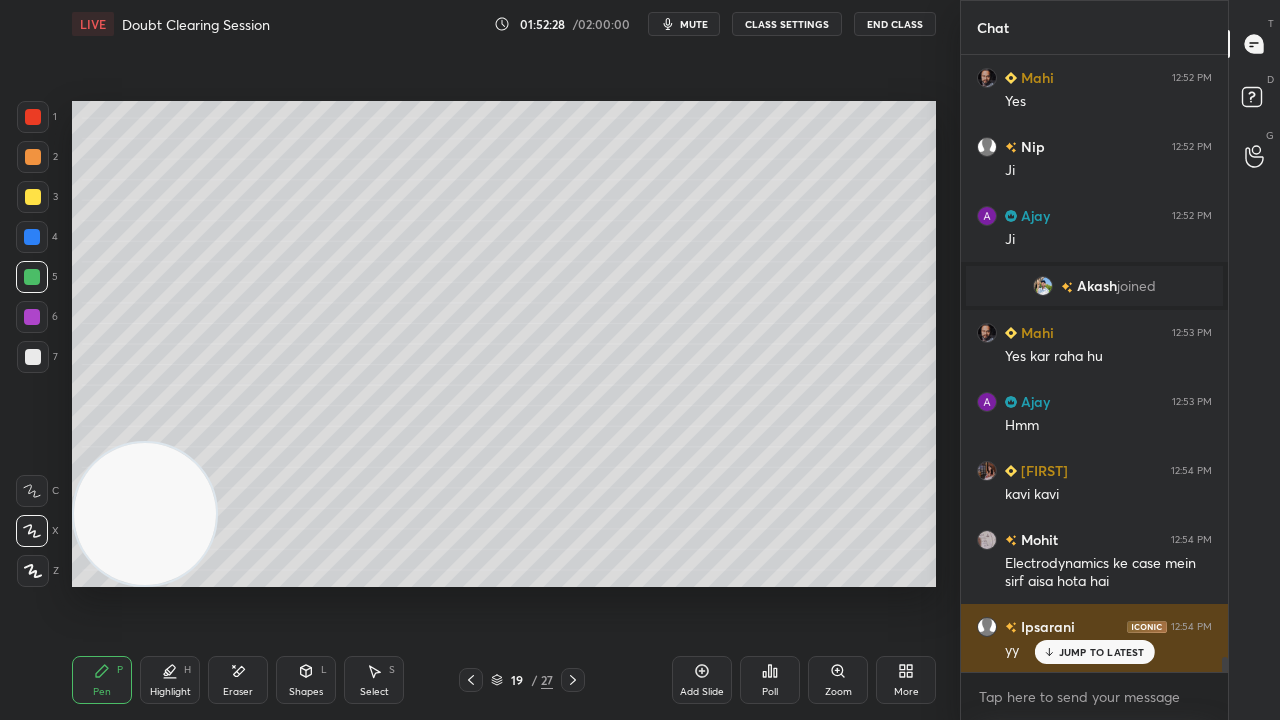 drag, startPoint x: 1123, startPoint y: 649, endPoint x: 1120, endPoint y: 666, distance: 17.262676 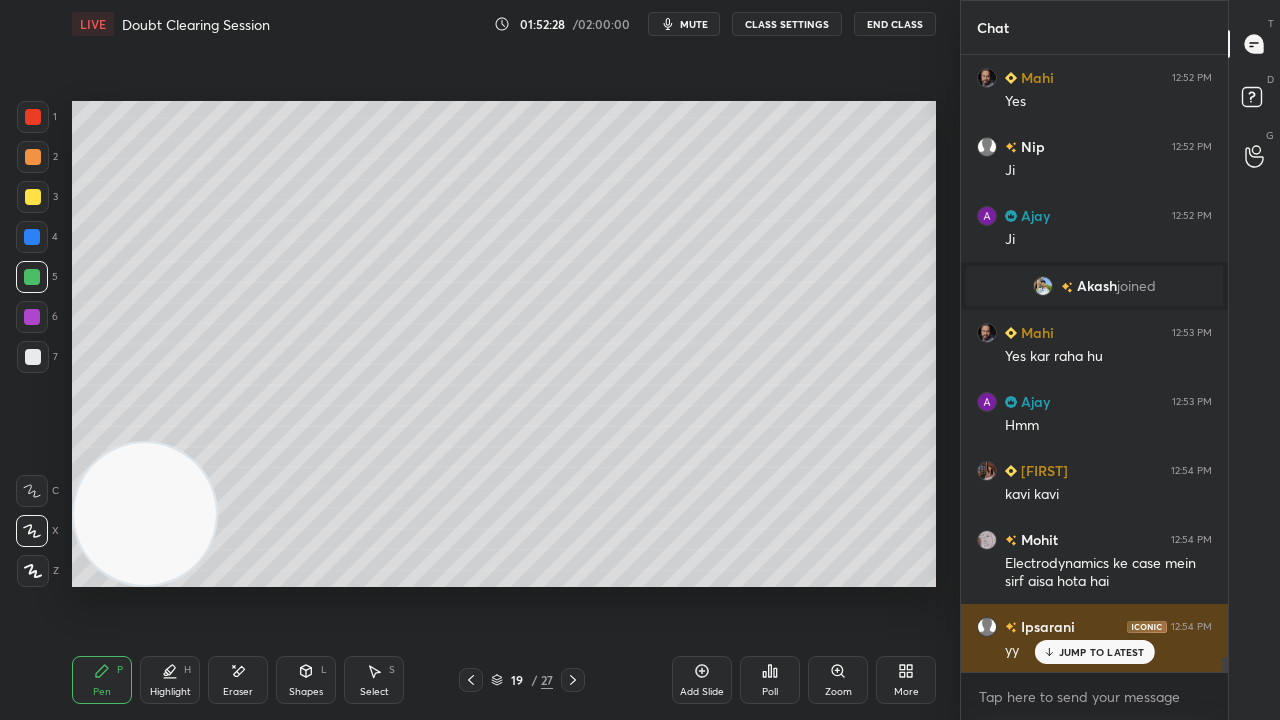 click on "JUMP TO LATEST" at bounding box center [1102, 652] 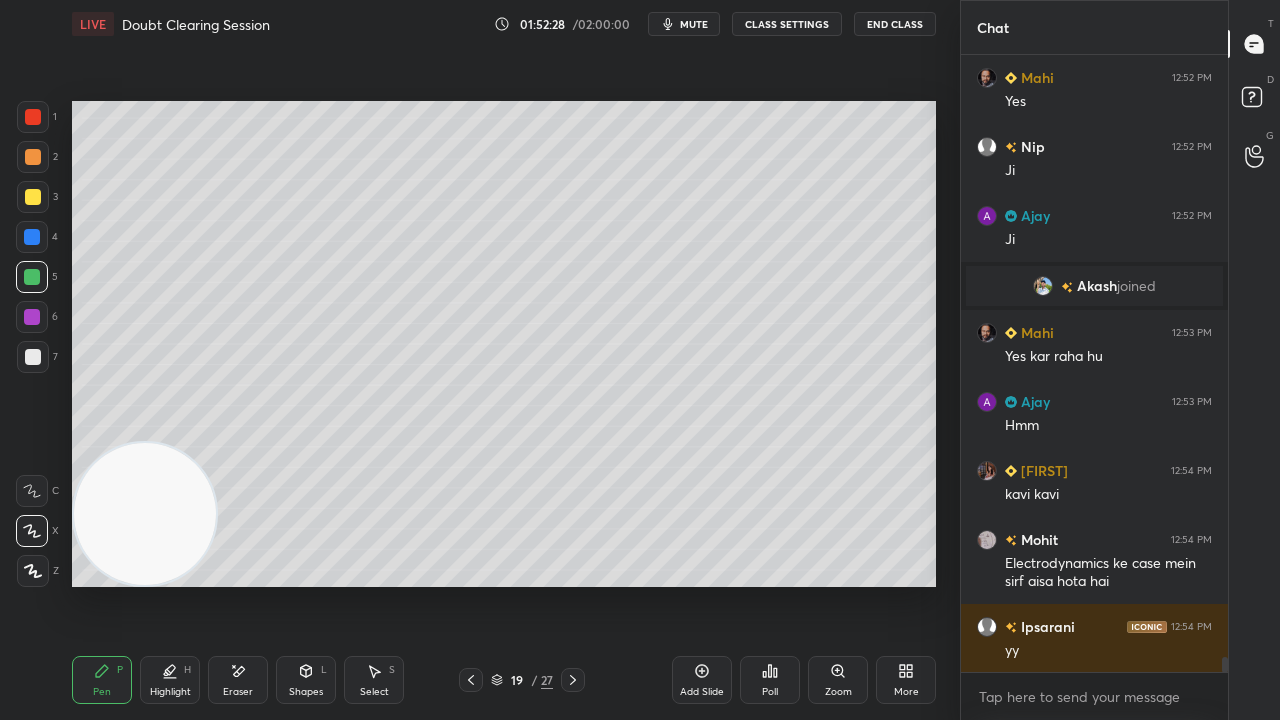 click on "x" at bounding box center [1094, 696] 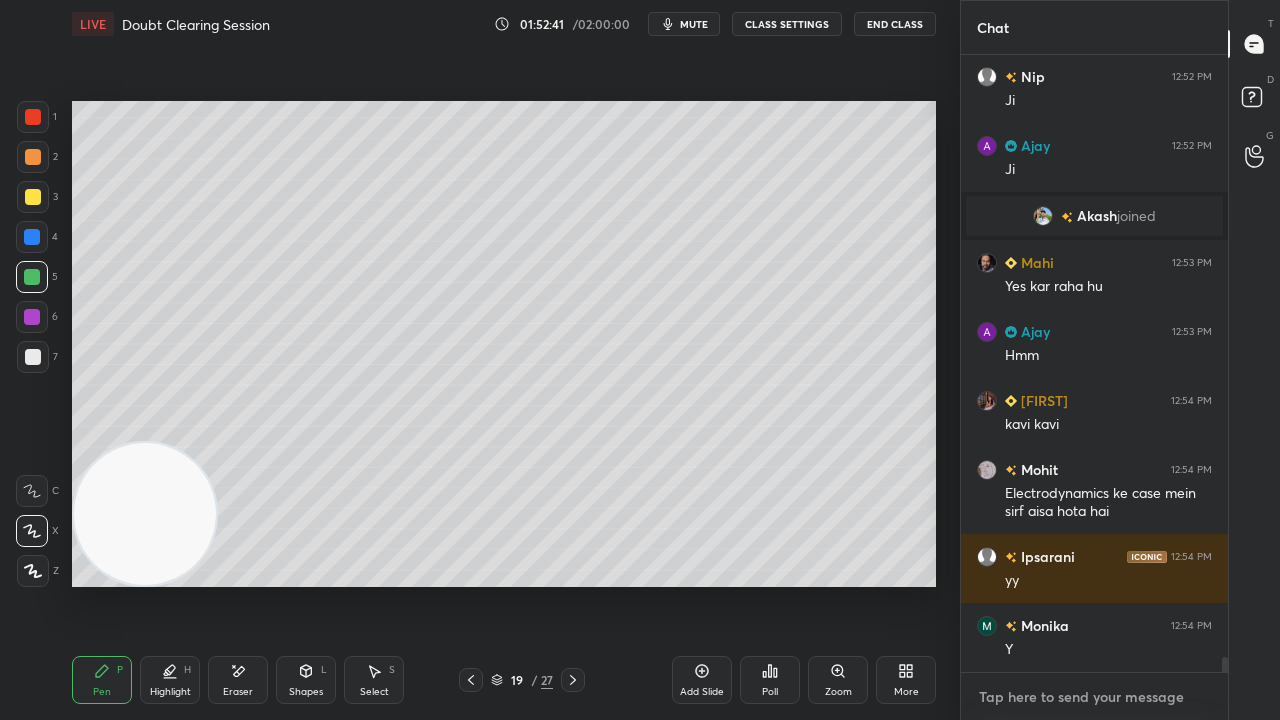 scroll, scrollTop: 24992, scrollLeft: 0, axis: vertical 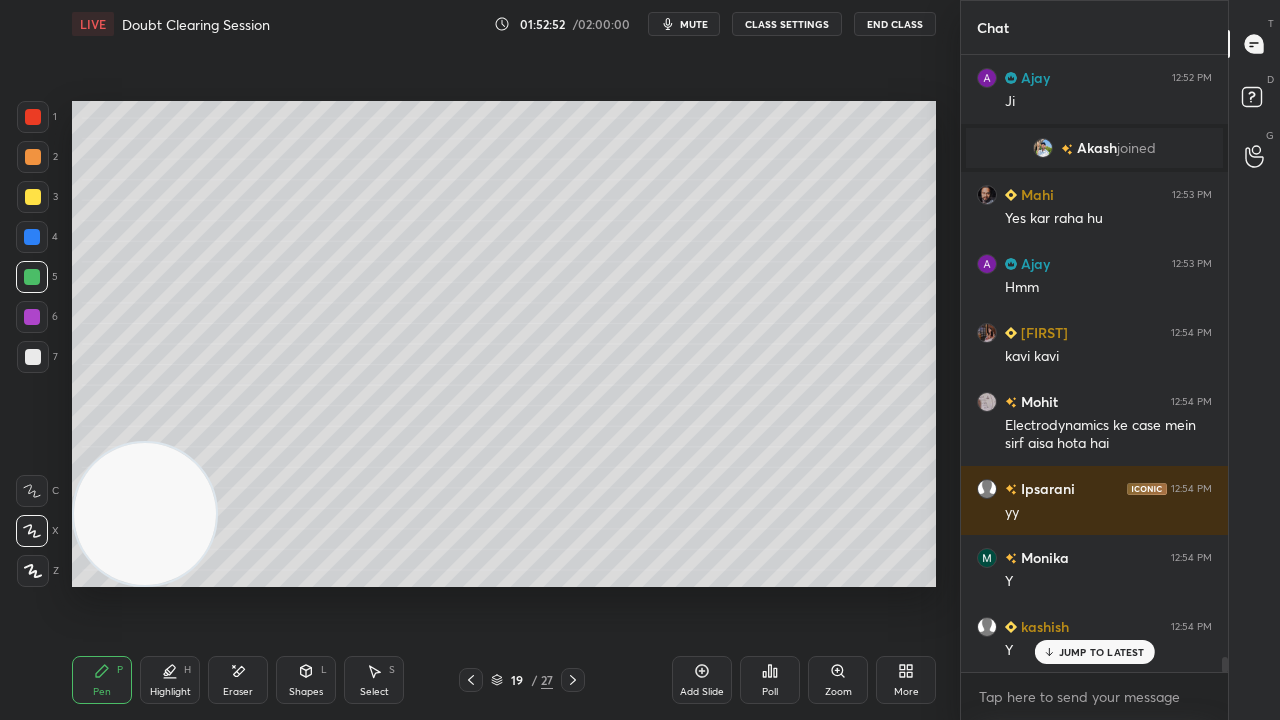 click on "mute" at bounding box center (684, 24) 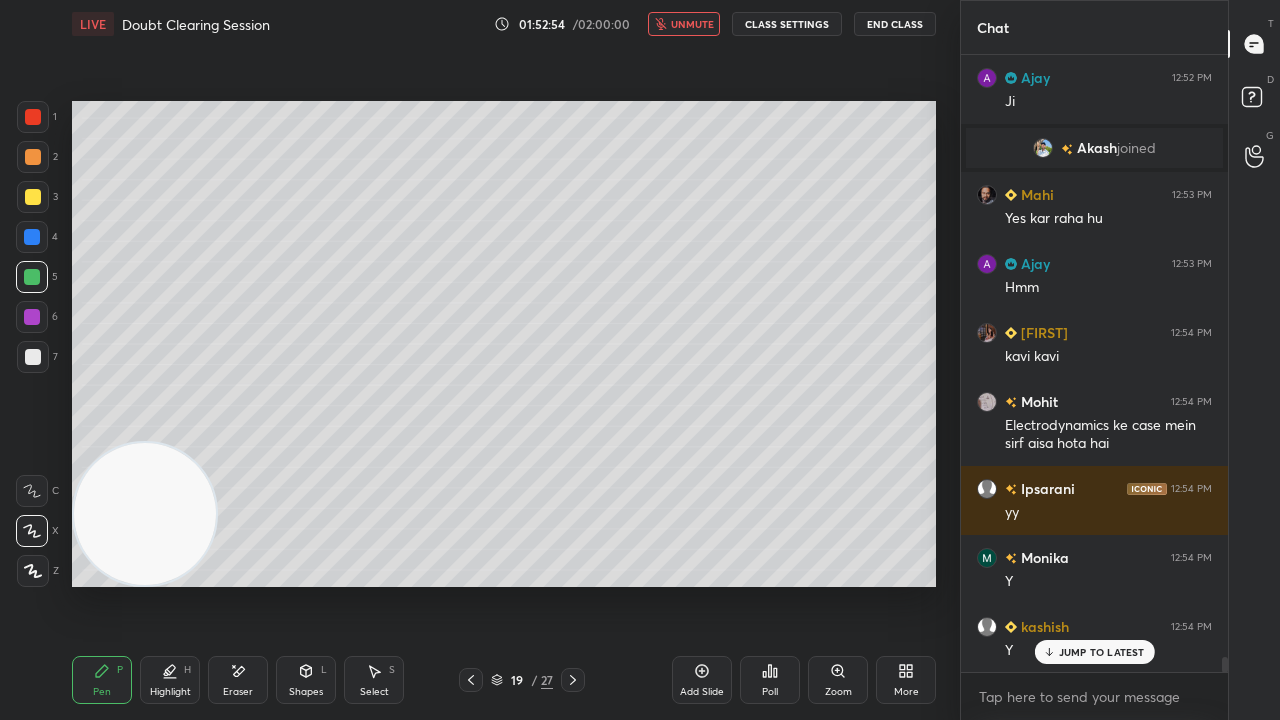 click on "unmute" at bounding box center [692, 24] 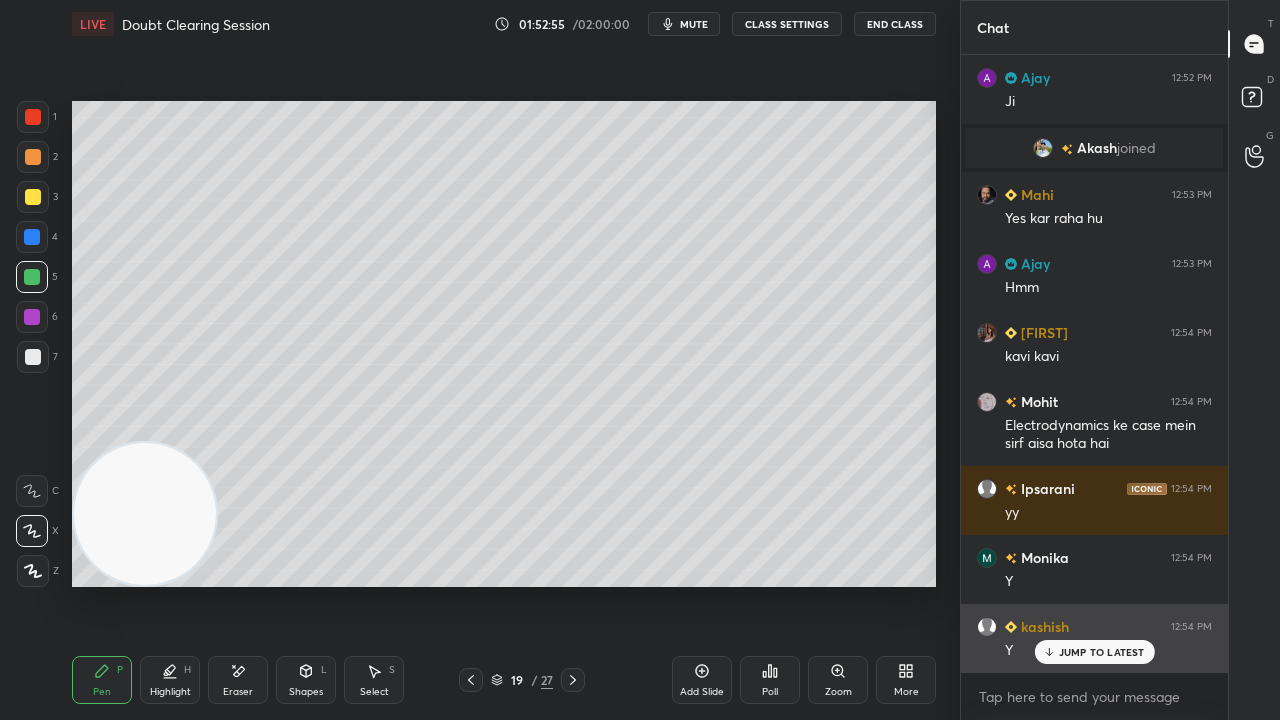 click on "JUMP TO LATEST" at bounding box center (1102, 652) 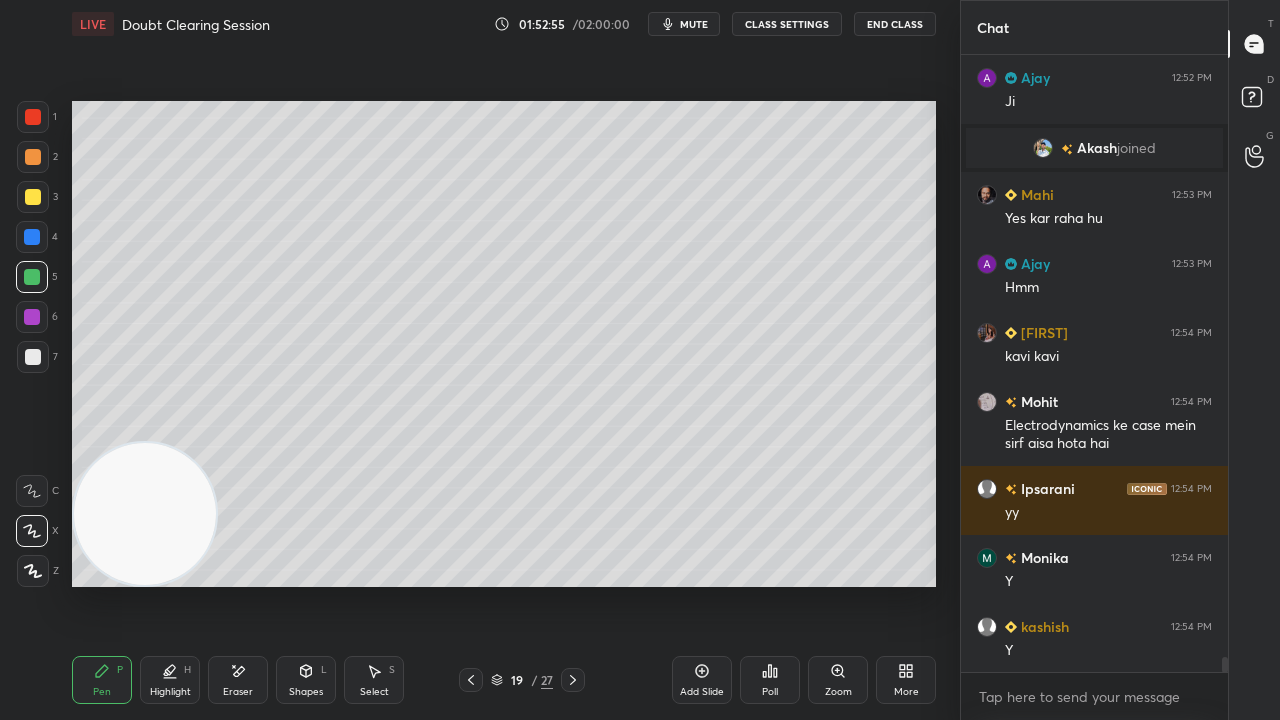 click on "x" at bounding box center [1094, 696] 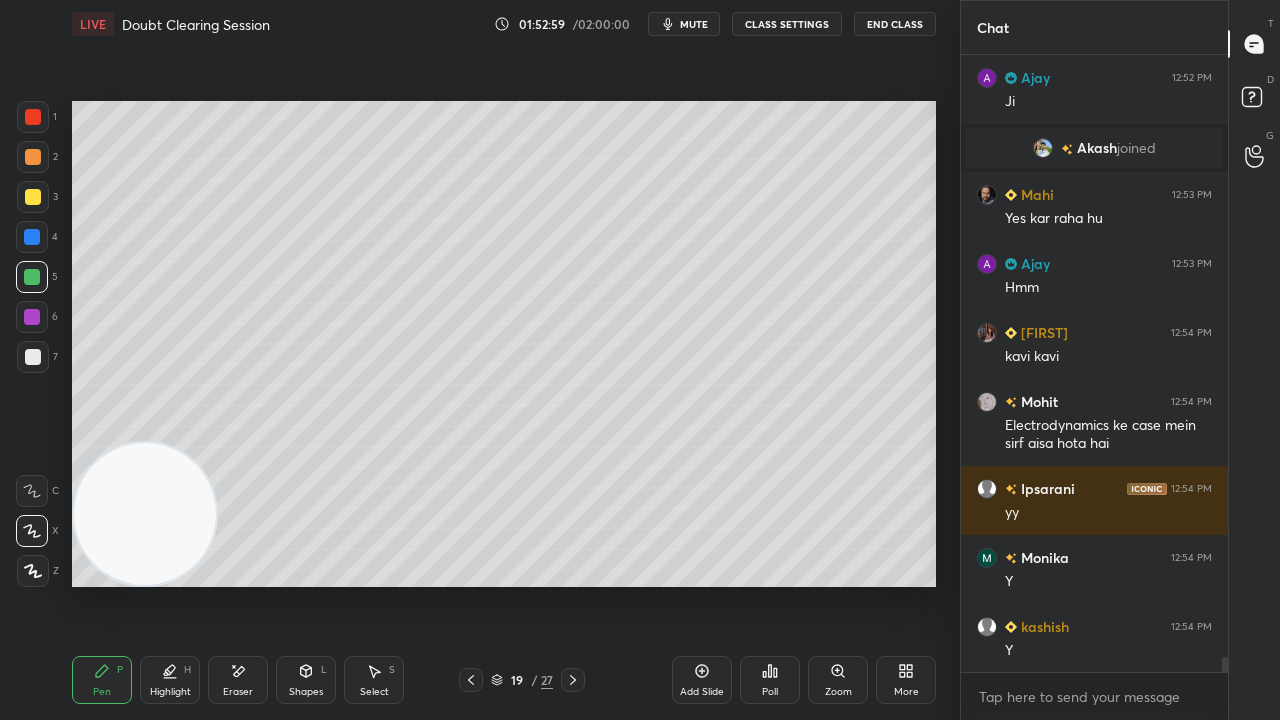 click on "mute" at bounding box center [694, 24] 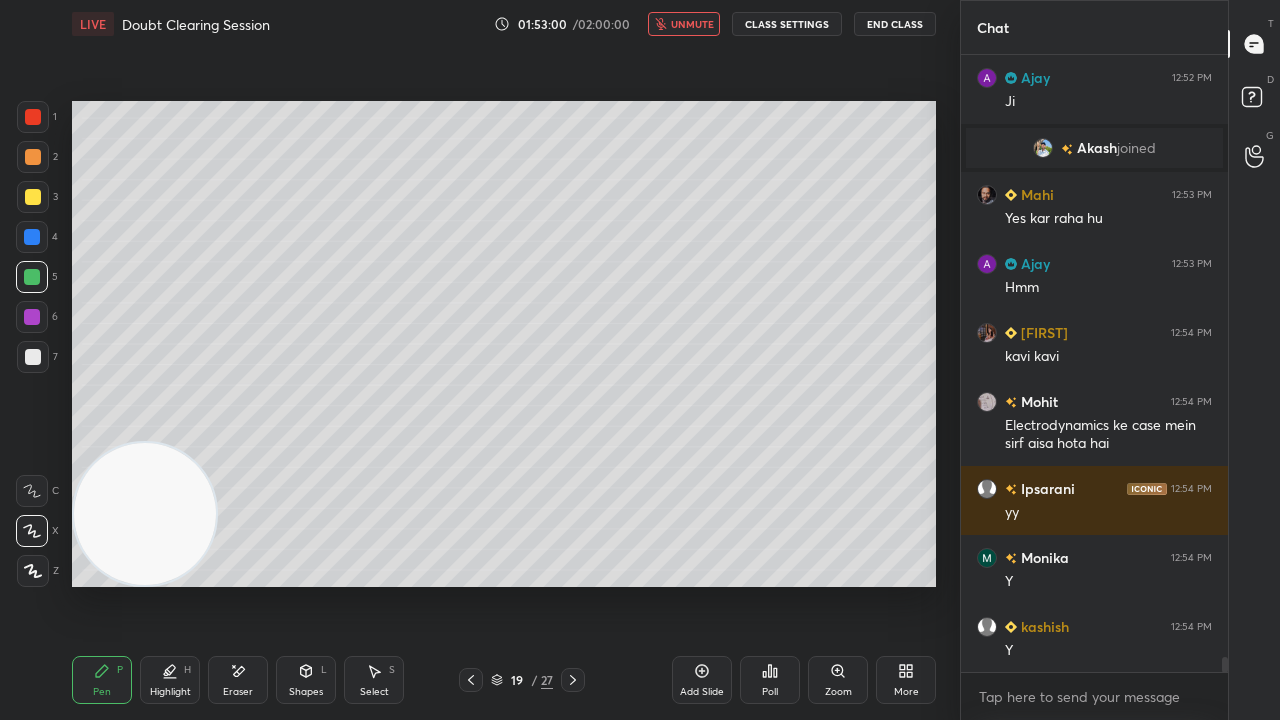 click on "unmute" at bounding box center [692, 24] 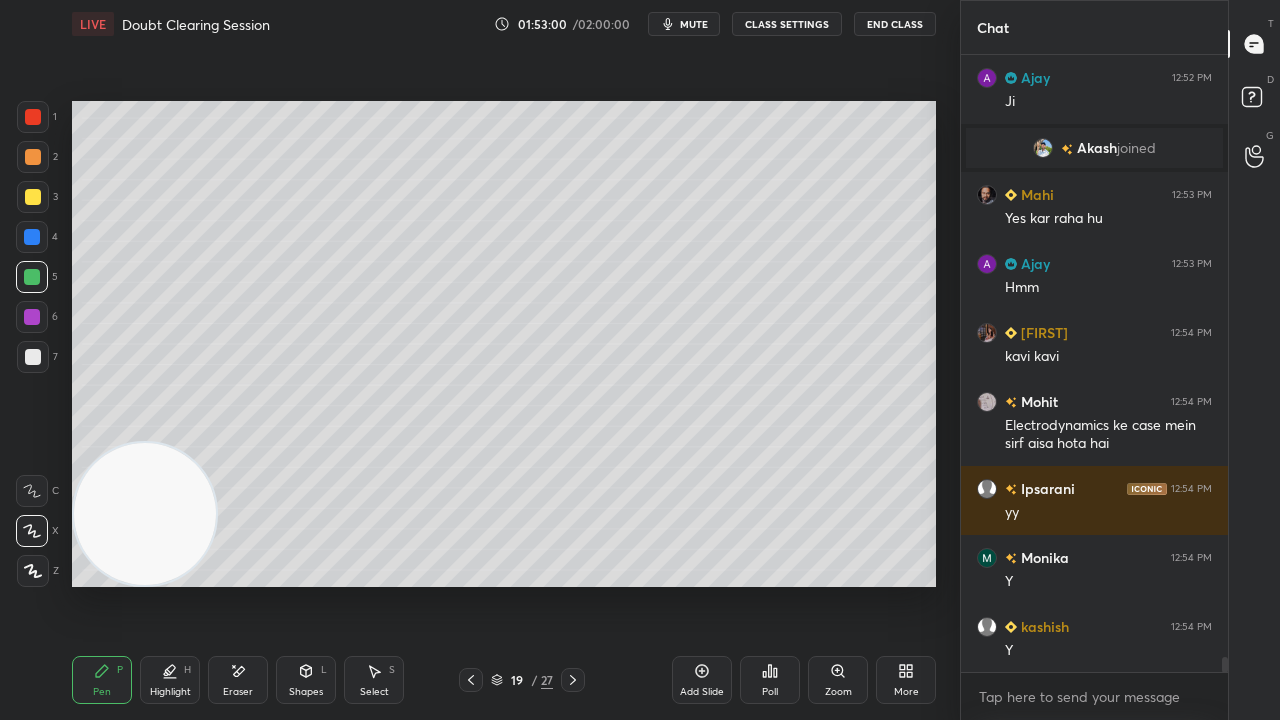 click at bounding box center [33, 357] 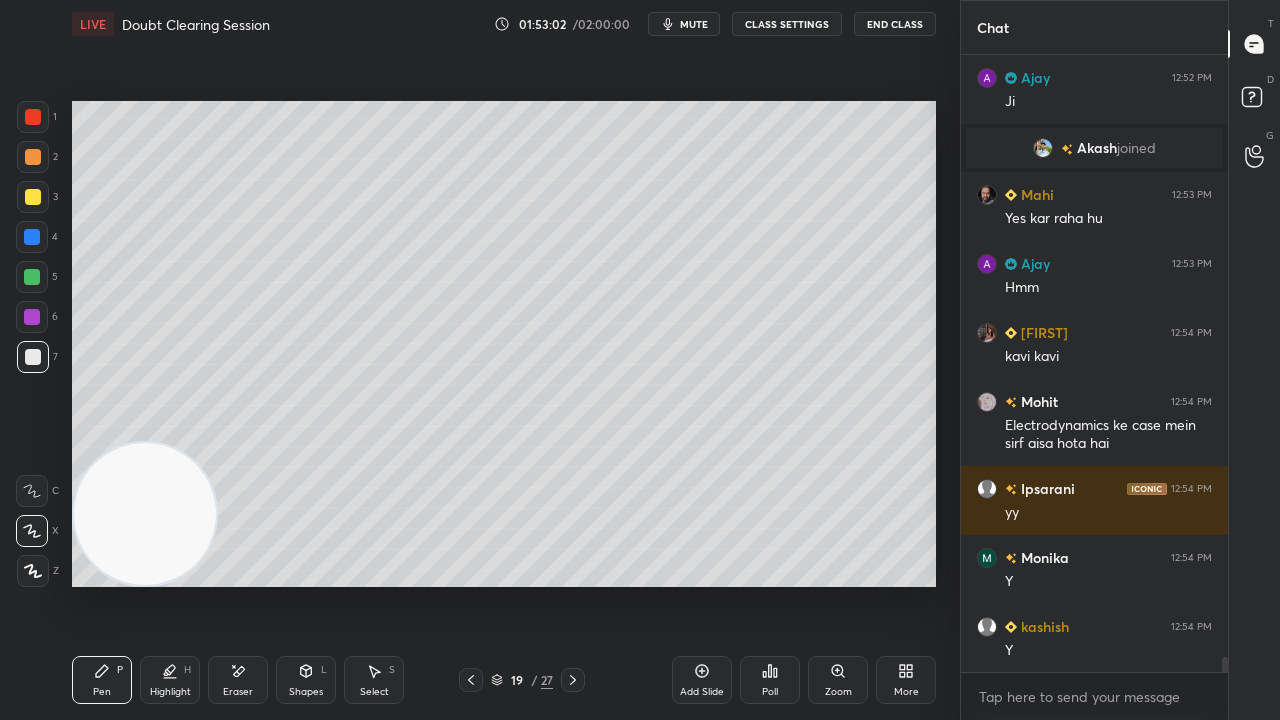 click on "mute" at bounding box center [694, 24] 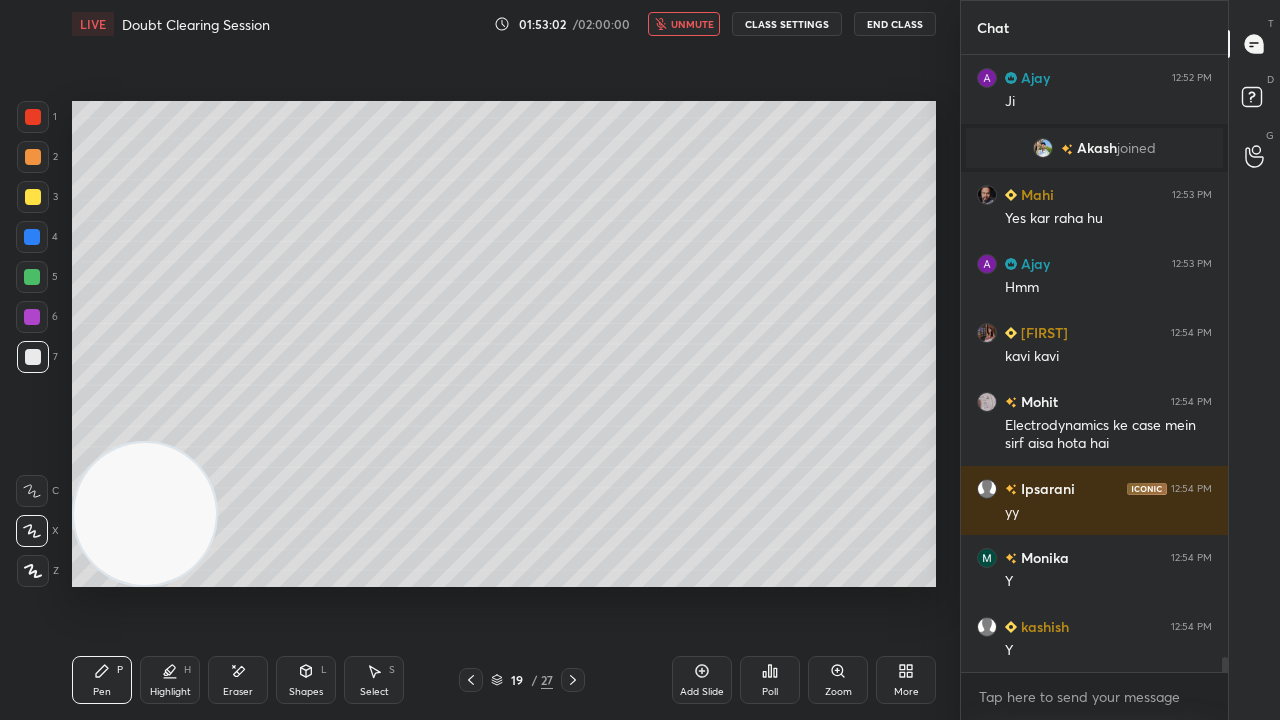 click on "unmute" at bounding box center (692, 24) 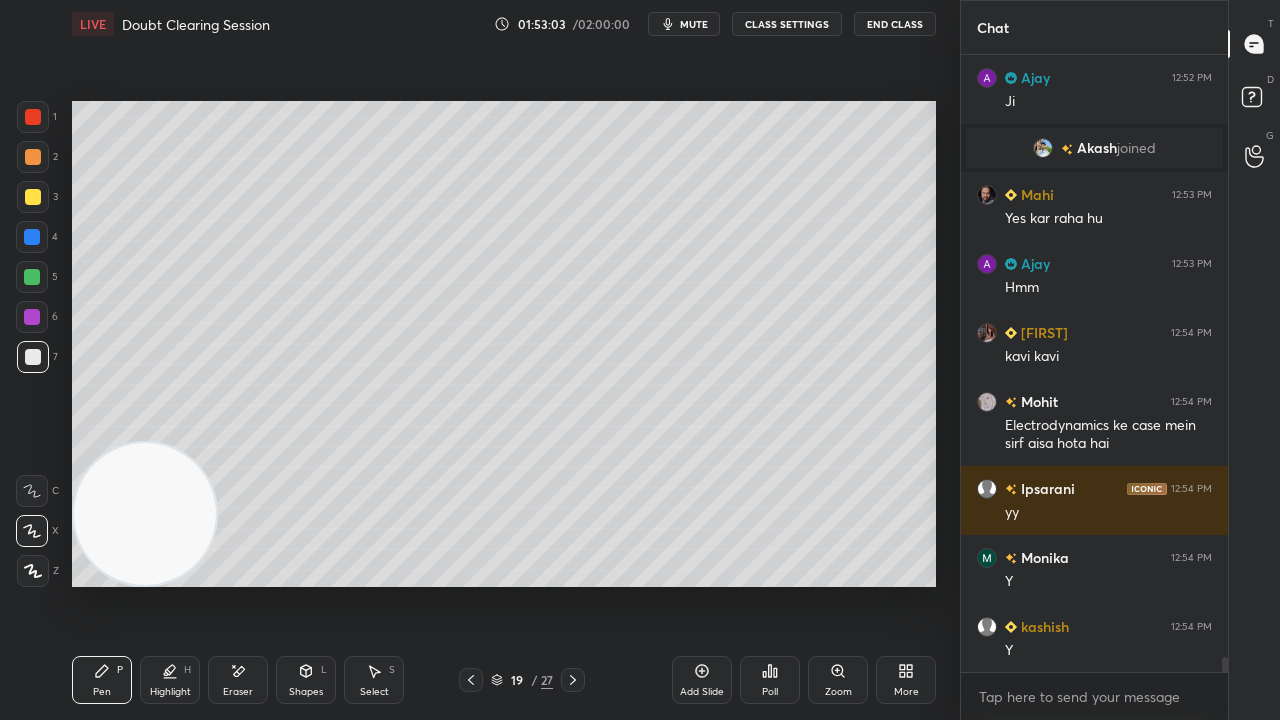 click on "5" at bounding box center (37, 277) 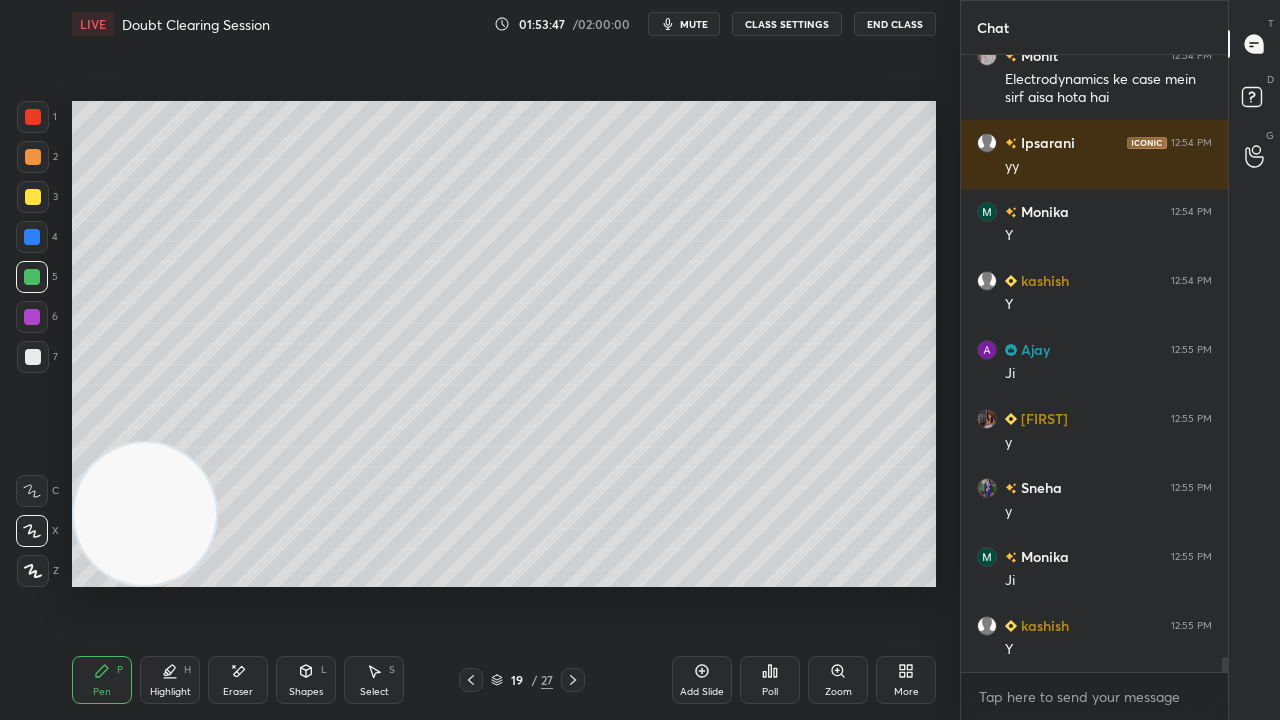 scroll, scrollTop: 25406, scrollLeft: 0, axis: vertical 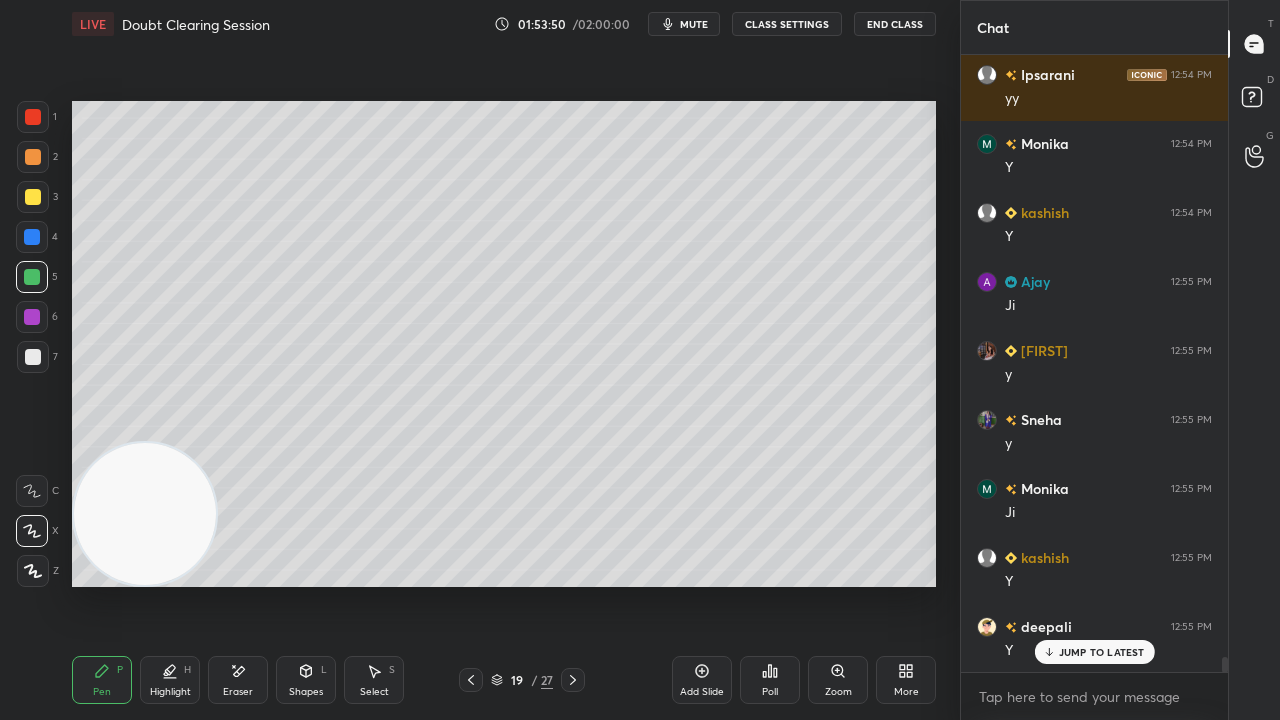 click on "mute" at bounding box center [684, 24] 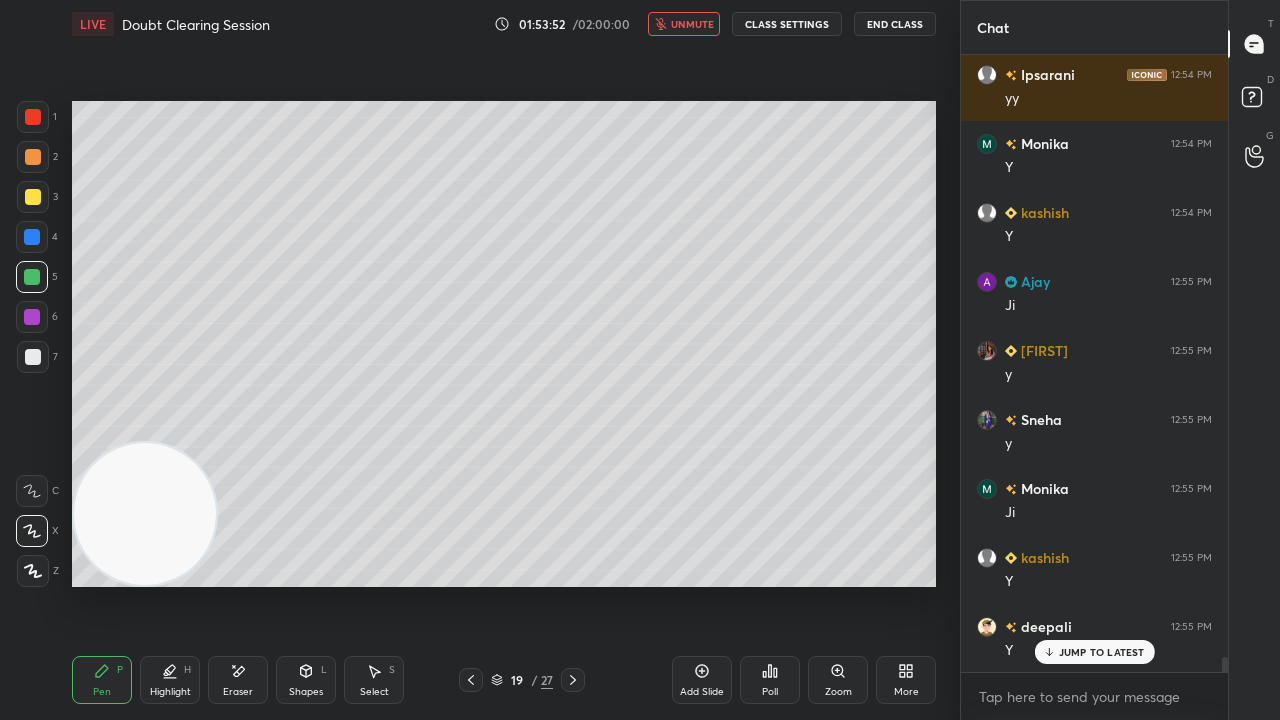click on "unmute" at bounding box center [692, 24] 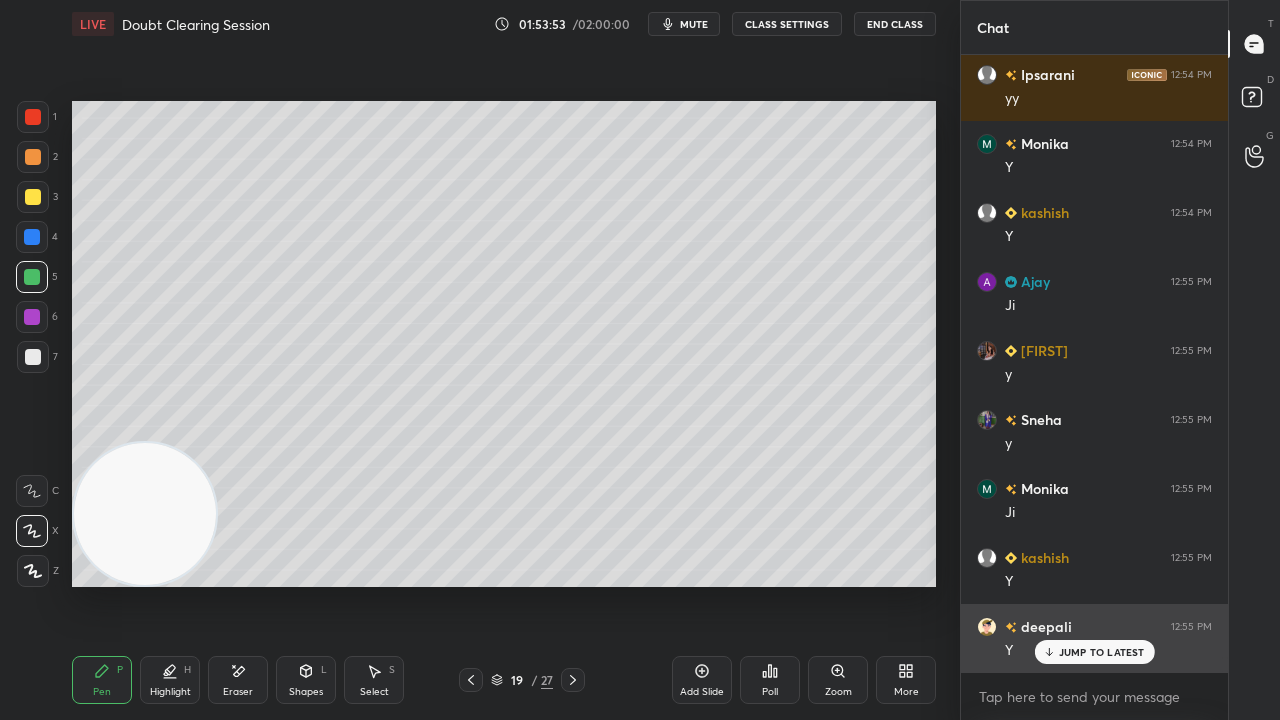 drag, startPoint x: 1103, startPoint y: 648, endPoint x: 1102, endPoint y: 659, distance: 11.045361 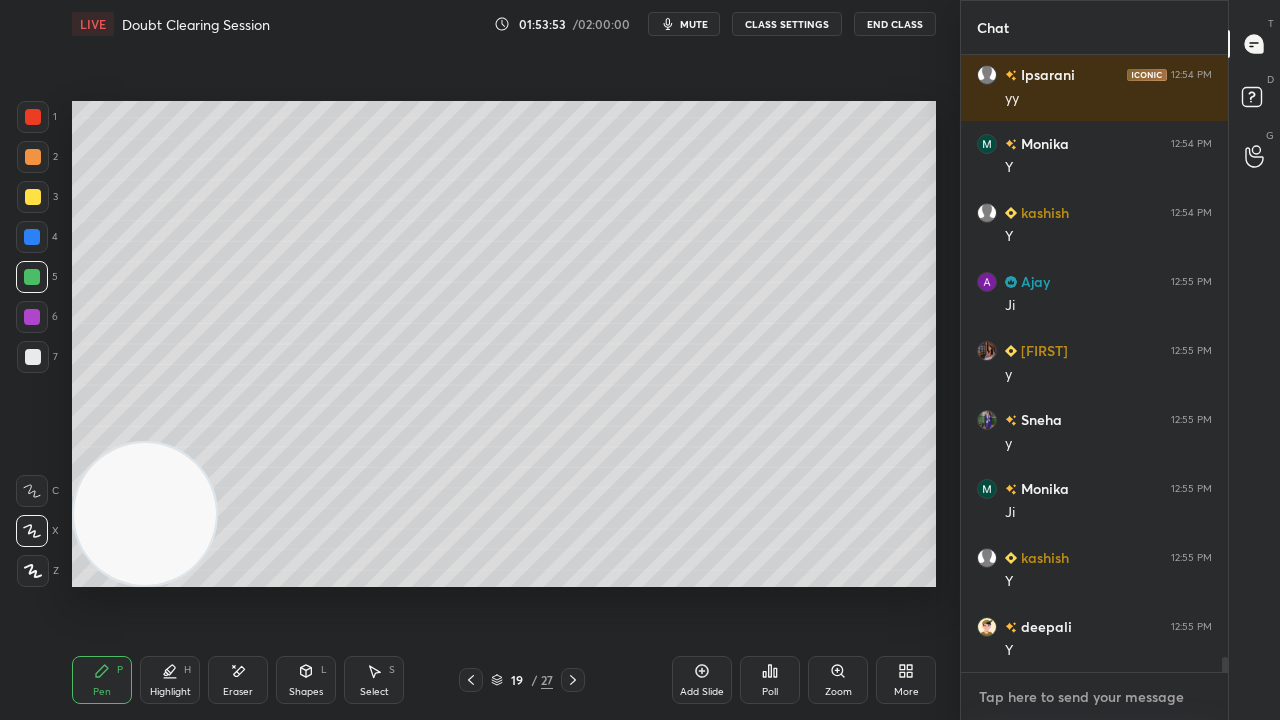 click at bounding box center (1094, 697) 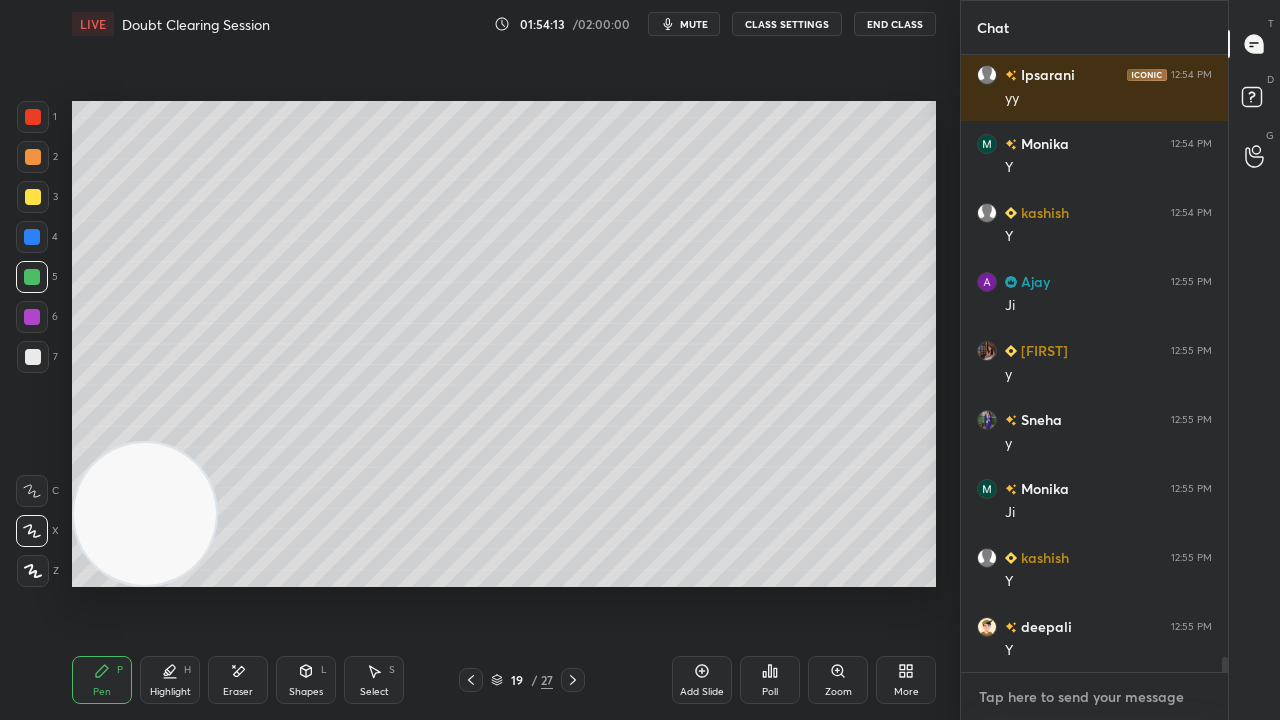 scroll, scrollTop: 25476, scrollLeft: 0, axis: vertical 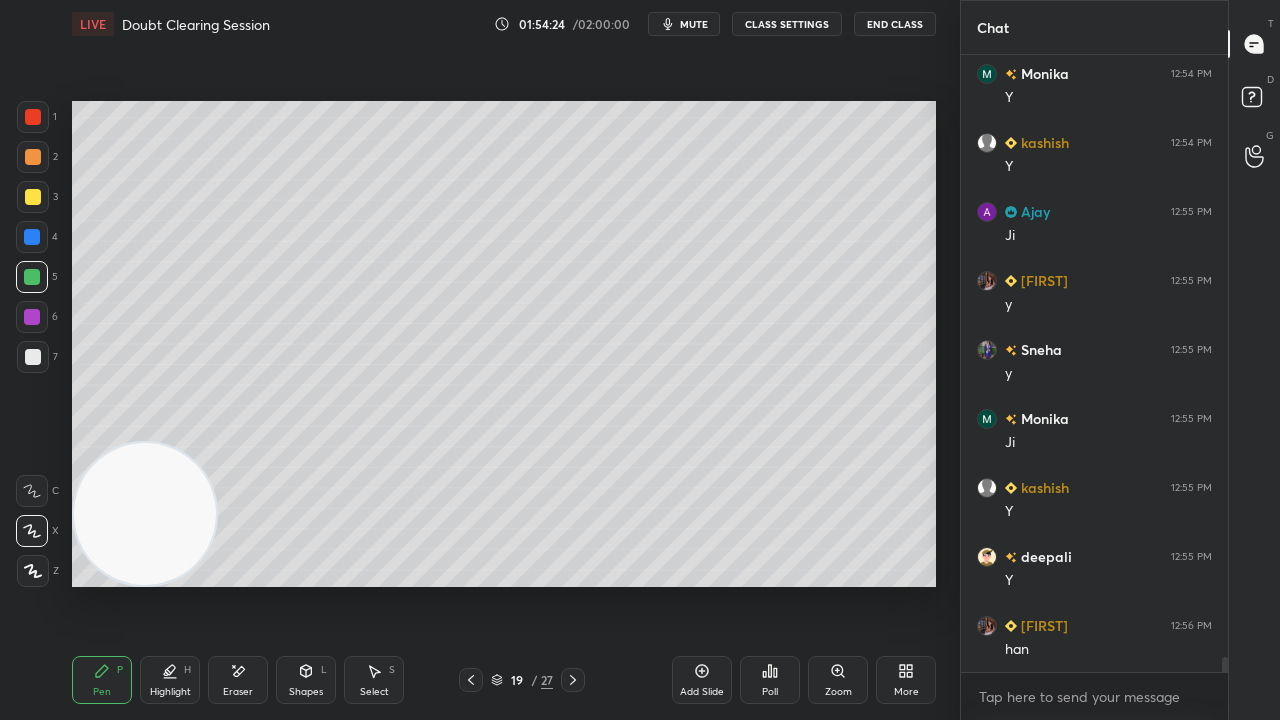 click 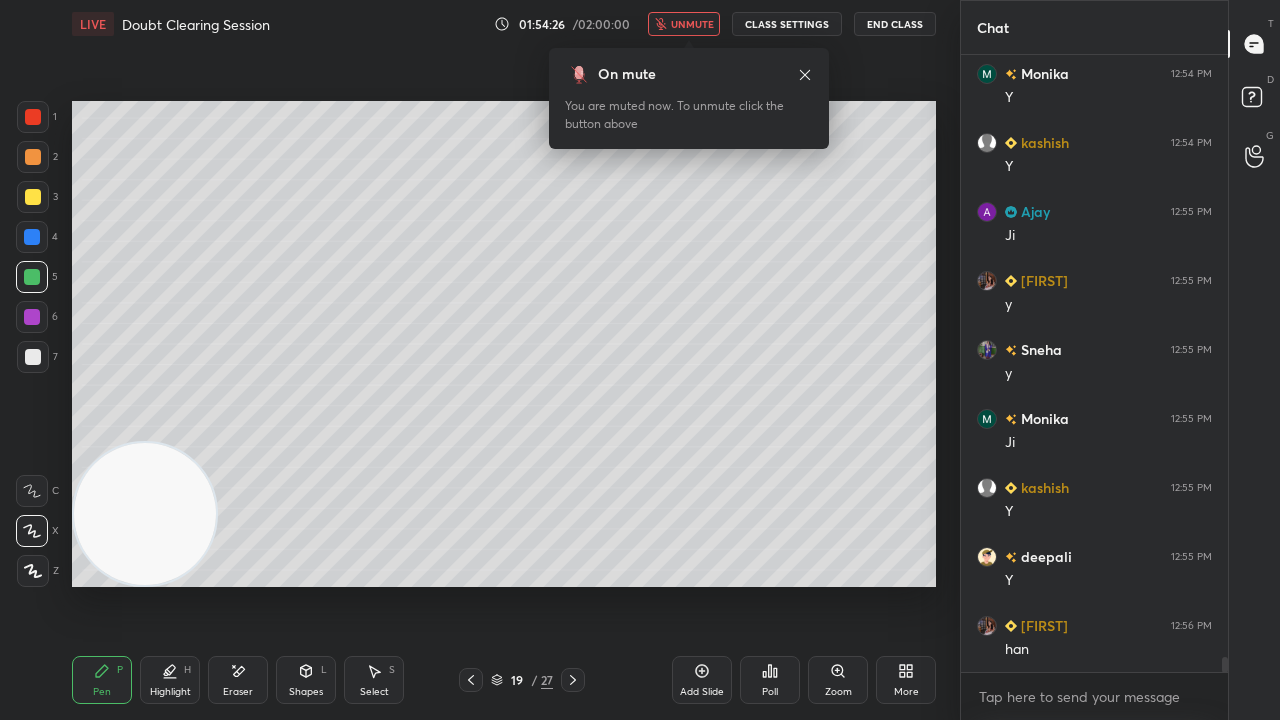 click on "unmute" at bounding box center [692, 24] 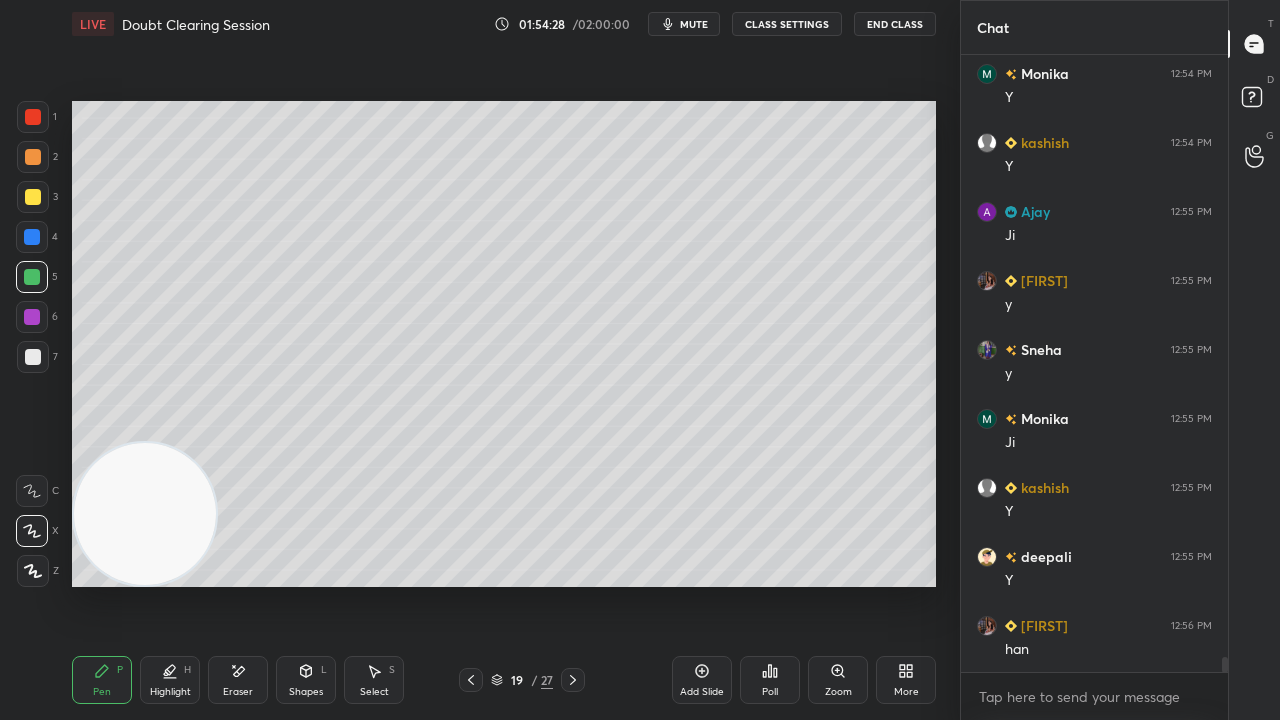 click 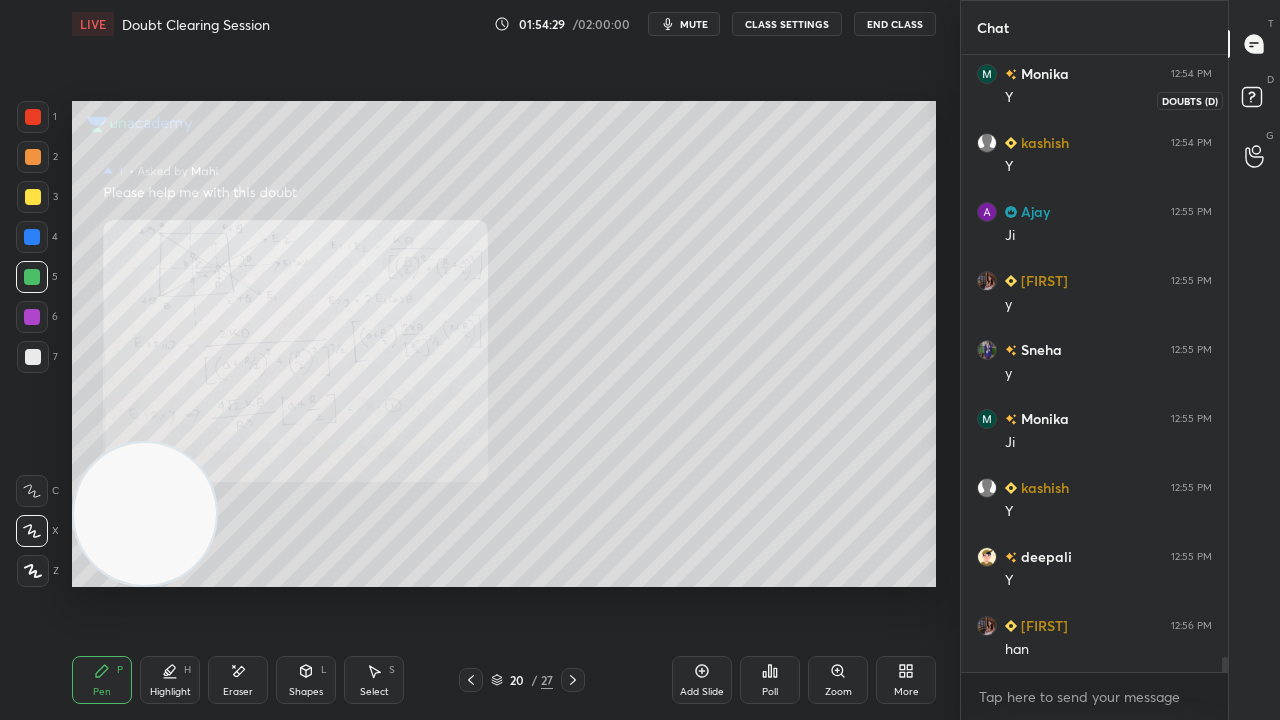 click 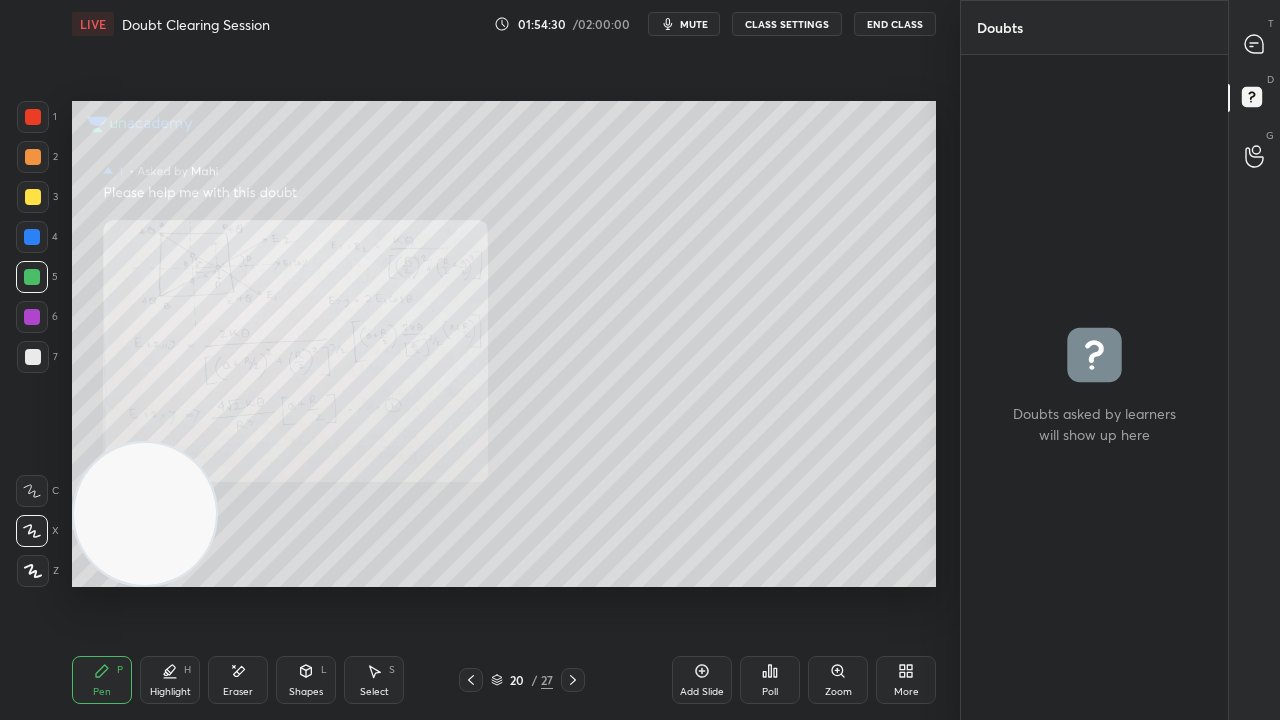 click on "20 / 27" at bounding box center (522, 680) 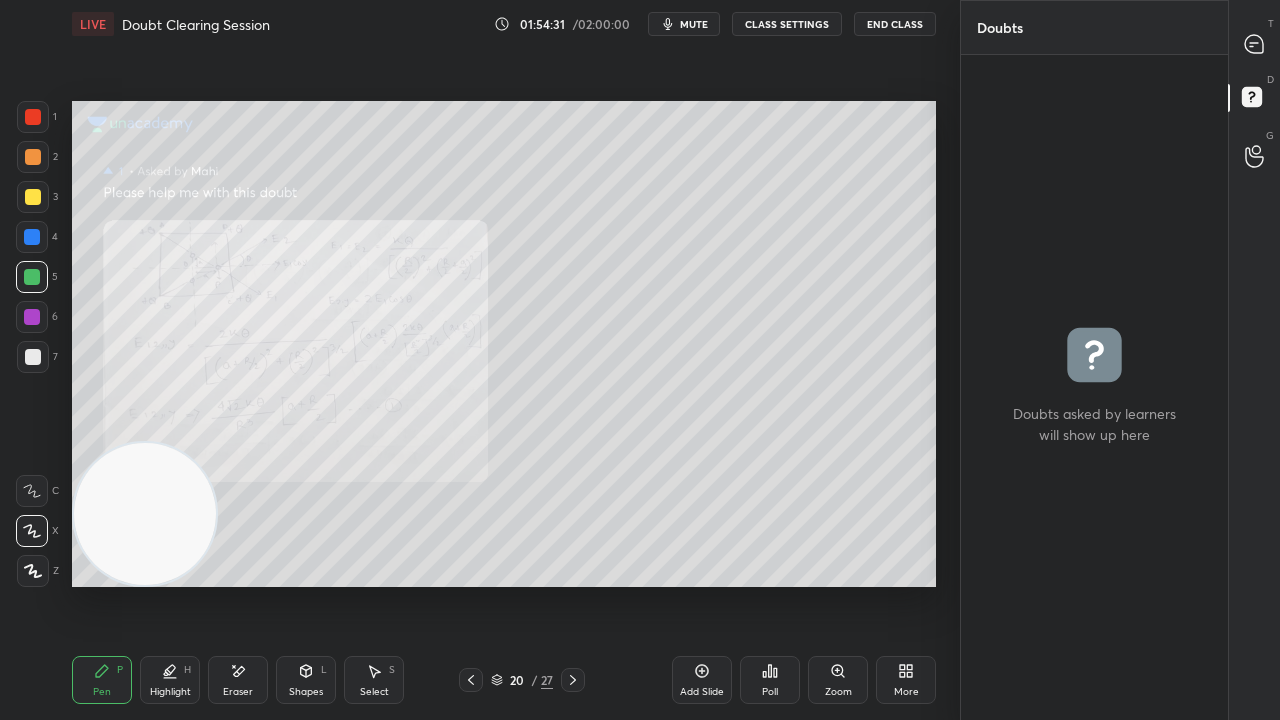 click 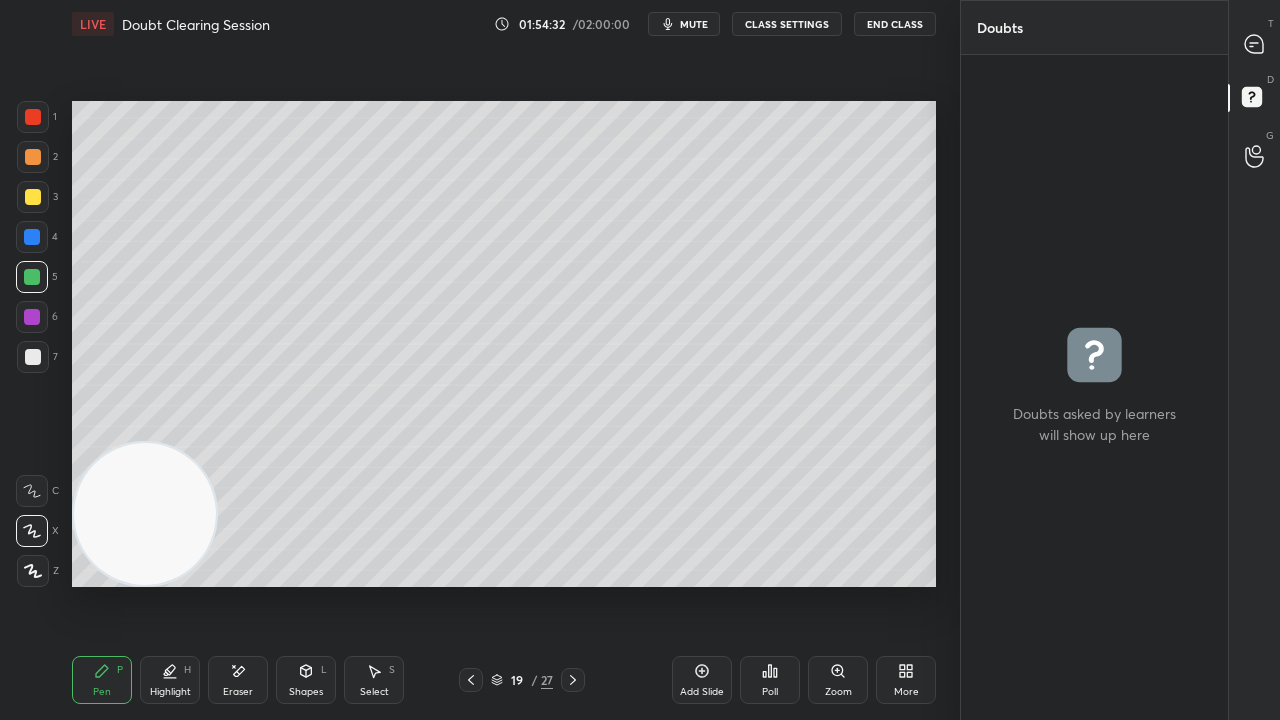 click on "mute" at bounding box center [694, 24] 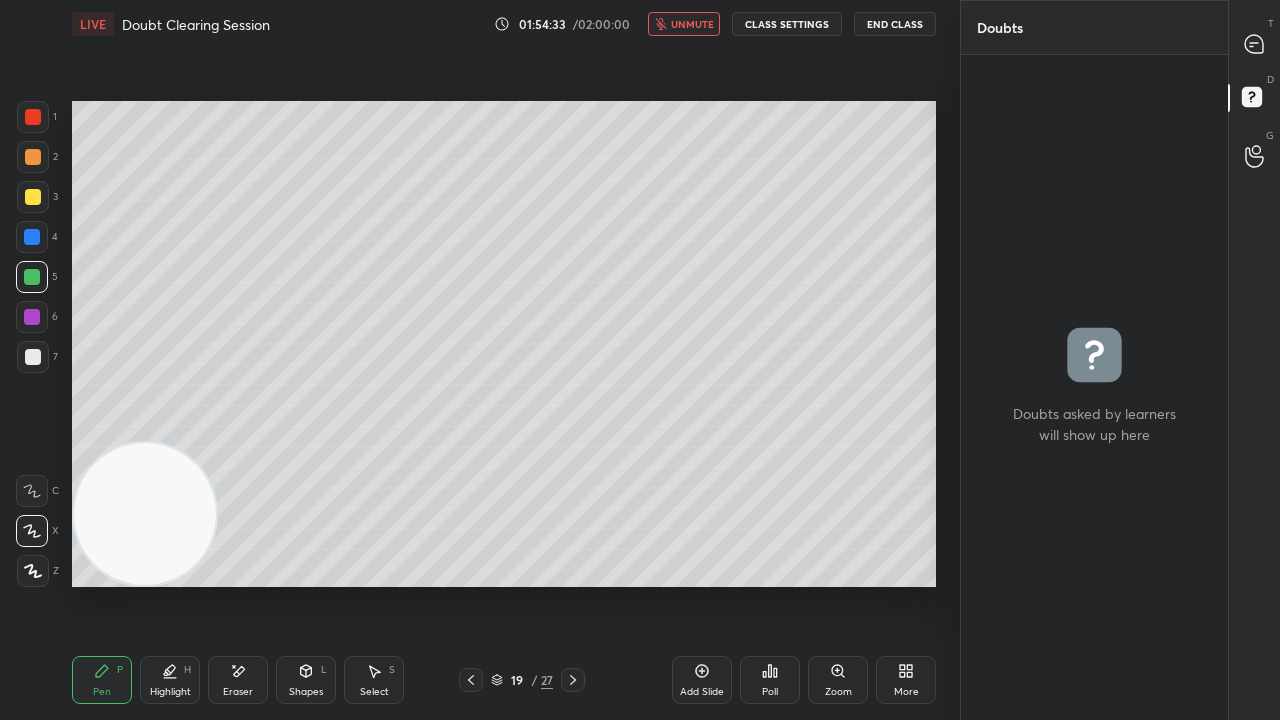 click on "unmute" at bounding box center [692, 24] 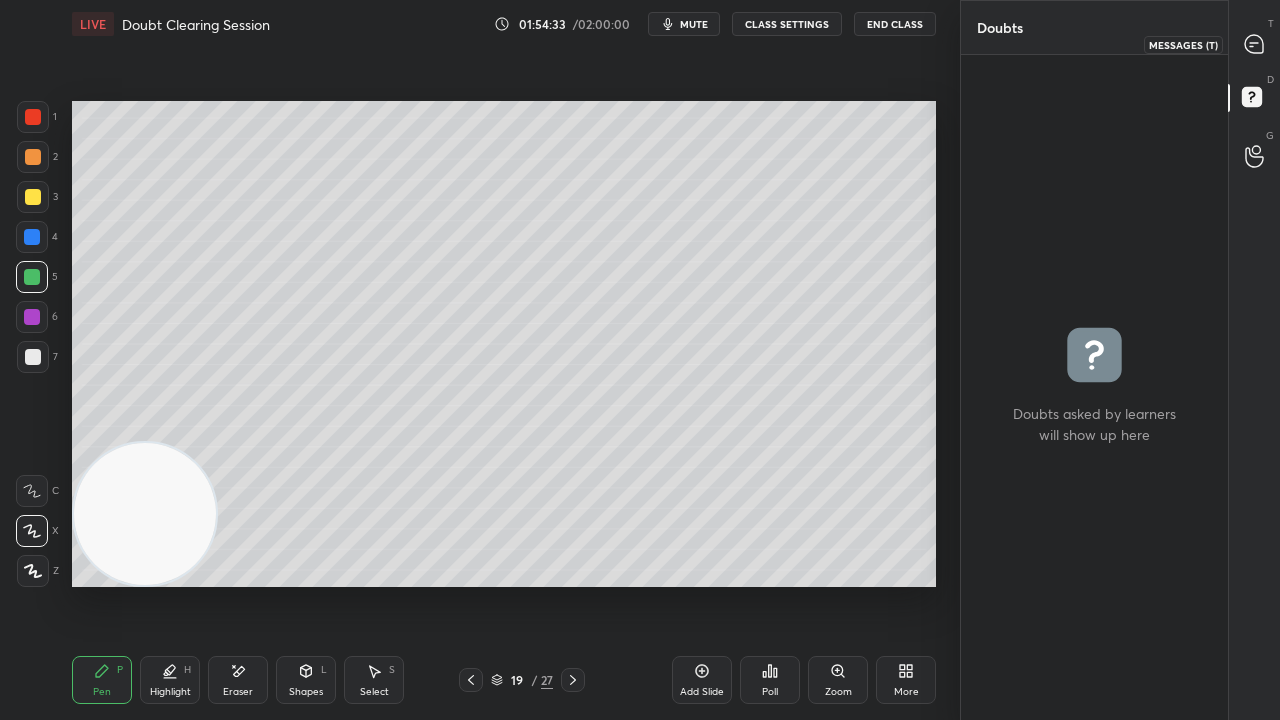 click on "T Messages (T)" at bounding box center (1254, 44) 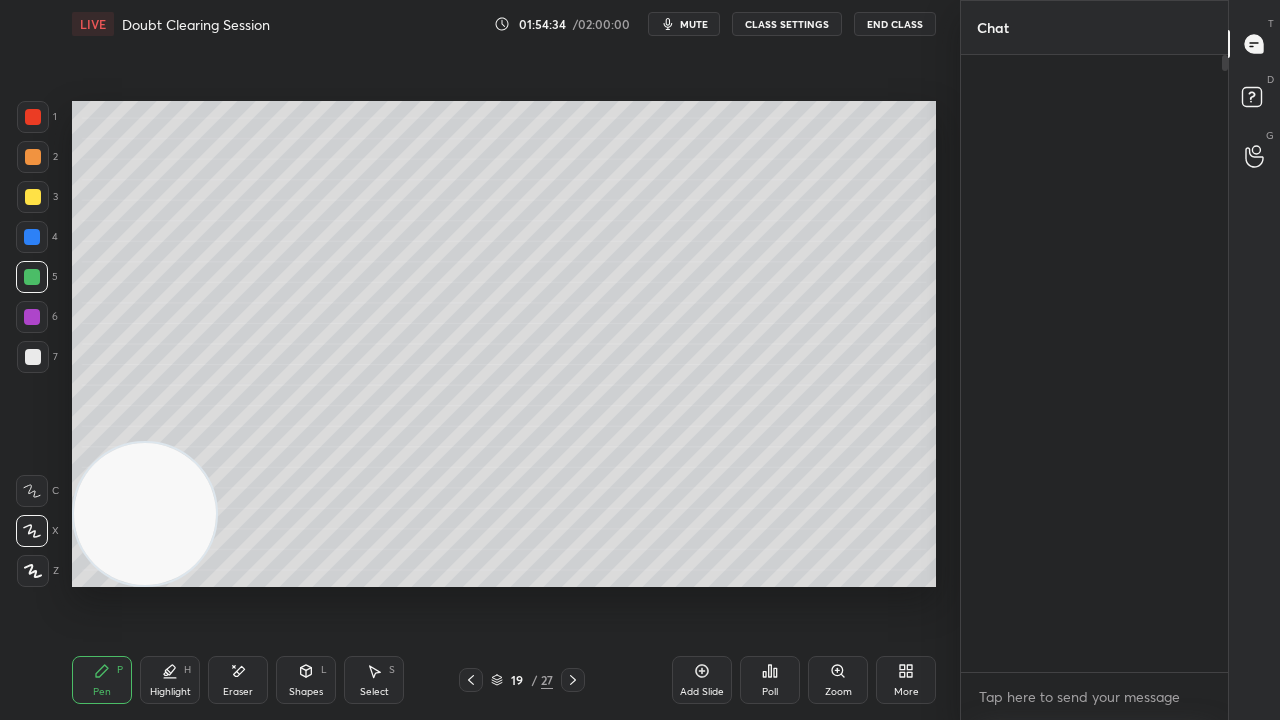 scroll, scrollTop: 25866, scrollLeft: 0, axis: vertical 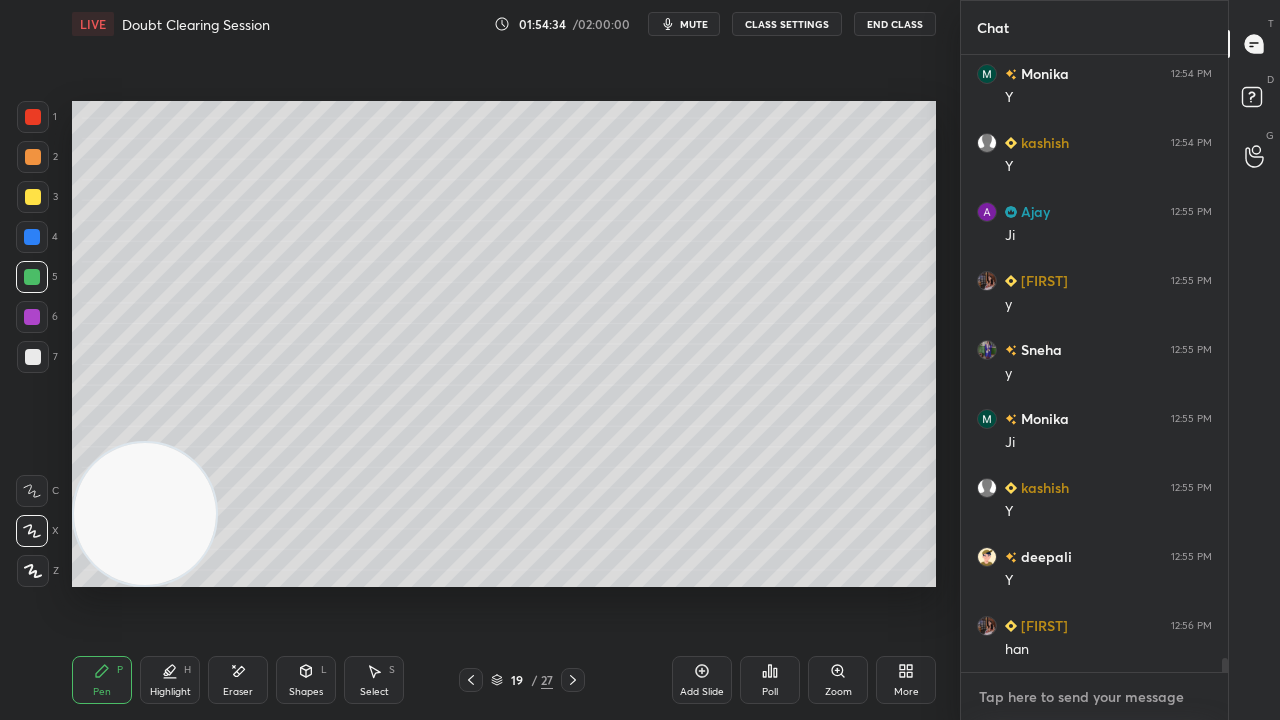 click on "x" at bounding box center [1094, 696] 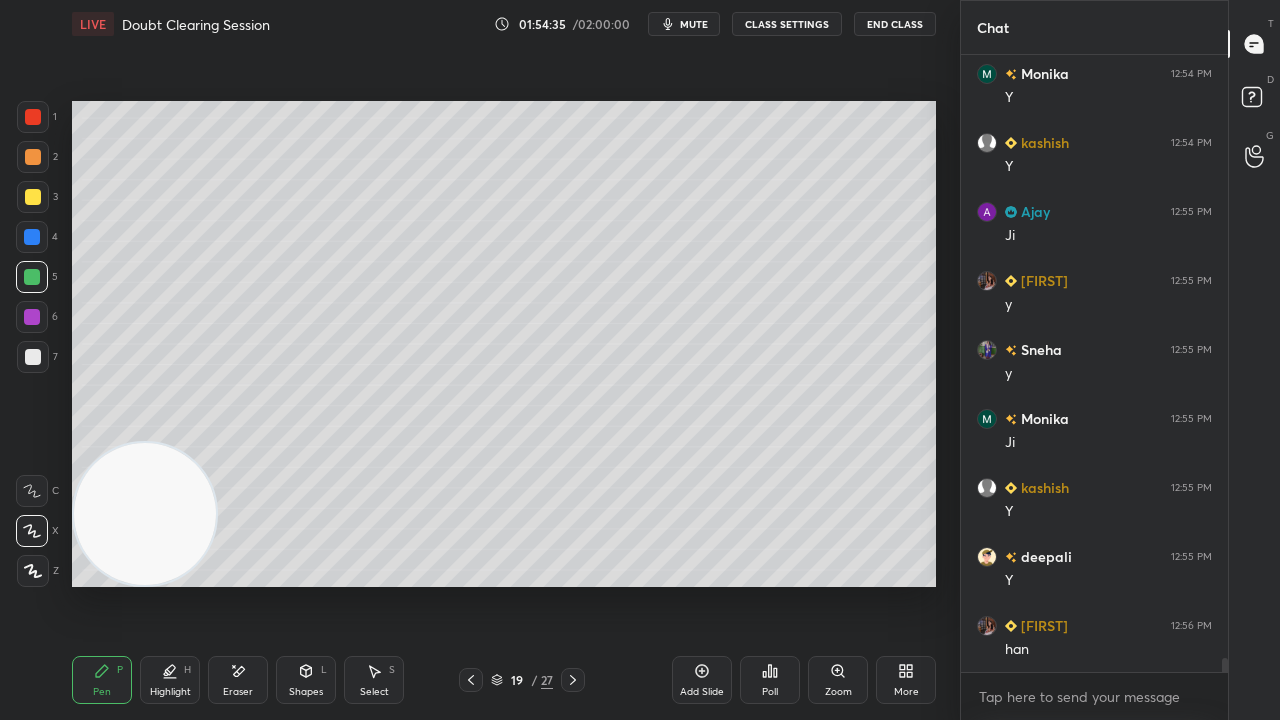 click on "mute" at bounding box center [694, 24] 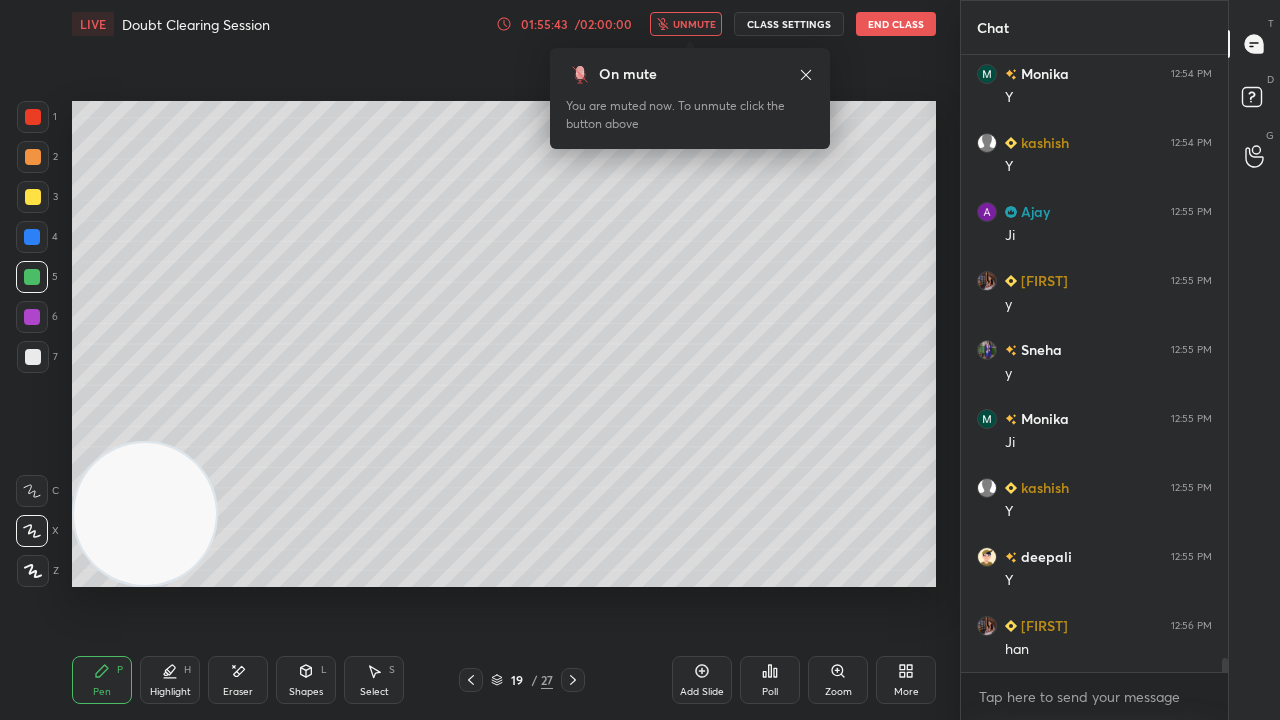 click on "unmute" at bounding box center [686, 24] 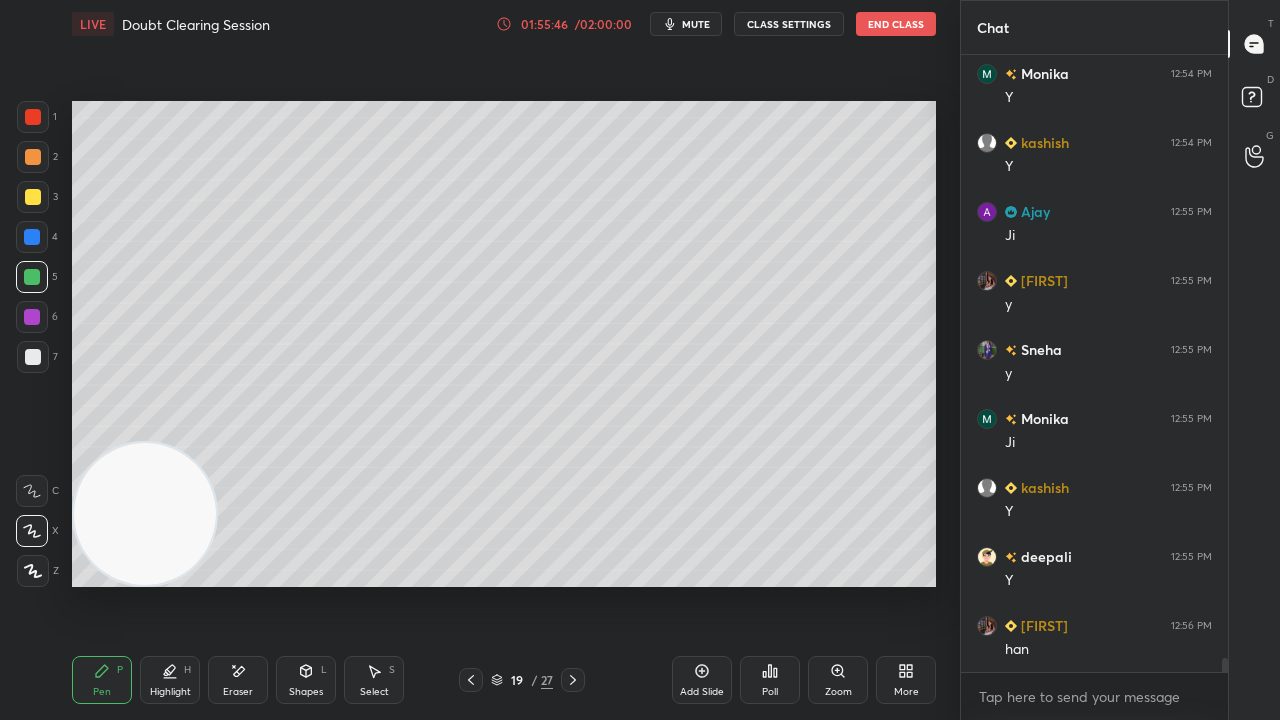 click 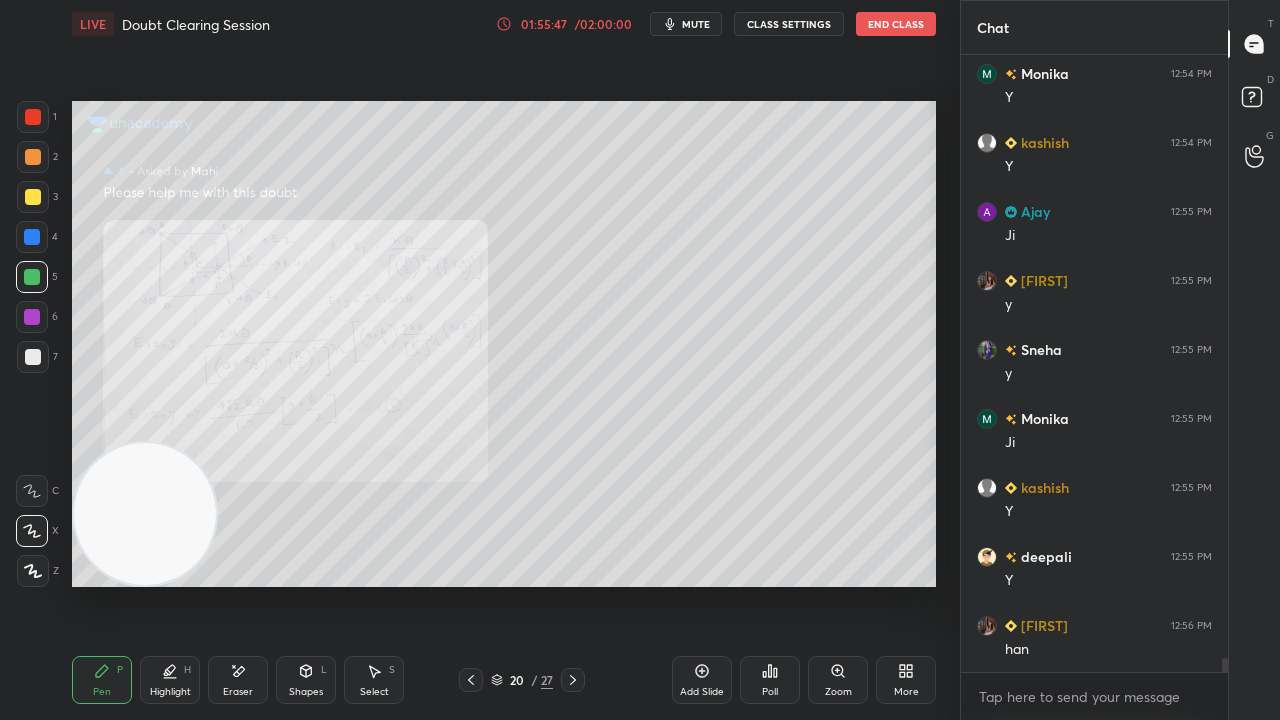 click 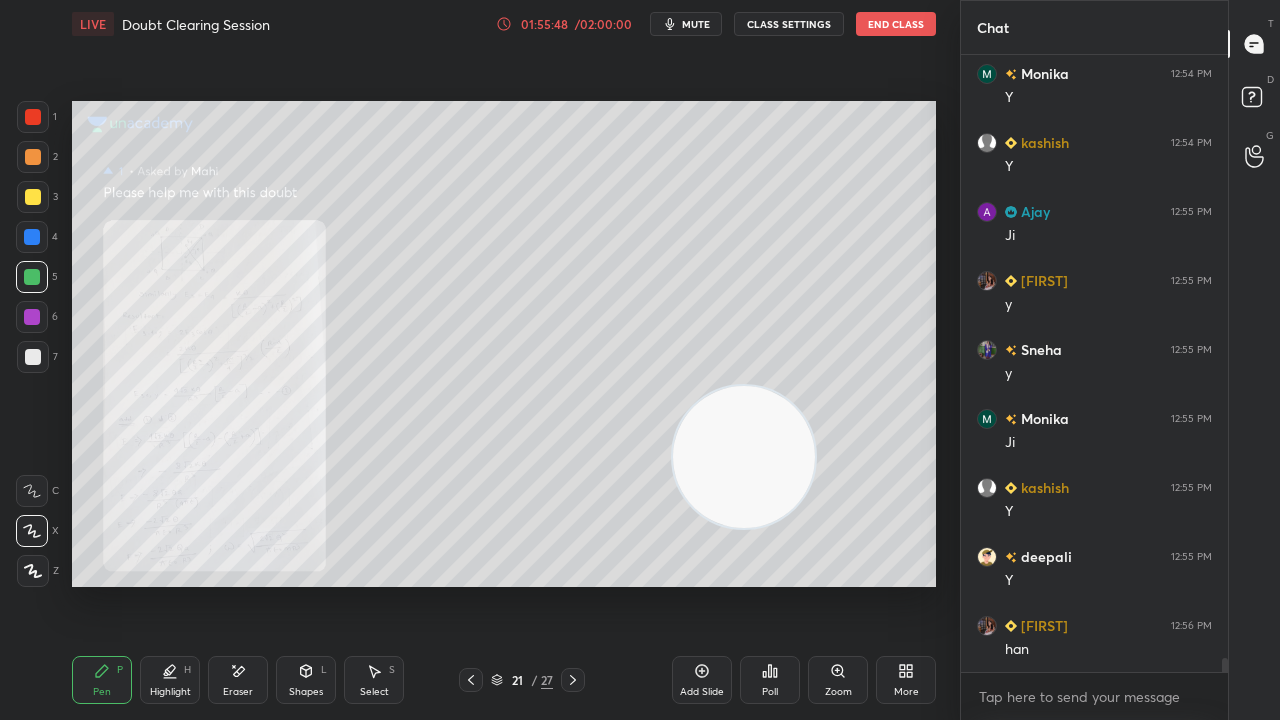 drag, startPoint x: 195, startPoint y: 545, endPoint x: 812, endPoint y: 492, distance: 619.27216 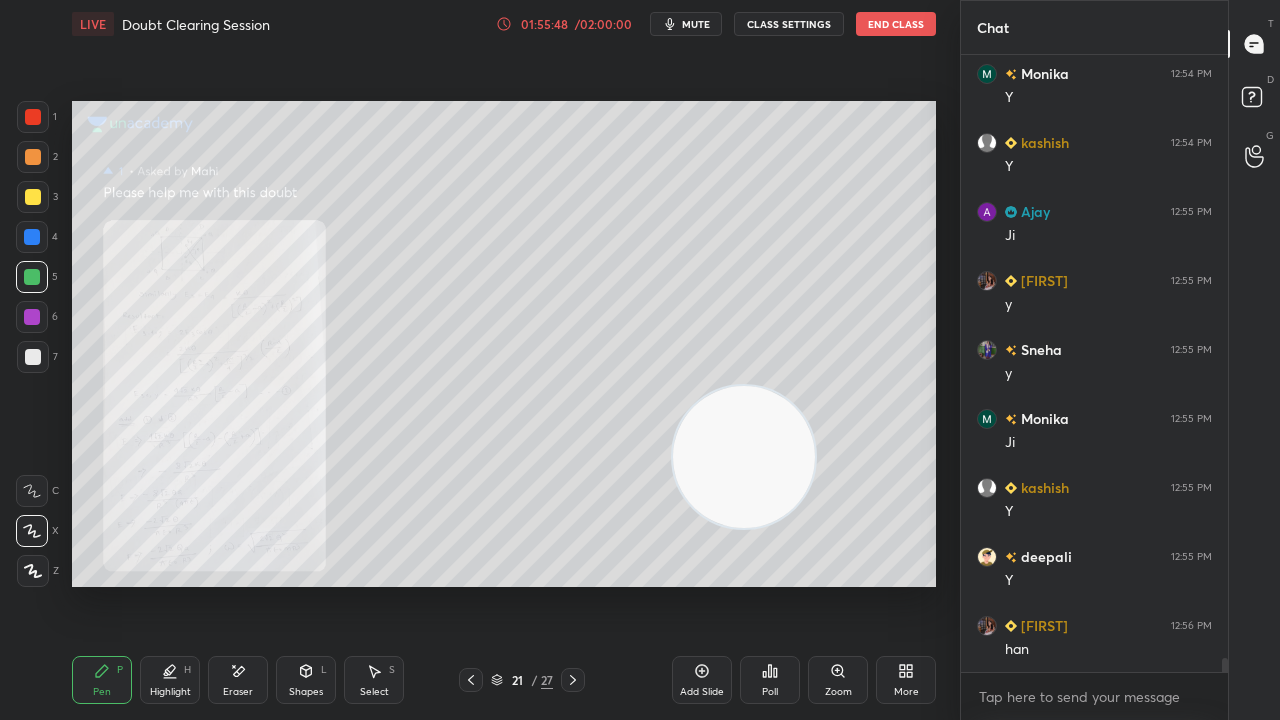 click at bounding box center (744, 457) 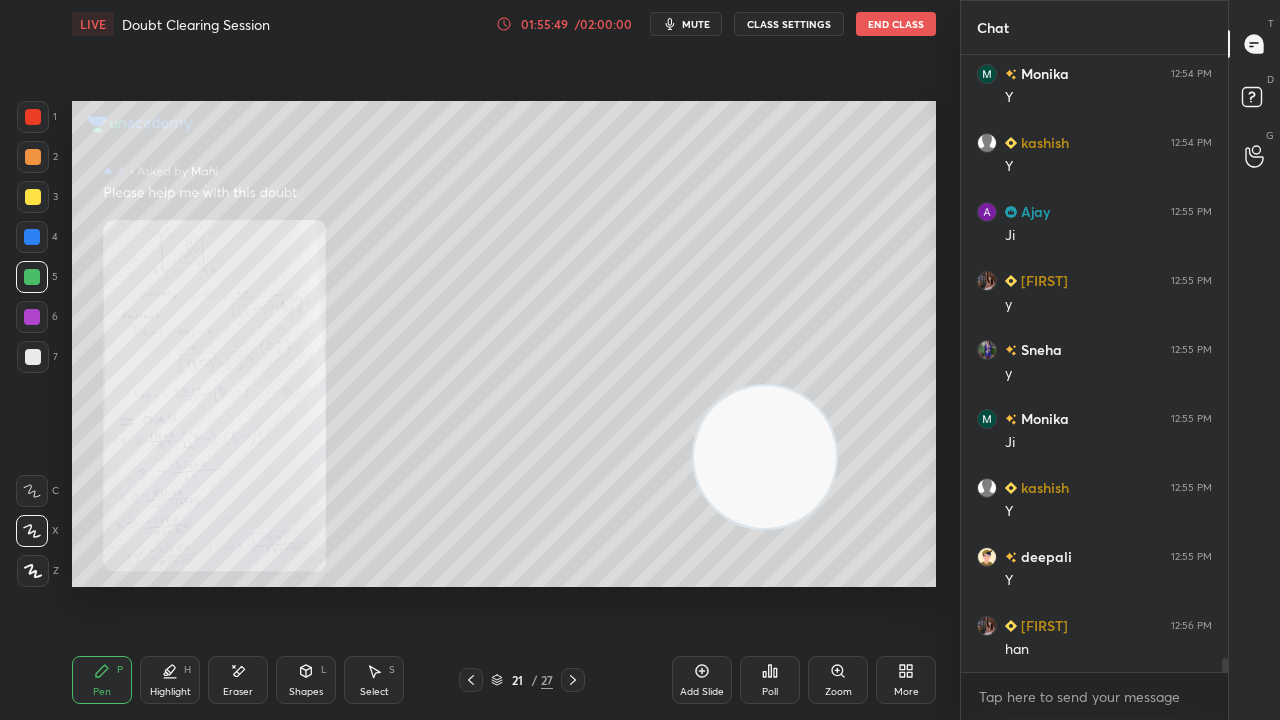click on "Zoom" at bounding box center (838, 692) 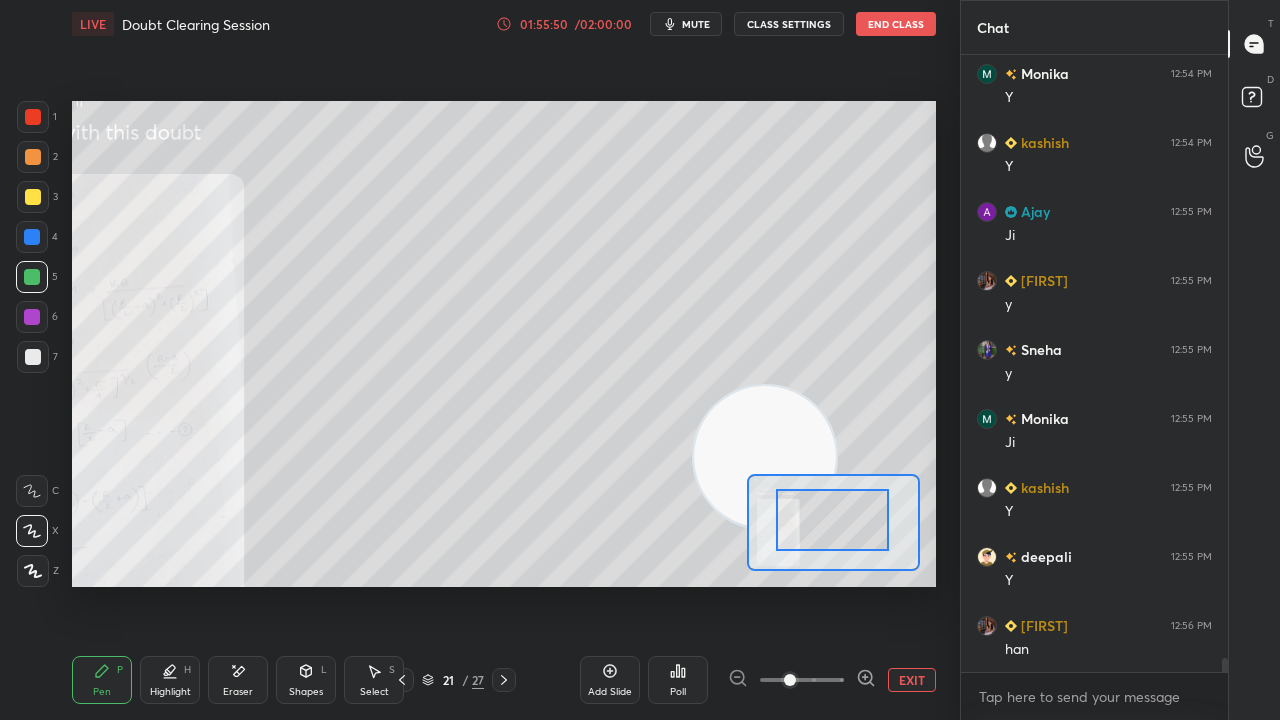 drag, startPoint x: 795, startPoint y: 528, endPoint x: 756, endPoint y: 536, distance: 39.812057 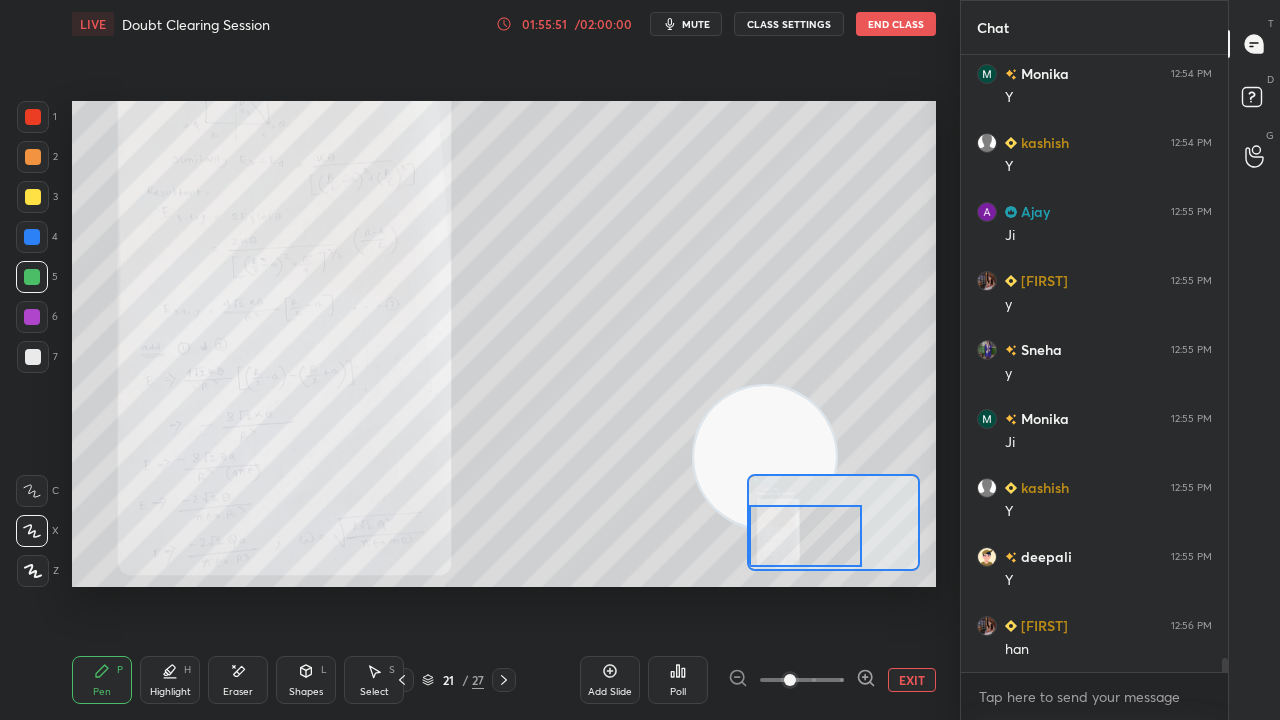 click on "mute" at bounding box center [696, 24] 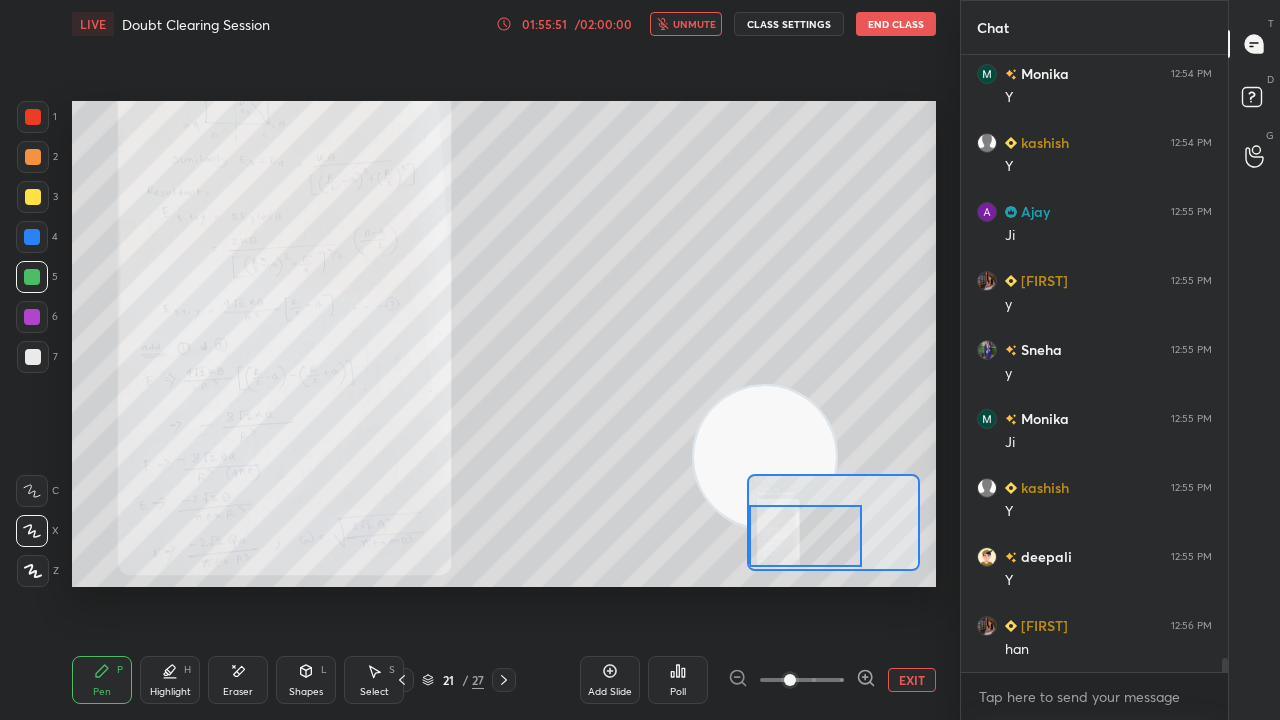 drag, startPoint x: 694, startPoint y: 21, endPoint x: 702, endPoint y: 12, distance: 12.0415945 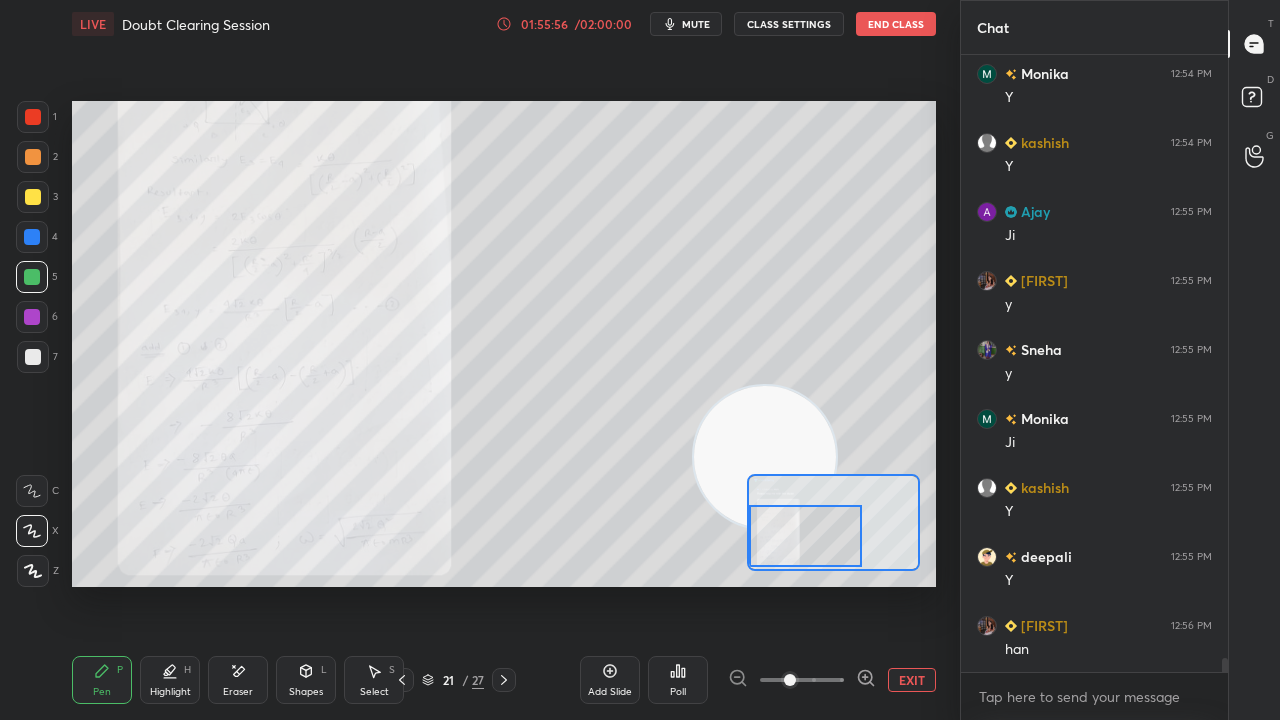 click on "mute" at bounding box center (686, 24) 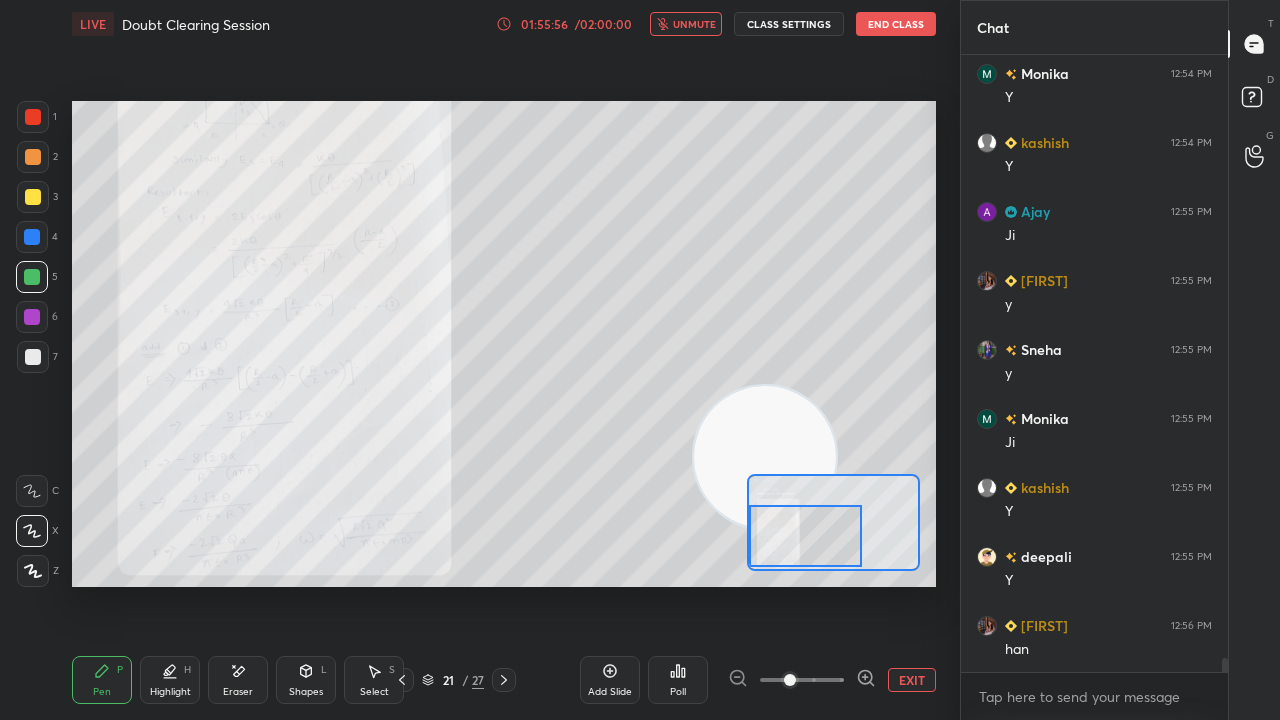 click on "unmute" at bounding box center (686, 24) 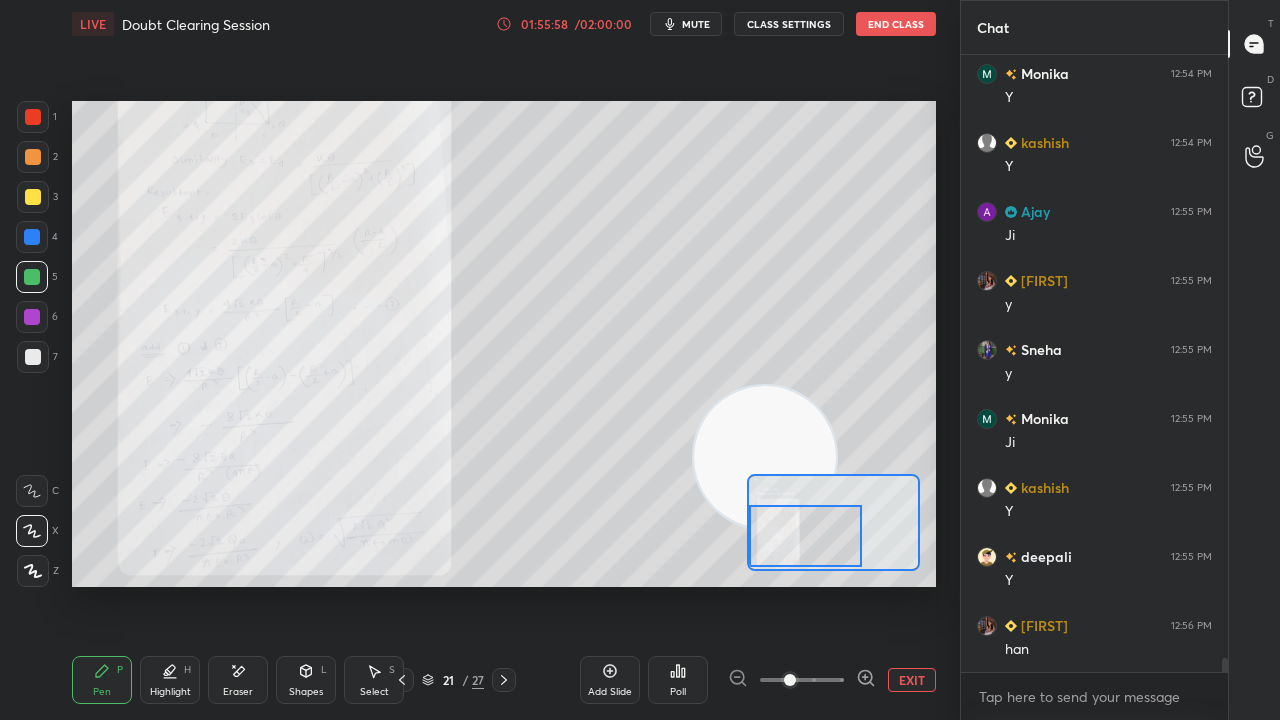 click on "mute" at bounding box center [696, 24] 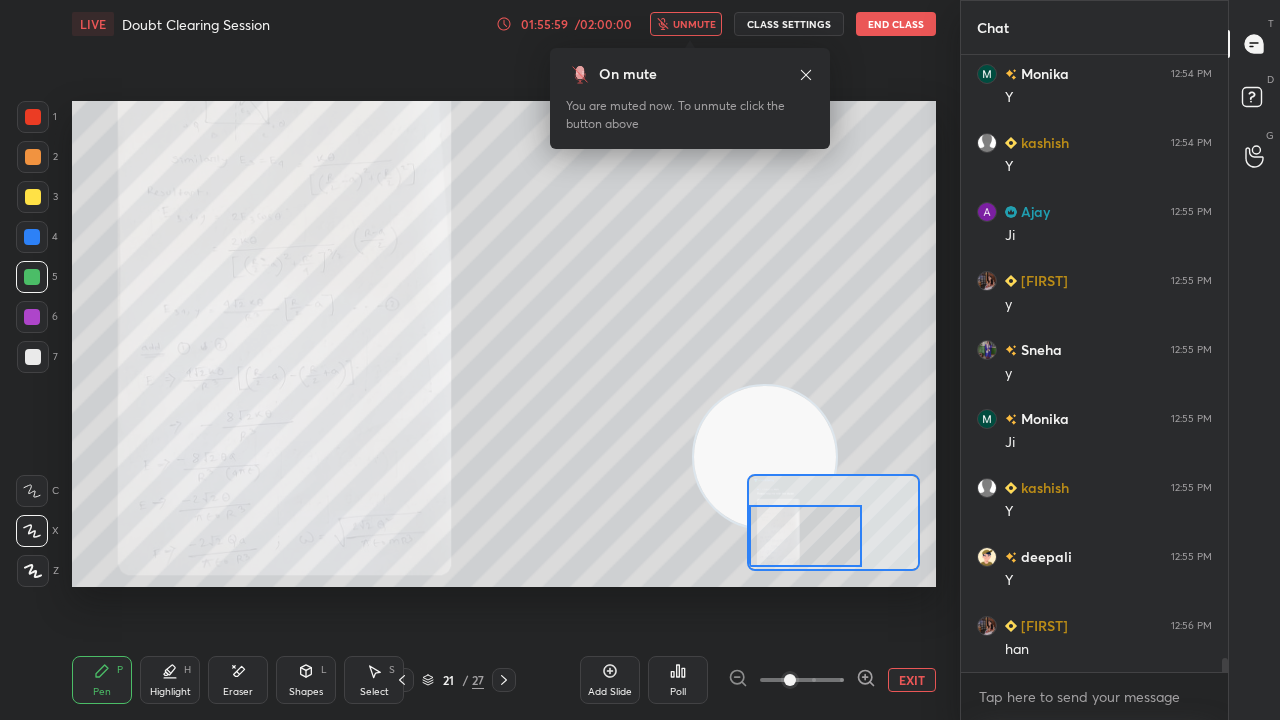 click on "unmute" at bounding box center [694, 24] 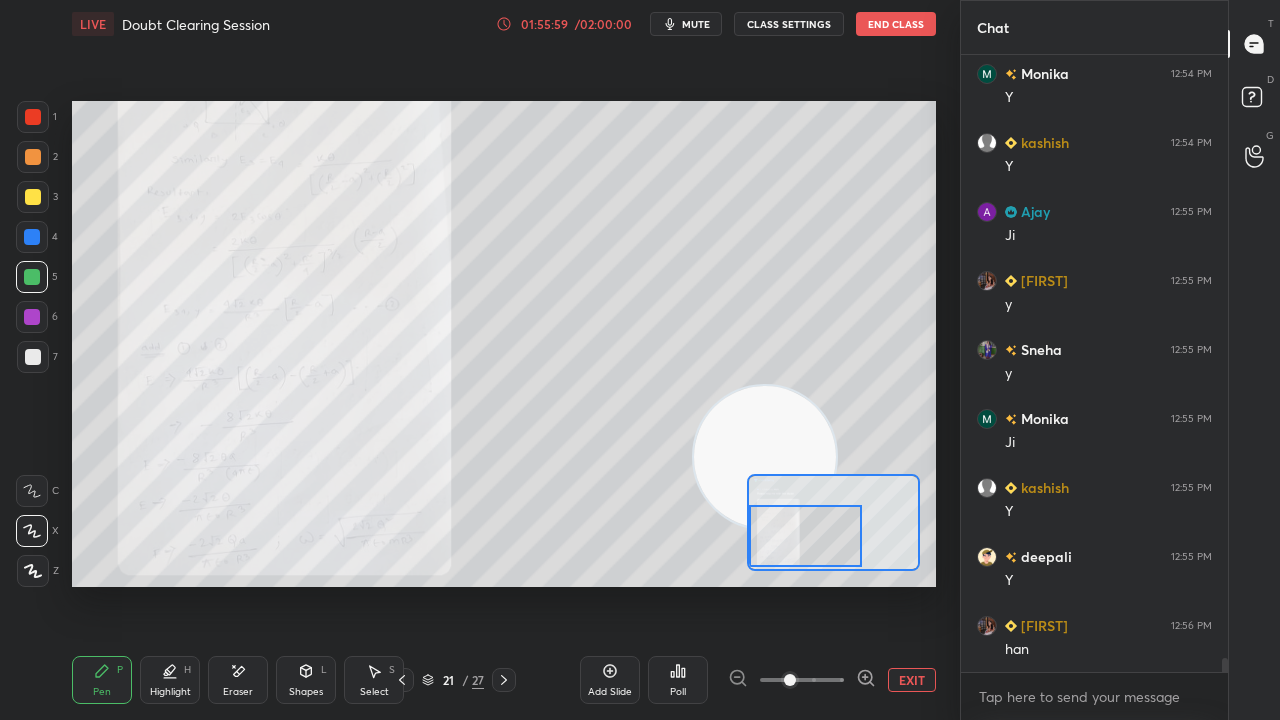 click 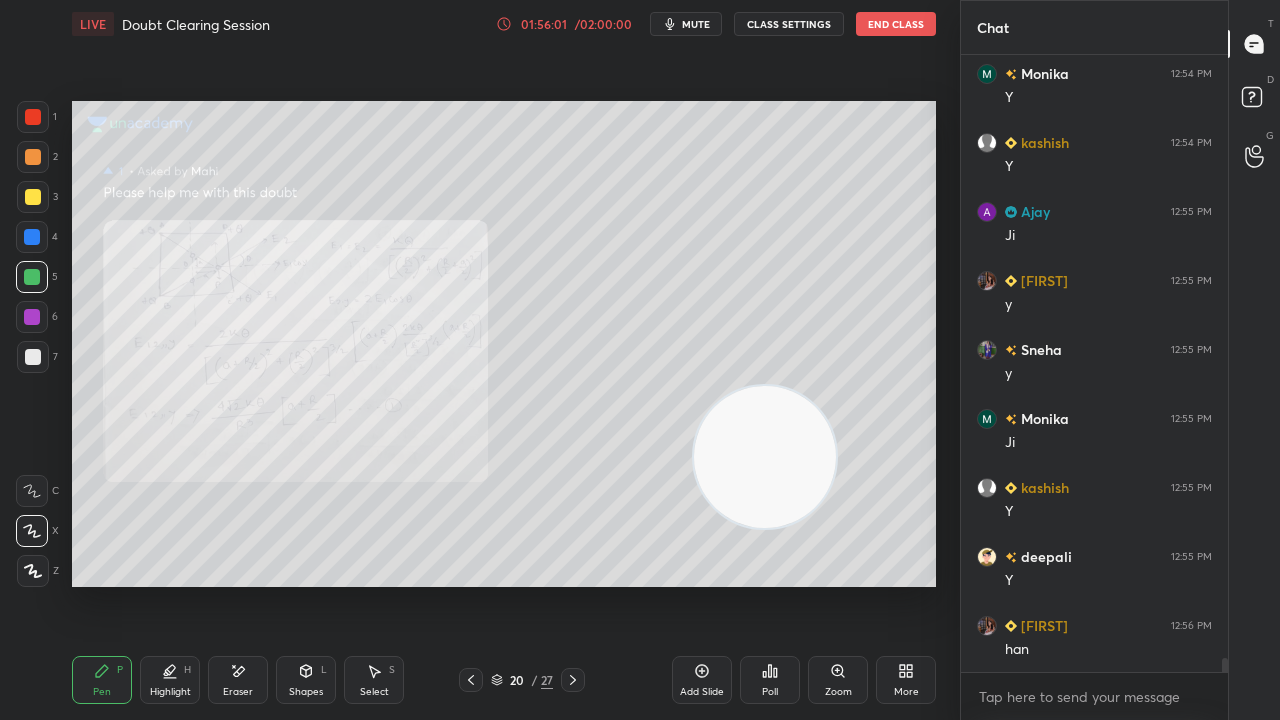 click 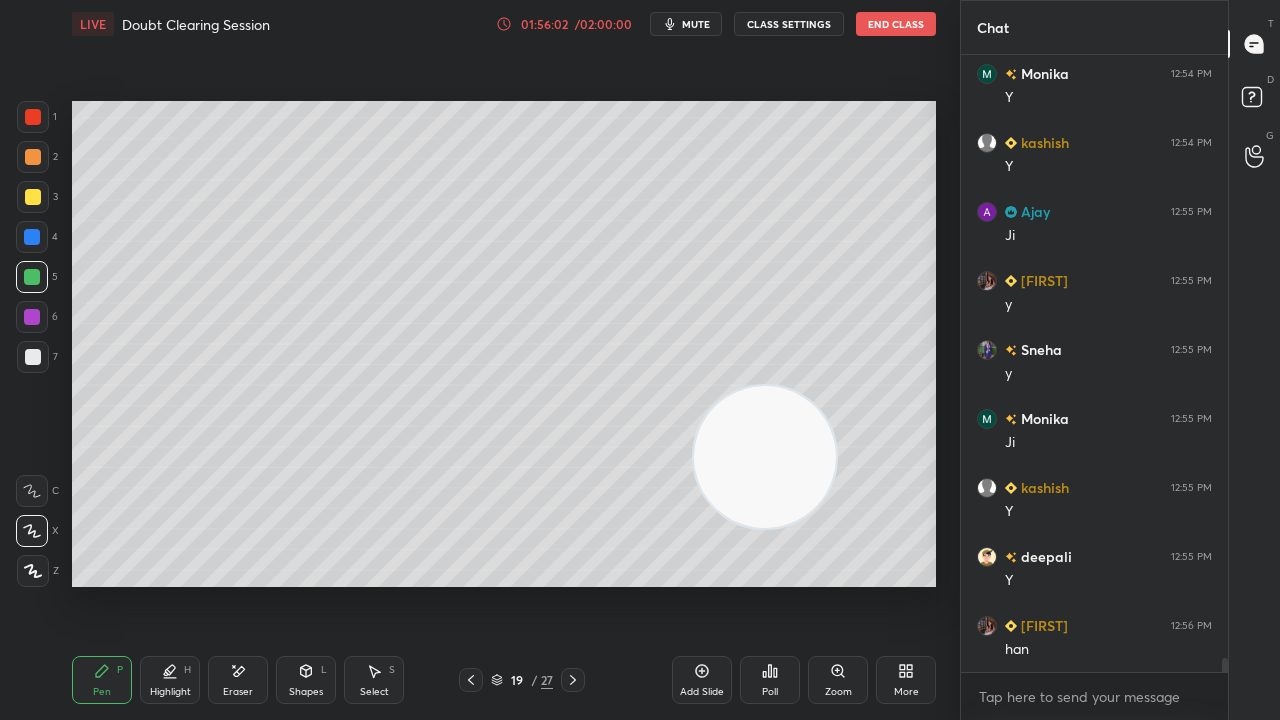 click on "Add Slide" at bounding box center (702, 692) 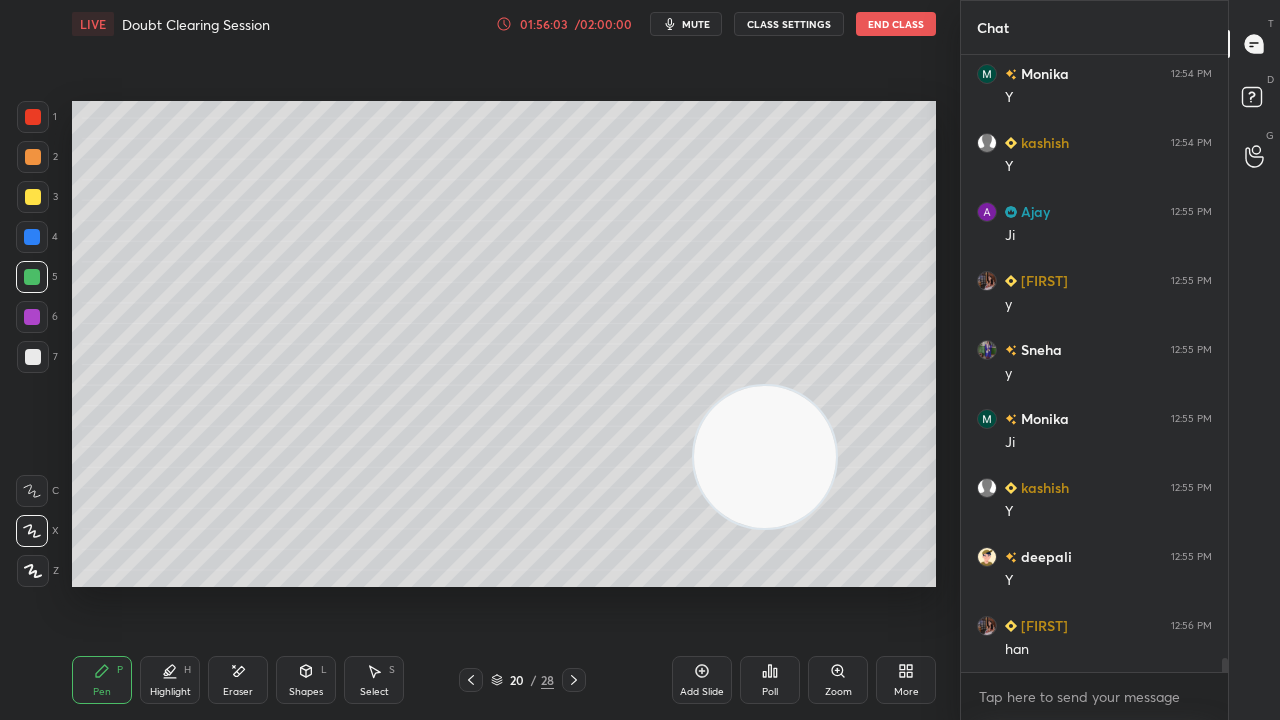 click on "Shapes" at bounding box center (306, 692) 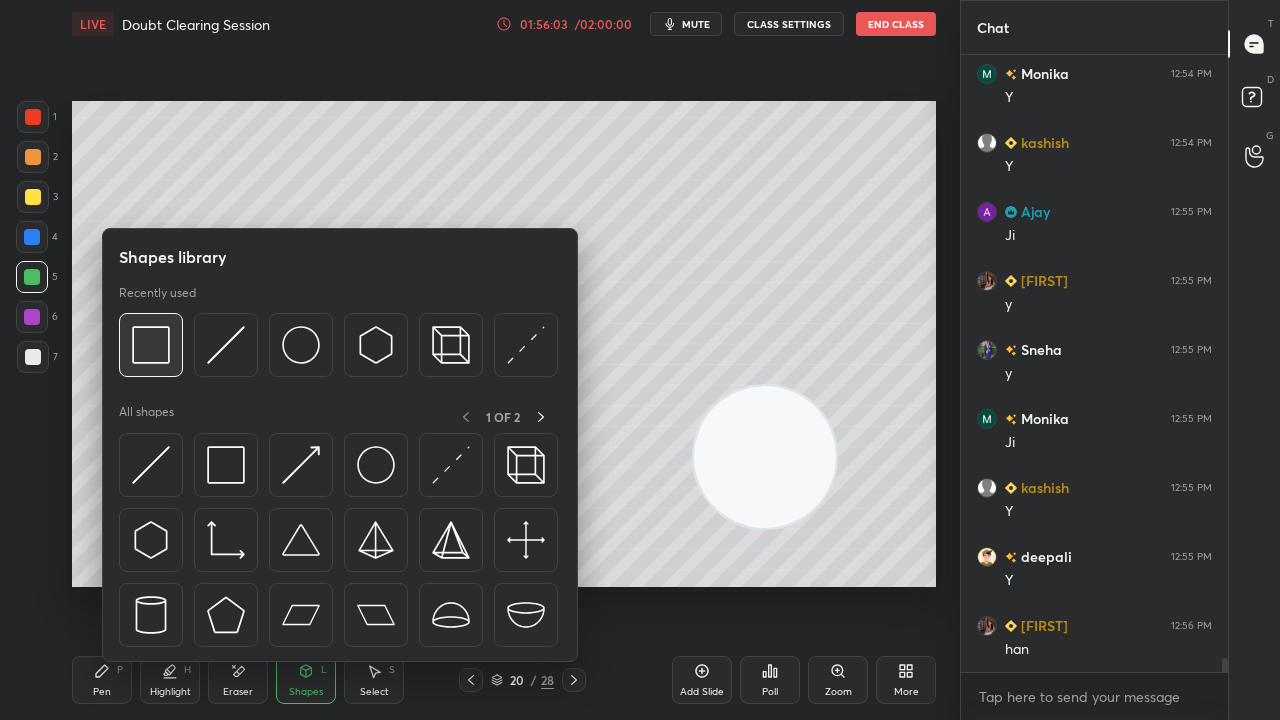 click at bounding box center [151, 345] 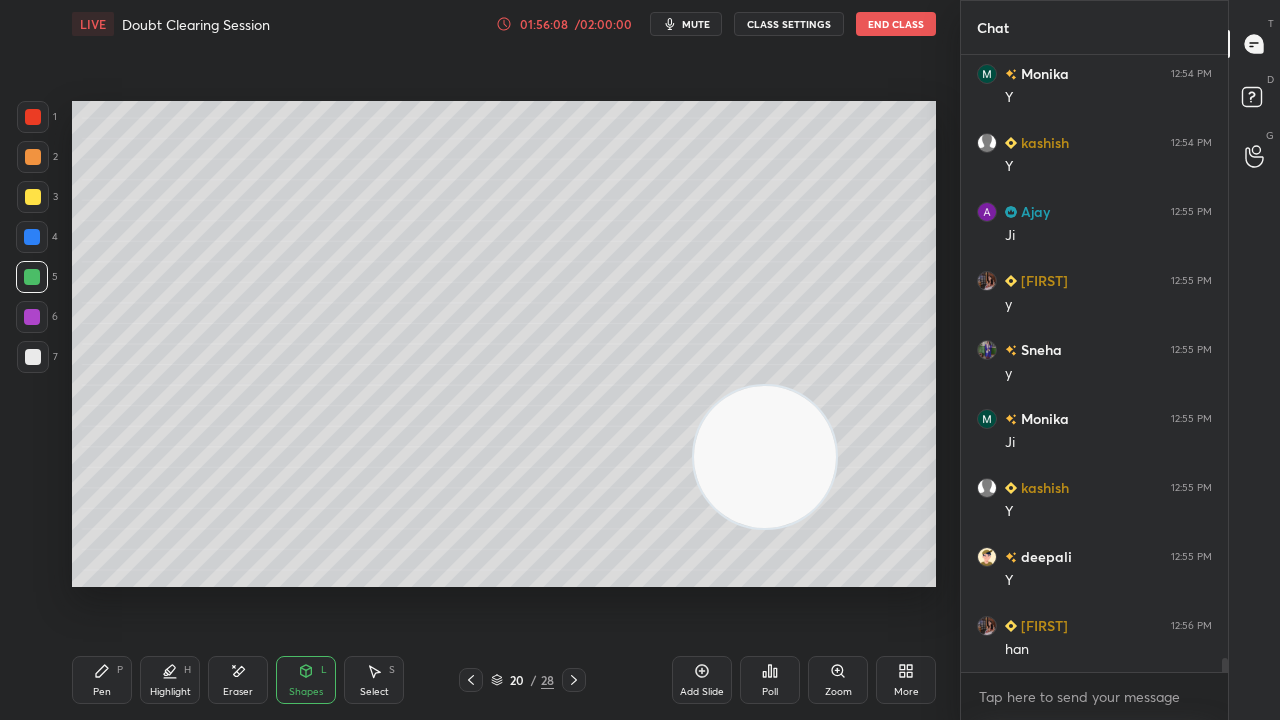 click on "Setting up your live class Poll for   secs No correct answer Start poll" at bounding box center (504, 344) 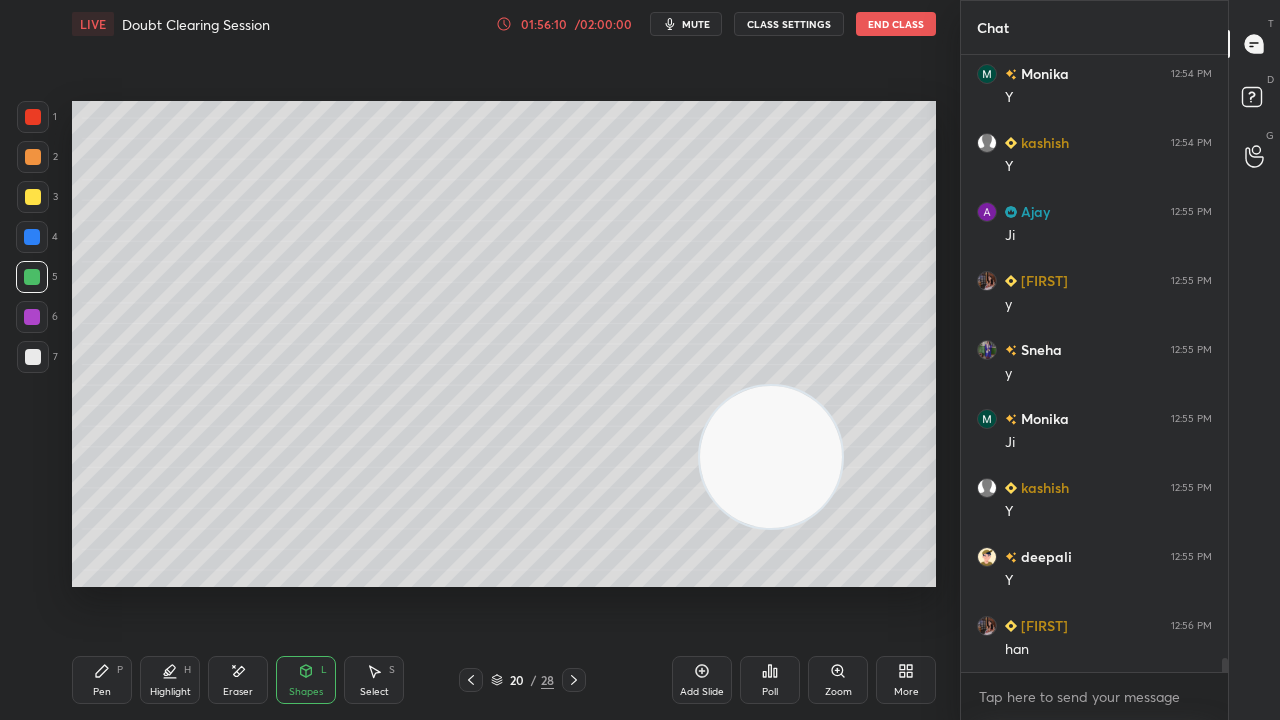 drag, startPoint x: 752, startPoint y: 476, endPoint x: 882, endPoint y: 509, distance: 134.12308 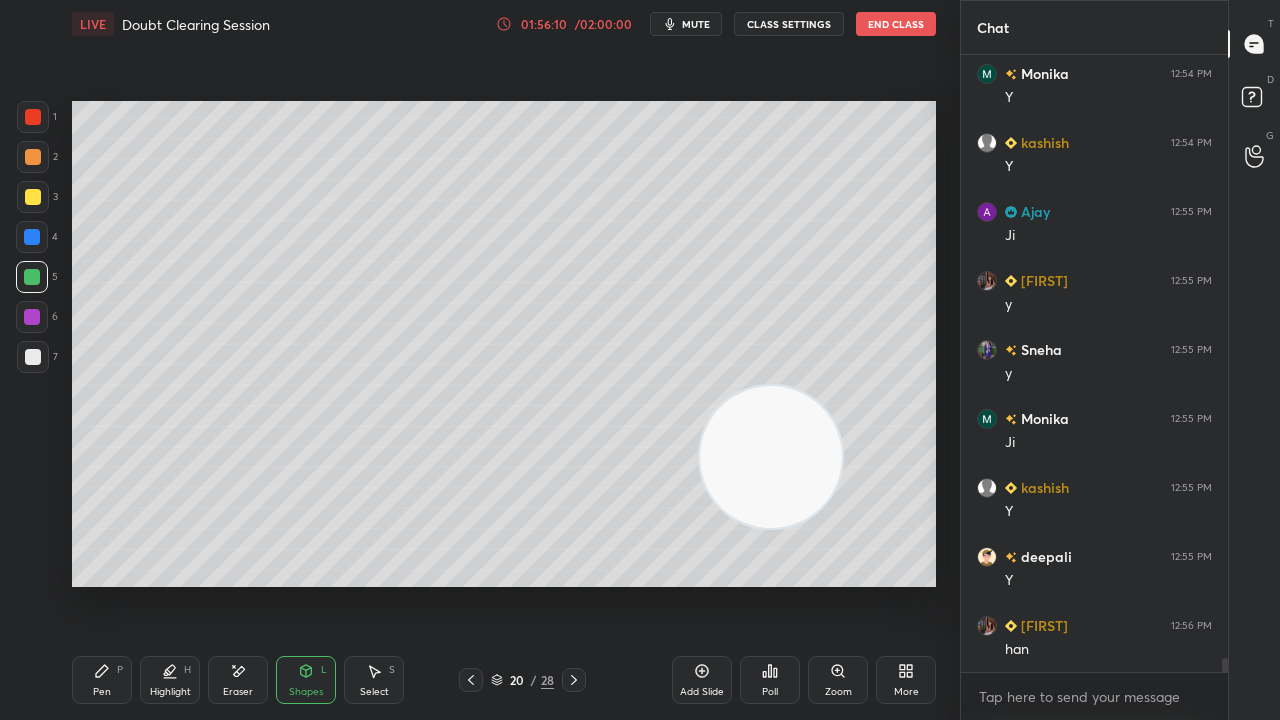 click at bounding box center (771, 457) 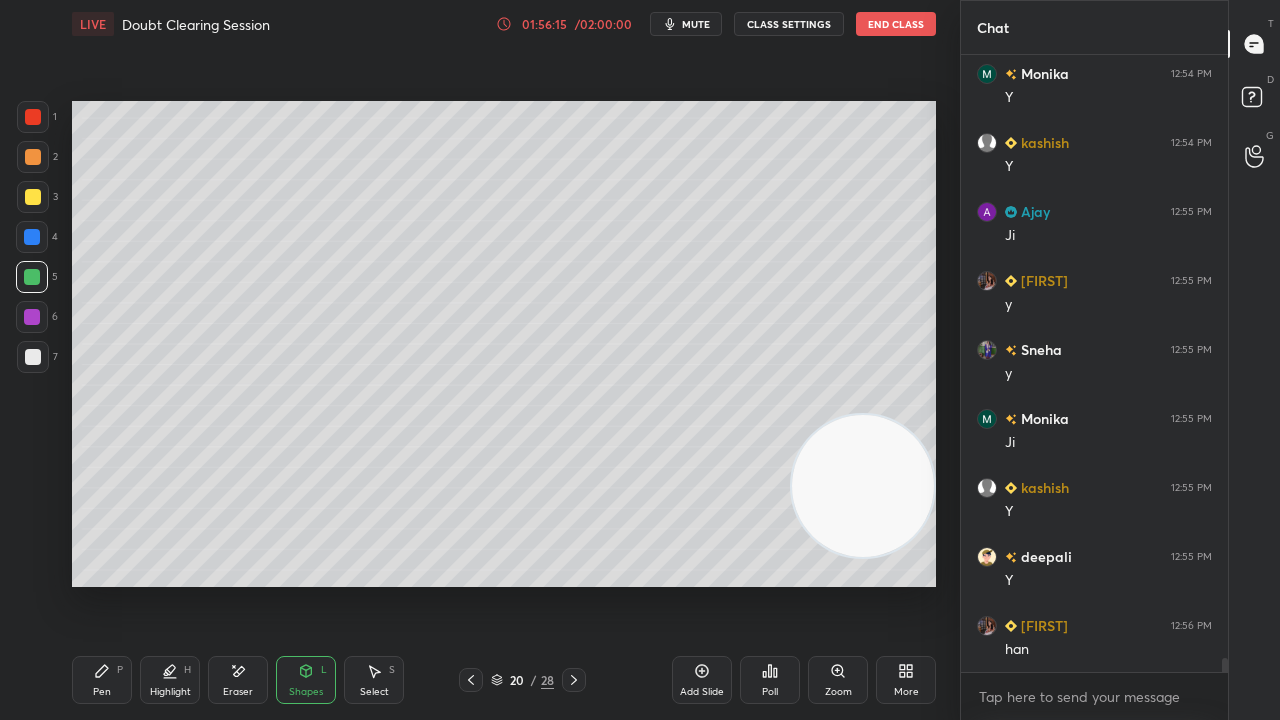 click on "Pen P Highlight H Eraser Shapes L Select S" at bounding box center [222, 680] 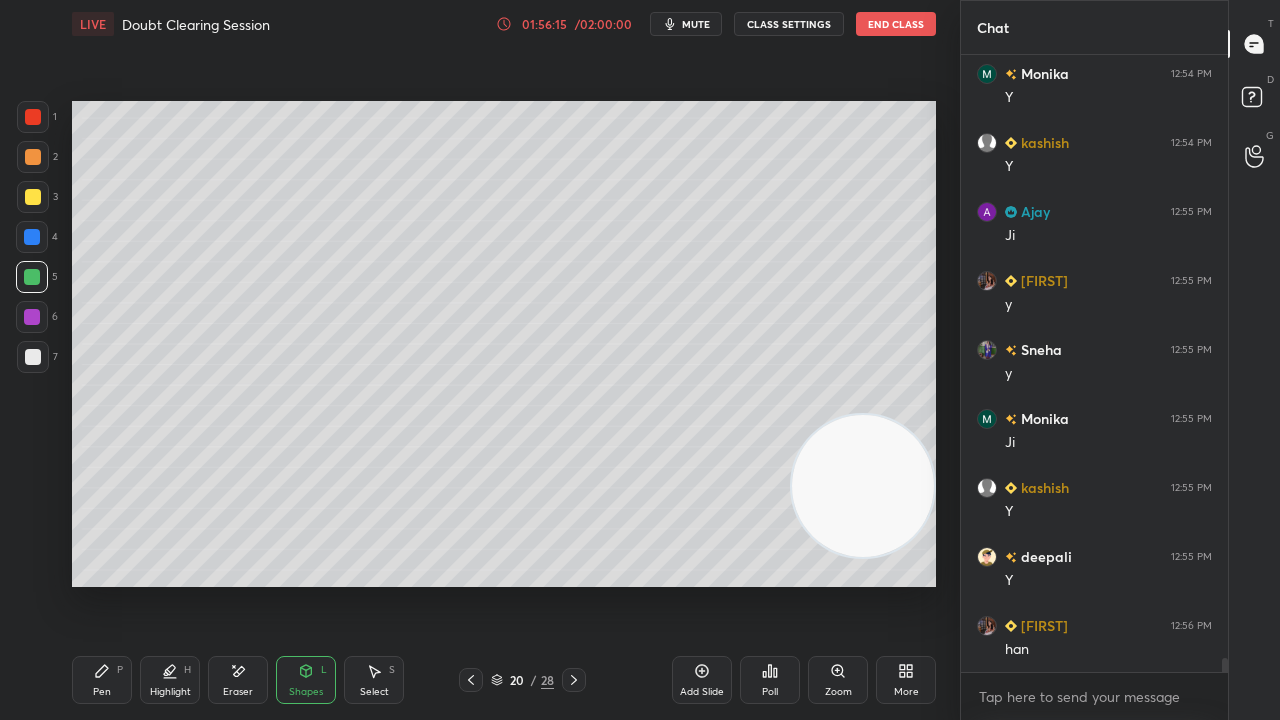 click on "Shapes" at bounding box center (306, 692) 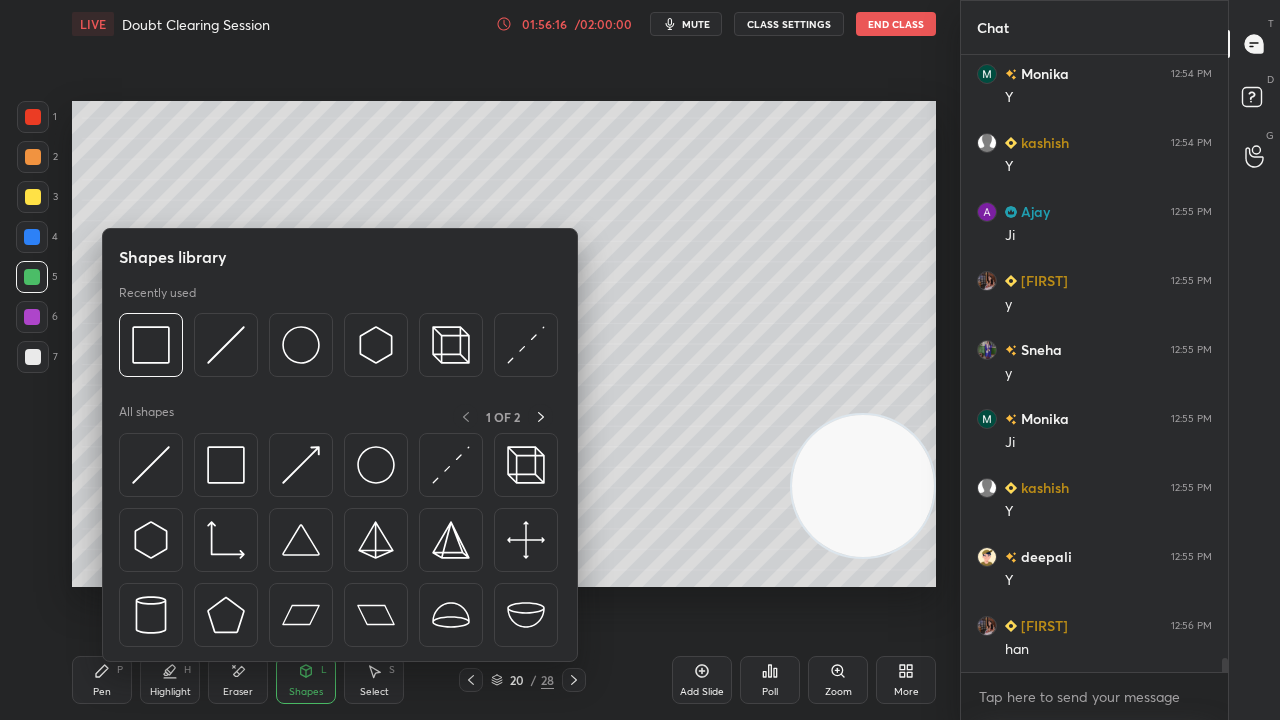 click on "Pen P" at bounding box center [102, 680] 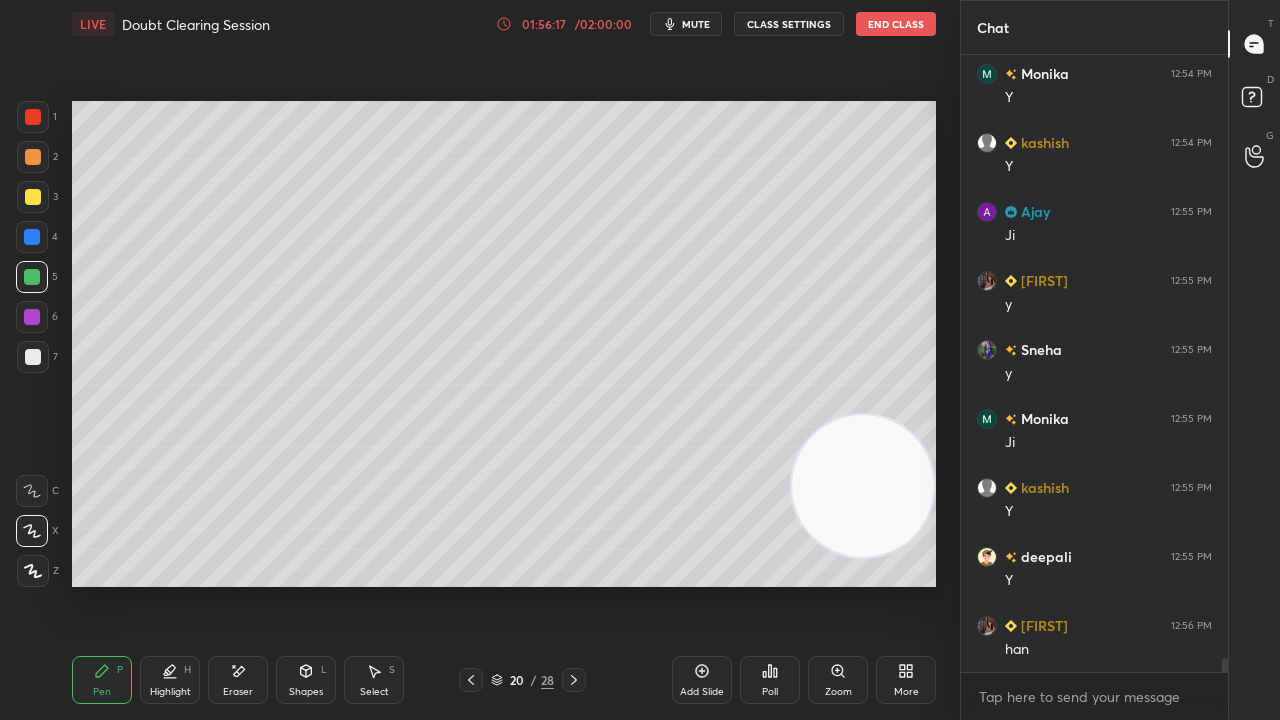click at bounding box center [33, 197] 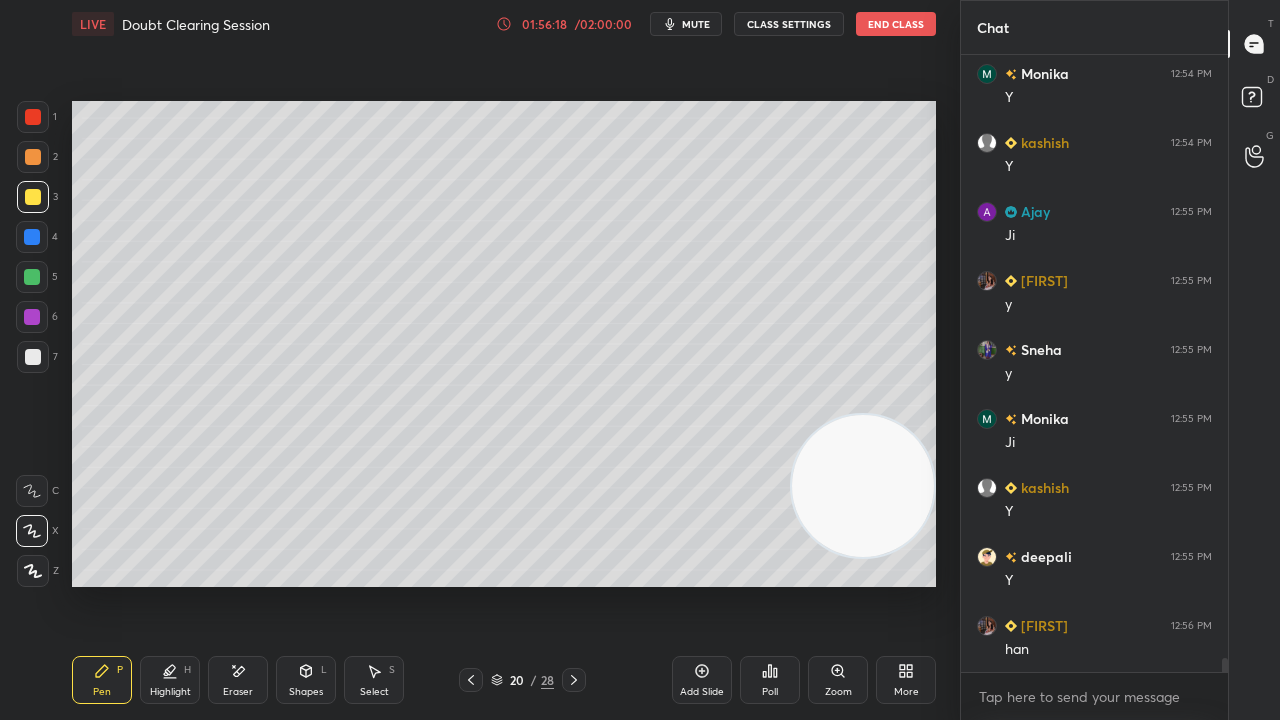 click on "Shapes L" at bounding box center [306, 680] 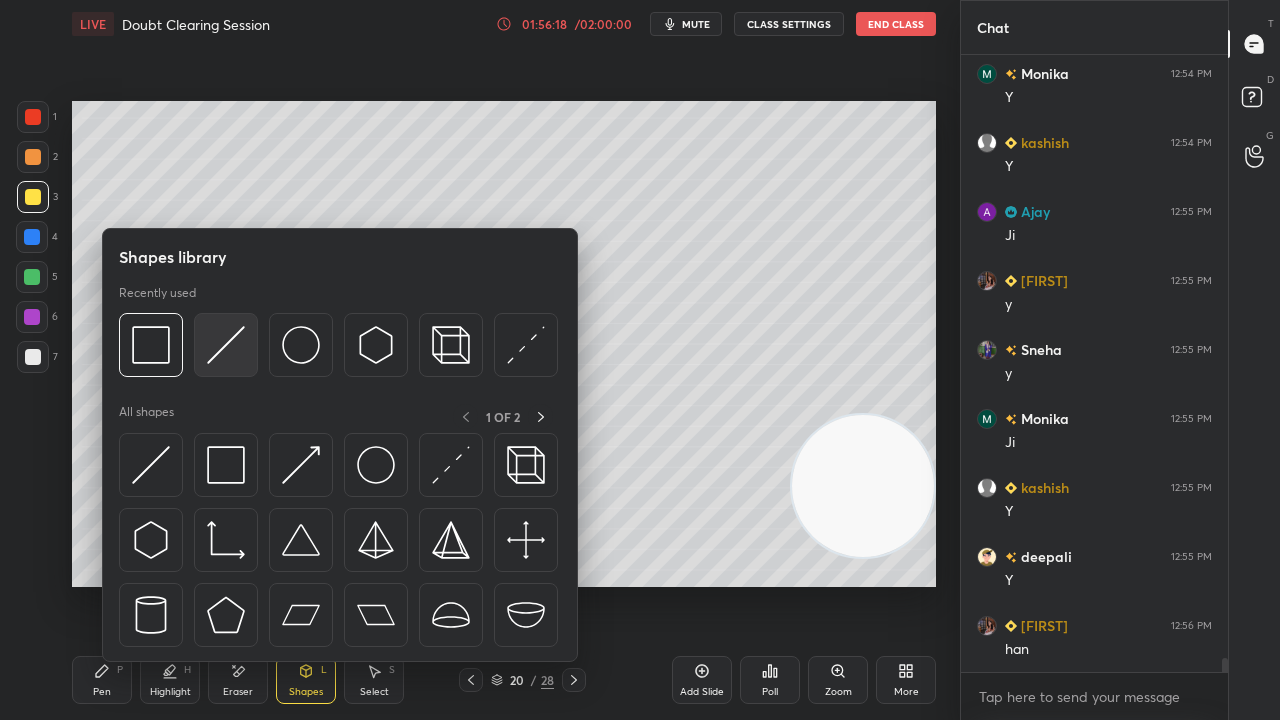click at bounding box center (226, 345) 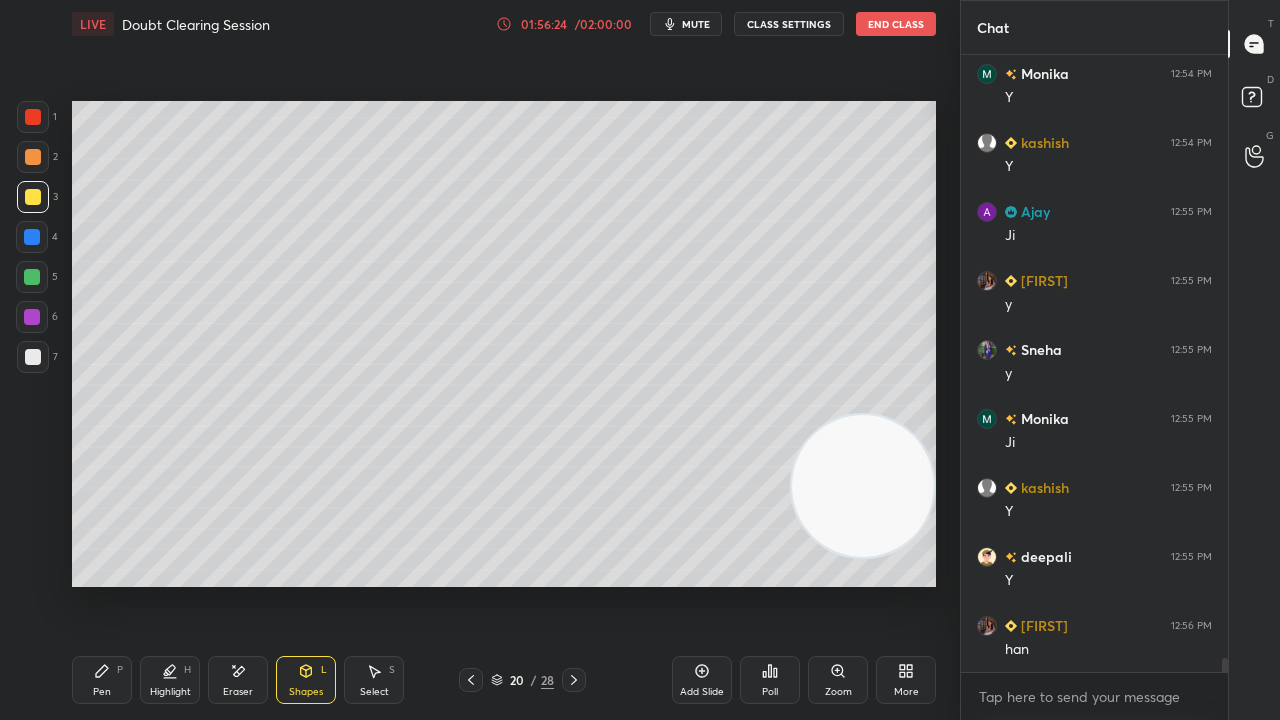 drag, startPoint x: 105, startPoint y: 690, endPoint x: 105, endPoint y: 675, distance: 15 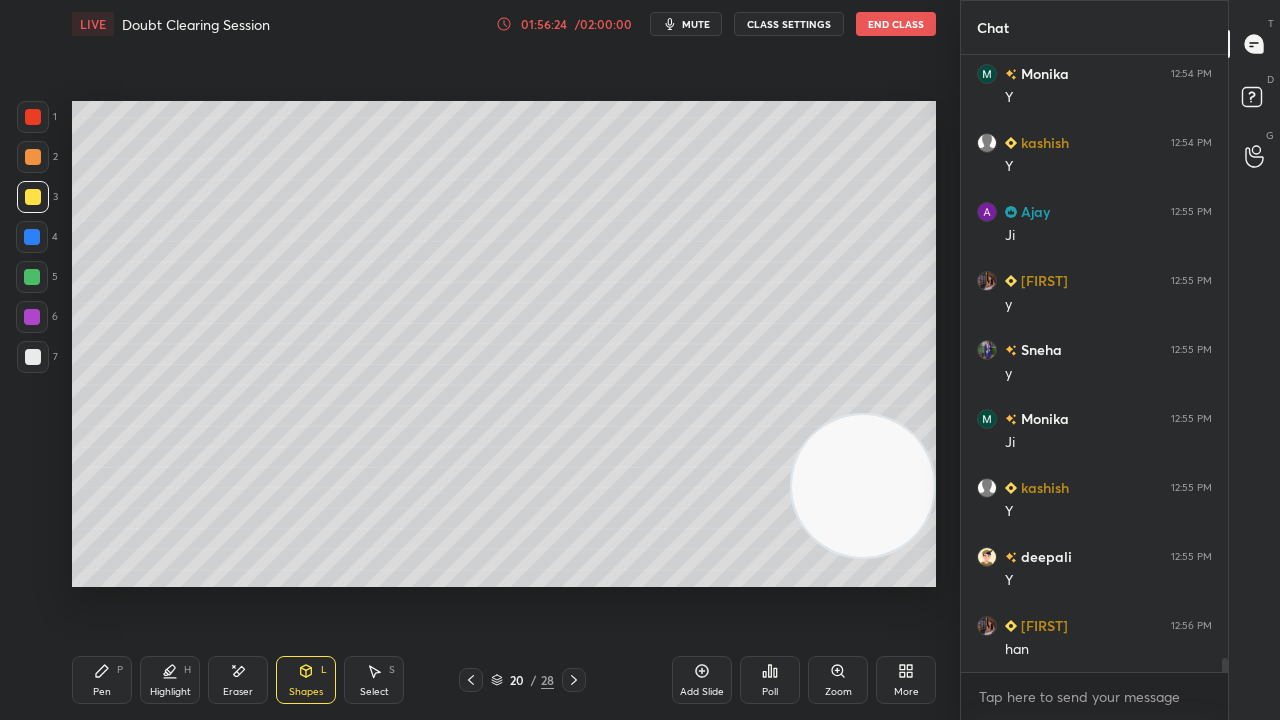 click on "Pen" at bounding box center (102, 692) 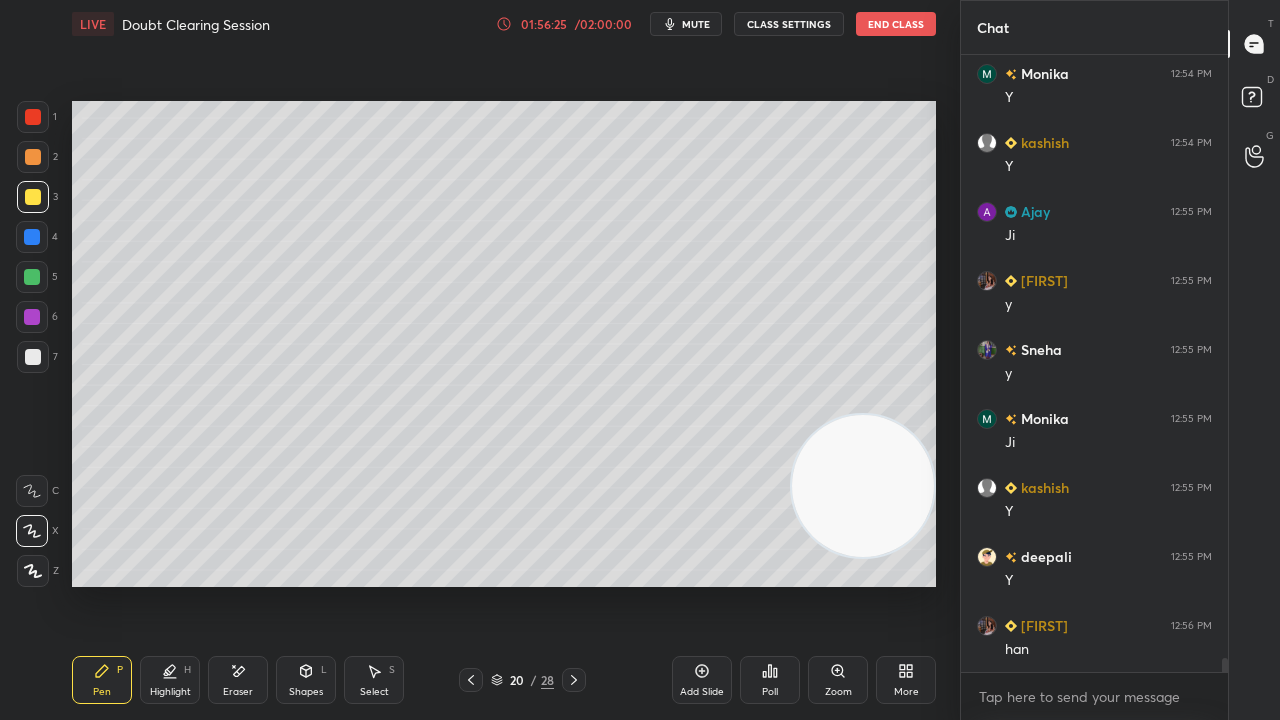 click at bounding box center [33, 357] 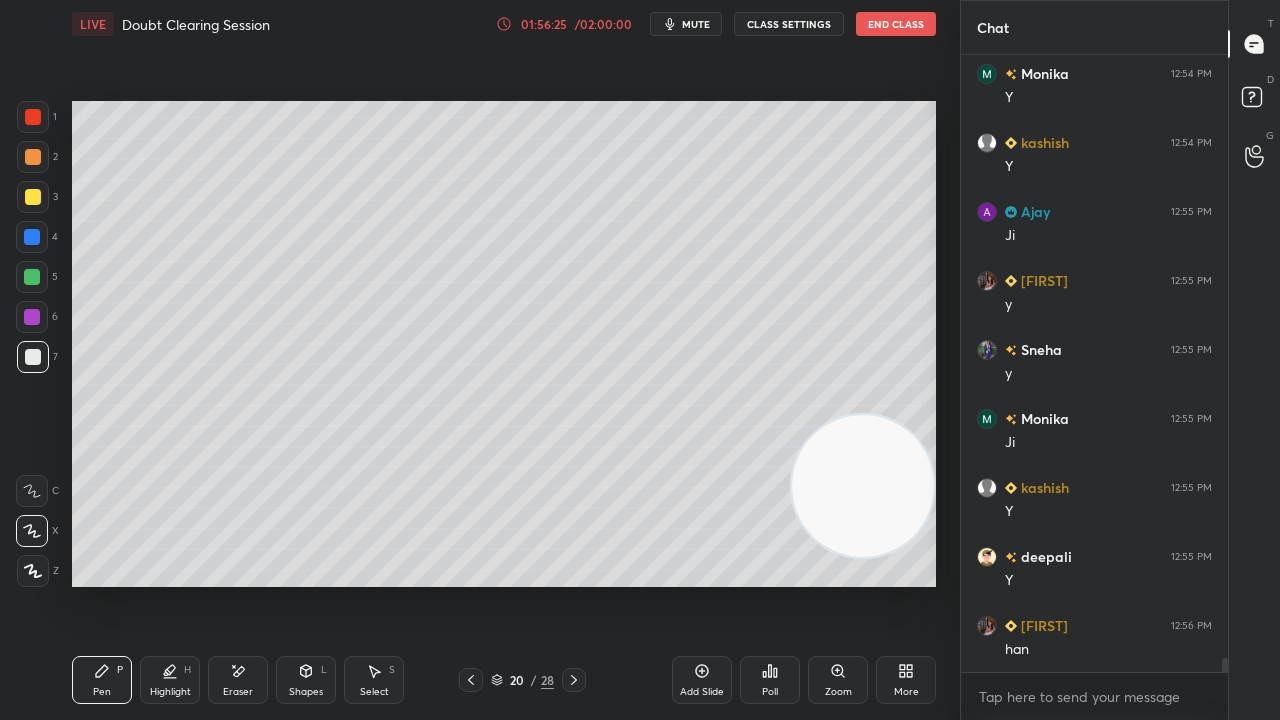 scroll, scrollTop: 25952, scrollLeft: 0, axis: vertical 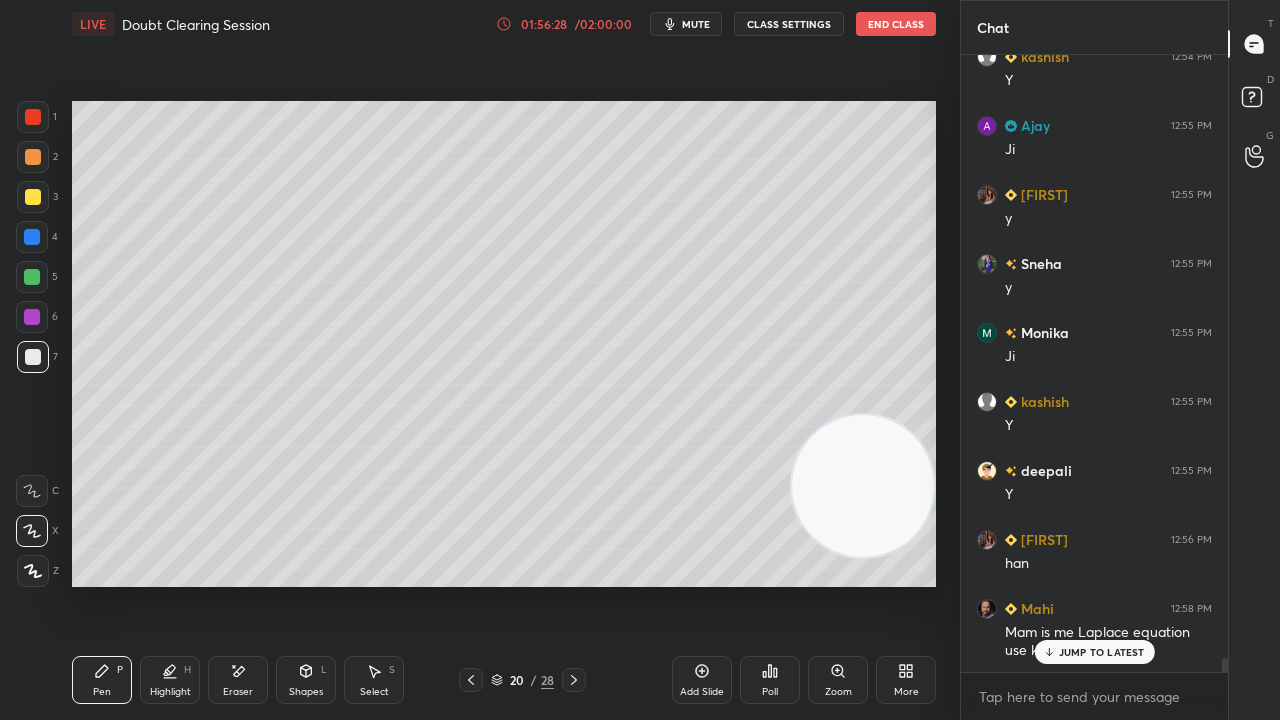 click on "mute" at bounding box center (686, 24) 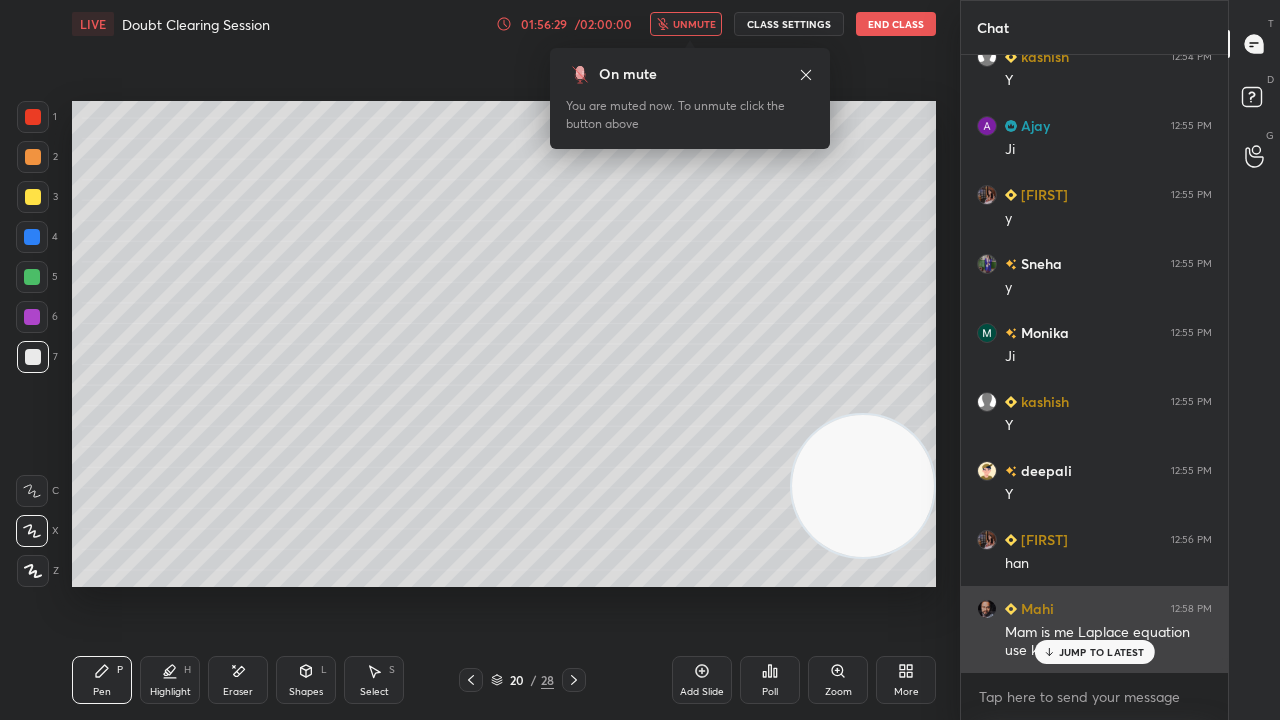 click on "Mam is me Laplace equation use kar k kar sakta hu?" at bounding box center [1108, 642] 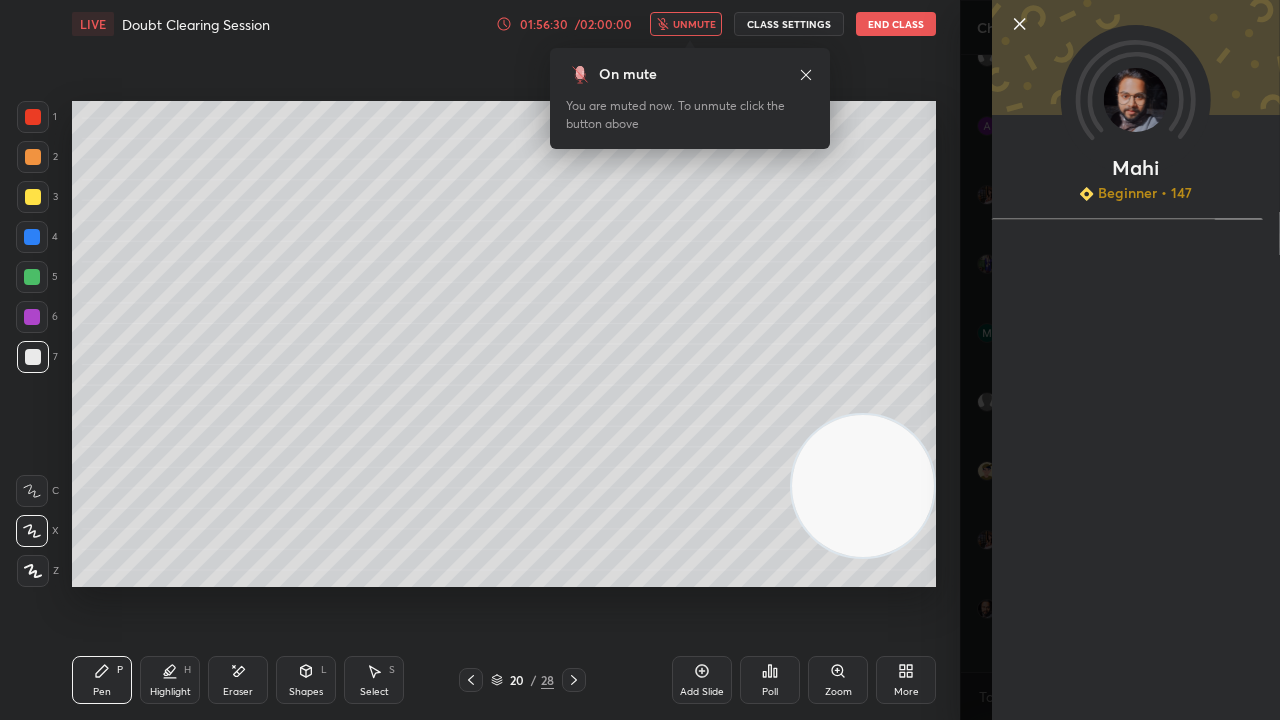 drag, startPoint x: 978, startPoint y: 656, endPoint x: 1027, endPoint y: 666, distance: 50.01 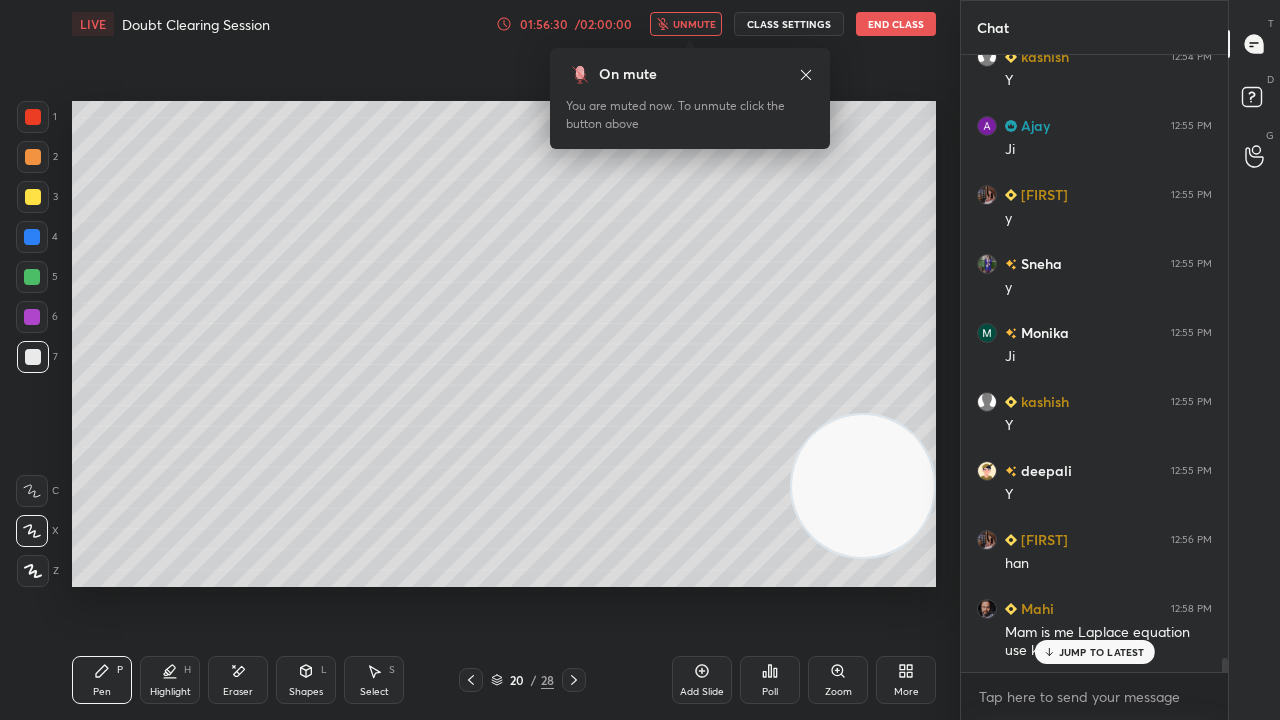 click on "JUMP TO LATEST" at bounding box center [1102, 652] 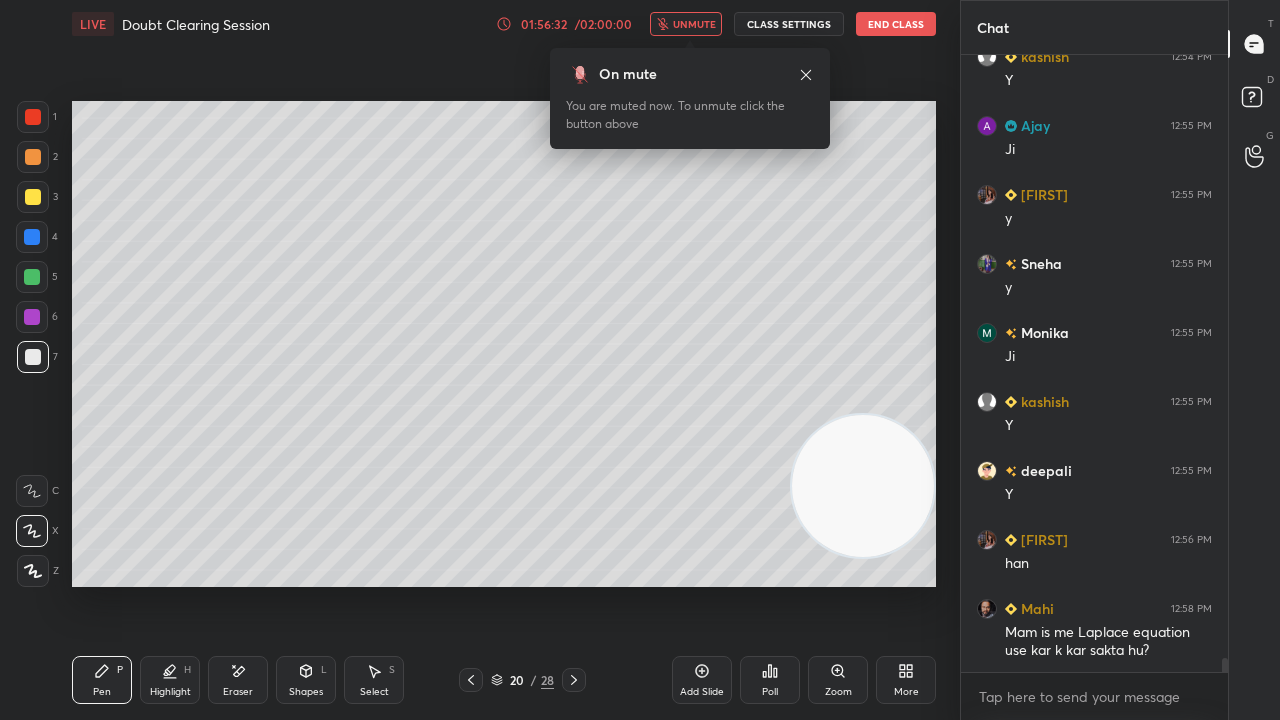 click on "unmute" at bounding box center (694, 24) 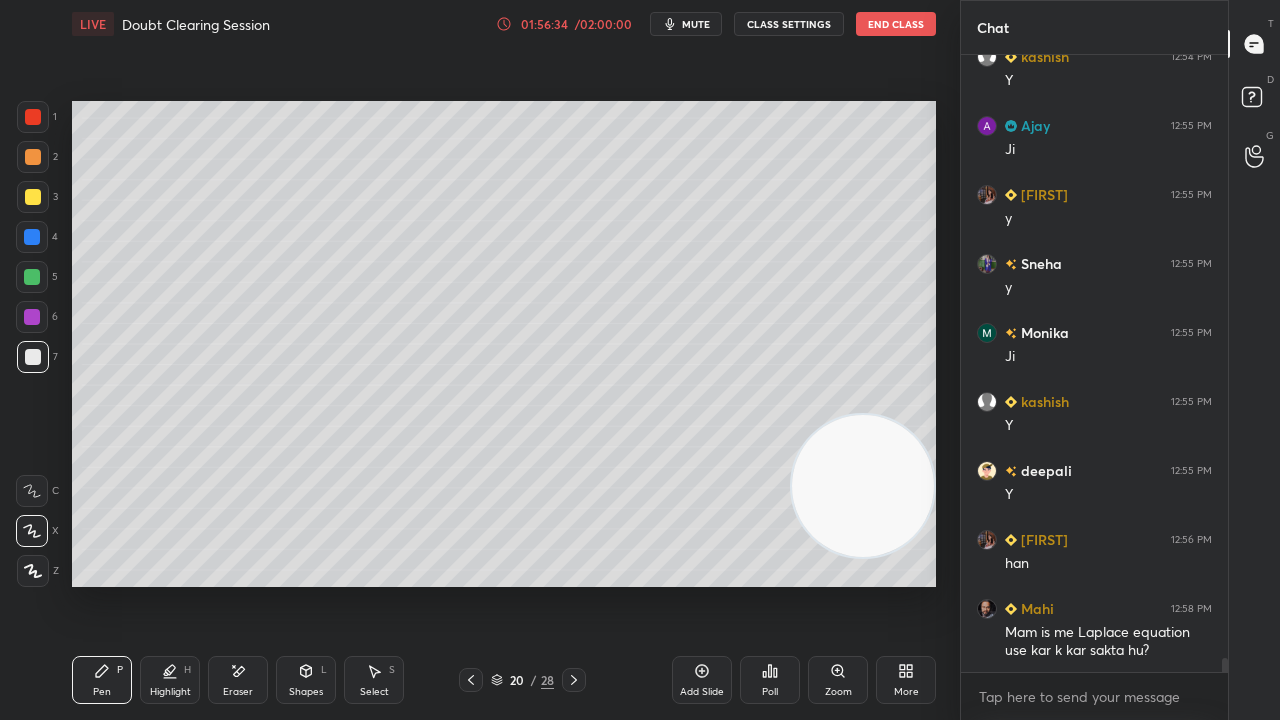 click on "Shapes" at bounding box center [306, 692] 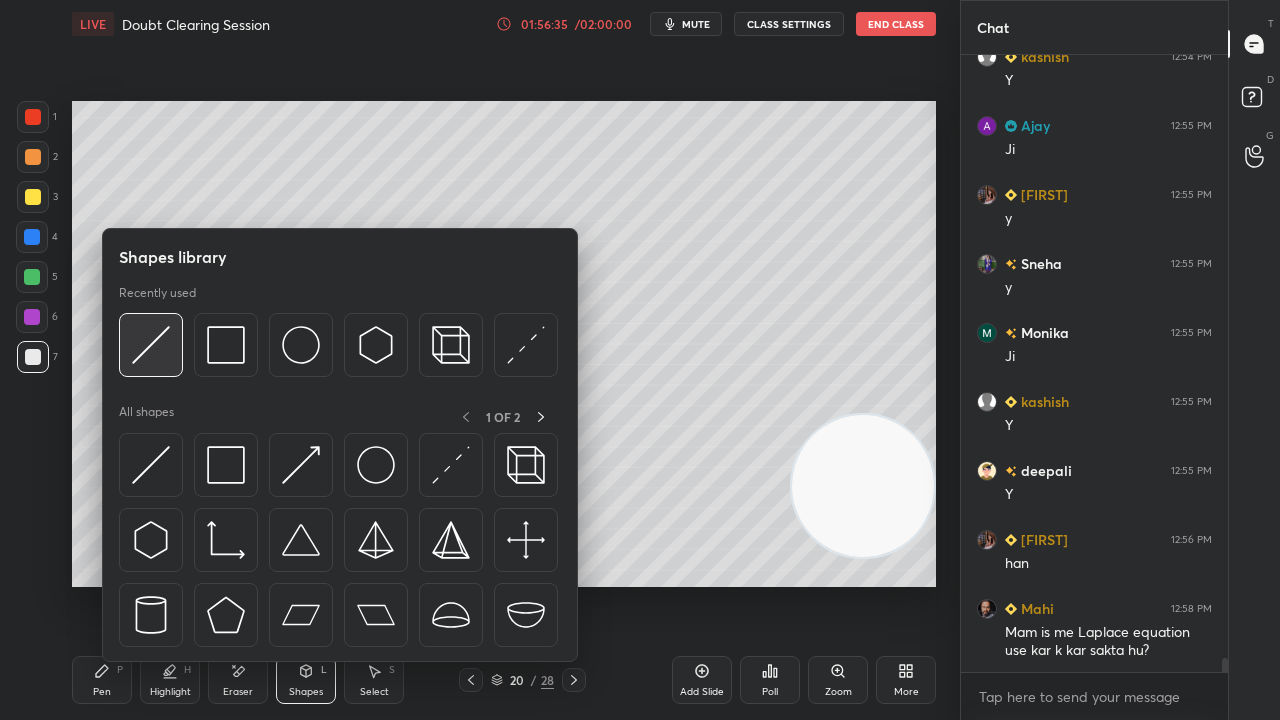 click at bounding box center [151, 345] 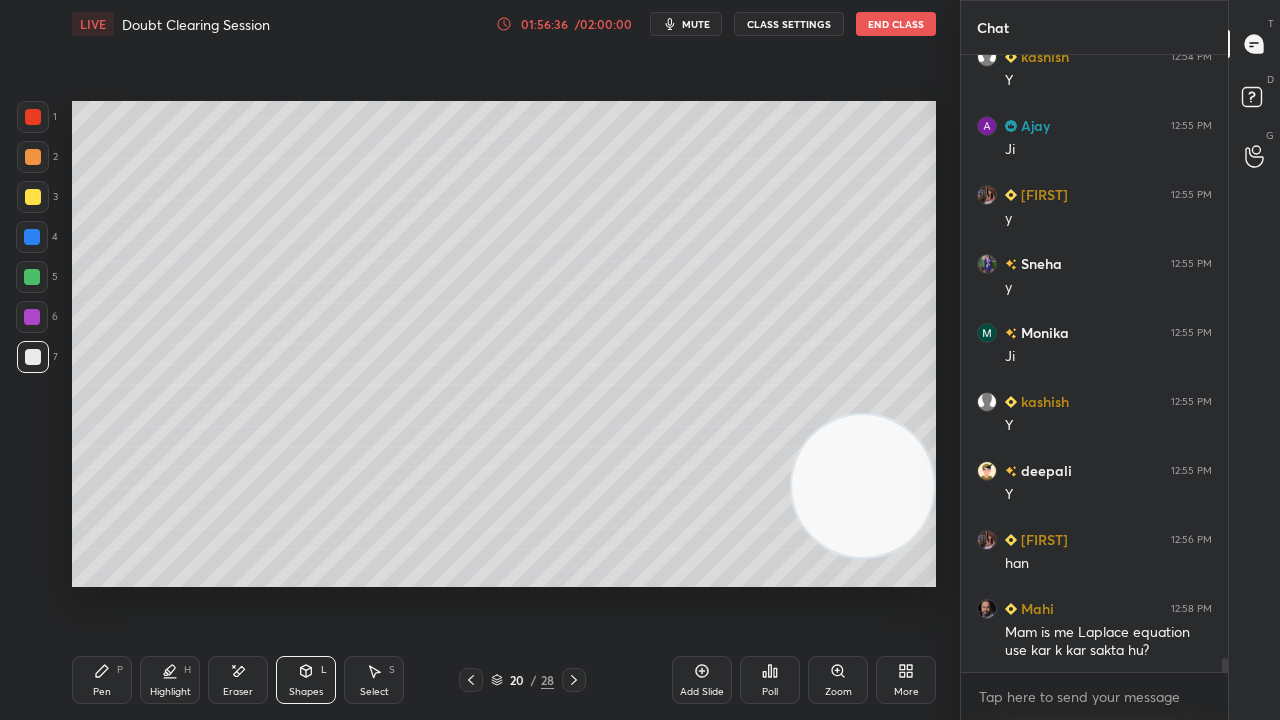click on "mute" at bounding box center (696, 24) 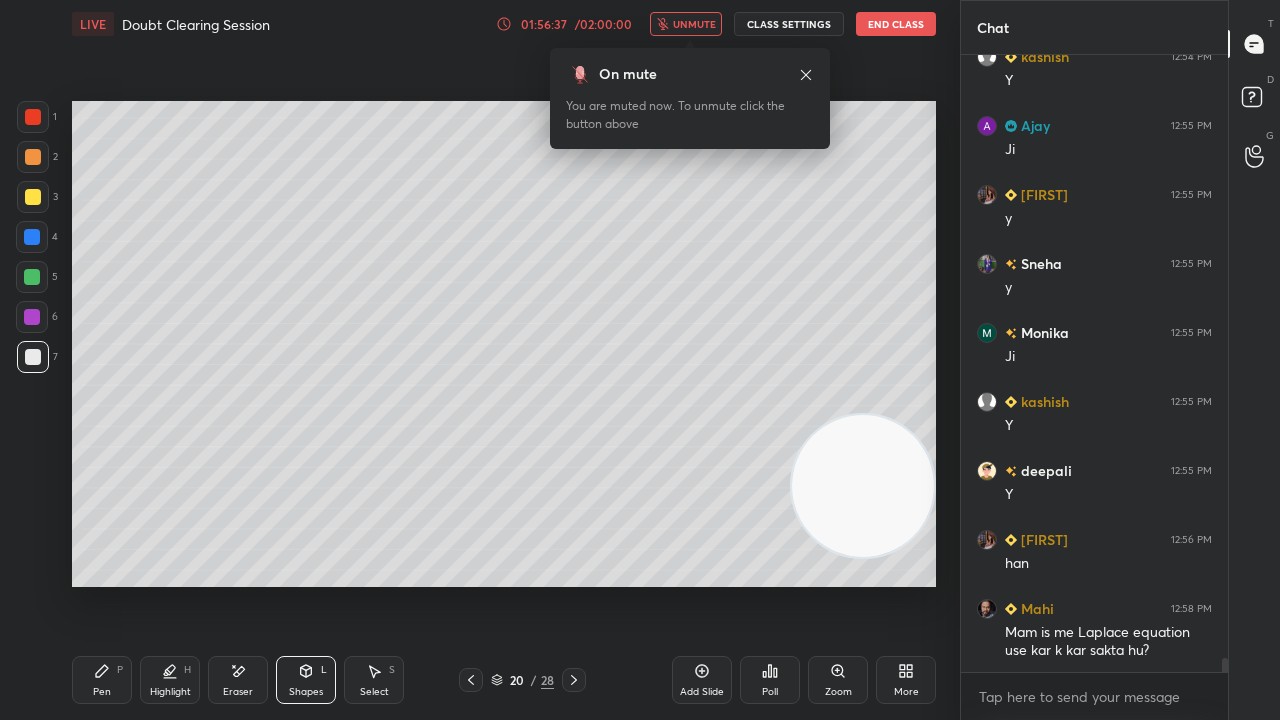click on "unmute" at bounding box center [694, 24] 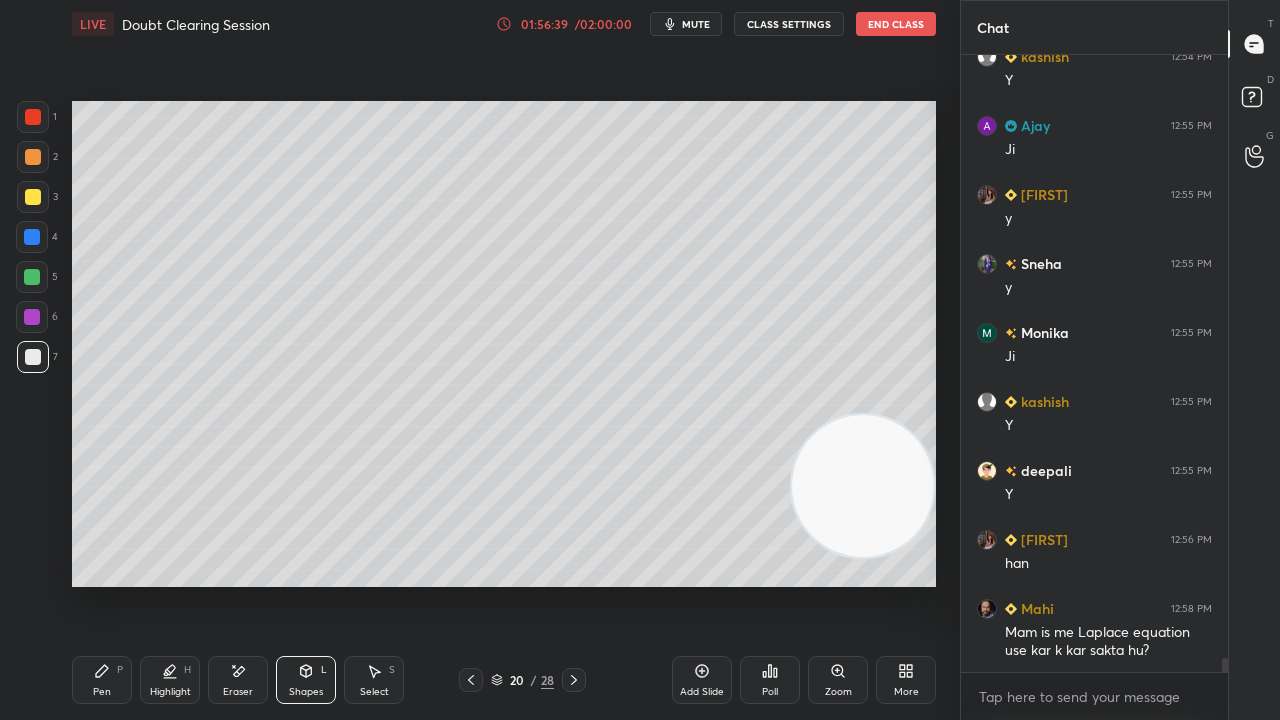 click at bounding box center [33, 117] 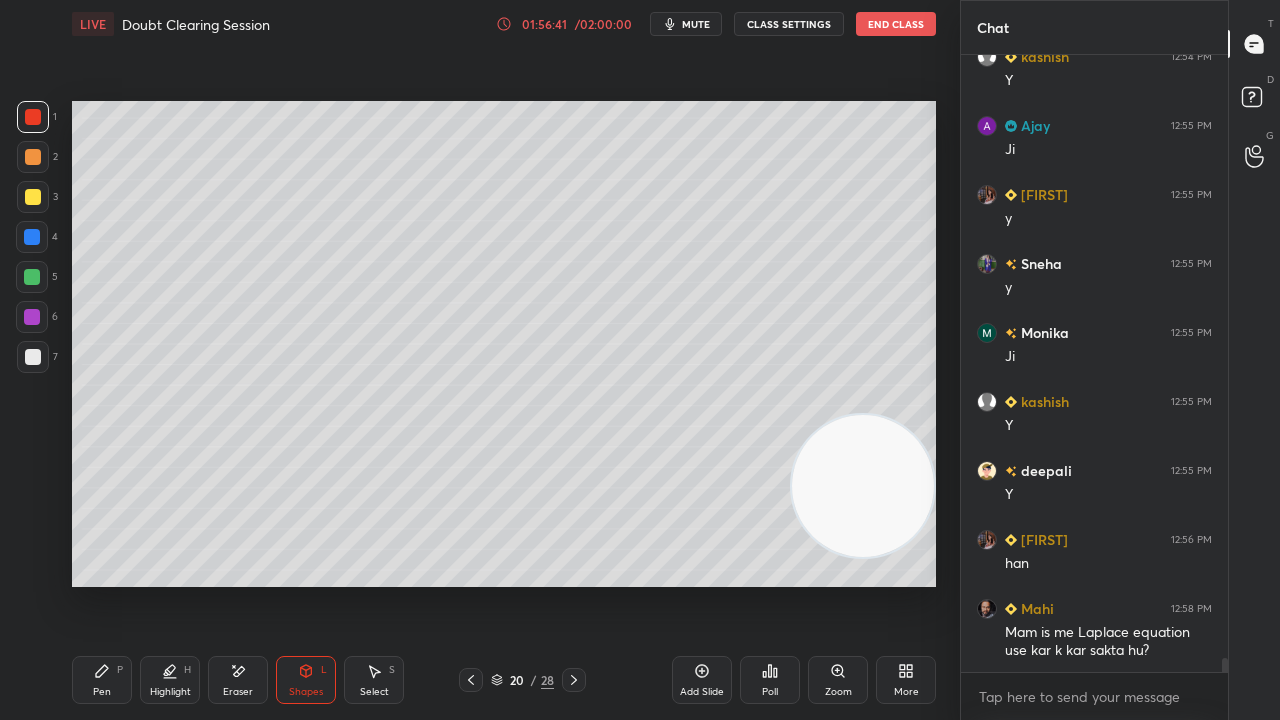 click on "Pen P" at bounding box center (102, 680) 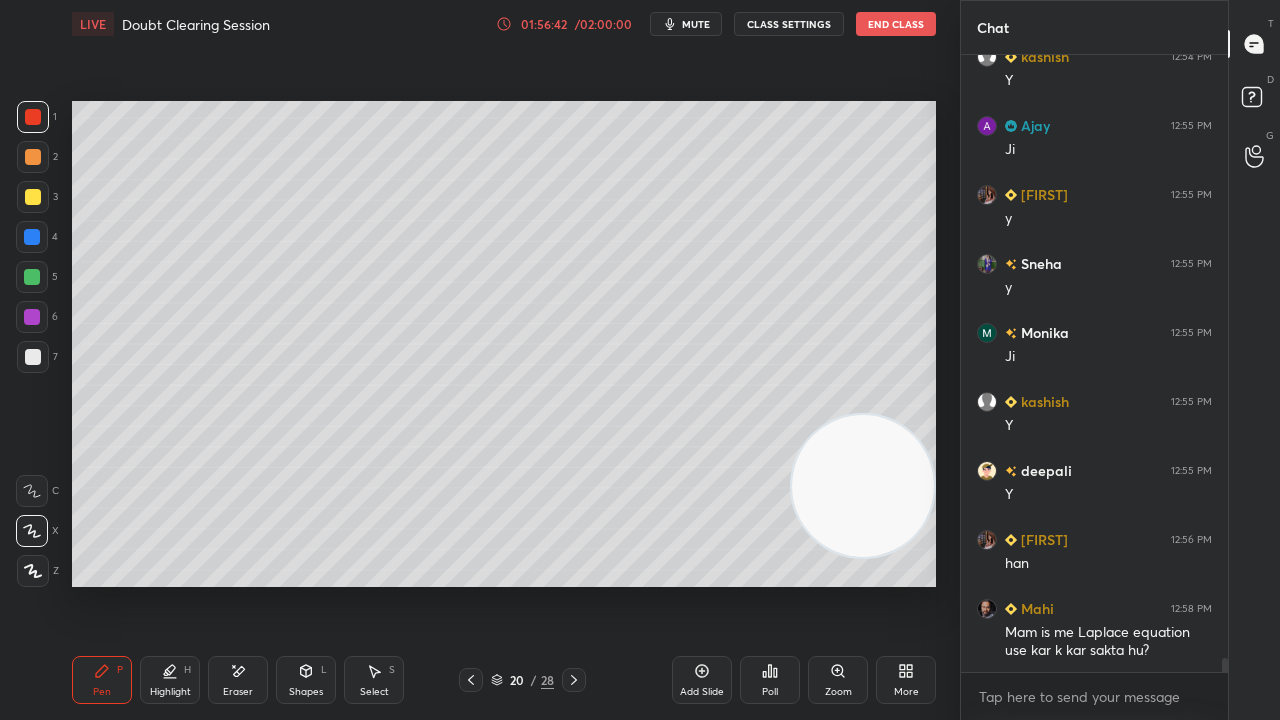 click at bounding box center [33, 357] 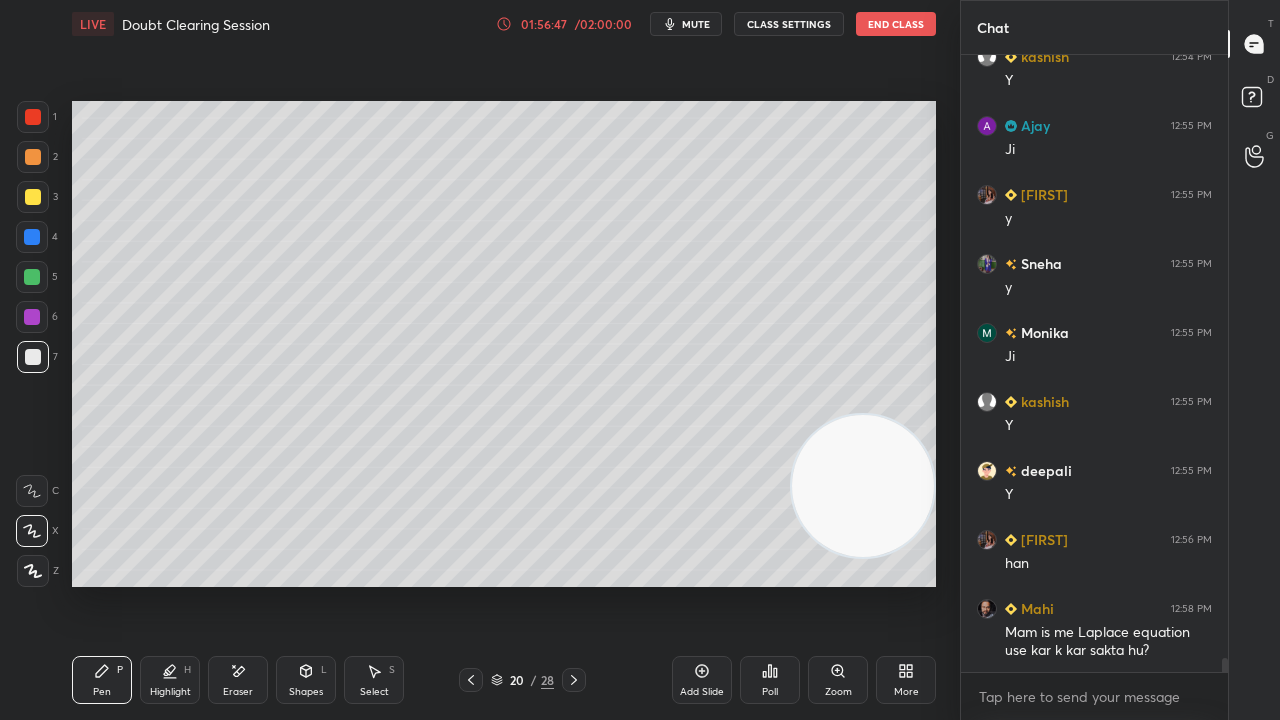 click on "mute" at bounding box center (696, 24) 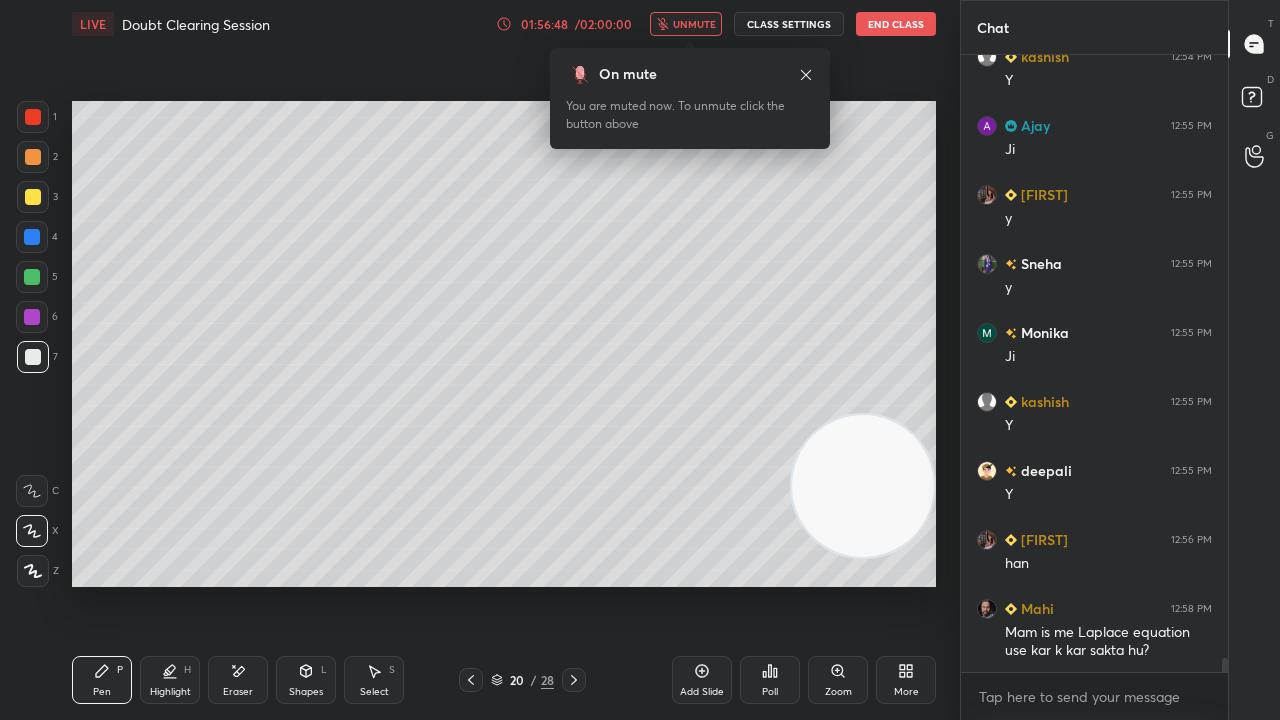 click on "unmute" at bounding box center (694, 24) 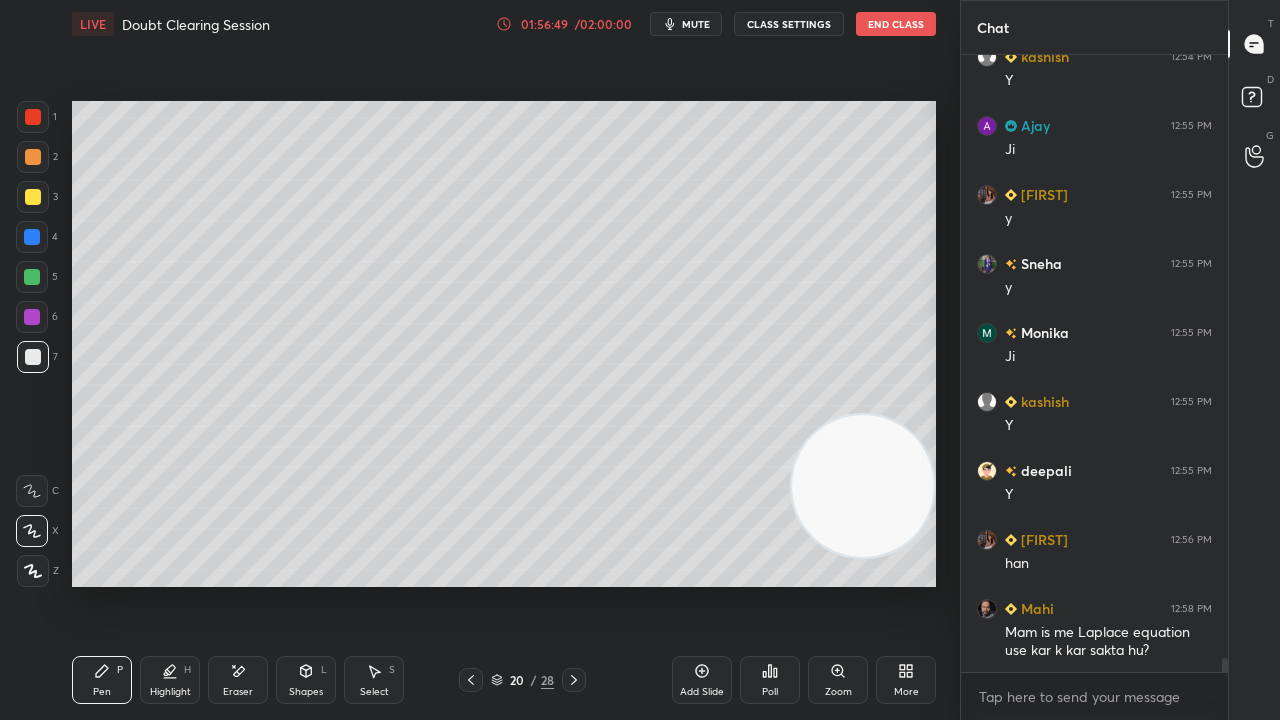 click on "Shapes" at bounding box center (306, 692) 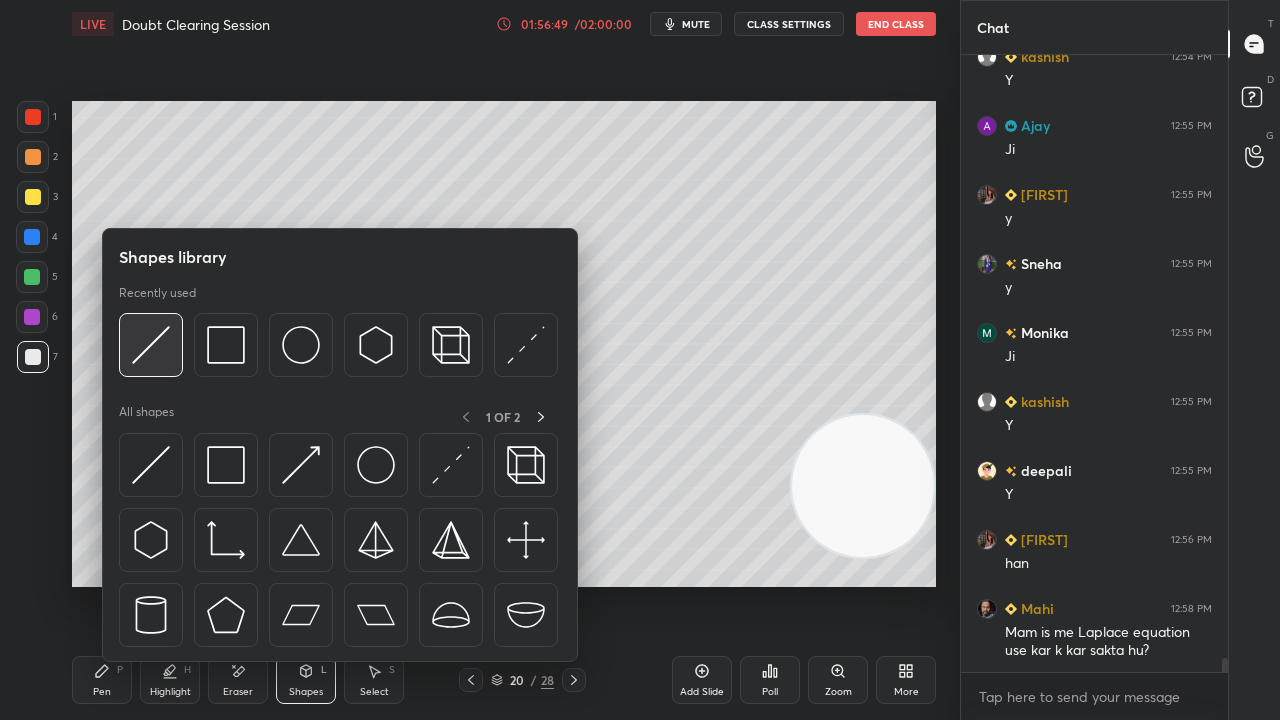 click at bounding box center [151, 345] 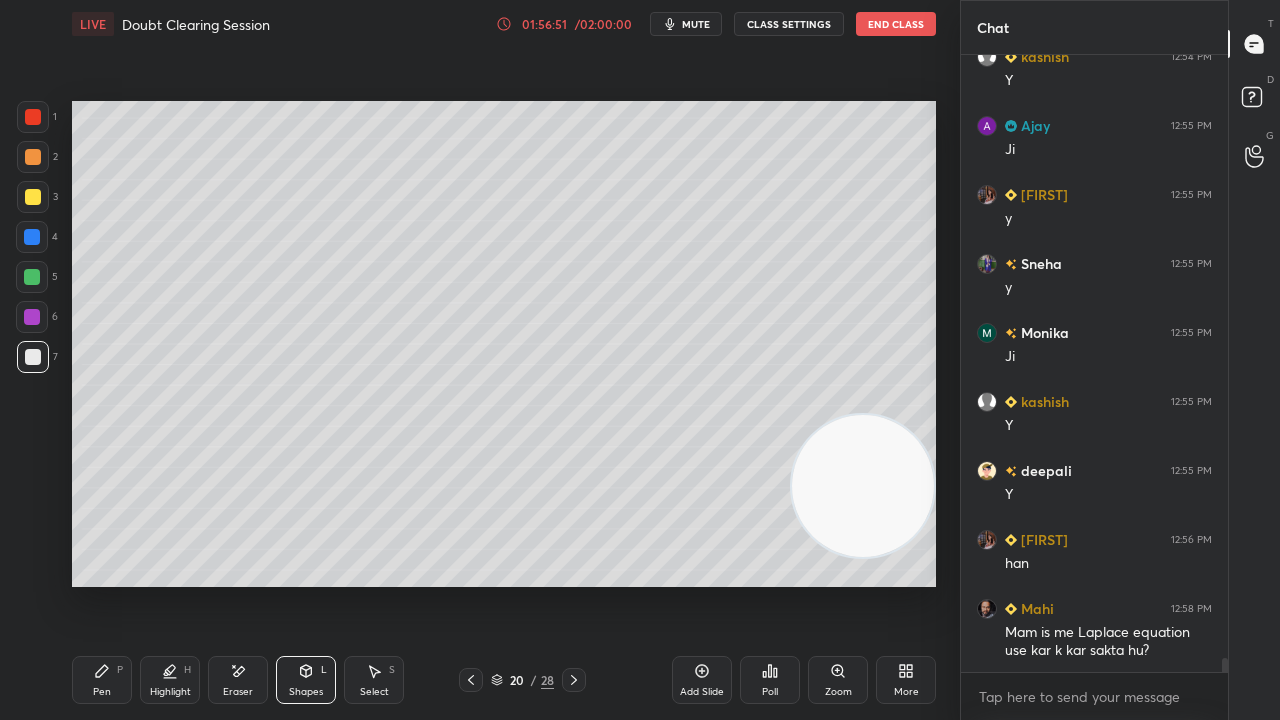 click at bounding box center (33, 197) 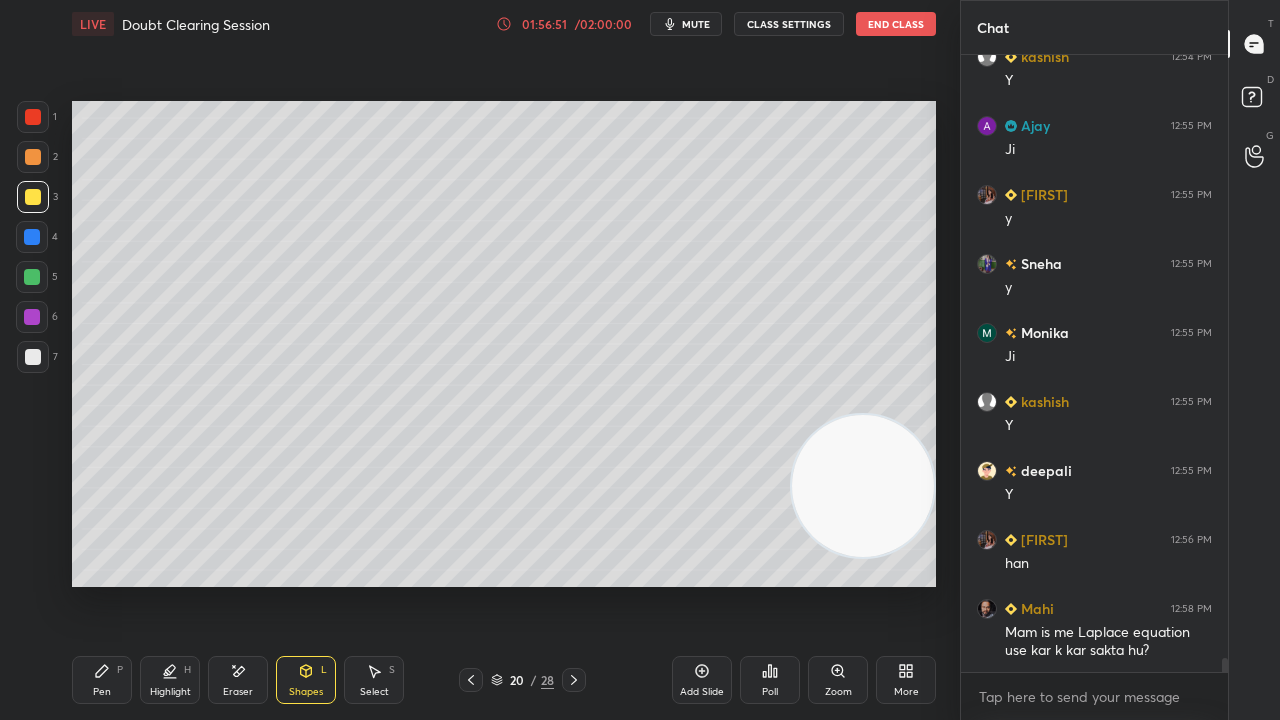 click at bounding box center (33, 157) 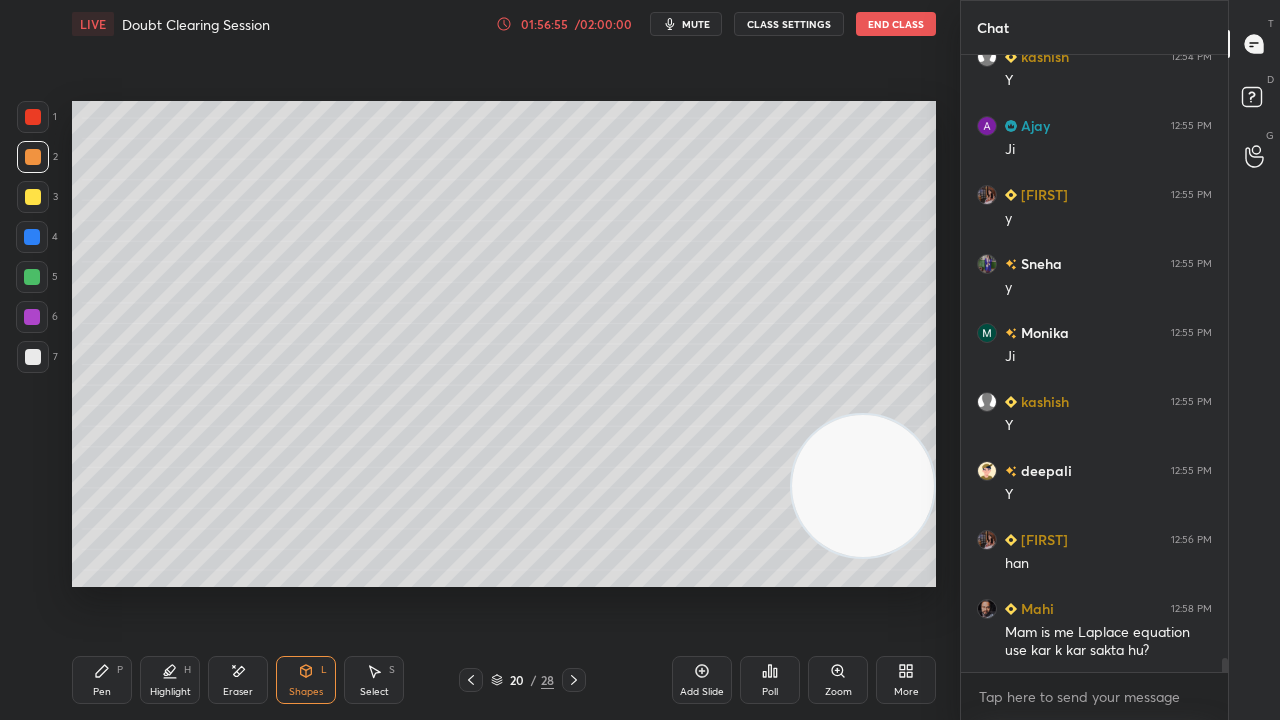drag, startPoint x: 94, startPoint y: 680, endPoint x: 123, endPoint y: 650, distance: 41.725292 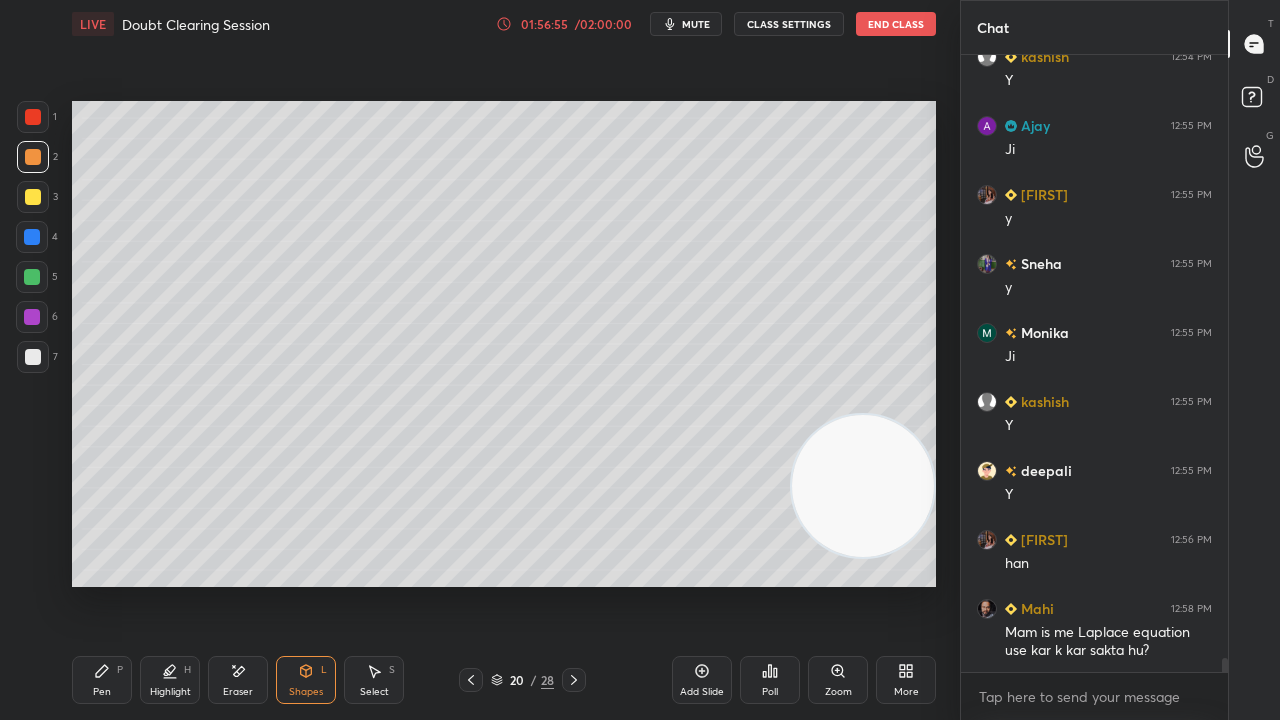 click on "Pen P" at bounding box center (102, 680) 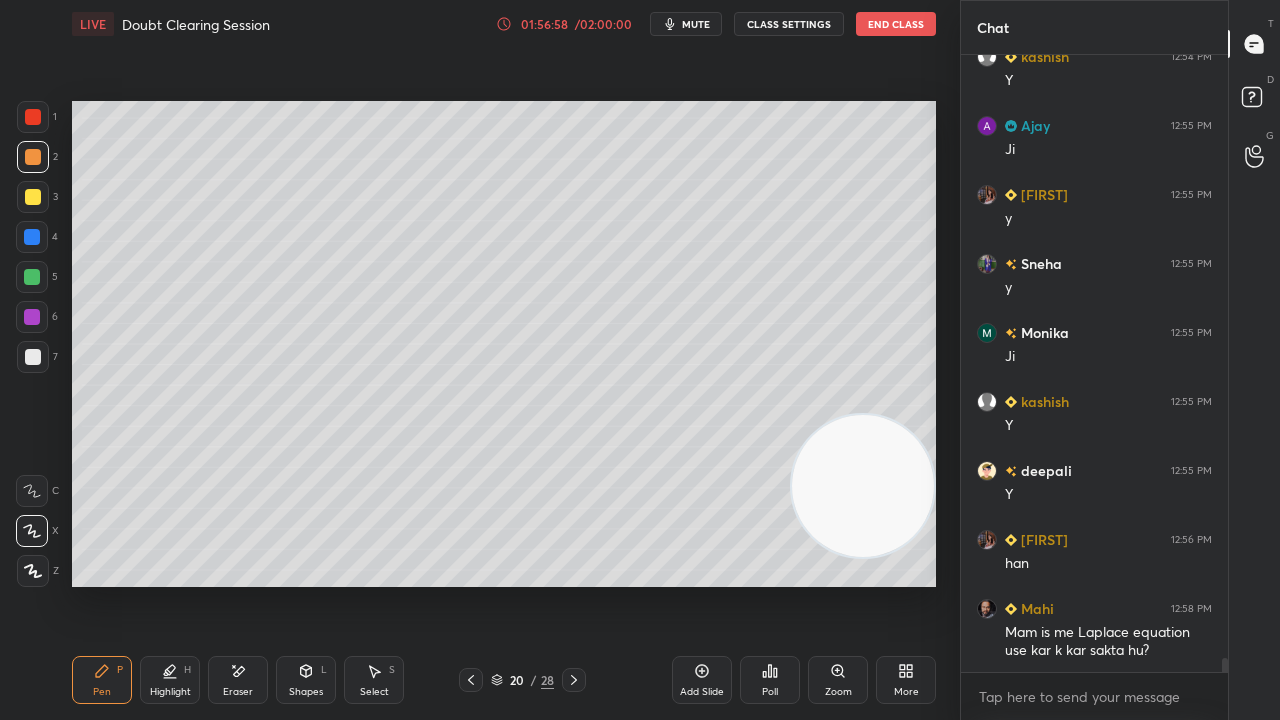 click on "Shapes L" at bounding box center (306, 680) 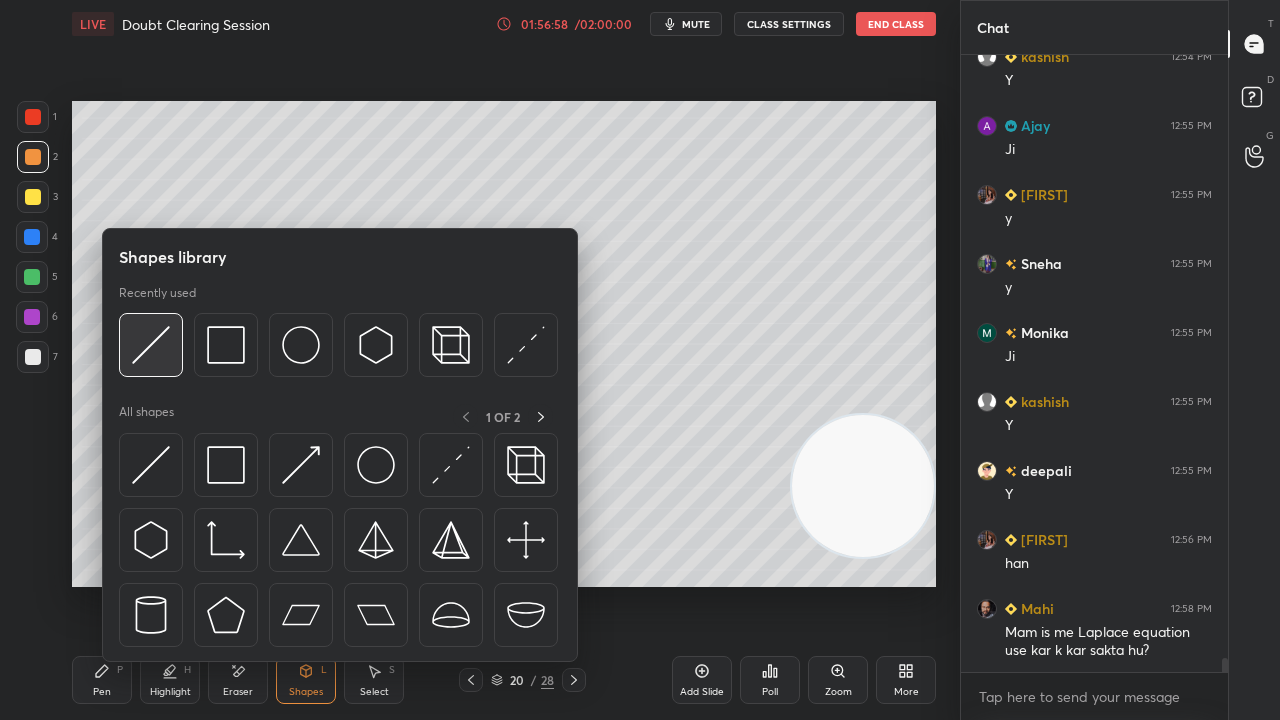 click at bounding box center [151, 345] 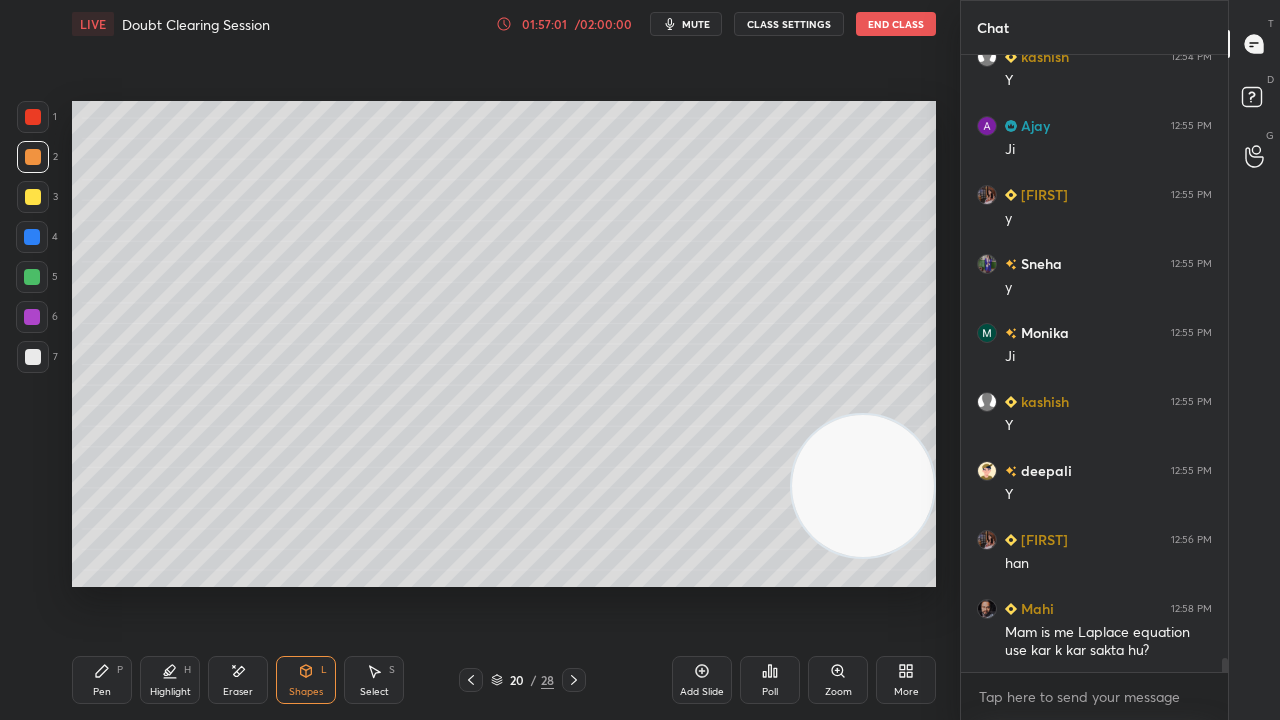 drag, startPoint x: 84, startPoint y: 689, endPoint x: 105, endPoint y: 658, distance: 37.44329 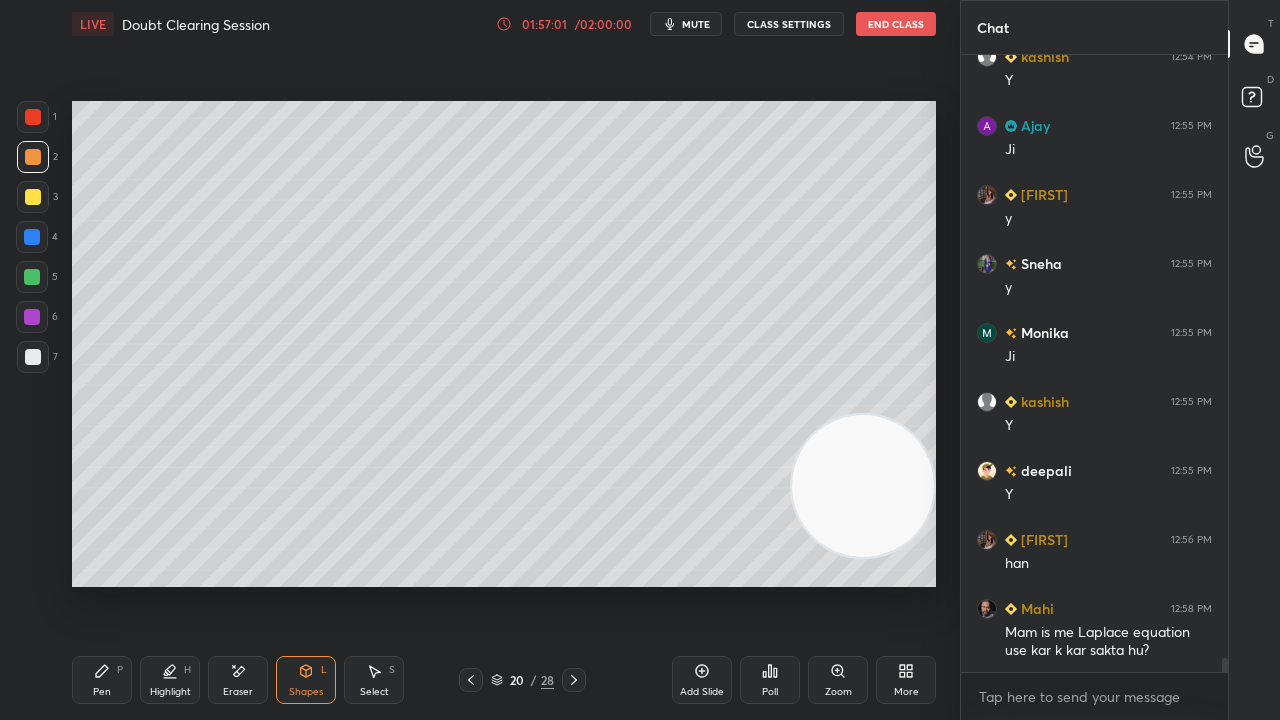 click on "Pen P" at bounding box center [102, 680] 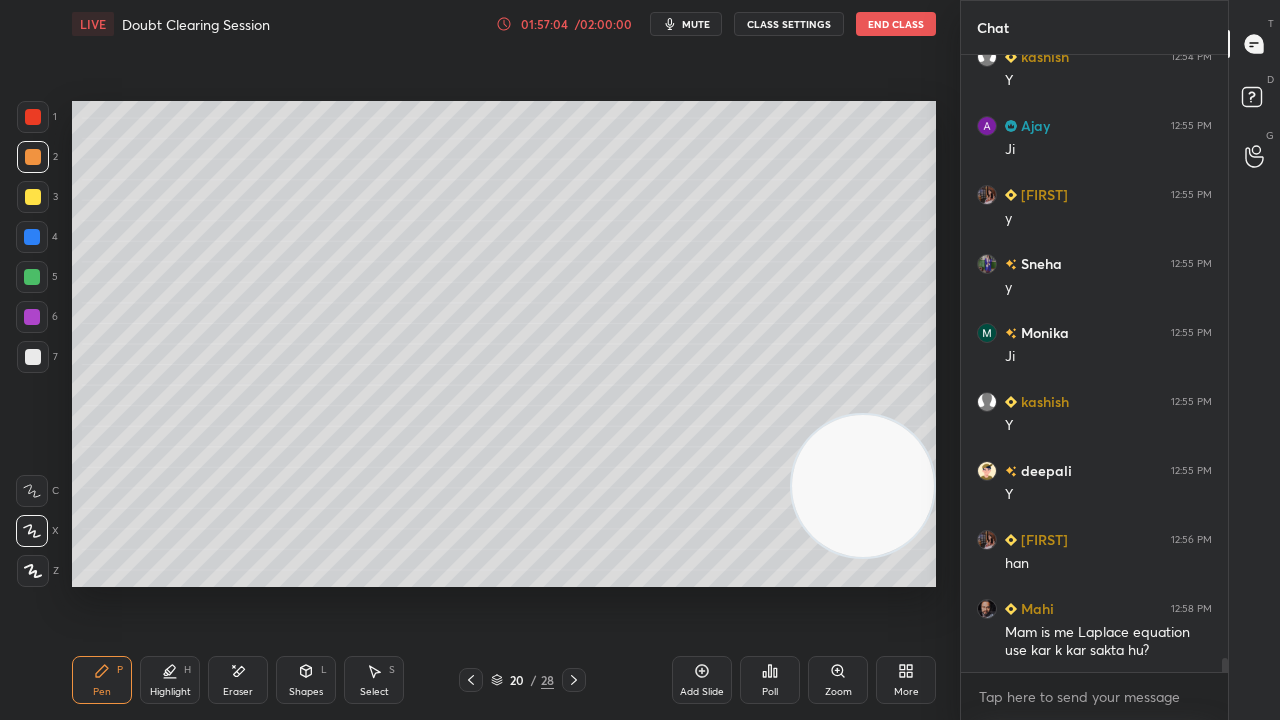 click on "mute" at bounding box center (696, 24) 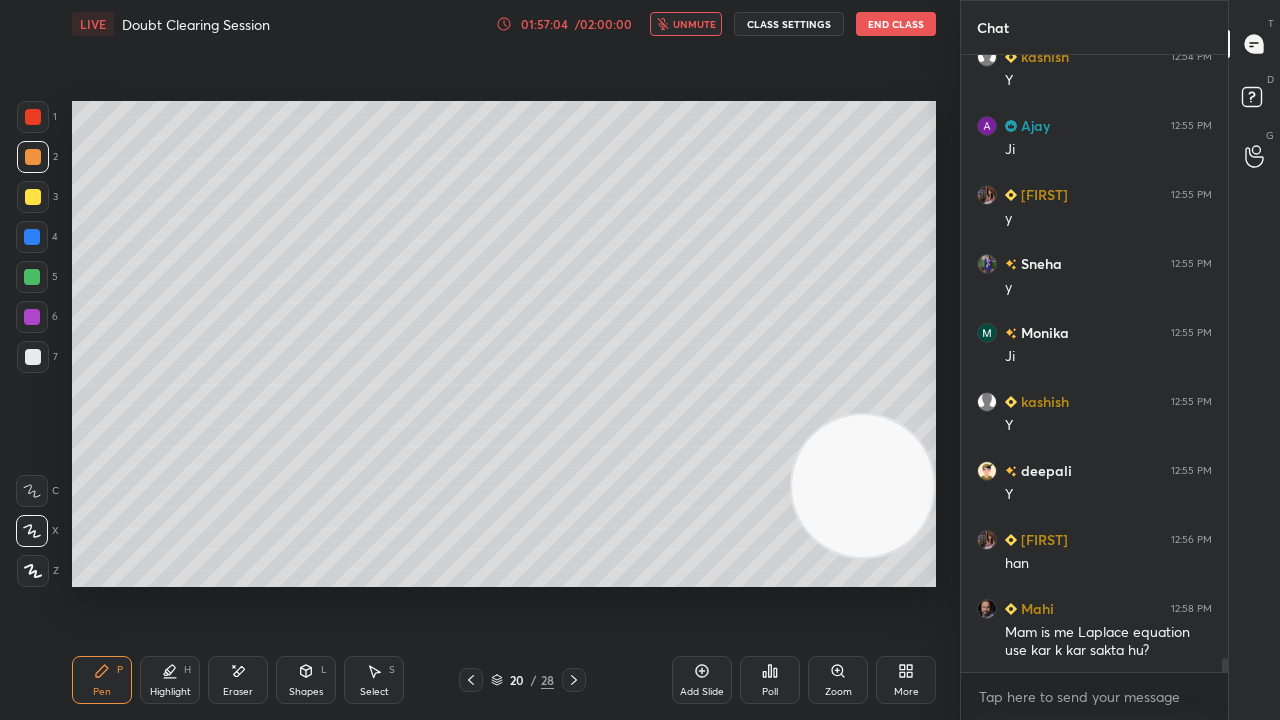 click on "unmute" at bounding box center (694, 24) 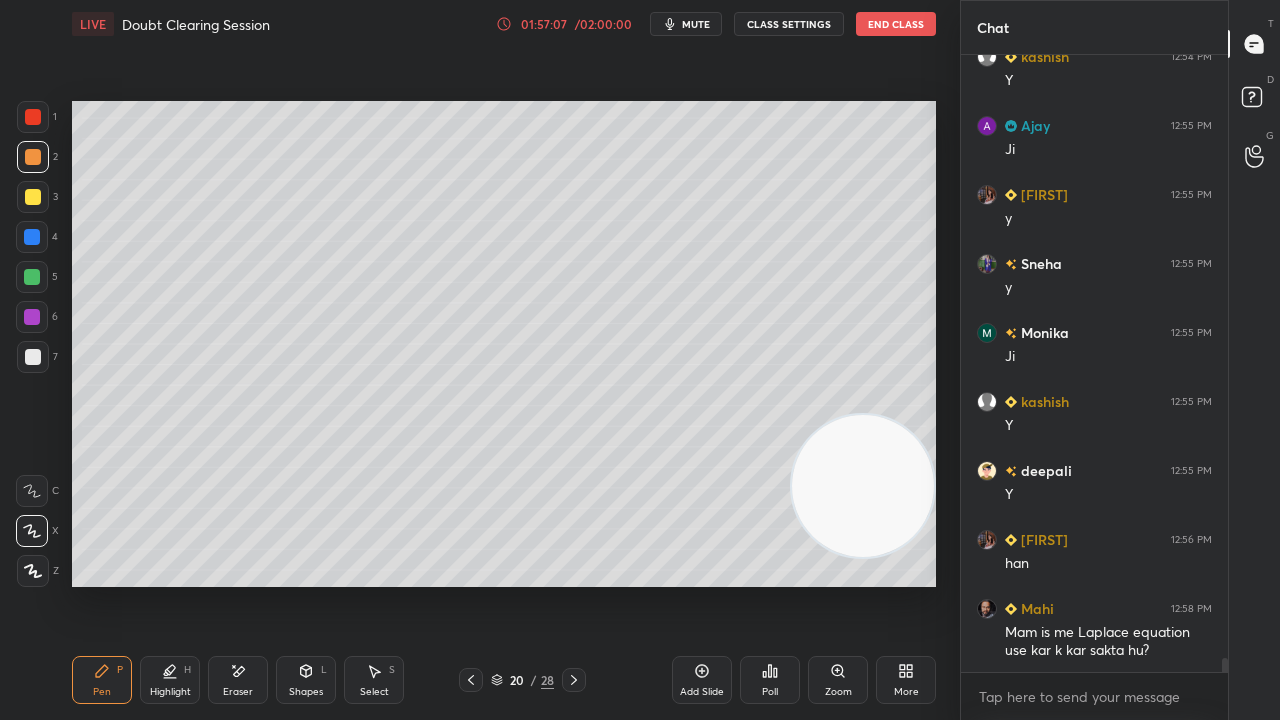 click on "Shapes L" at bounding box center [306, 680] 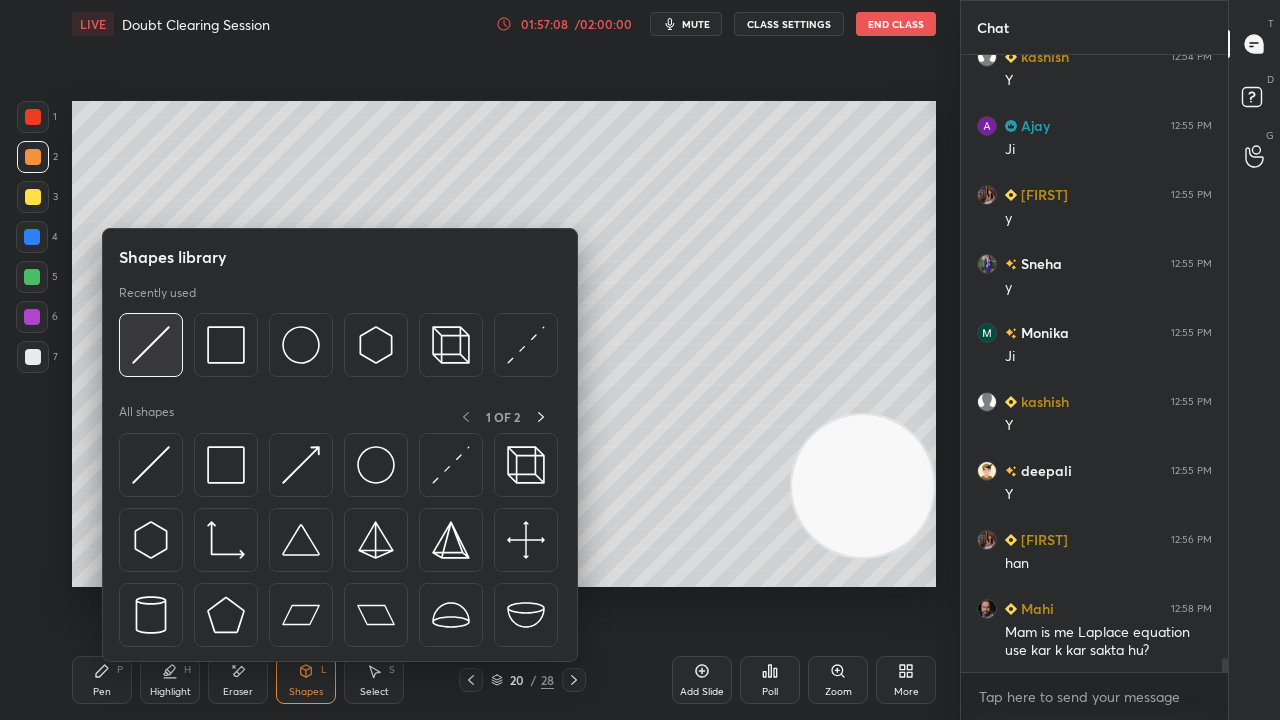 click at bounding box center [151, 345] 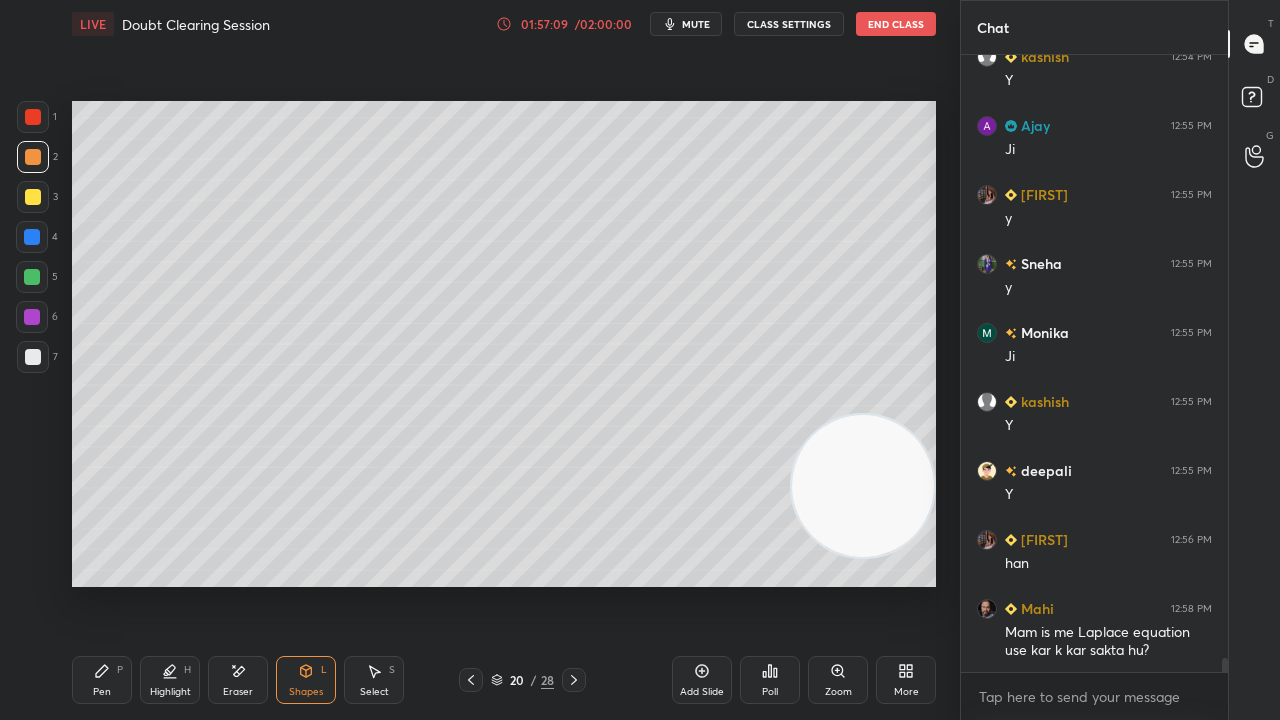 click at bounding box center [33, 117] 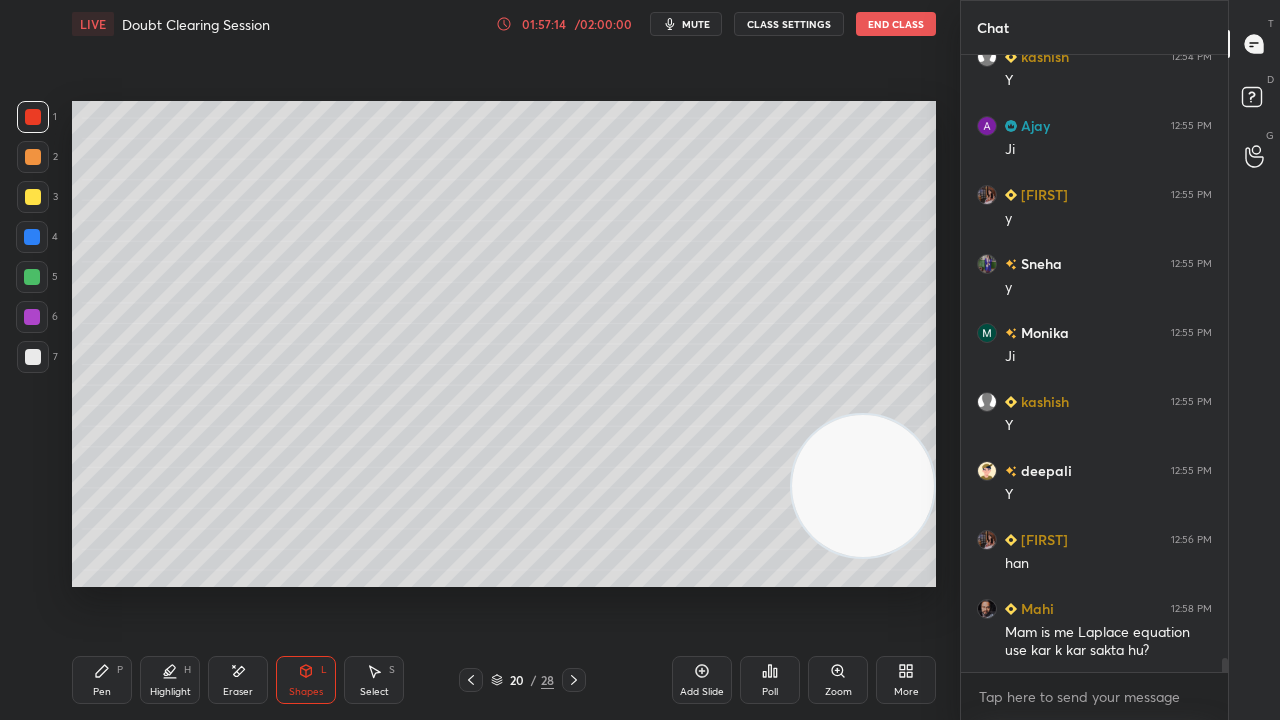 click on "Pen" at bounding box center [102, 692] 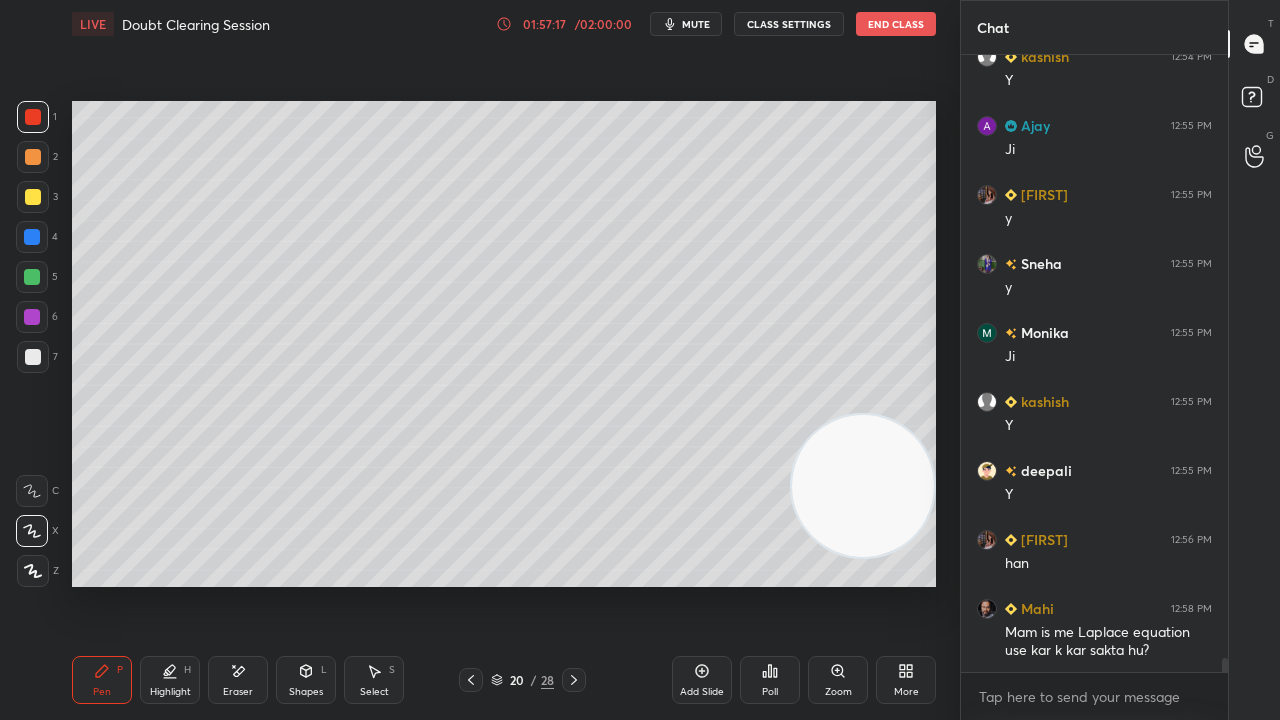 click on "Shapes L" at bounding box center [306, 680] 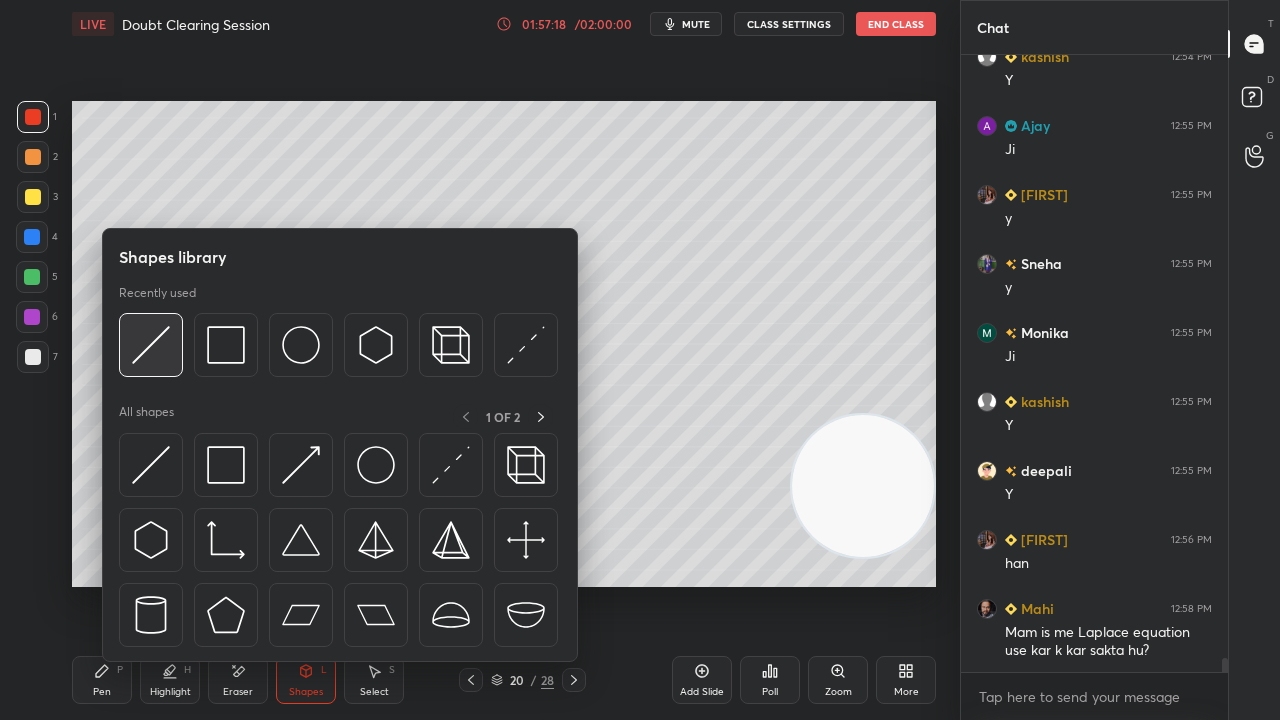 click at bounding box center (151, 345) 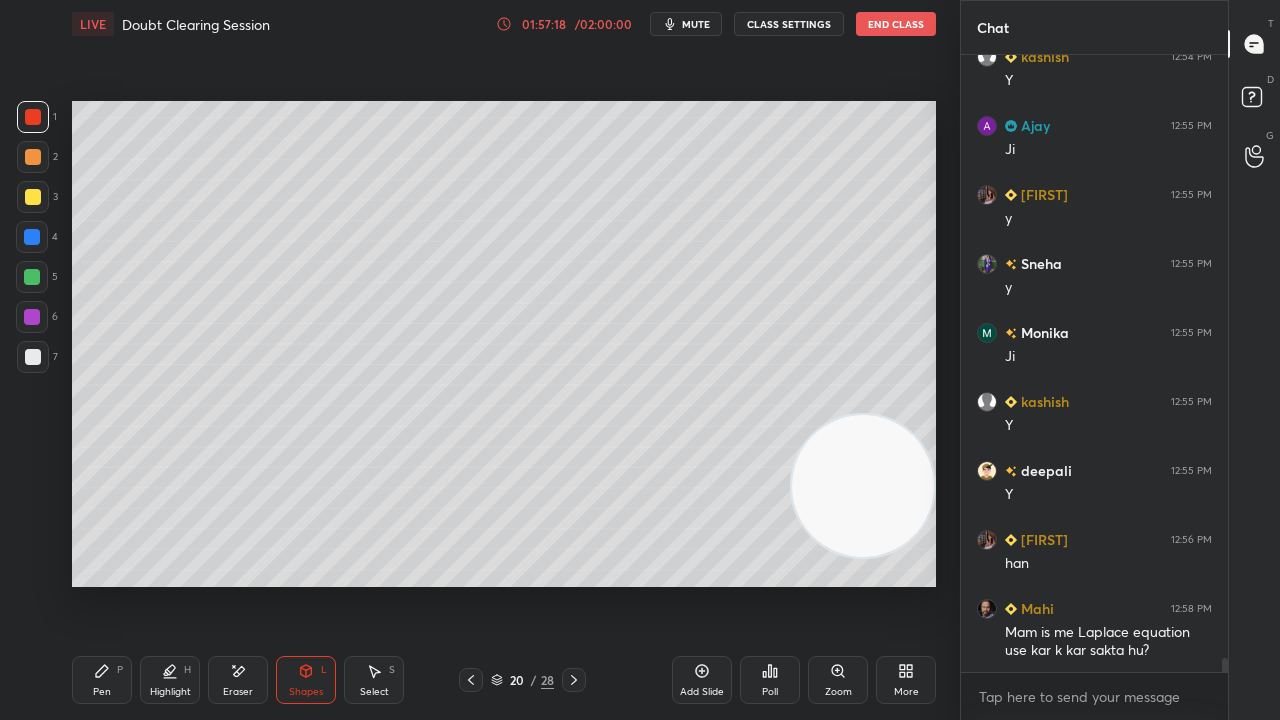 click at bounding box center (32, 237) 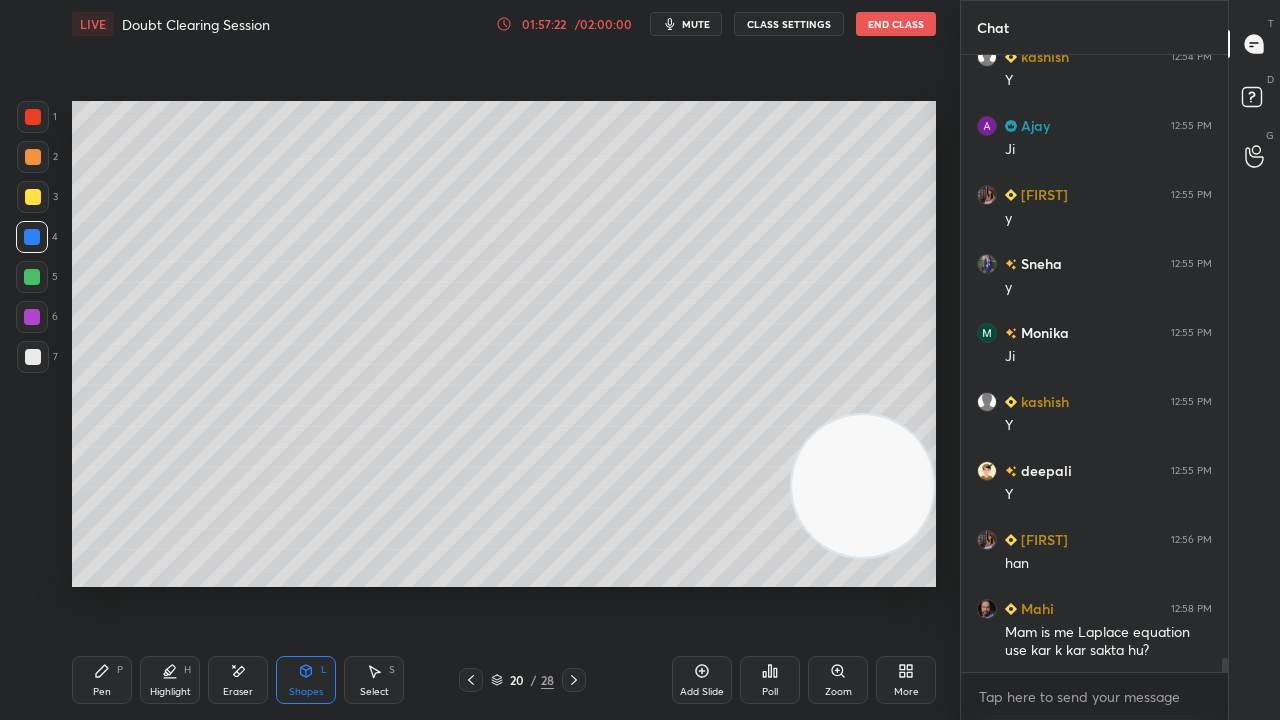click on "Pen P" at bounding box center [102, 680] 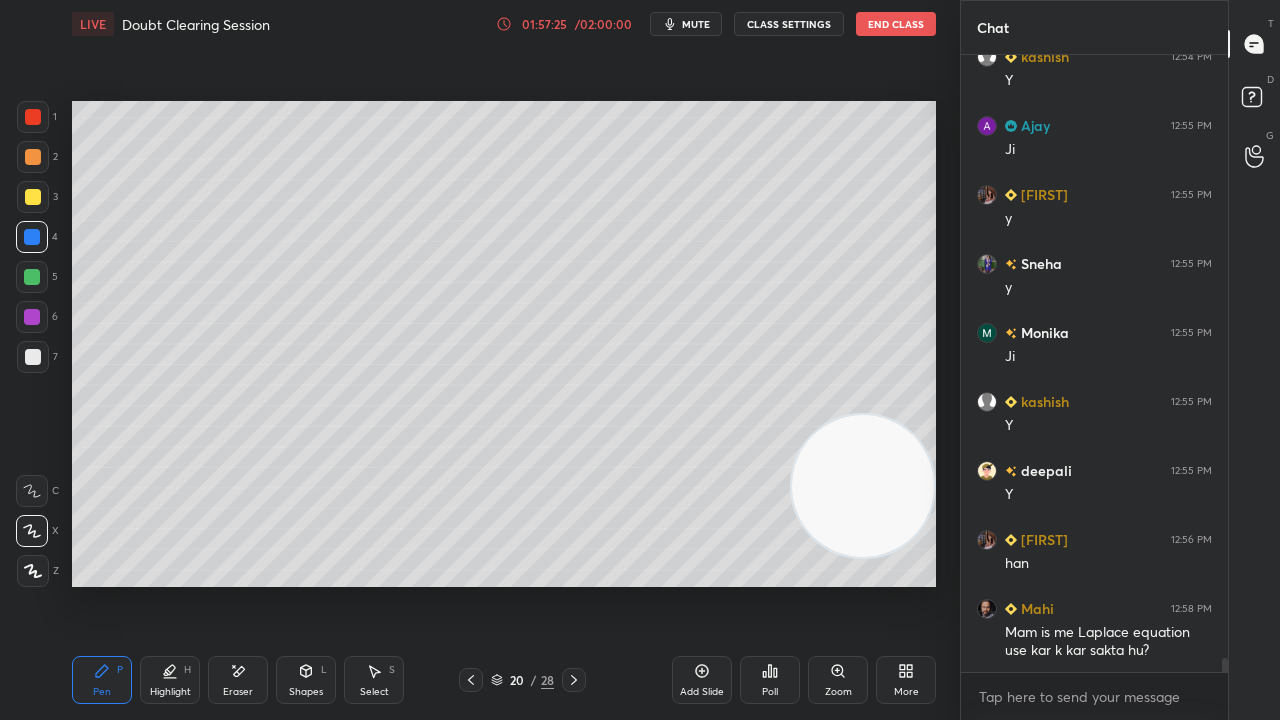 click on "mute" at bounding box center (696, 24) 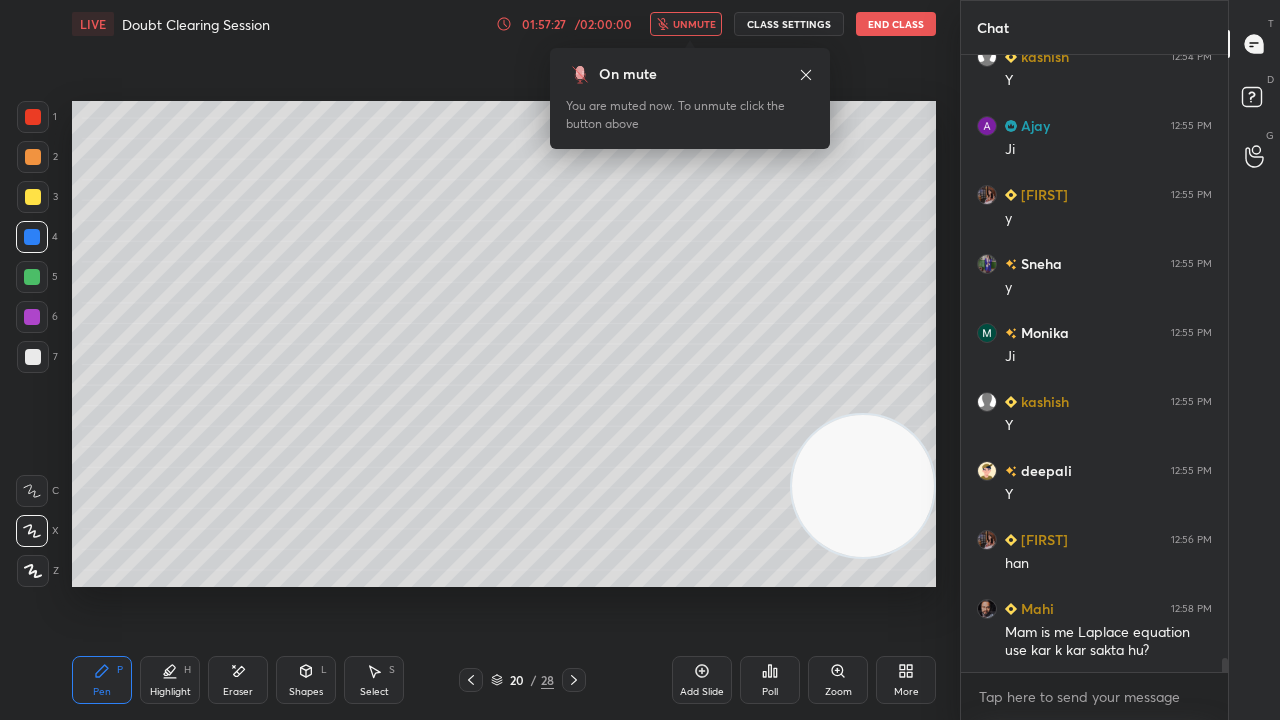click on "unmute" at bounding box center (694, 24) 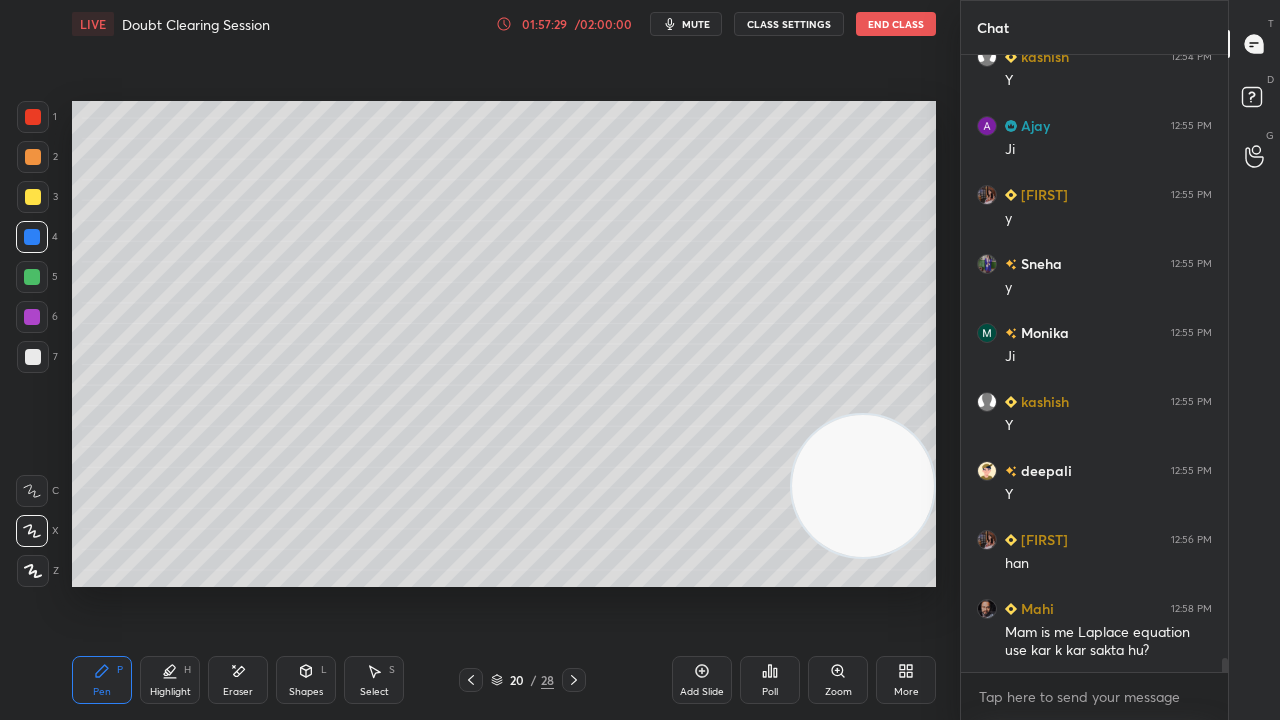 click on "mute" at bounding box center [696, 24] 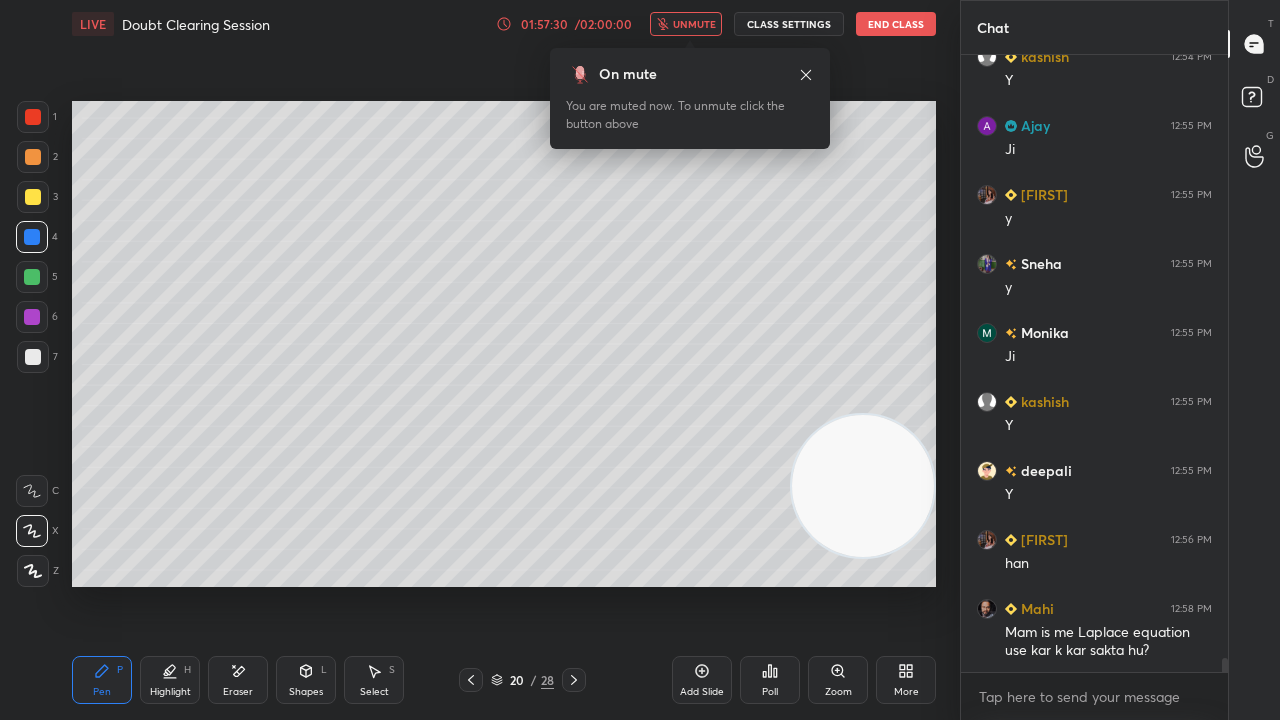 click on "unmute" at bounding box center [694, 24] 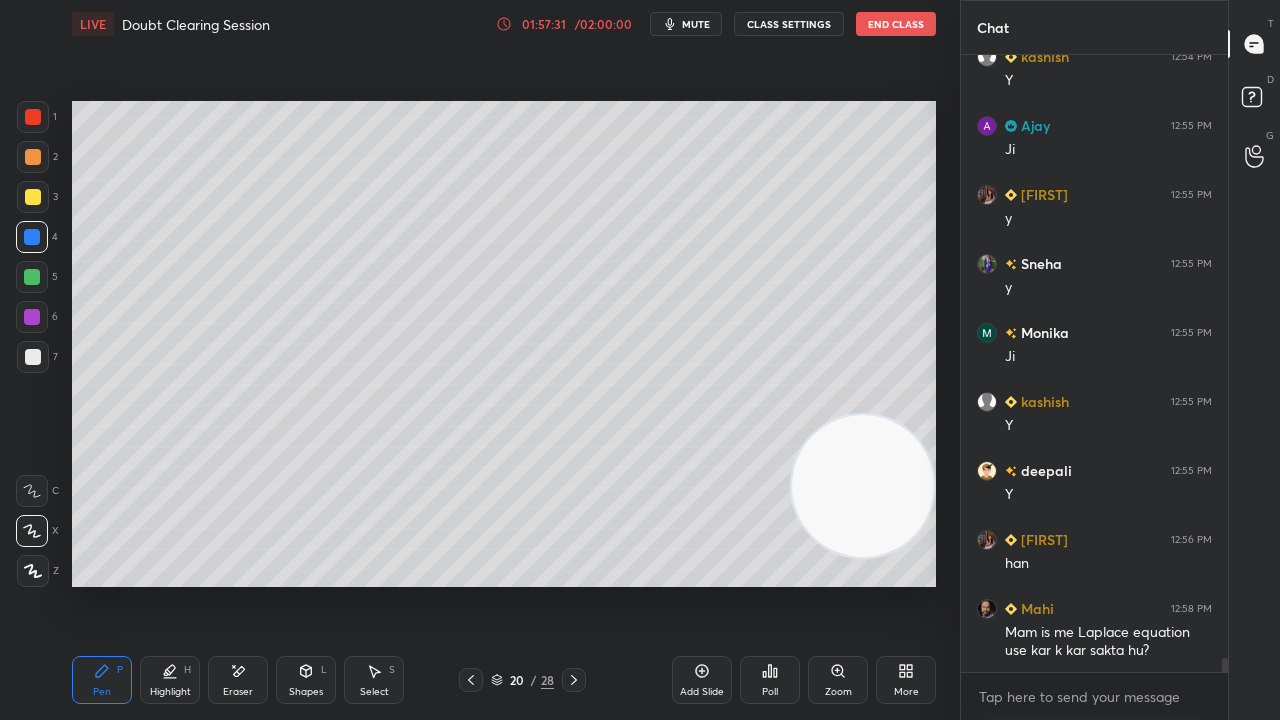 scroll, scrollTop: 26022, scrollLeft: 0, axis: vertical 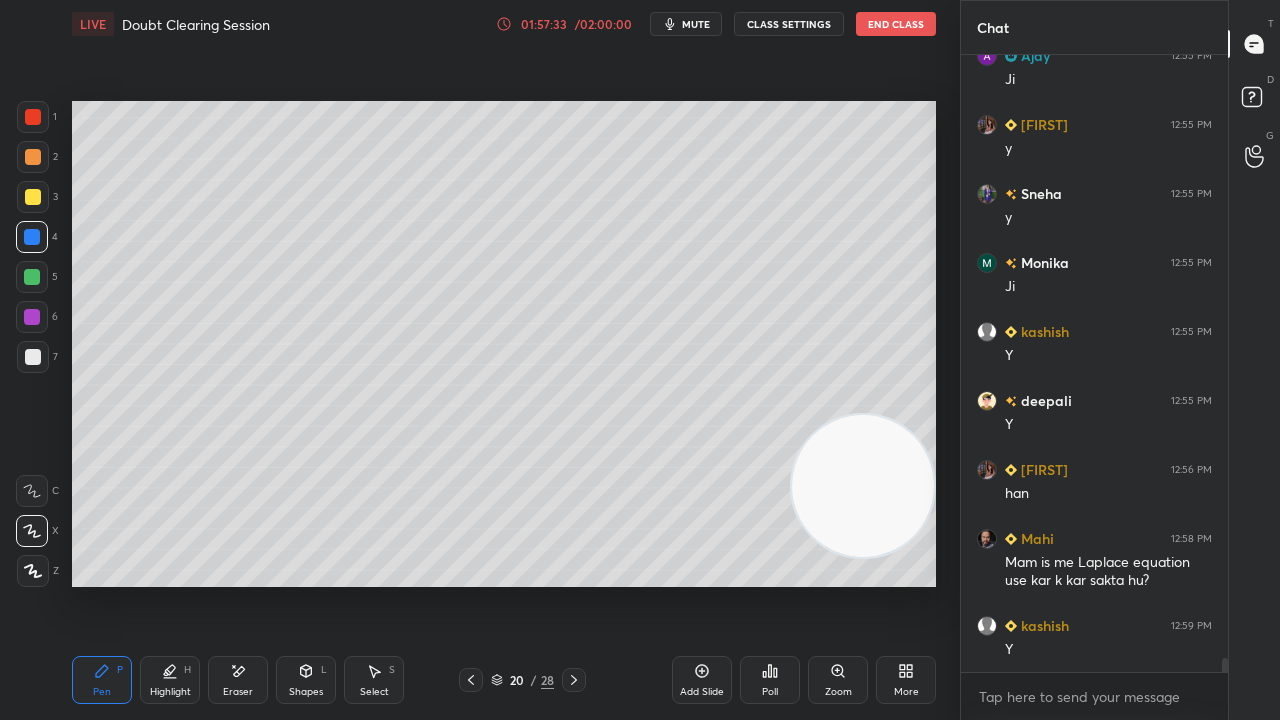 click on "Shapes L" at bounding box center (306, 680) 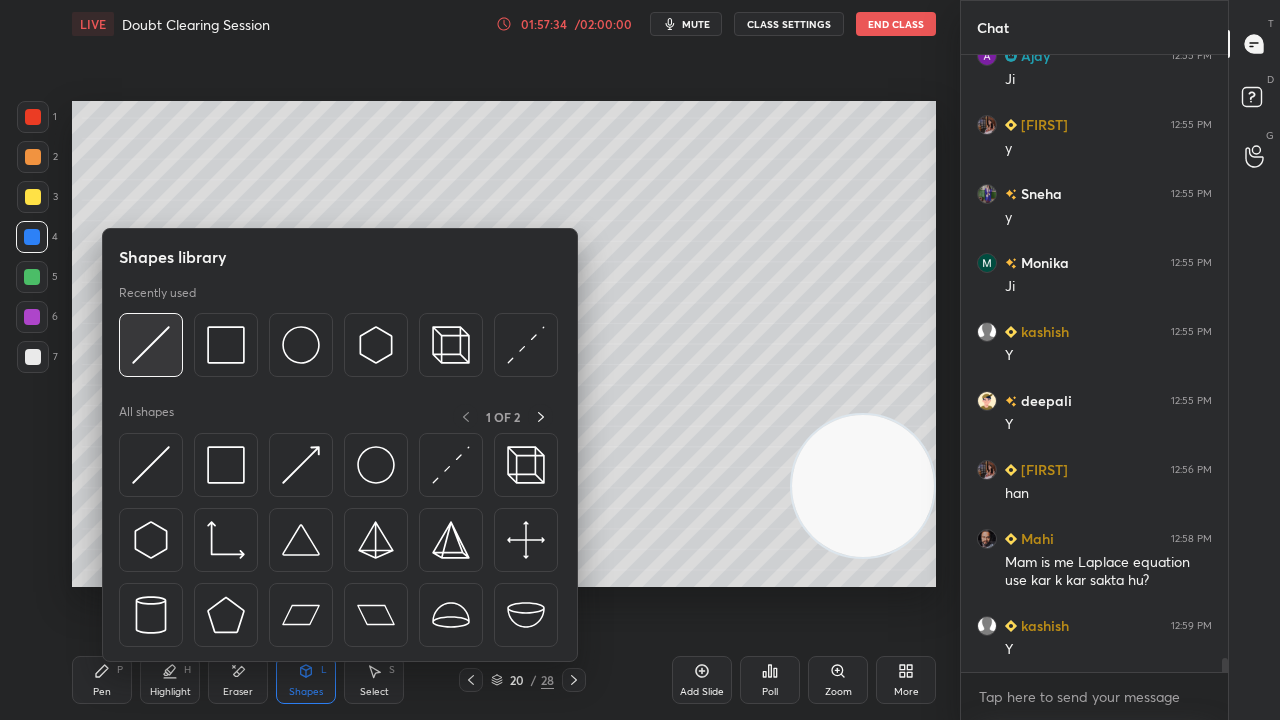 click at bounding box center [151, 345] 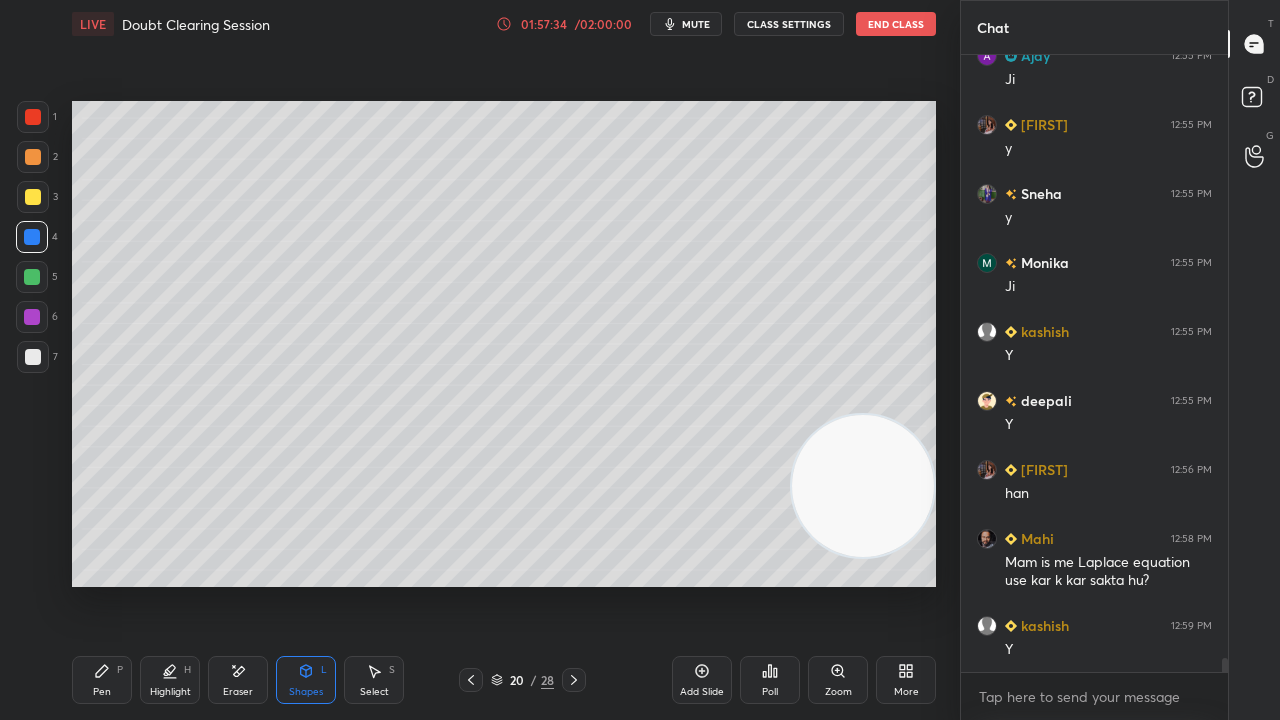 click on "7" at bounding box center (37, 357) 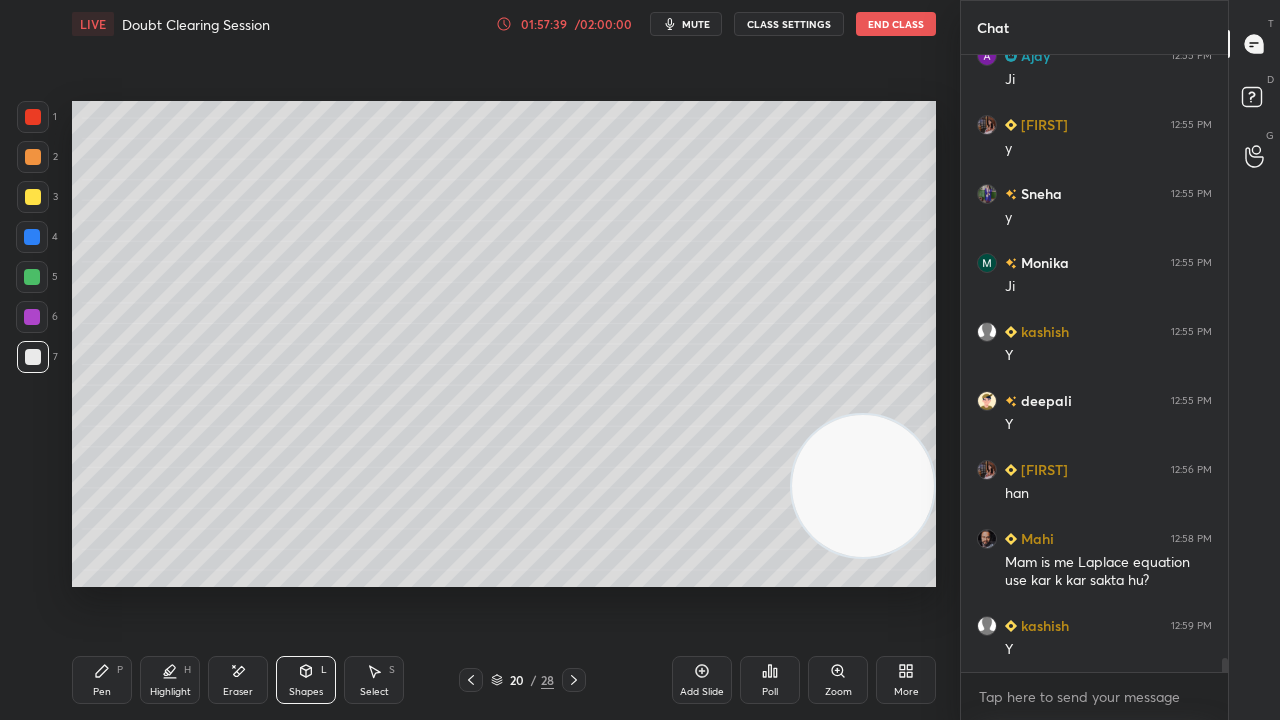 scroll, scrollTop: 26090, scrollLeft: 0, axis: vertical 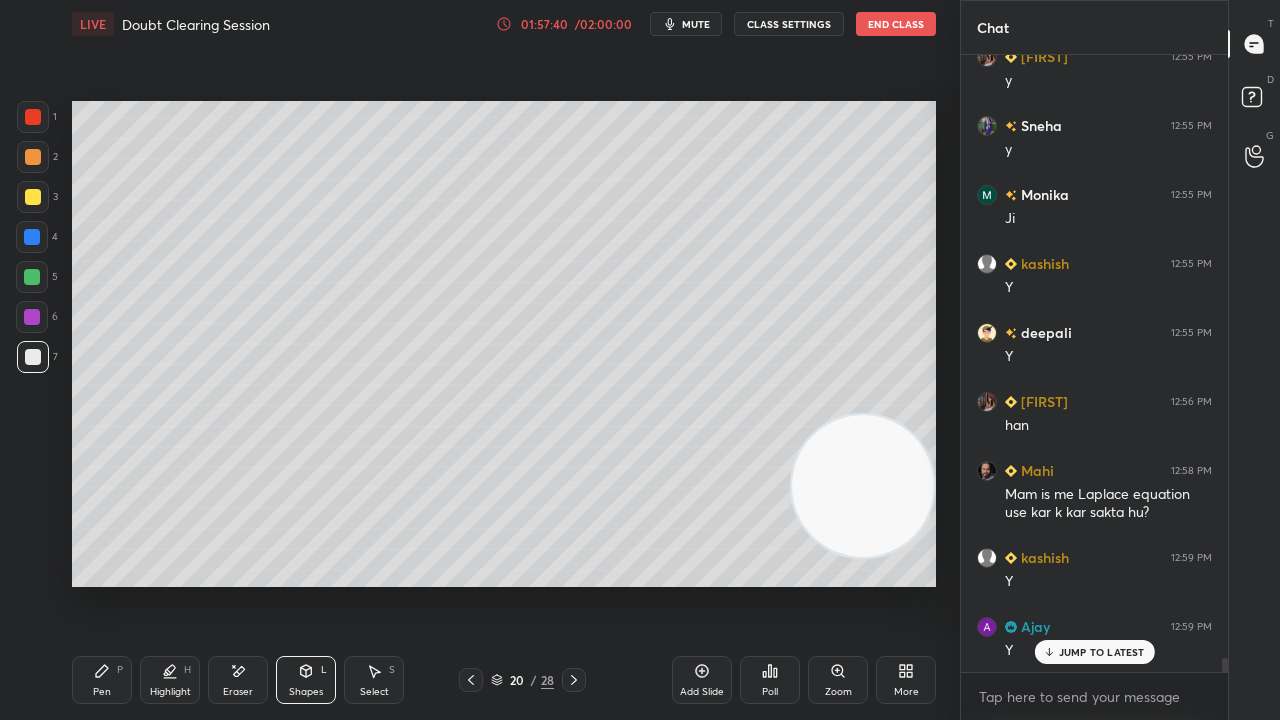 click on "Pen" at bounding box center [102, 692] 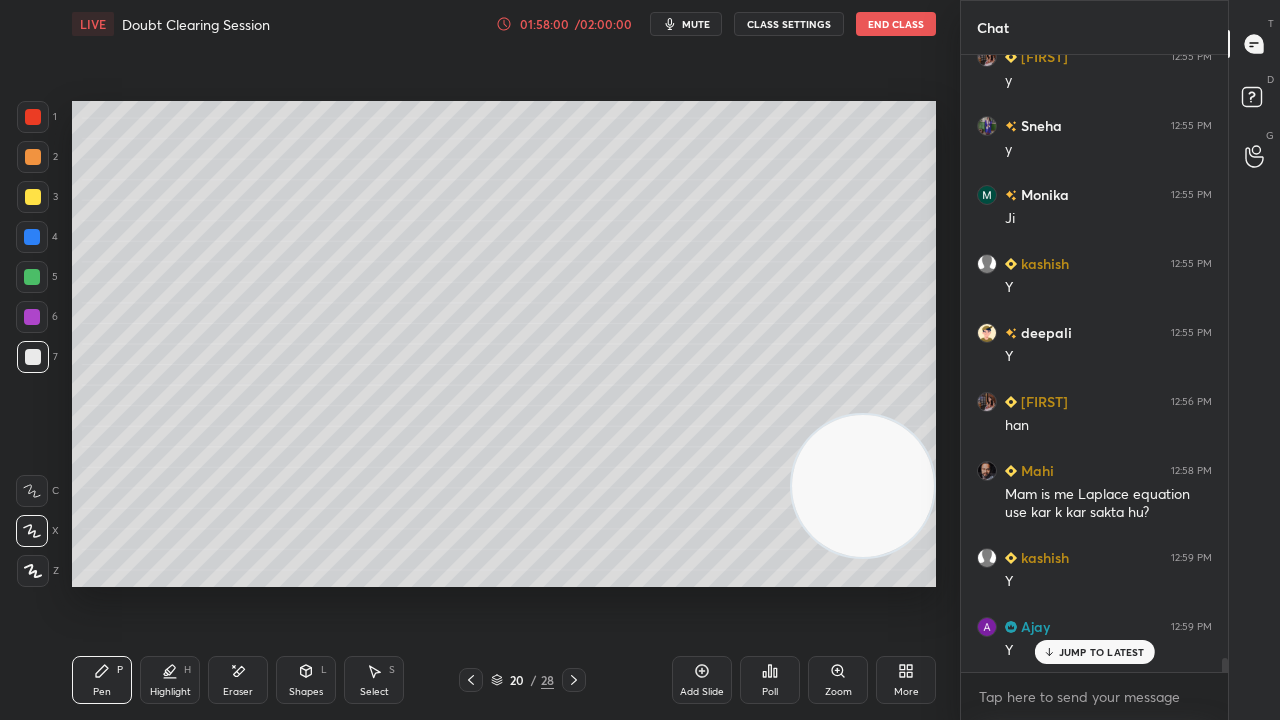 click on "mute" at bounding box center (696, 24) 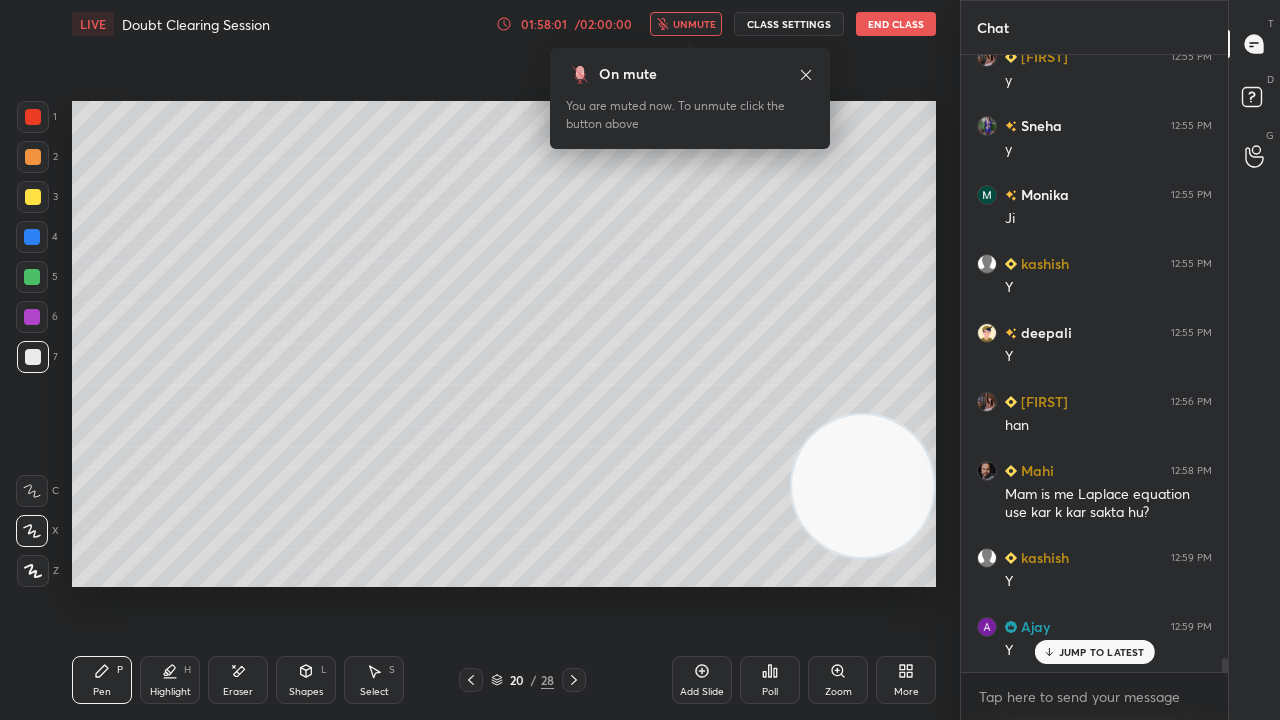 click on "unmute" at bounding box center [694, 24] 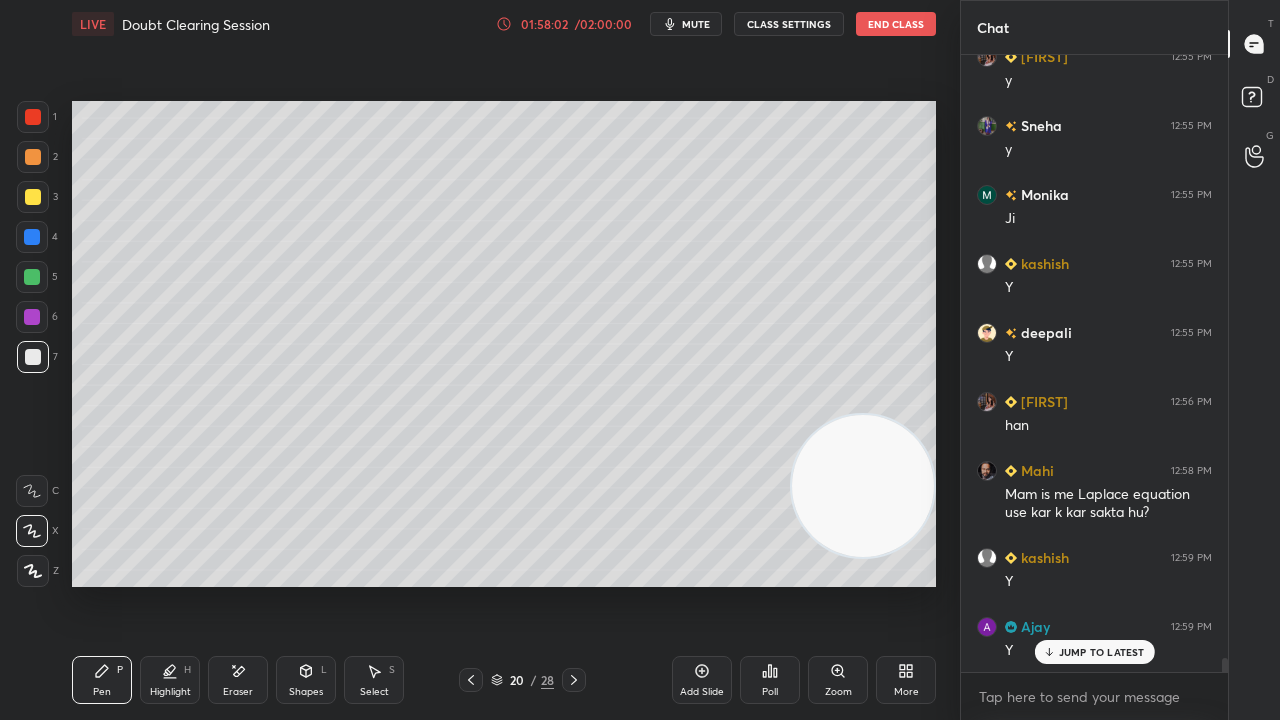 click on "JUMP TO LATEST" at bounding box center (1102, 652) 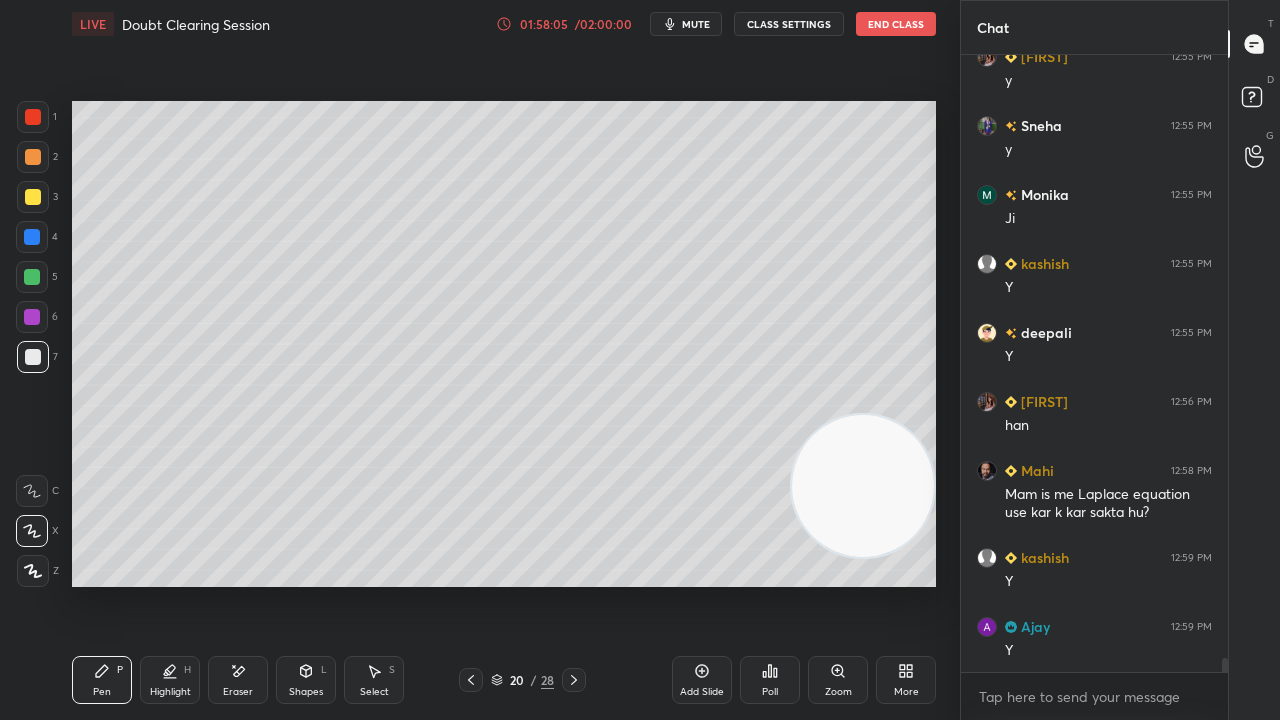 click 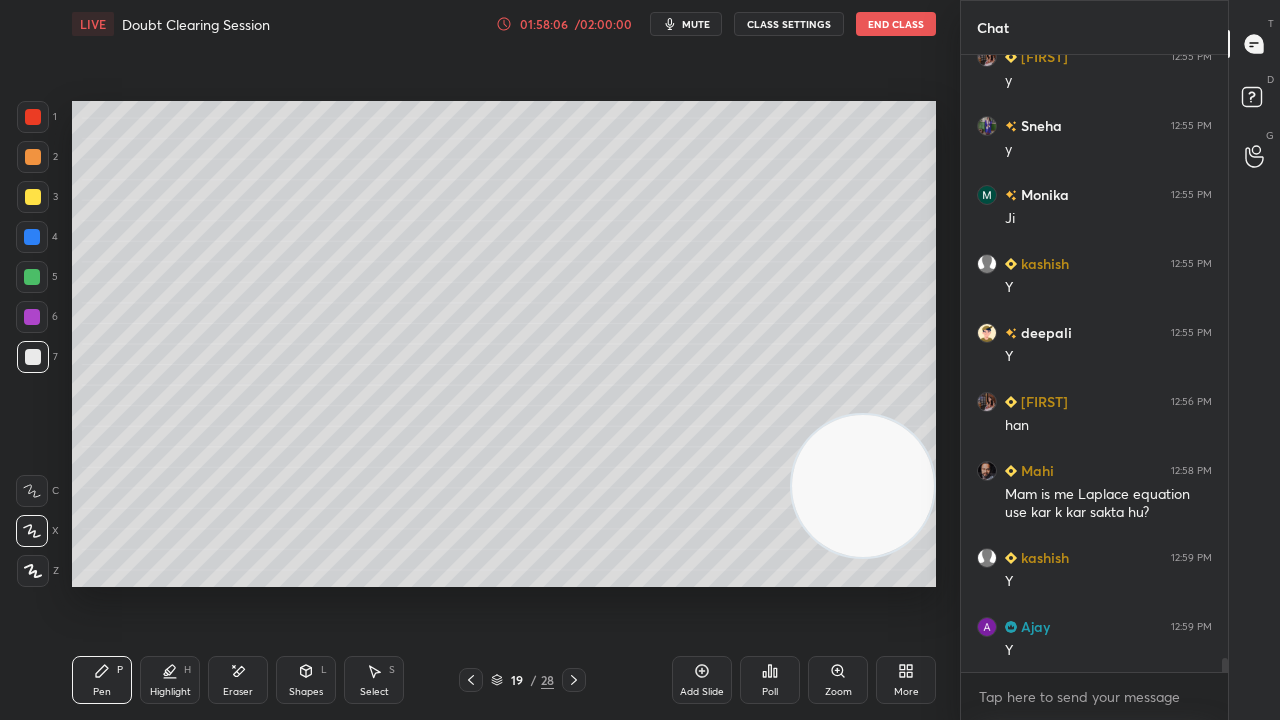 click at bounding box center (471, 680) 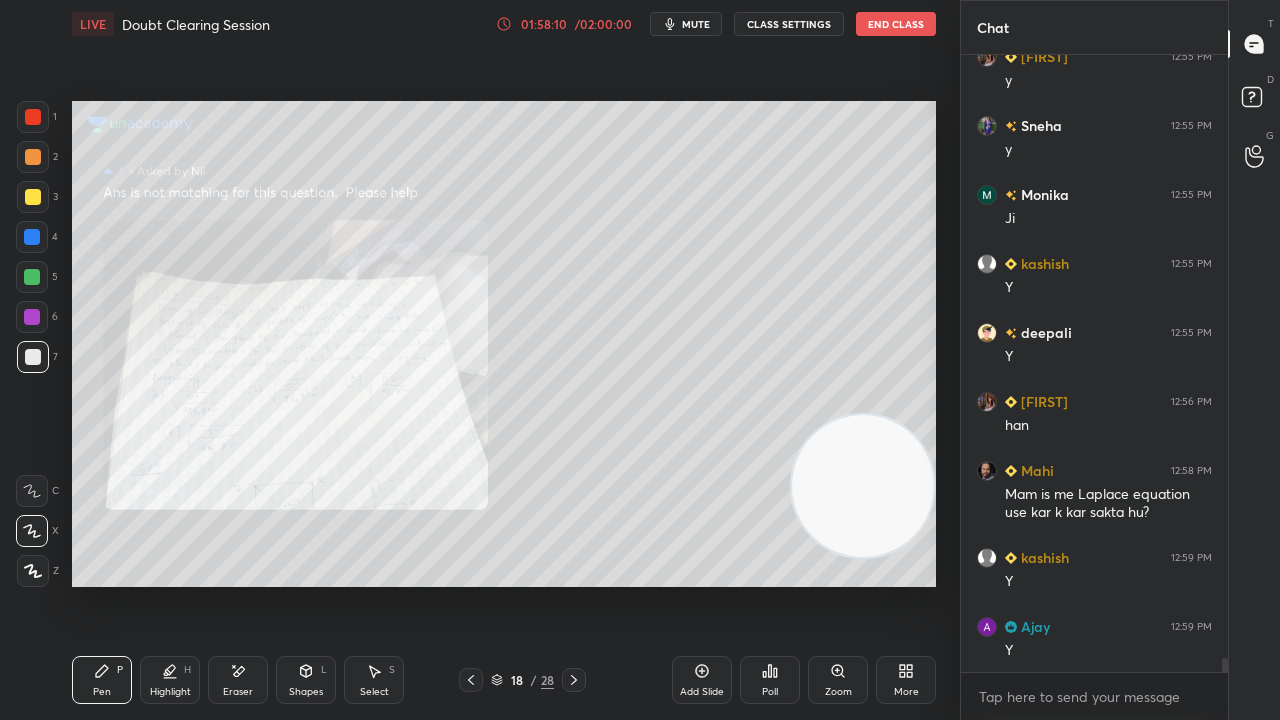 click 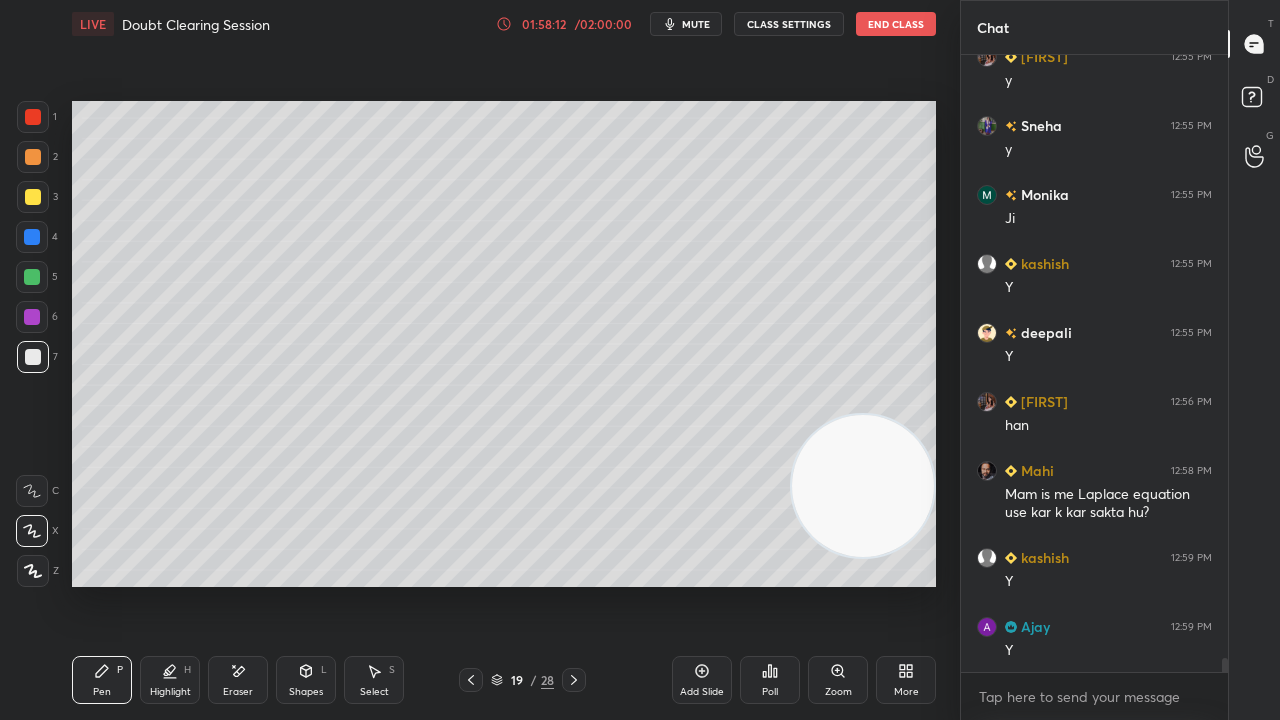 click 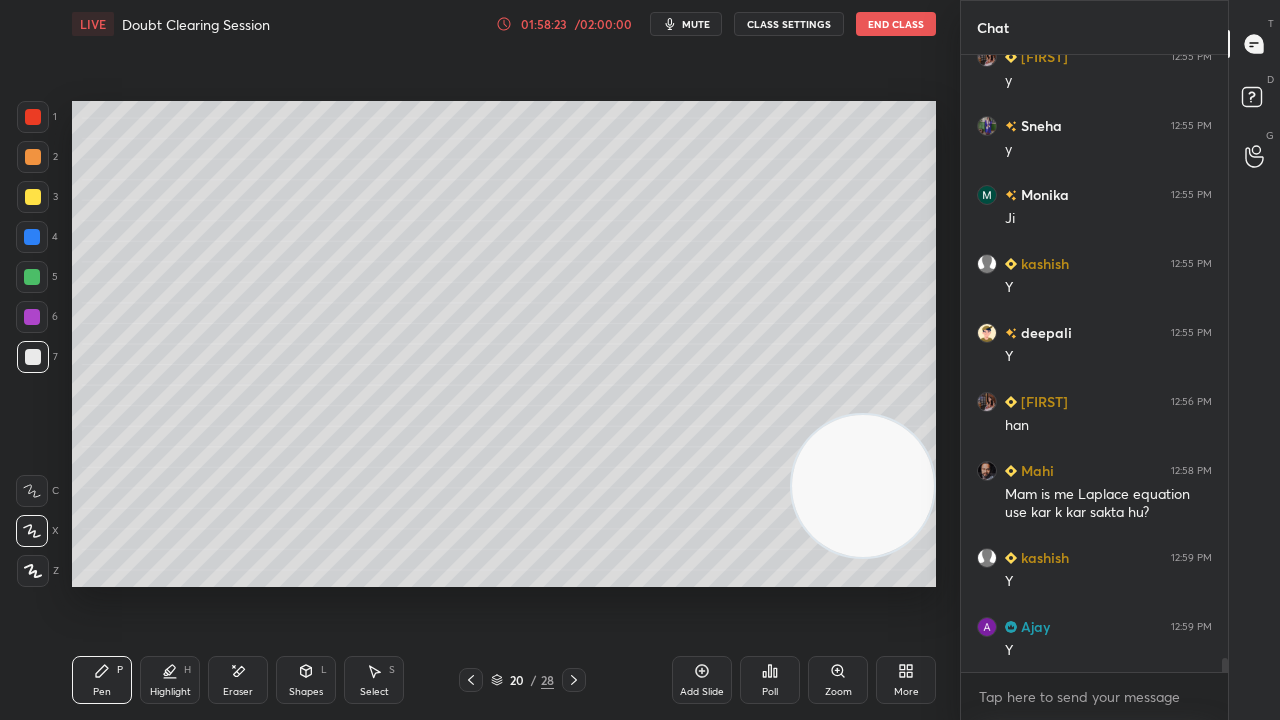 scroll, scrollTop: 26214, scrollLeft: 0, axis: vertical 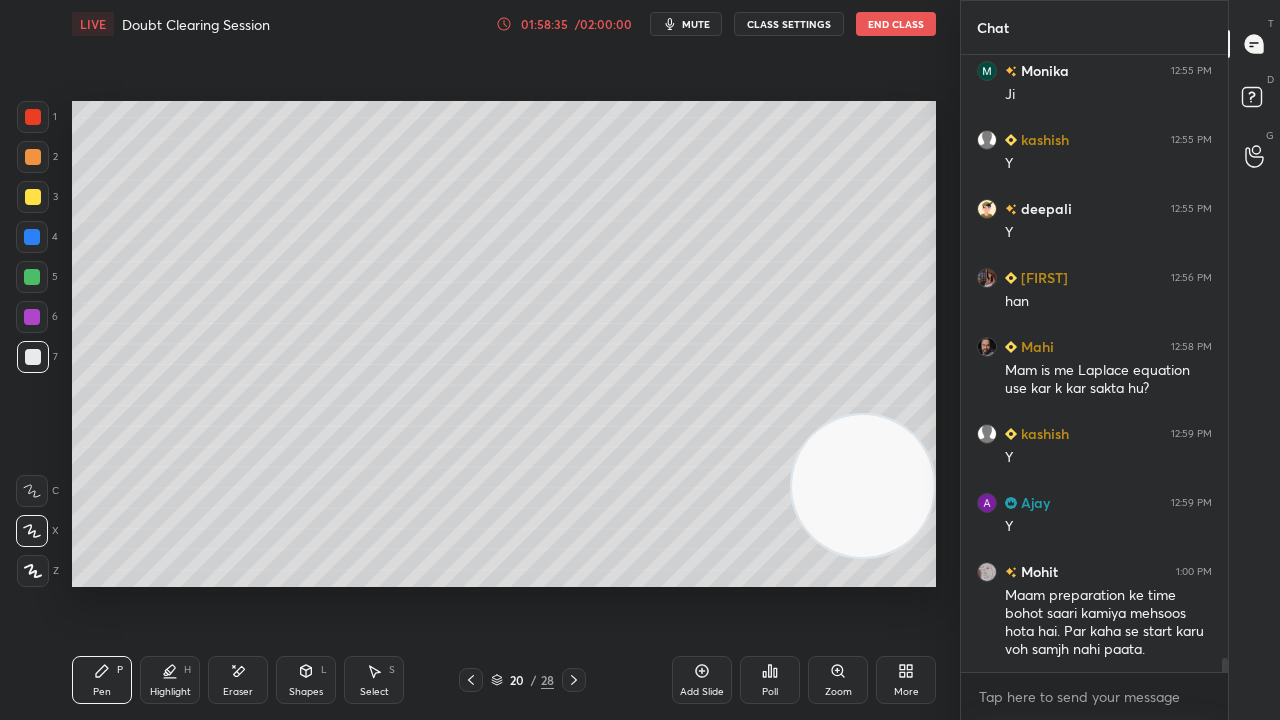 click on "mute" at bounding box center (696, 24) 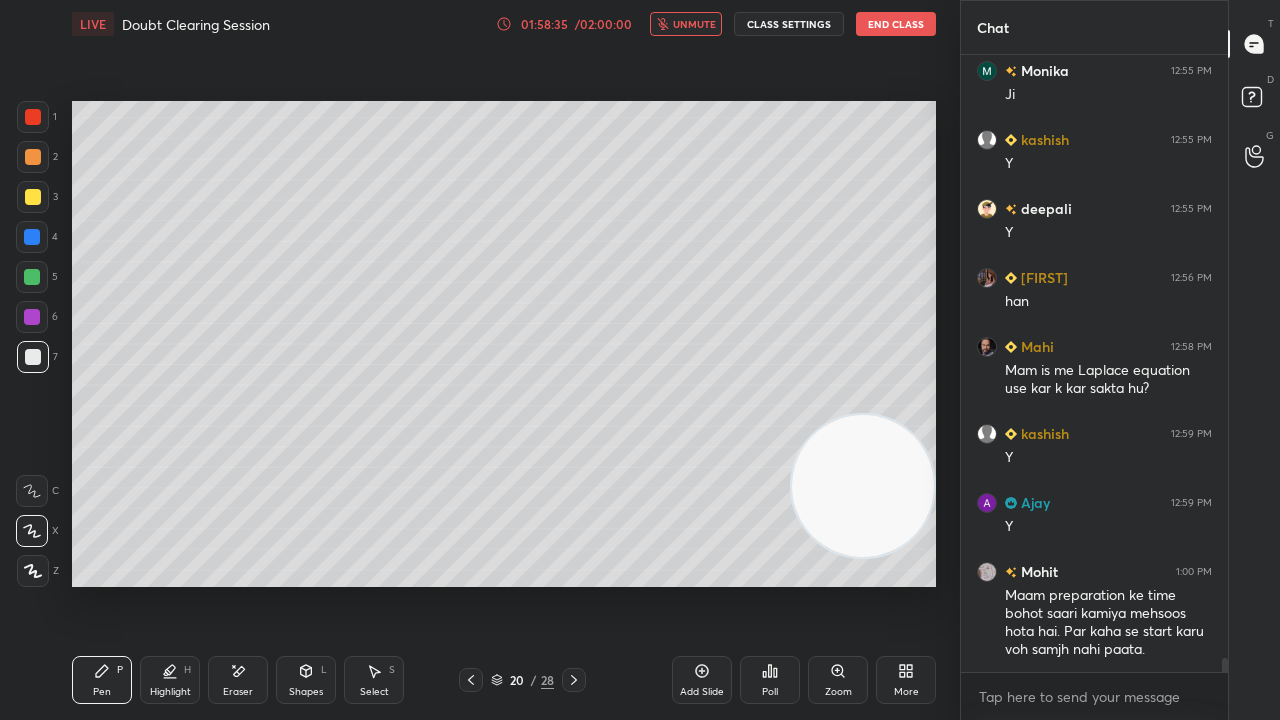 click on "unmute" at bounding box center (694, 24) 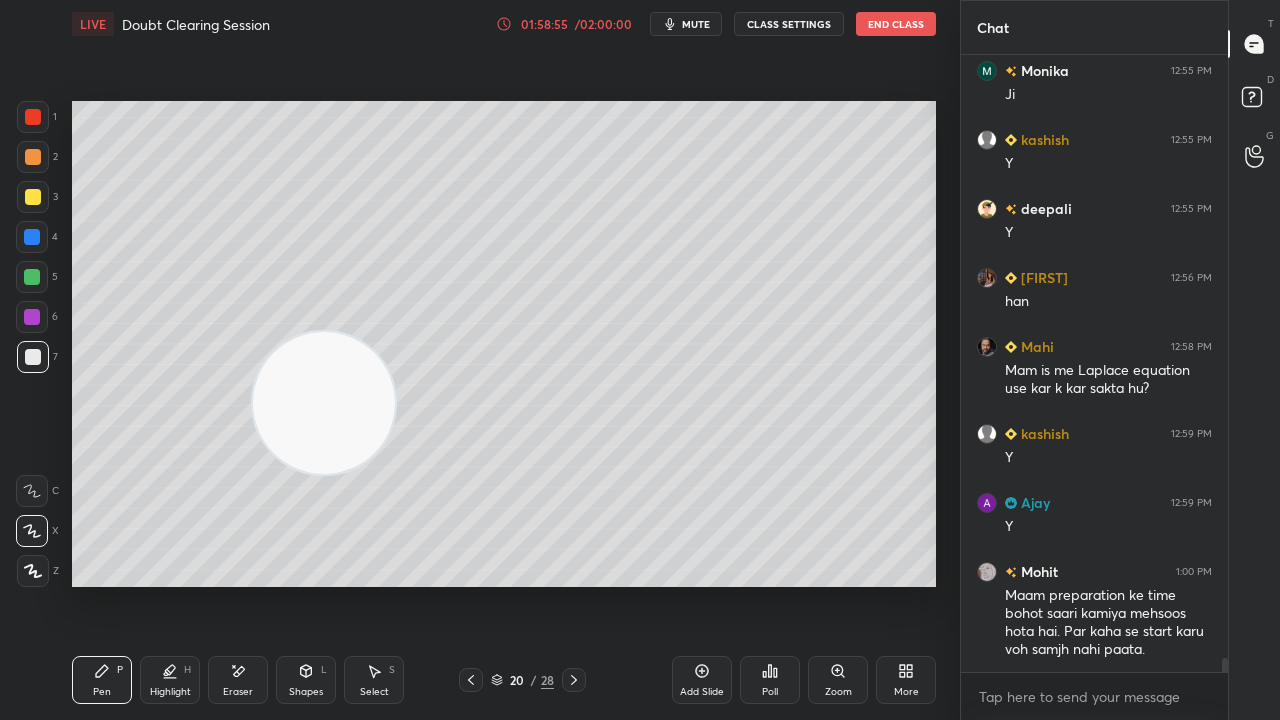 drag, startPoint x: 866, startPoint y: 480, endPoint x: 42, endPoint y: 410, distance: 826.96796 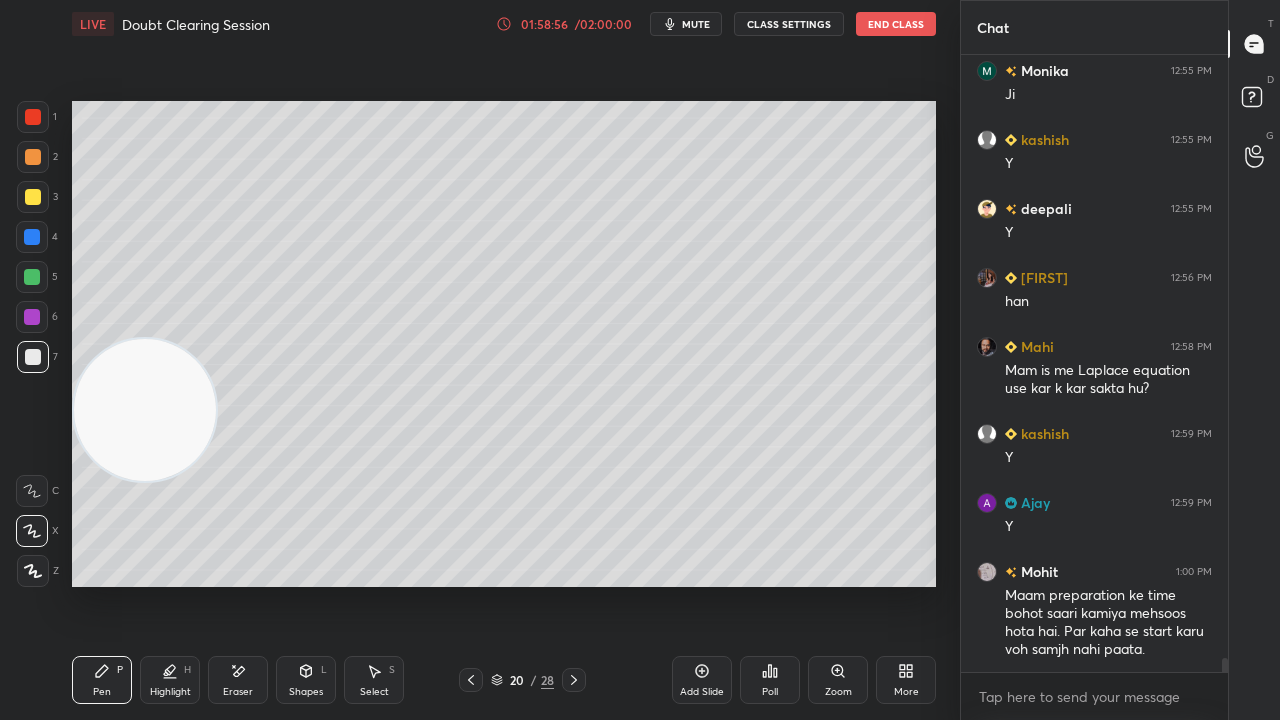 click on "mute" at bounding box center [696, 24] 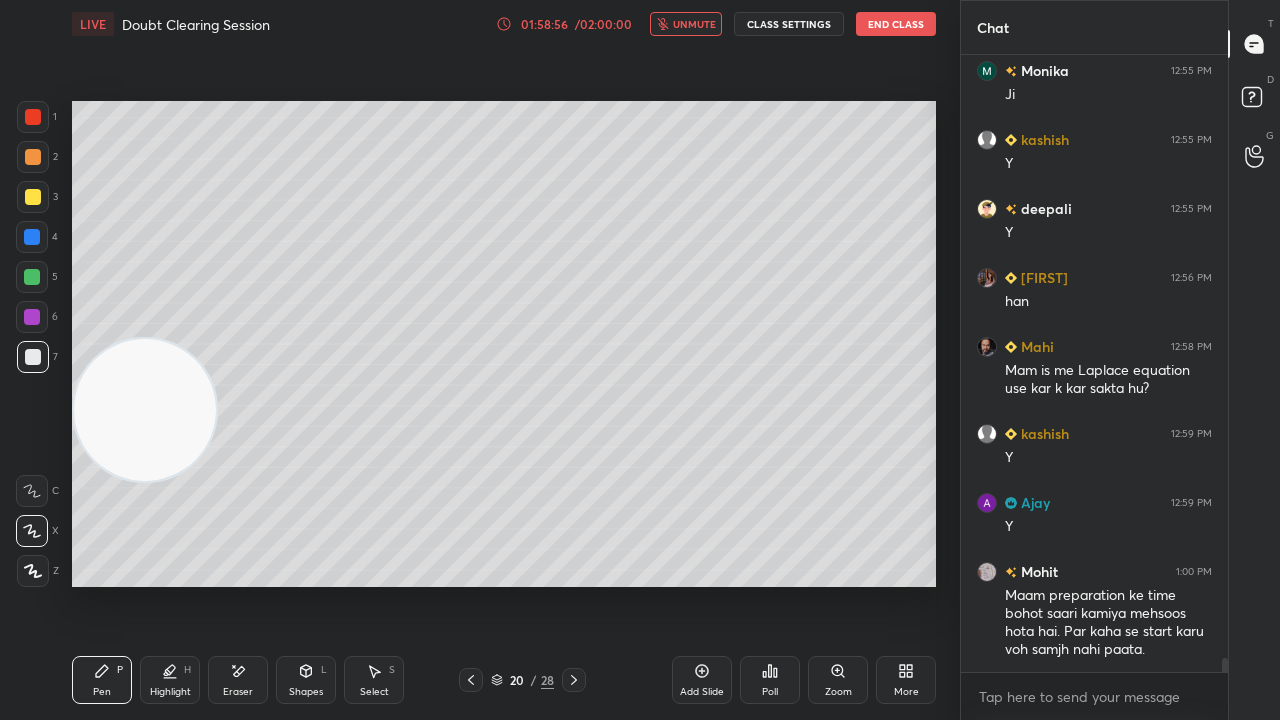 click on "unmute" at bounding box center (694, 24) 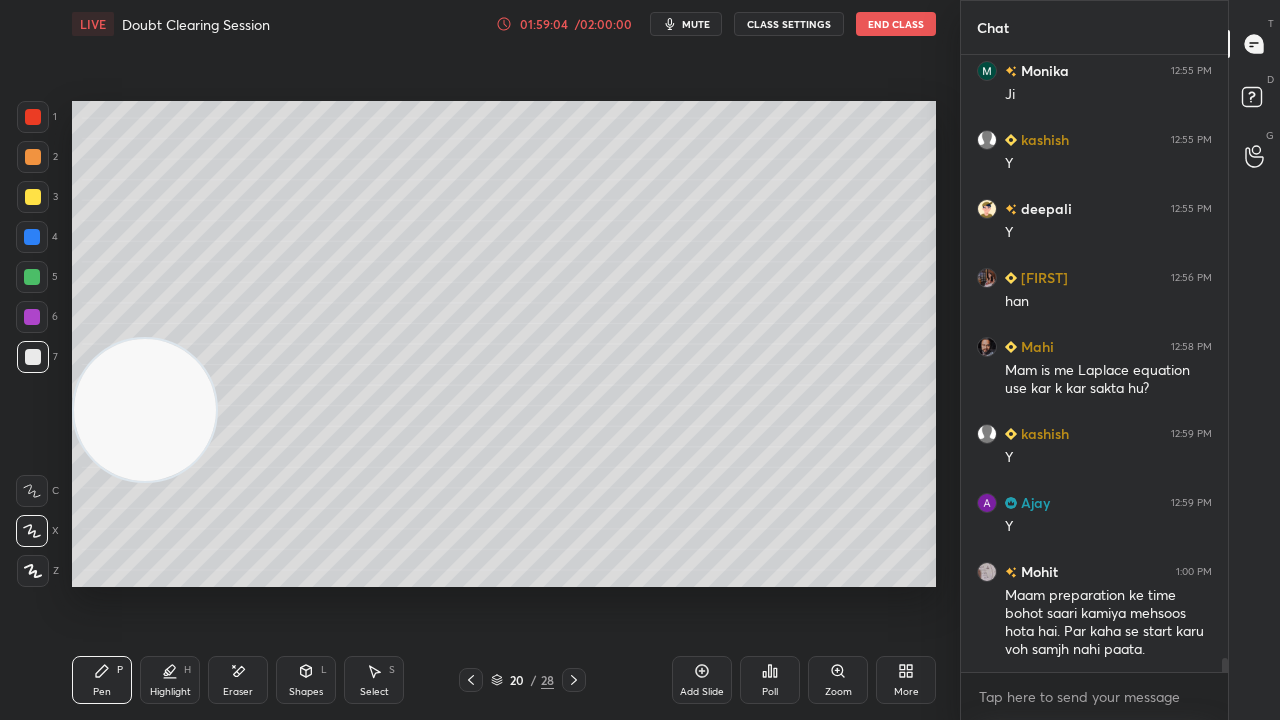 click on "mute" at bounding box center (696, 24) 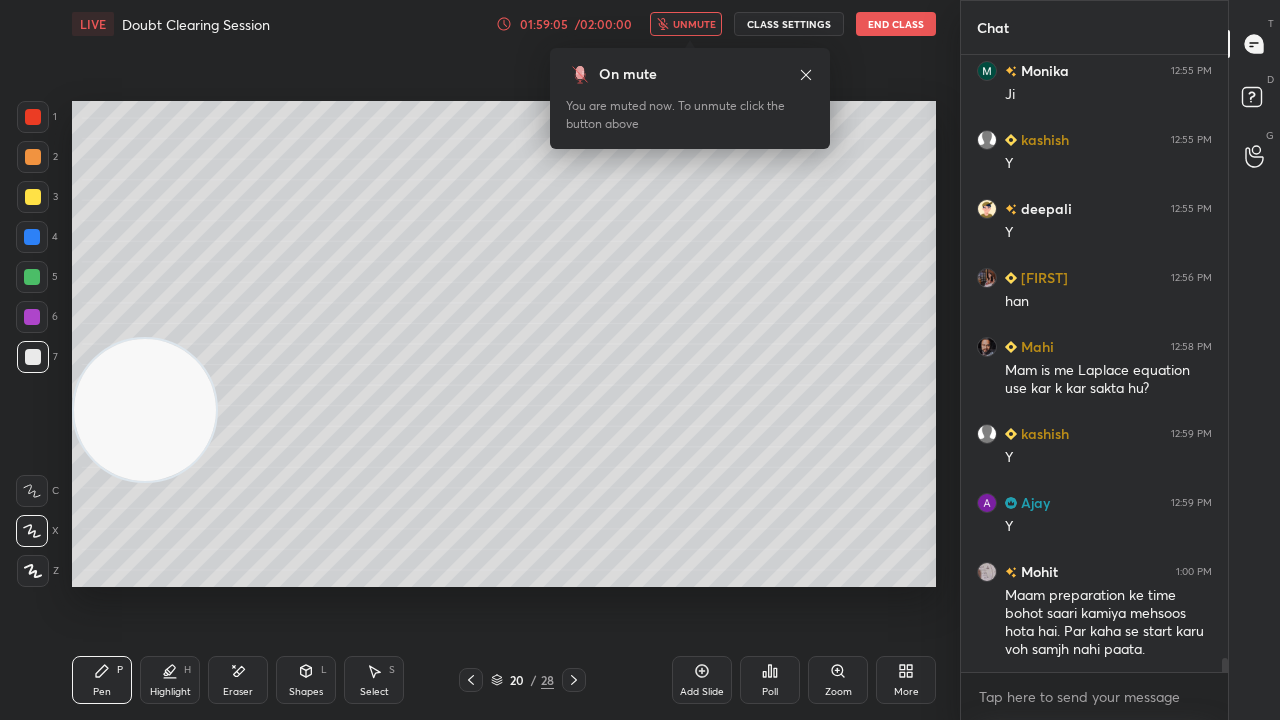 click on "unmute" at bounding box center (694, 24) 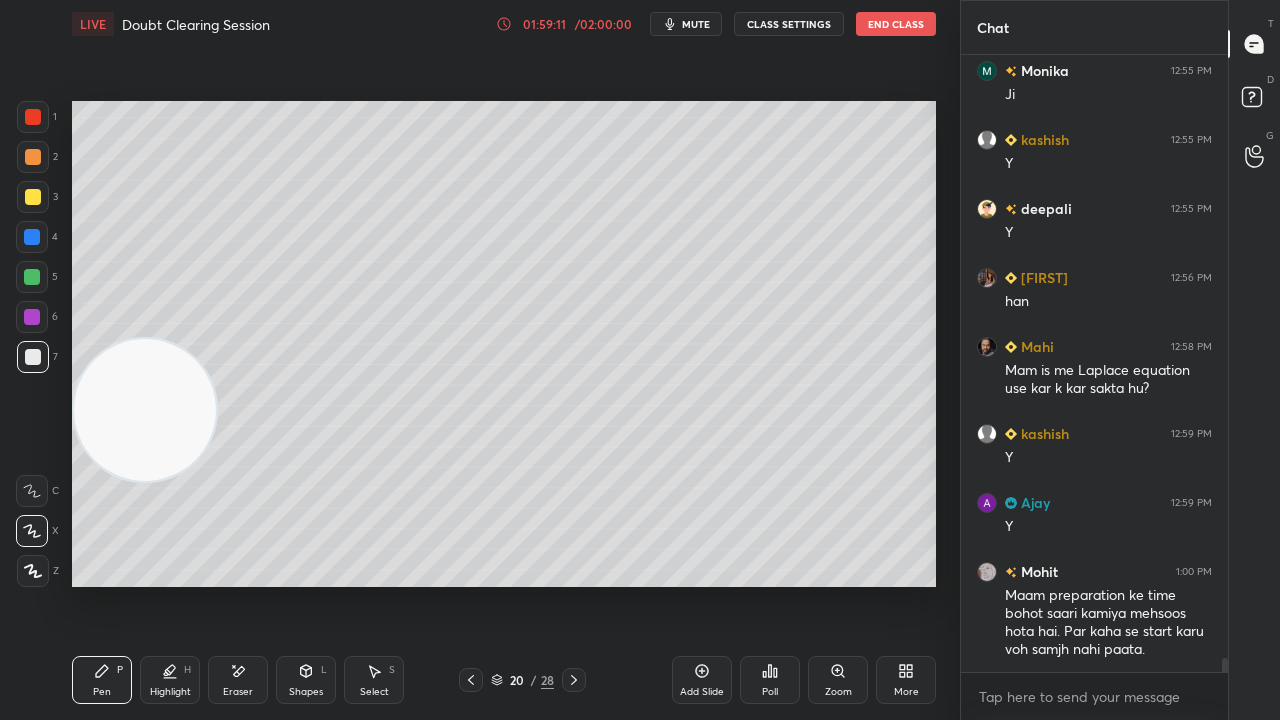 click on "mute" at bounding box center (696, 24) 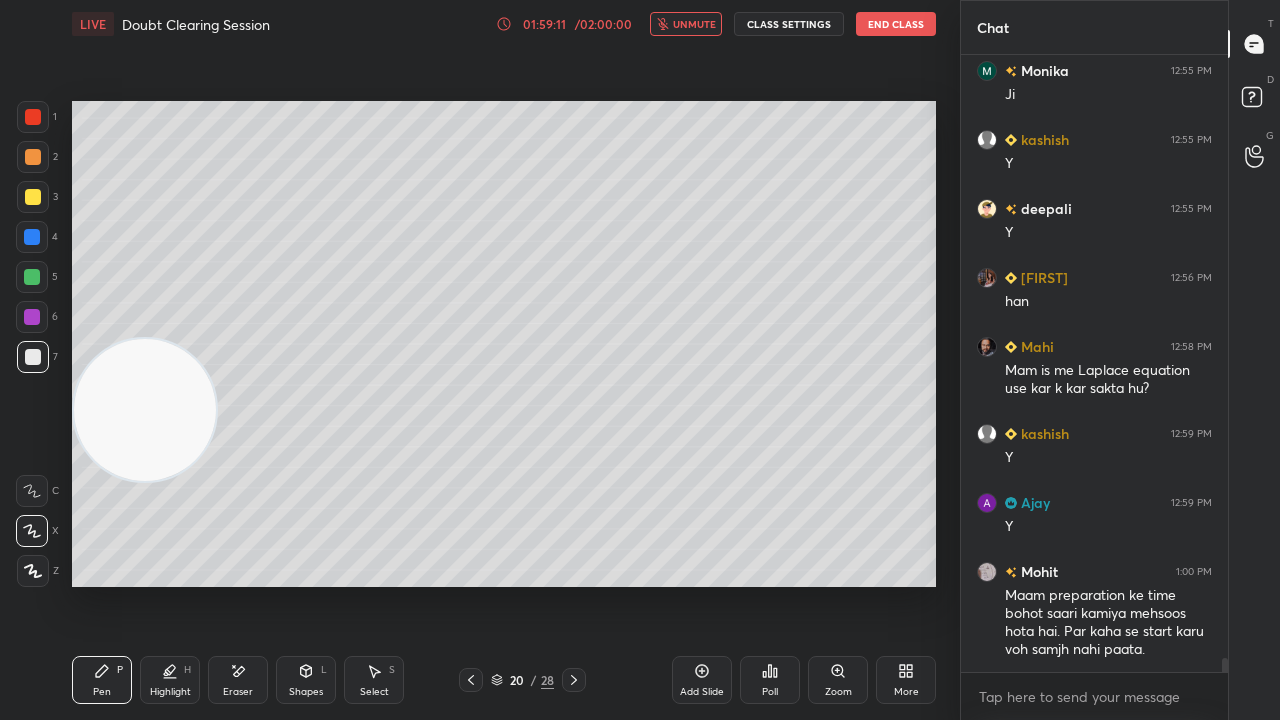 drag, startPoint x: 694, startPoint y: 22, endPoint x: 703, endPoint y: 14, distance: 12.0415945 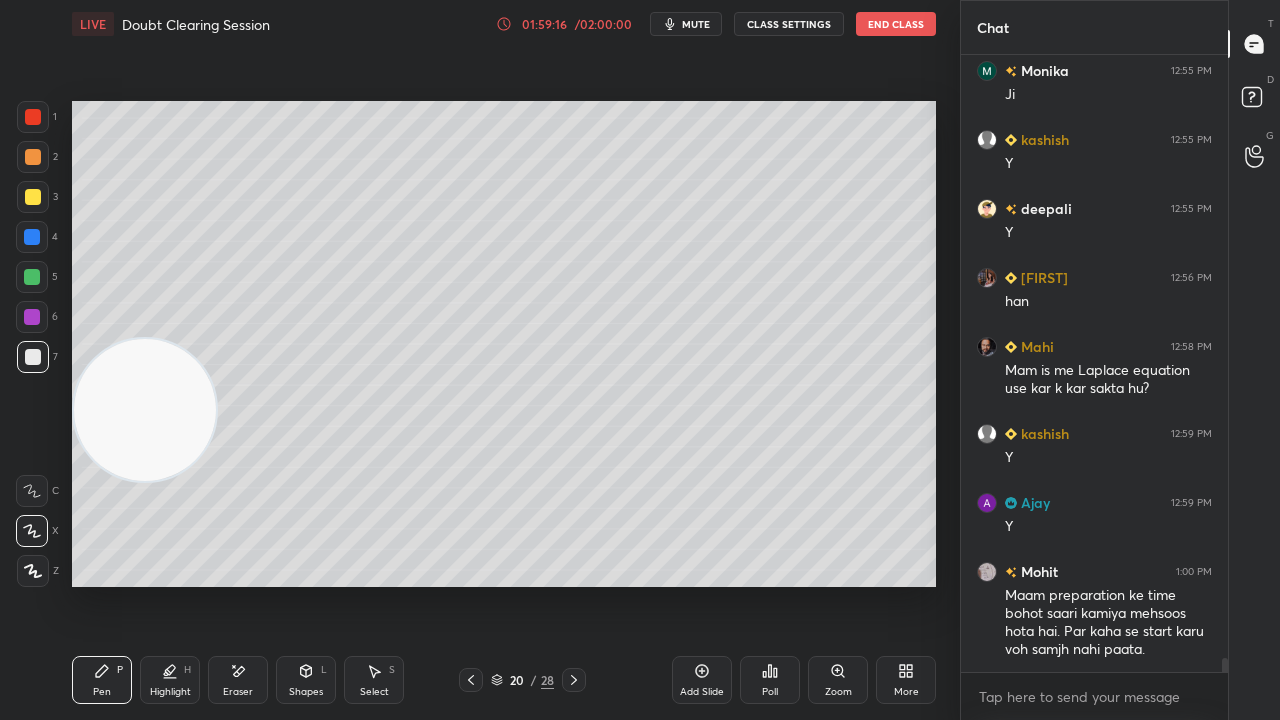 click on "mute" at bounding box center [696, 24] 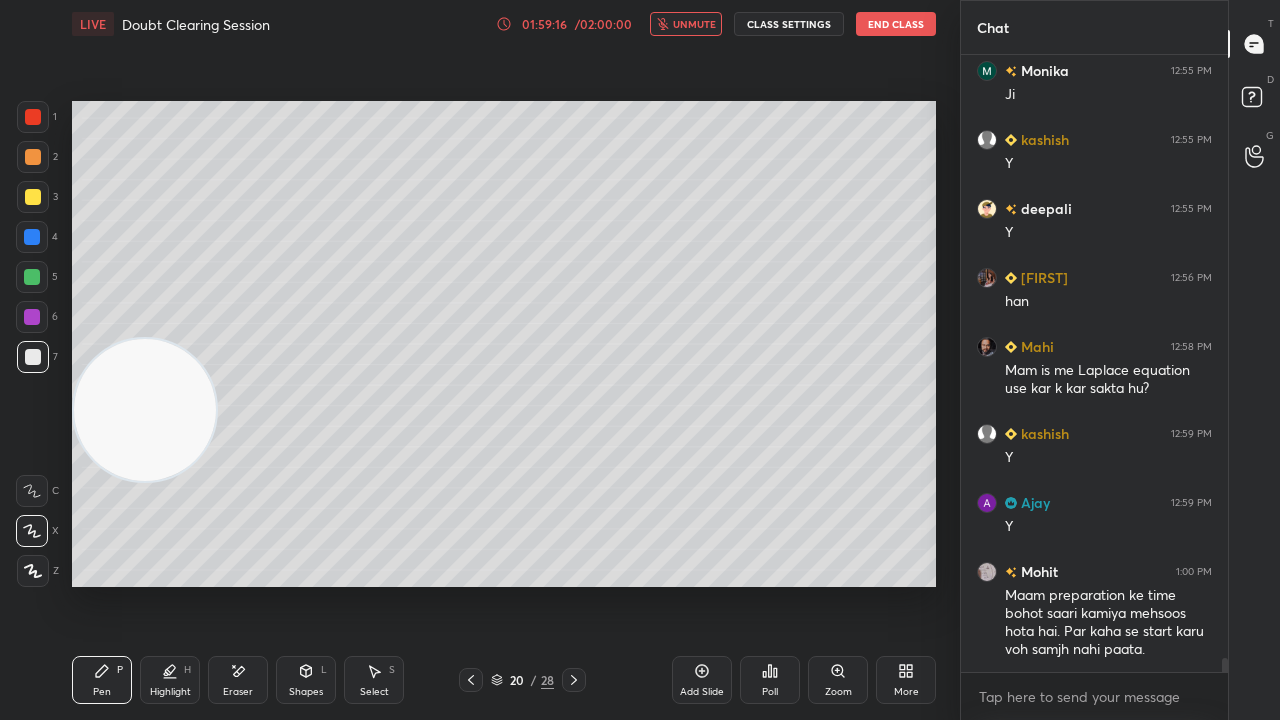 click on "unmute" at bounding box center (694, 24) 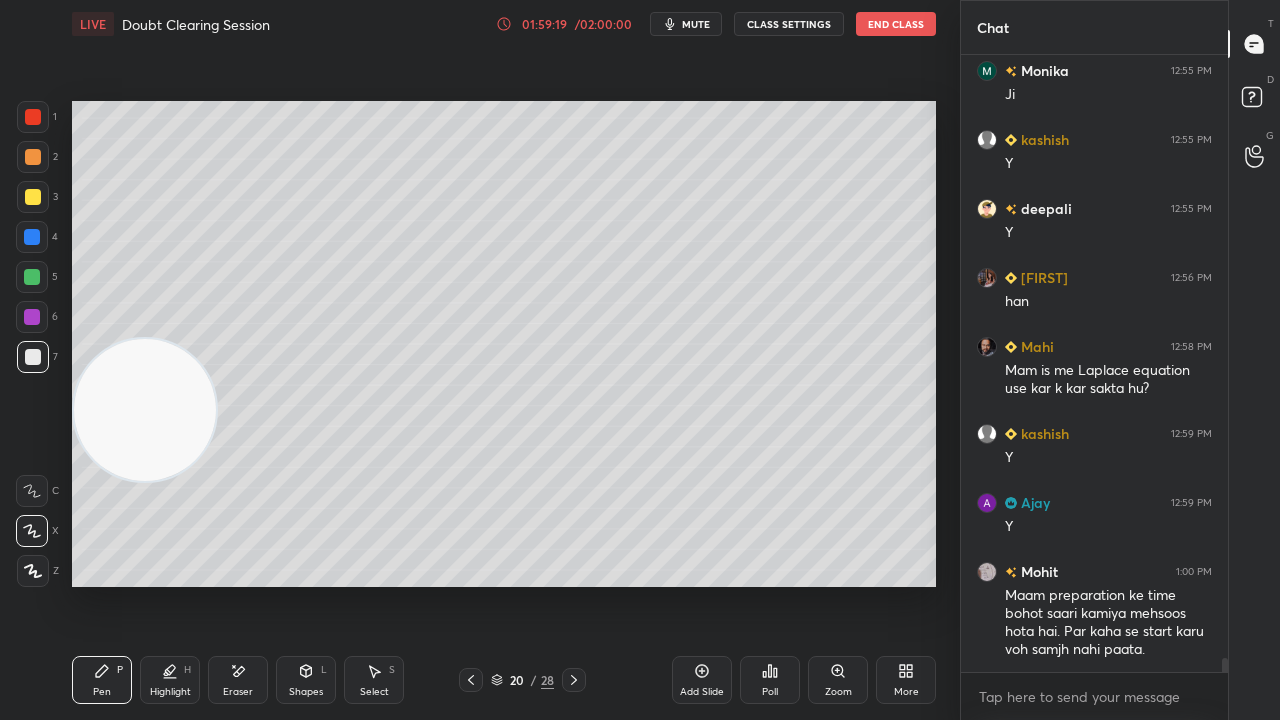 click on "mute" at bounding box center (696, 24) 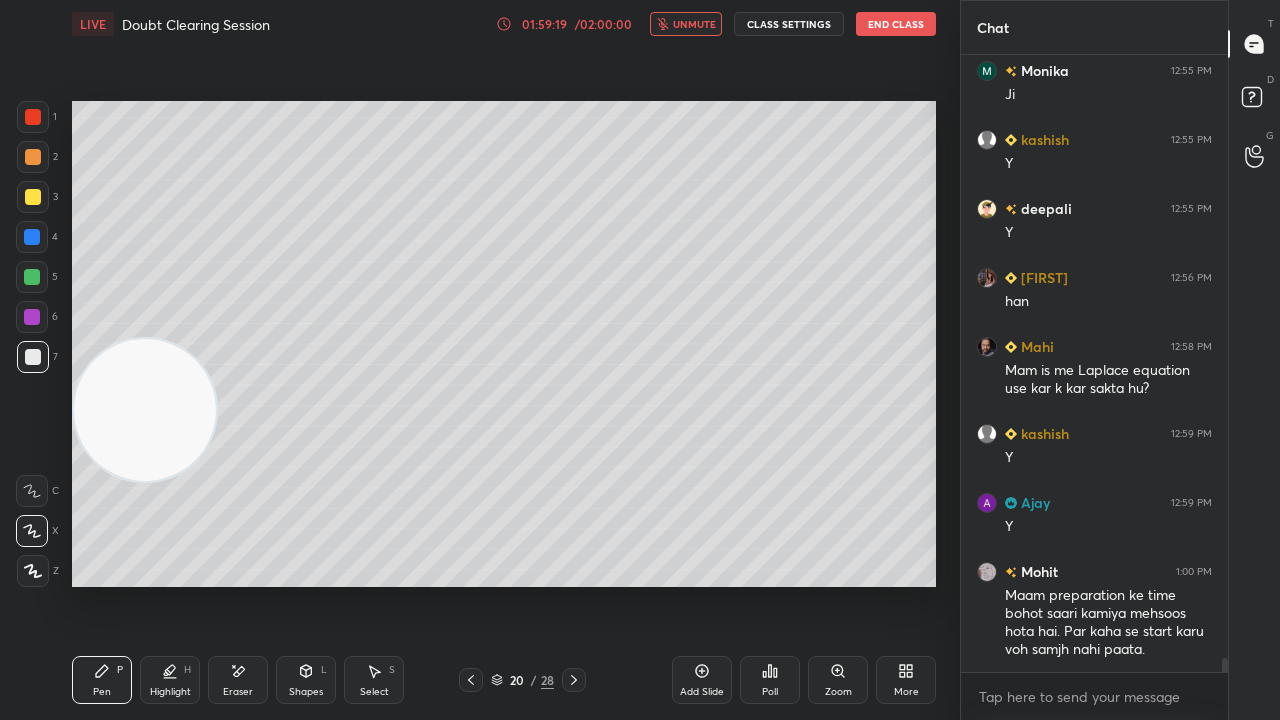 click on "unmute" at bounding box center [694, 24] 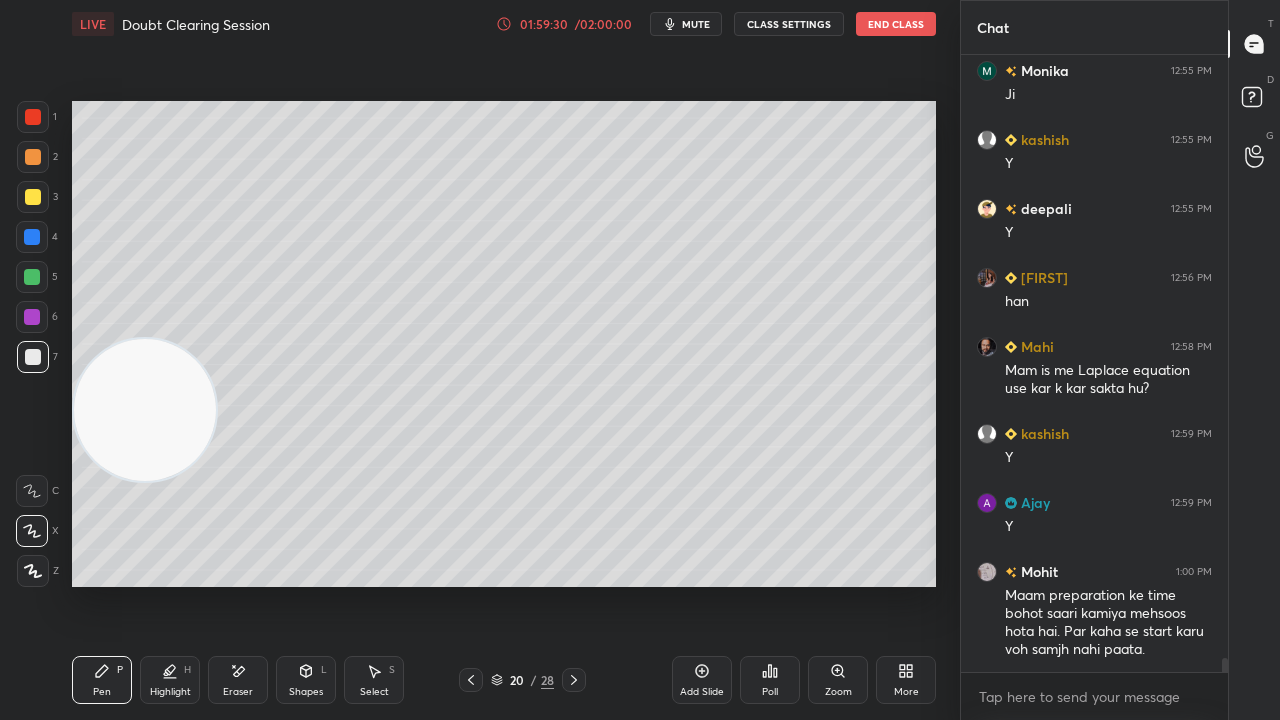 click on "mute" at bounding box center [696, 24] 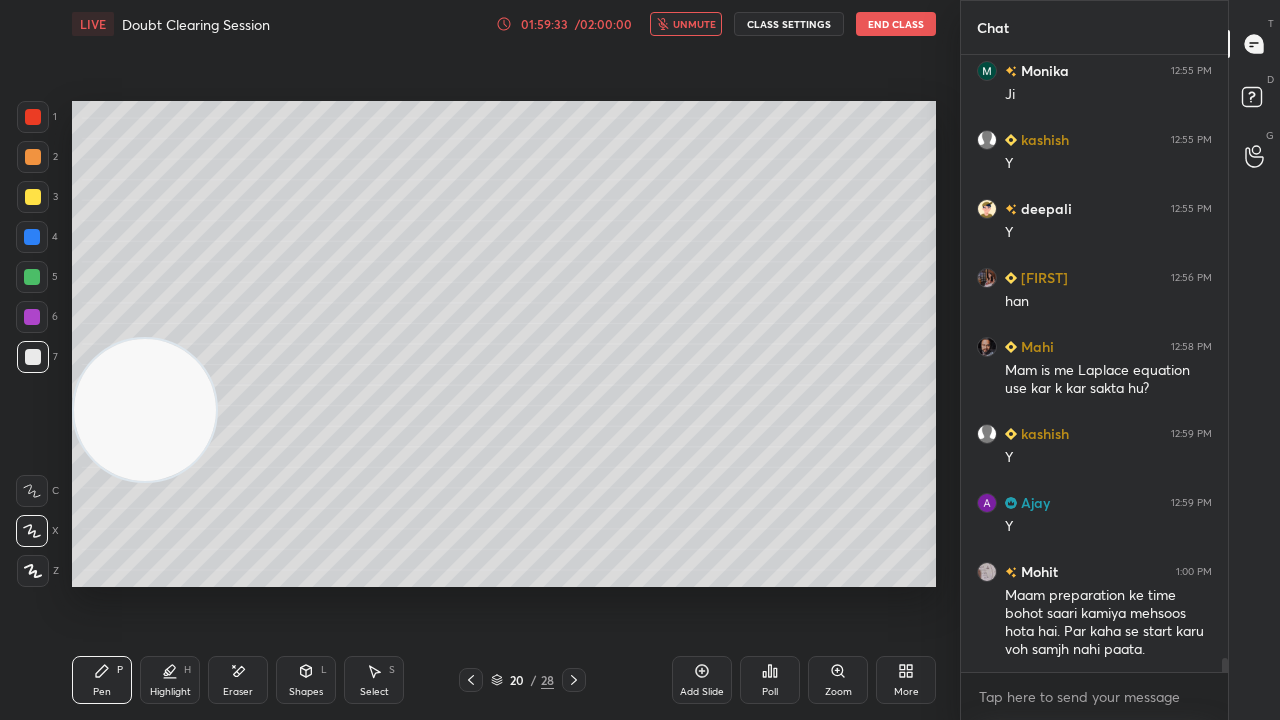 click on "unmute" at bounding box center [694, 24] 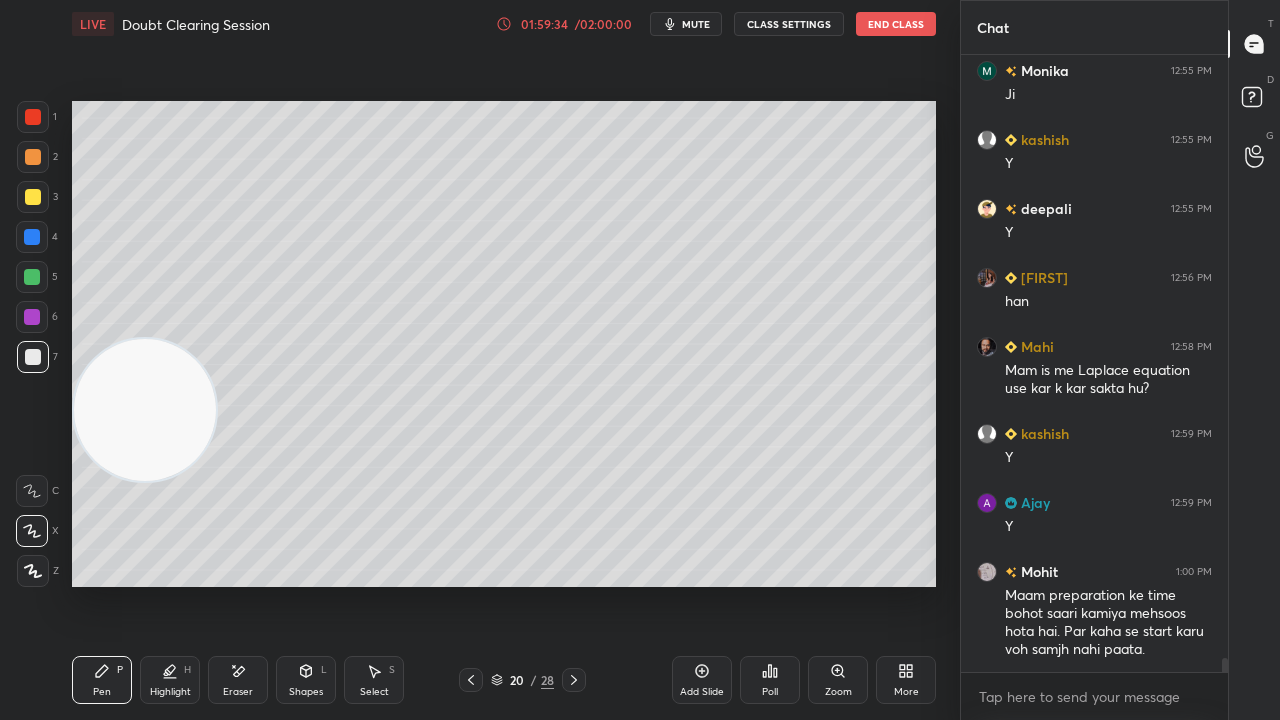 click on "mute" at bounding box center [696, 24] 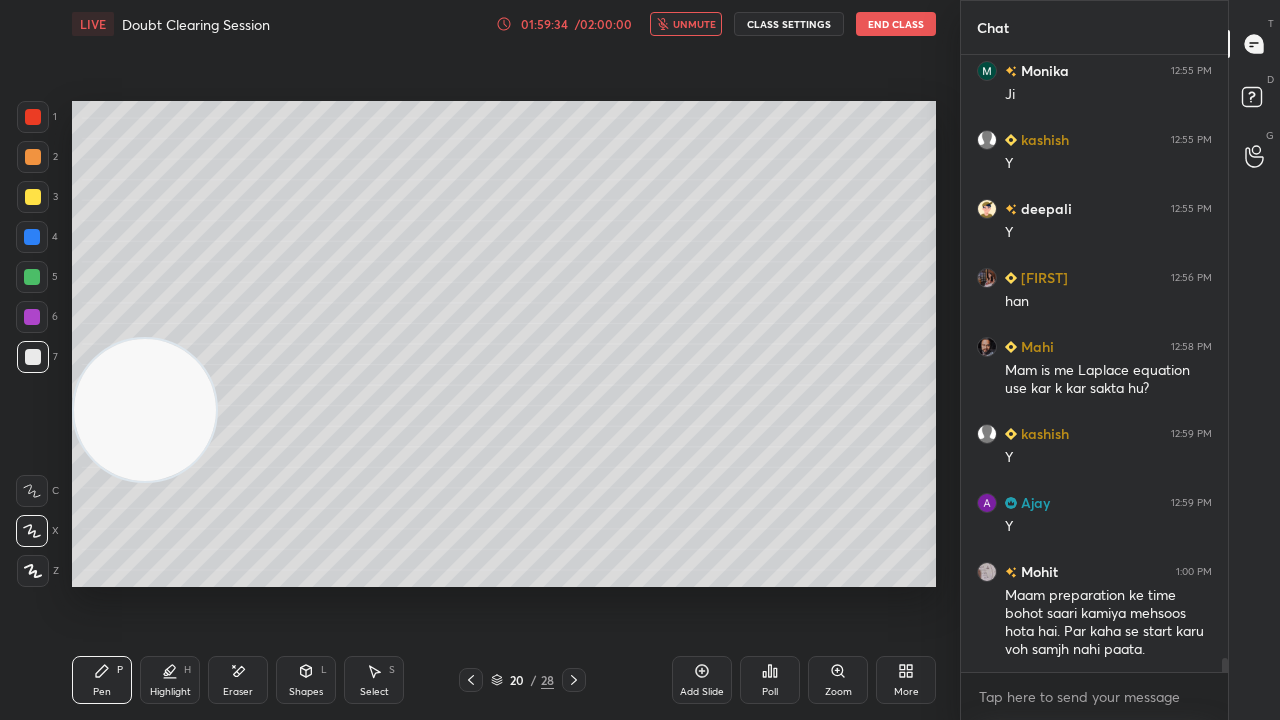 click on "unmute" at bounding box center [694, 24] 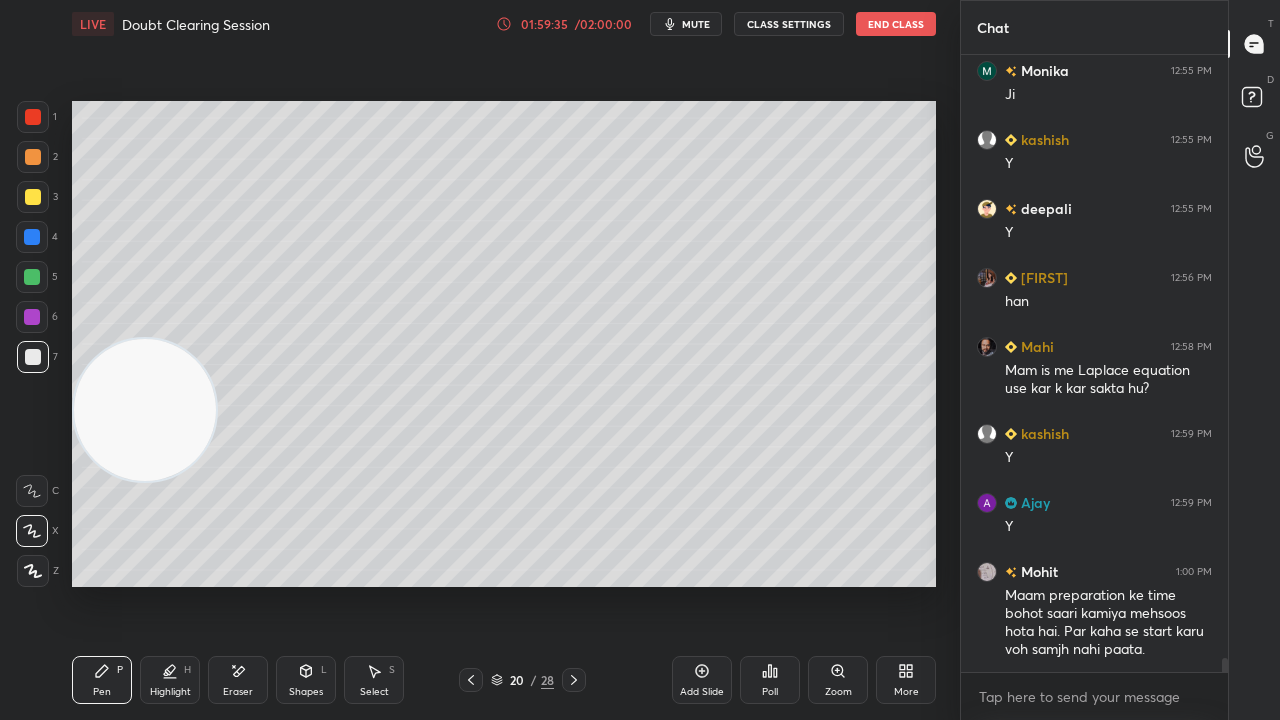 click on "Eraser" at bounding box center (238, 692) 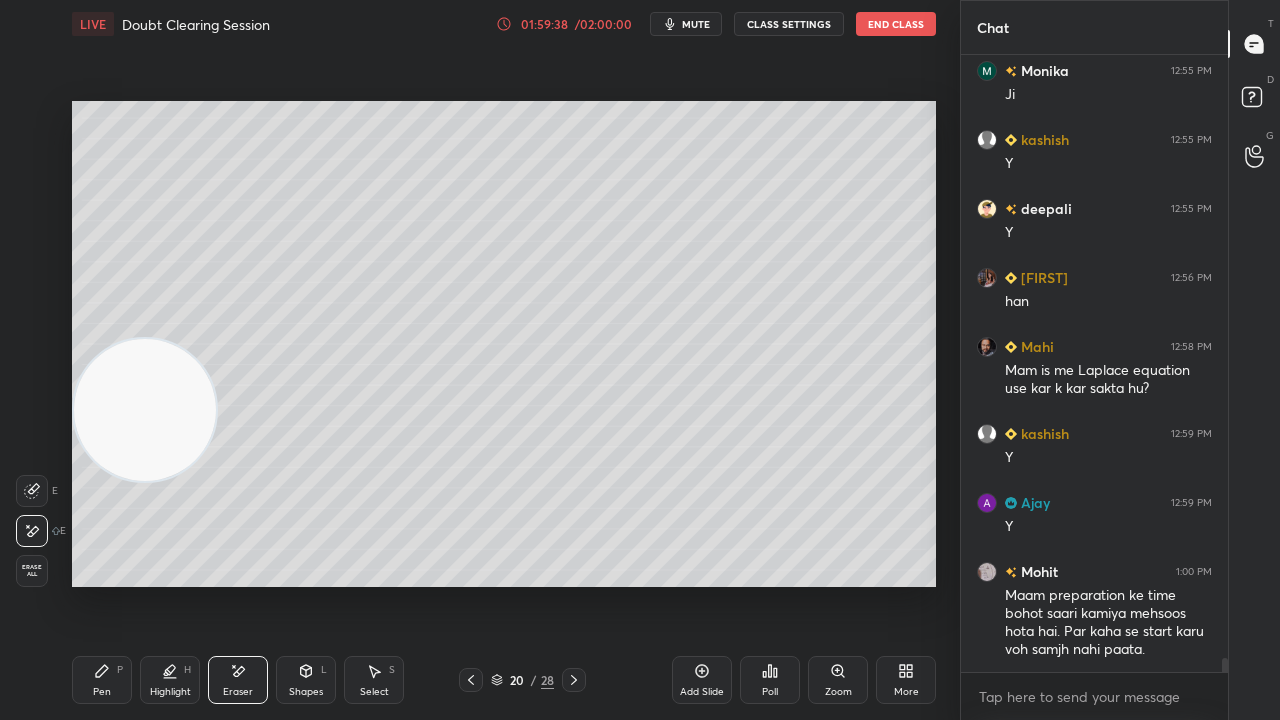 click on "Pen P" at bounding box center [102, 680] 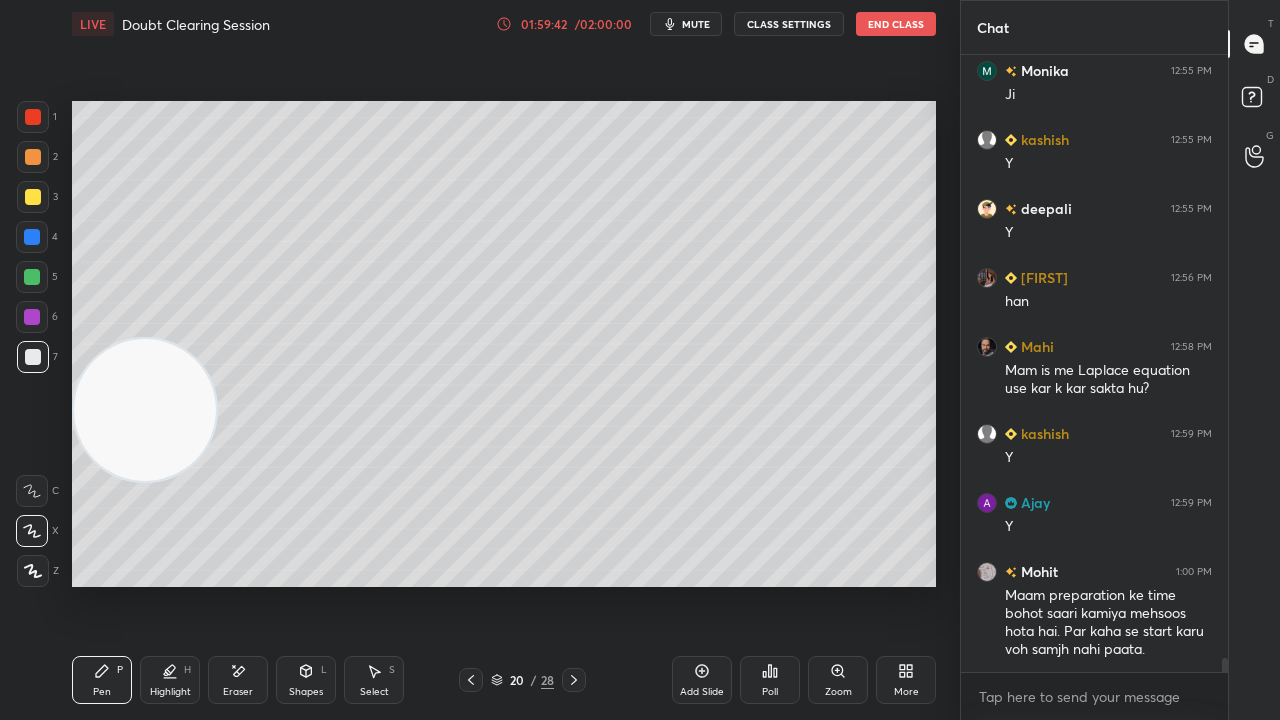 click on "mute" at bounding box center [696, 24] 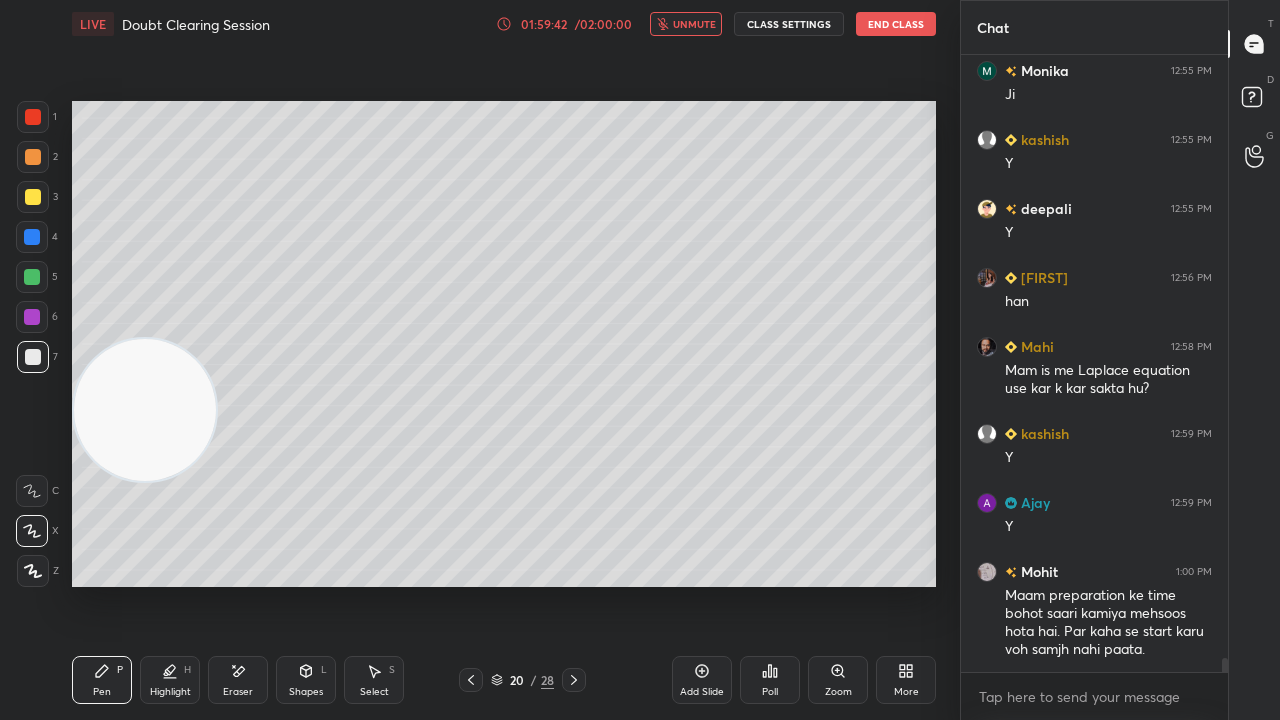 click on "unmute" at bounding box center (694, 24) 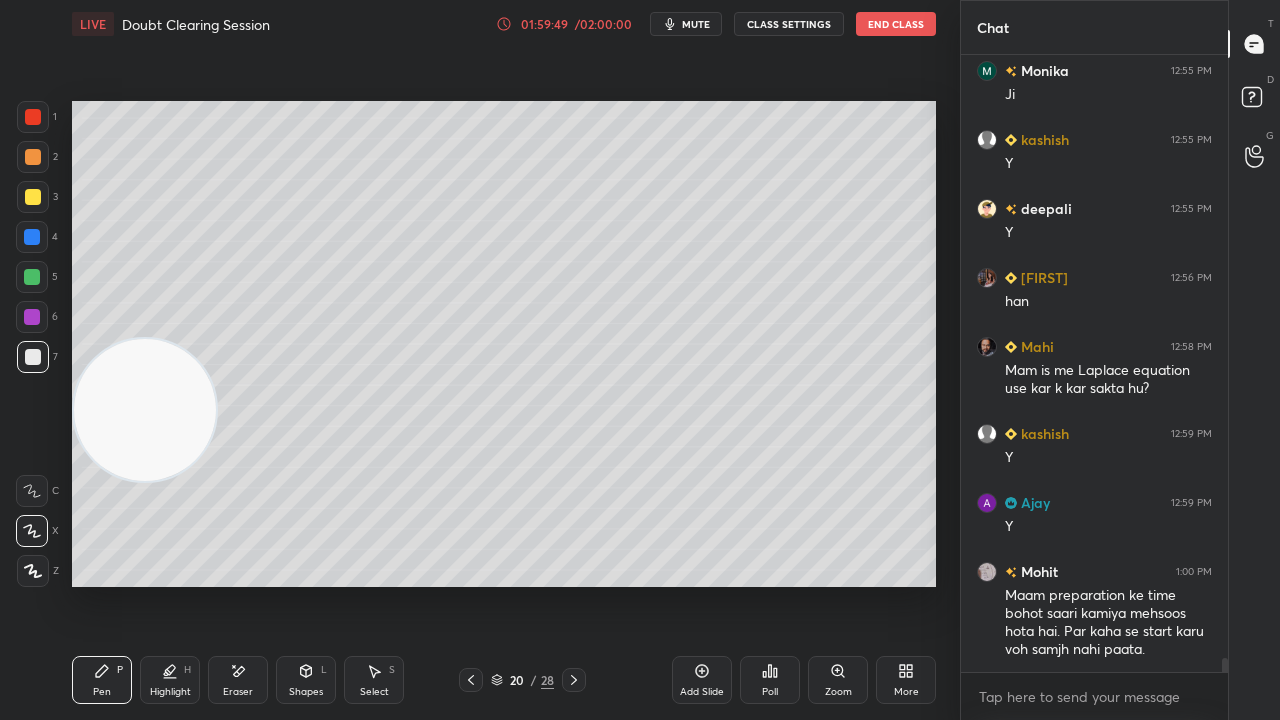 scroll, scrollTop: 26282, scrollLeft: 0, axis: vertical 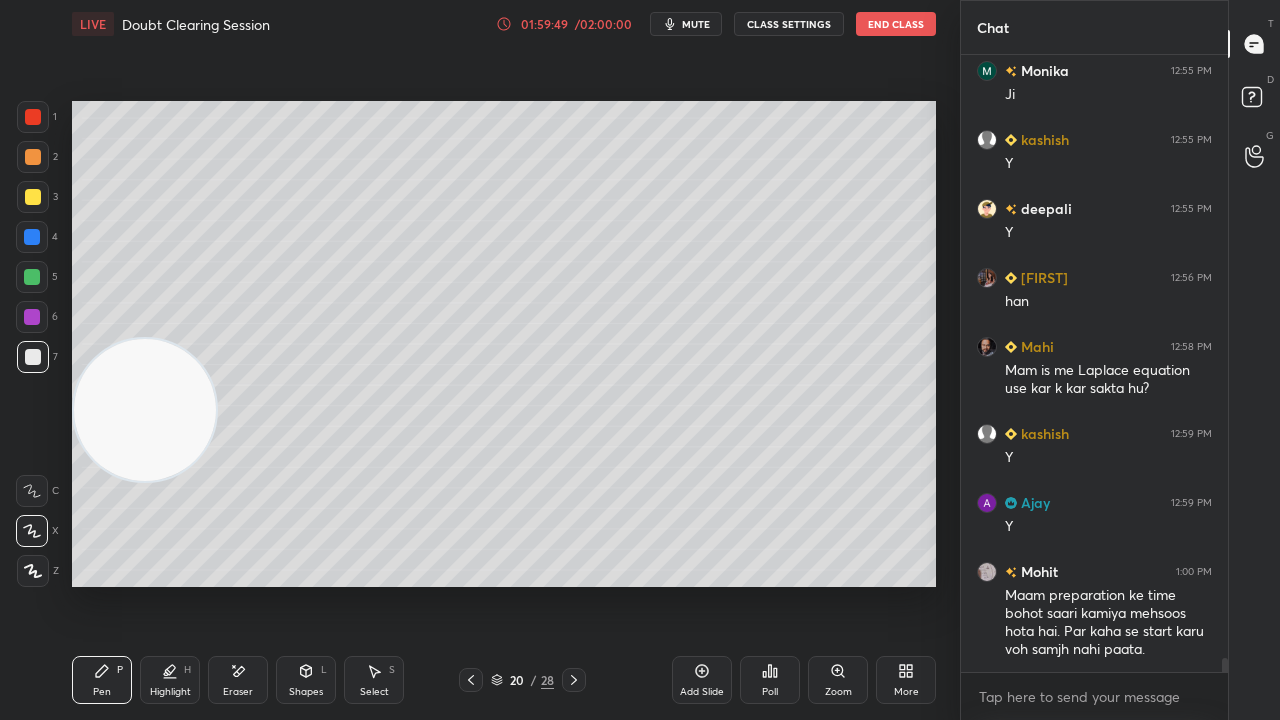 click on "mute" at bounding box center [696, 24] 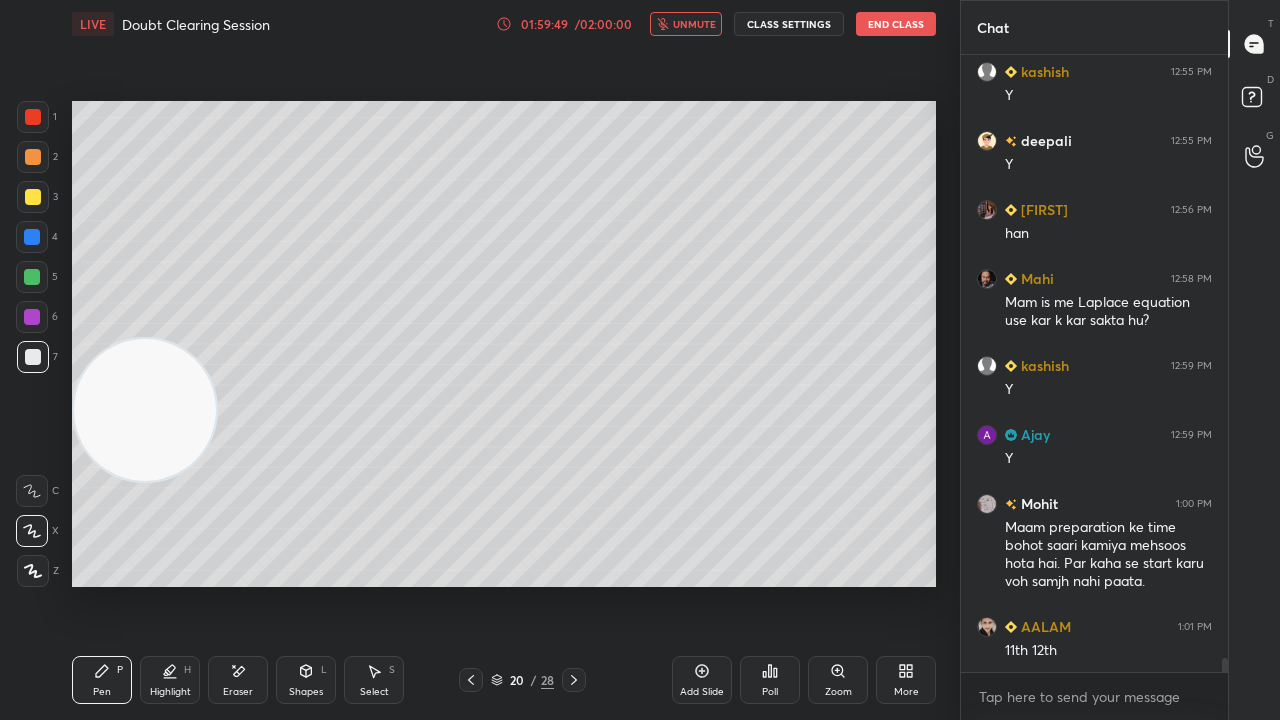 drag, startPoint x: 708, startPoint y: 20, endPoint x: 723, endPoint y: 14, distance: 16.155495 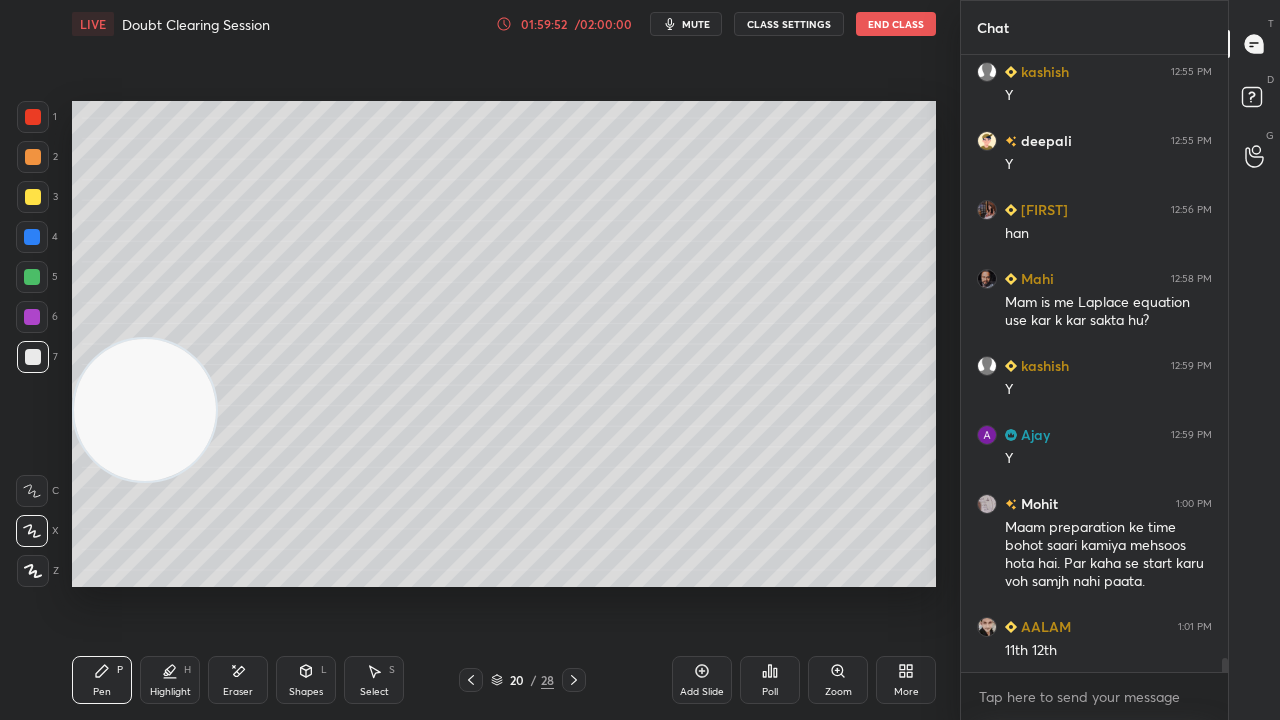 click 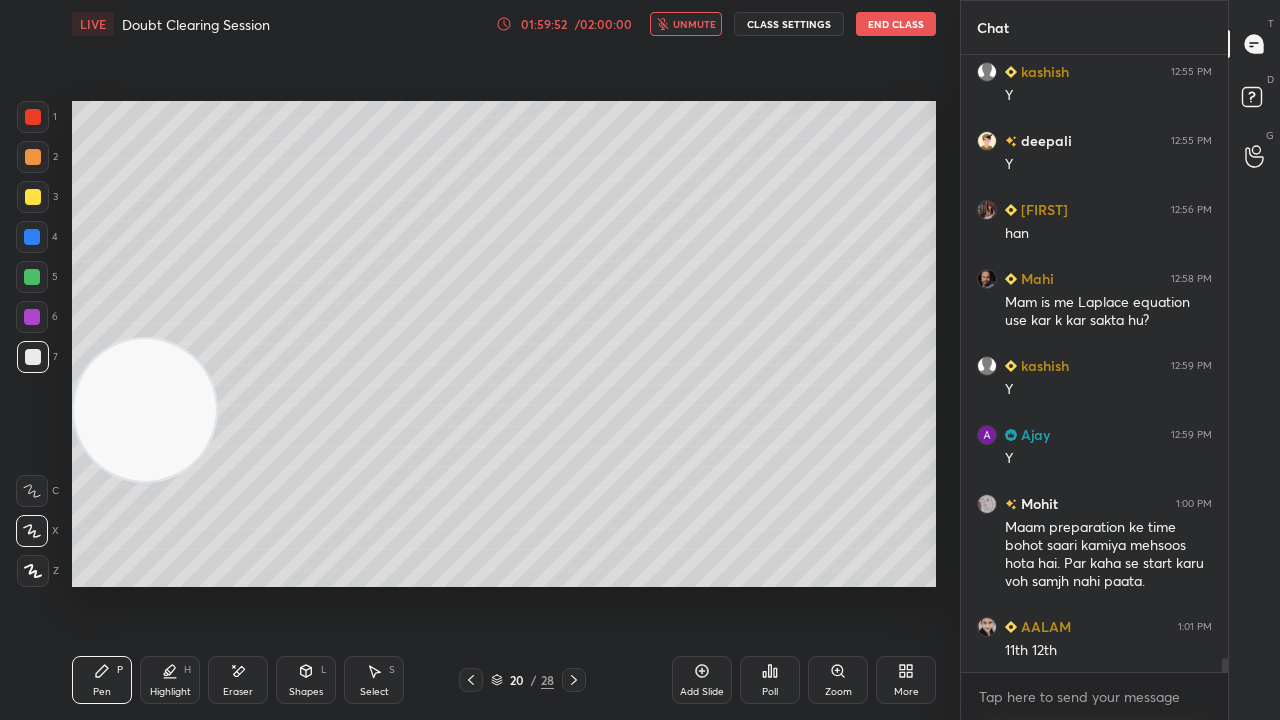 click on "unmute" at bounding box center (694, 24) 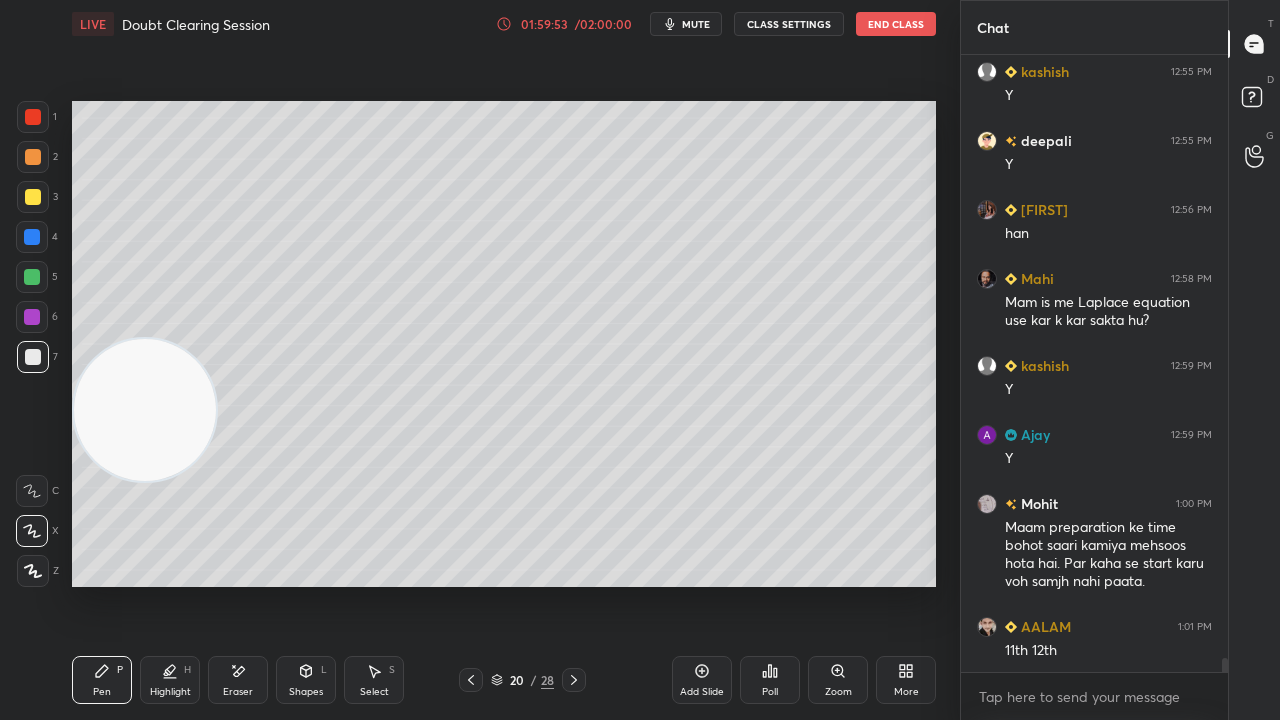 drag, startPoint x: 32, startPoint y: 288, endPoint x: 23, endPoint y: 274, distance: 16.643316 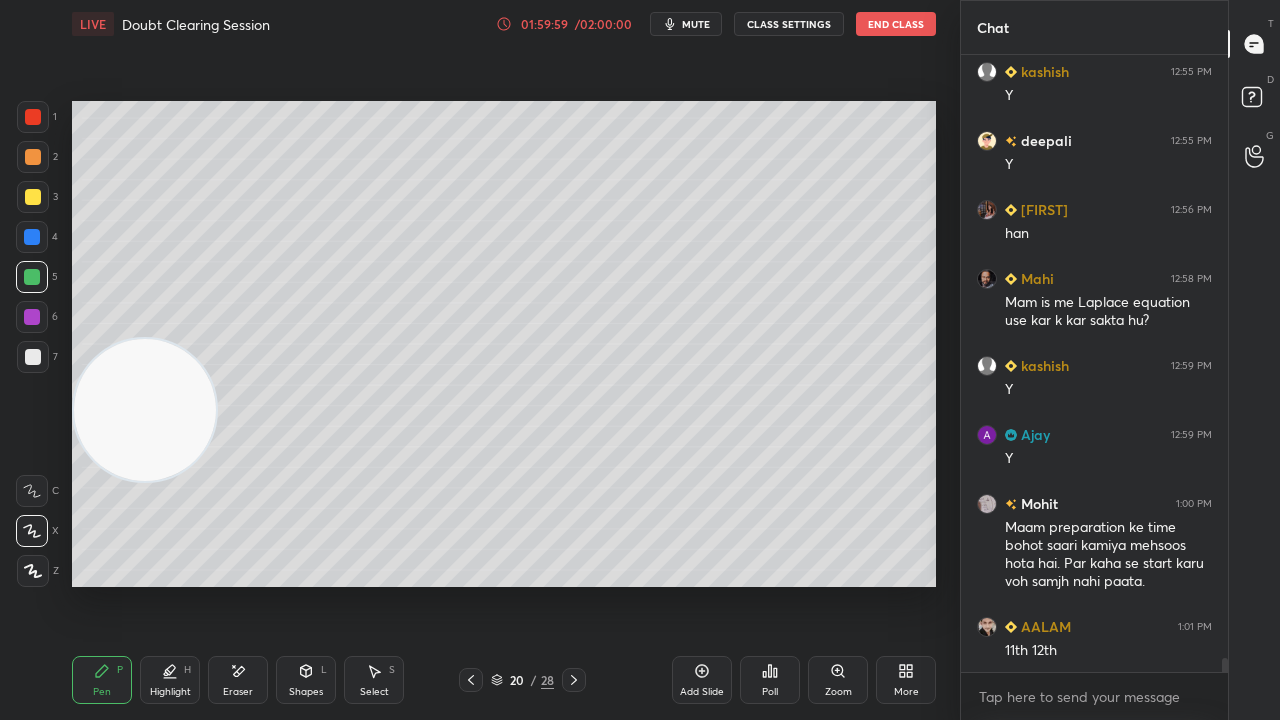 click on "mute" at bounding box center (686, 24) 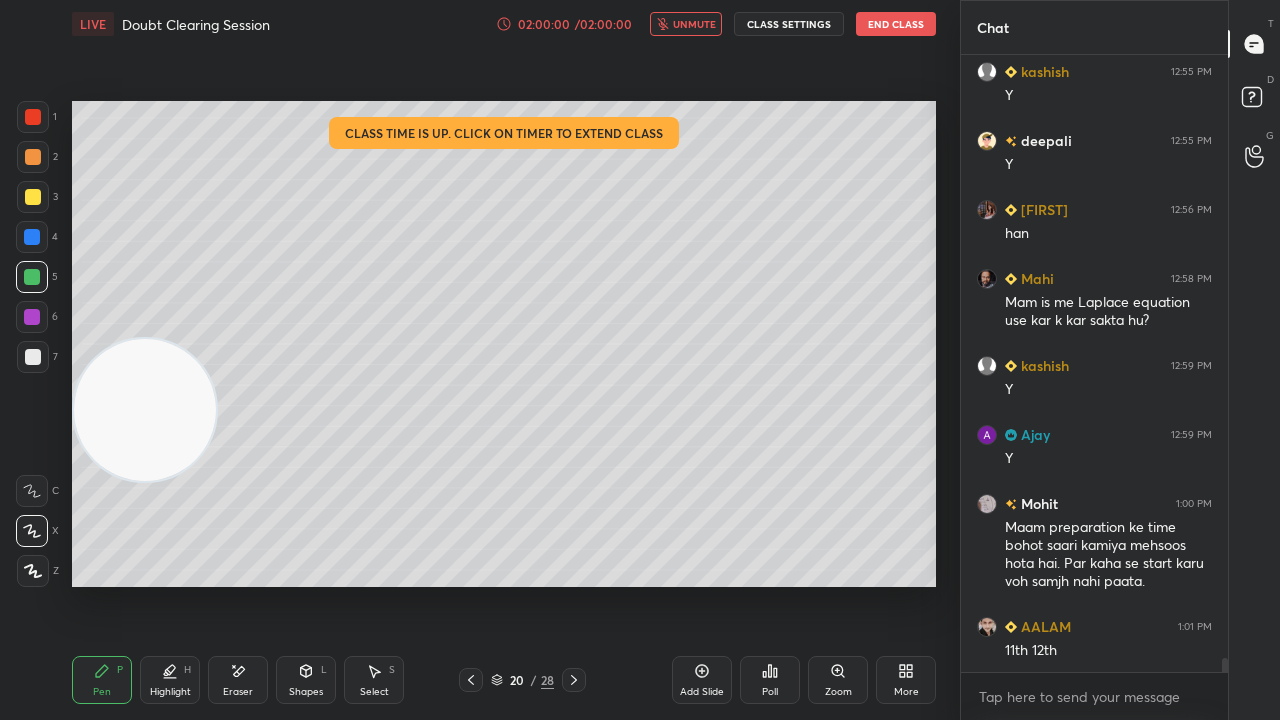 click on "unmute" at bounding box center (694, 24) 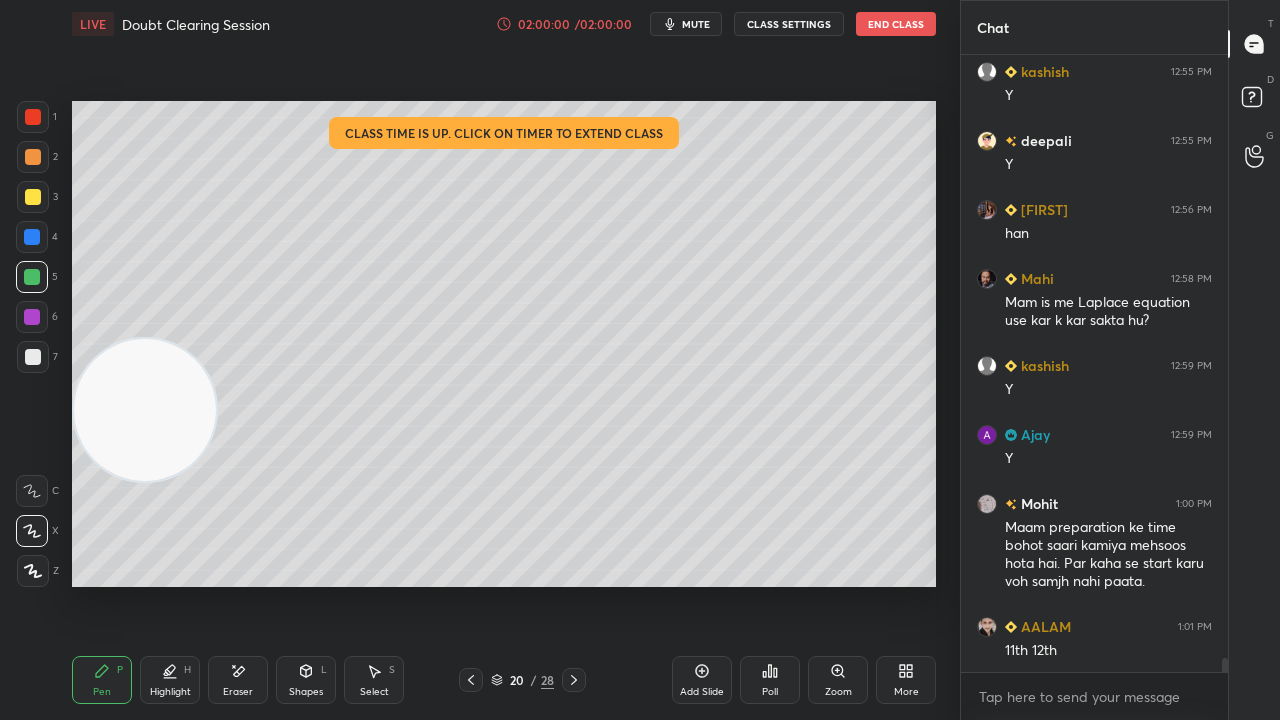 click at bounding box center (32, 277) 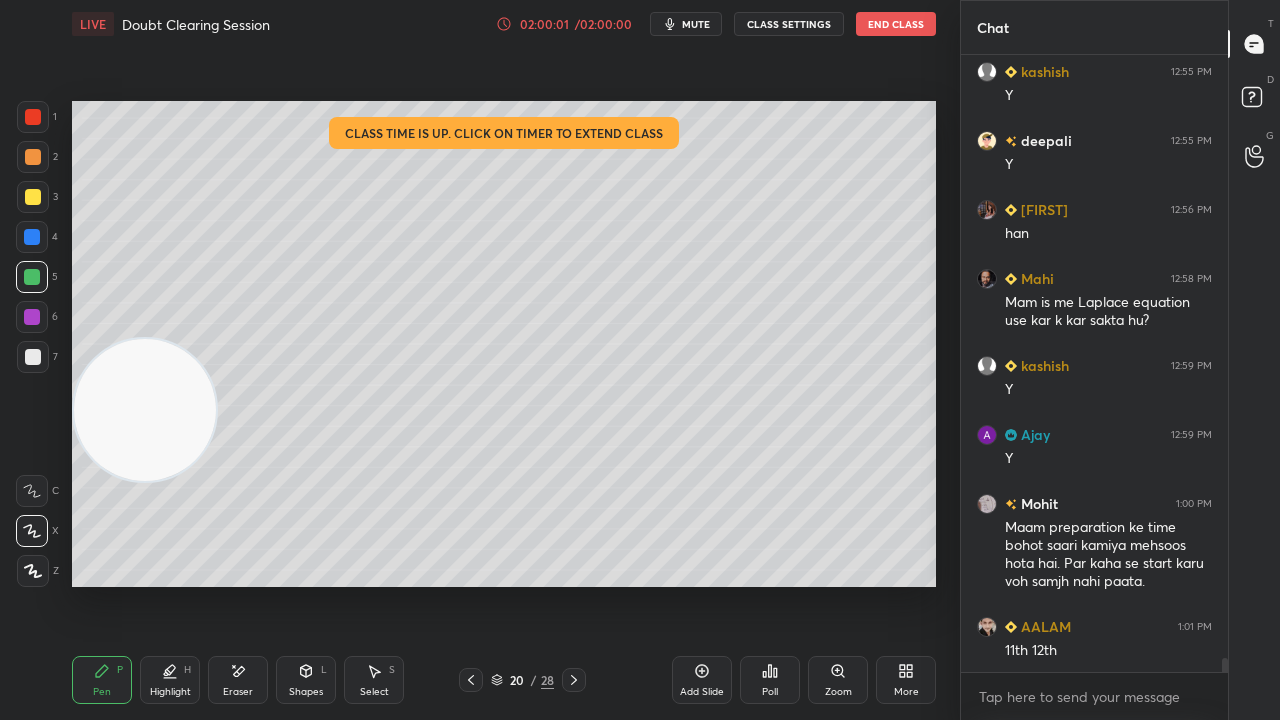 scroll, scrollTop: 26352, scrollLeft: 0, axis: vertical 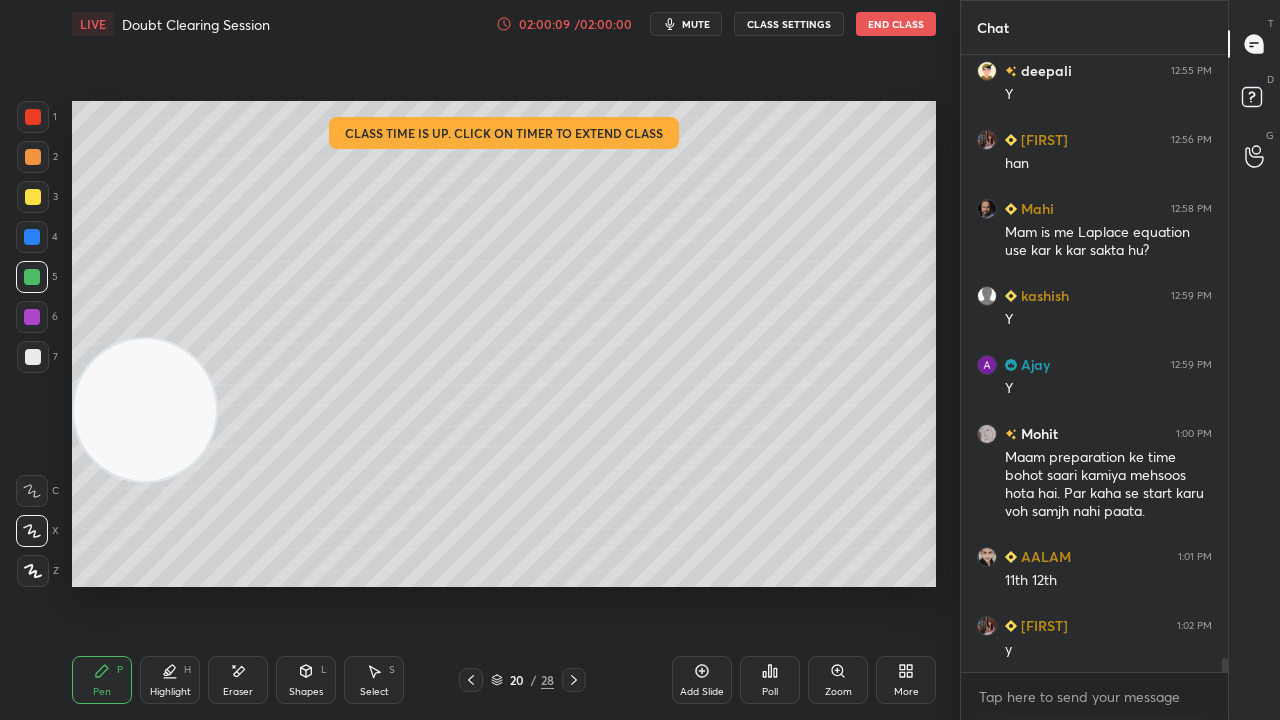 click on "mute" at bounding box center [686, 24] 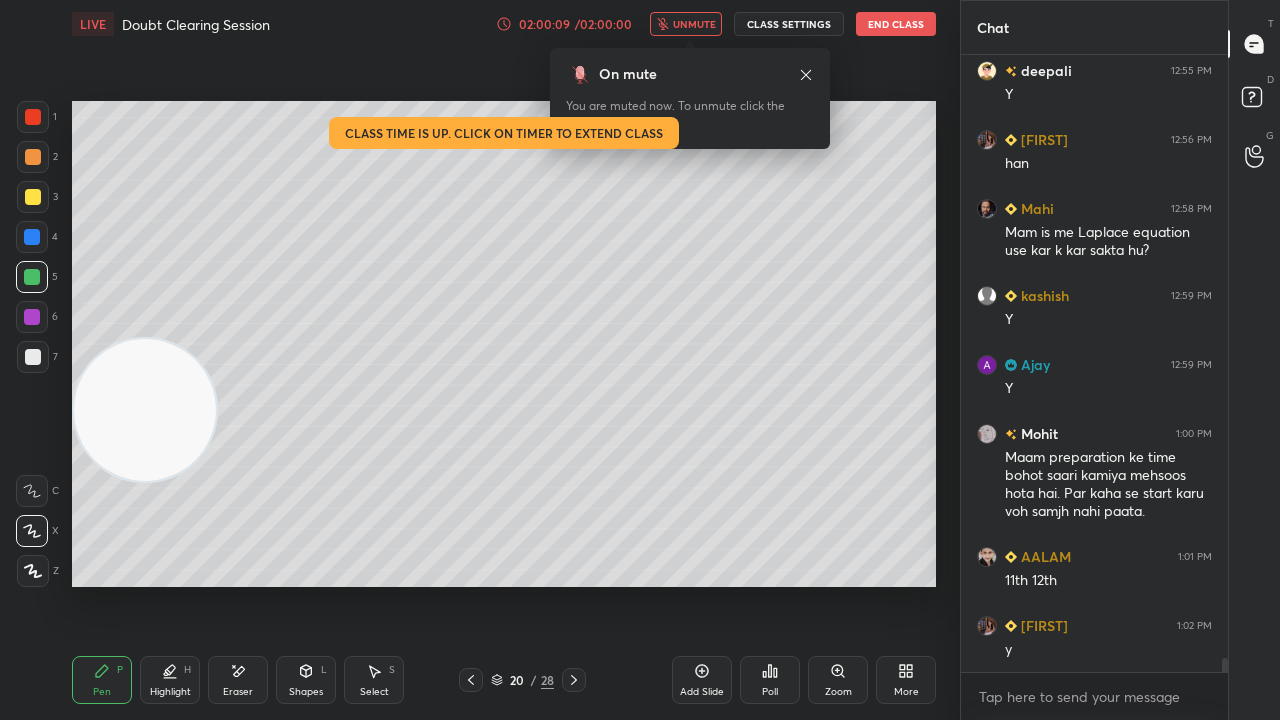 click 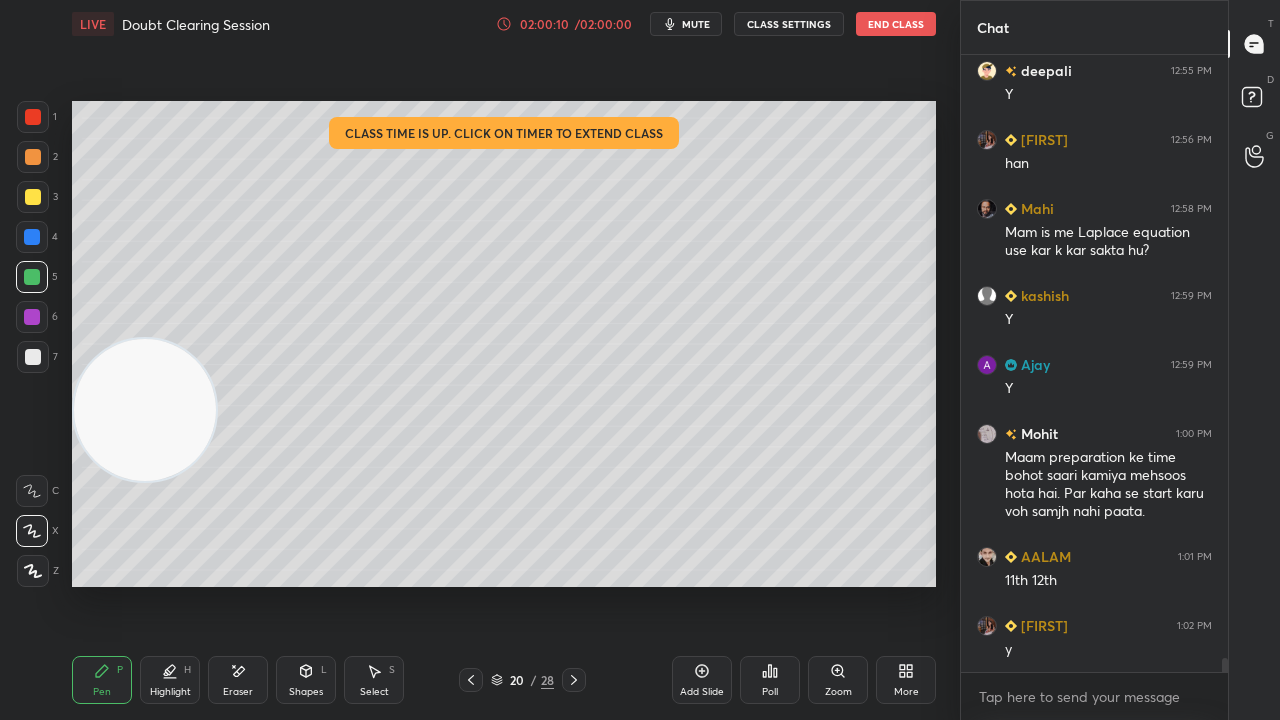 click at bounding box center [33, 357] 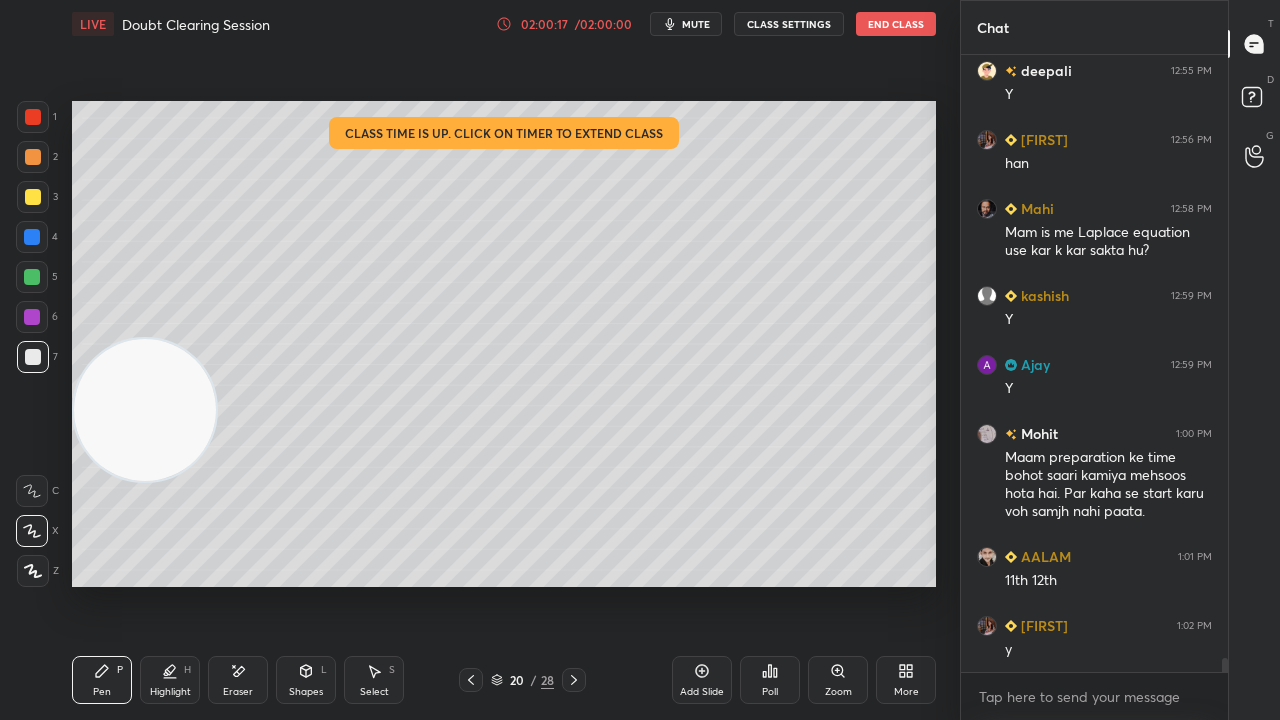 scroll, scrollTop: 26420, scrollLeft: 0, axis: vertical 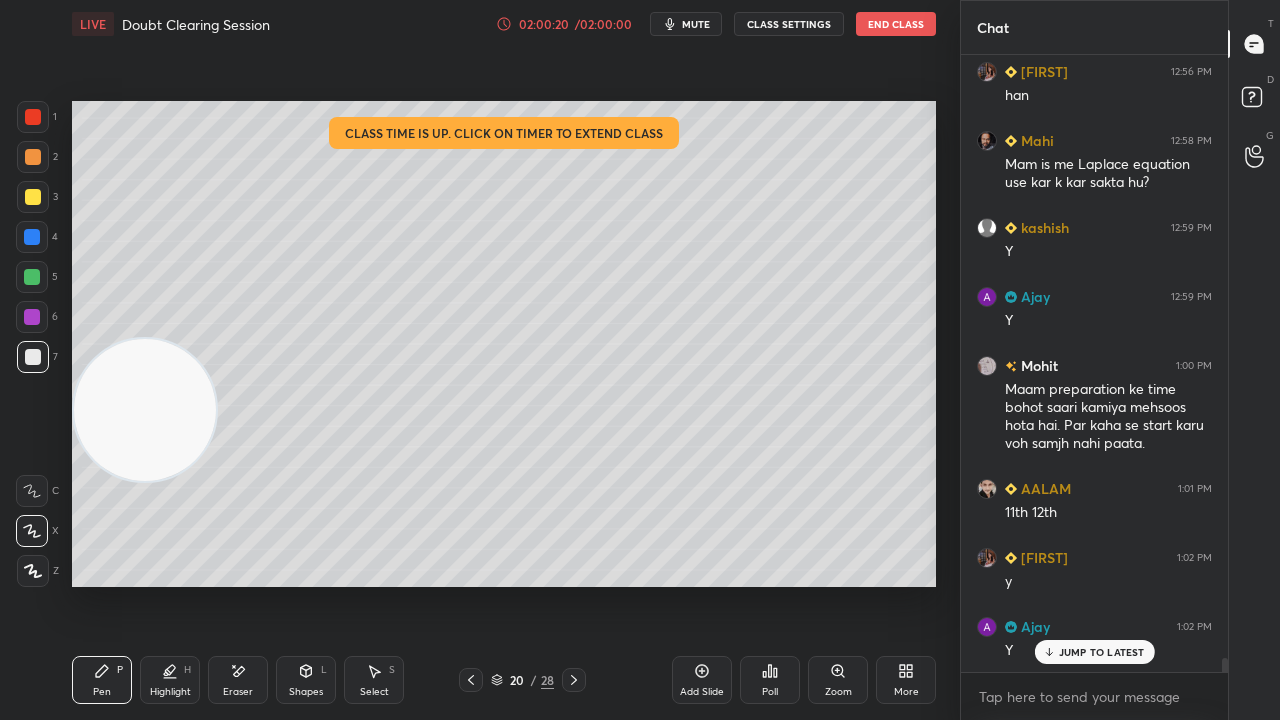 click on "JUMP TO LATEST" at bounding box center (1094, 652) 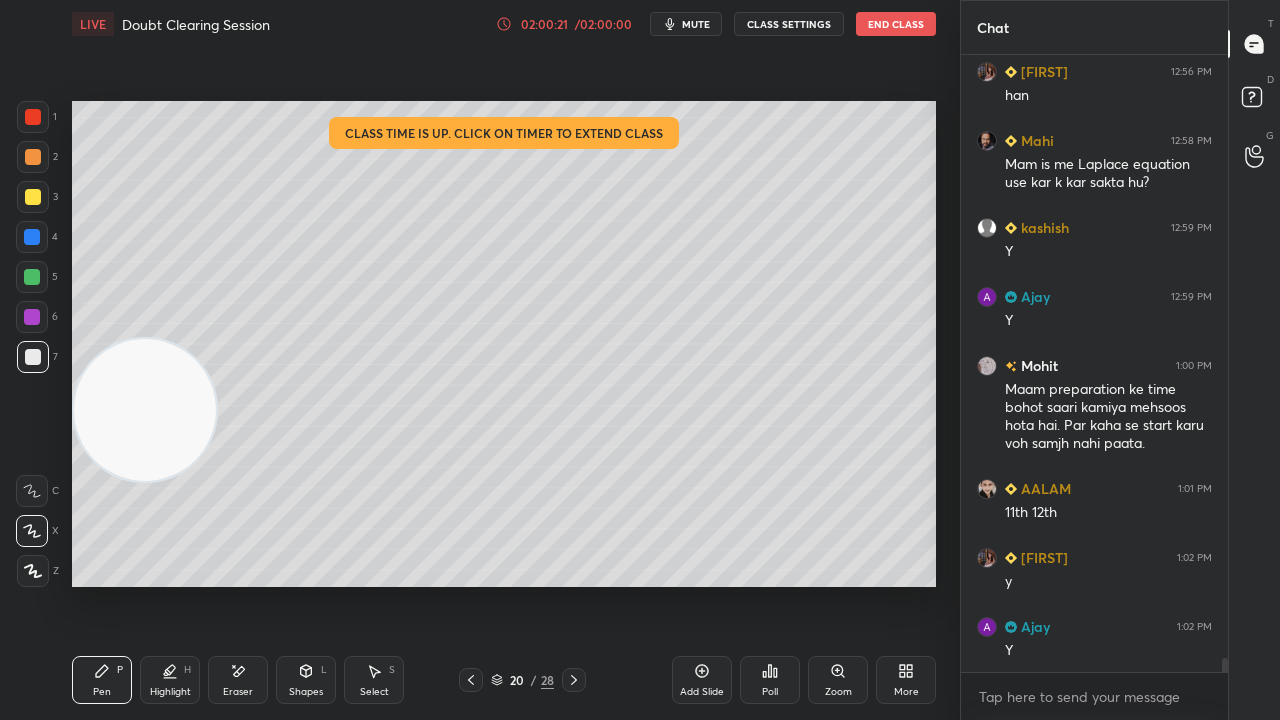 click on "mute" at bounding box center (696, 24) 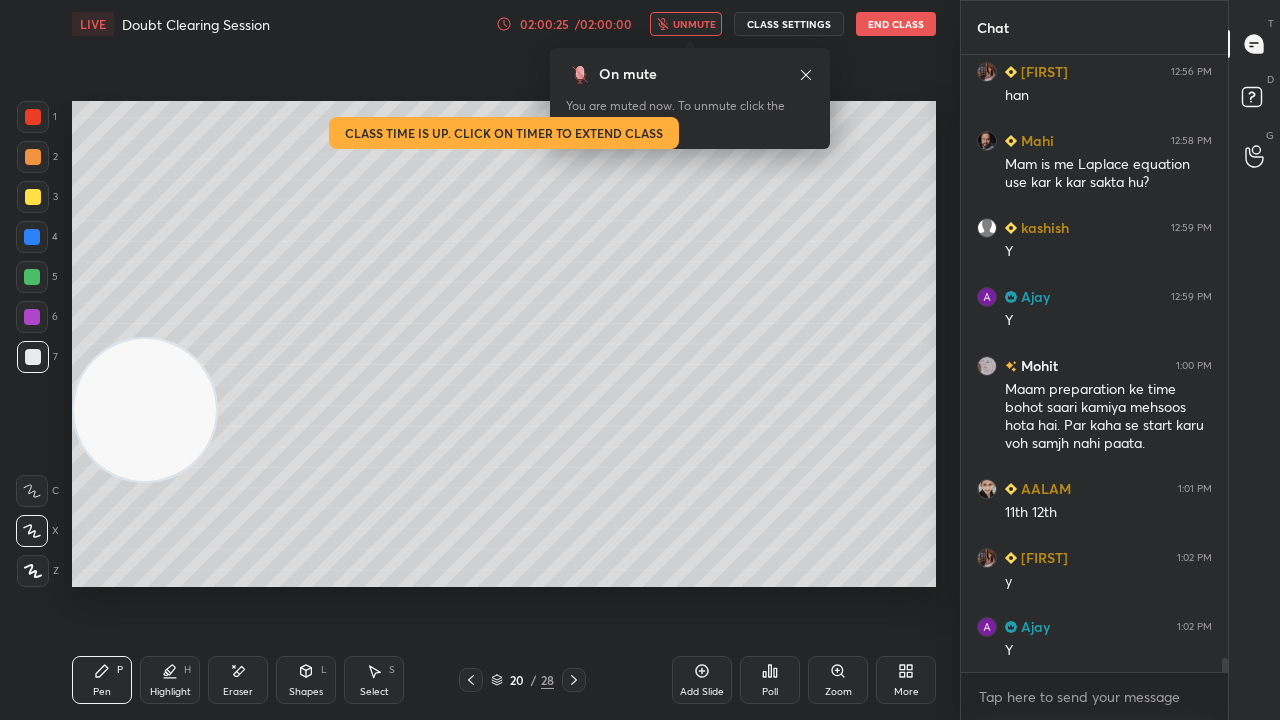 click on "unmute" at bounding box center [694, 24] 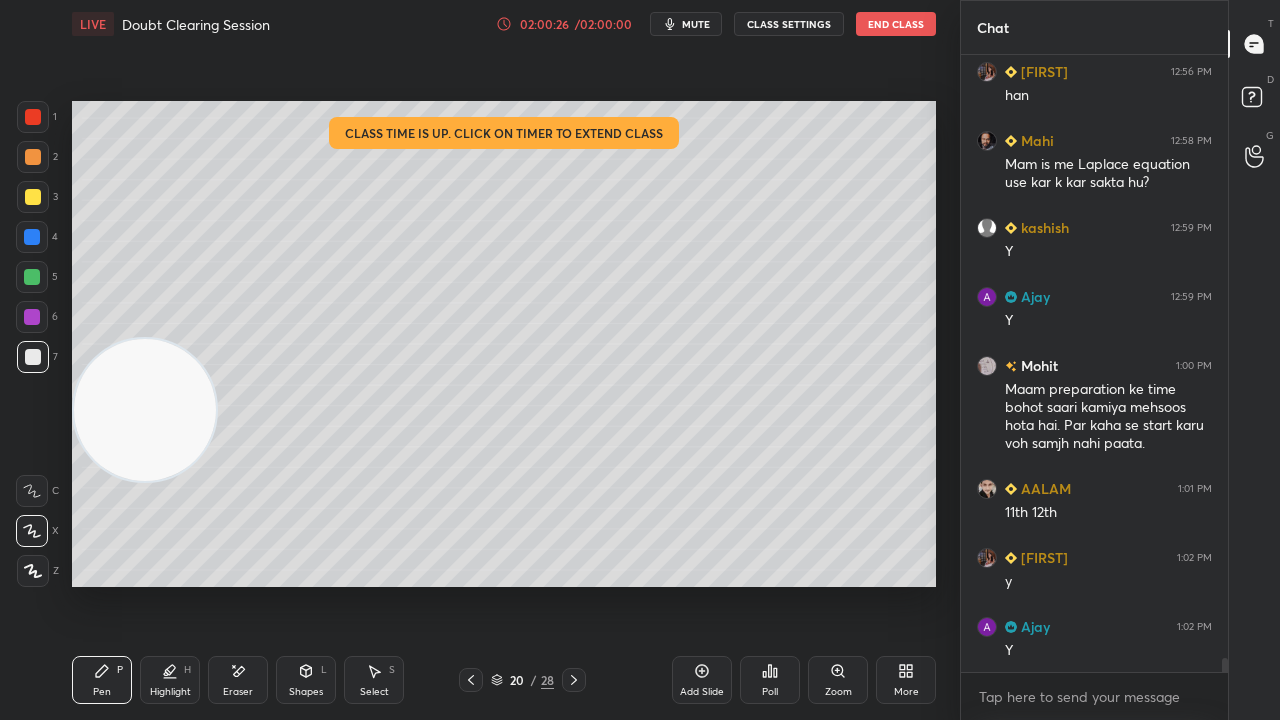 click on "Add Slide Poll Zoom More" at bounding box center [804, 680] 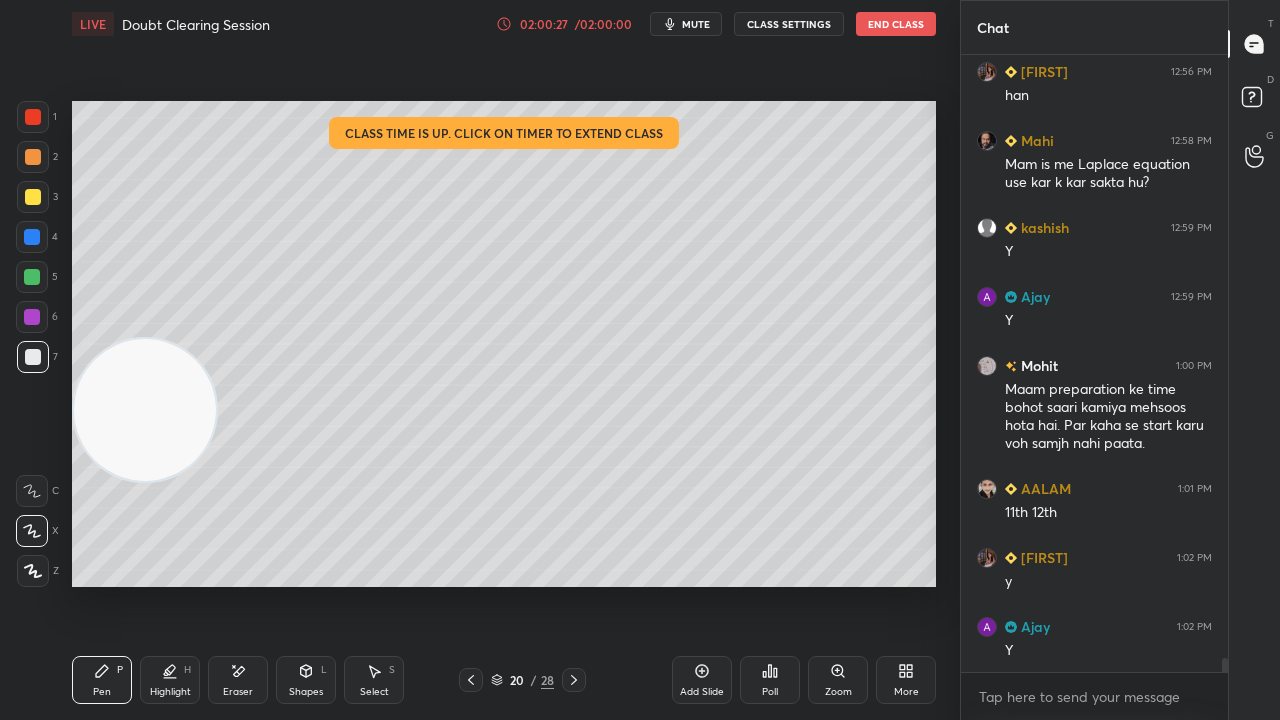click on "Add Slide" at bounding box center [702, 680] 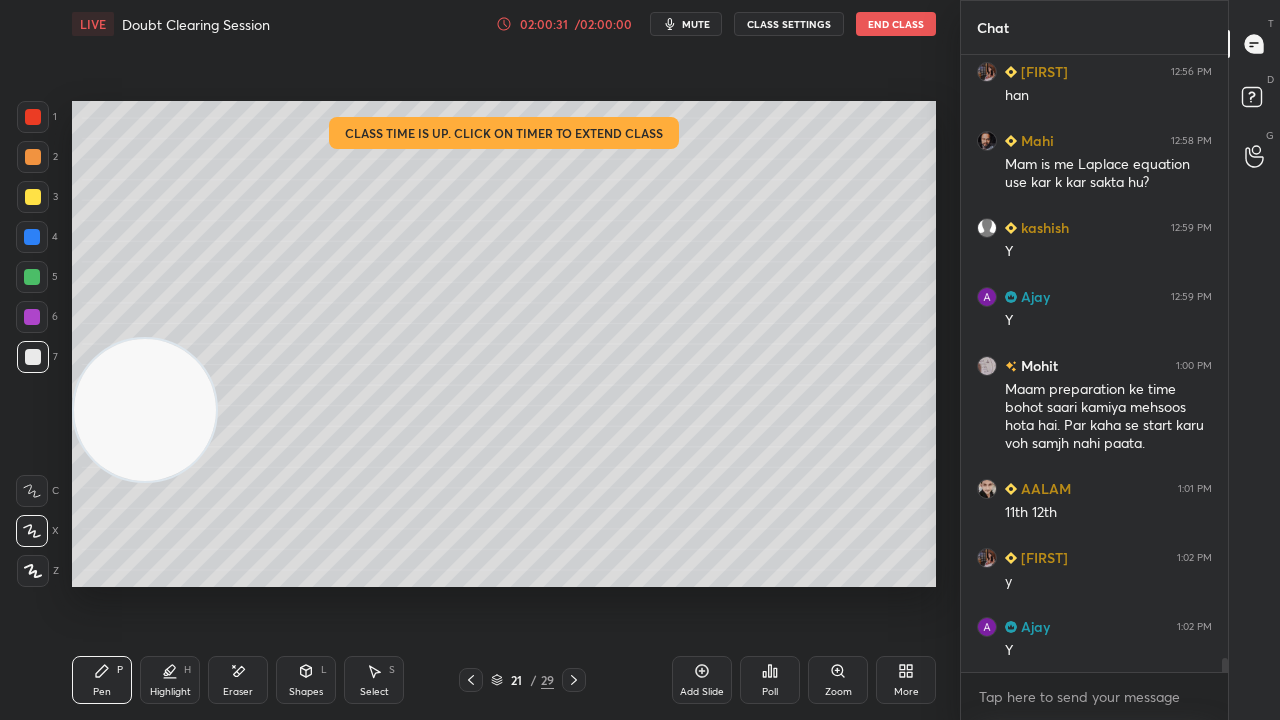 scroll, scrollTop: 26598, scrollLeft: 0, axis: vertical 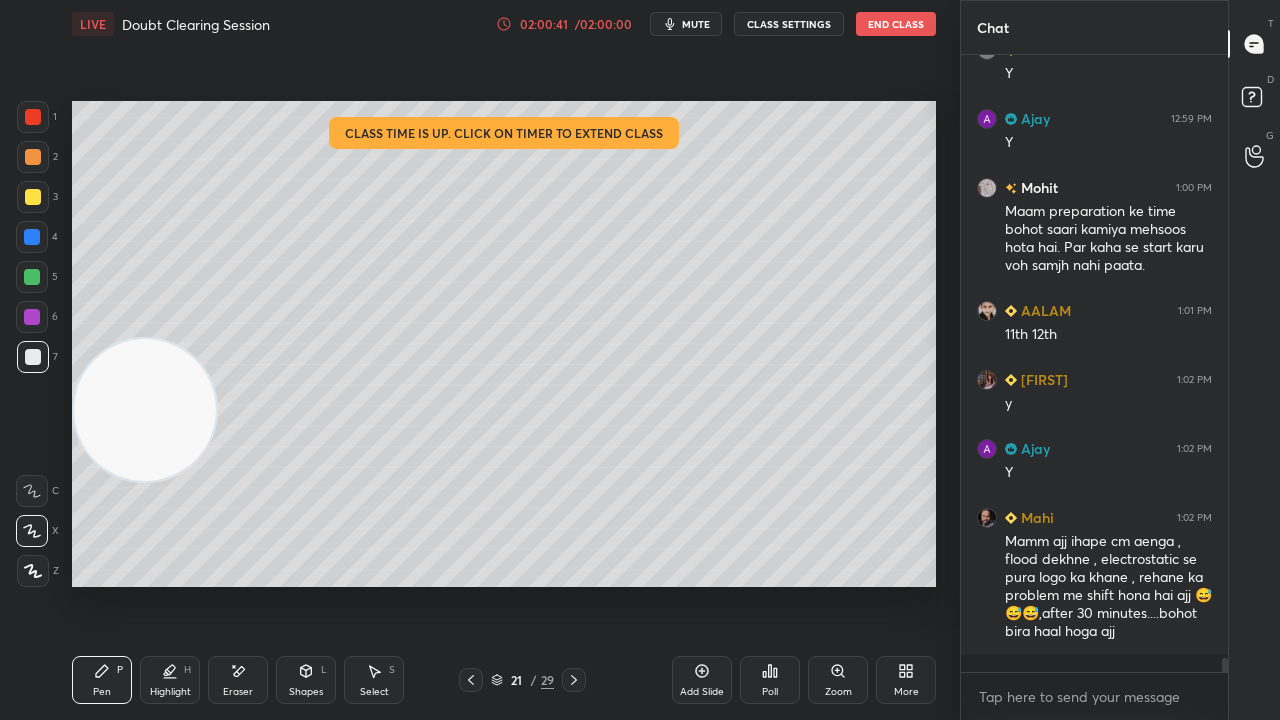 click 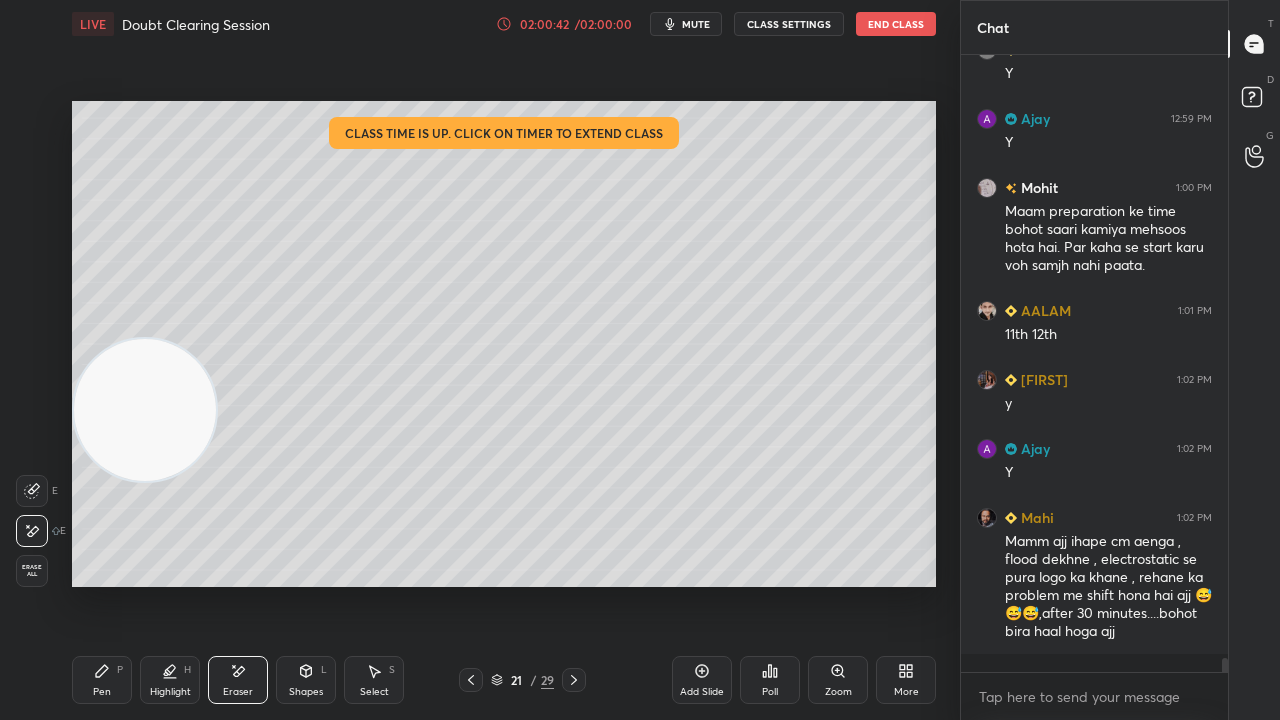 click 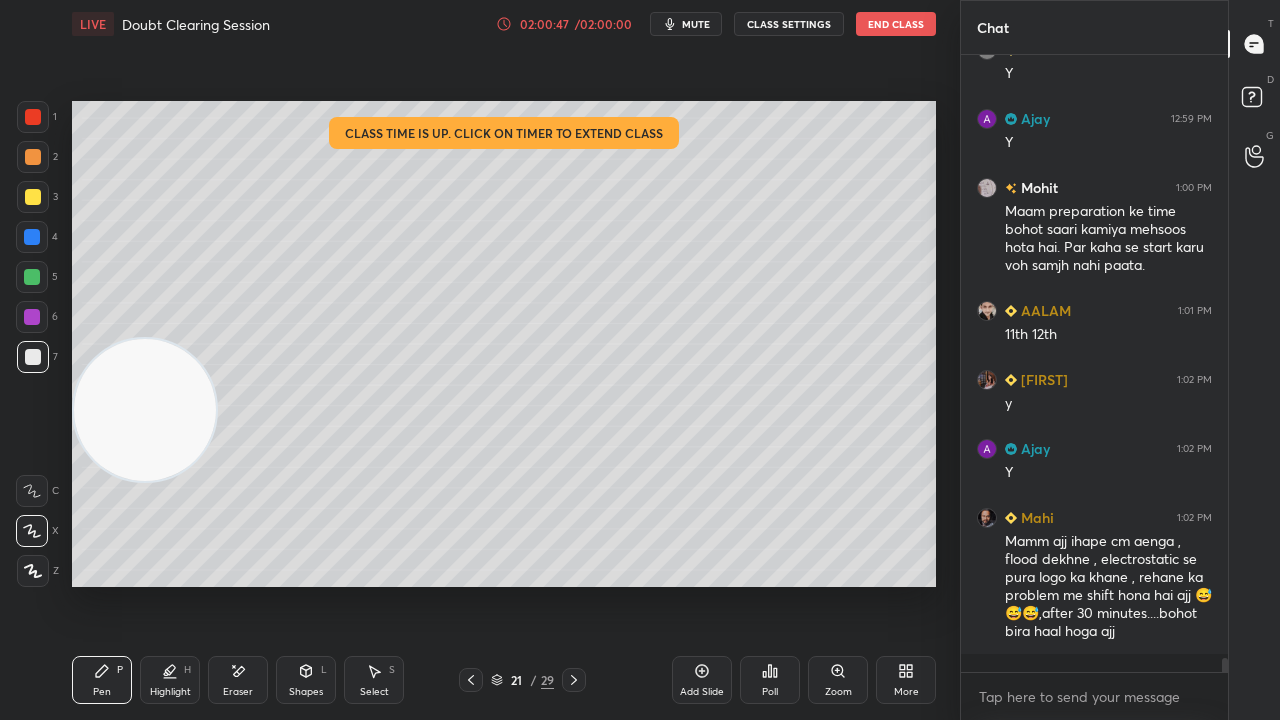click on "mute" at bounding box center (696, 24) 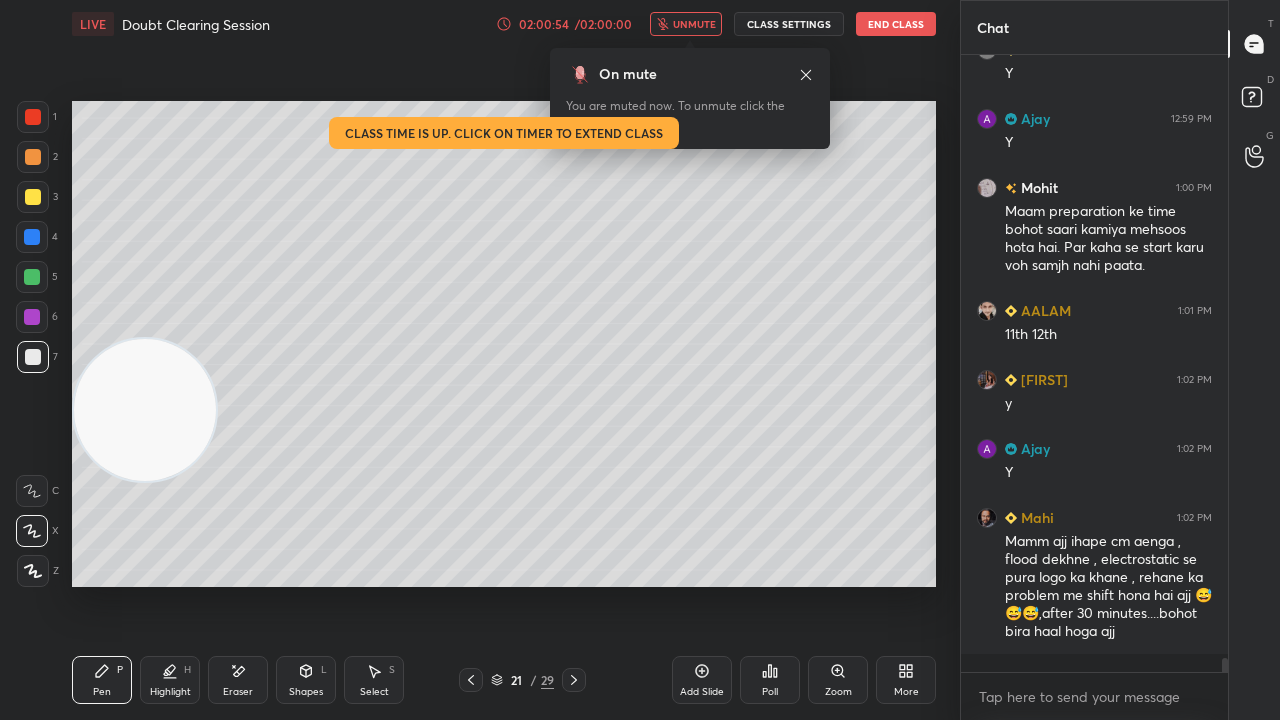 click on "unmute" at bounding box center [686, 24] 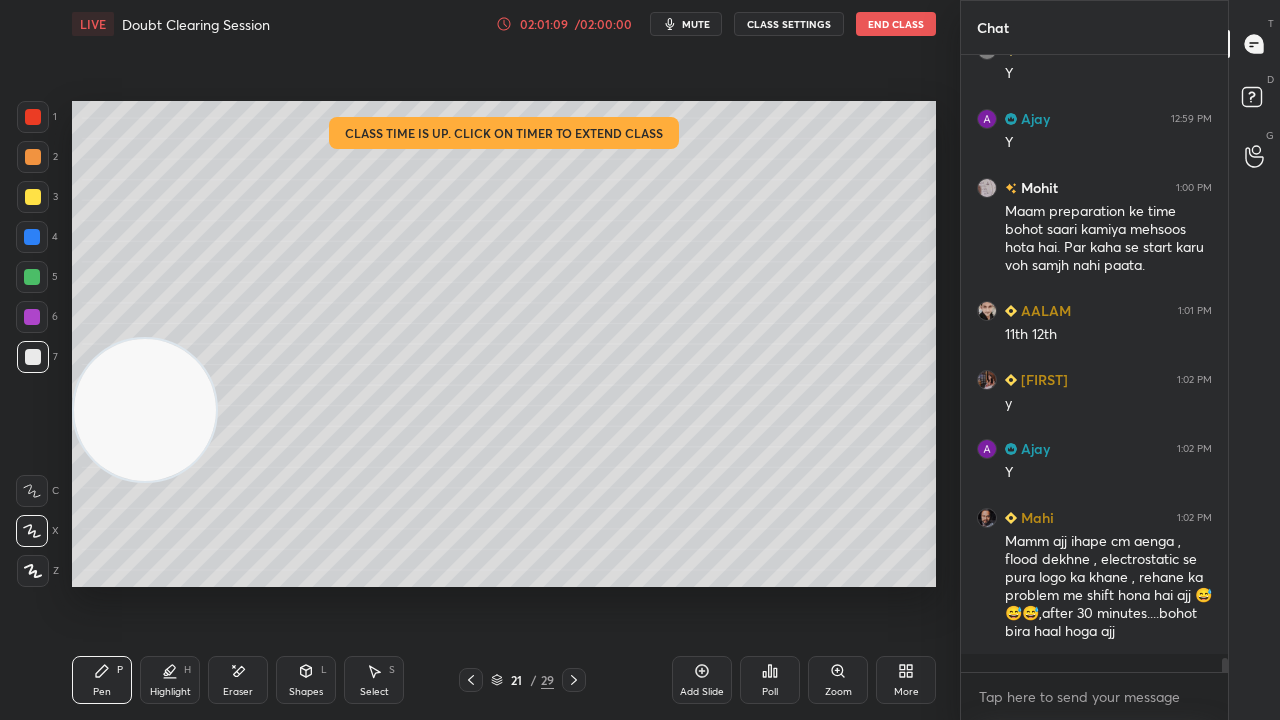 scroll, scrollTop: 570, scrollLeft: 261, axis: both 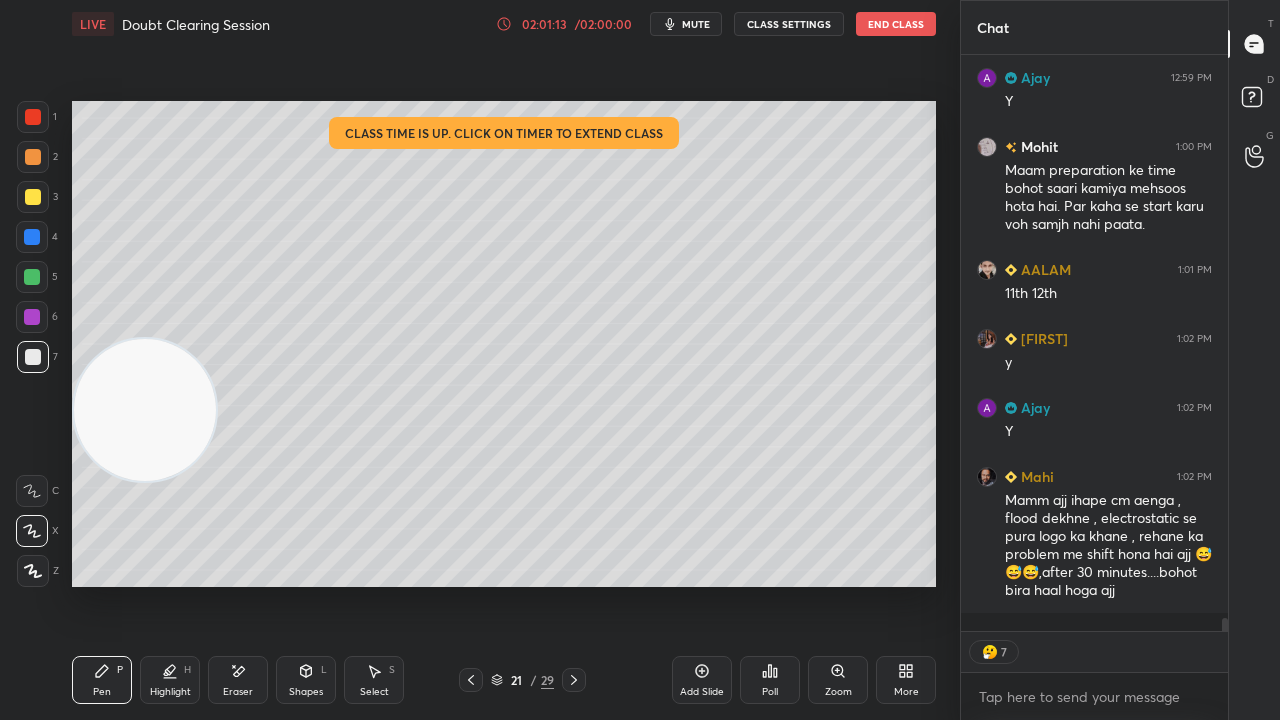 drag, startPoint x: 1225, startPoint y: 624, endPoint x: 1200, endPoint y: 680, distance: 61.326992 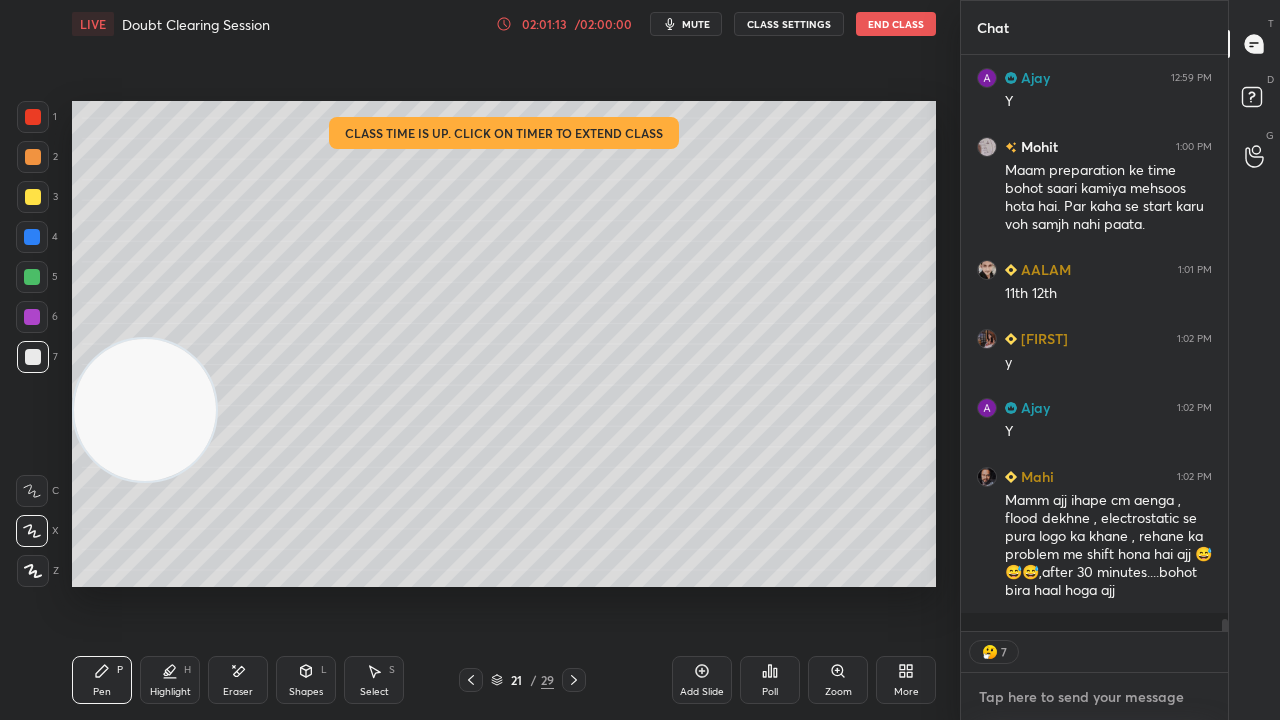 click at bounding box center (1094, 697) 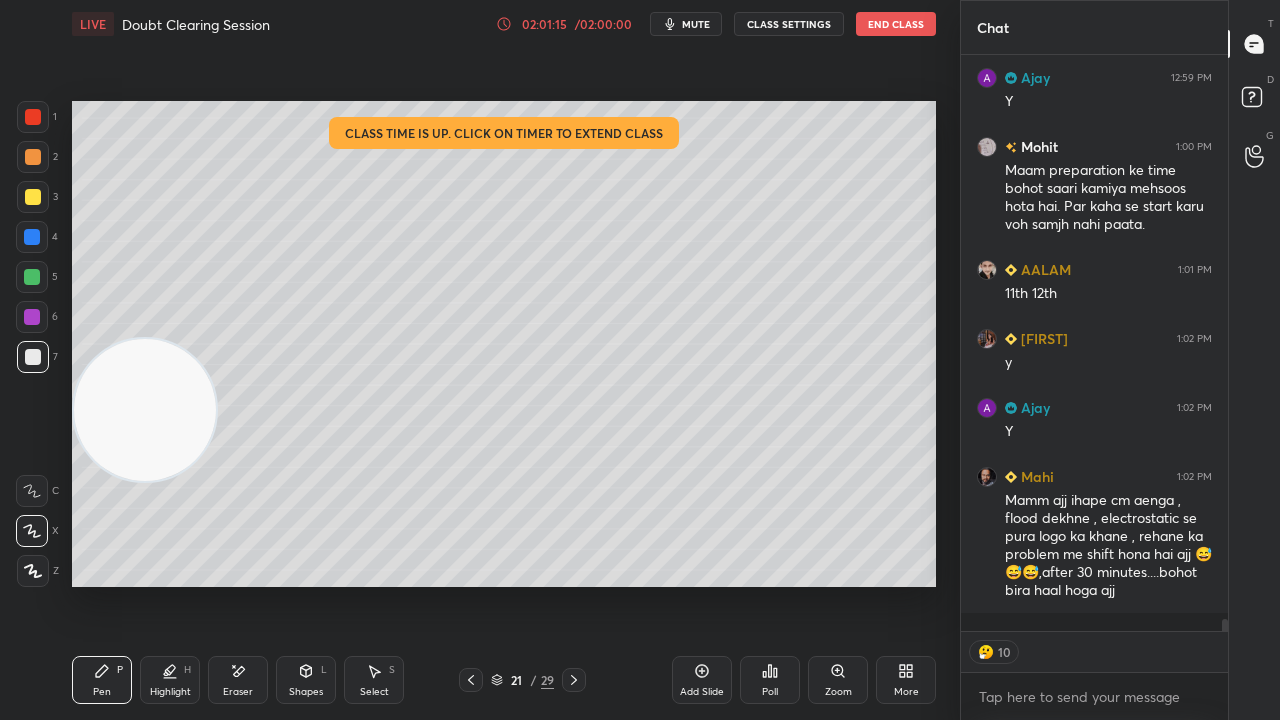 click on "mute" at bounding box center (696, 24) 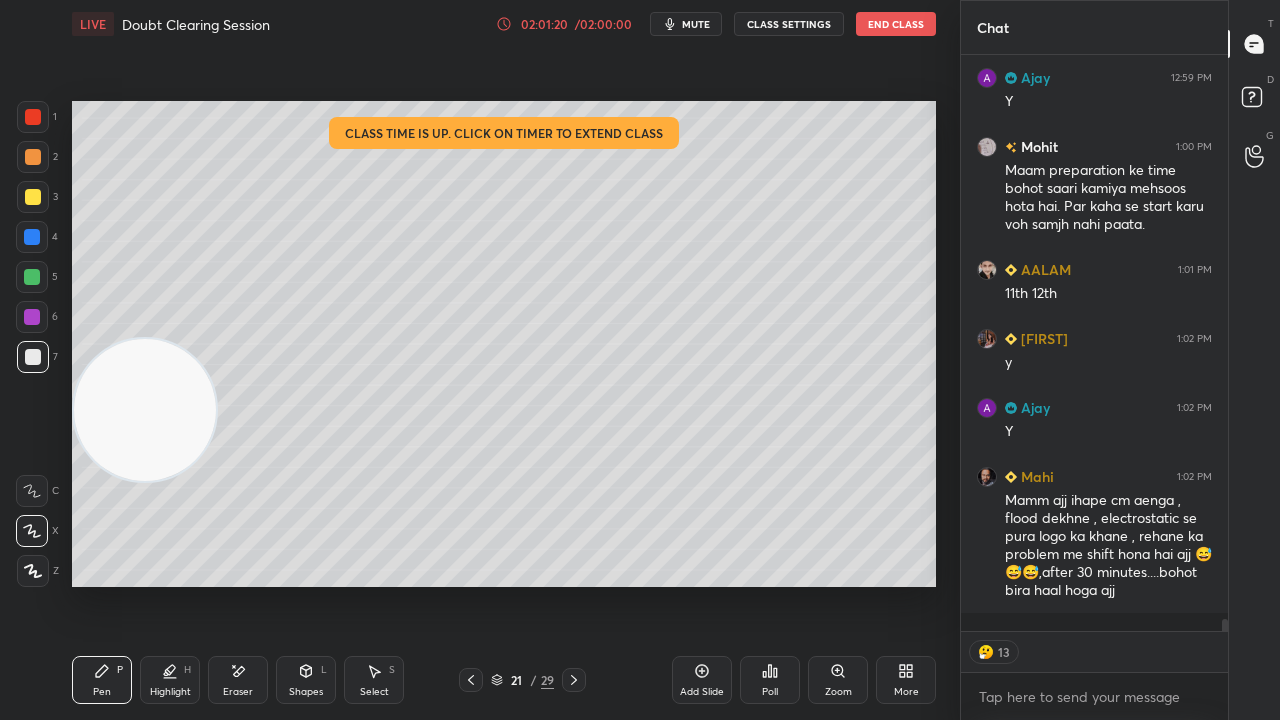 click on "mute" at bounding box center [696, 24] 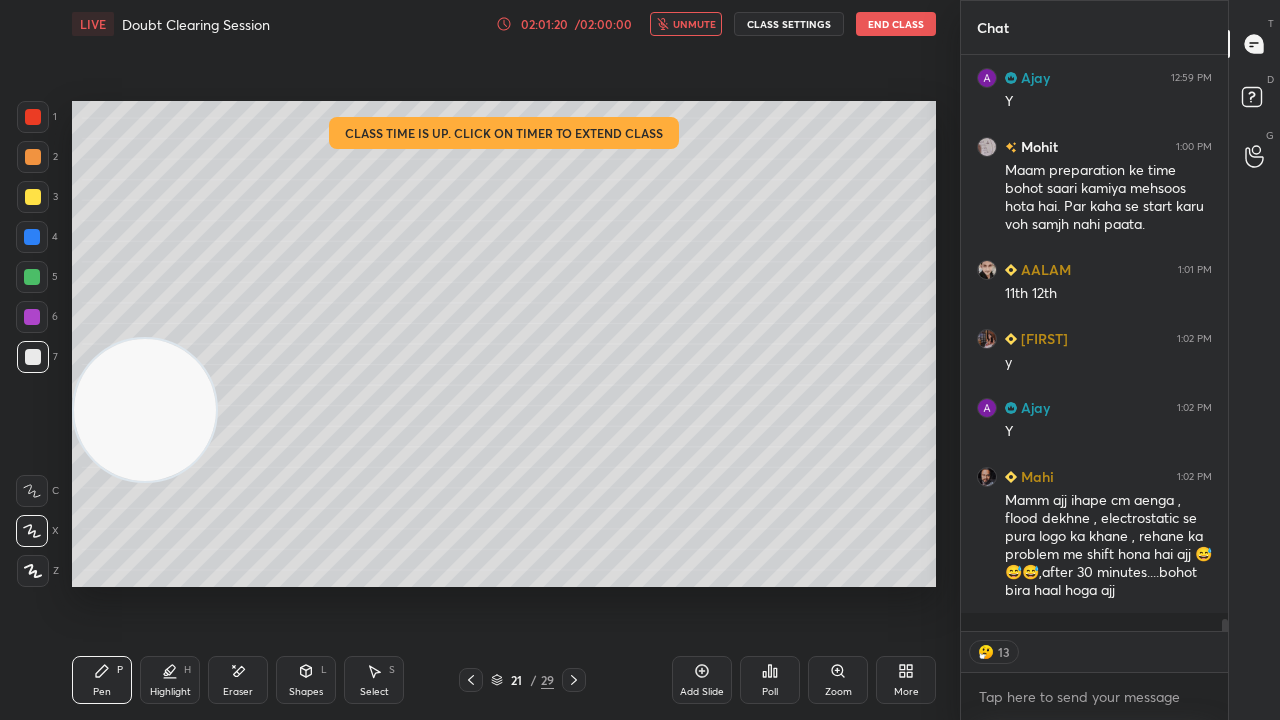click on "unmute" at bounding box center (694, 24) 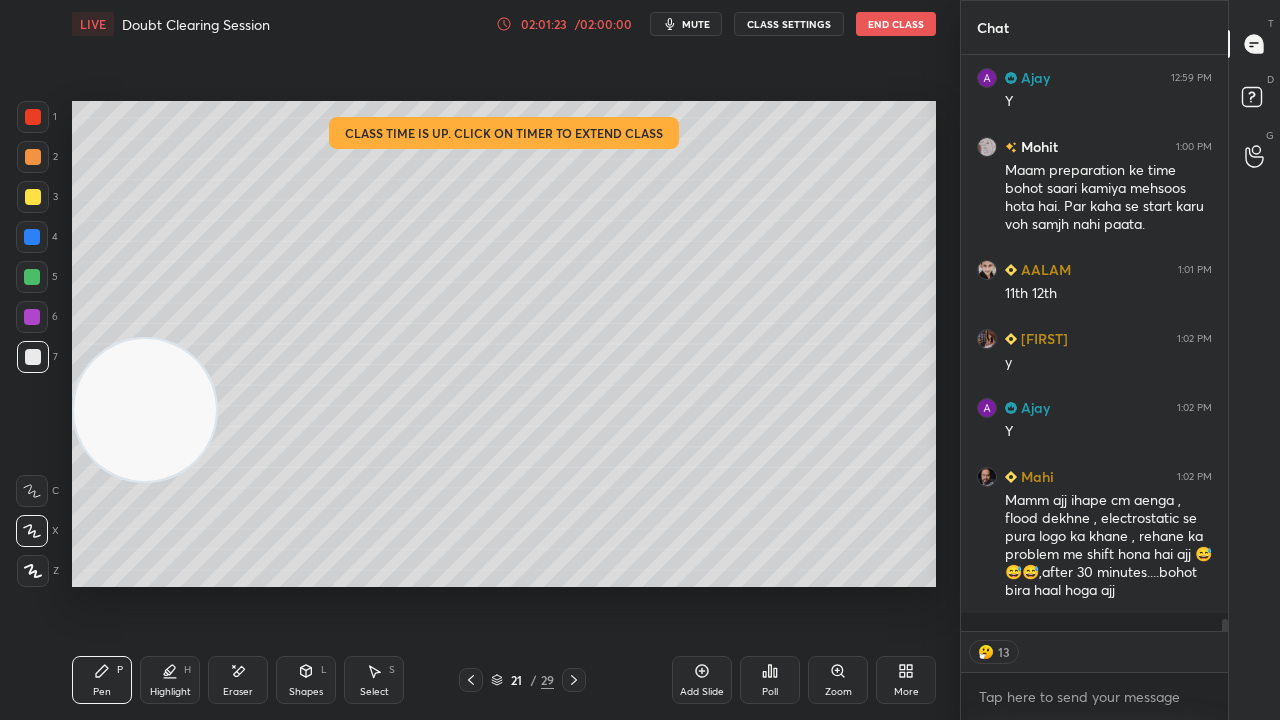 click 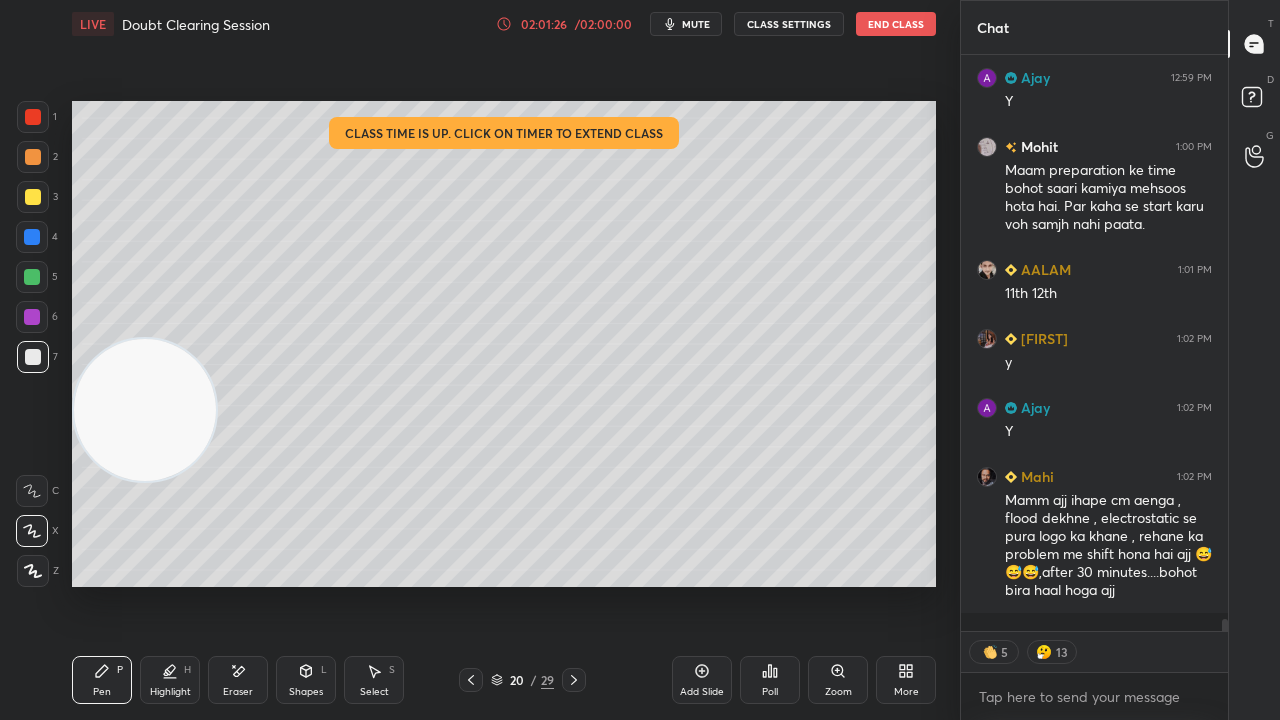 click on "mute" at bounding box center (696, 24) 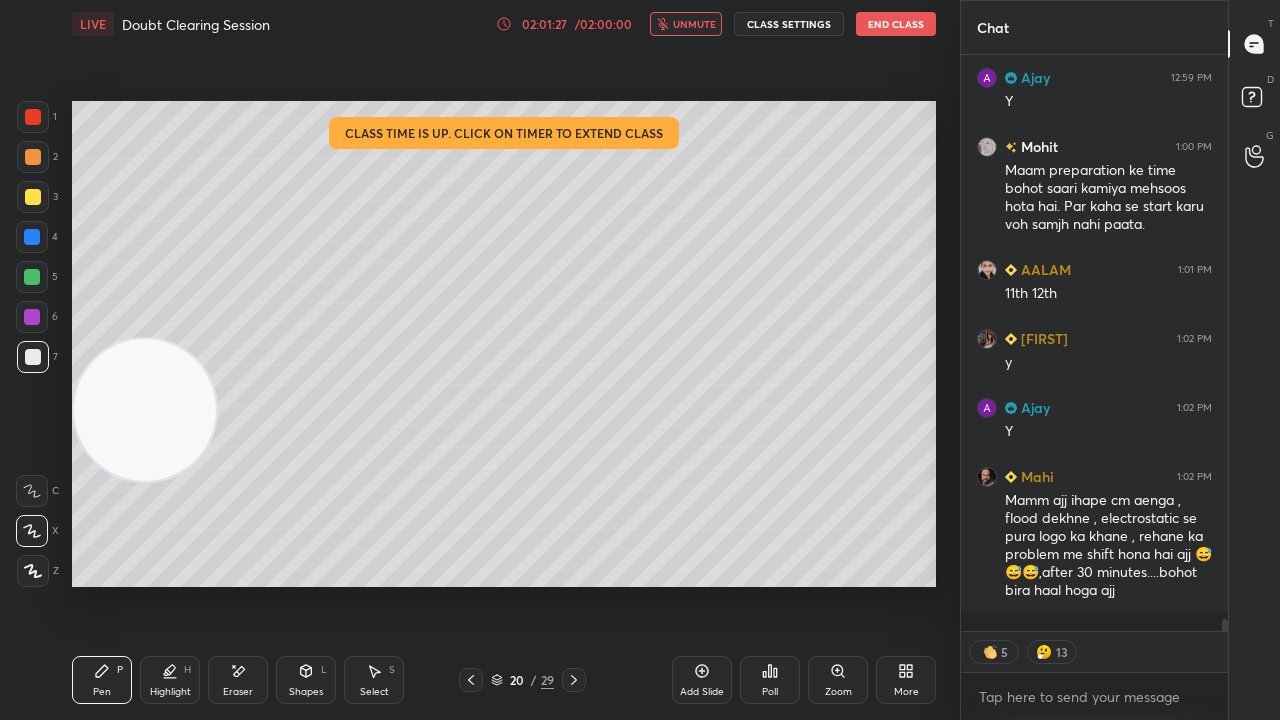 click on "unmute" at bounding box center [694, 24] 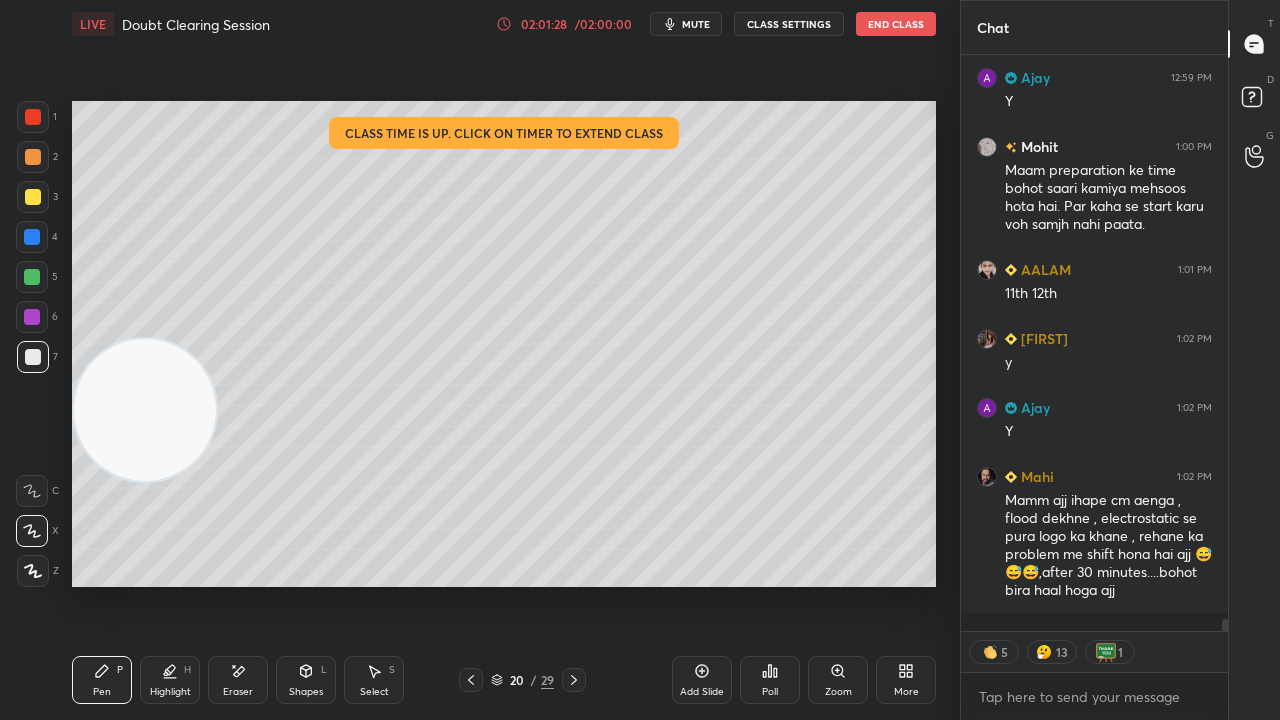 click 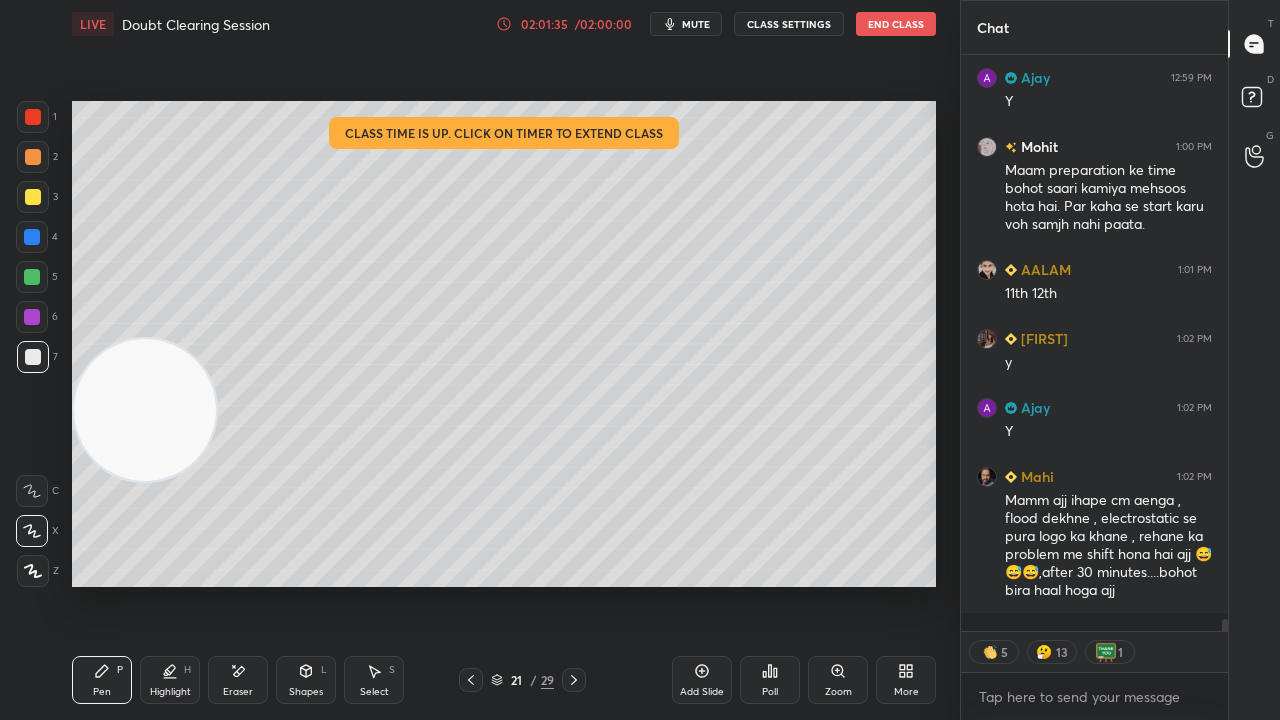 click on "Eraser" at bounding box center [238, 680] 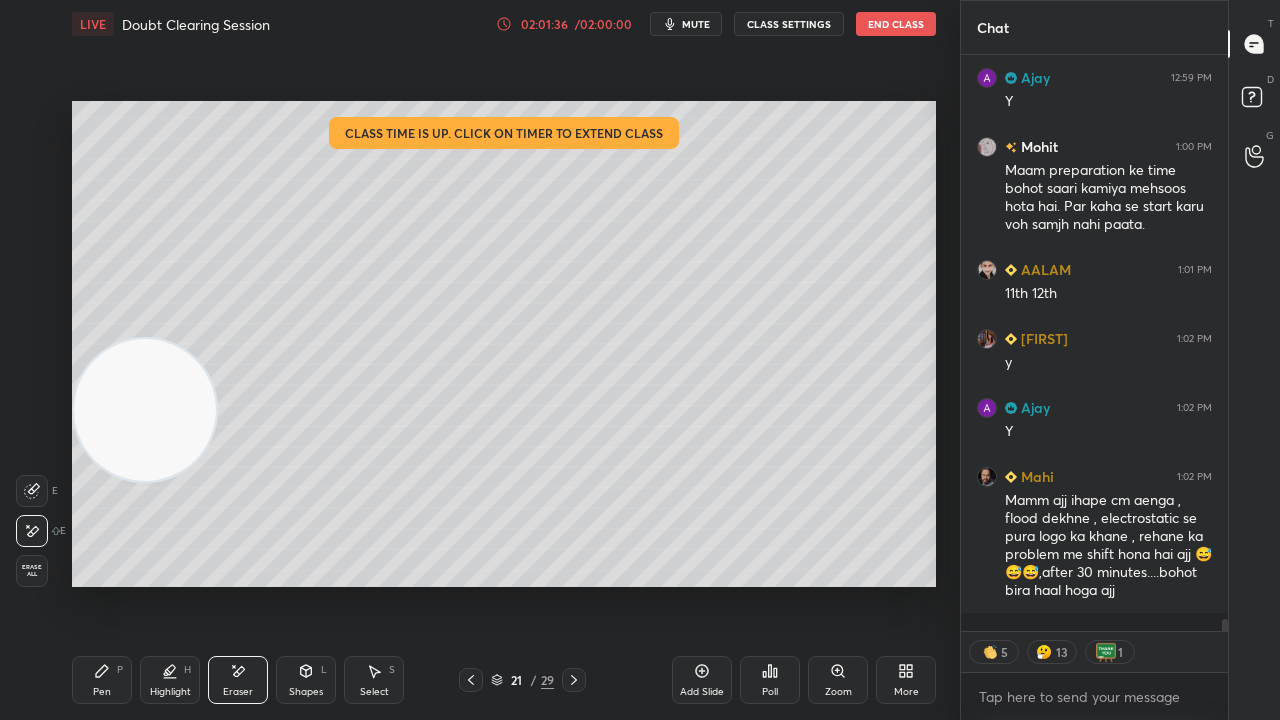 click 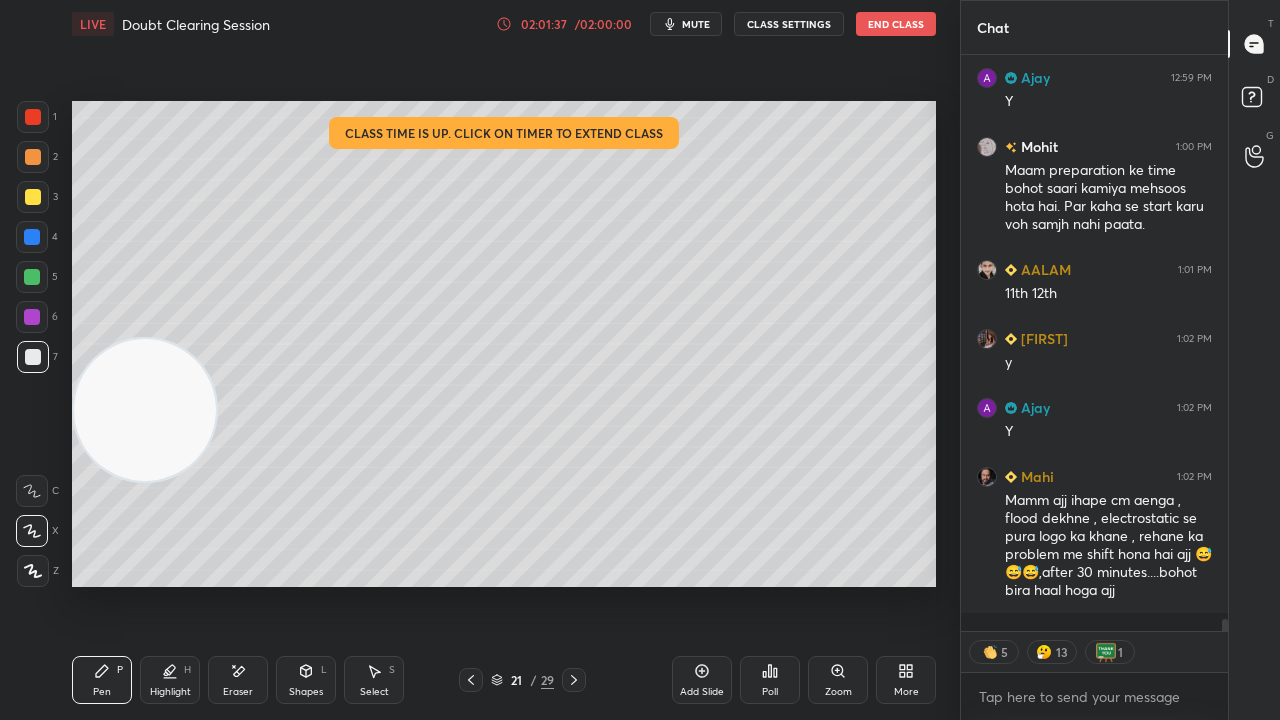scroll, scrollTop: 6, scrollLeft: 6, axis: both 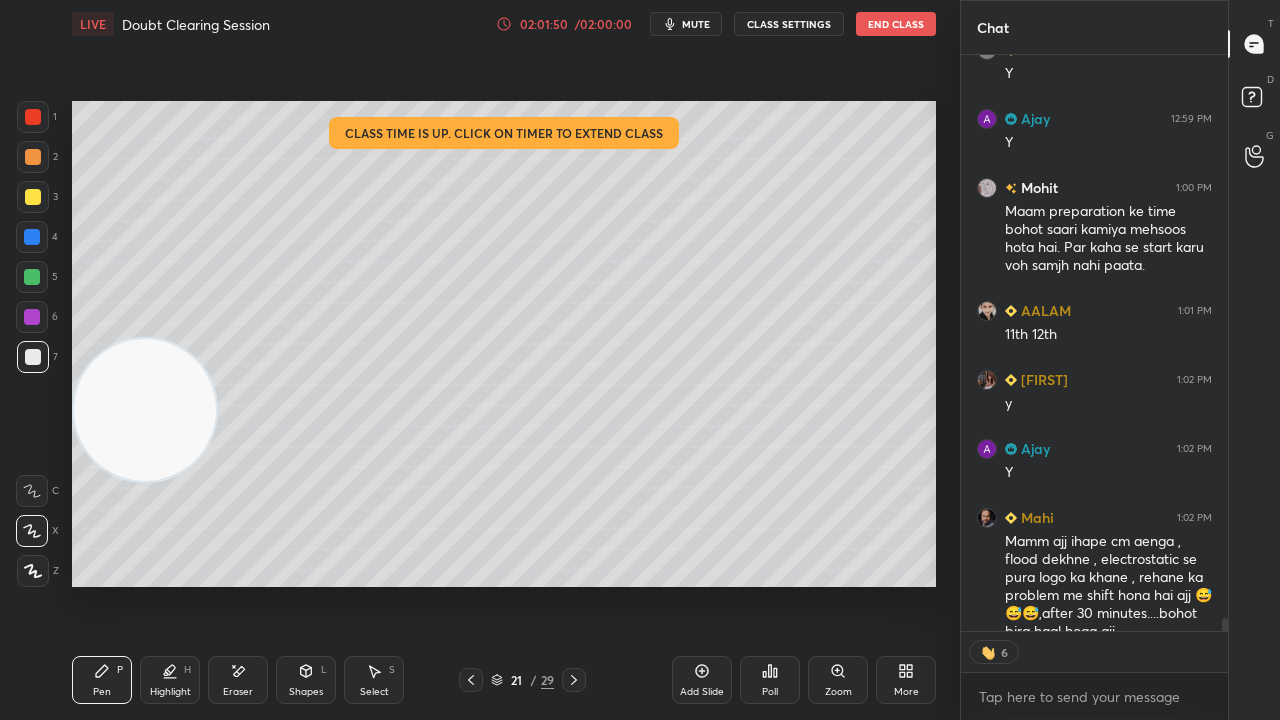 click 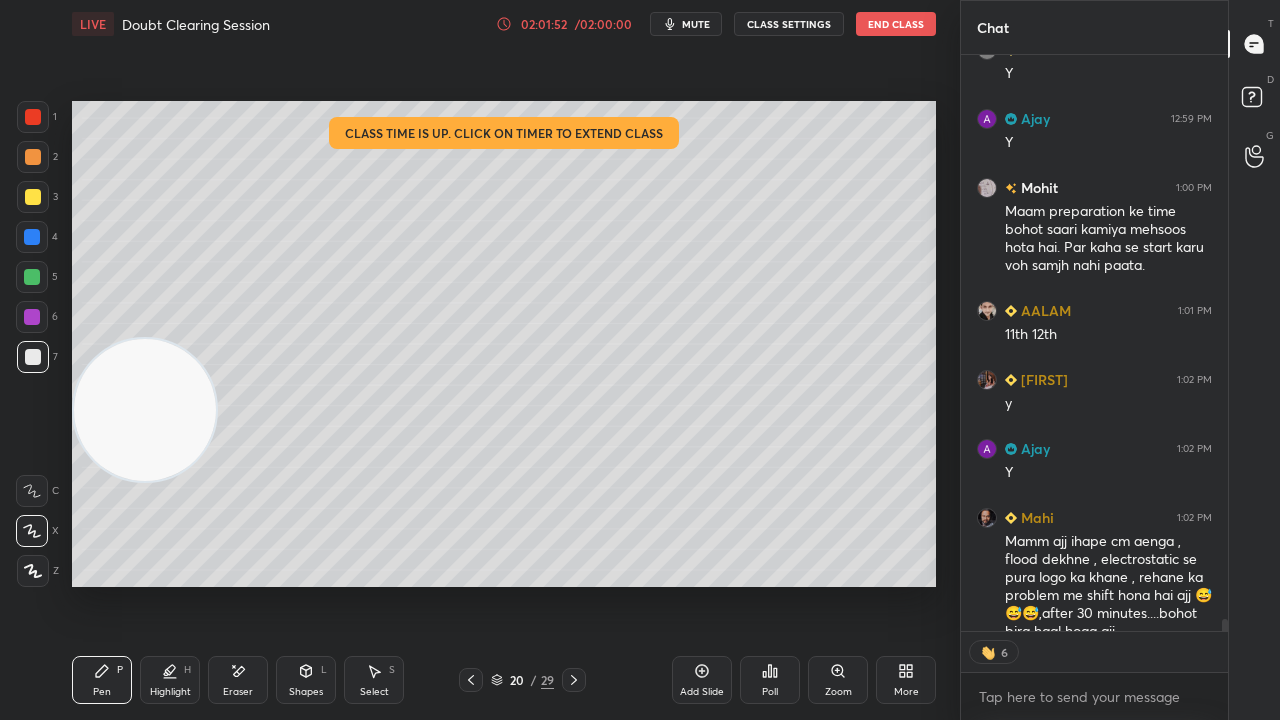 scroll, scrollTop: 26639, scrollLeft: 0, axis: vertical 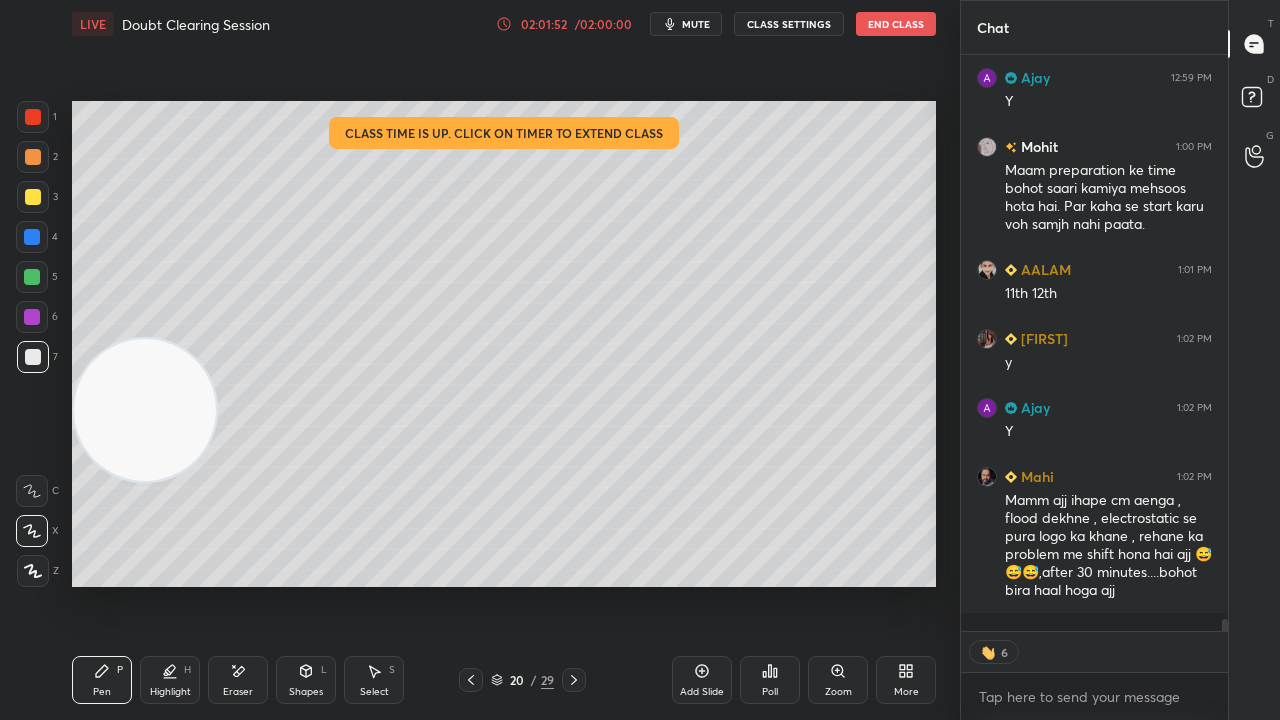 drag, startPoint x: 1224, startPoint y: 623, endPoint x: 1184, endPoint y: 703, distance: 89.44272 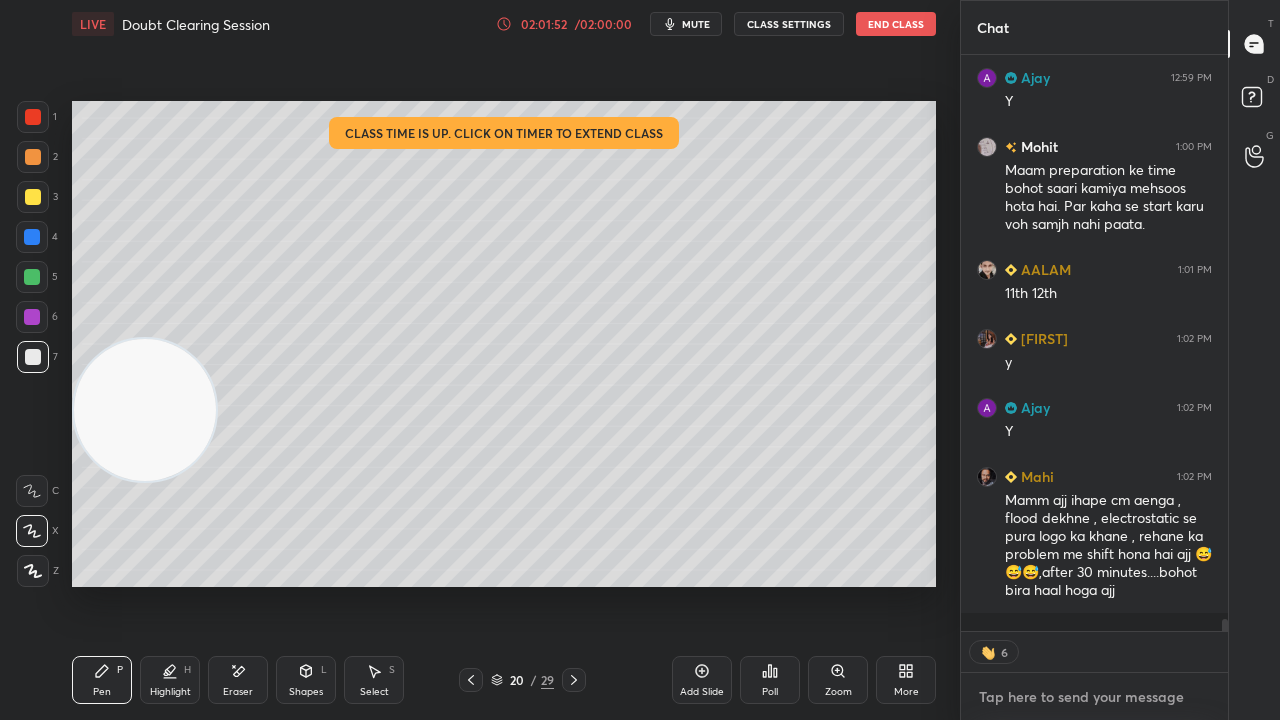 click at bounding box center (1094, 697) 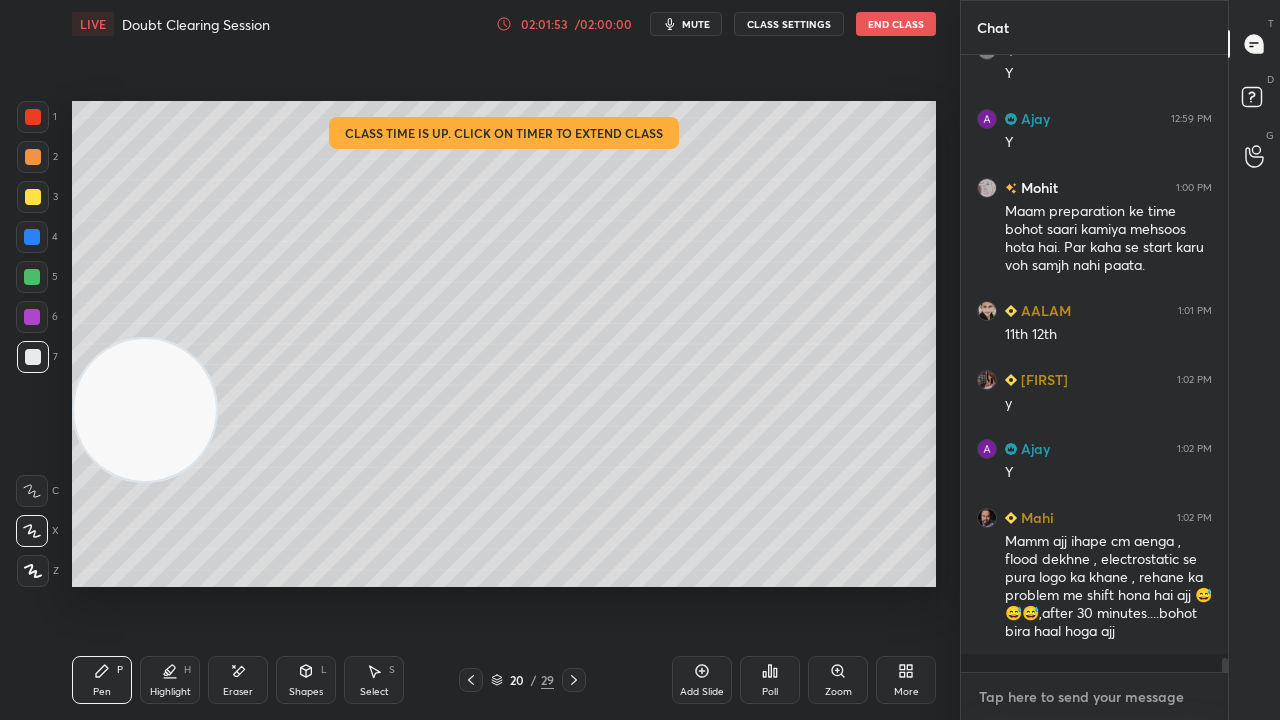 scroll, scrollTop: 611, scrollLeft: 261, axis: both 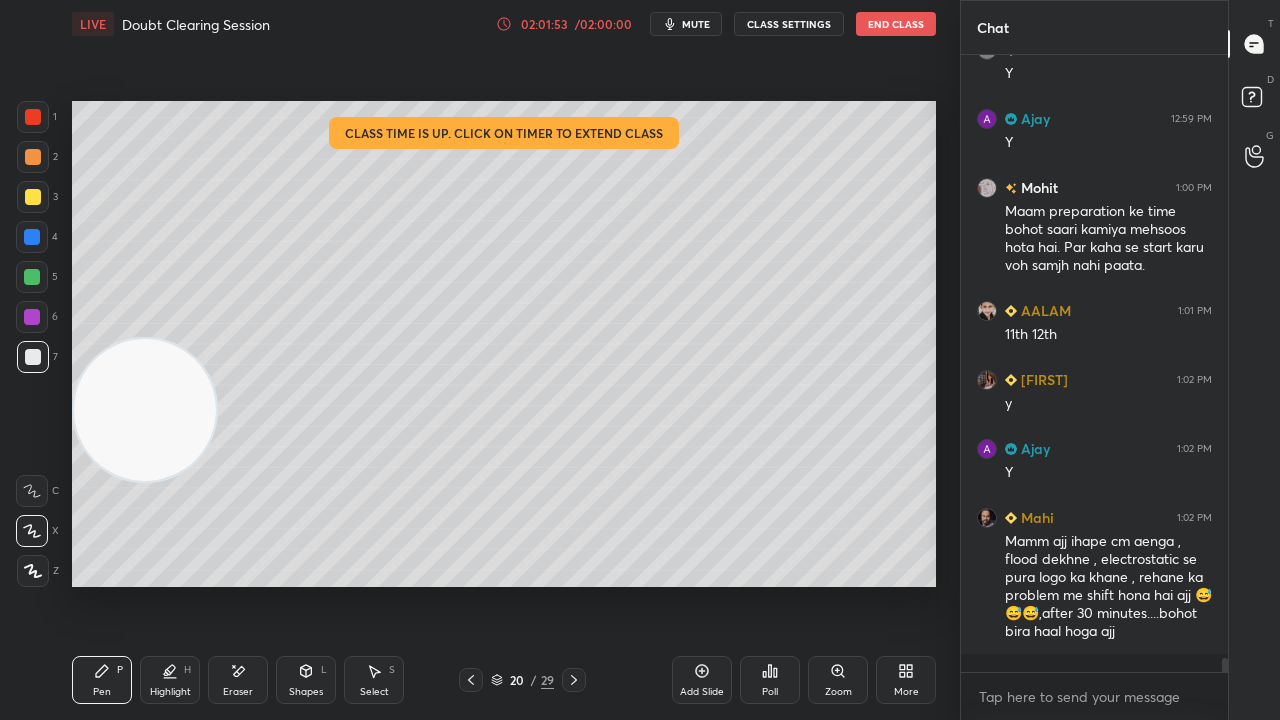 click on "mute" at bounding box center [696, 24] 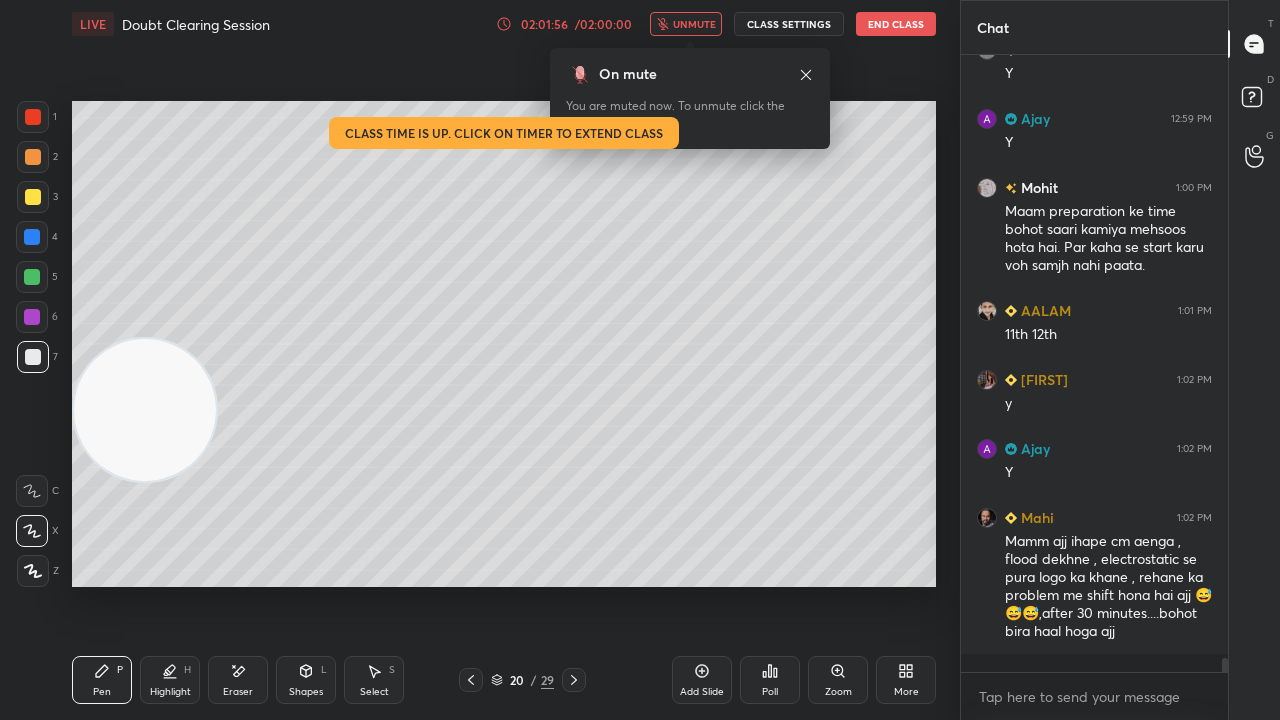 click on "unmute" at bounding box center [694, 24] 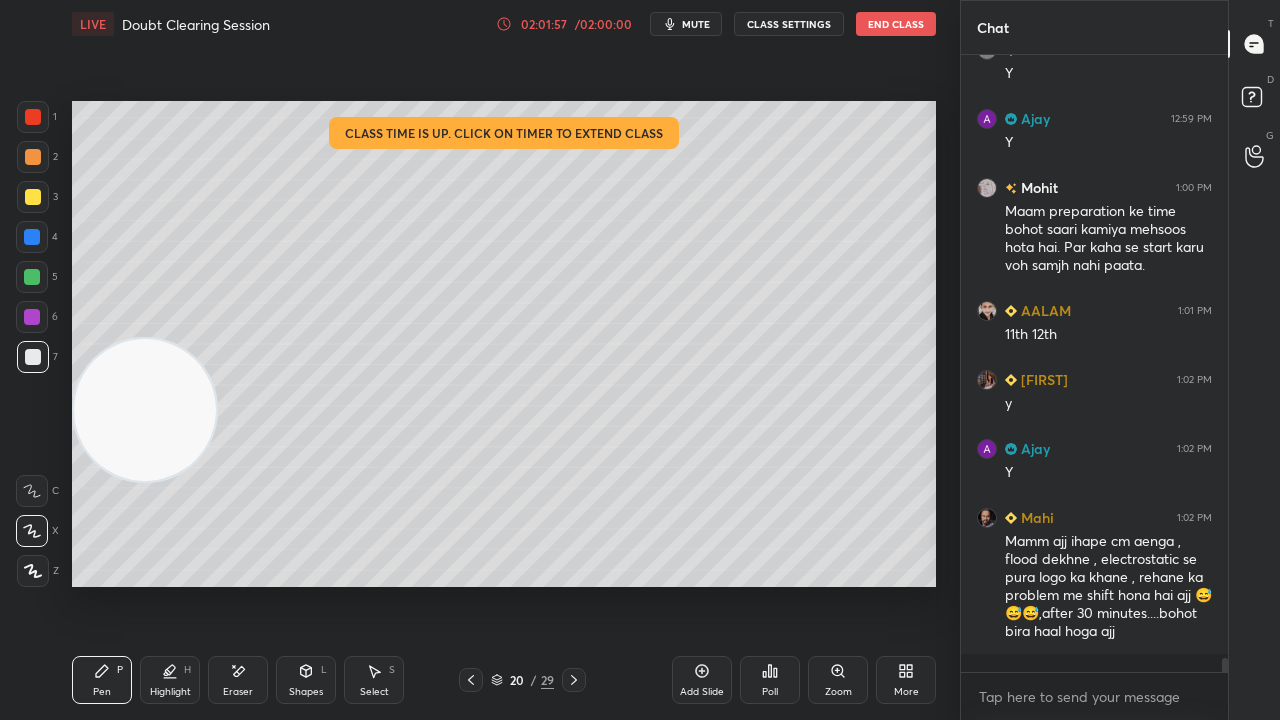 click on "mute" at bounding box center (696, 24) 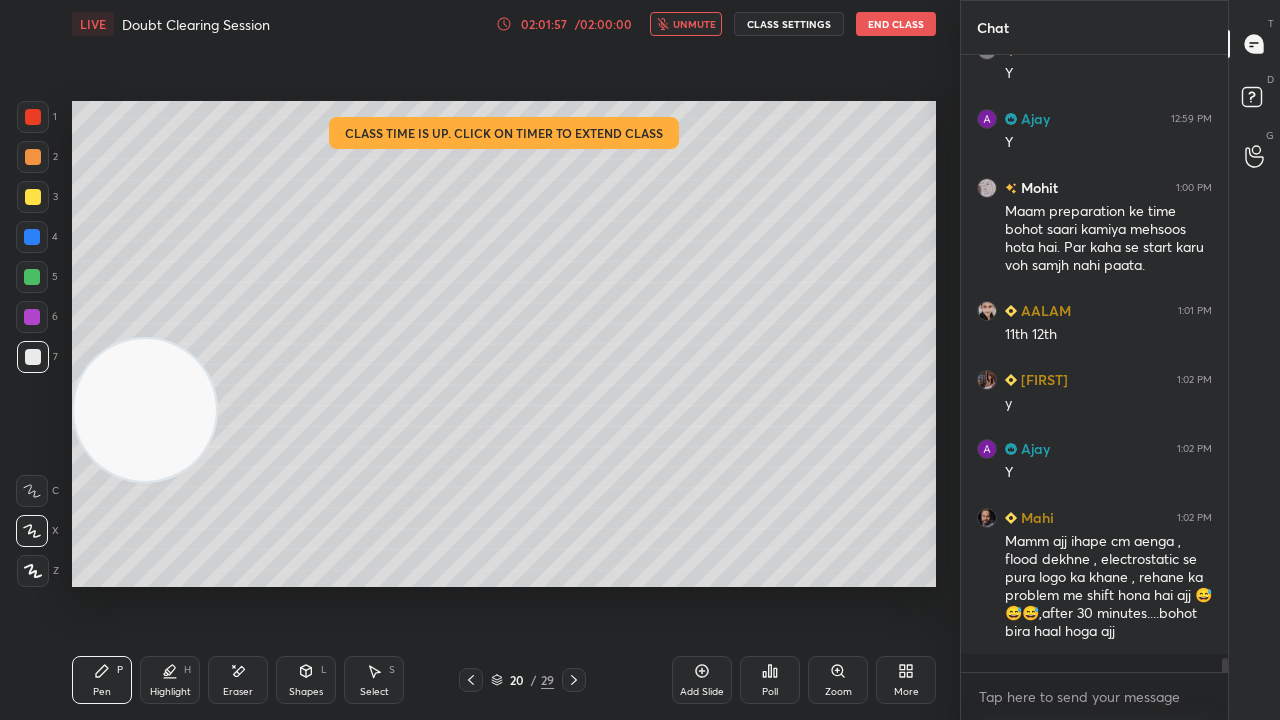 click on "unmute" at bounding box center [694, 24] 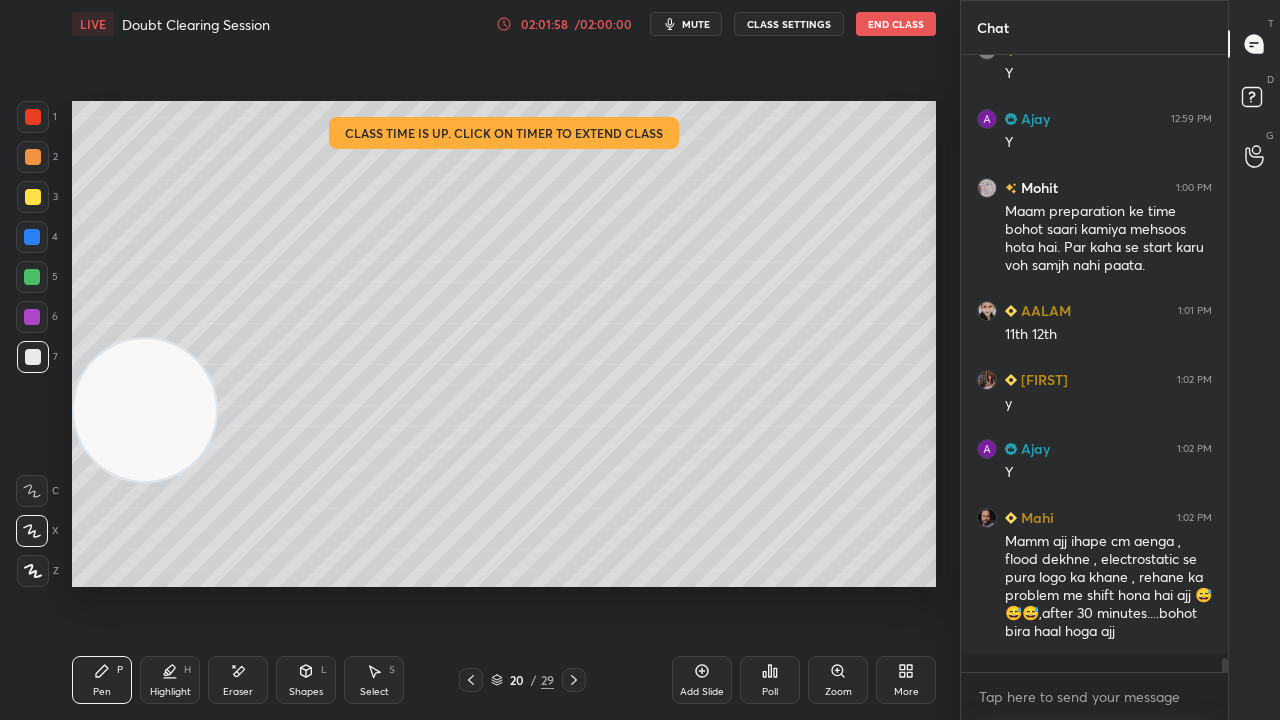click 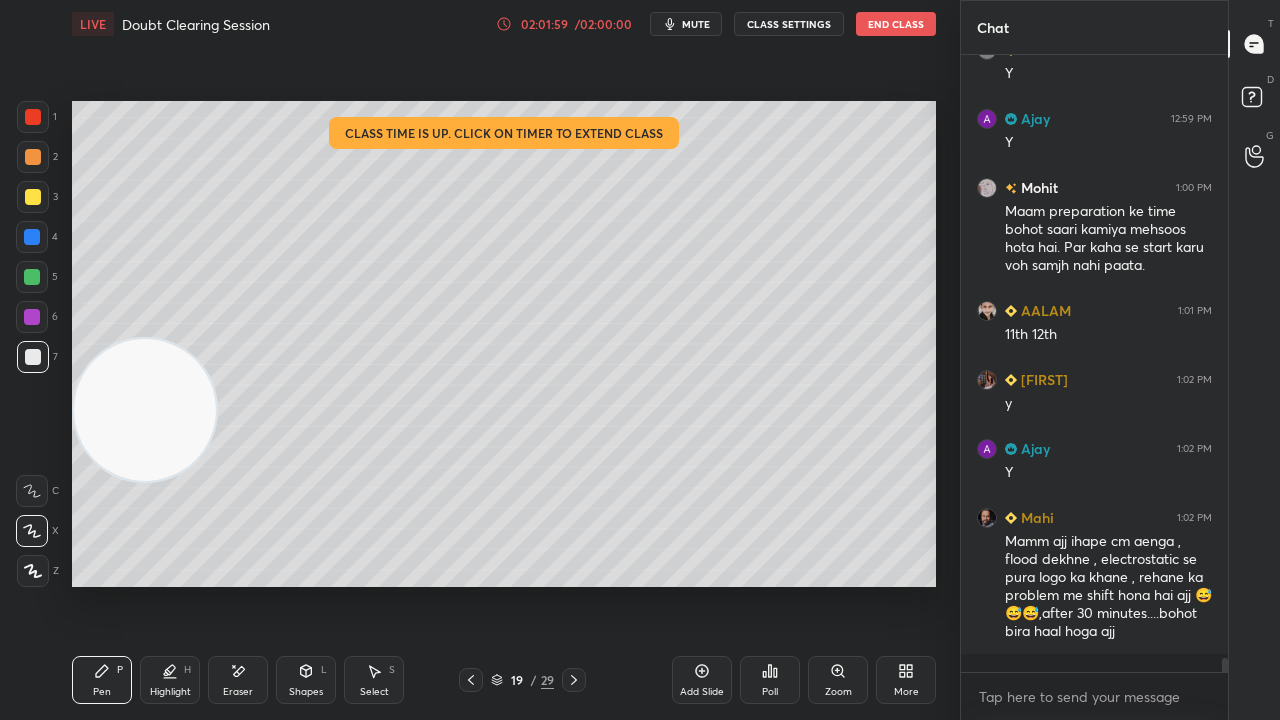 drag, startPoint x: 470, startPoint y: 680, endPoint x: 465, endPoint y: 689, distance: 10.29563 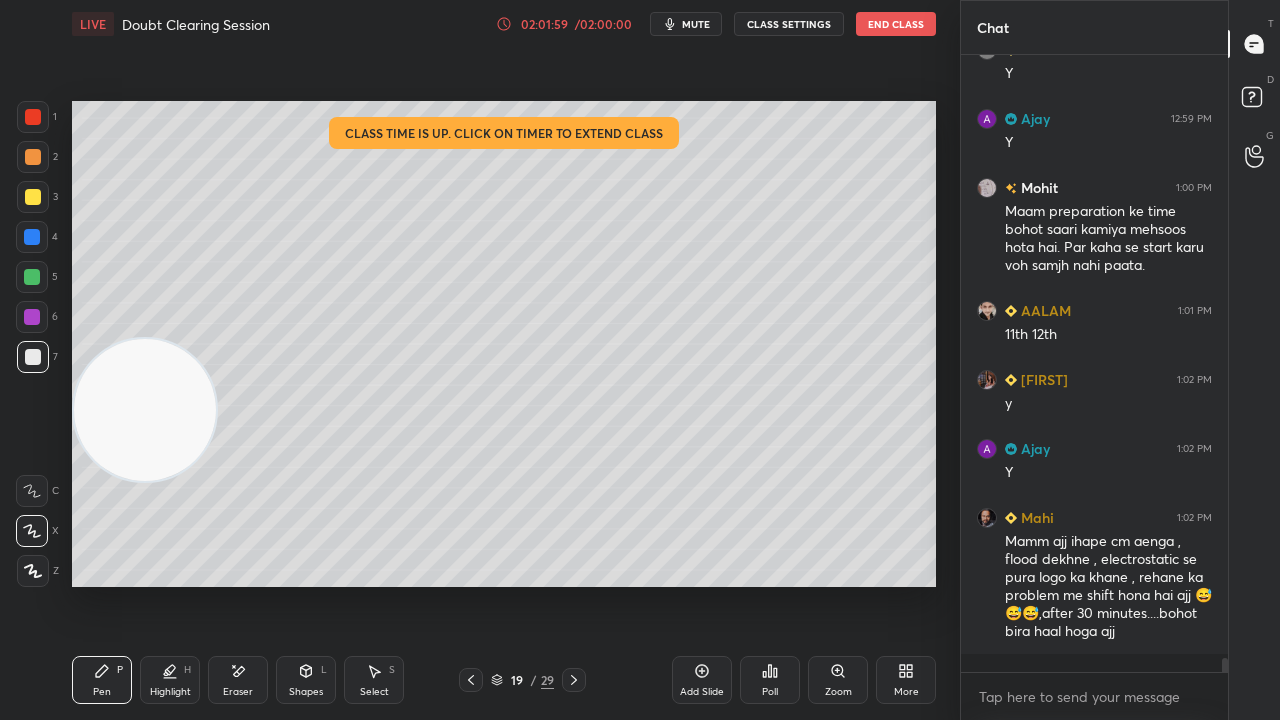 click 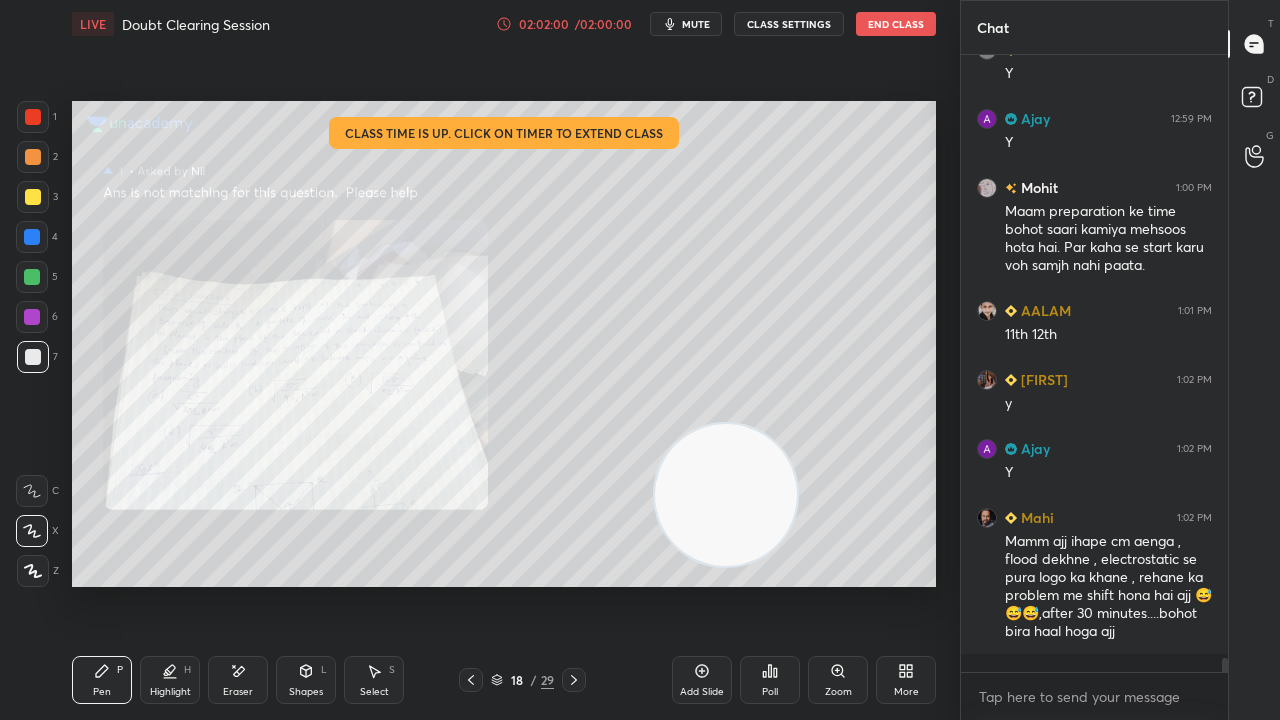 drag, startPoint x: 185, startPoint y: 415, endPoint x: 782, endPoint y: 497, distance: 602.60516 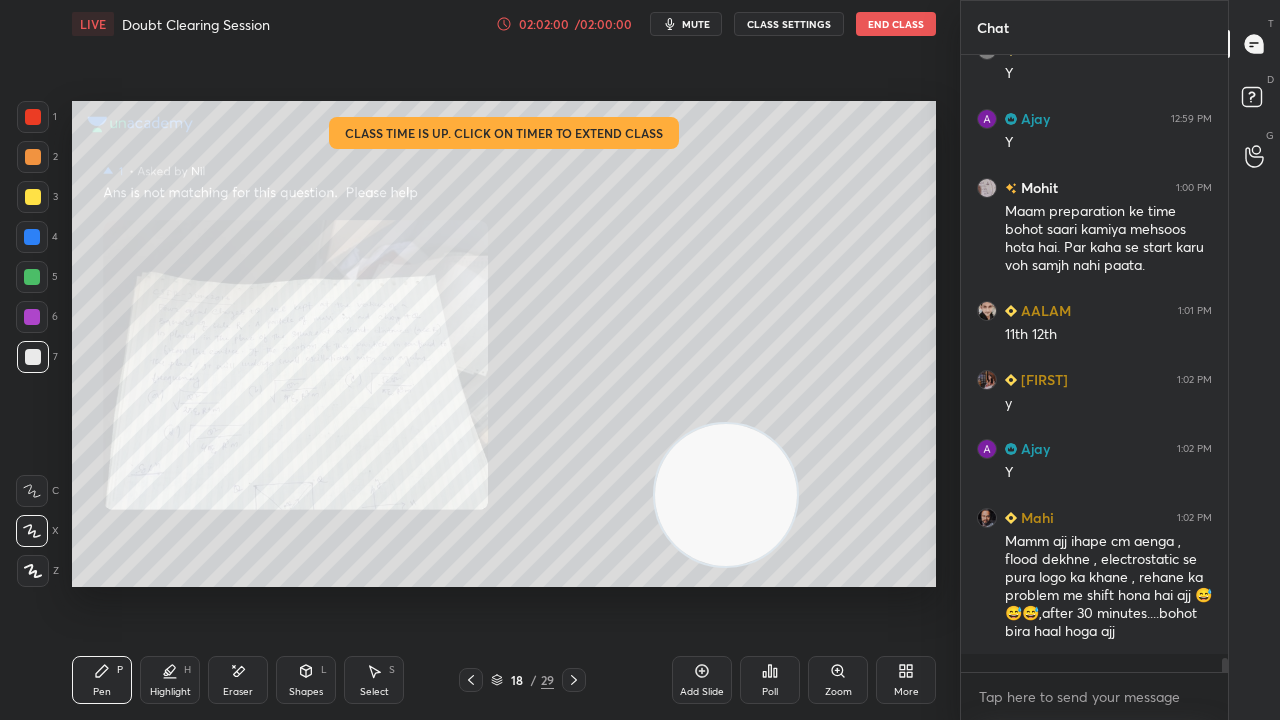 click at bounding box center [726, 495] 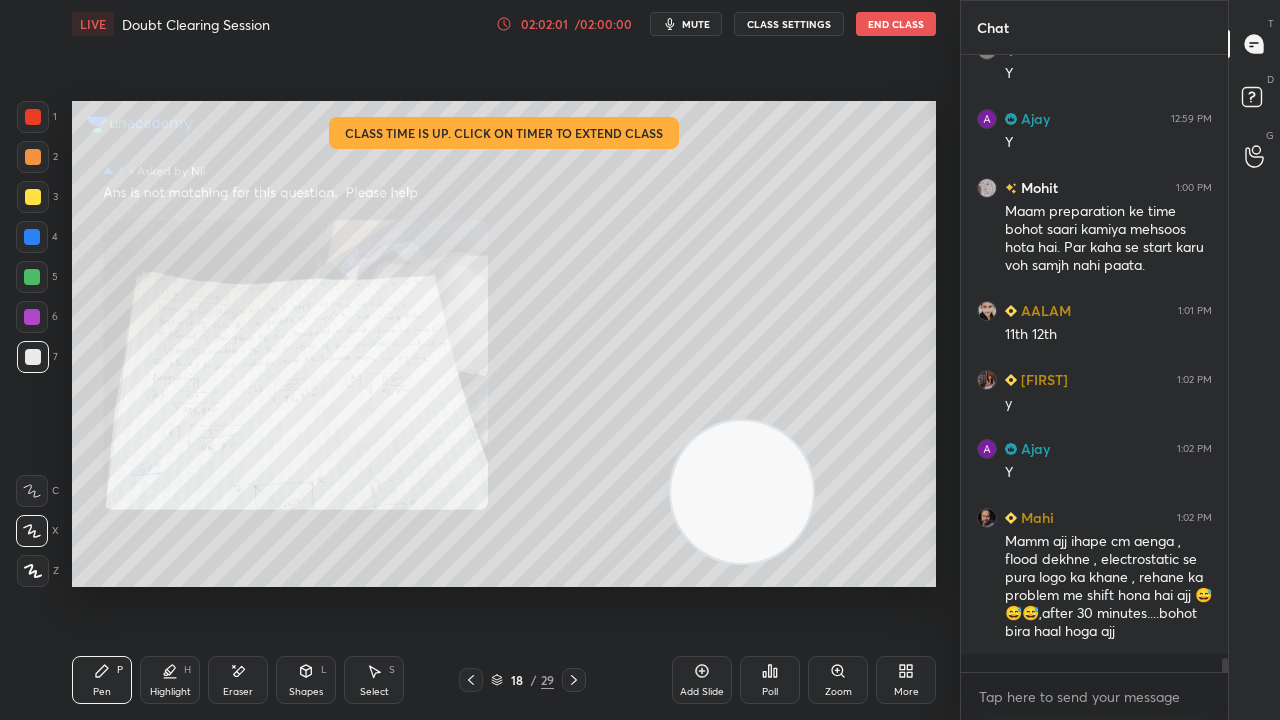 click on "mute" at bounding box center [696, 24] 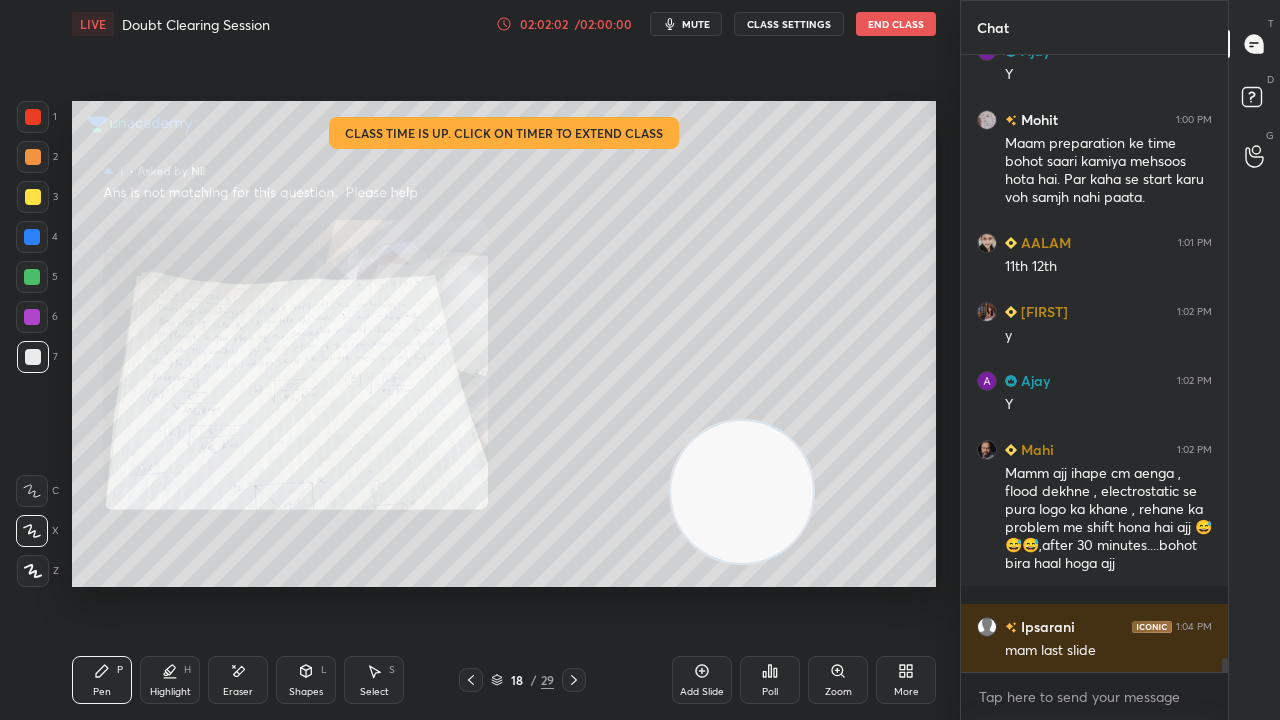 click at bounding box center (742, 492) 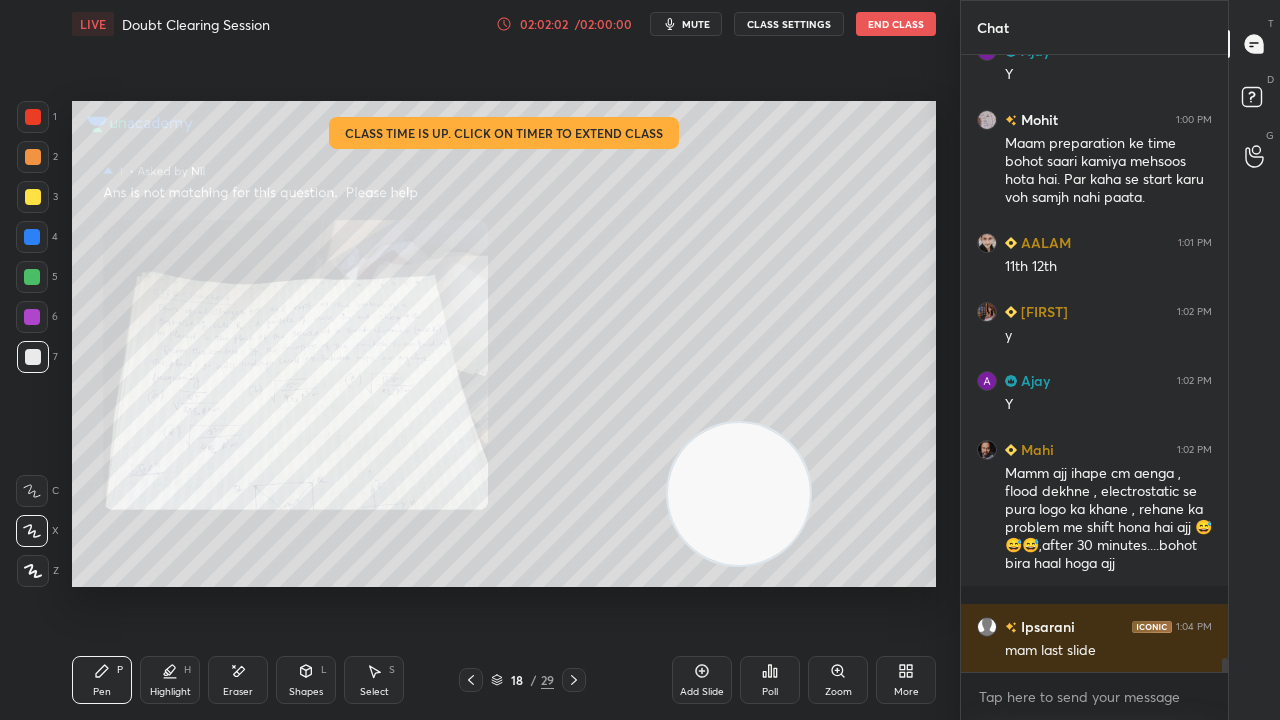 drag, startPoint x: 748, startPoint y: 476, endPoint x: 884, endPoint y: 494, distance: 137.186 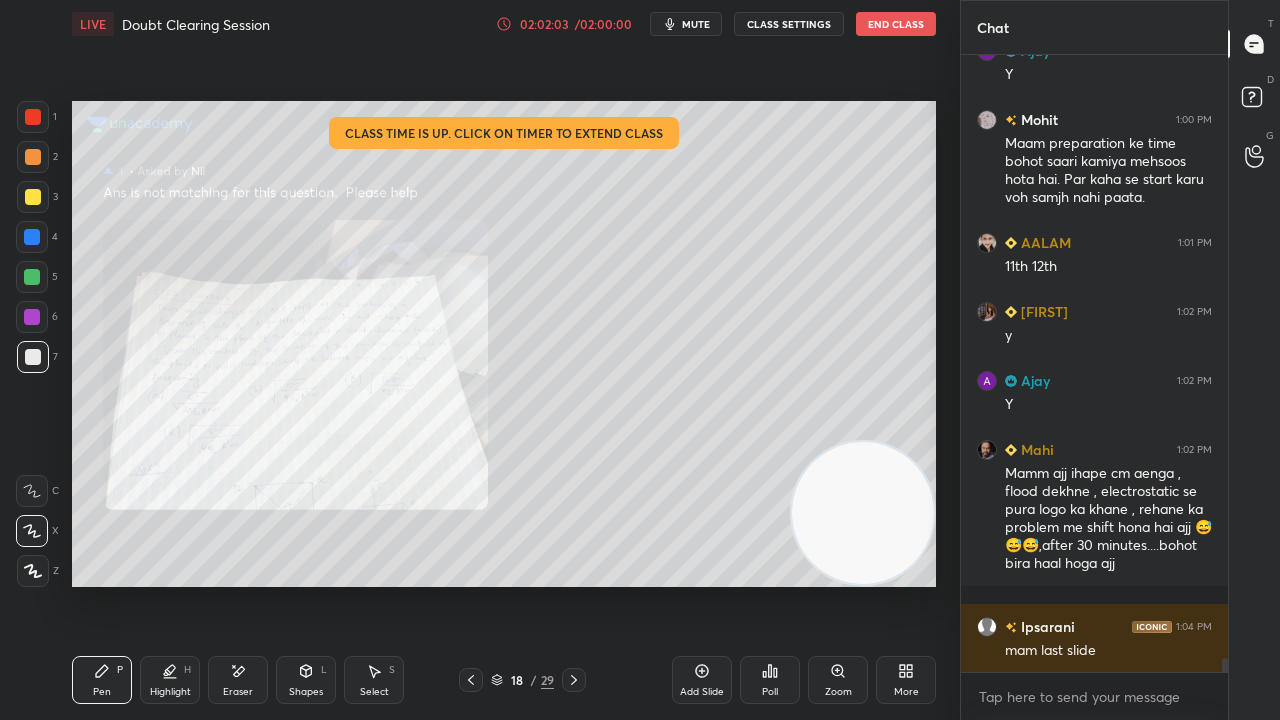 click 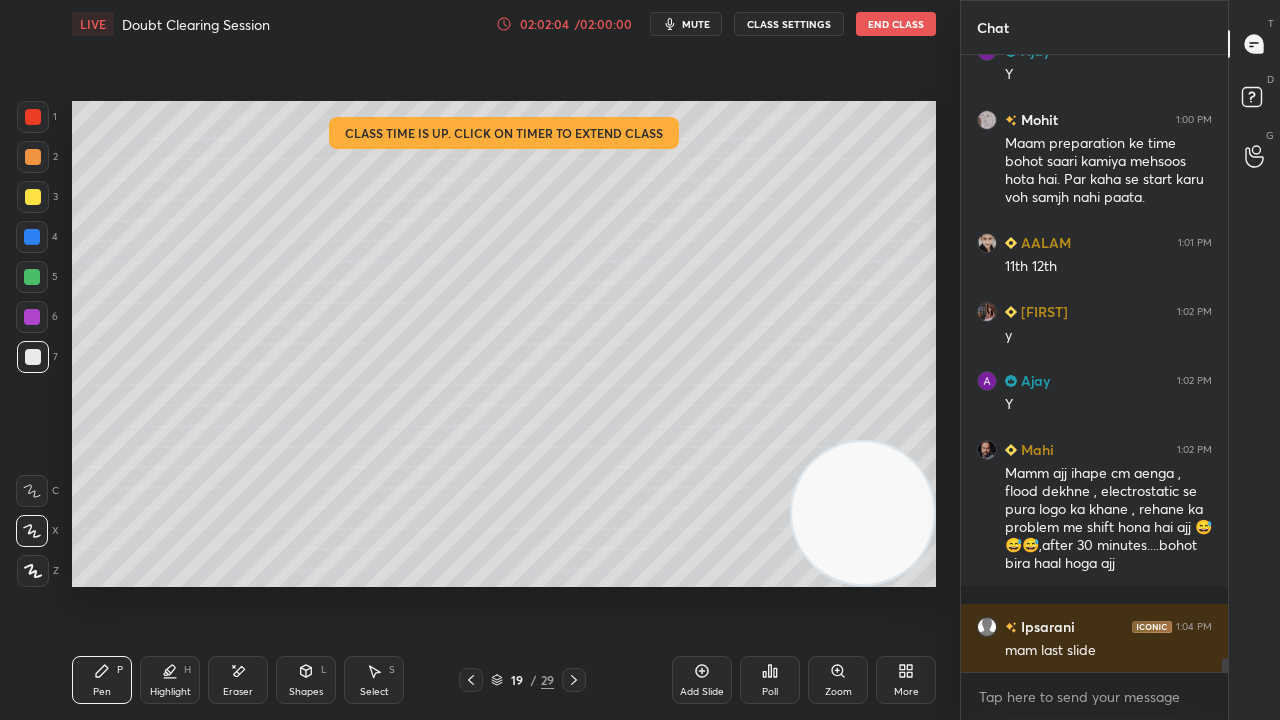 scroll, scrollTop: 26736, scrollLeft: 0, axis: vertical 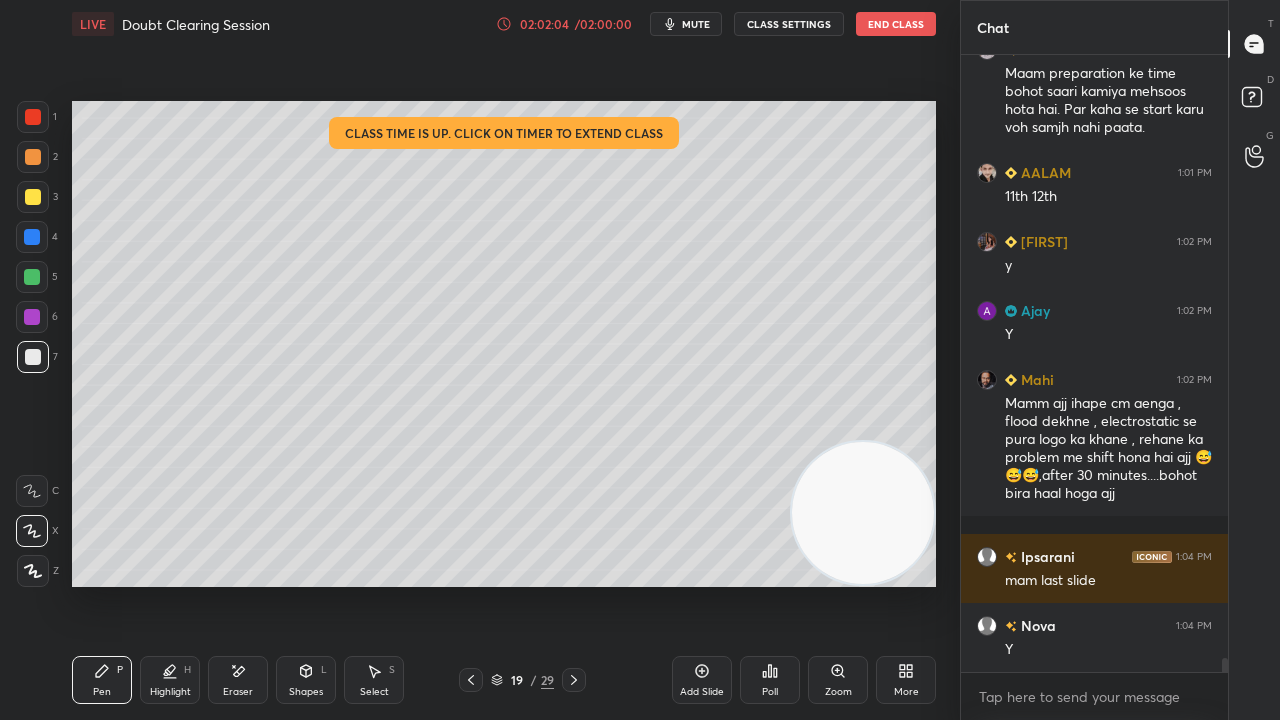 click at bounding box center [574, 680] 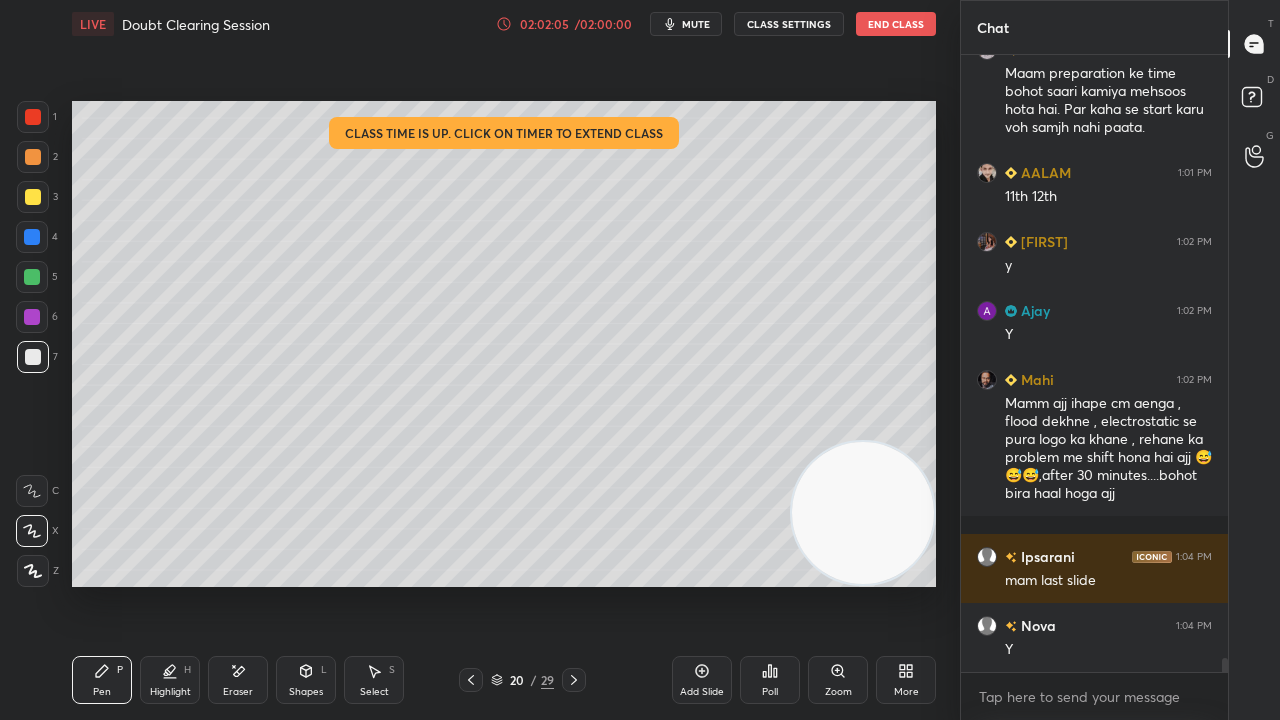 scroll, scrollTop: 26804, scrollLeft: 0, axis: vertical 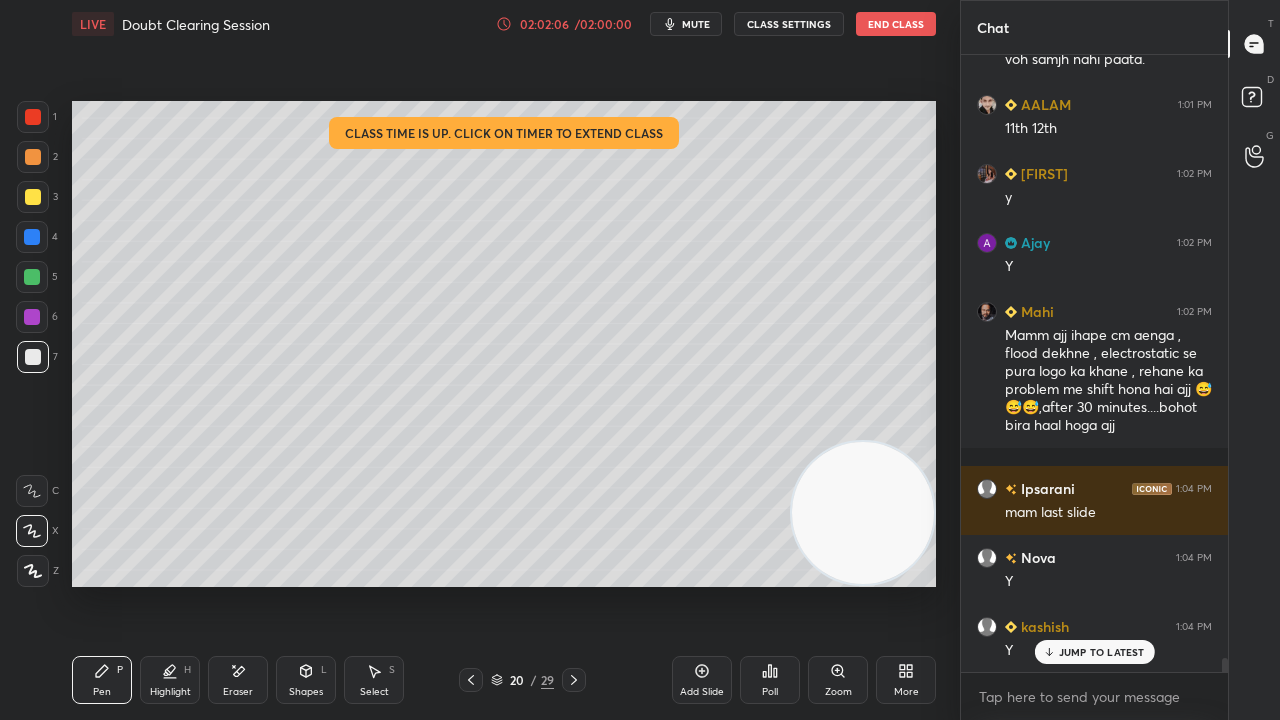 click 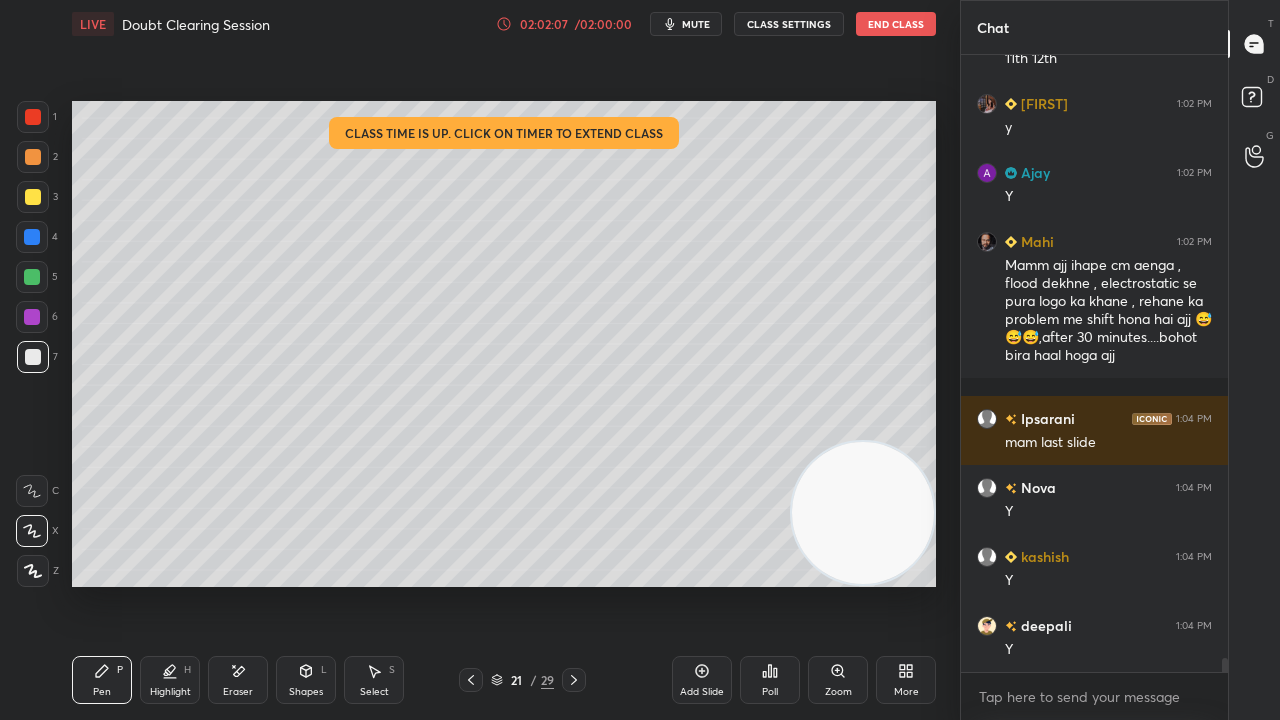 click on "mute" at bounding box center [696, 24] 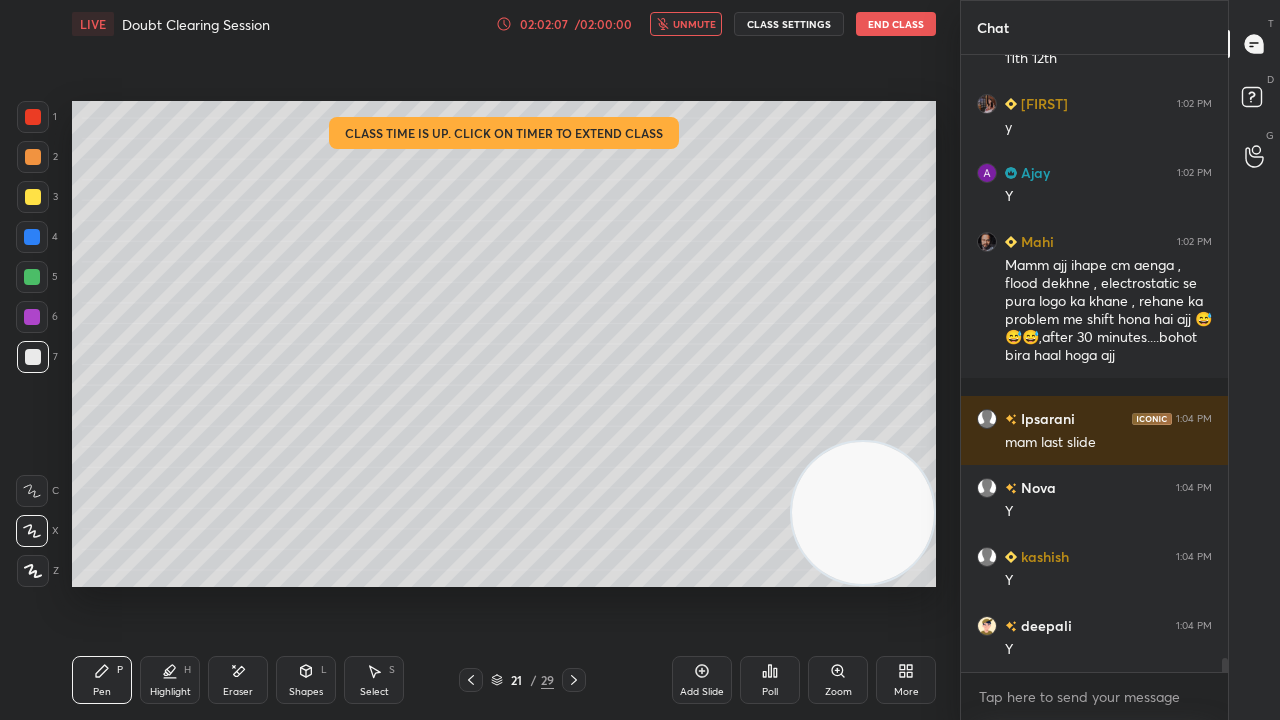 click on "unmute" at bounding box center [694, 24] 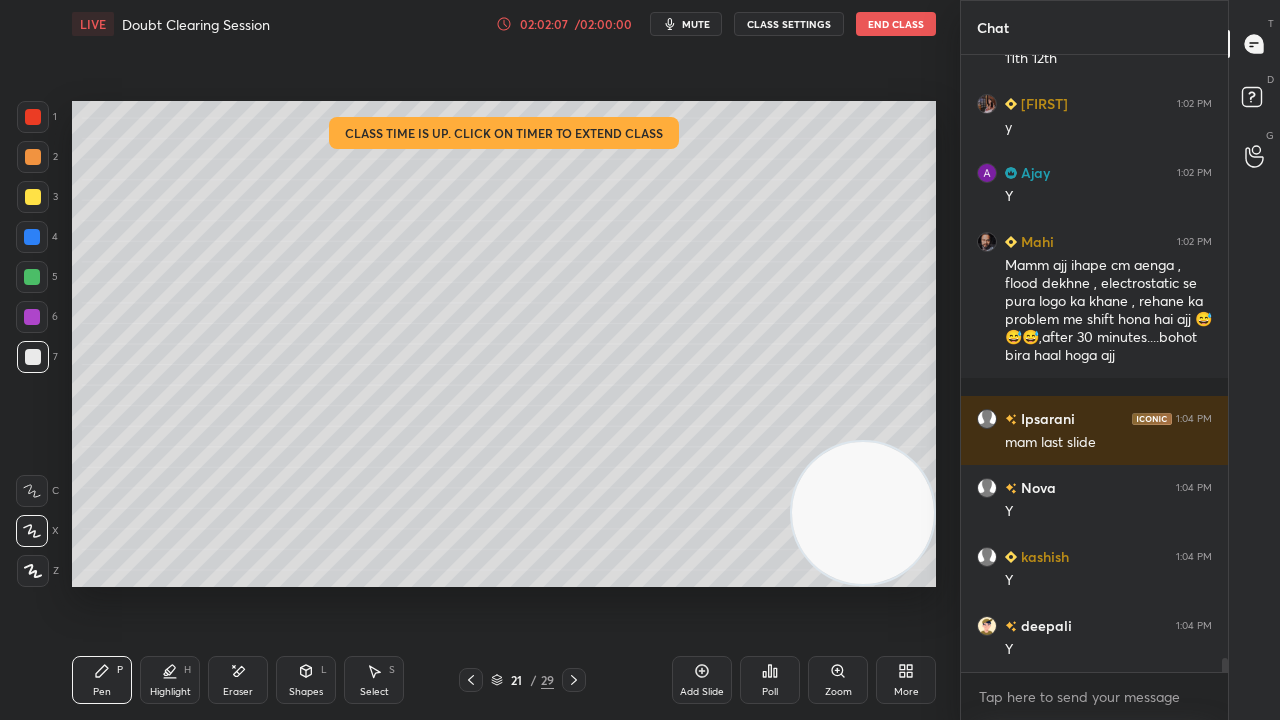 scroll, scrollTop: 26960, scrollLeft: 0, axis: vertical 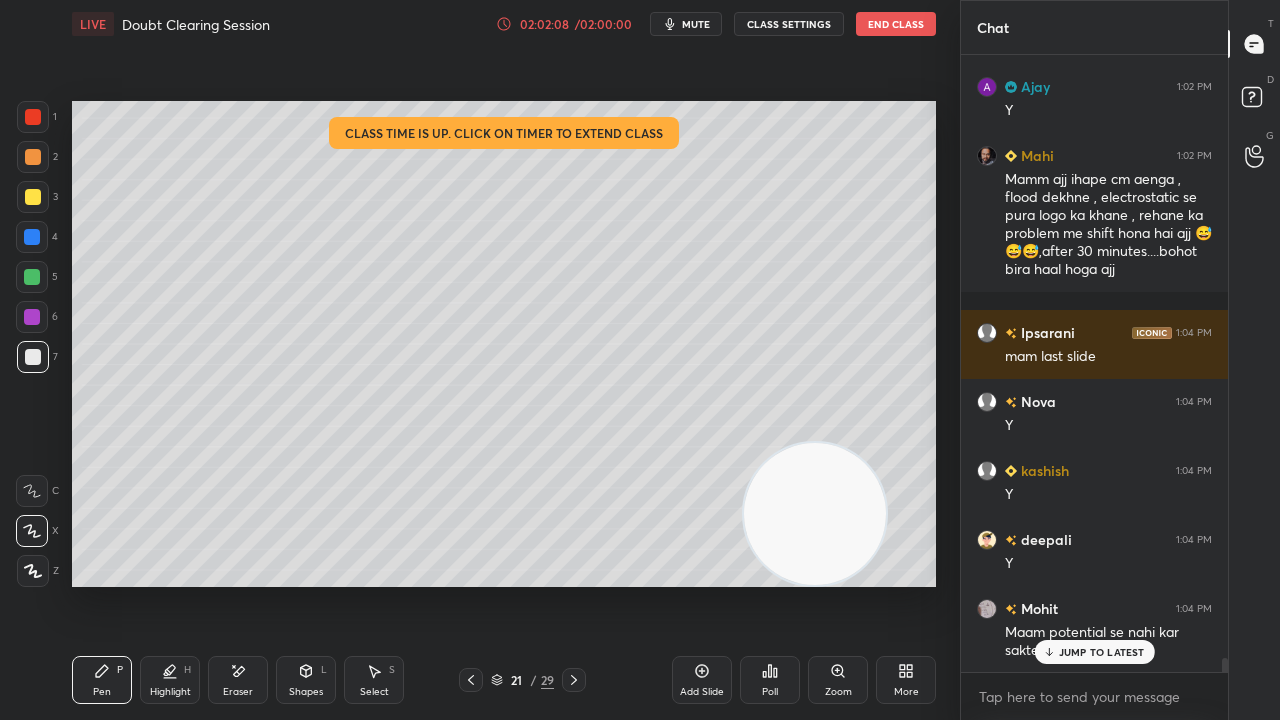 click on "Setting up your live class Class time is up.  Click on timer to extend class Poll for   secs No correct answer Start poll" at bounding box center (504, 344) 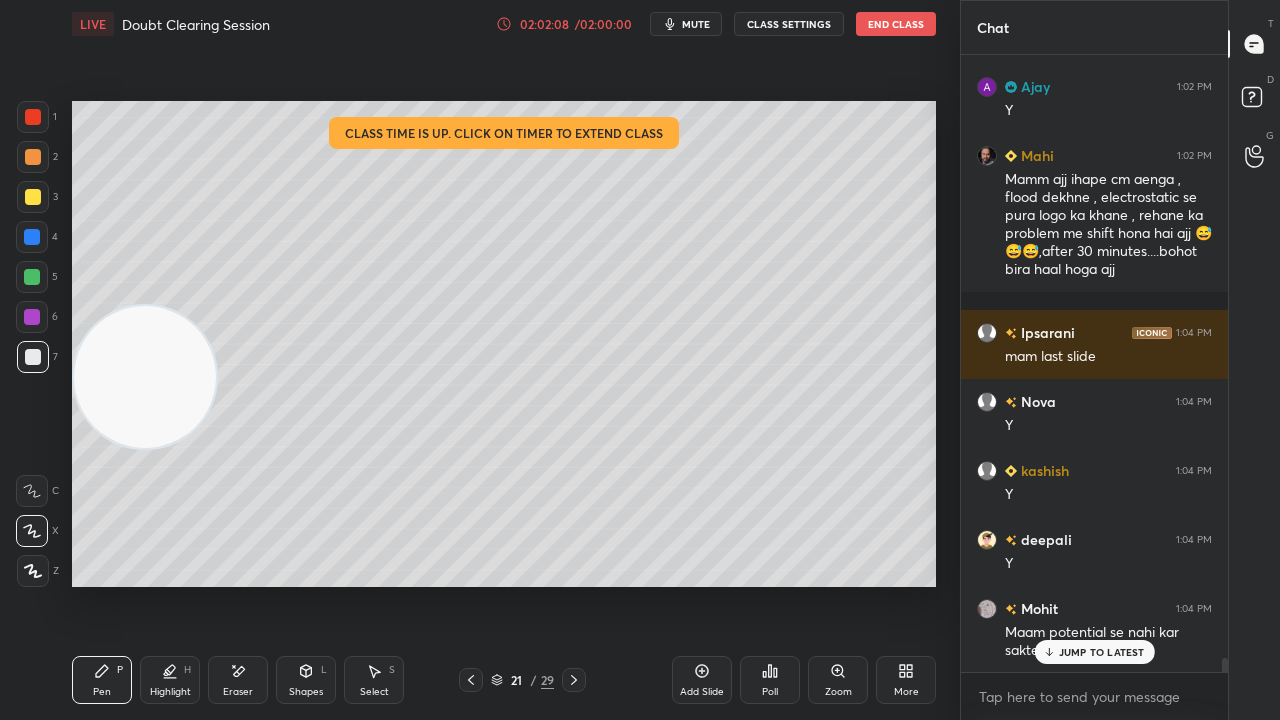 scroll, scrollTop: 27030, scrollLeft: 0, axis: vertical 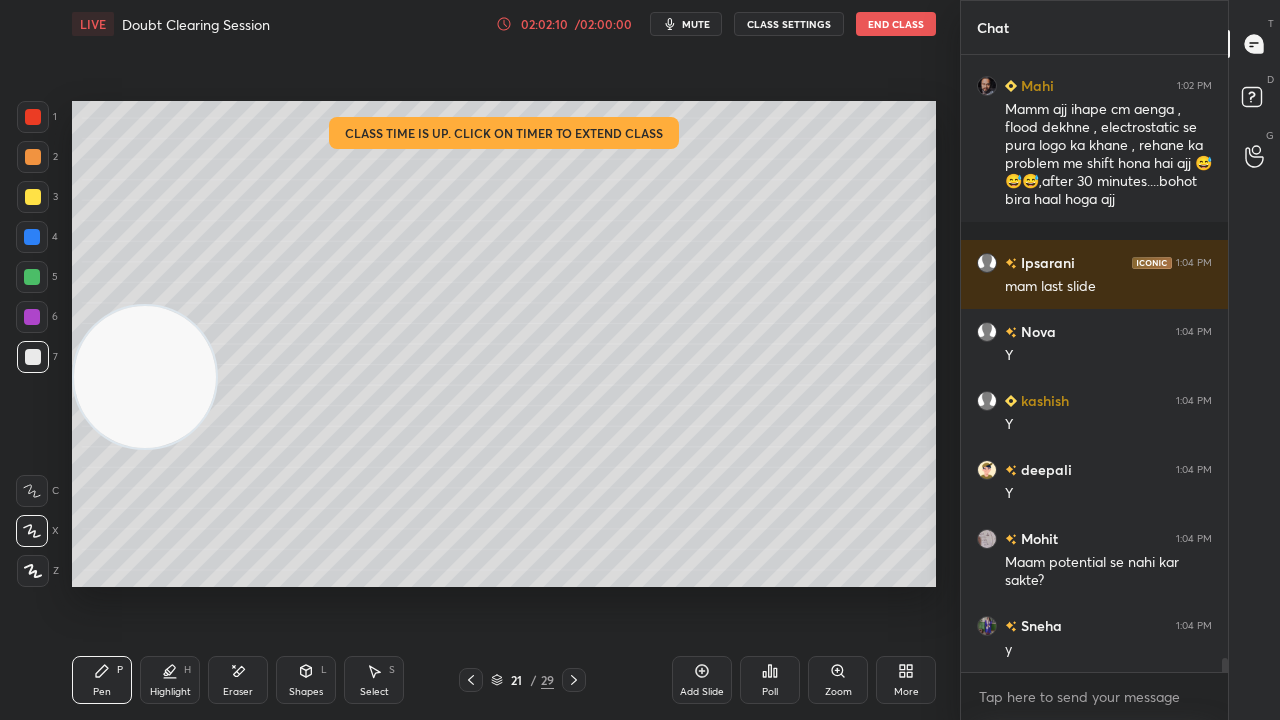 click on "mute" at bounding box center (686, 24) 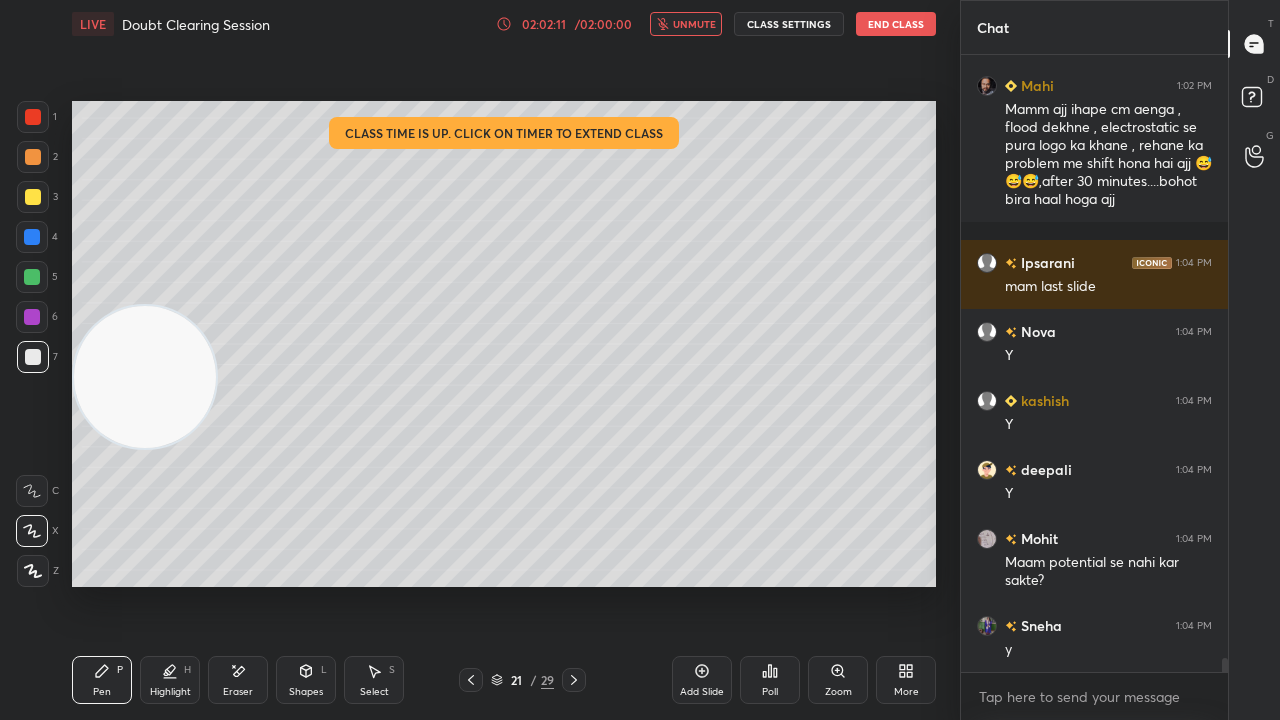 click on "unmute" at bounding box center [694, 24] 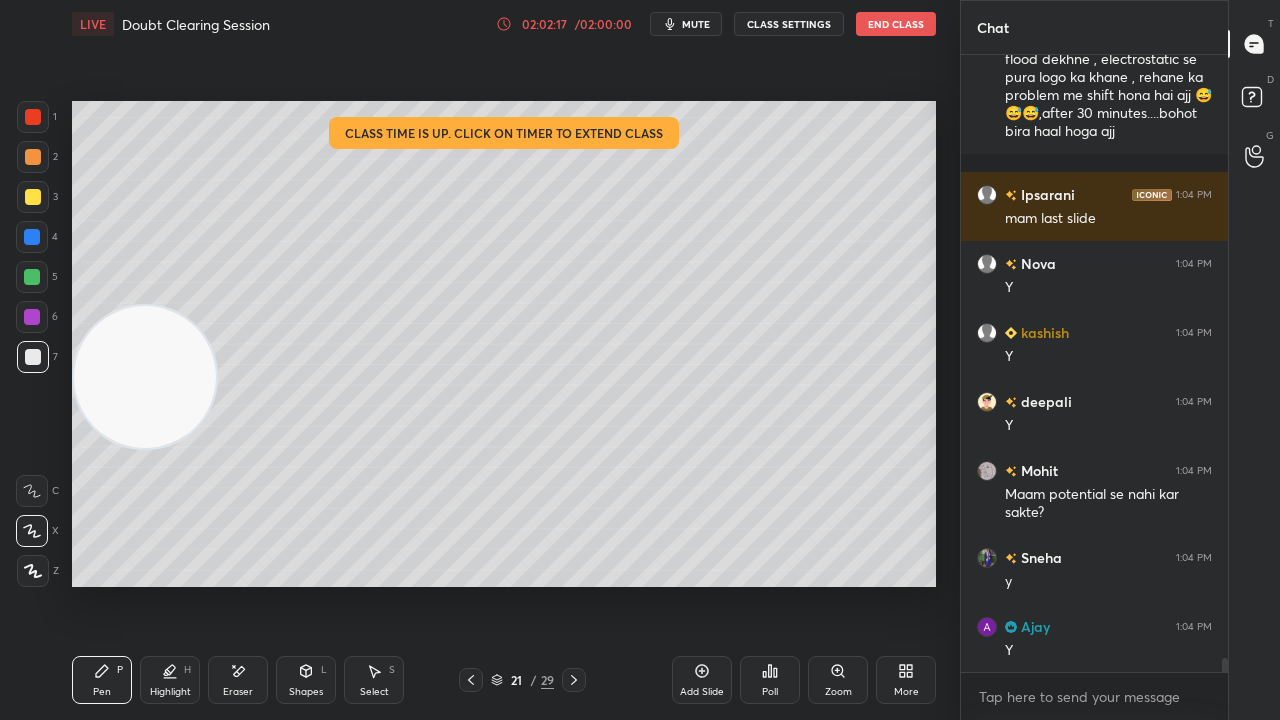 scroll, scrollTop: 27168, scrollLeft: 0, axis: vertical 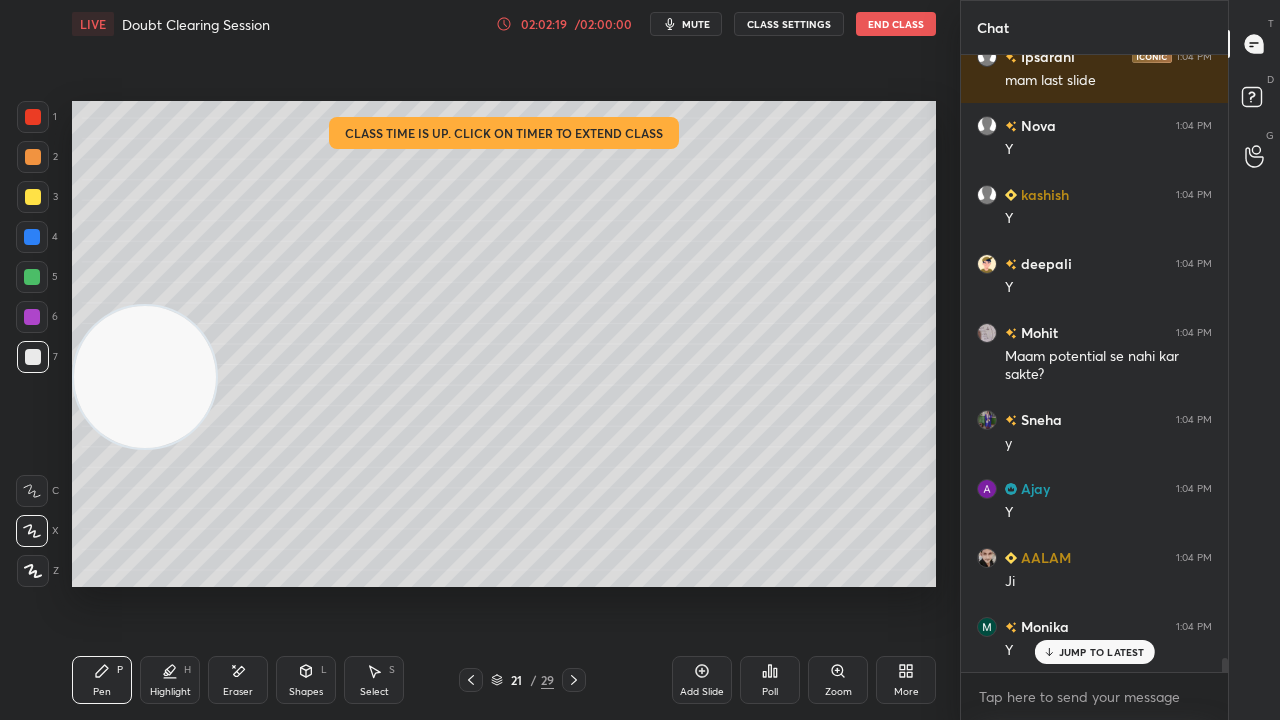drag, startPoint x: 458, startPoint y: 678, endPoint x: 470, endPoint y: 678, distance: 12 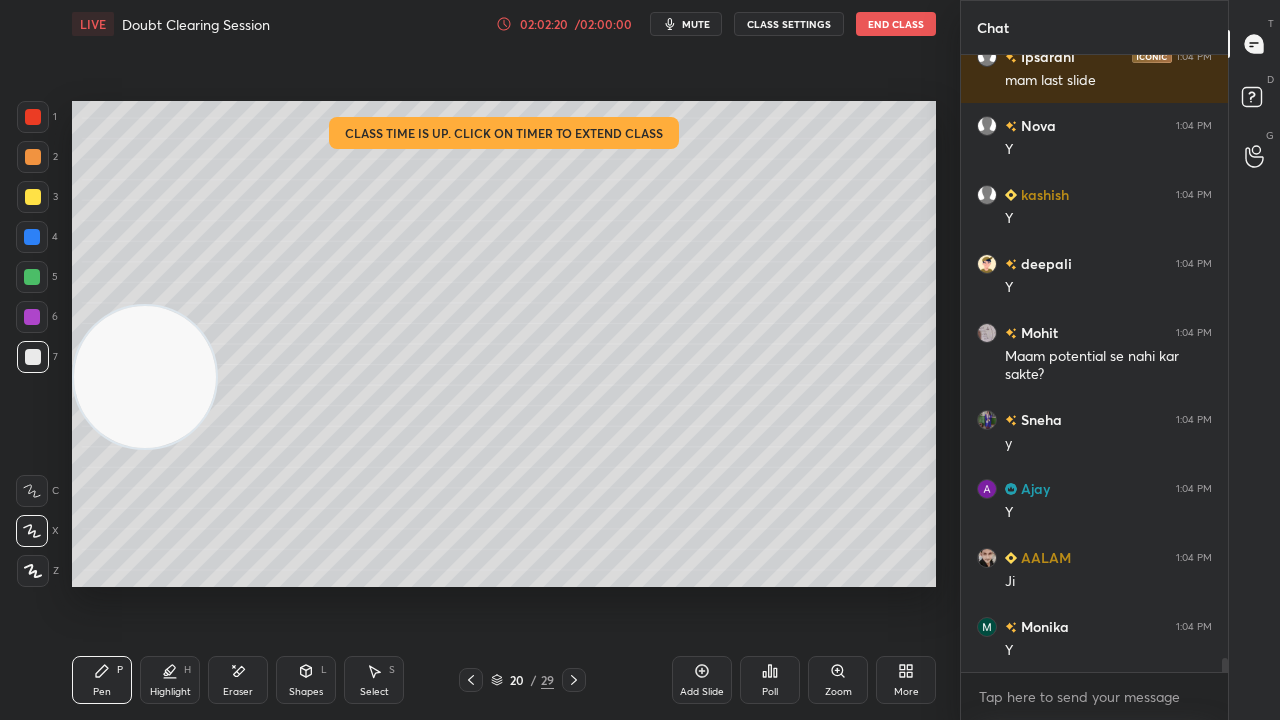 scroll, scrollTop: 27306, scrollLeft: 0, axis: vertical 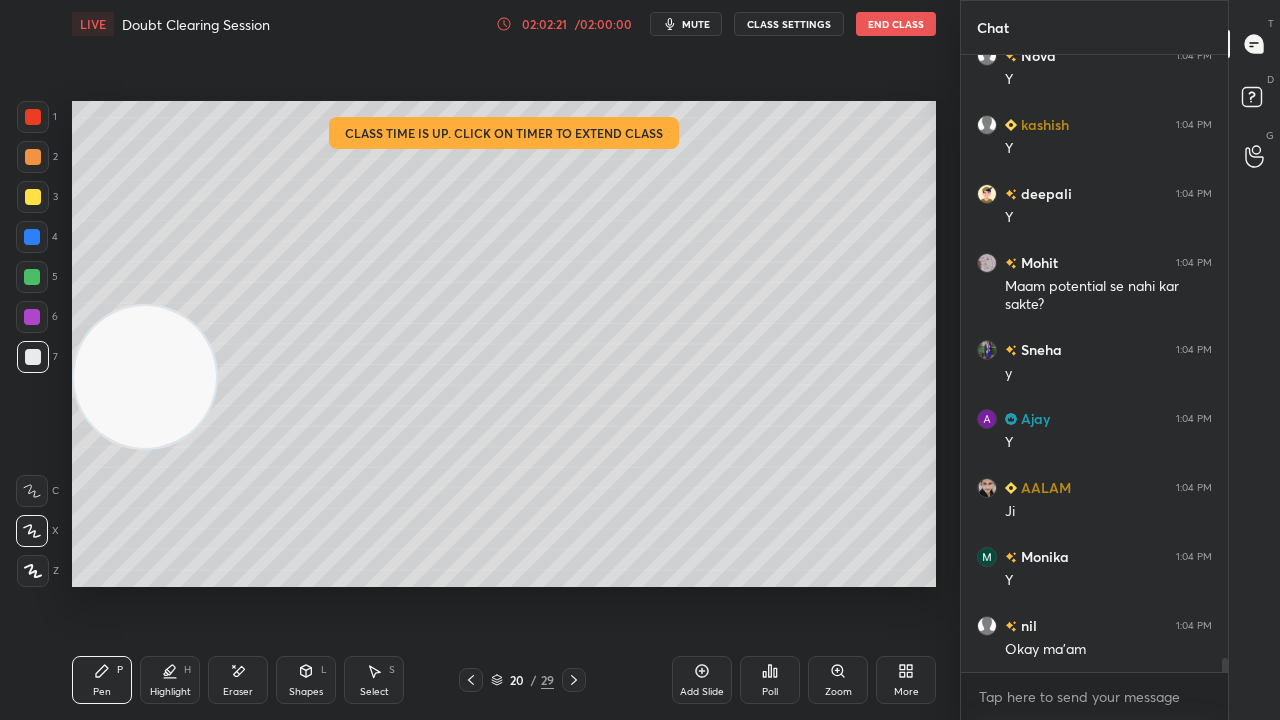click on "mute" at bounding box center (696, 24) 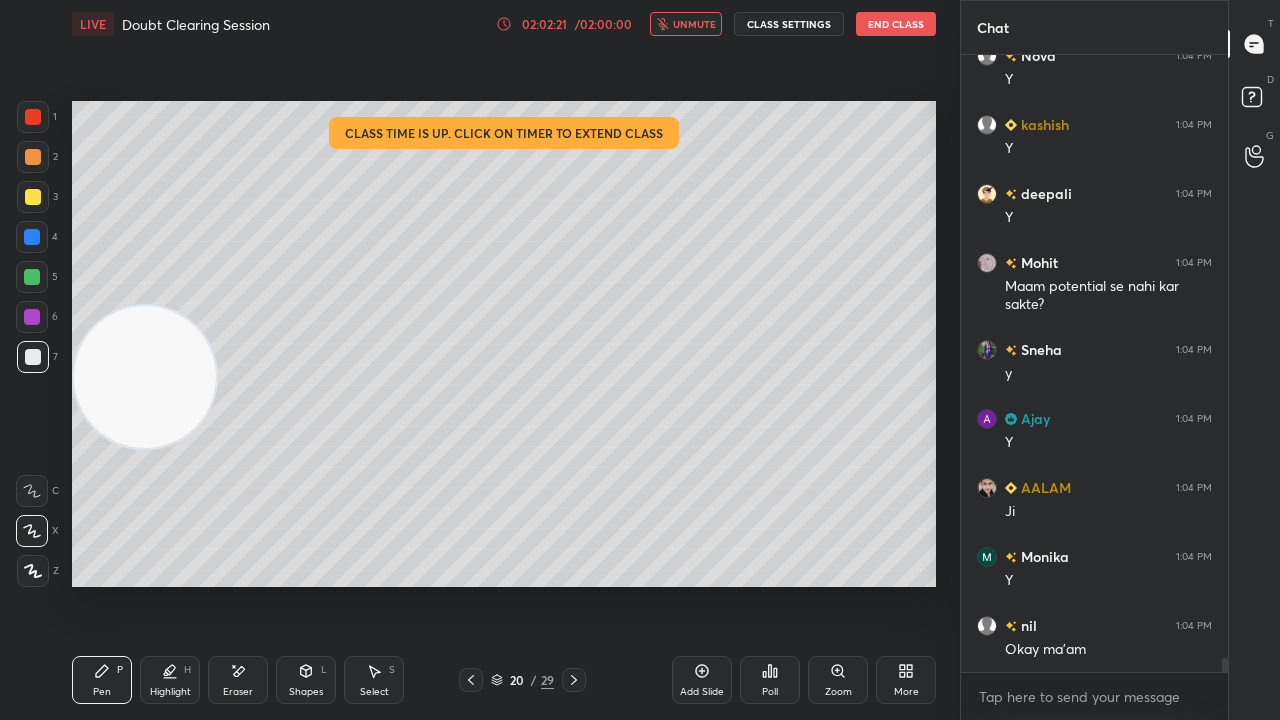 drag, startPoint x: 706, startPoint y: 24, endPoint x: 708, endPoint y: 13, distance: 11.18034 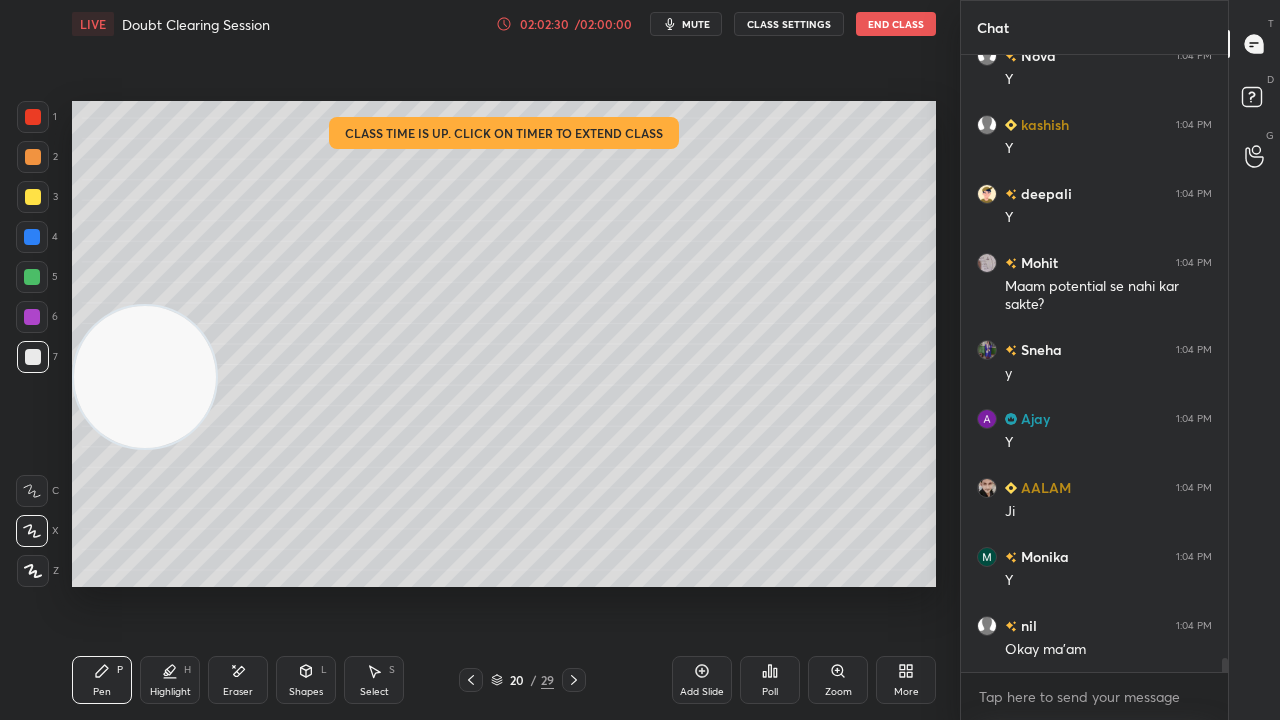 click 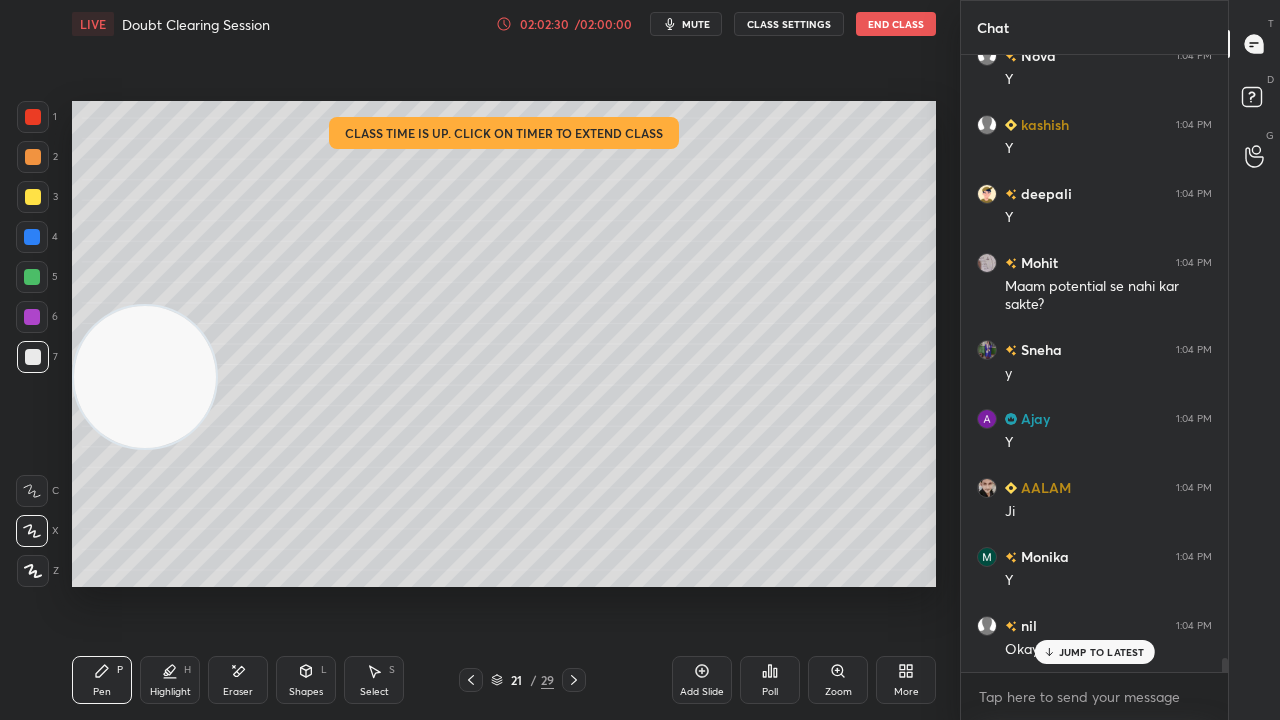 scroll, scrollTop: 27374, scrollLeft: 0, axis: vertical 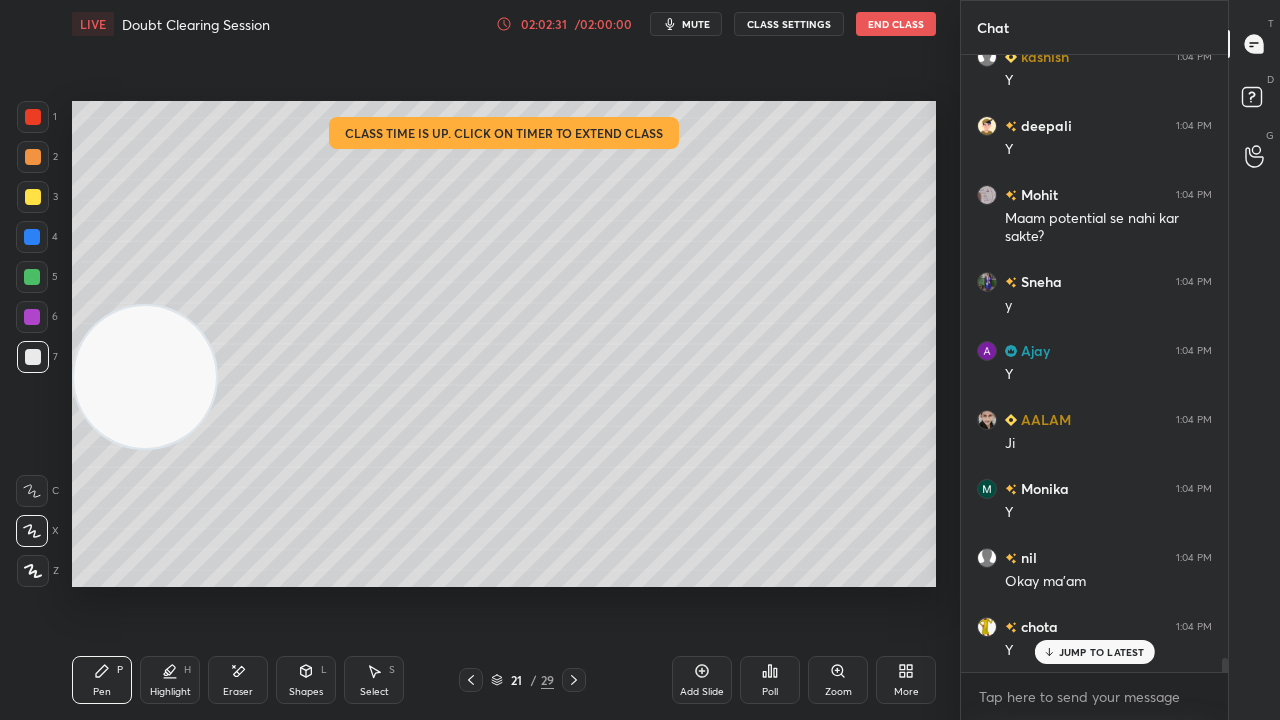 click on "mute" at bounding box center (696, 24) 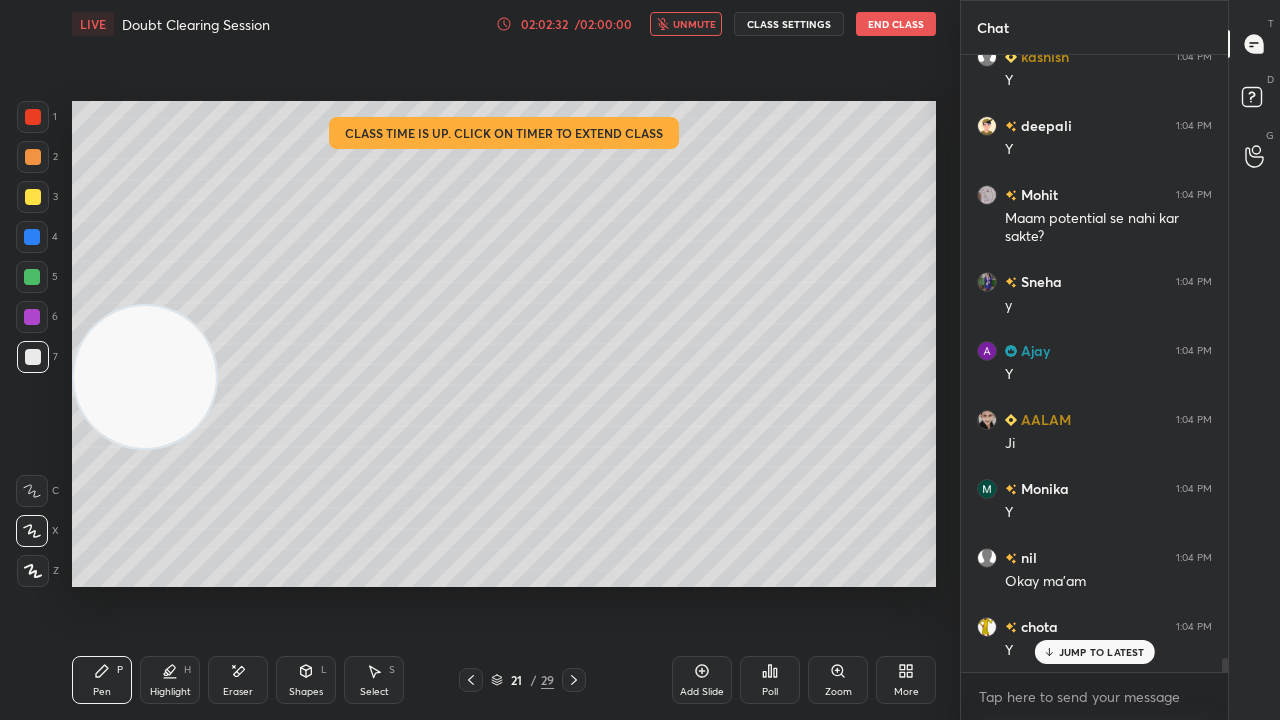 click on "unmute" at bounding box center (694, 24) 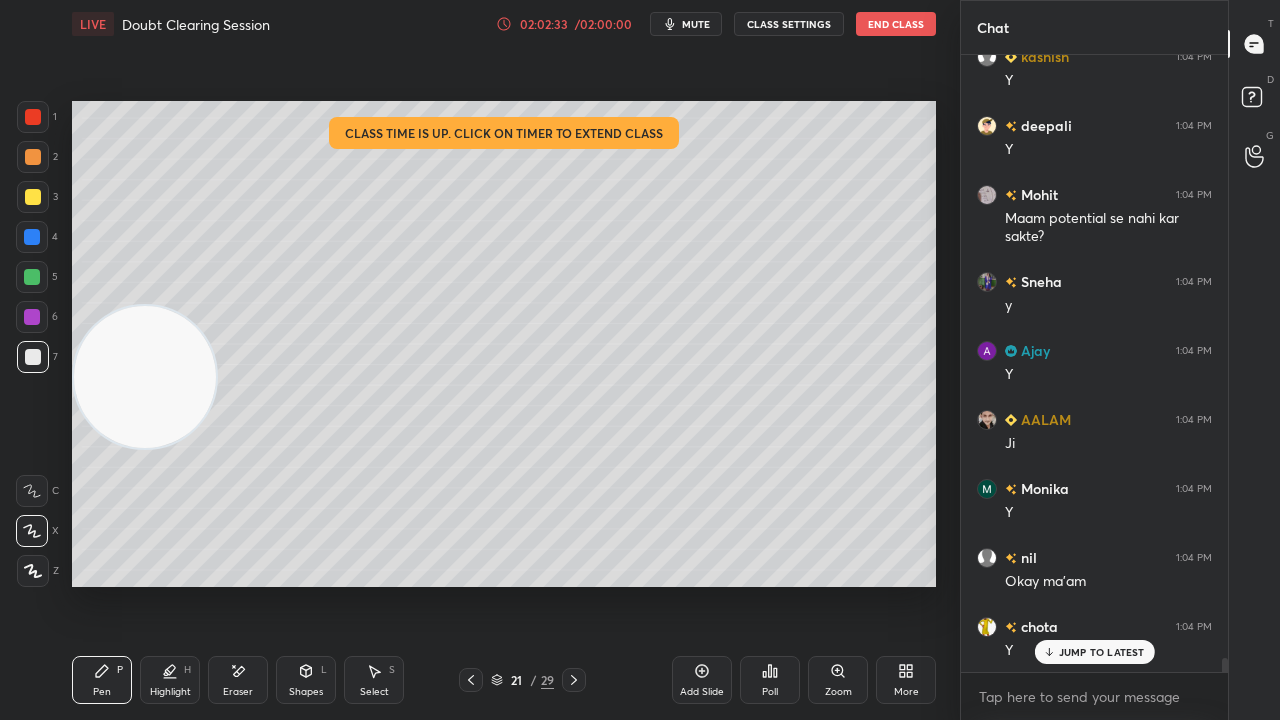 click on "mute" at bounding box center (696, 24) 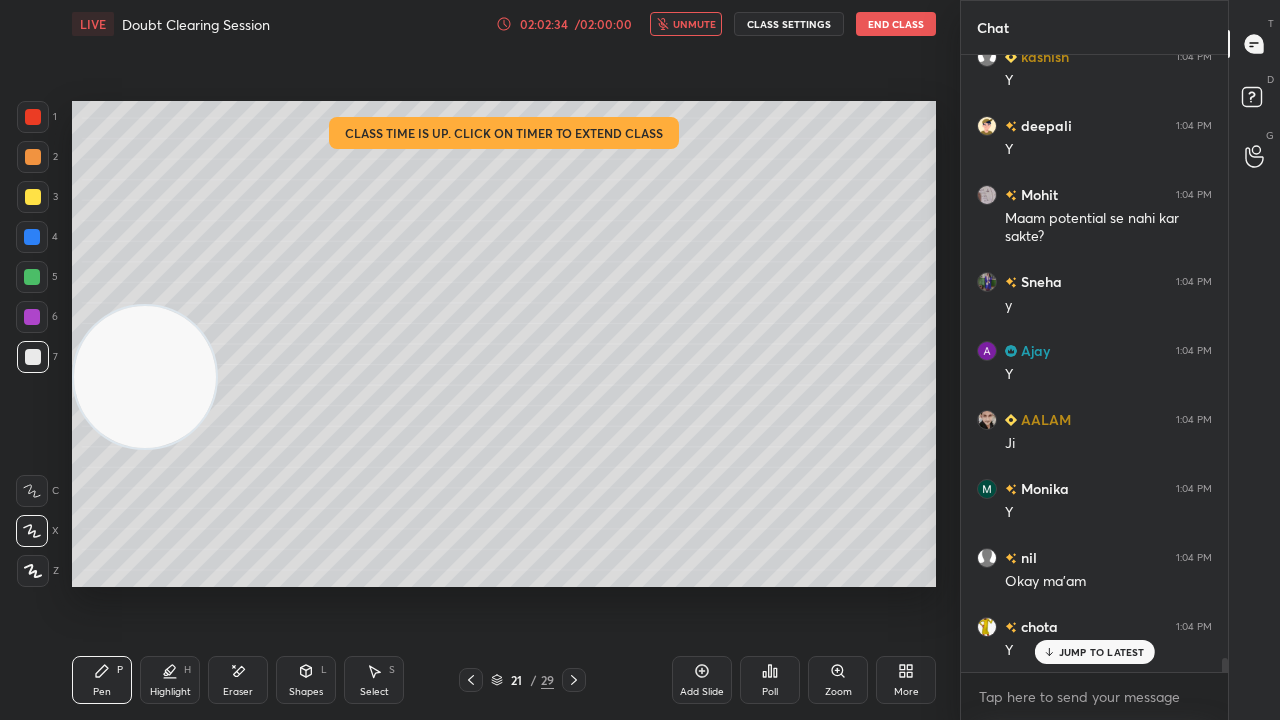 click on "unmute" at bounding box center [694, 24] 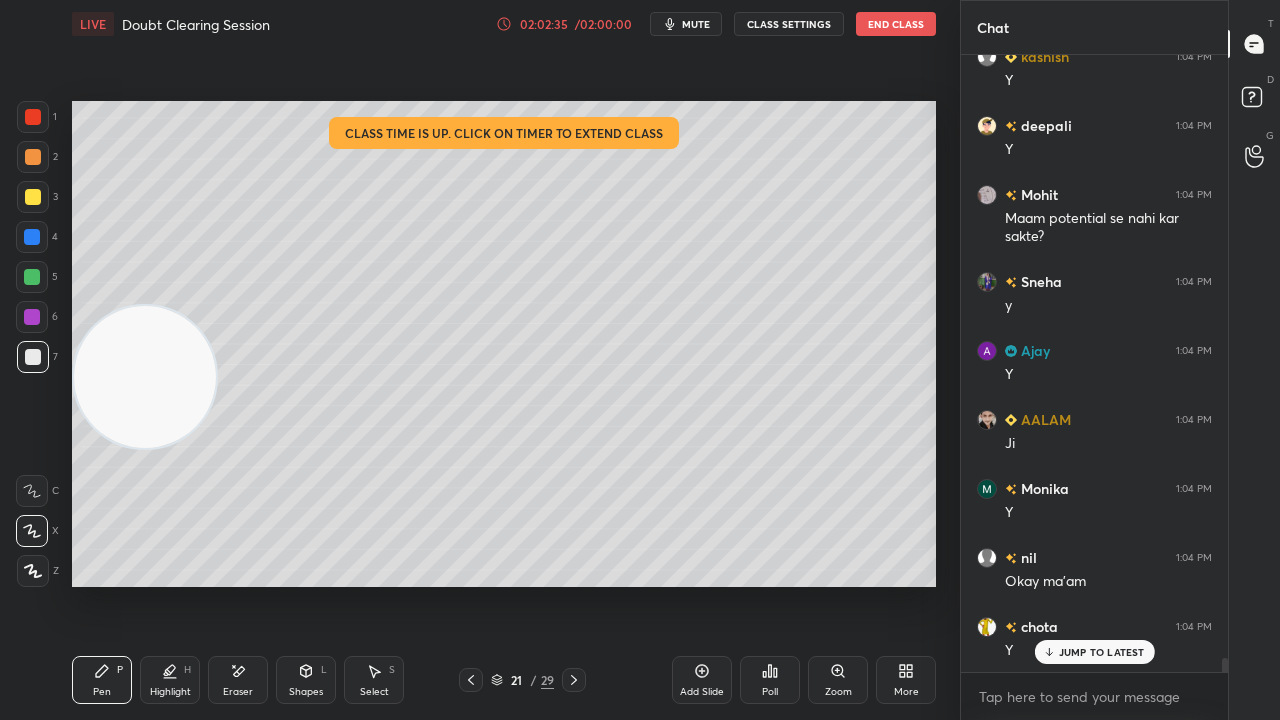 click 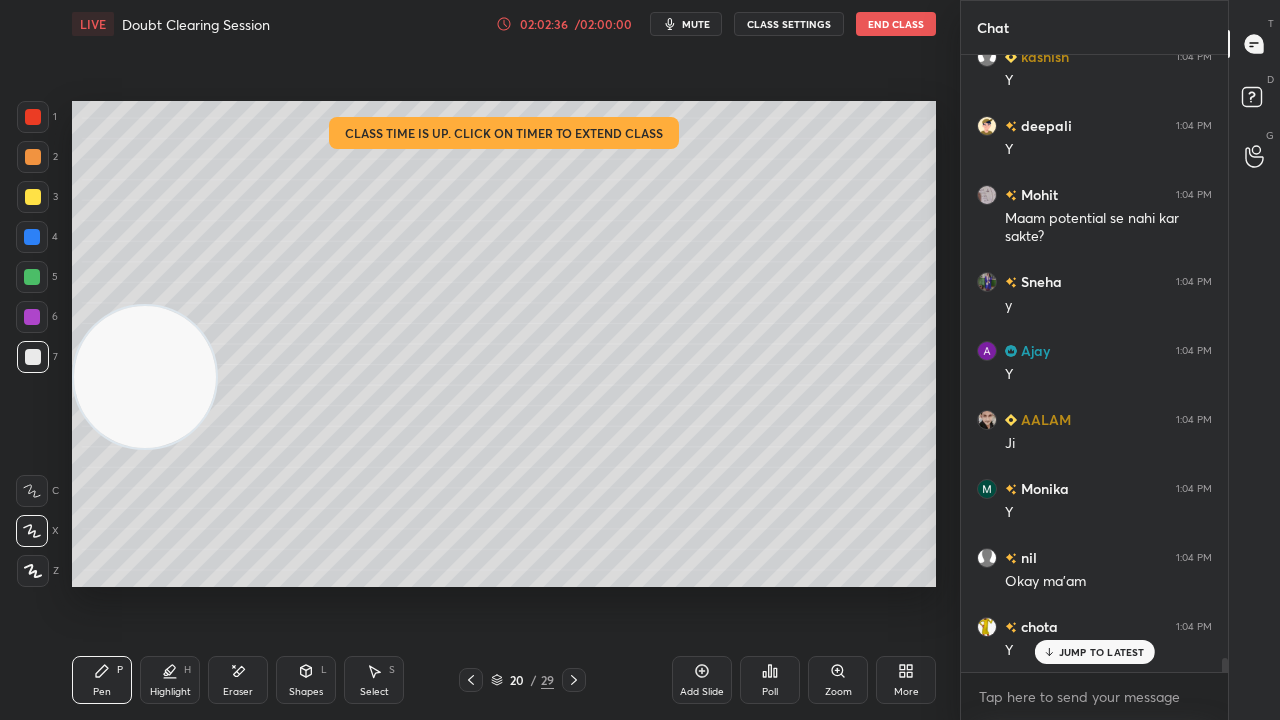 click on "mute" at bounding box center (696, 24) 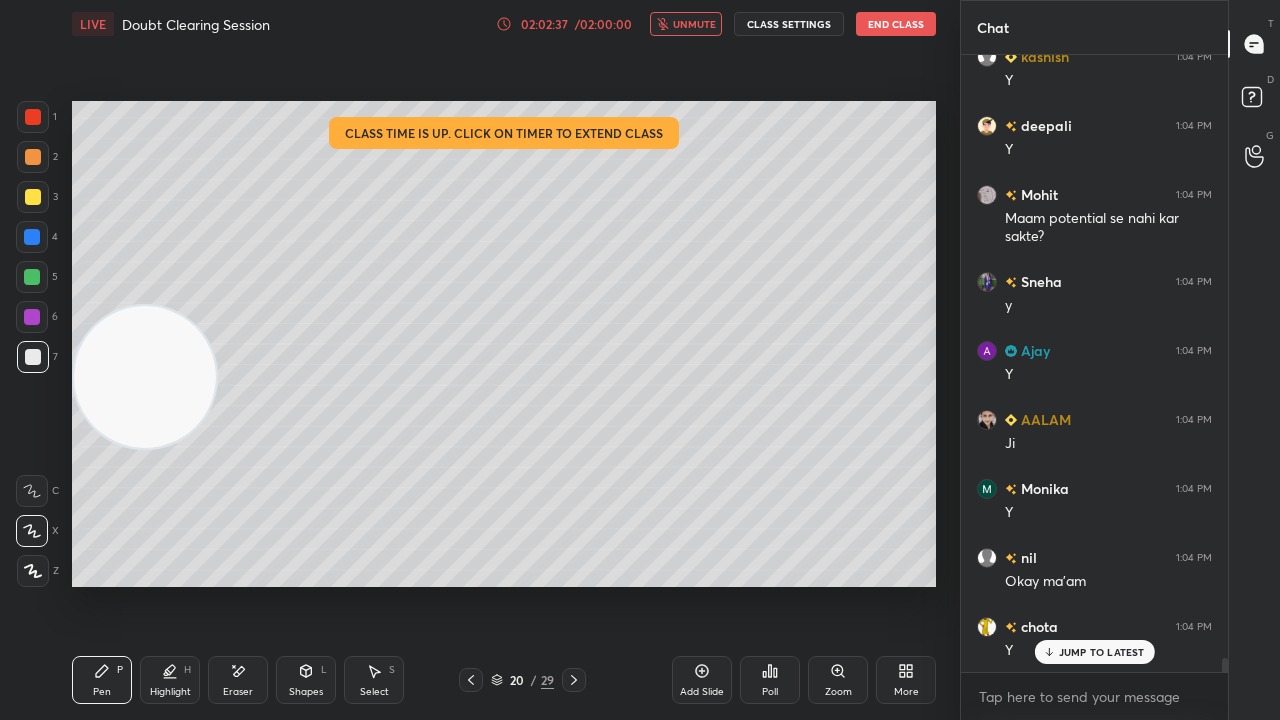 click on "unmute" at bounding box center [694, 24] 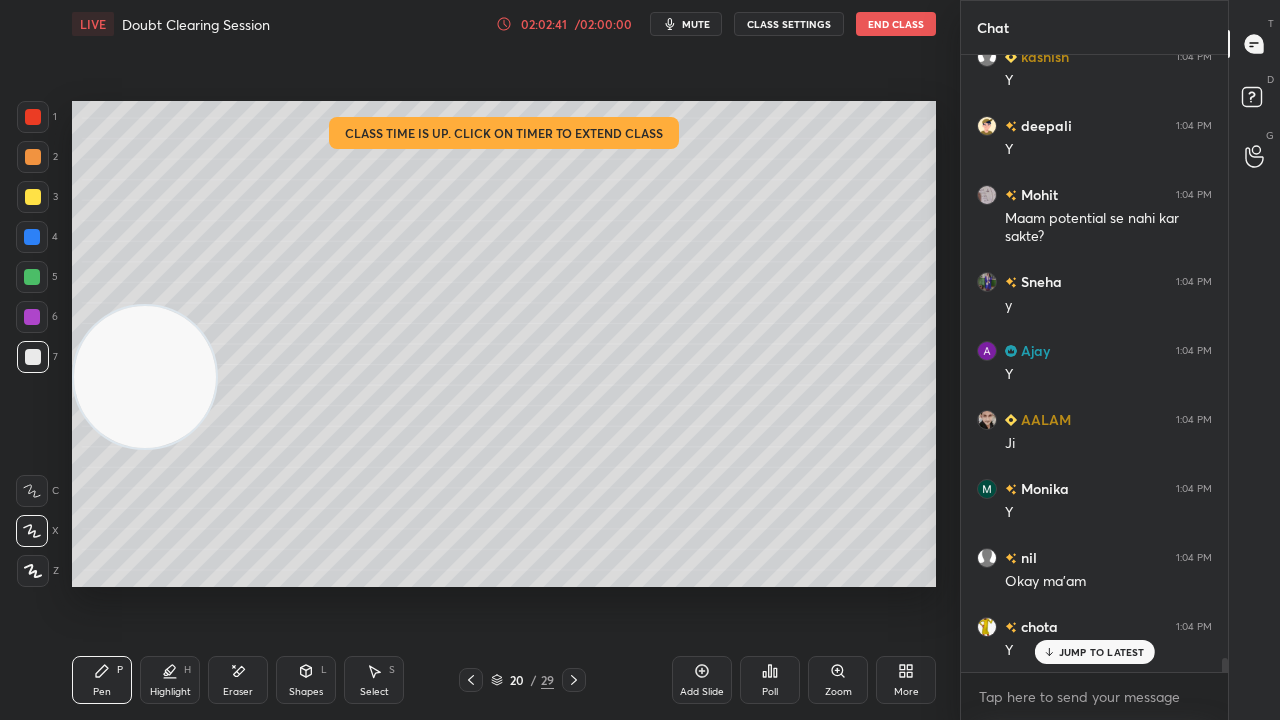 click on "JUMP TO LATEST" at bounding box center [1102, 652] 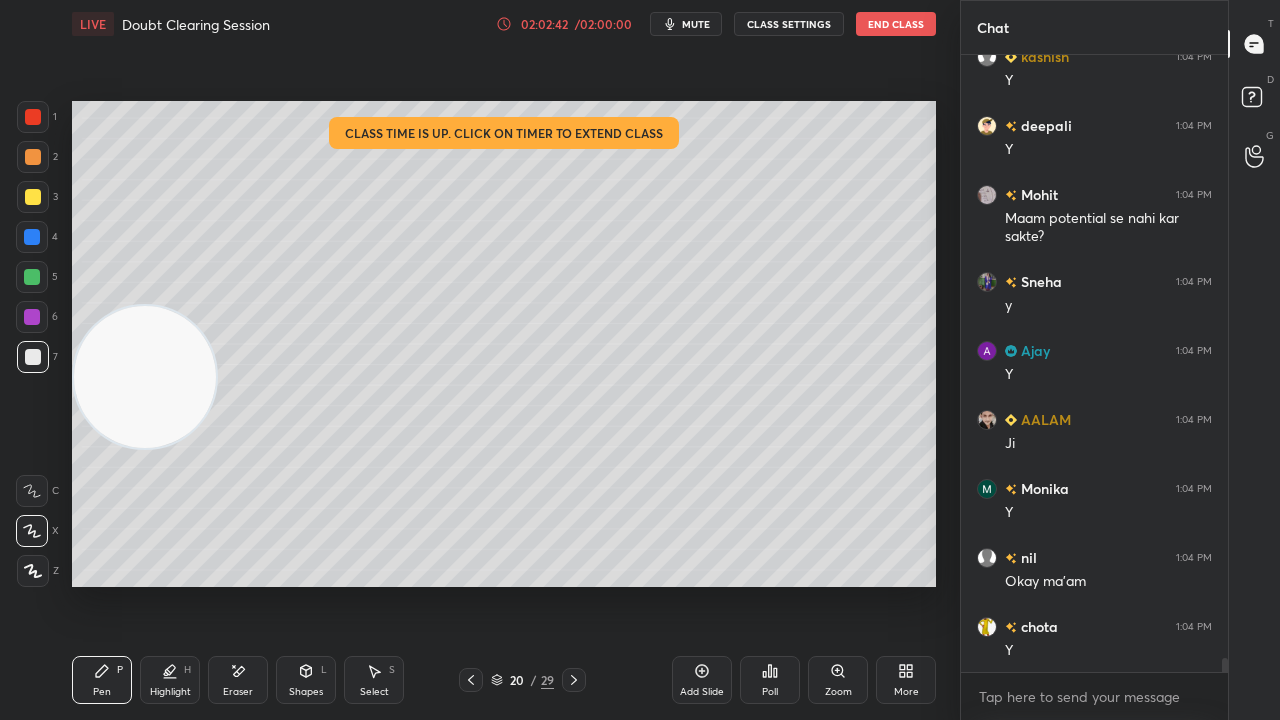 click 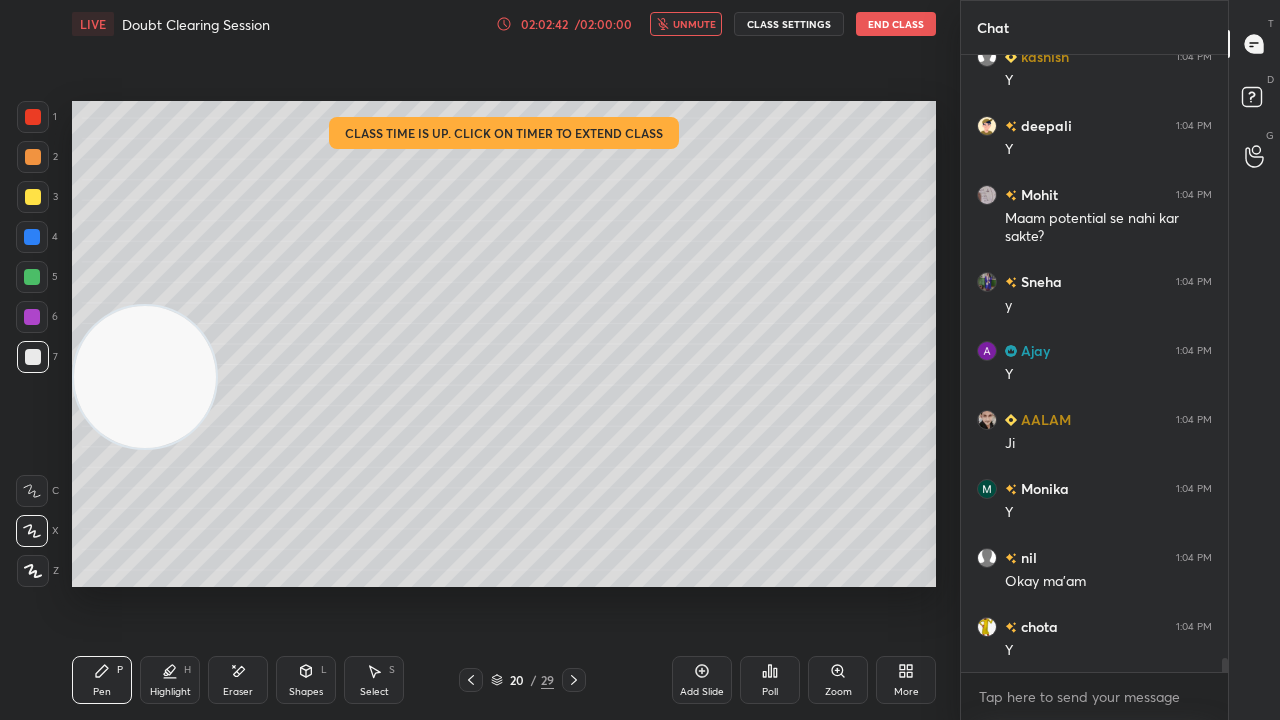 click on "unmute" at bounding box center [686, 24] 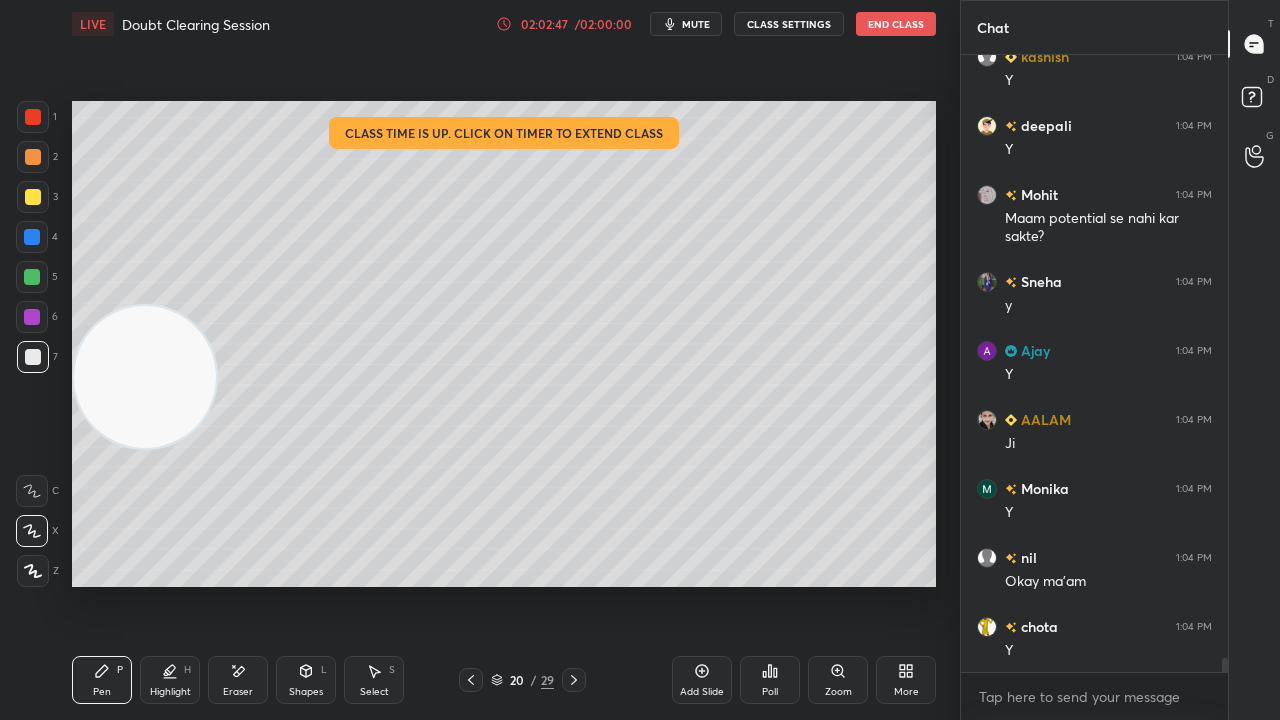 drag, startPoint x: 1262, startPoint y: 120, endPoint x: 1266, endPoint y: 104, distance: 16.492422 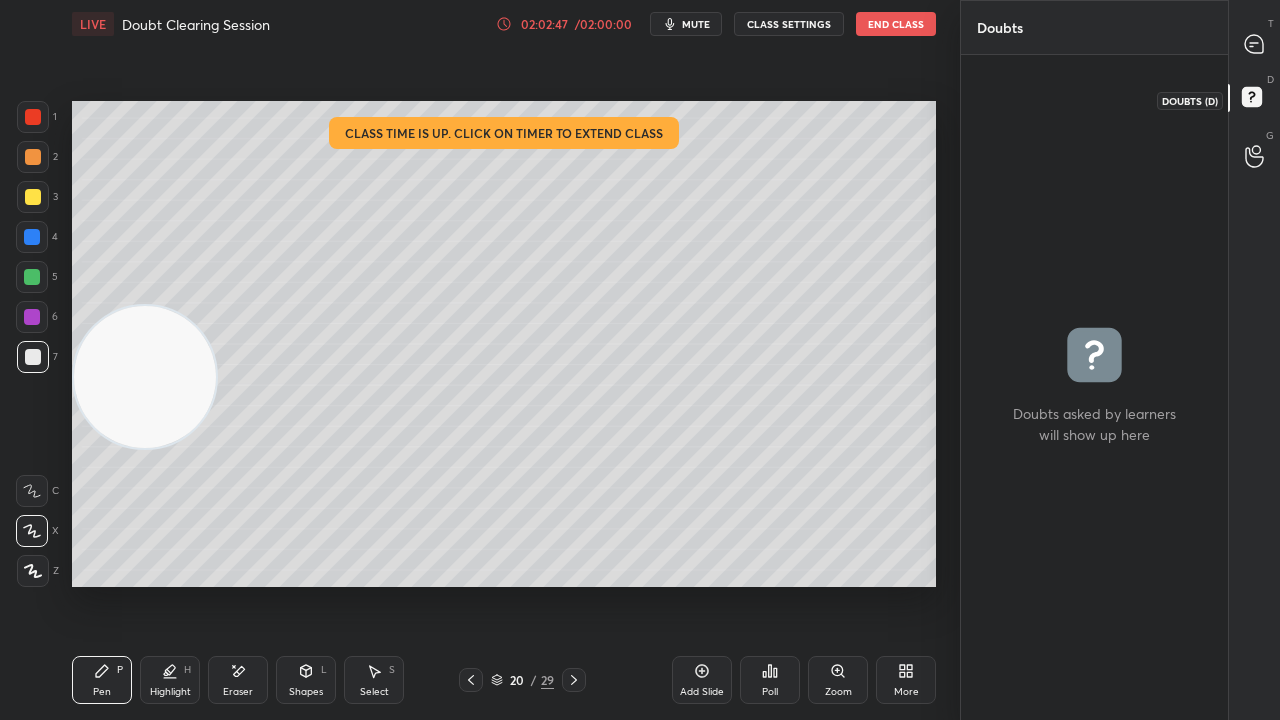 click 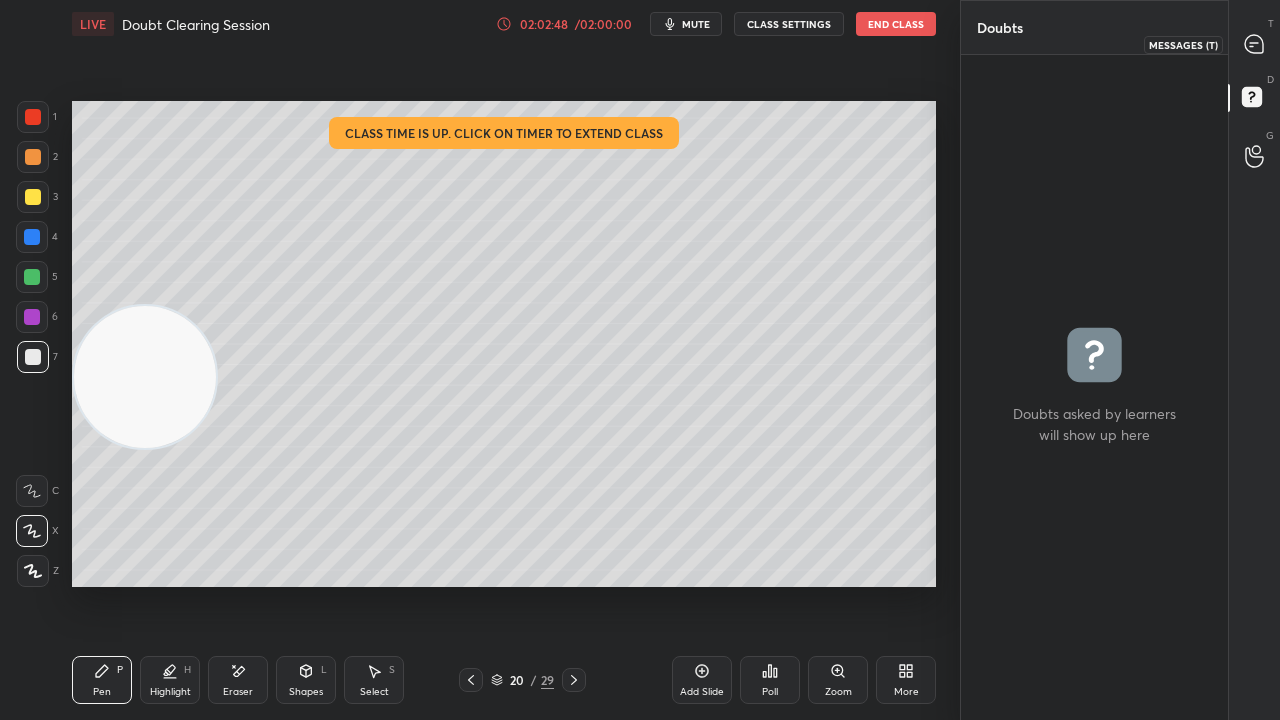 click at bounding box center [1255, 44] 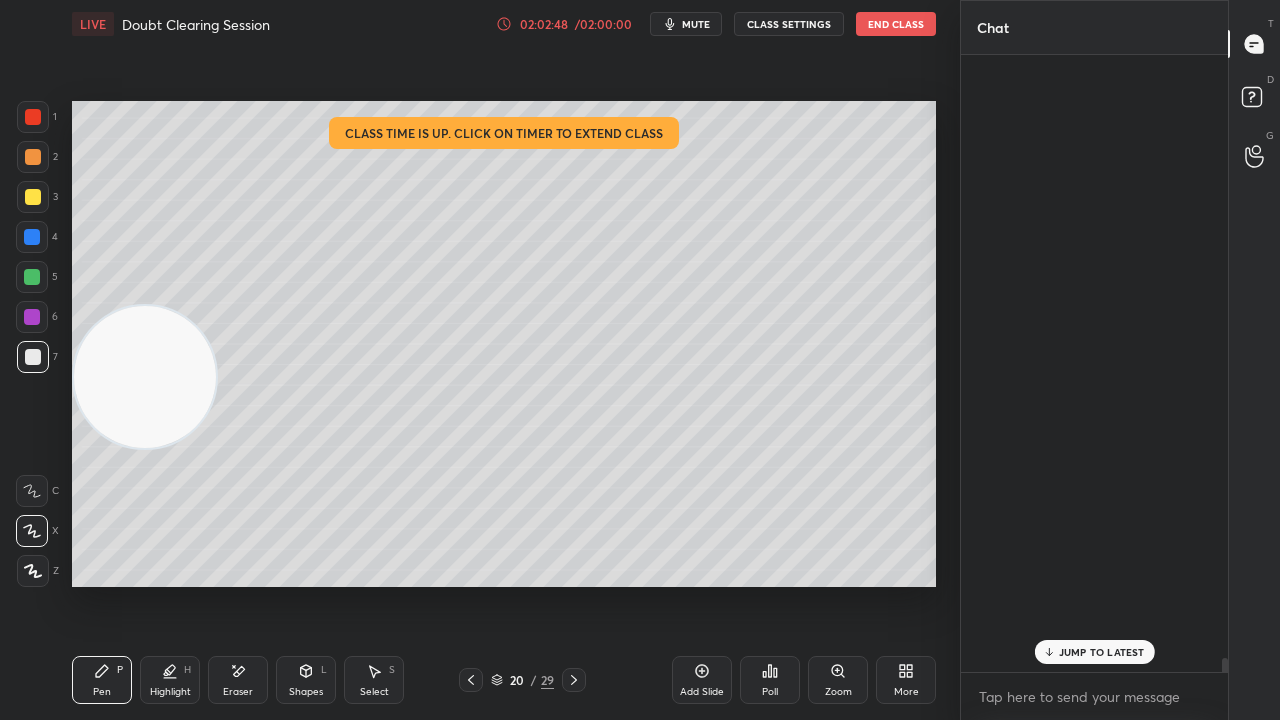 scroll, scrollTop: 27374, scrollLeft: 0, axis: vertical 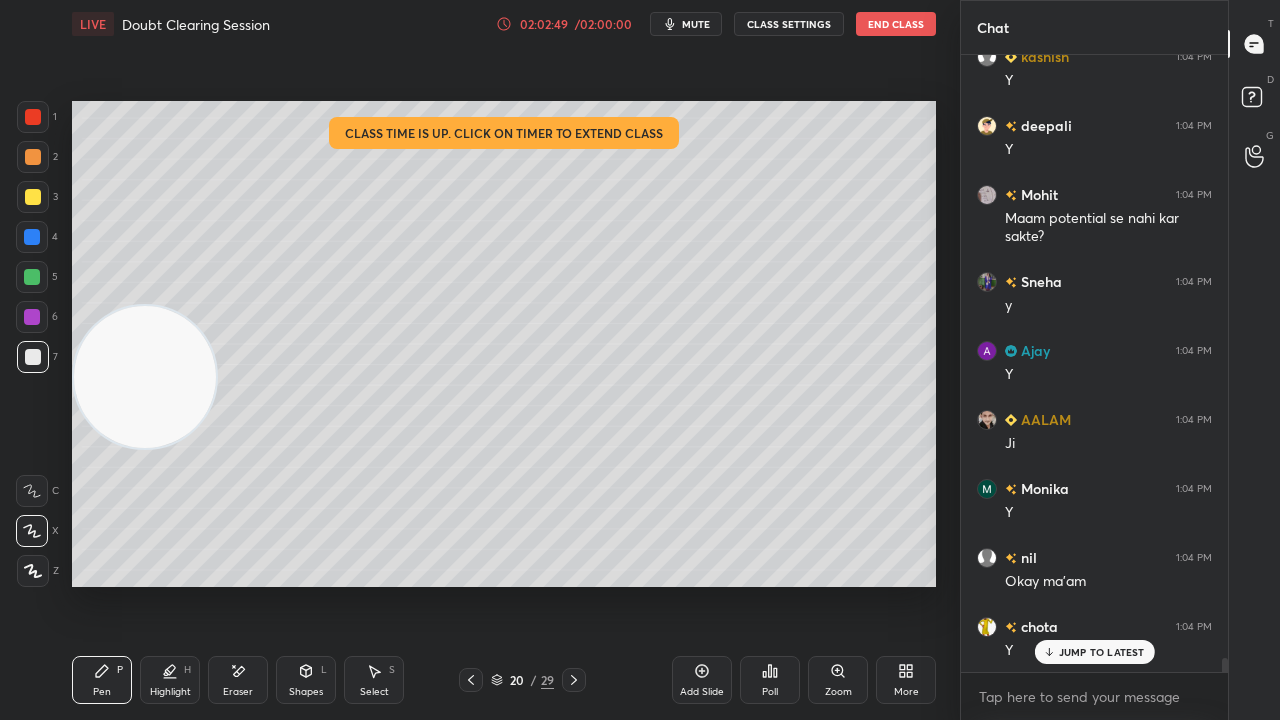 click on "JUMP TO LATEST" at bounding box center (1102, 652) 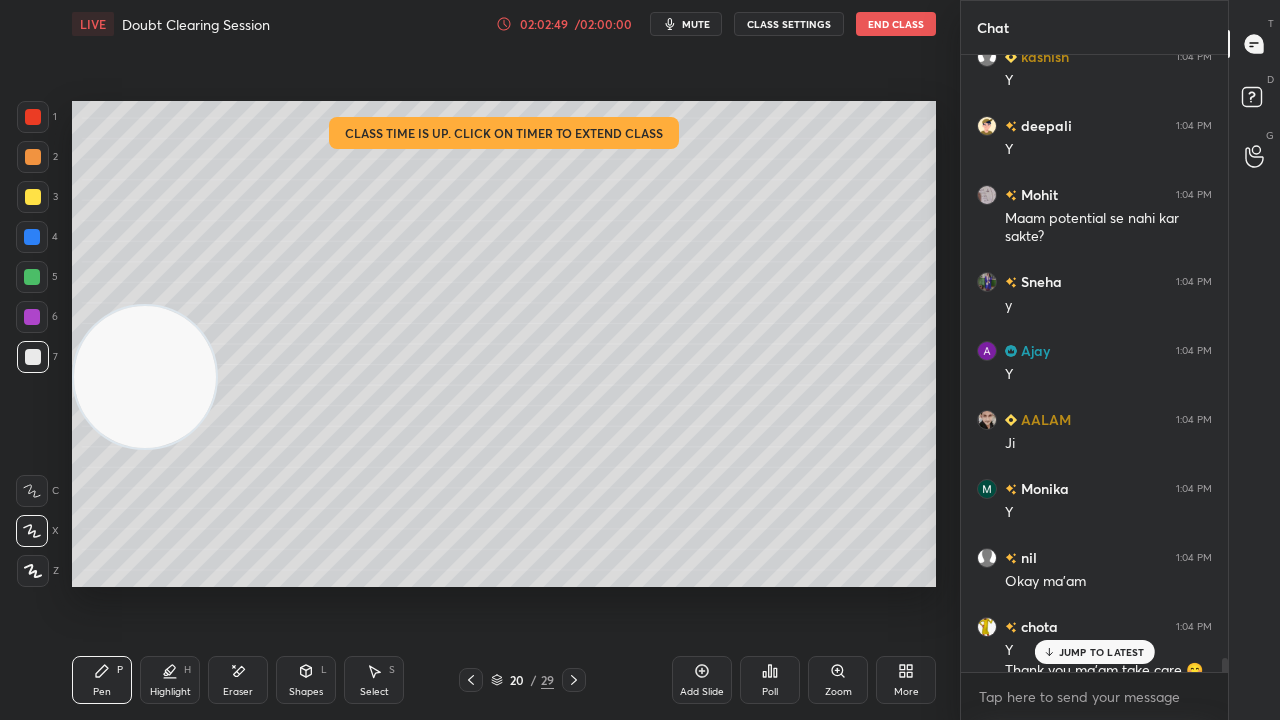 scroll, scrollTop: 27412, scrollLeft: 0, axis: vertical 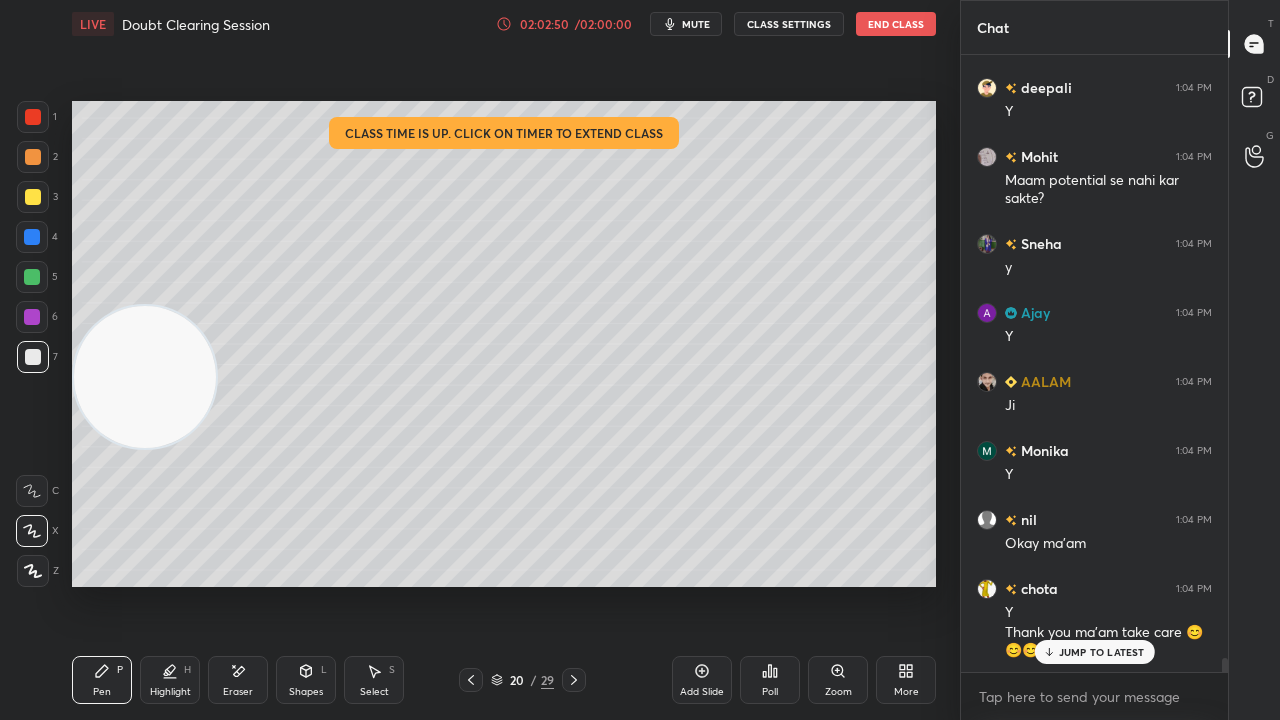 click 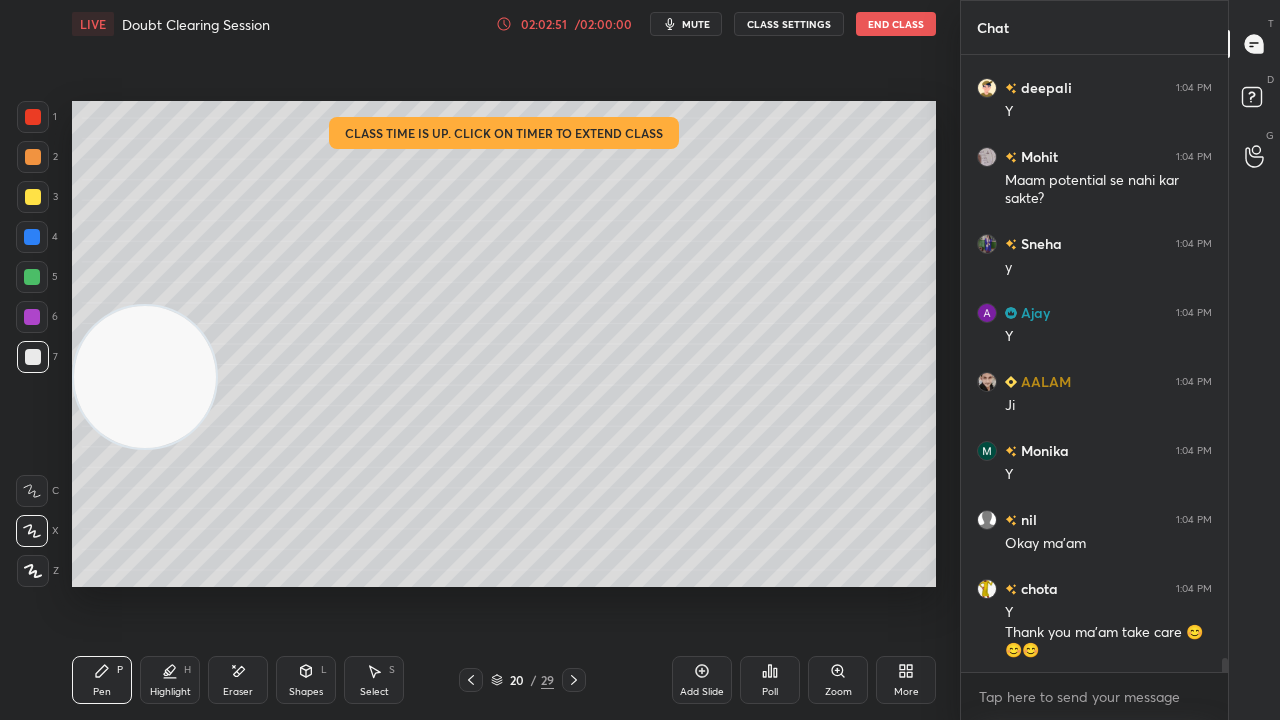 scroll, scrollTop: 570, scrollLeft: 261, axis: both 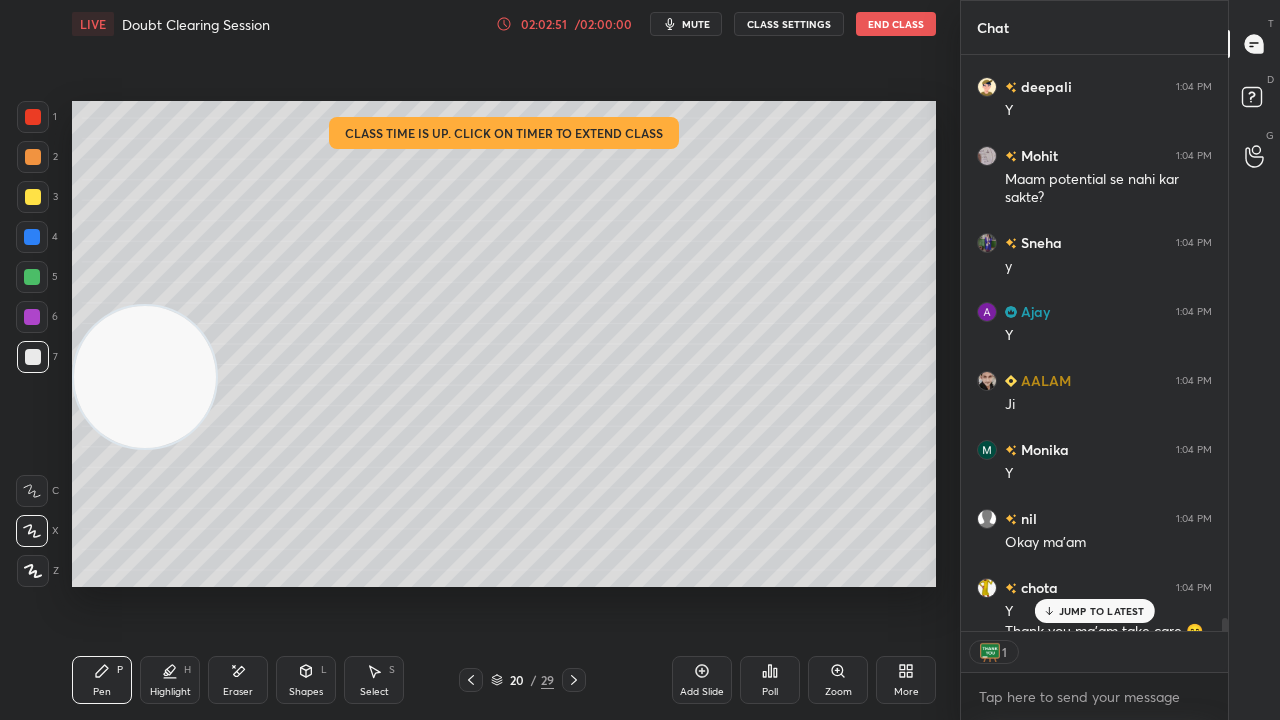 click on "mute" at bounding box center [696, 24] 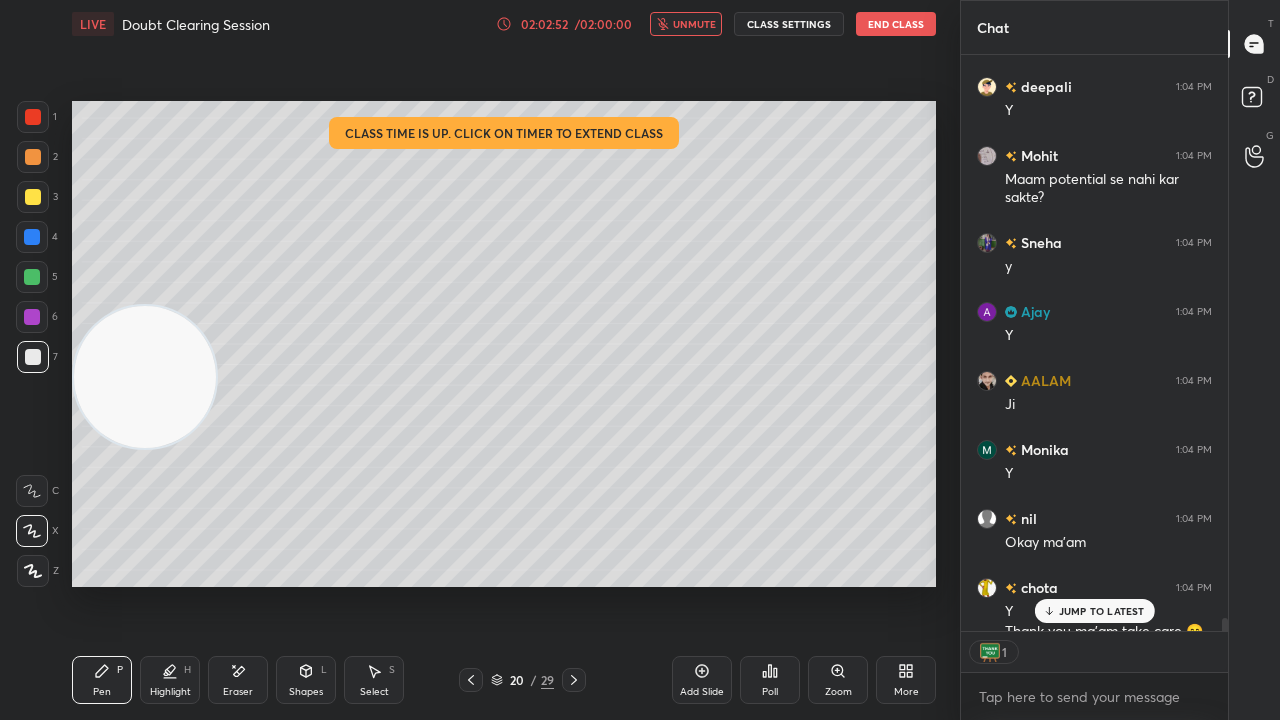 click on "unmute" at bounding box center (694, 24) 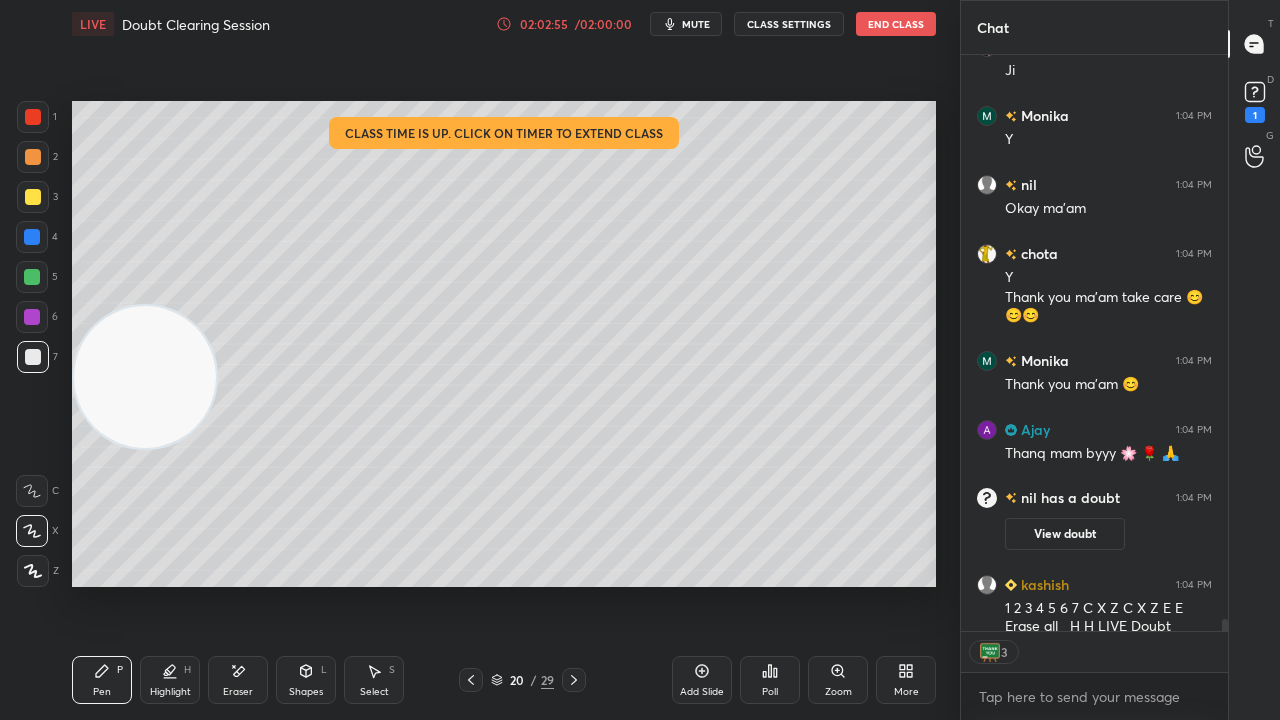 click on "mute" at bounding box center [686, 24] 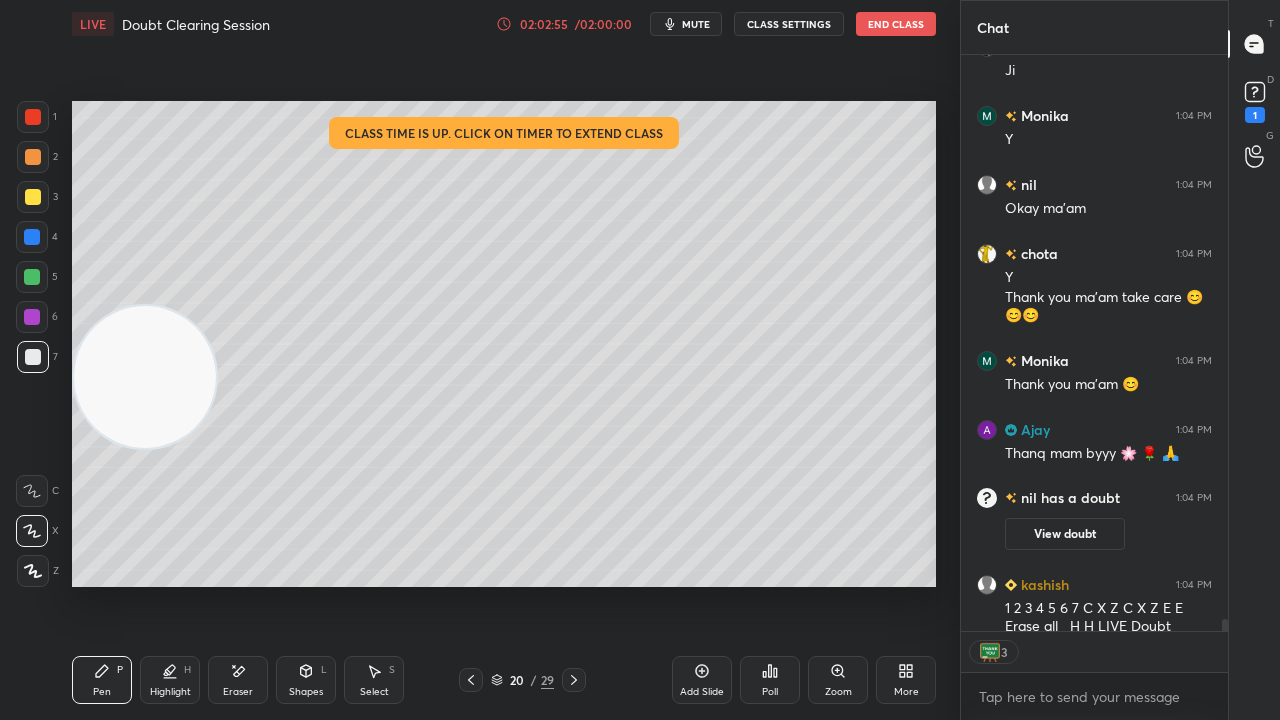 click on "mute" at bounding box center [696, 24] 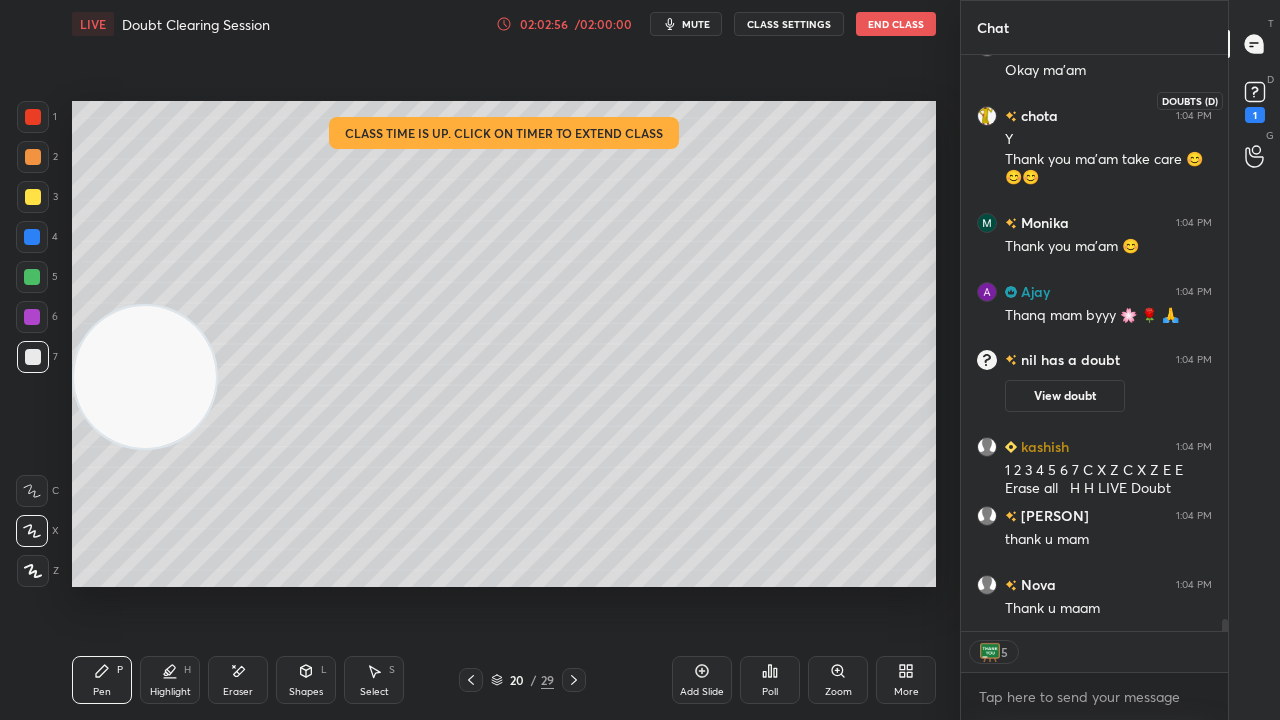 click on "1" at bounding box center (1255, 115) 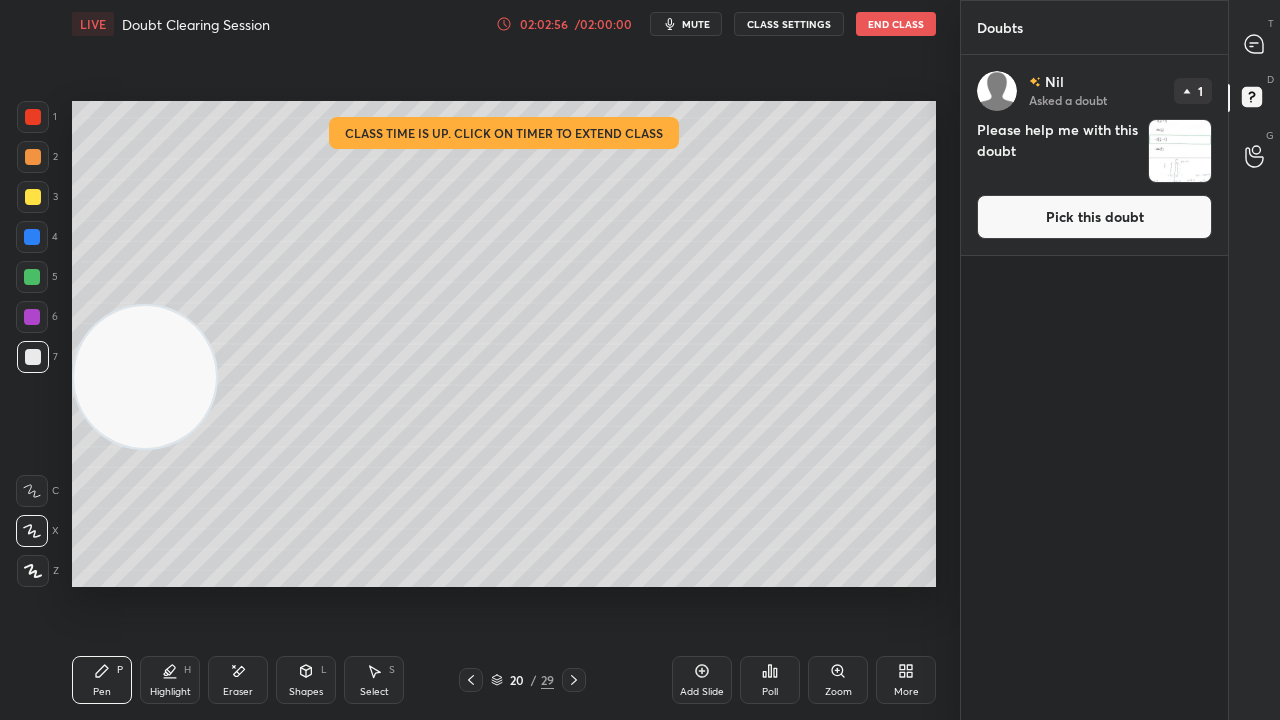click on "Pick this doubt" at bounding box center (1094, 217) 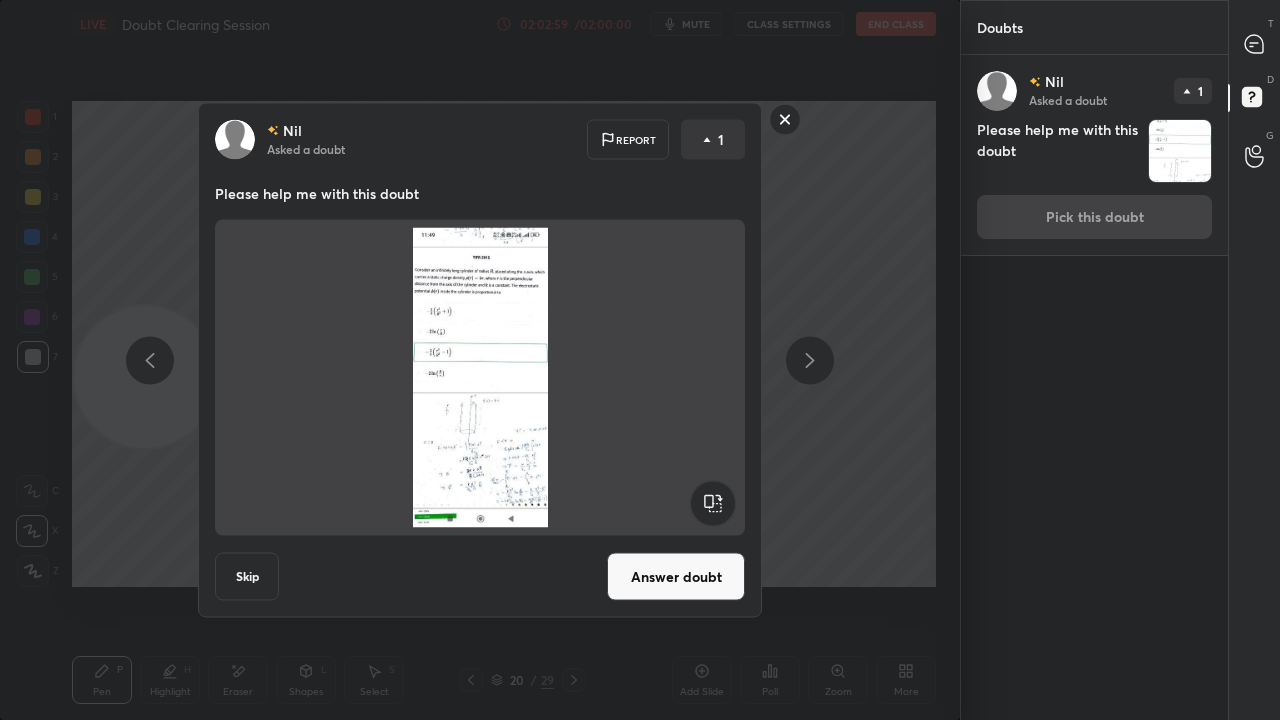 drag, startPoint x: 781, startPoint y: 124, endPoint x: 1090, endPoint y: 88, distance: 311.09003 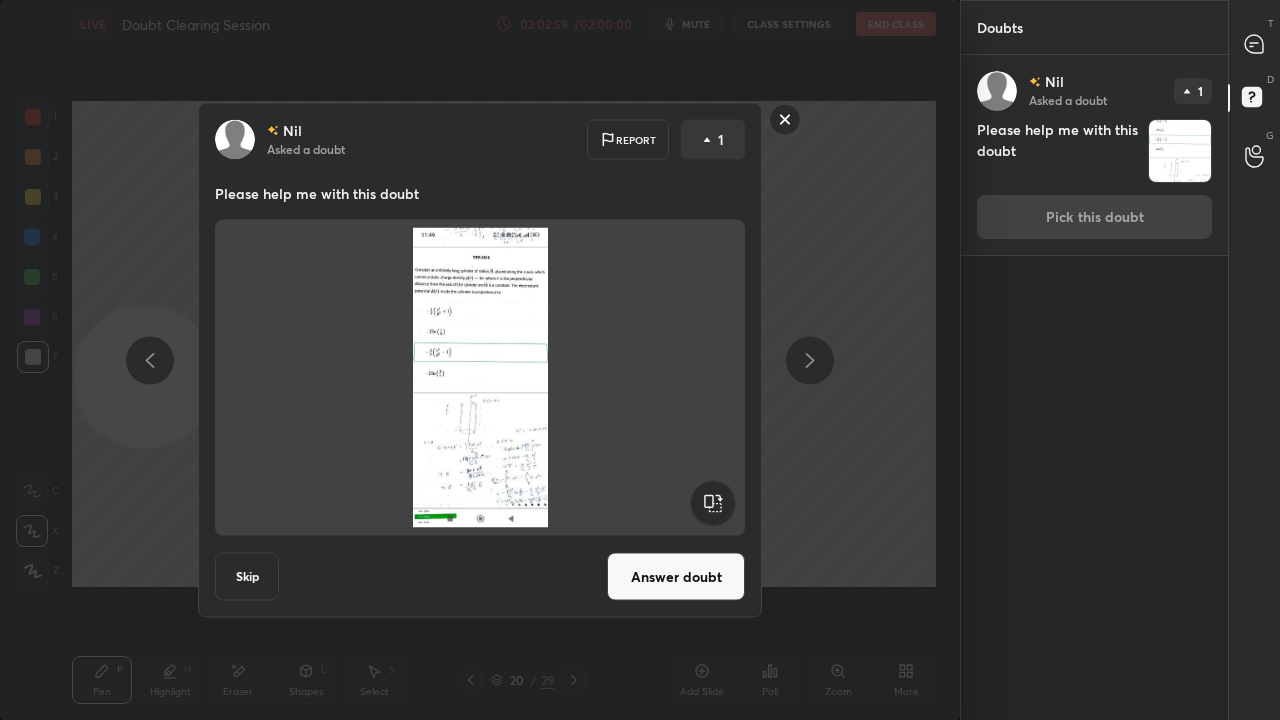 click 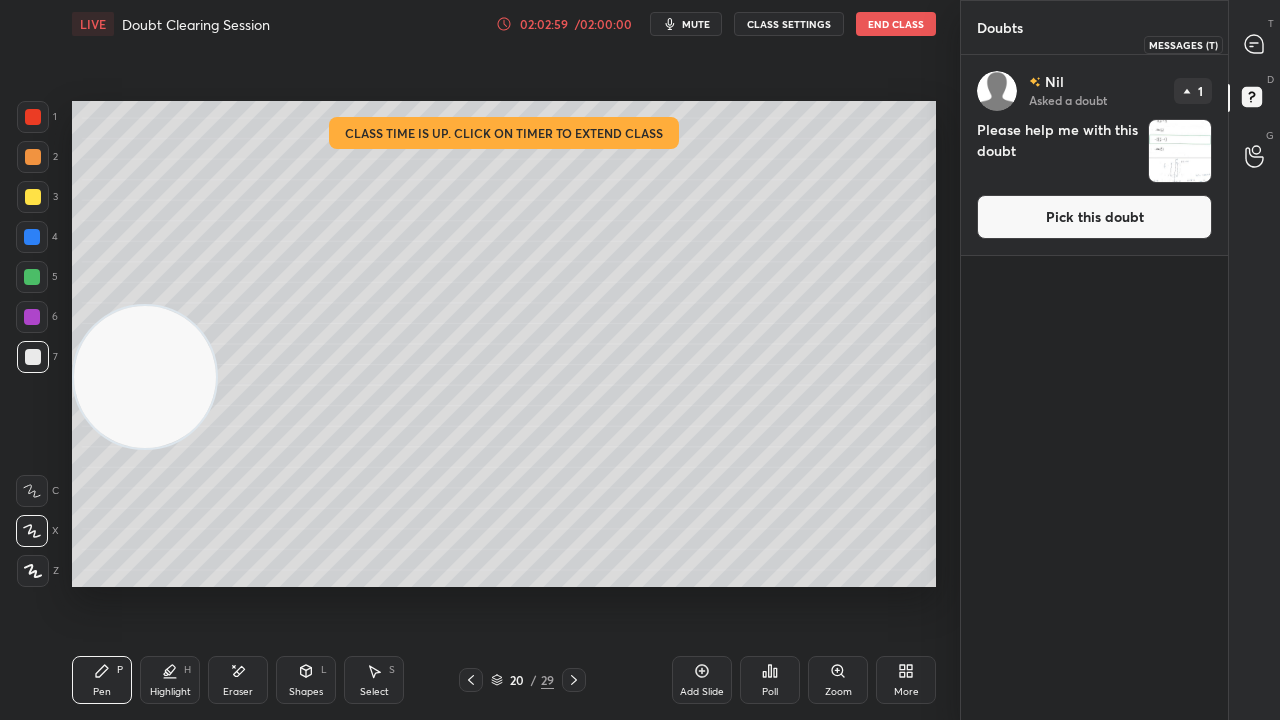 click 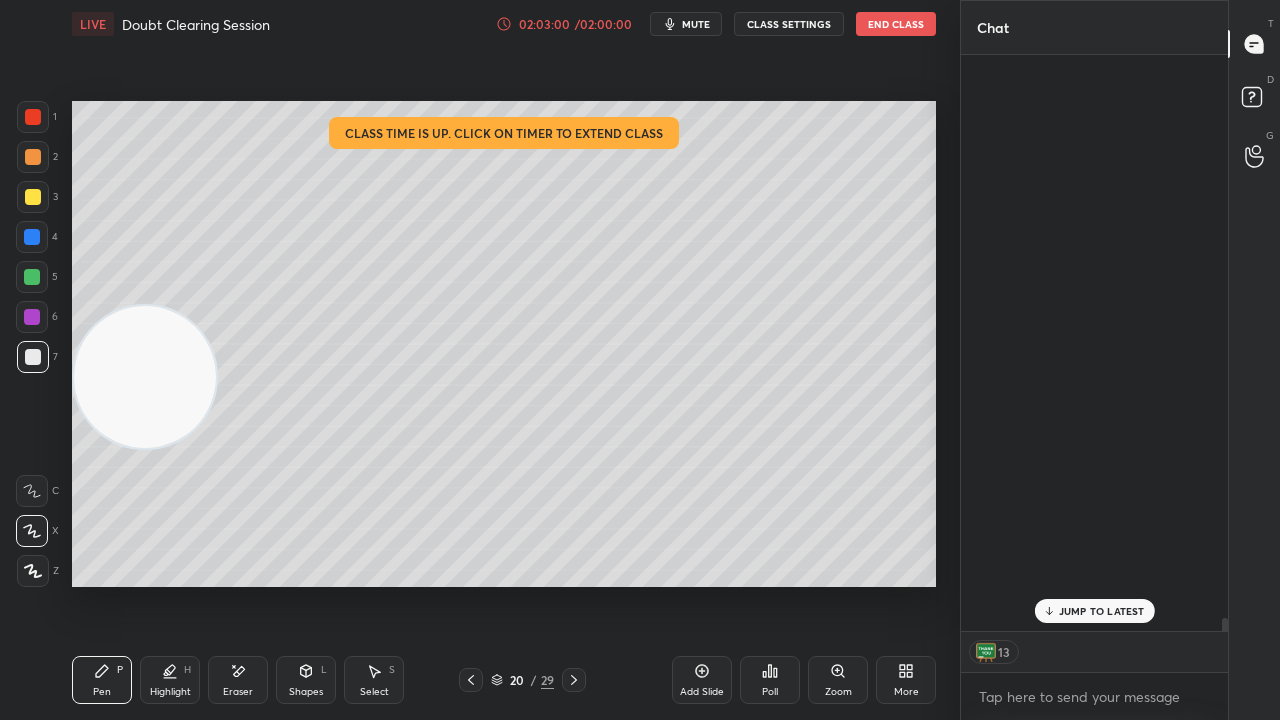 scroll, scrollTop: 27389, scrollLeft: 0, axis: vertical 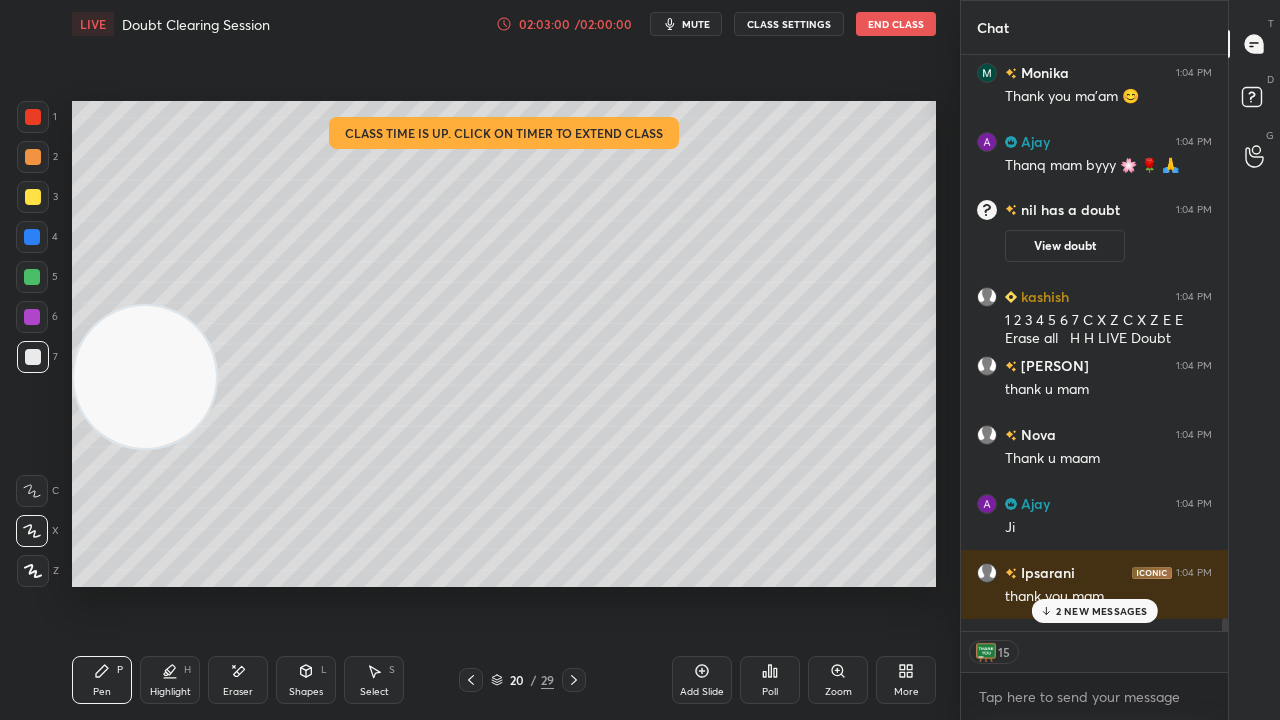 click on "2 NEW MESSAGES" at bounding box center [1102, 611] 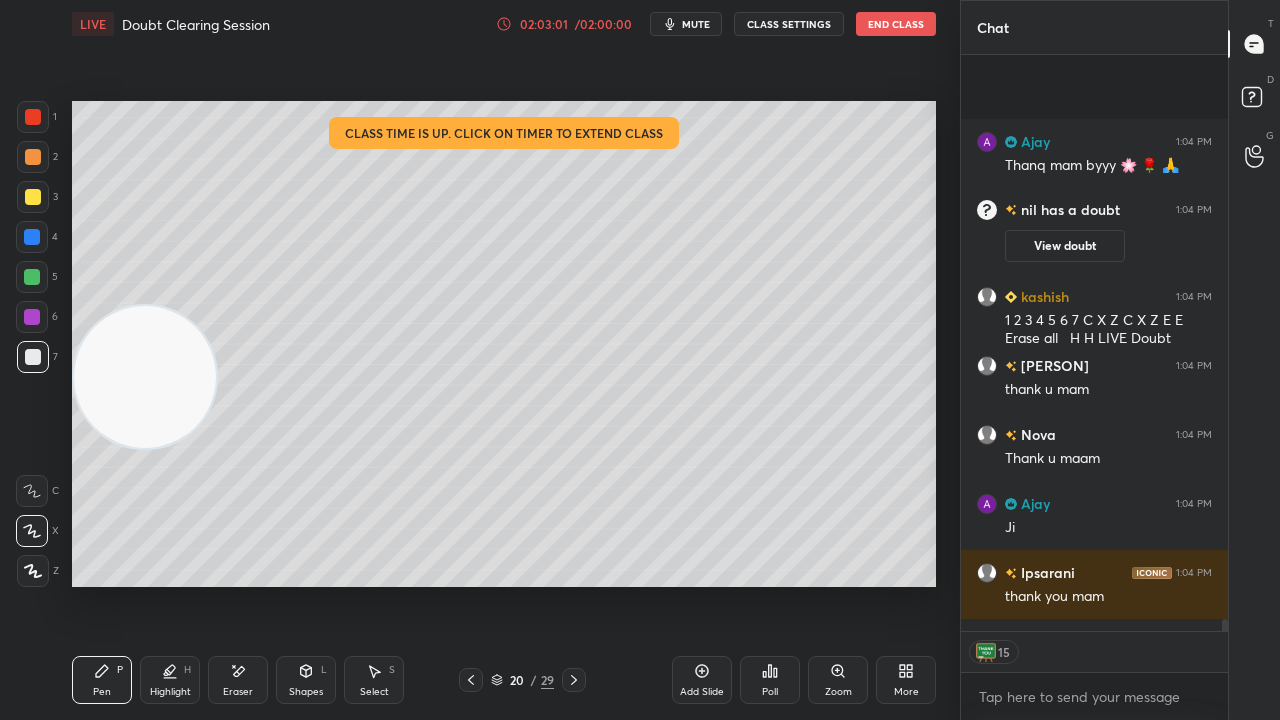 scroll, scrollTop: 27584, scrollLeft: 0, axis: vertical 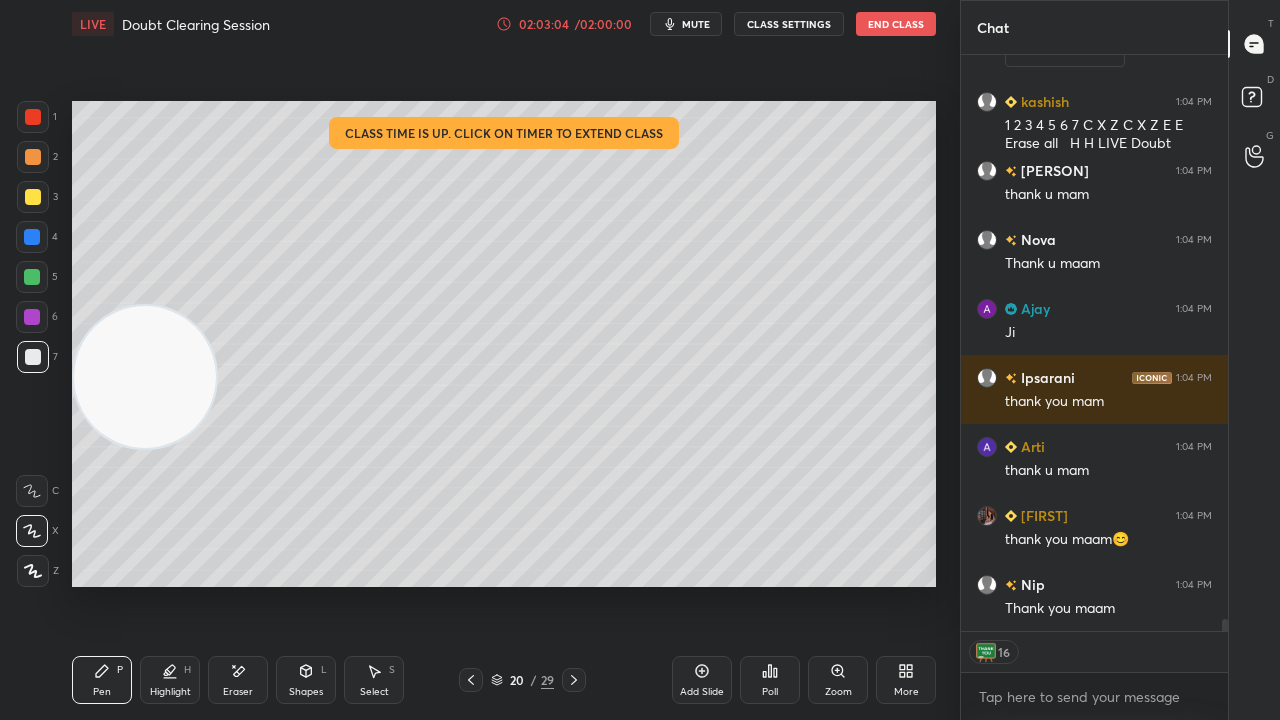 click on "End Class" at bounding box center [896, 24] 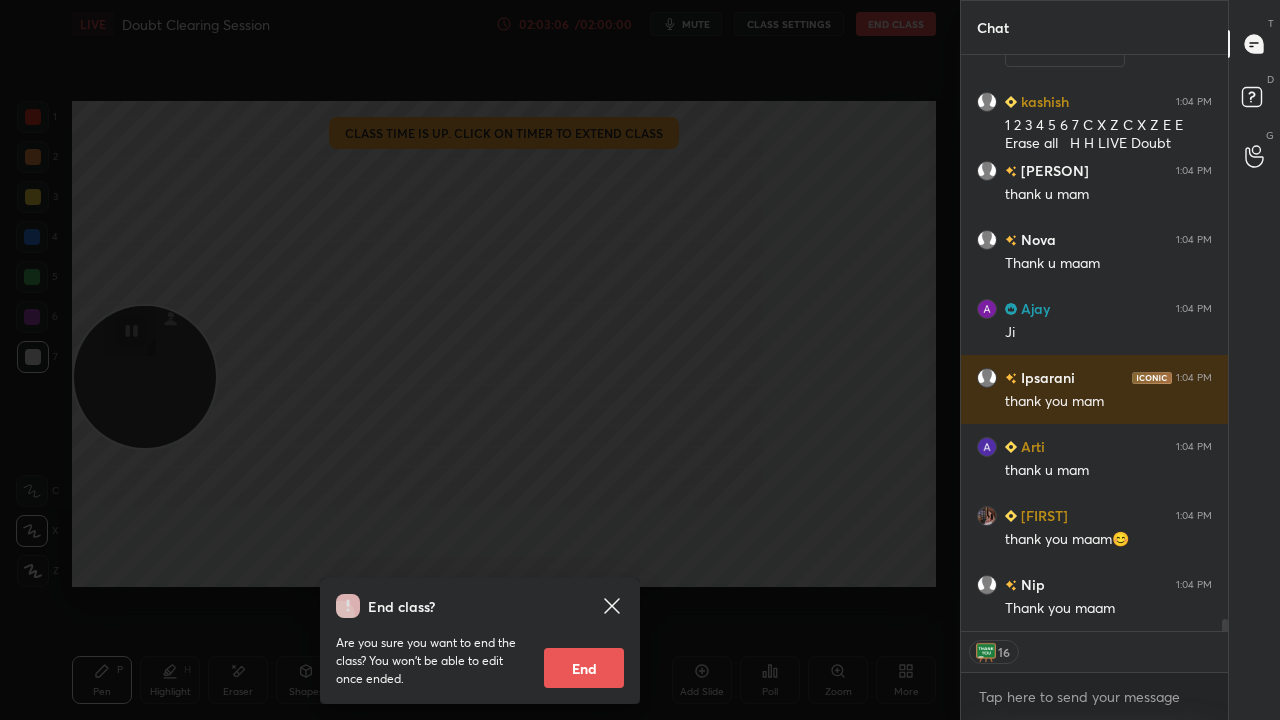 scroll, scrollTop: 27653, scrollLeft: 0, axis: vertical 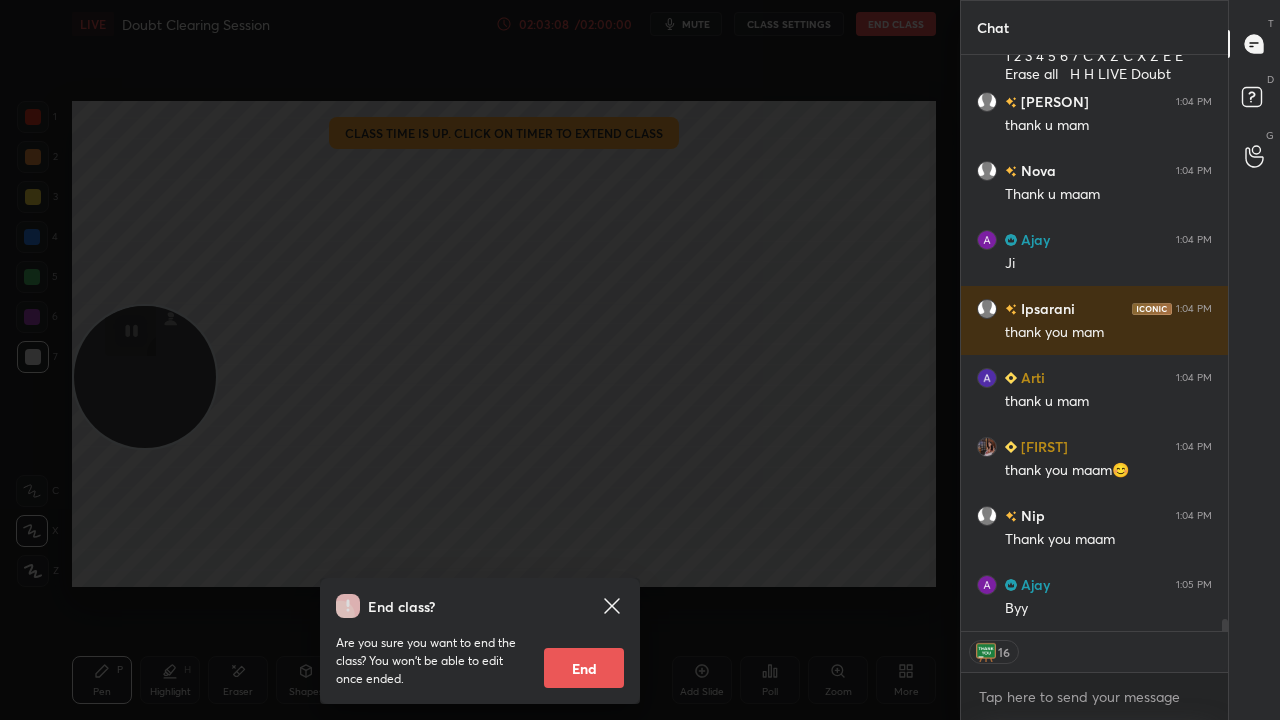 click on "End" at bounding box center (584, 668) 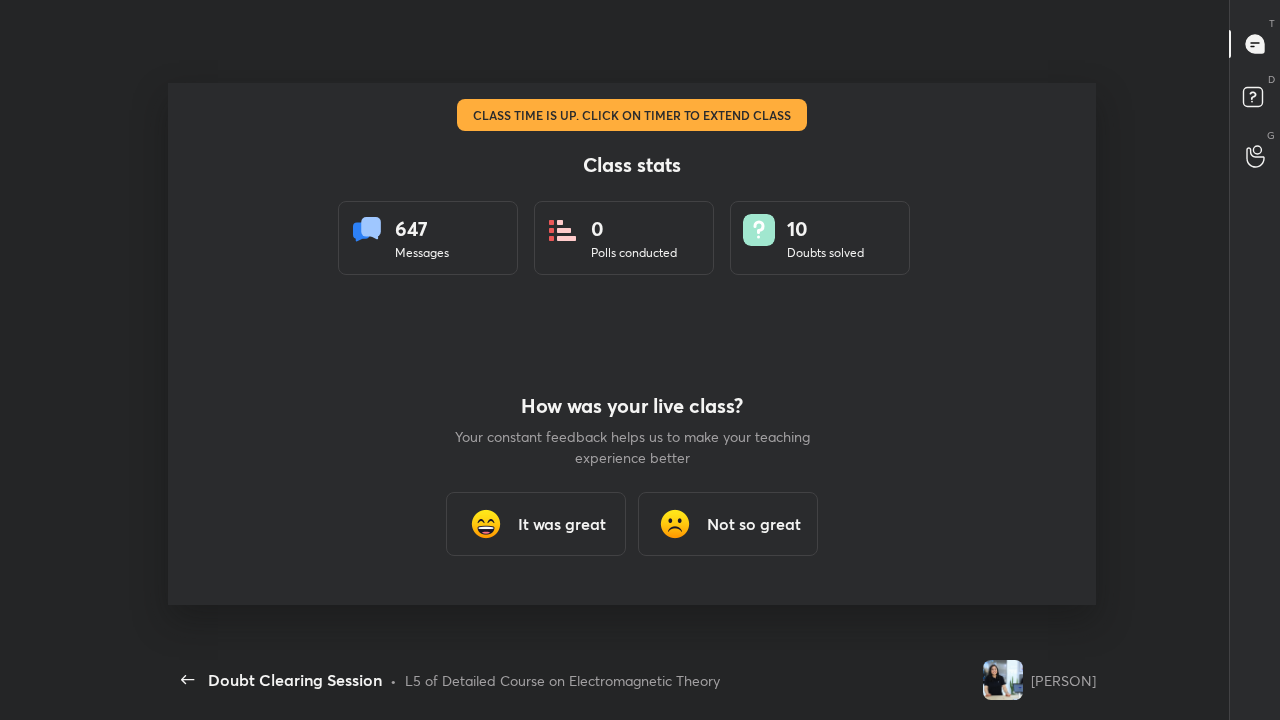 scroll, scrollTop: 99408, scrollLeft: 99050, axis: both 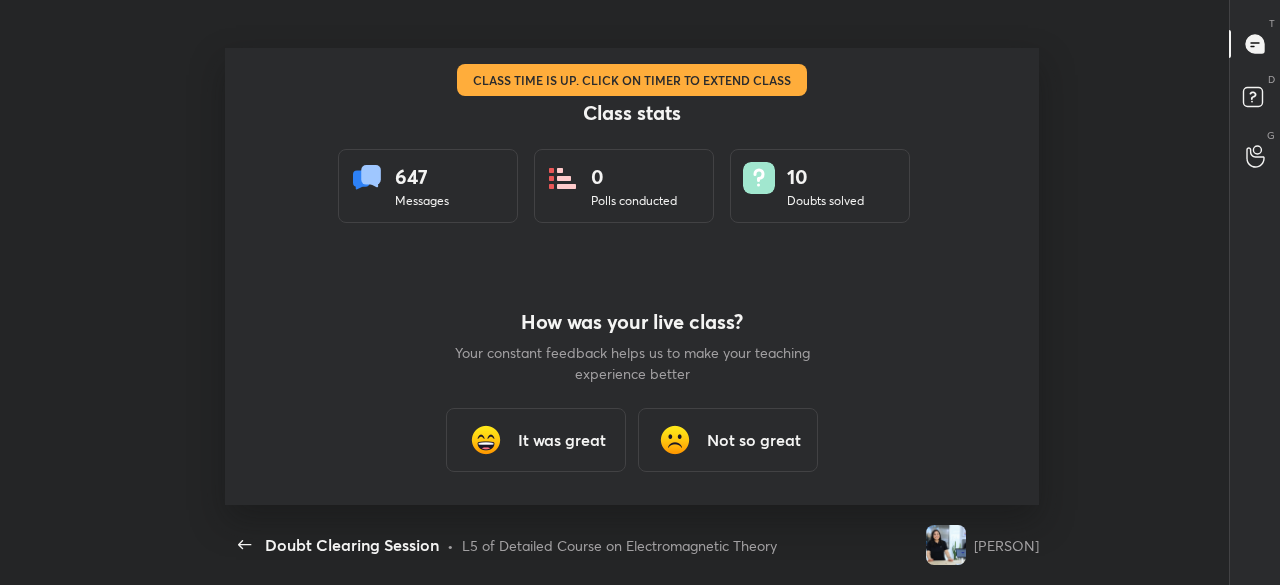 click on "It was great" at bounding box center [562, 440] 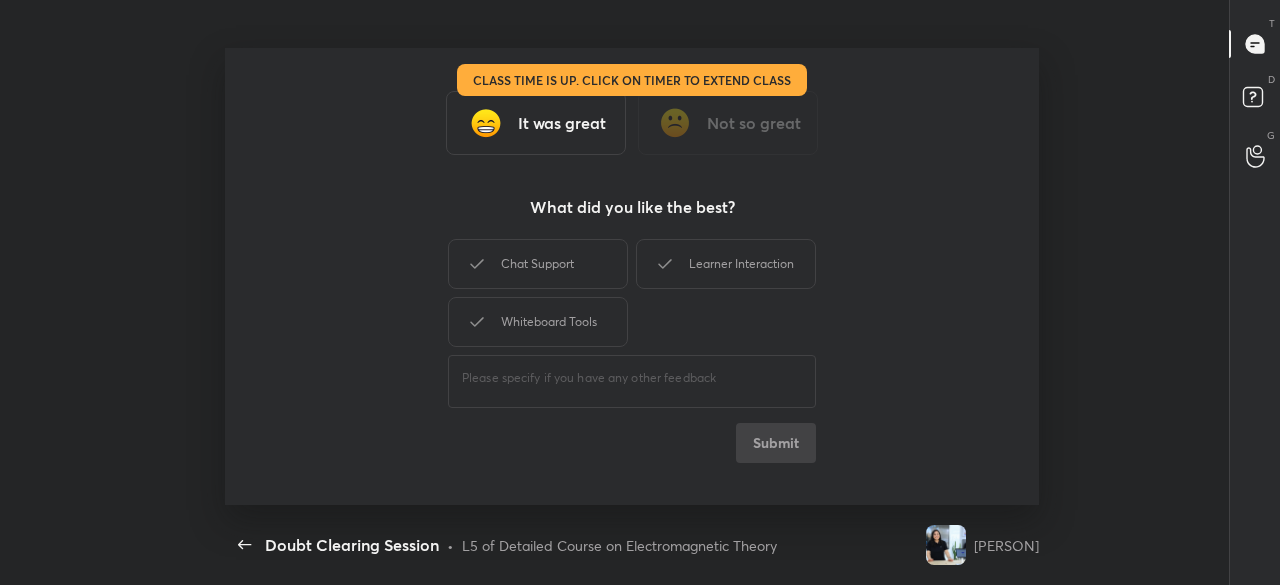 type on "x" 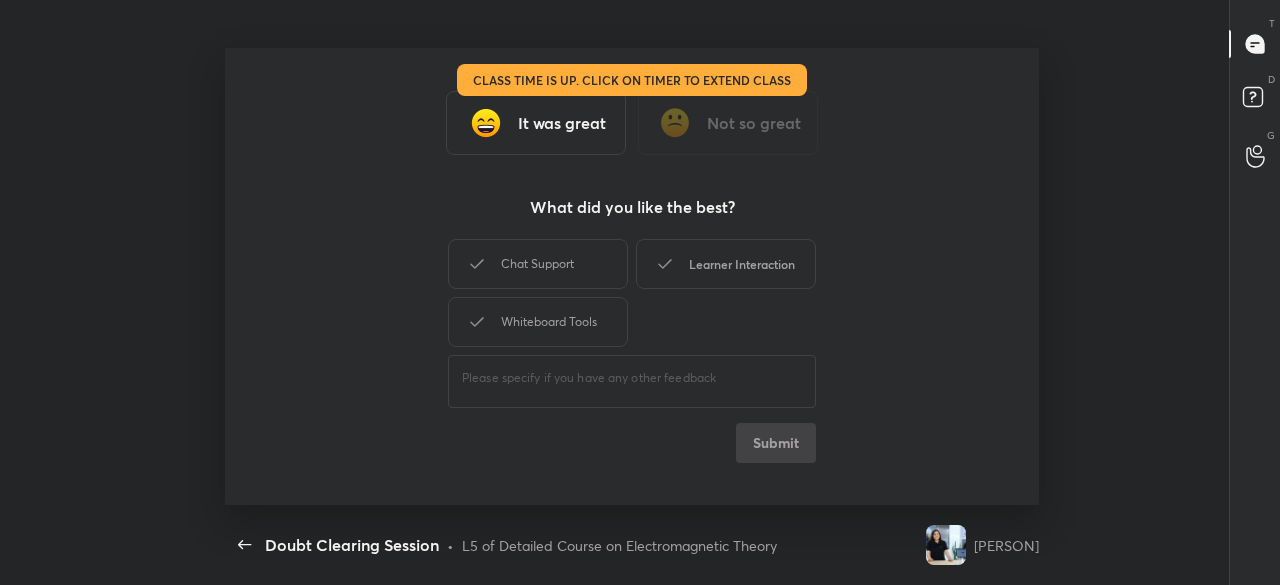 click on "Learner Interaction" at bounding box center [726, 264] 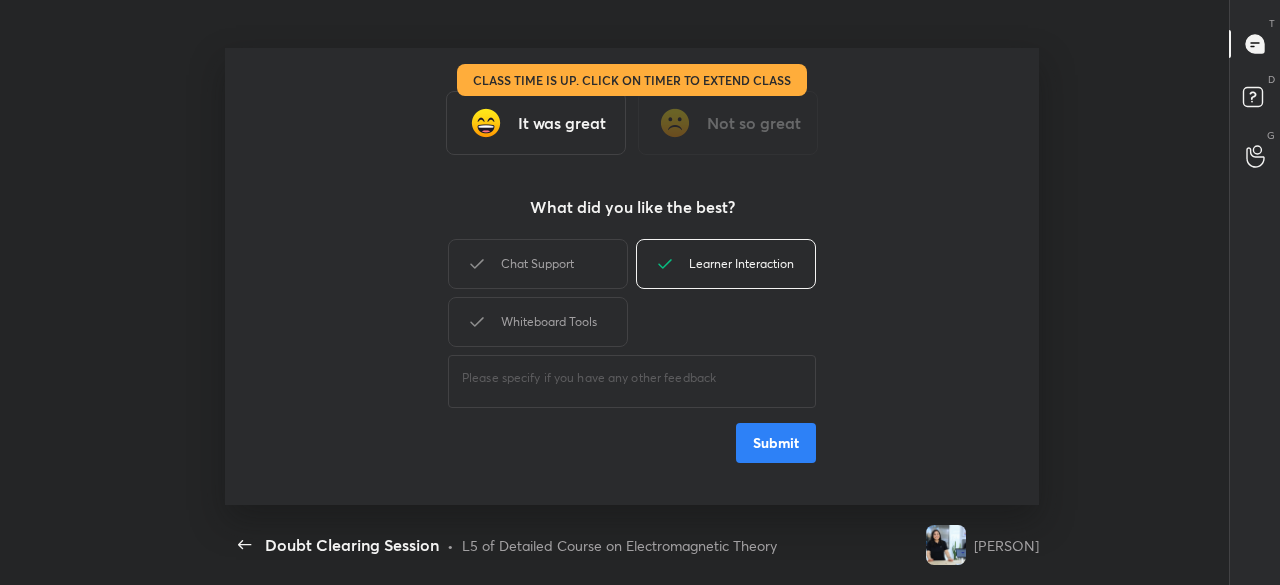 click on "Submit" at bounding box center (776, 443) 